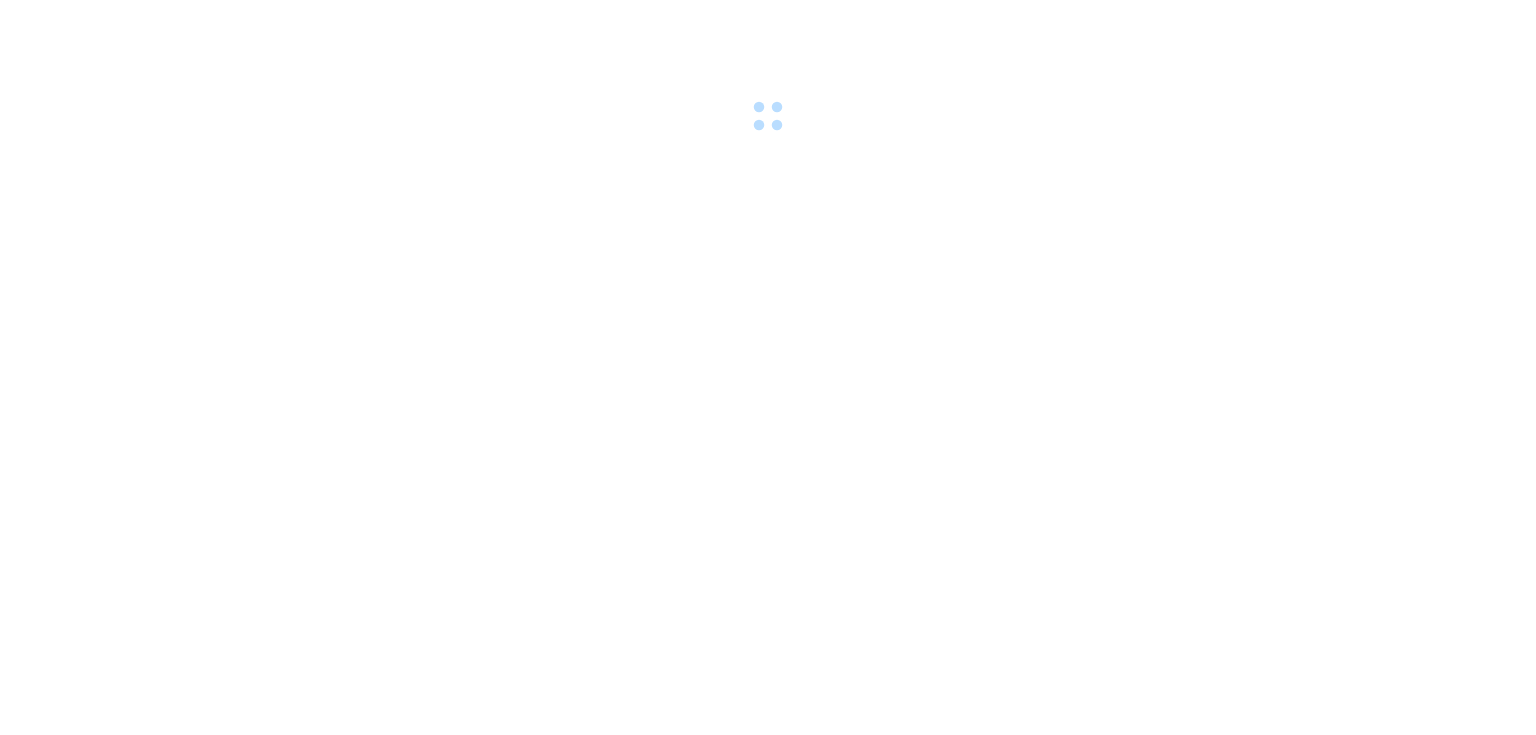 scroll, scrollTop: 0, scrollLeft: 0, axis: both 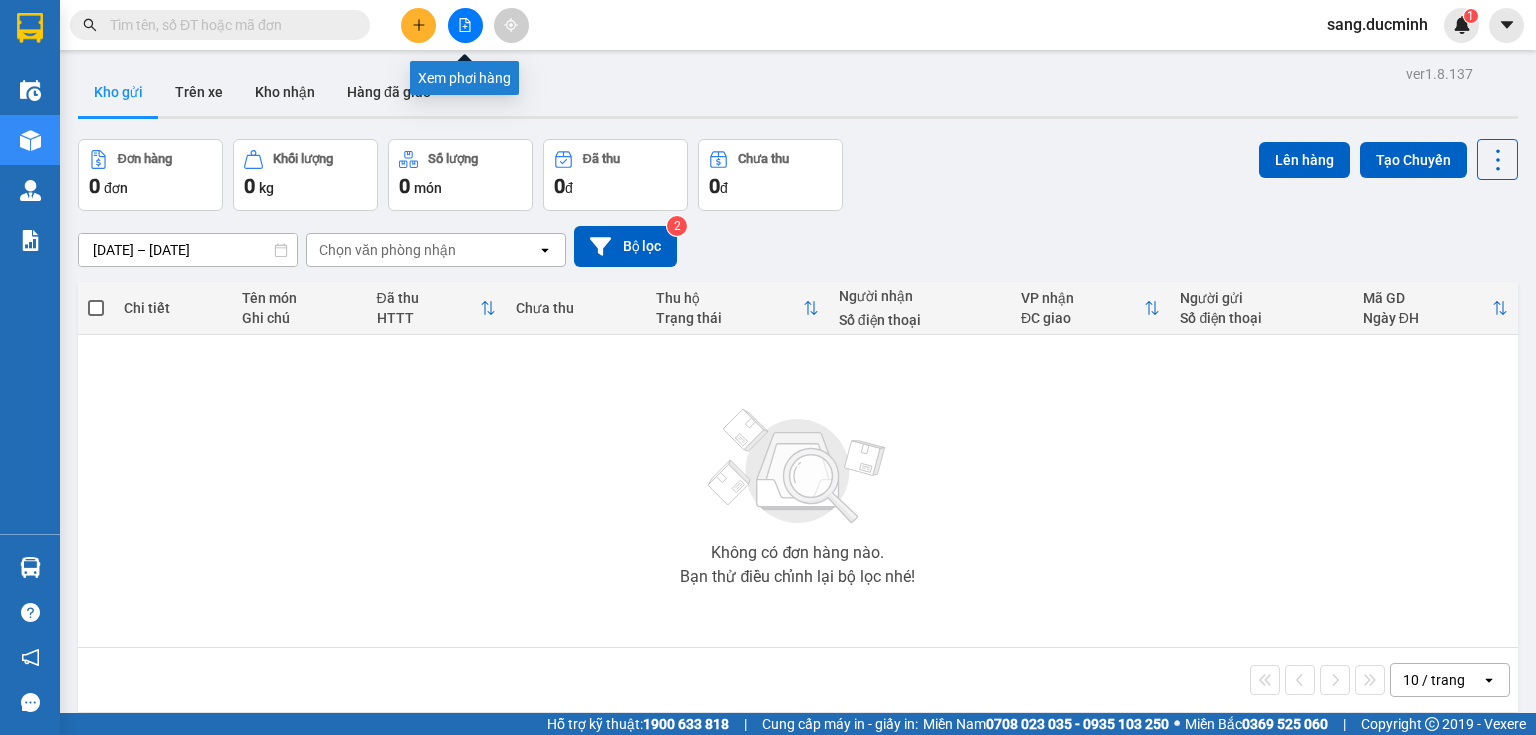 click 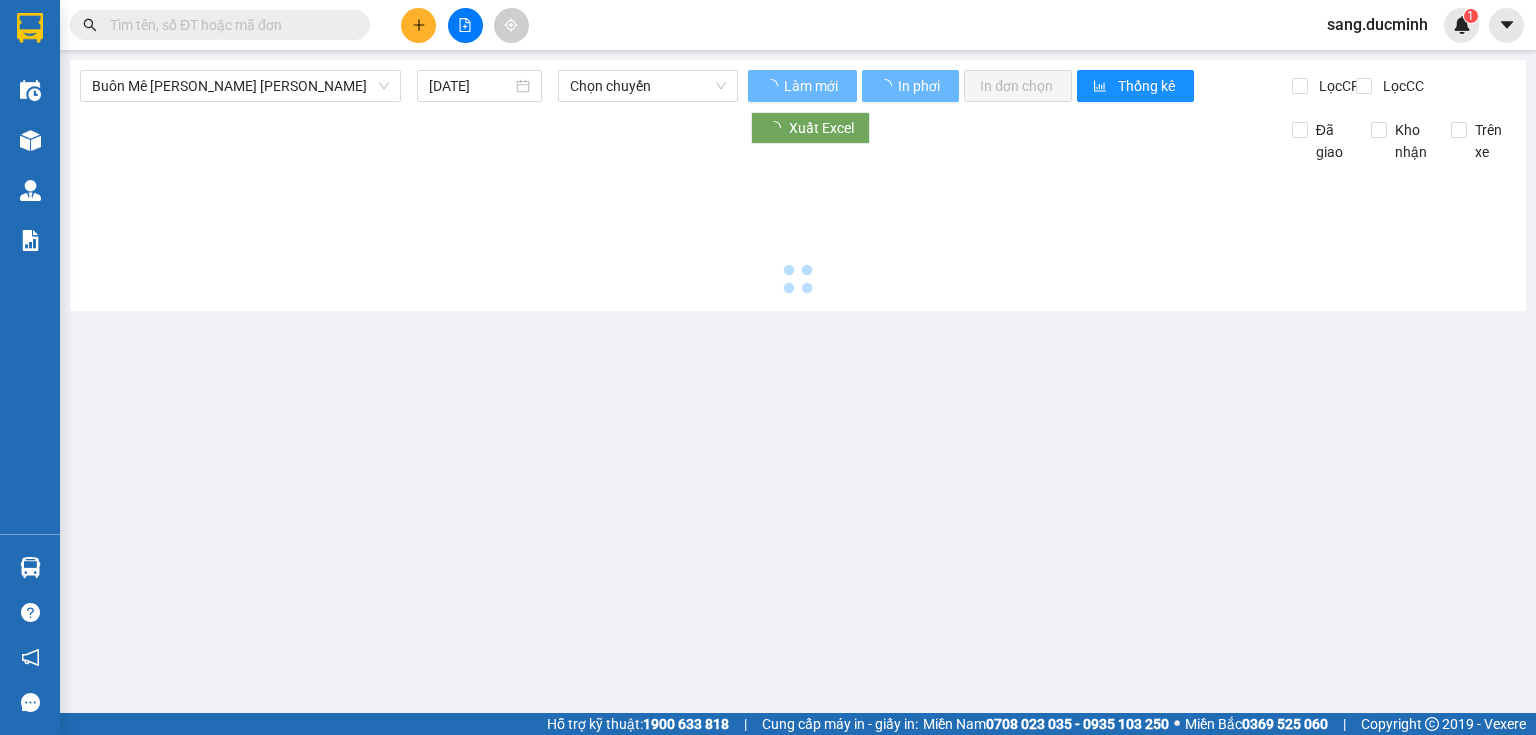 type on "10/07/2025" 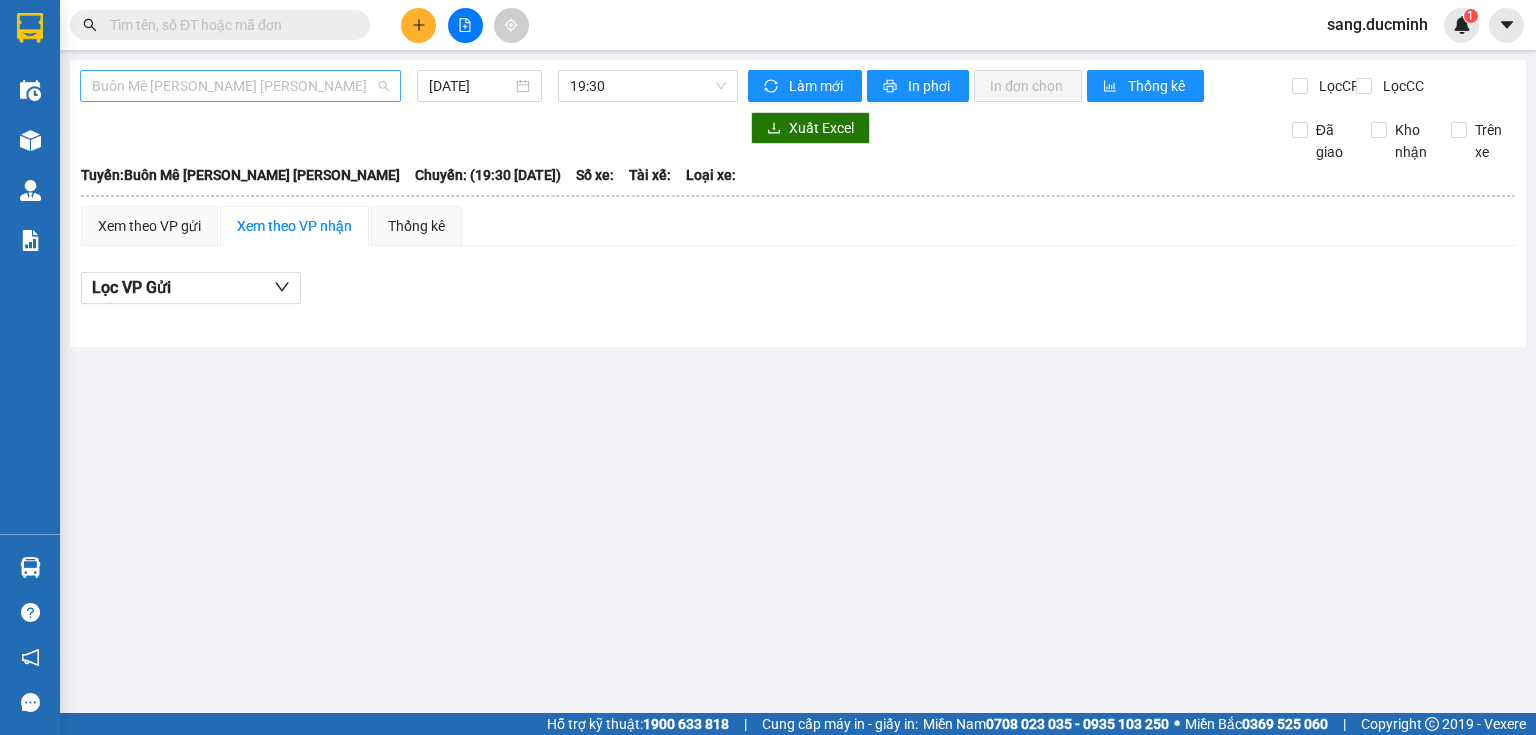 click on "Buôn Mê Thuột - Hồ Chí Minh" at bounding box center (240, 86) 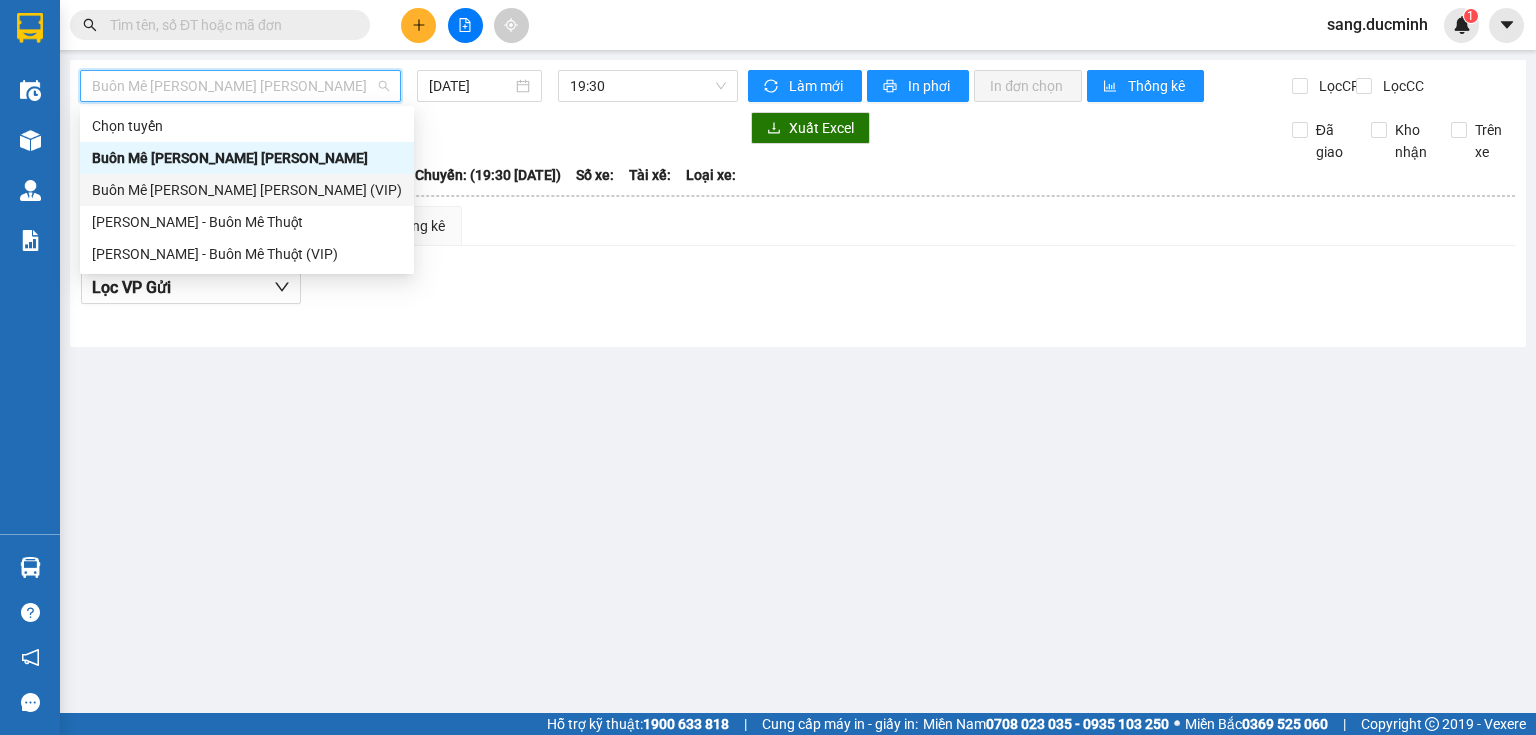 click on "Buôn Mê Thuột - [PERSON_NAME] (VIP)" at bounding box center (247, 190) 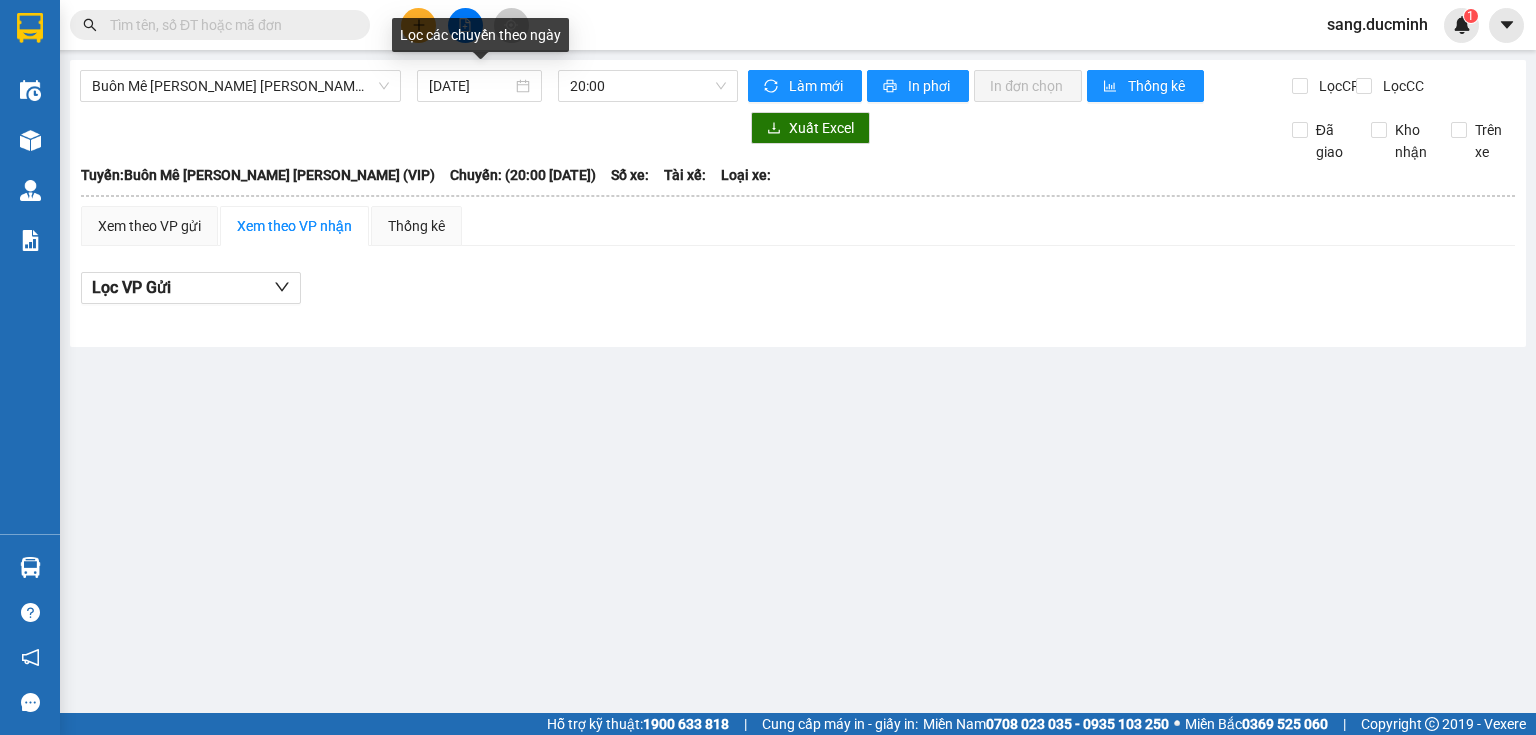 click on "Lọc các chuyến theo ngày" at bounding box center [480, 35] 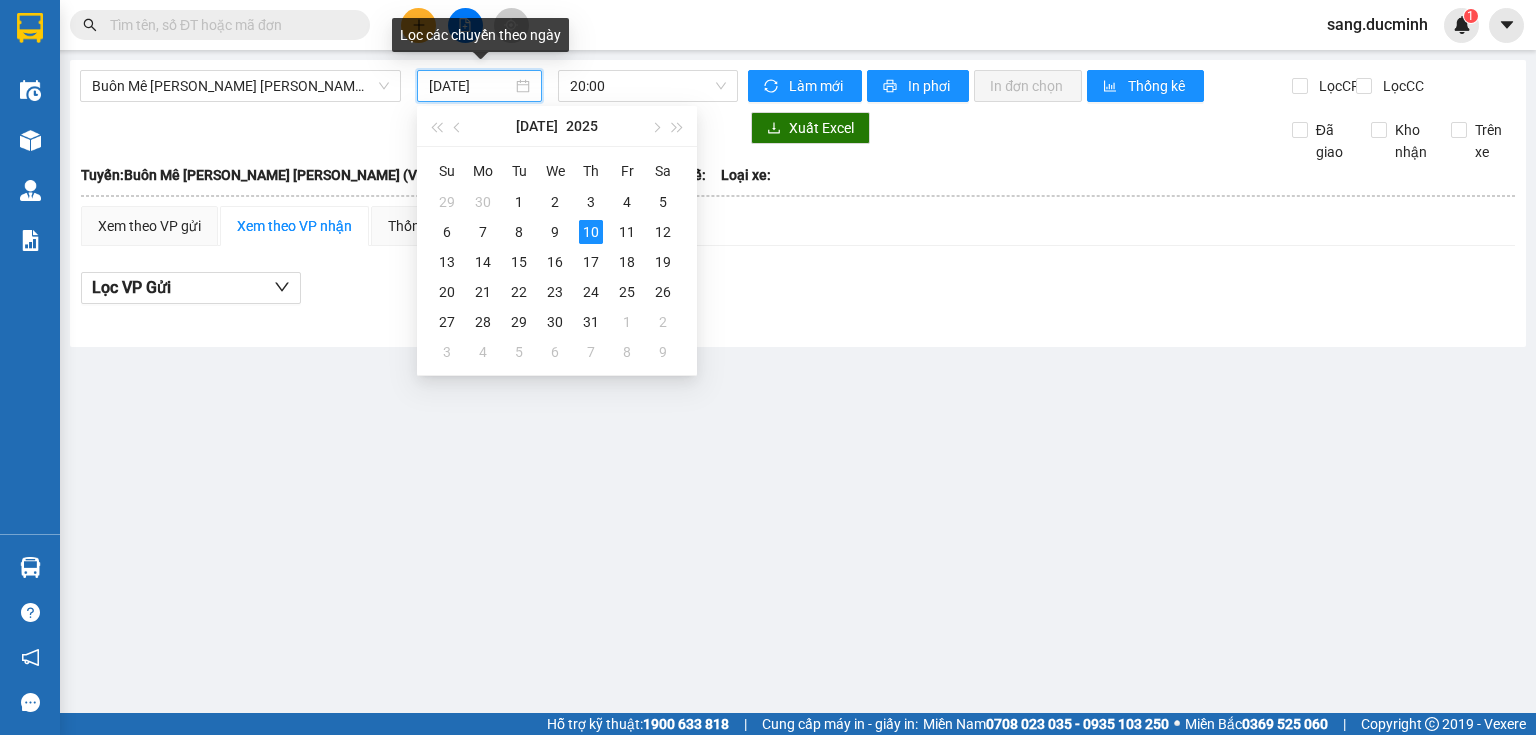 click on "[DATE]" at bounding box center (470, 86) 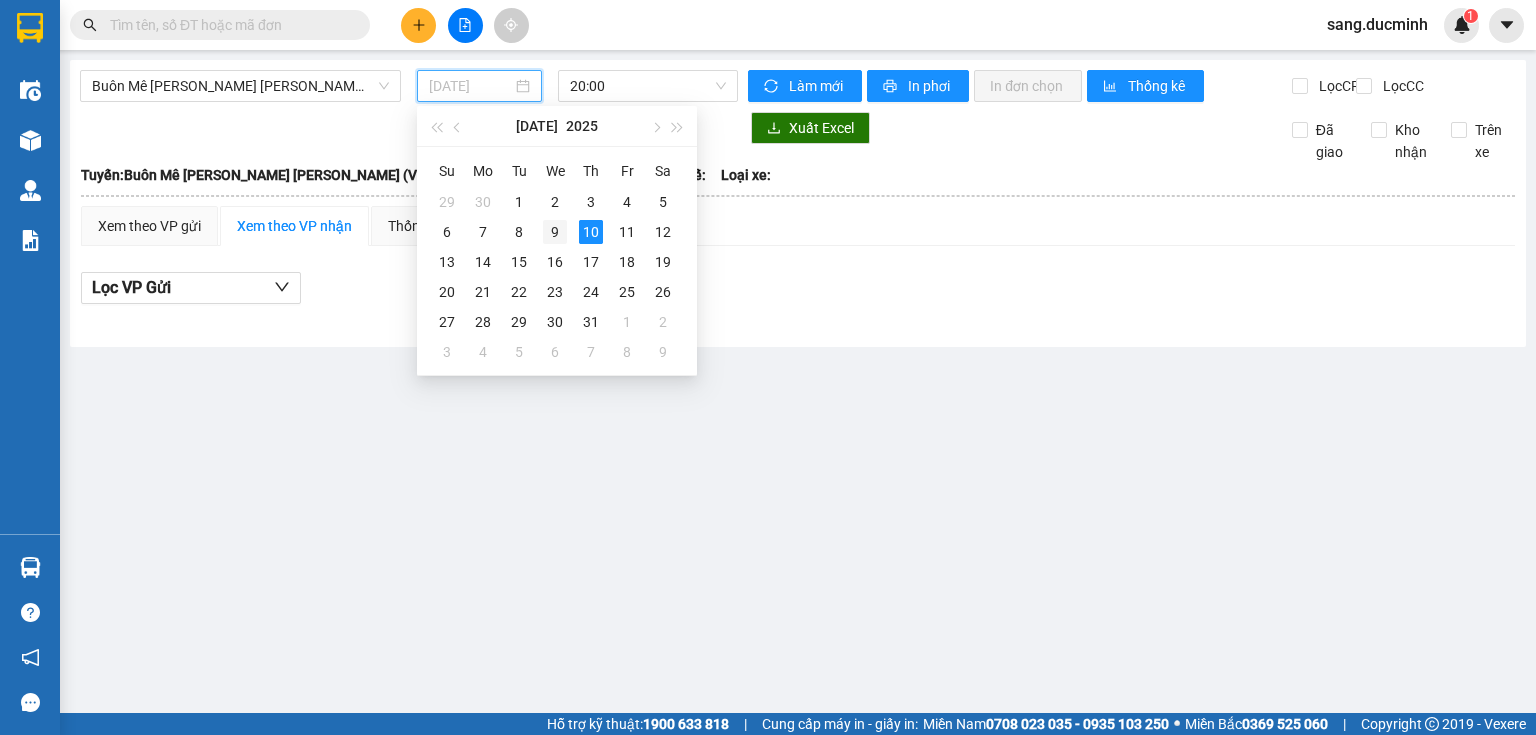 click on "9" at bounding box center (555, 232) 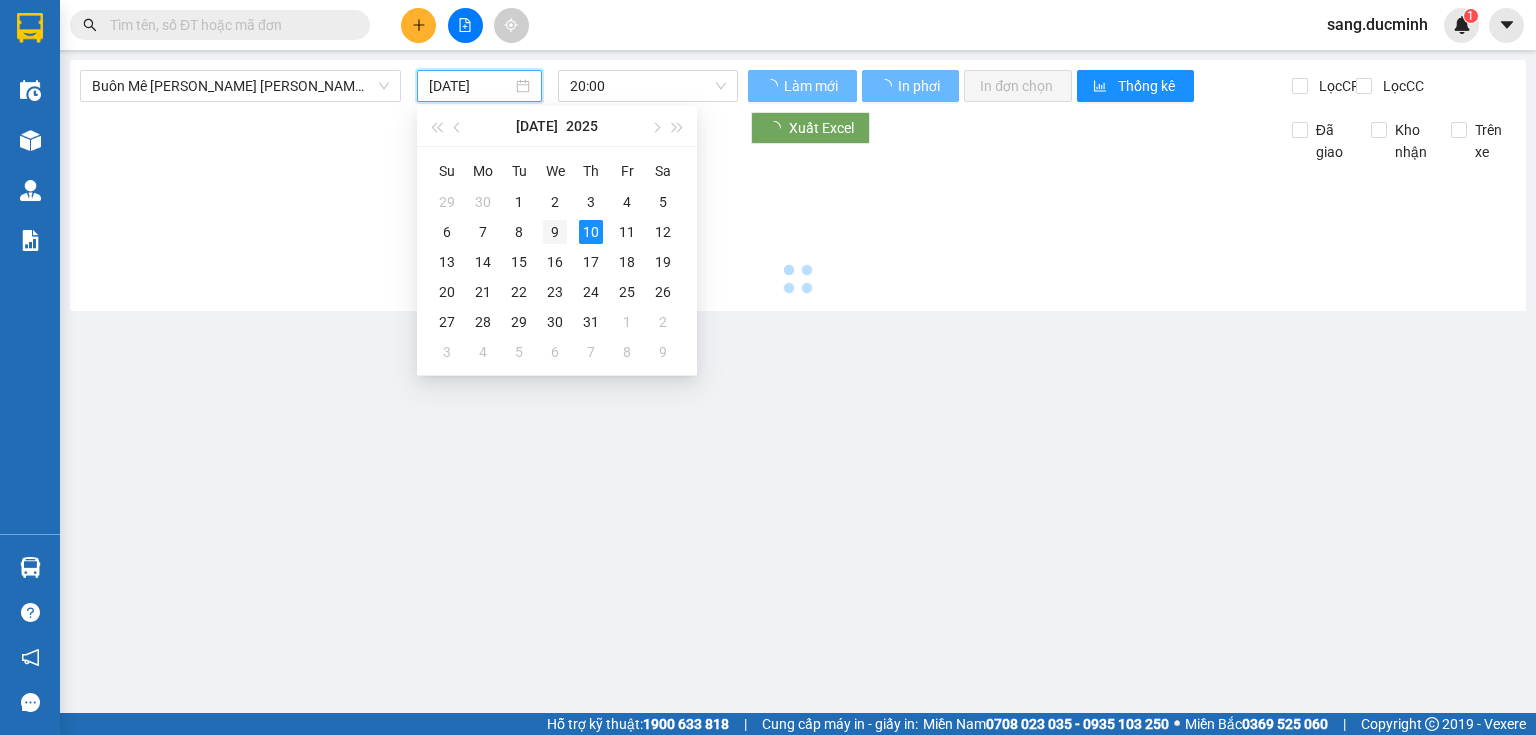 type on "[DATE]" 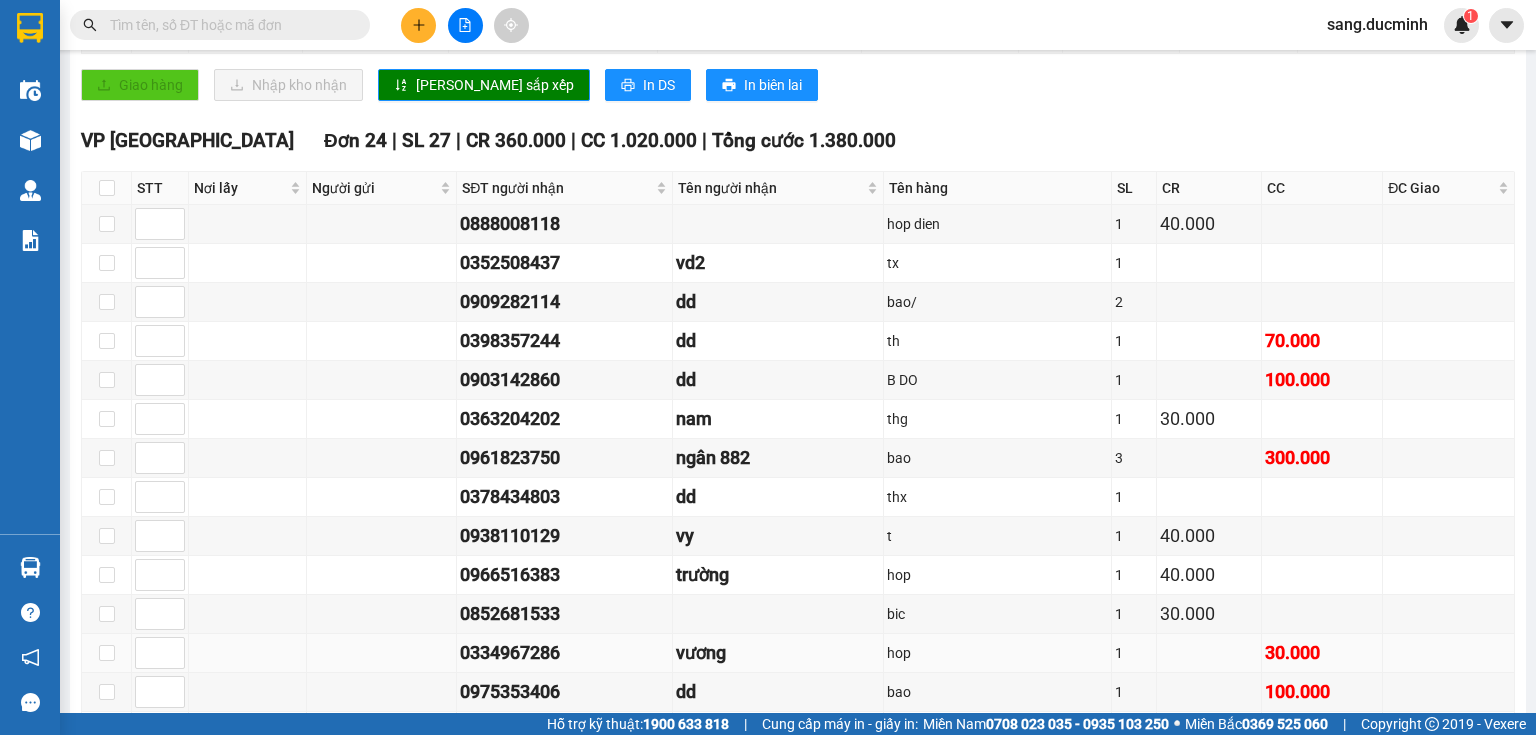 scroll, scrollTop: 1120, scrollLeft: 0, axis: vertical 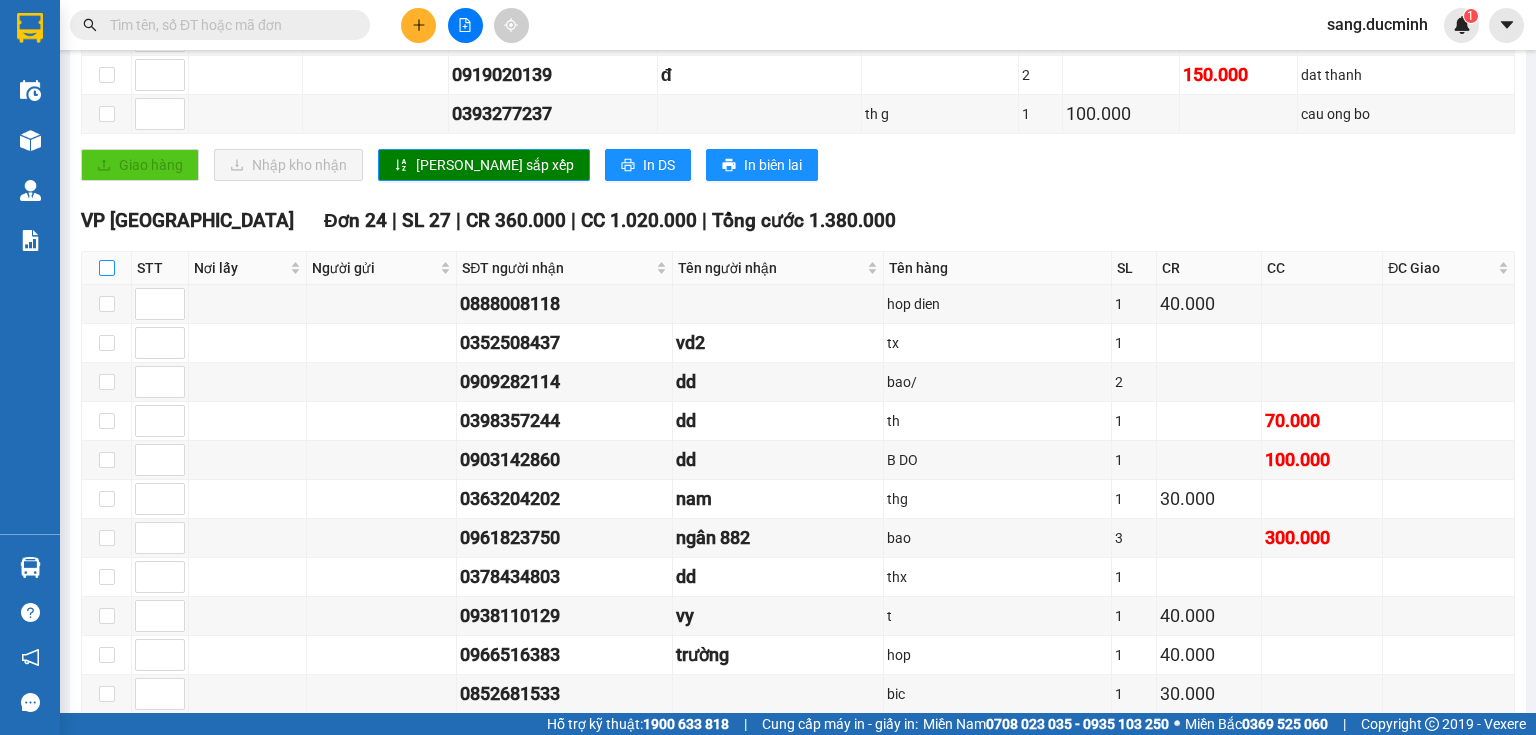 click at bounding box center (107, 268) 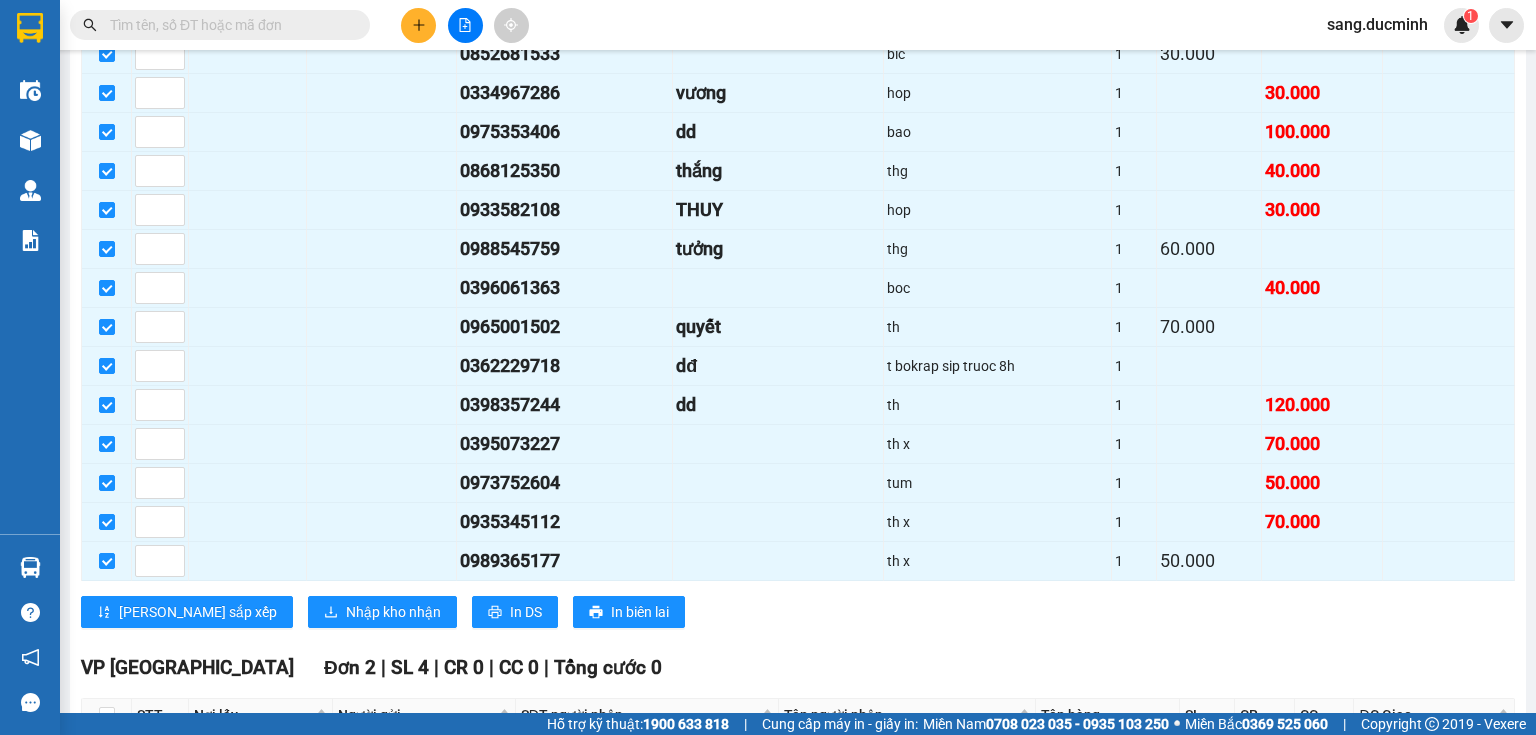 scroll, scrollTop: 1840, scrollLeft: 0, axis: vertical 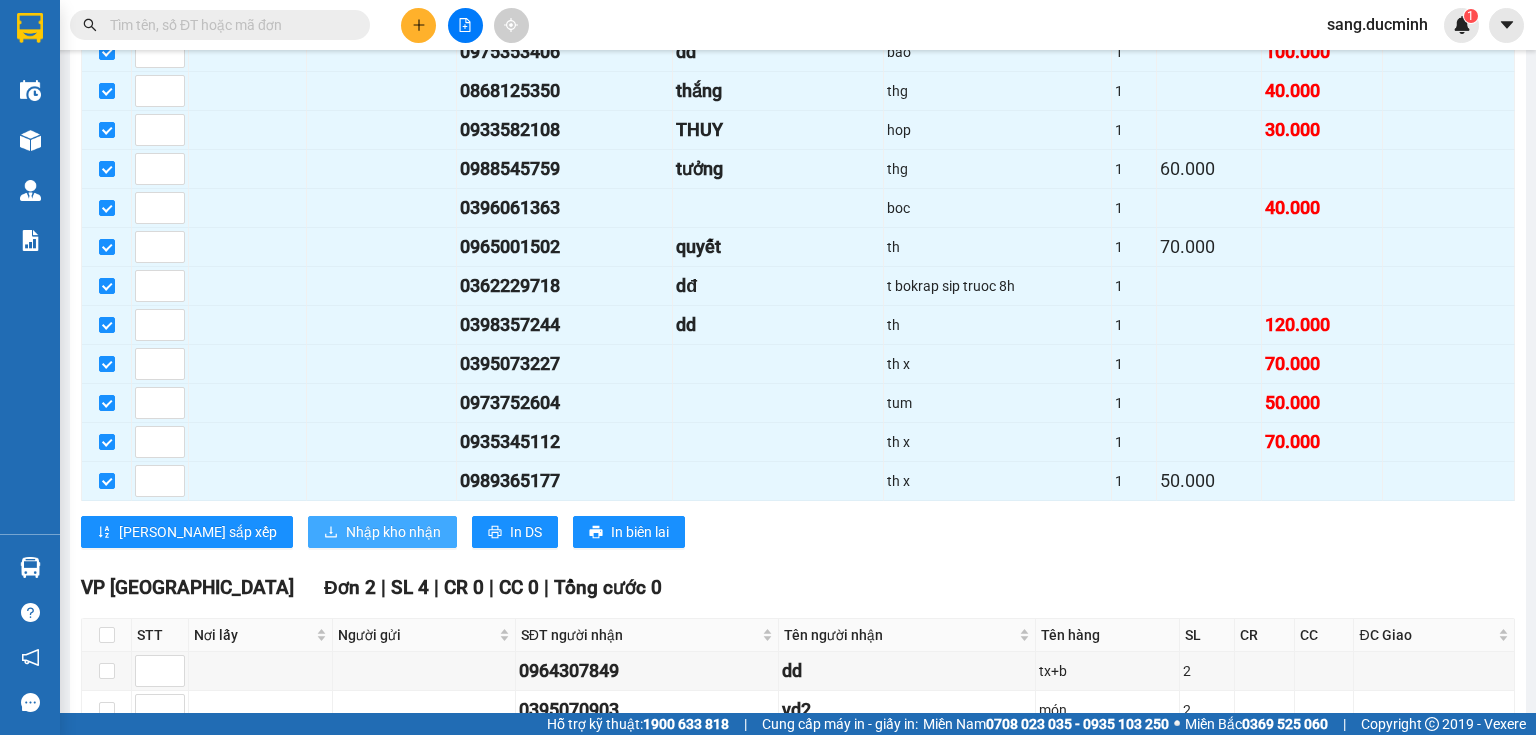 click on "Nhập kho nhận" at bounding box center [393, 532] 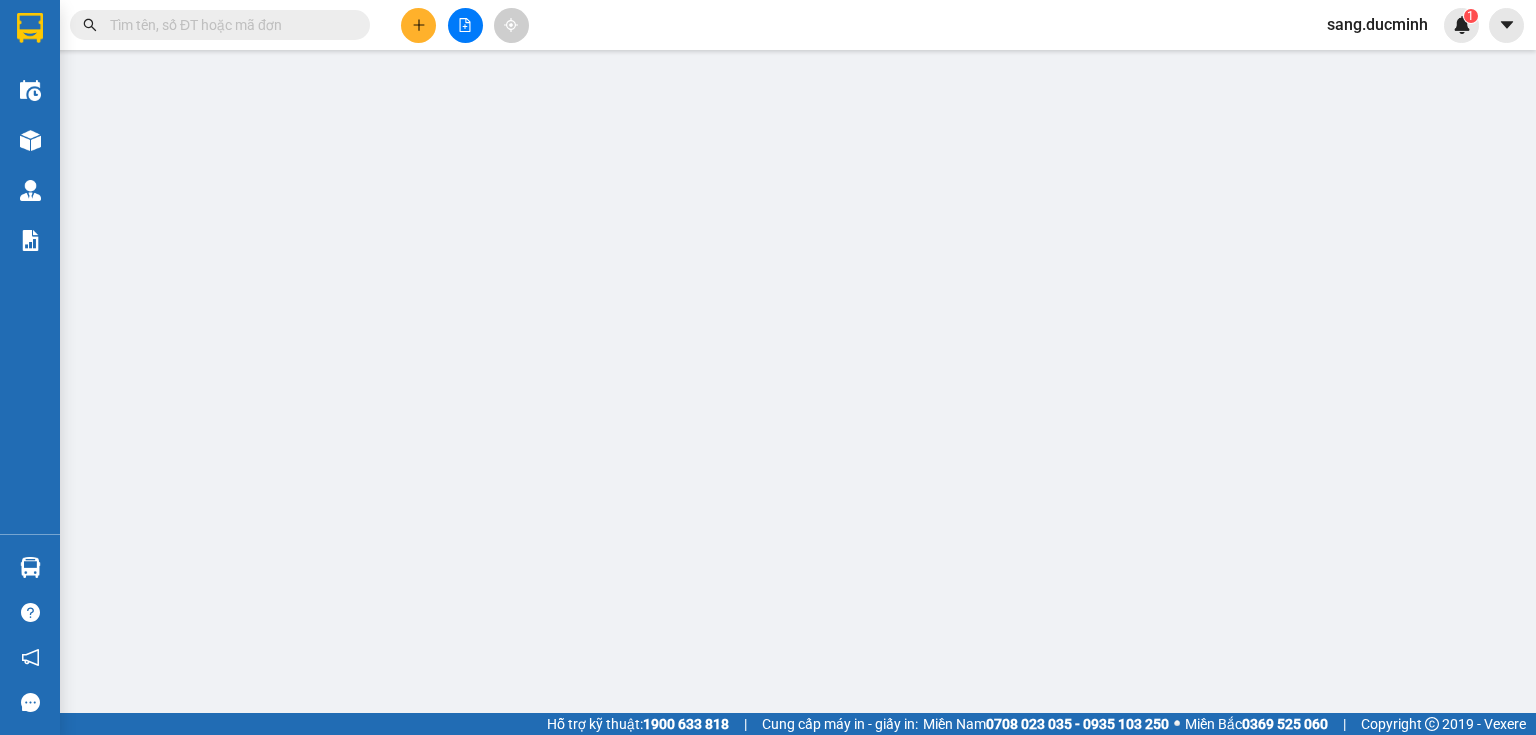 scroll, scrollTop: 0, scrollLeft: 0, axis: both 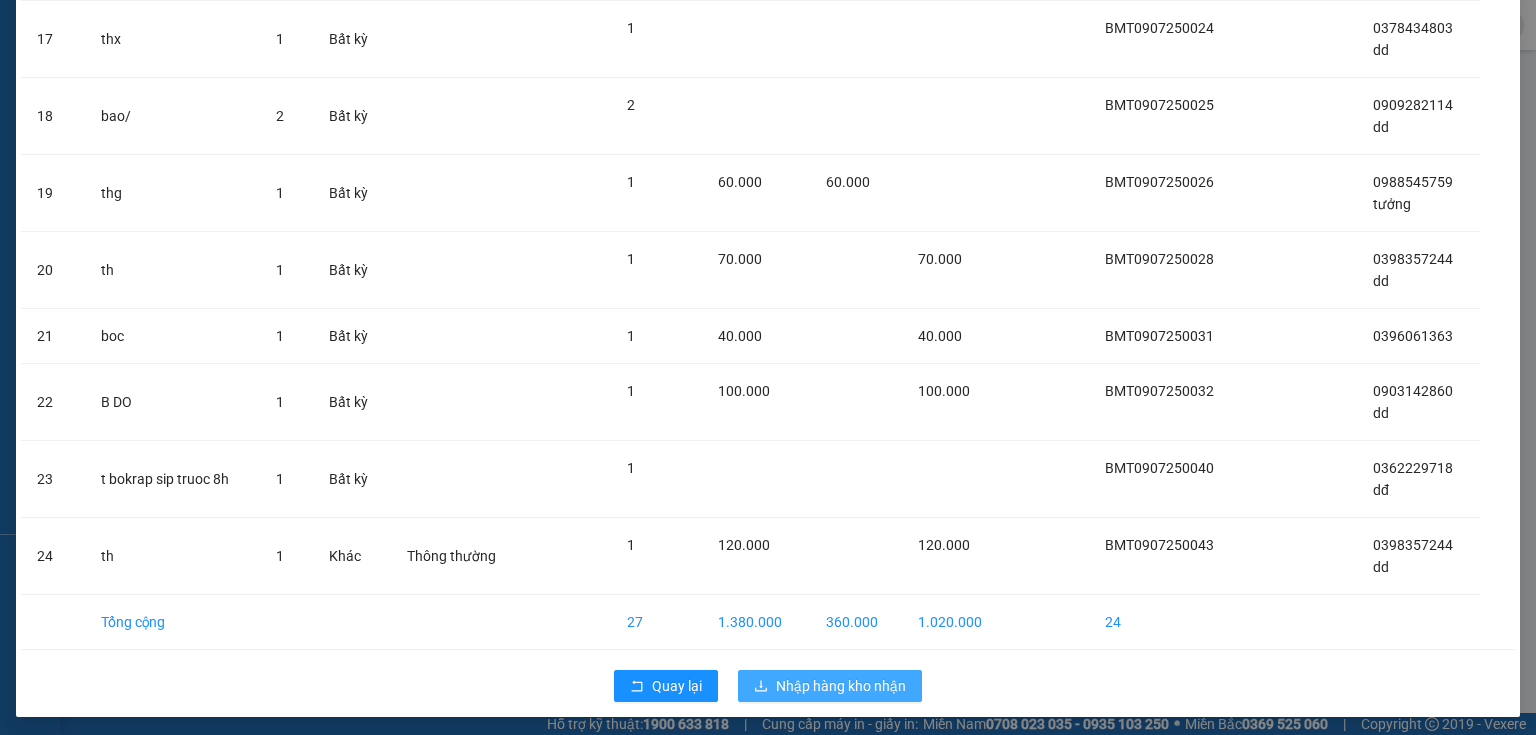 click on "Nhập hàng kho nhận" at bounding box center (841, 686) 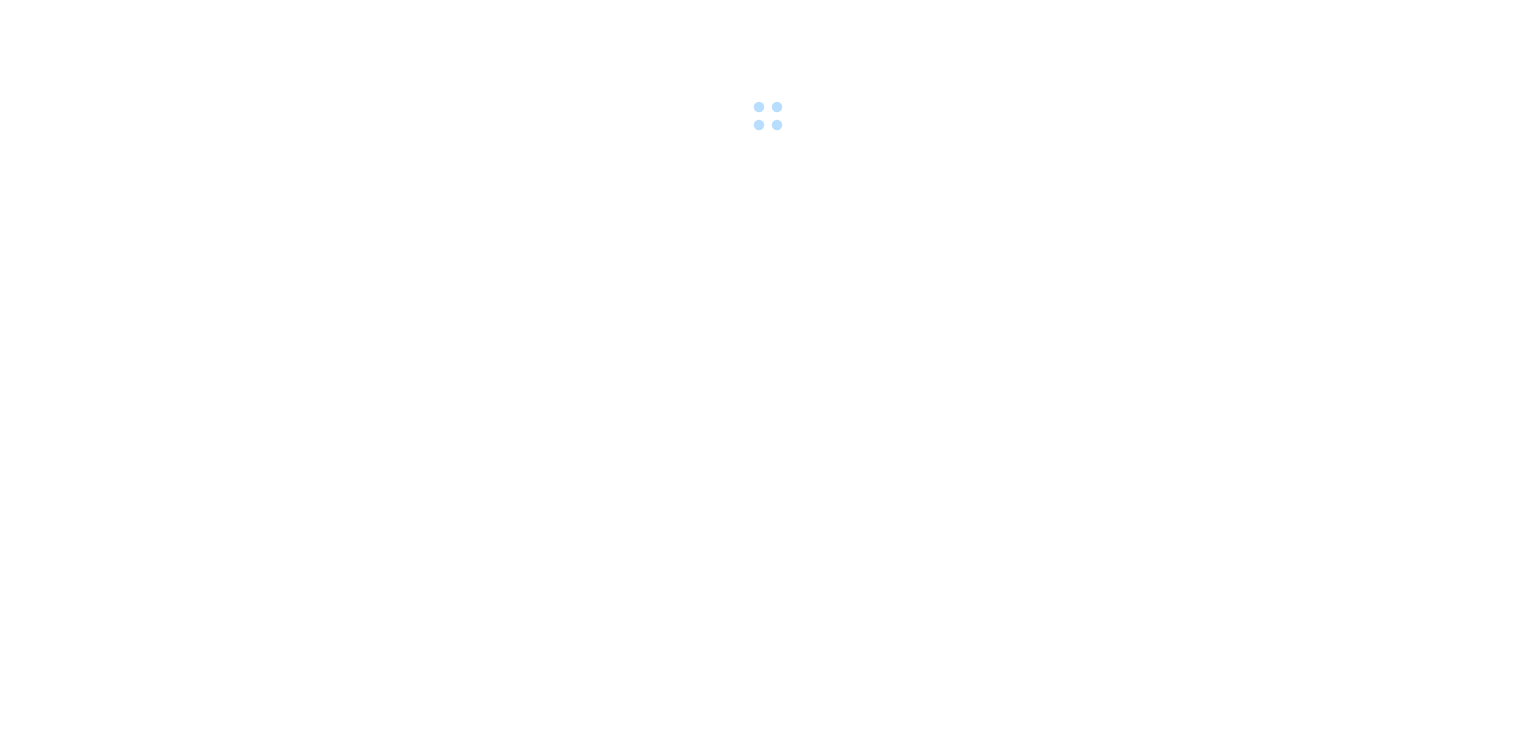 scroll, scrollTop: 0, scrollLeft: 0, axis: both 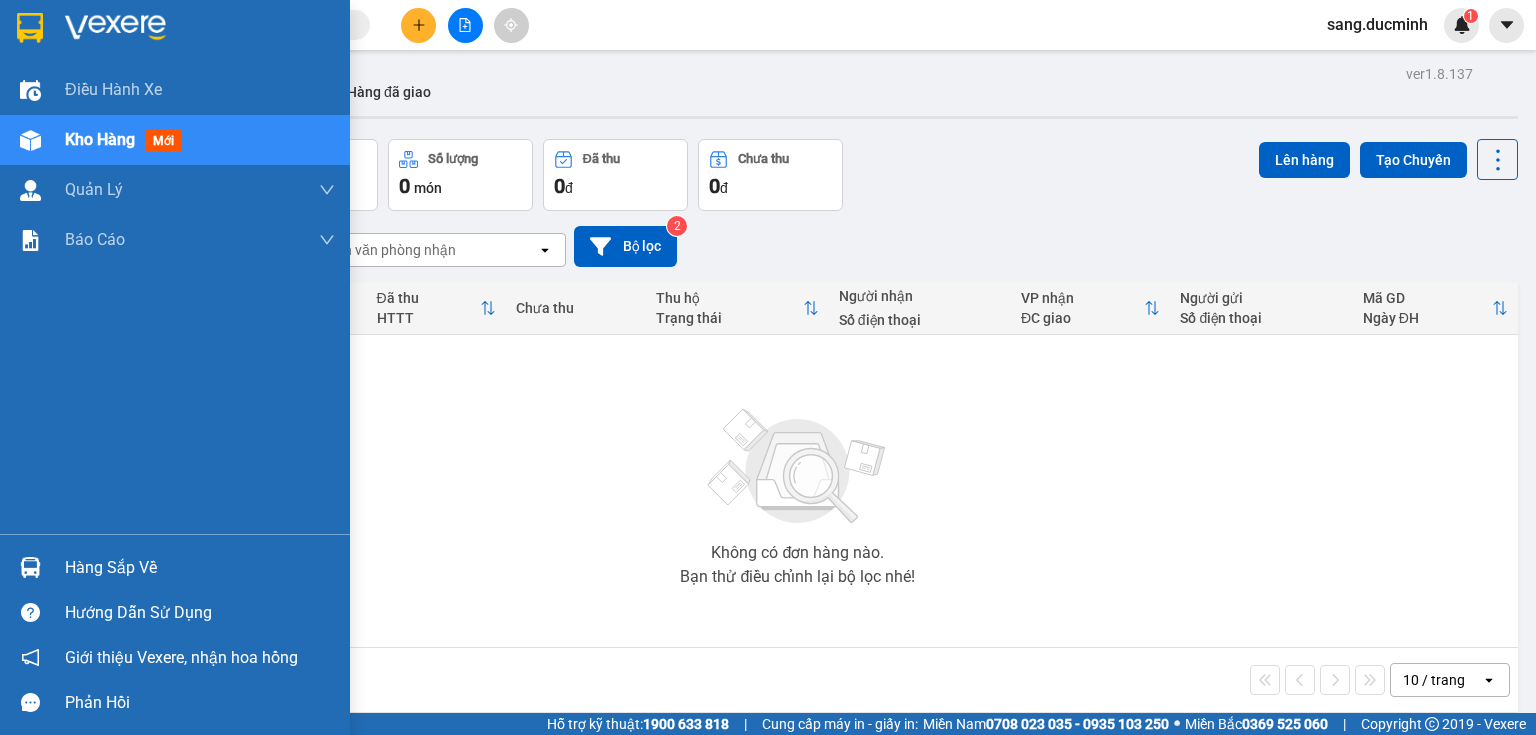 click on "Kho hàng mới" at bounding box center [175, 140] 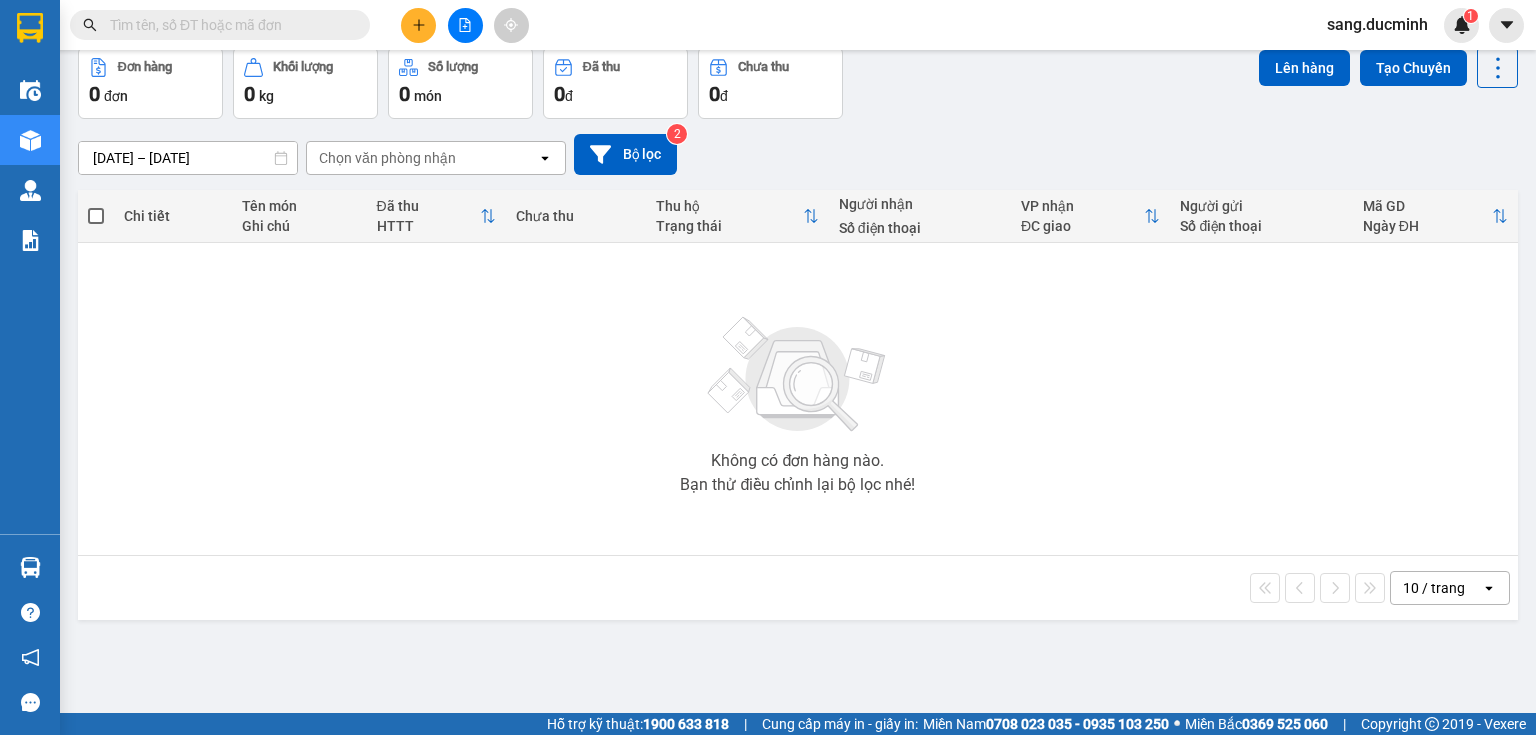 scroll, scrollTop: 0, scrollLeft: 0, axis: both 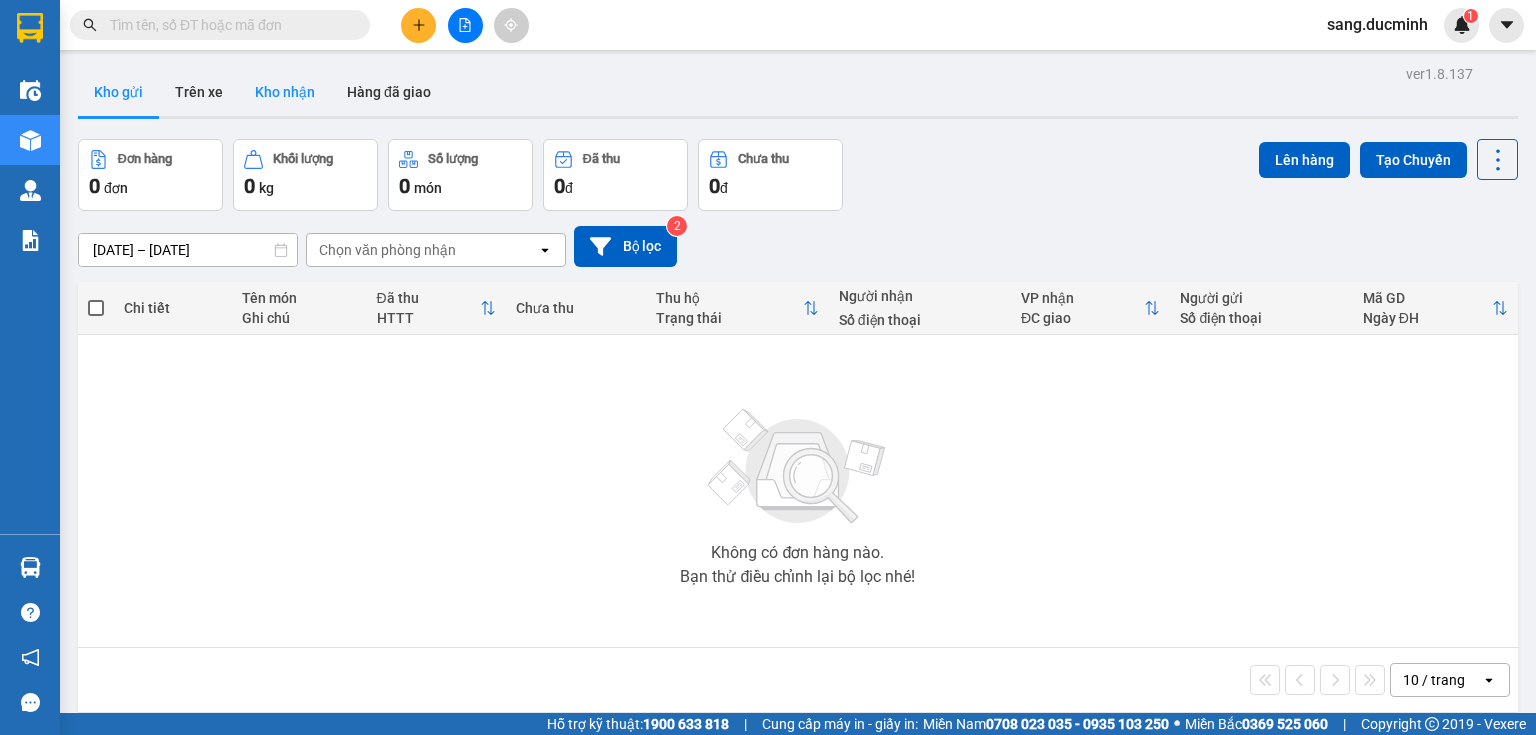 click on "Kho nhận" at bounding box center (285, 92) 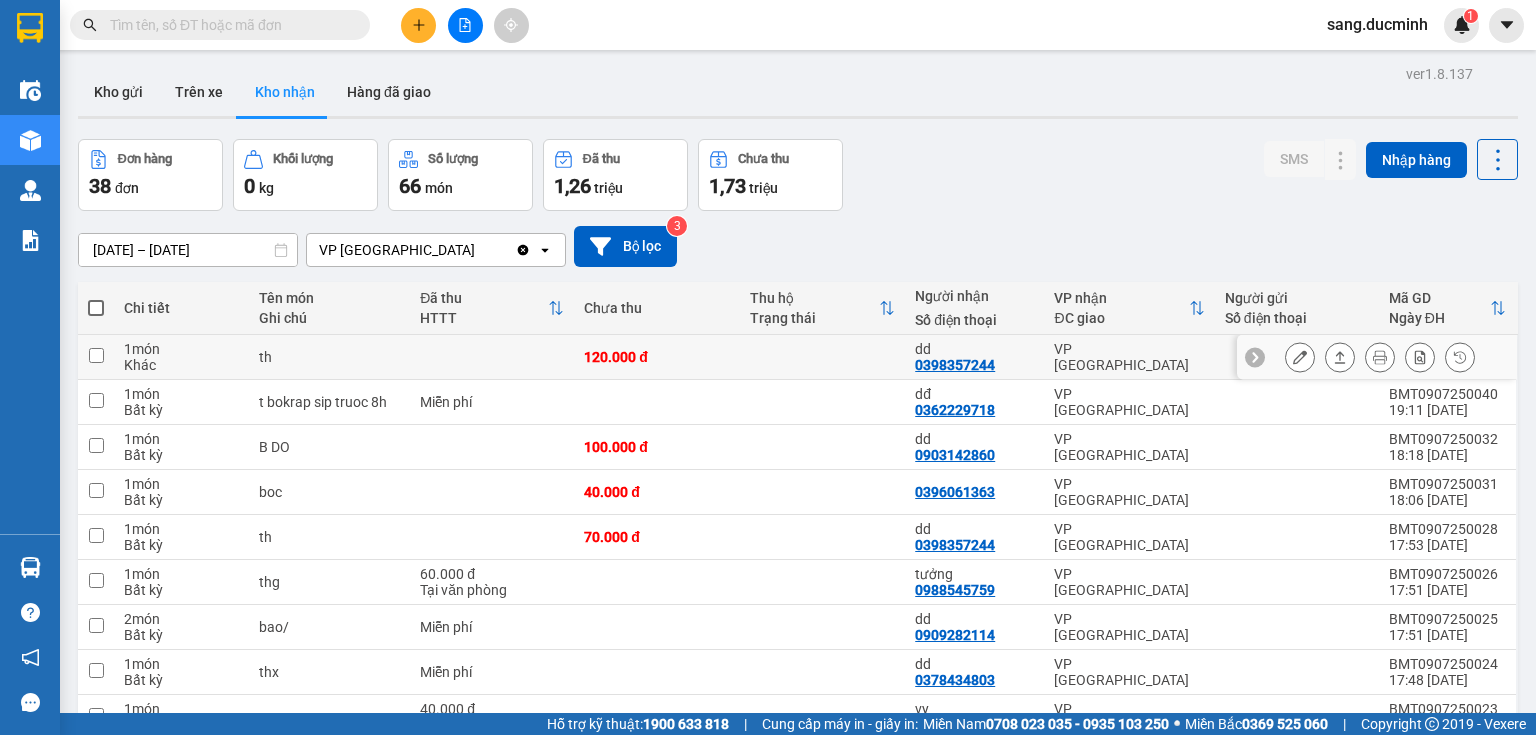 scroll, scrollTop: 150, scrollLeft: 0, axis: vertical 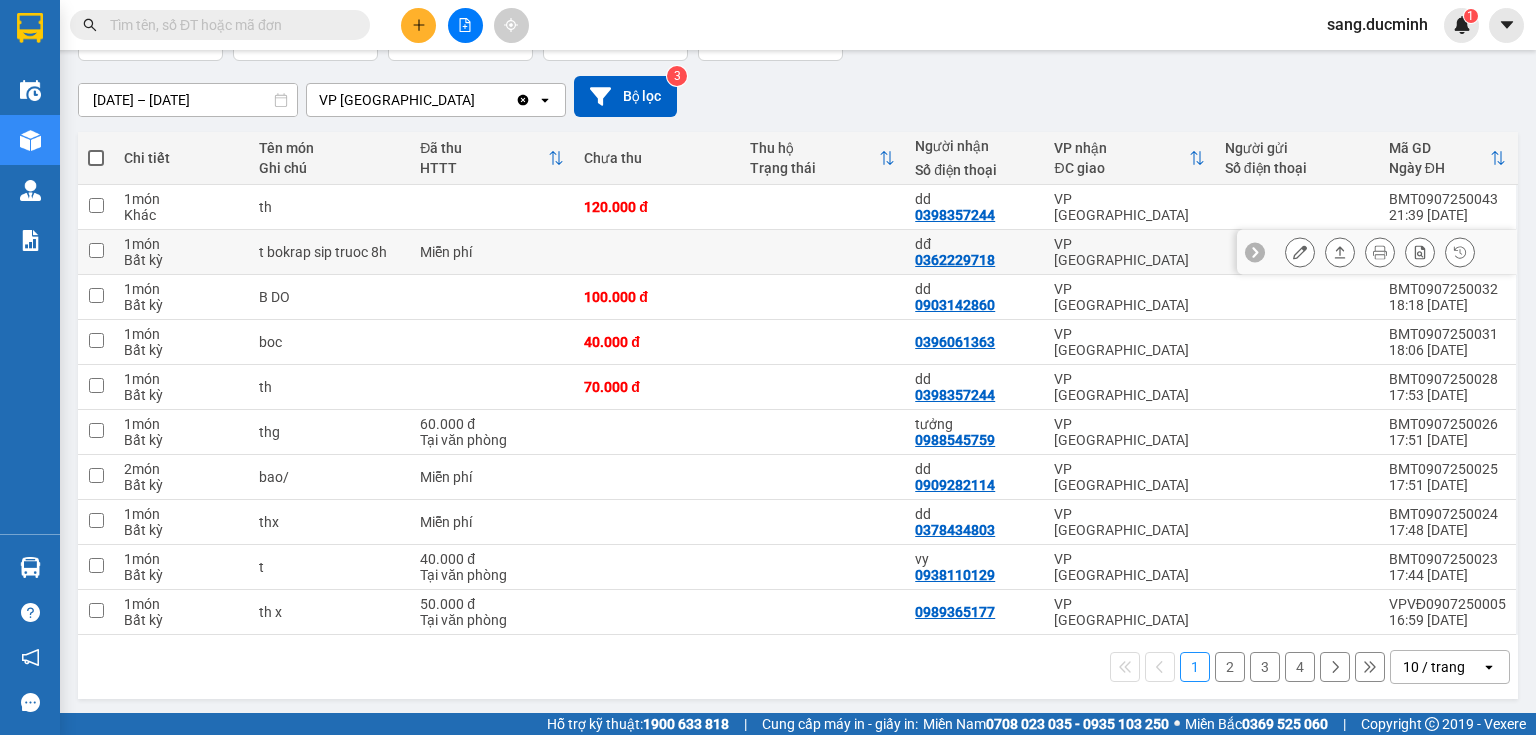 click on "0362229718" at bounding box center [955, 260] 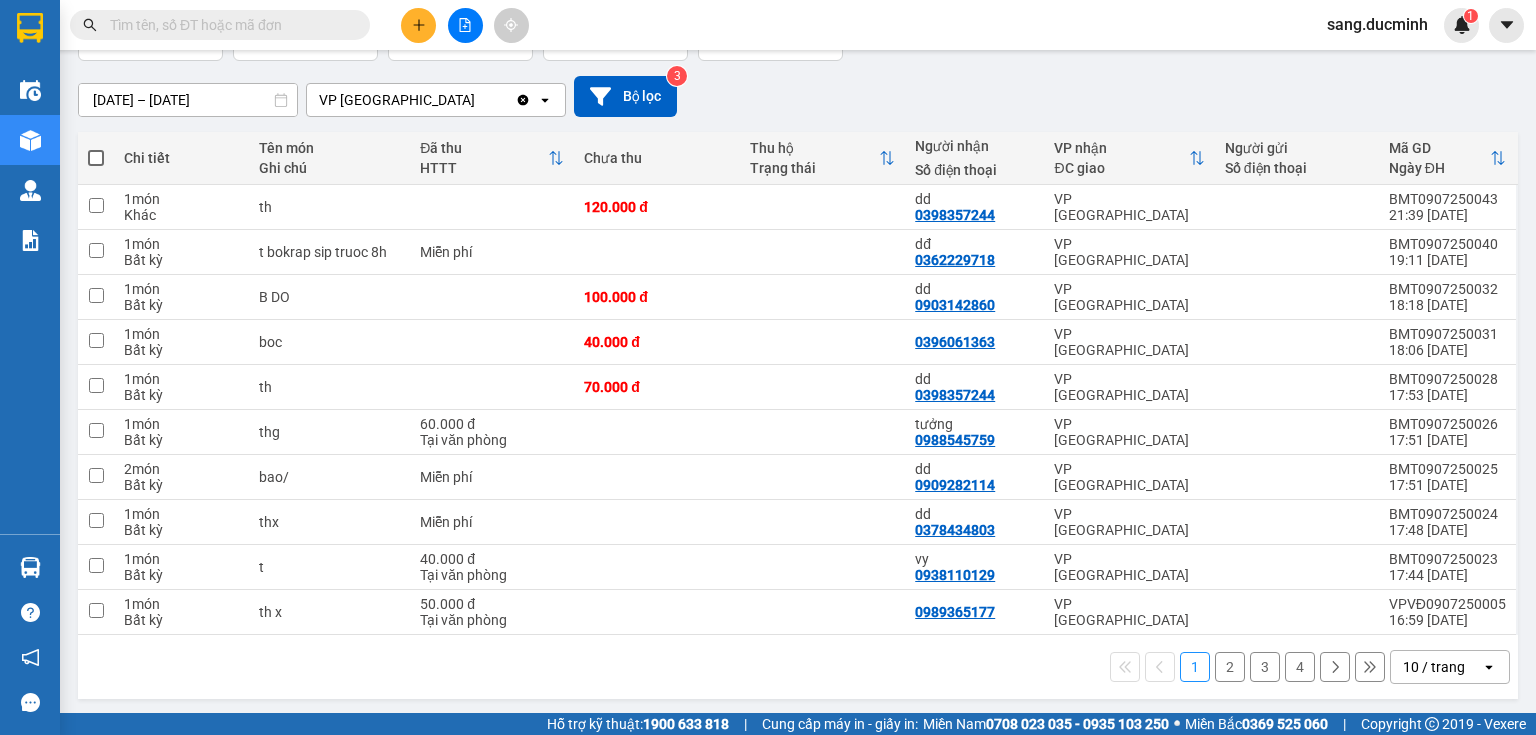 click at bounding box center (228, 25) 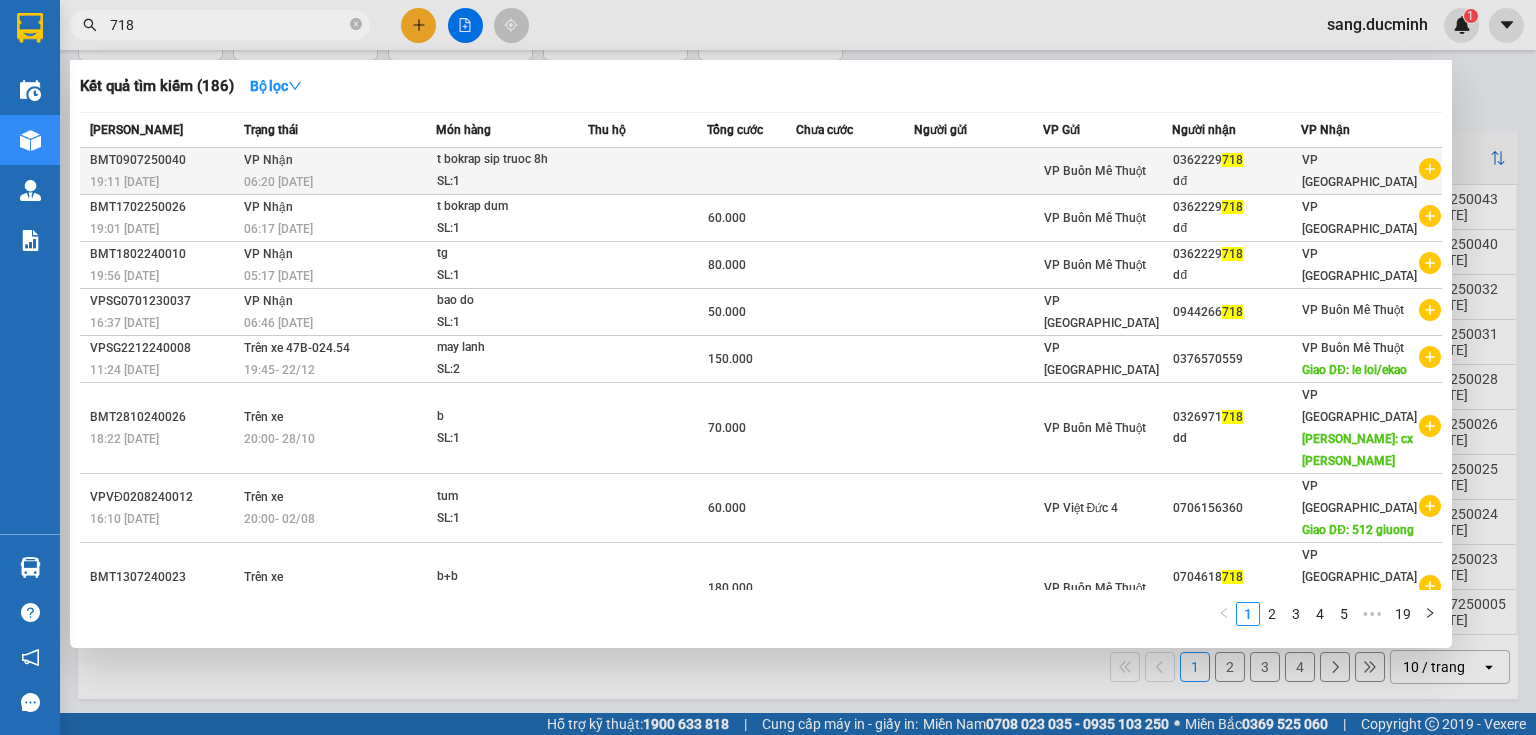 type on "718" 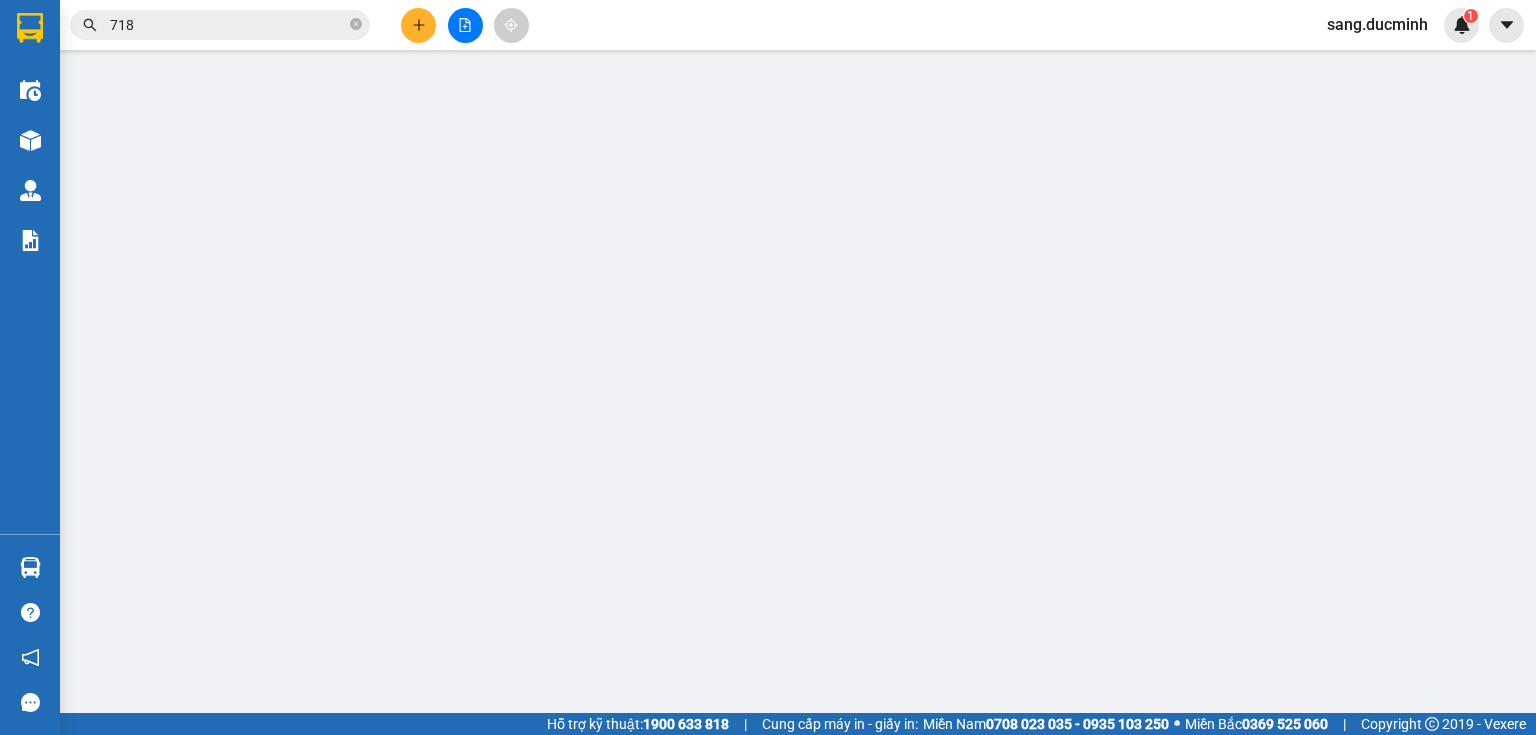 scroll, scrollTop: 0, scrollLeft: 0, axis: both 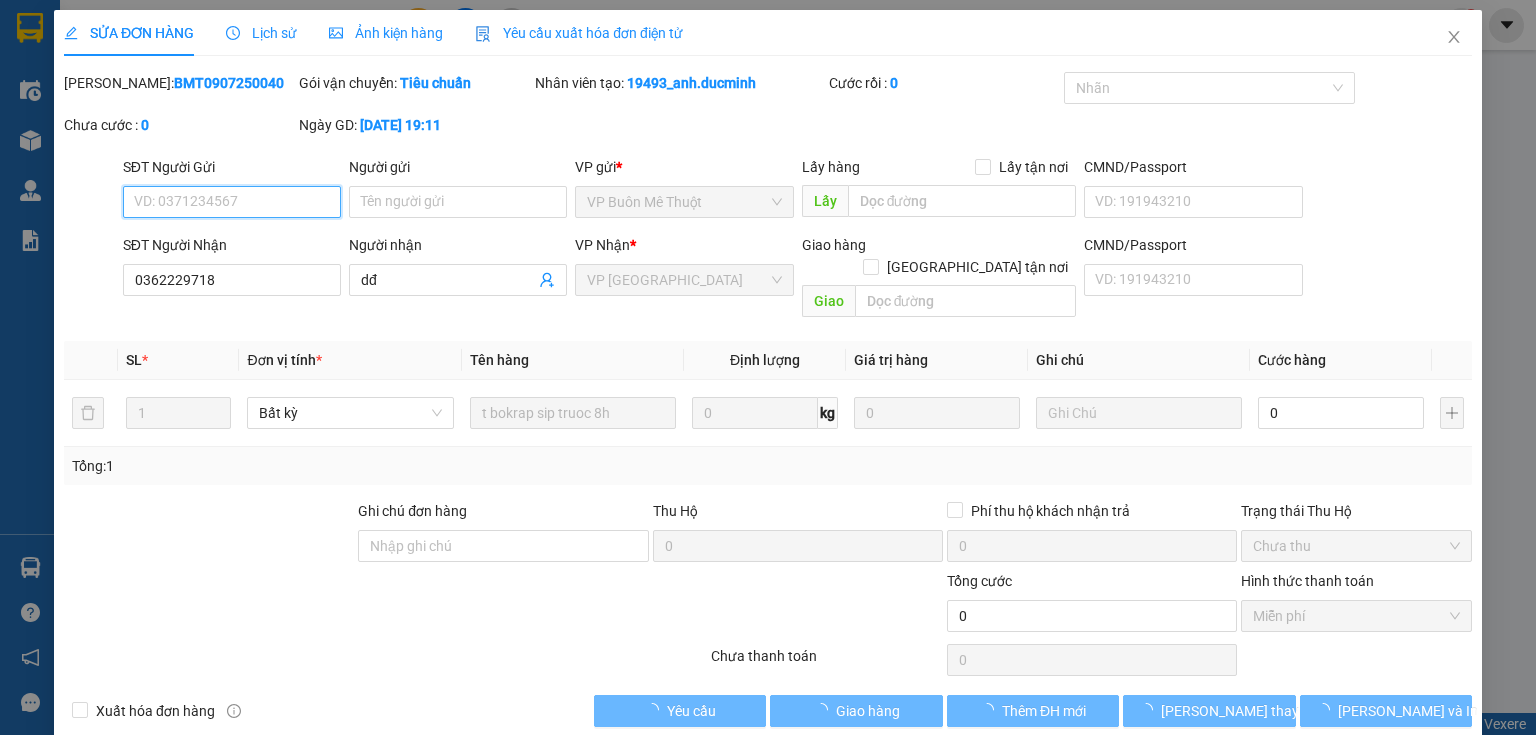 type on "0362229718" 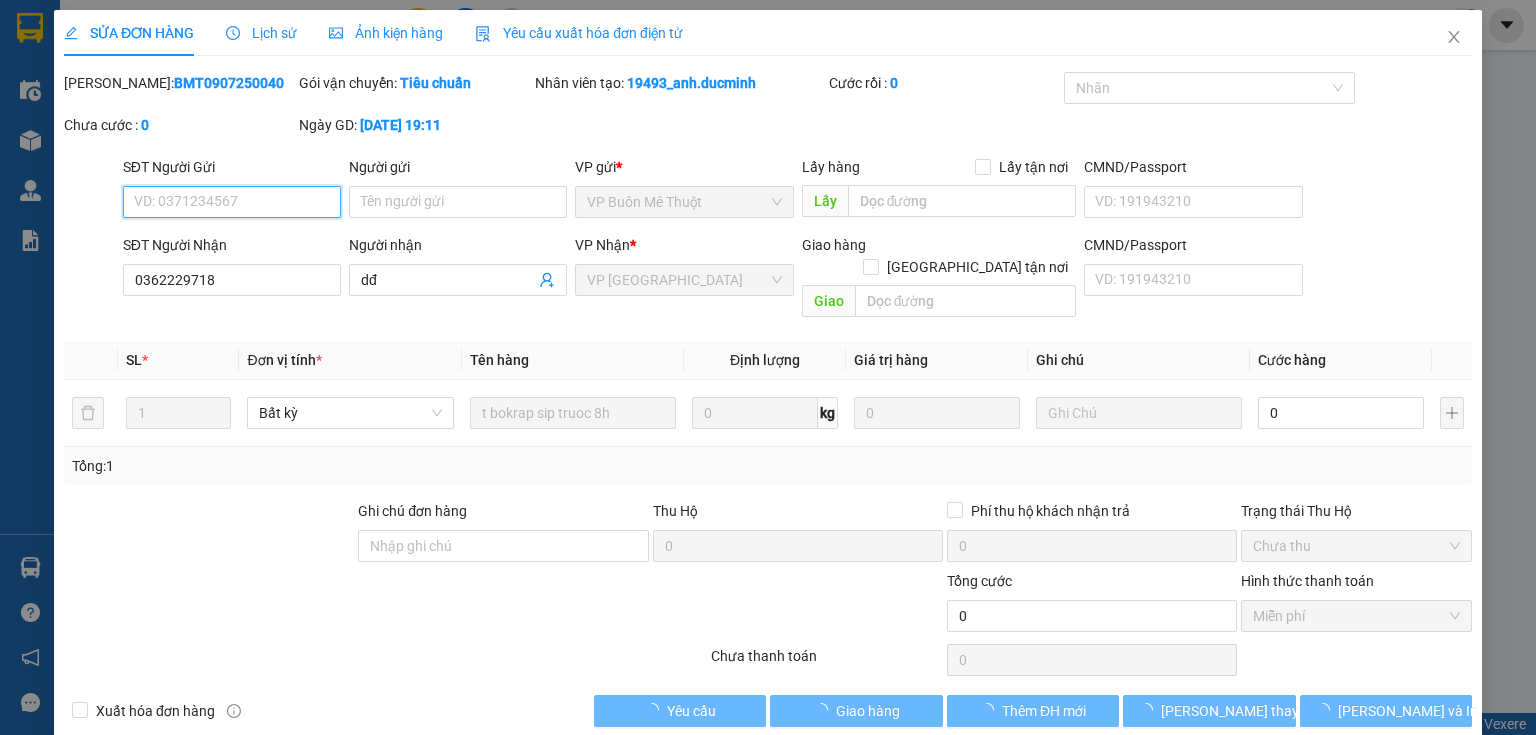 type on "dđ" 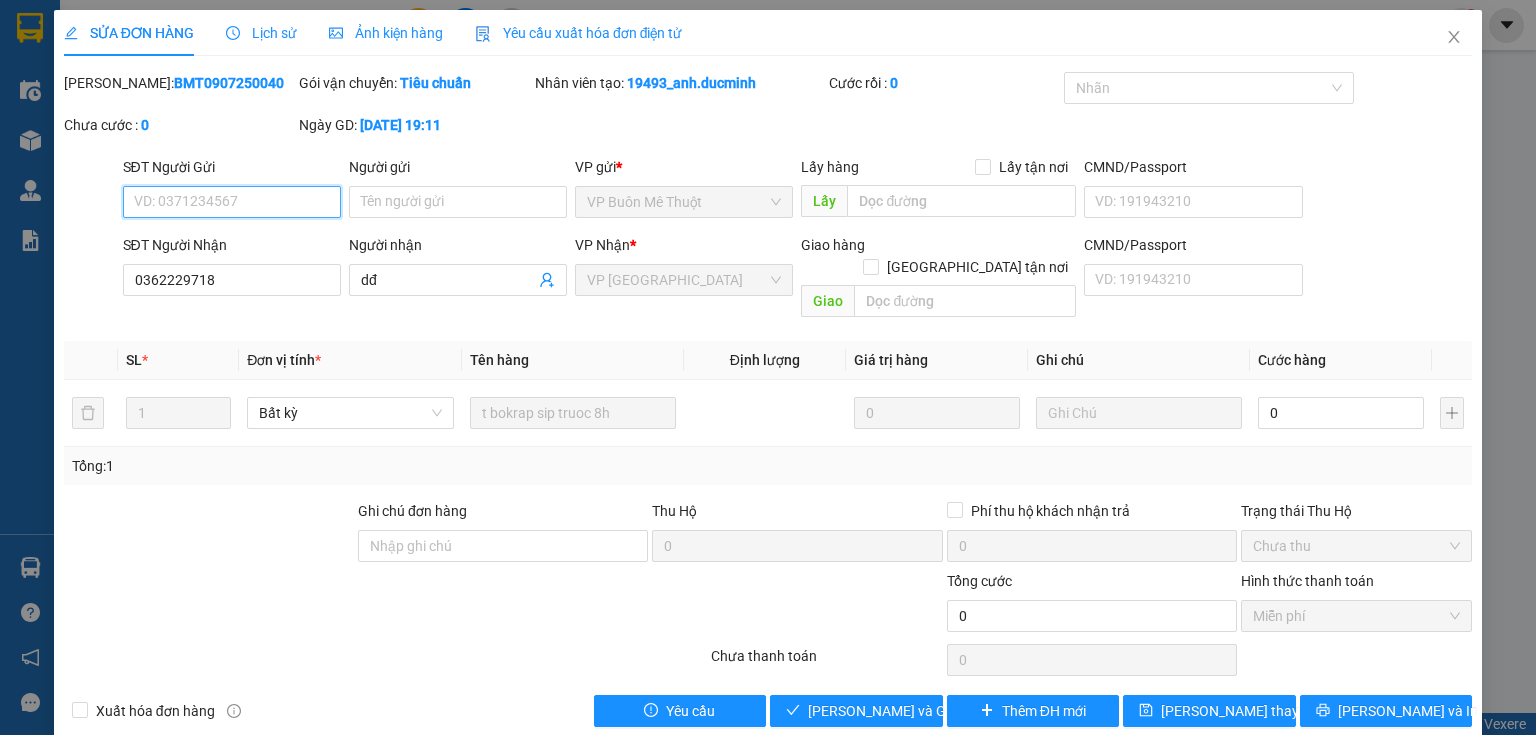 scroll, scrollTop: 8, scrollLeft: 0, axis: vertical 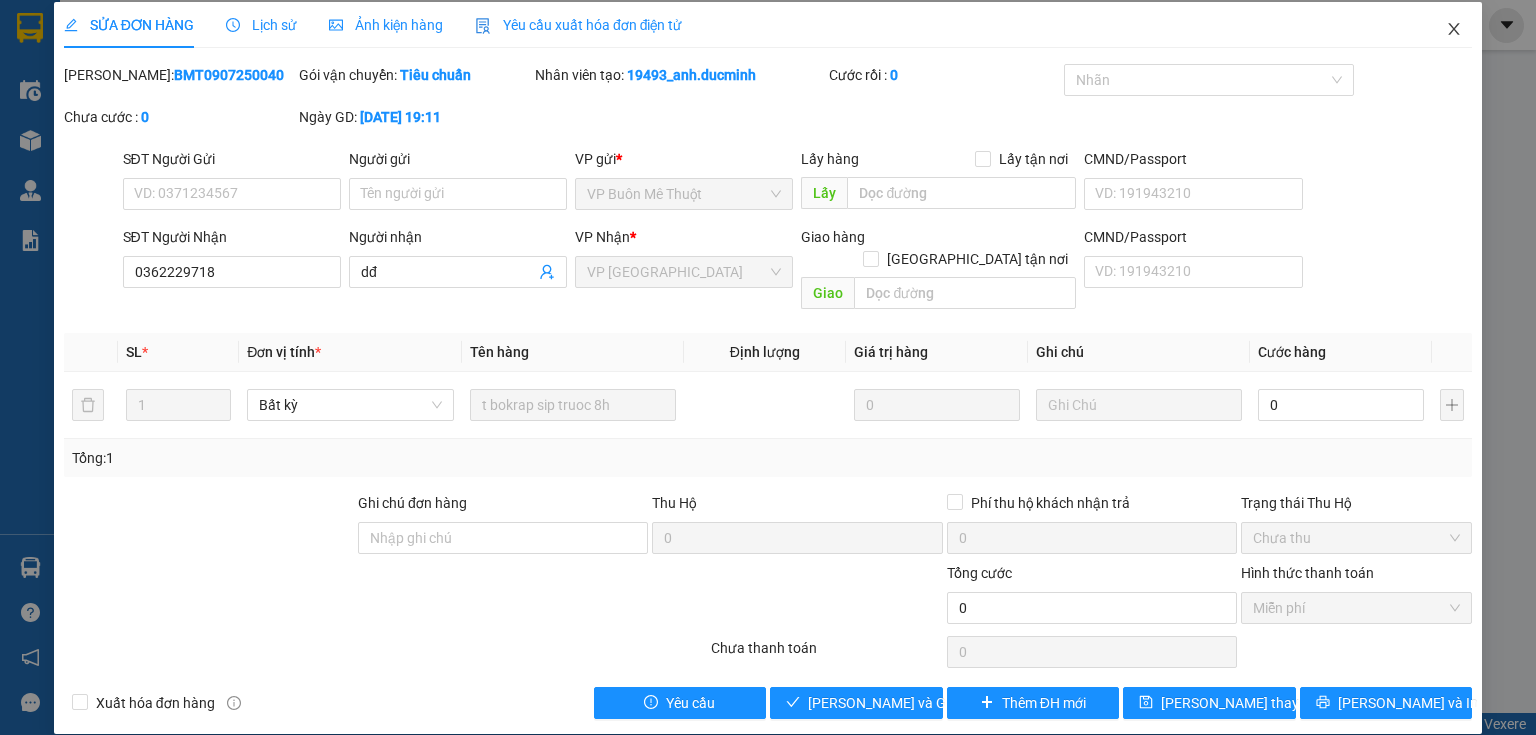 click 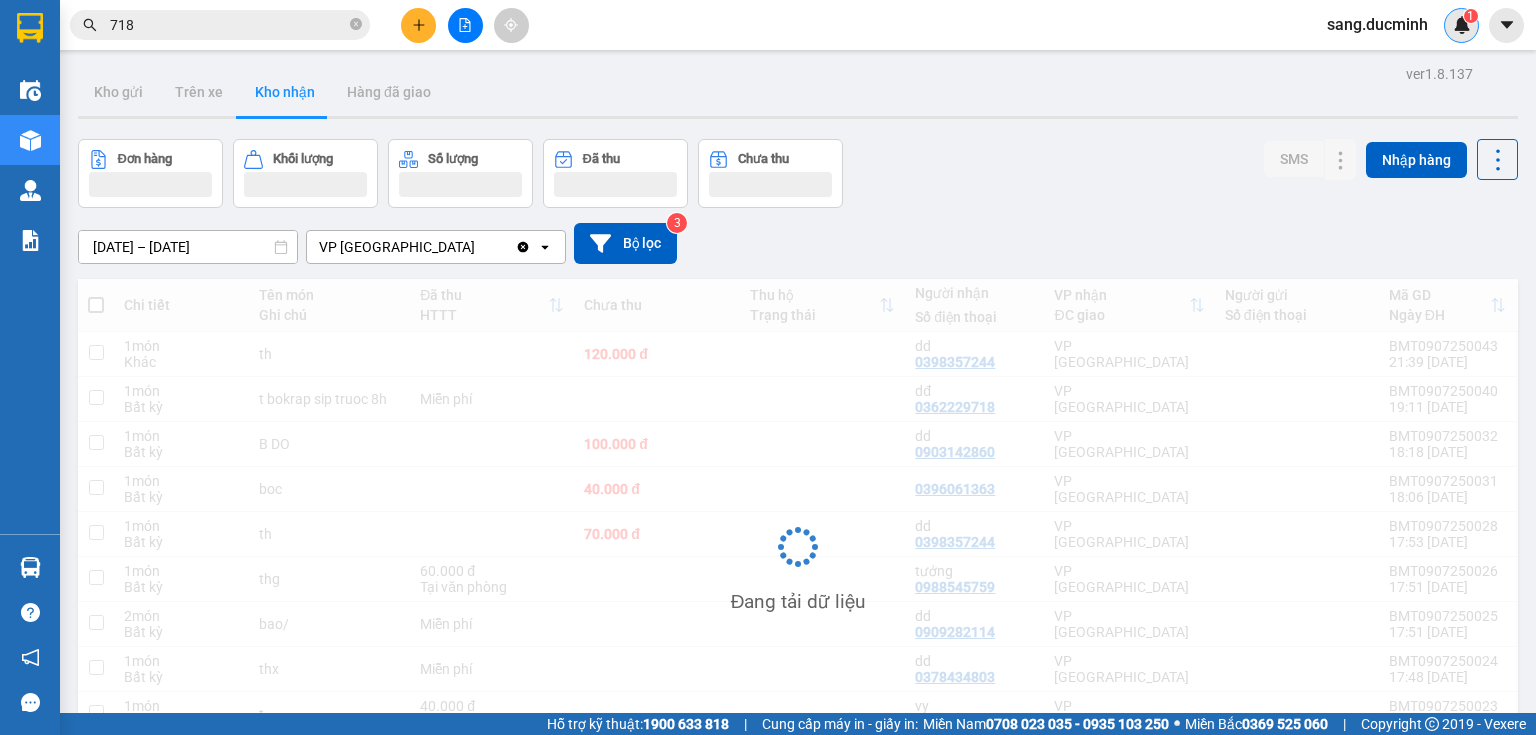 click on "1" at bounding box center [1461, 25] 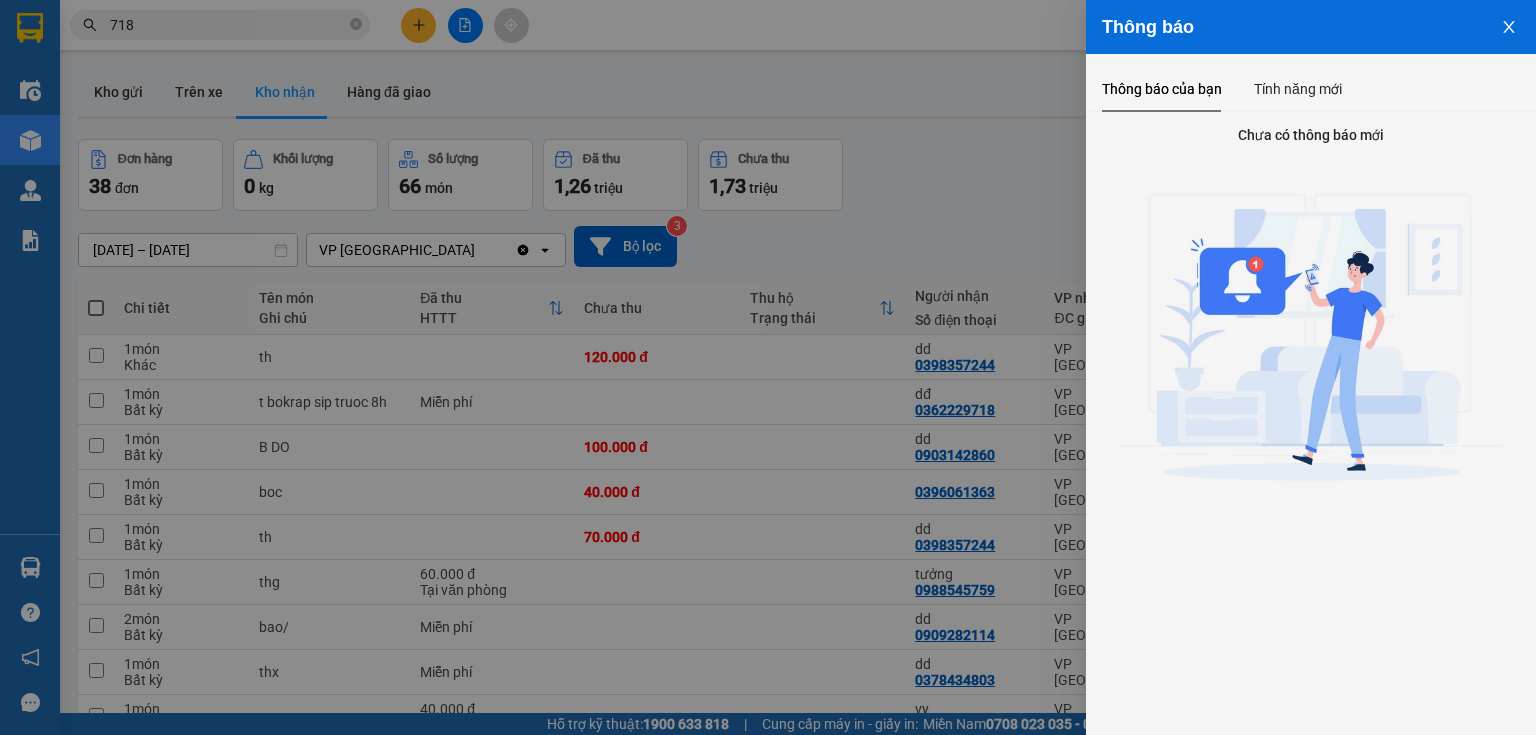 click 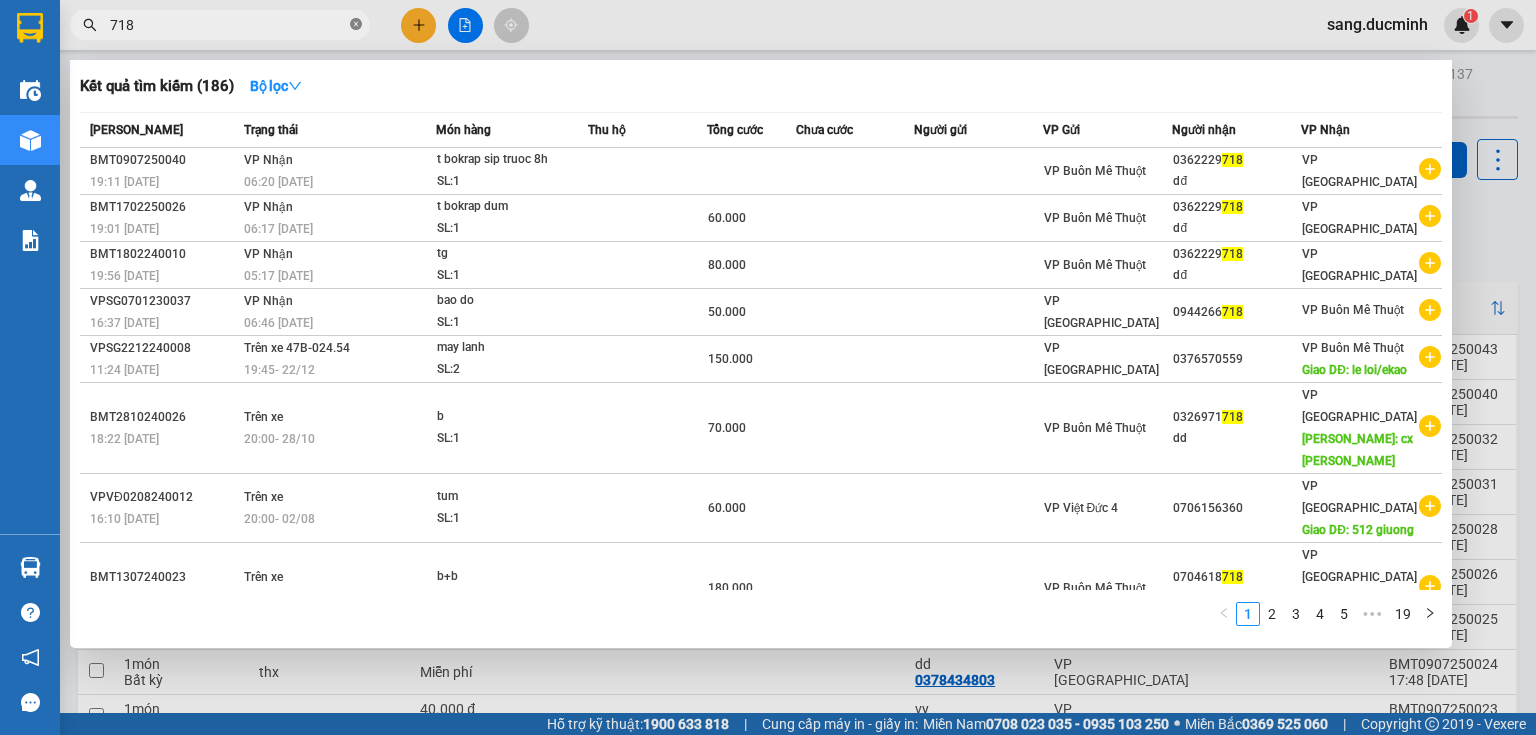click 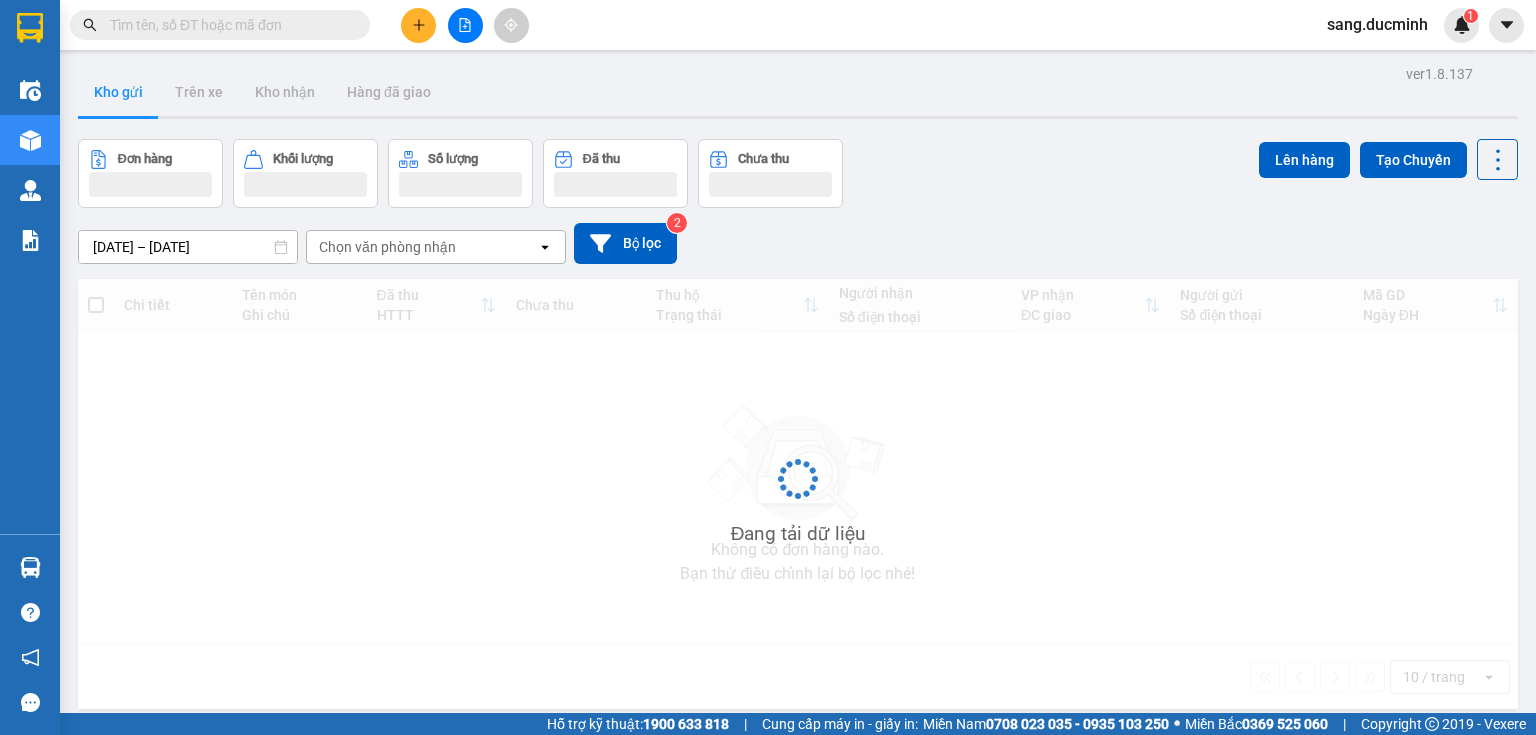 scroll, scrollTop: 0, scrollLeft: 0, axis: both 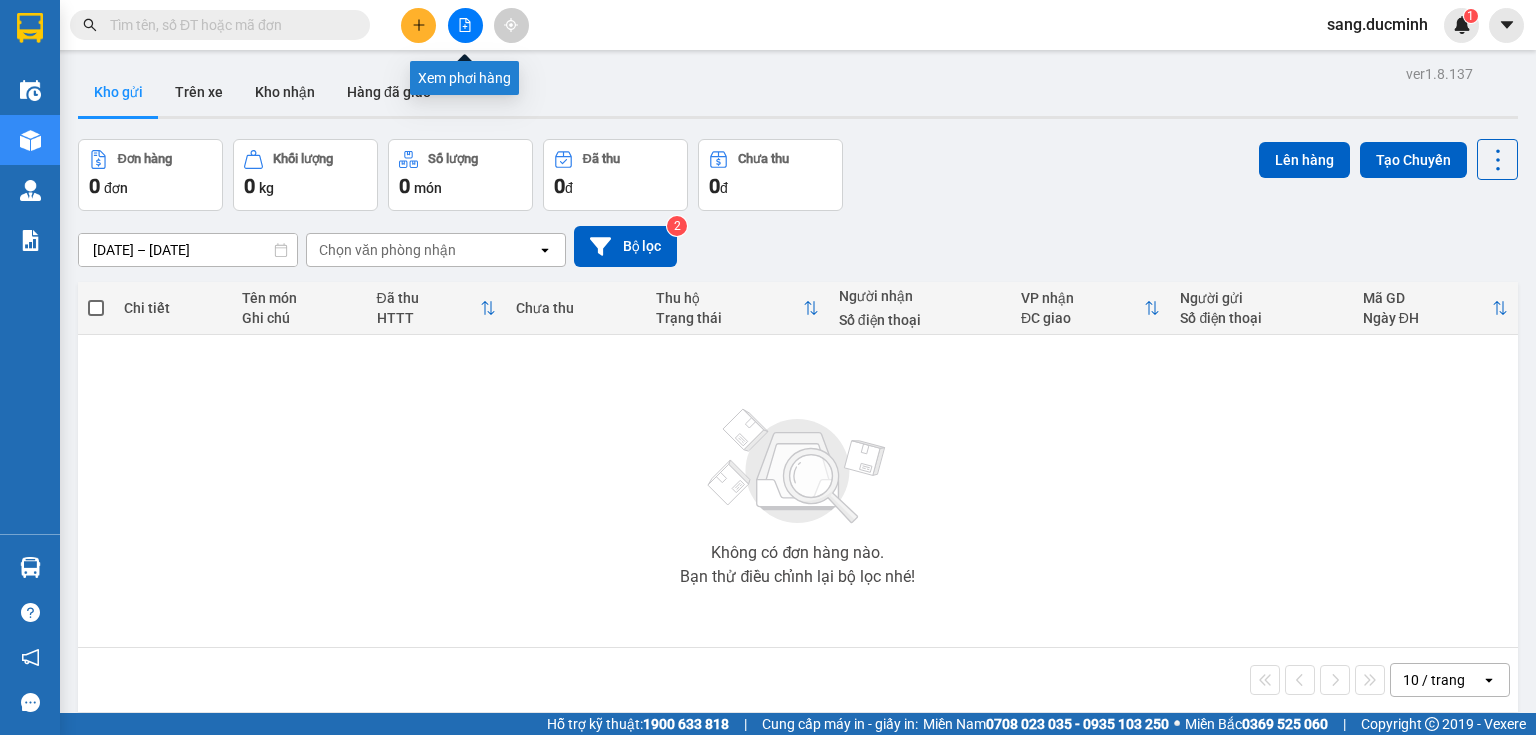 click 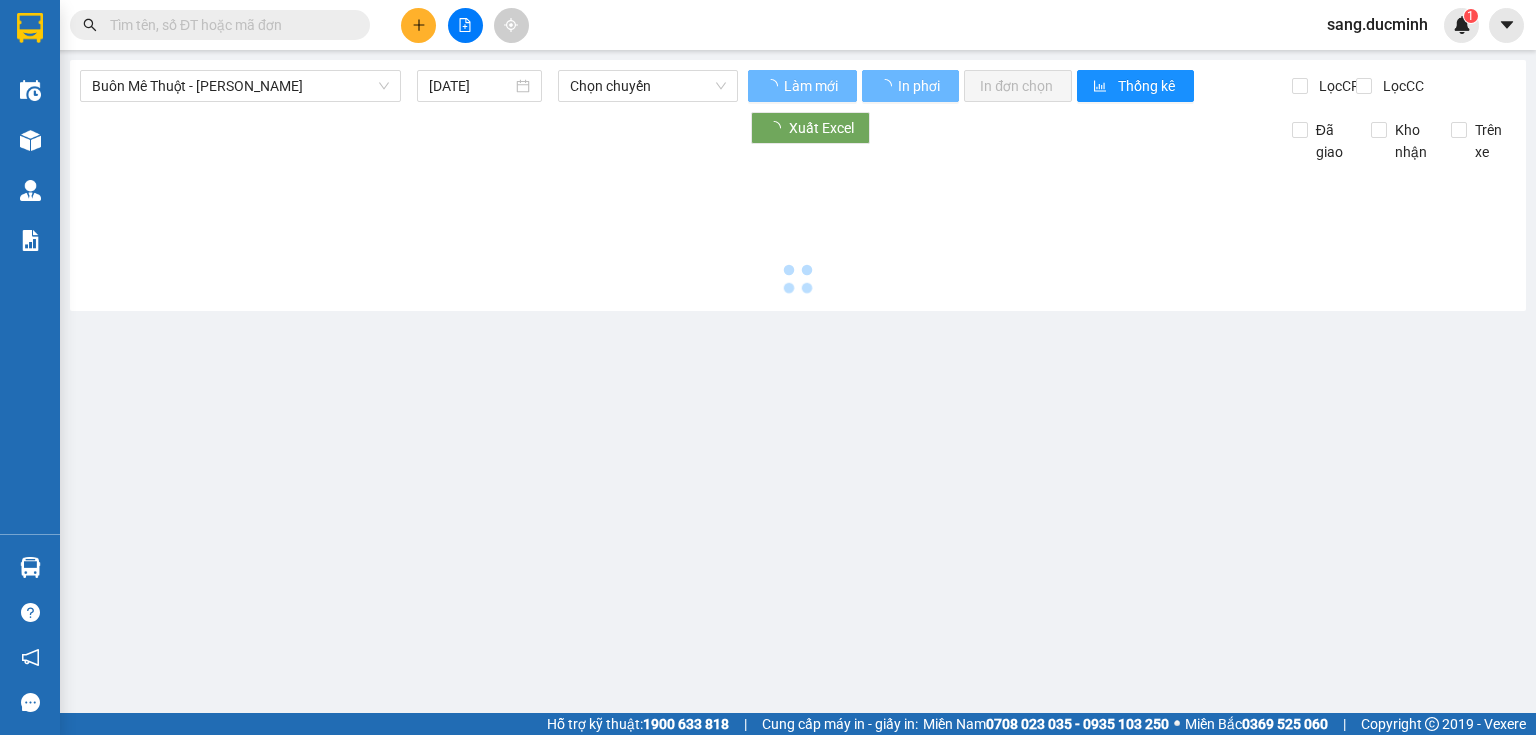 type on "10/07/2025" 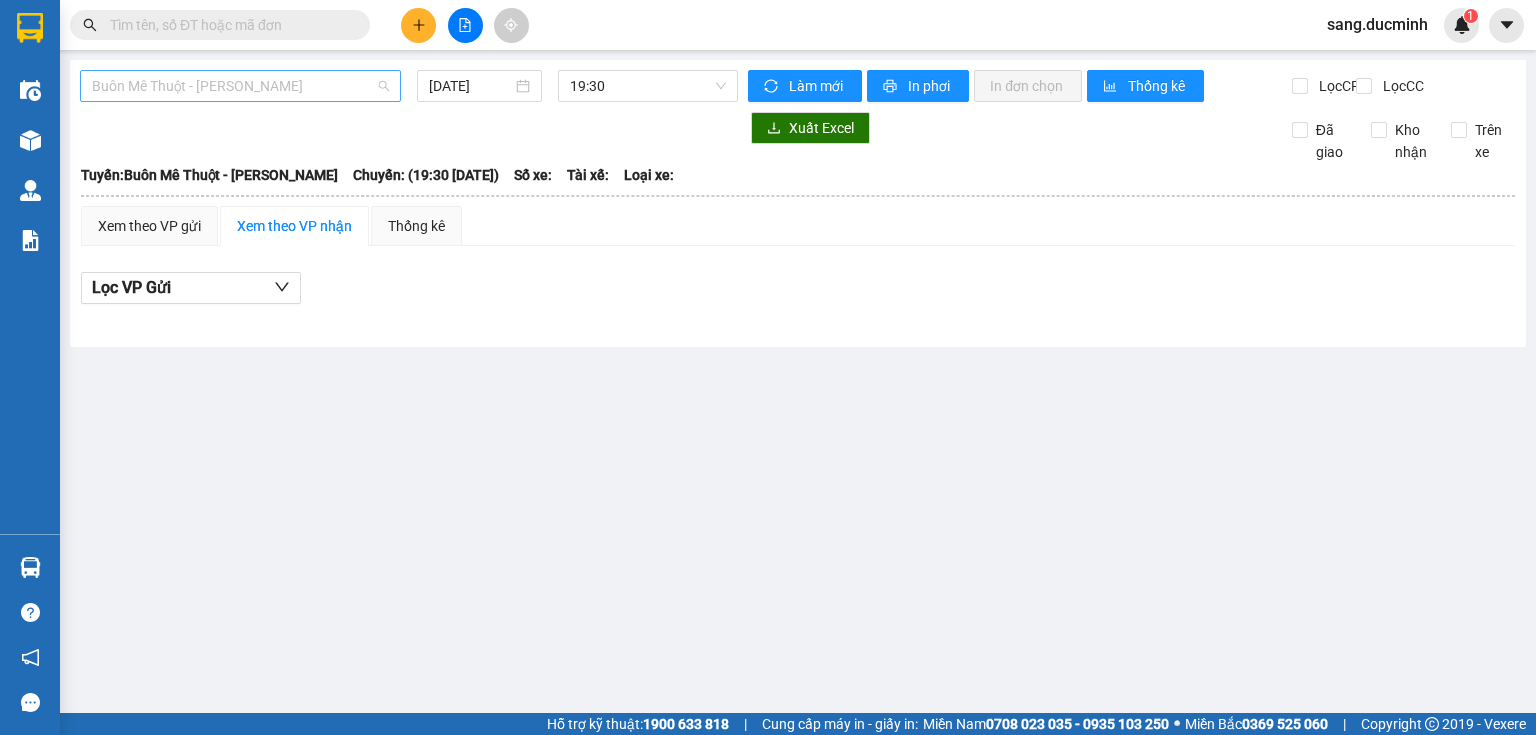 click on "Buôn Mê Thuột - Hồ Chí Minh" at bounding box center [240, 86] 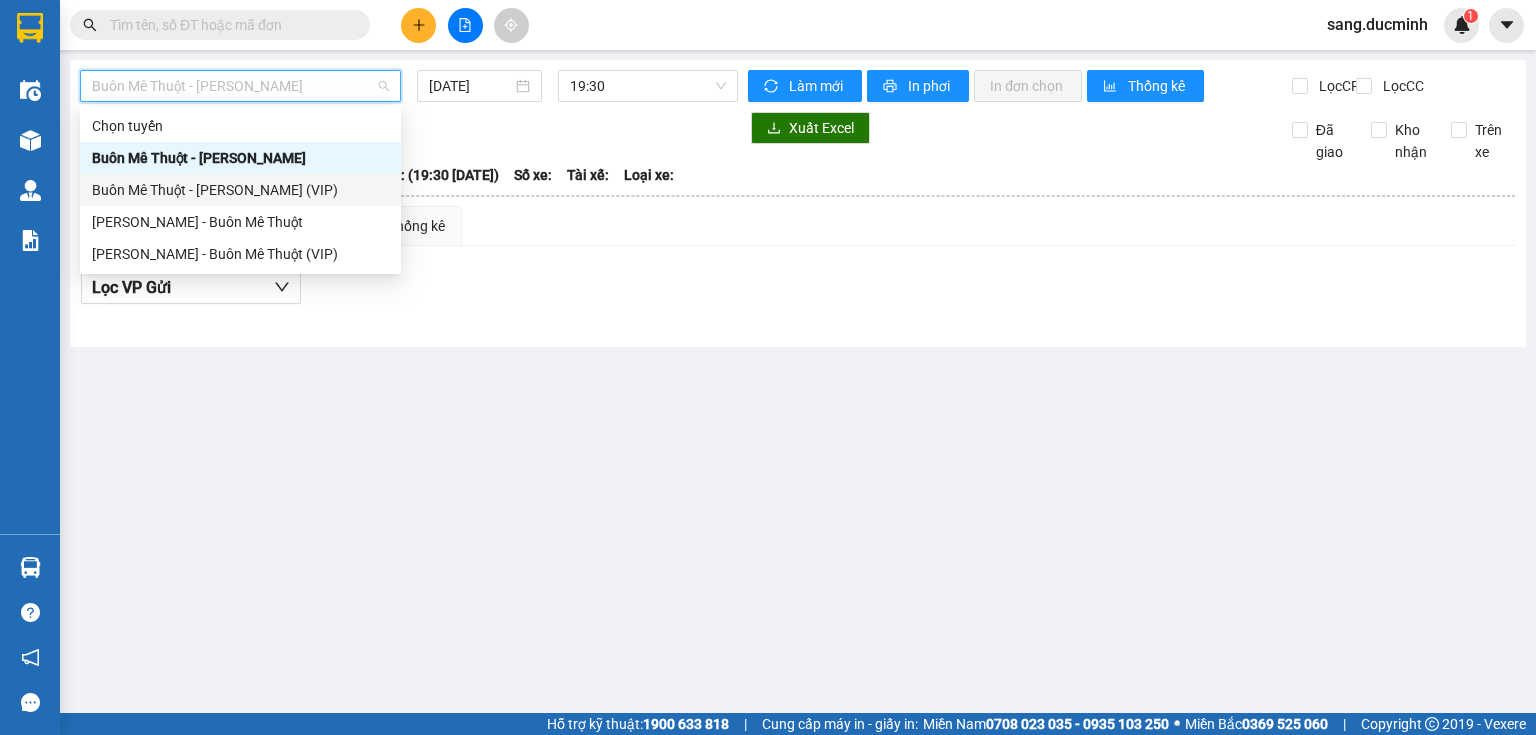 click on "Buôn Mê Thuột - Hồ Chí Minh (VIP)" at bounding box center (240, 190) 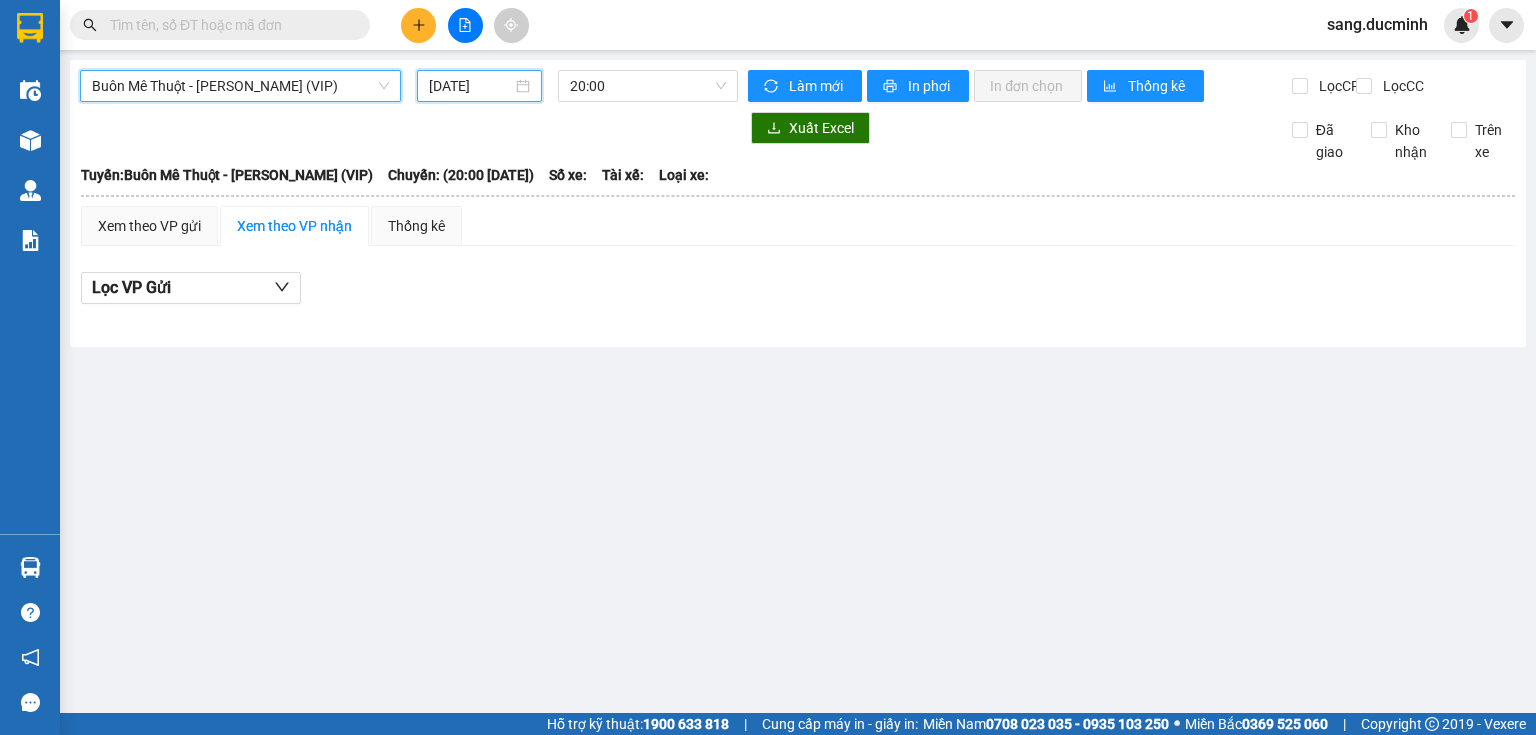 click on "10/07/2025" at bounding box center (470, 86) 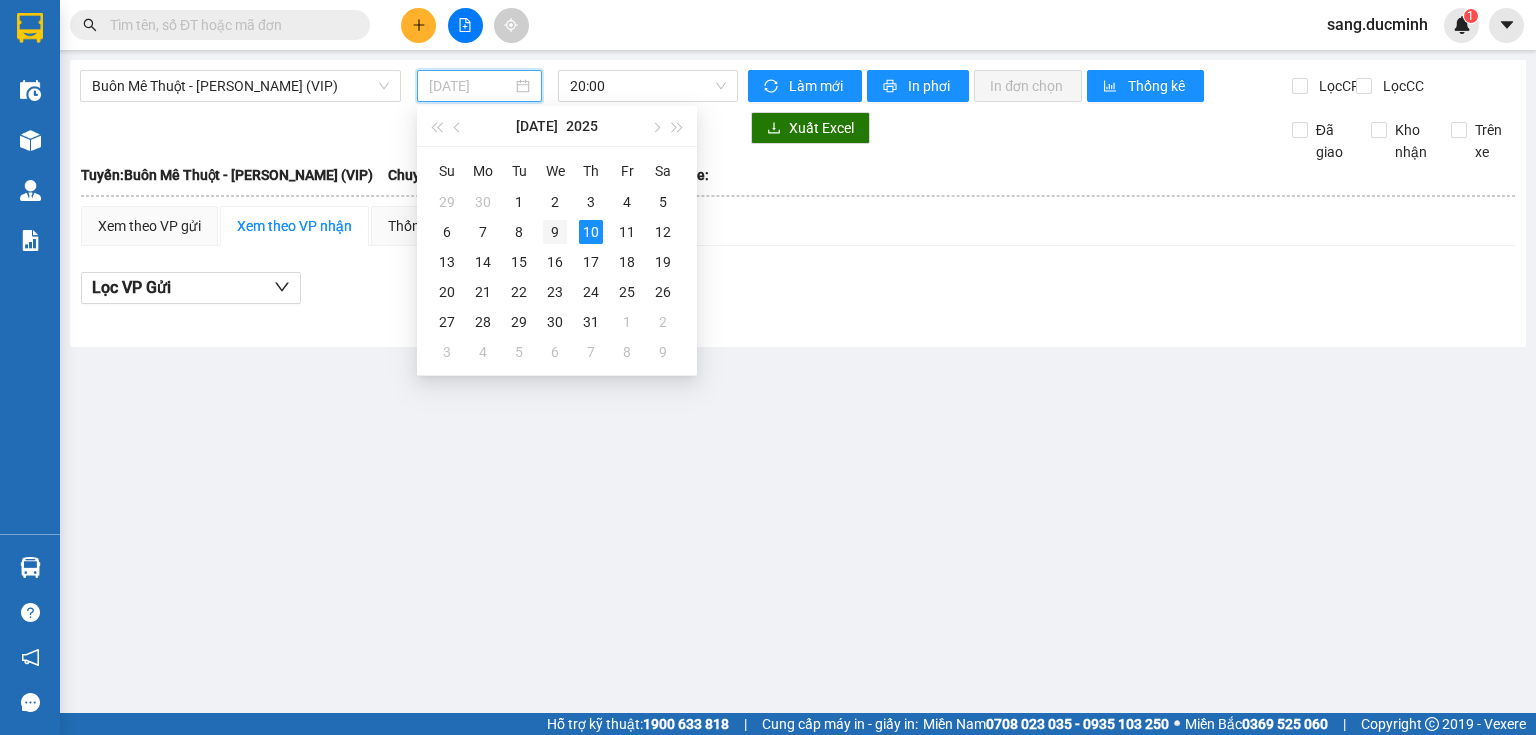 click on "9" at bounding box center [555, 232] 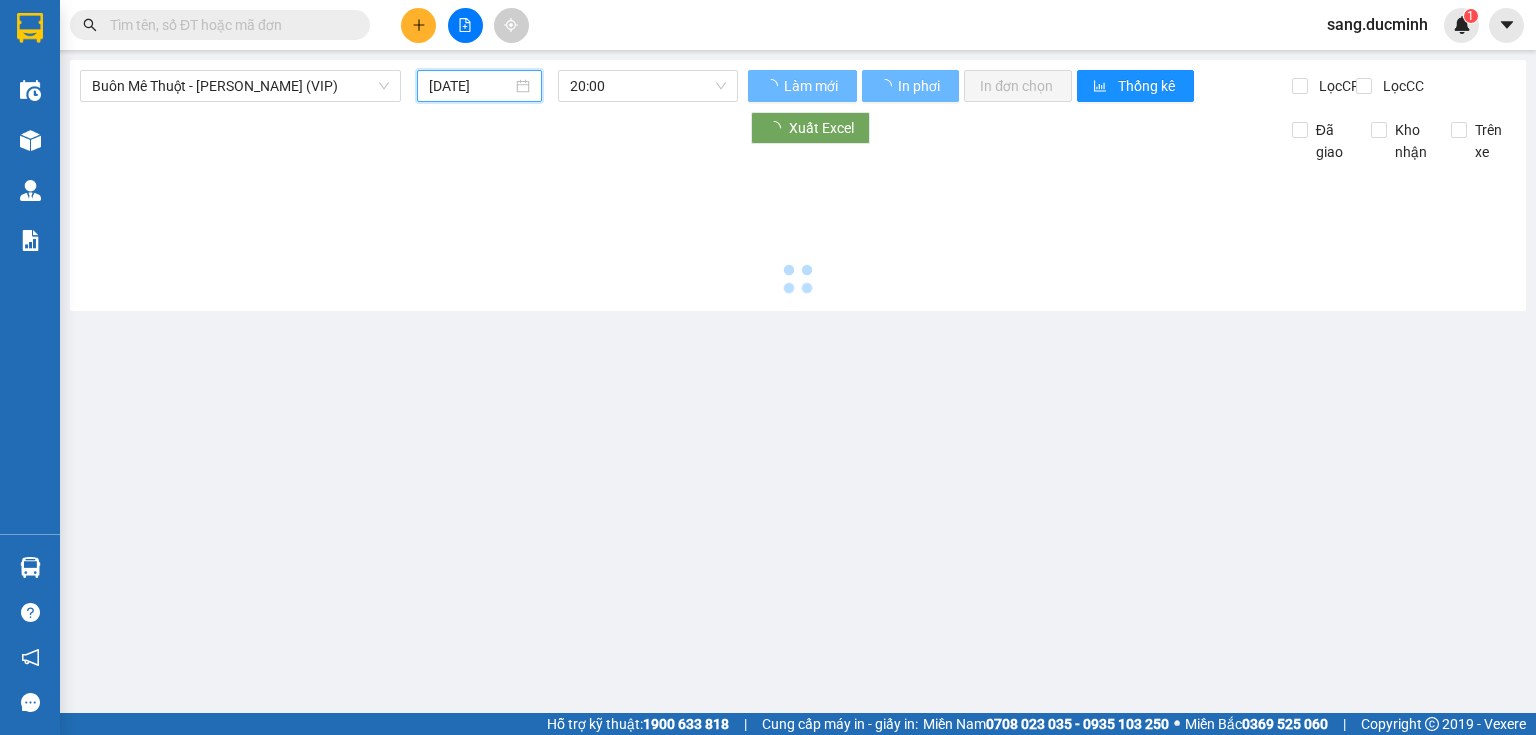 type on "[DATE]" 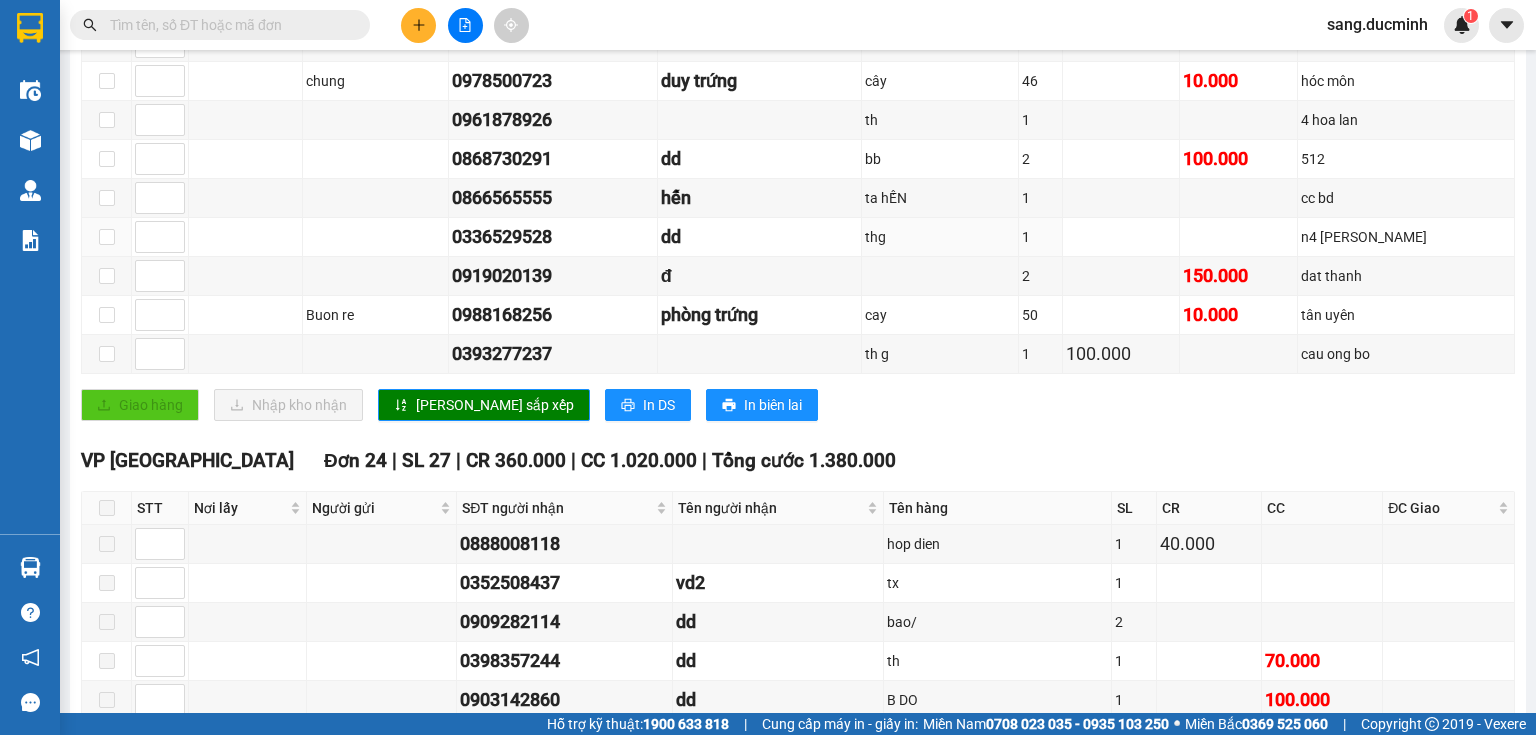 scroll, scrollTop: 960, scrollLeft: 0, axis: vertical 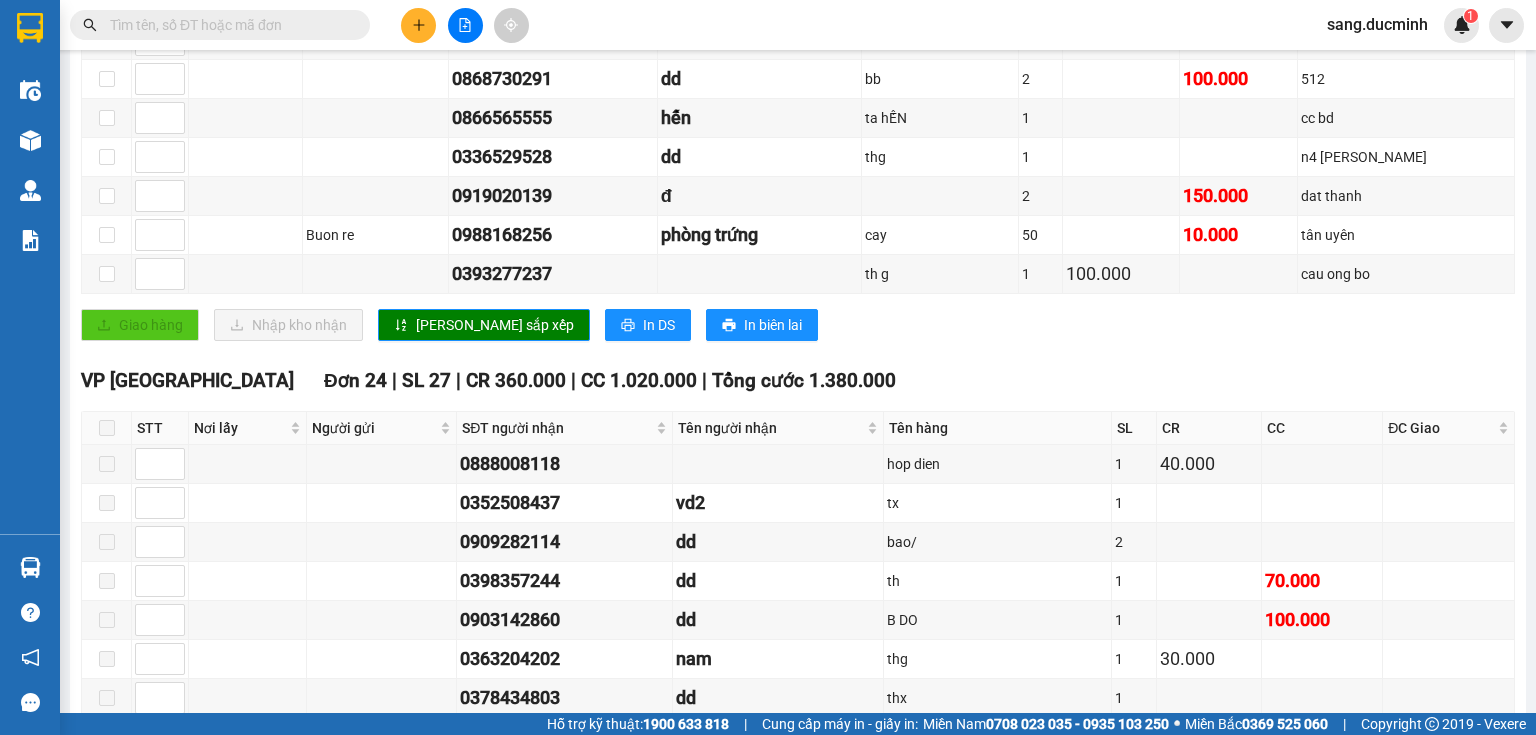 click at bounding box center (228, 25) 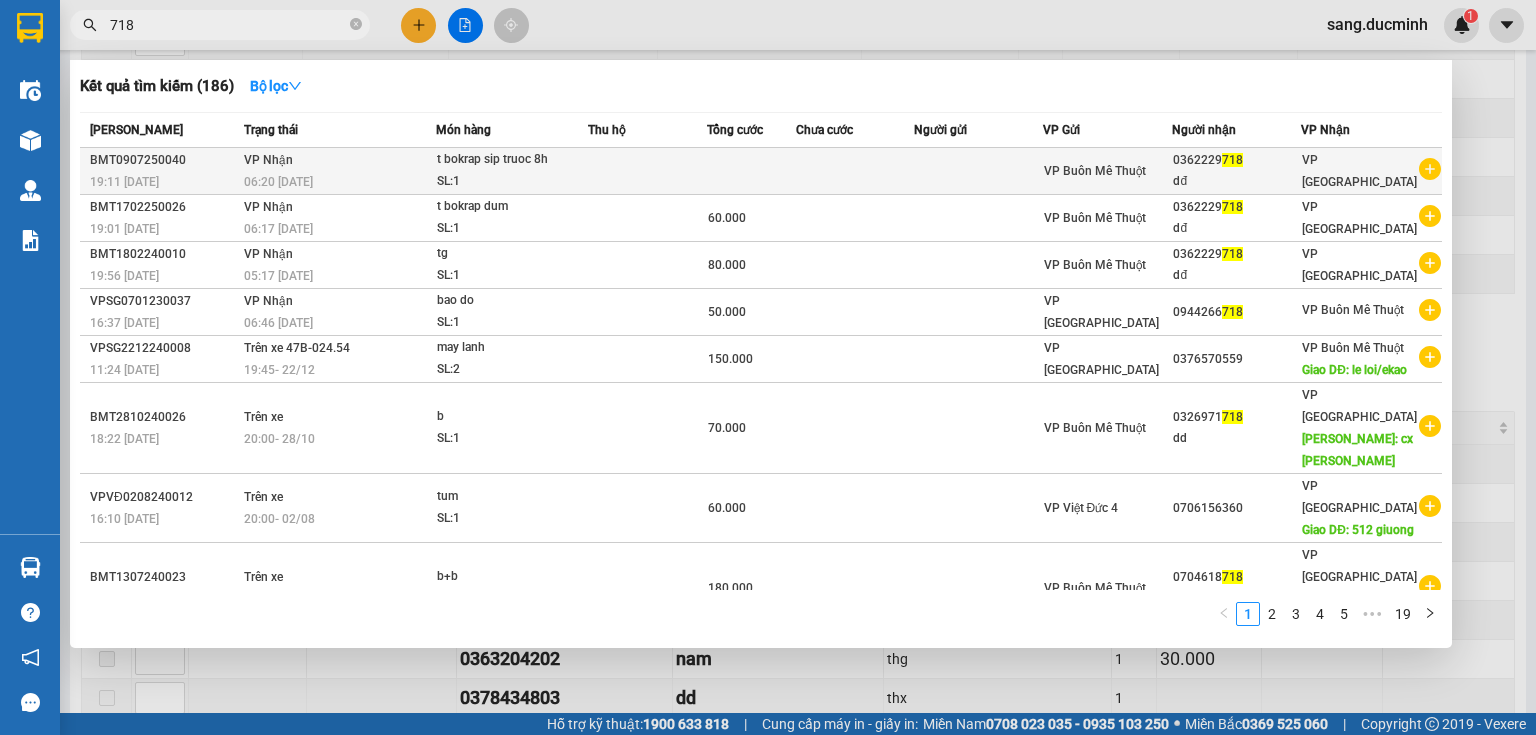 type on "718" 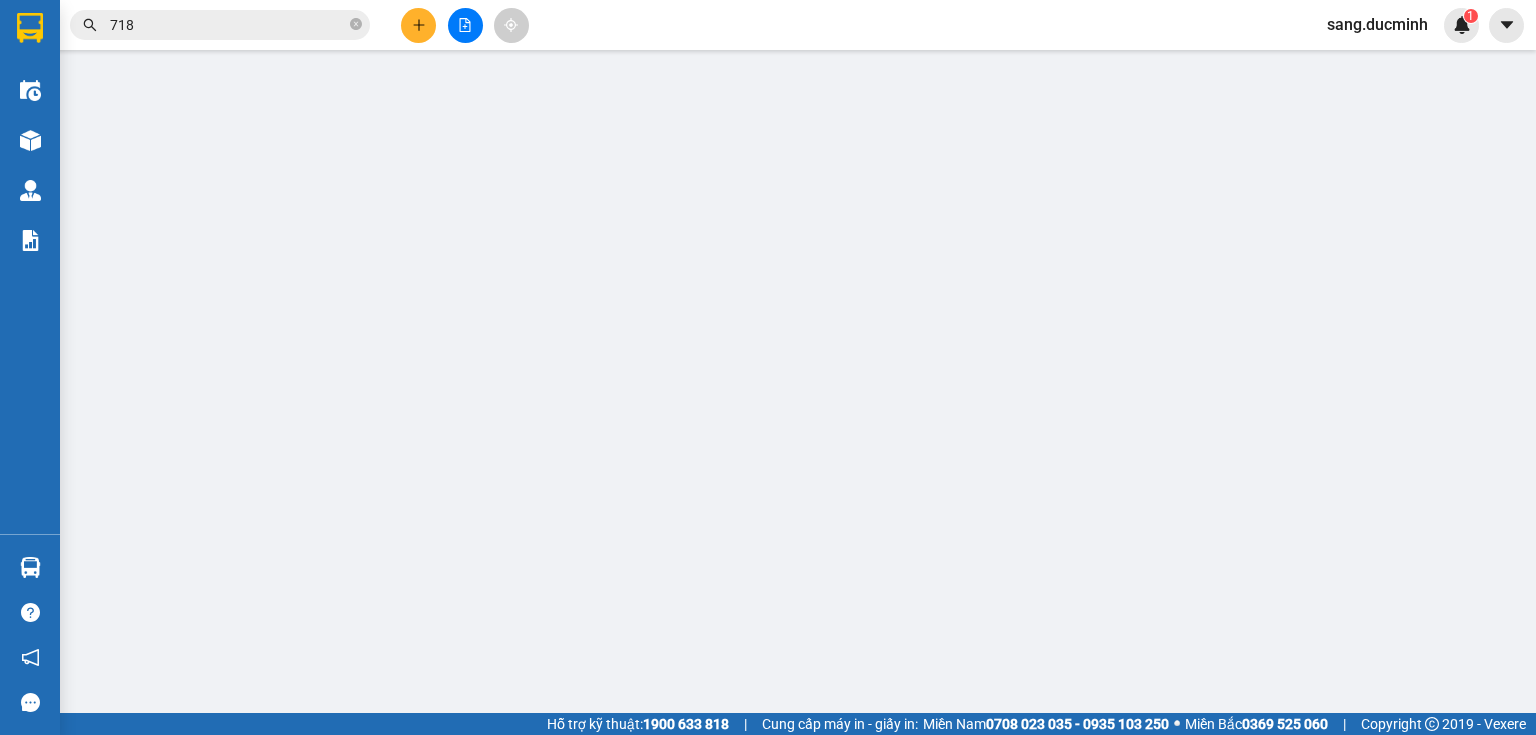 scroll, scrollTop: 0, scrollLeft: 0, axis: both 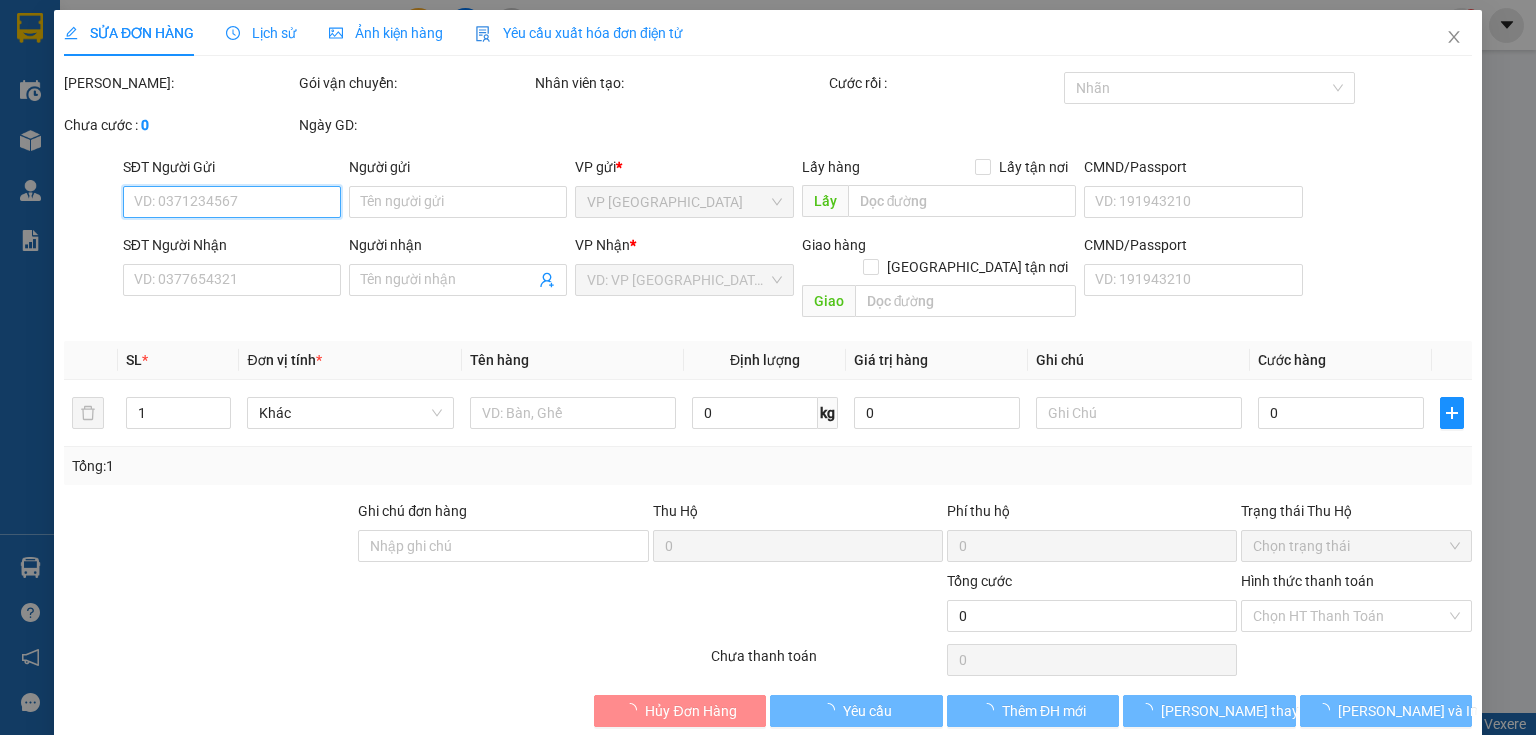 type on "0362229718" 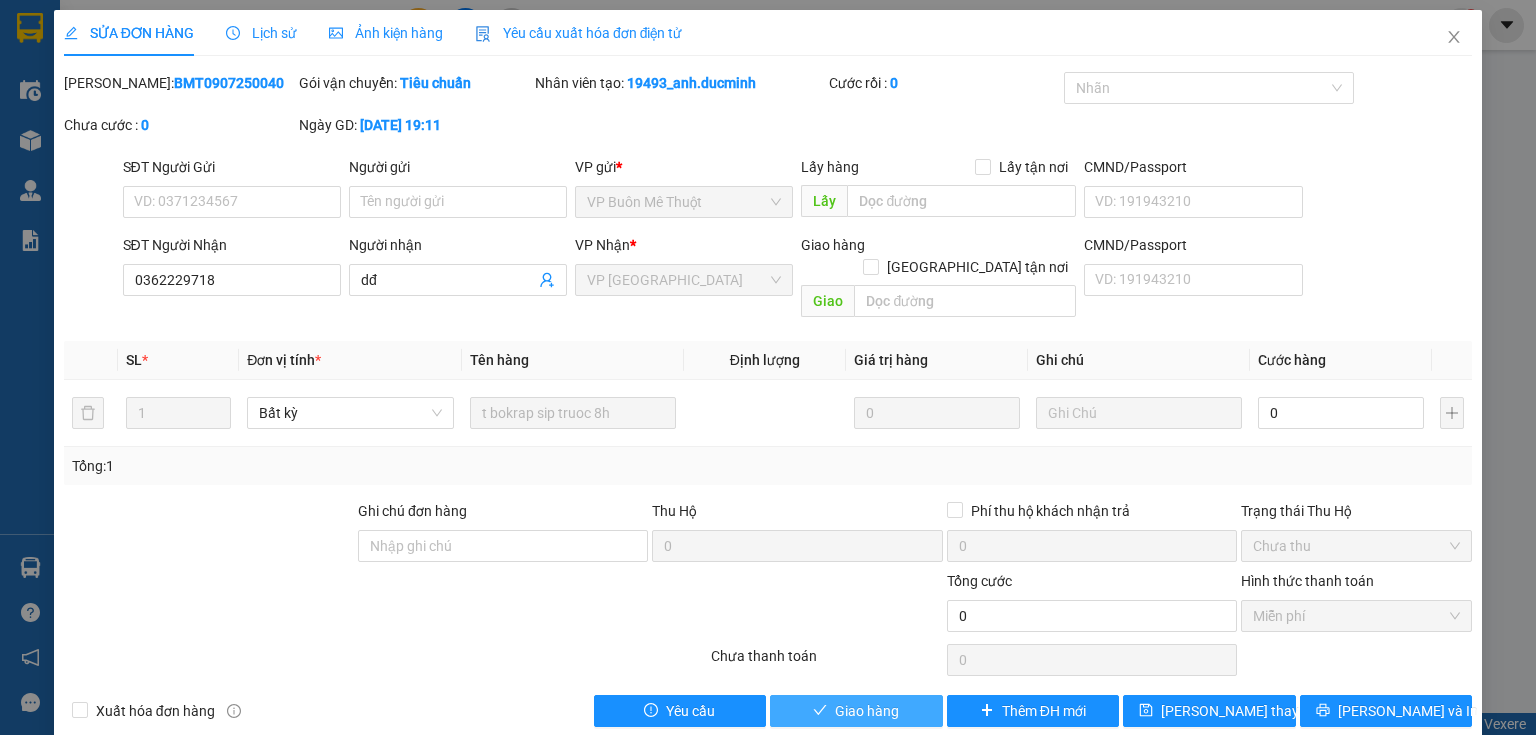 click on "Giao hàng" at bounding box center (867, 711) 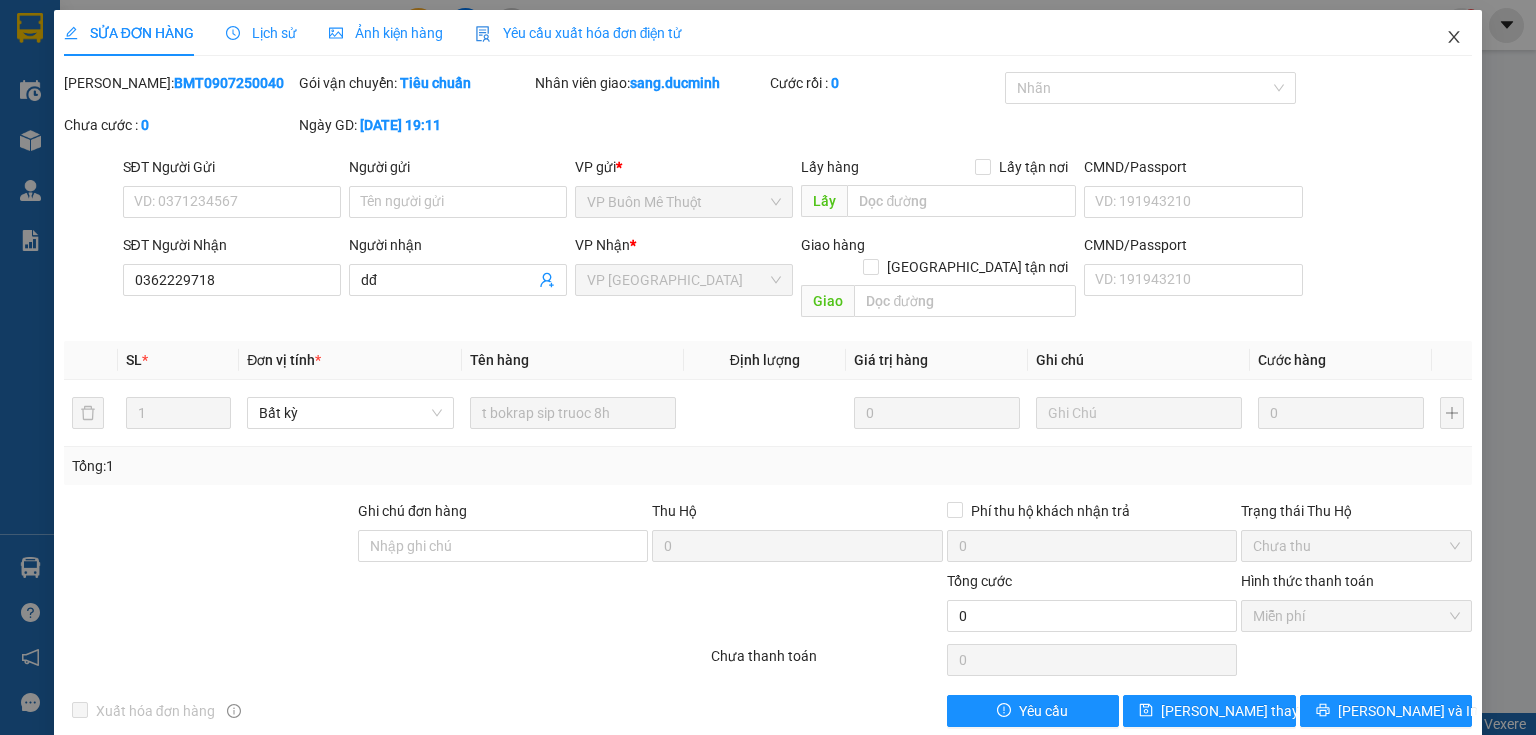 click 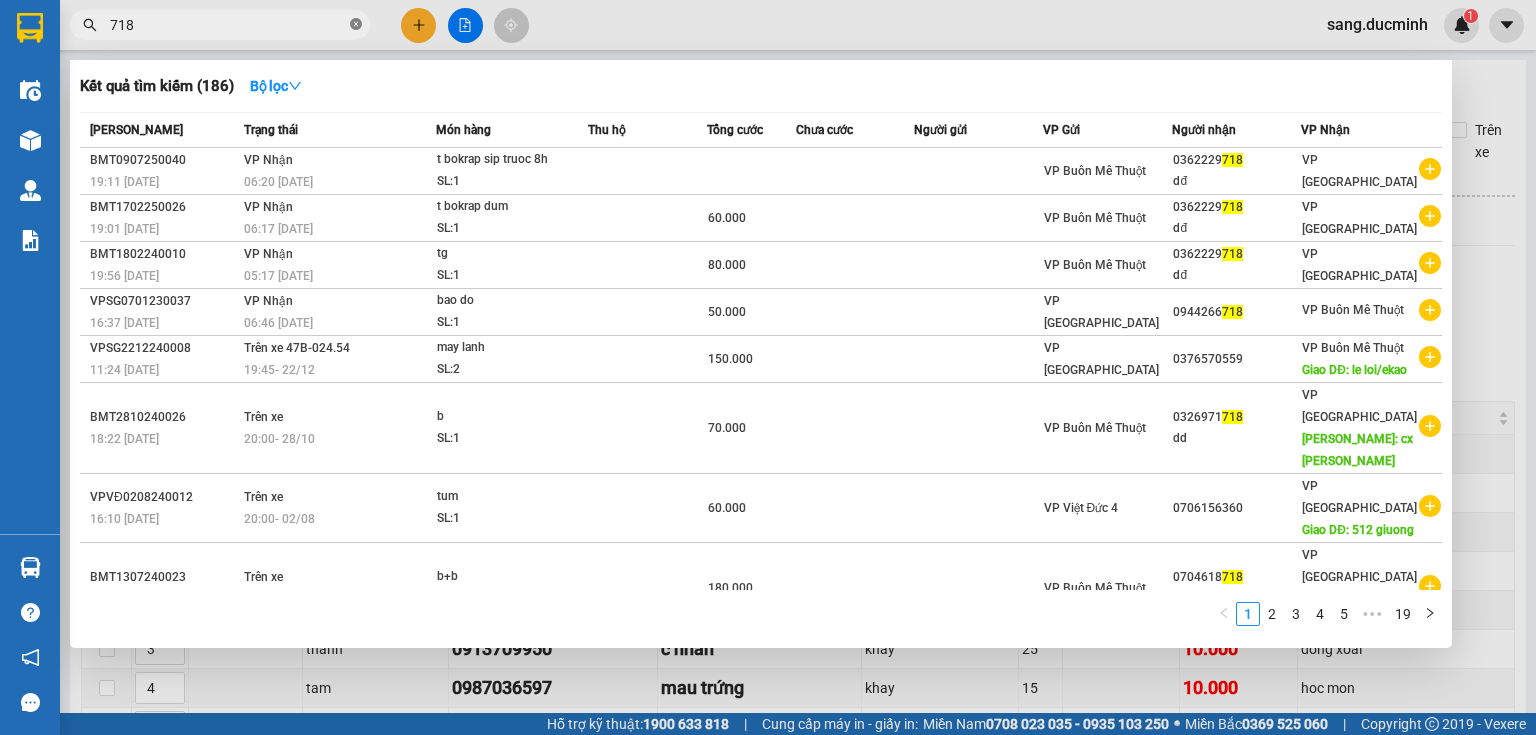 click 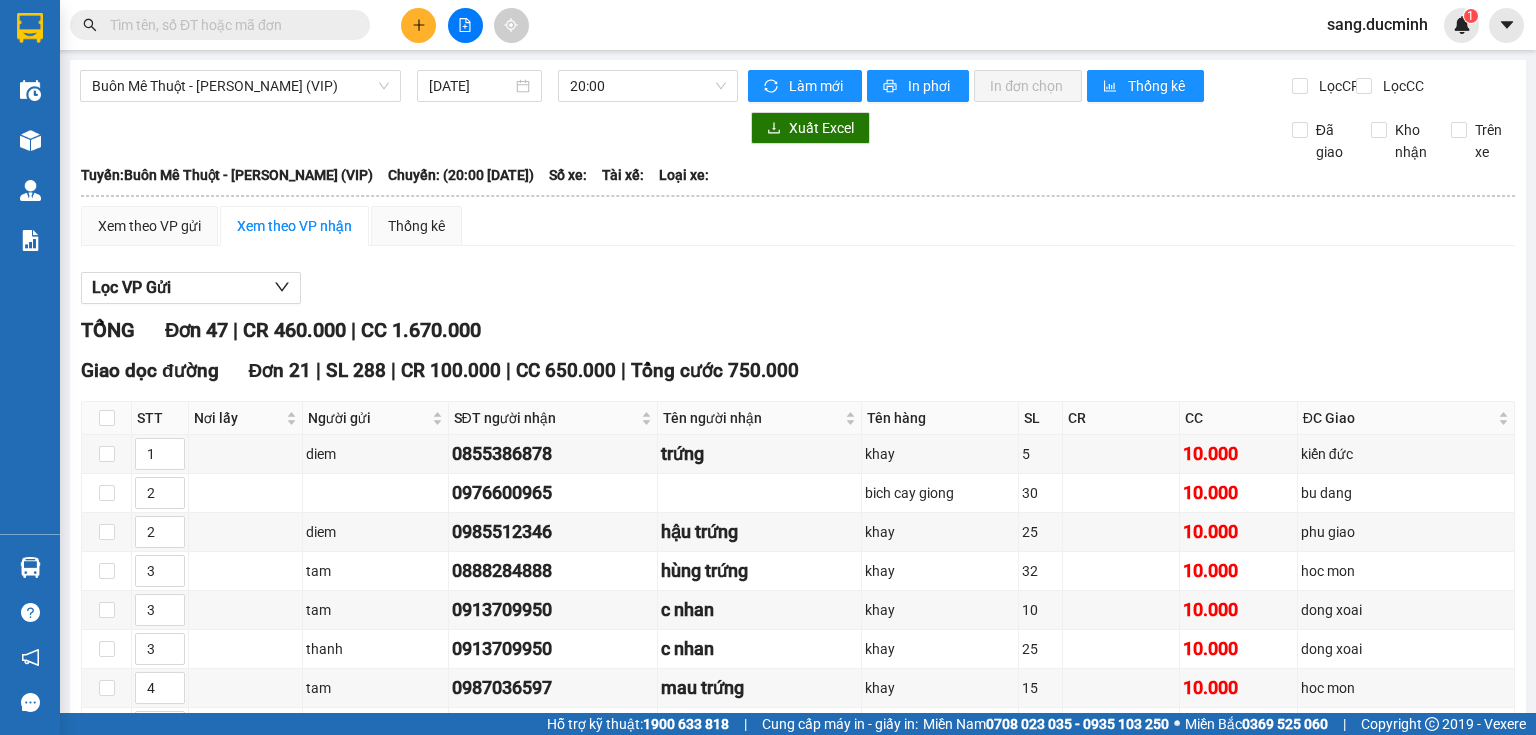 click at bounding box center (228, 25) 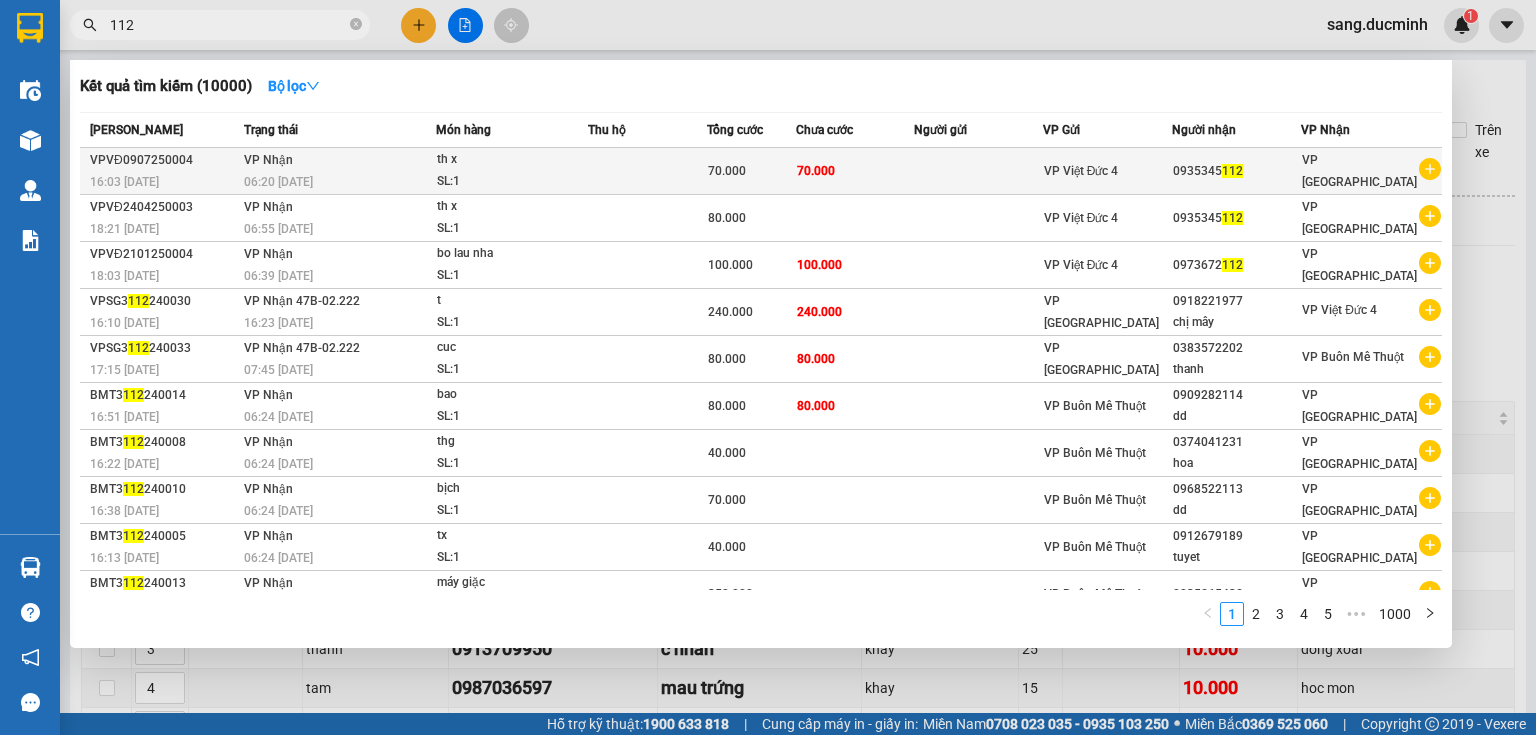type on "112" 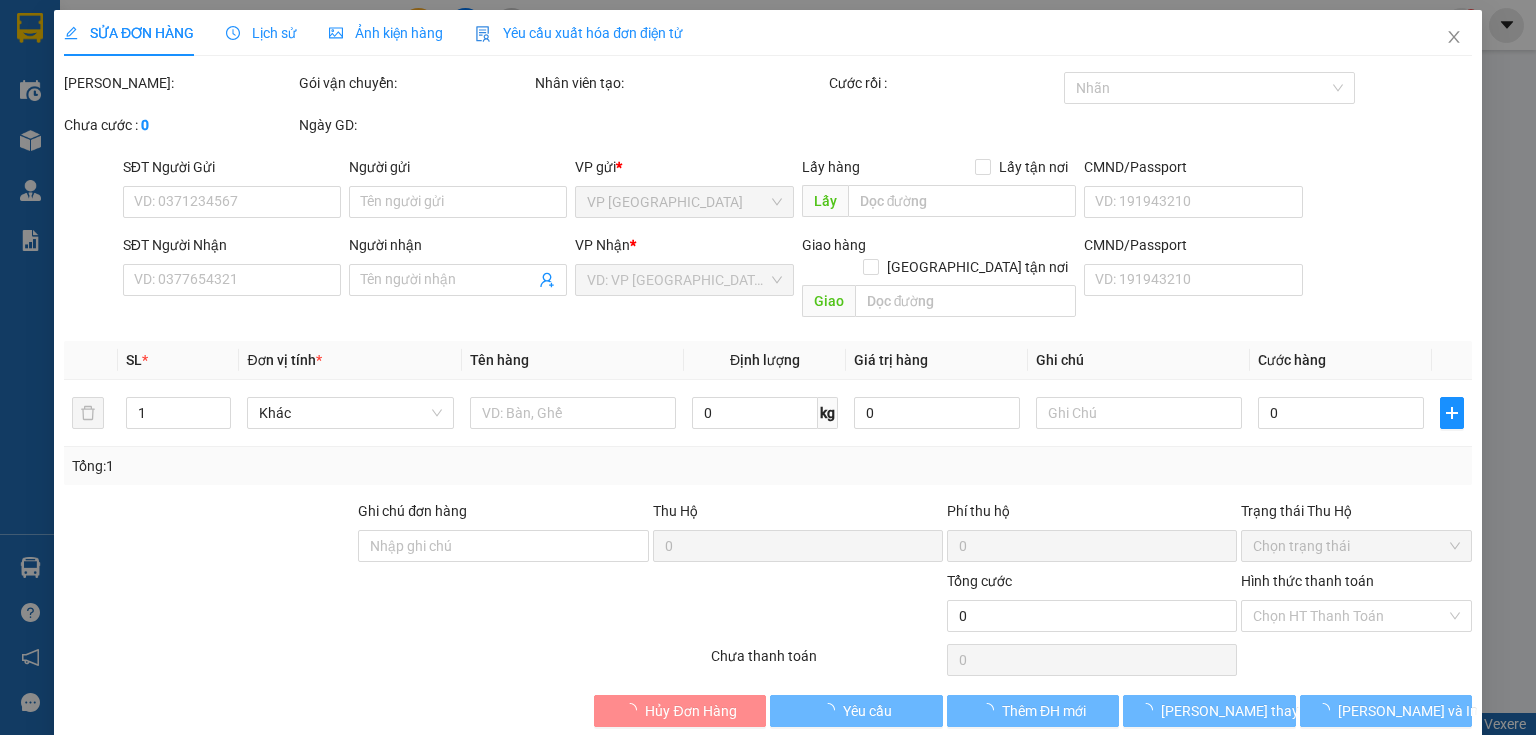 type on "0935345112" 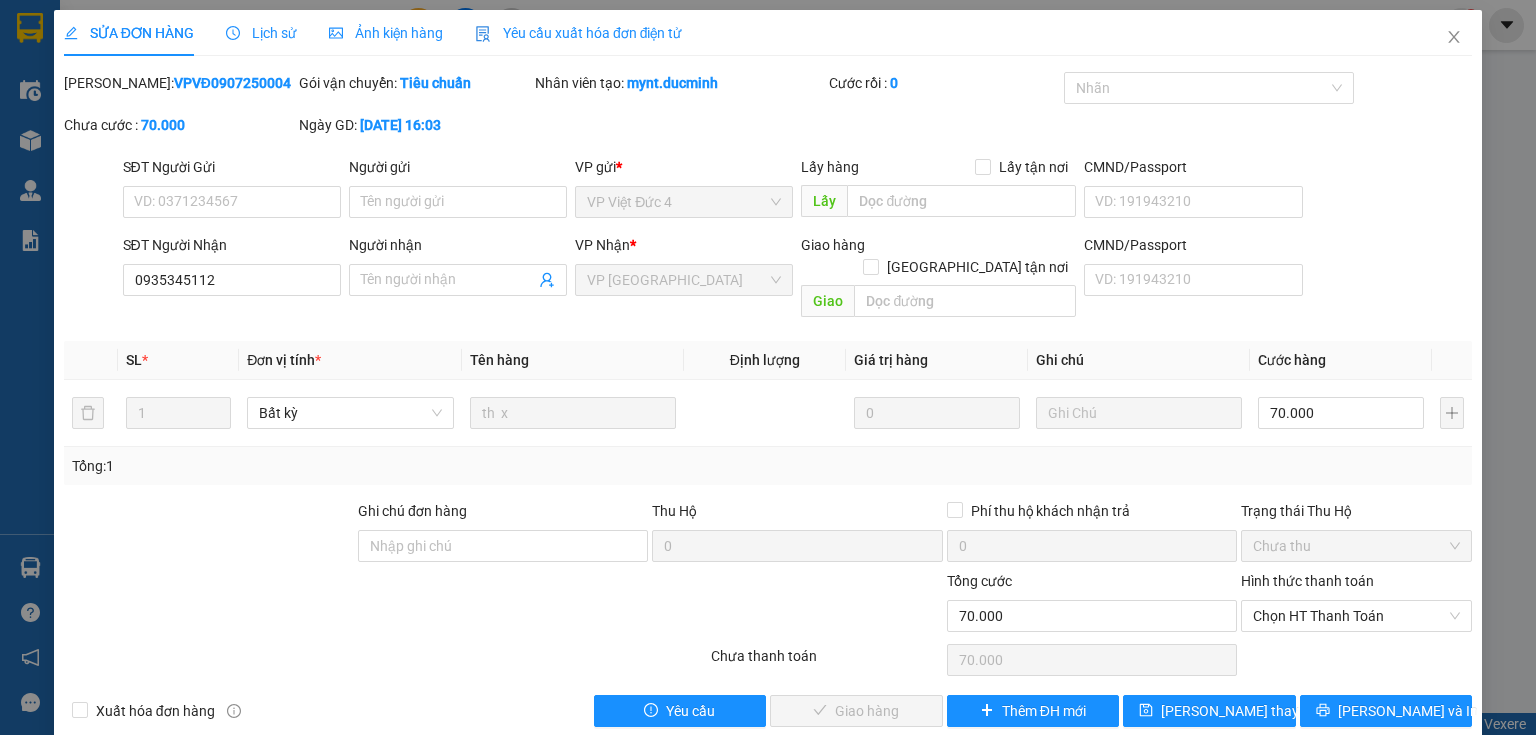 click on "Hình thức thanh toán" at bounding box center [1307, 581] 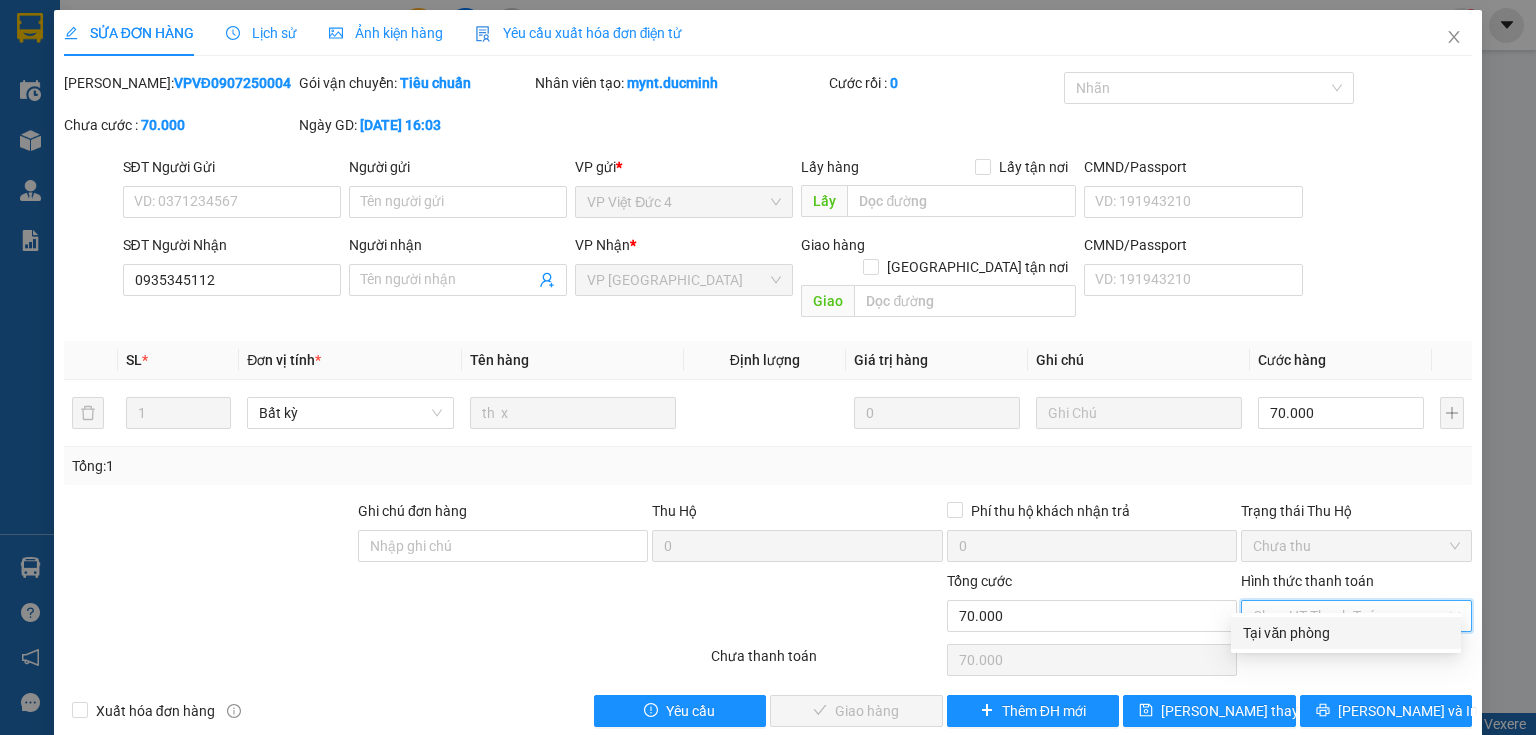 click on "Tại văn phòng" at bounding box center [1346, 633] 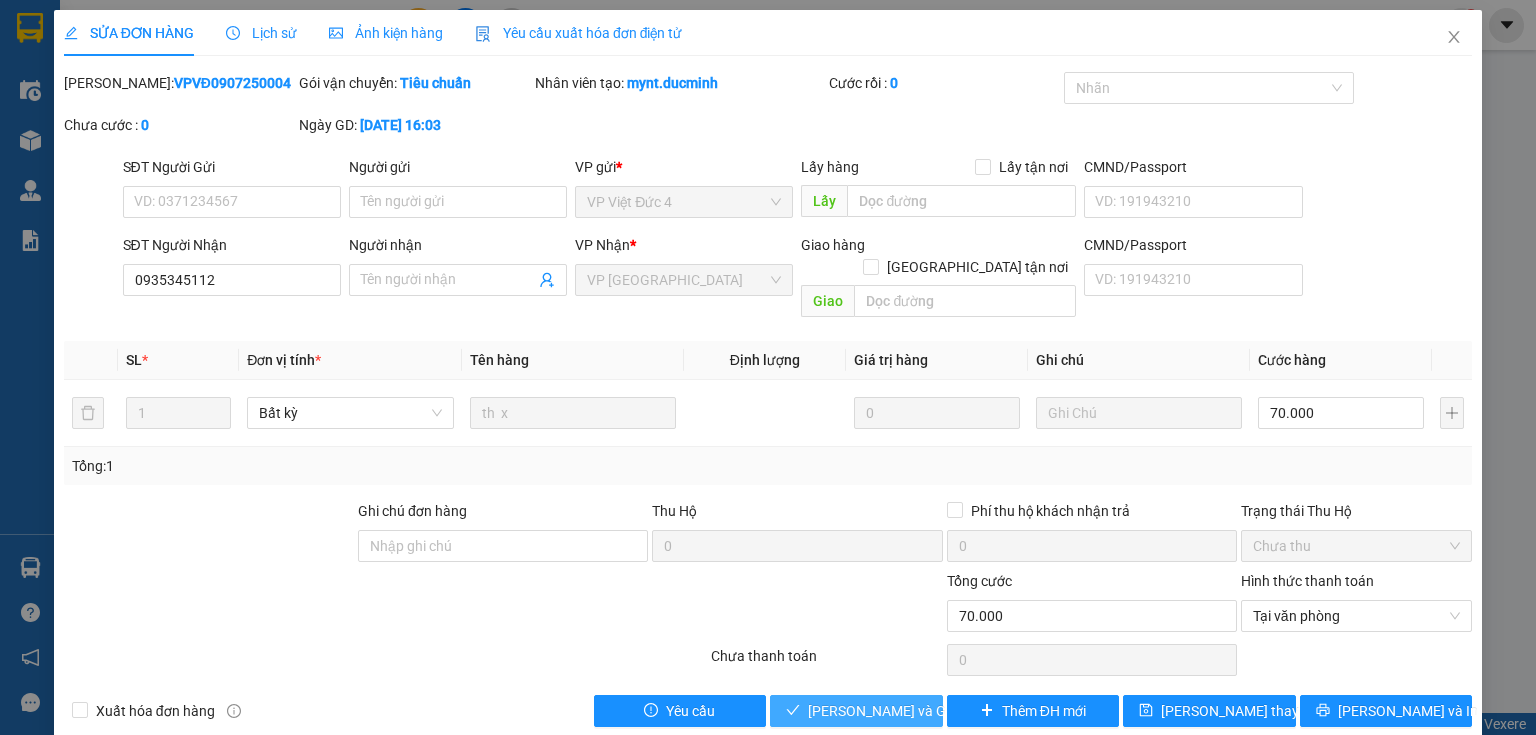 click on "[PERSON_NAME] và Giao hàng" at bounding box center [904, 711] 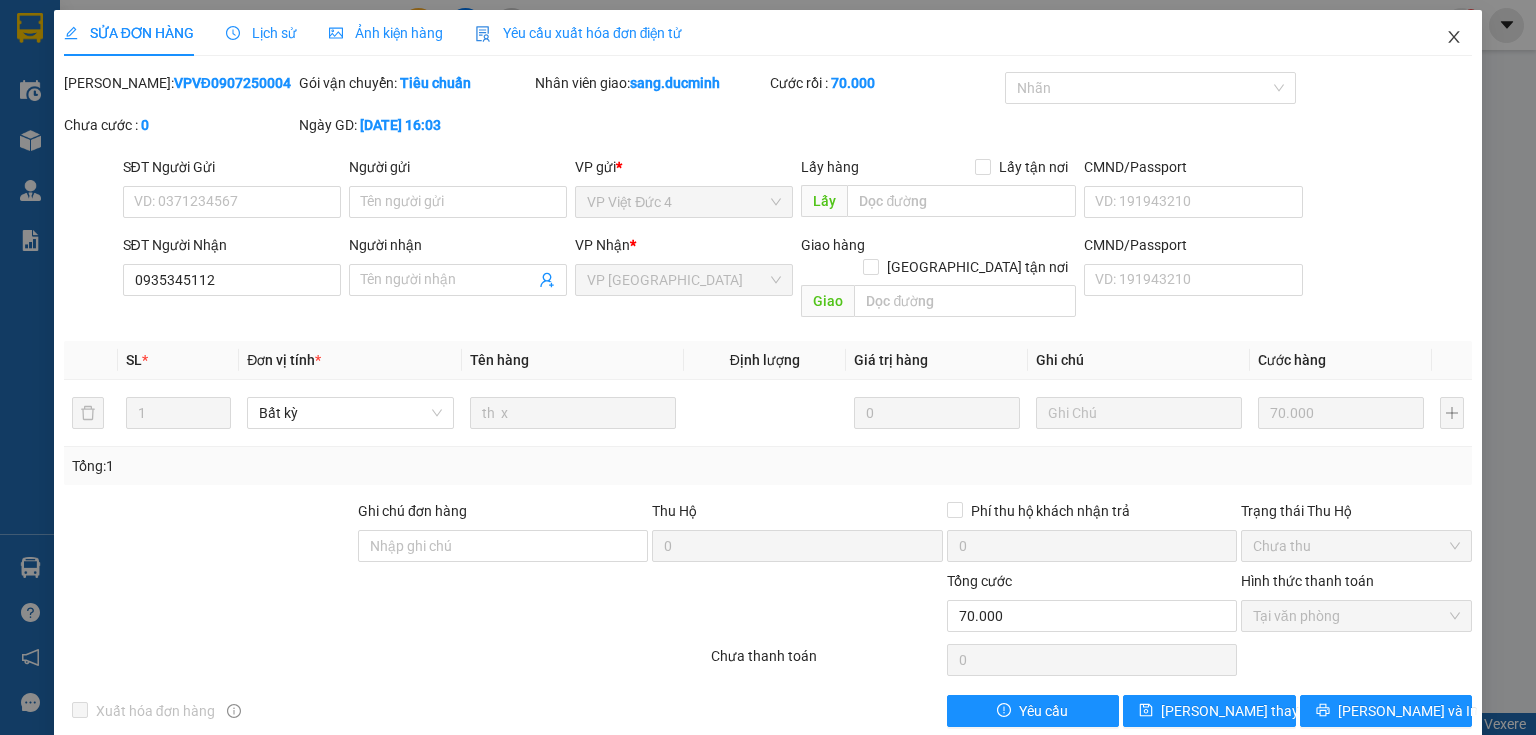 click 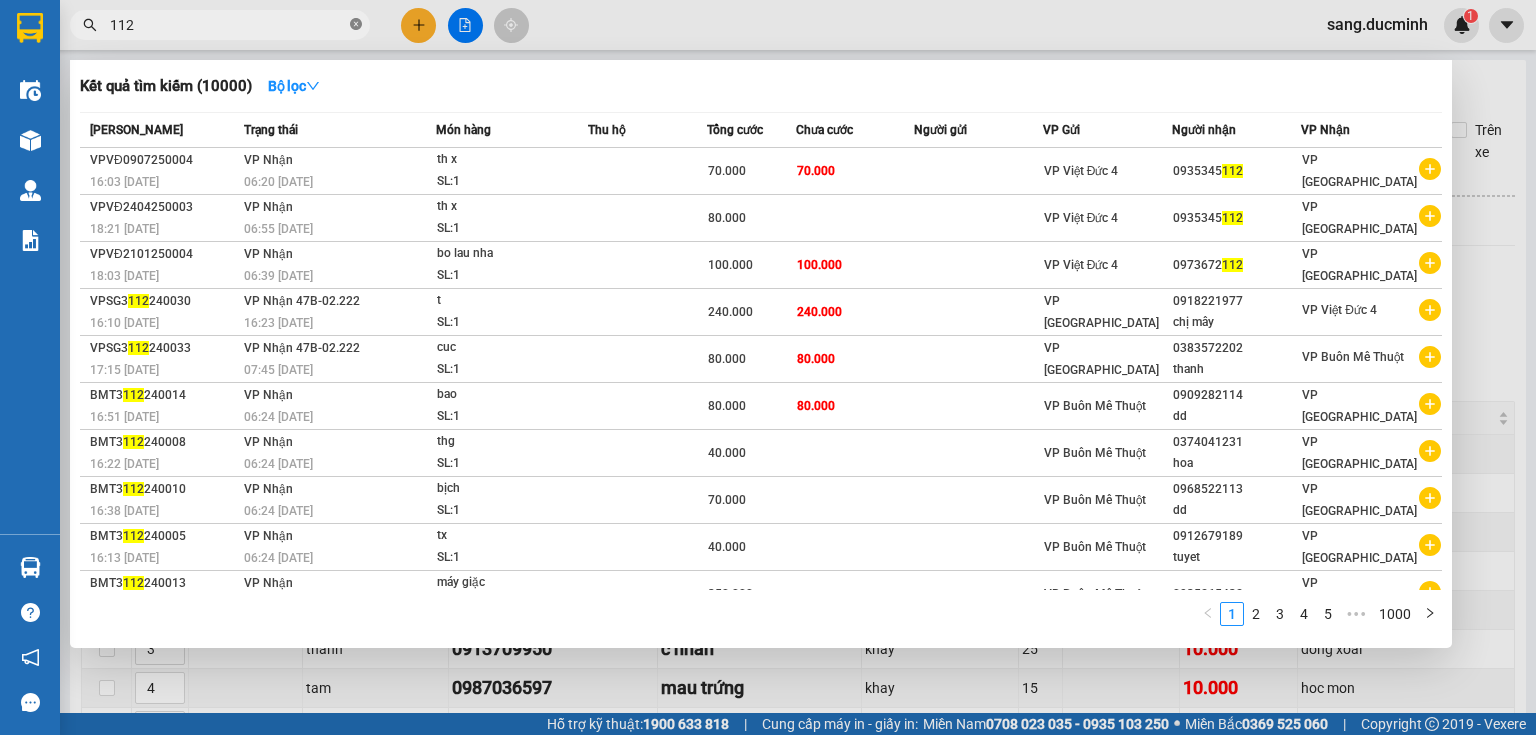 click 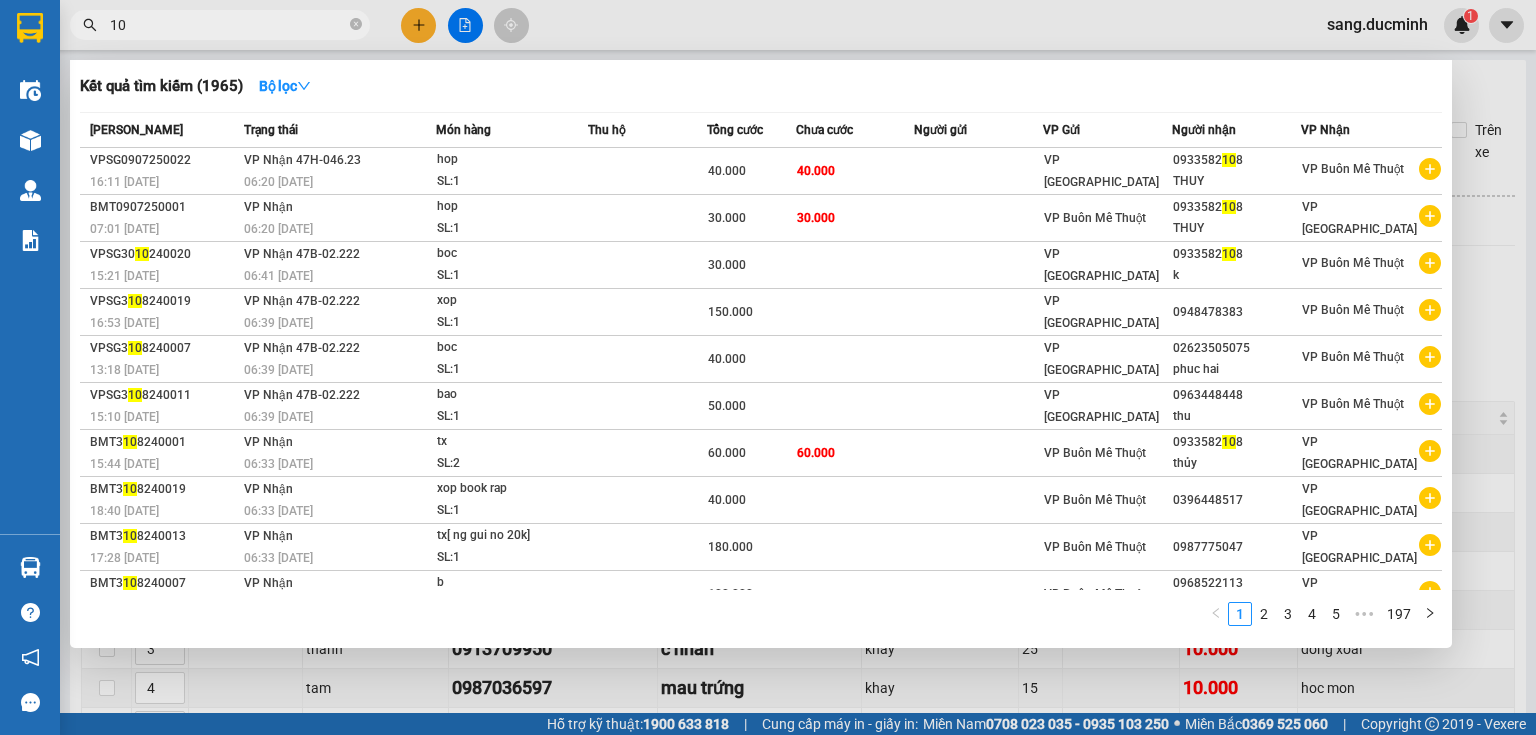 type on "1" 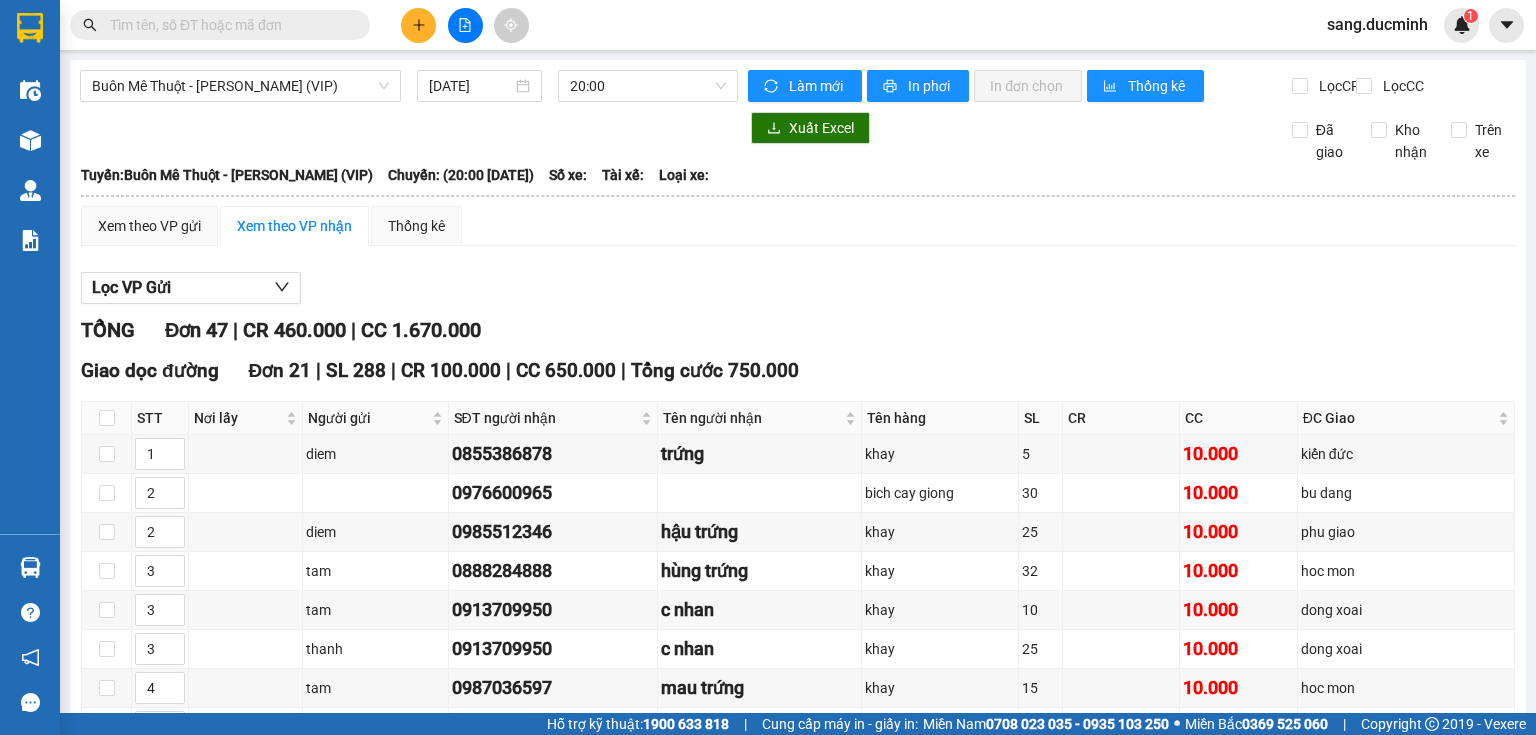 click at bounding box center (356, 25) 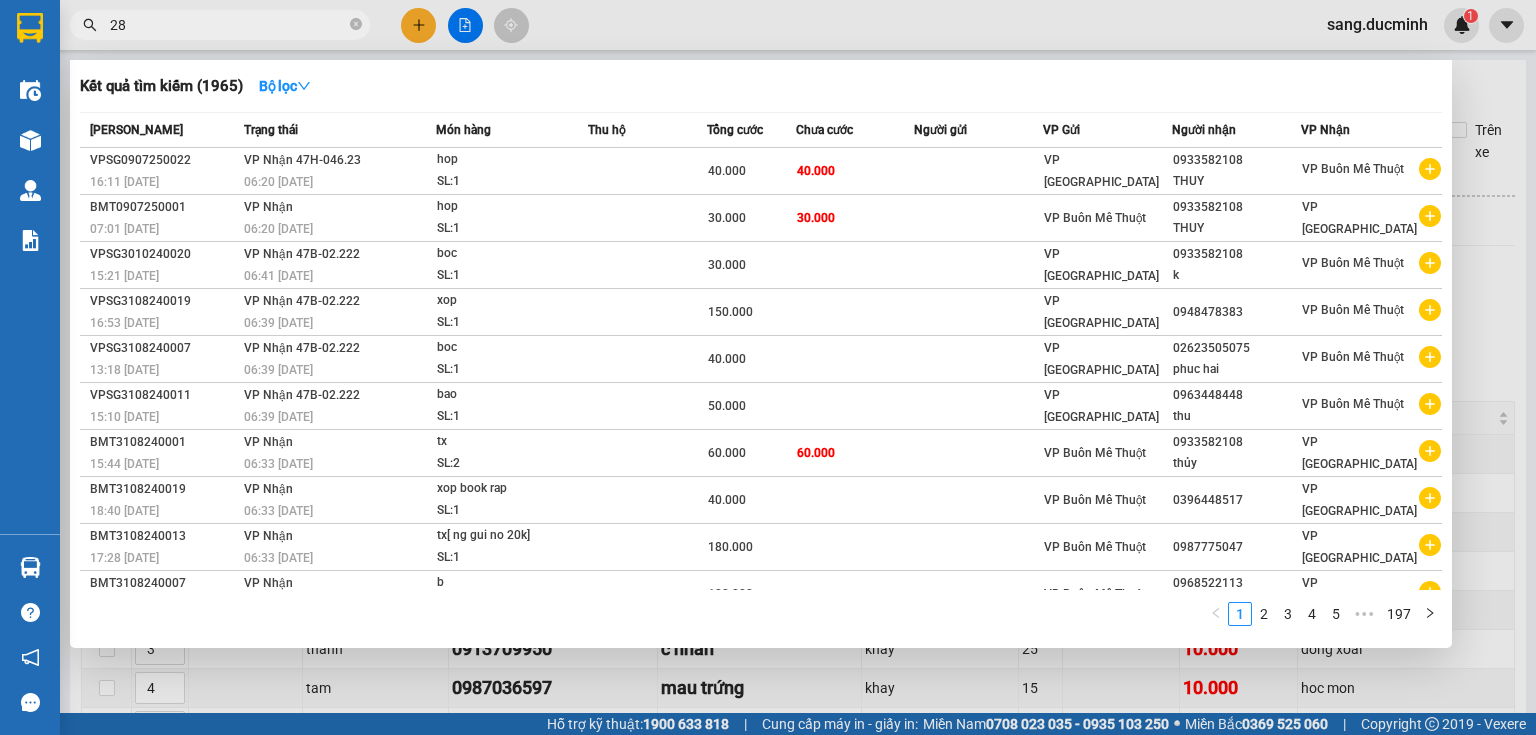 type on "286" 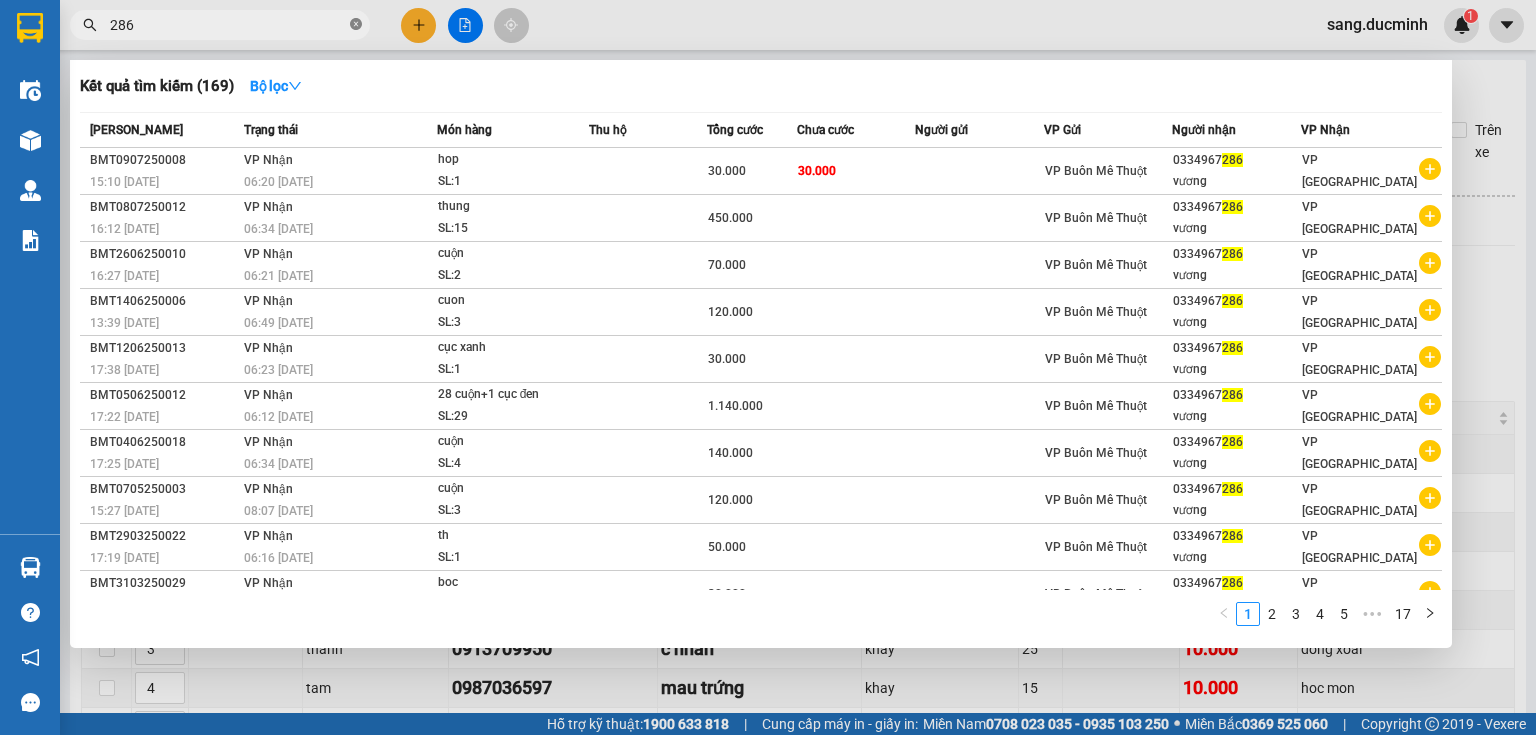 click 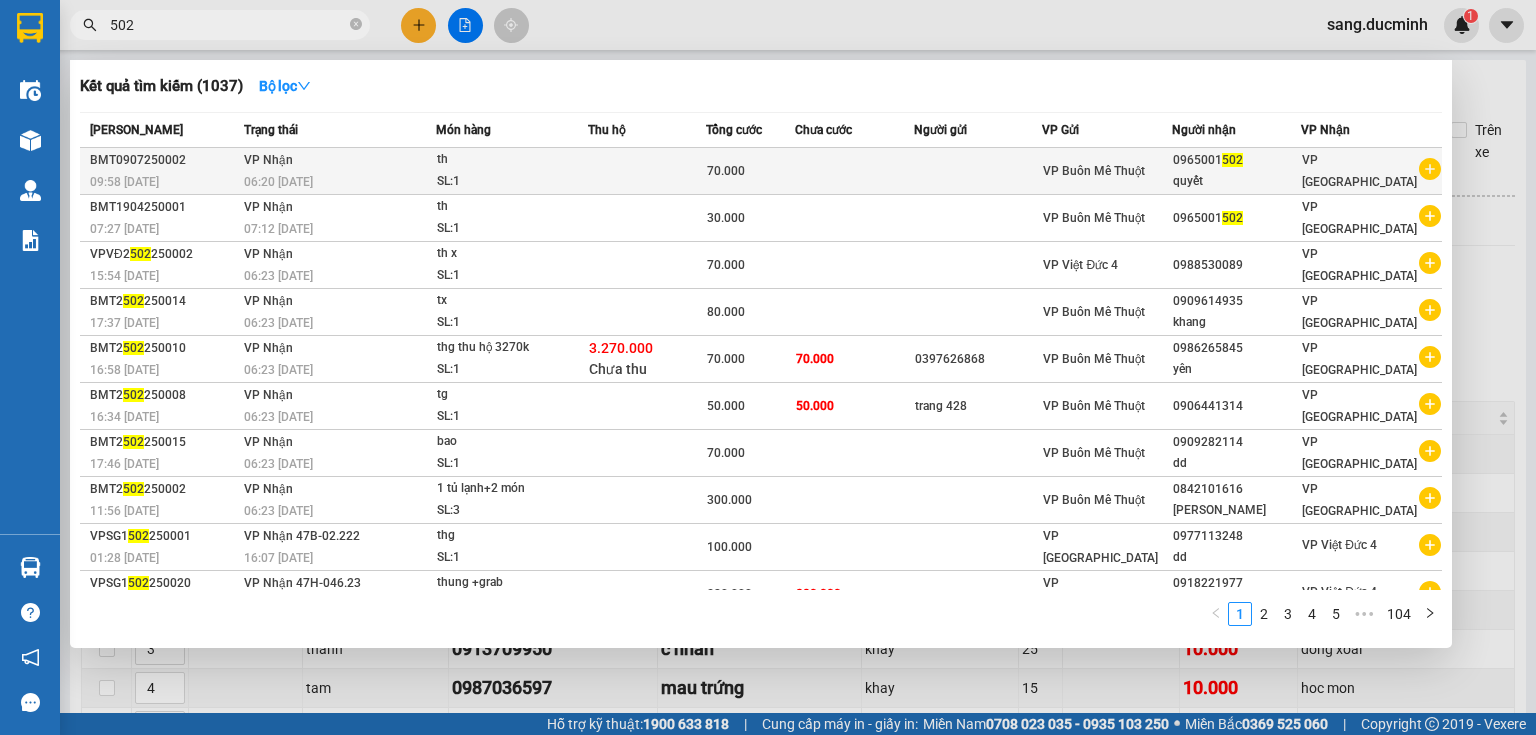 type on "502" 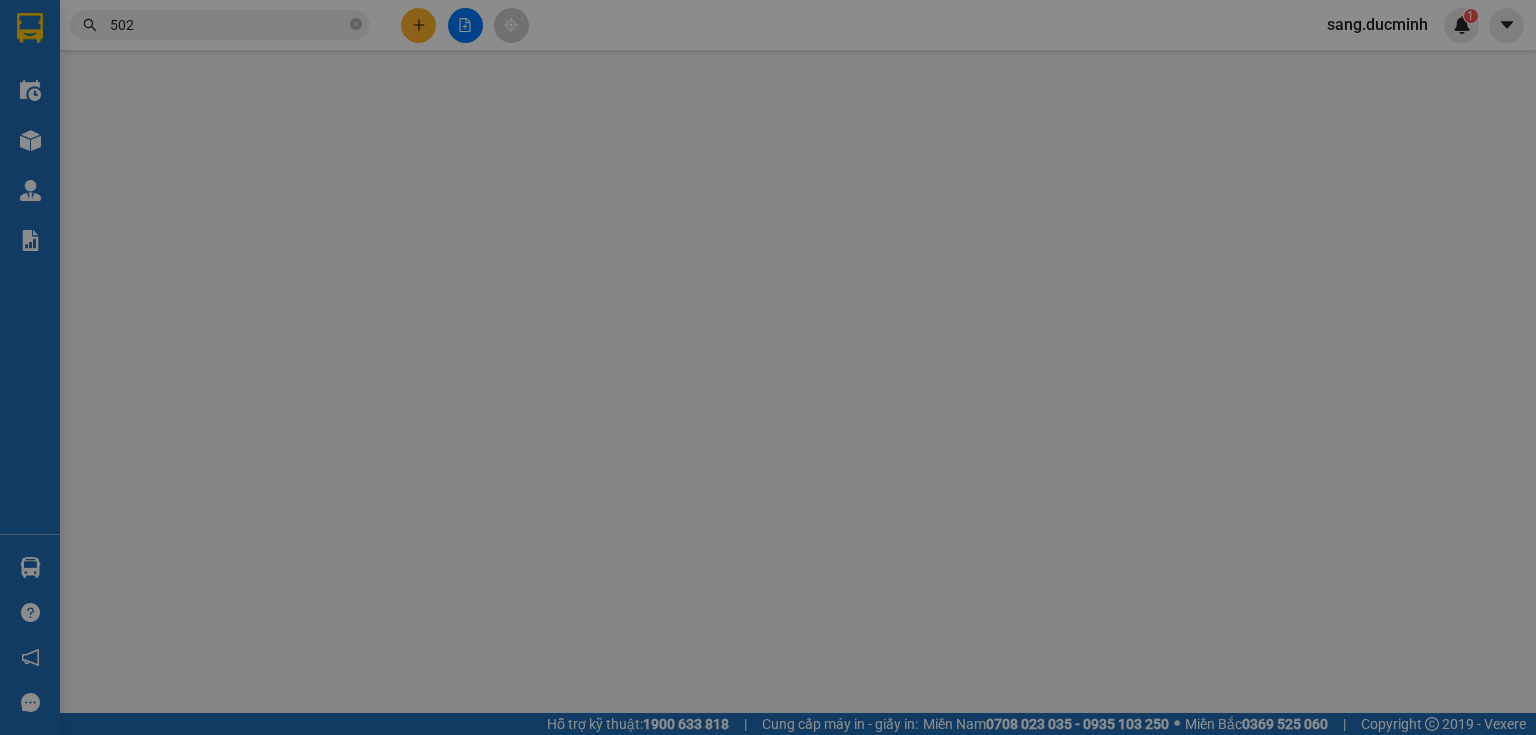type on "0965001502" 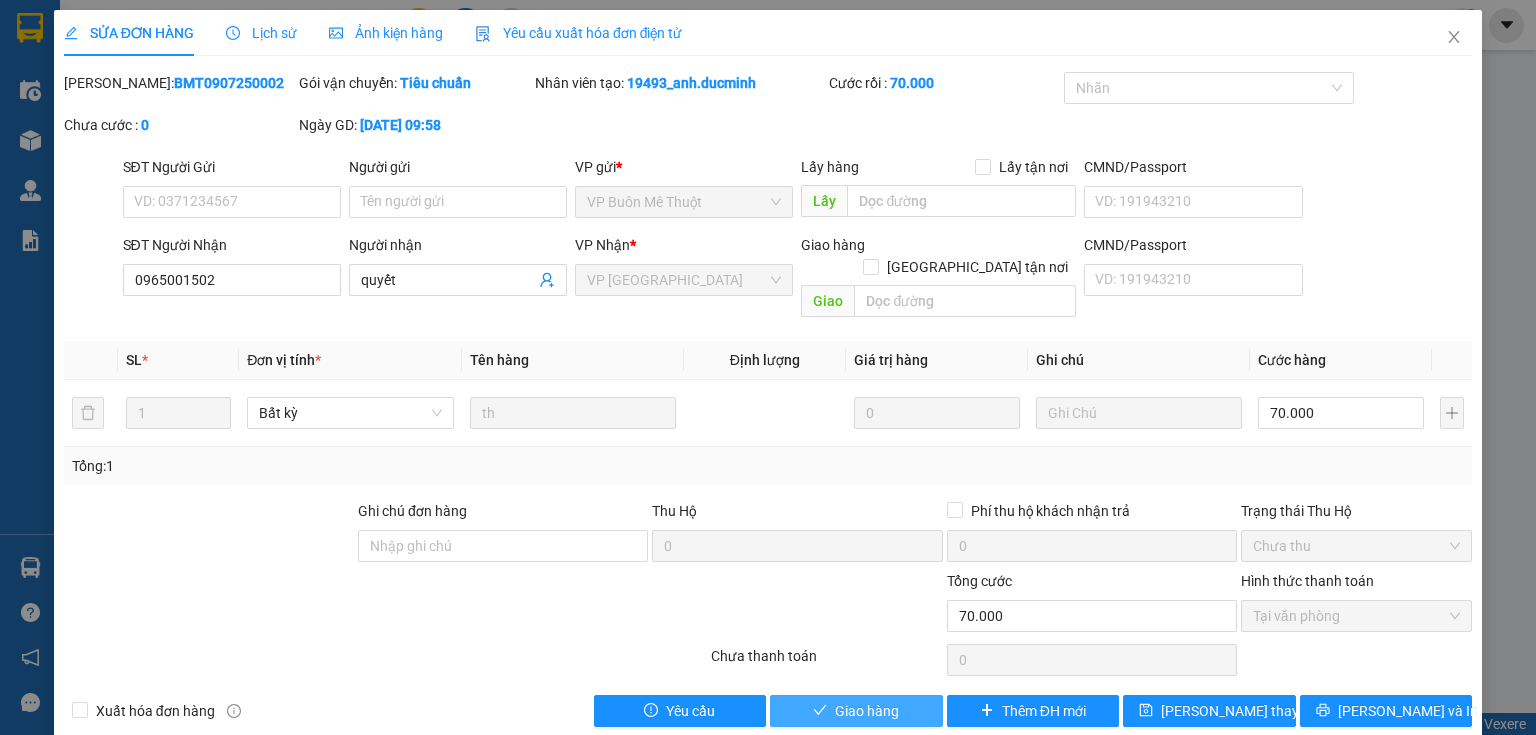 click on "Giao hàng" at bounding box center [867, 711] 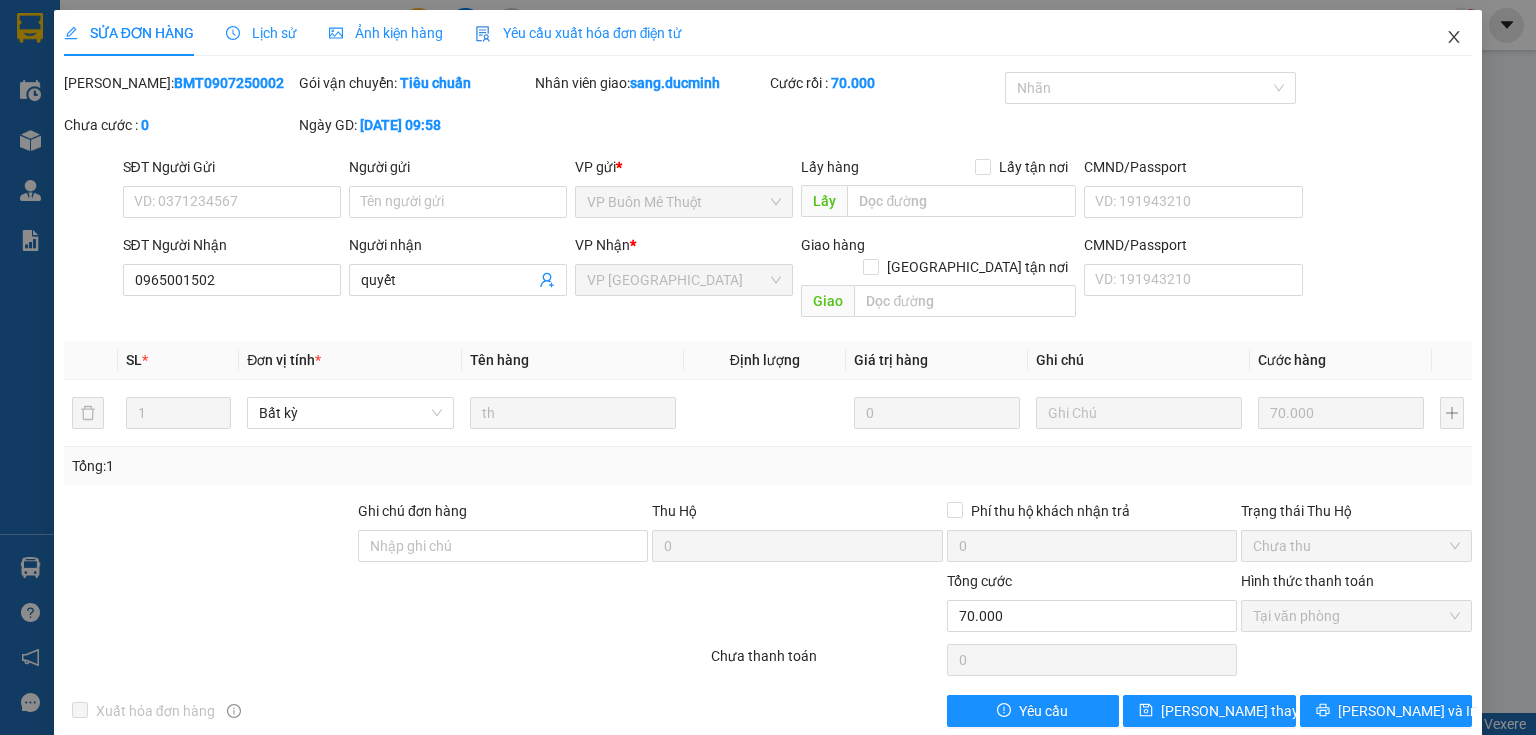 click 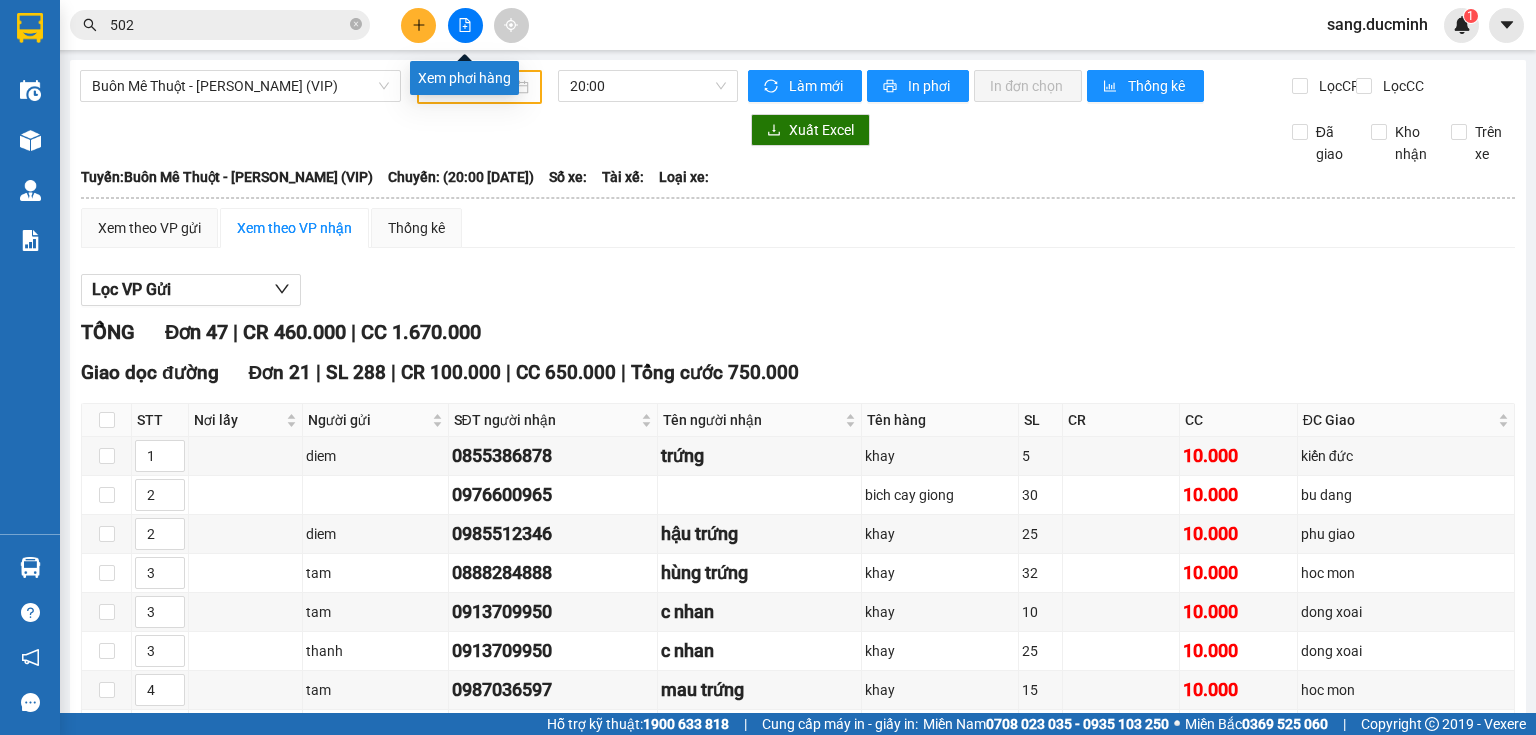 click 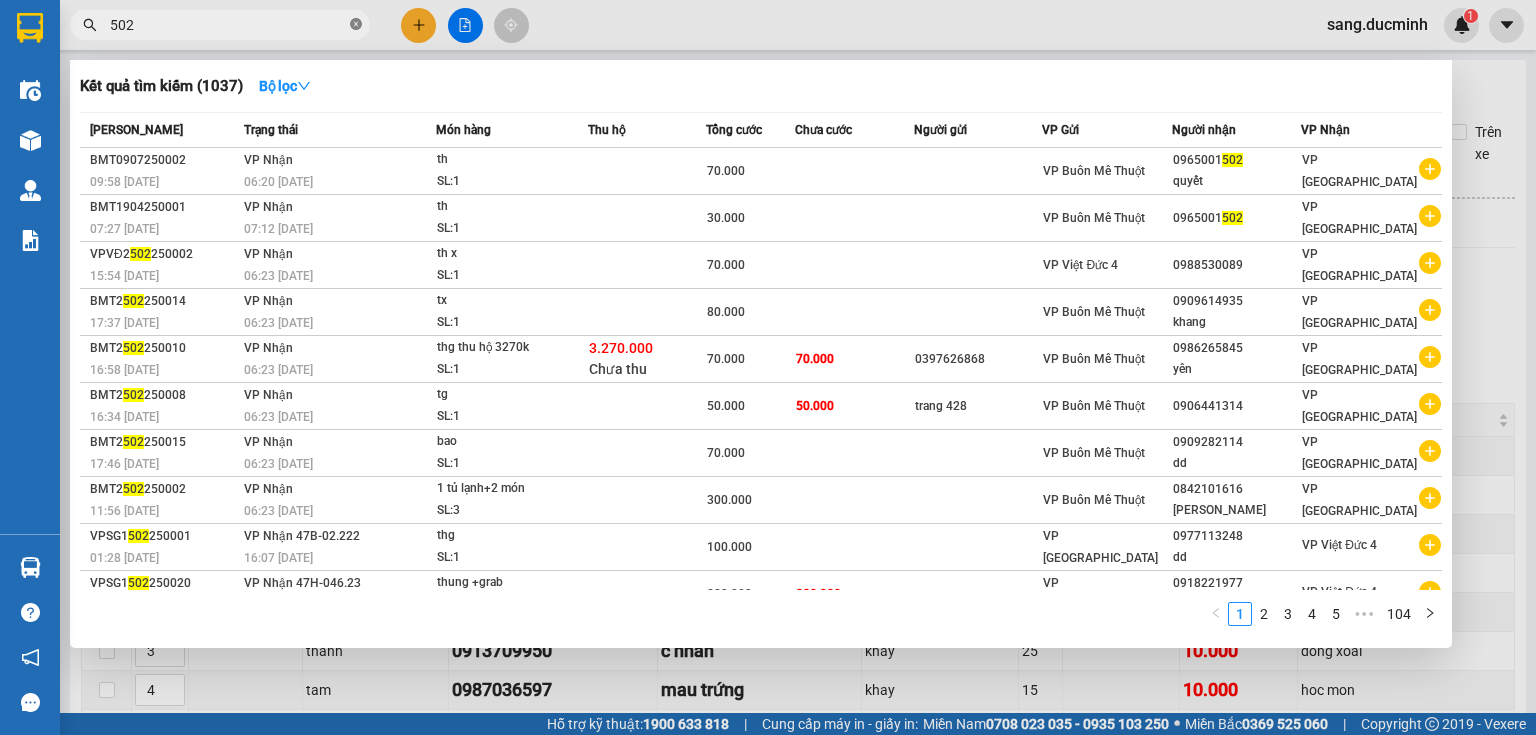 click 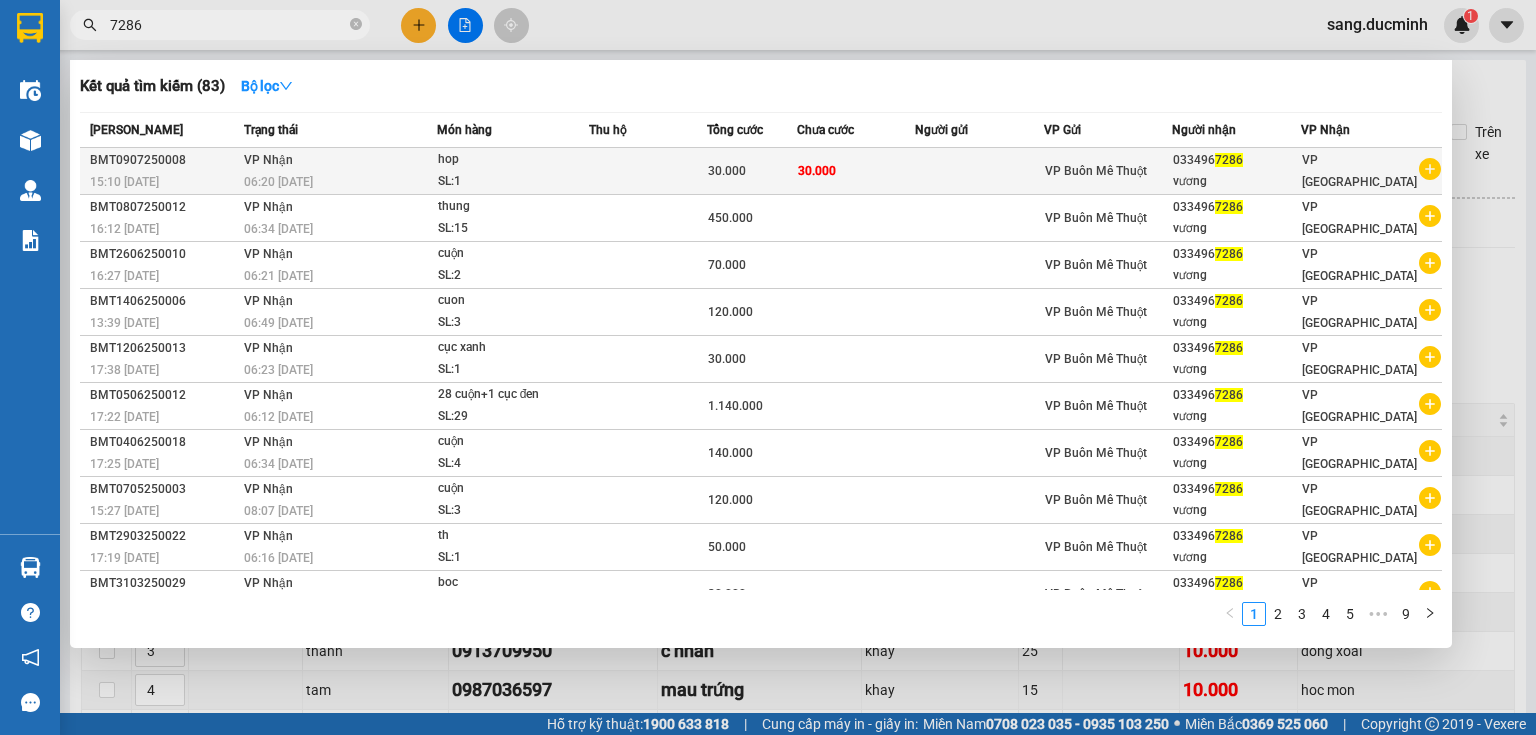 type on "7286" 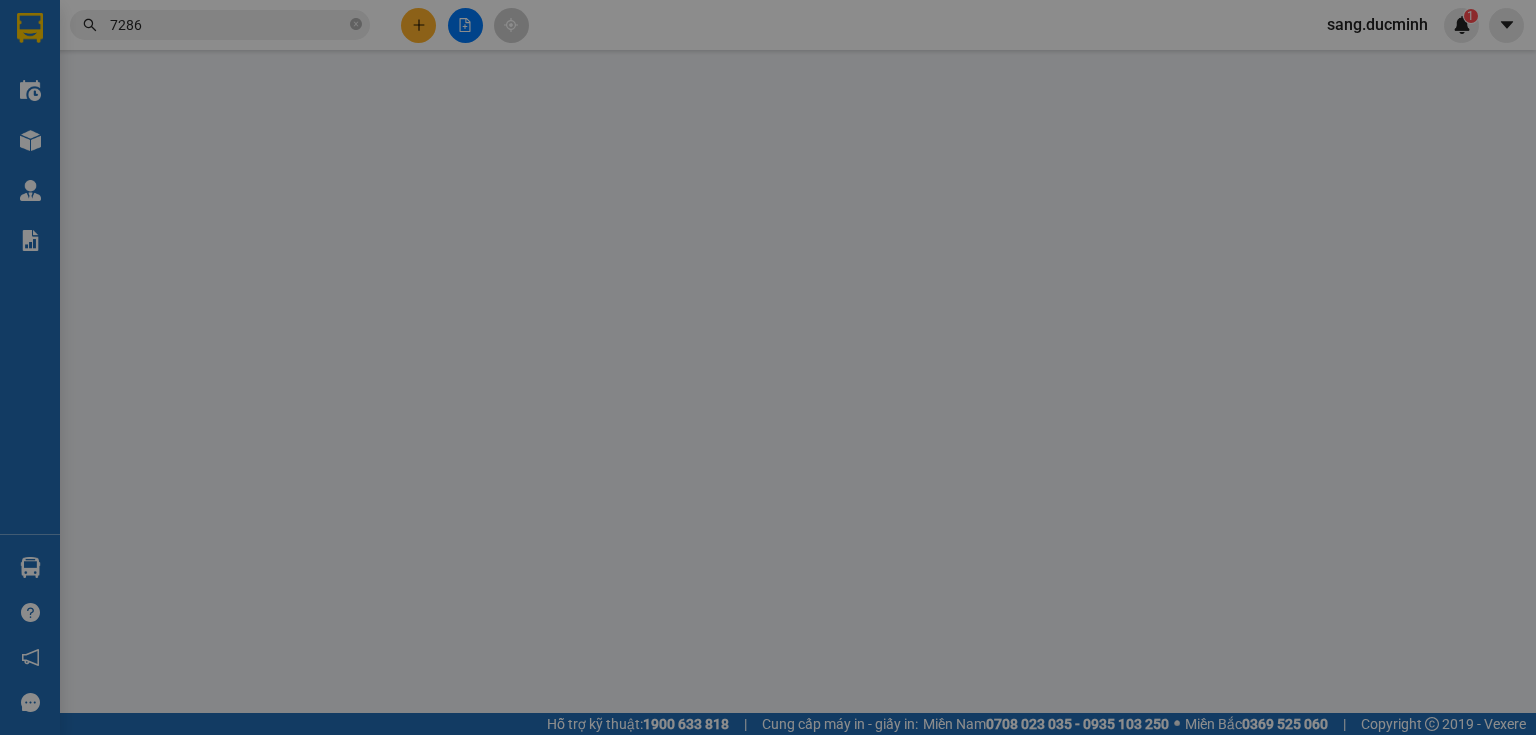 type on "0334967286" 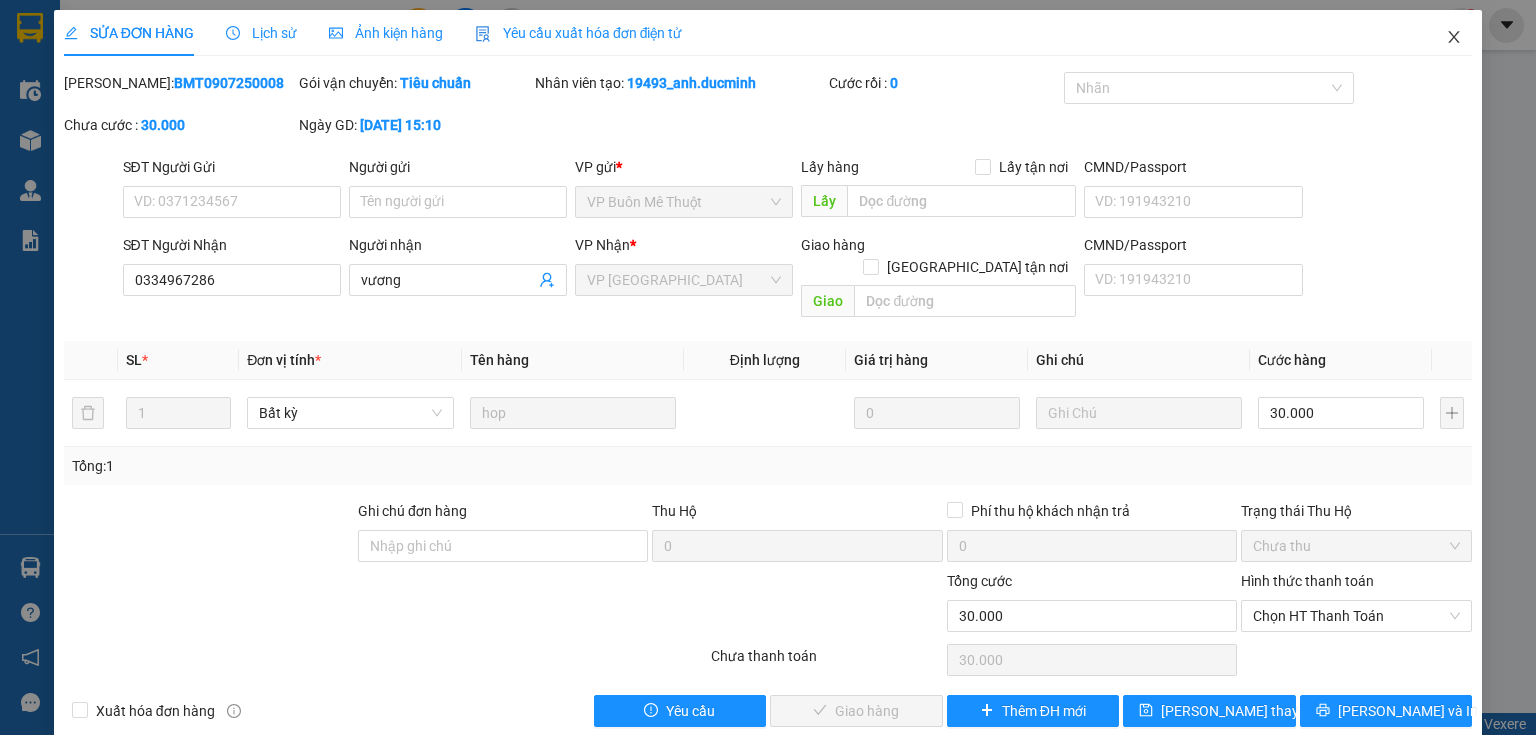 click 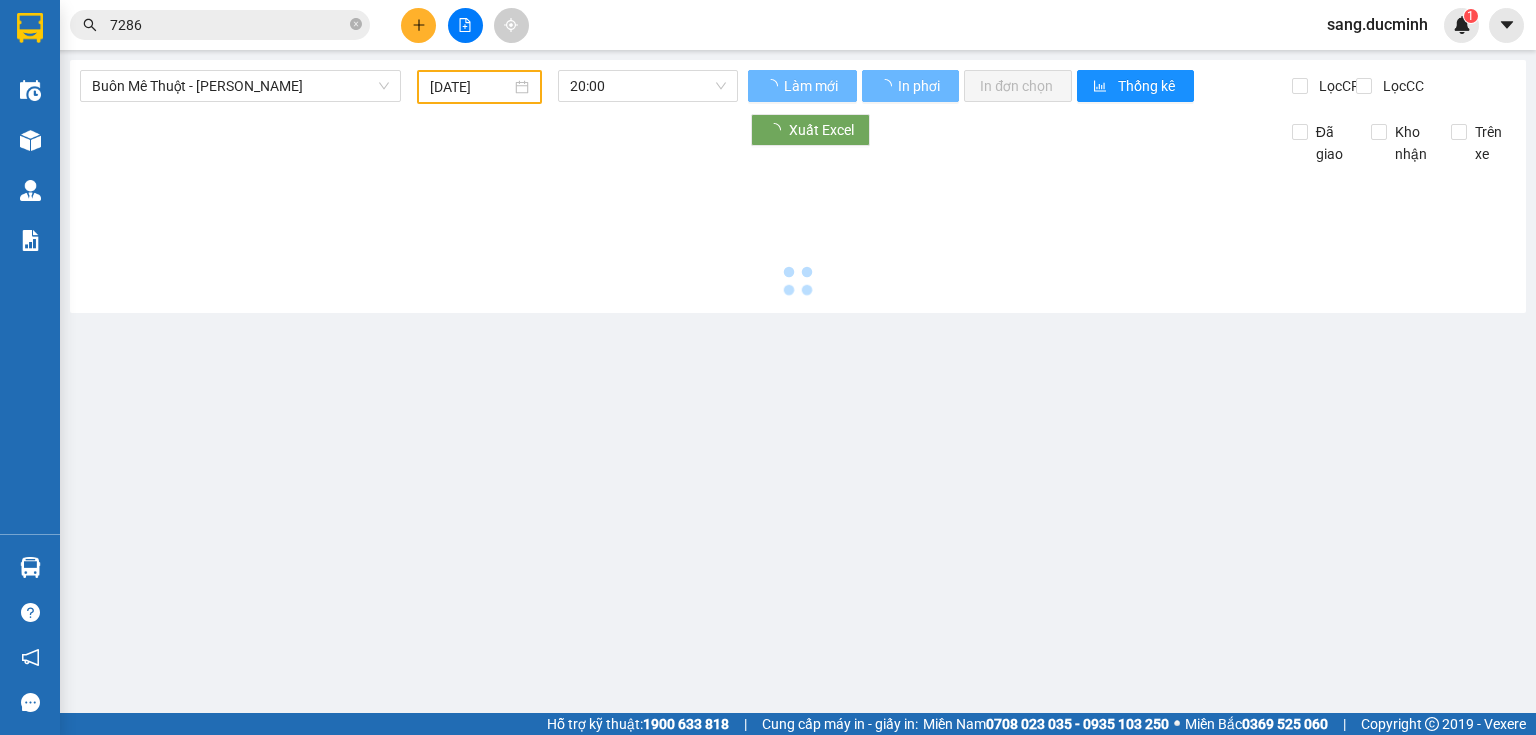 type on "[DATE]" 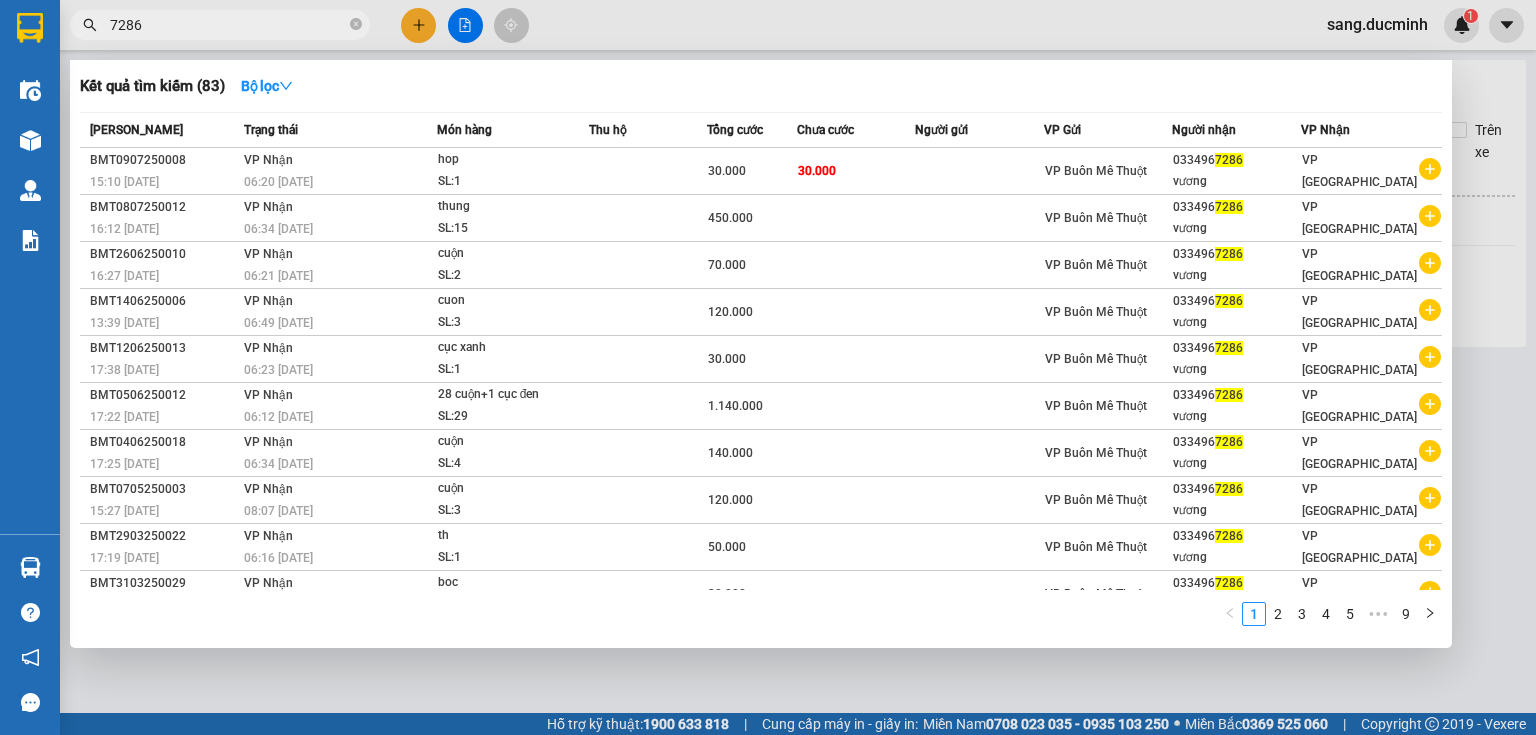 click on "7286" at bounding box center (228, 25) 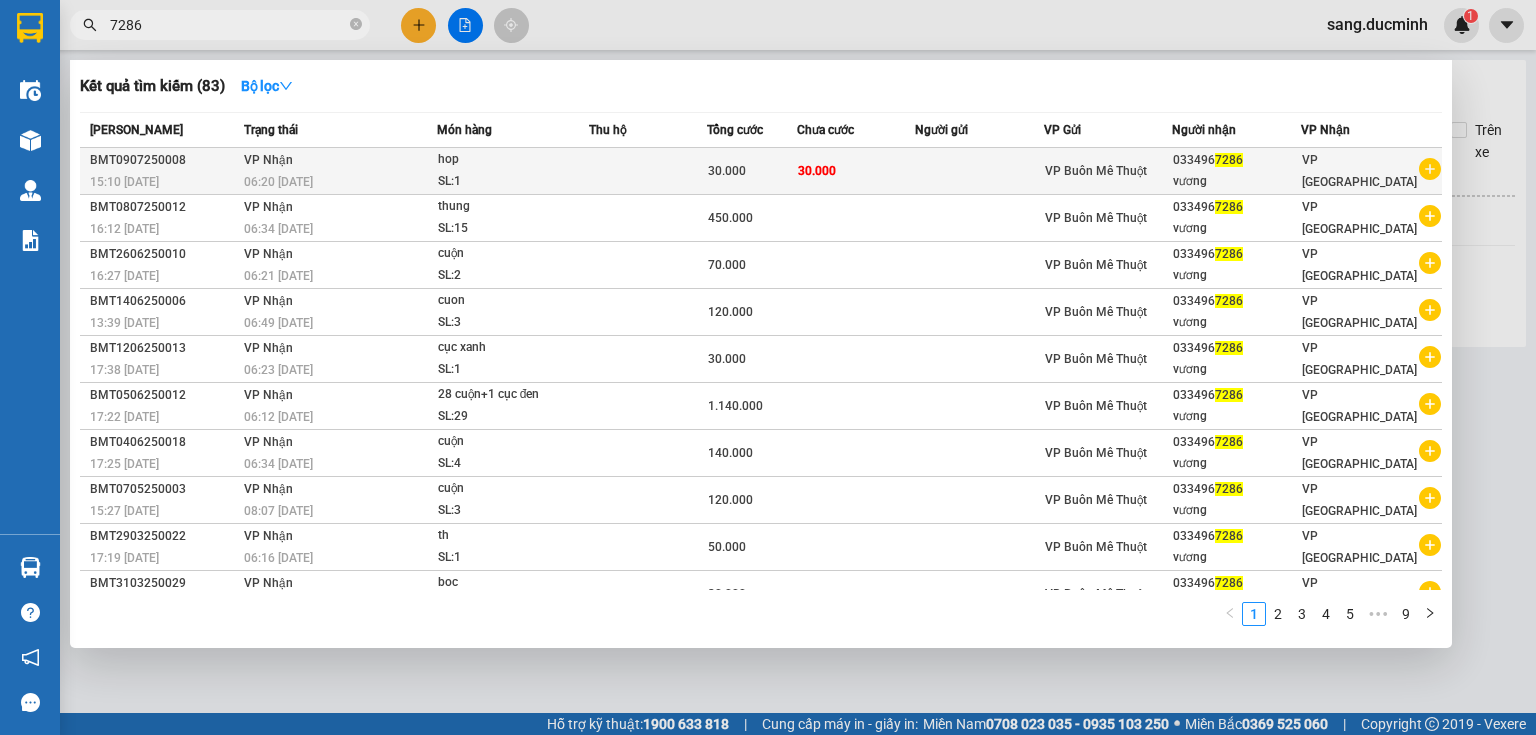 click on "7286" at bounding box center [1229, 160] 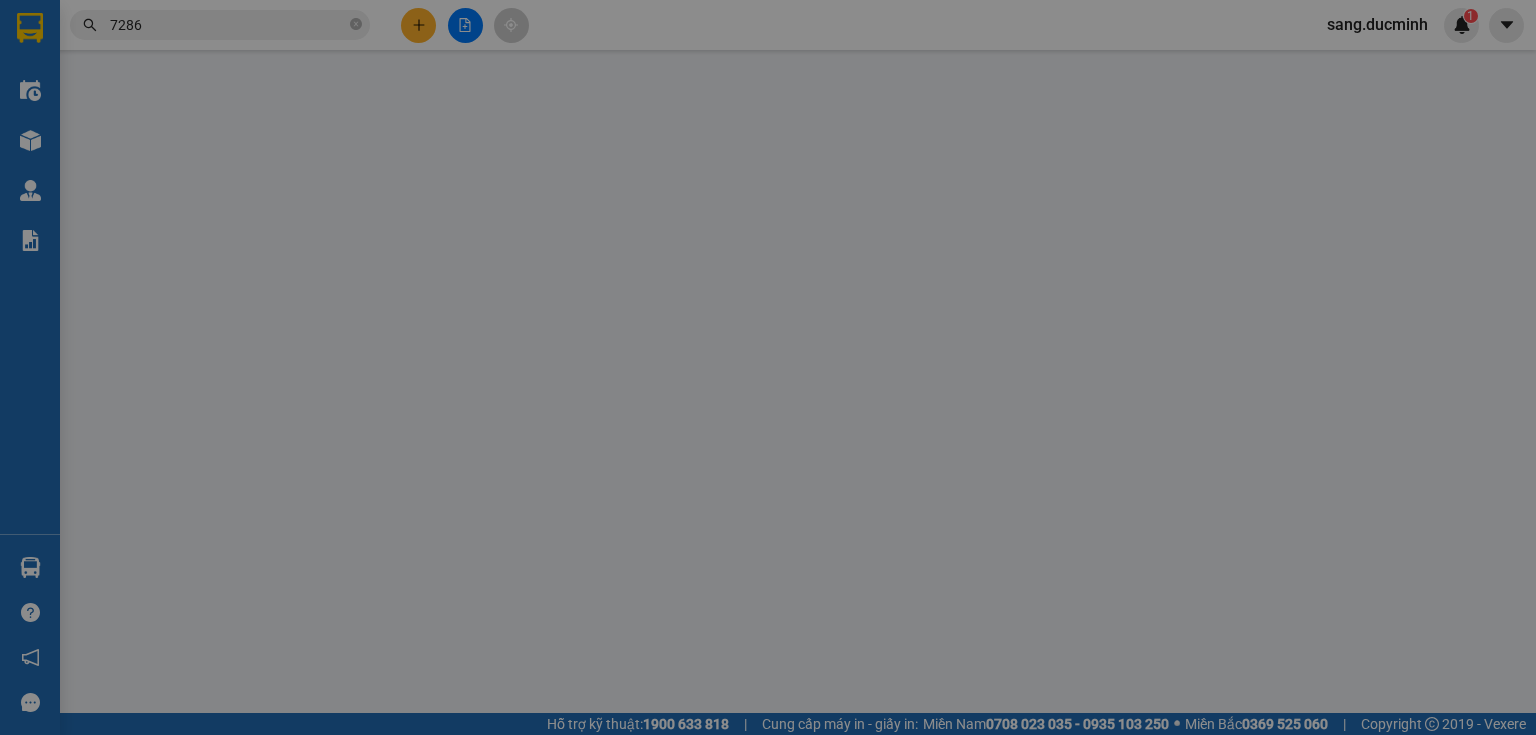 type on "0334967286" 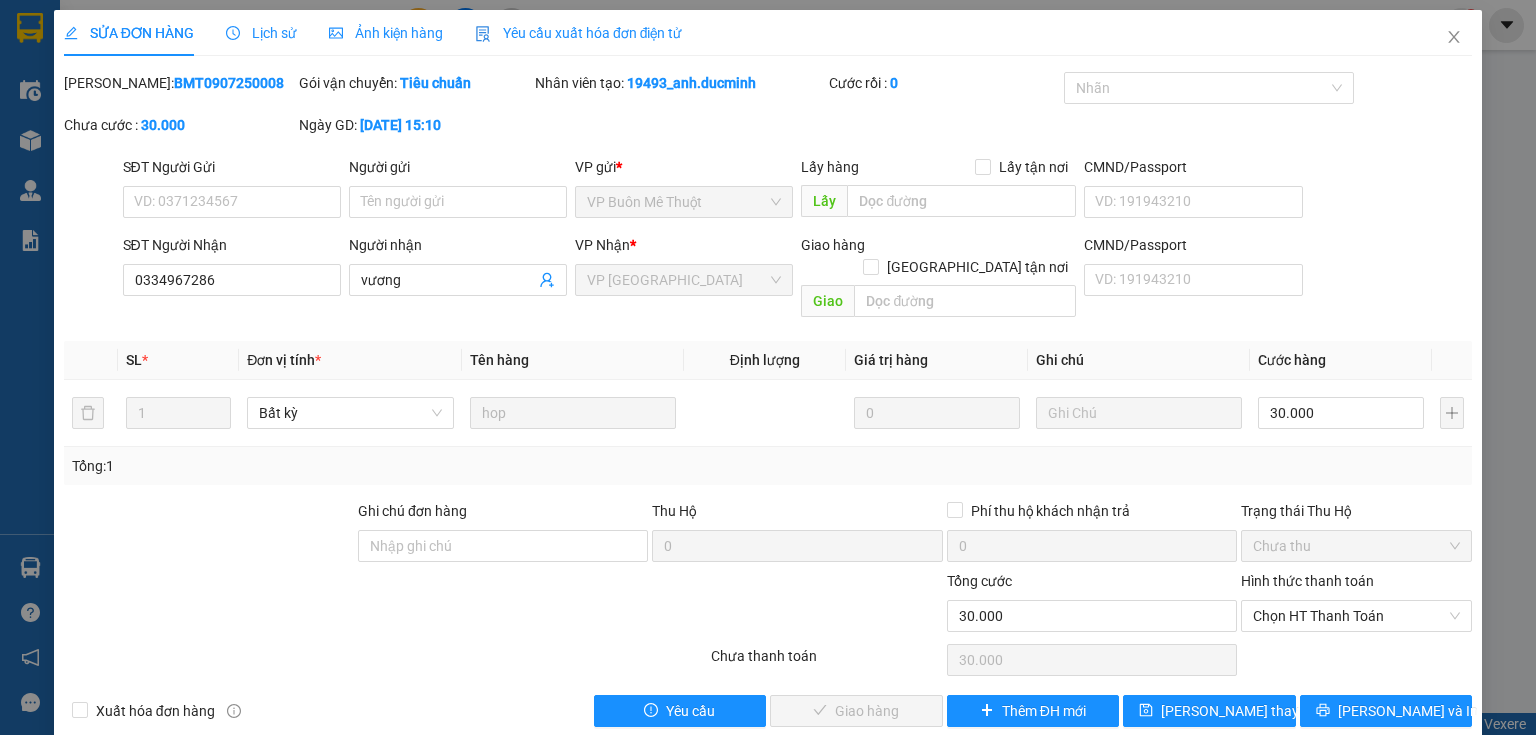 click on "Hình thức thanh toán" at bounding box center [1307, 581] 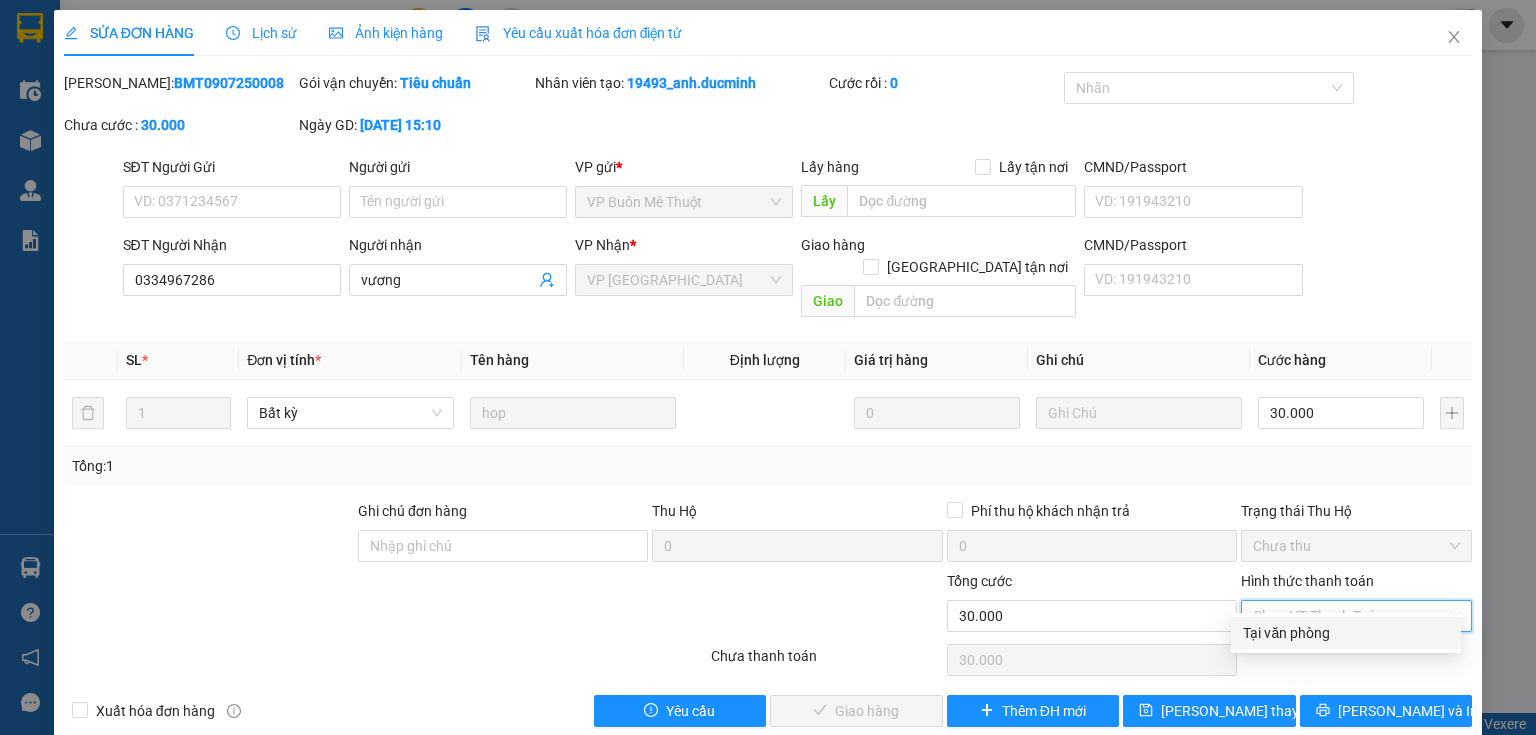 click on "Tại văn phòng" at bounding box center (1346, 633) 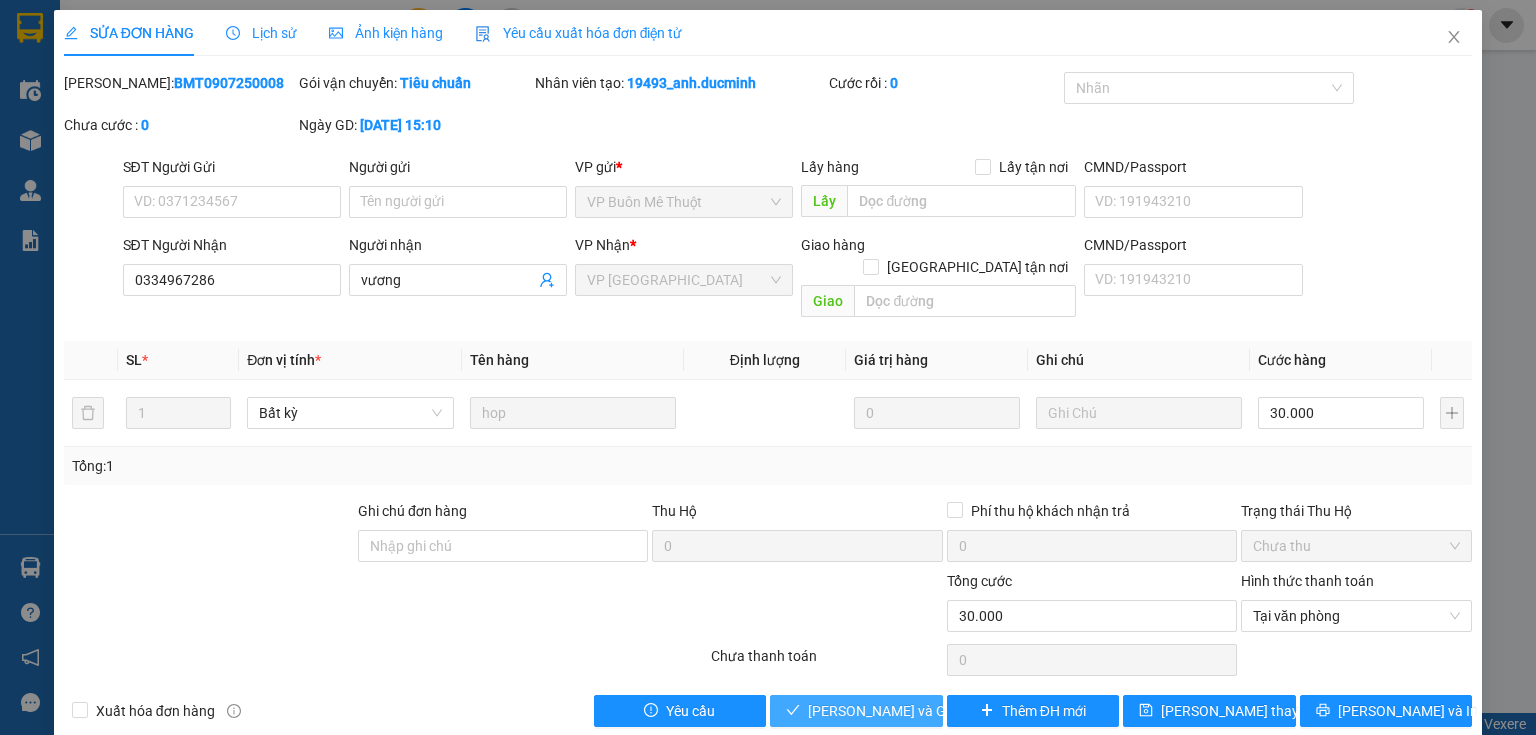 click on "[PERSON_NAME] và Giao hàng" at bounding box center (904, 711) 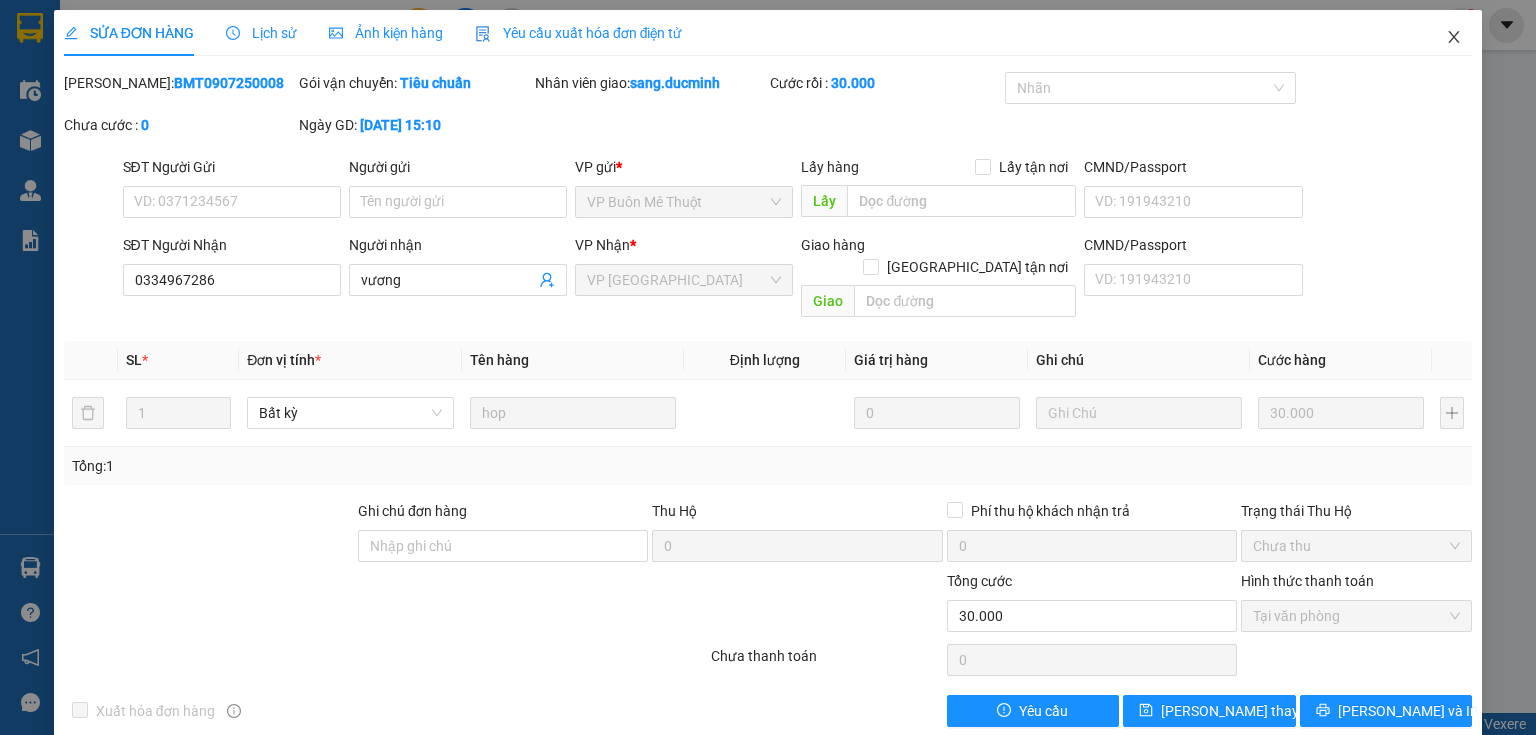 click 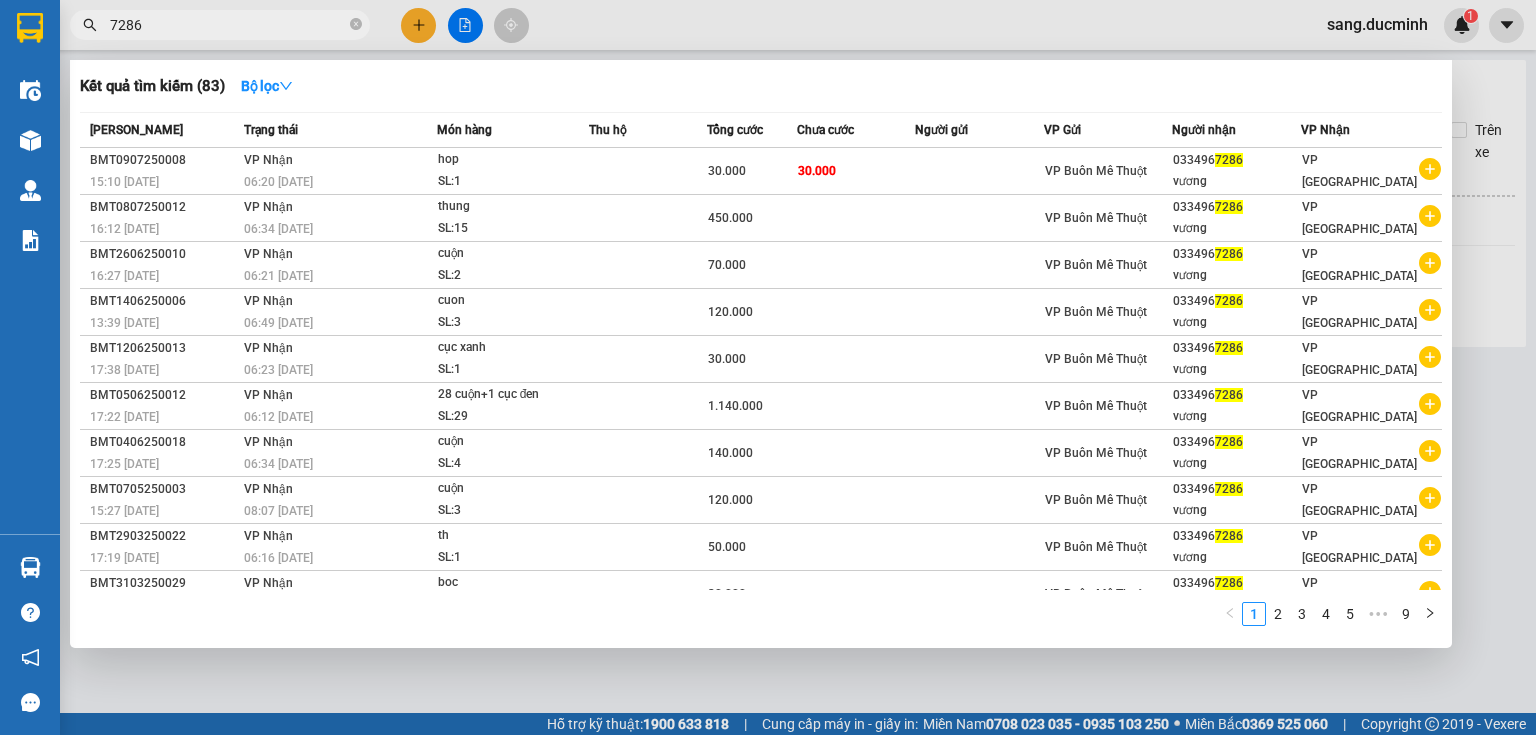 click on "7286" at bounding box center [228, 25] 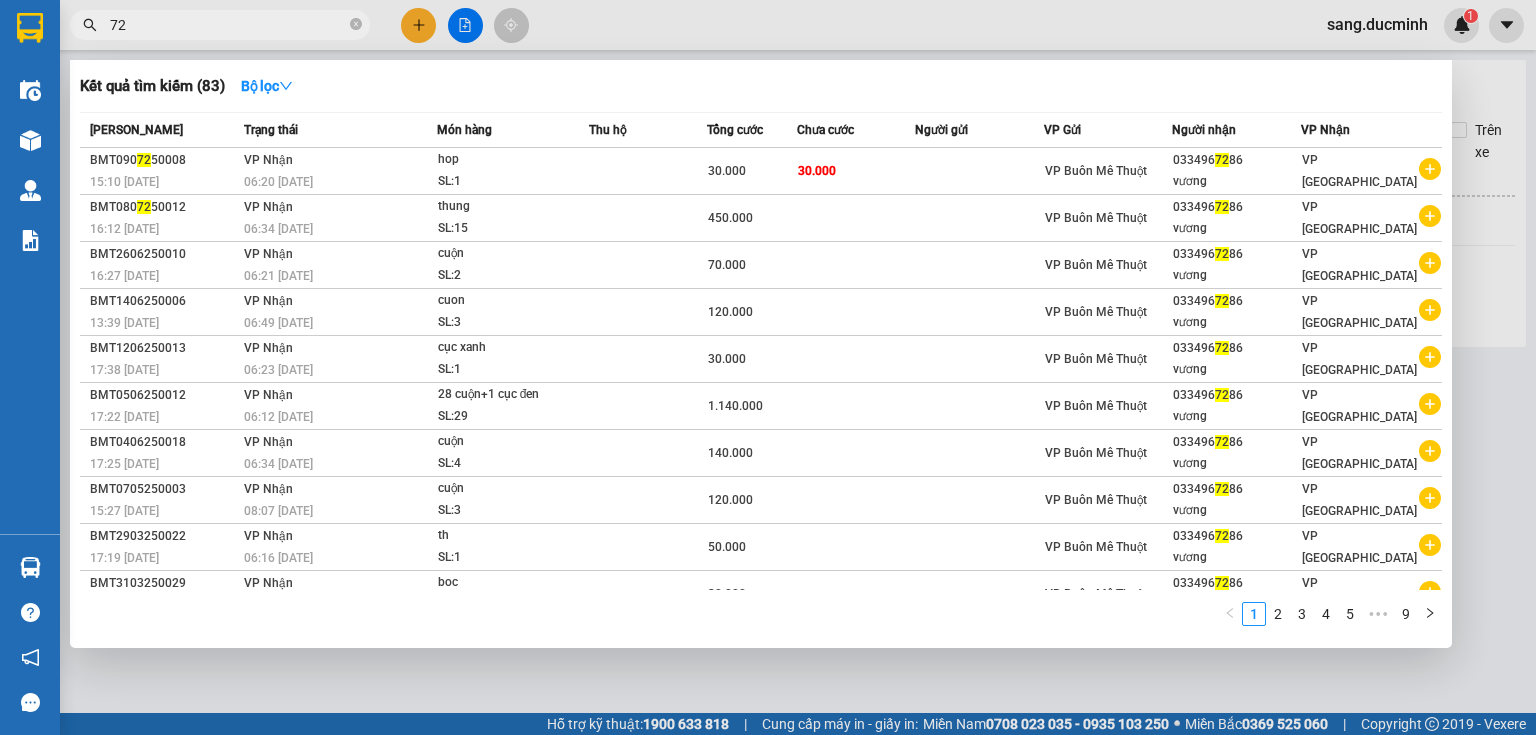type on "7" 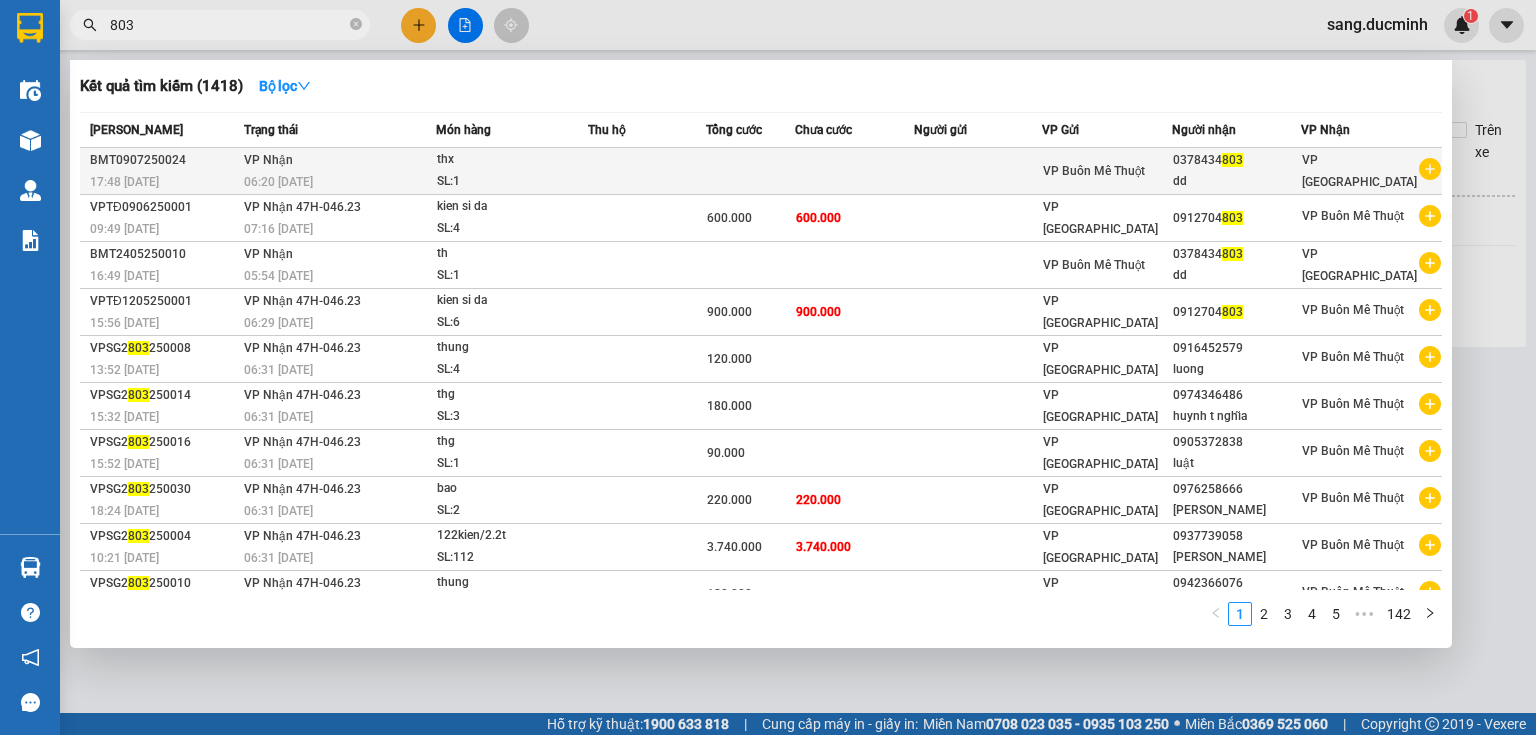 type on "803" 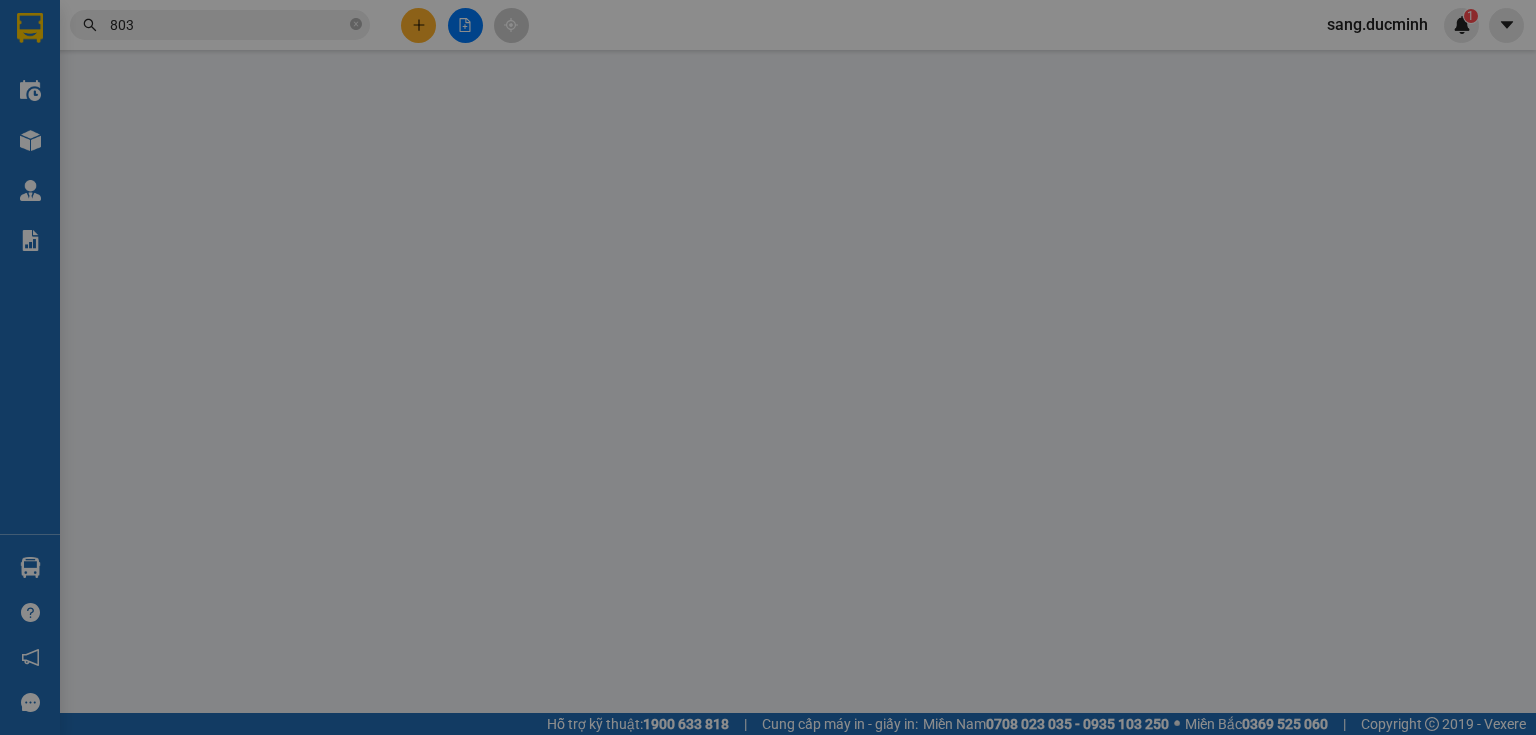 type on "0378434803" 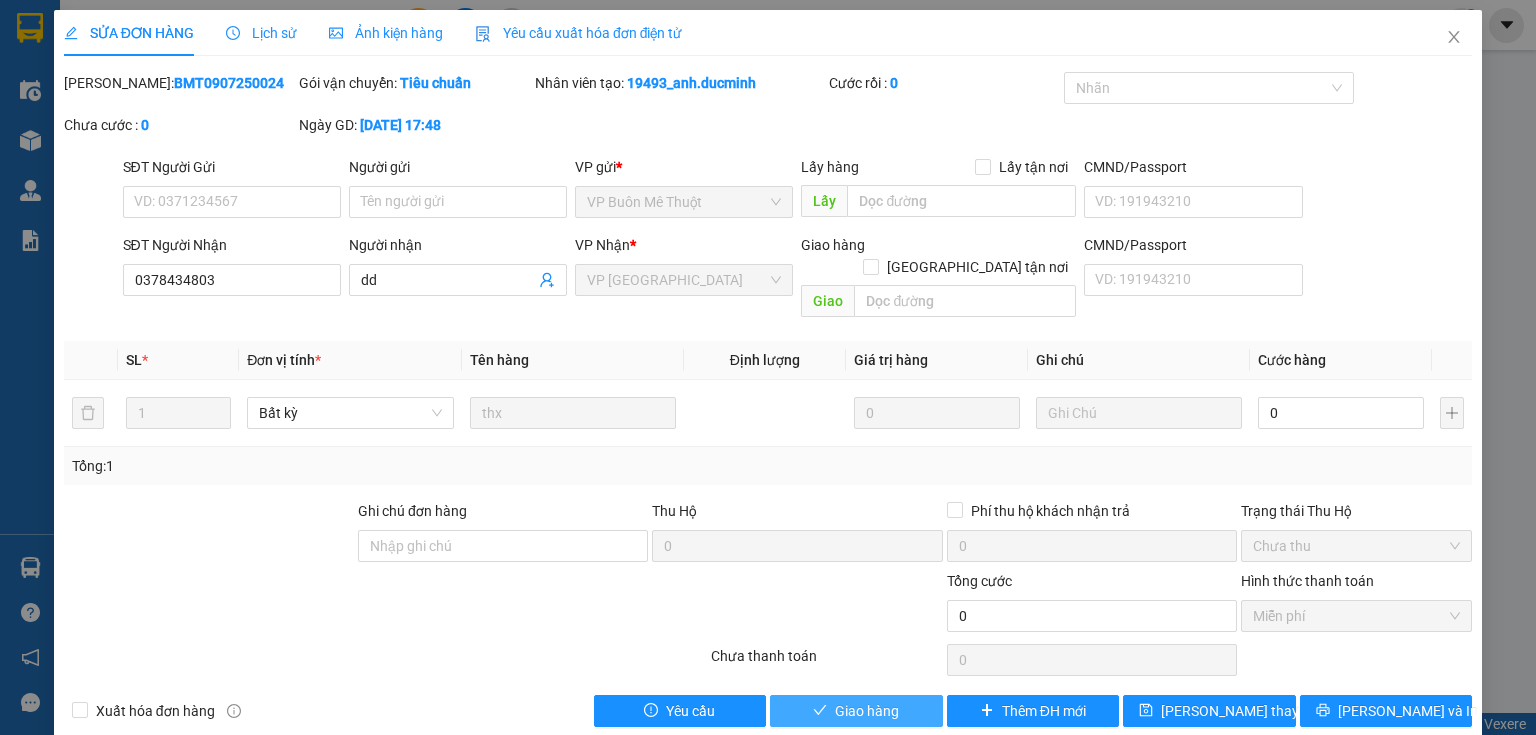 click on "Giao hàng" at bounding box center (867, 711) 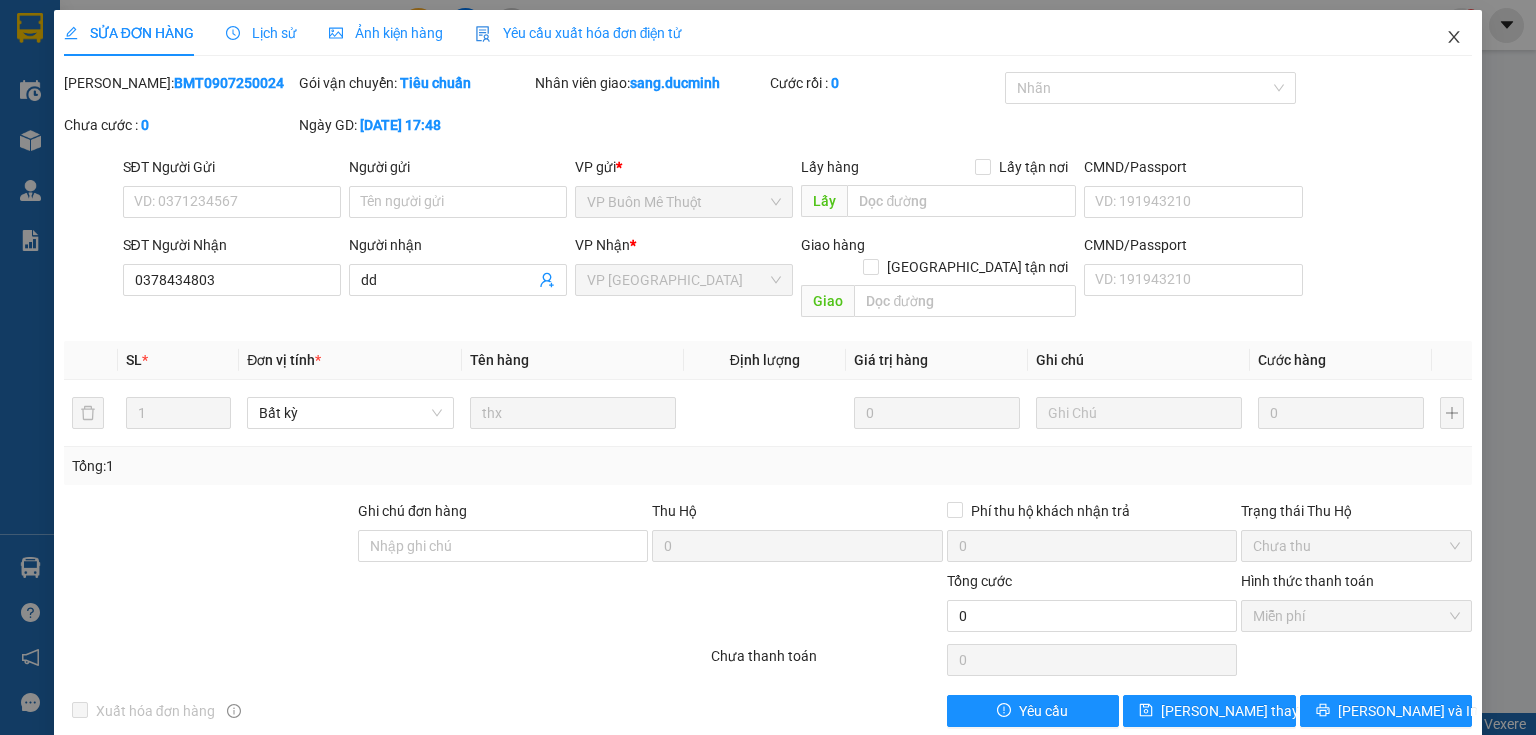 click at bounding box center [1454, 38] 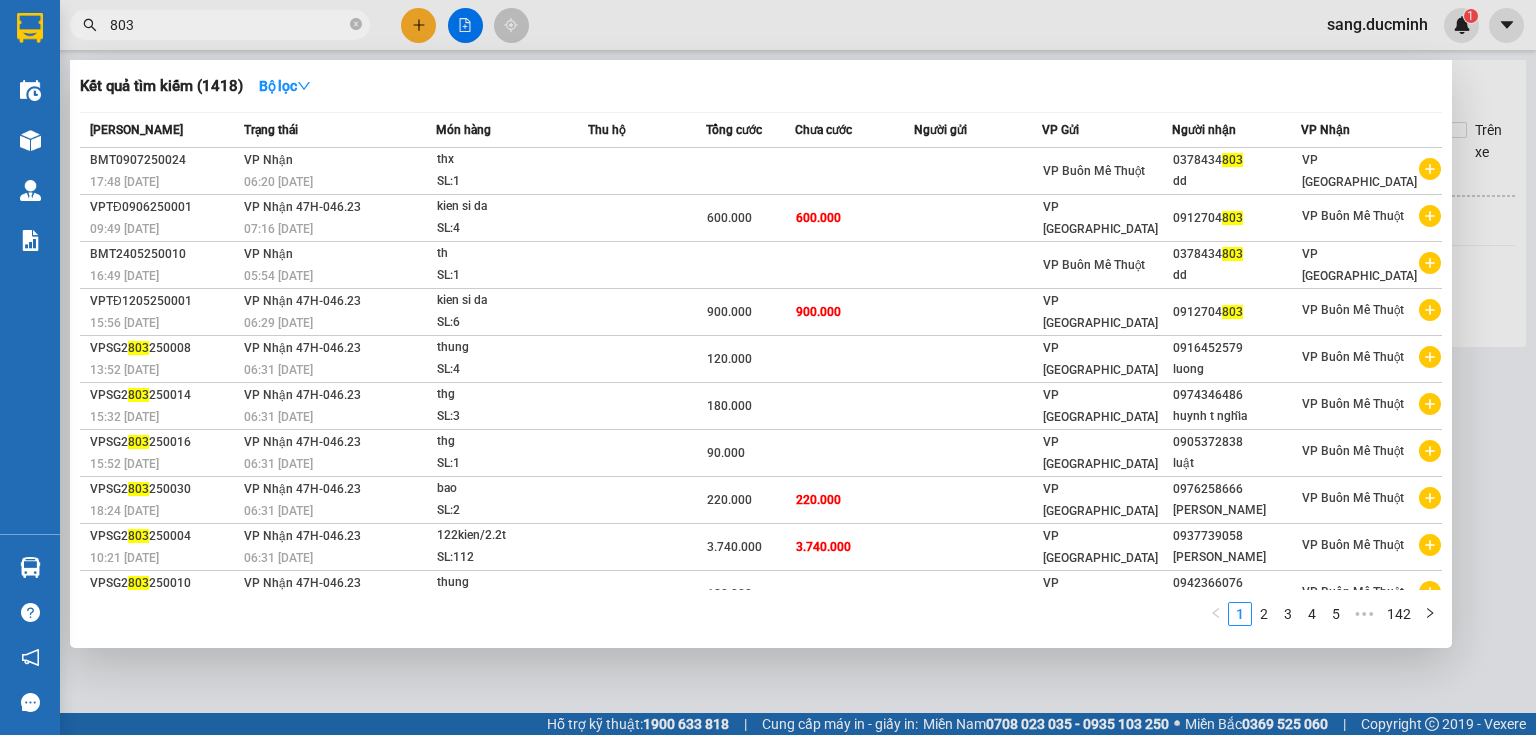 click on "803" at bounding box center [228, 25] 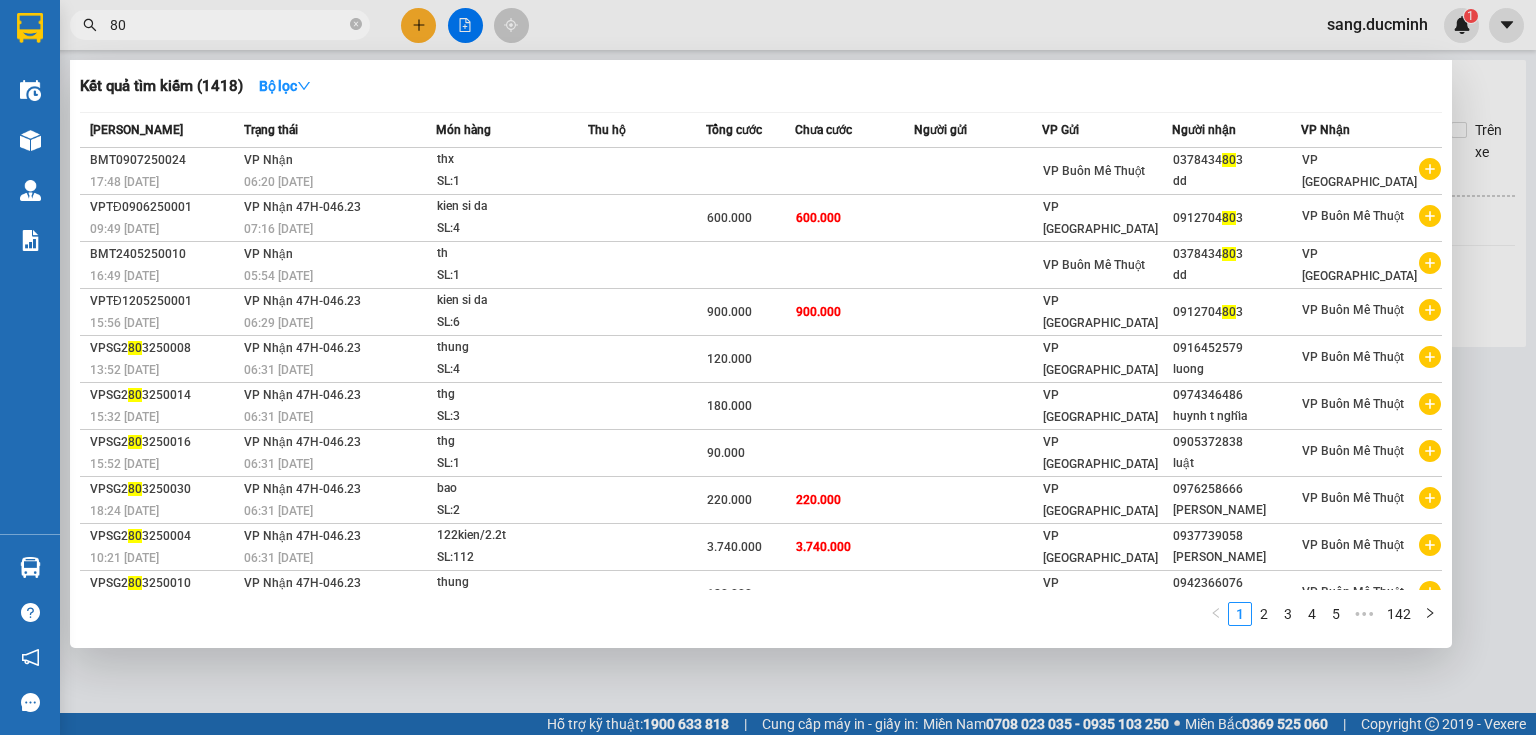 type on "8" 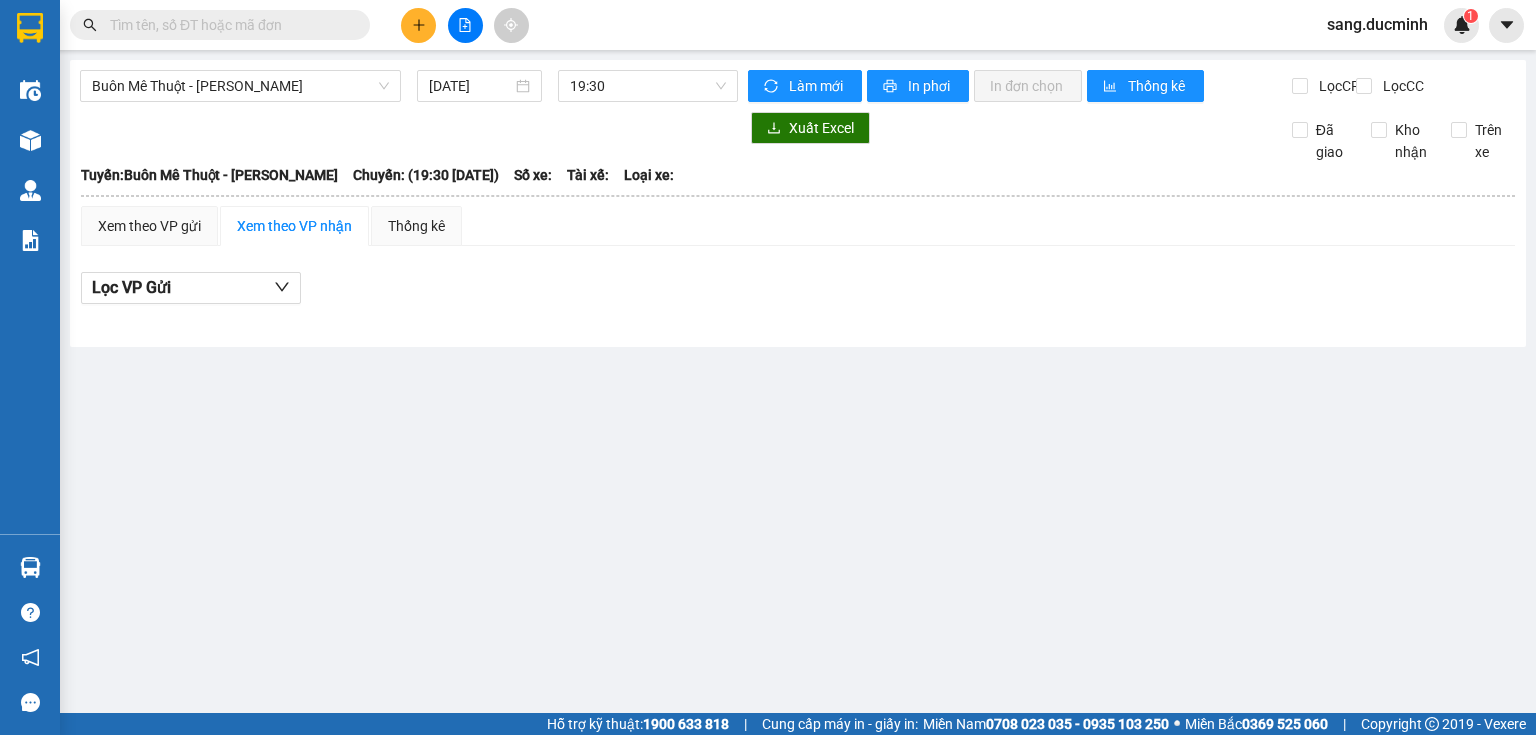 type 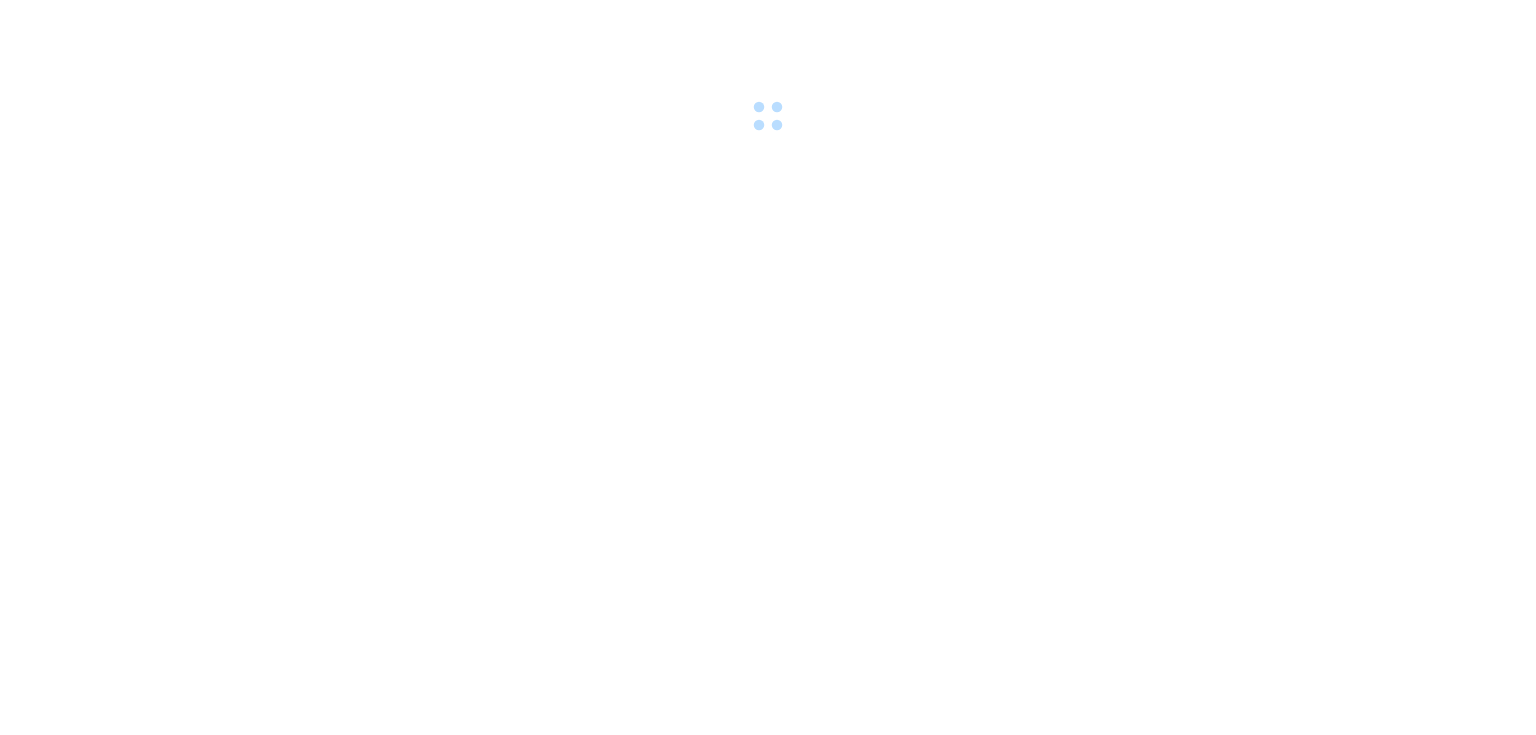 scroll, scrollTop: 0, scrollLeft: 0, axis: both 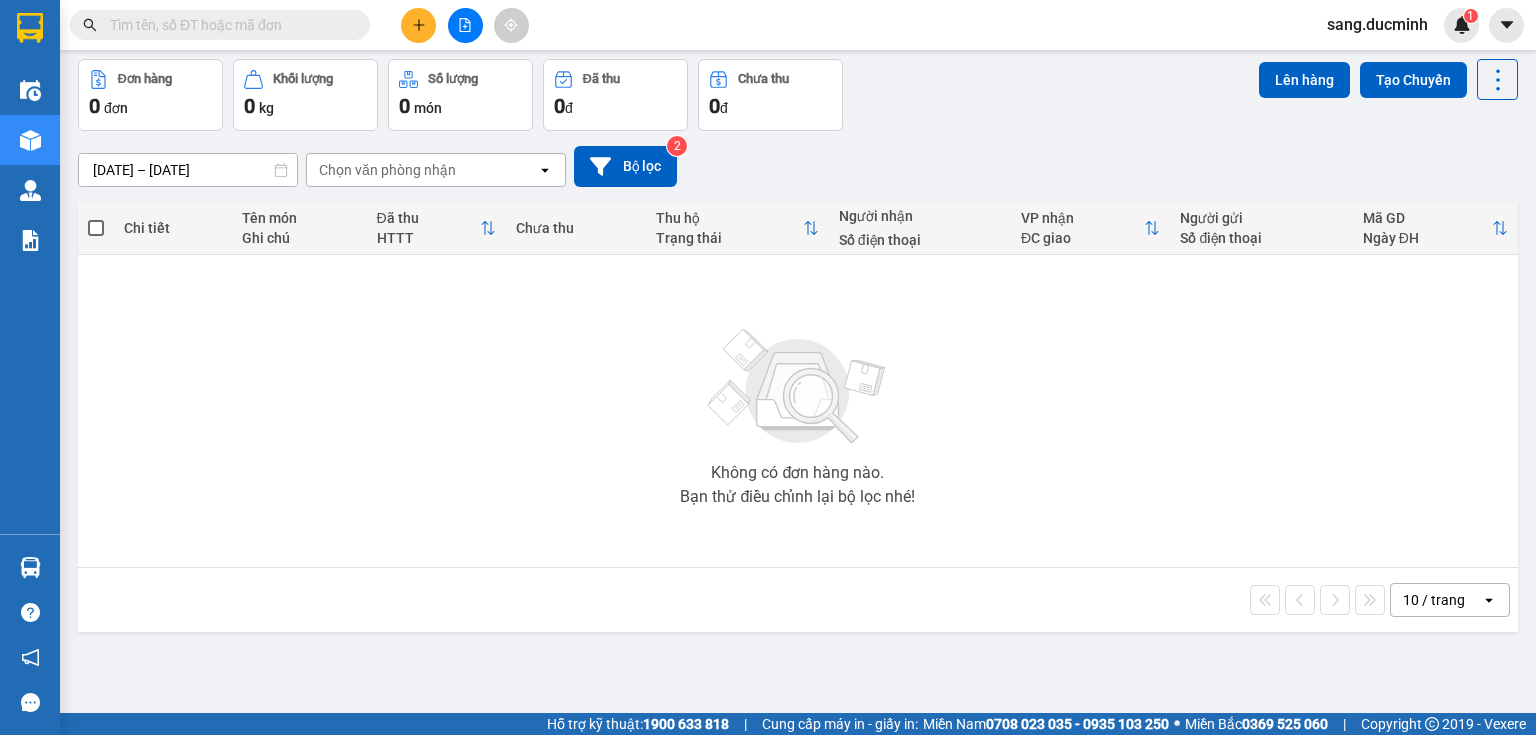 click at bounding box center [228, 25] 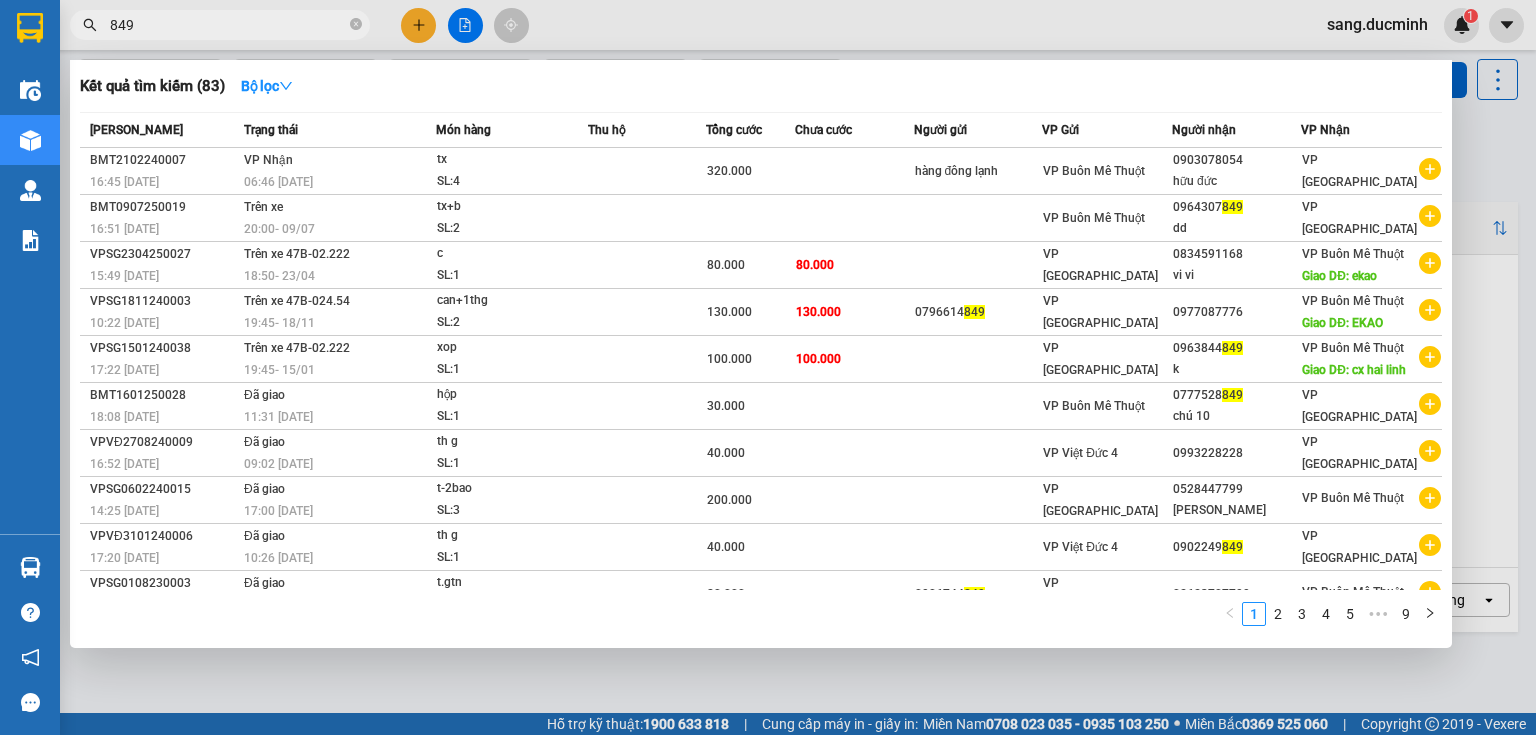 click on "849" at bounding box center (228, 25) 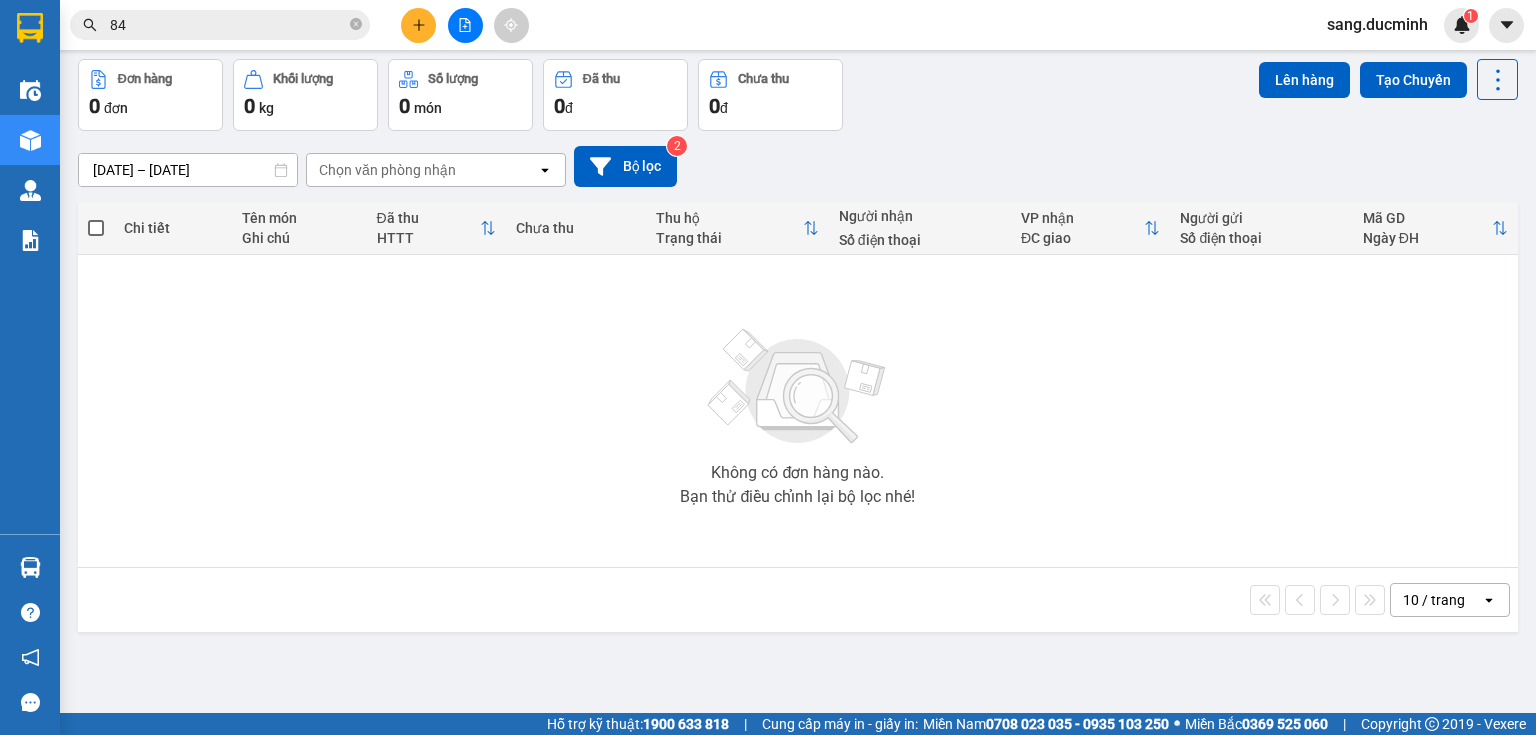 type on "8" 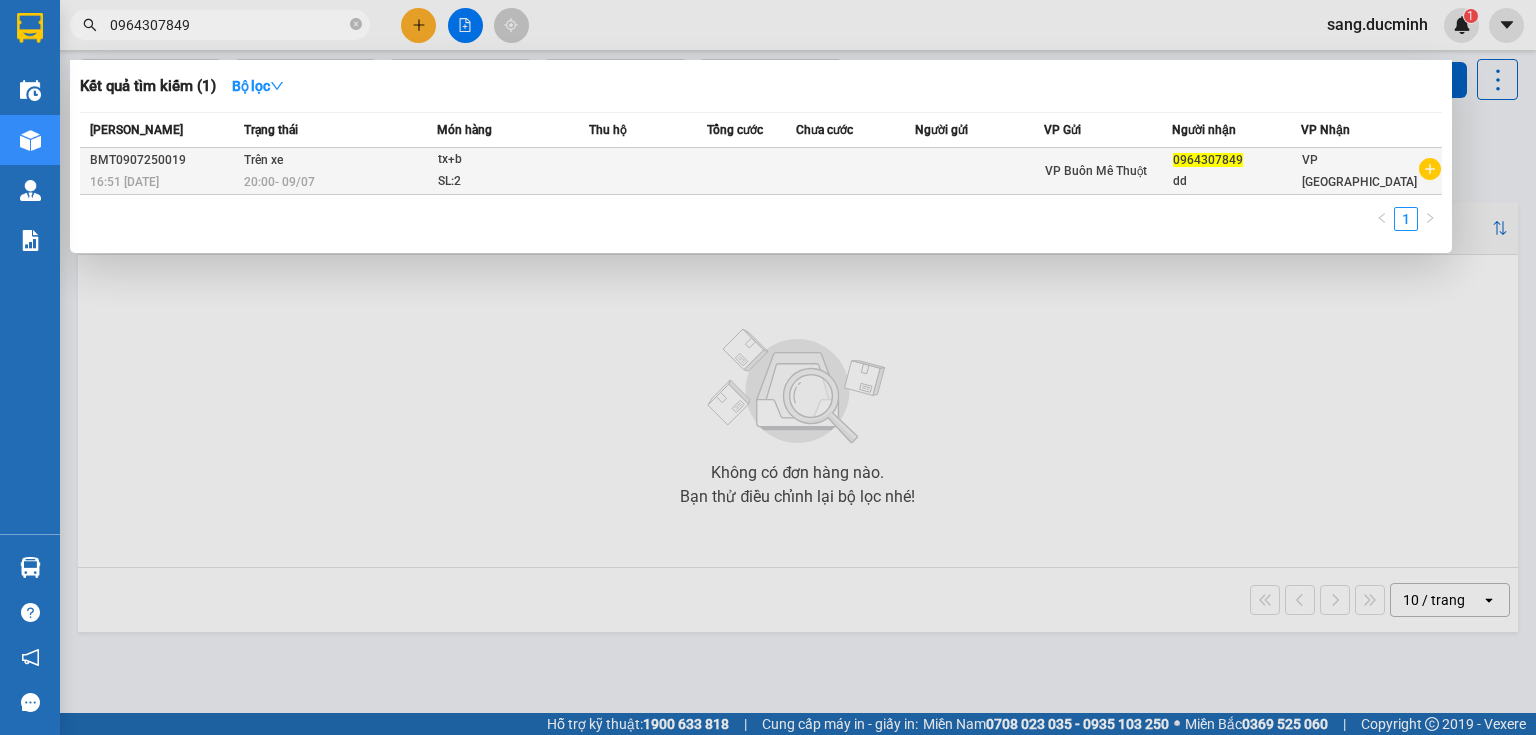 type on "0964307849" 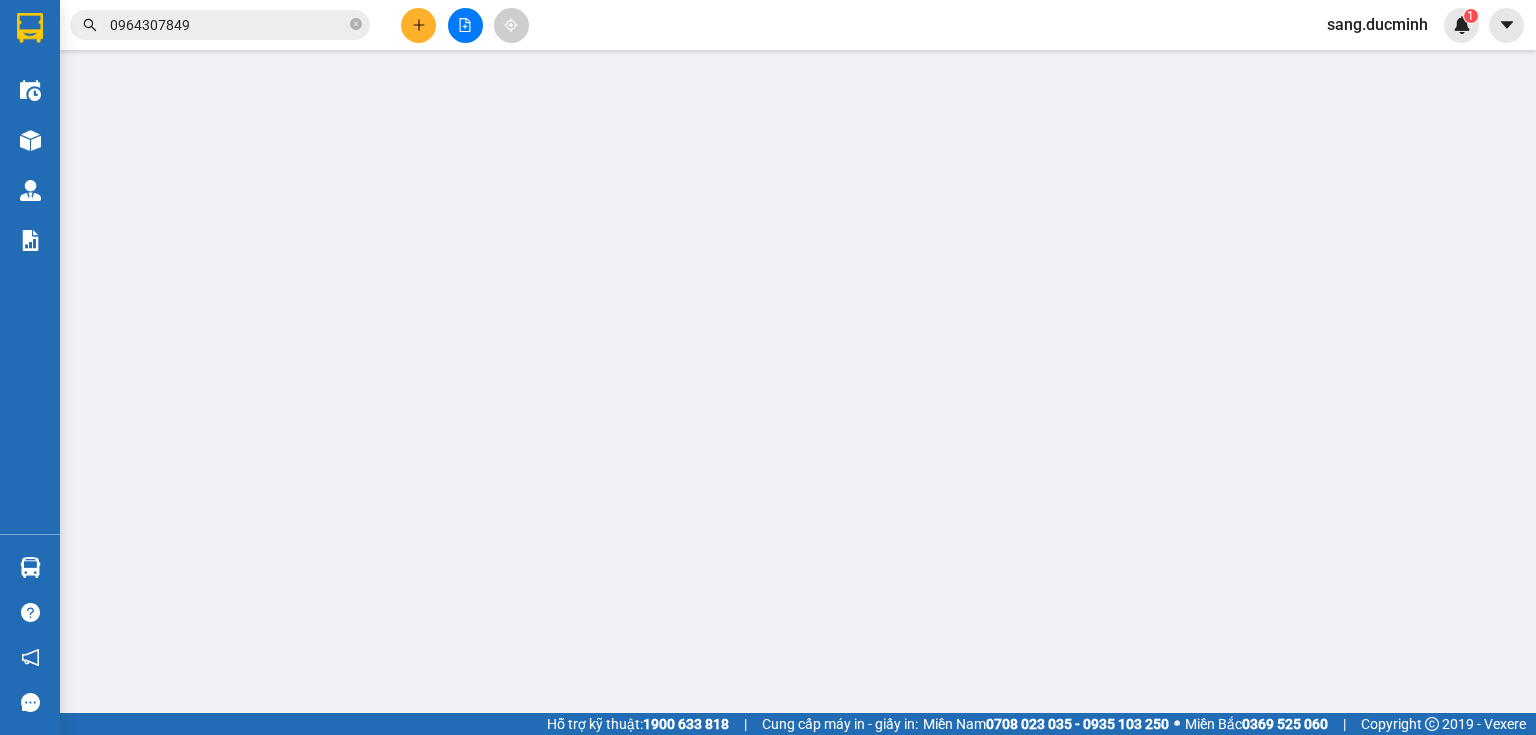 scroll, scrollTop: 0, scrollLeft: 0, axis: both 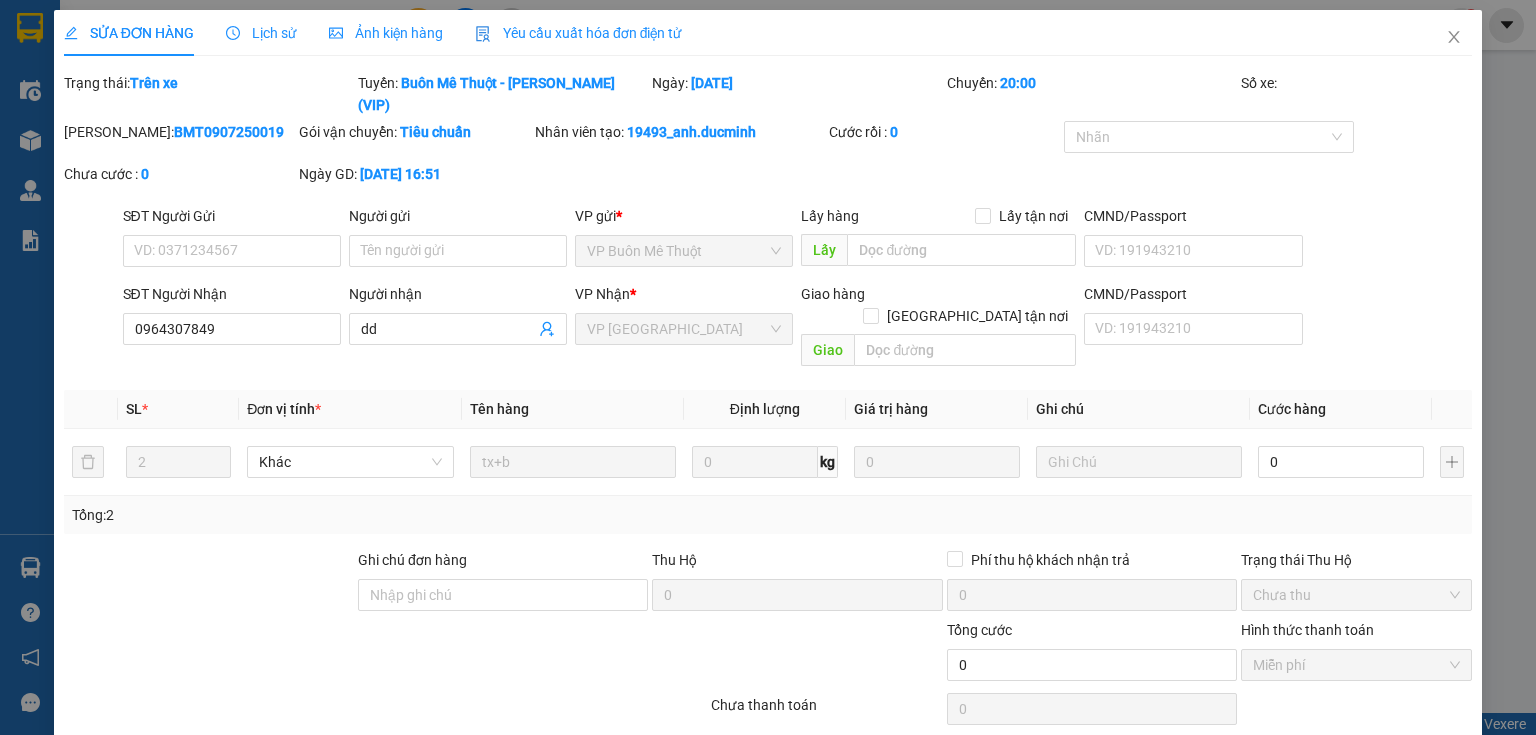 type on "0964307849" 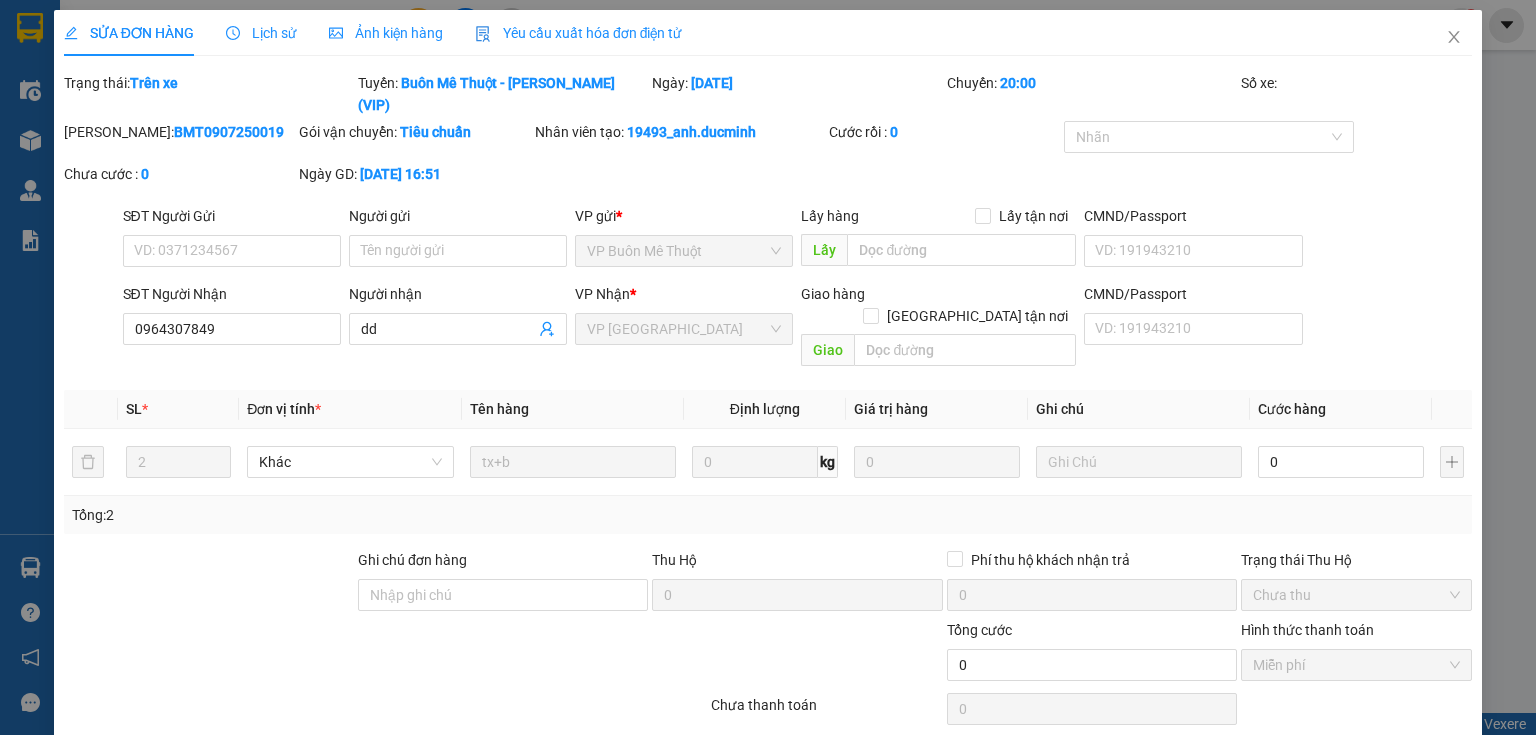 type on "dd" 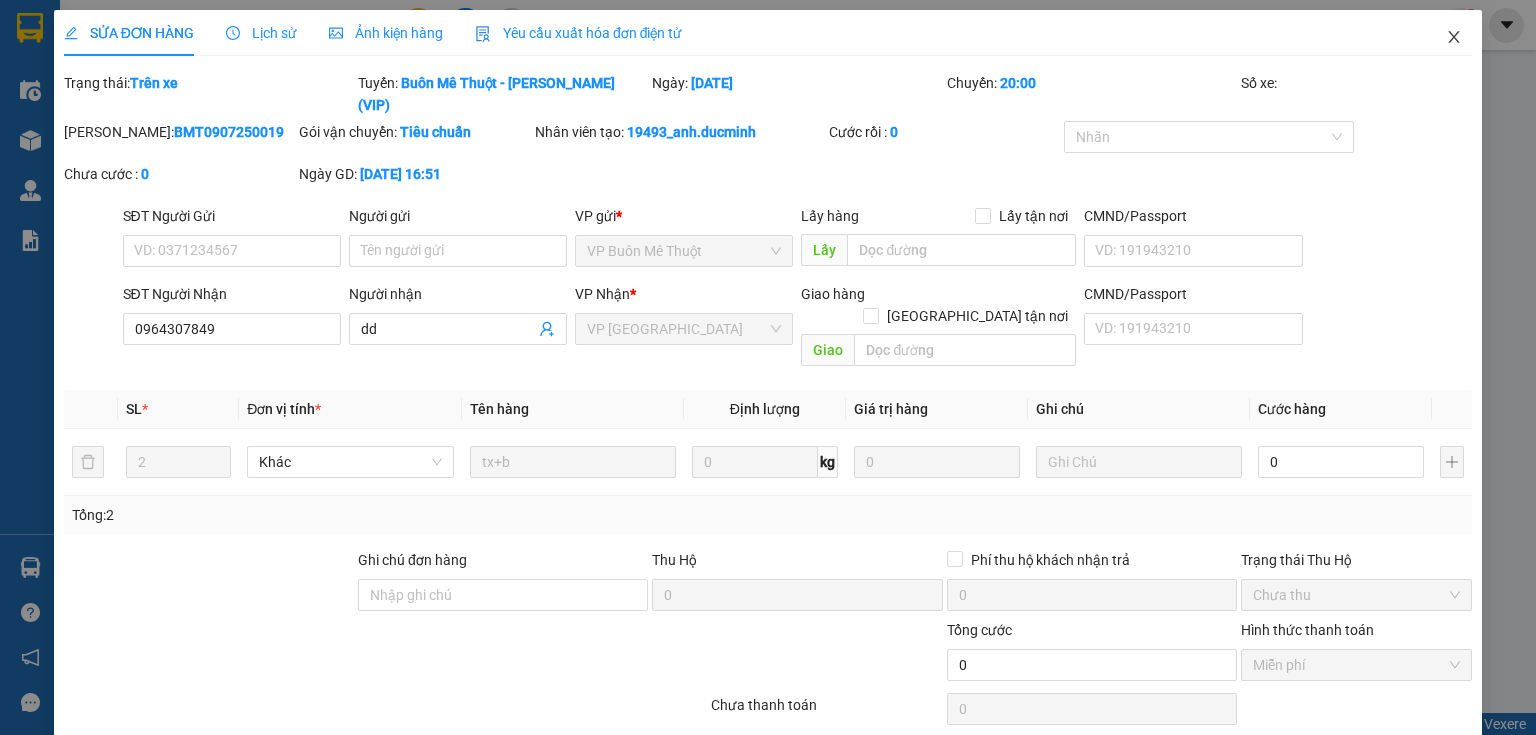 click 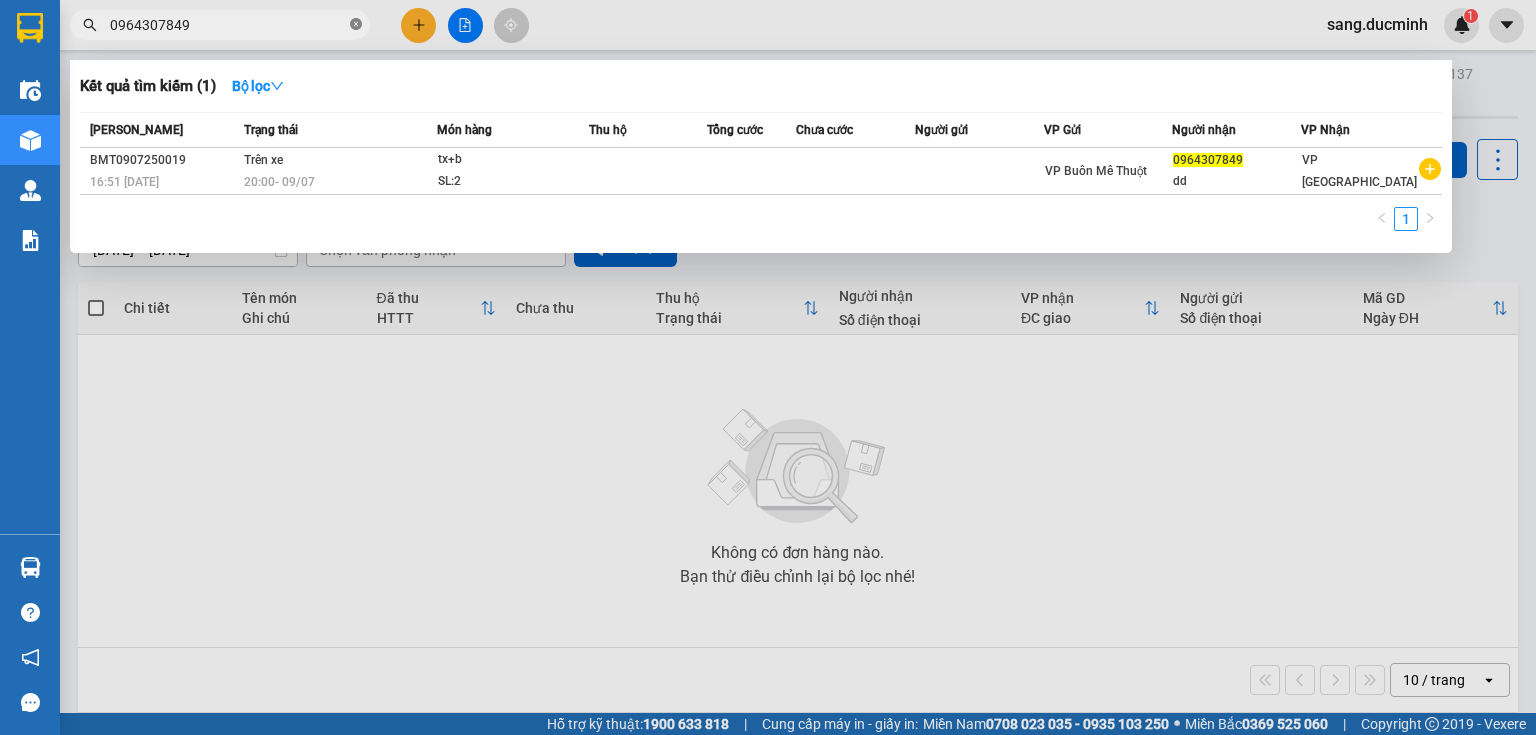click 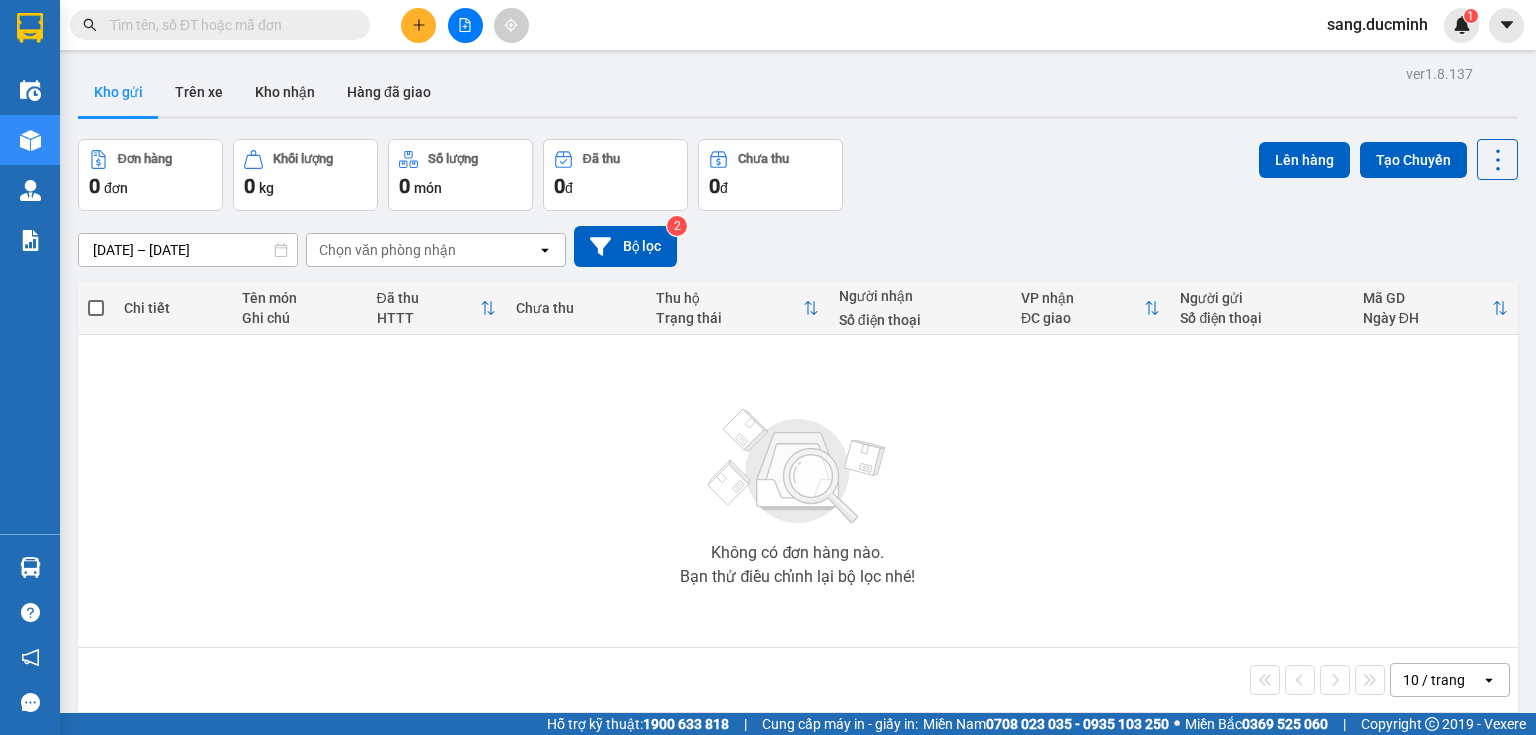 click at bounding box center (228, 25) 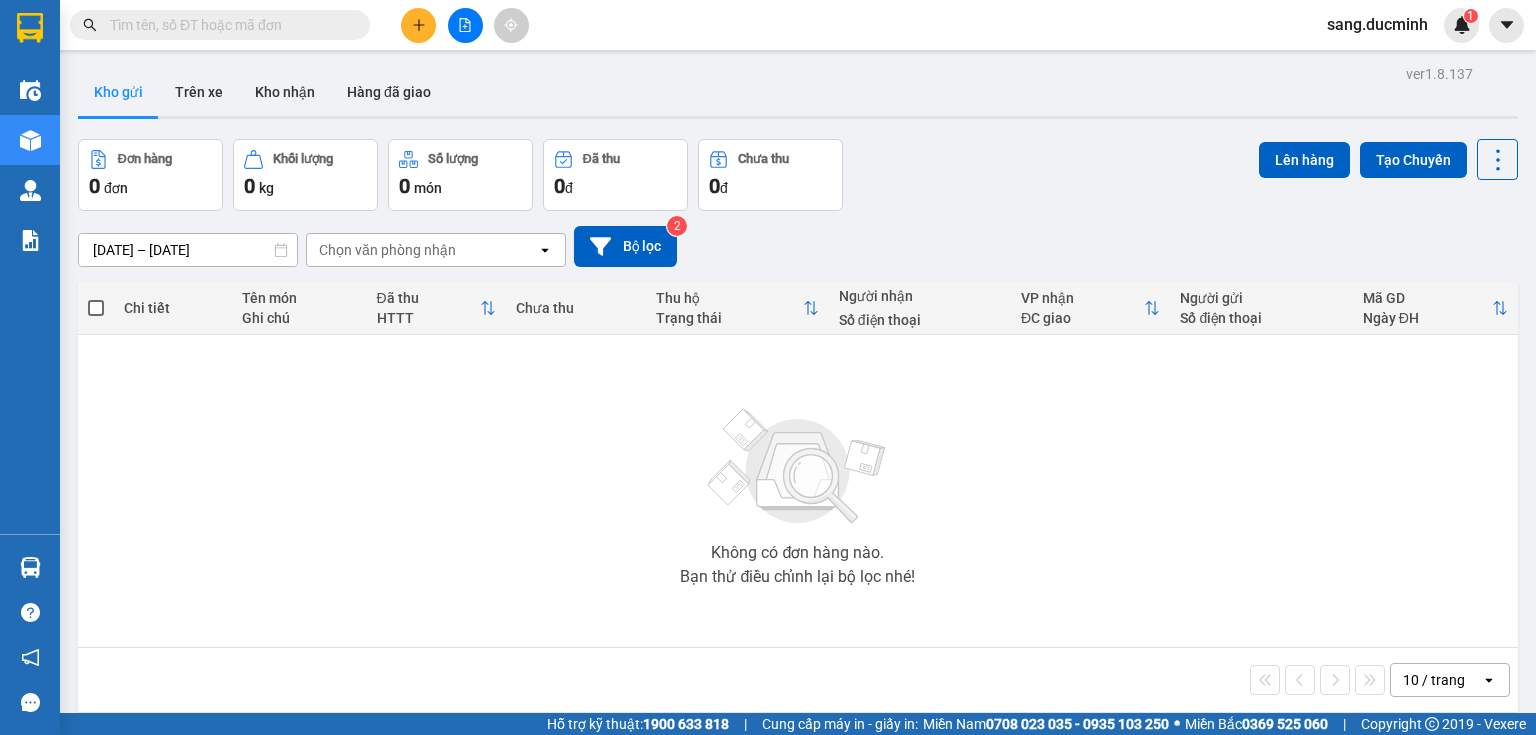 type on "1" 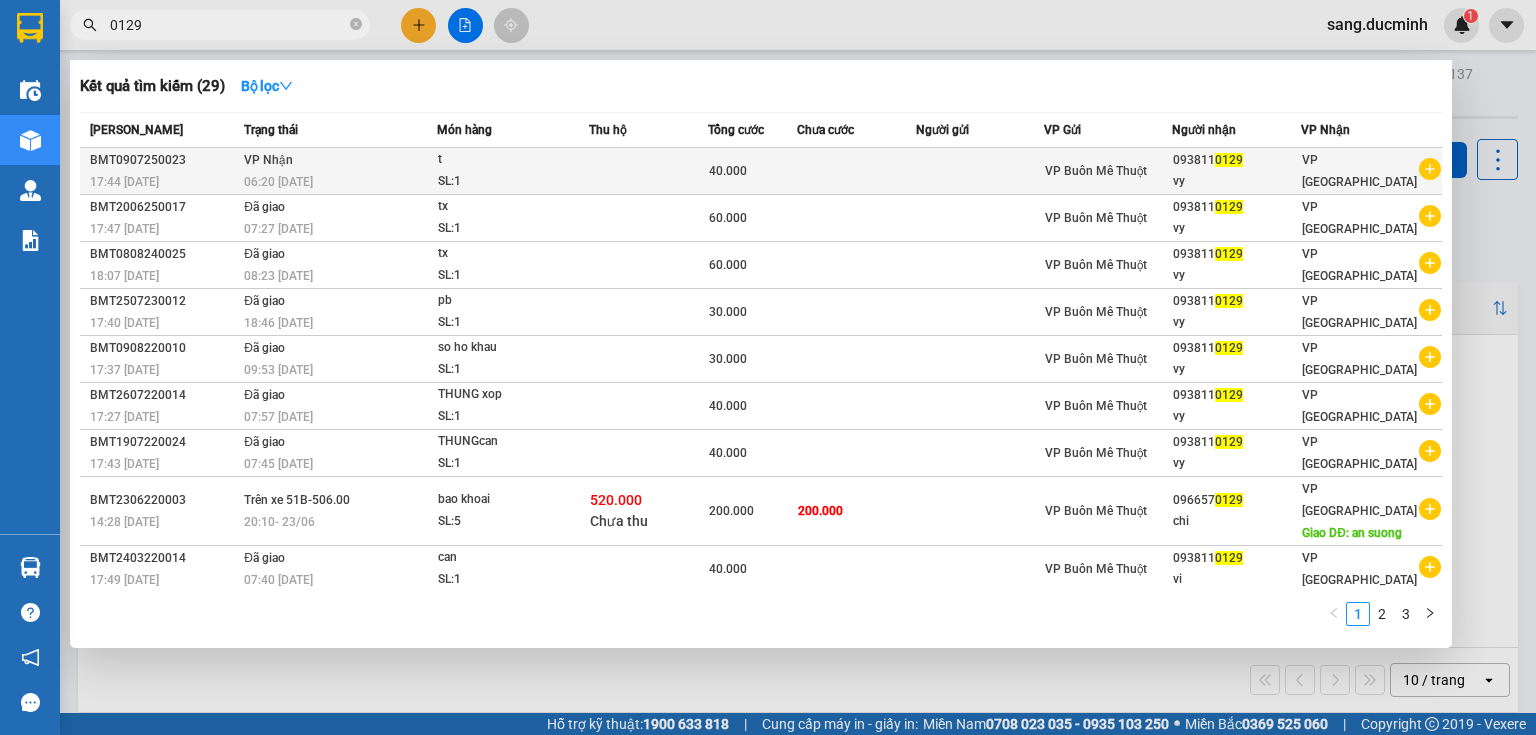 type on "0129" 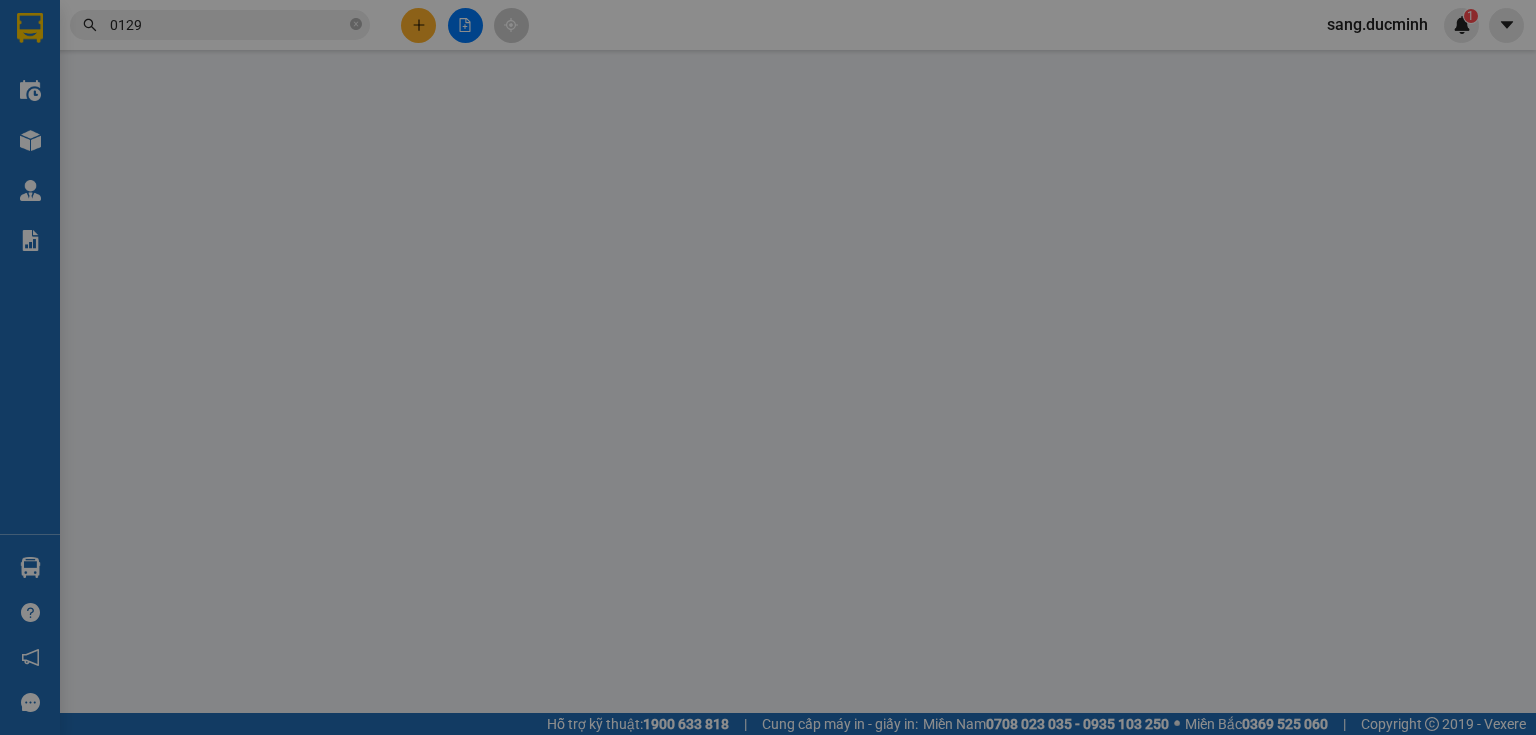 type on "0938110129" 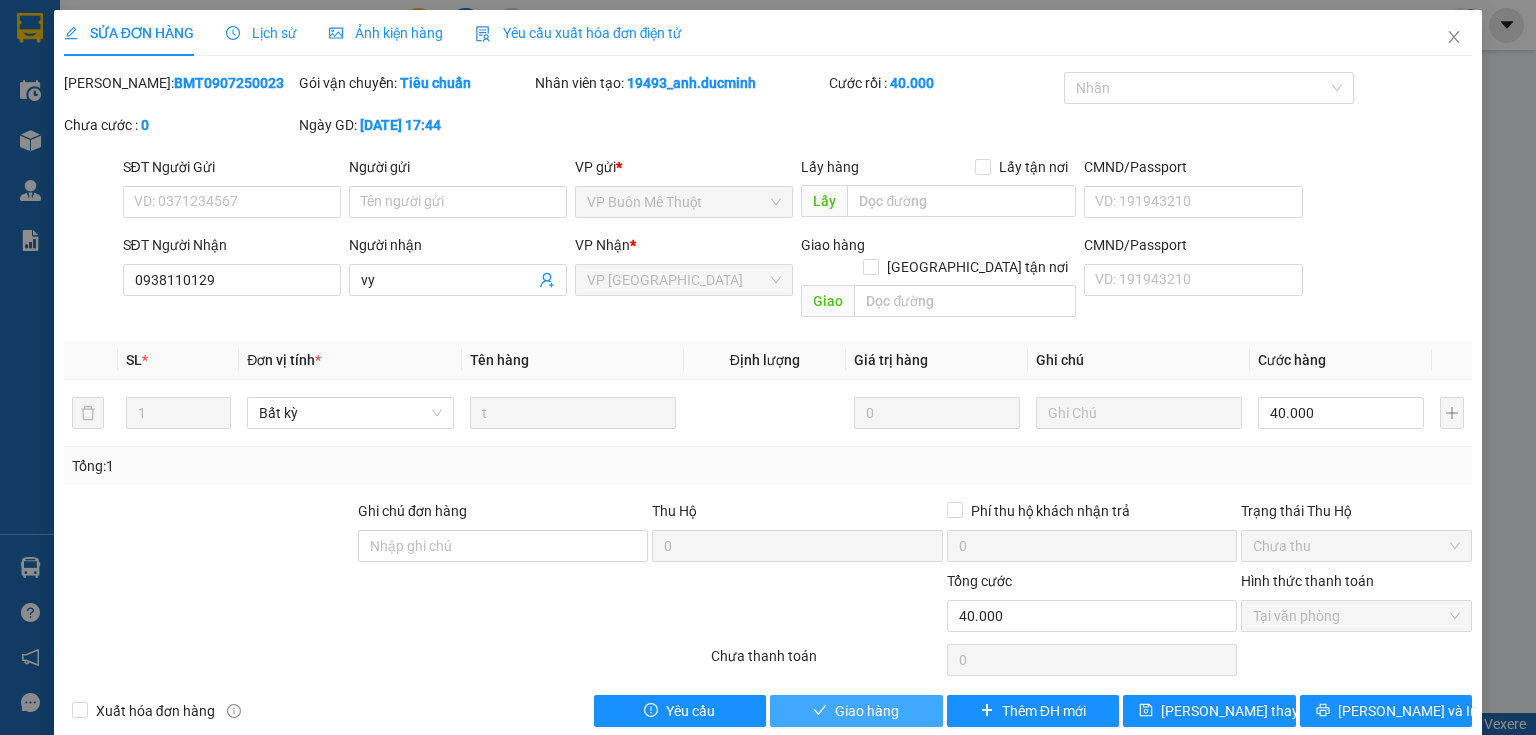 click on "Giao hàng" at bounding box center [867, 711] 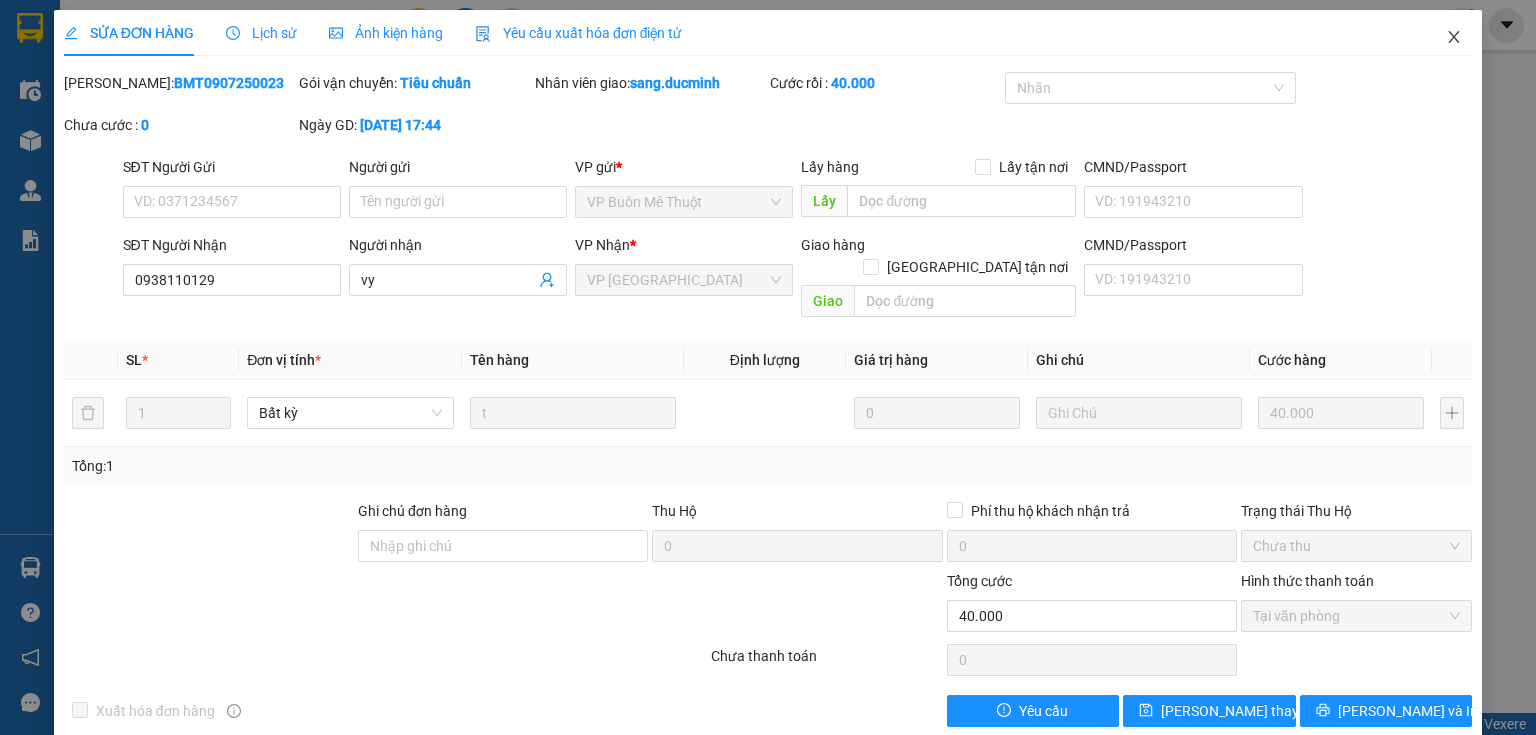 click at bounding box center [1454, 38] 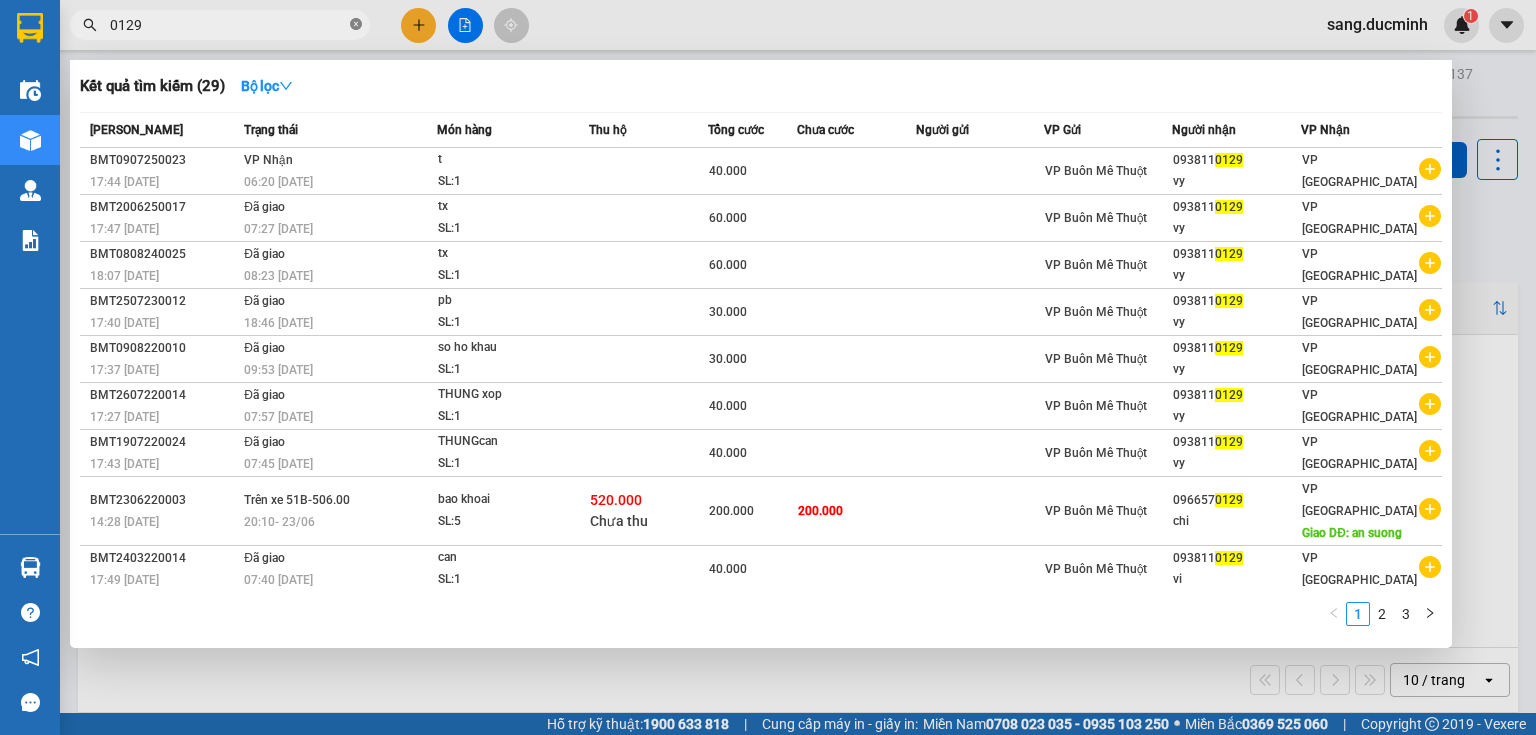 click at bounding box center (356, 25) 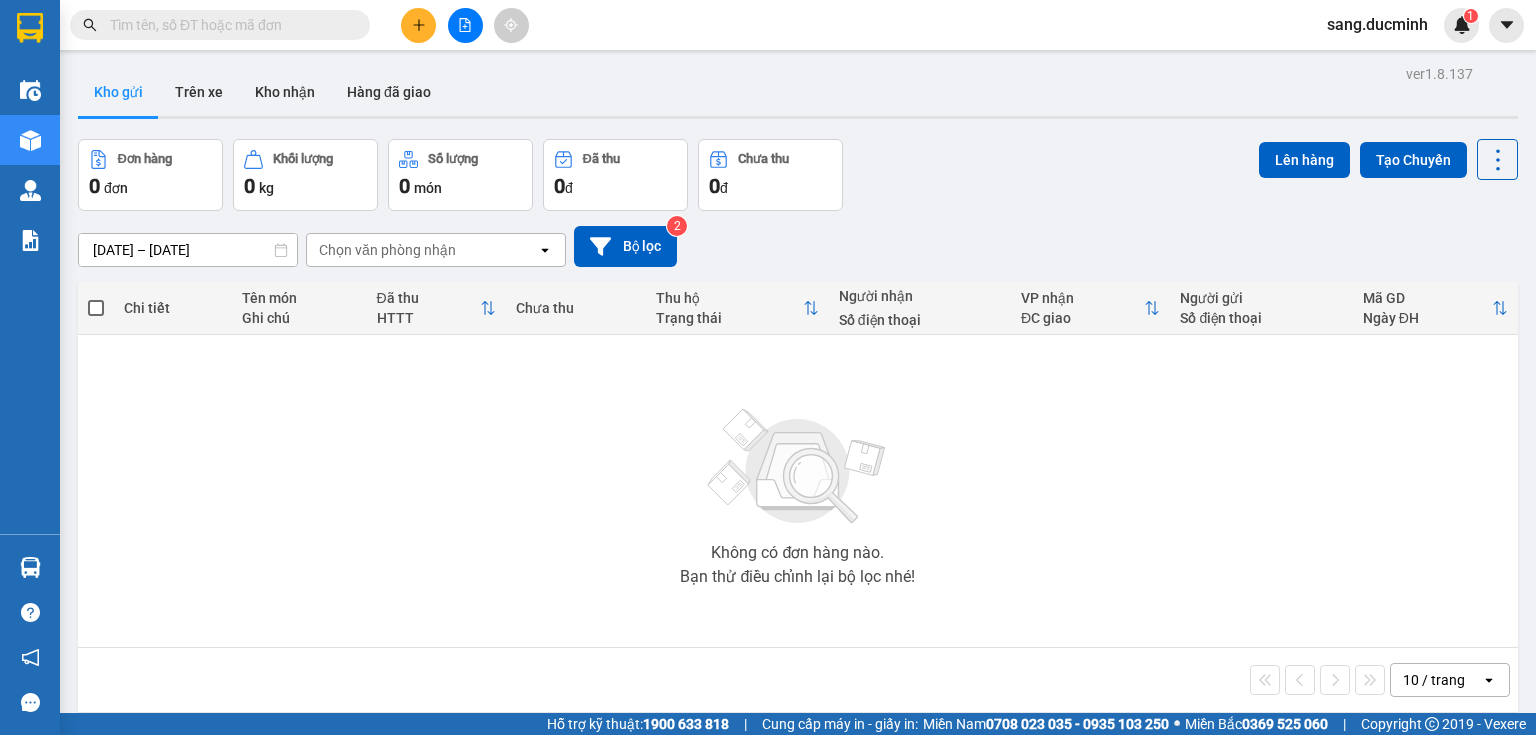 click at bounding box center [228, 25] 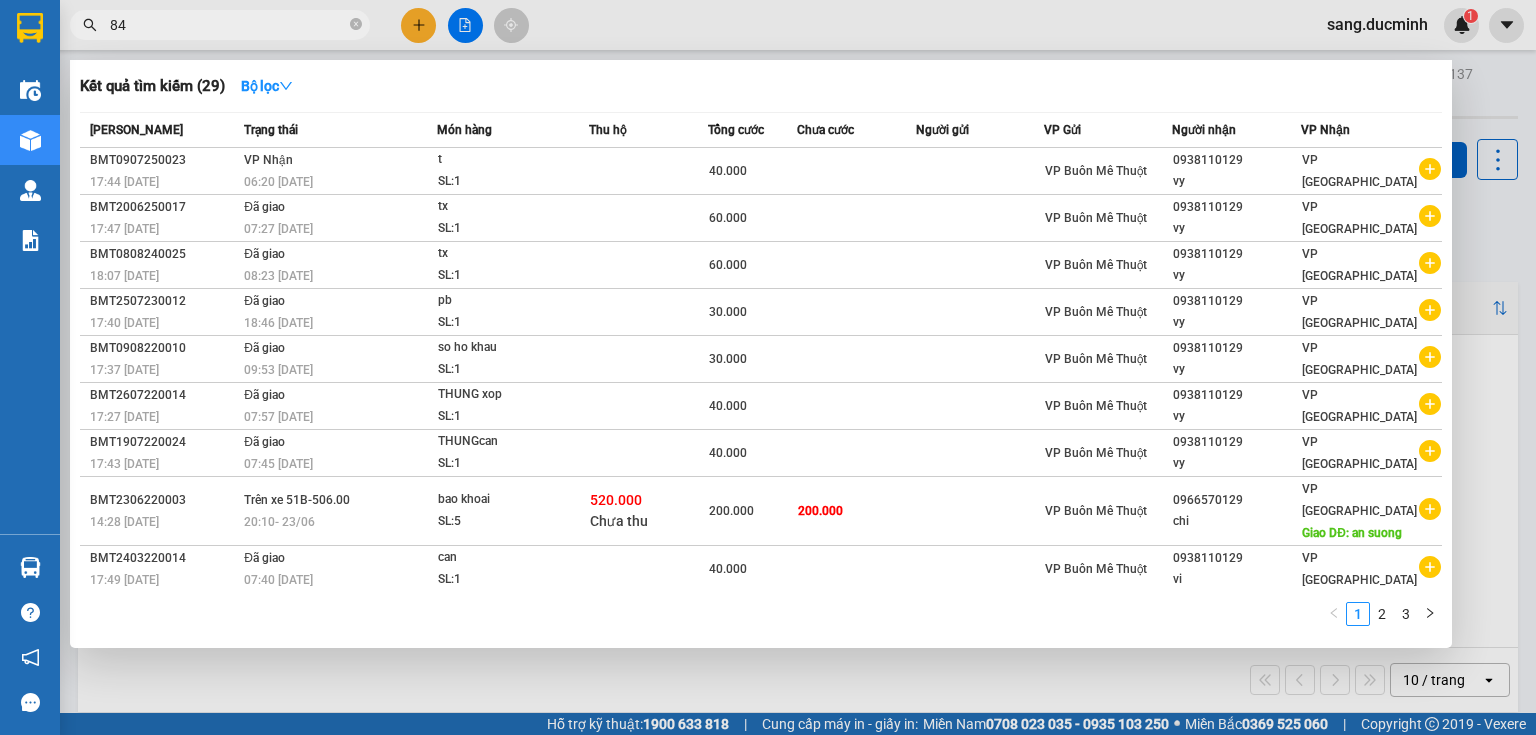 type on "849" 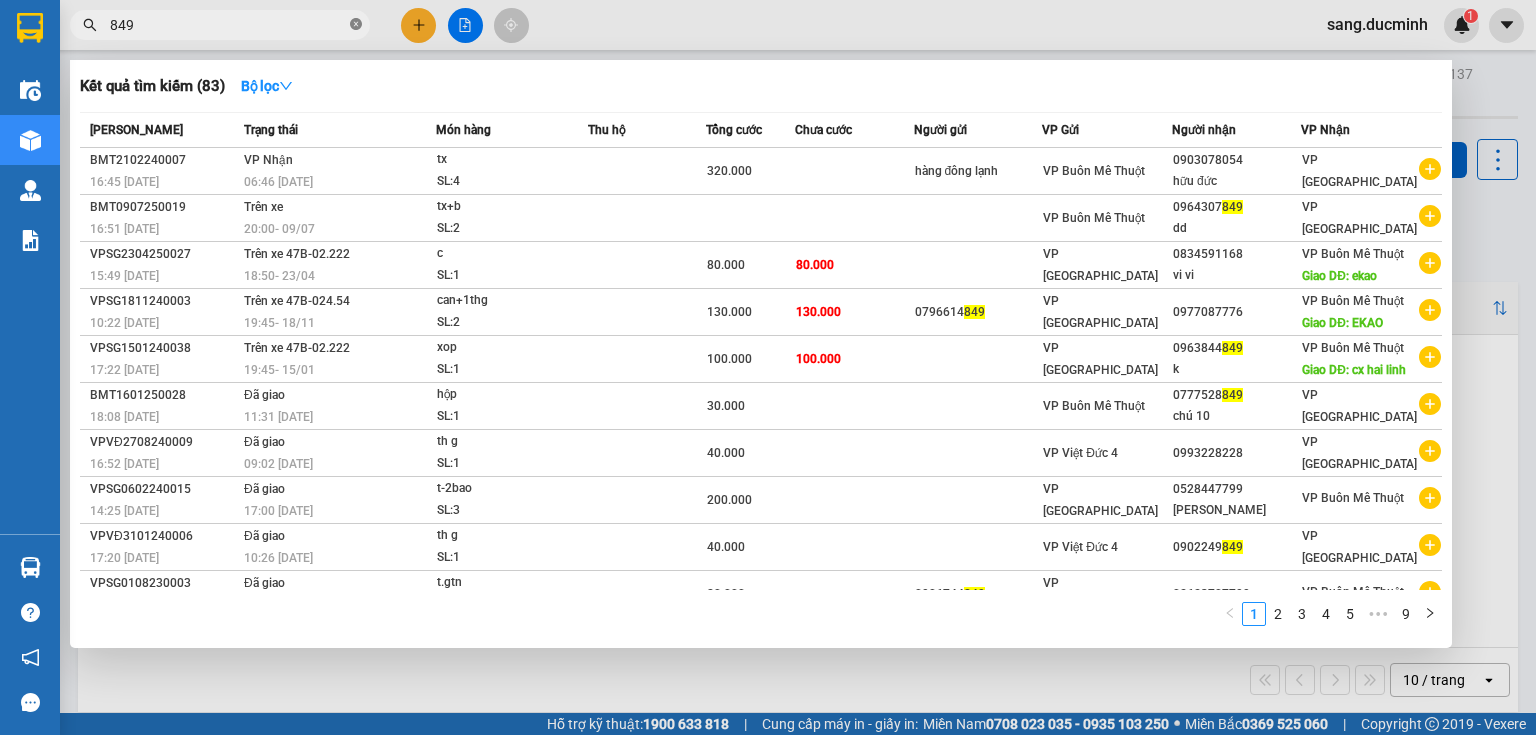 click 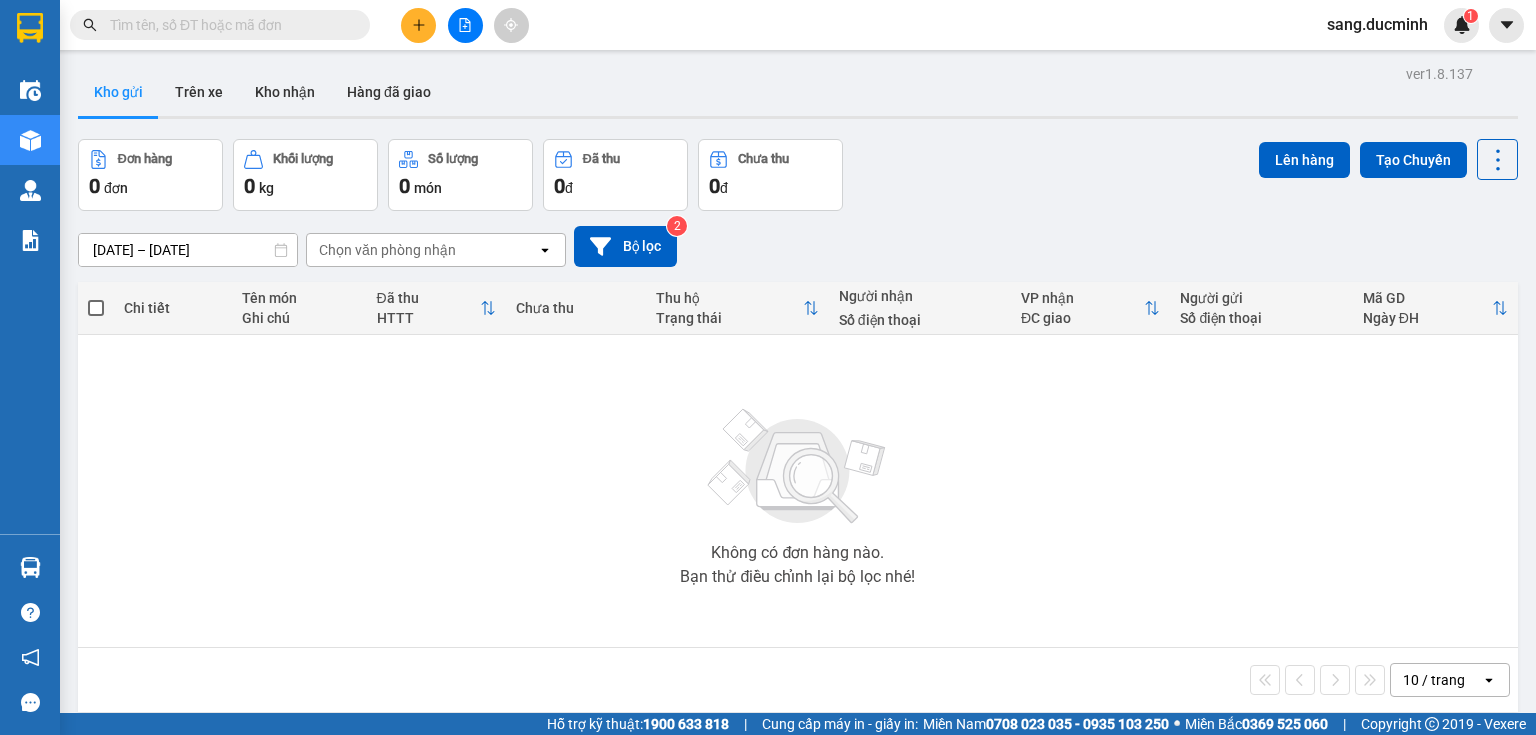 click at bounding box center (228, 25) 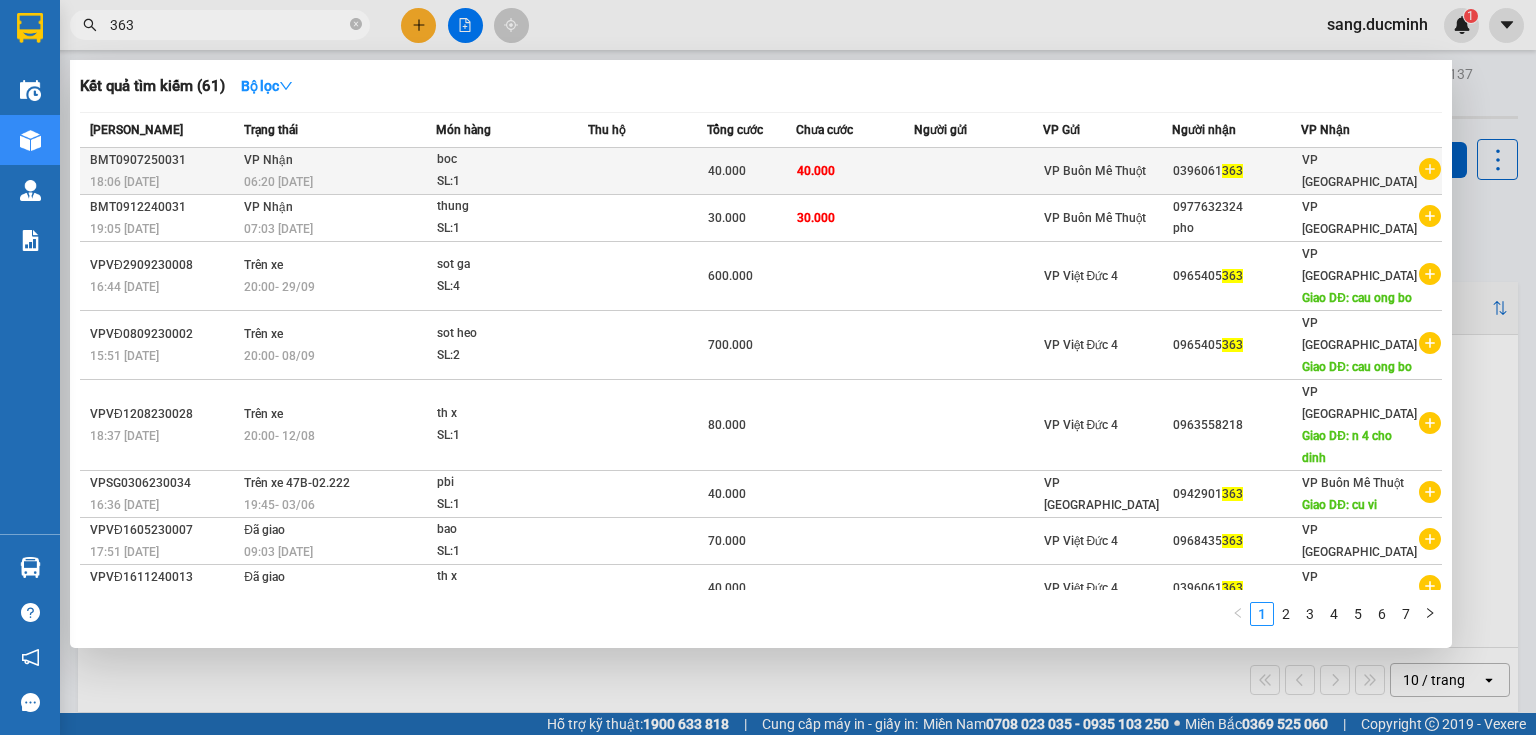 type on "363" 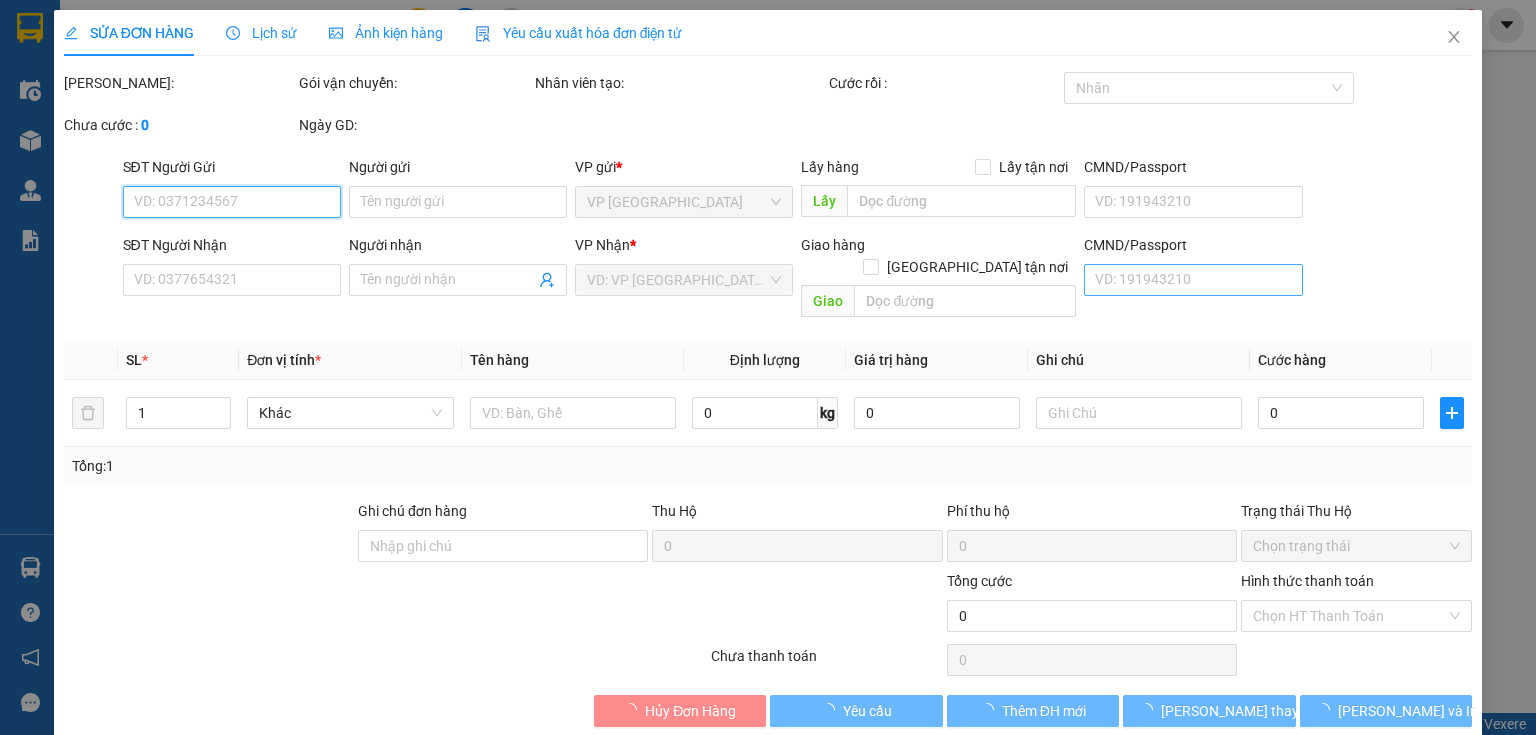 type on "0396061363" 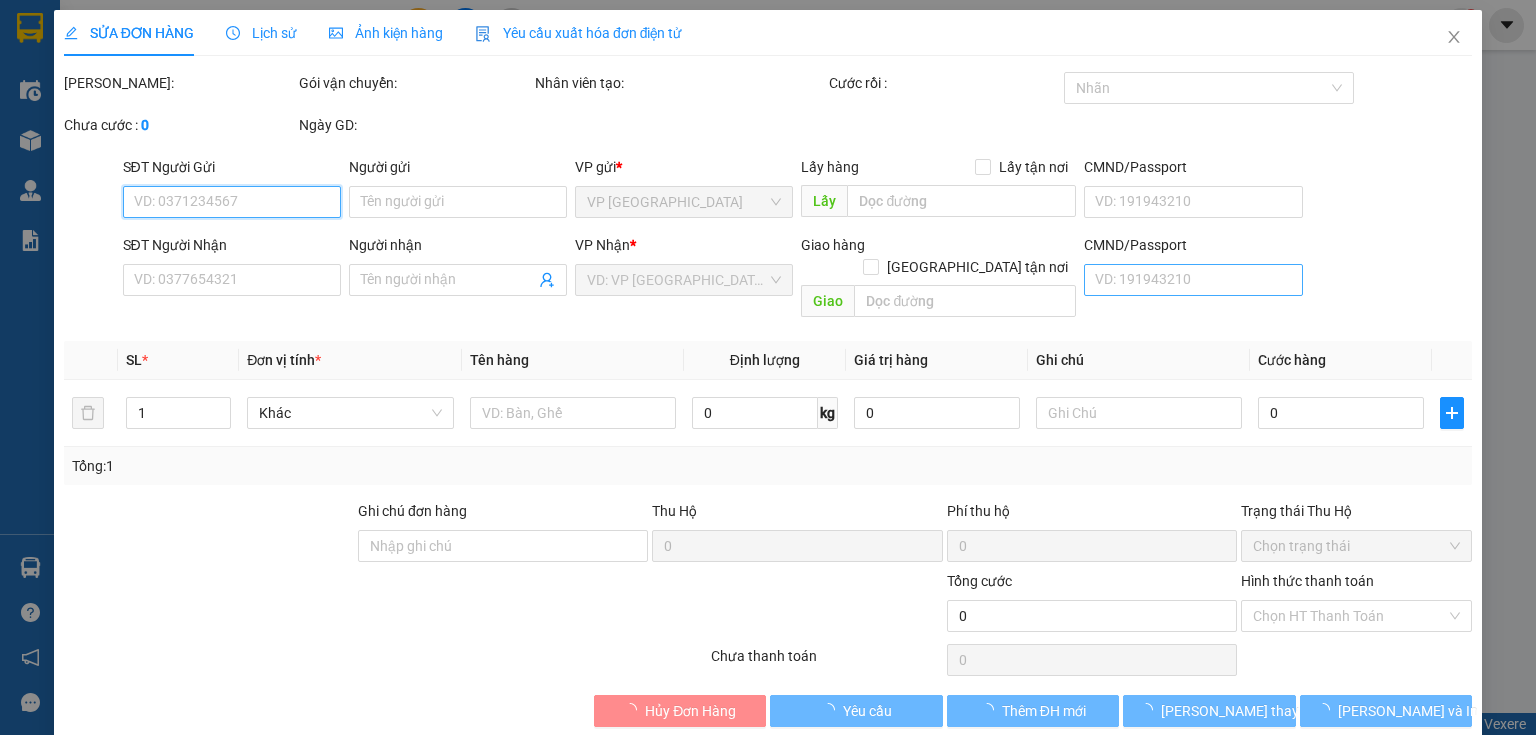 type on "40.000" 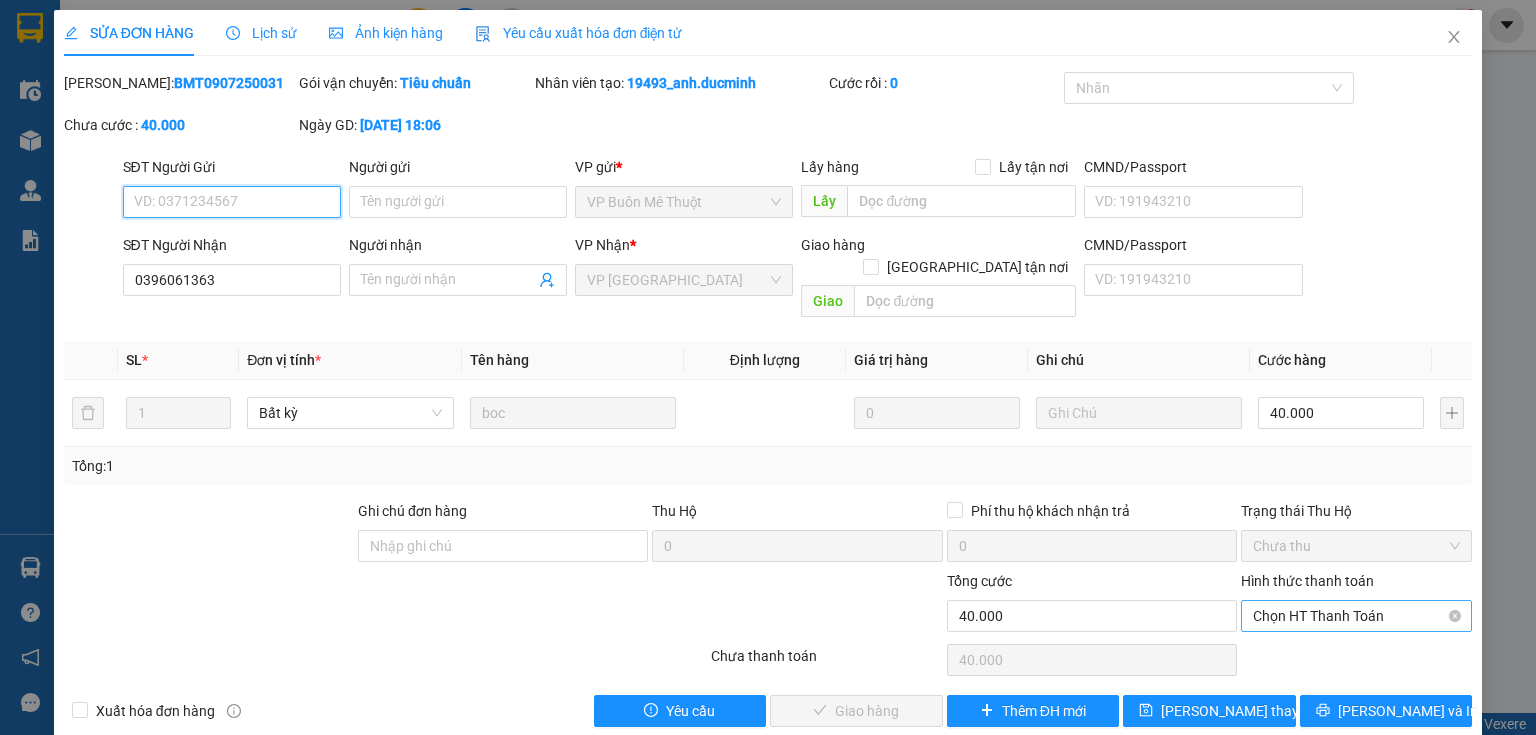click on "Chọn HT Thanh Toán" at bounding box center [1356, 616] 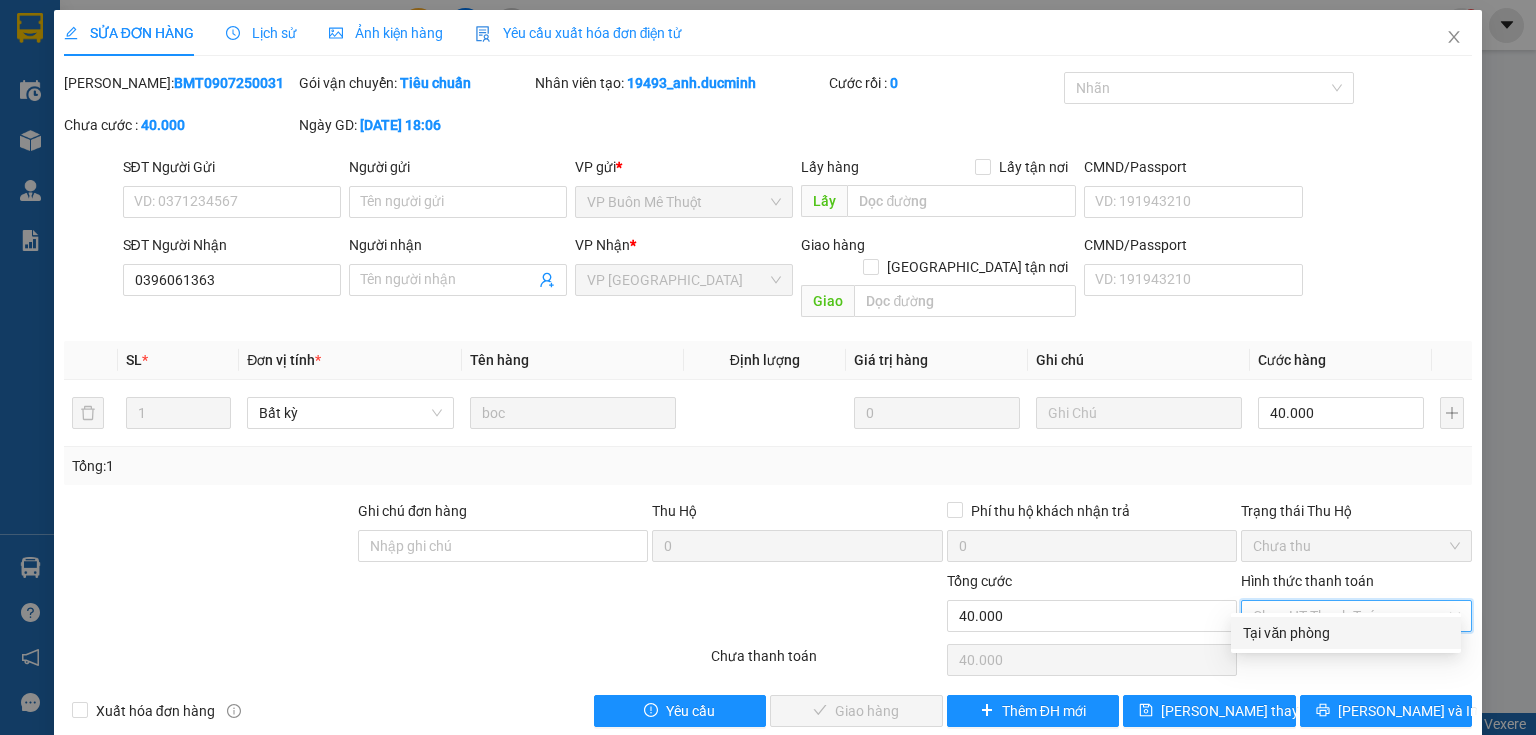click on "Tại văn phòng" at bounding box center (1346, 633) 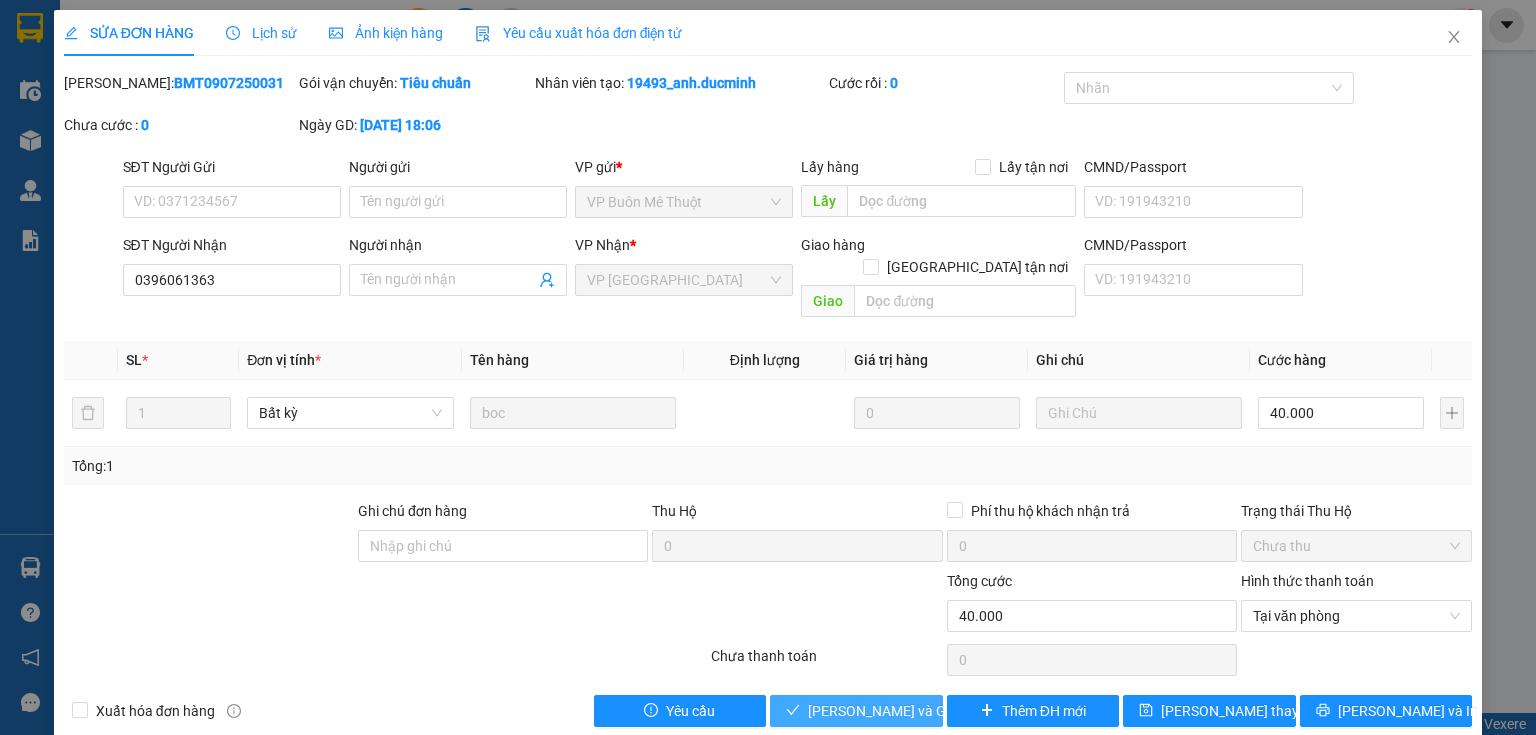 click on "[PERSON_NAME] và Giao hàng" at bounding box center (904, 711) 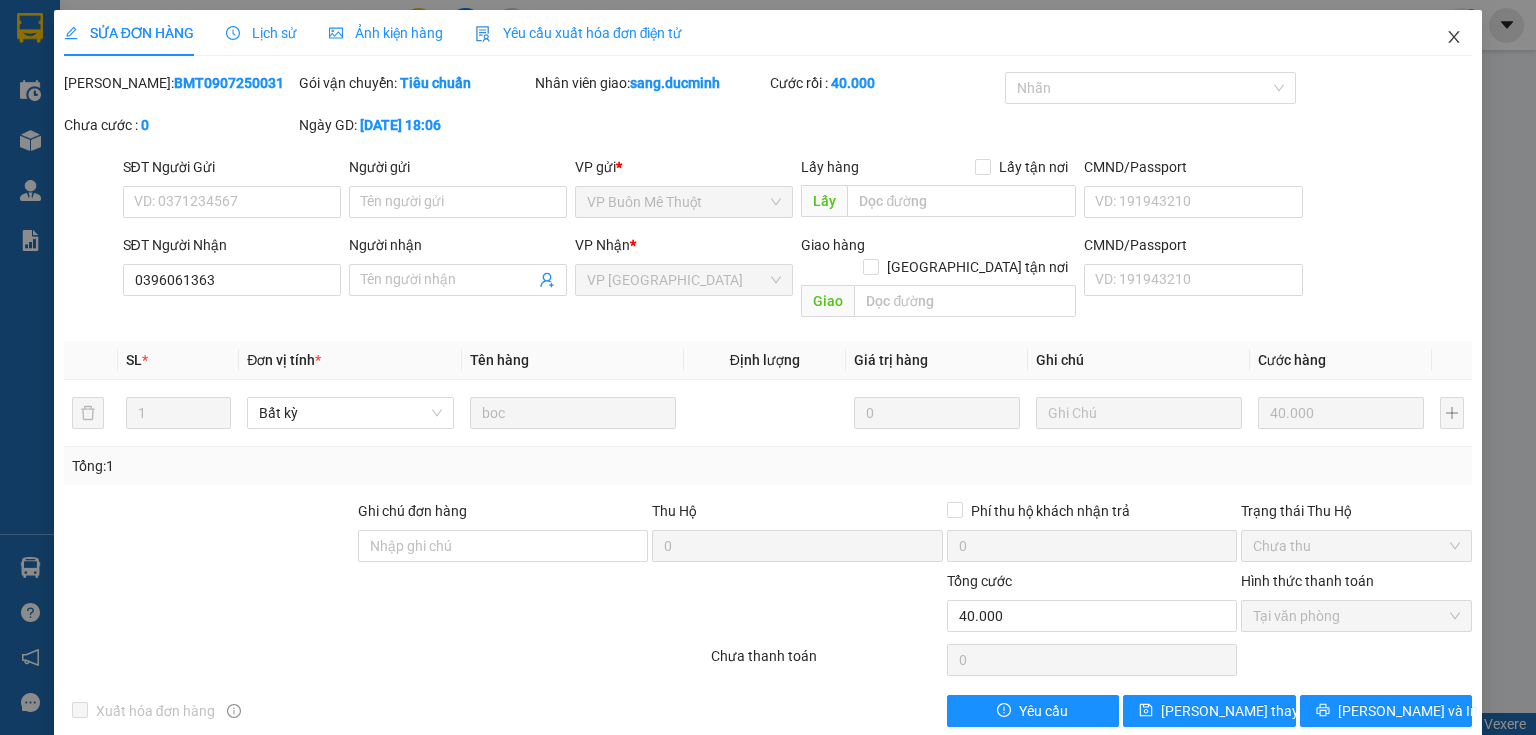 click at bounding box center (1454, 38) 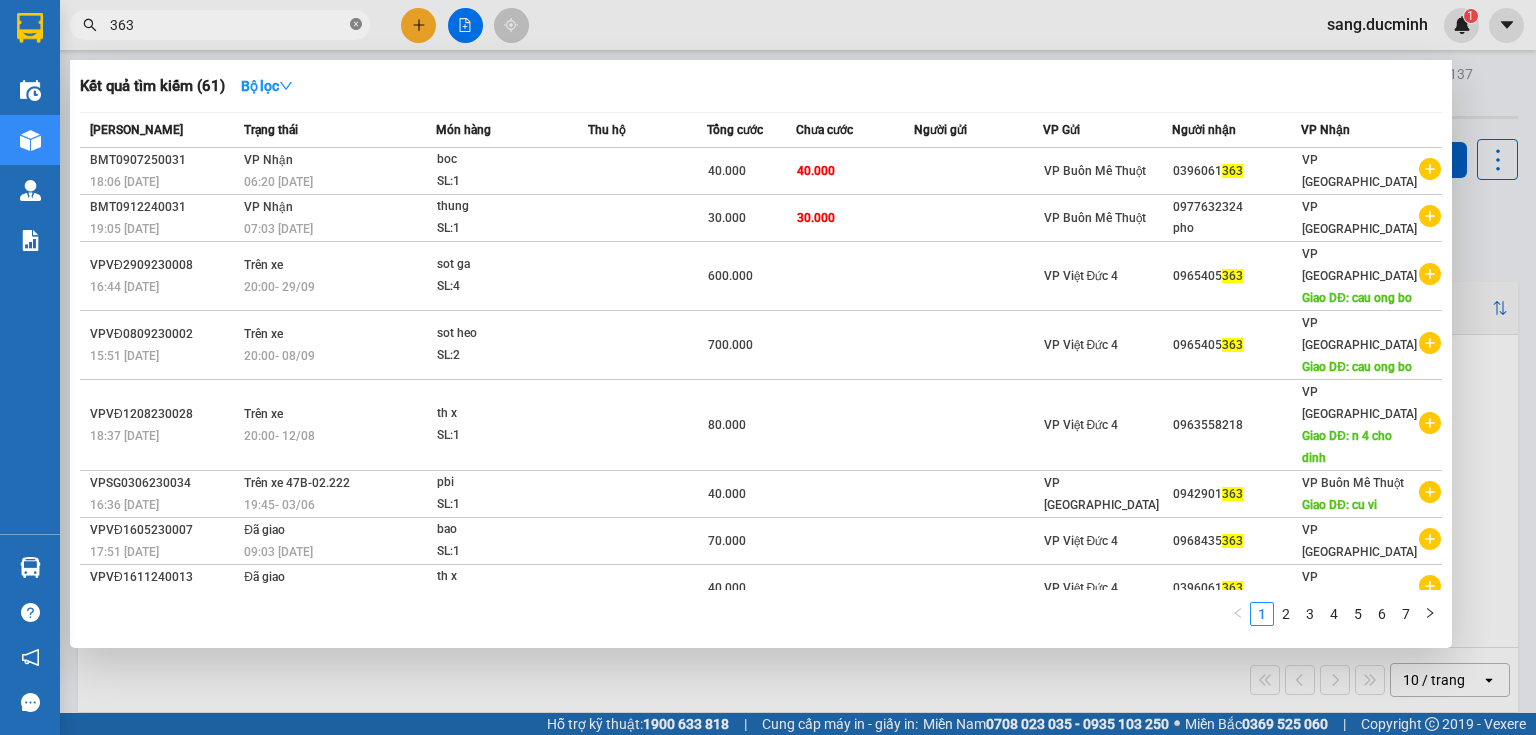 click 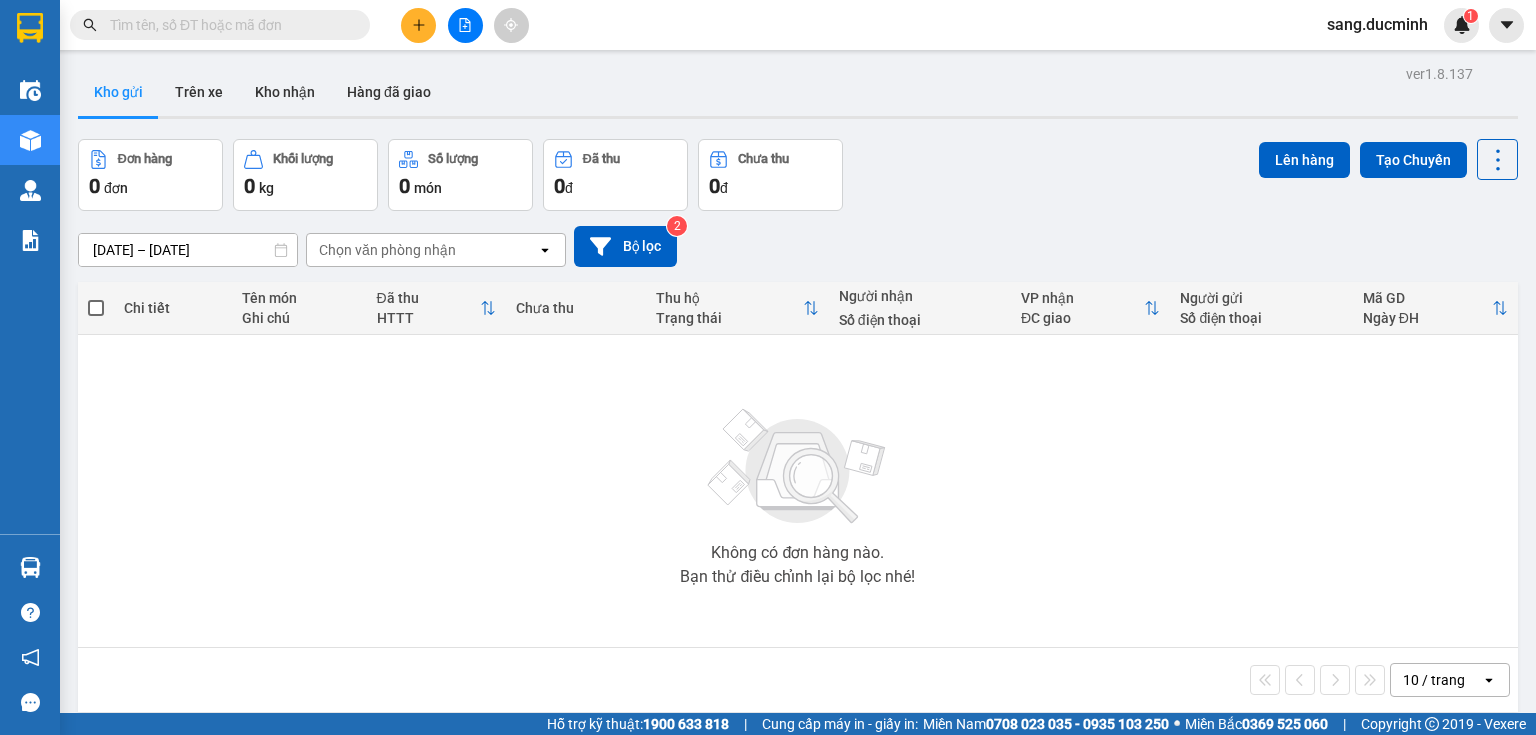 click at bounding box center (228, 25) 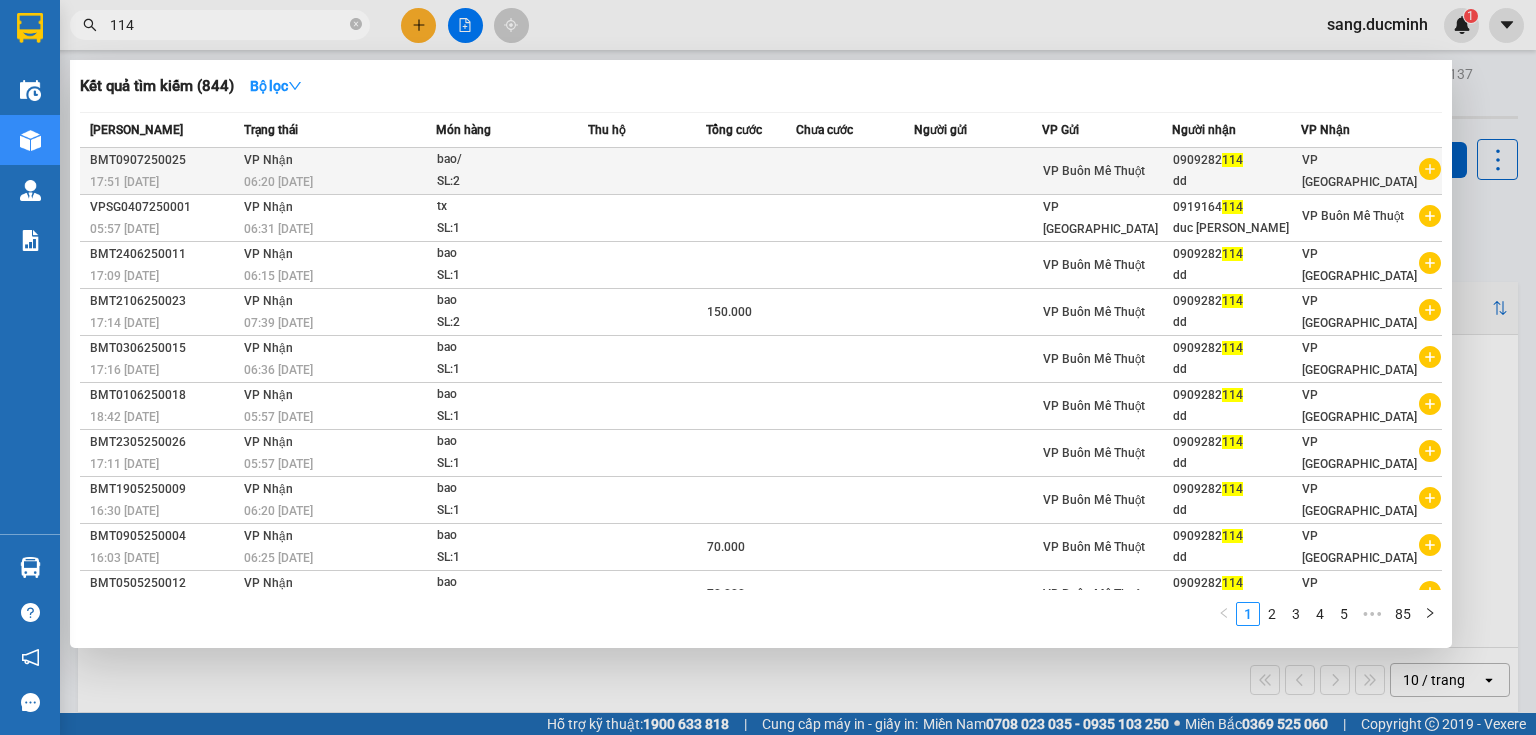 type on "114" 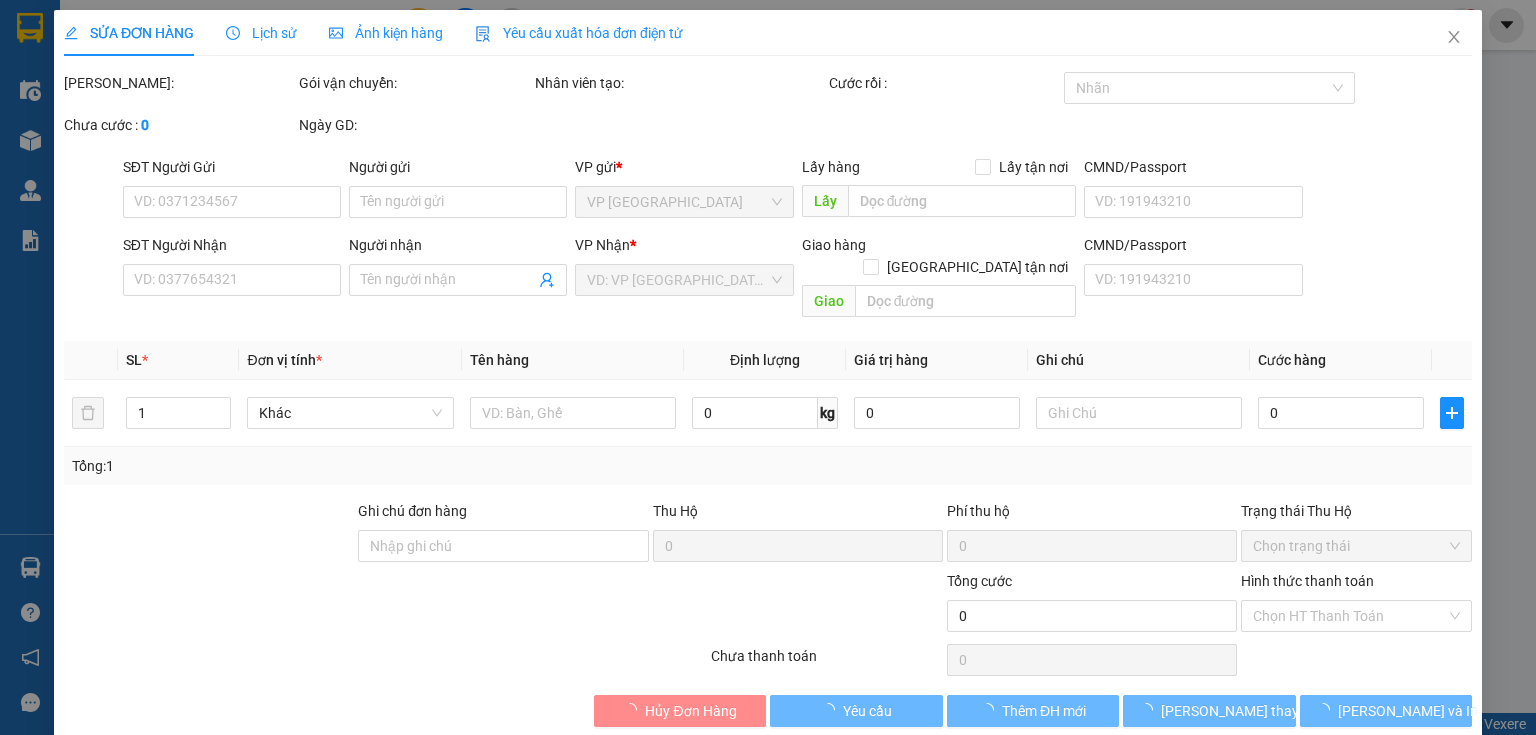type on "0909282114" 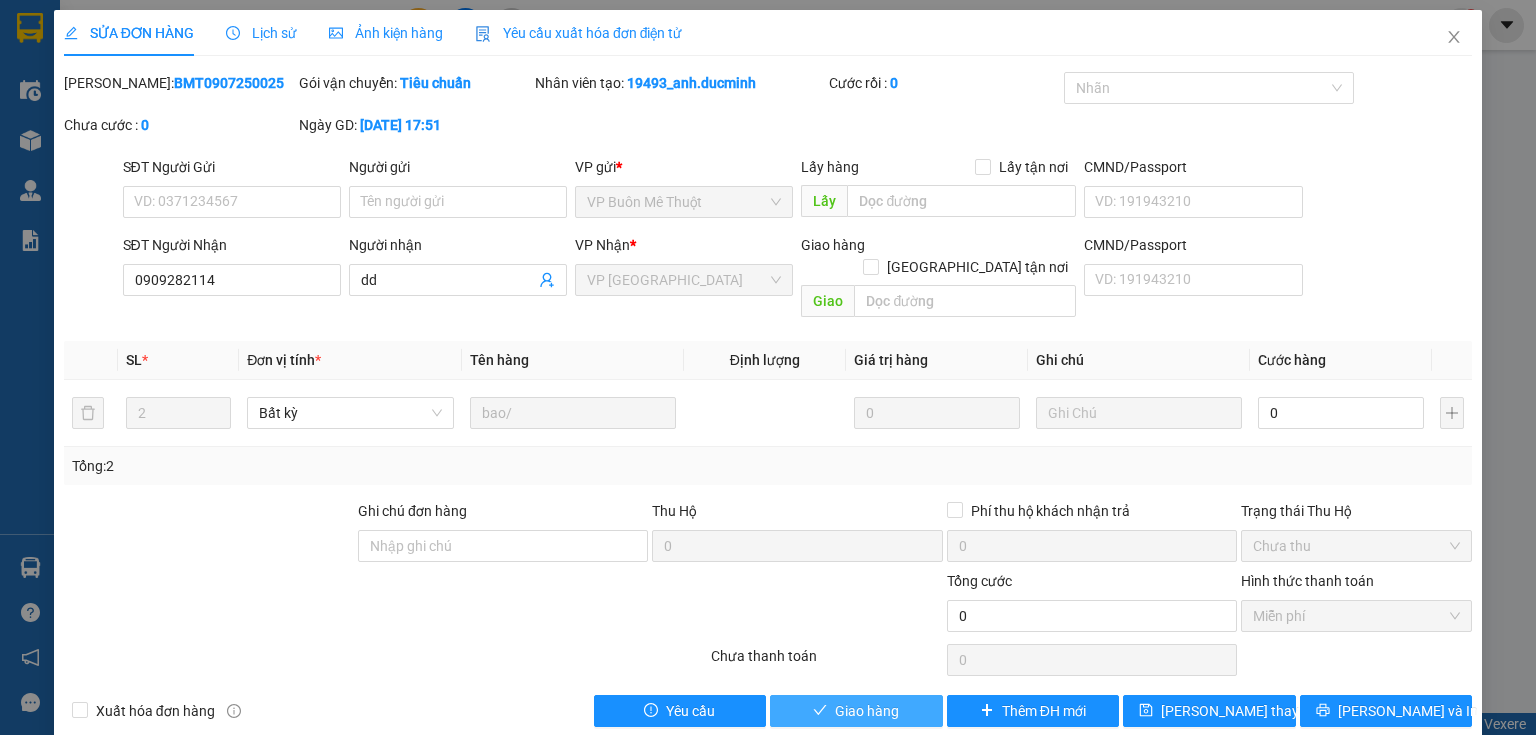 click on "Giao hàng" at bounding box center [867, 711] 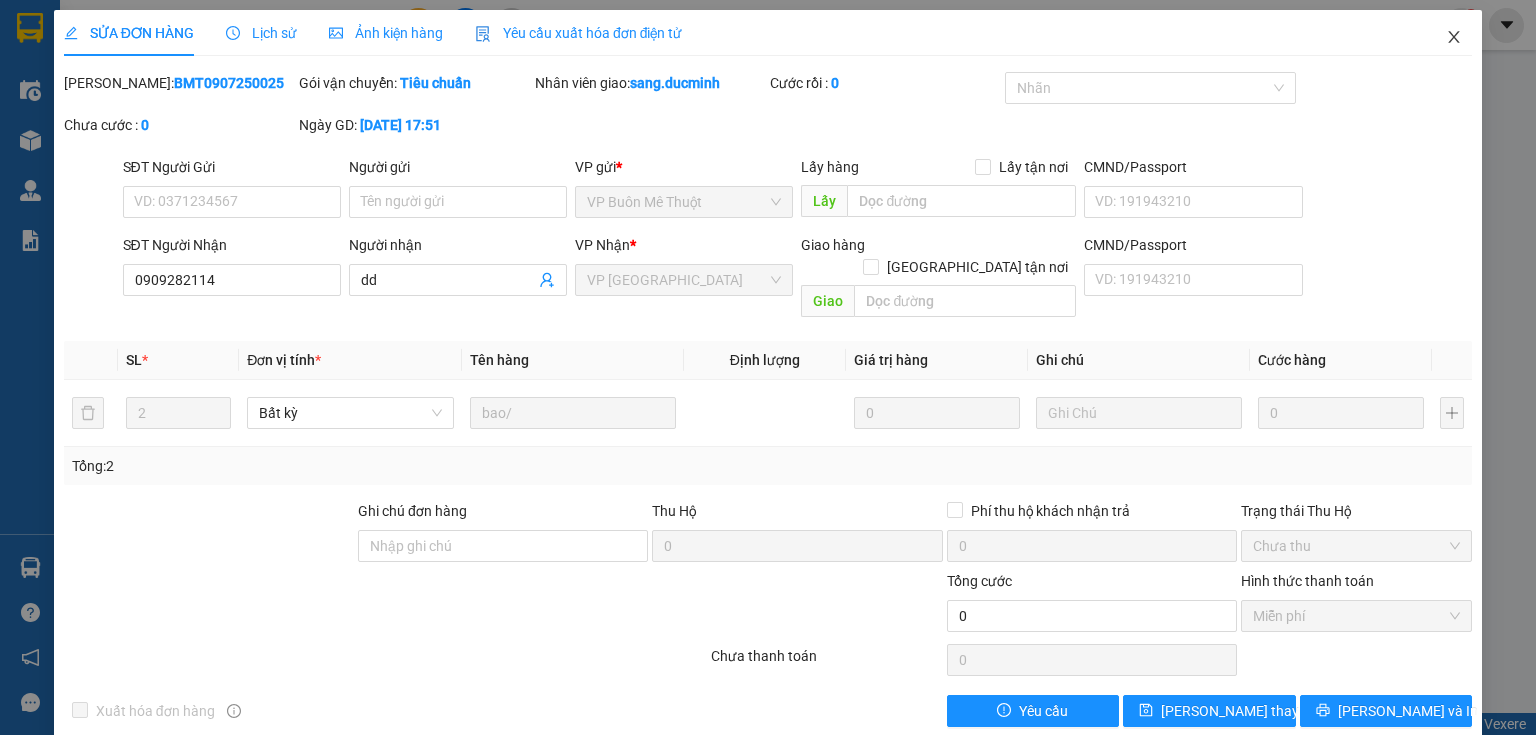 click at bounding box center (1454, 38) 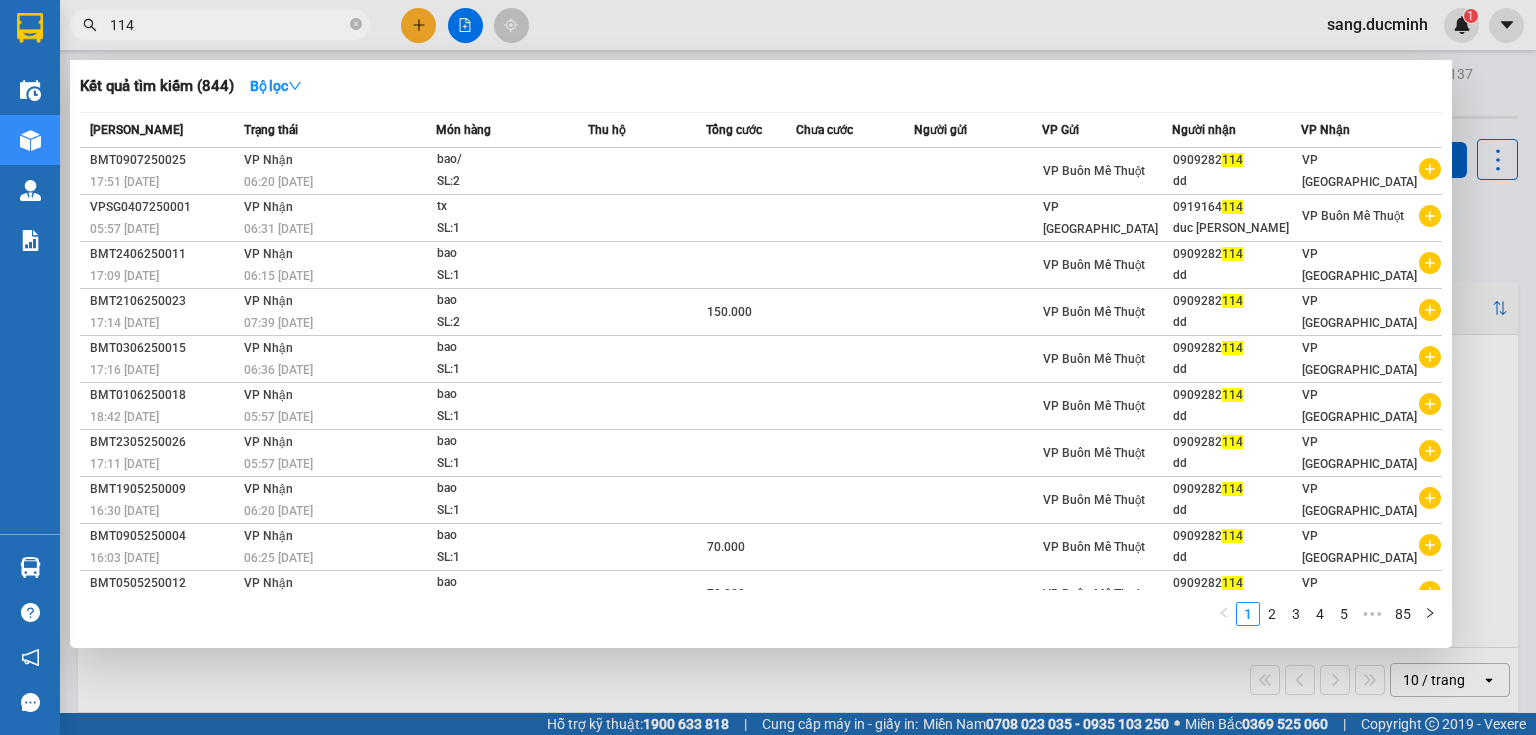 click on "114" at bounding box center [228, 25] 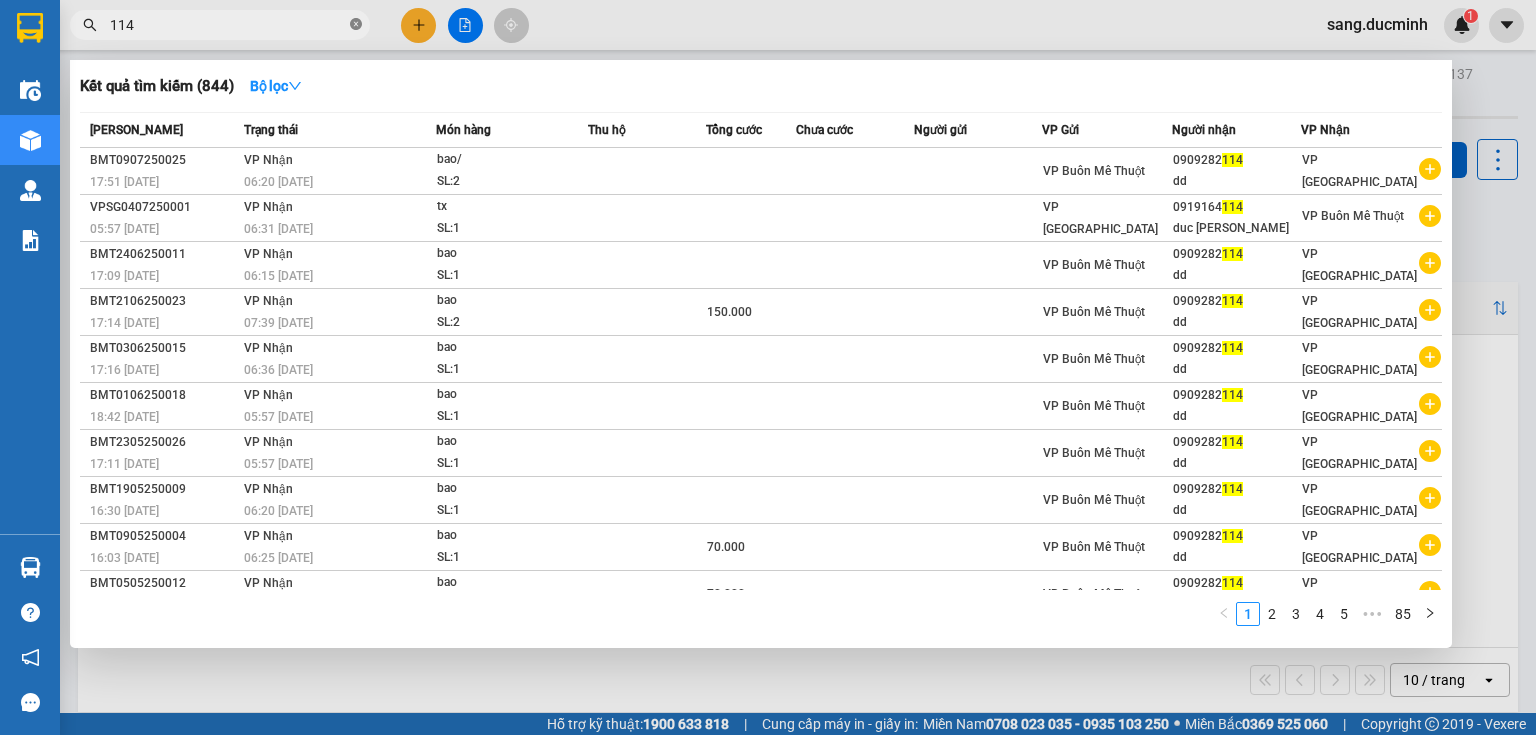 click 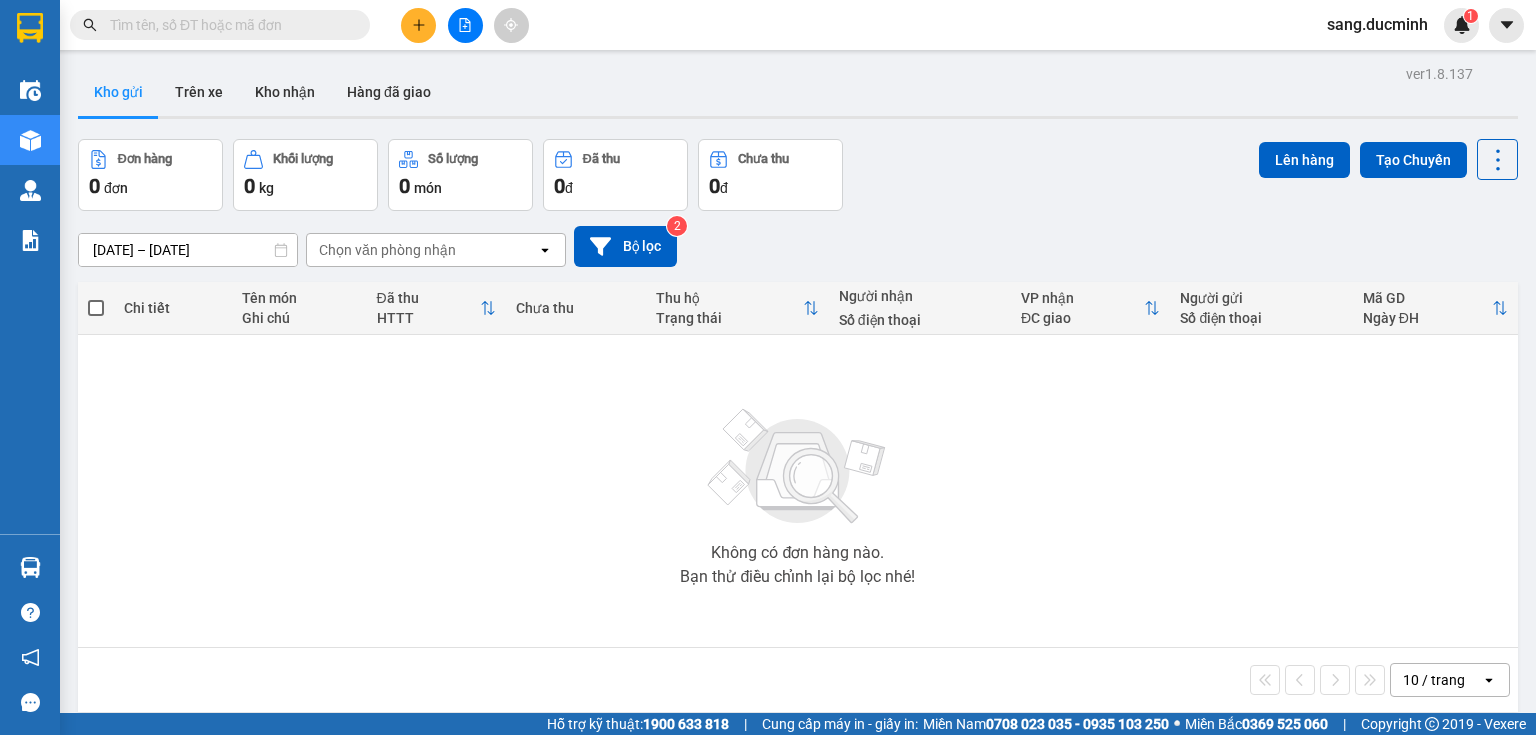 click at bounding box center (228, 25) 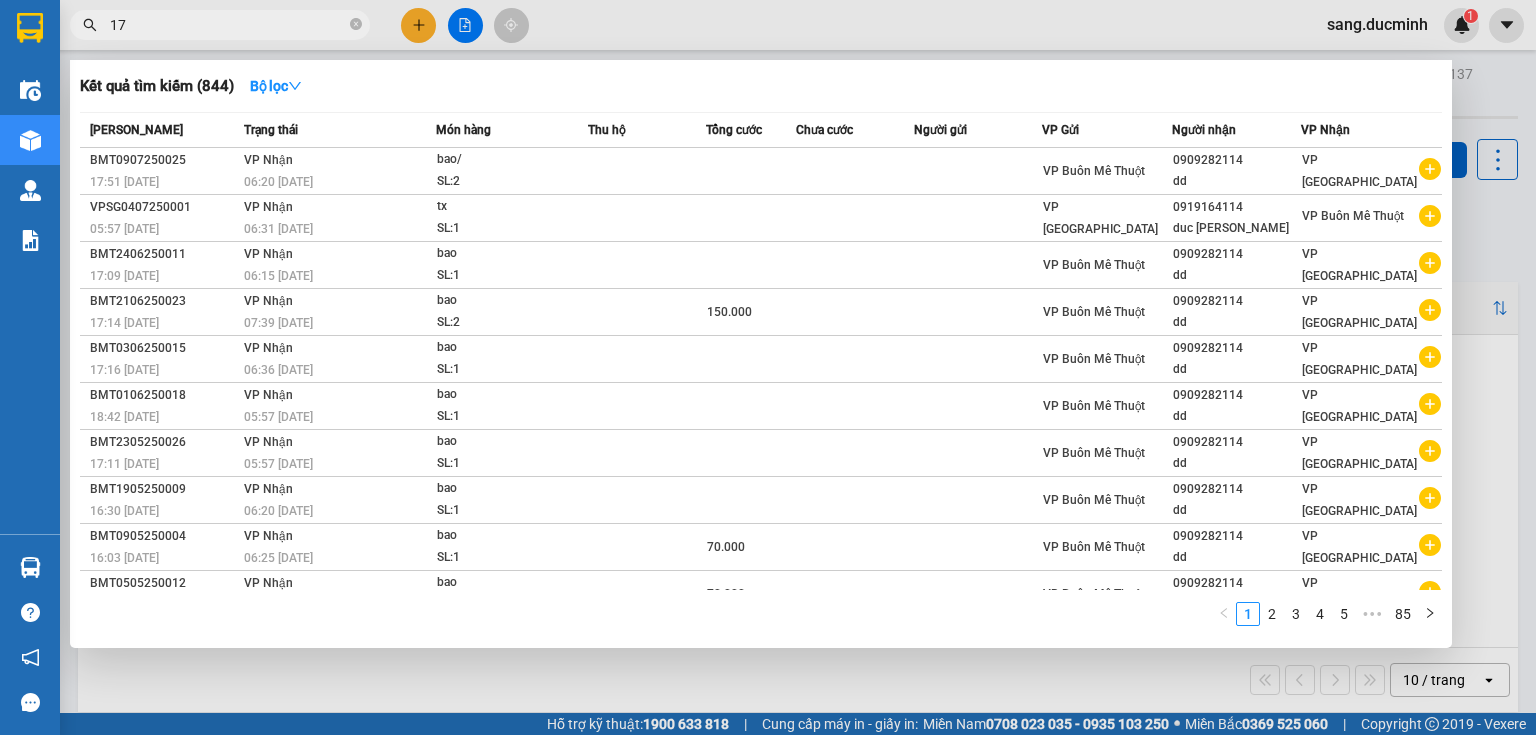 type on "177" 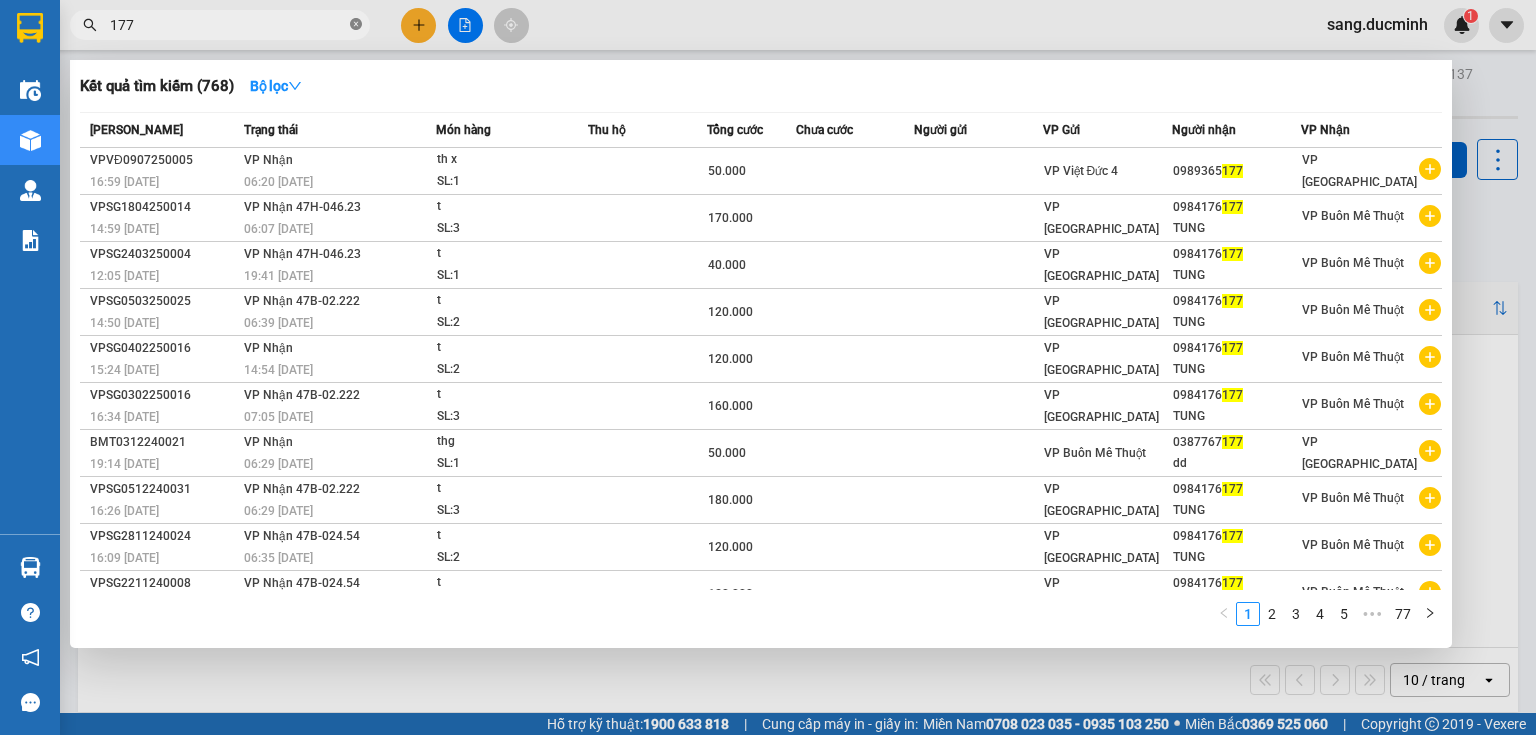 click 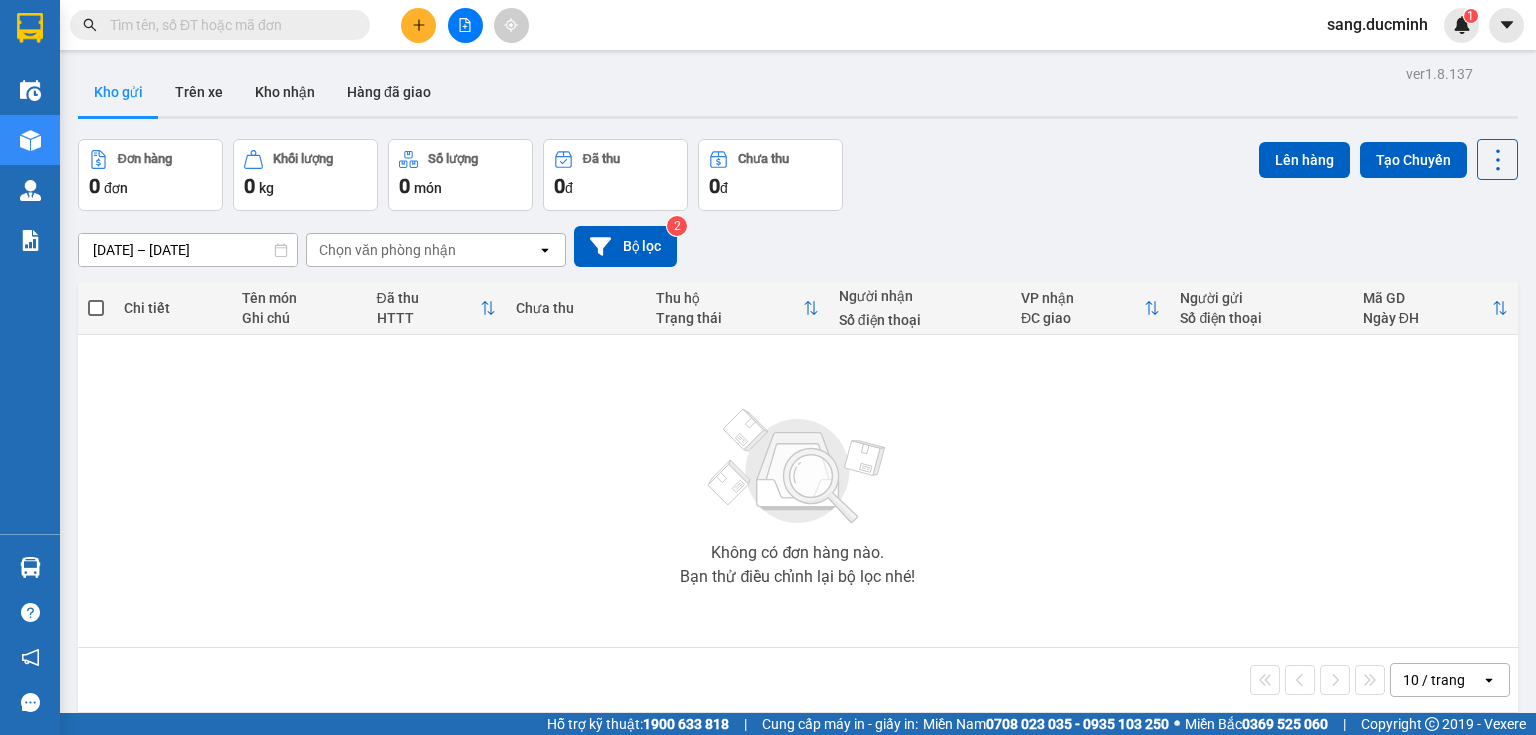 click at bounding box center (228, 25) 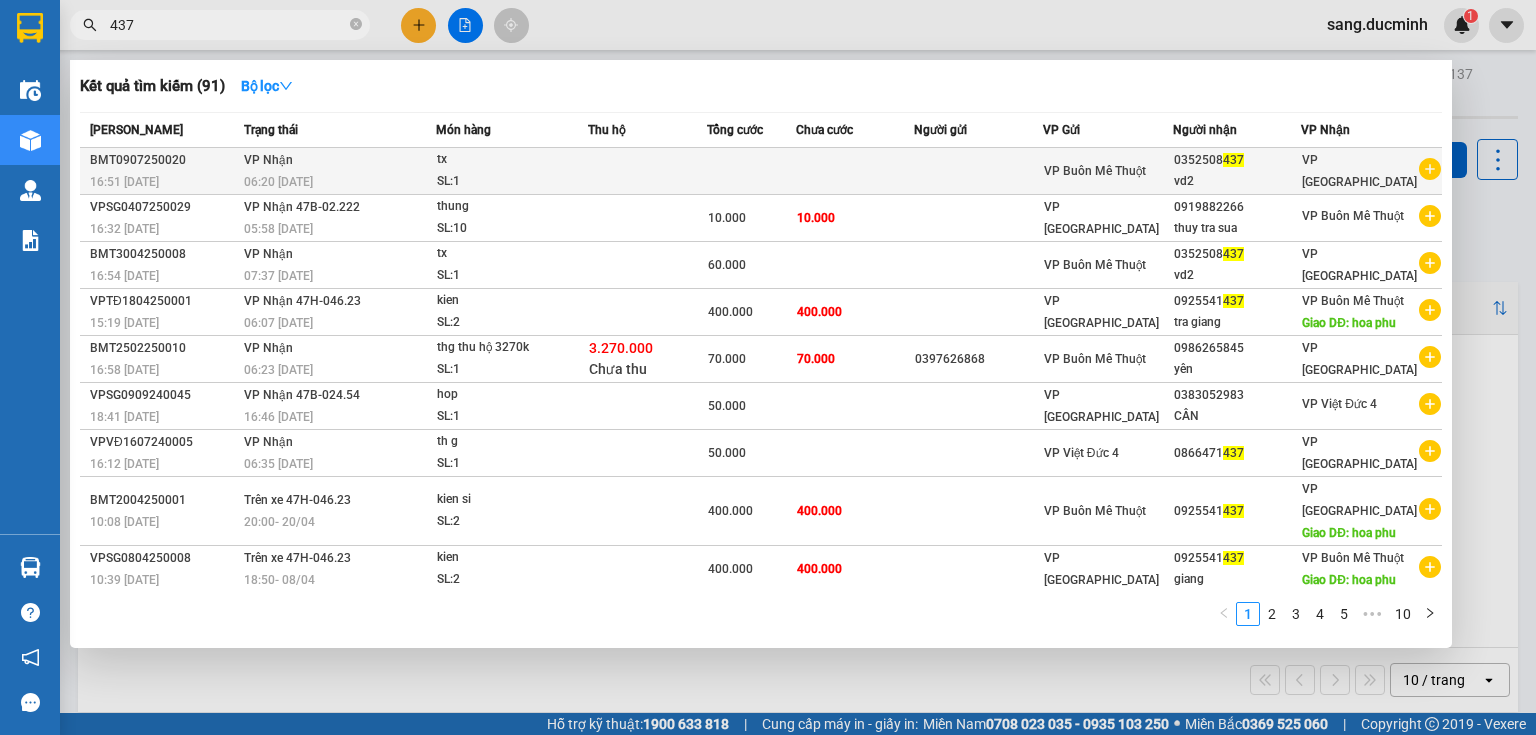type on "437" 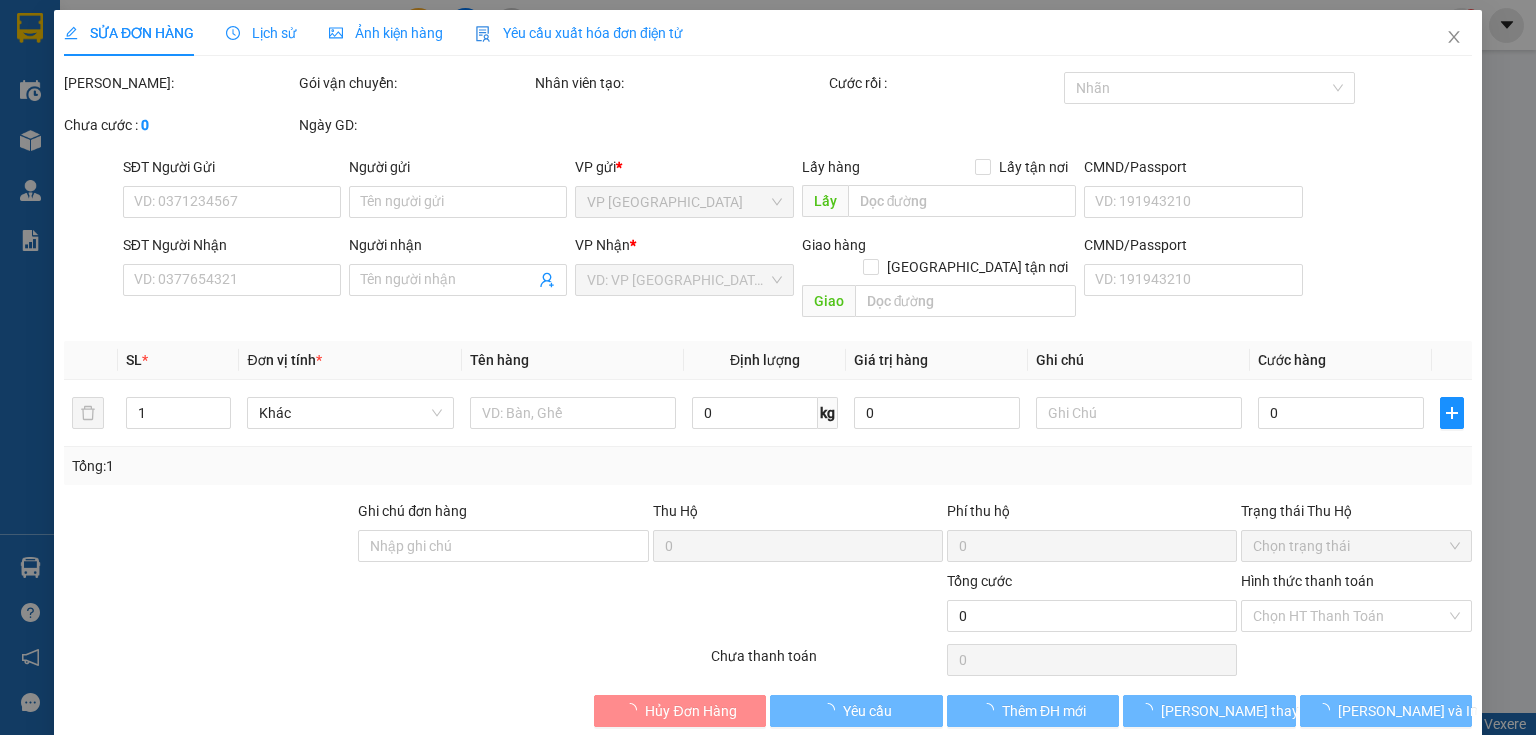 type on "0352508437" 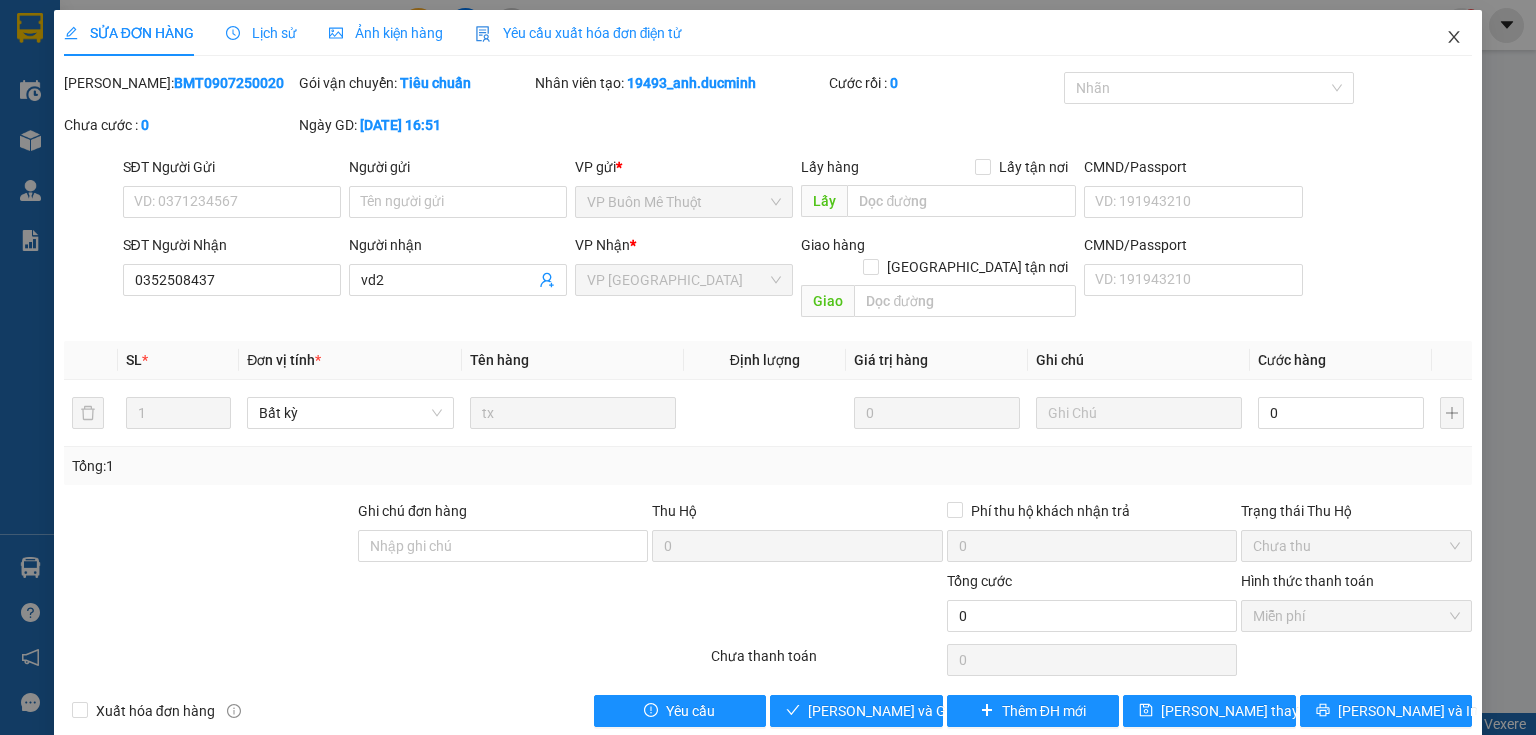 click at bounding box center (1454, 38) 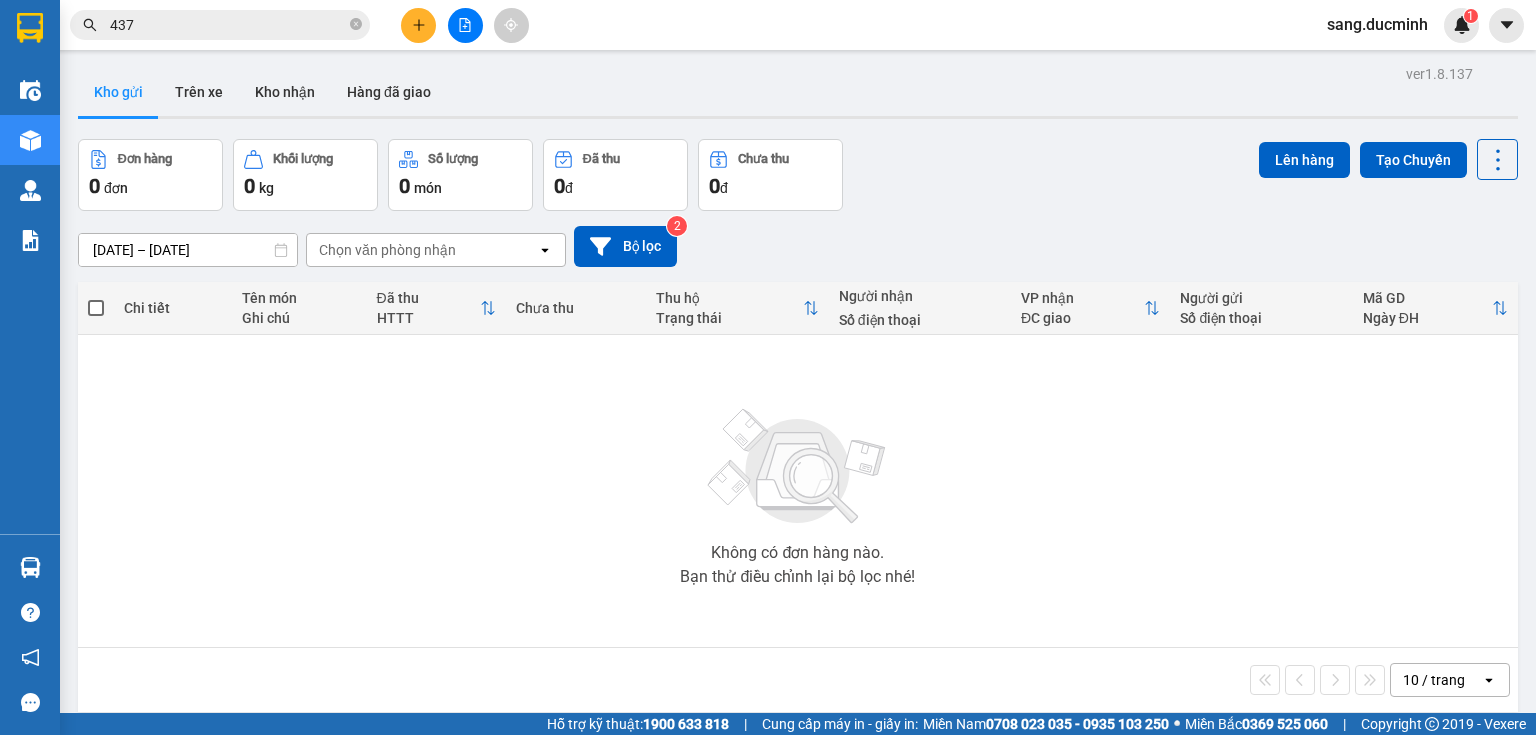 click on "437" at bounding box center (228, 25) 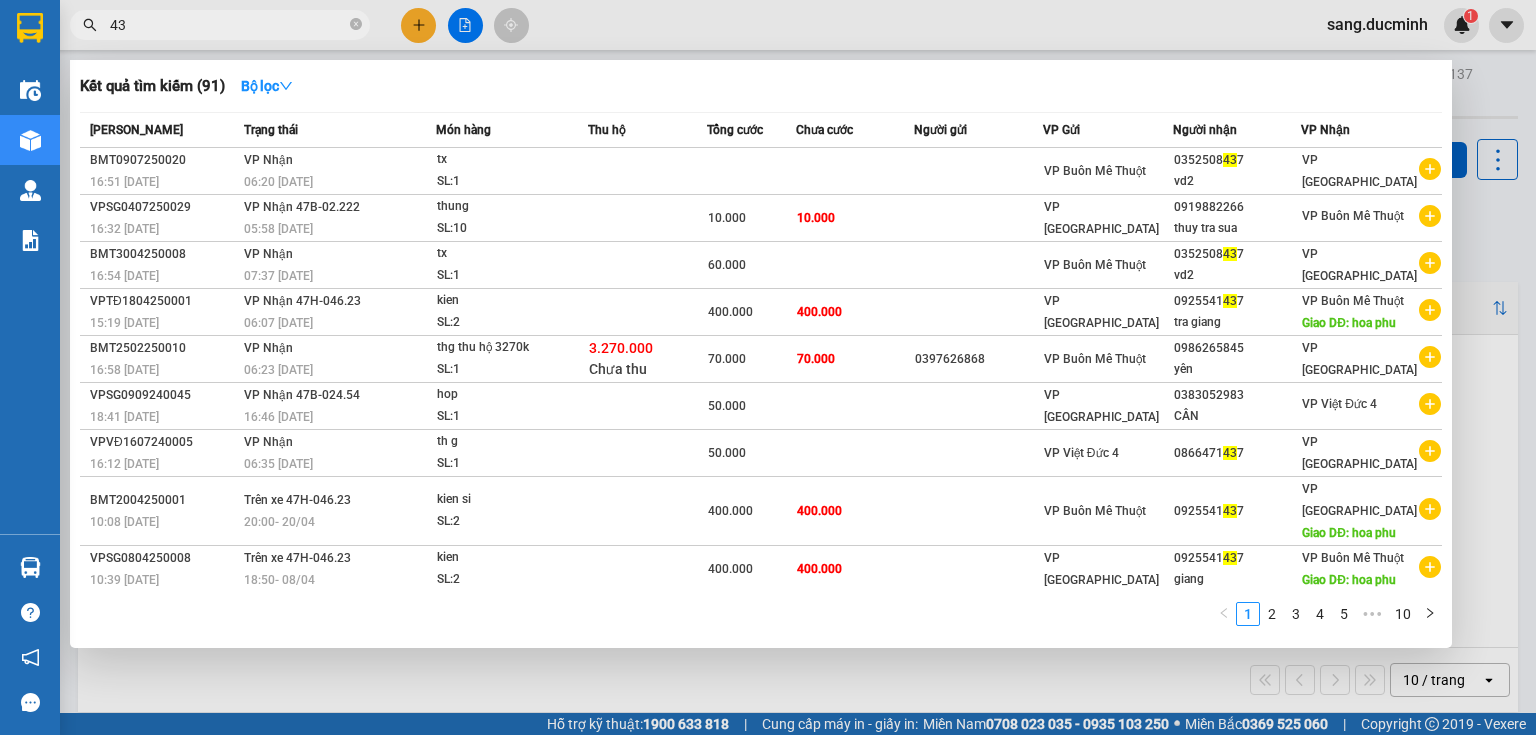 type on "4" 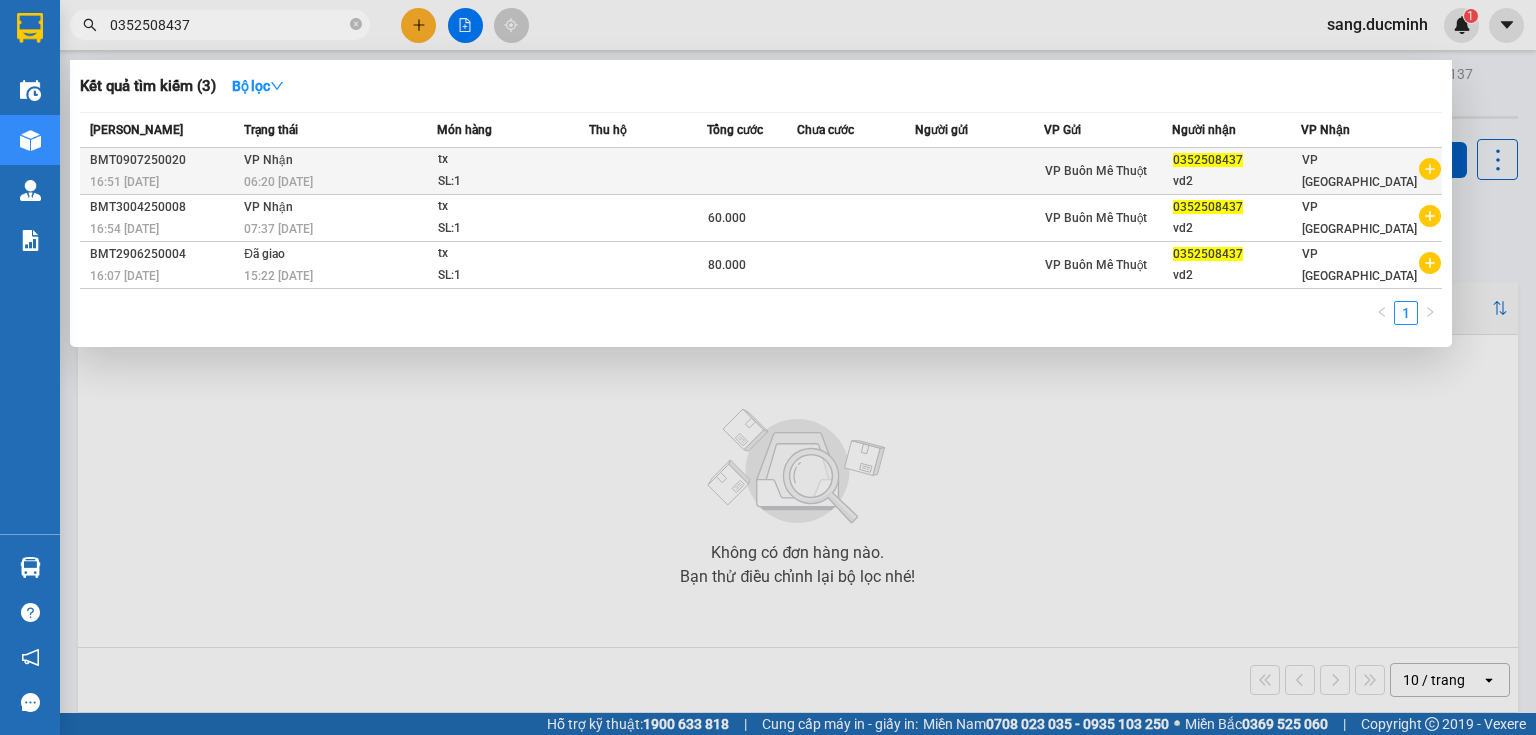 type on "0352508437" 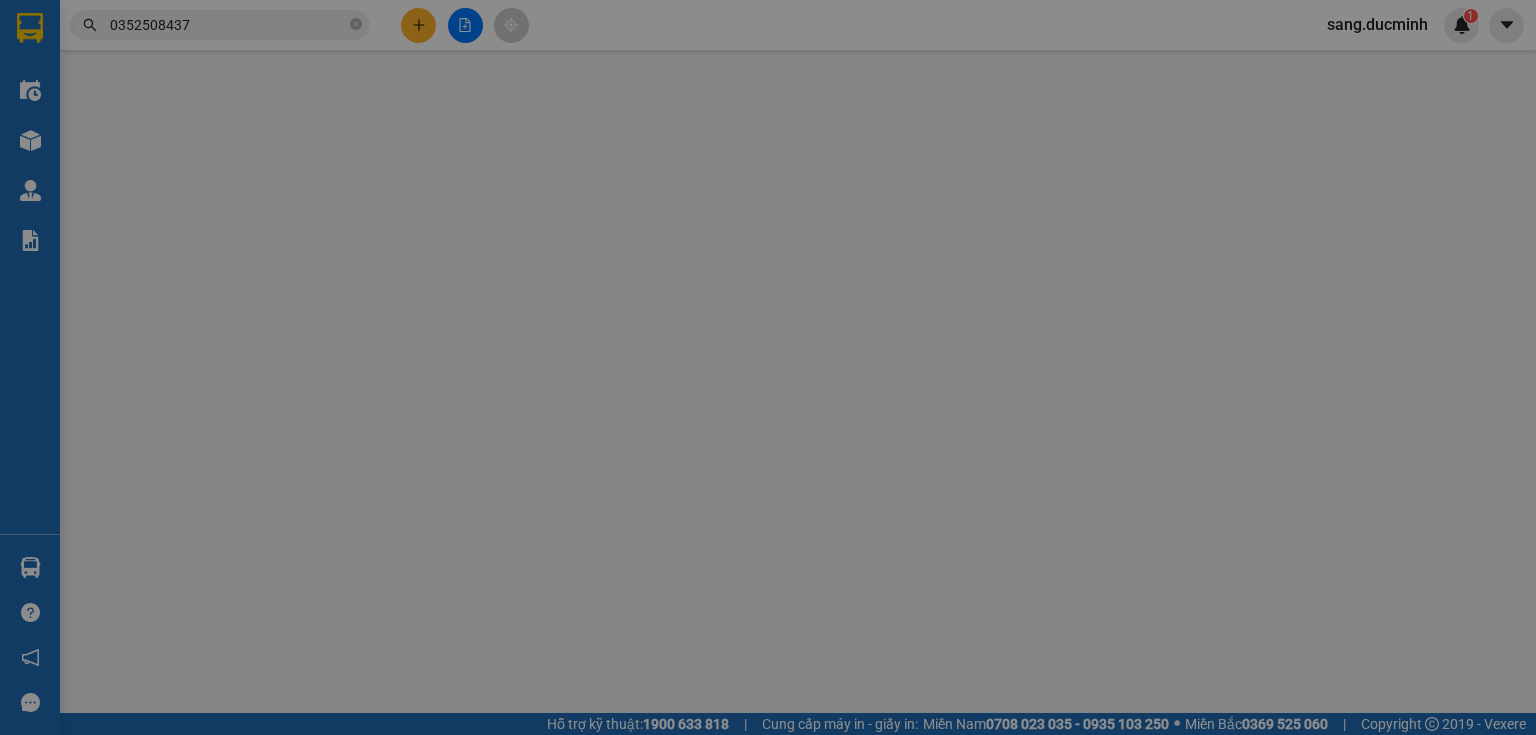 type on "0352508437" 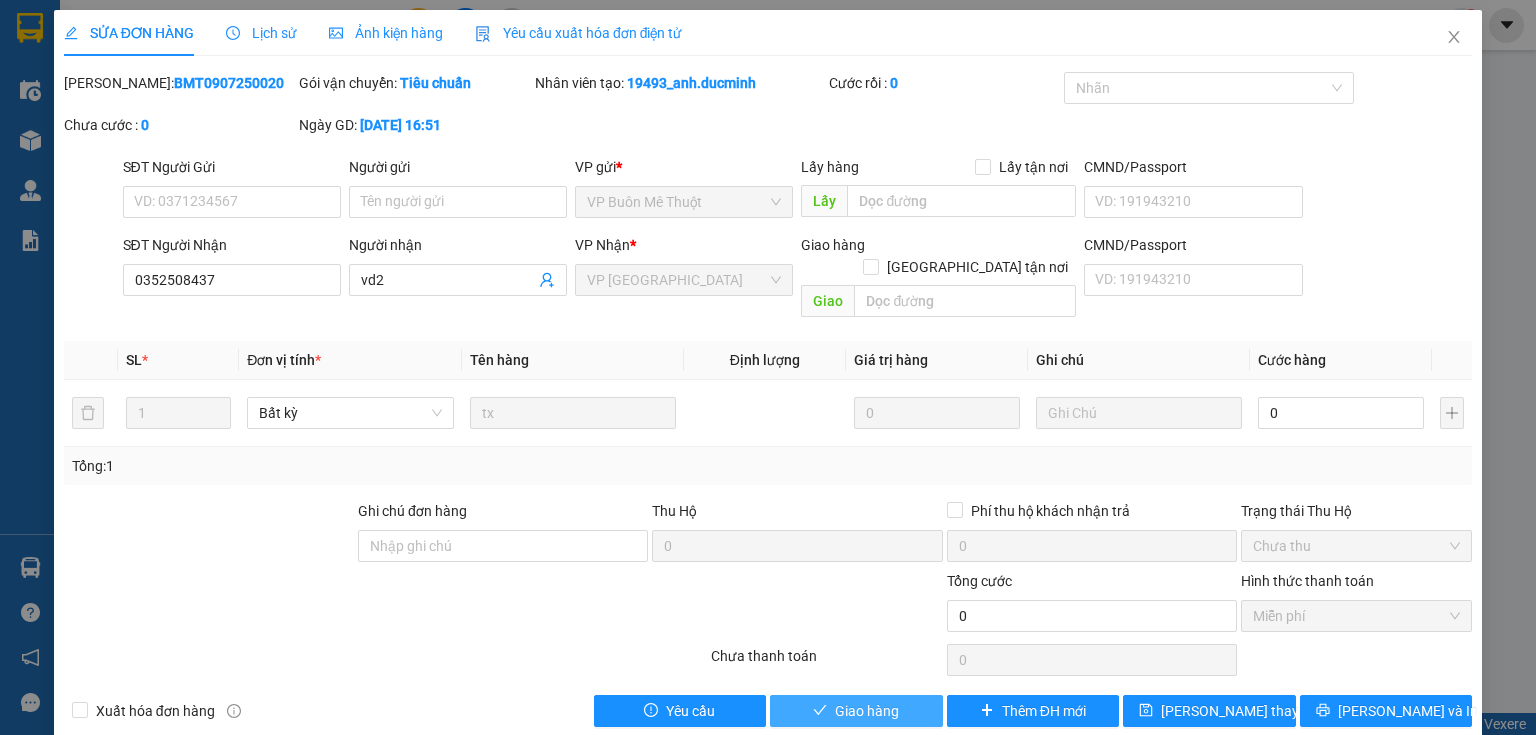 click on "Giao hàng" at bounding box center [856, 711] 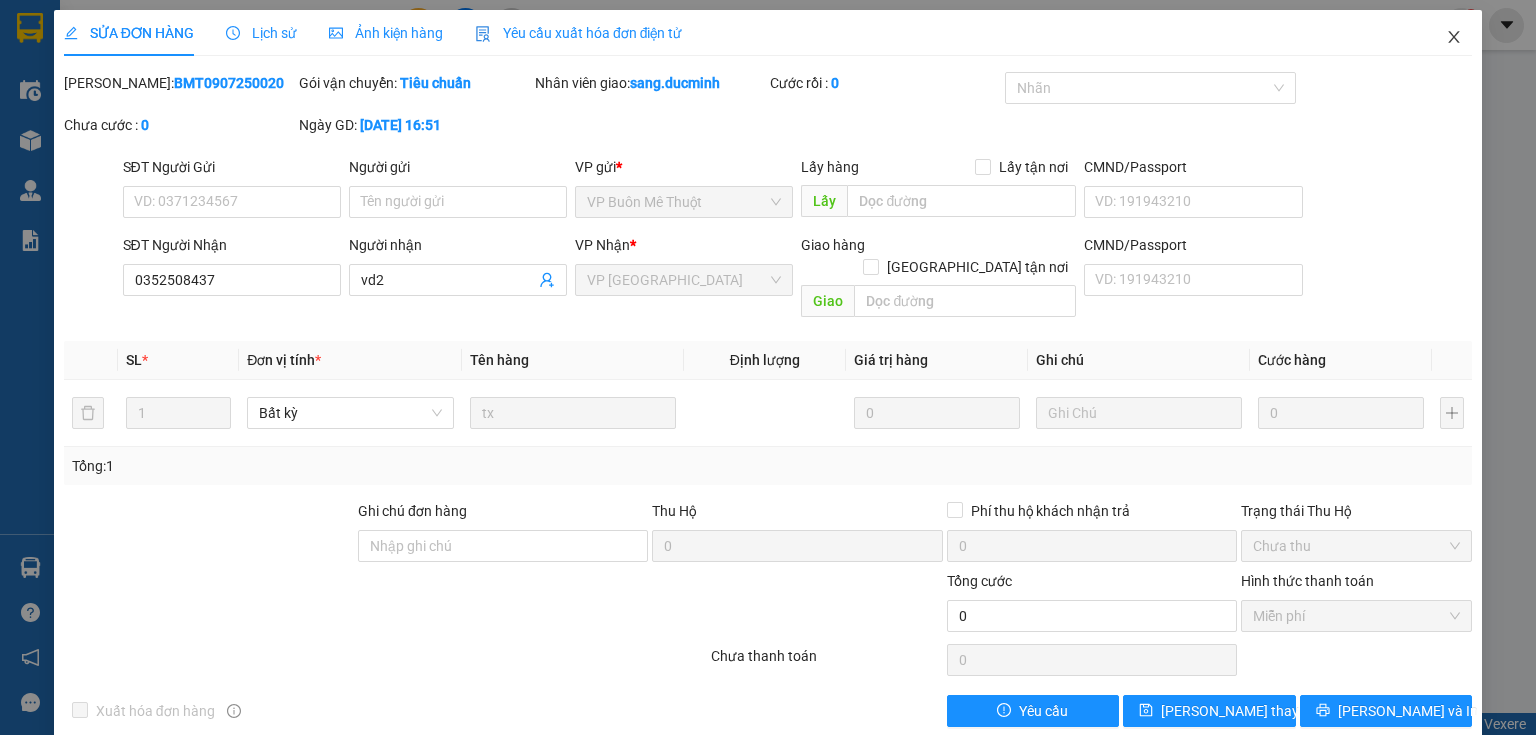 click at bounding box center [1454, 38] 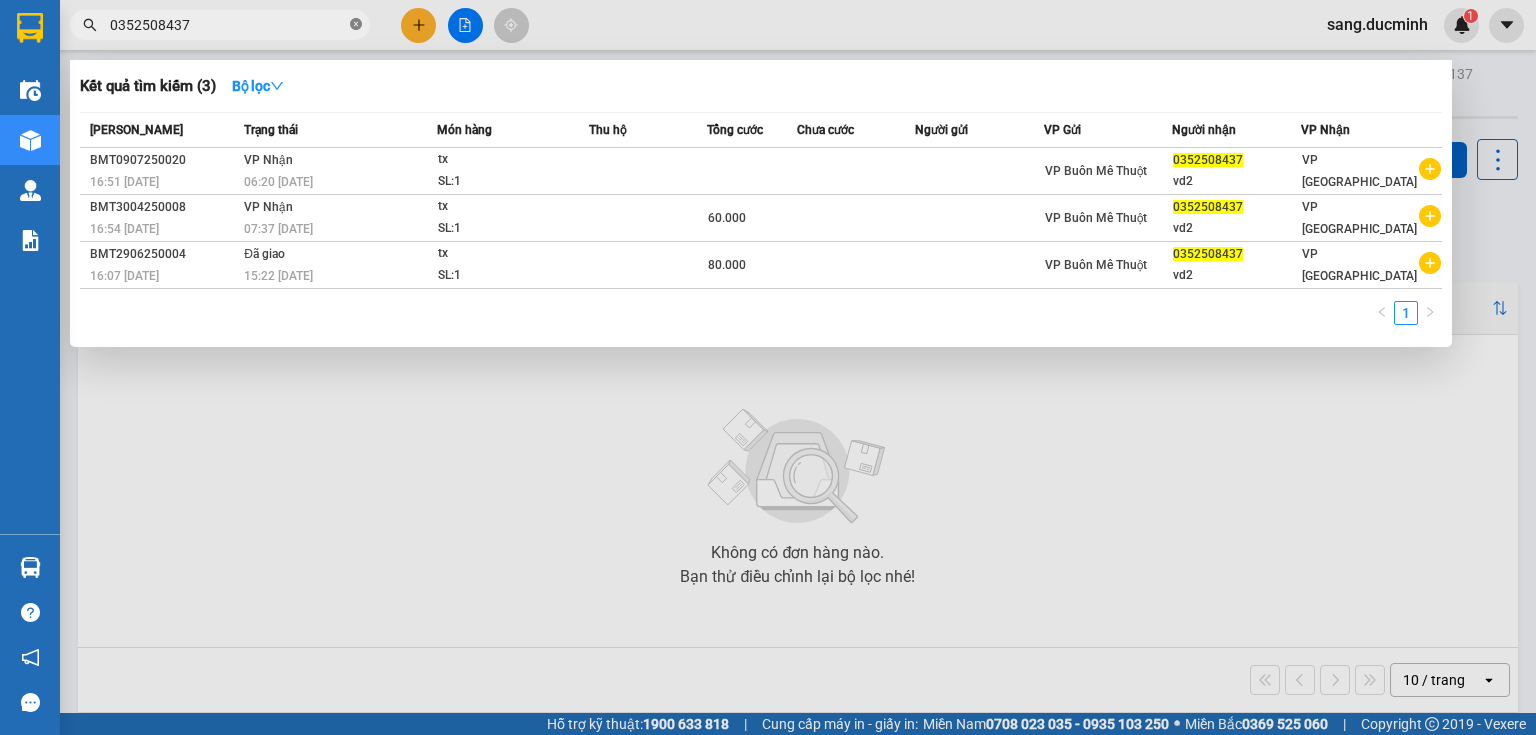 click at bounding box center [356, 25] 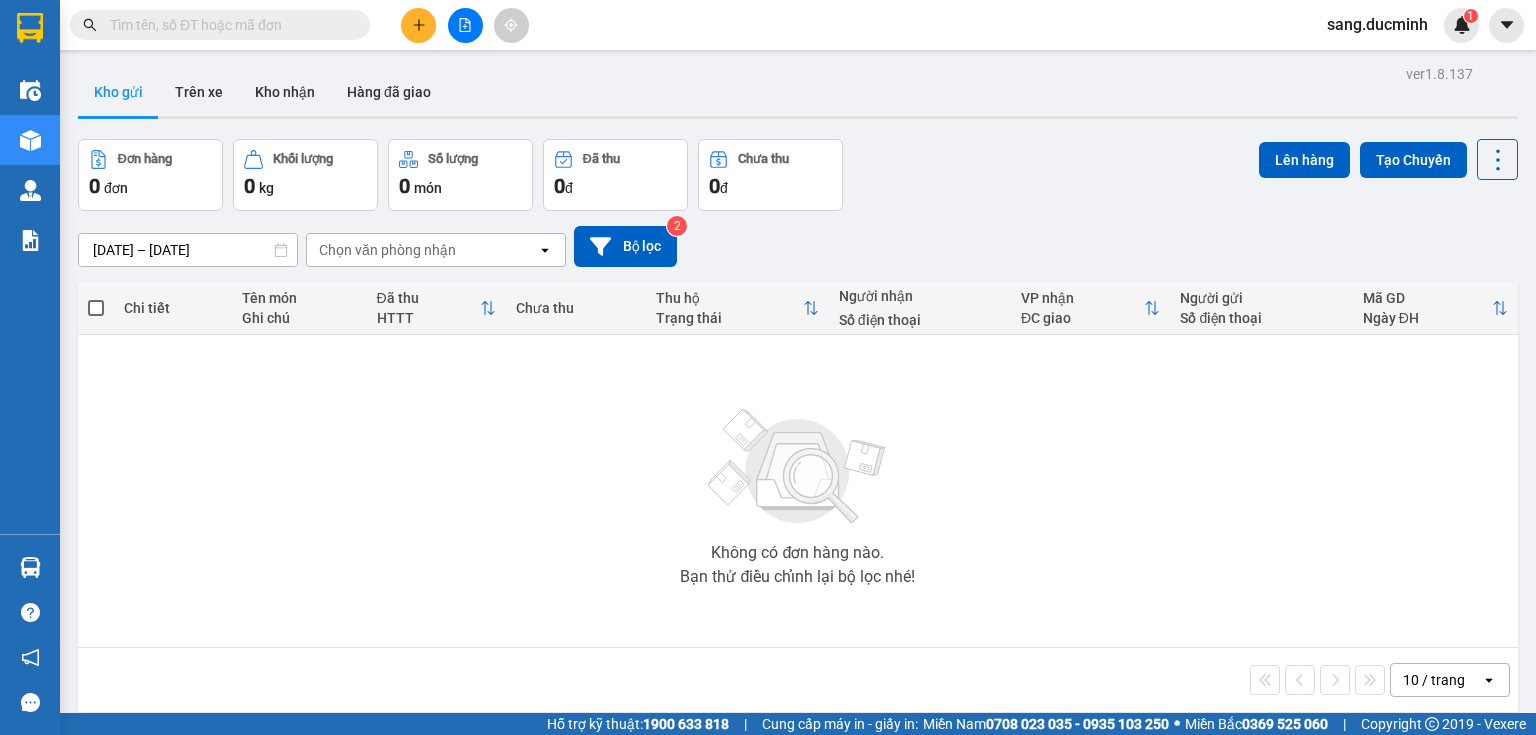 click at bounding box center [228, 25] 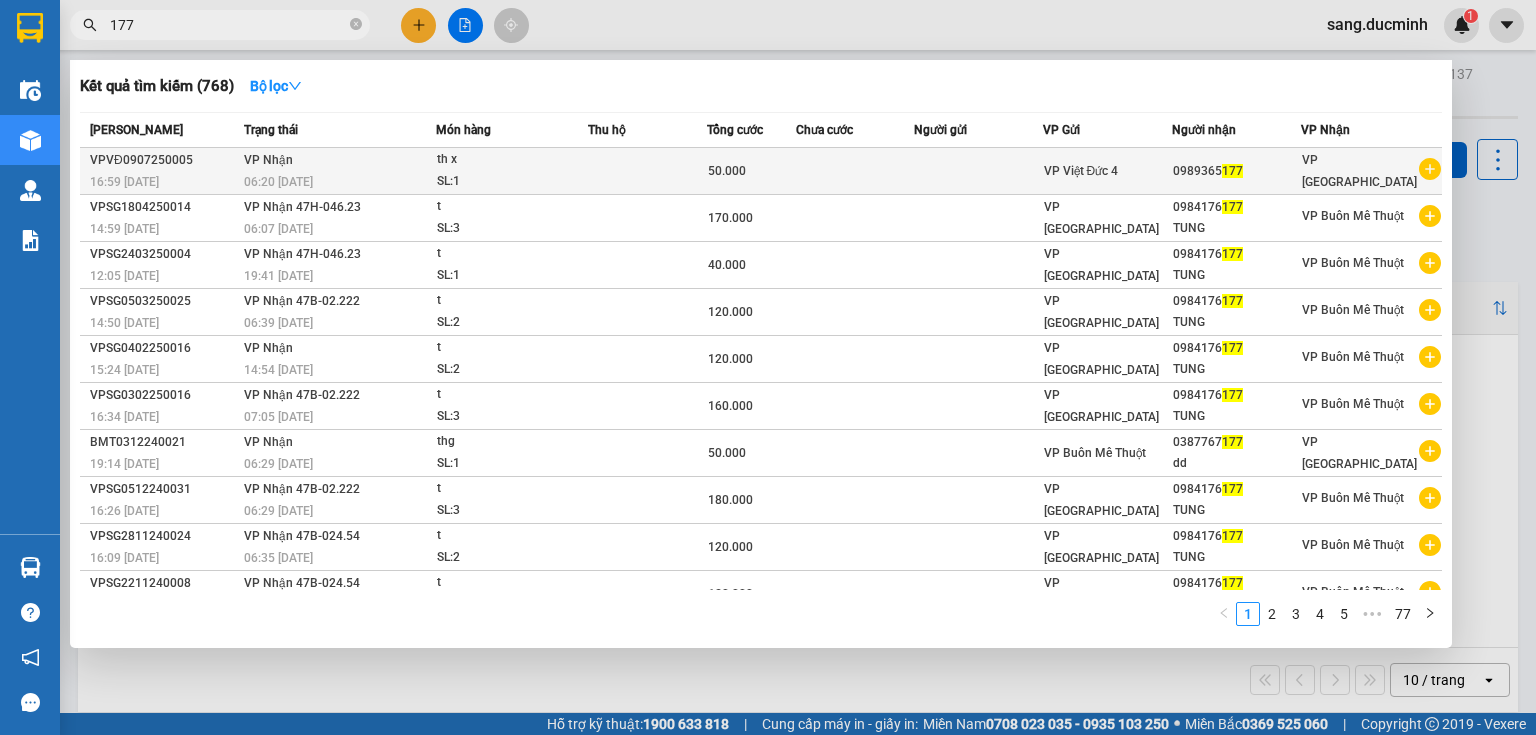 type on "177" 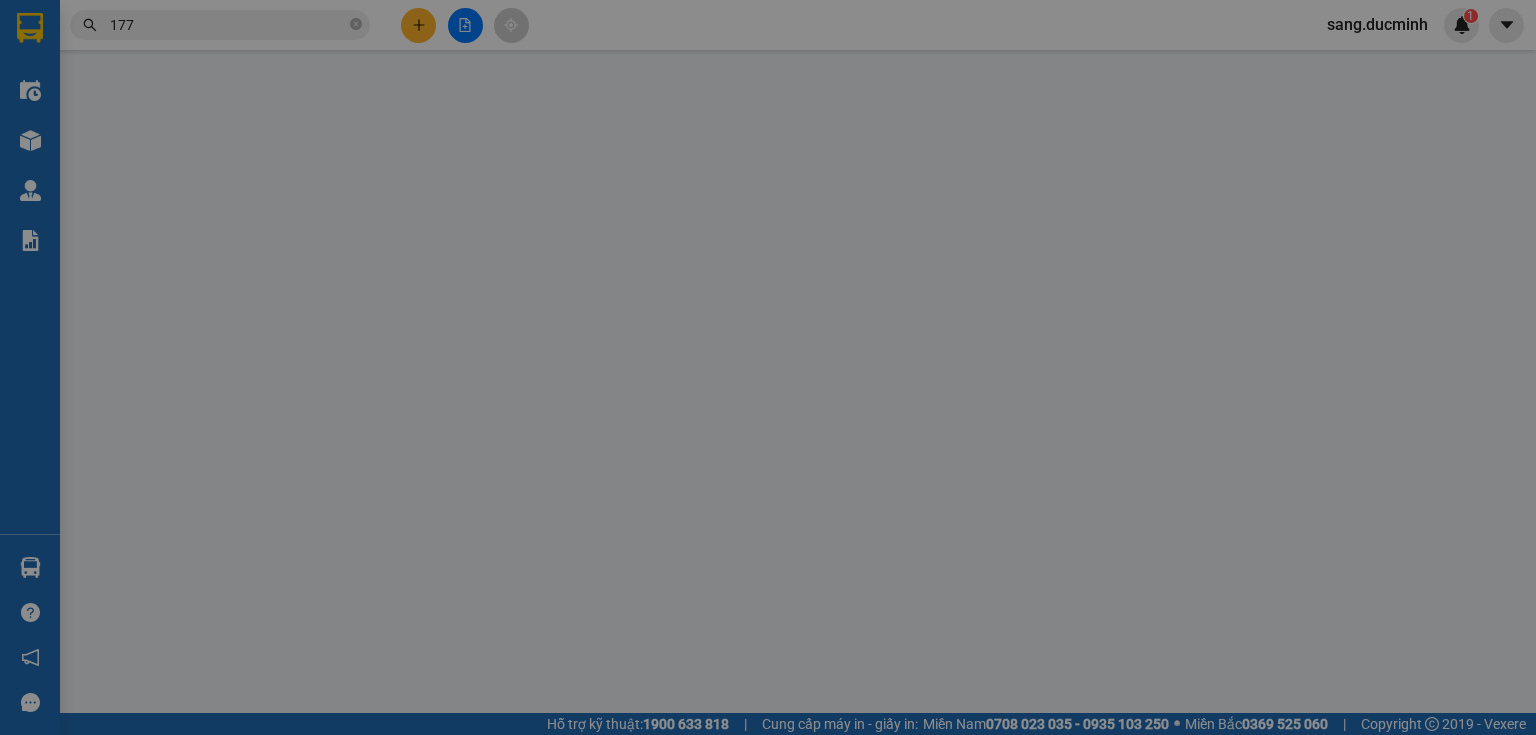 type on "0989365177" 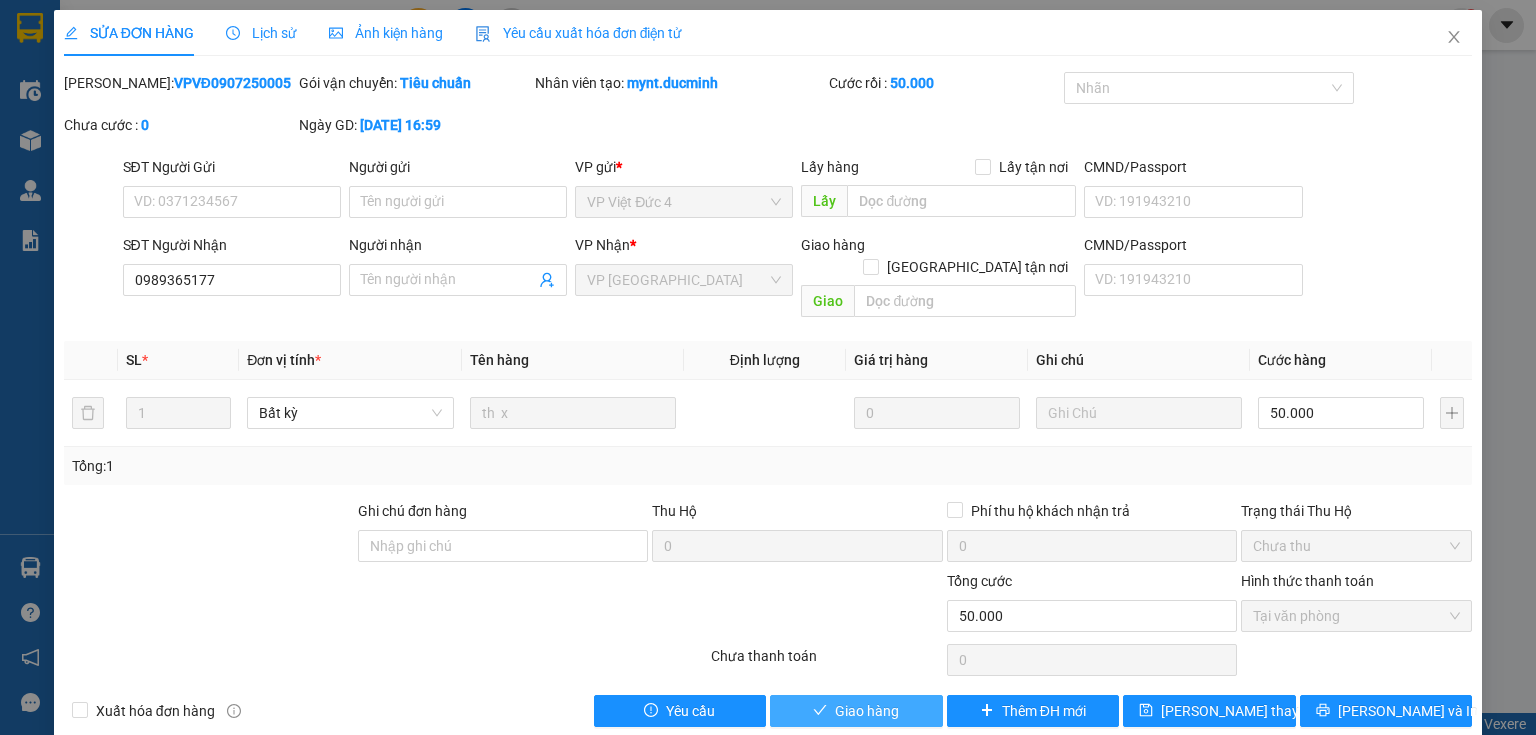 click on "Giao hàng" at bounding box center (867, 711) 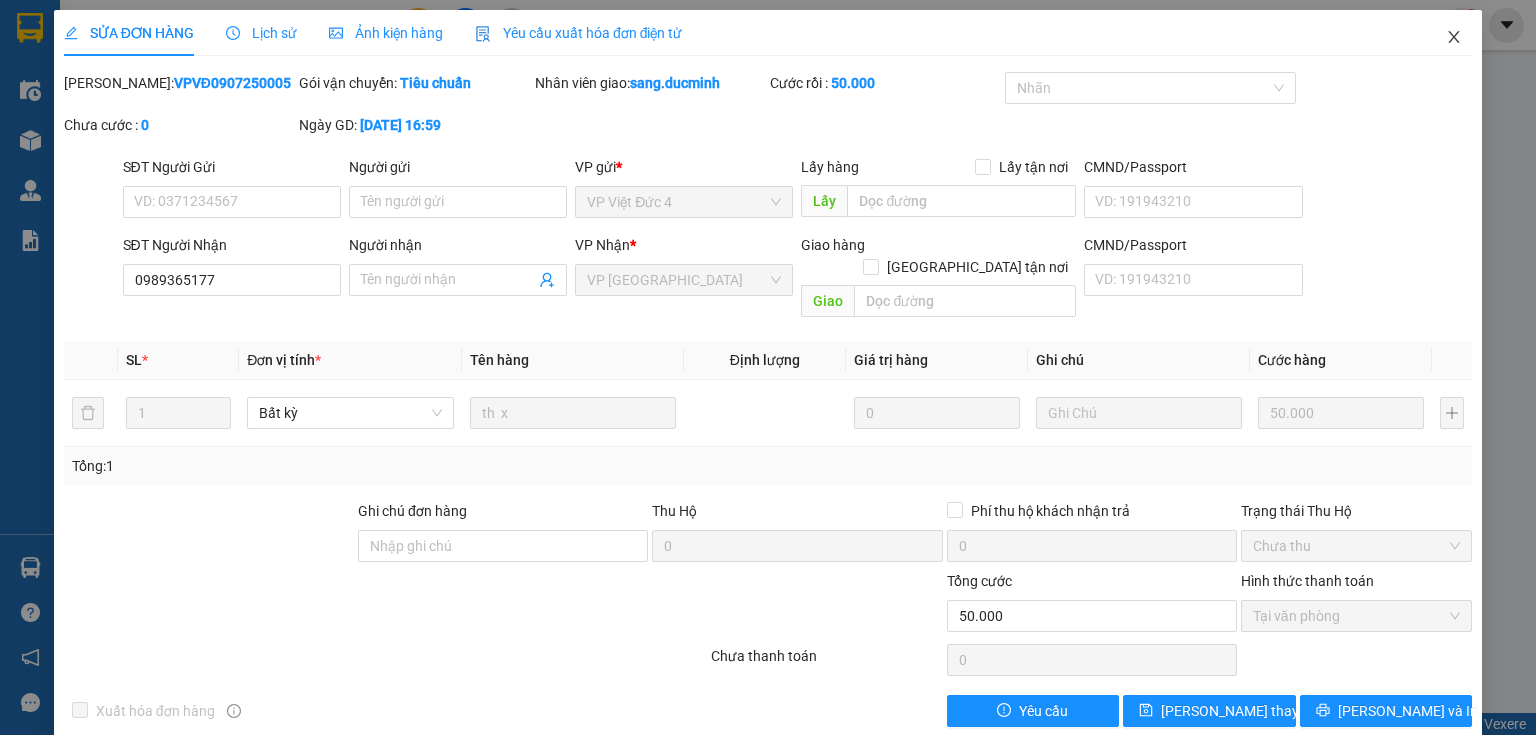 click at bounding box center (1454, 38) 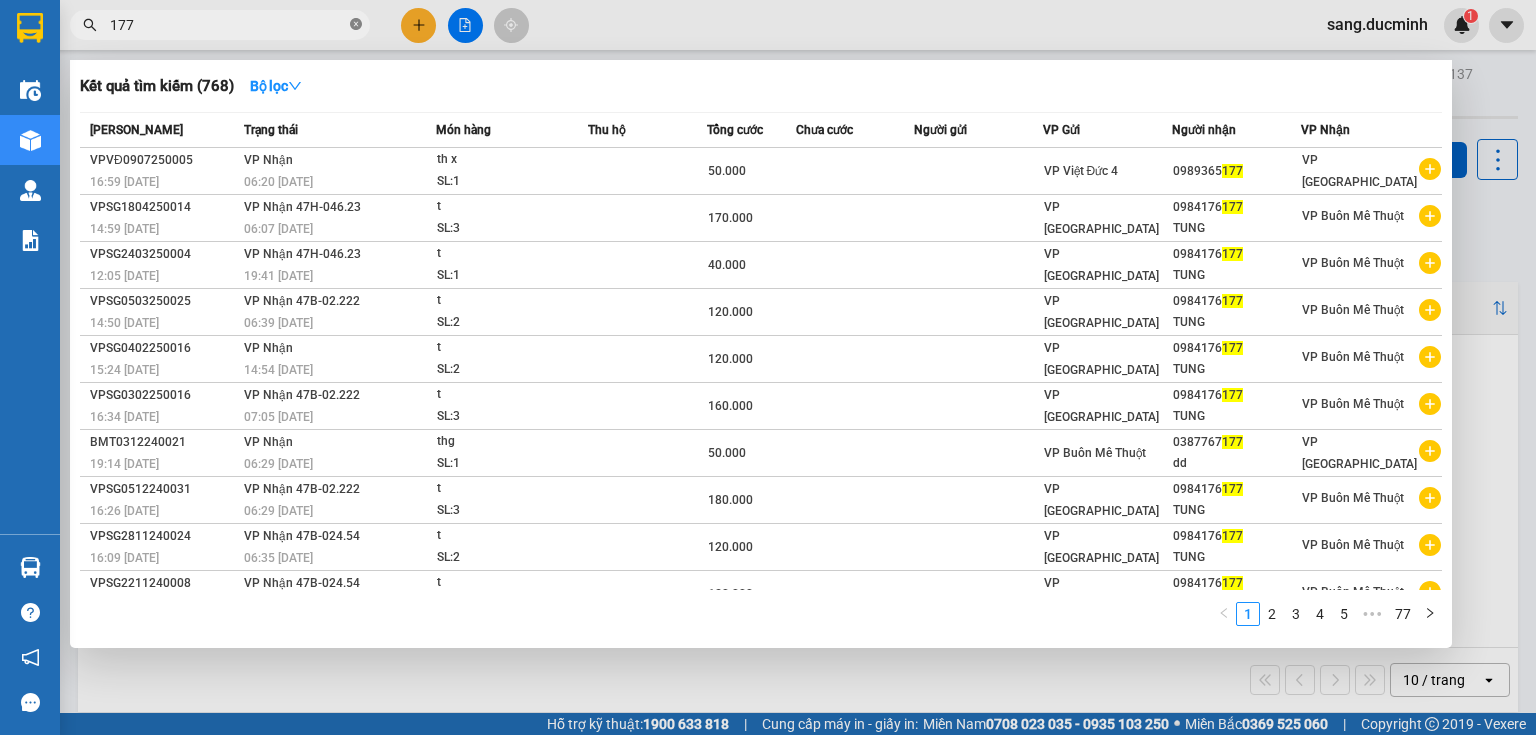 click 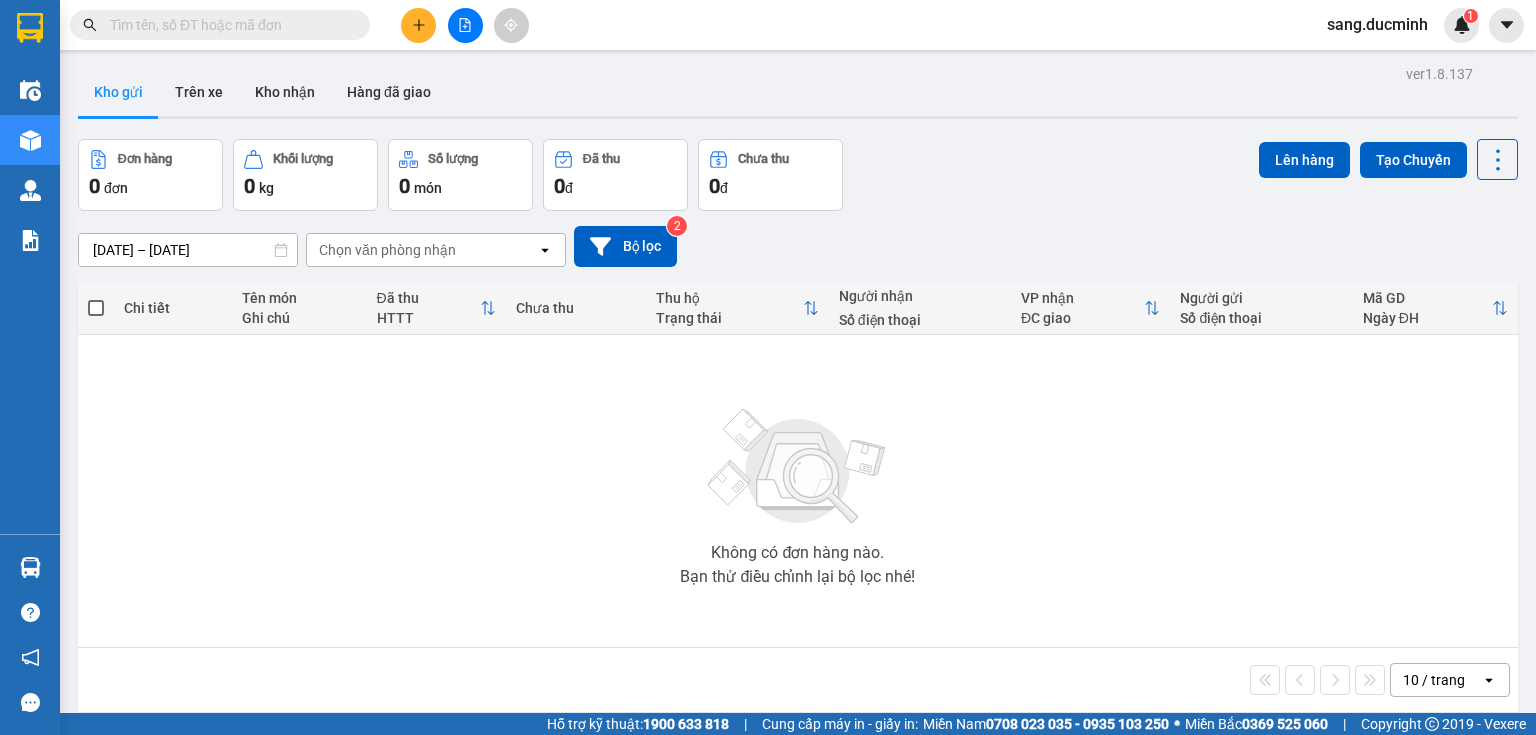 click at bounding box center (228, 25) 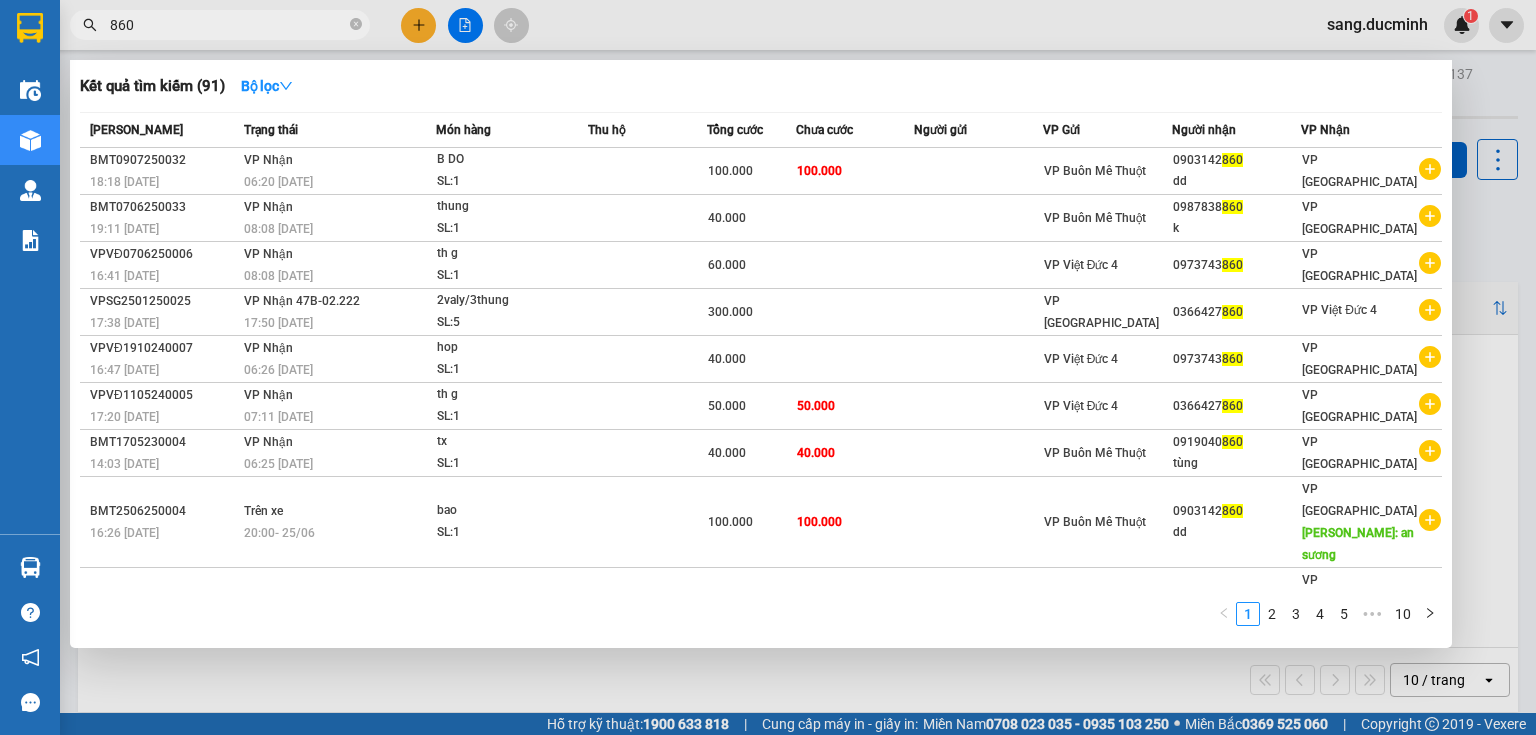 type on "860" 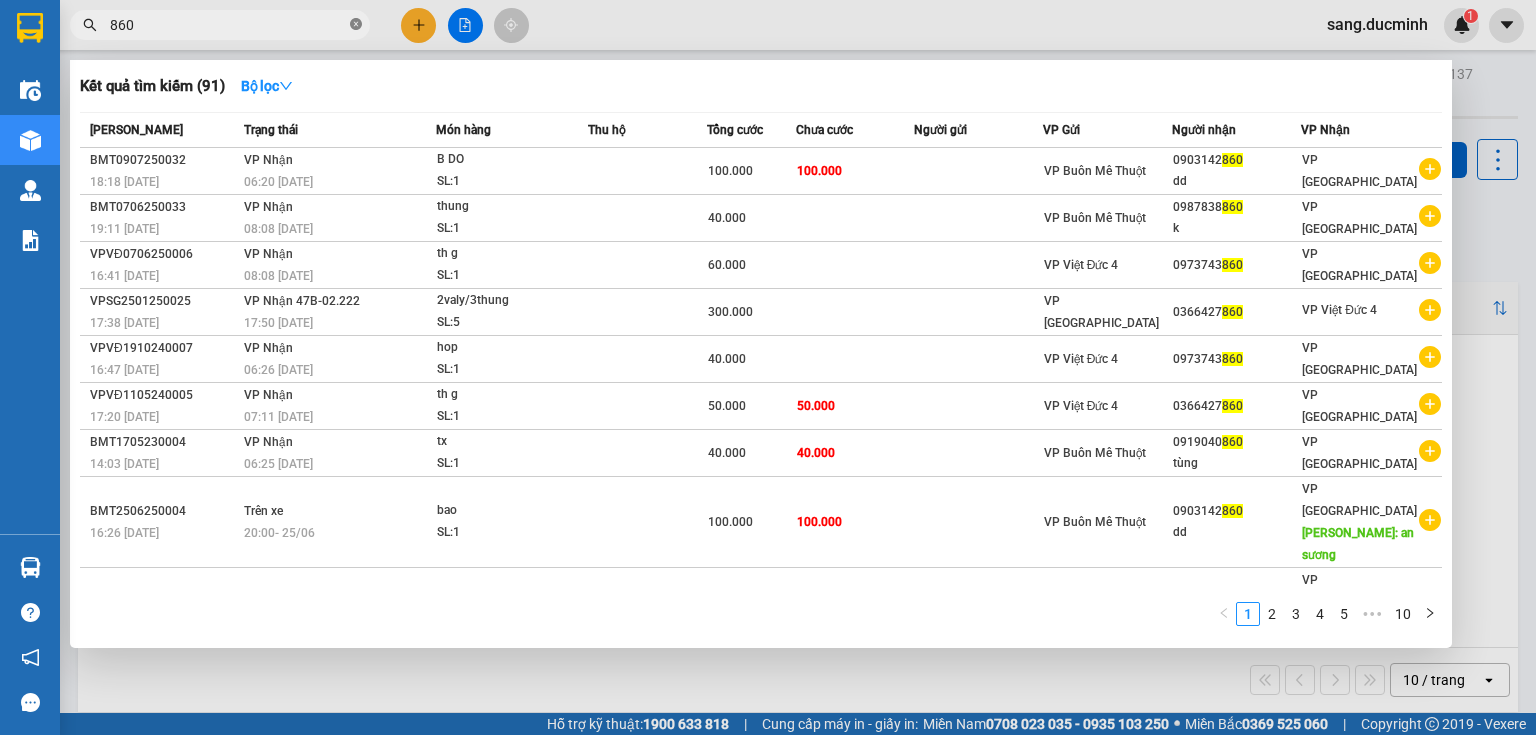 click 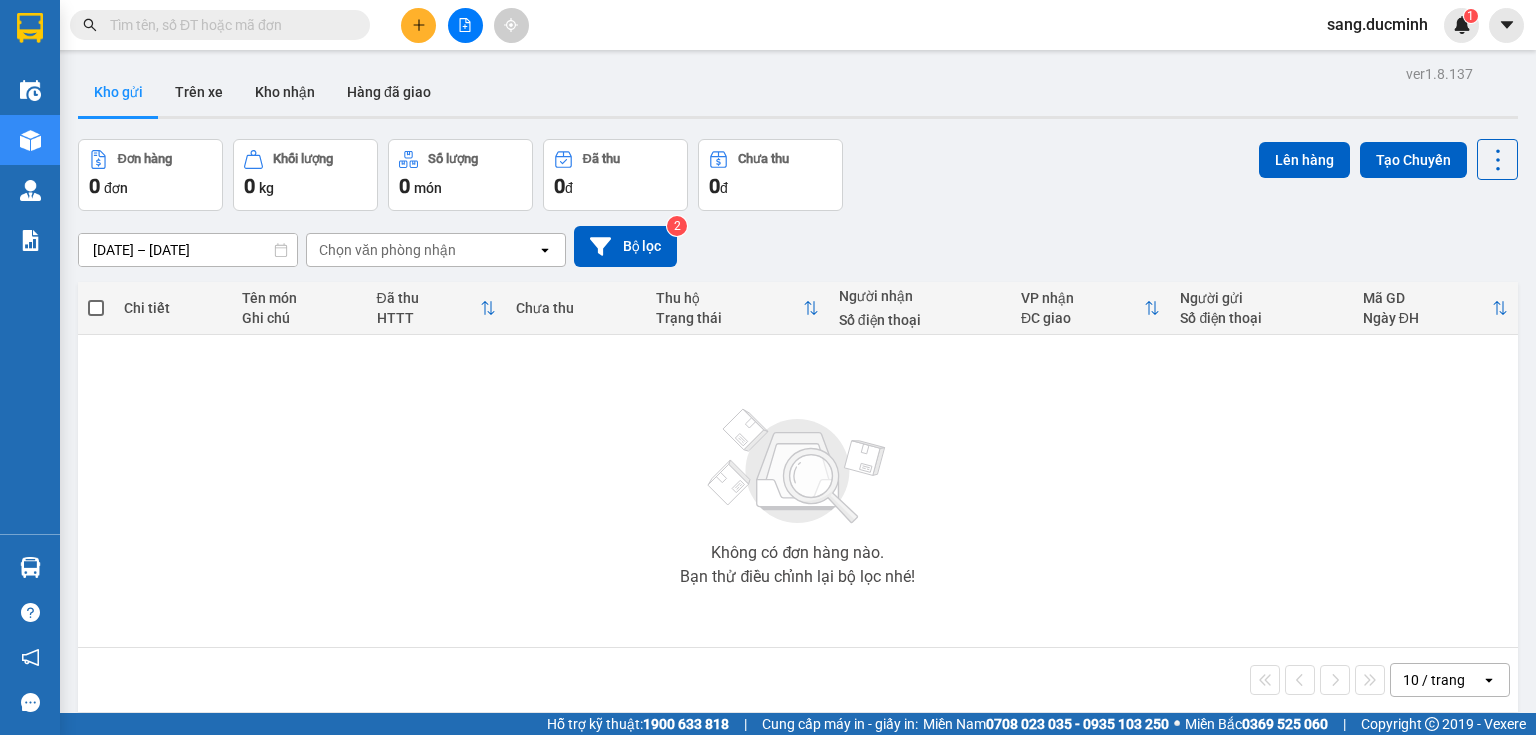click at bounding box center [228, 25] 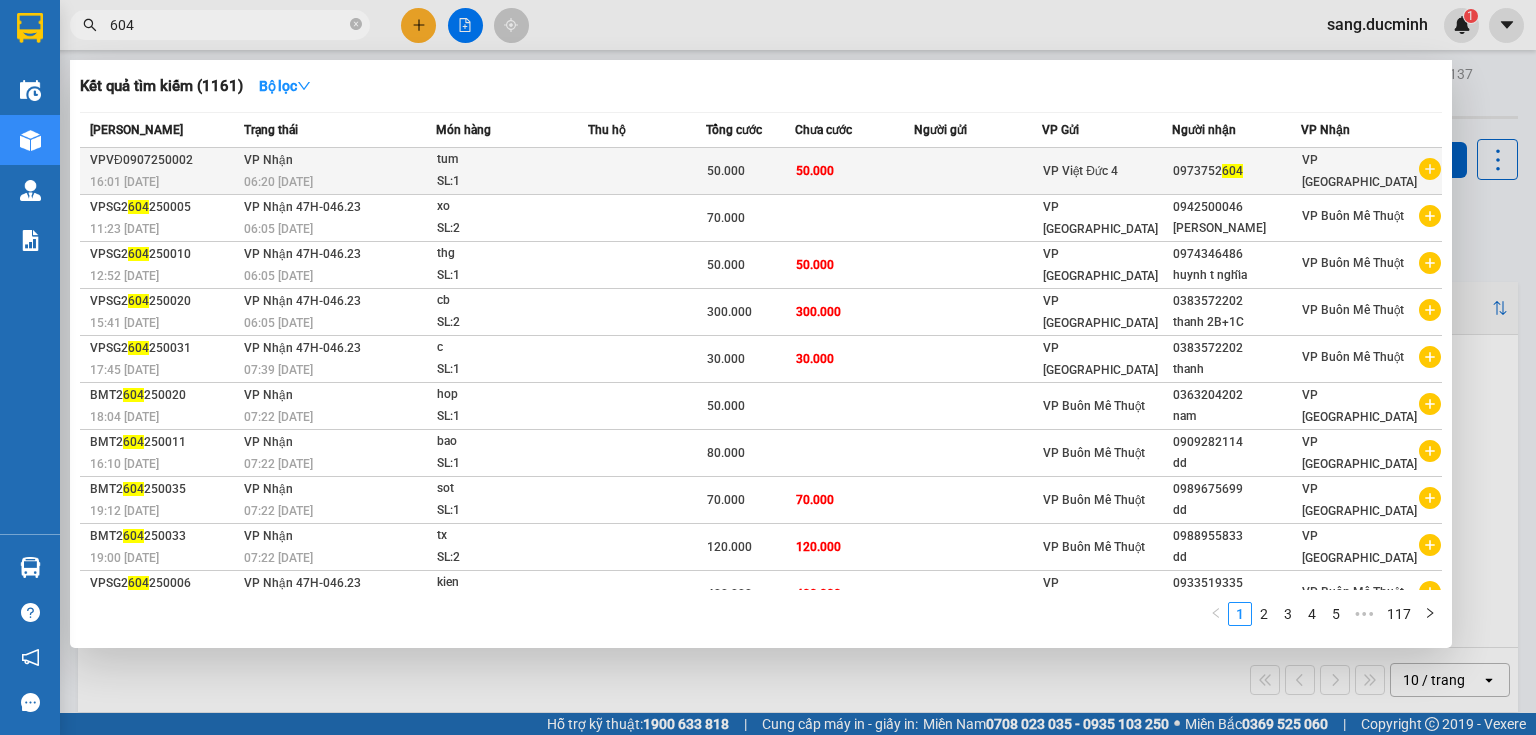 type on "604" 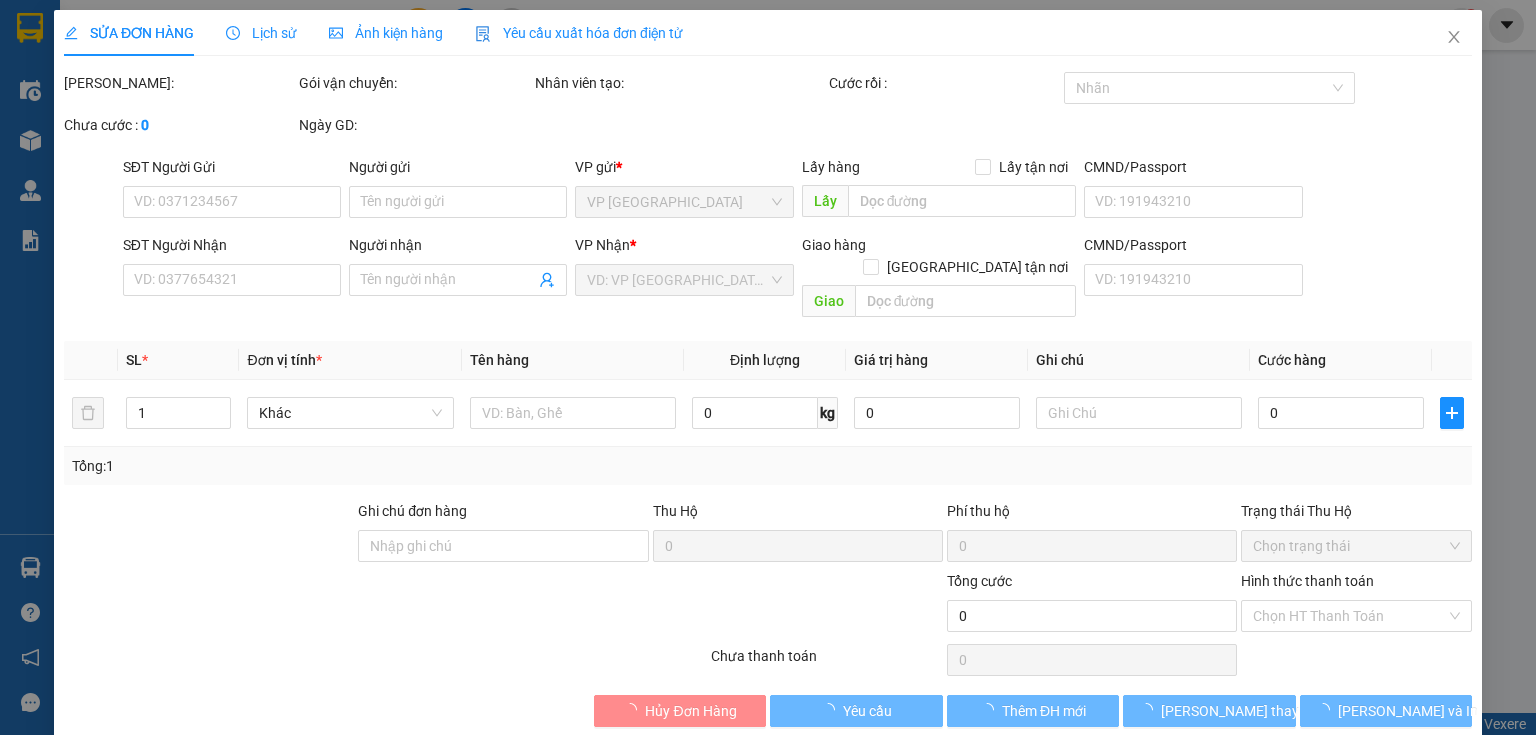 type on "0973752604" 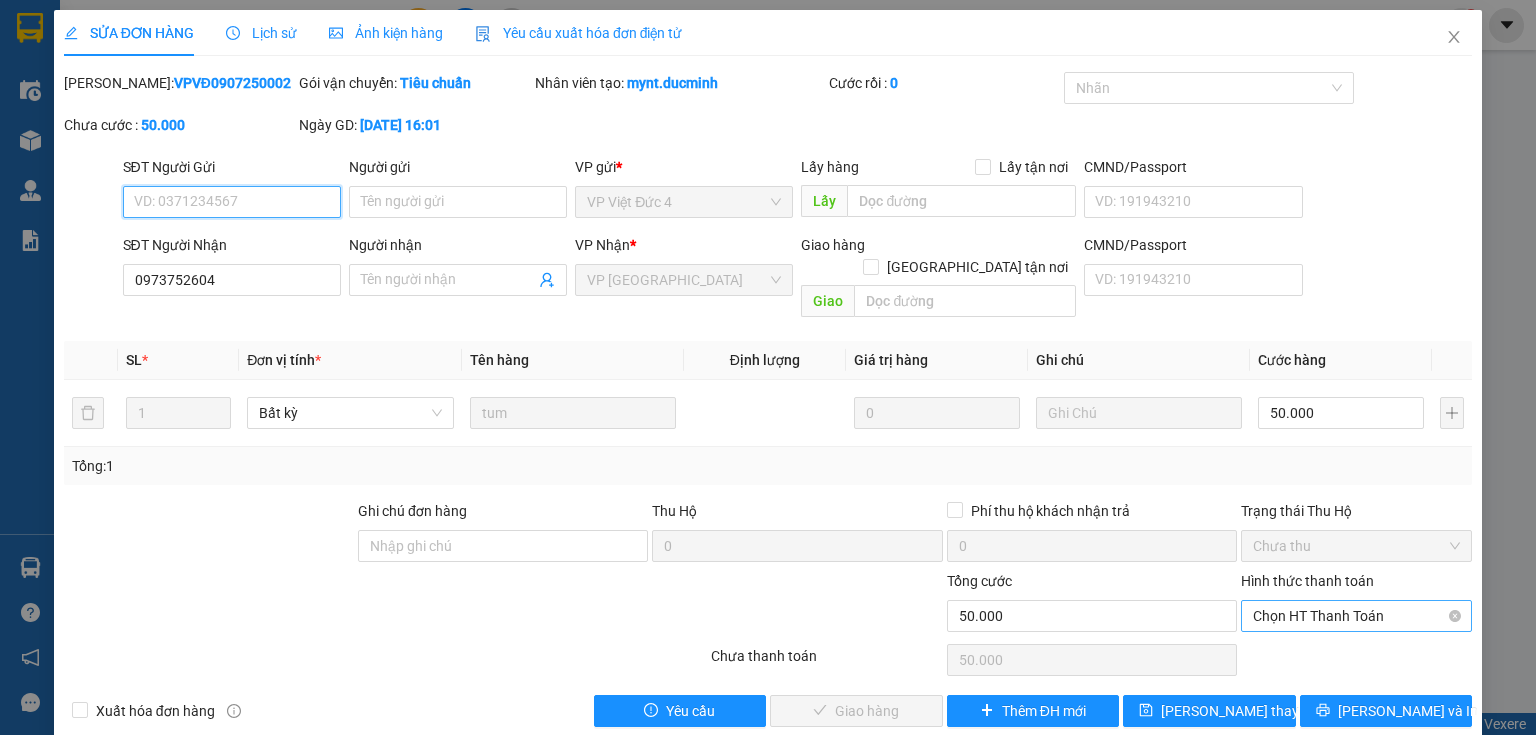 click on "Chọn HT Thanh Toán" at bounding box center (1356, 616) 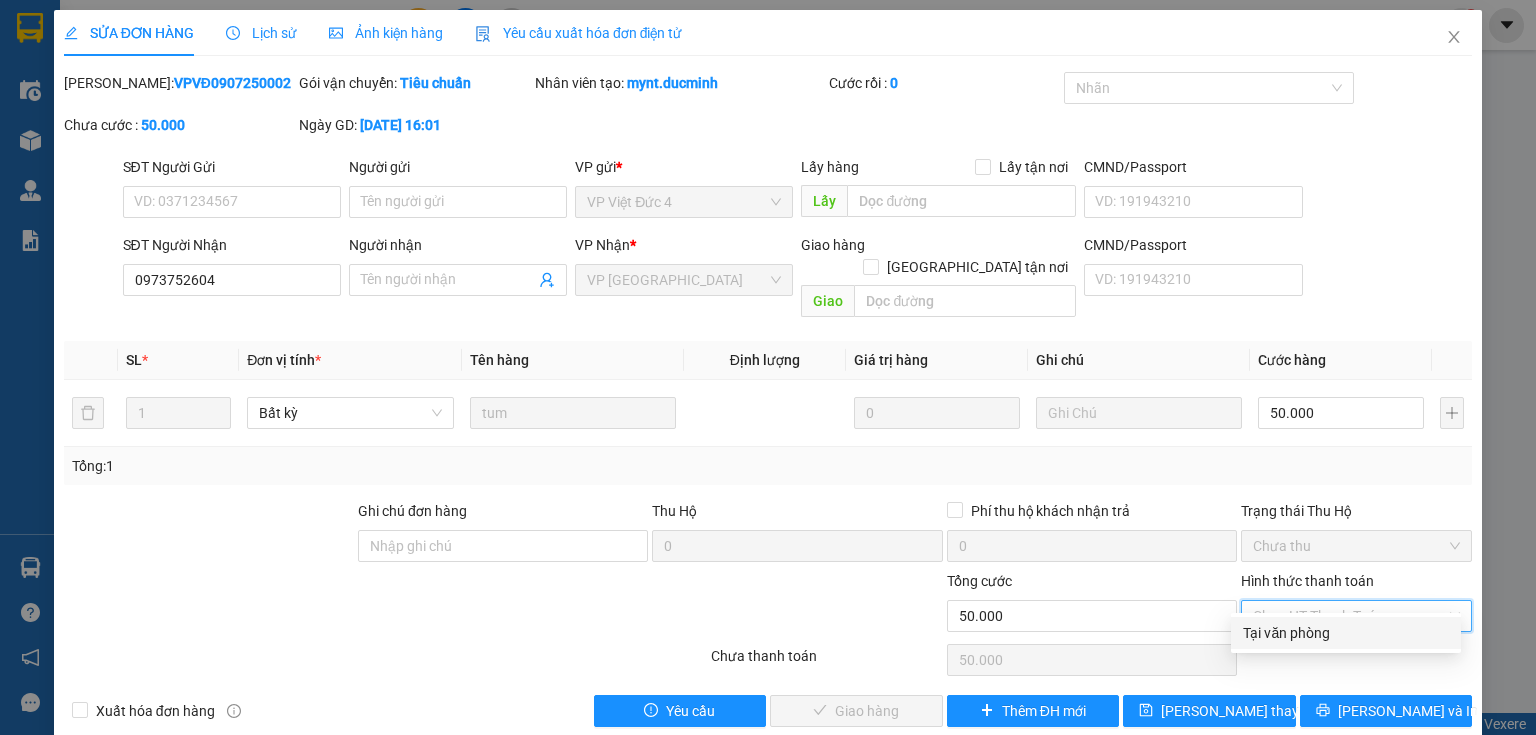 click on "Tại văn phòng" at bounding box center (1346, 633) 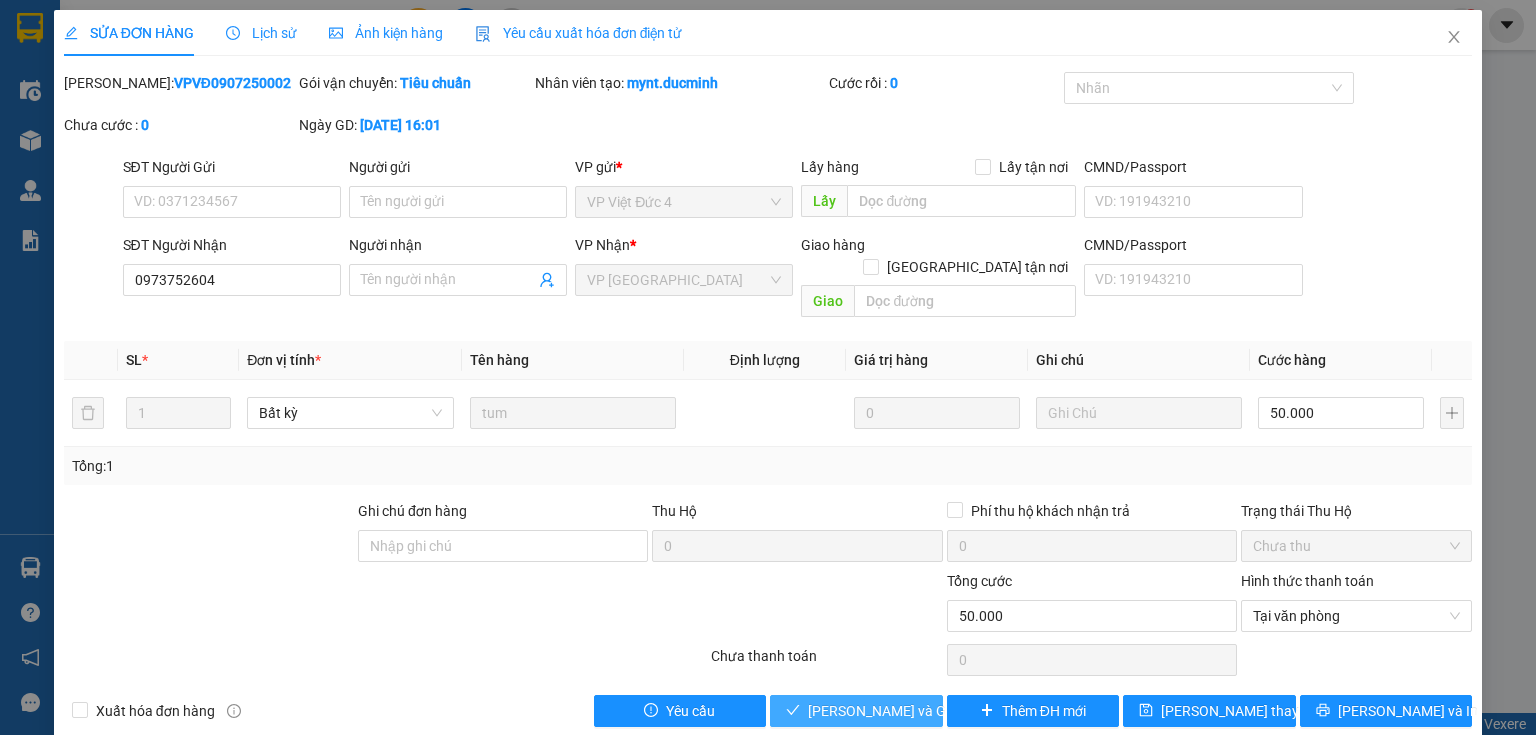 click on "[PERSON_NAME] và [PERSON_NAME] hàng" at bounding box center [904, 711] 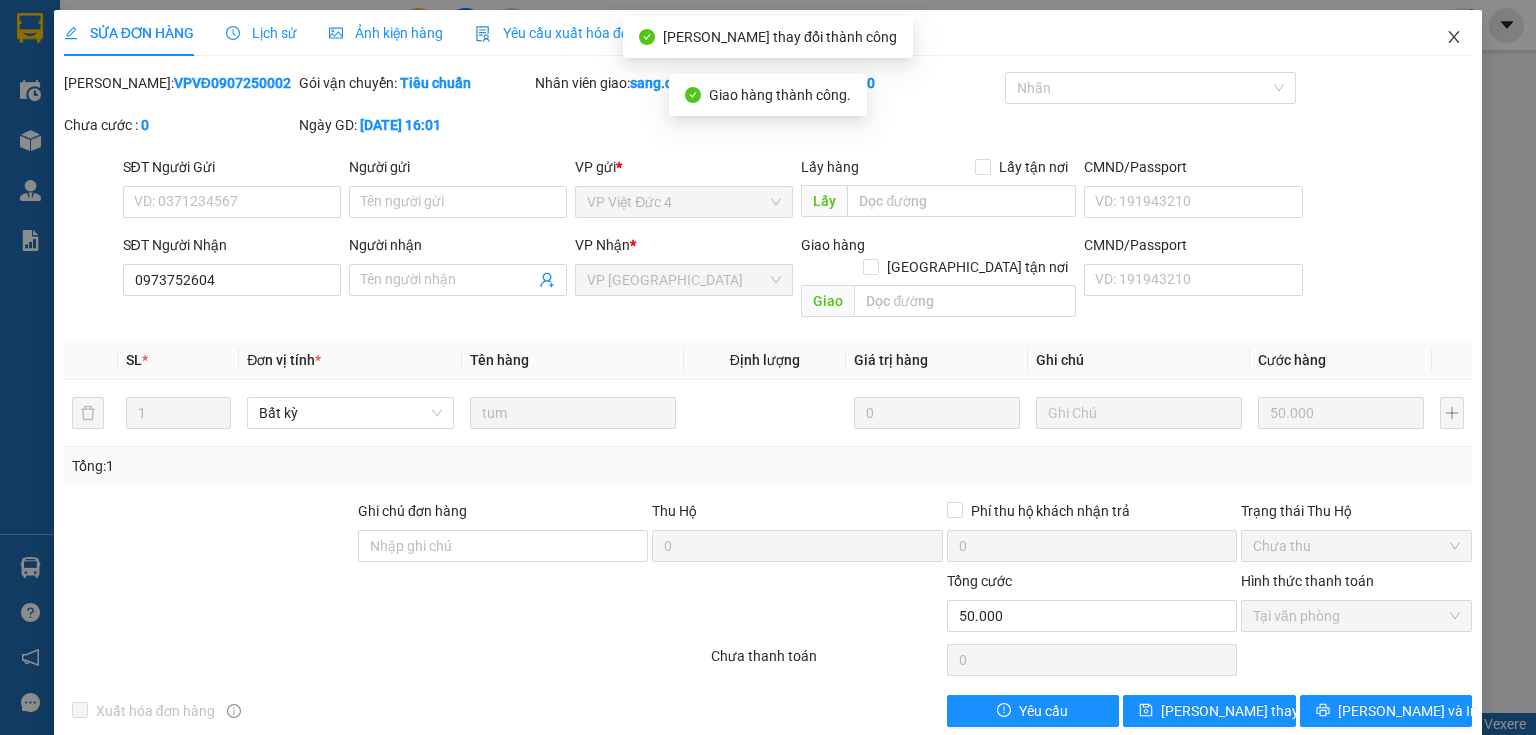 click at bounding box center [1454, 38] 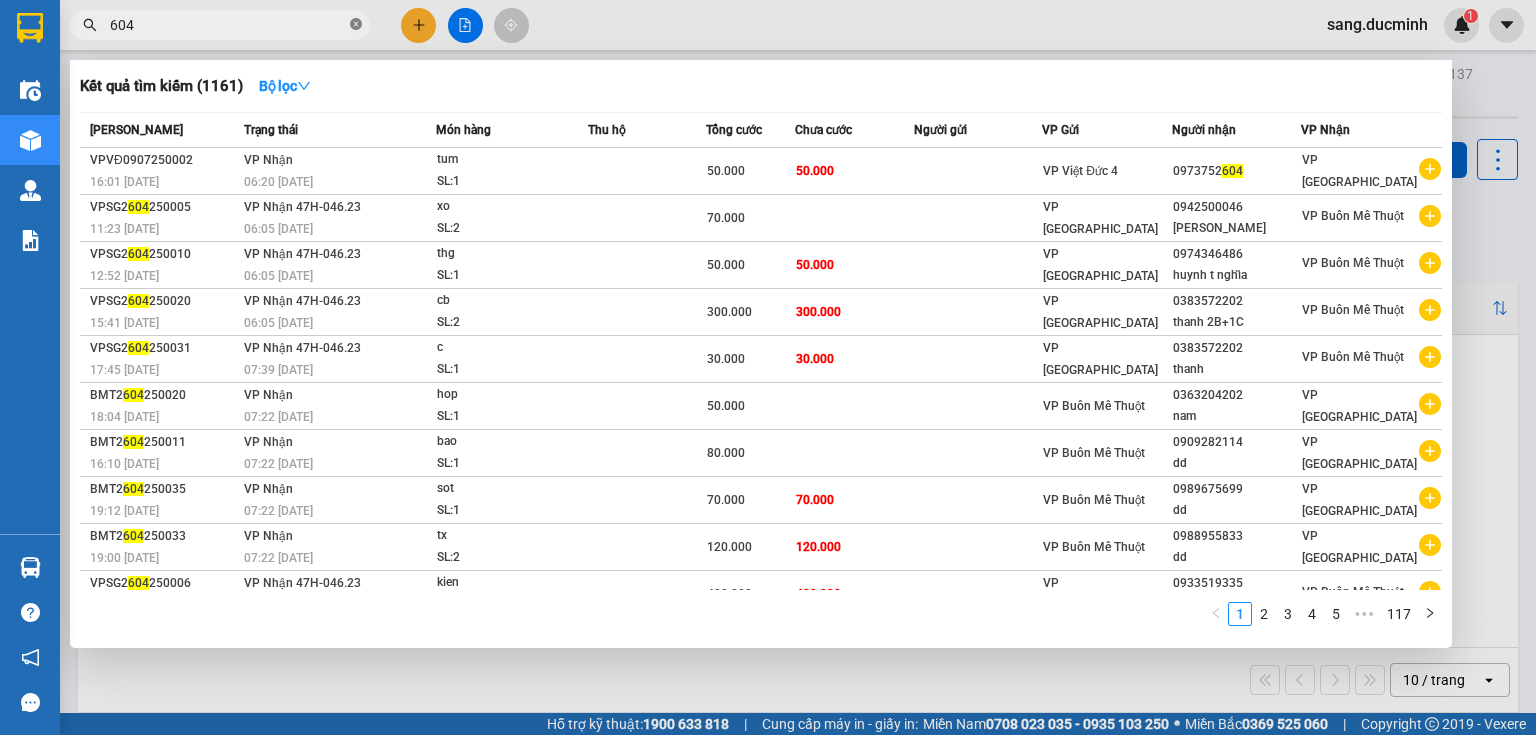 click at bounding box center (356, 25) 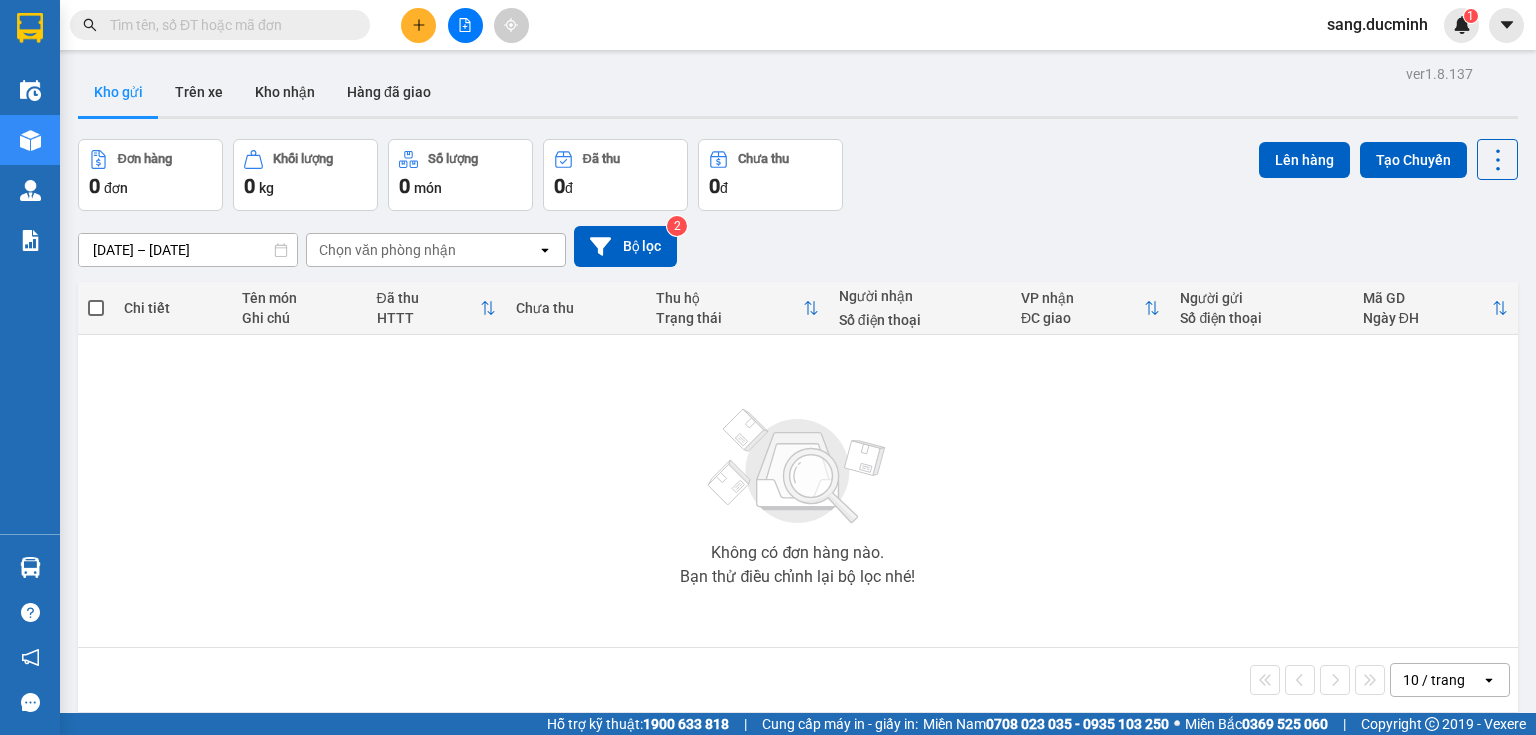click at bounding box center [220, 25] 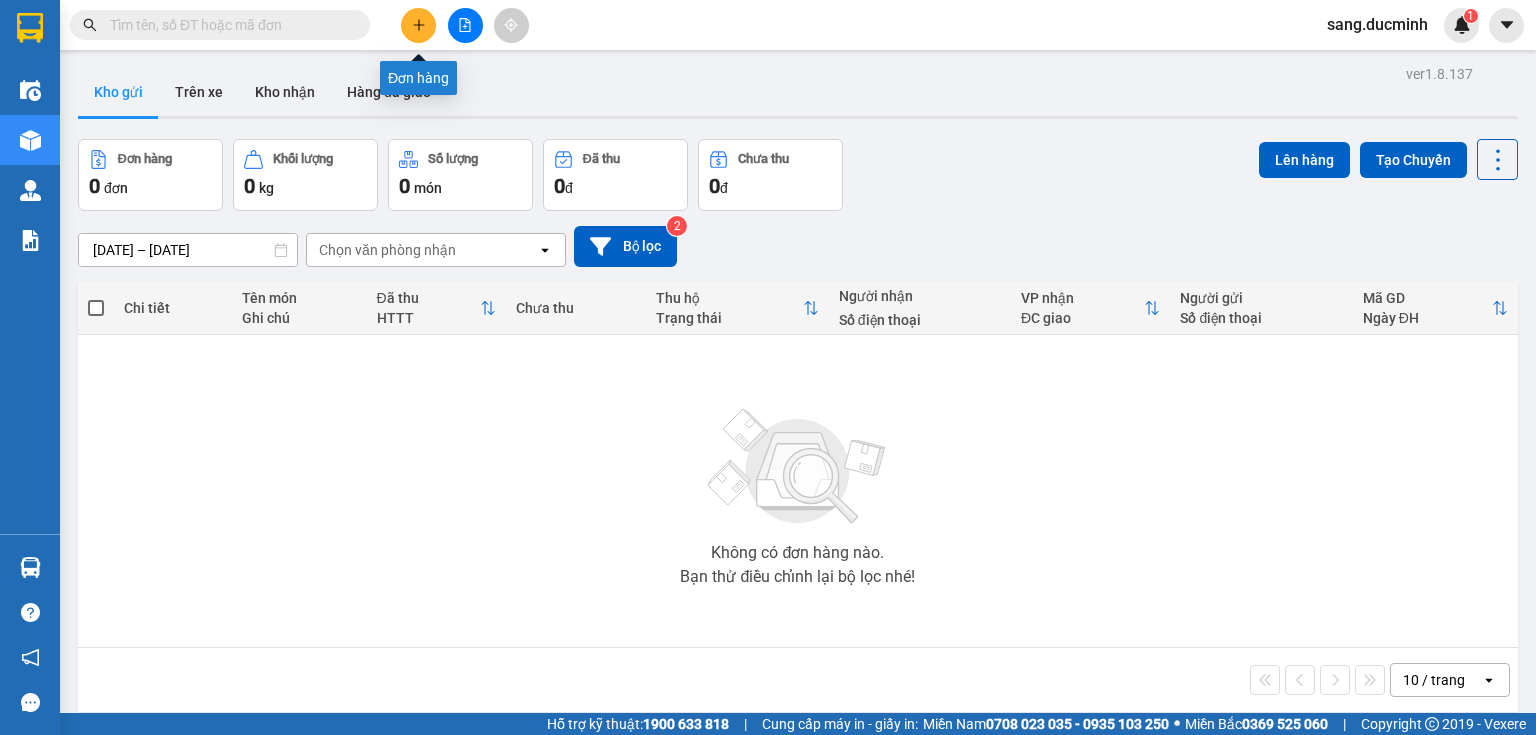 click 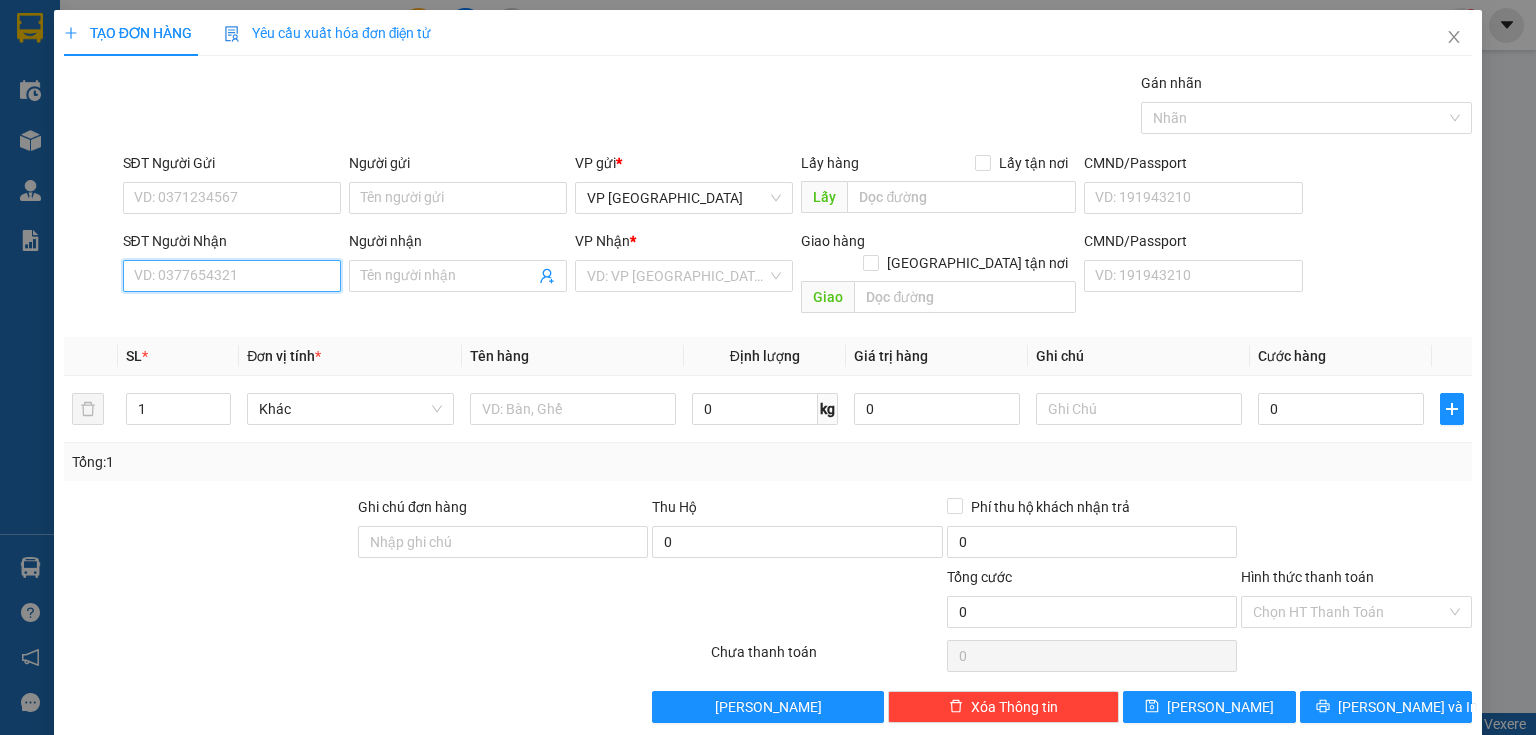 click on "SĐT Người Nhận" at bounding box center [232, 276] 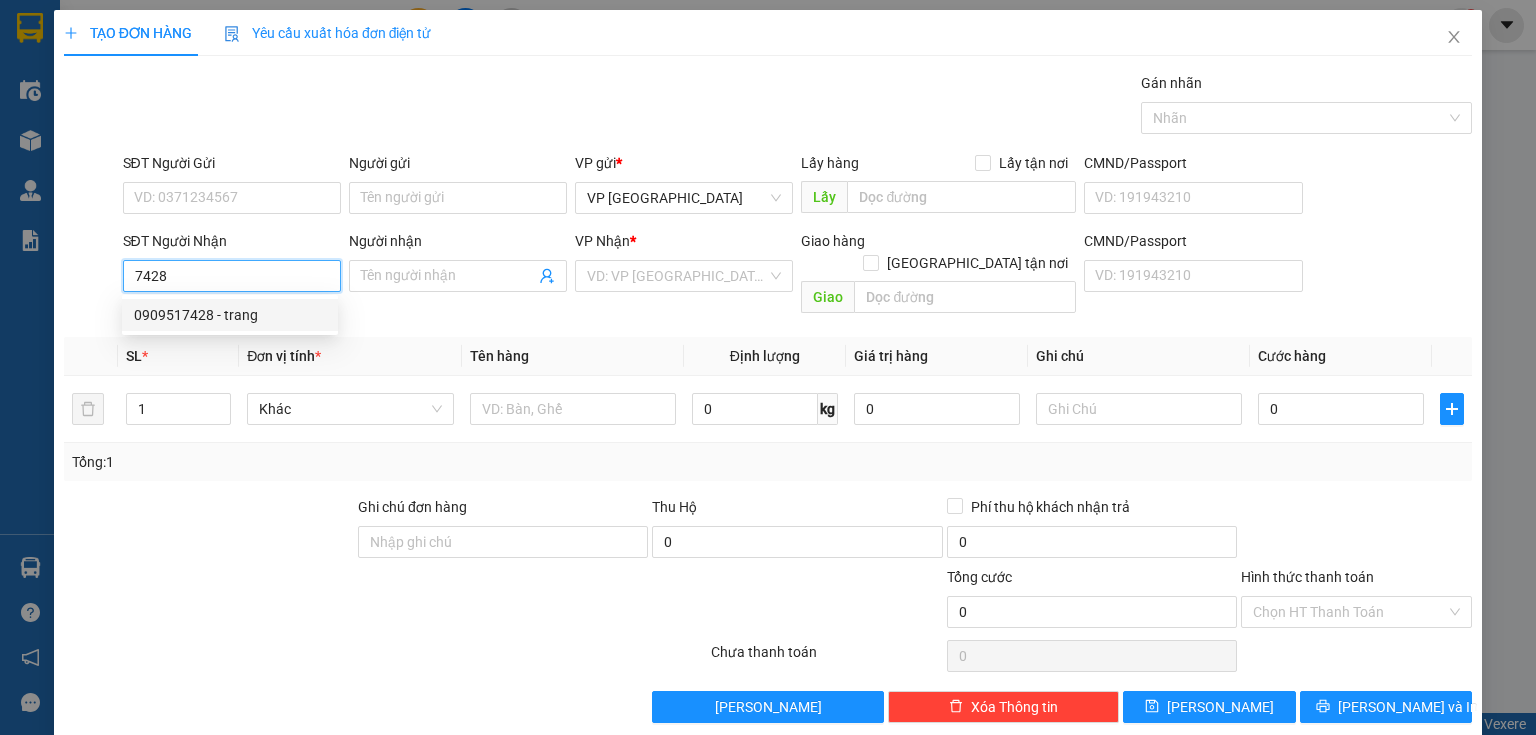click on "0909517428 - trang" at bounding box center [230, 315] 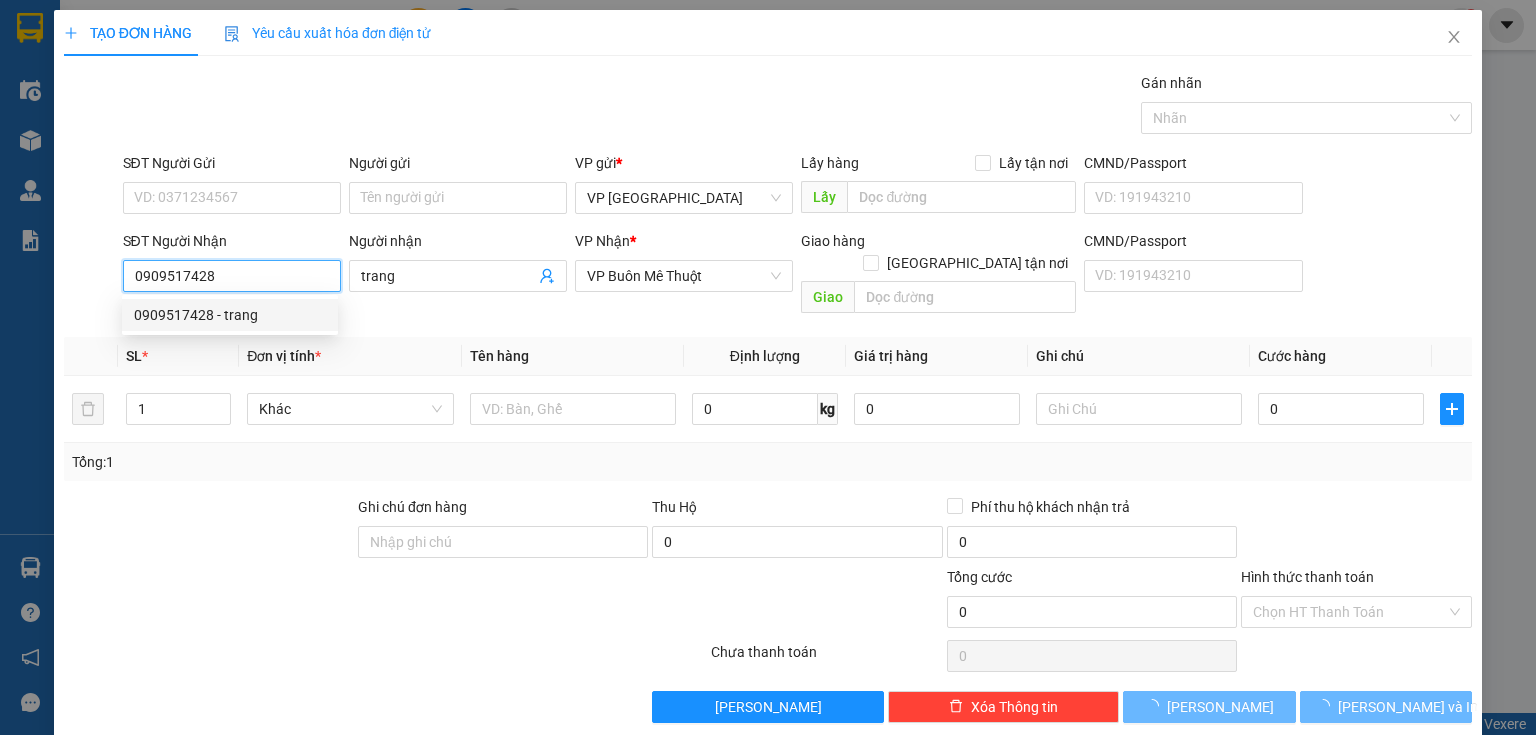 type on "200.000" 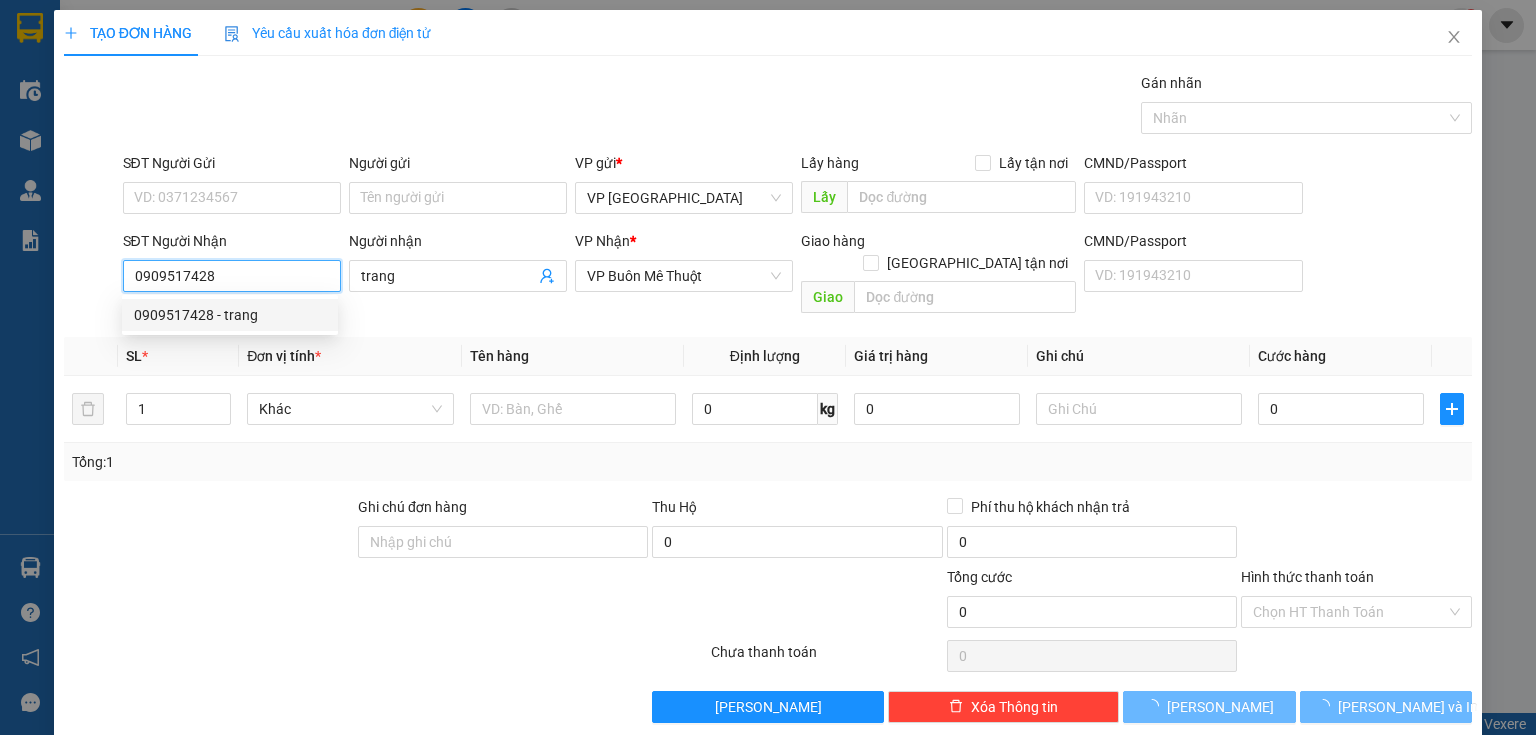 type on "200.000" 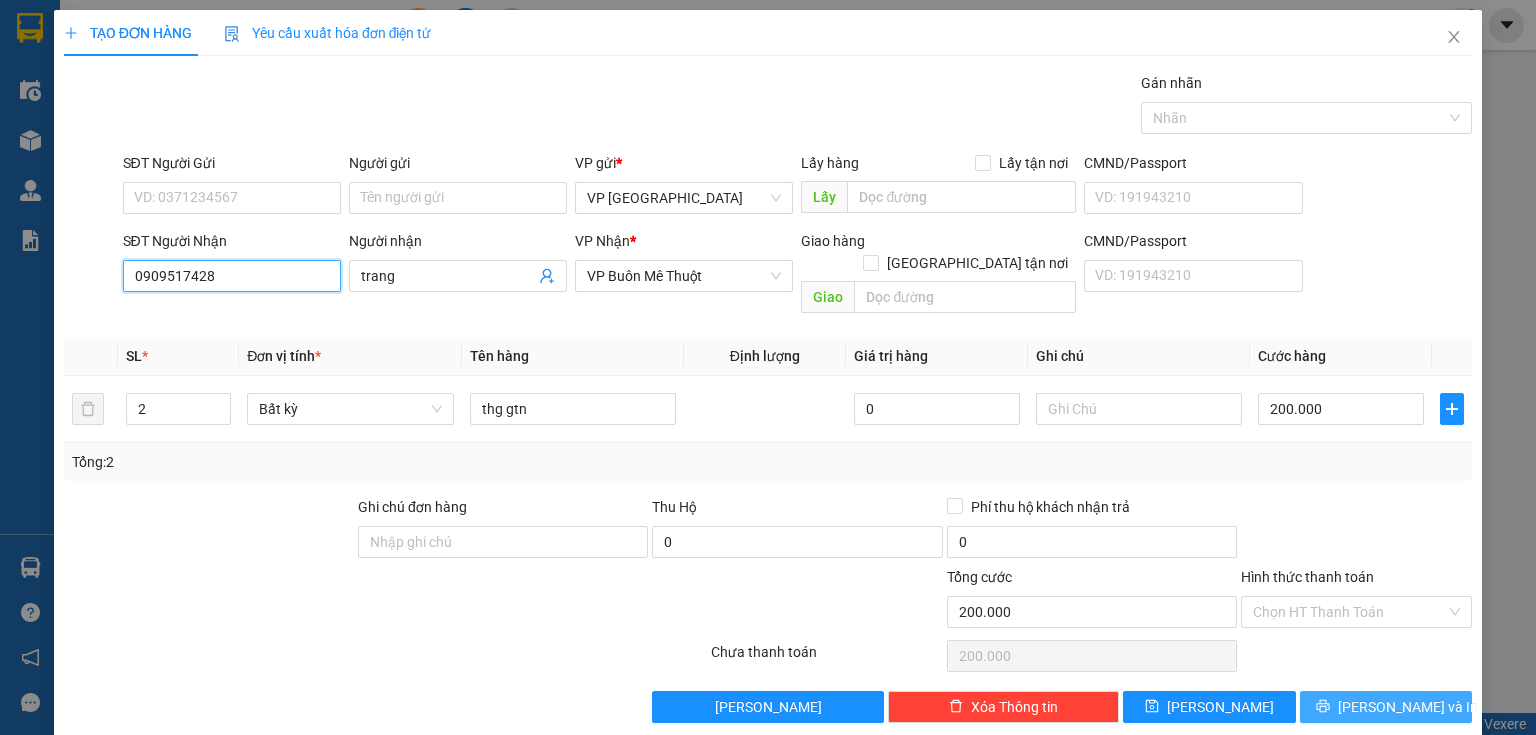 type on "0909517428" 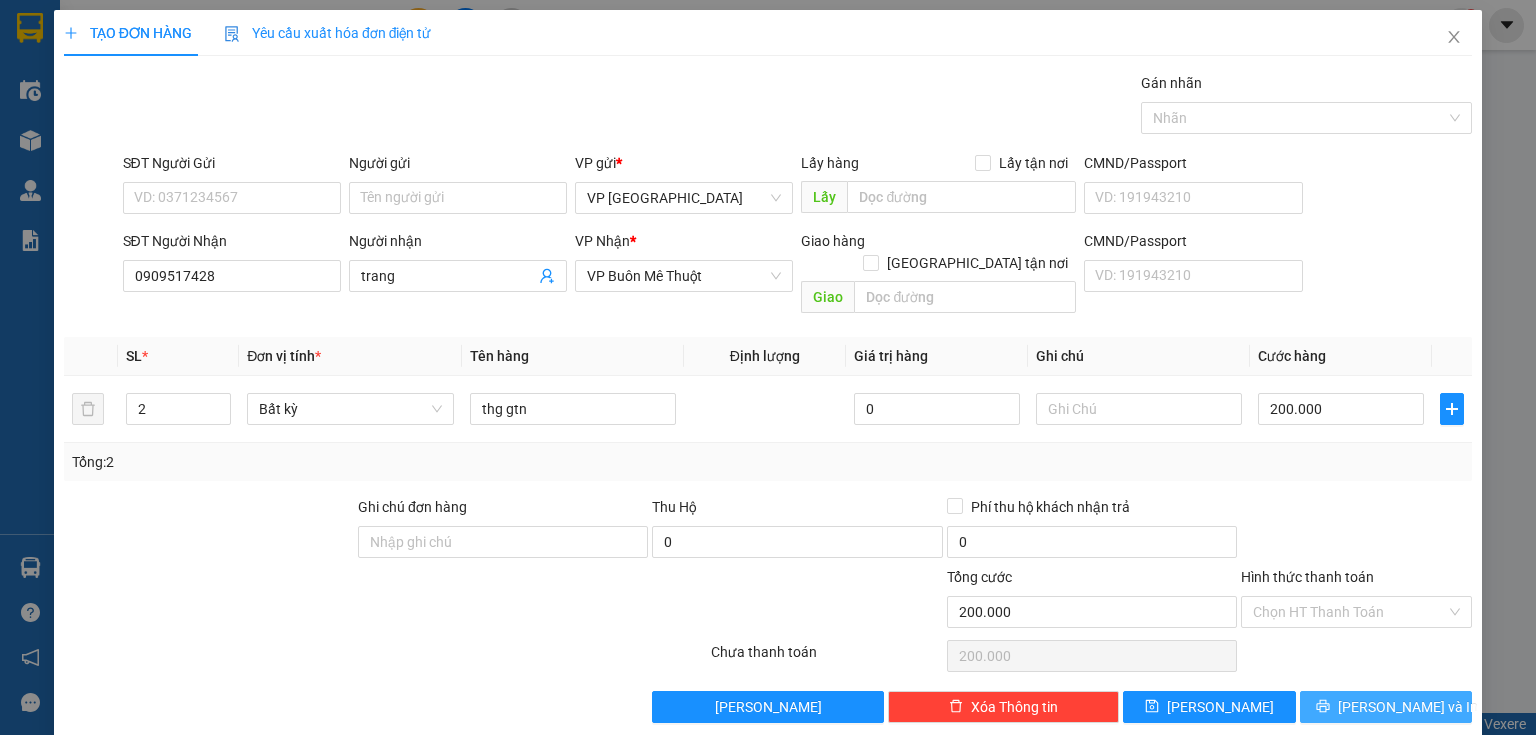 click on "[PERSON_NAME] và In" at bounding box center [1408, 707] 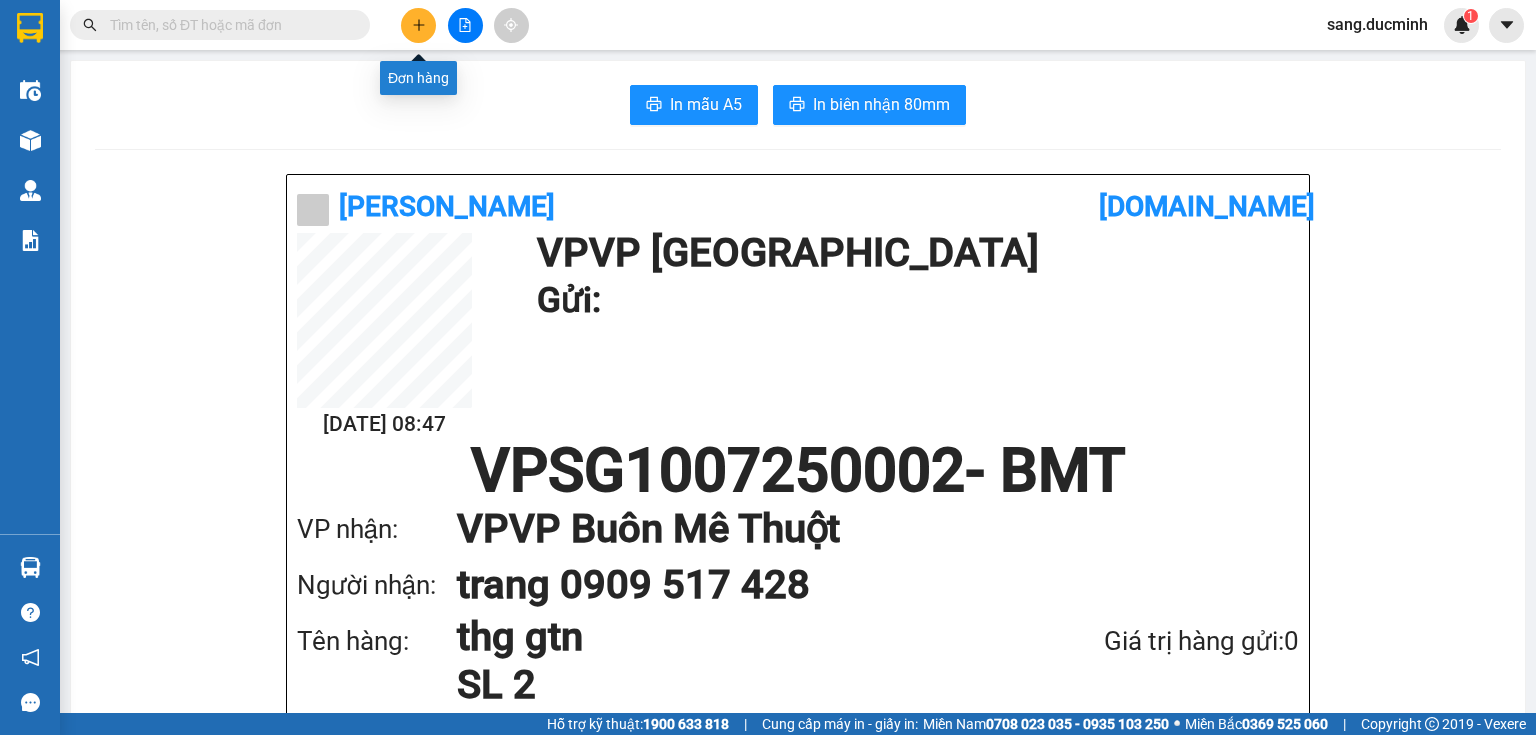 click at bounding box center [418, 25] 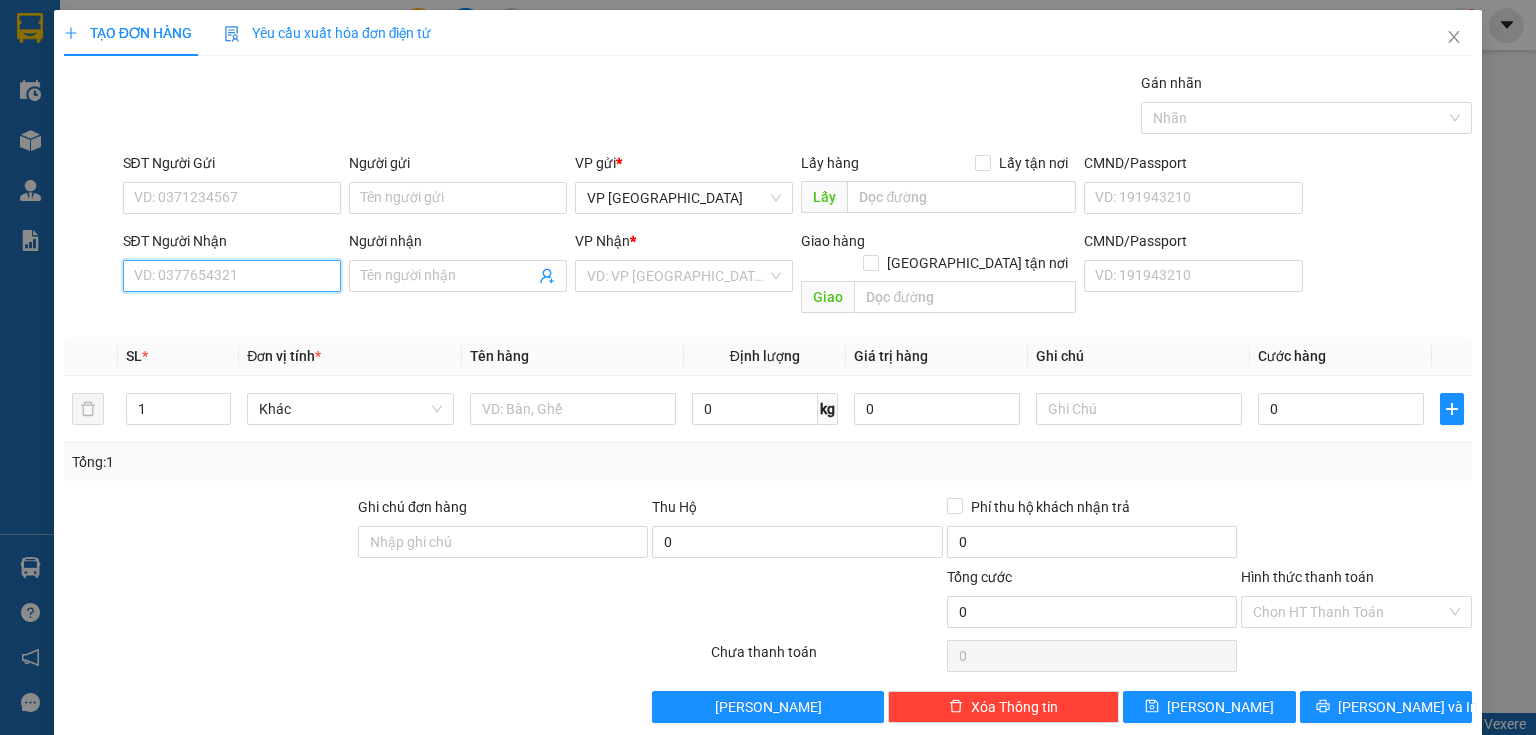 click on "SĐT Người Nhận" at bounding box center [232, 276] 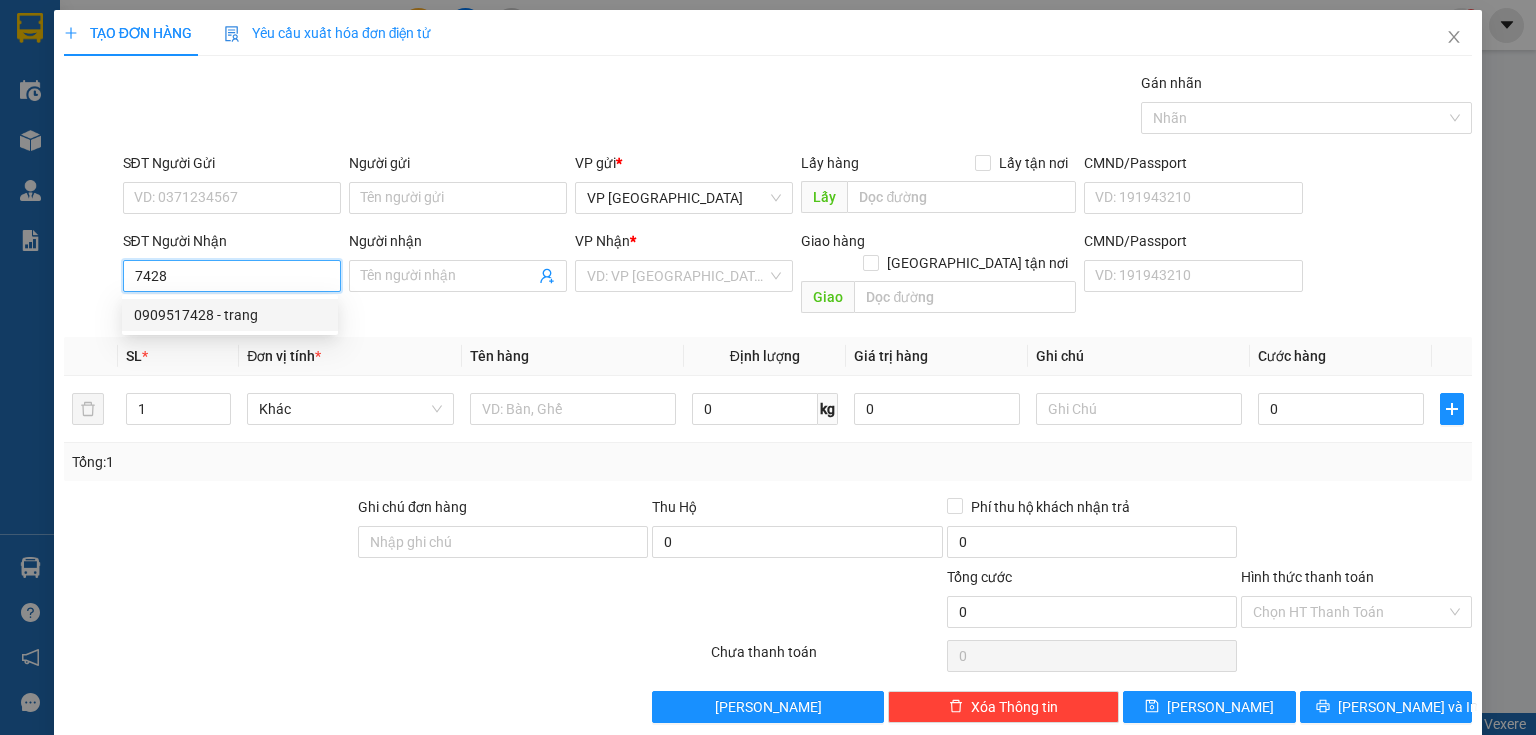 click on "0909517428 - trang" at bounding box center (230, 315) 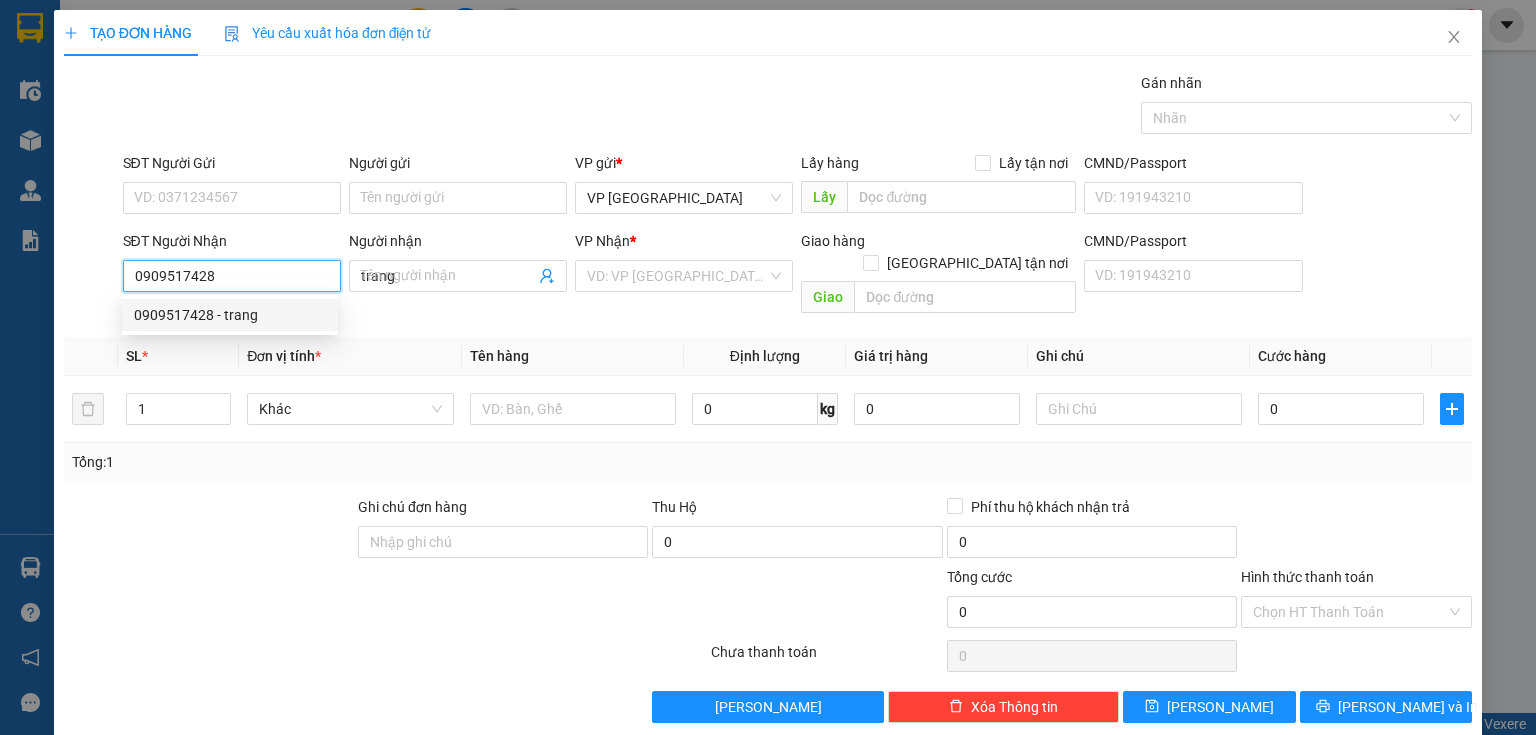 type on "200.000" 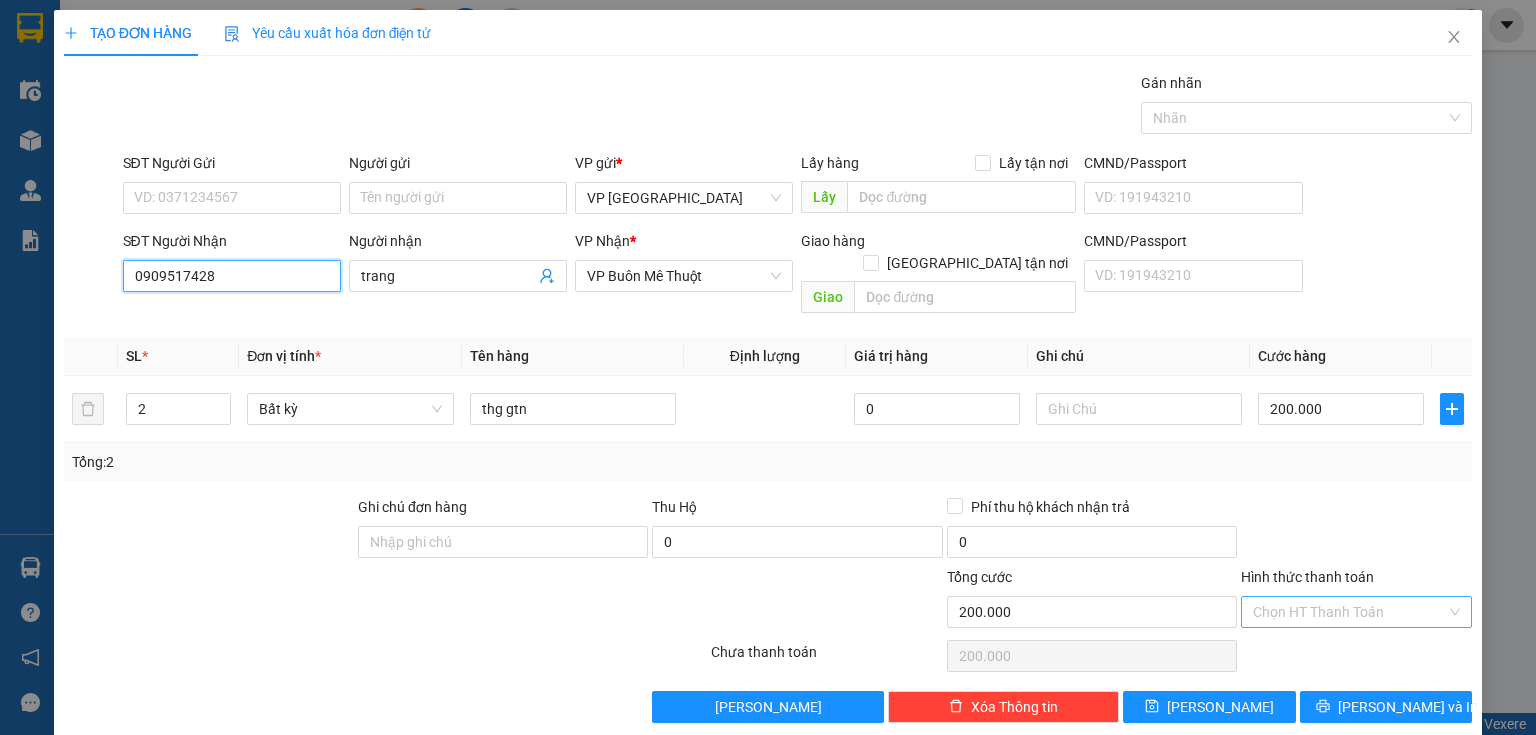 type on "0909517428" 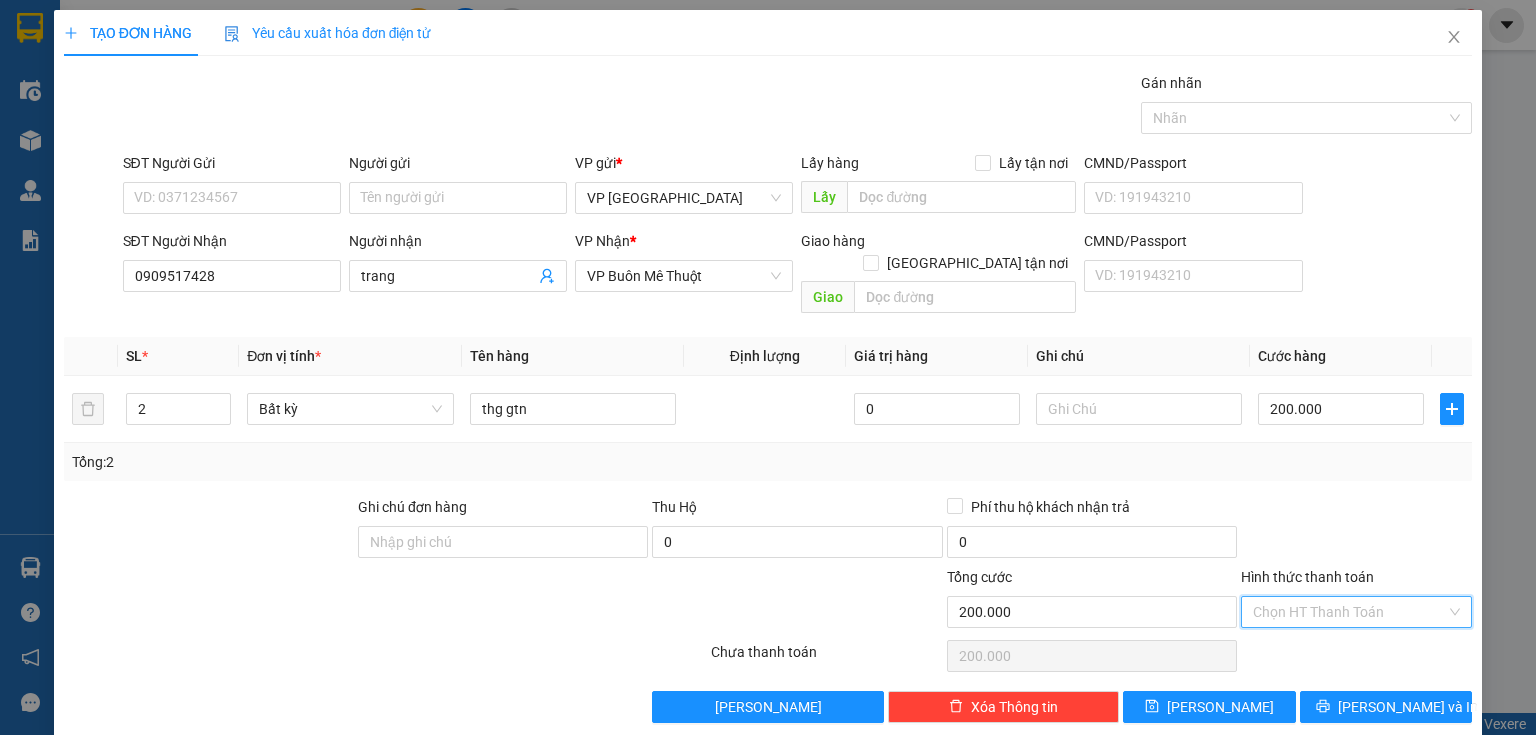 click on "Hình thức thanh toán" at bounding box center [1349, 612] 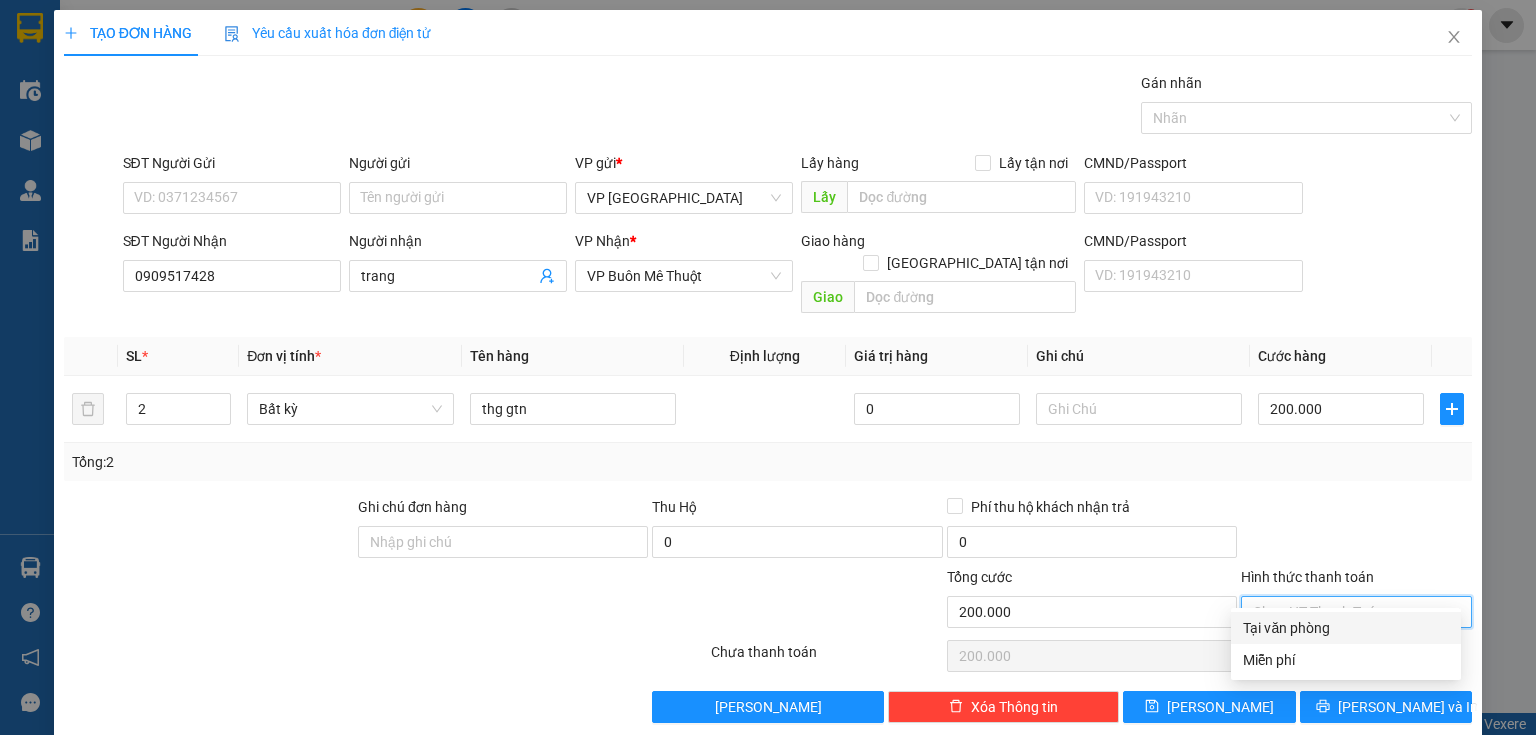 click on "Tại văn phòng" at bounding box center (1346, 628) 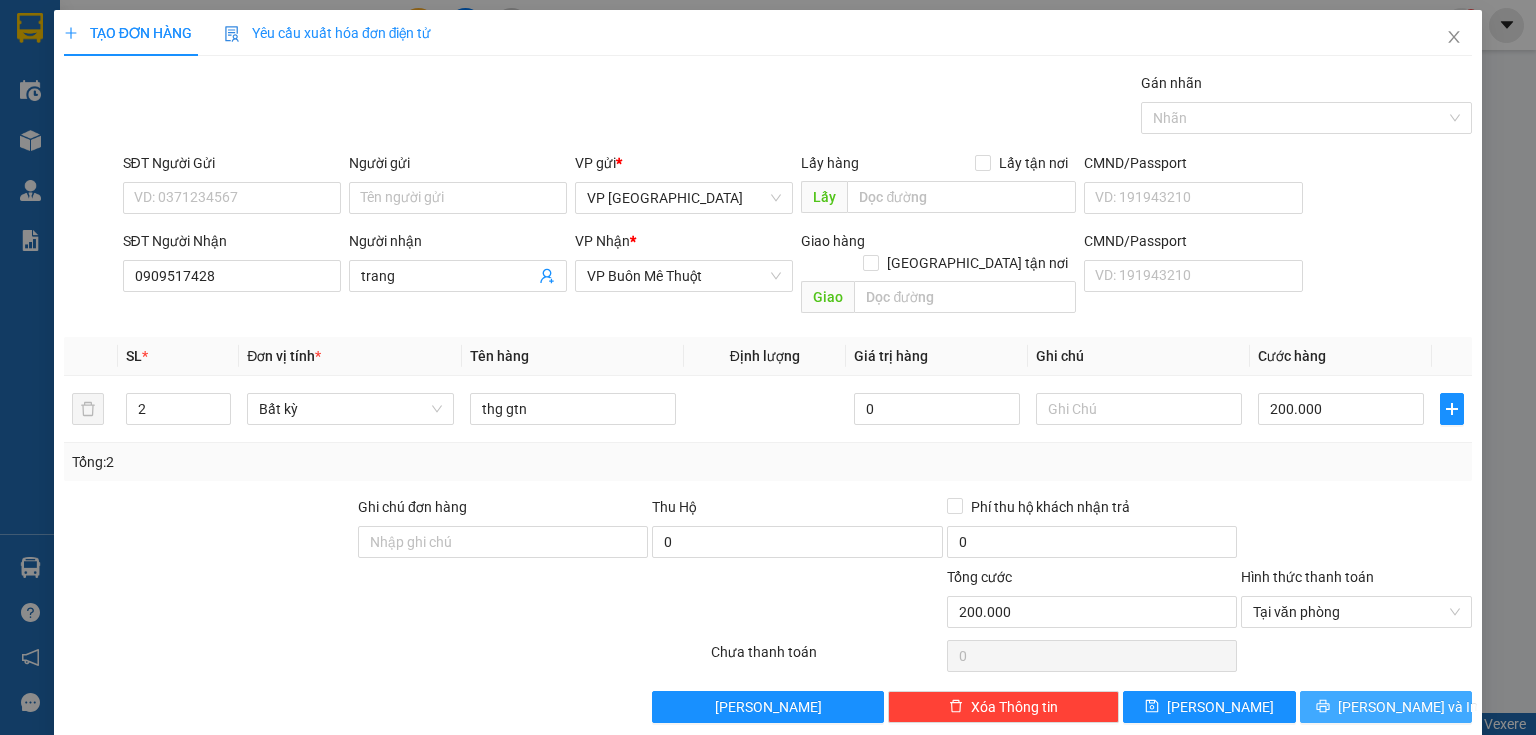 click on "[PERSON_NAME] và In" at bounding box center (1386, 707) 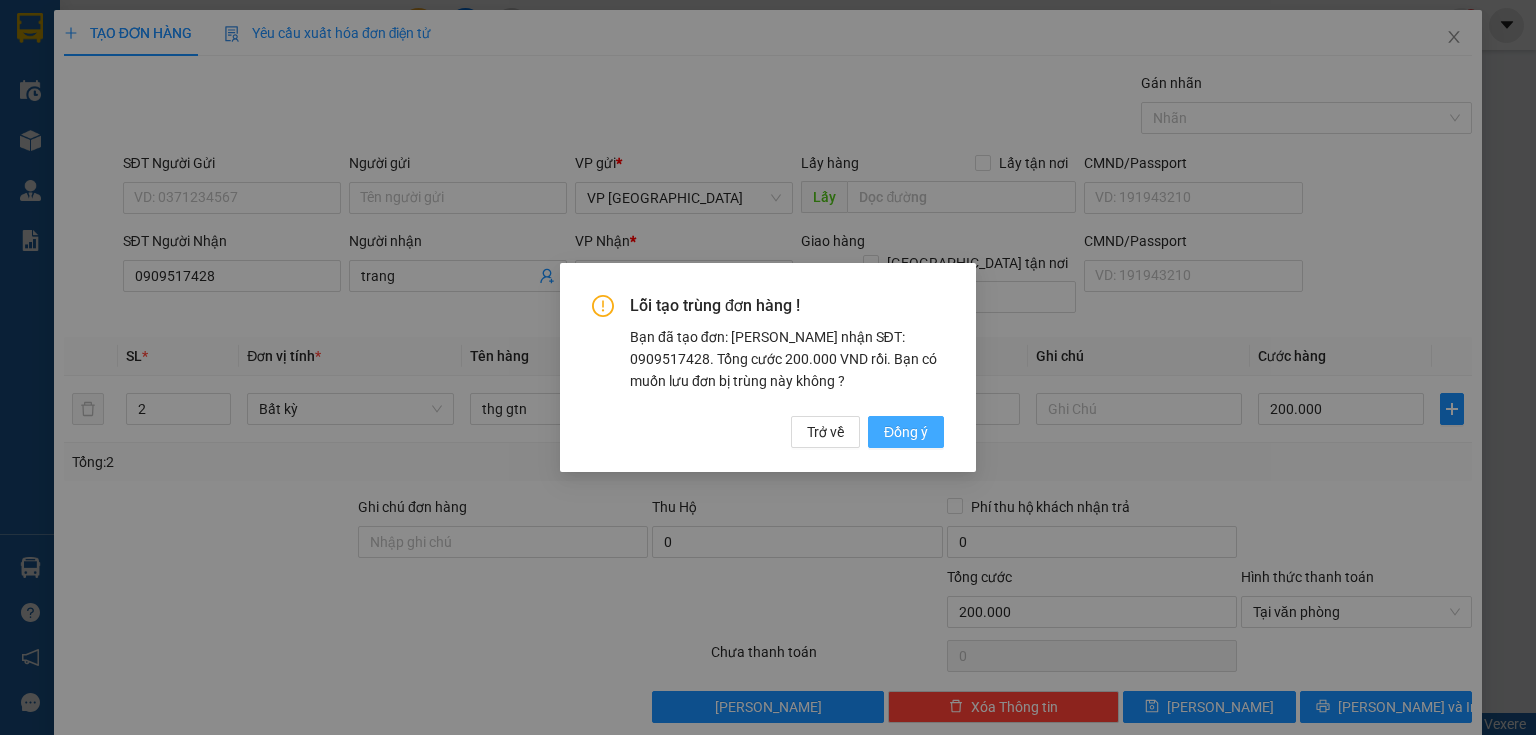 click on "Đồng ý" at bounding box center (906, 432) 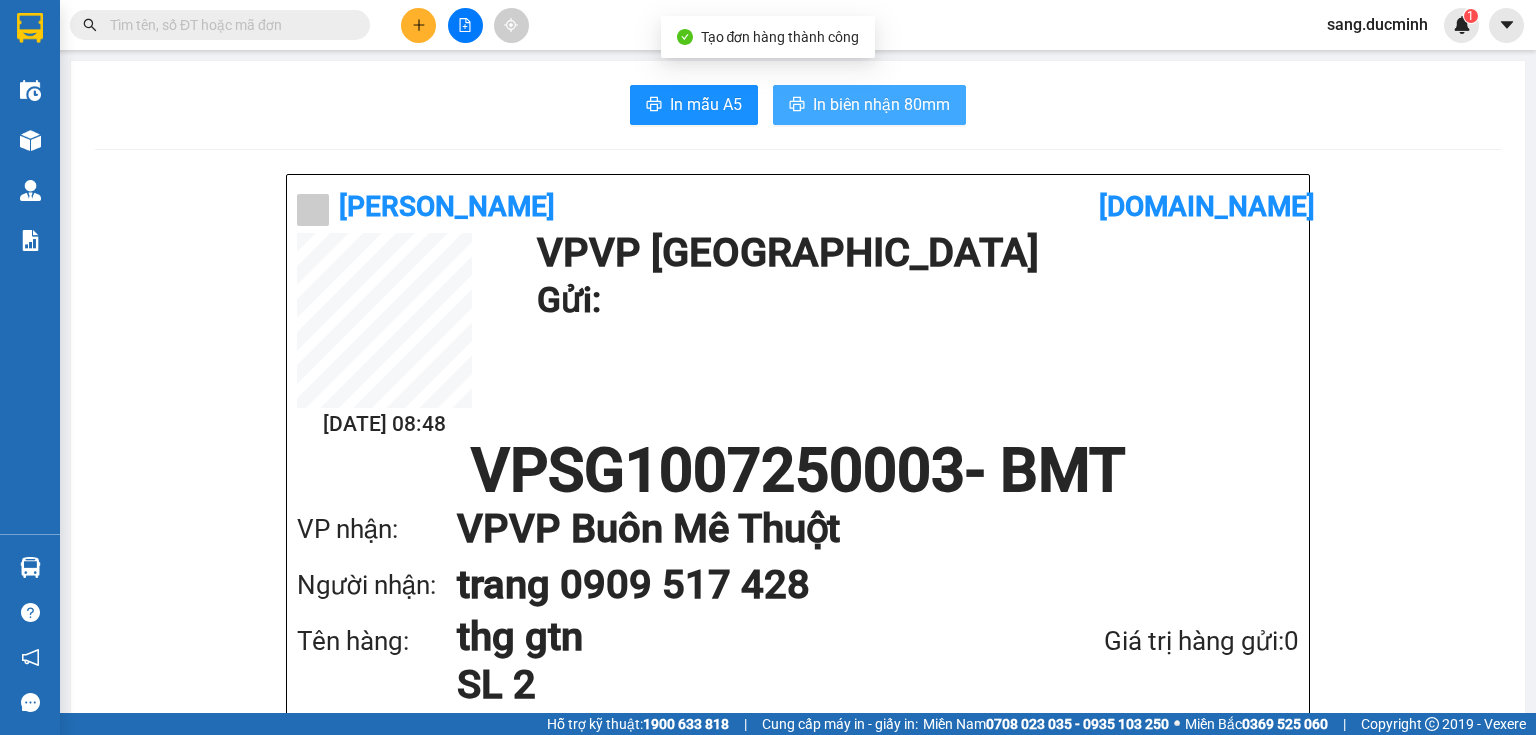 click on "In biên nhận 80mm" at bounding box center [881, 104] 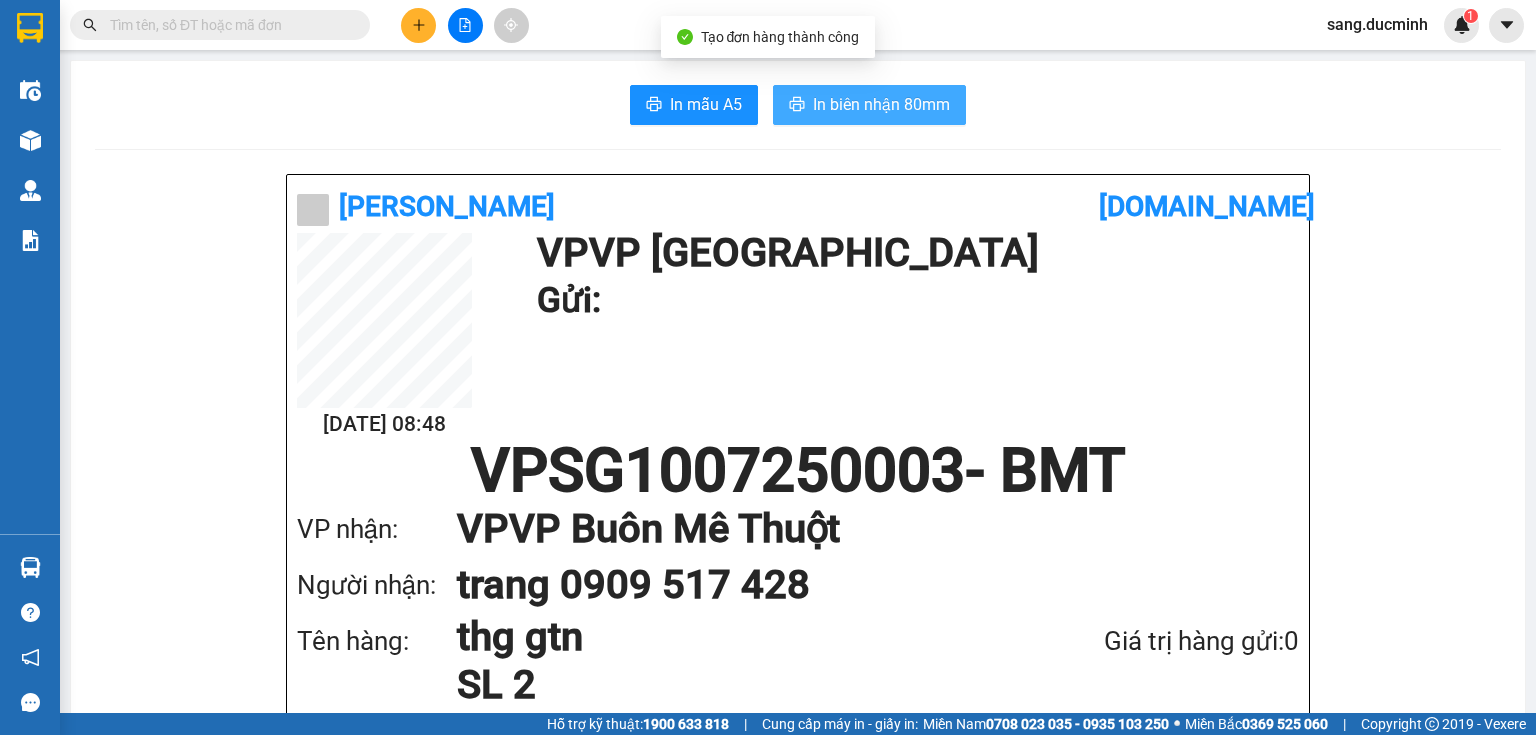 scroll, scrollTop: 0, scrollLeft: 0, axis: both 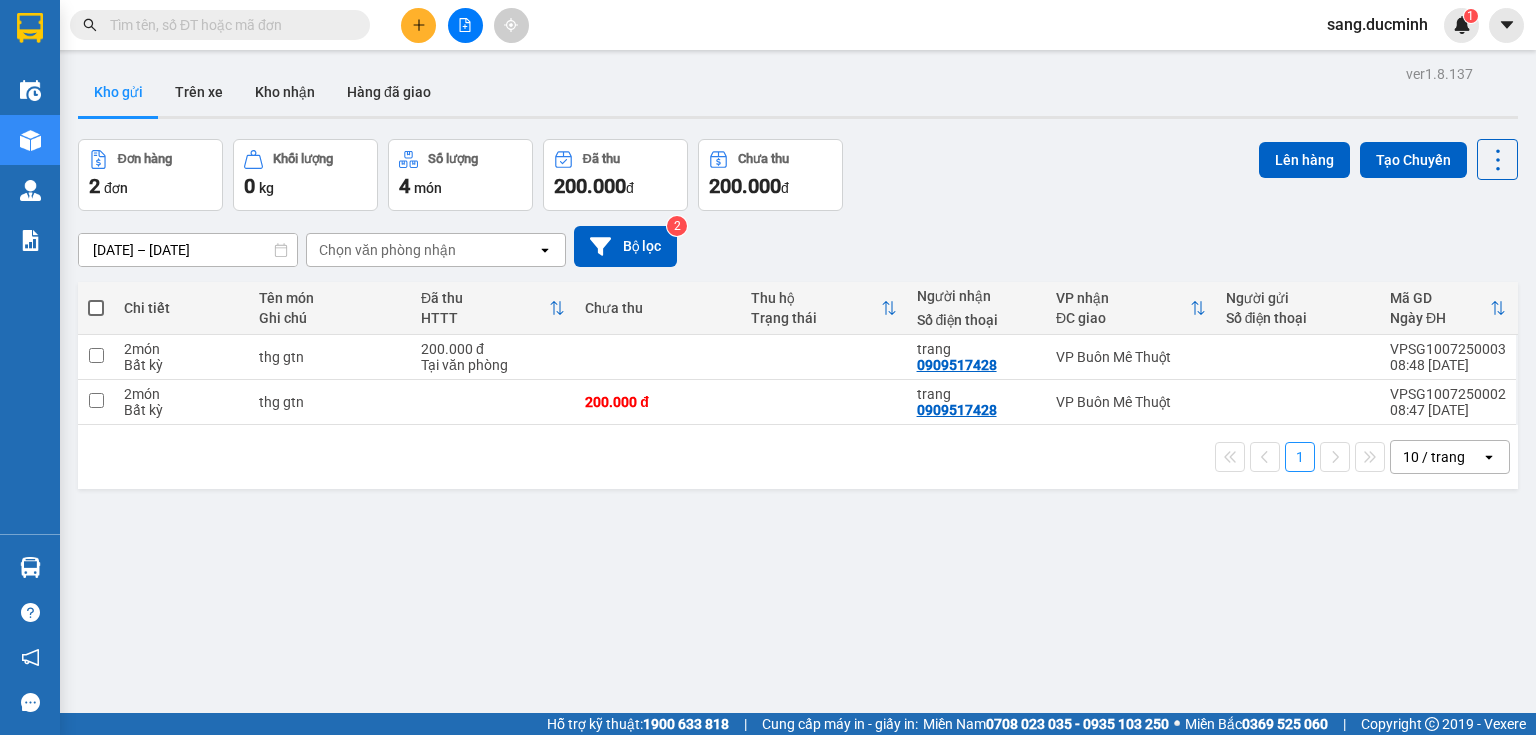 click at bounding box center (228, 25) 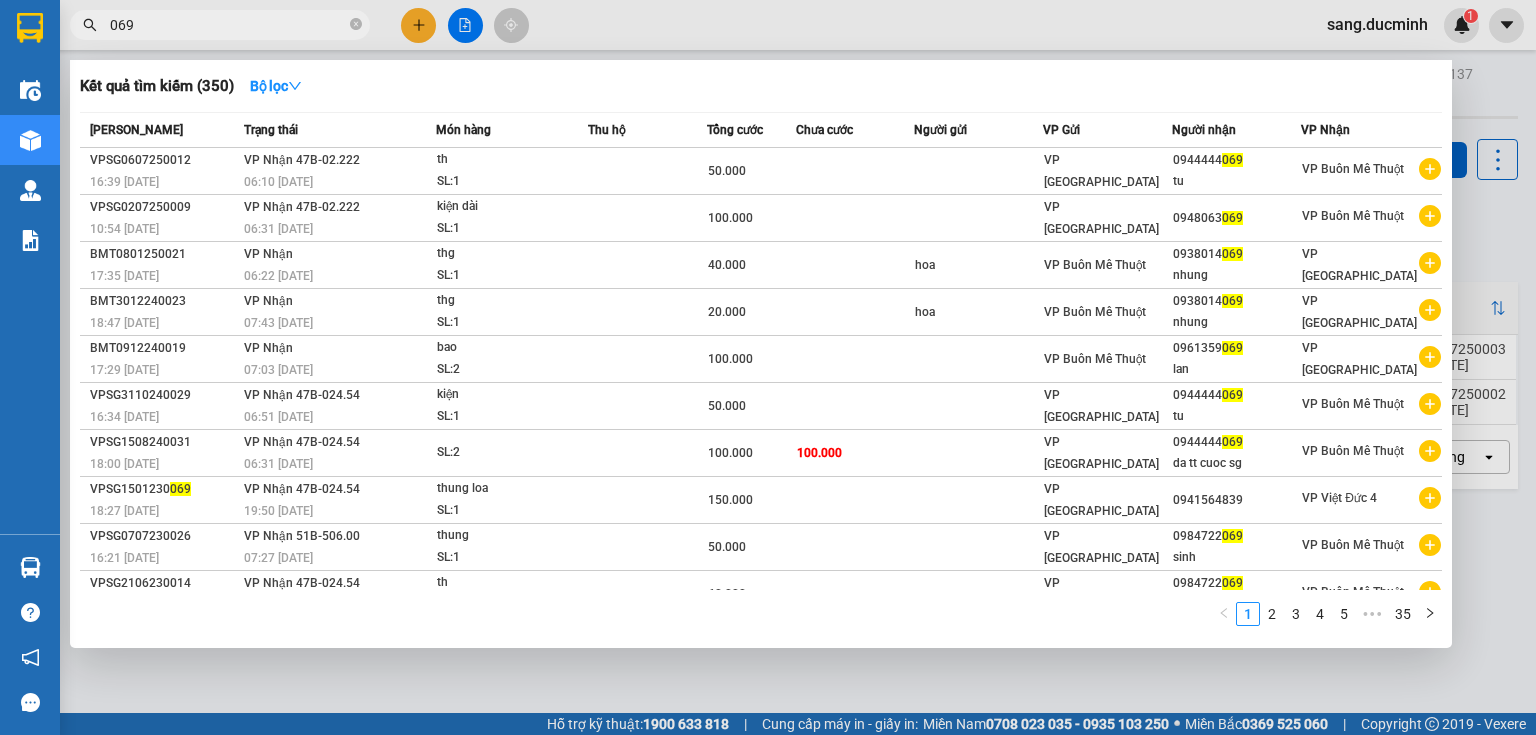 type on "069" 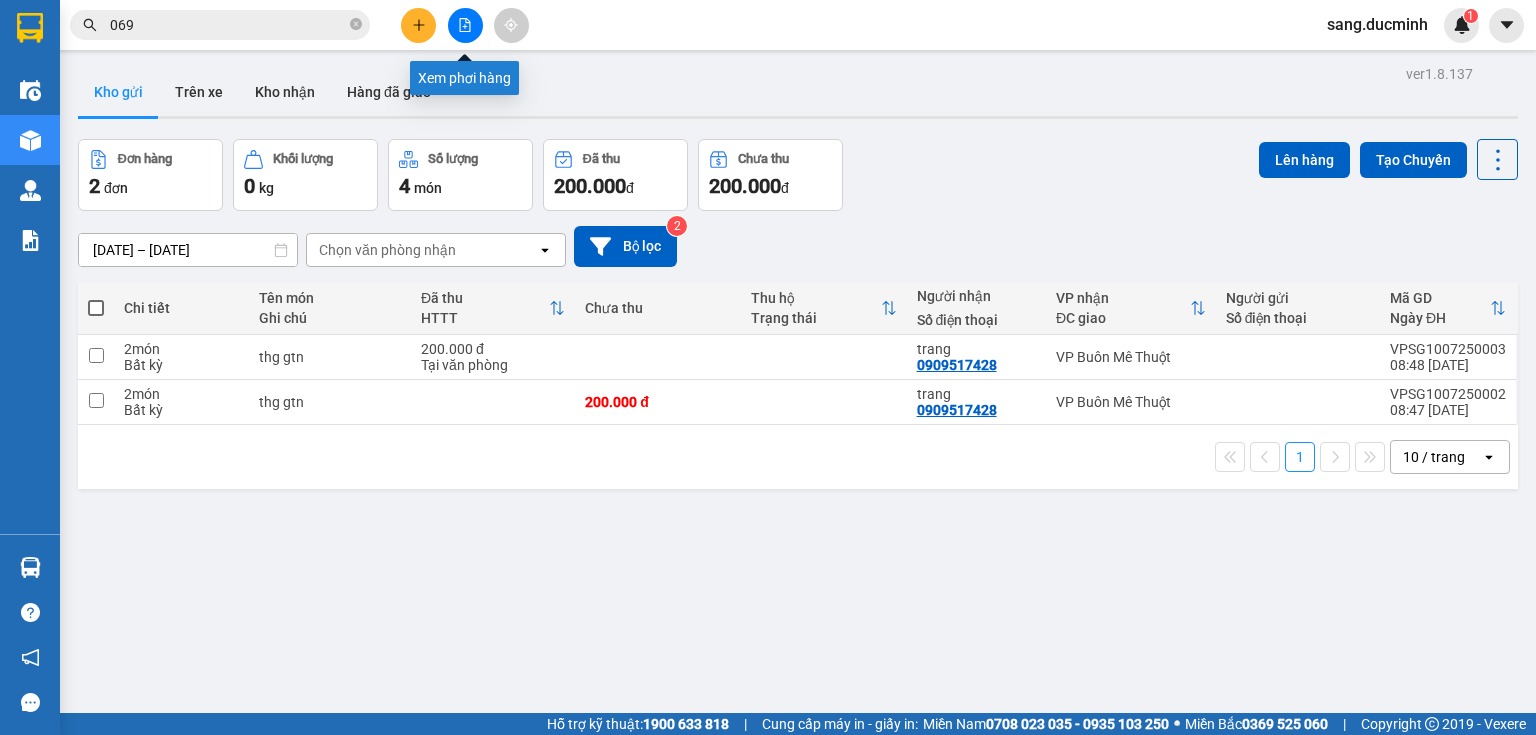 click at bounding box center (465, 25) 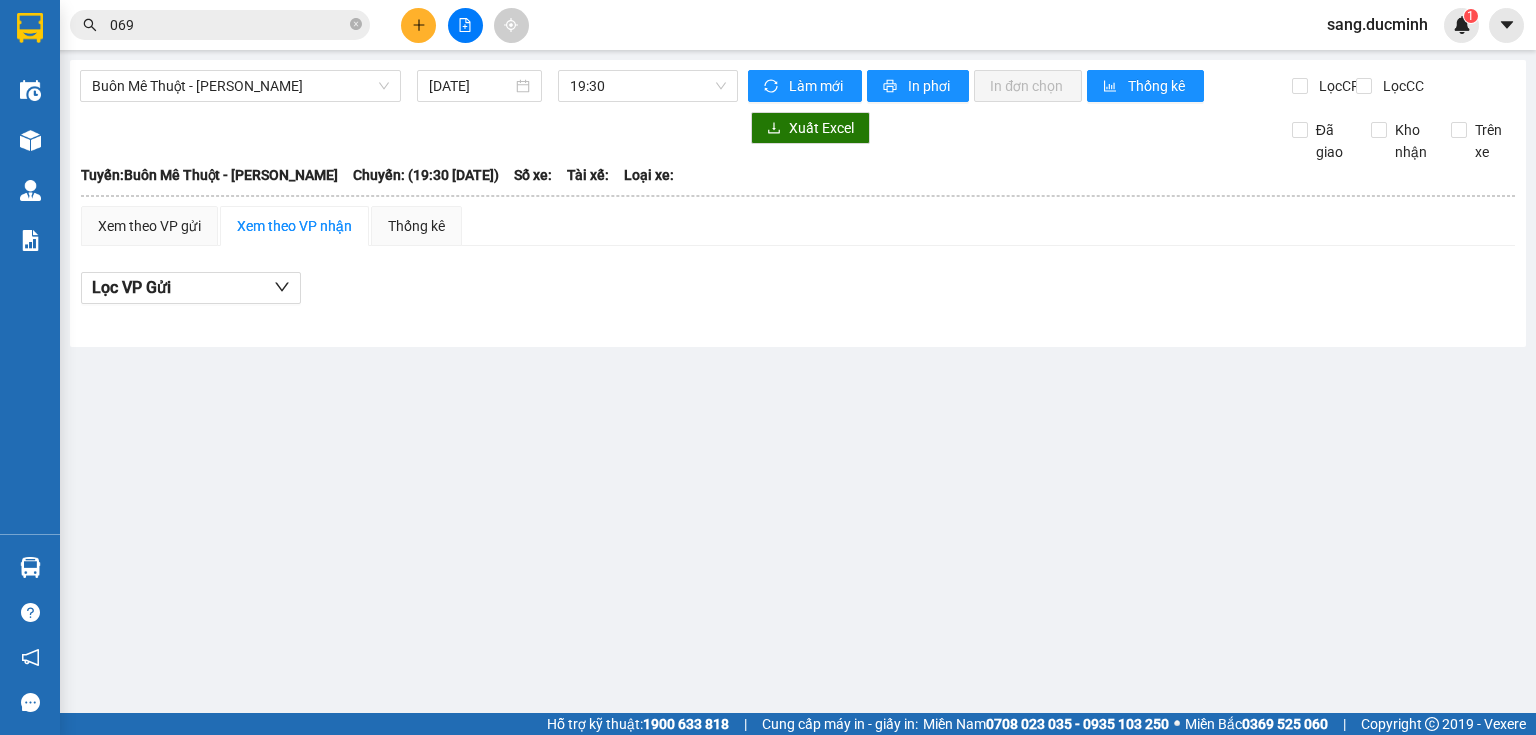 click at bounding box center [465, 25] 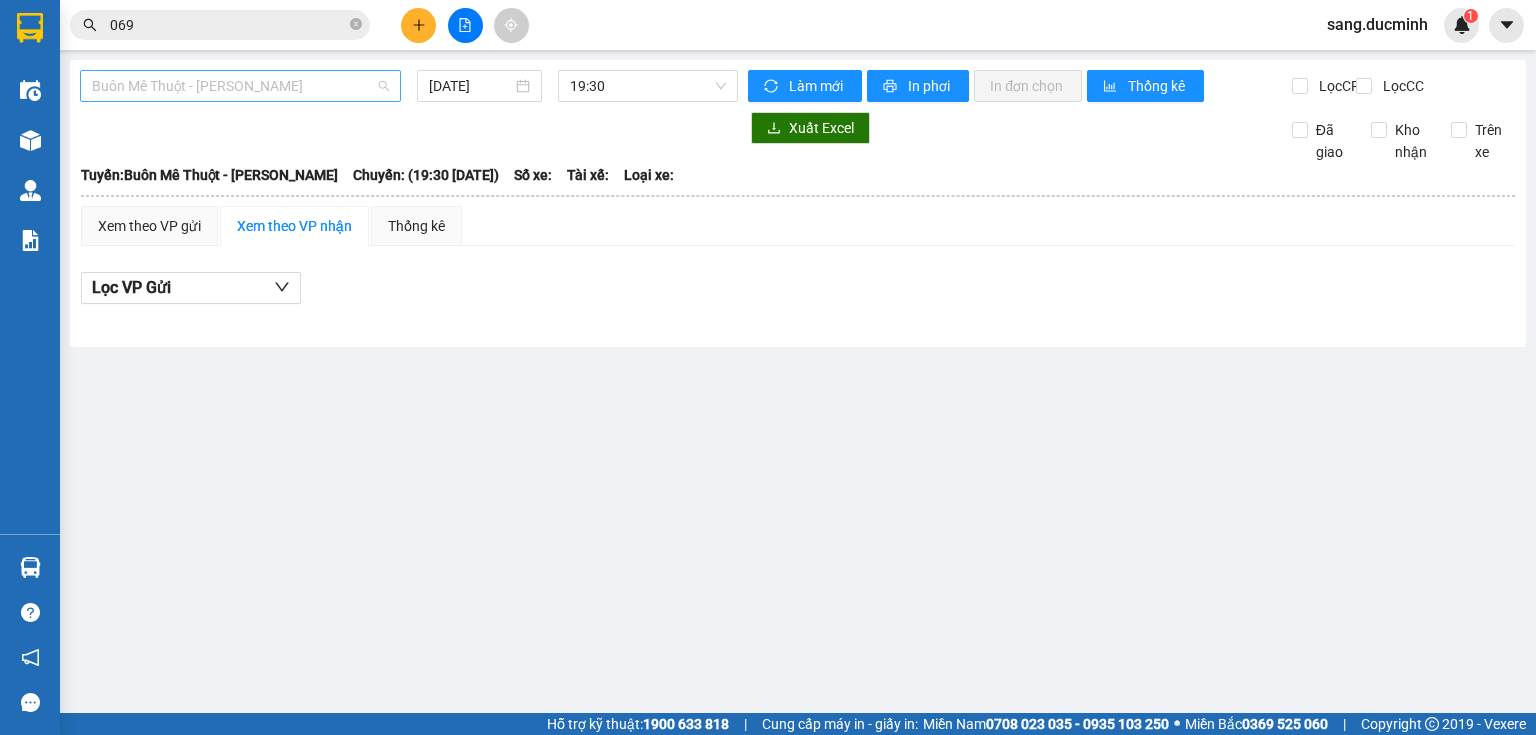 click on "Buôn Mê Thuột - [PERSON_NAME]" at bounding box center (240, 86) 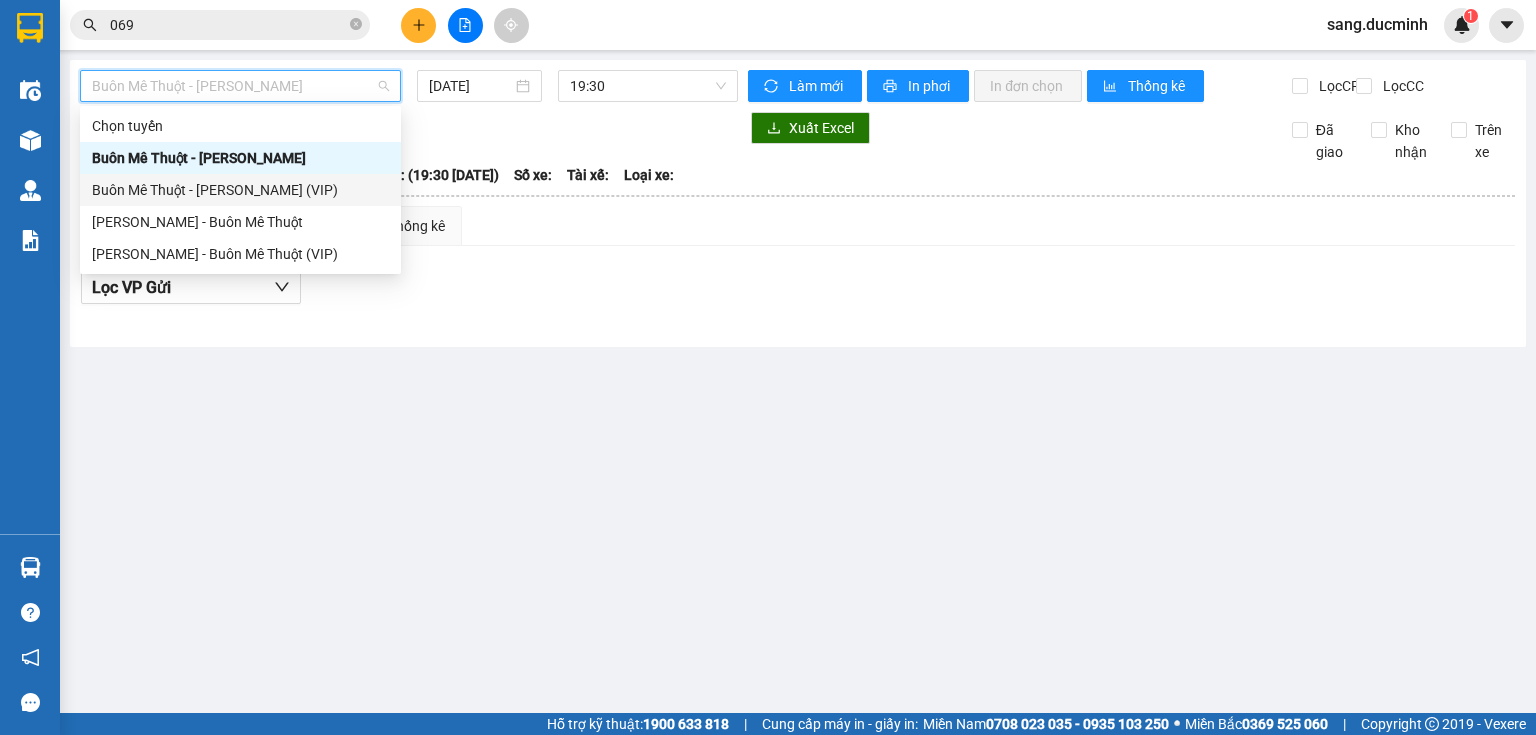 click on "Buôn Mê Thuột - [PERSON_NAME] (VIP)" at bounding box center (240, 190) 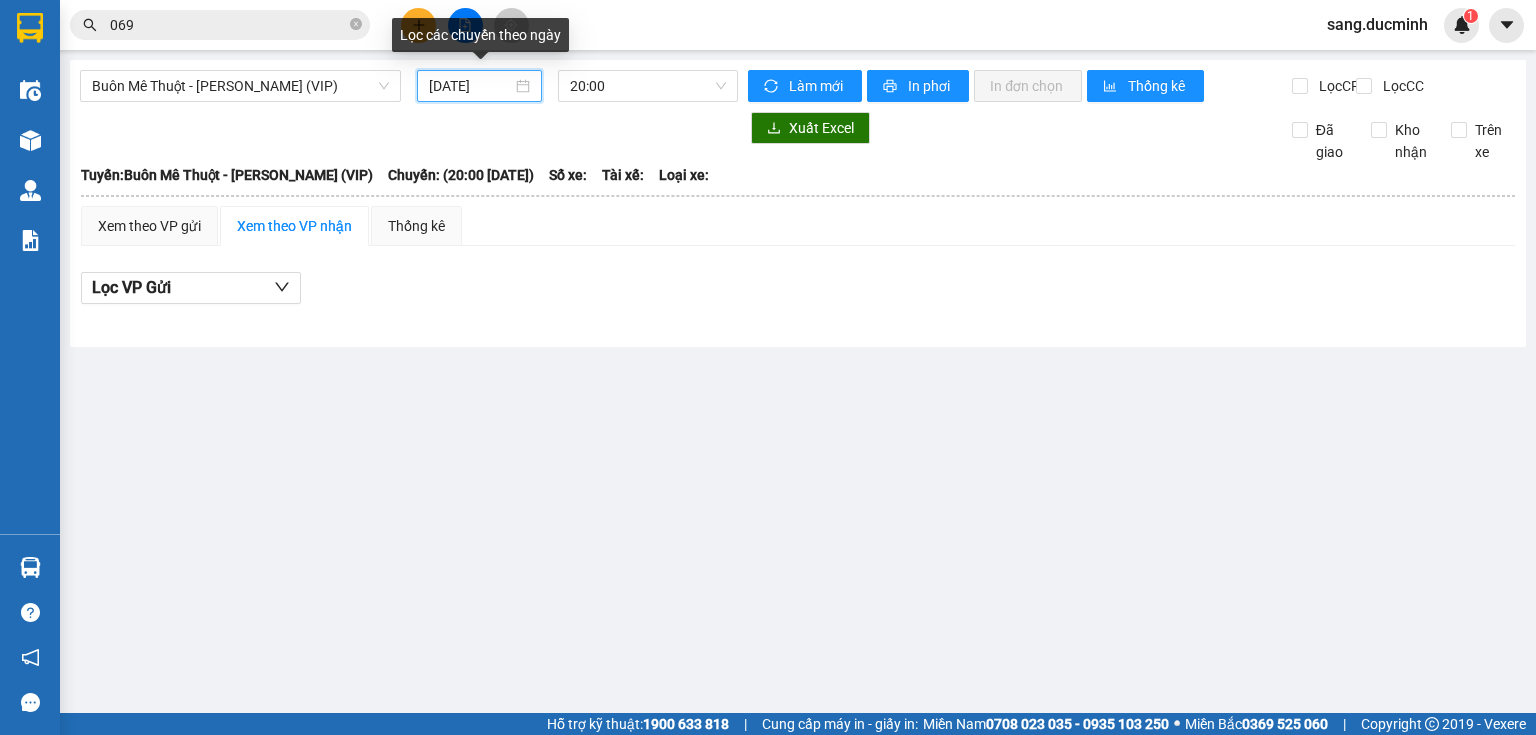 click on "[DATE]" at bounding box center [470, 86] 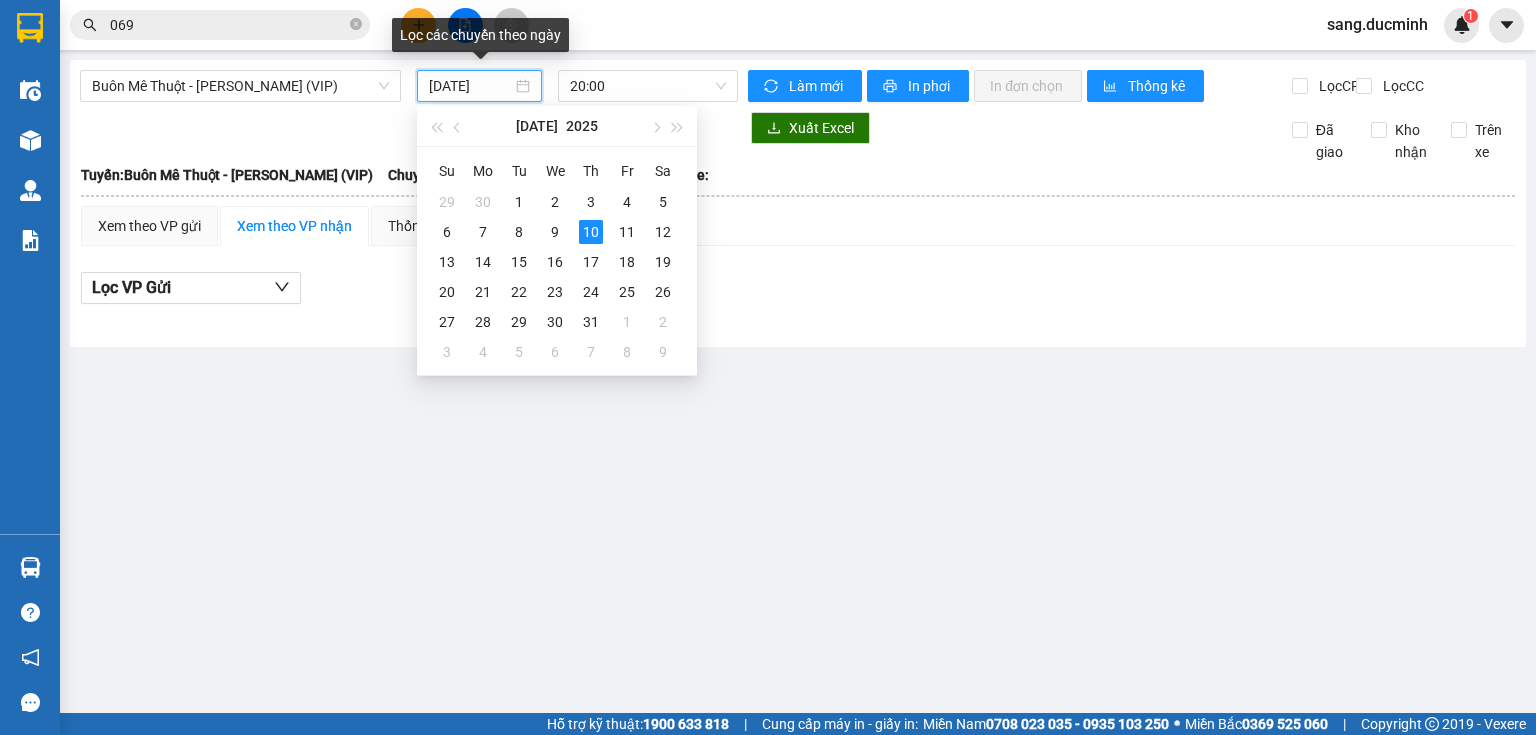 click on "[DATE]" at bounding box center (470, 86) 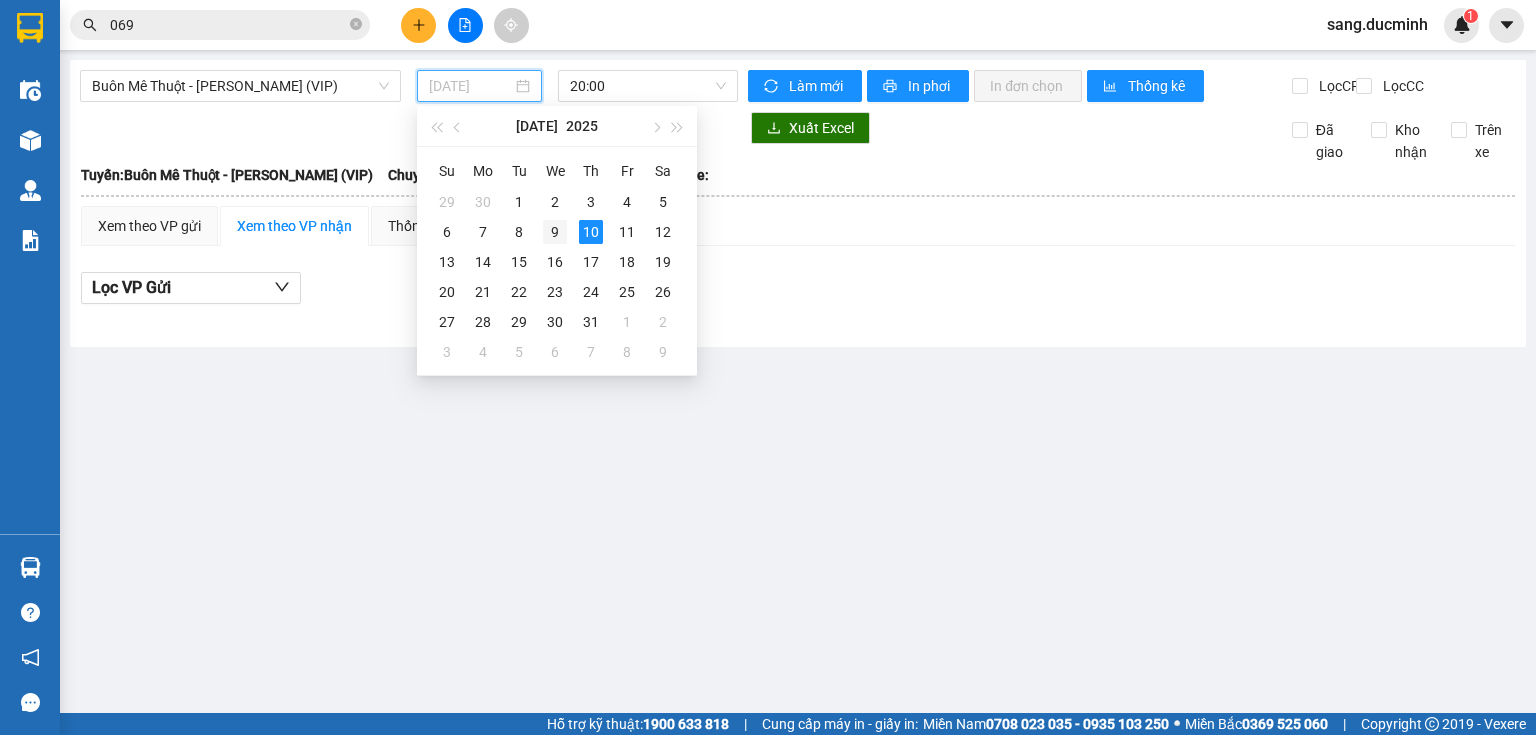 click on "9" at bounding box center (555, 232) 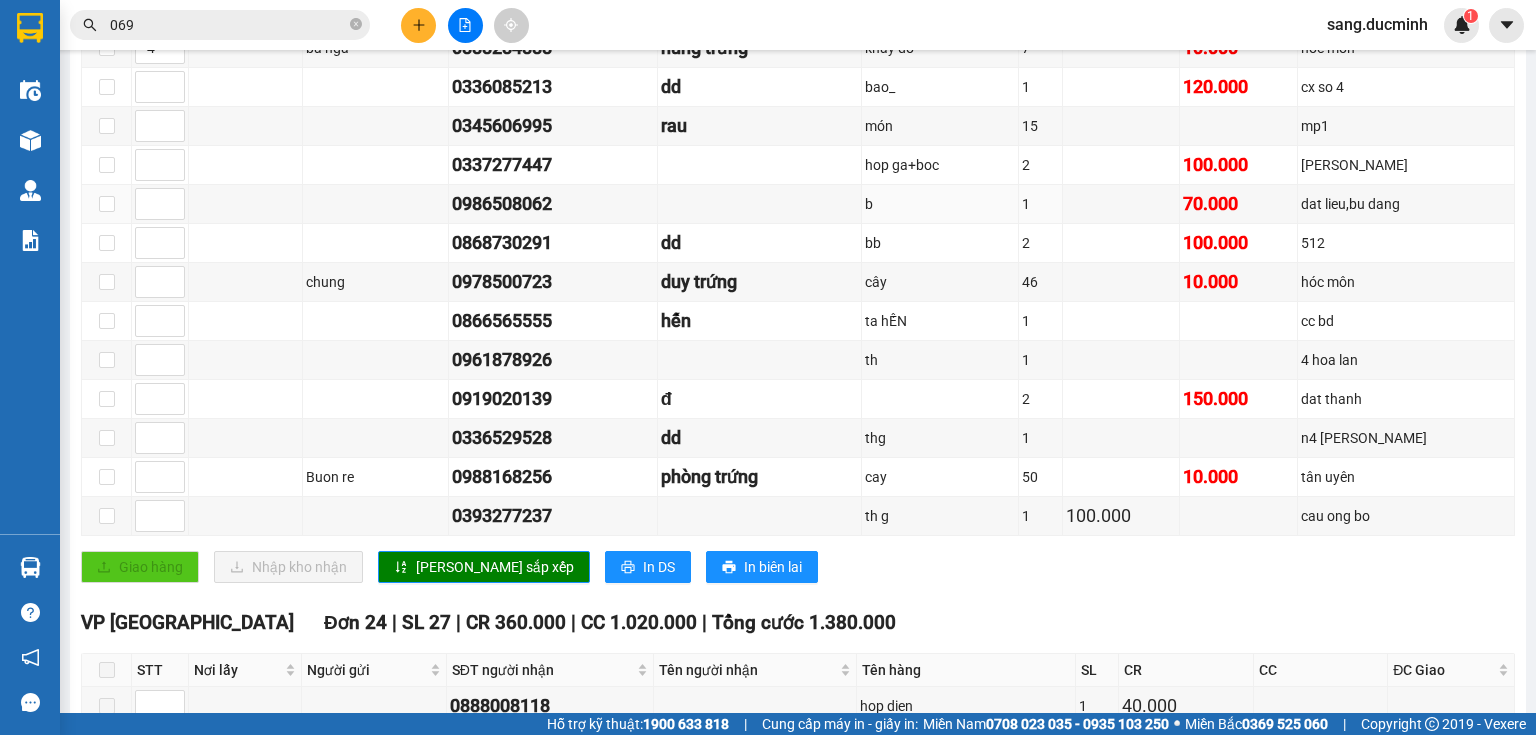 scroll, scrollTop: 800, scrollLeft: 0, axis: vertical 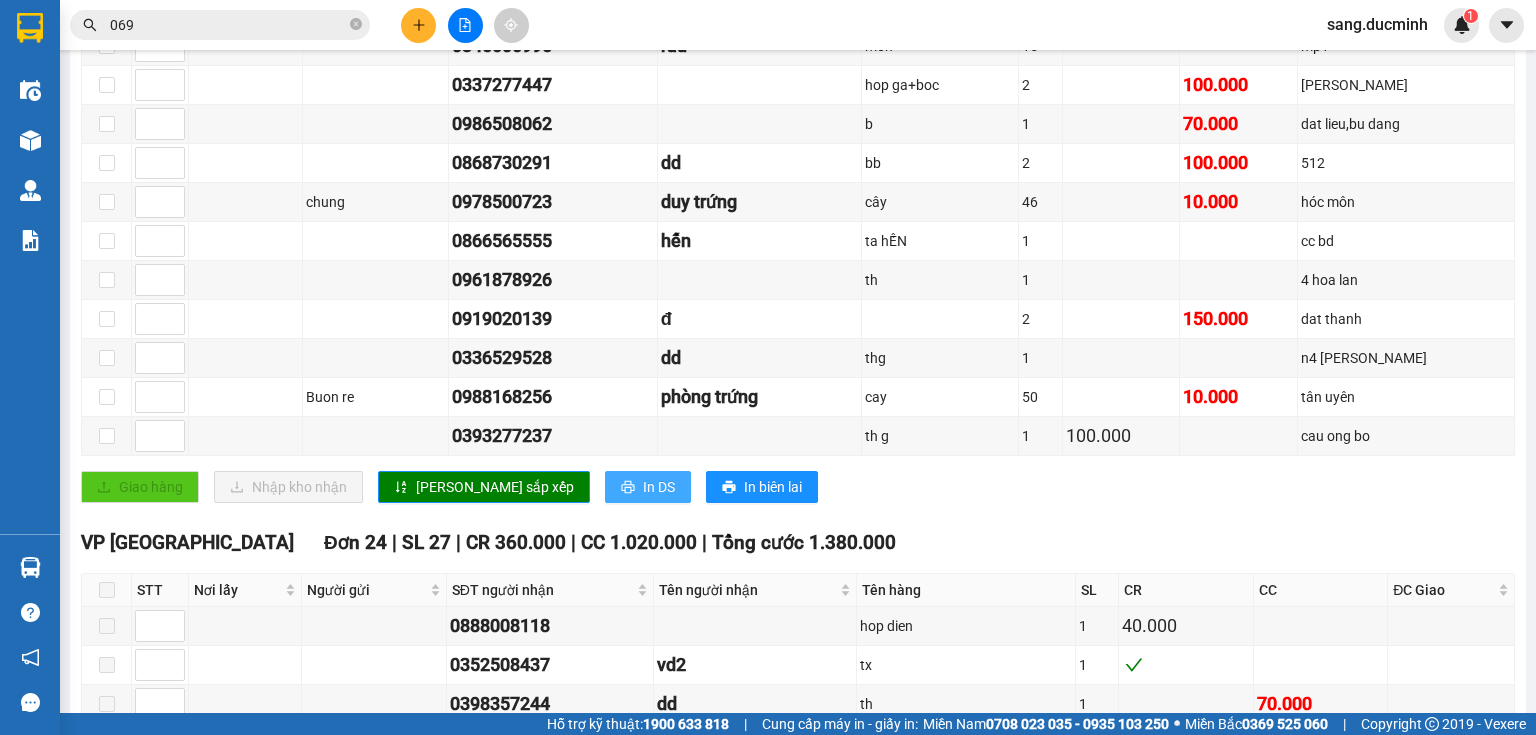 type on "[DATE]" 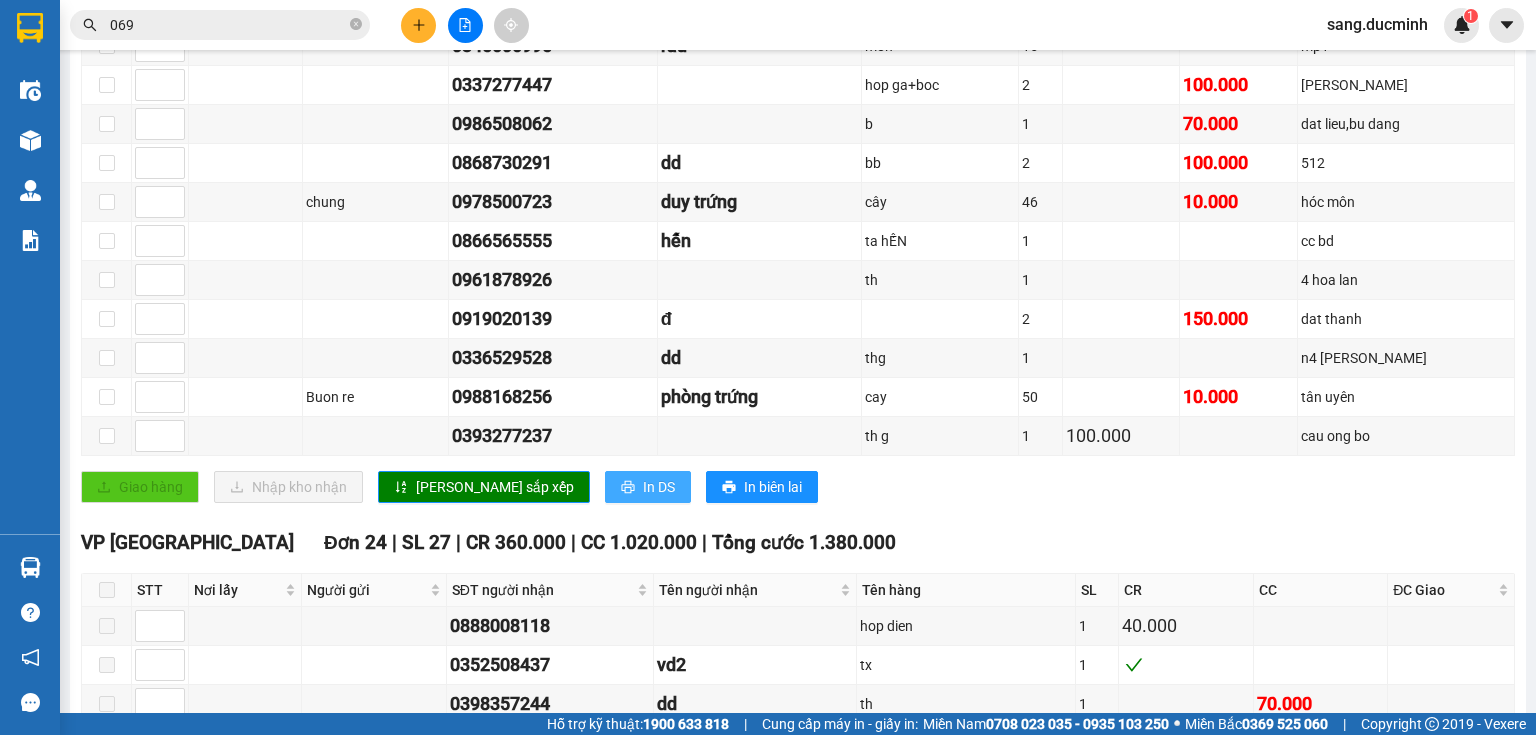 click on "In DS" at bounding box center (659, 487) 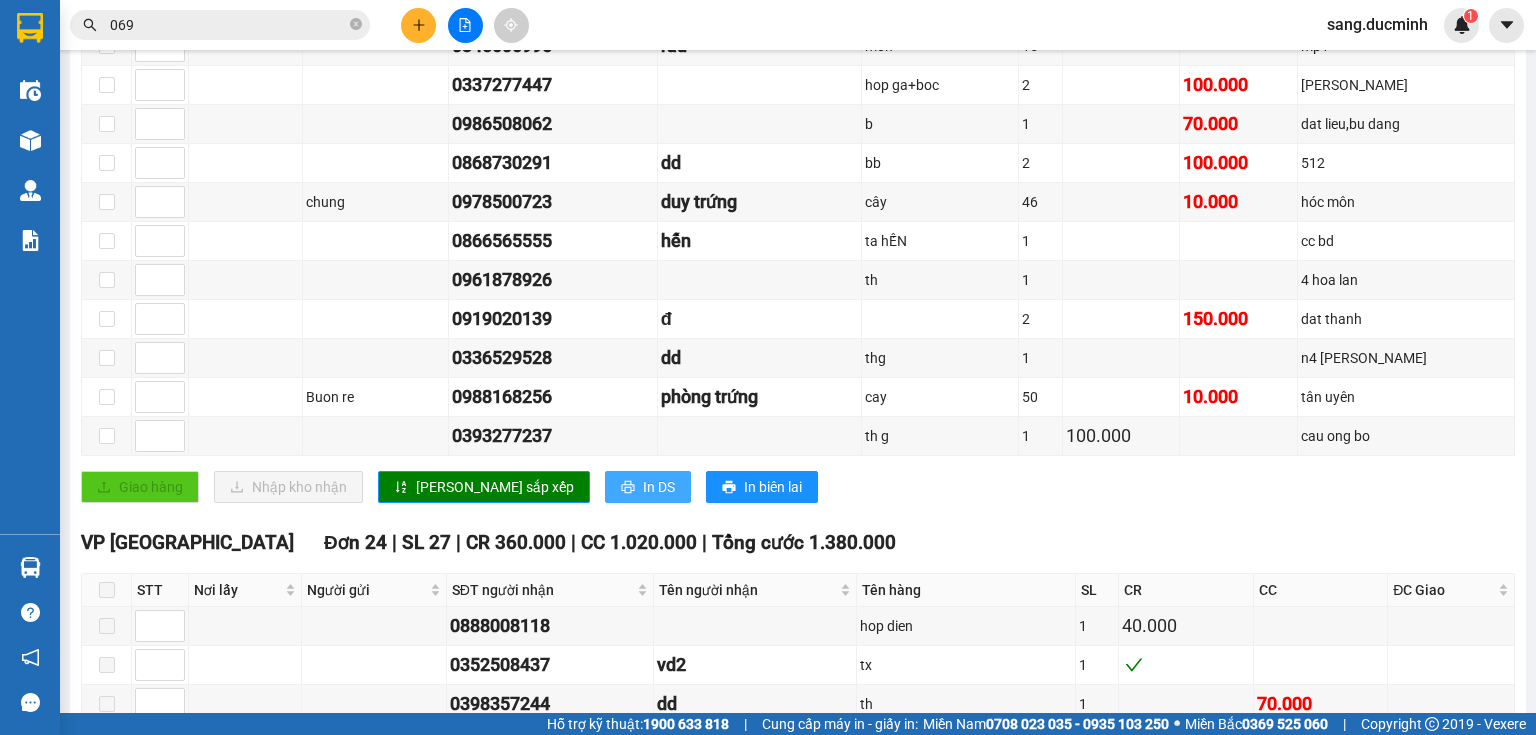 scroll, scrollTop: 0, scrollLeft: 0, axis: both 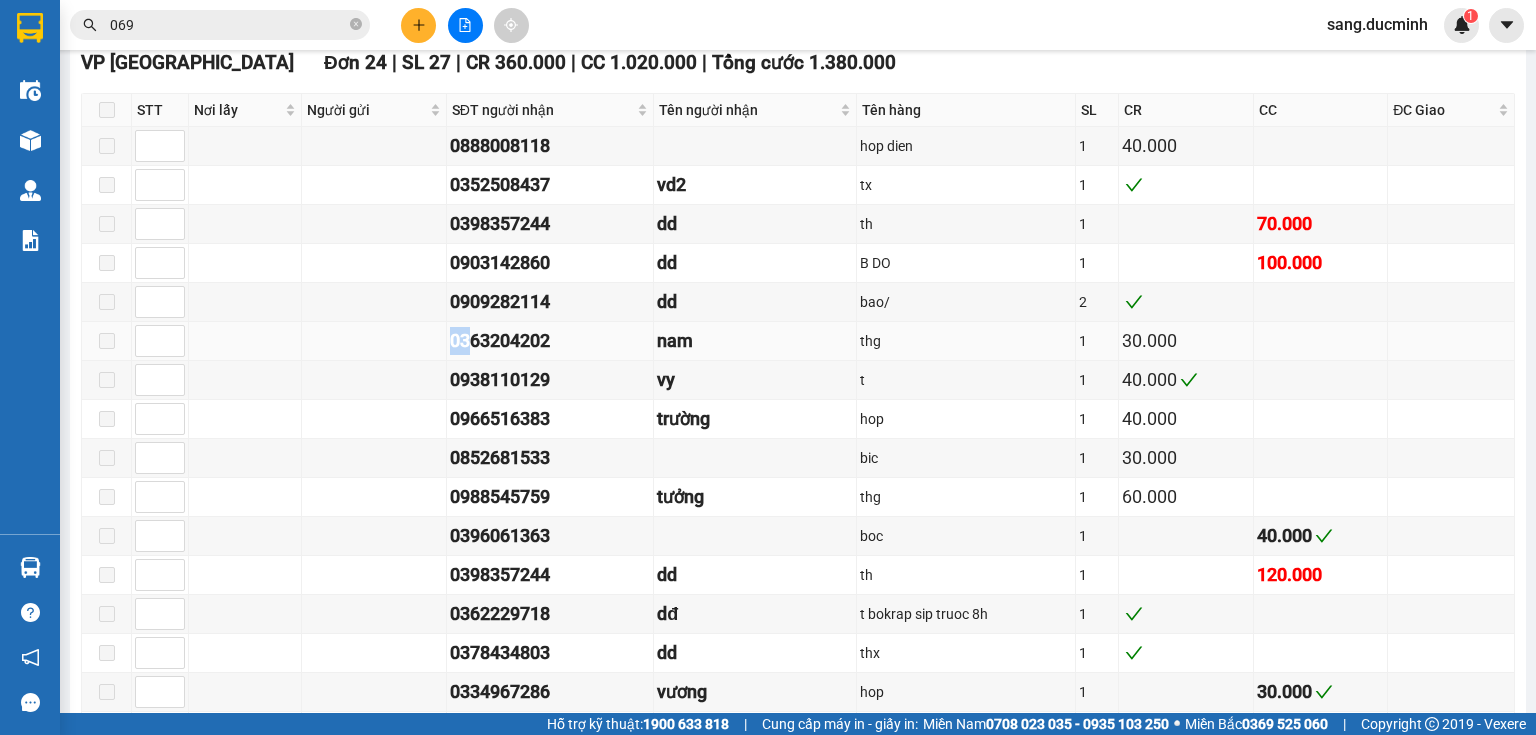 drag, startPoint x: 460, startPoint y: 340, endPoint x: 428, endPoint y: 352, distance: 34.176014 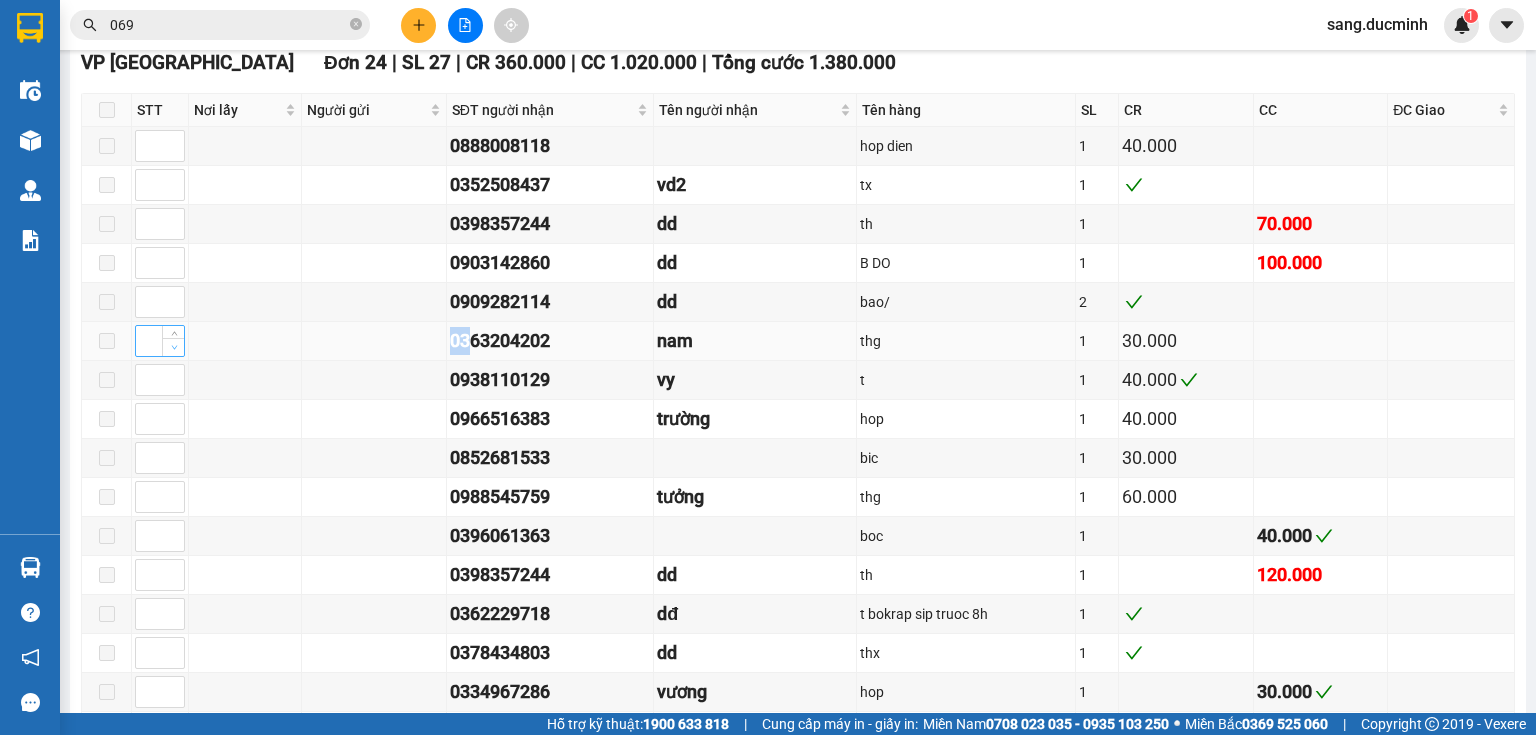 click on "Xem theo VP gửi Xem theo VP nhận Thống kê Lọc VP Gửi TỔNG Đơn   47 | CR   460.000 | CC   1.670.000 Giao dọc đường Đơn   21 | SL   288 | CR   100.000 | CC   650.000 | Tổng cước   750.000 STT Nơi lấy Người gửi SĐT người nhận Tên người nhận Tên hàng SL CR CC ĐC Giao Ký nhận                         1 diem  0855386878 trứng khay 5 10.000 kiến đức 2   0976600965 bich cay giong 30 10.000 bu dang 2 diem  0985512346 hậu trứng  khay 25 10.000 phu giao 3 tam  0888284888 hùng trứng khay 32 10.000 hoc mon 3 tam  0913709950 c nhan khay 10 10.000 dong xoai 3 thanh  0913709950 c nhan khay 25 10.000 dong xoai 4 tam  0987036597 mau trứng khay 15 10.000 hoc mon 4 thanh  0888284888 hùng trứng khay 16 10.000 hoc [DATE] nga  0888284888 hùng trứng khay dỏ 7 10.000 hoc mon   0336085213 dd bao_ 1 120.000 cx so 4   0345606995  rau món 15 mp1   0337277447 hop ga+boc 2 100.000 ong bo   0986508062 b 1 70.000 dat lieu,bu dang   0868730291 dd bb 2" at bounding box center [798, 146] 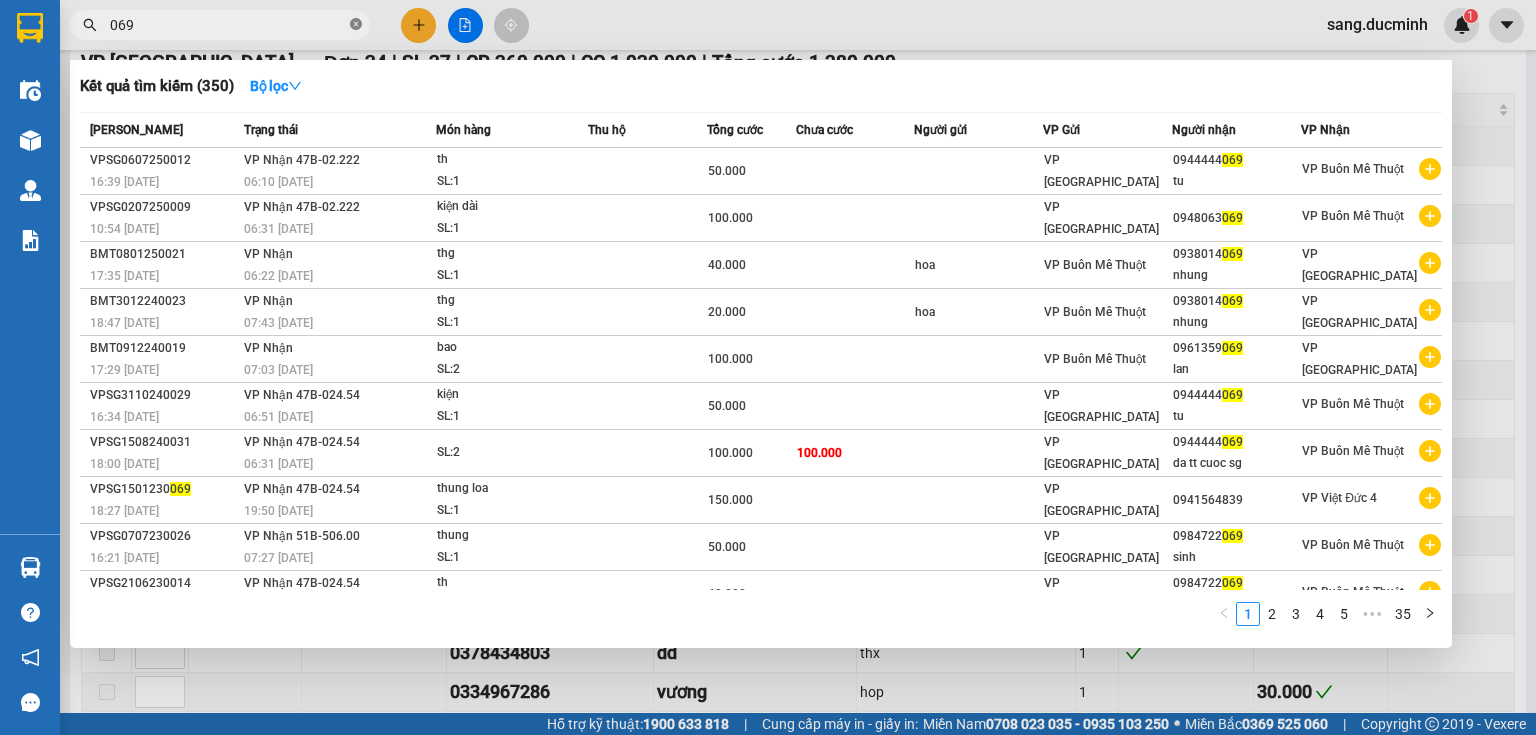 click 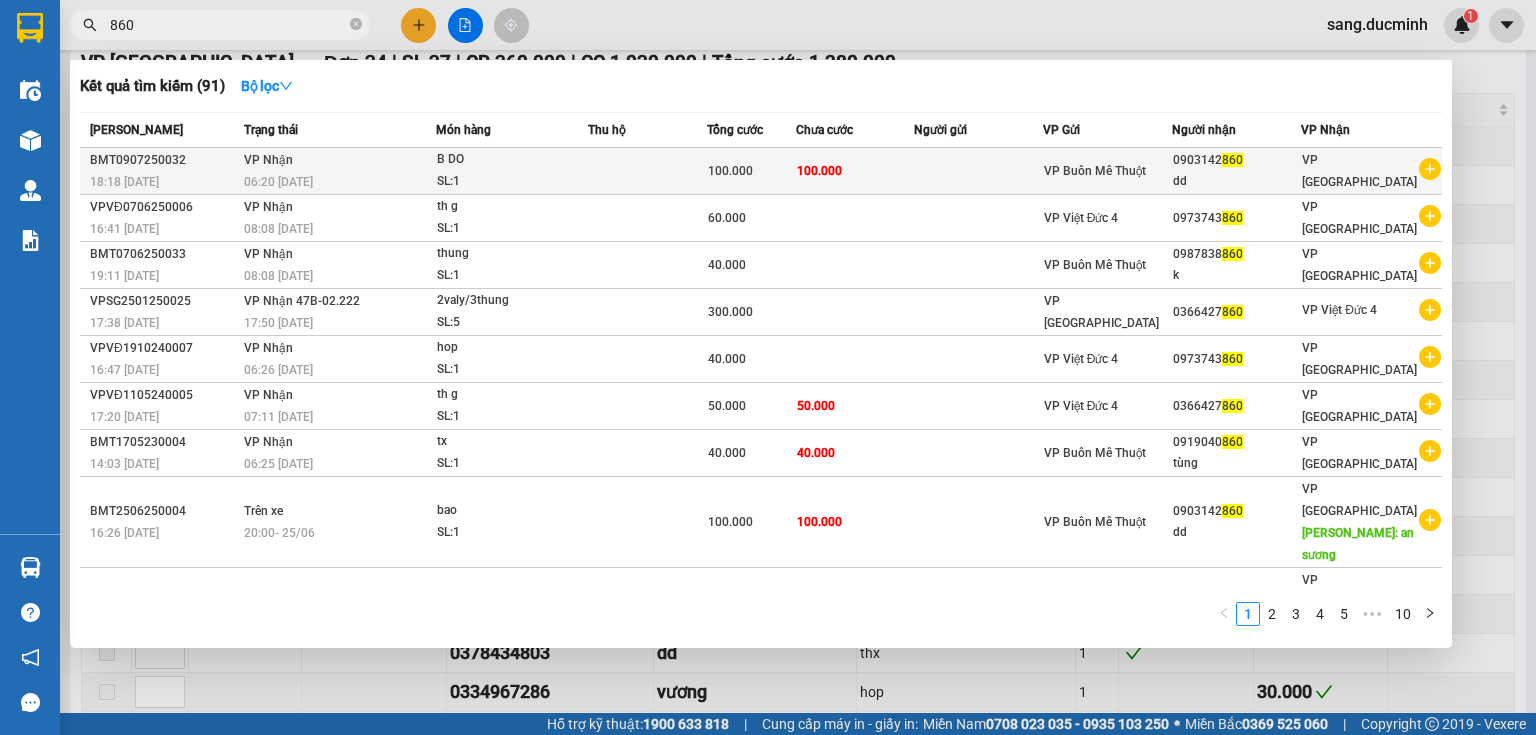 type on "860" 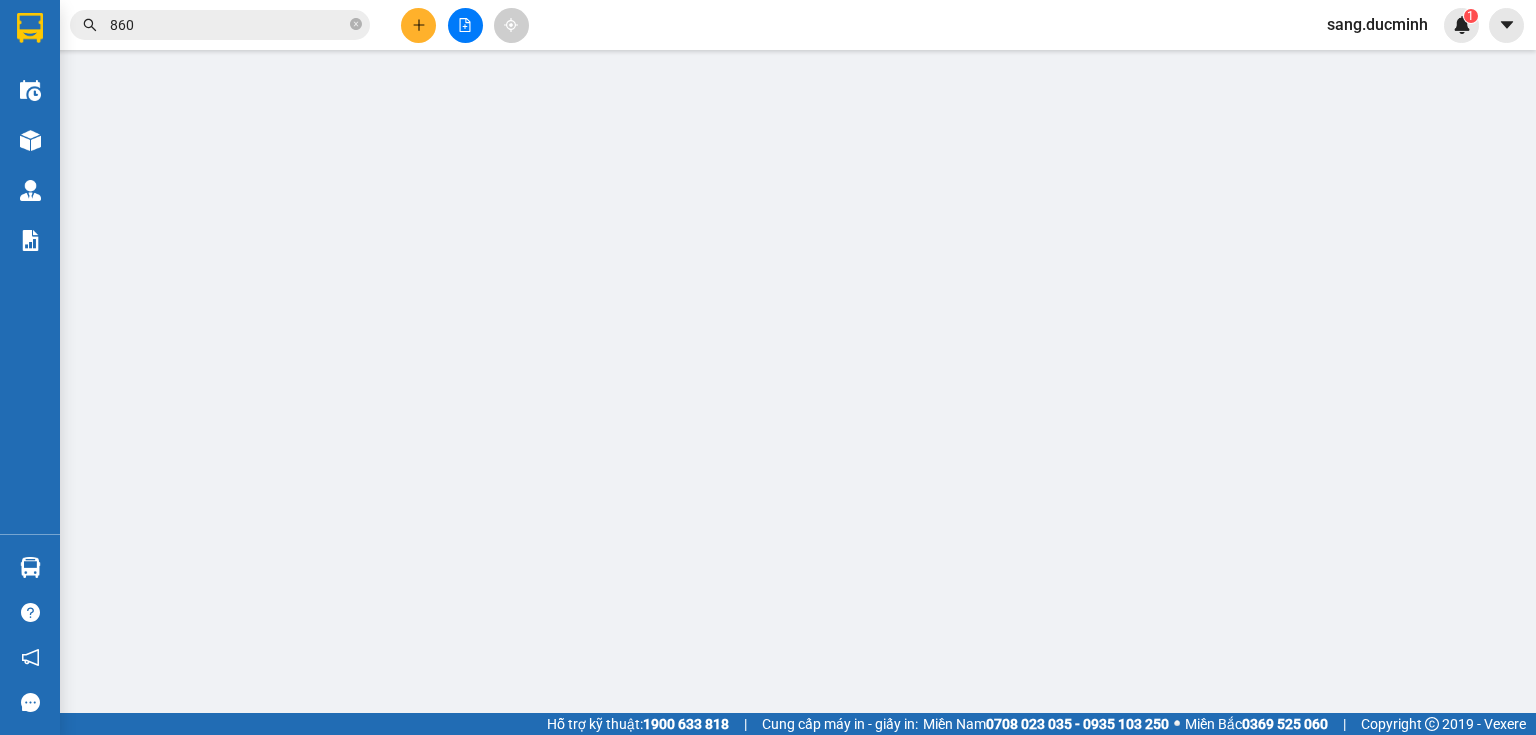 scroll, scrollTop: 0, scrollLeft: 0, axis: both 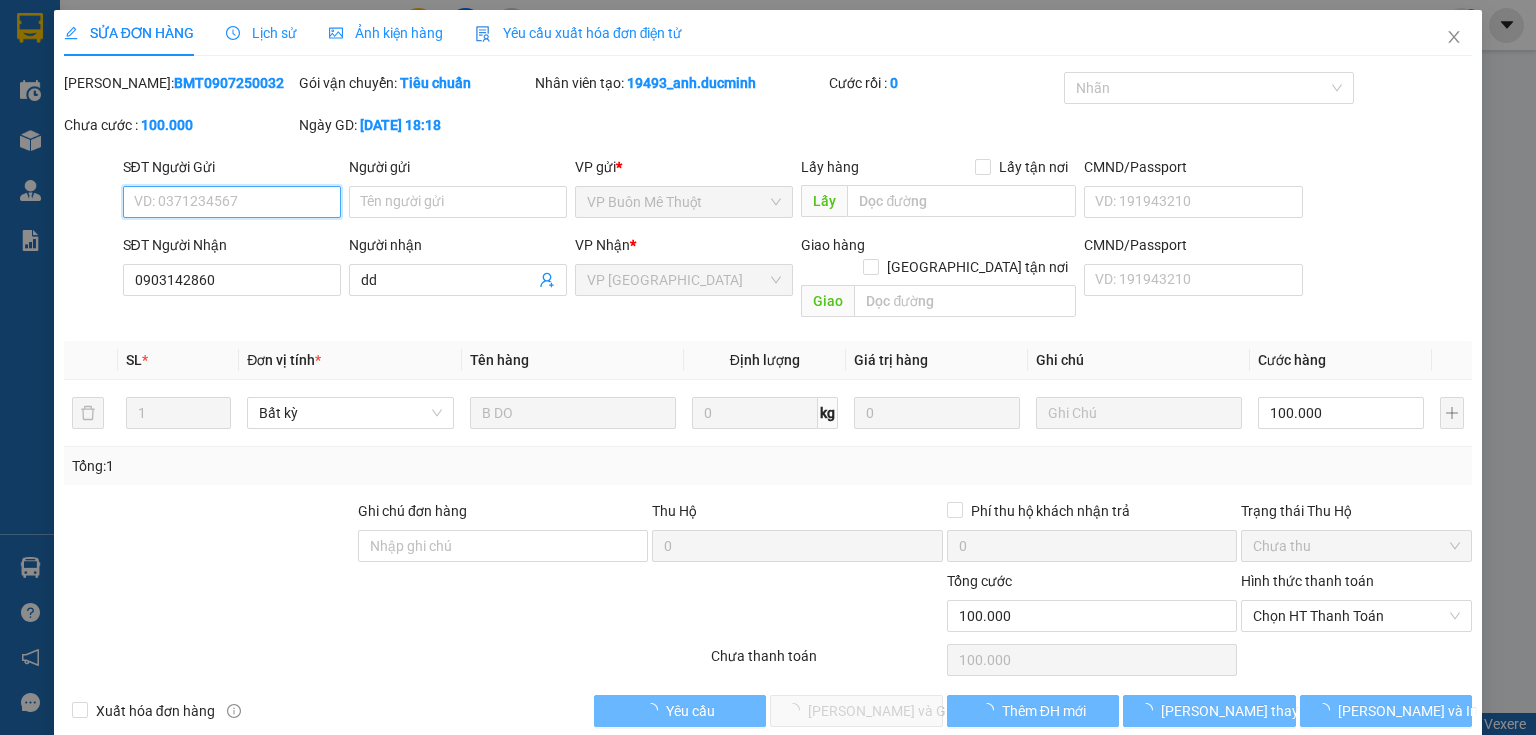 type on "0903142860" 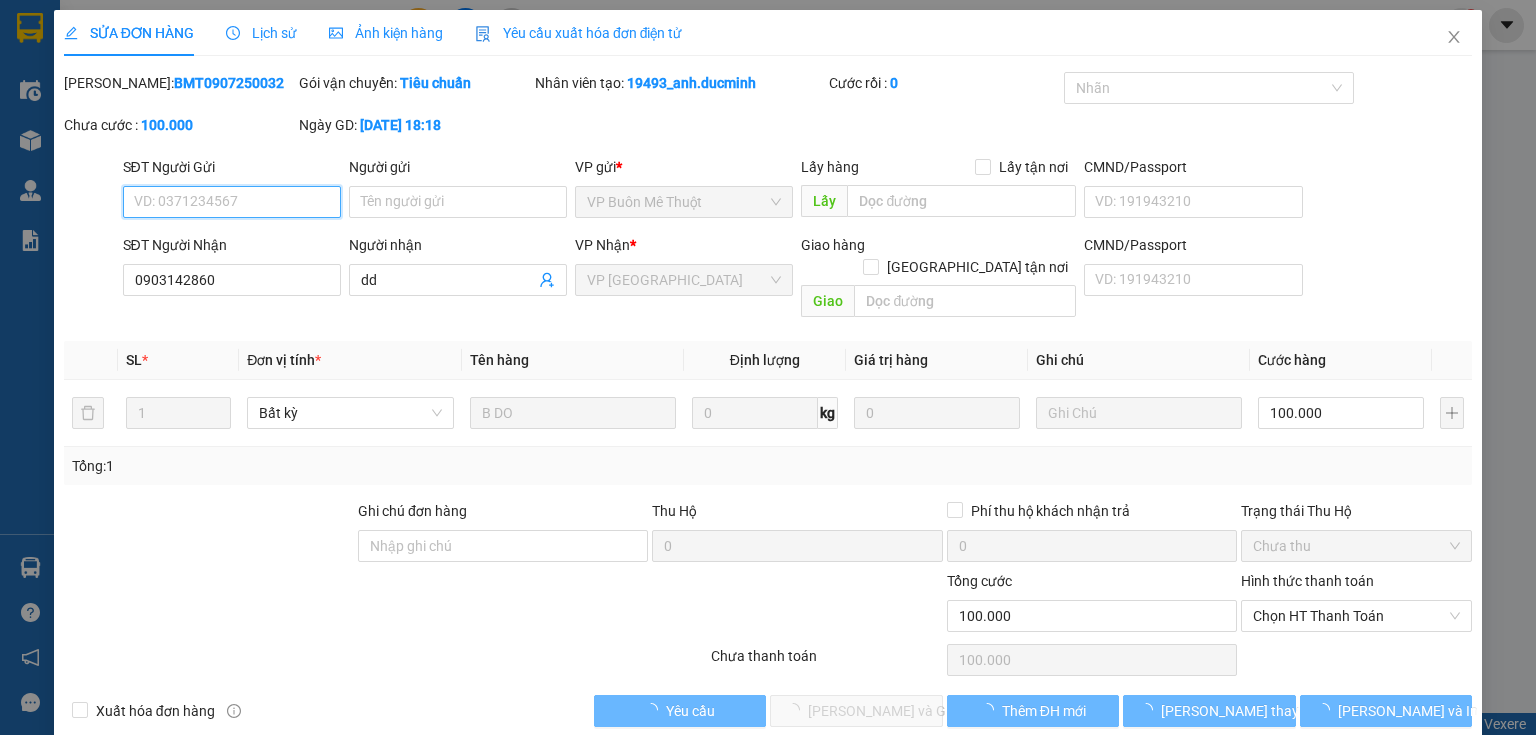 type on "dd" 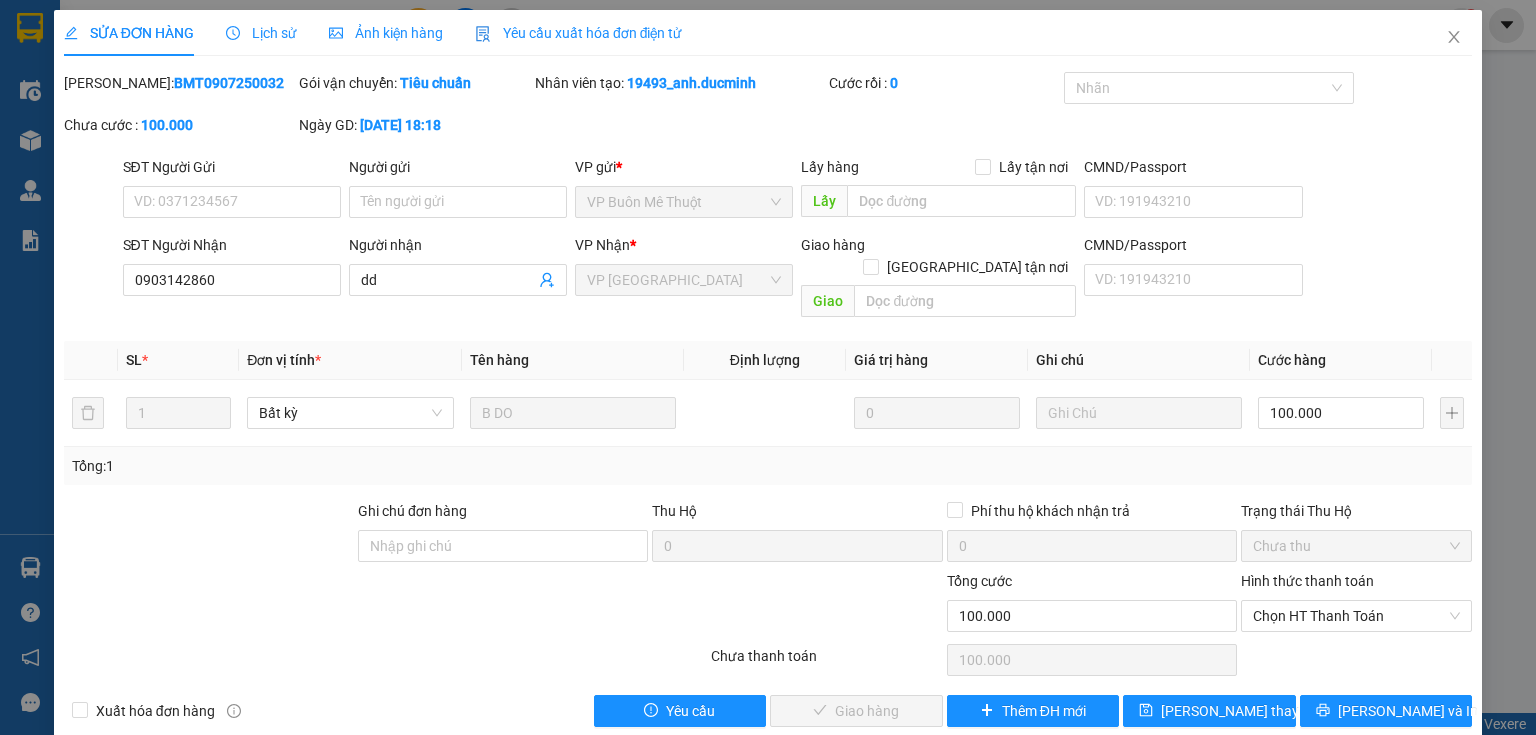 click on "Hình thức thanh toán" at bounding box center [1307, 581] 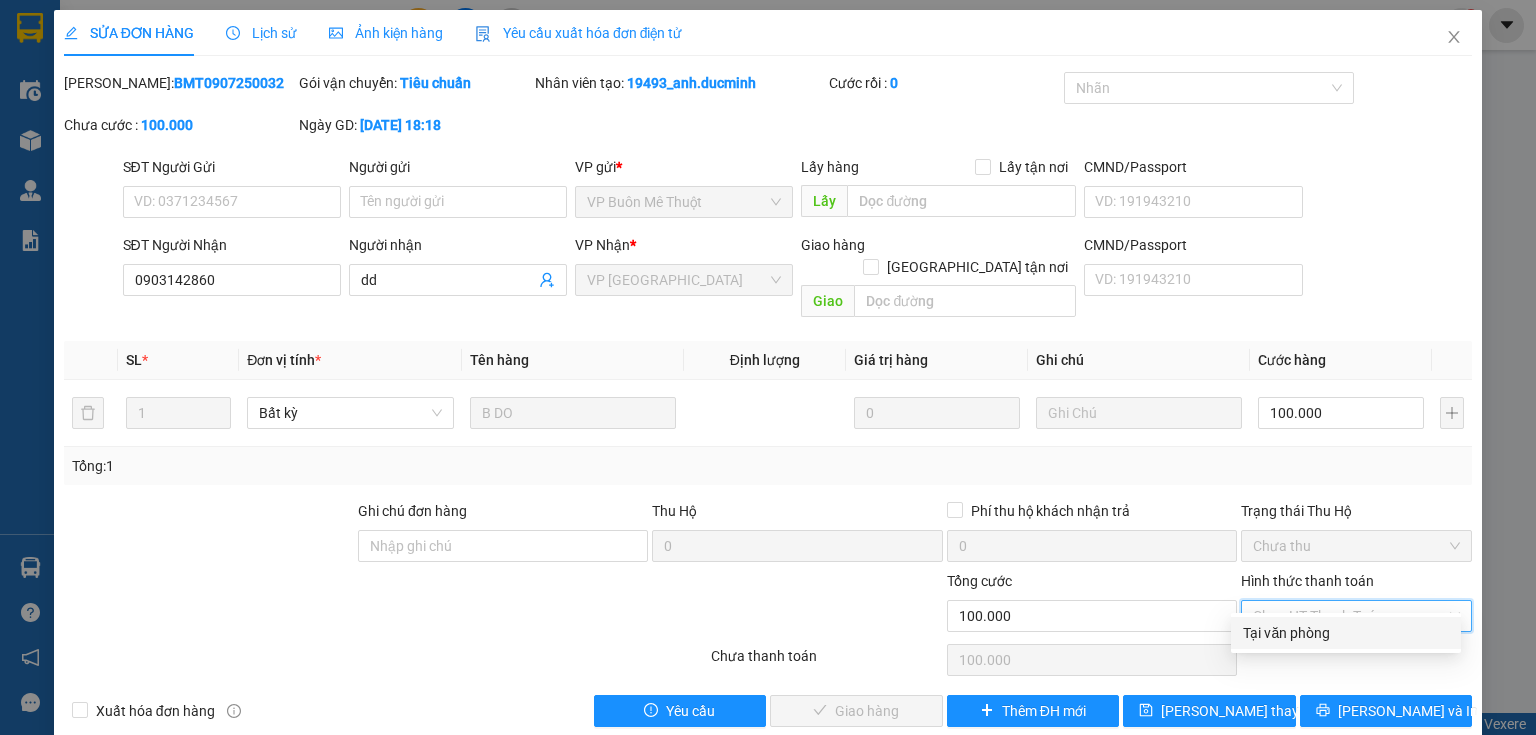 click on "Tại văn phòng" at bounding box center (1346, 633) 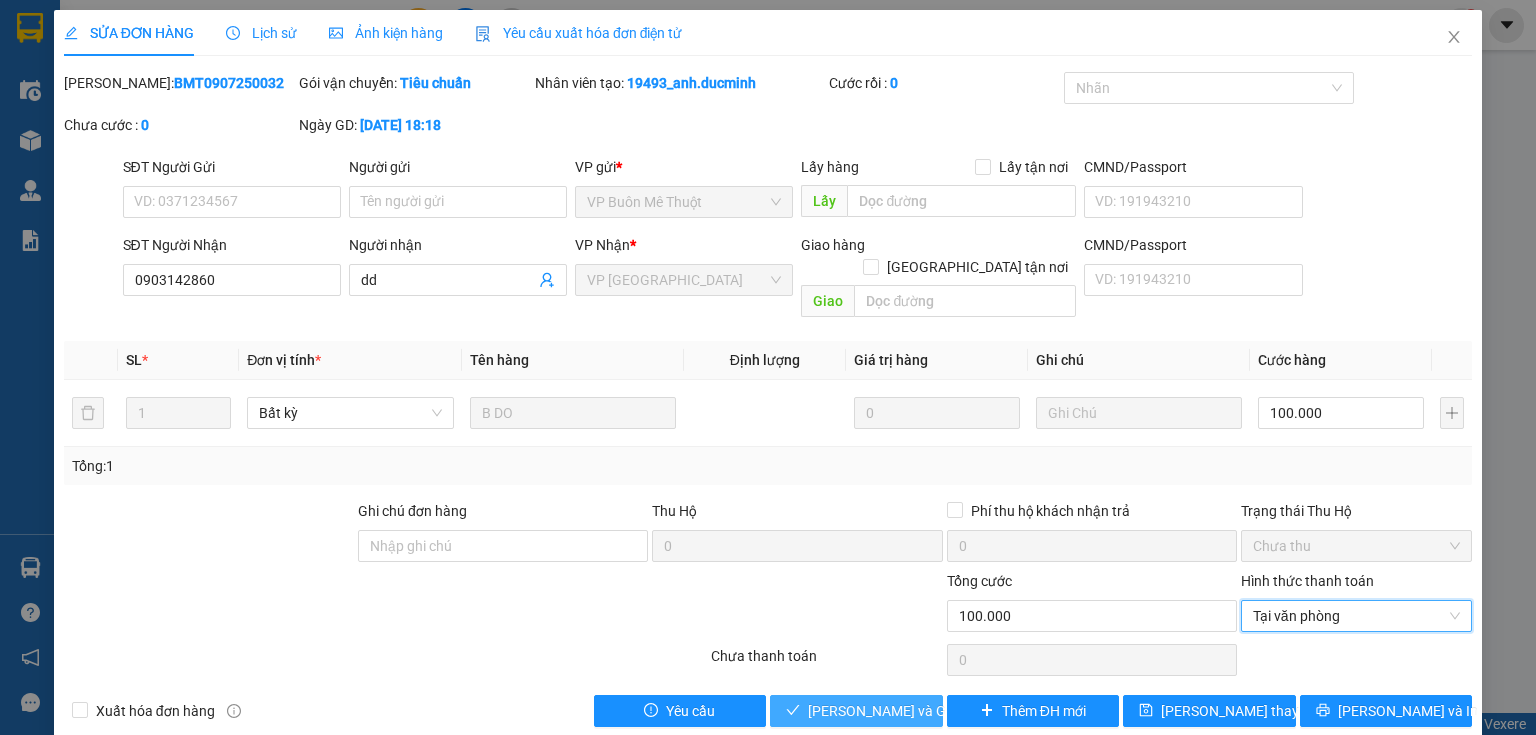 click on "[PERSON_NAME] và Giao hàng" at bounding box center [904, 711] 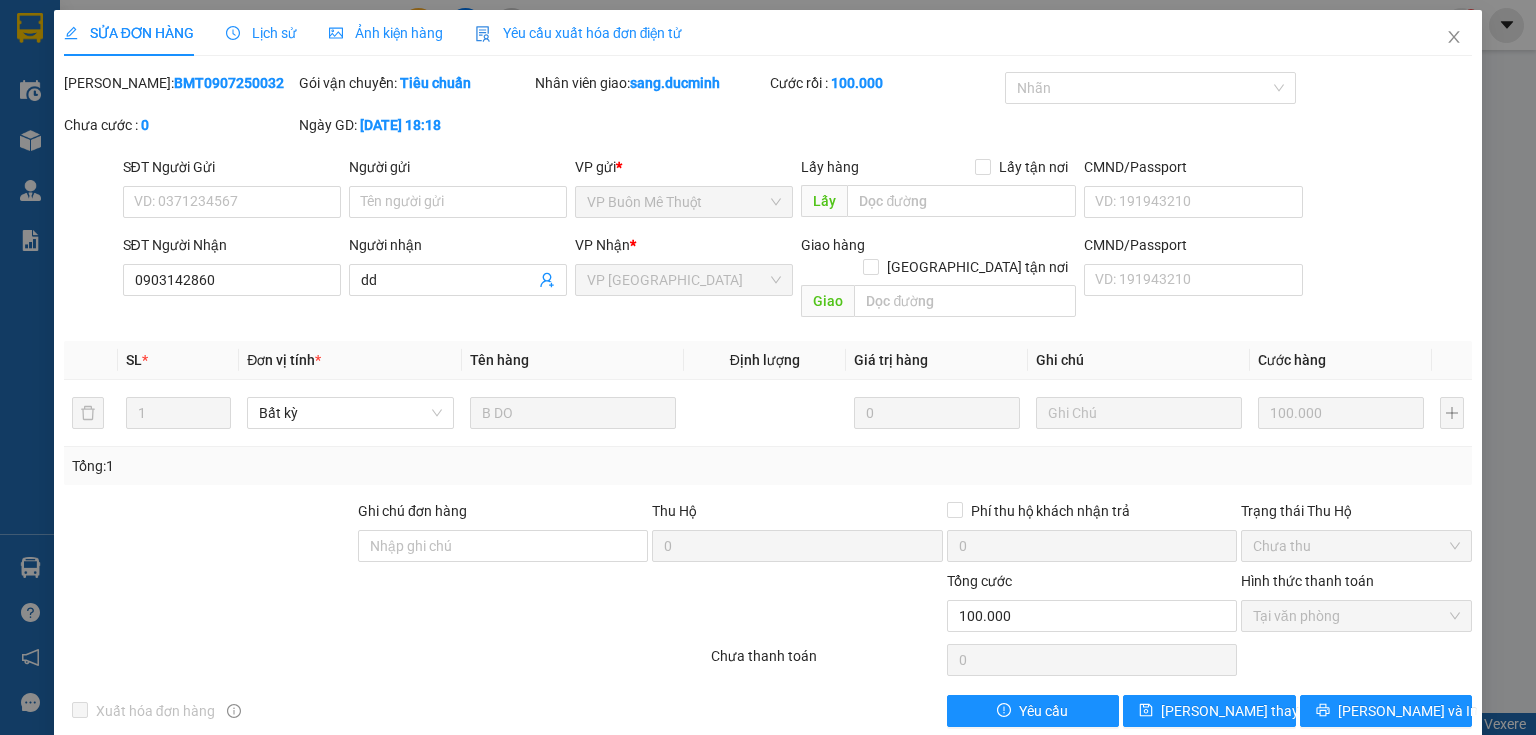 drag, startPoint x: 599, startPoint y: 54, endPoint x: 977, endPoint y: -48, distance: 391.5201 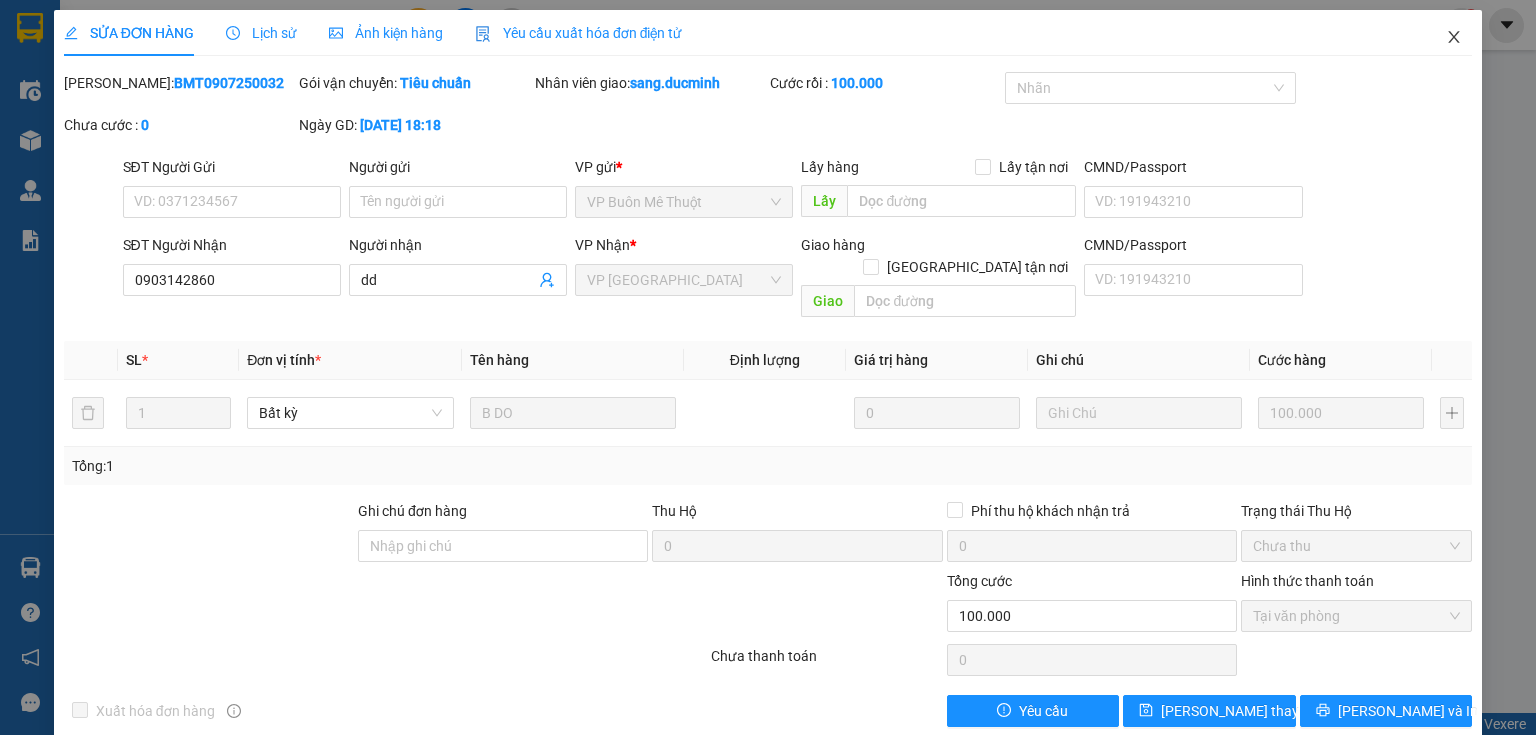 drag, startPoint x: 977, startPoint y: -48, endPoint x: 1439, endPoint y: 30, distance: 468.53815 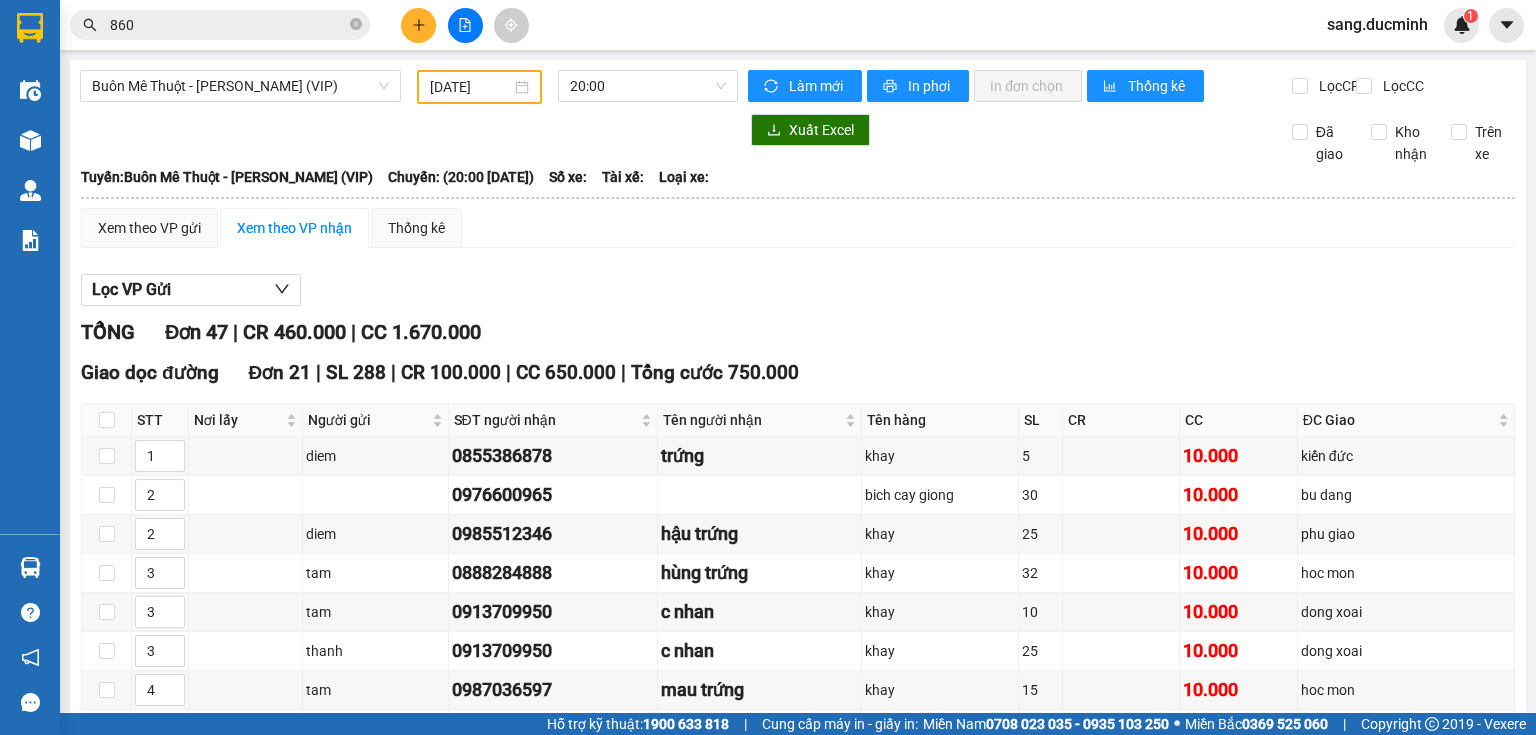 click on "sang.ducminh" at bounding box center (1377, 24) 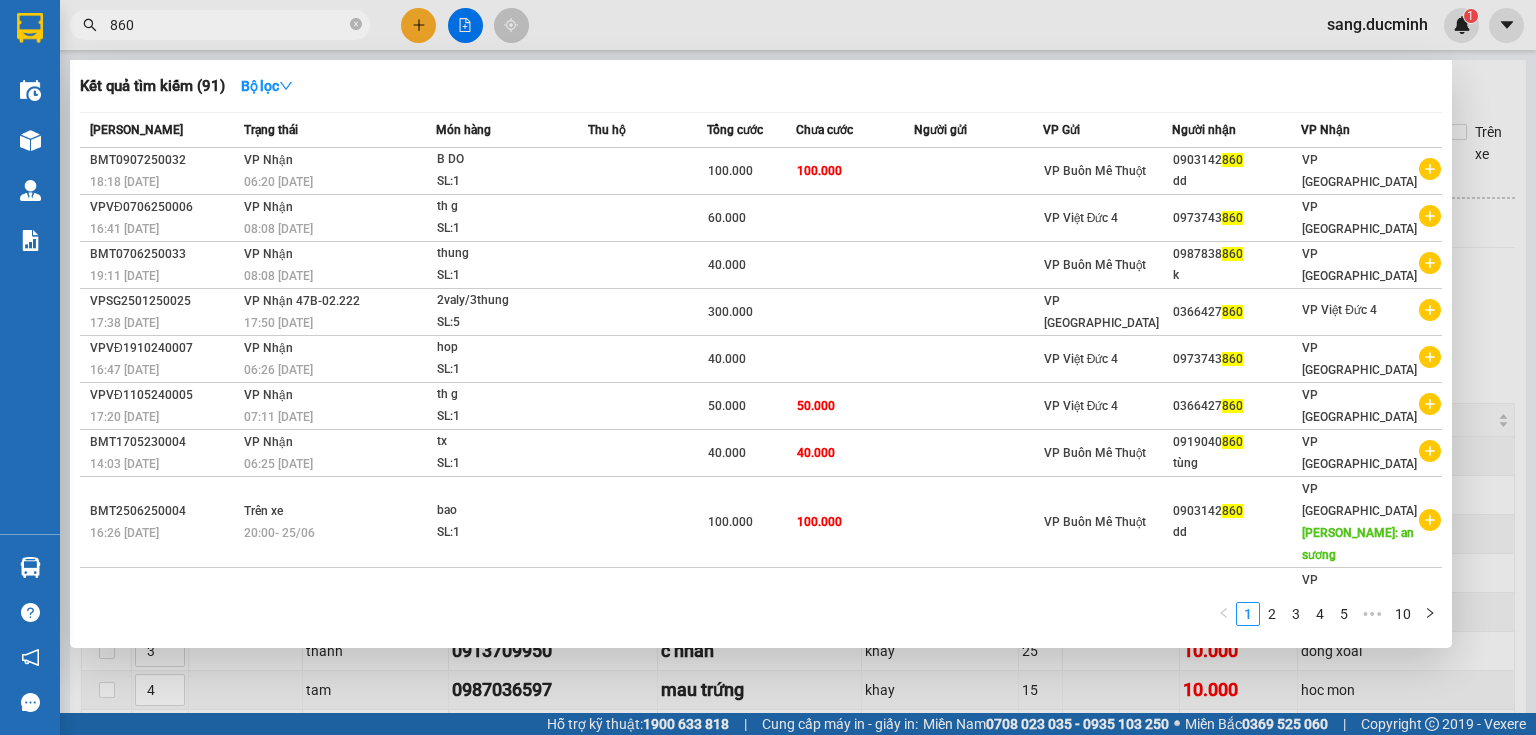 click on "860" at bounding box center (228, 25) 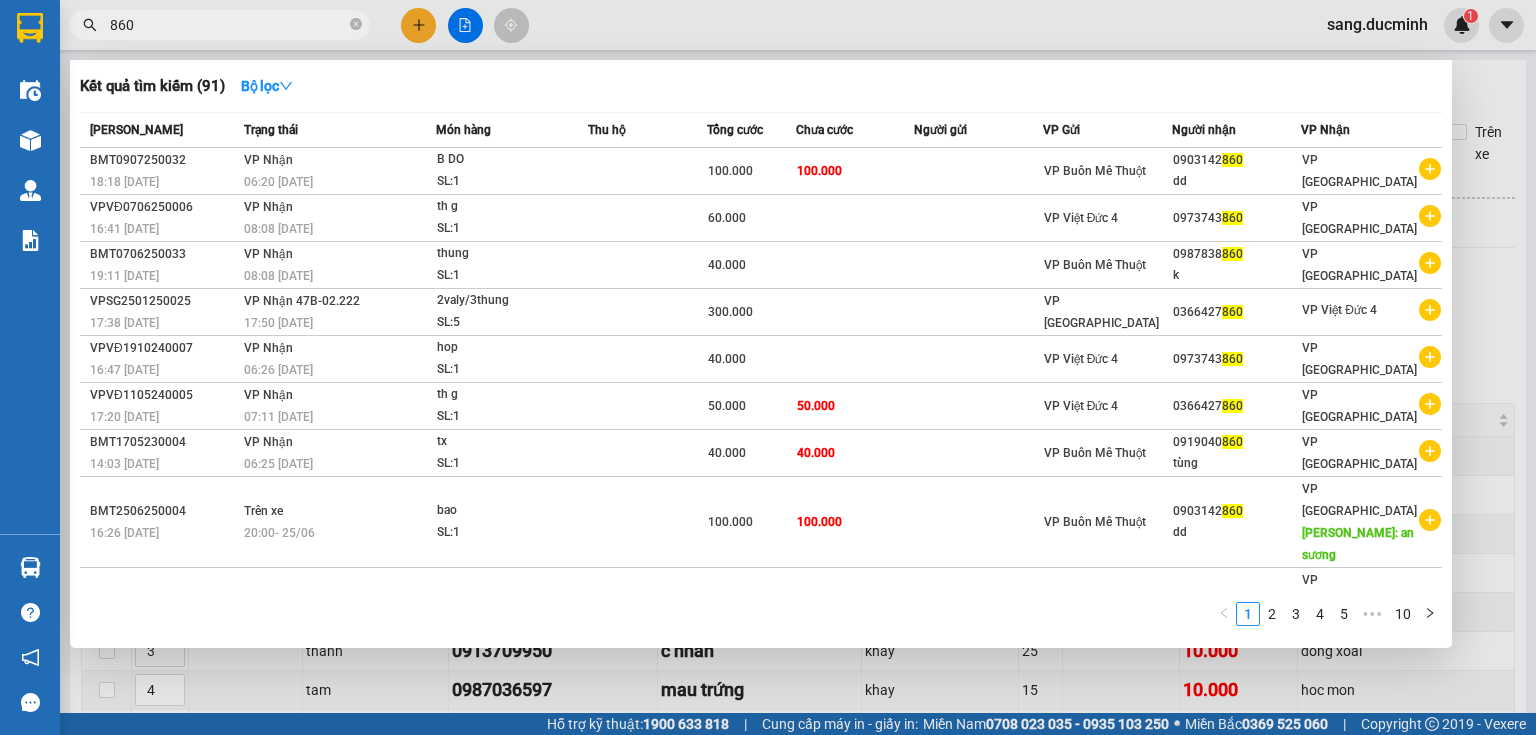 click on "860" at bounding box center [228, 25] 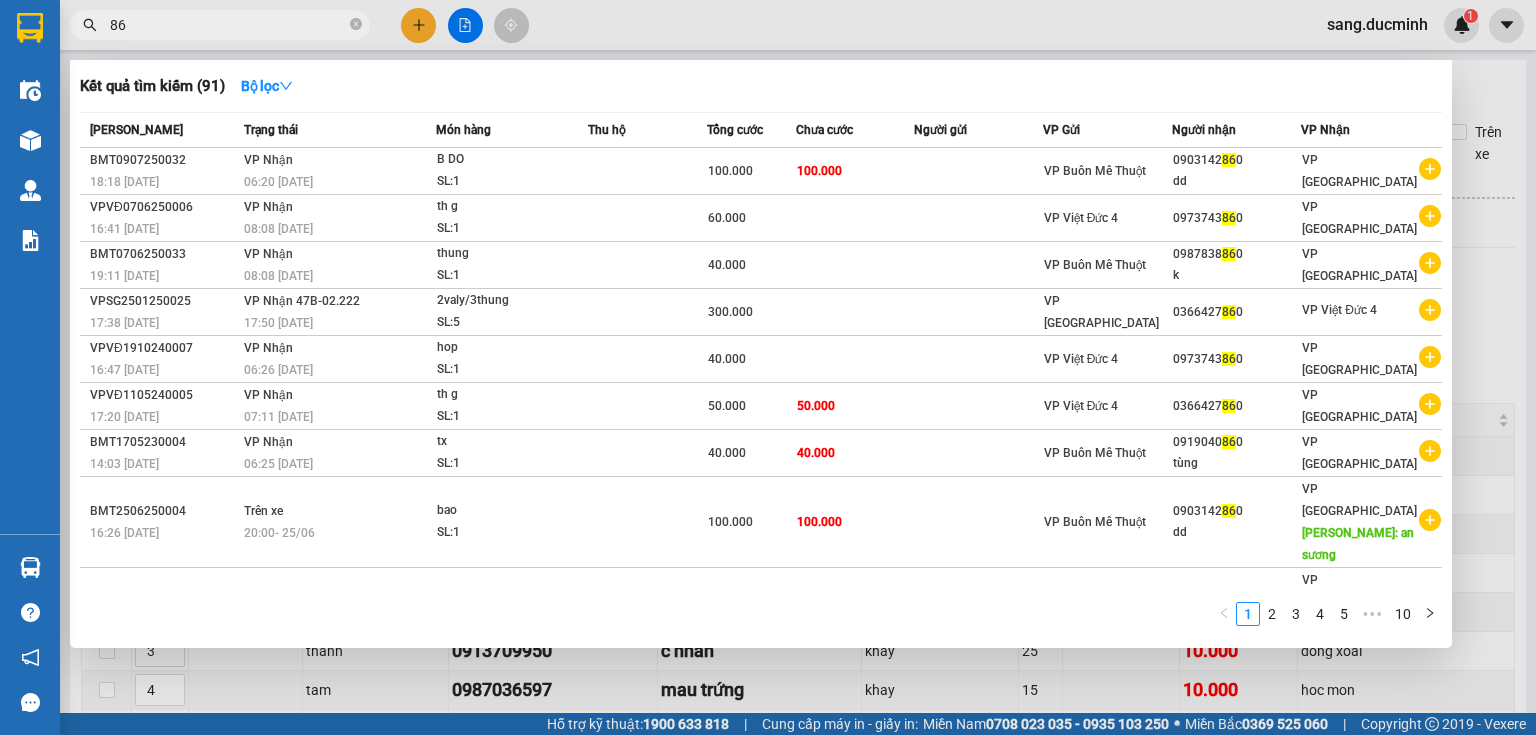 type on "8" 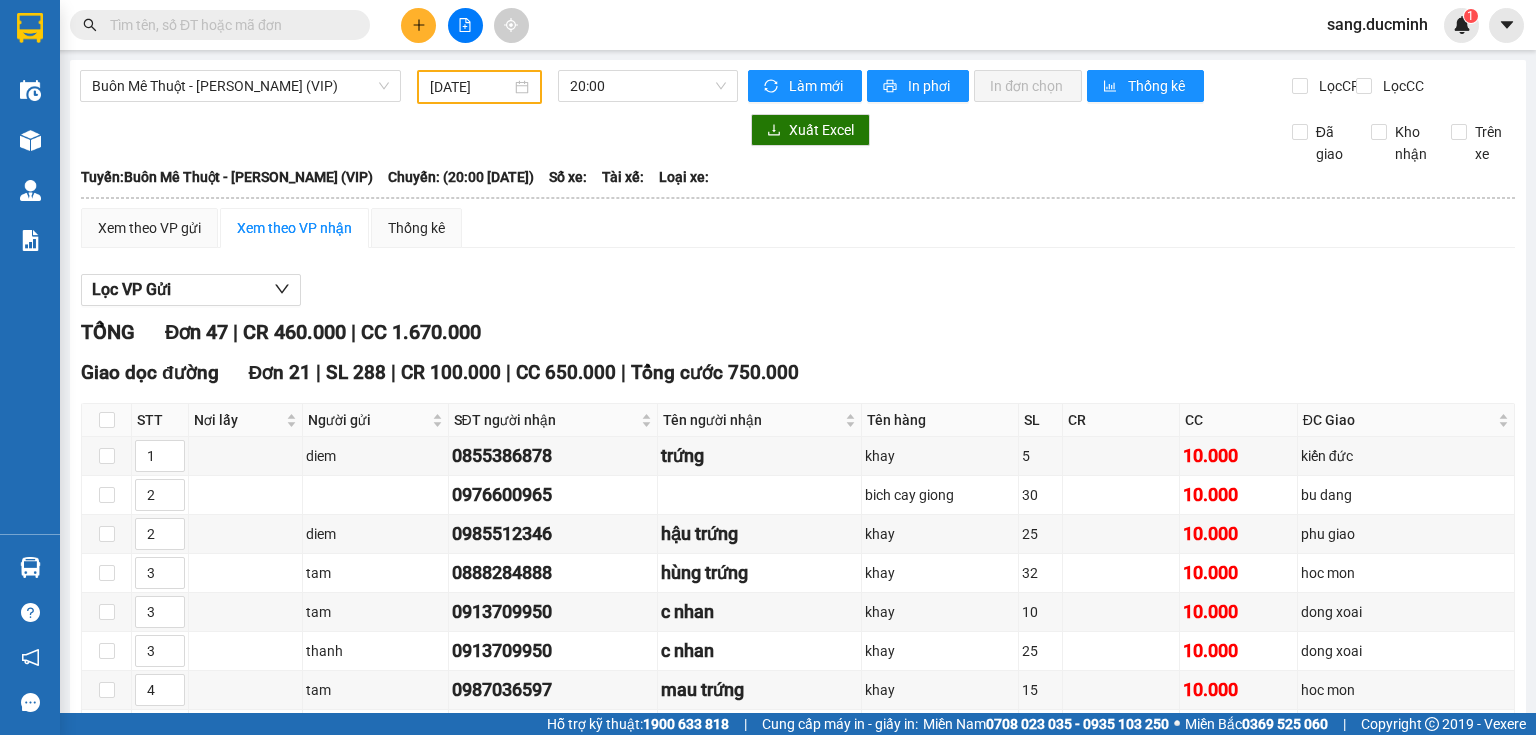 click at bounding box center (228, 25) 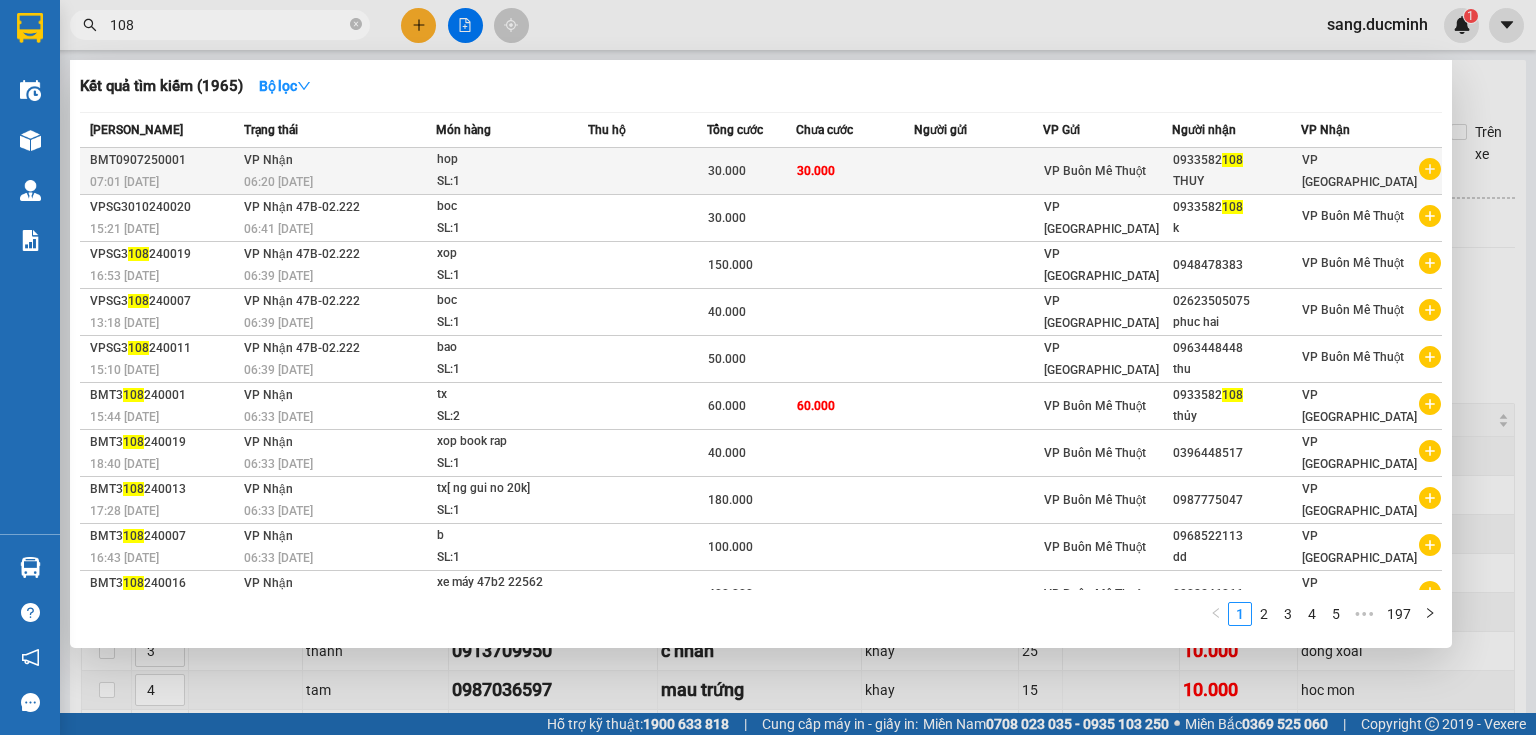 type on "108" 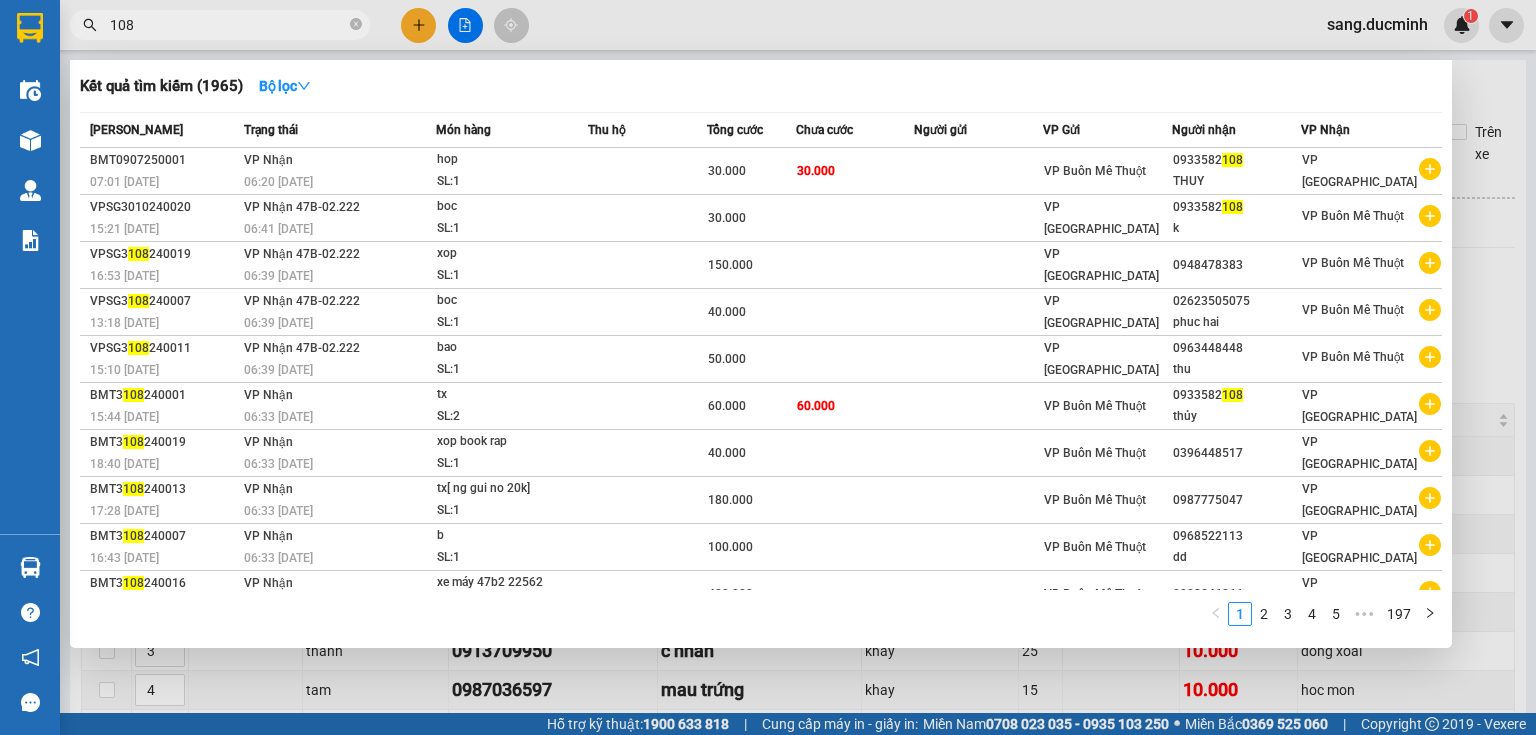 drag, startPoint x: 1232, startPoint y: 153, endPoint x: 1112, endPoint y: 77, distance: 142.04225 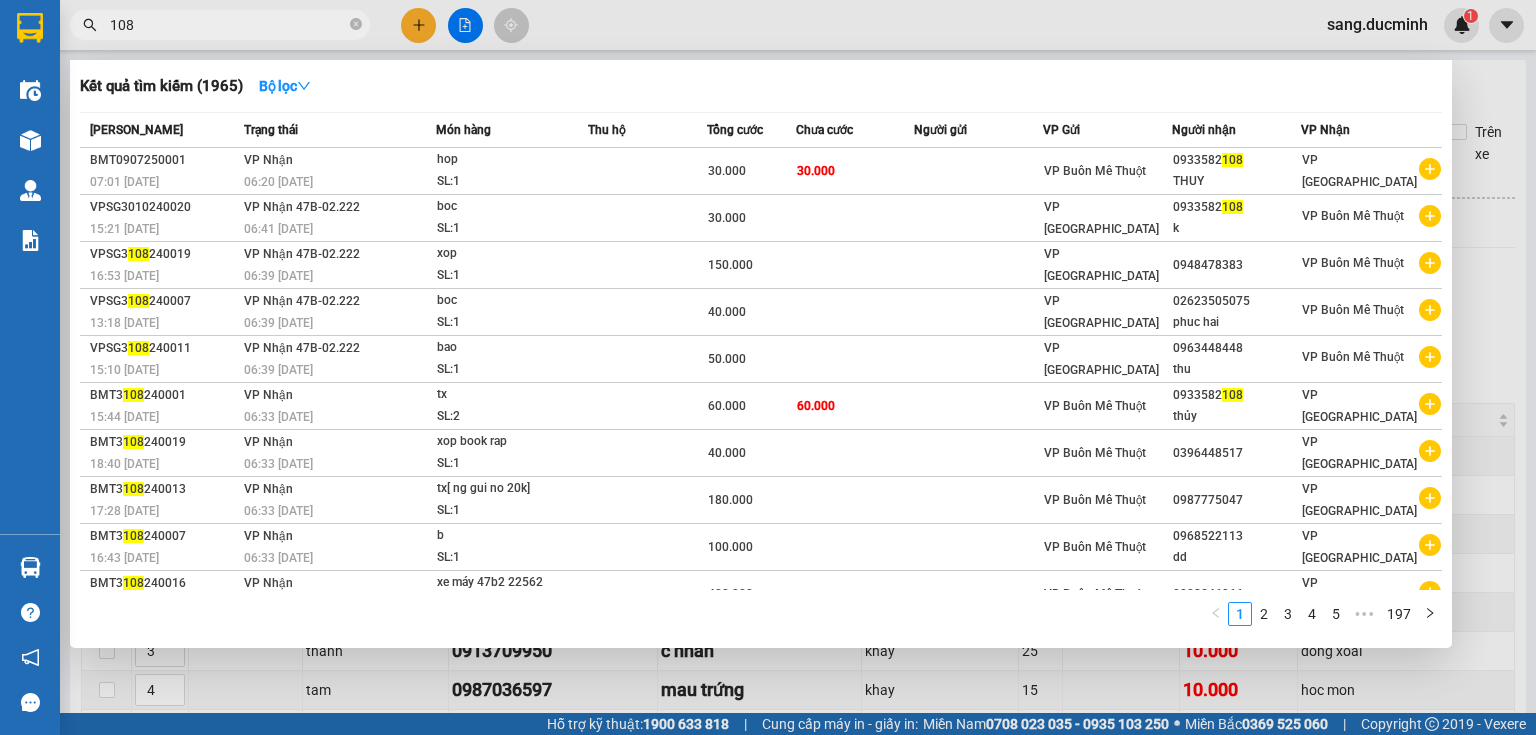 drag, startPoint x: 1414, startPoint y: 21, endPoint x: 1440, endPoint y: 0, distance: 33.42155 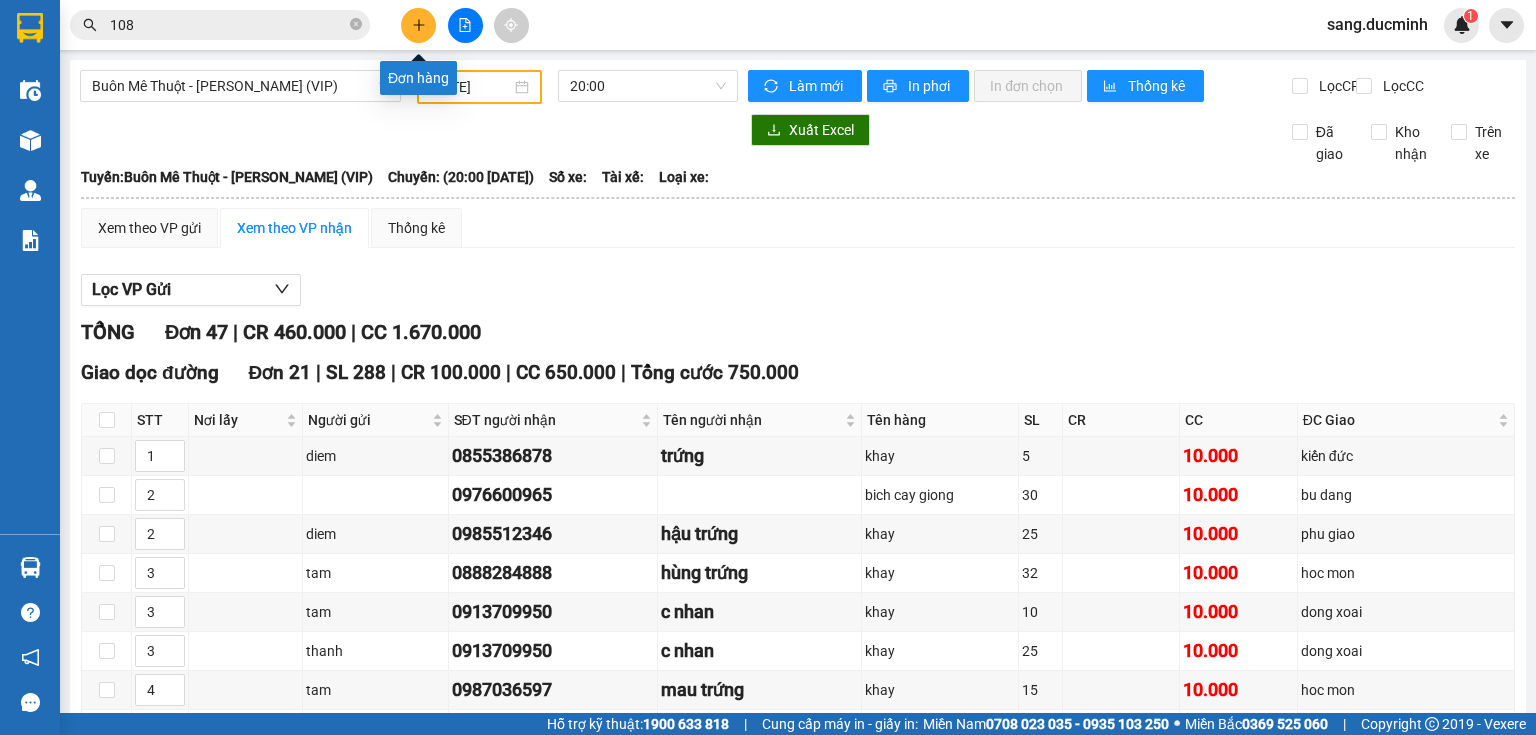 click 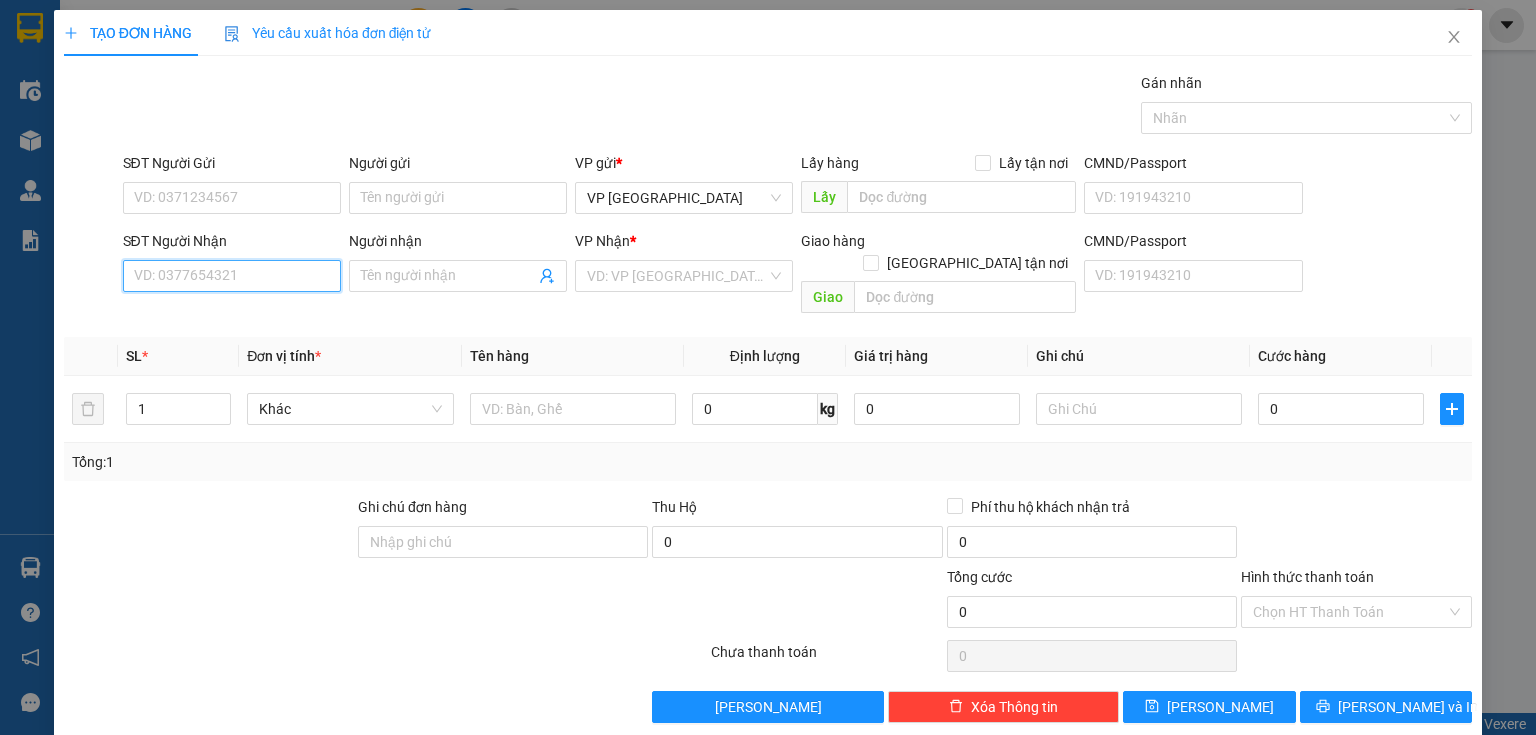 click on "SĐT Người Nhận" at bounding box center (232, 276) 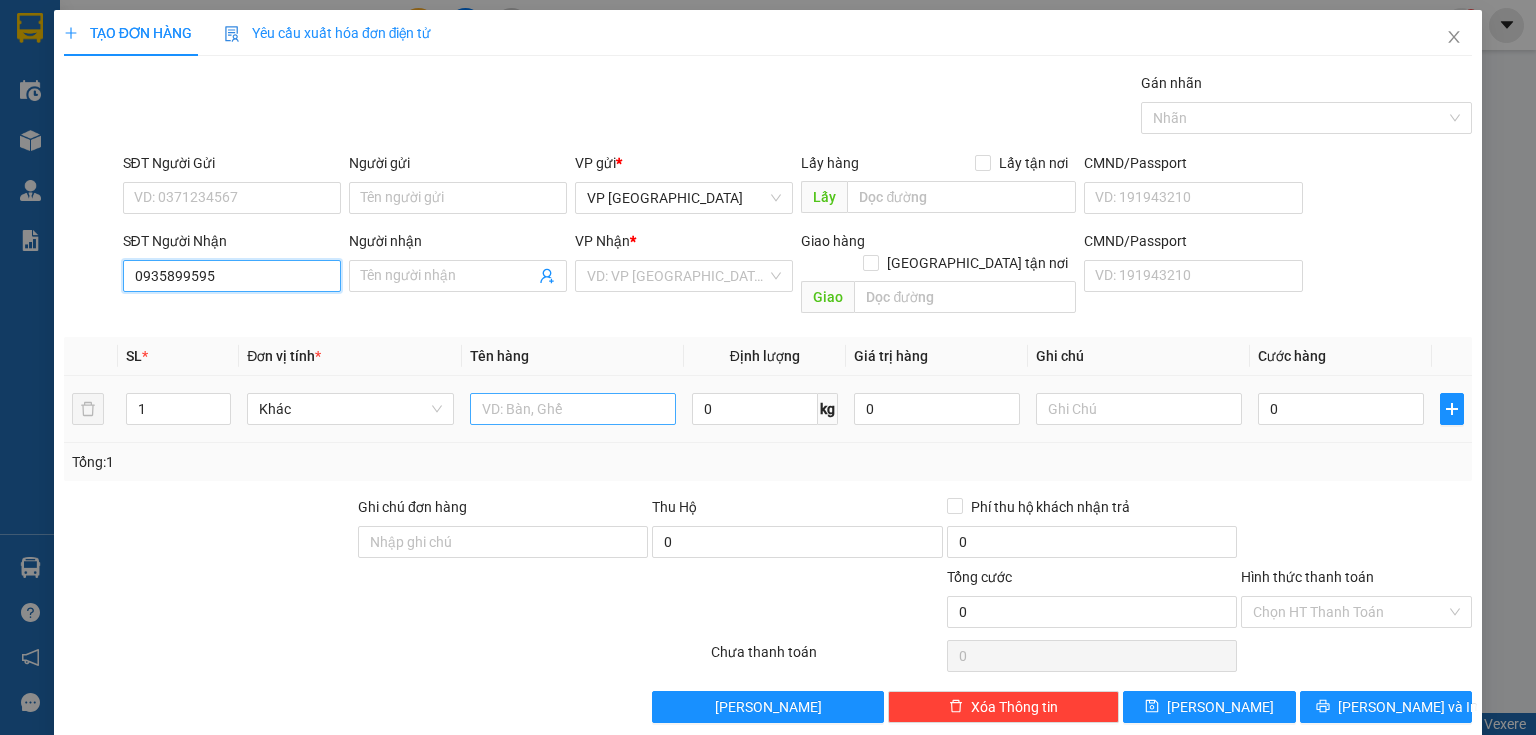 type on "0935899595" 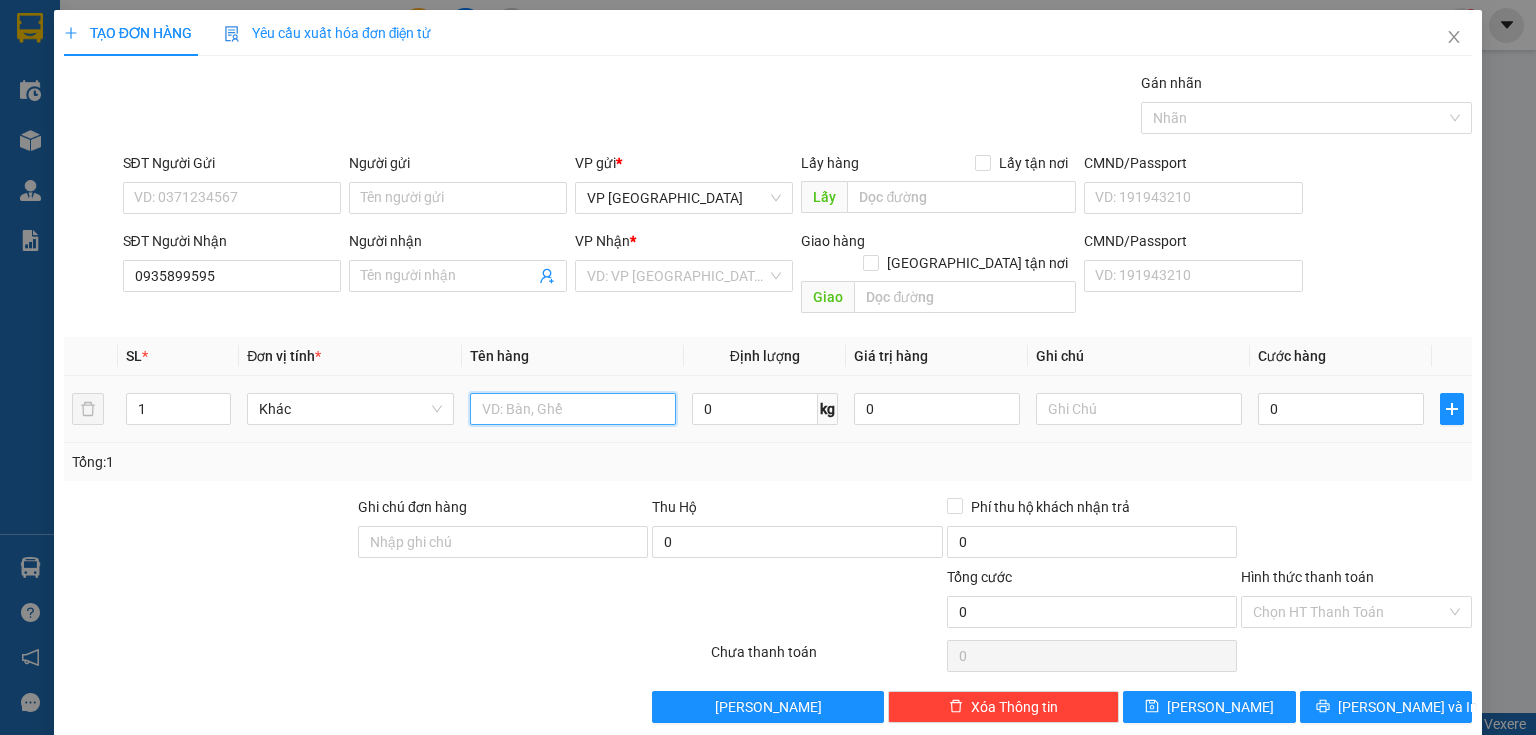 click at bounding box center (573, 409) 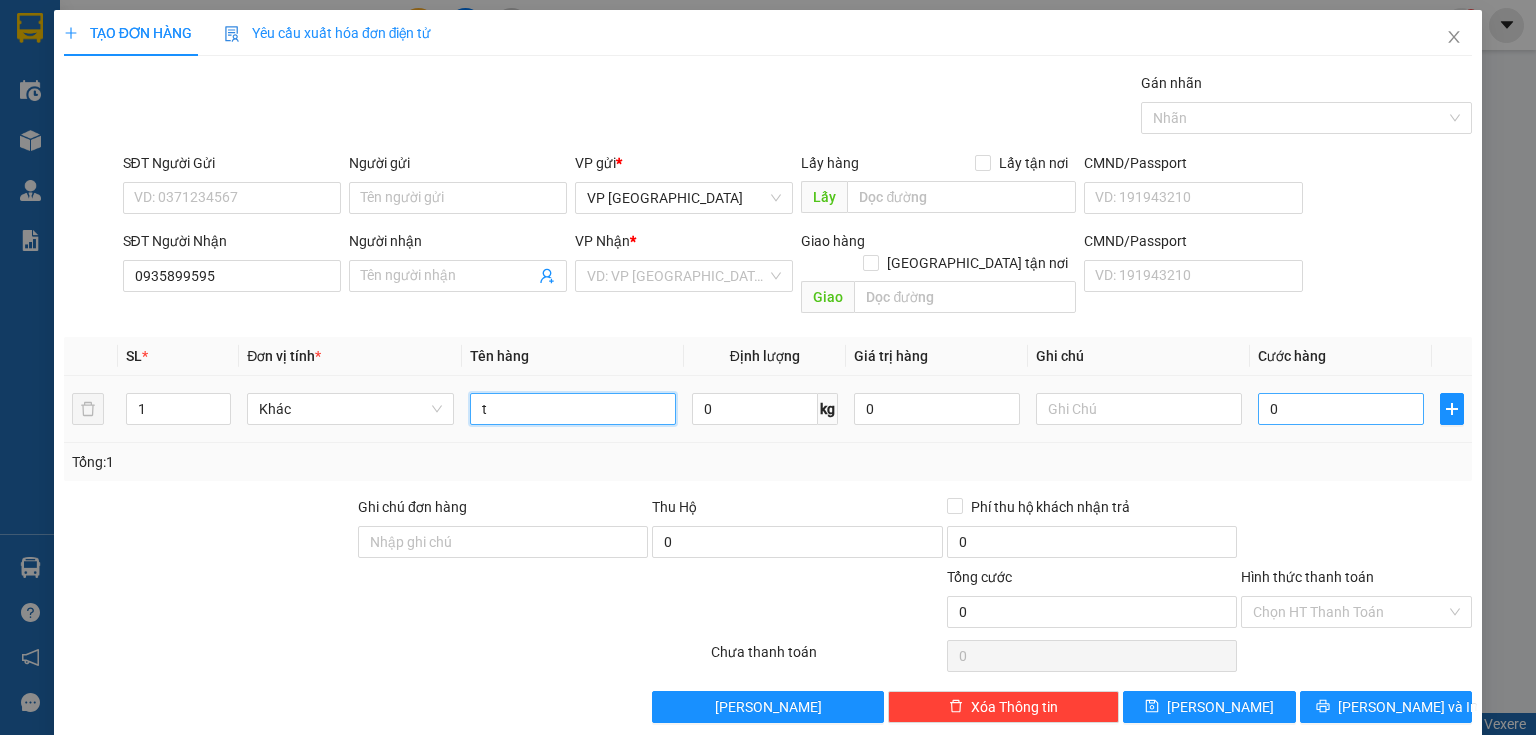type on "t" 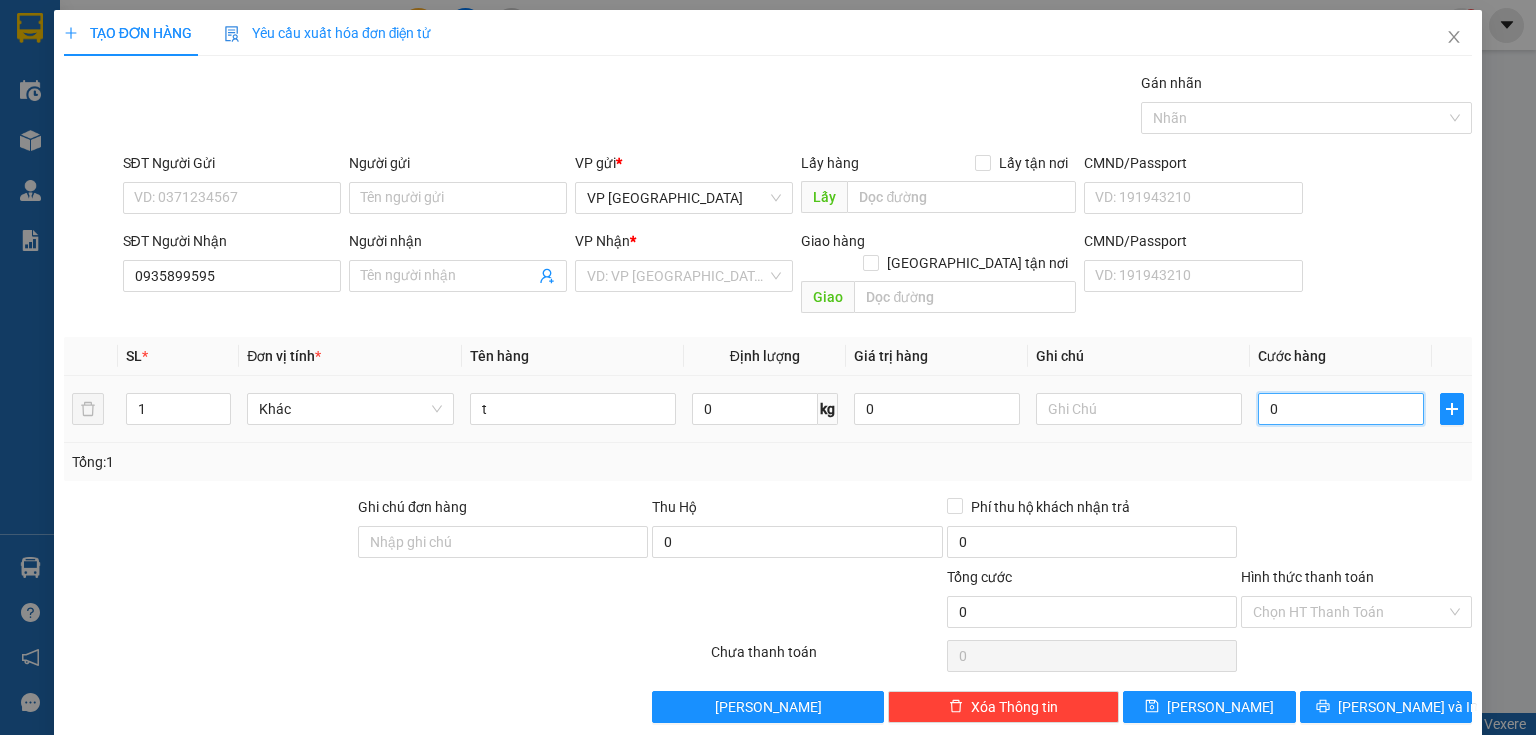 click on "0" at bounding box center [1341, 409] 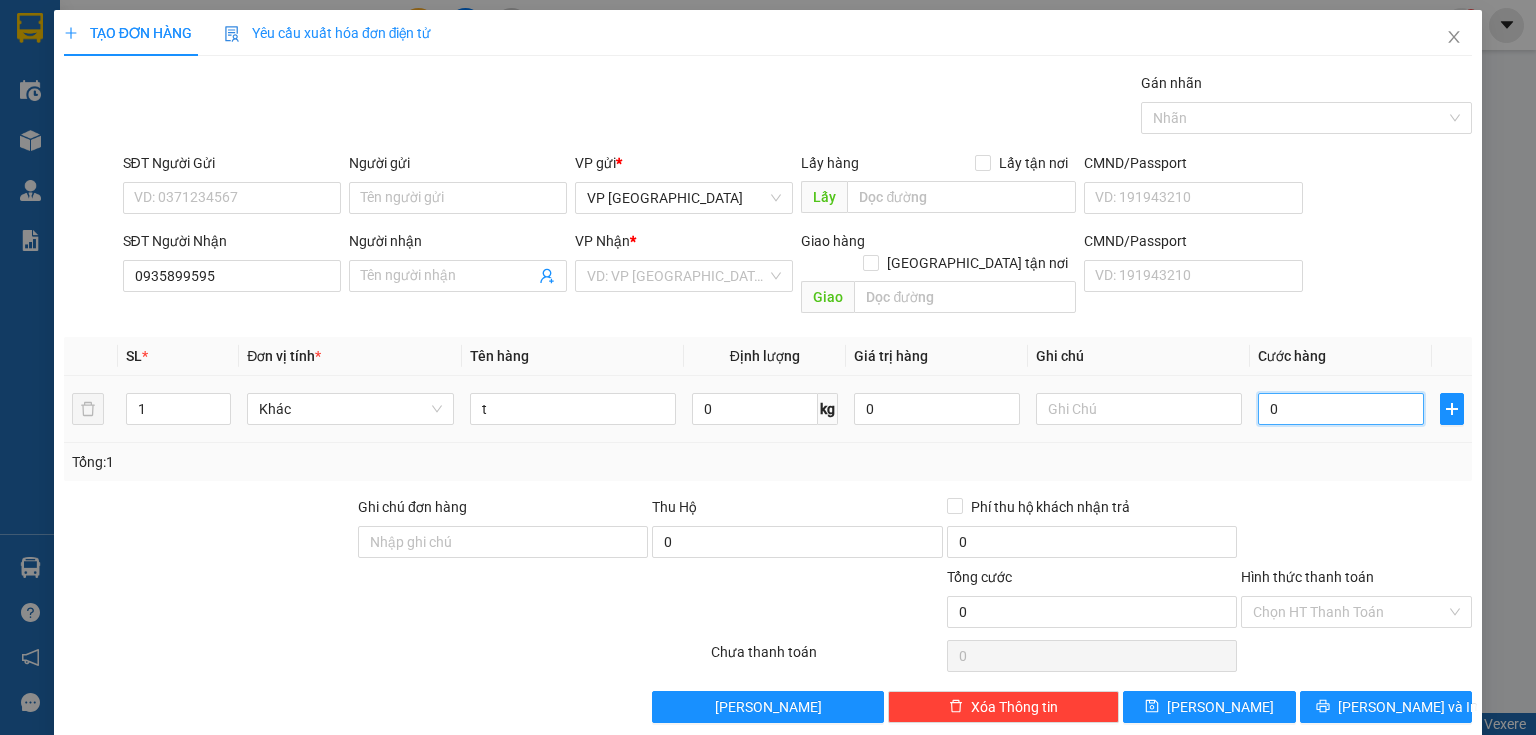 type on "04" 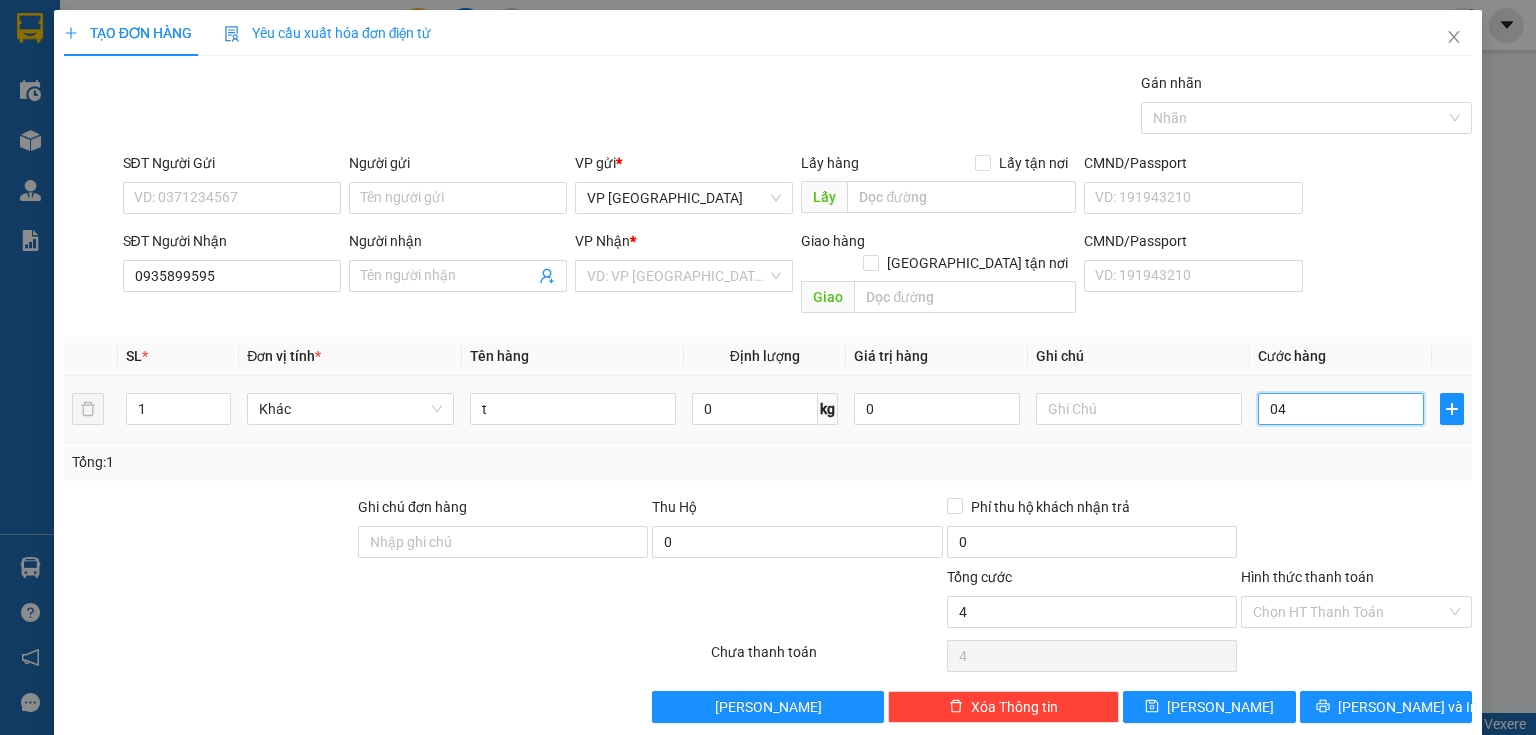 type on "040" 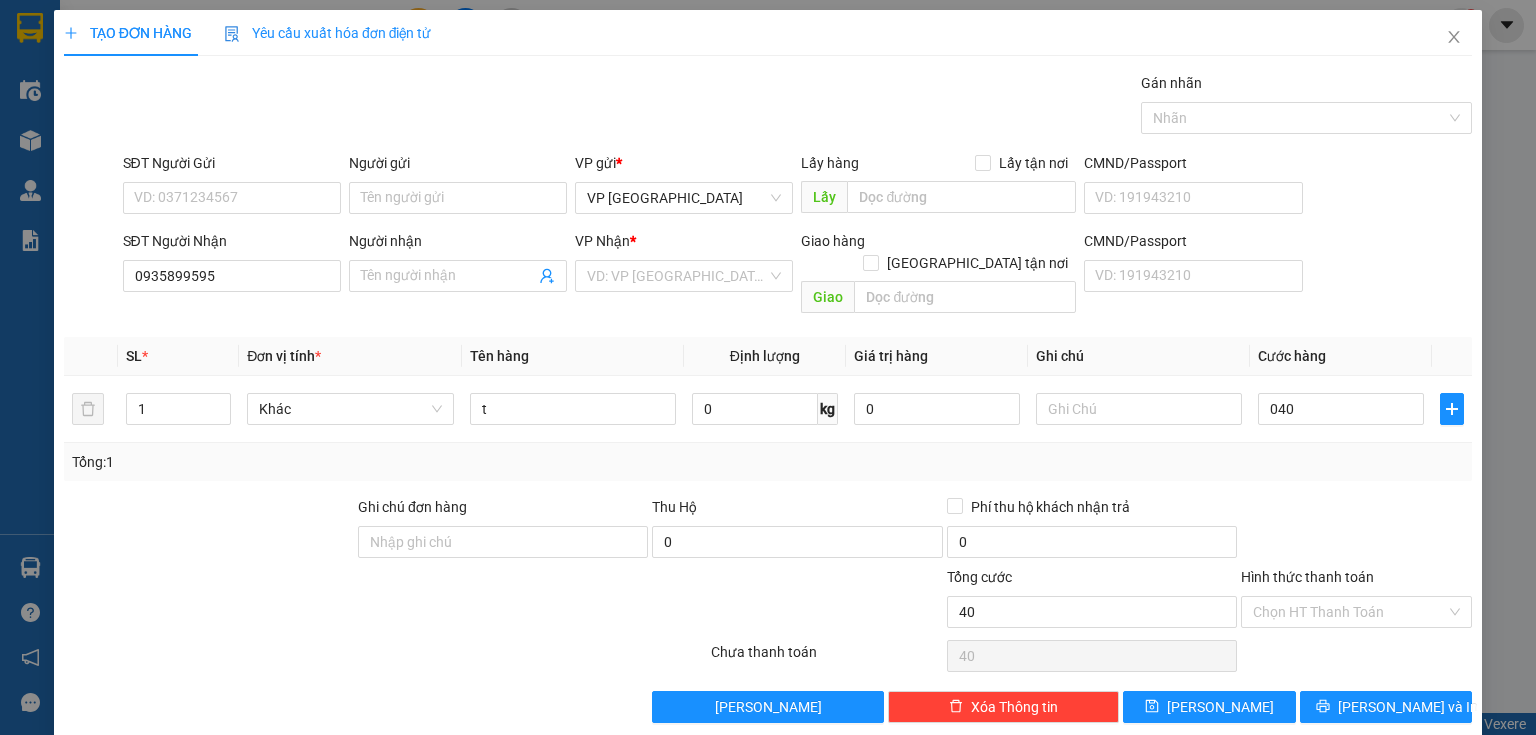 type on "40.000" 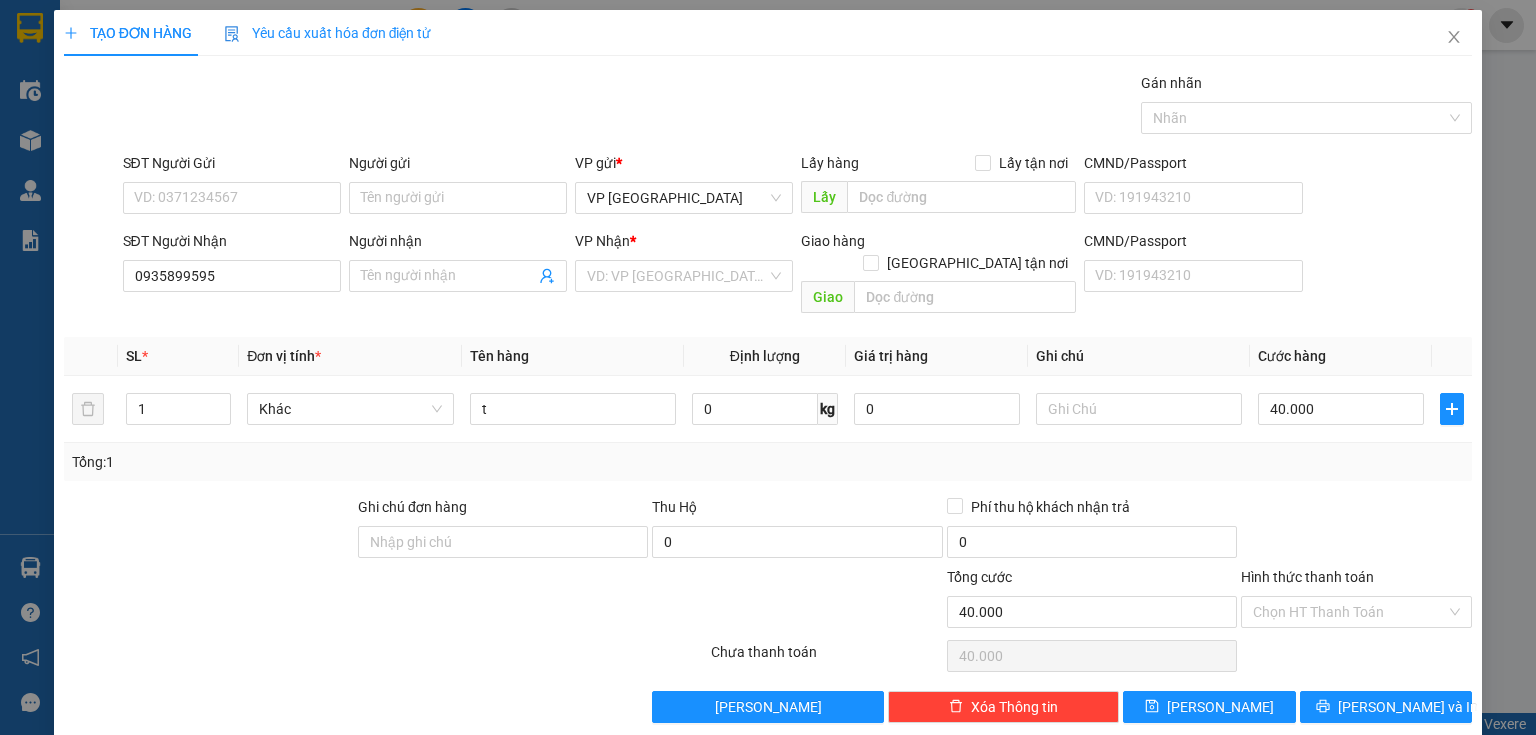 click at bounding box center [1356, 531] 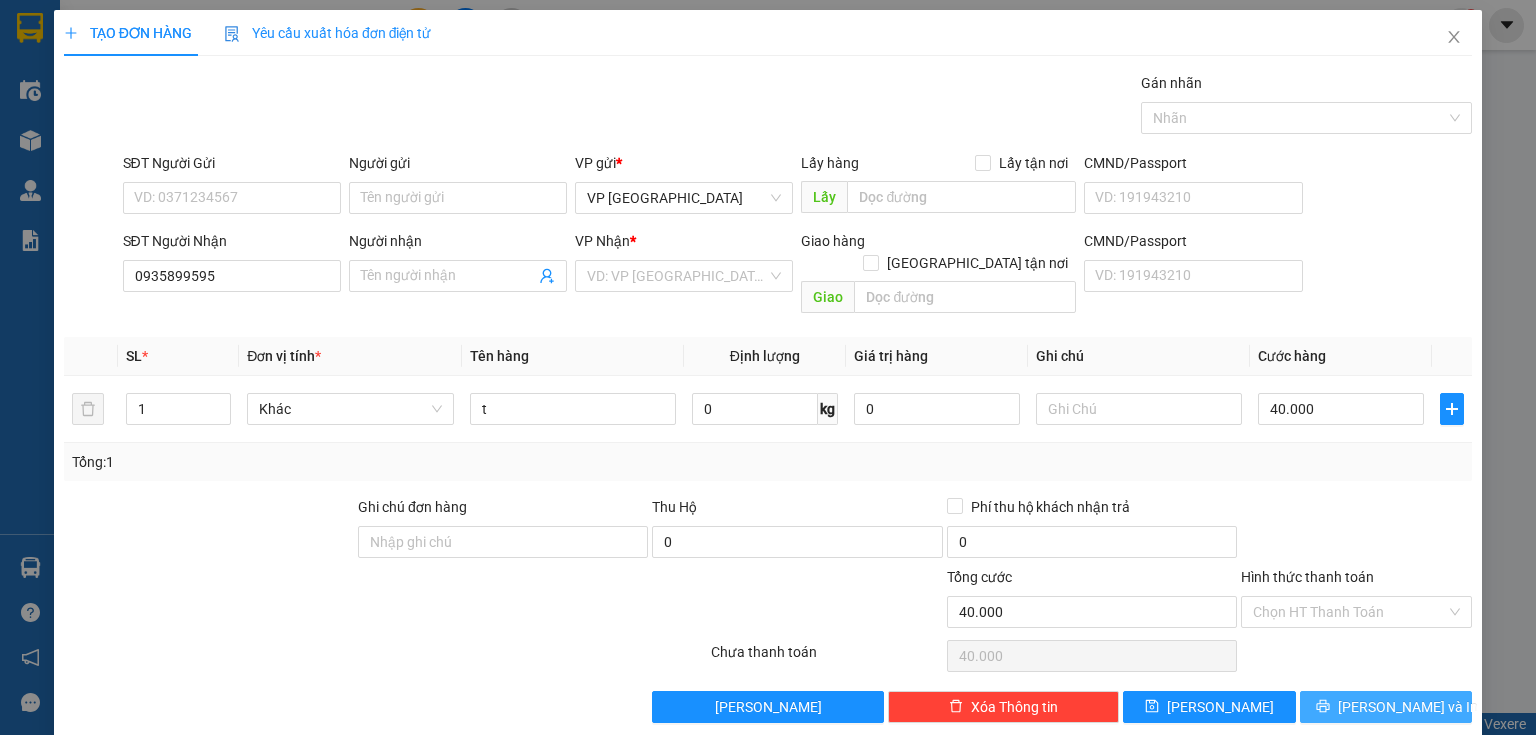 click on "[PERSON_NAME] và In" at bounding box center [1408, 707] 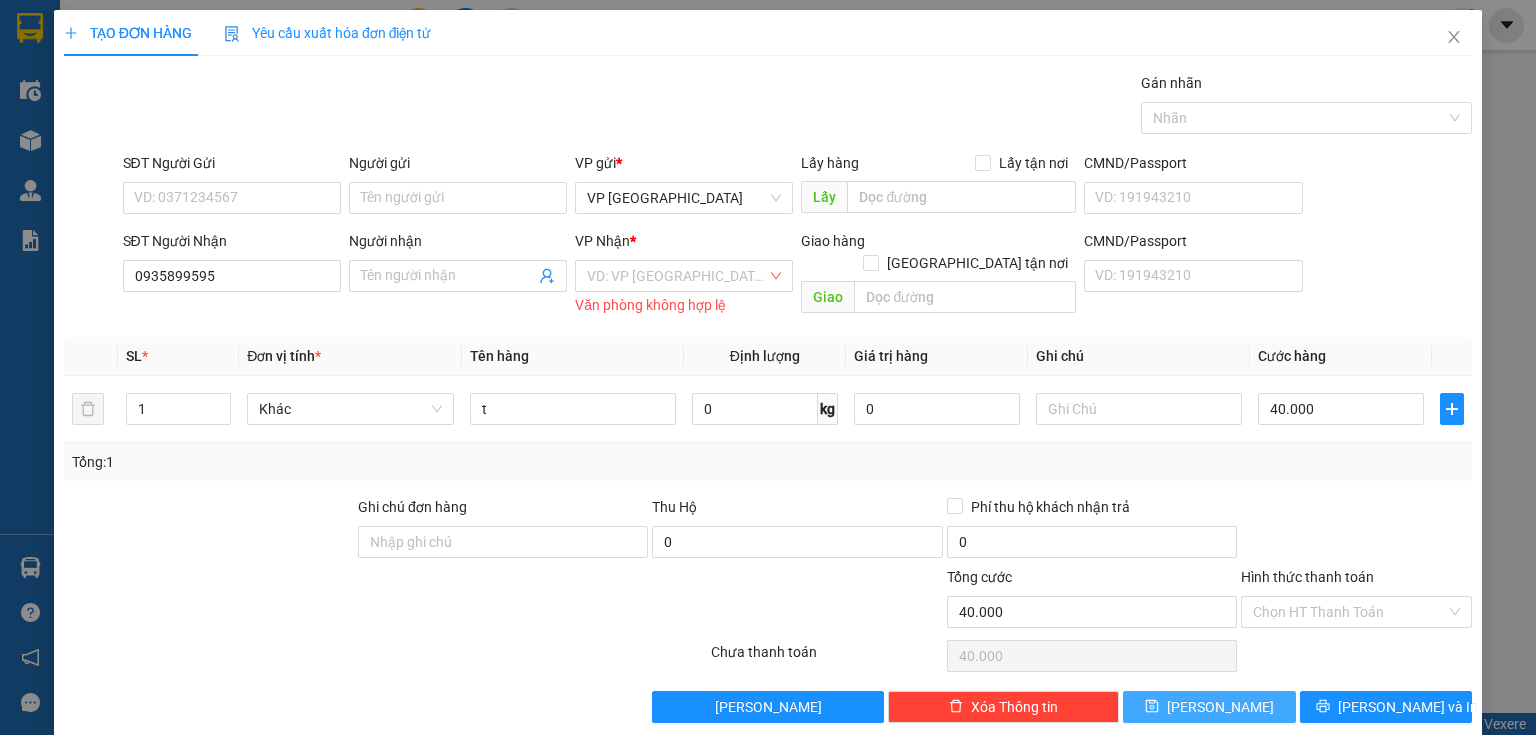 click on "[PERSON_NAME]" at bounding box center [1209, 707] 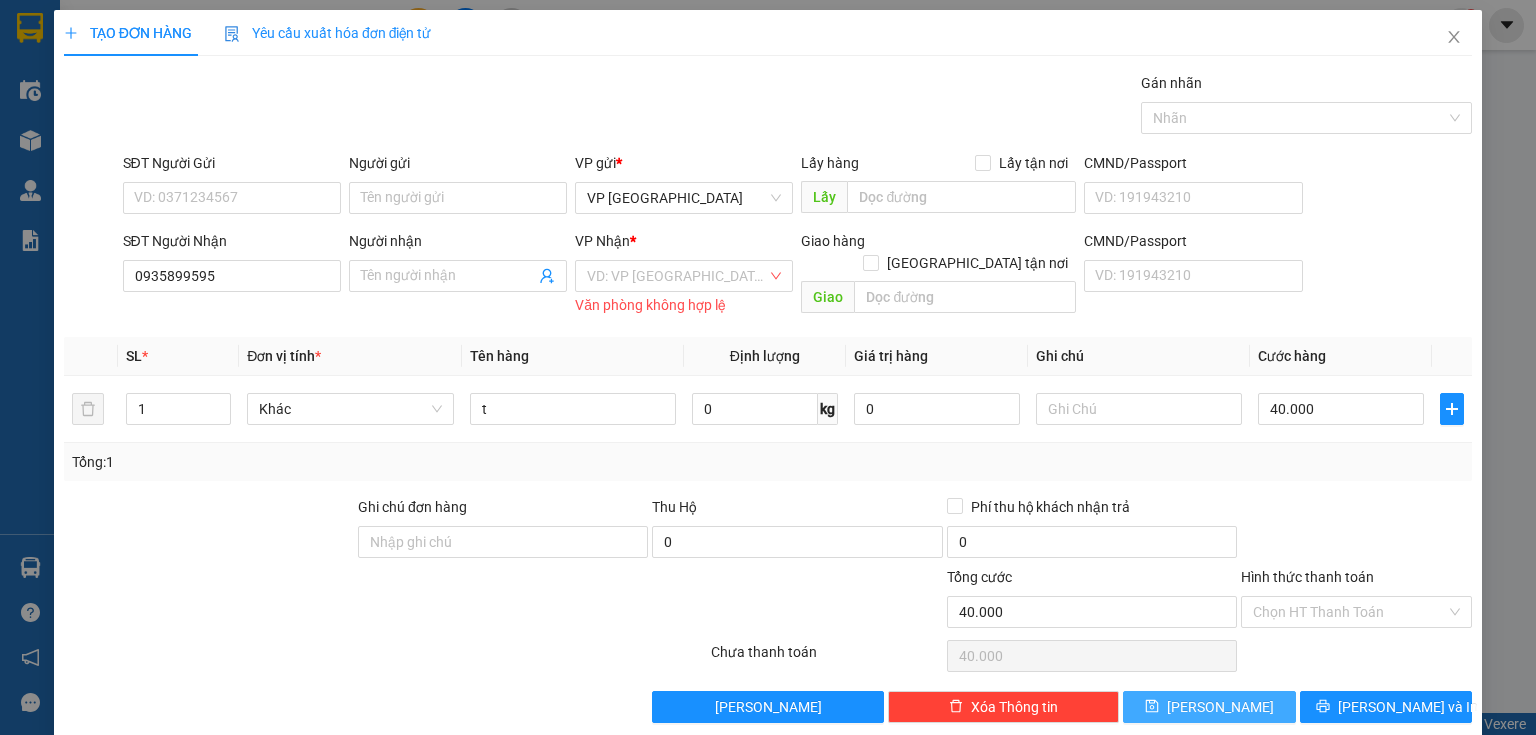 click on "[PERSON_NAME]" at bounding box center (1220, 707) 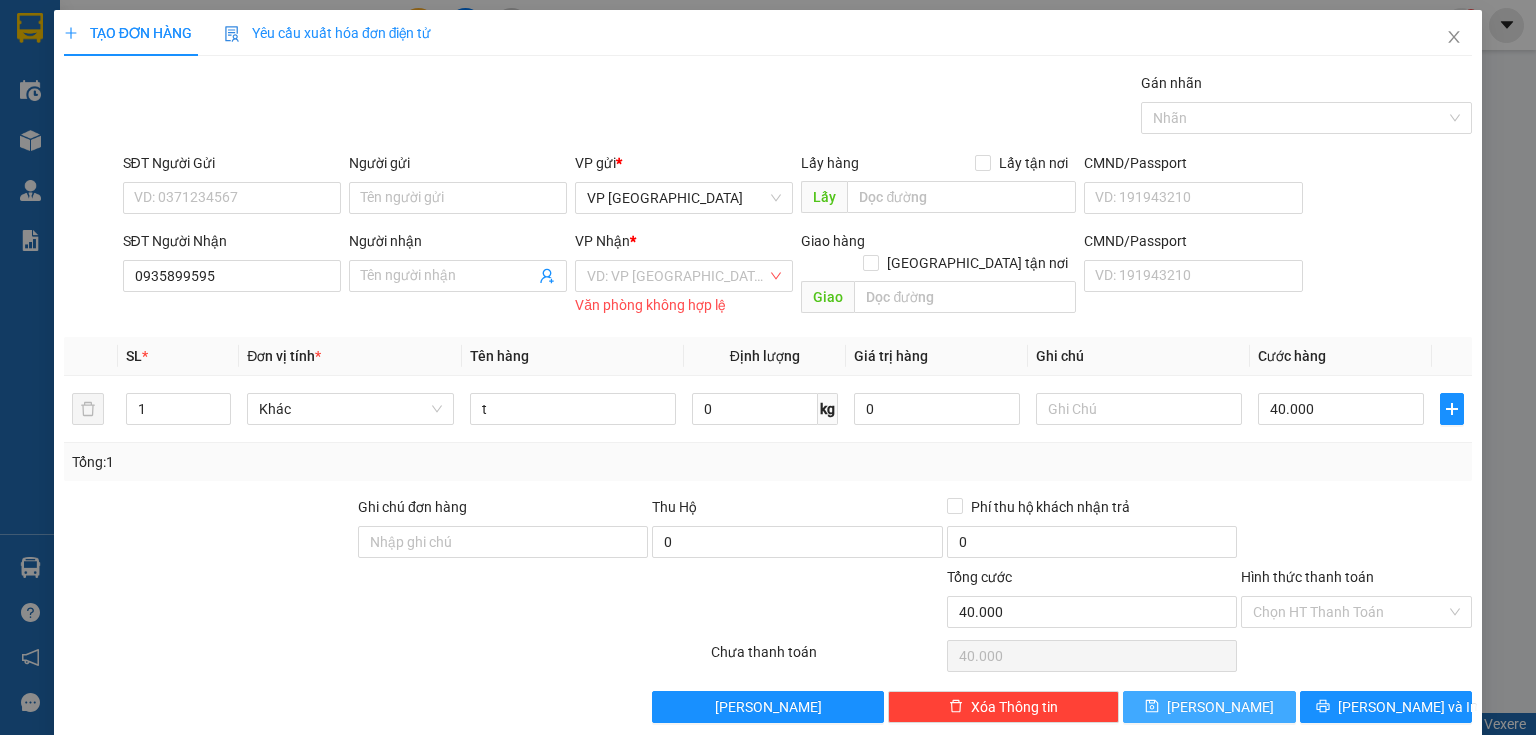 click on "[PERSON_NAME]" at bounding box center (1220, 707) 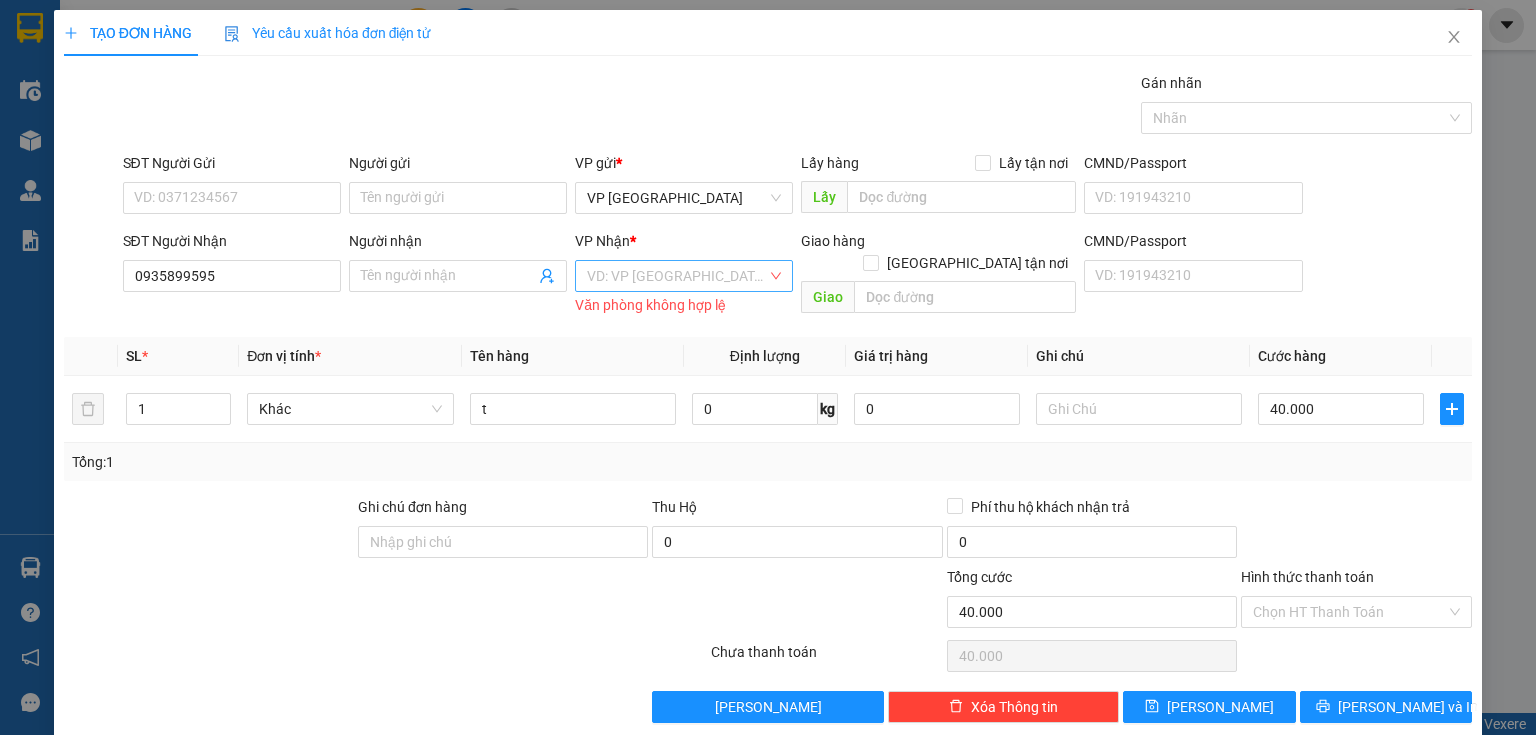 click at bounding box center [677, 276] 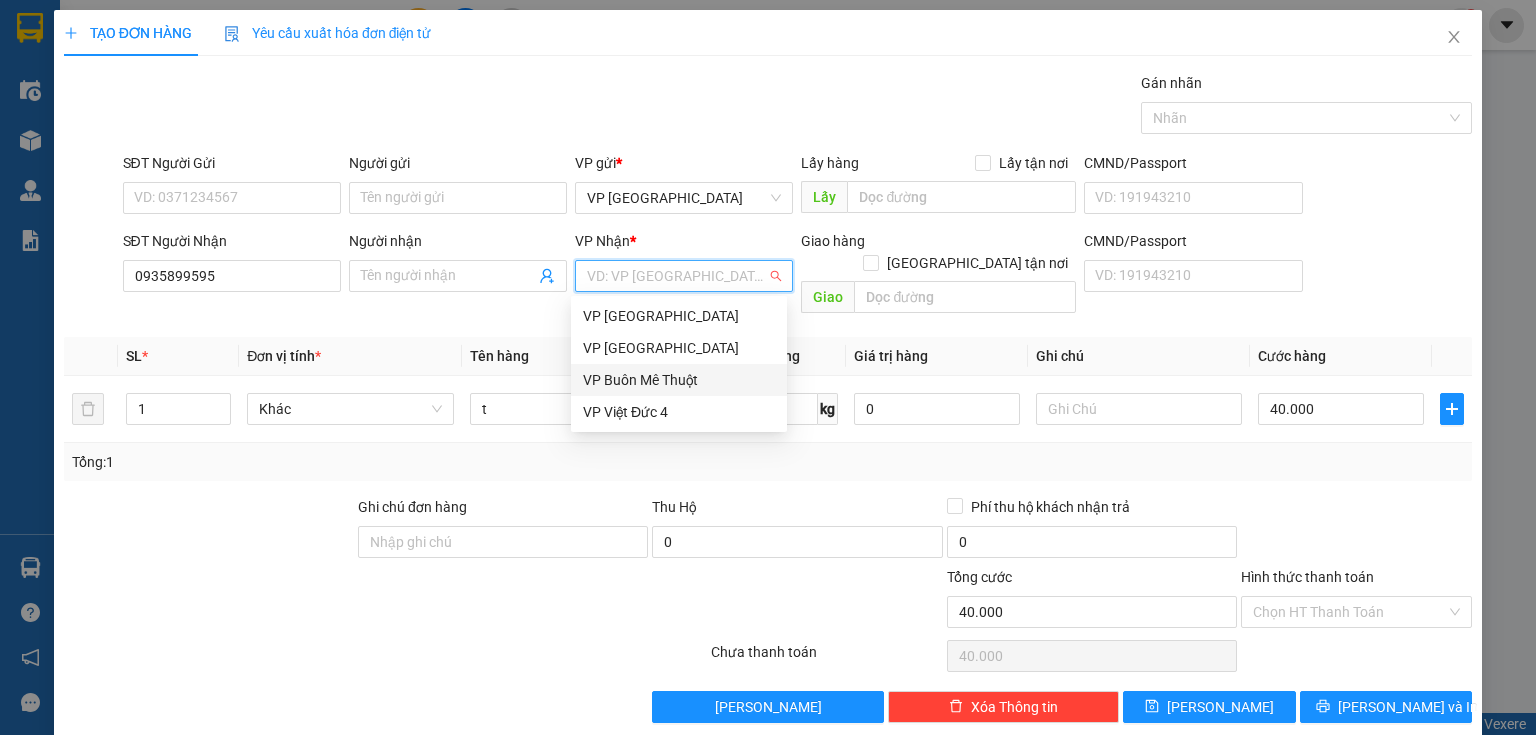 click on "VP Buôn Mê Thuột" at bounding box center (679, 380) 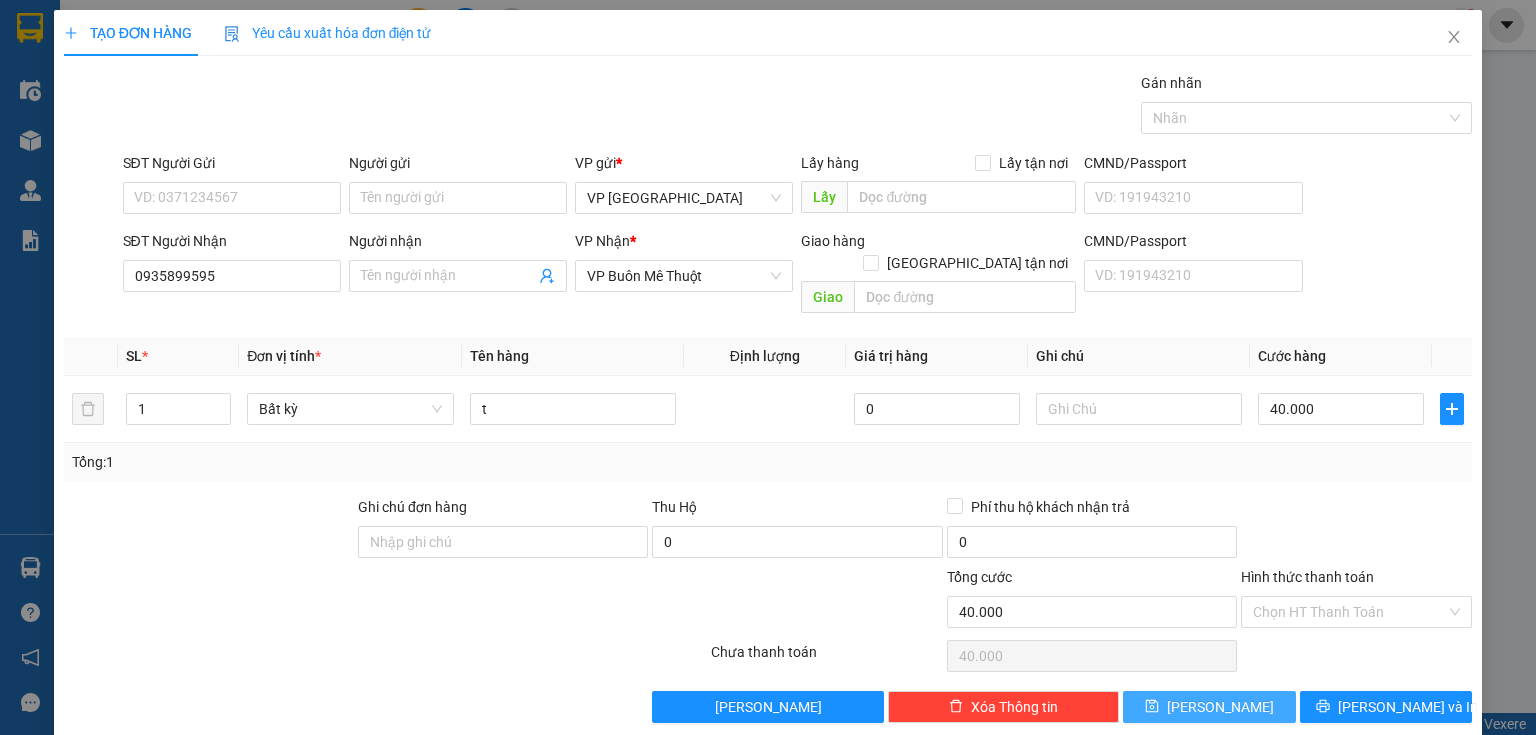 click on "Lưu" at bounding box center (1209, 707) 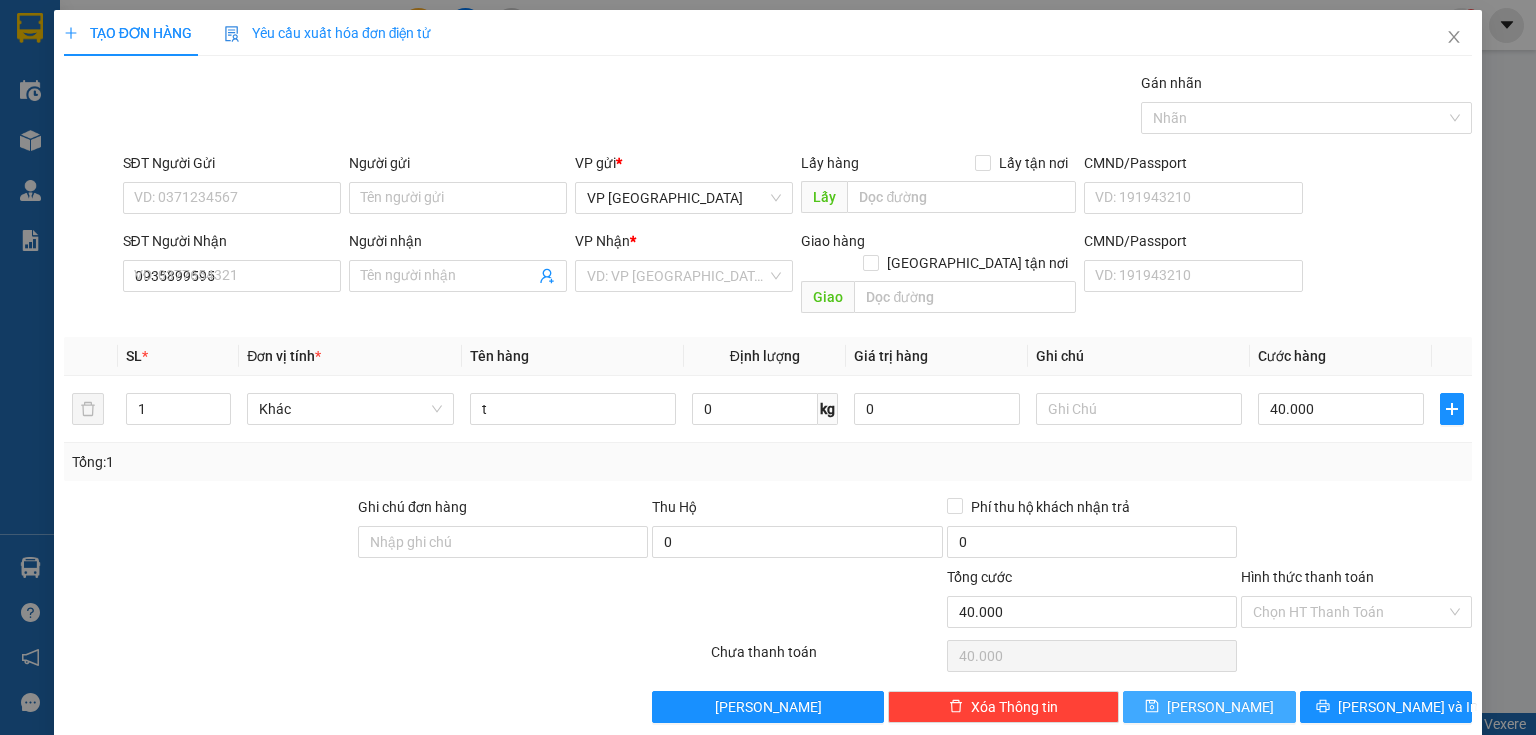 type 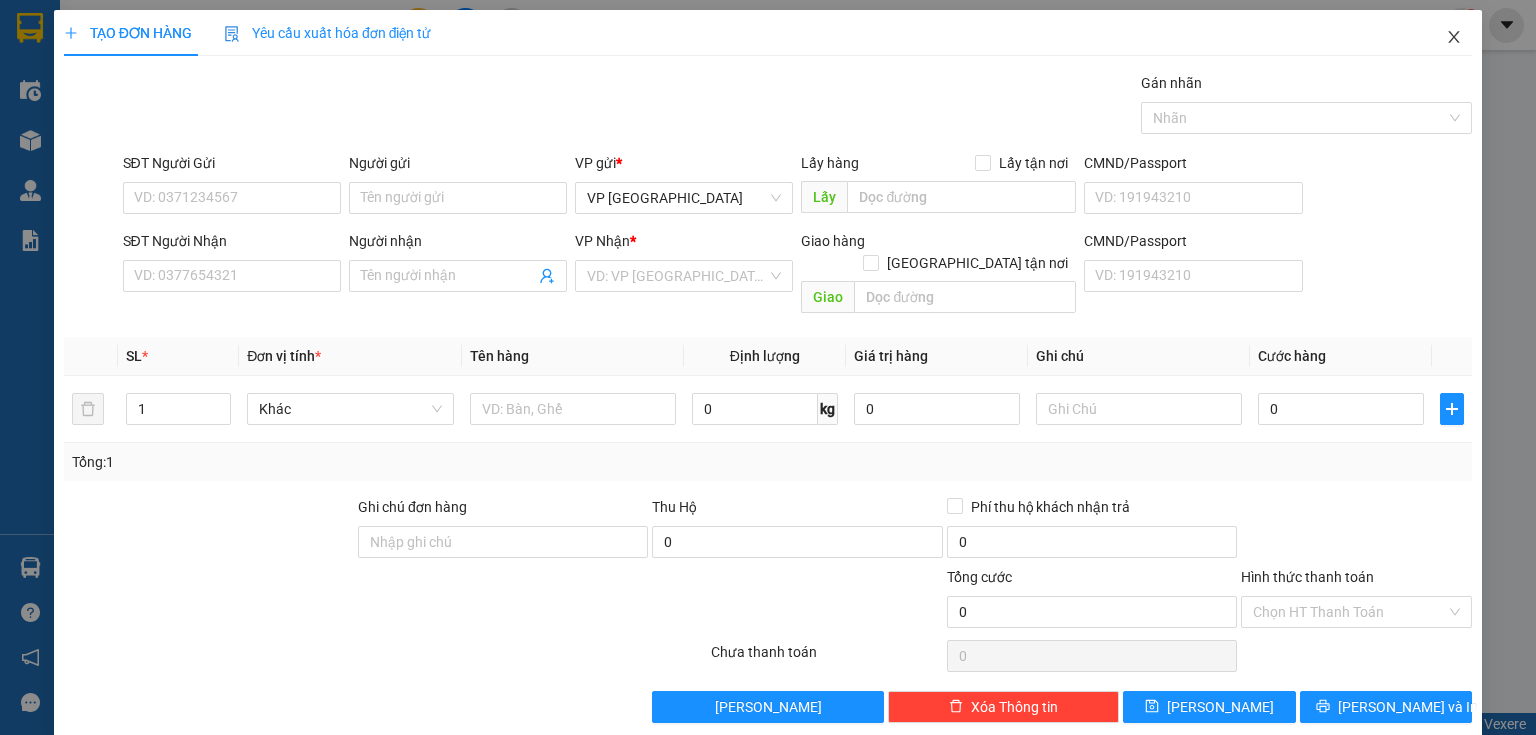 drag, startPoint x: 1440, startPoint y: 54, endPoint x: 1476, endPoint y: -5, distance: 69.115845 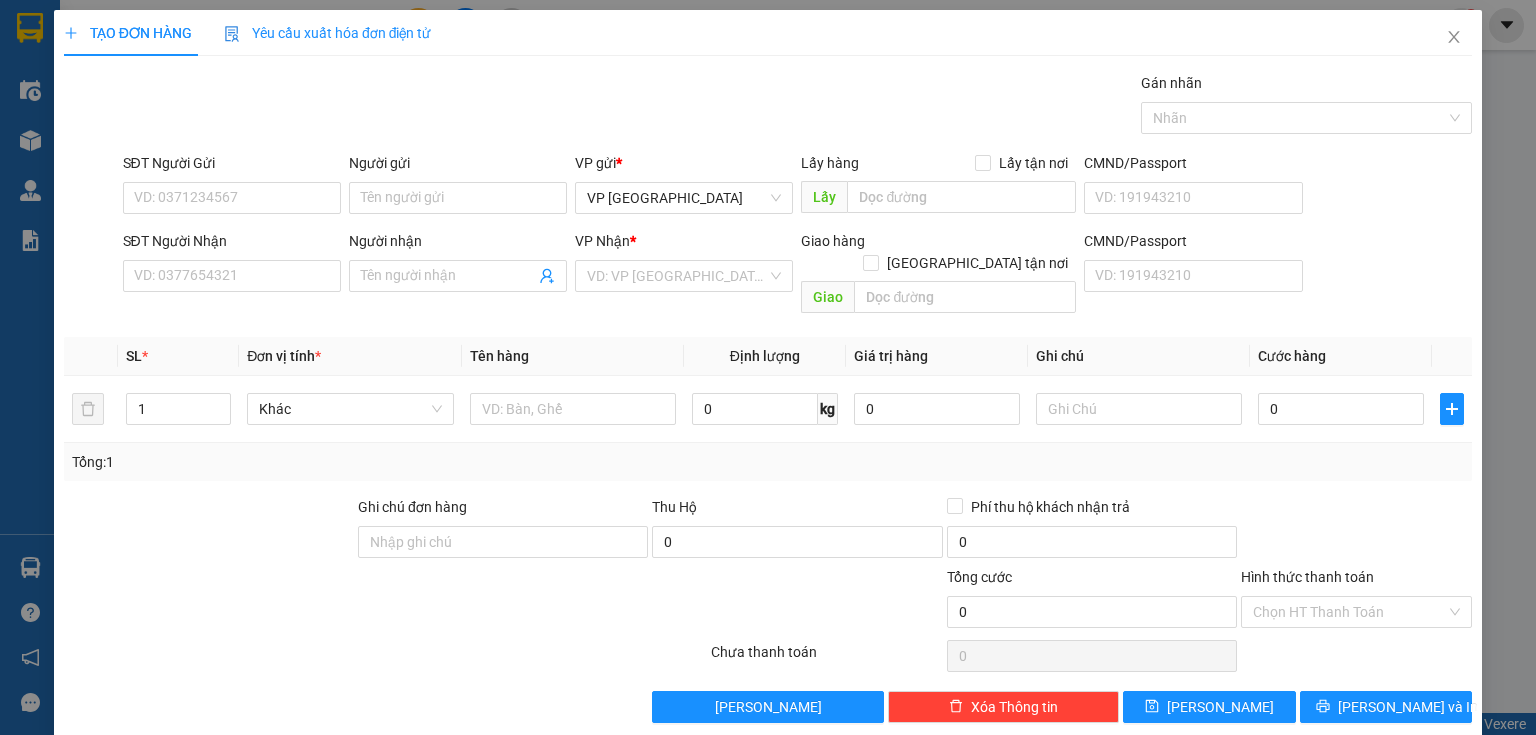 drag, startPoint x: 1476, startPoint y: -5, endPoint x: 1045, endPoint y: 53, distance: 434.88504 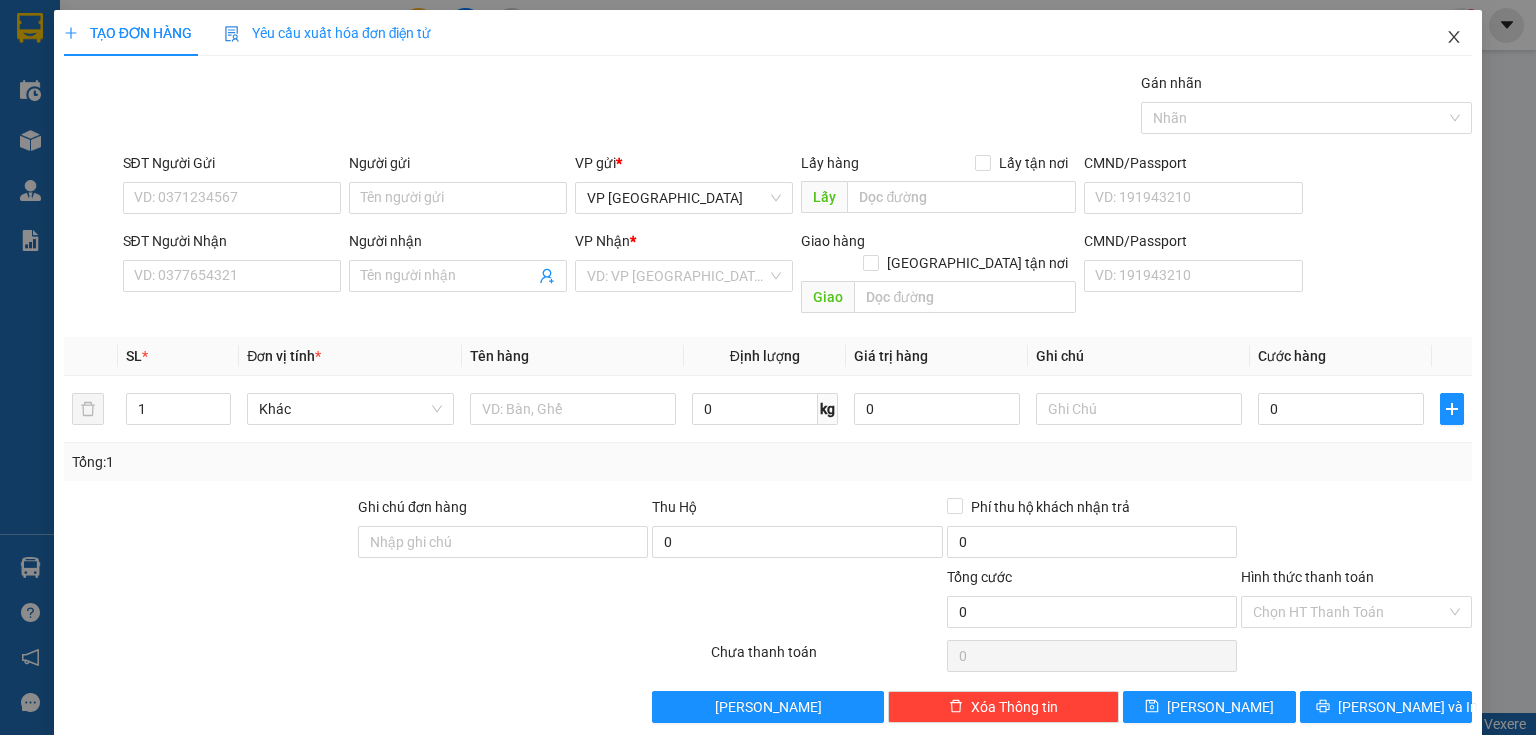 click at bounding box center (1454, 38) 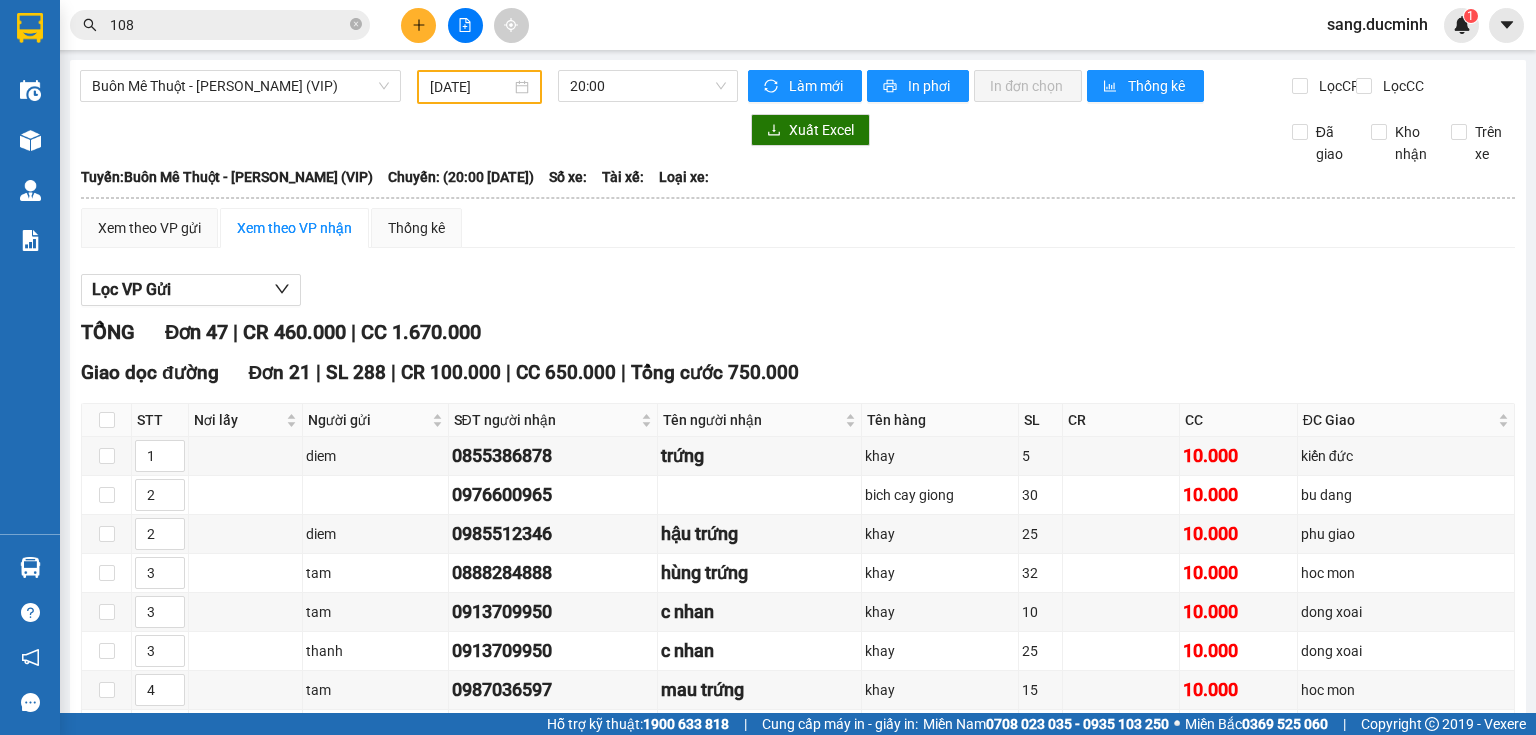 click on "sang.ducminh" at bounding box center (1377, 24) 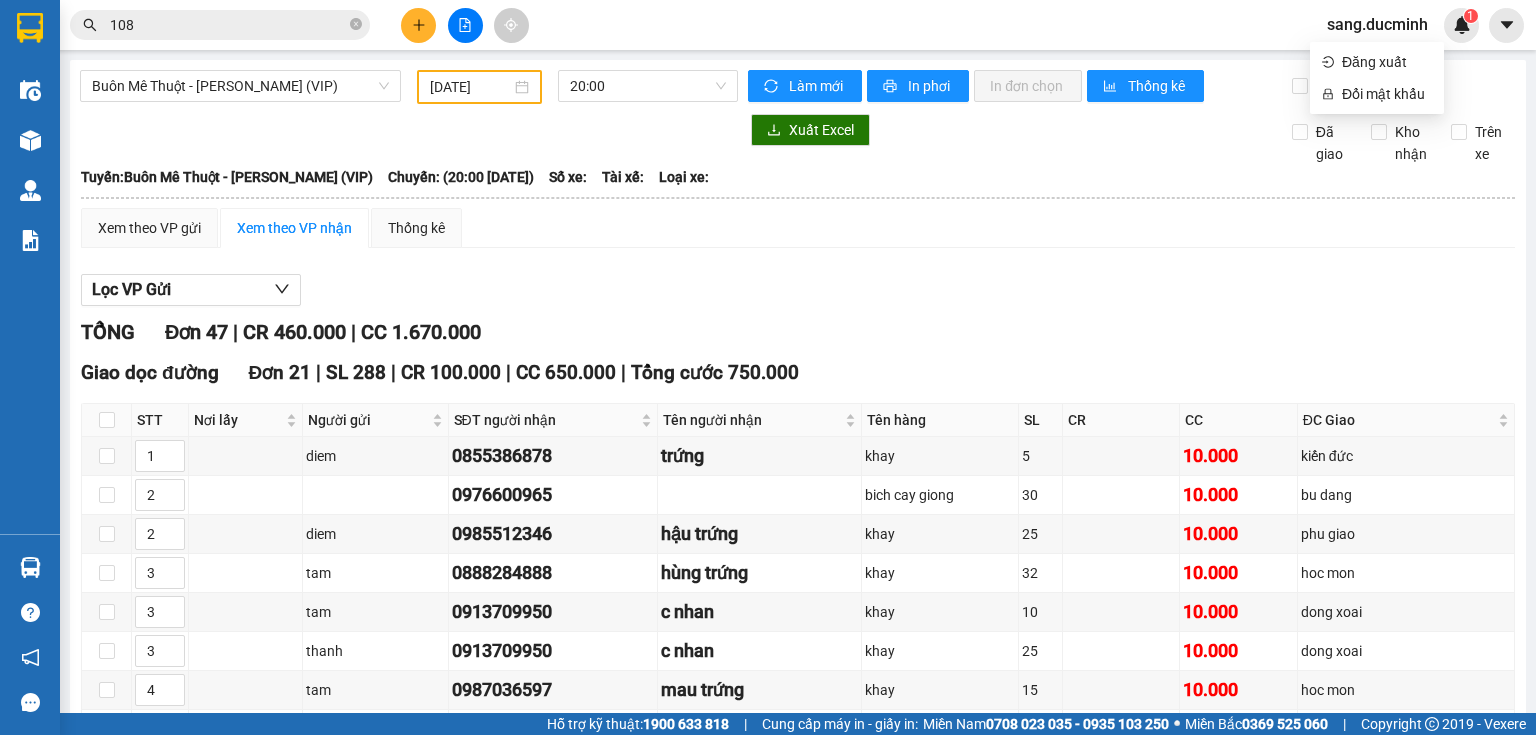 click at bounding box center [798, 306] 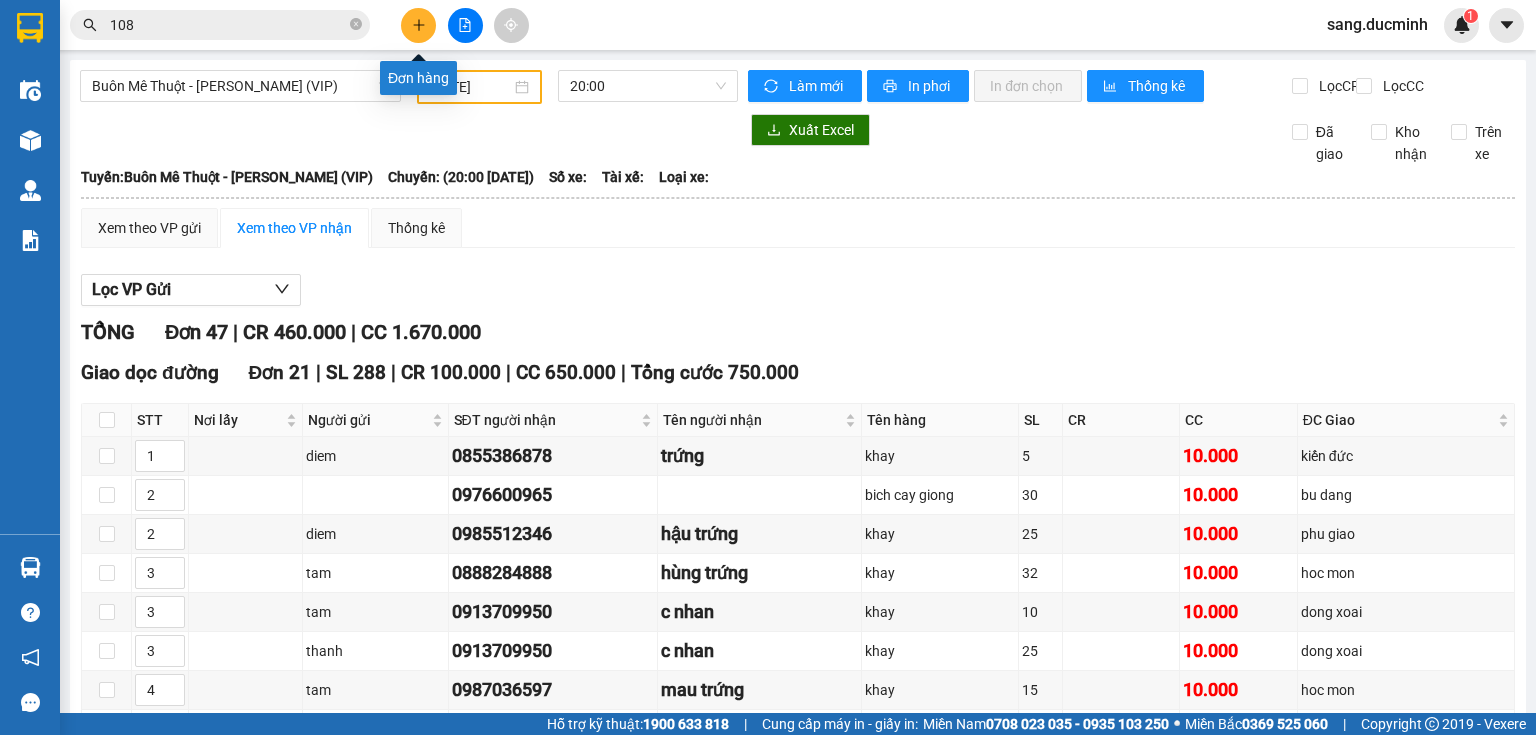 click 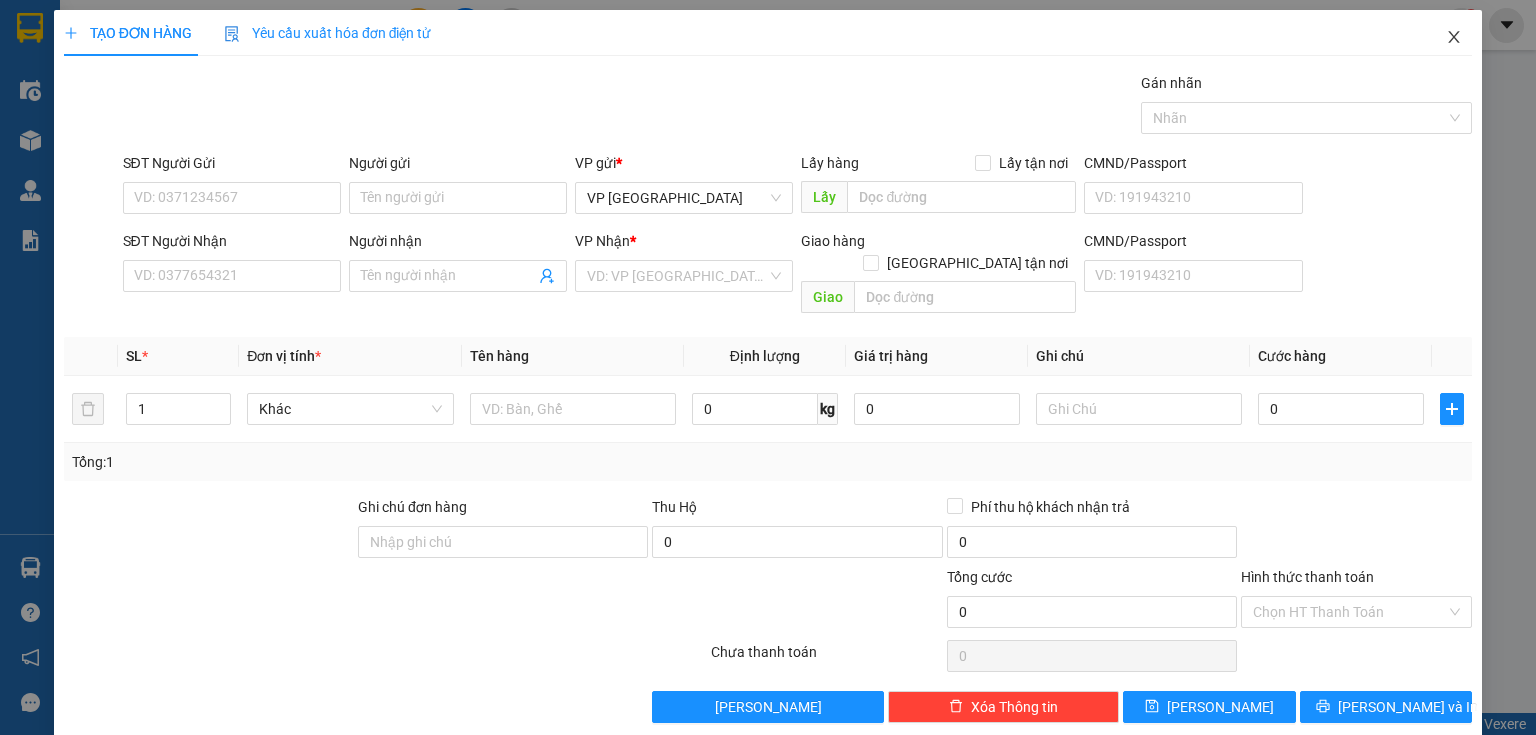click 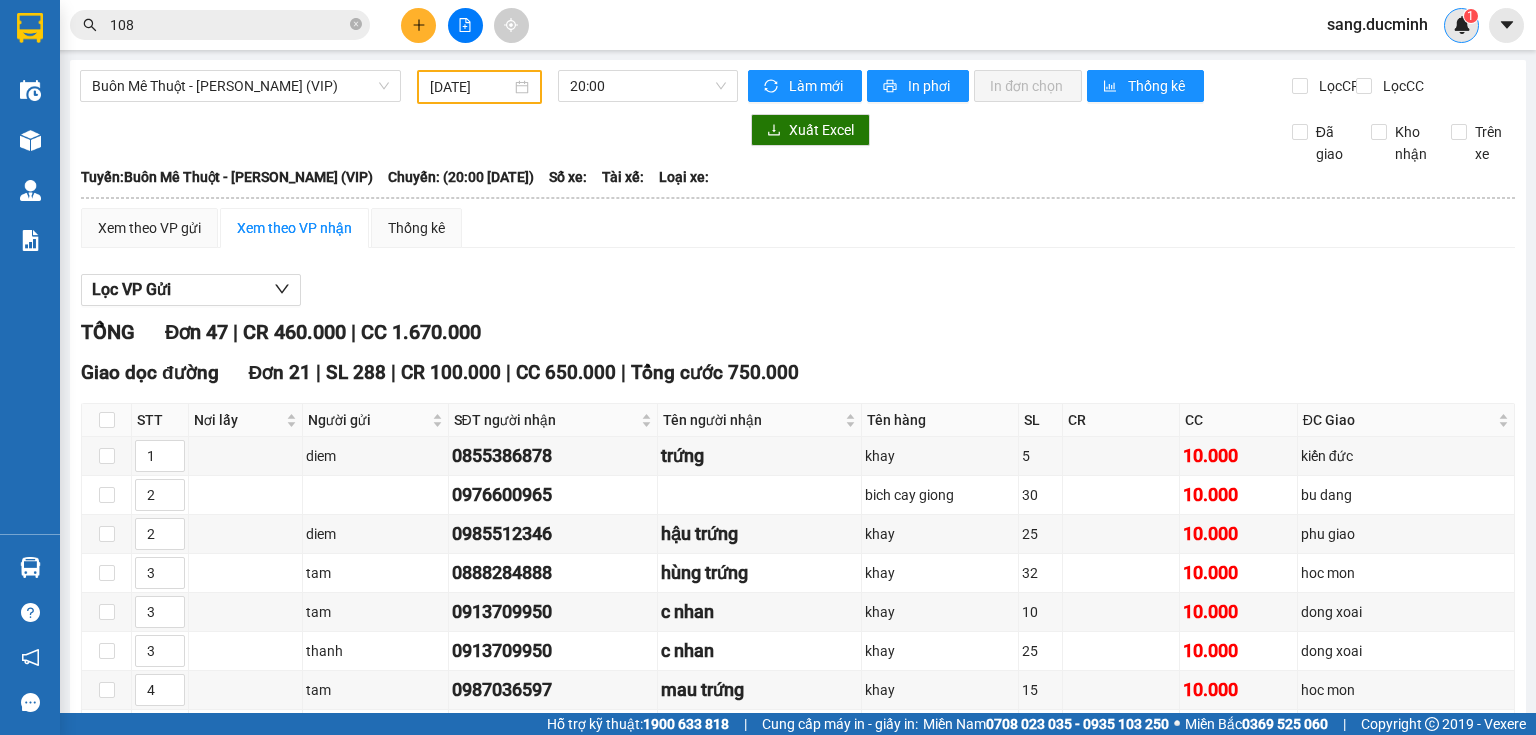 click on "1" at bounding box center (1461, 25) 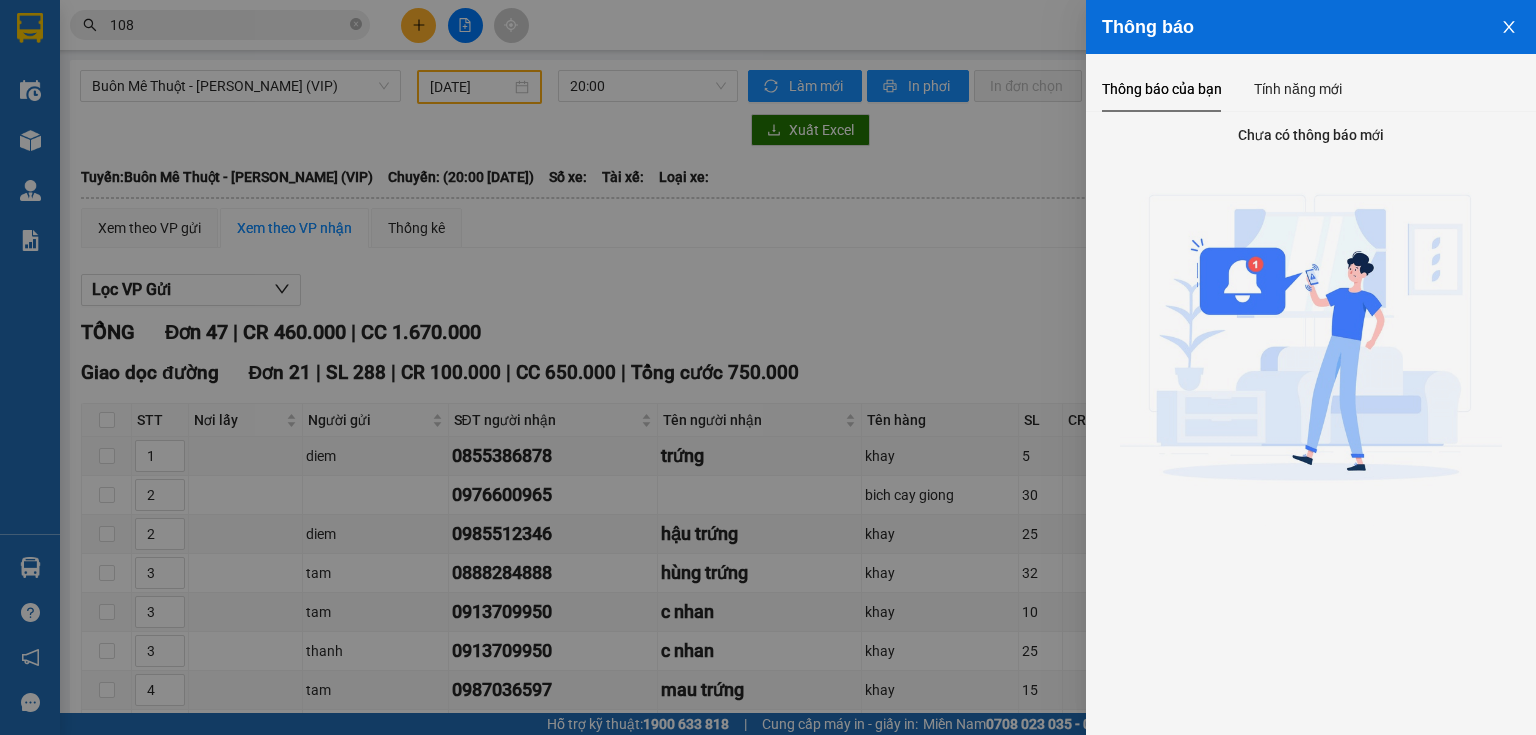drag, startPoint x: 1432, startPoint y: 40, endPoint x: 972, endPoint y: 215, distance: 492.1636 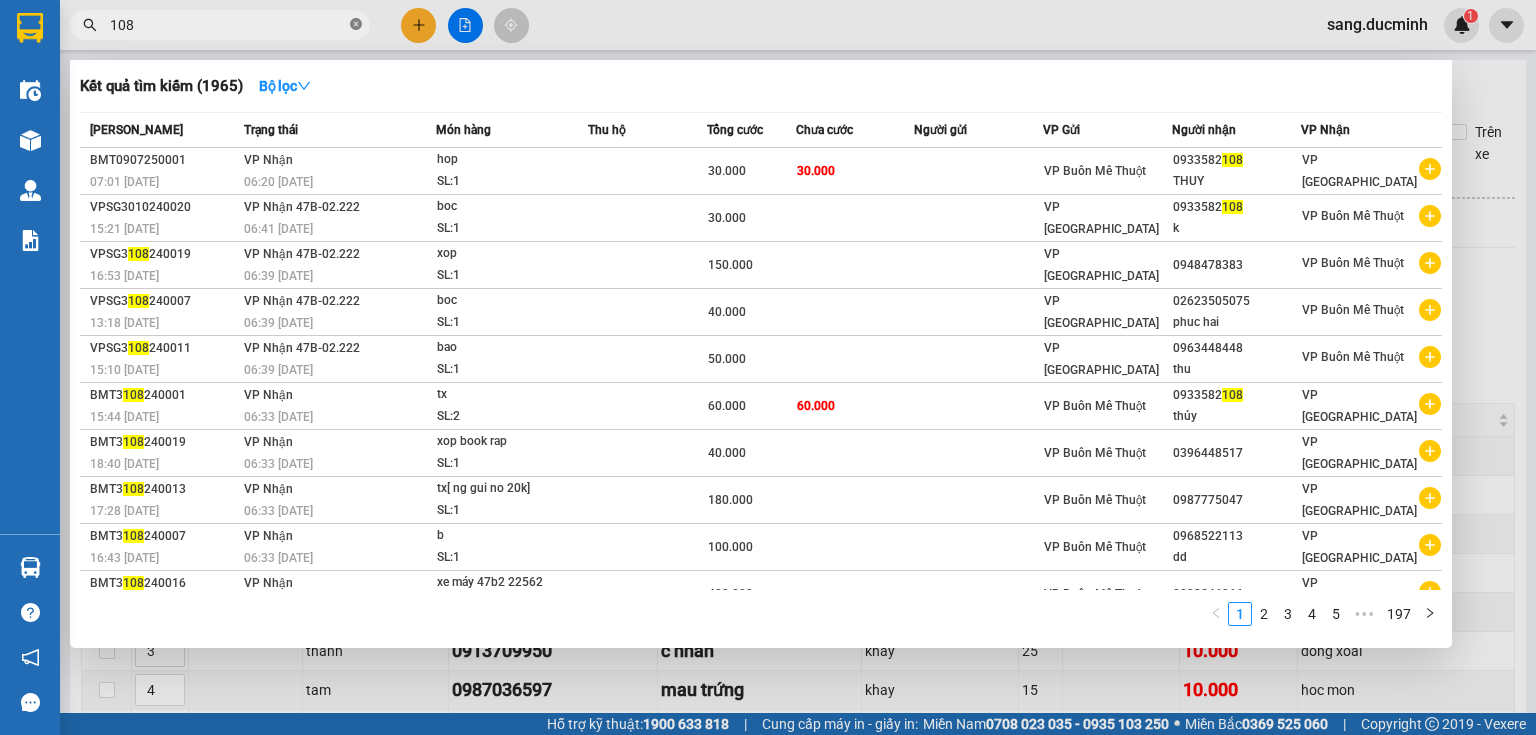 click 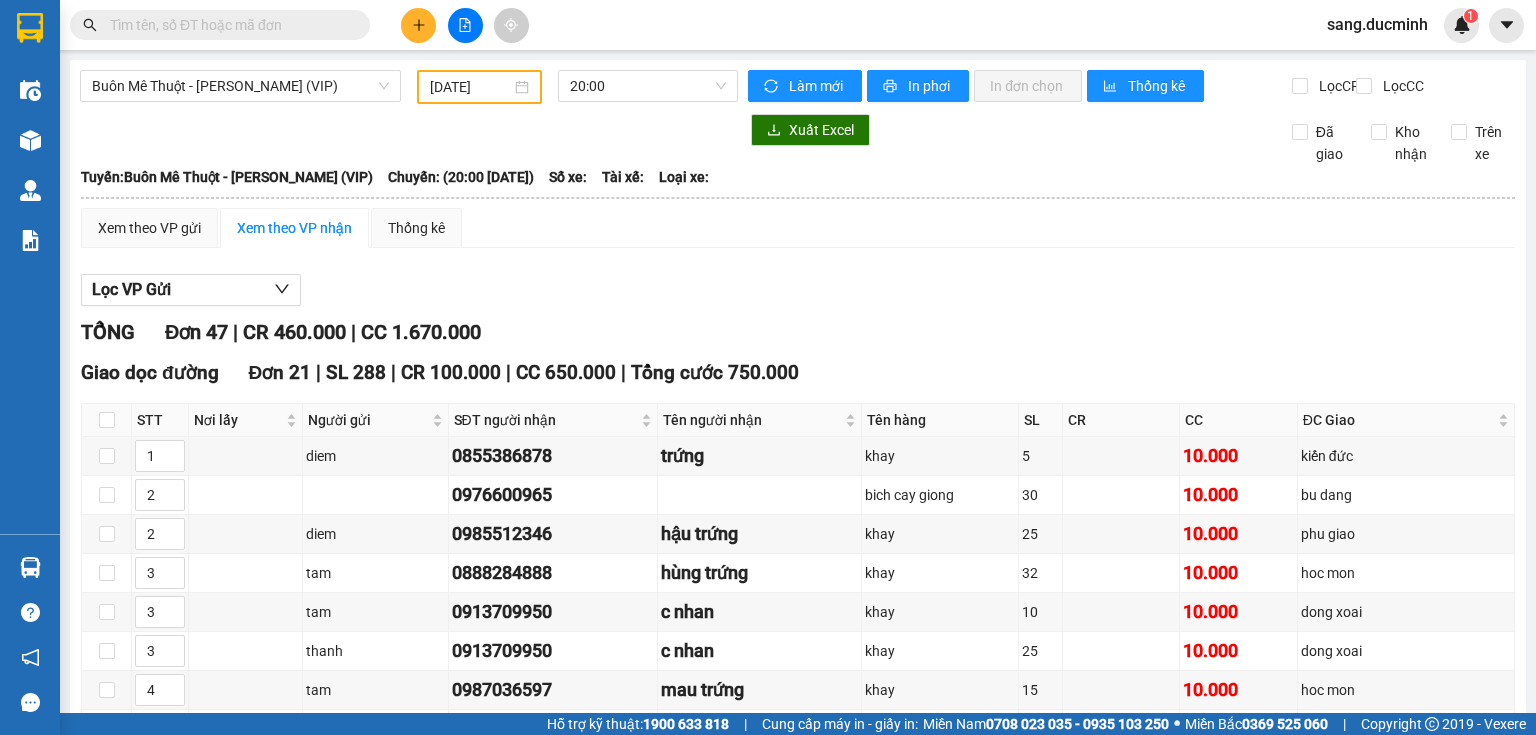 click at bounding box center [228, 25] 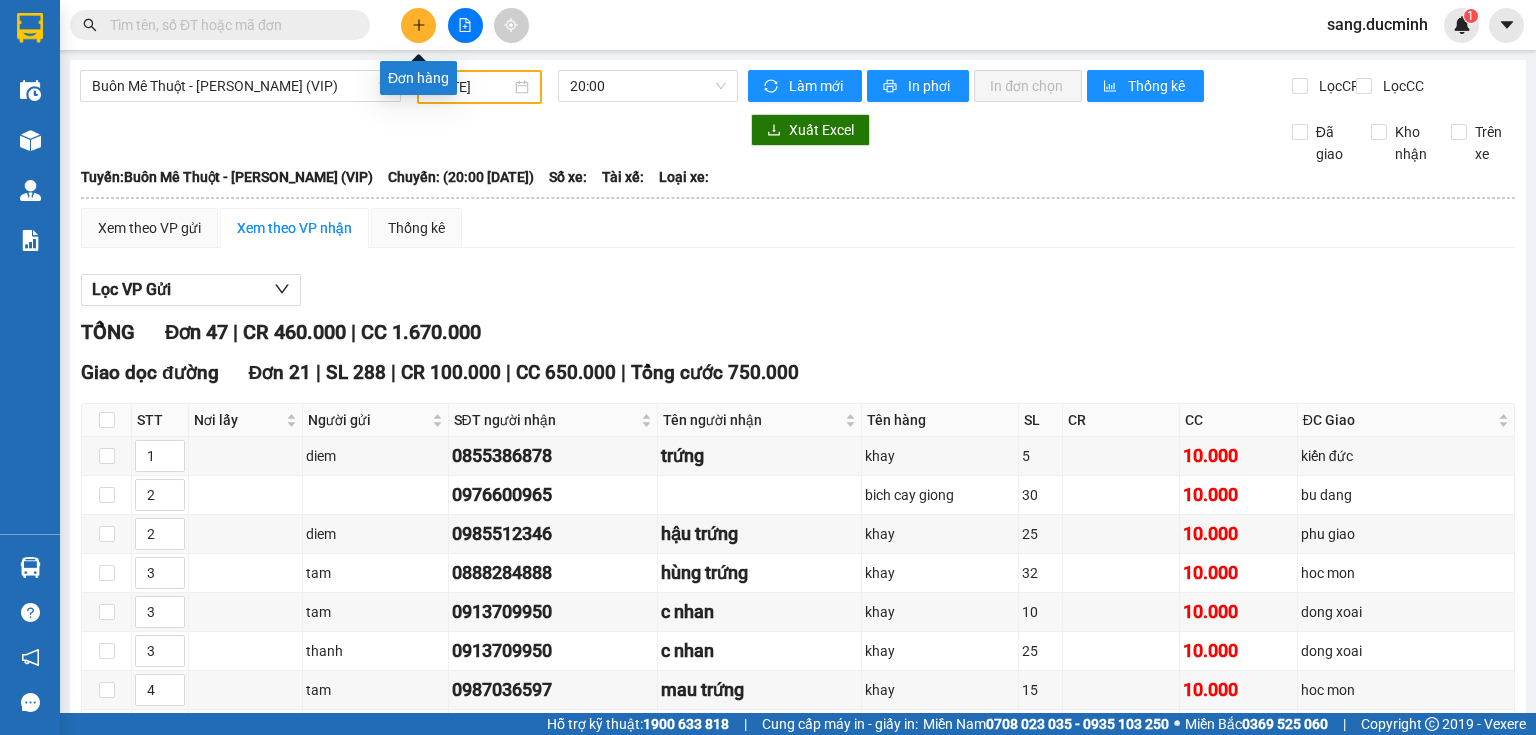 click at bounding box center [418, 25] 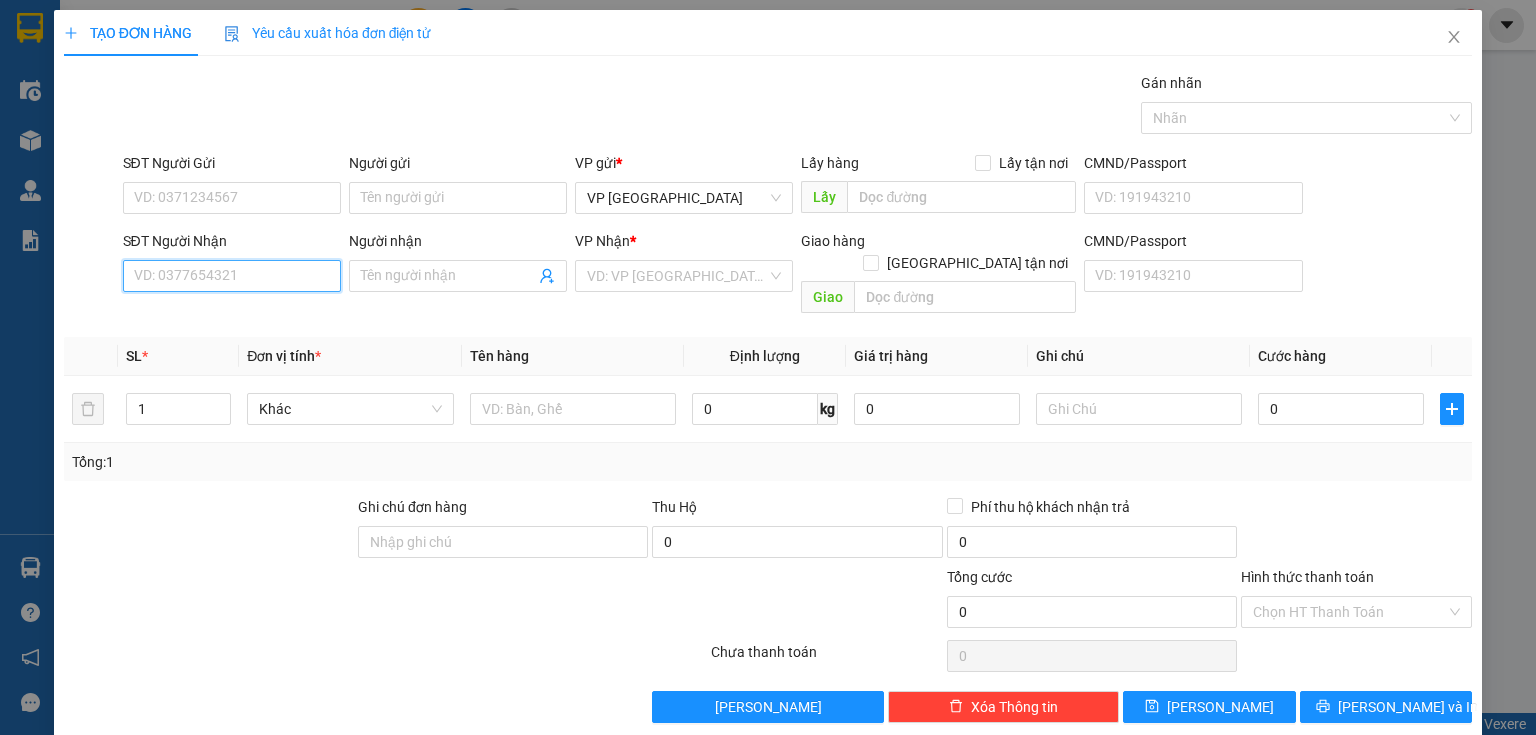 click on "SĐT Người Nhận" at bounding box center [232, 276] 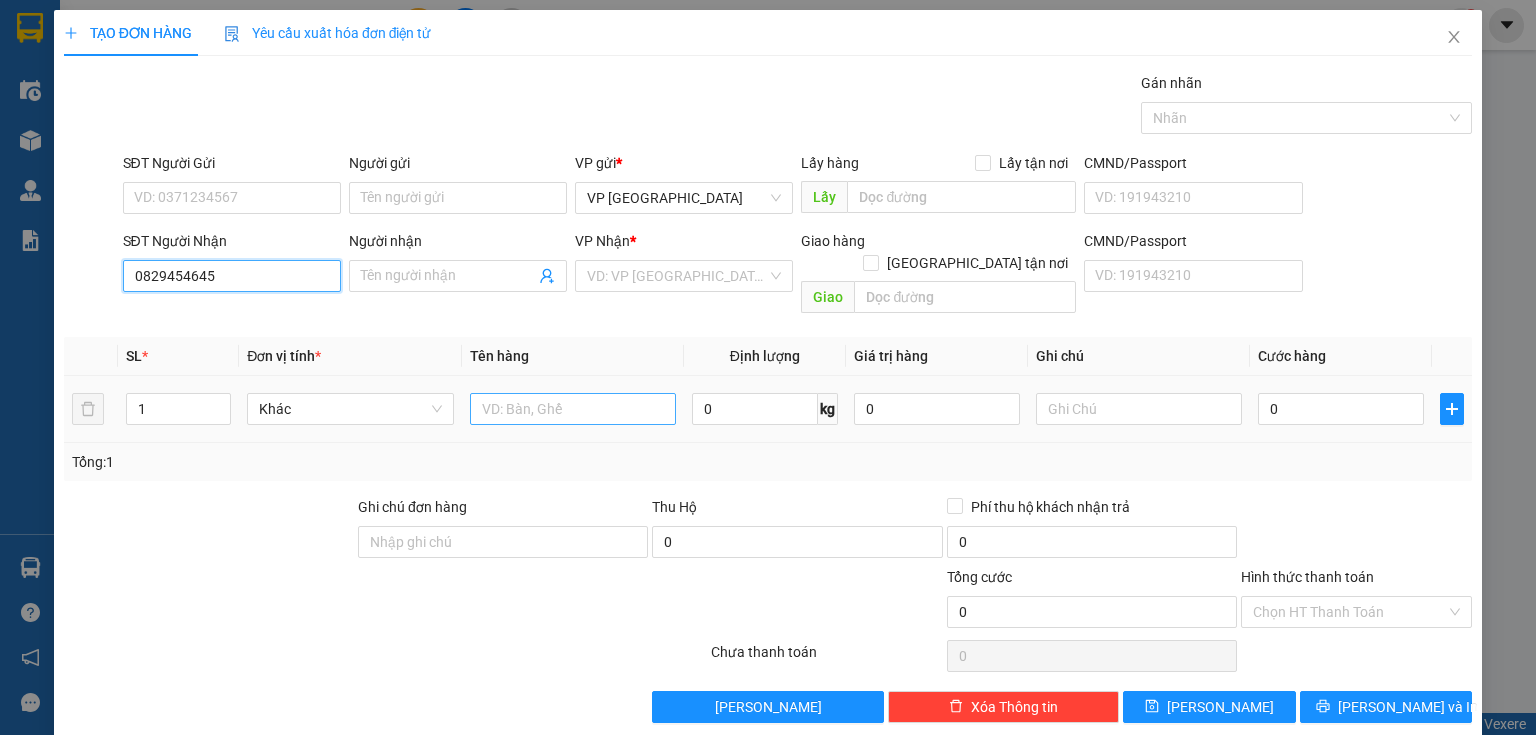 type on "0829454645" 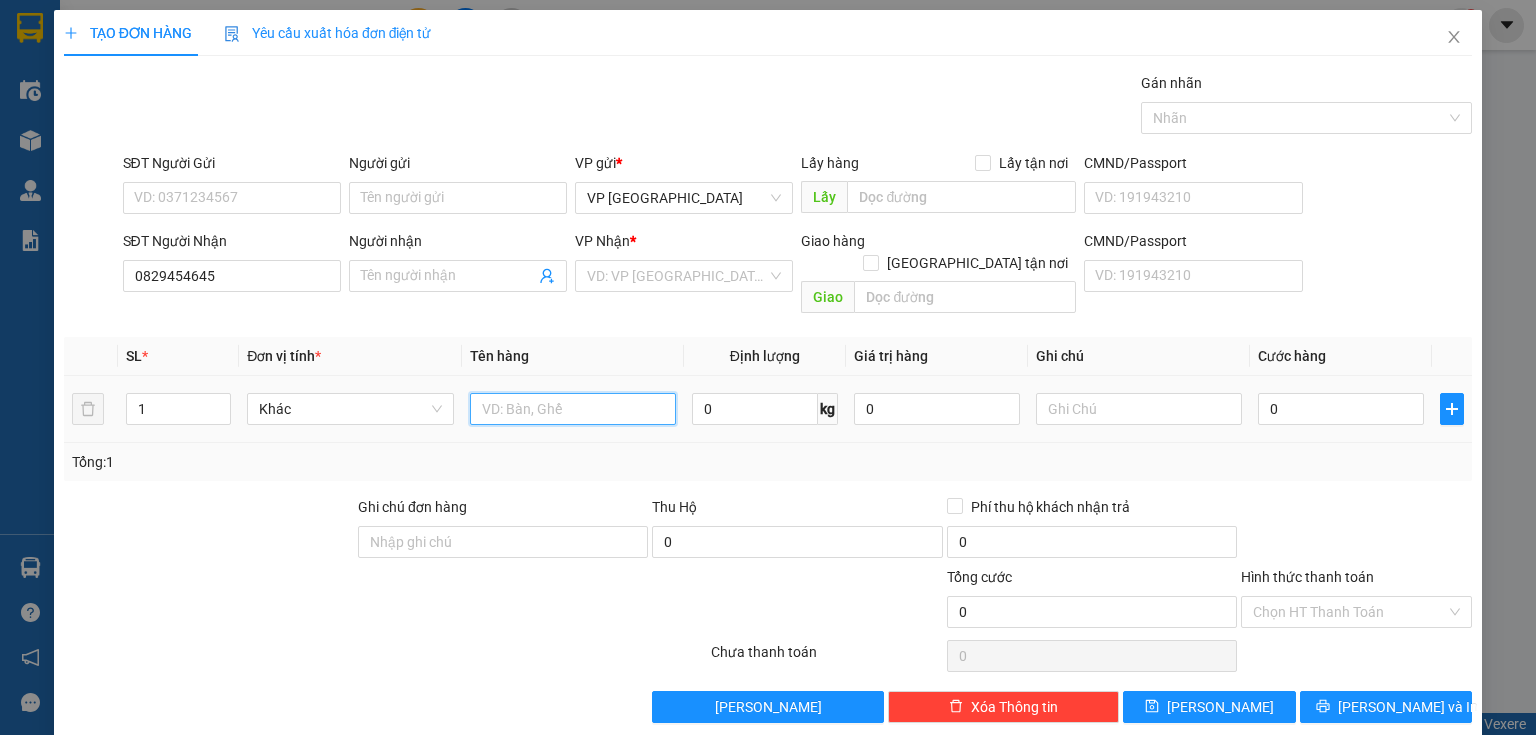 click at bounding box center (573, 409) 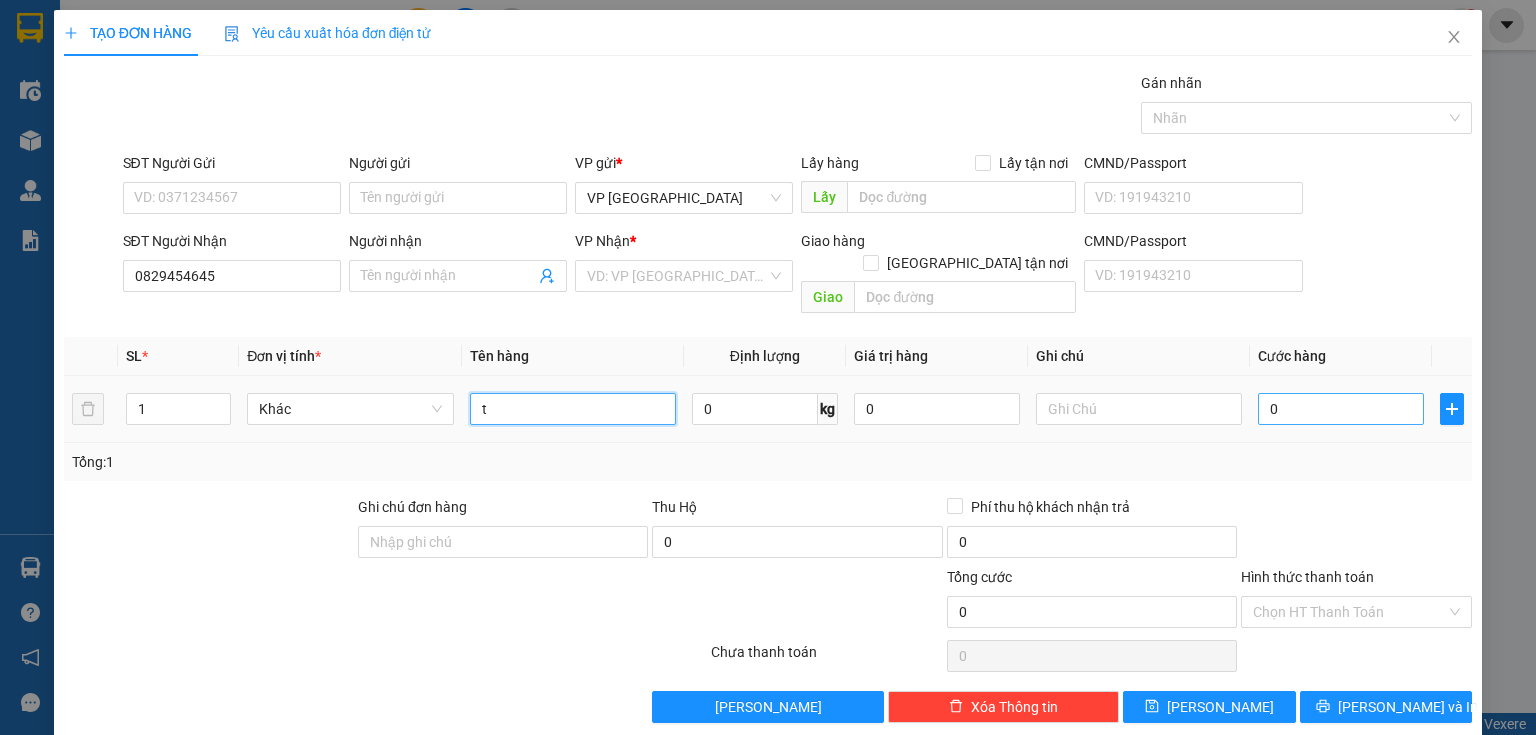 type on "t" 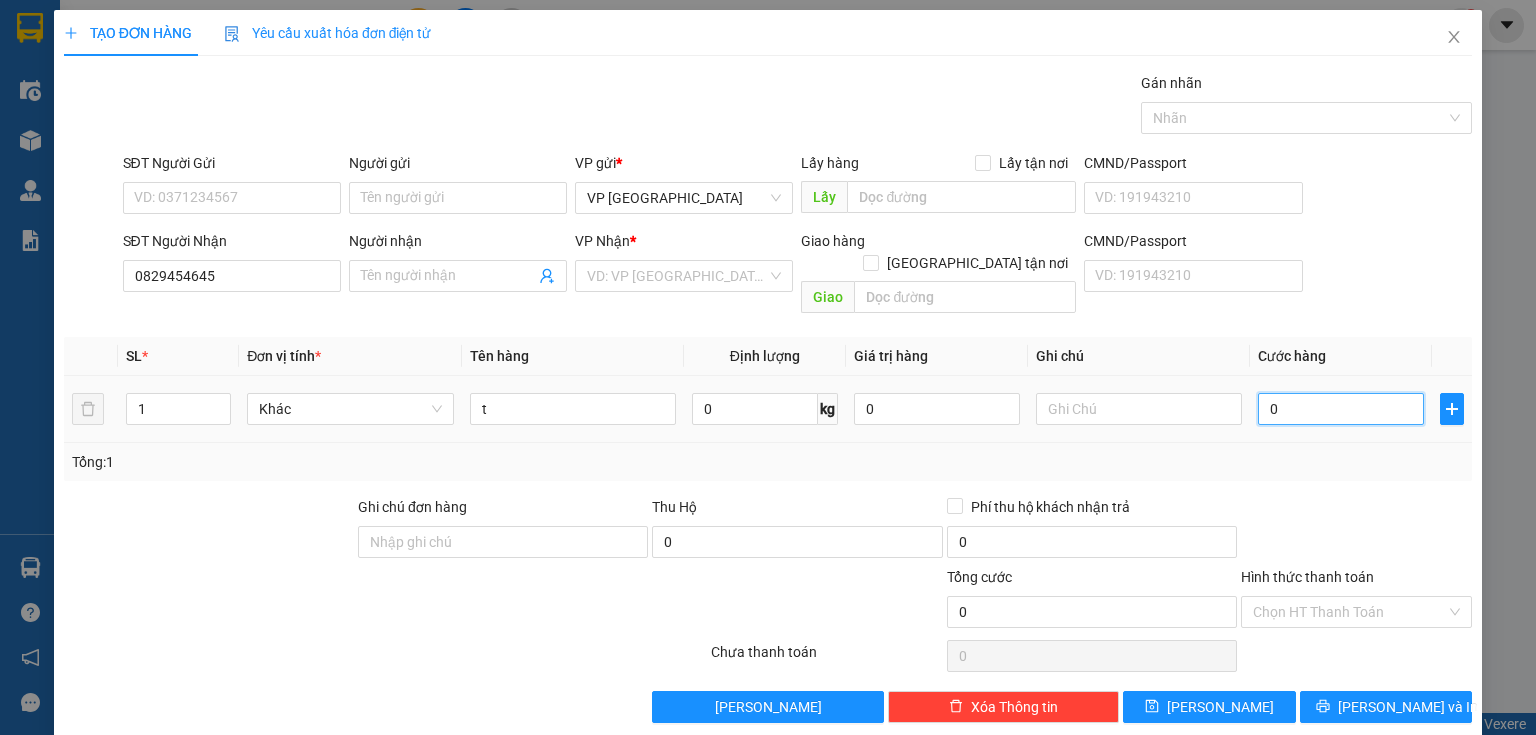 click on "0" at bounding box center (1341, 409) 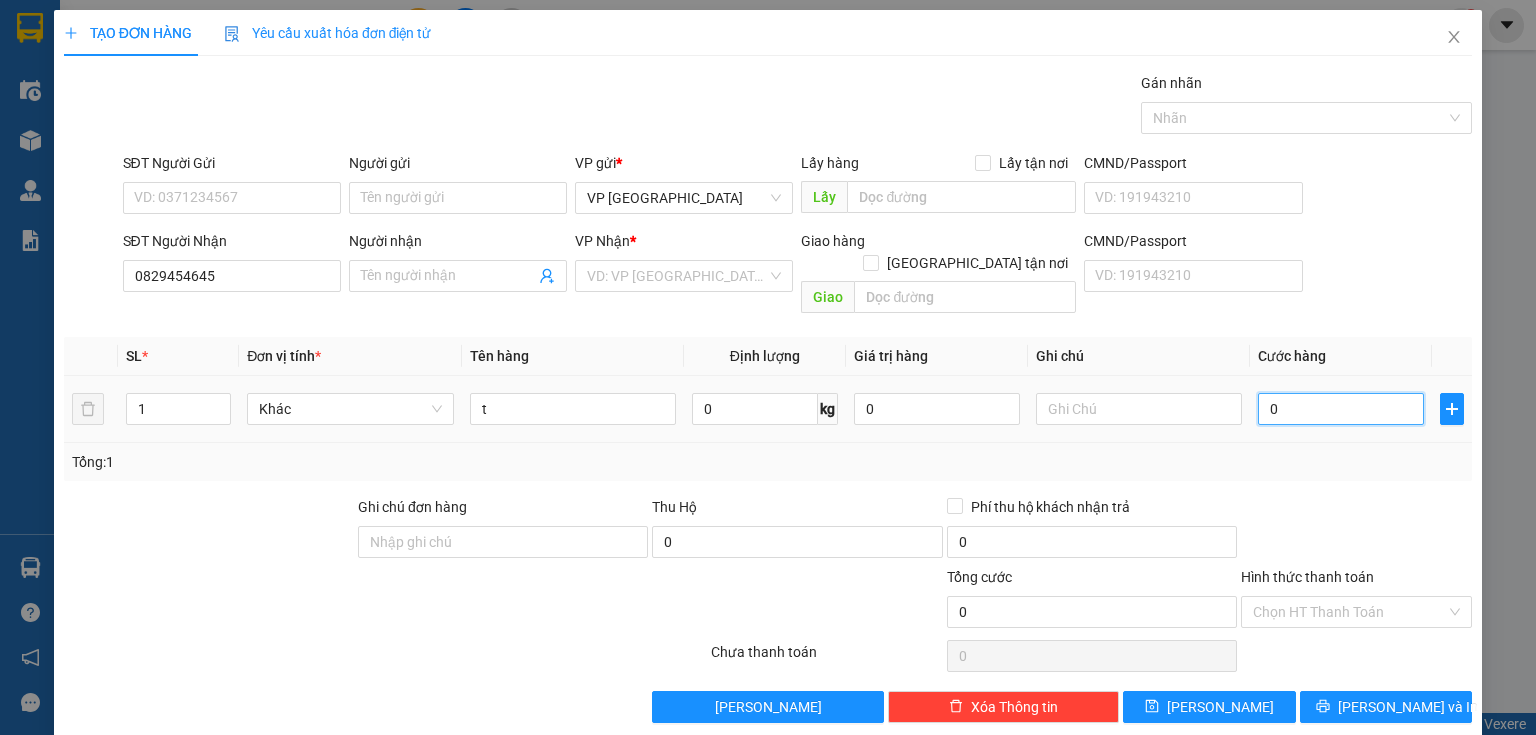 type on "05" 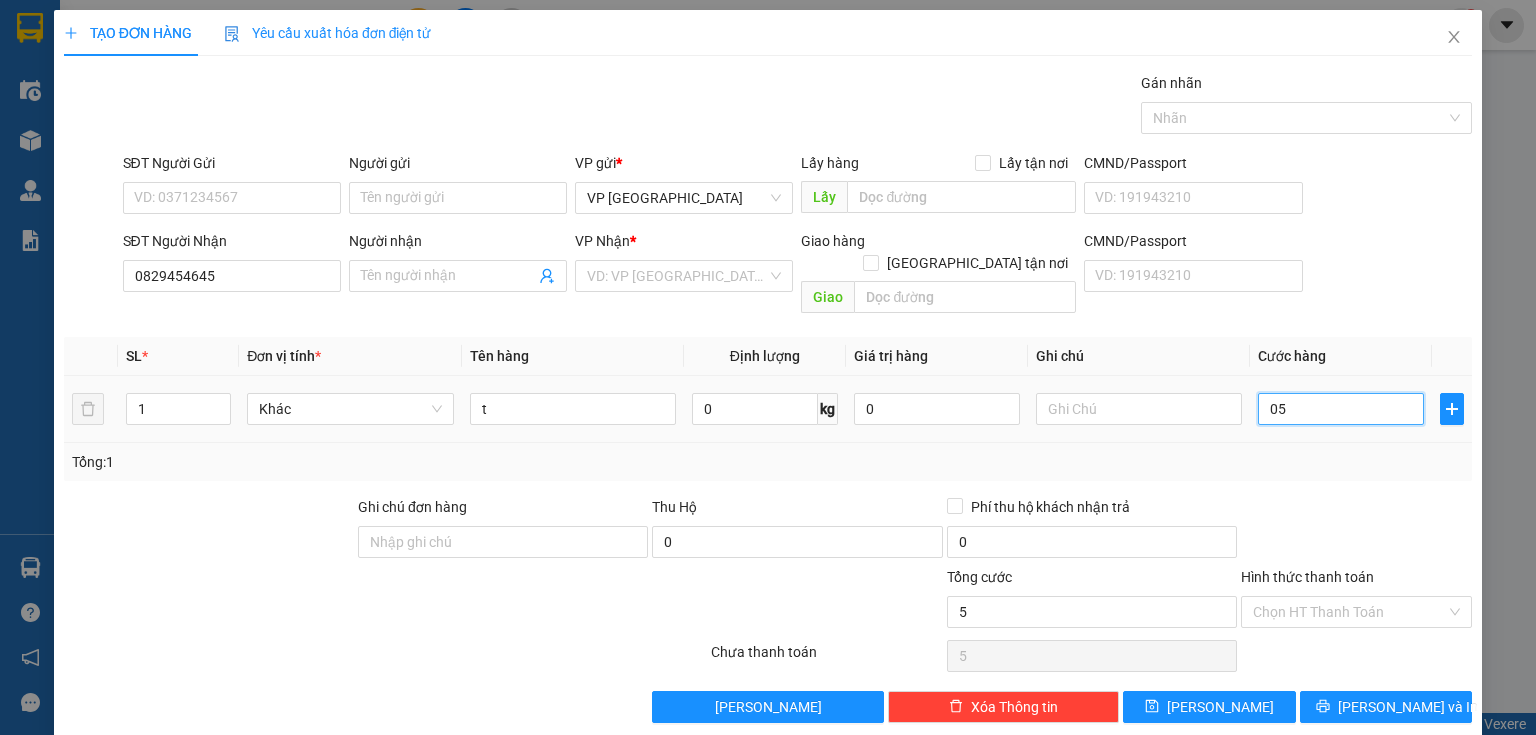 type on "050" 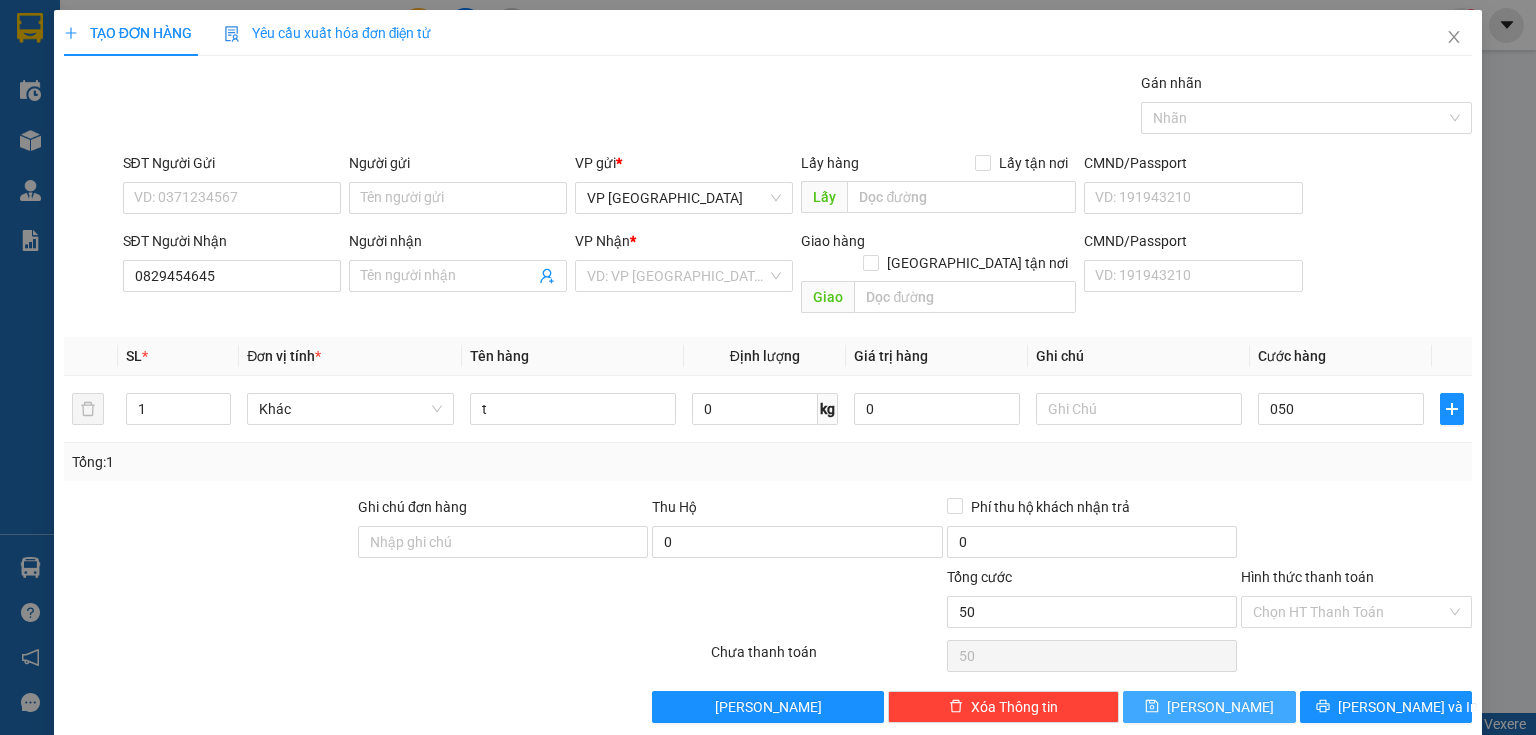 type on "50.000" 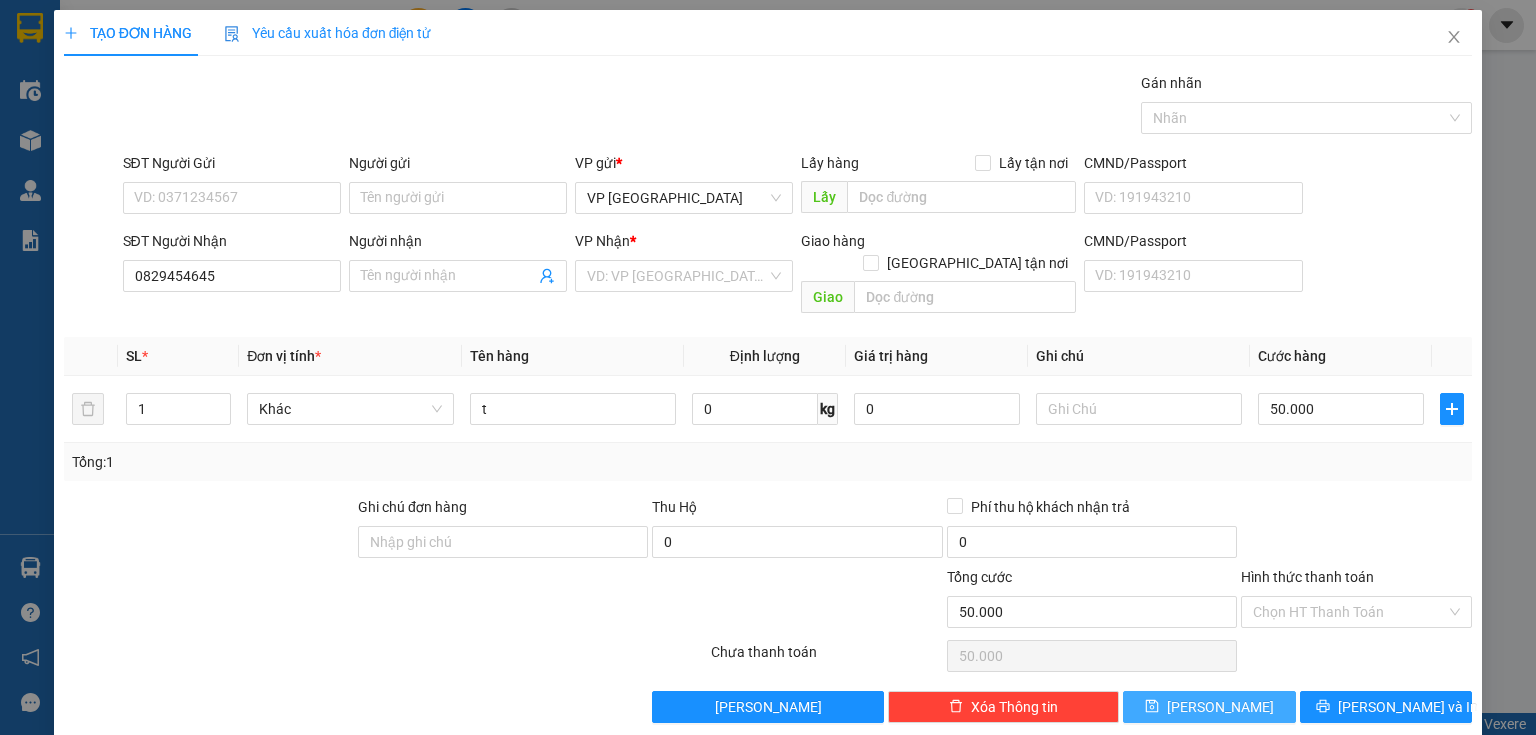 click on "[PERSON_NAME]" at bounding box center [1220, 707] 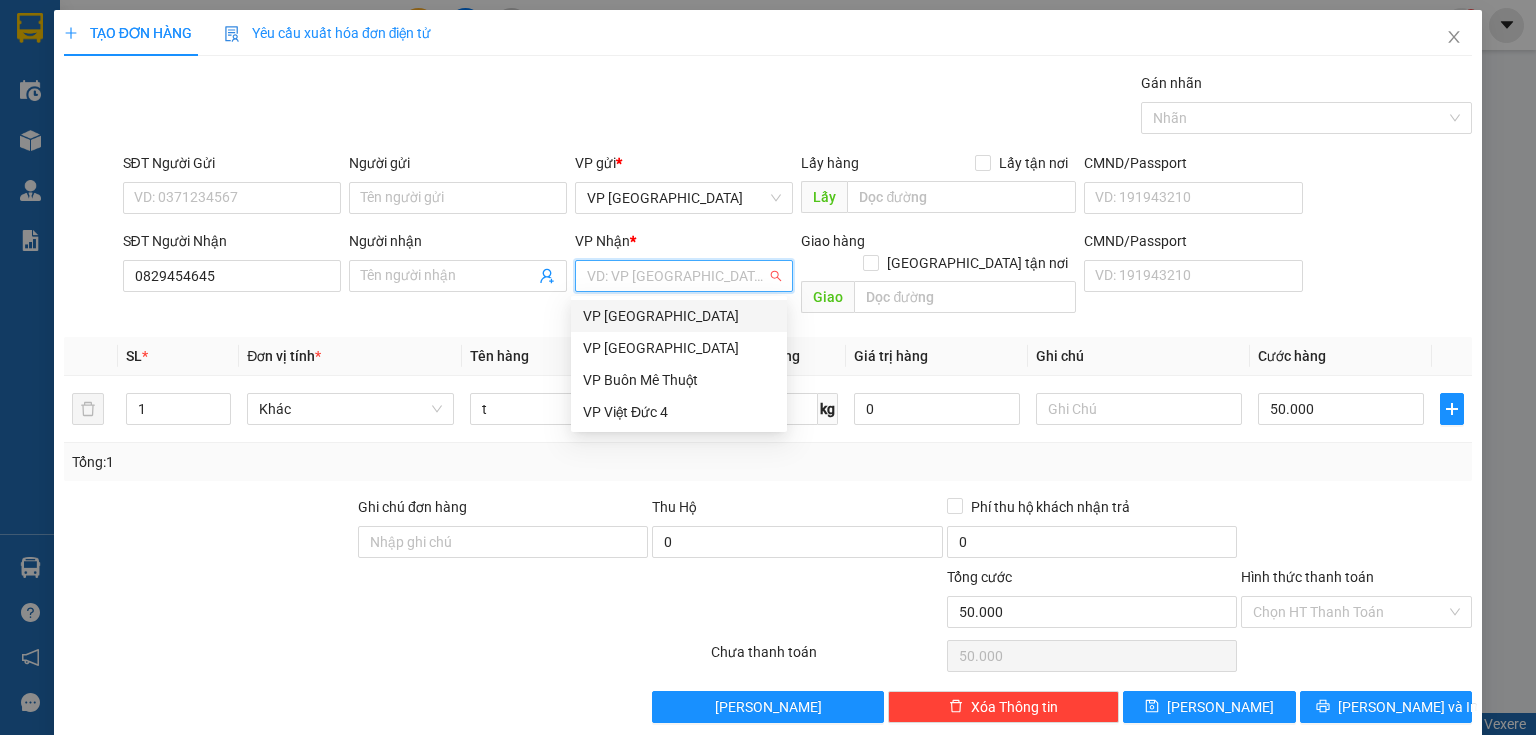 click at bounding box center [677, 276] 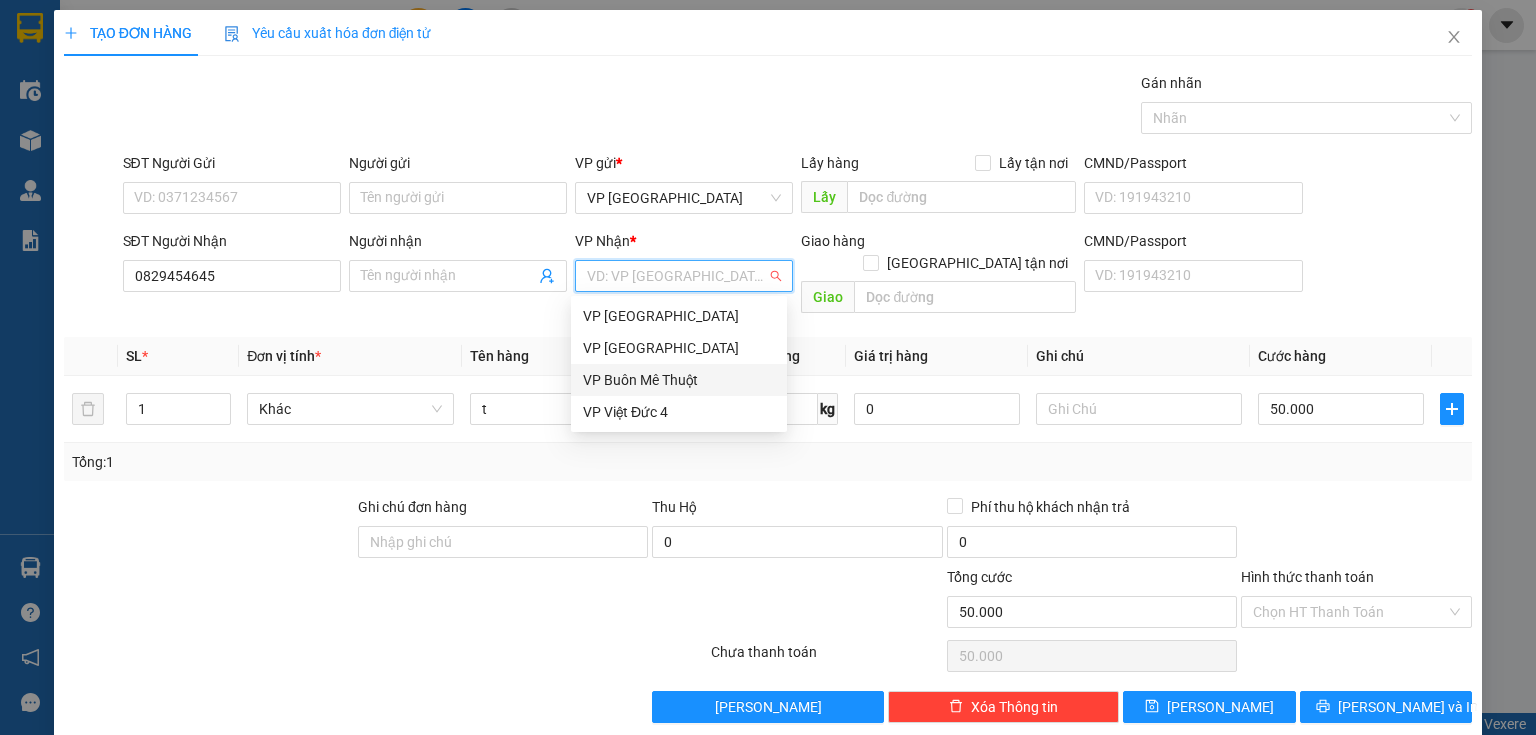 click on "VP Buôn Mê Thuột" at bounding box center [679, 380] 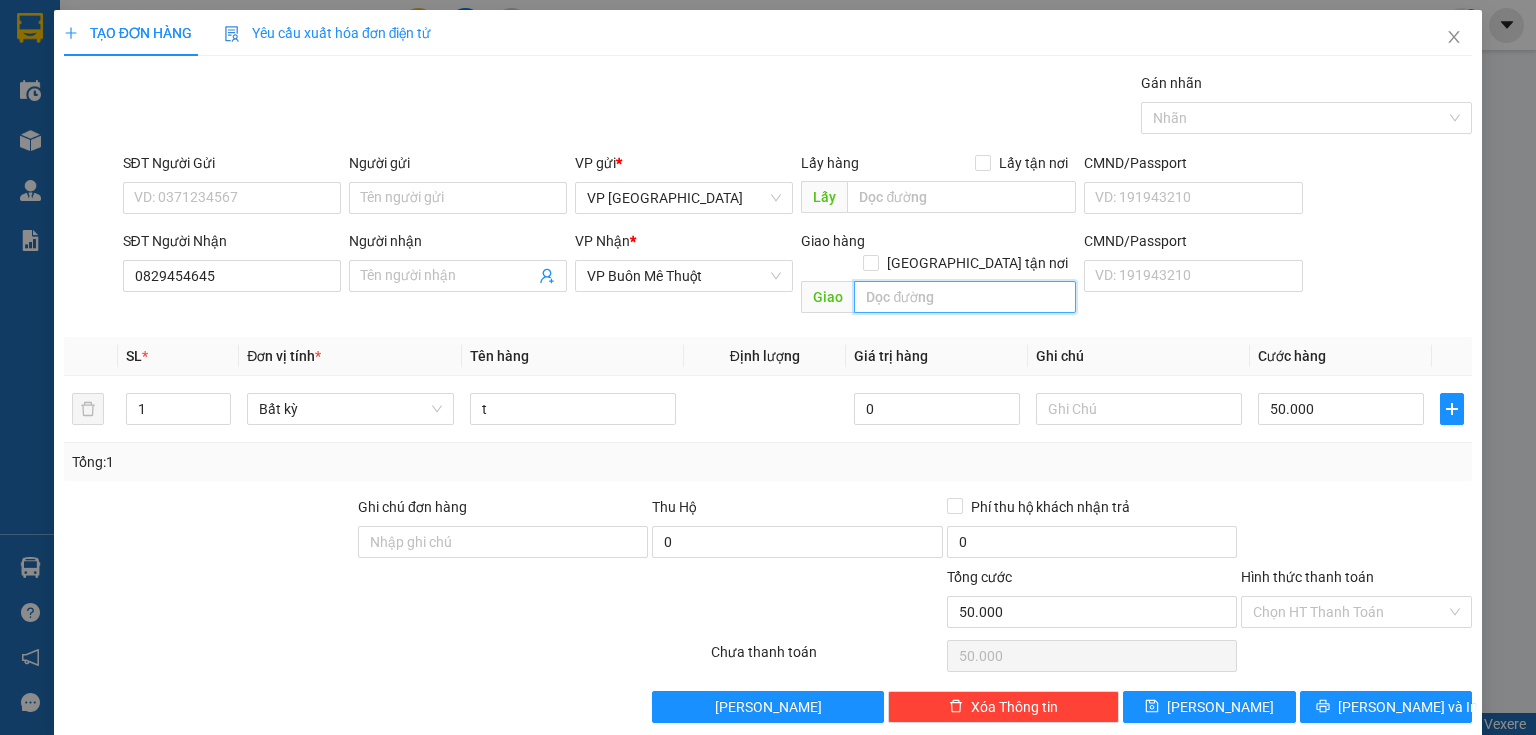 click at bounding box center [965, 297] 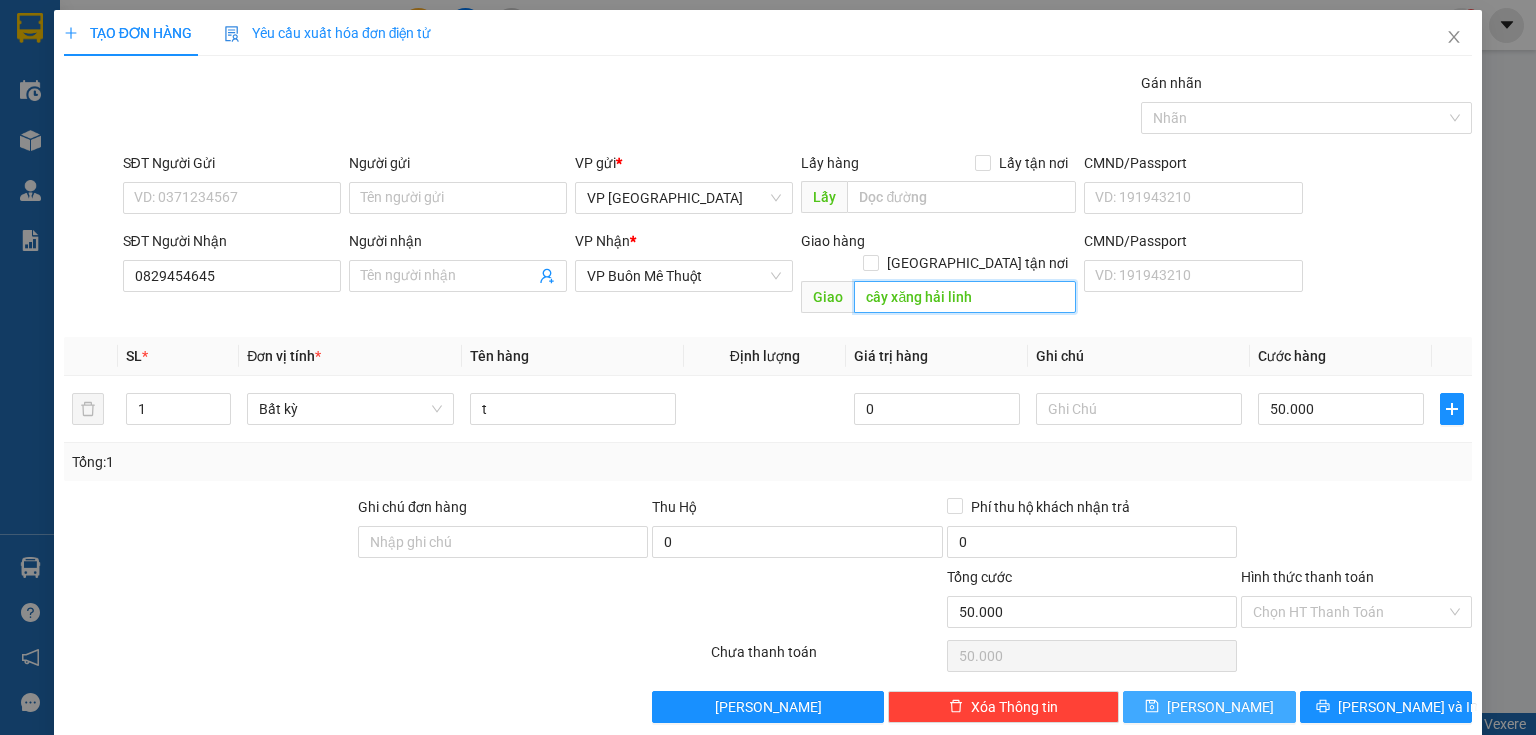 type on "cây xăng hải linh" 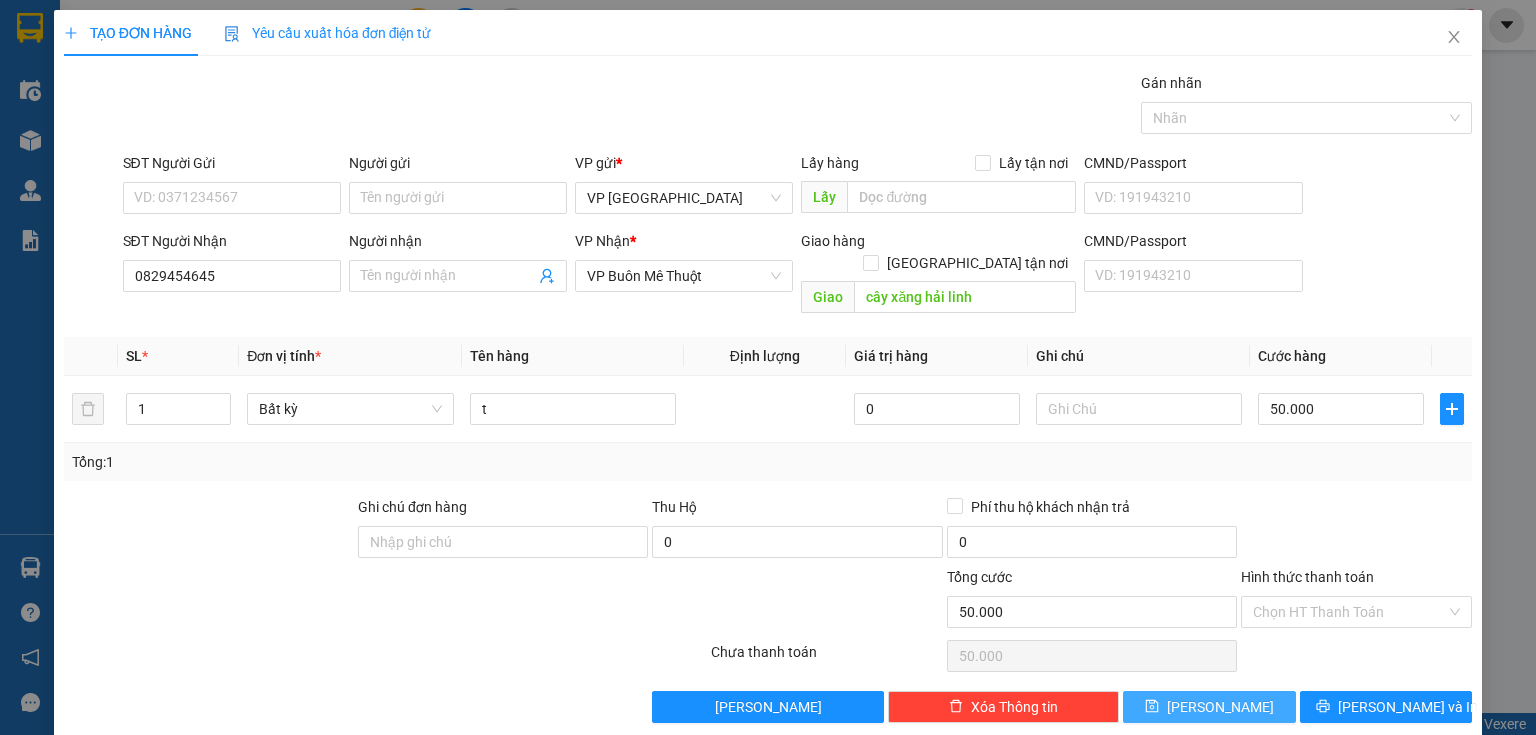 click on "[PERSON_NAME]" at bounding box center [1209, 707] 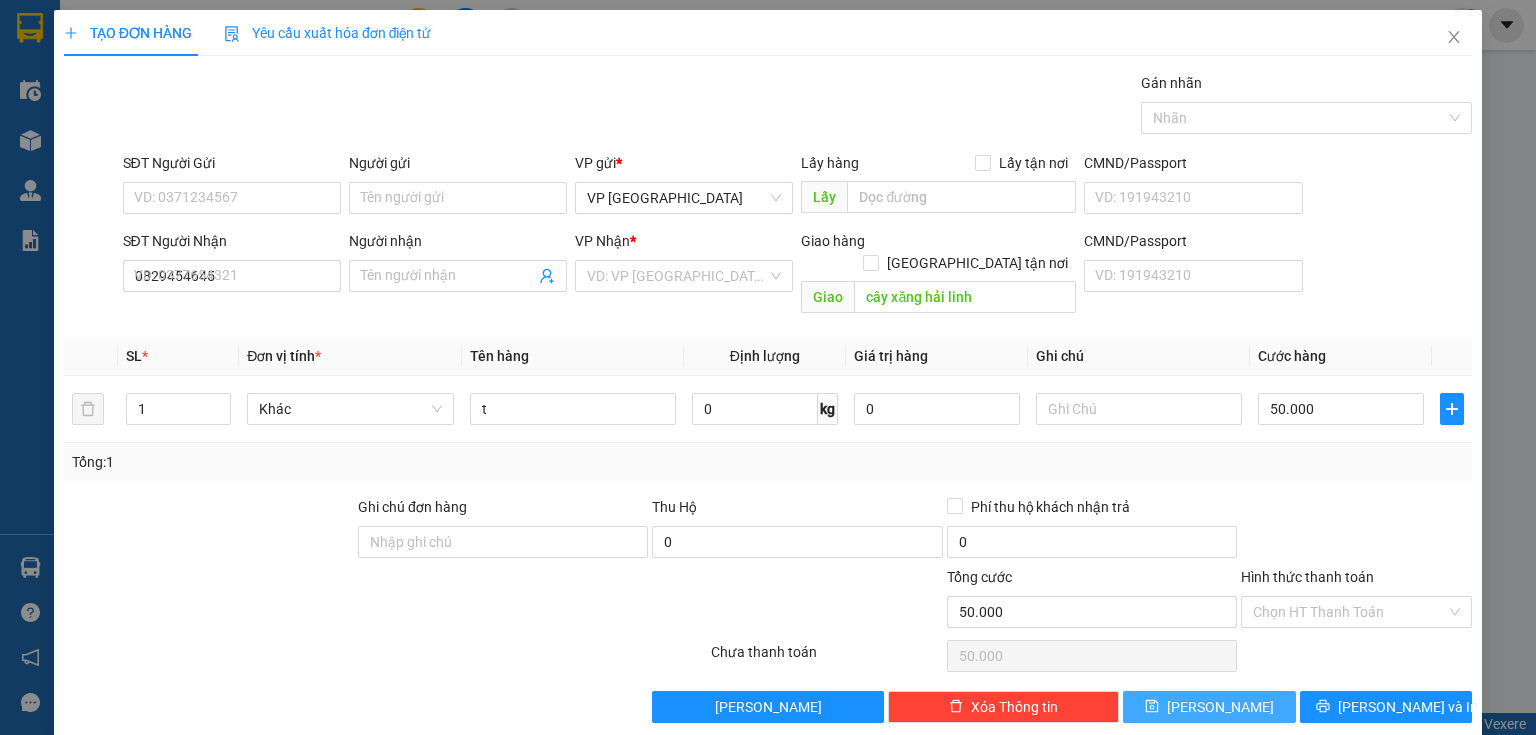 type 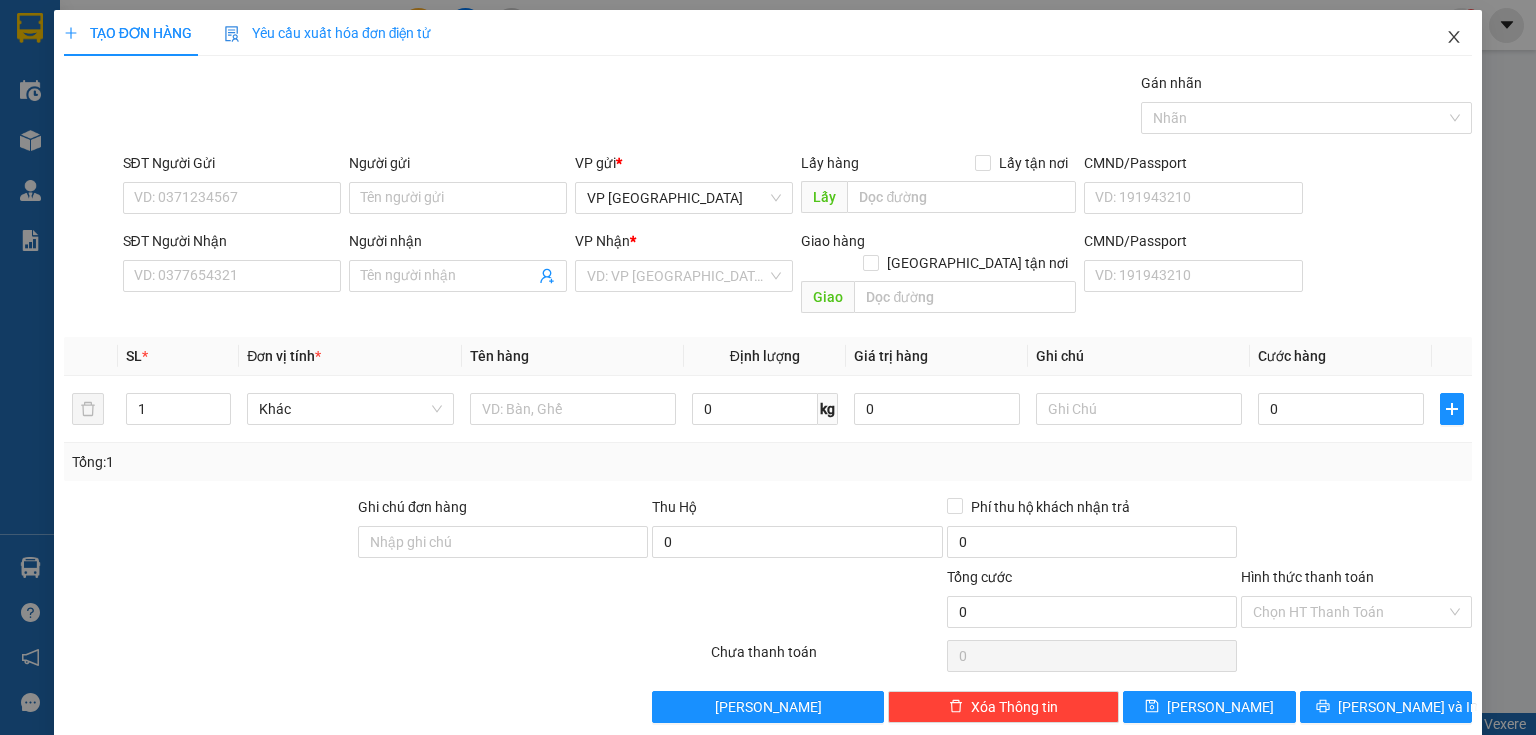 click at bounding box center (1454, 38) 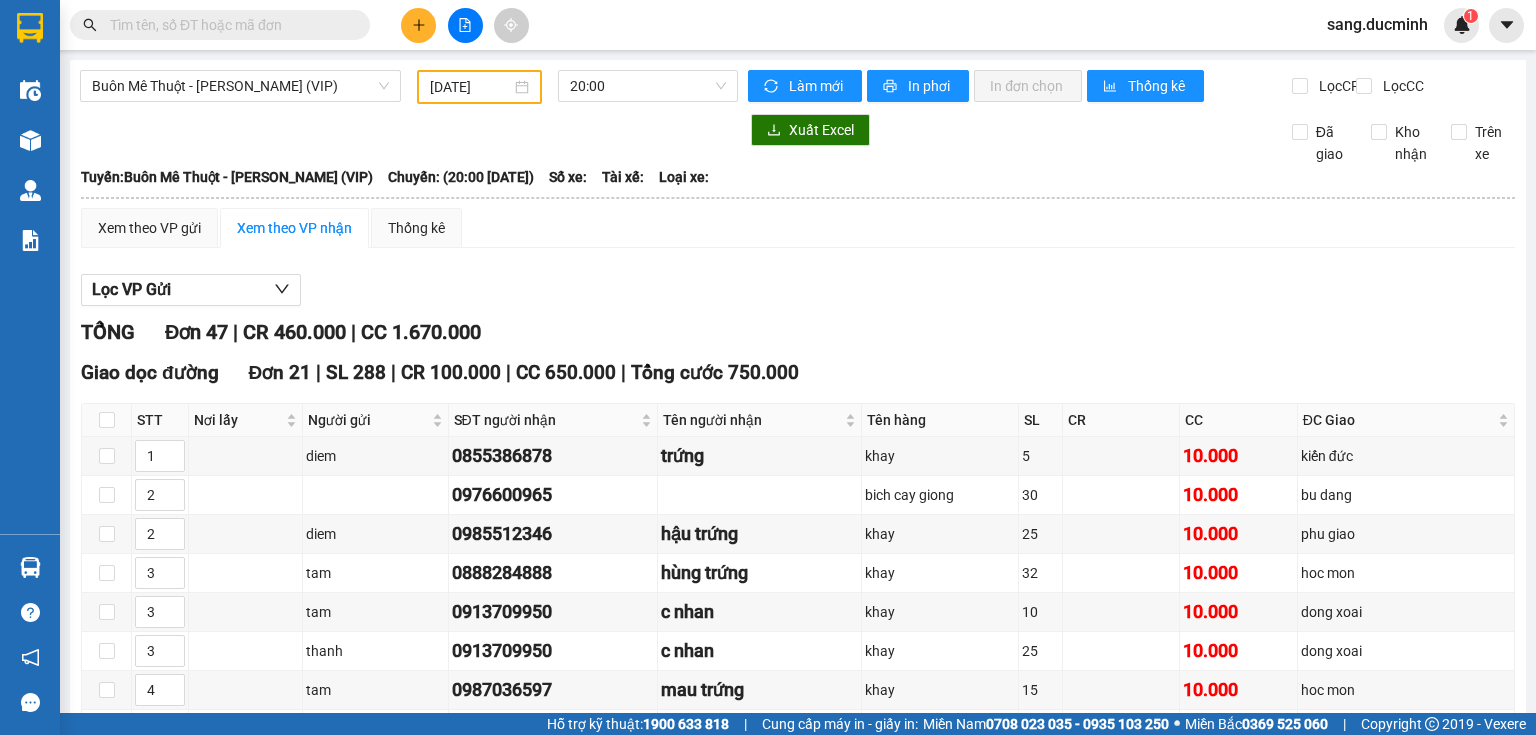 click at bounding box center [228, 25] 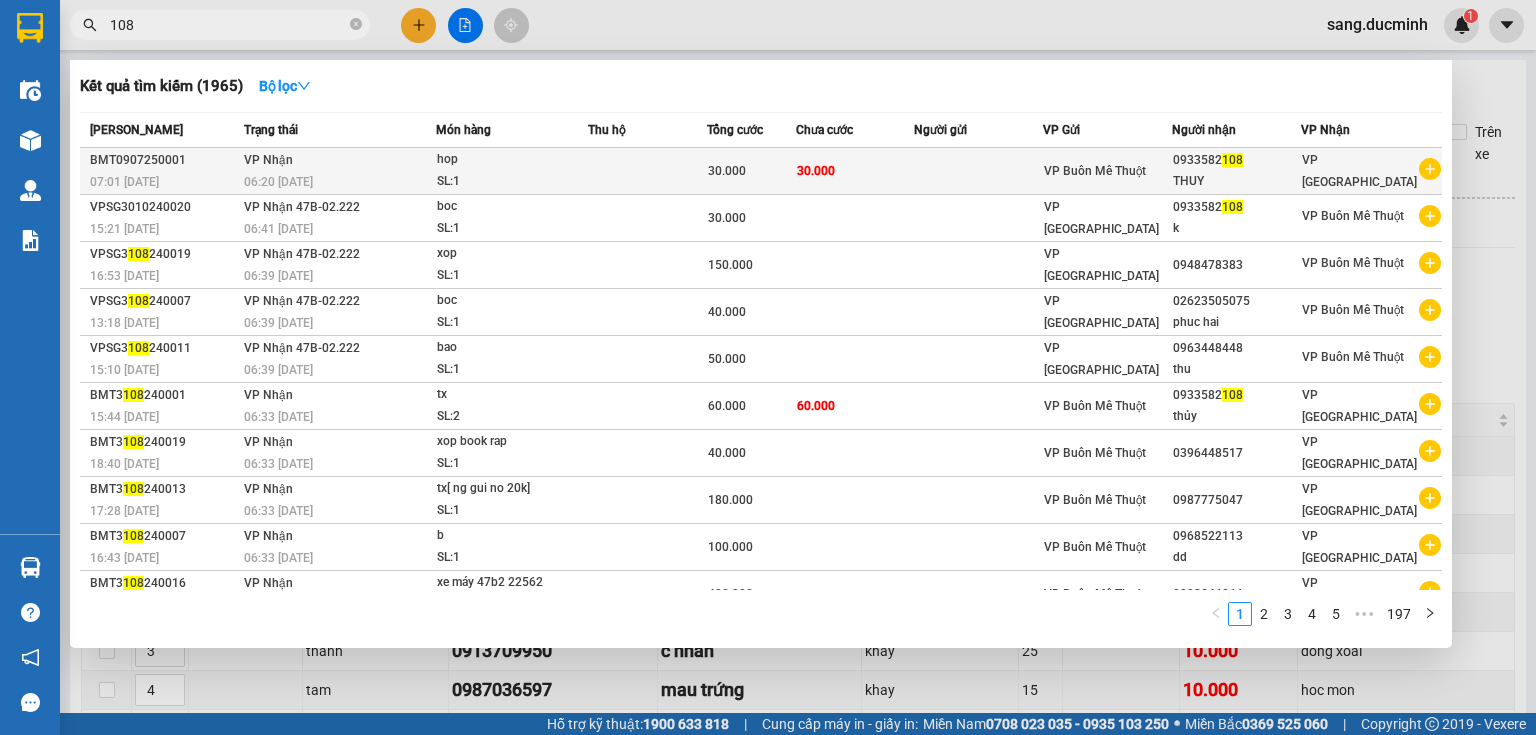 type on "108" 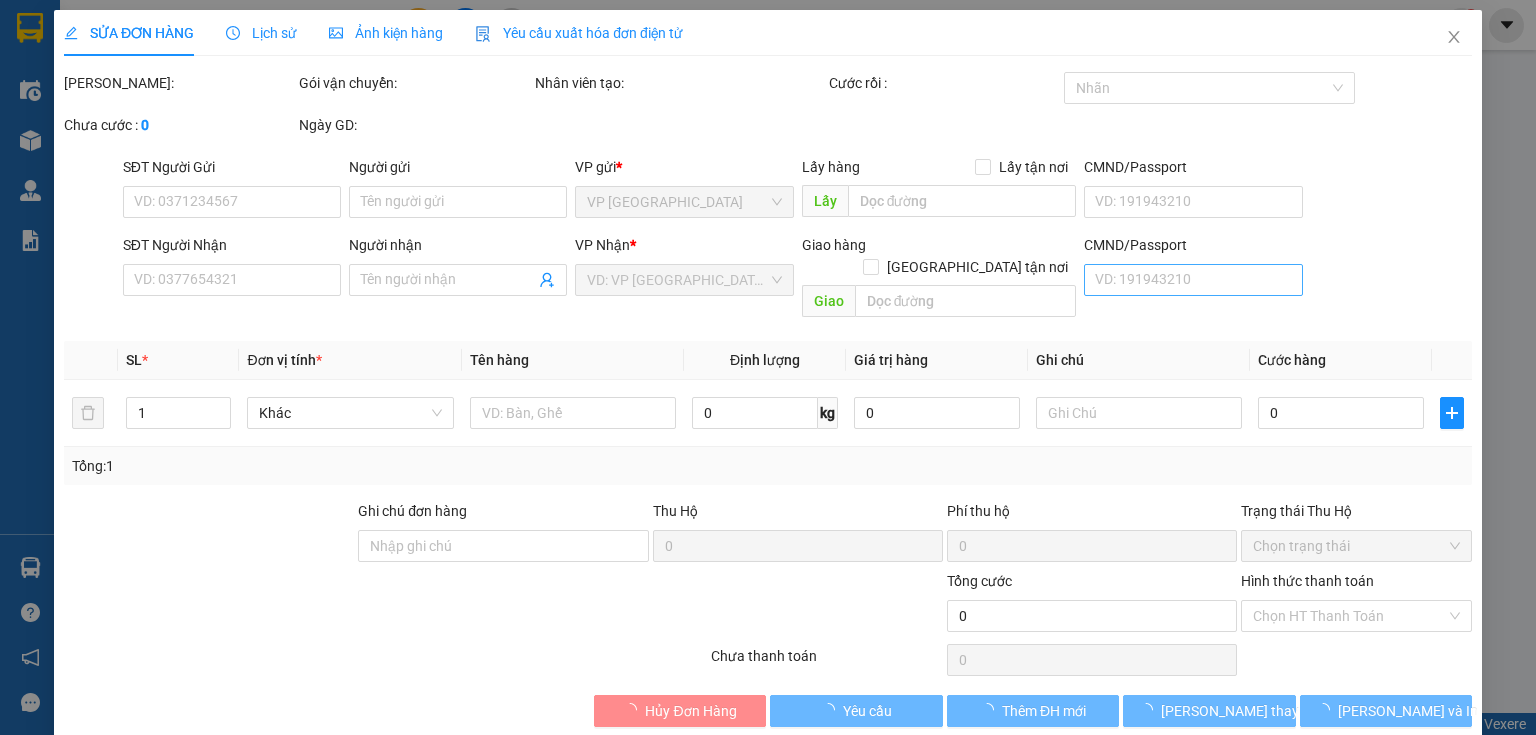 type on "0933582108" 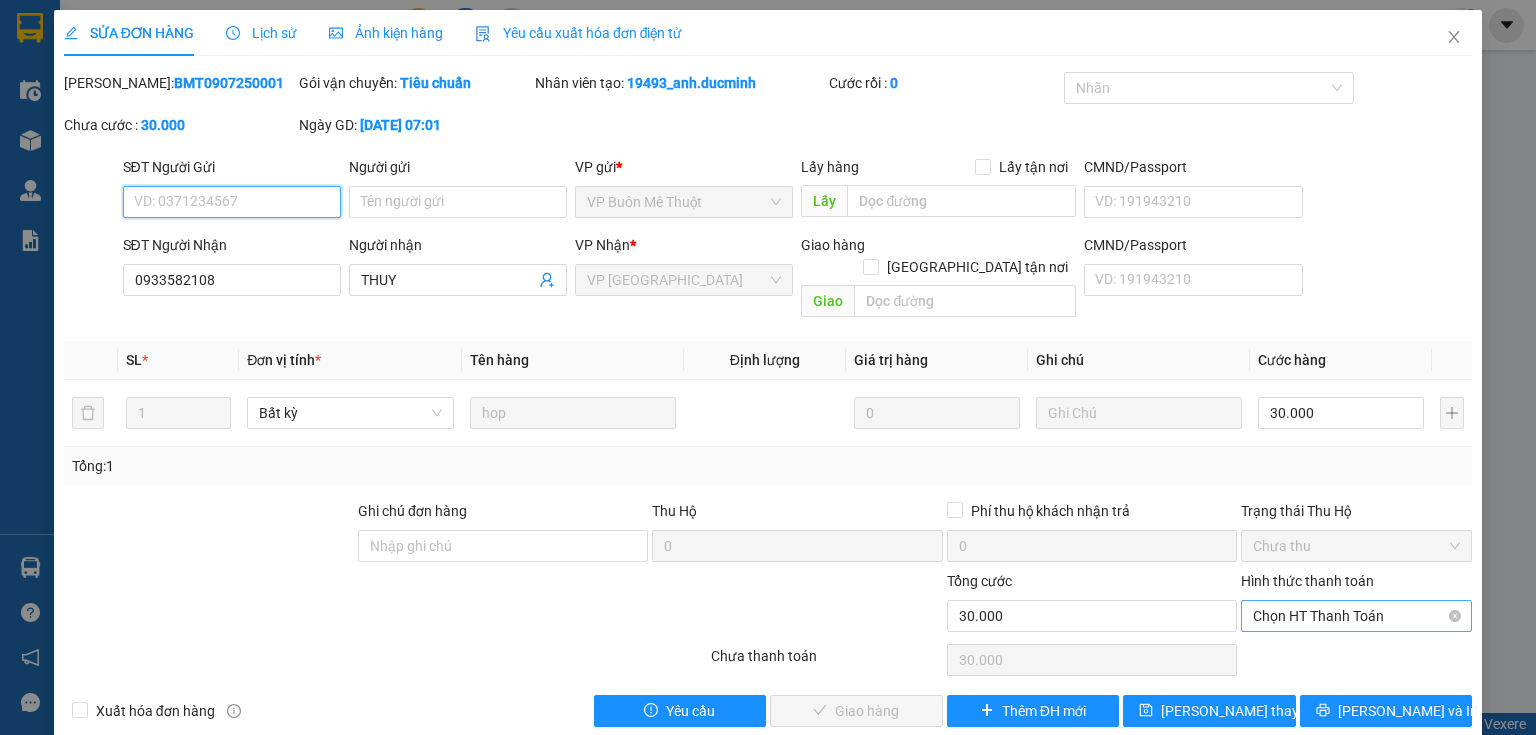 click on "Chọn HT Thanh Toán" at bounding box center (1356, 616) 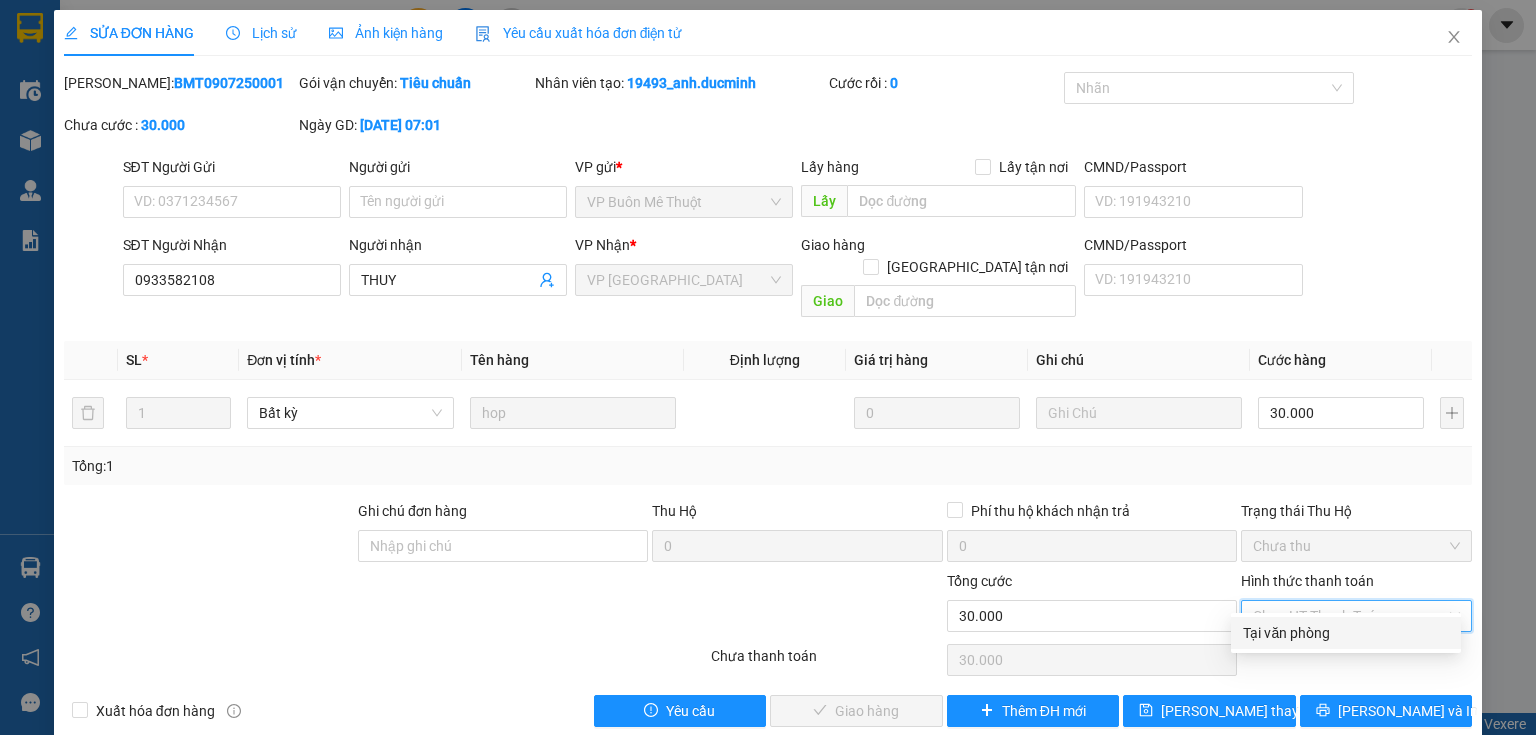 click on "Tại văn phòng" at bounding box center (1346, 633) 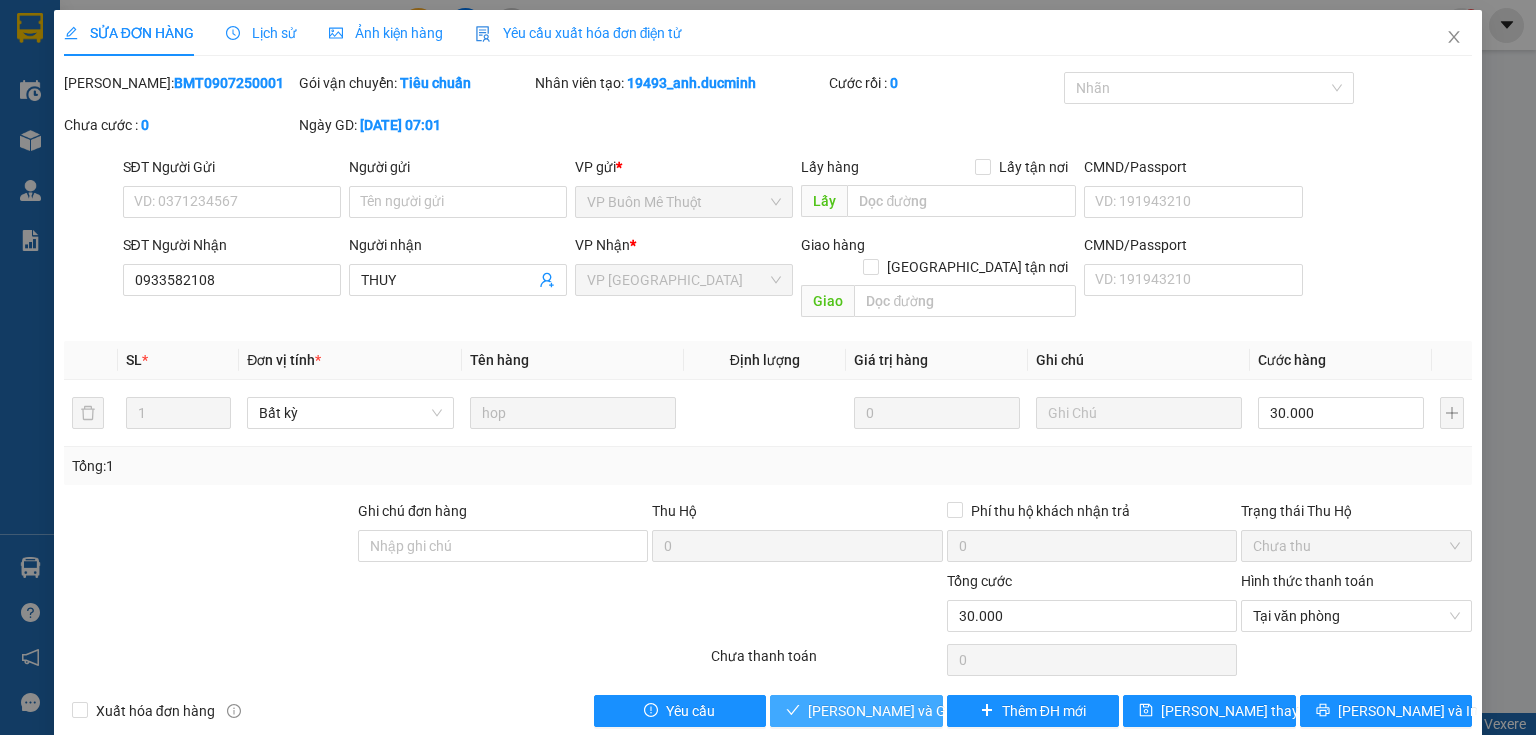 click on "Lưu và Giao hàng" at bounding box center [904, 711] 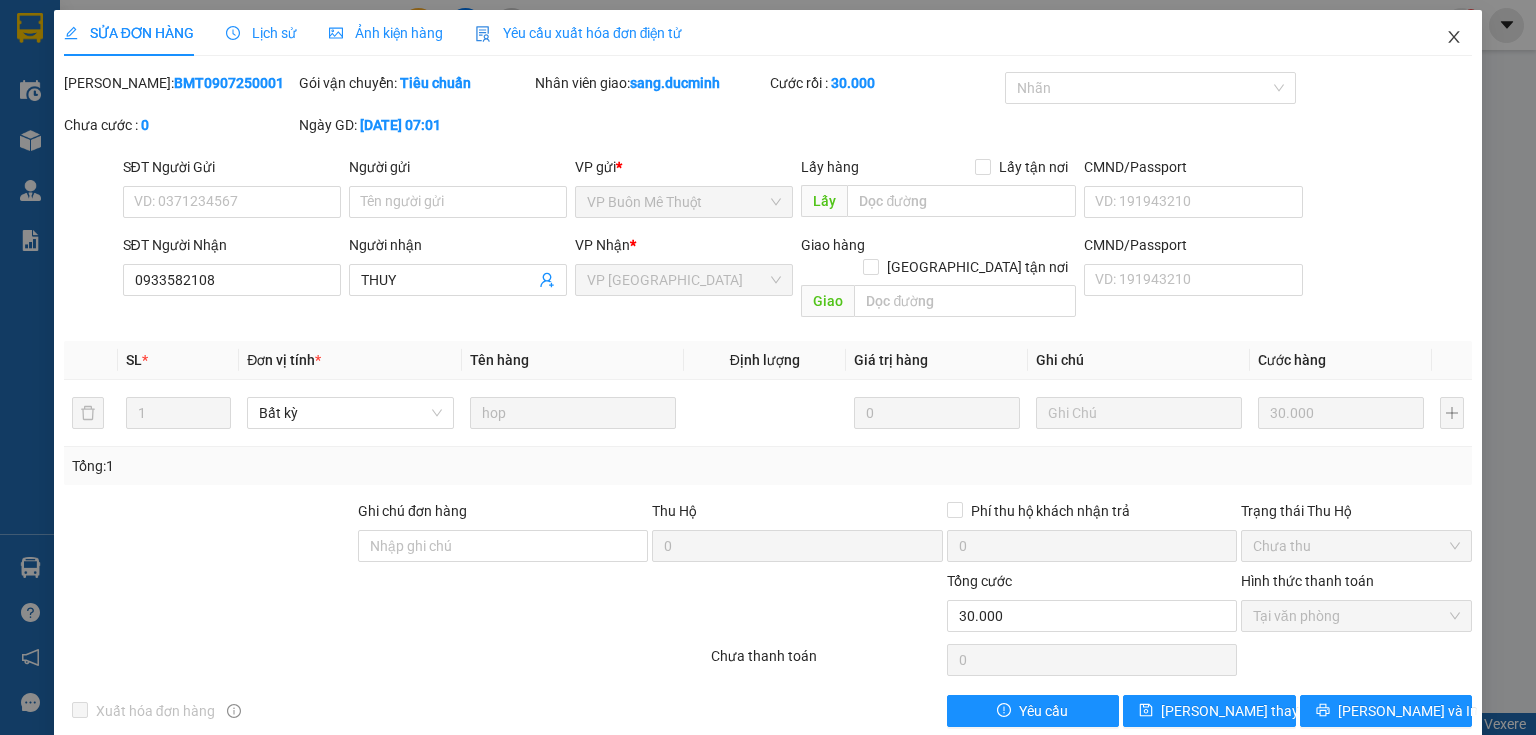 click 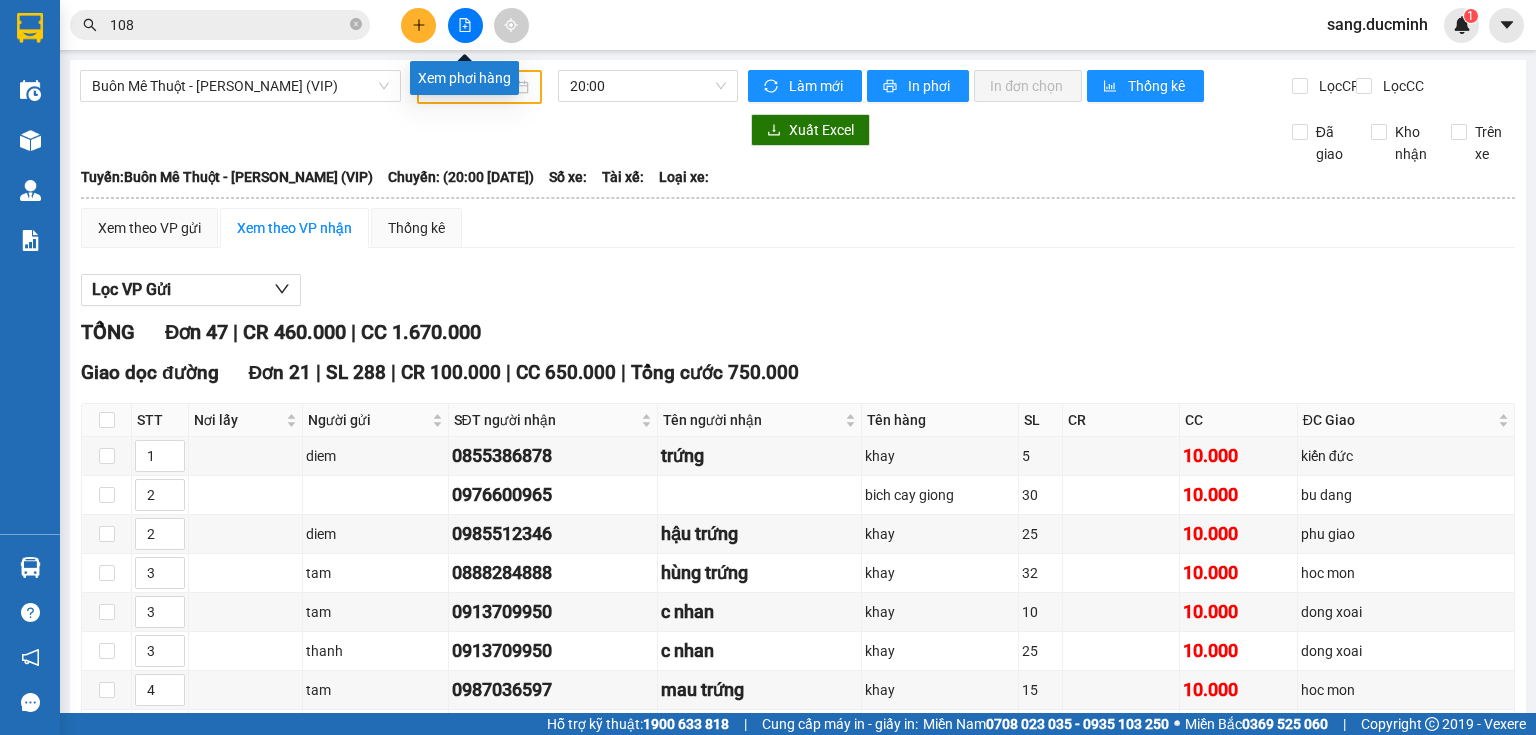 click 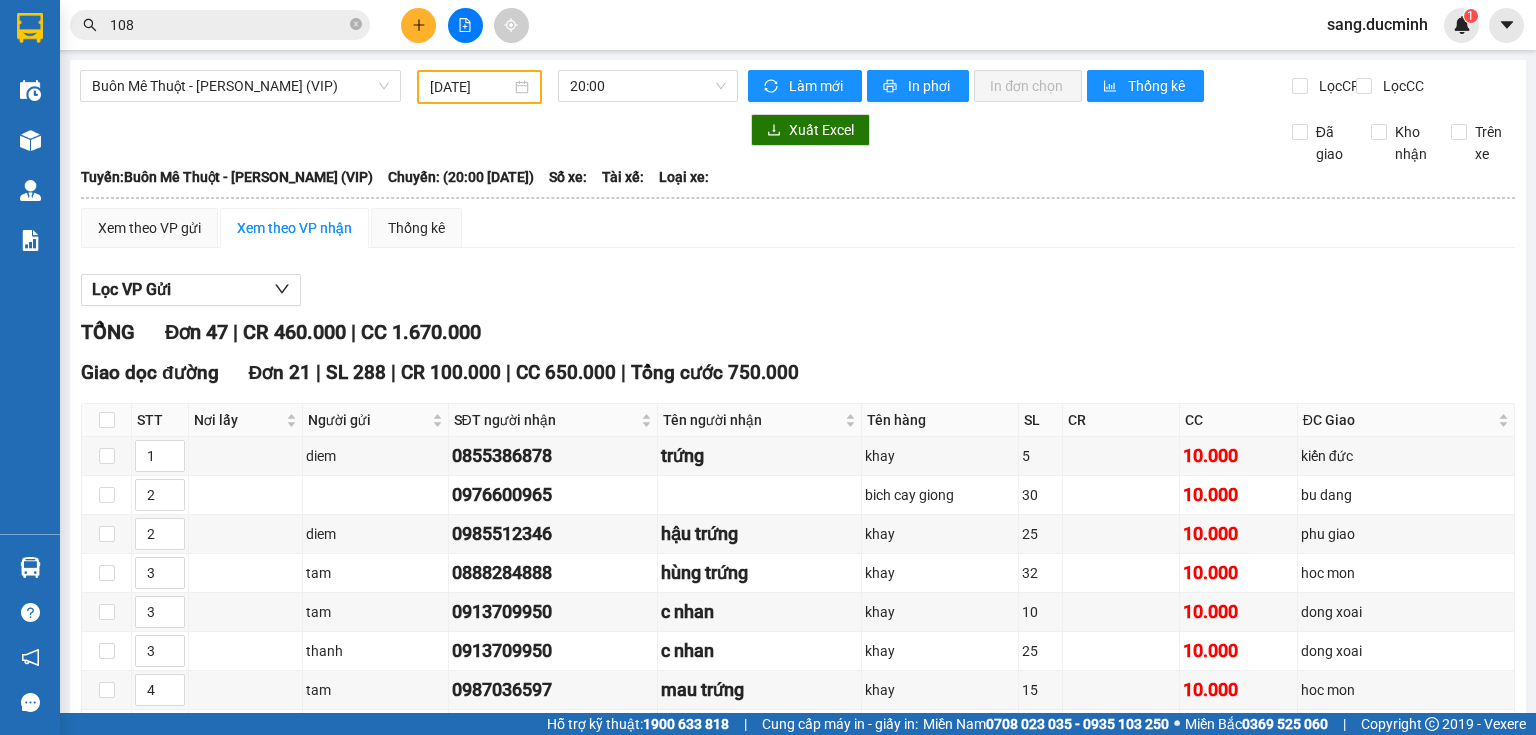 click at bounding box center (465, 25) 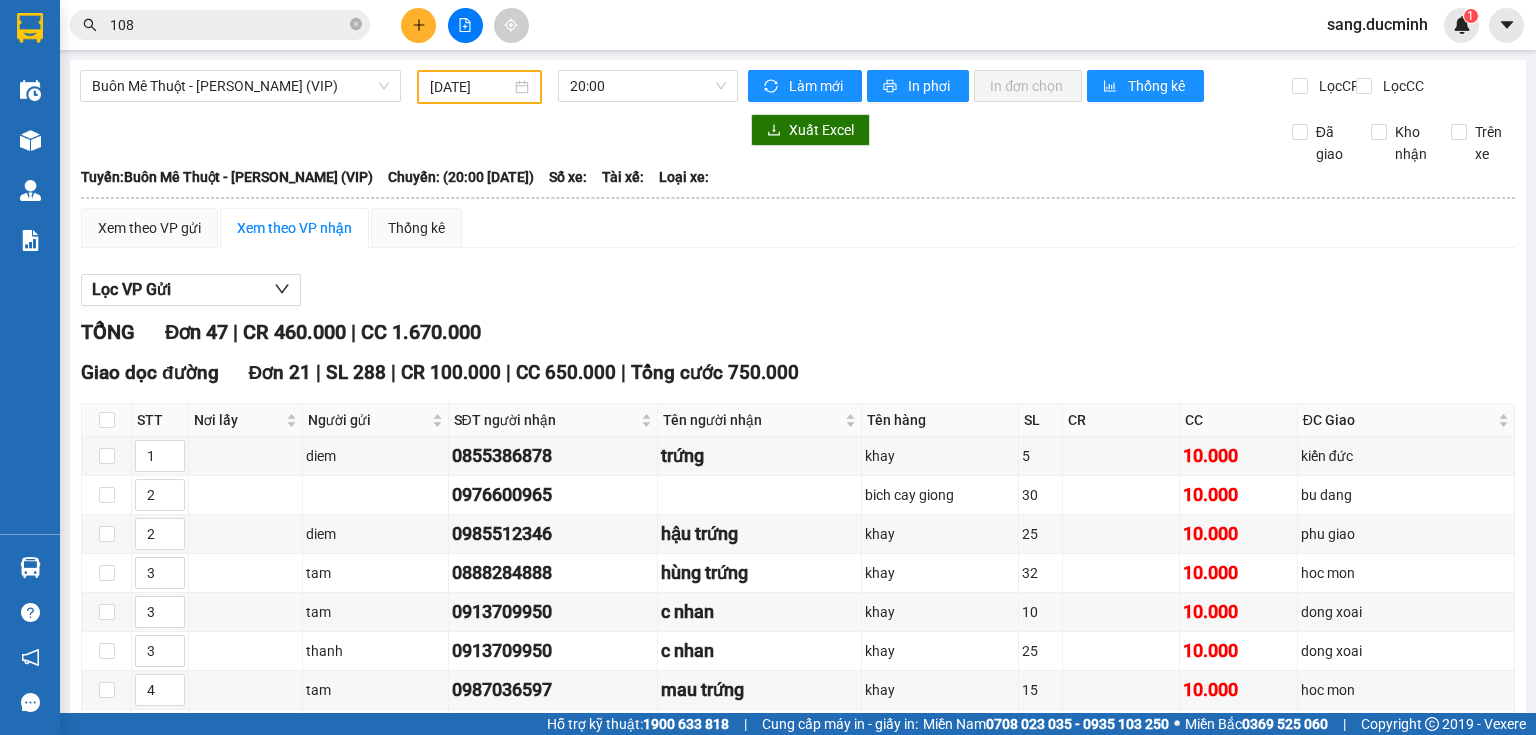 click at bounding box center (465, 25) 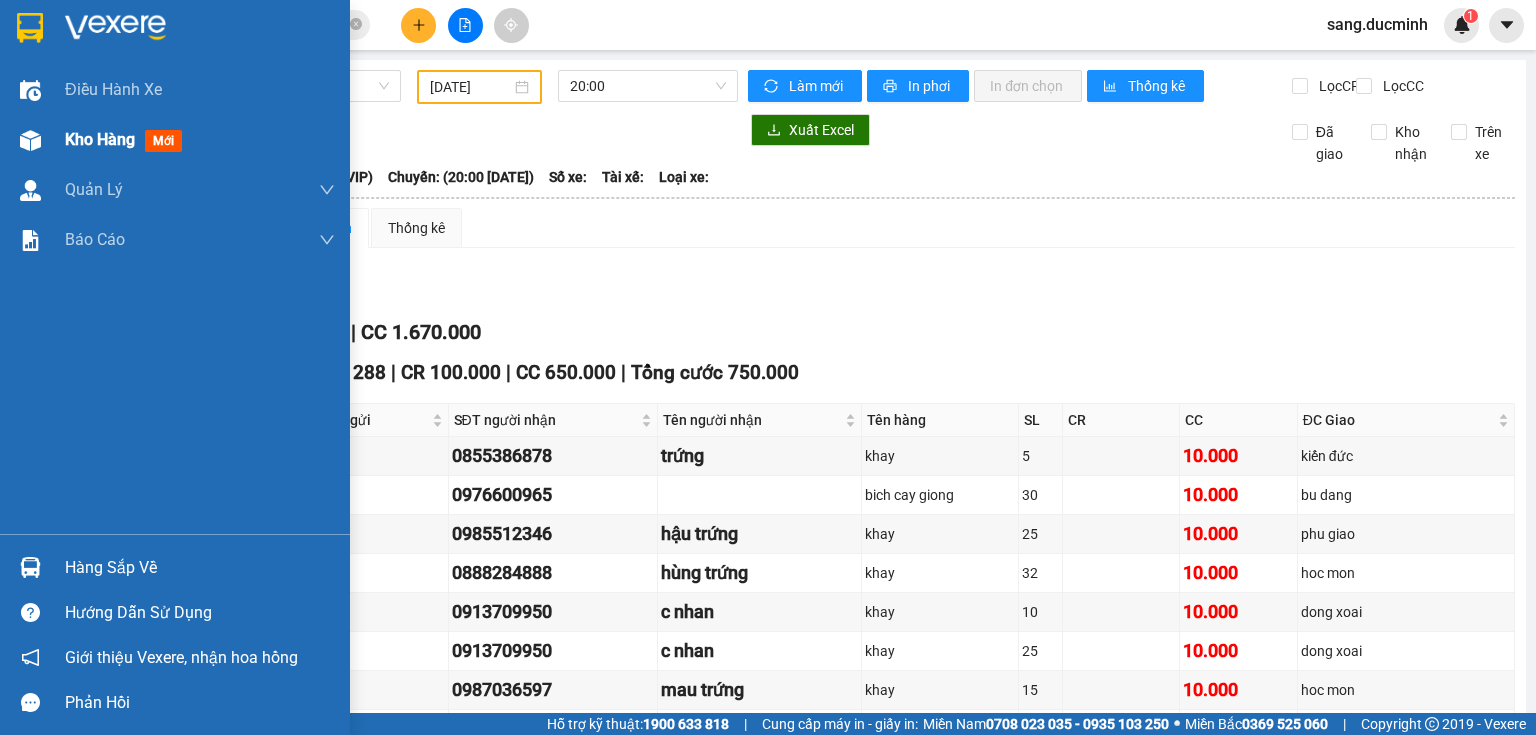 click on "Kho hàng" at bounding box center (100, 139) 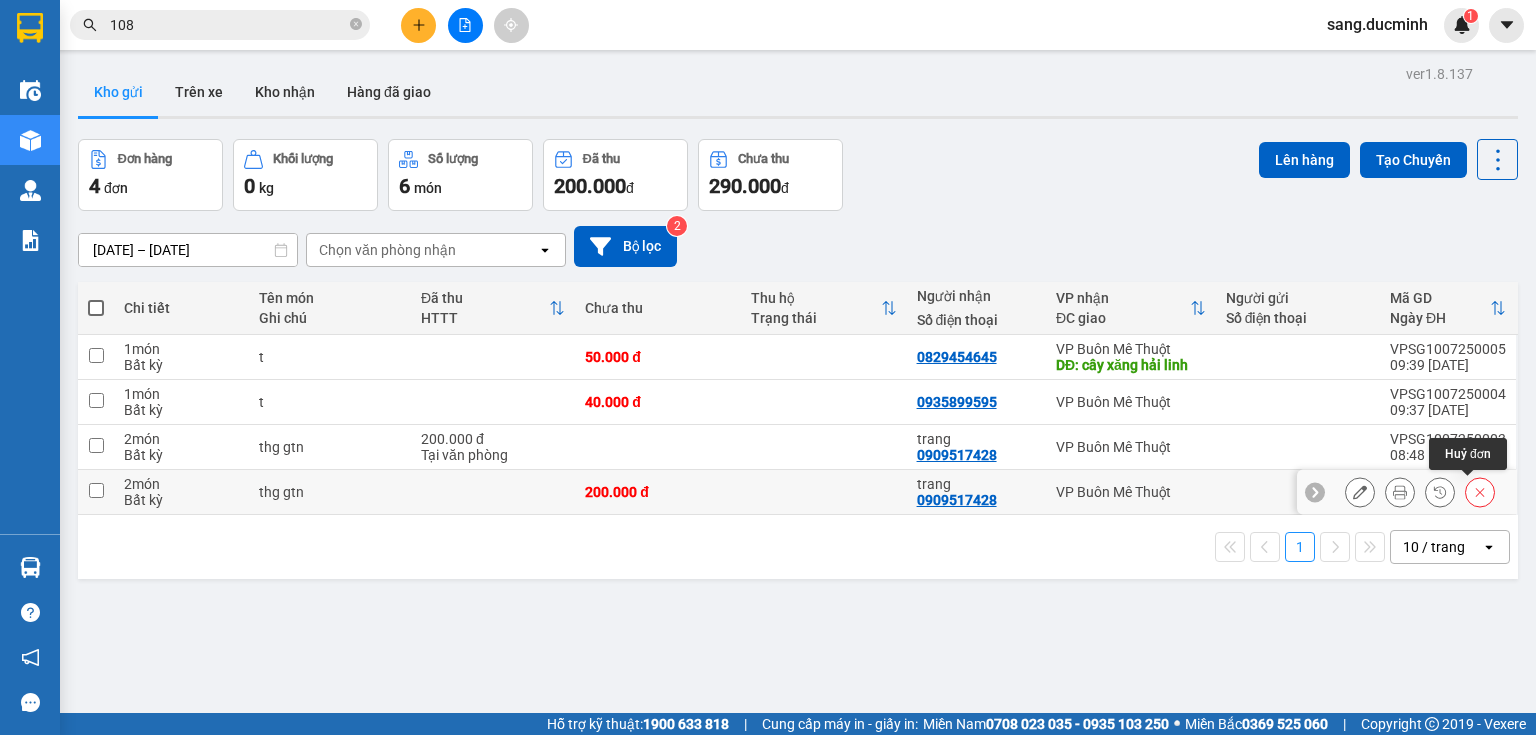 click at bounding box center (1480, 492) 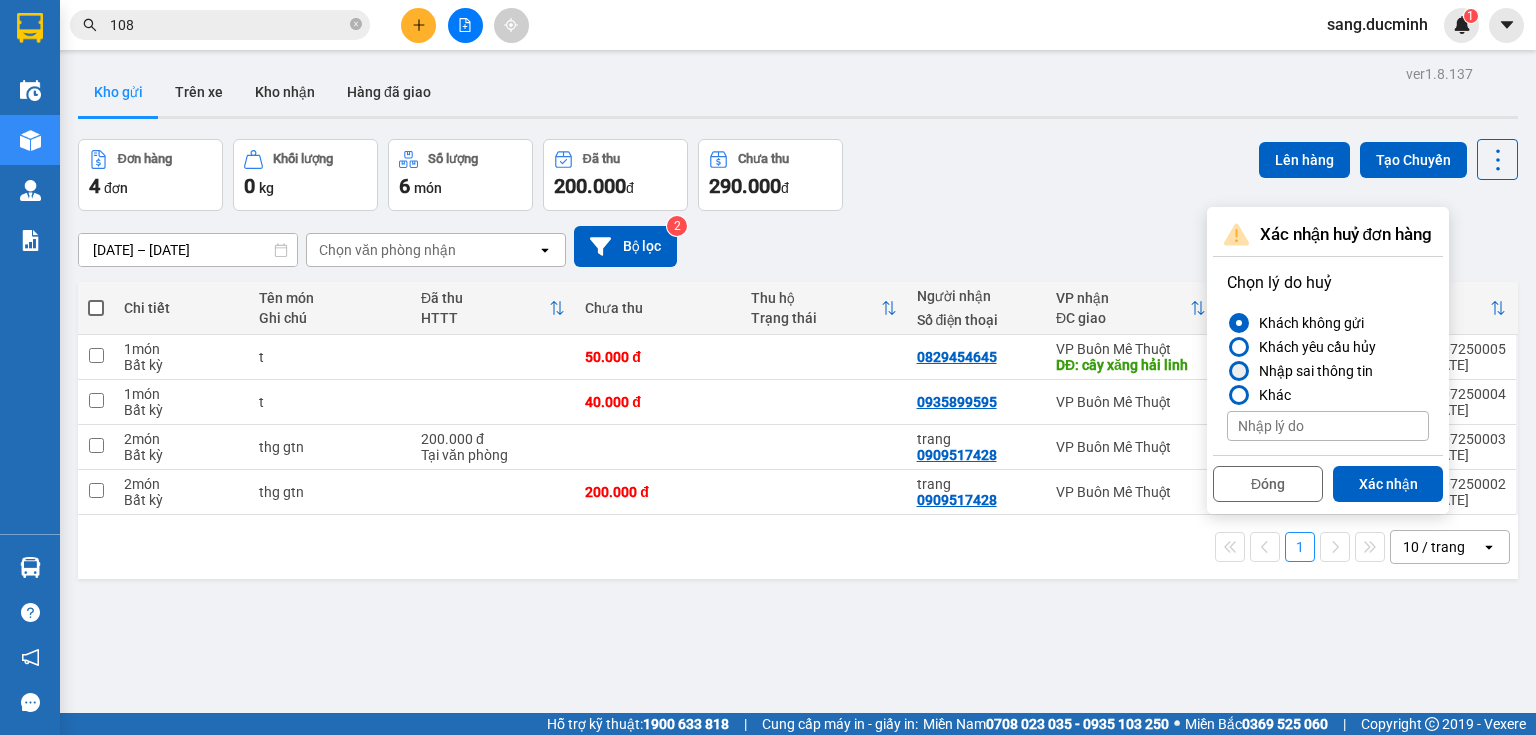 click at bounding box center [1239, 371] 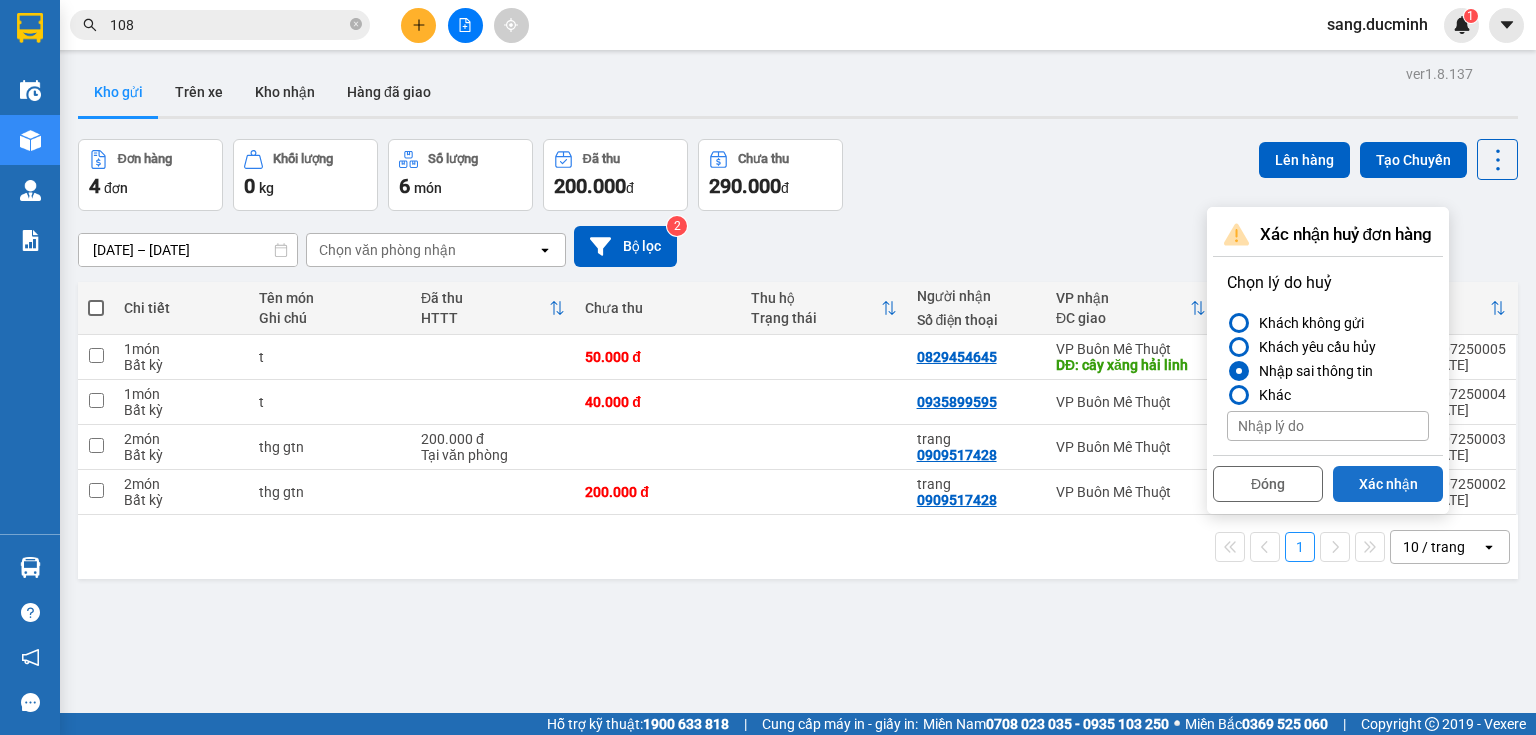 click on "Xác nhận" at bounding box center [1388, 484] 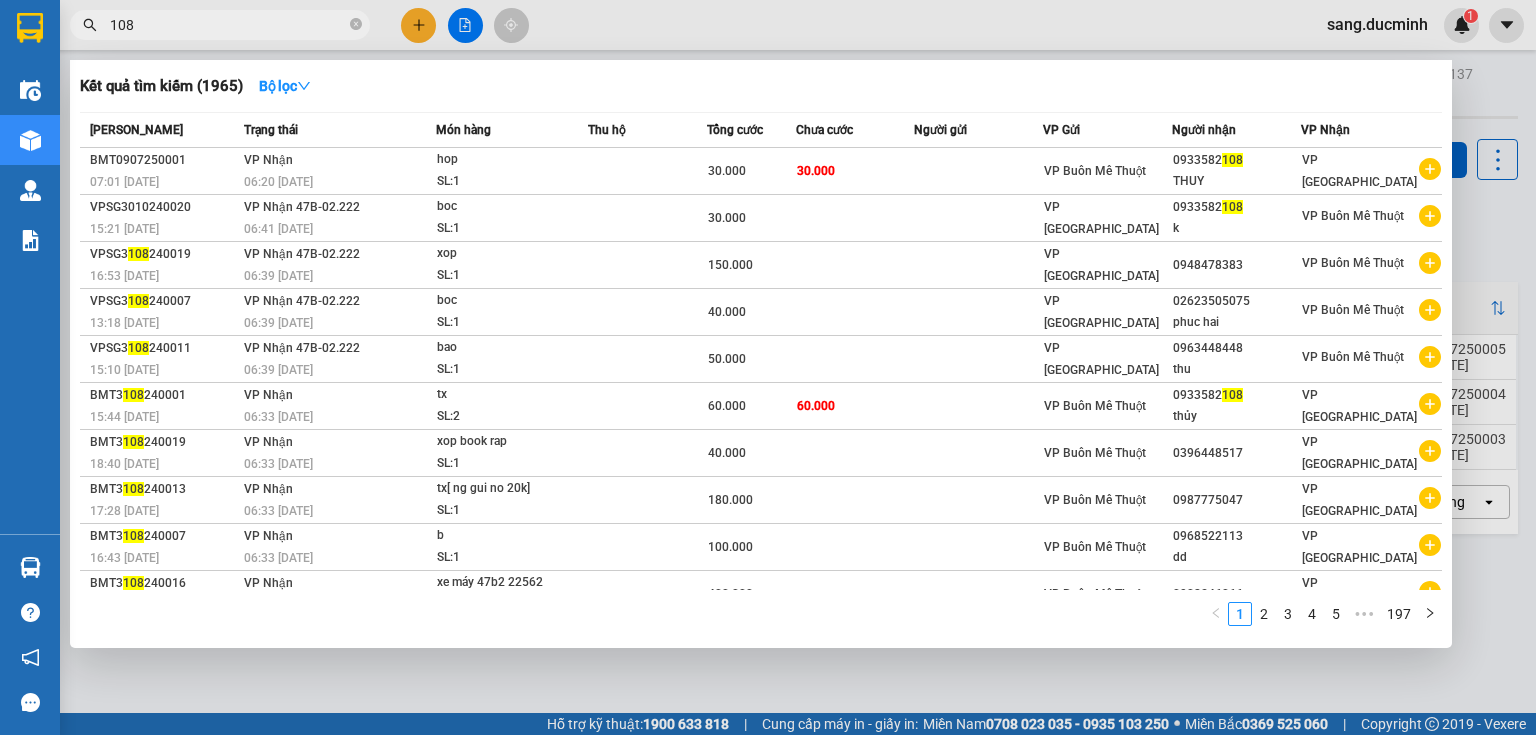 click on "108" at bounding box center [228, 25] 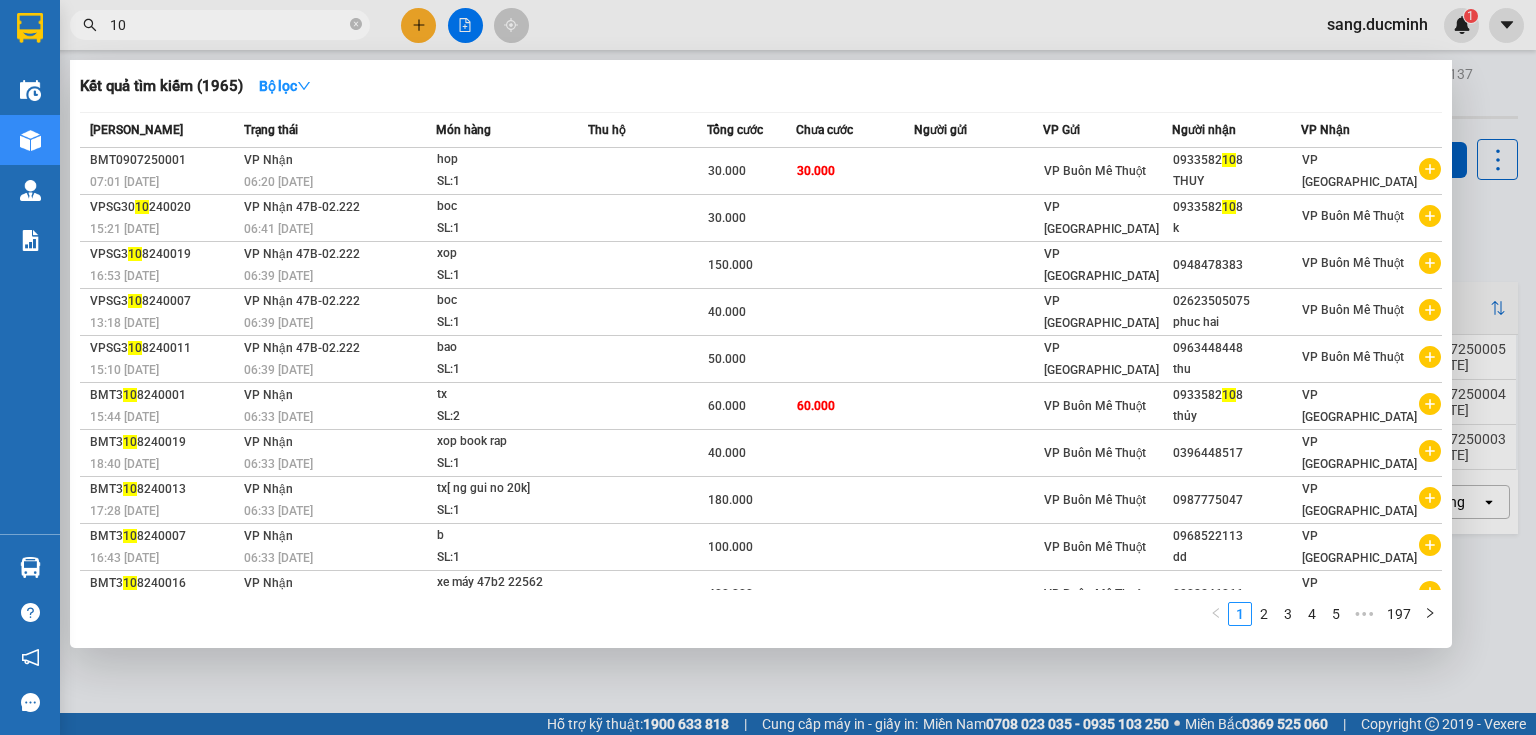type on "1" 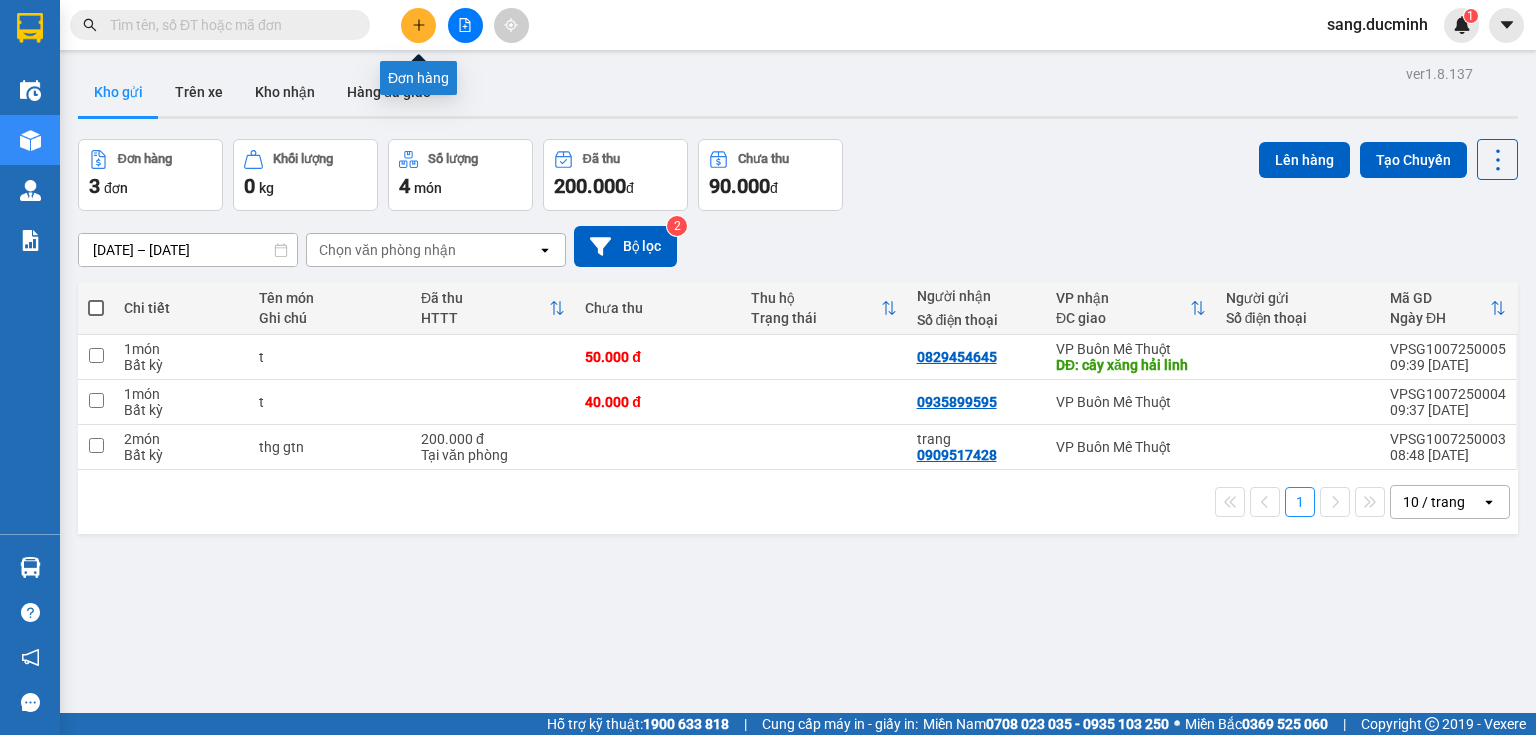 type 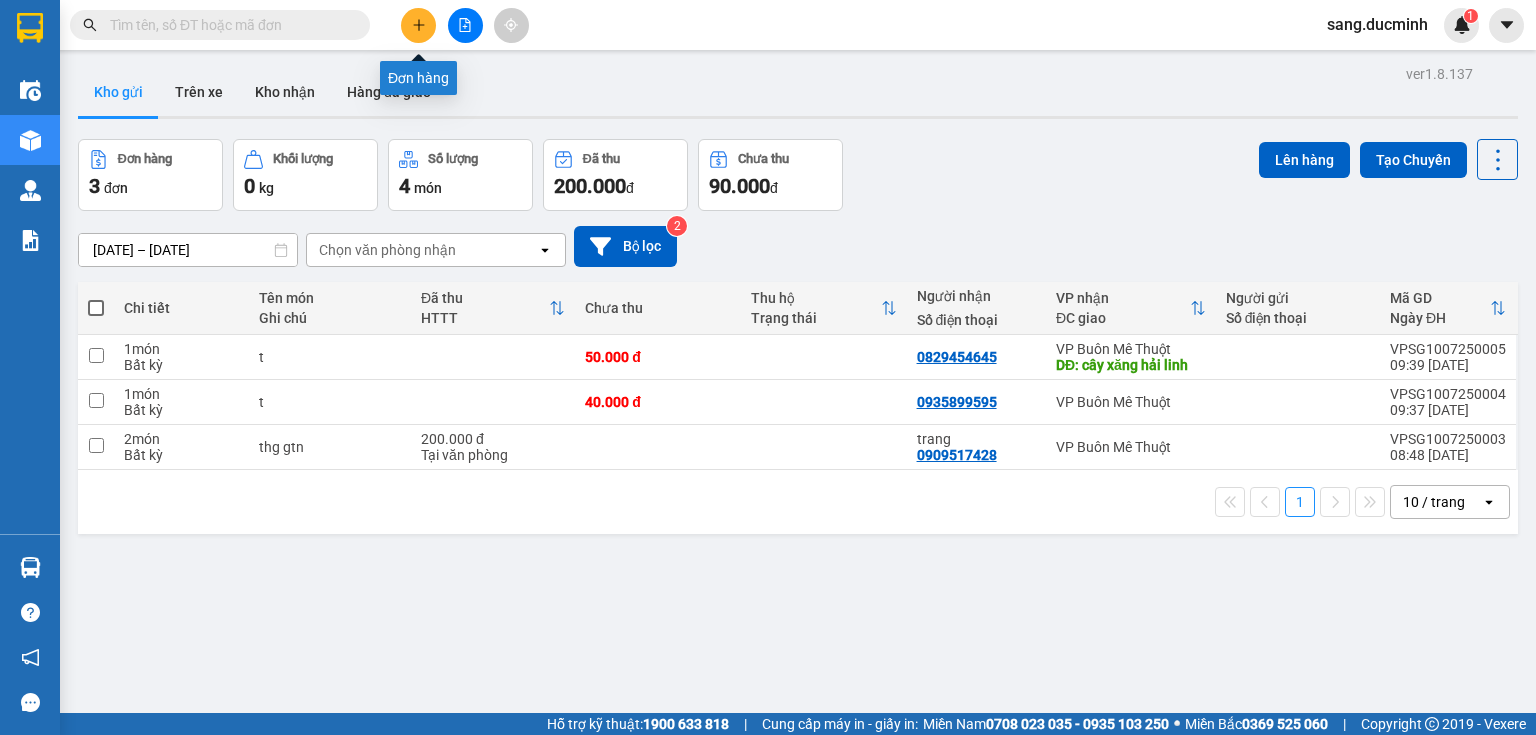 click 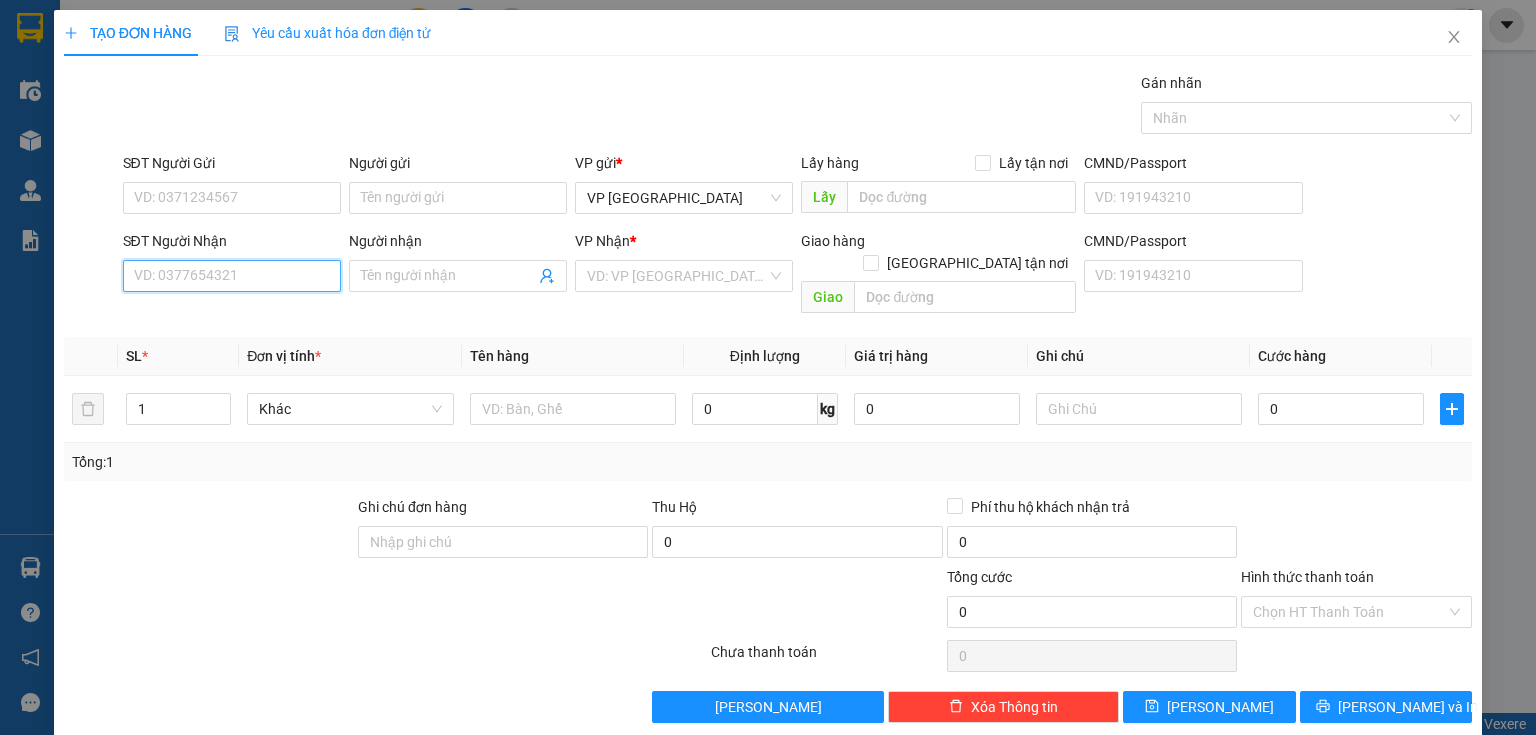 click on "SĐT Người Nhận" at bounding box center (232, 276) 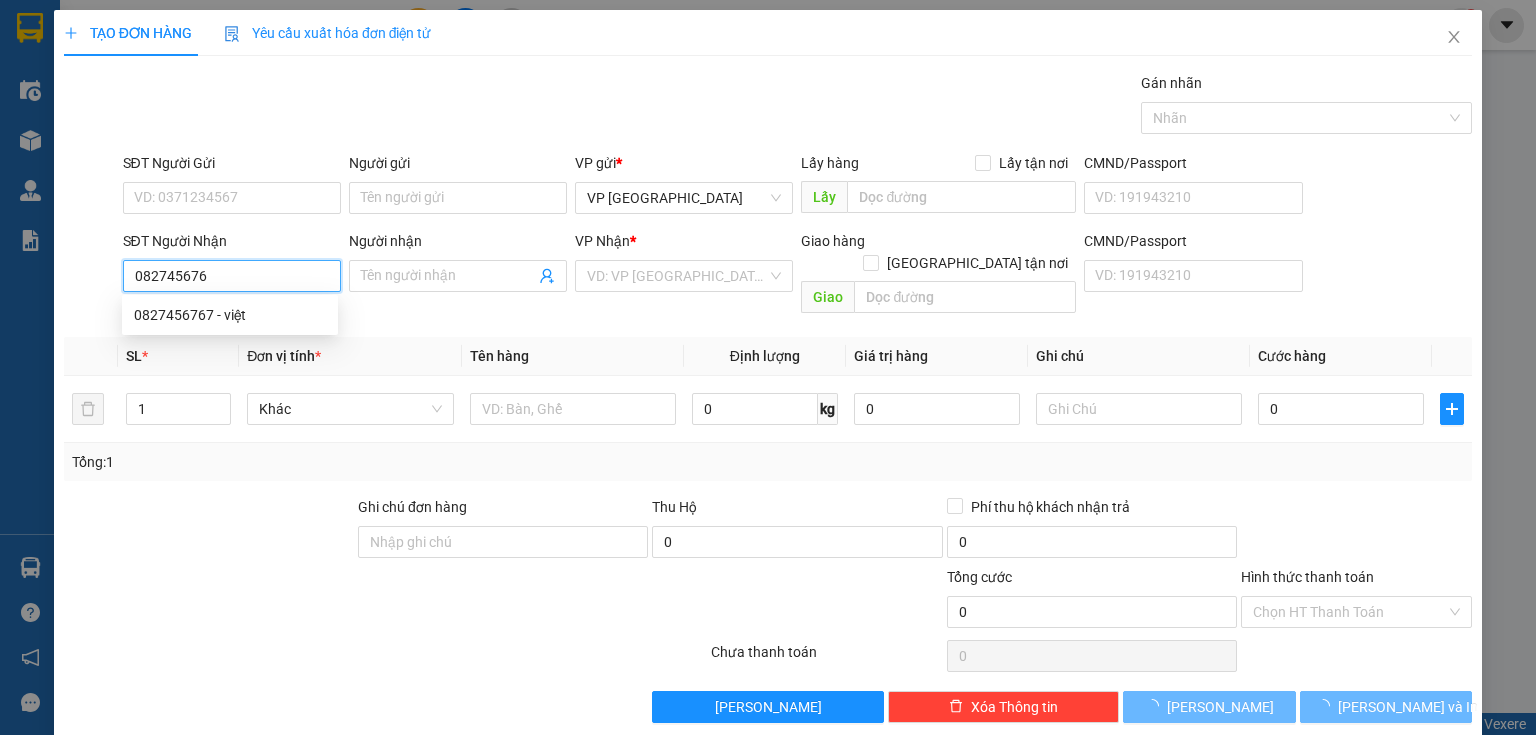 type on "0827456767" 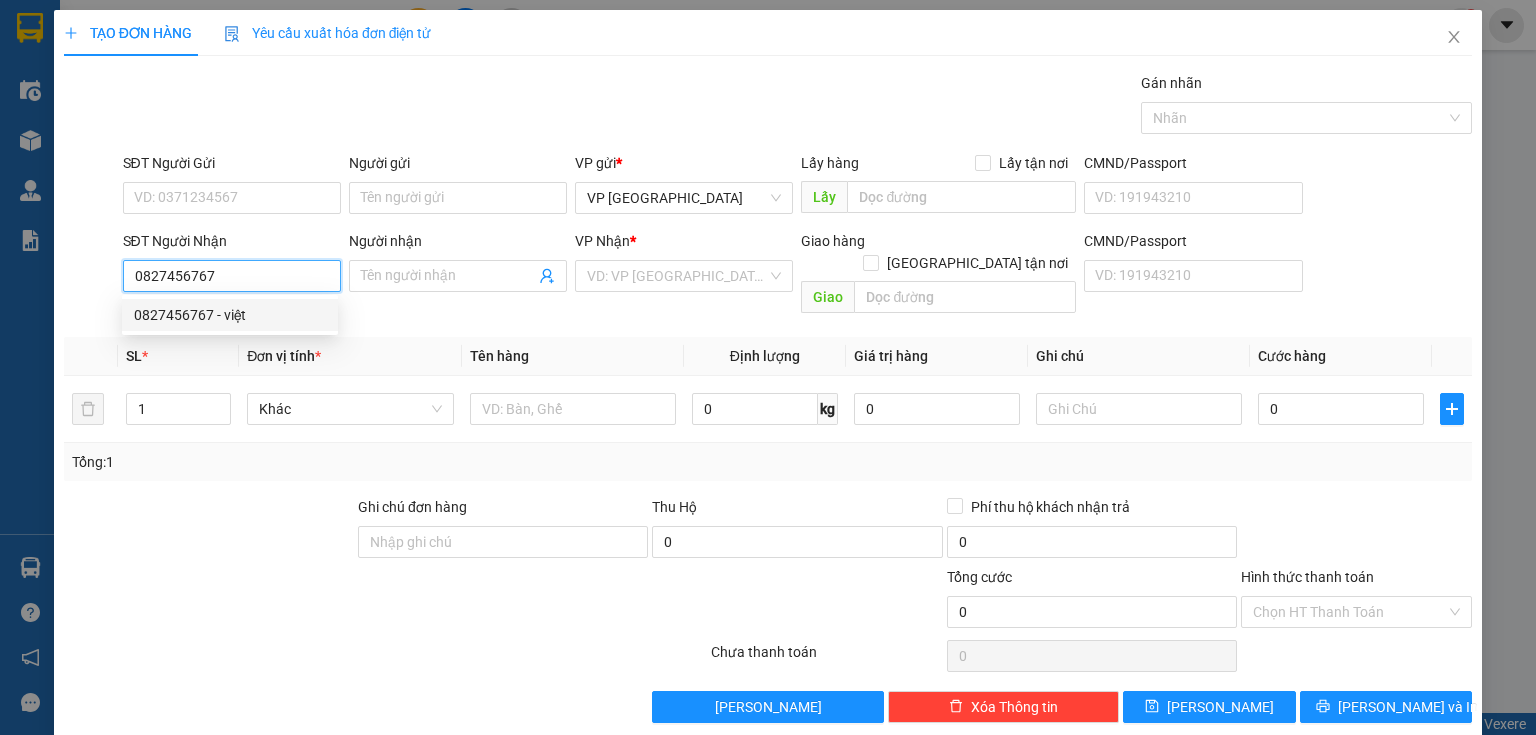click on "0827456767 - việt" at bounding box center [230, 315] 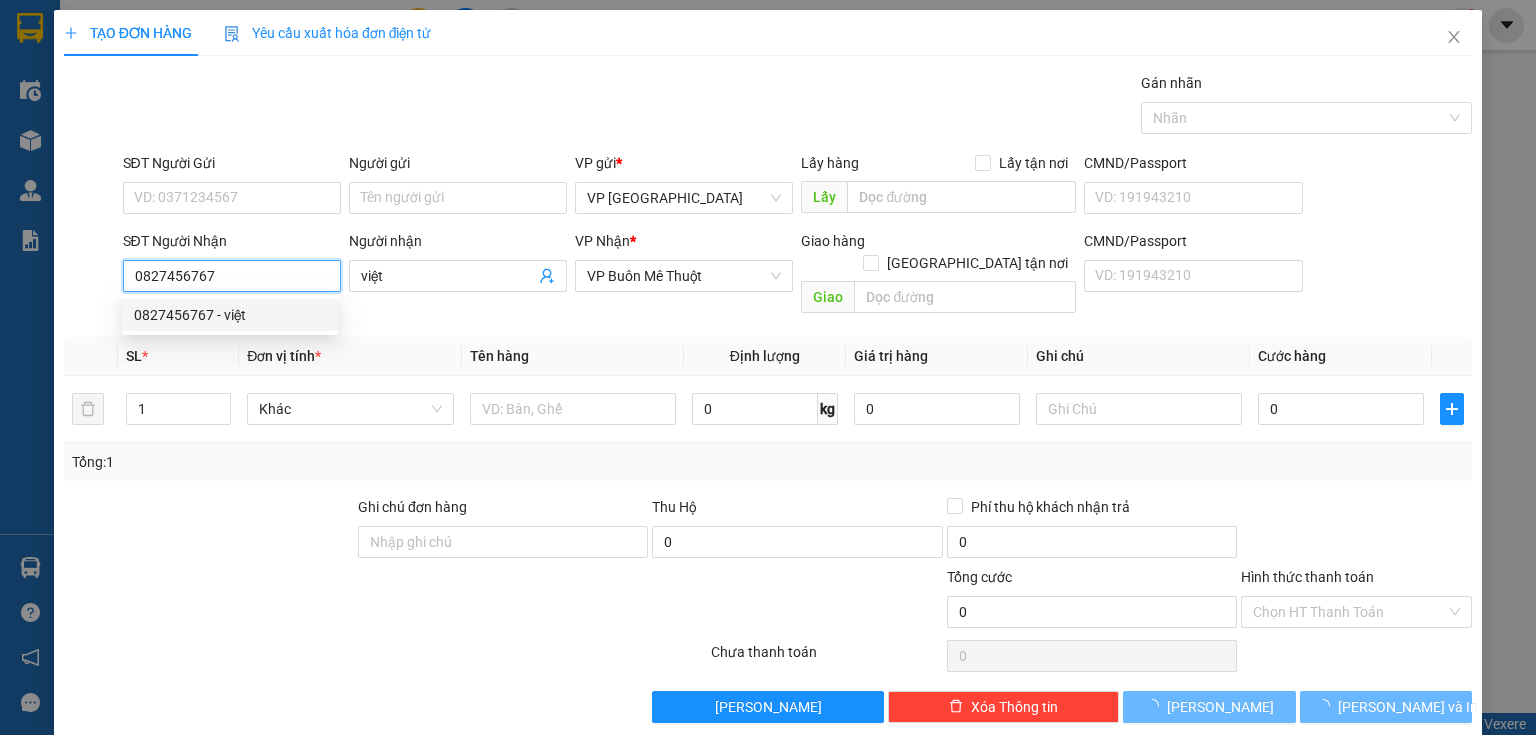 type on "70.000" 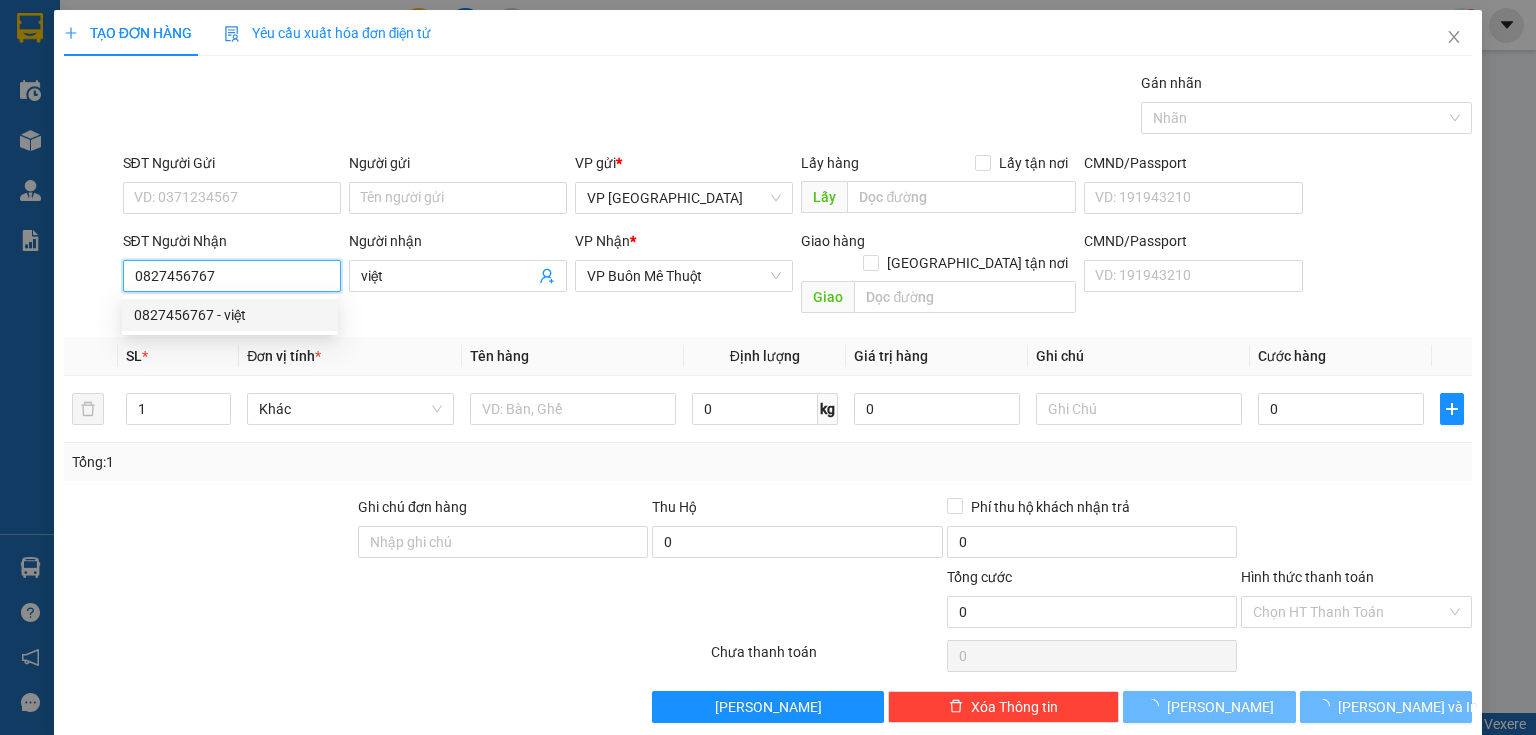 type on "70.000" 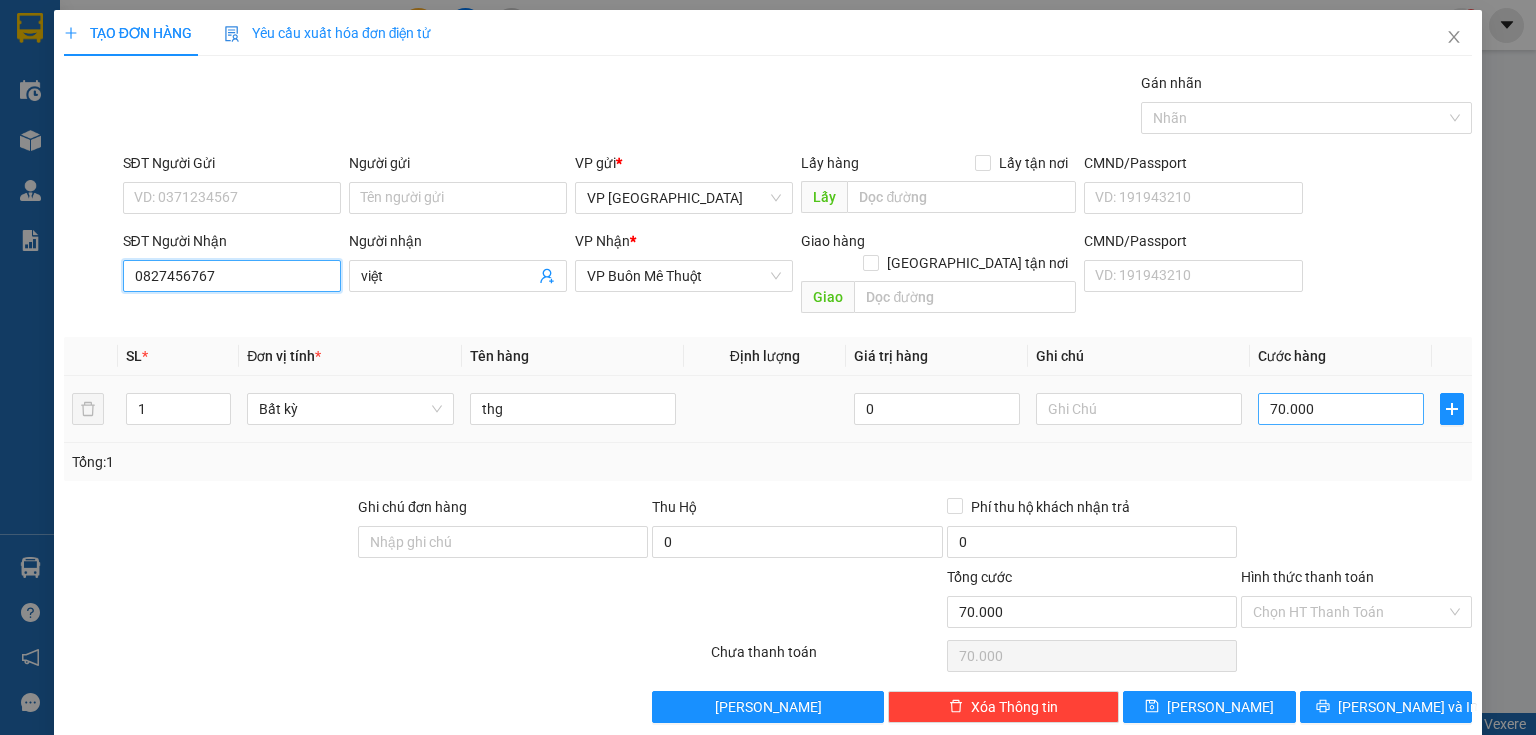 type on "0827456767" 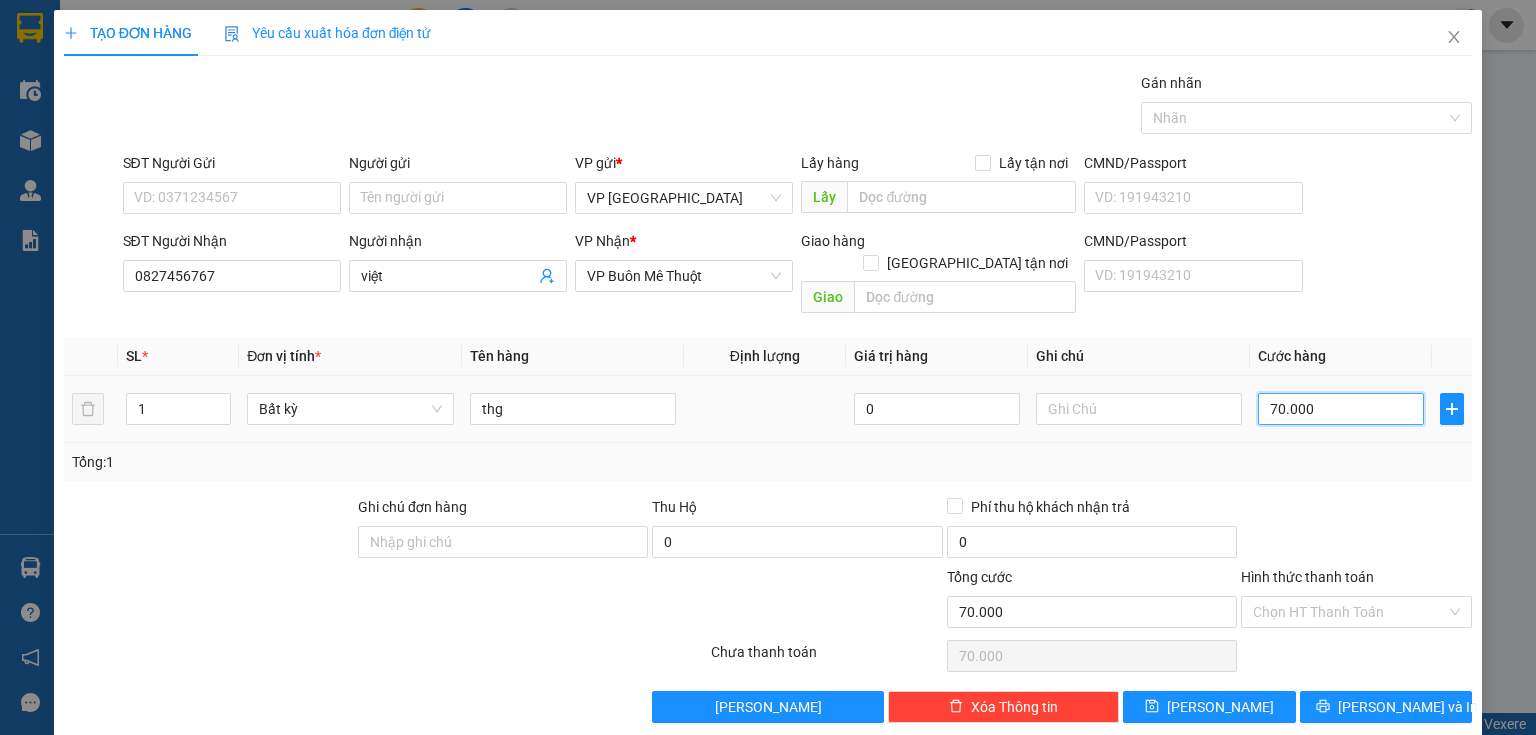 click on "70.000" at bounding box center [1341, 409] 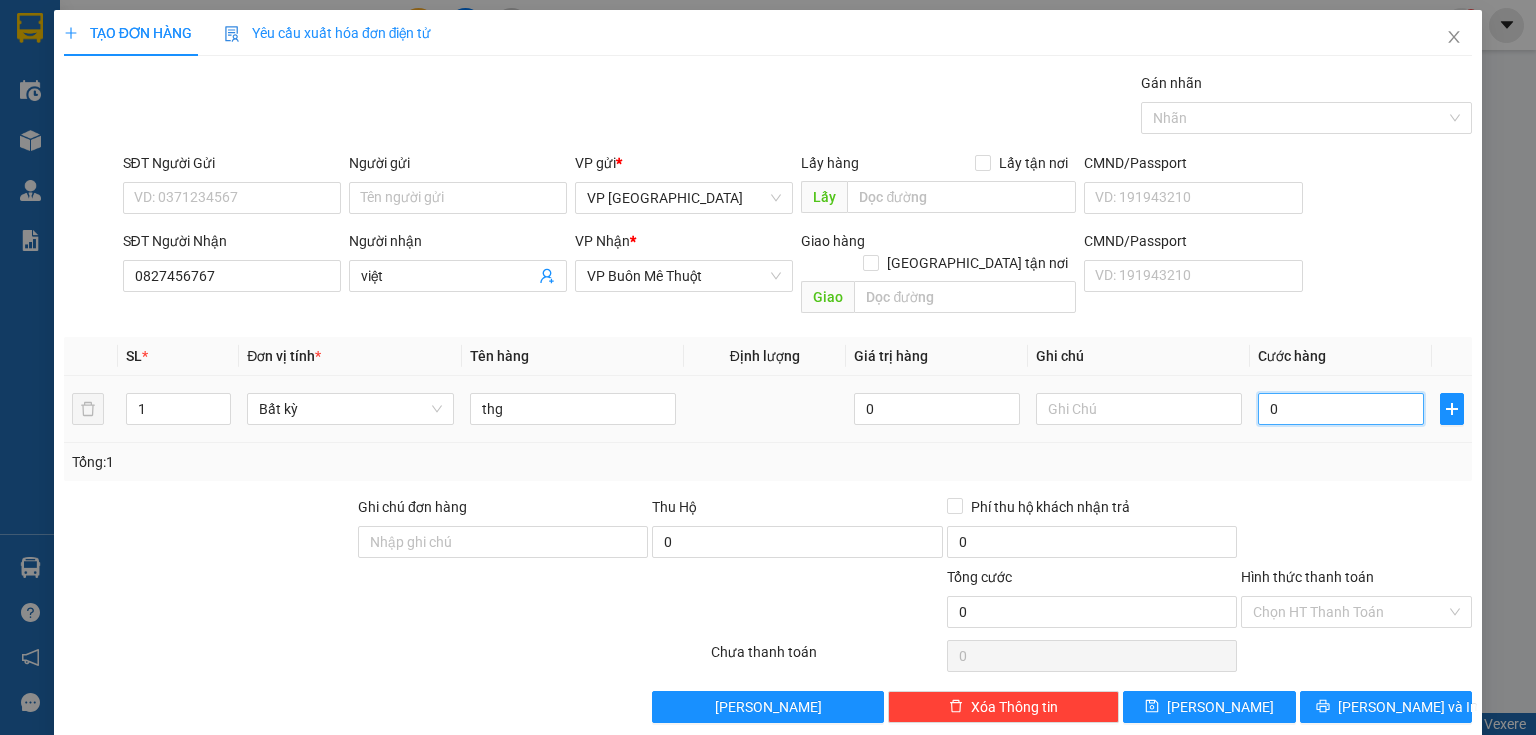 type on "0" 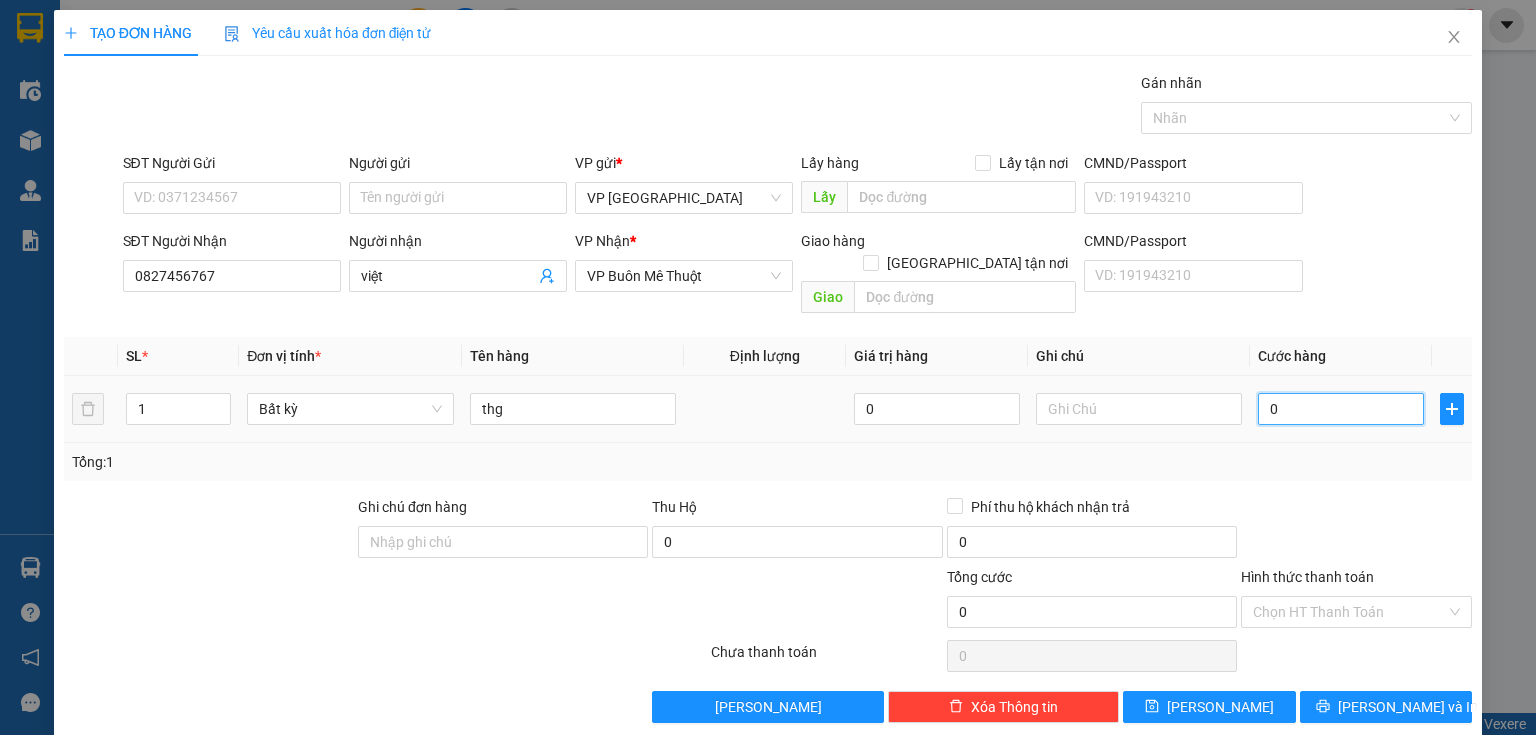 type on "8" 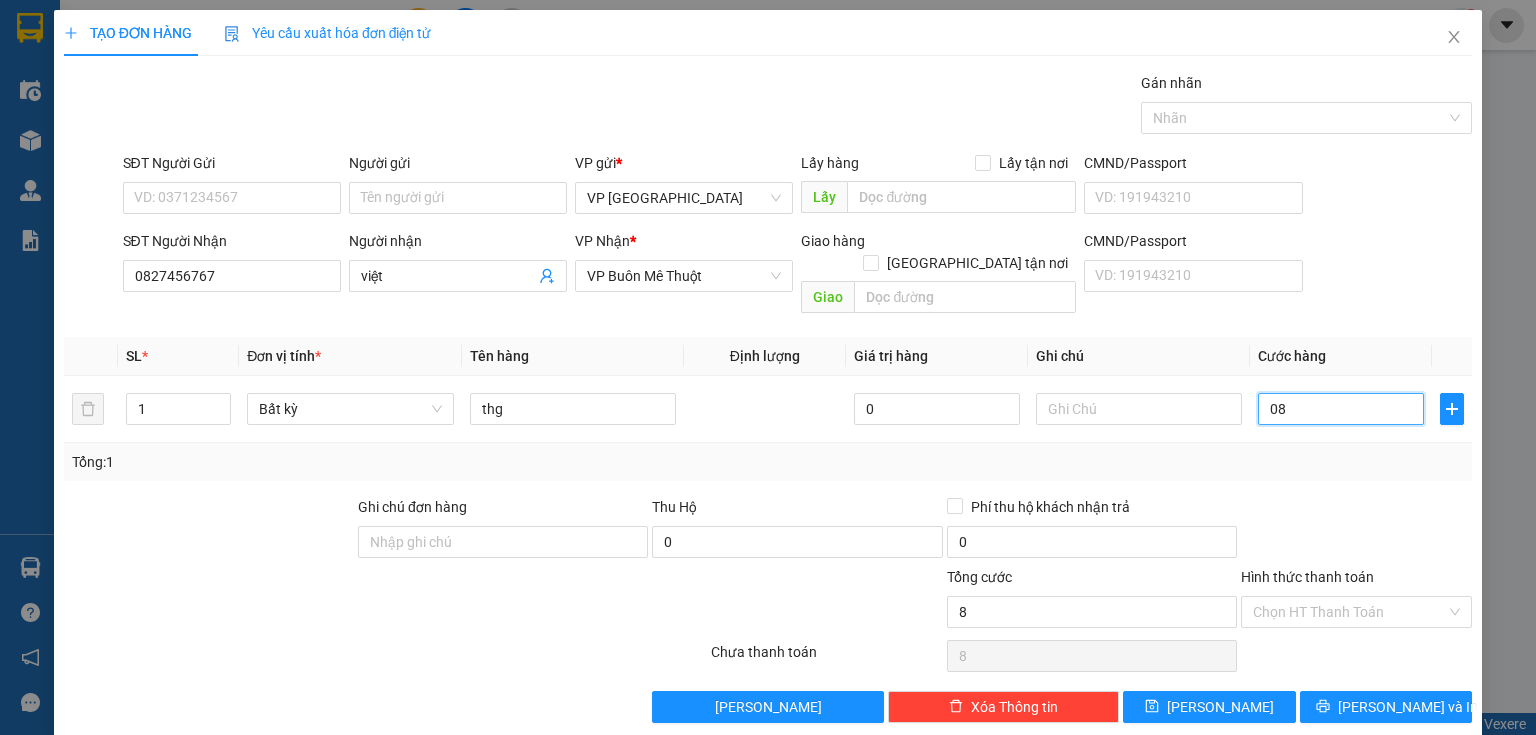 type on "80" 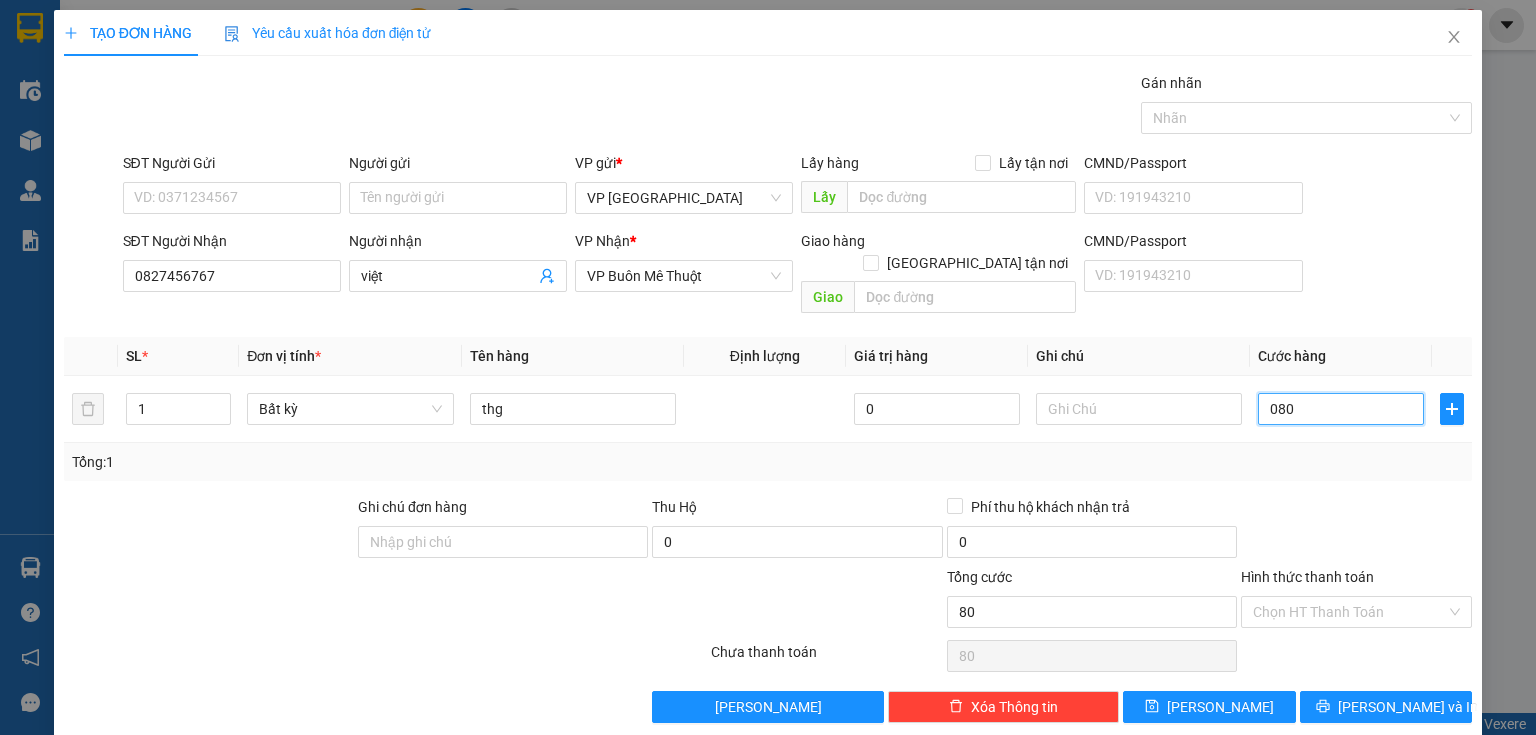 type on "0" 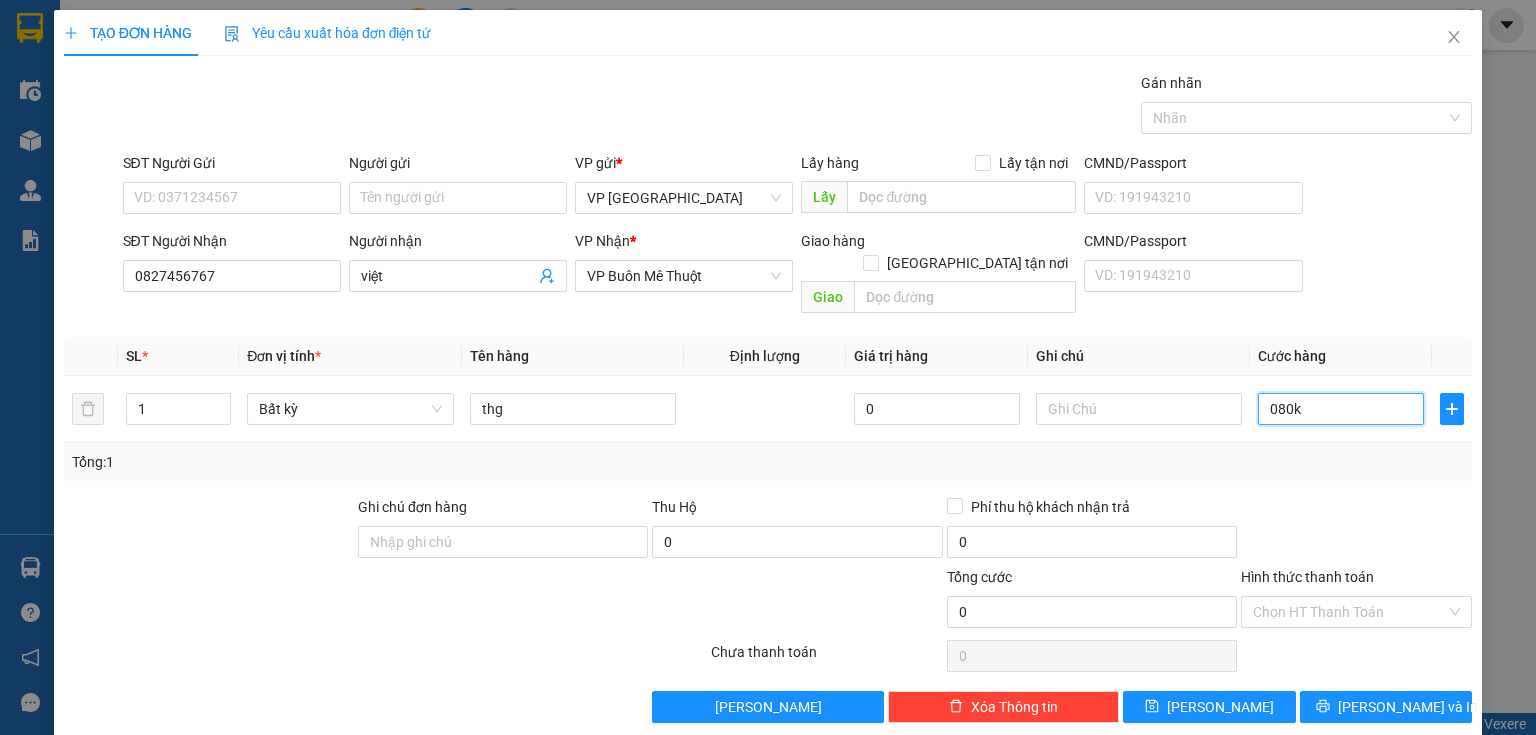type on "80" 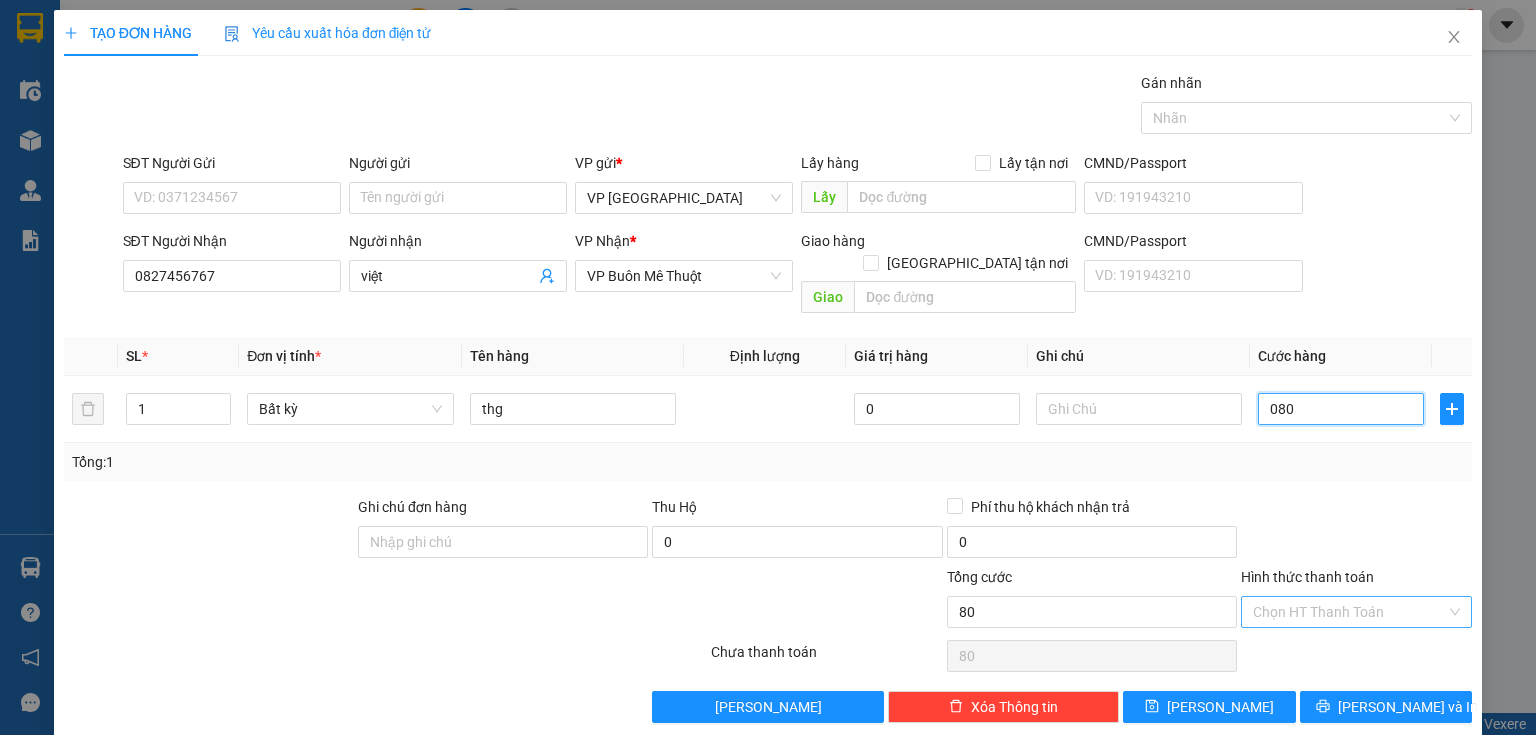 type on "080" 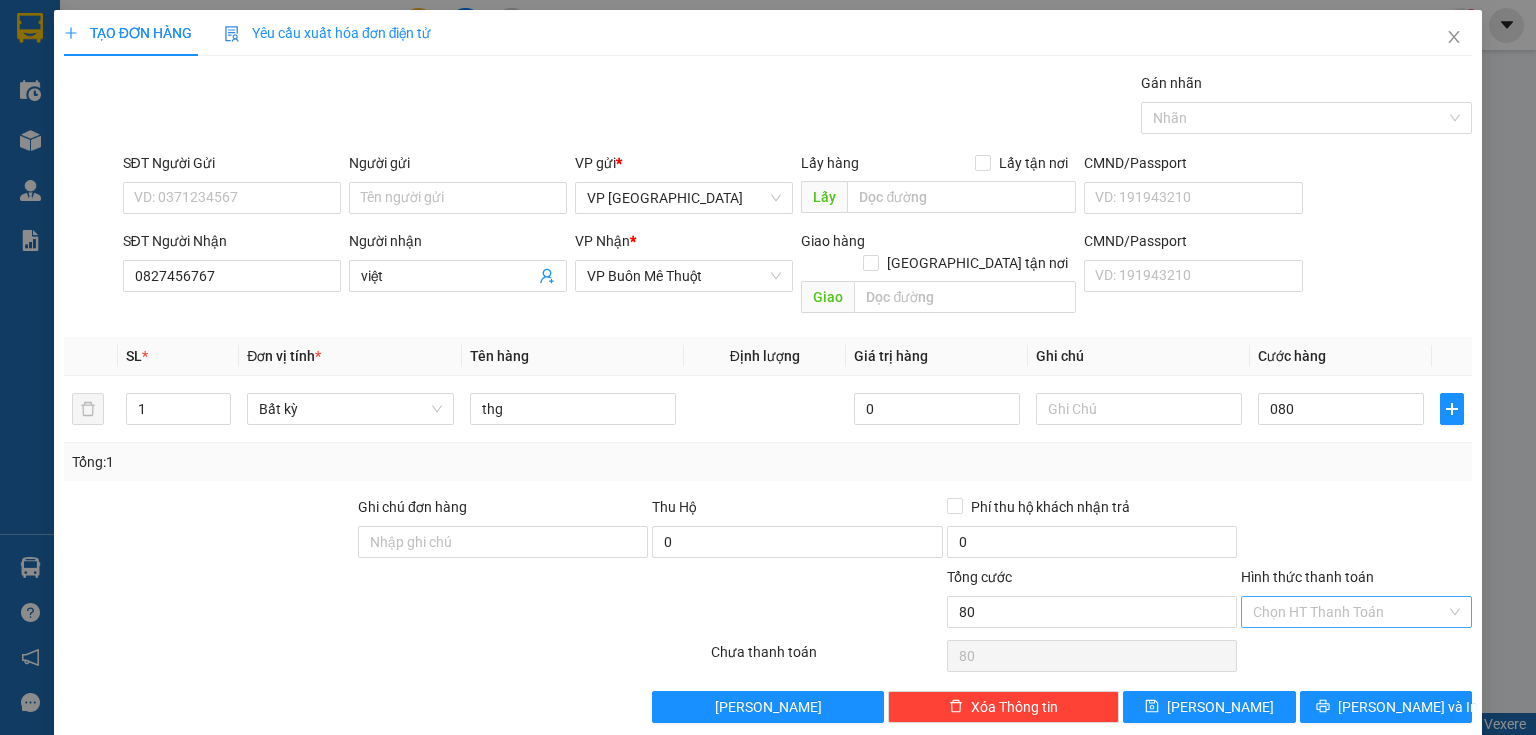 type on "80.000" 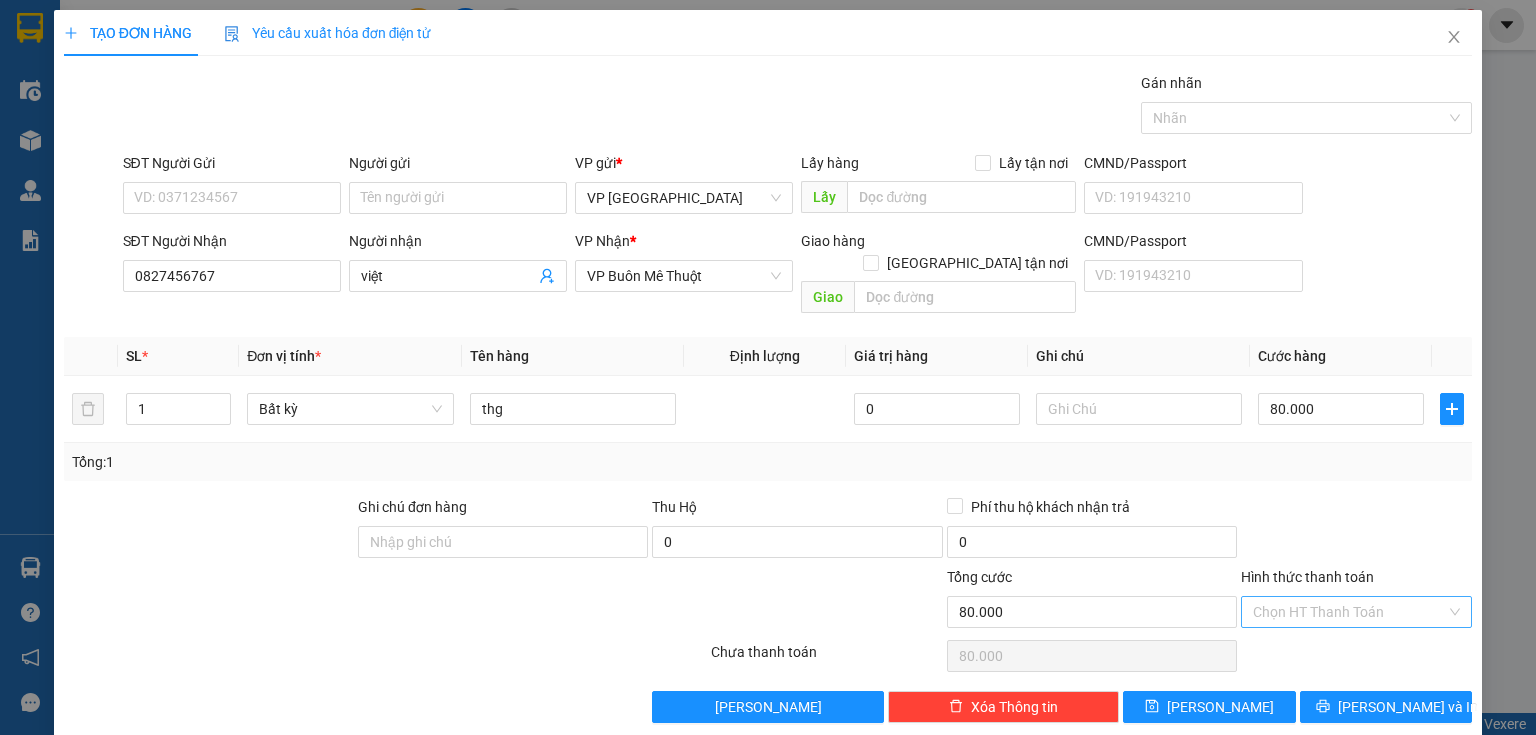 click on "Hình thức thanh toán" at bounding box center (1349, 612) 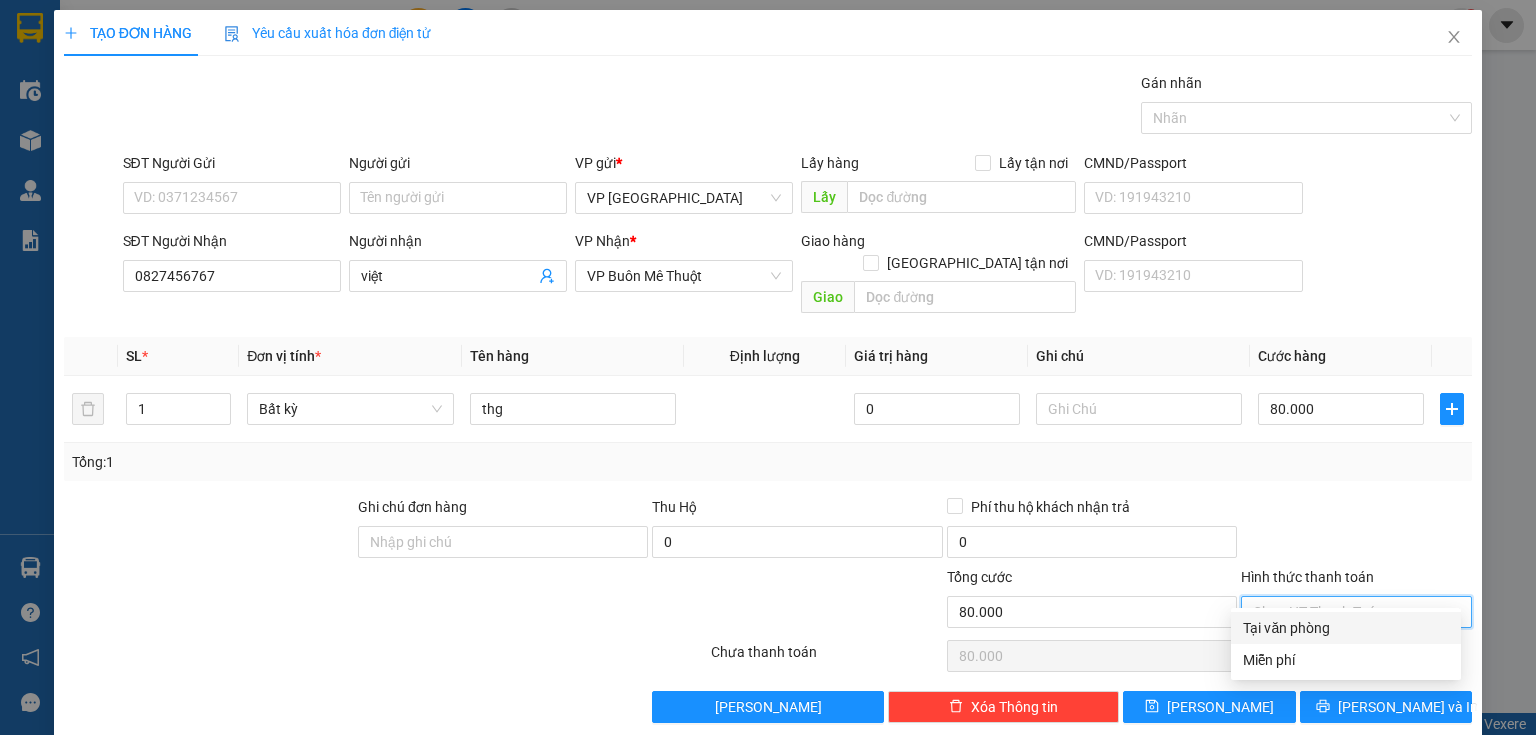 click on "Tại văn phòng" at bounding box center (1346, 628) 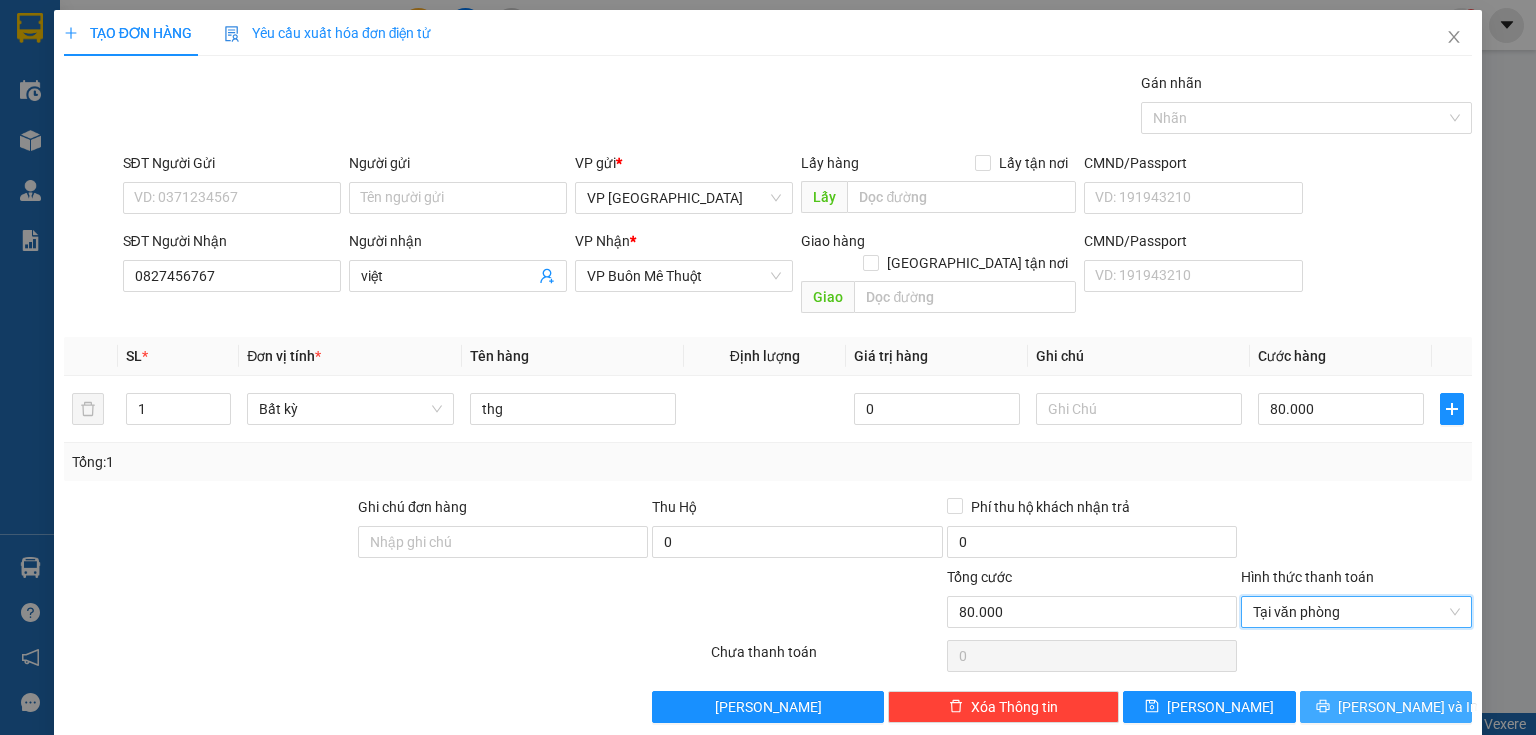 click on "[PERSON_NAME] và In" at bounding box center (1386, 707) 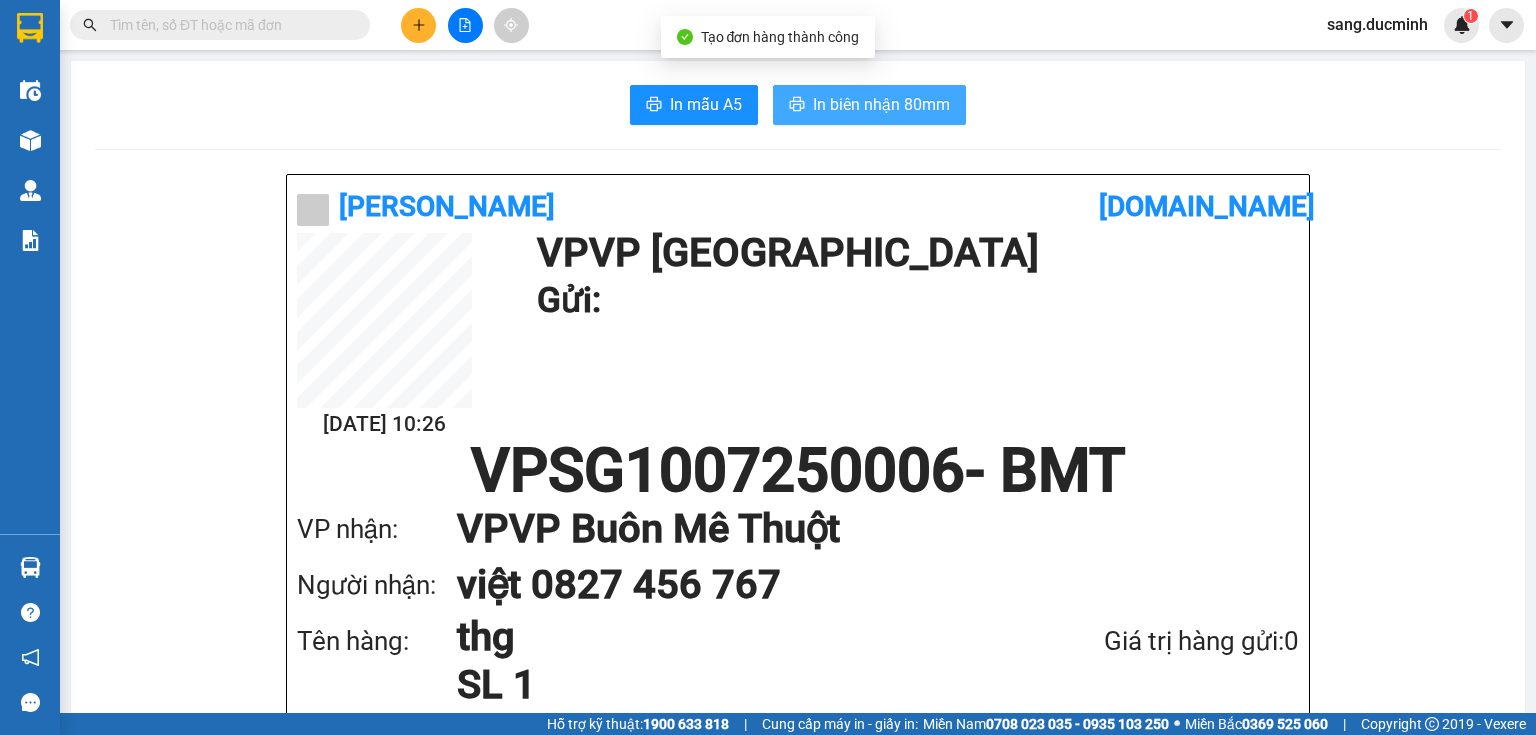 click on "In biên nhận 80mm" at bounding box center [881, 104] 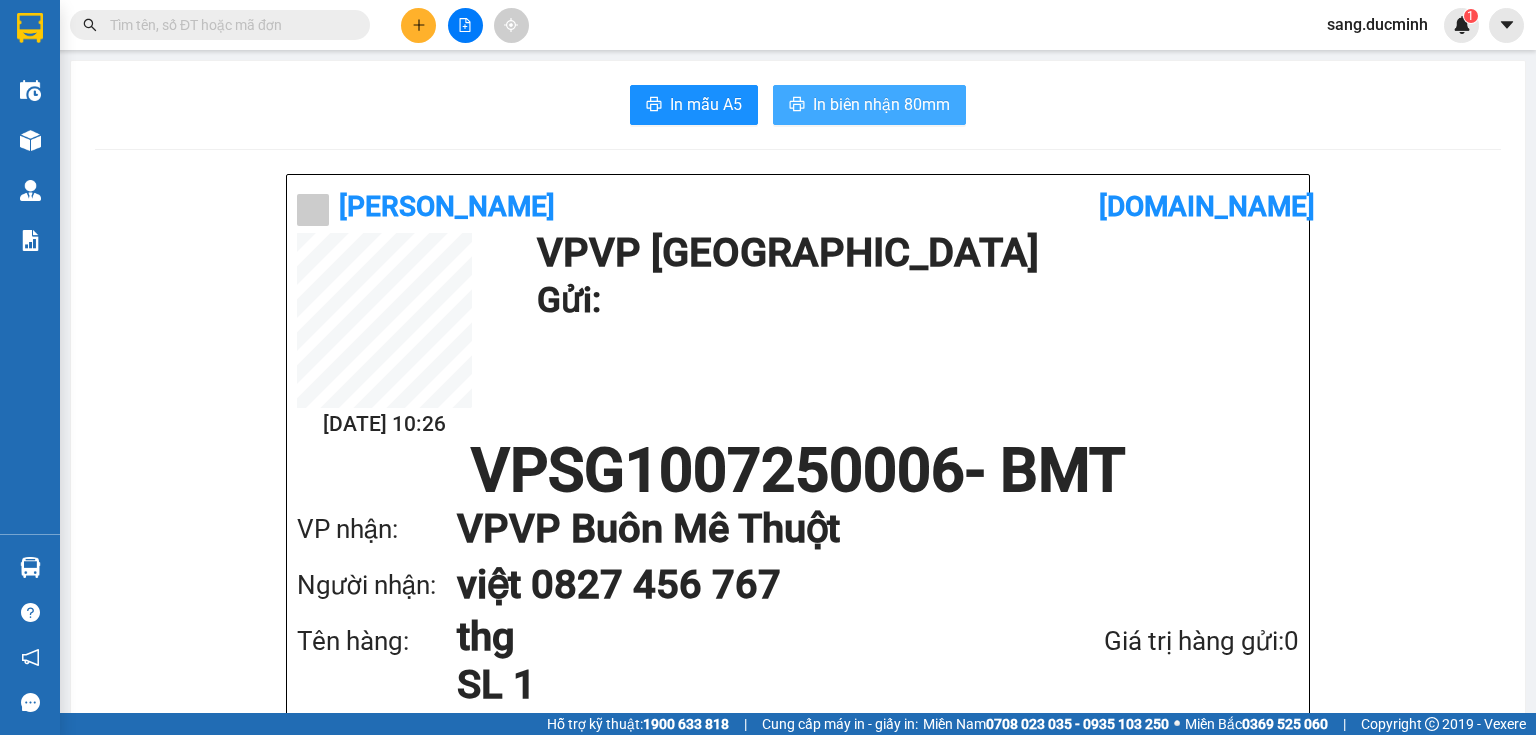 scroll, scrollTop: 0, scrollLeft: 0, axis: both 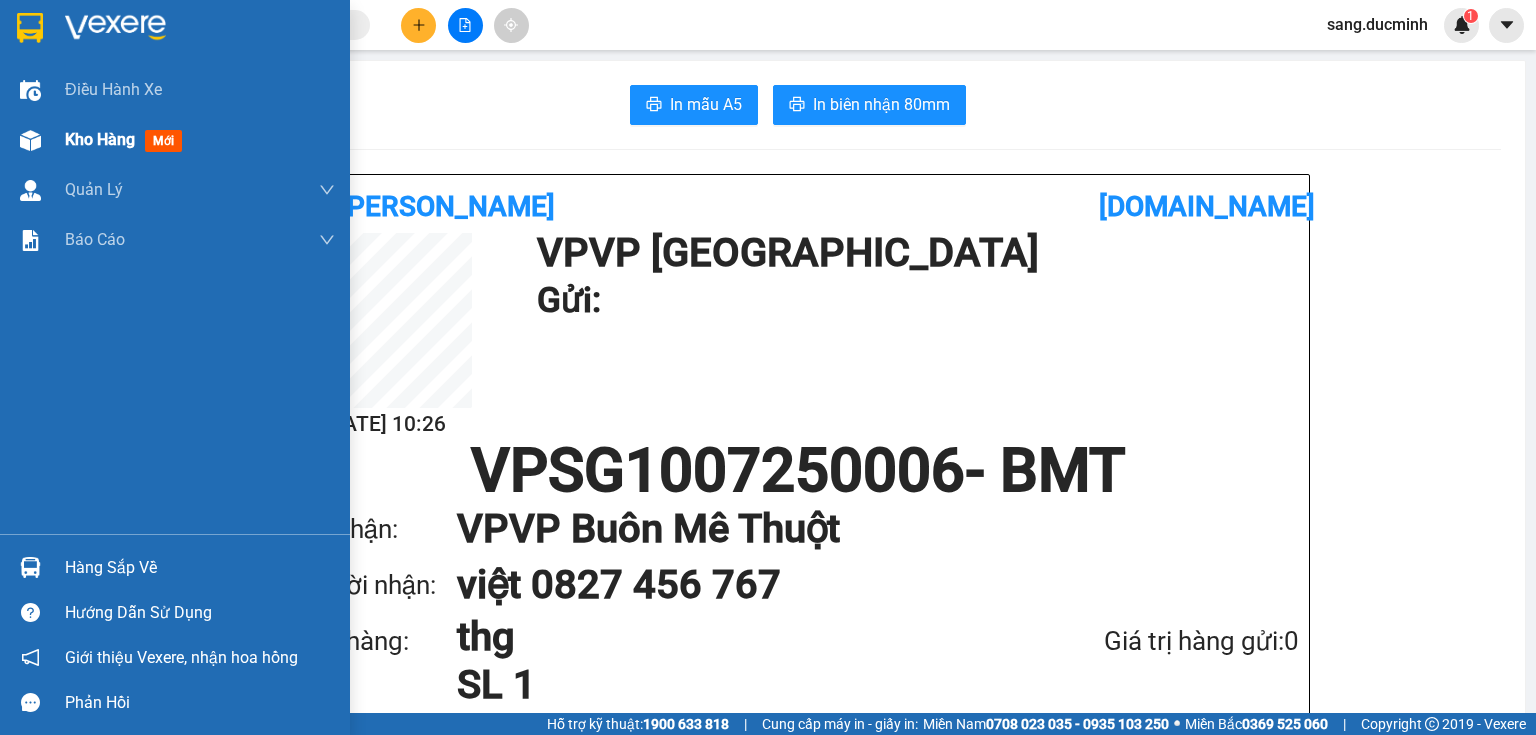 click at bounding box center [30, 140] 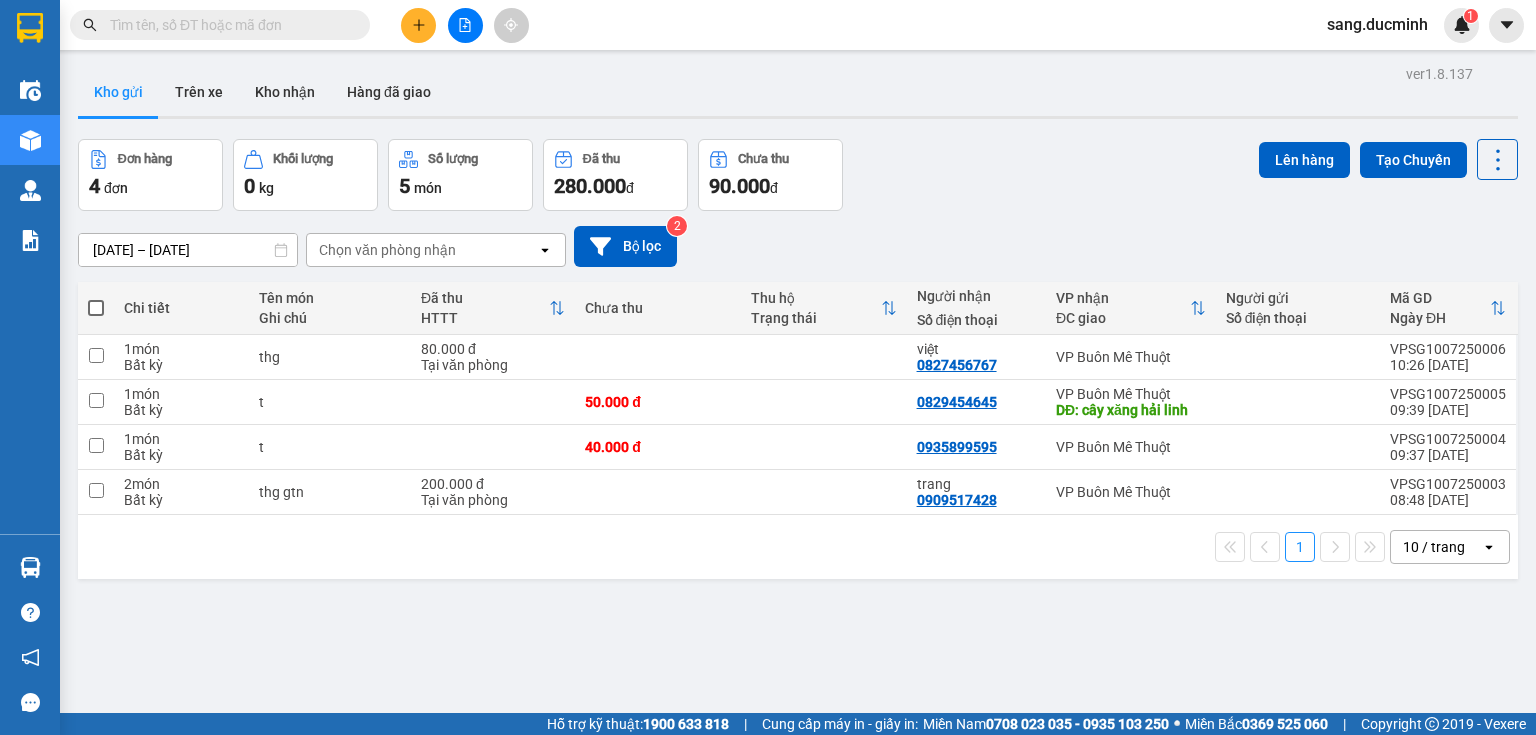 click at bounding box center (228, 25) 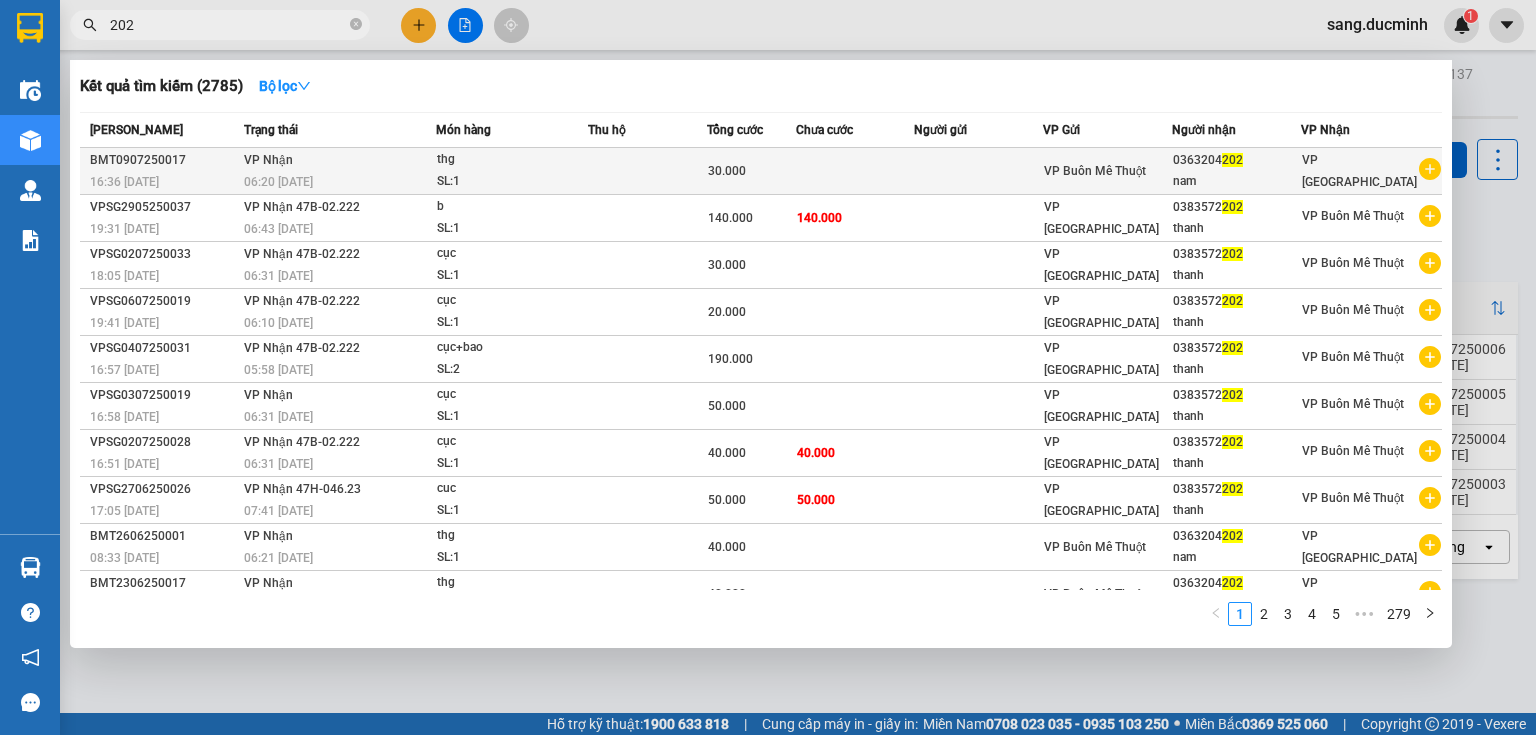 type on "202" 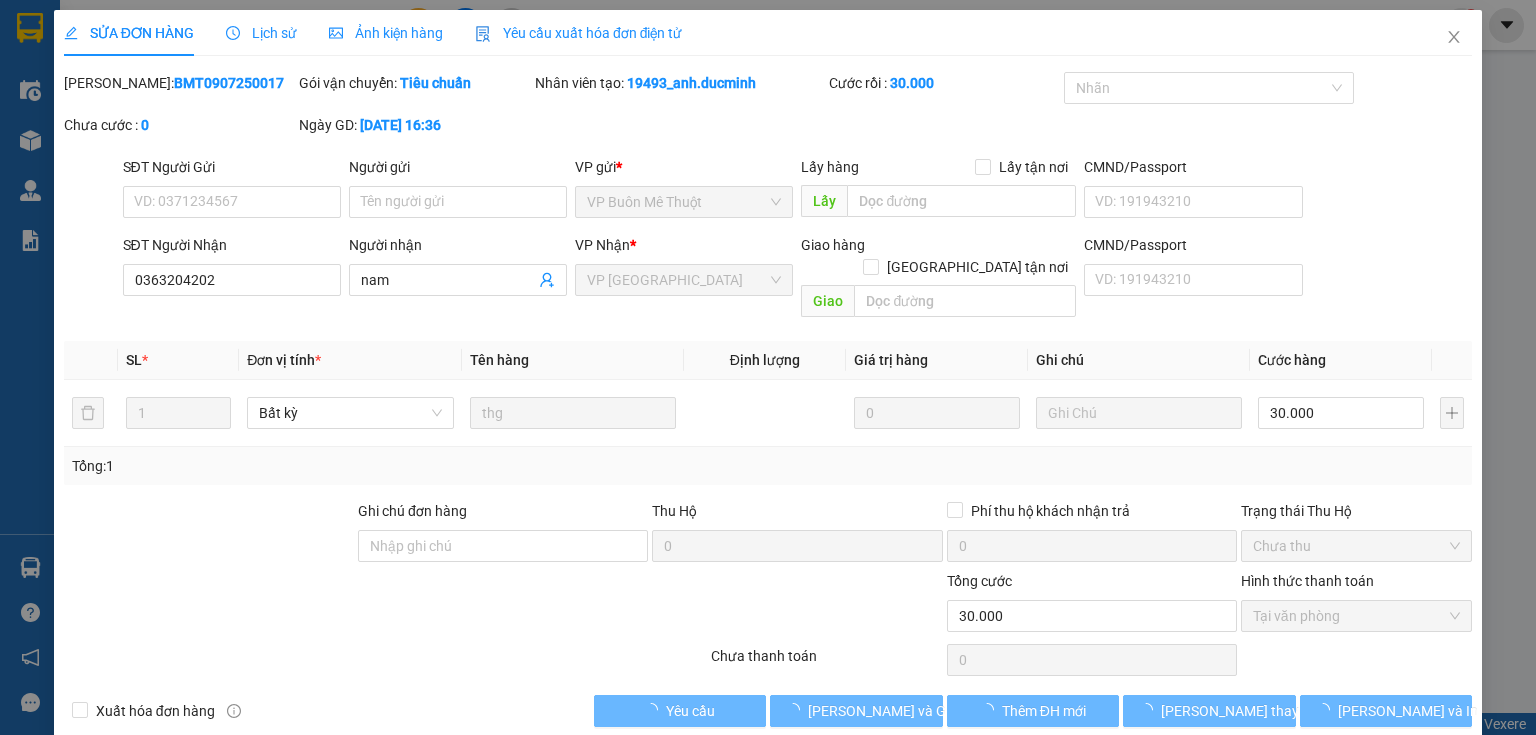type on "0363204202" 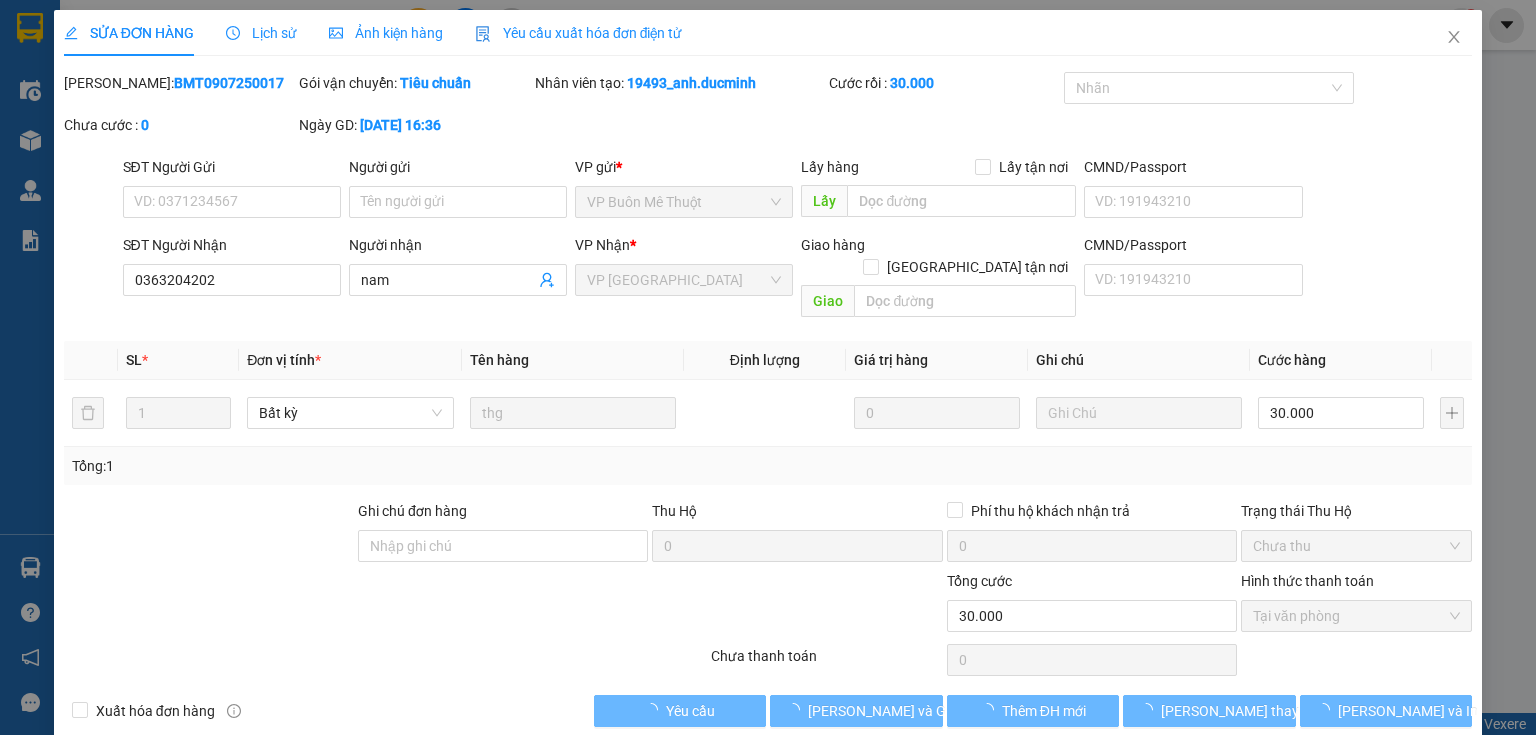 type on "nam" 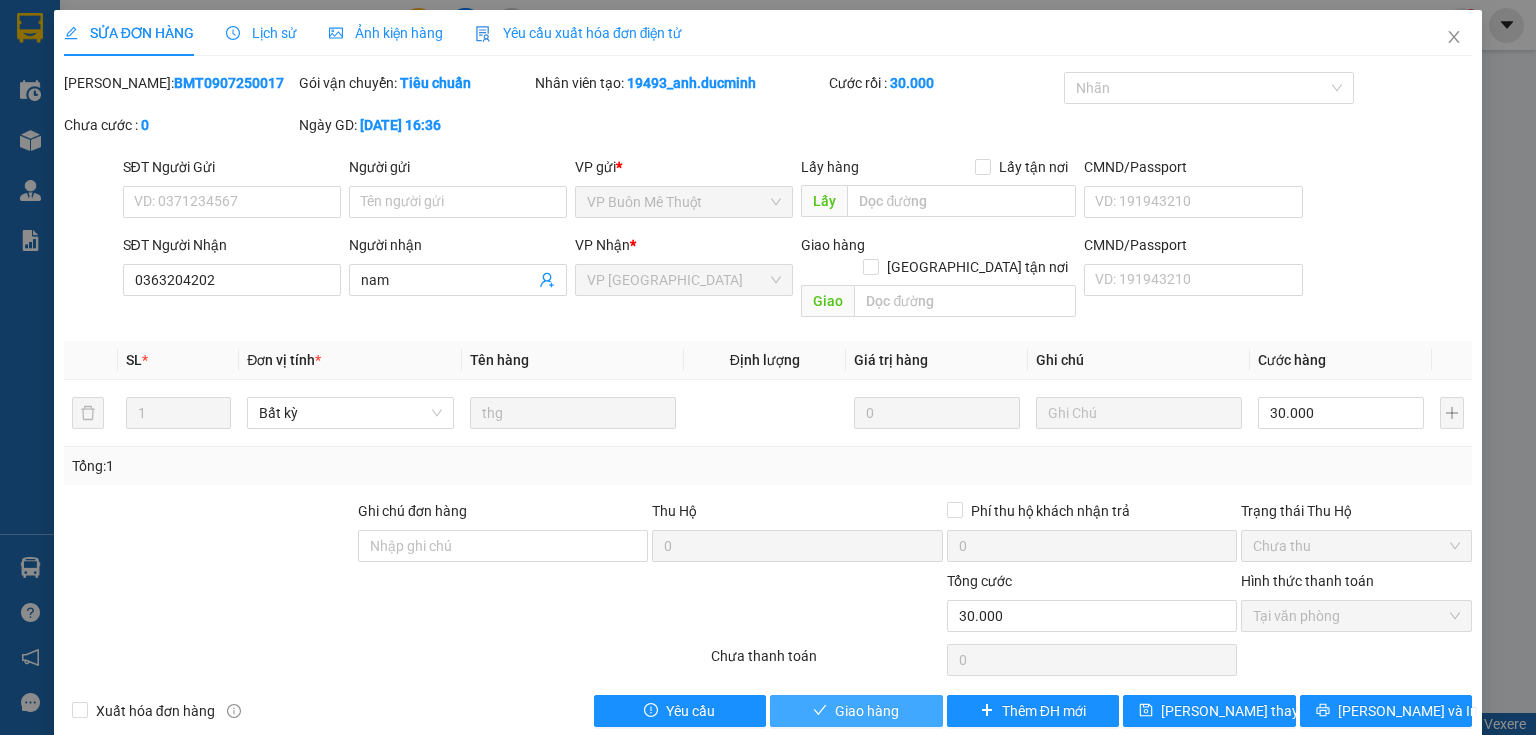 click on "Giao hàng" at bounding box center [867, 711] 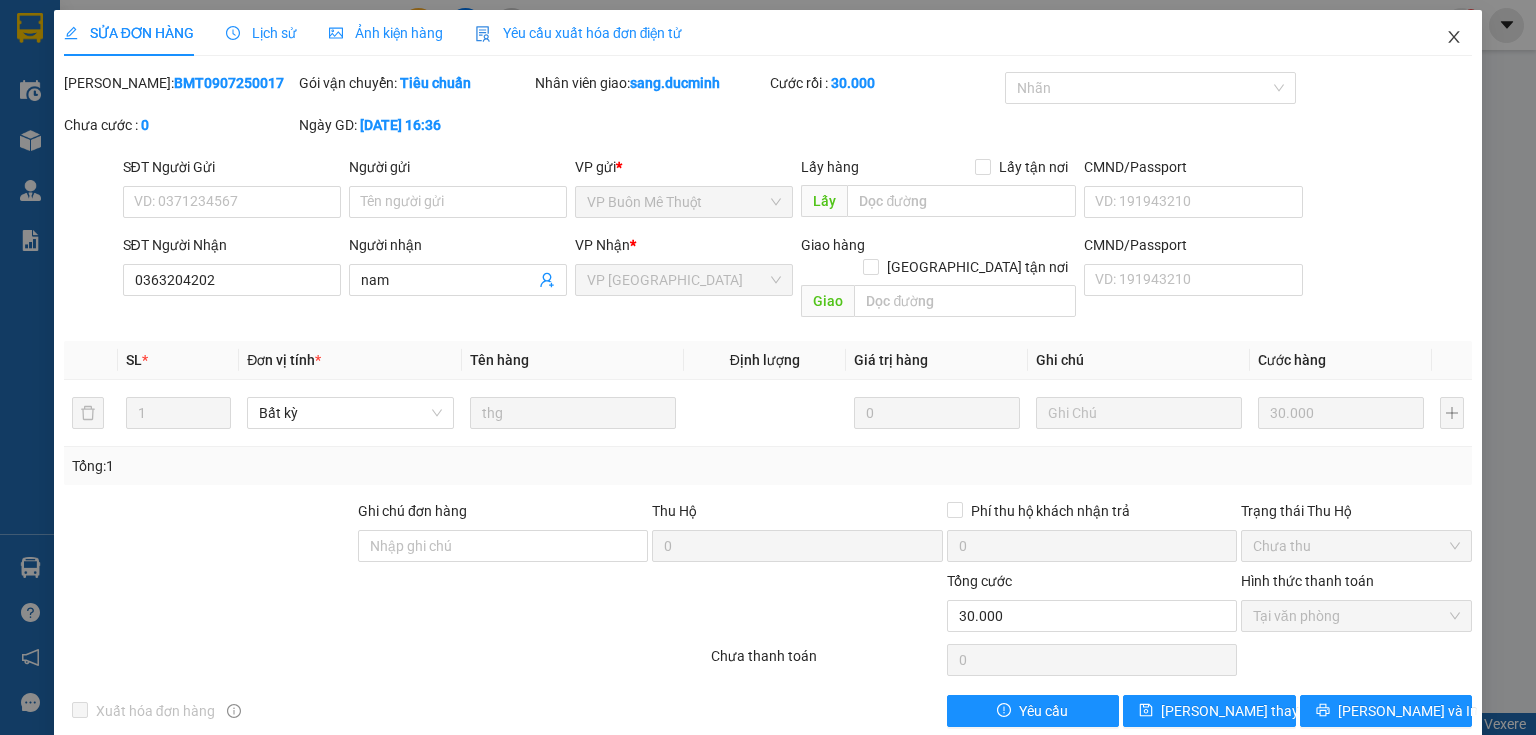 click at bounding box center [1454, 38] 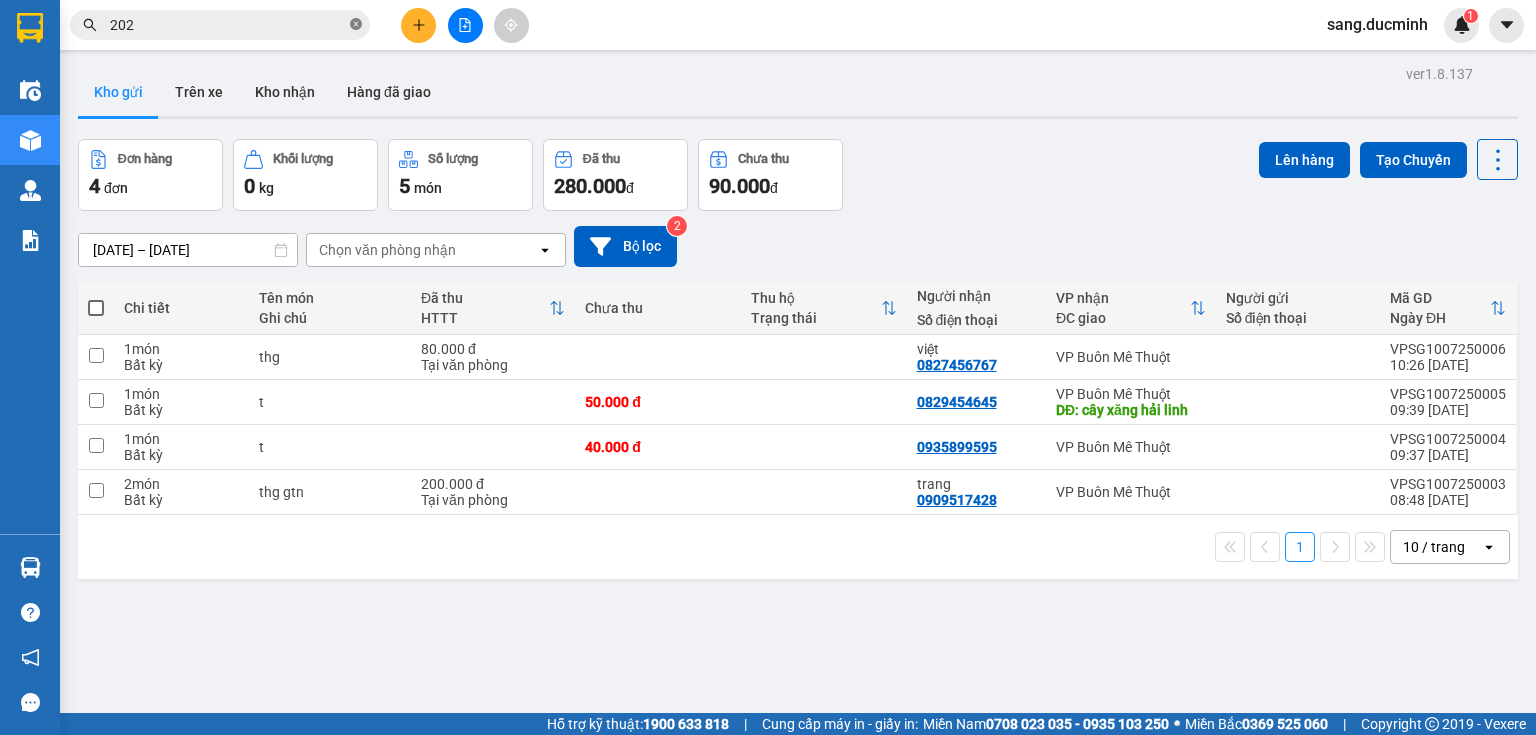 click 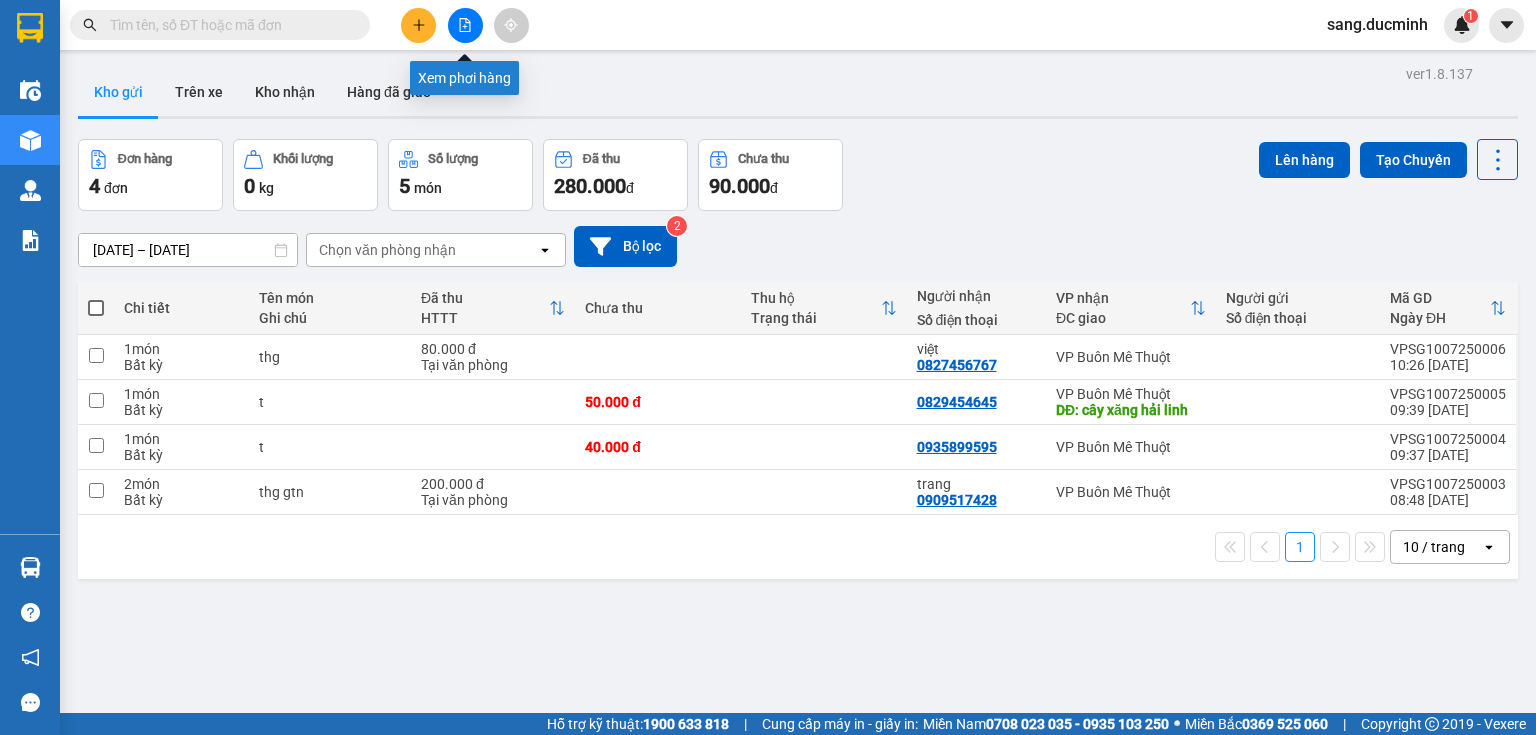 click 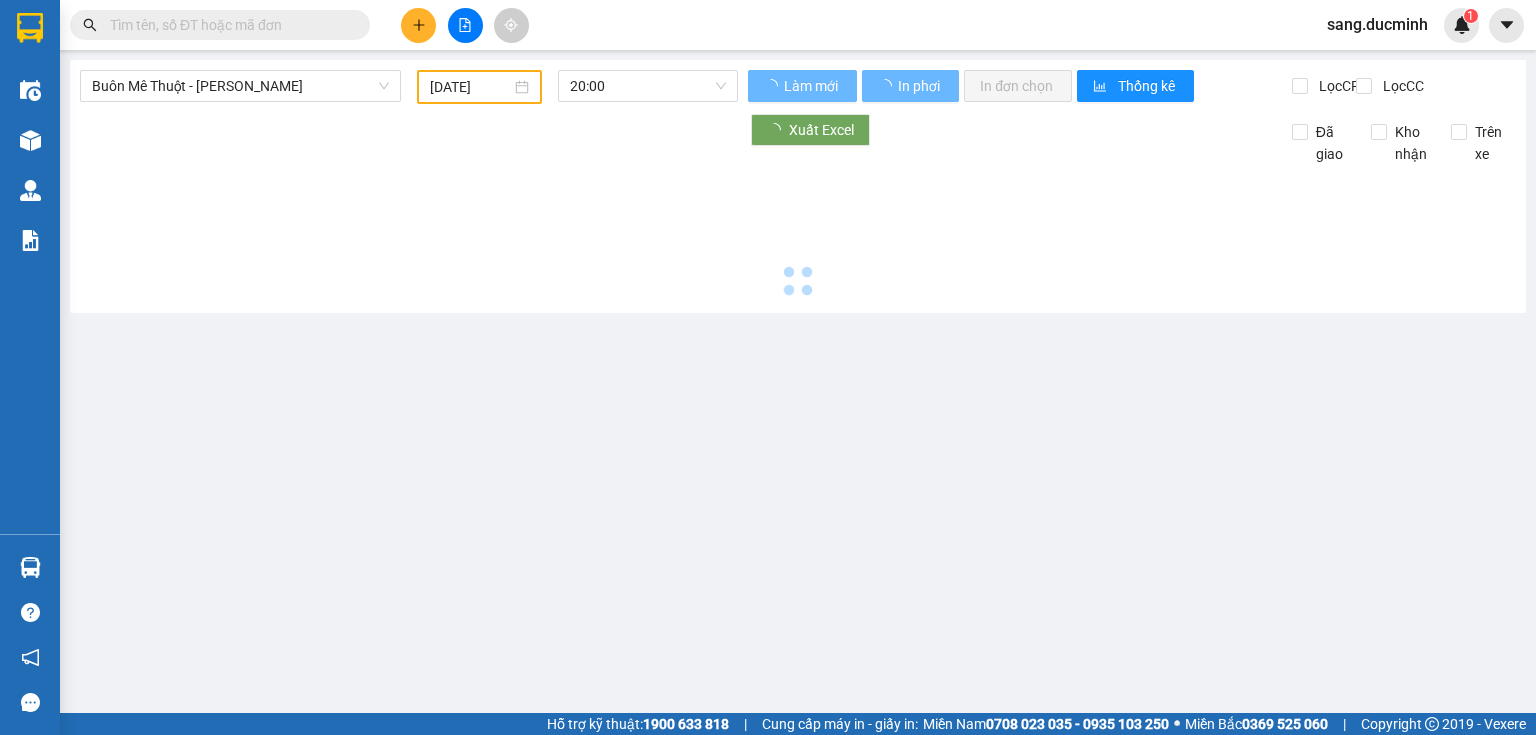 type on "[DATE]" 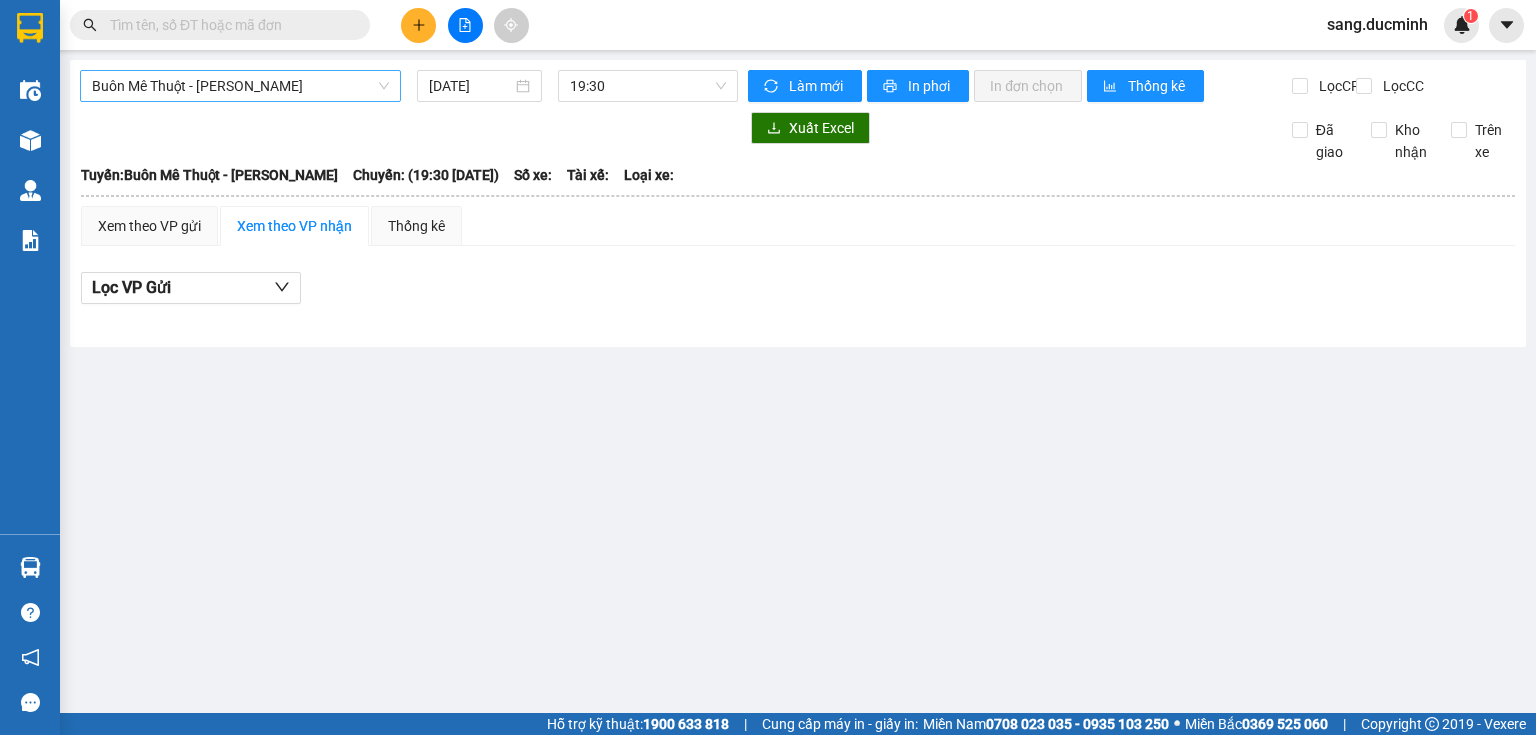click on "Buôn Mê Thuột - Hồ Chí Minh" at bounding box center (240, 86) 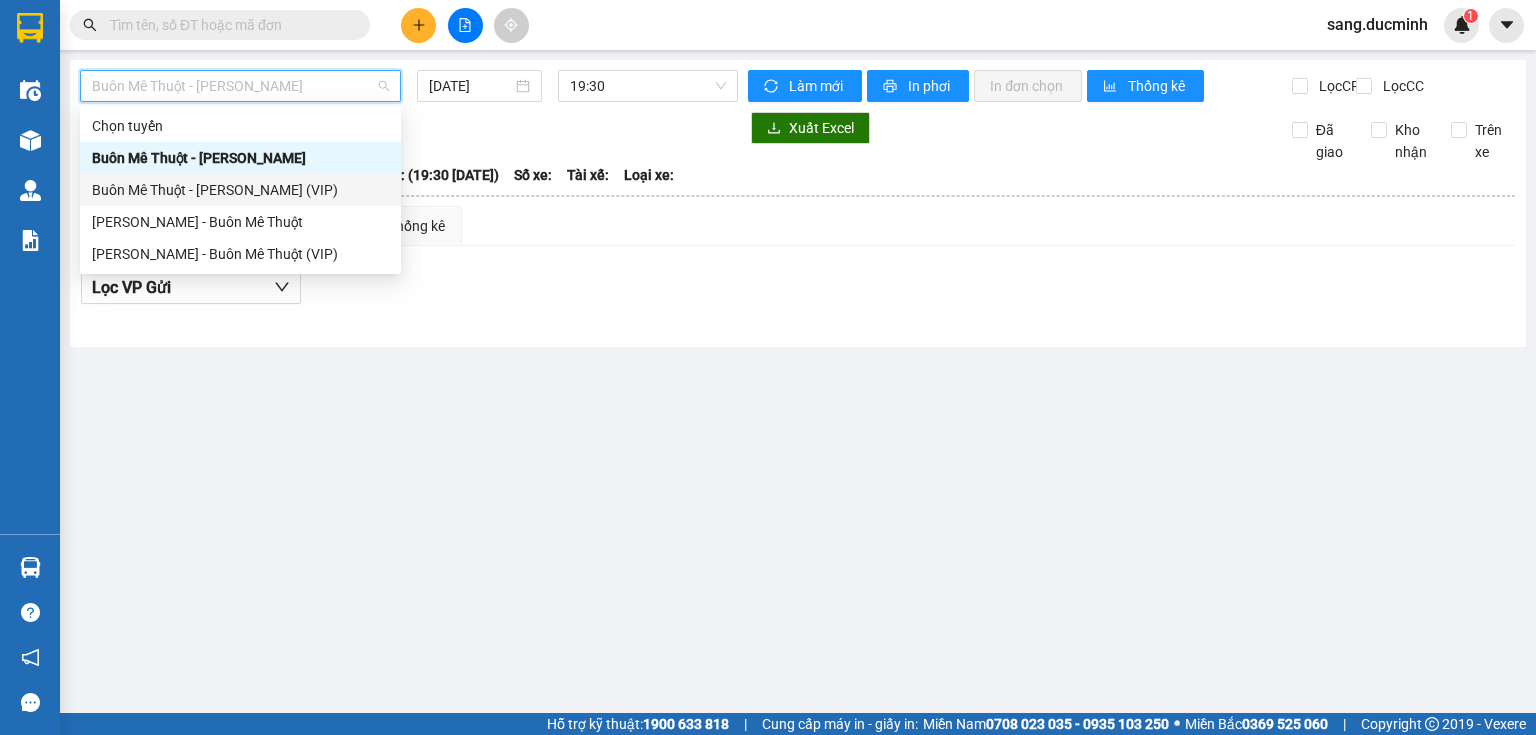 click on "Buôn Mê Thuột - Hồ Chí Minh (VIP)" at bounding box center (240, 190) 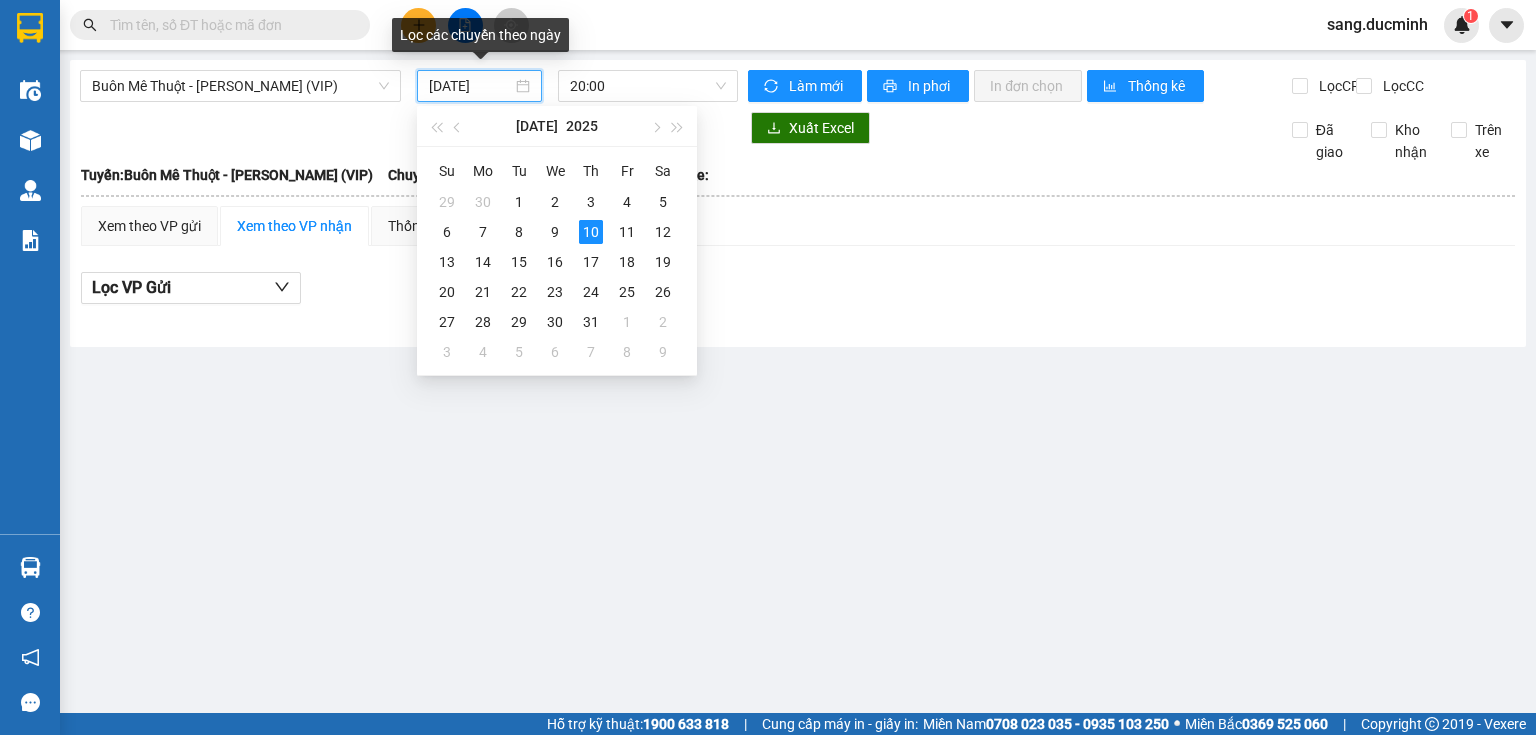 click on "[DATE]" at bounding box center (470, 86) 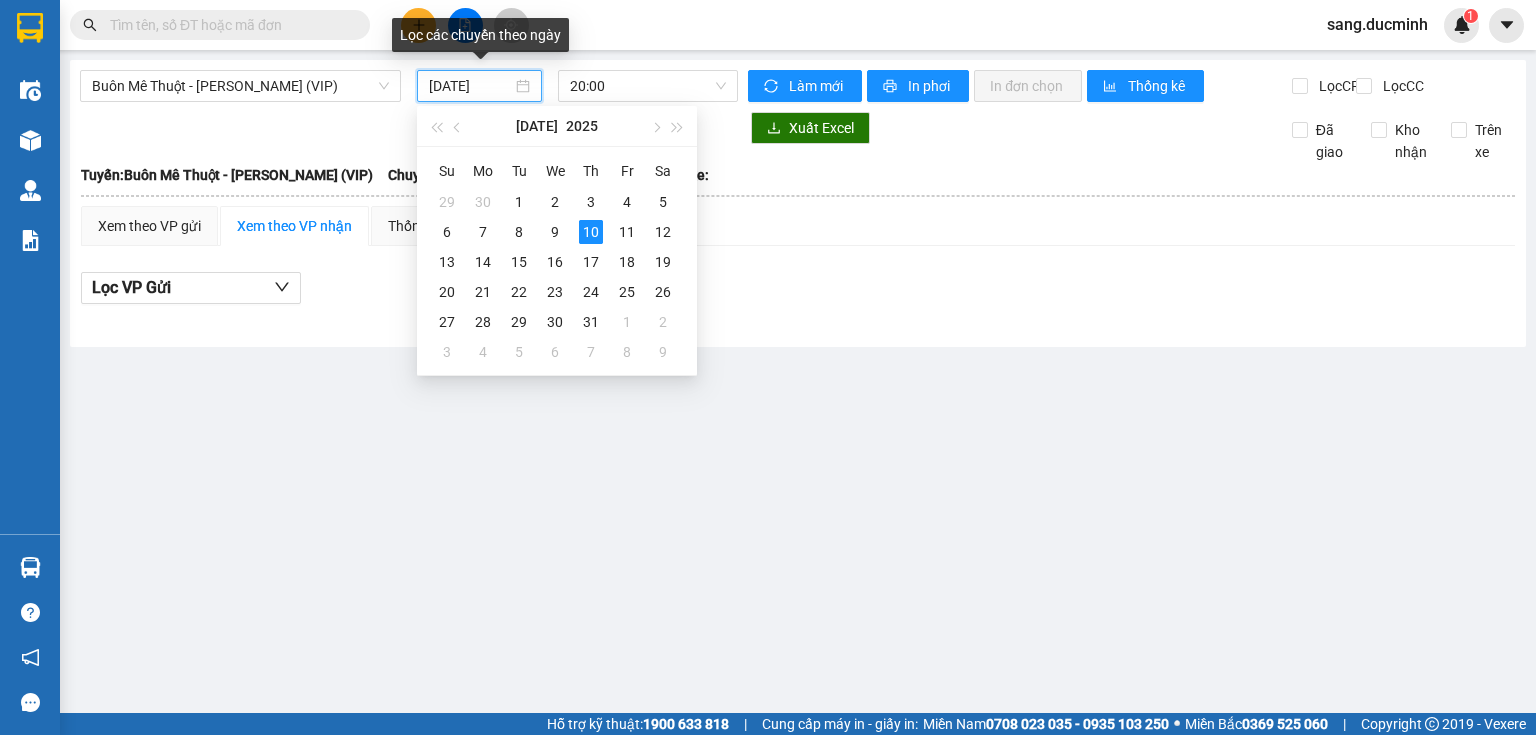 click on "[DATE]" at bounding box center (470, 86) 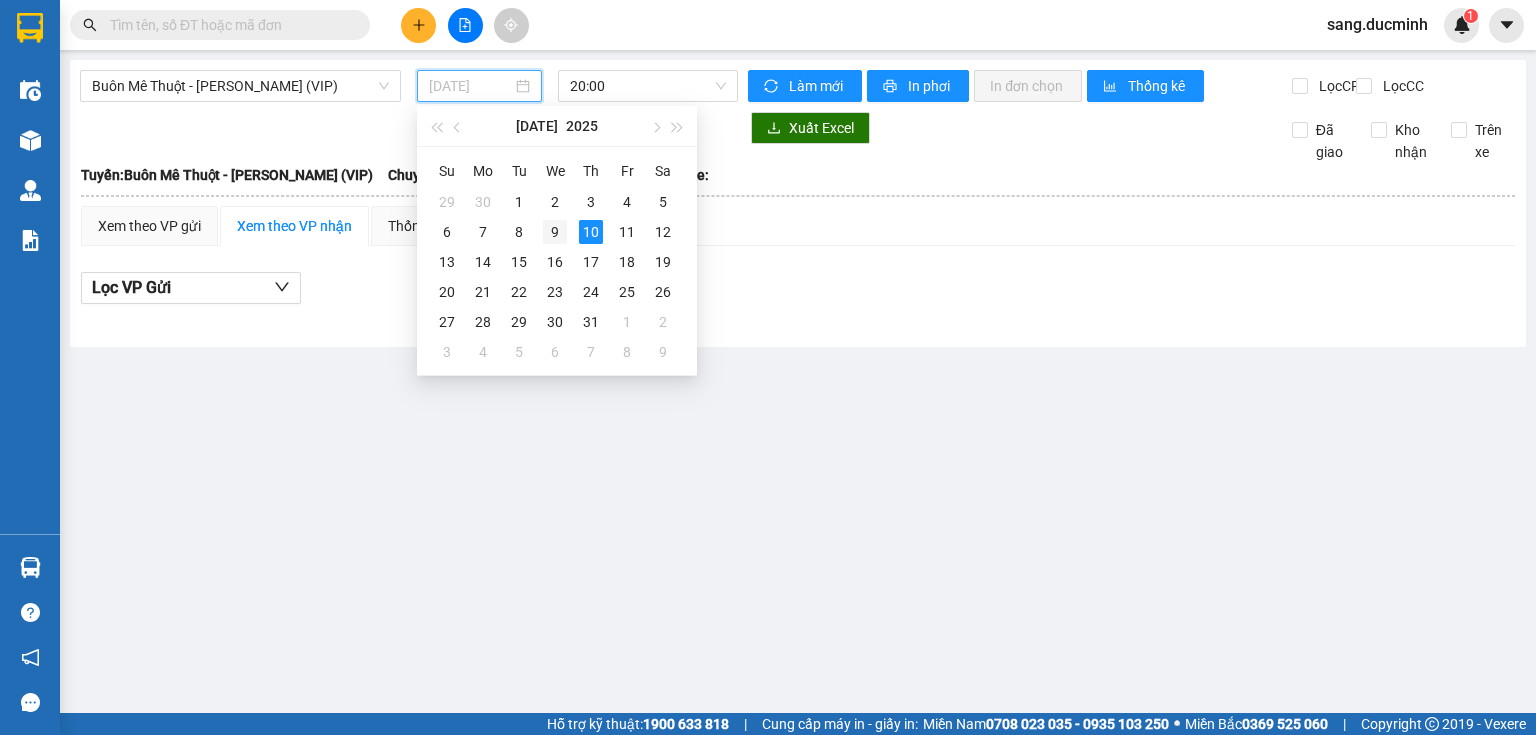 click on "9" at bounding box center [555, 232] 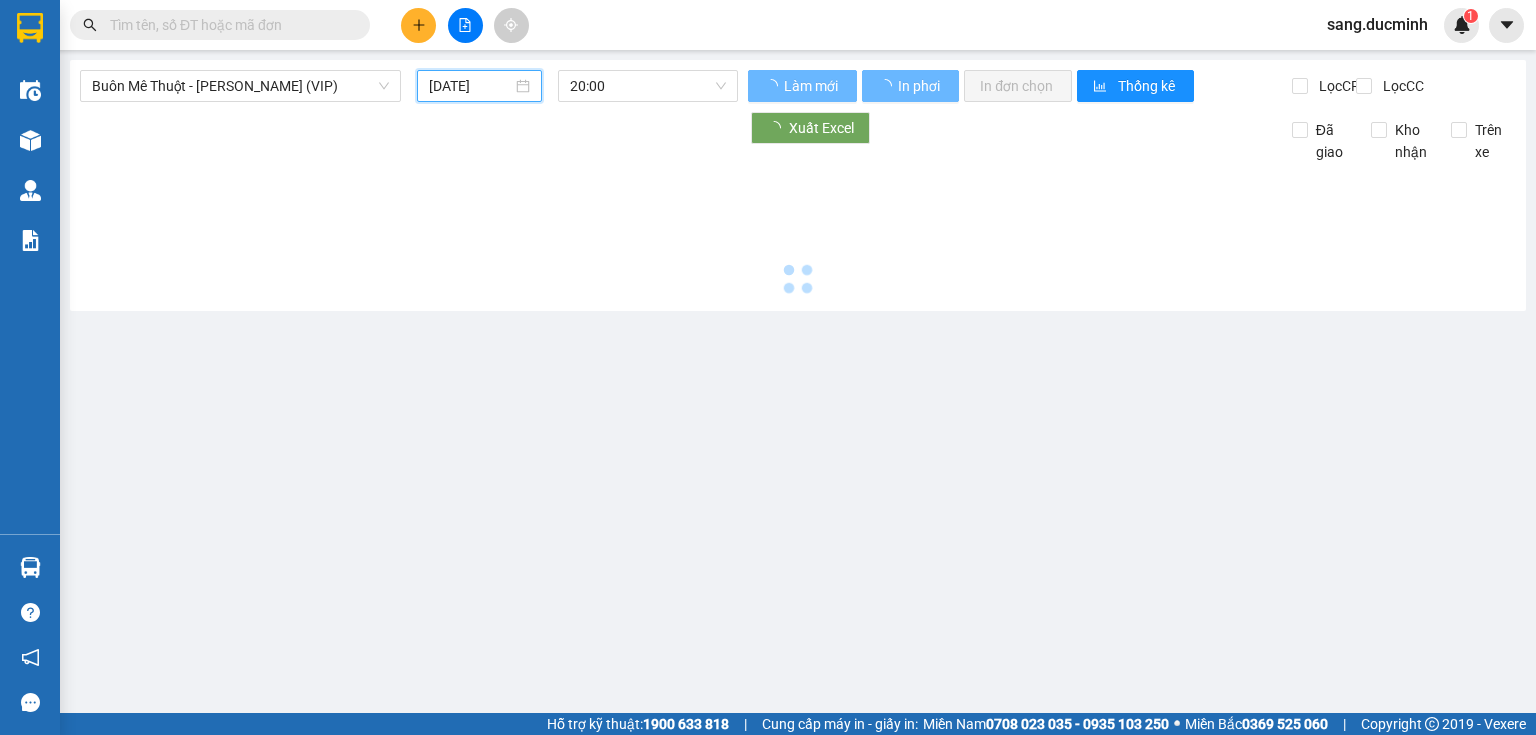 type on "09/07/2025" 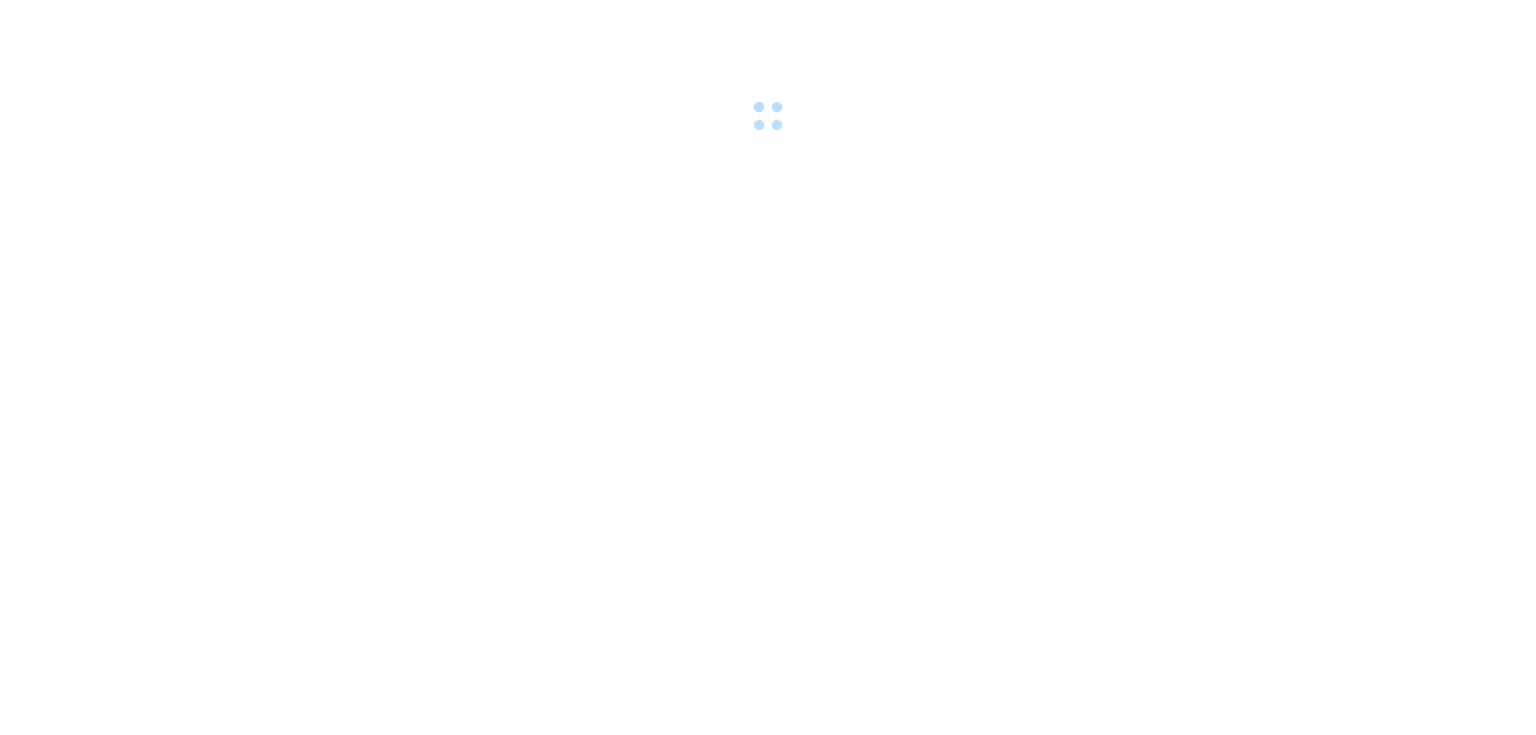 scroll, scrollTop: 0, scrollLeft: 0, axis: both 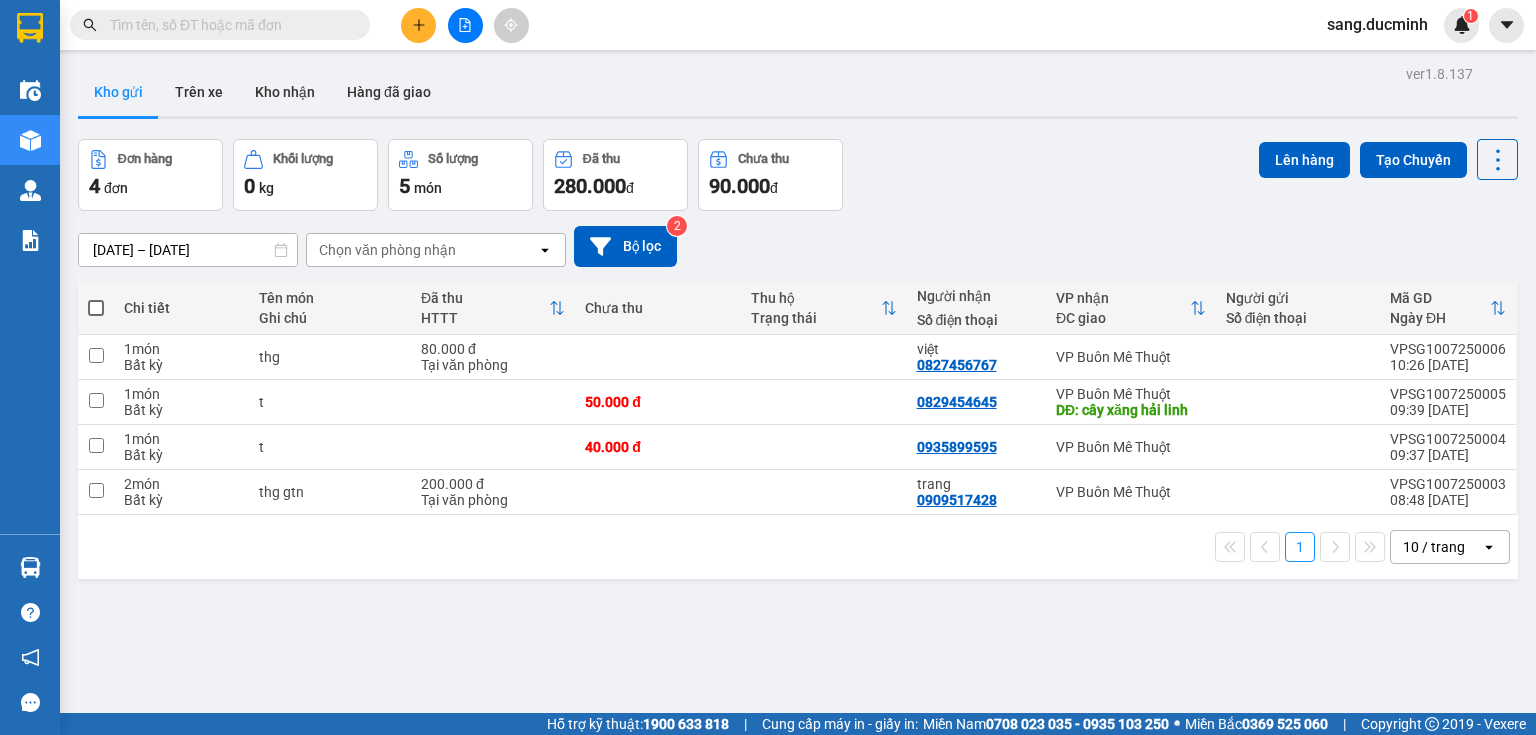 click at bounding box center (228, 25) 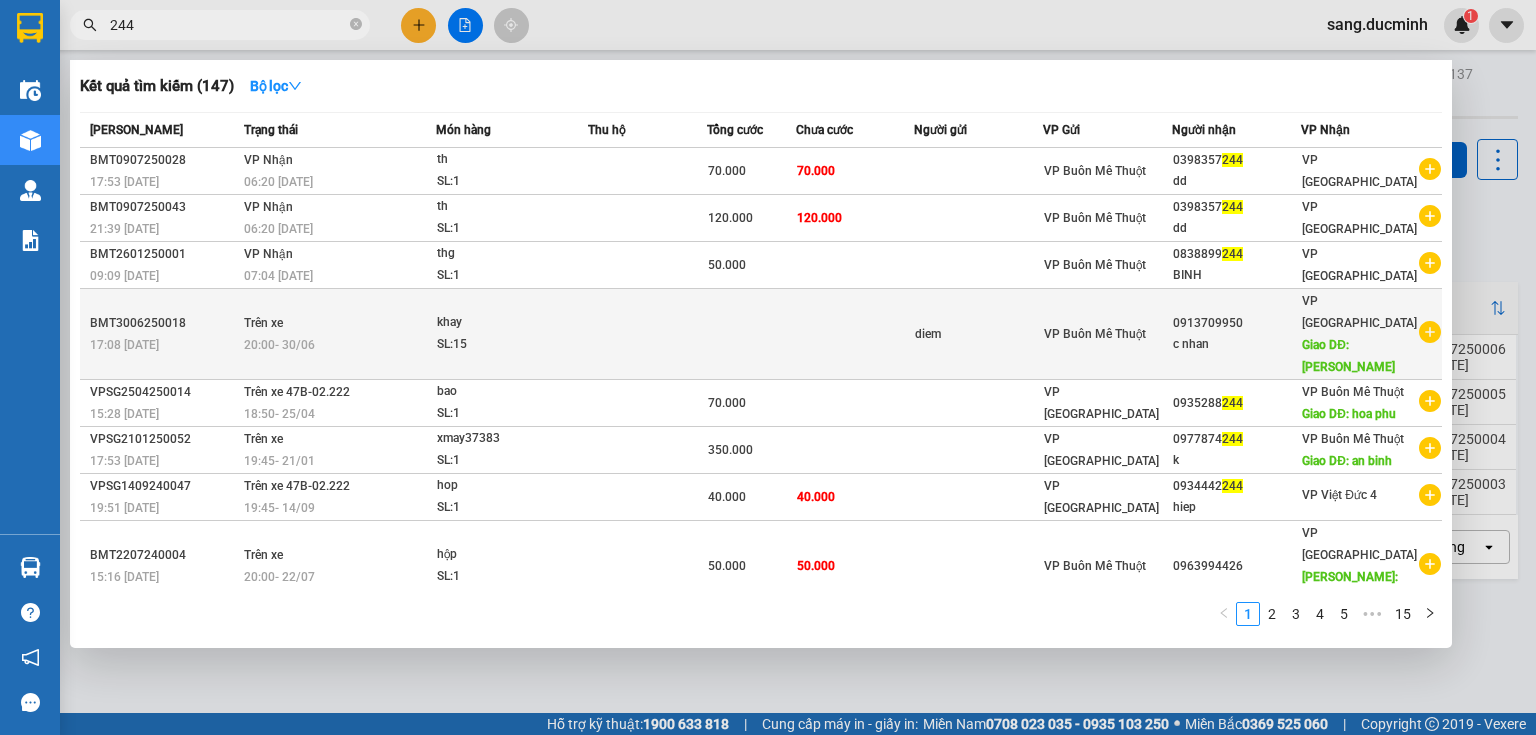 type on "244" 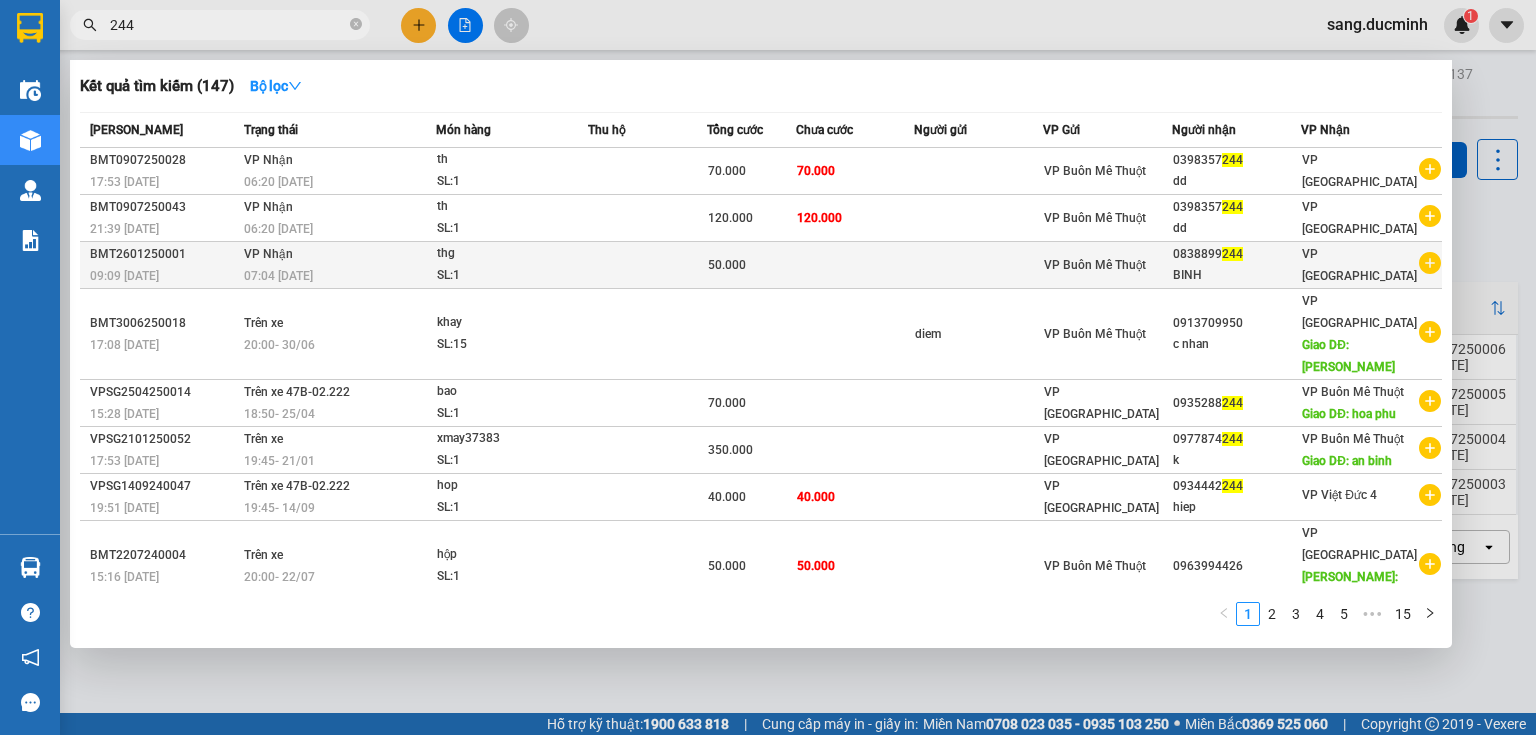 drag, startPoint x: 729, startPoint y: 308, endPoint x: 817, endPoint y: 283, distance: 91.48224 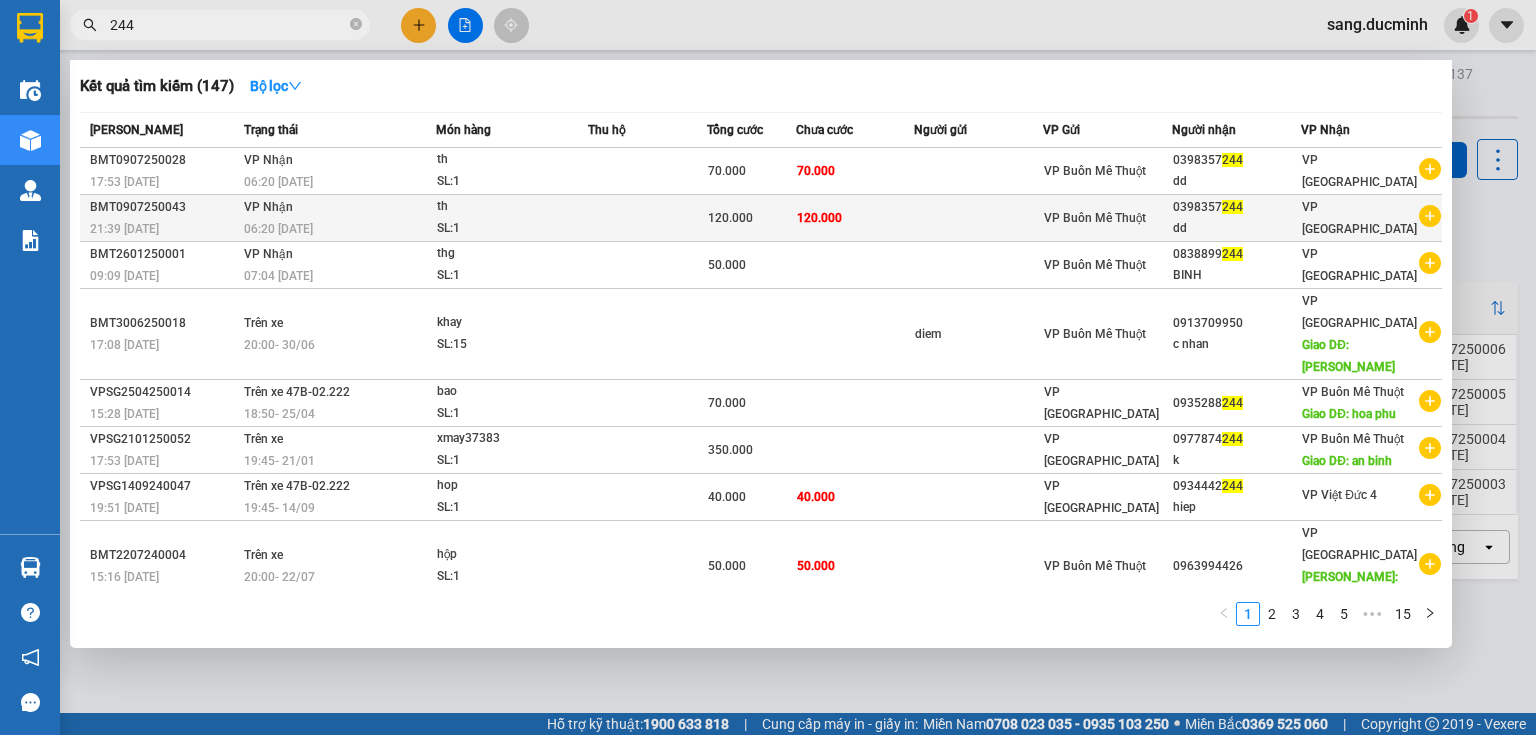 drag, startPoint x: 817, startPoint y: 283, endPoint x: 1204, endPoint y: 200, distance: 395.80045 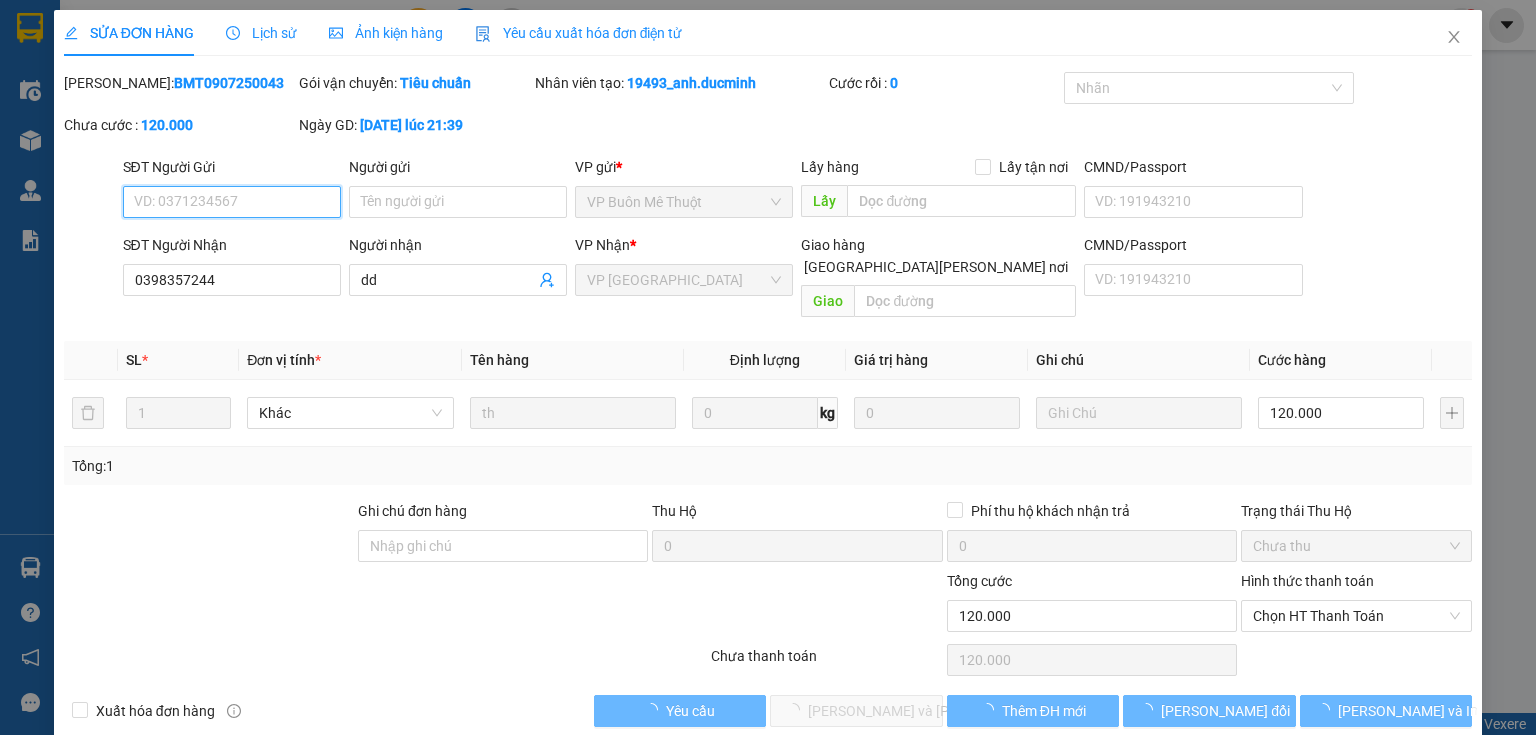 type on "0398357244" 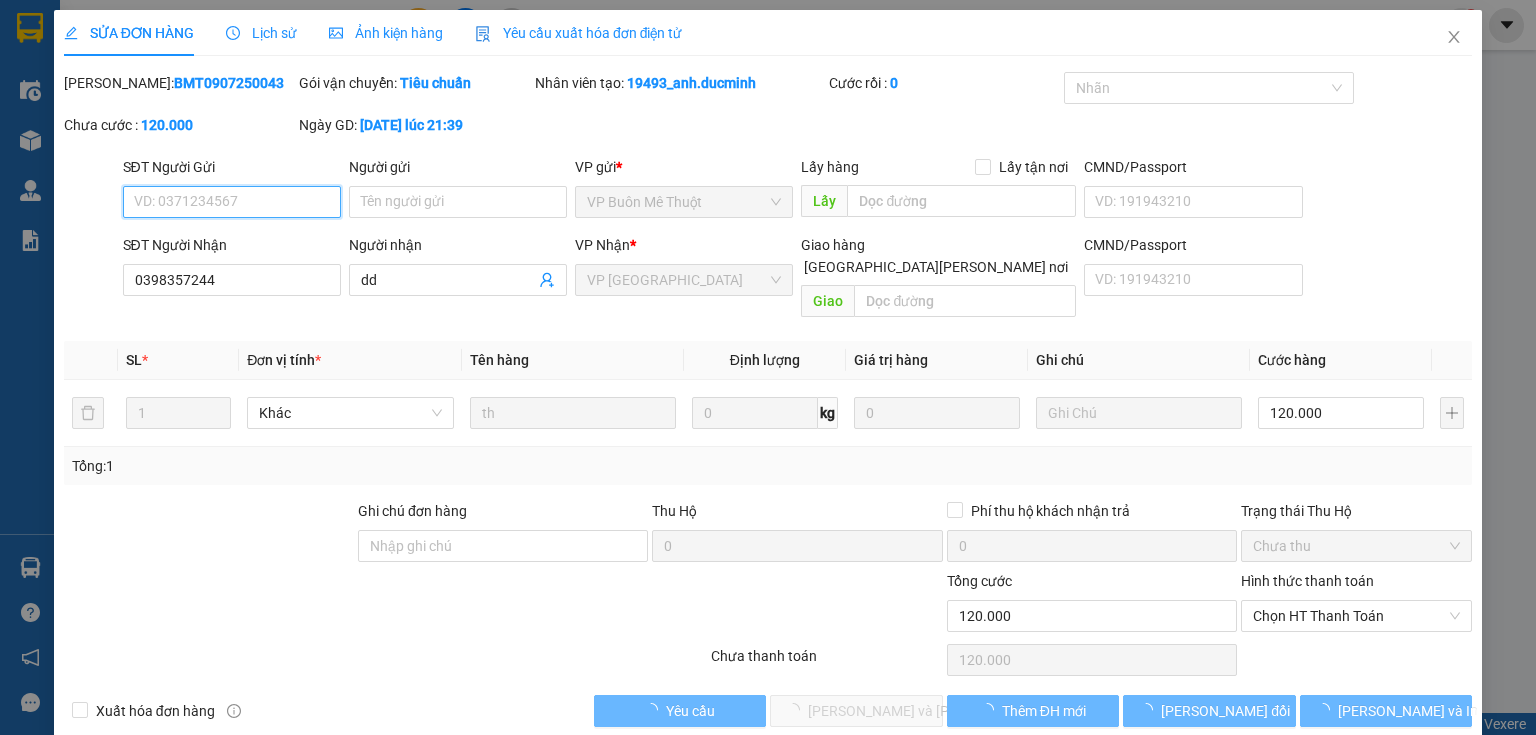 type on "dd" 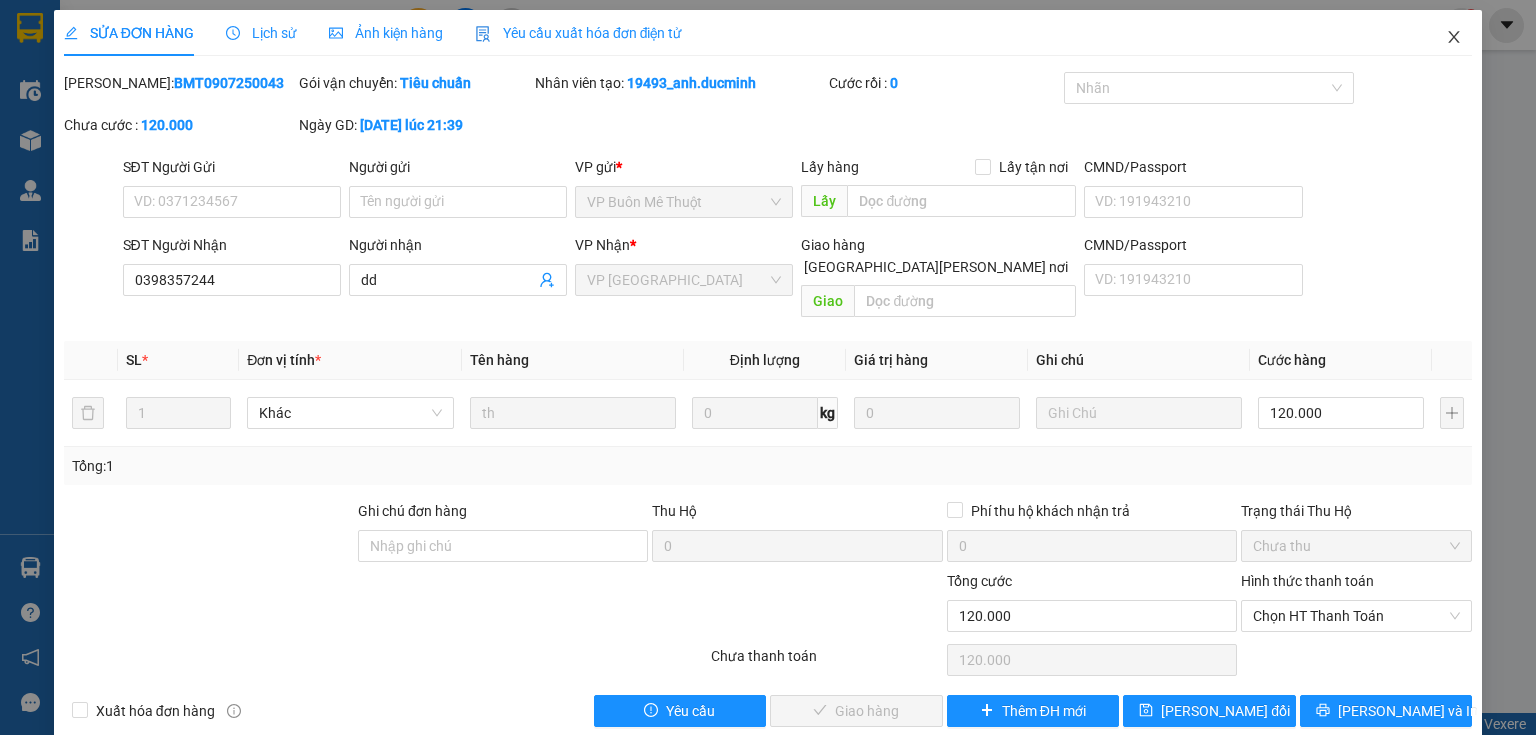 click at bounding box center [1454, 38] 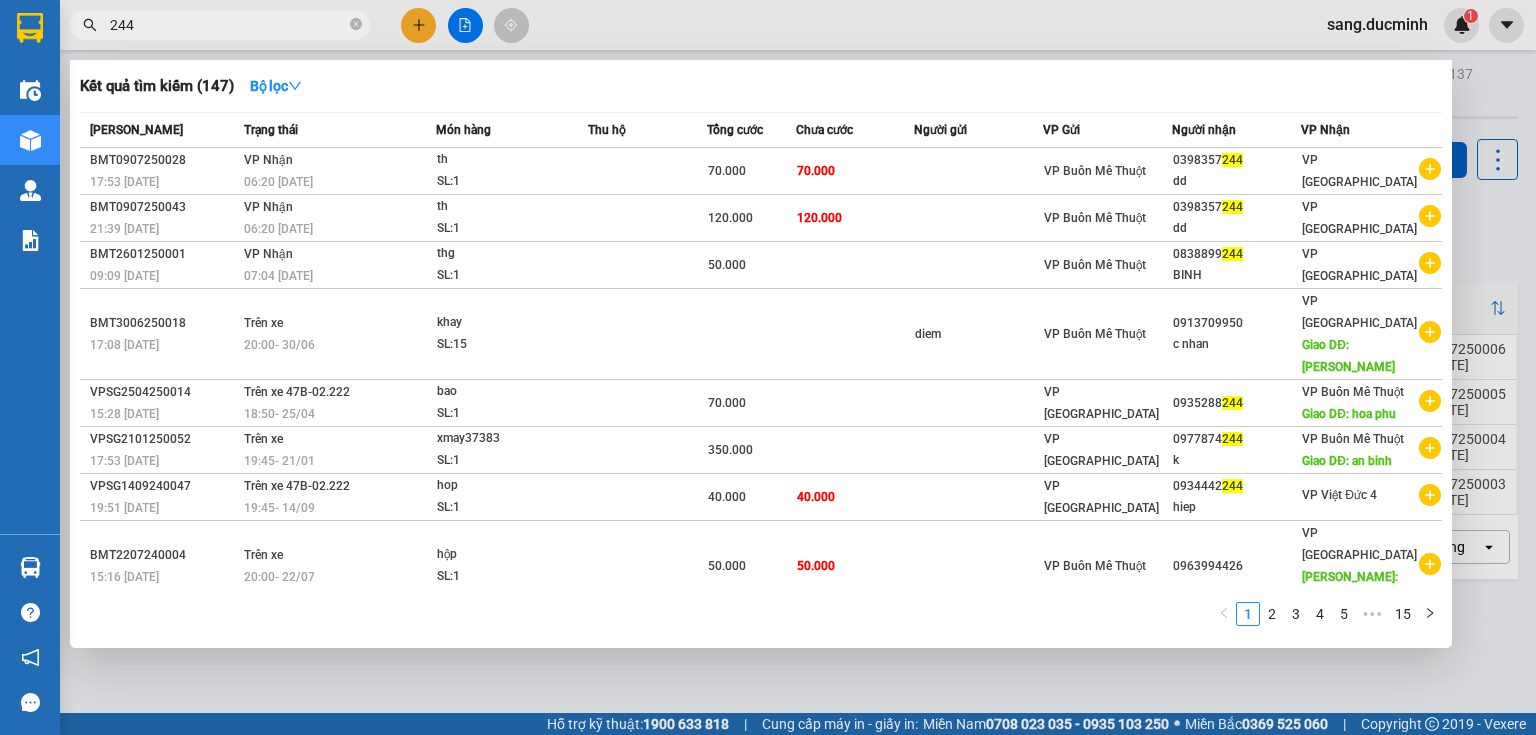 click on "244" at bounding box center (228, 25) 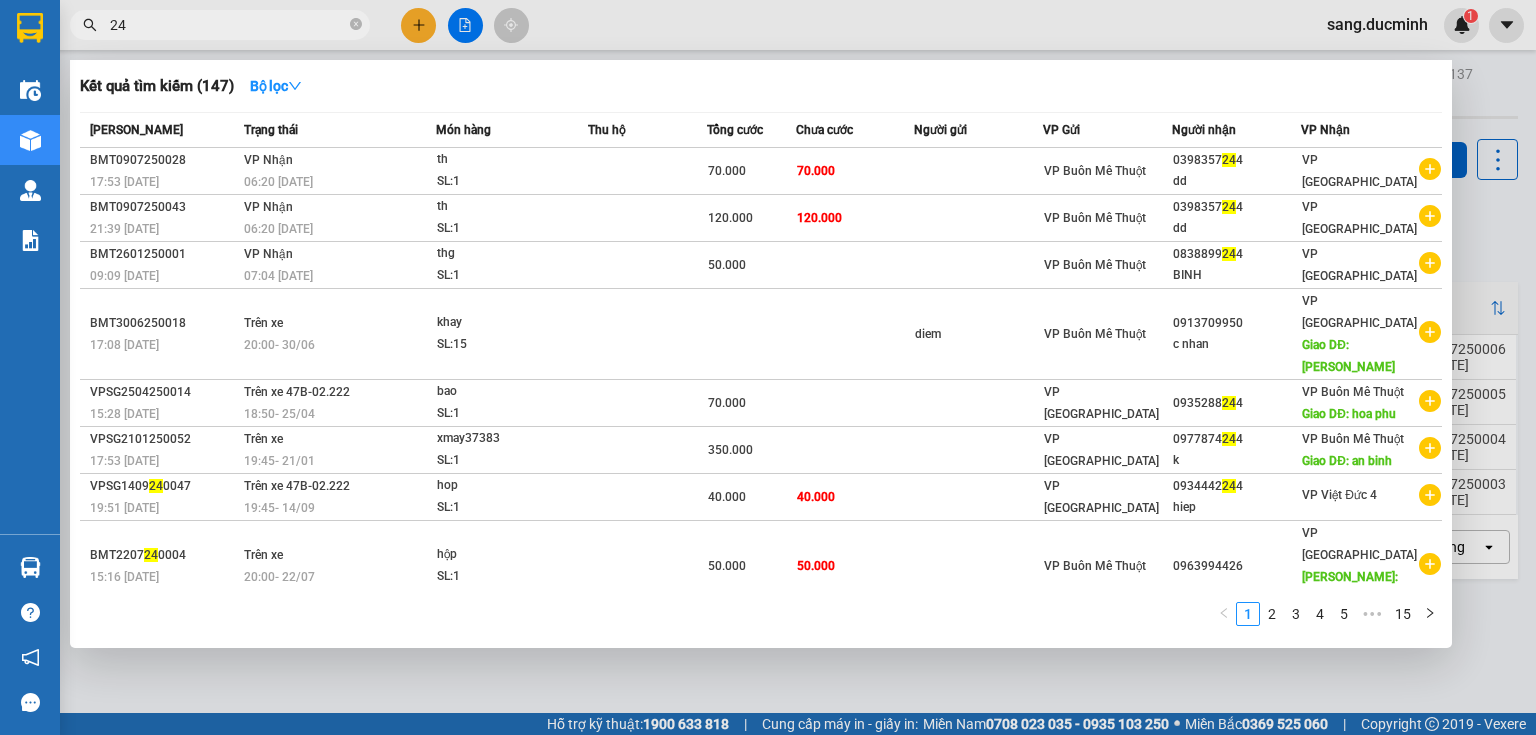 type on "2" 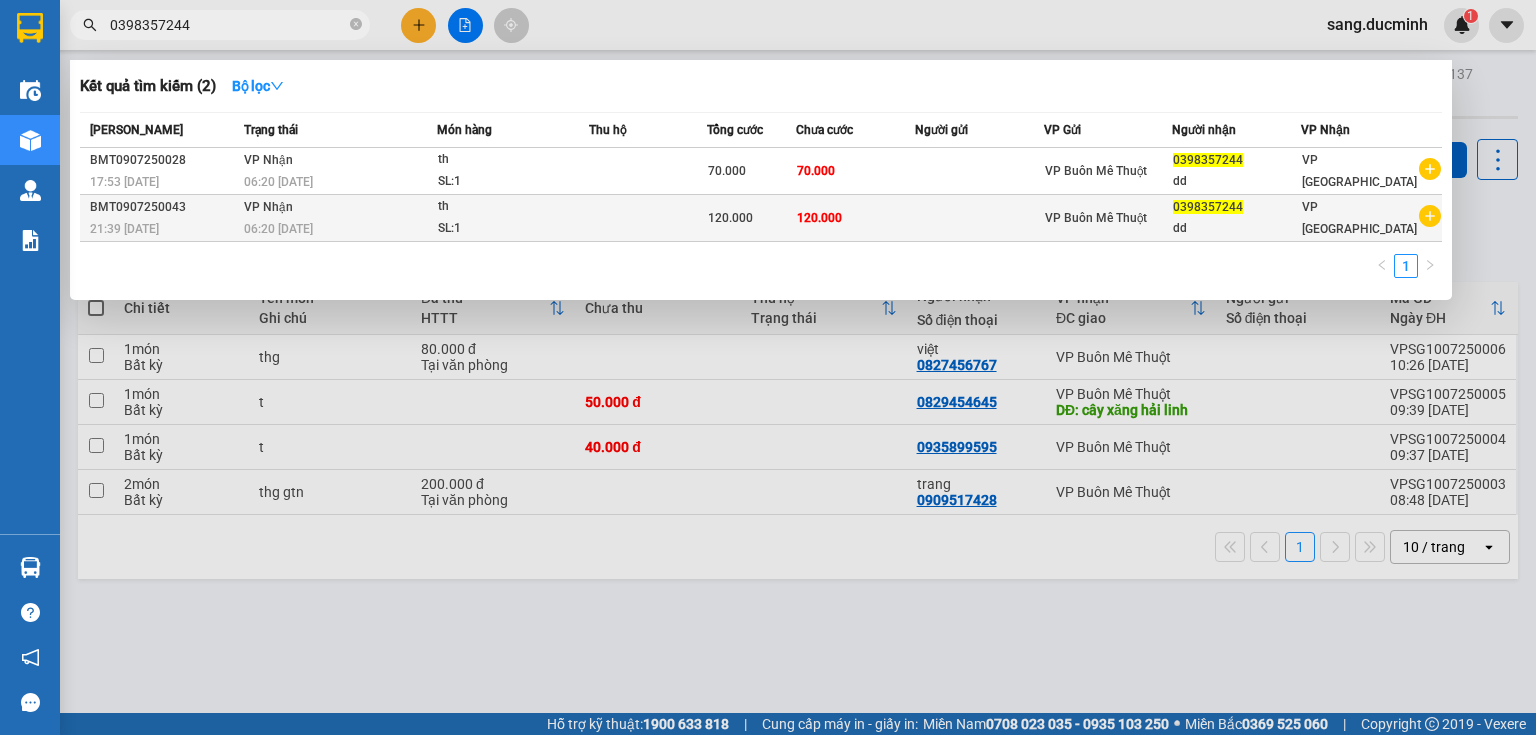 type on "0398357244" 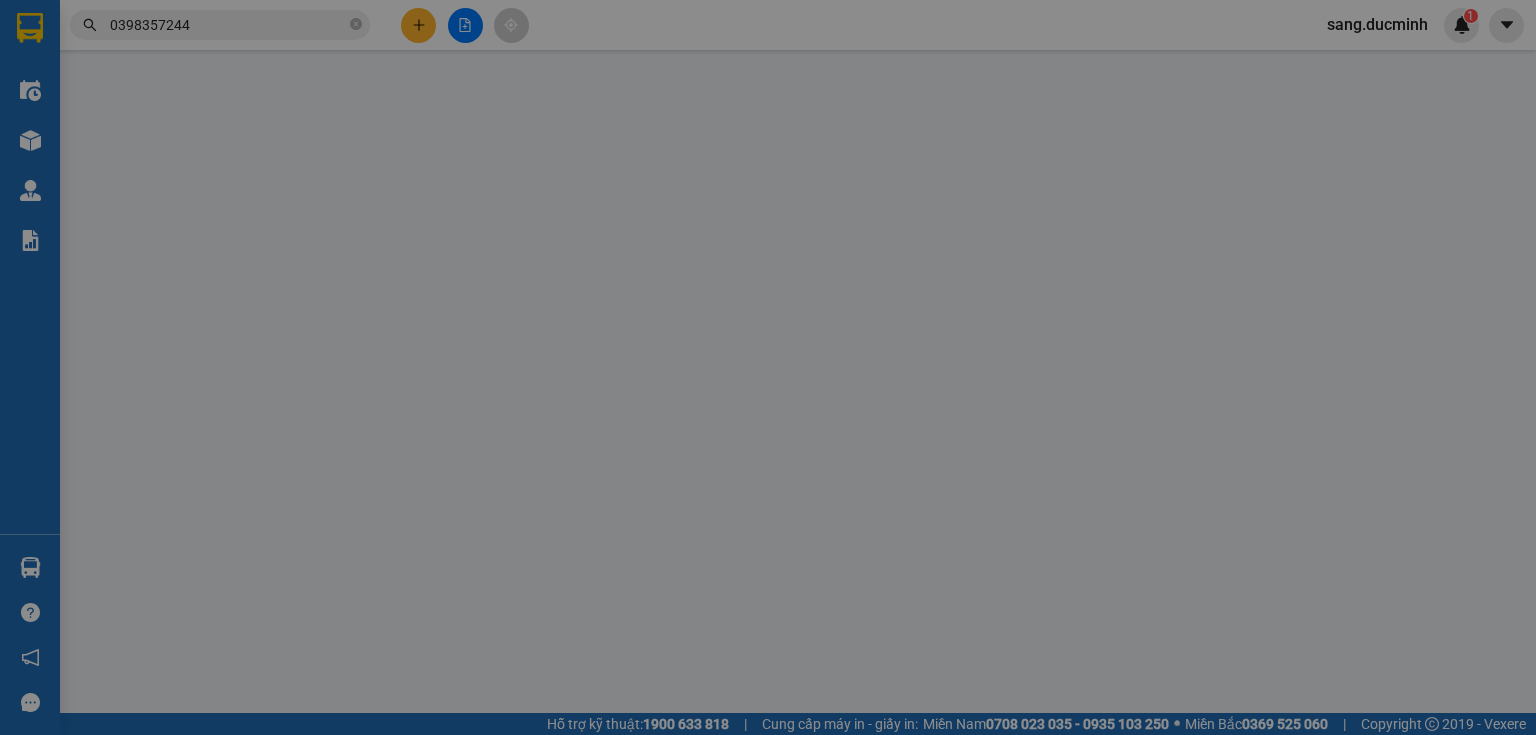 type on "0398357244" 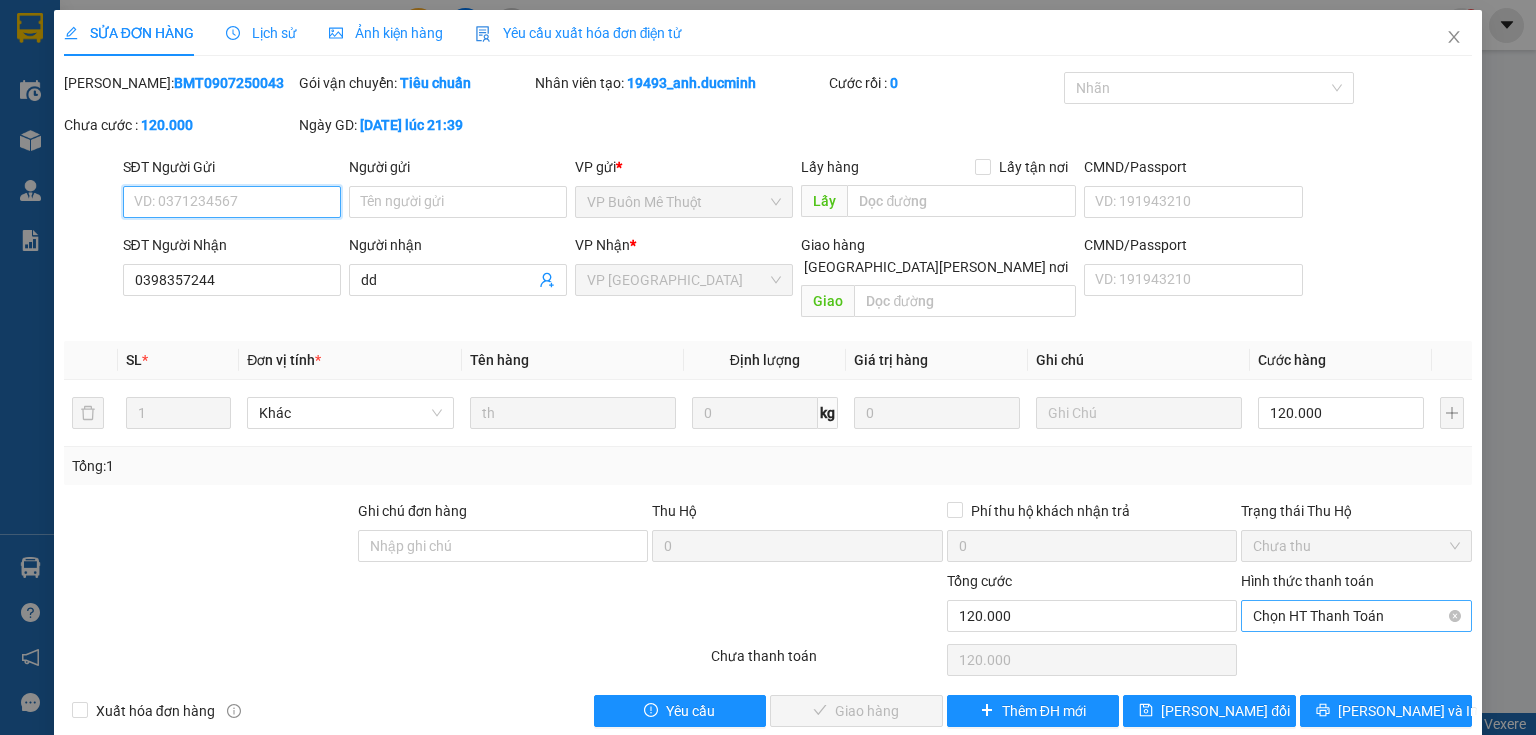 click on "Chọn HT Thanh Toán" at bounding box center [1356, 616] 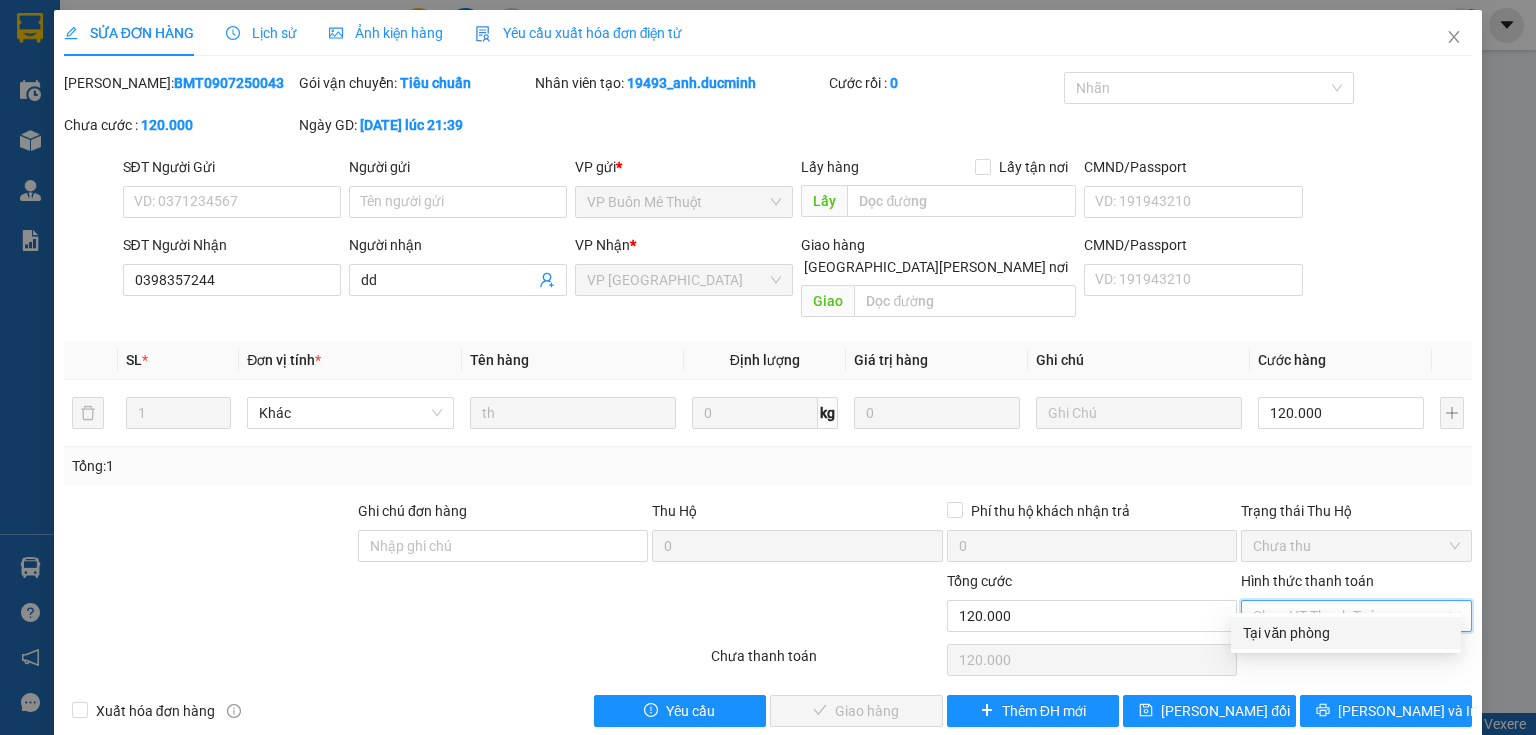 click on "Tại văn phòng" at bounding box center (1346, 633) 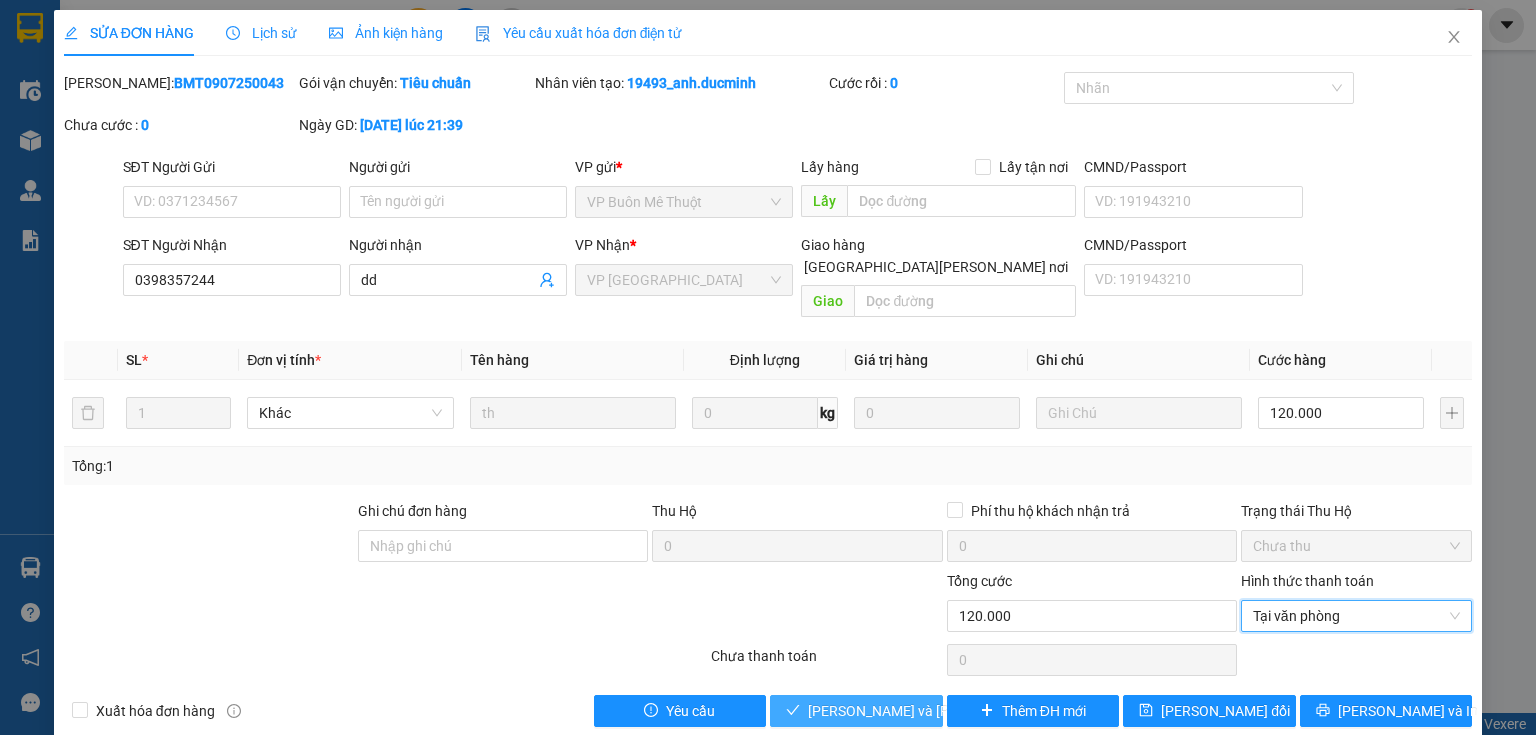 click on "[PERSON_NAME] và [PERSON_NAME] hàng" at bounding box center (943, 711) 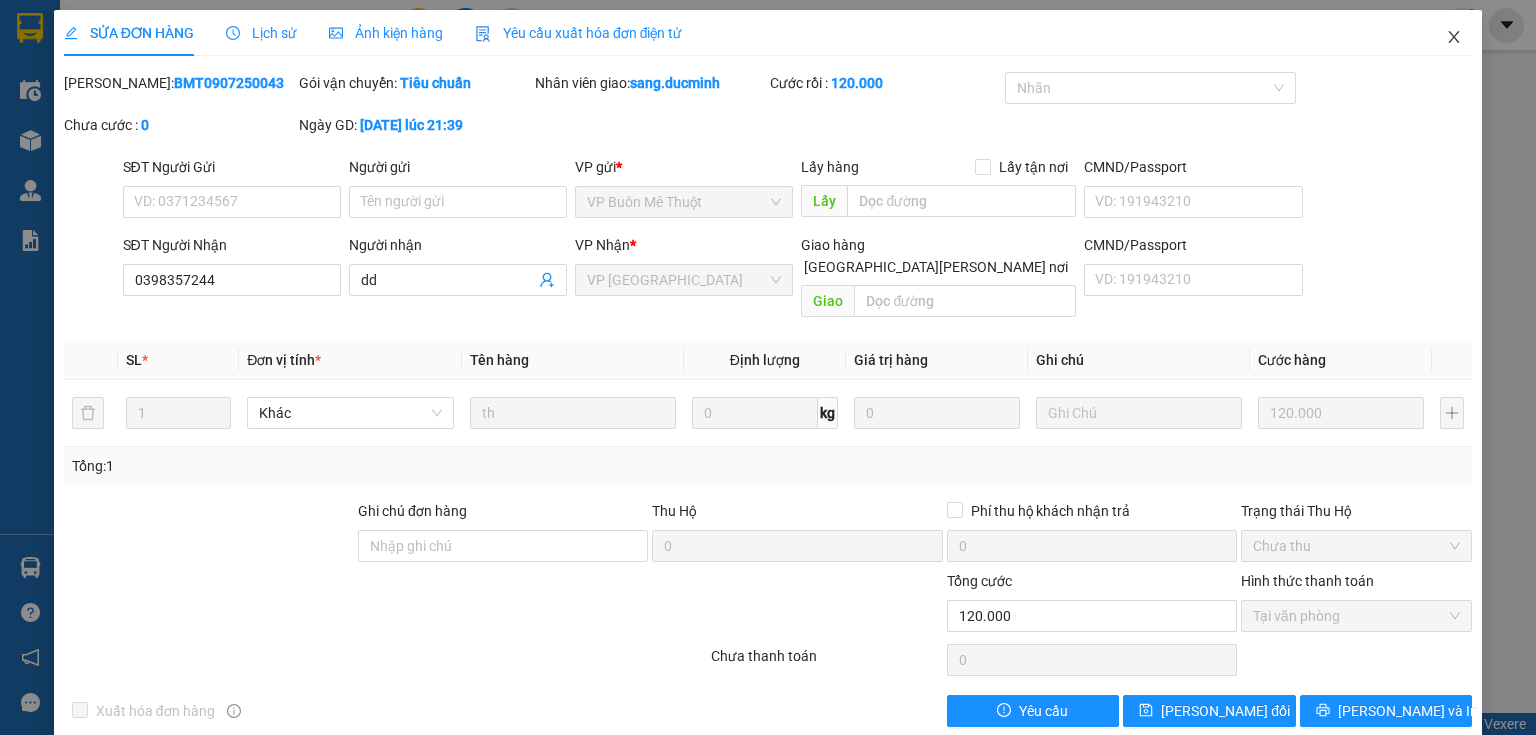 click at bounding box center [1454, 38] 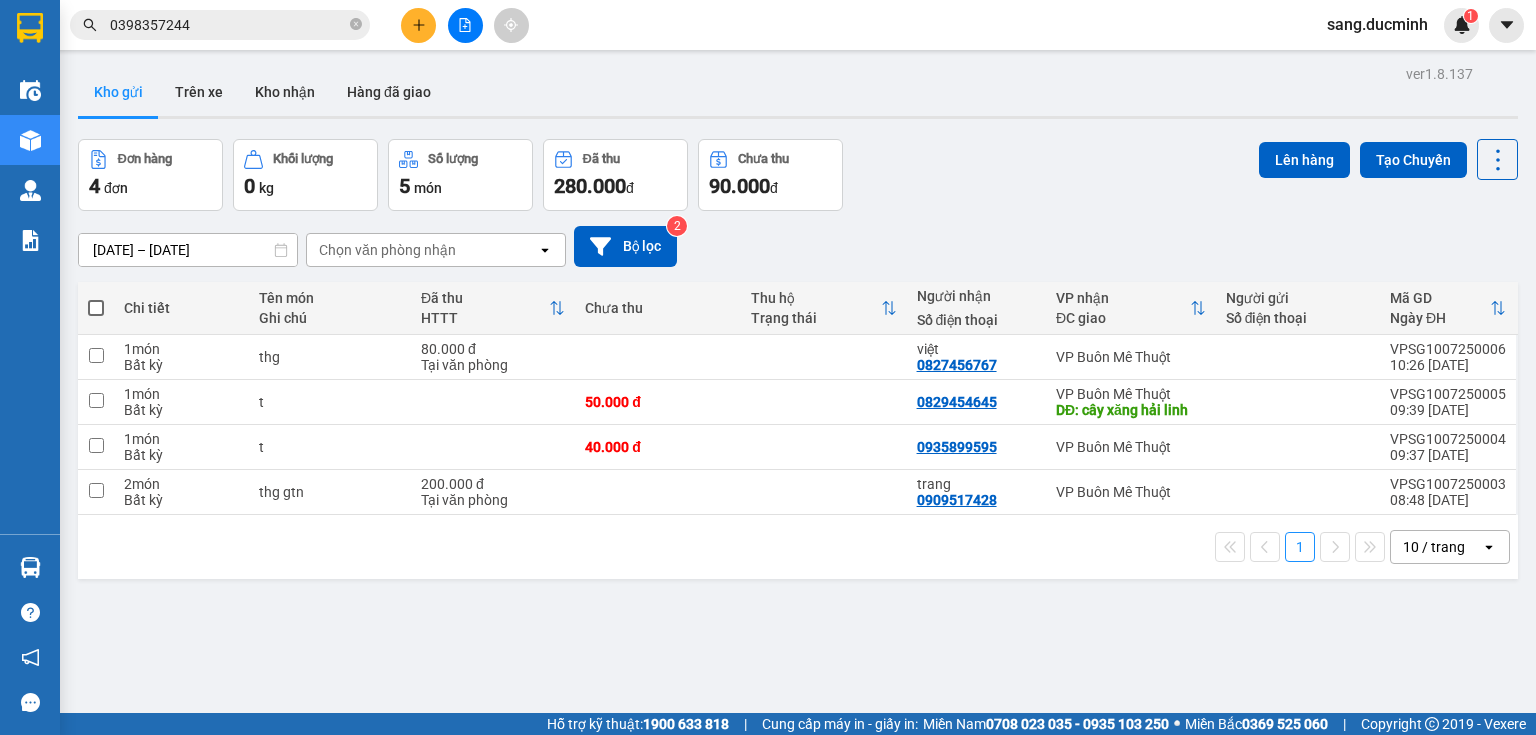 click at bounding box center [356, 25] 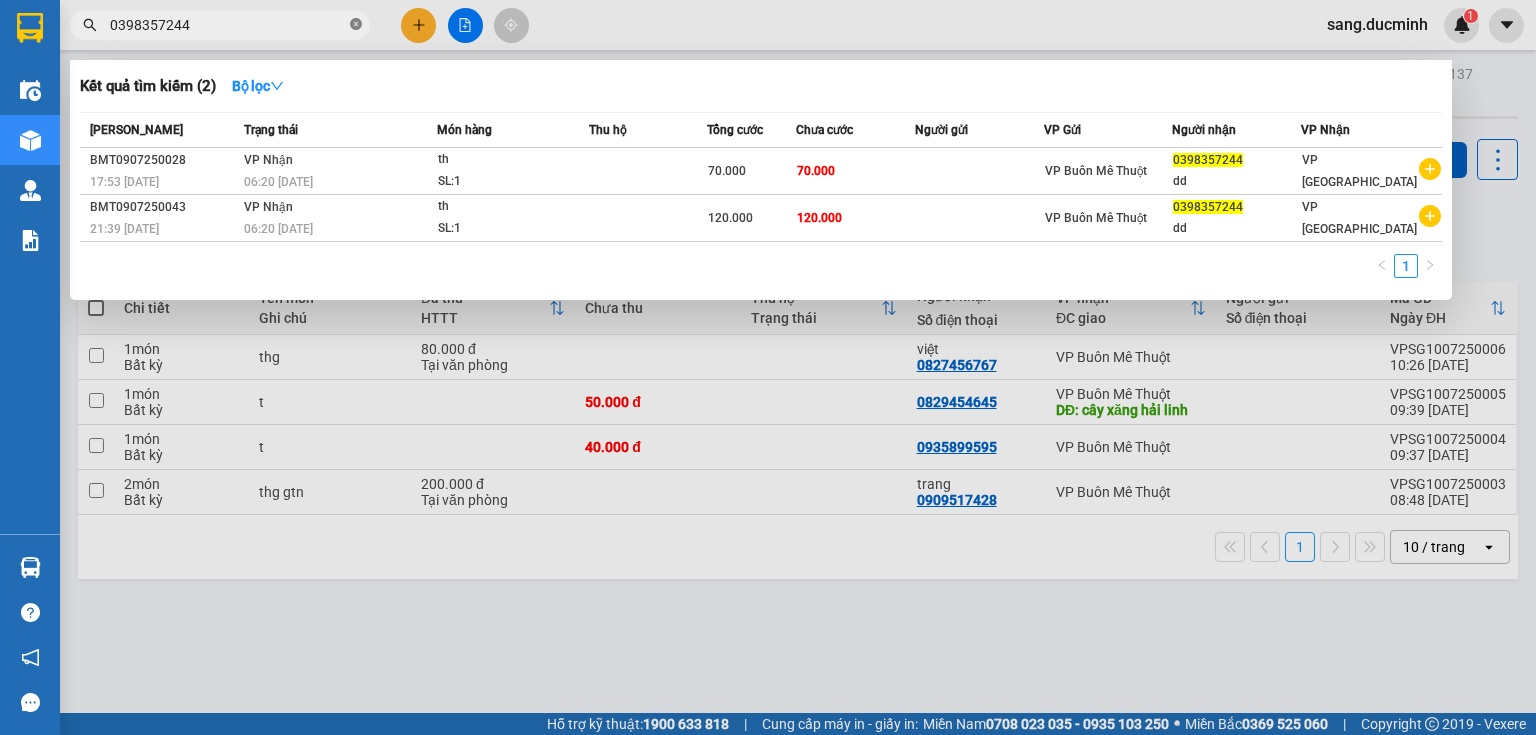 click at bounding box center [356, 25] 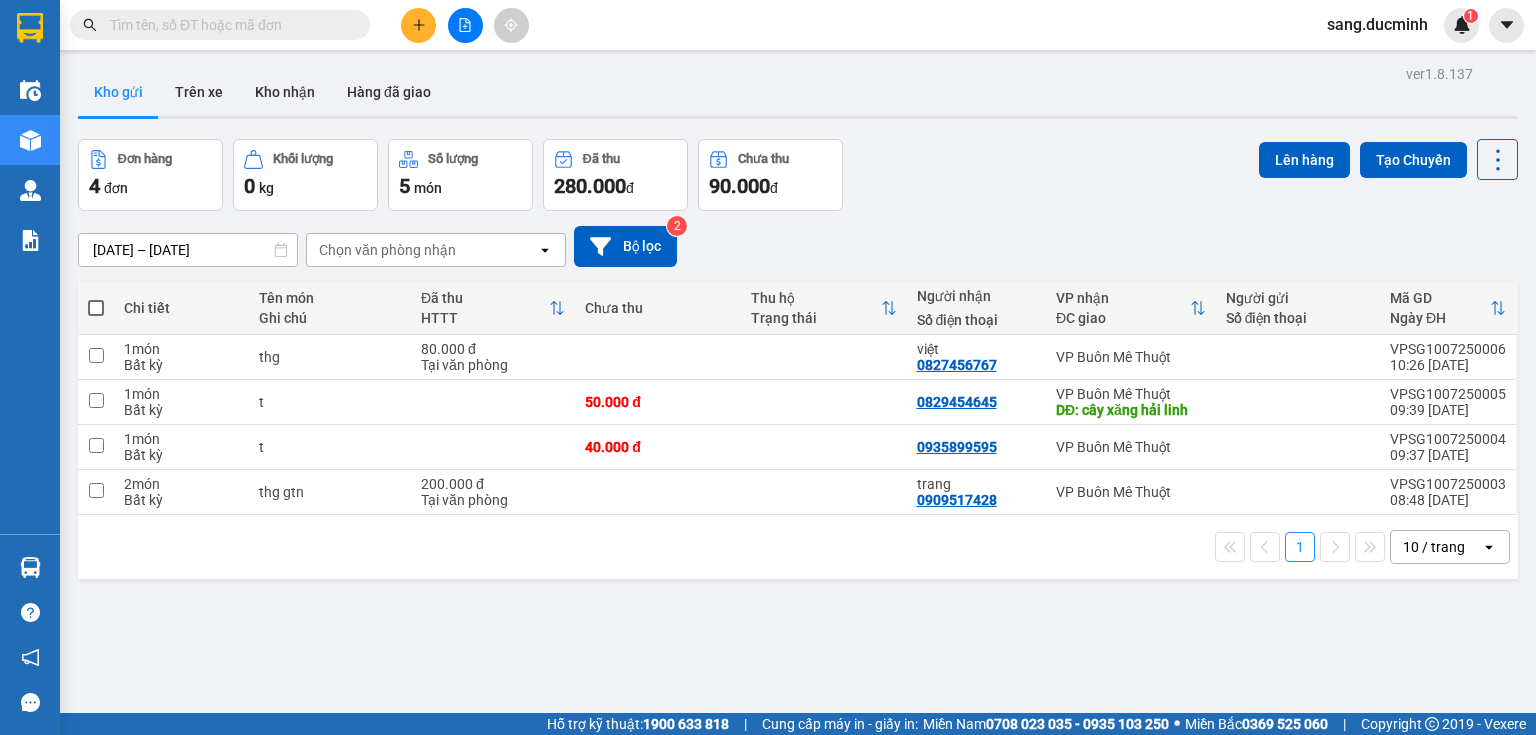 click at bounding box center [228, 25] 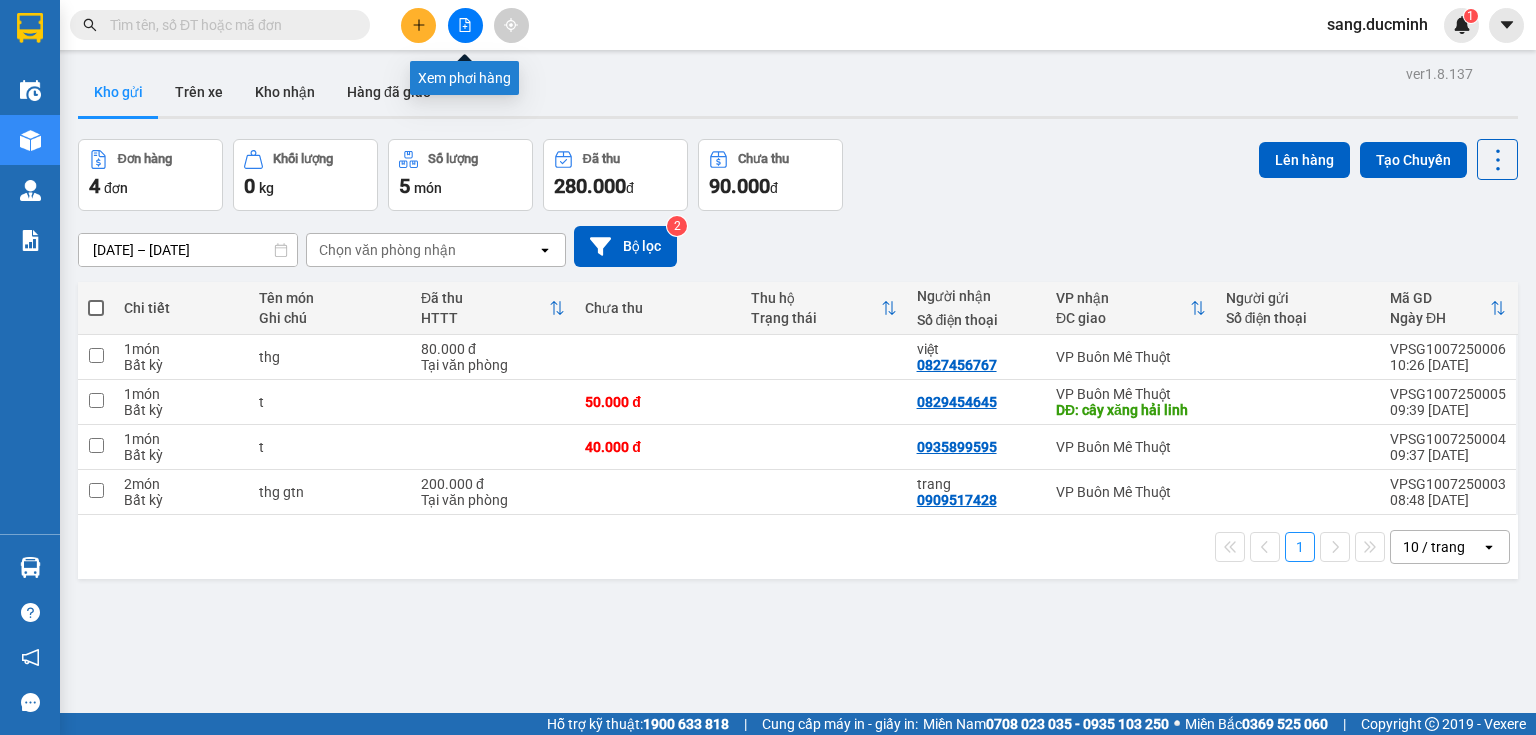 click 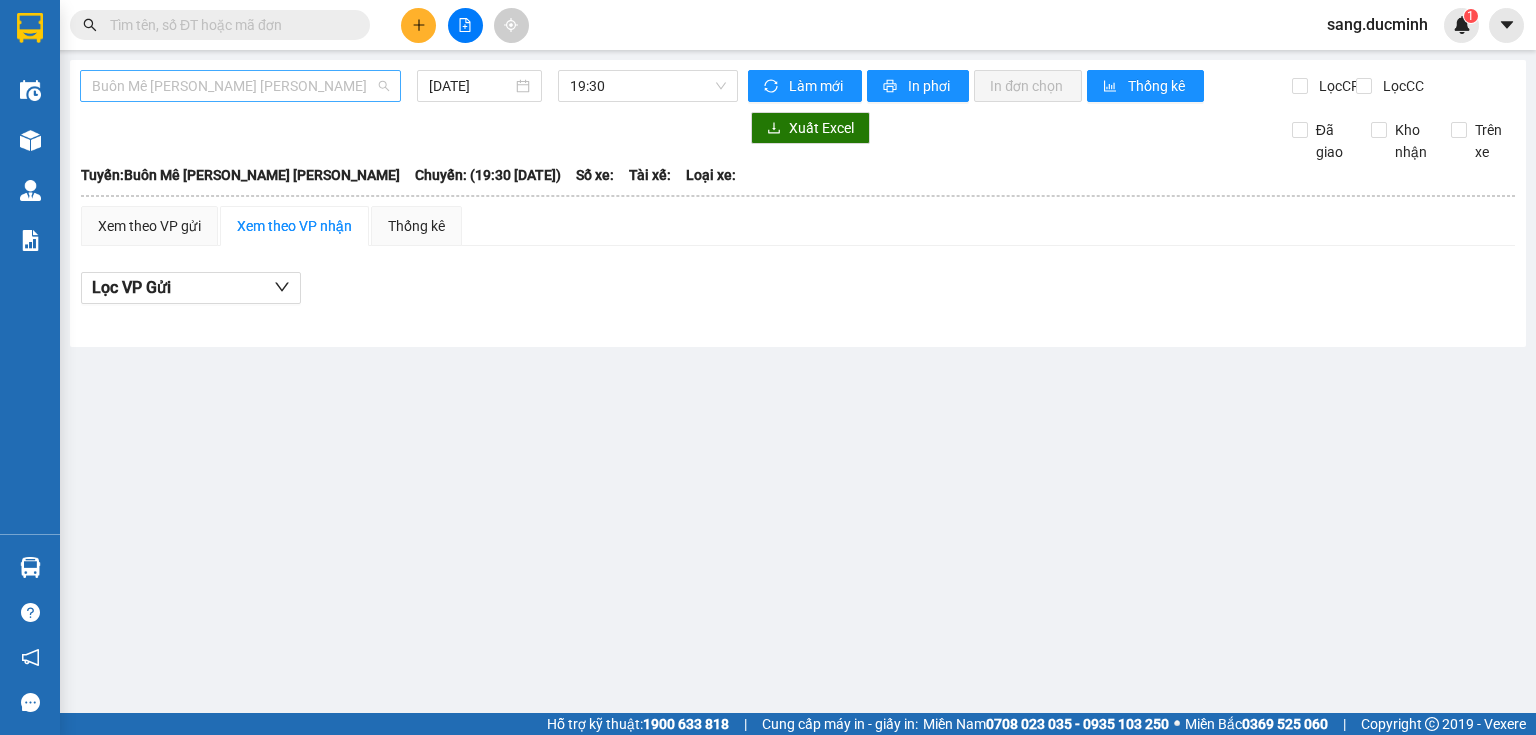 click on "Buôn Mê [PERSON_NAME] [PERSON_NAME]" at bounding box center (240, 86) 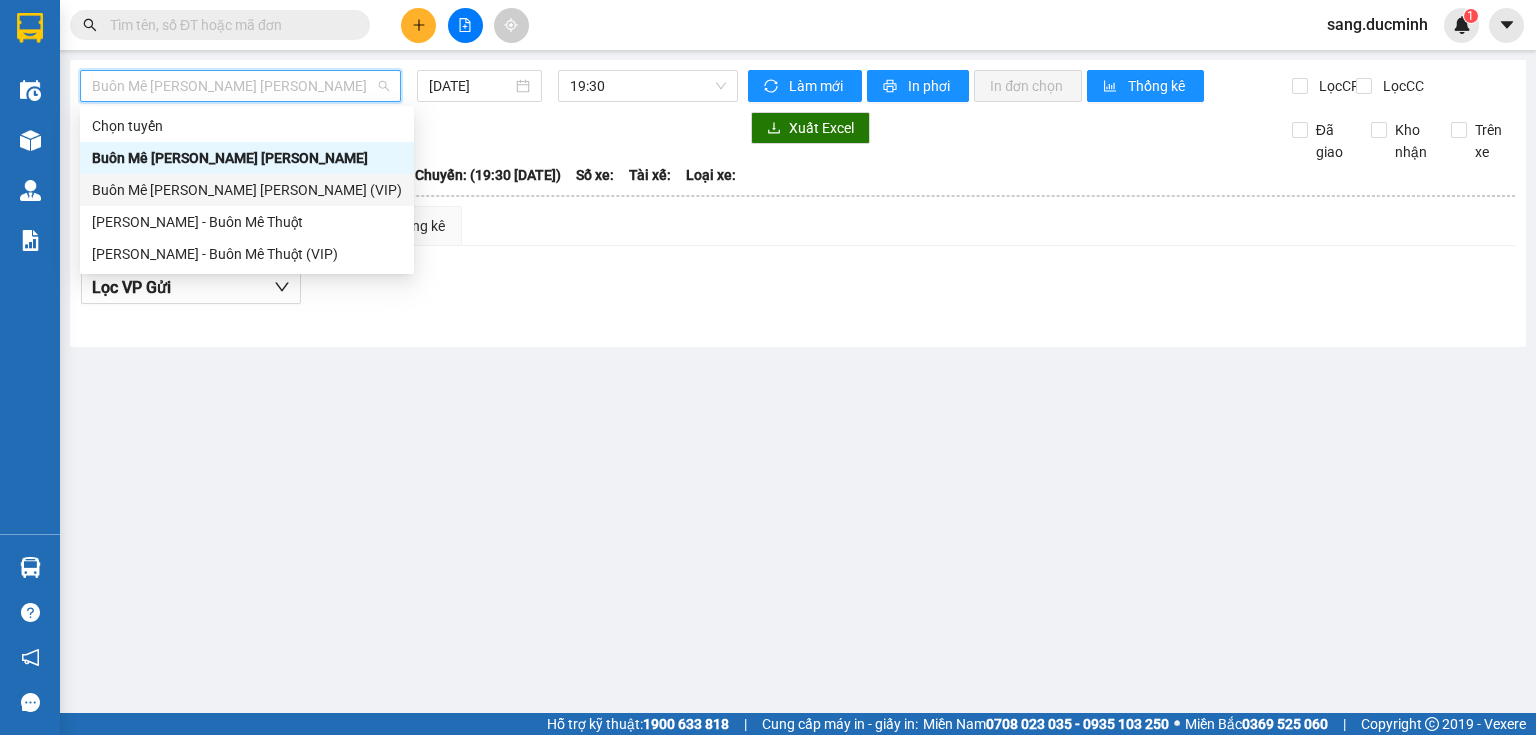 click on "Buôn Mê [PERSON_NAME] [PERSON_NAME] (VIP)" at bounding box center [247, 190] 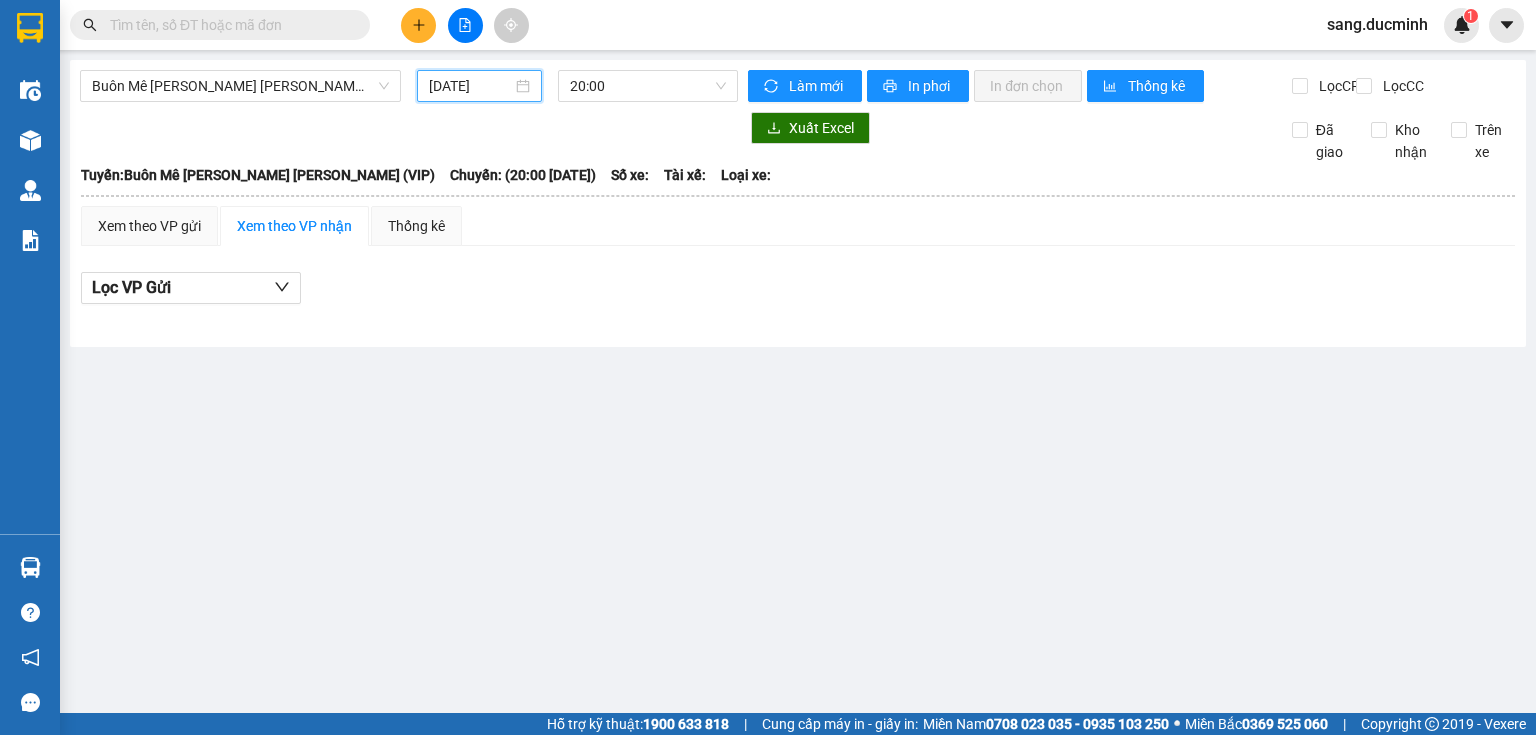 click on "[DATE]" at bounding box center (470, 86) 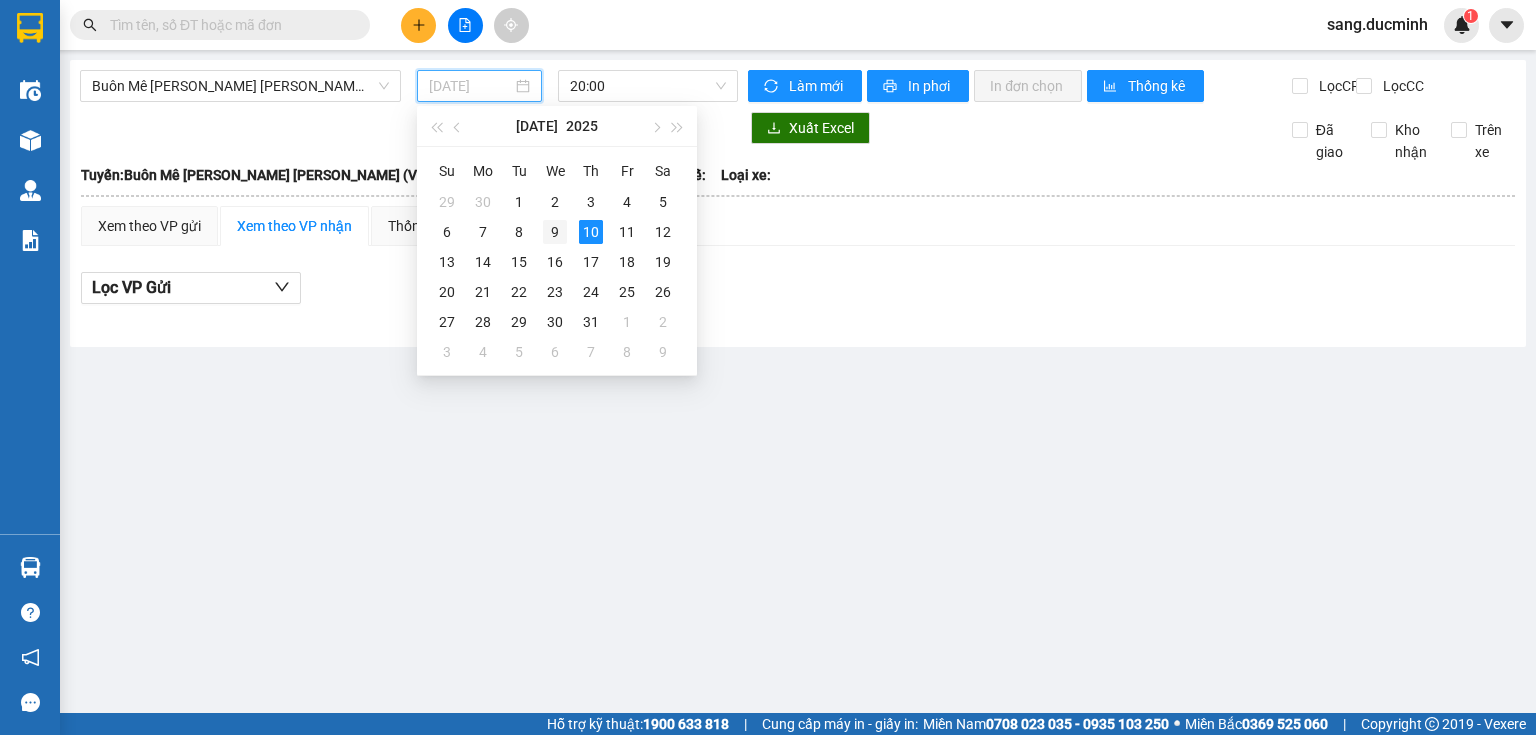 click on "9" at bounding box center [555, 232] 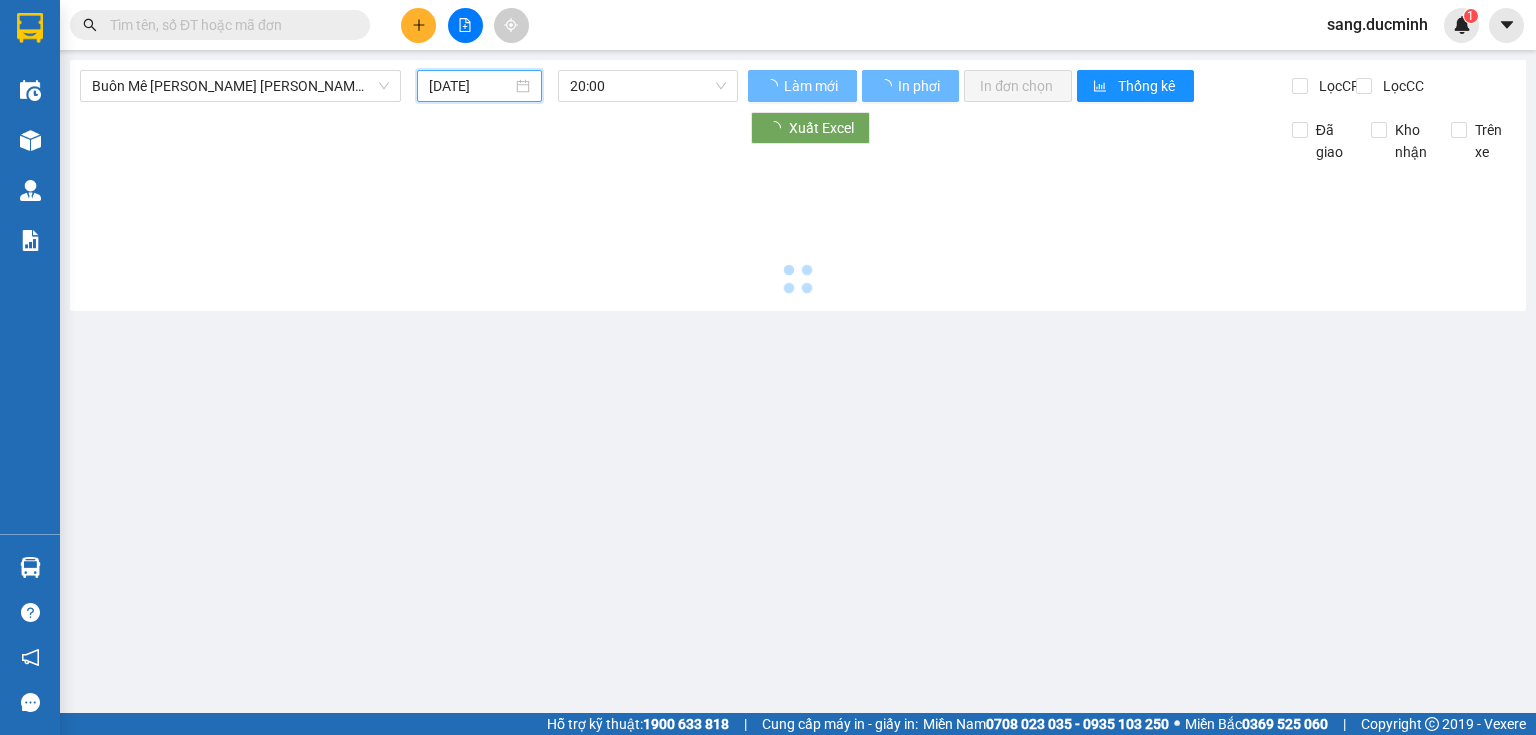 type on "09/07/2025" 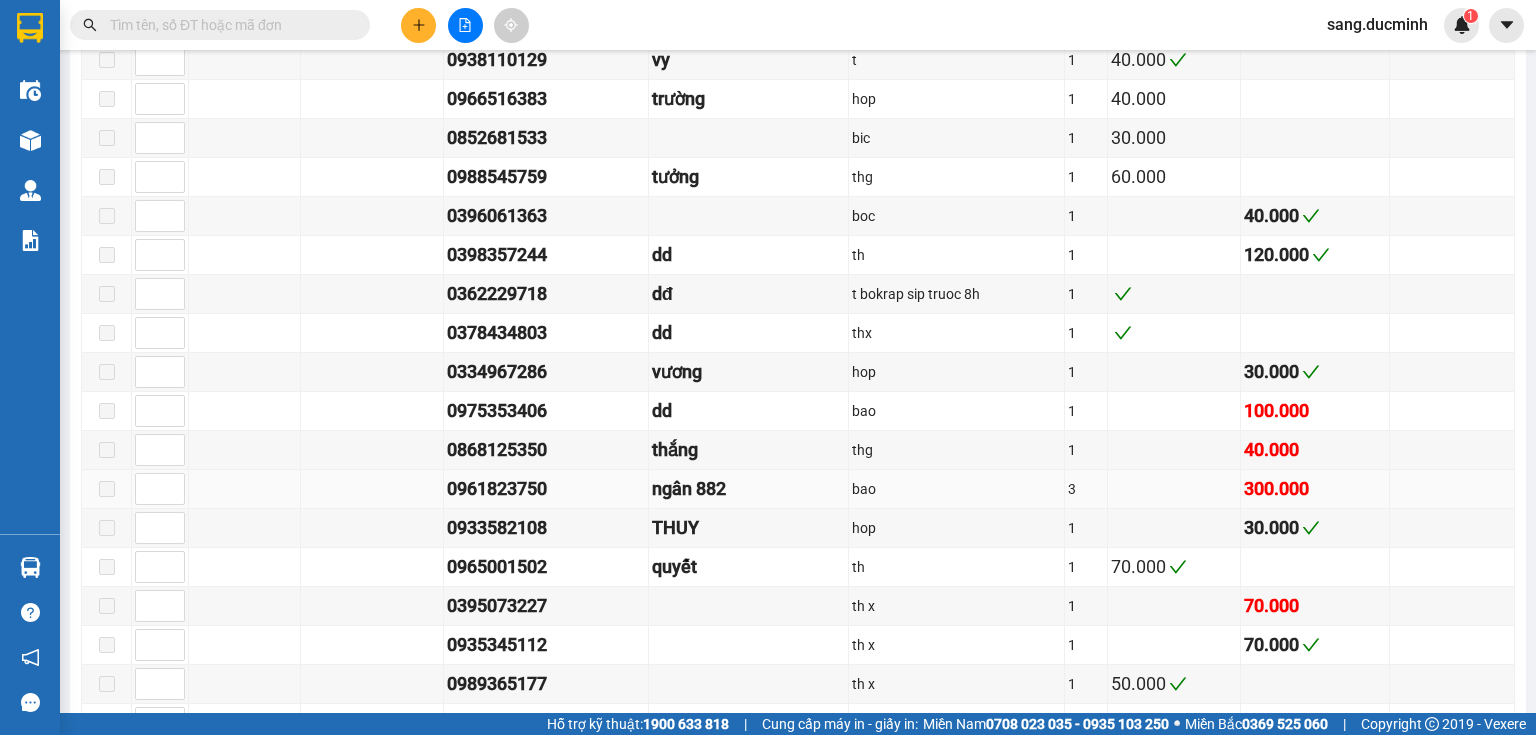 scroll, scrollTop: 1680, scrollLeft: 0, axis: vertical 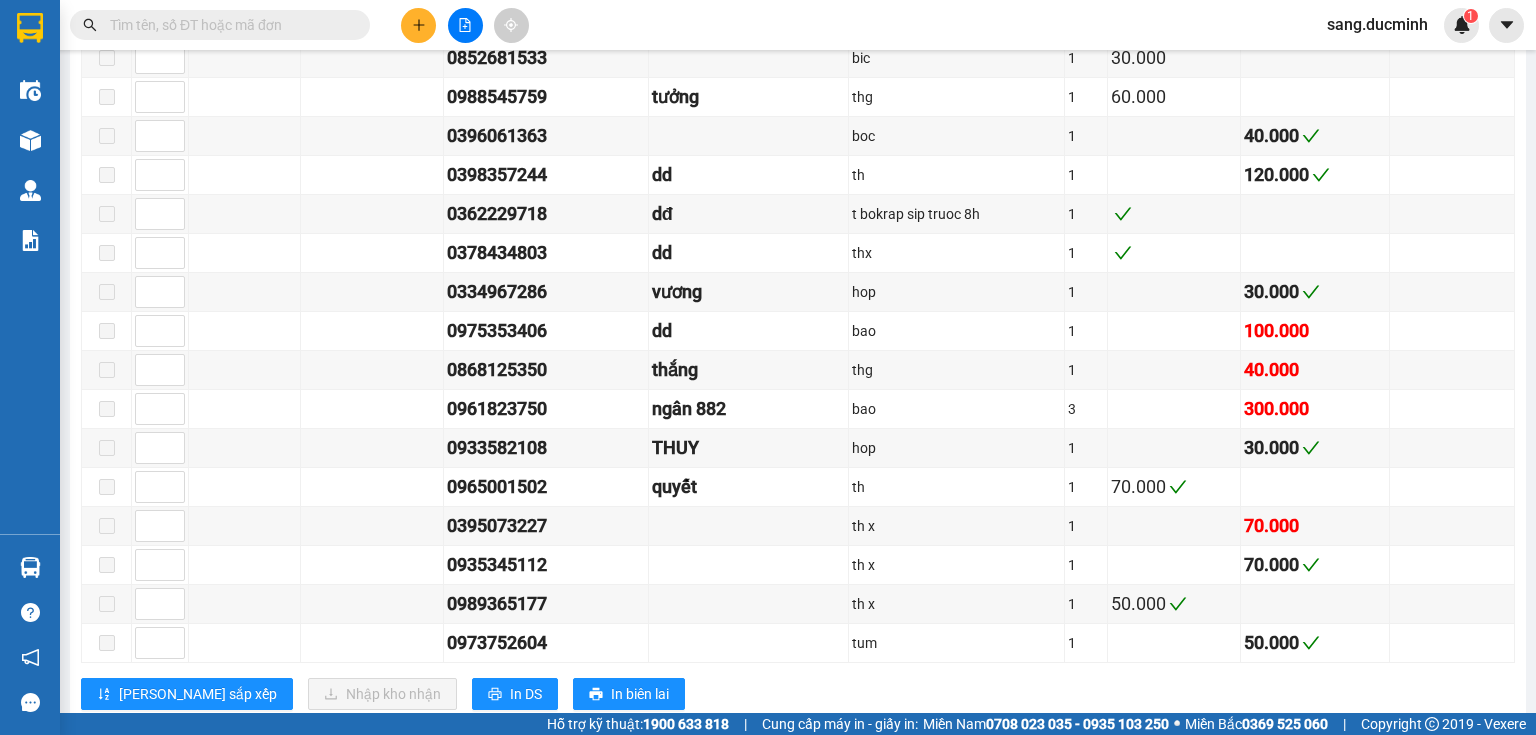 drag, startPoint x: 788, startPoint y: 400, endPoint x: 599, endPoint y: 23, distance: 421.72266 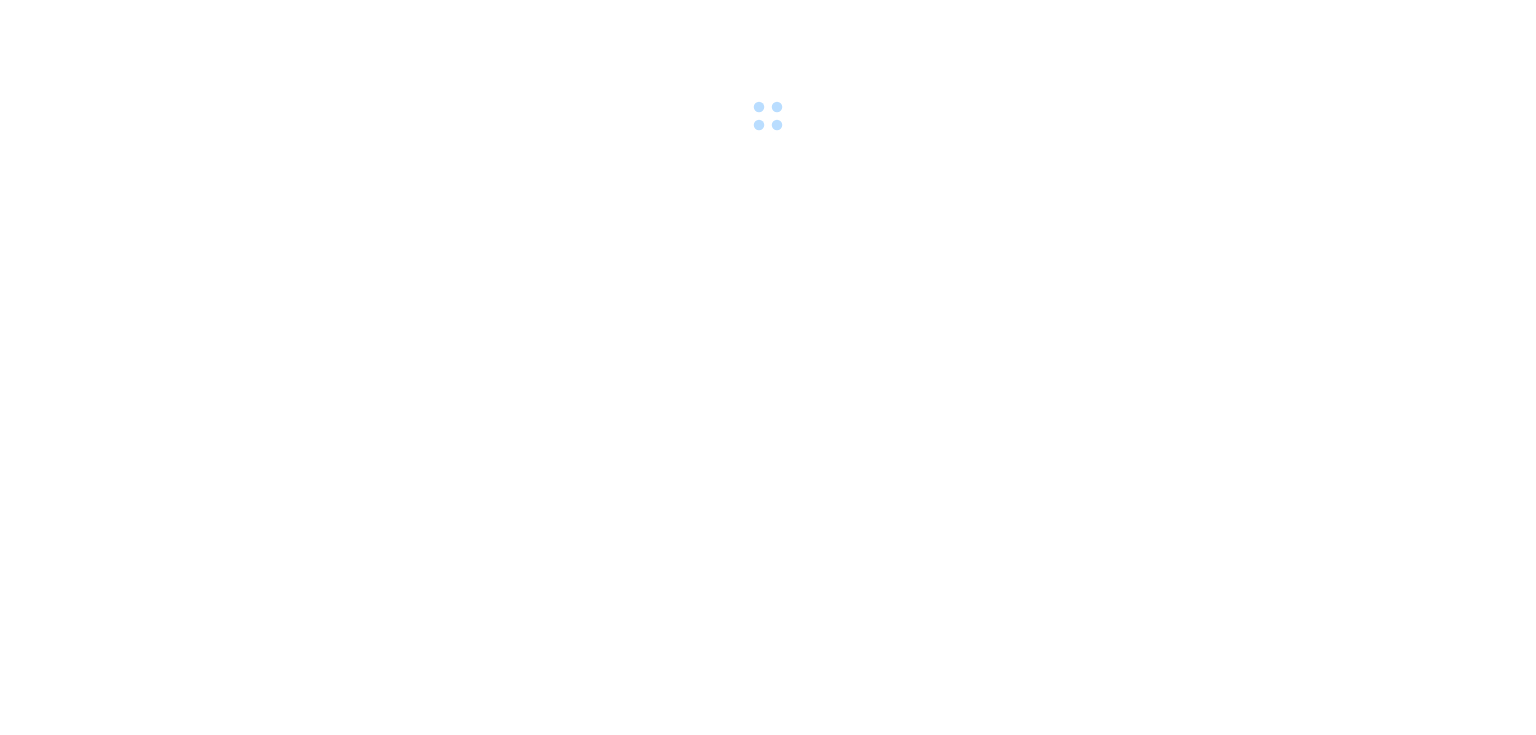 scroll, scrollTop: 0, scrollLeft: 0, axis: both 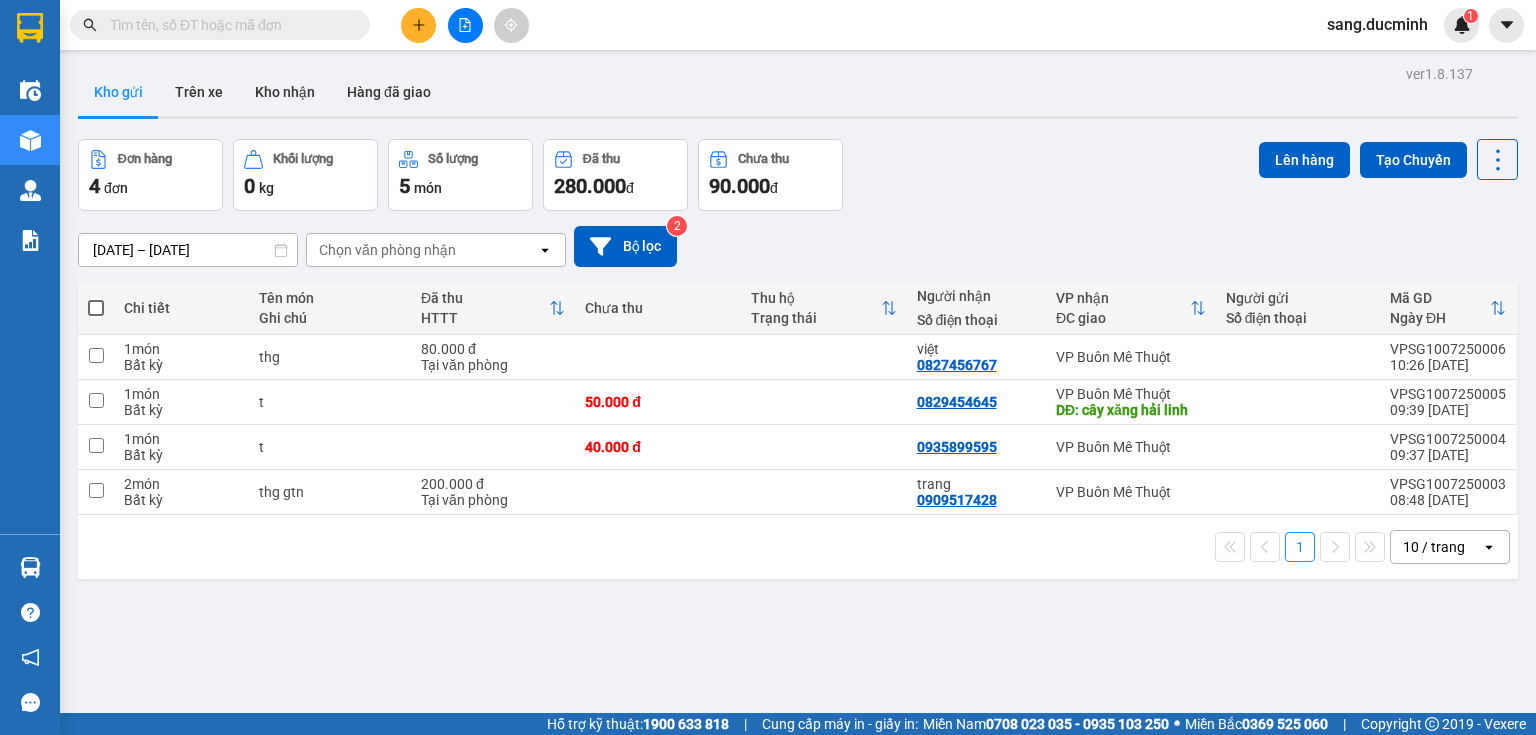 click at bounding box center (228, 25) 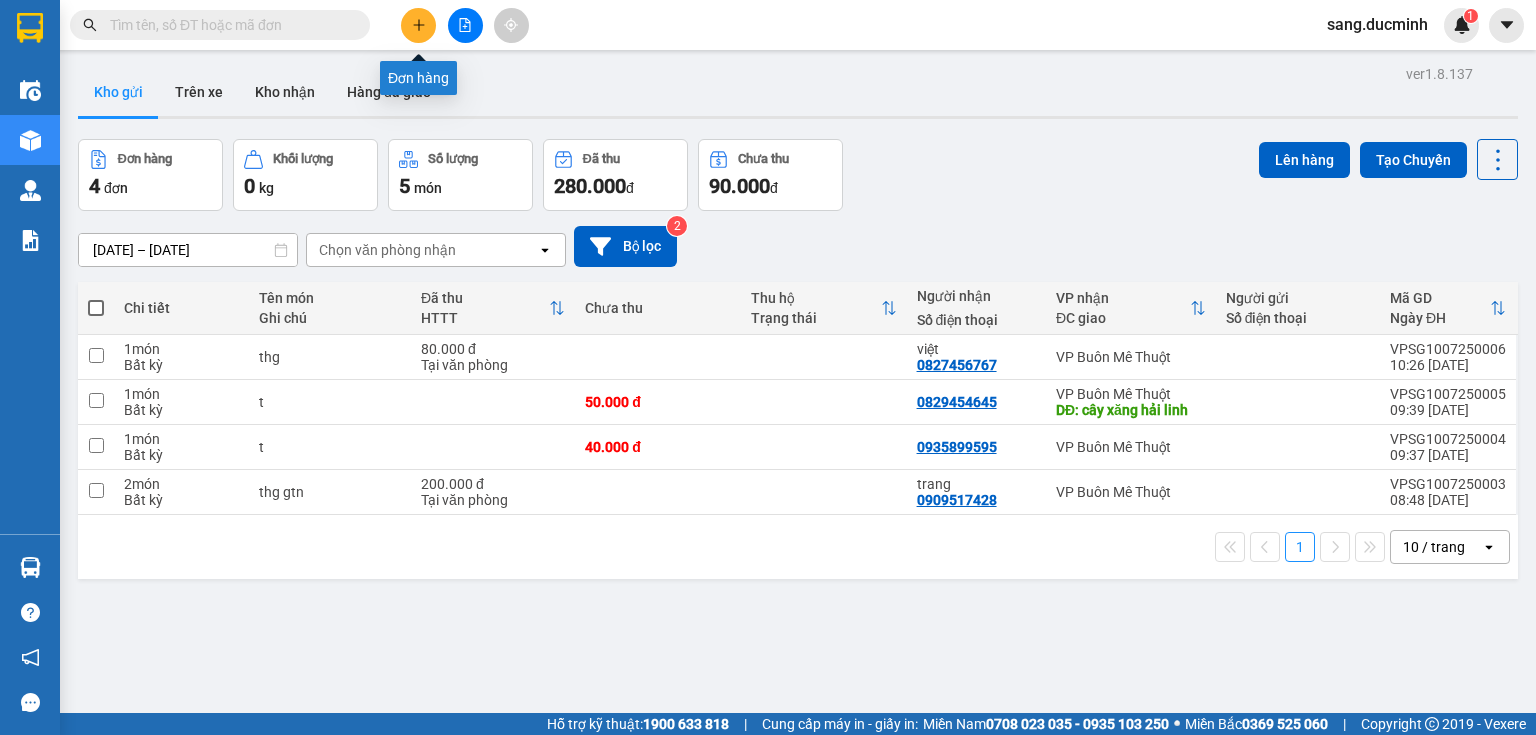click at bounding box center [418, 25] 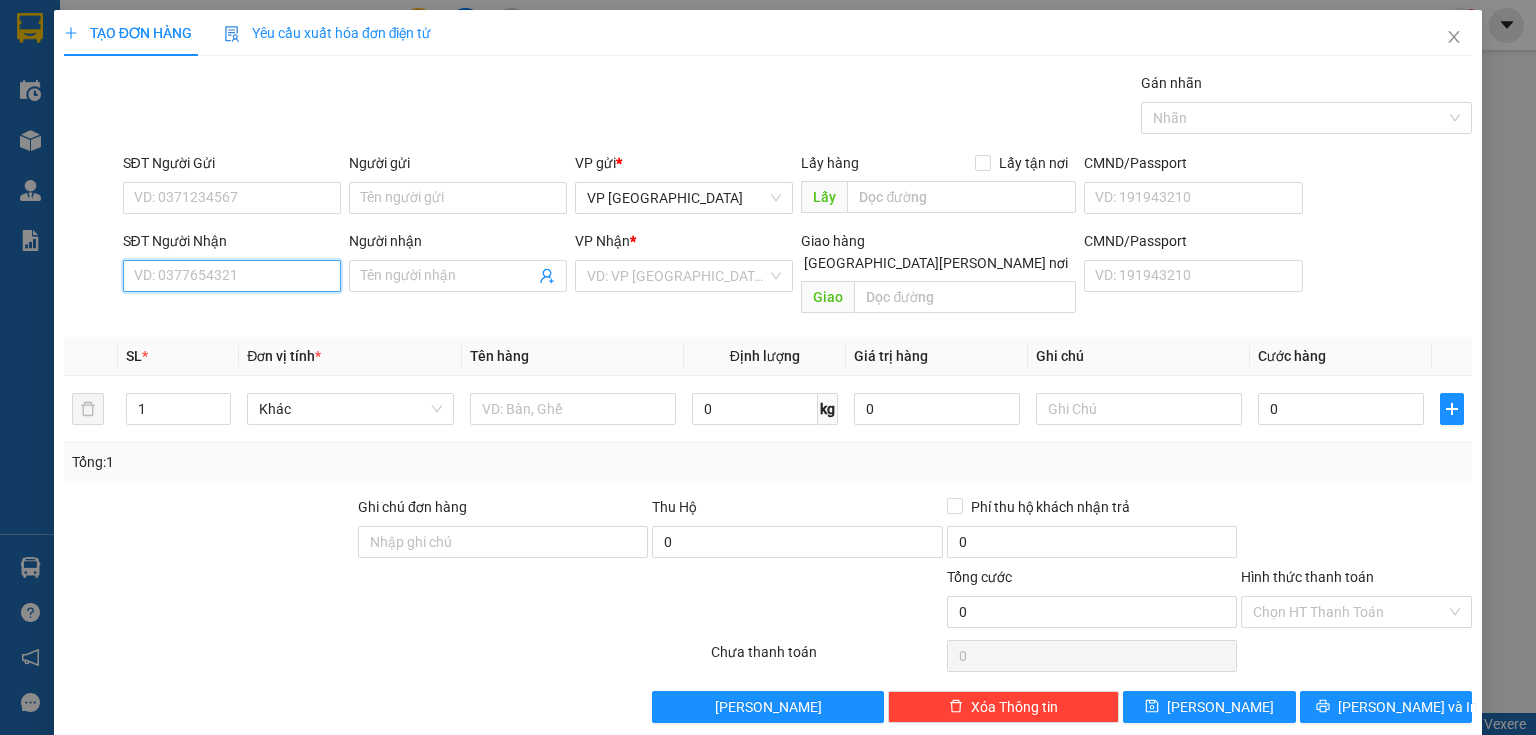 click on "SĐT Người Nhận" at bounding box center (232, 276) 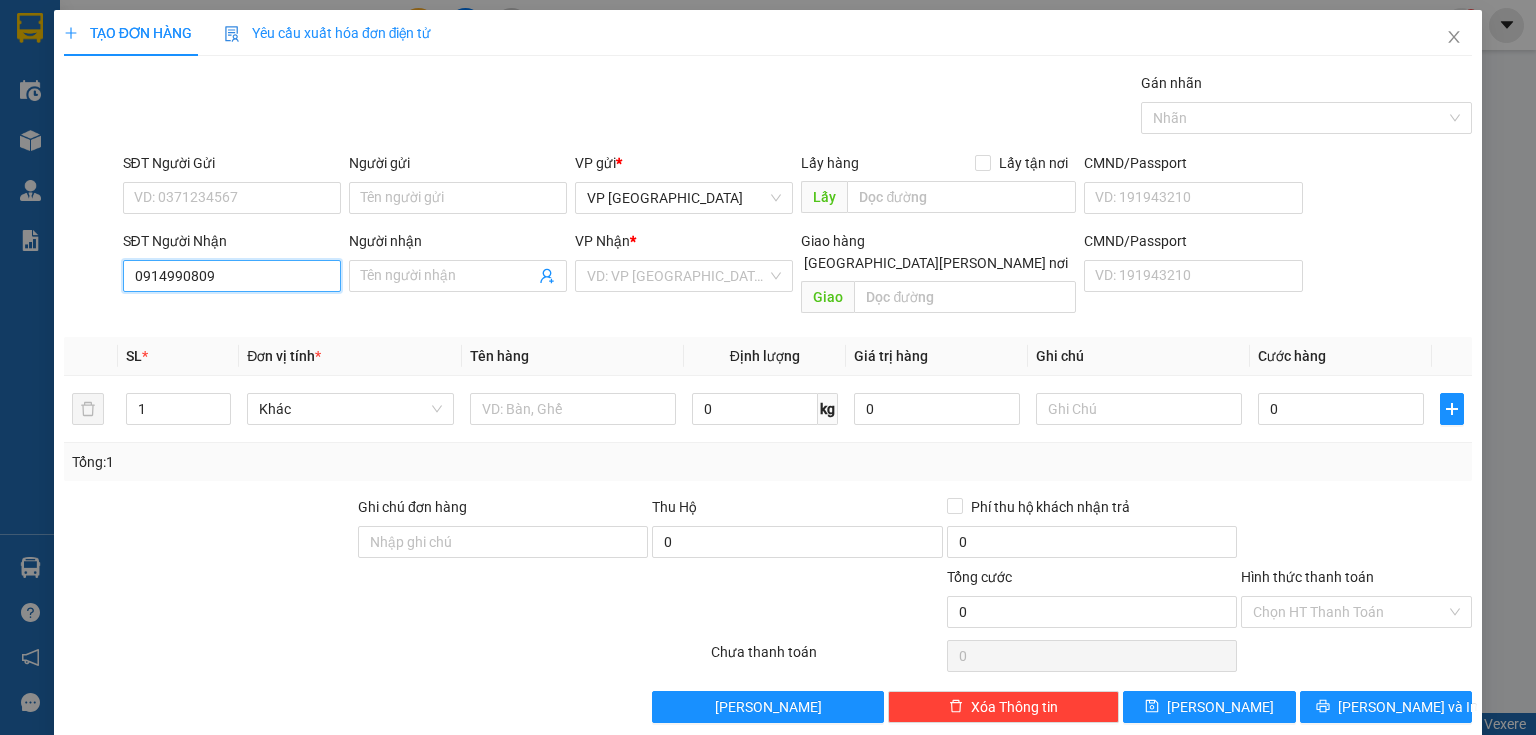 click on "0914990809" at bounding box center (232, 276) 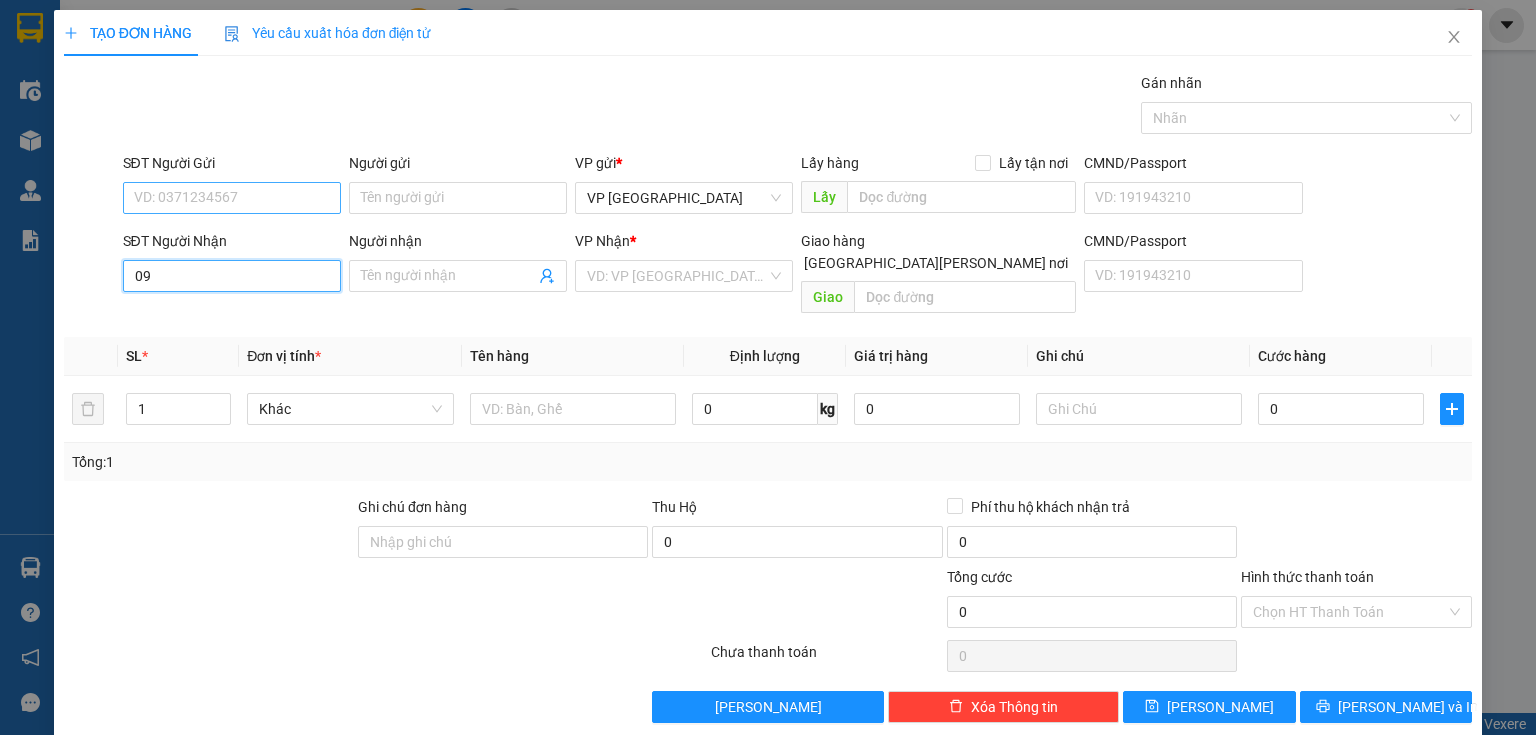 type on "0" 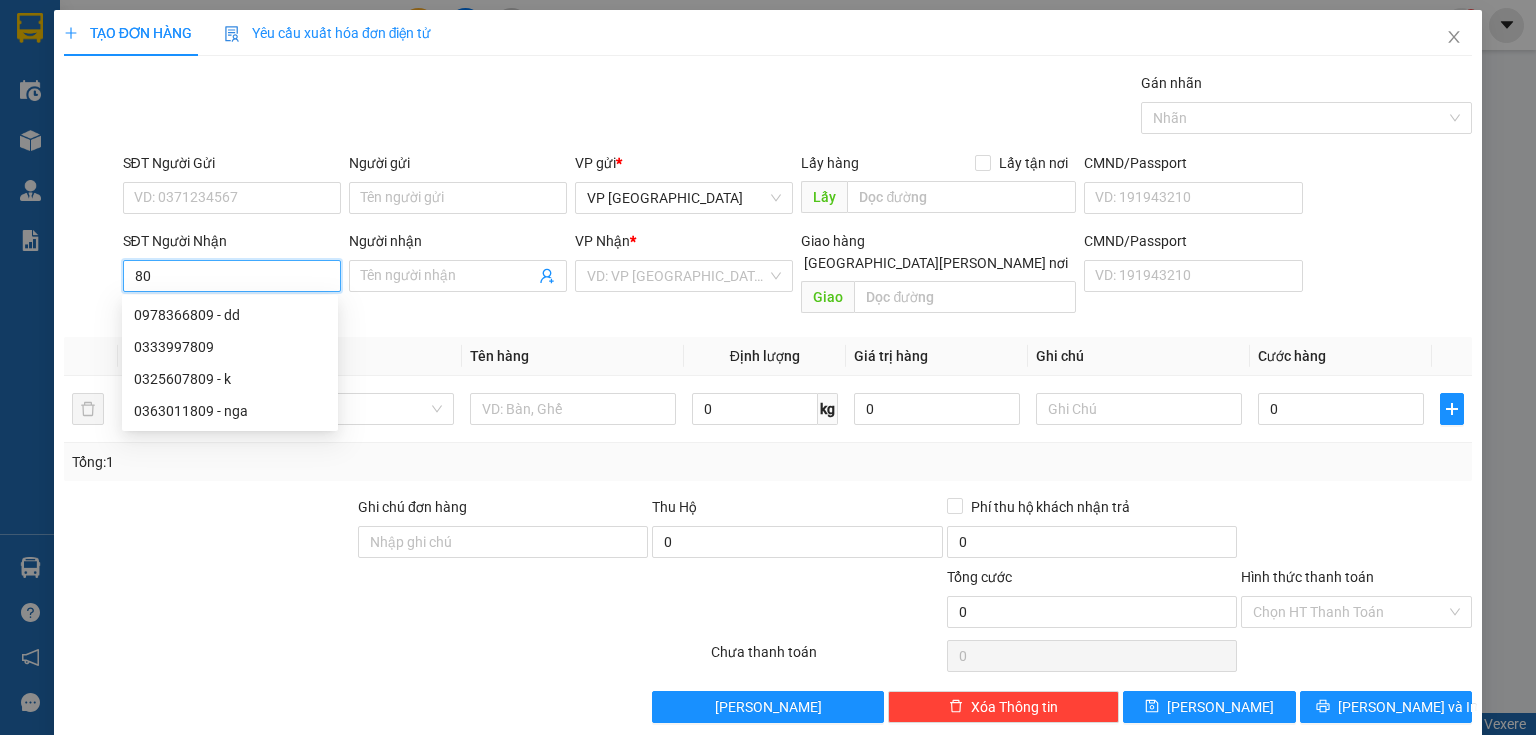 type on "8" 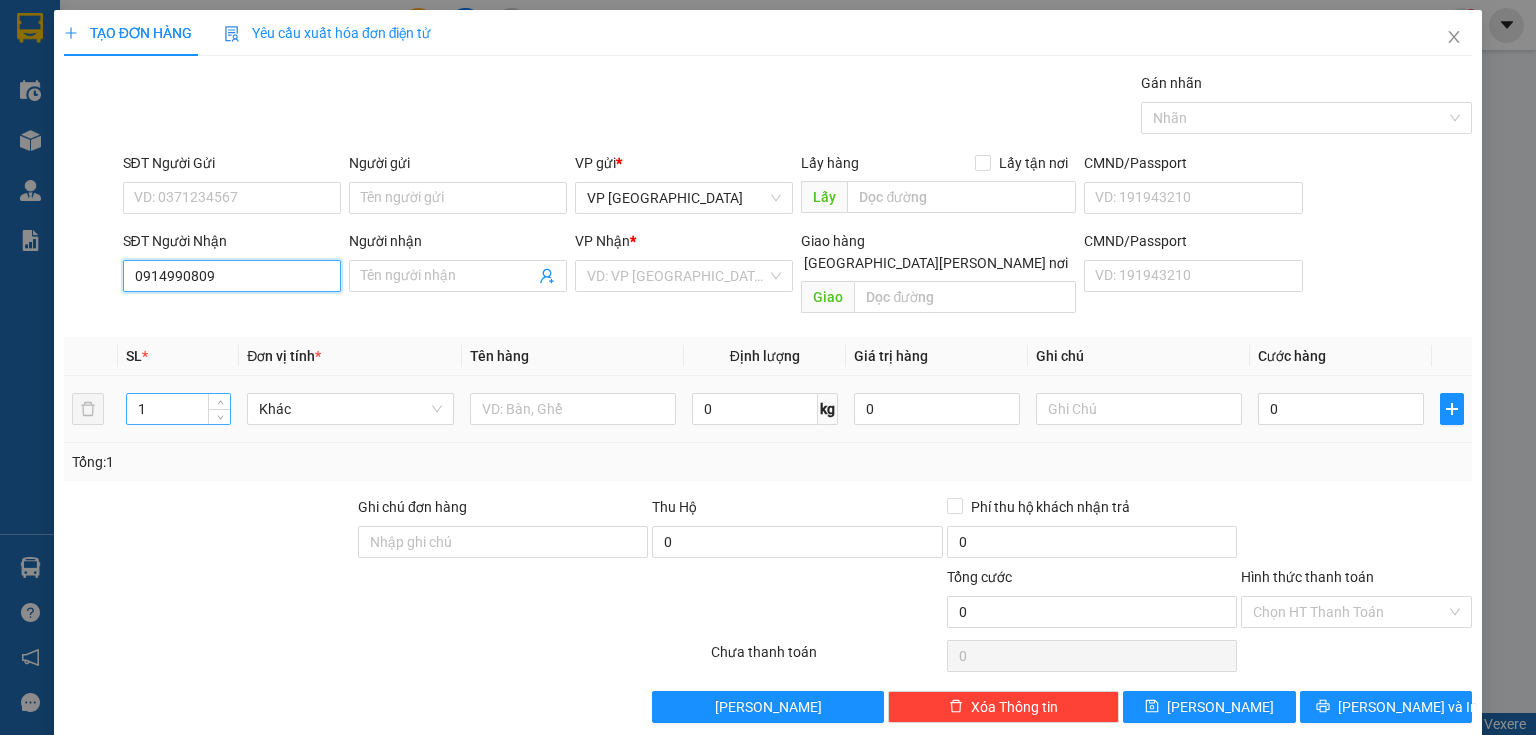 type on "0914990809" 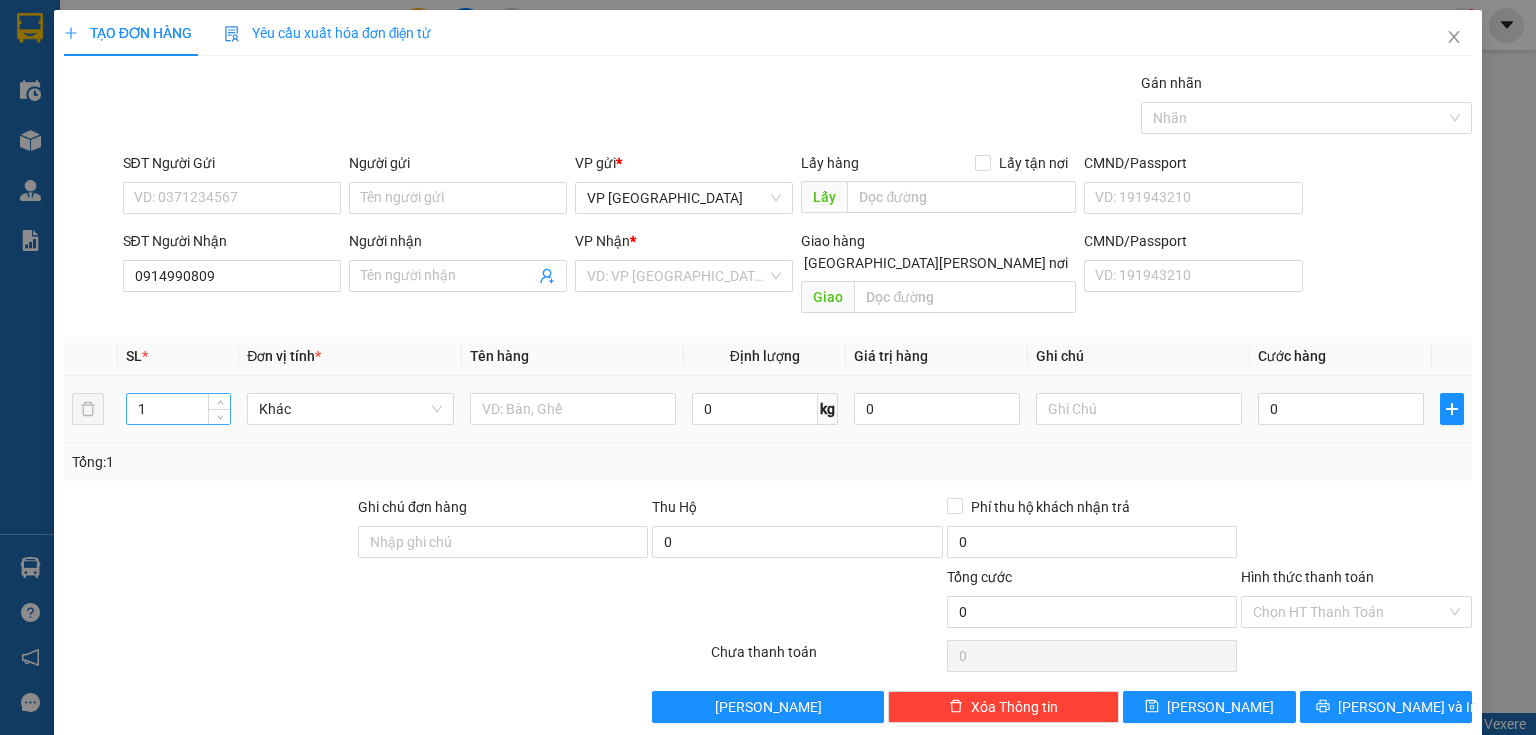 click on "1" at bounding box center [178, 409] 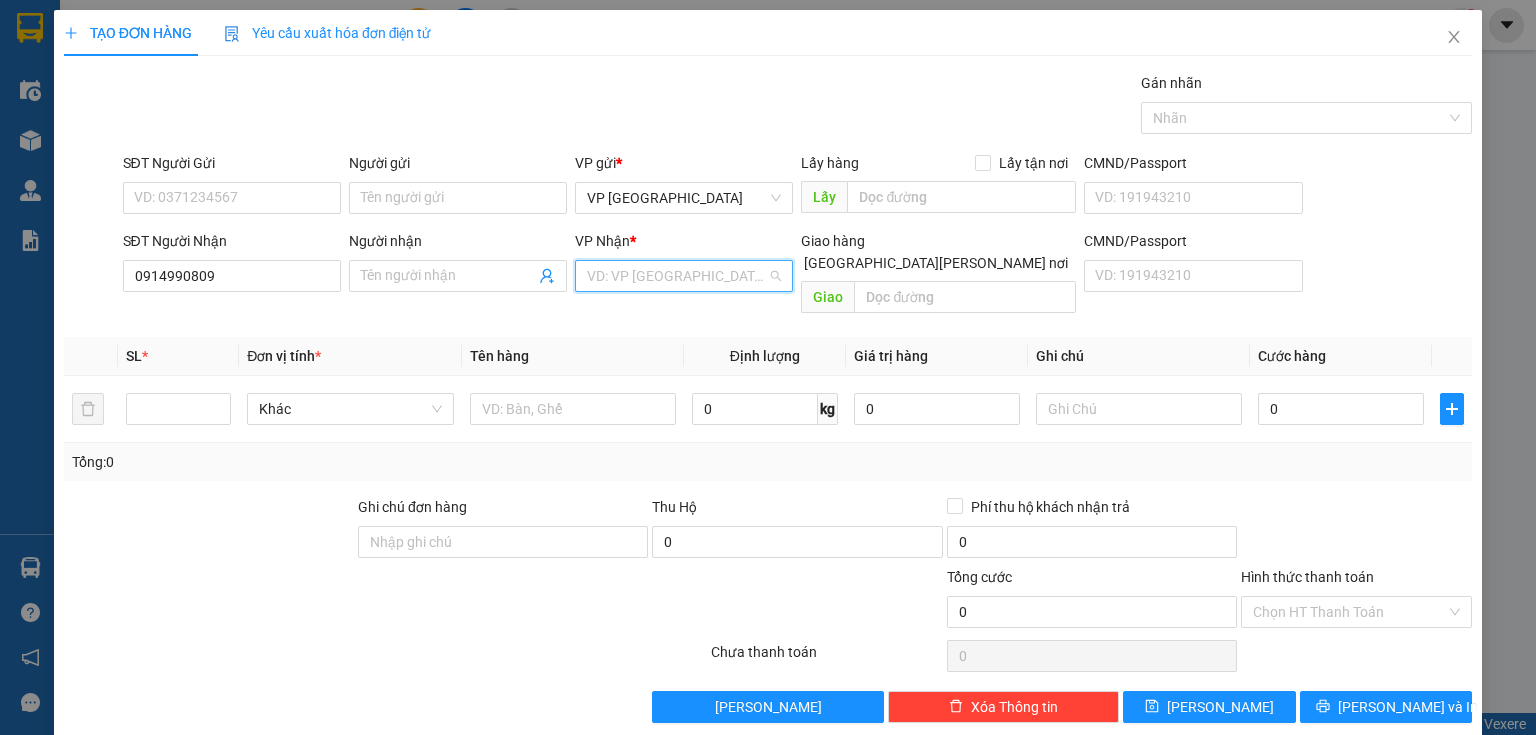click at bounding box center [677, 276] 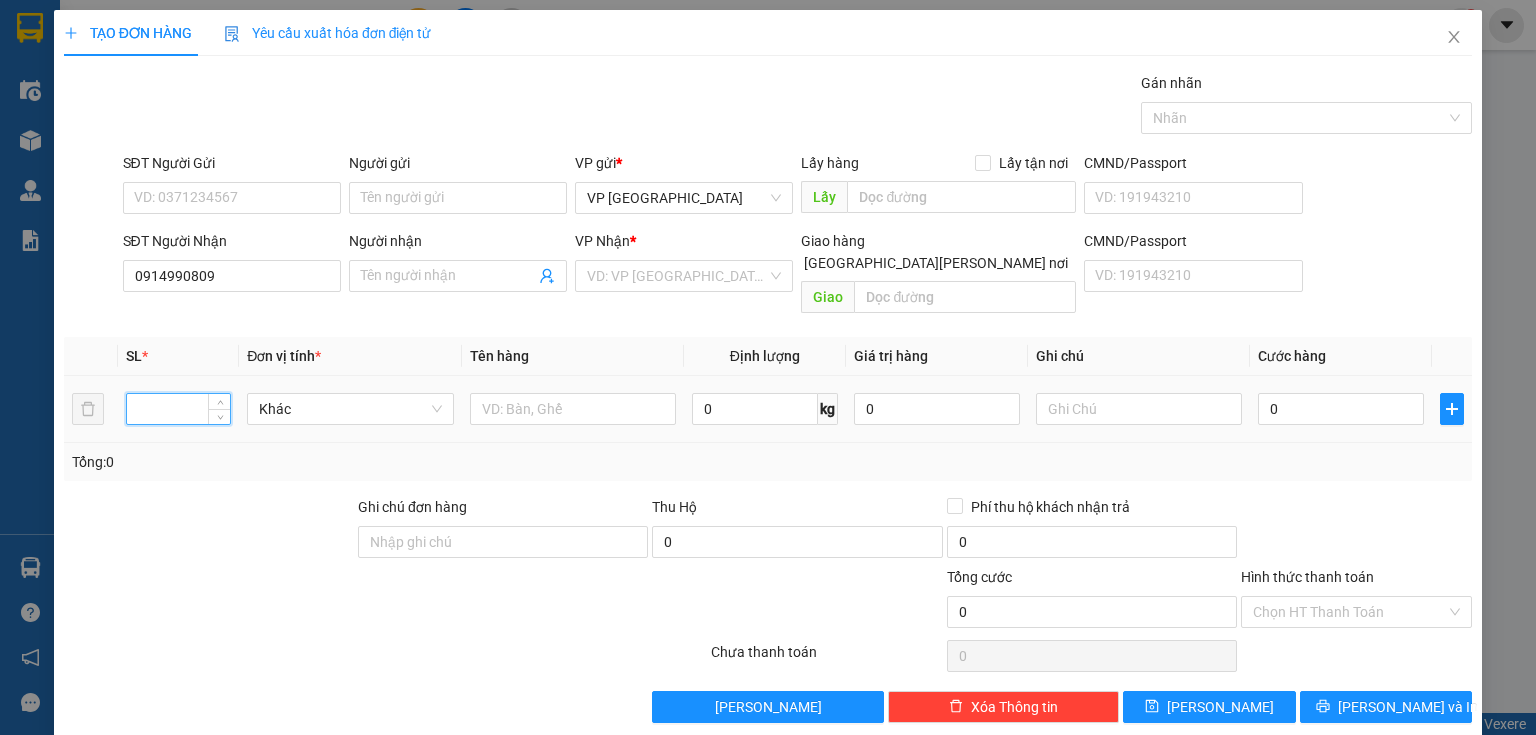 click at bounding box center [178, 409] 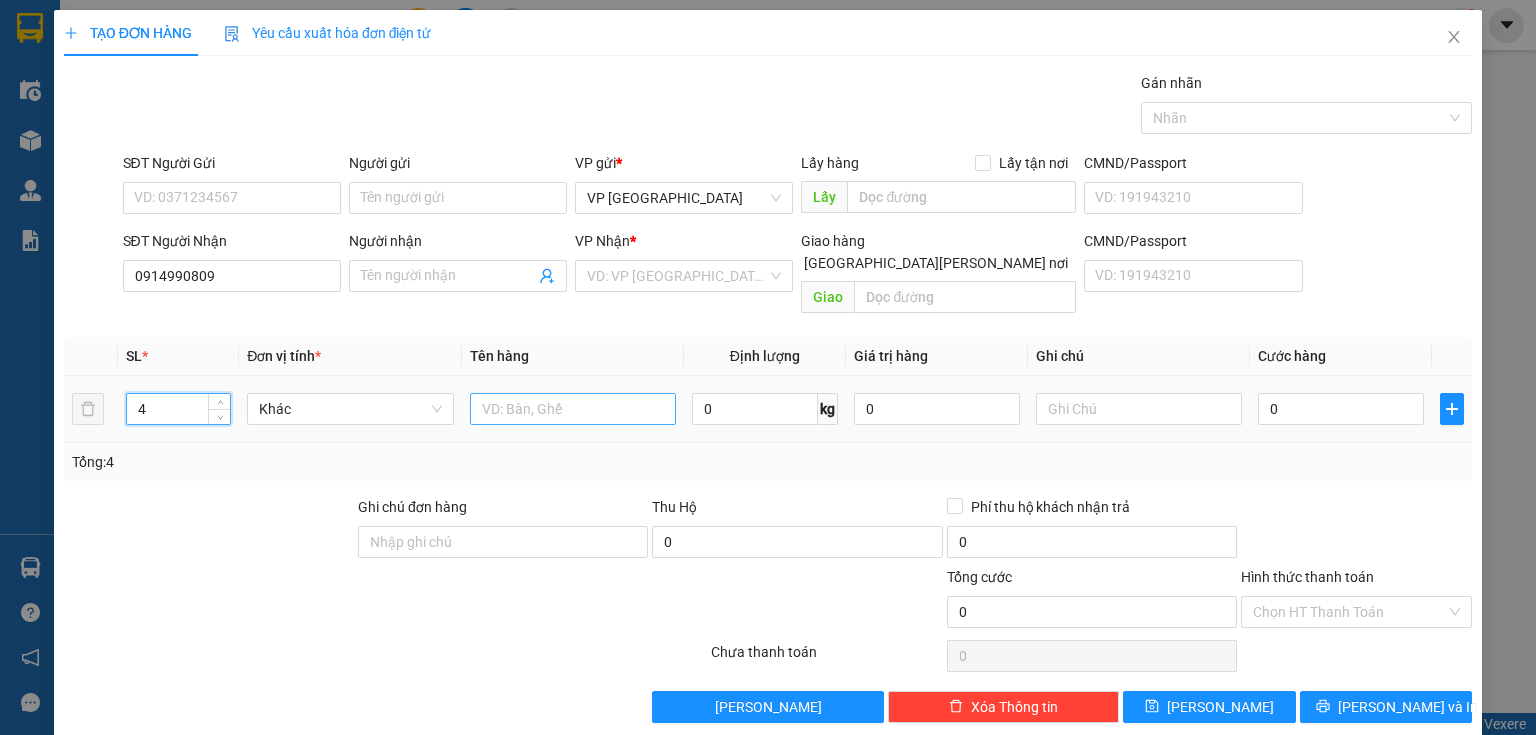 type on "4" 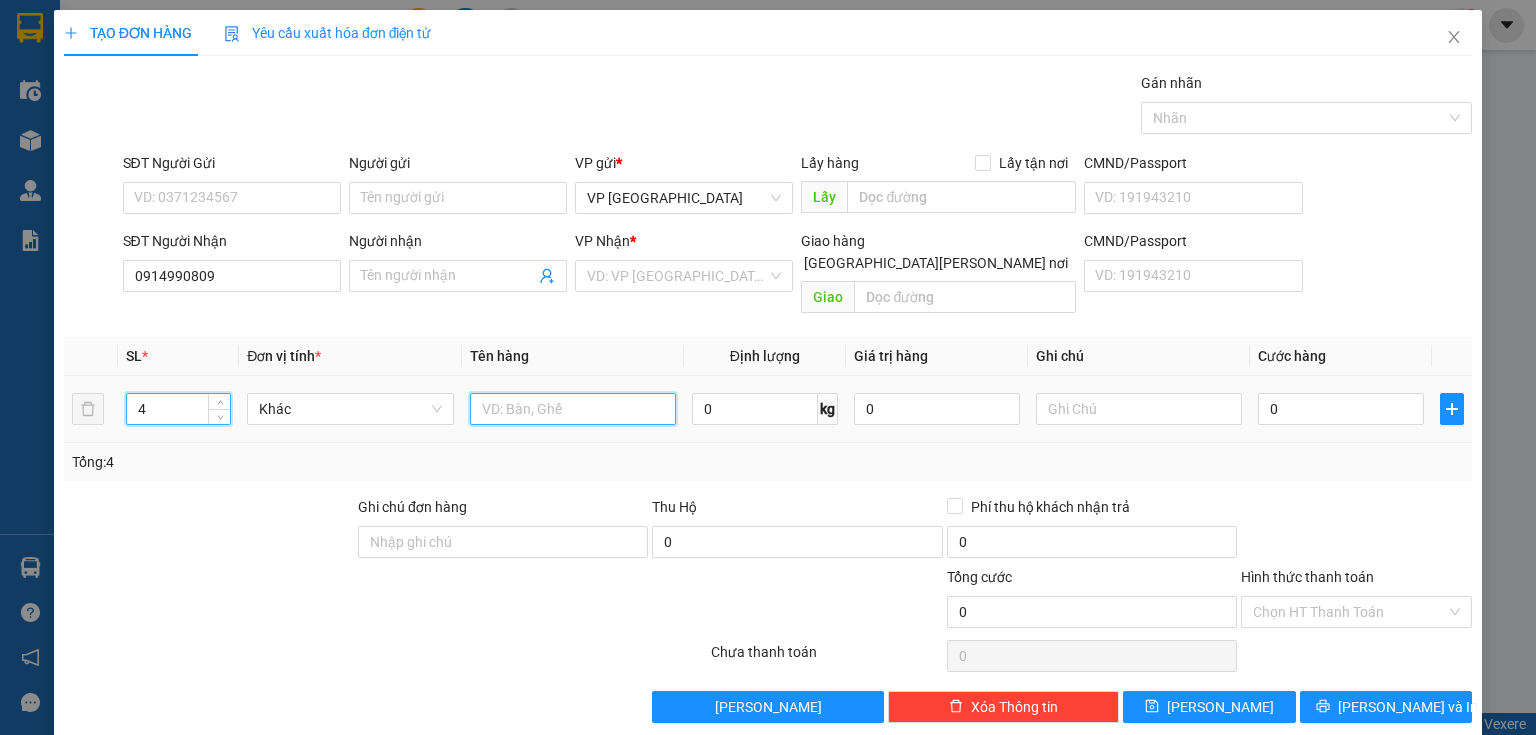 click at bounding box center (573, 409) 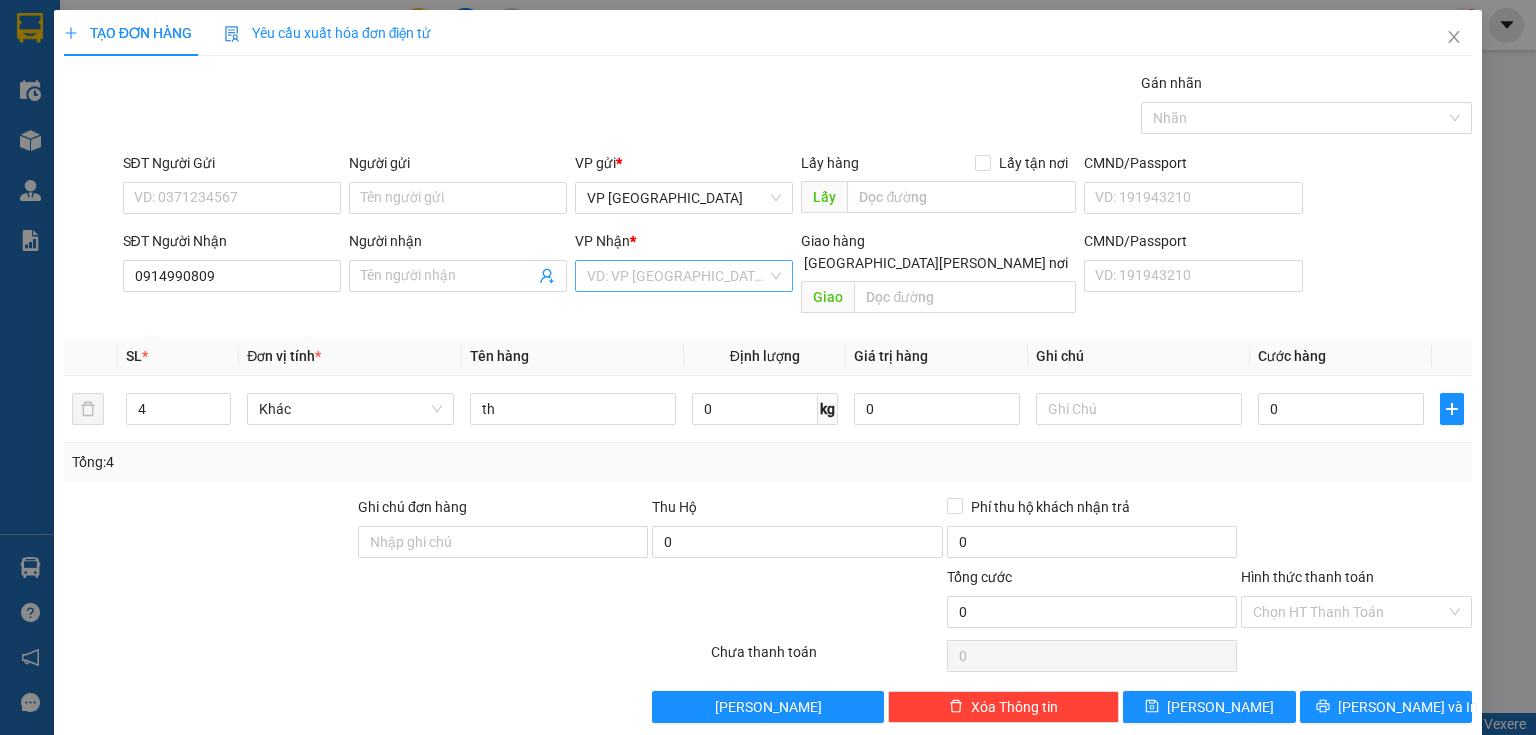 click at bounding box center (677, 276) 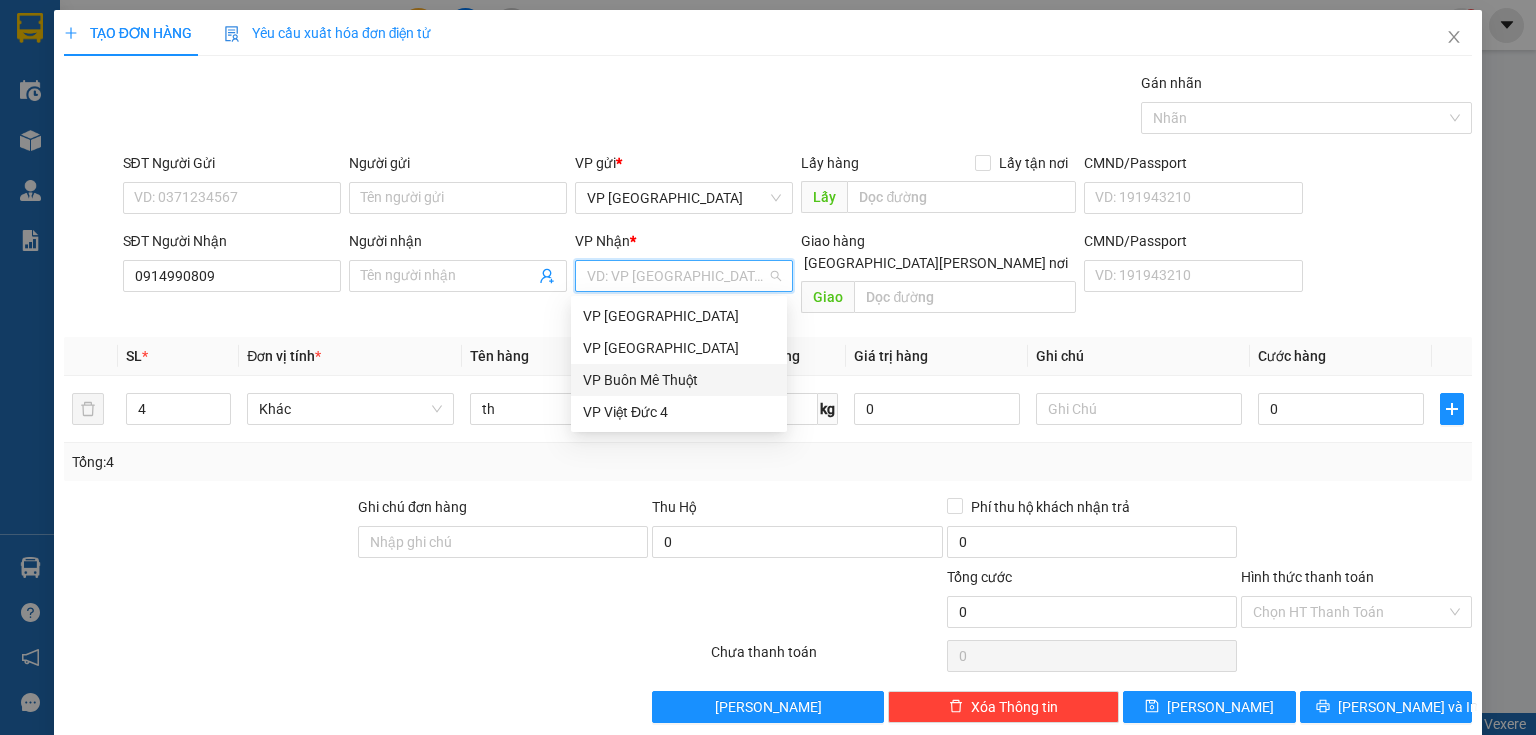 click on "VP Buôn Mê Thuột" at bounding box center [679, 380] 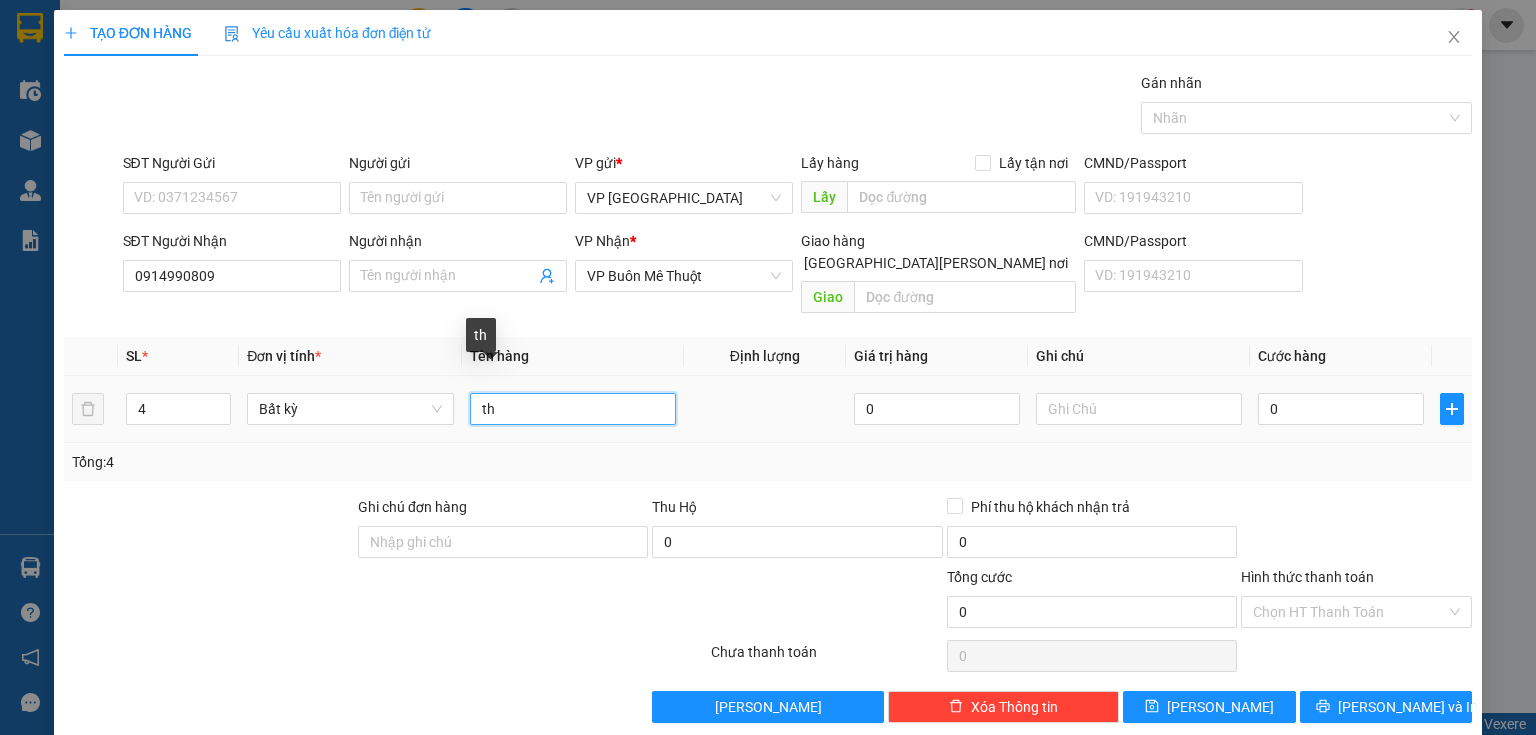 click on "th" at bounding box center (573, 409) 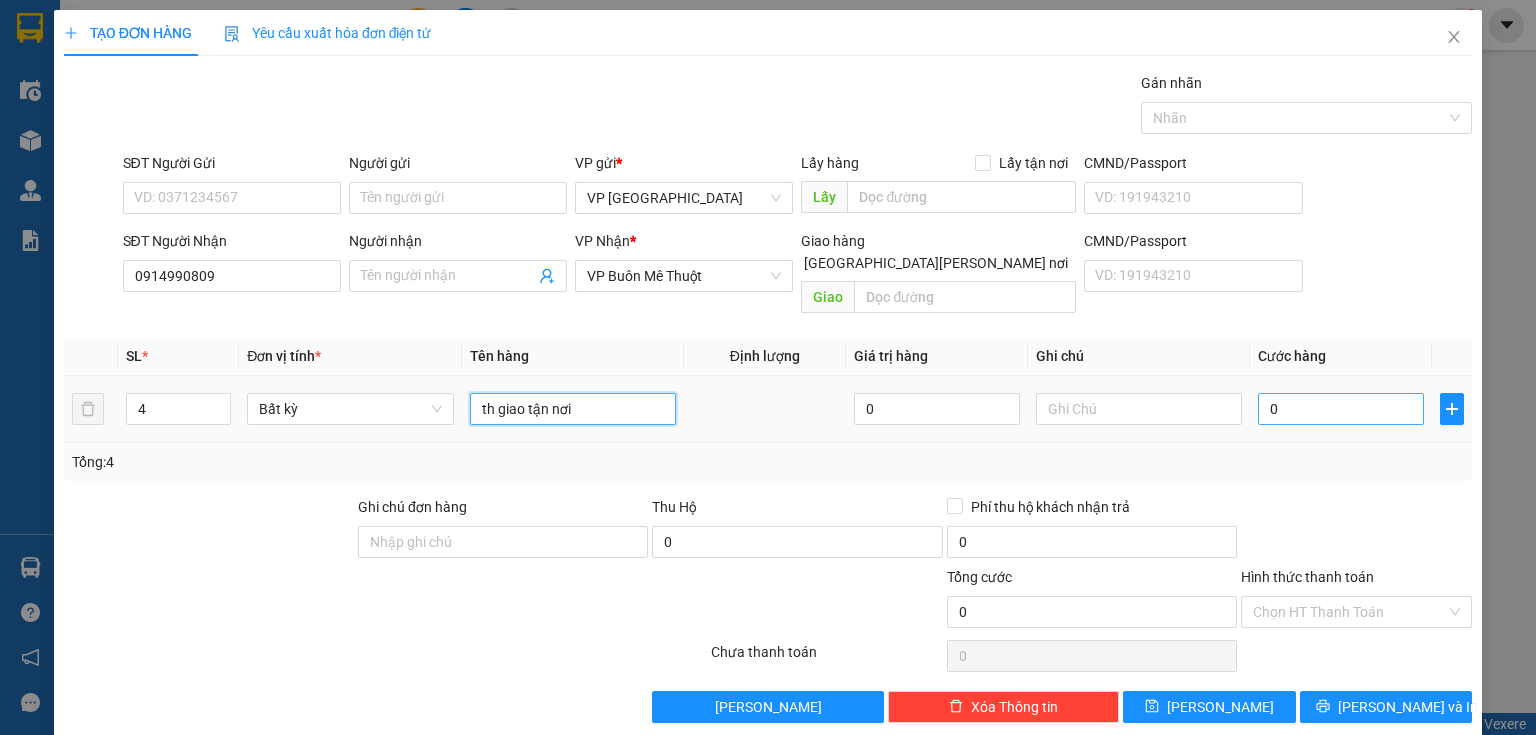 type on "th giao tận nơi" 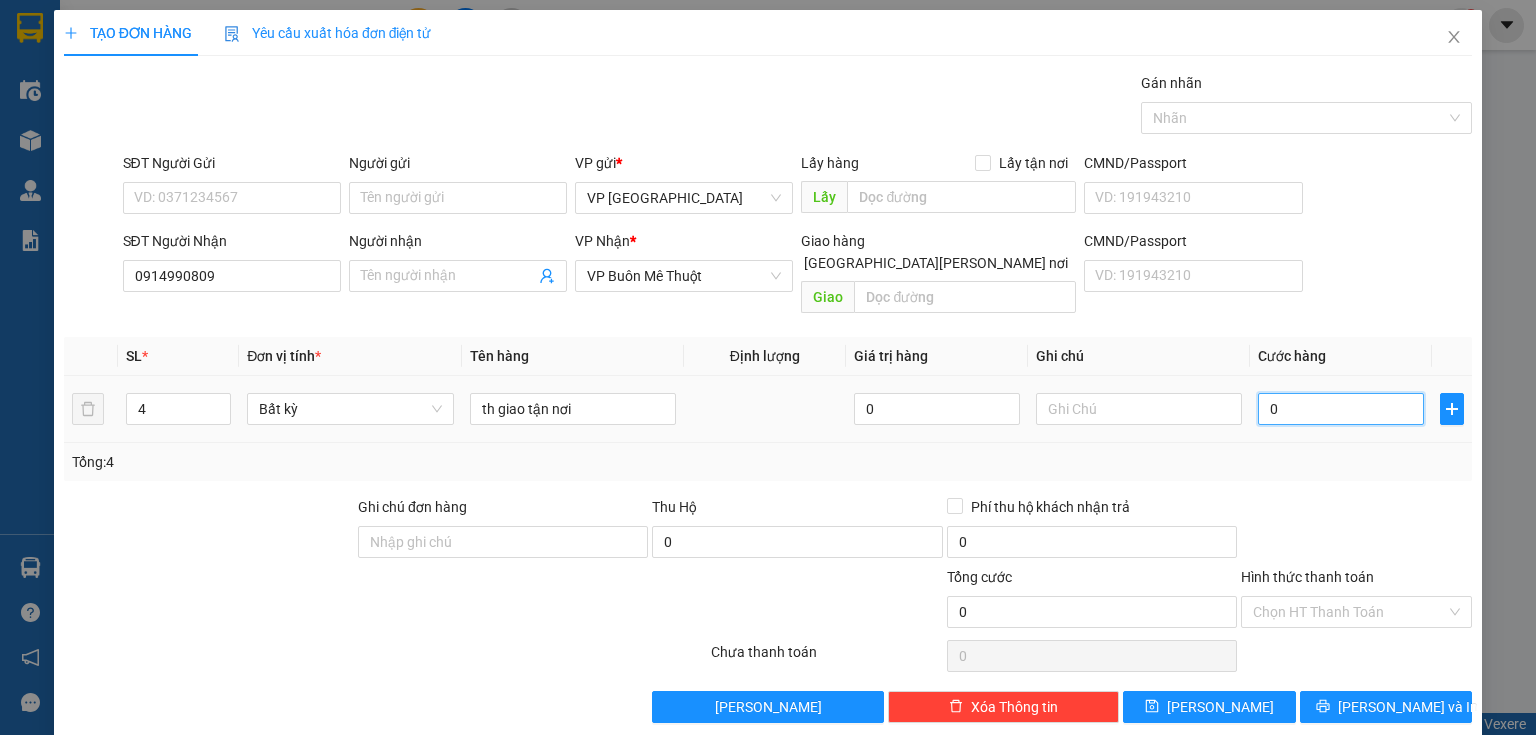click on "0" at bounding box center [1341, 409] 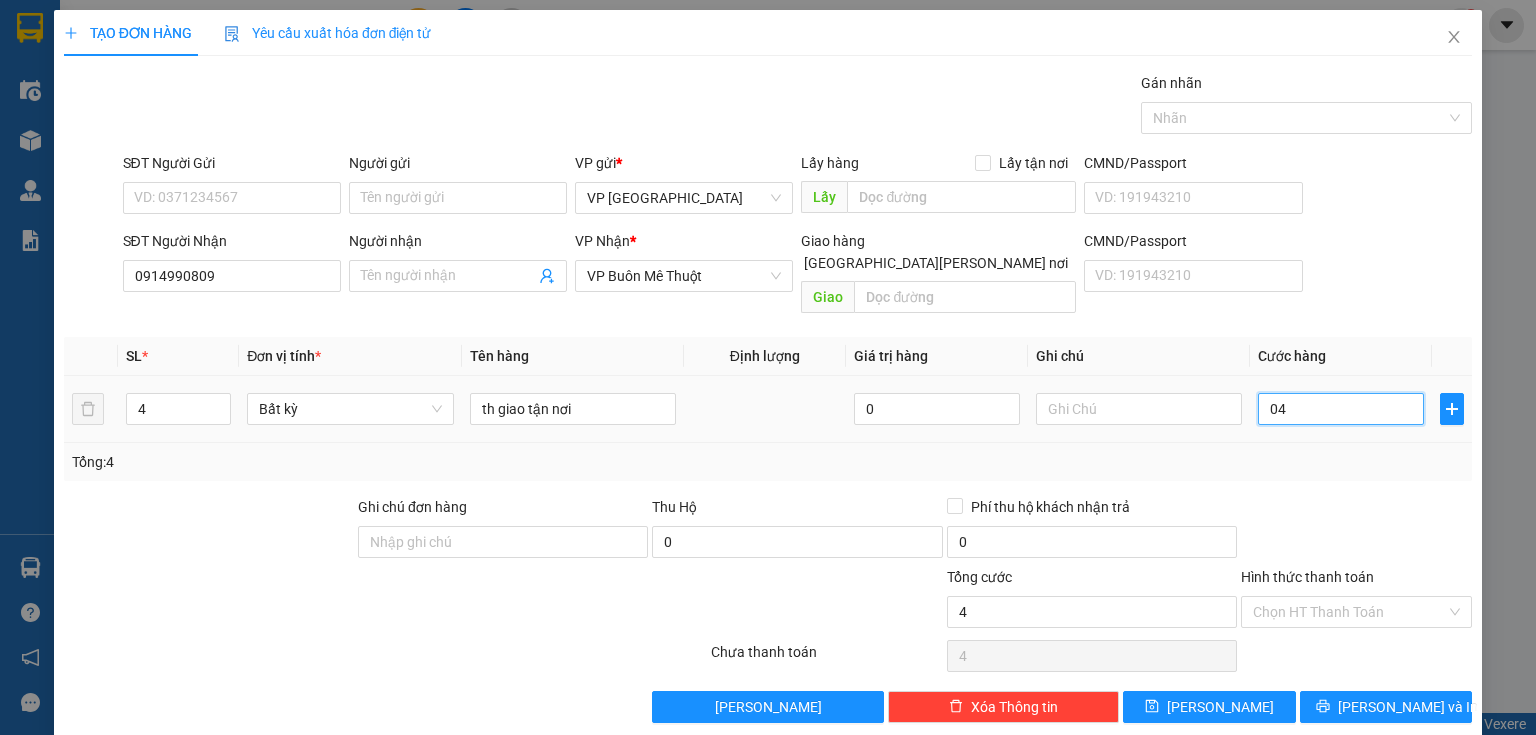 type on "040" 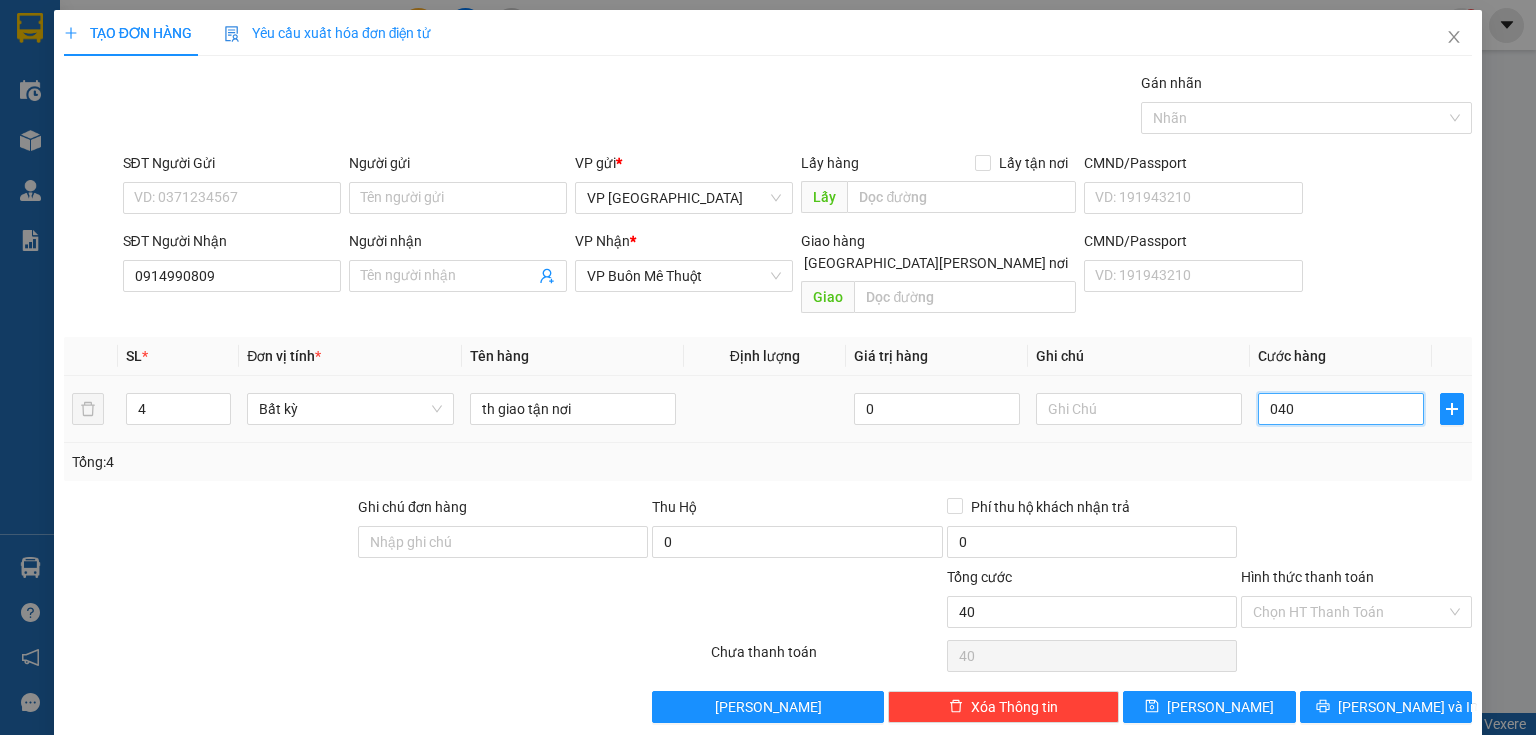 type on "0.400" 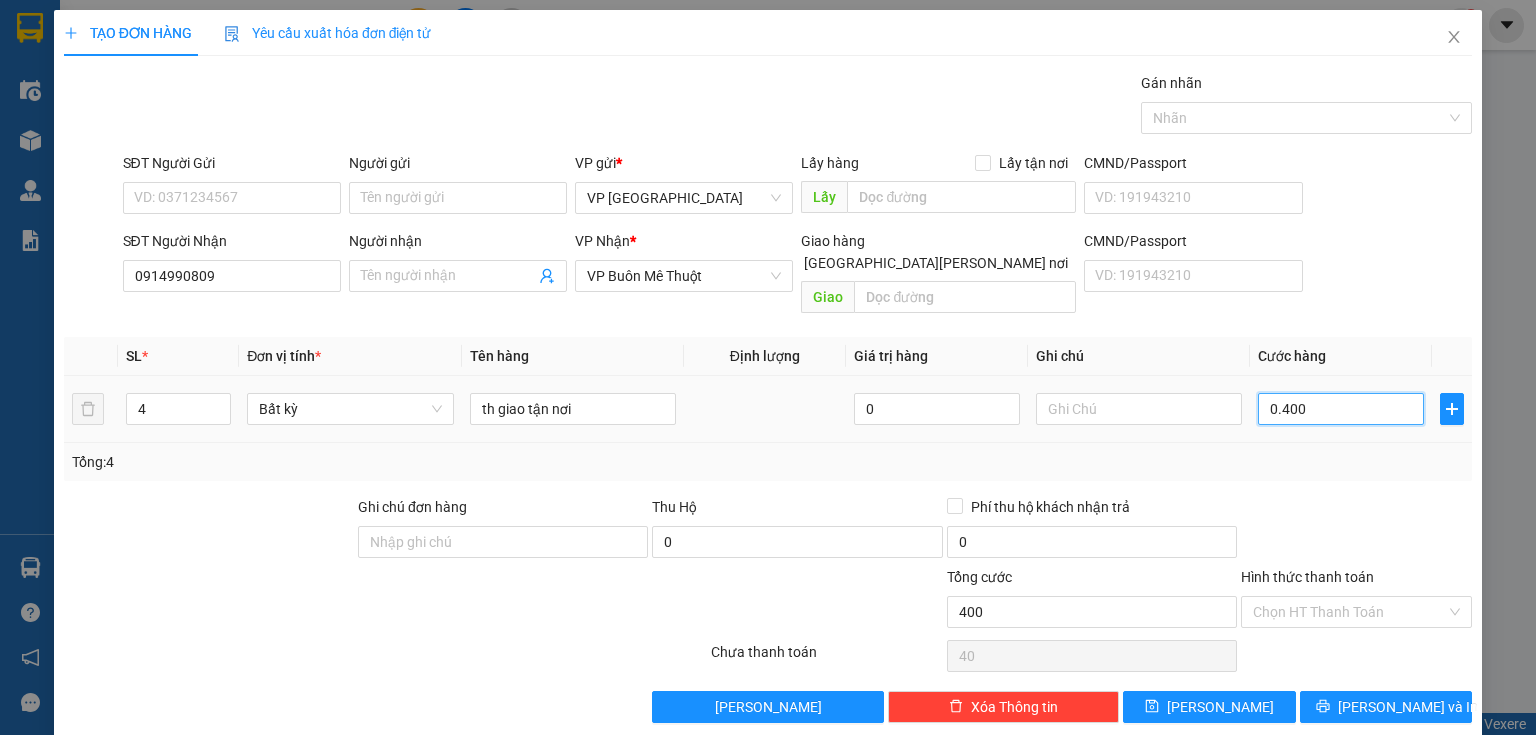 type on "400" 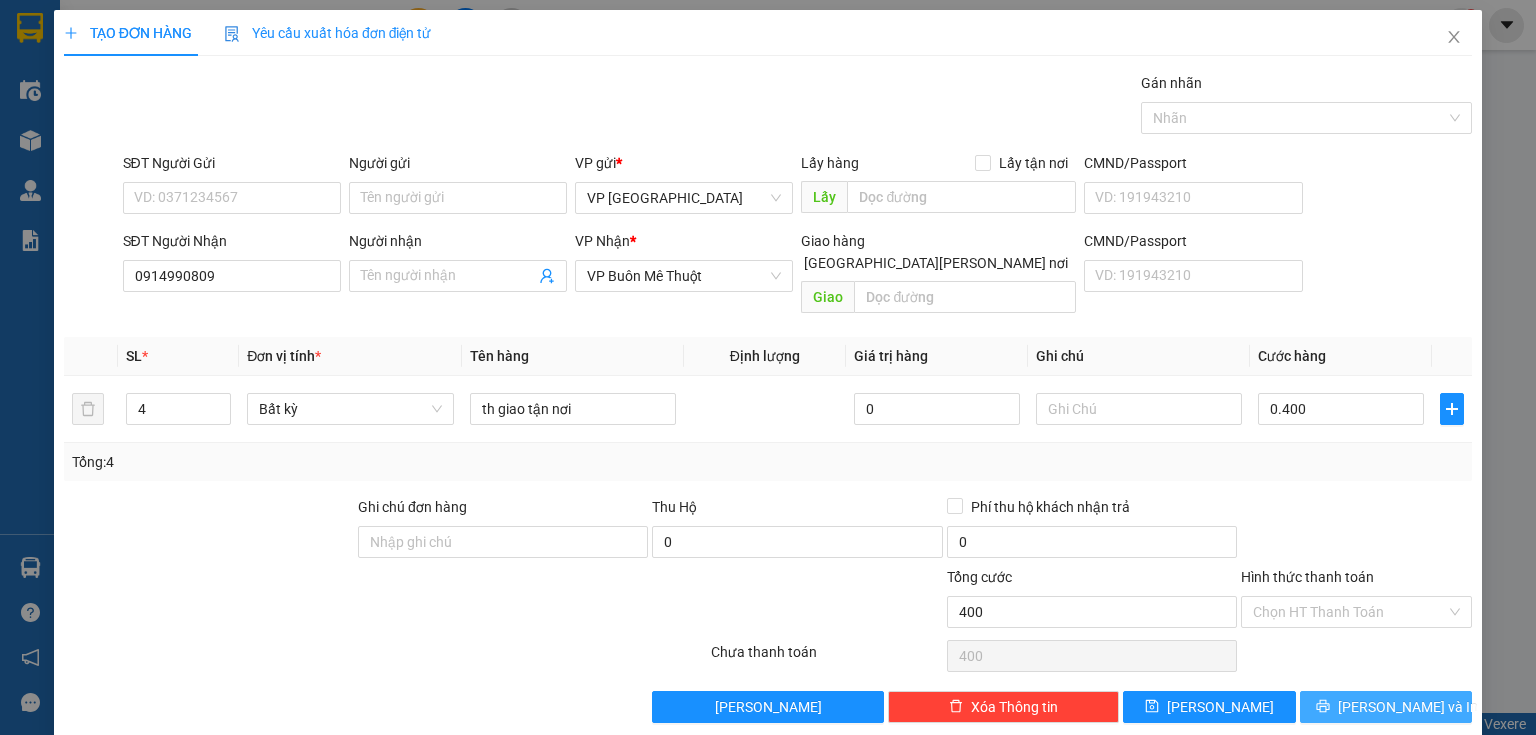 type on "400.000" 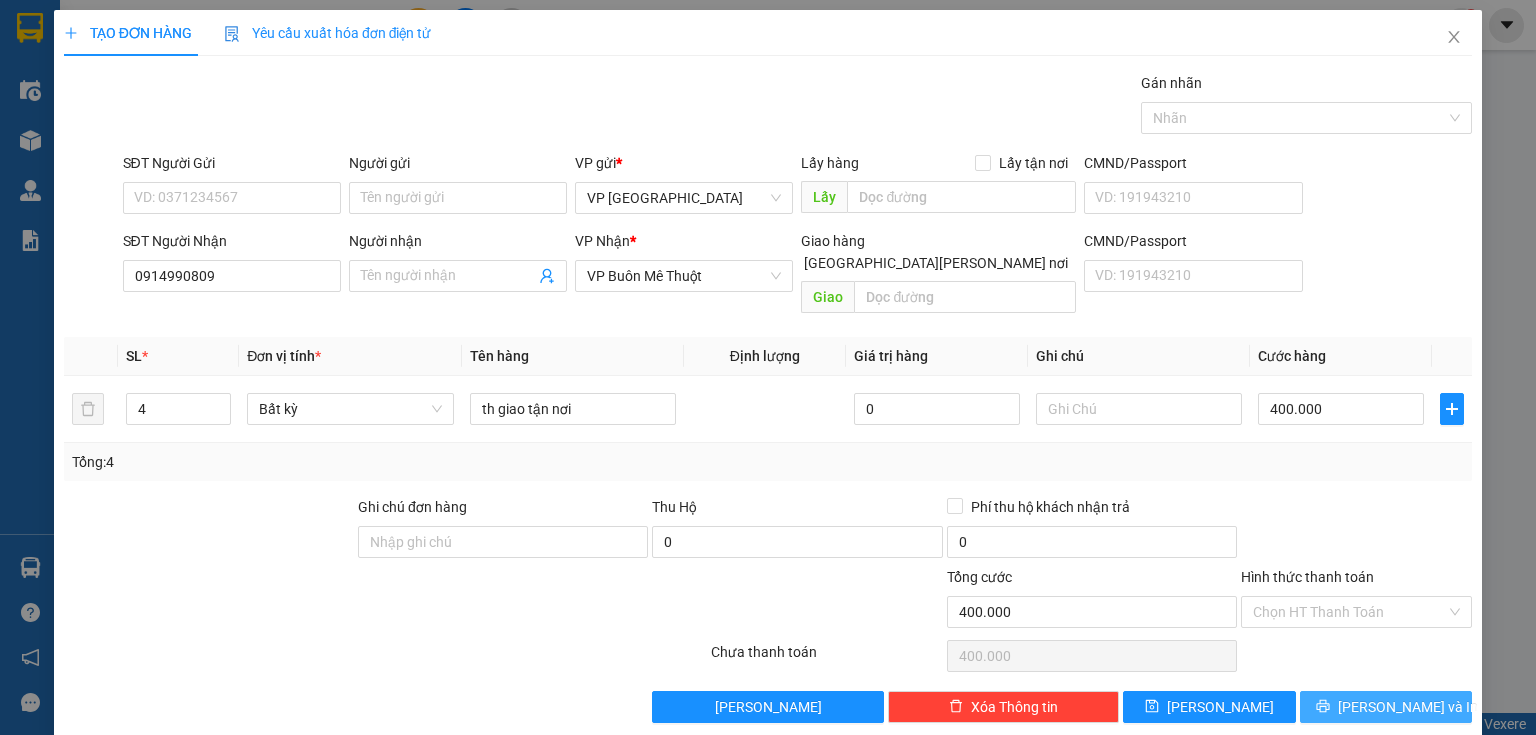 click on "[PERSON_NAME] và In" at bounding box center (1408, 707) 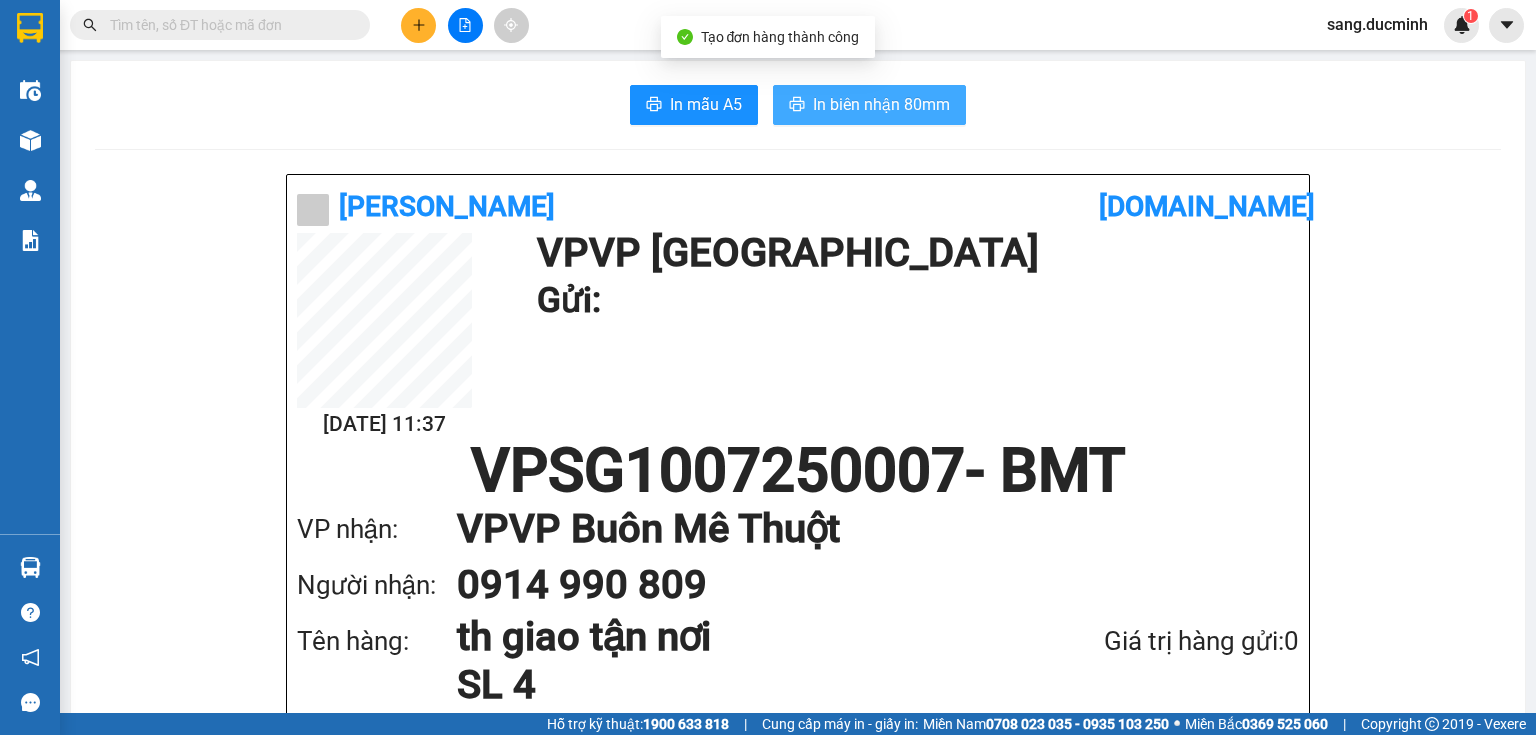 click on "In biên nhận 80mm" at bounding box center (881, 104) 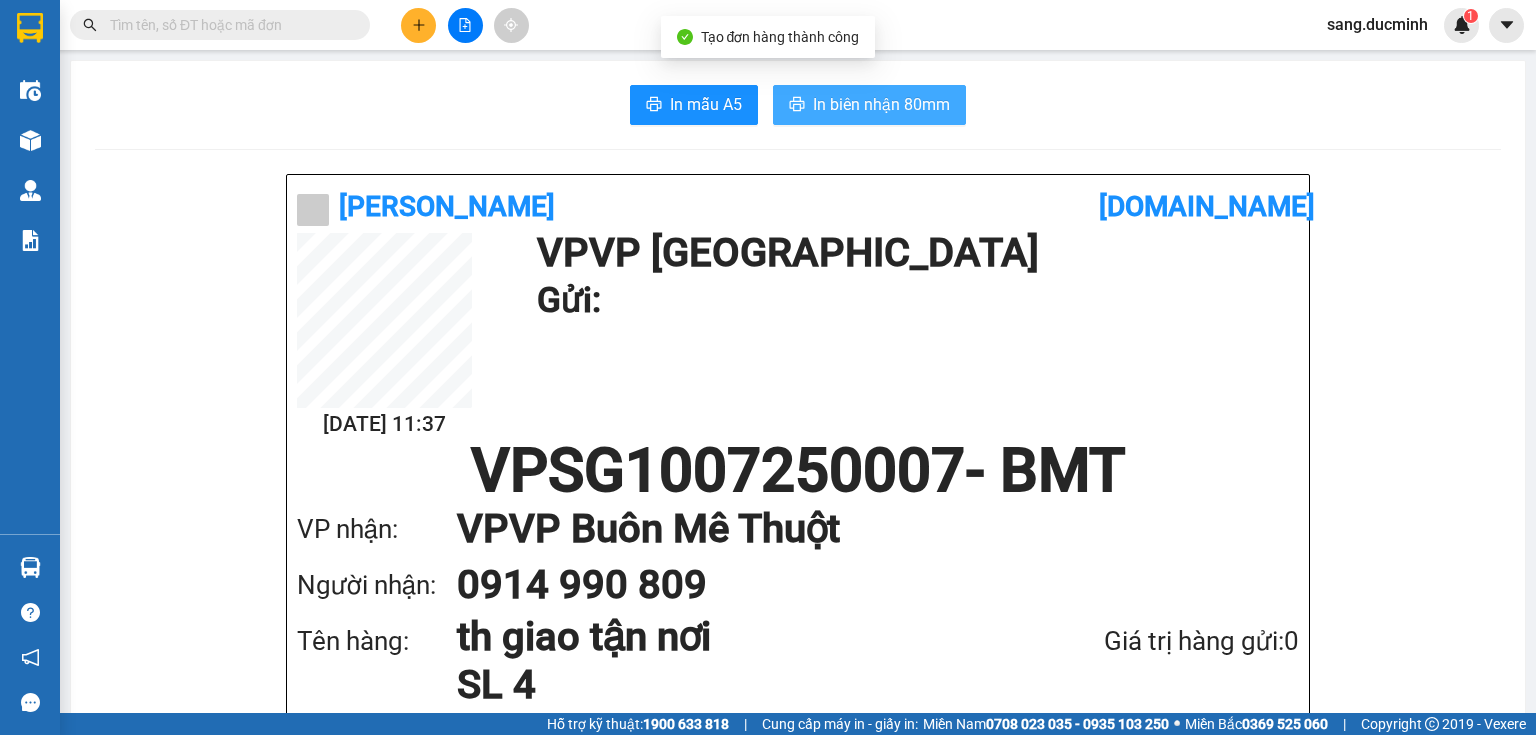 scroll, scrollTop: 0, scrollLeft: 0, axis: both 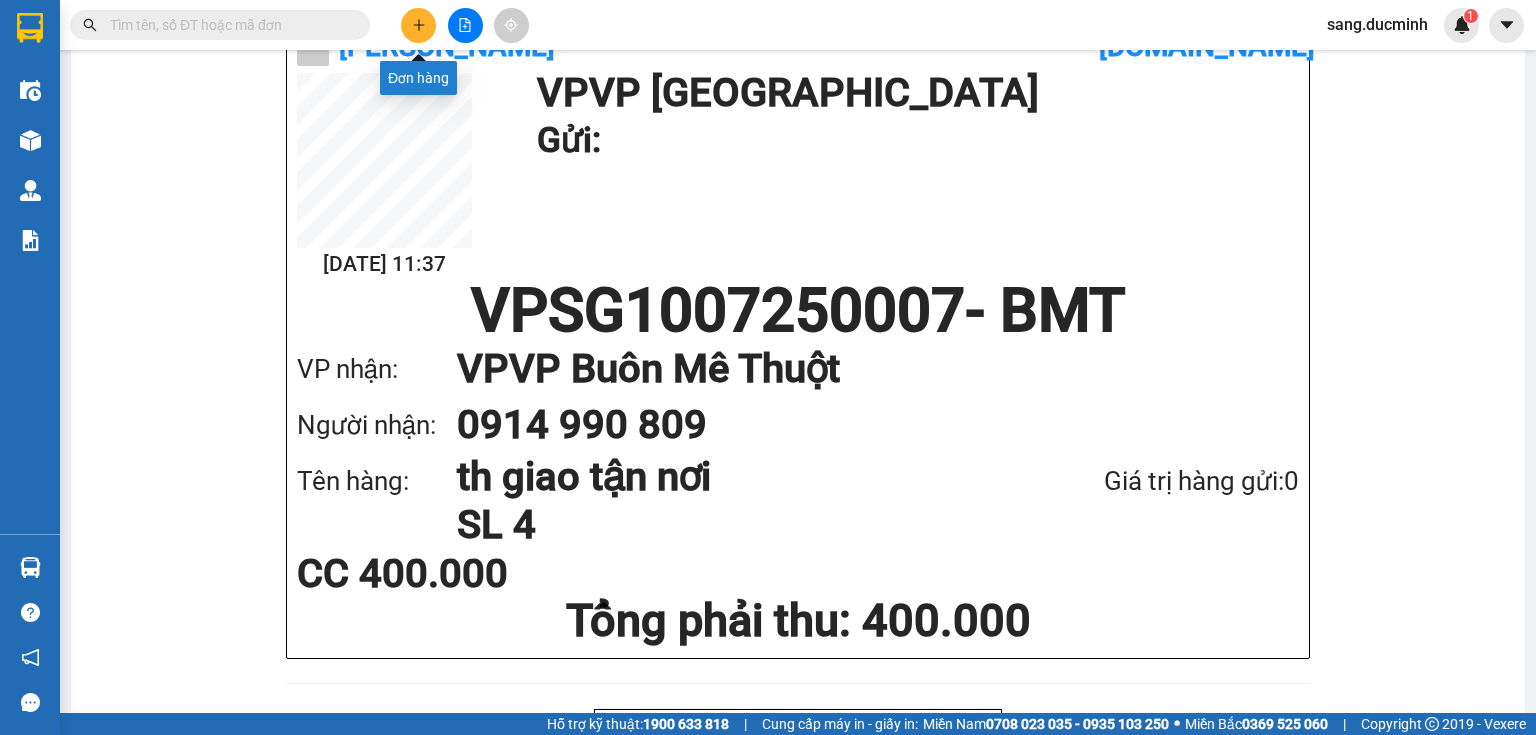 click 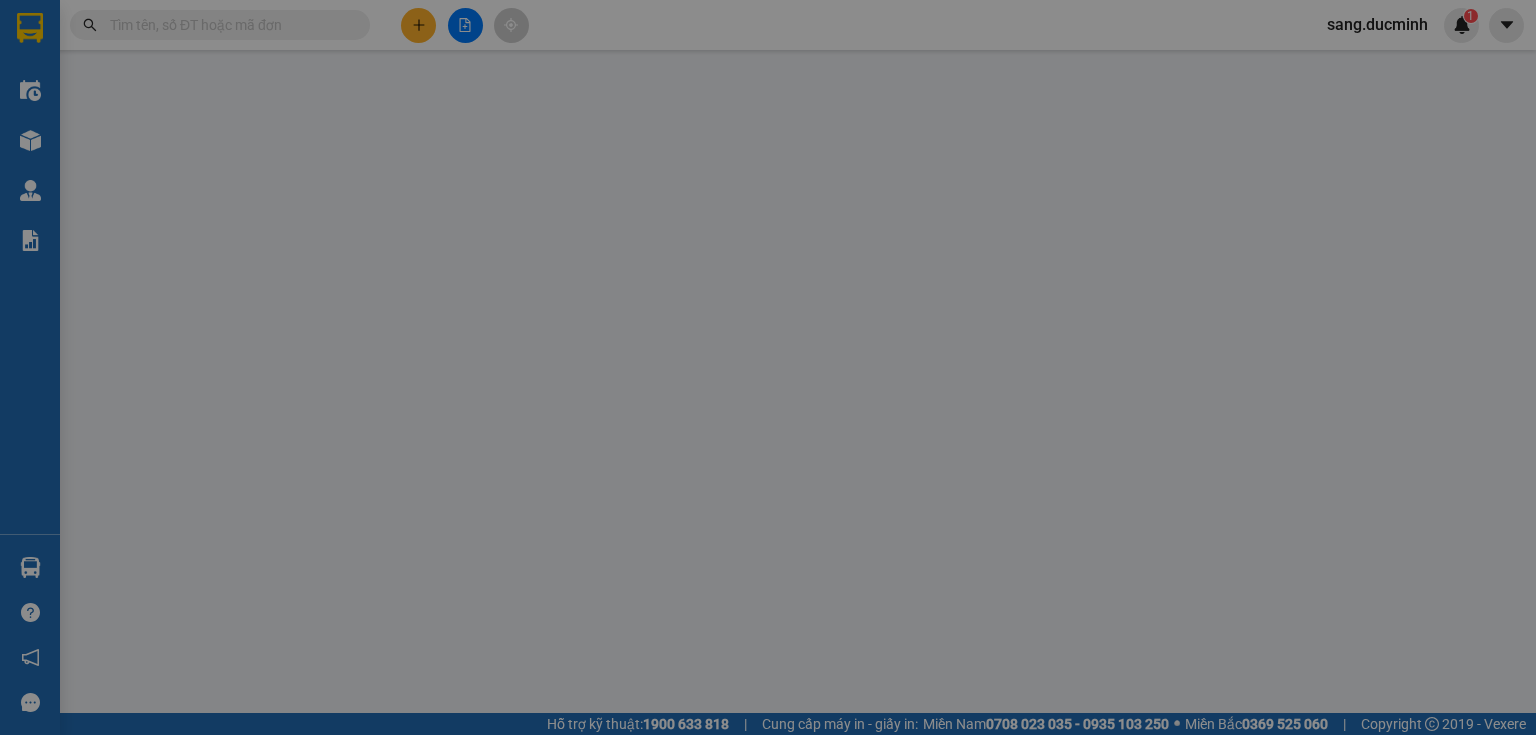 scroll, scrollTop: 0, scrollLeft: 0, axis: both 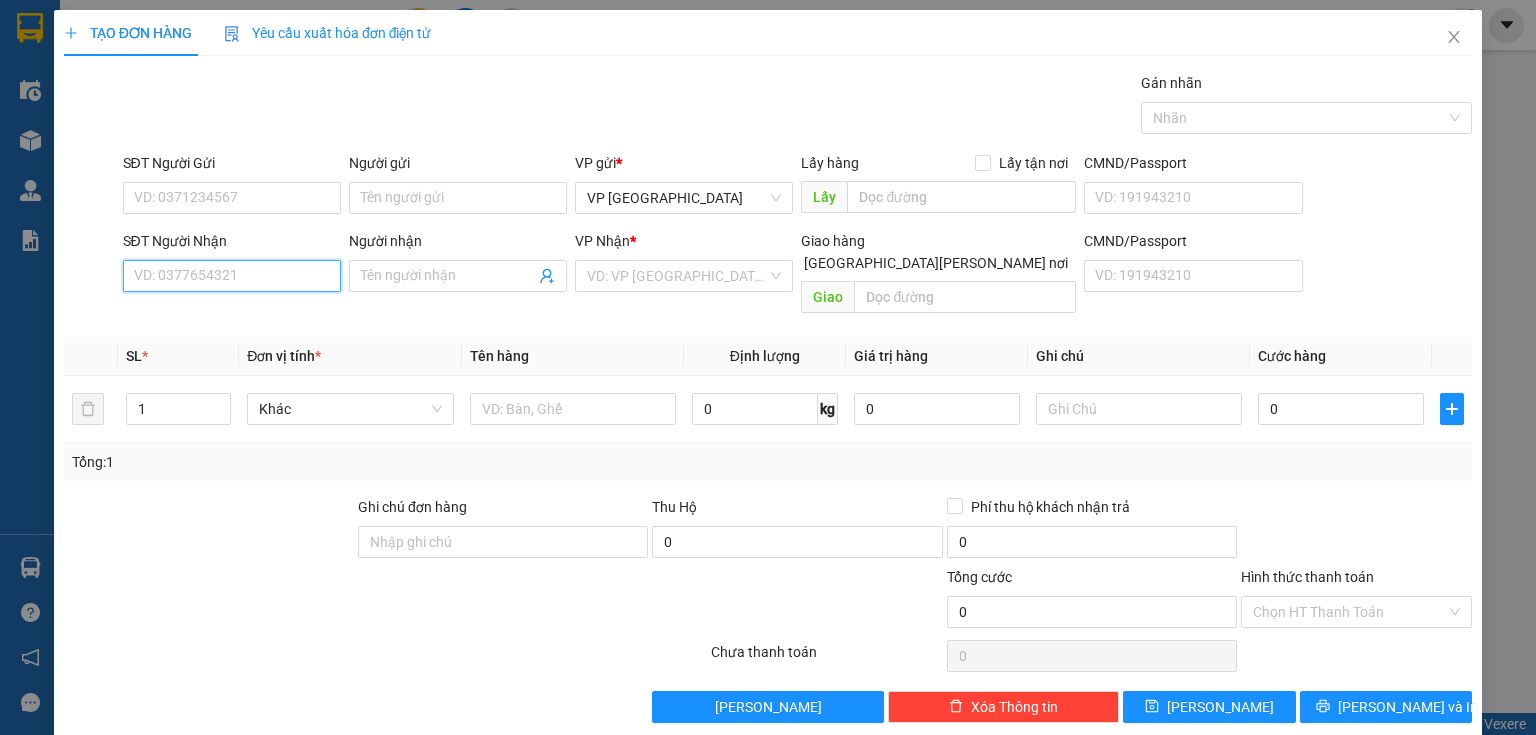click on "SĐT Người Nhận" at bounding box center (232, 276) 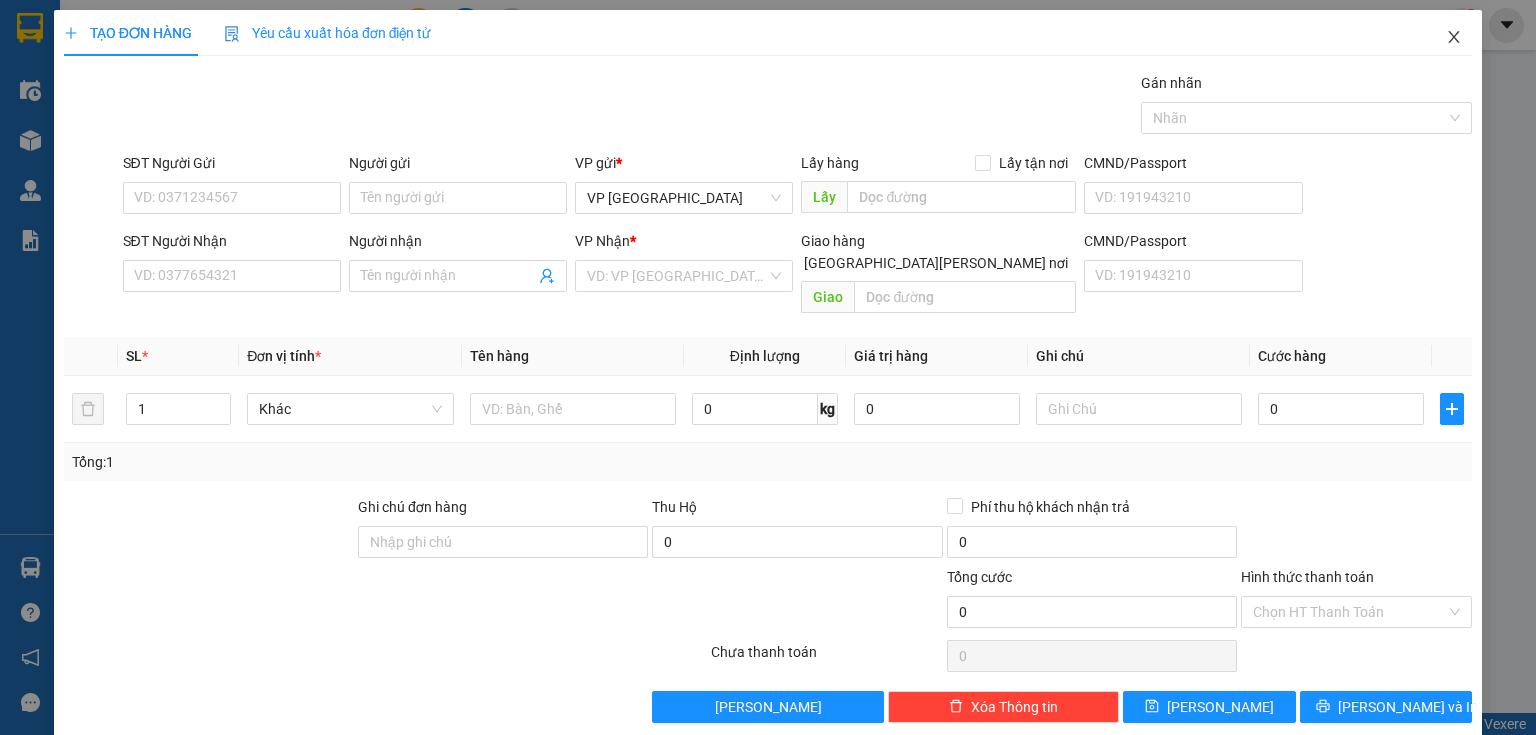 click at bounding box center (1454, 38) 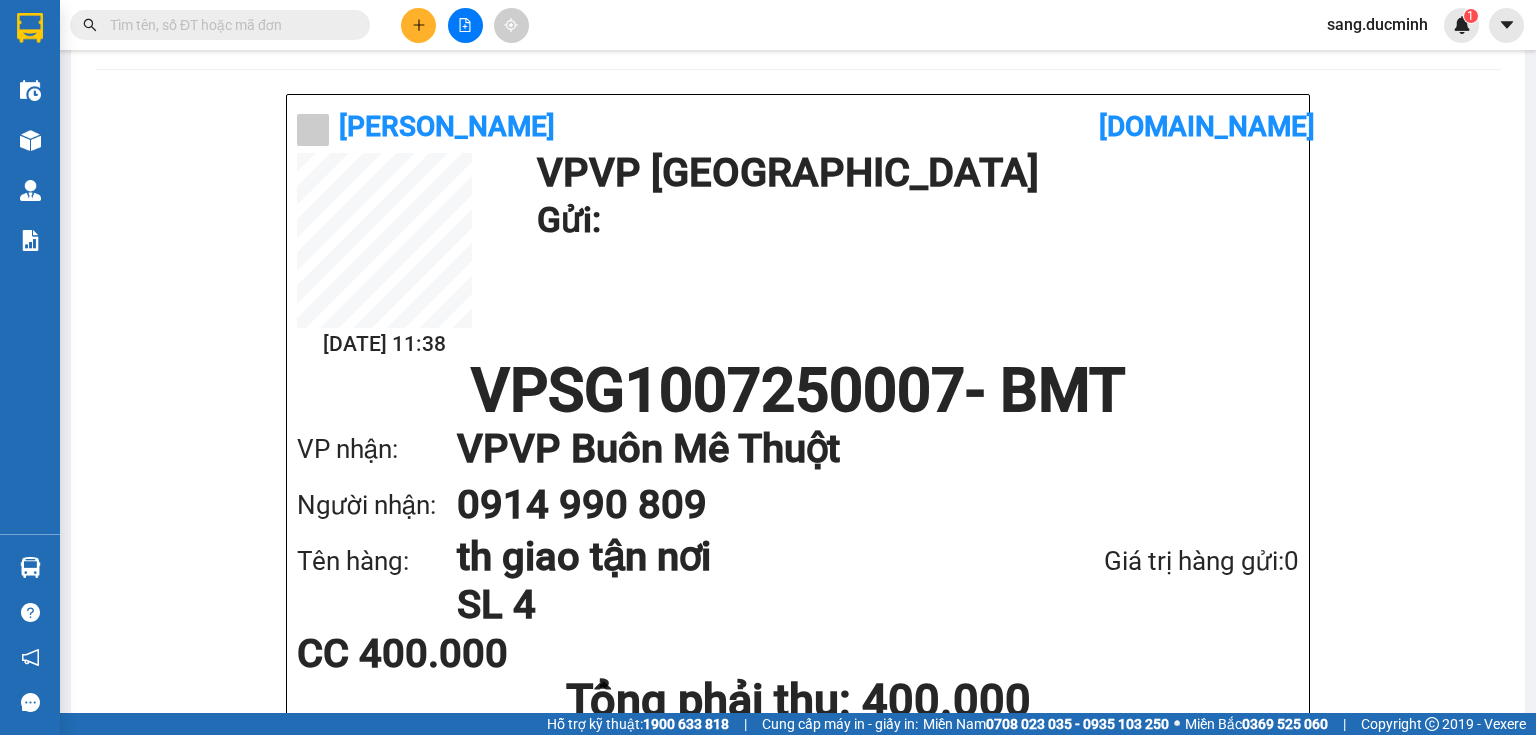 scroll, scrollTop: 160, scrollLeft: 0, axis: vertical 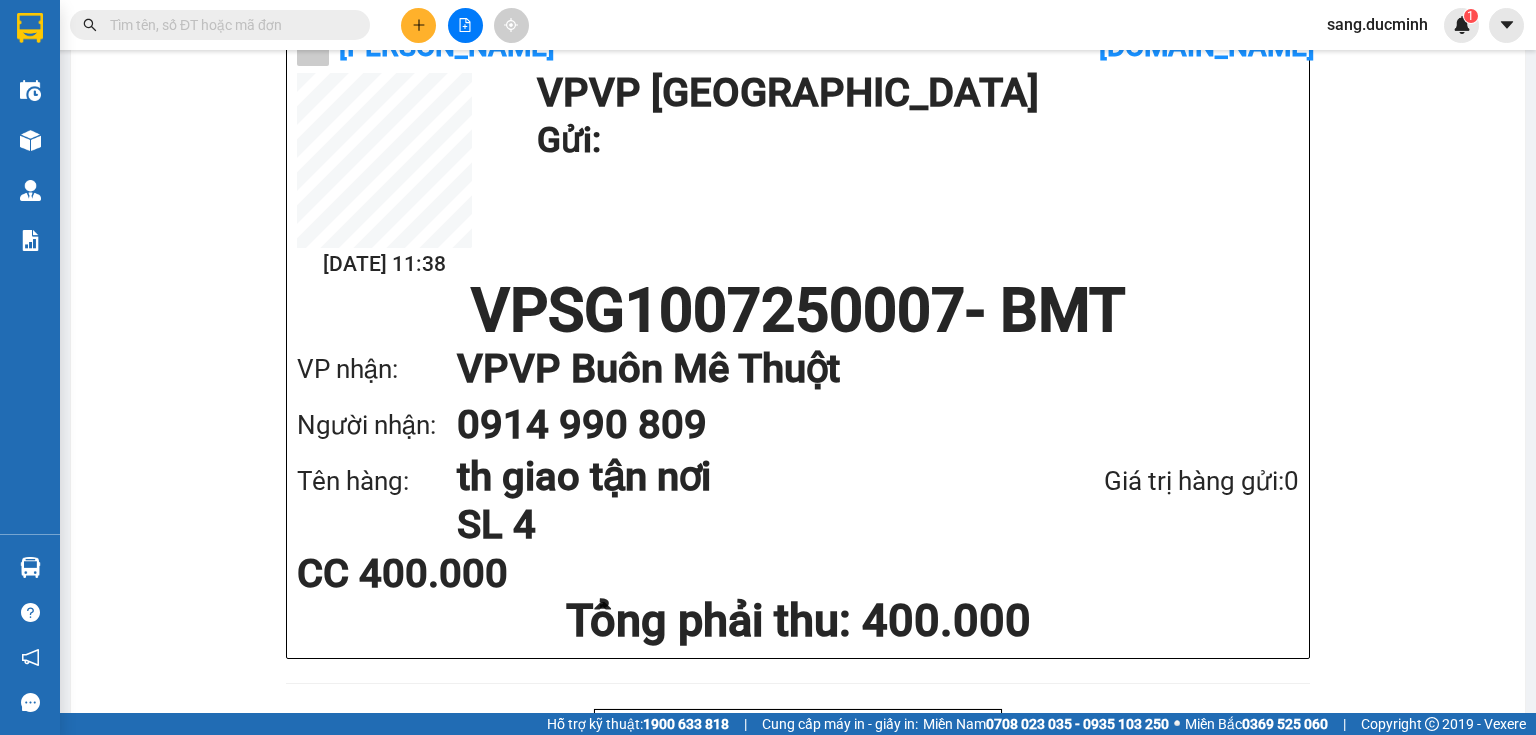 click at bounding box center [228, 25] 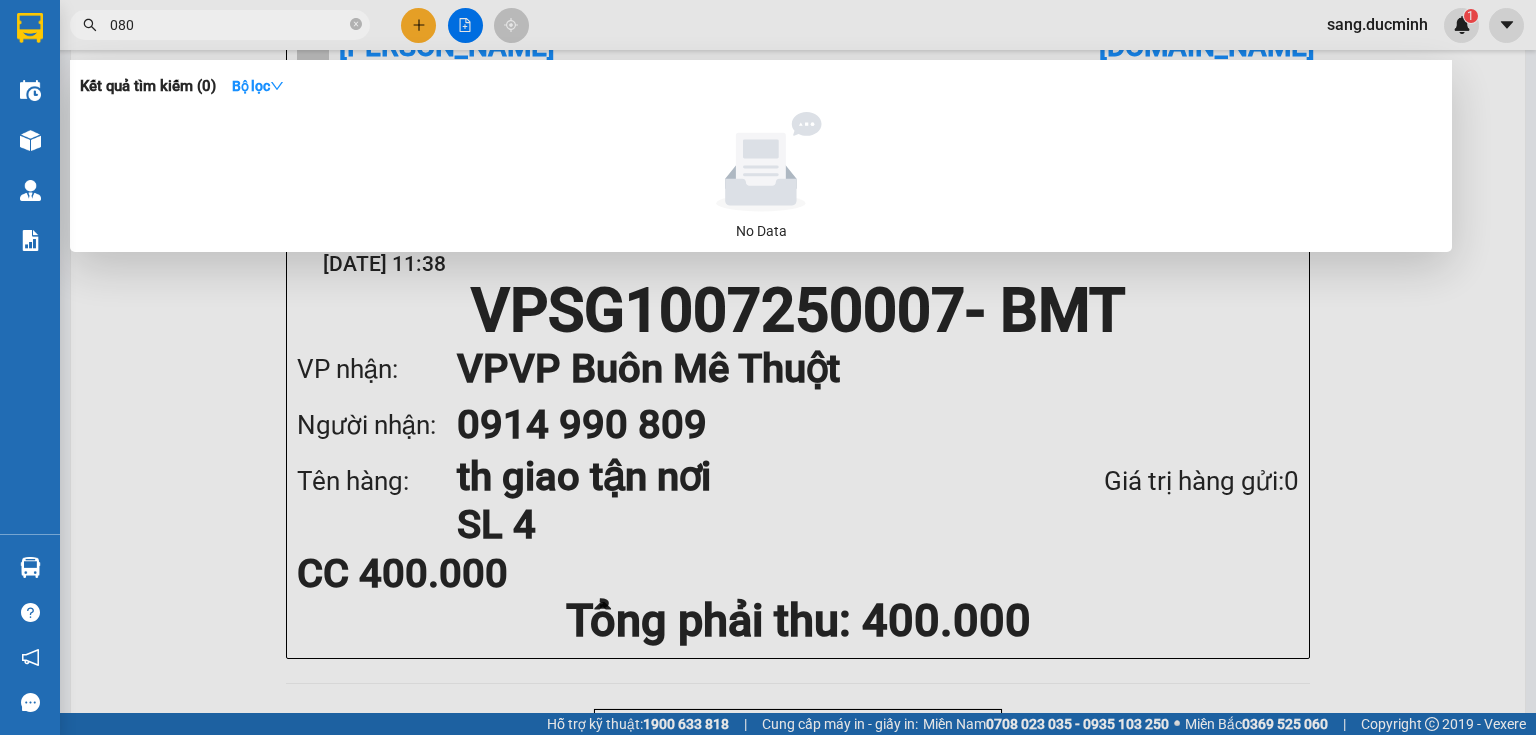 type on "0809" 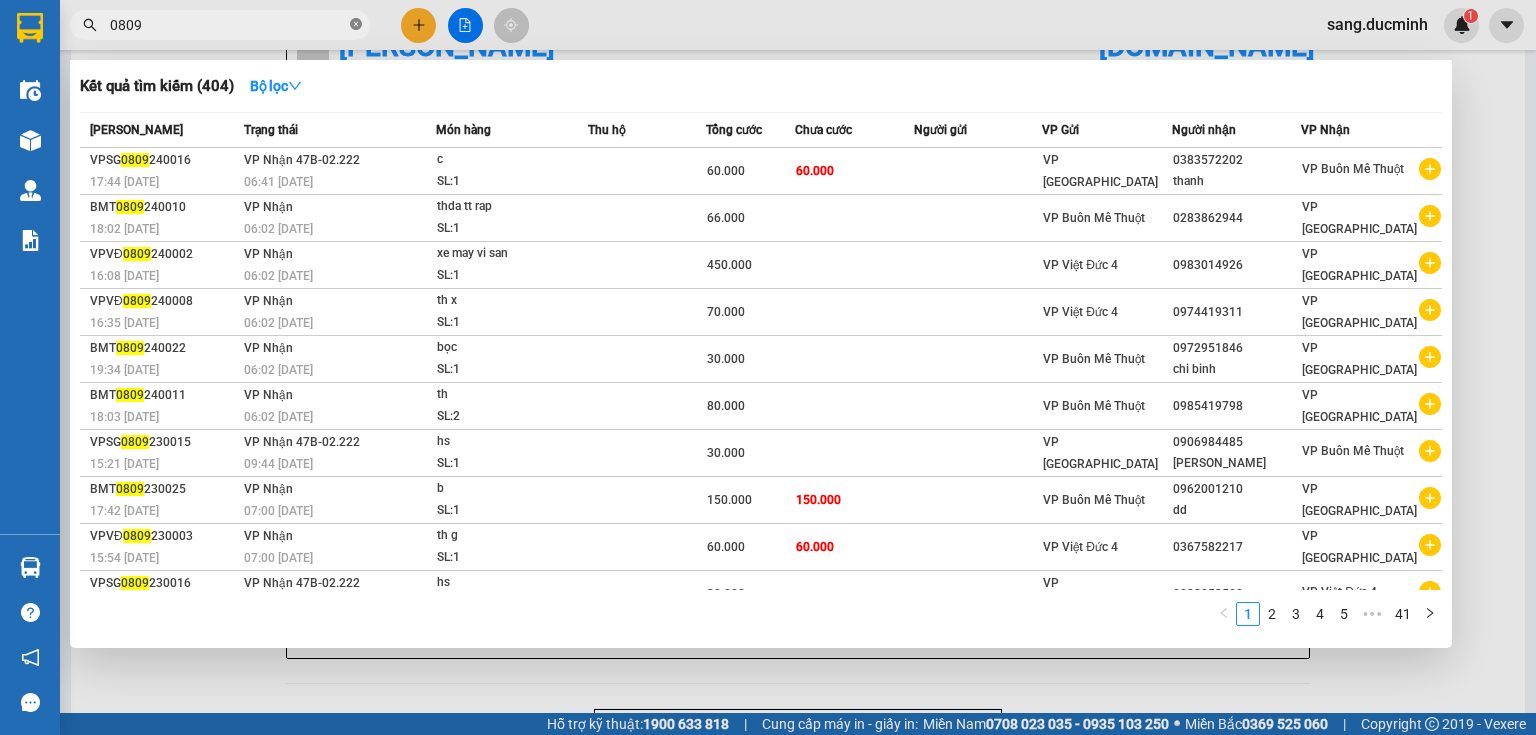 click at bounding box center (356, 25) 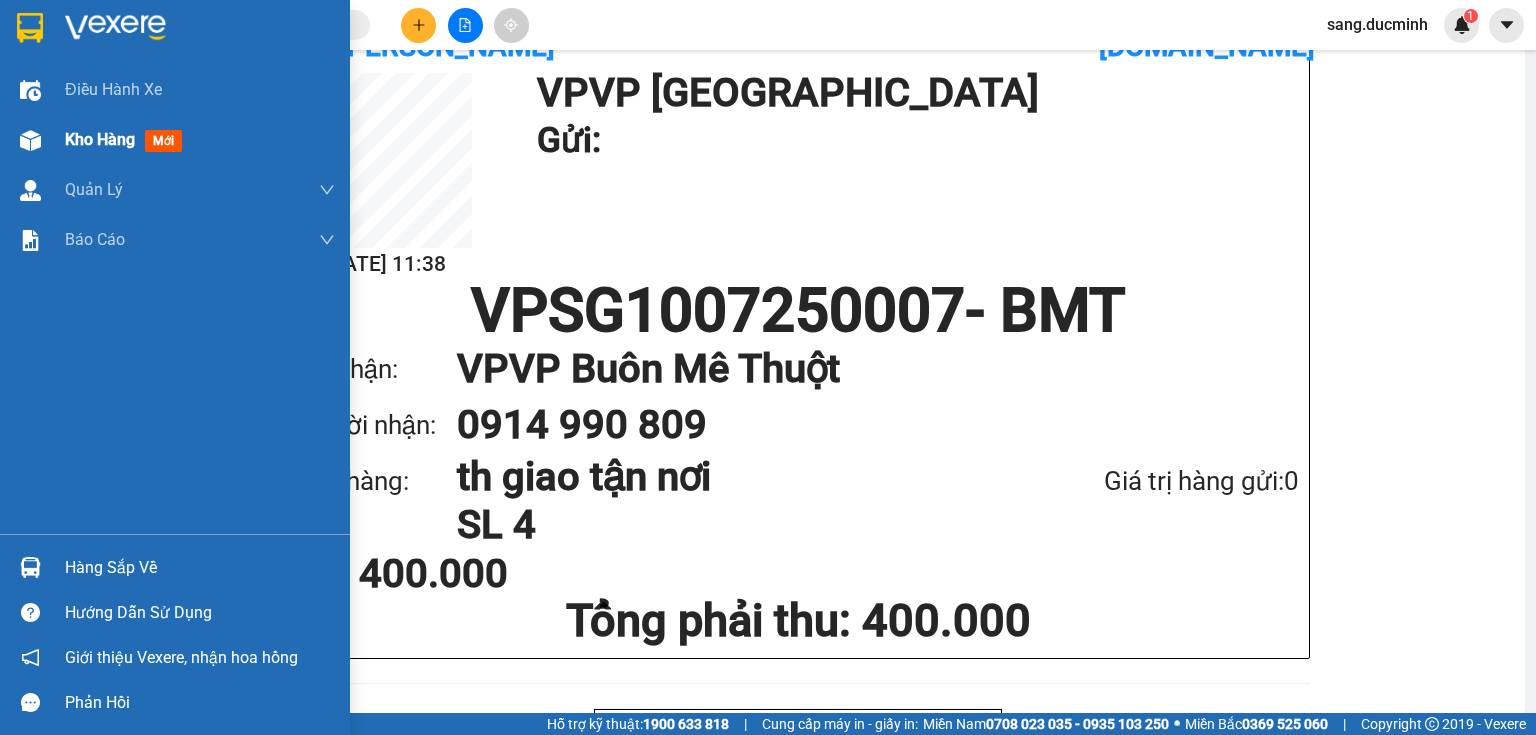 click on "Kho hàng" at bounding box center [100, 139] 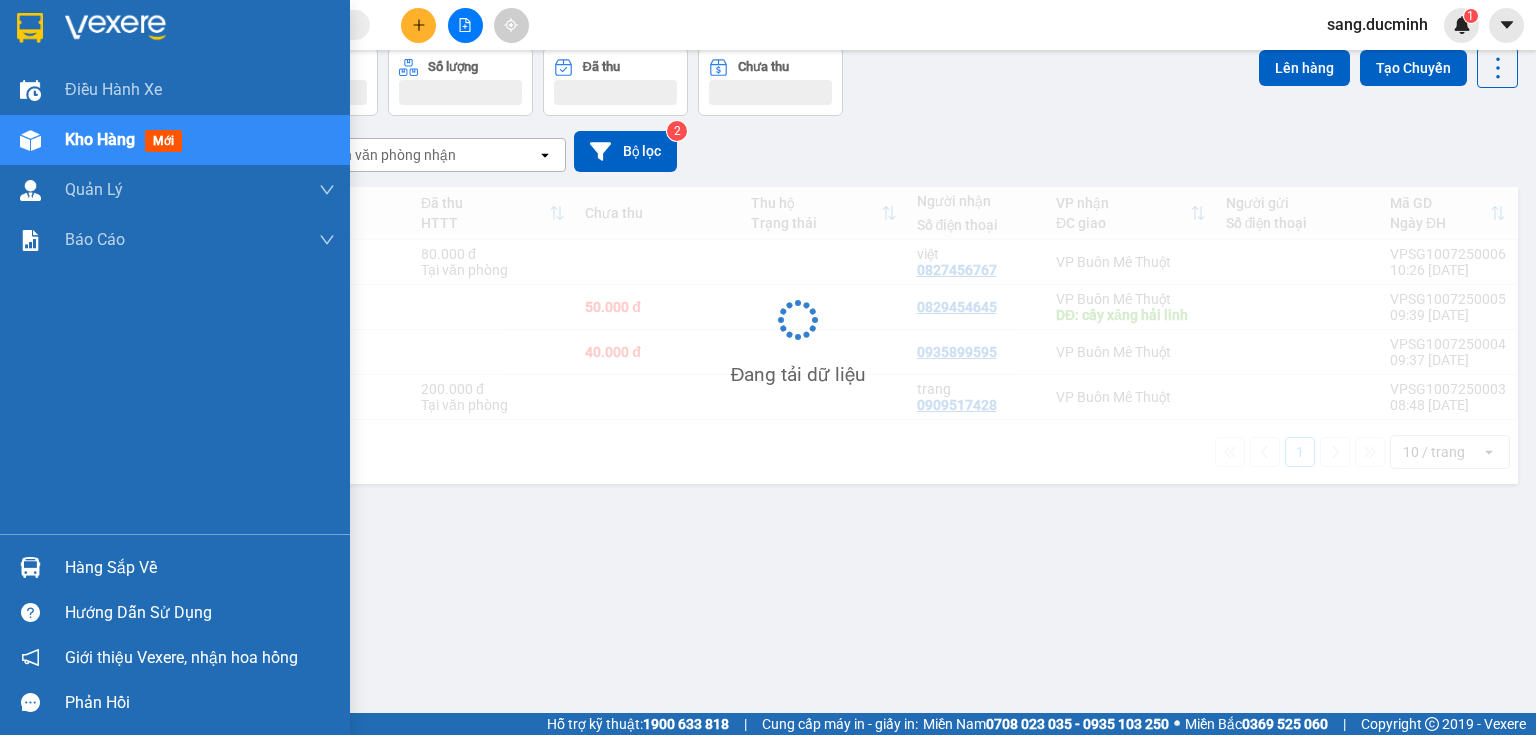 scroll, scrollTop: 92, scrollLeft: 0, axis: vertical 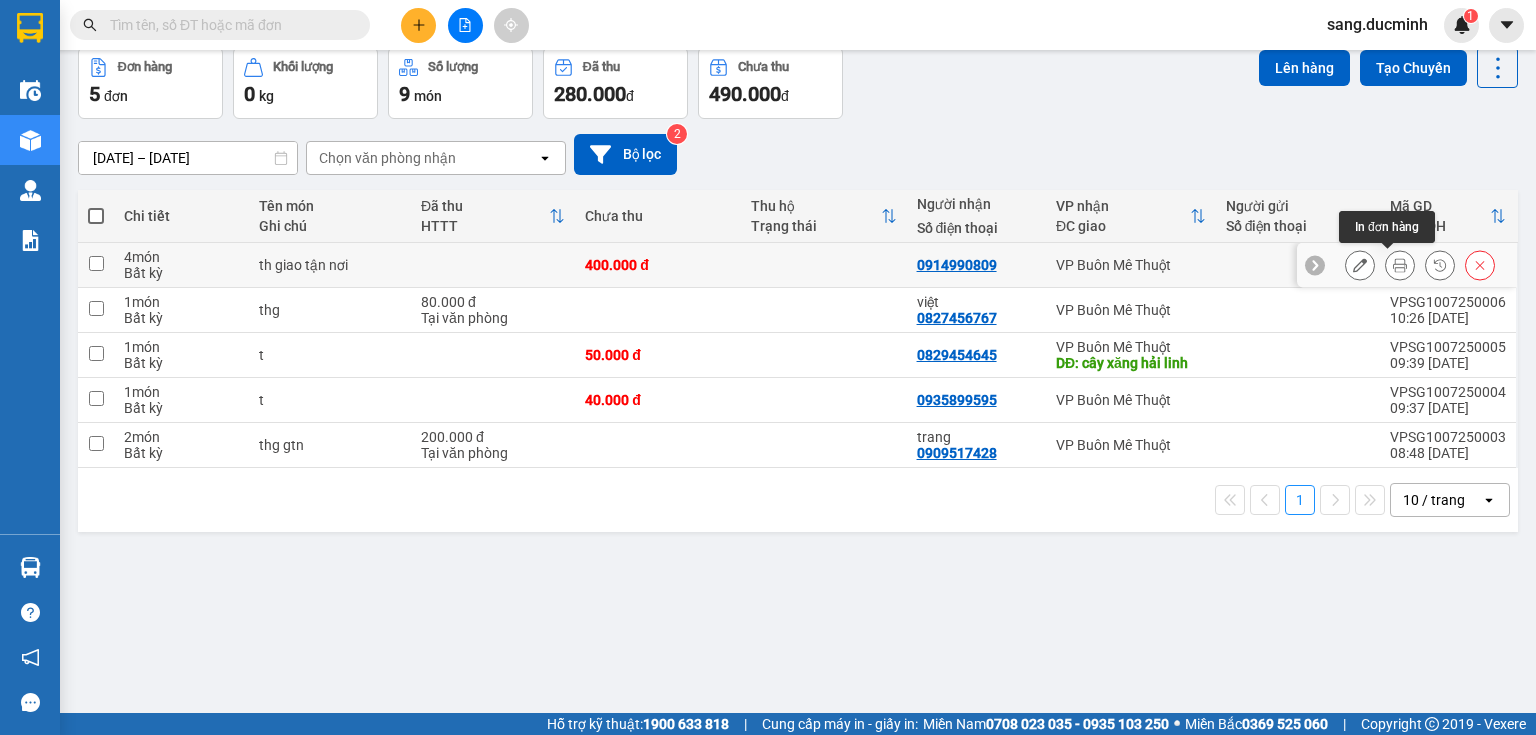 click at bounding box center (1400, 265) 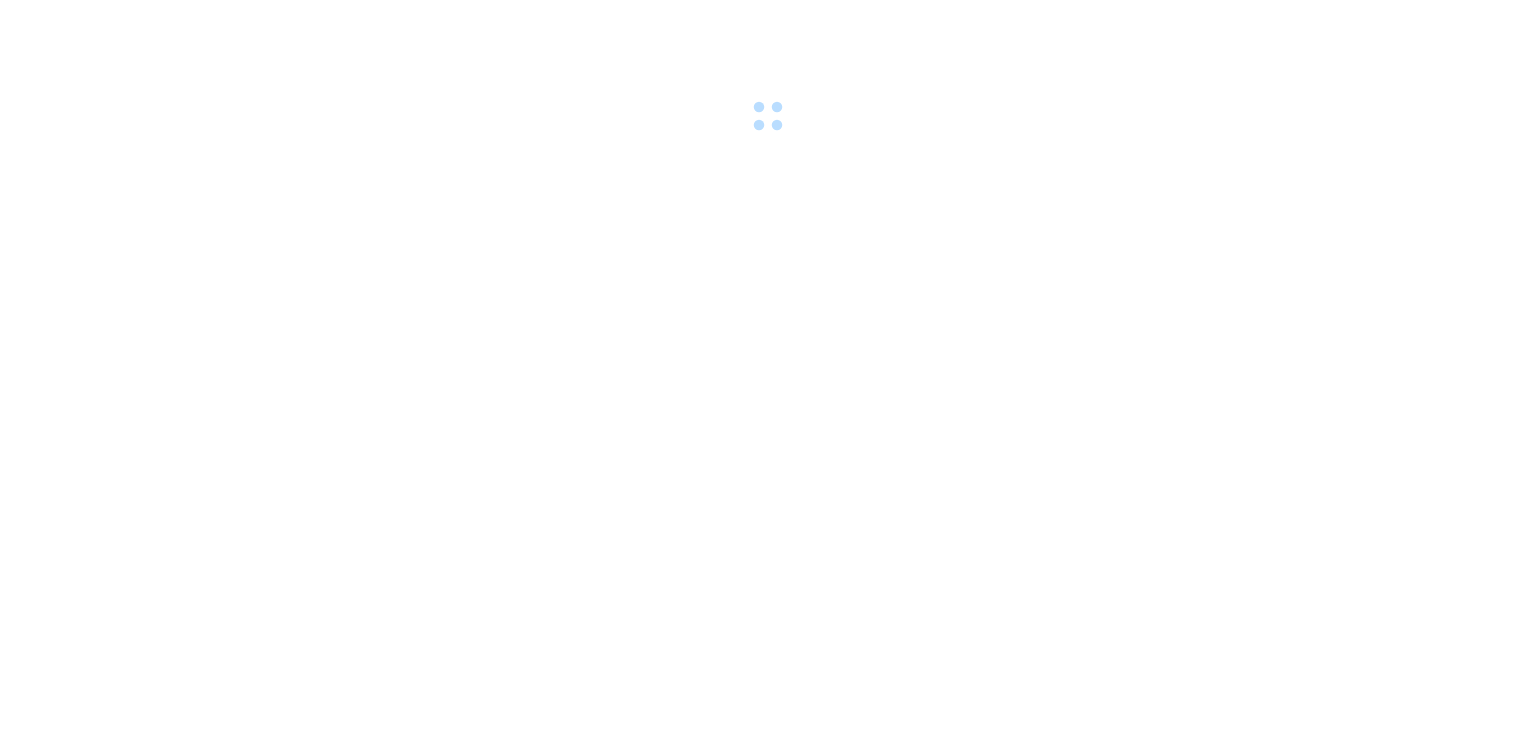 scroll, scrollTop: 0, scrollLeft: 0, axis: both 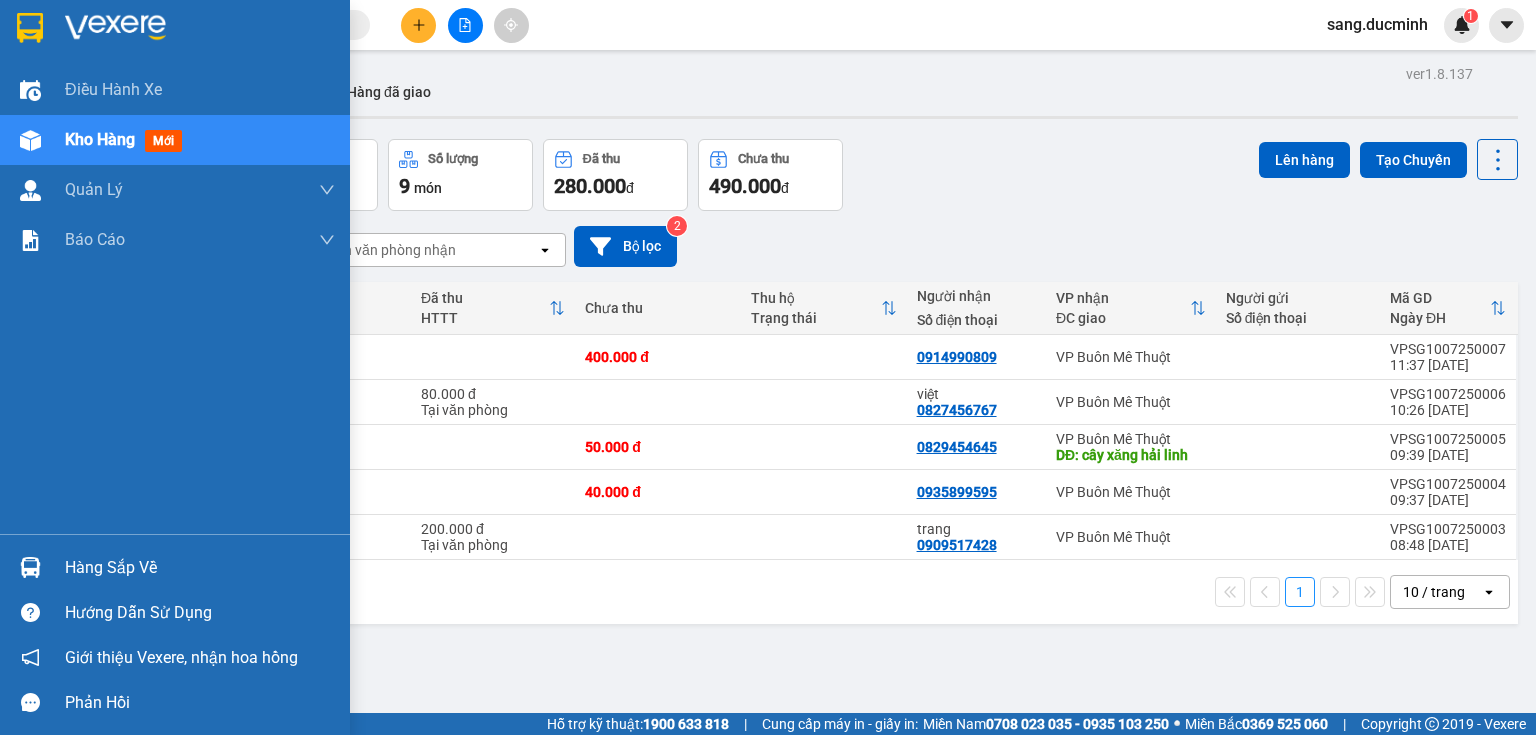 click on "Kho hàng mới" at bounding box center [200, 140] 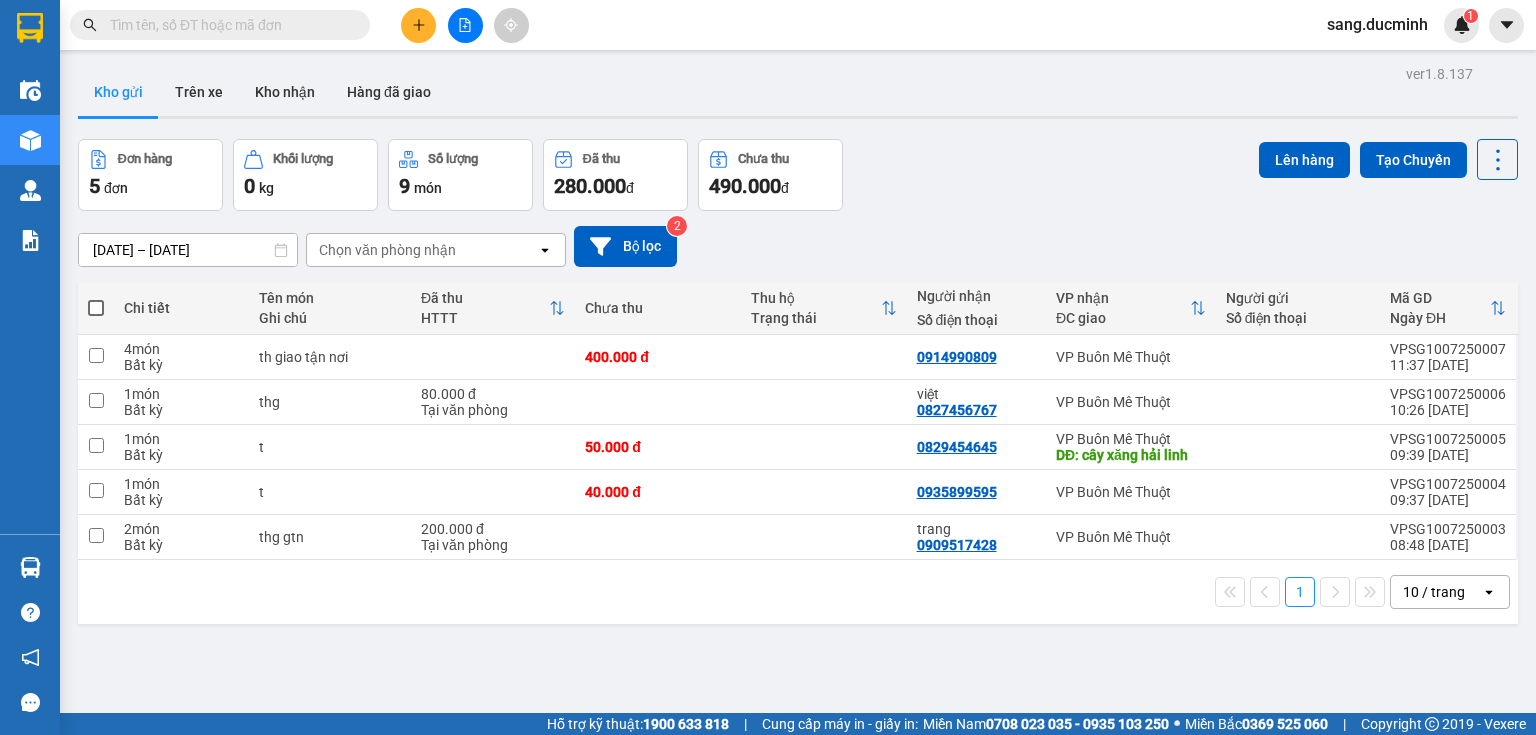 click on "ver  1.8.137 Kho gửi Trên xe Kho nhận Hàng đã giao Đơn hàng 5 đơn Khối lượng 0 kg Số lượng 9 món Đã thu 280.000  đ Chưa thu 490.000  đ Lên hàng Tạo Chuyến [DATE] – [DATE] Press the down arrow key to interact with the calendar and select a date. Press the escape button to close the calendar. Selected date range is from [DATE] to [DATE]. Chọn văn phòng nhận open Bộ lọc 2 Chi tiết Tên món Ghi chú Đã thu HTTT Chưa thu Thu hộ Trạng thái Người nhận Số điện thoại VP nhận ĐC giao Người gửi Số điện thoại Mã GD Ngày ĐH 4  món Bất kỳ th giao tận nơi 400.000 đ 0914990809 VP Buôn Mê Thuột VPSG1007250007 11:37 [DATE] 1  món Bất kỳ thg 80.000 đ Tại văn phòng việt  0827456767 VP Buôn Mê Thuột VPSG1007250006 10:26 [DATE] 1  món Bất kỳ t 50.000 đ 0829454645 VP Buôn Mê Thuột DĐ: cây xăng hải linh  VPSG1007250005 09:39 [DATE] 1  món Bất kỳ t 40.000 đ 0935899595 VPSG1007250004 2" at bounding box center [798, 427] 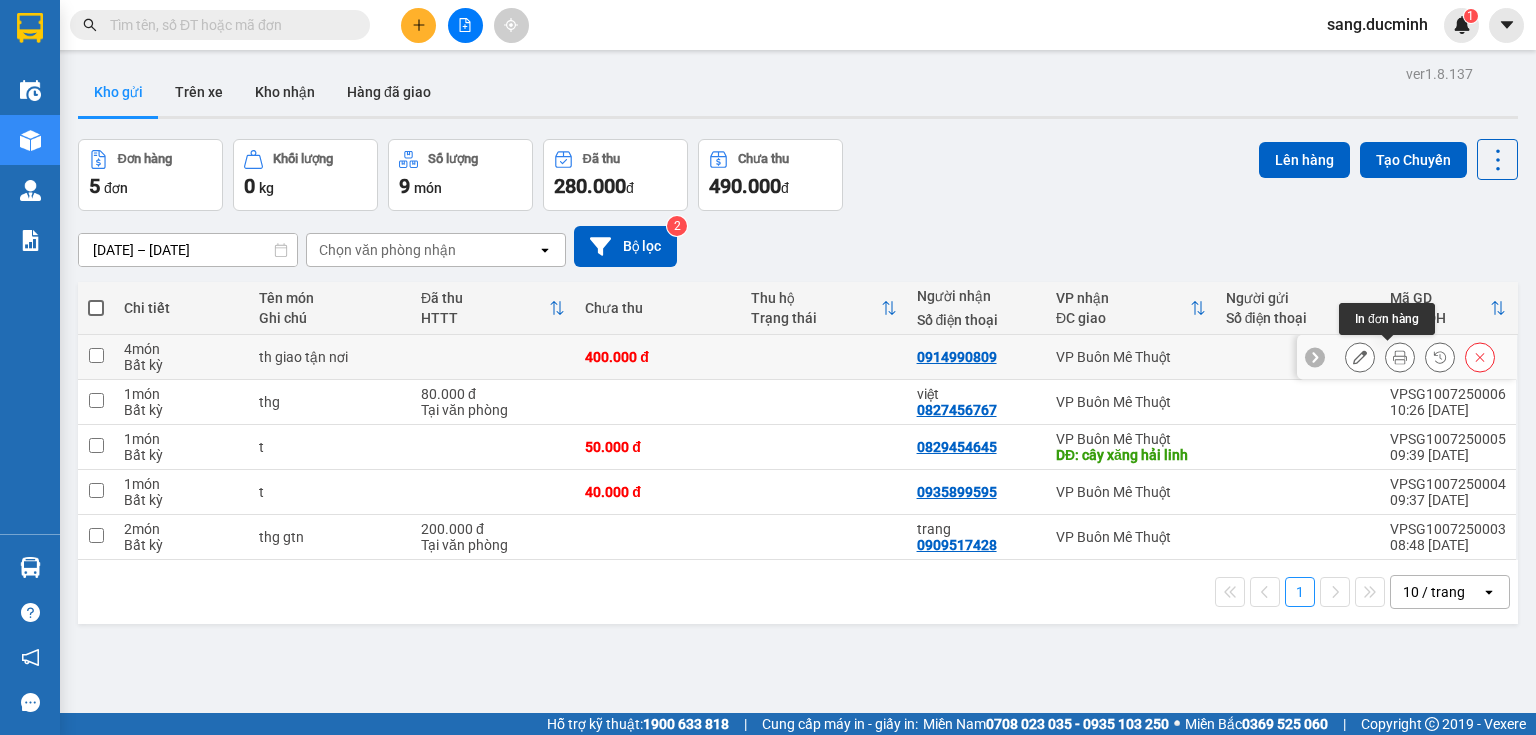 click at bounding box center [1400, 357] 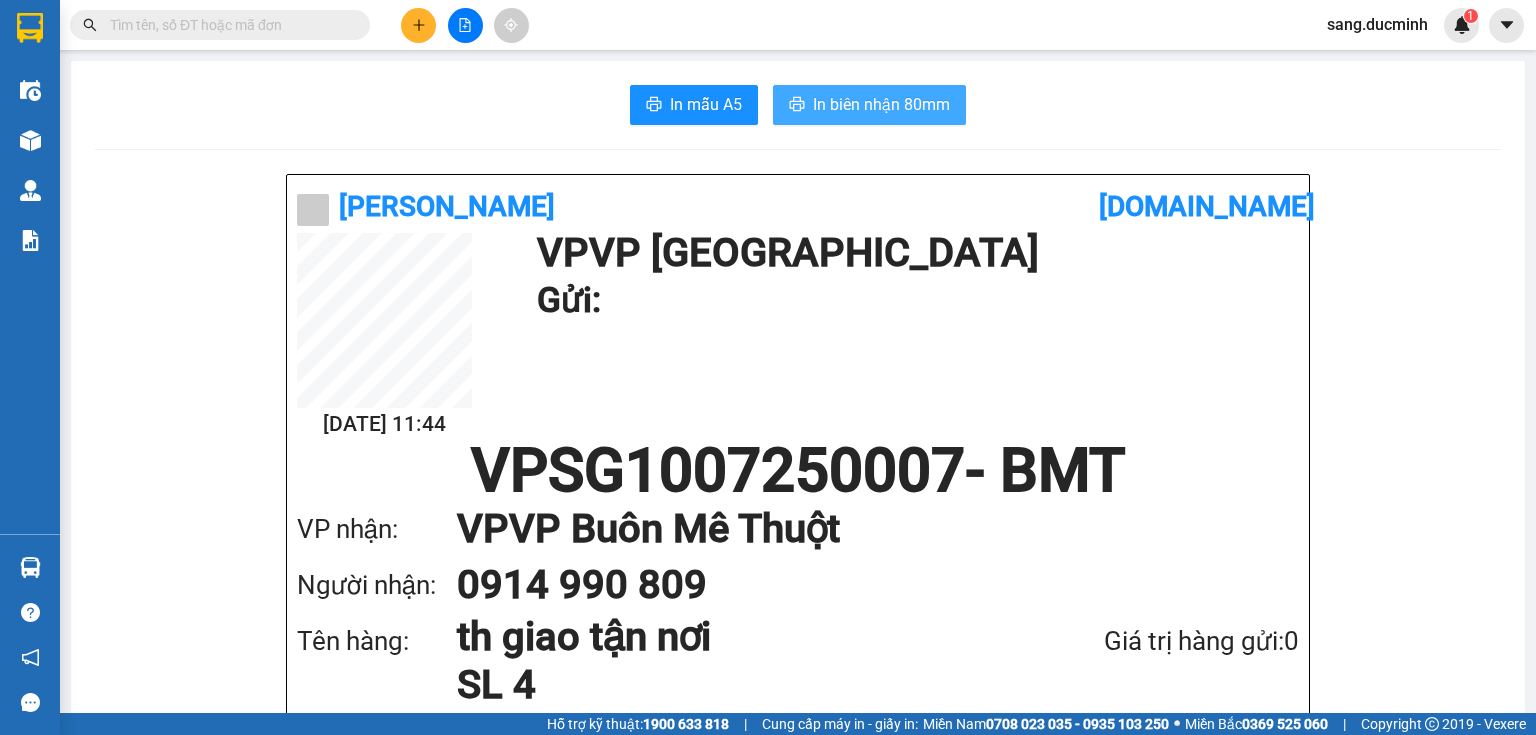 click on "In biên nhận 80mm" at bounding box center [881, 104] 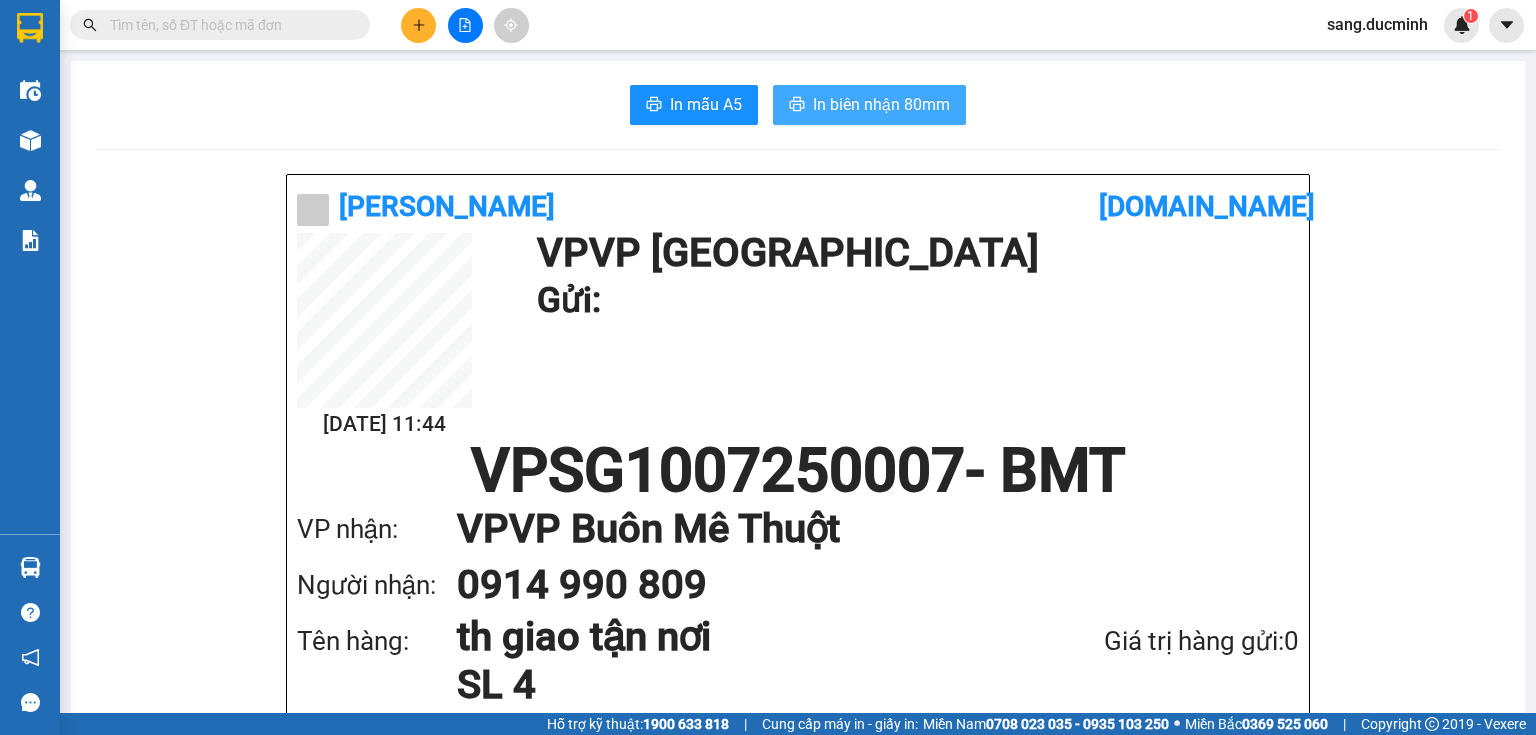 click on "In biên nhận 80mm" at bounding box center (881, 104) 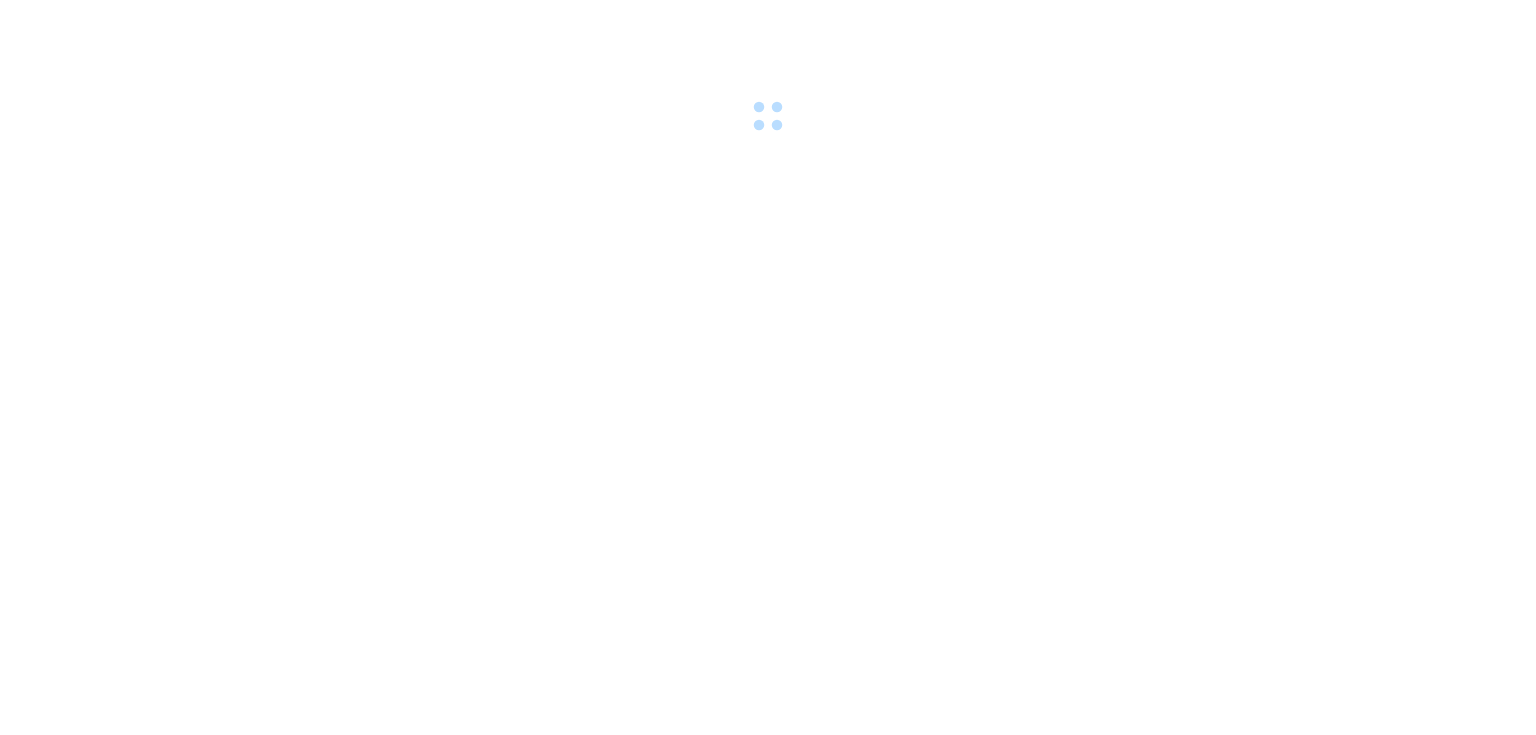 scroll, scrollTop: 0, scrollLeft: 0, axis: both 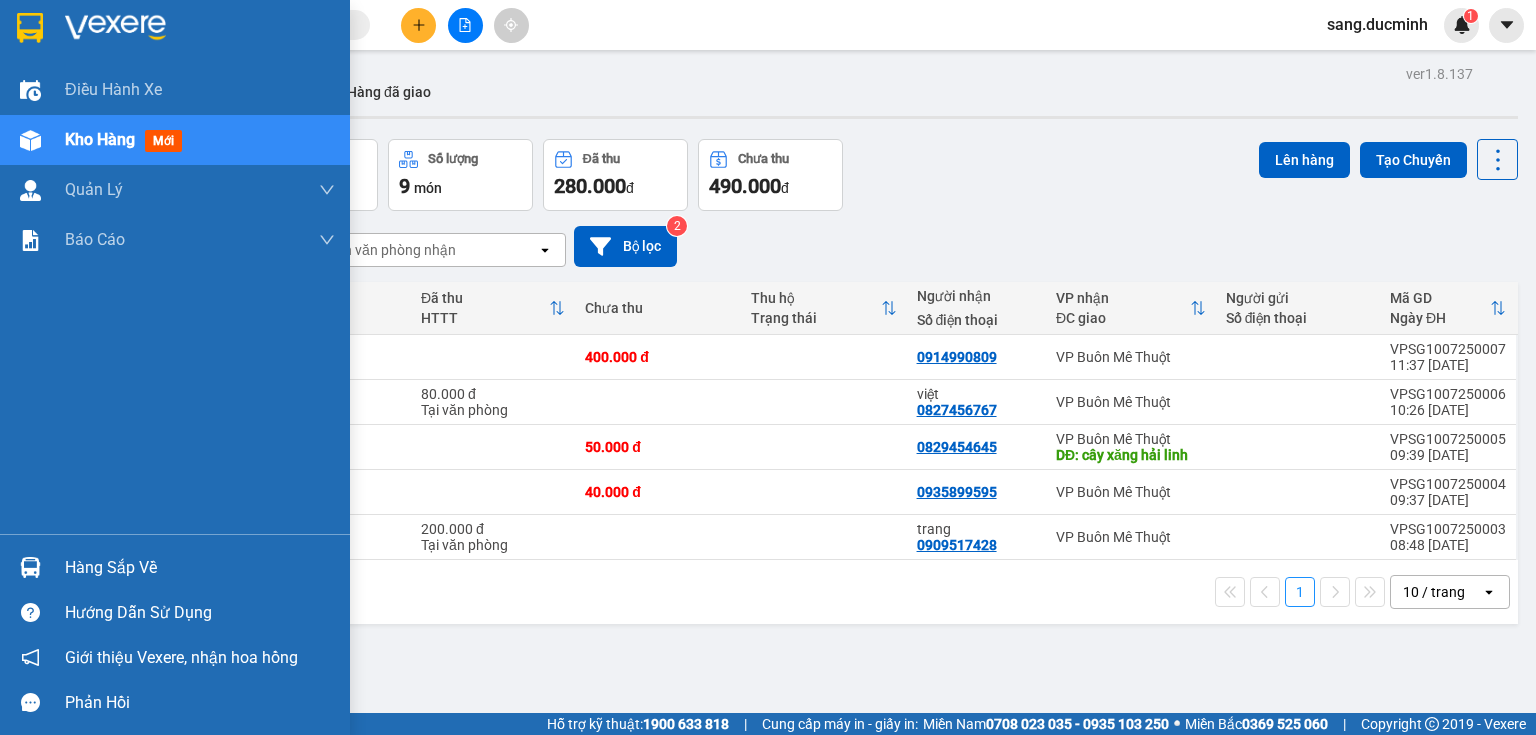 click on "Kho hàng" at bounding box center [100, 139] 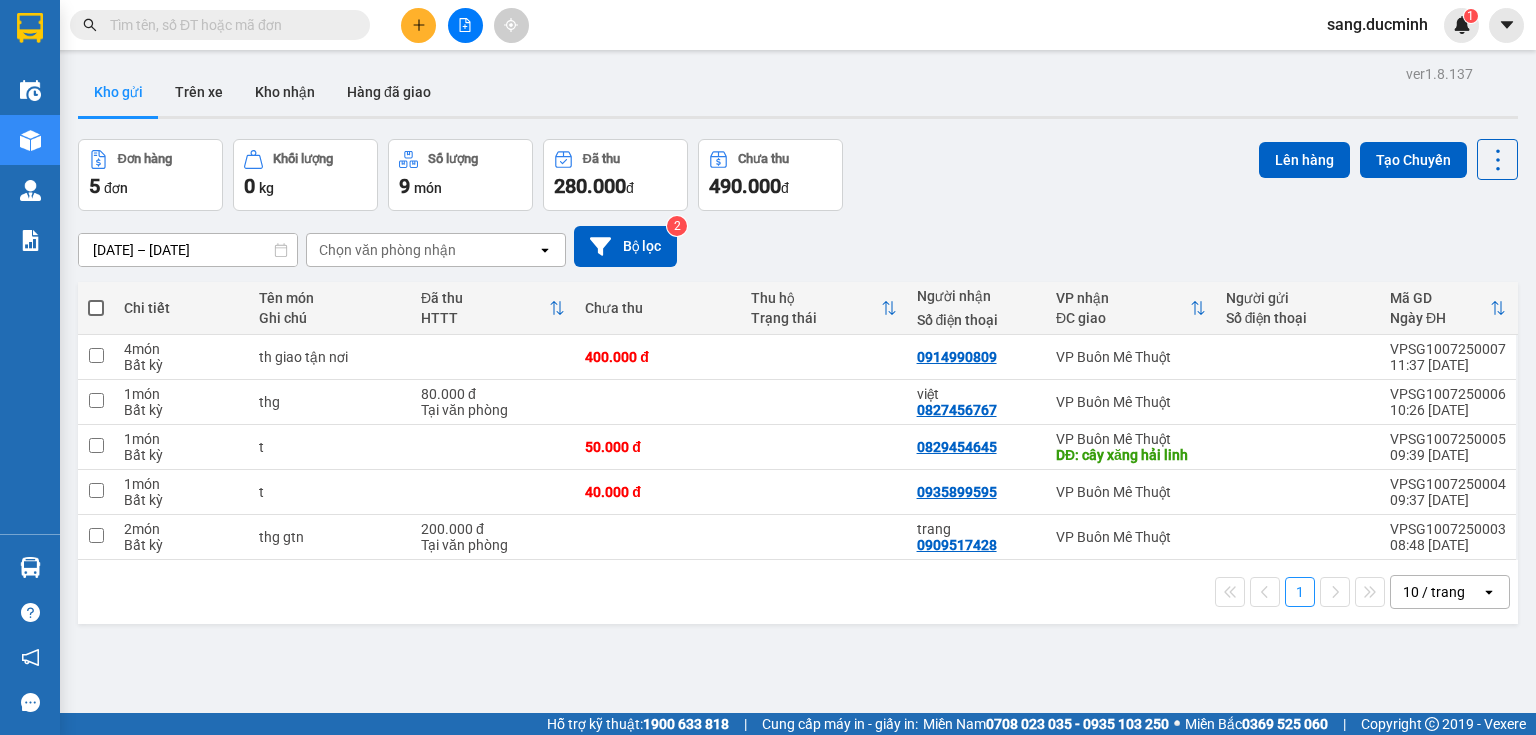 click at bounding box center (228, 25) 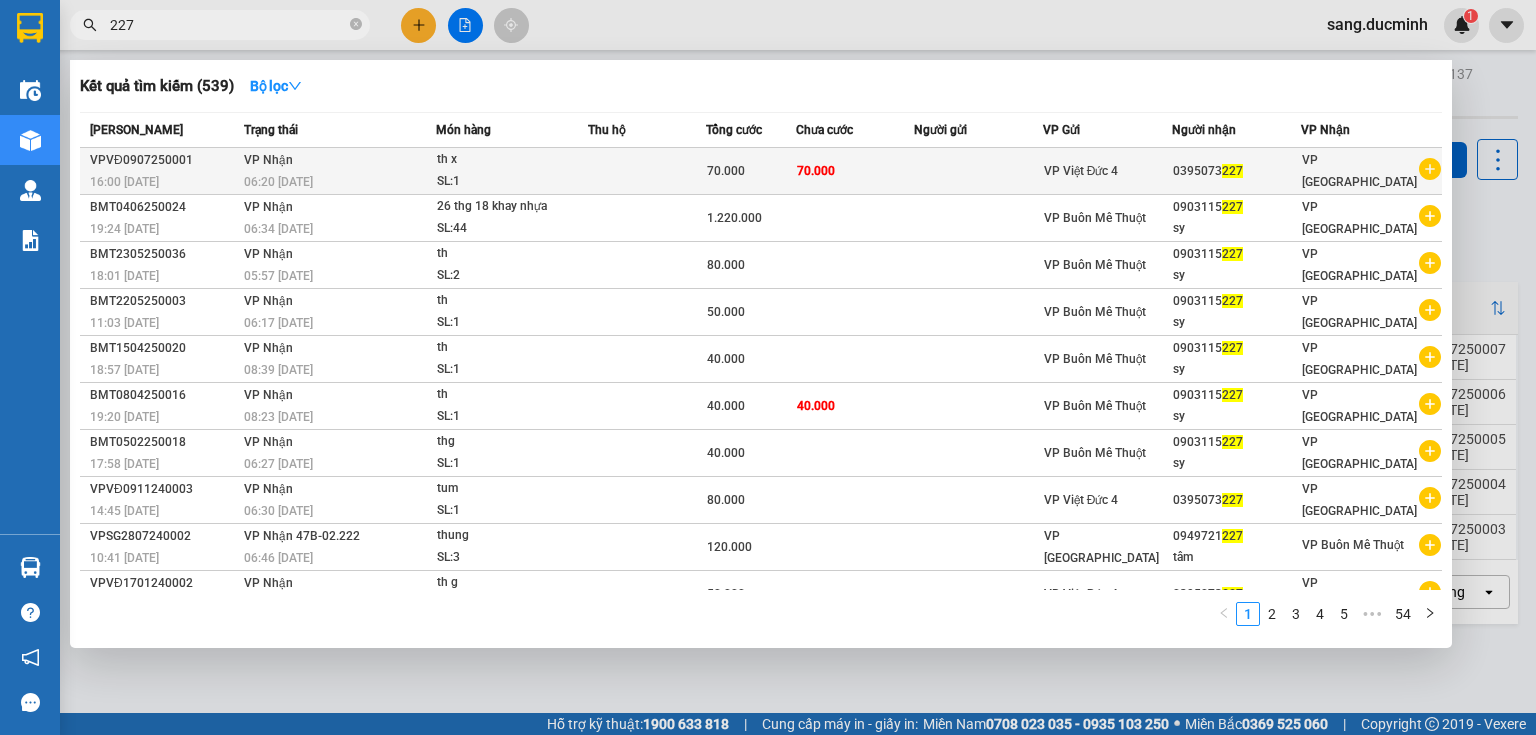type on "227" 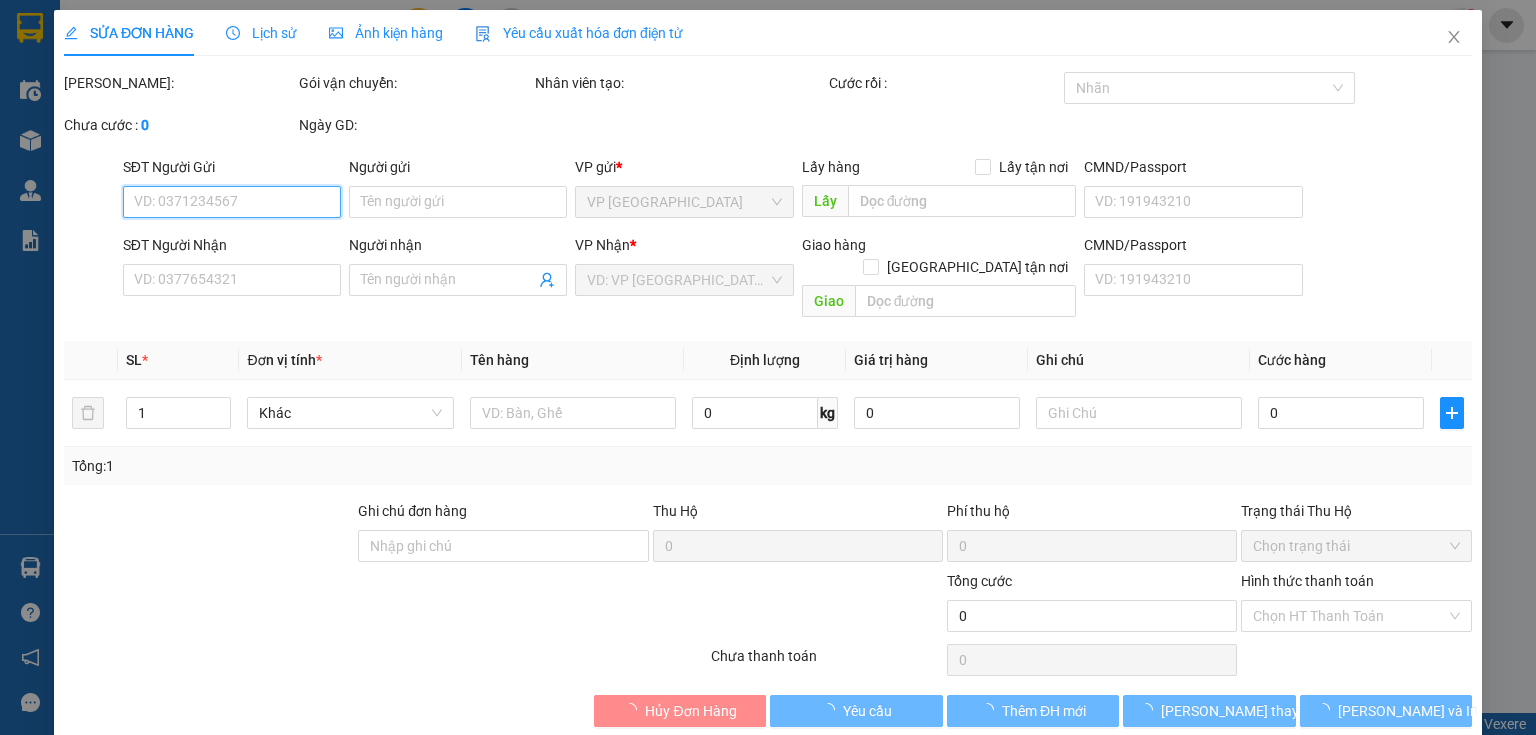 type on "0395073227" 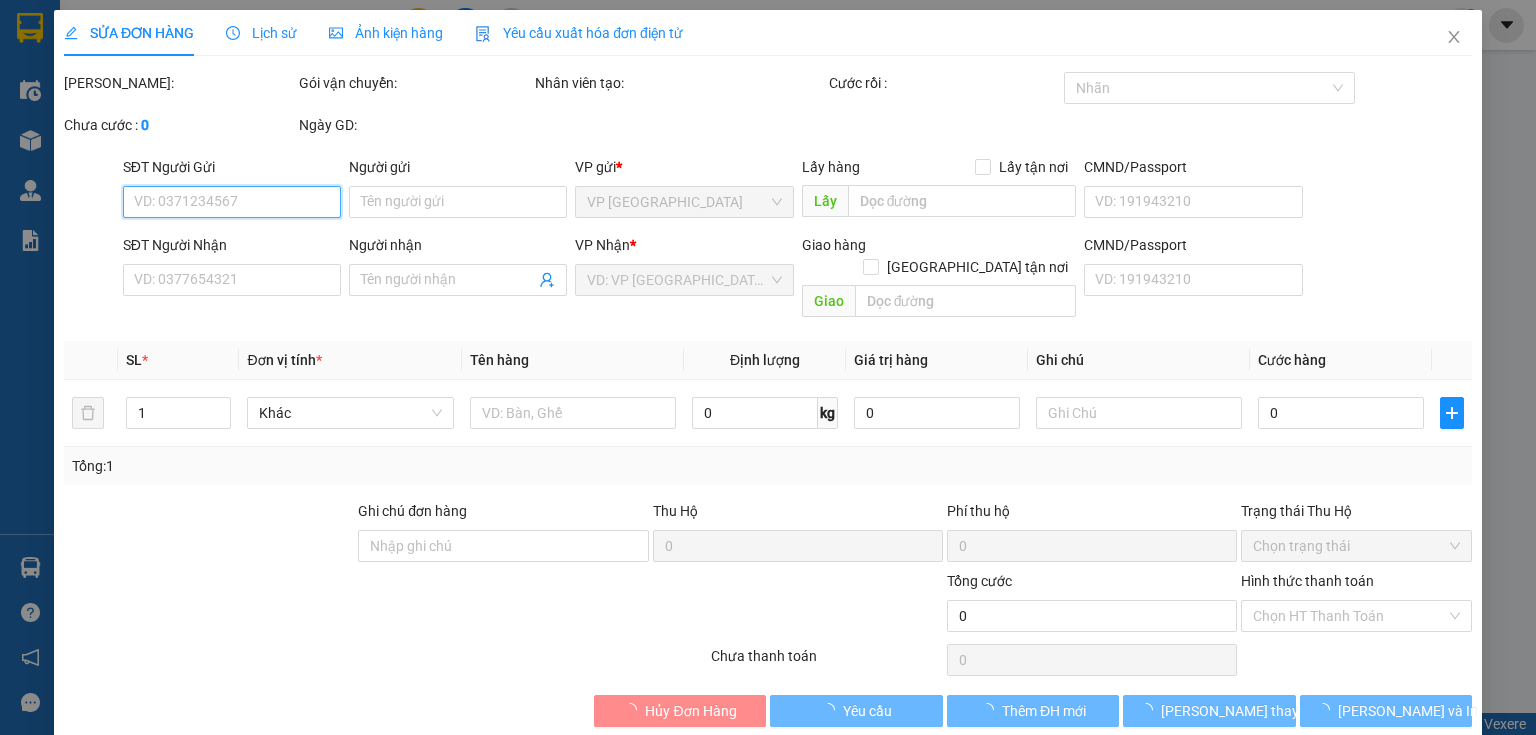 type on "70.000" 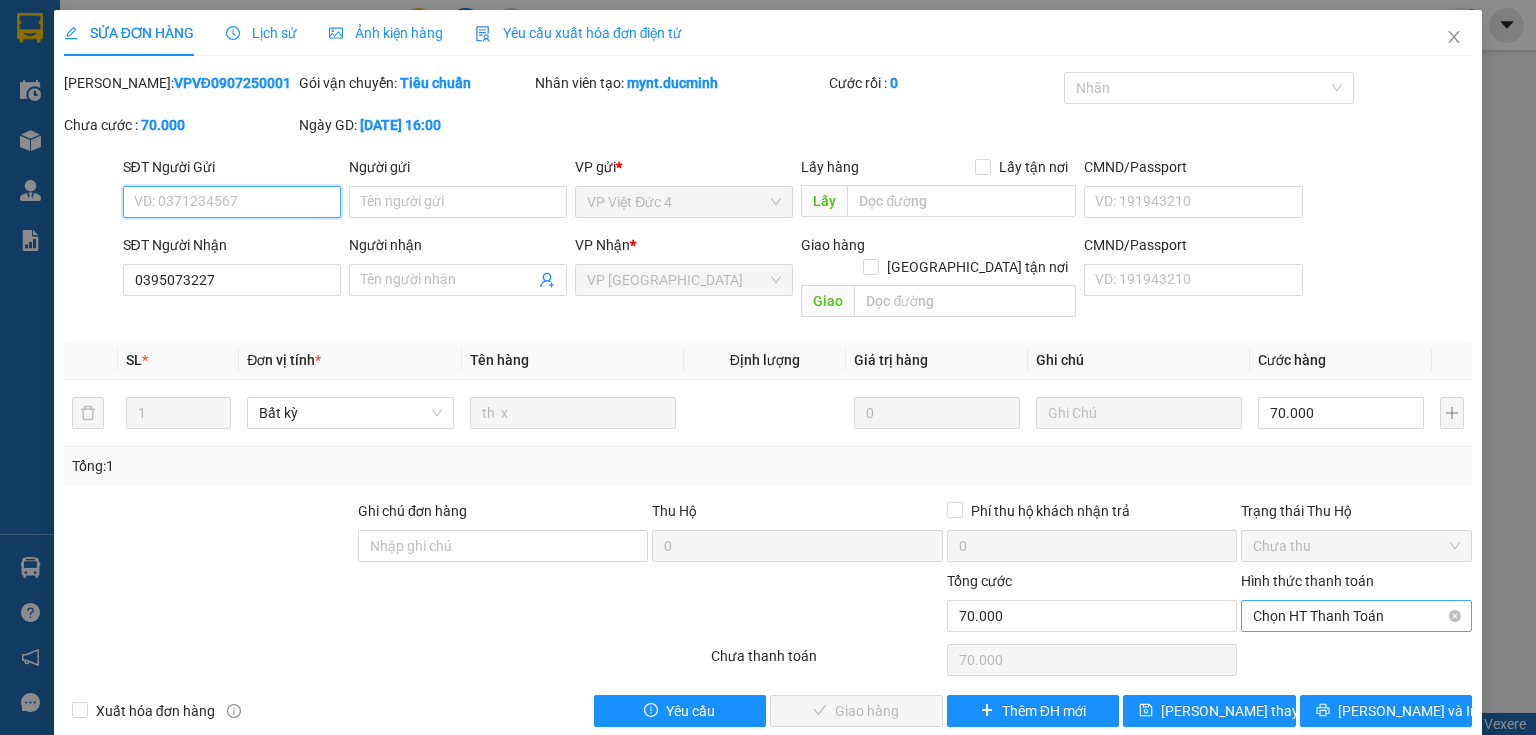 click on "Chọn HT Thanh Toán" at bounding box center (1356, 616) 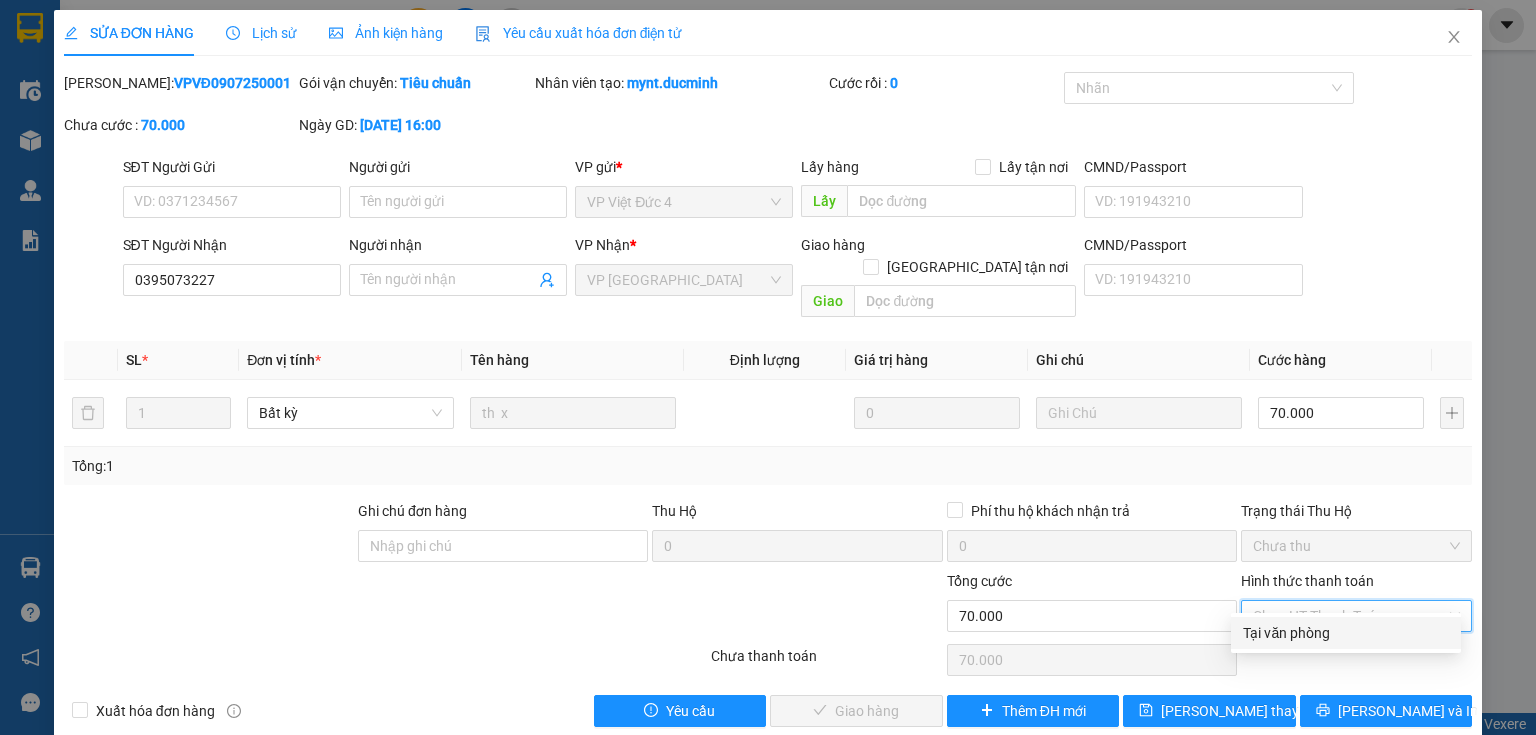 click on "Tại văn phòng" at bounding box center [1346, 633] 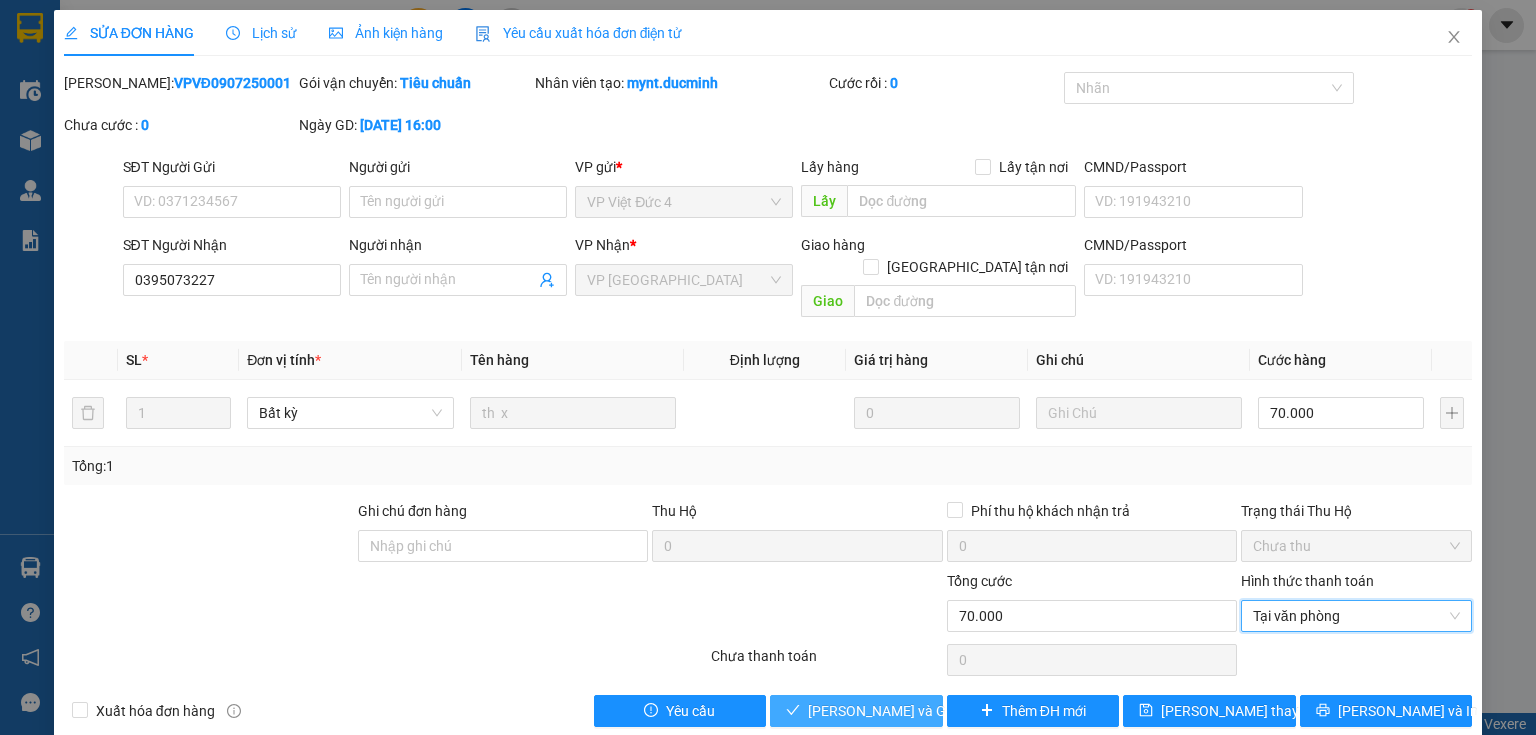 click on "[PERSON_NAME] và Giao hàng" at bounding box center (856, 711) 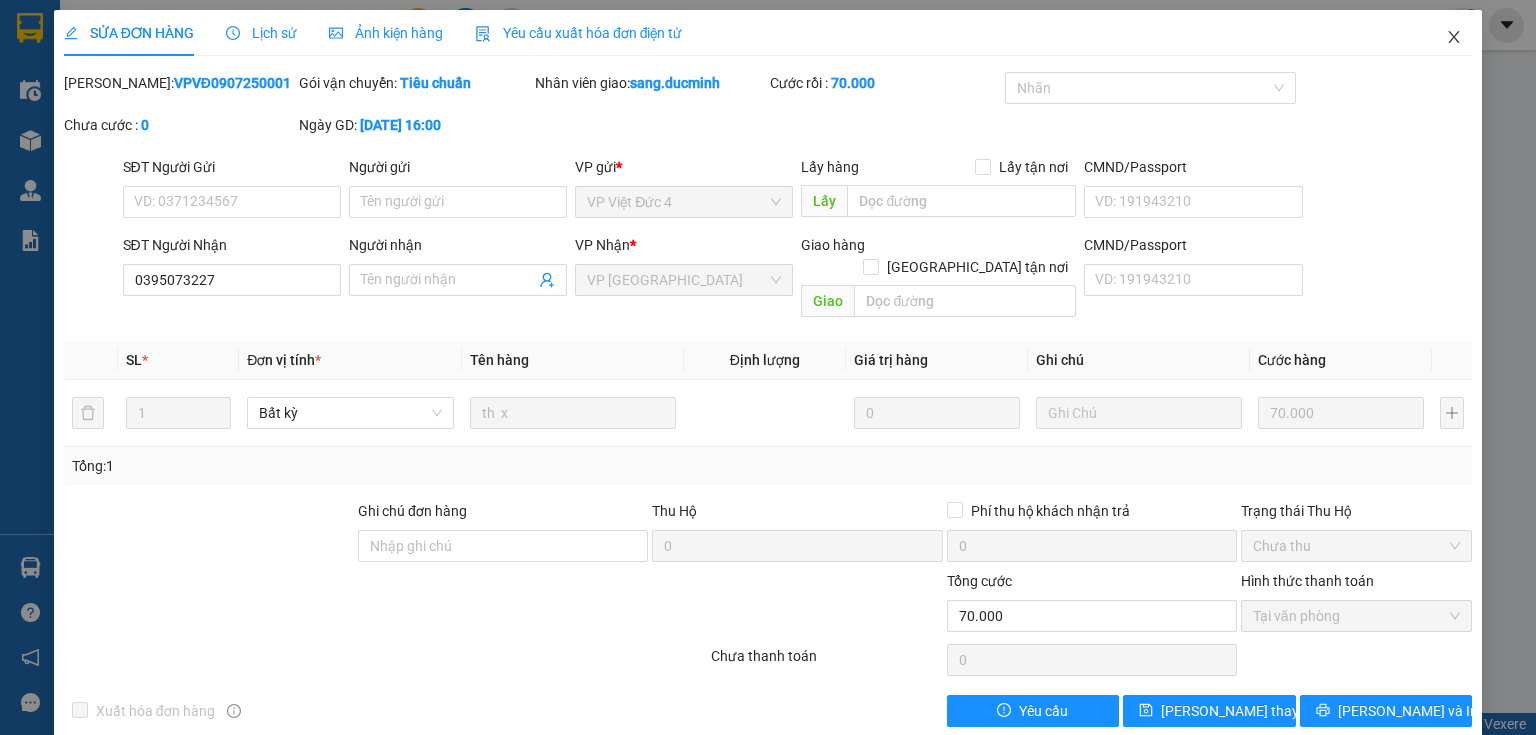 click at bounding box center [1454, 38] 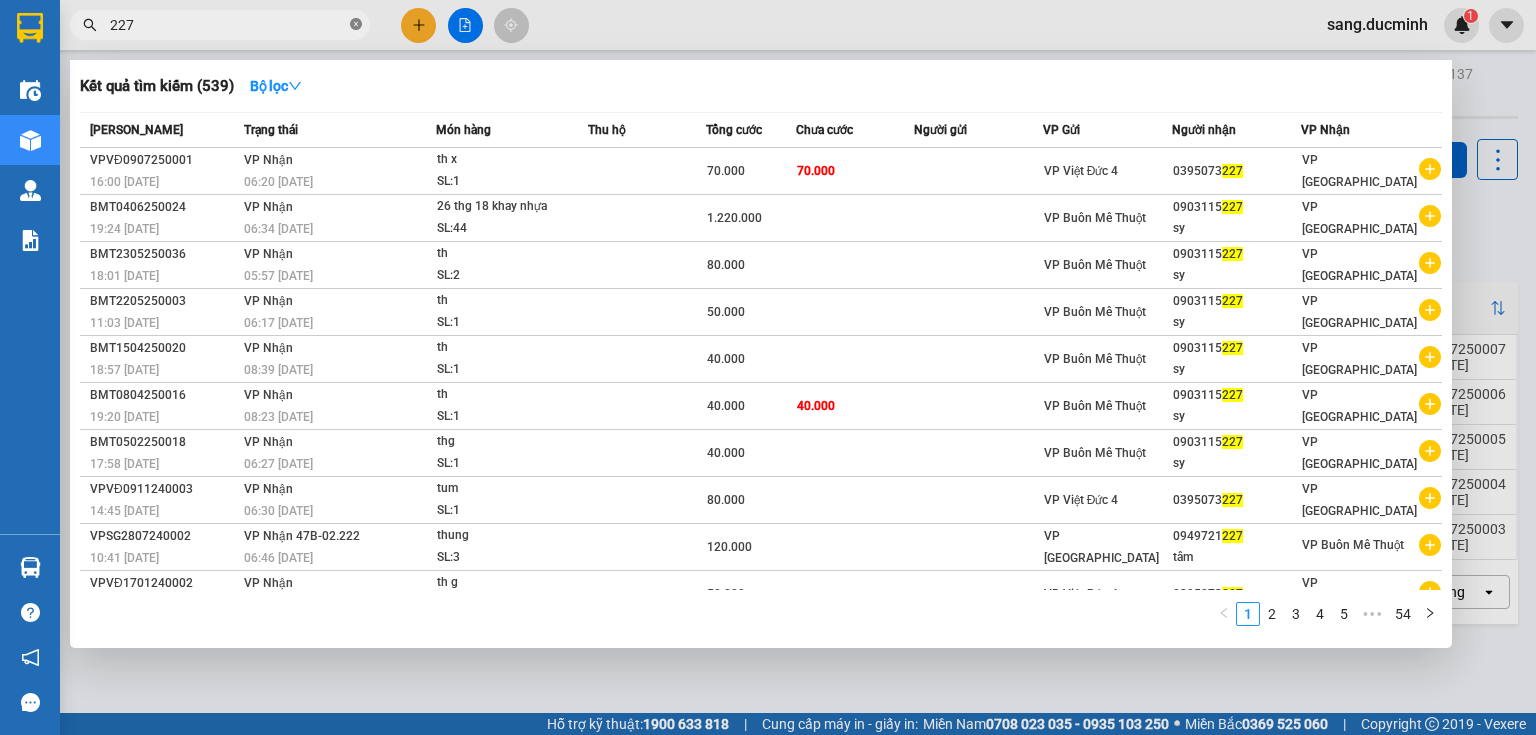 click at bounding box center [356, 25] 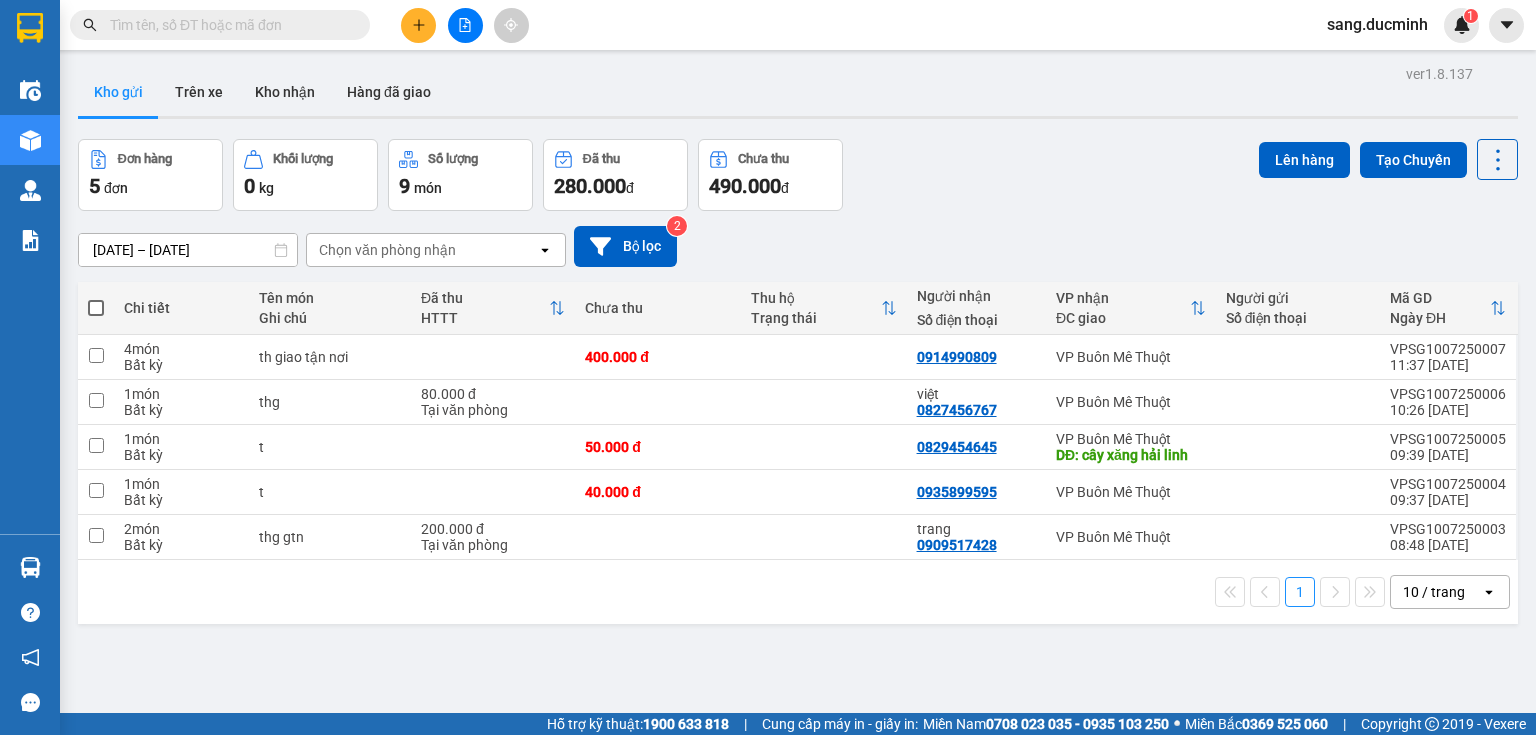 click at bounding box center (228, 25) 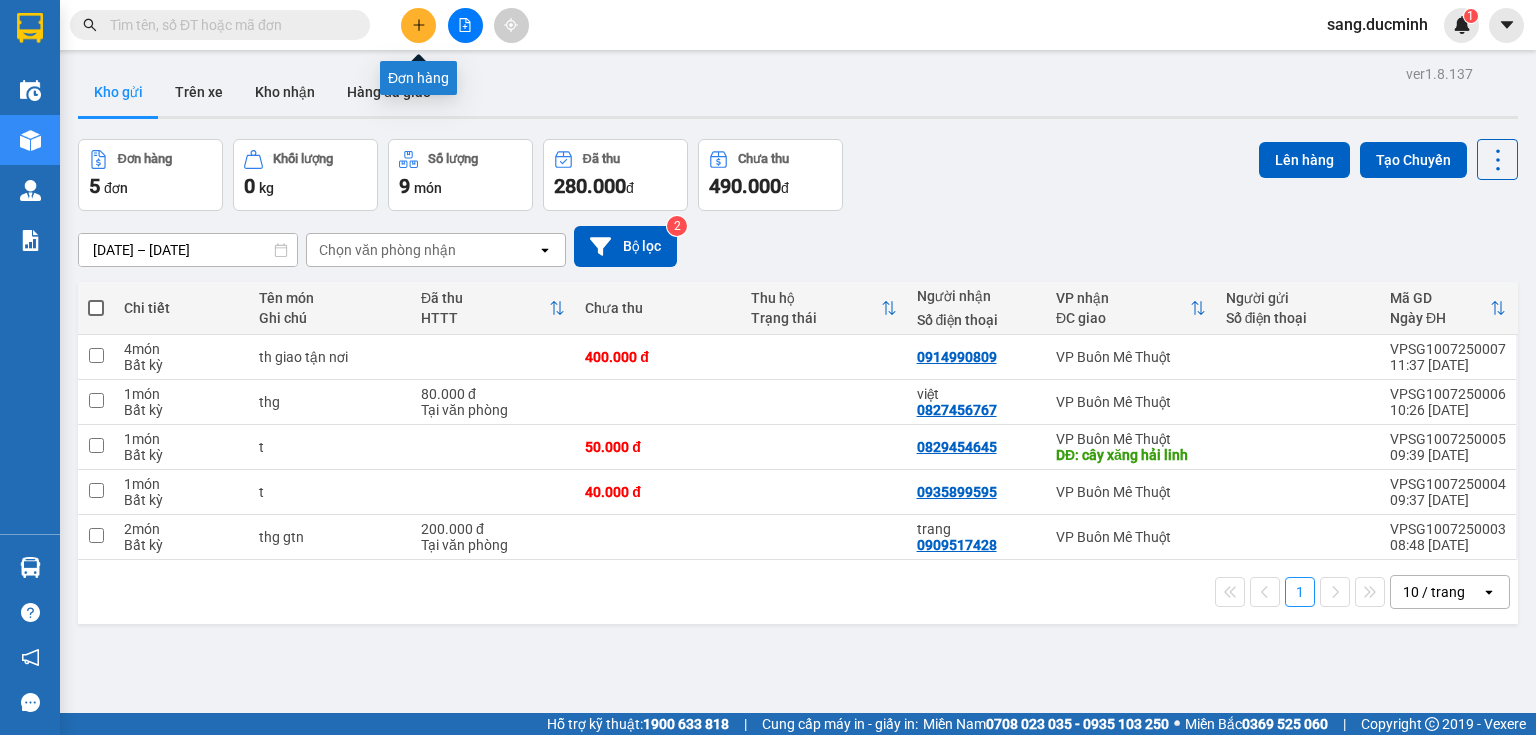click 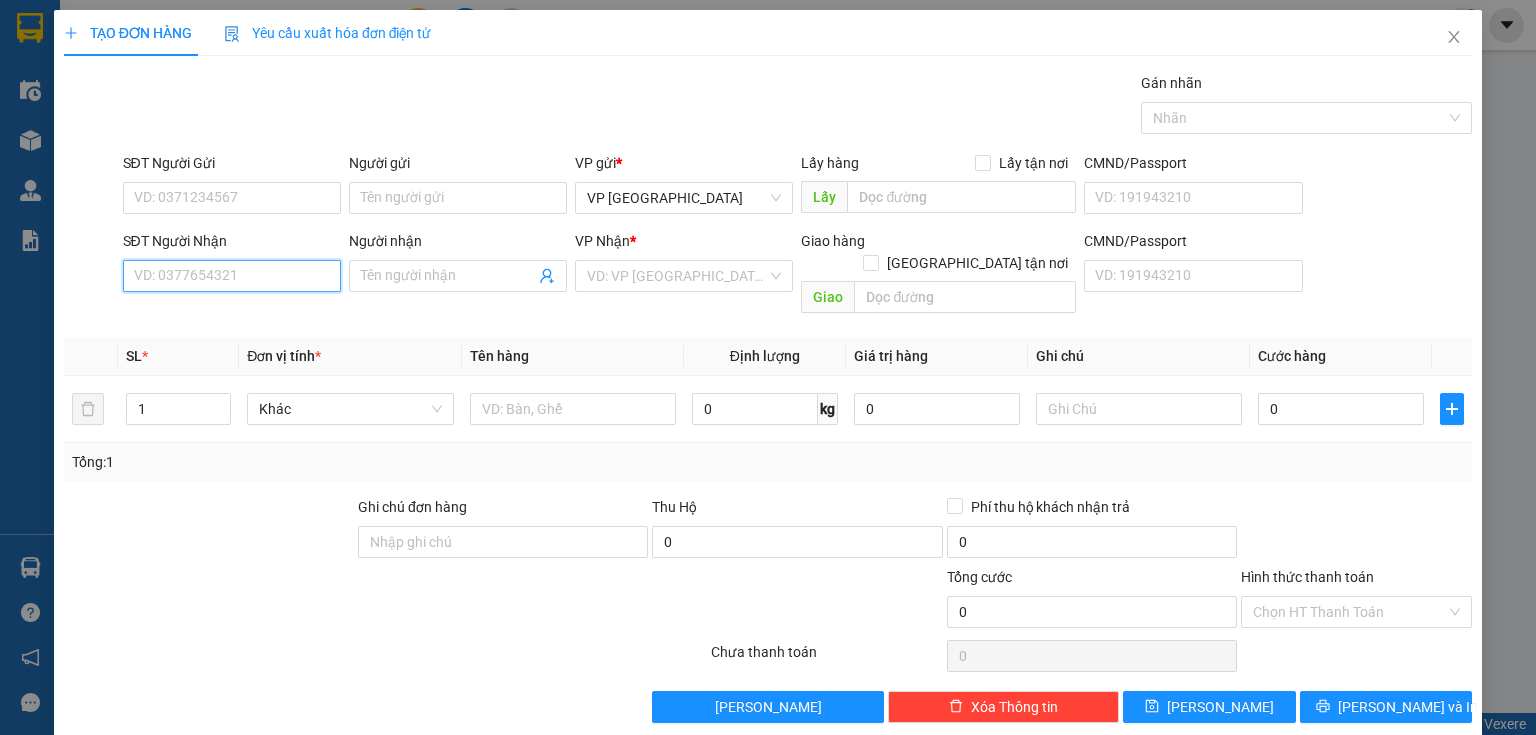 click on "SĐT Người Nhận" at bounding box center (232, 276) 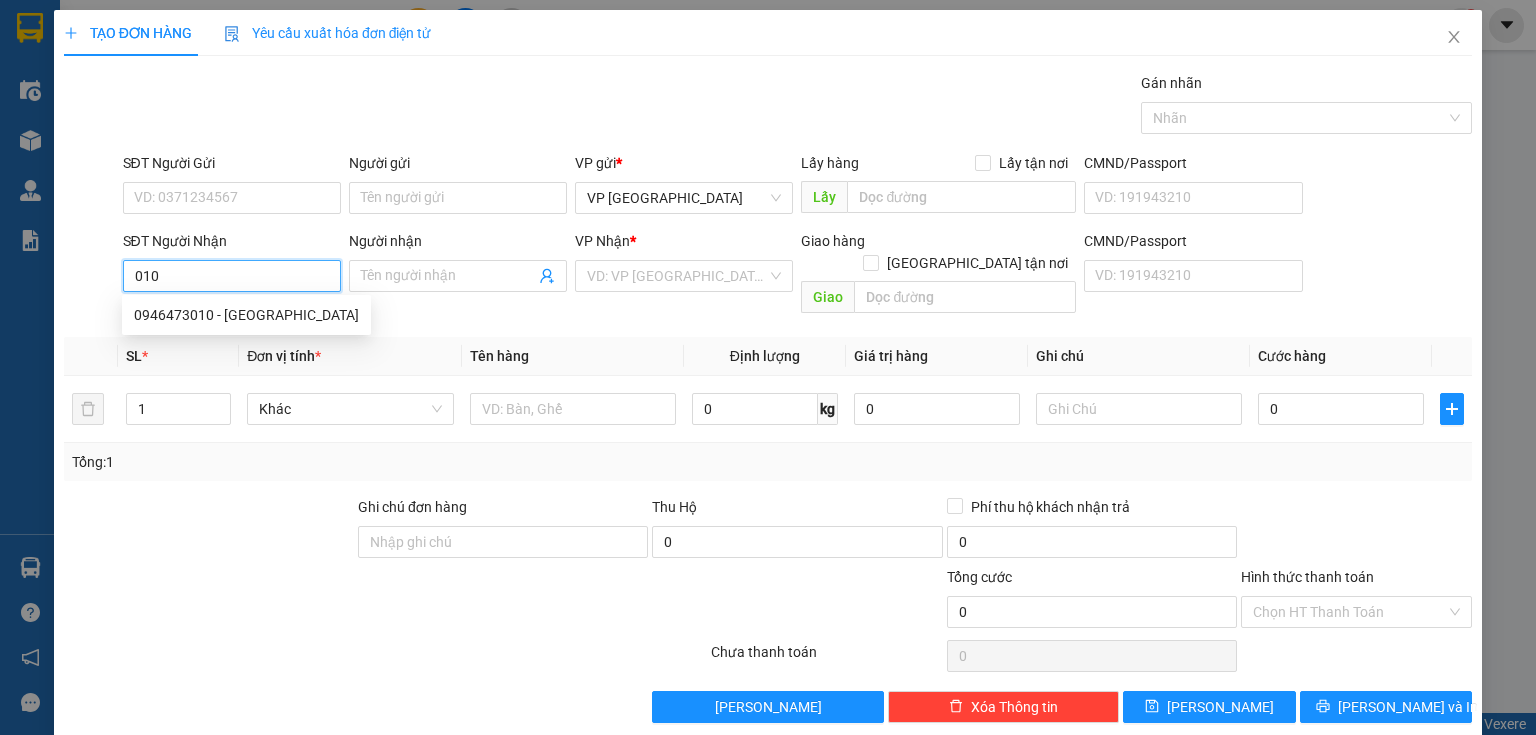 click on "010" at bounding box center (232, 276) 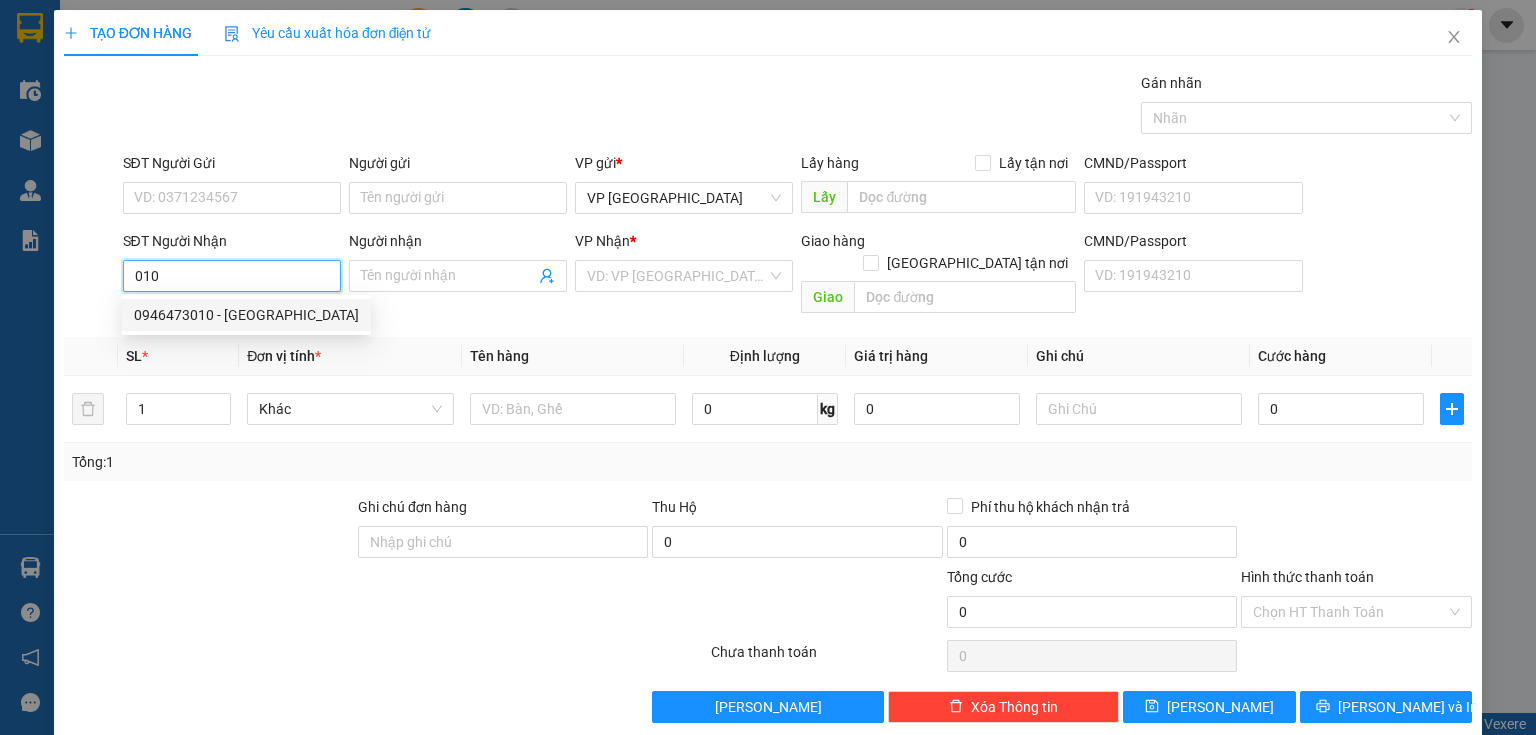 click on "0946473010 - [GEOGRAPHIC_DATA]" at bounding box center [246, 315] 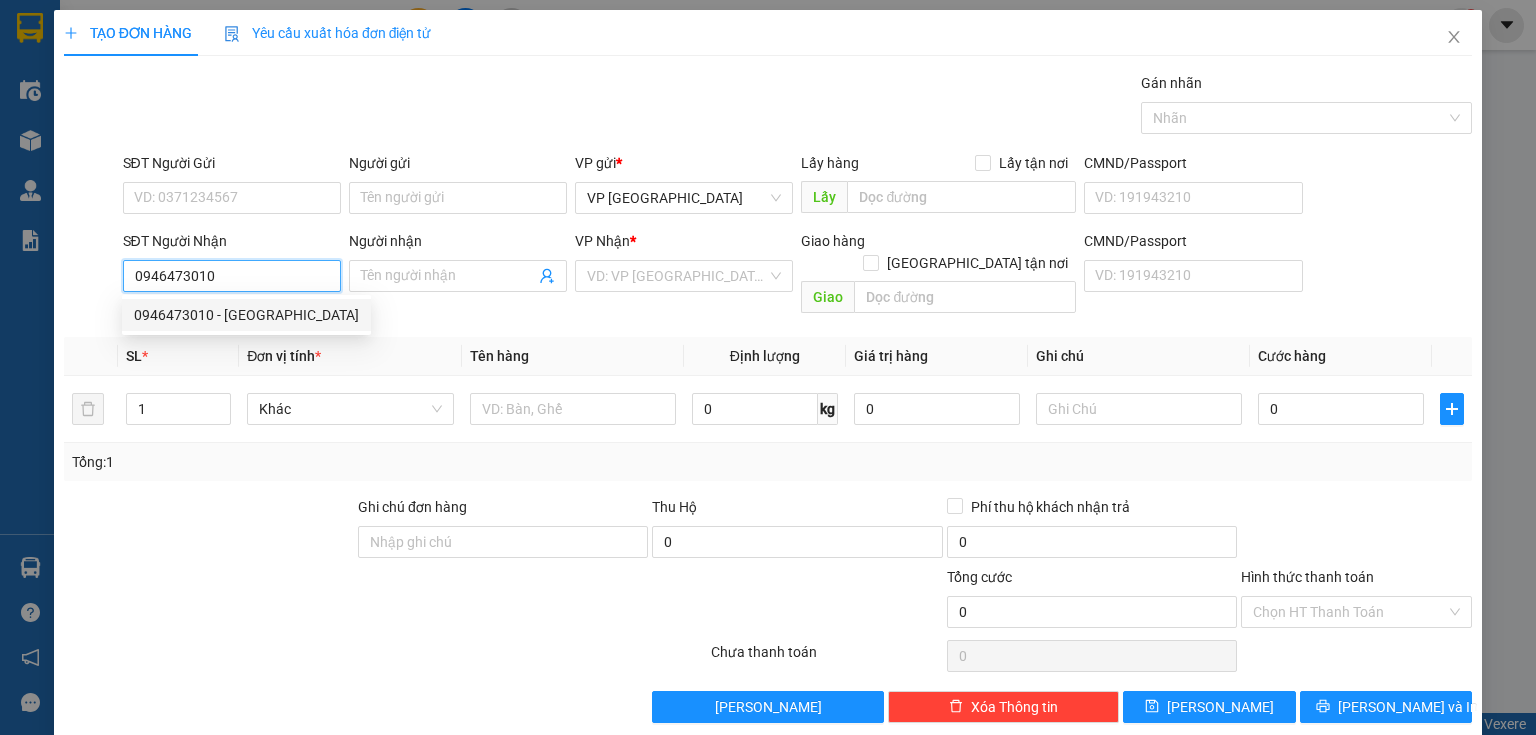 type on "phuong" 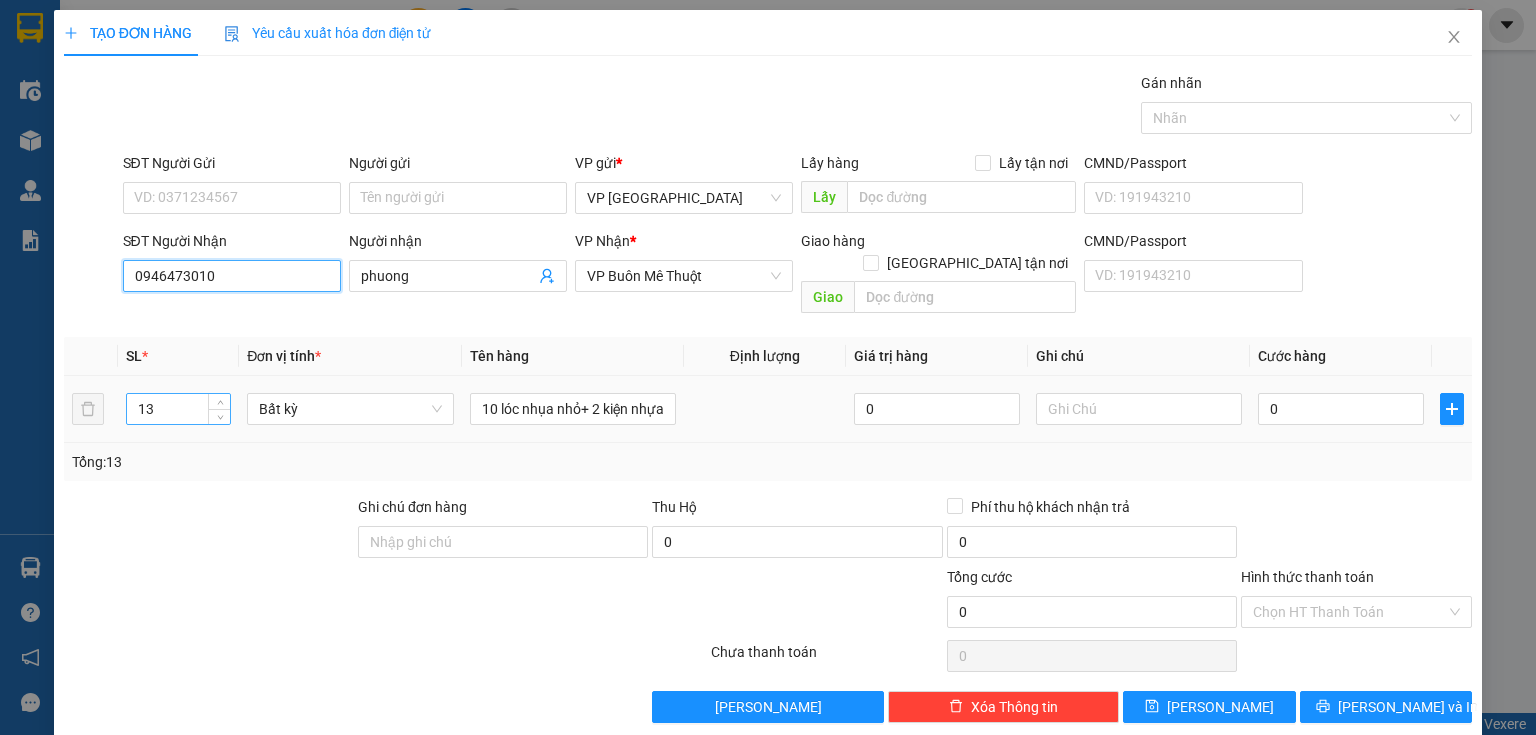 type on "0946473010" 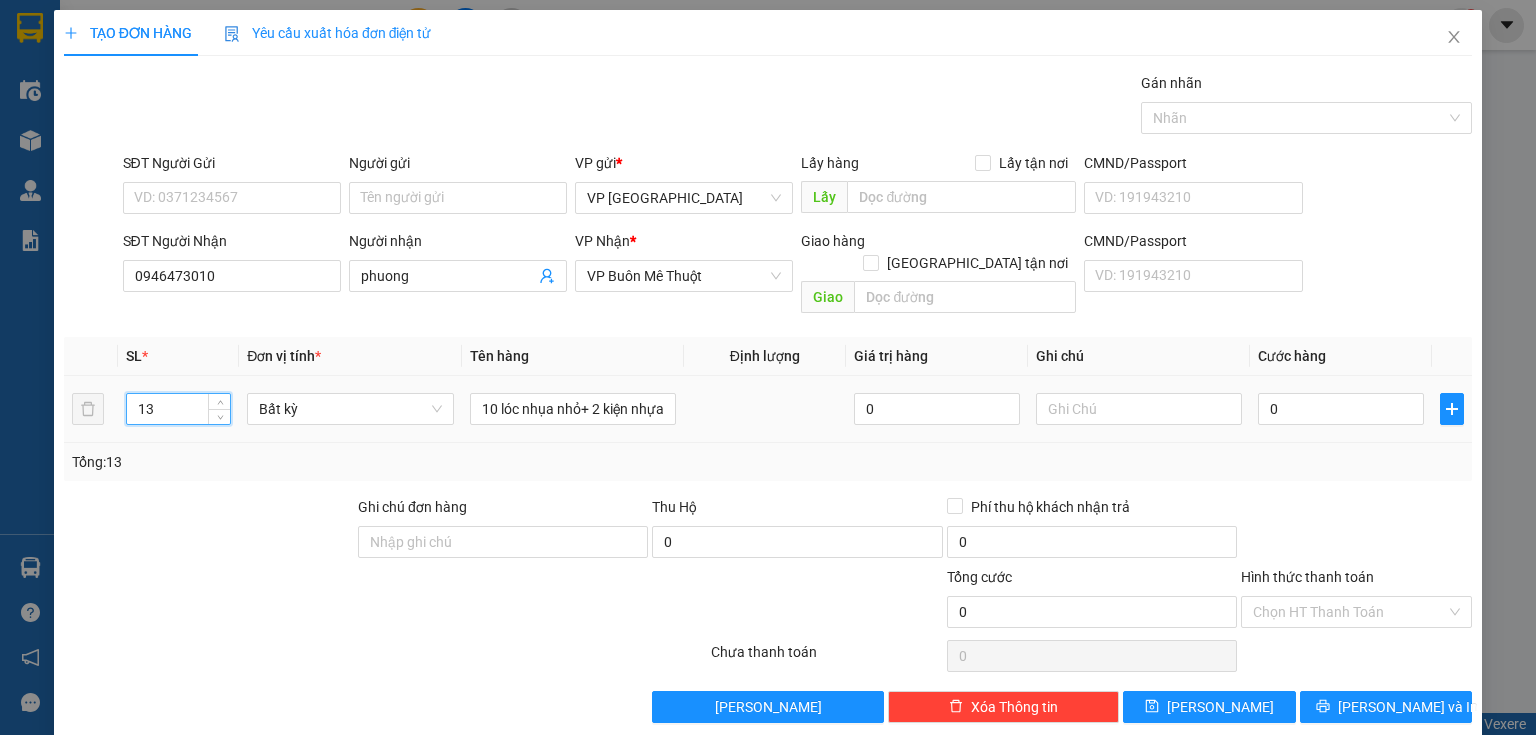 click on "13" at bounding box center (178, 409) 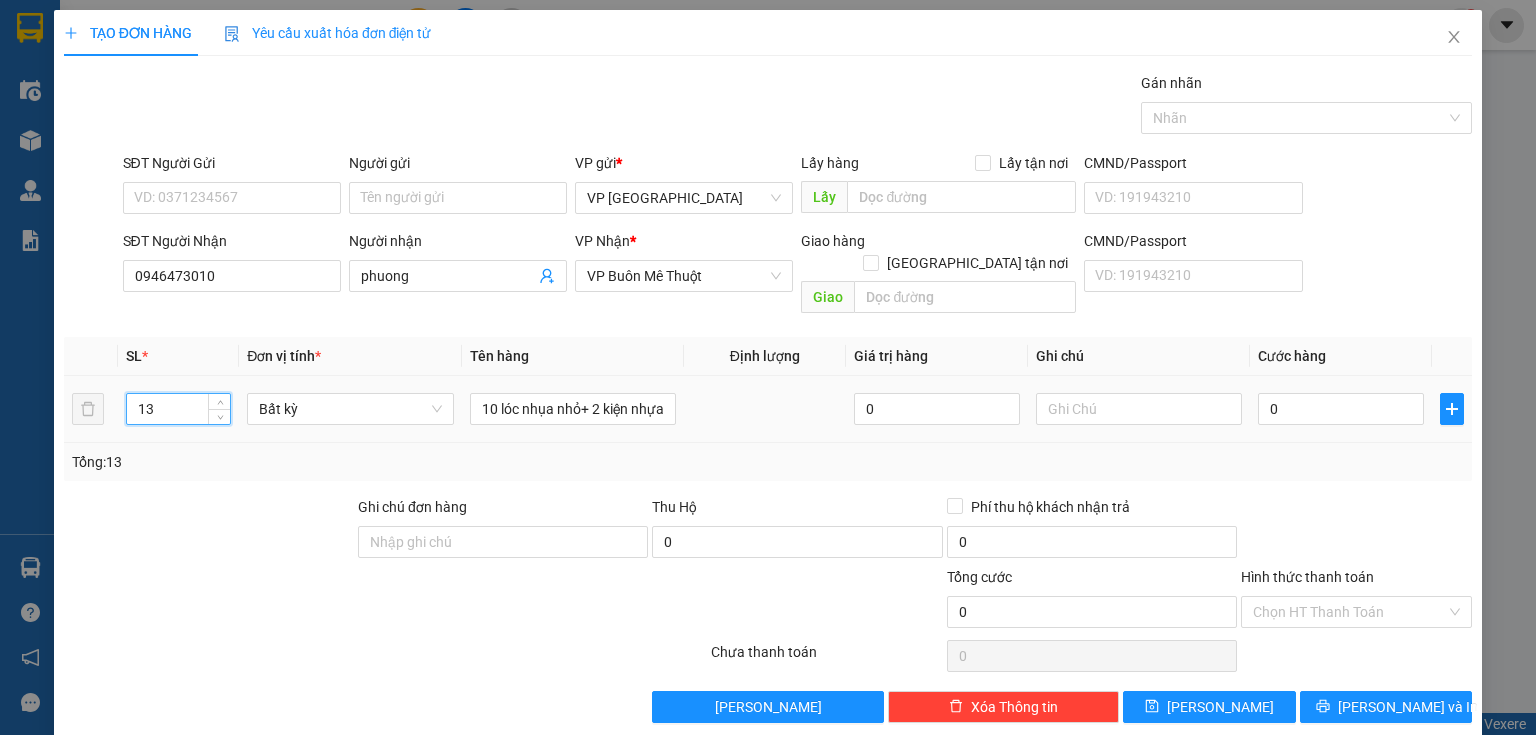 type on "1" 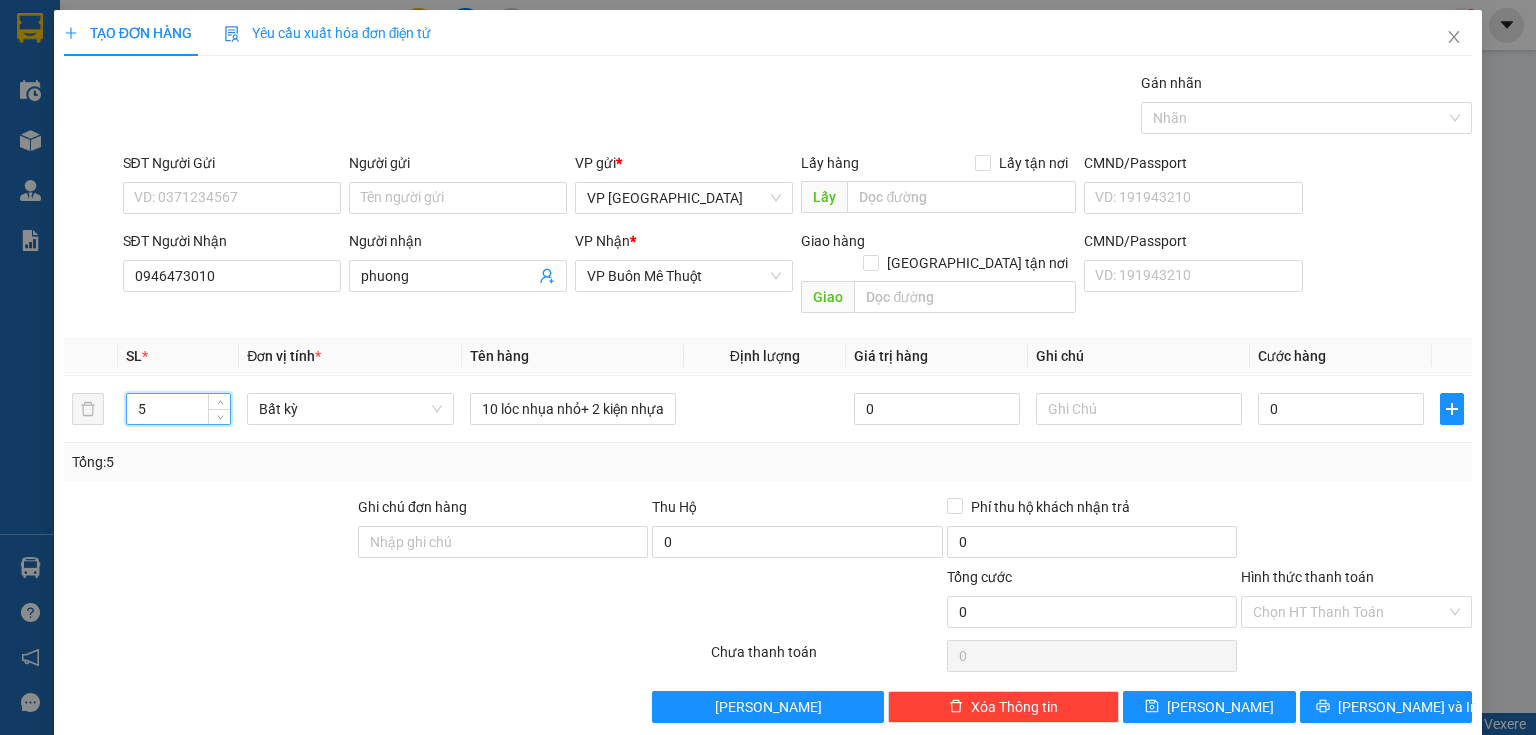 type on "5" 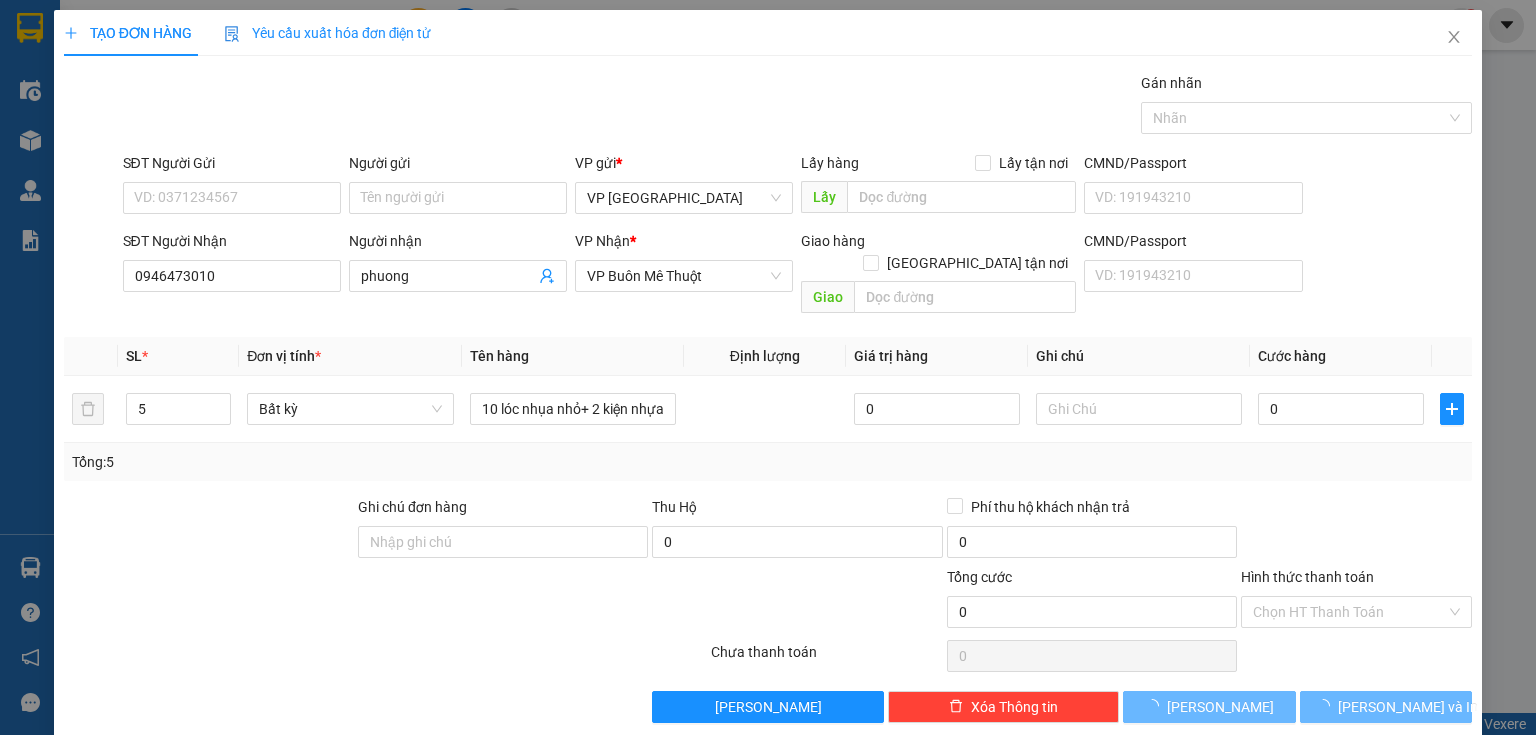 click on "Hình thức thanh toán" at bounding box center [1307, 577] 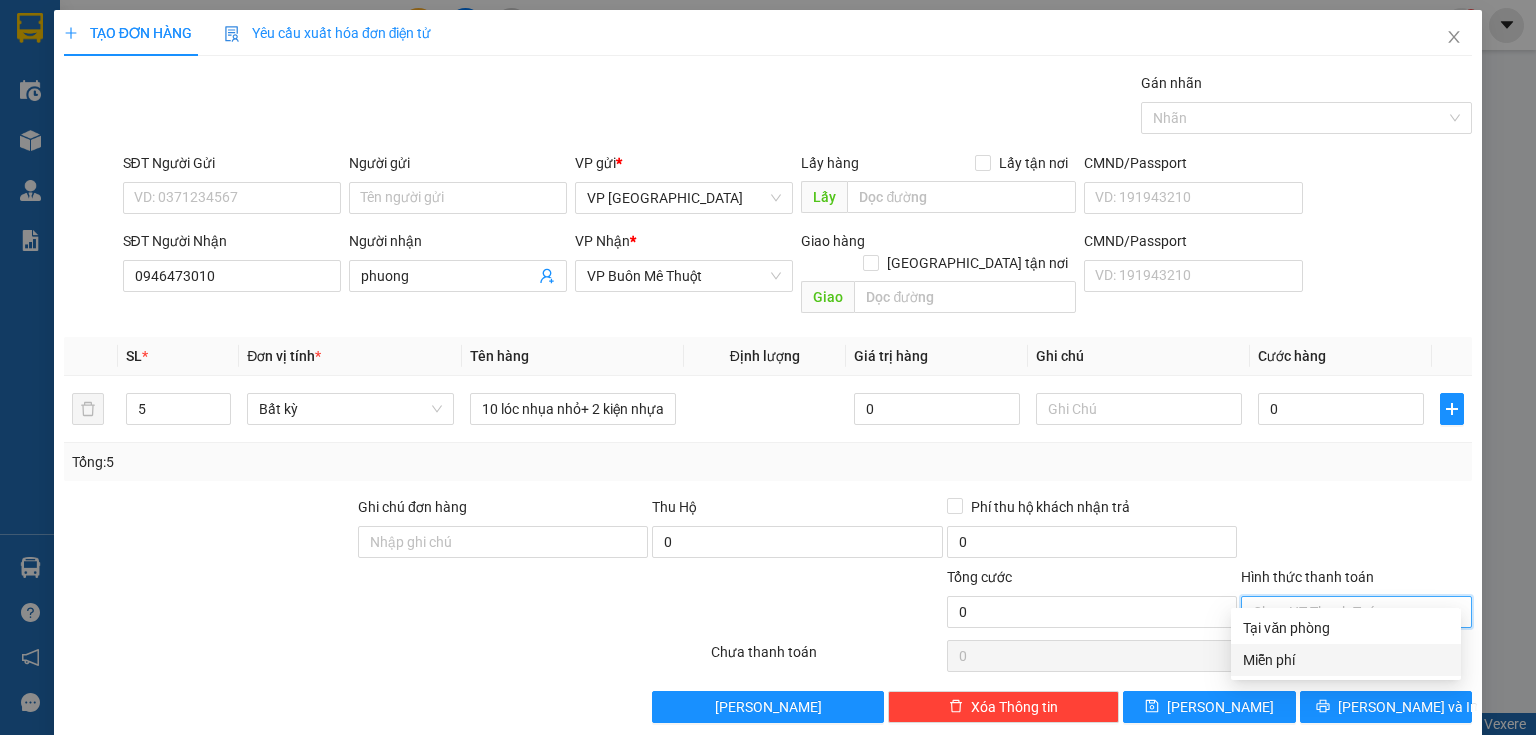 click on "Miễn phí" at bounding box center (1346, 660) 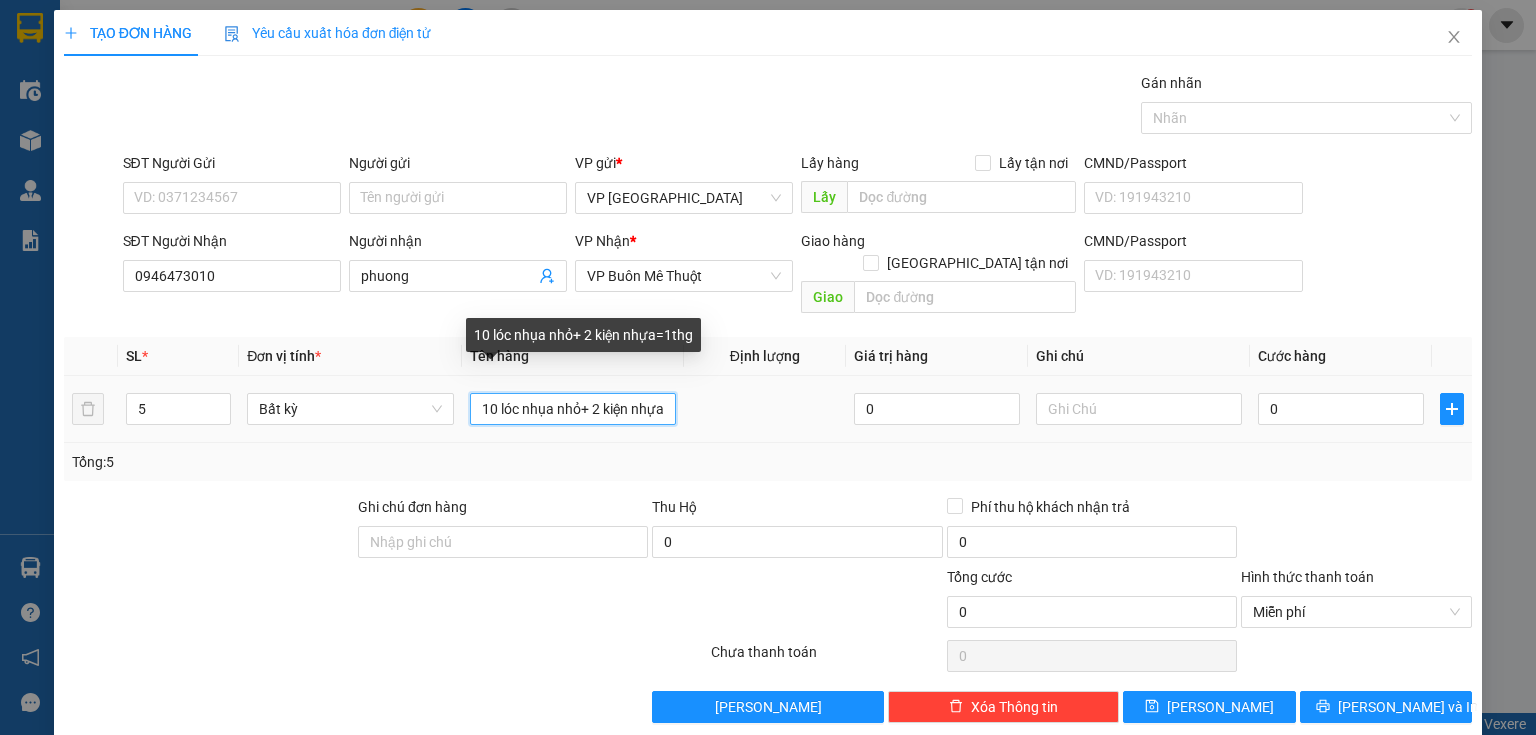 click on "10 lóc nhụa nhỏ+ 2 kiện nhựa=1thg" at bounding box center [573, 409] 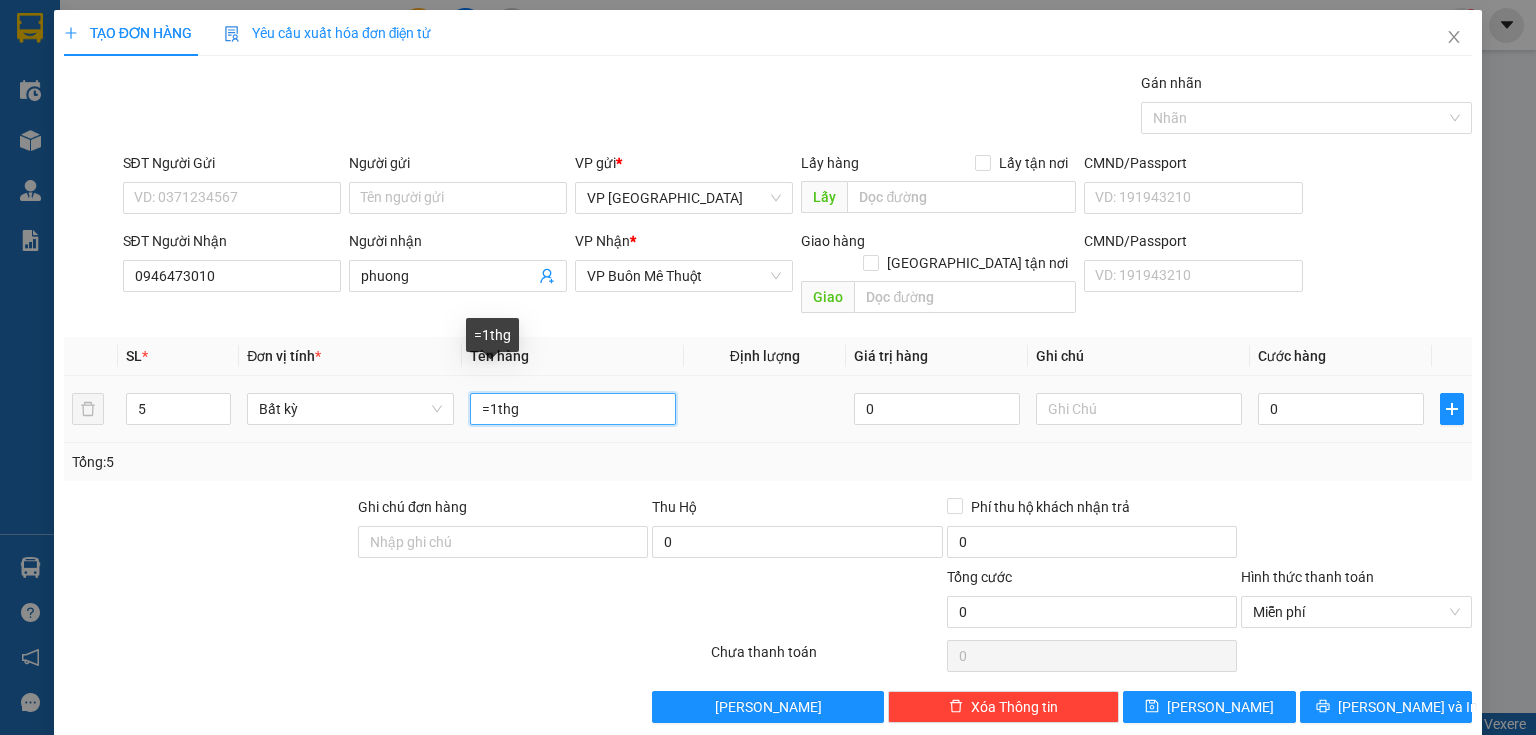 drag, startPoint x: 534, startPoint y: 374, endPoint x: 527, endPoint y: 383, distance: 11.401754 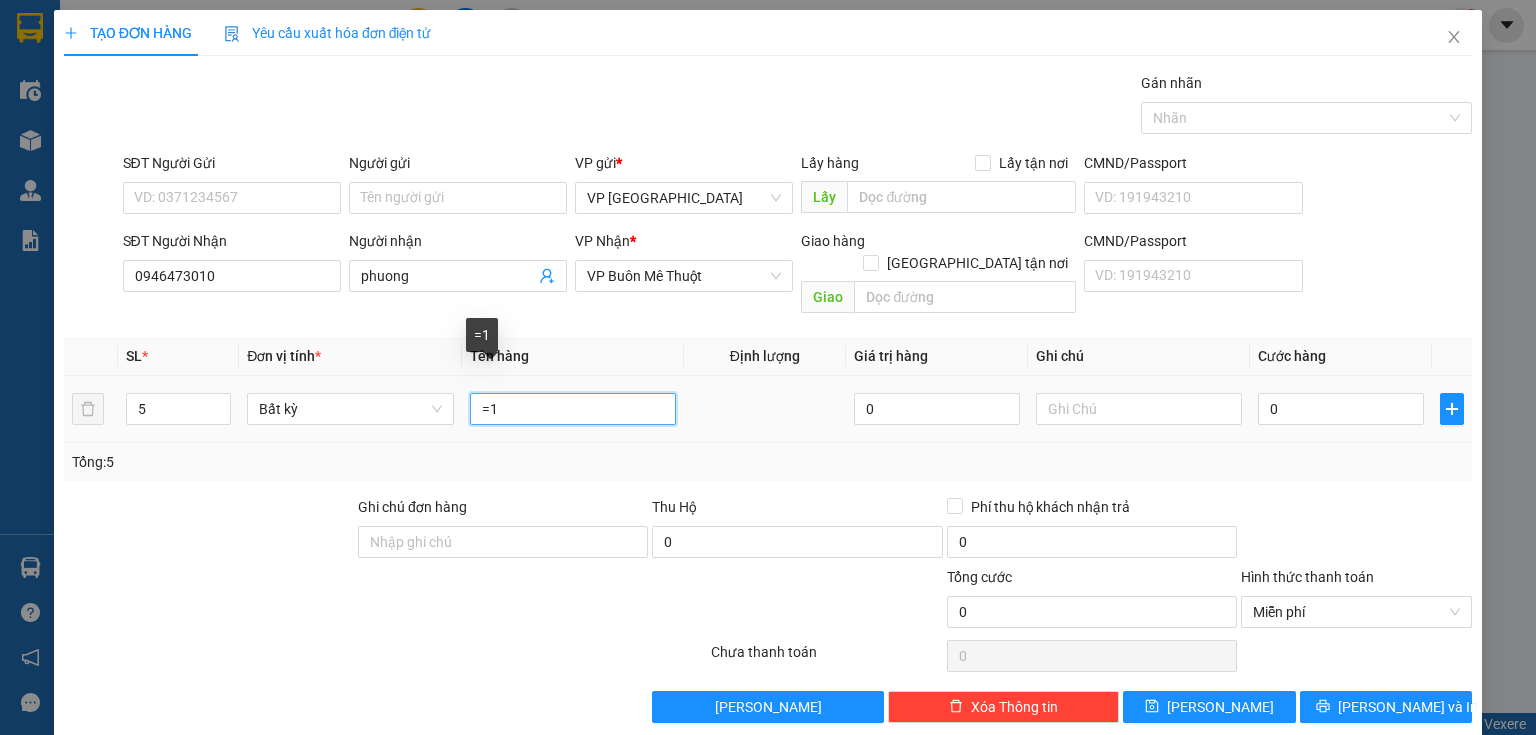 type on "=" 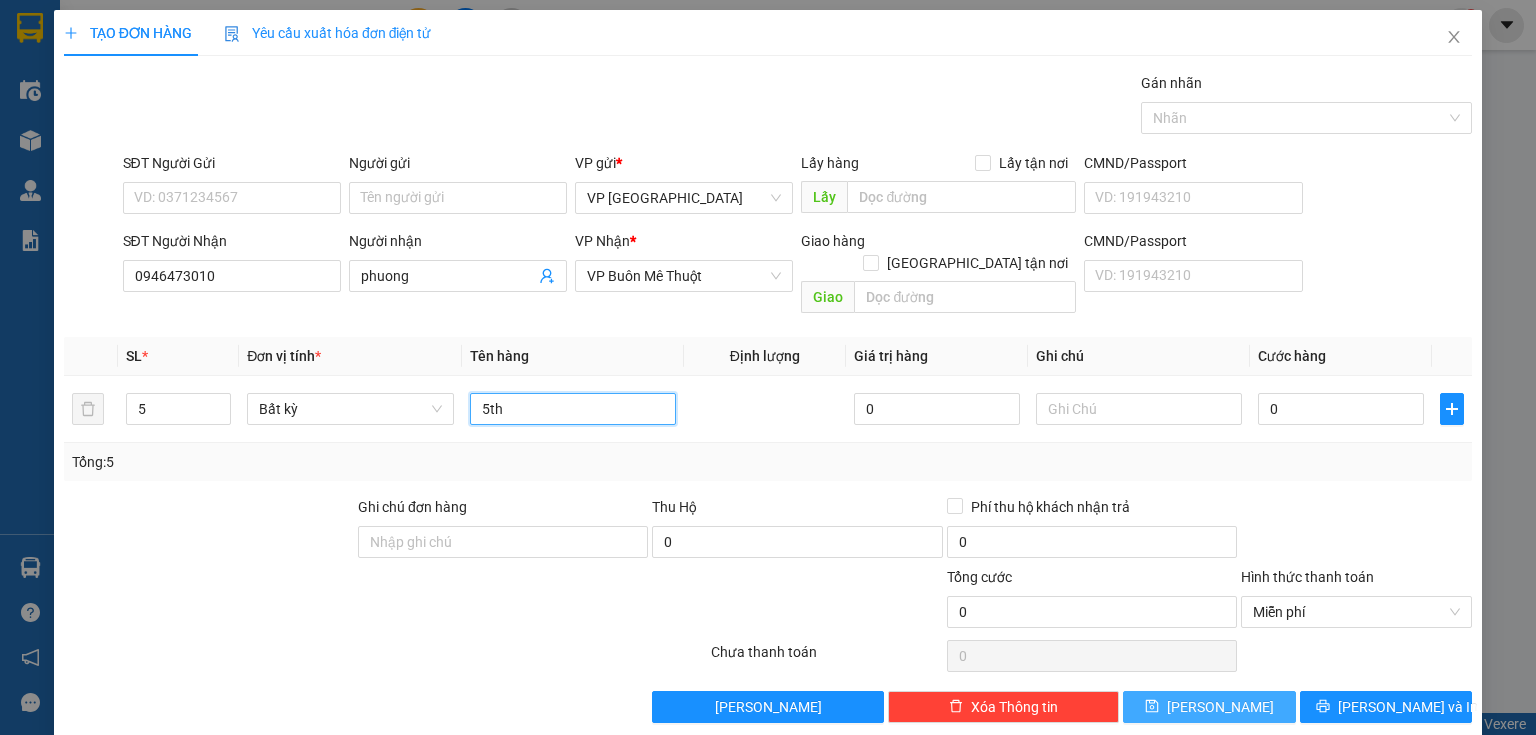type on "5th" 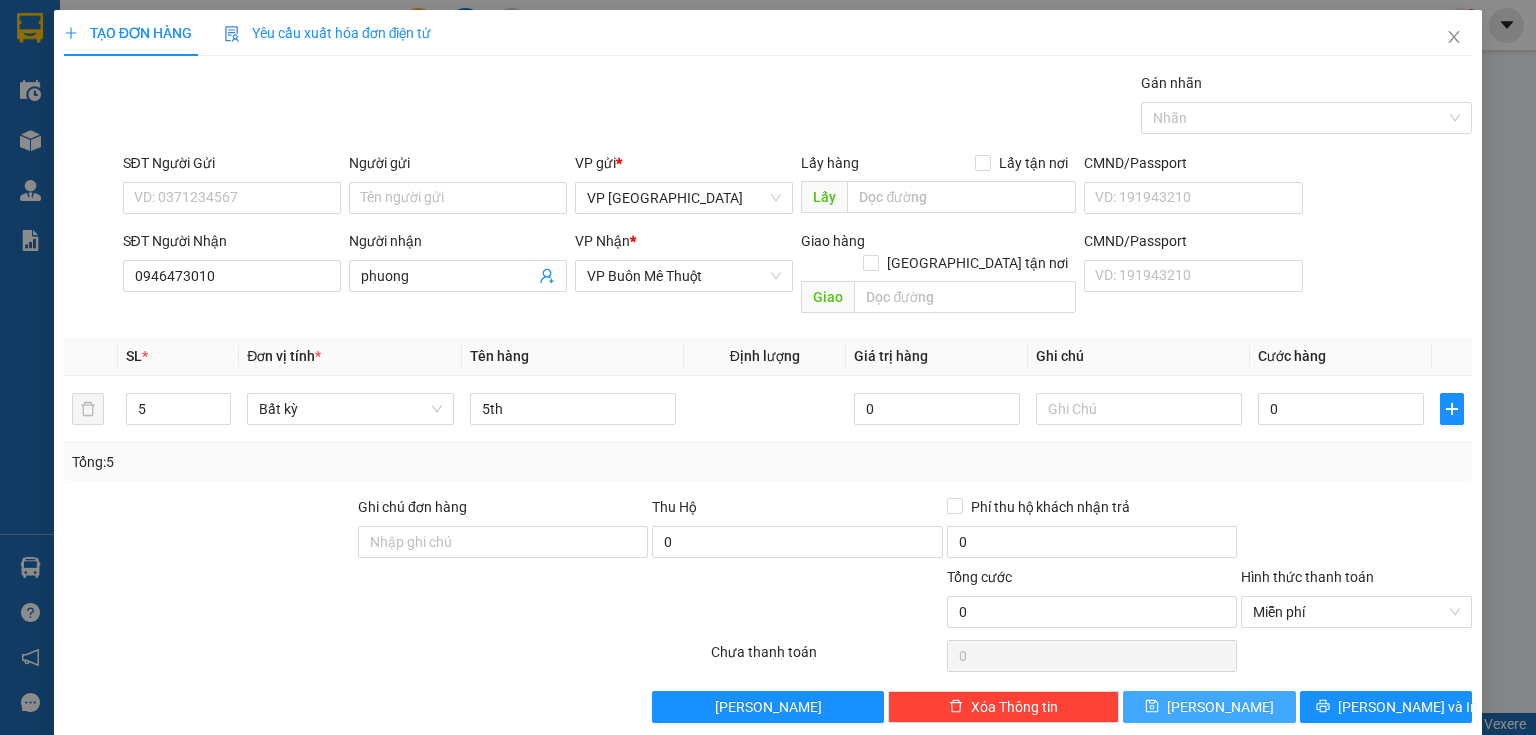 click on "Lưu" at bounding box center (1209, 707) 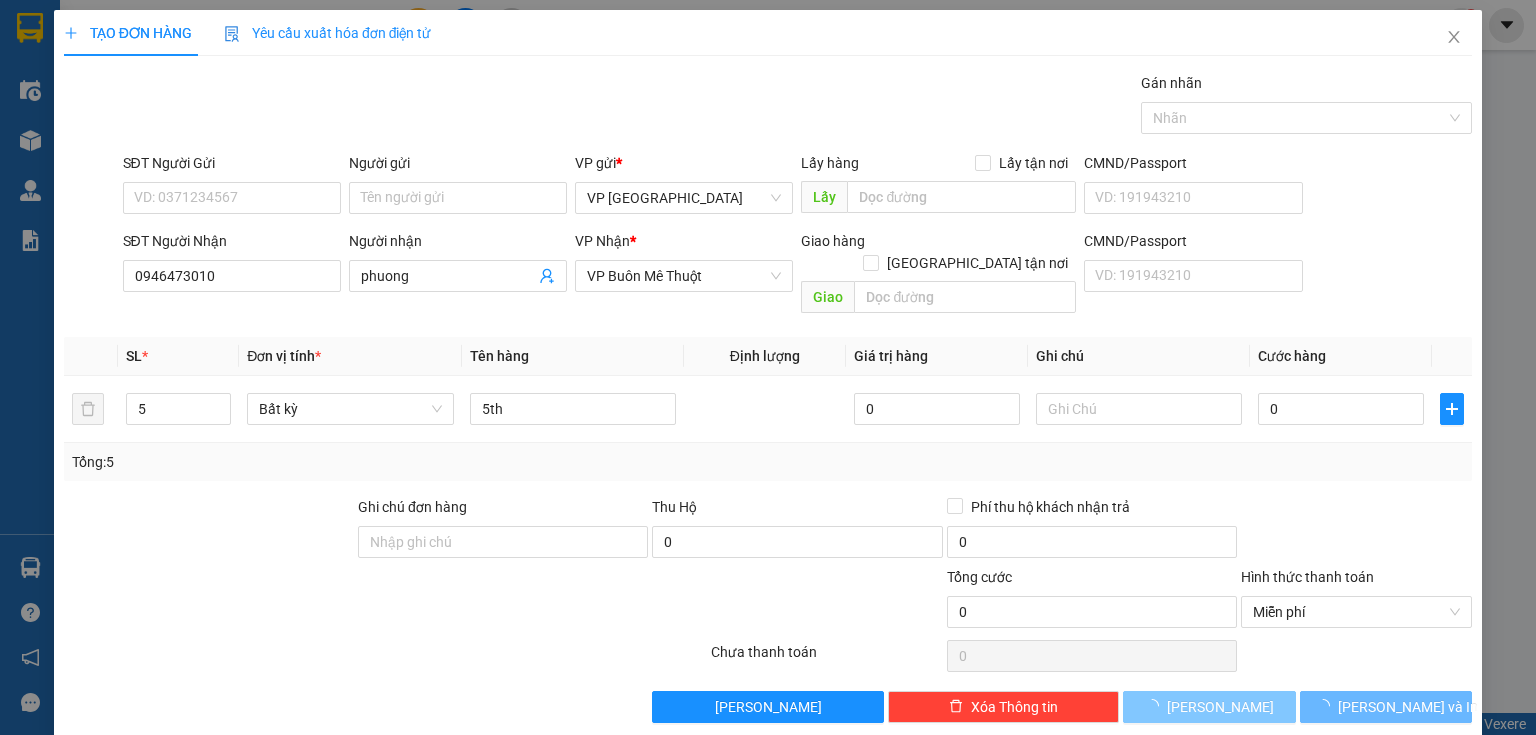 type 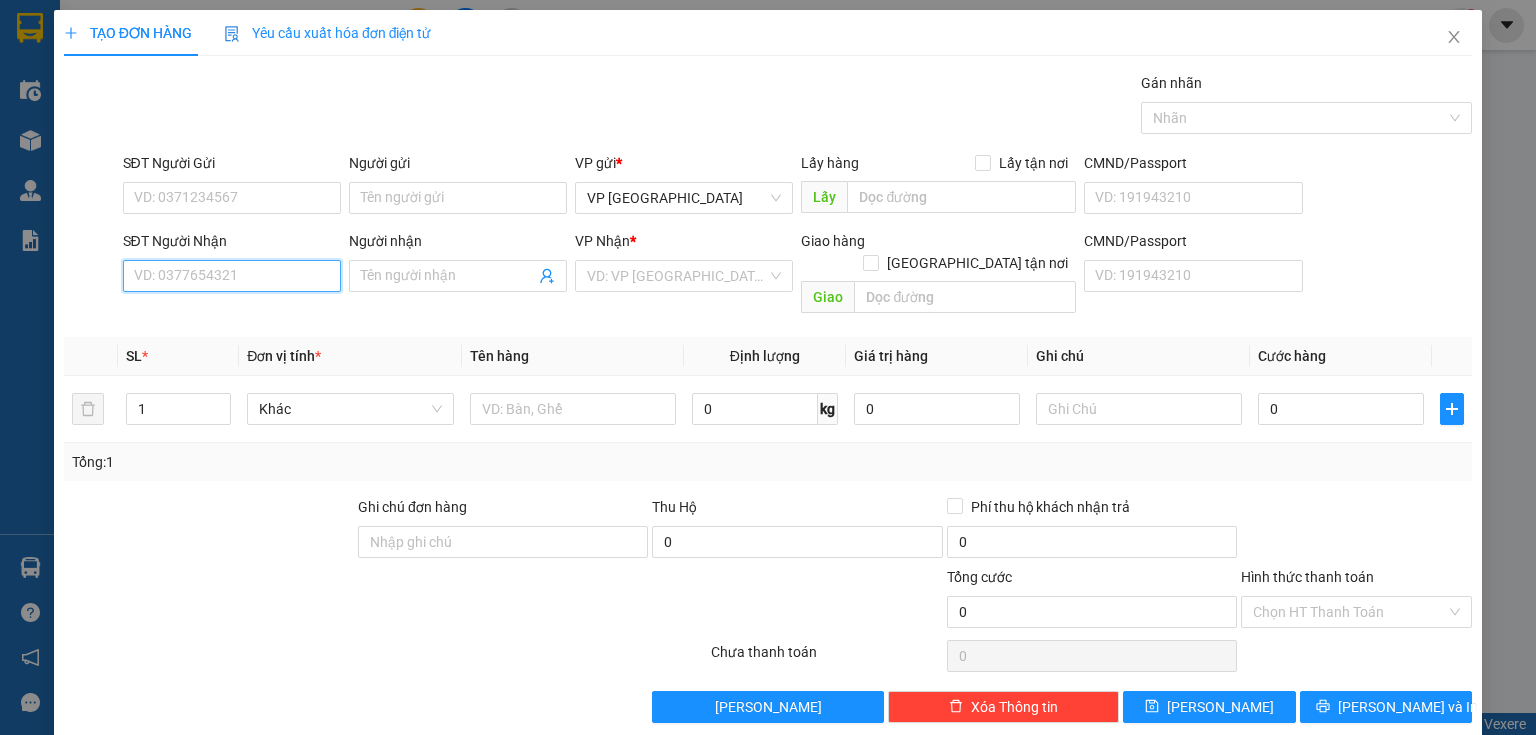 click on "SĐT Người Nhận" at bounding box center [232, 276] 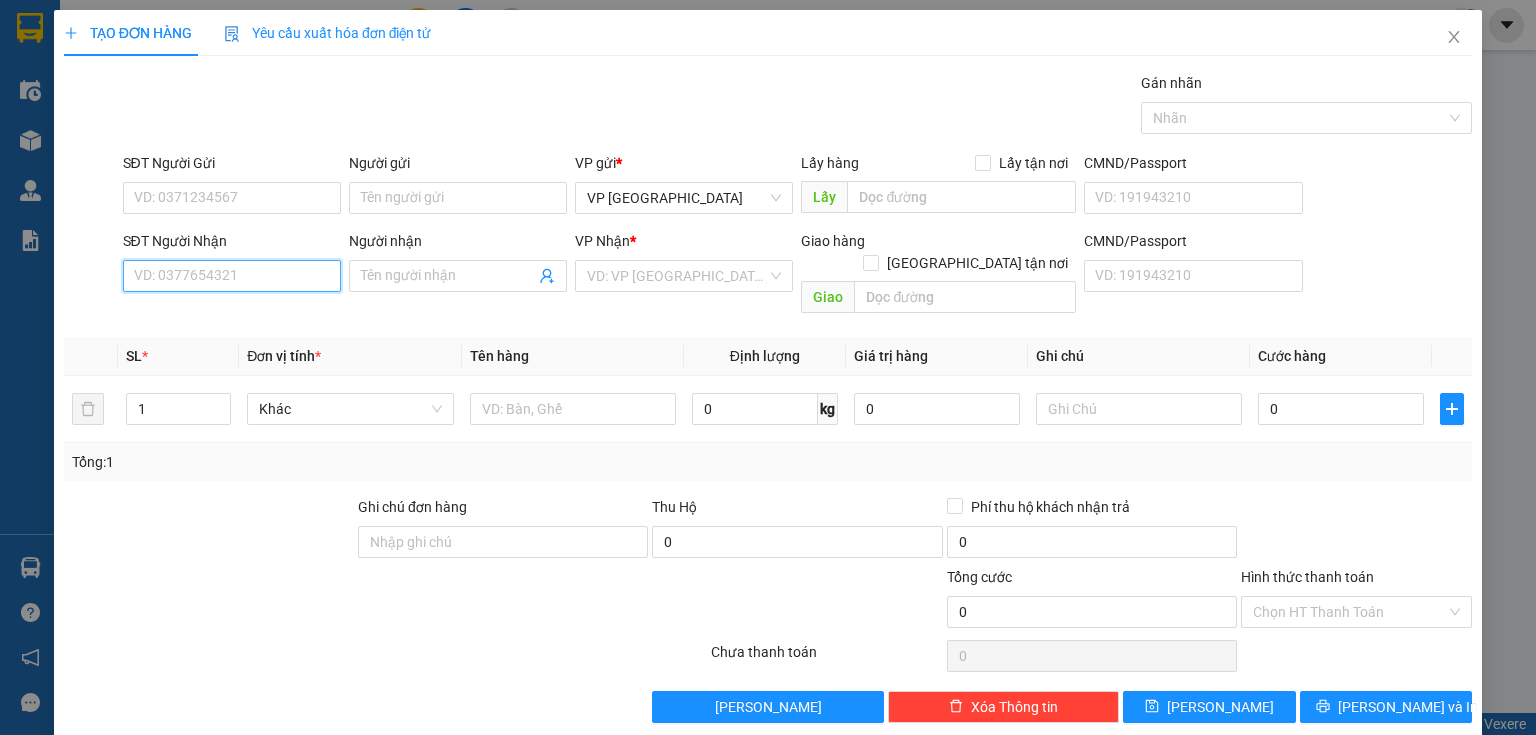 type on "0" 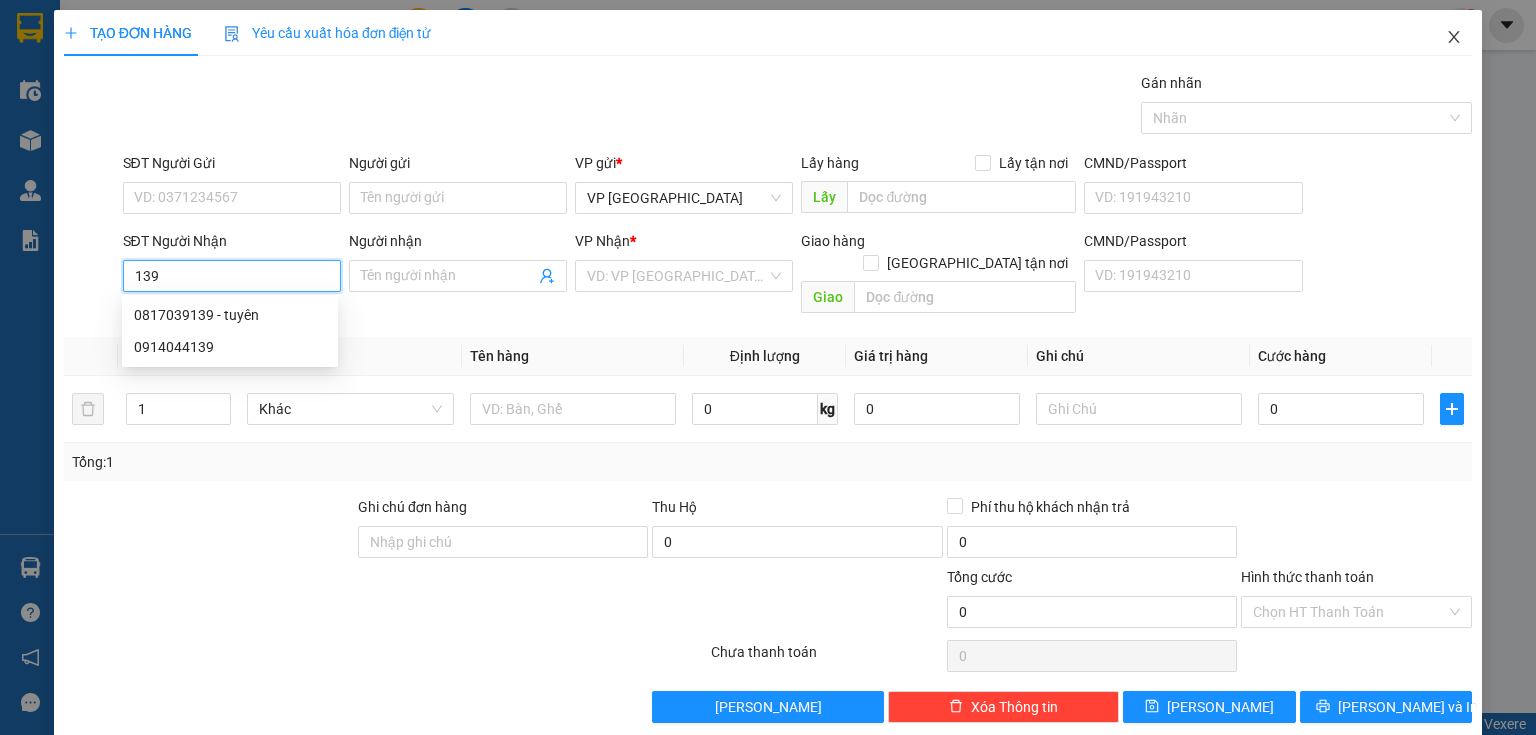 type on "139" 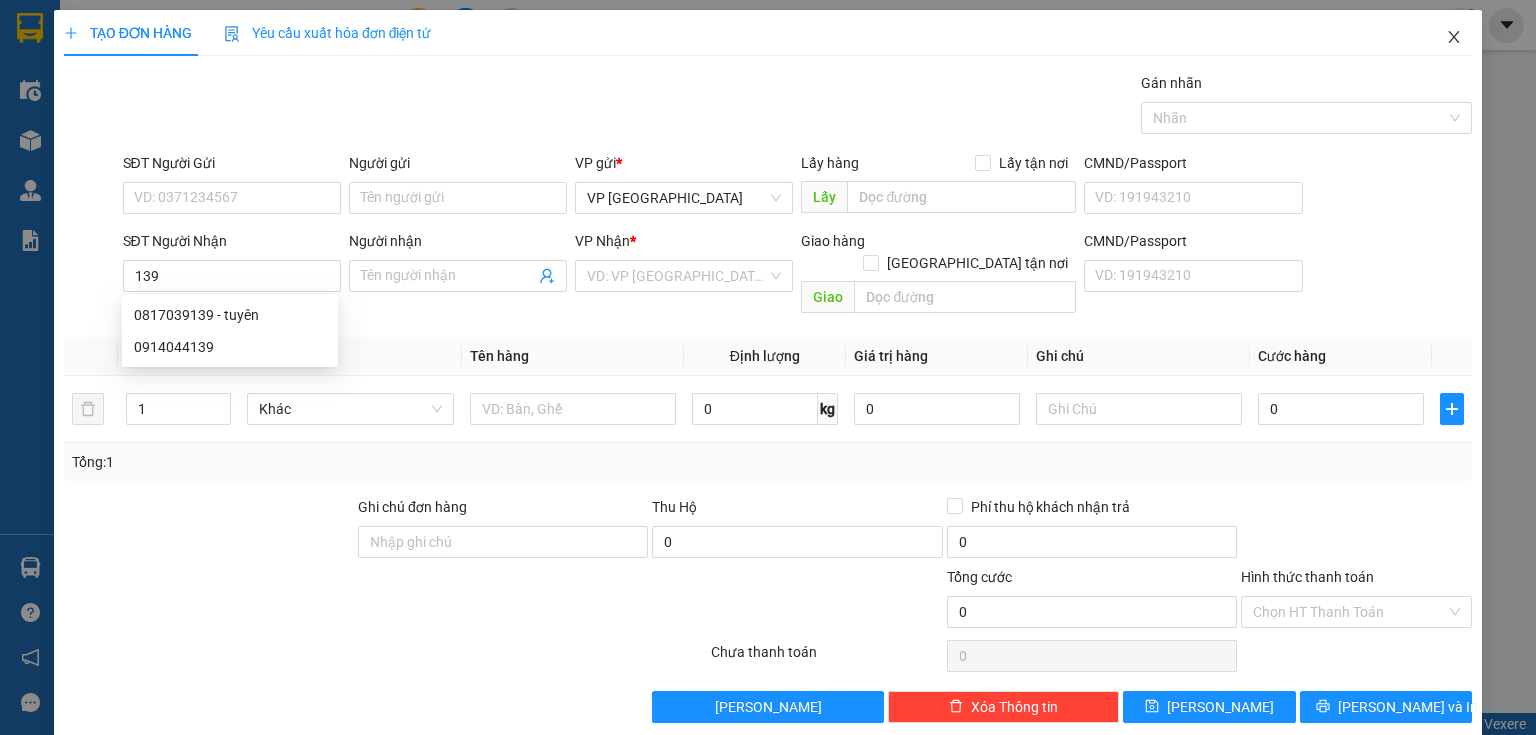 click 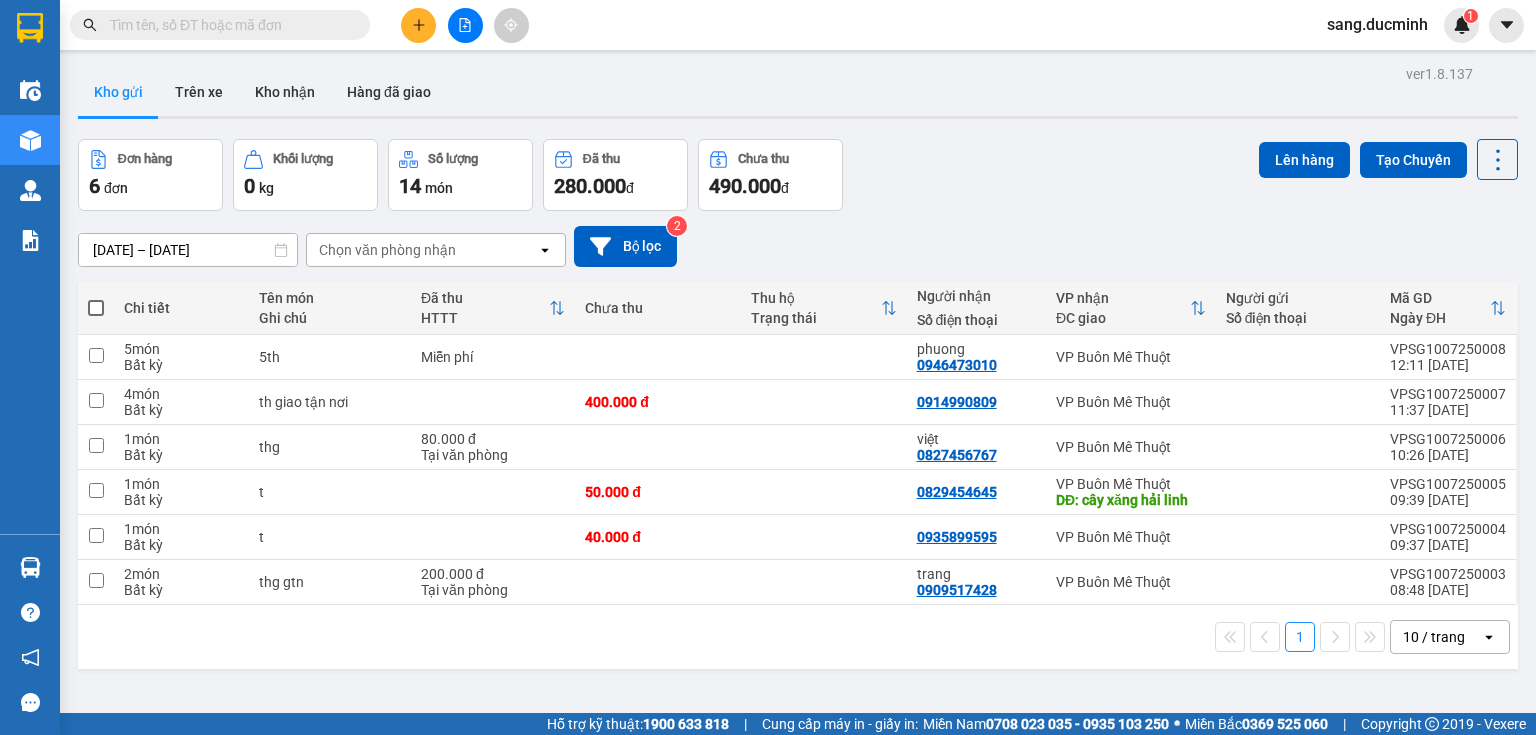 click at bounding box center (228, 25) 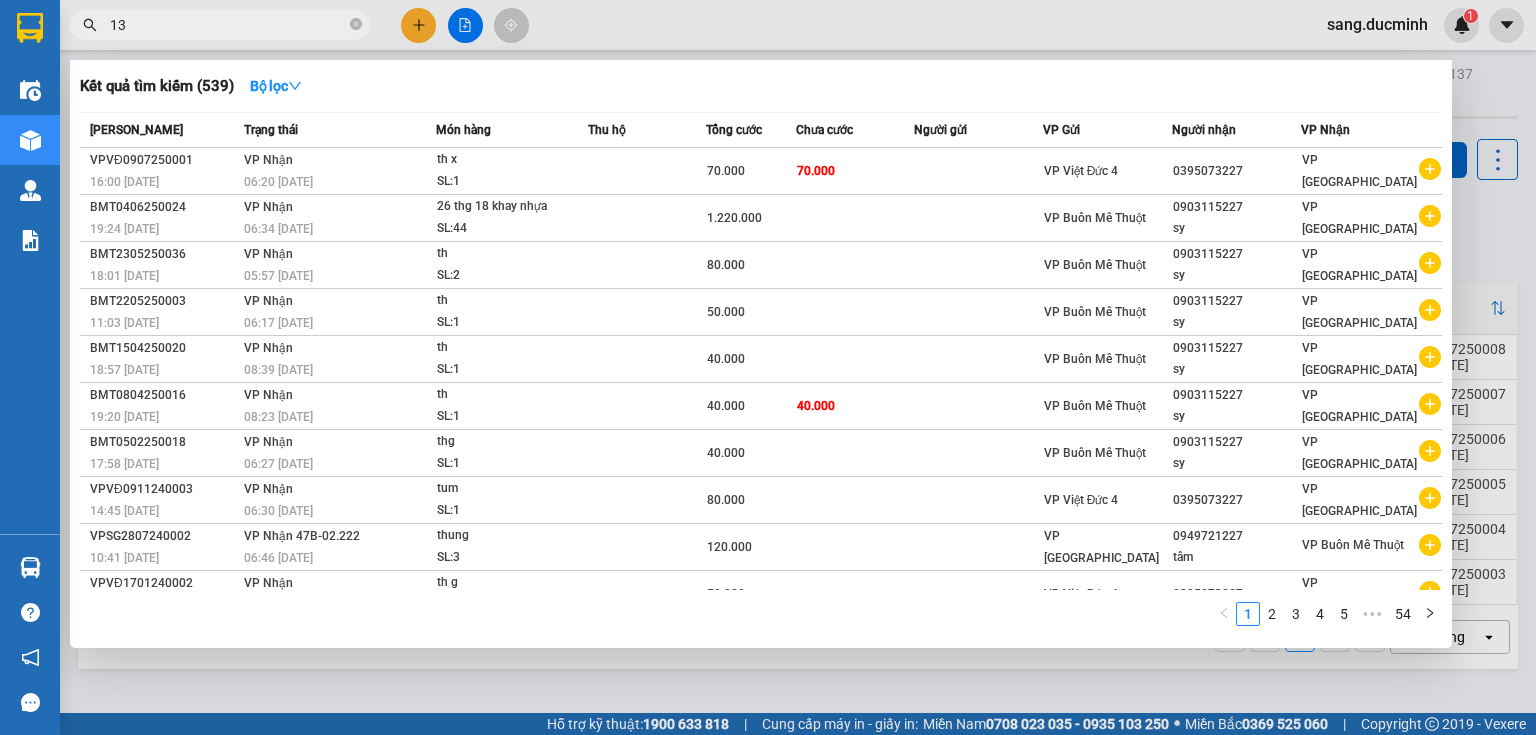 type on "139" 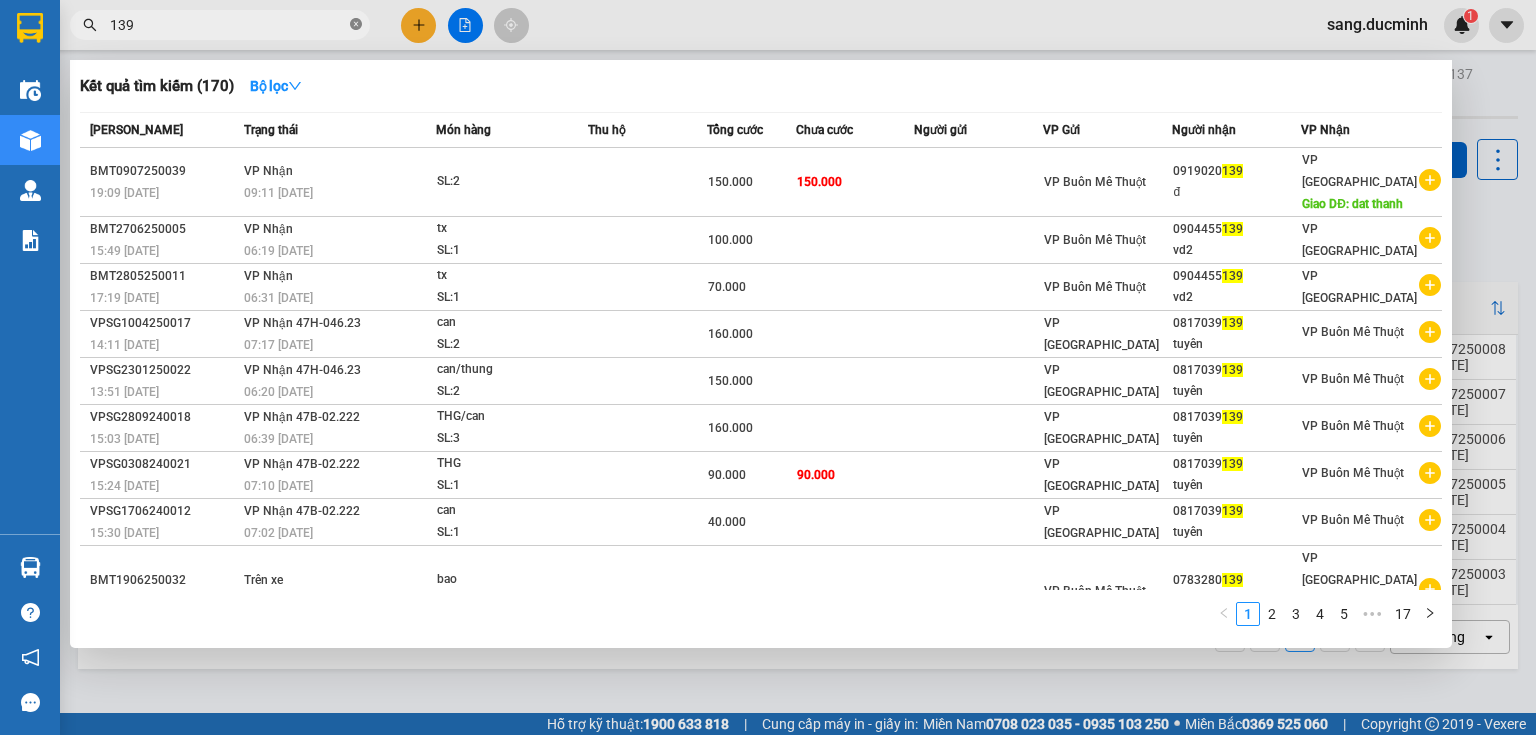 click at bounding box center [356, 25] 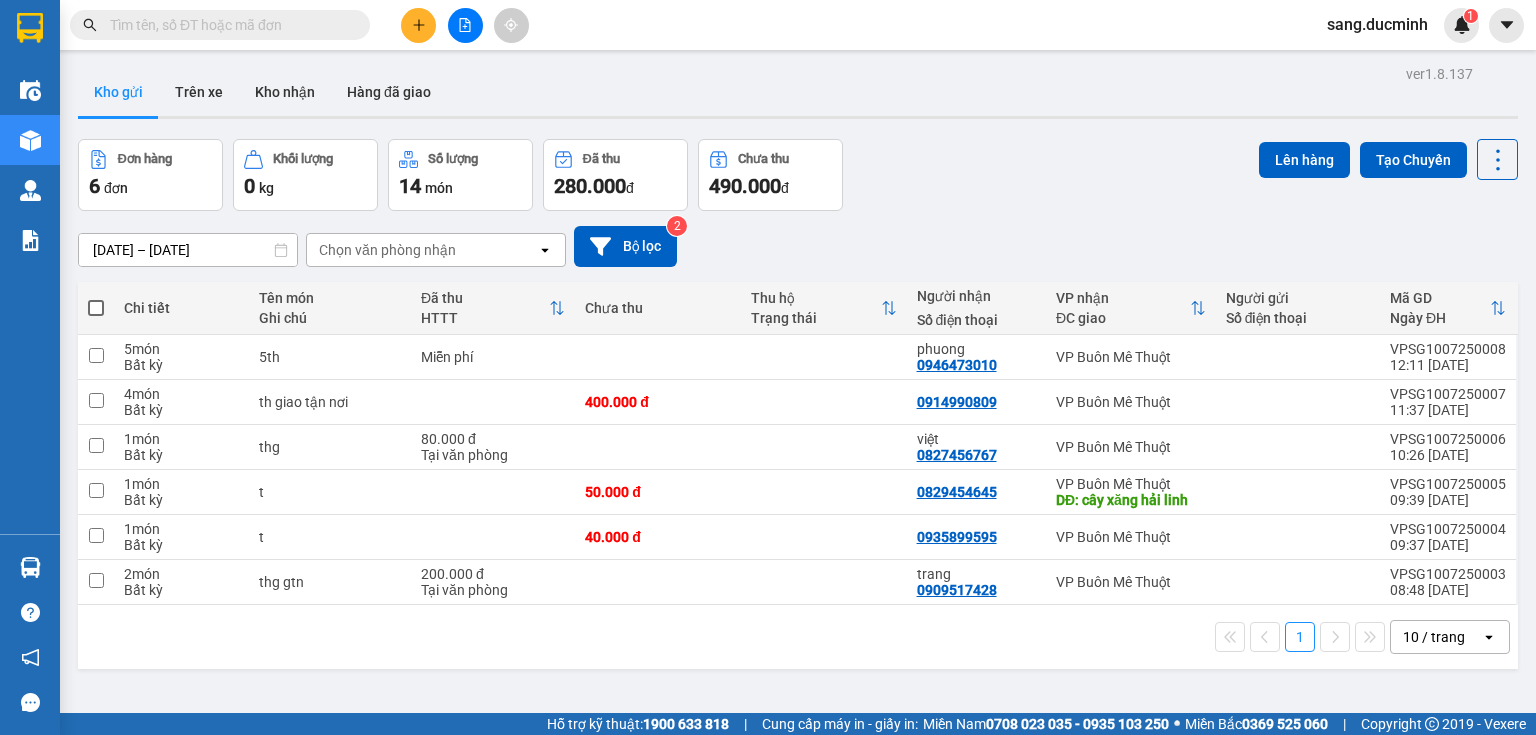 click at bounding box center [228, 25] 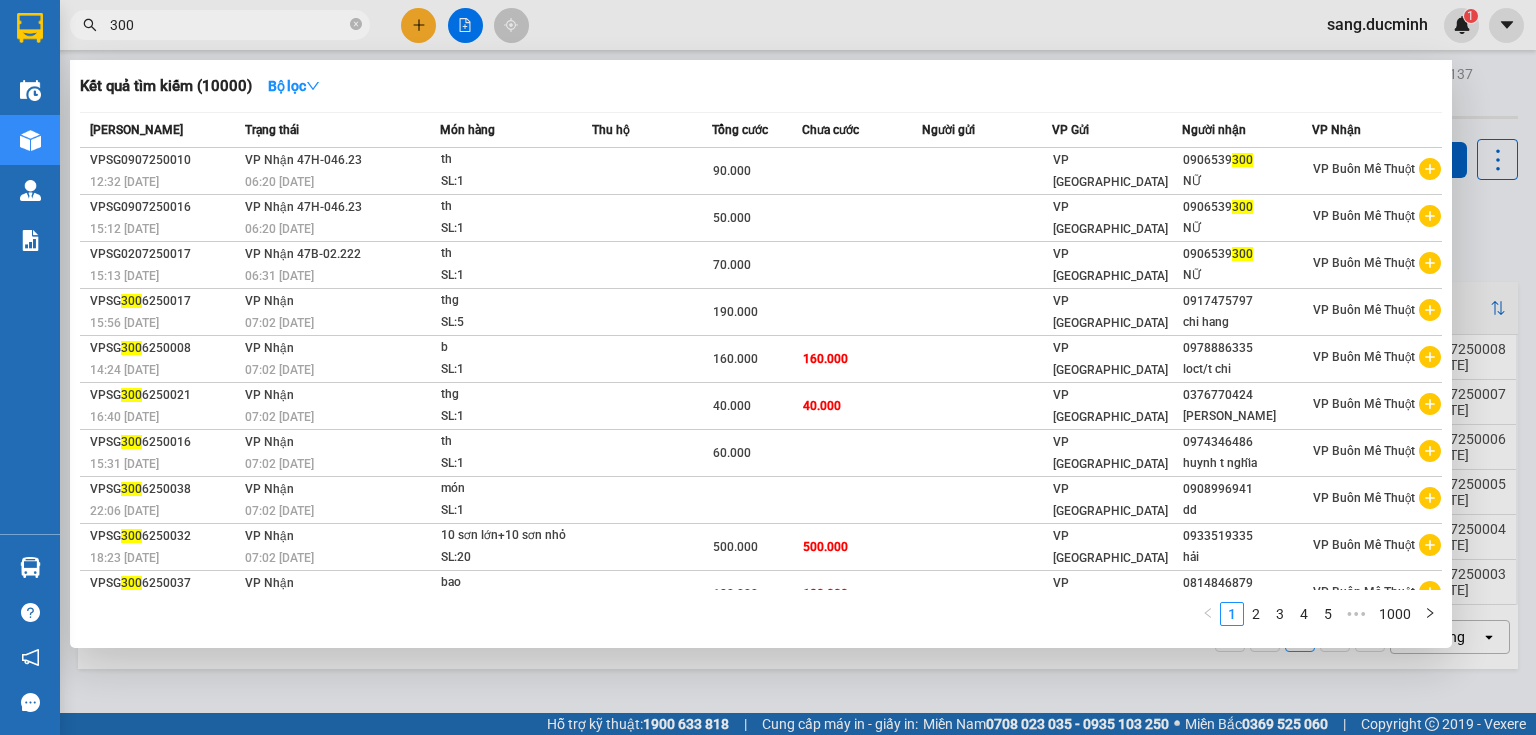 type on "300" 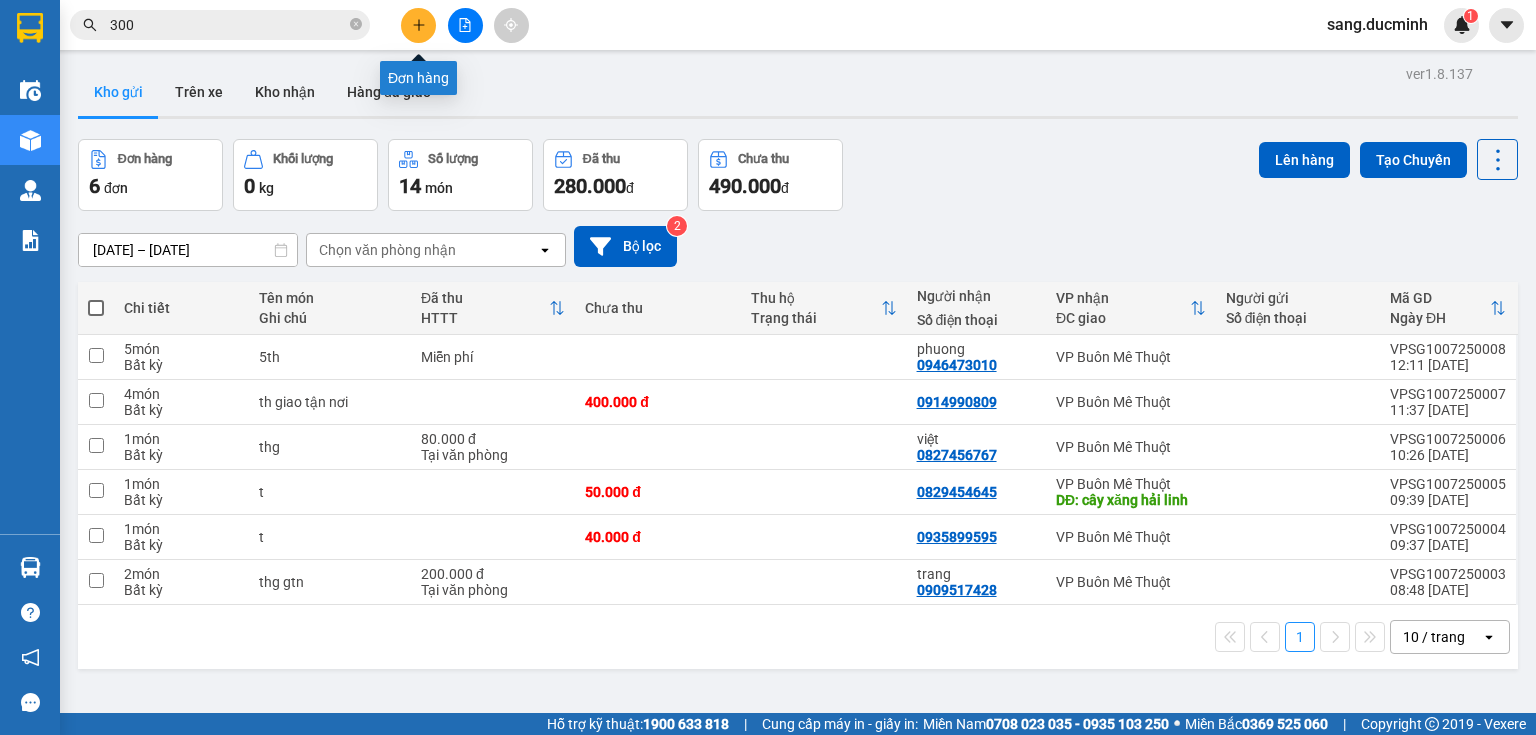 click 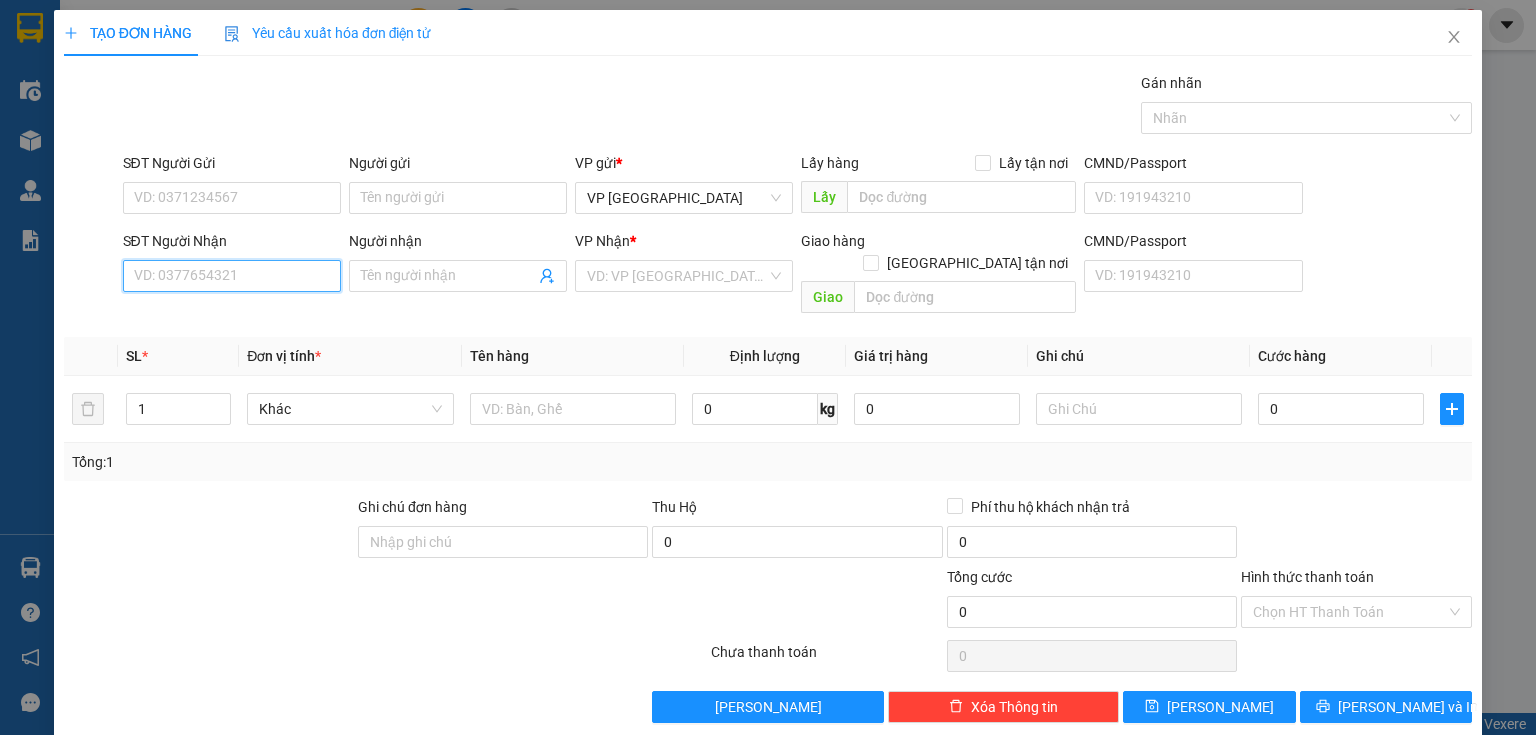 click on "SĐT Người Nhận" at bounding box center [232, 276] 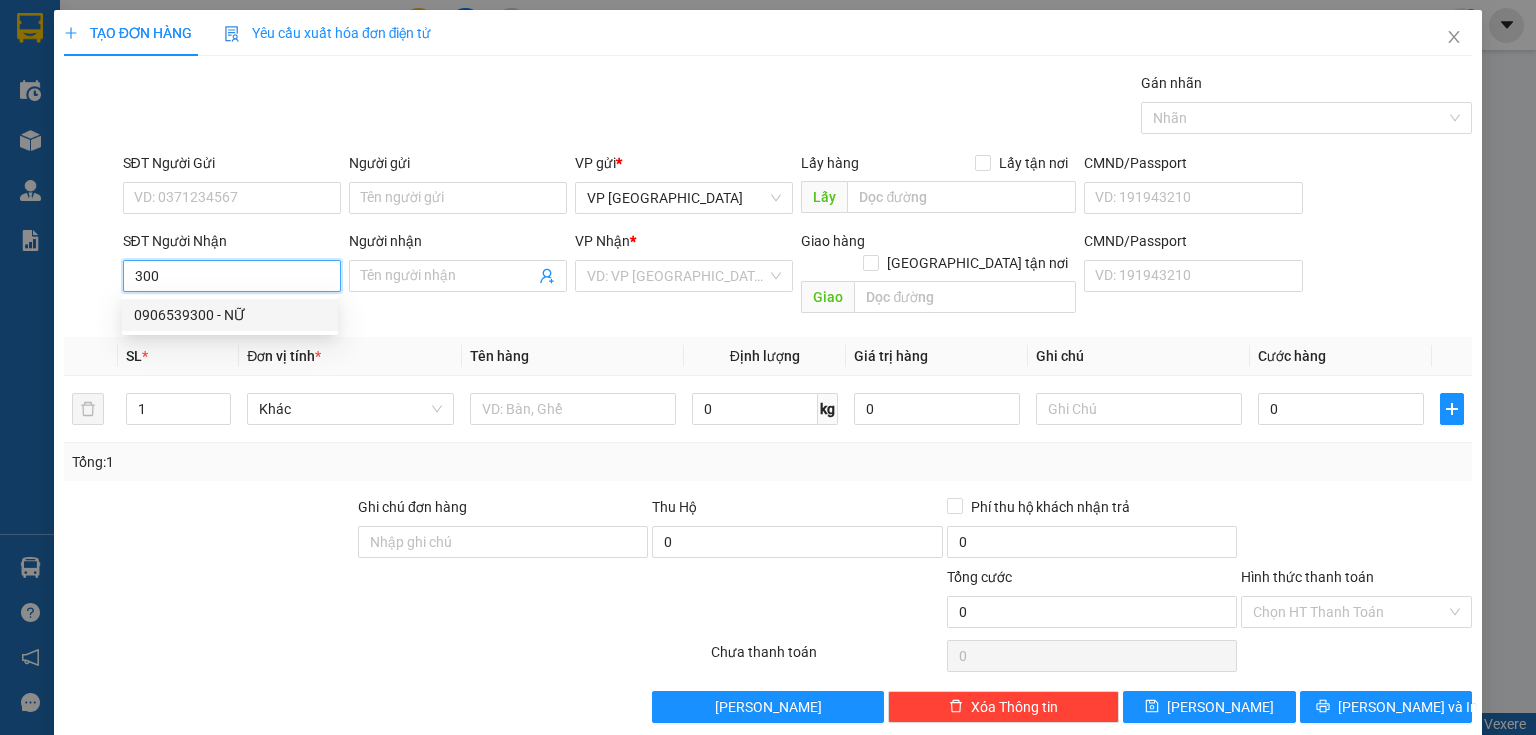 click on "0906539300 - NỮ" at bounding box center (230, 315) 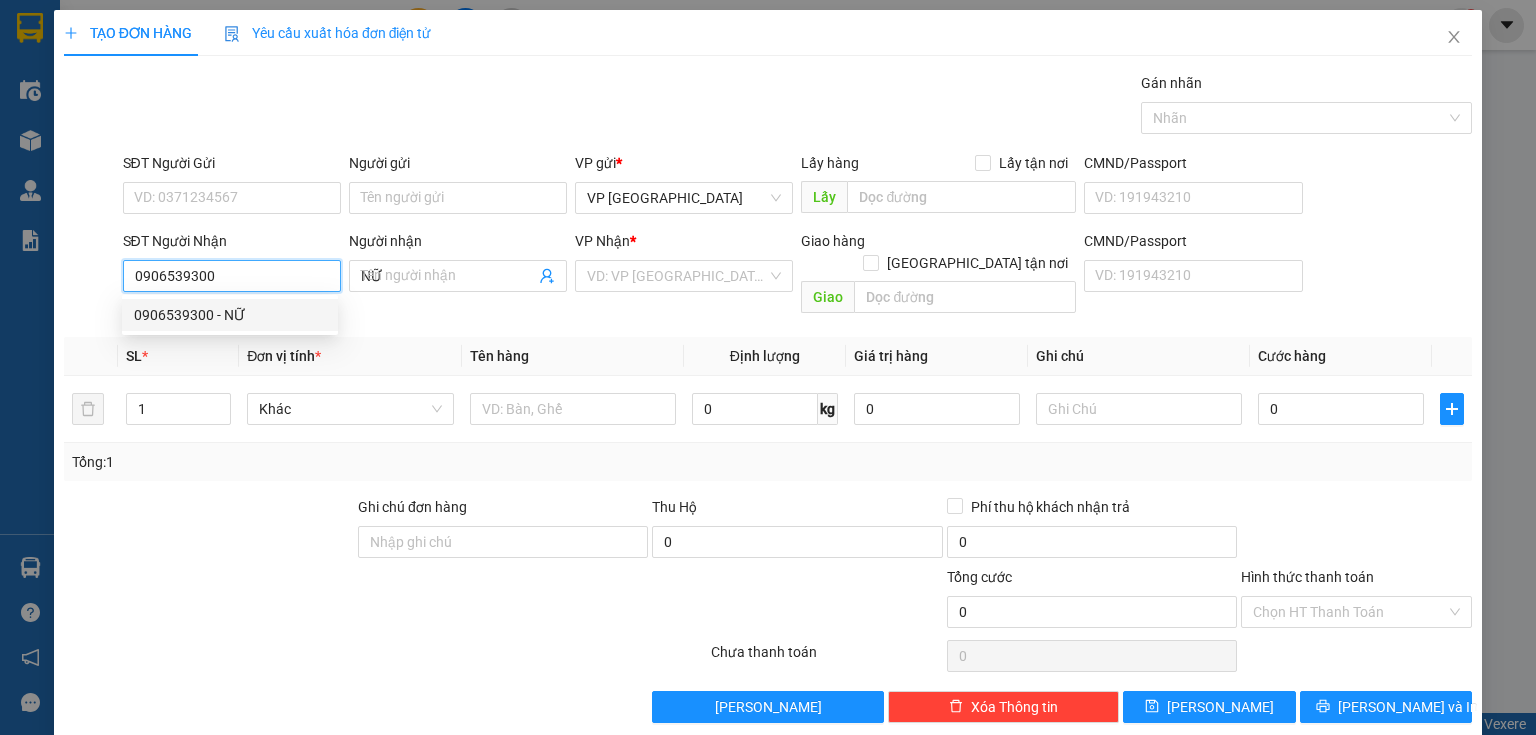 type on "50.000" 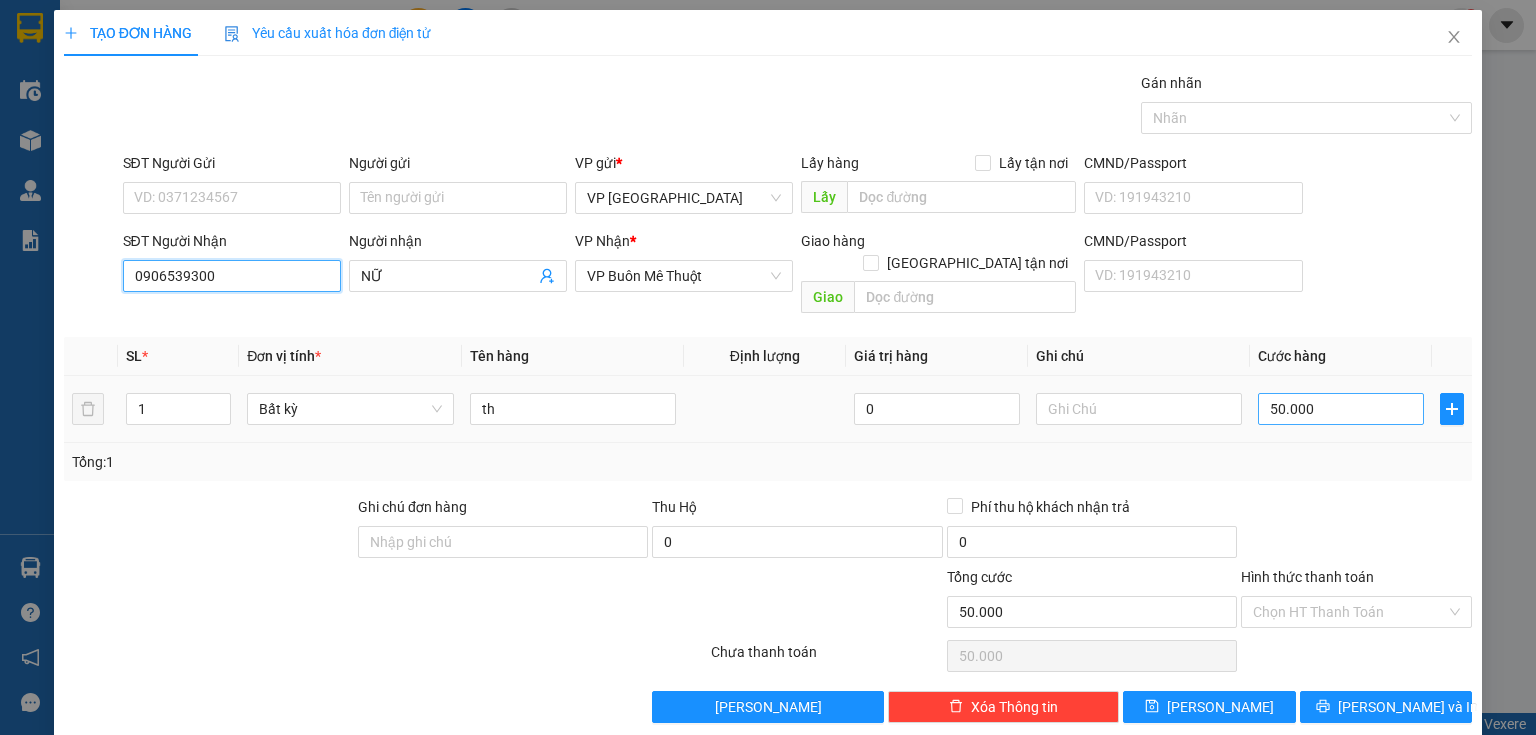 type on "0906539300" 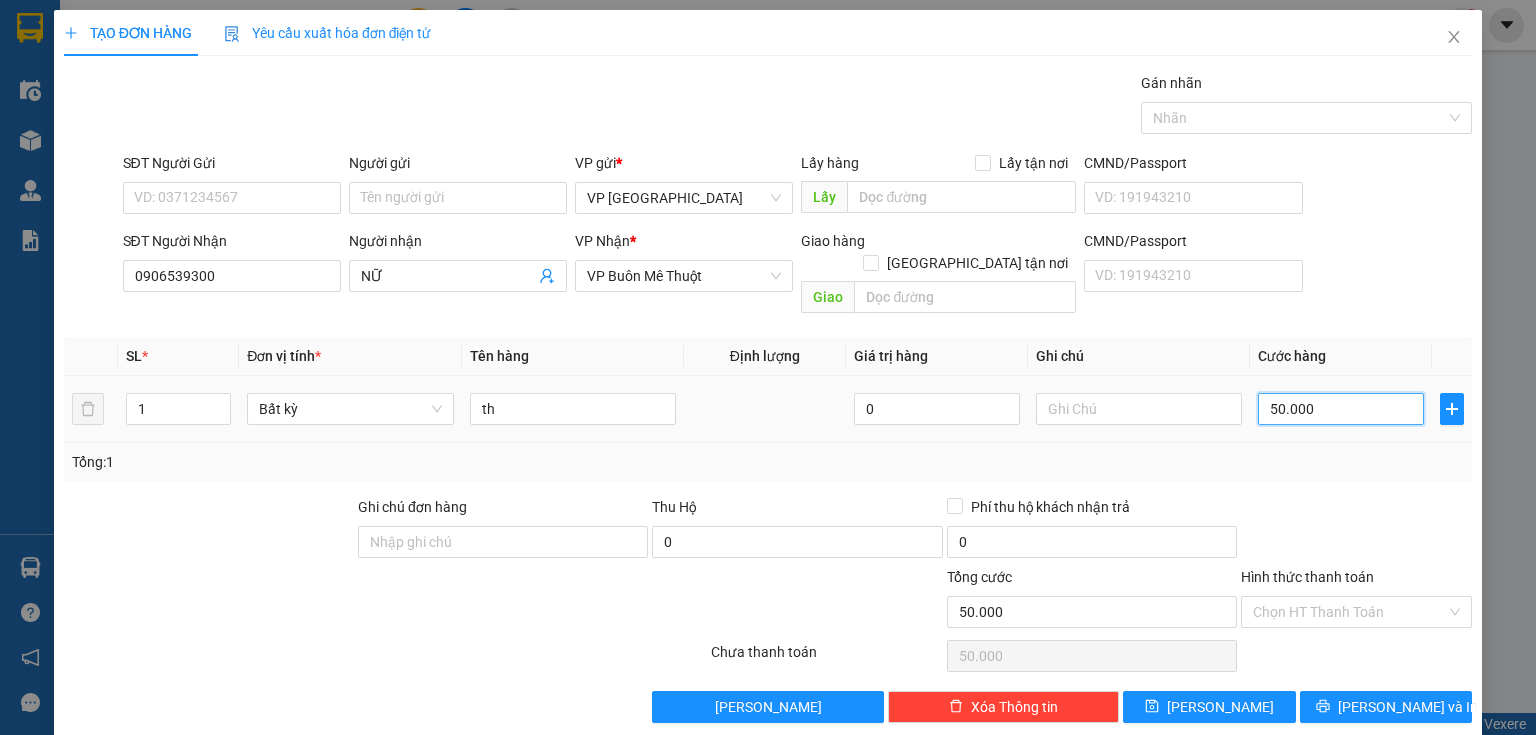 click on "50.000" at bounding box center [1341, 409] 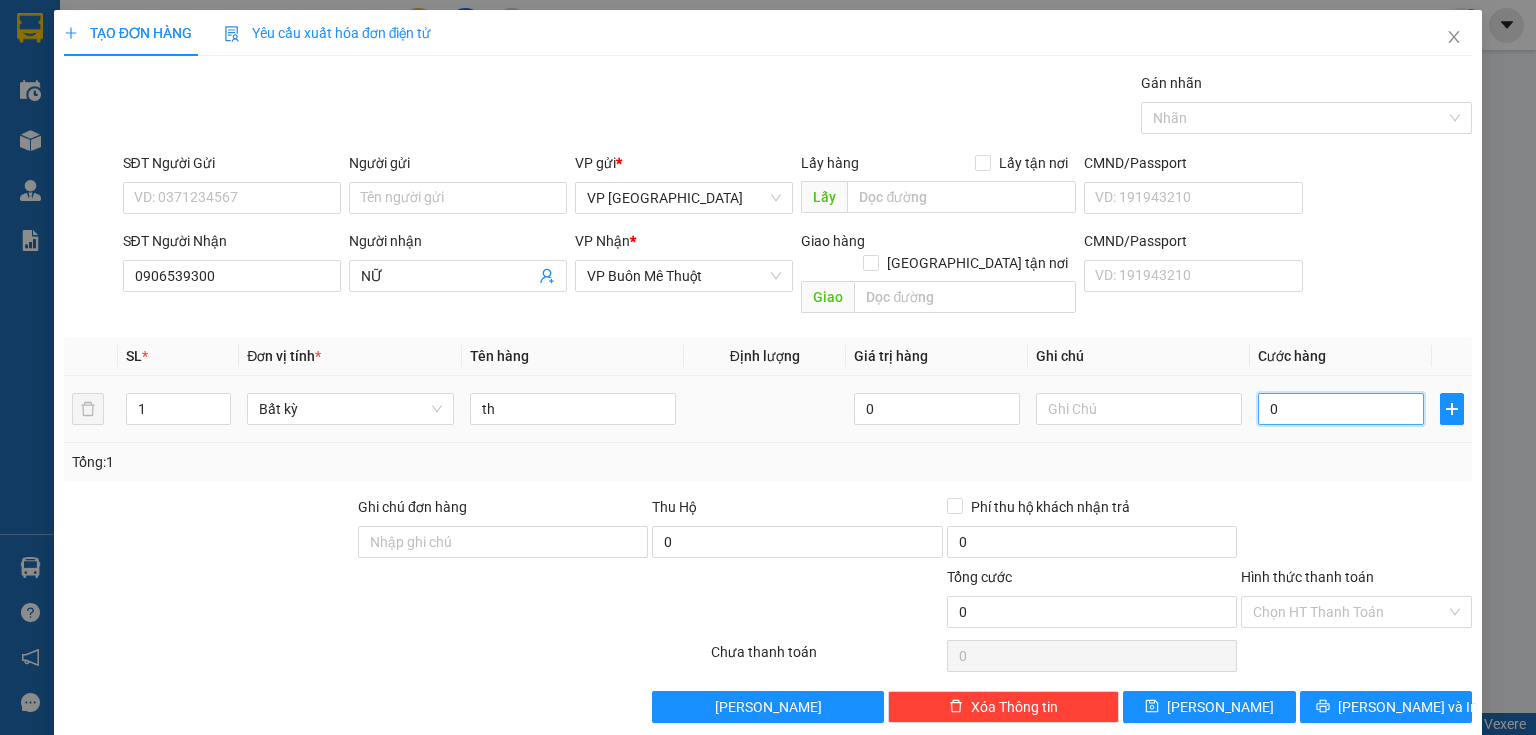 type on "8" 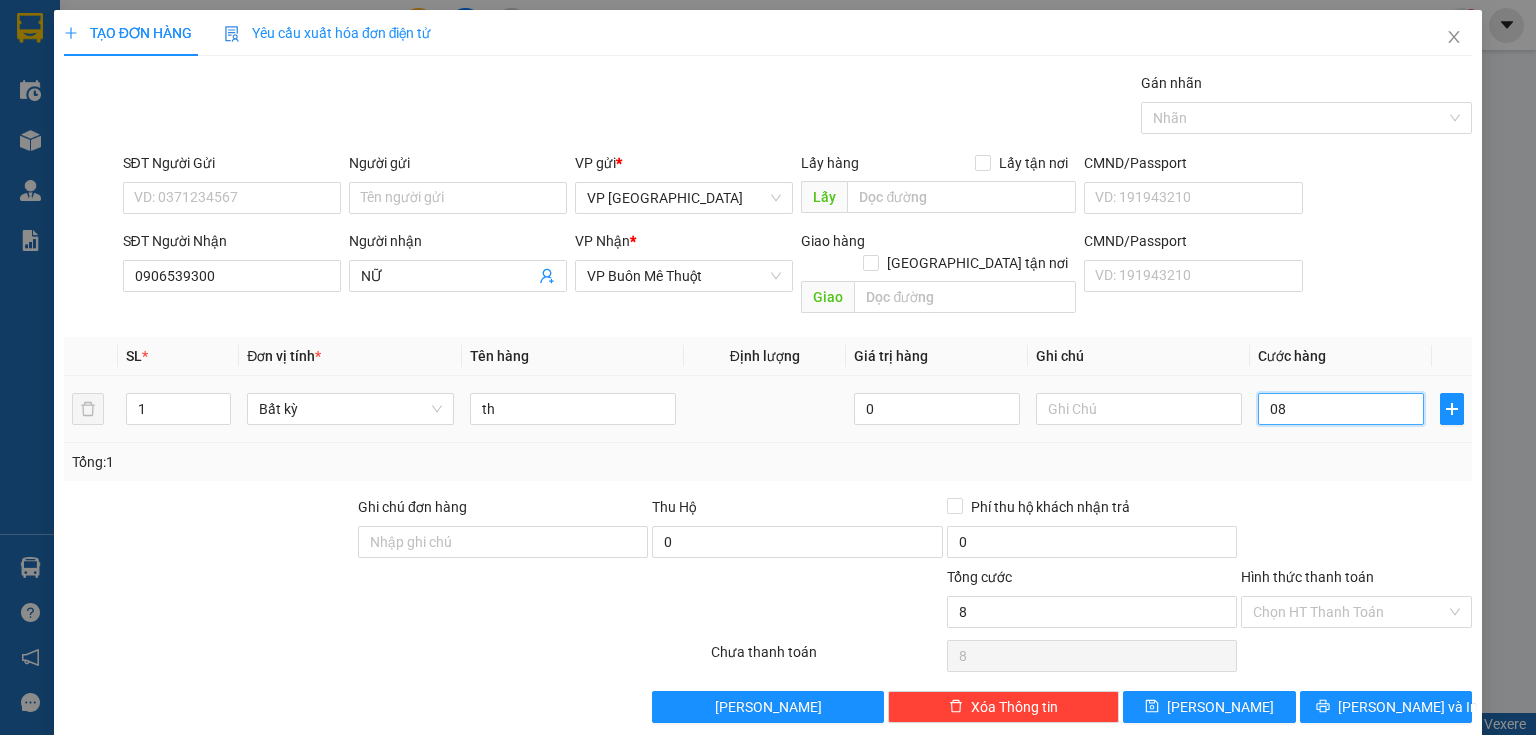 type on "080" 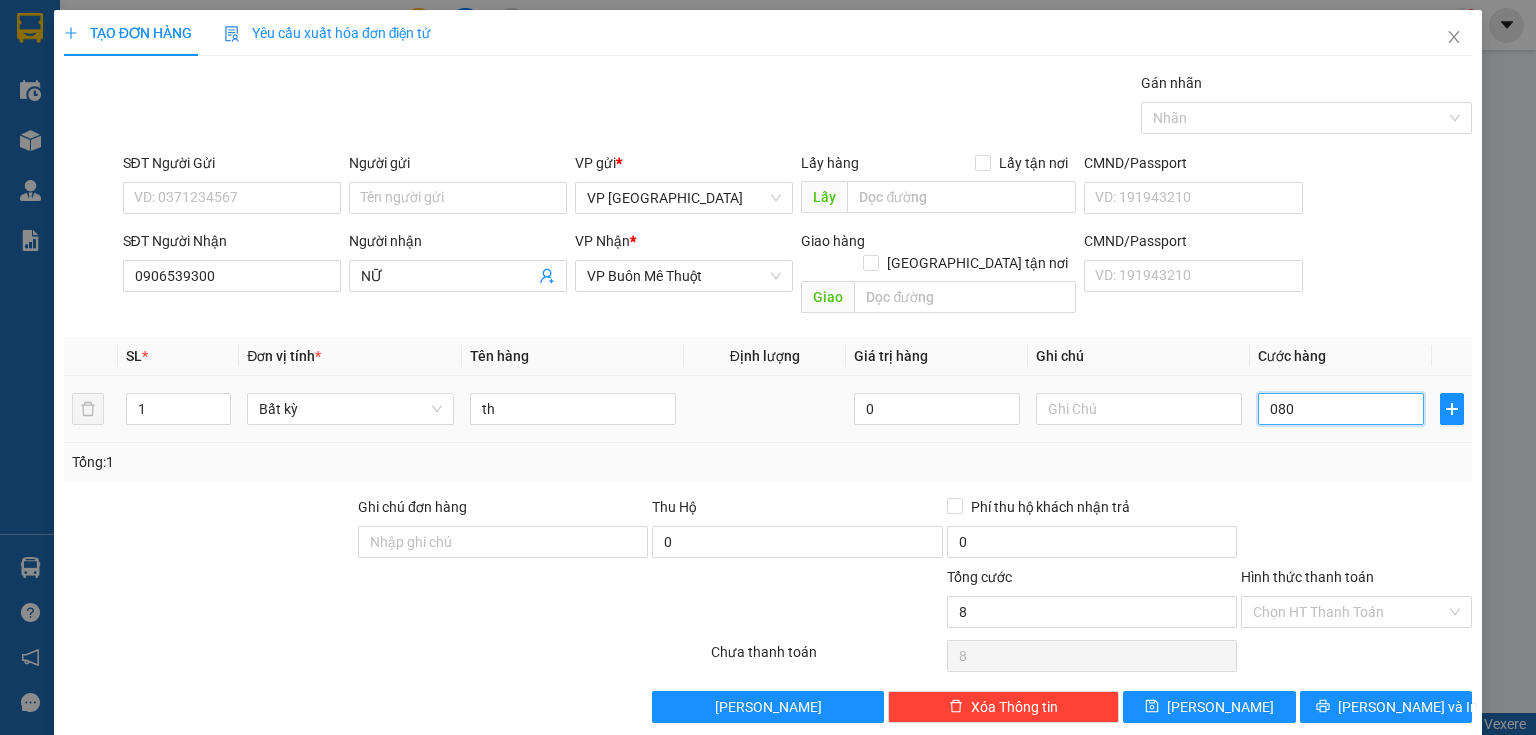 type on "80" 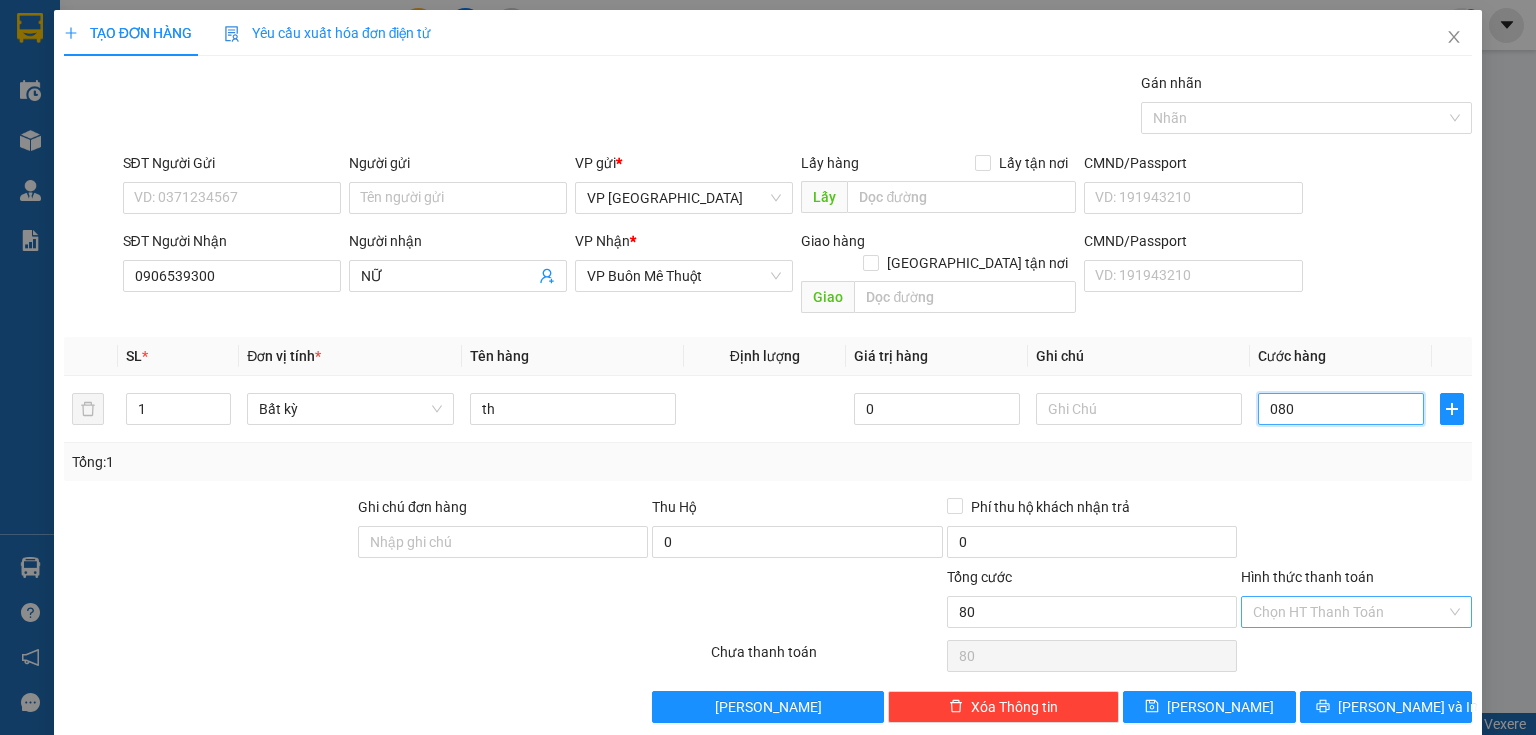type on "080" 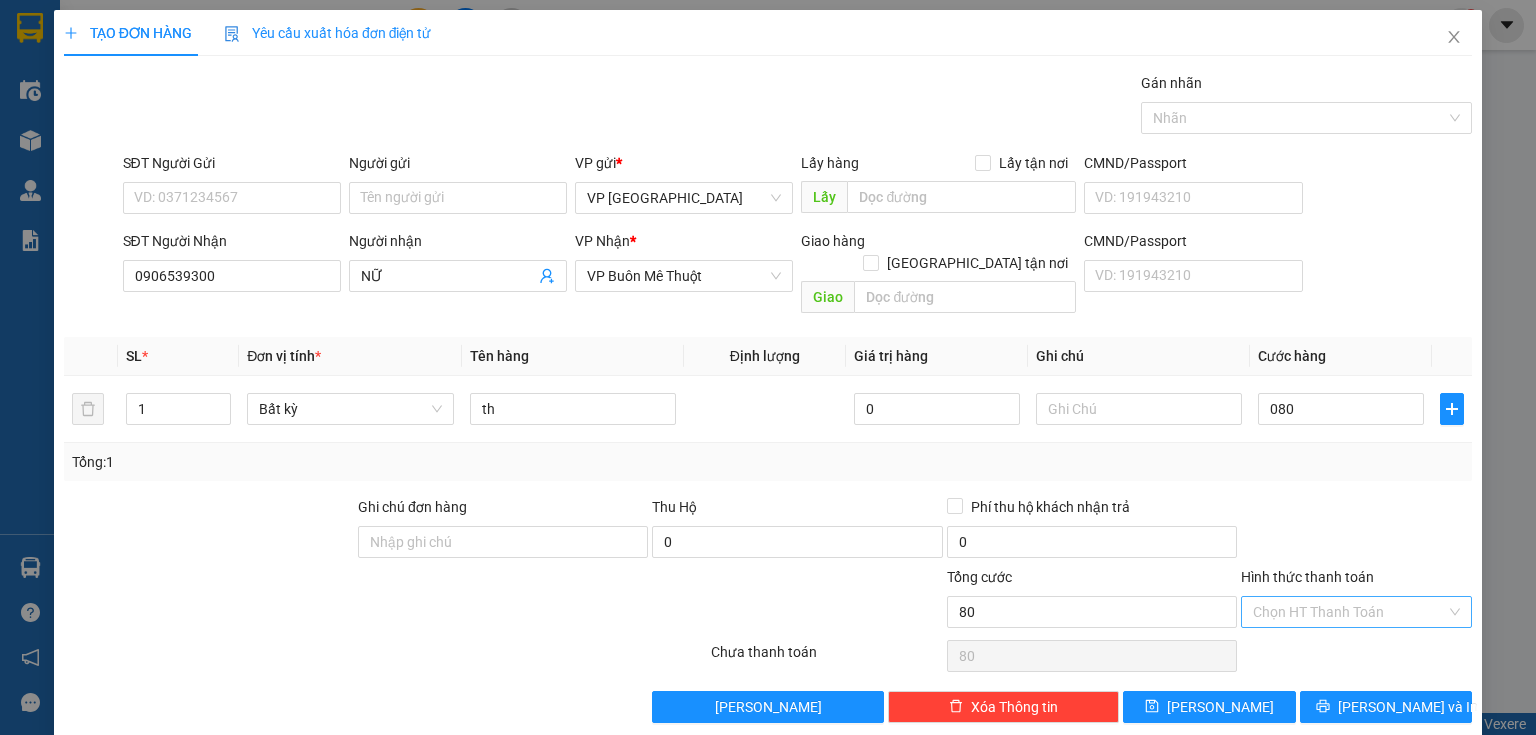 type on "80.000" 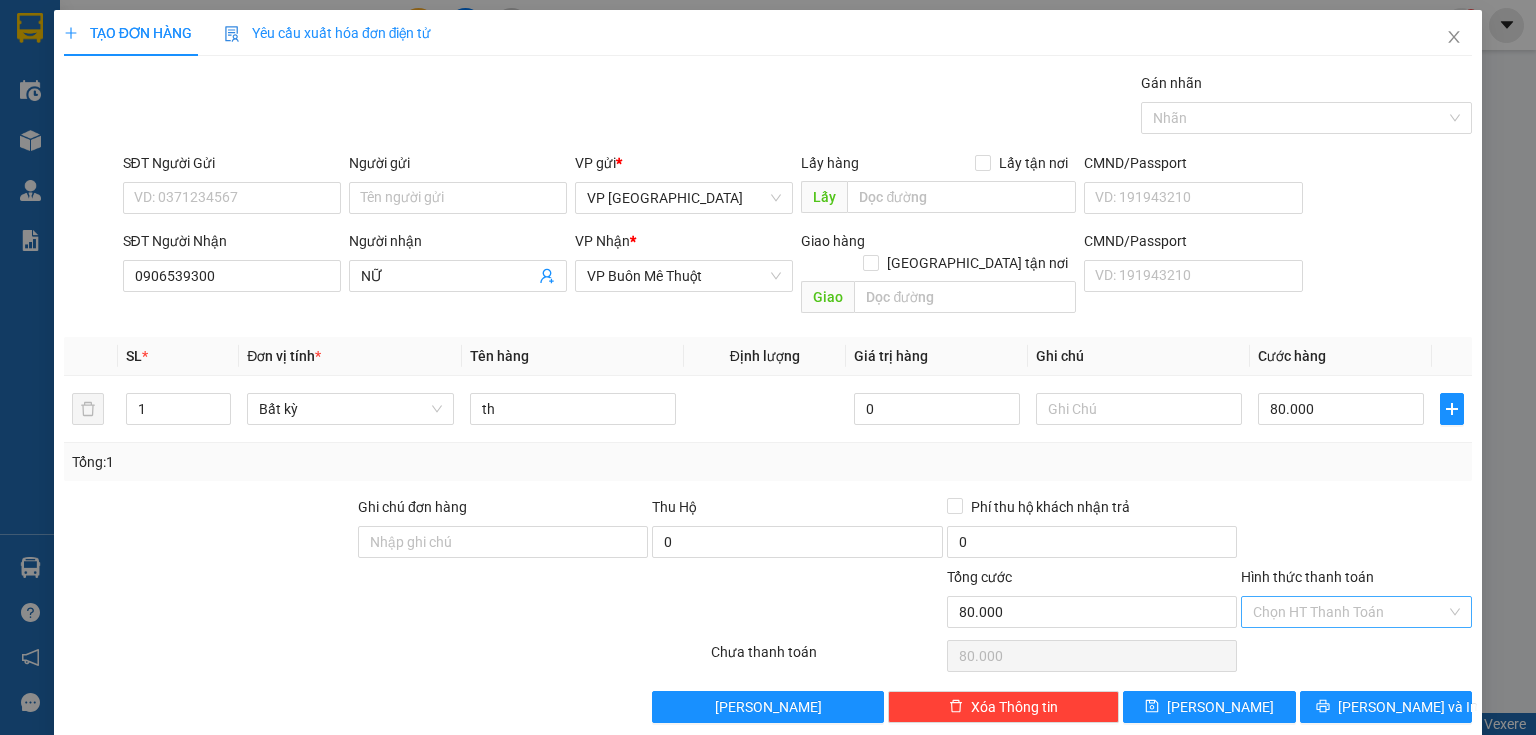click on "Hình thức thanh toán" at bounding box center [1349, 612] 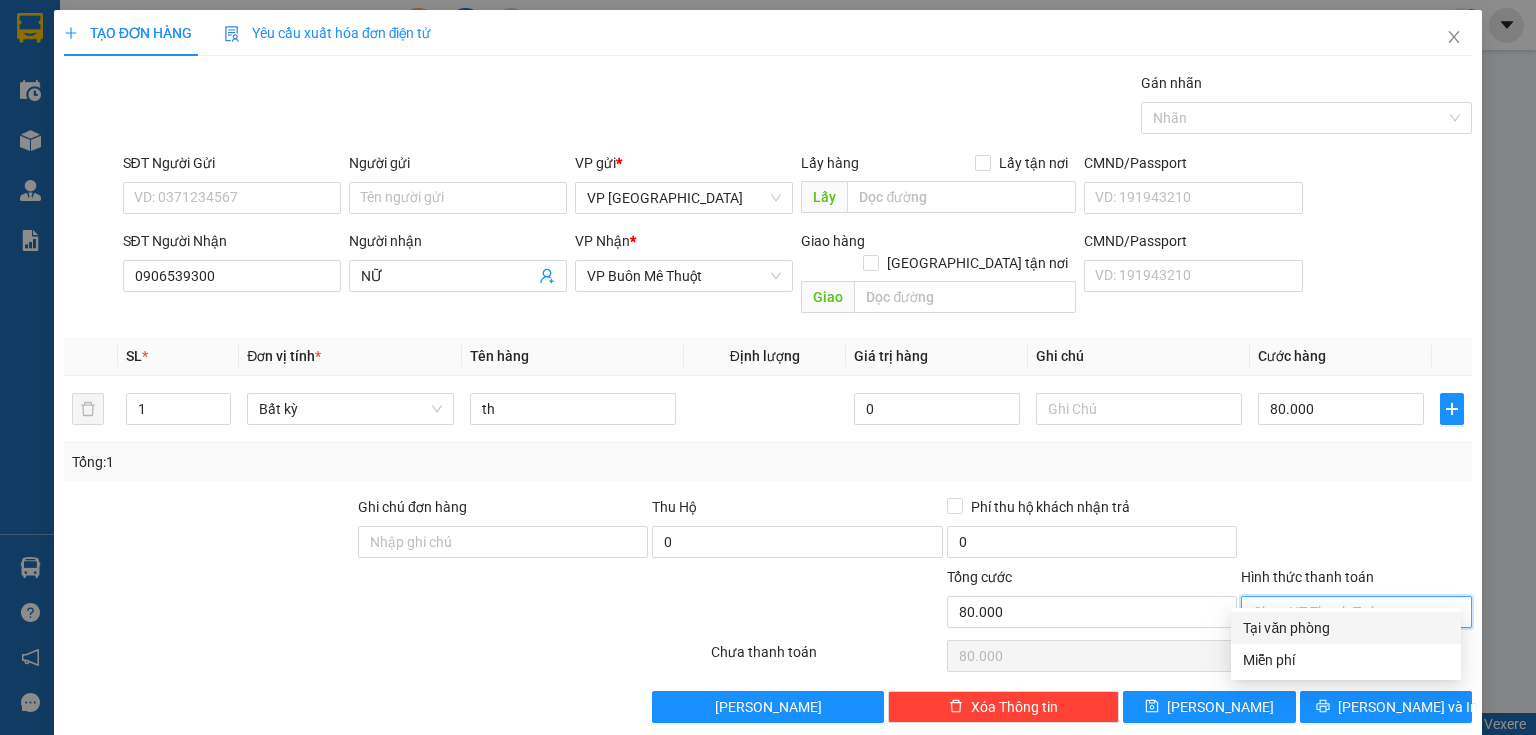 click on "Tại văn phòng" at bounding box center [1346, 628] 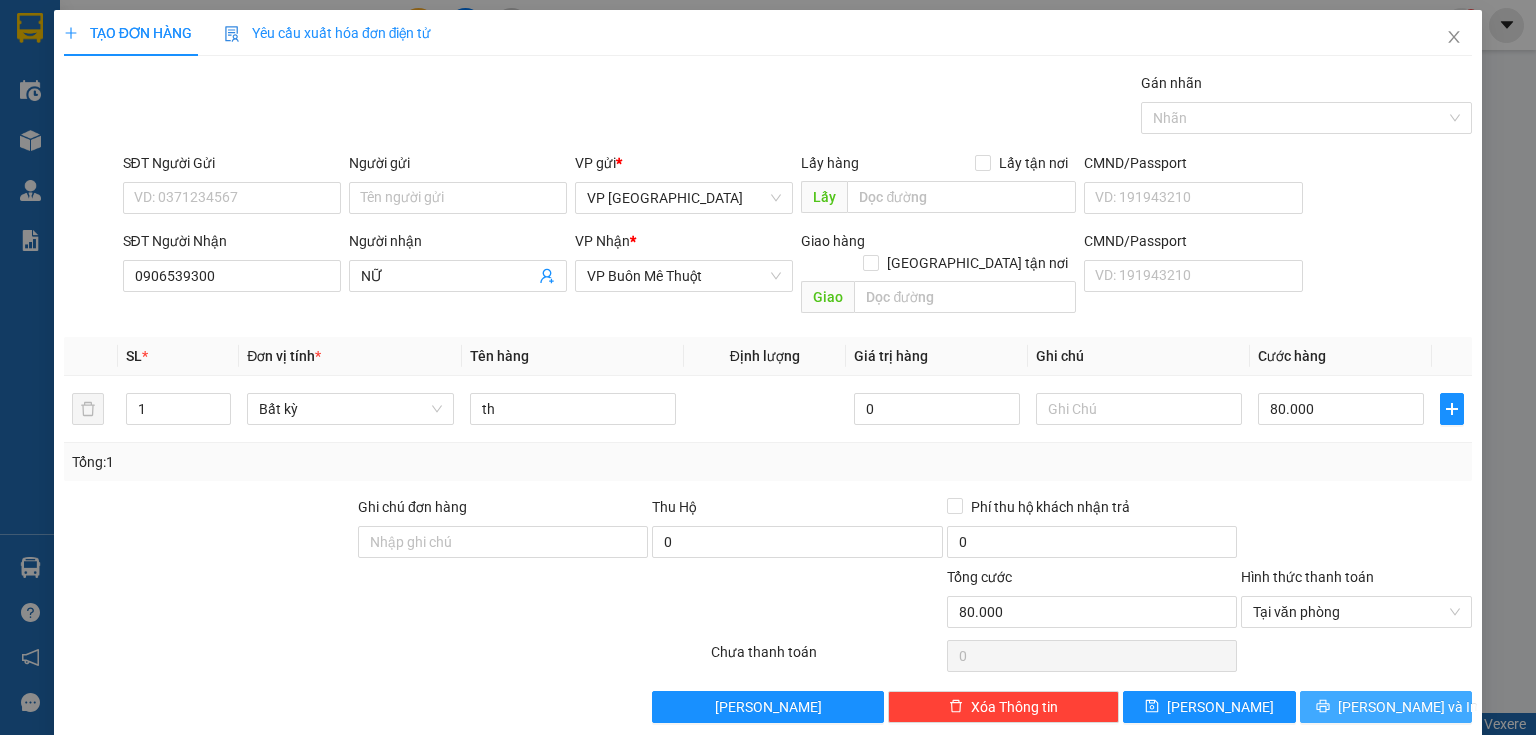 click on "[PERSON_NAME] và In" at bounding box center (1386, 707) 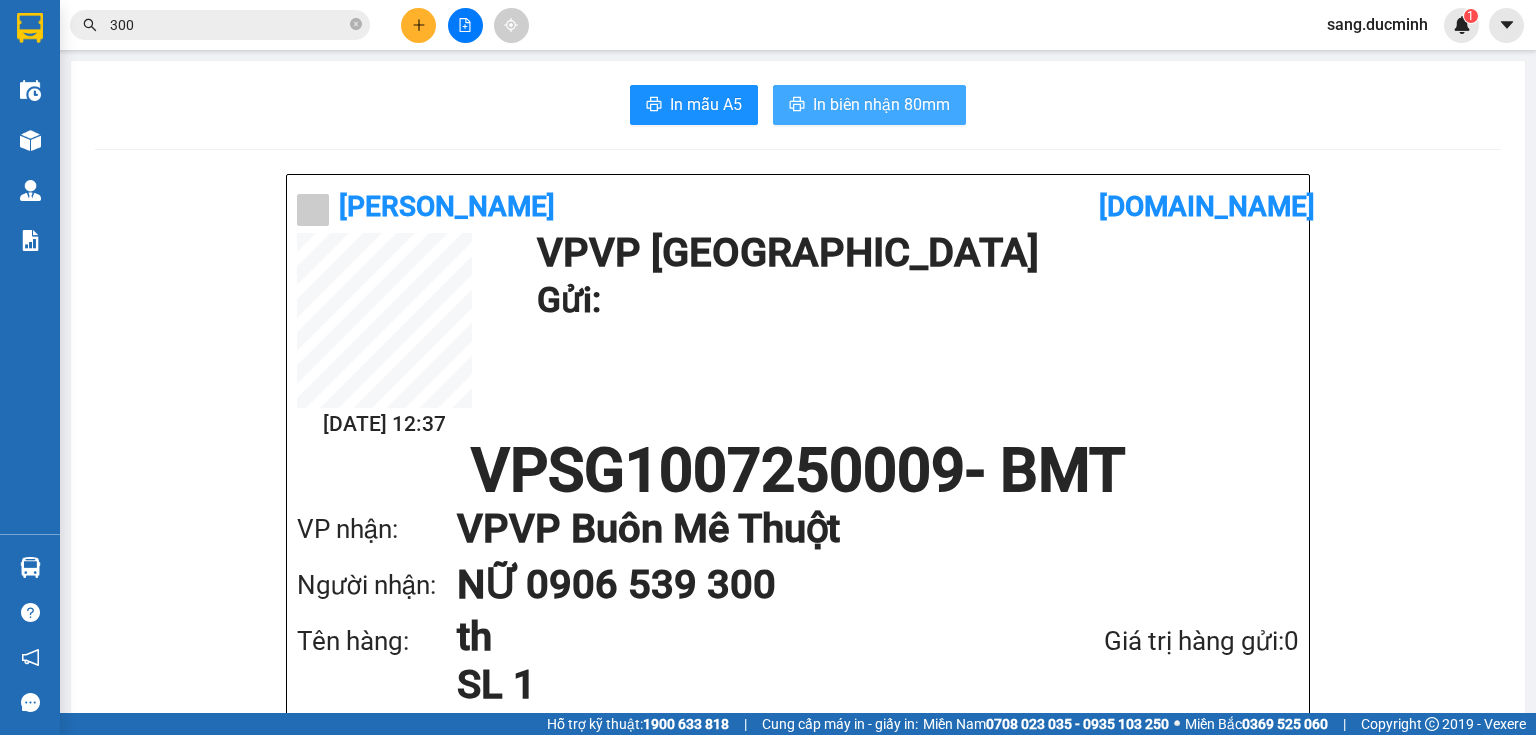 click on "In biên nhận 80mm" at bounding box center [881, 104] 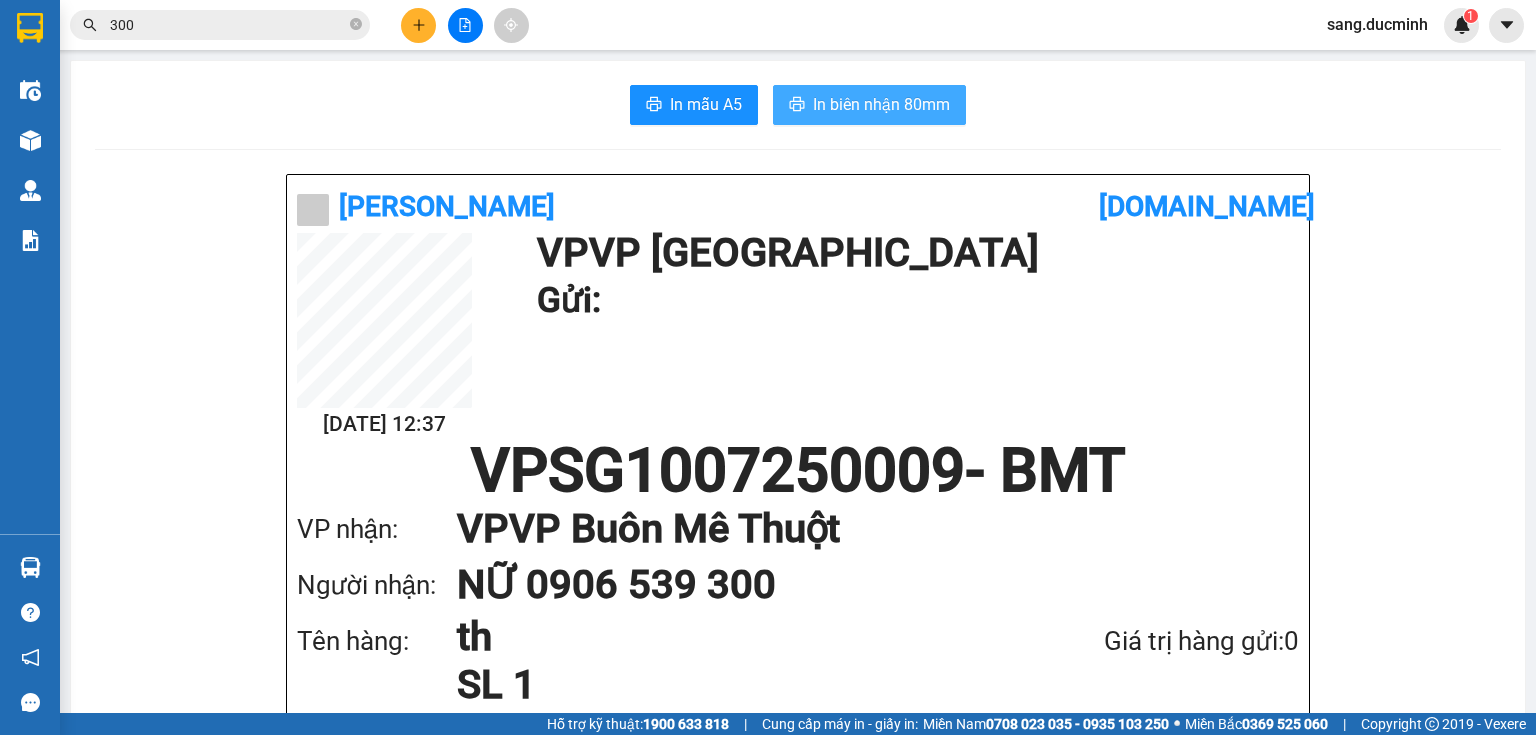 scroll, scrollTop: 0, scrollLeft: 0, axis: both 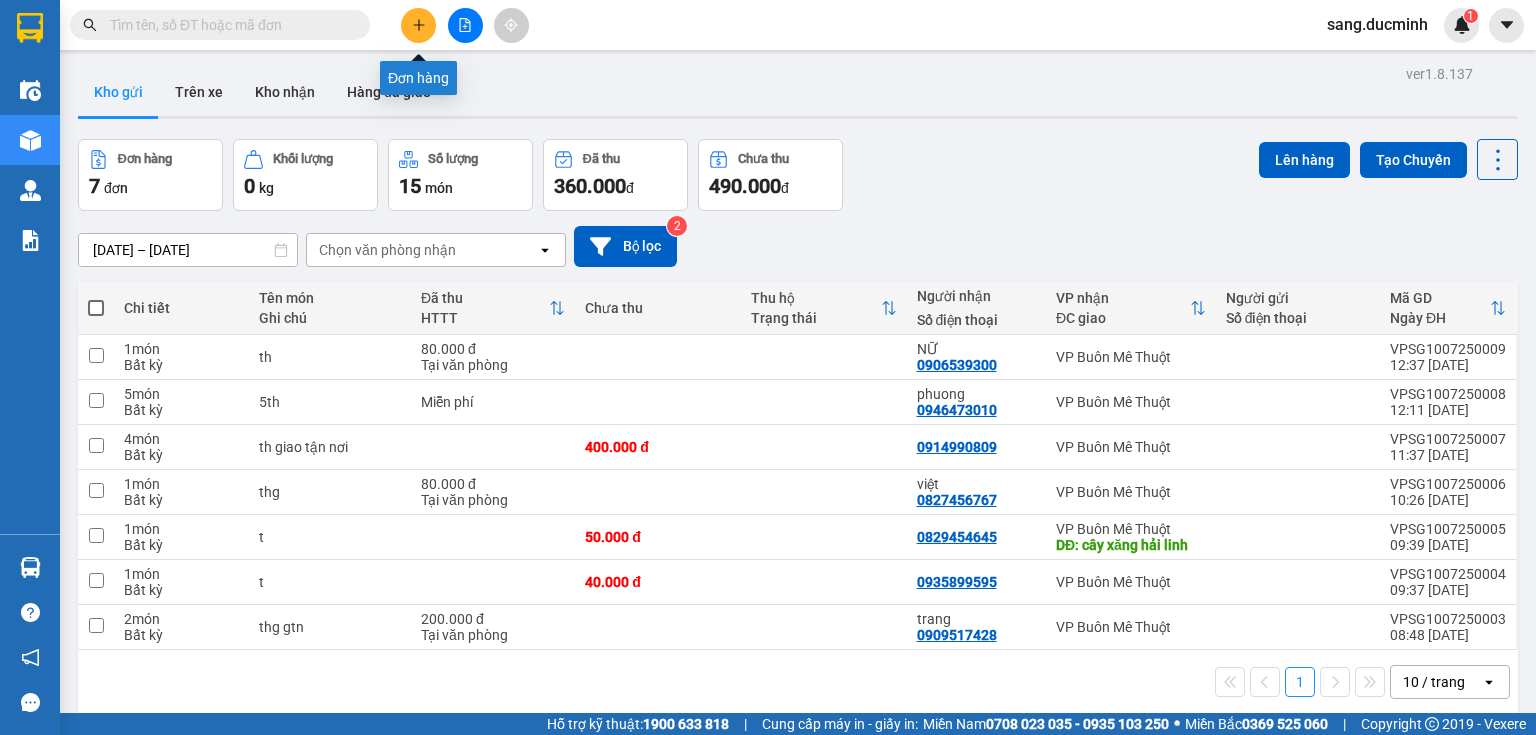 click 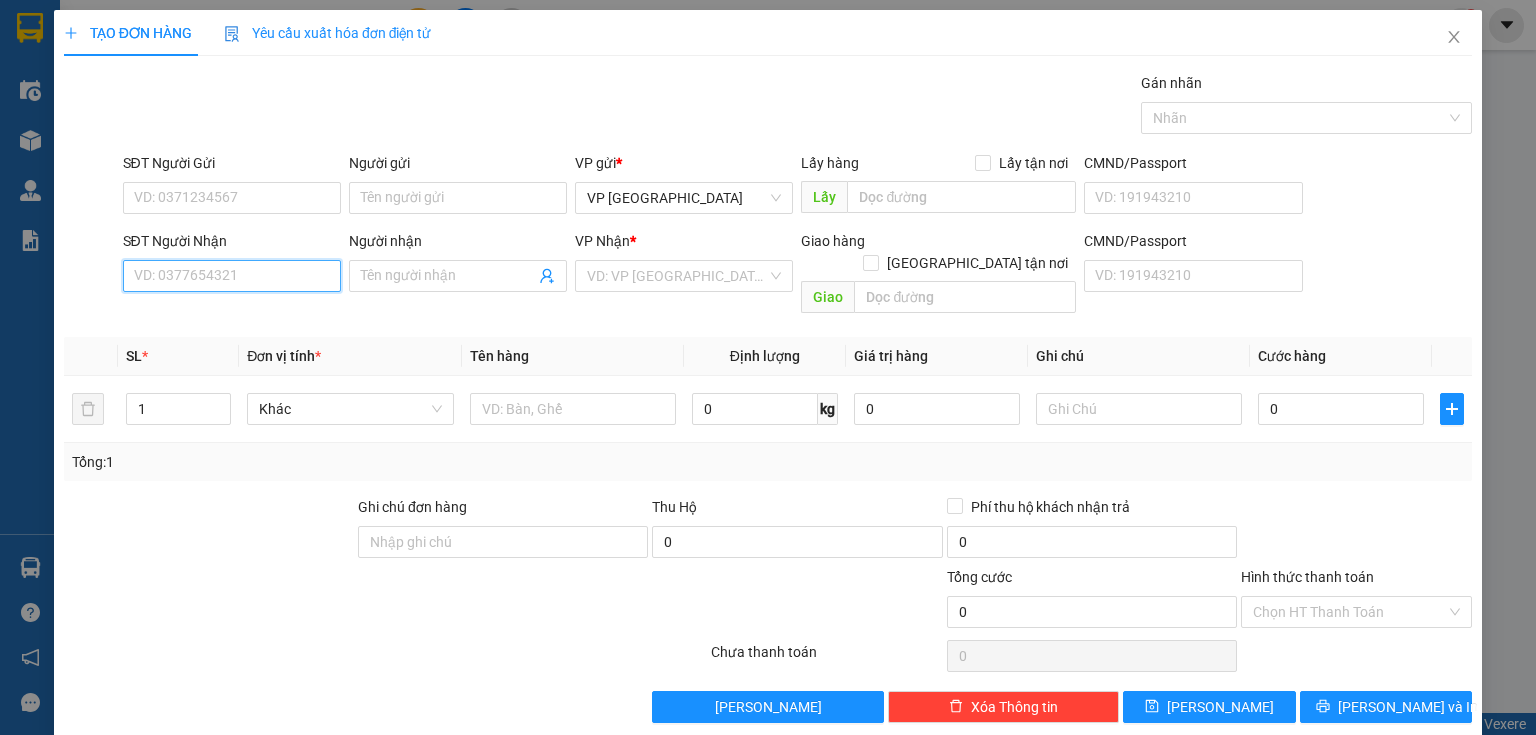 click on "SĐT Người Nhận" at bounding box center [232, 276] 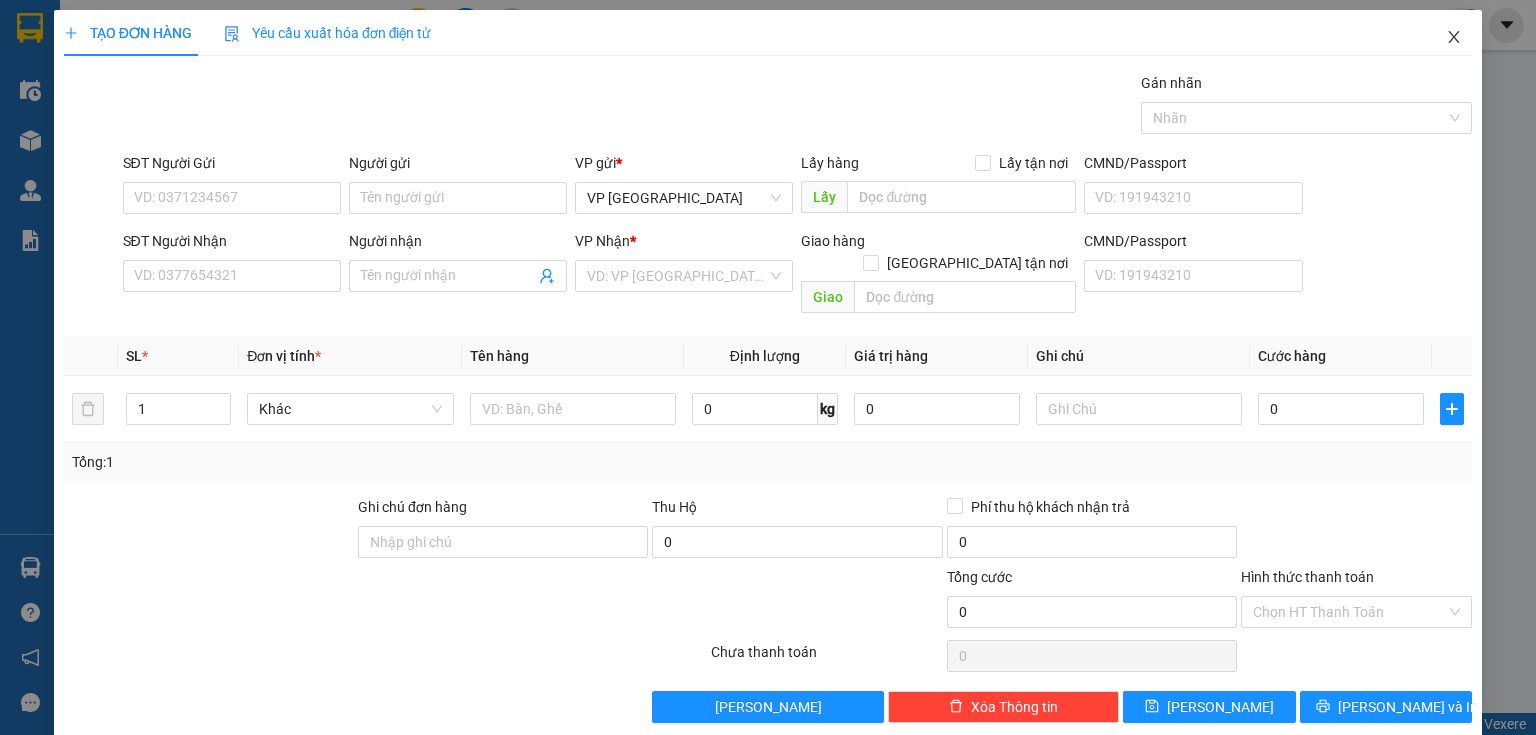 click 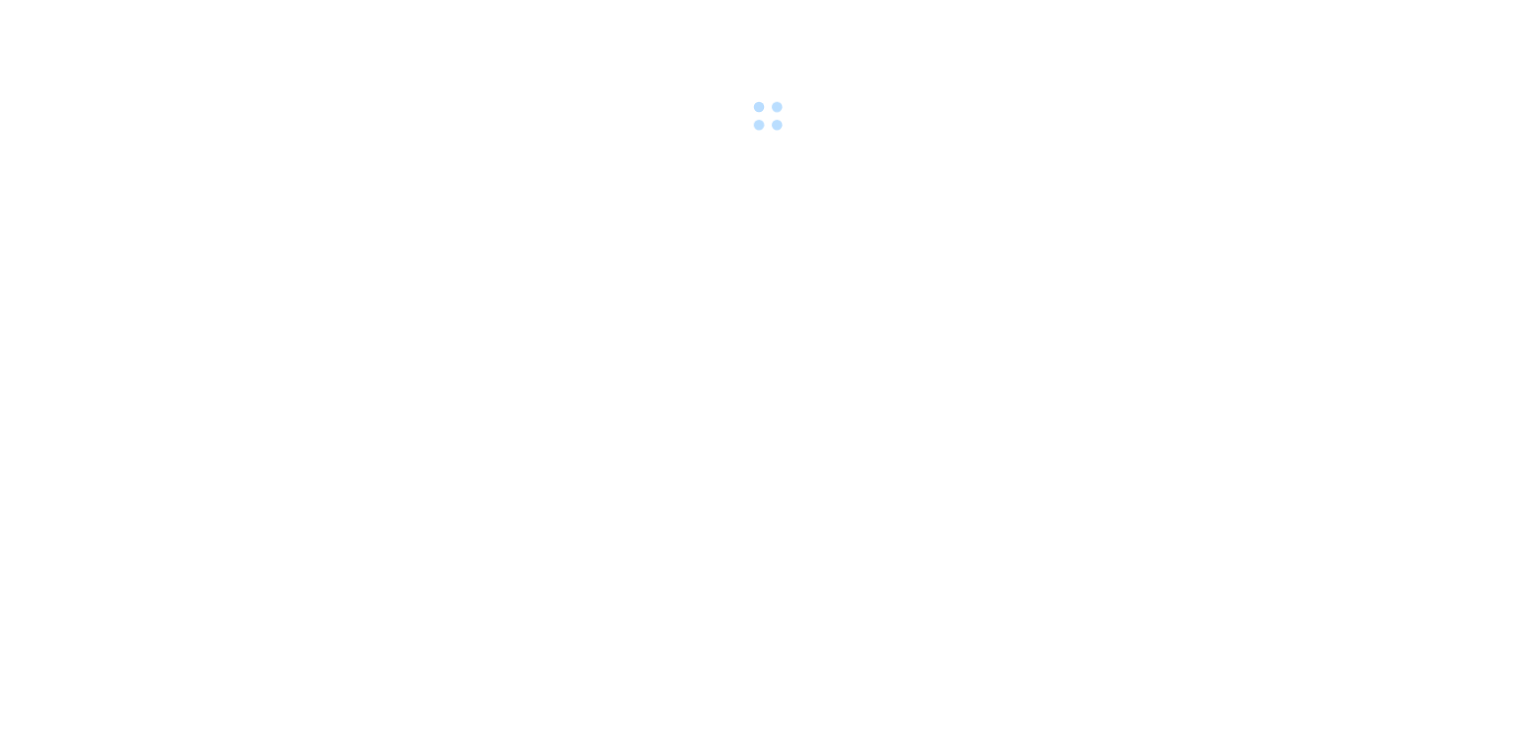 scroll, scrollTop: 0, scrollLeft: 0, axis: both 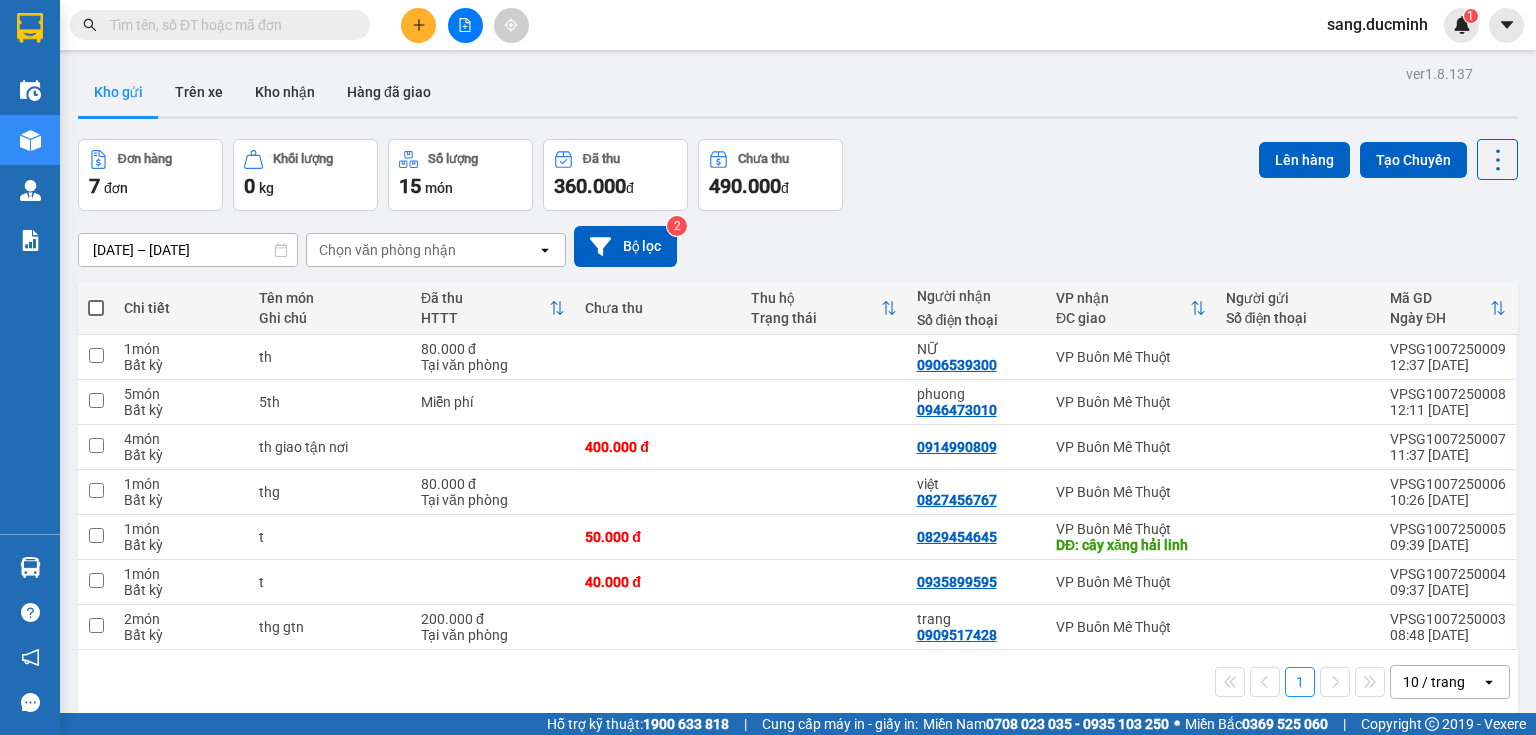 click at bounding box center (465, 25) 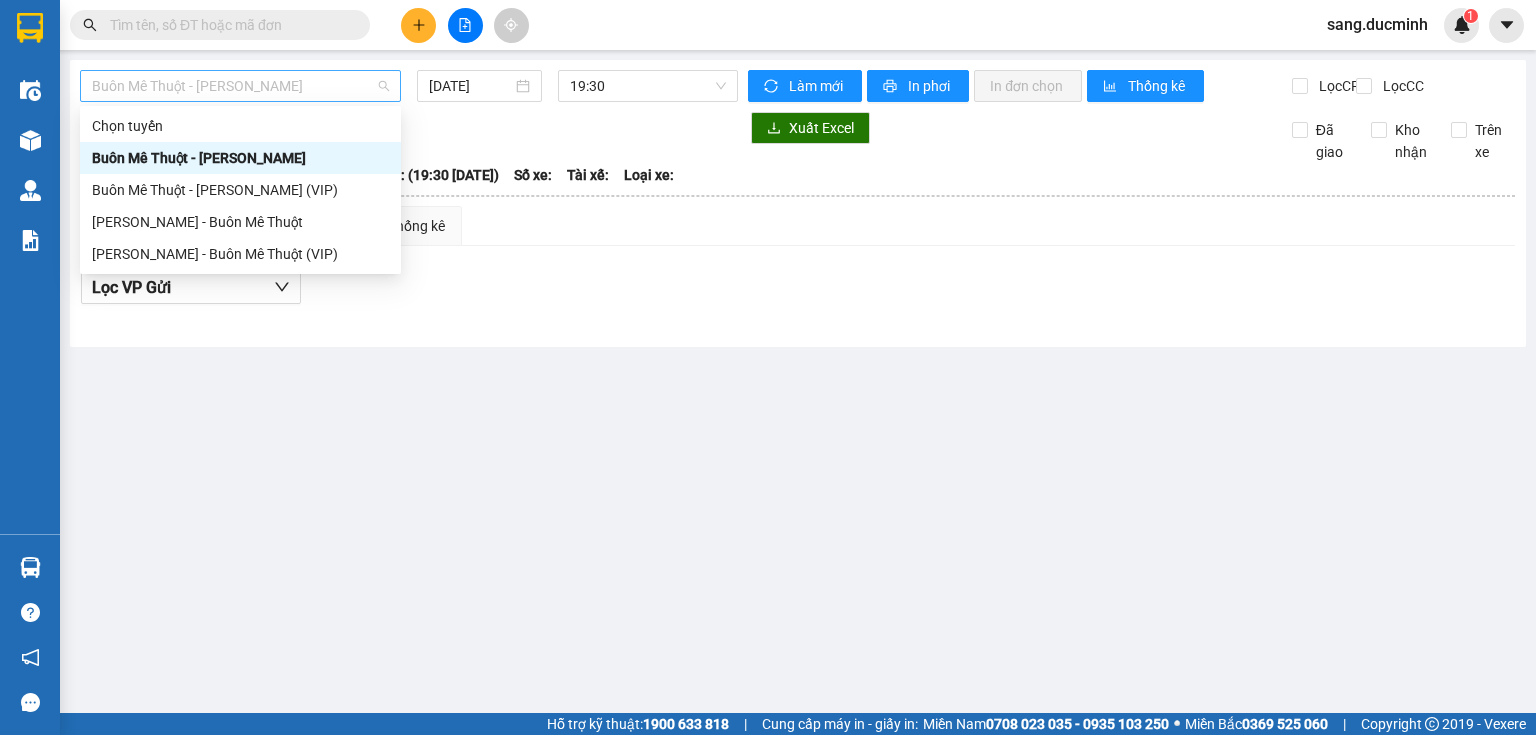 click on "Buôn Mê Thuột - [PERSON_NAME]" at bounding box center [240, 86] 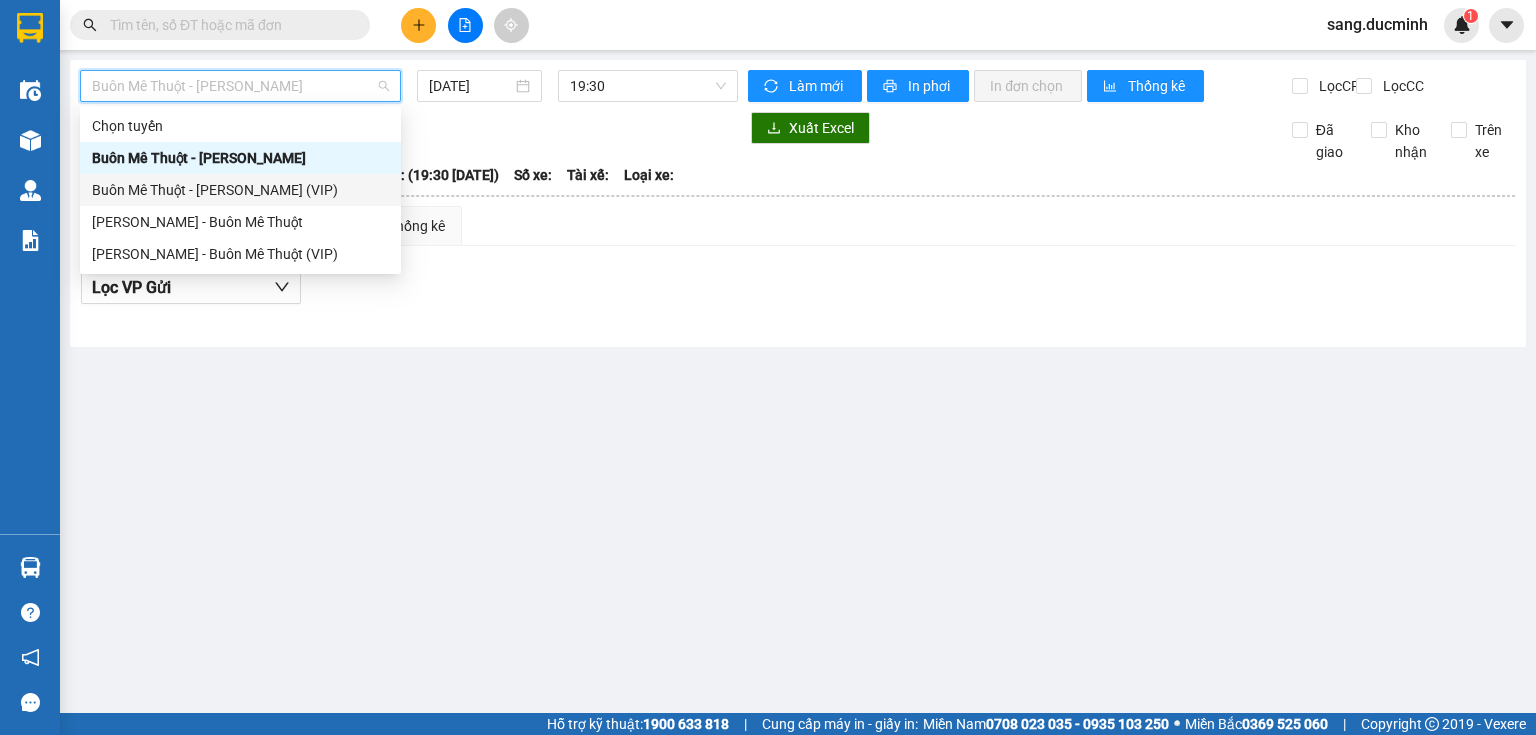 click on "Buôn Mê Thuột - [PERSON_NAME] (VIP)" at bounding box center [240, 190] 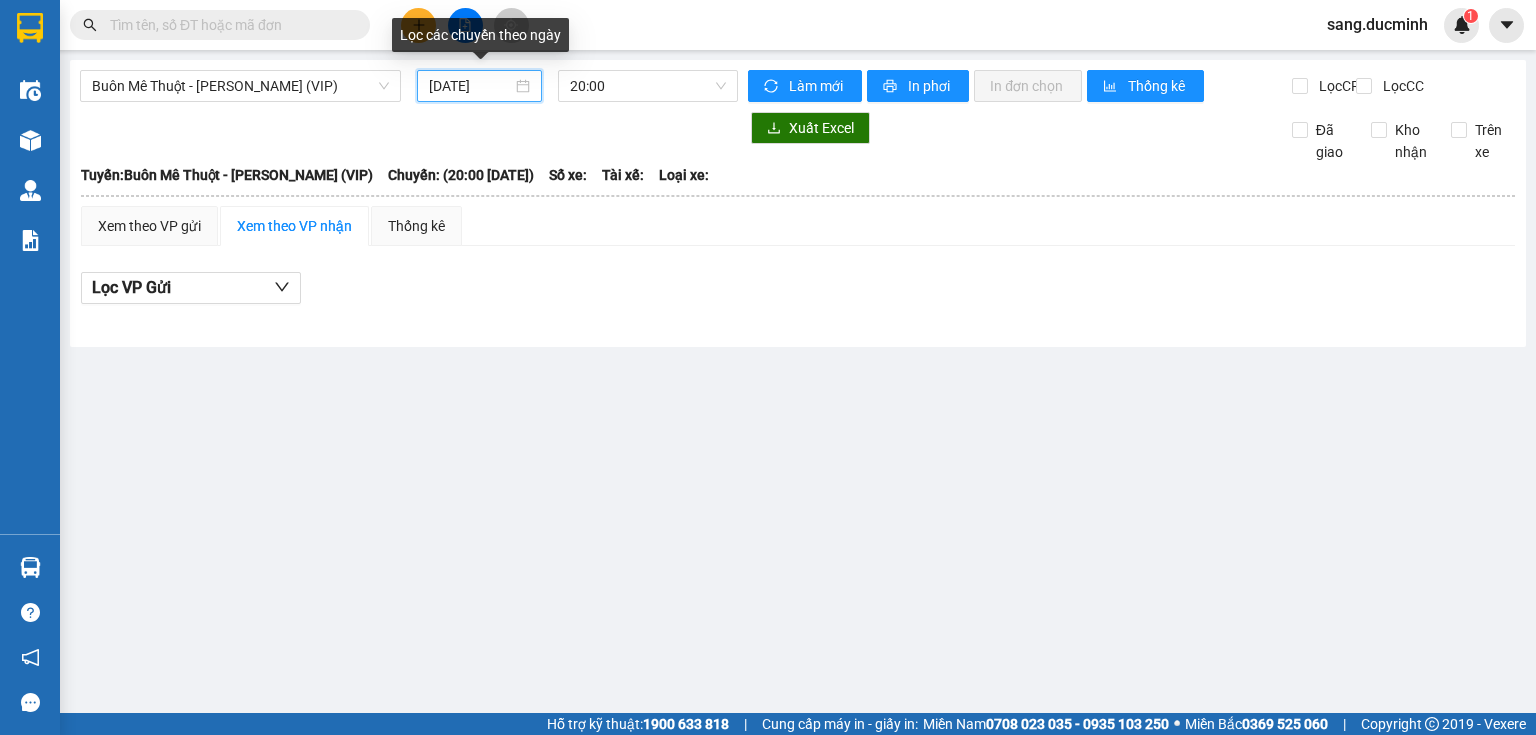 click on "[DATE]" at bounding box center [470, 86] 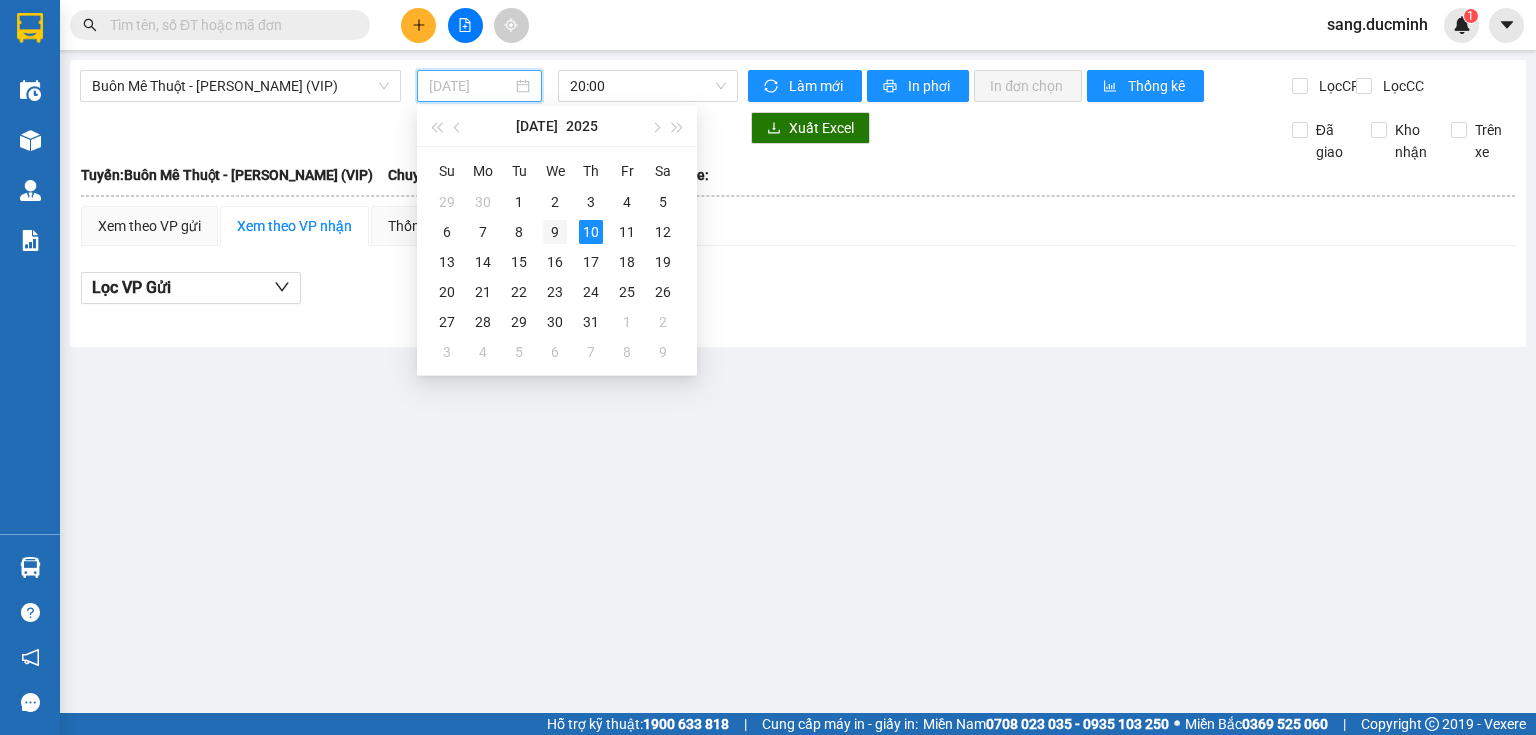 click on "9" at bounding box center [555, 232] 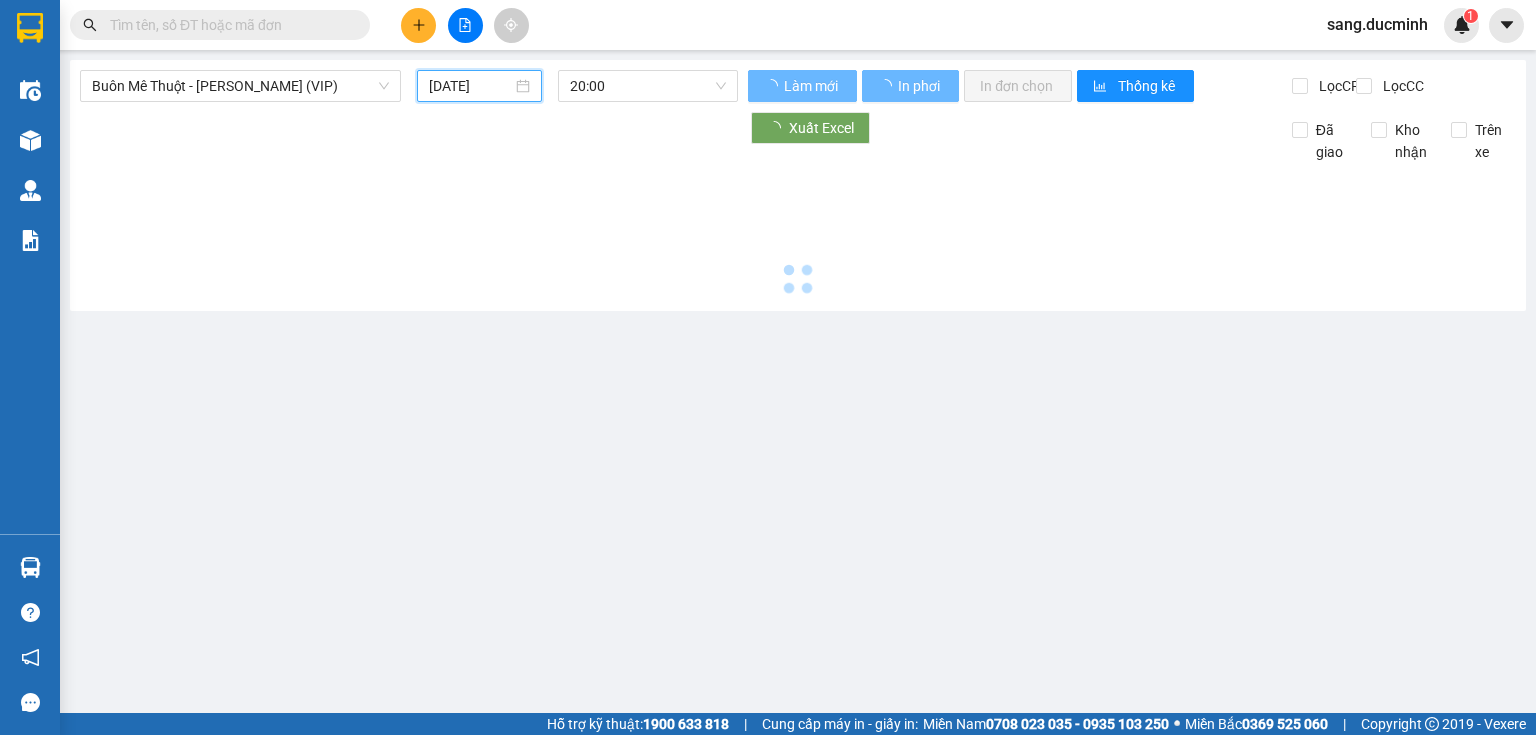 type on "[DATE]" 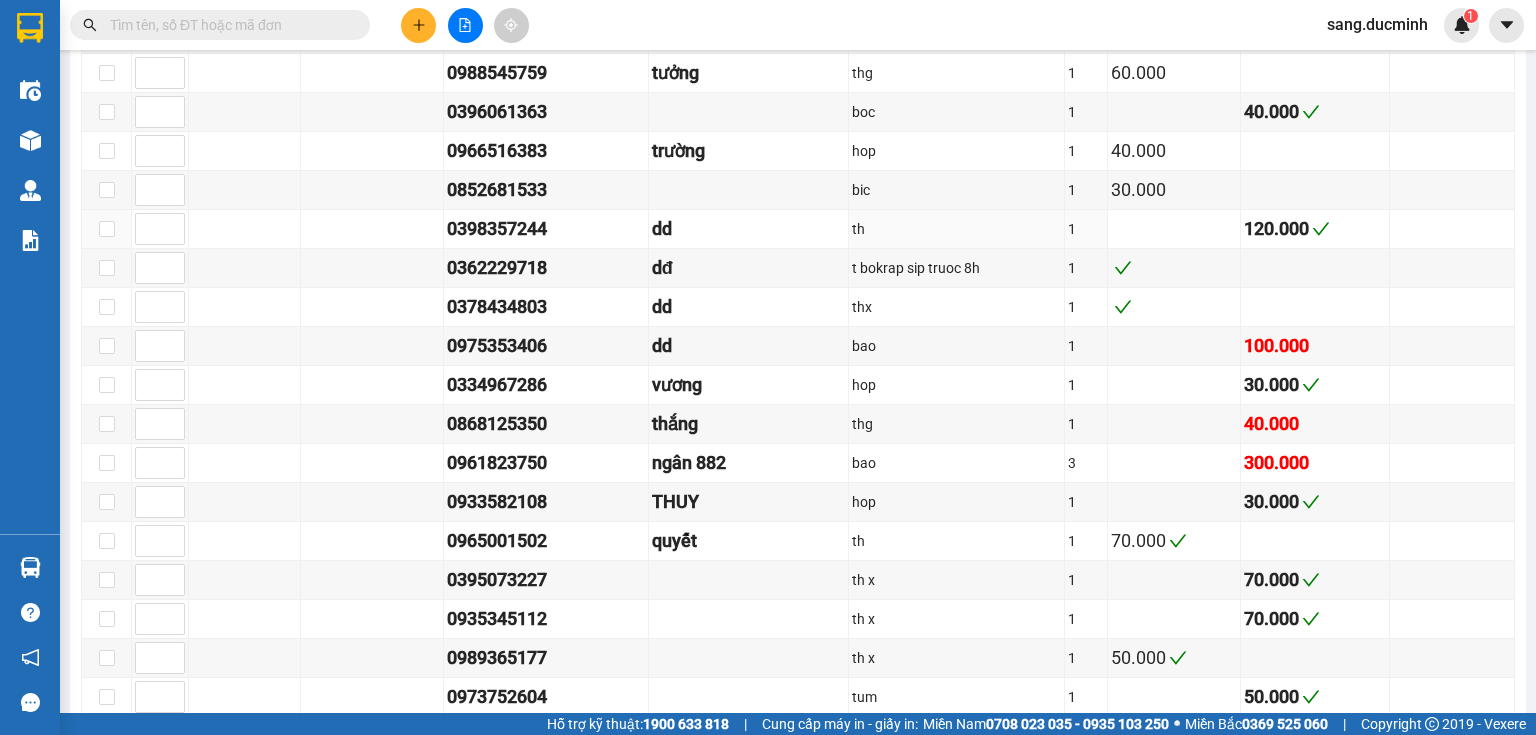 scroll, scrollTop: 1546, scrollLeft: 0, axis: vertical 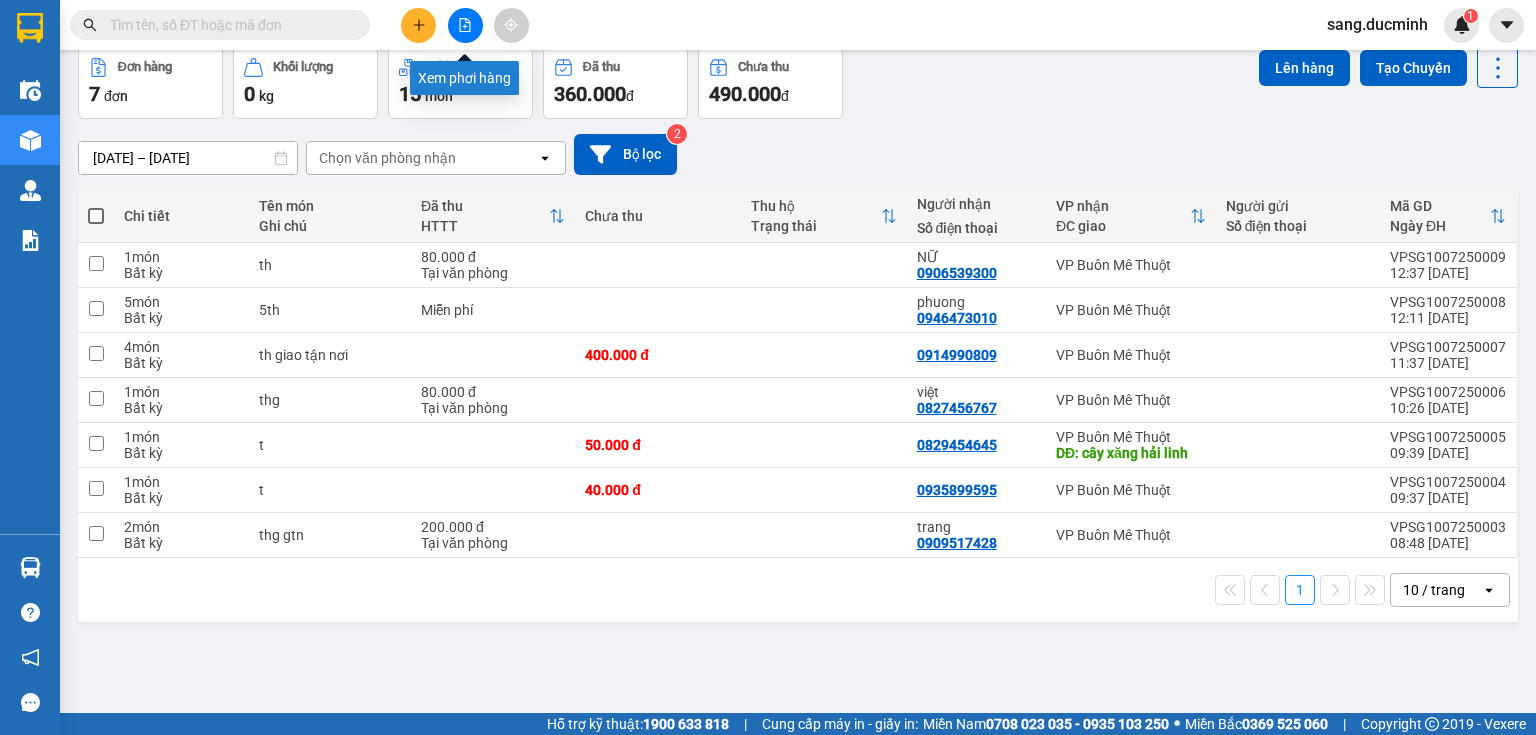click 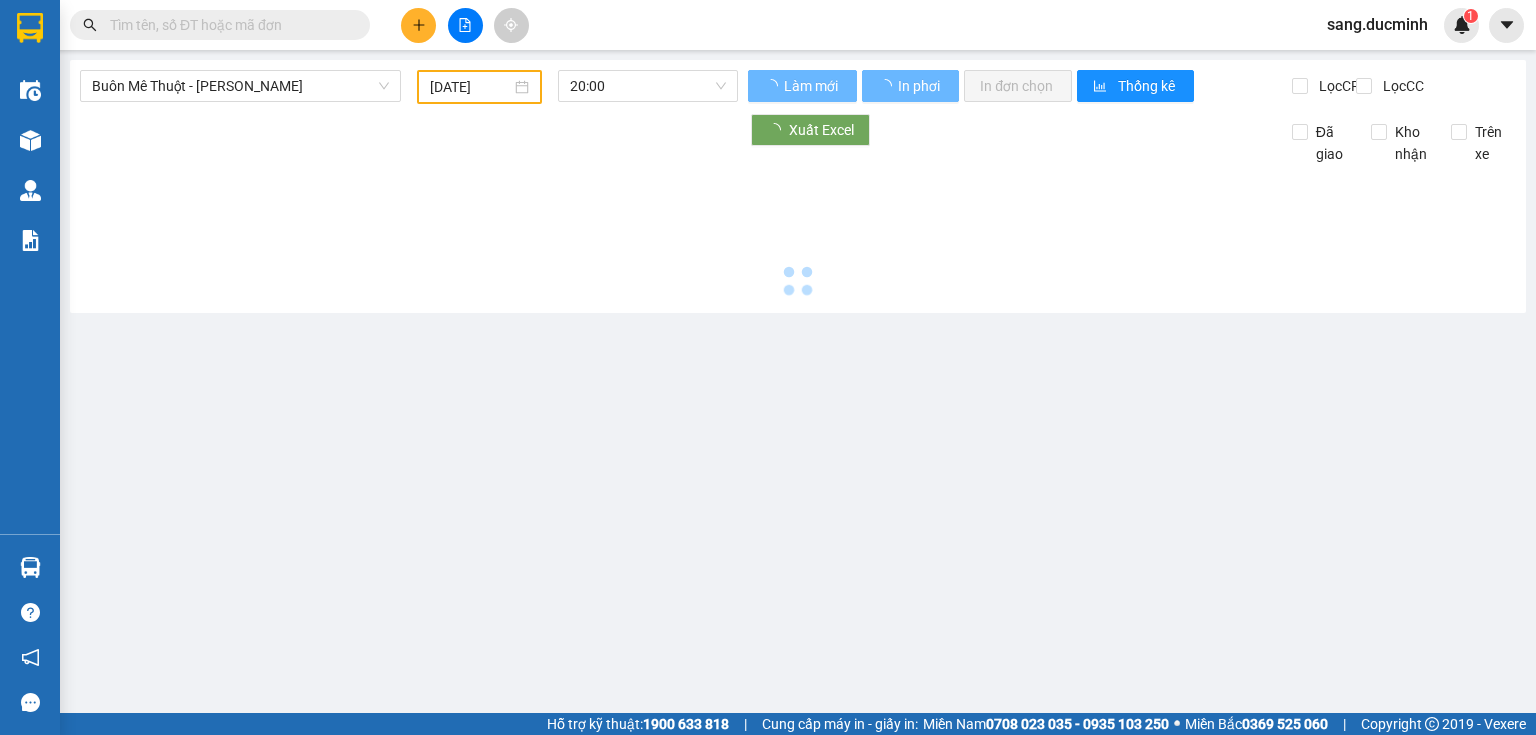 scroll, scrollTop: 0, scrollLeft: 0, axis: both 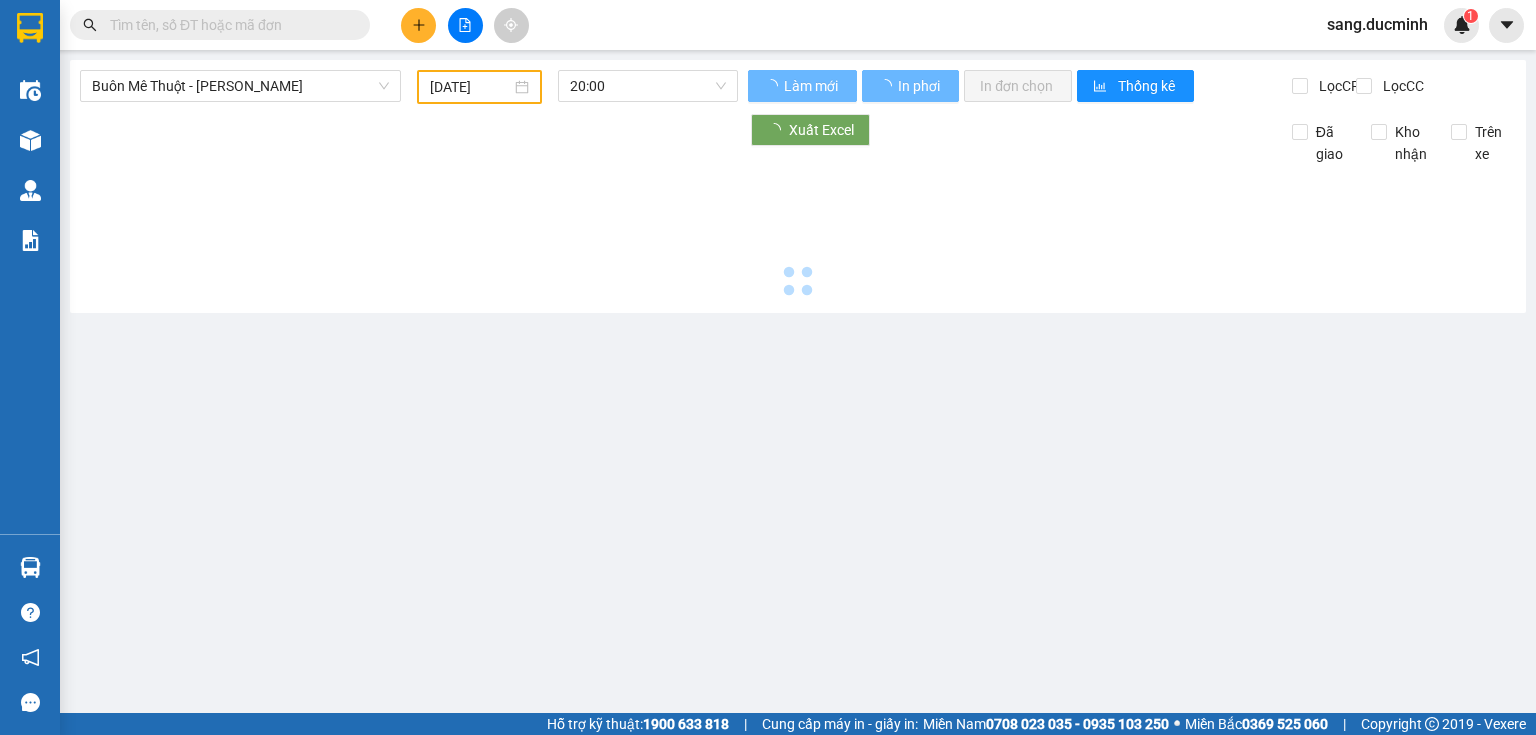 type on "[DATE]" 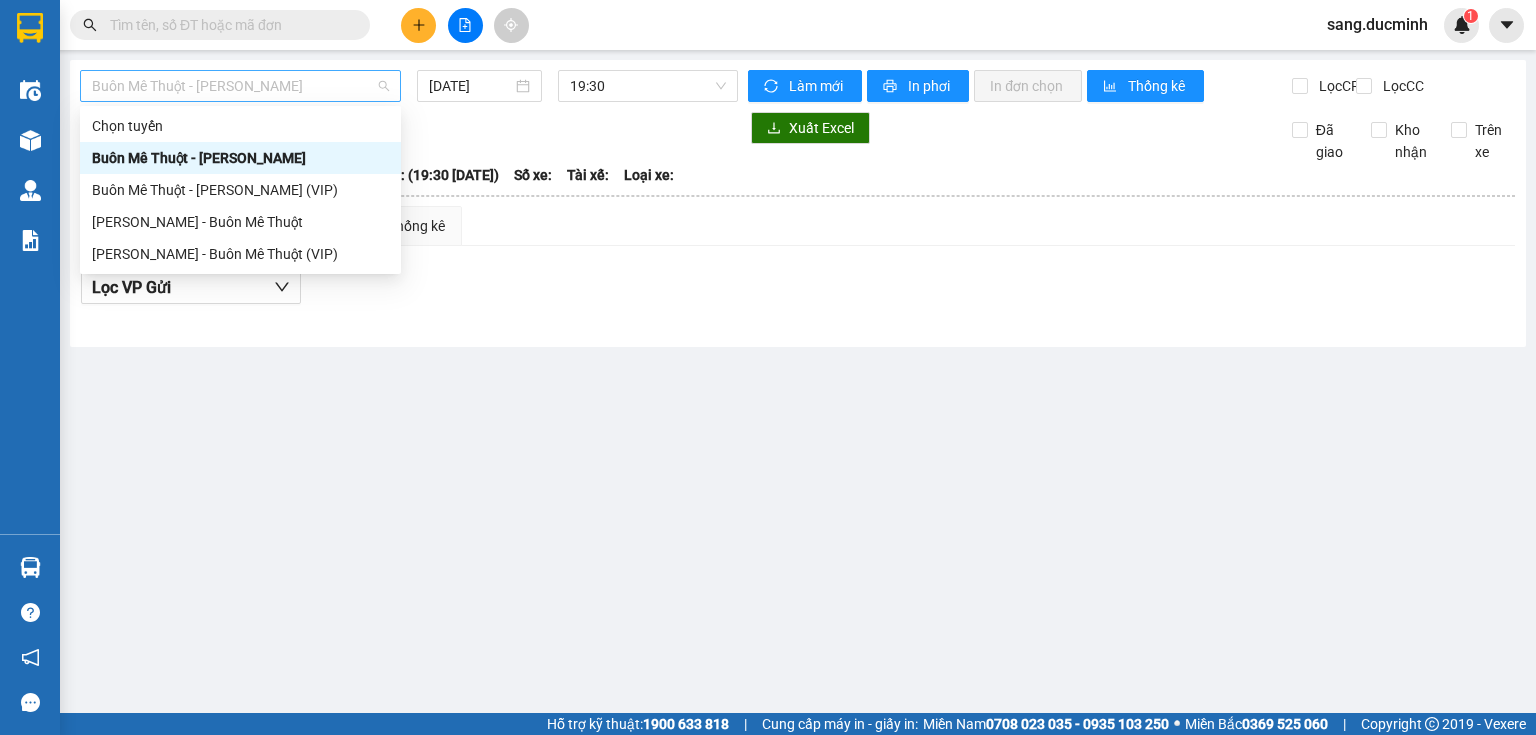 click on "Buôn Mê Thuột - Hồ Chí Minh" at bounding box center [240, 86] 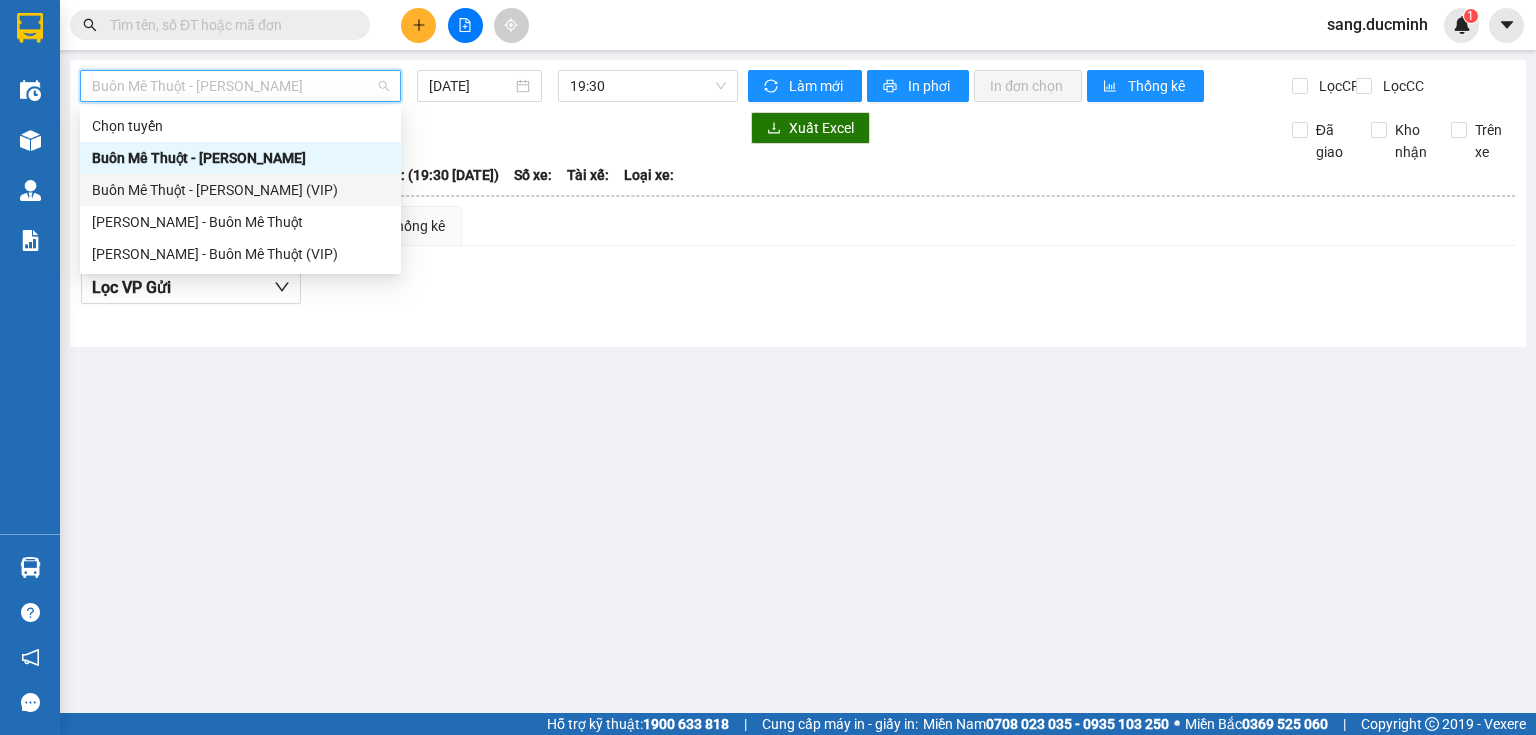 click on "Buôn Mê Thuột - Hồ Chí Minh (VIP)" at bounding box center (240, 190) 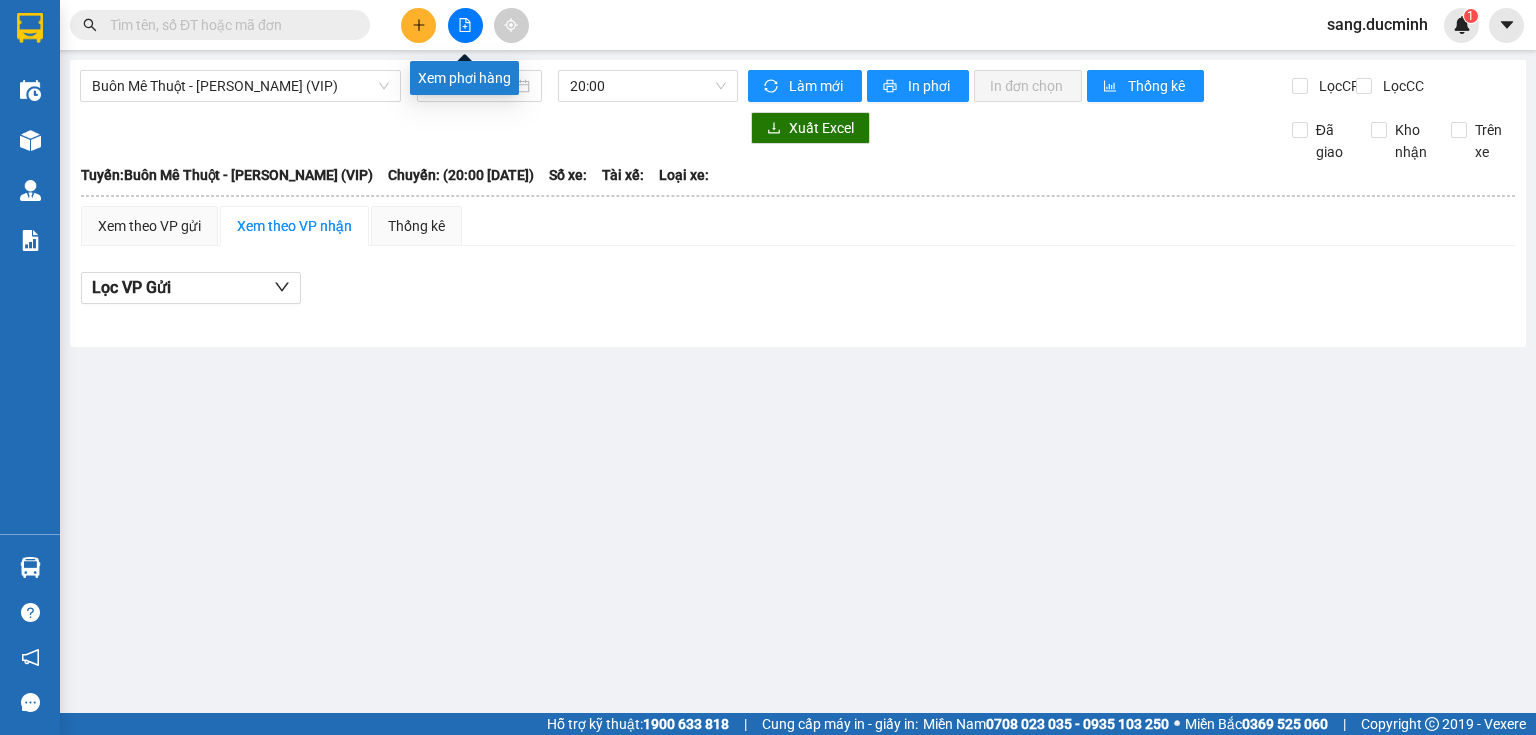 click 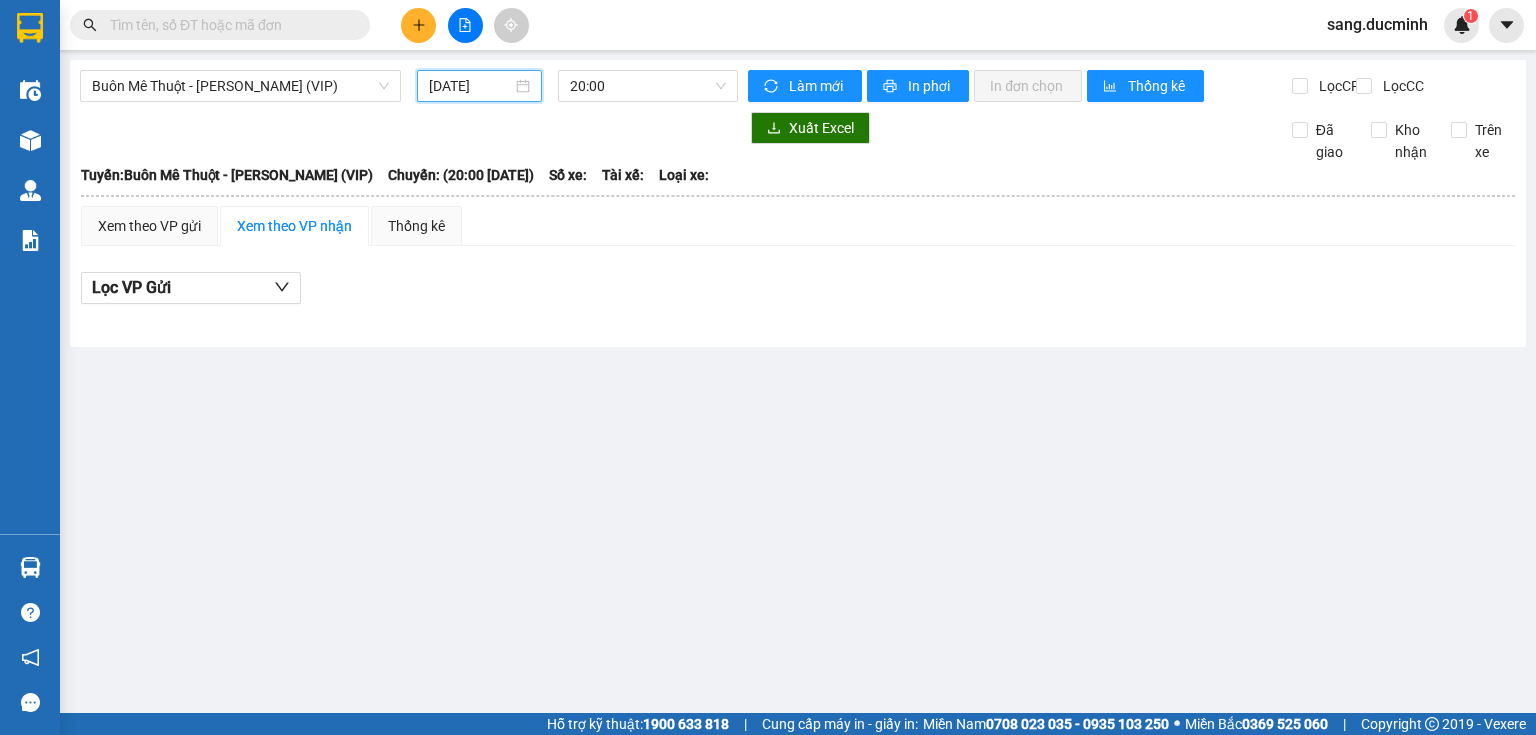 click on "[DATE]" at bounding box center [470, 86] 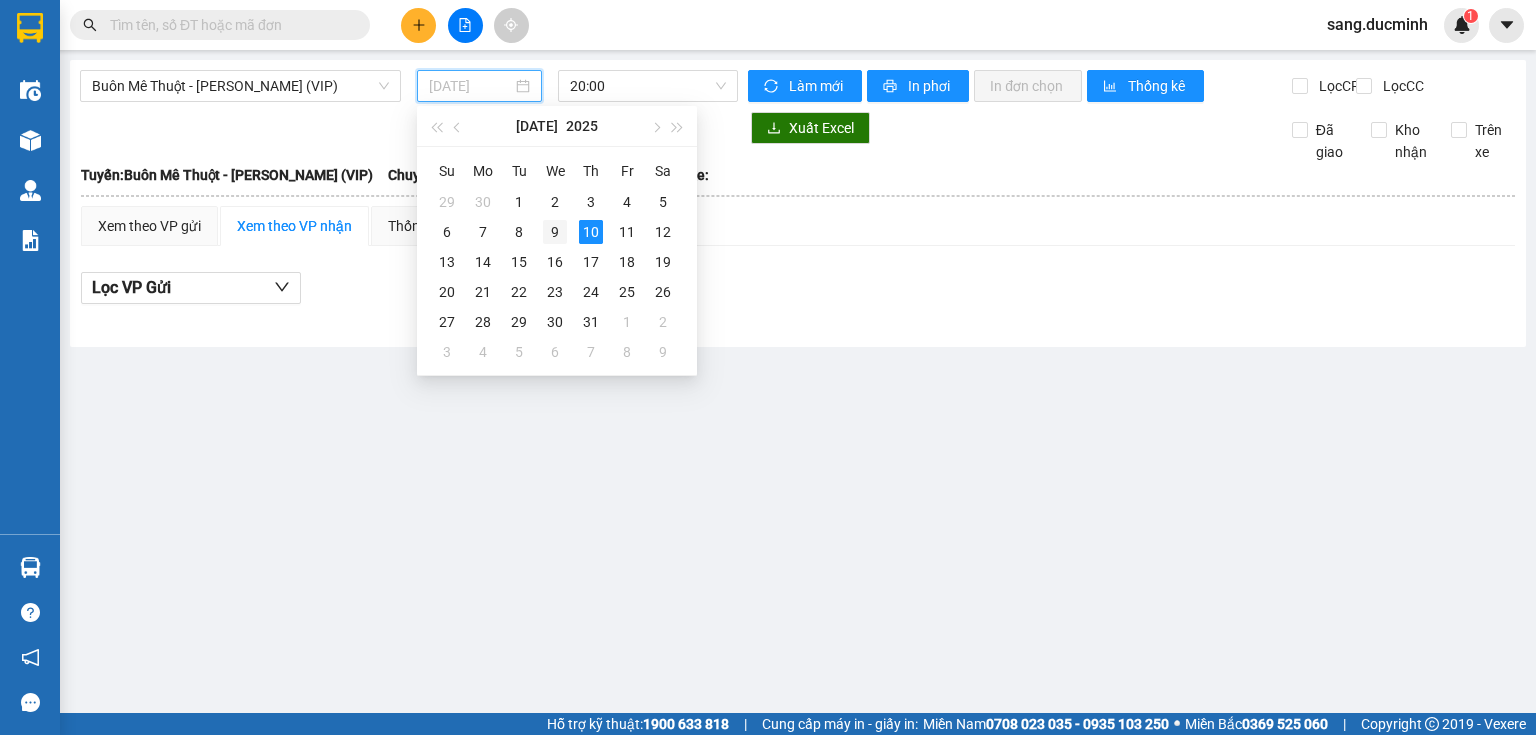 click on "9" at bounding box center (555, 232) 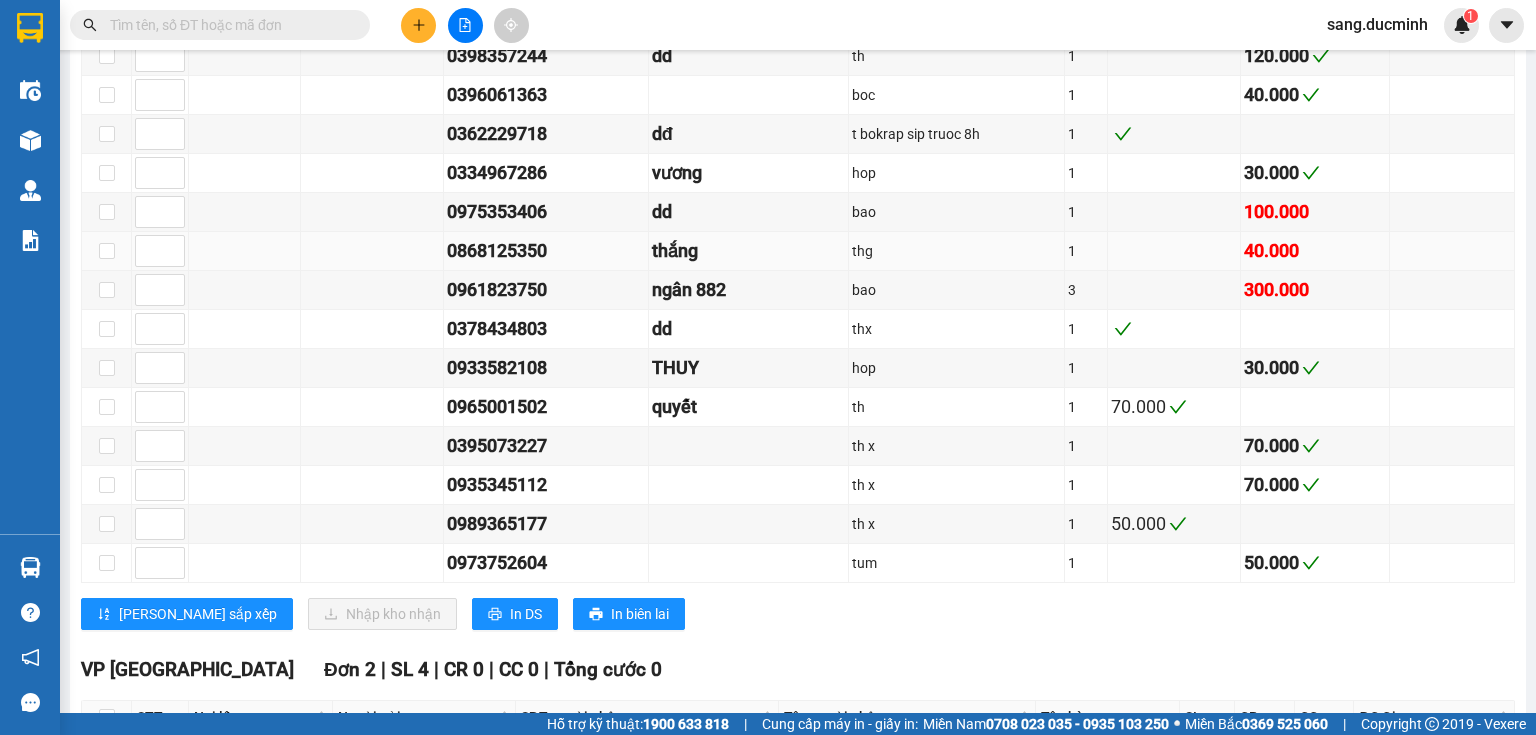 scroll, scrollTop: 1840, scrollLeft: 0, axis: vertical 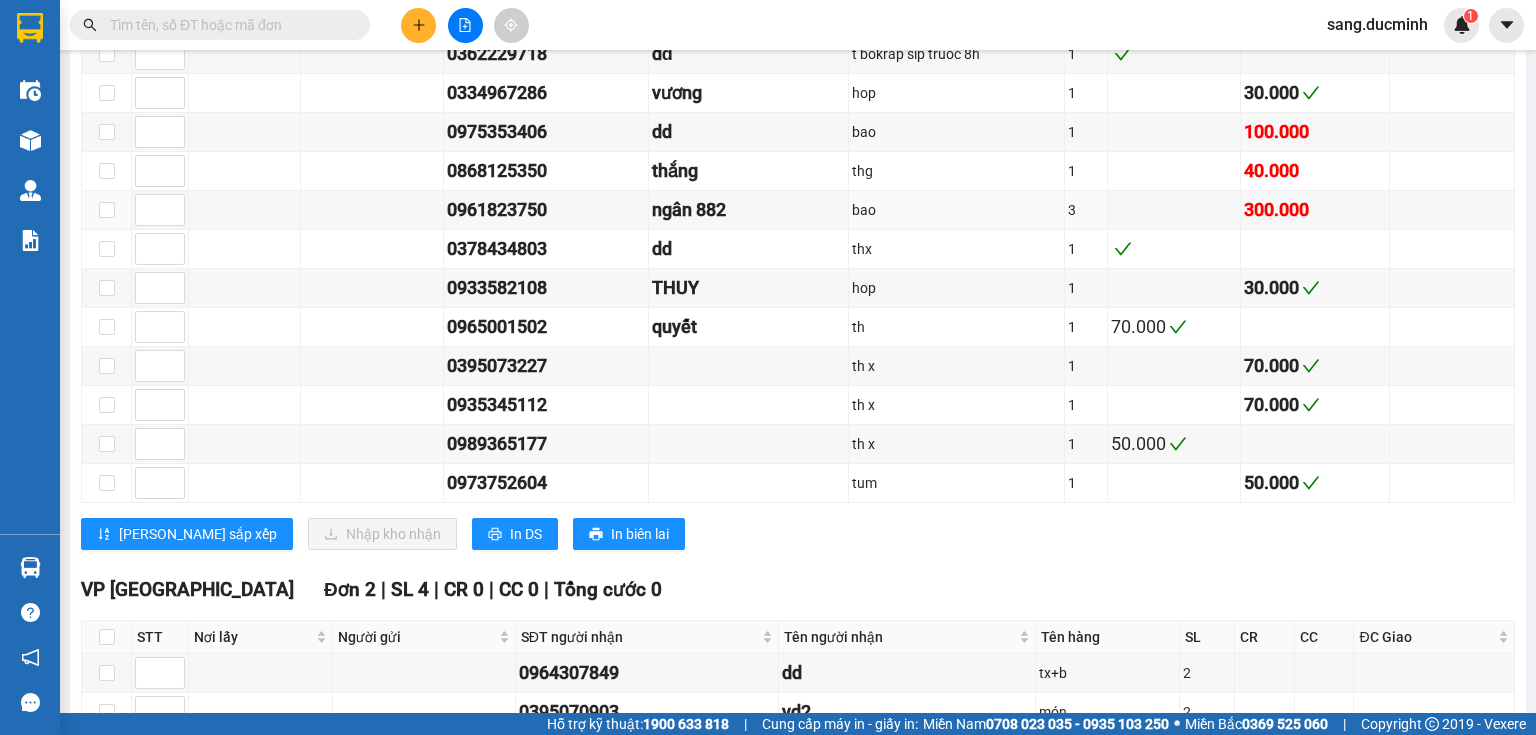 drag, startPoint x: 540, startPoint y: 216, endPoint x: 823, endPoint y: 533, distance: 424.9447 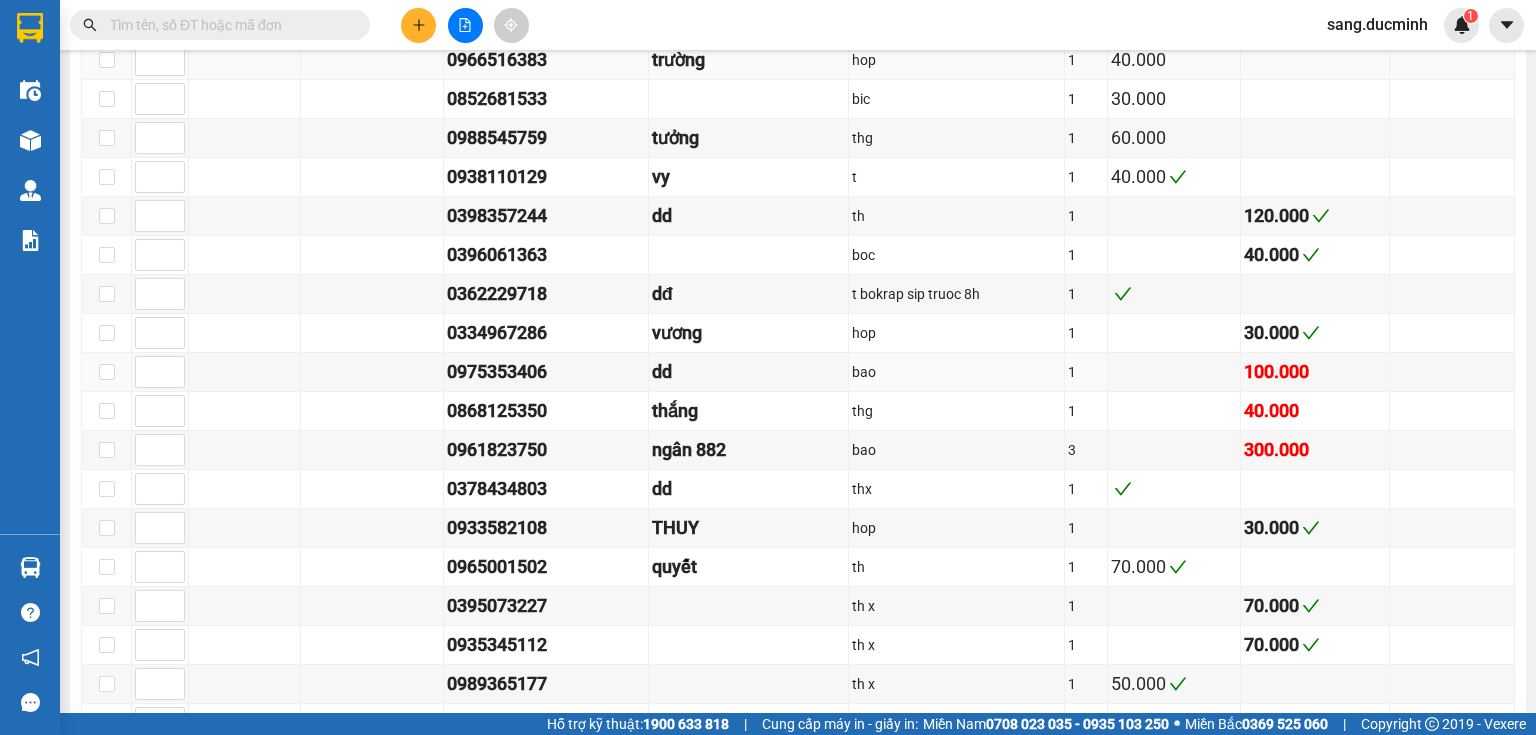 scroll, scrollTop: 1680, scrollLeft: 0, axis: vertical 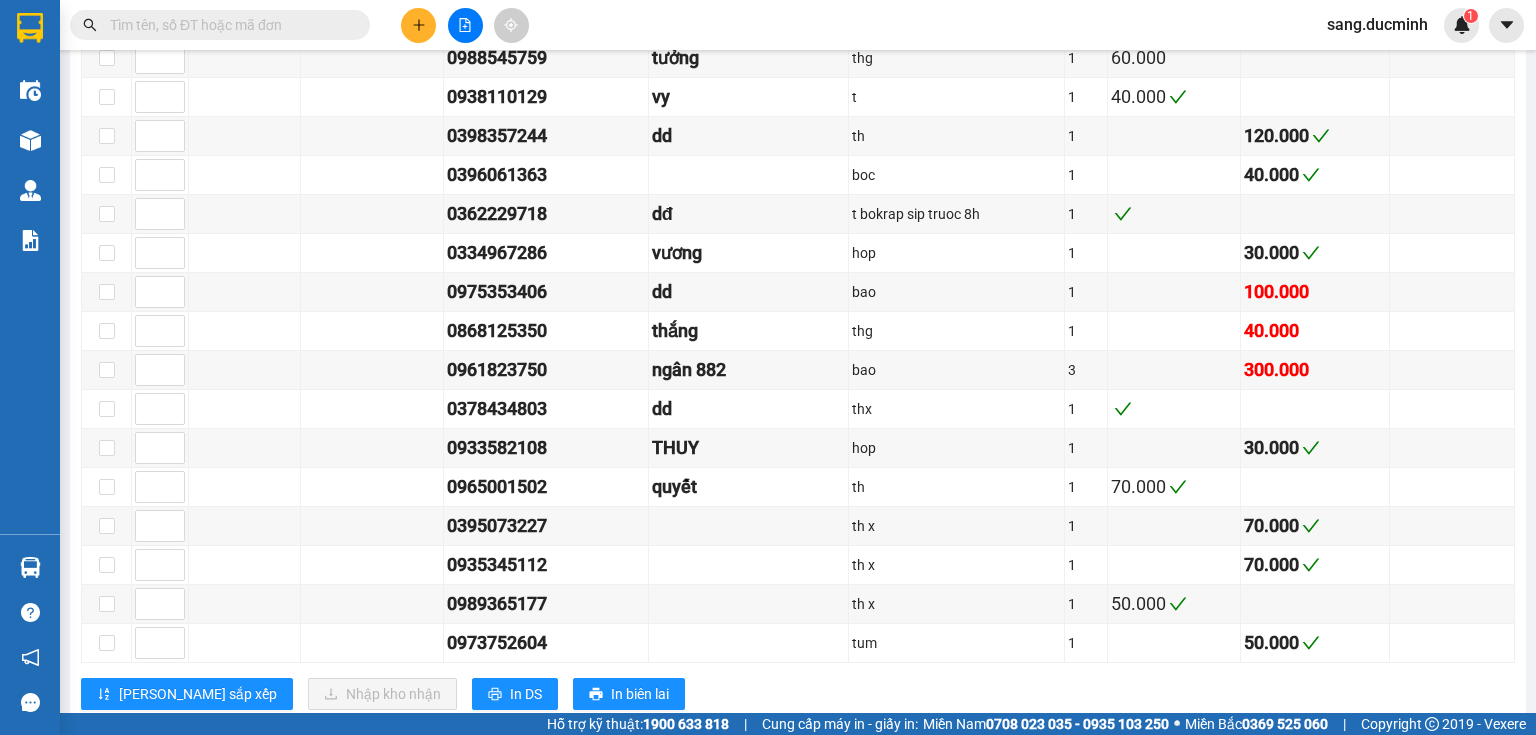 click at bounding box center [228, 25] 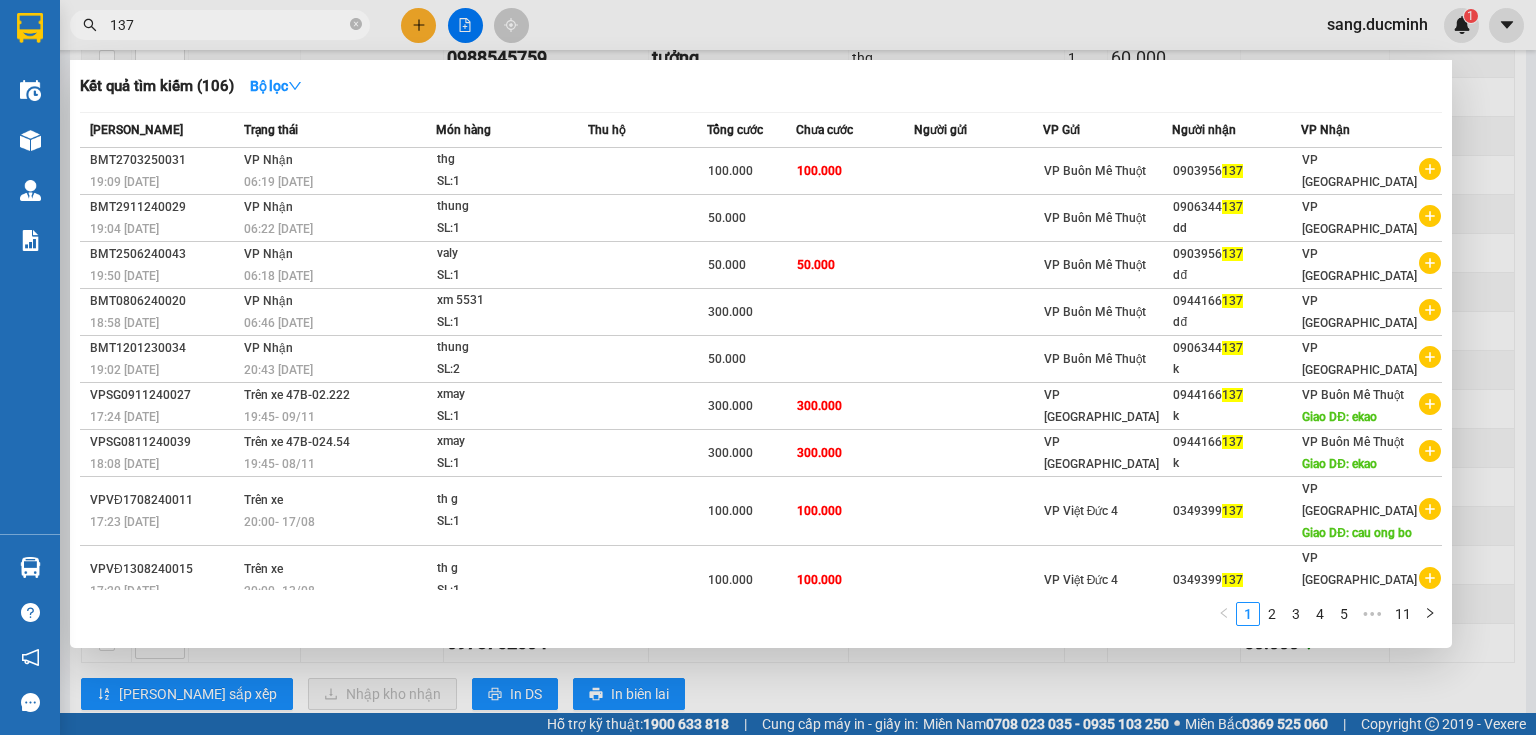 type on "137" 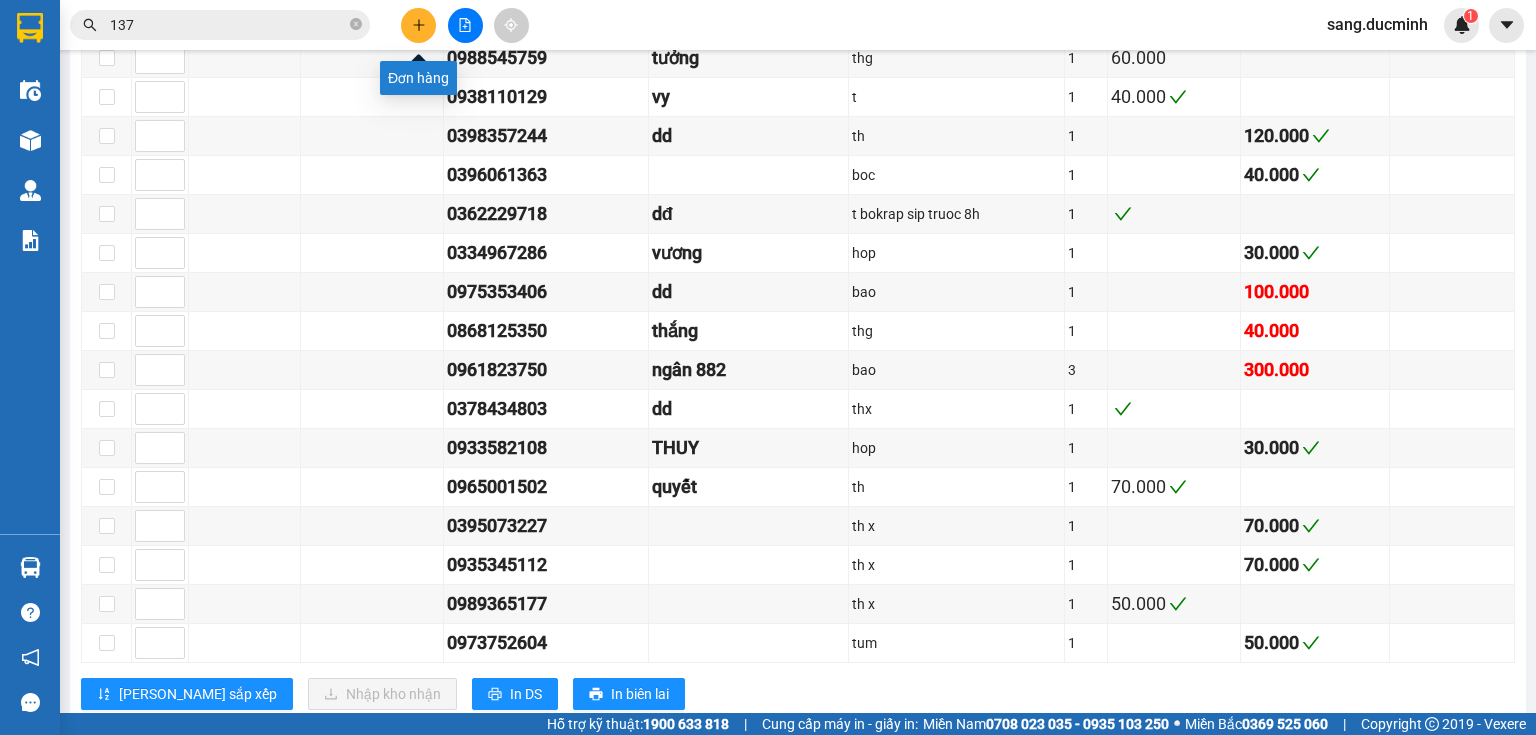 click 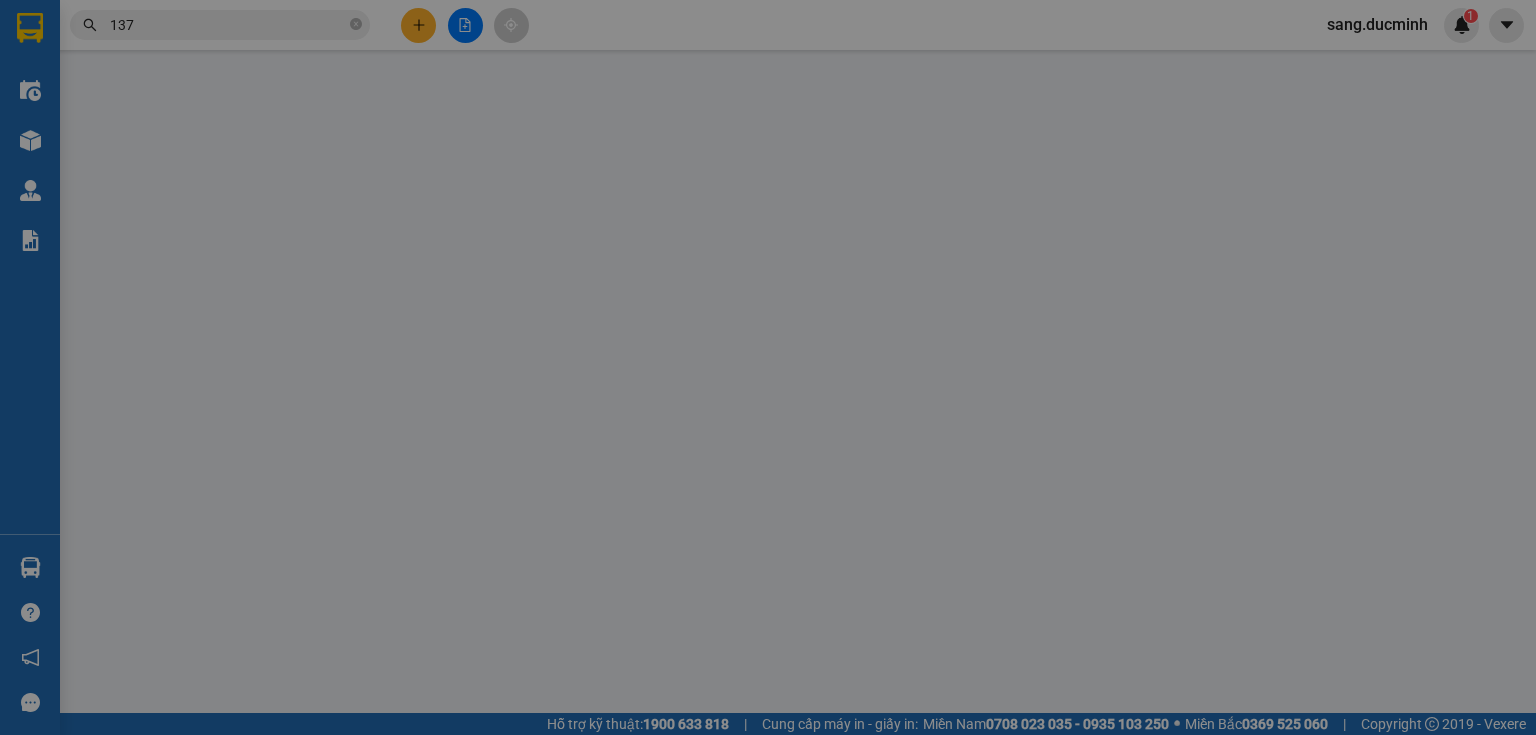 scroll, scrollTop: 0, scrollLeft: 0, axis: both 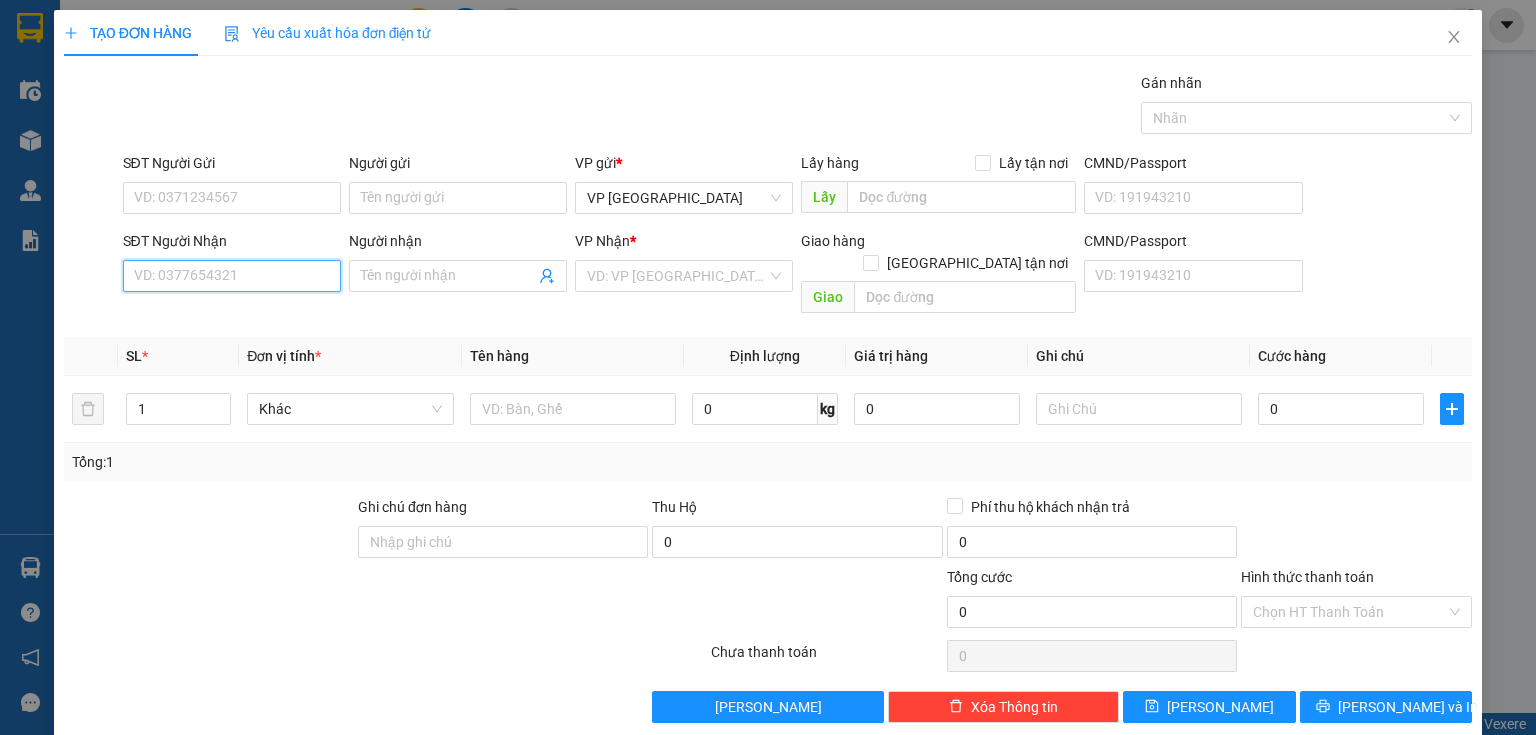 click on "SĐT Người Nhận" at bounding box center [232, 276] 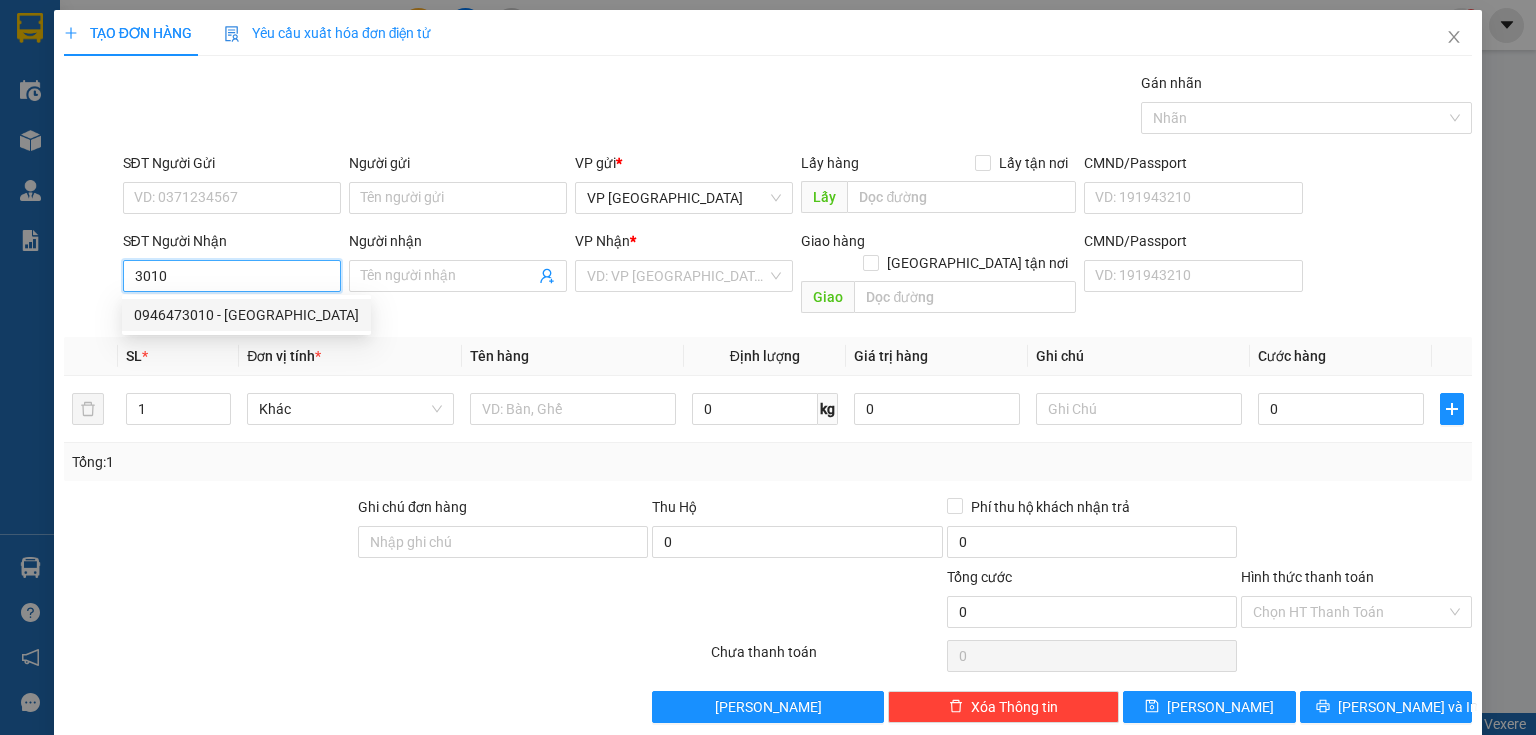 click on "0946473010 - phuong" at bounding box center (246, 315) 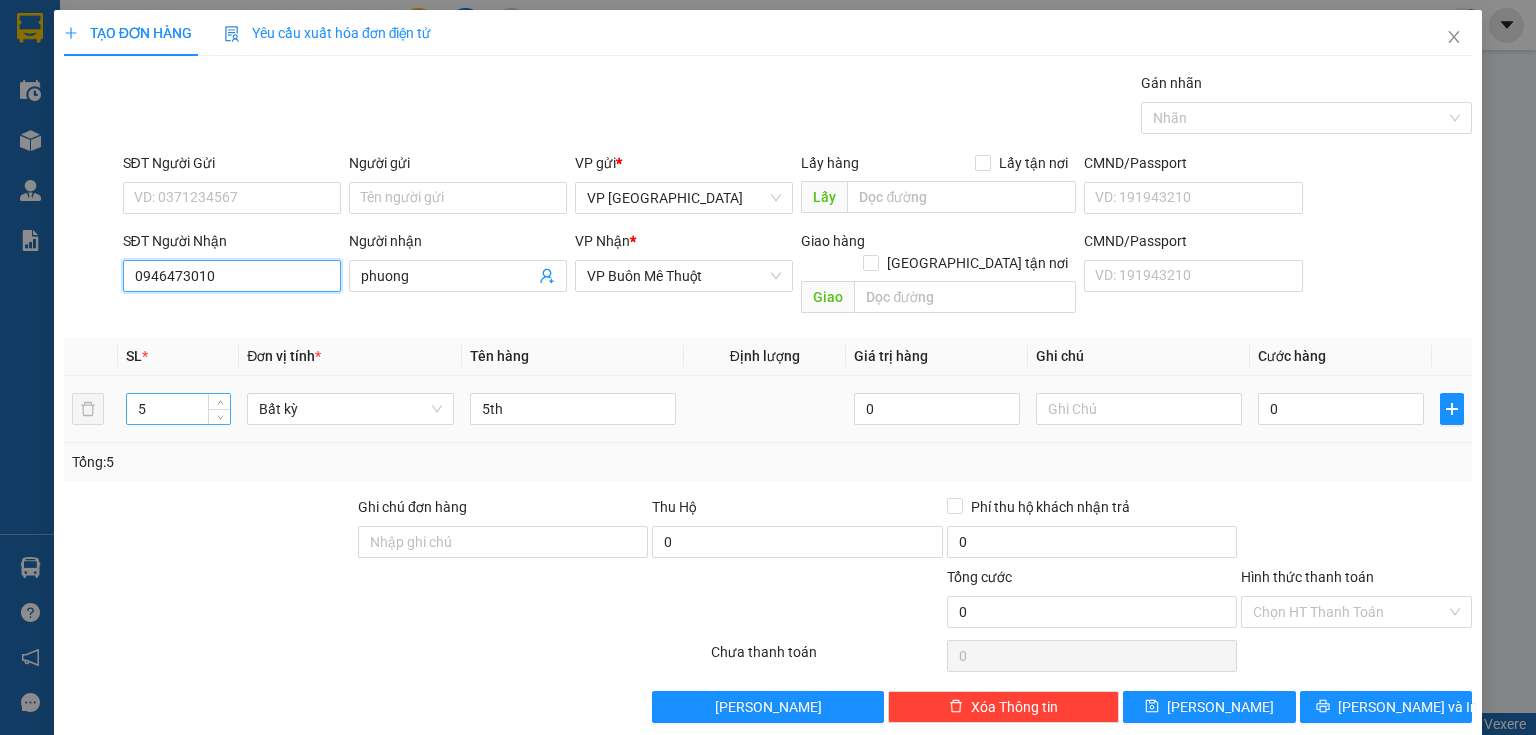 type on "0946473010" 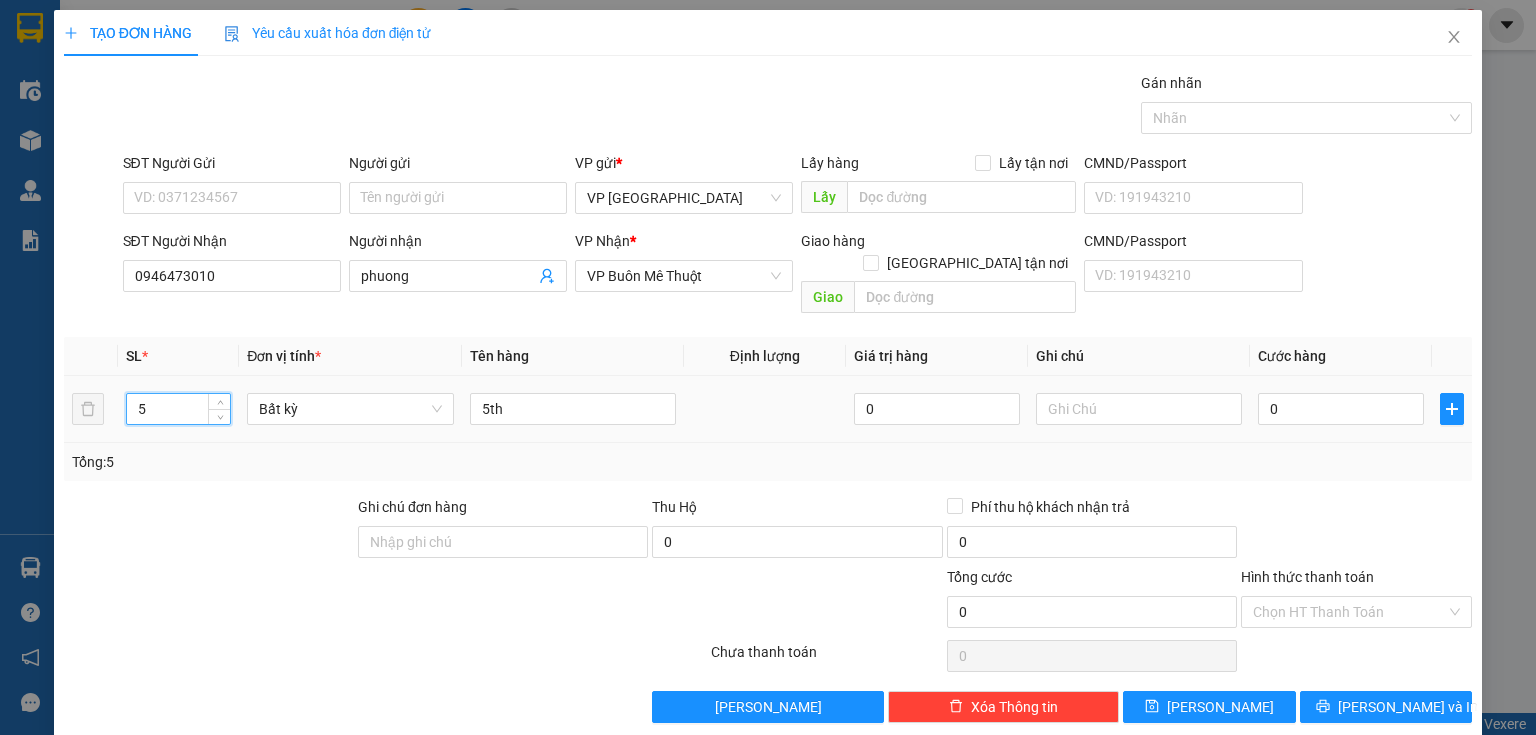 click on "5" at bounding box center [178, 409] 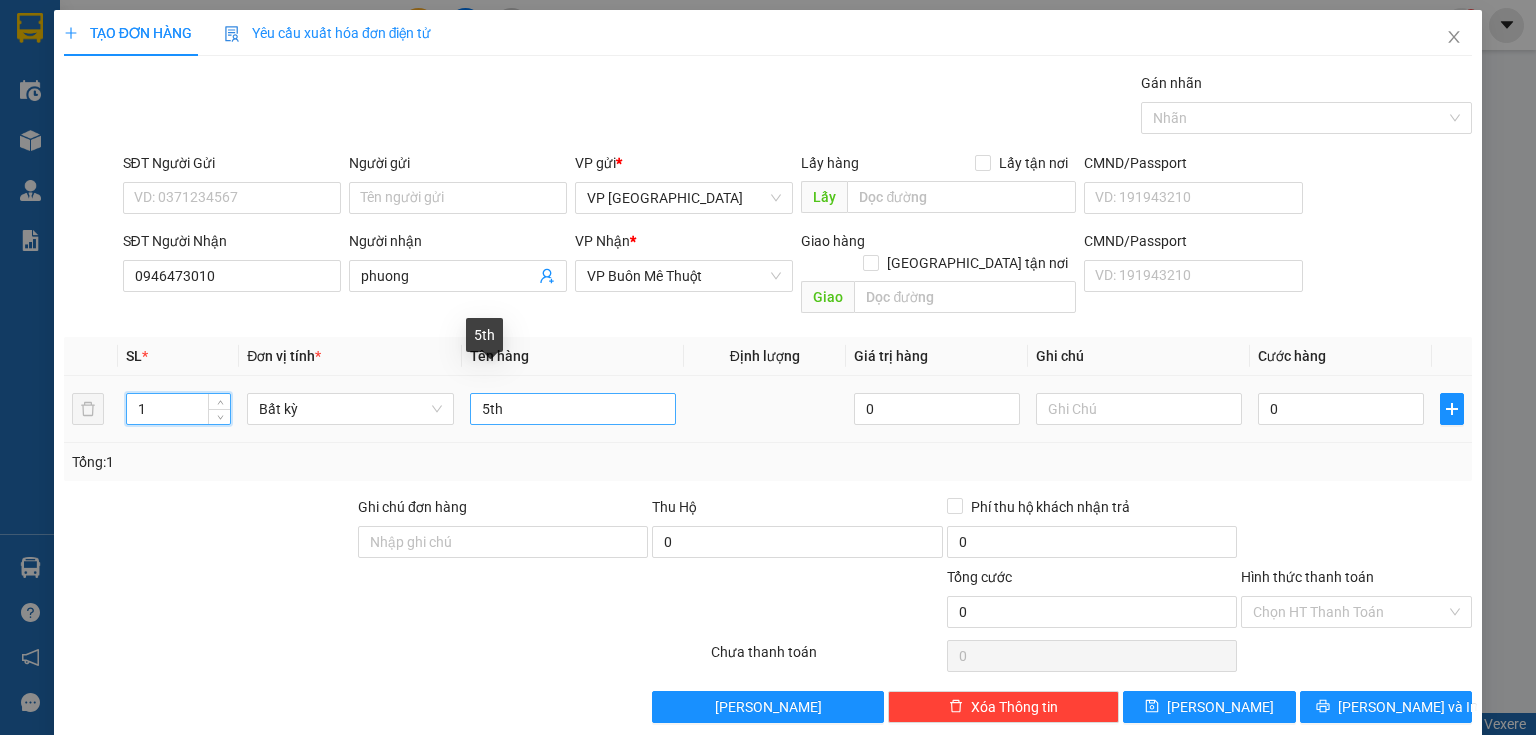 type on "1" 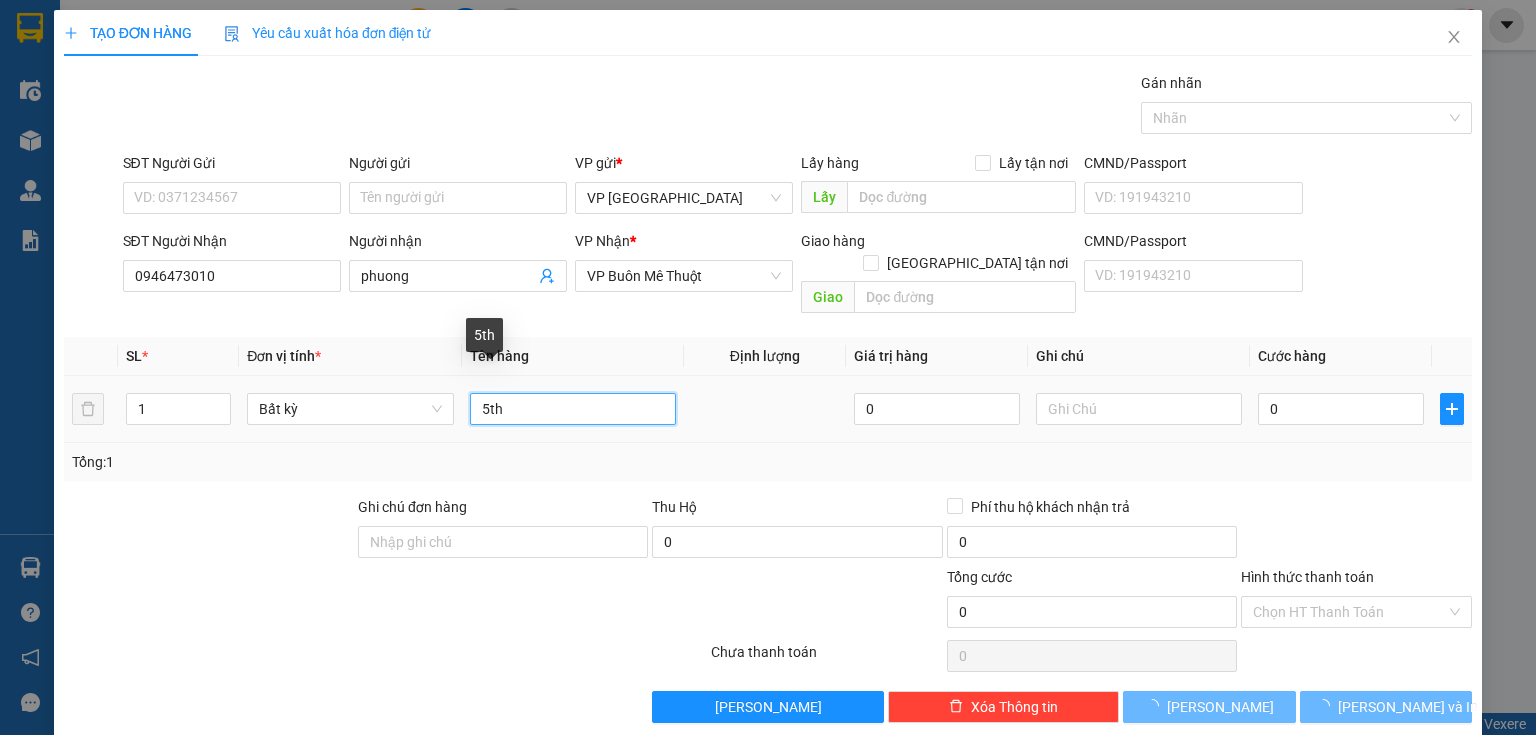 click on "5th" at bounding box center [573, 409] 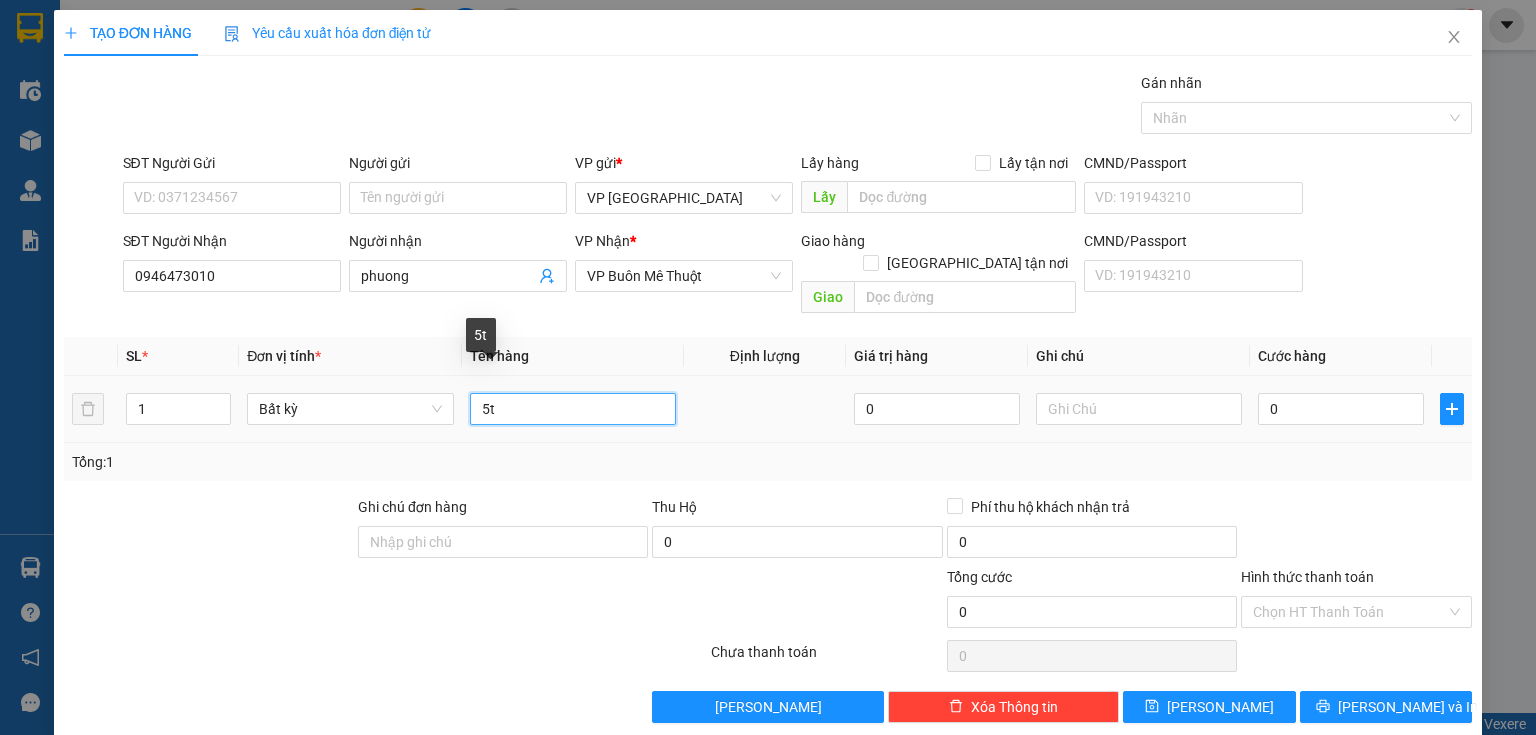 type on "5" 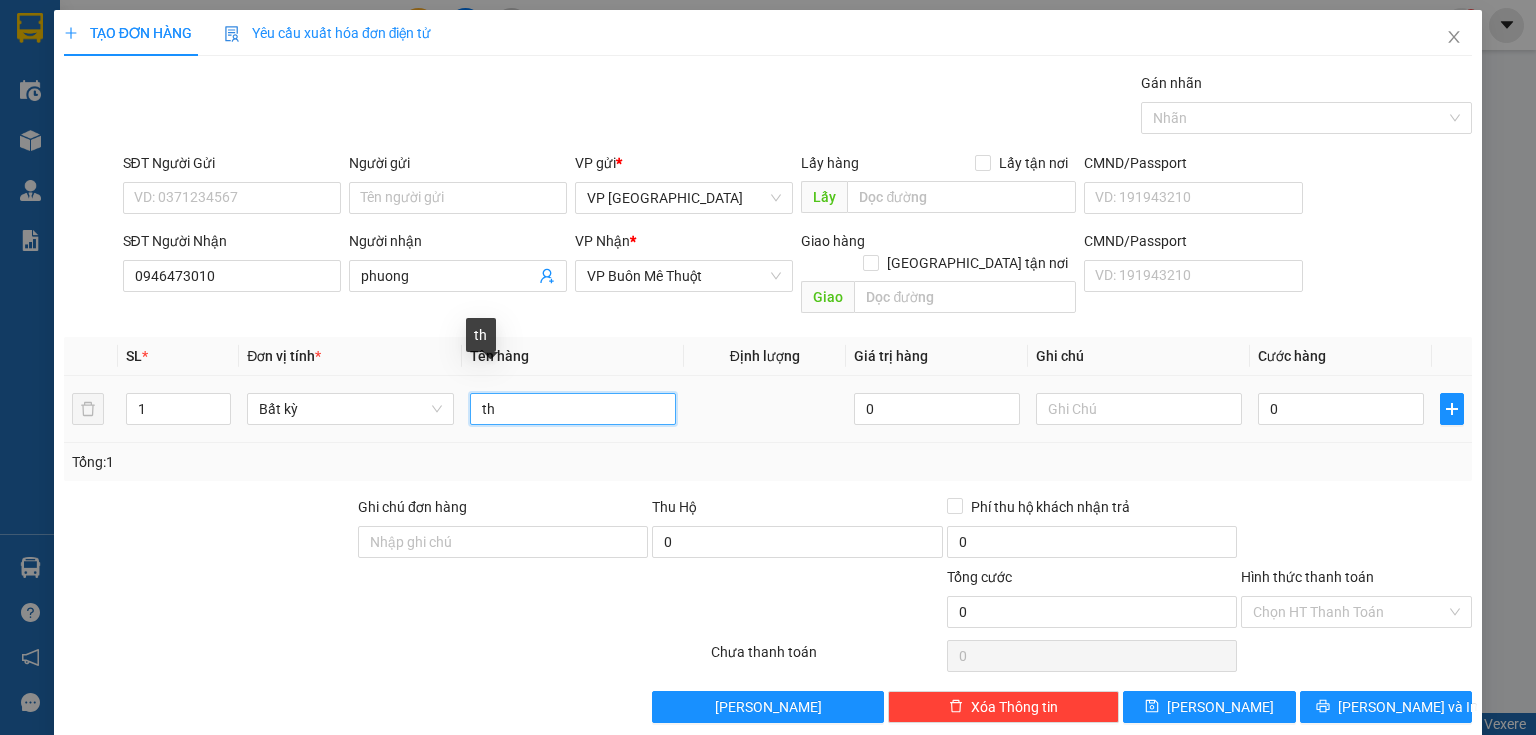click on "th" at bounding box center (573, 409) 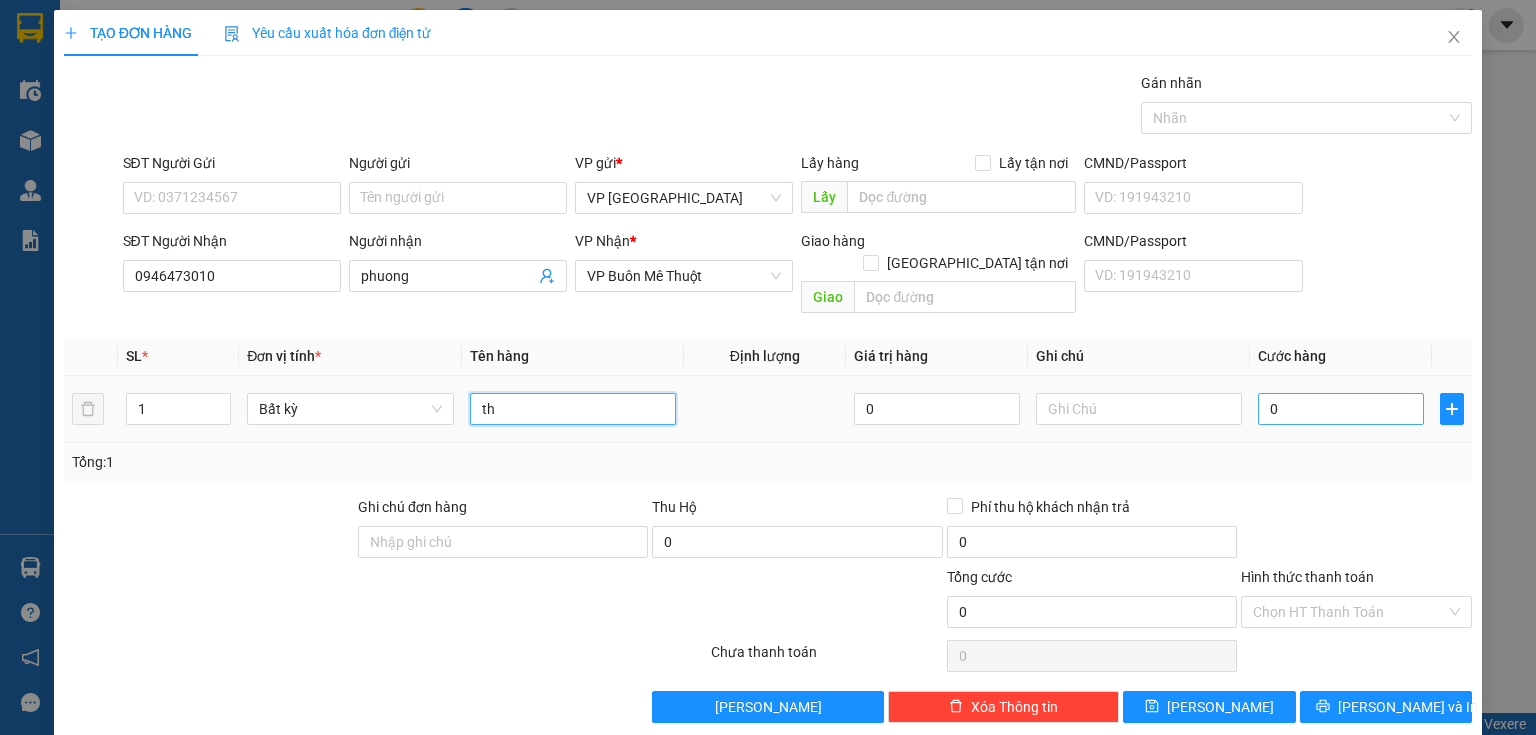 type on "th" 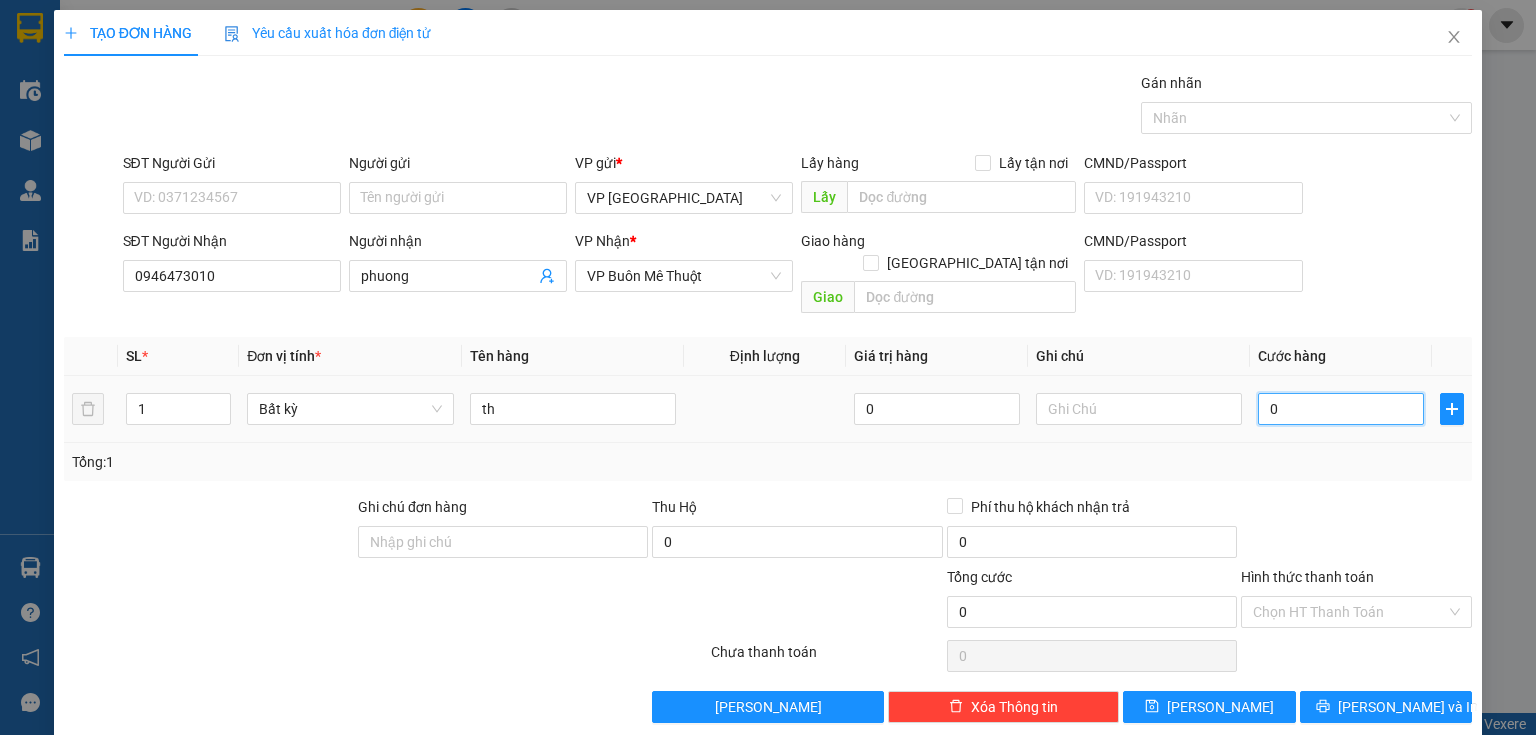 click on "0" at bounding box center [1341, 409] 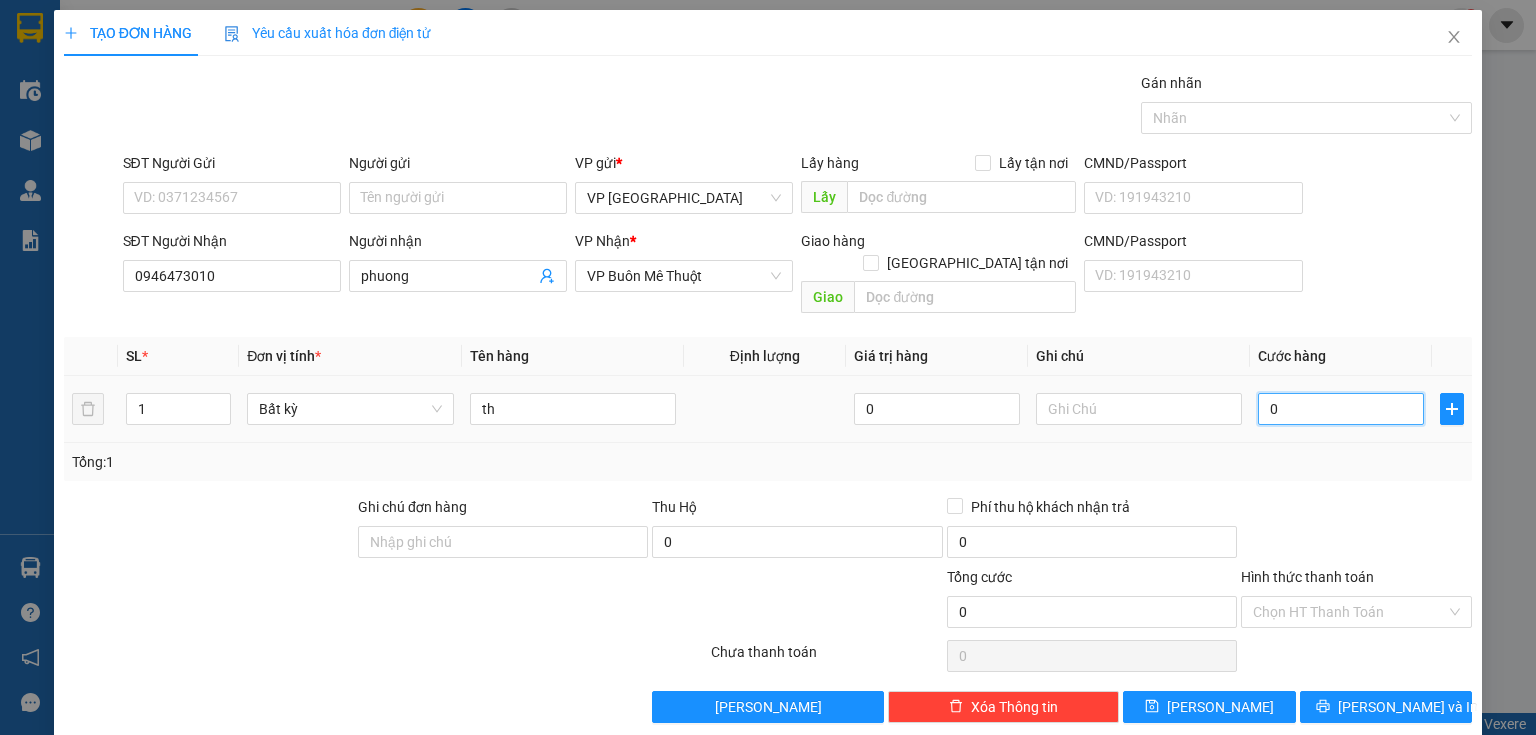 type on "5" 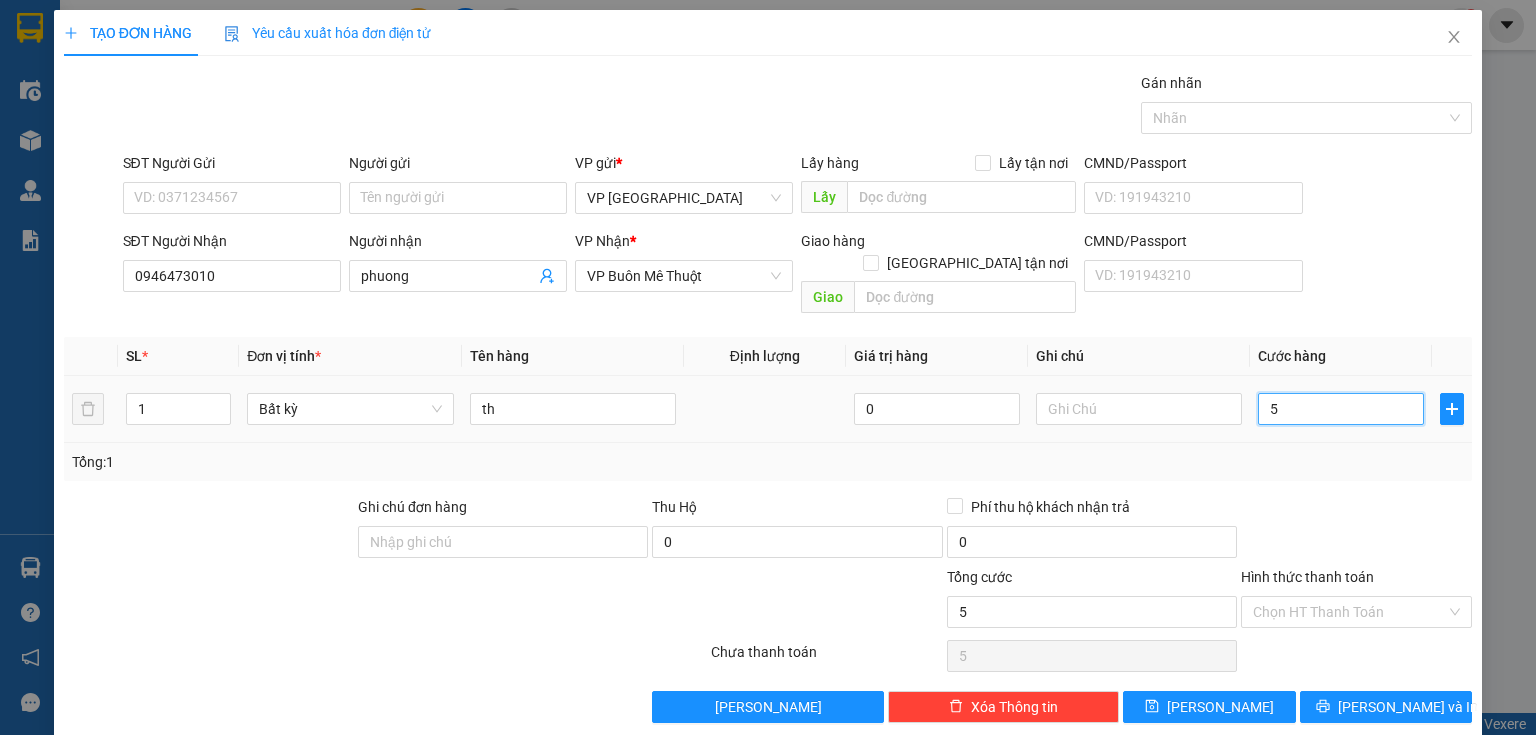 type on "50" 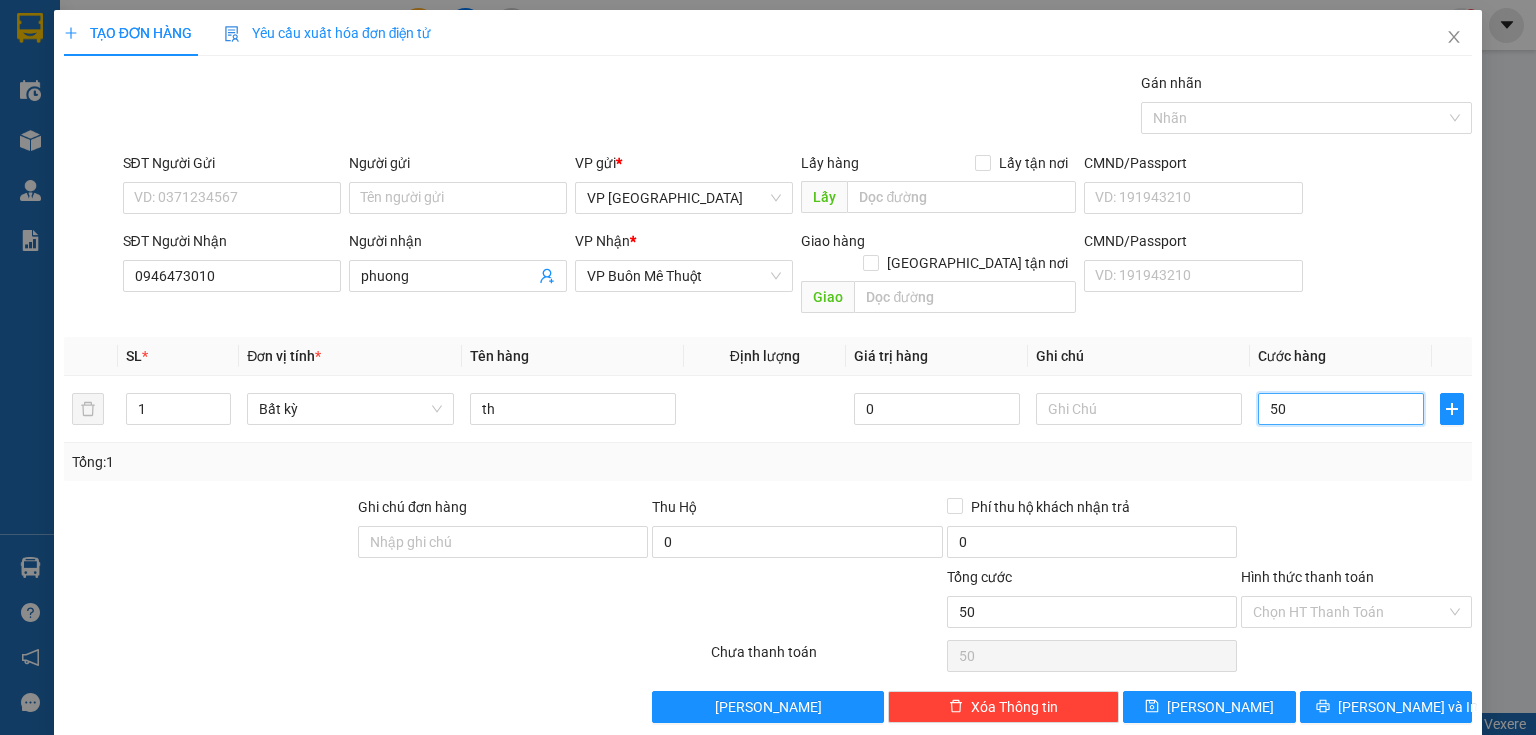 type on "50" 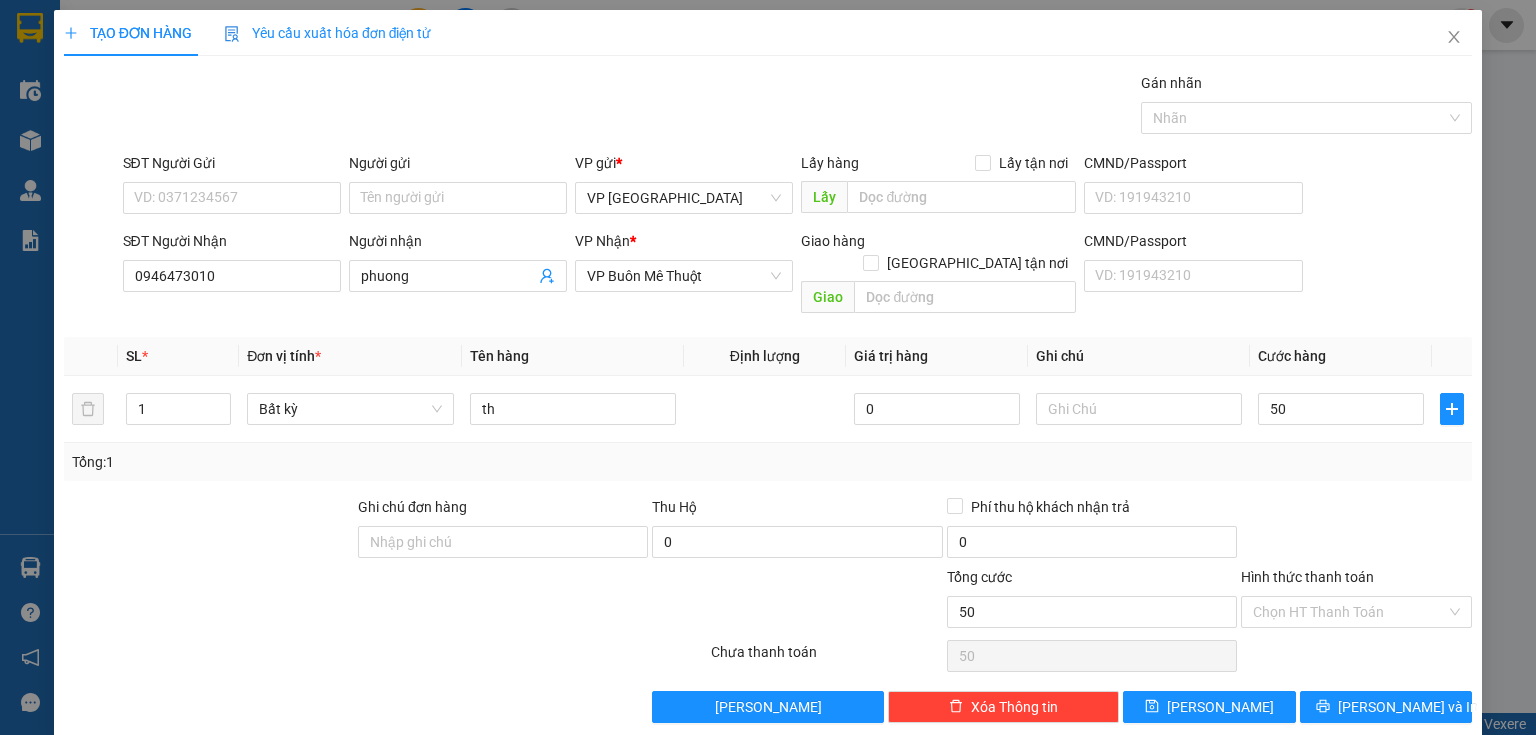 type on "50.000" 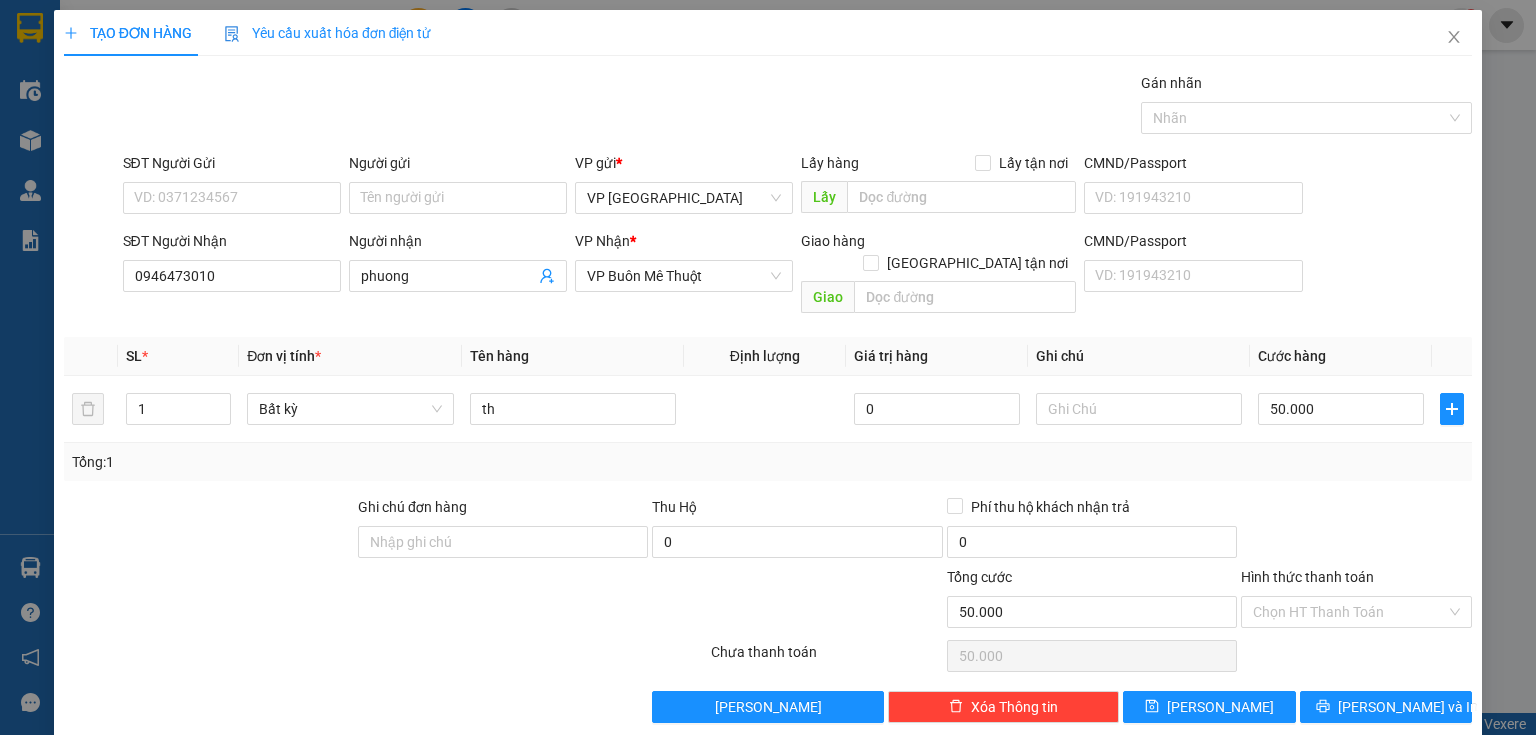 click on "Transit Pickup Surcharge Ids Transit Deliver Surcharge Ids Transit Deliver Surcharge Transit Deliver Surcharge Gói vận chuyển  * Tiêu chuẩn Gán nhãn   Nhãn SĐT Người Gửi VD: 0371234567 Người gửi Tên người gửi VP gửi  * VP Sài Gòn Lấy hàng Lấy tận nơi Lấy CMND/Passport VD: 191943210 SĐT Người Nhận 0946473010 Người nhận phuong VP Nhận  * VP Buôn Mê Thuột Giao hàng Giao tận nơi Giao CMND/Passport VD: 191943210 SL  * Đơn vị tính  * Tên hàng  Định lượng Giá trị hàng Ghi chú Cước hàng                   1 Bất kỳ th 0 50.000 Tổng:  1 Ghi chú đơn hàng Thu Hộ 0 Phí thu hộ khách nhận trả 0 Tổng cước 50.000 Hình thức thanh toán Chọn HT Thanh Toán Số tiền thu trước 0 Chưa thanh toán 50.000 Chọn HT Thanh Toán Lưu nháp Xóa Thông tin Lưu Lưu và In th" at bounding box center [768, 397] 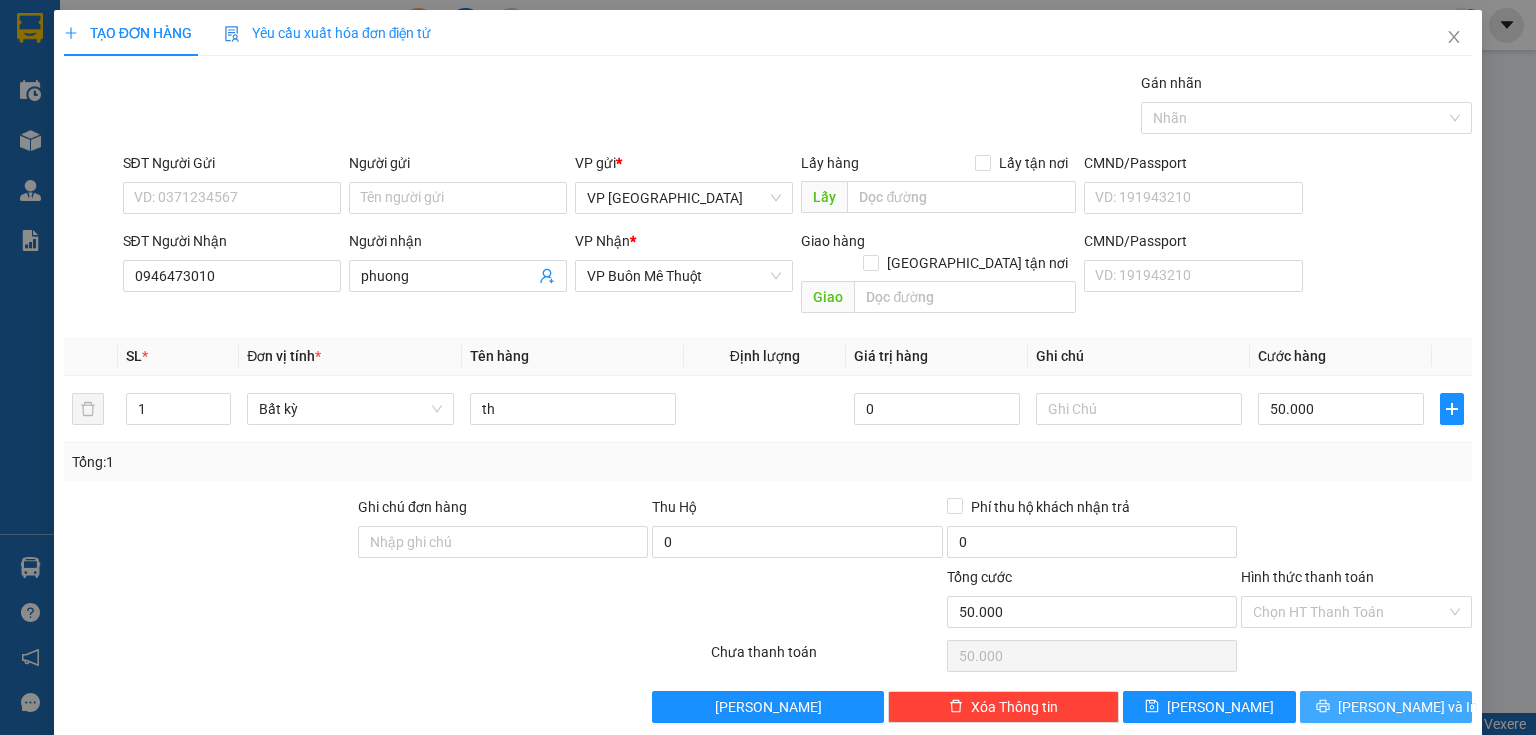 click on "Lưu và In" at bounding box center [1408, 707] 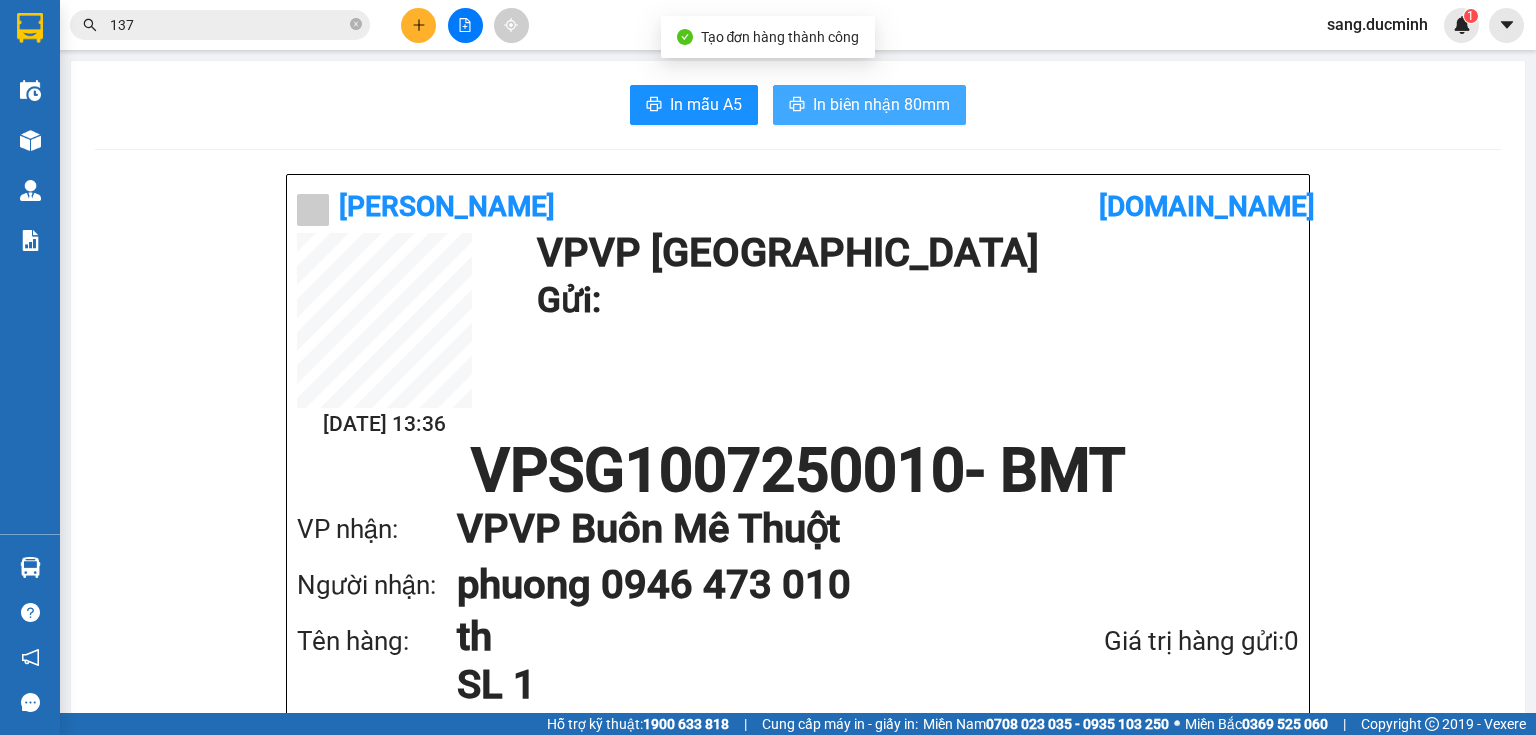 click on "In biên nhận 80mm" at bounding box center [881, 104] 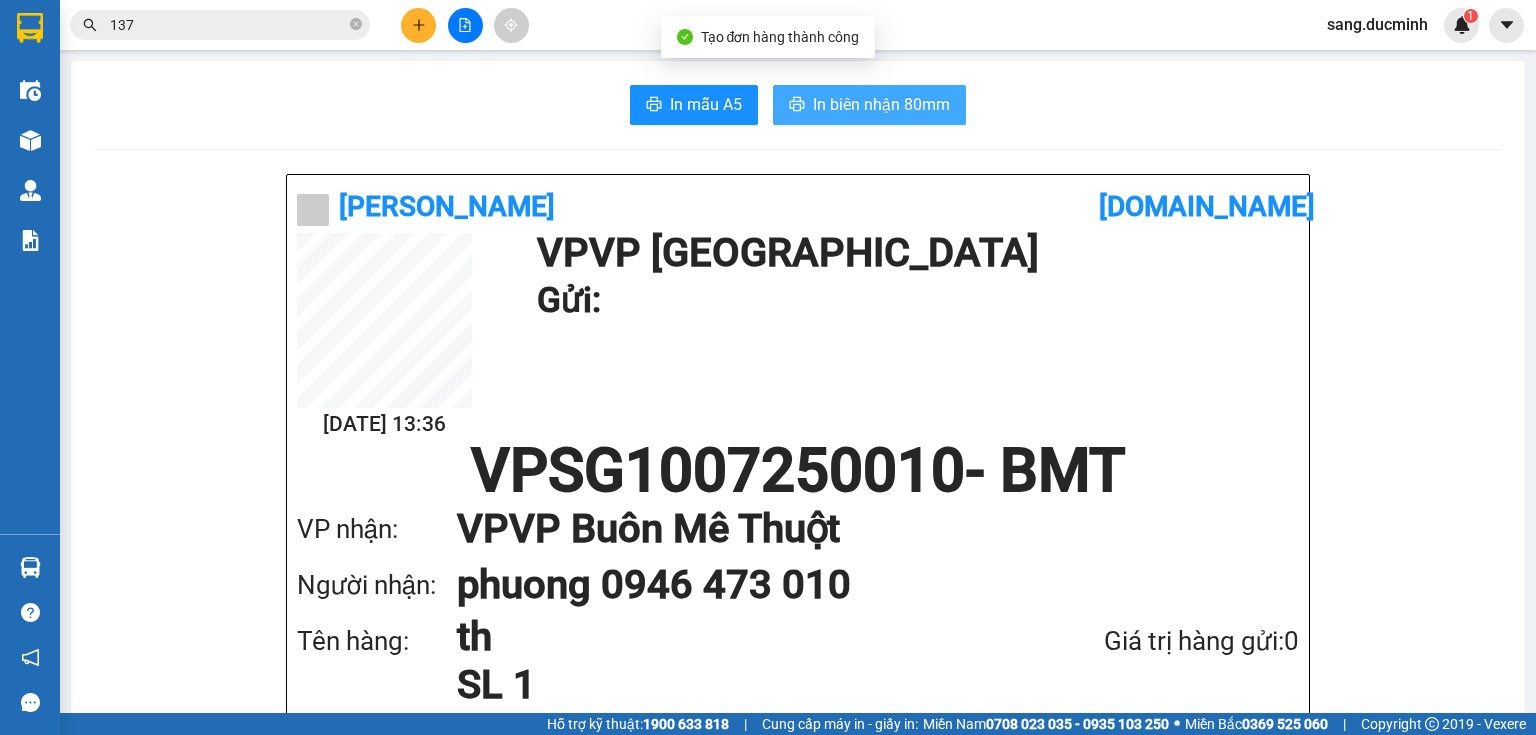 scroll, scrollTop: 0, scrollLeft: 0, axis: both 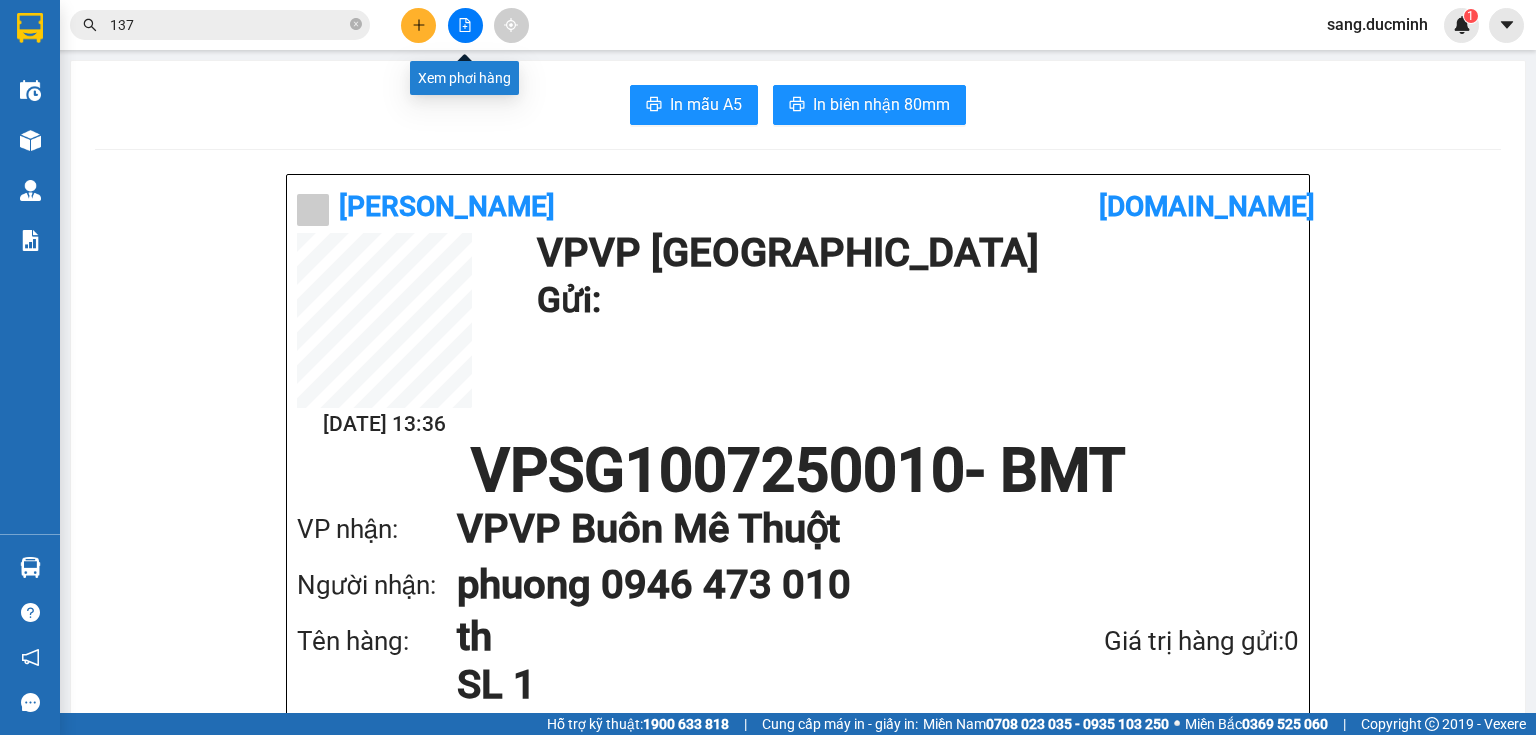 click at bounding box center (465, 25) 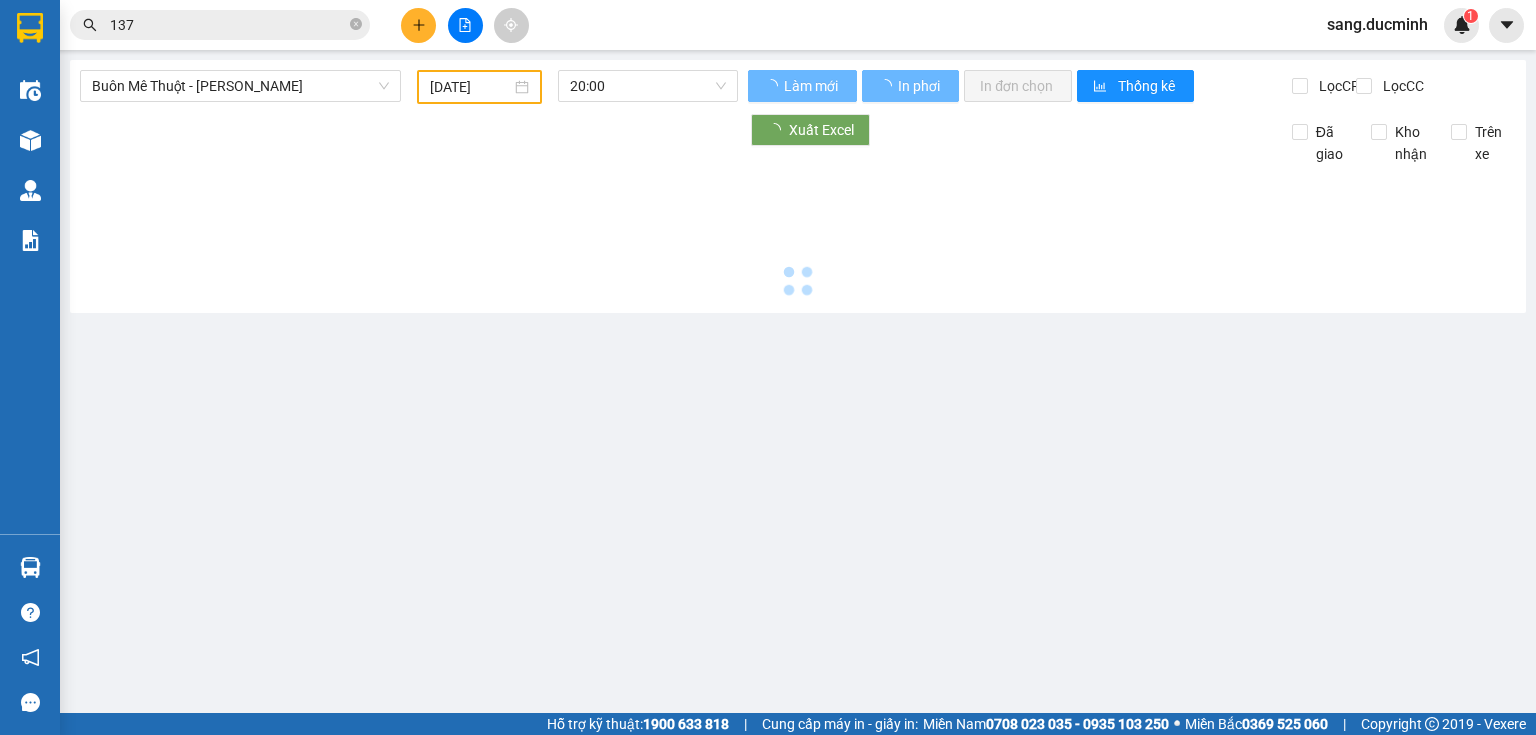 type on "[DATE]" 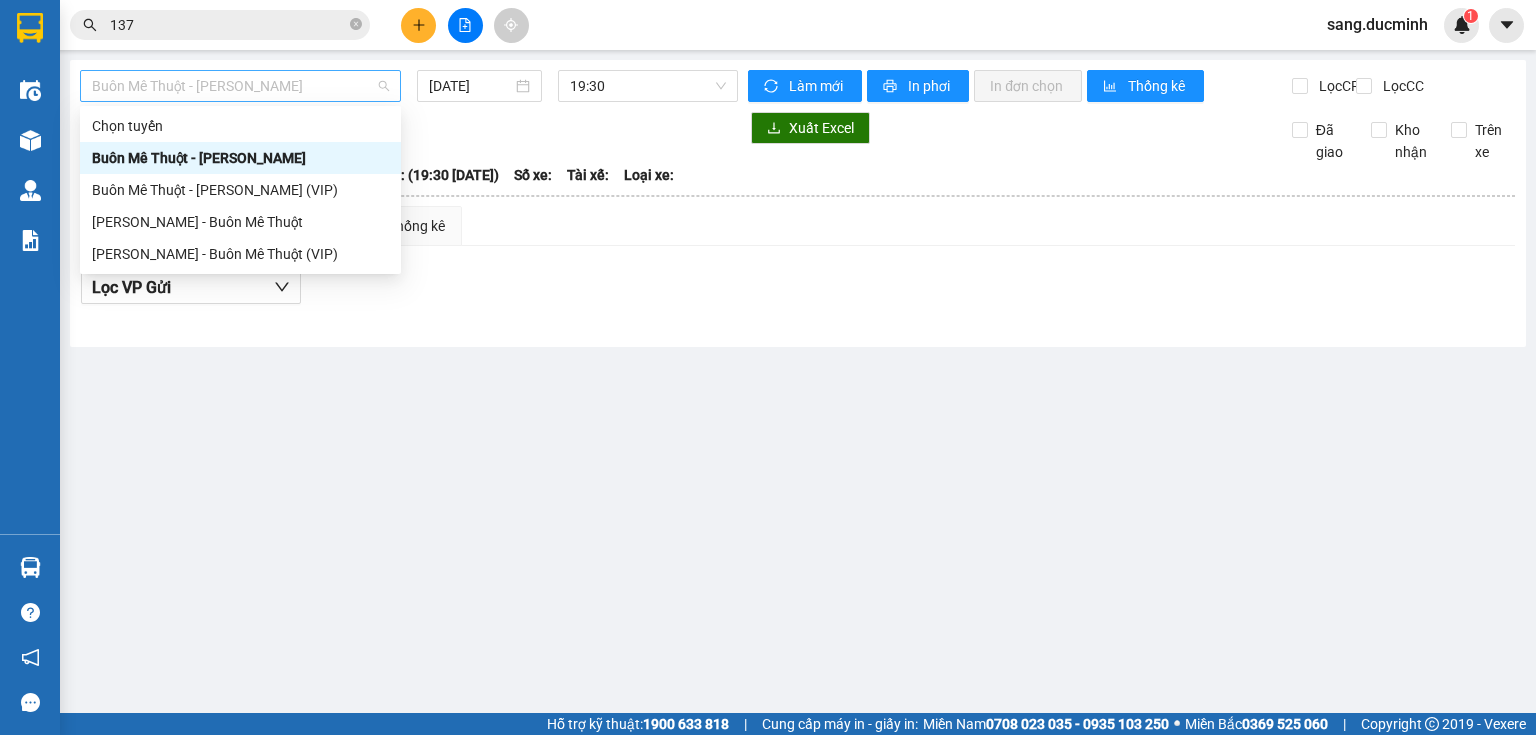 click on "Buôn Mê Thuột - Hồ Chí Minh" at bounding box center (240, 86) 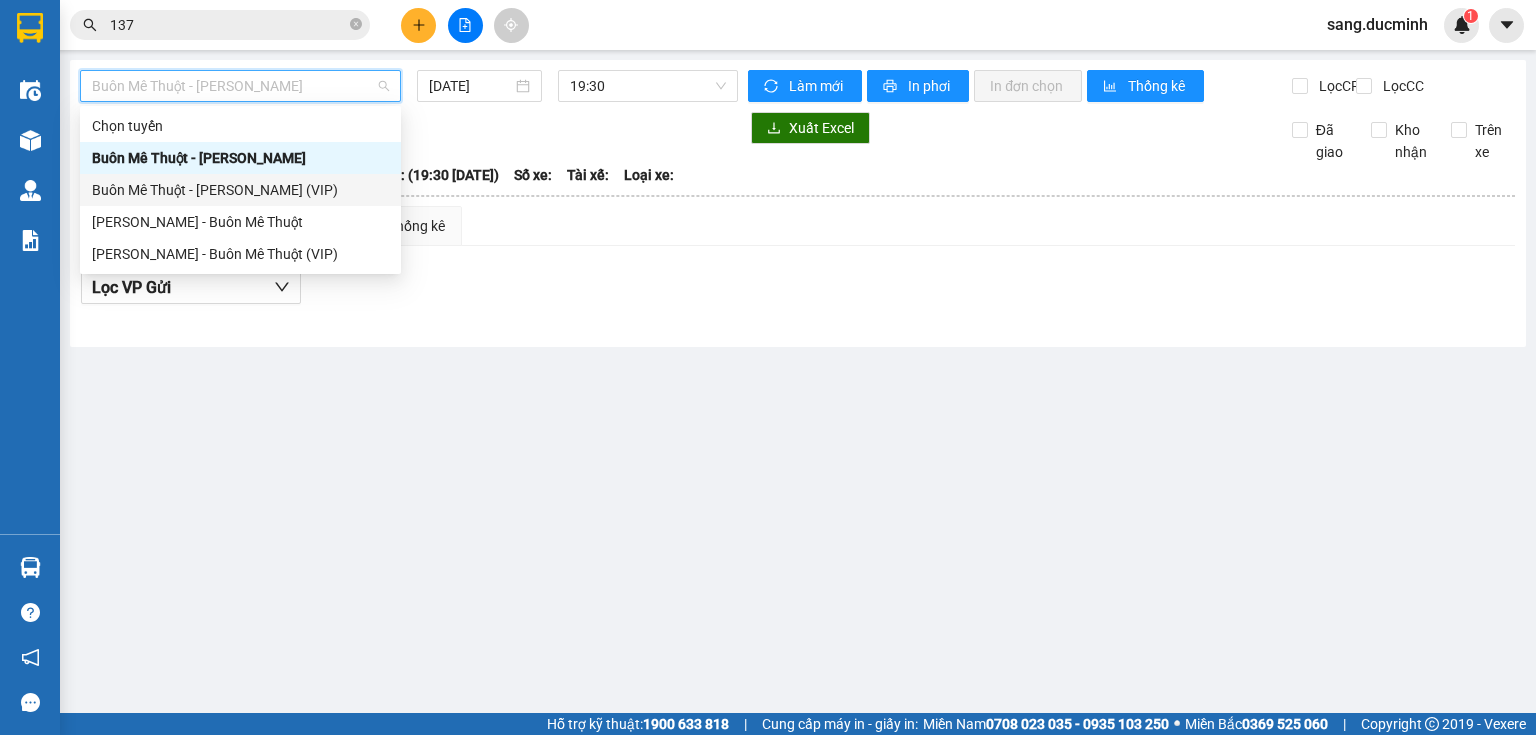 click on "Buôn Mê Thuột - Hồ Chí Minh (VIP)" at bounding box center (240, 190) 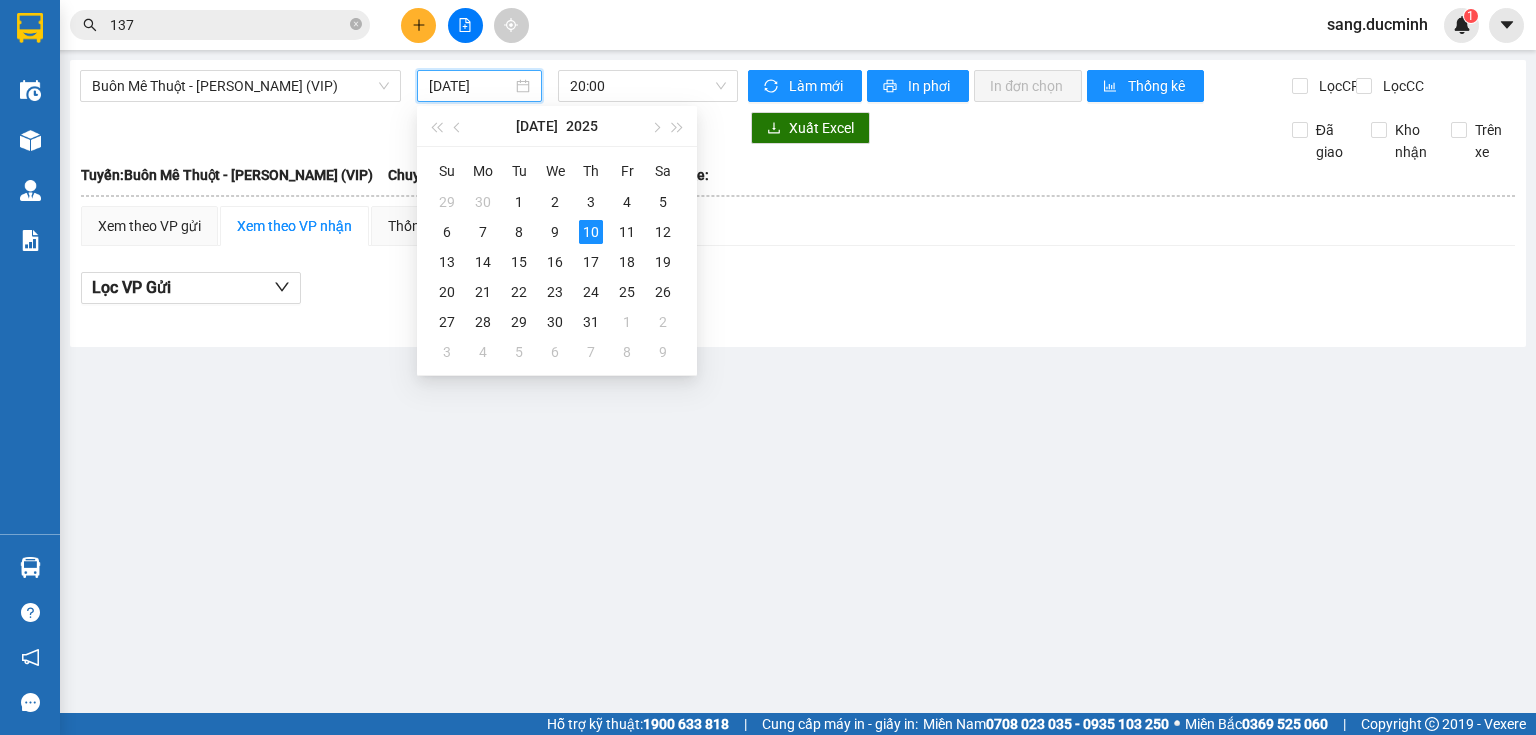 click on "10/07/2025" at bounding box center (470, 86) 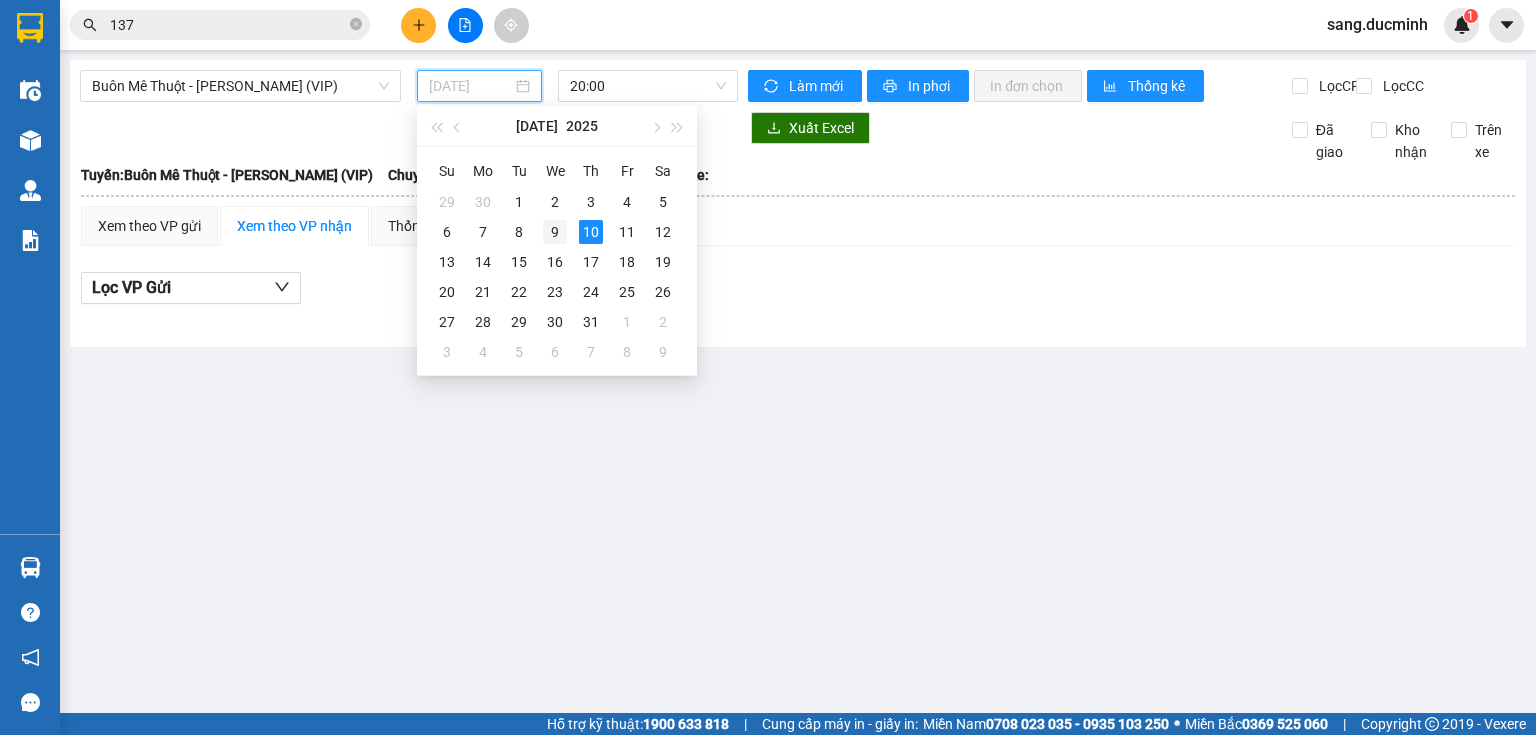 click on "9" at bounding box center (555, 232) 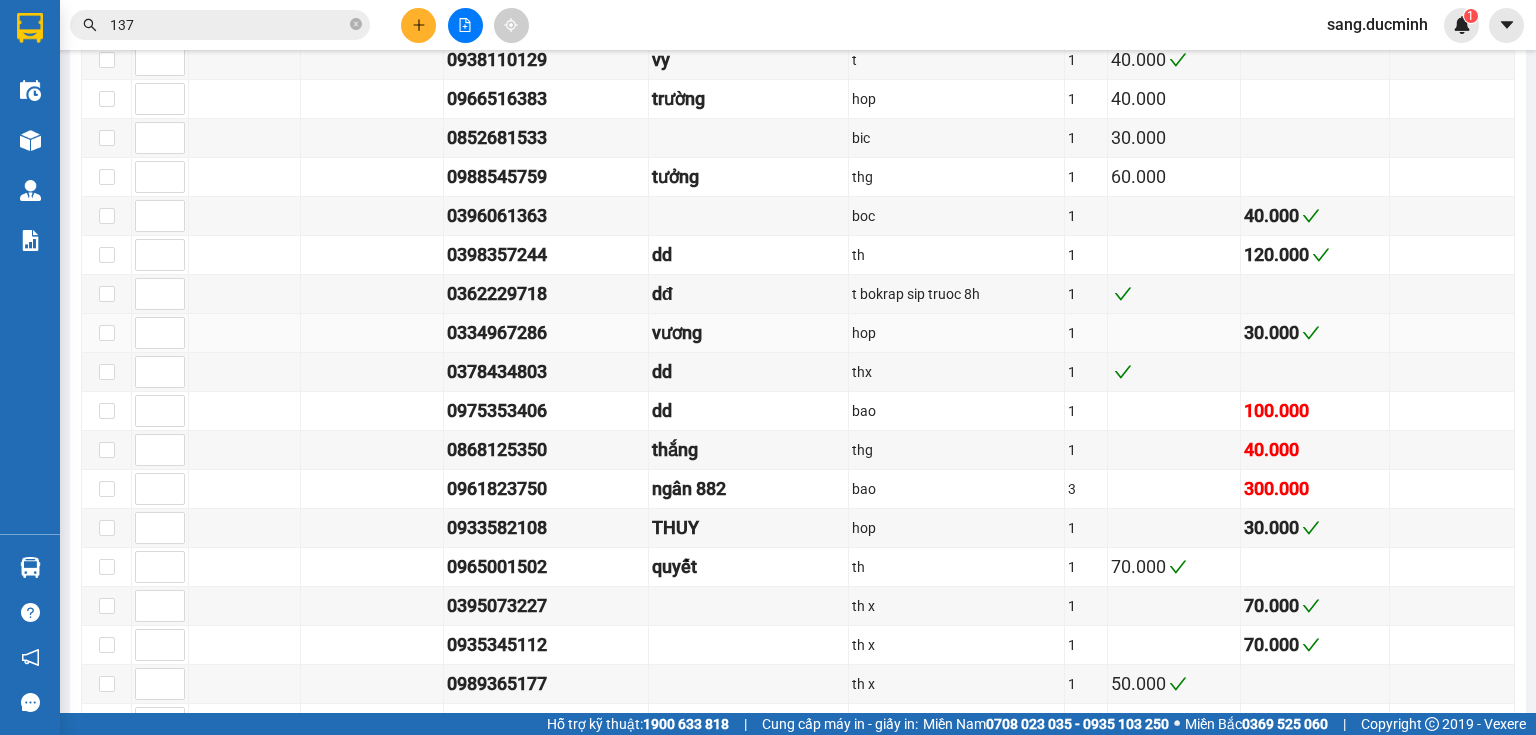 scroll, scrollTop: 1680, scrollLeft: 0, axis: vertical 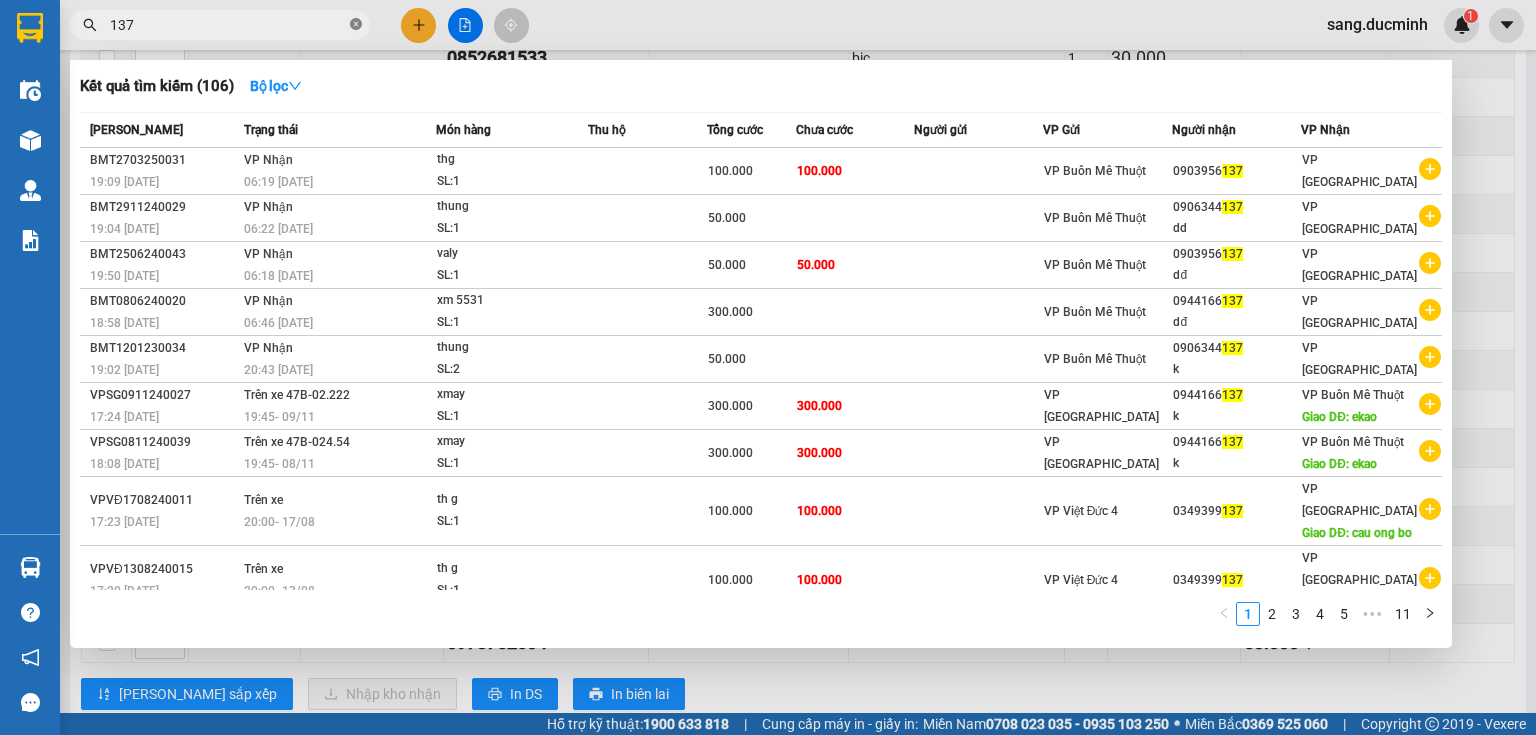 click 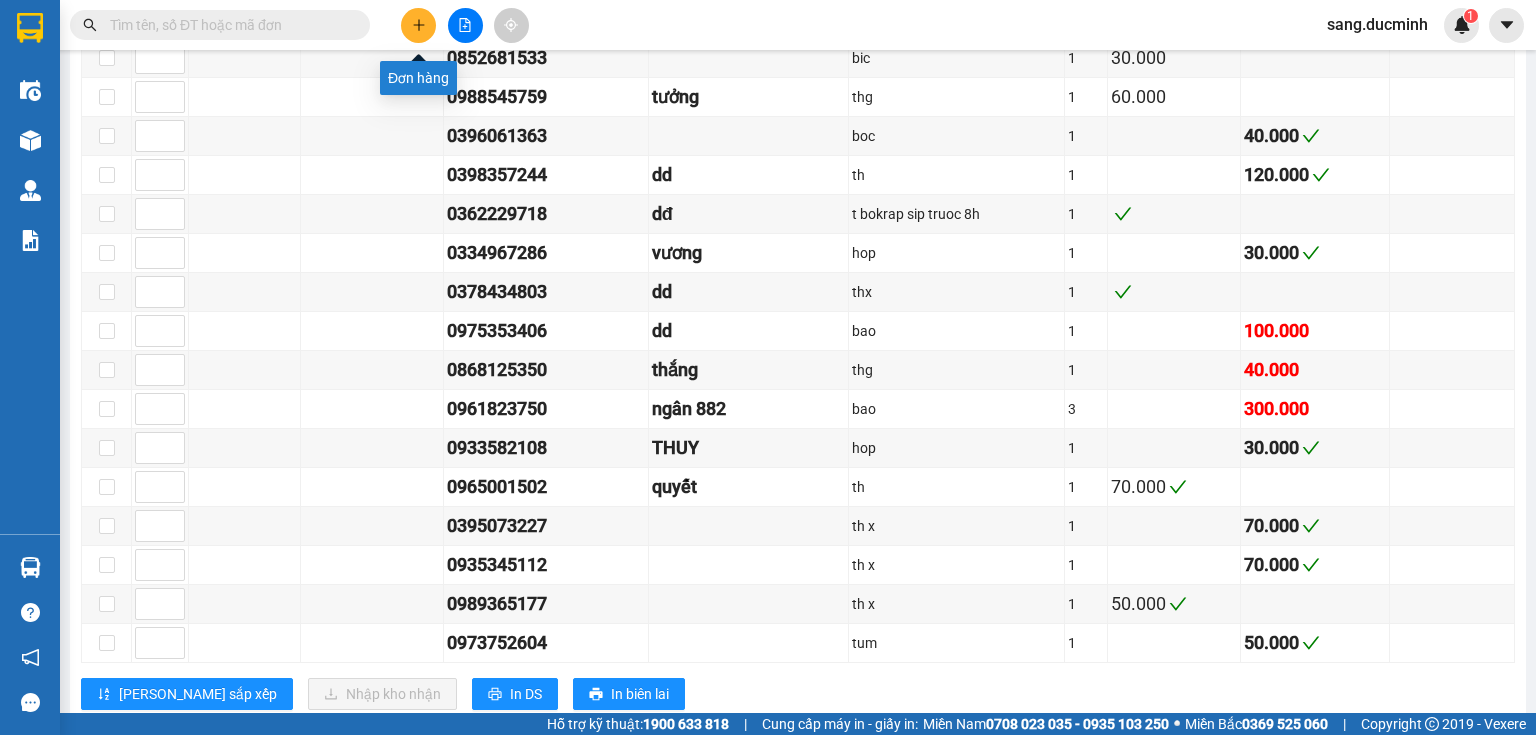 click 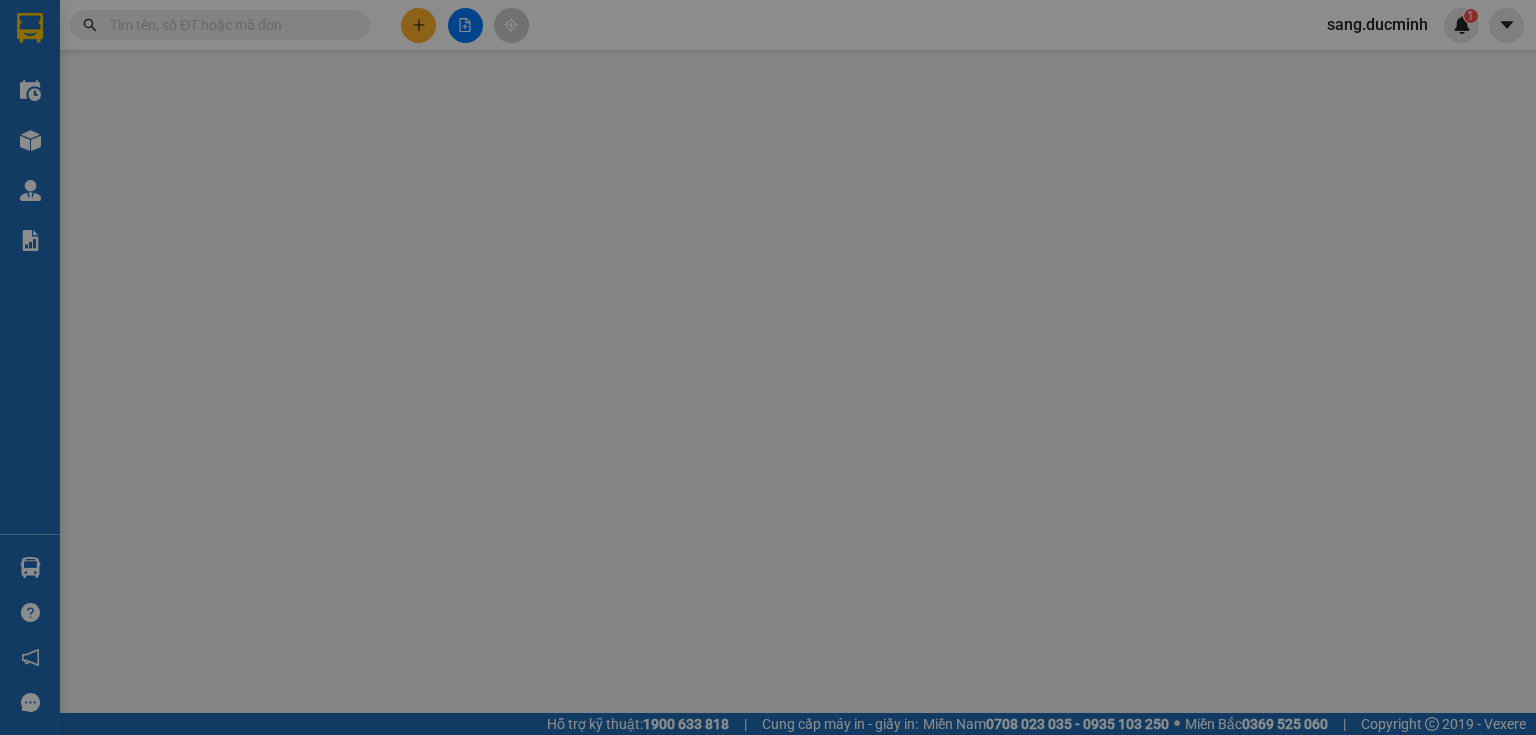 scroll, scrollTop: 0, scrollLeft: 0, axis: both 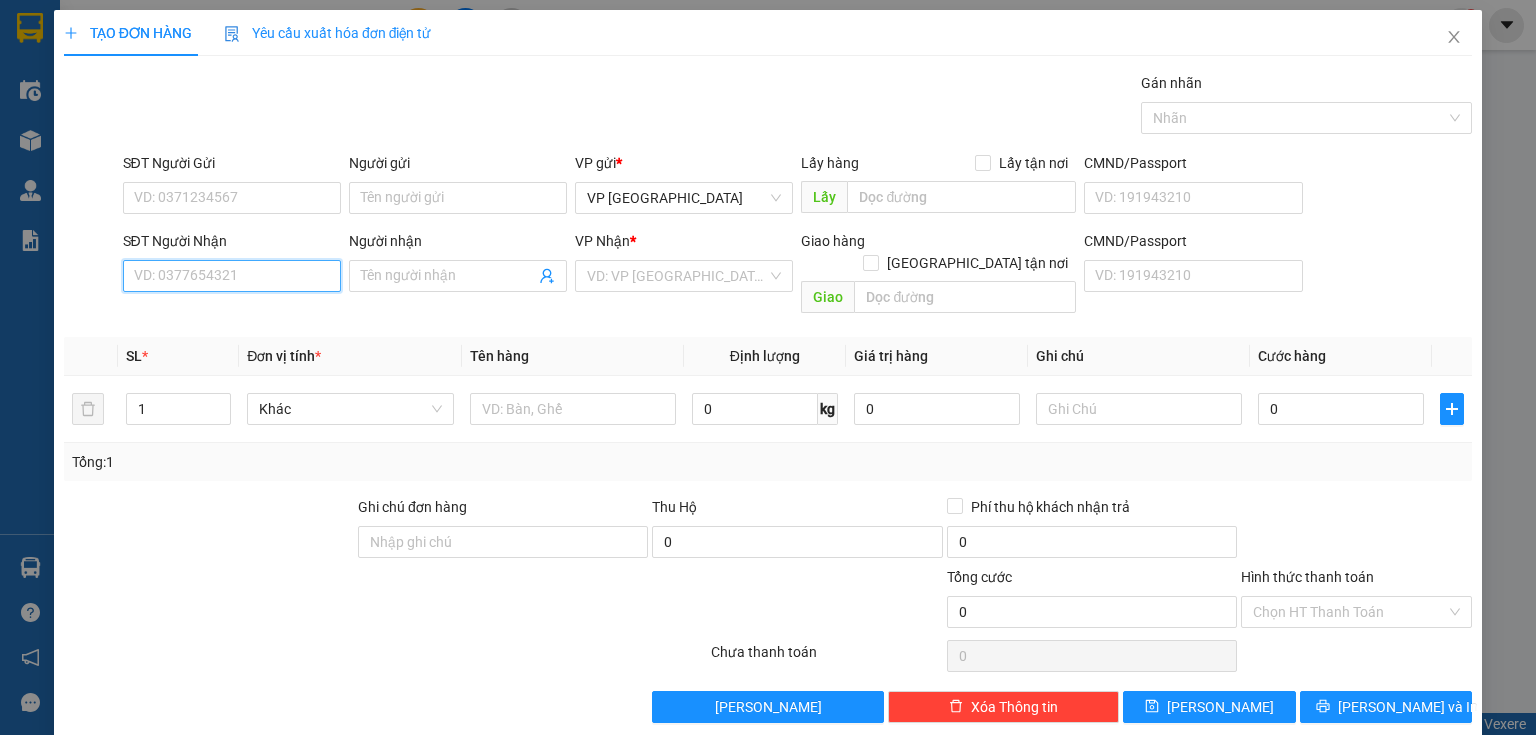 click on "SĐT Người Nhận" at bounding box center (232, 276) 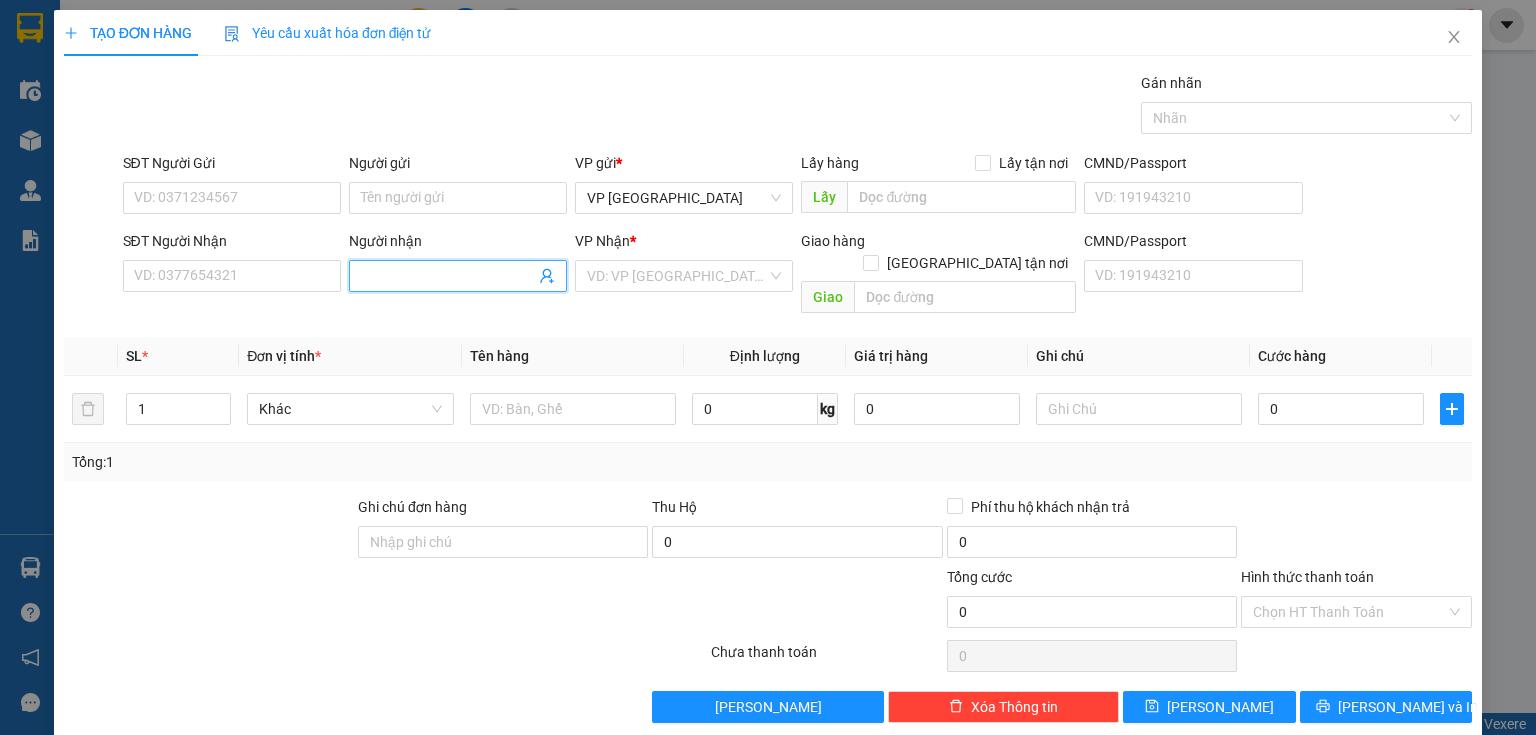 click on "Người nhận" at bounding box center [448, 276] 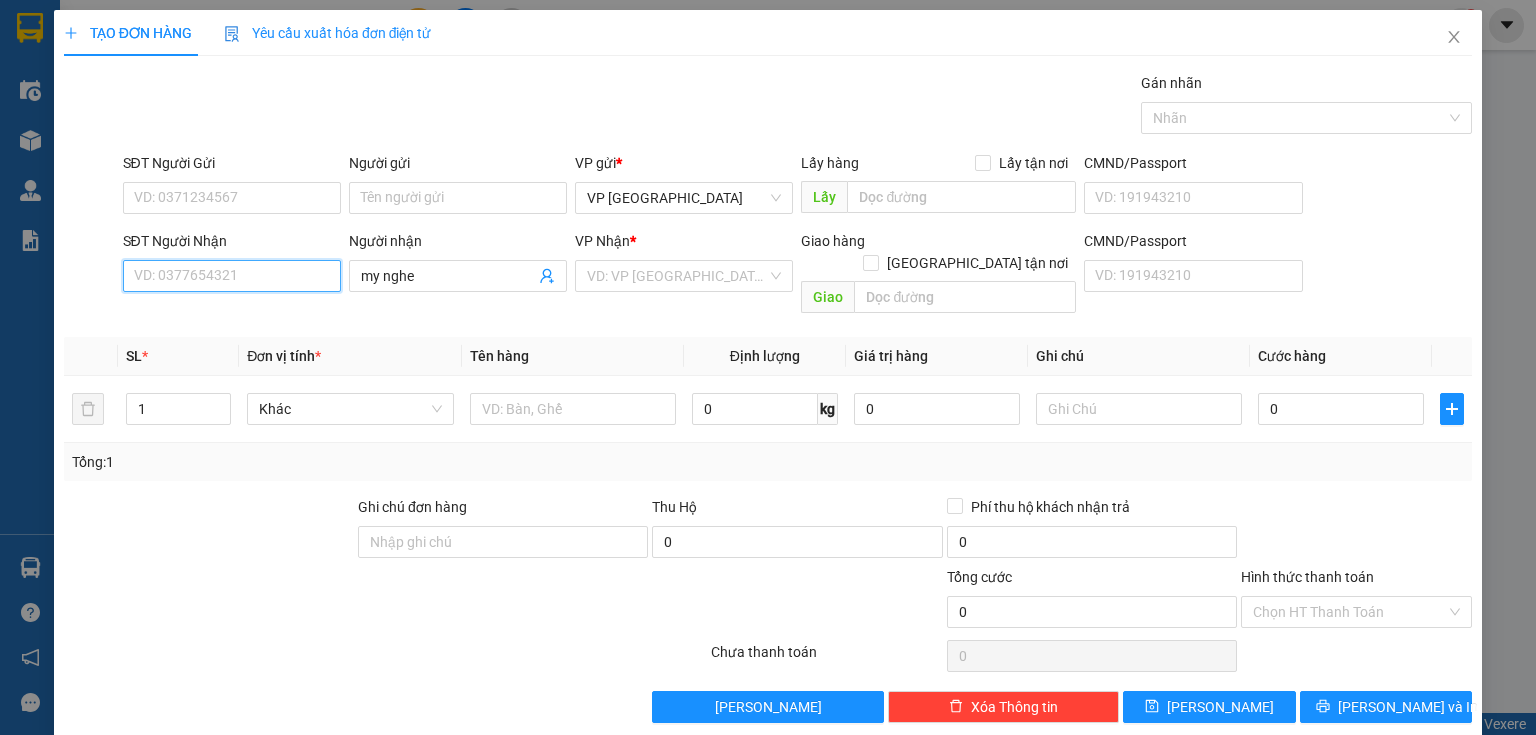 click on "SĐT Người Nhận" at bounding box center (232, 276) 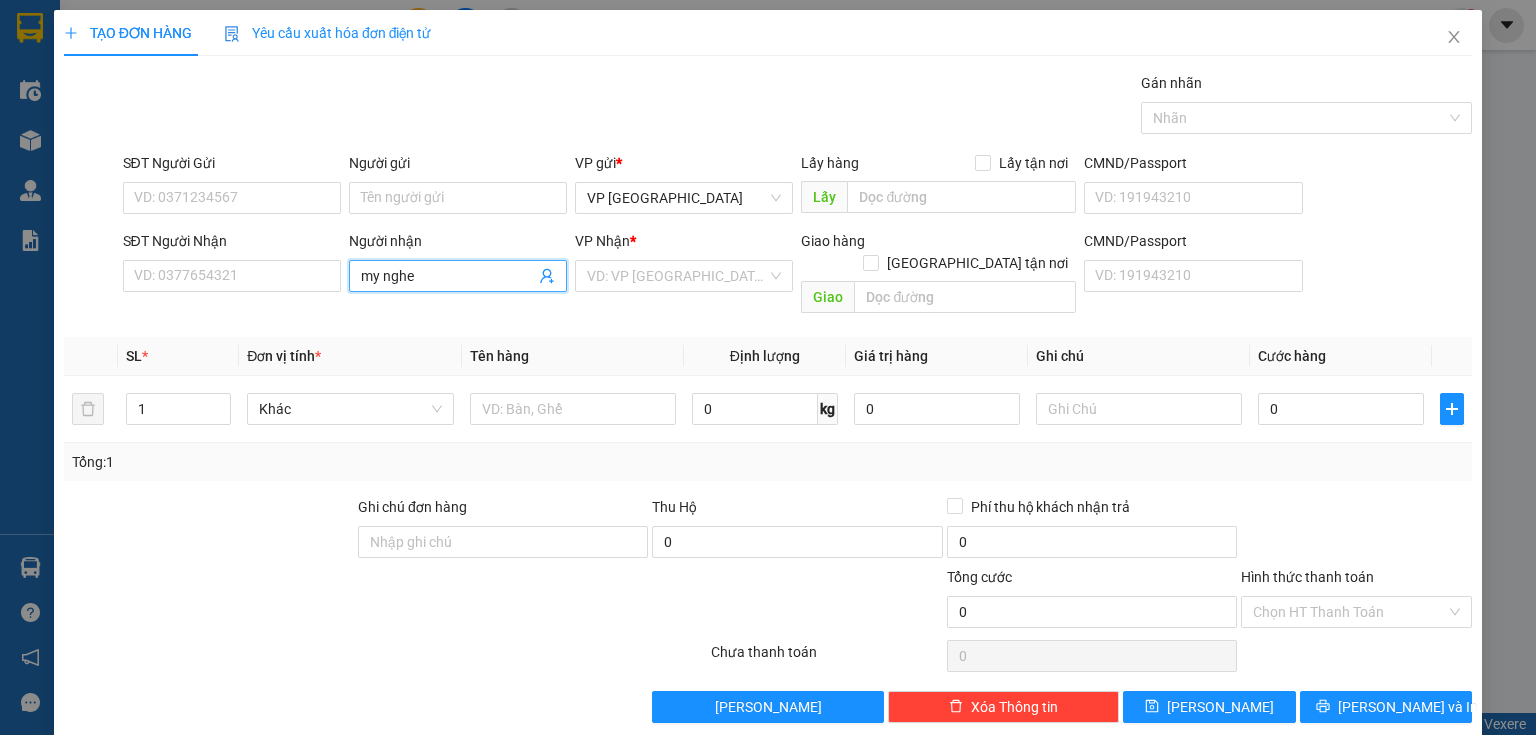 click on "my nghe" at bounding box center (448, 276) 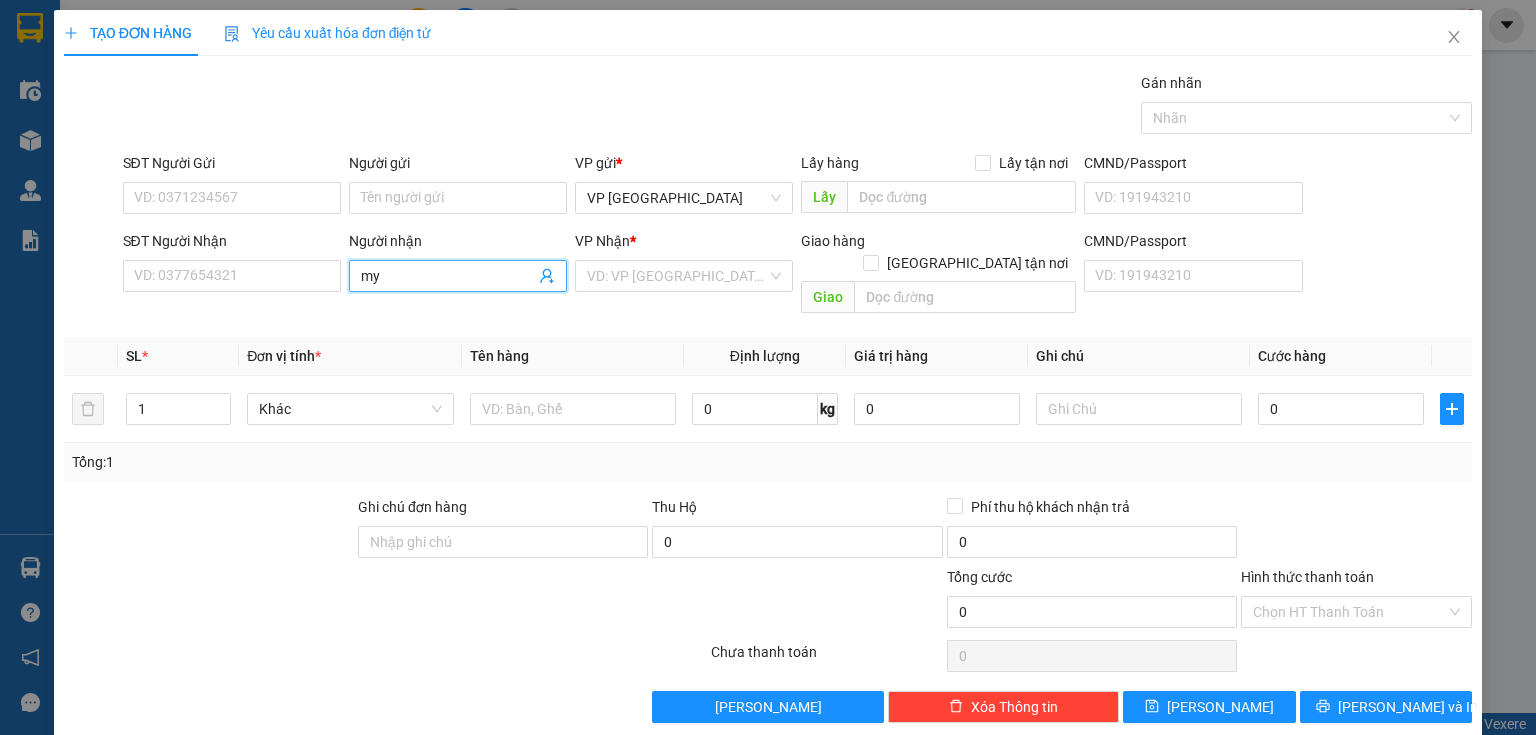type on "m" 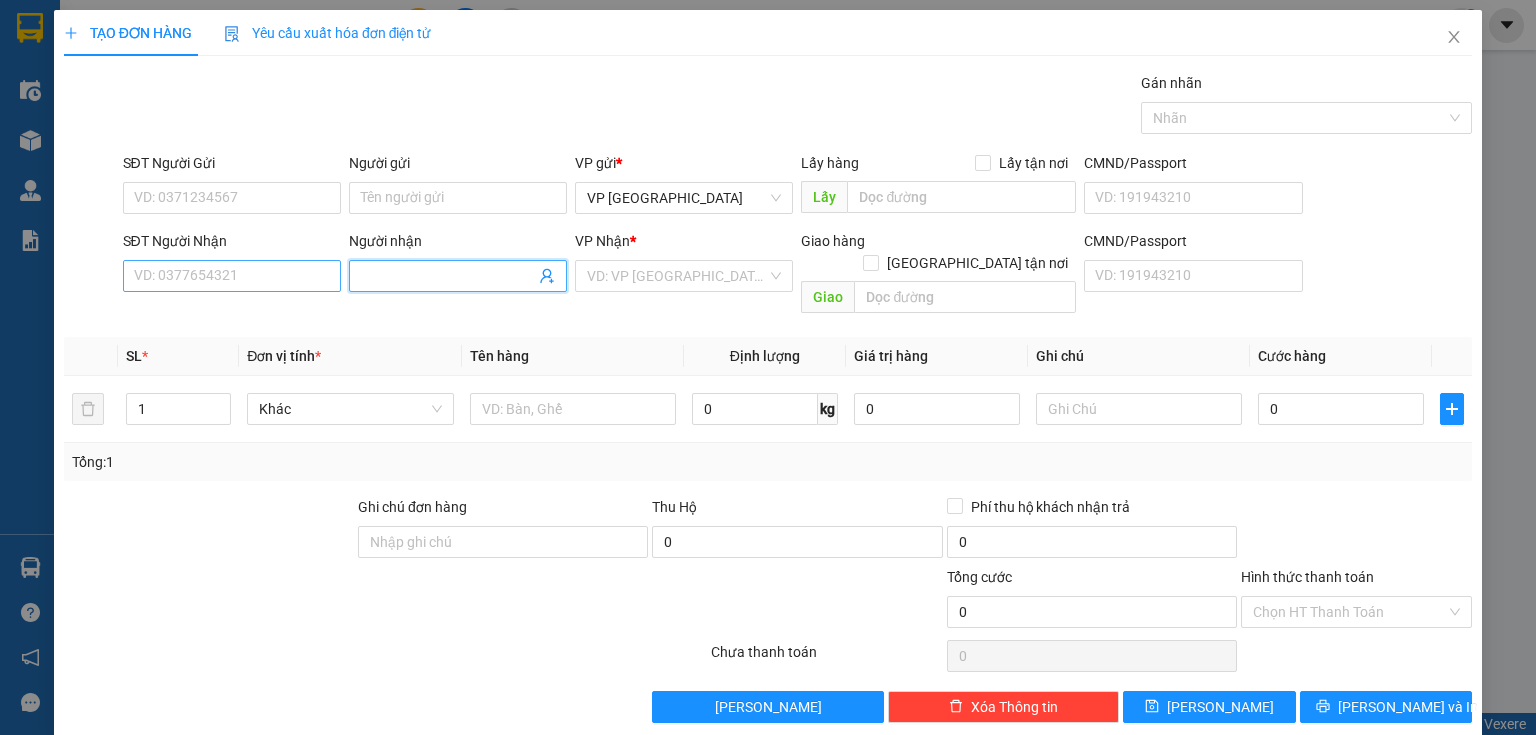 type 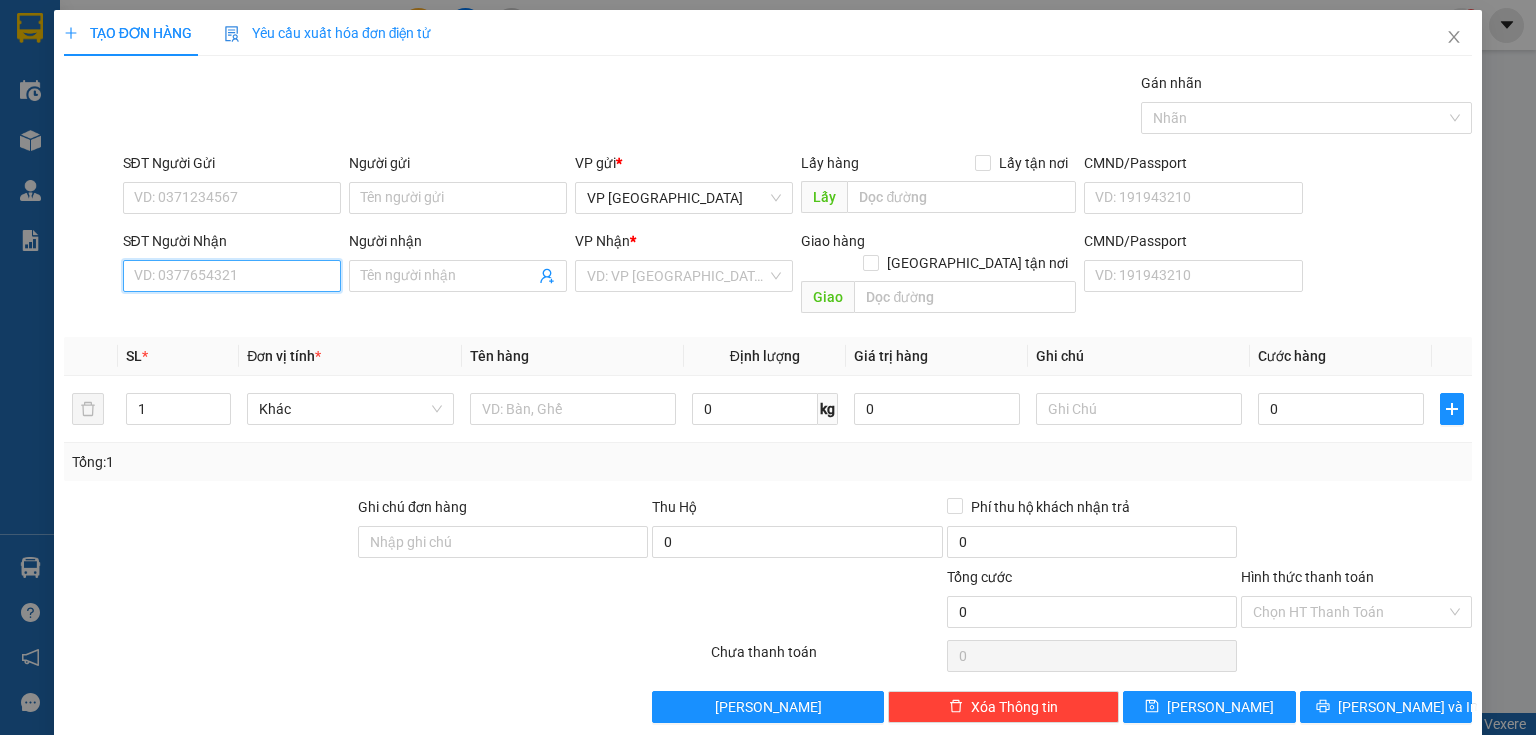 click on "SĐT Người Nhận" at bounding box center (232, 276) 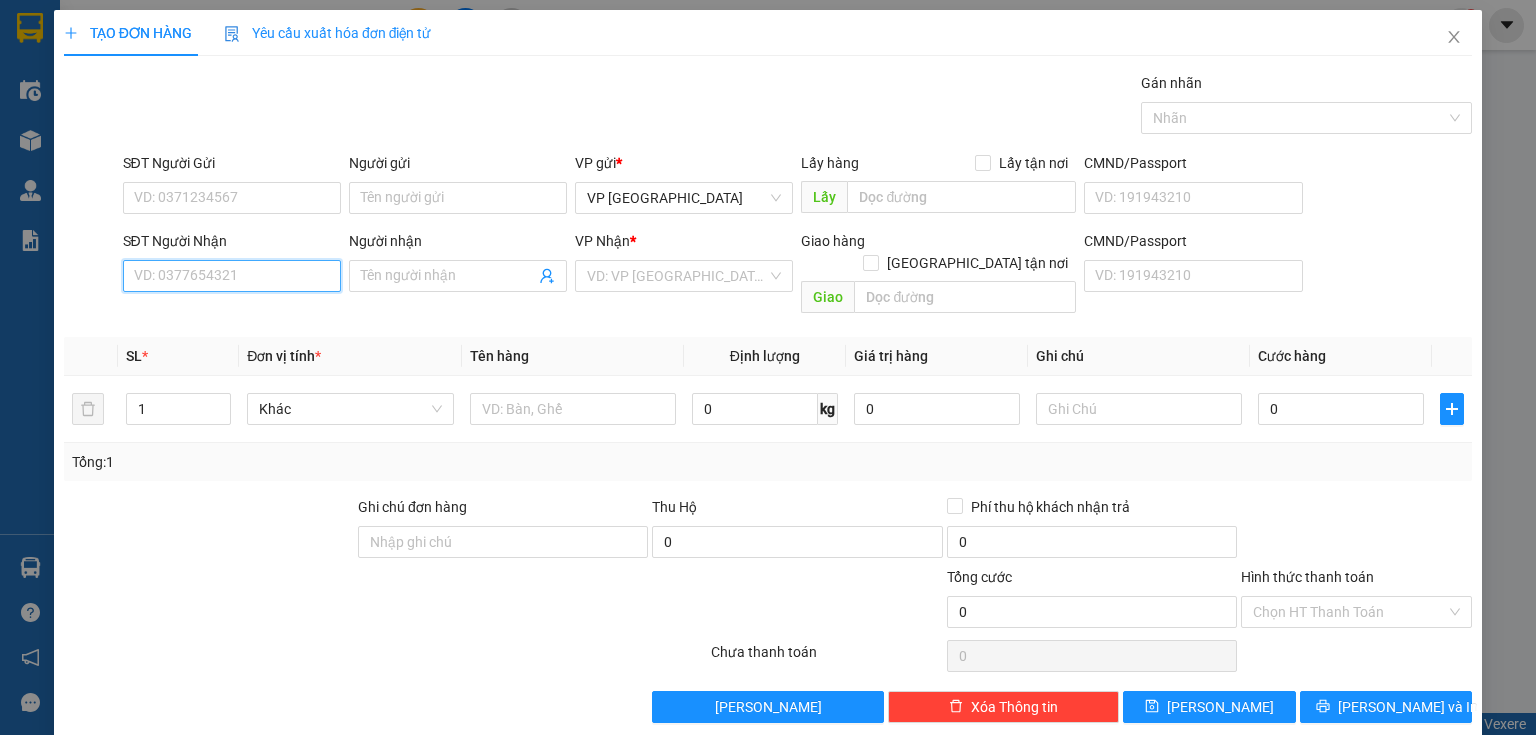 click on "SĐT Người Nhận" at bounding box center [232, 276] 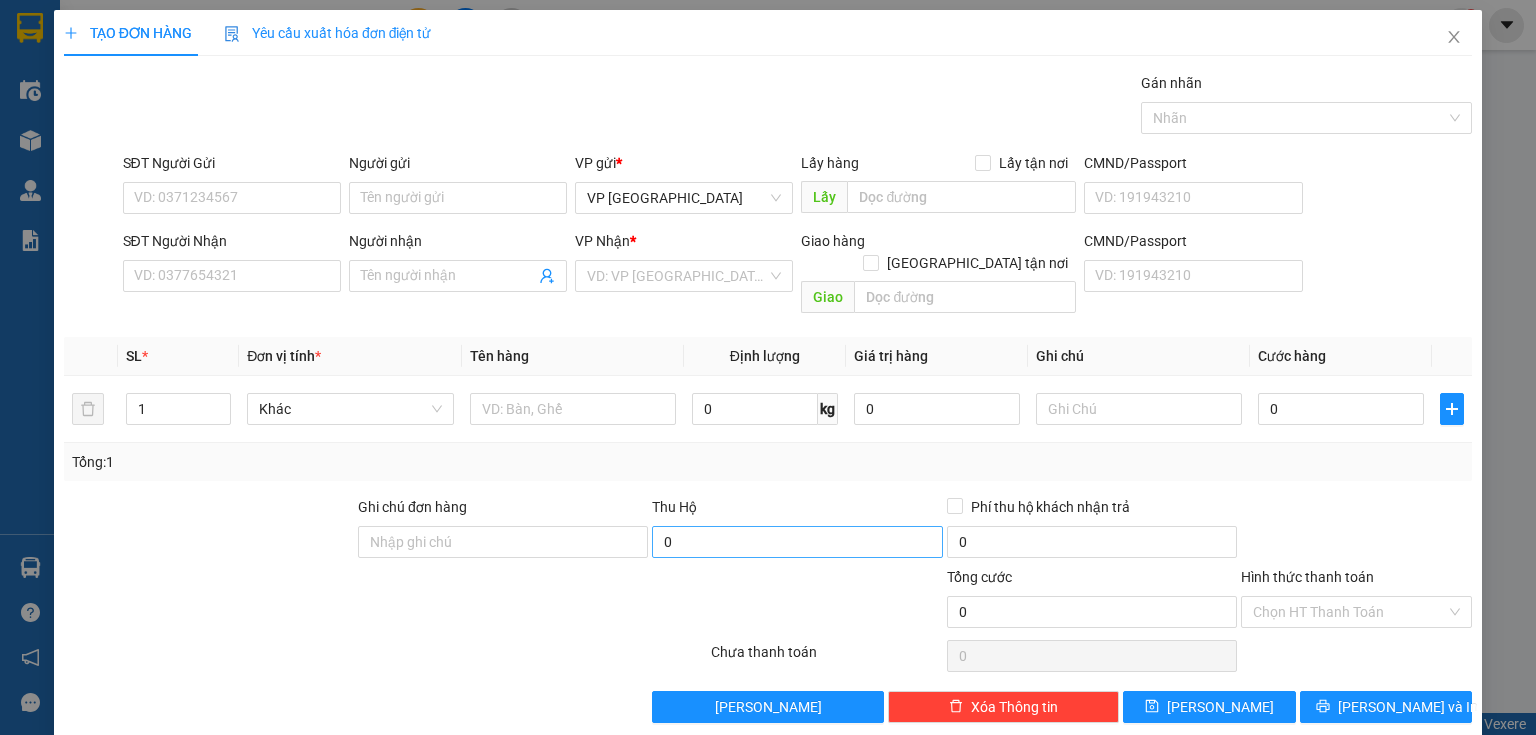 drag, startPoint x: 866, startPoint y: 454, endPoint x: 866, endPoint y: 514, distance: 60 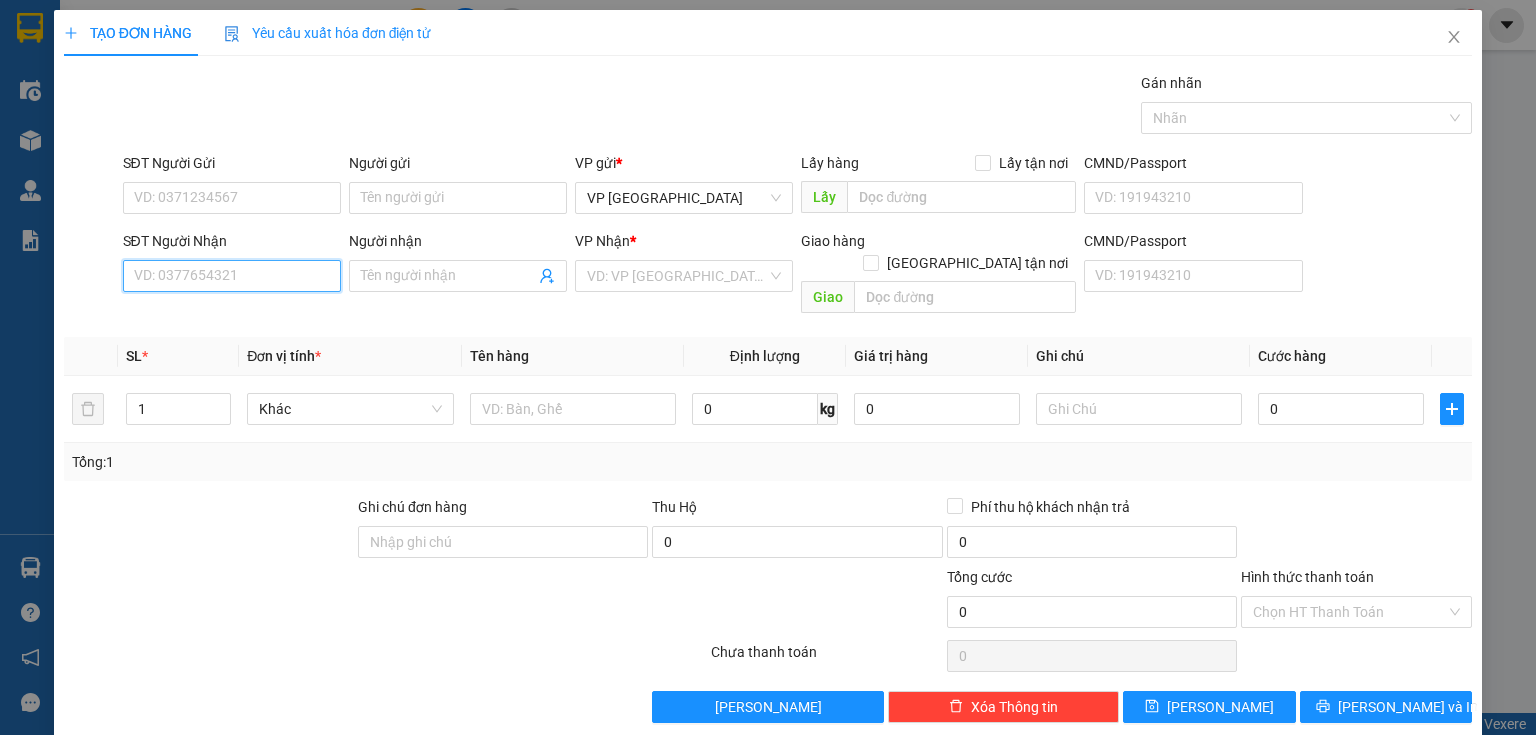 click on "SĐT Người Nhận" at bounding box center (232, 276) 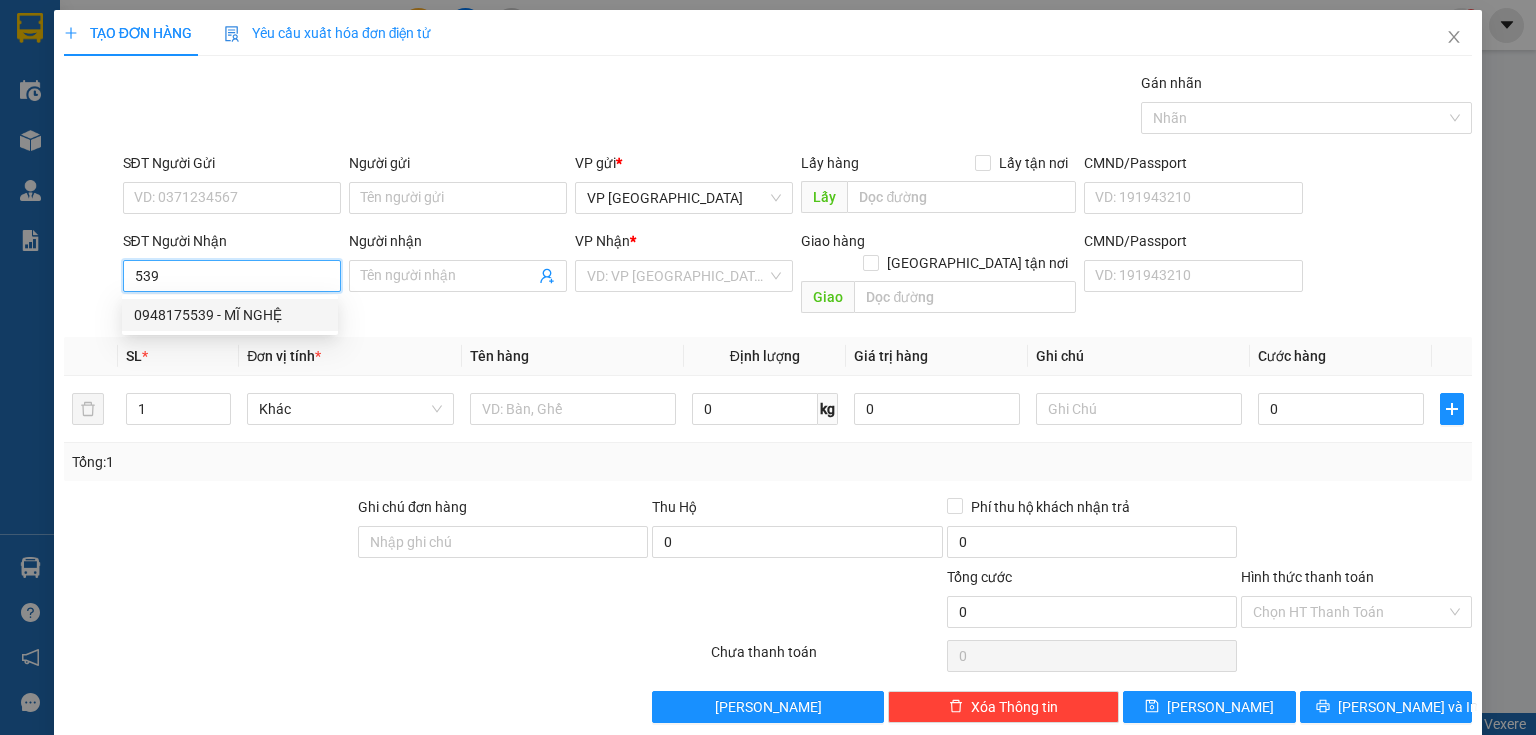 click on "0948175539 - MĨ NGHỆ" at bounding box center (230, 315) 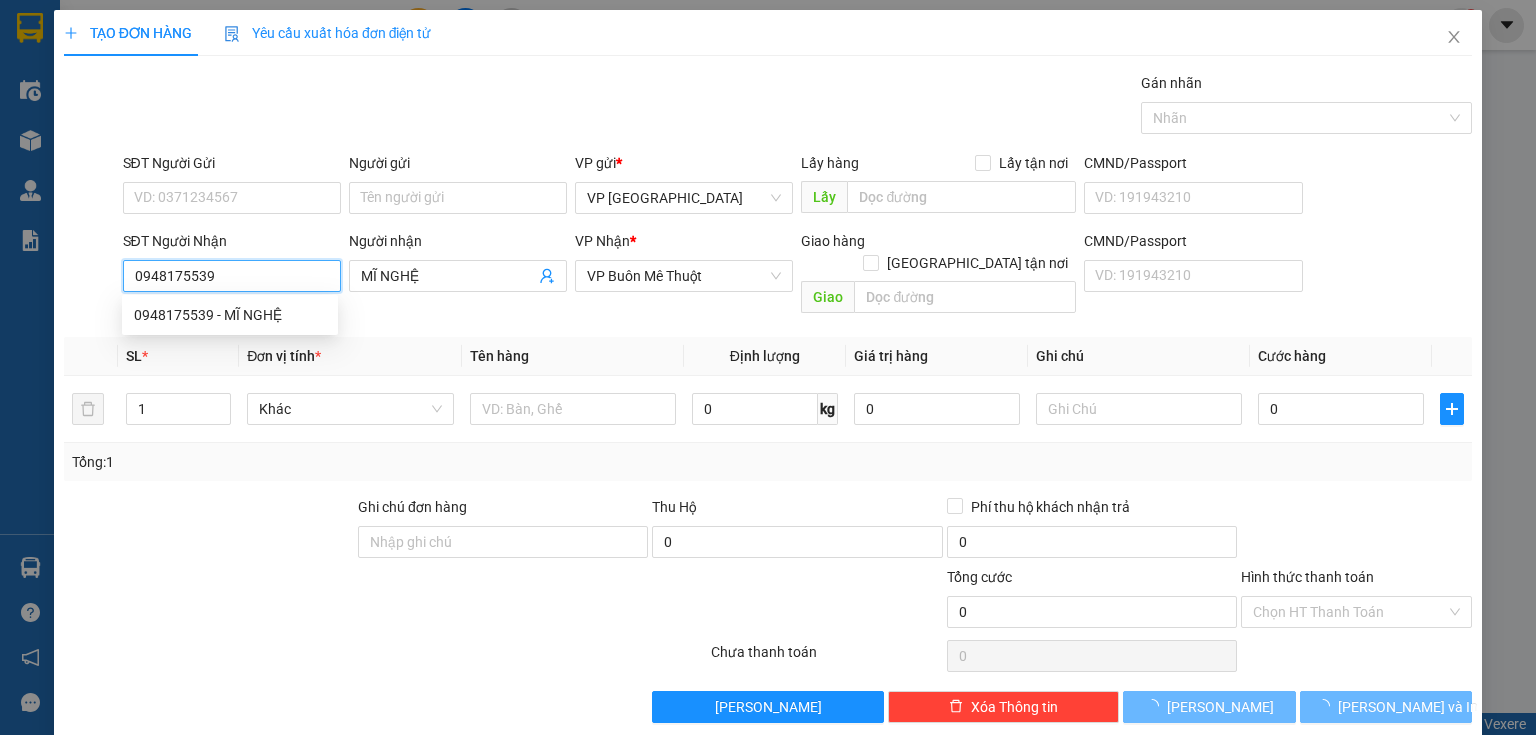 type on "80.000" 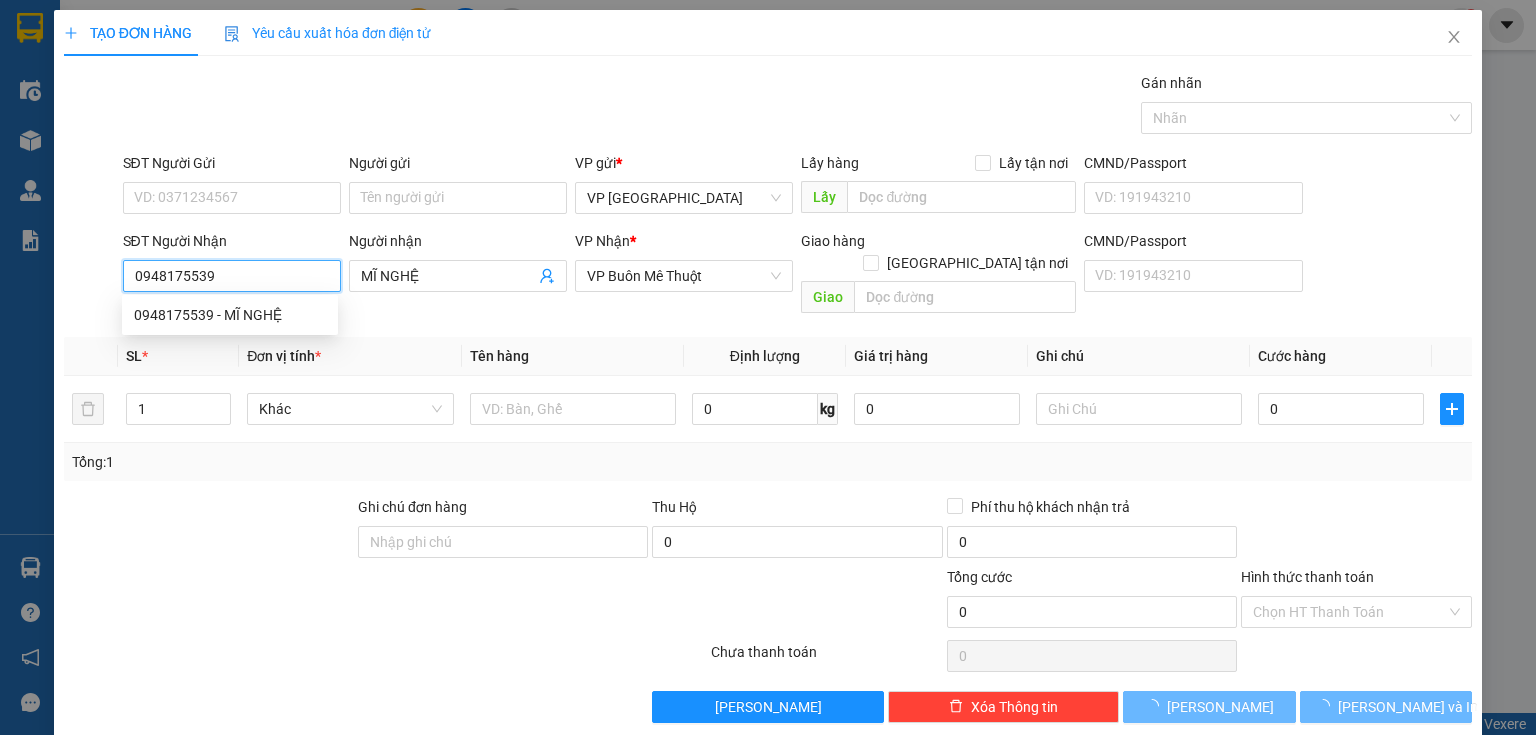 type on "80.000" 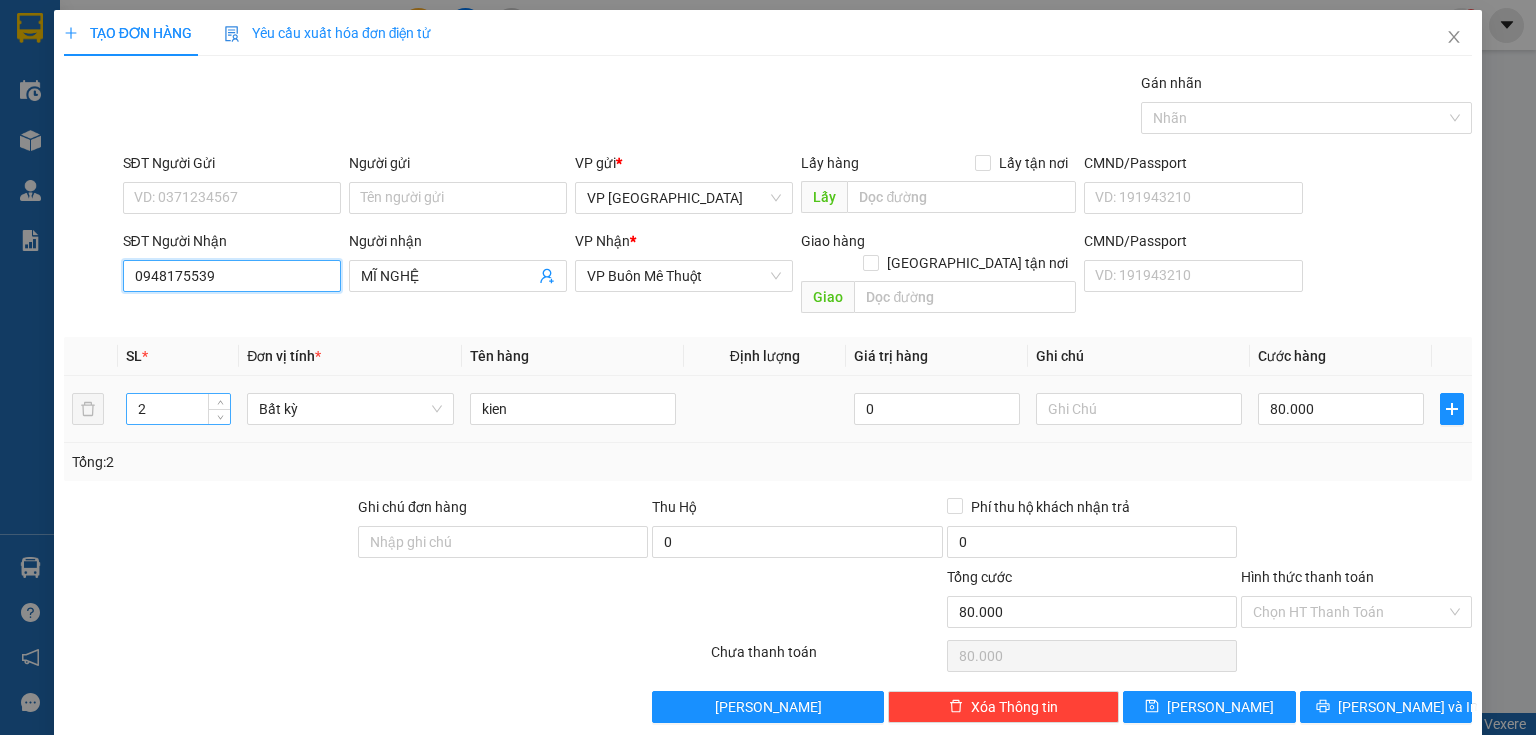 type on "0948175539" 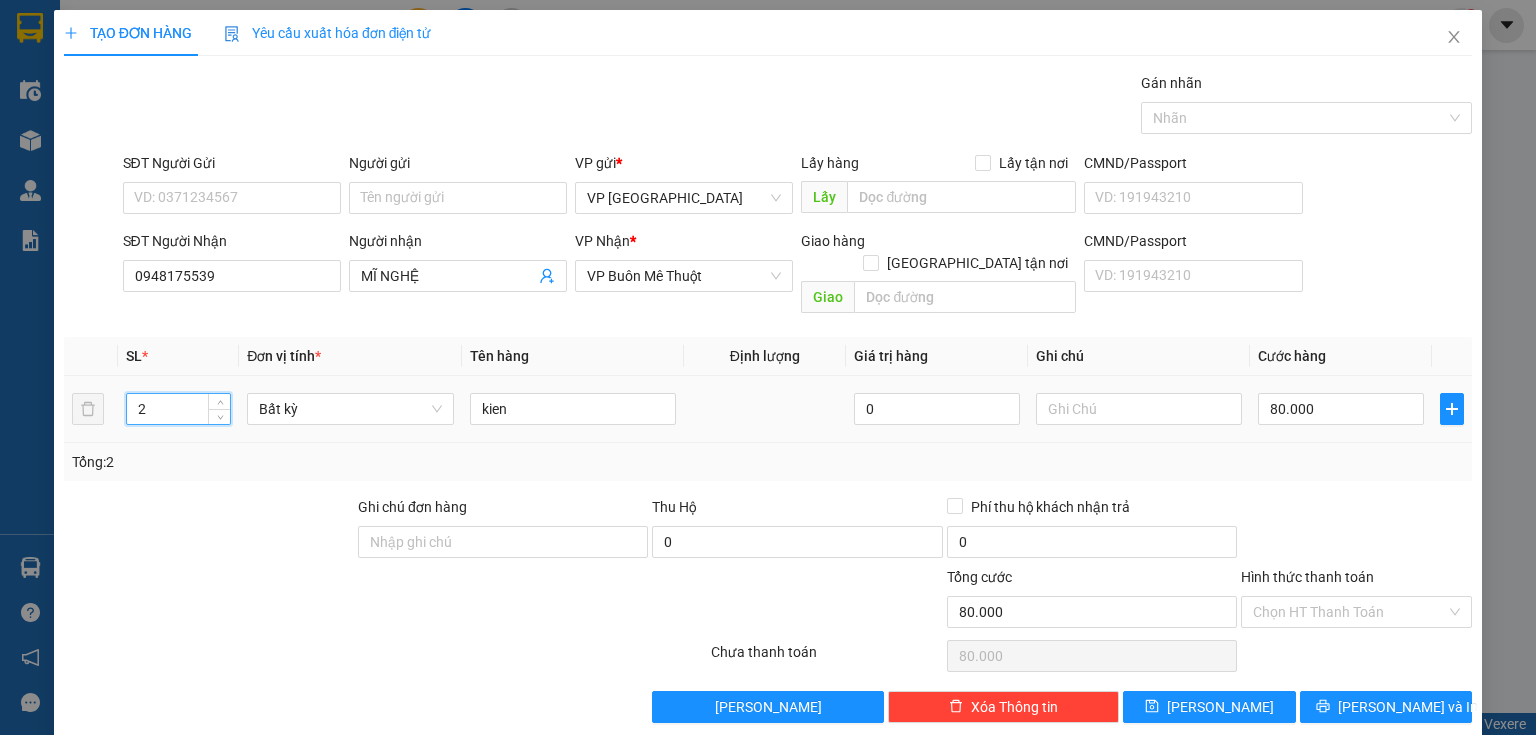 click on "2" at bounding box center [178, 409] 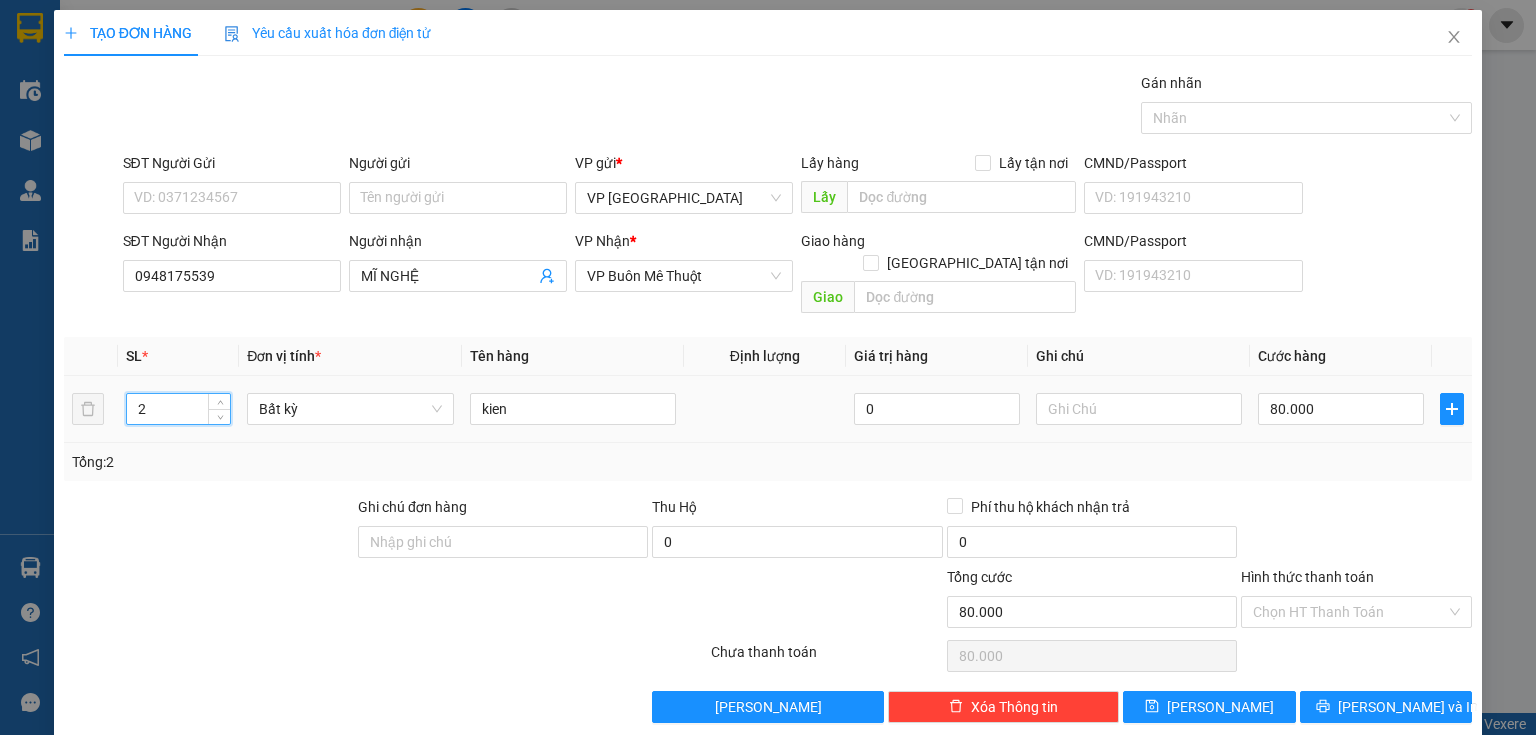 click on "2" at bounding box center [178, 409] 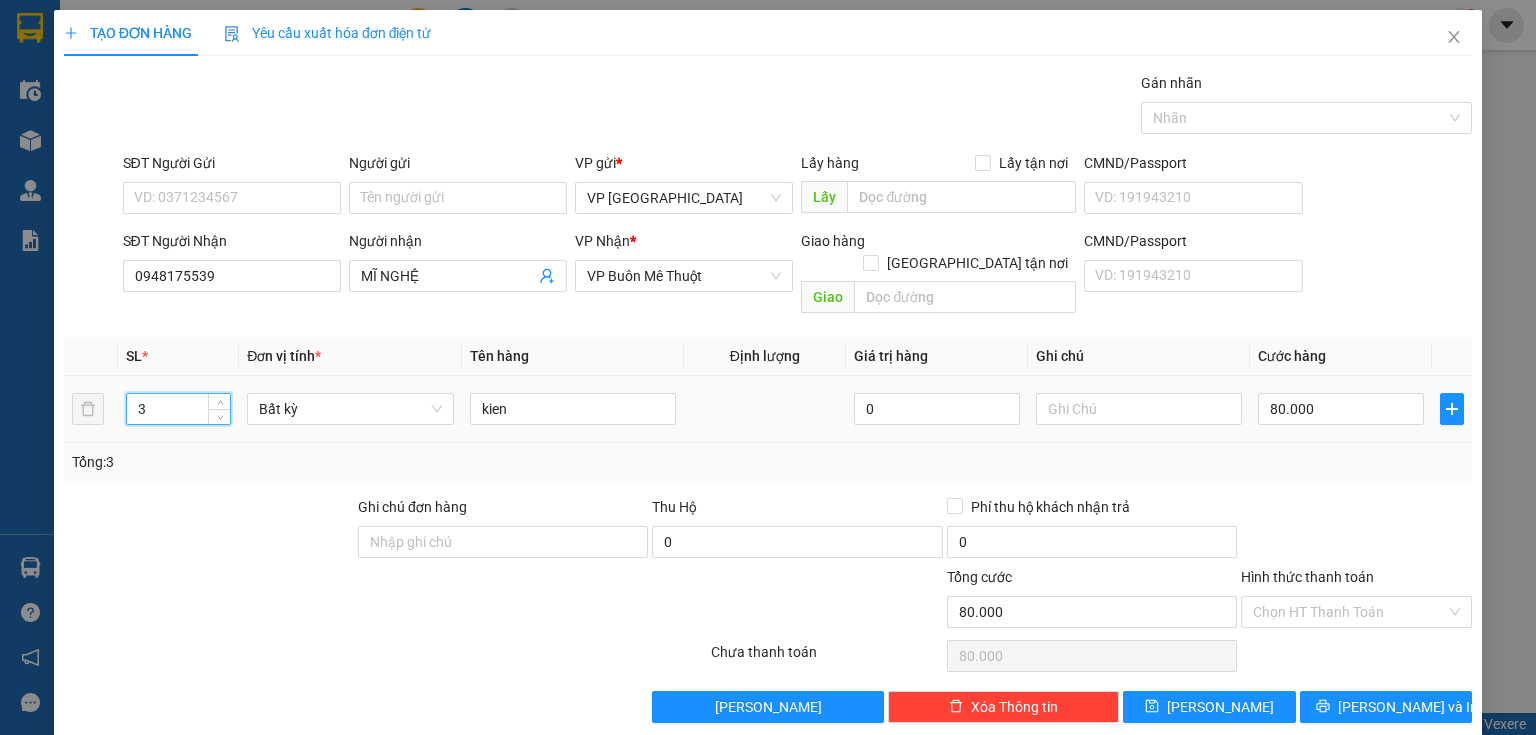 click on "3" at bounding box center [178, 409] 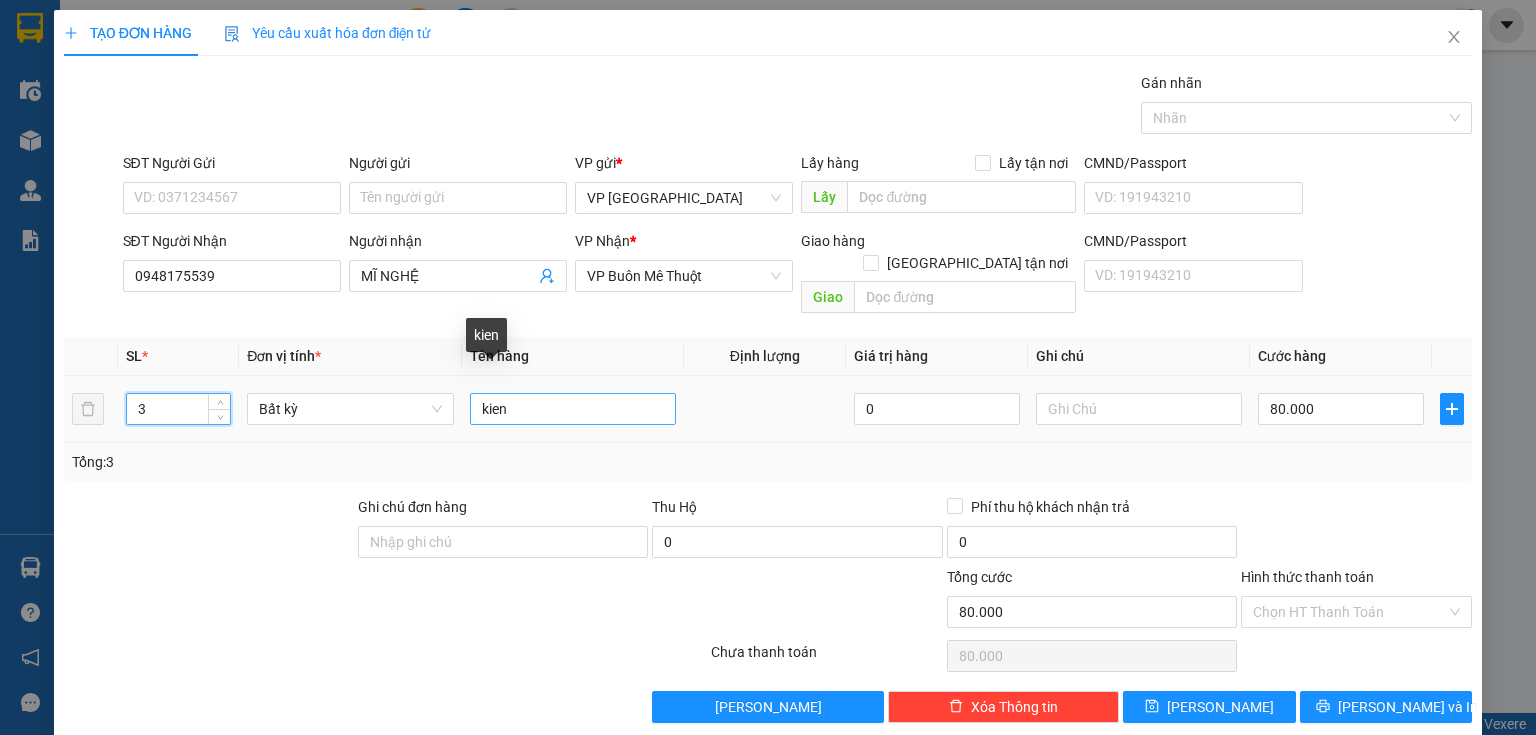 type on "3" 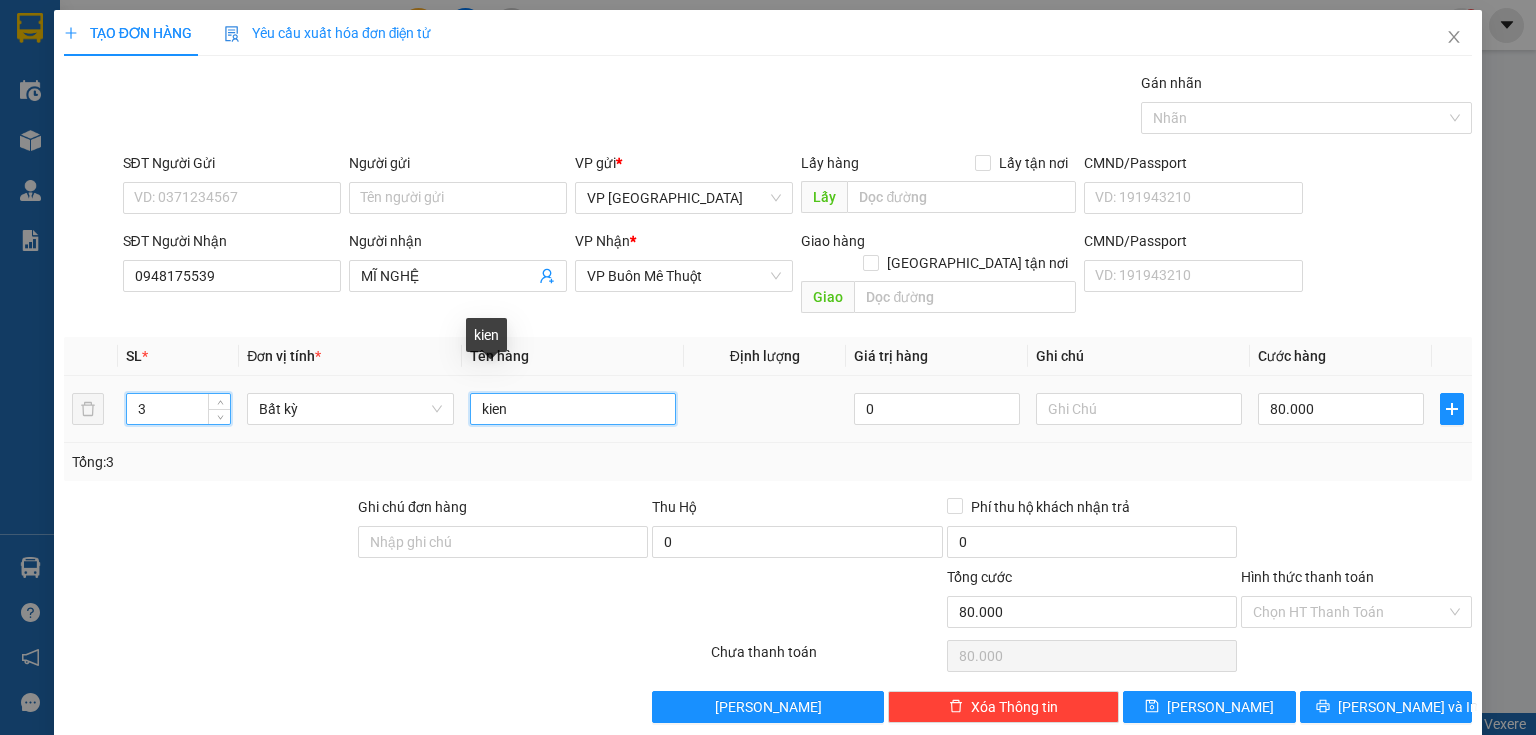 click on "kien" at bounding box center [573, 409] 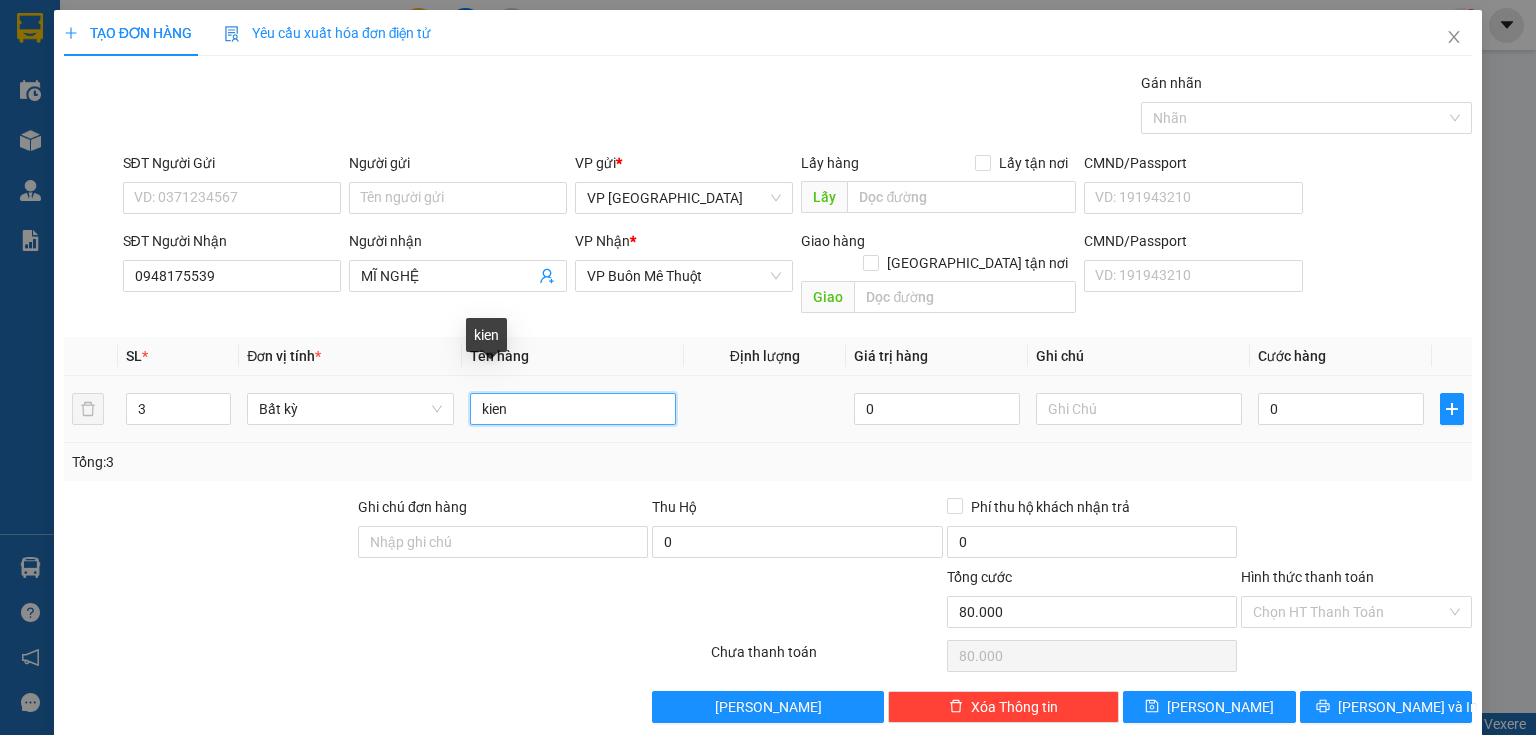 type on "0" 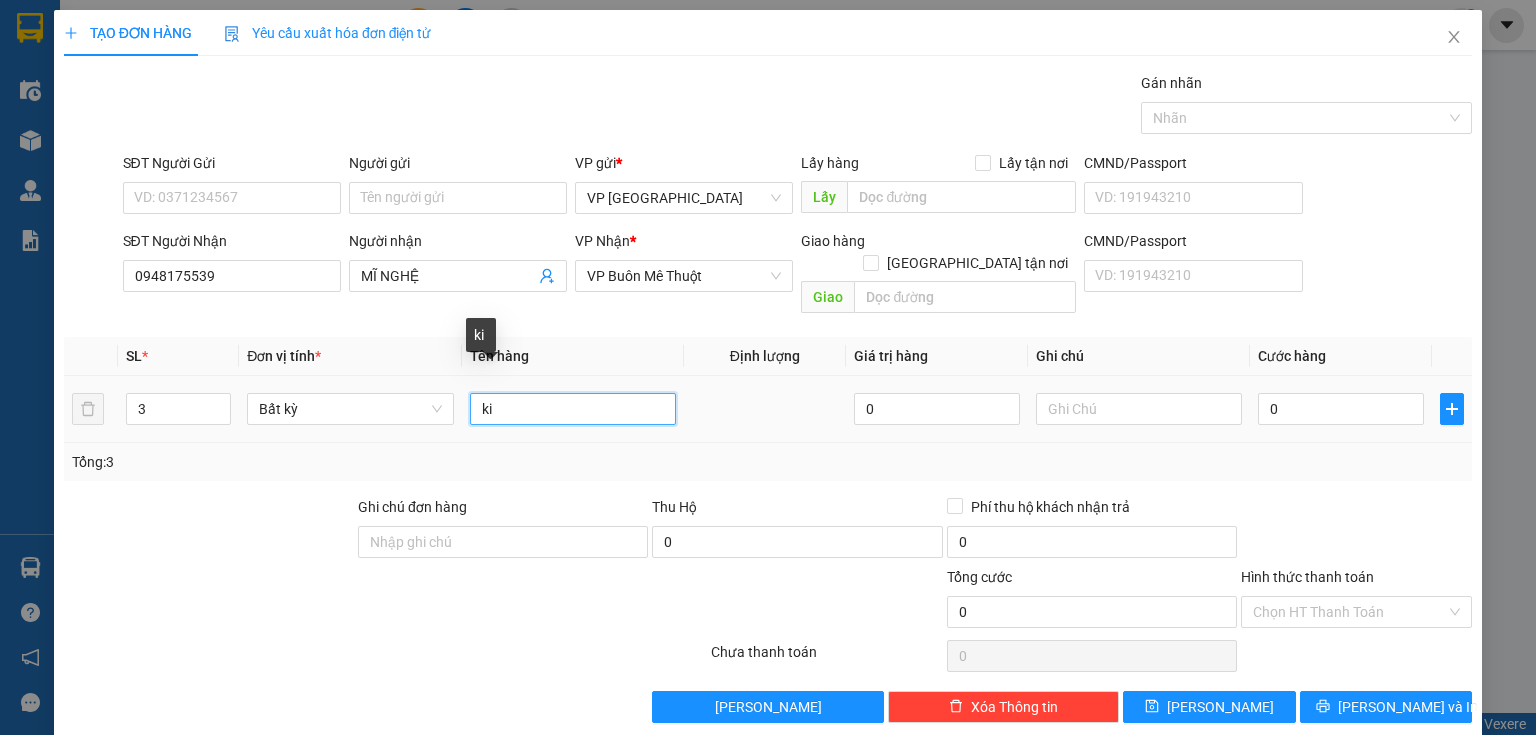 type on "k" 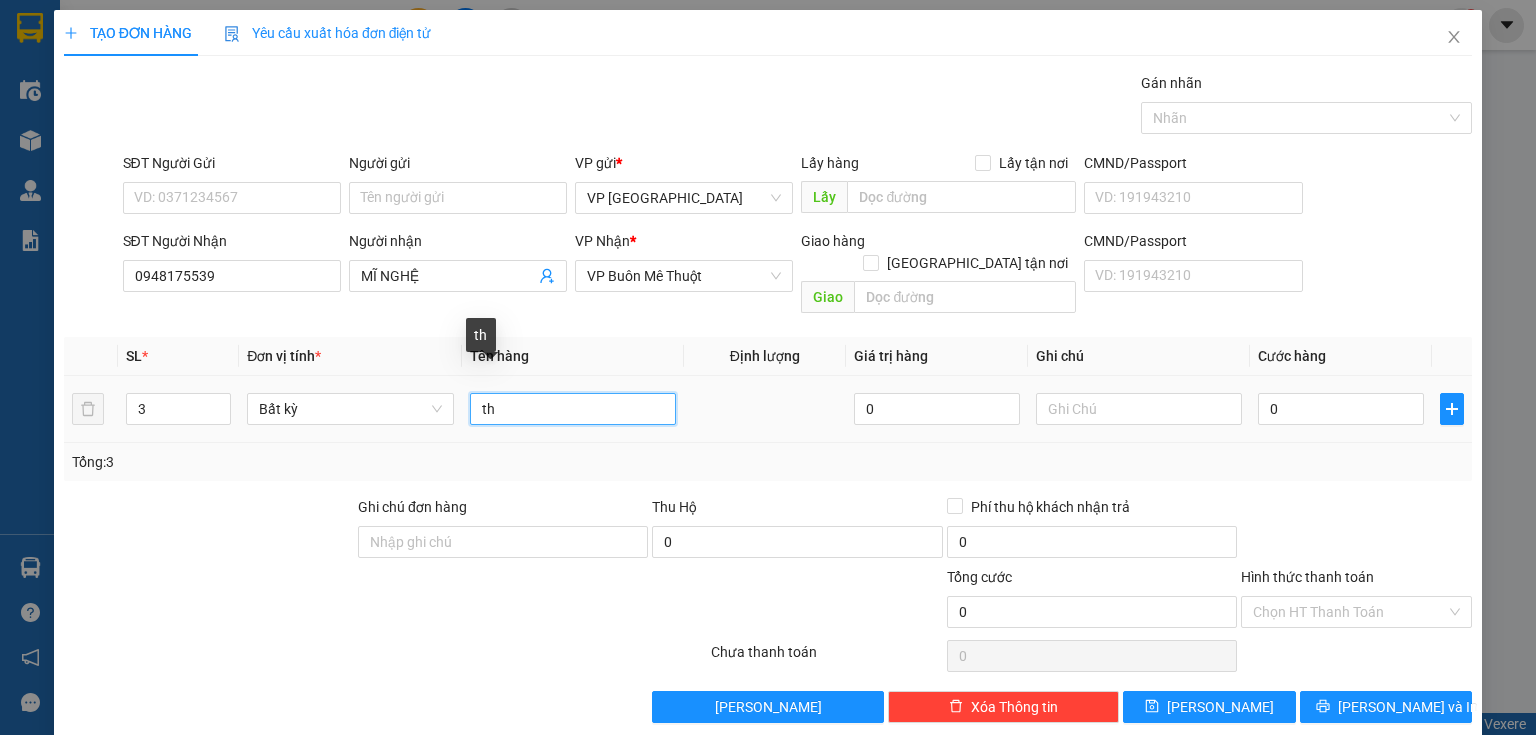 click on "th" at bounding box center [573, 409] 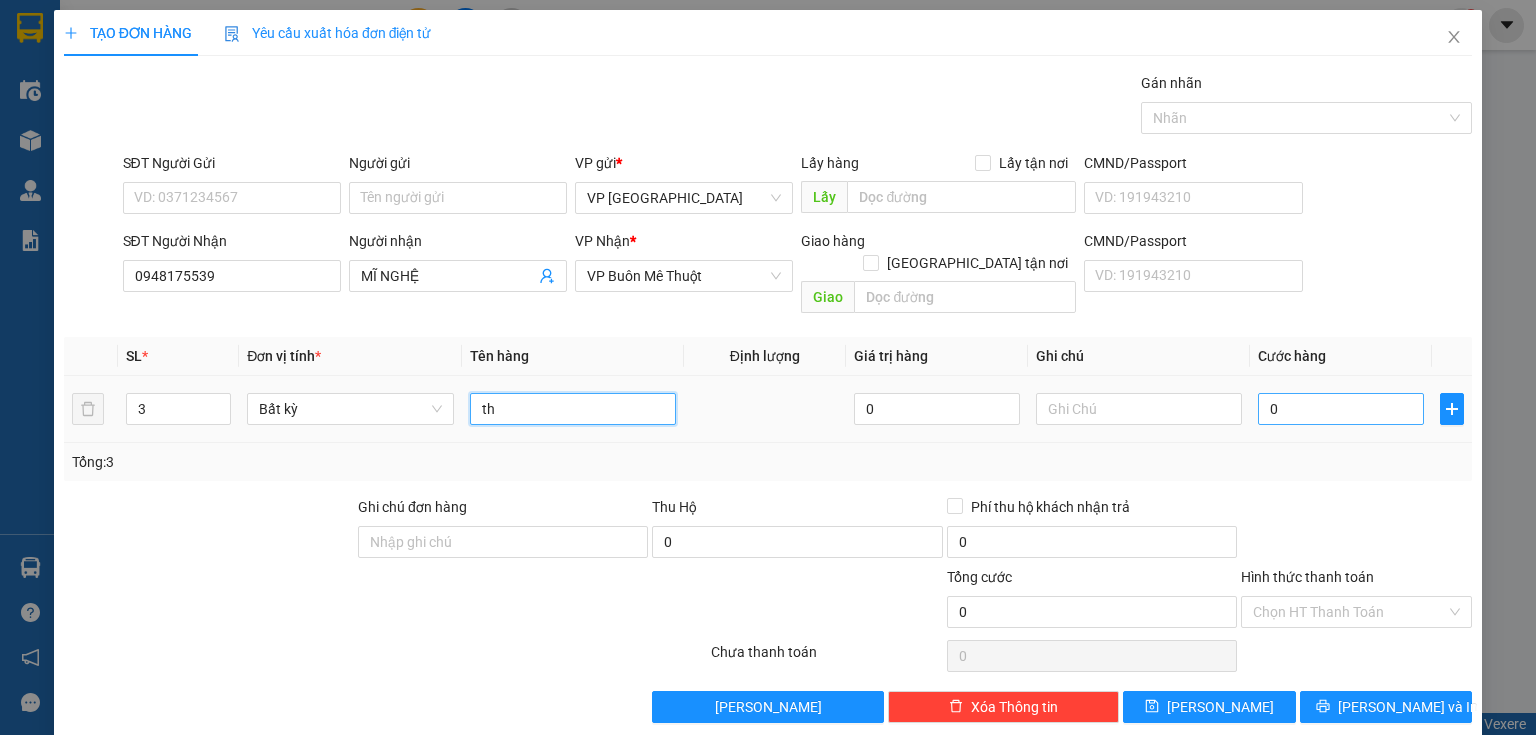 type on "th" 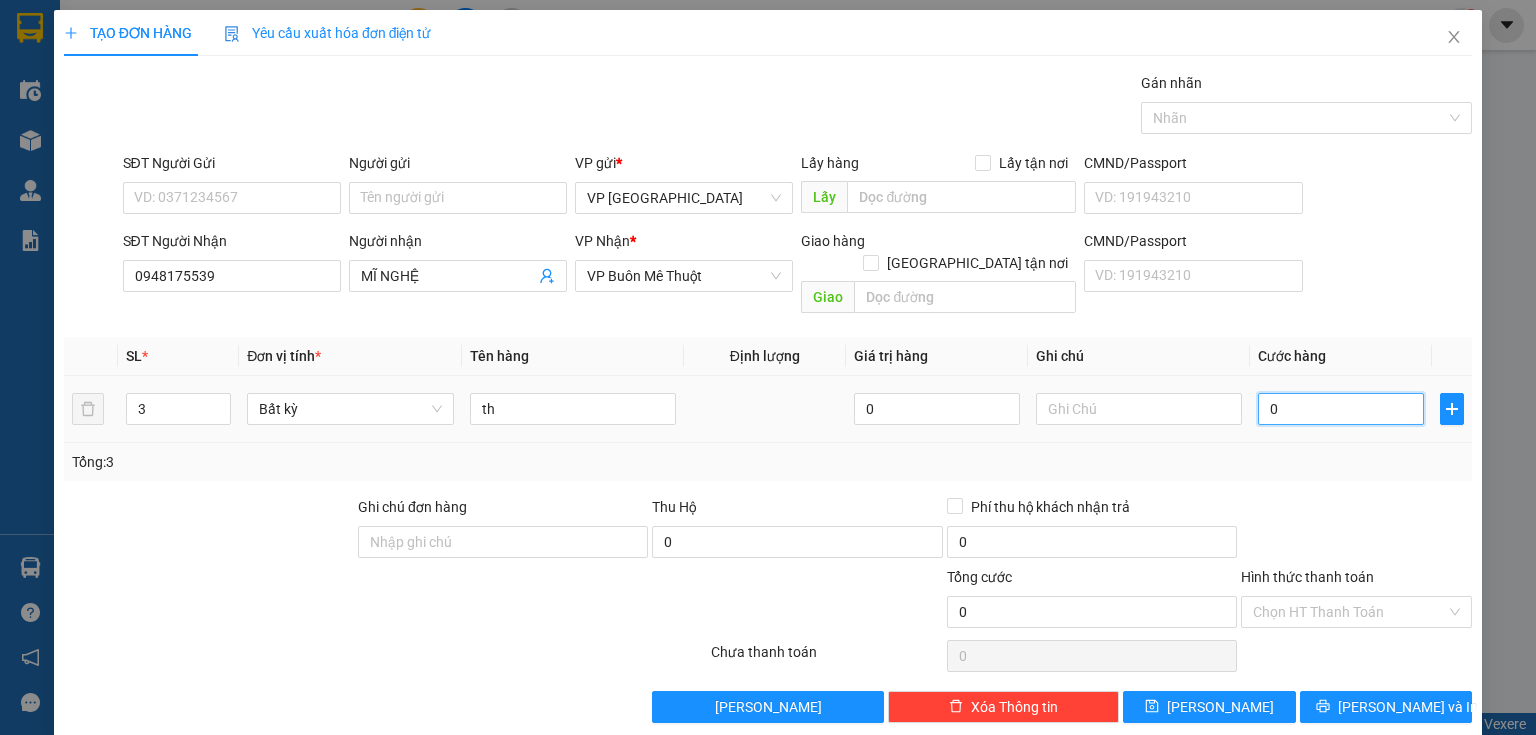 click on "0" at bounding box center (1341, 409) 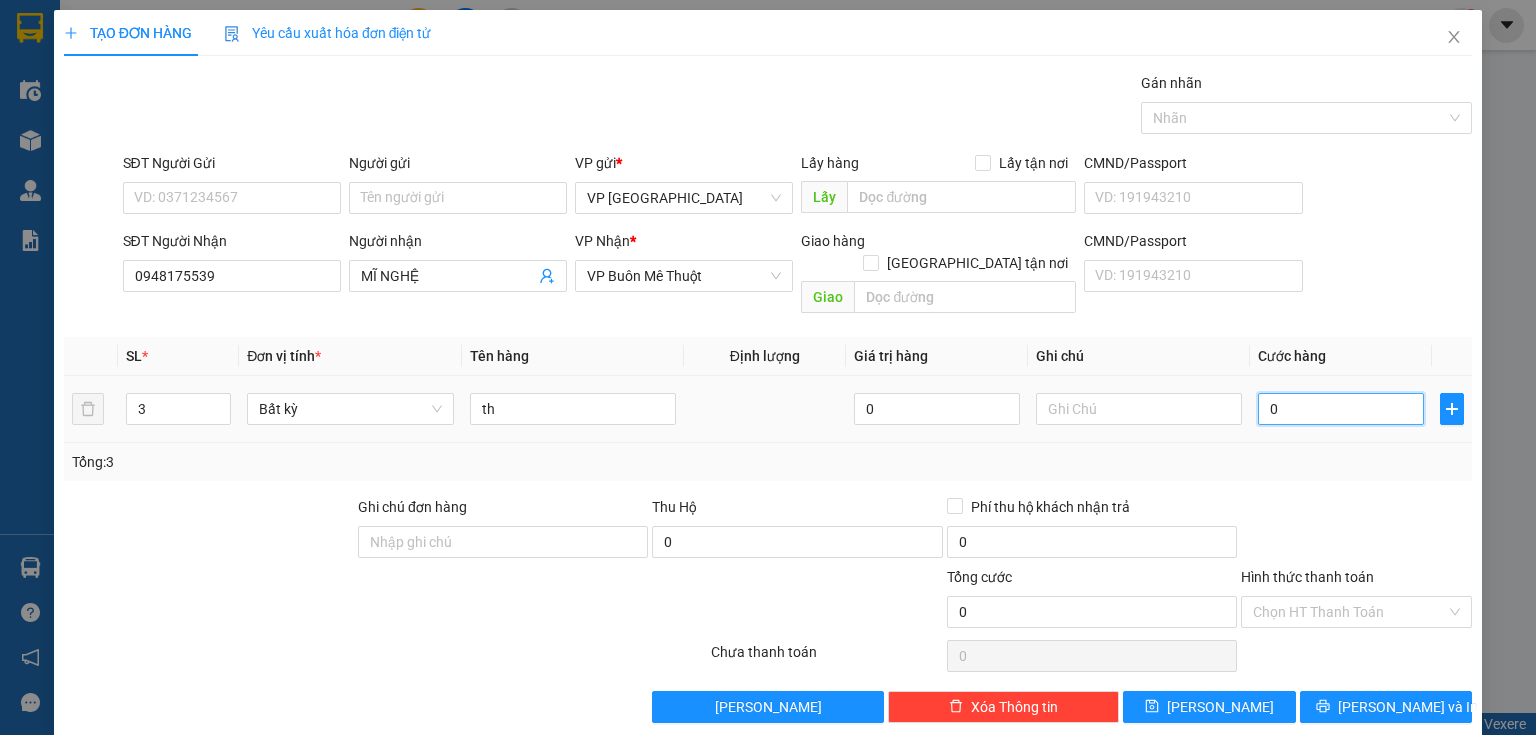 type on "1" 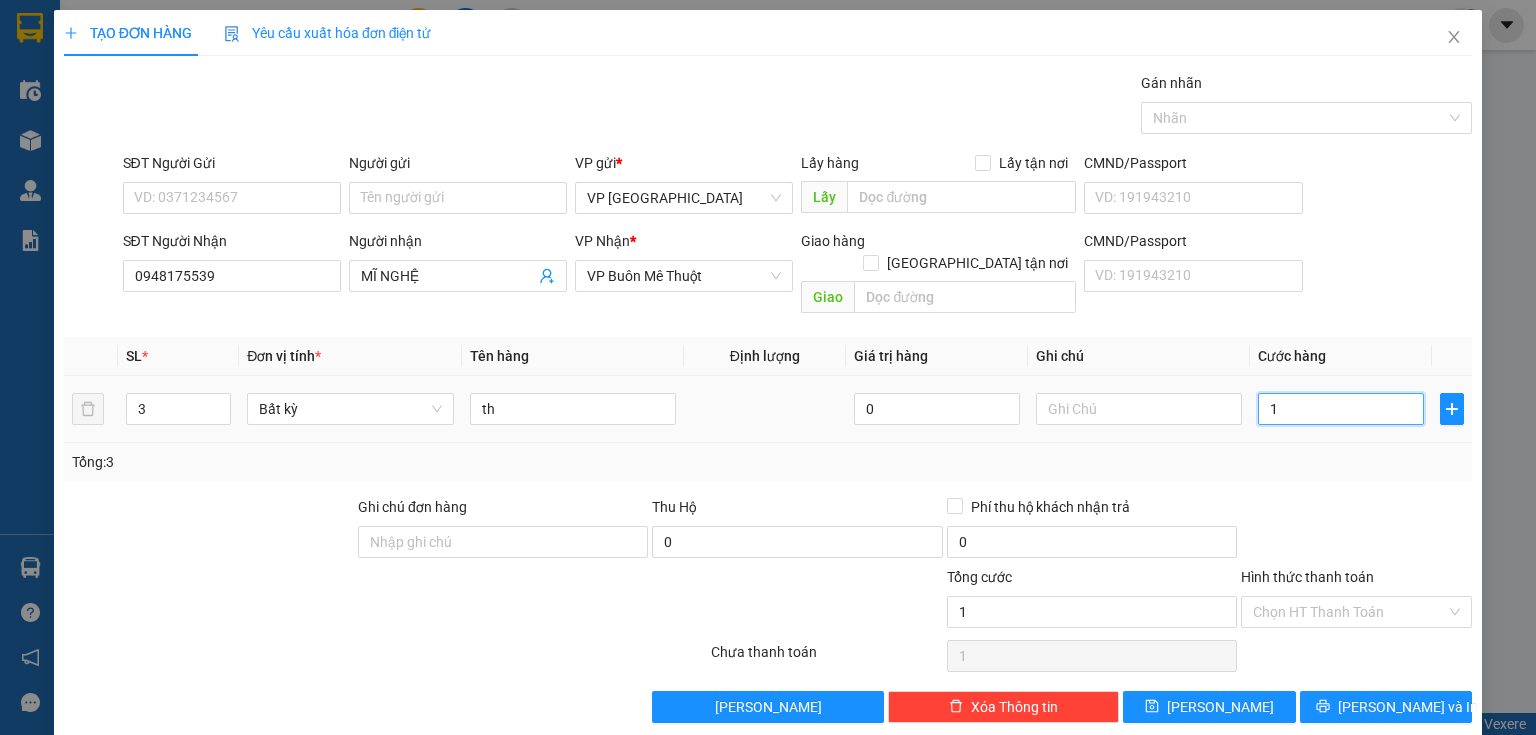 type on "10" 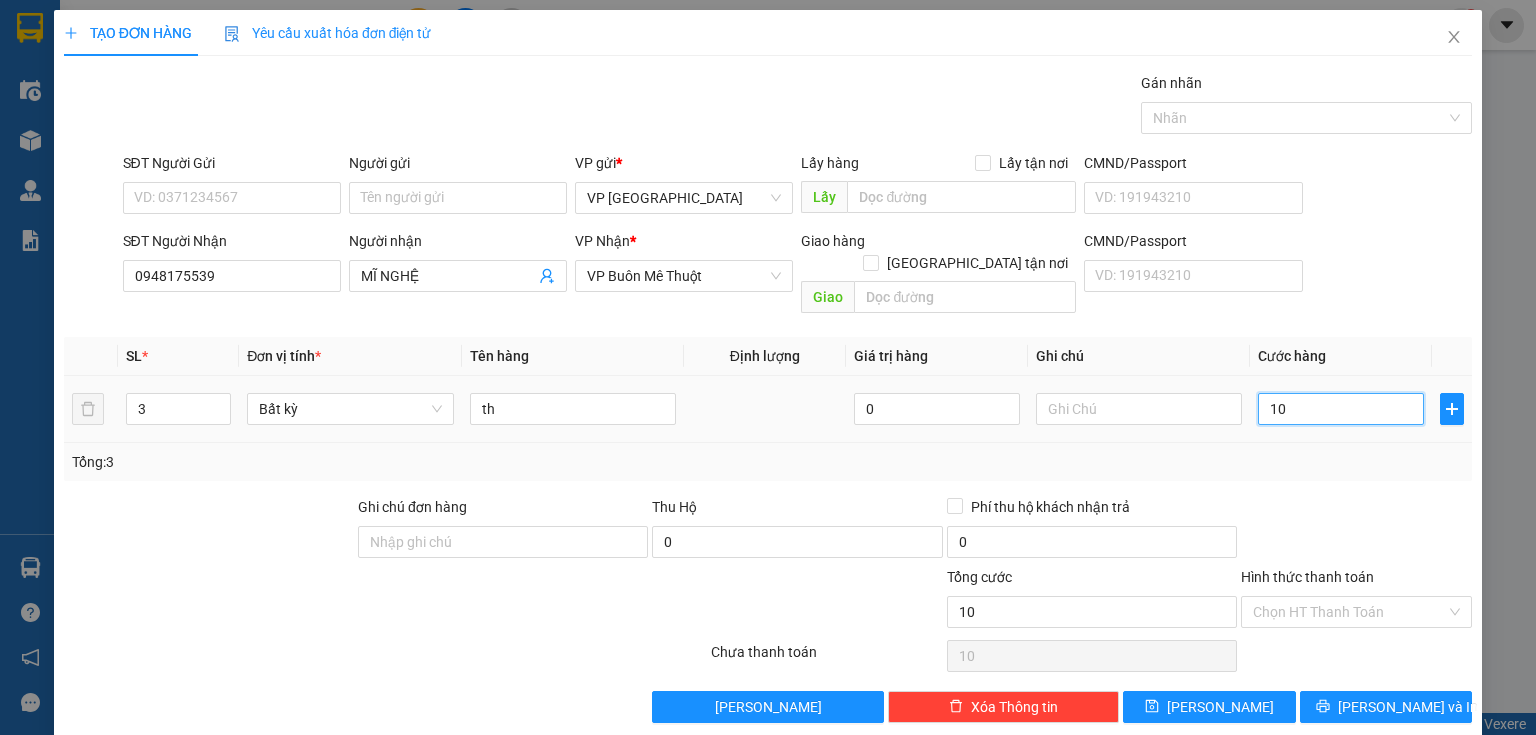 type on "100" 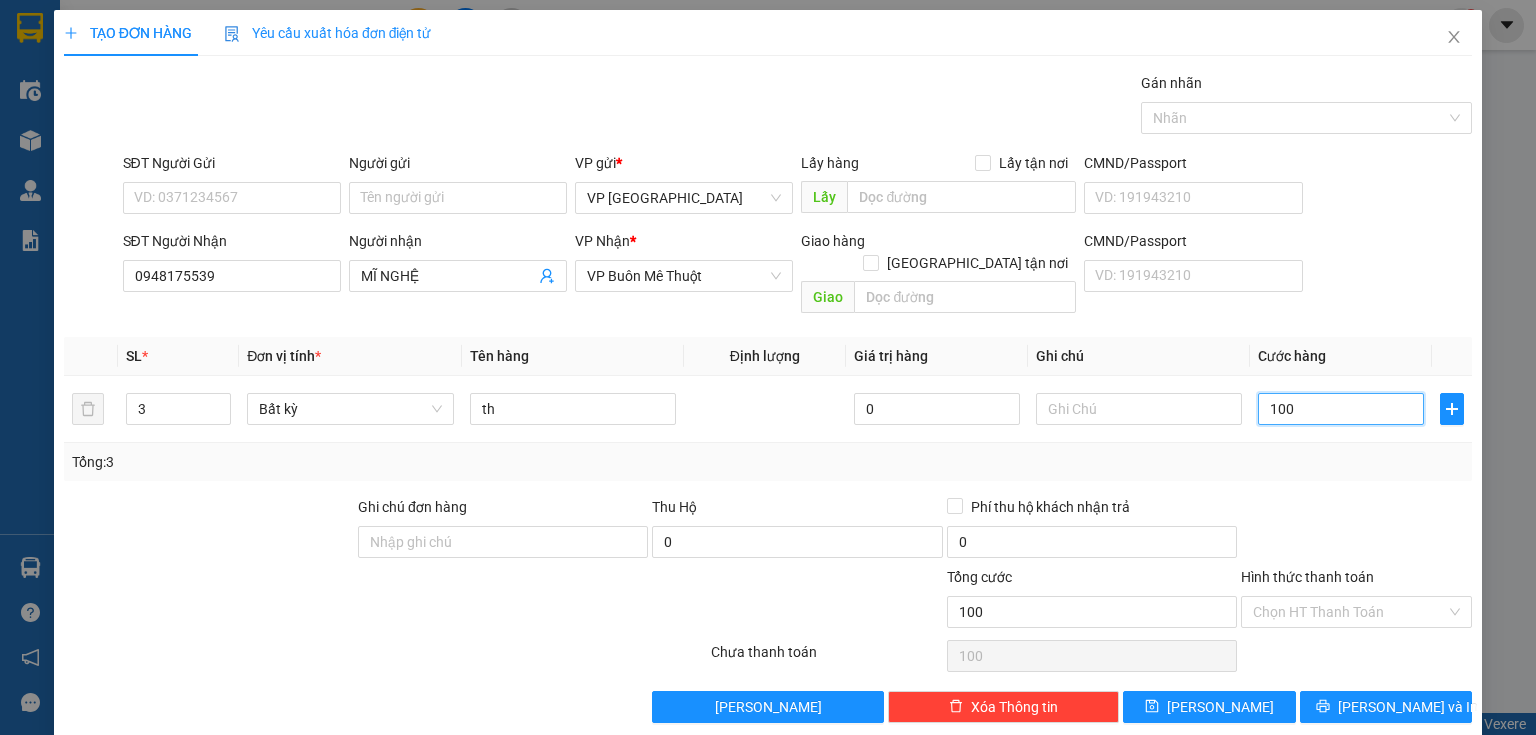 type on "100" 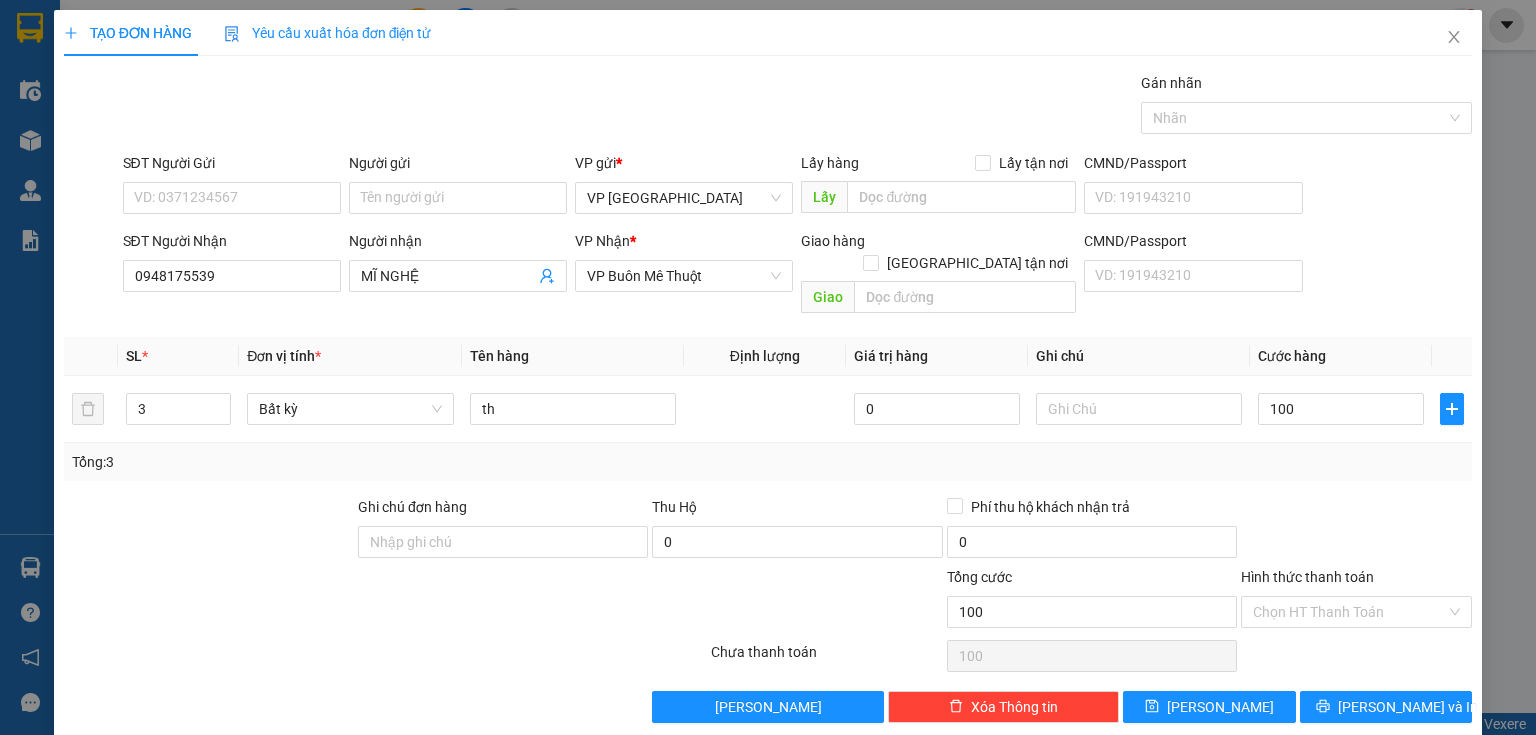 type on "100.000" 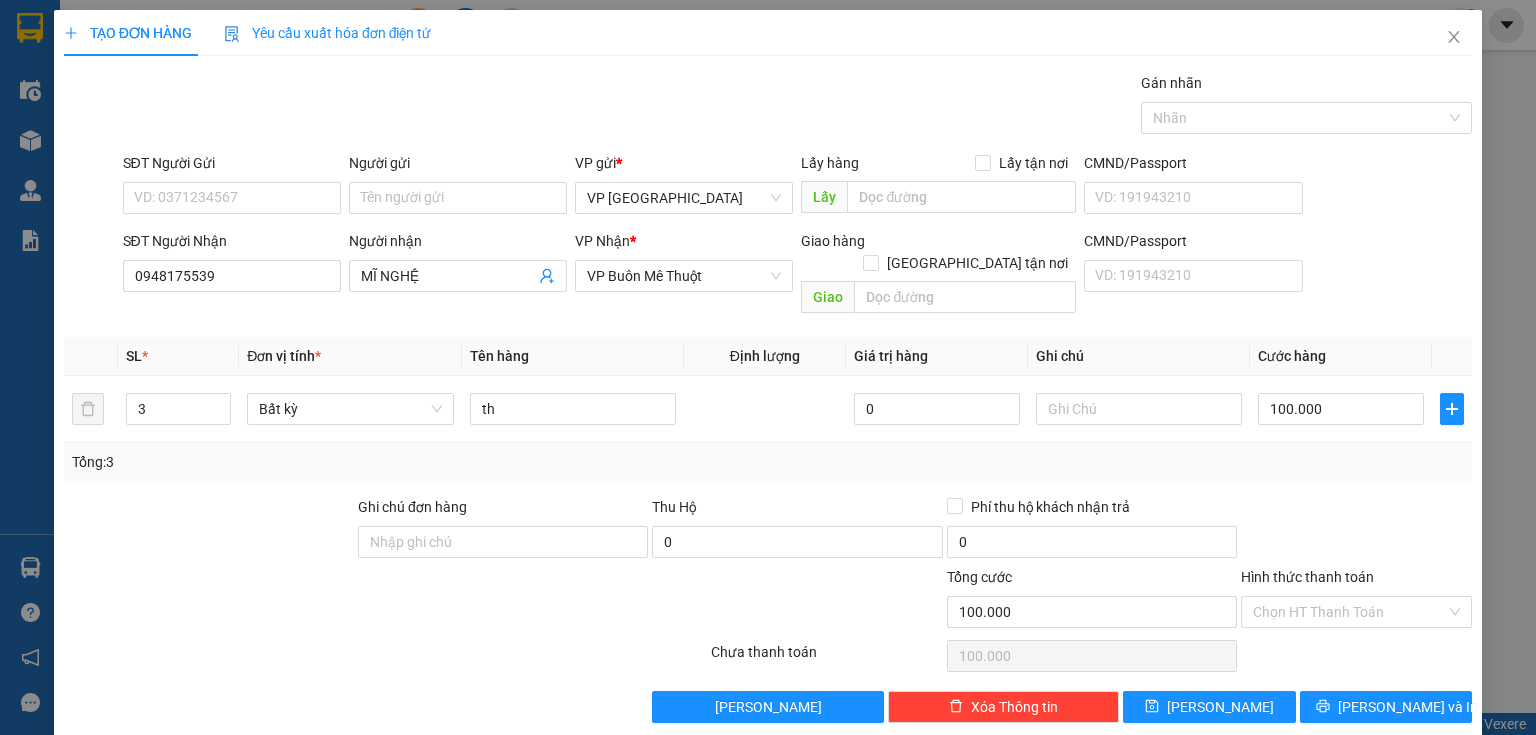 click on "Tổng:  3" at bounding box center (768, 462) 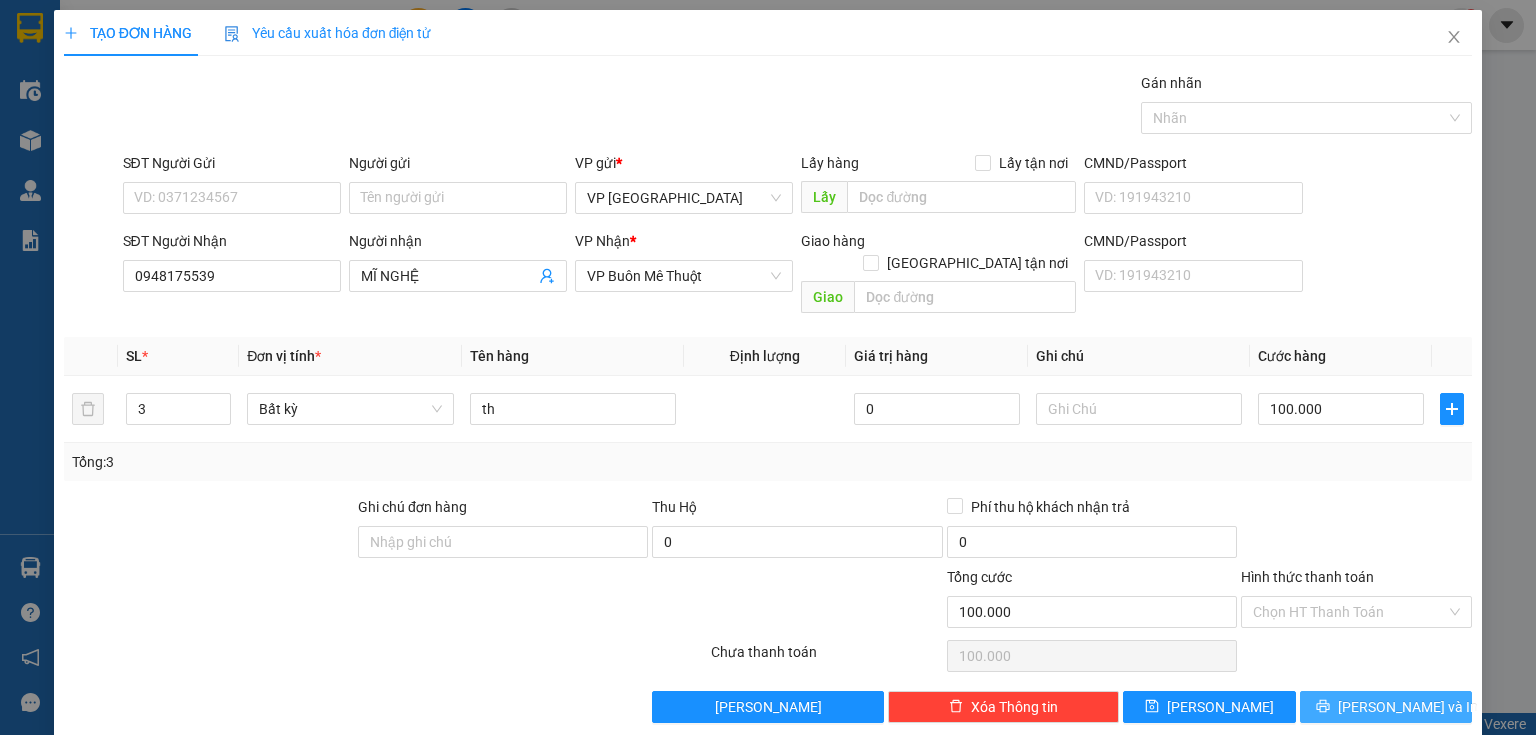 click on "[PERSON_NAME] và In" at bounding box center [1408, 707] 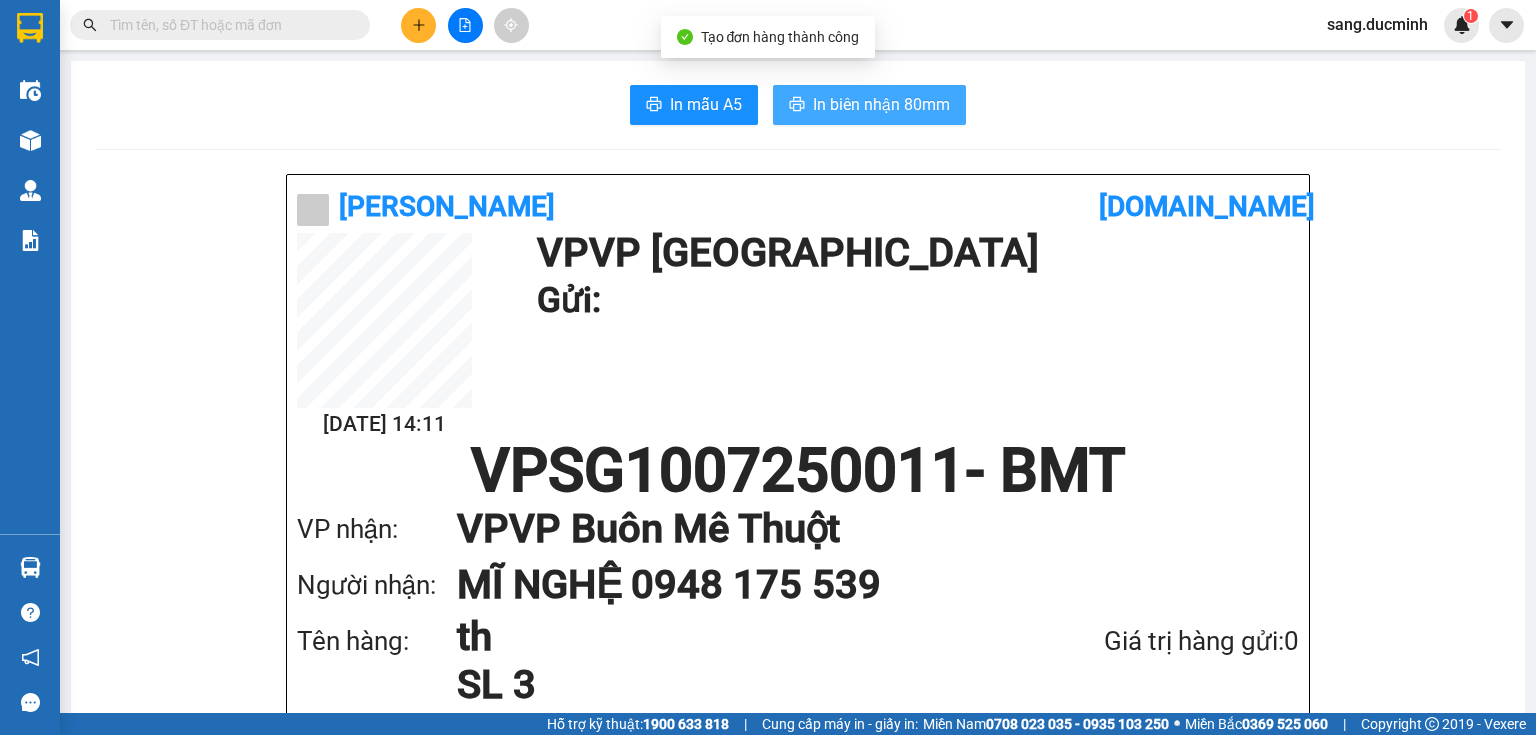 click on "In biên nhận 80mm" at bounding box center [881, 104] 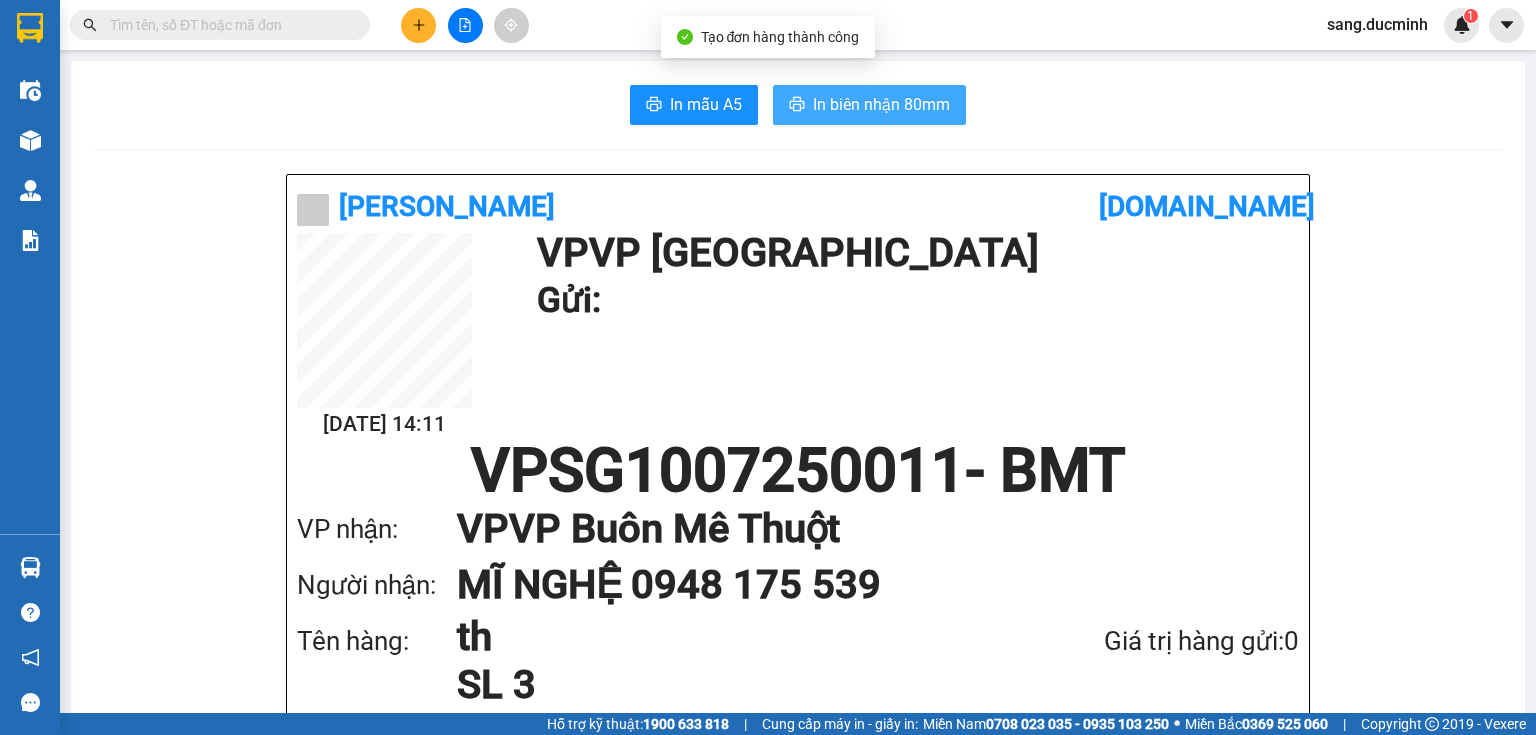 scroll, scrollTop: 0, scrollLeft: 0, axis: both 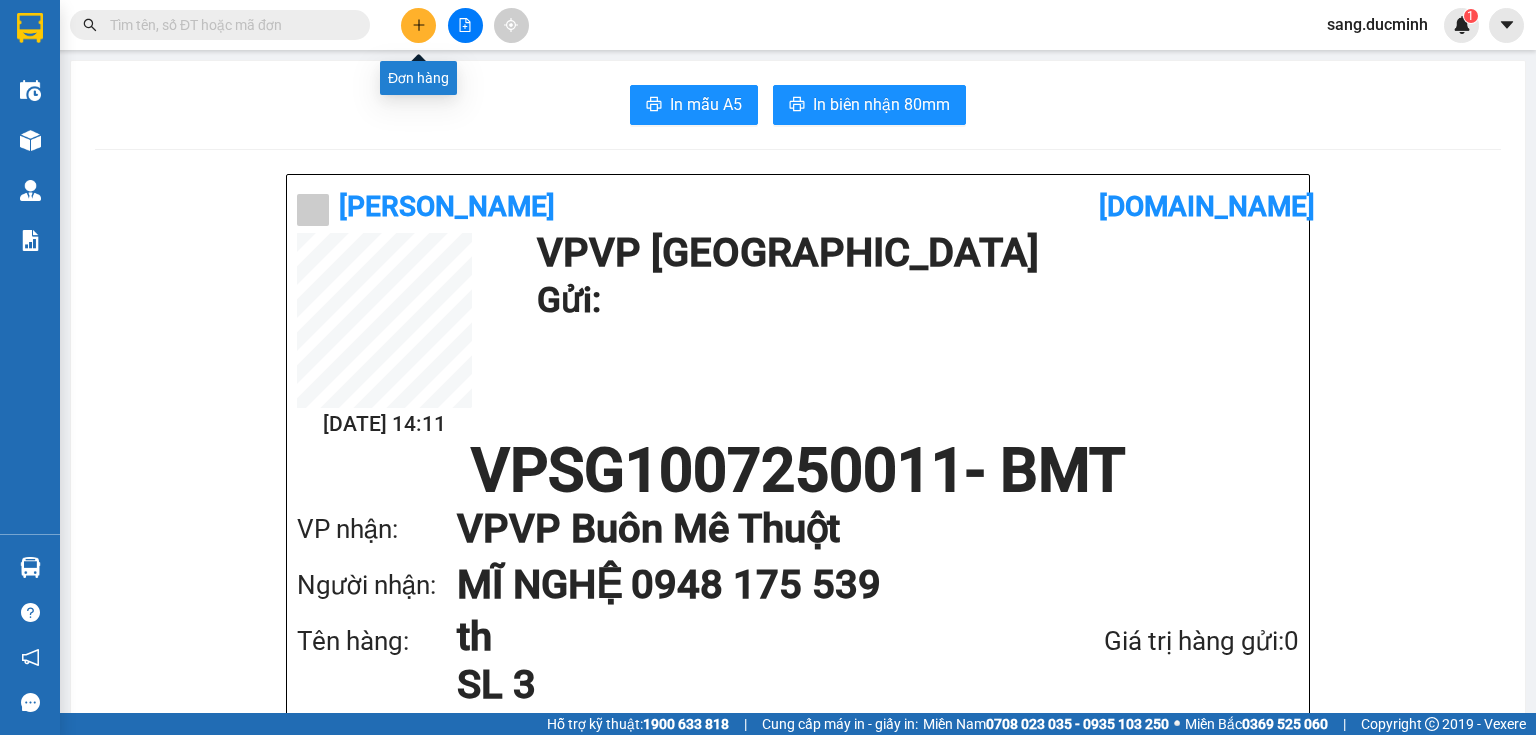 click 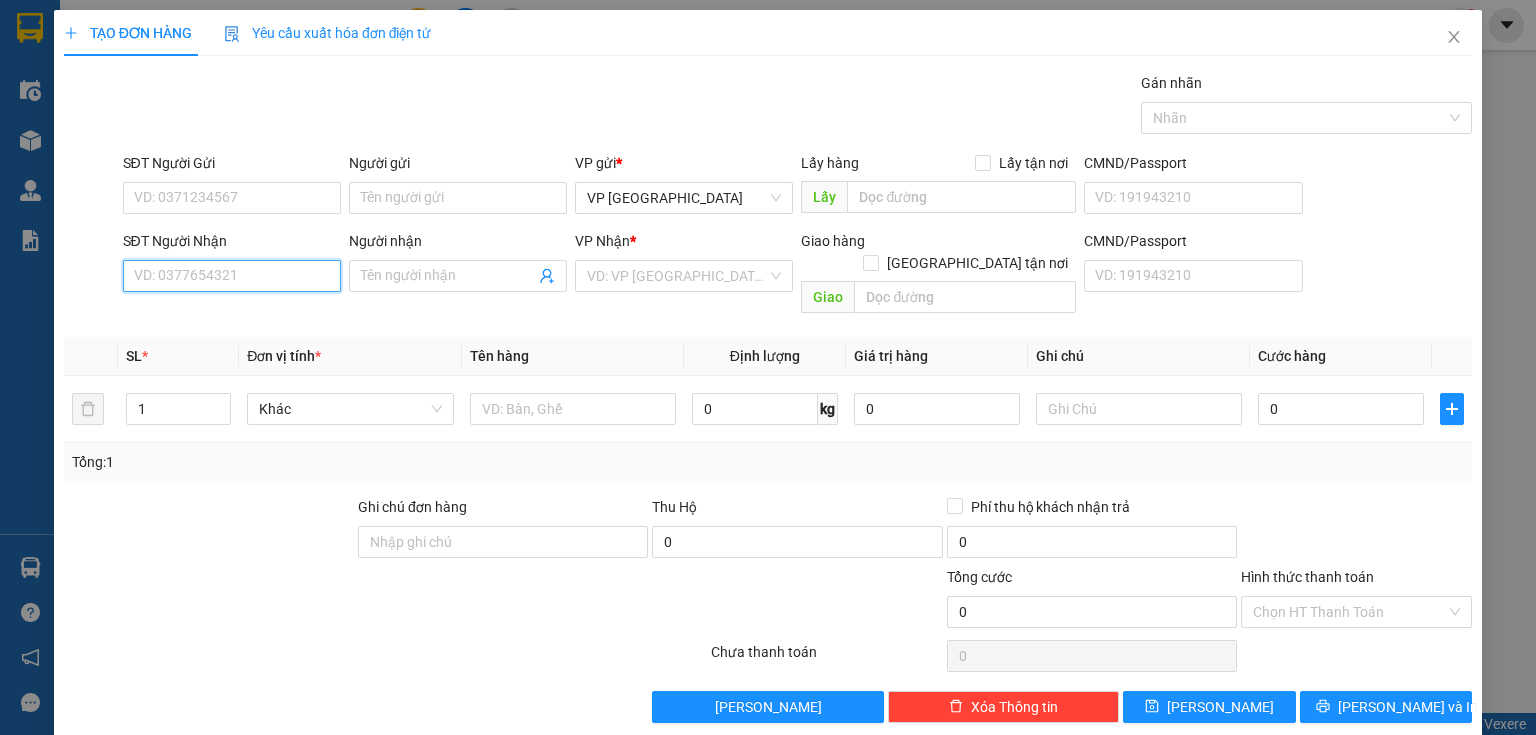 click on "SĐT Người Nhận" at bounding box center (232, 276) 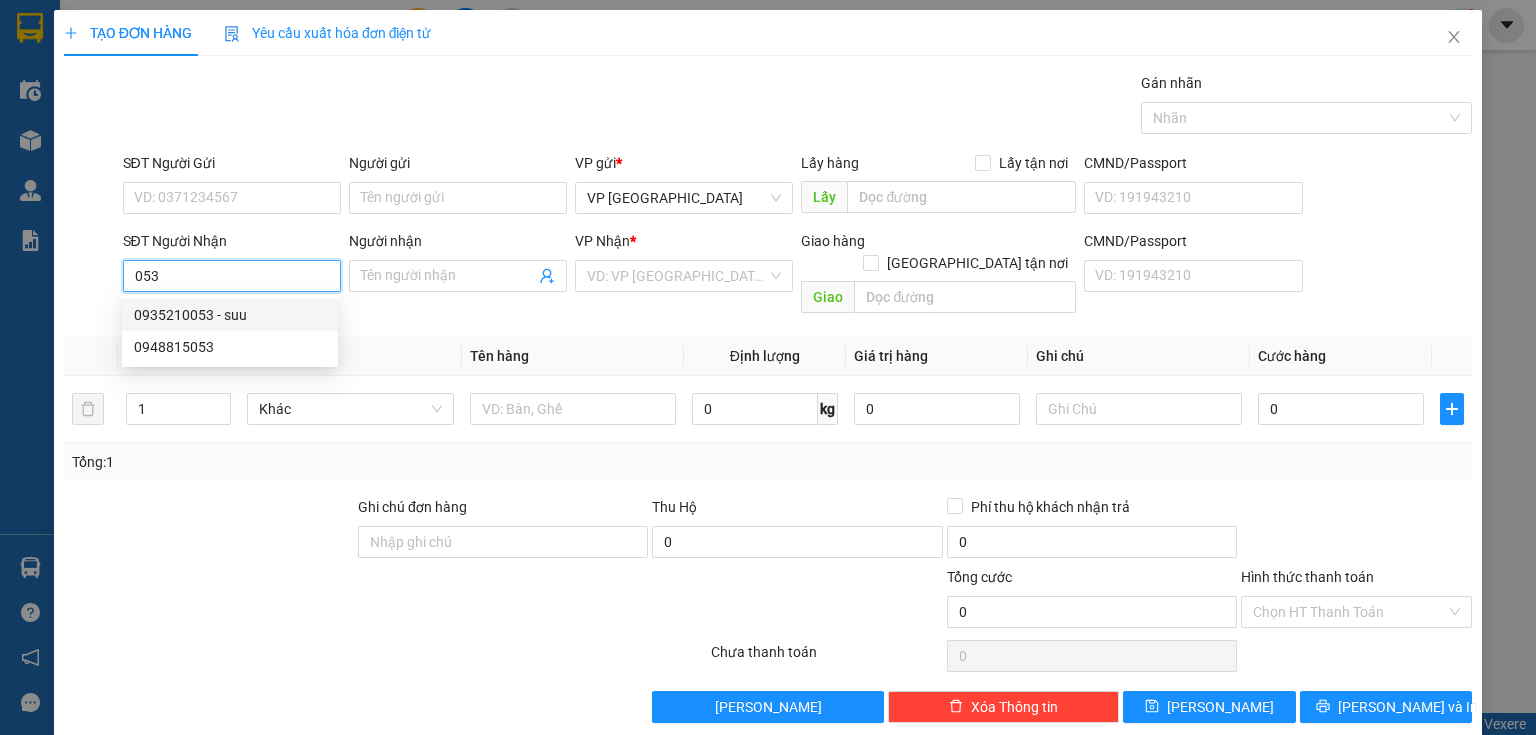 click on "0935210053 - suu" at bounding box center (230, 315) 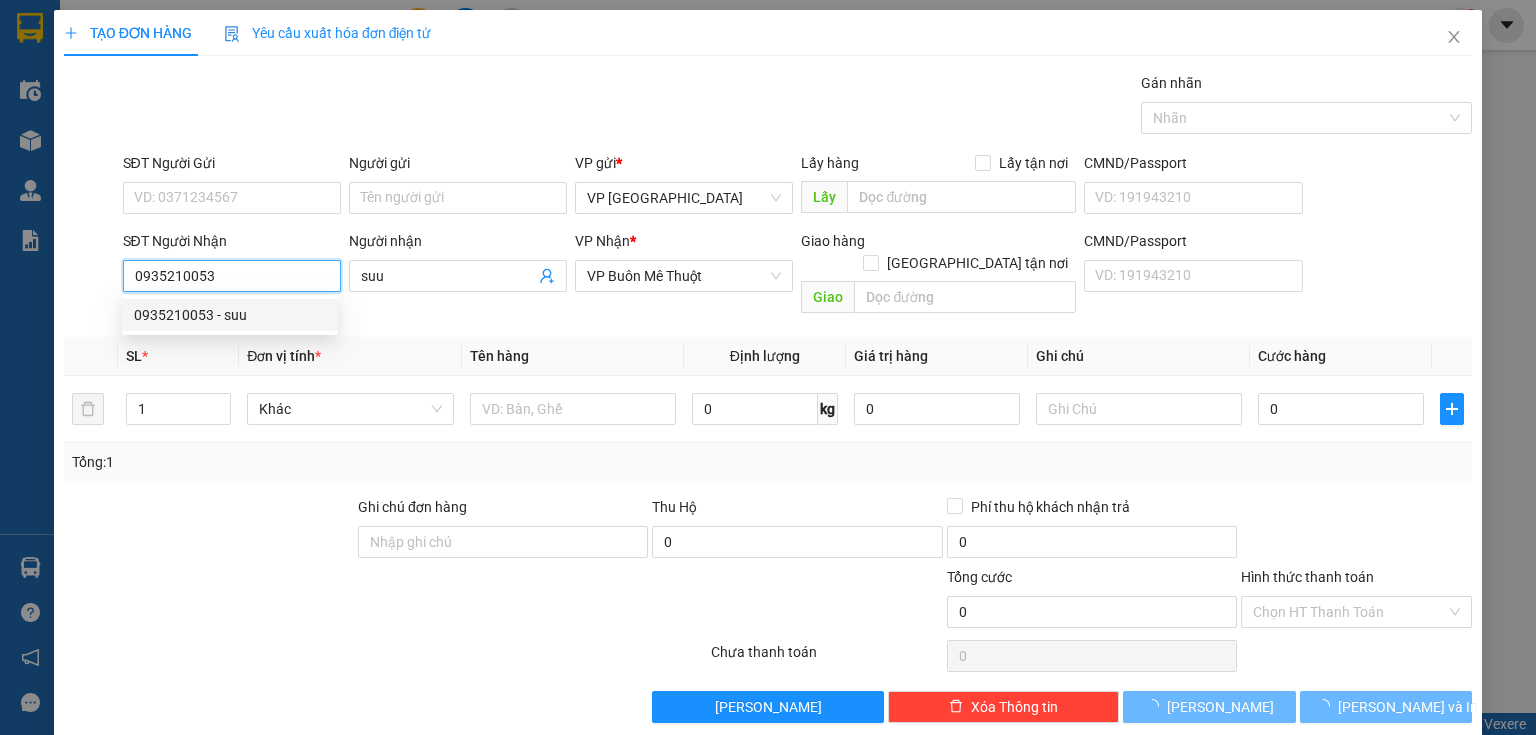 type on "50.000" 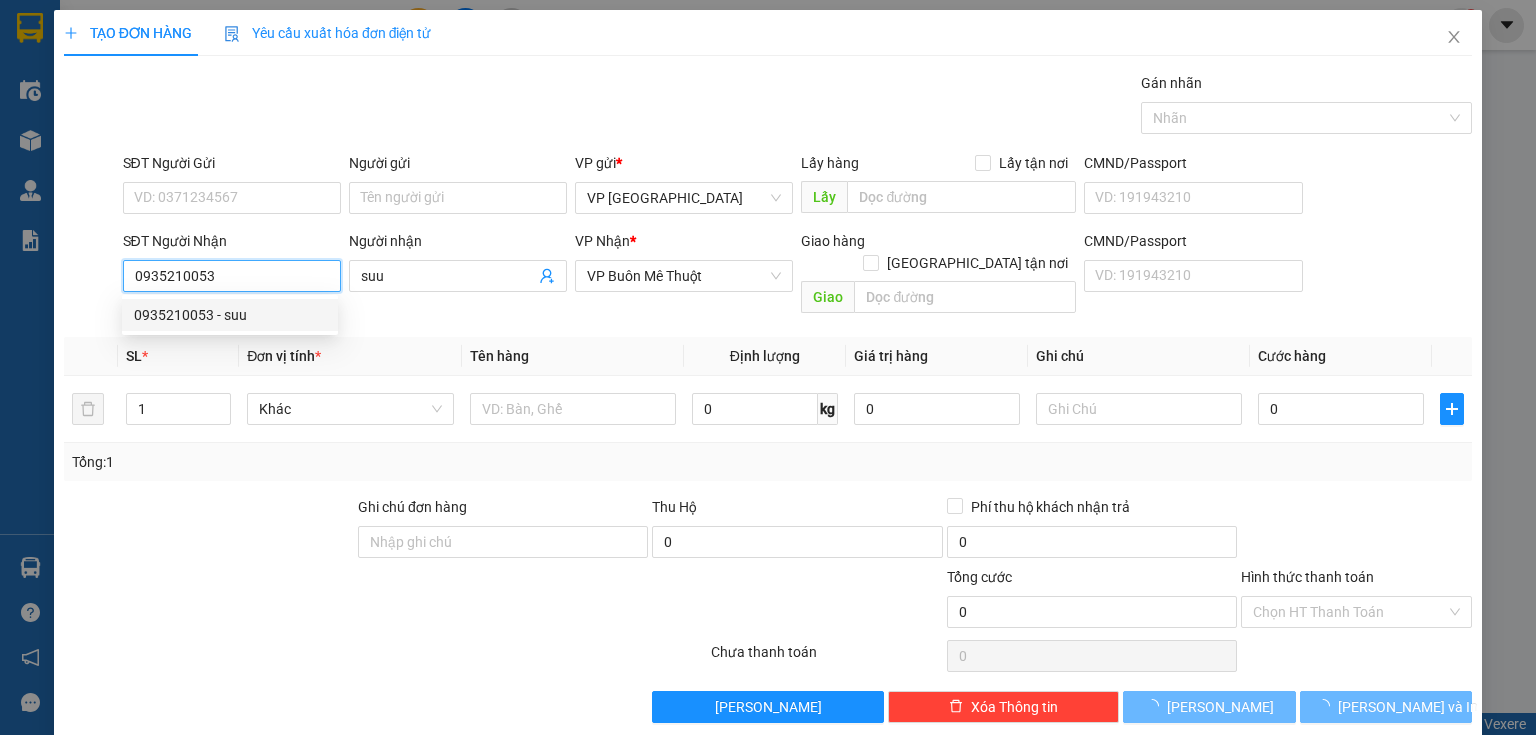 type on "50.000" 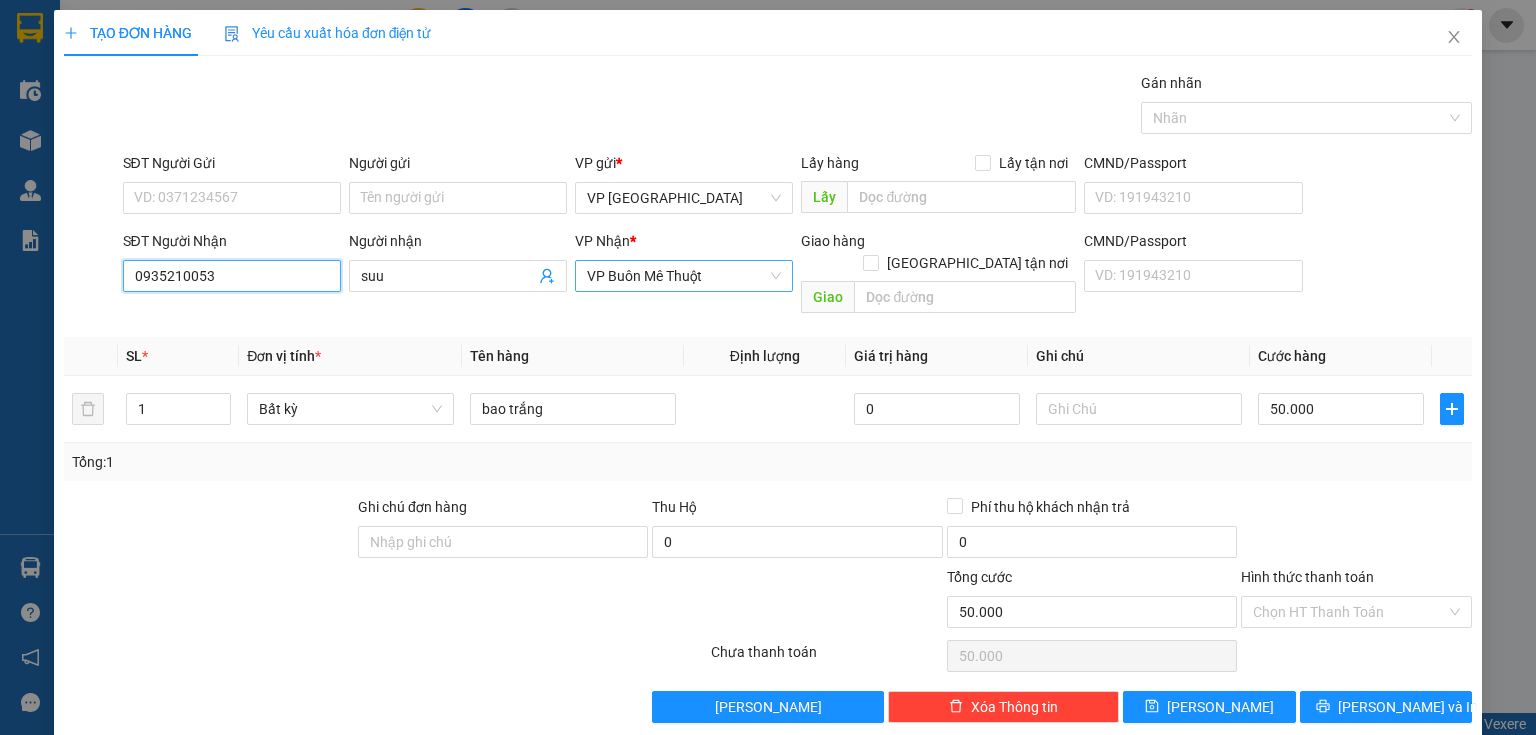 click on "VP Buôn Mê Thuột" at bounding box center [684, 276] 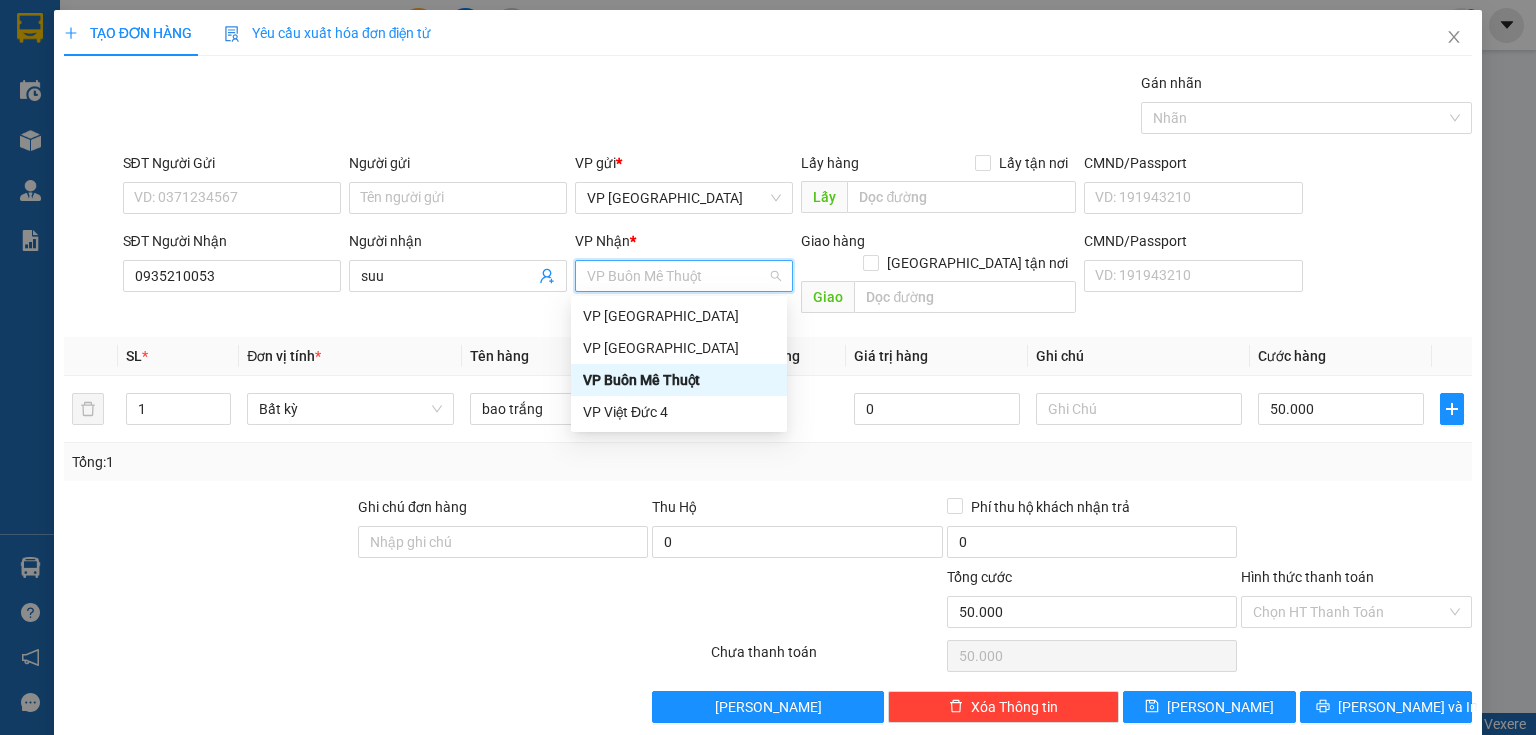 click on "VP Buôn Mê Thuột" at bounding box center (679, 380) 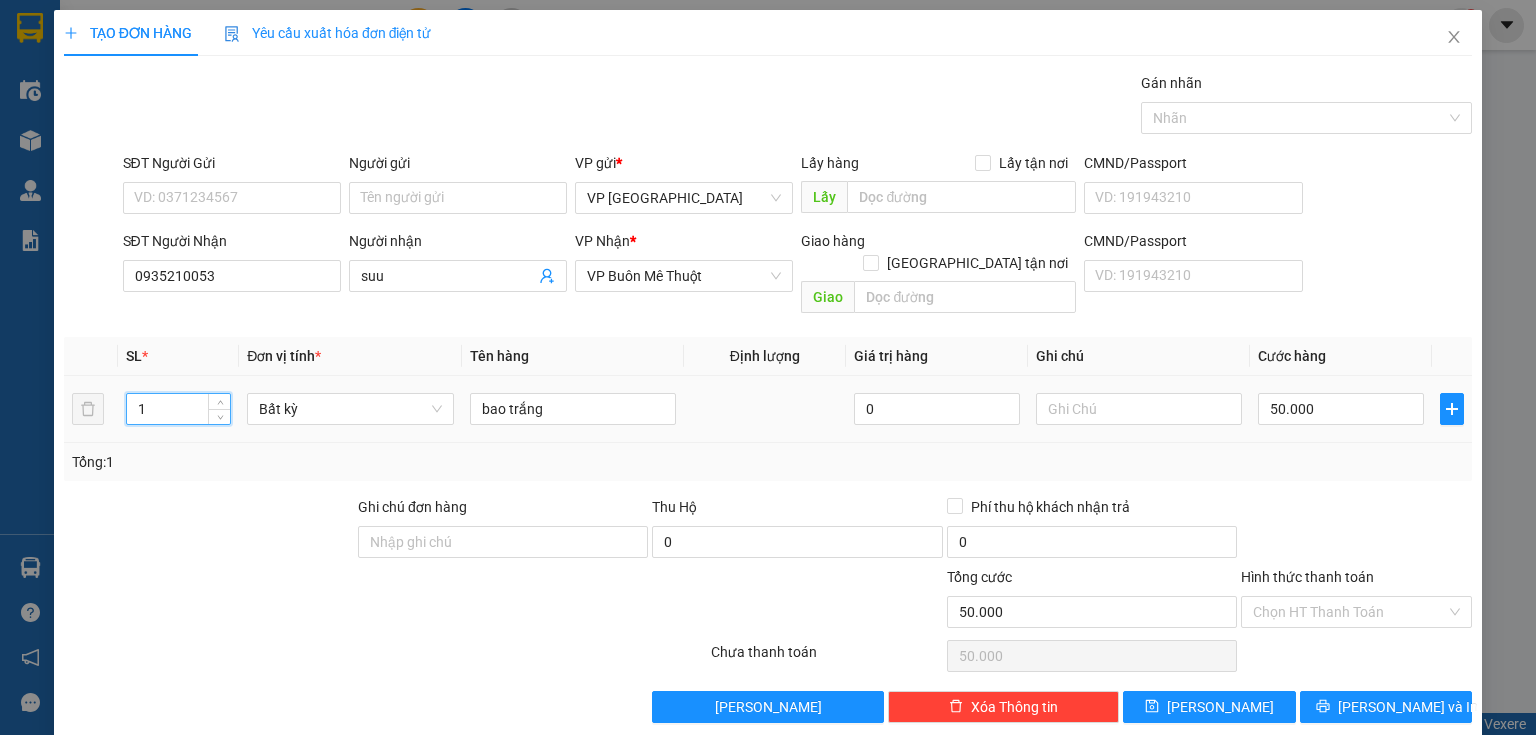 click on "1" at bounding box center [178, 409] 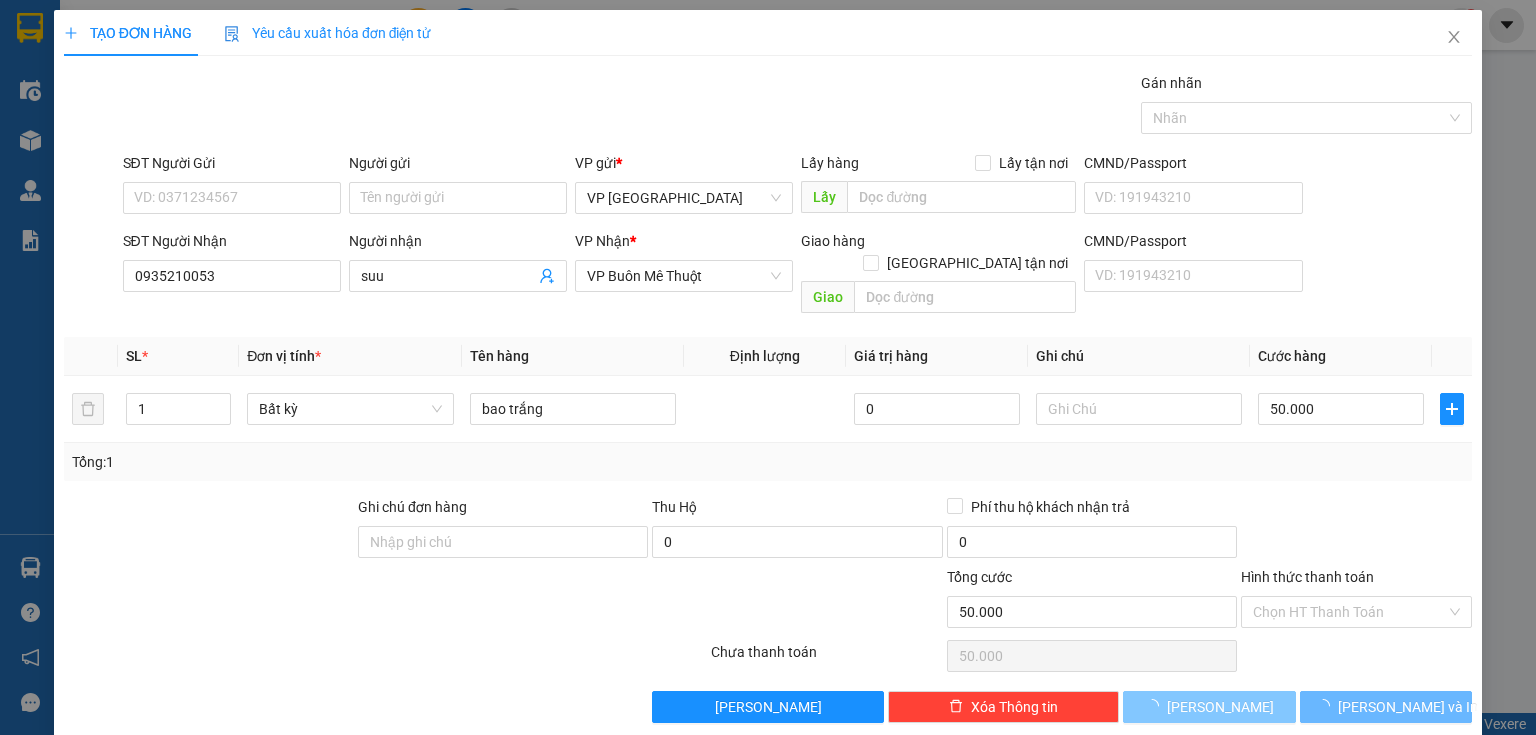 click on "[PERSON_NAME]" at bounding box center (1220, 707) 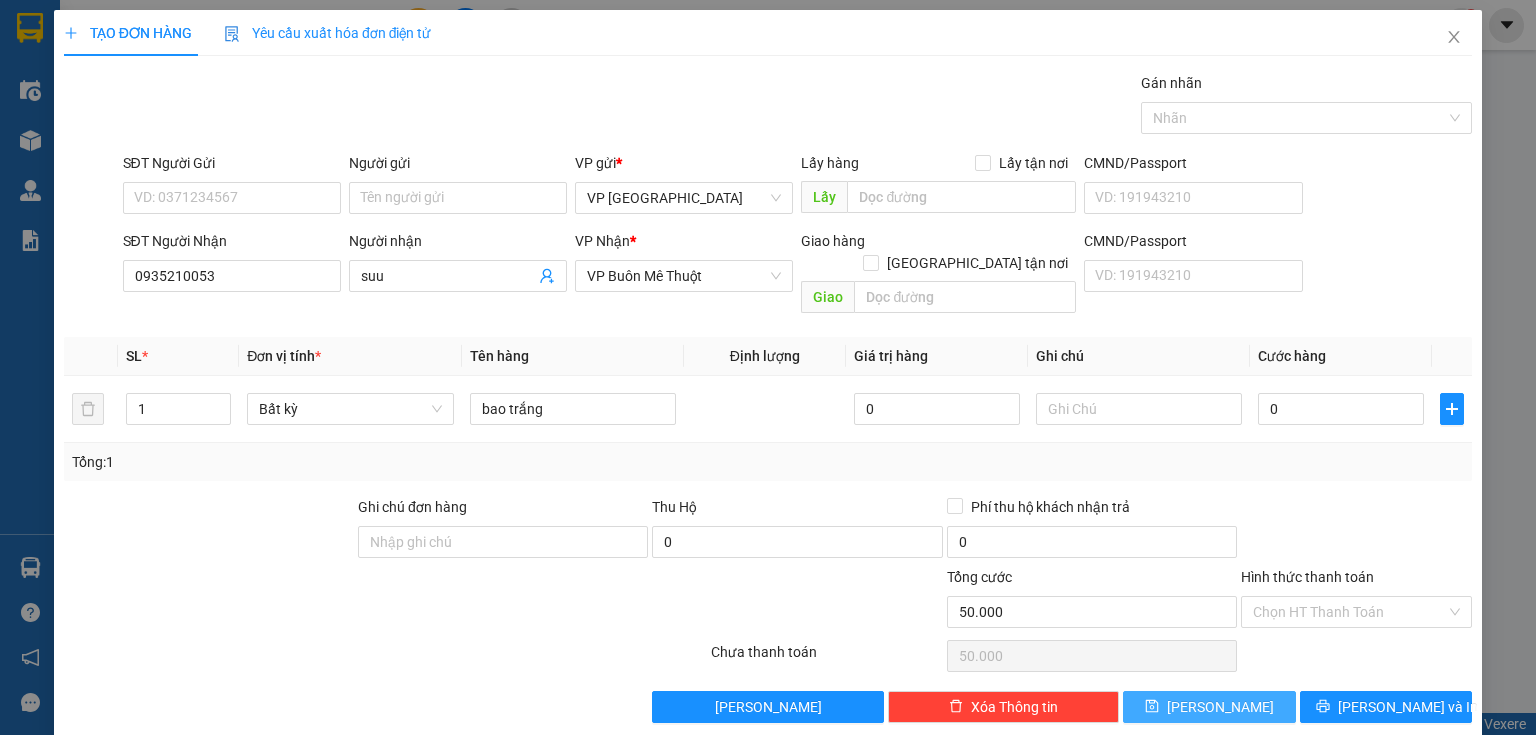 type on "0" 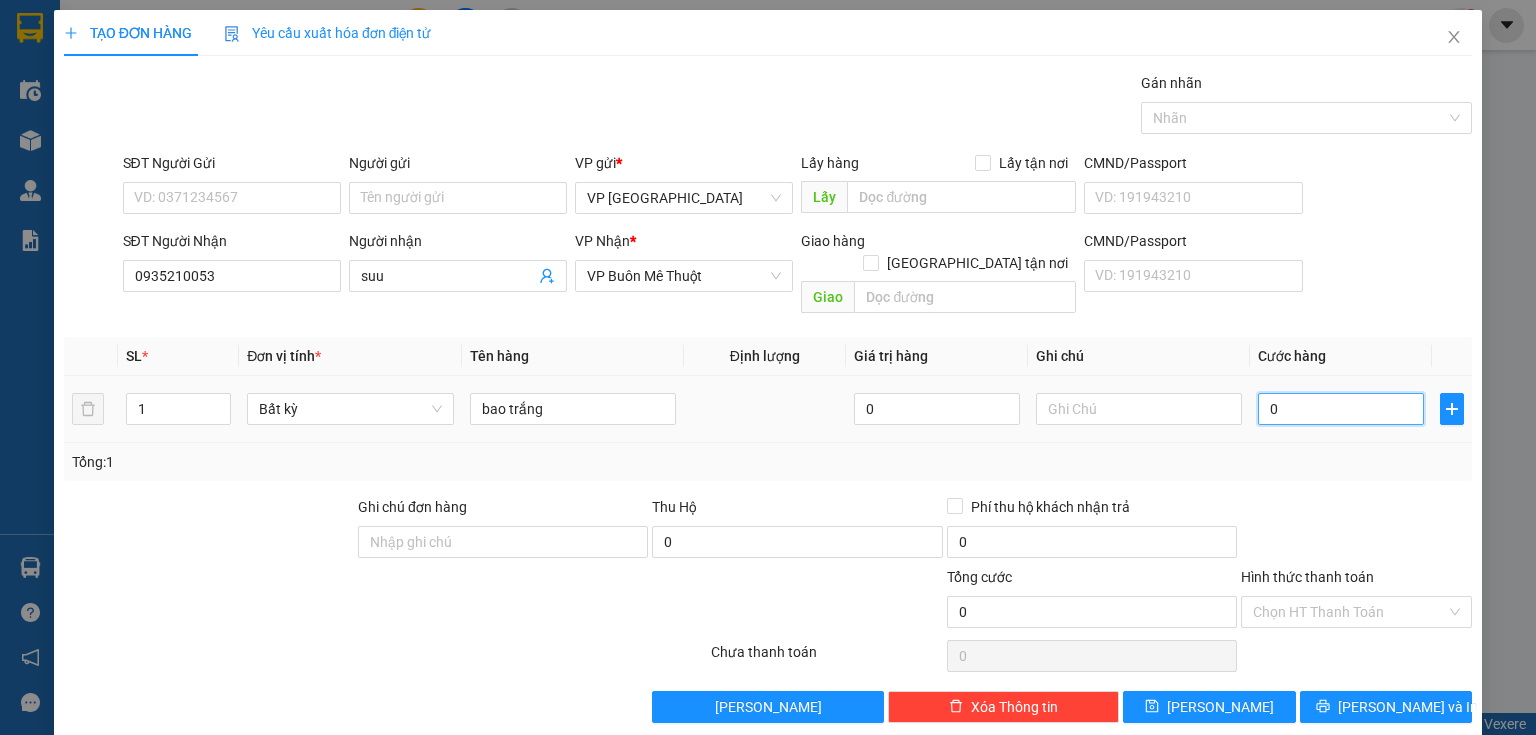 click on "0" at bounding box center [1341, 409] 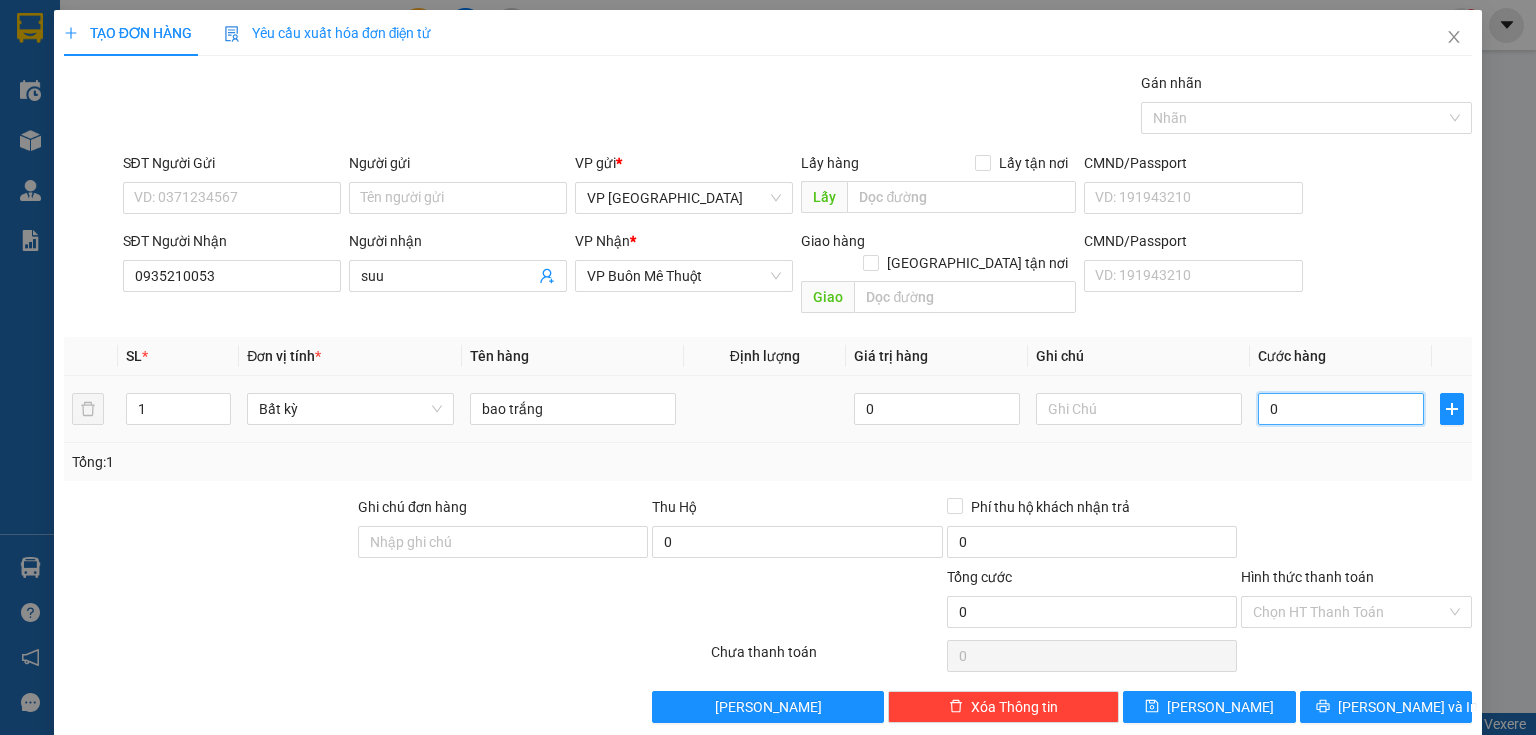 type on "5" 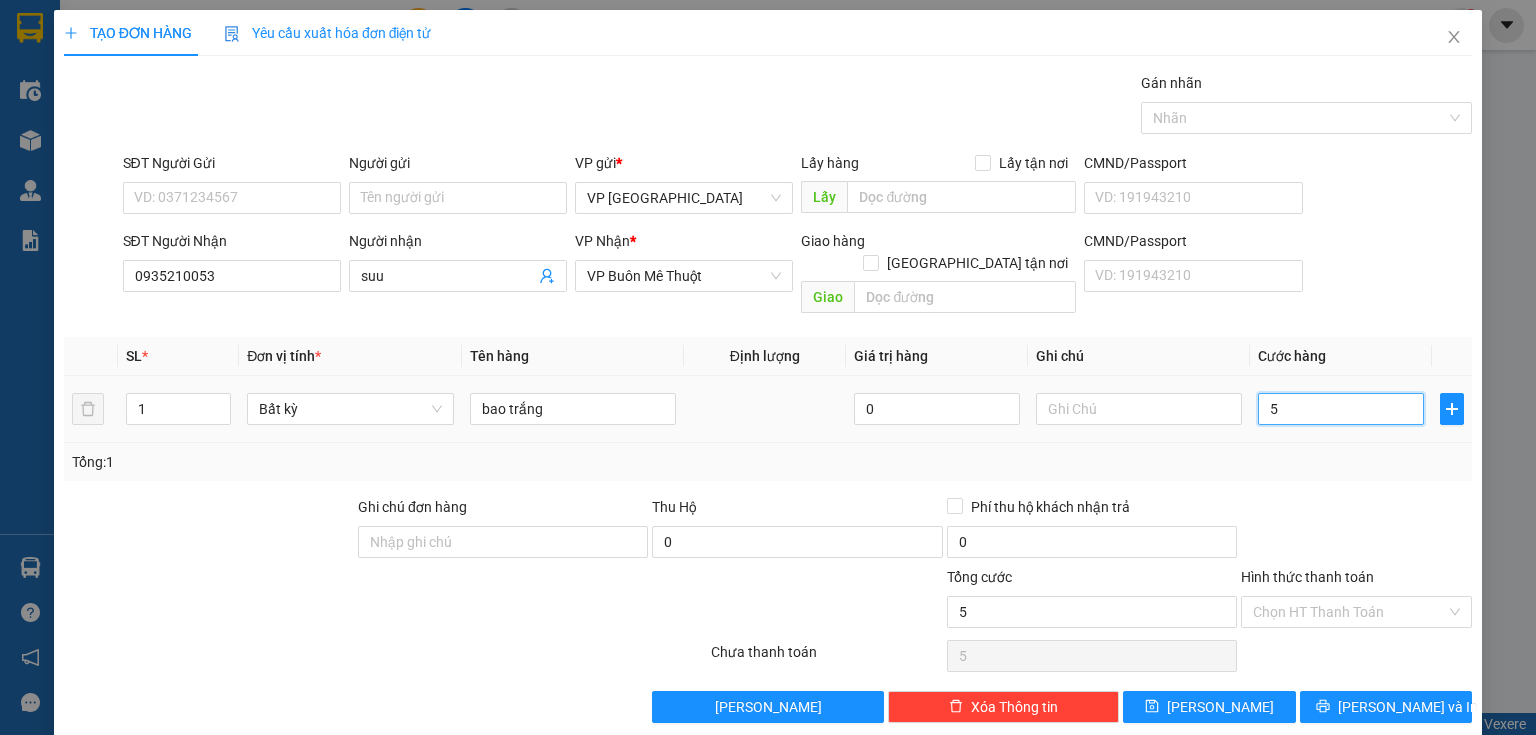 type on "50" 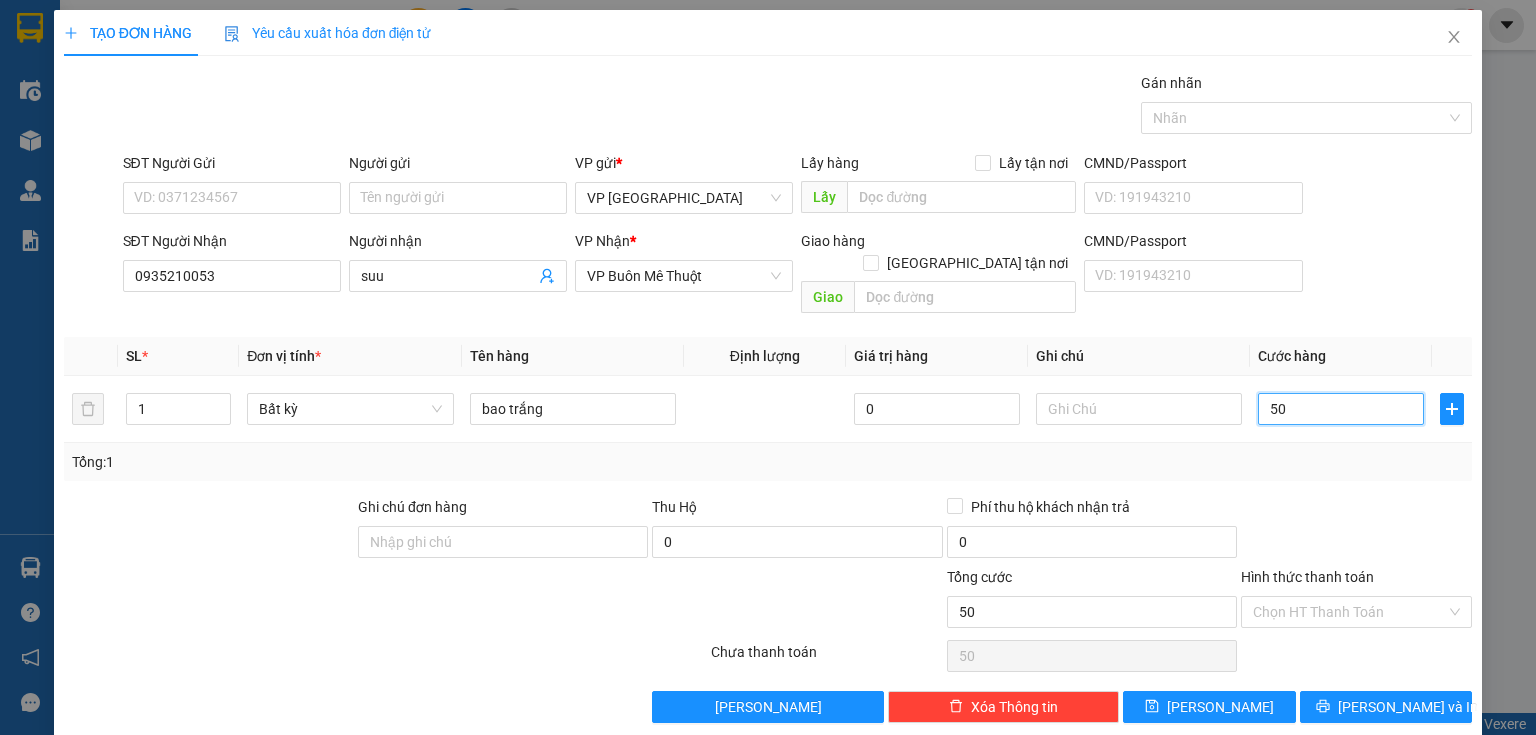 type on "50" 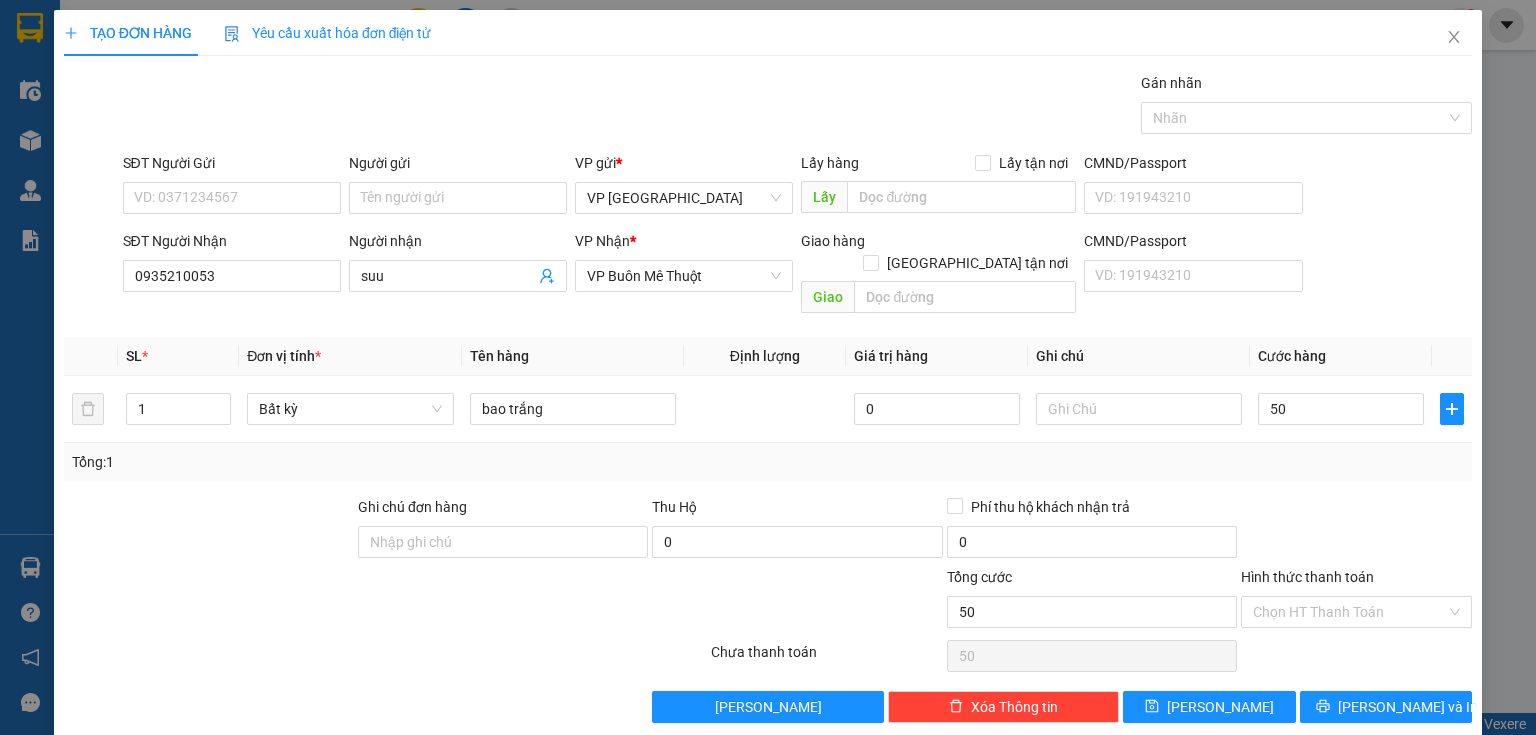 type on "50.000" 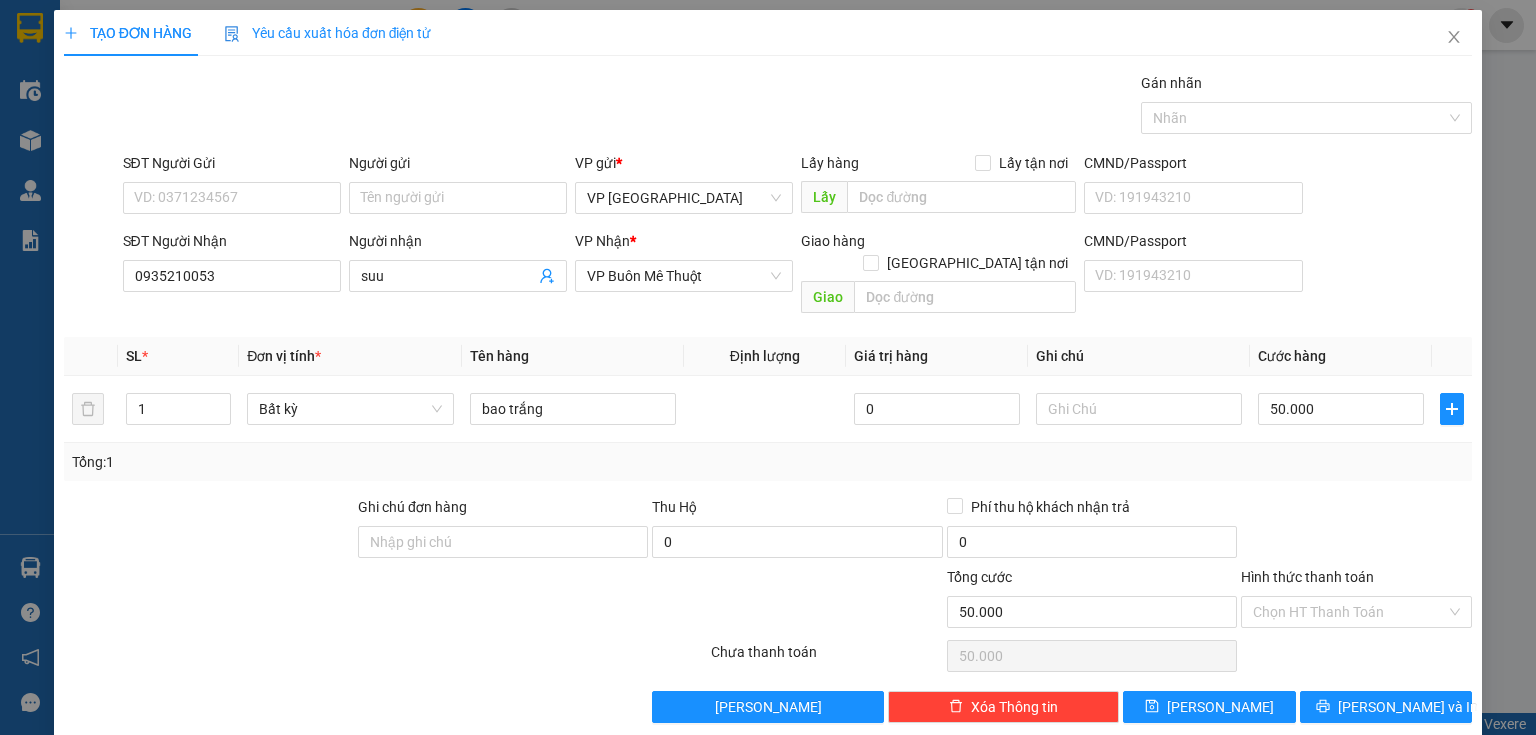 click at bounding box center (1356, 531) 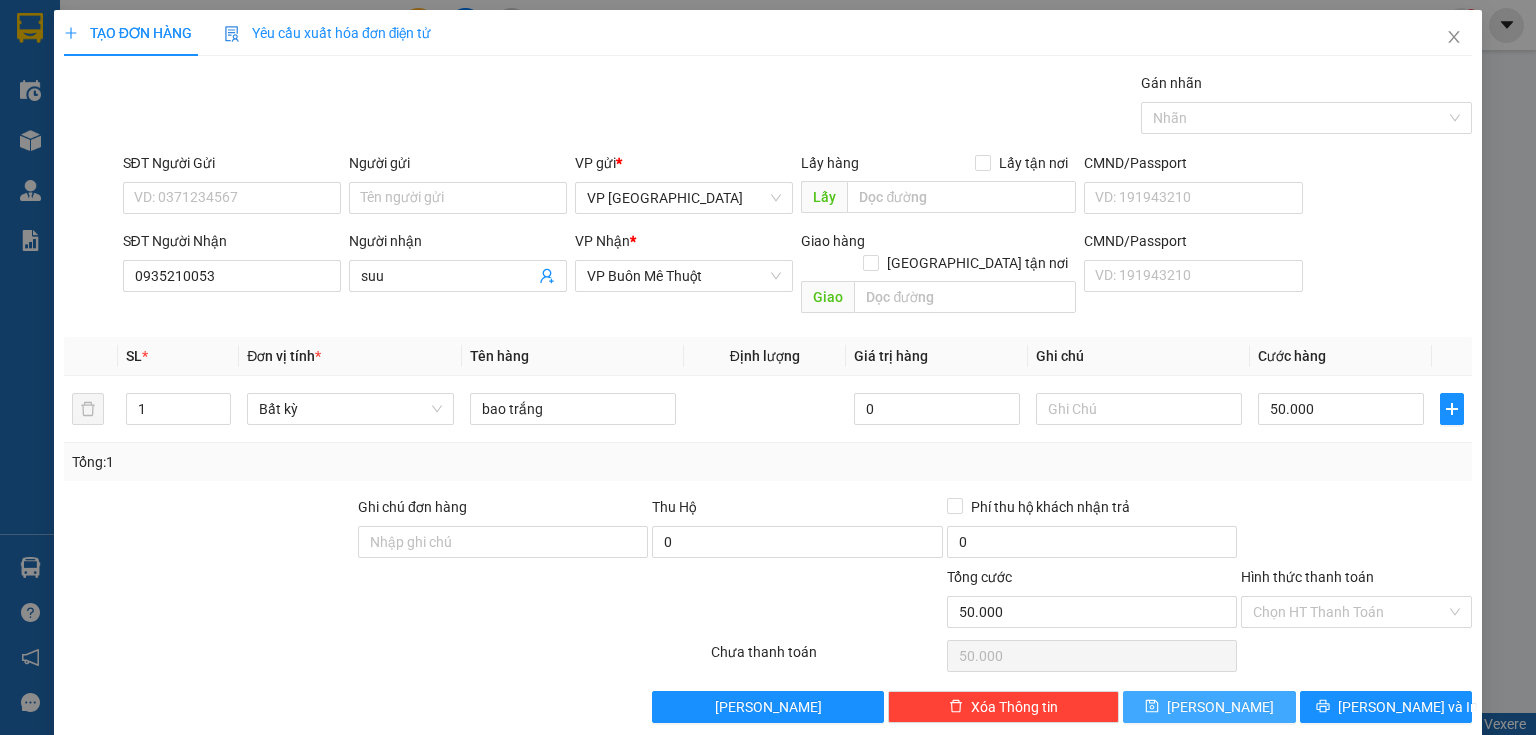 click on "[PERSON_NAME]" at bounding box center [1220, 707] 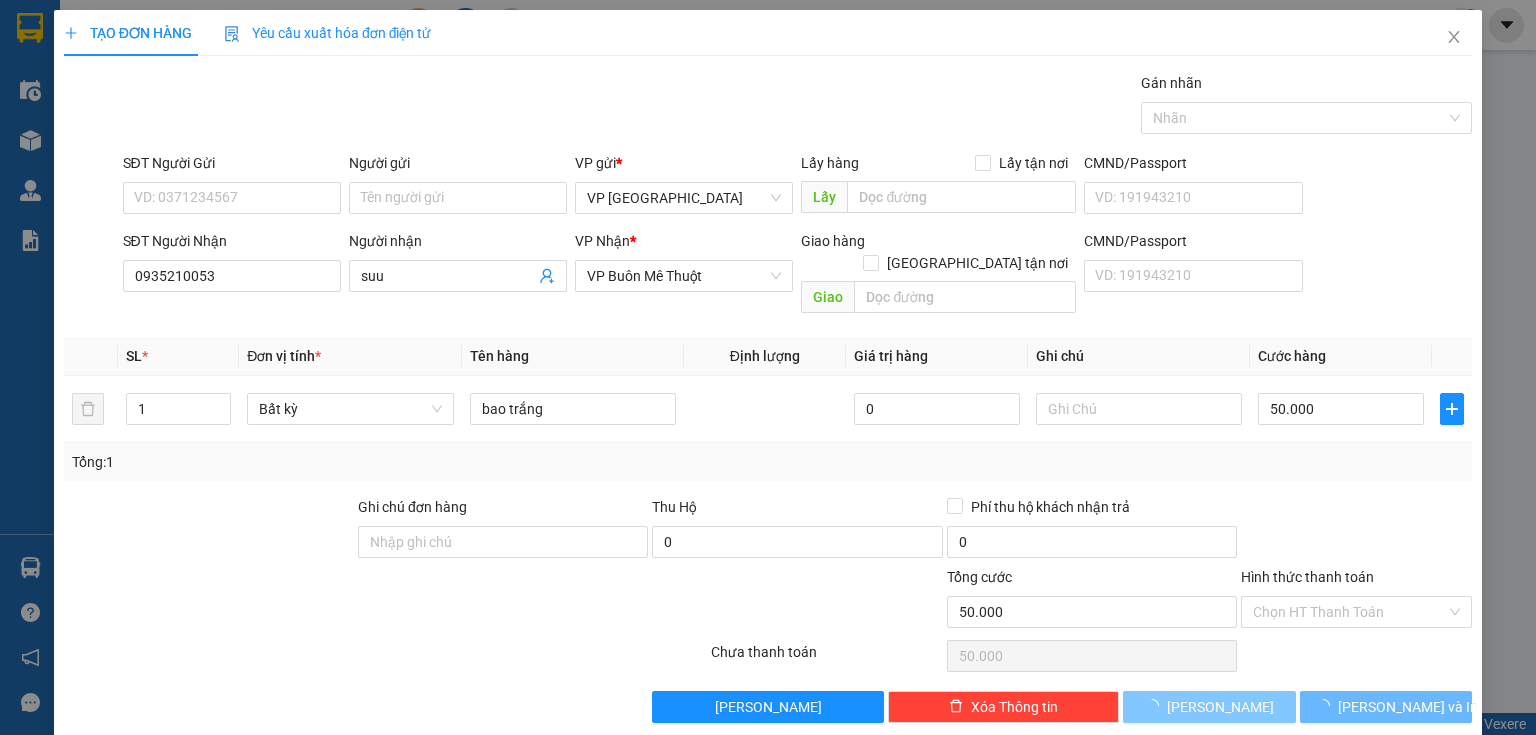 type 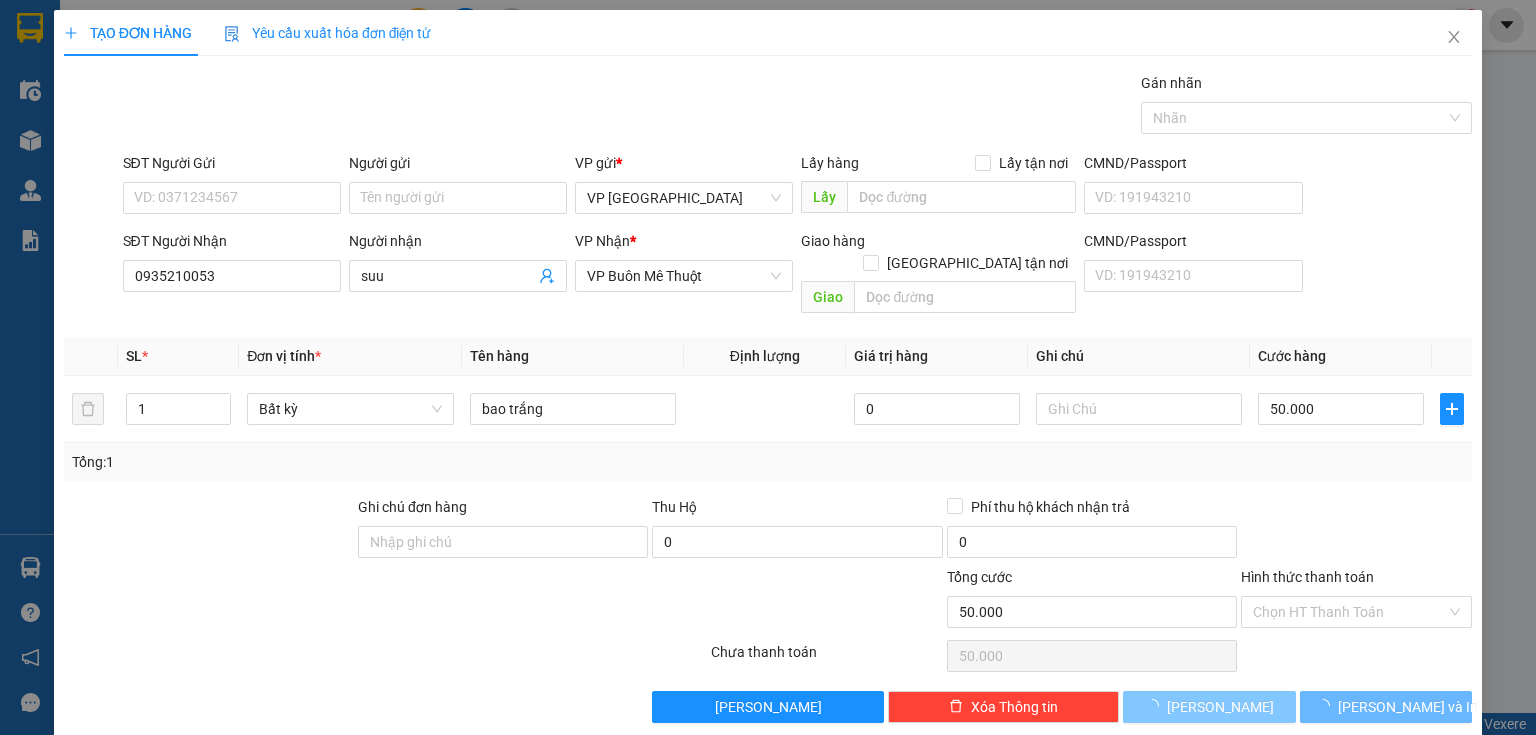 type 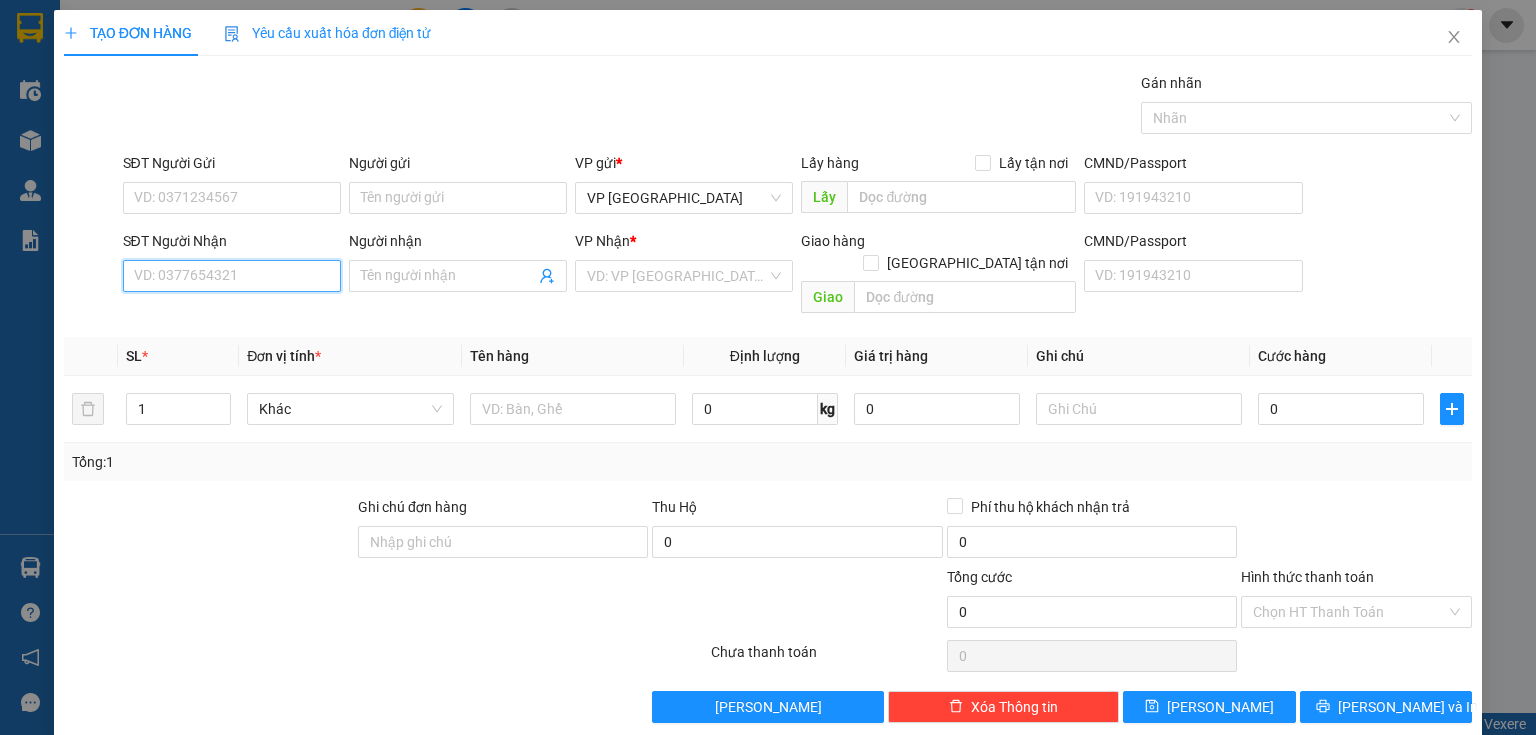 click on "SĐT Người Nhận" at bounding box center [232, 276] 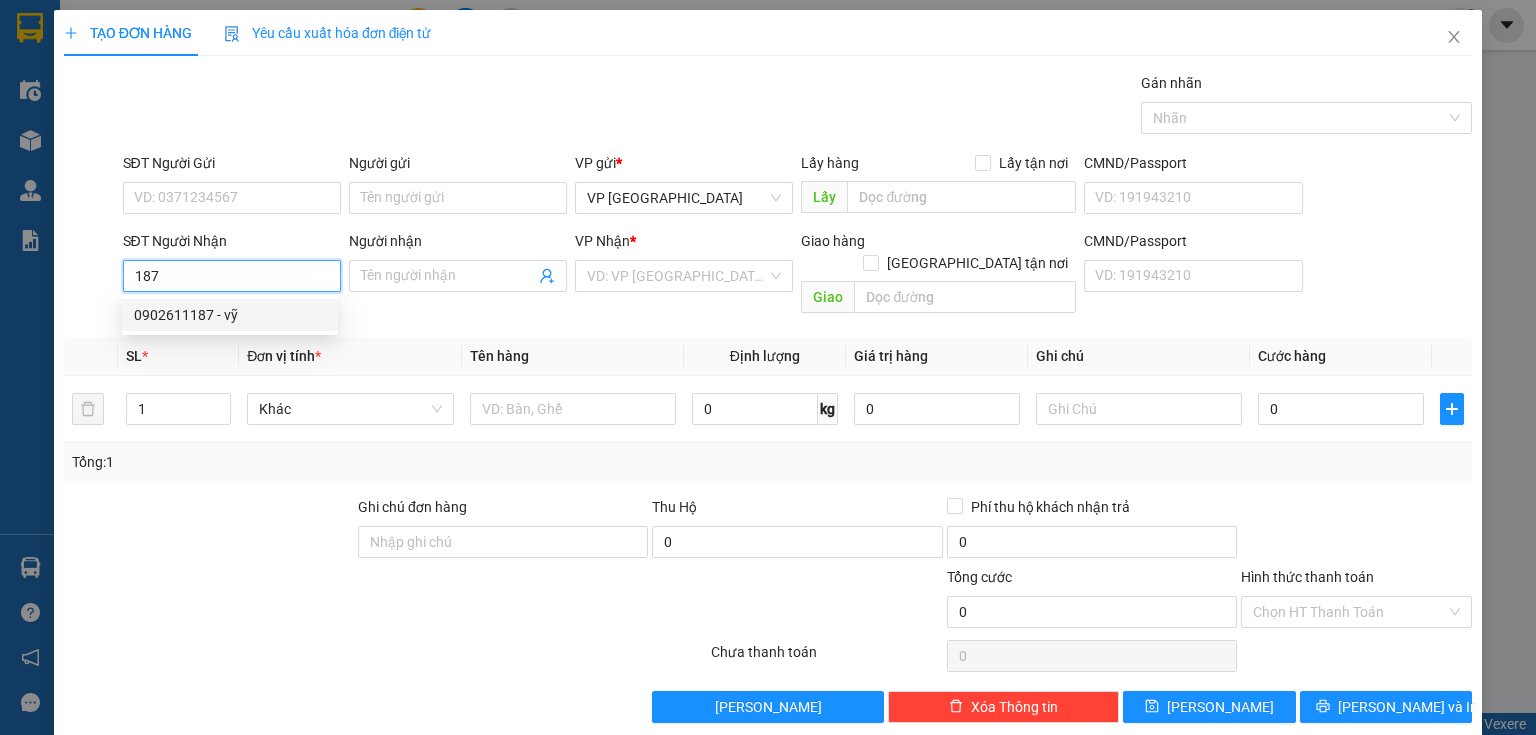 click on "0902611187 - vỹ" at bounding box center (230, 315) 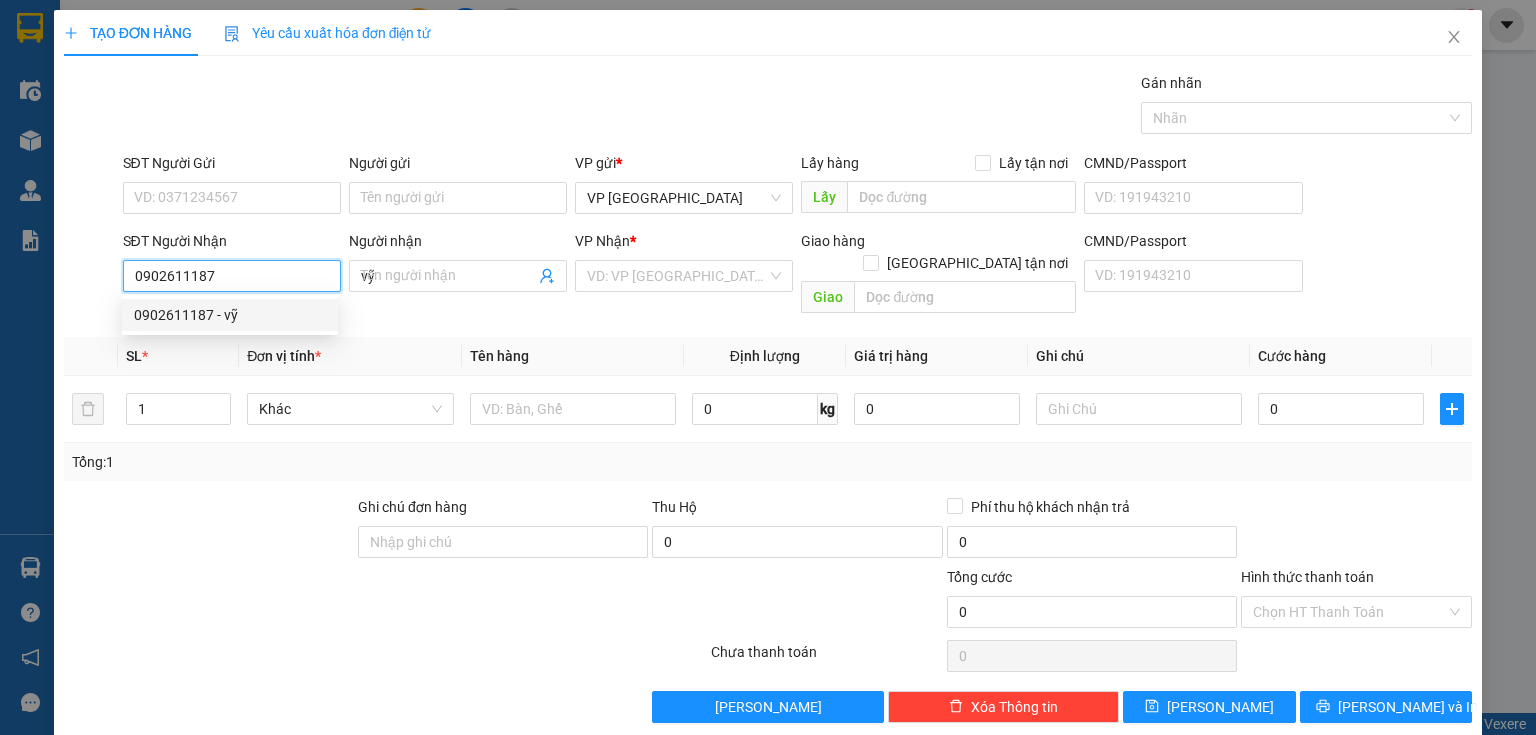 type on "60.000" 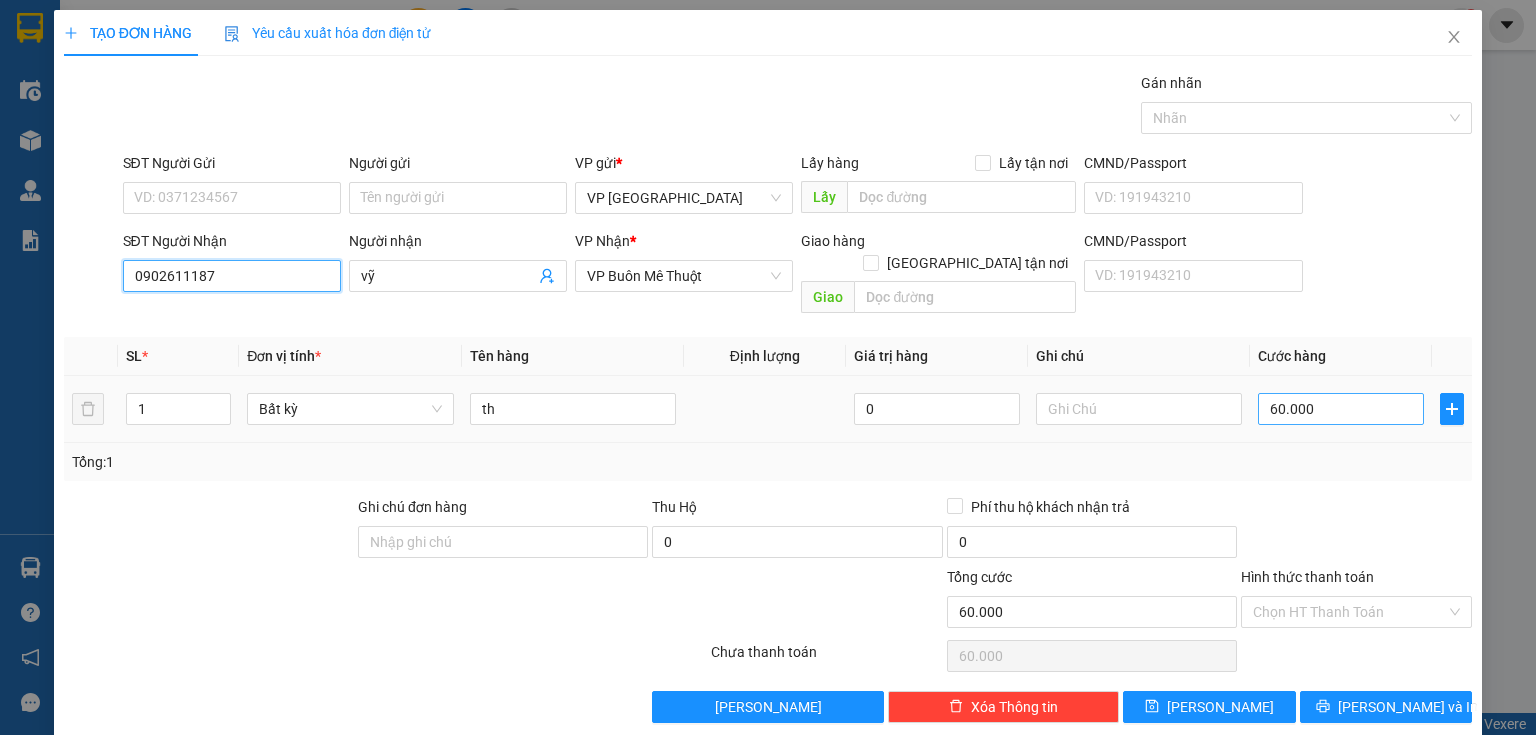 type on "0902611187" 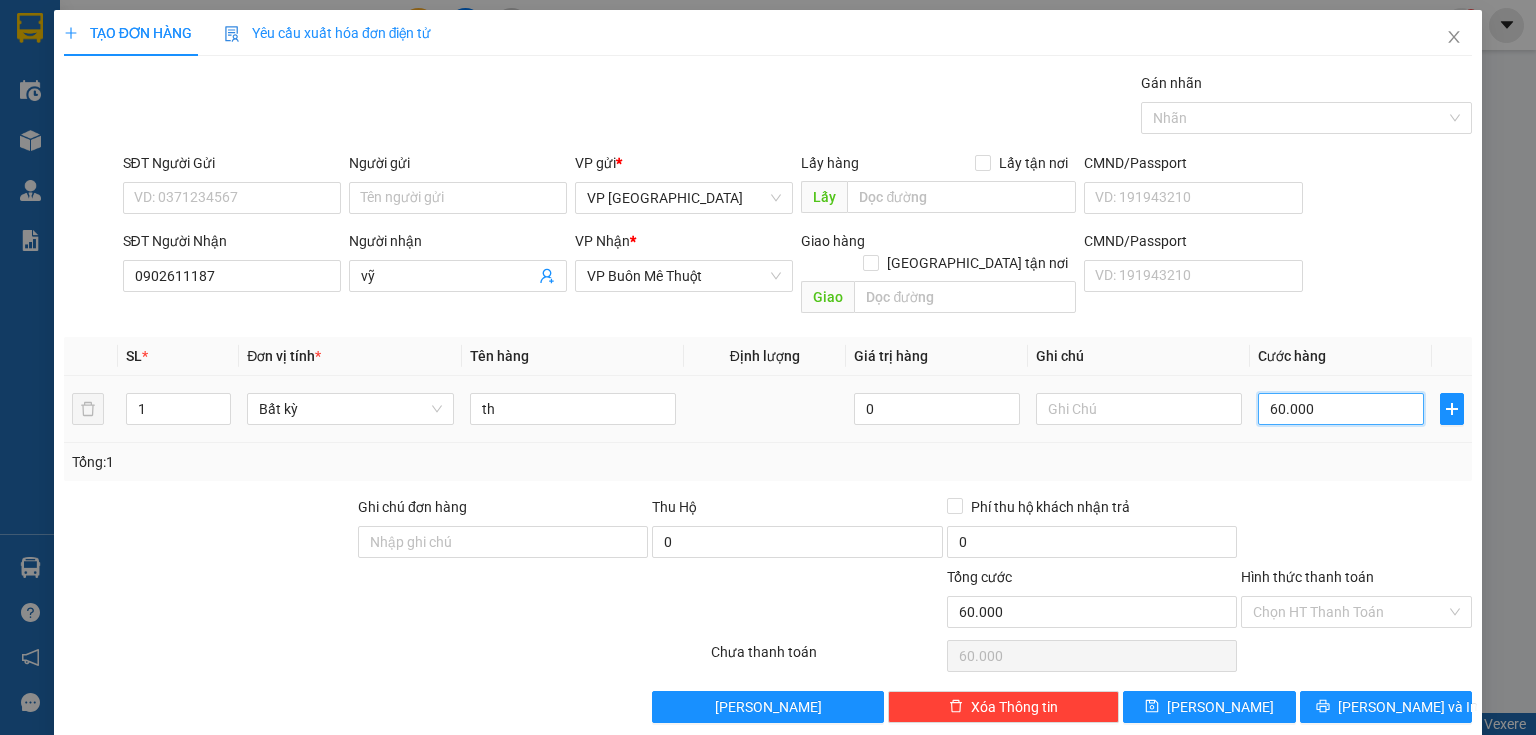 click on "60.000" at bounding box center (1341, 409) 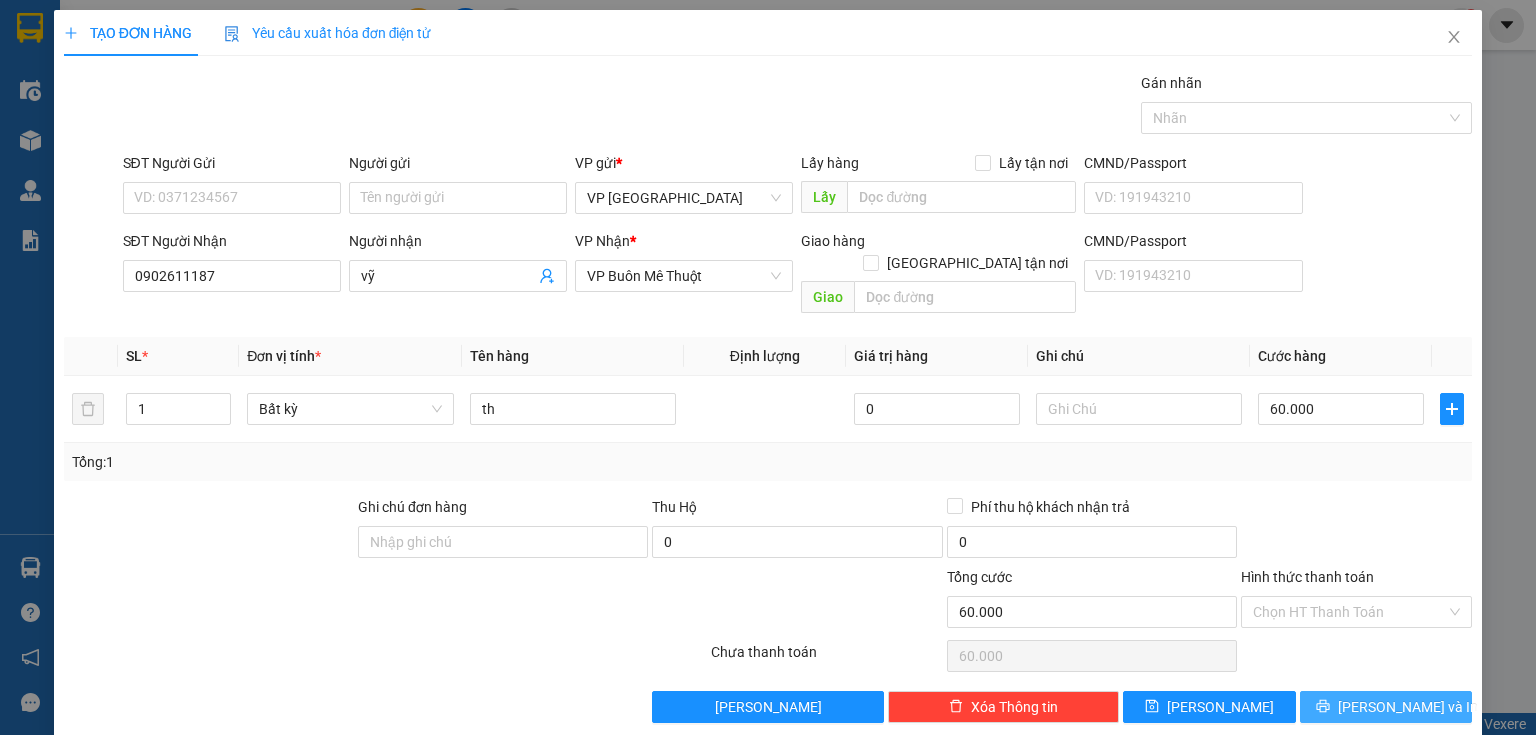 click on "[PERSON_NAME] và In" at bounding box center [1408, 707] 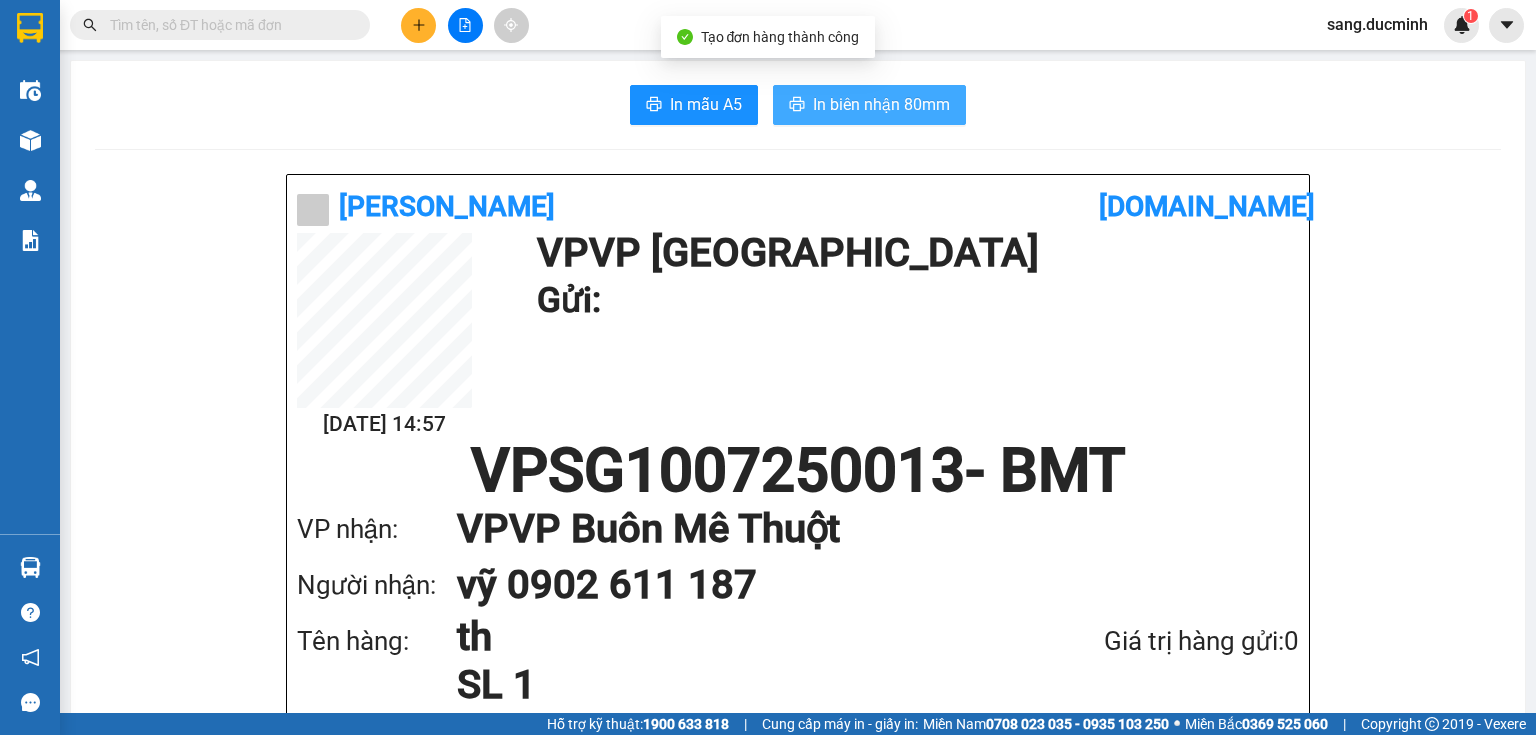 click on "In biên nhận 80mm" at bounding box center [881, 104] 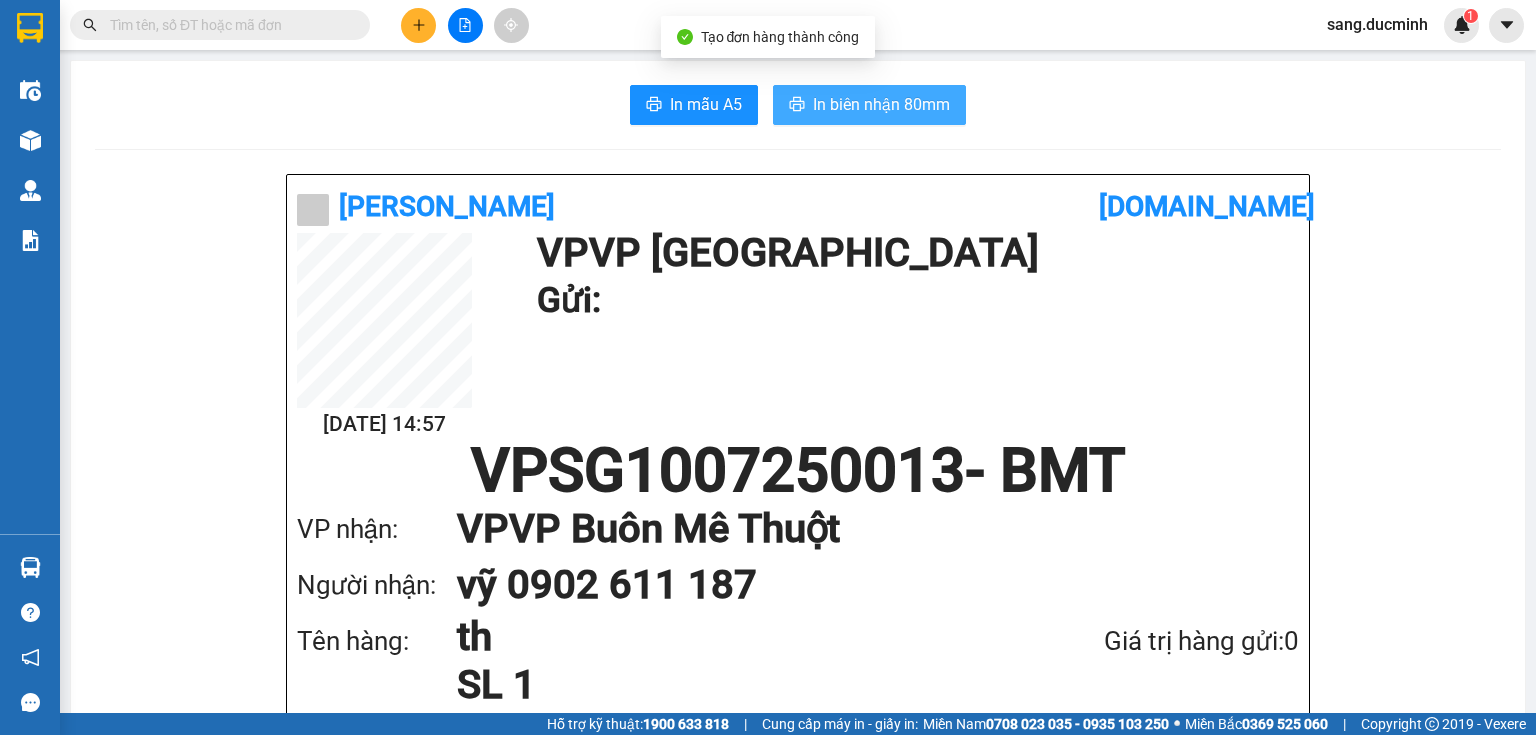 scroll, scrollTop: 0, scrollLeft: 0, axis: both 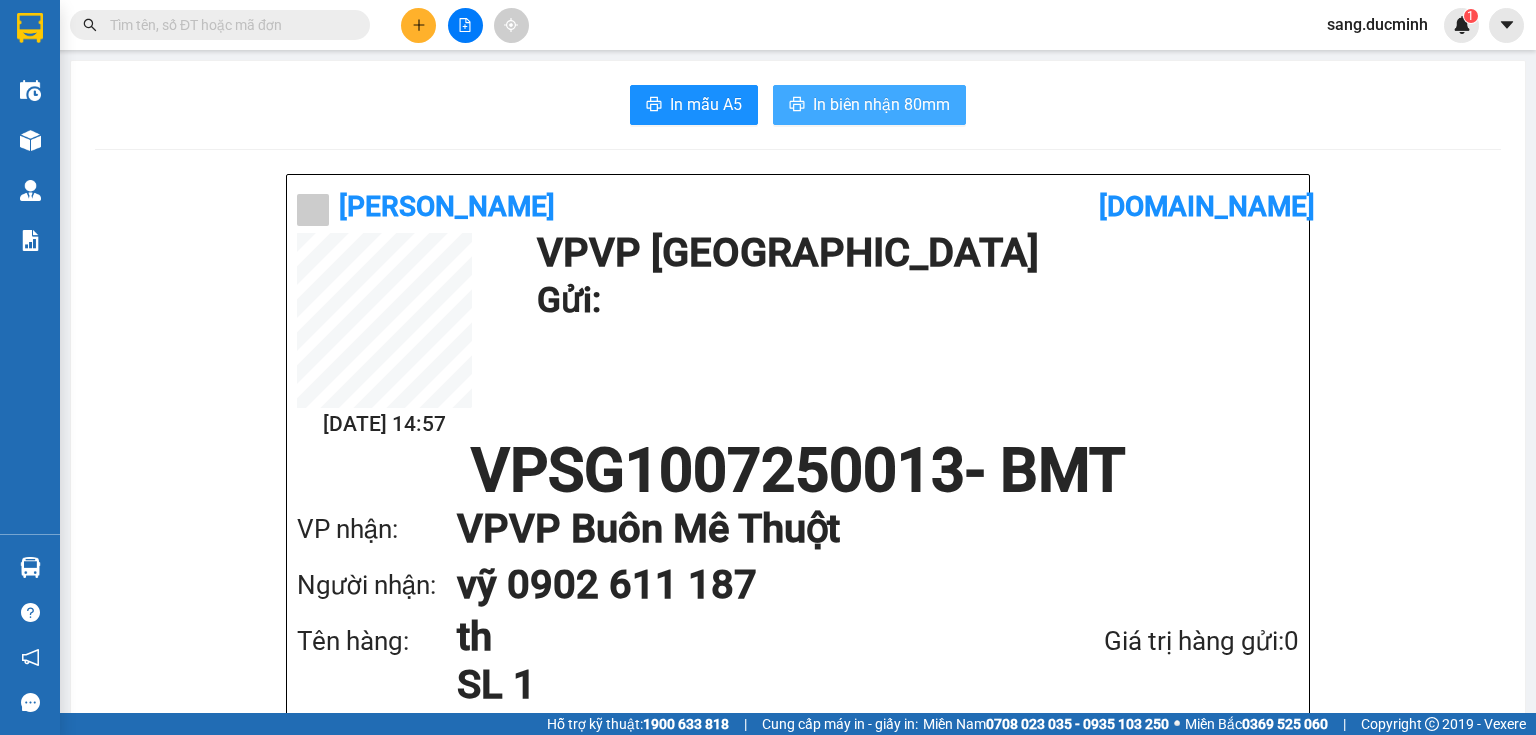click on "In biên nhận 80mm" at bounding box center [881, 104] 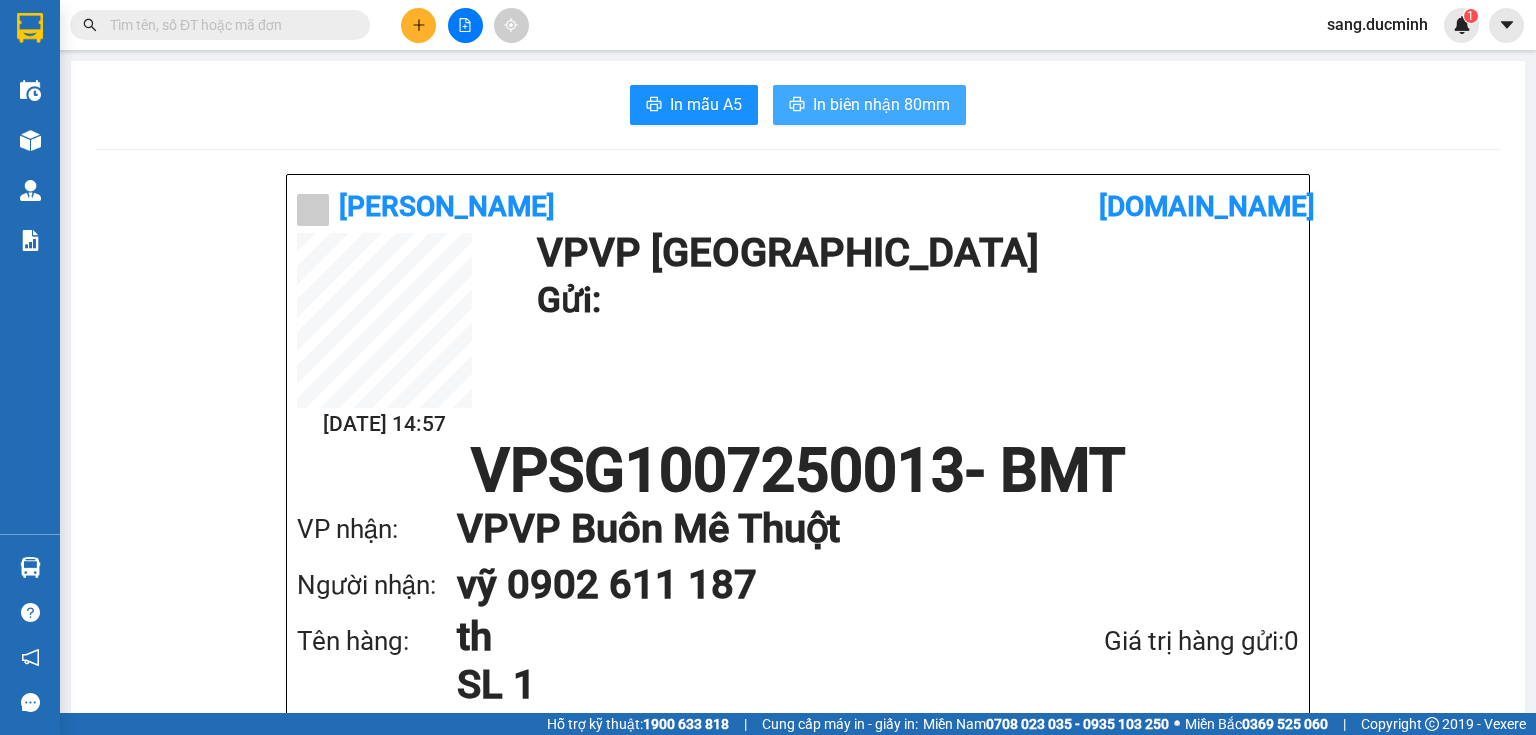 scroll, scrollTop: 0, scrollLeft: 0, axis: both 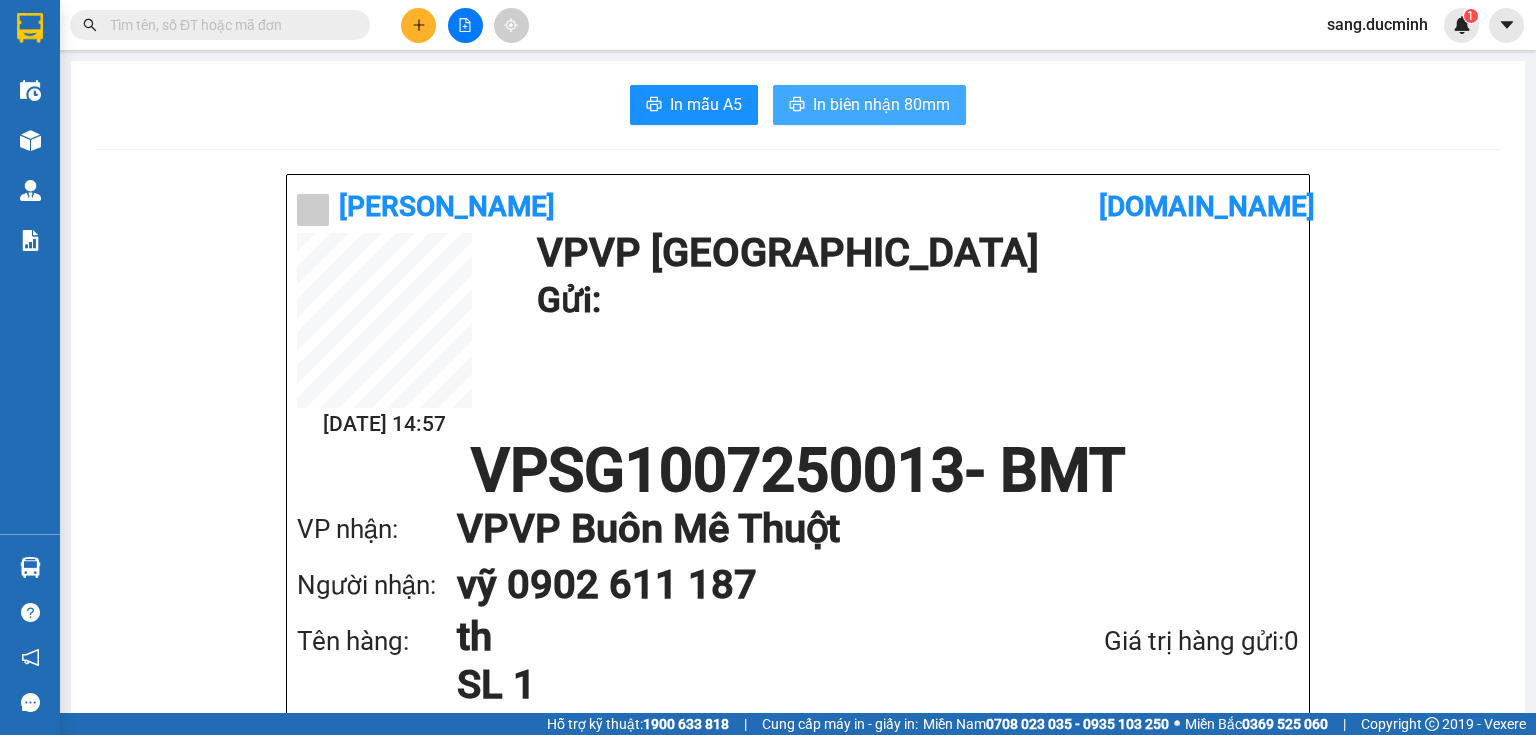click on "In biên nhận 80mm" at bounding box center [881, 104] 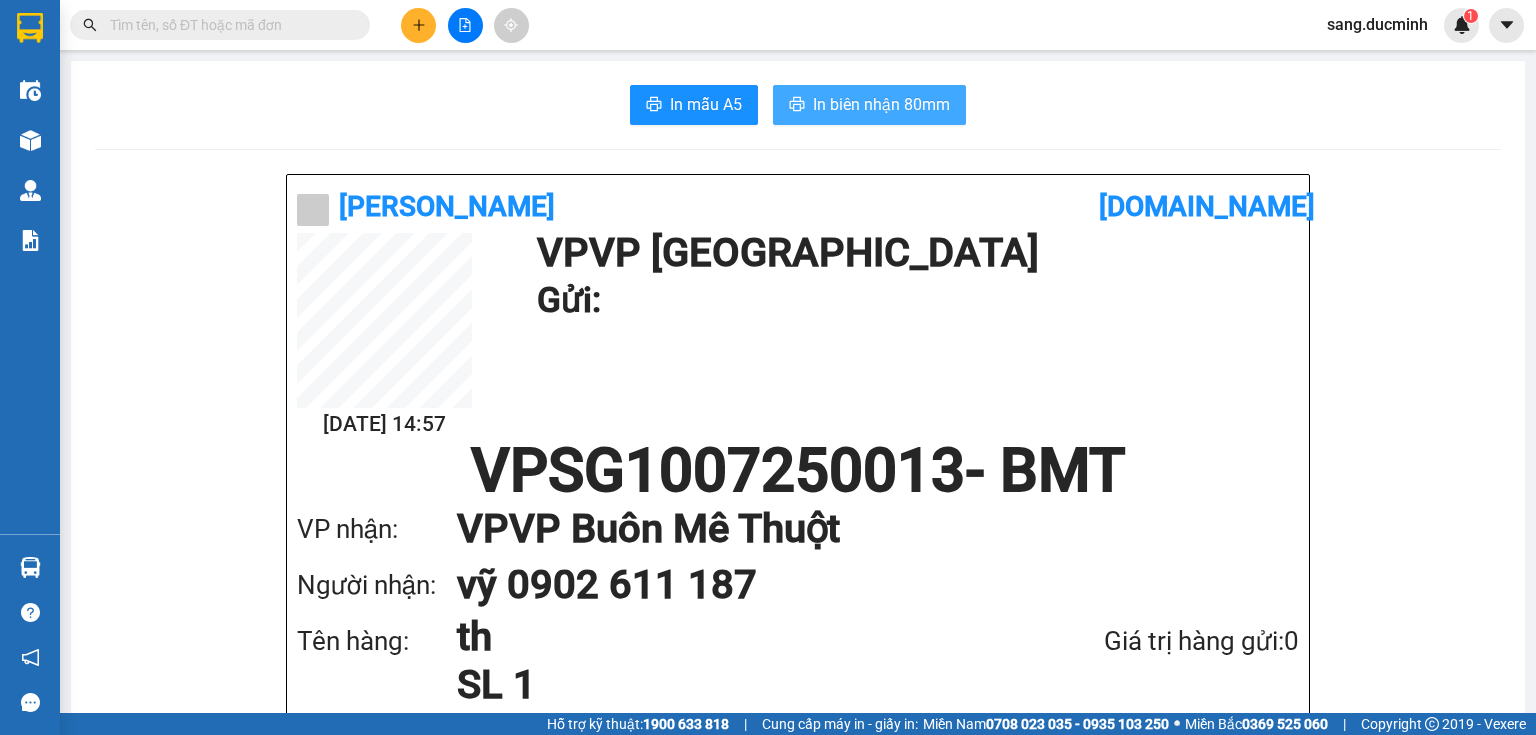scroll, scrollTop: 0, scrollLeft: 0, axis: both 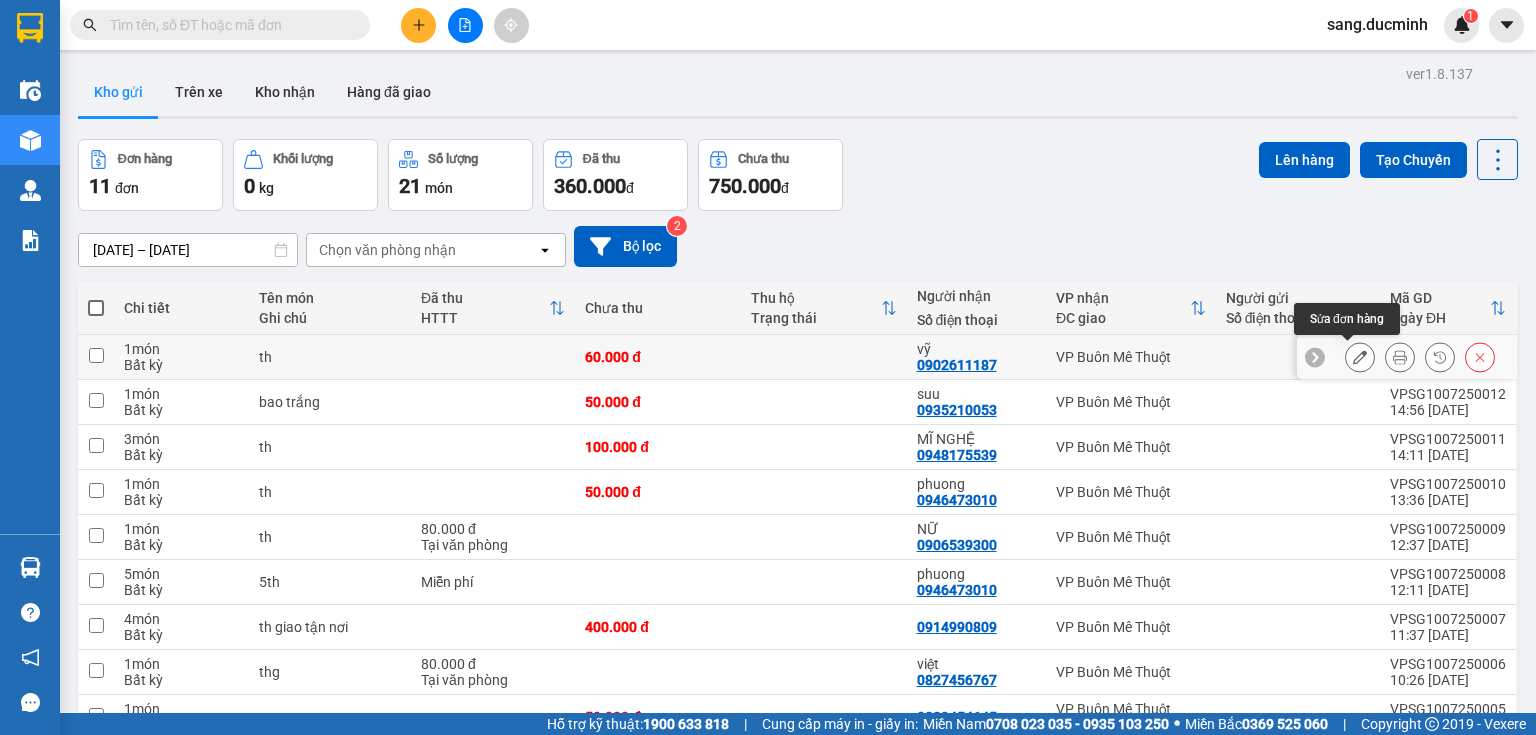 click 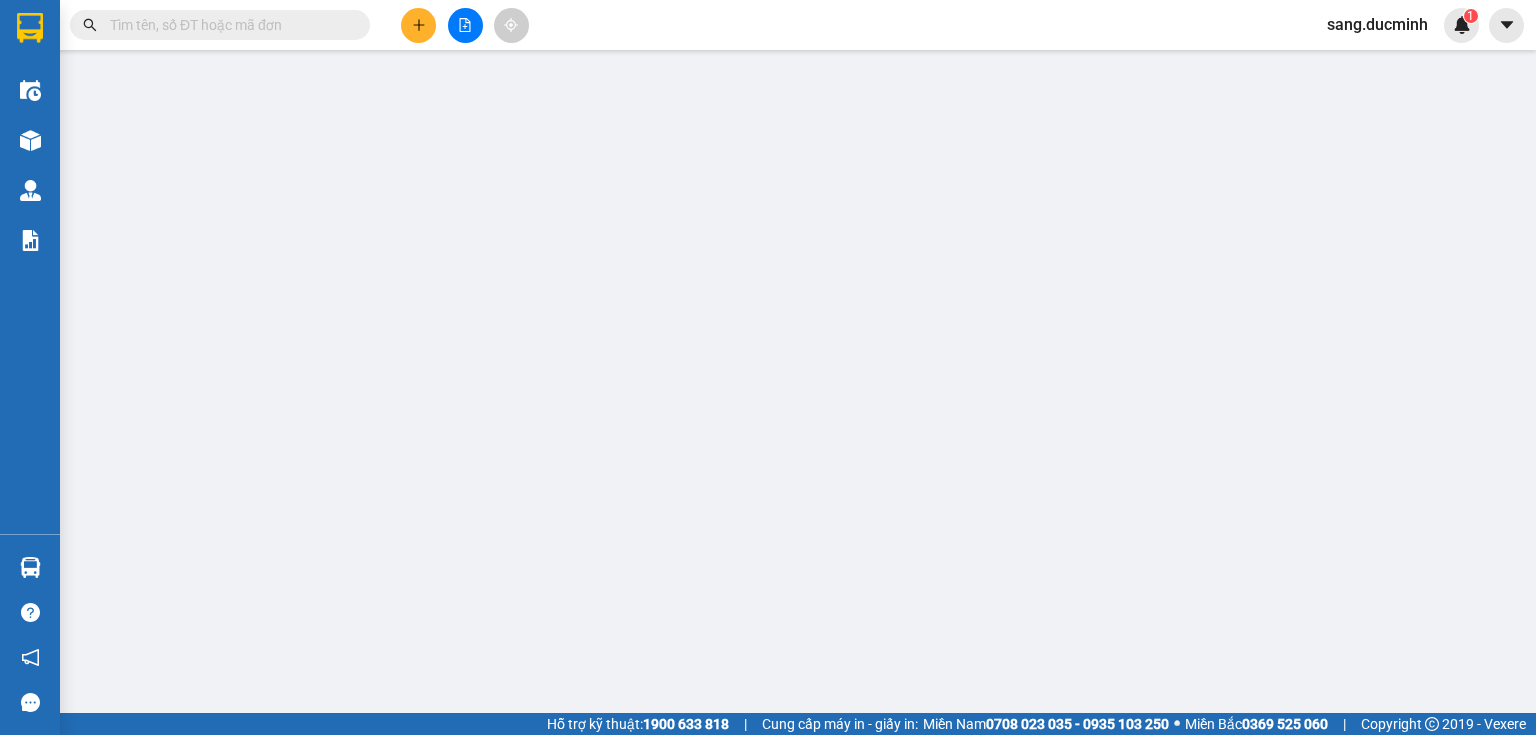 type on "0902611187" 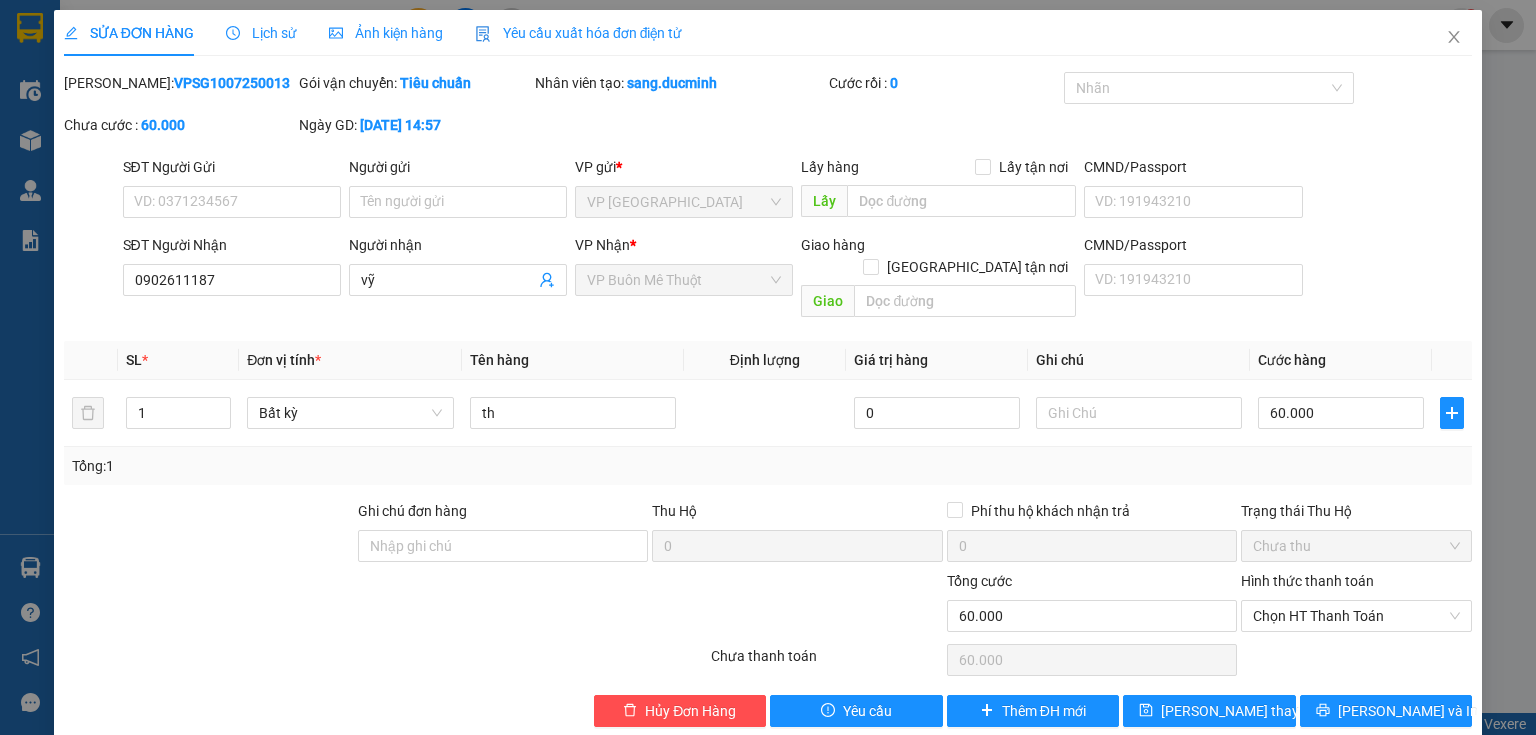 click on "Hình thức thanh toán" at bounding box center (1307, 581) 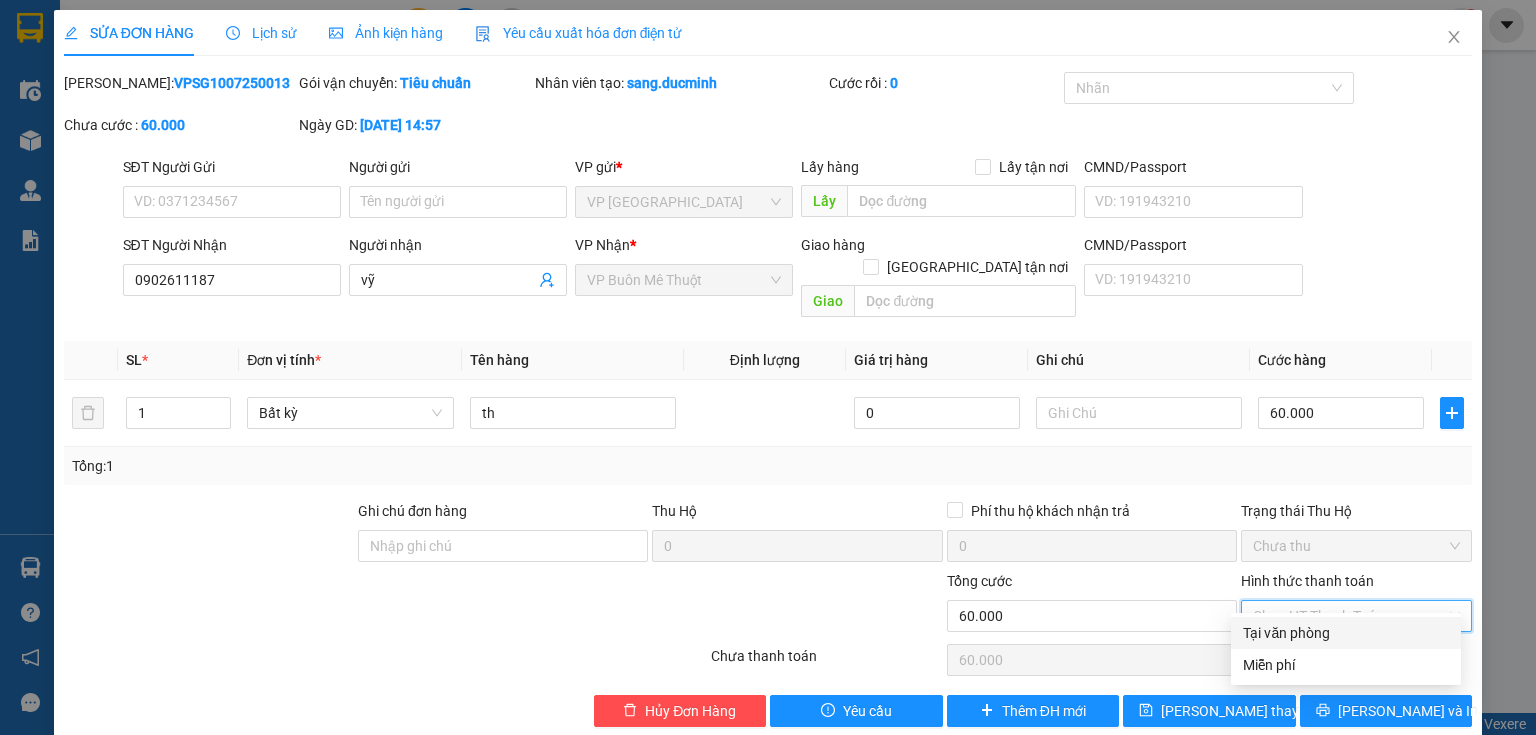click on "Tại văn phòng" at bounding box center [1346, 633] 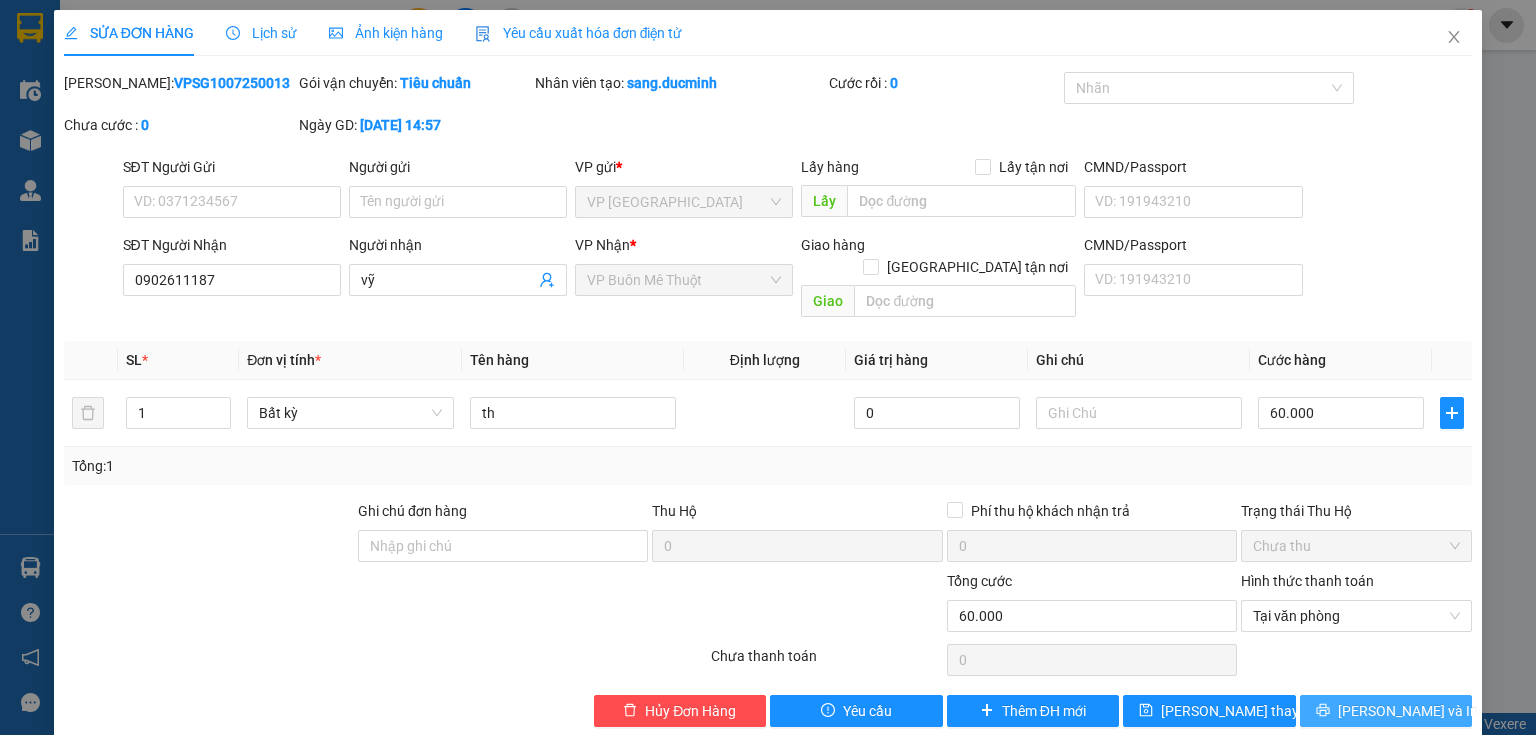 click 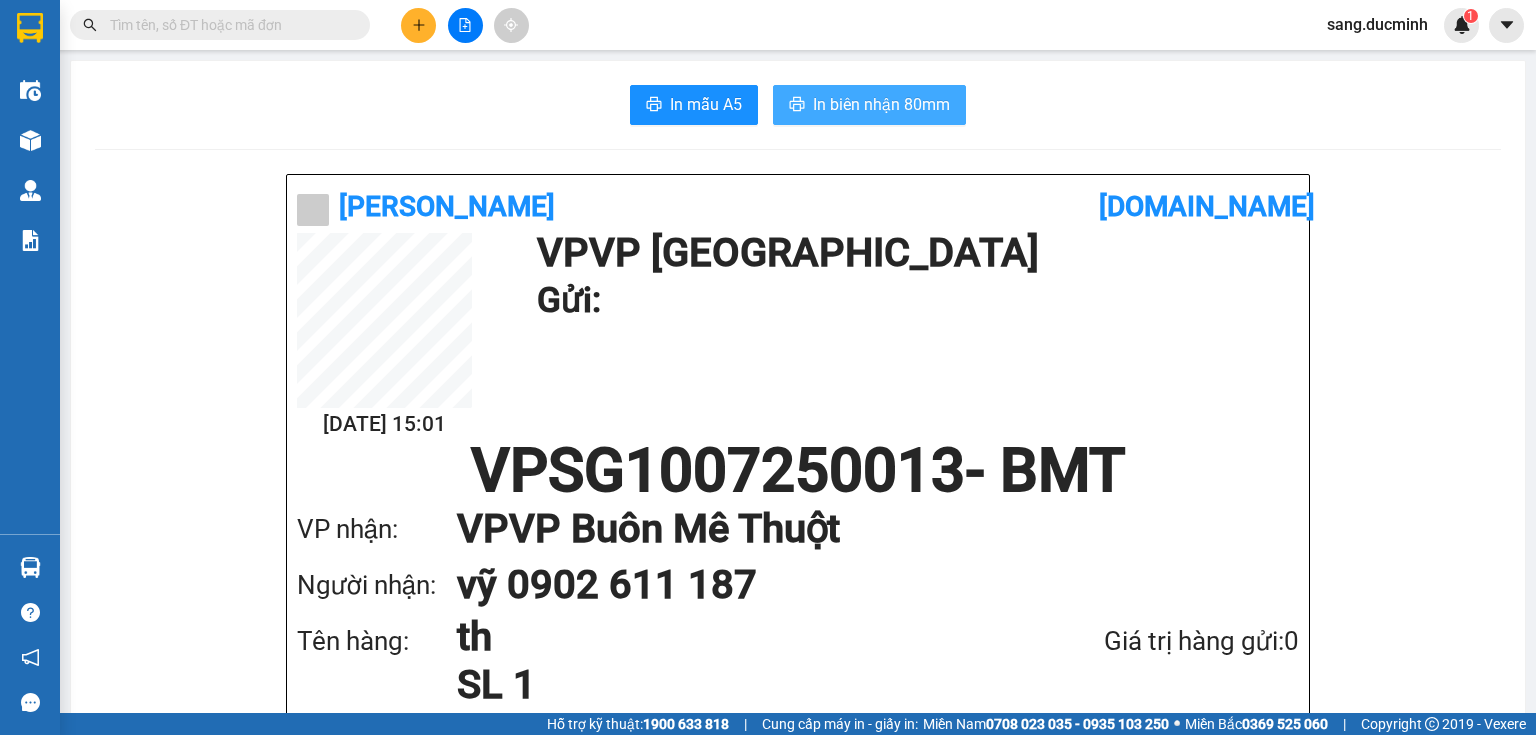 click on "In biên nhận 80mm" at bounding box center (881, 104) 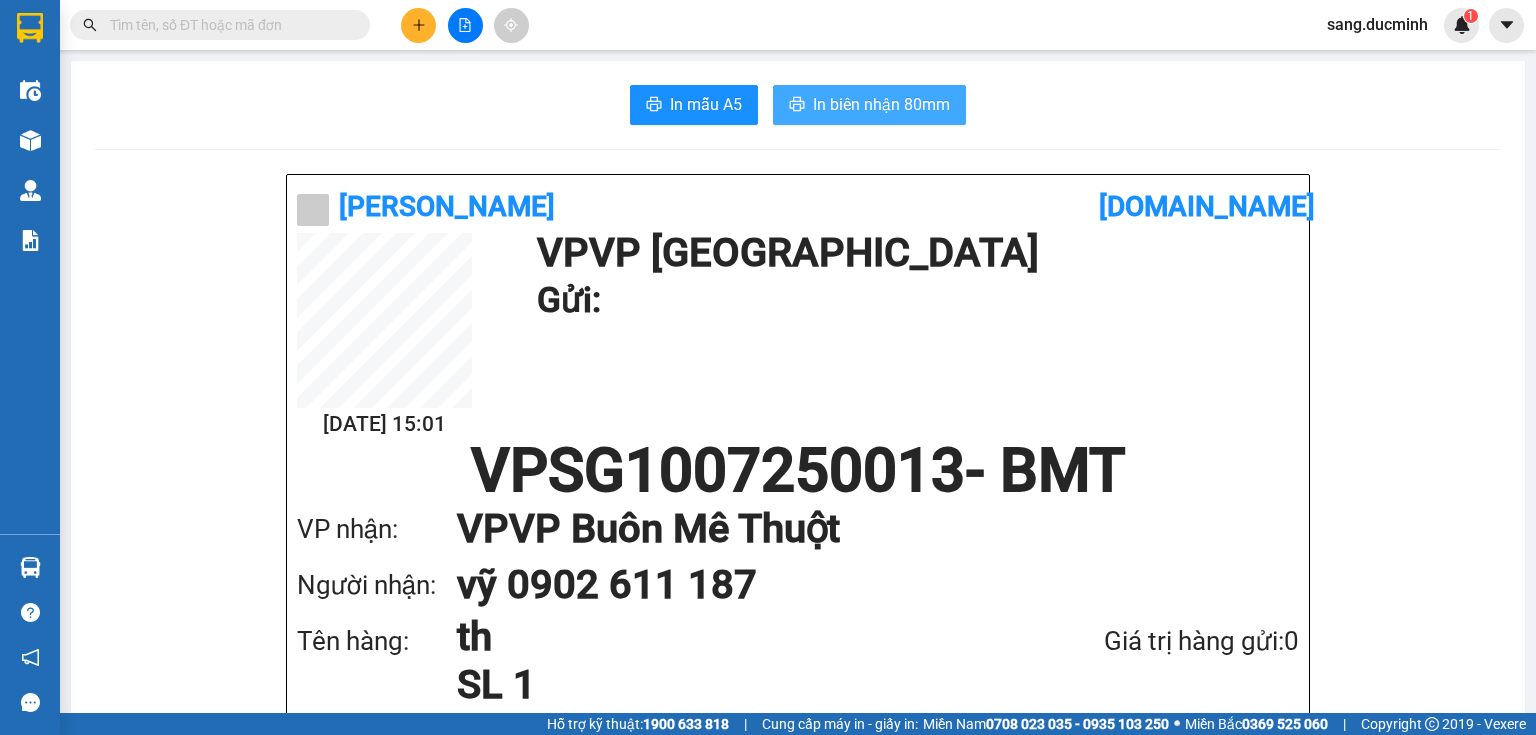 scroll, scrollTop: 0, scrollLeft: 0, axis: both 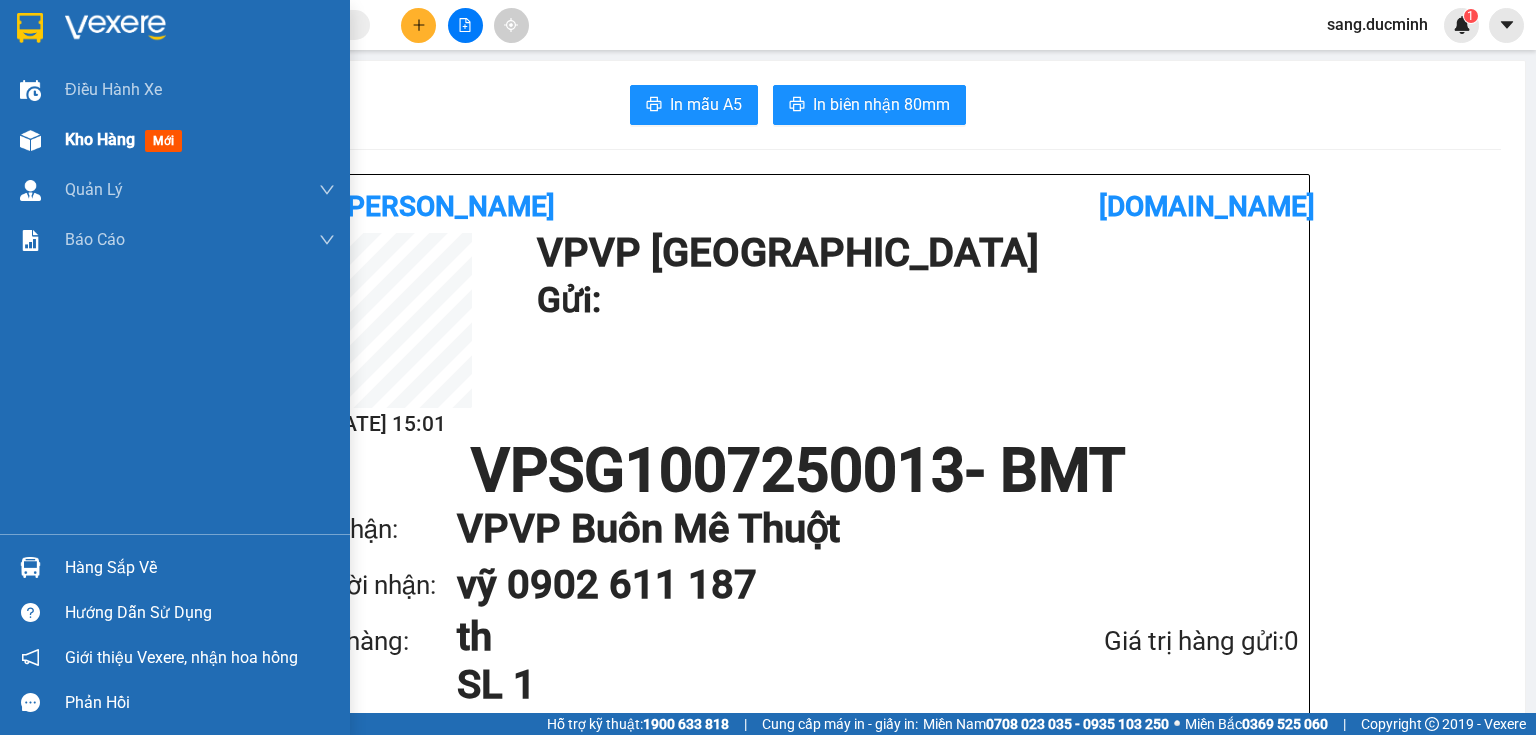 click on "Kho hàng" at bounding box center [100, 139] 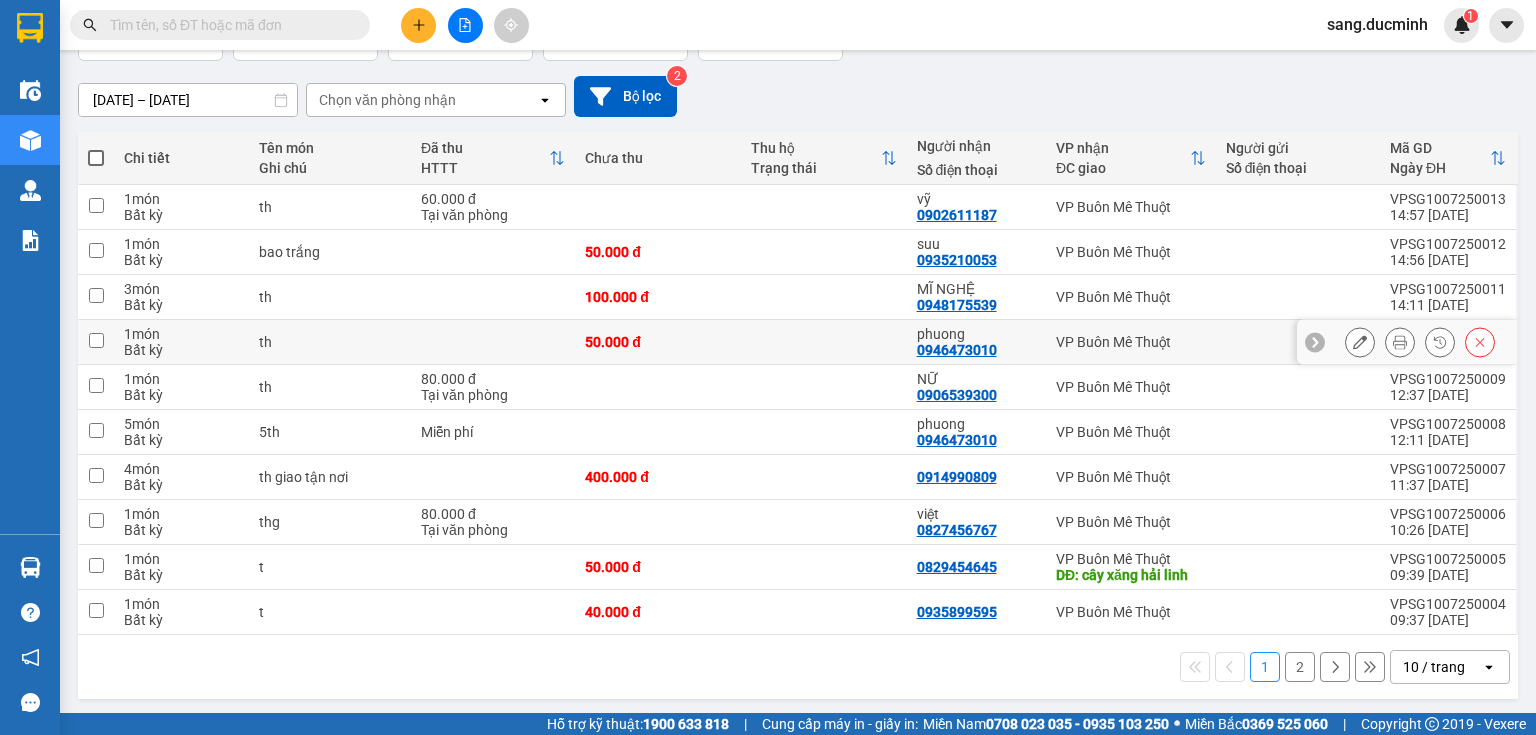 scroll, scrollTop: 70, scrollLeft: 0, axis: vertical 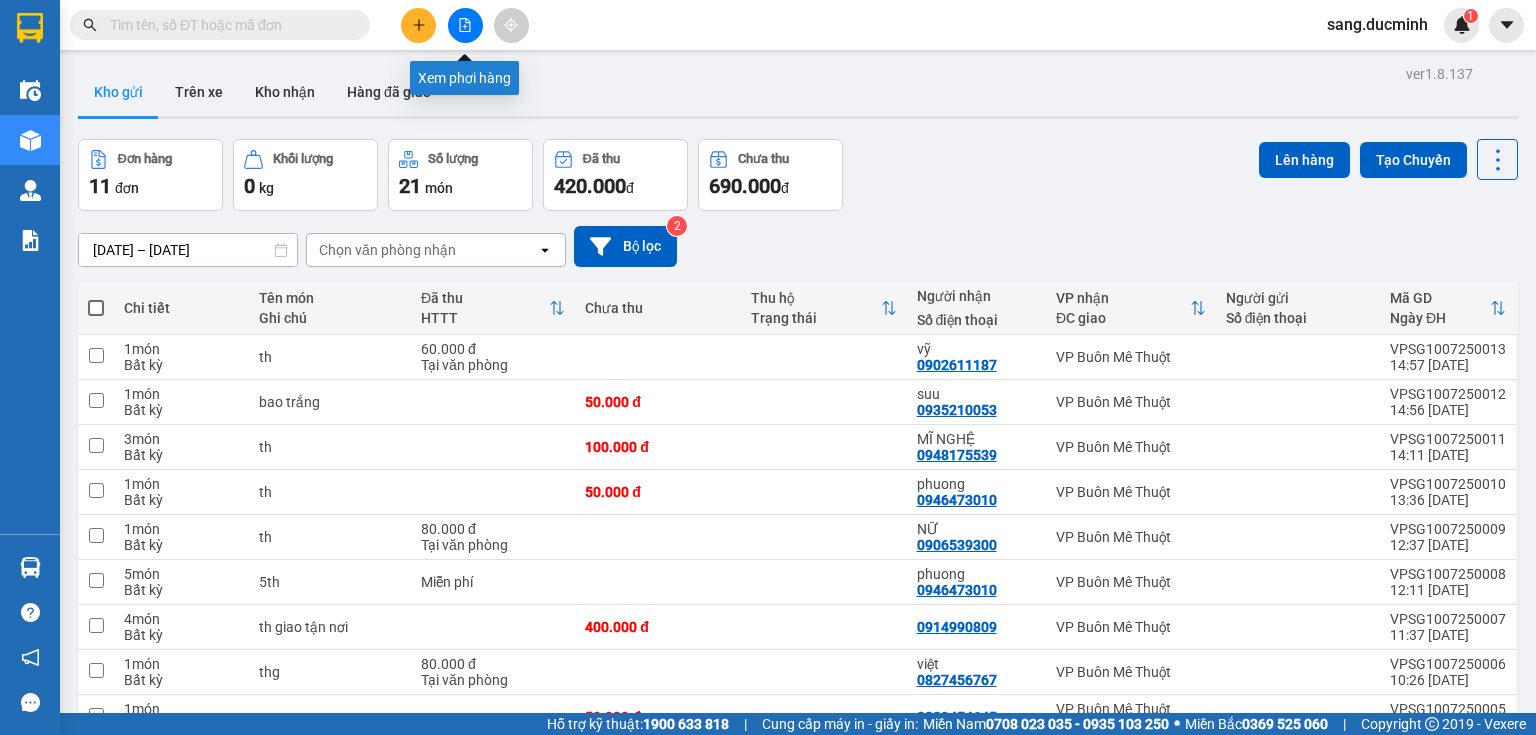 click 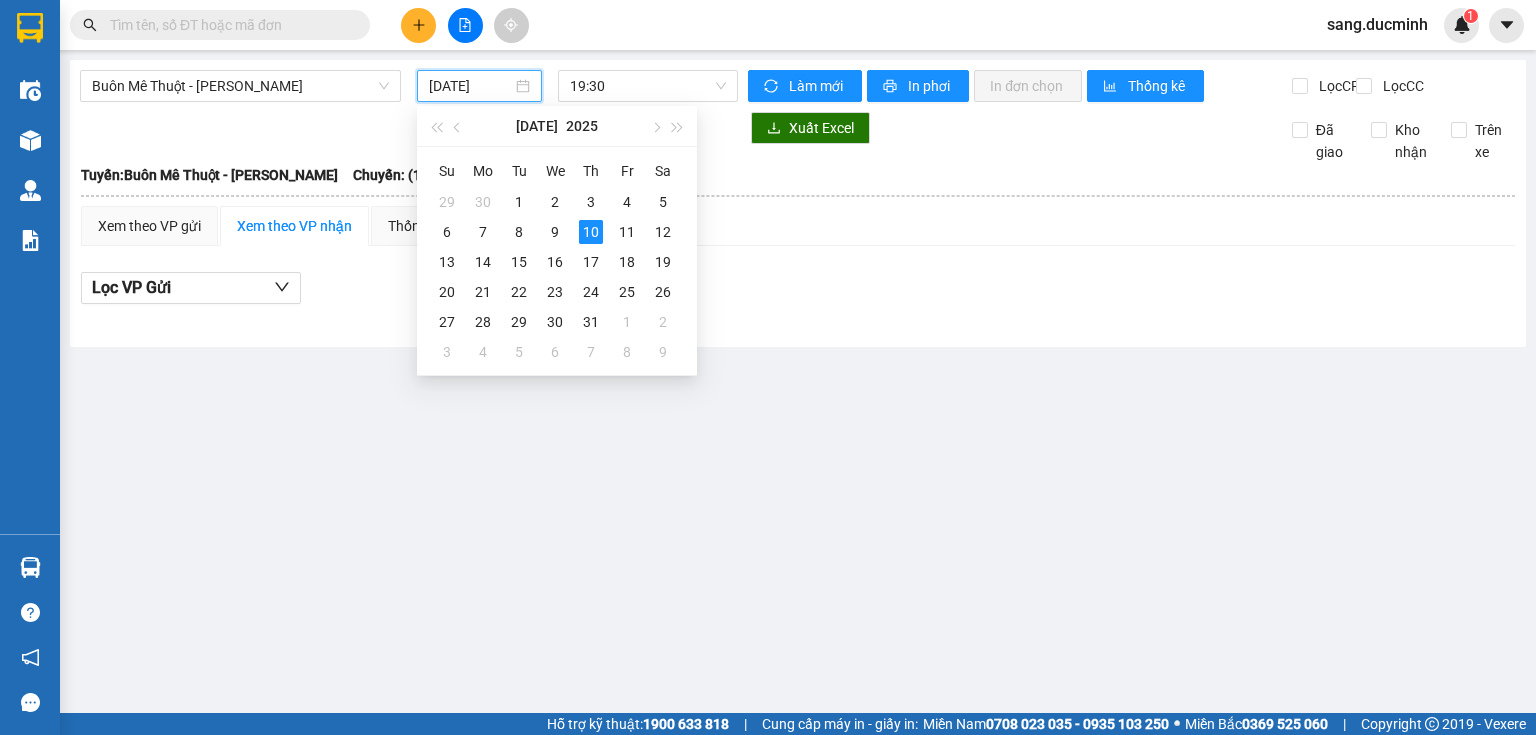 click on "[DATE]" at bounding box center (470, 86) 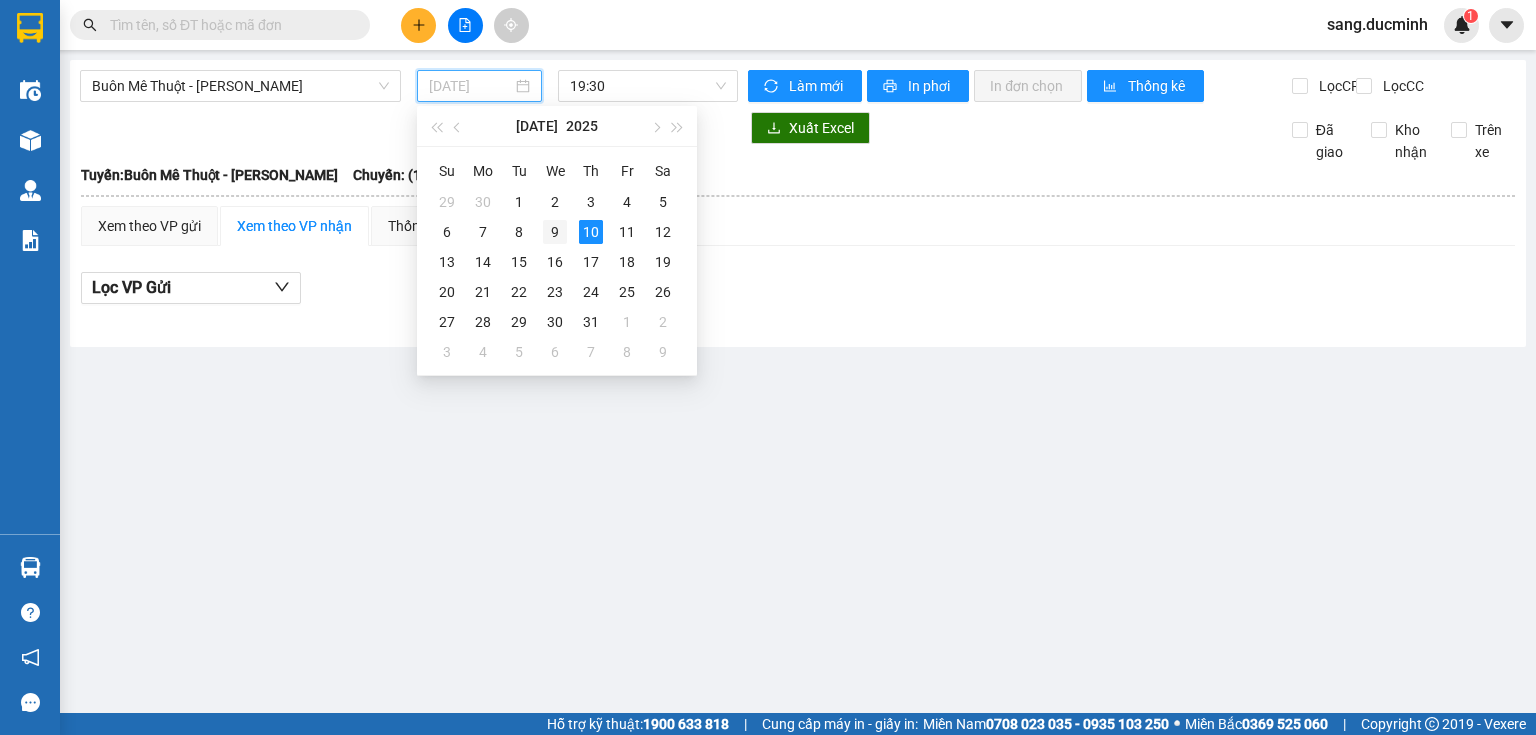 click on "9" at bounding box center (555, 232) 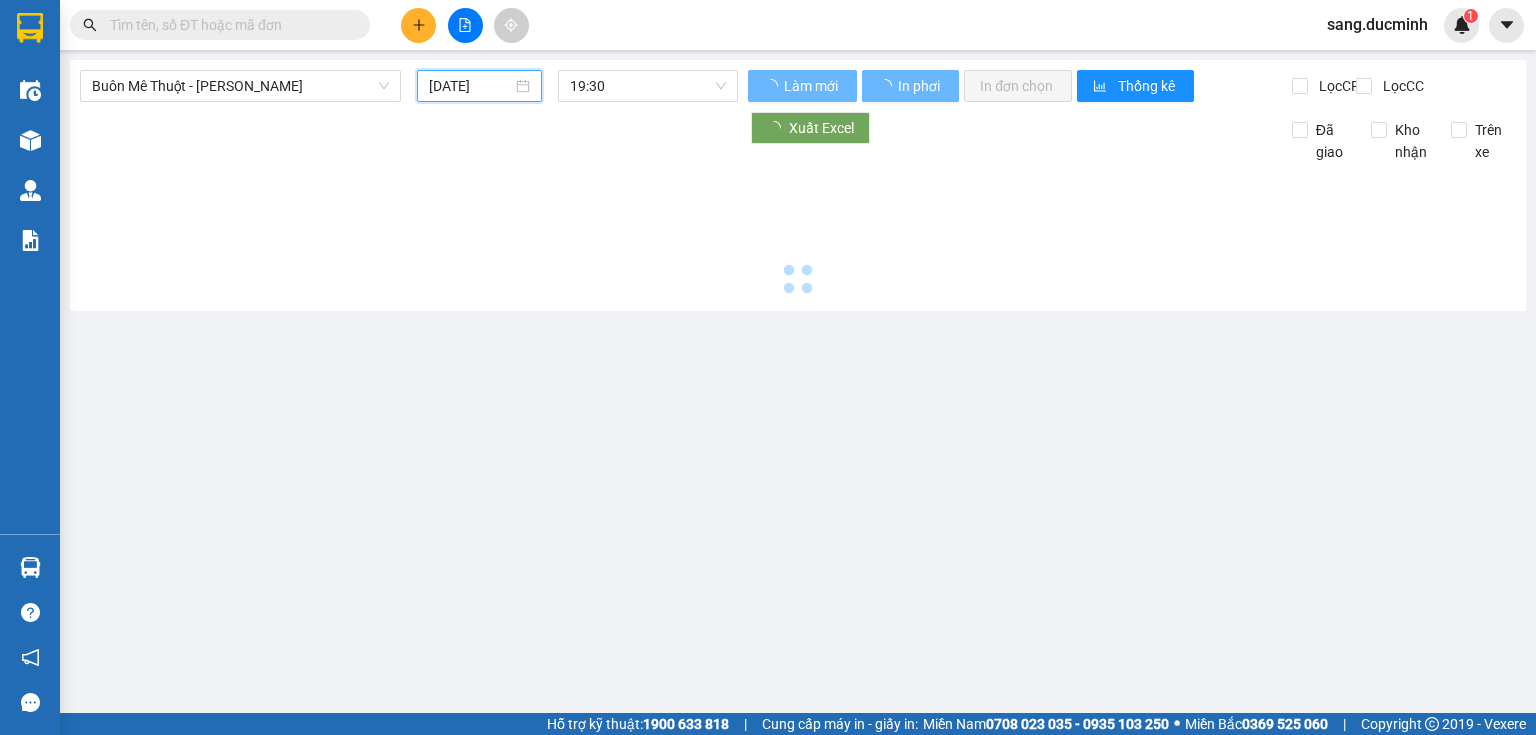 type on "[DATE]" 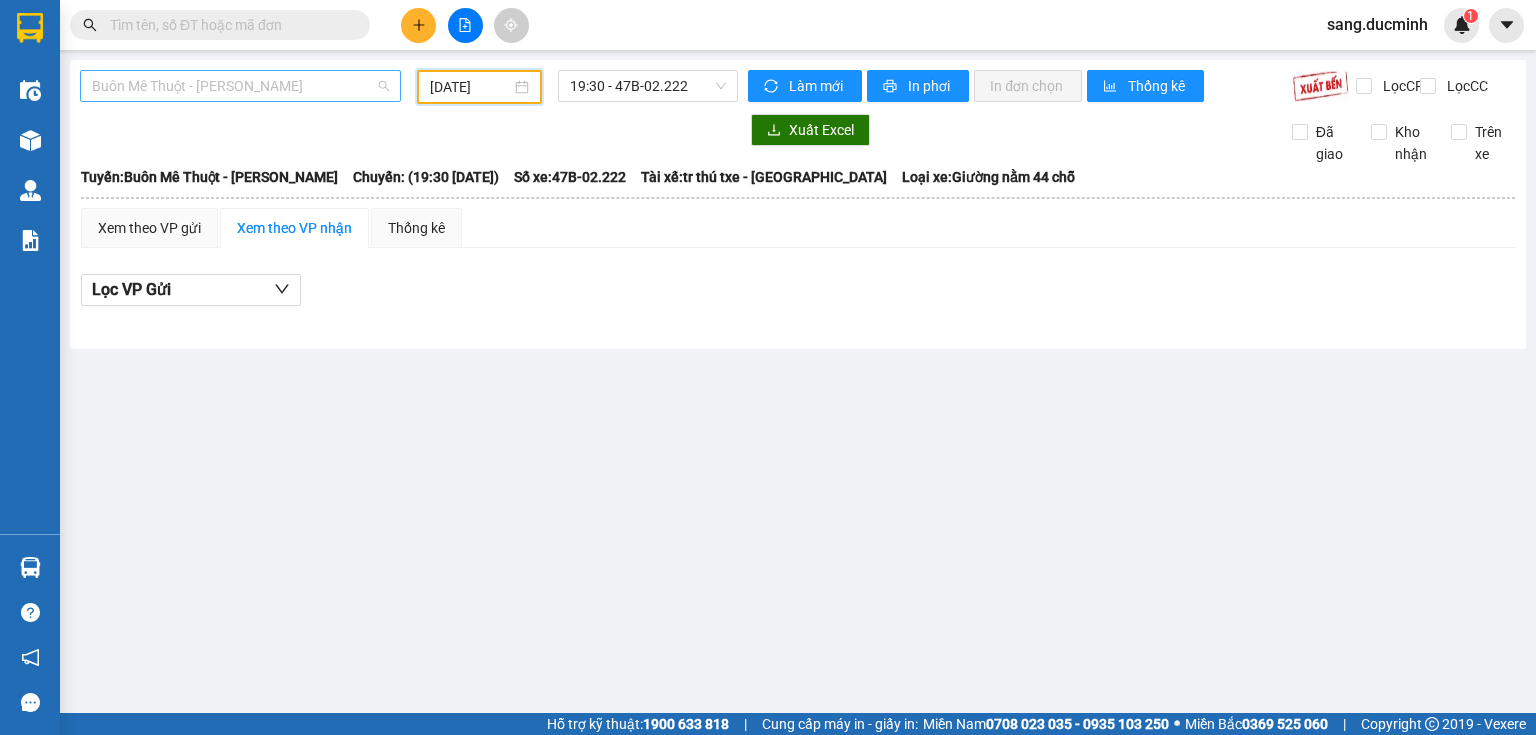 click on "Buôn Mê Thuột - [PERSON_NAME]" at bounding box center (240, 86) 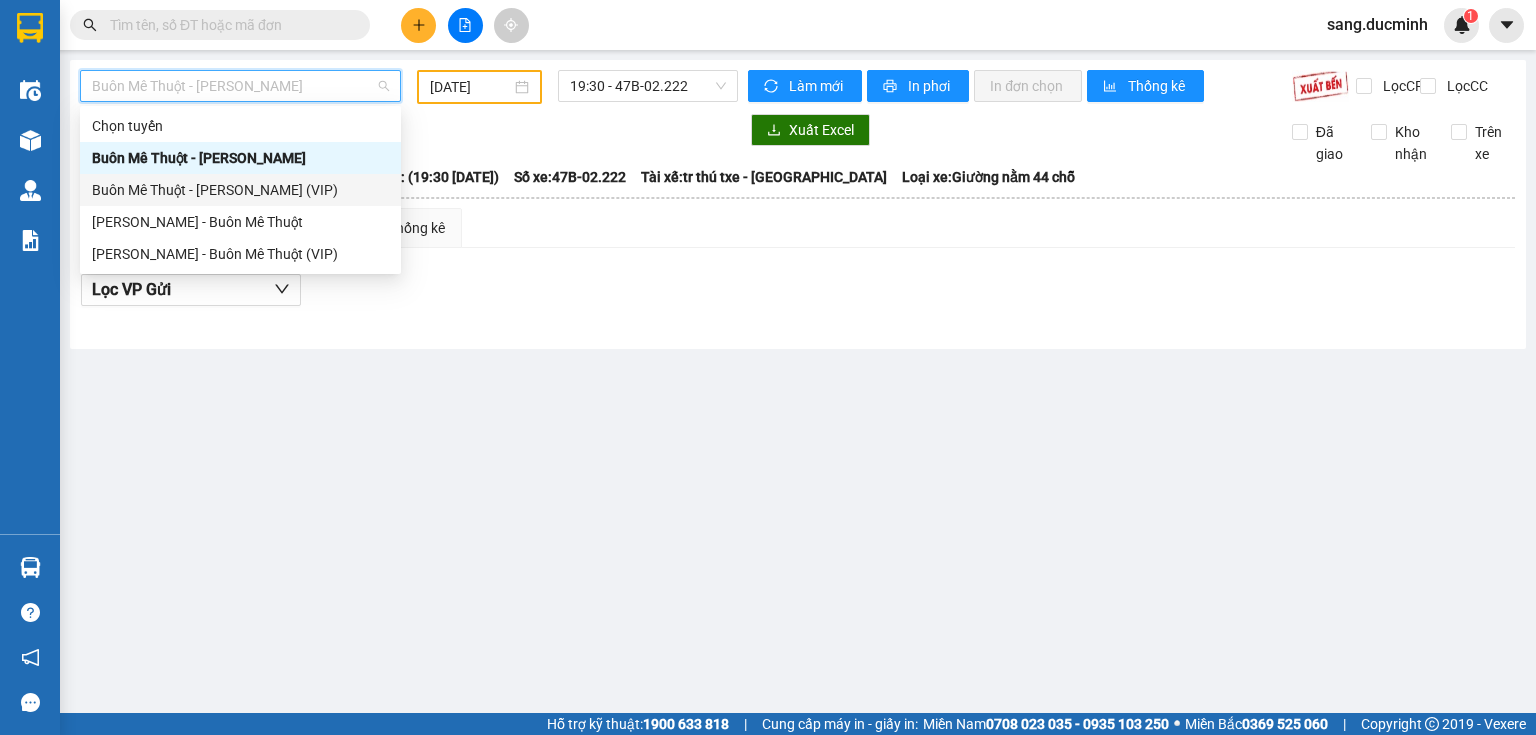 click on "Buôn Mê Thuột - [PERSON_NAME] (VIP)" at bounding box center [240, 190] 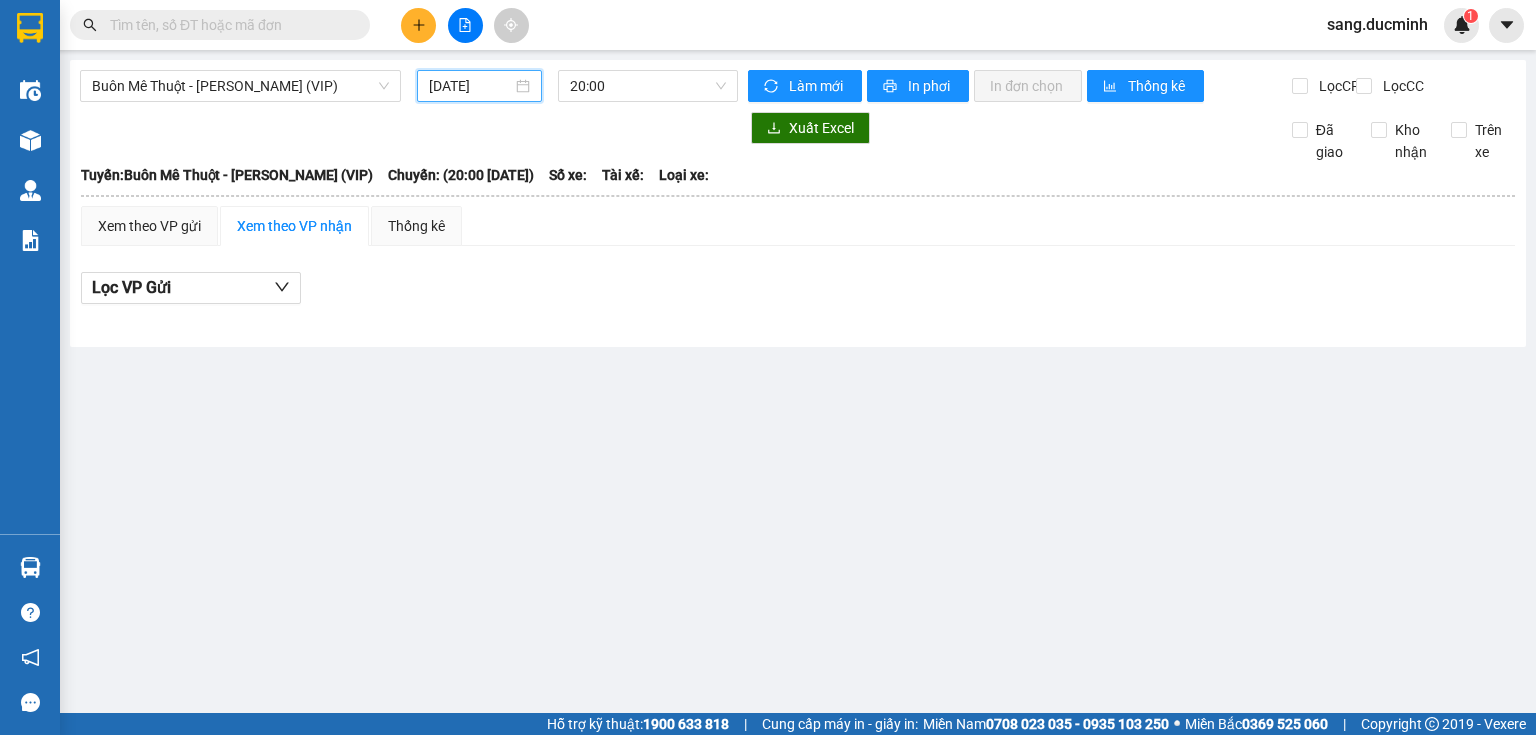 click on "[DATE]" at bounding box center [470, 86] 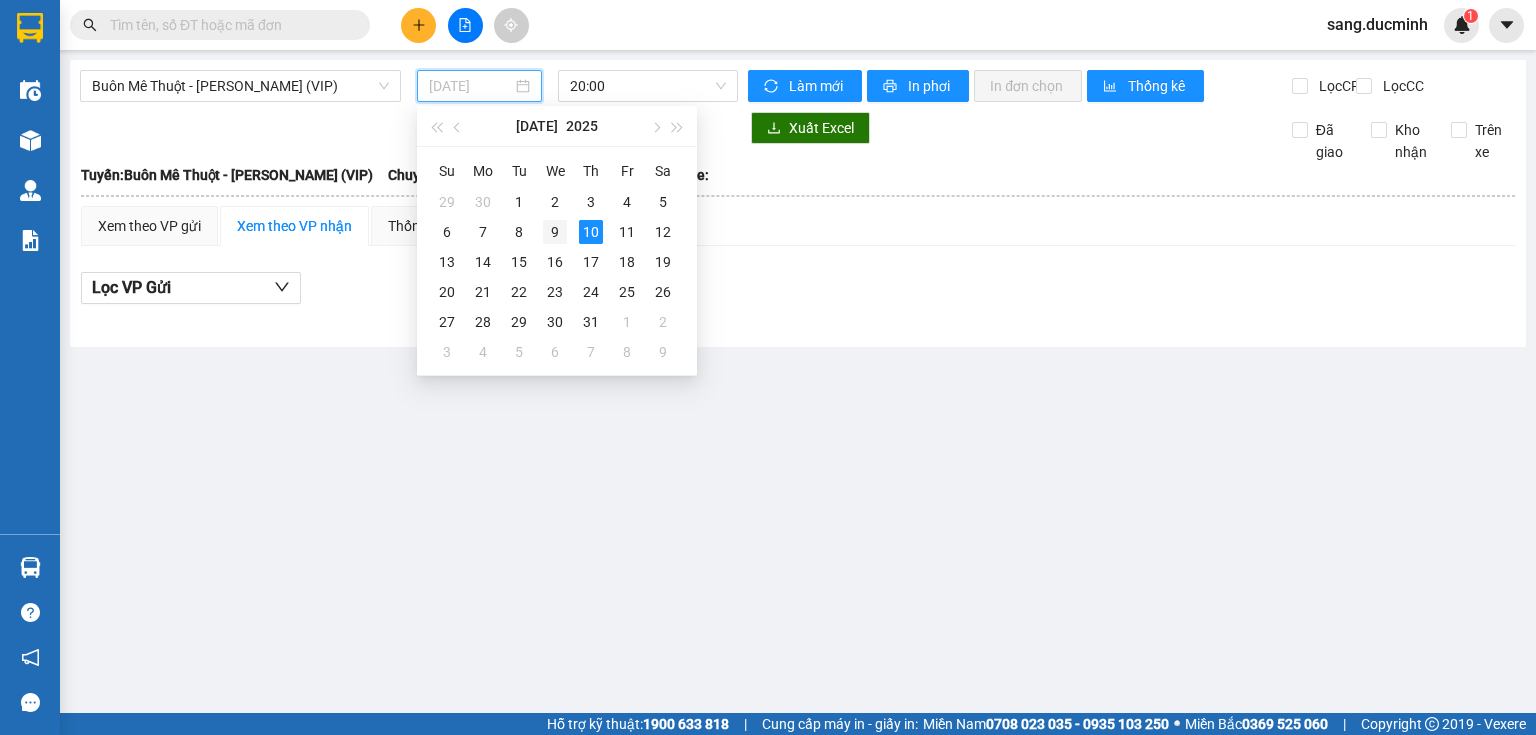 click on "9" at bounding box center (555, 232) 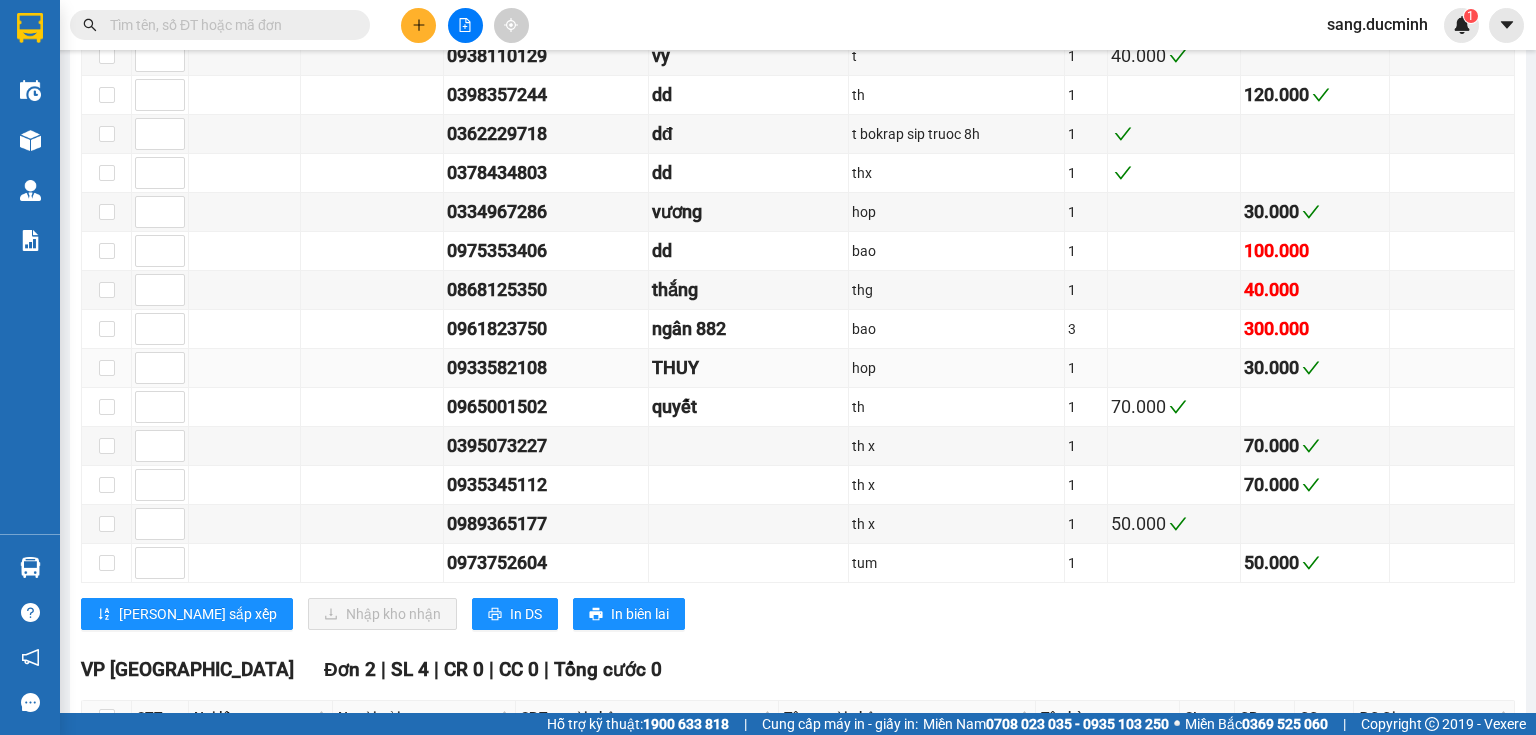 scroll, scrollTop: 1680, scrollLeft: 0, axis: vertical 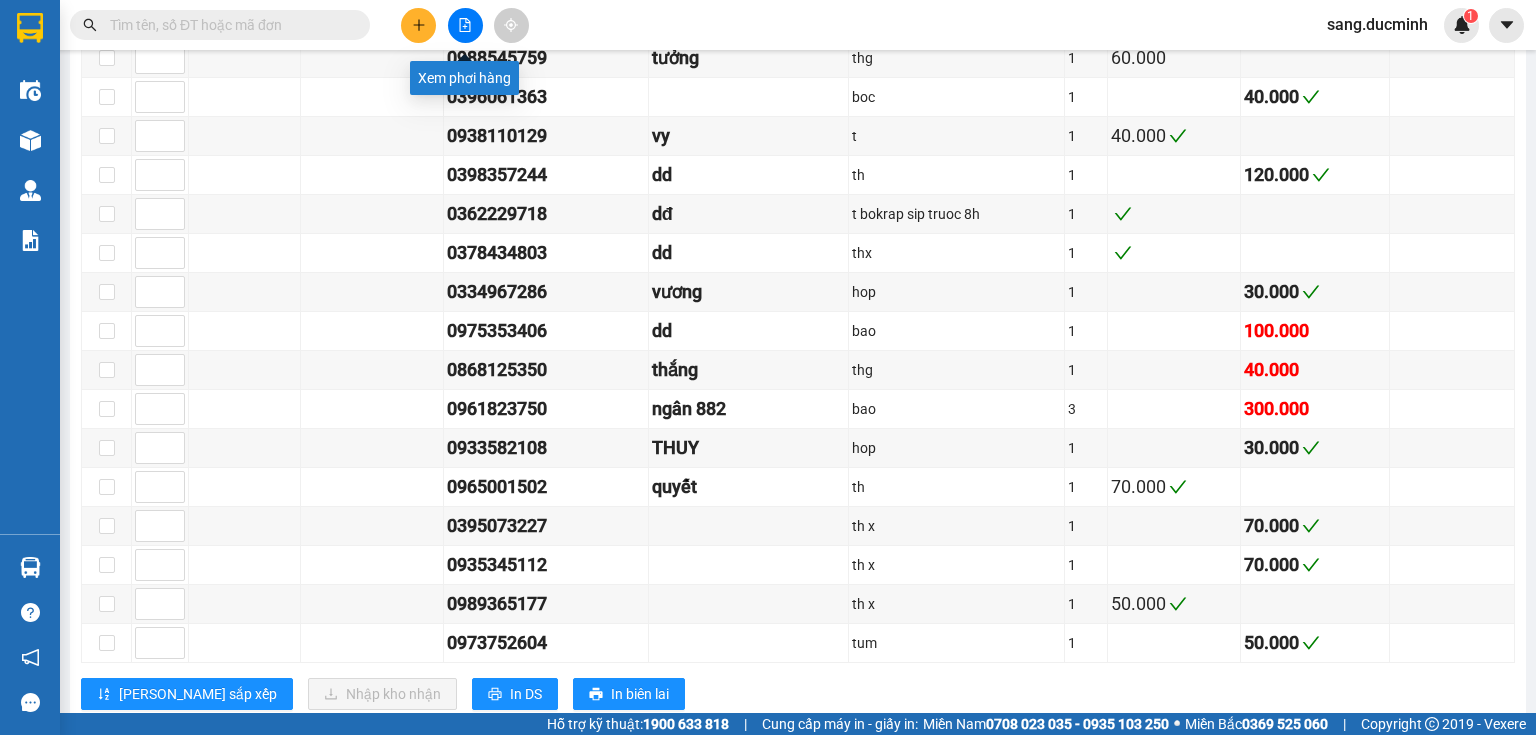 click at bounding box center [465, 25] 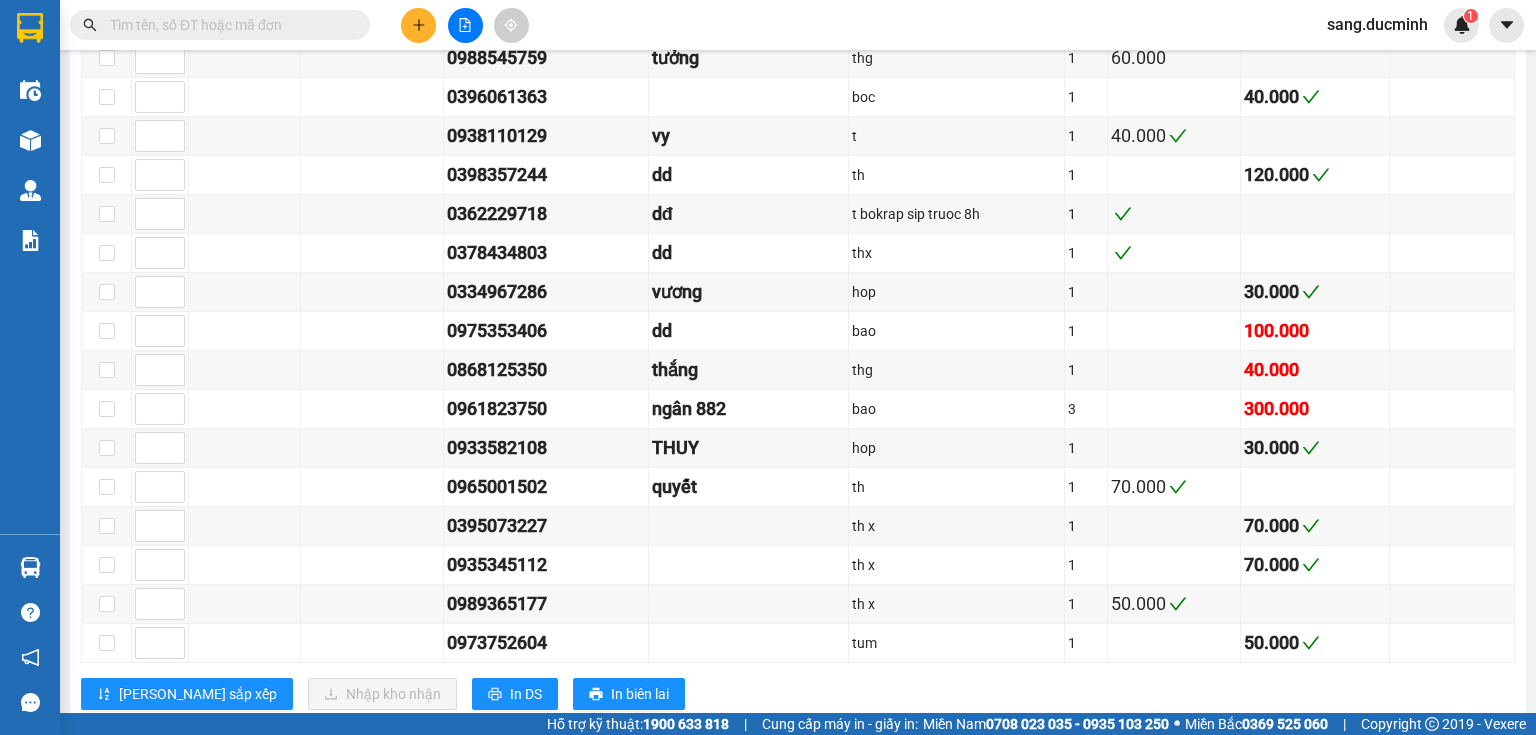 click at bounding box center (465, 25) 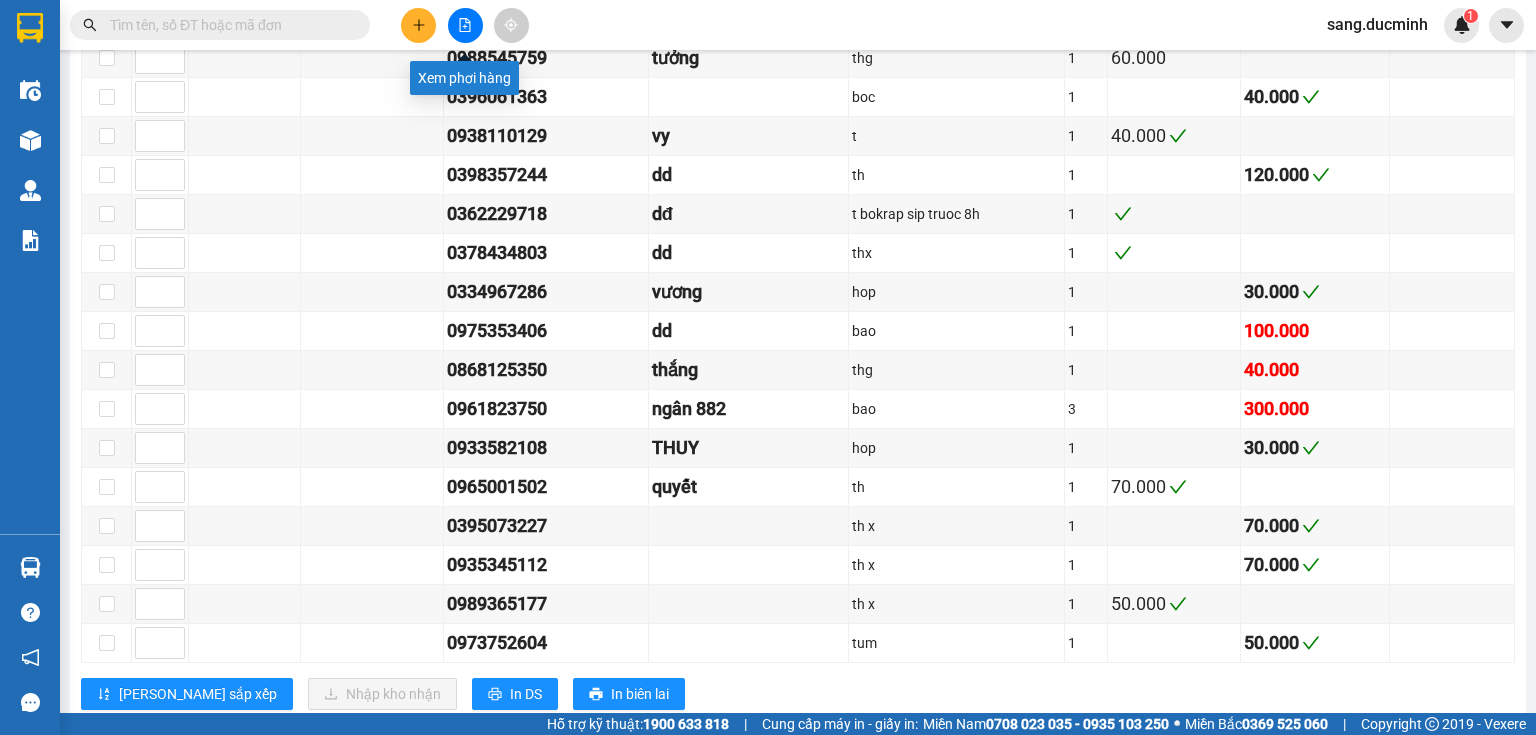 click at bounding box center [465, 25] 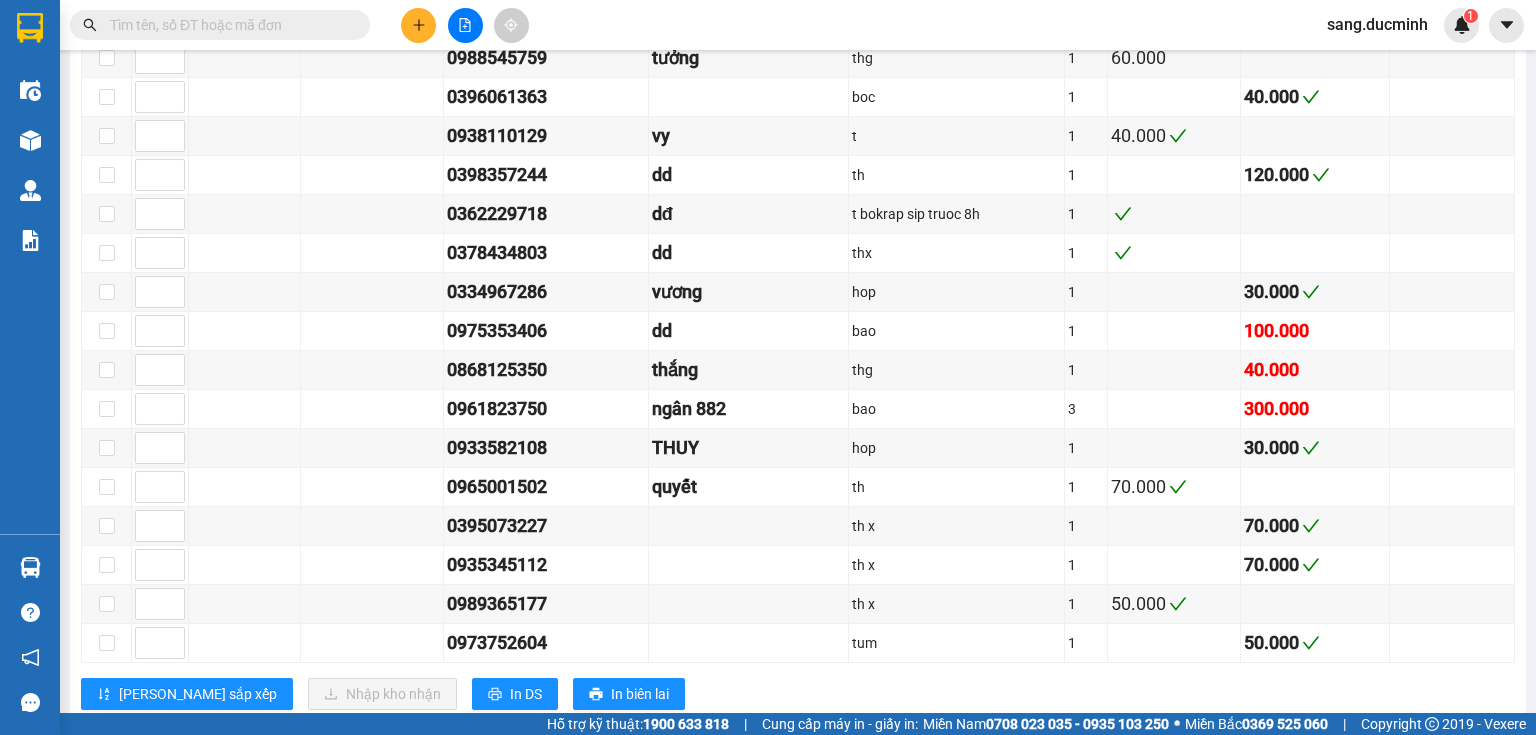 click at bounding box center (465, 25) 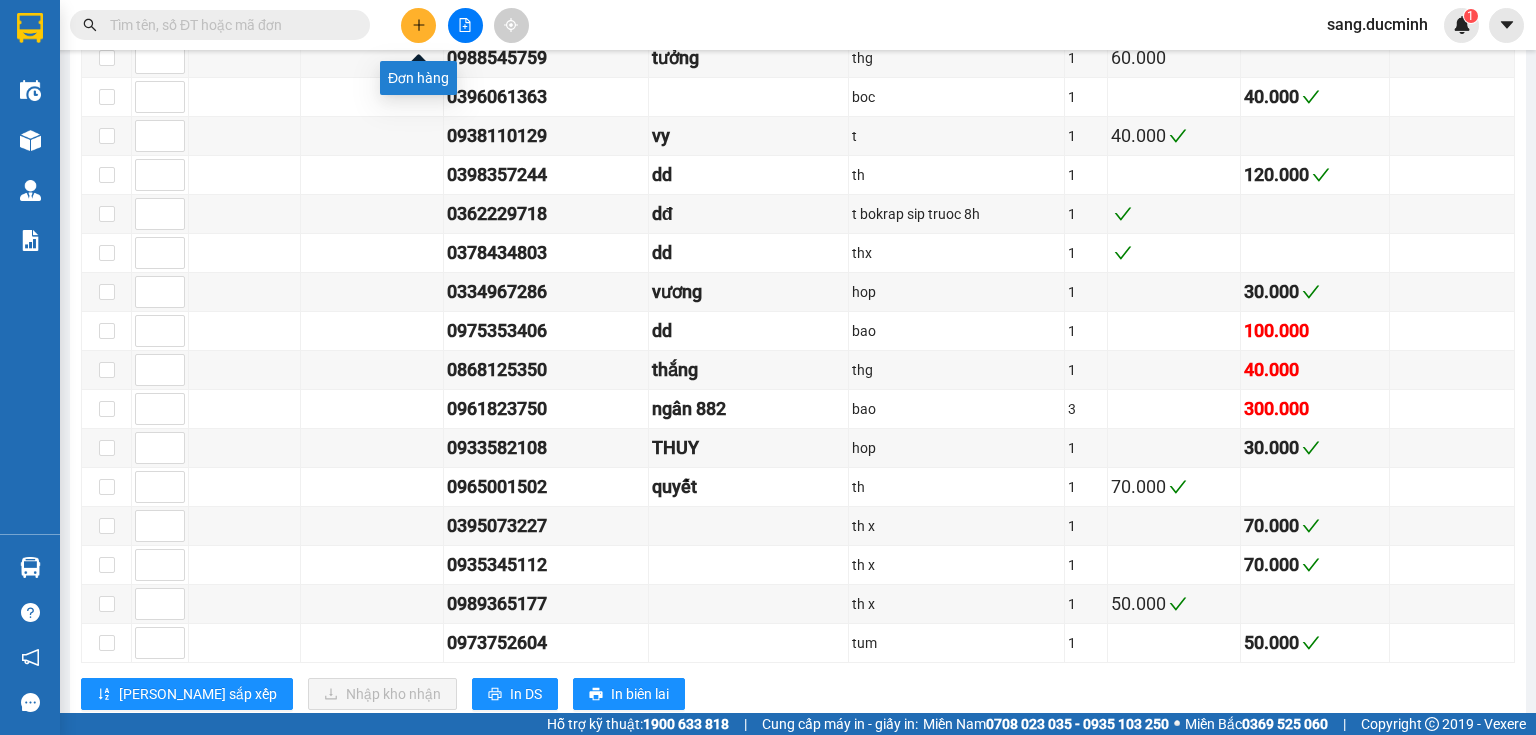 click at bounding box center [418, 25] 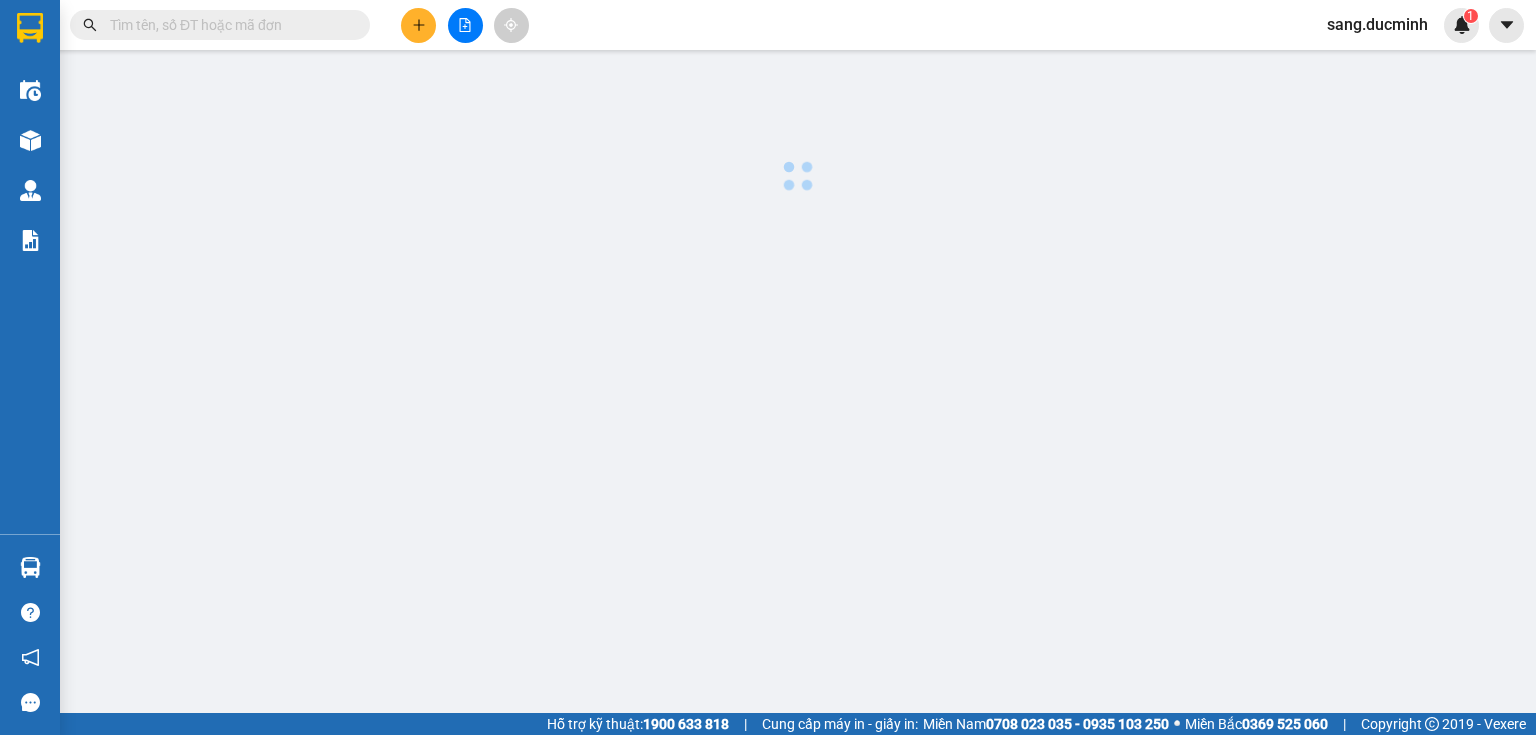 scroll, scrollTop: 0, scrollLeft: 0, axis: both 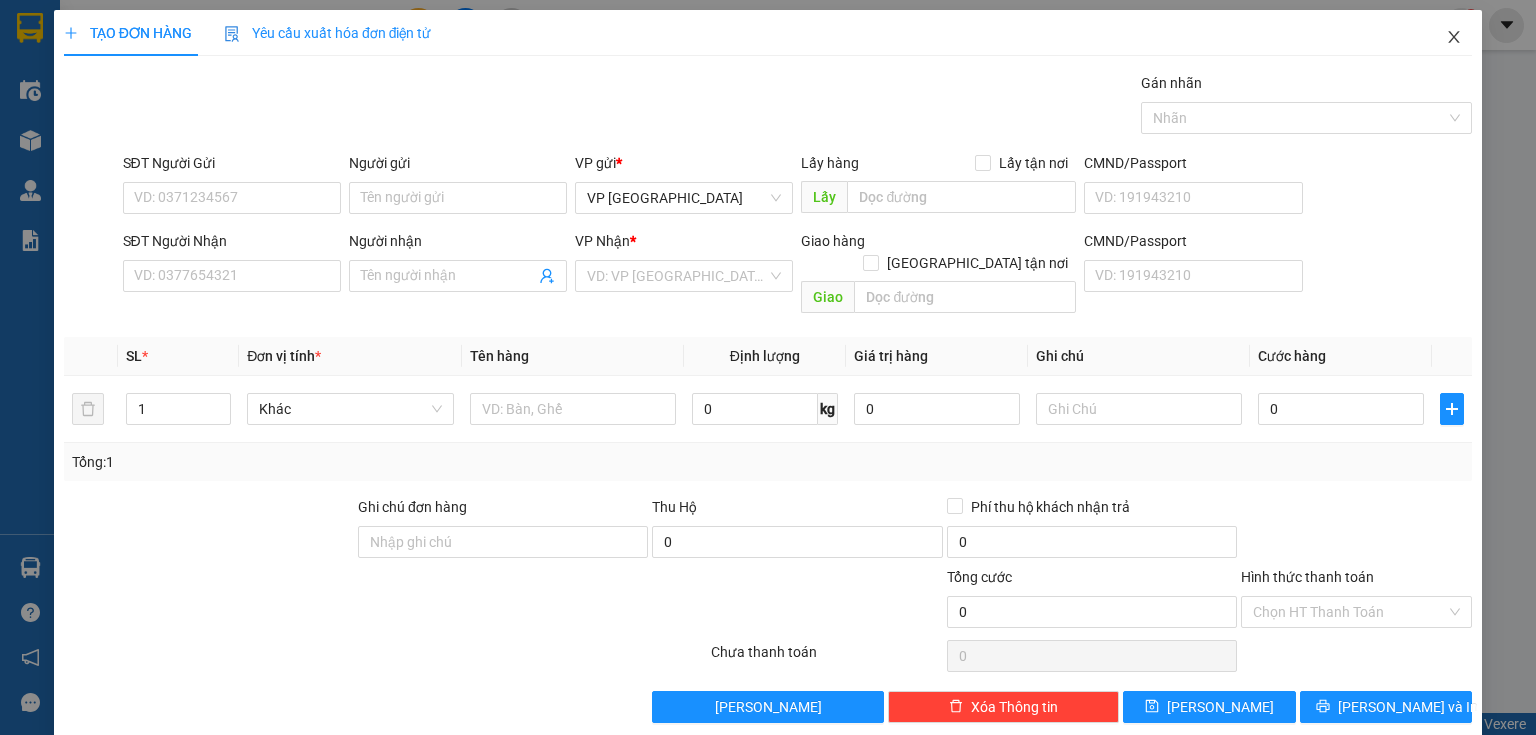 click at bounding box center [1454, 38] 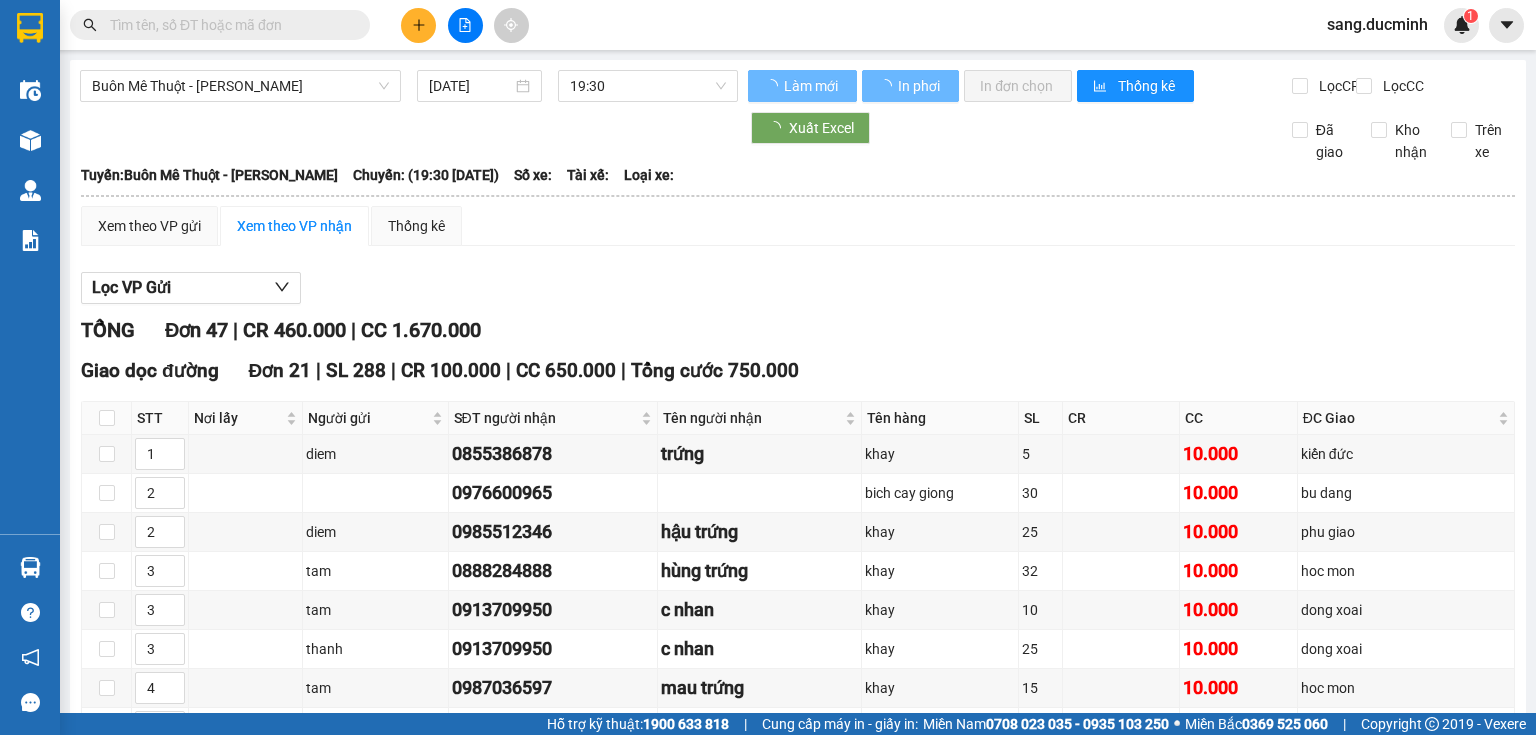 type on "[DATE]" 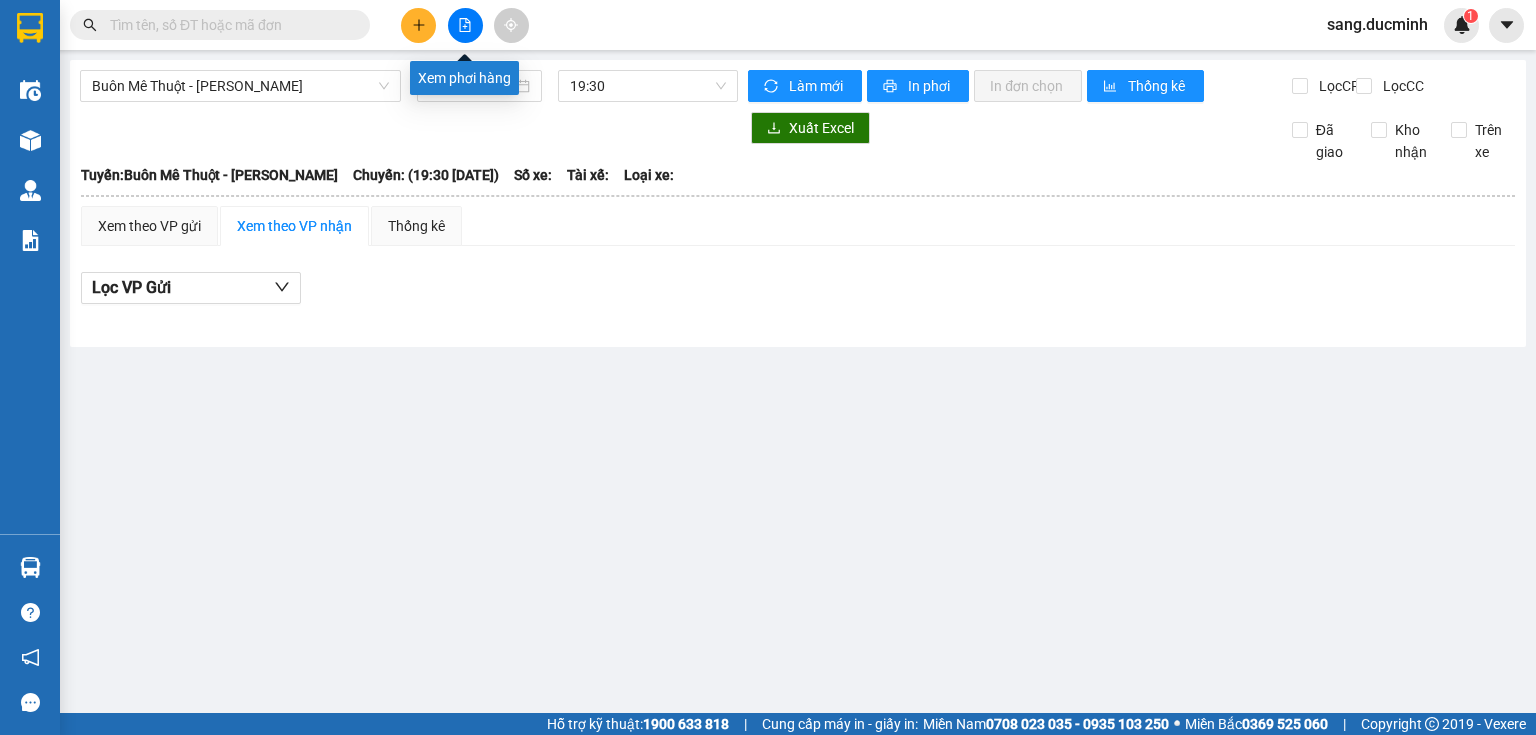 click at bounding box center [465, 25] 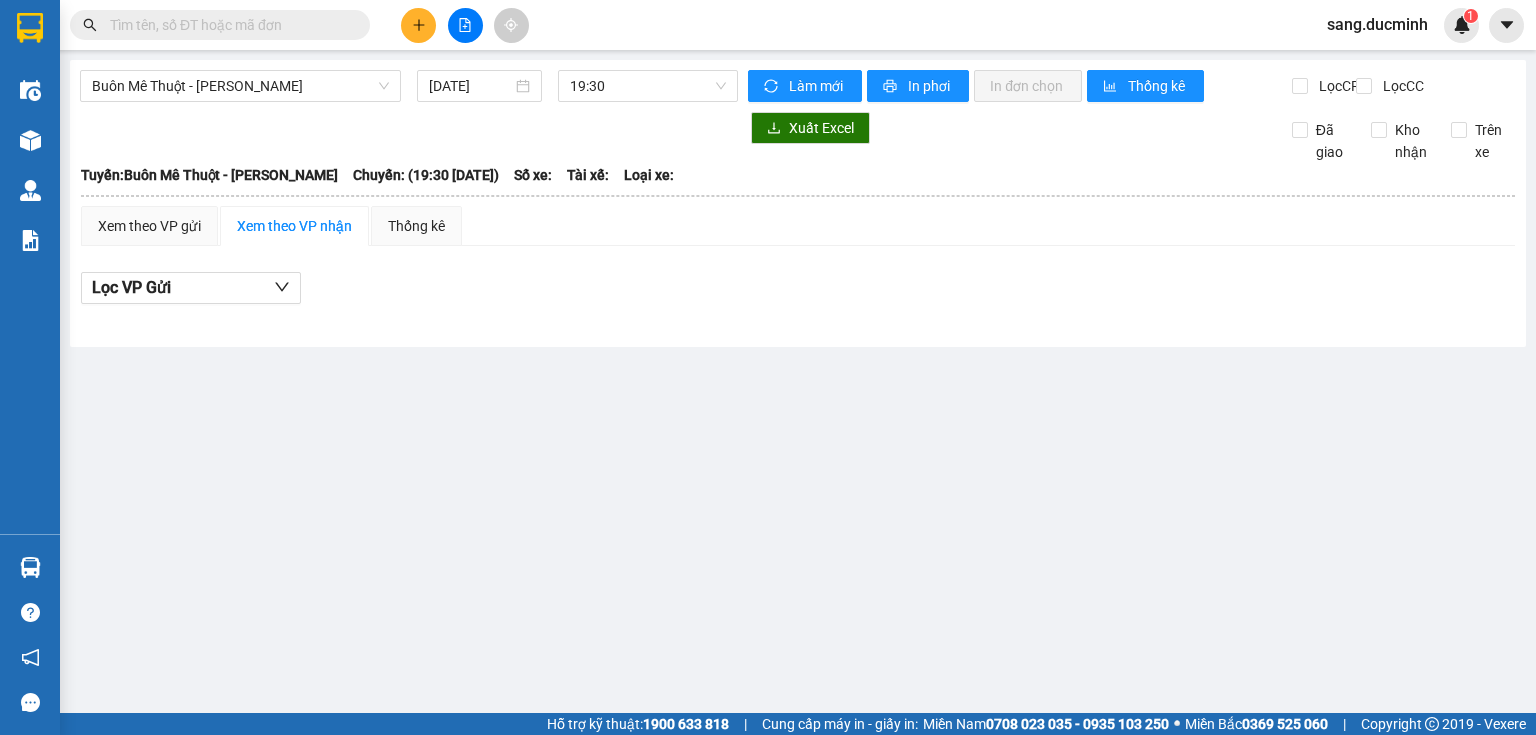 click at bounding box center (465, 25) 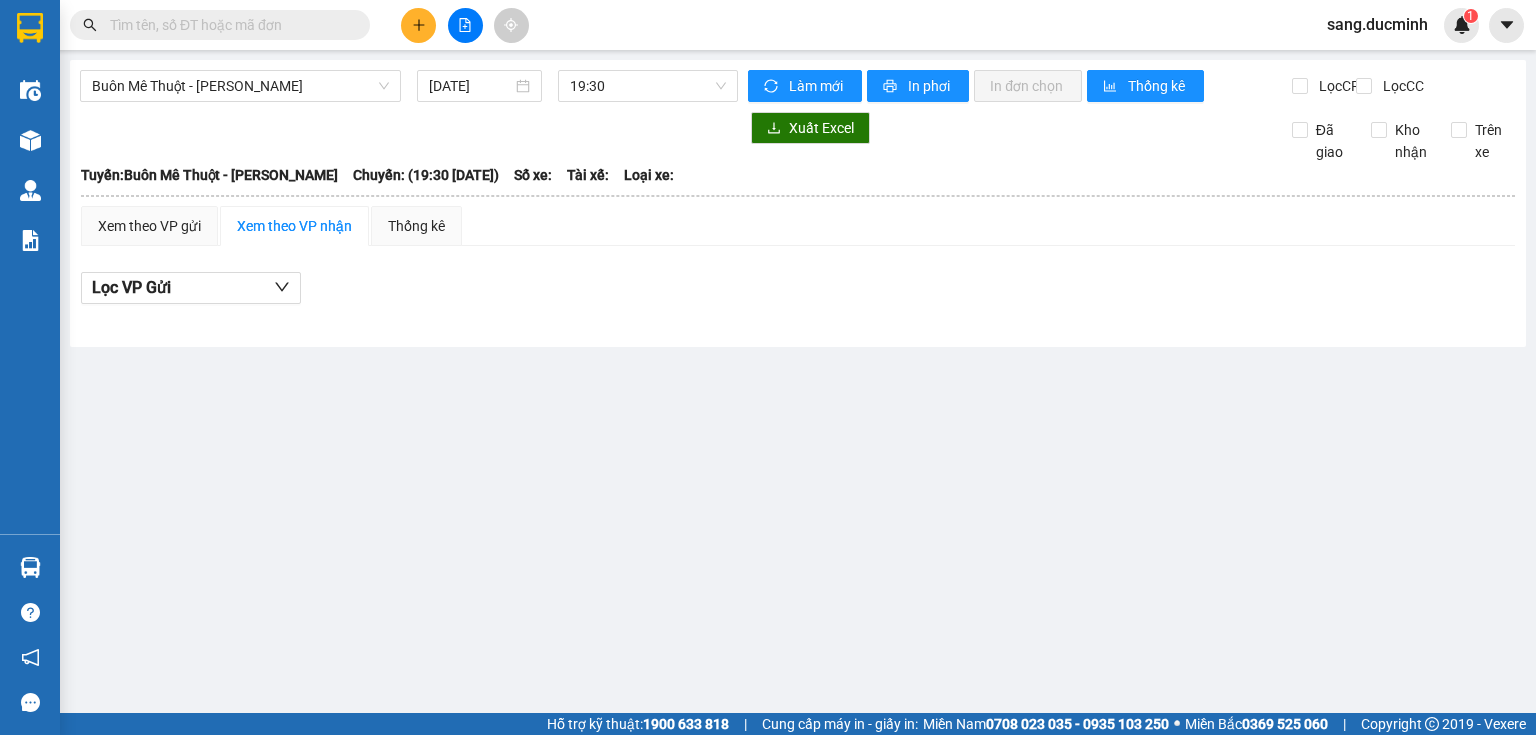 click at bounding box center [465, 25] 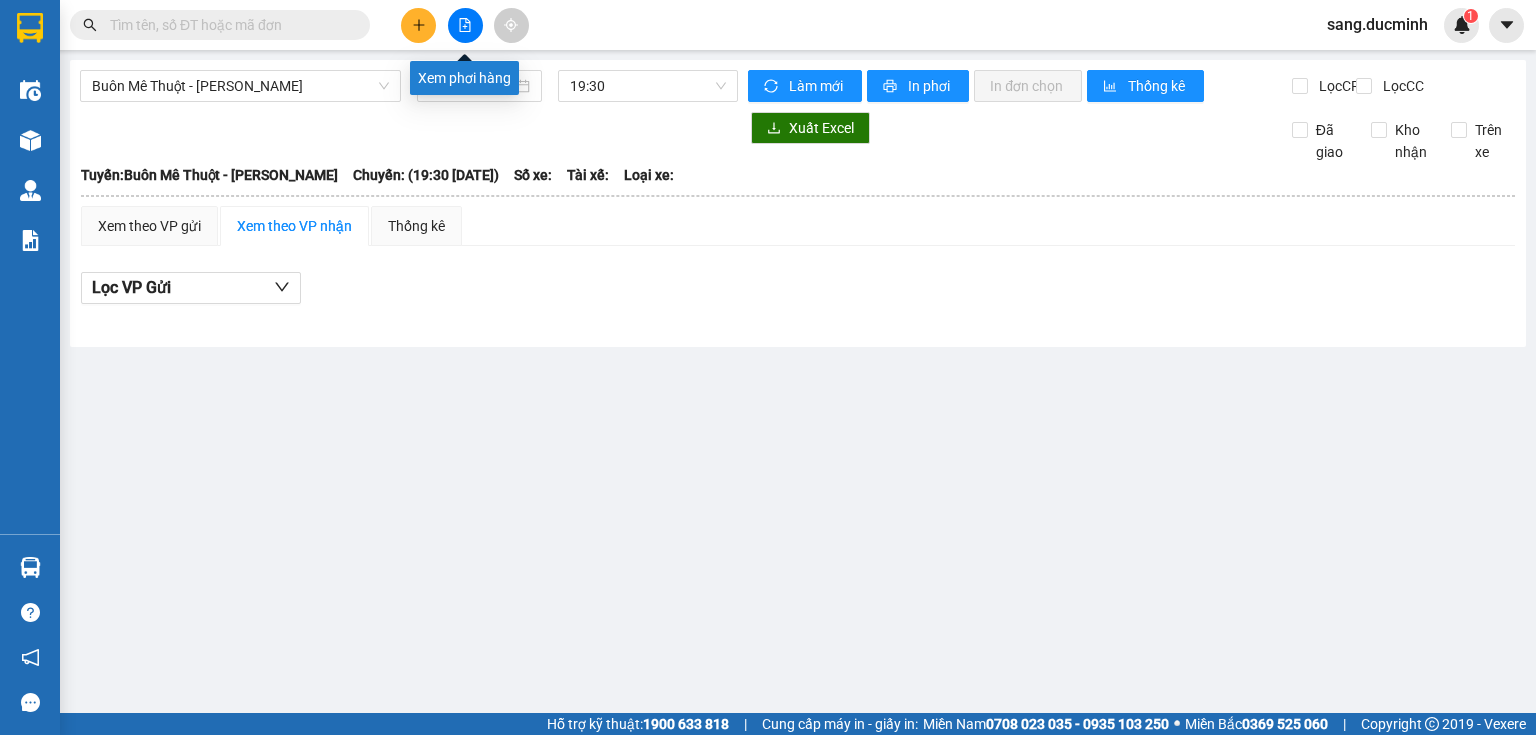click at bounding box center (465, 25) 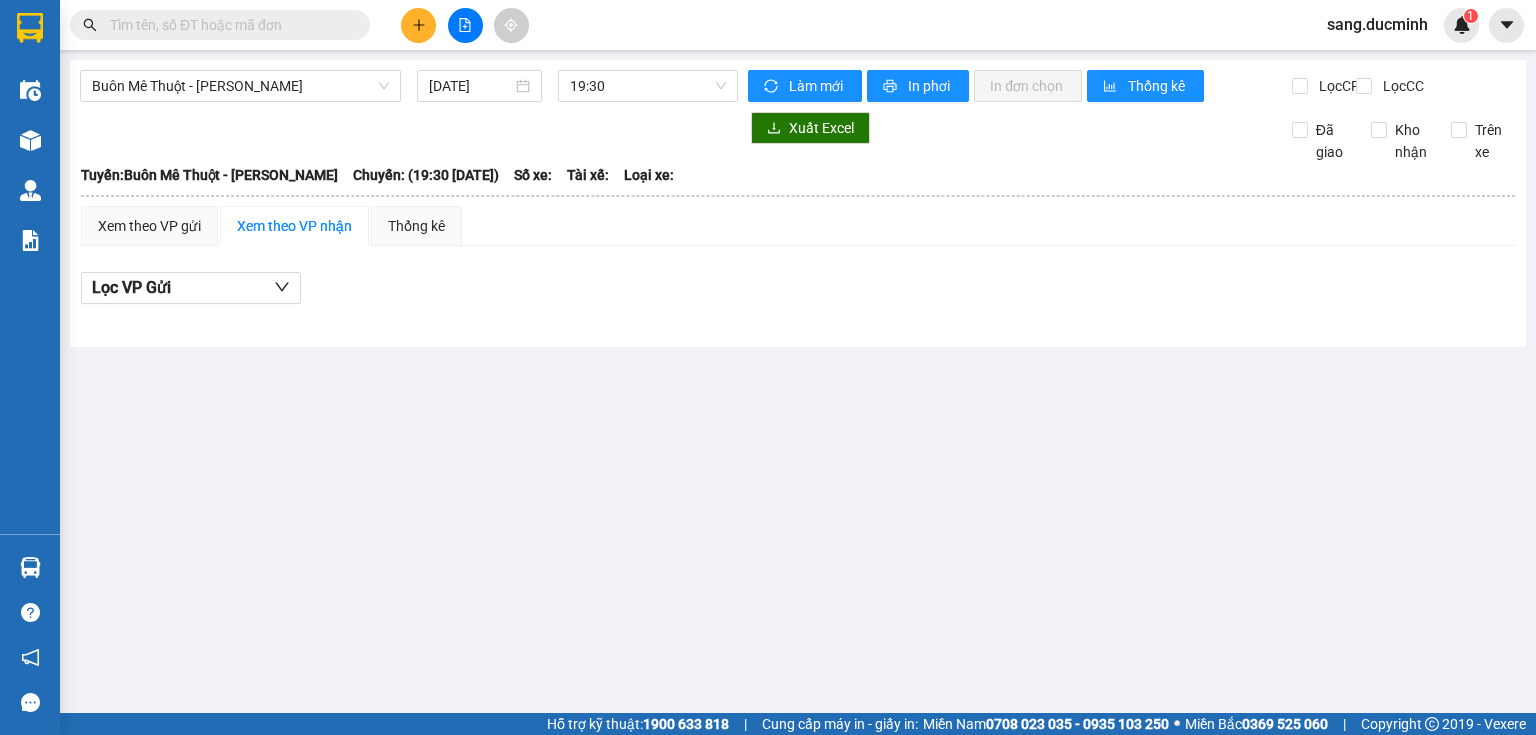 click at bounding box center (465, 25) 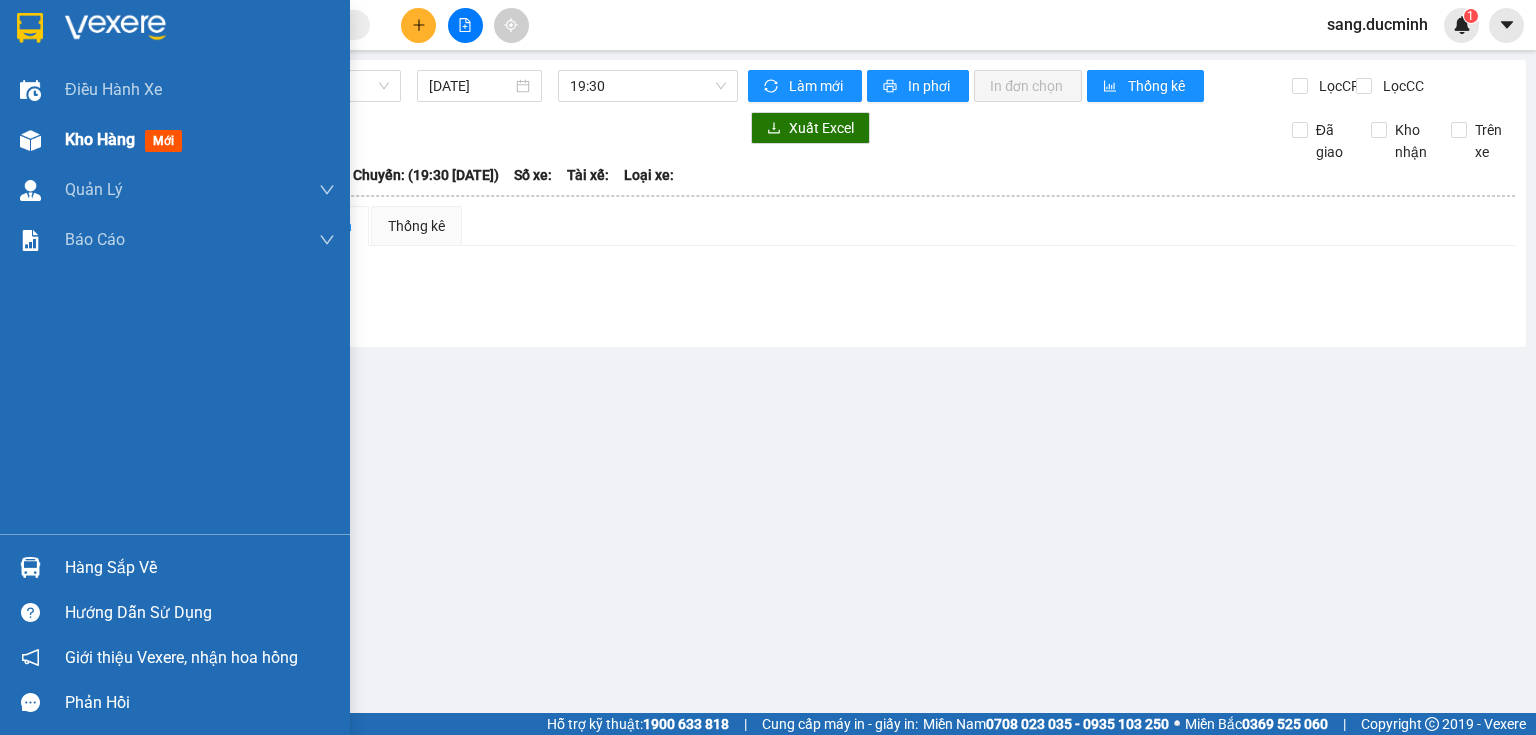 click on "Kho hàng" at bounding box center (100, 139) 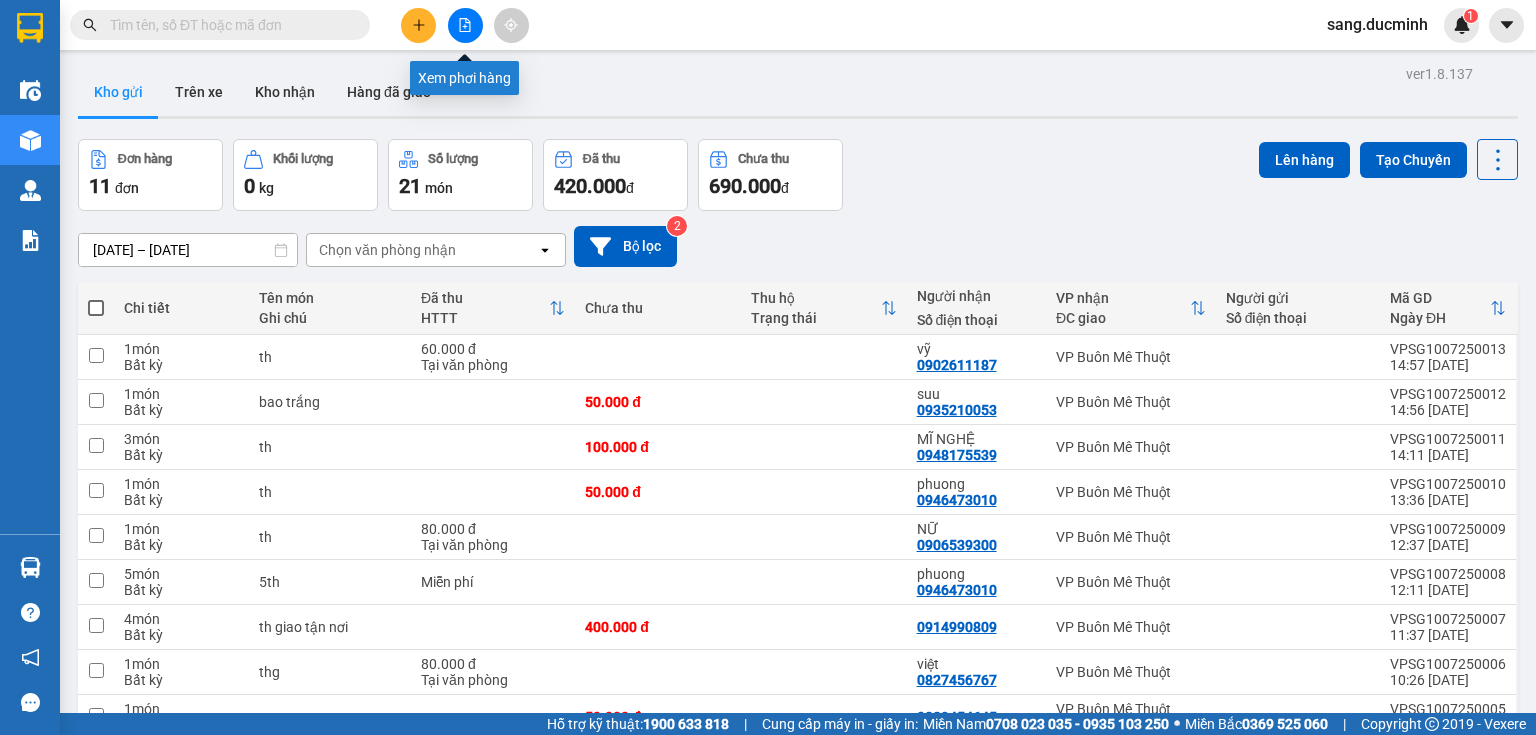 click at bounding box center (465, 25) 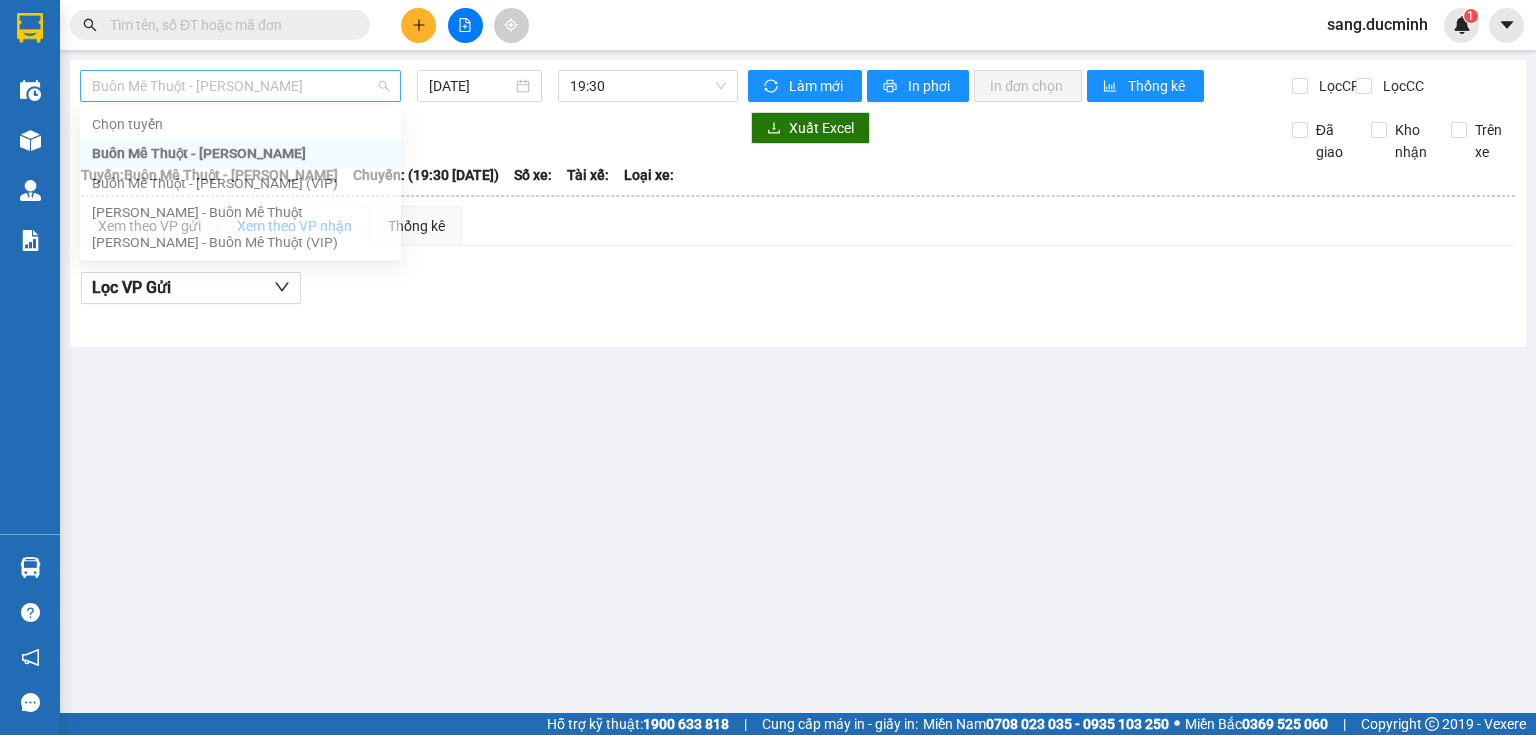 click on "Buôn Mê Thuột - Hồ Chí Minh" at bounding box center (240, 86) 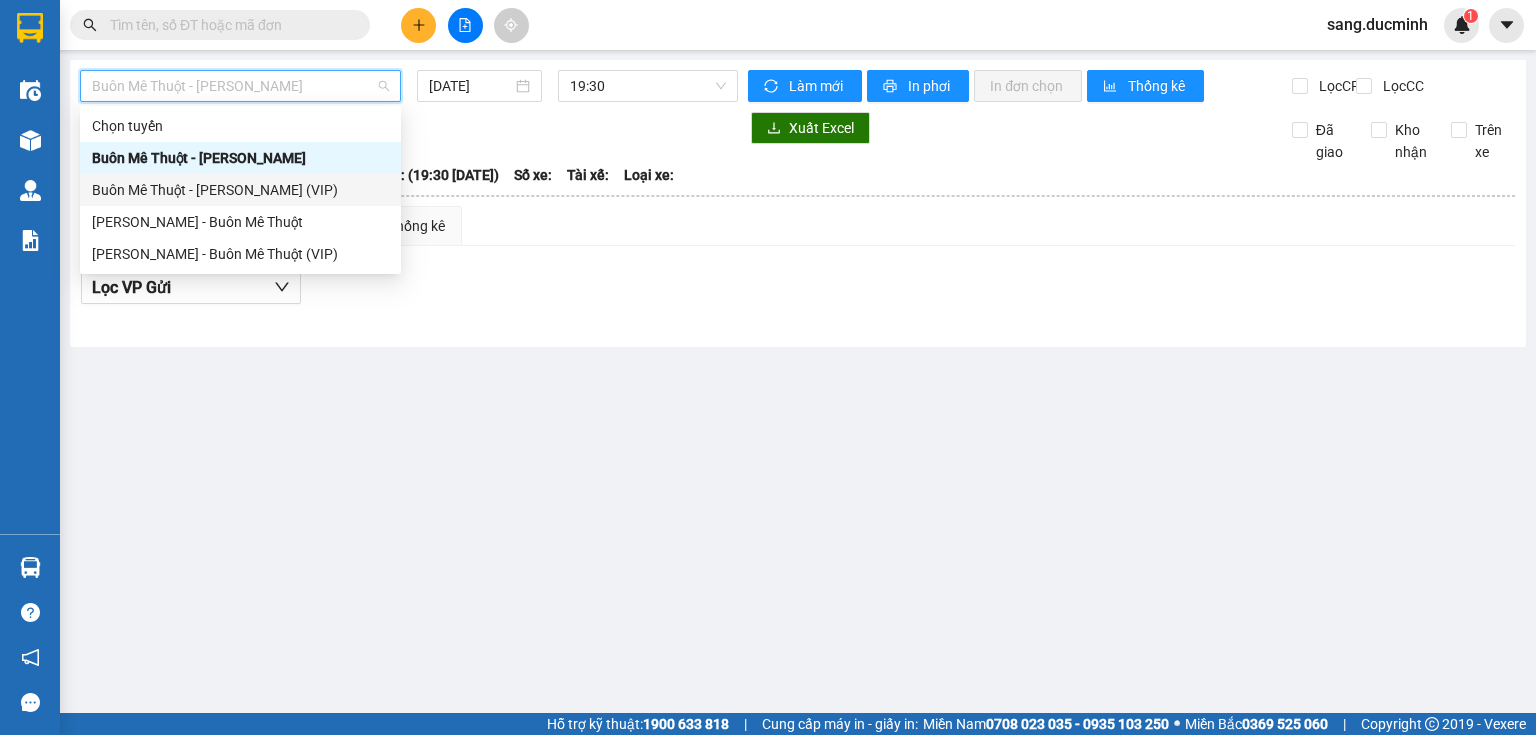click on "Buôn Mê Thuột - Hồ Chí Minh (VIP)" at bounding box center [240, 190] 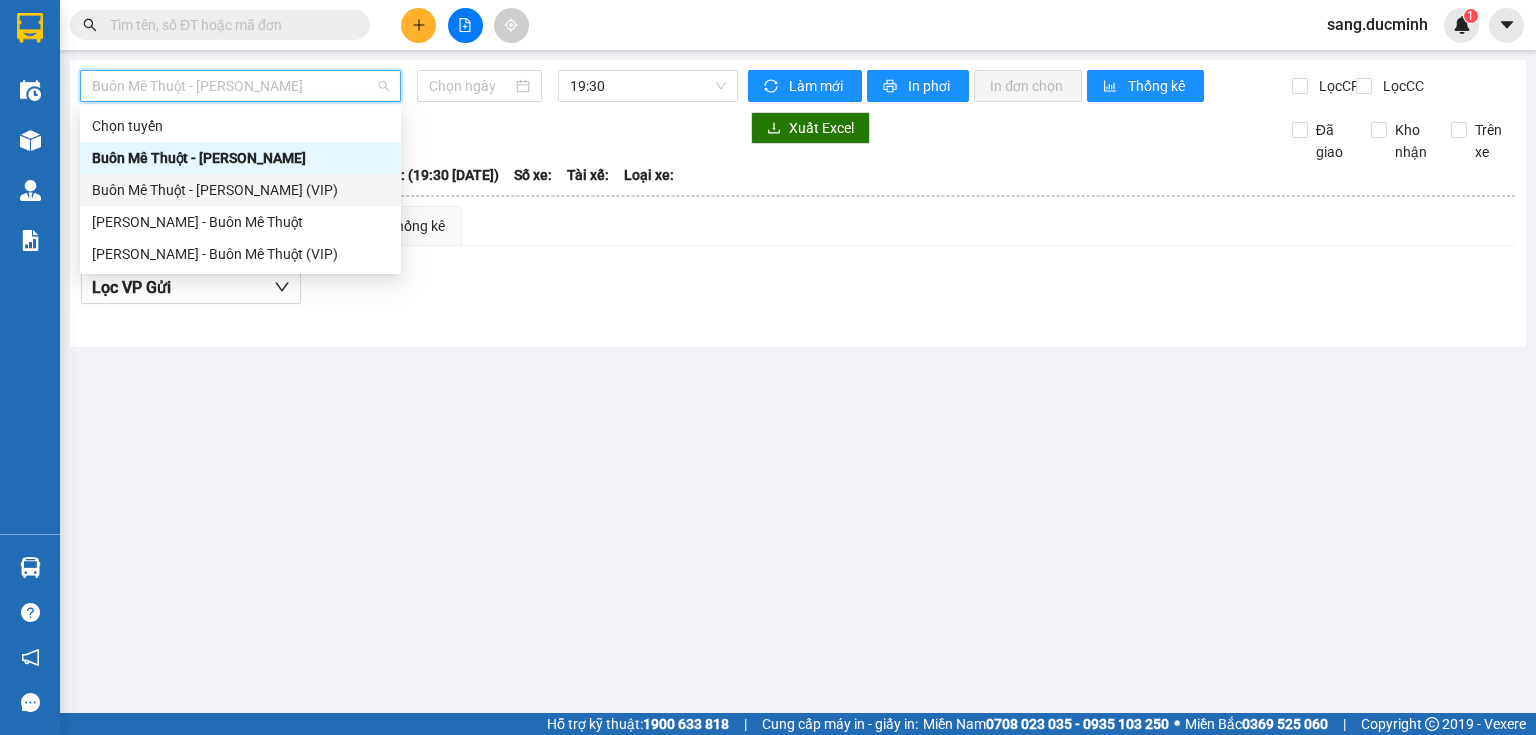 type on "10/07/2025" 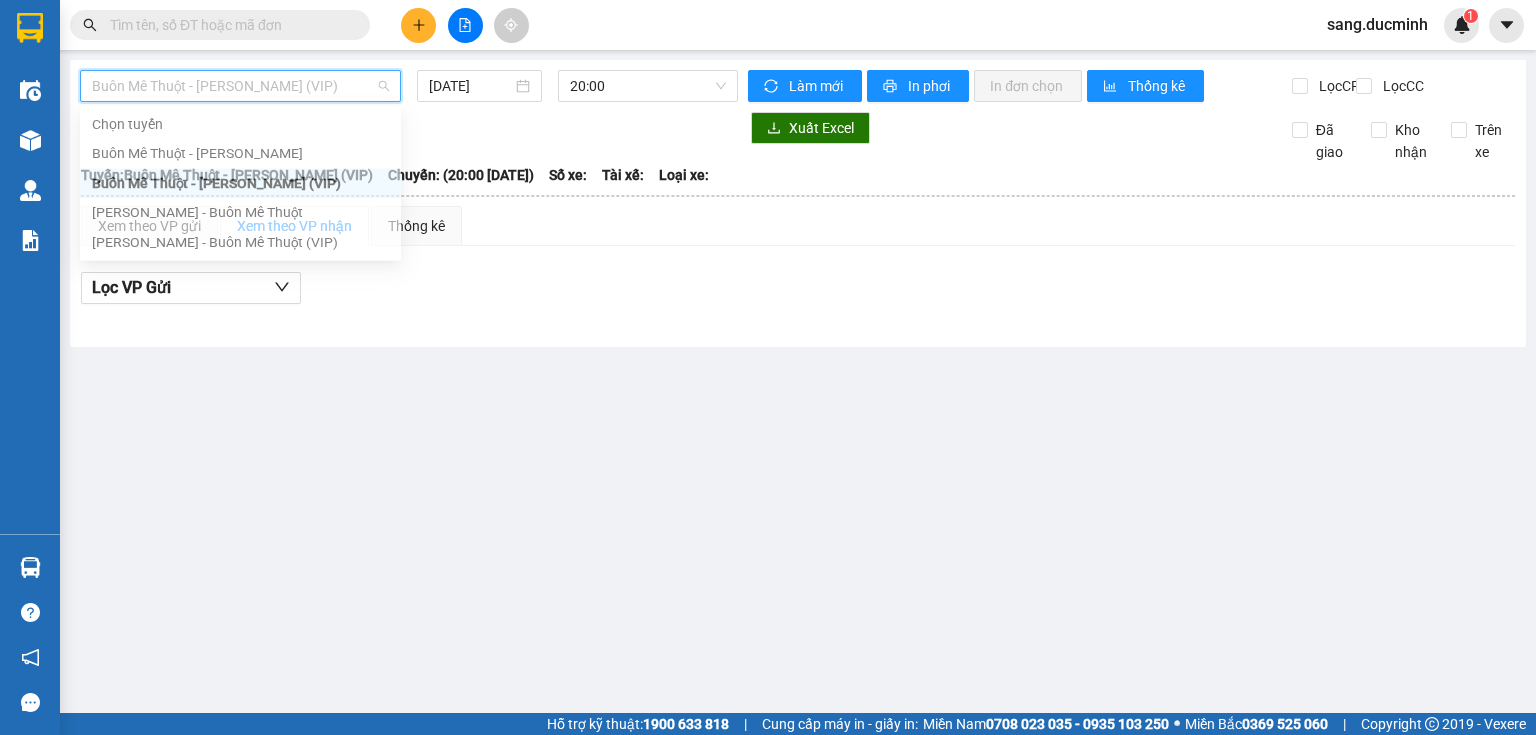 click on "Buôn Mê Thuột - Hồ Chí Minh (VIP)" at bounding box center (240, 86) 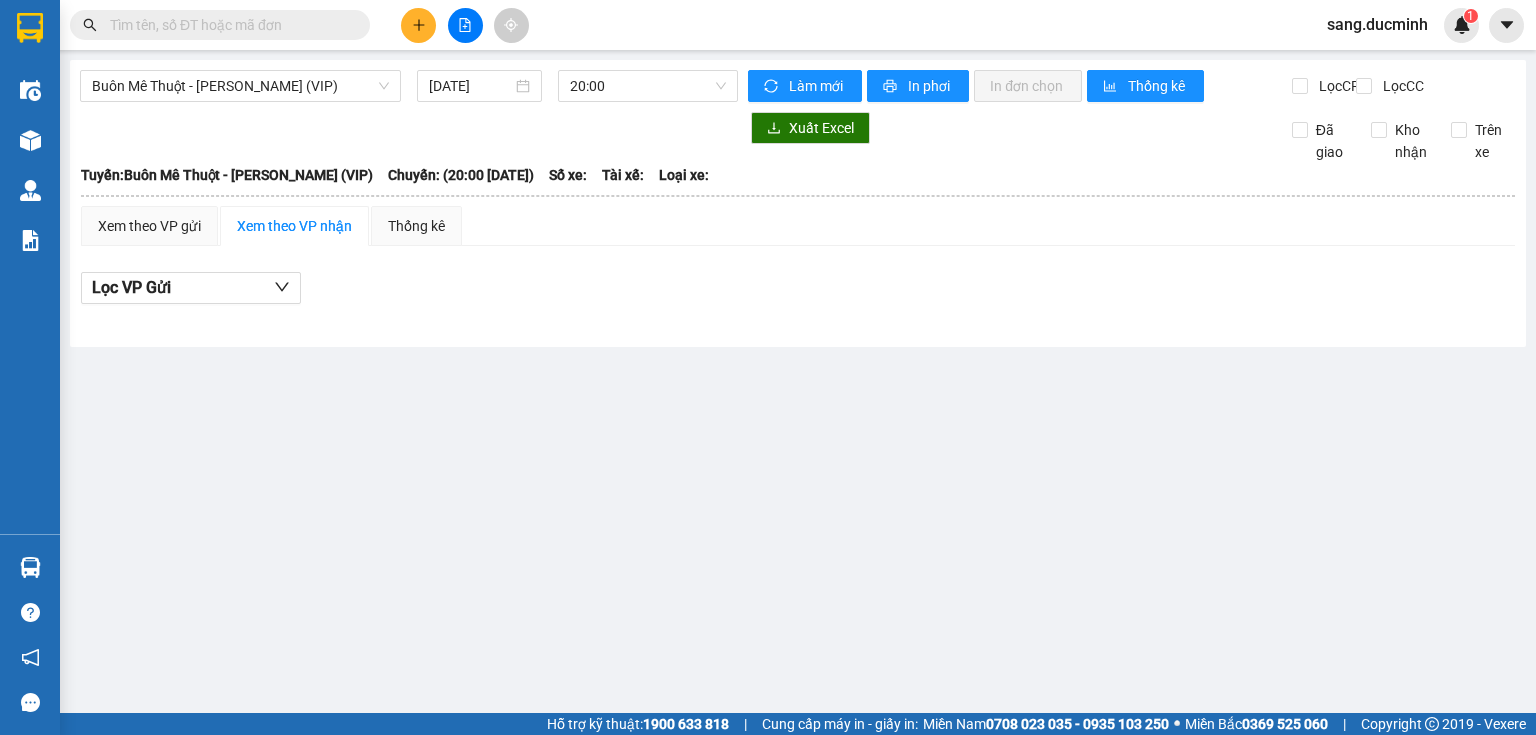 click at bounding box center [409, 128] 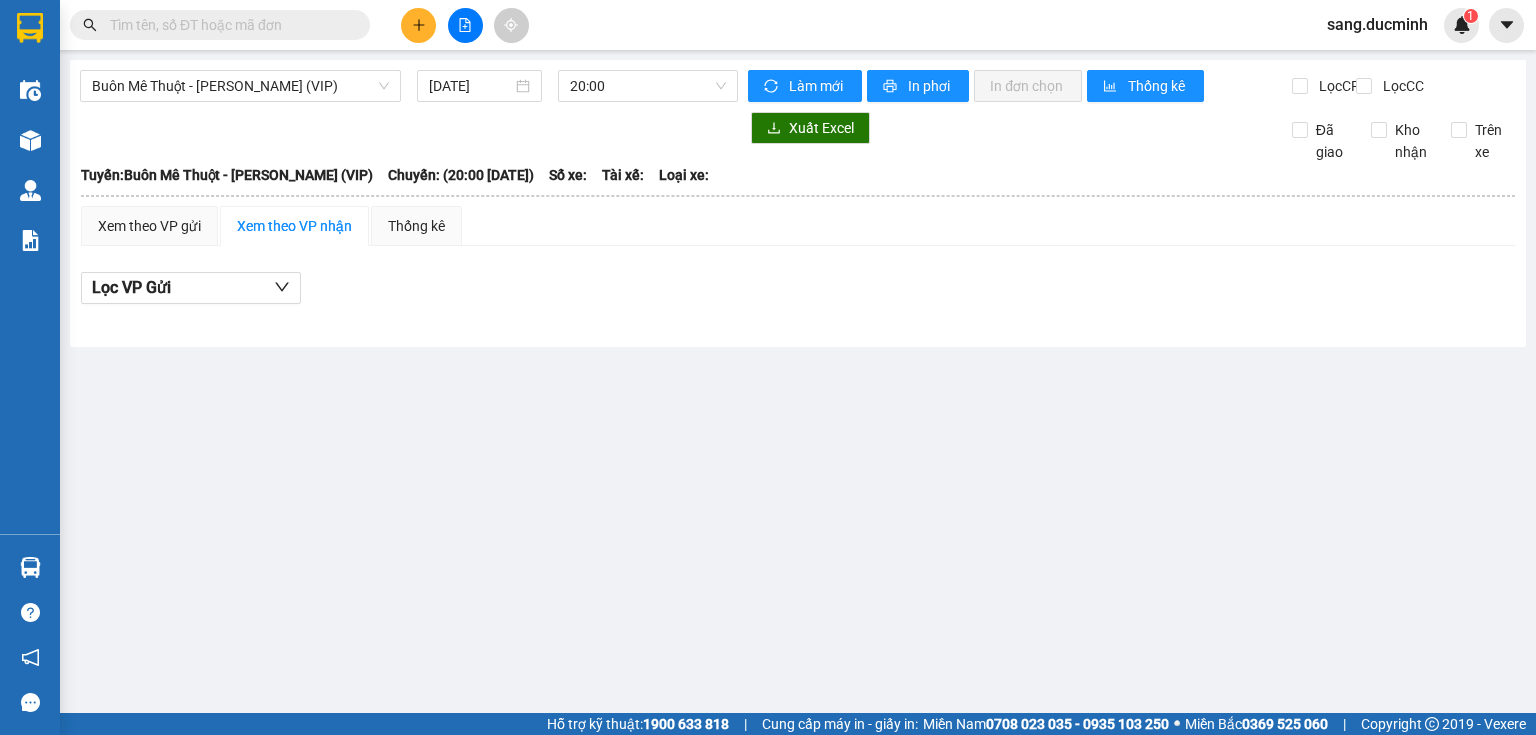 click on "Buôn Mê Thuột - Hồ Chí Minh (VIP) 10/07/2025 20:00     Làm mới In phơi In đơn chọn Thống kê Lọc  CR Lọc  CC Xuất Excel Đã giao Kho nhận Trên xe Đức Minh   0906819819   75A Mai Hắc Đế, tp Buôn Mê Thuột PHƠI HÀNG 15:36 - 10/07/2025 Tuyến:  Buôn Mê Thuột - Hồ Chí Minh (VIP) Chuyến:   (20:00 - 10/07/2025) Số xe:  Tài xế:  Loại xe:  Tuyến:  Buôn Mê Thuột - Hồ Chí Minh (VIP) Chuyến:   (20:00 - 10/07/2025) Số xe:  Tài xế:  Loại xe:  Xem theo VP gửi Xem theo VP nhận Thống kê Lọc VP Gửi Cước rồi :   0  VNĐ Chưa cước :   0  VNĐ Thu hộ:  0  VNĐ Đức Minh   0906819819   75A Mai Hắc Đế, tp Buôn Mê Thuột PHƠI HÀNG VP Sài Gòn  -  15:36 - 10/07/2025 Tuyến:  Buôn Mê Thuột - Hồ Chí Minh (VIP) Chuyến:   (20:00 - 10/07/2025) Số xe:  Tài xế:  Loại xe:  STT Nơi lấy Người gửi SĐT người nhận Tên người nhận Tên hàng SL CR CC ĐC Giao Ký nhận Cước rồi :   0  VNĐ :   0" at bounding box center (768, 356) 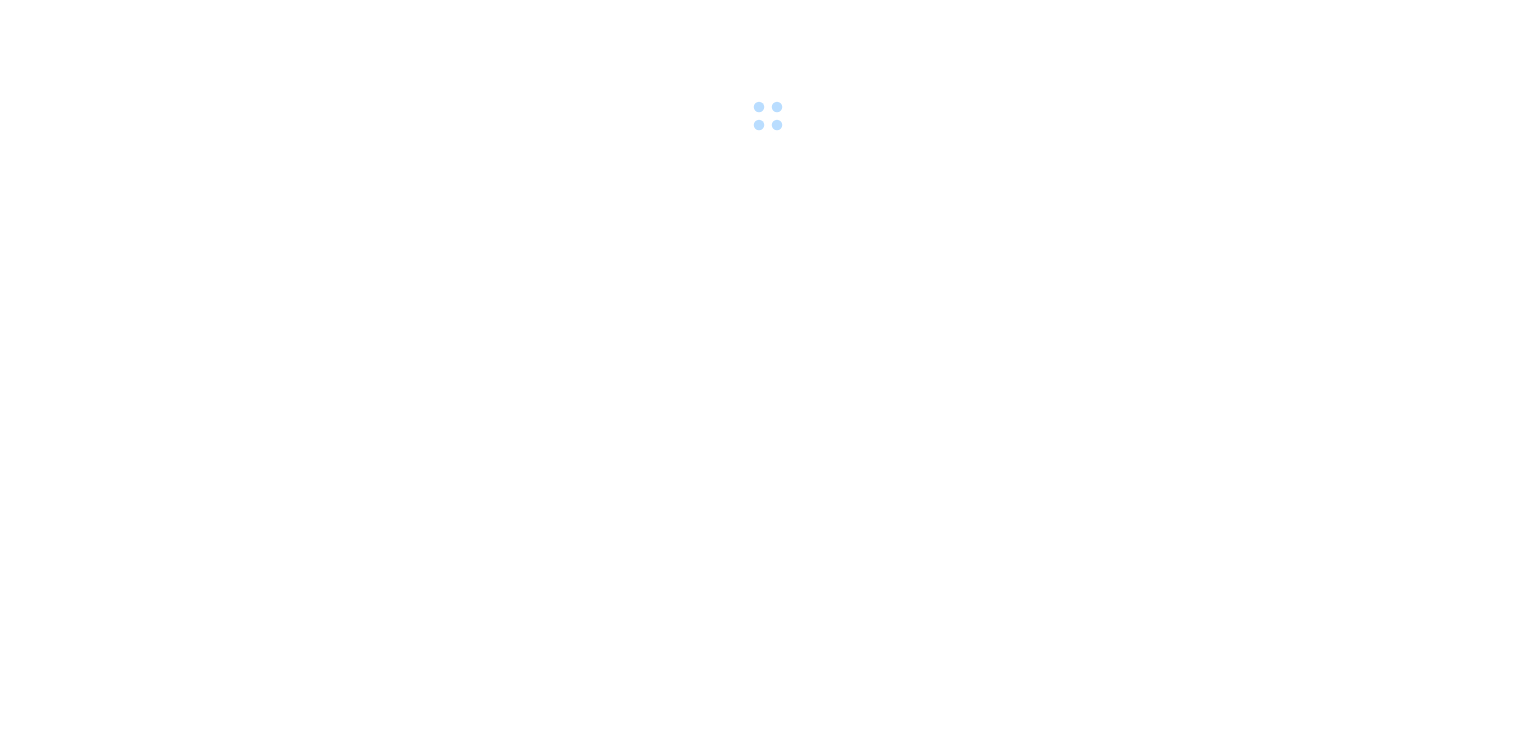 scroll, scrollTop: 0, scrollLeft: 0, axis: both 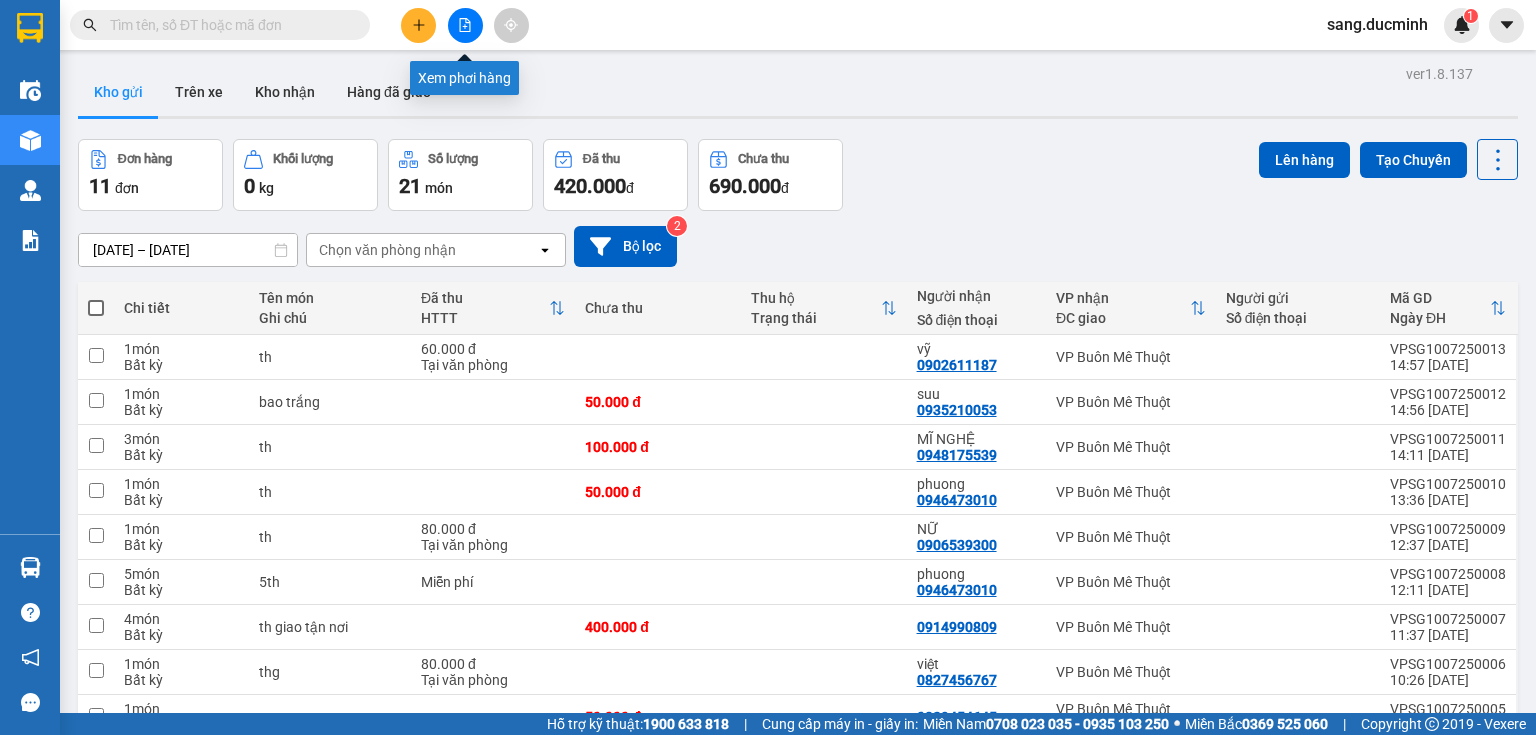 click at bounding box center (465, 25) 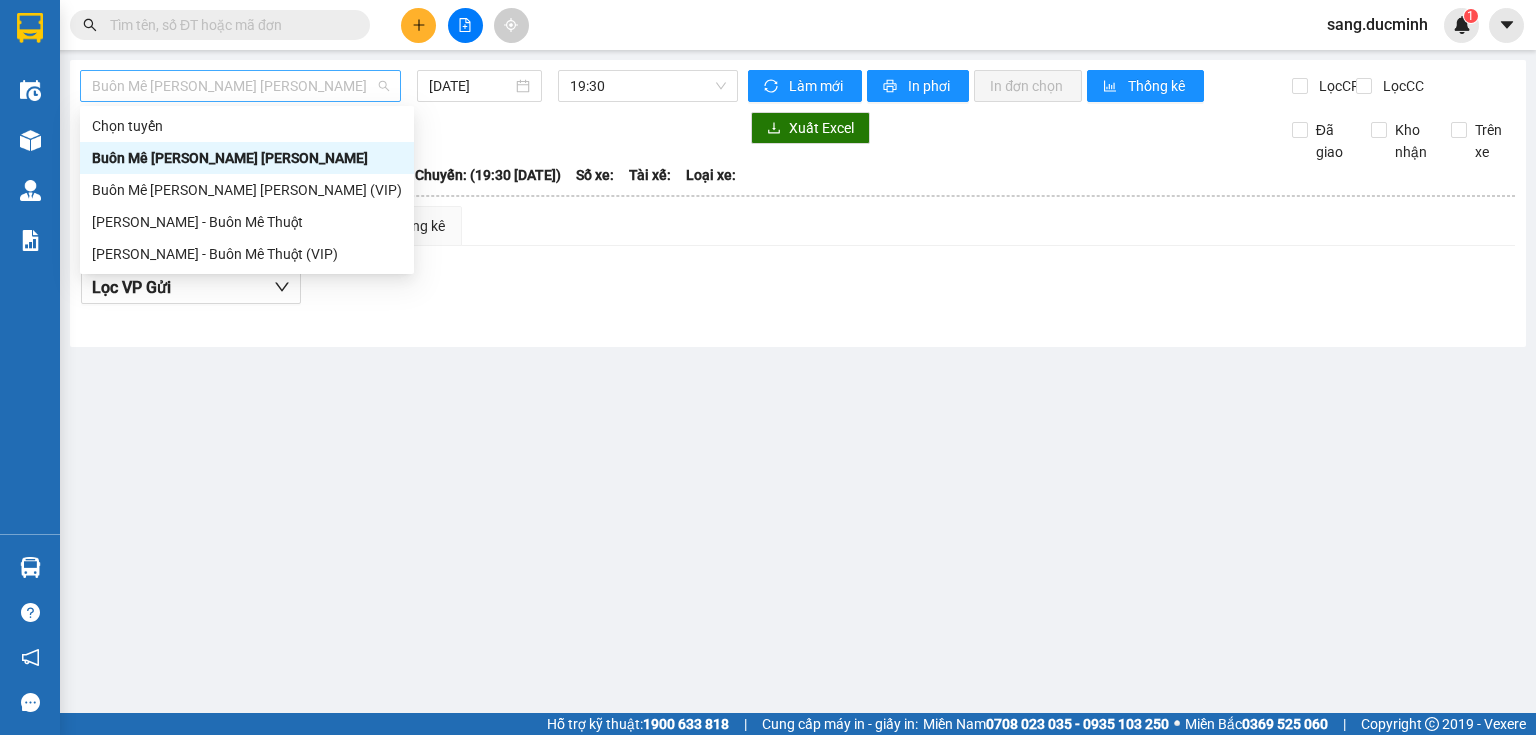 click on "Buôn Mê [PERSON_NAME] [PERSON_NAME]" at bounding box center (240, 86) 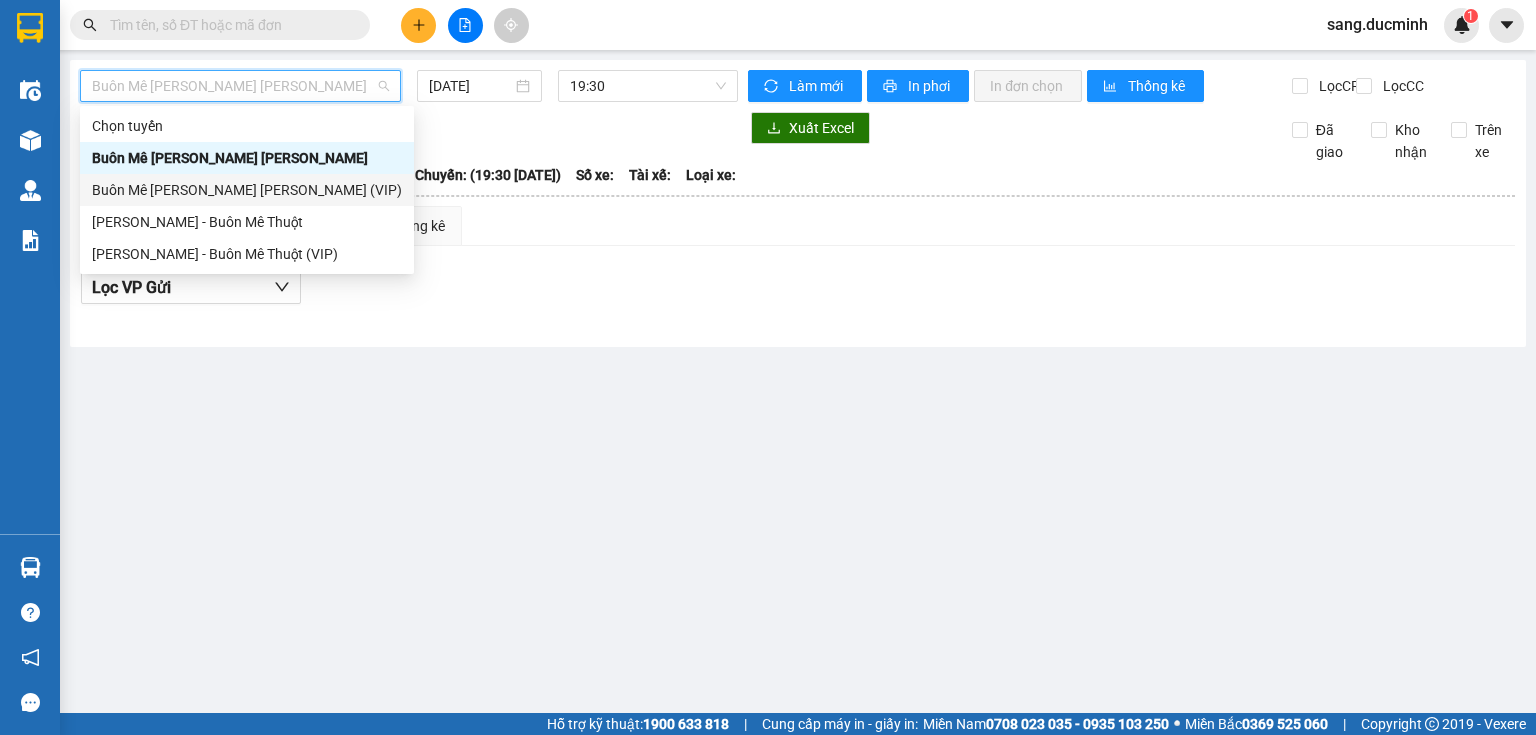 click on "Buôn Mê [PERSON_NAME] [PERSON_NAME] (VIP)" at bounding box center [247, 190] 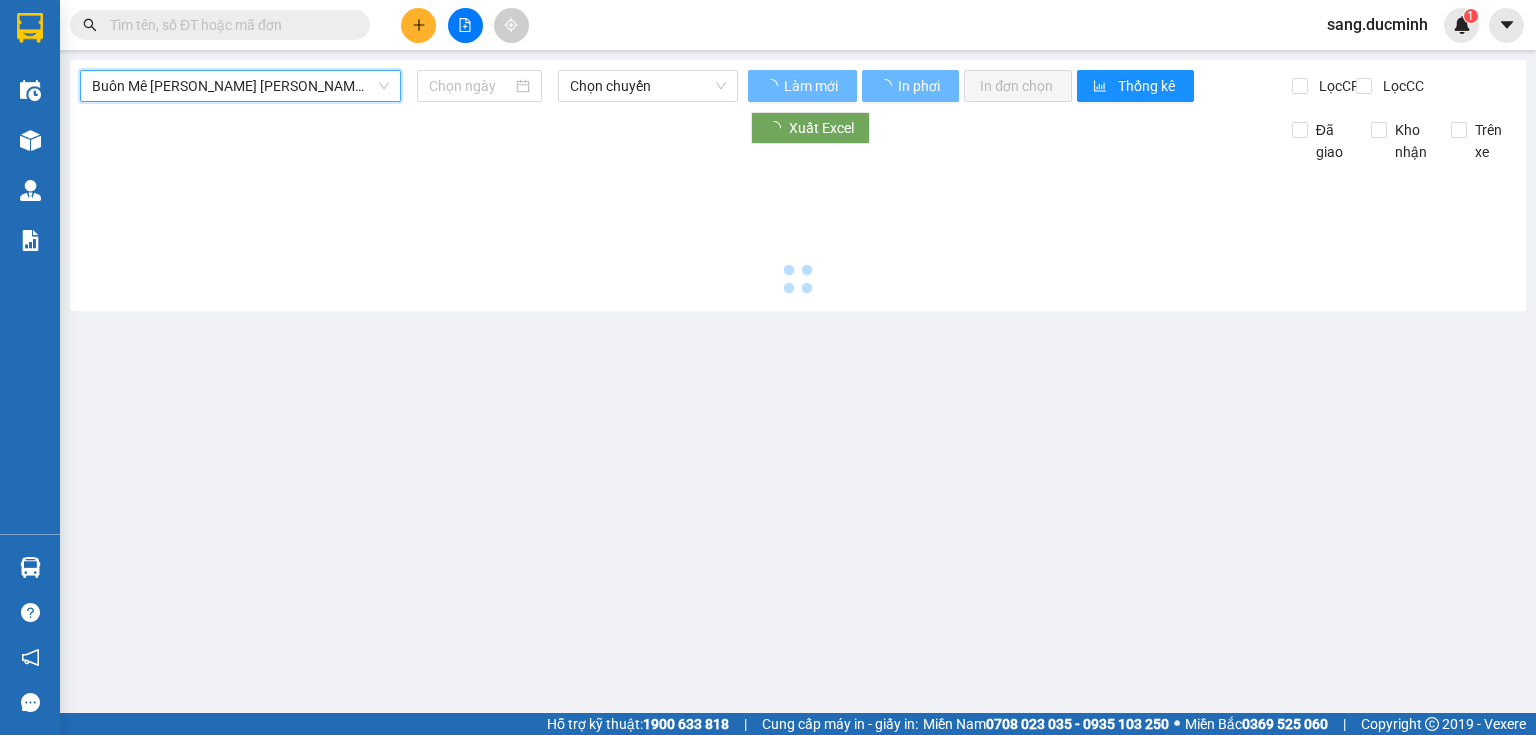 type on "[DATE]" 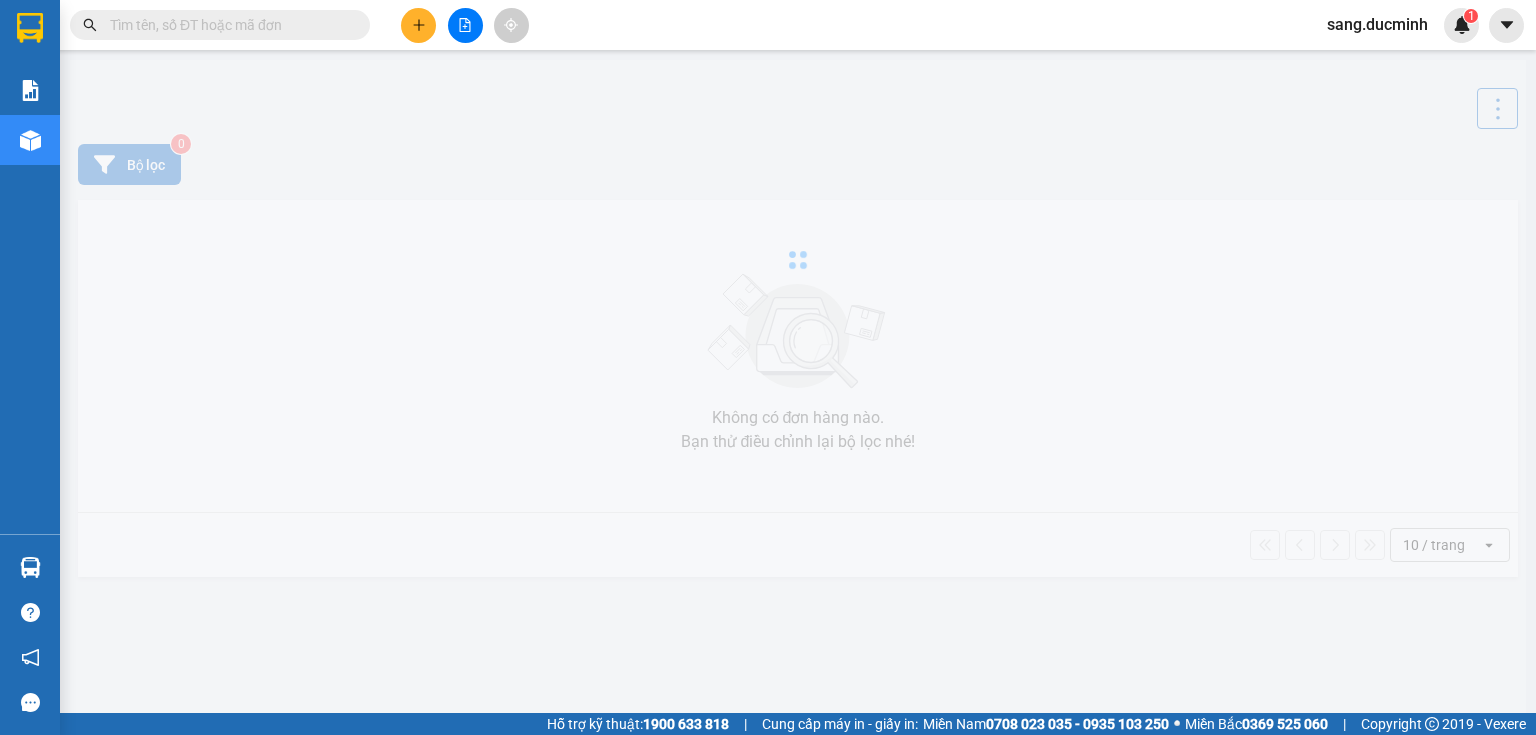 scroll, scrollTop: 0, scrollLeft: 0, axis: both 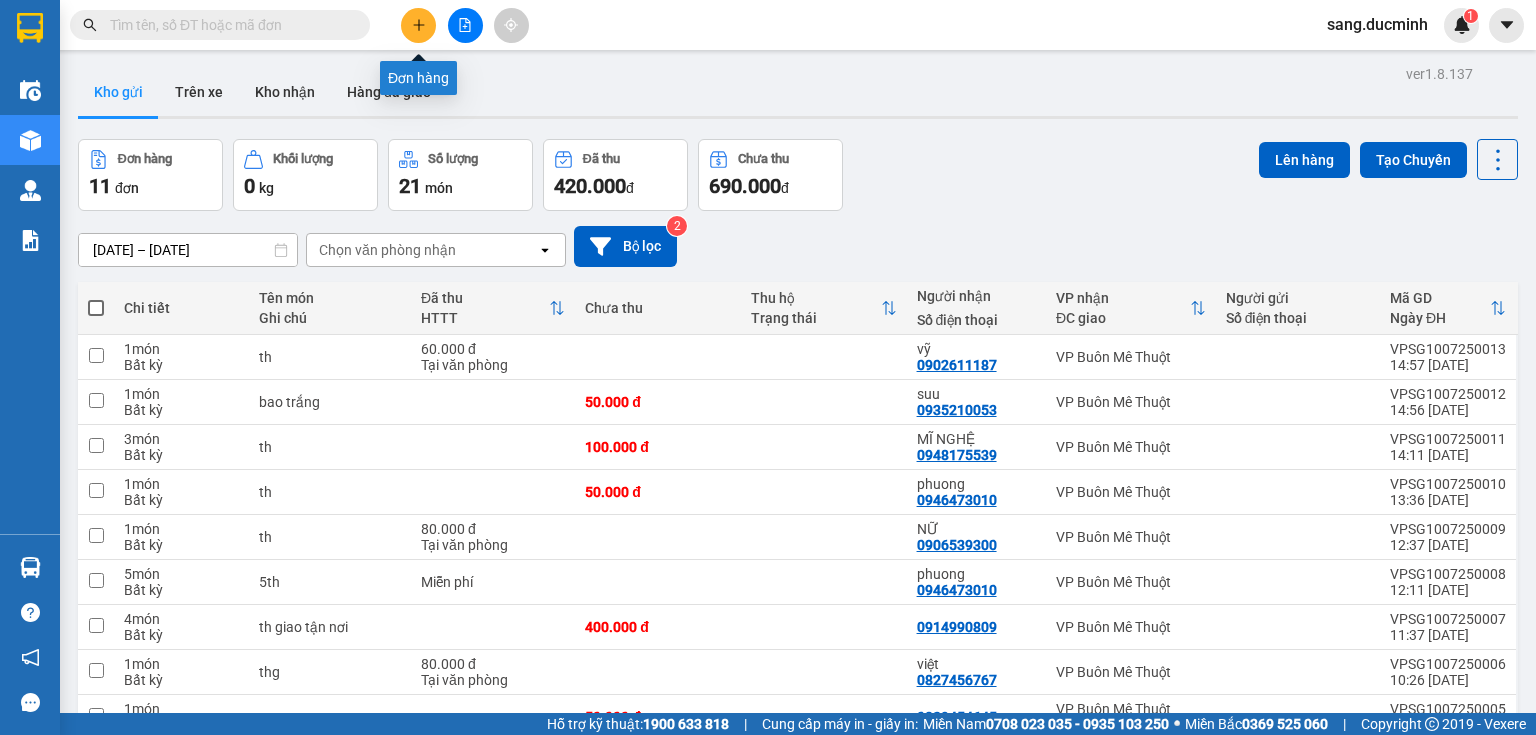 click 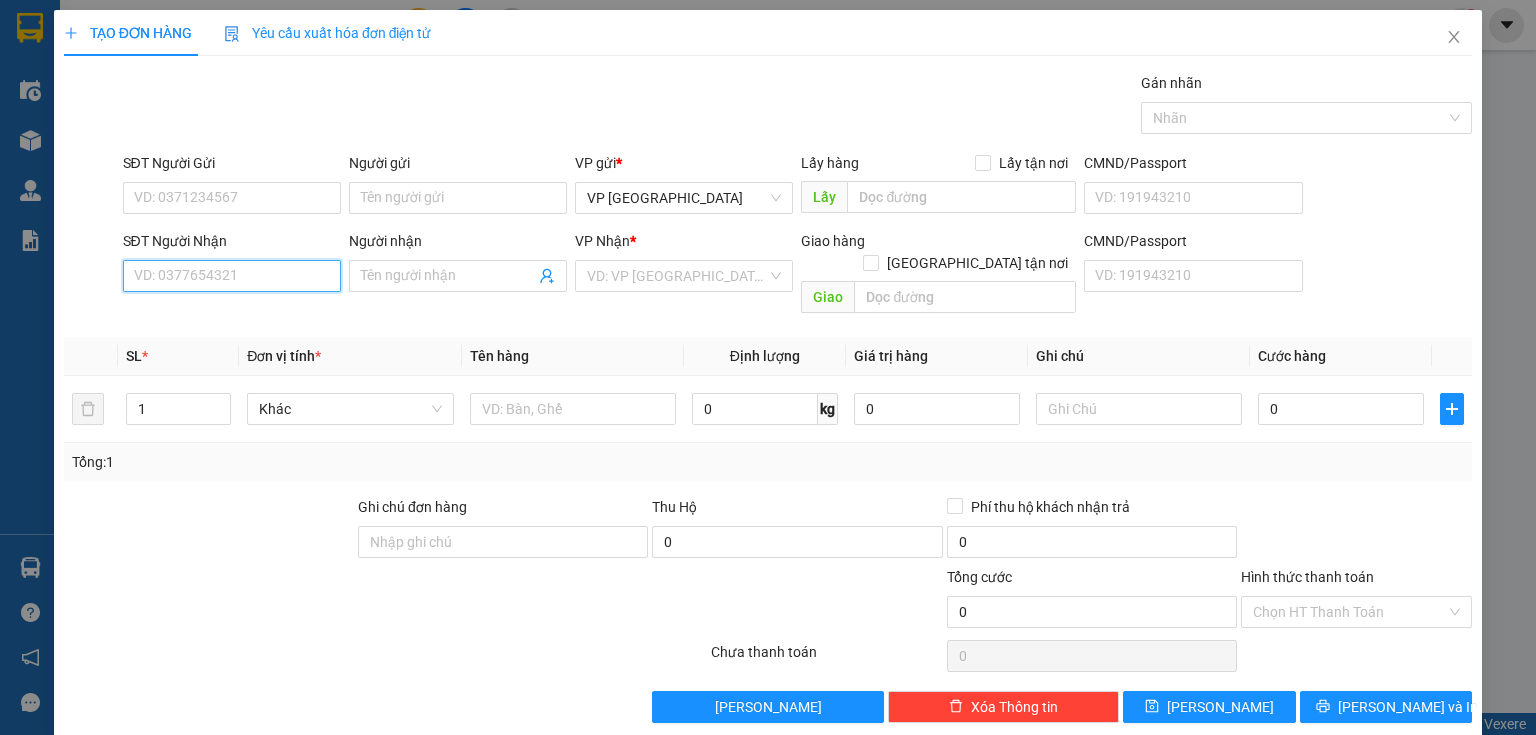 click on "SĐT Người Nhận" at bounding box center (232, 276) 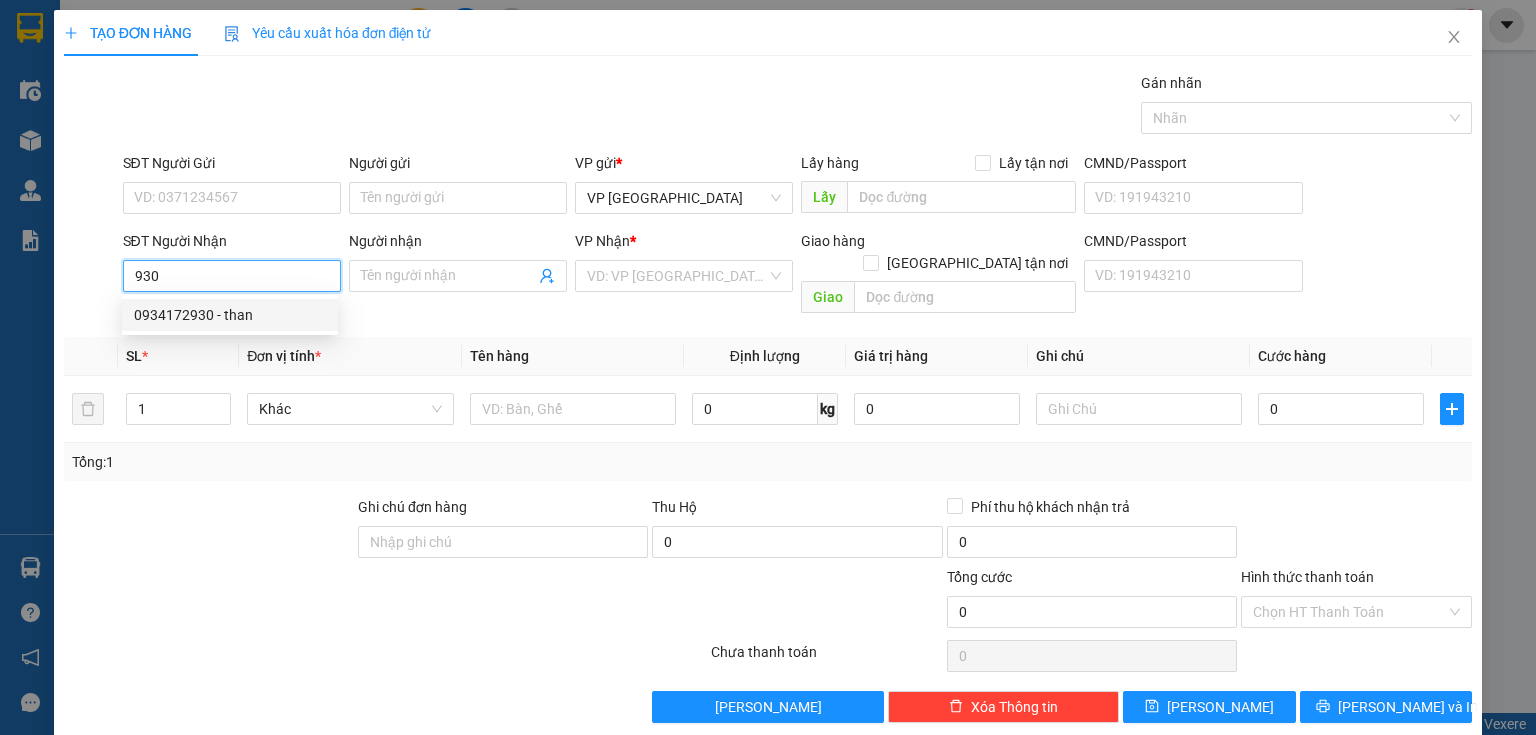 click on "0934172930 - than" at bounding box center (230, 315) 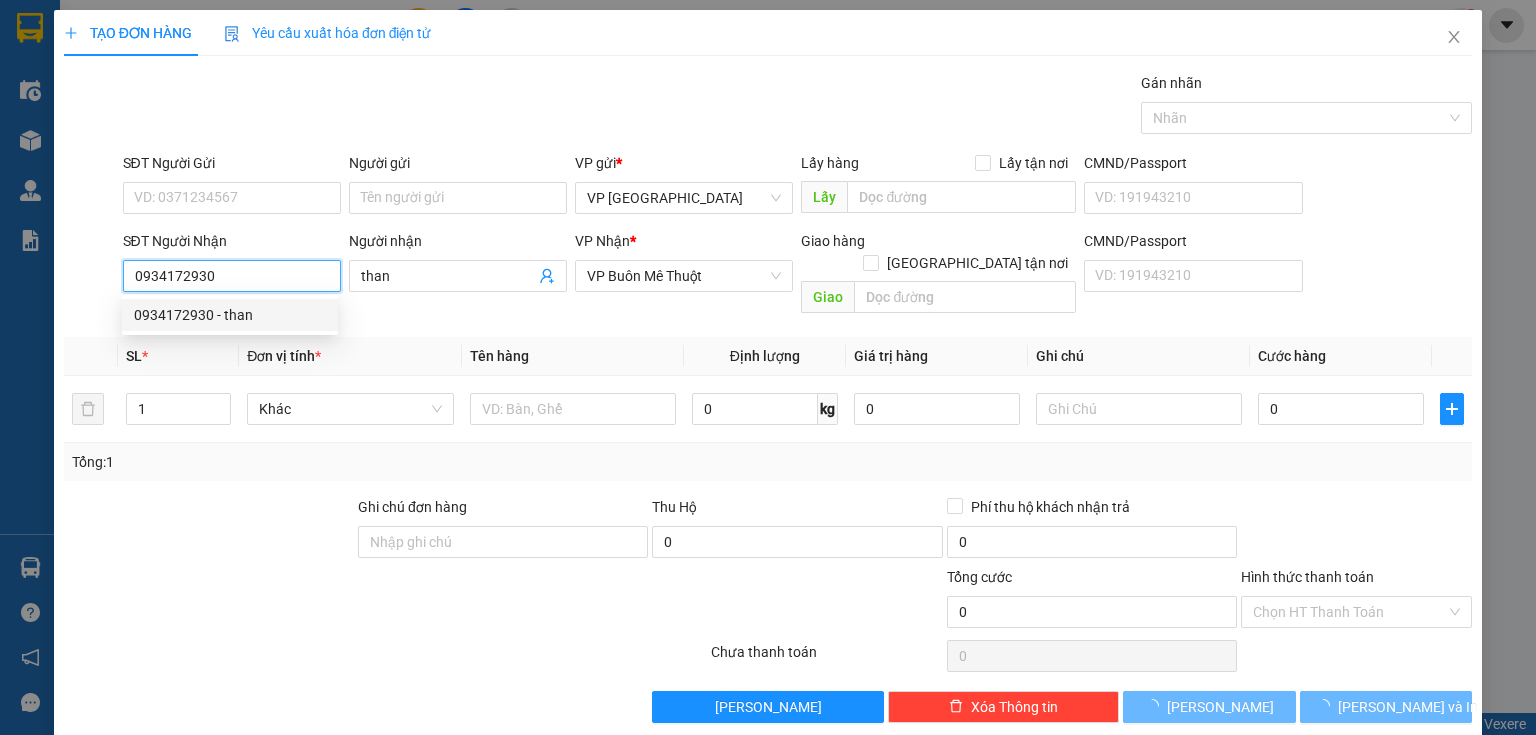 type on "60.000" 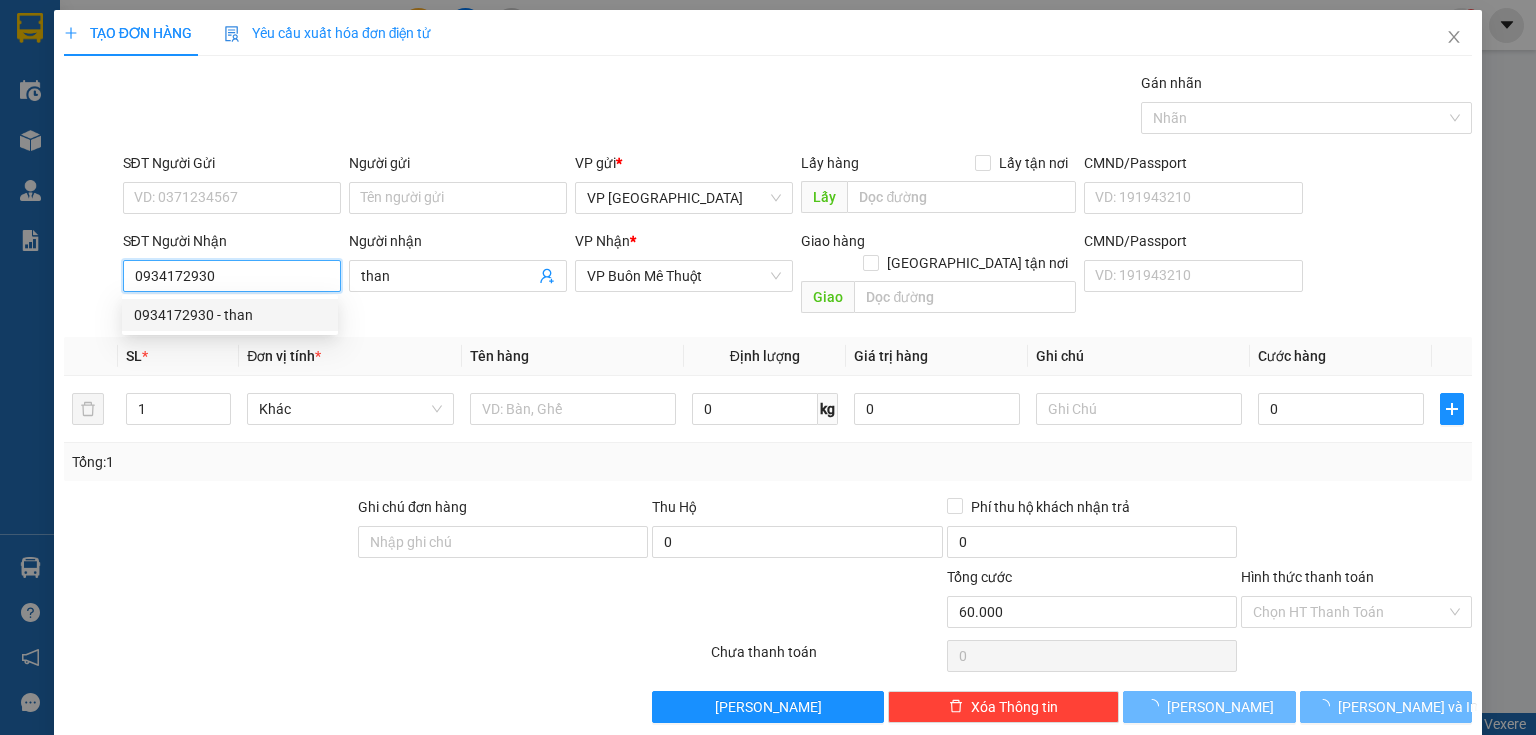 type on "60.000" 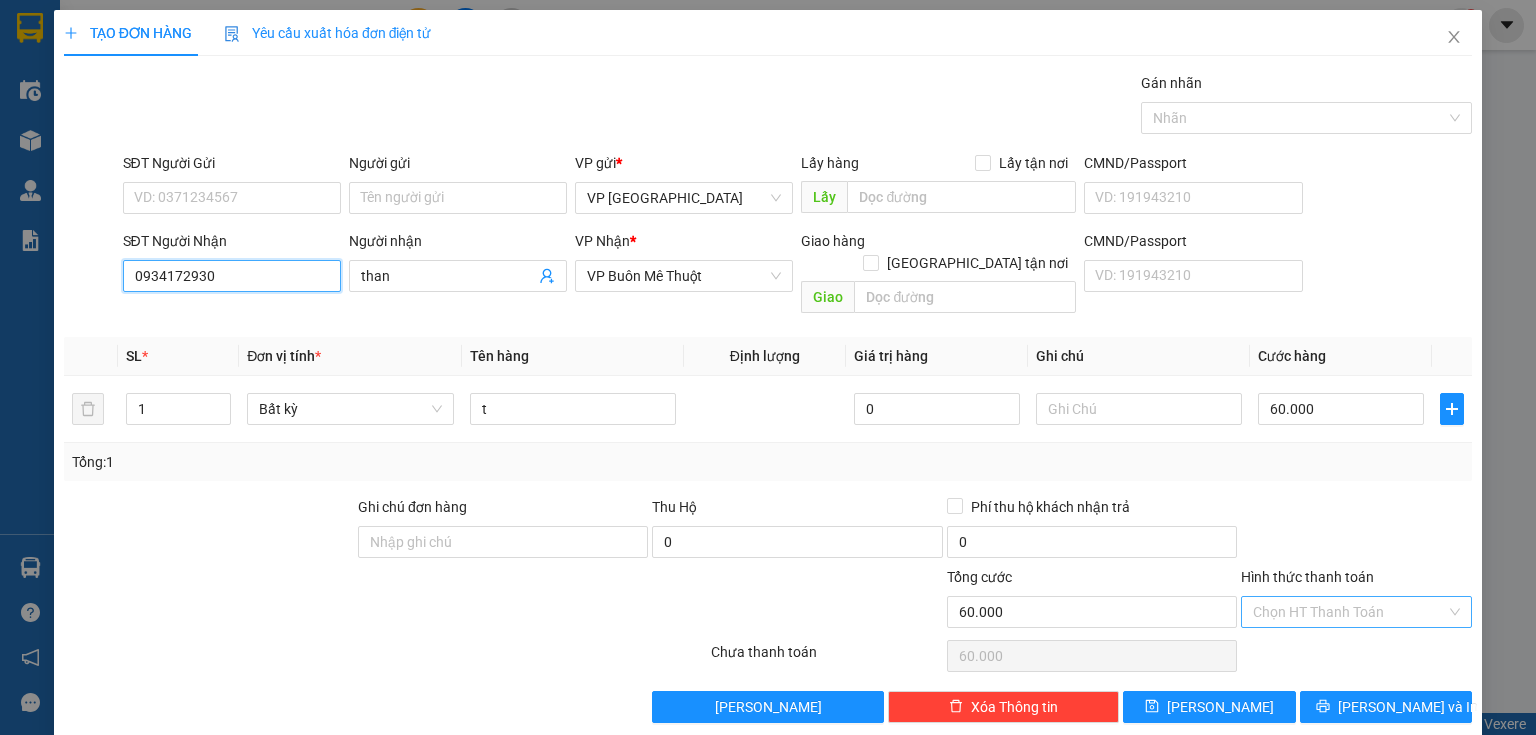 type on "0934172930" 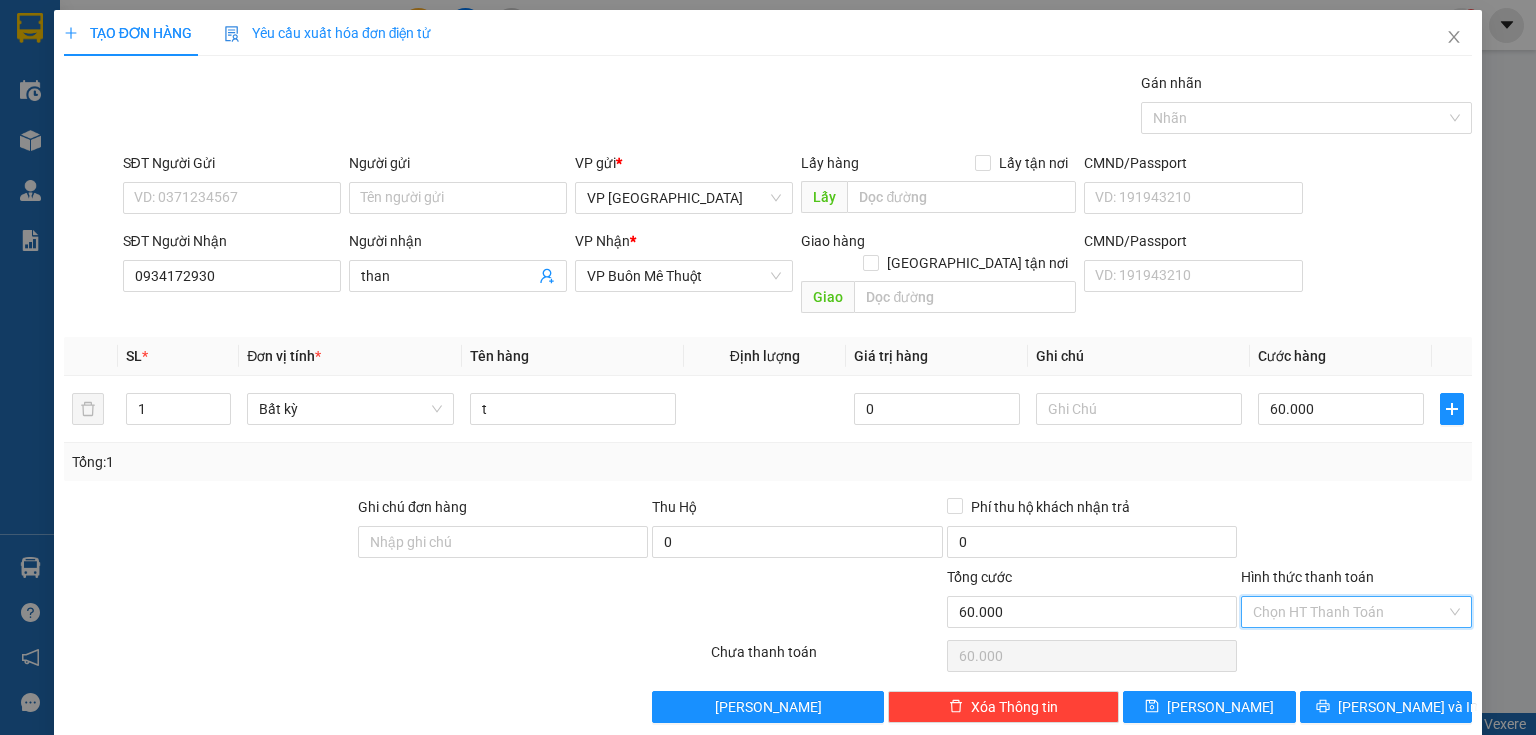 click on "Hình thức thanh toán" at bounding box center (1349, 612) 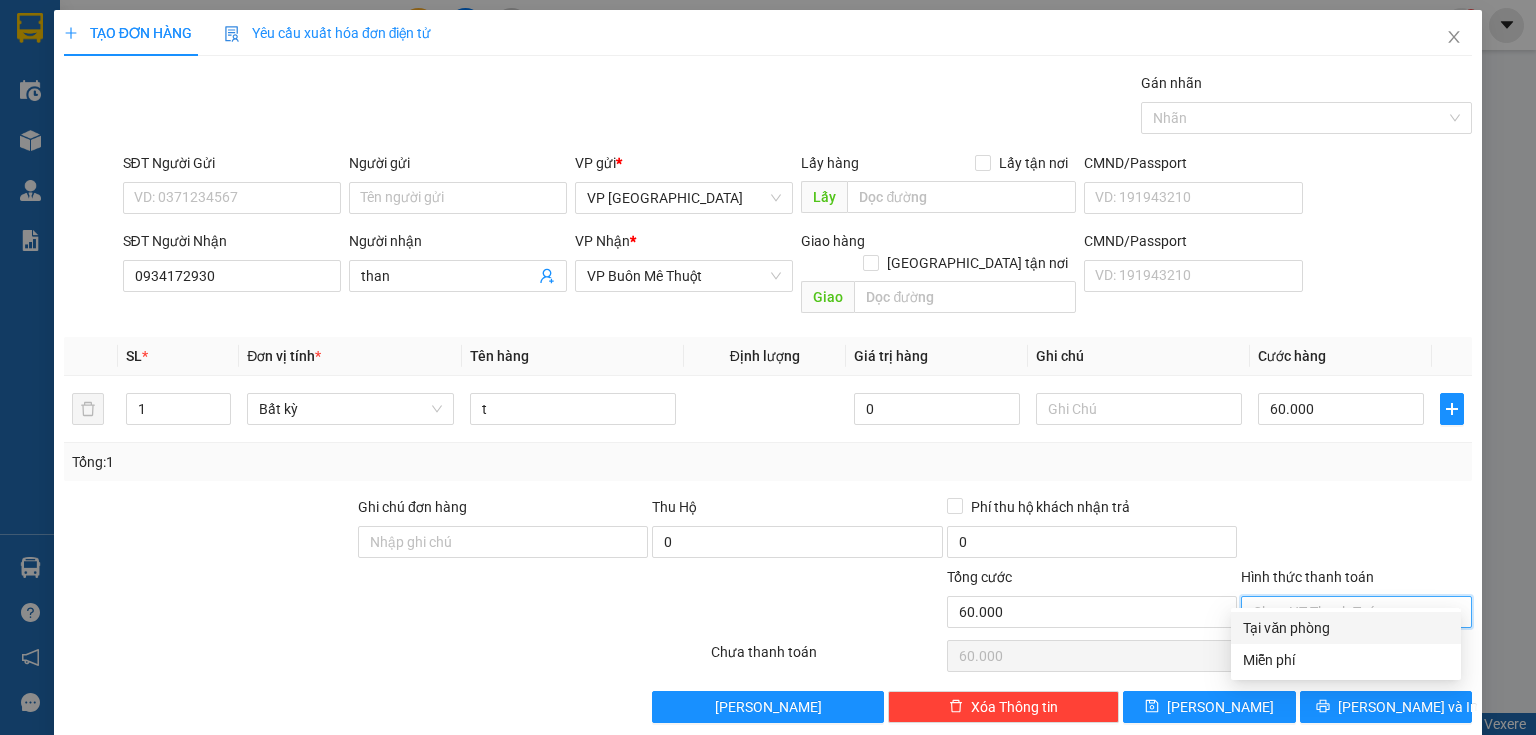 click on "Tại văn phòng" at bounding box center (1346, 628) 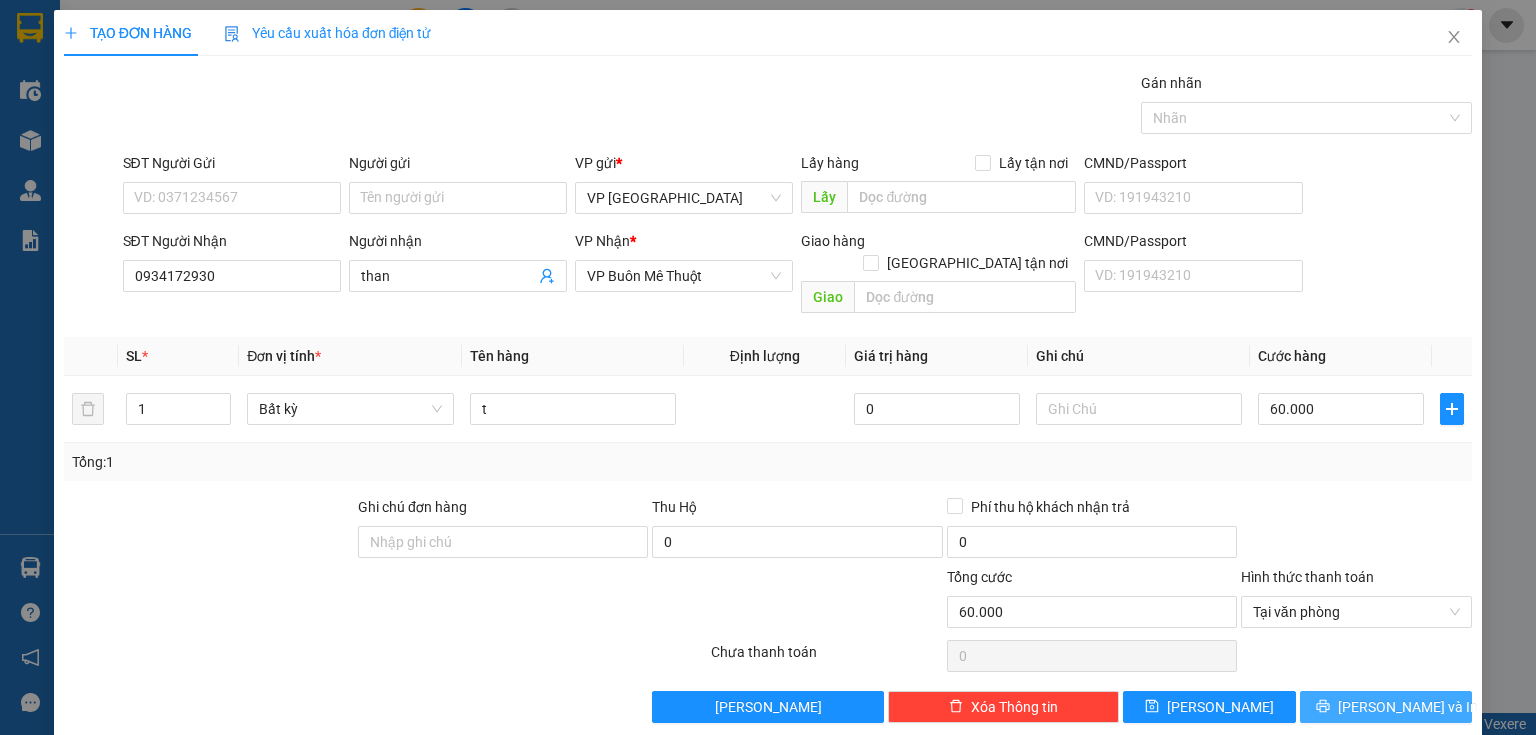 click on "[PERSON_NAME] và In" at bounding box center (1408, 707) 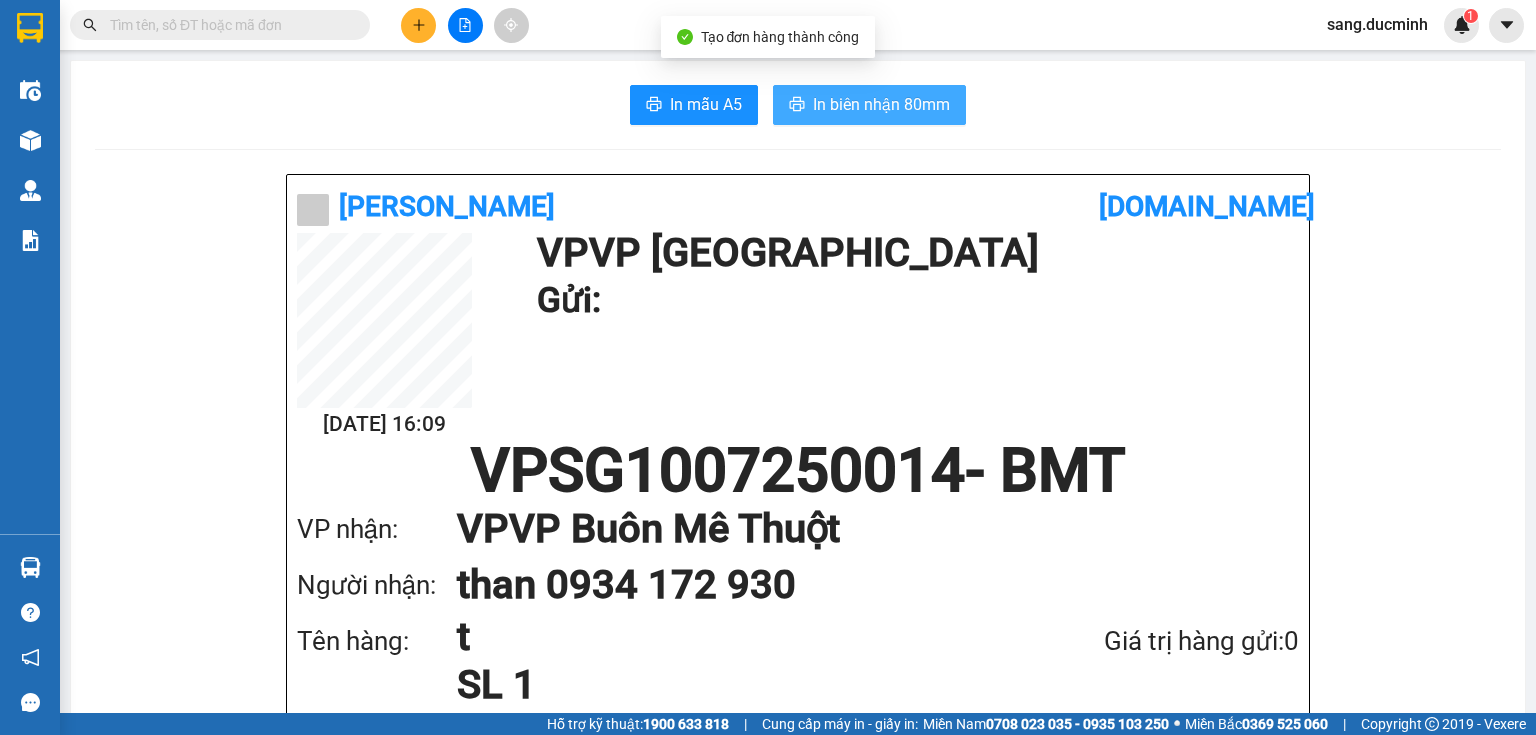 click on "In biên nhận 80mm" at bounding box center [881, 104] 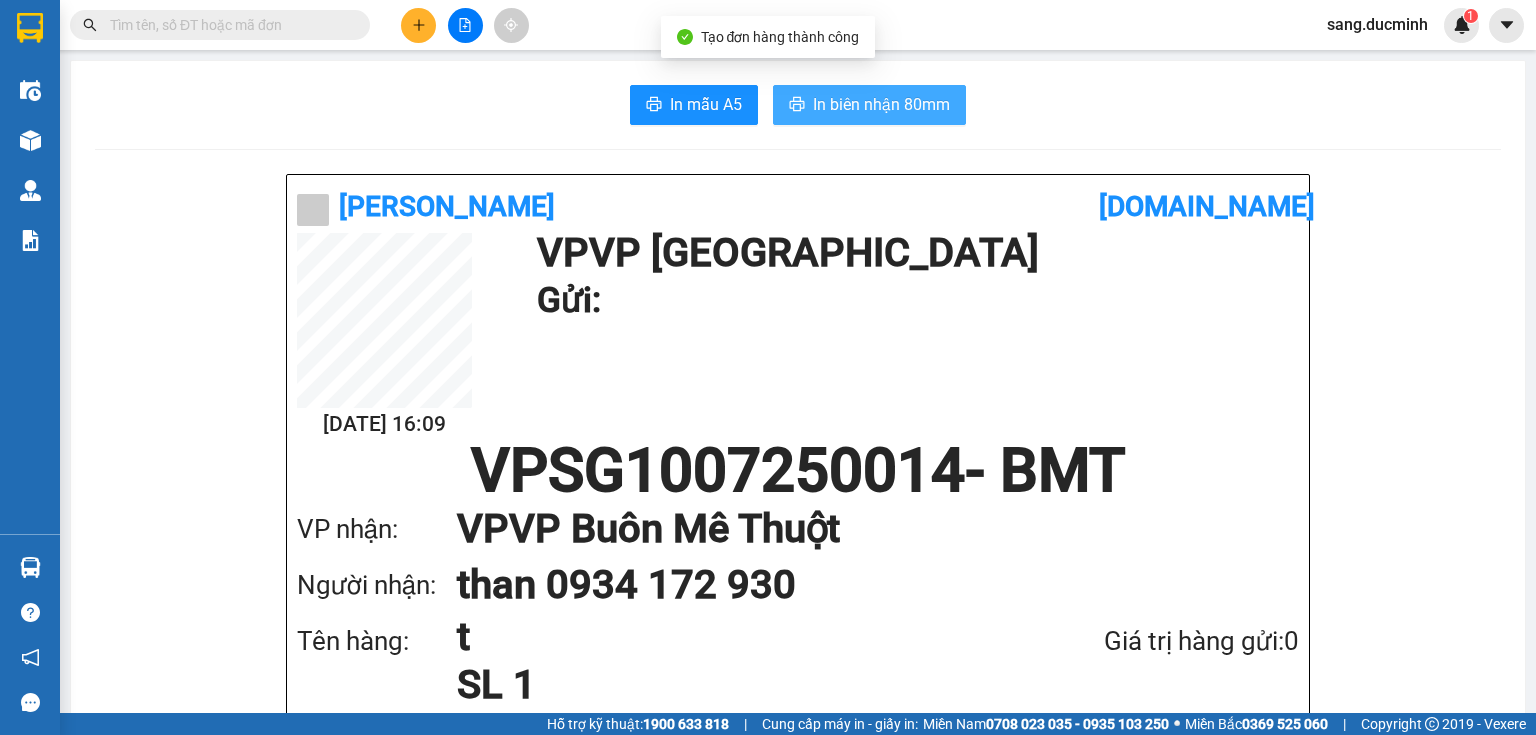 scroll, scrollTop: 0, scrollLeft: 0, axis: both 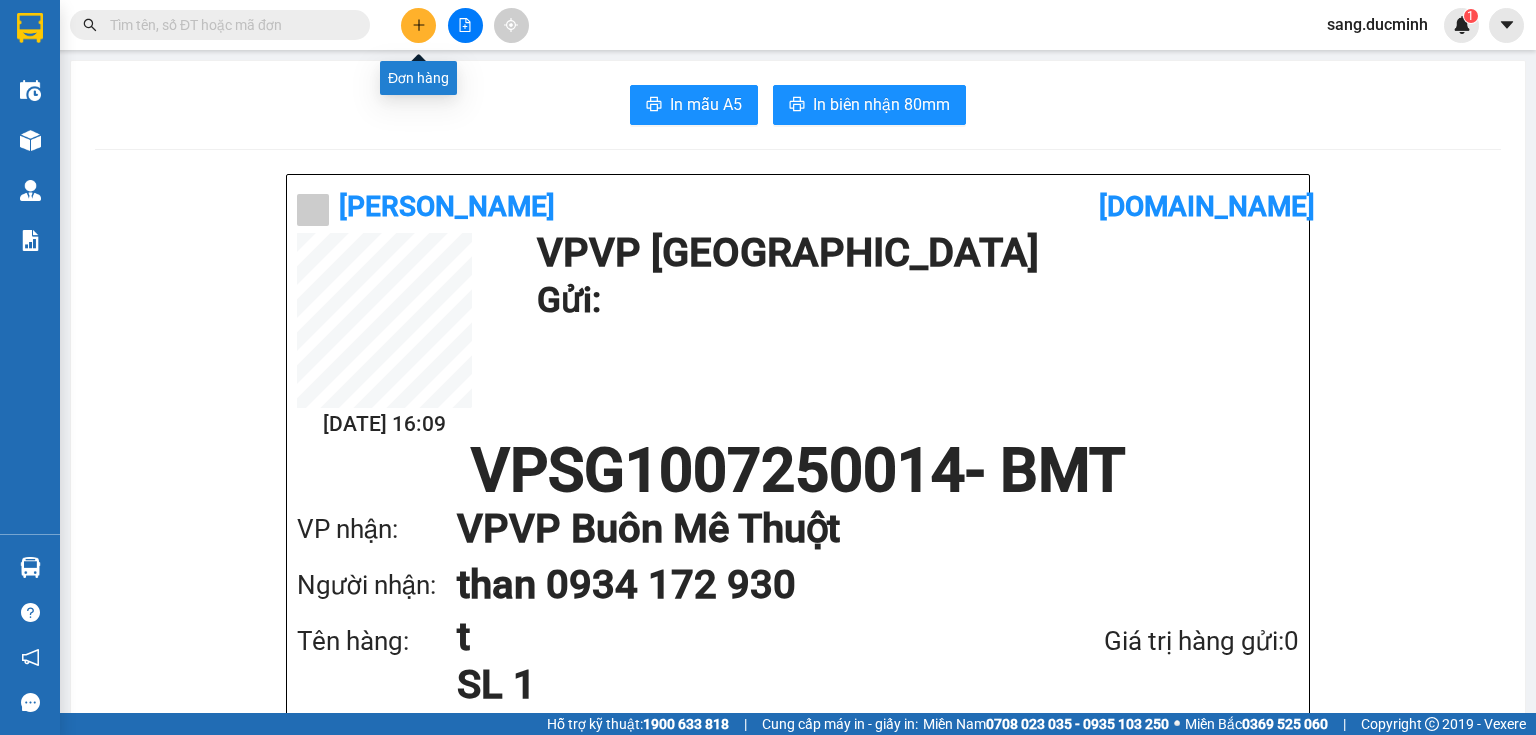 click 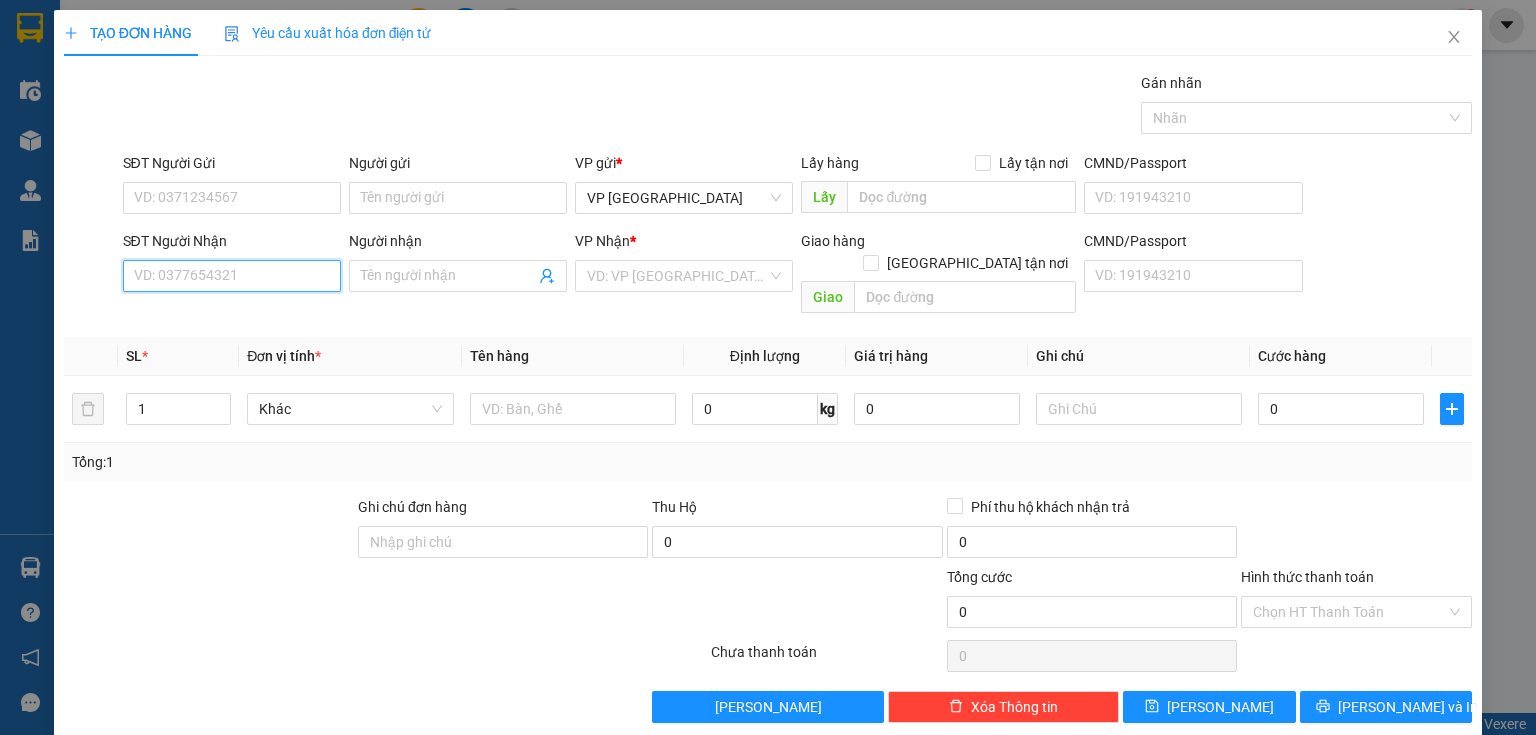 click on "SĐT Người Nhận" at bounding box center (232, 276) 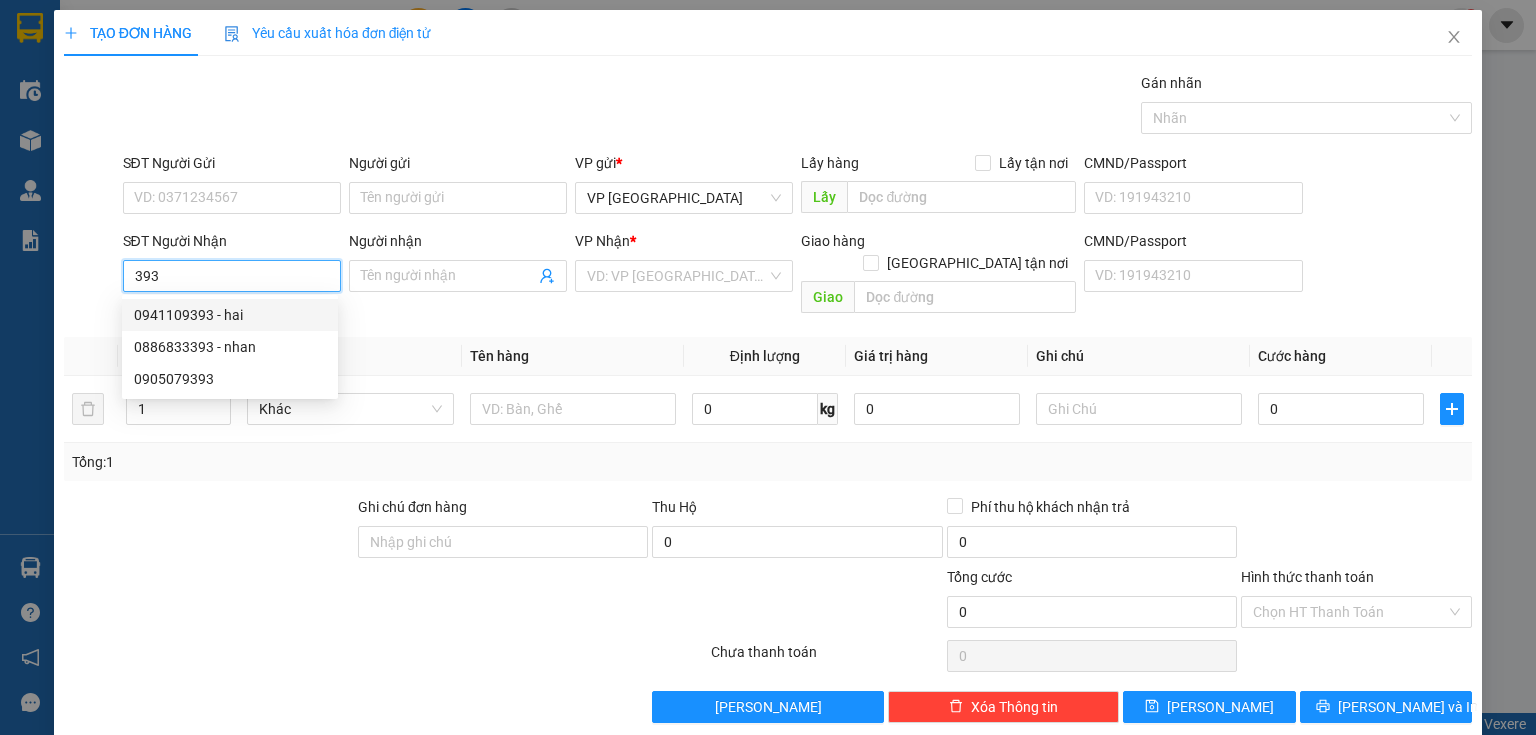 click on "0941109393 - hai" at bounding box center [230, 315] 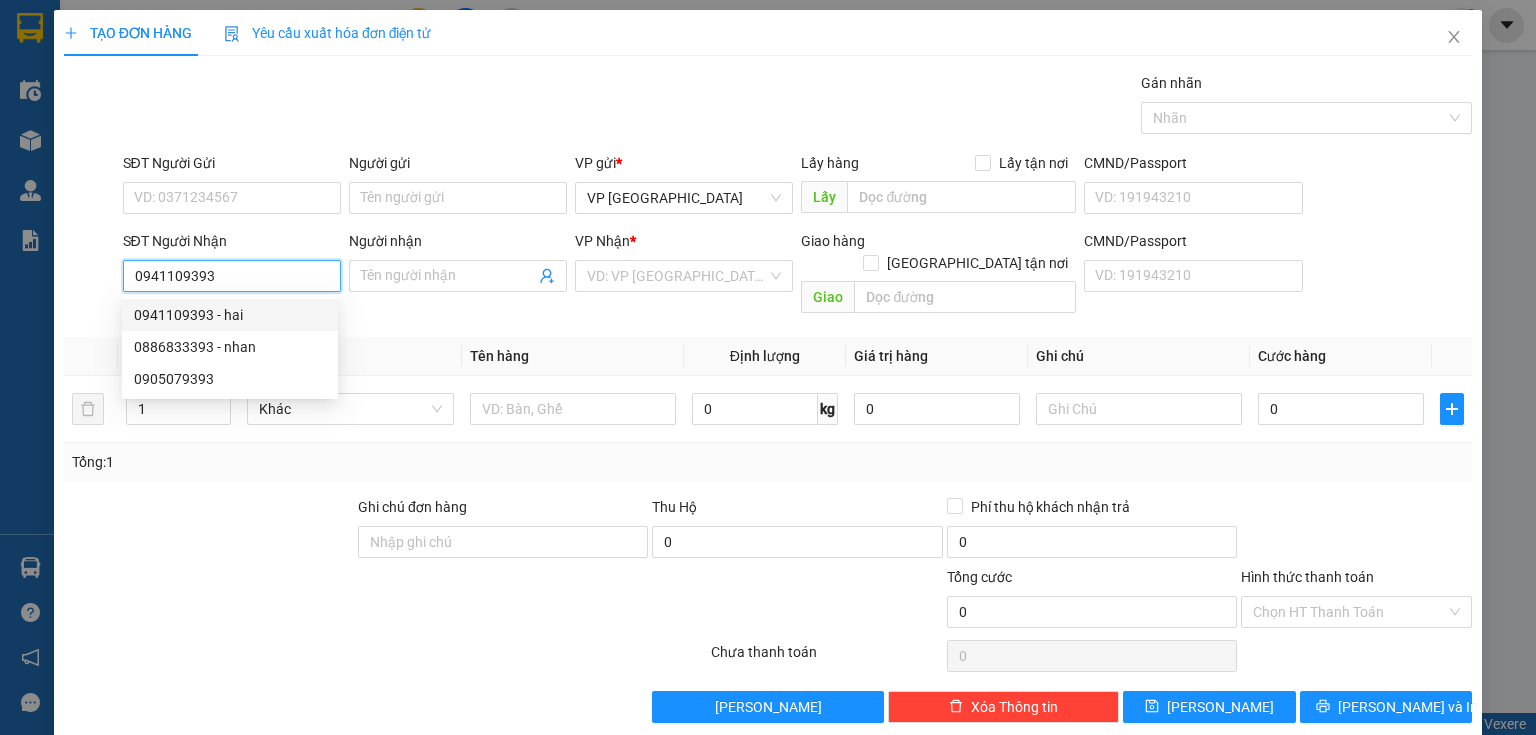 type on "hai" 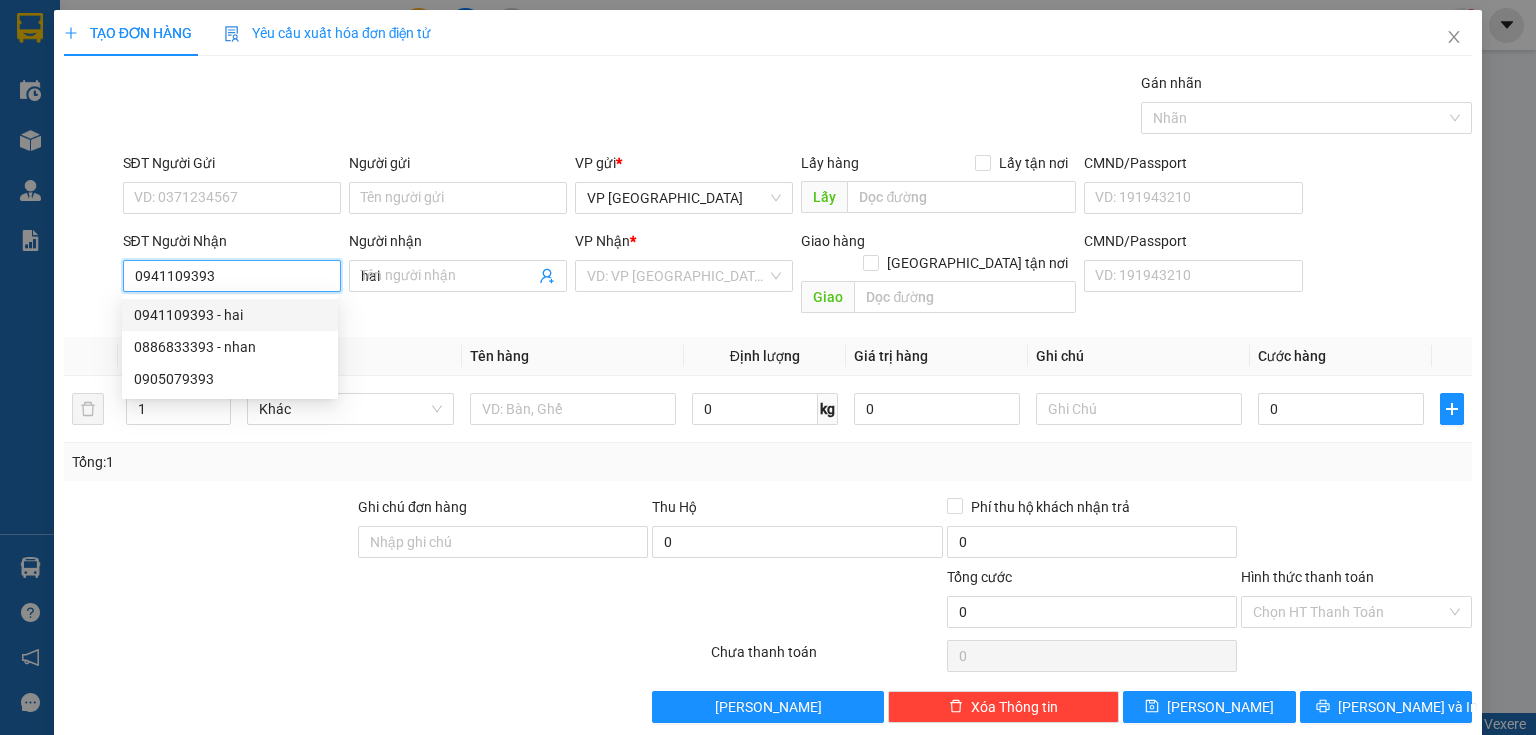 type on "40.000" 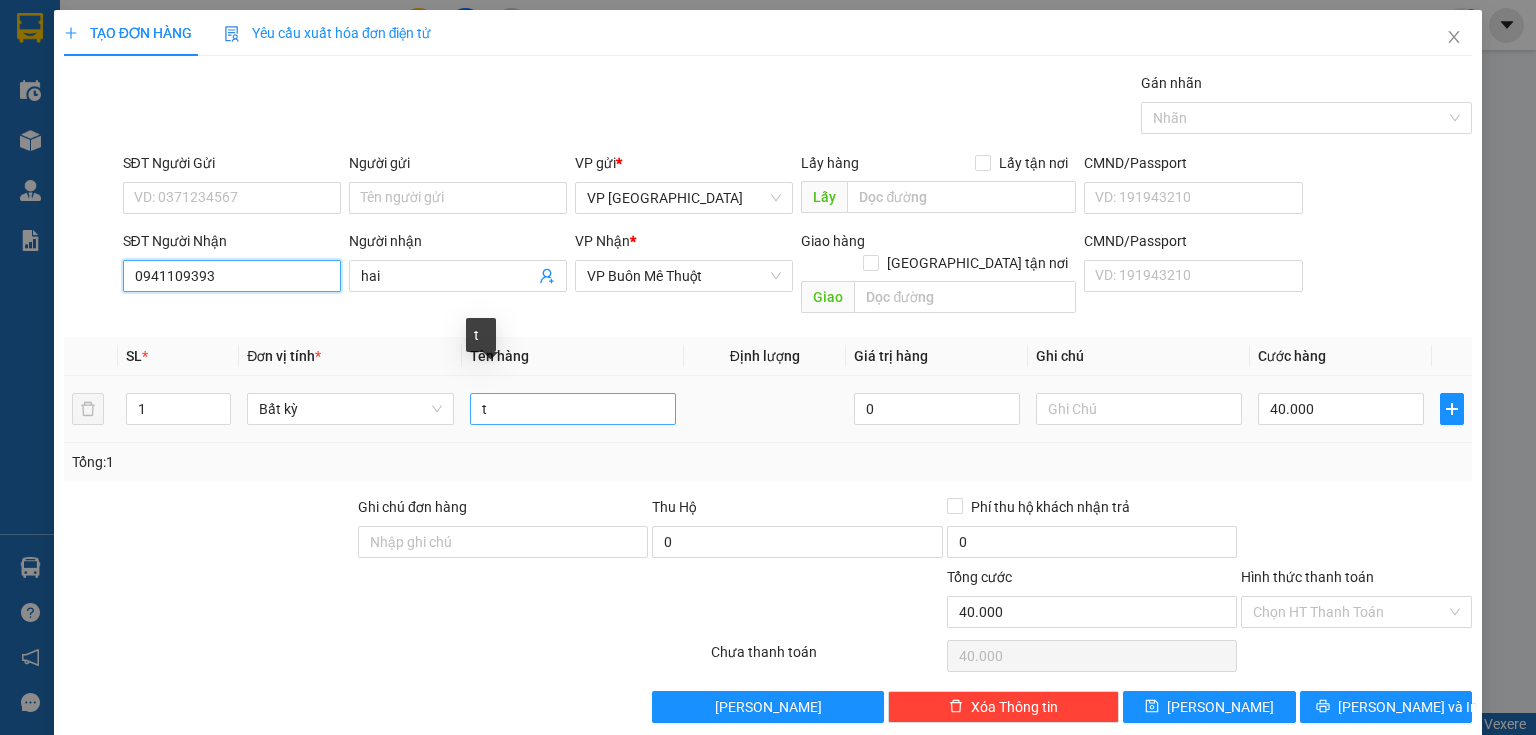 type on "0941109393" 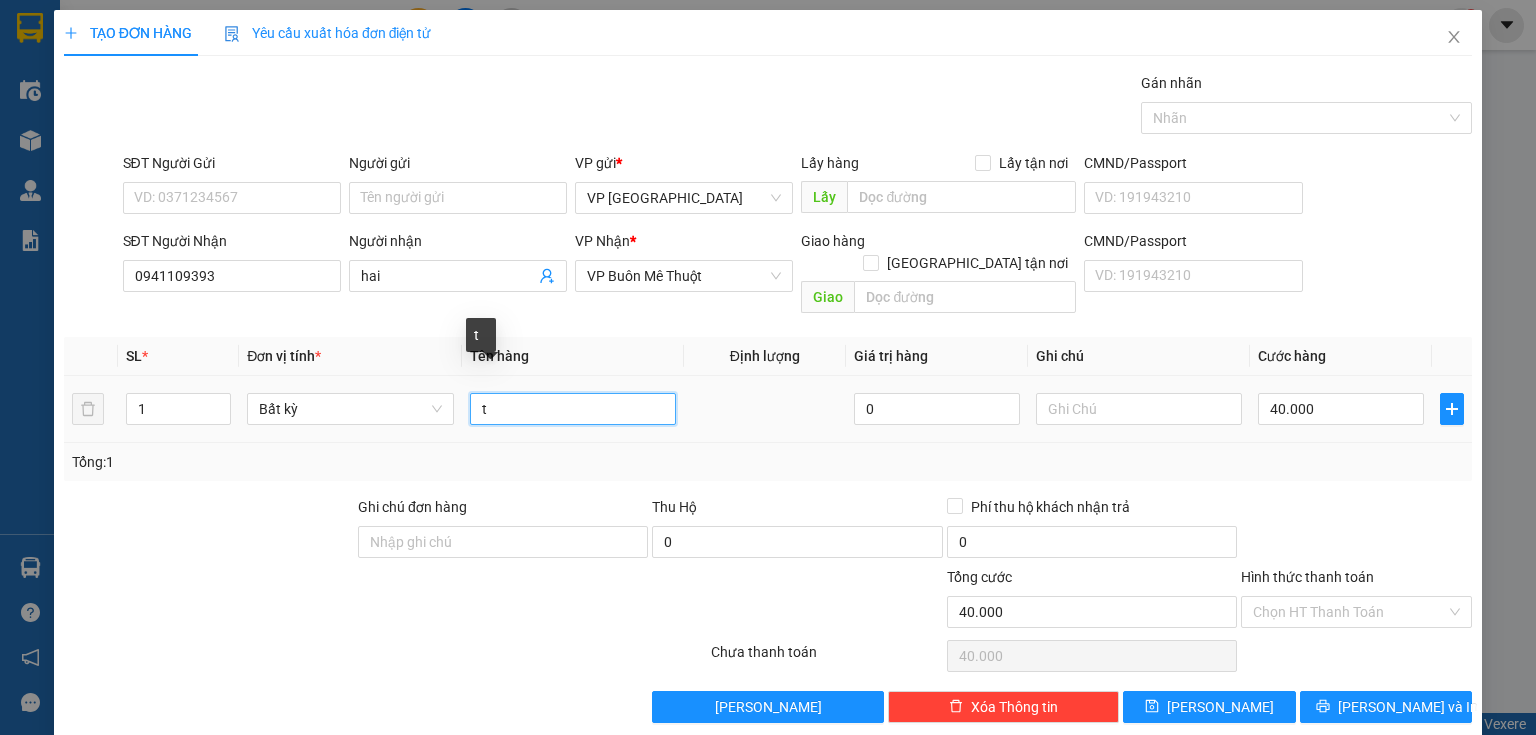 click on "t" at bounding box center (573, 409) 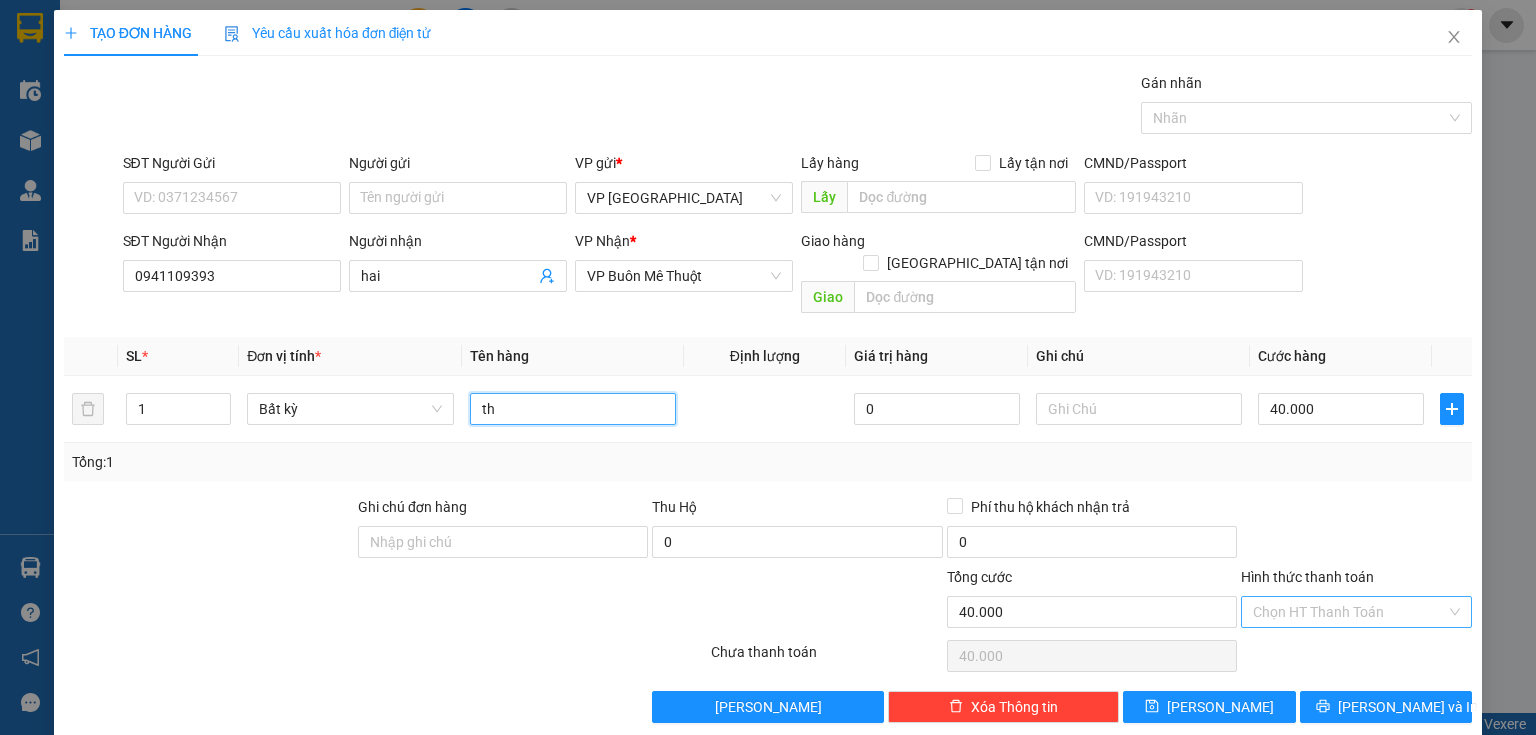 type on "th" 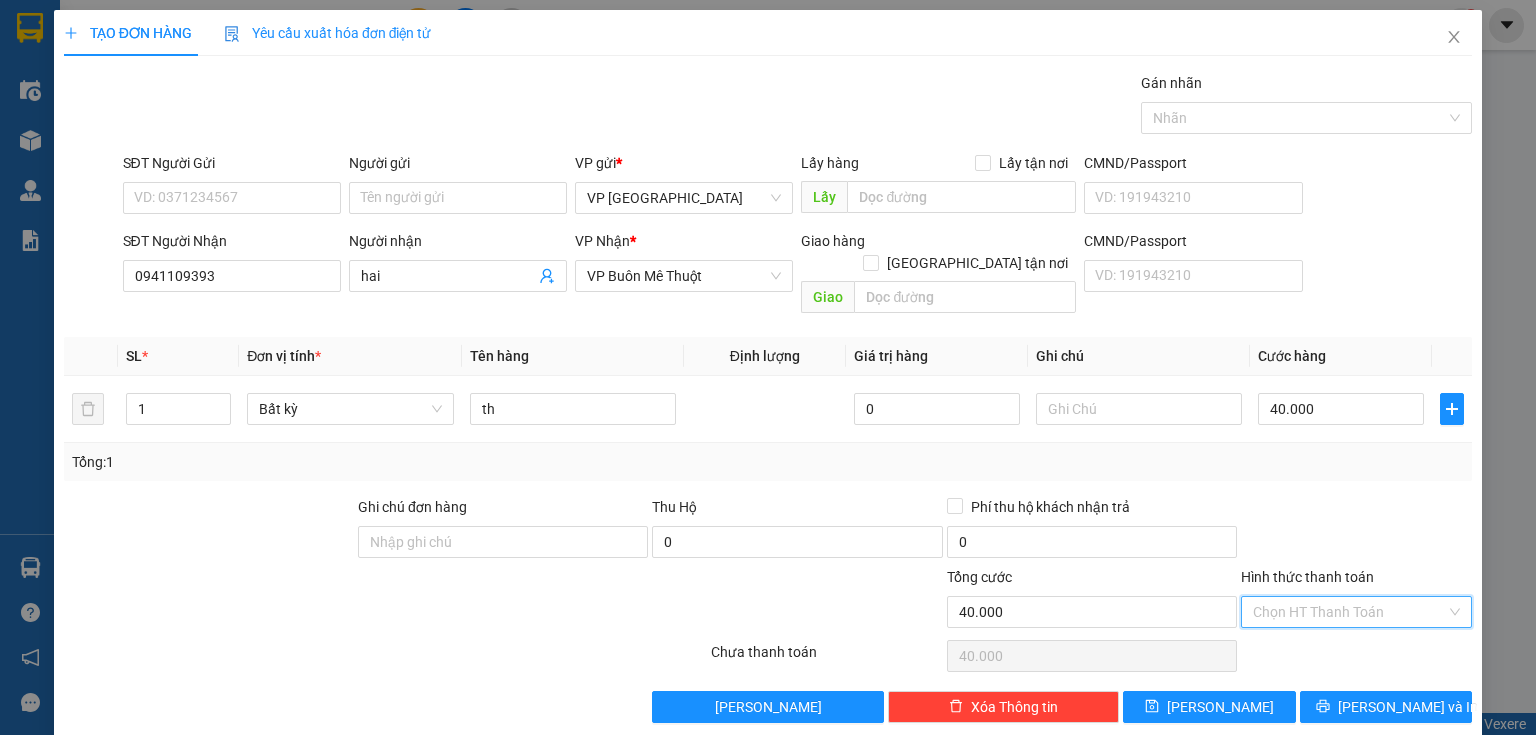 click on "Hình thức thanh toán" at bounding box center (1349, 612) 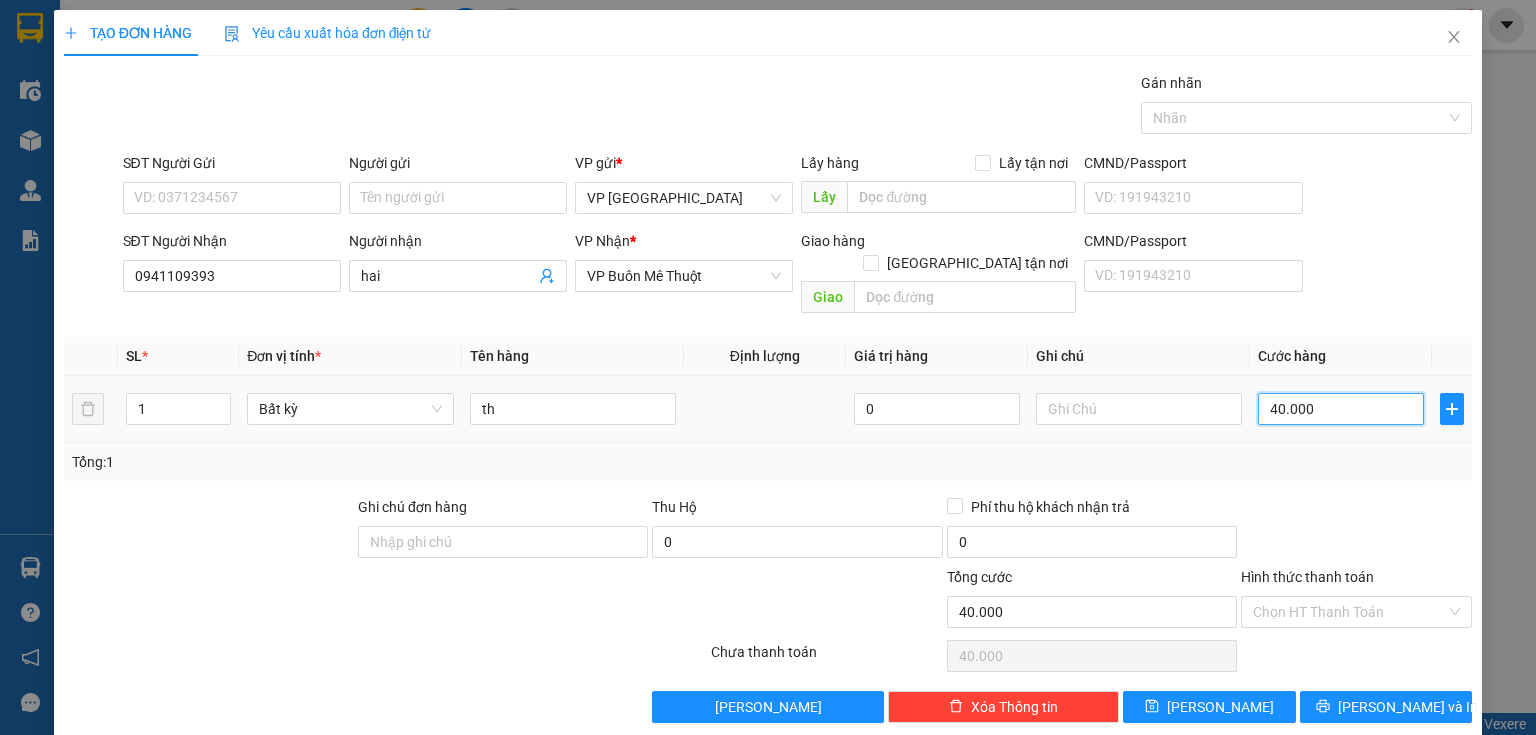 click on "40.000" at bounding box center [1341, 409] 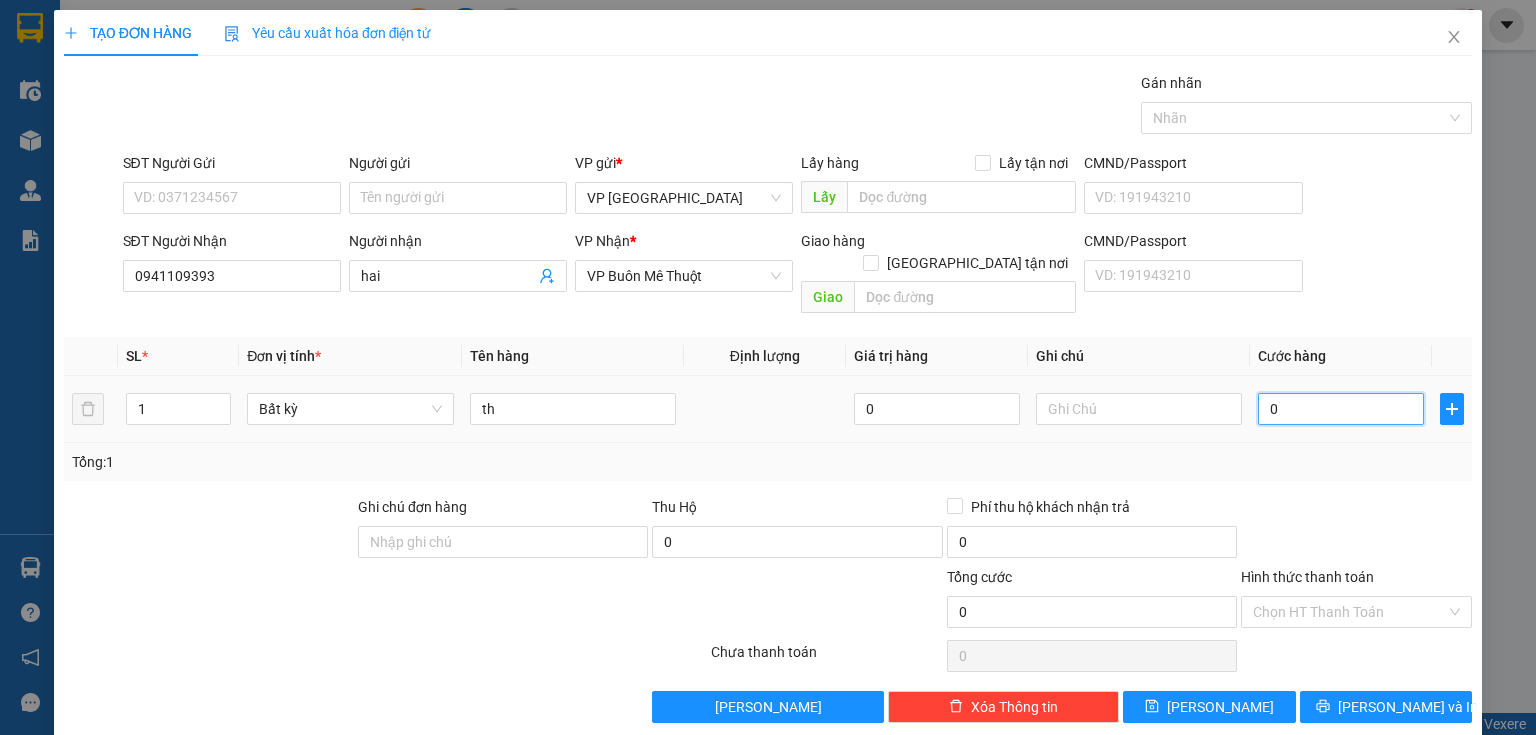type on "0" 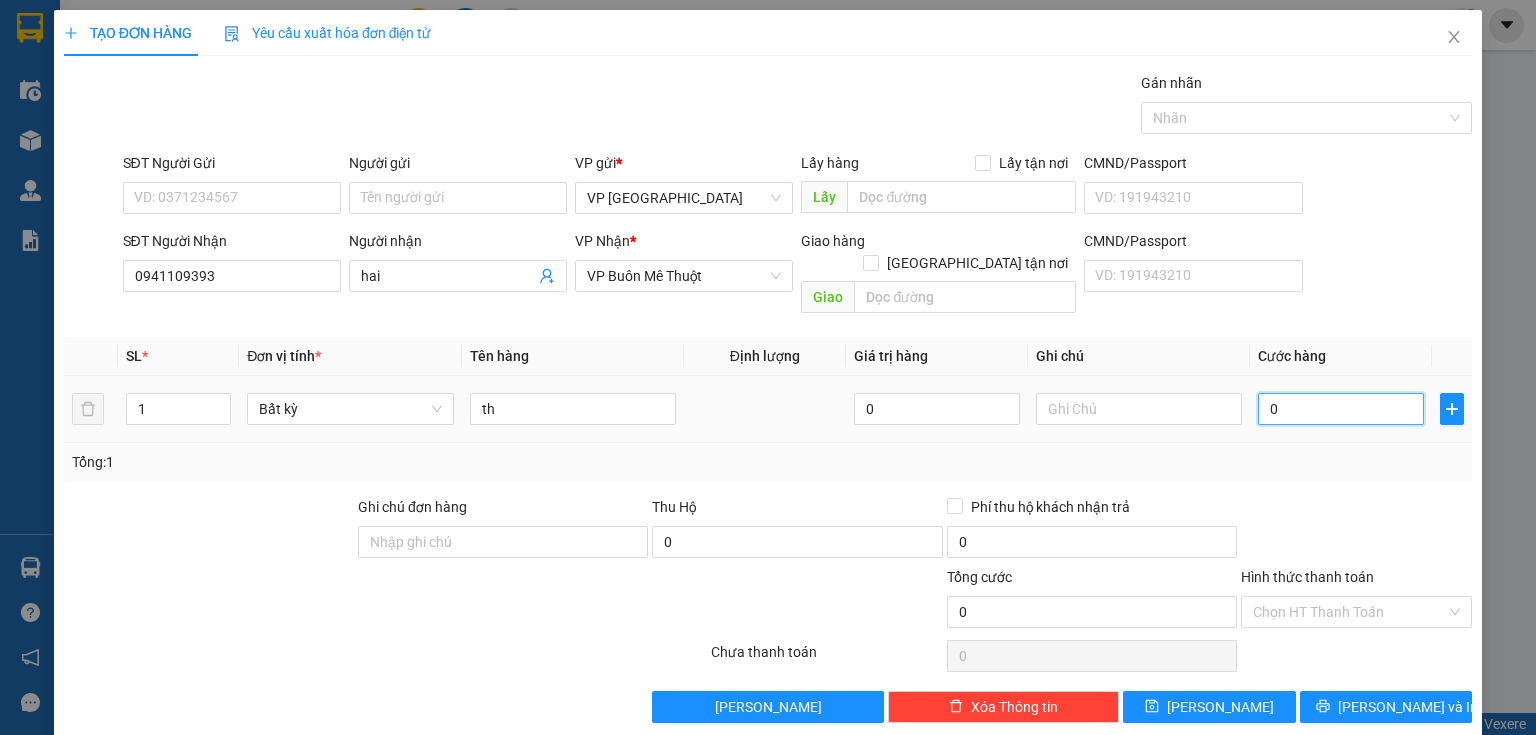 type on "6" 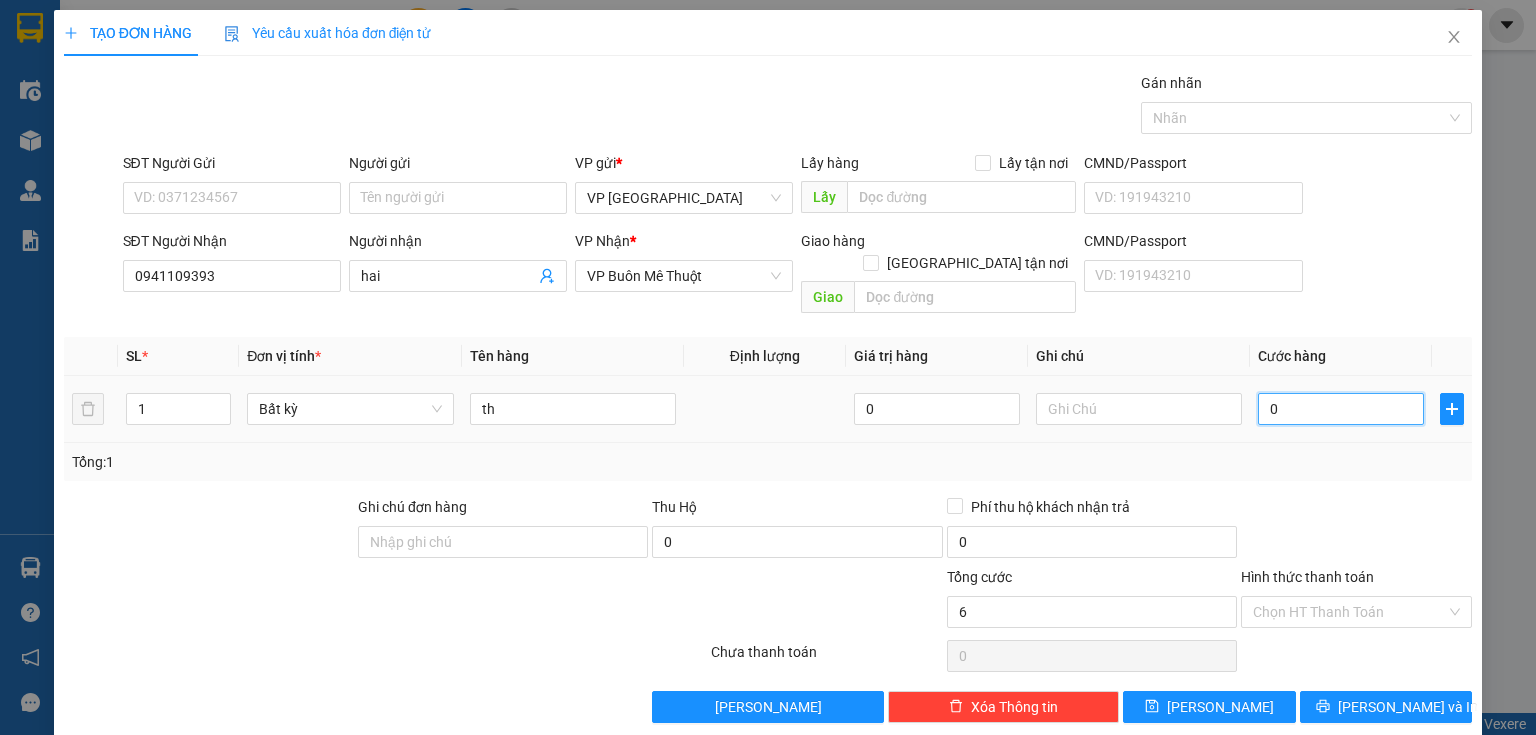 type on "6" 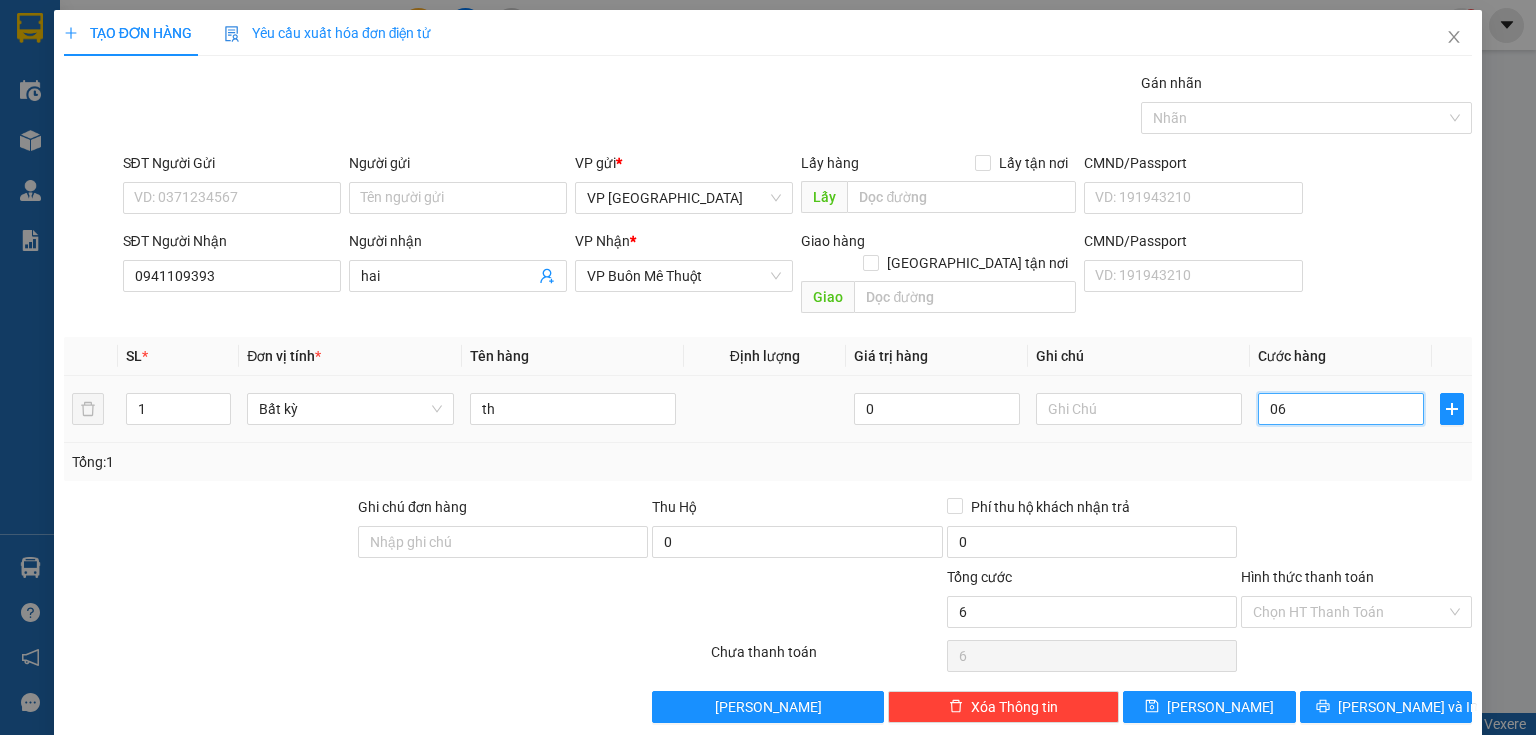 type on "0" 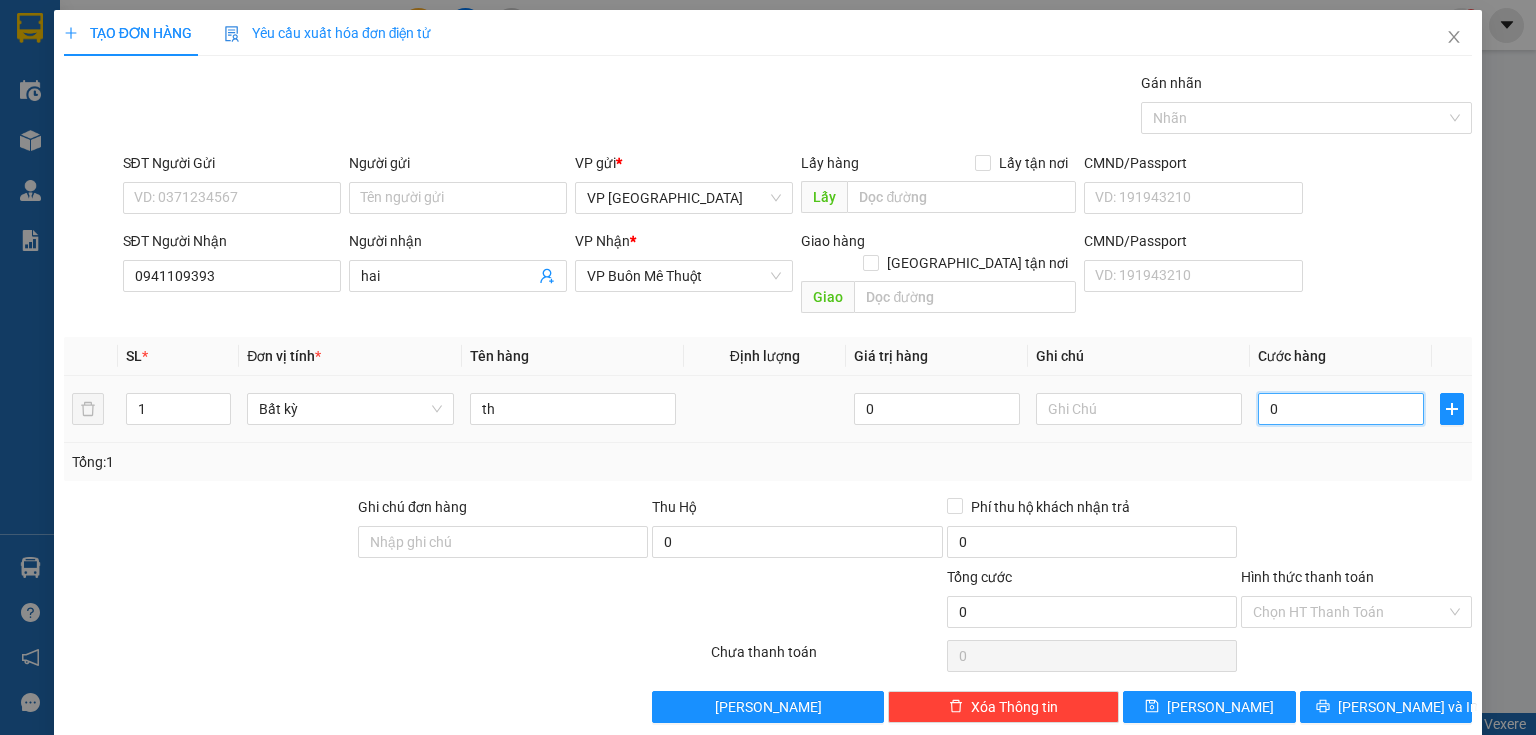 type on "8" 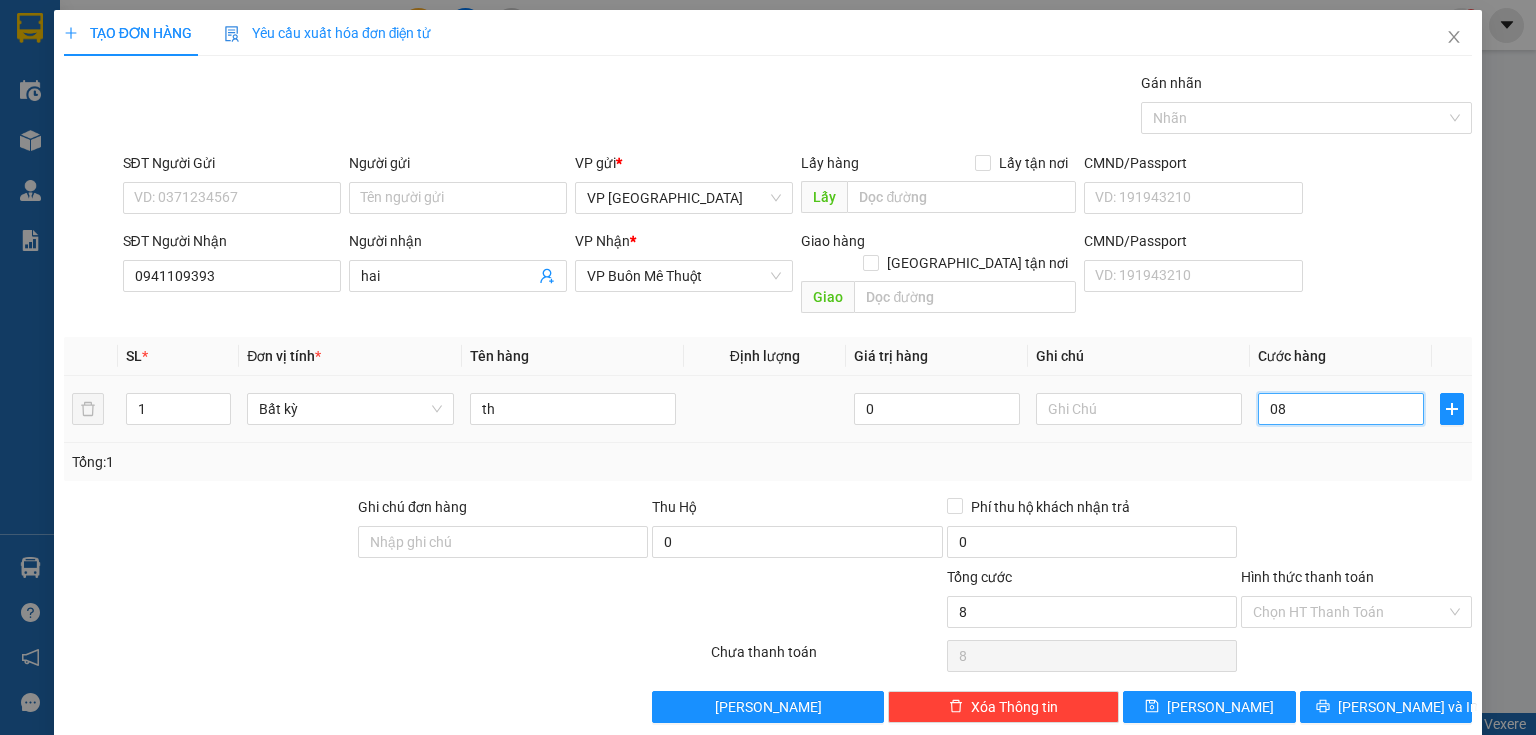type on "80" 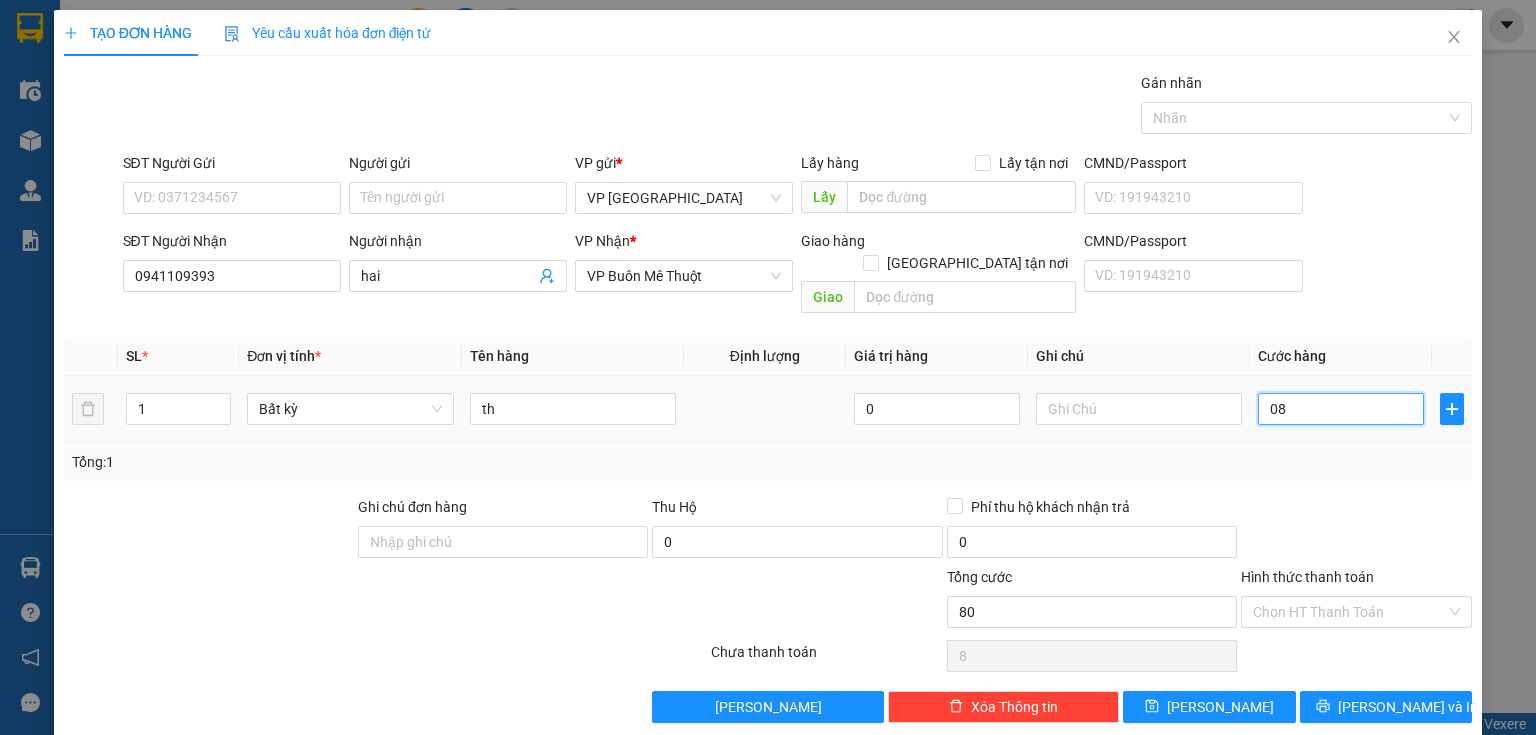 type on "80" 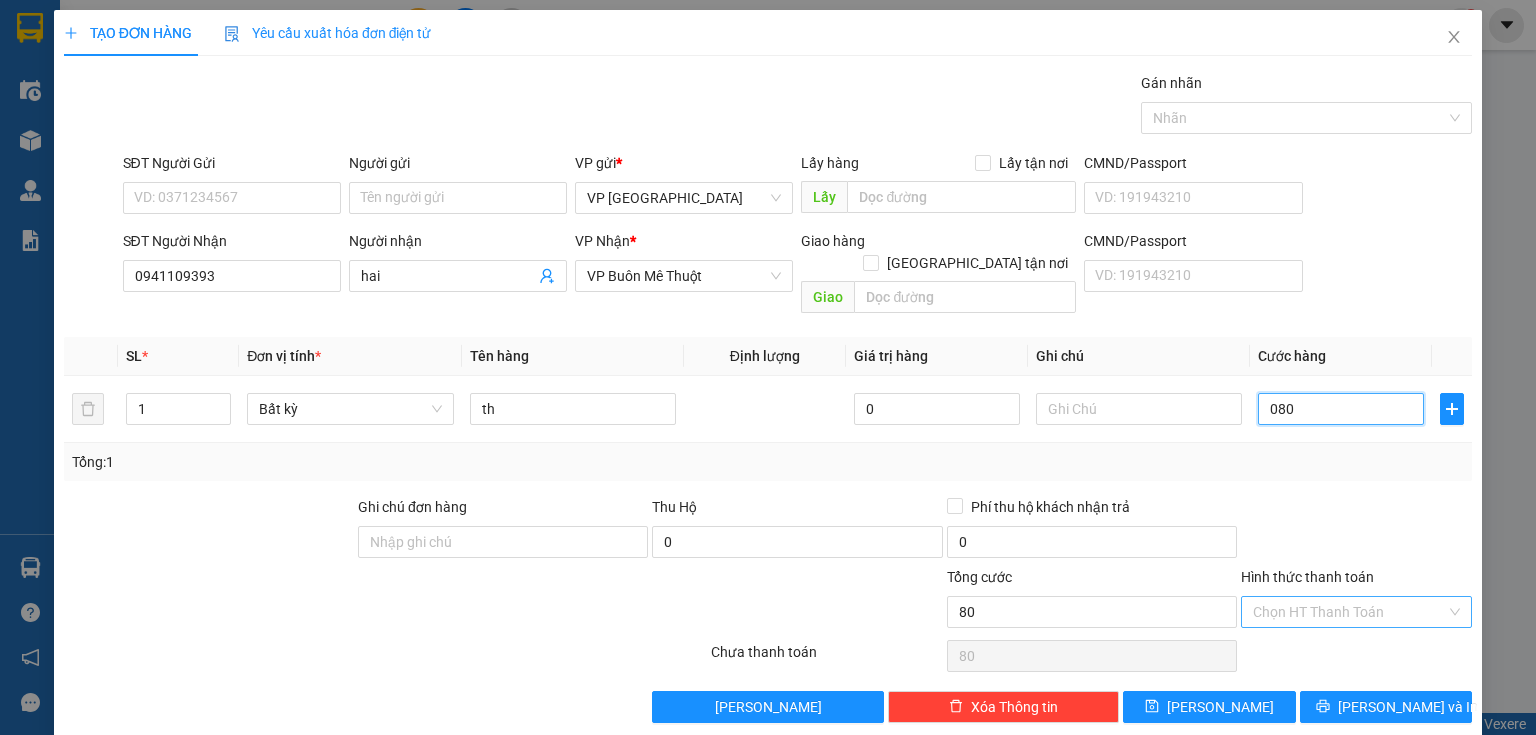 type on "080" 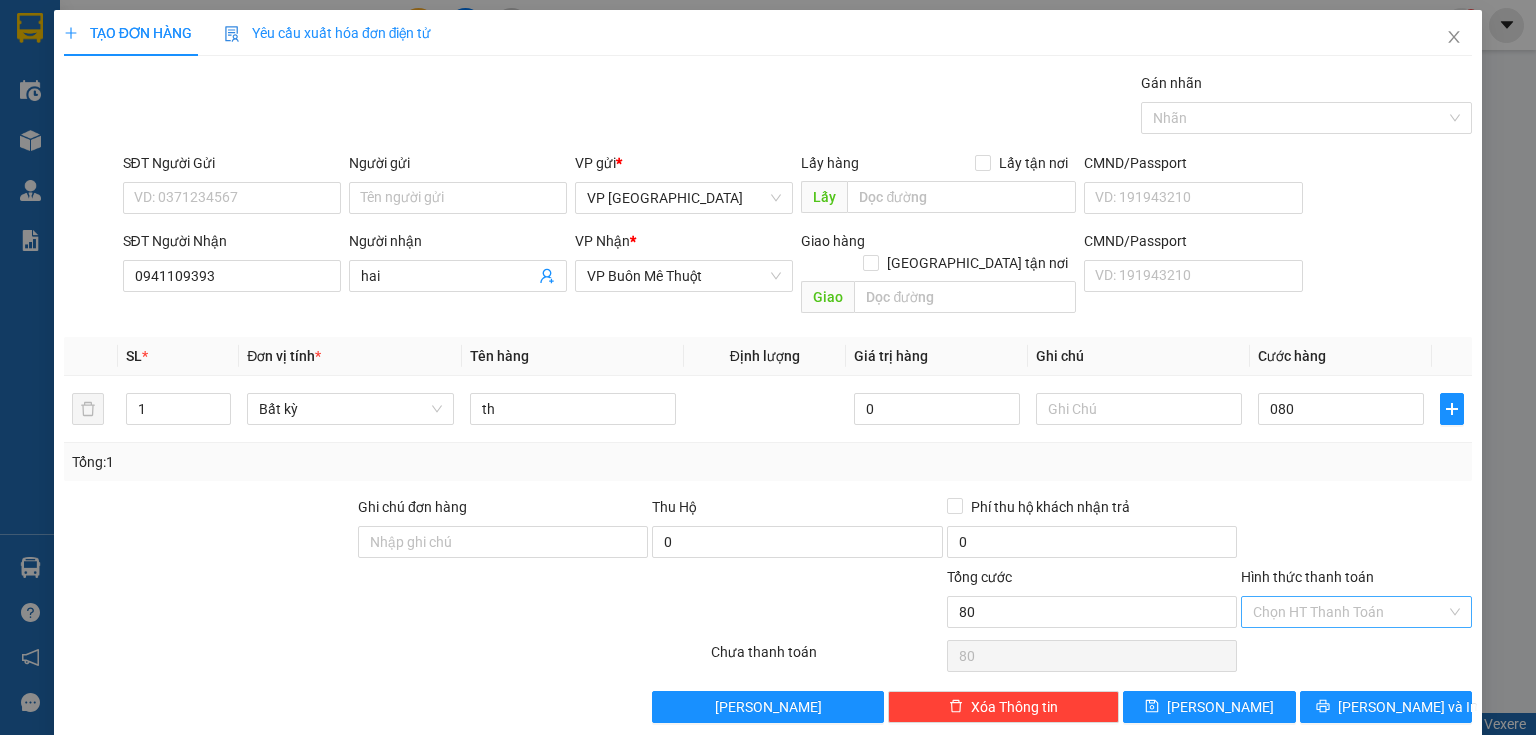 type on "80.000" 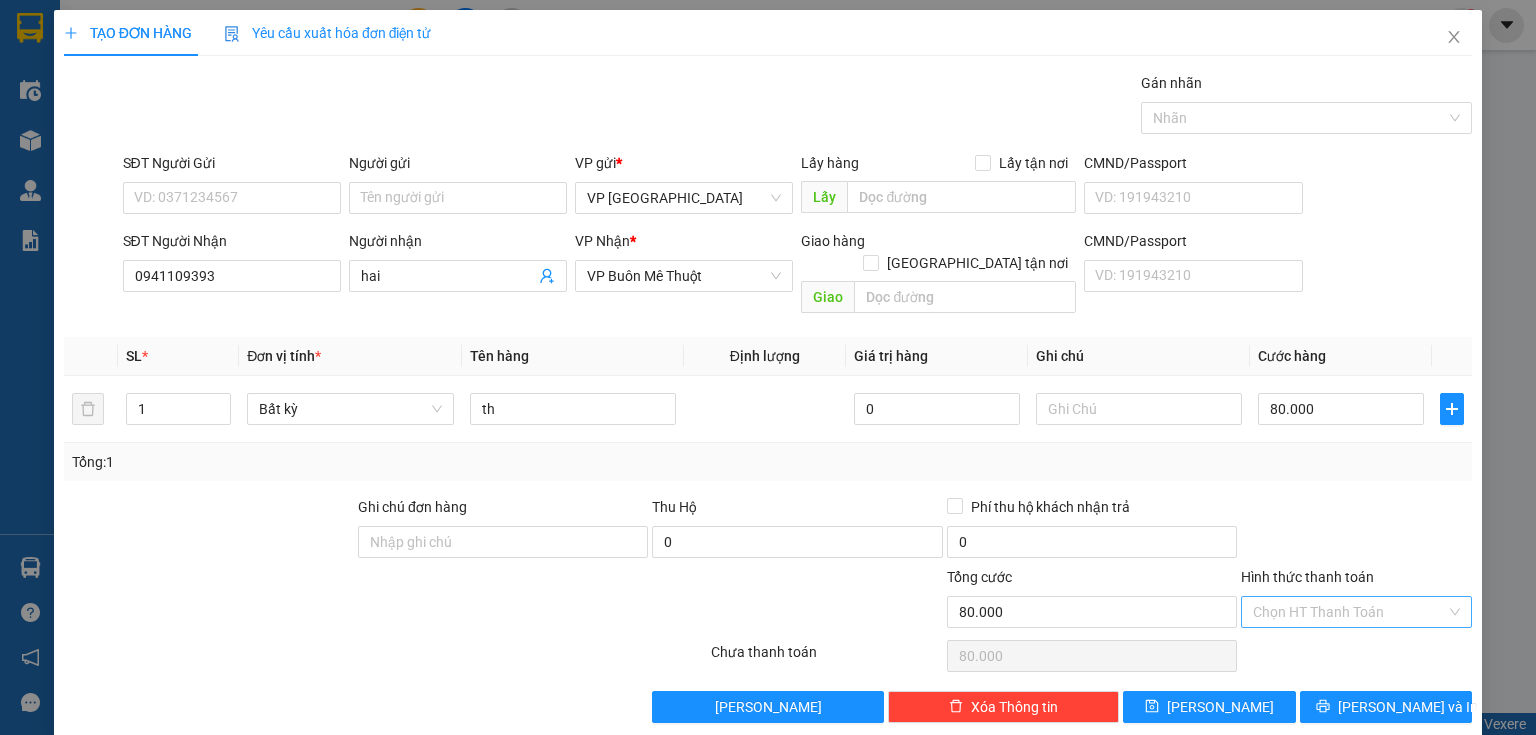 click on "Hình thức thanh toán" at bounding box center (1349, 612) 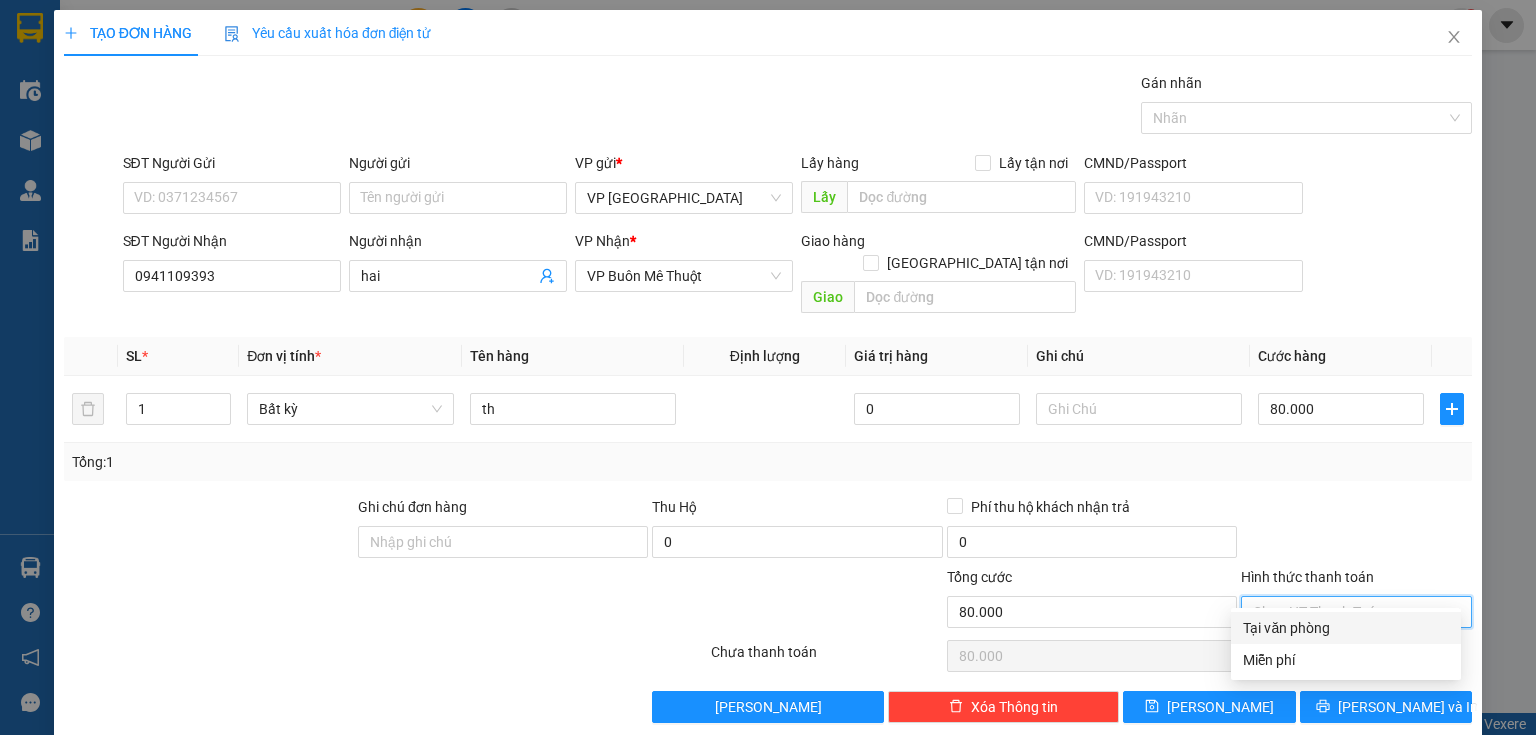 click on "Tại văn phòng" at bounding box center (1346, 628) 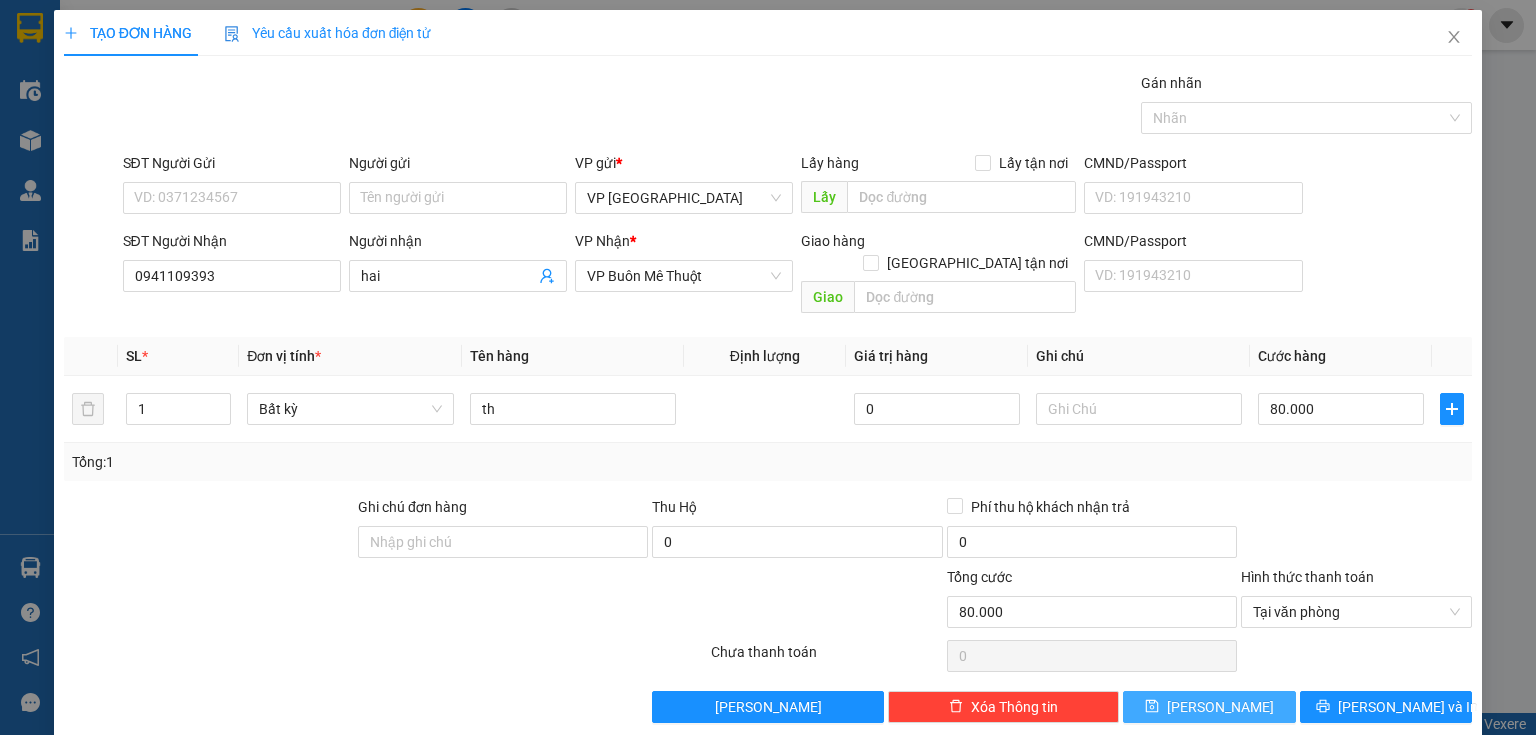 click on "[PERSON_NAME]" at bounding box center (1209, 707) 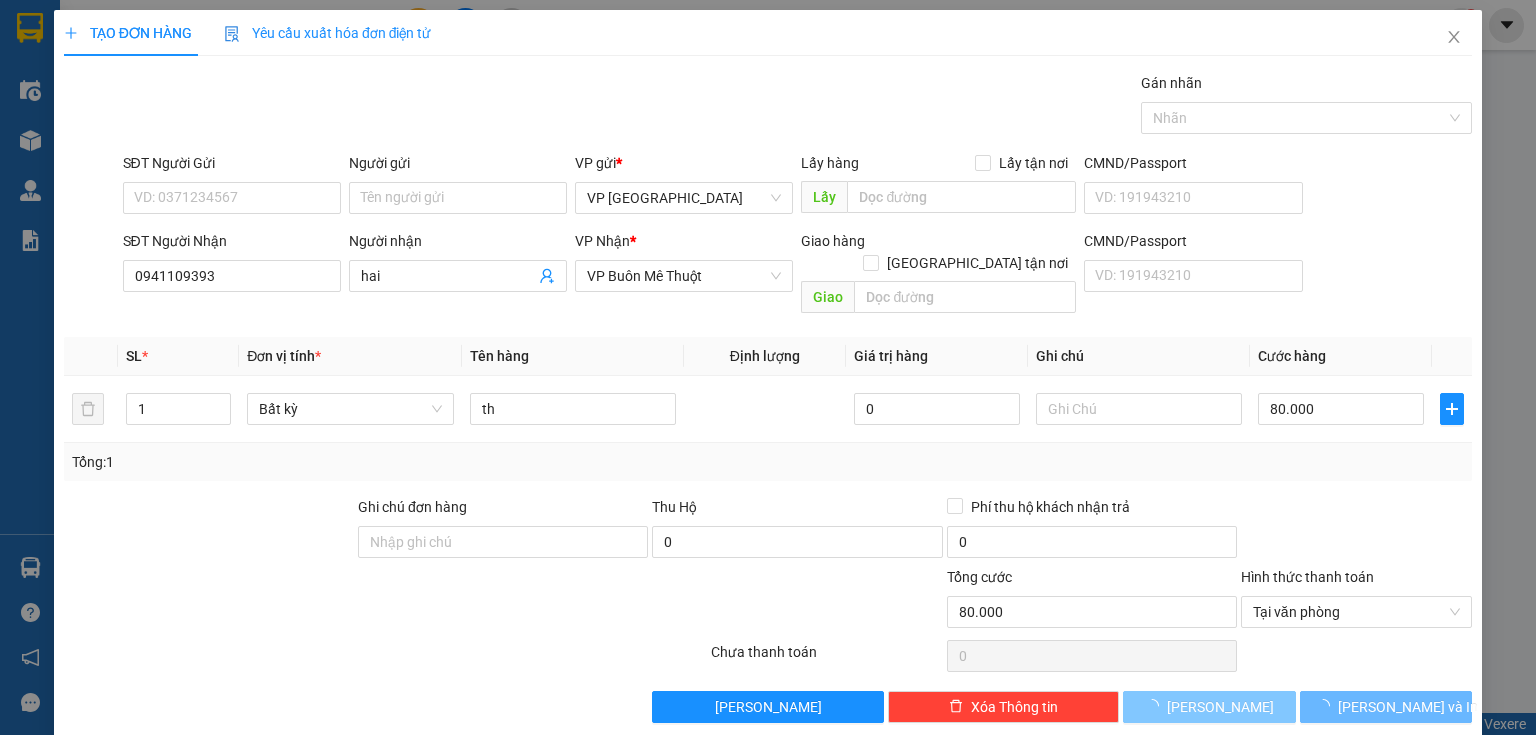 type 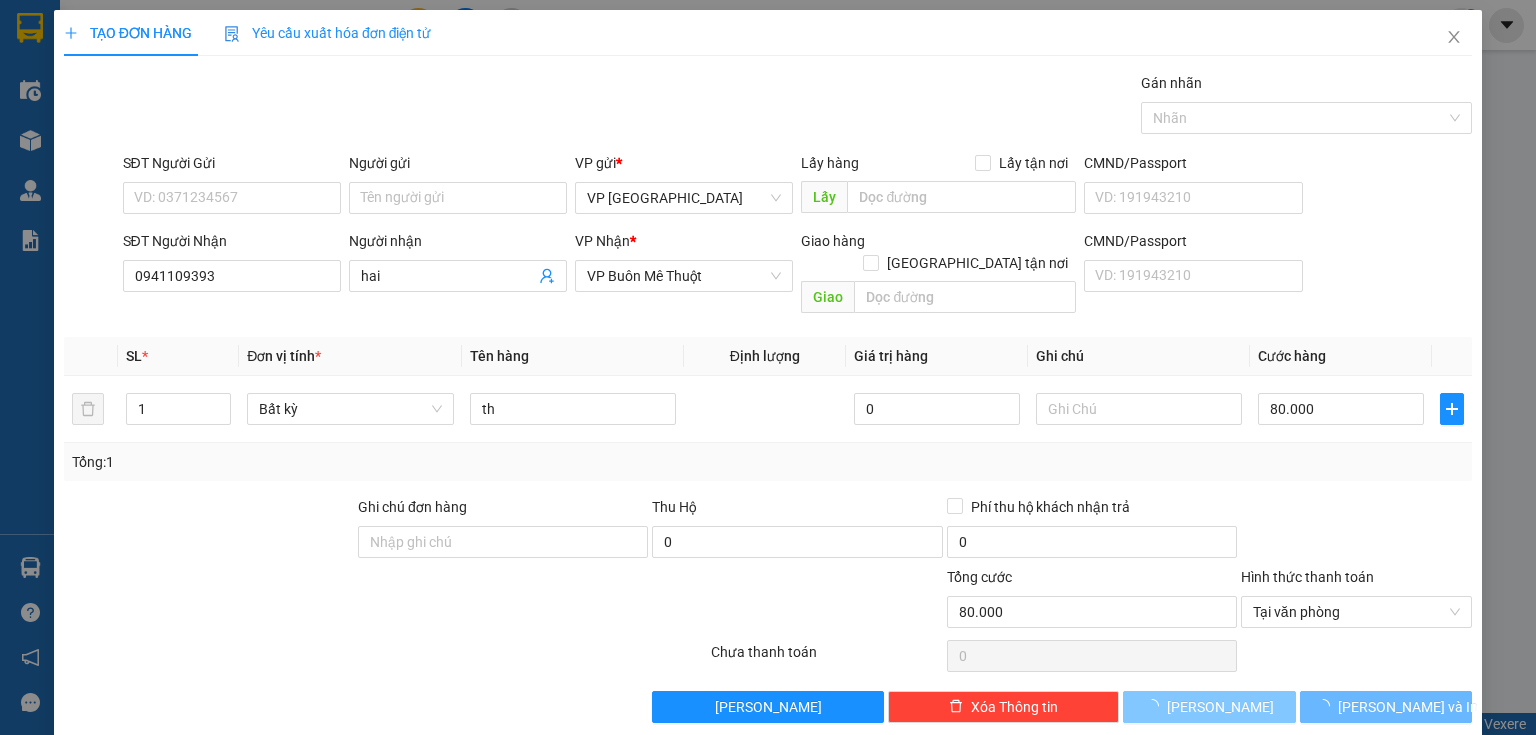 type 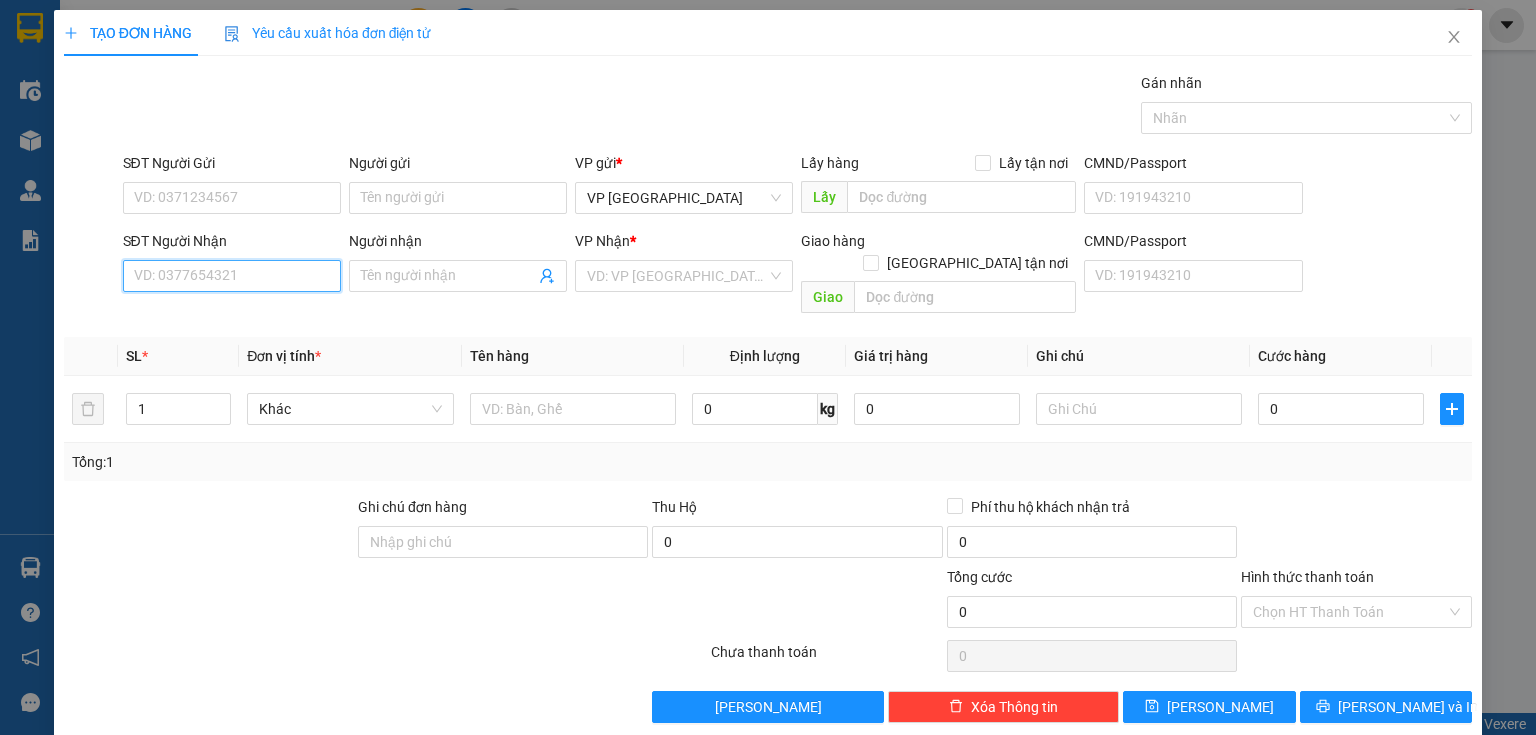 click on "SĐT Người Nhận" at bounding box center (232, 276) 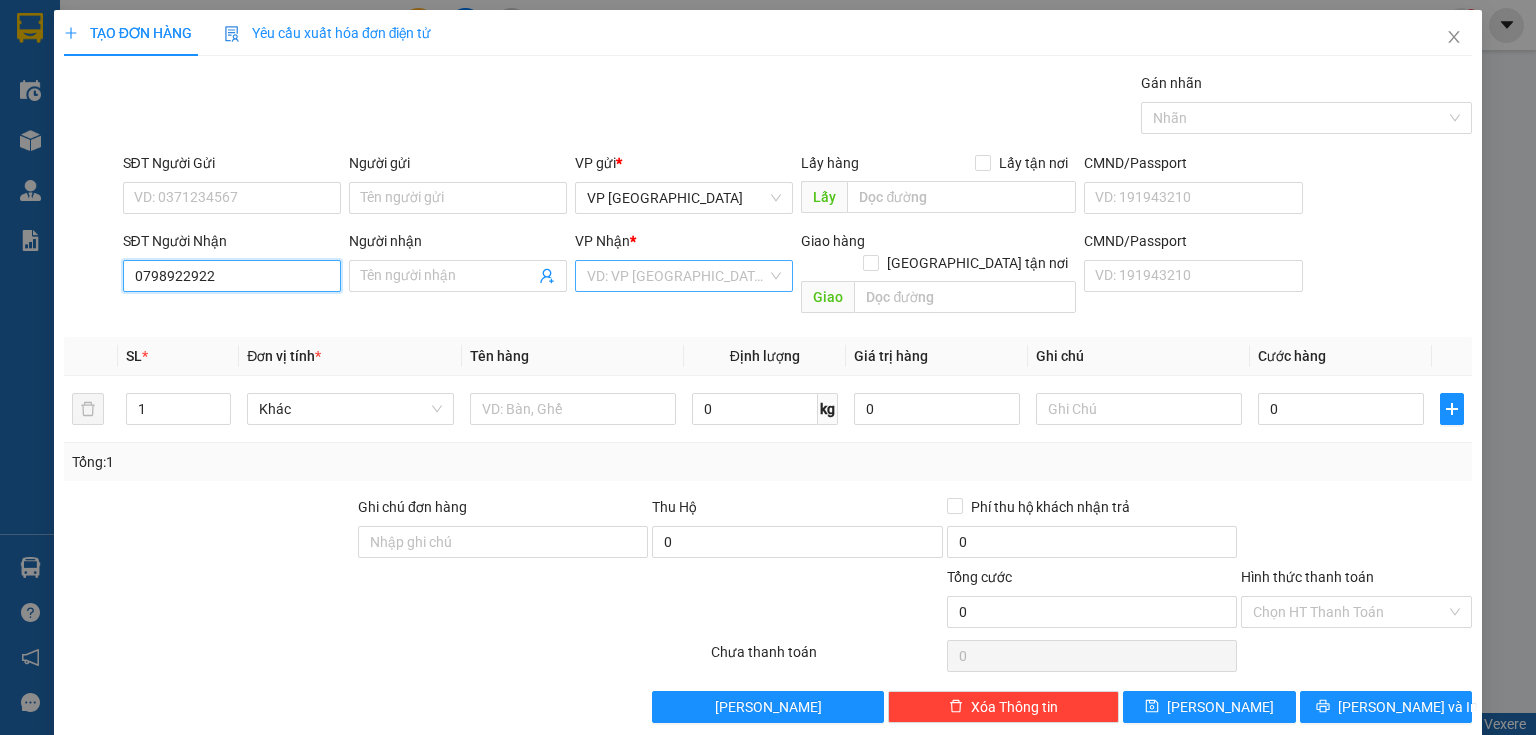 type on "0798922922" 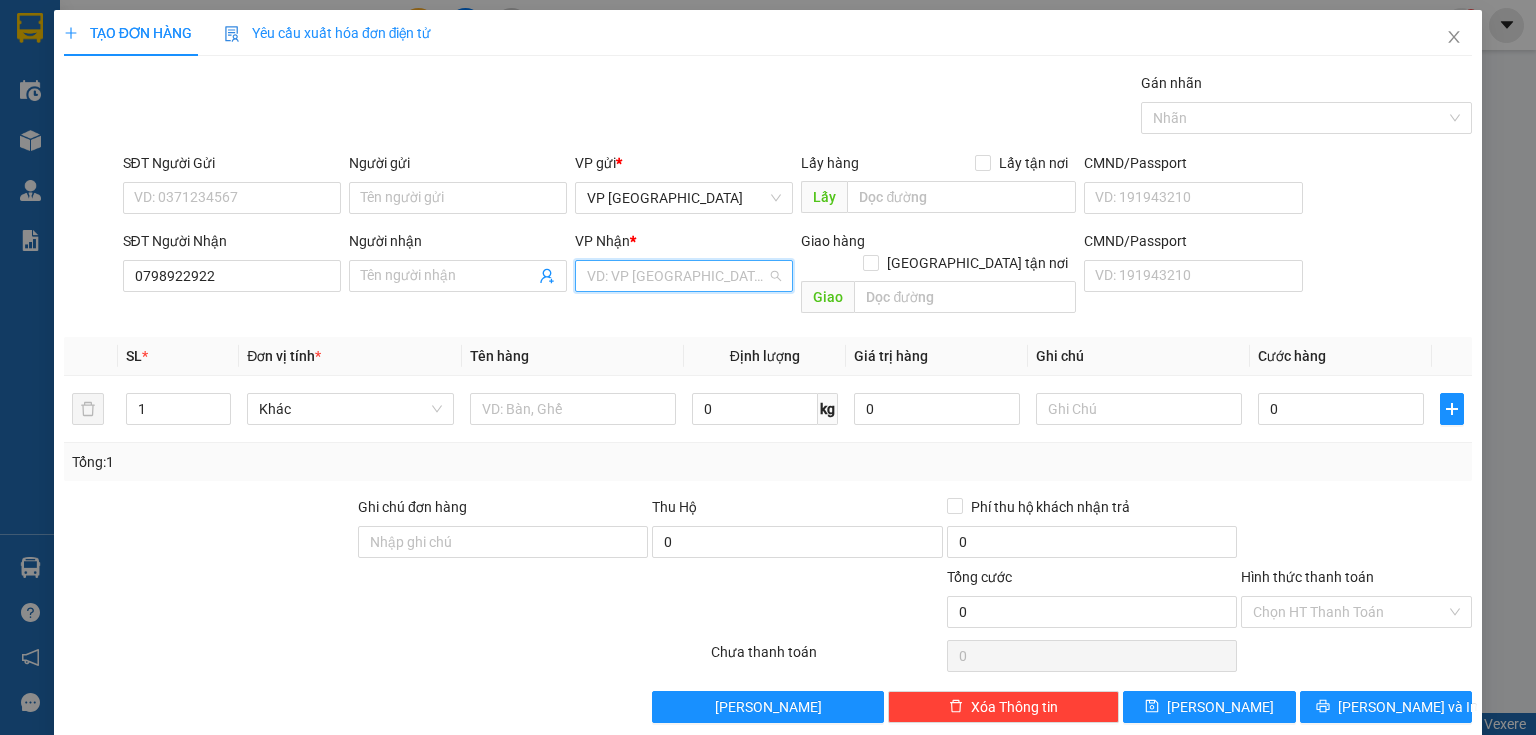 click at bounding box center (677, 276) 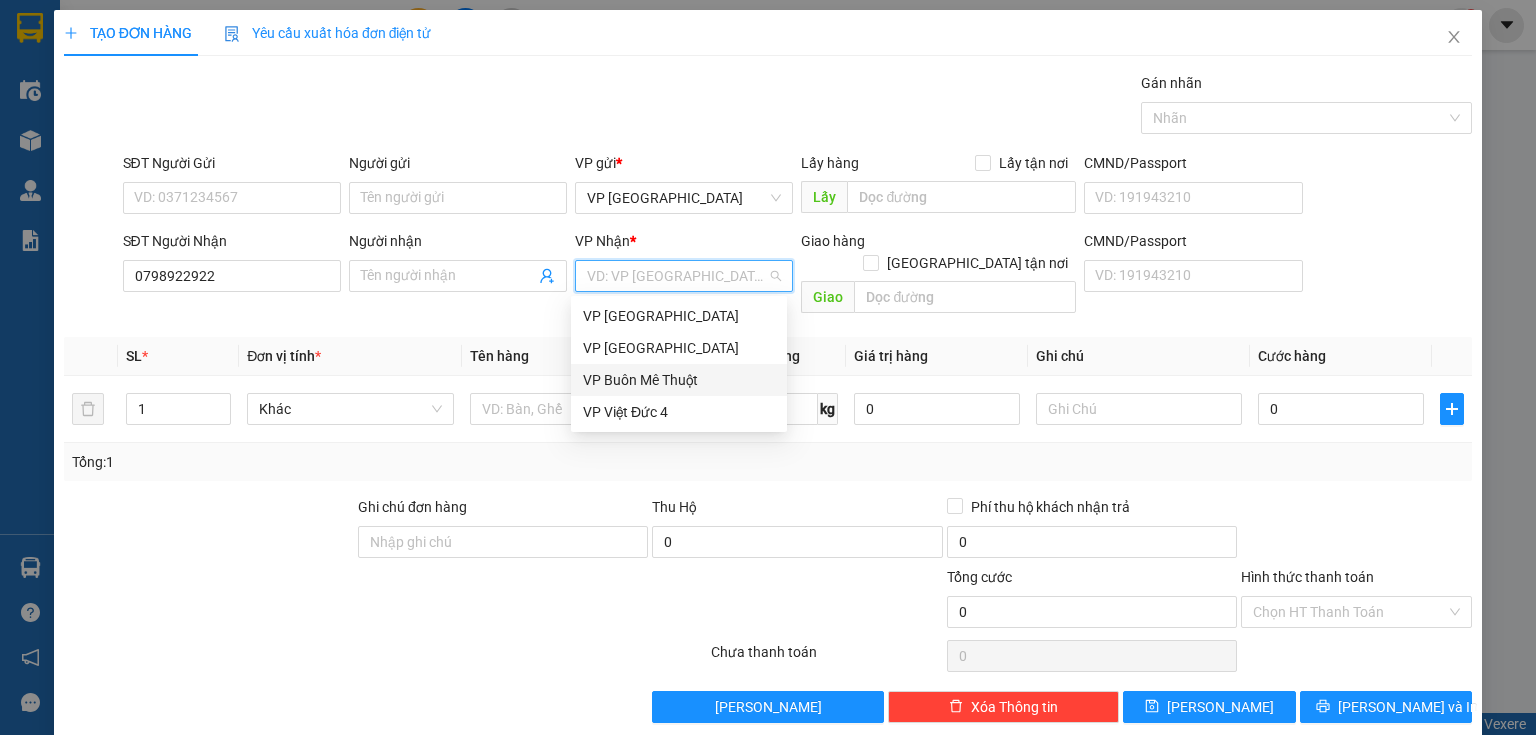 click on "VP Buôn Mê Thuột" at bounding box center [679, 380] 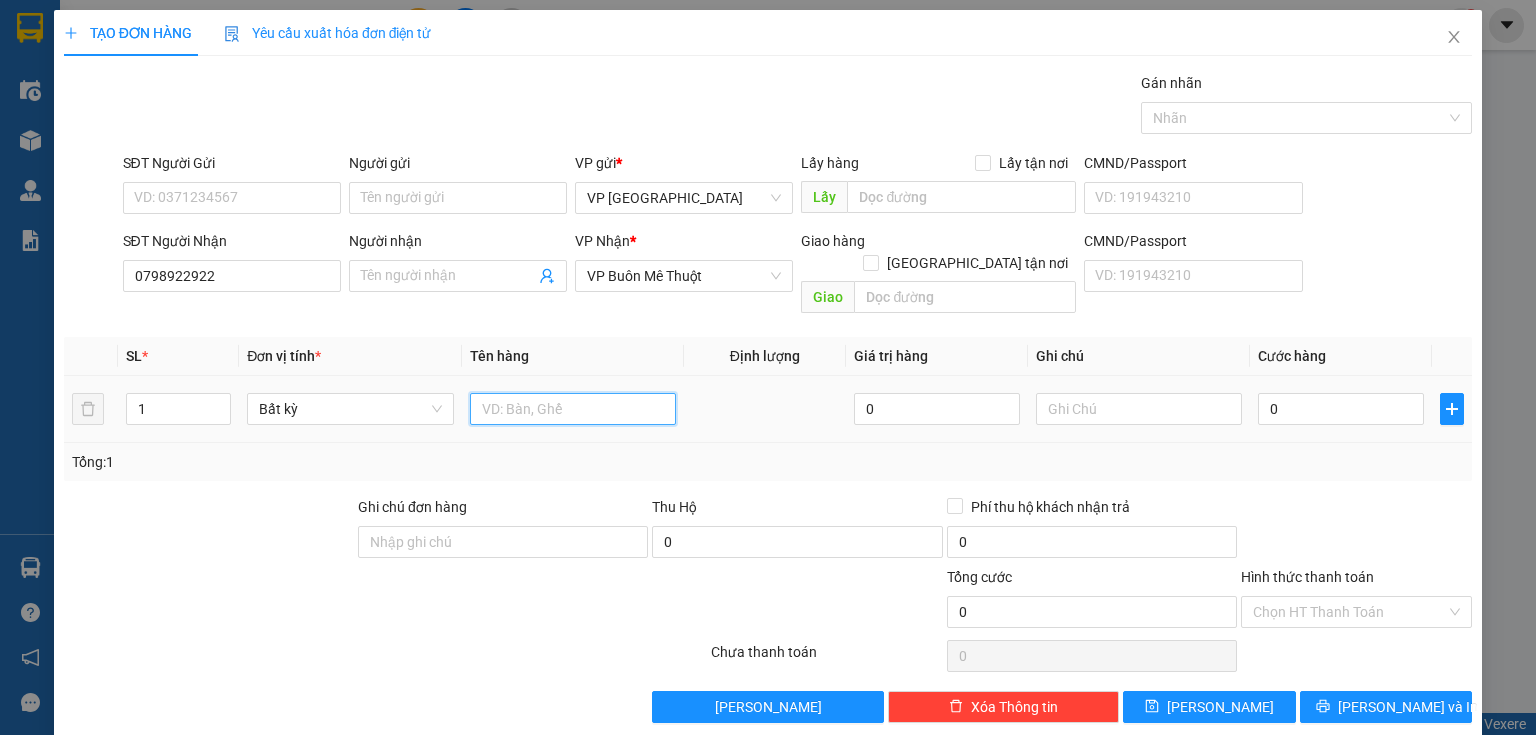 click at bounding box center (573, 409) 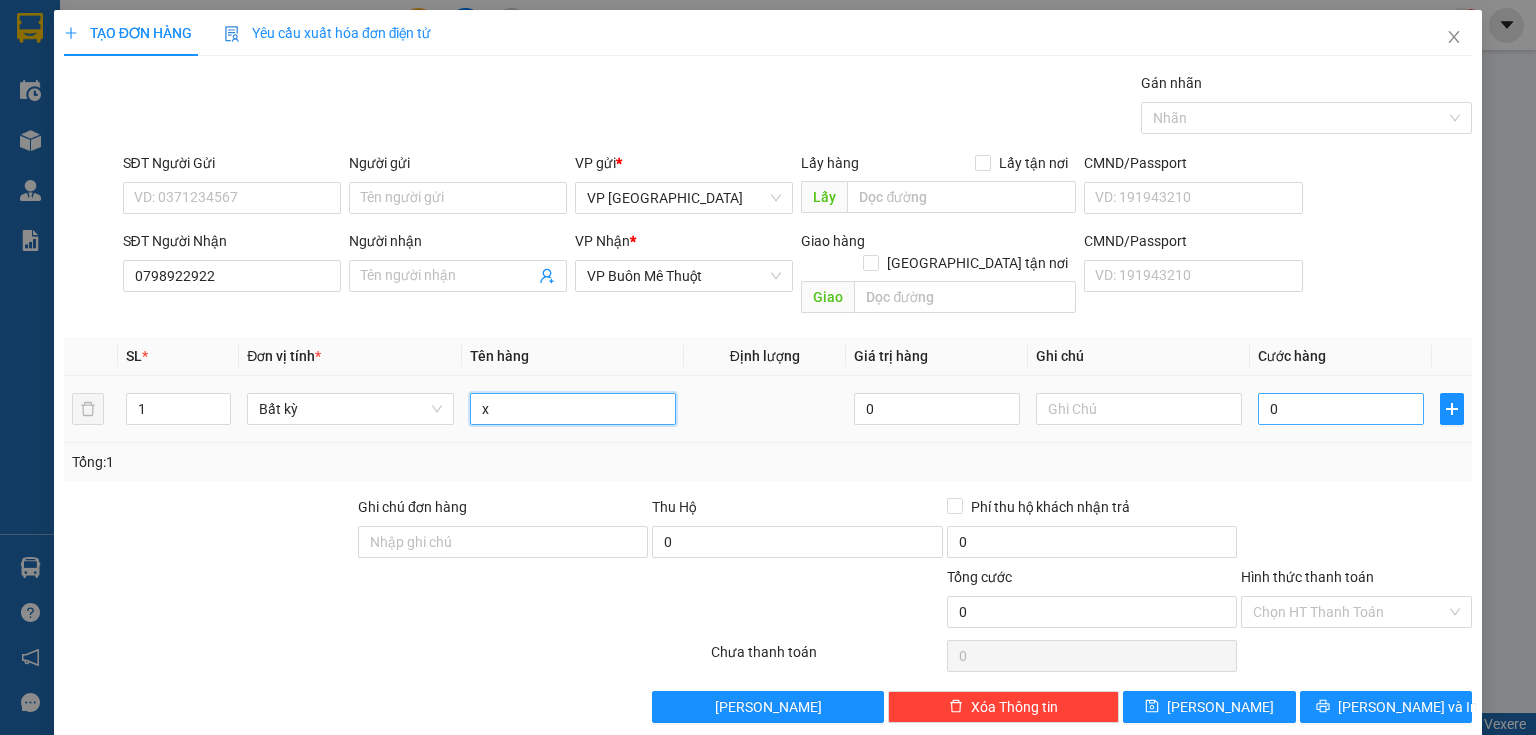 type on "x" 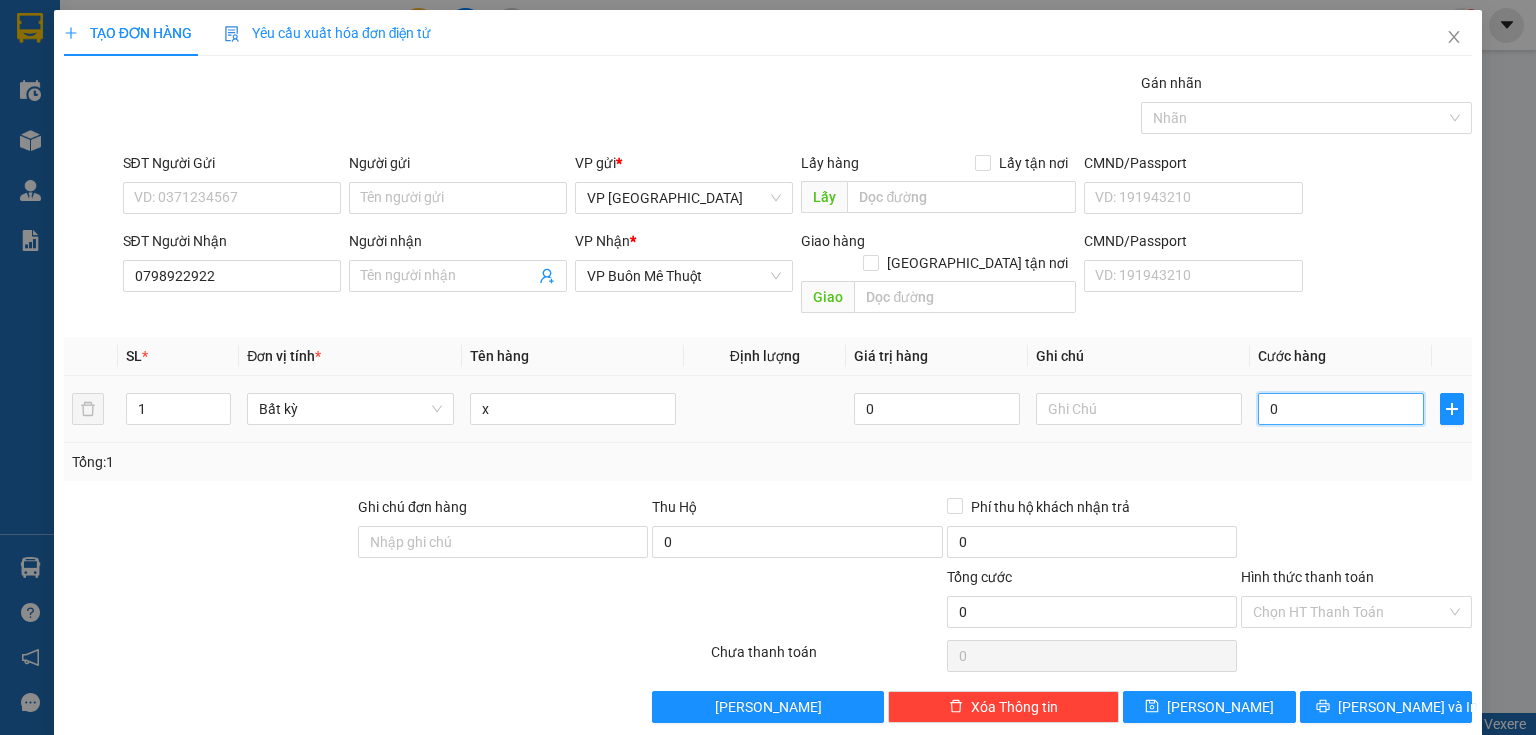 click on "0" at bounding box center [1341, 409] 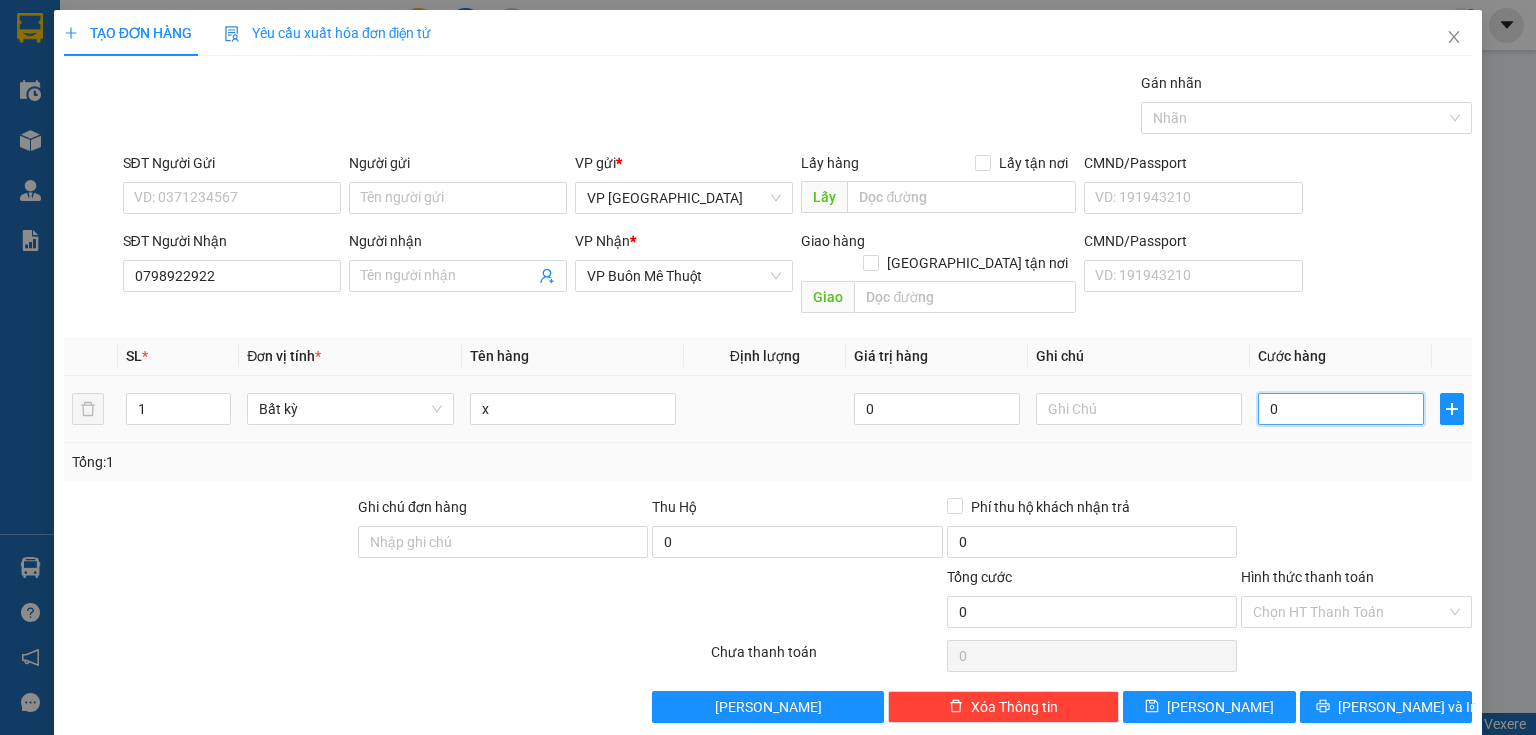type on "6" 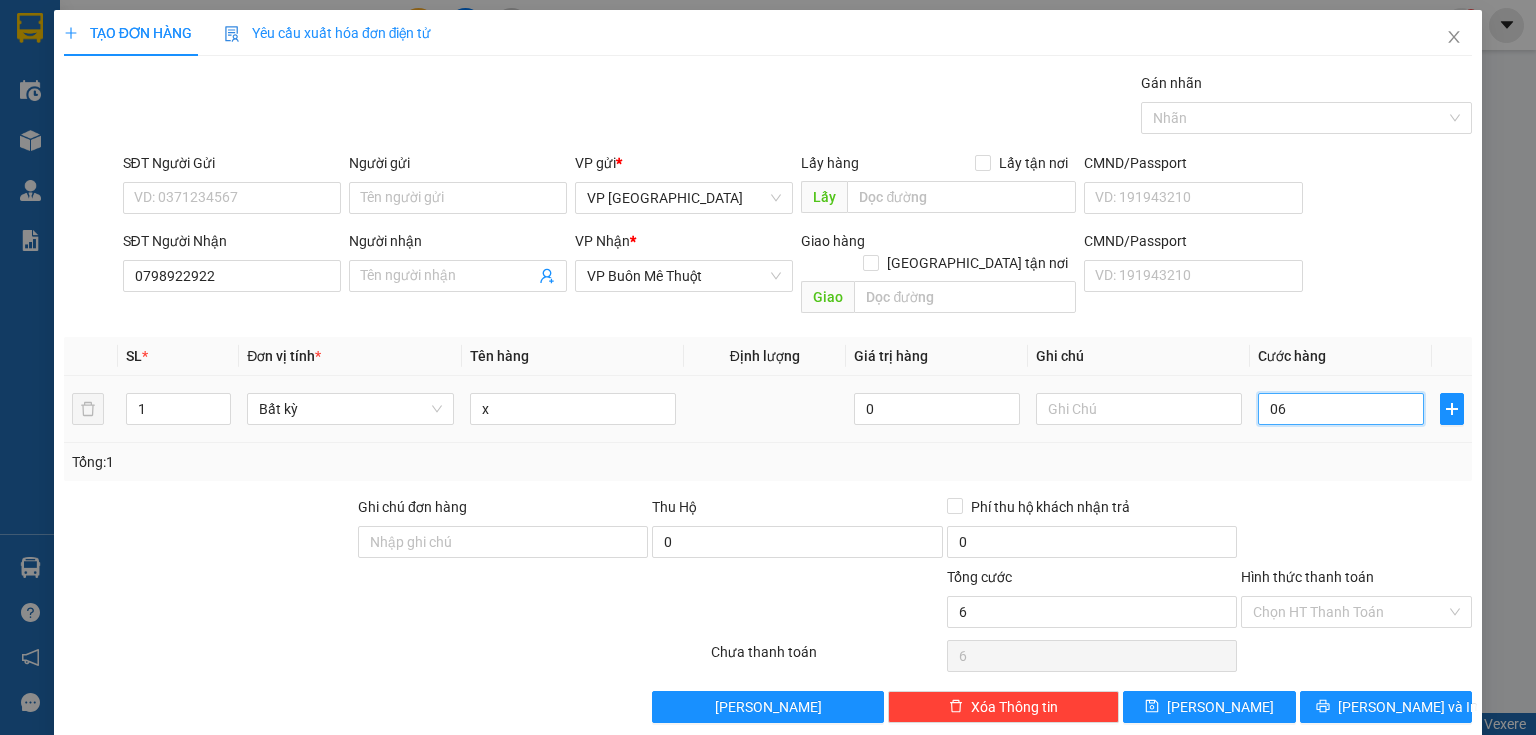 type on "60" 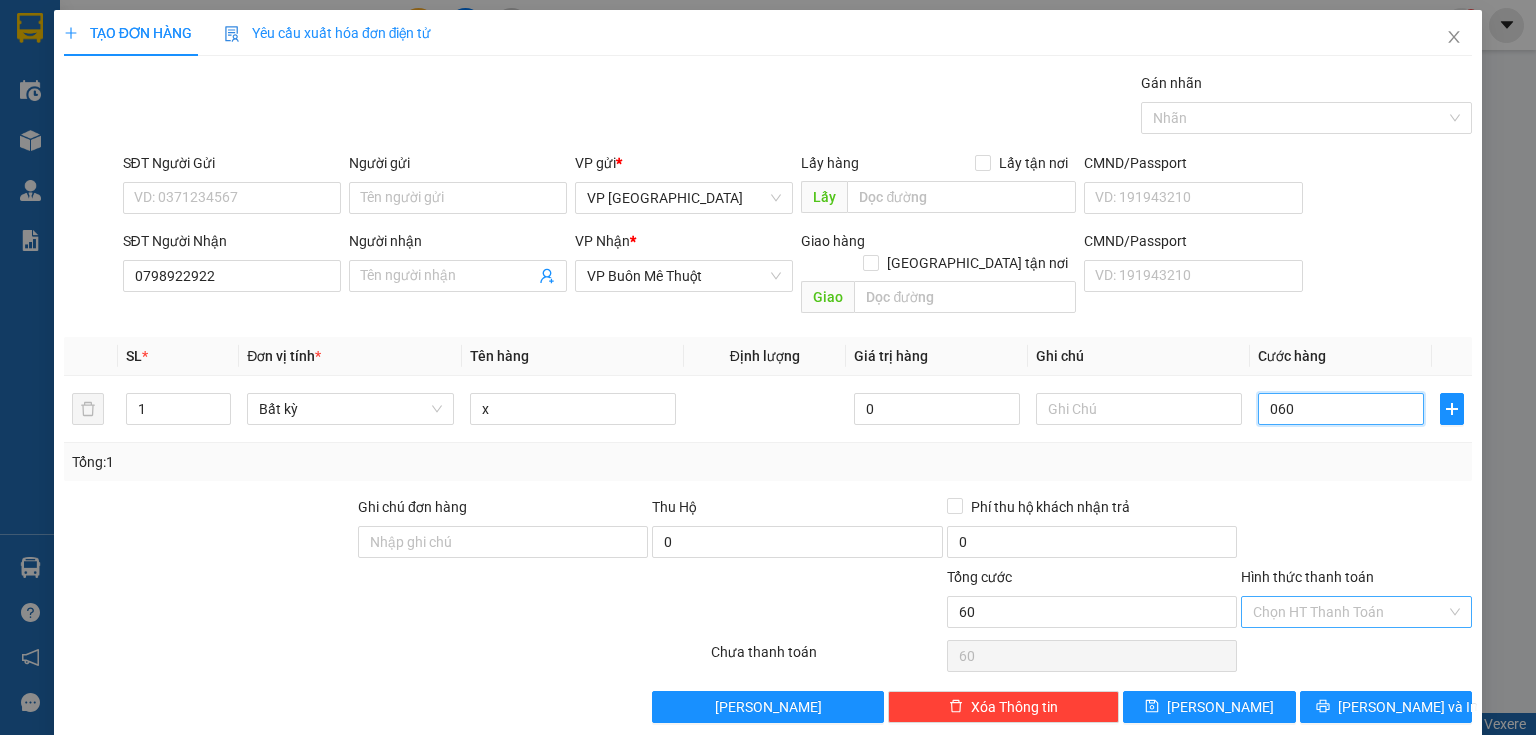 type on "060" 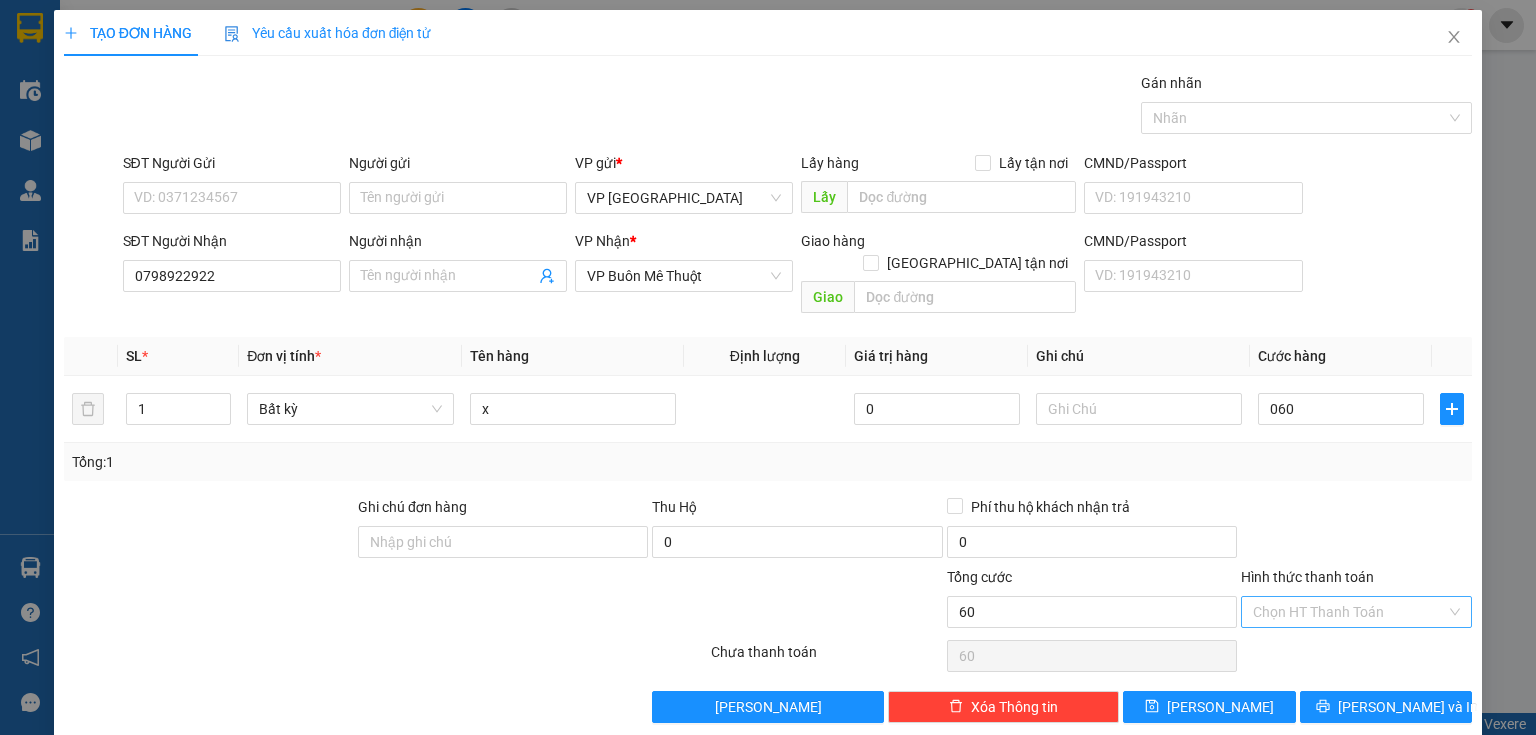 type on "60.000" 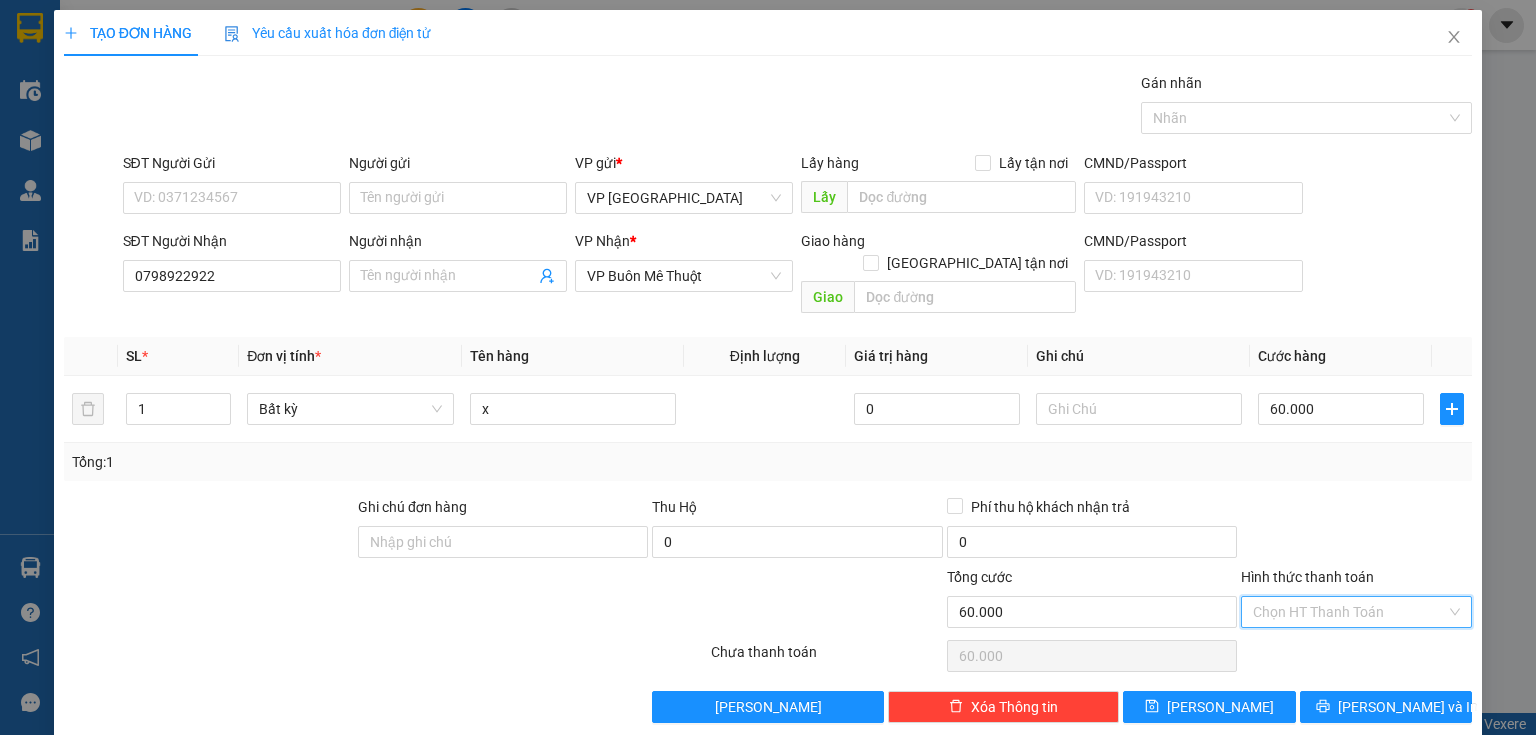click on "Hình thức thanh toán" at bounding box center [1349, 612] 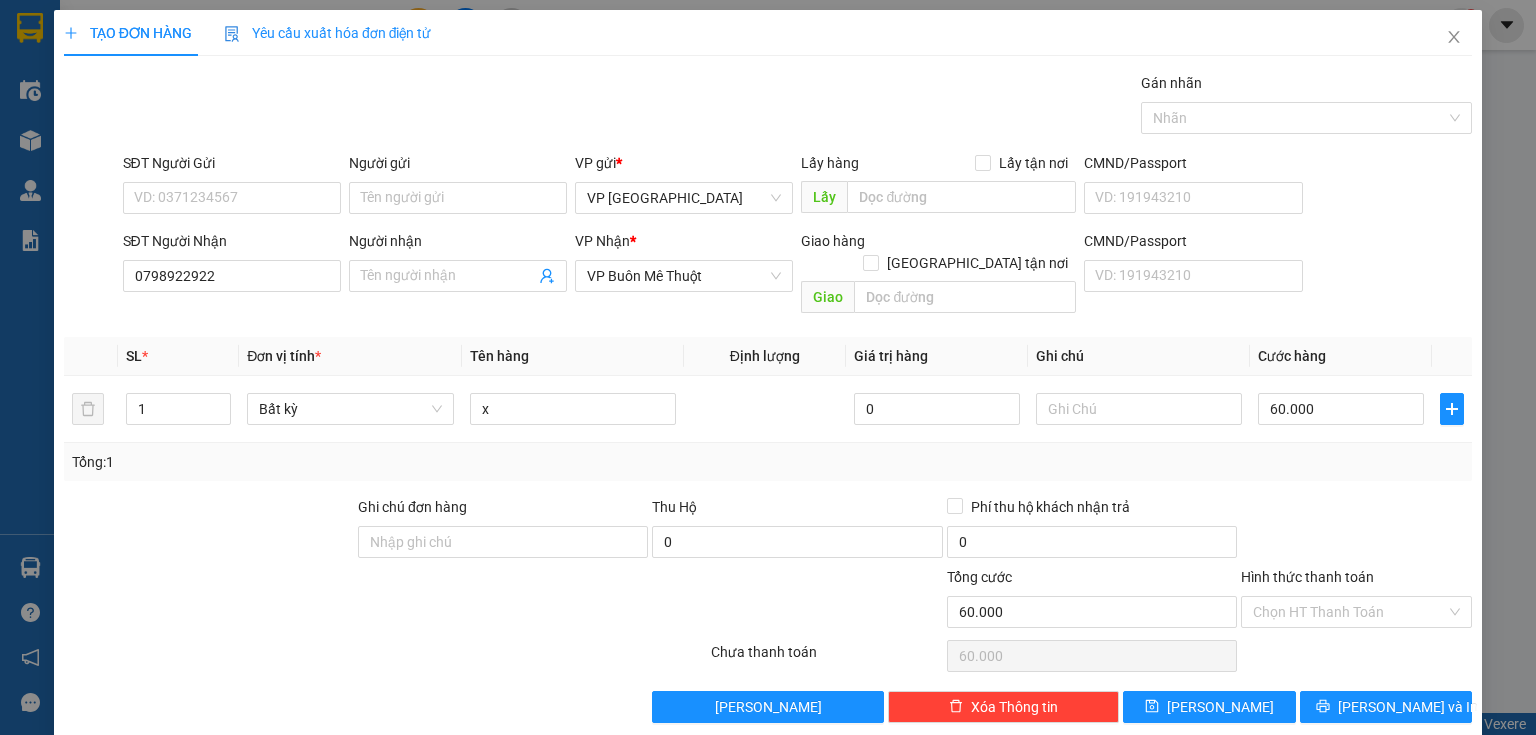 click at bounding box center [1356, 531] 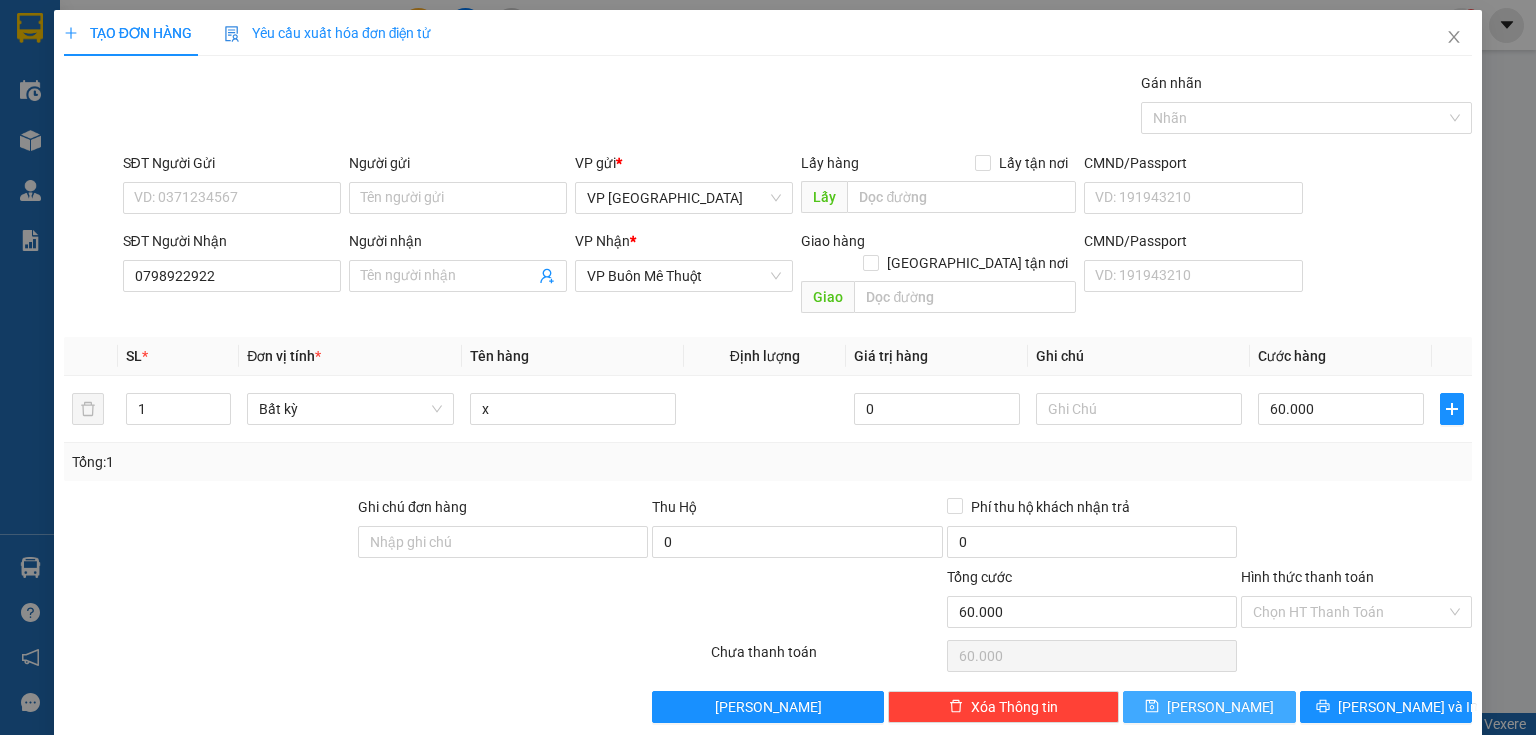 click on "Lưu" at bounding box center [1220, 707] 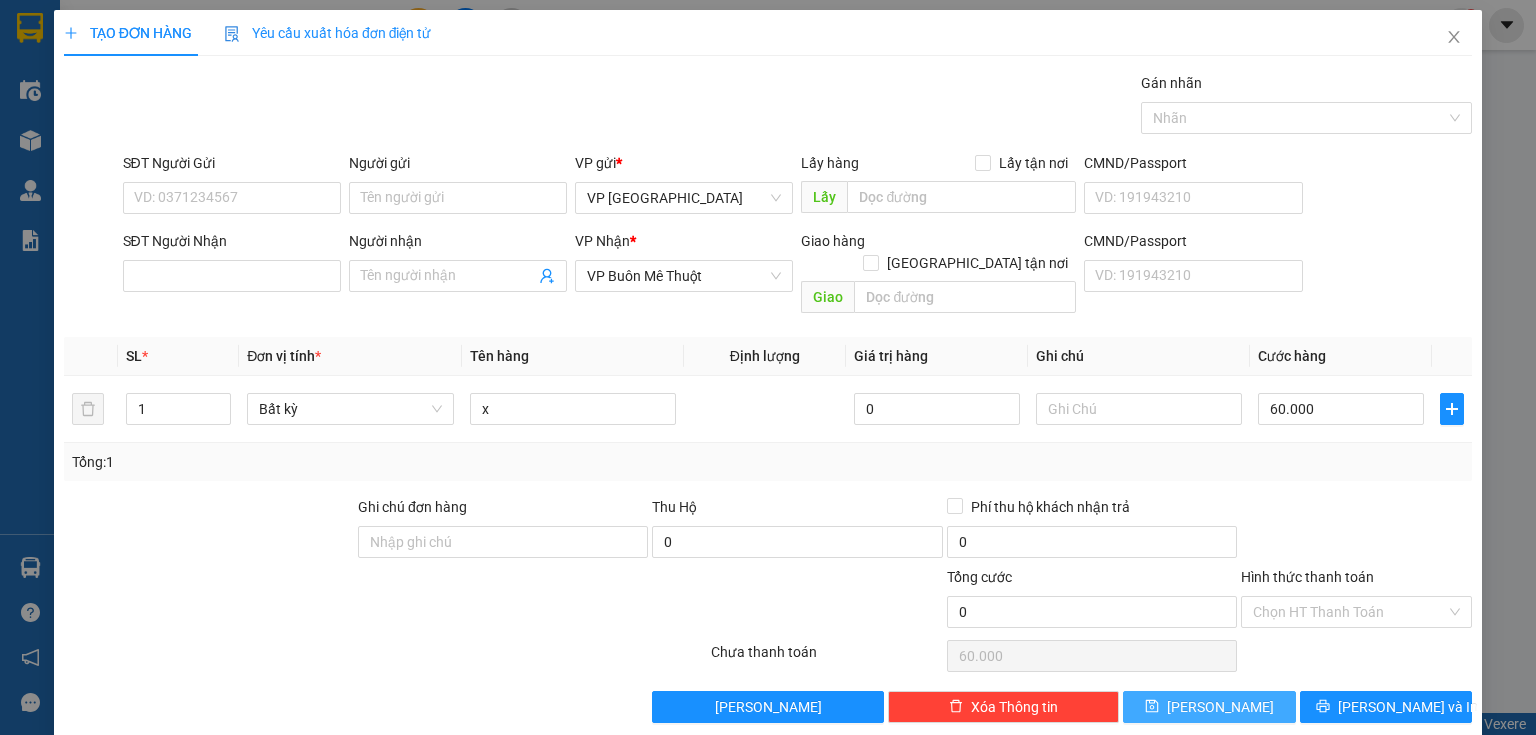 type on "0" 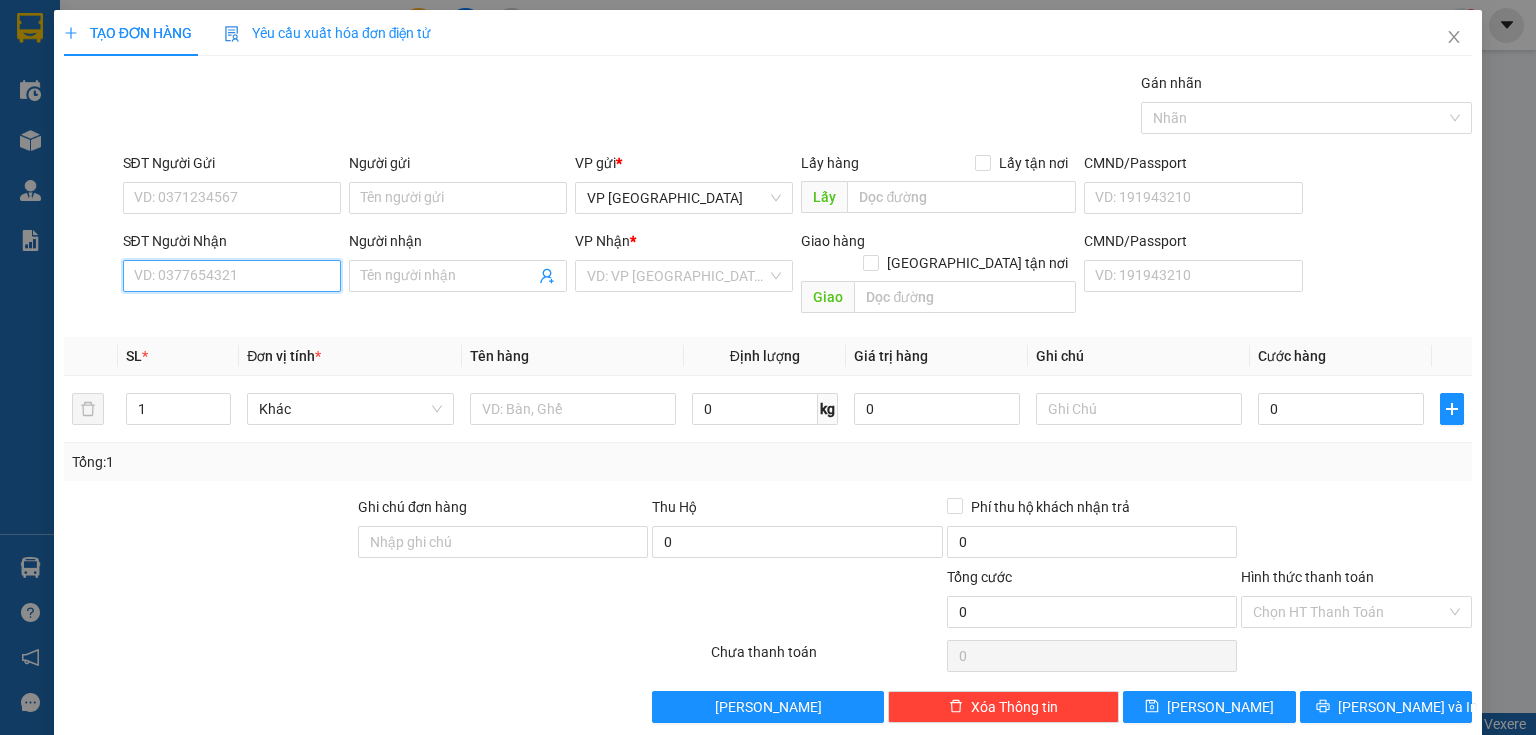 click on "SĐT Người Nhận" at bounding box center [232, 276] 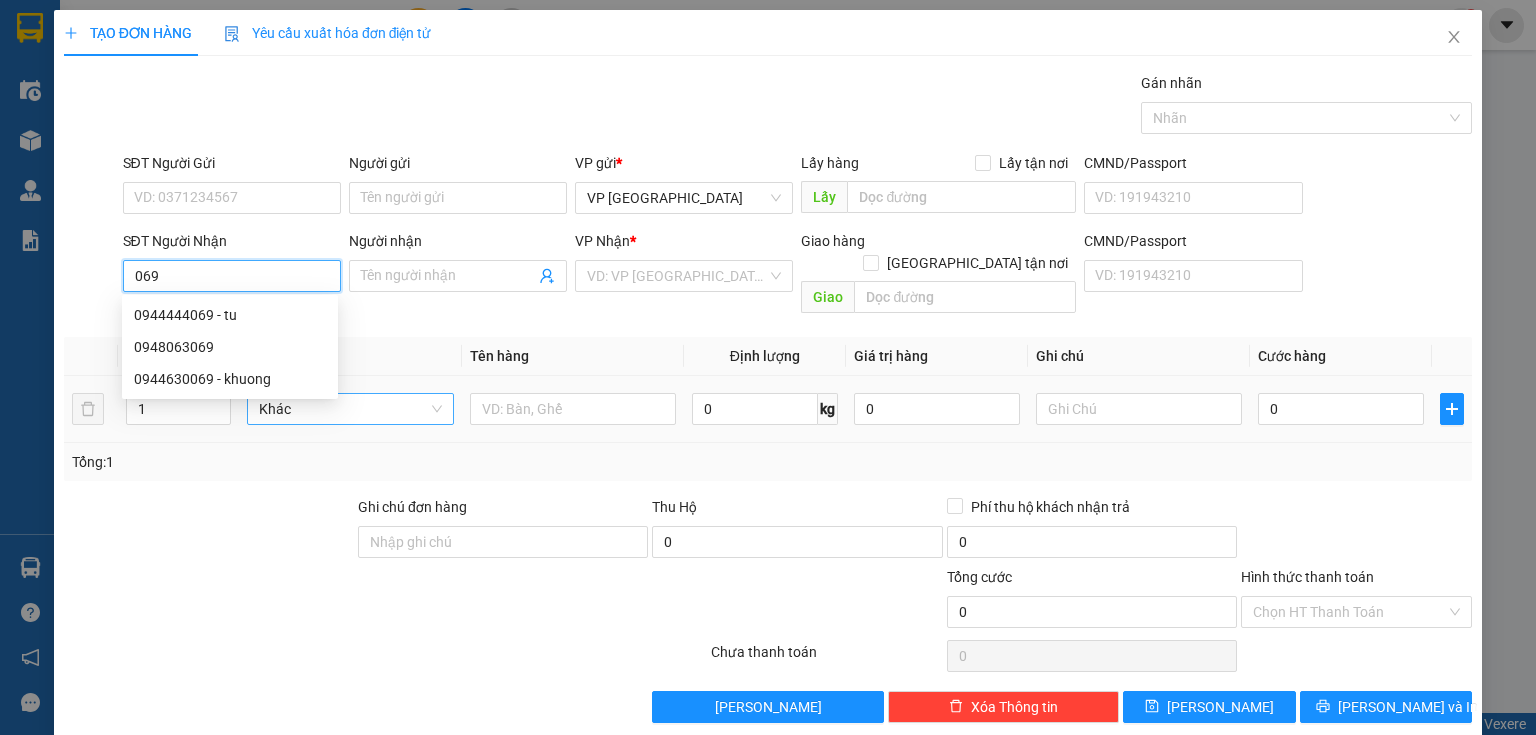 click on "Khác" at bounding box center [350, 409] 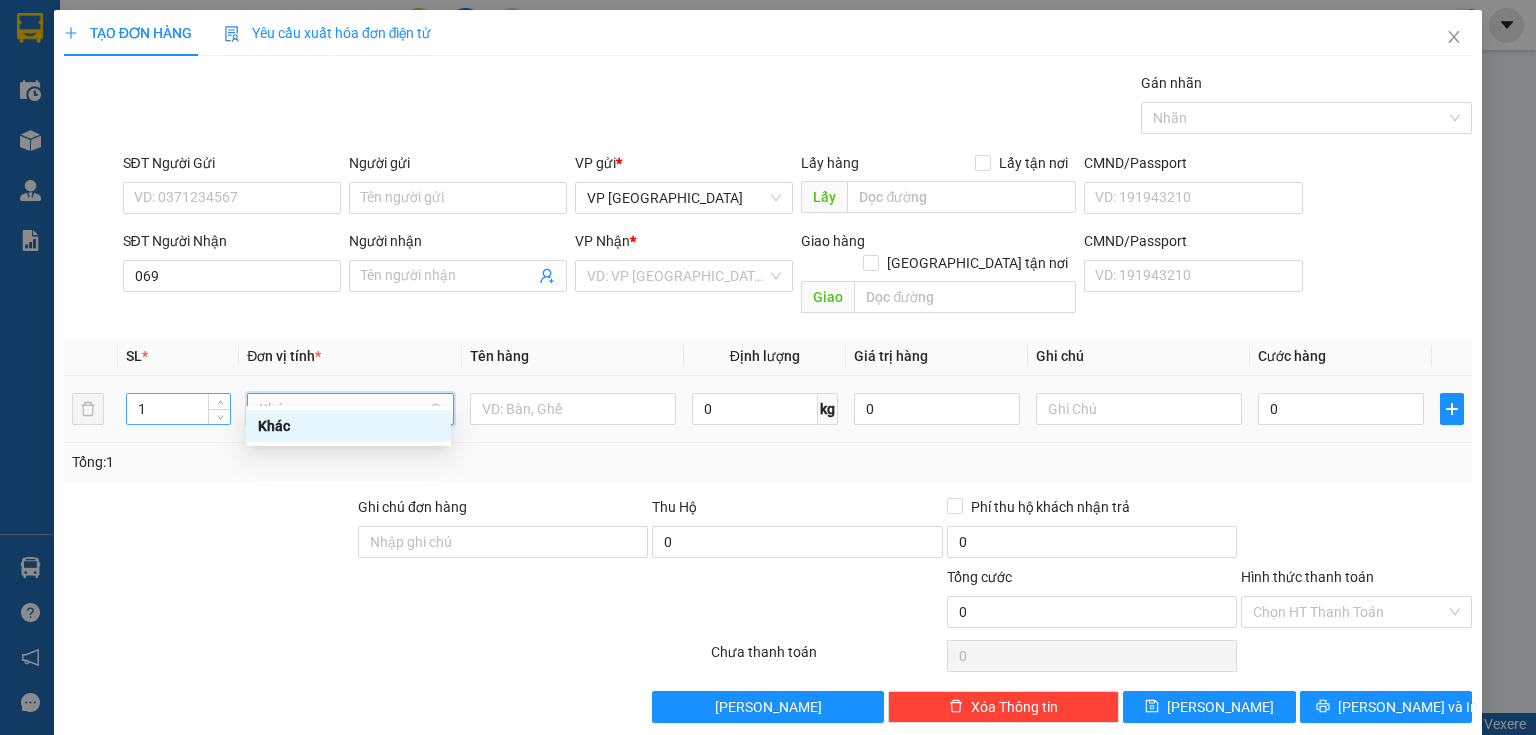click on "1" at bounding box center (178, 409) 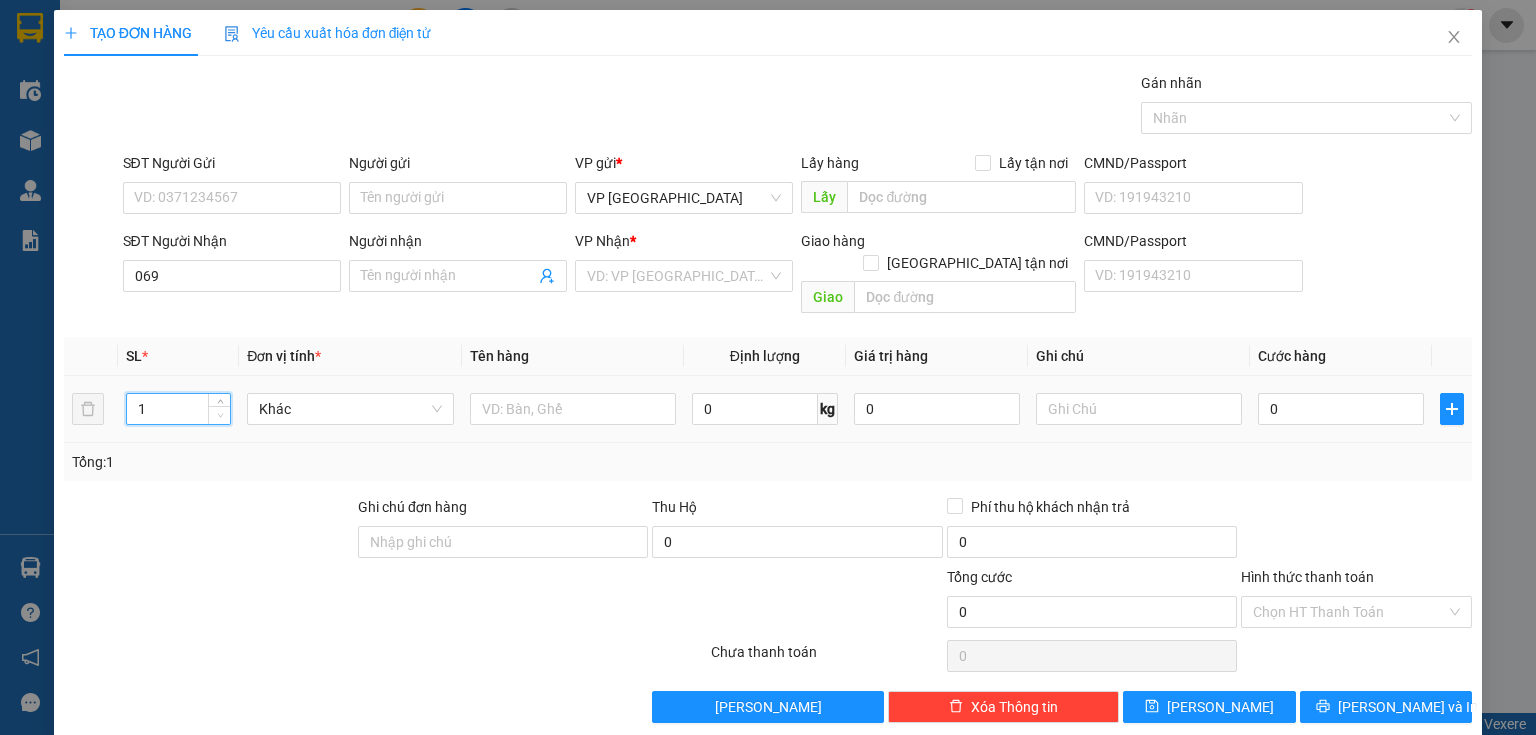 click 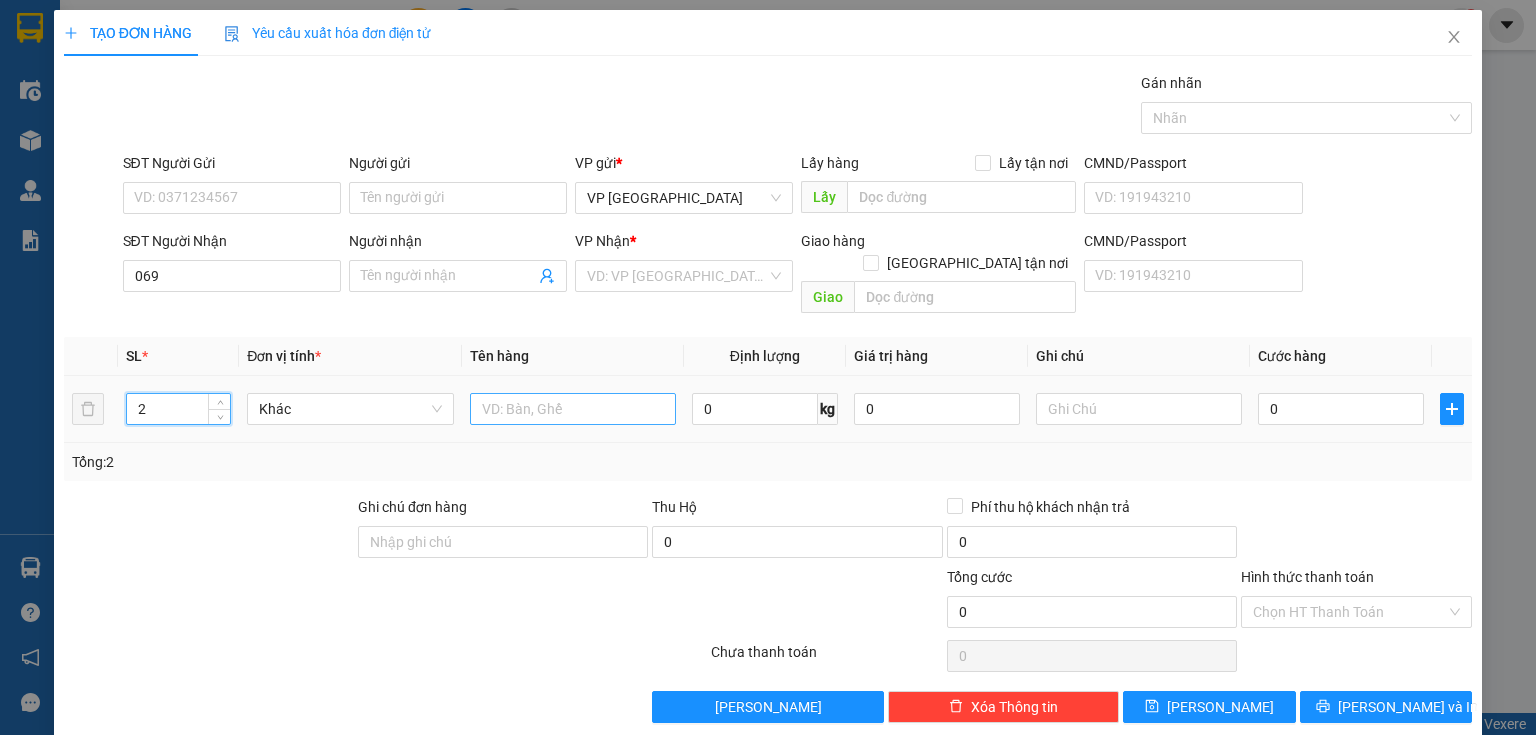 type on "2" 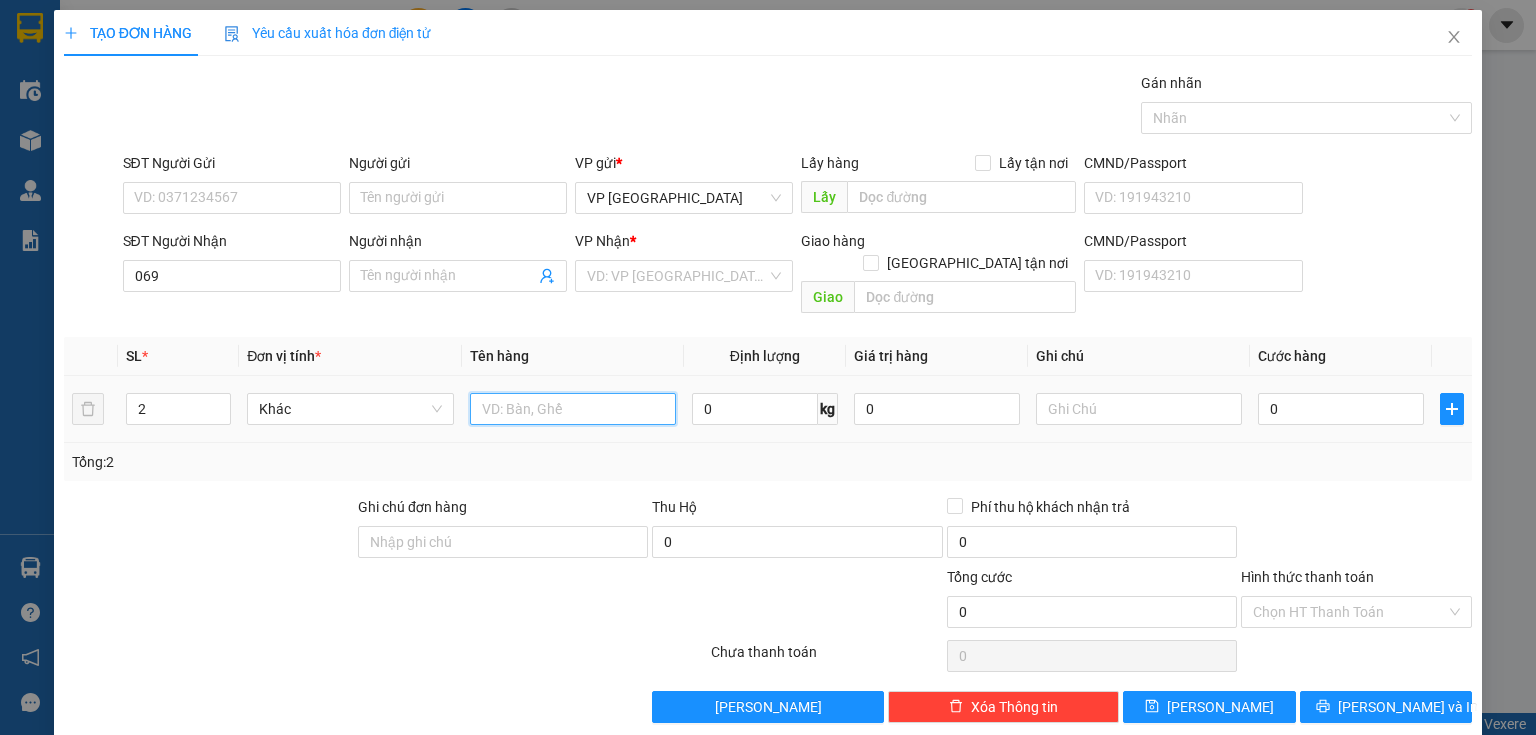 click at bounding box center [573, 409] 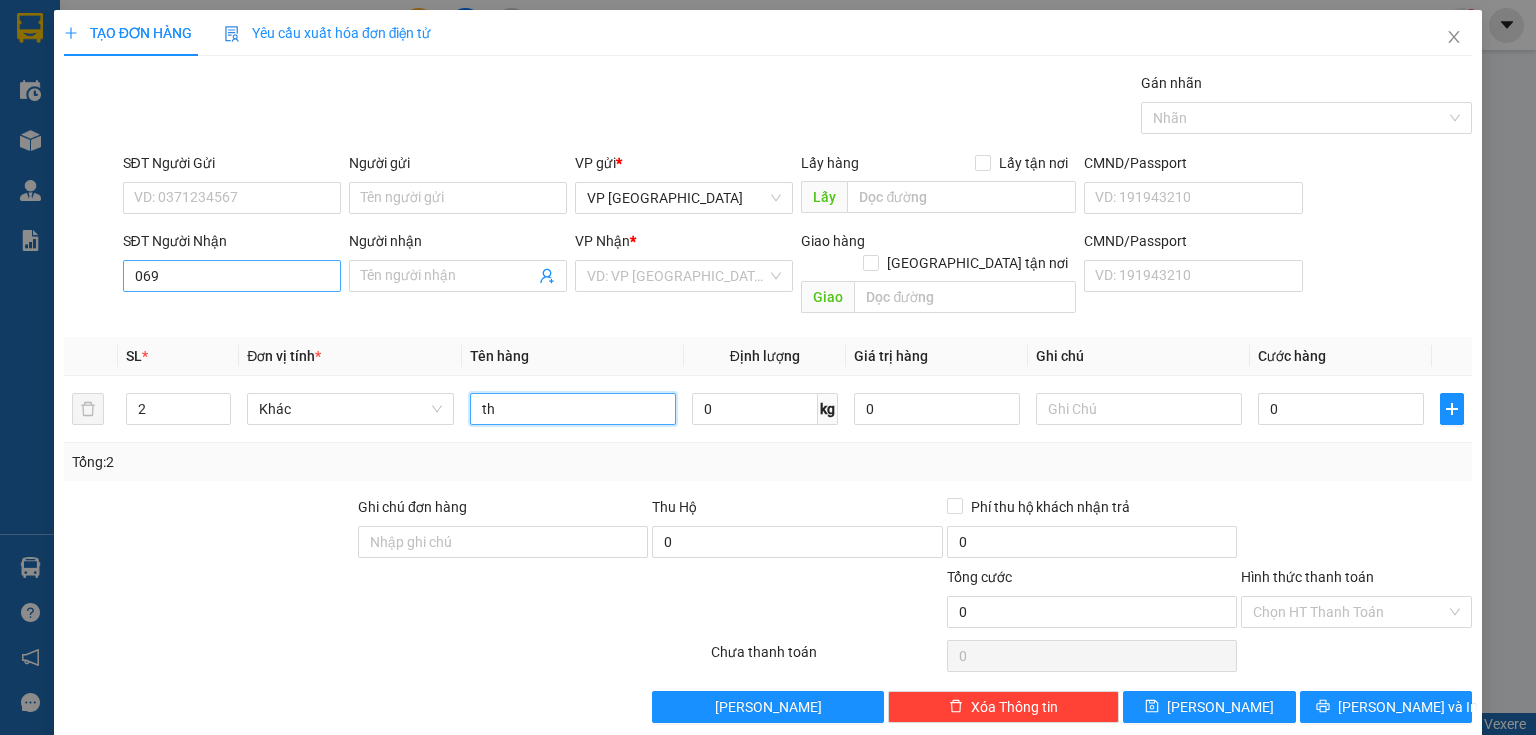 type on "th" 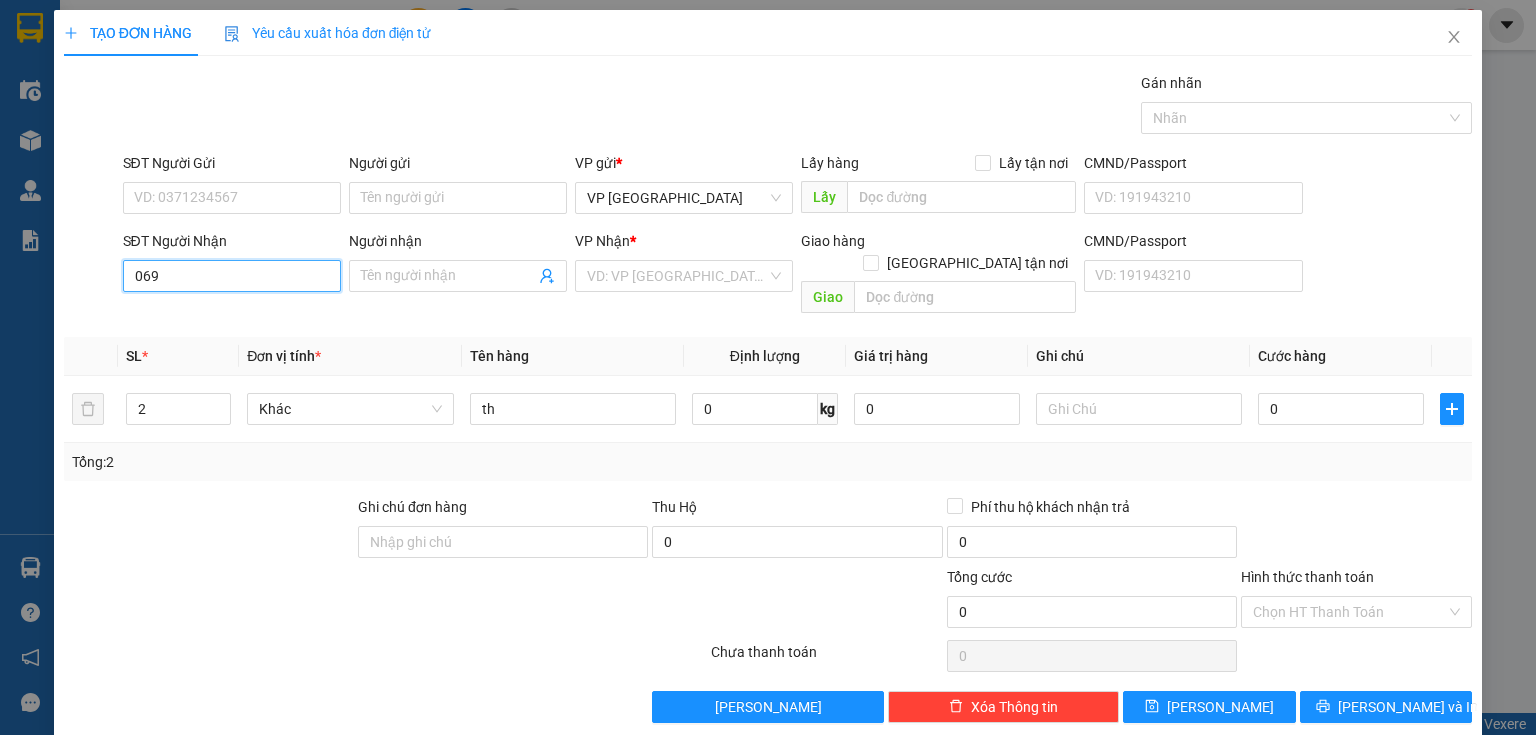 click on "069" at bounding box center [232, 276] 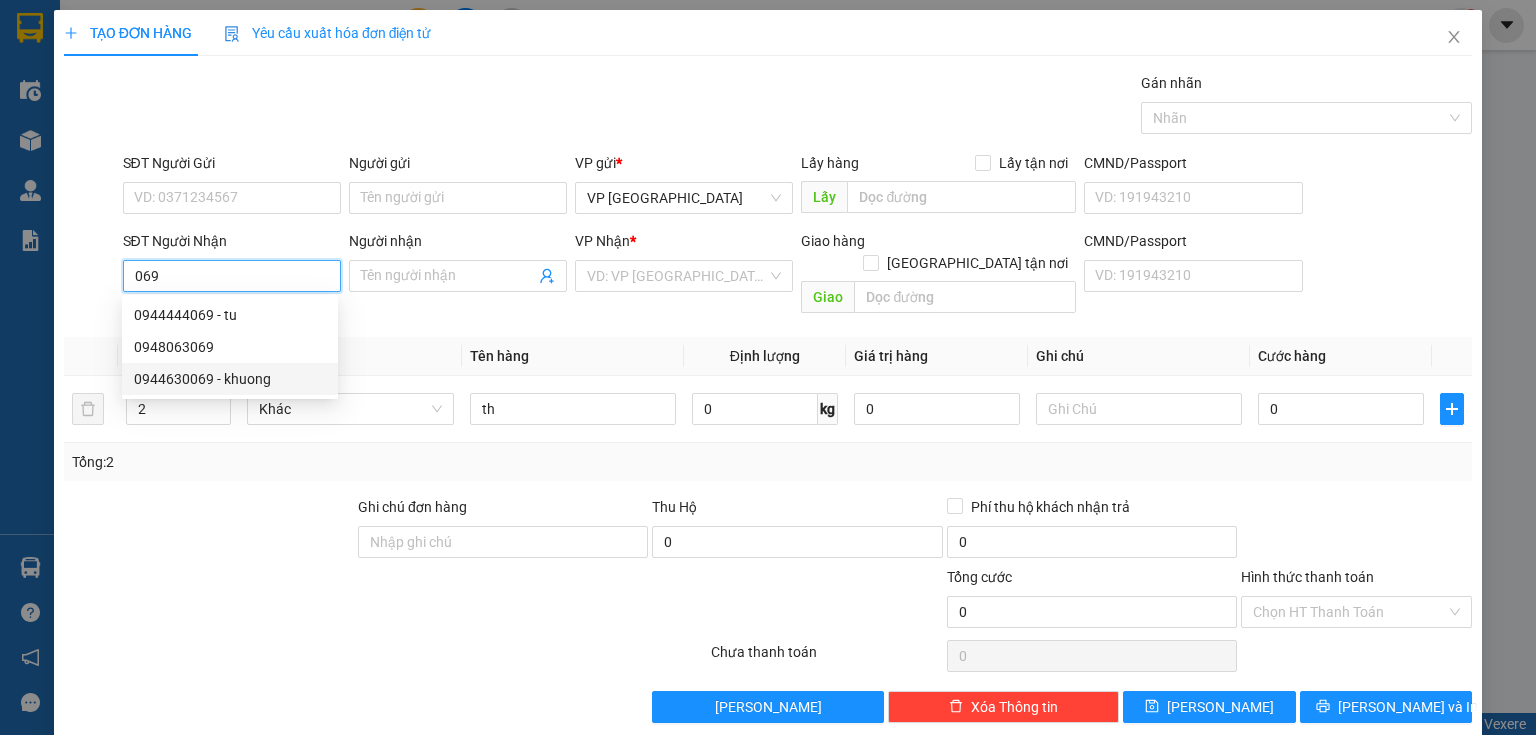 click on "0944630069 - khuong" at bounding box center (230, 379) 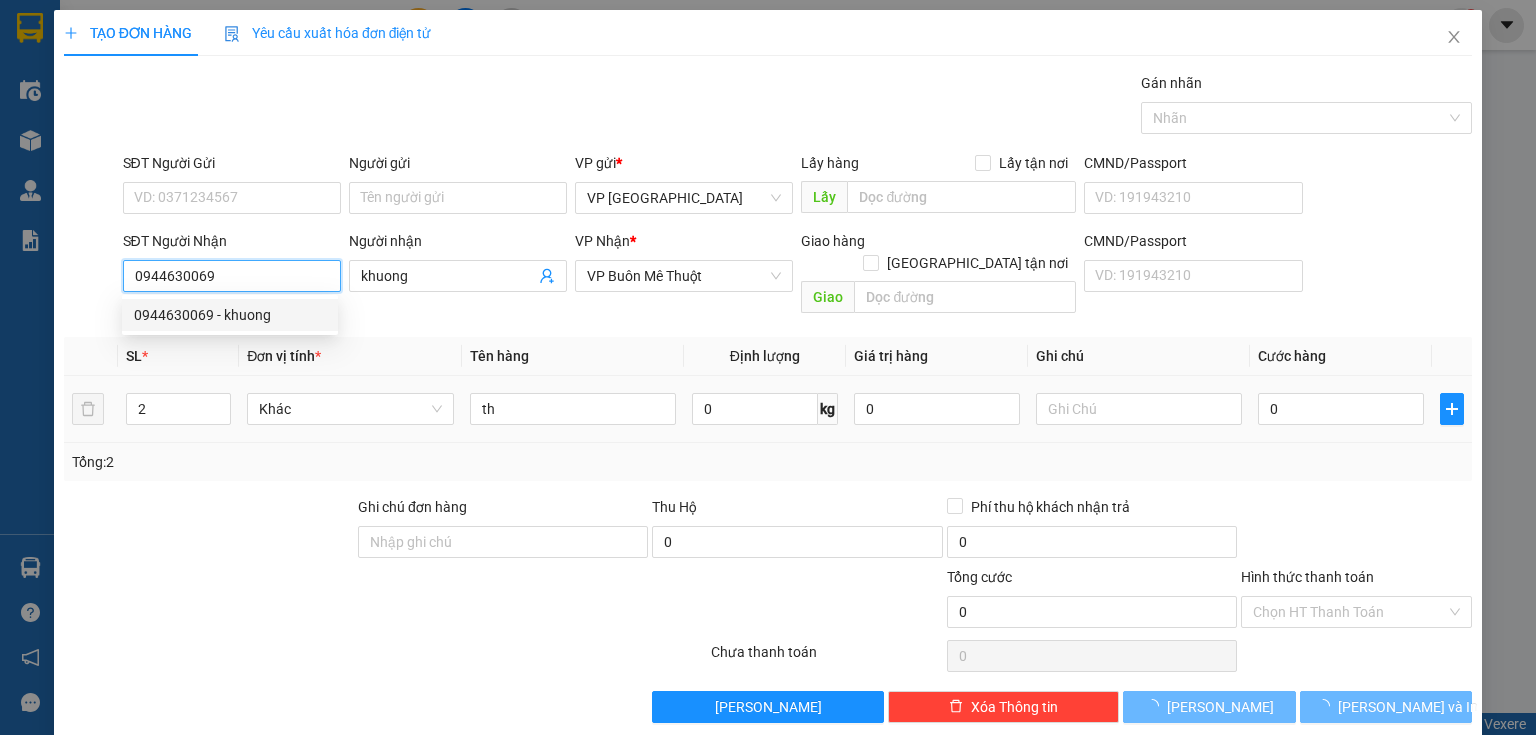 type on "250.000" 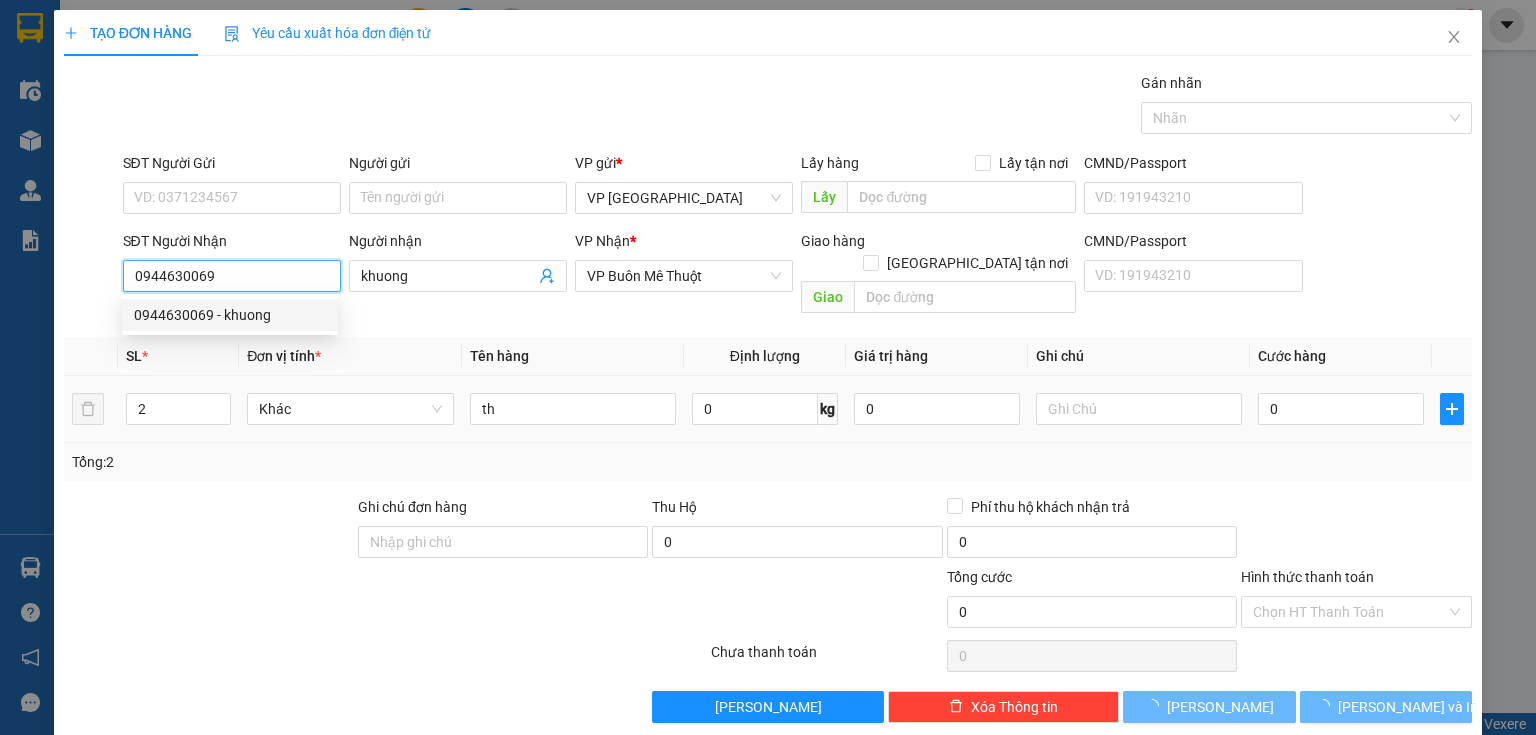 type on "250.000" 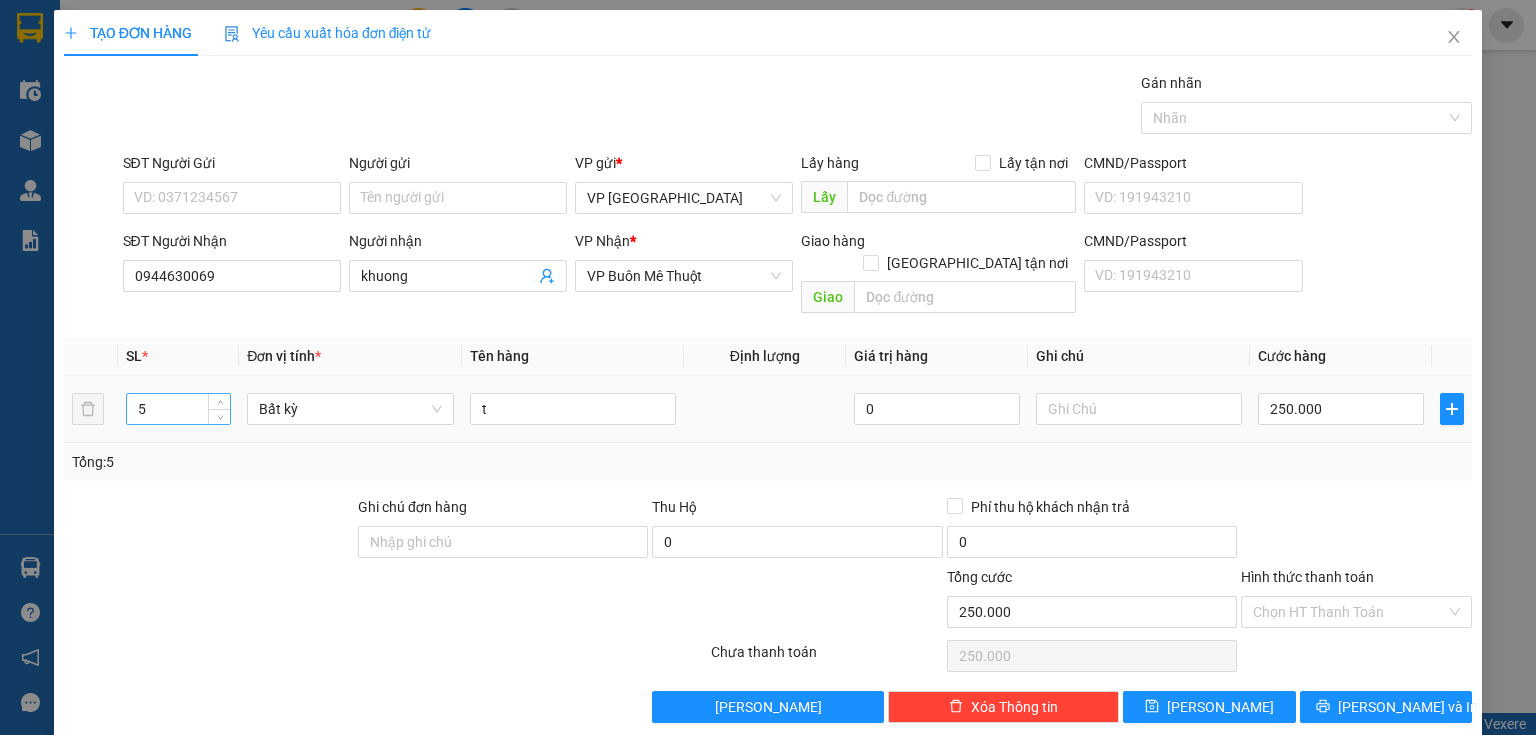 click on "5" at bounding box center (178, 409) 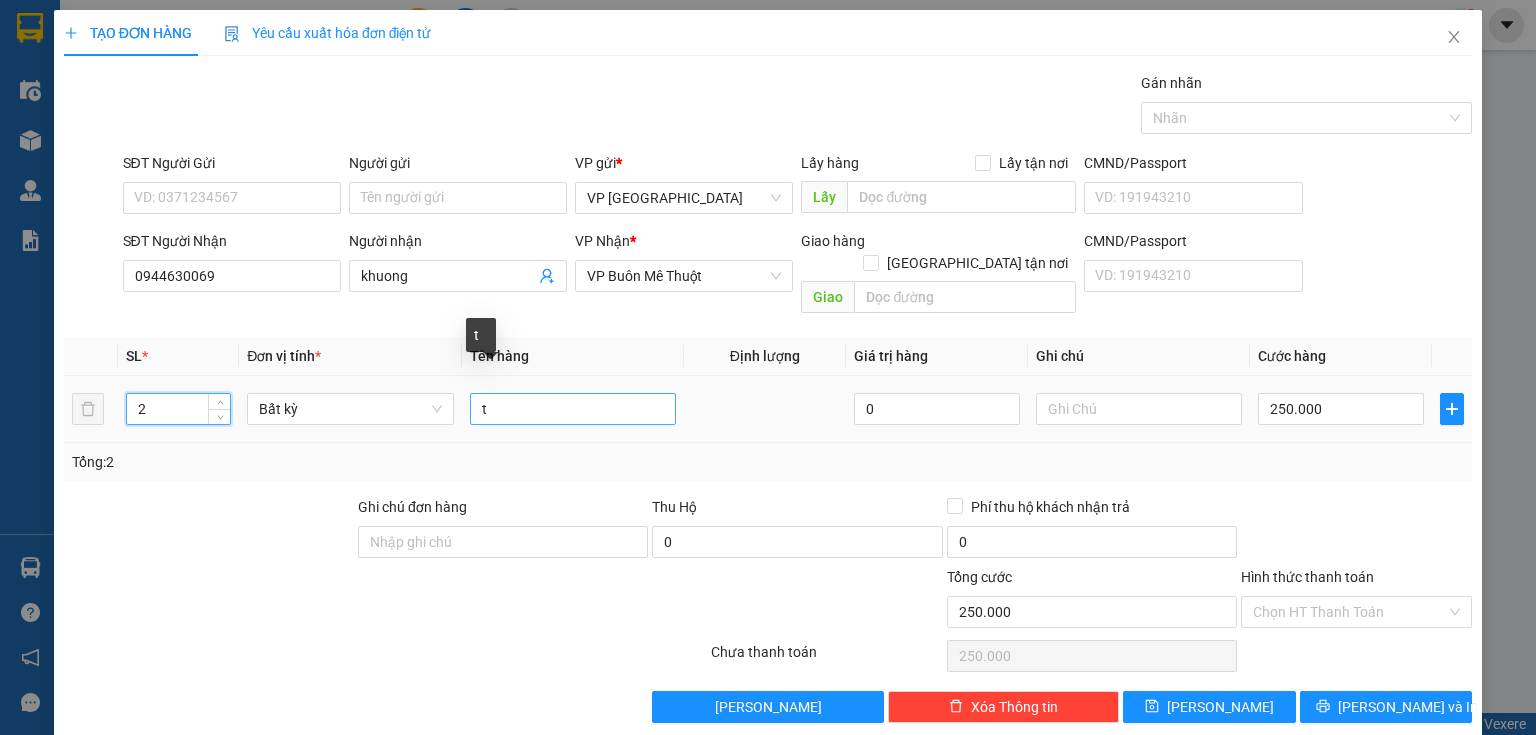 type on "2" 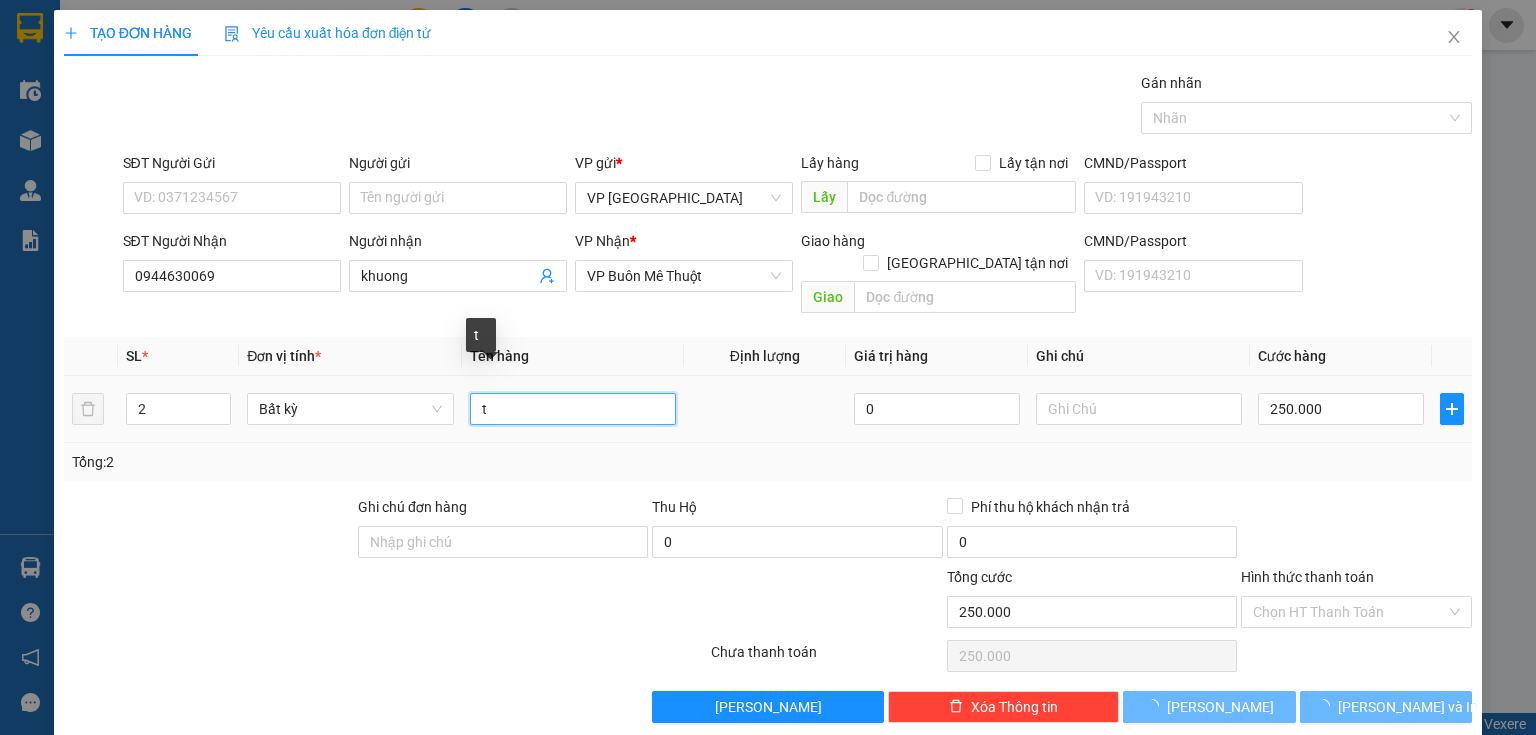 click on "t" at bounding box center [573, 409] 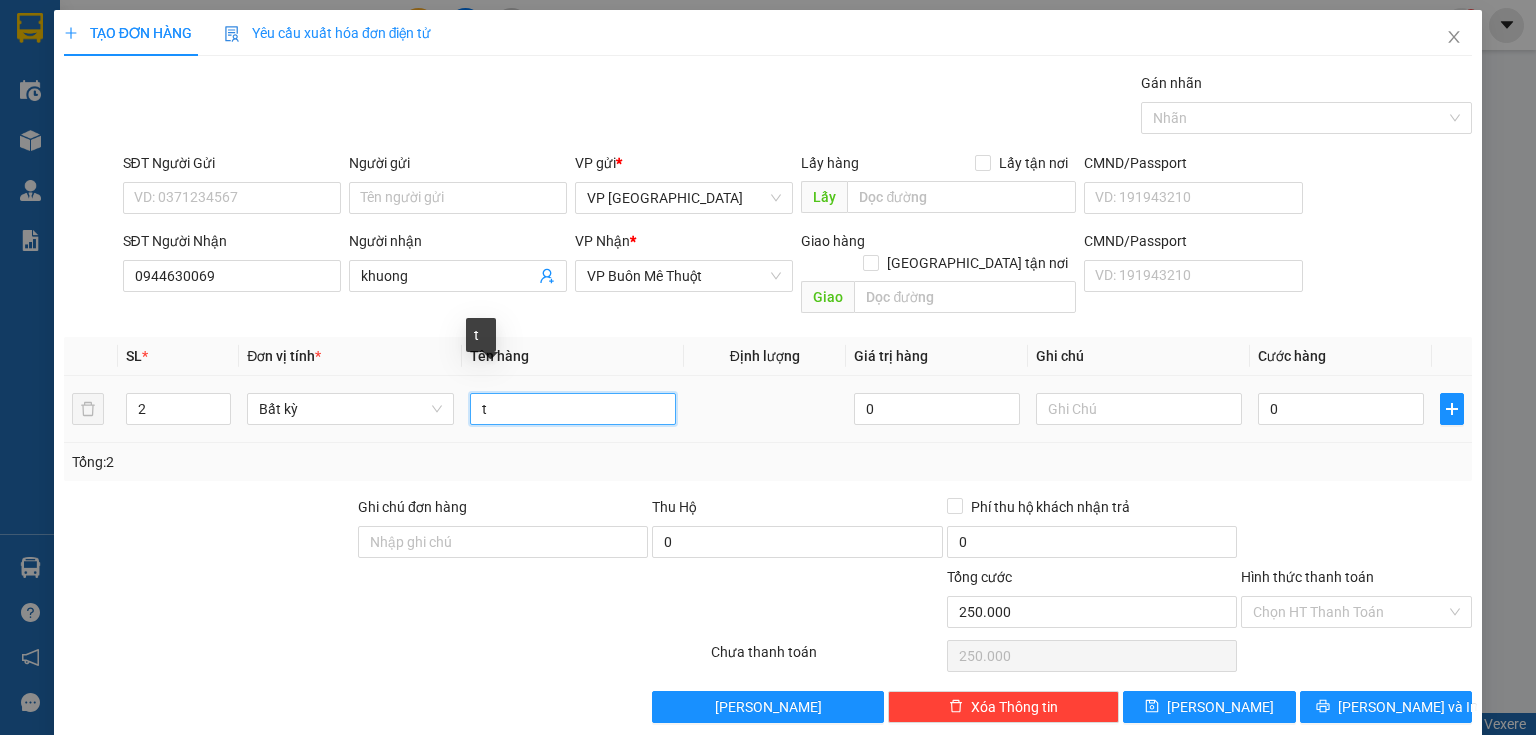 type on "0" 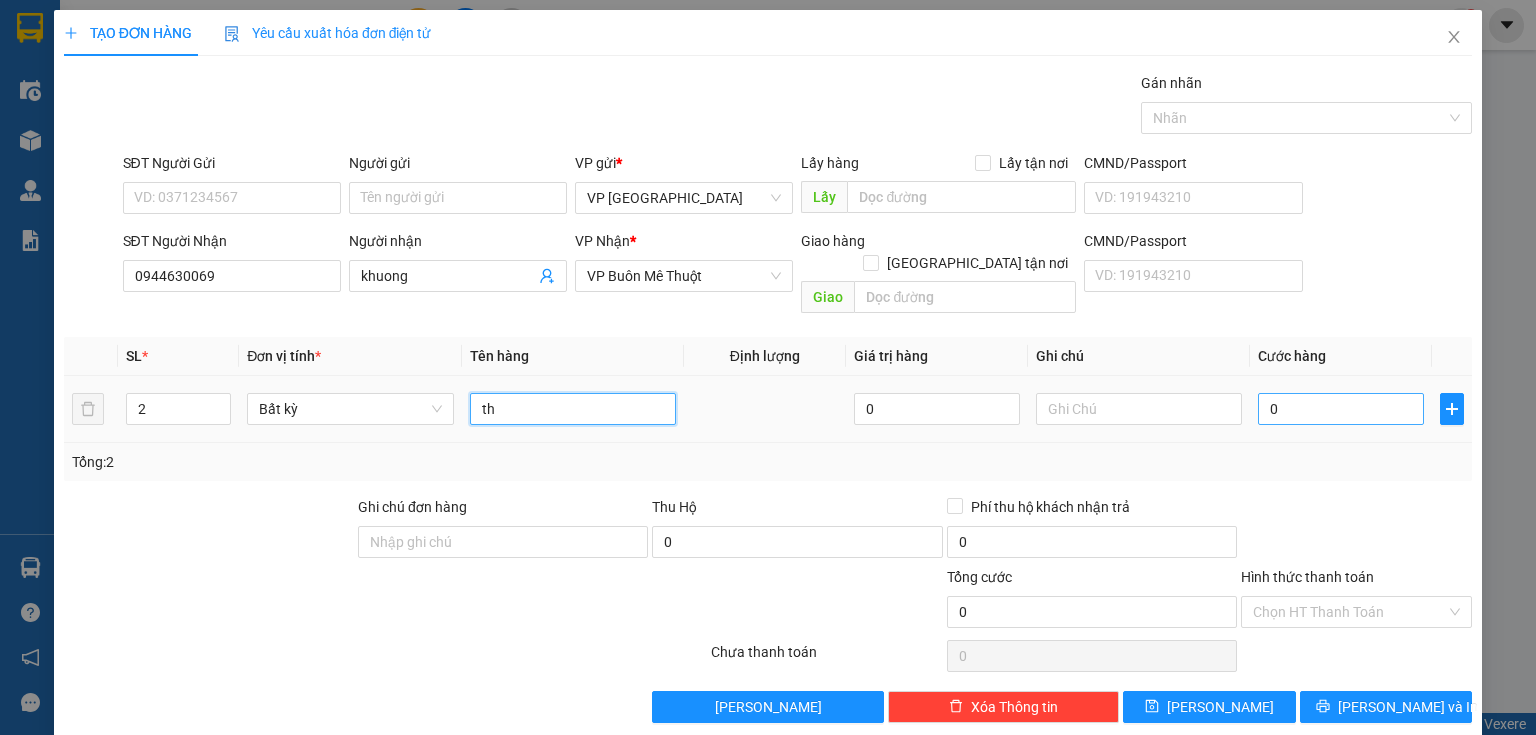type on "th" 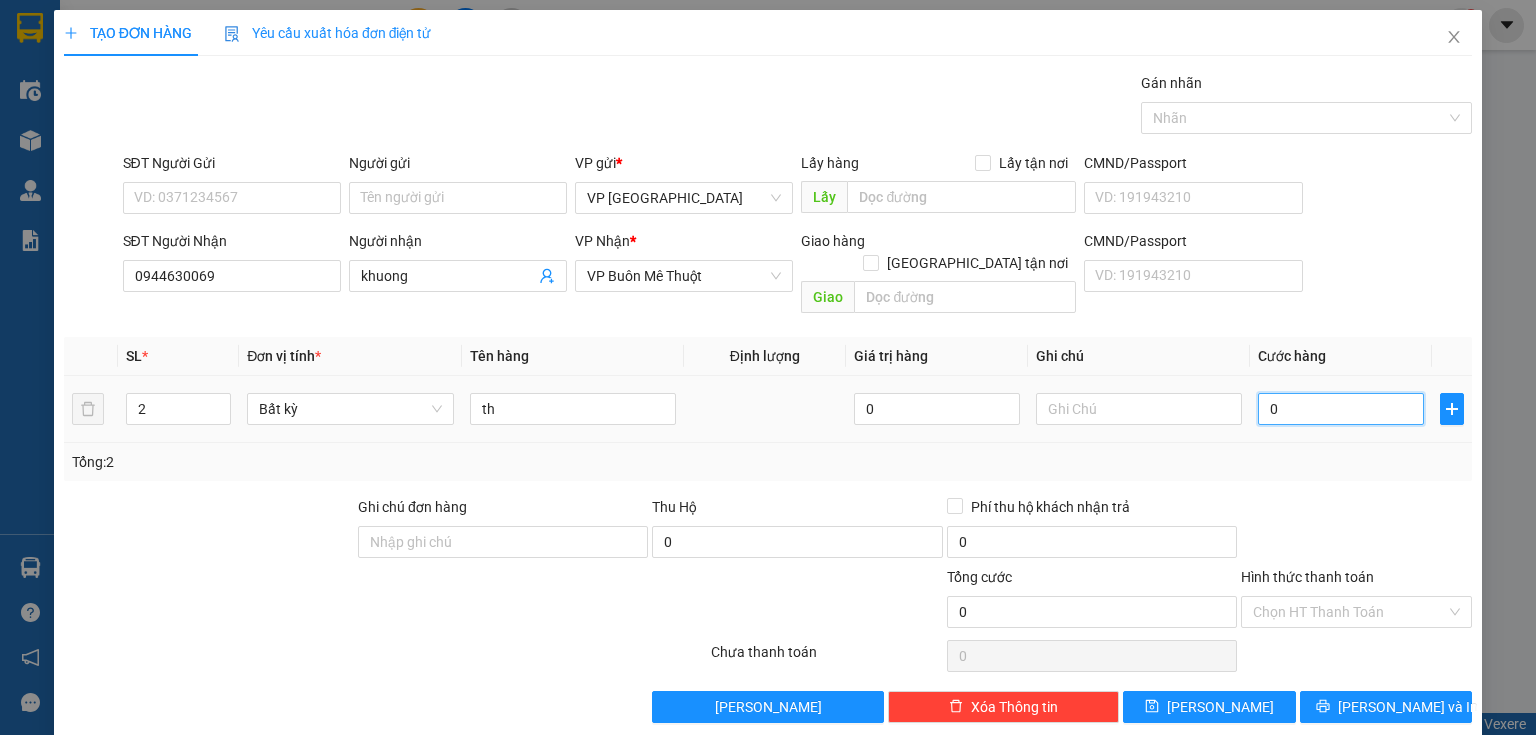 click on "0" at bounding box center [1341, 409] 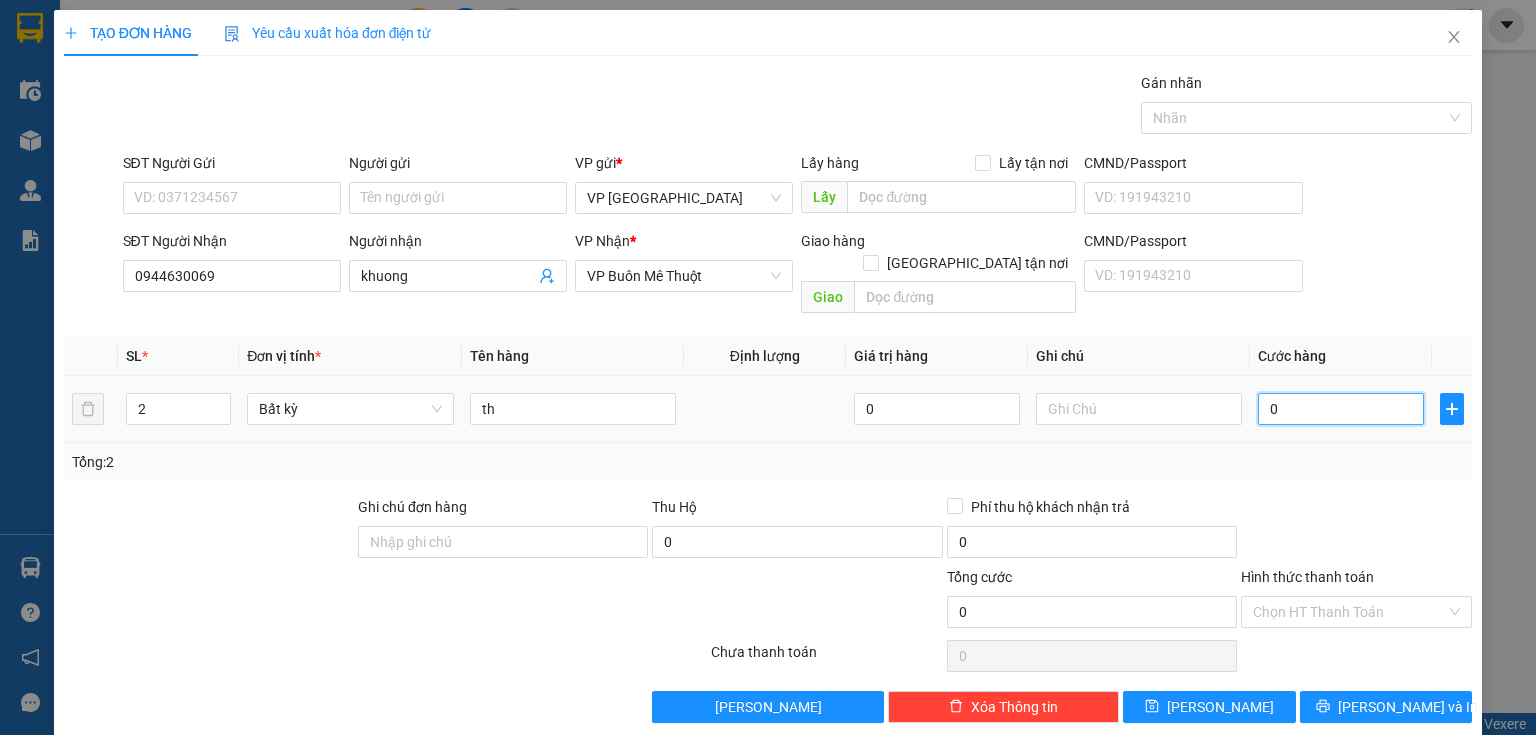 type on "8" 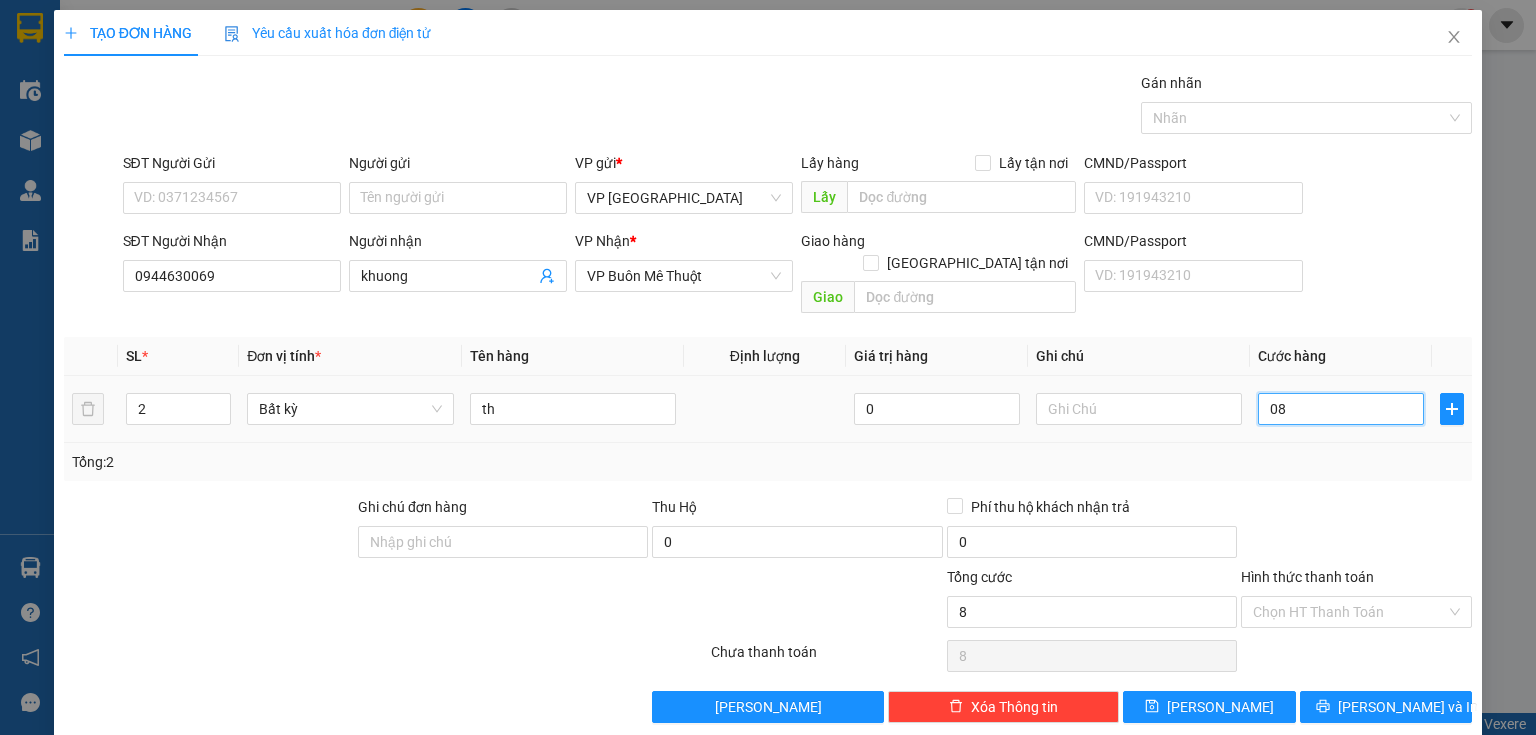 type on "80" 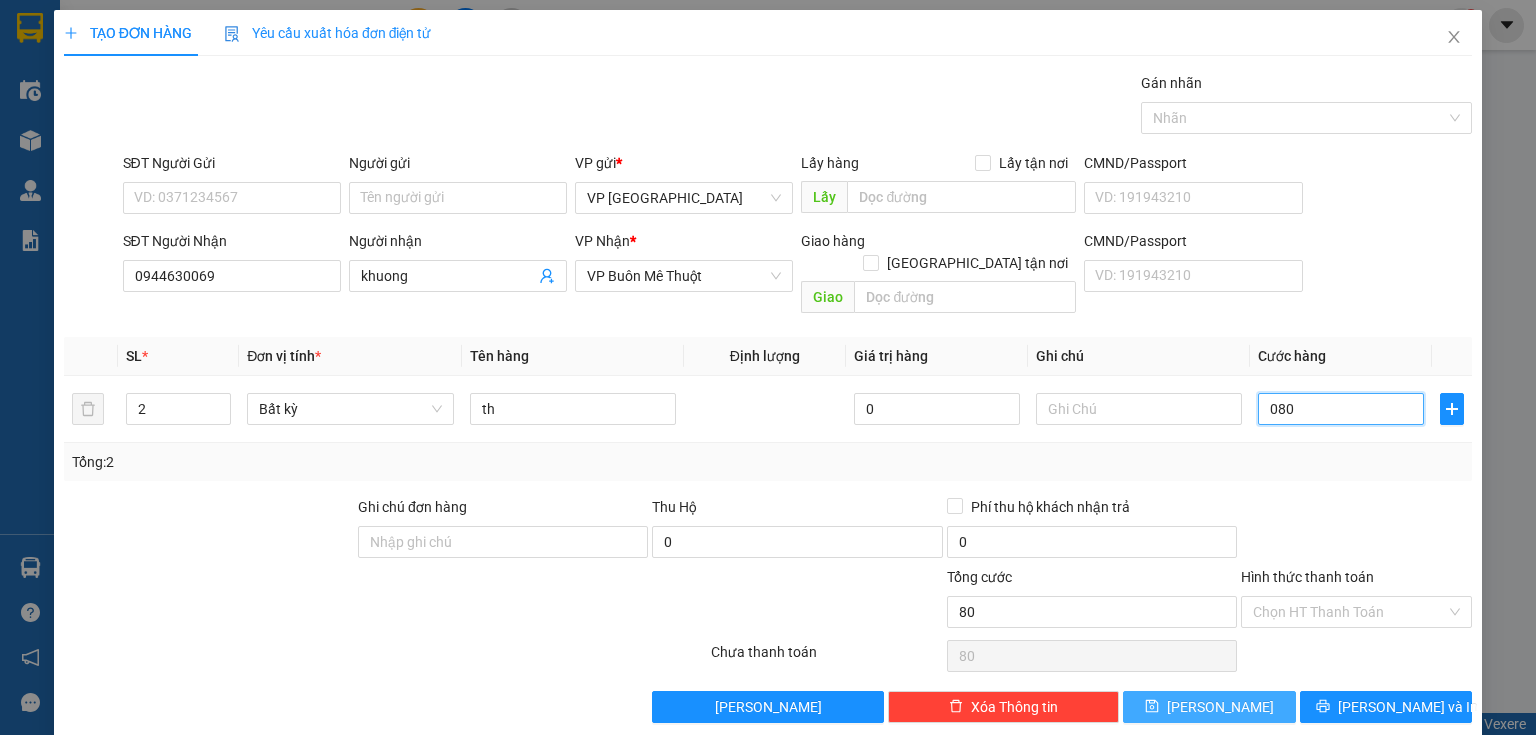 type on "080" 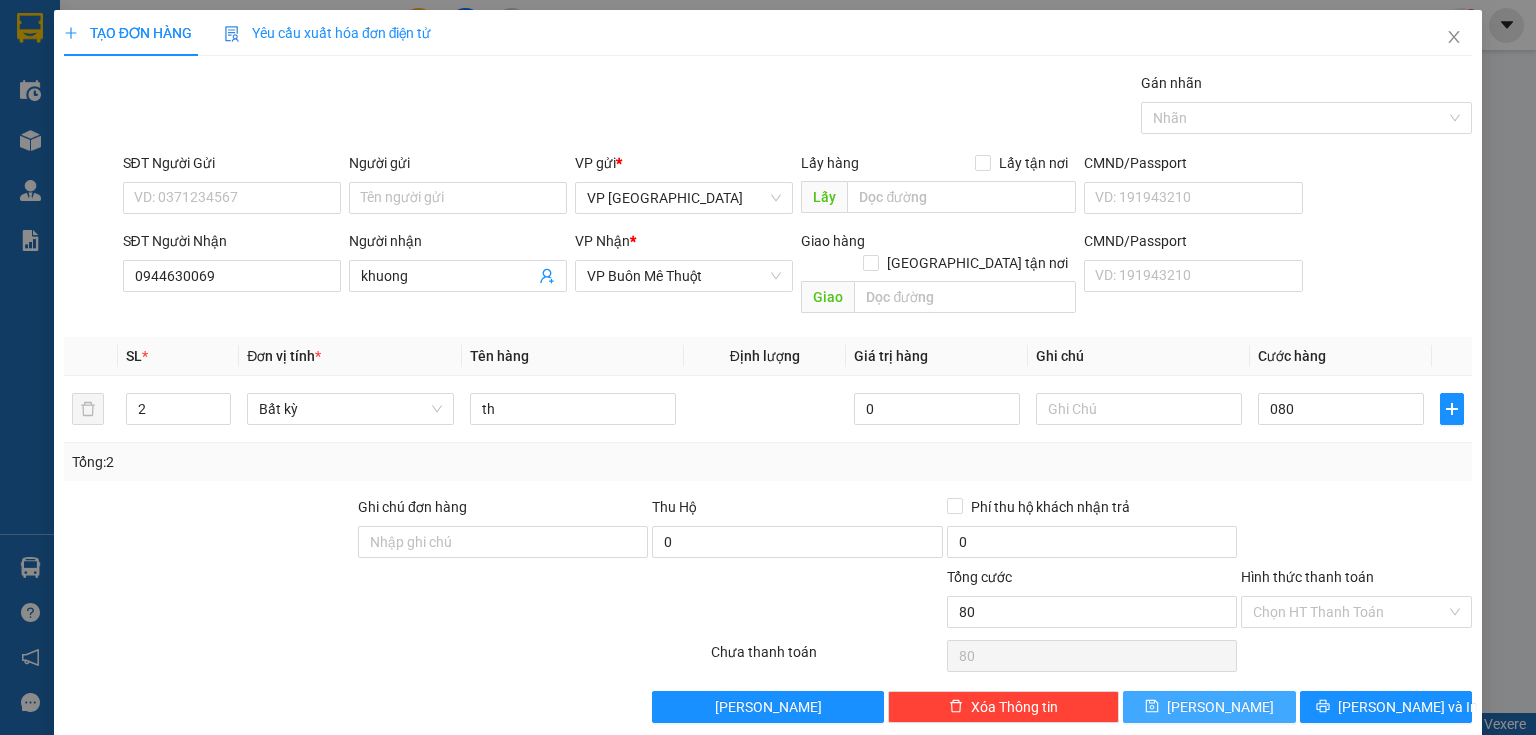 type on "80.000" 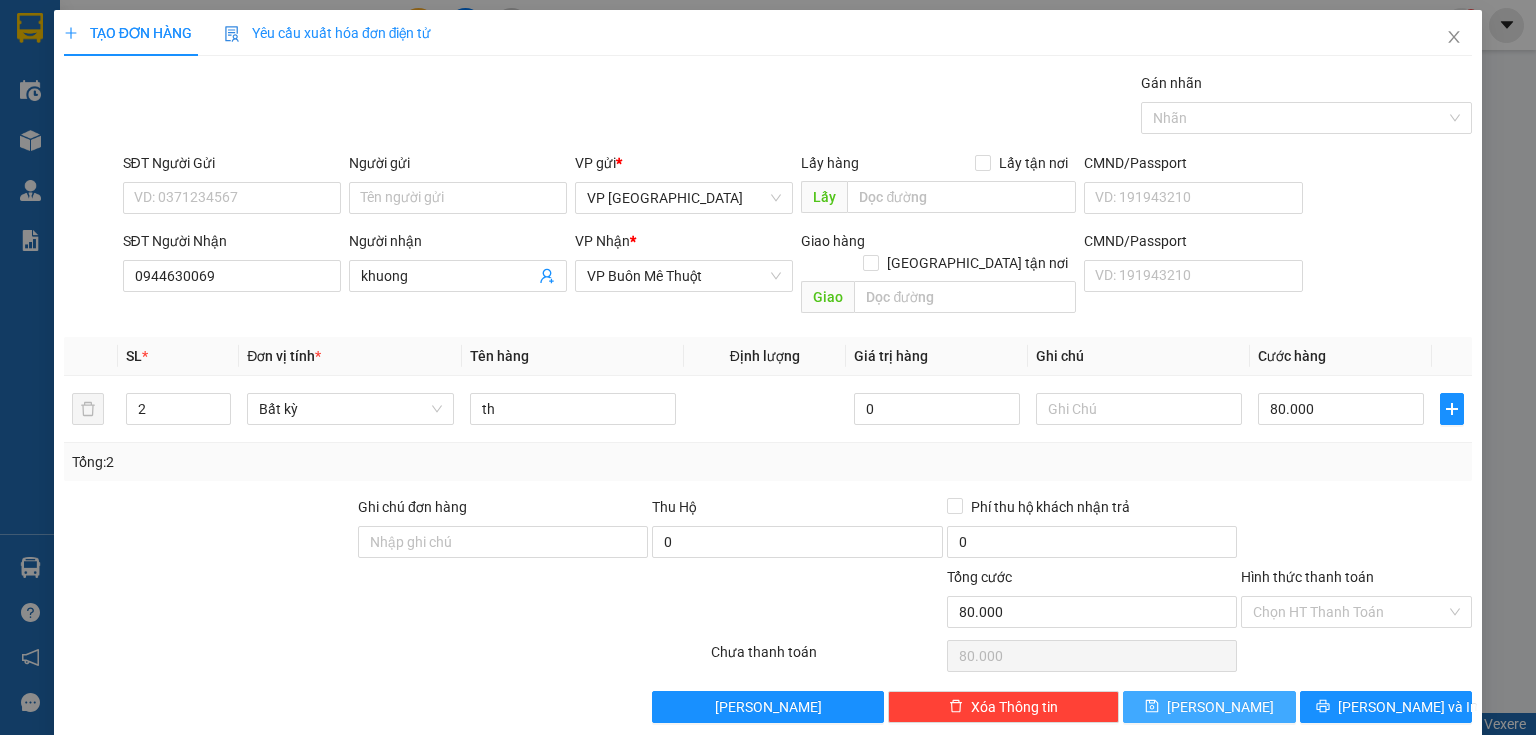 click on "[PERSON_NAME]" at bounding box center (1209, 707) 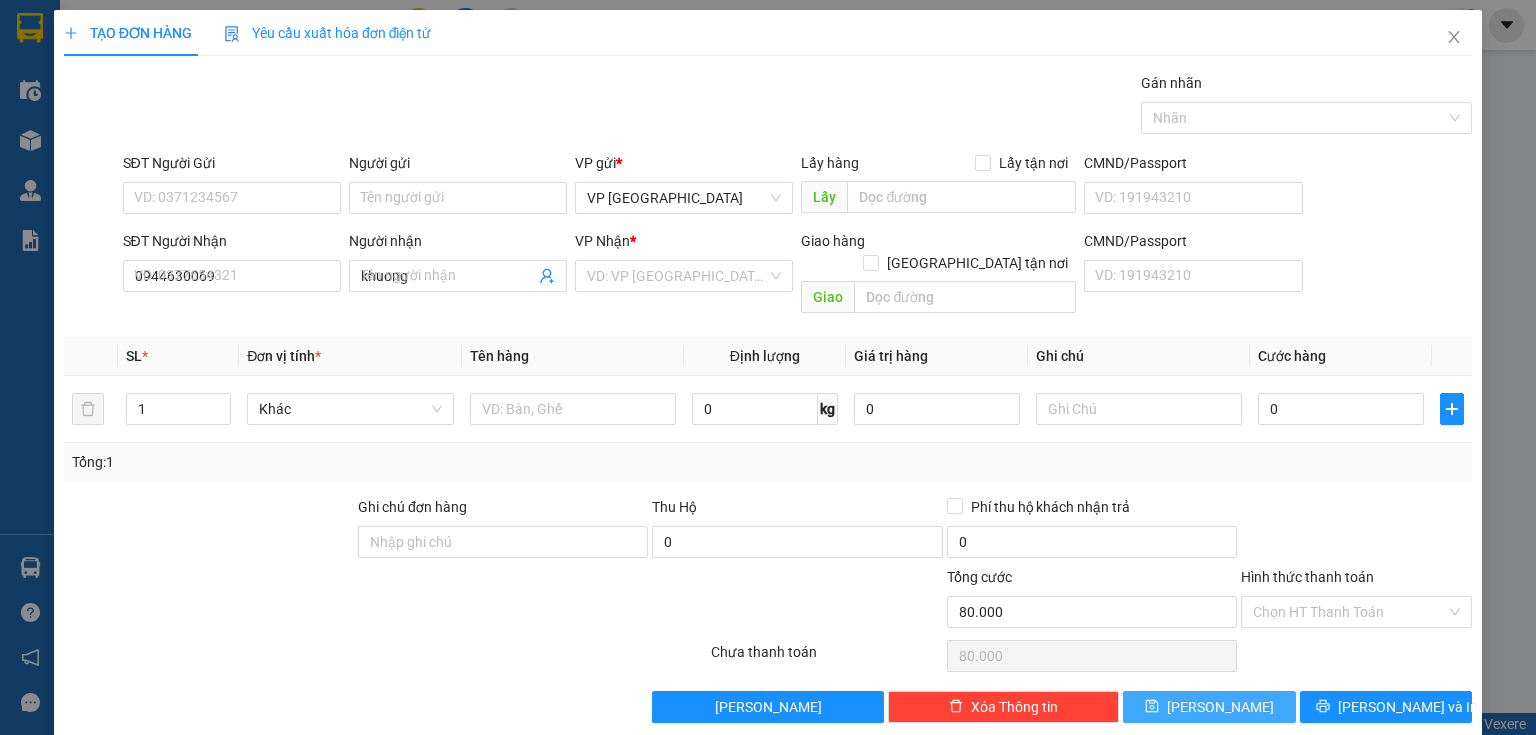 type 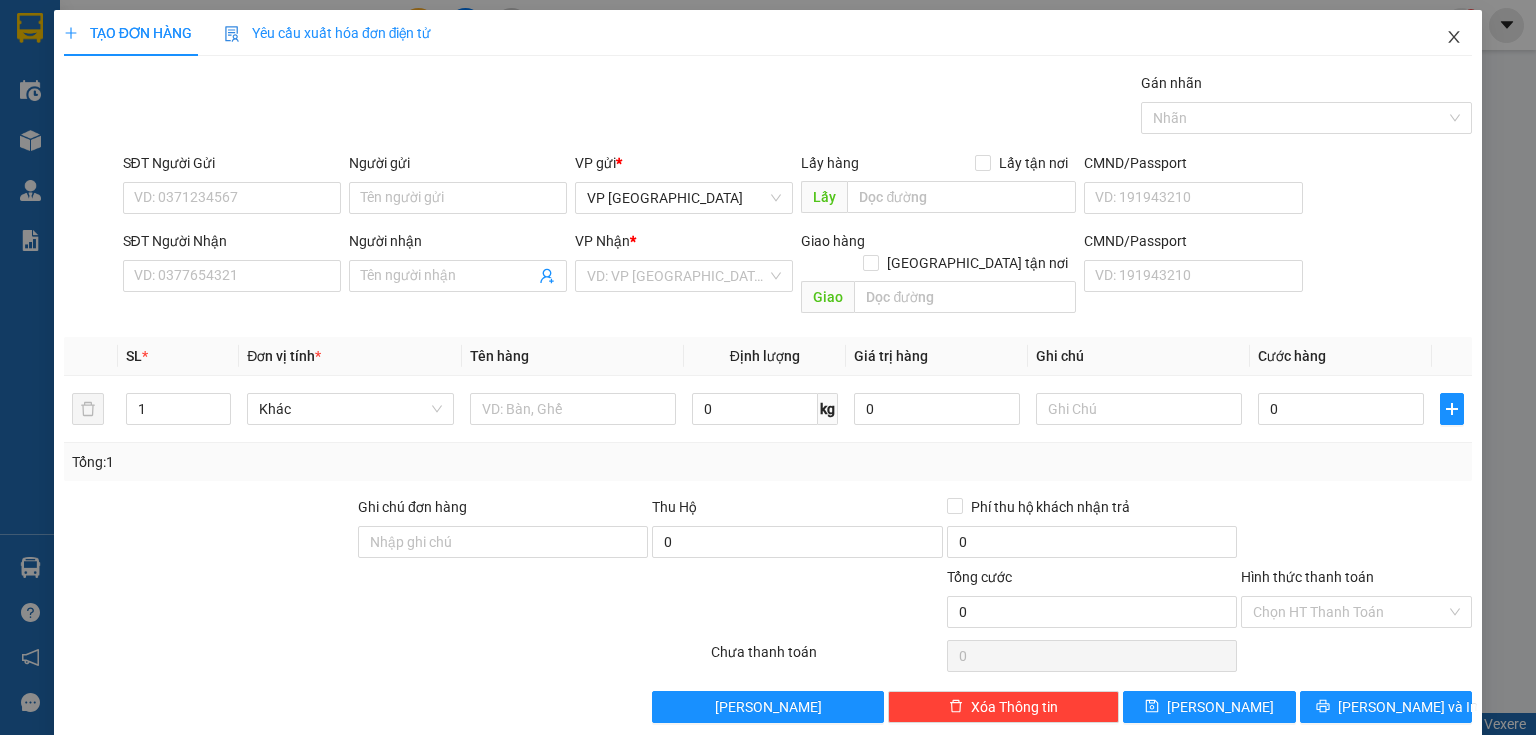 click 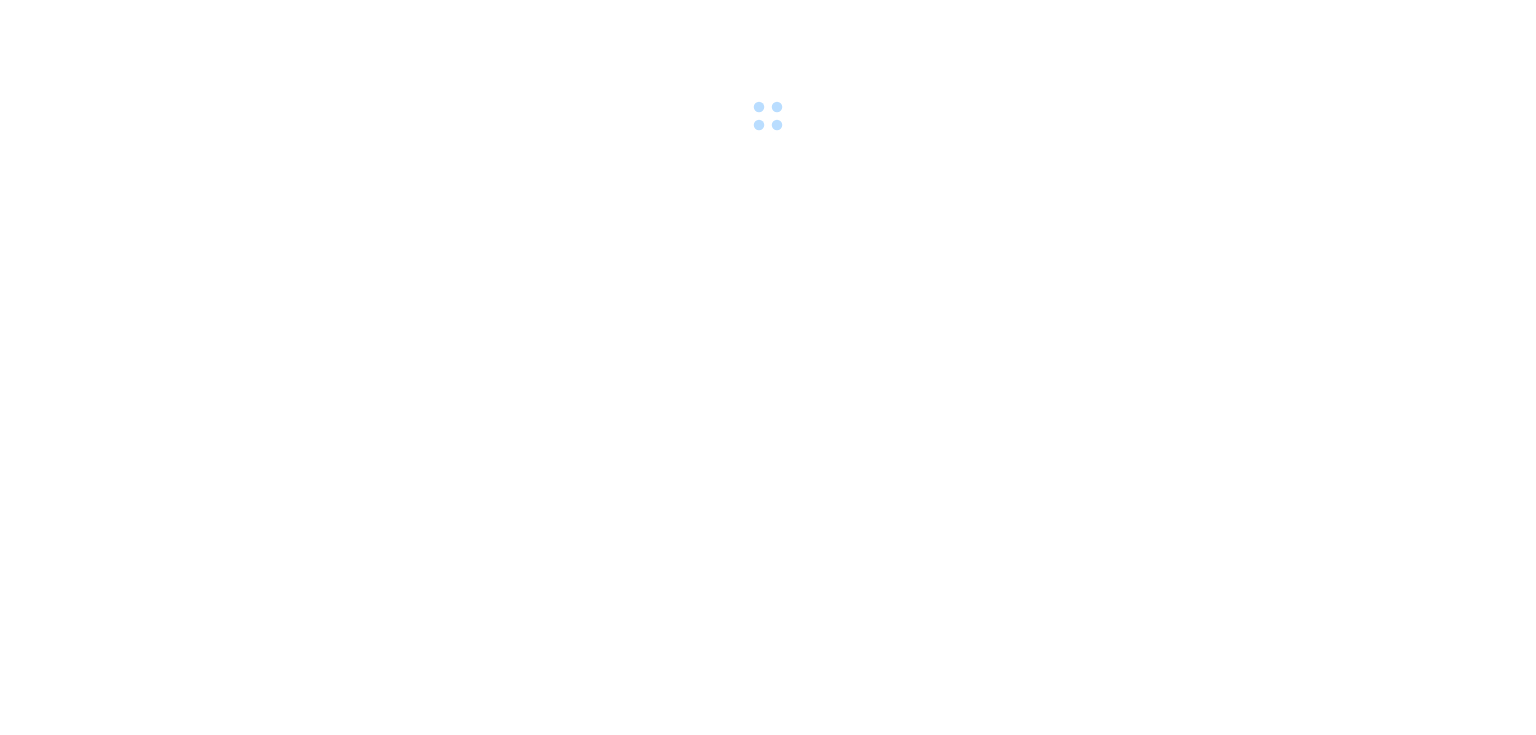 scroll, scrollTop: 0, scrollLeft: 0, axis: both 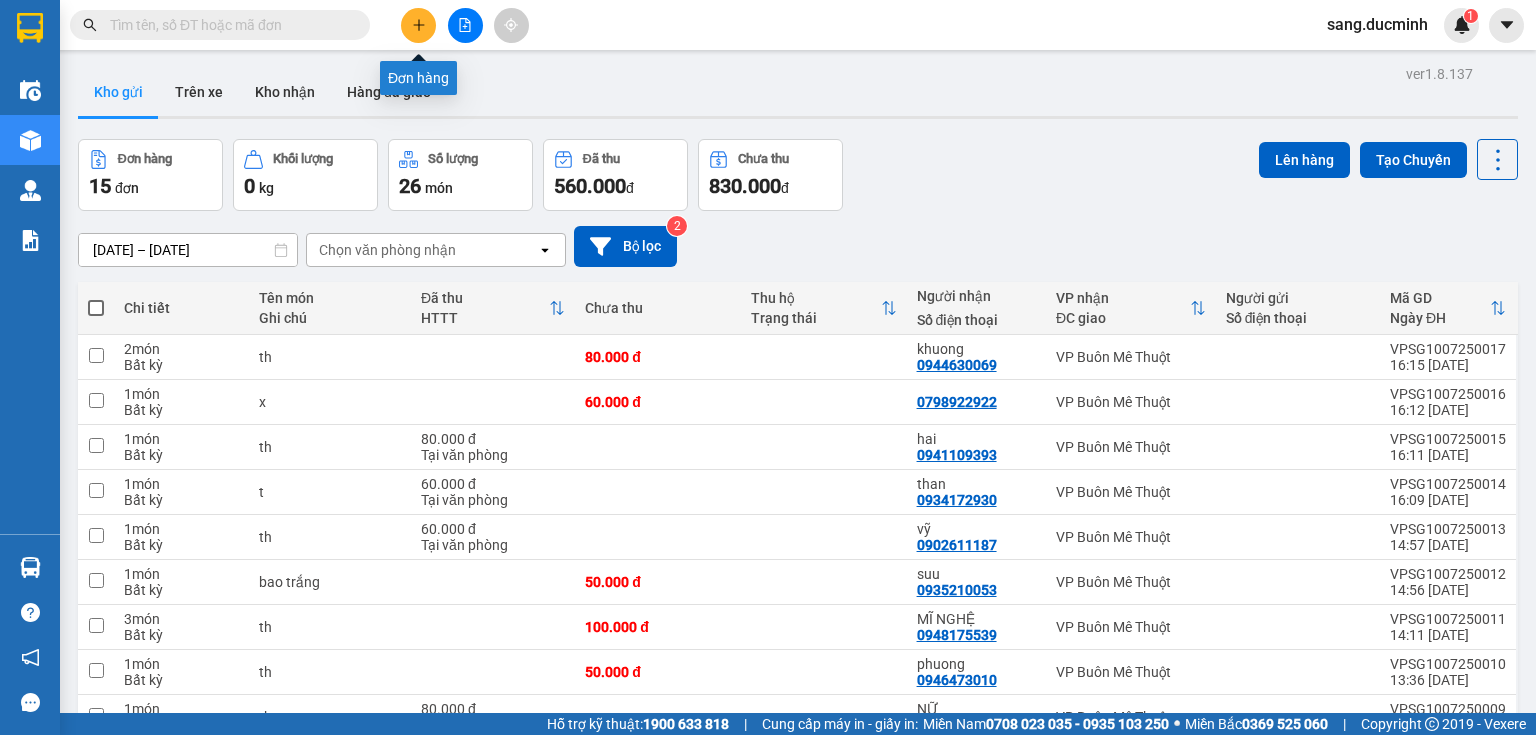 click at bounding box center (418, 25) 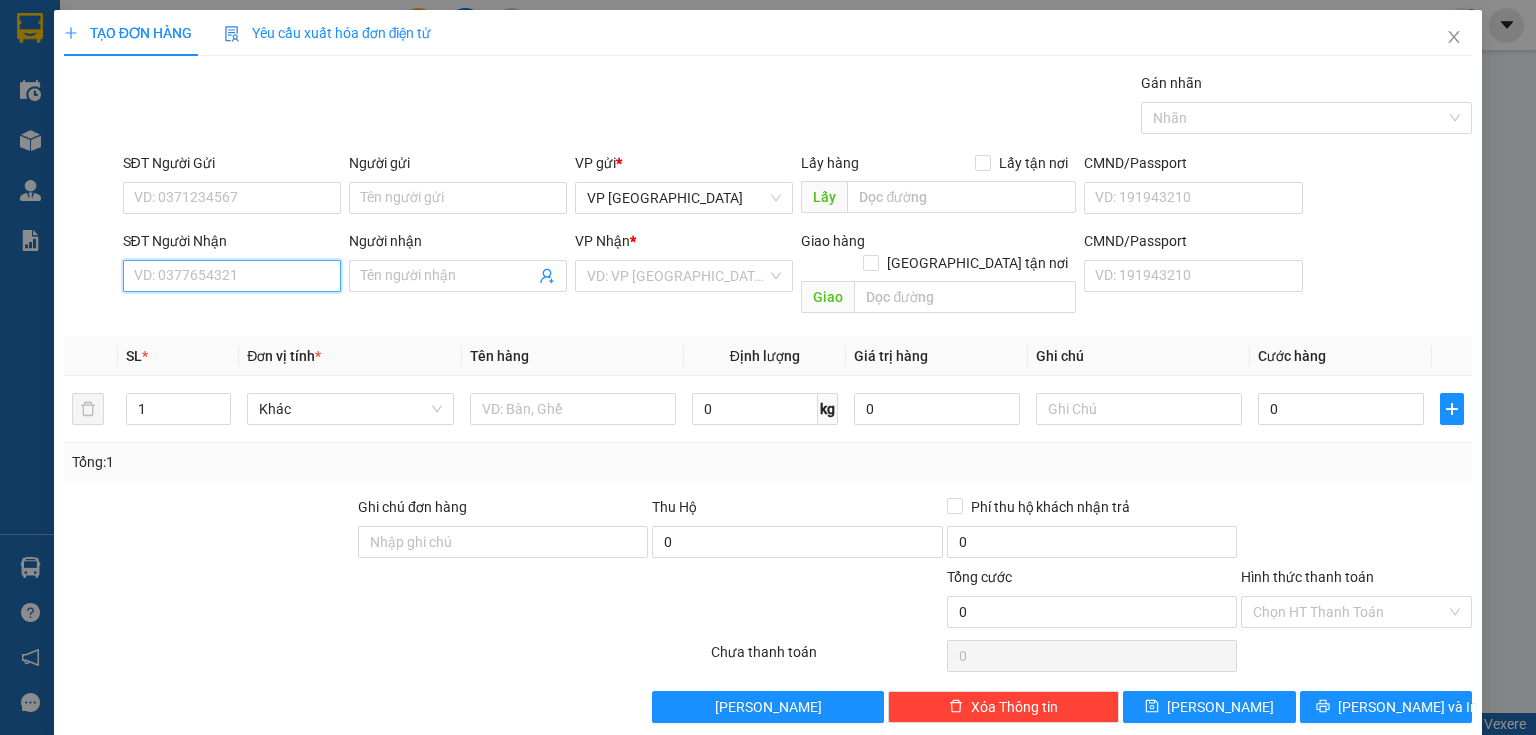 click on "SĐT Người Nhận" at bounding box center (232, 276) 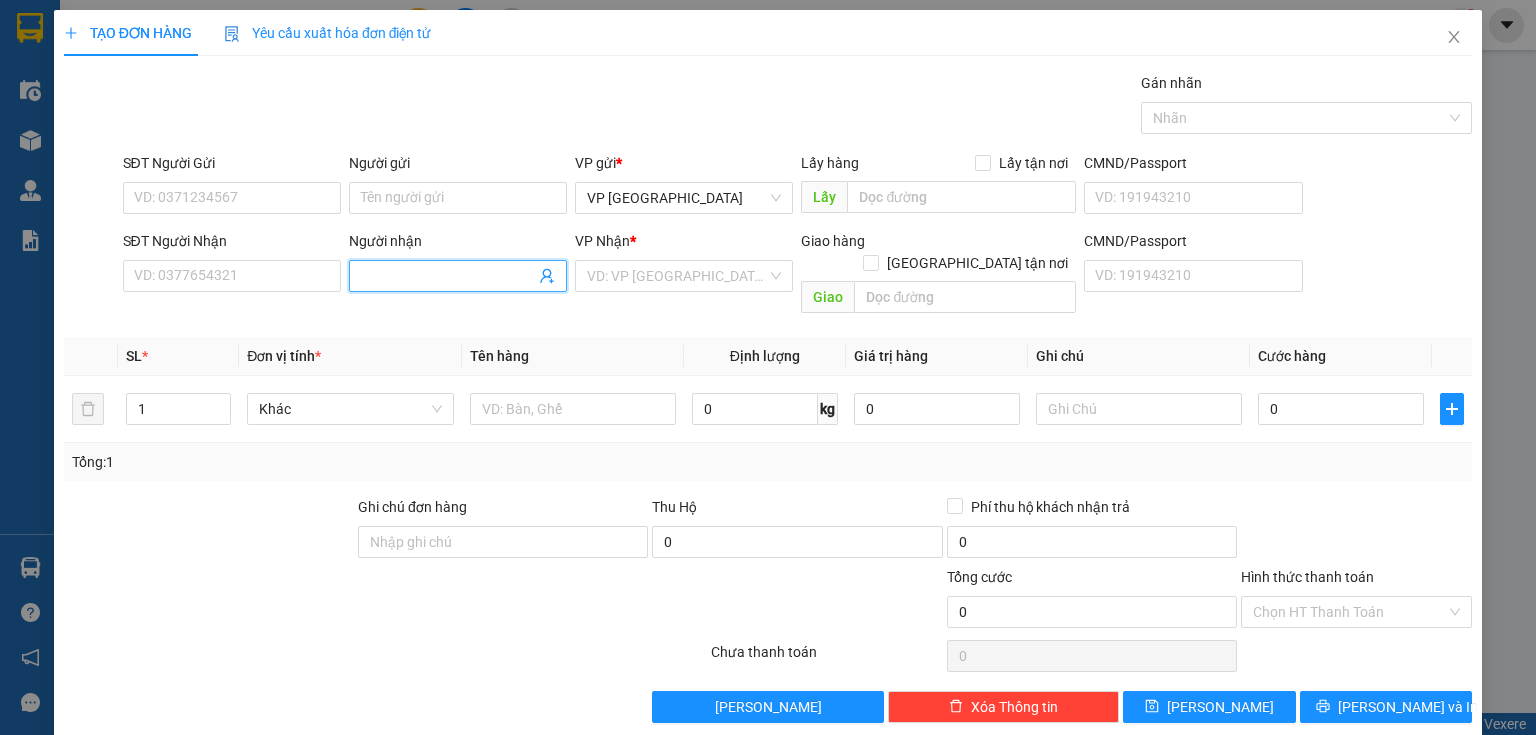 click on "Người nhận" at bounding box center [448, 276] 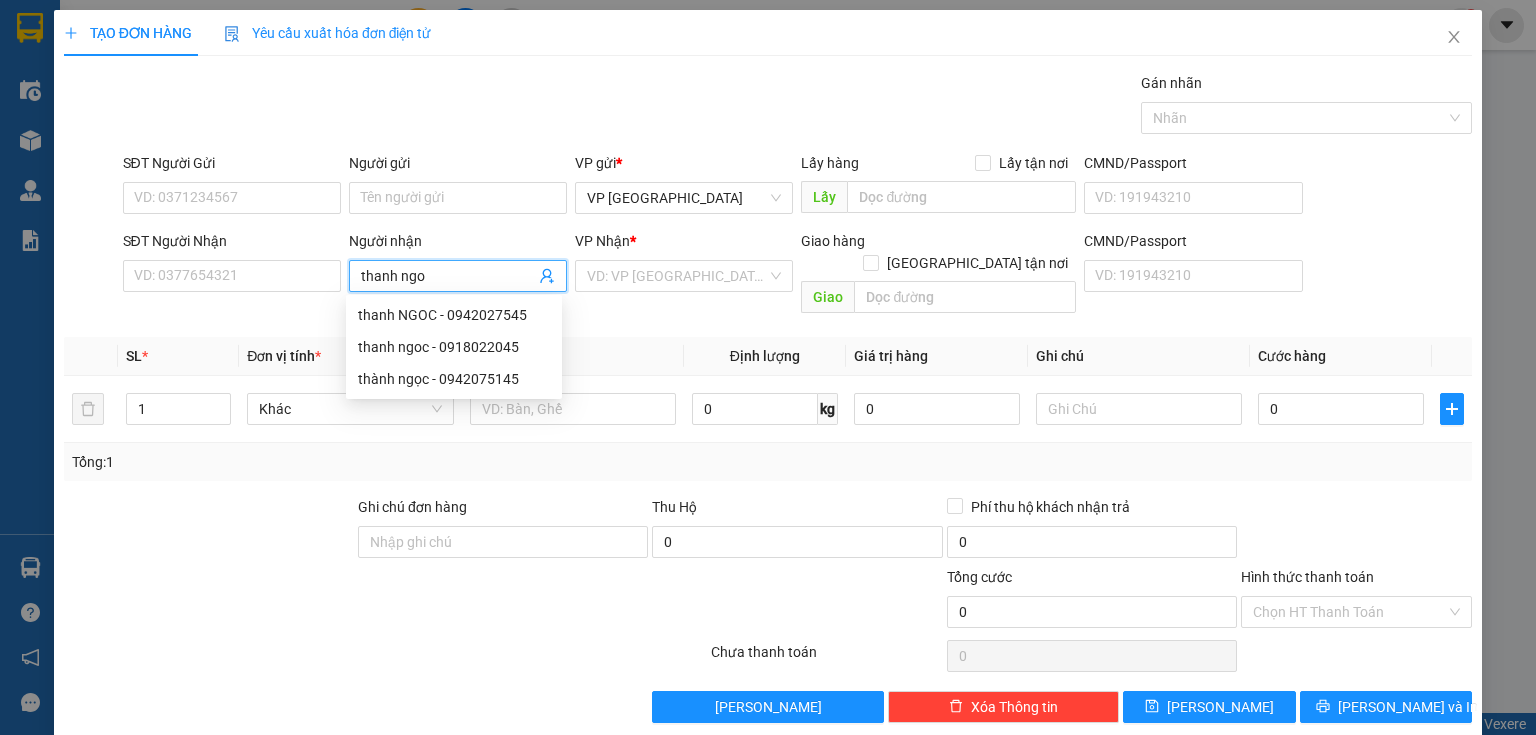 type on "thanh ngoc" 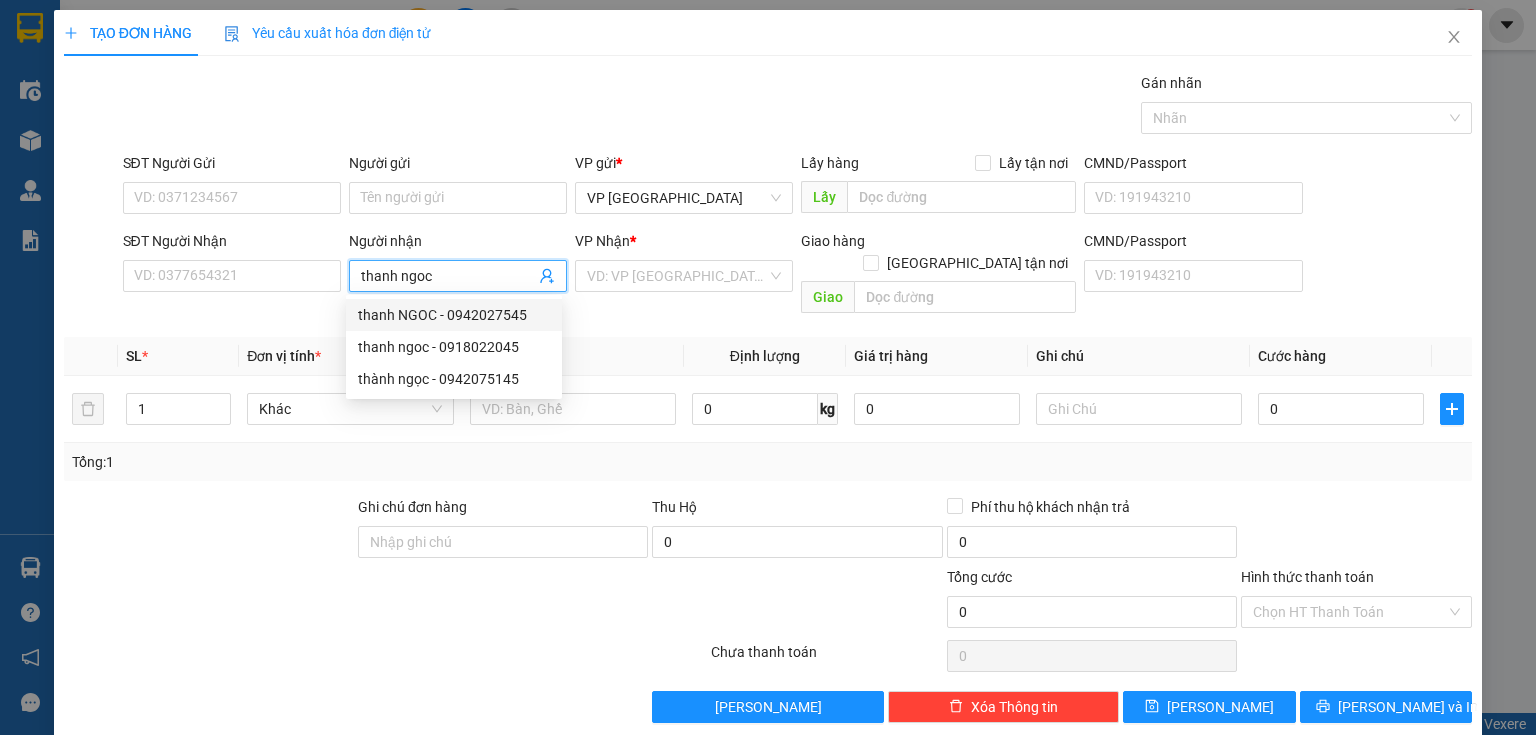 click on "thanh NGOC - 0942027545" at bounding box center (454, 315) 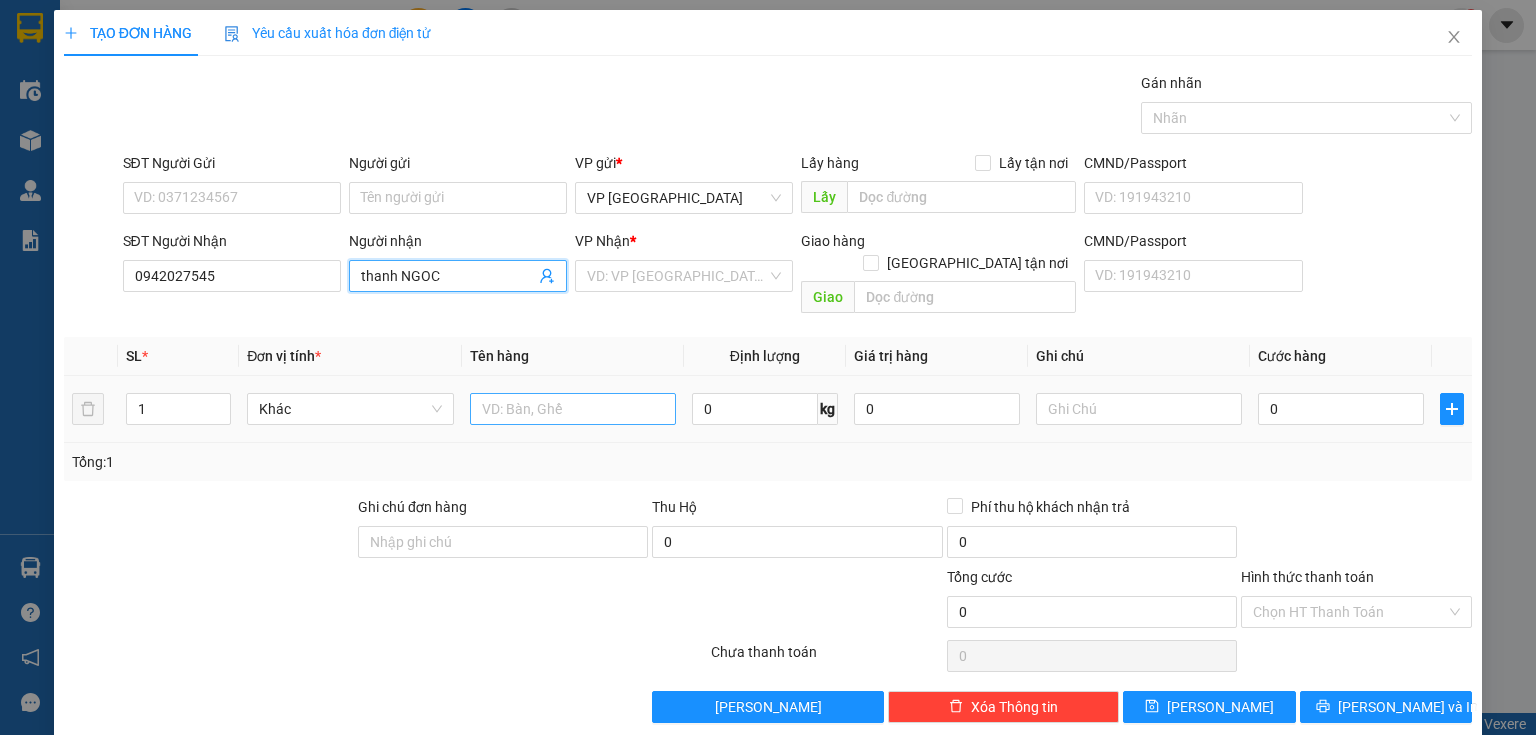 type on "thanh NGOC" 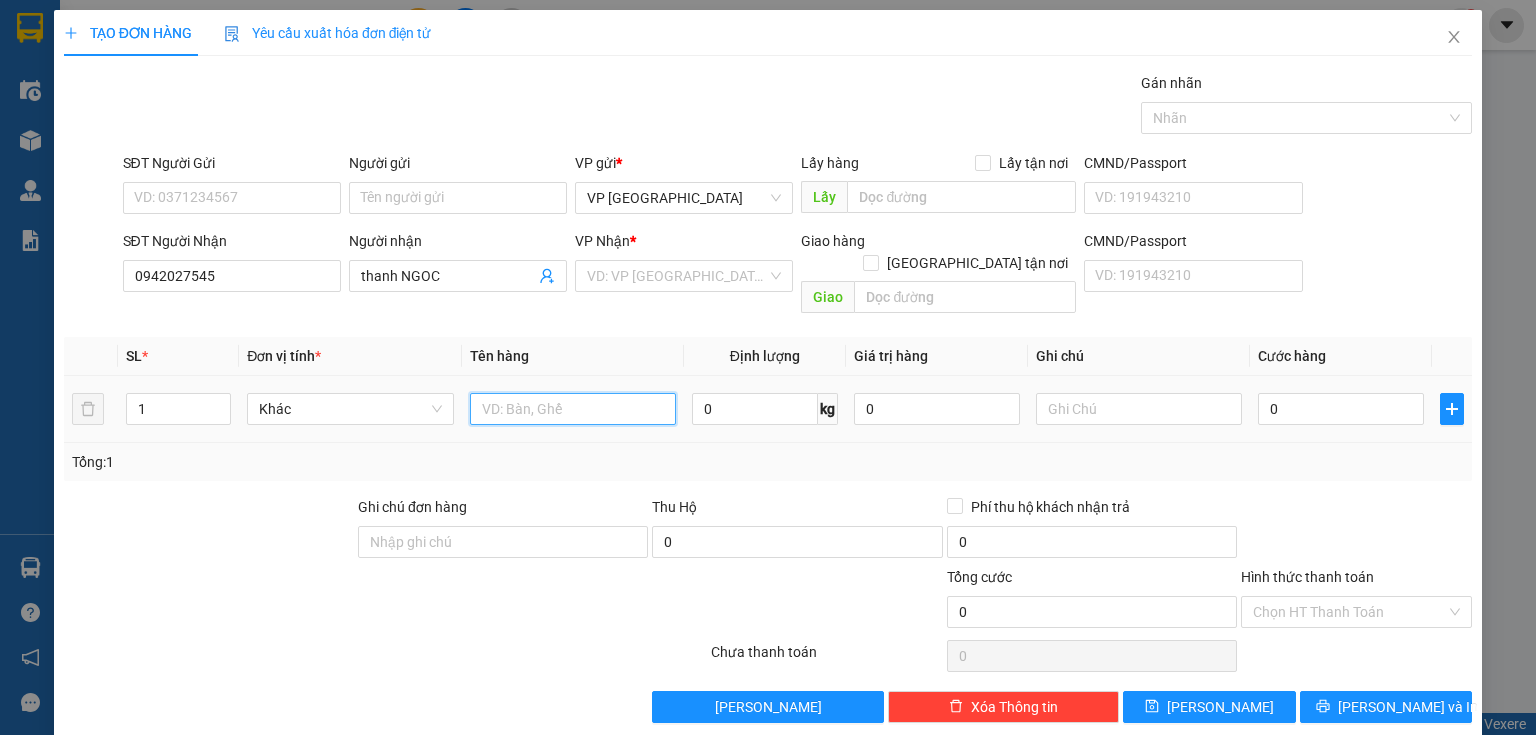 click at bounding box center [573, 409] 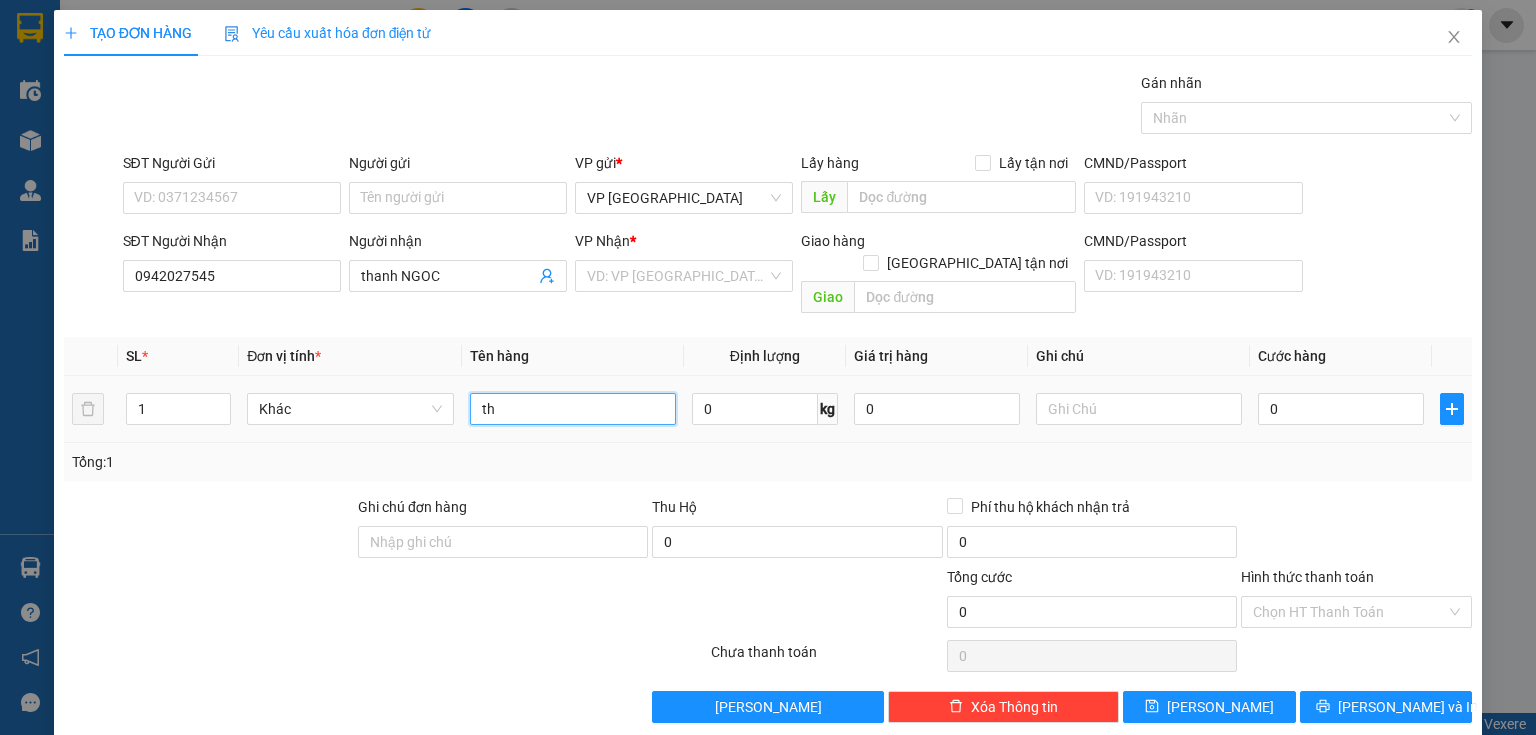 type on "t" 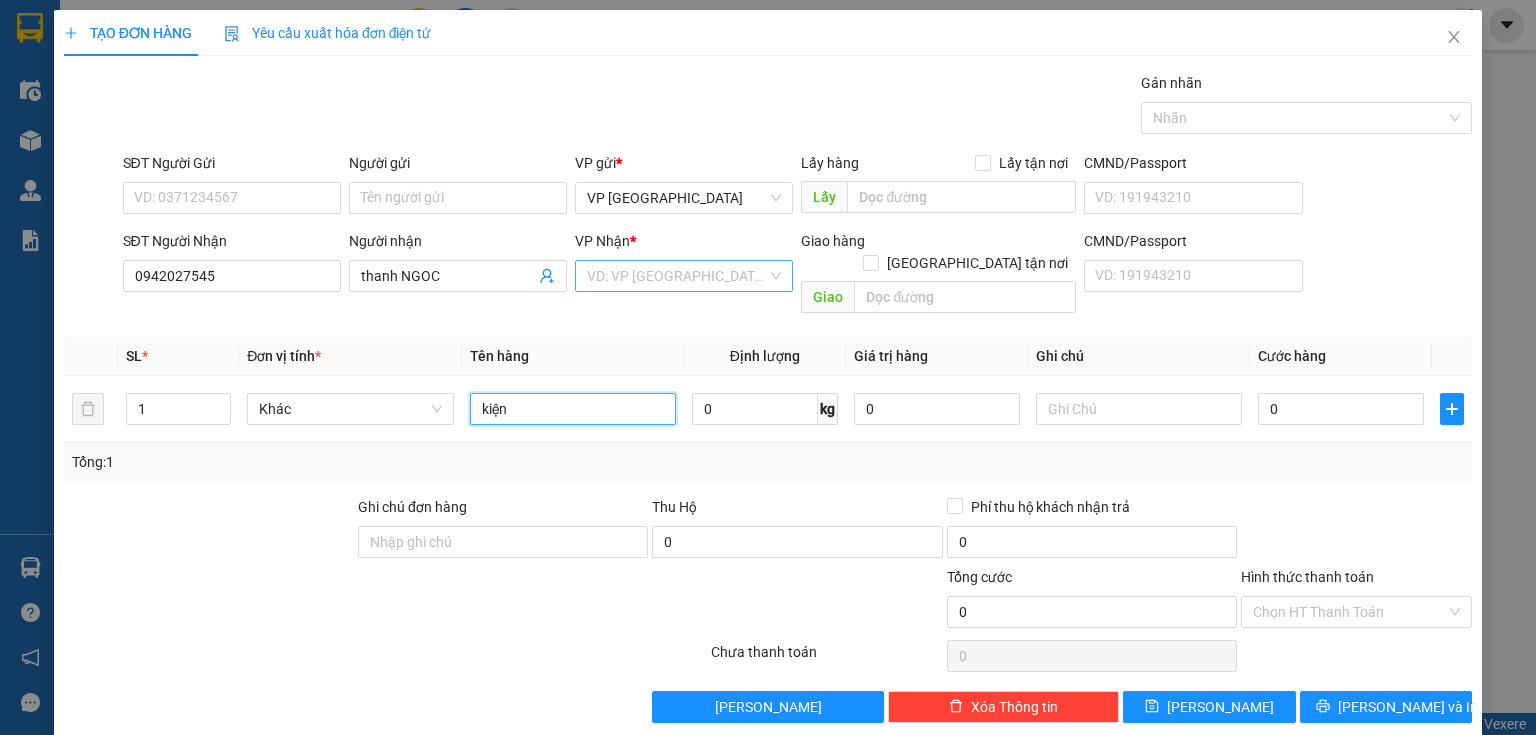 type on "kiện" 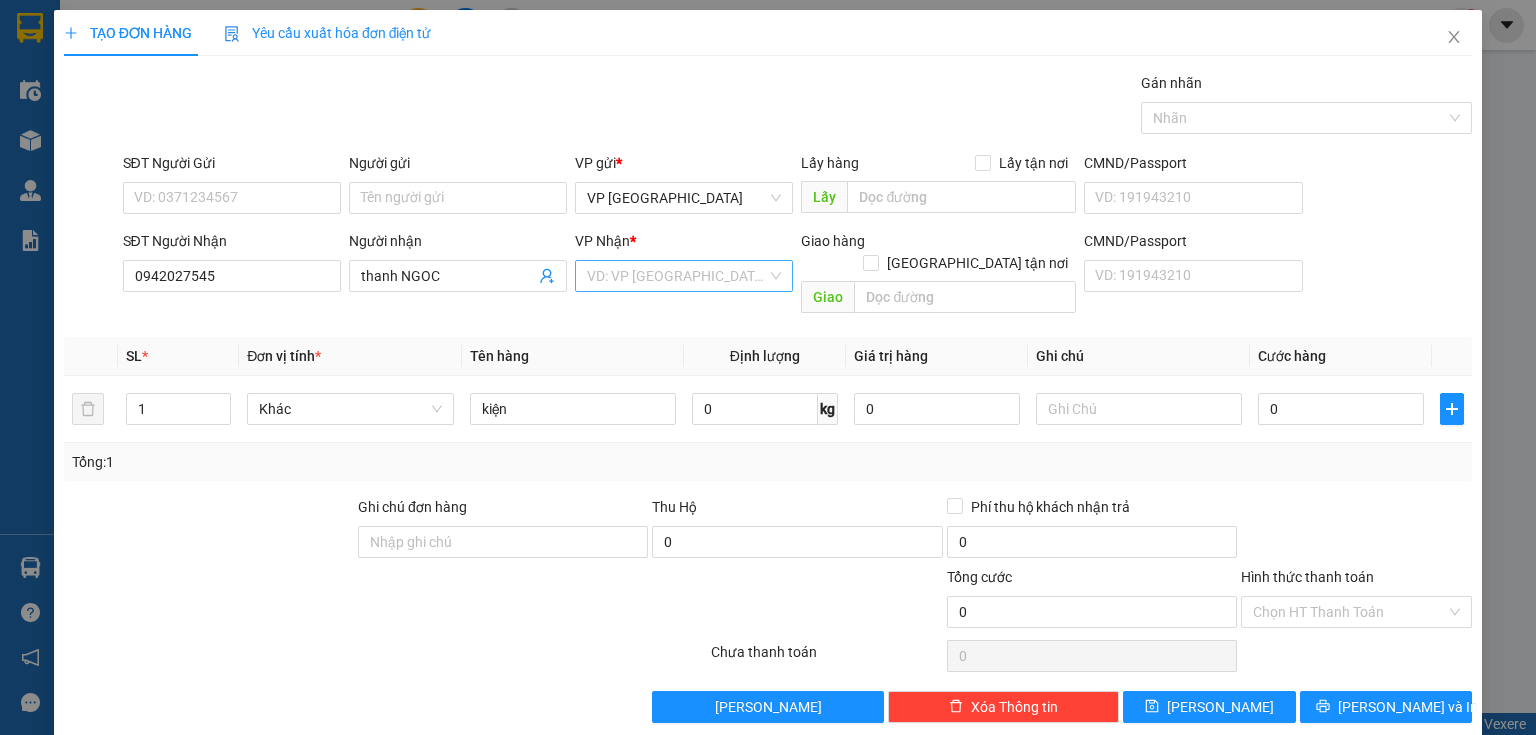 click at bounding box center [677, 276] 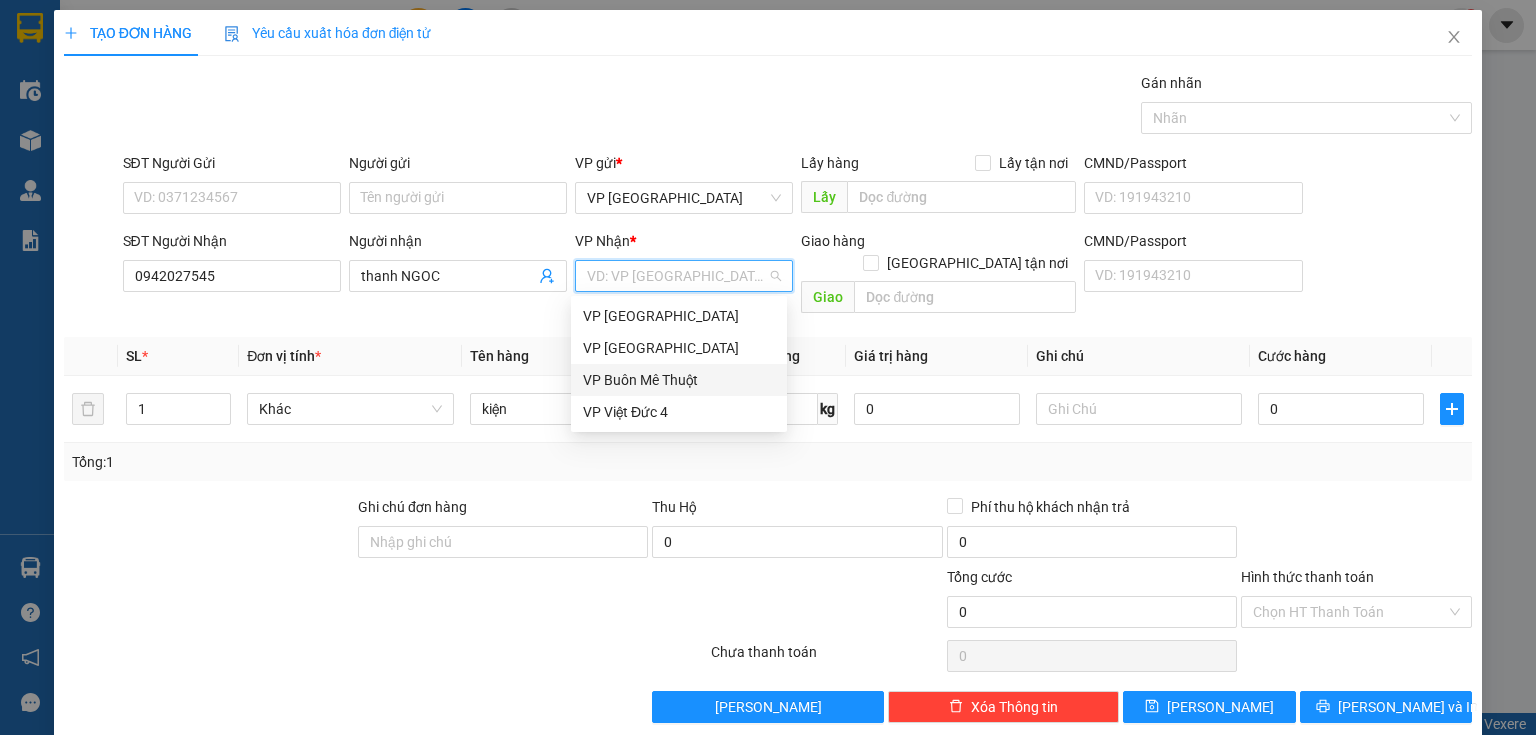 click on "VP Buôn Mê Thuột" at bounding box center [679, 380] 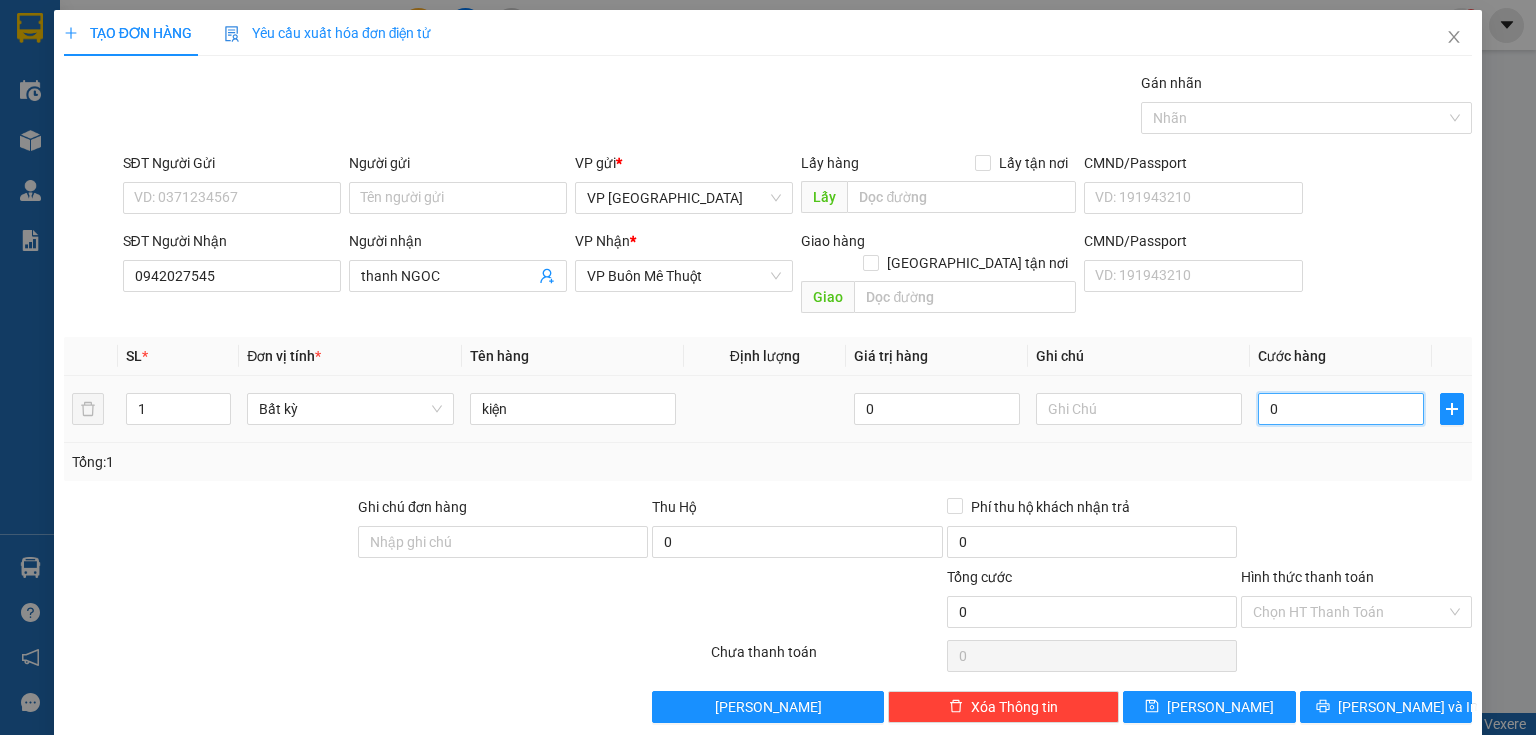 click on "0" at bounding box center (1341, 409) 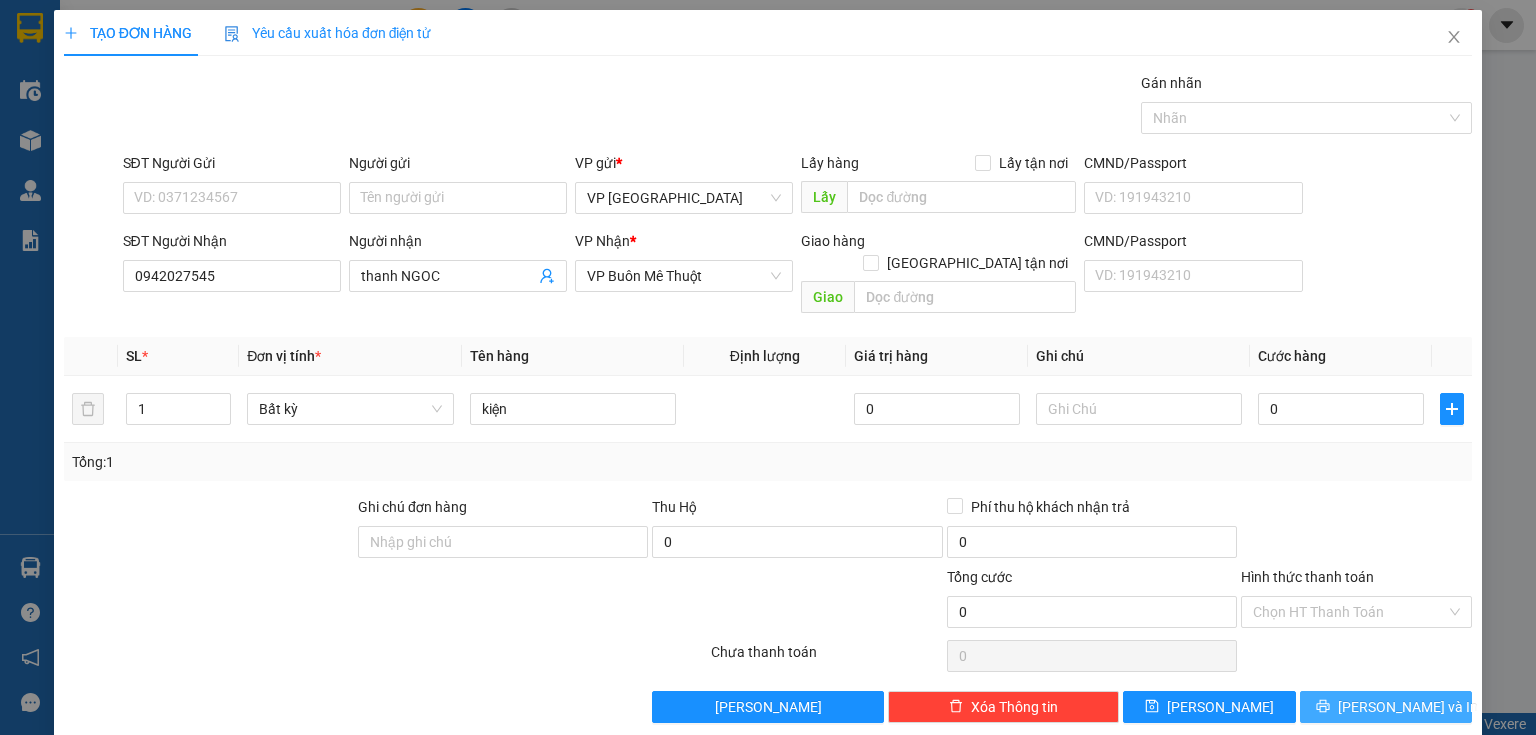 click on "[PERSON_NAME] và In" at bounding box center (1408, 707) 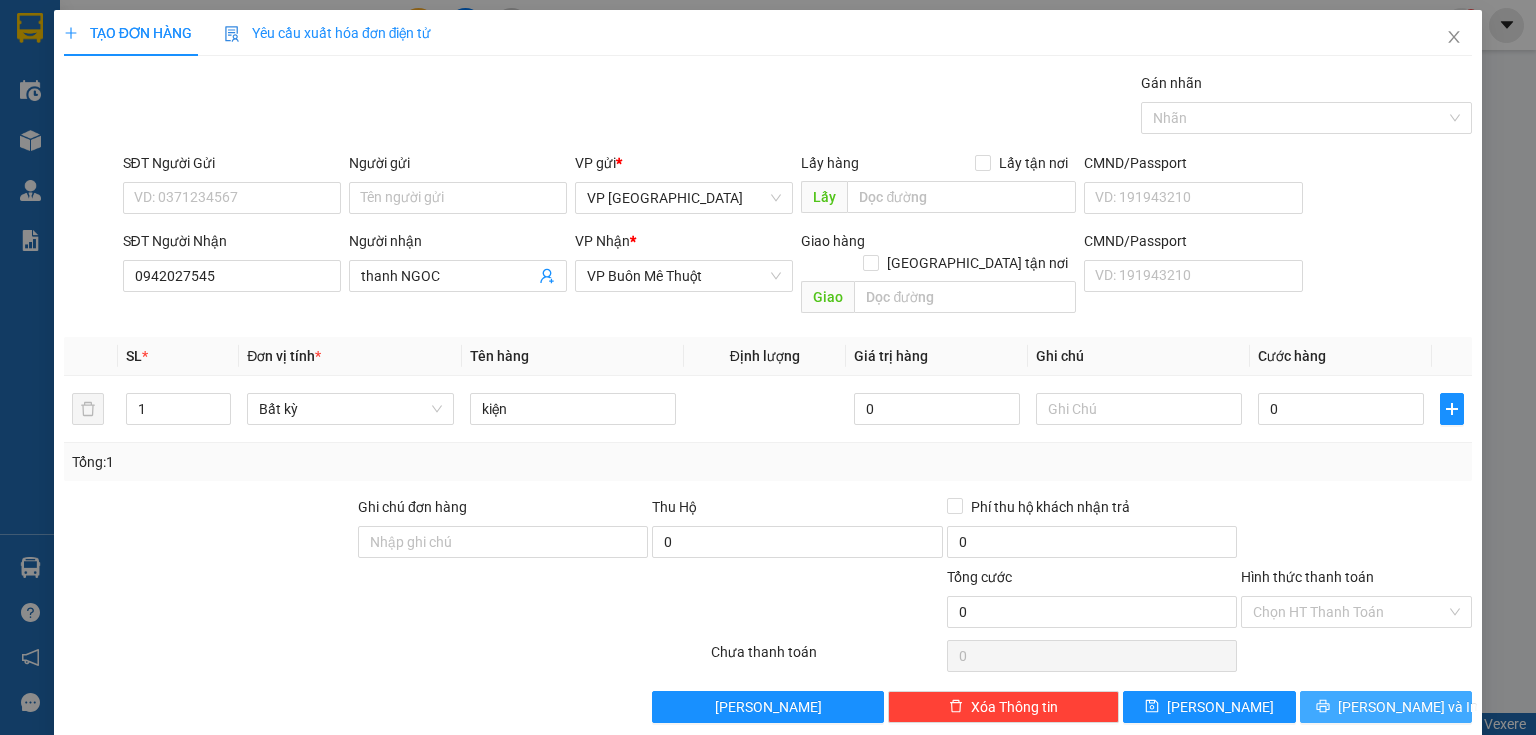 click on "[PERSON_NAME] và In" at bounding box center [1408, 707] 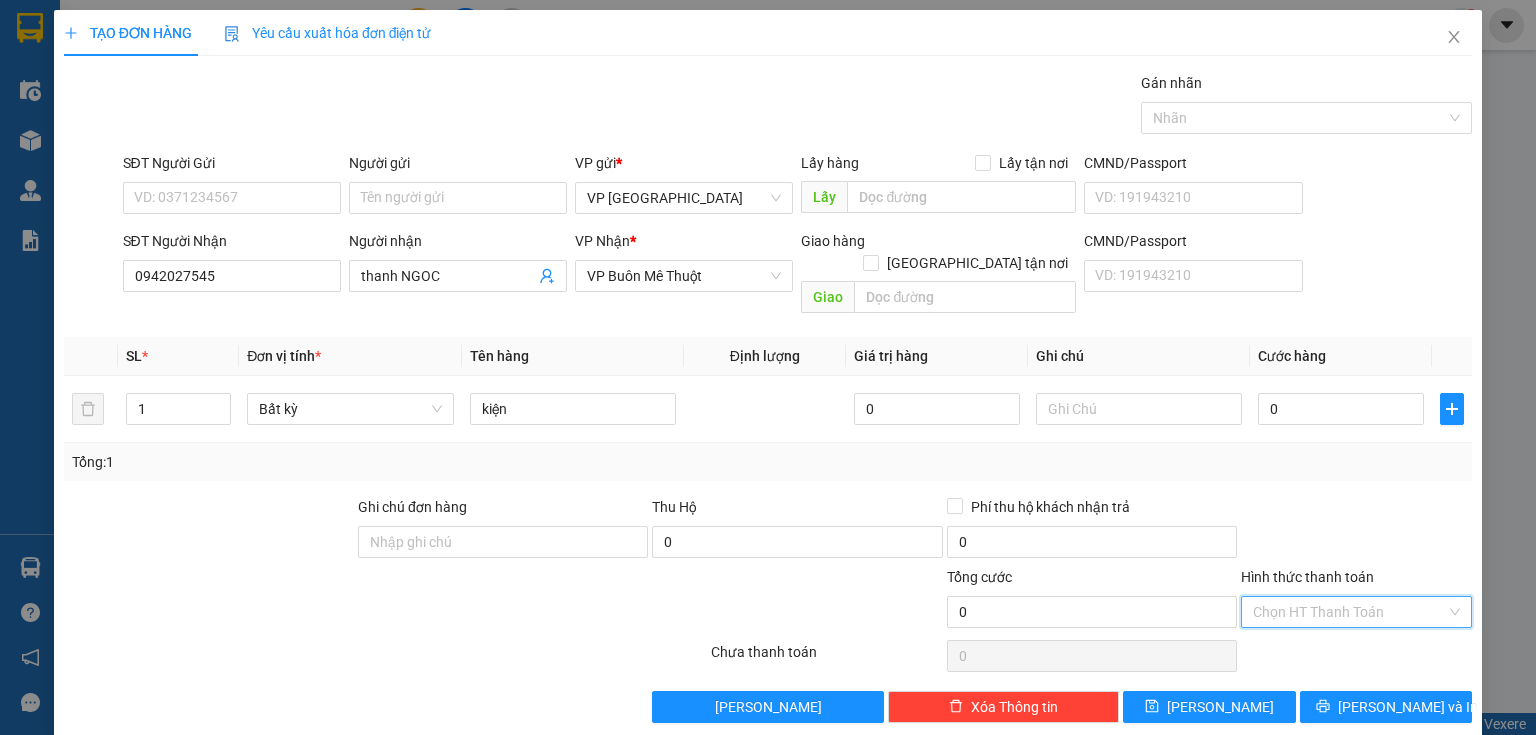 click on "Hình thức thanh toán" at bounding box center (1349, 612) 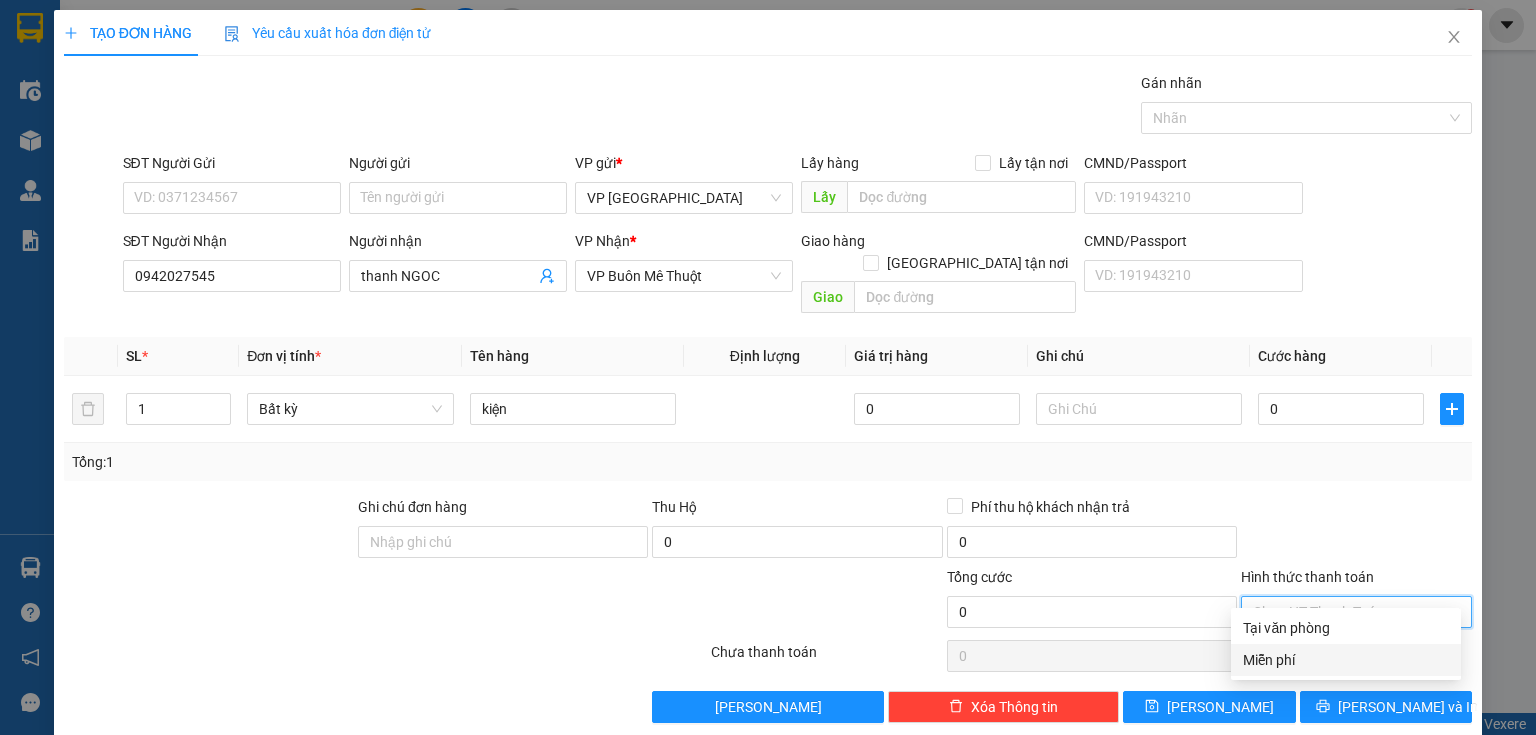 click on "Miễn phí" at bounding box center (1346, 660) 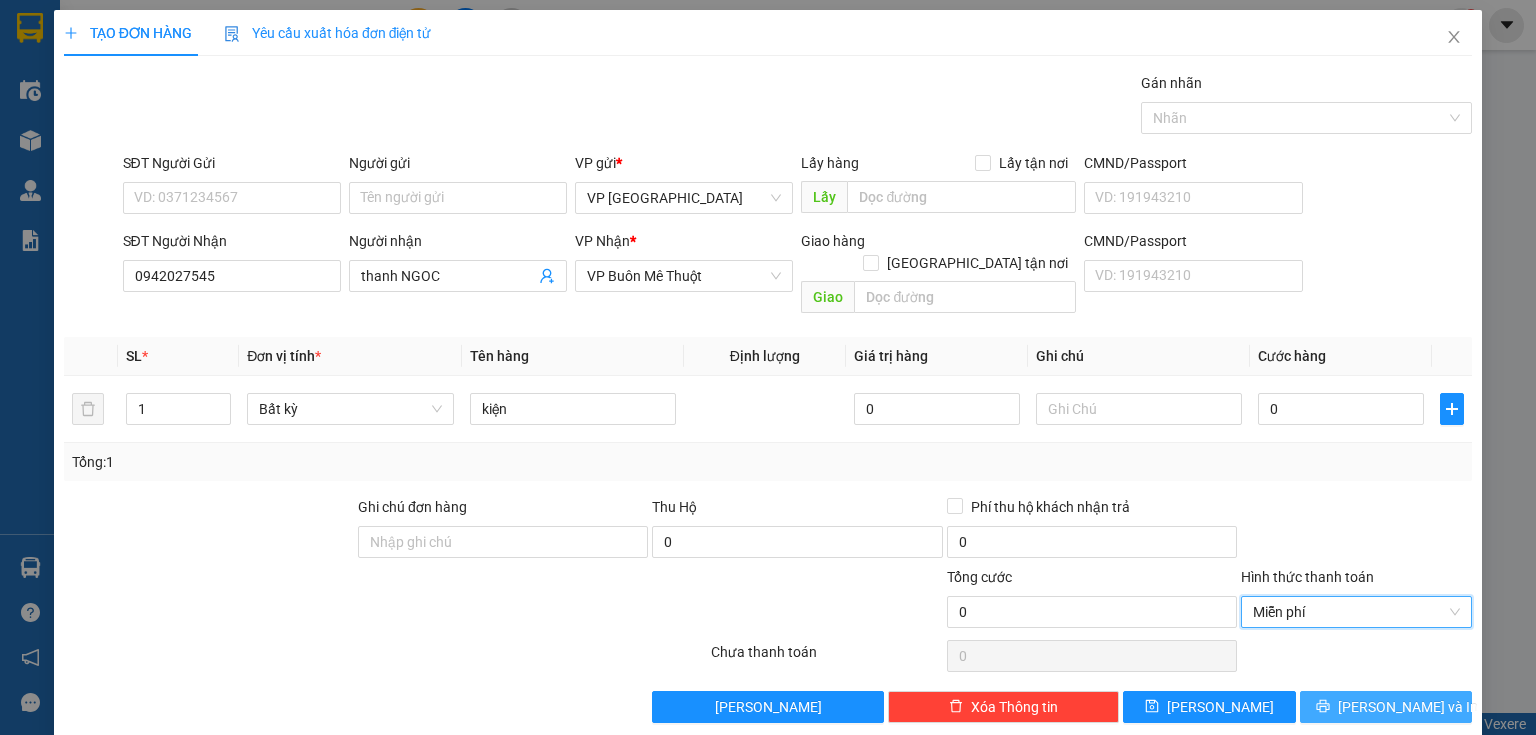 click on "[PERSON_NAME] và In" at bounding box center [1386, 707] 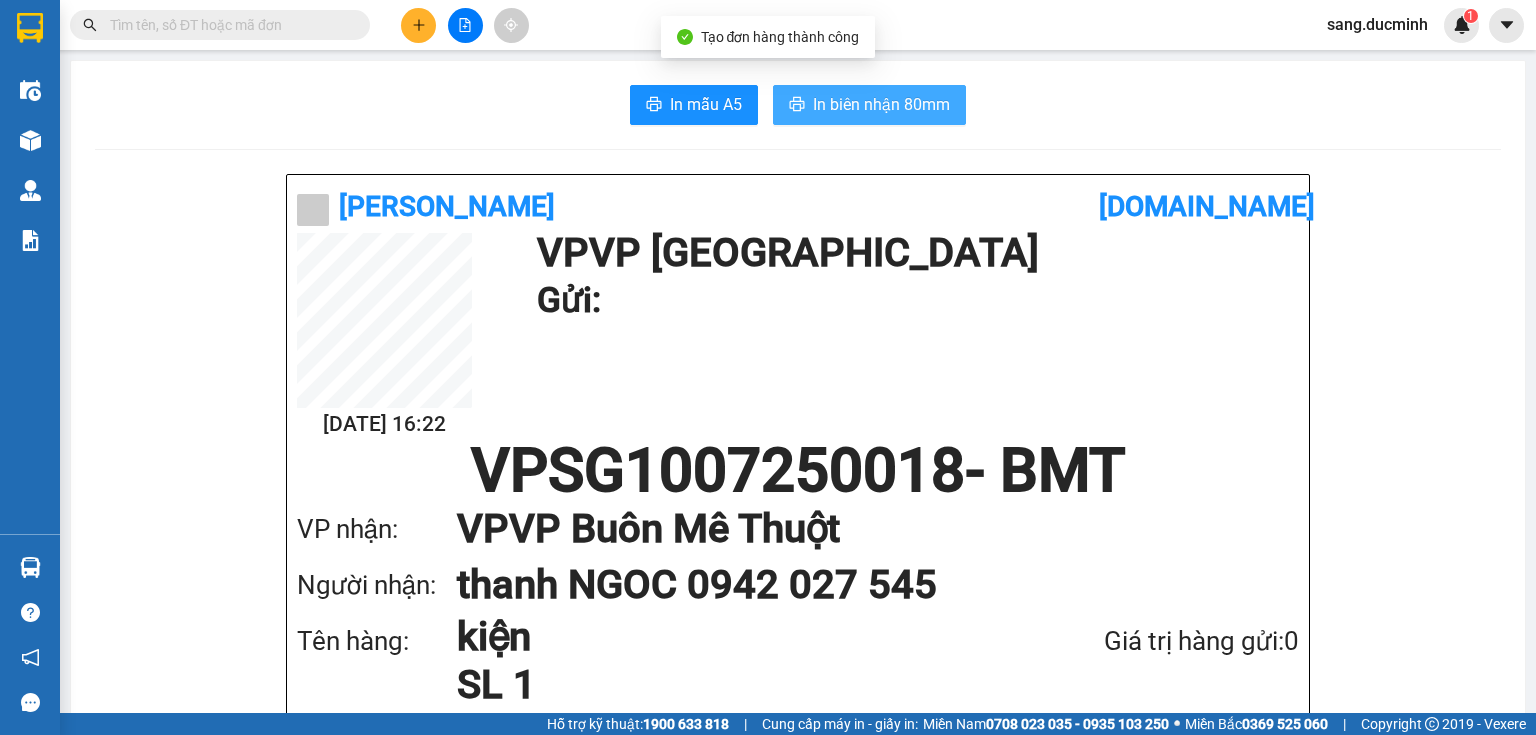 click on "In biên nhận 80mm" at bounding box center [881, 104] 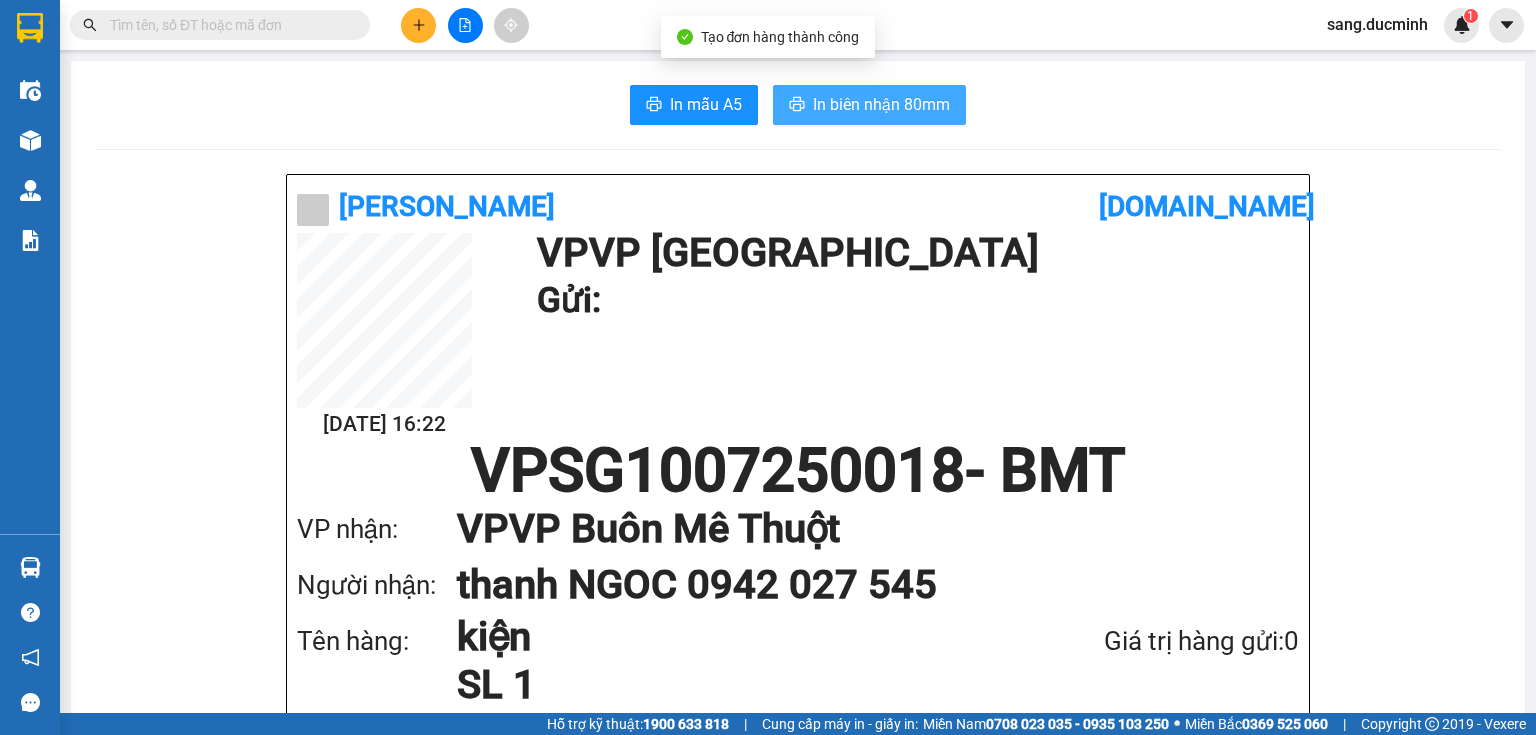 scroll, scrollTop: 0, scrollLeft: 0, axis: both 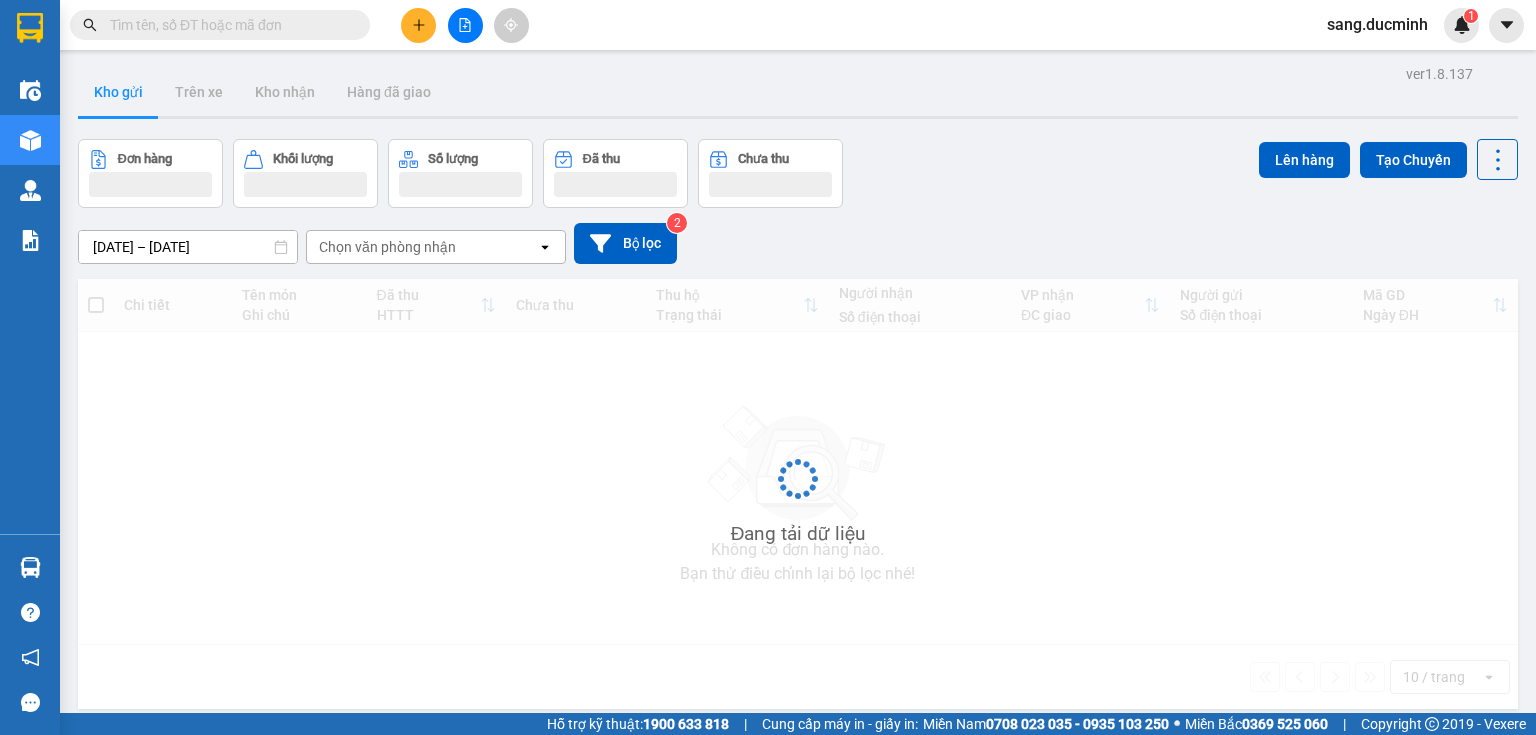 click at bounding box center [228, 25] 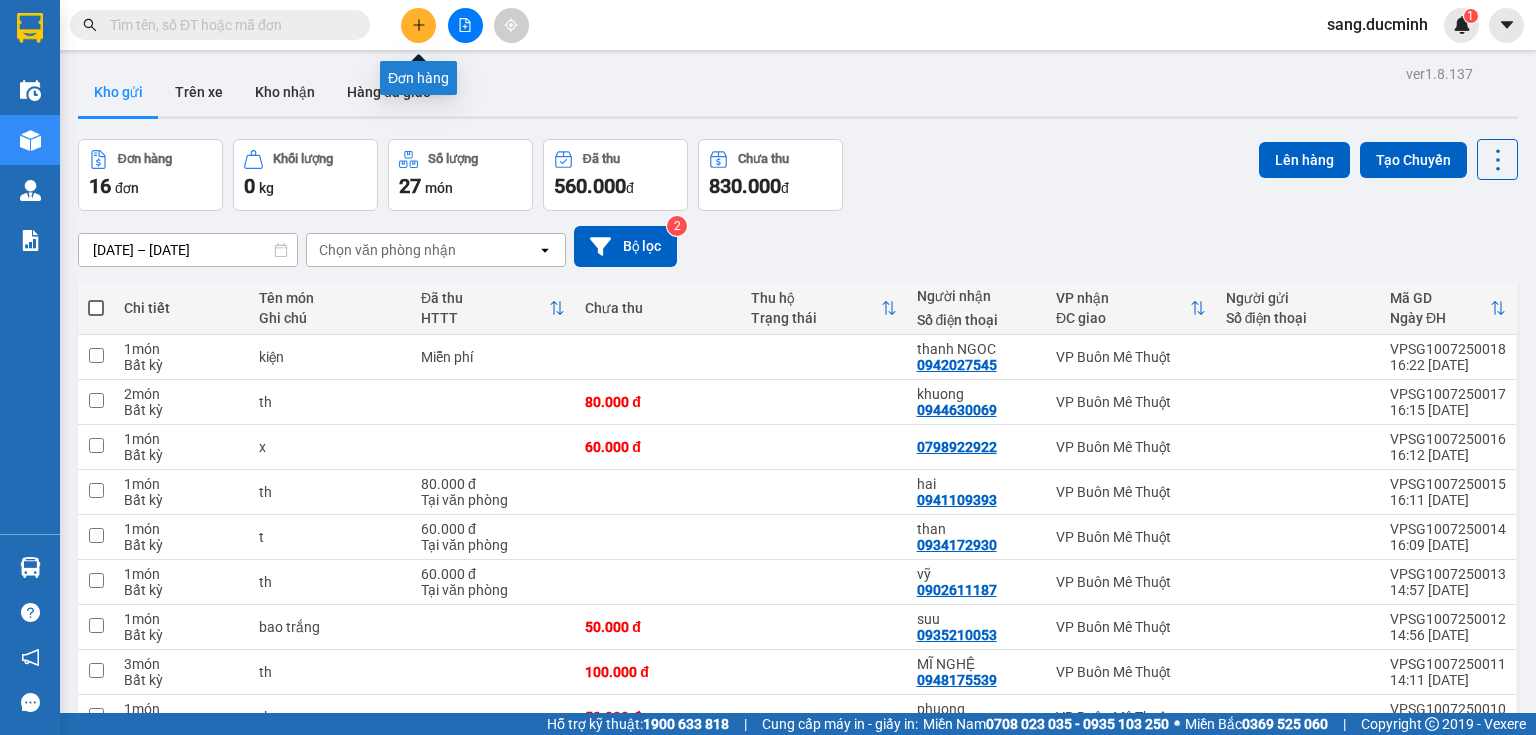 click 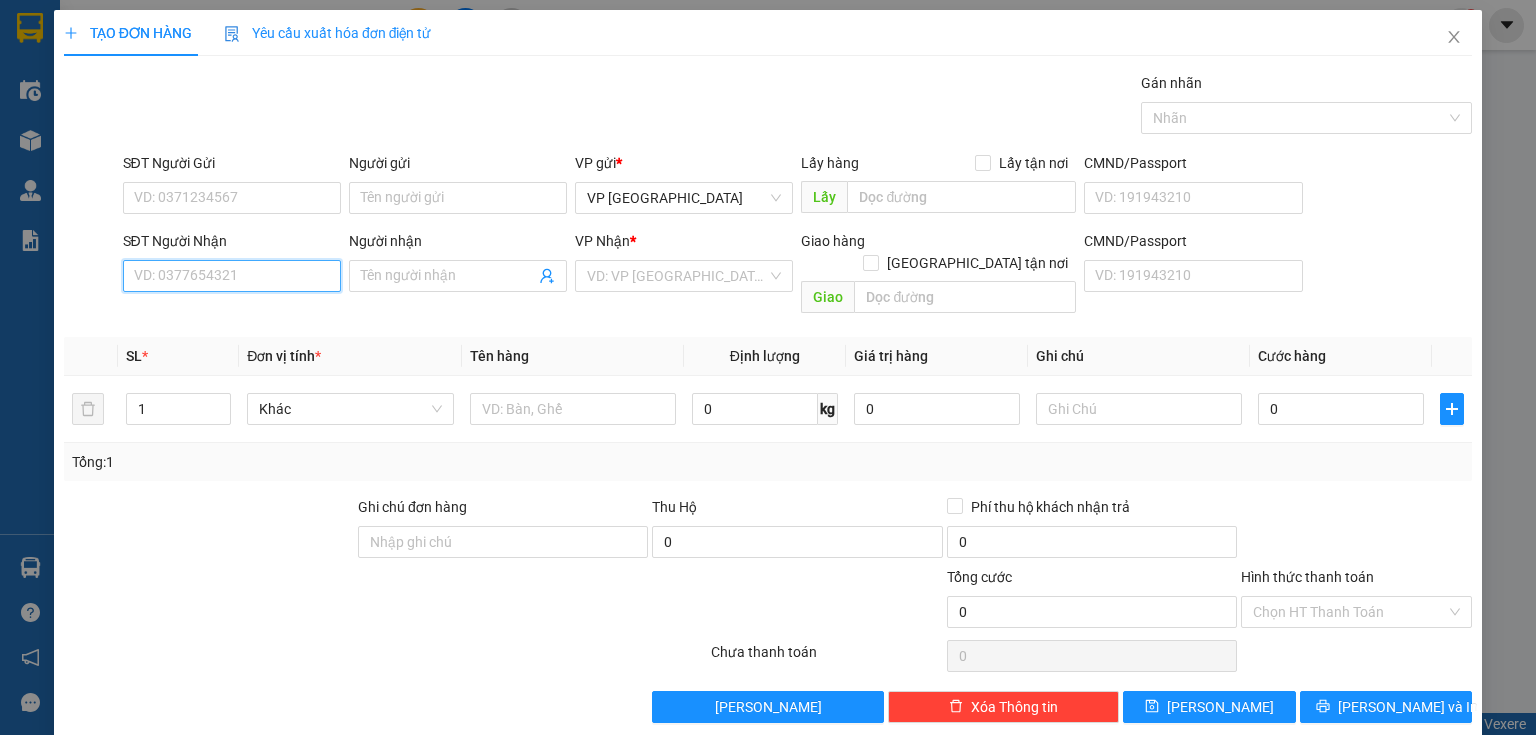 click on "SĐT Người Nhận" at bounding box center (232, 276) 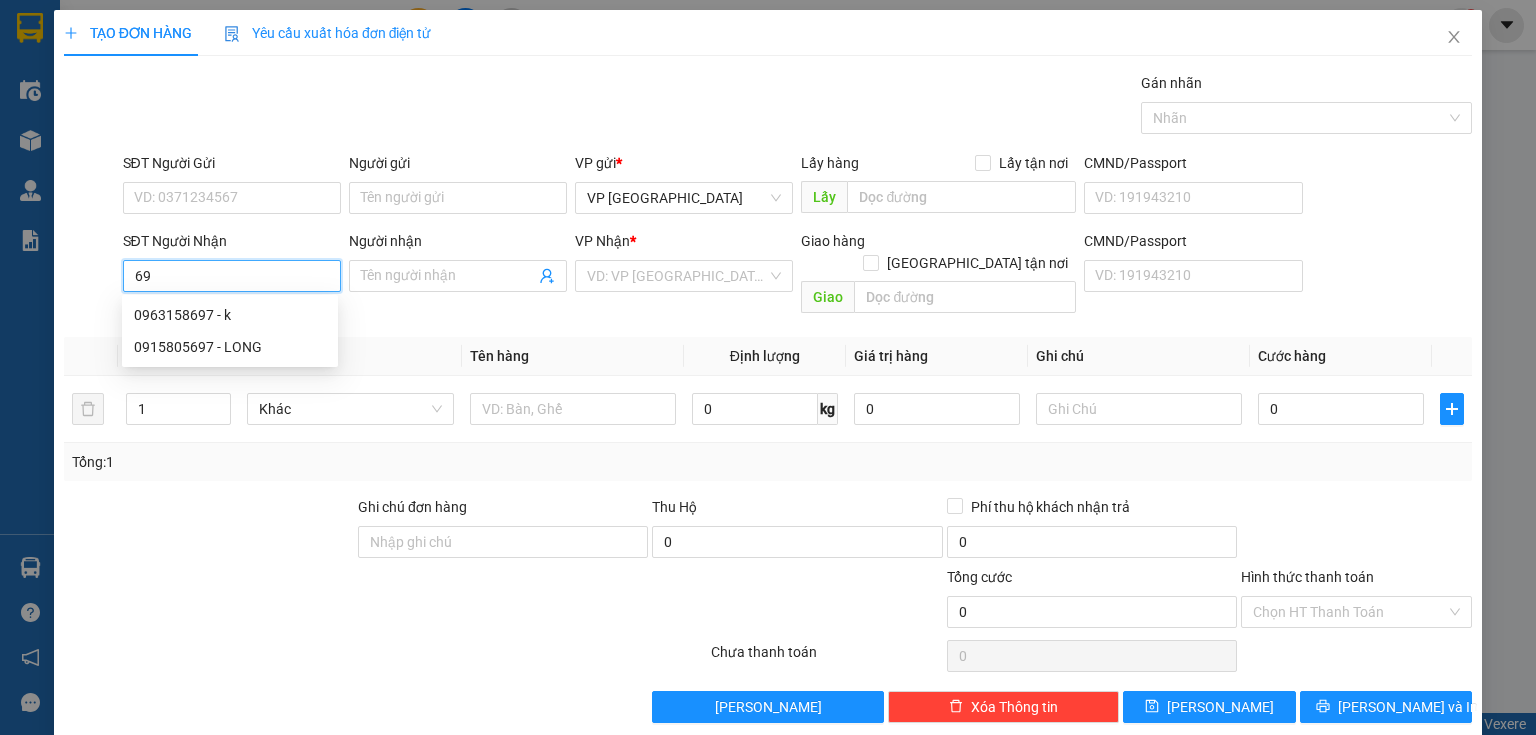 type on "6" 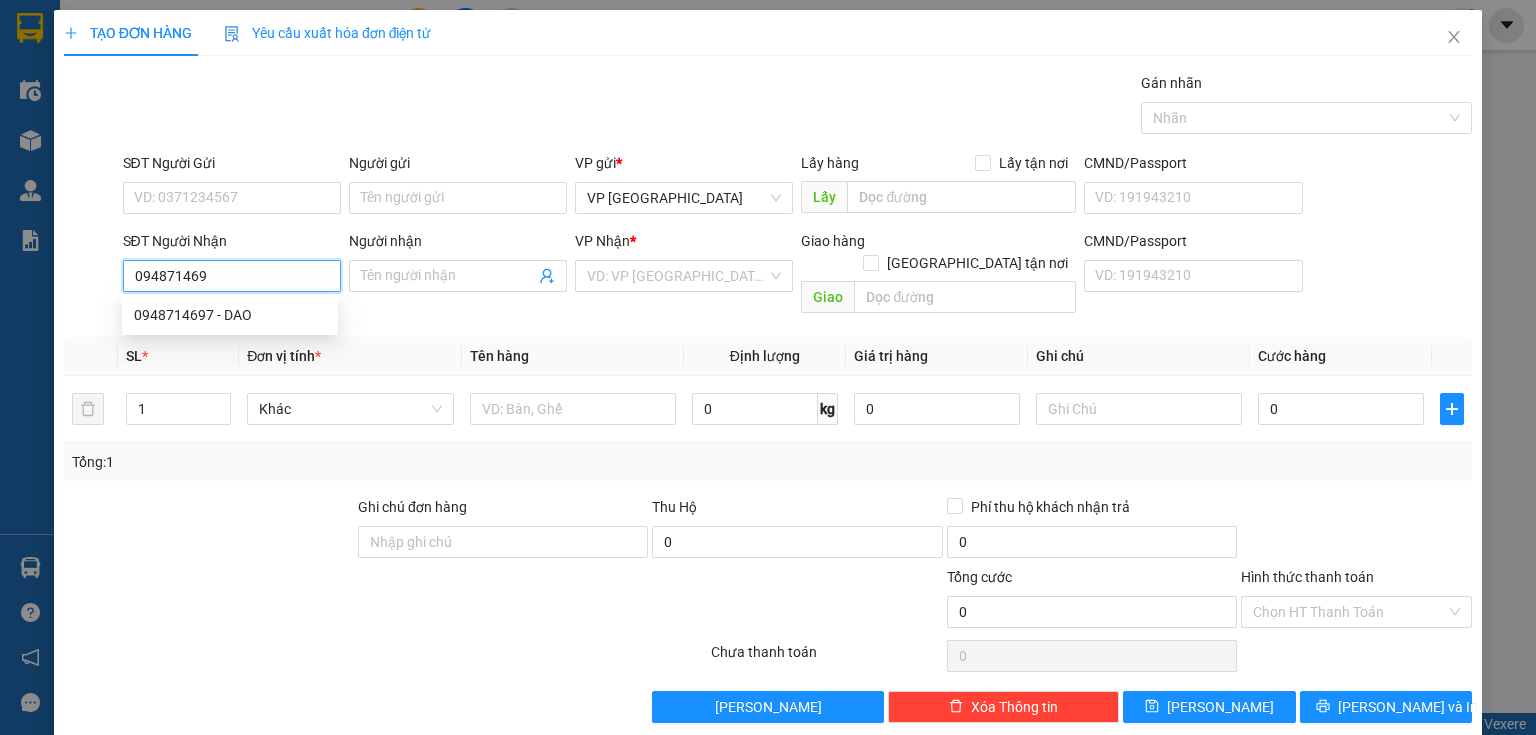 type on "0948714697" 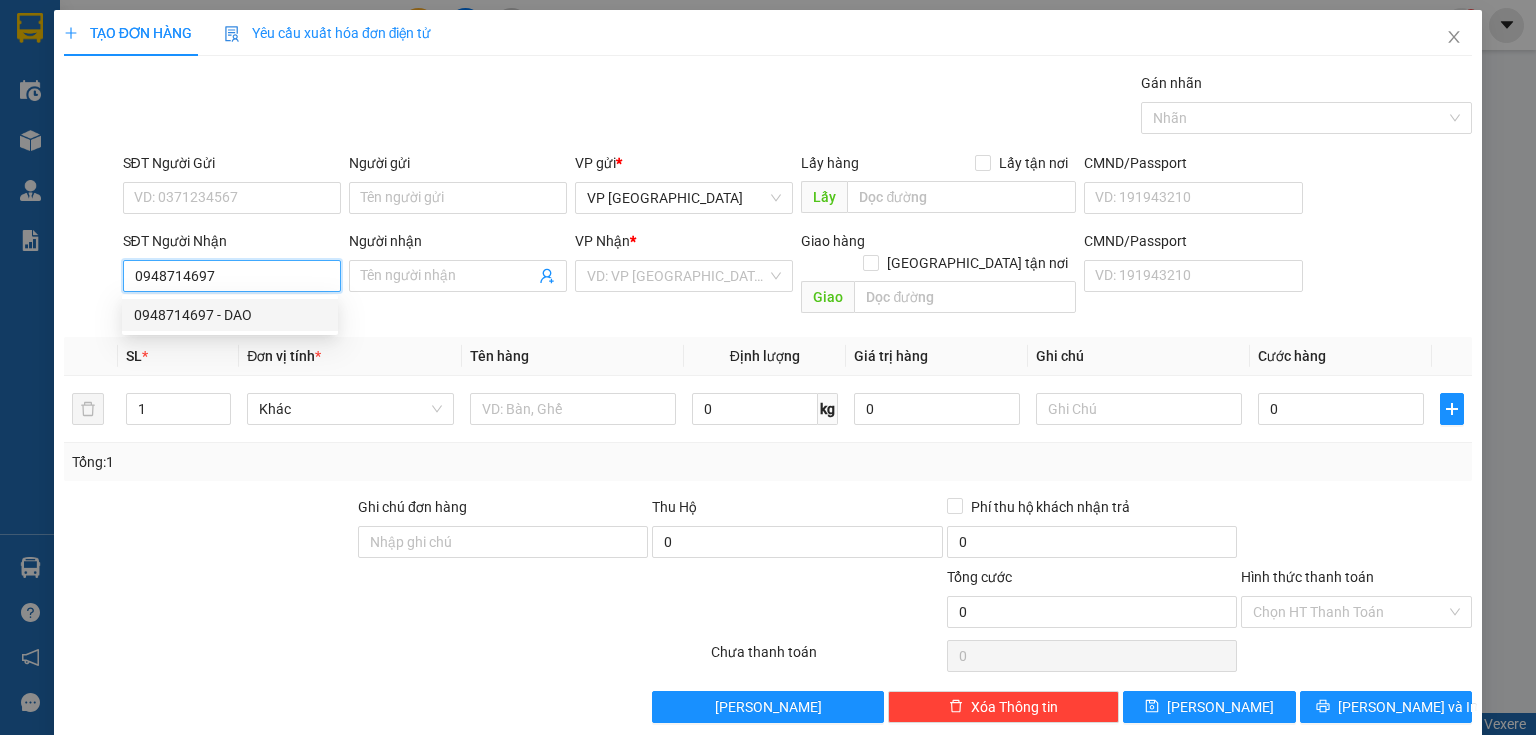 click on "0948714697 - DAO" at bounding box center [230, 315] 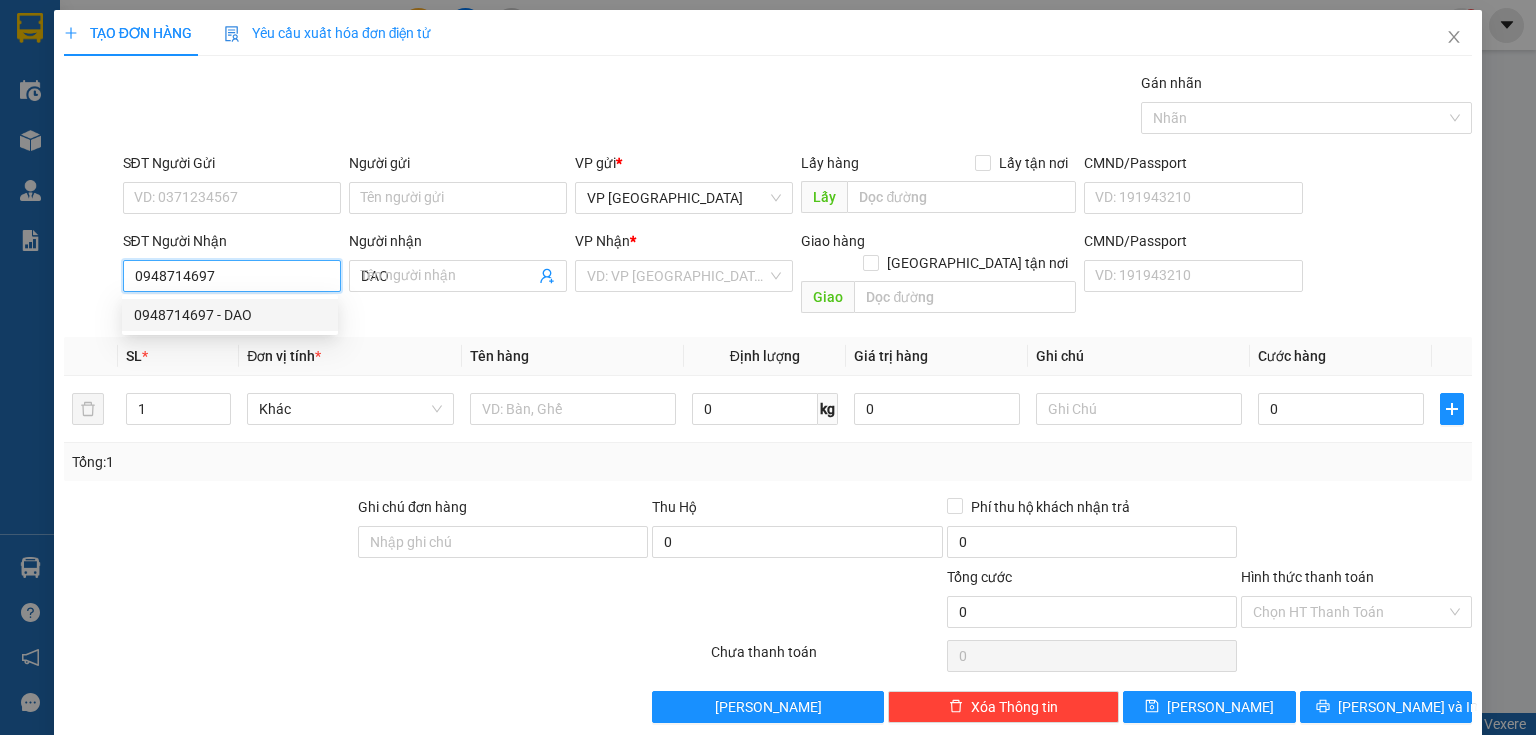 type on "40.000" 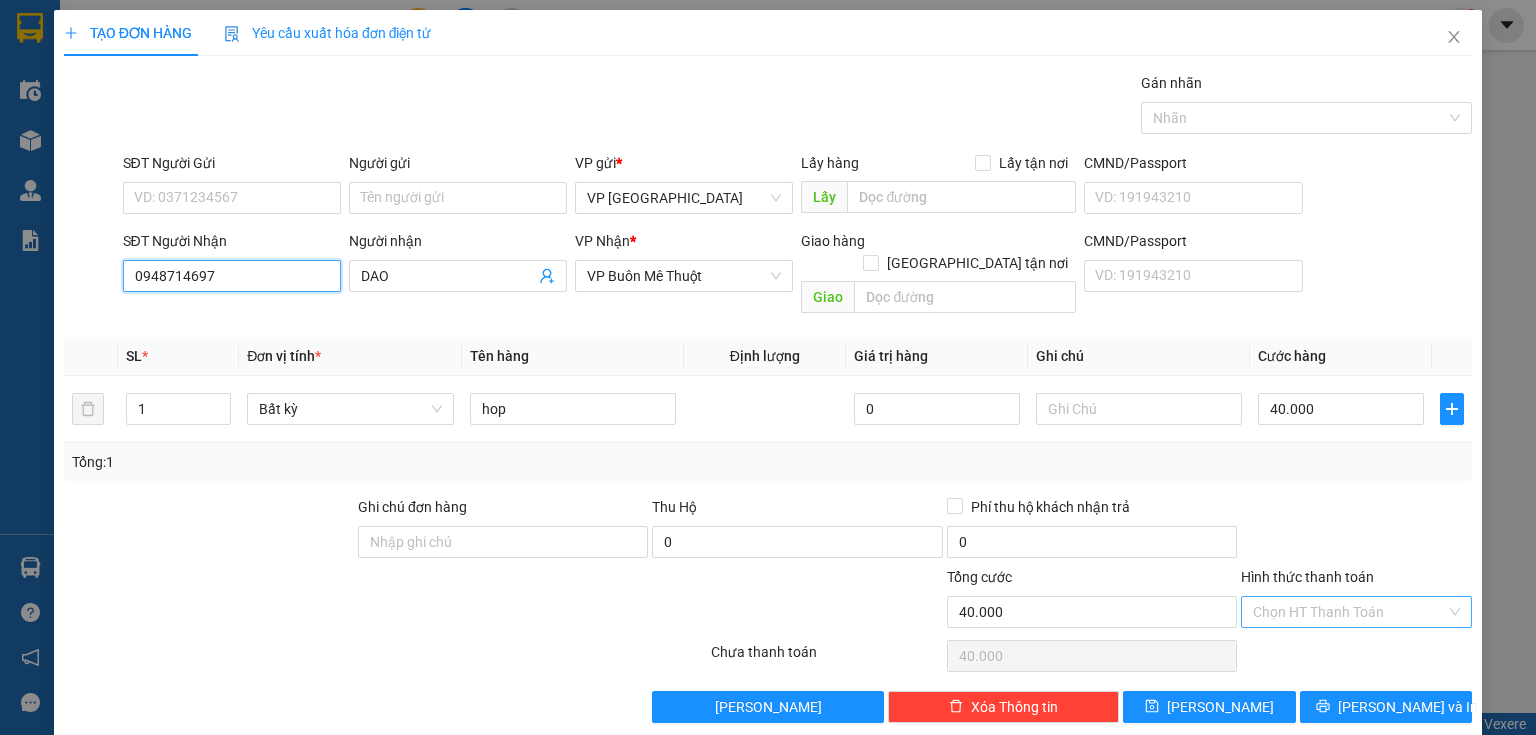 type on "0948714697" 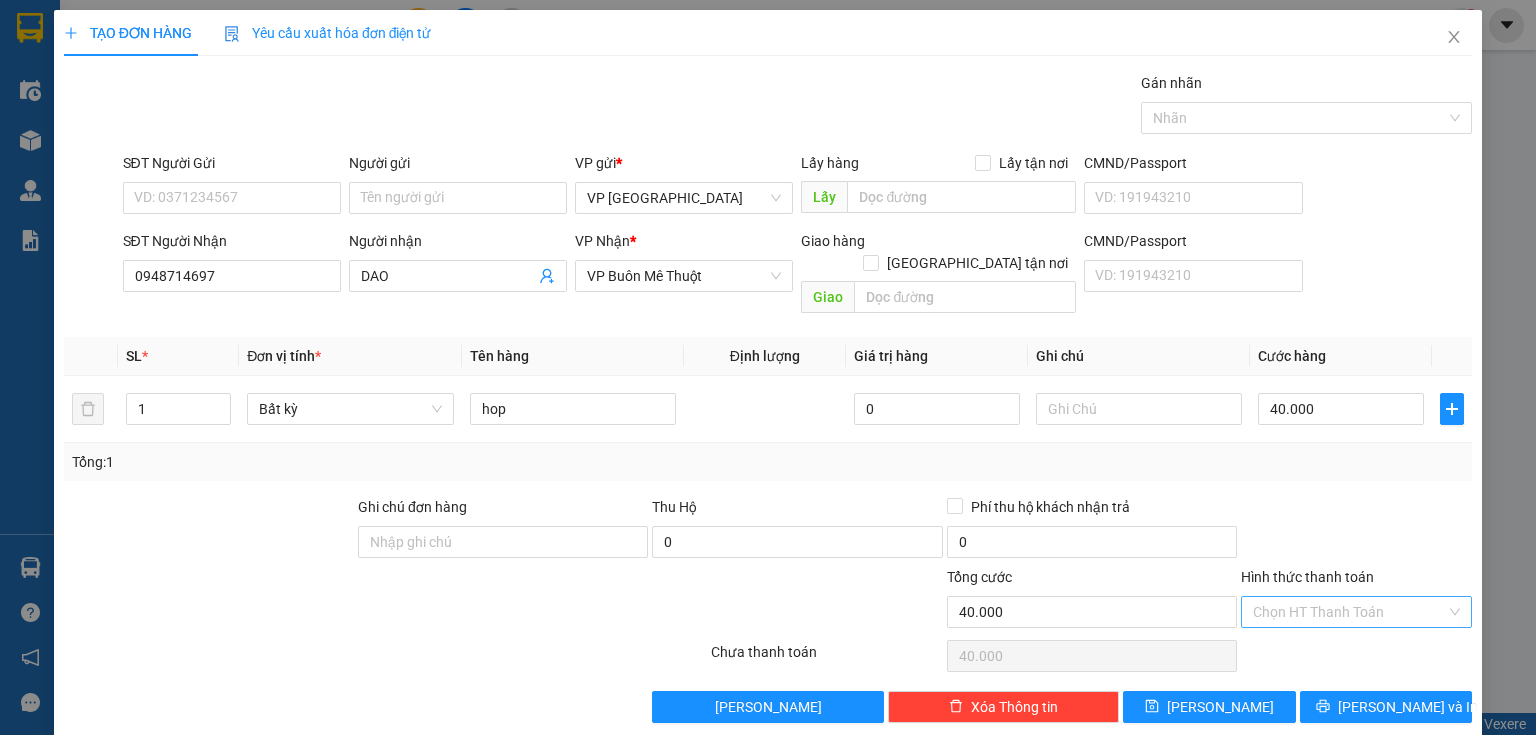 click on "Hình thức thanh toán" at bounding box center [1349, 612] 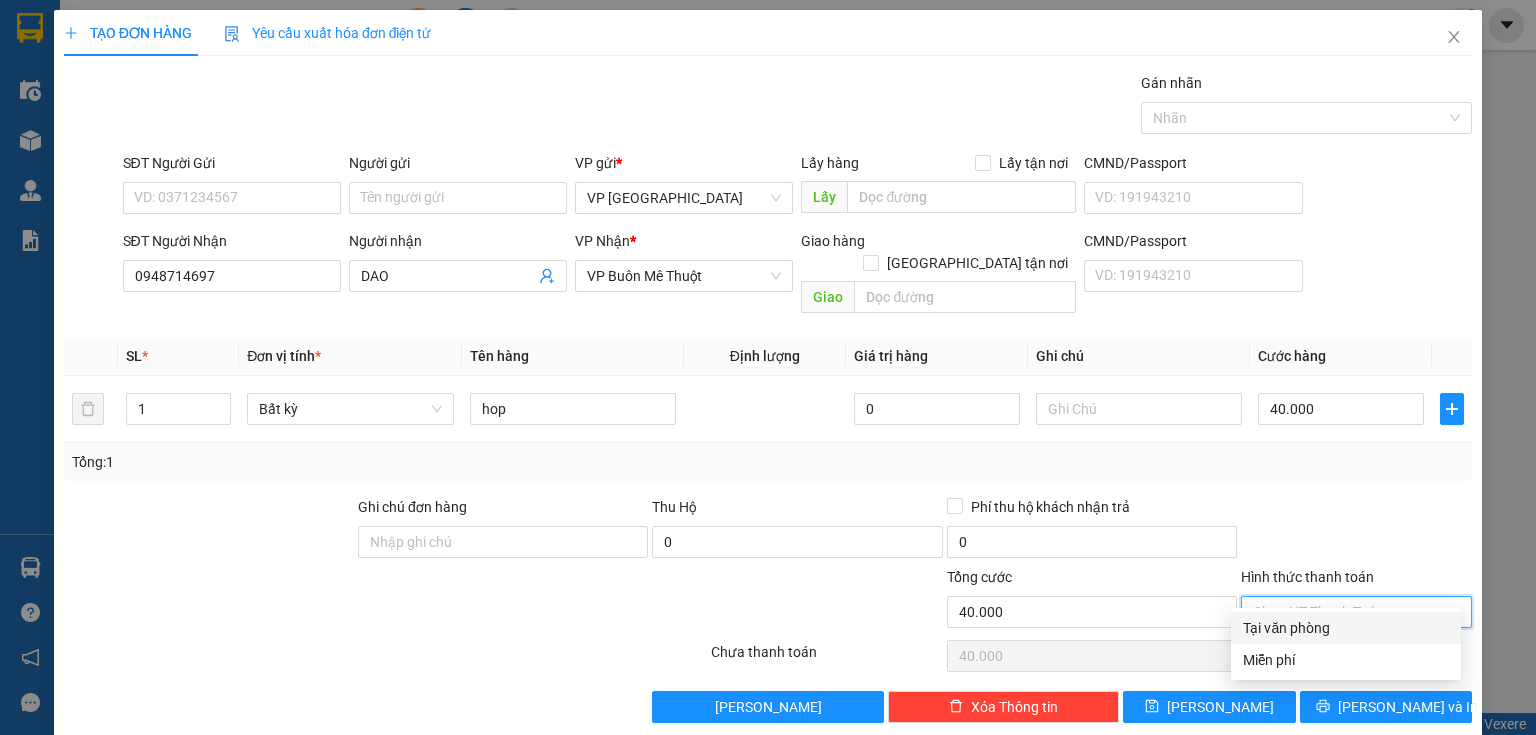click on "Tại văn phòng" at bounding box center (1346, 628) 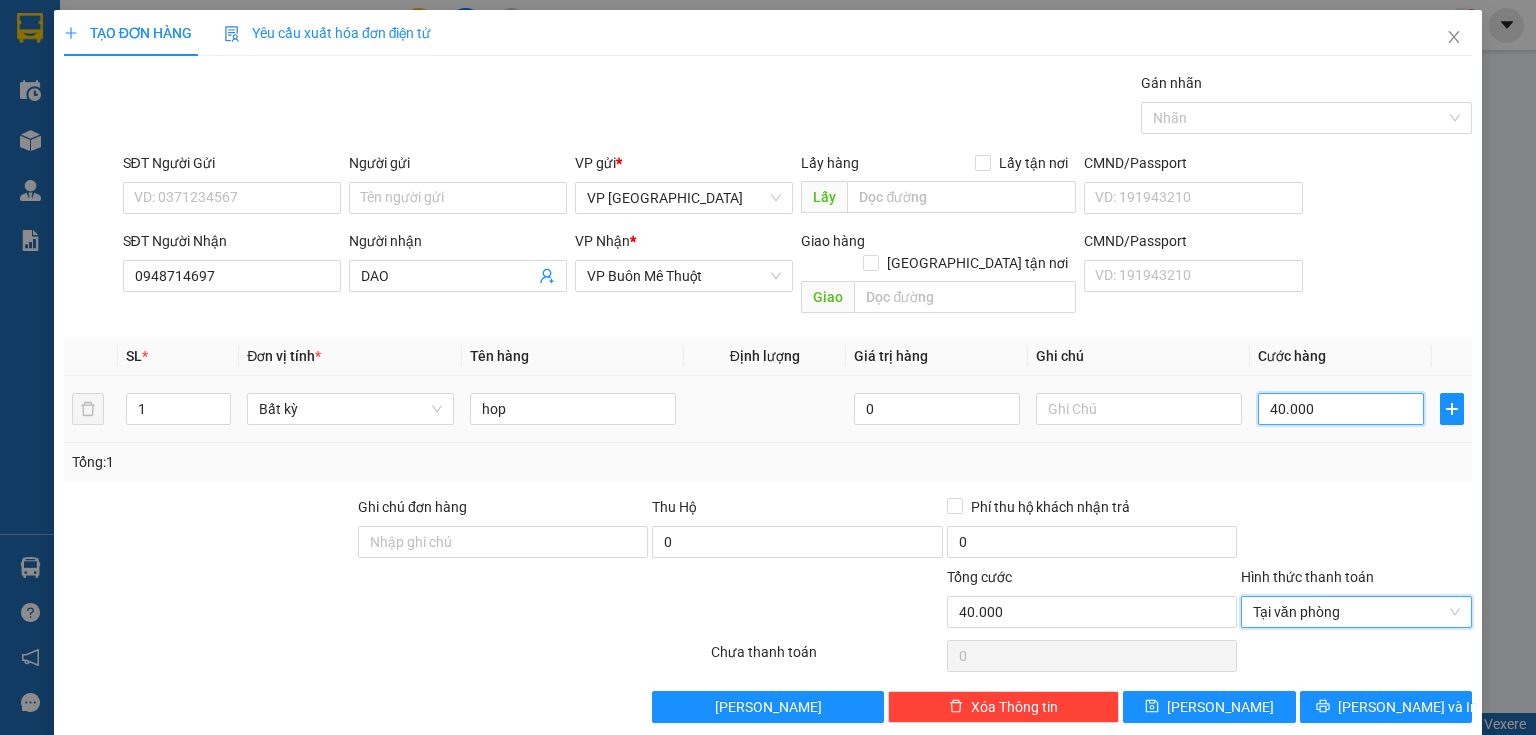 click on "40.000" at bounding box center [1341, 409] 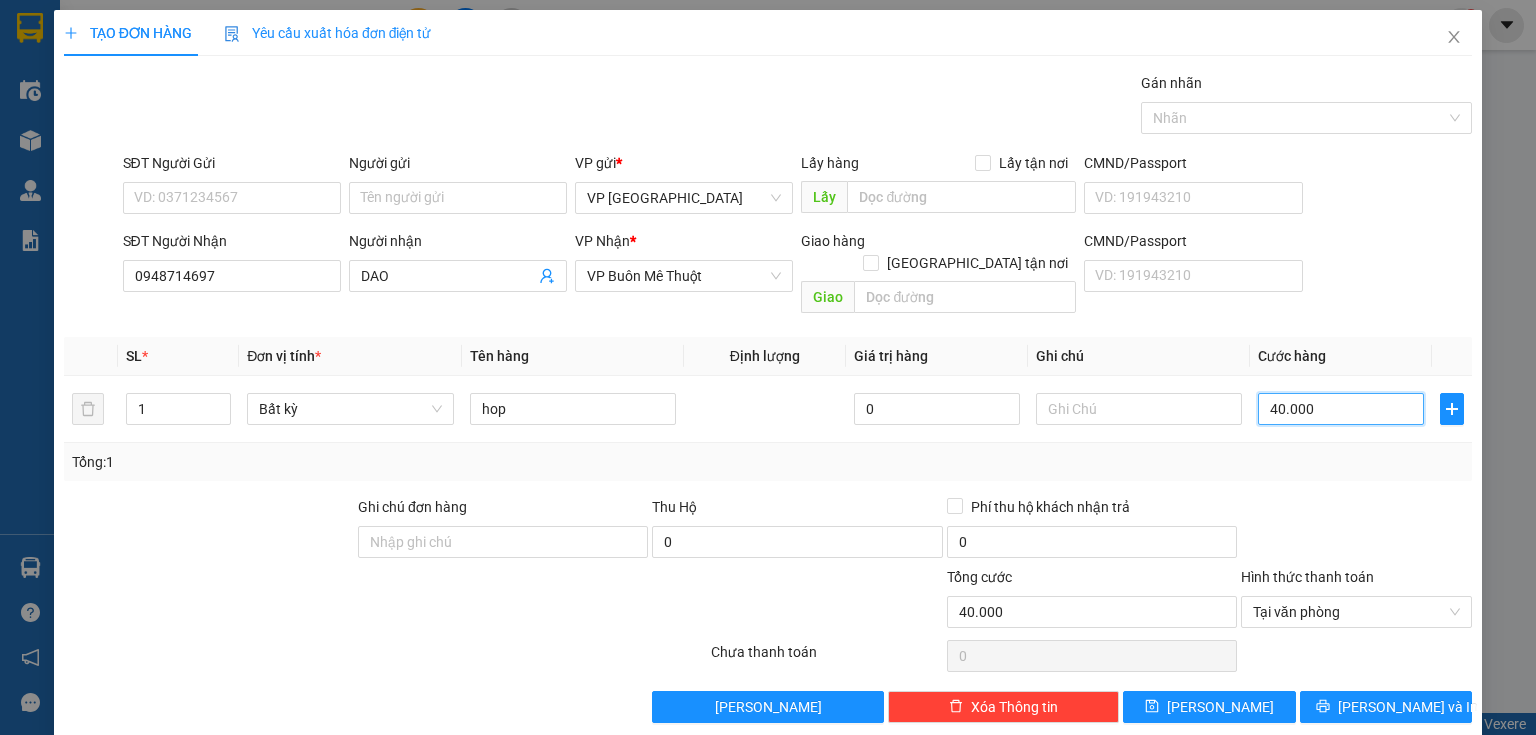 type on "0" 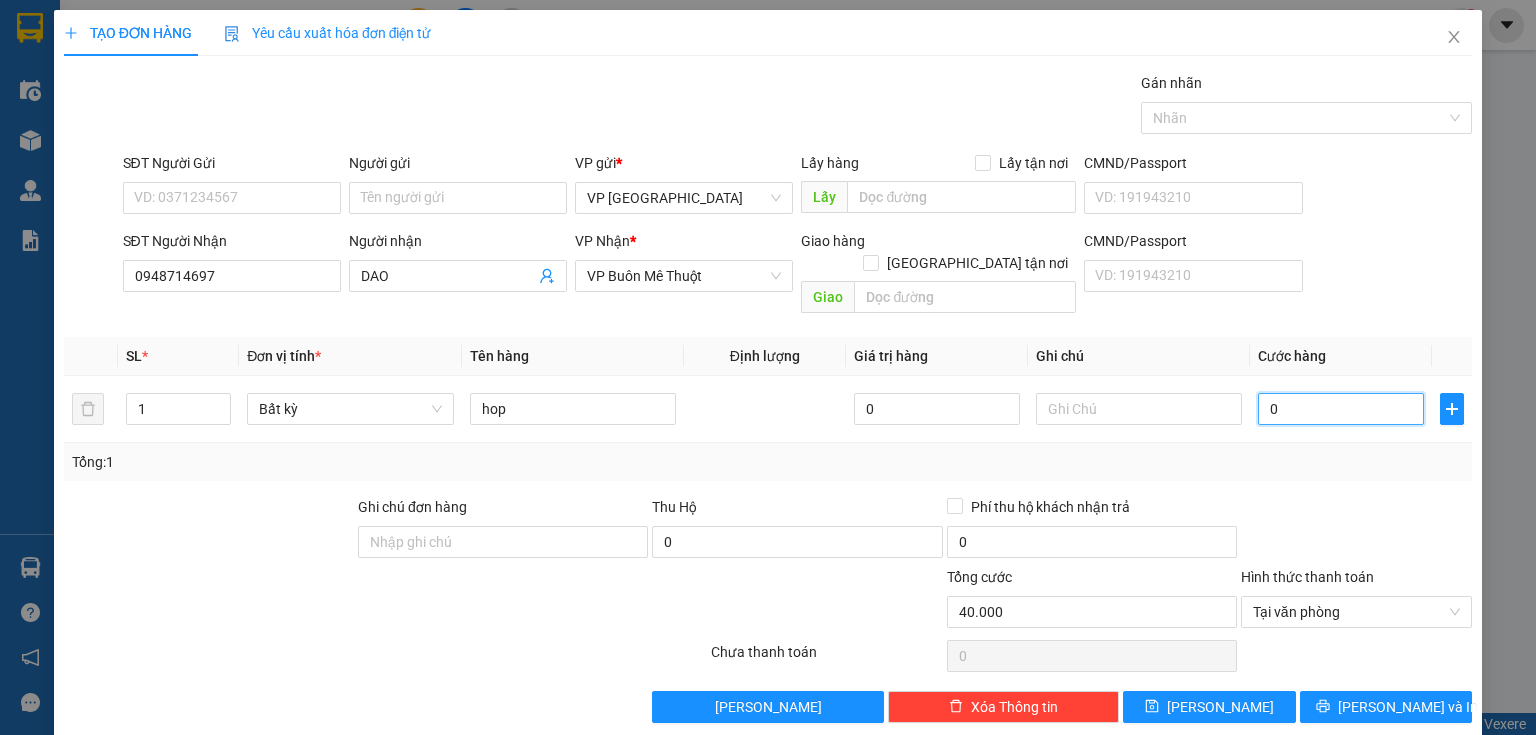 type on "0" 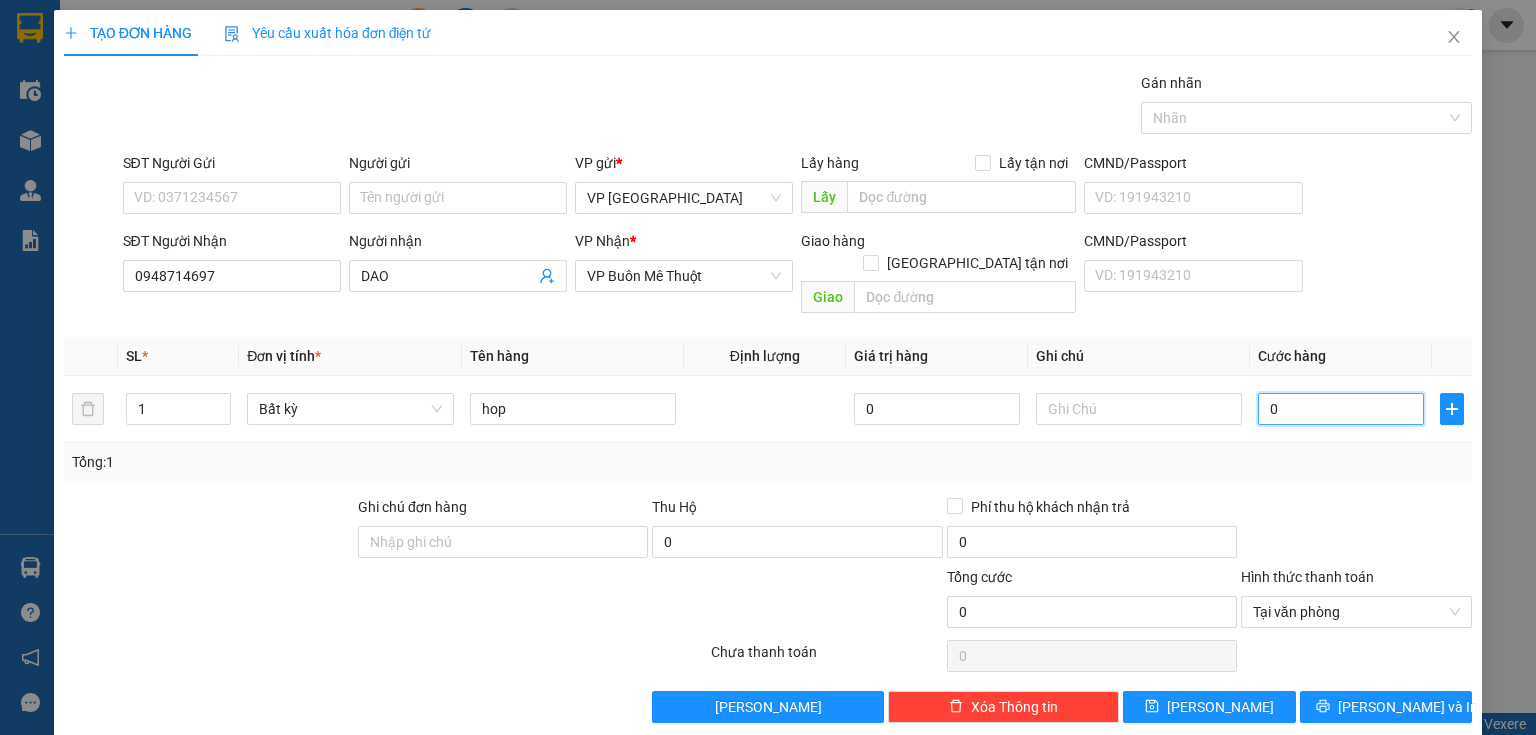 type on "0" 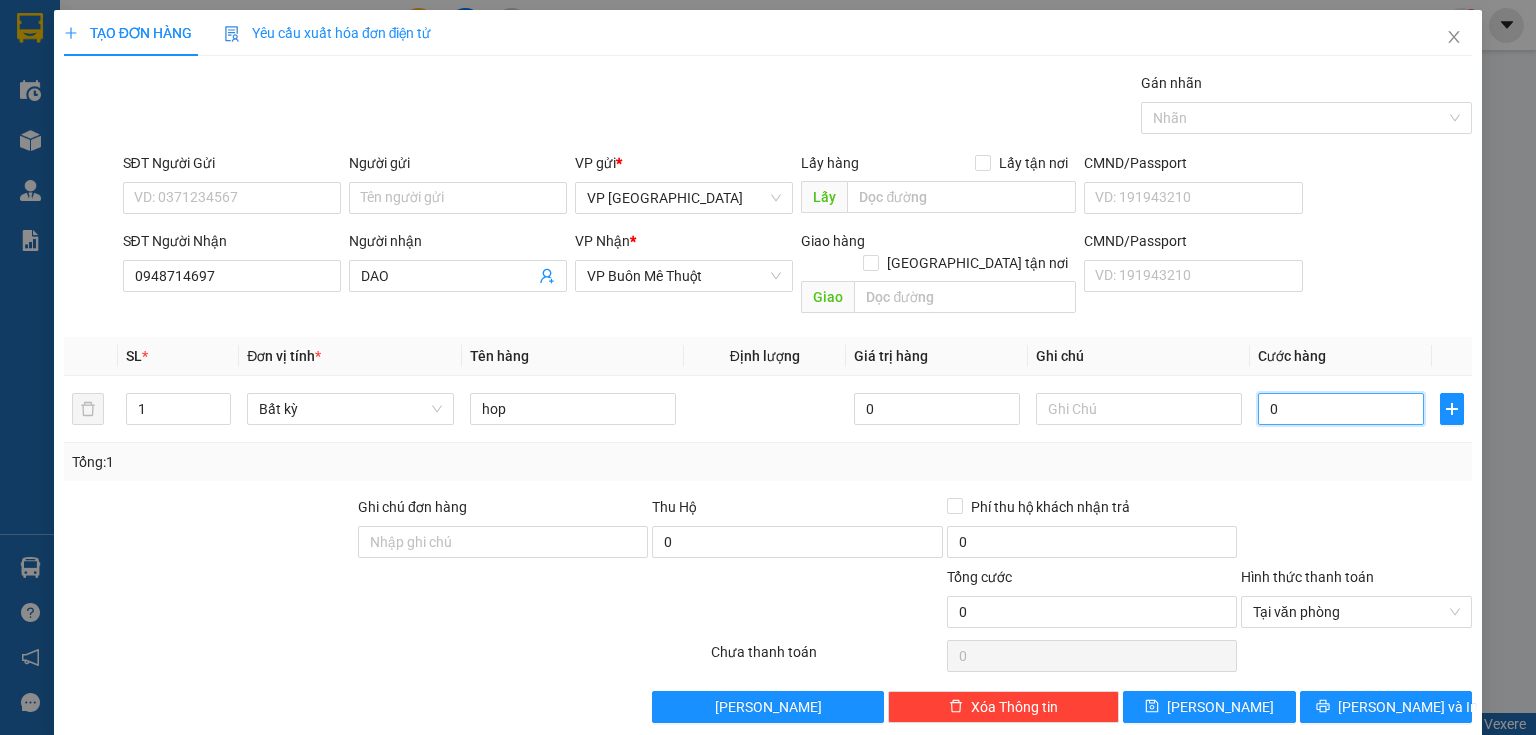 type on "3" 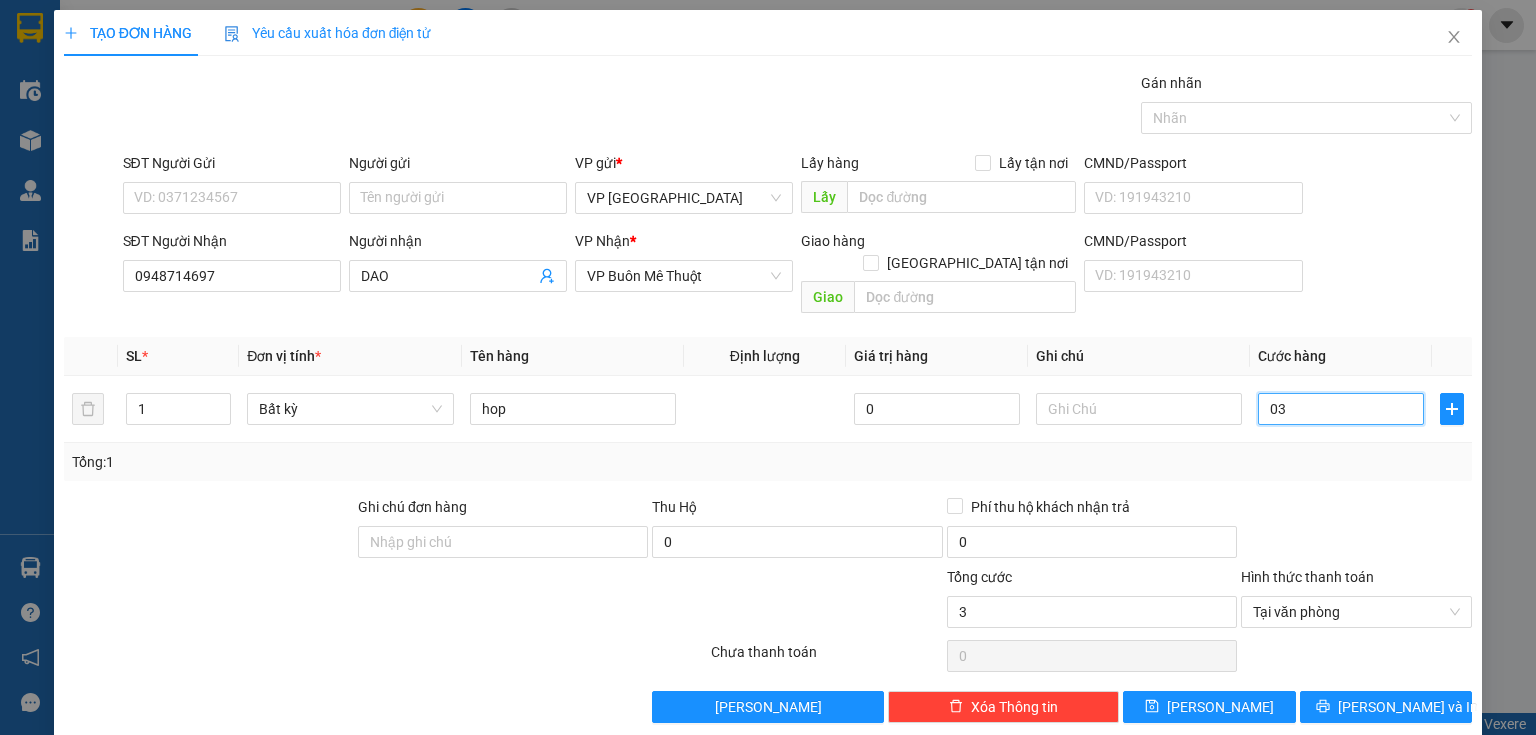 type on "30" 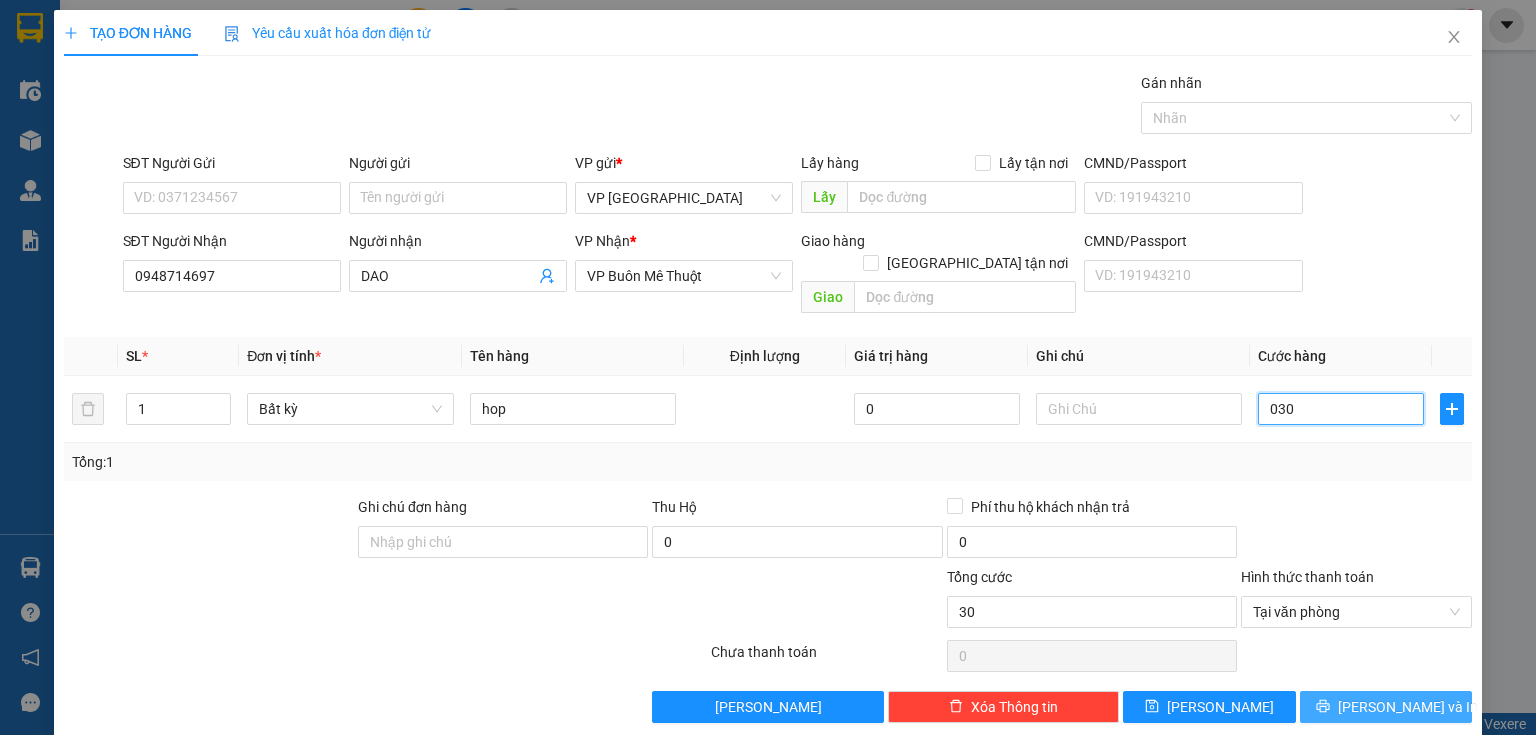 type on "030" 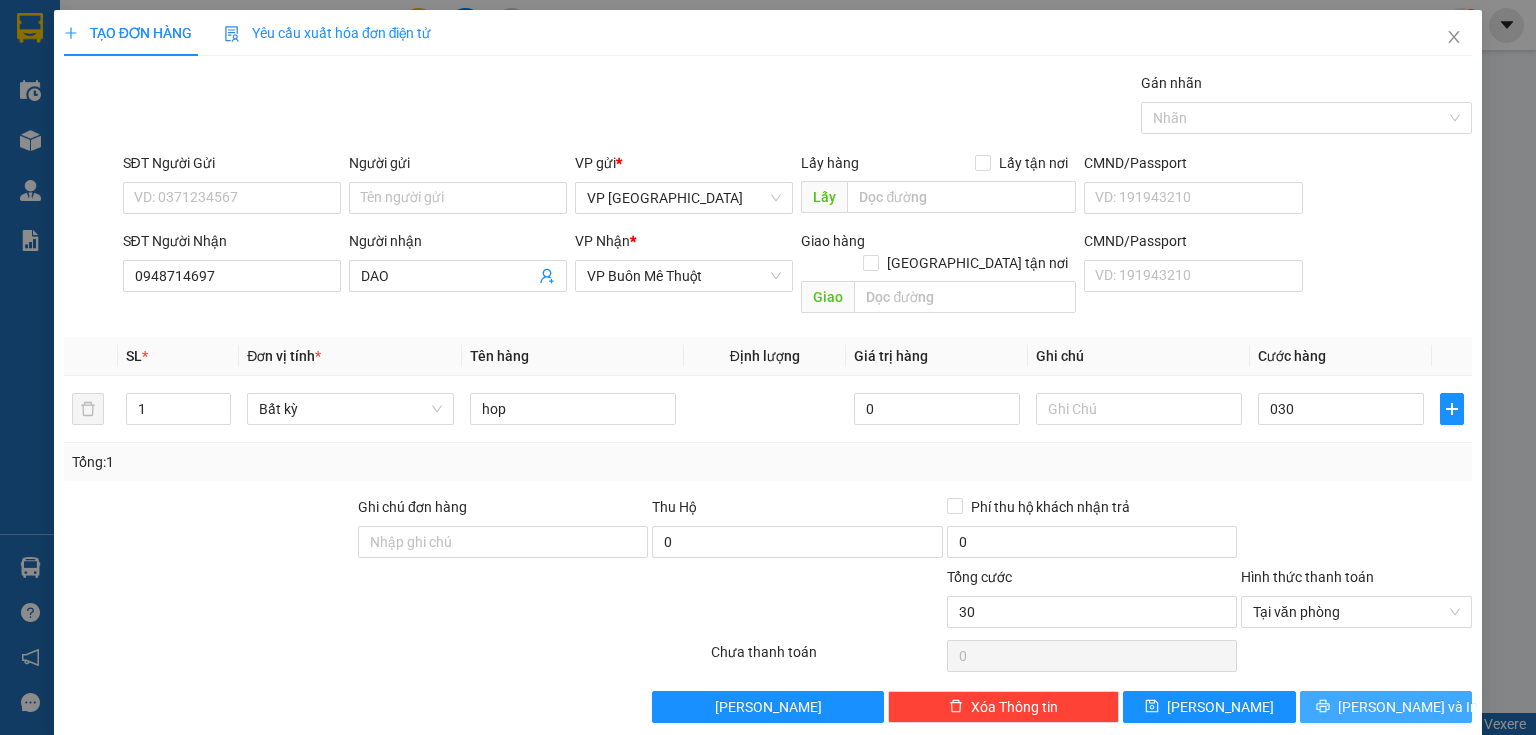 type on "30.000" 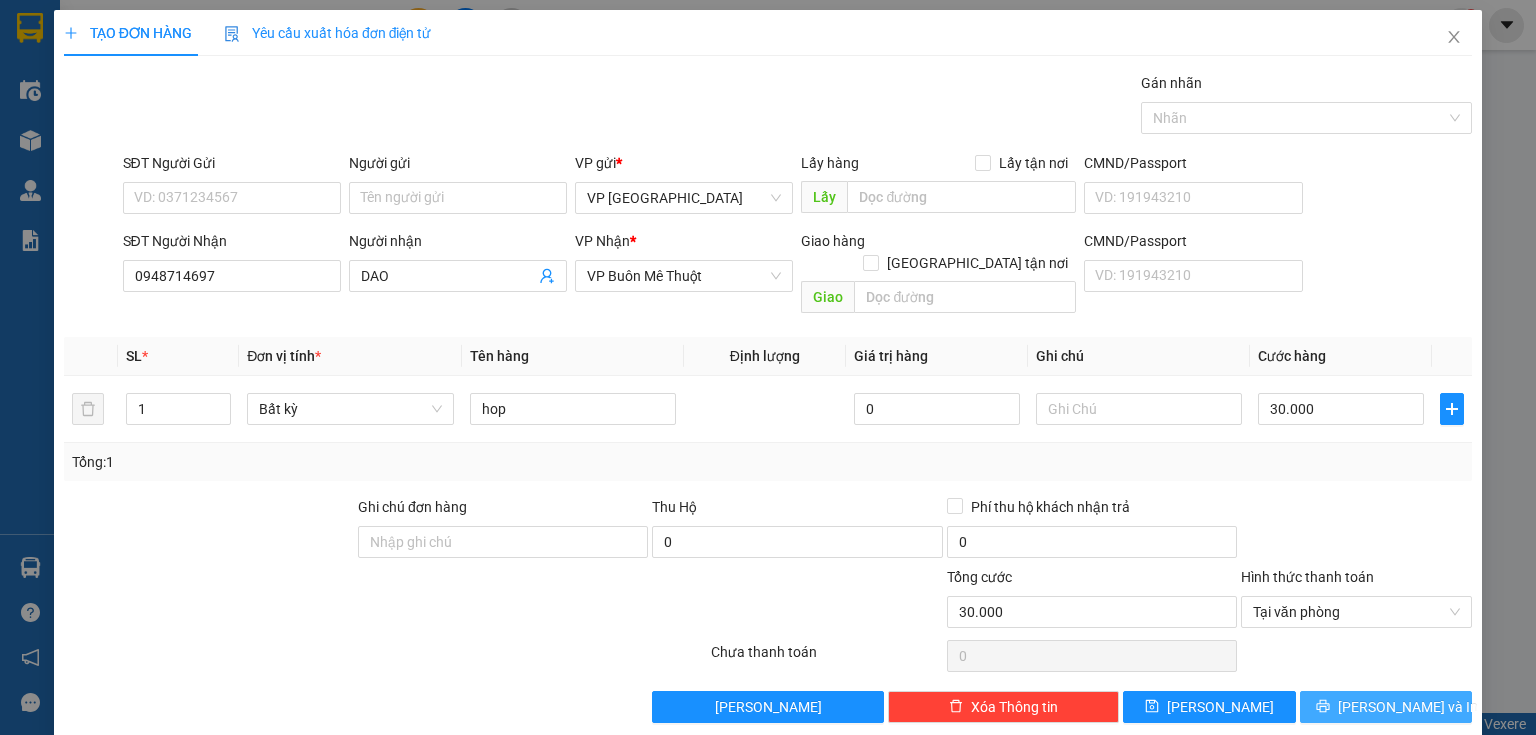 click on "[PERSON_NAME] và In" at bounding box center (1408, 707) 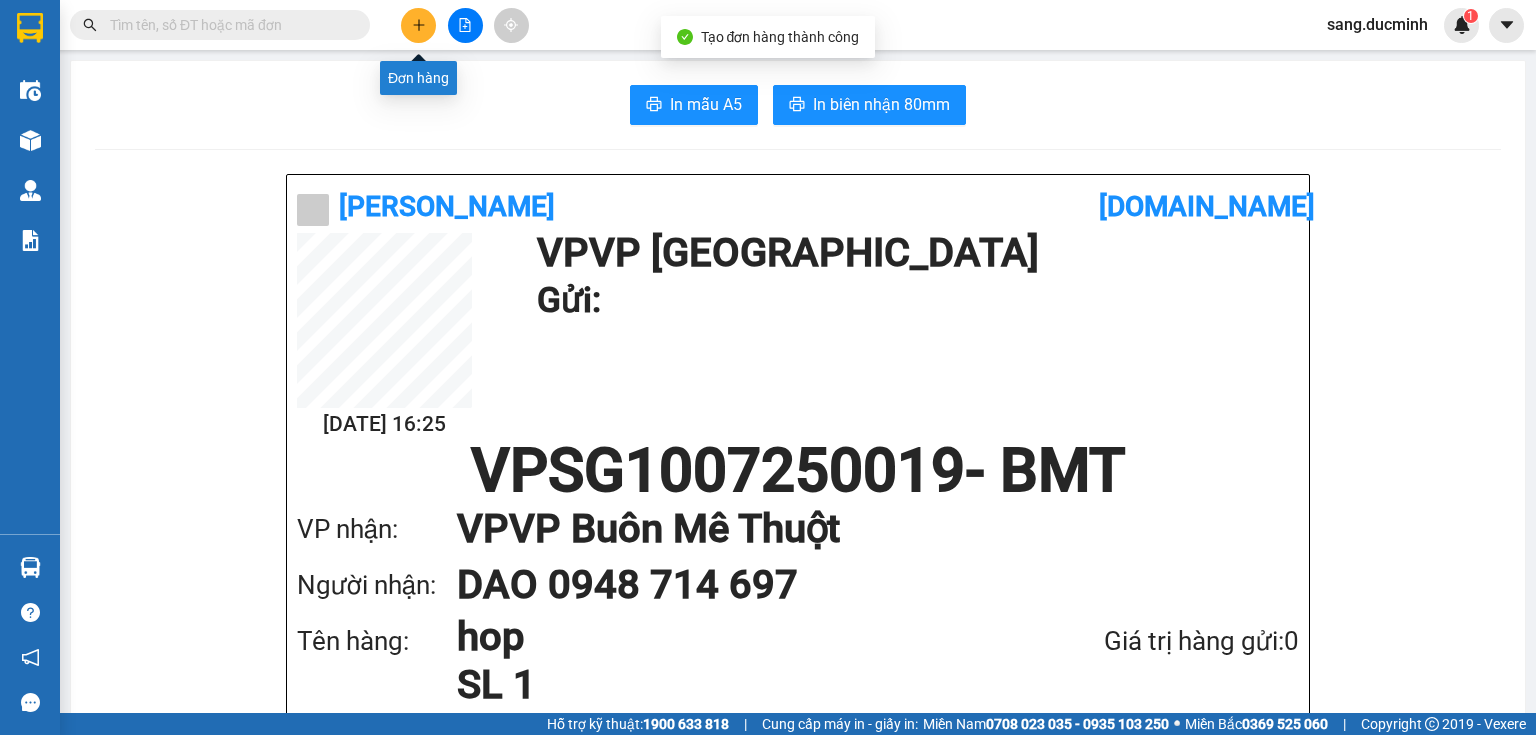 click 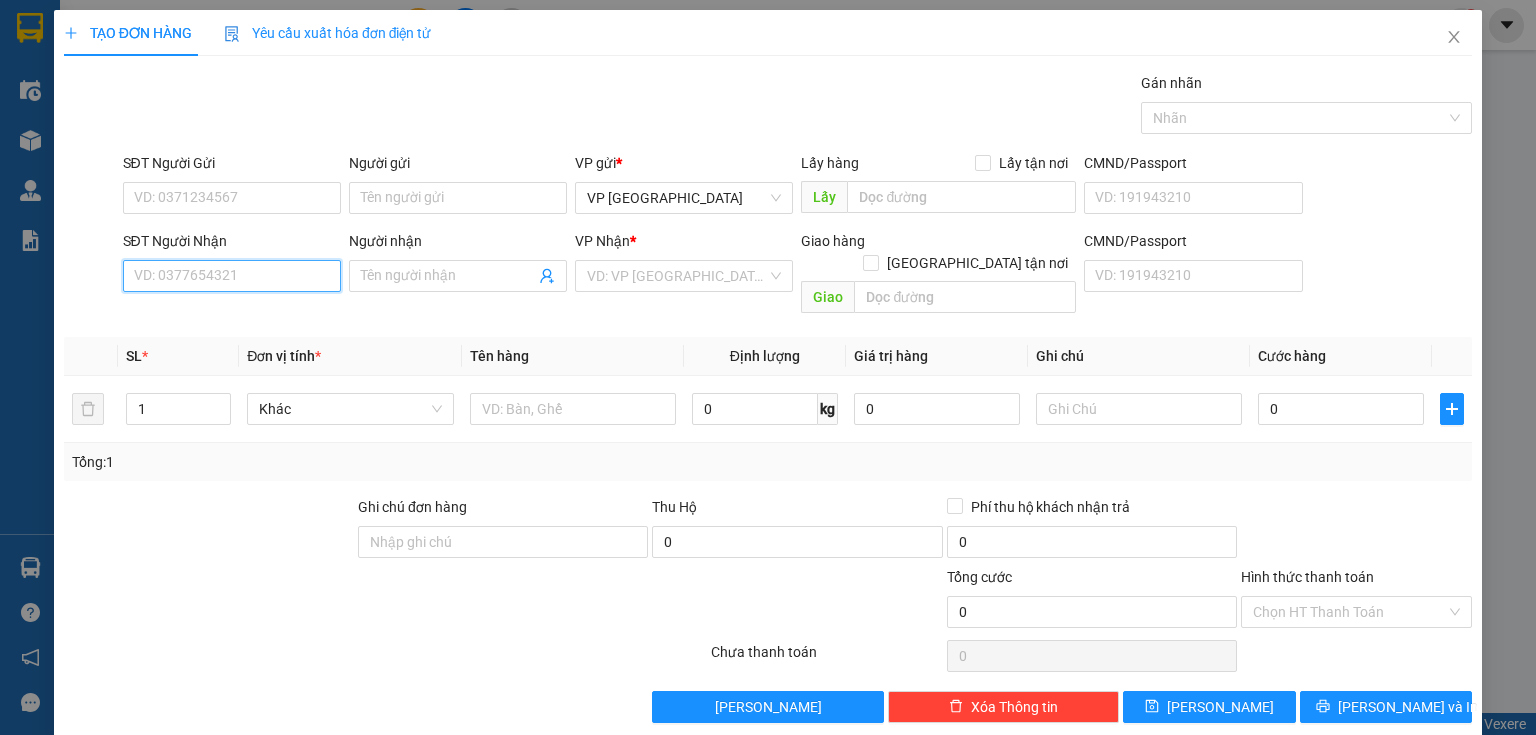 click on "SĐT Người Nhận" at bounding box center [232, 276] 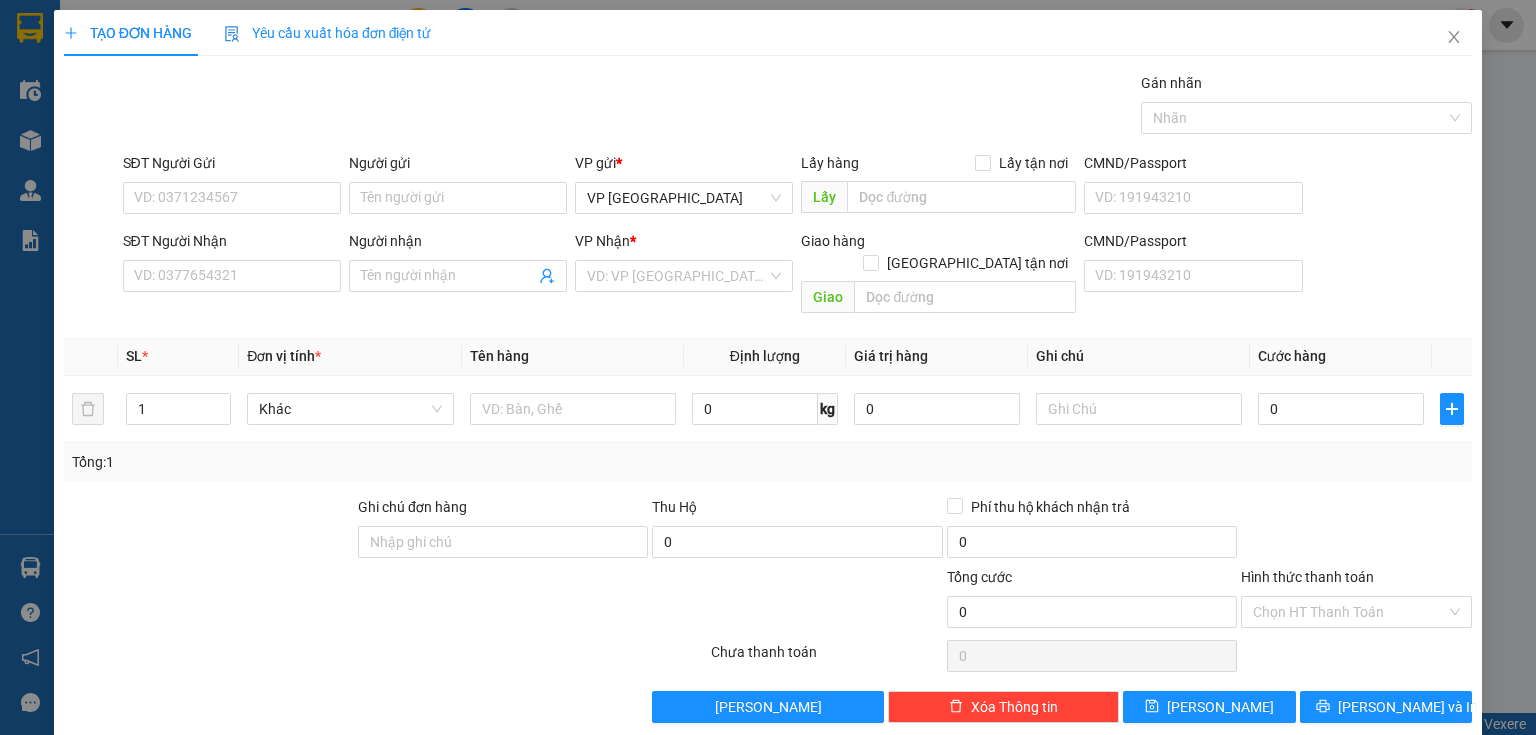 click on "TẠO ĐƠN HÀNG Yêu cầu xuất hóa đơn điện tử Transit Pickup Surcharge Ids Transit Deliver Surcharge Ids Transit Deliver Surcharge Transit Deliver Surcharge Gói vận chuyển  * Tiêu chuẩn Gán nhãn   Nhãn SĐT Người Gửi VD: 0371234567 Người gửi Tên người gửi VP gửi  * VP Sài Gòn Lấy hàng Lấy tận nơi Lấy CMND/Passport VD: 191943210 SĐT Người Nhận VD: 0377654321 Người nhận Tên người nhận VP Nhận  * VD: VP Sài Gòn Giao hàng Giao tận nơi Giao CMND/Passport VD: 191943210 SL  * Đơn vị tính  * Tên hàng  Định lượng Giá trị hàng Ghi chú Cước hàng                   1 Khác 0 kg 0 0 Tổng:  1 Ghi chú đơn hàng Thu Hộ 0 Phí thu hộ khách nhận trả 0 Tổng cước 0 Hình thức thanh toán Chọn HT Thanh Toán Số tiền thu trước Chưa thanh toán 0 Chọn HT Thanh Toán Lưu nháp Xóa Thông tin Lưu Lưu và In" at bounding box center [768, 367] 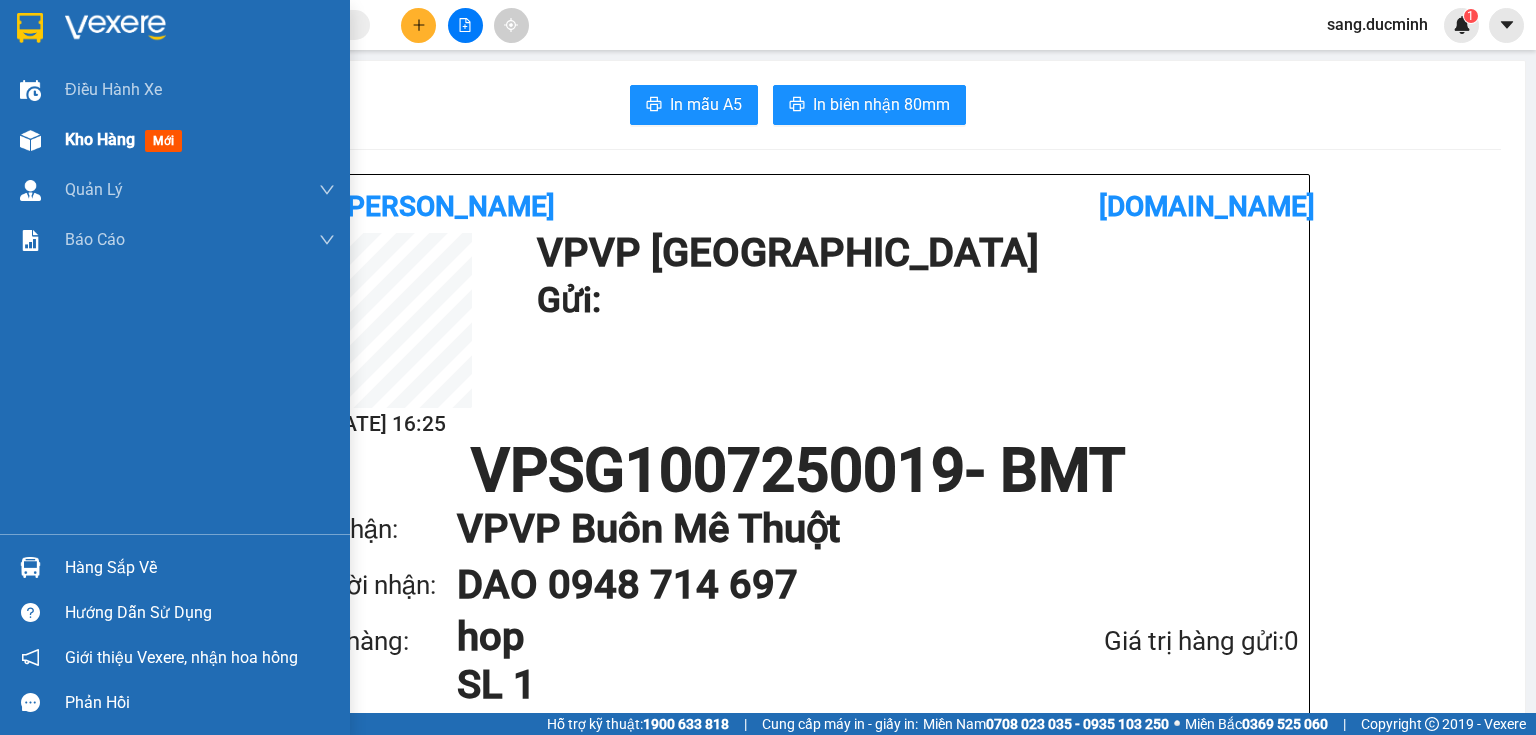 click on "Kho hàng" at bounding box center [100, 139] 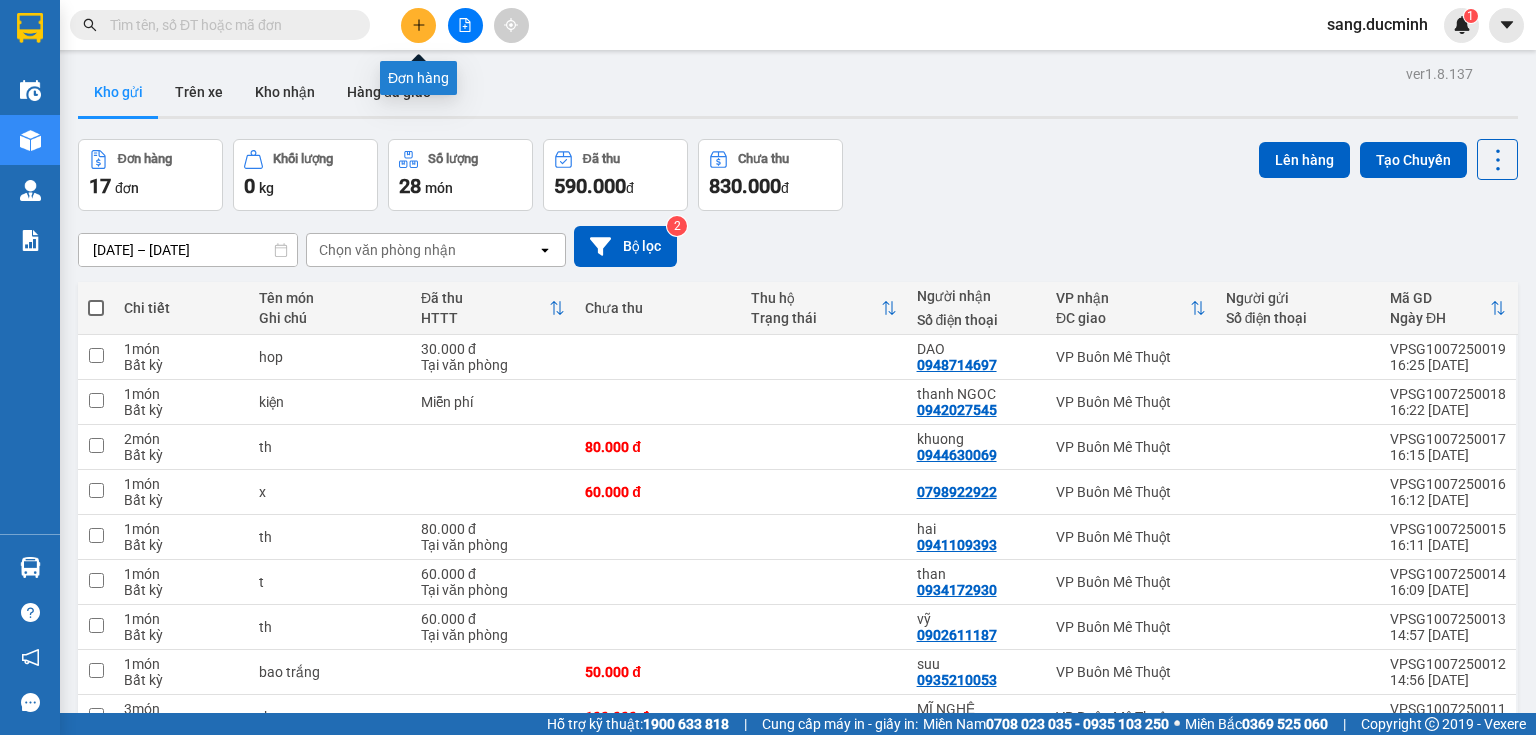 click 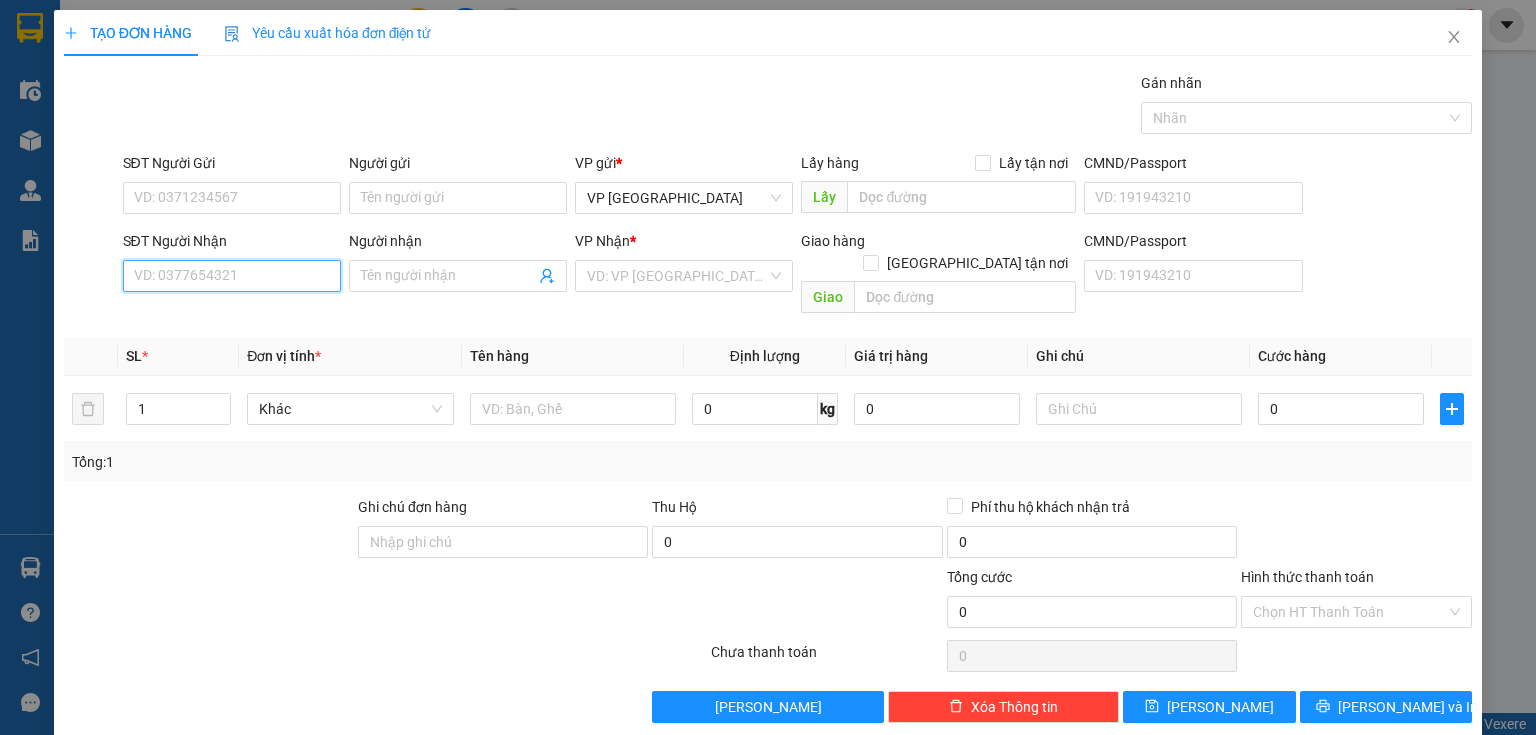 click on "SĐT Người Nhận" at bounding box center [232, 276] 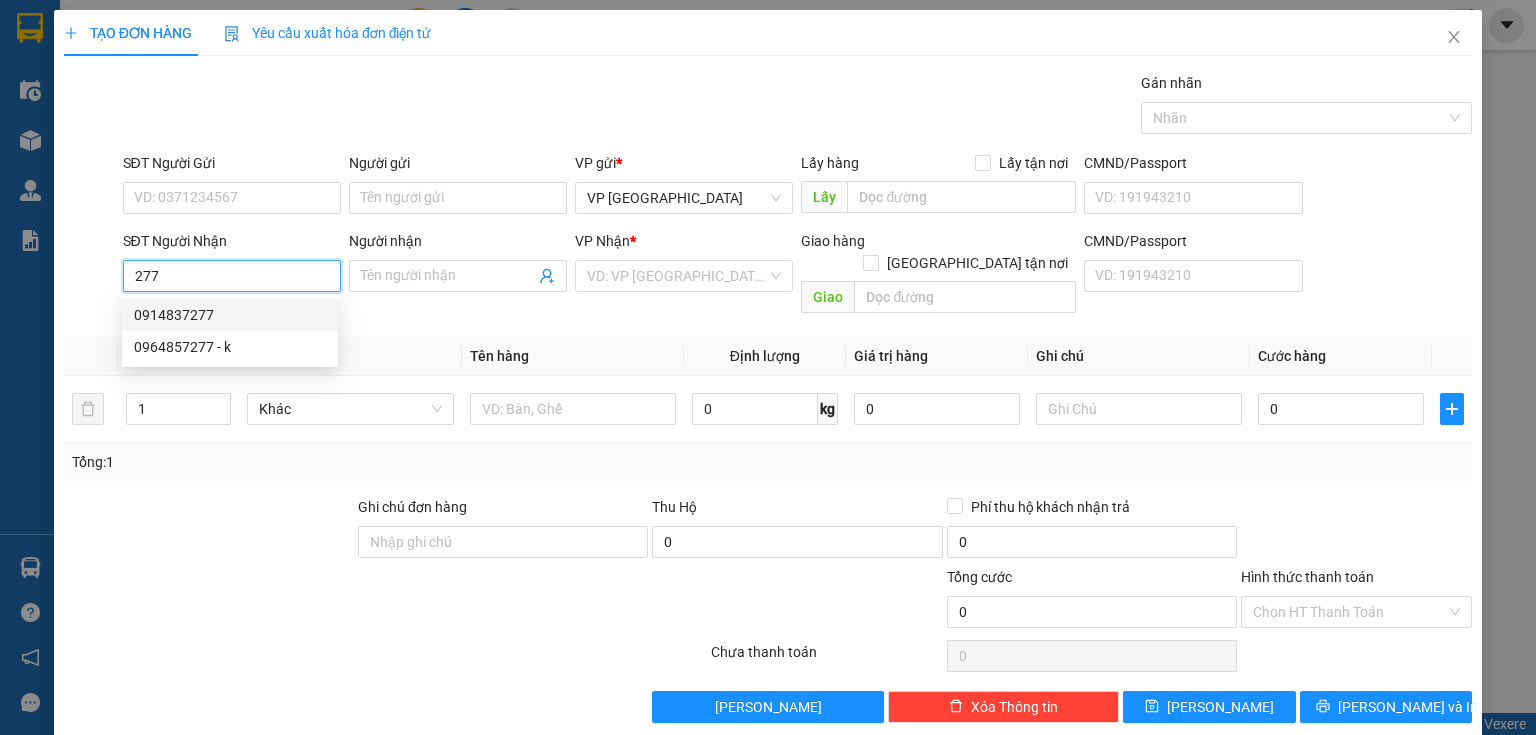 click on "0914837277" at bounding box center [230, 315] 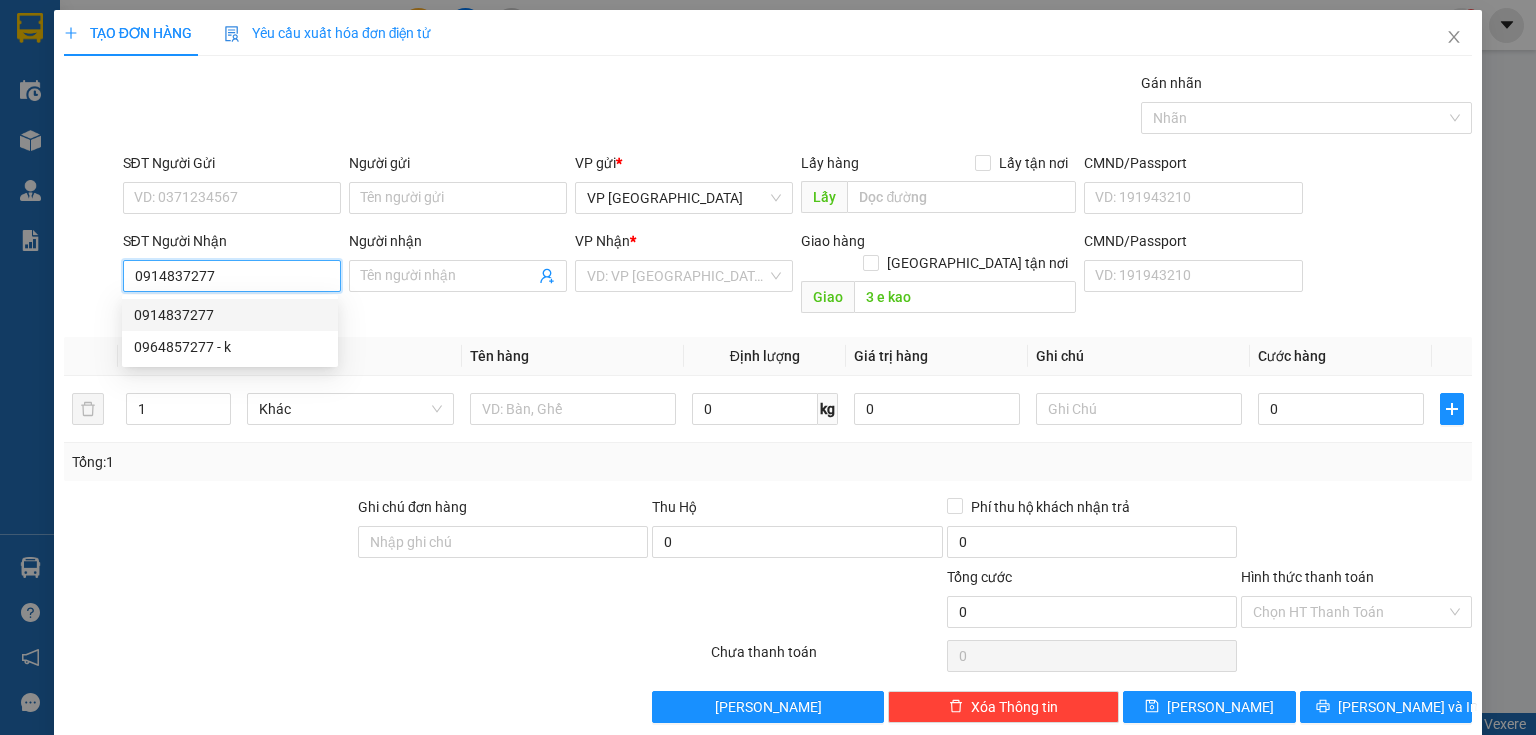 type on "160.000" 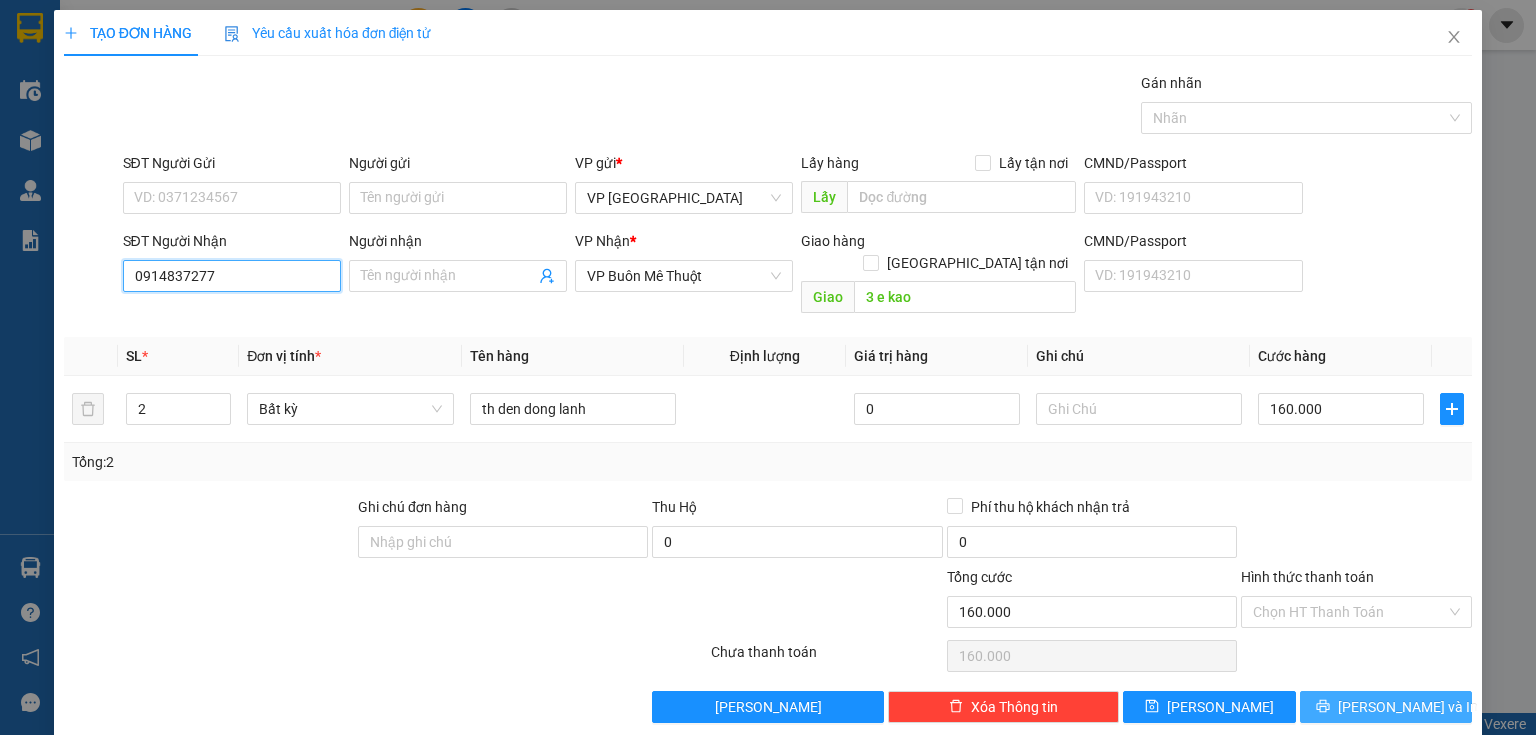 type on "0914837277" 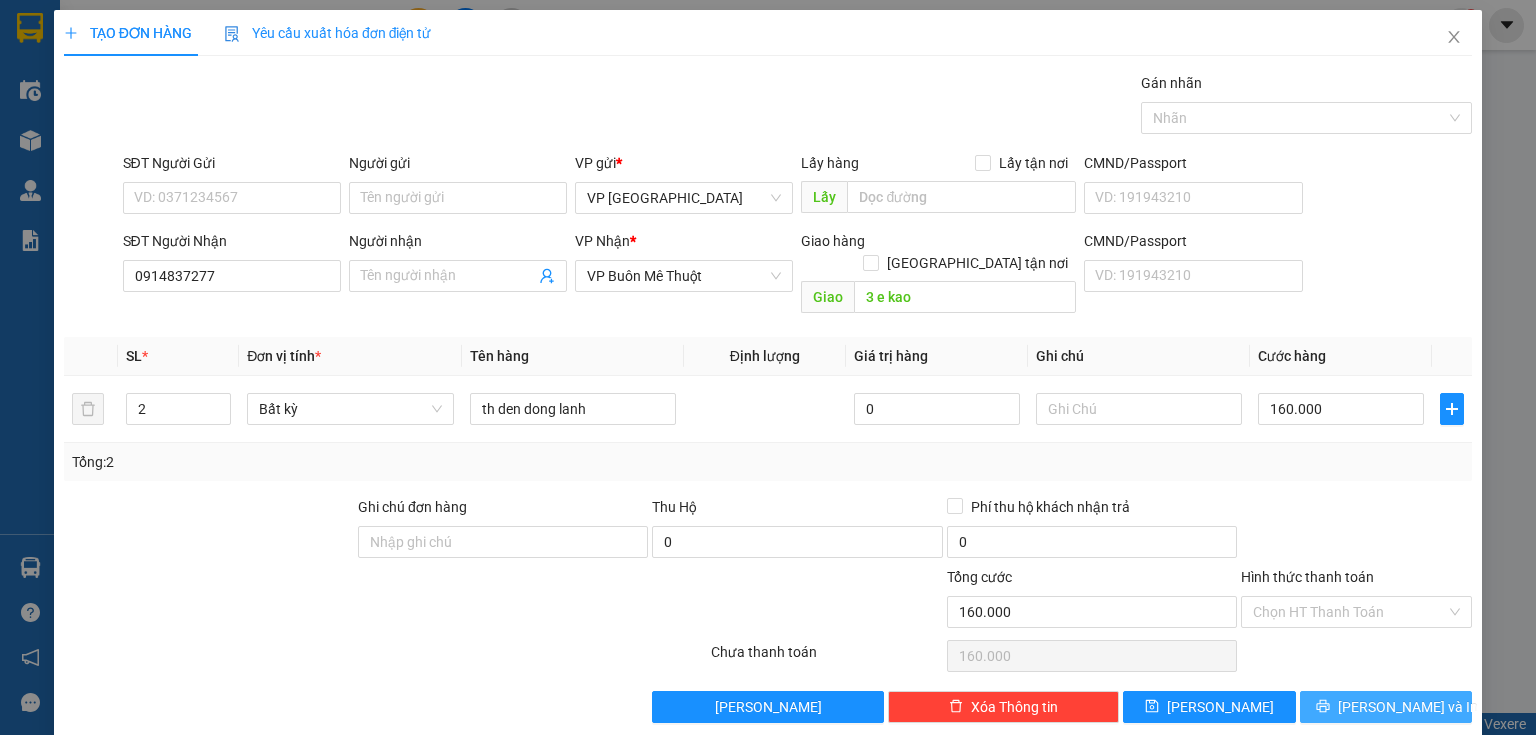 click on "[PERSON_NAME] và In" at bounding box center (1408, 707) 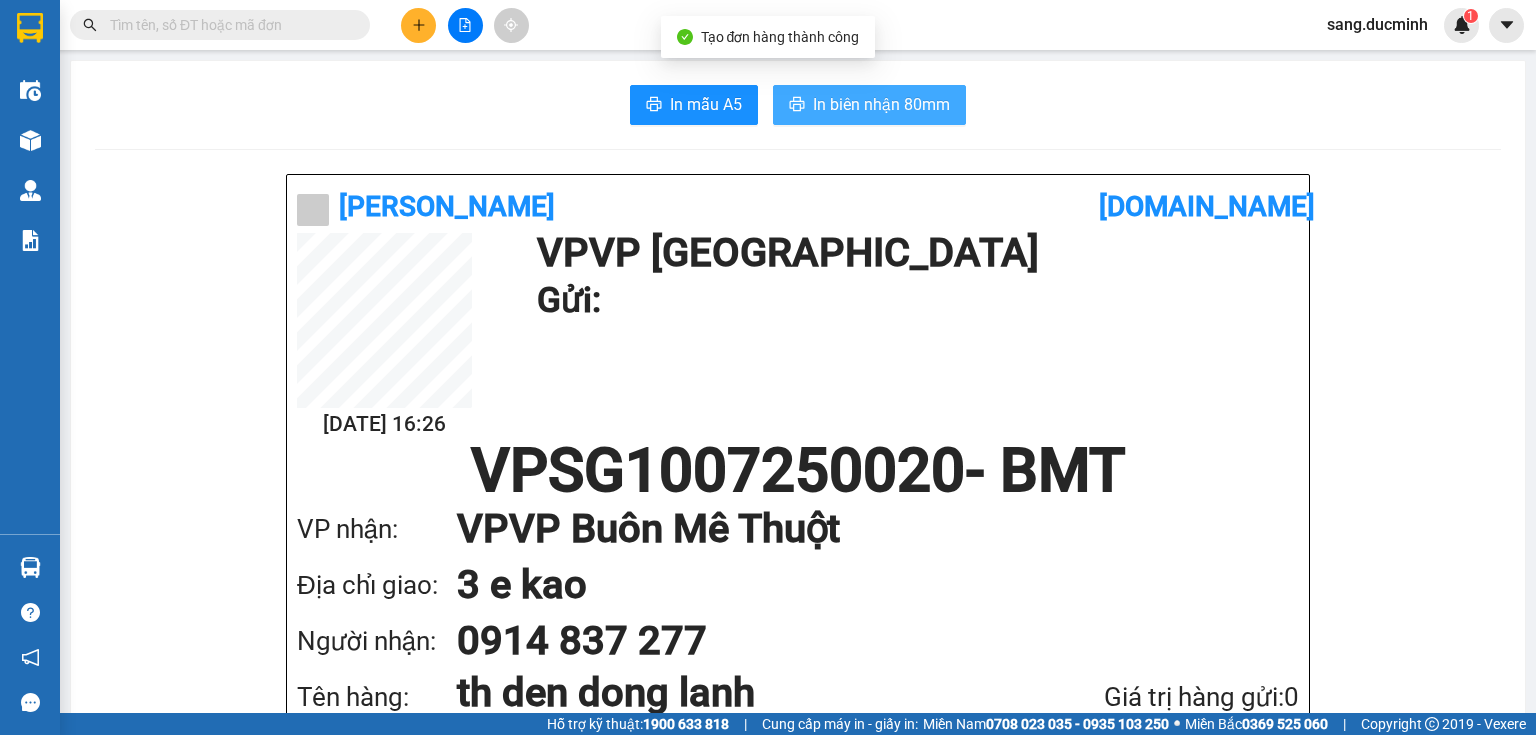 click on "In biên nhận 80mm" at bounding box center [881, 104] 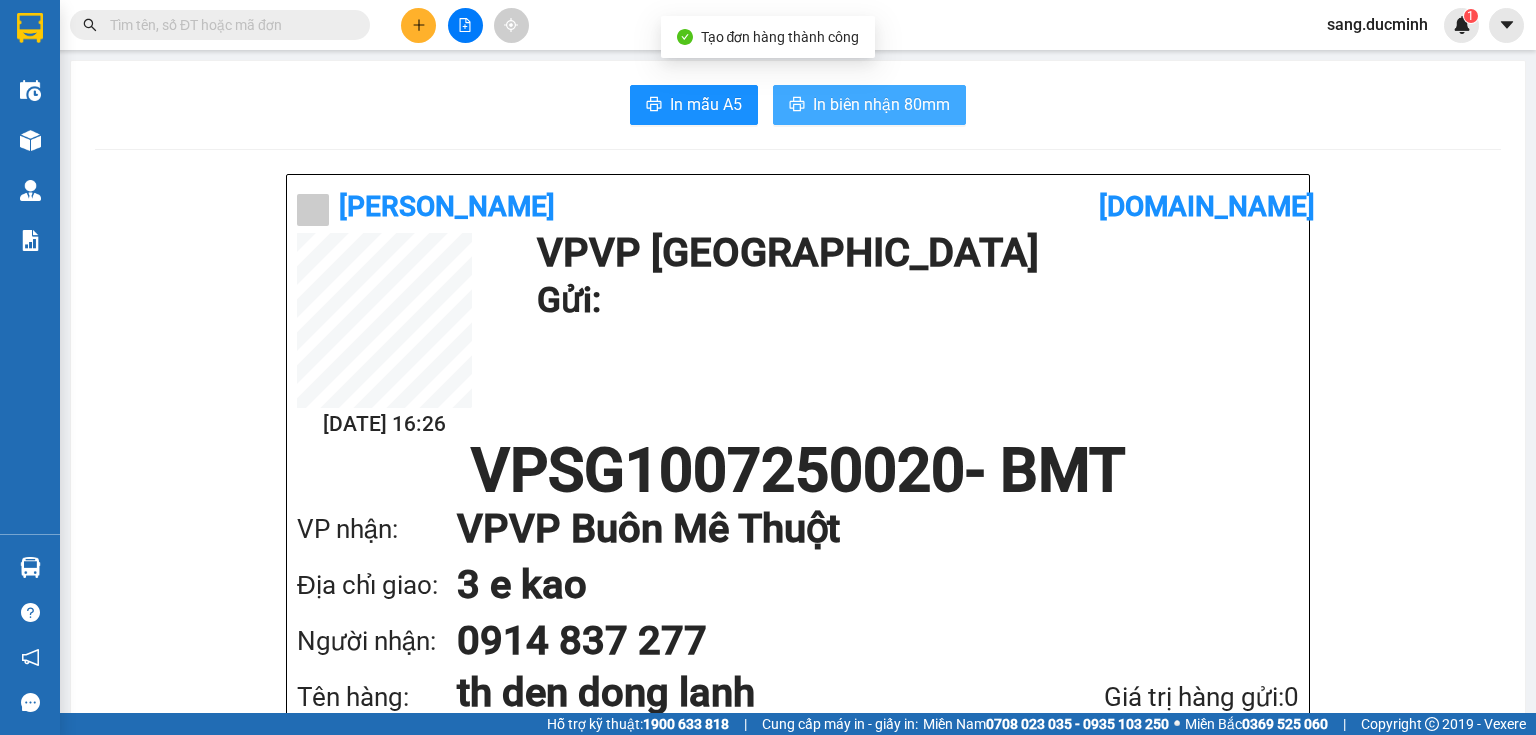 scroll, scrollTop: 0, scrollLeft: 0, axis: both 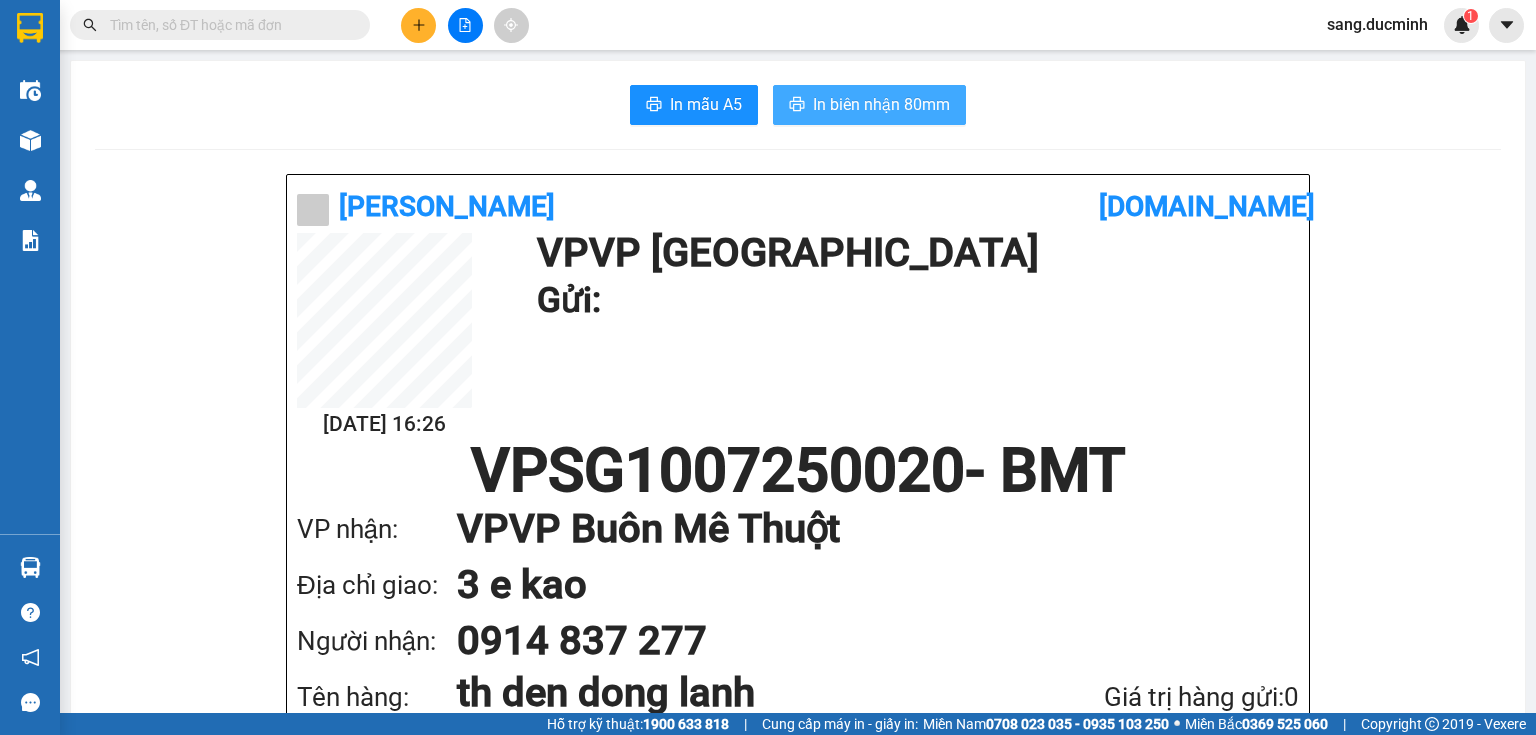 click on "In biên nhận 80mm" at bounding box center [881, 104] 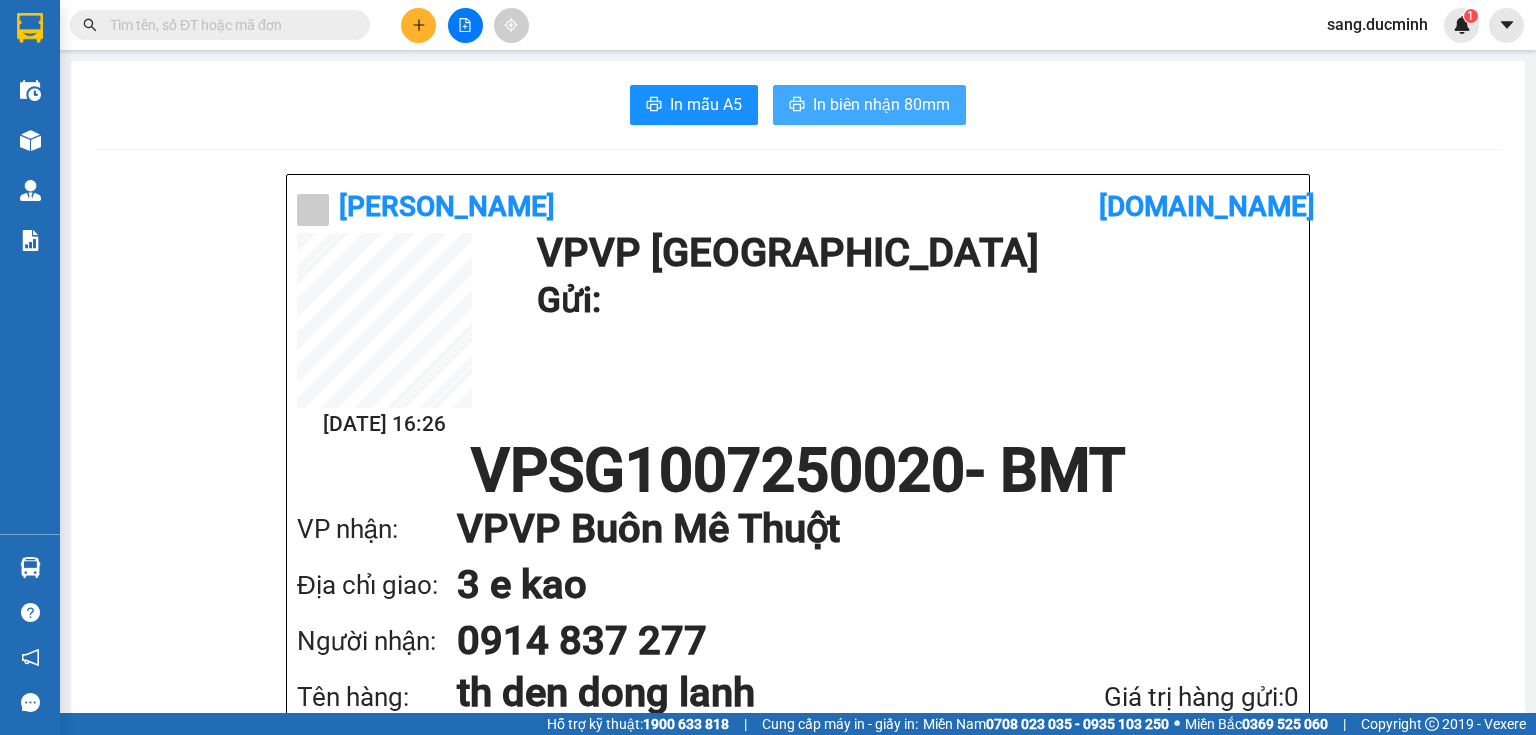scroll, scrollTop: 0, scrollLeft: 0, axis: both 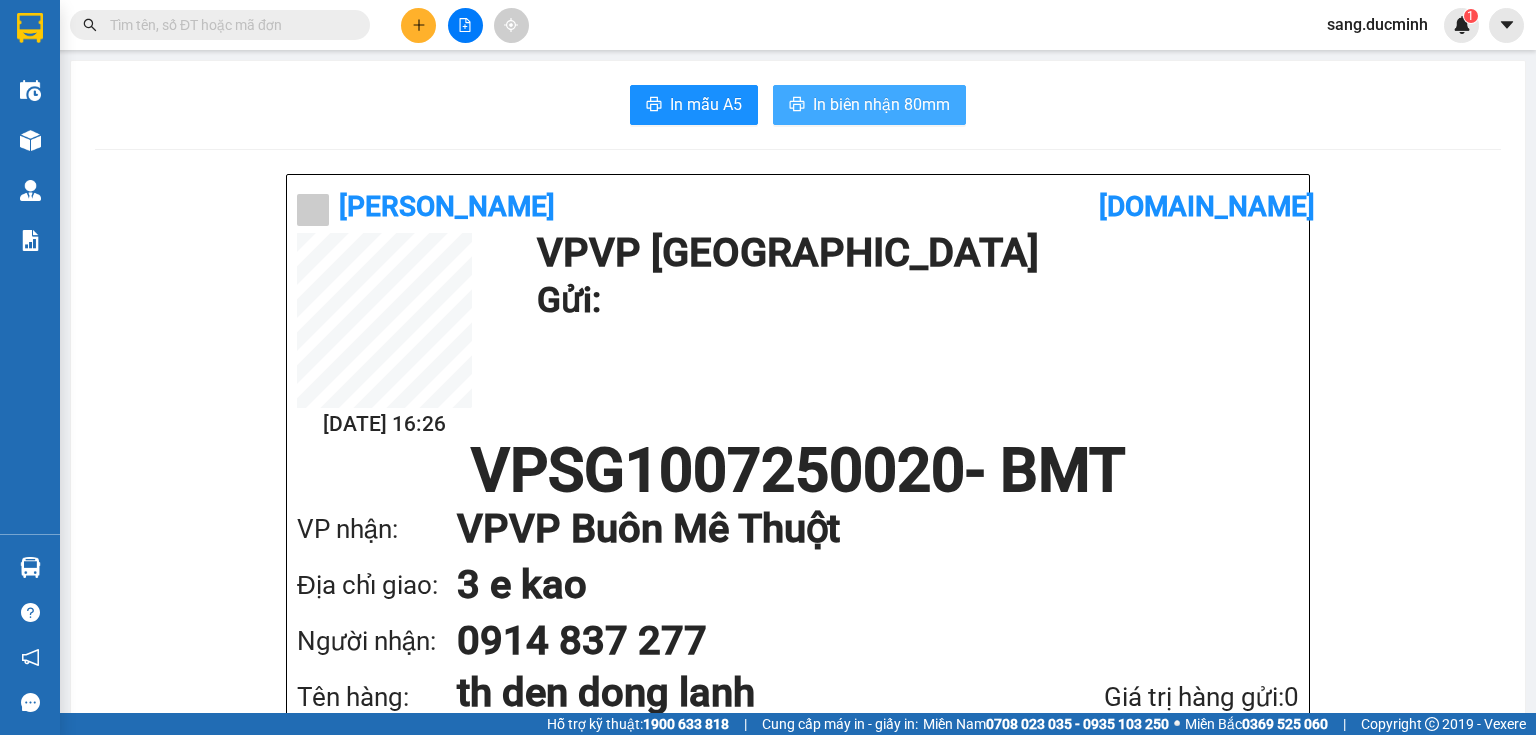 click on "In biên nhận 80mm" at bounding box center [869, 105] 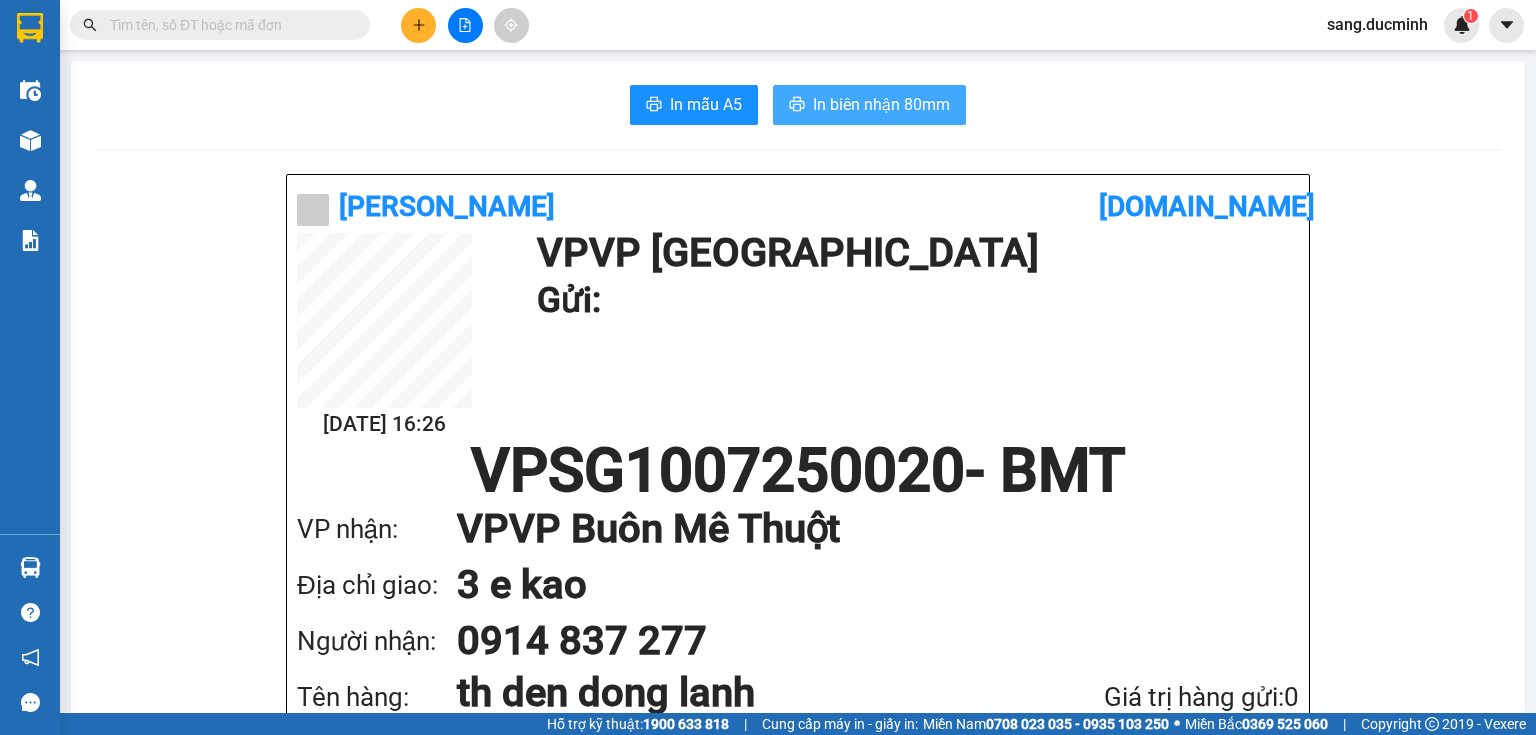 scroll, scrollTop: 0, scrollLeft: 0, axis: both 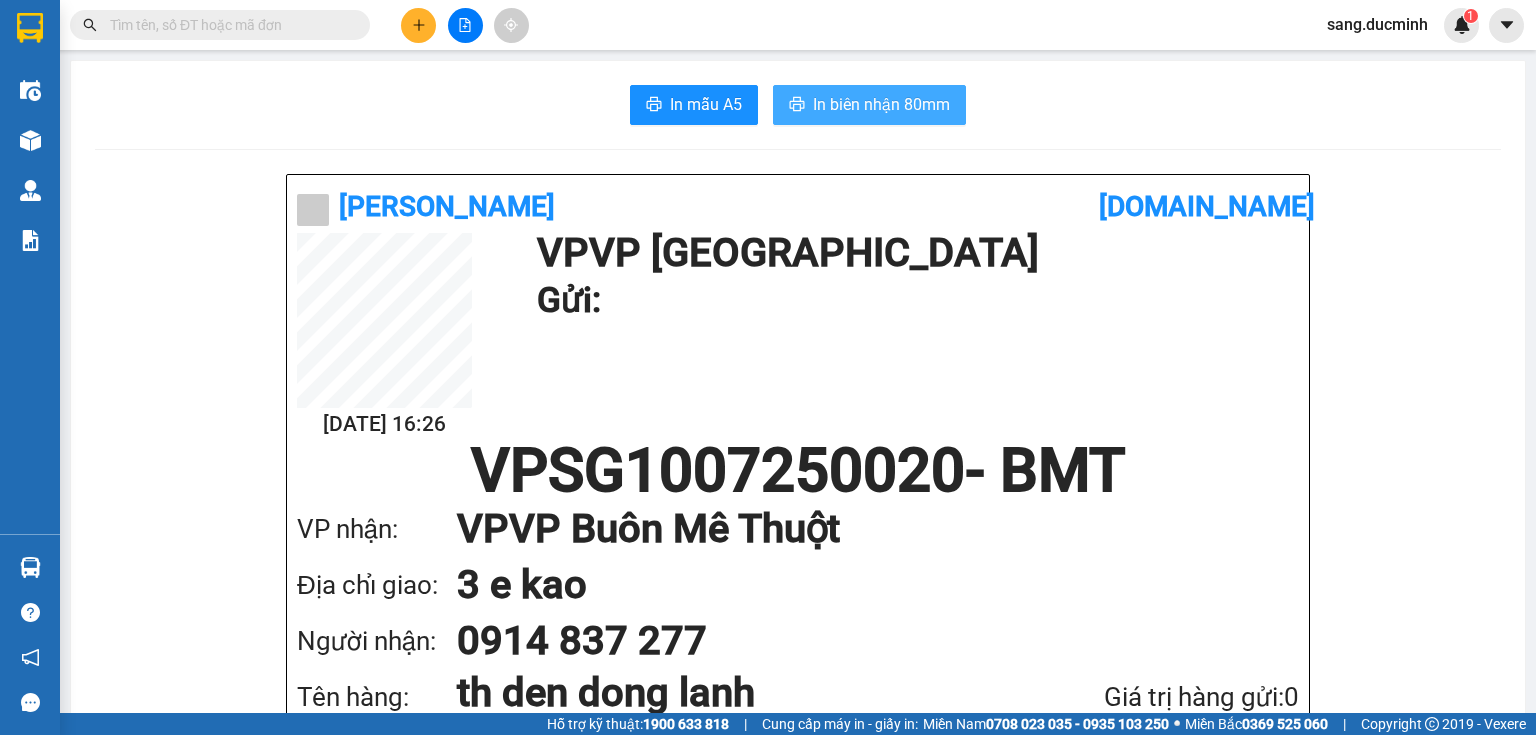 click on "In biên nhận 80mm" at bounding box center [881, 104] 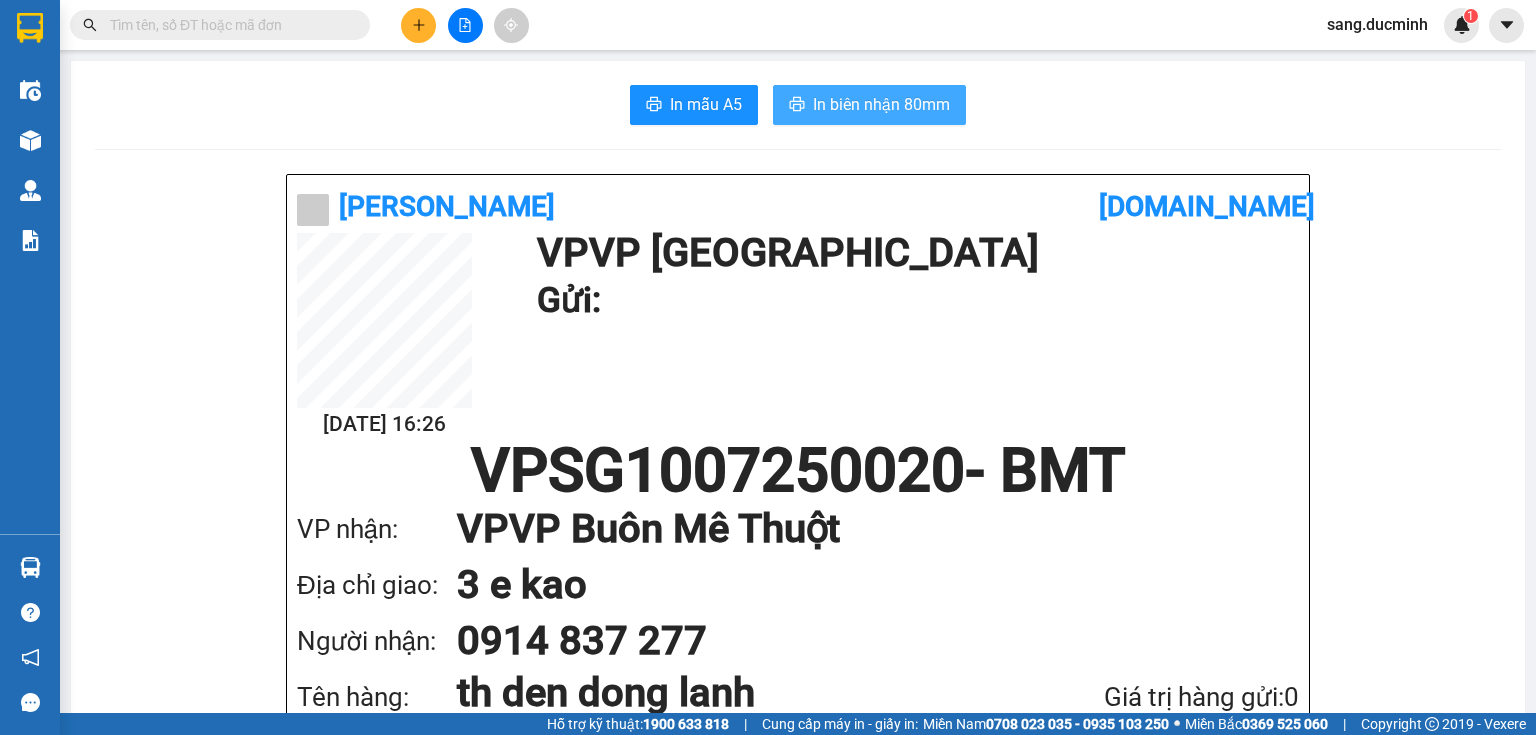 scroll, scrollTop: 0, scrollLeft: 0, axis: both 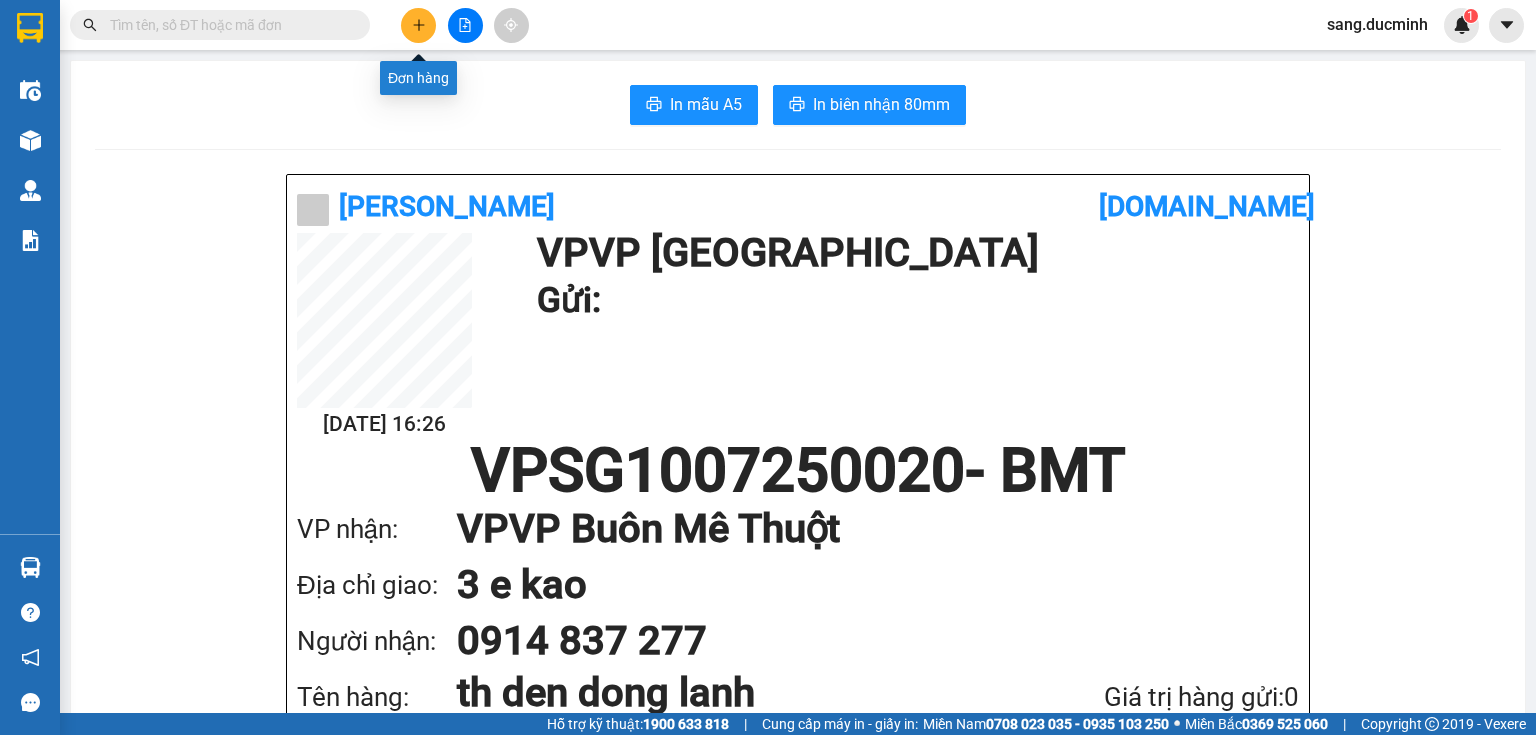click 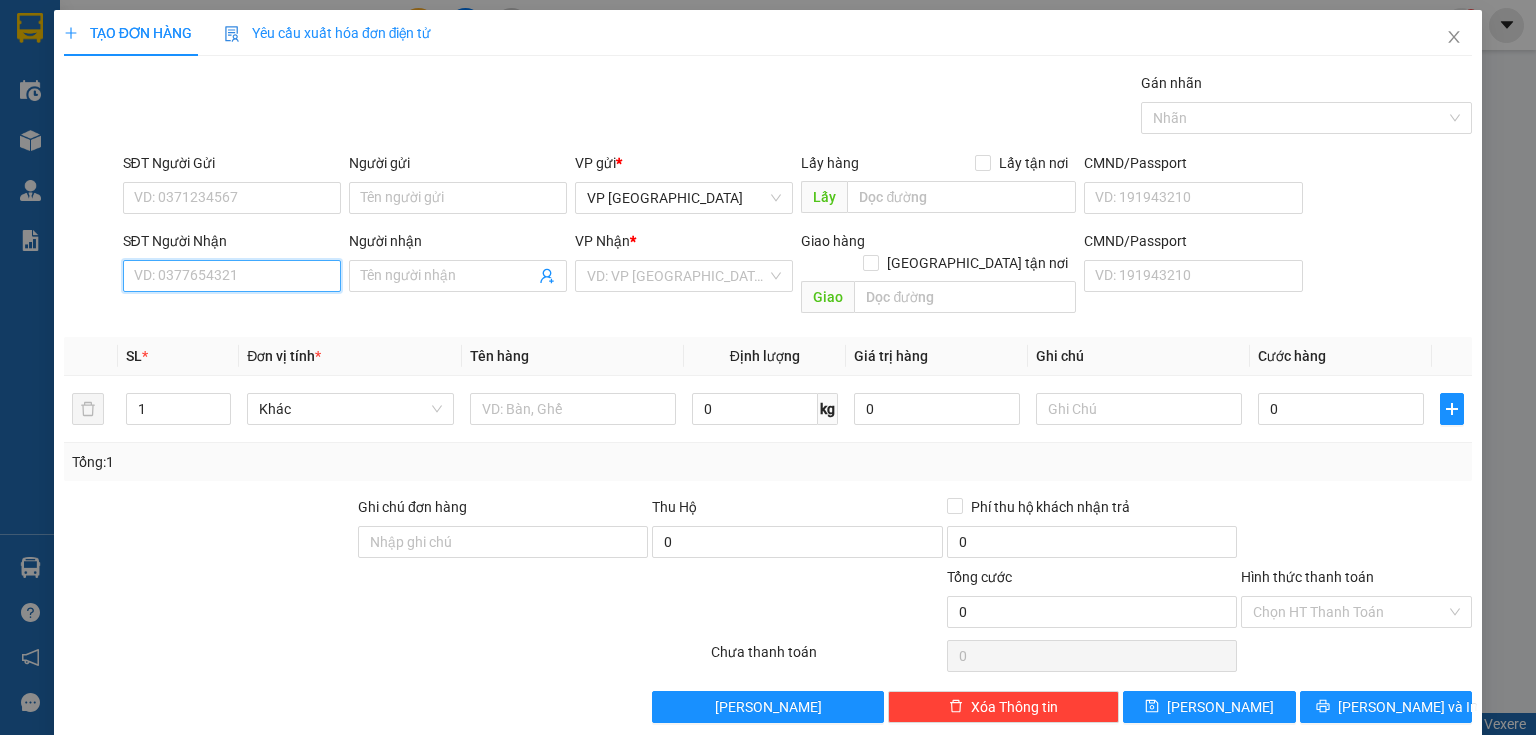 click on "SĐT Người Nhận" at bounding box center [232, 276] 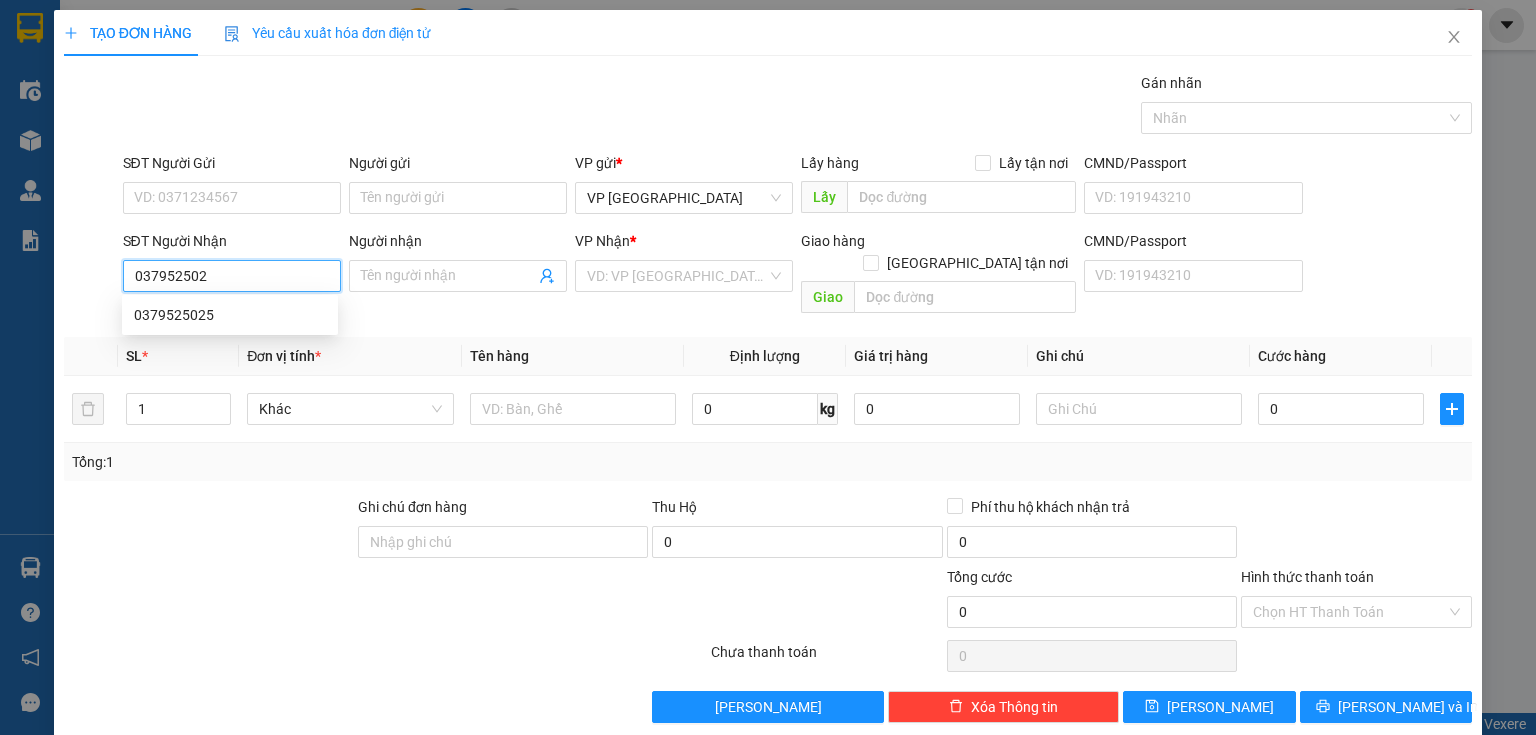 type on "0379525025" 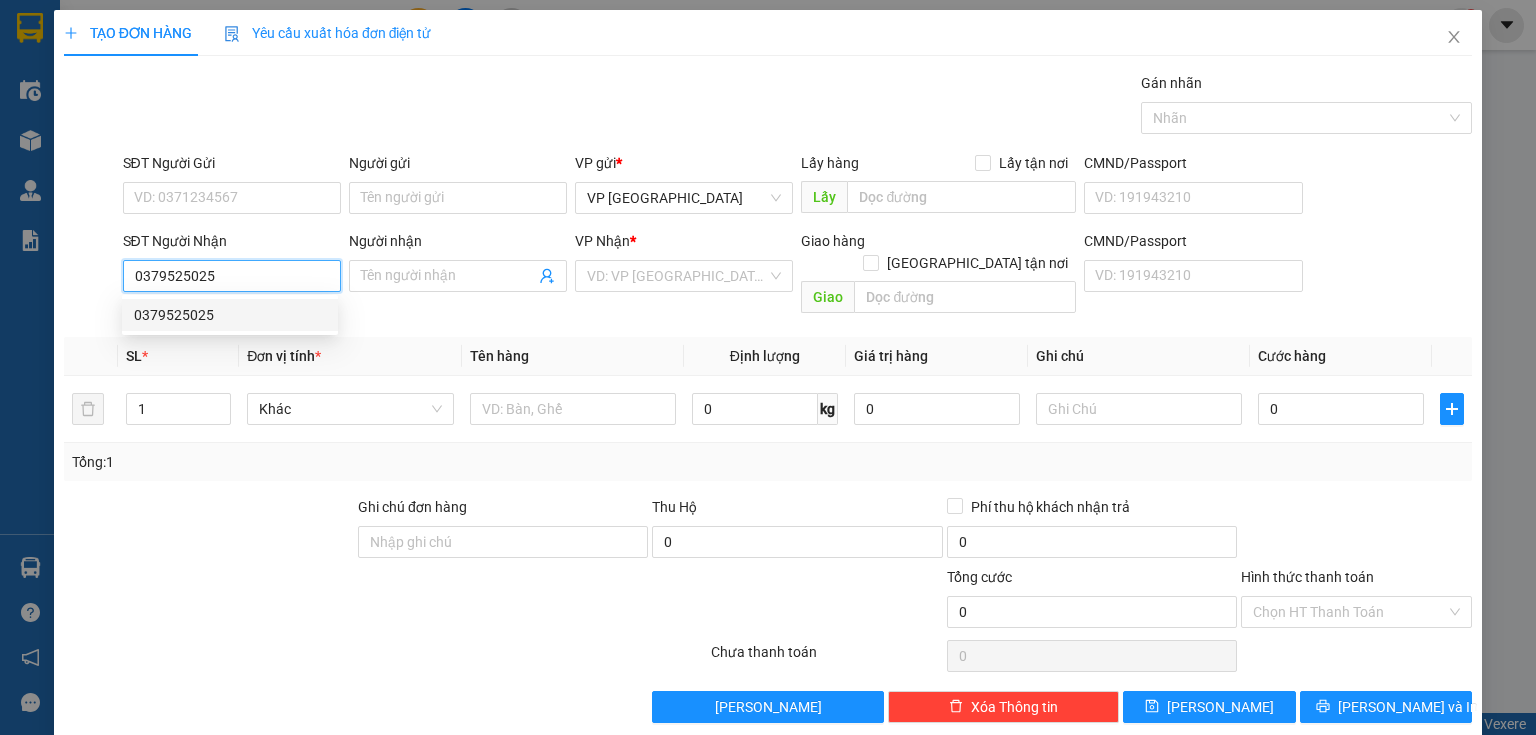 click on "0379525025" at bounding box center [230, 315] 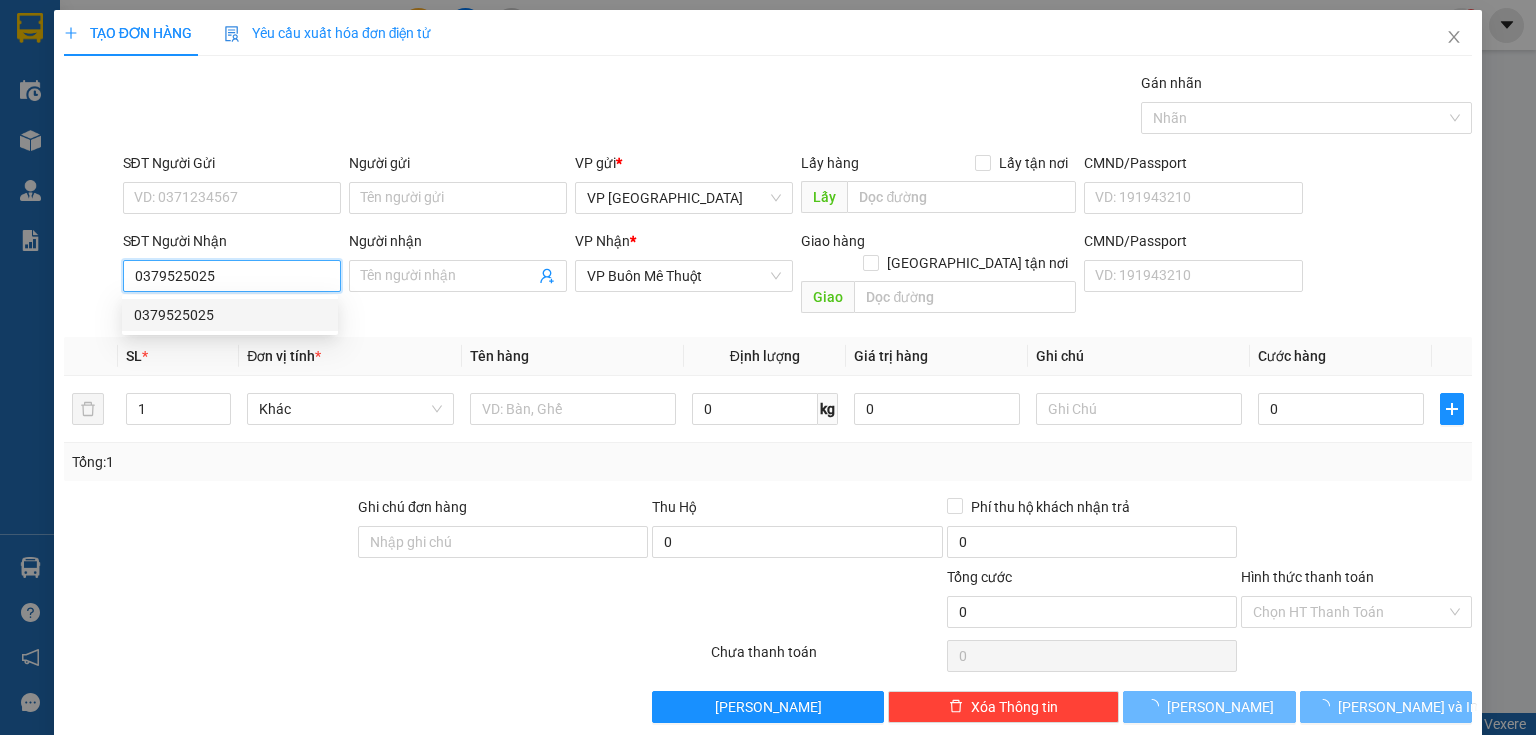 type on "40.000" 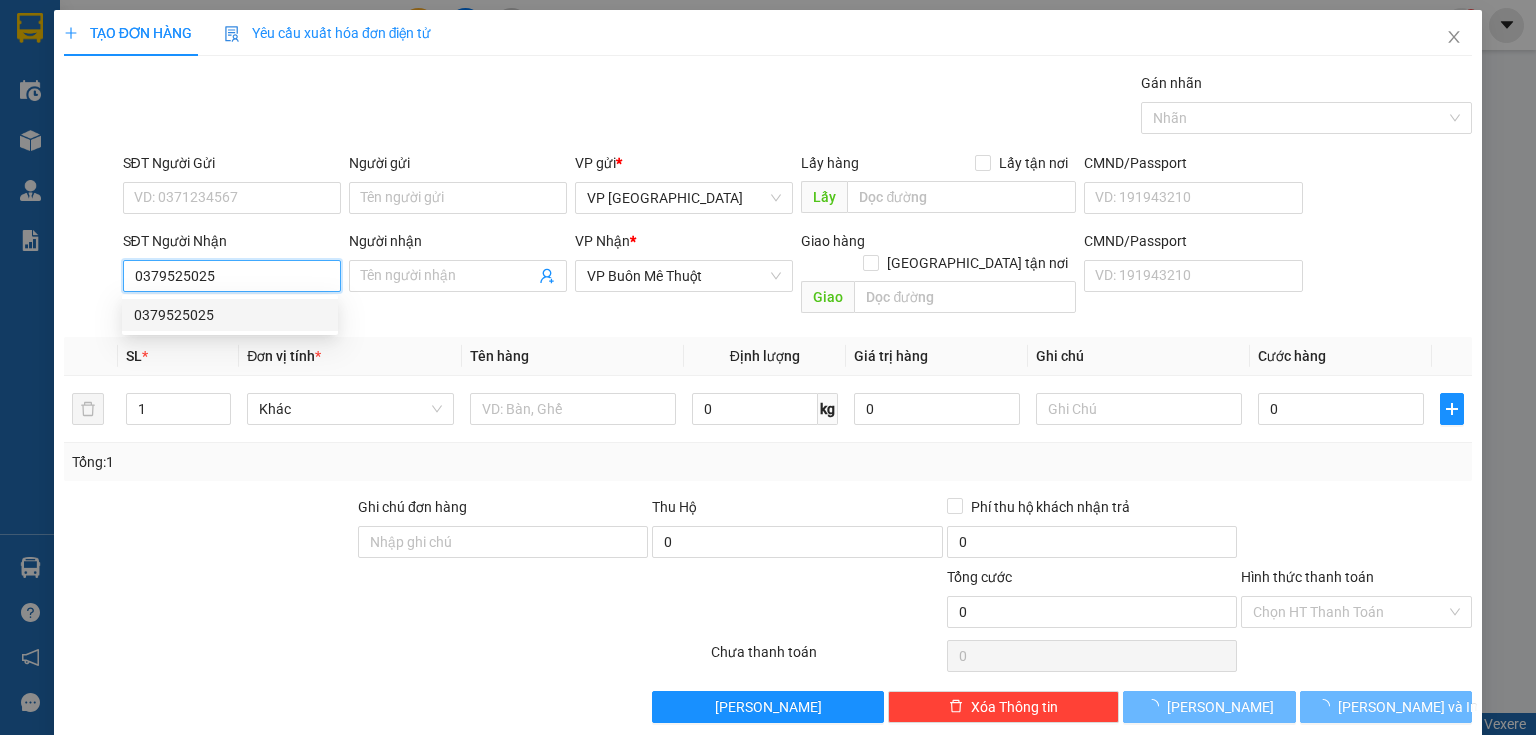 type on "40.000" 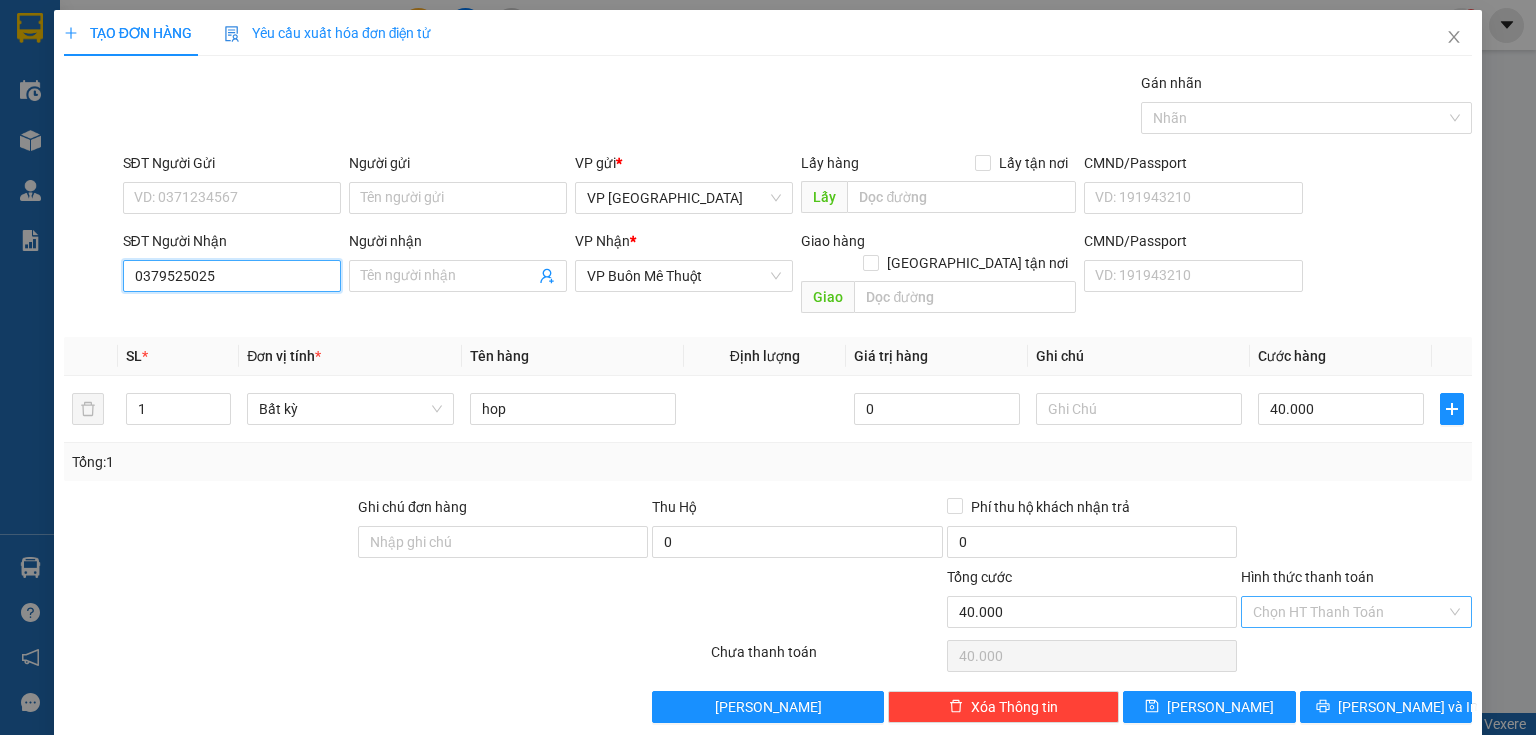 type on "0379525025" 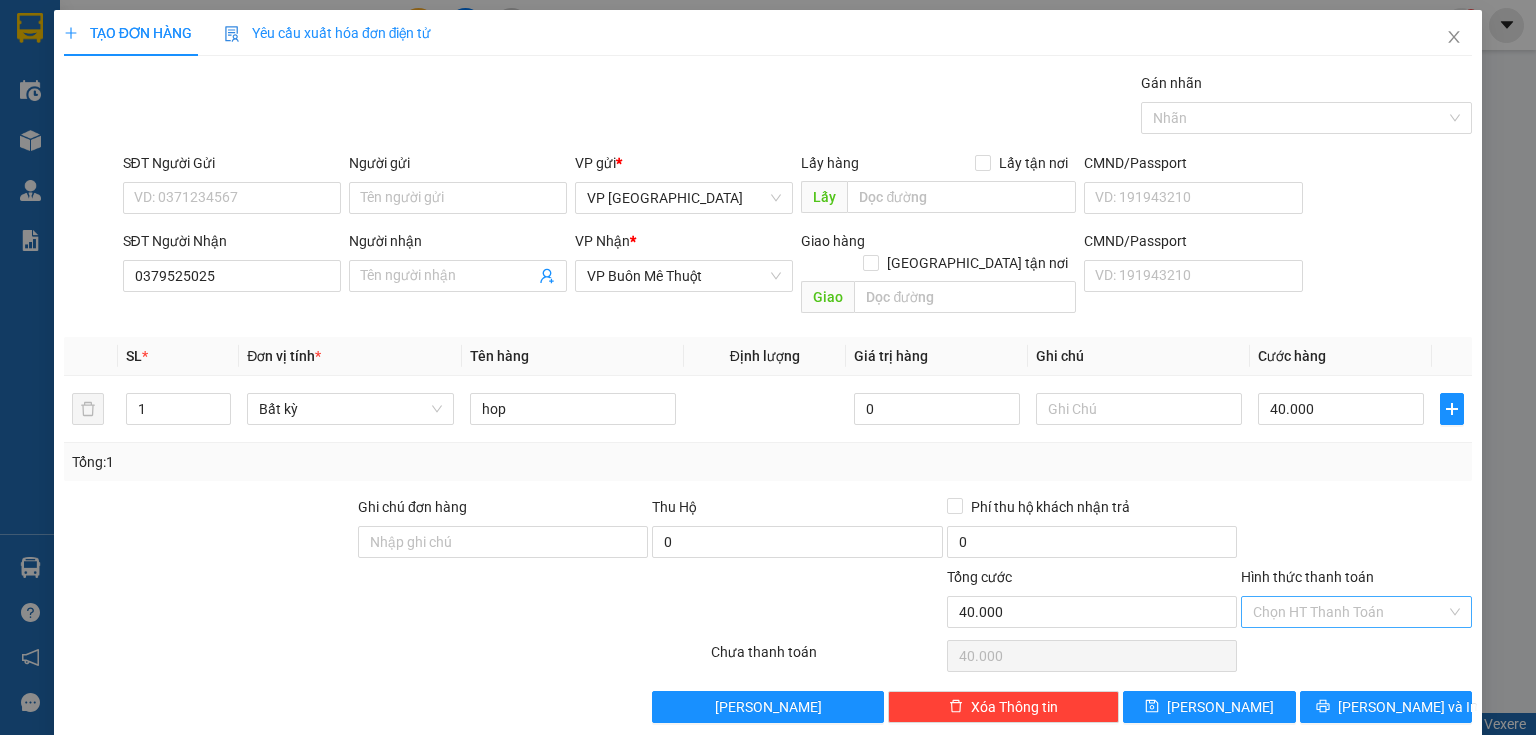 click on "Hình thức thanh toán" at bounding box center [1349, 612] 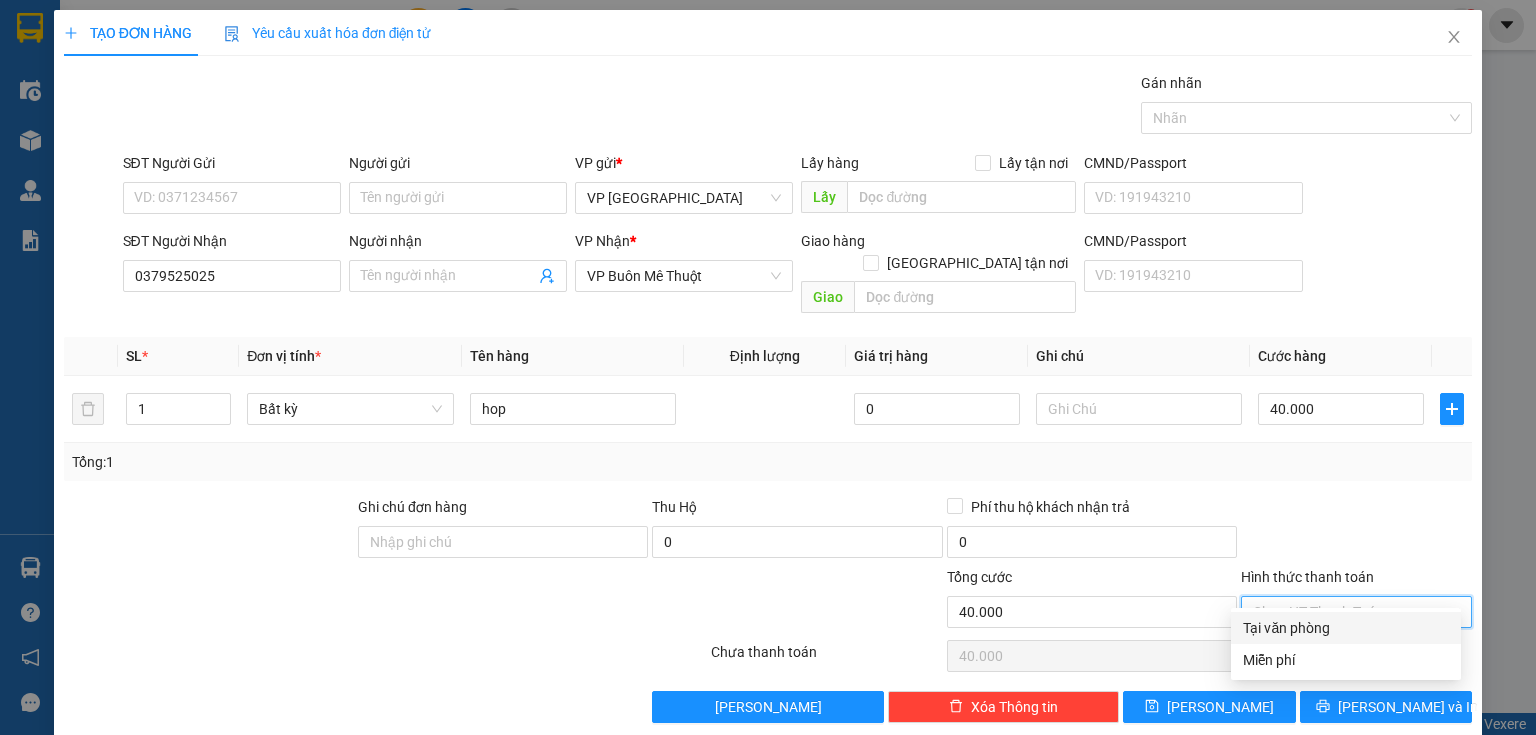 click on "Tại văn phòng" at bounding box center [1346, 628] 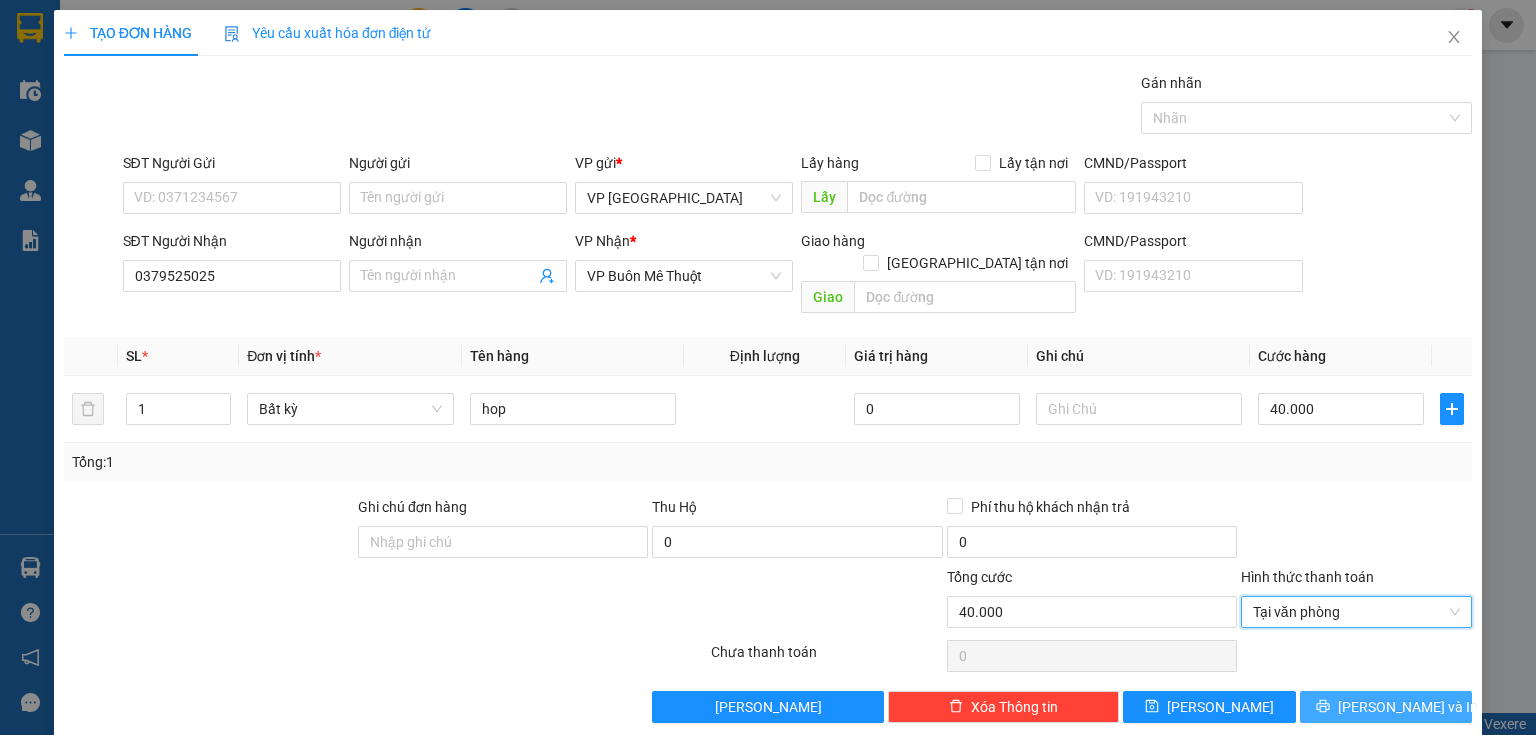 click on "Lưu và In" at bounding box center (1408, 707) 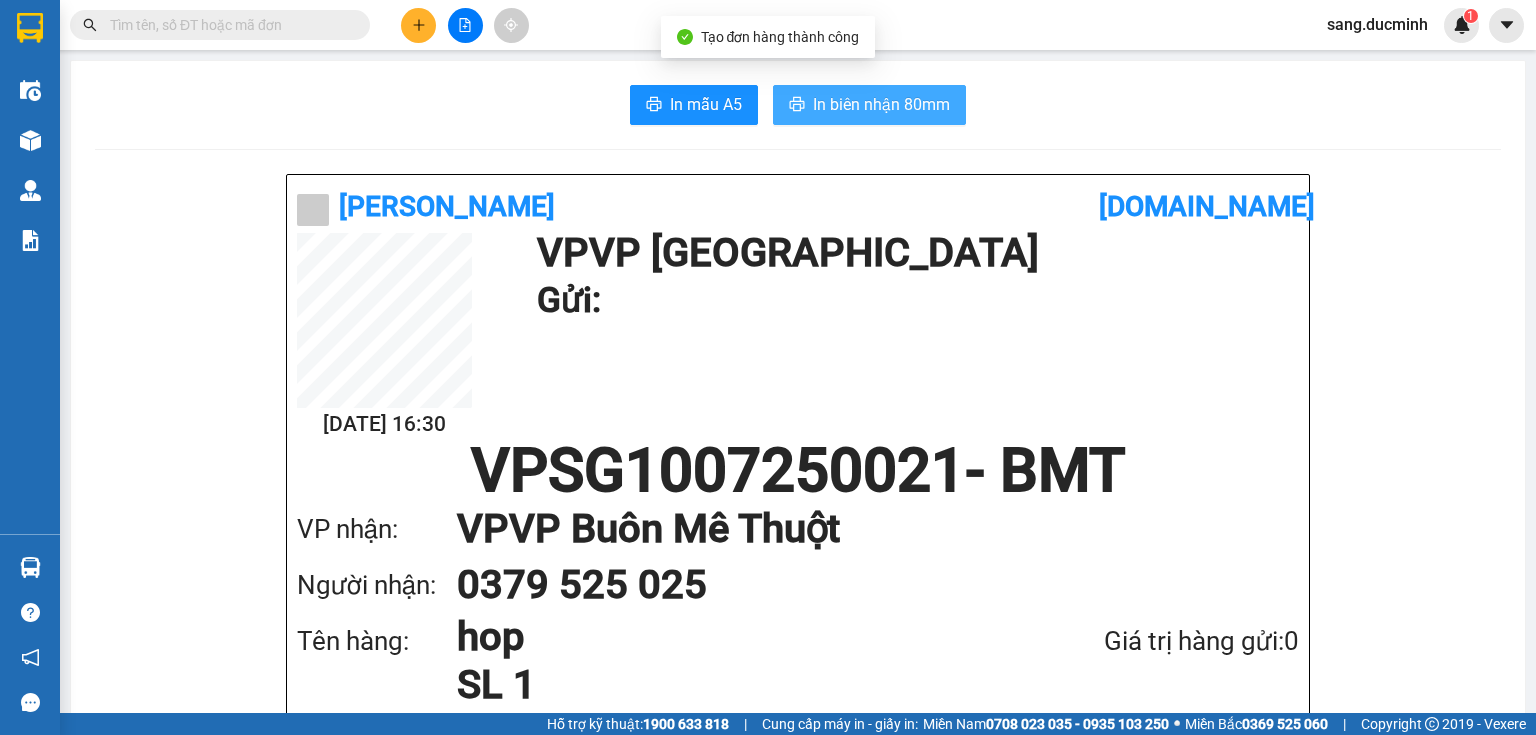 click on "In biên nhận 80mm" at bounding box center [881, 104] 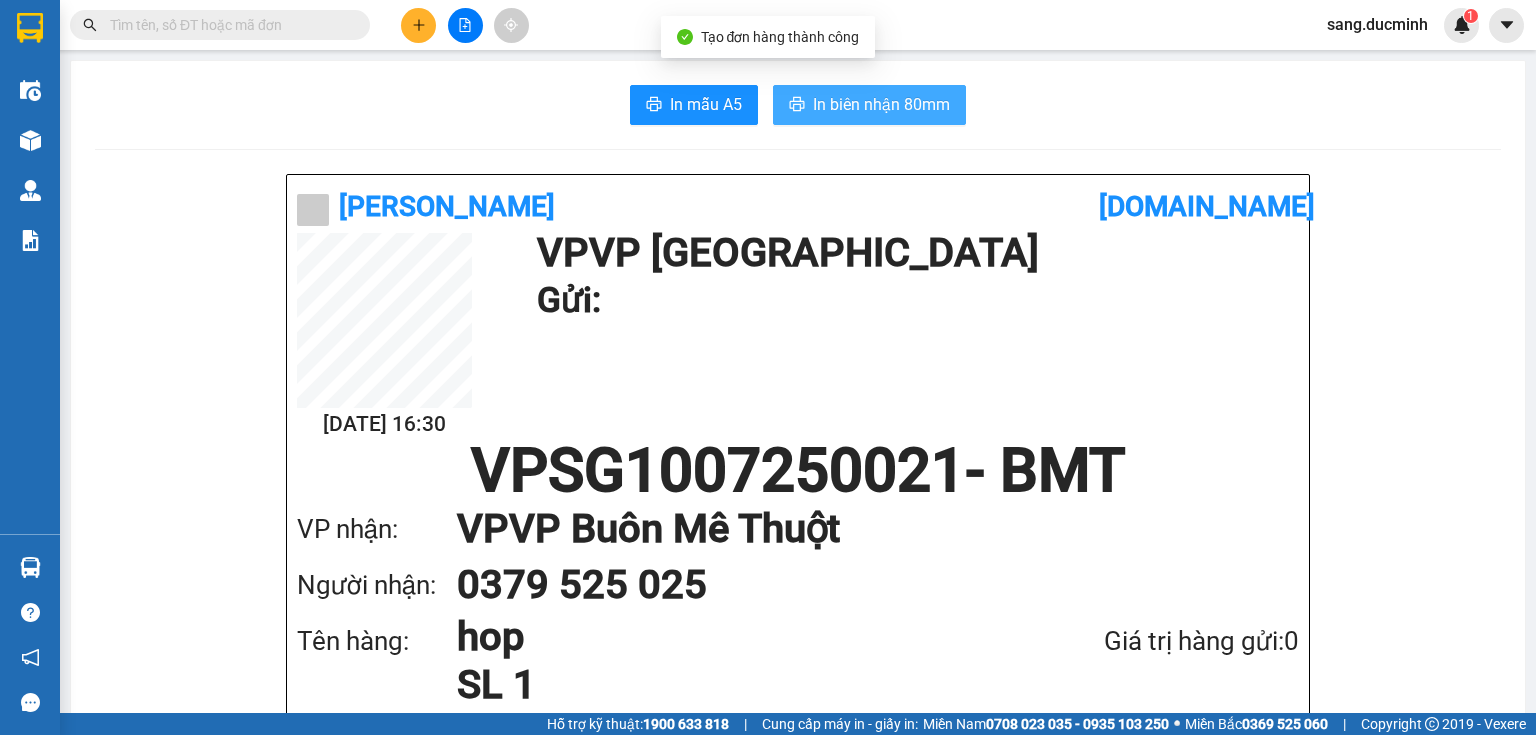 scroll, scrollTop: 0, scrollLeft: 0, axis: both 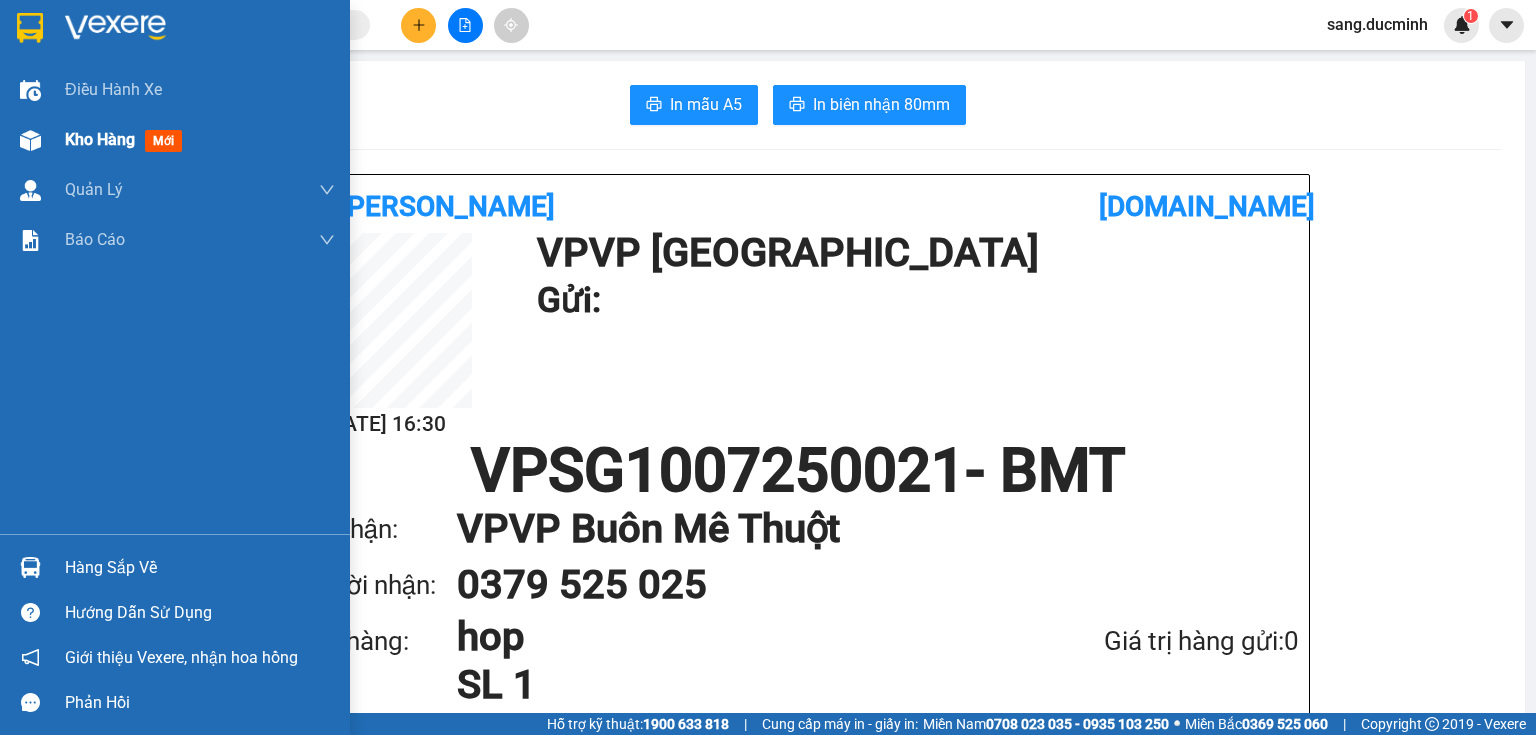 click on "Kho hàng" at bounding box center [100, 139] 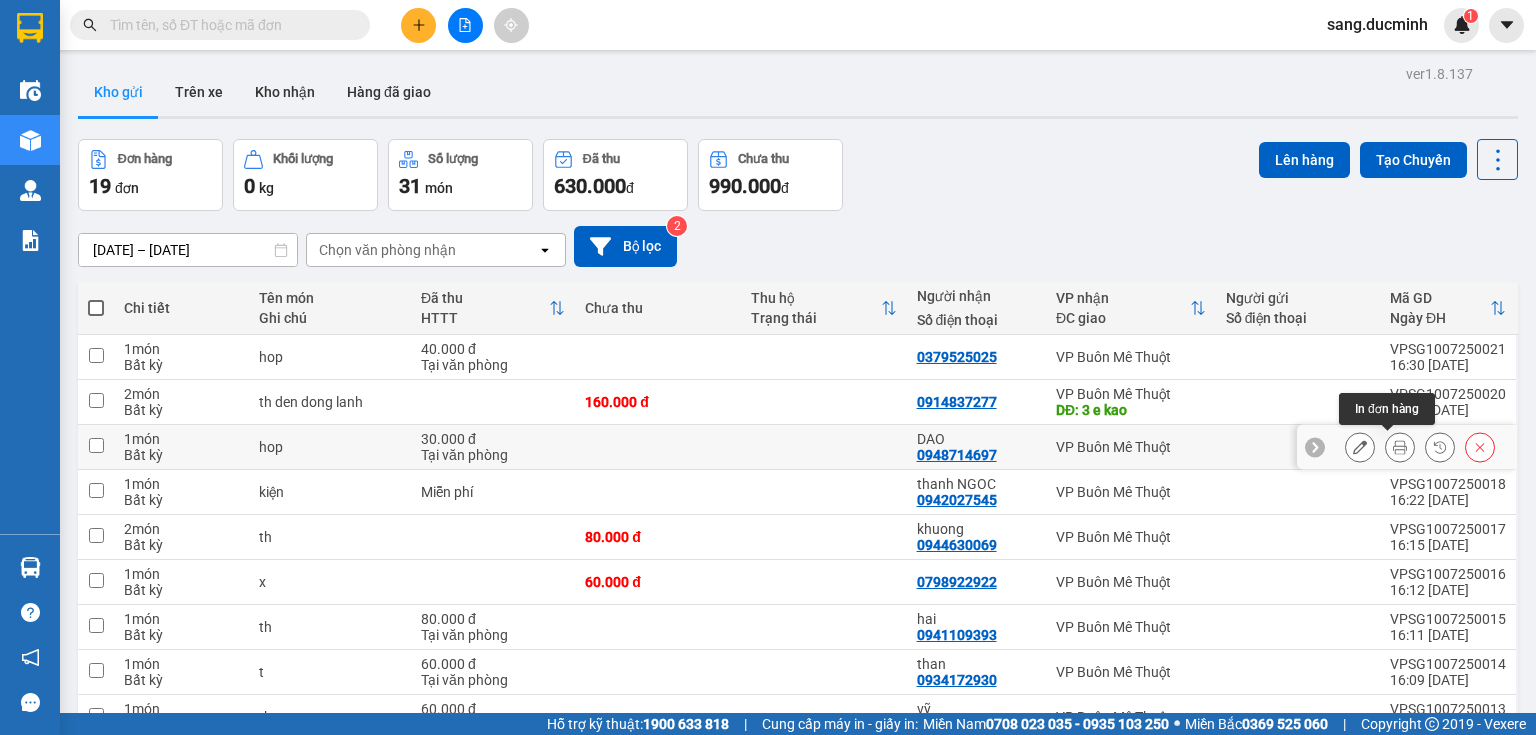 click 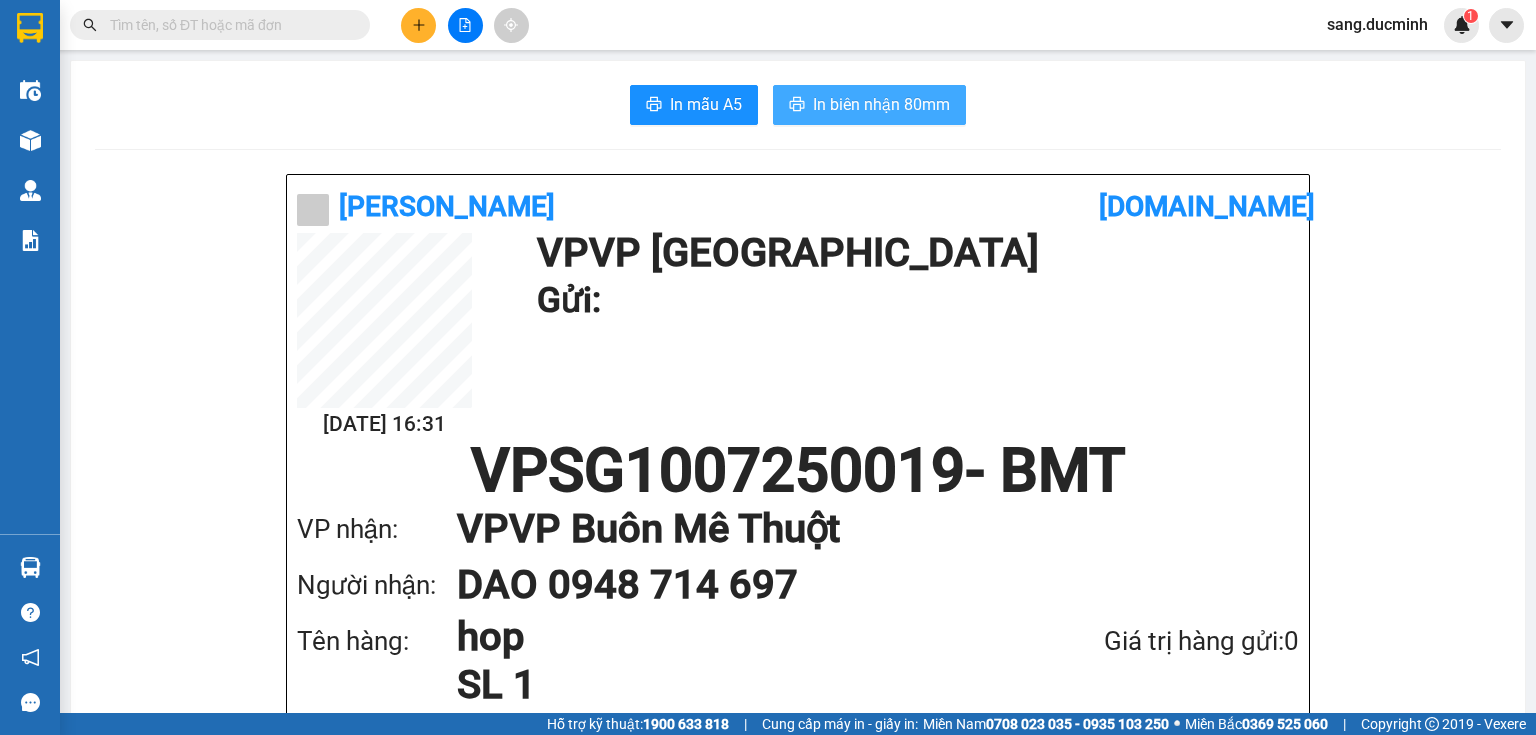 click on "In biên nhận 80mm" at bounding box center [881, 104] 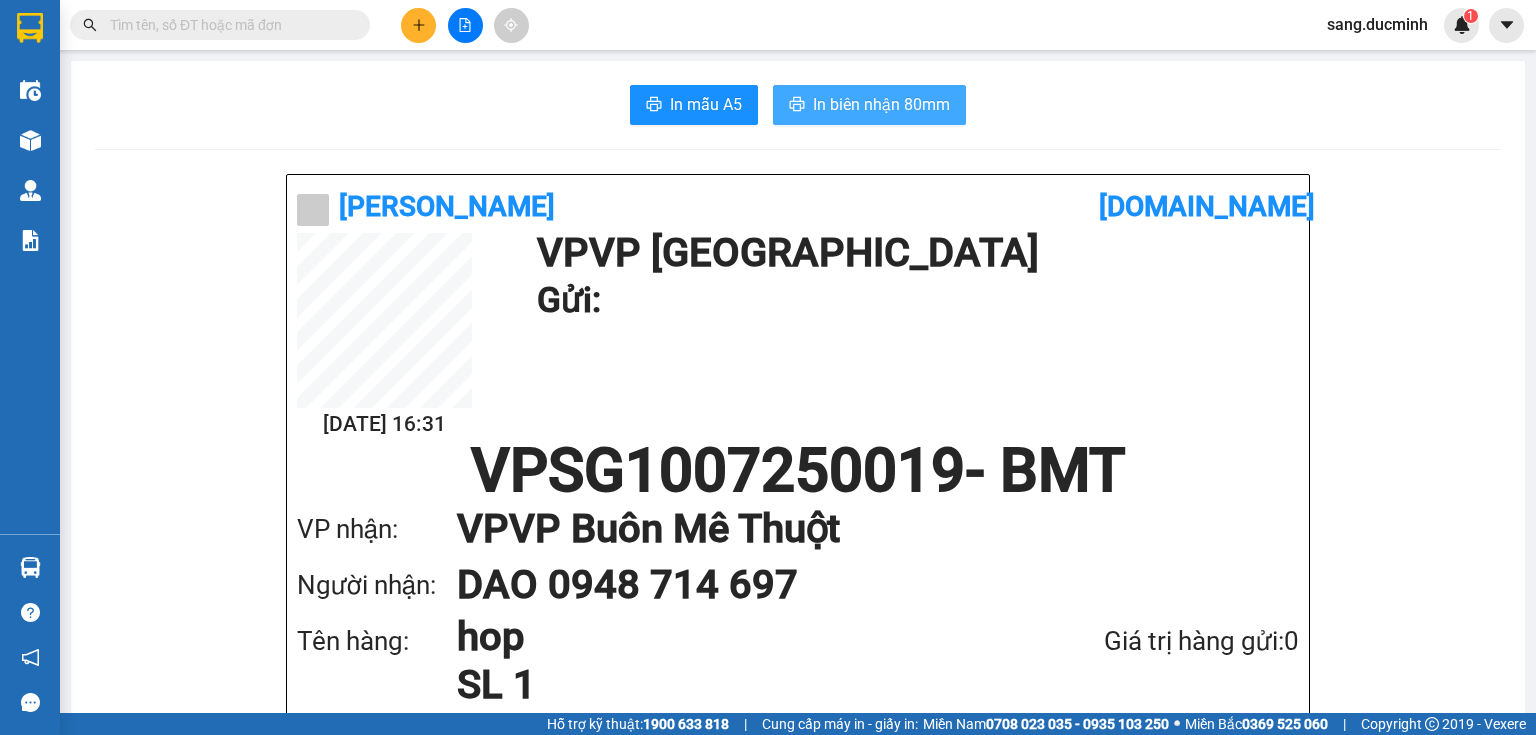 scroll, scrollTop: 0, scrollLeft: 0, axis: both 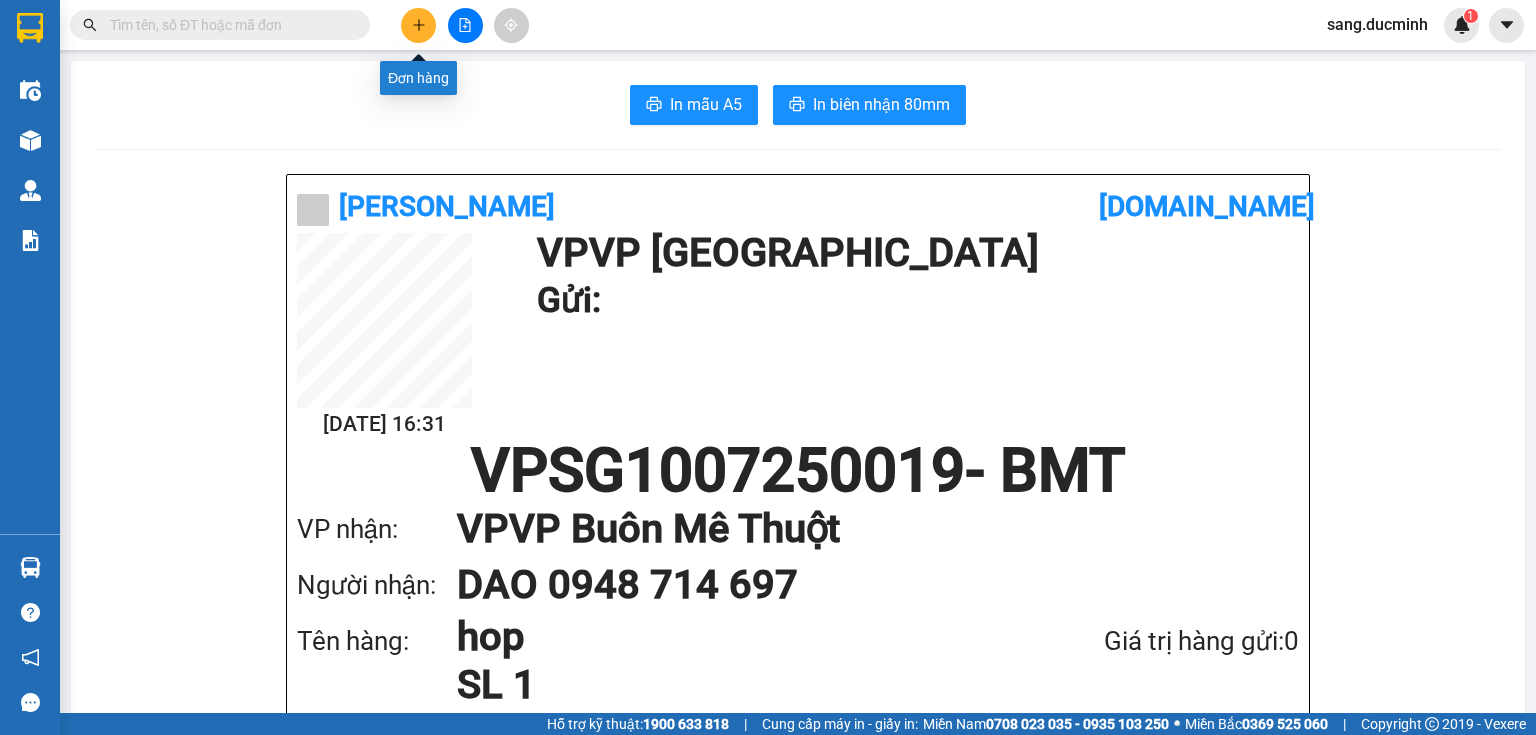 click 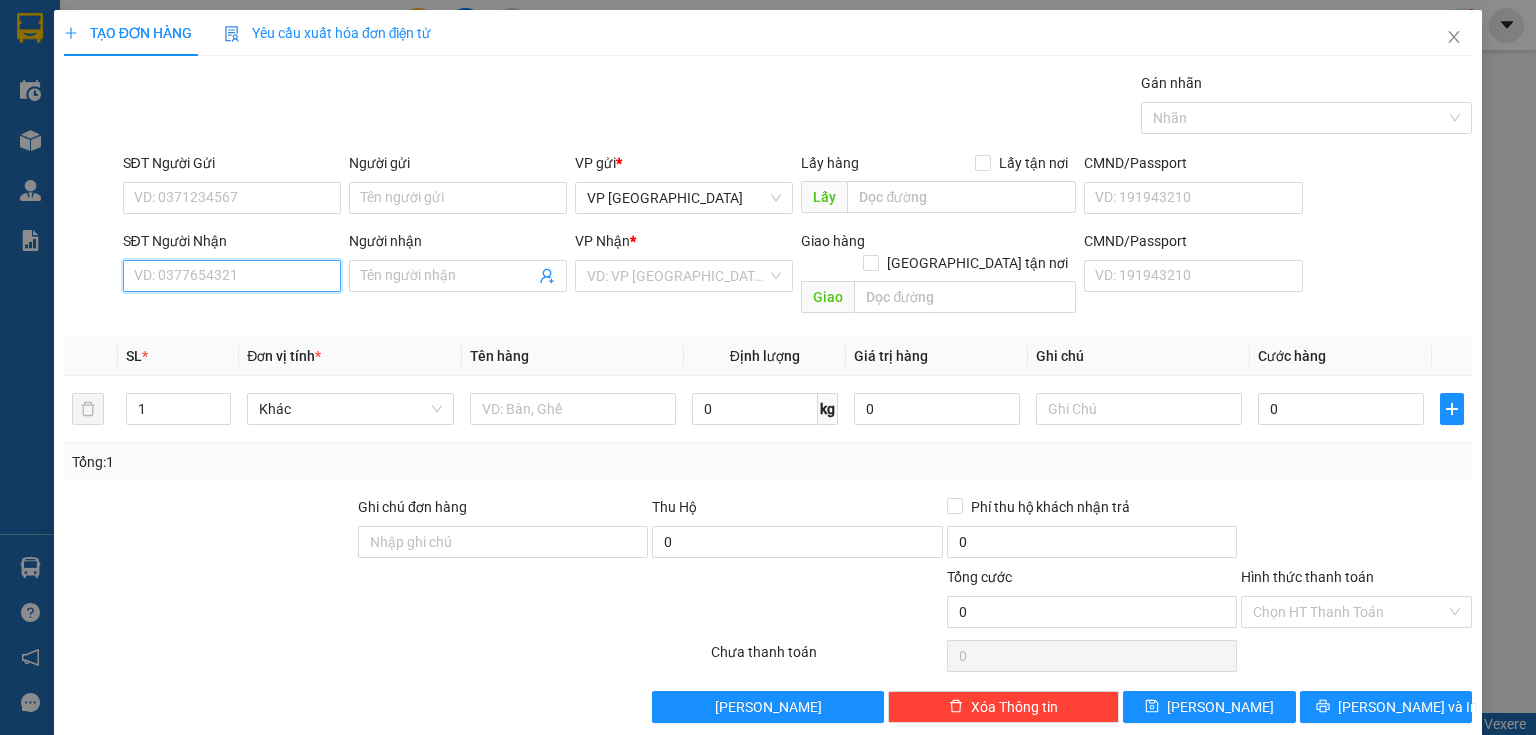 click on "SĐT Người Nhận" at bounding box center (232, 276) 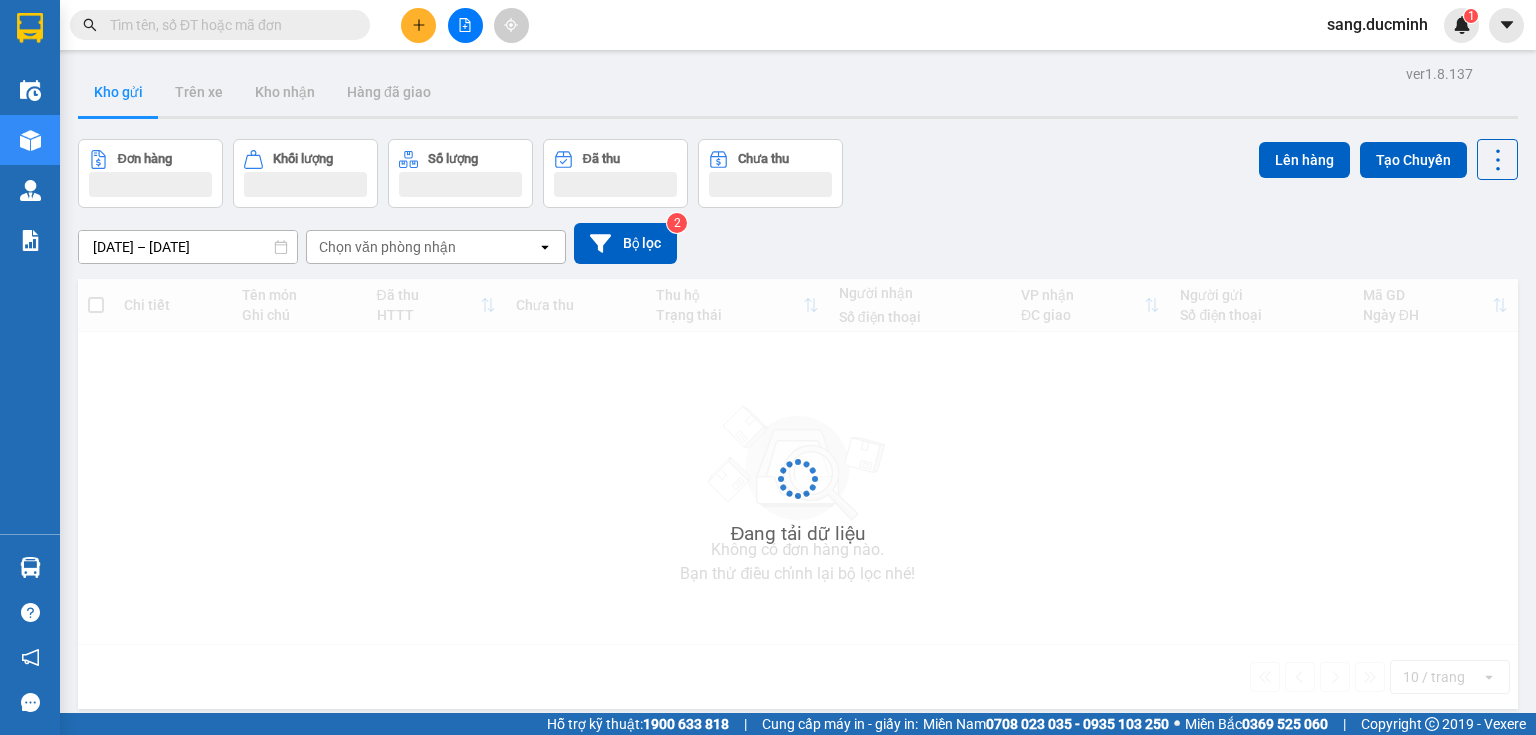 scroll, scrollTop: 0, scrollLeft: 0, axis: both 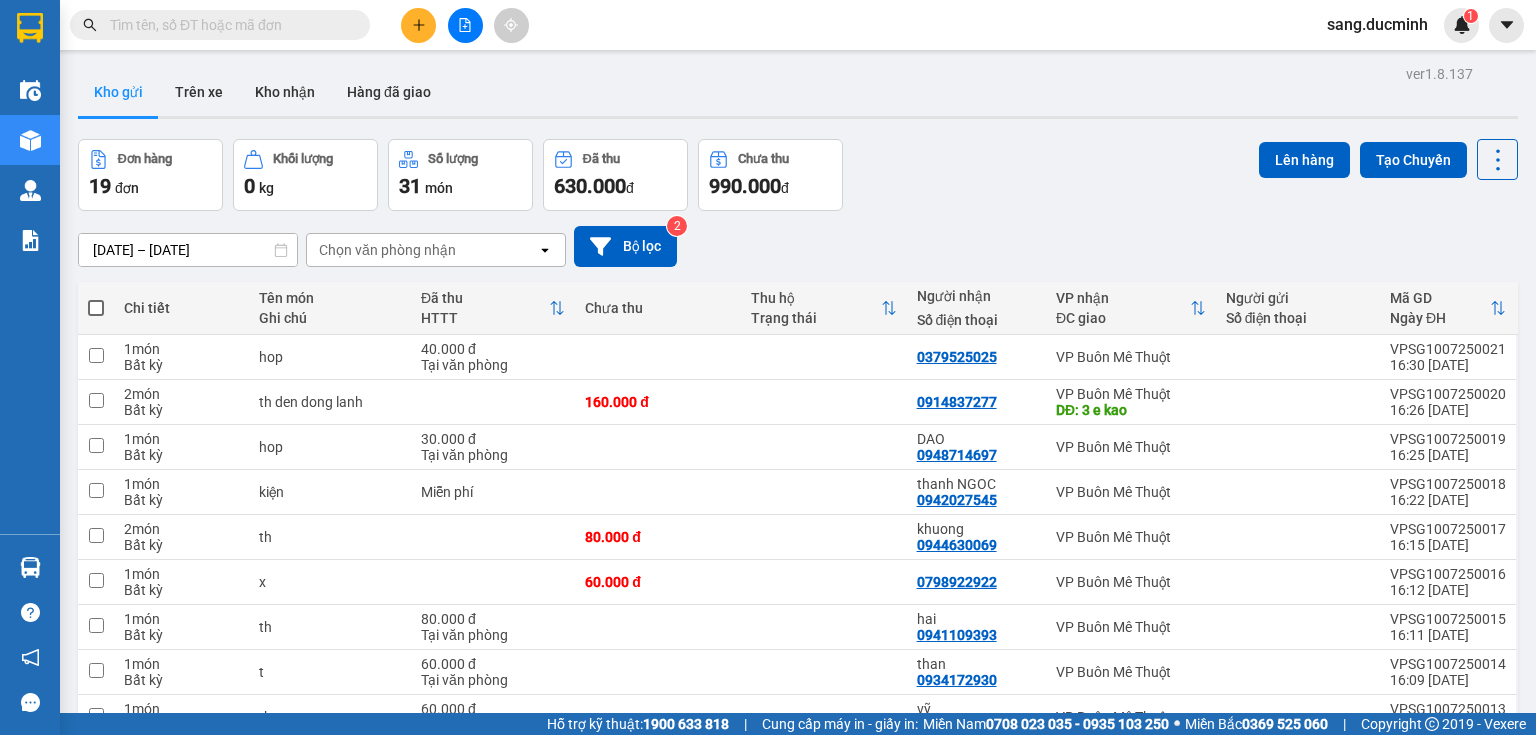 click 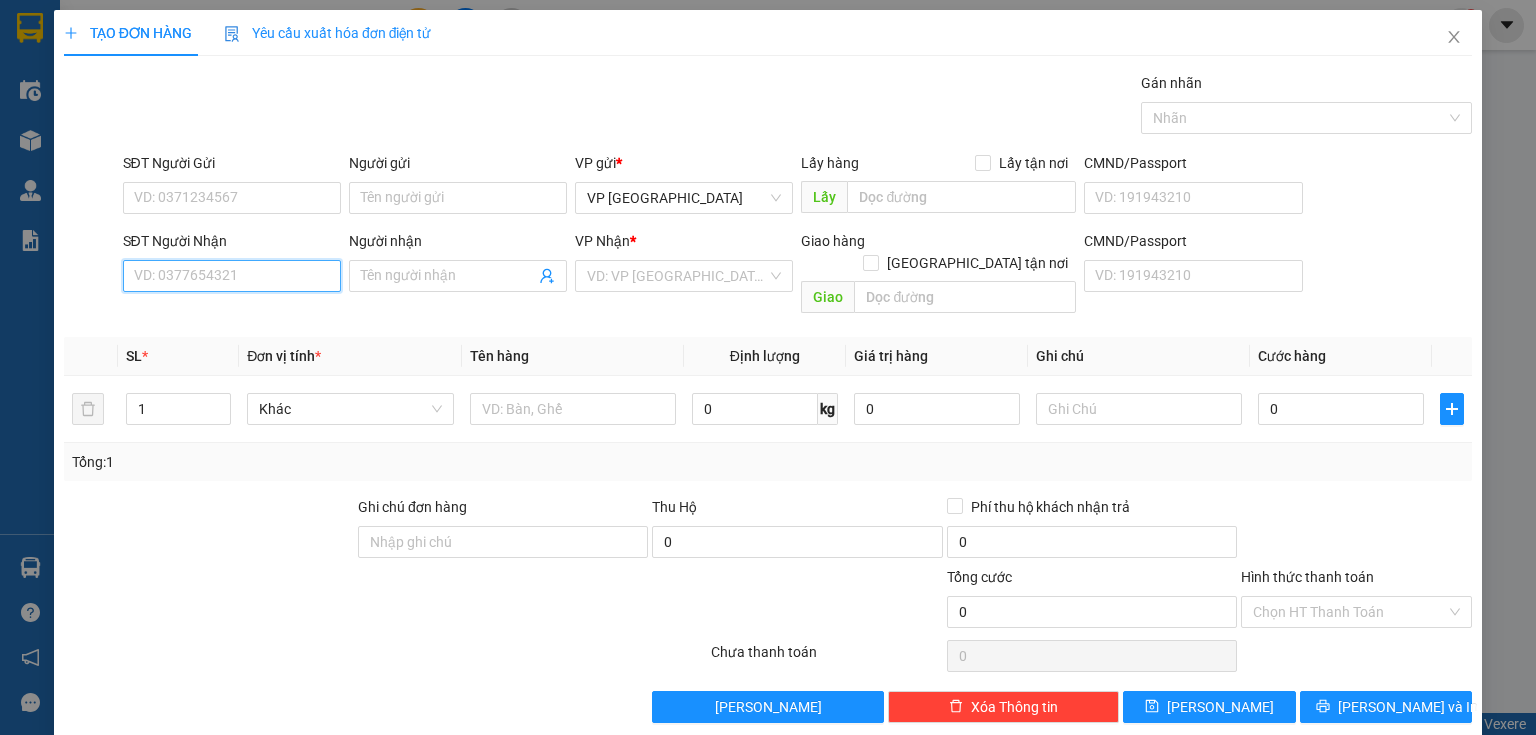 click on "SĐT Người Nhận" at bounding box center (232, 276) 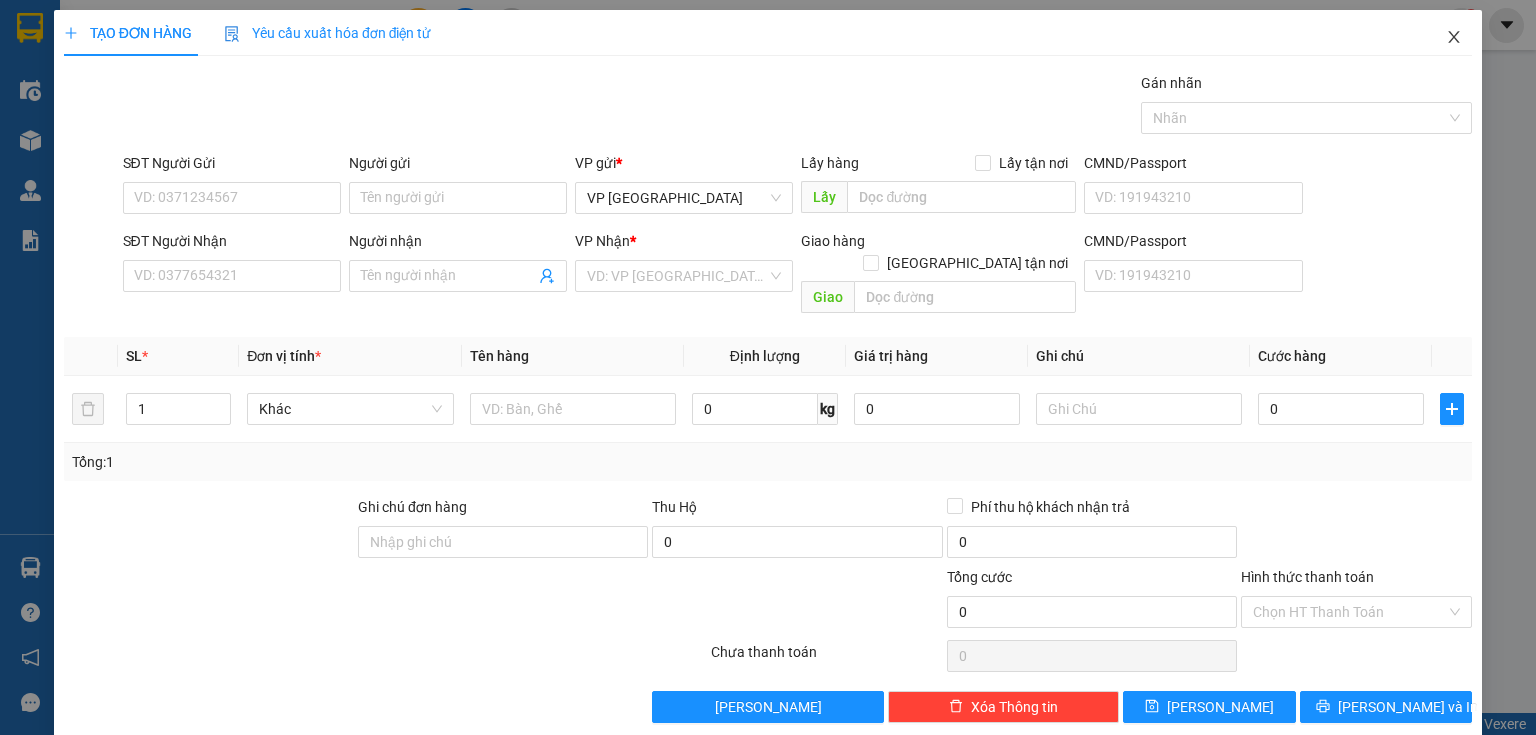click at bounding box center [1454, 38] 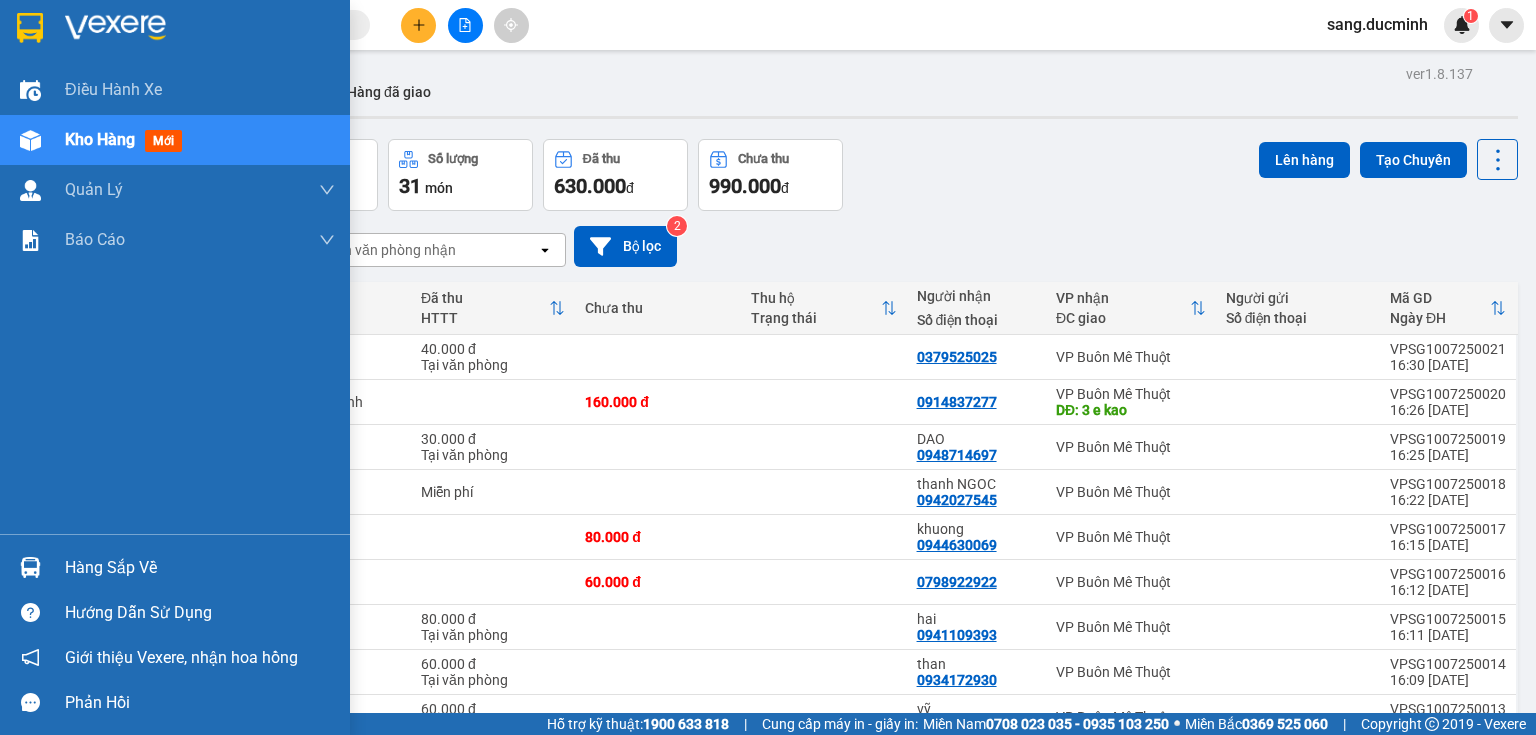 click on "Kho hàng" at bounding box center (100, 139) 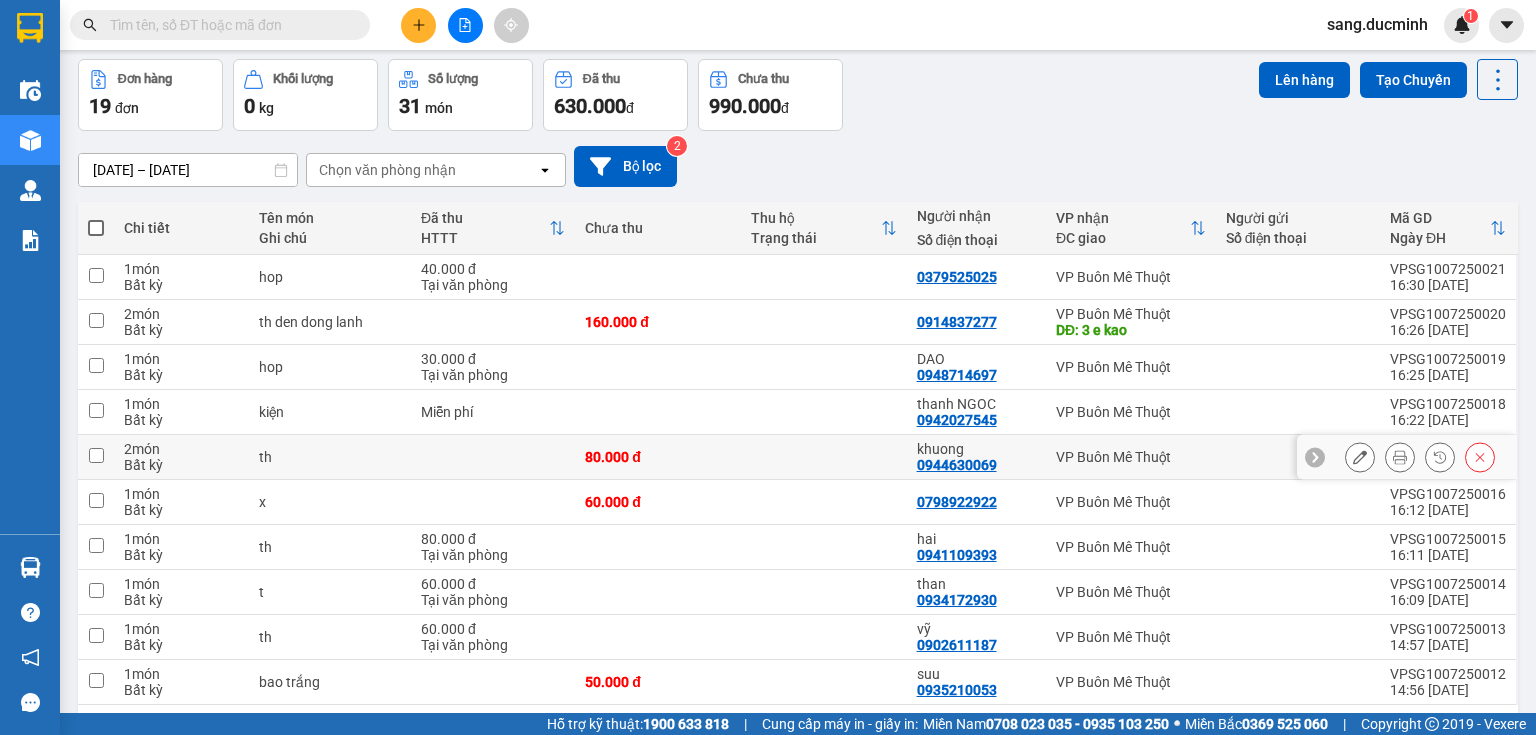 scroll, scrollTop: 150, scrollLeft: 0, axis: vertical 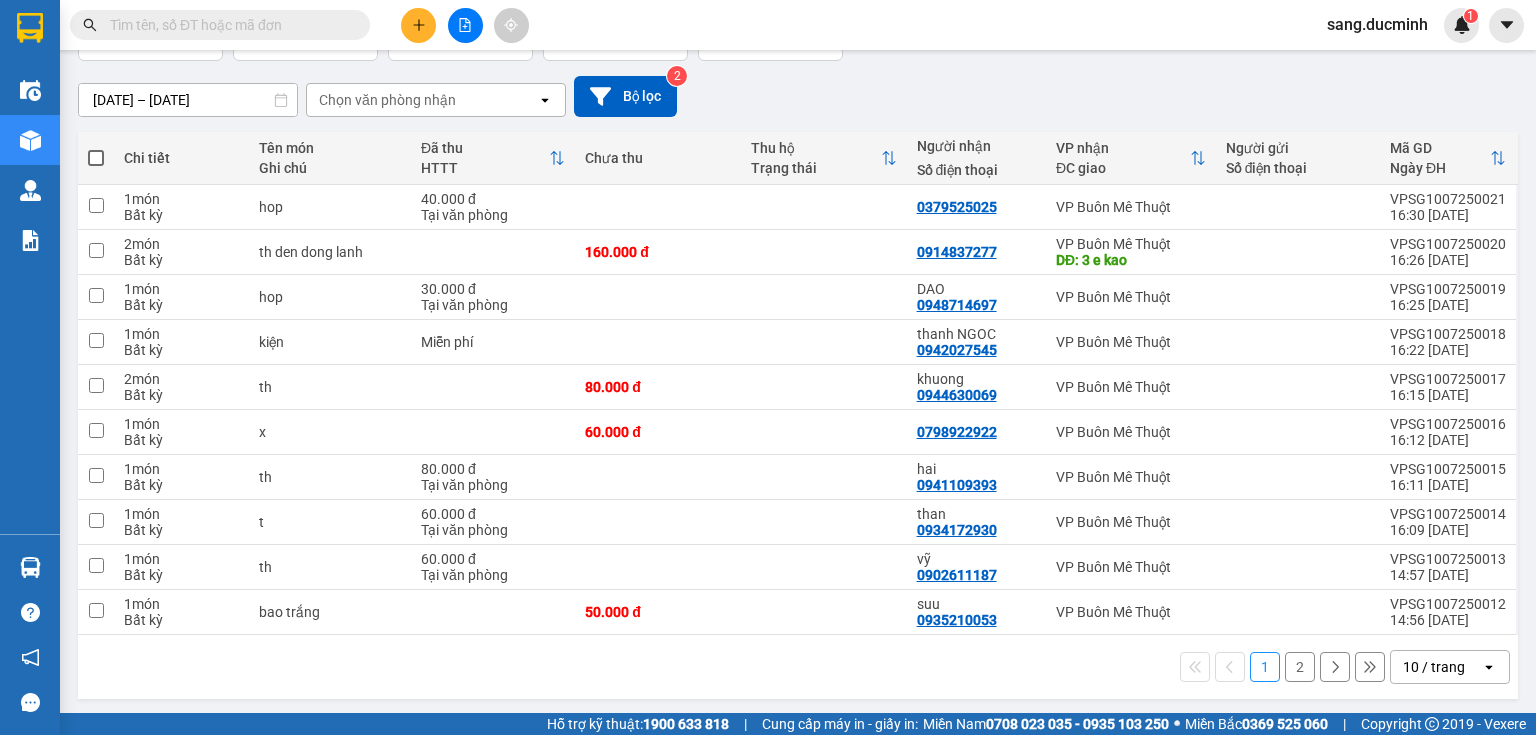 click on "2" at bounding box center (1300, 667) 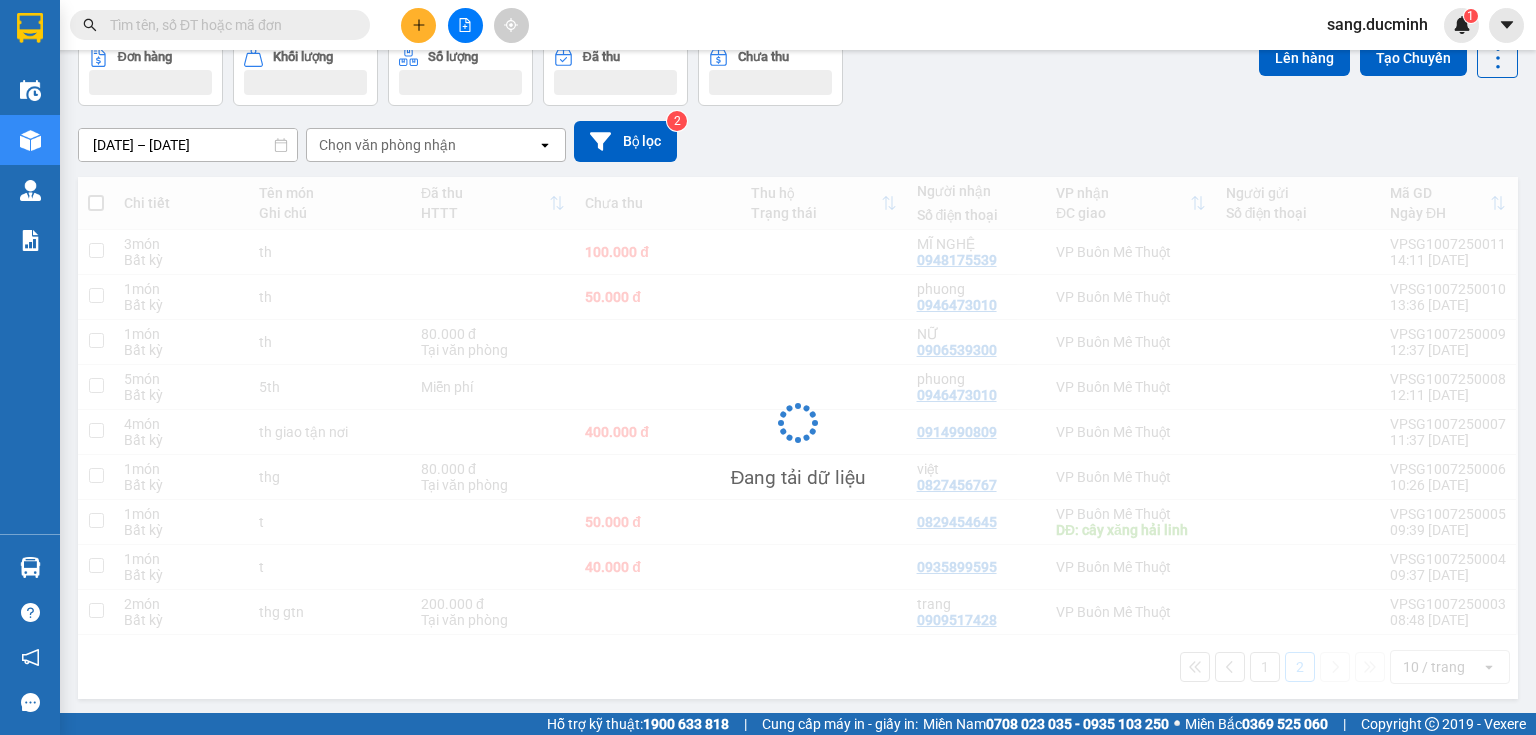 scroll, scrollTop: 105, scrollLeft: 0, axis: vertical 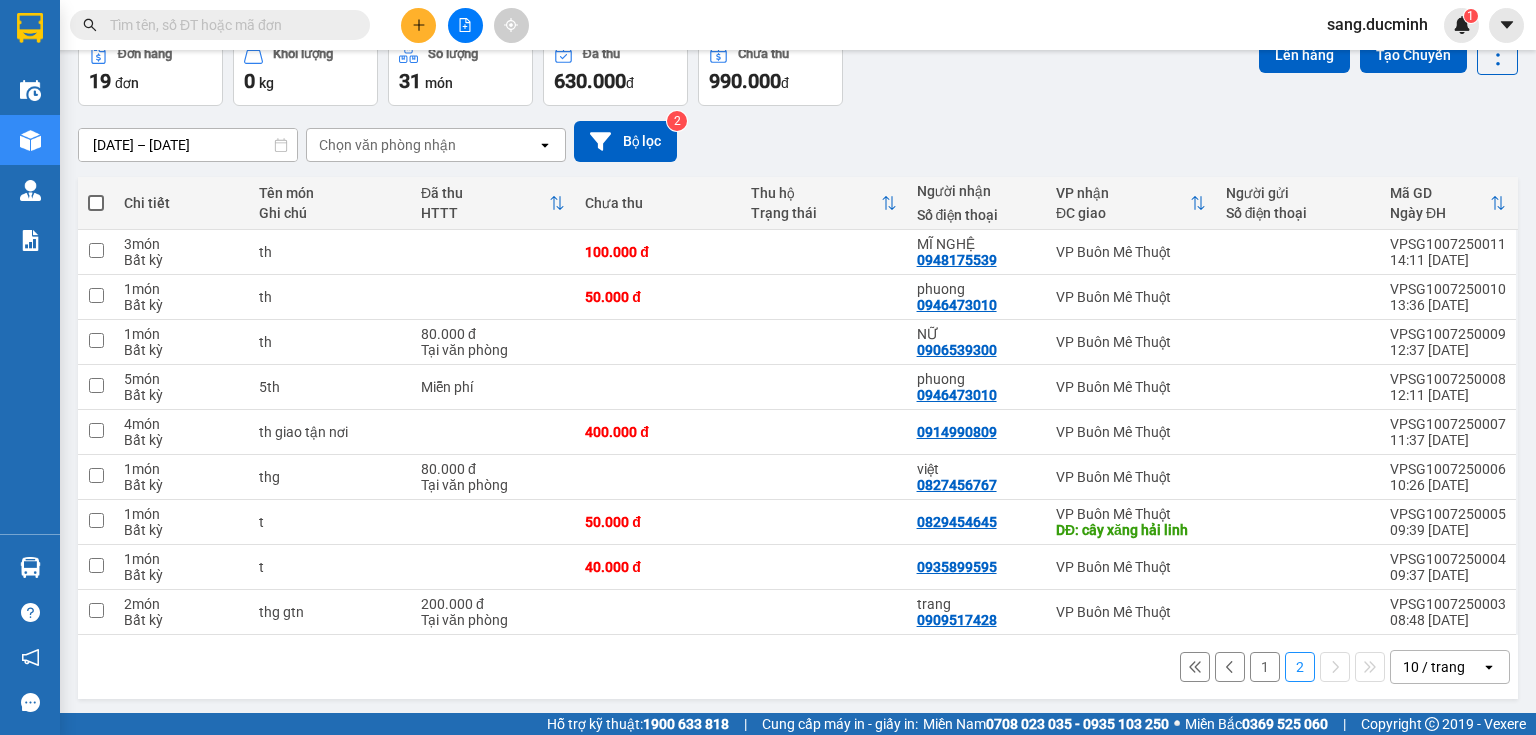 click on "1" at bounding box center (1265, 667) 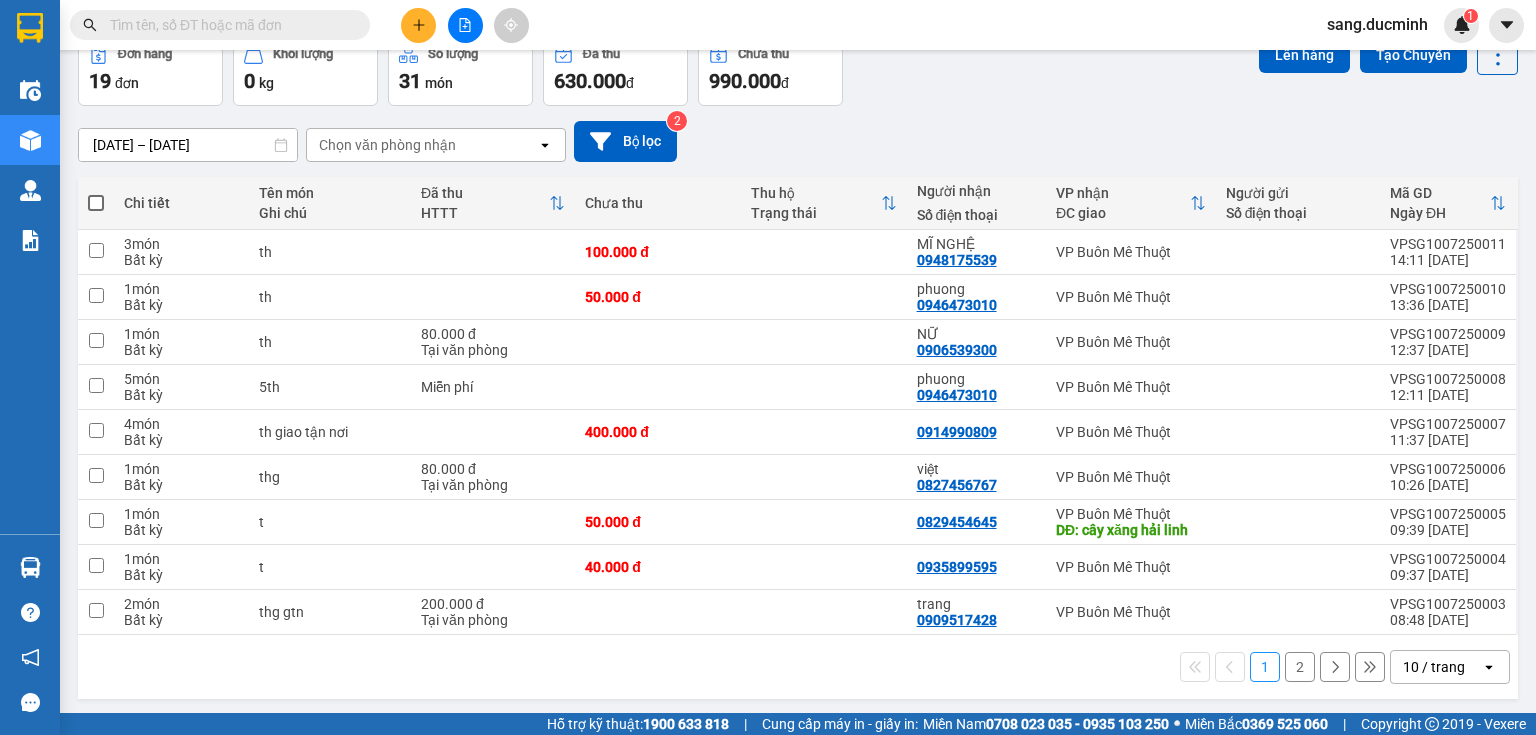 scroll, scrollTop: 105, scrollLeft: 0, axis: vertical 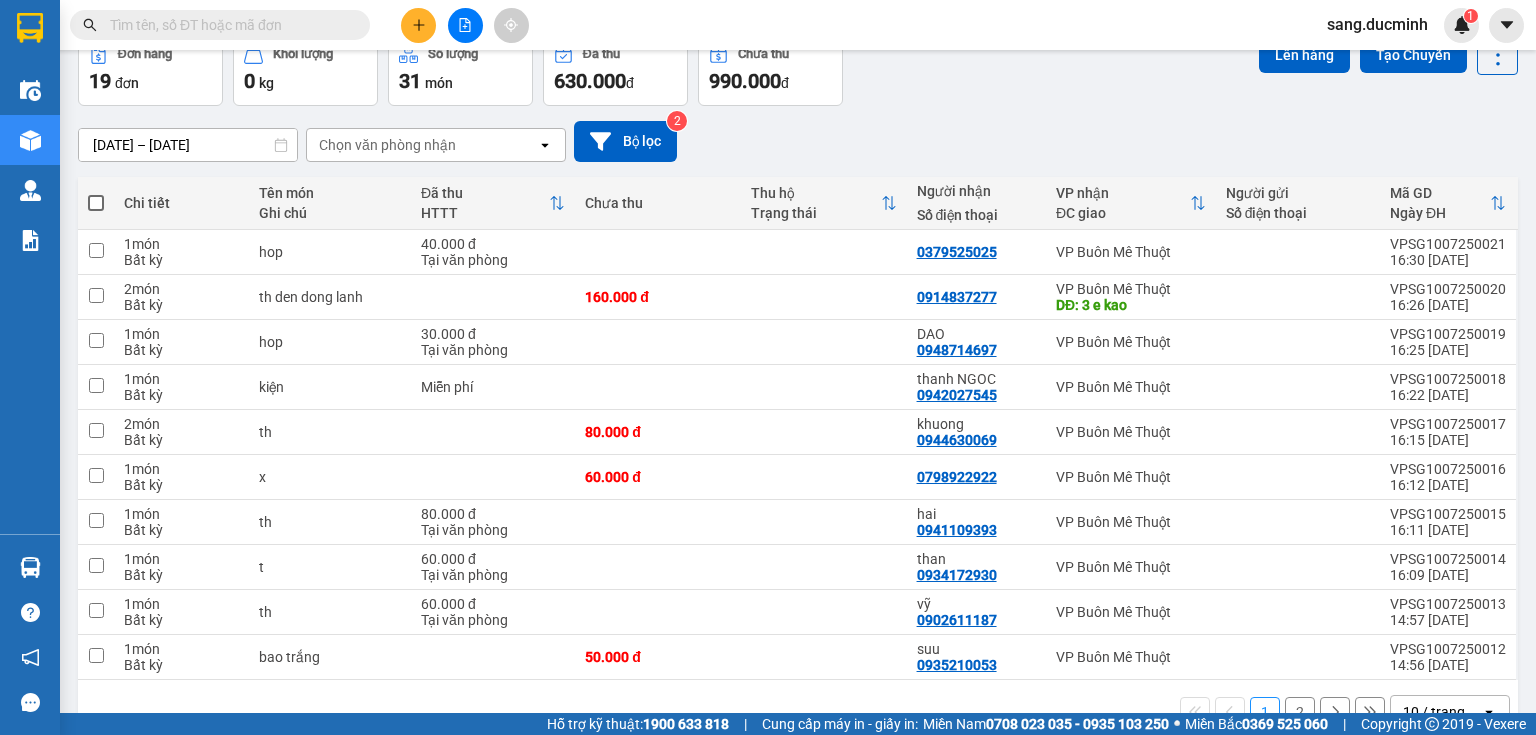 click on "2" at bounding box center [1300, 712] 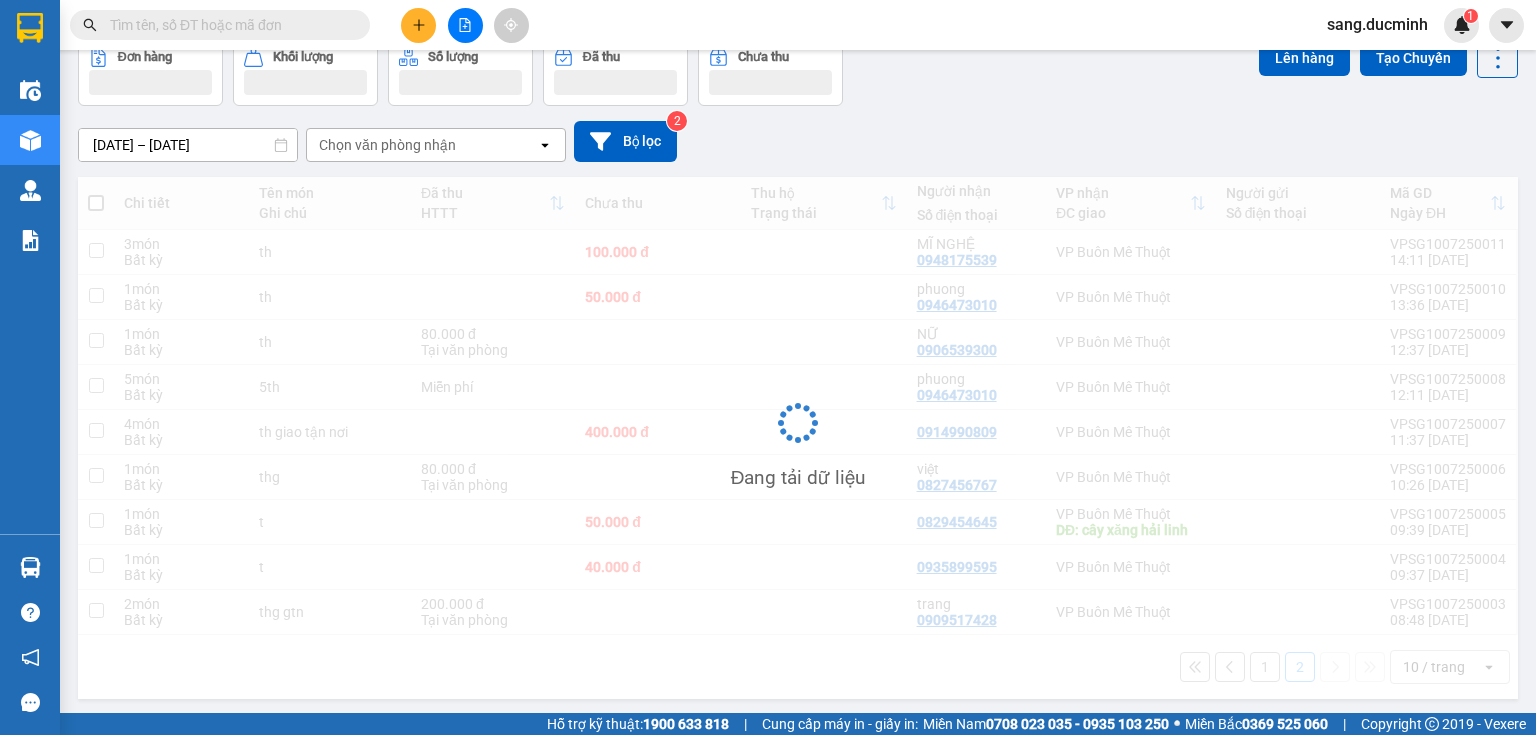 scroll, scrollTop: 105, scrollLeft: 0, axis: vertical 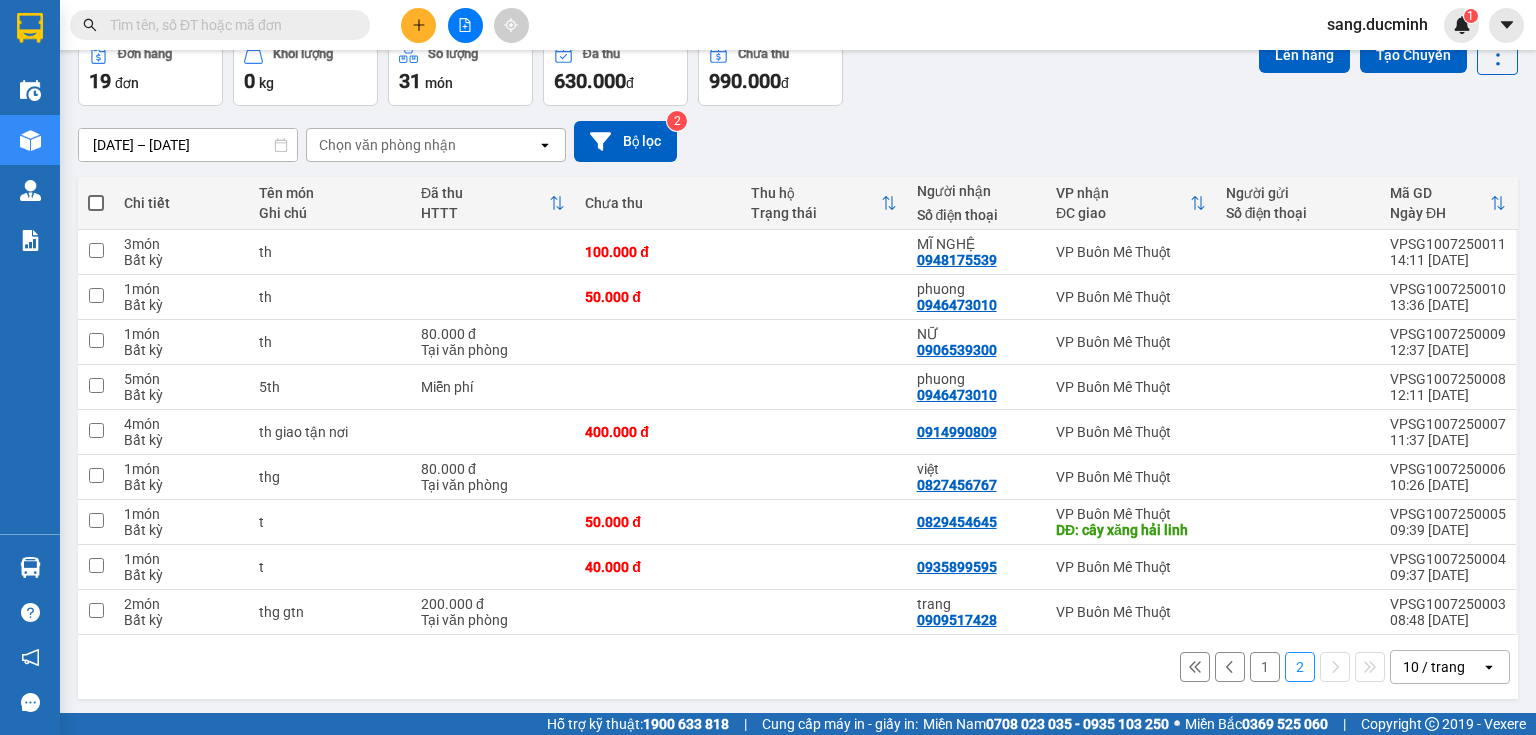 click on "1" at bounding box center (1265, 667) 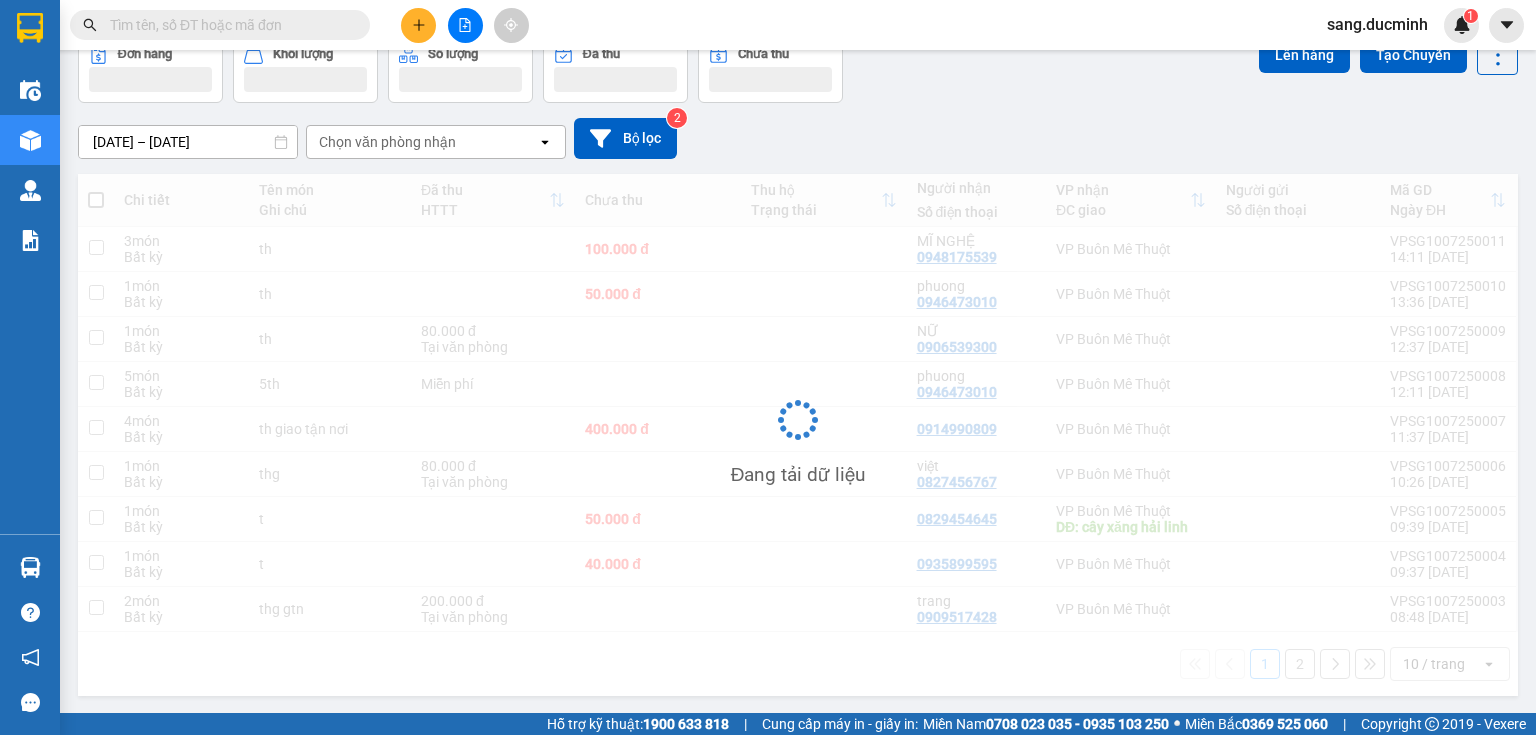 scroll, scrollTop: 105, scrollLeft: 0, axis: vertical 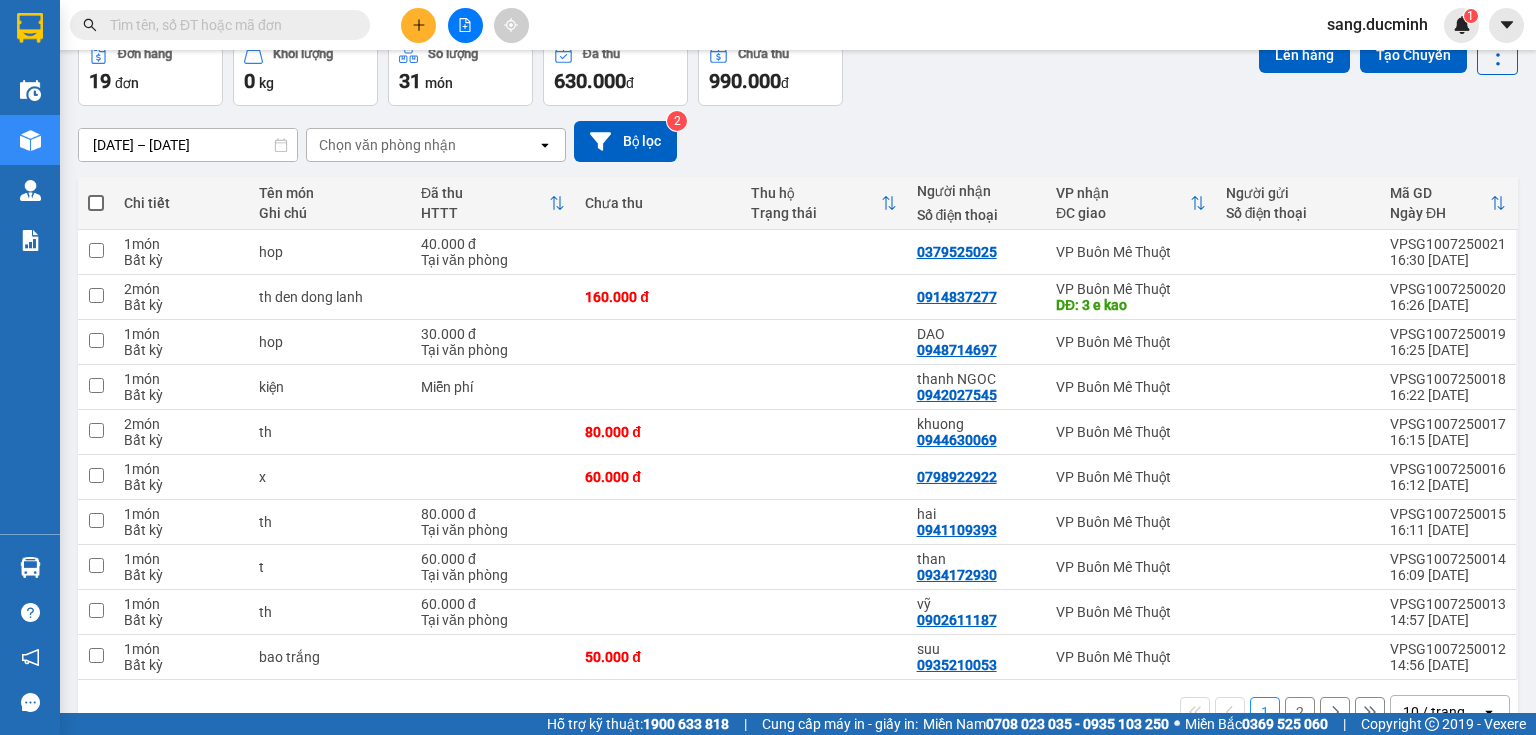 click on "2" at bounding box center (1300, 712) 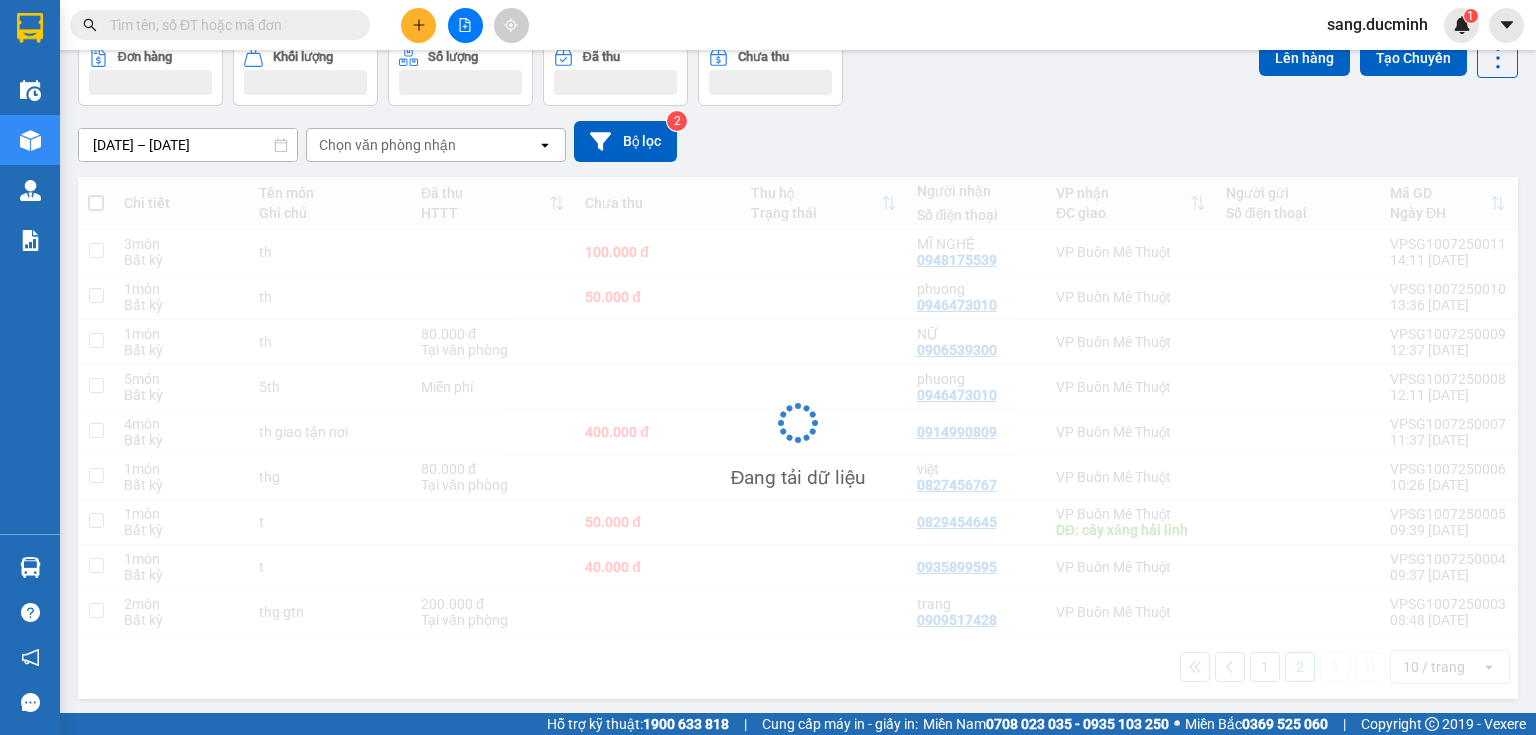 scroll, scrollTop: 105, scrollLeft: 0, axis: vertical 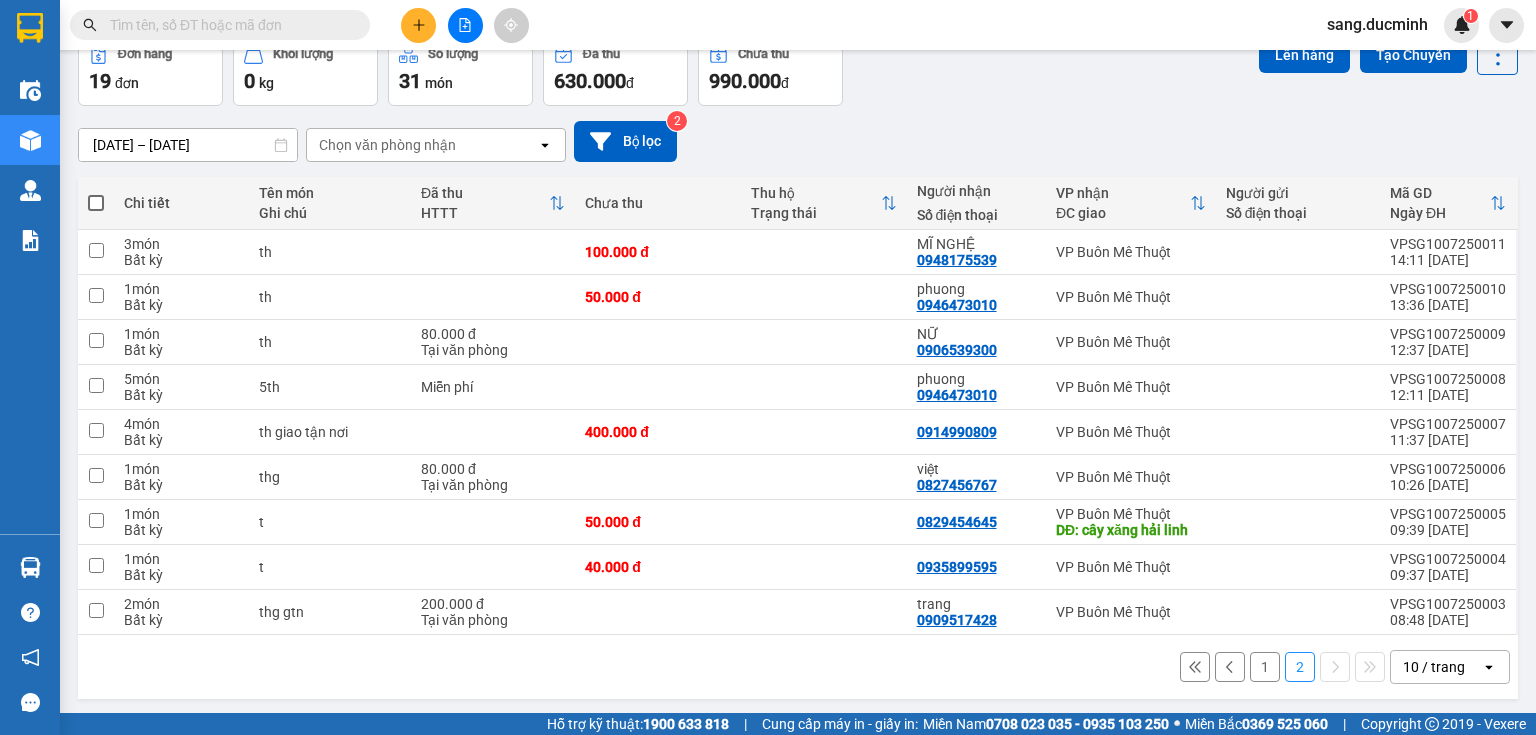 click on "1" at bounding box center (1265, 667) 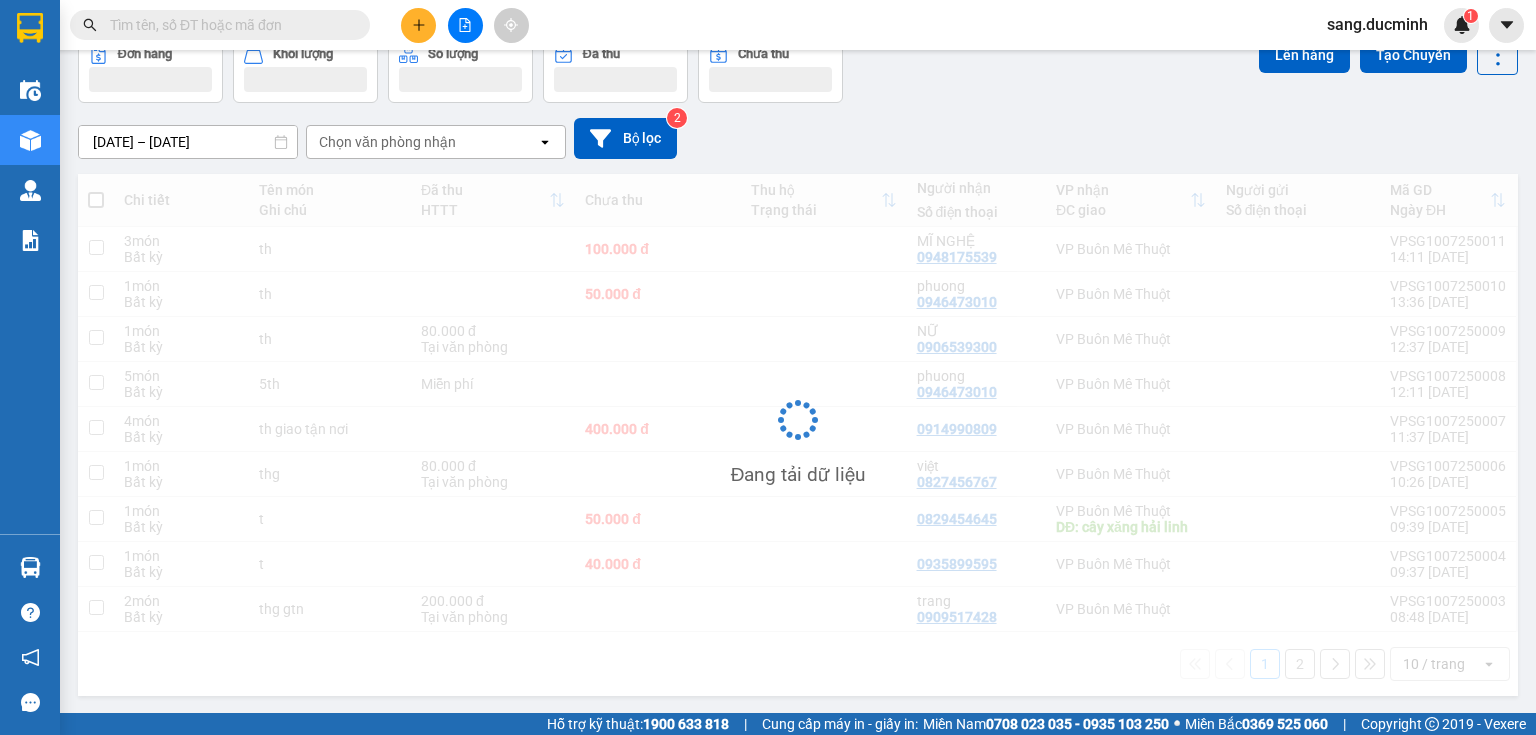 scroll, scrollTop: 105, scrollLeft: 0, axis: vertical 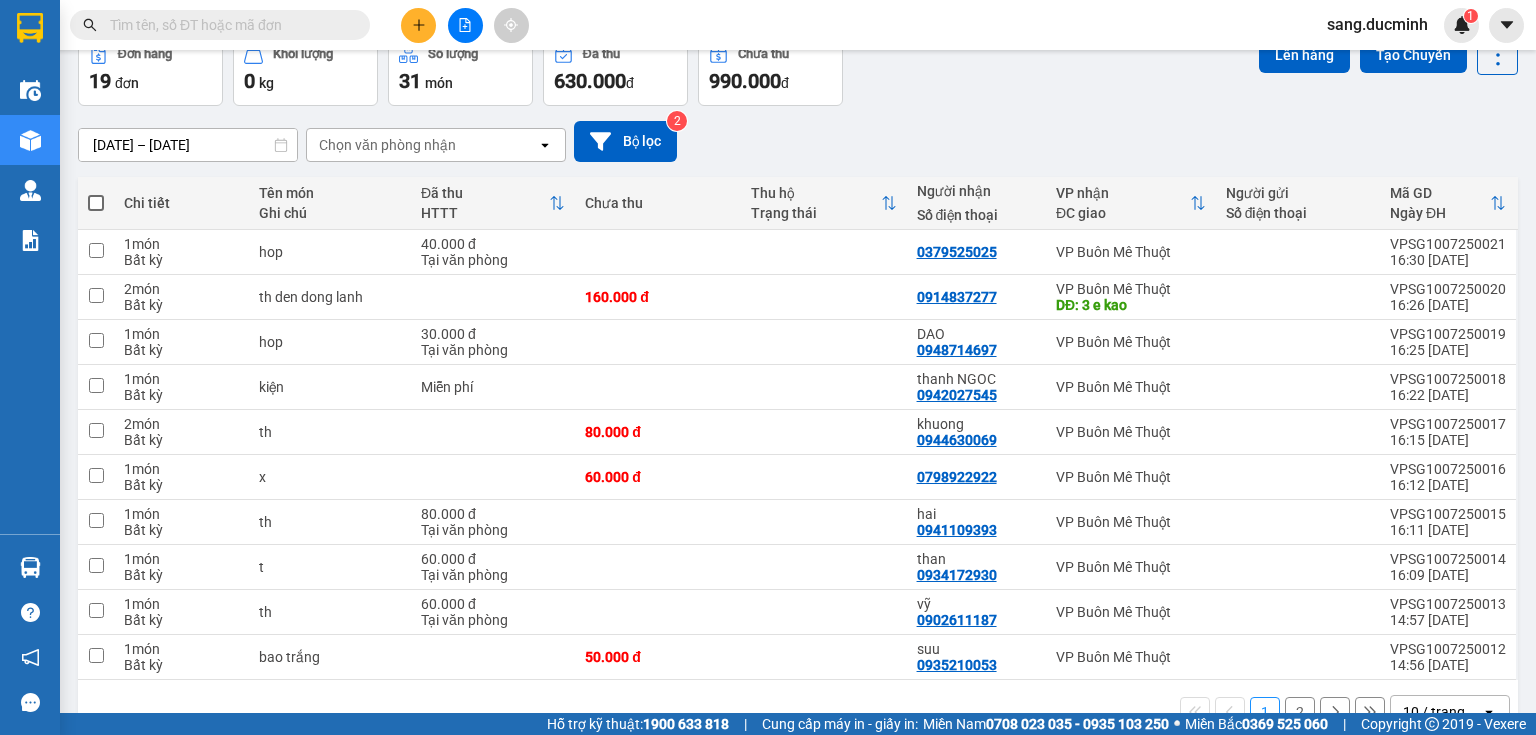 click on "2" at bounding box center (1300, 712) 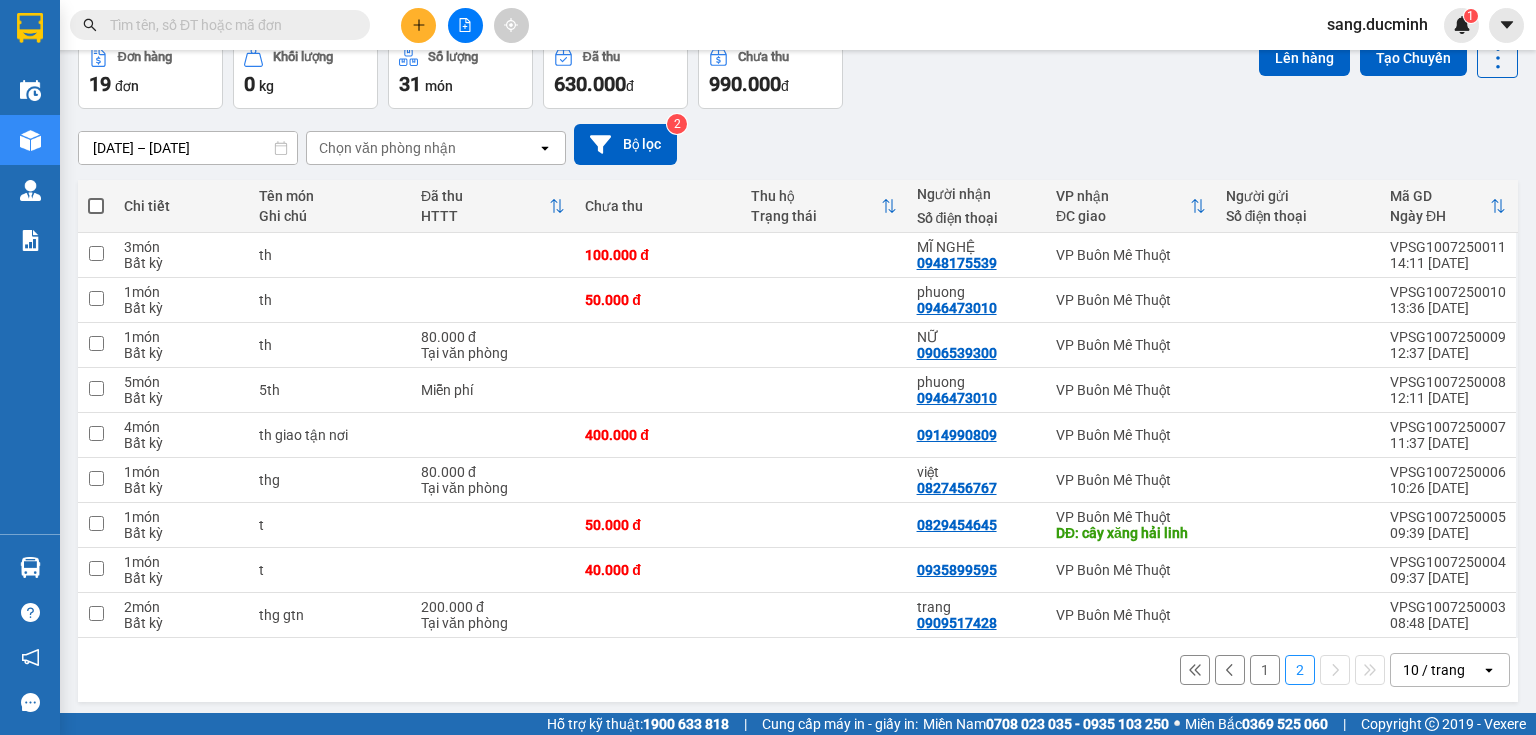 scroll, scrollTop: 105, scrollLeft: 0, axis: vertical 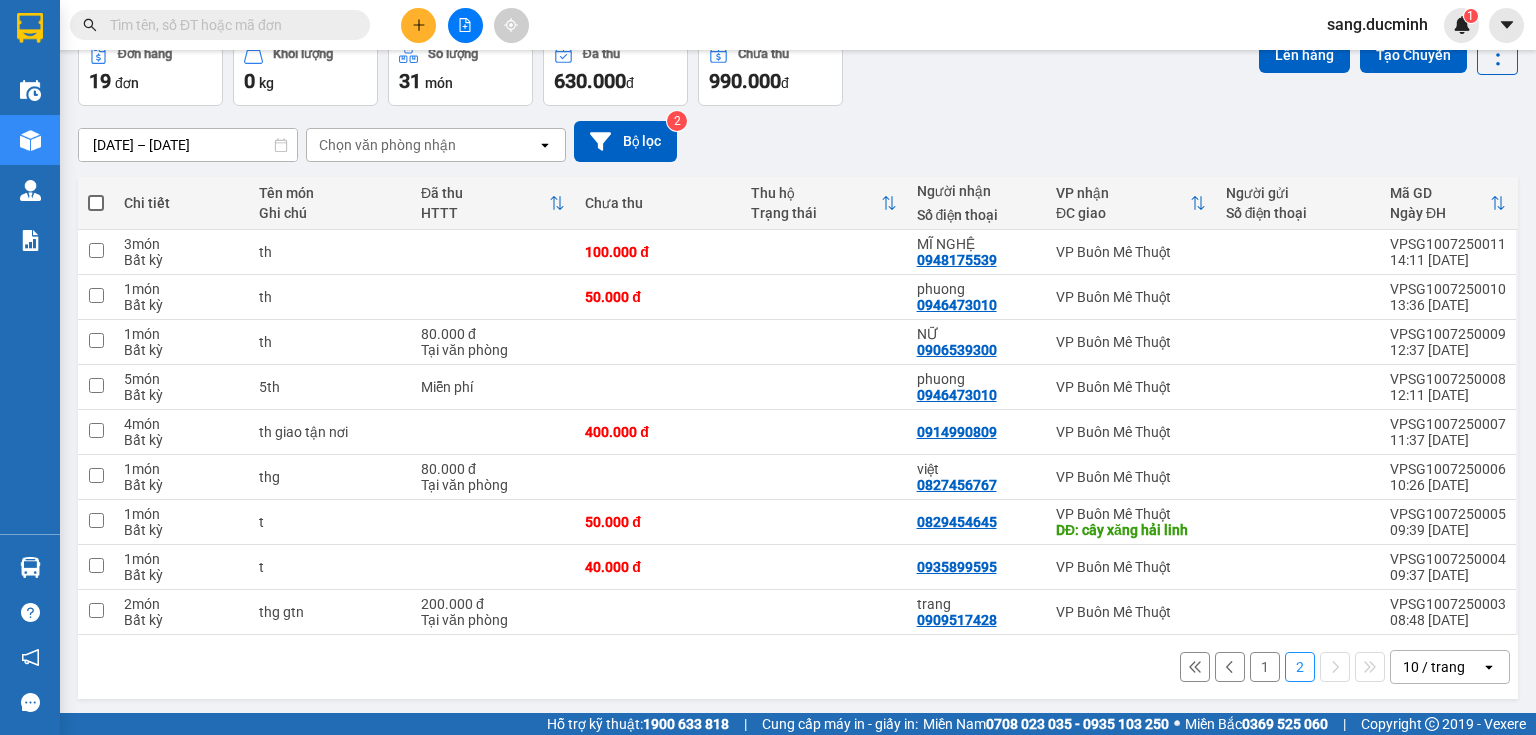 click on "1" at bounding box center (1265, 667) 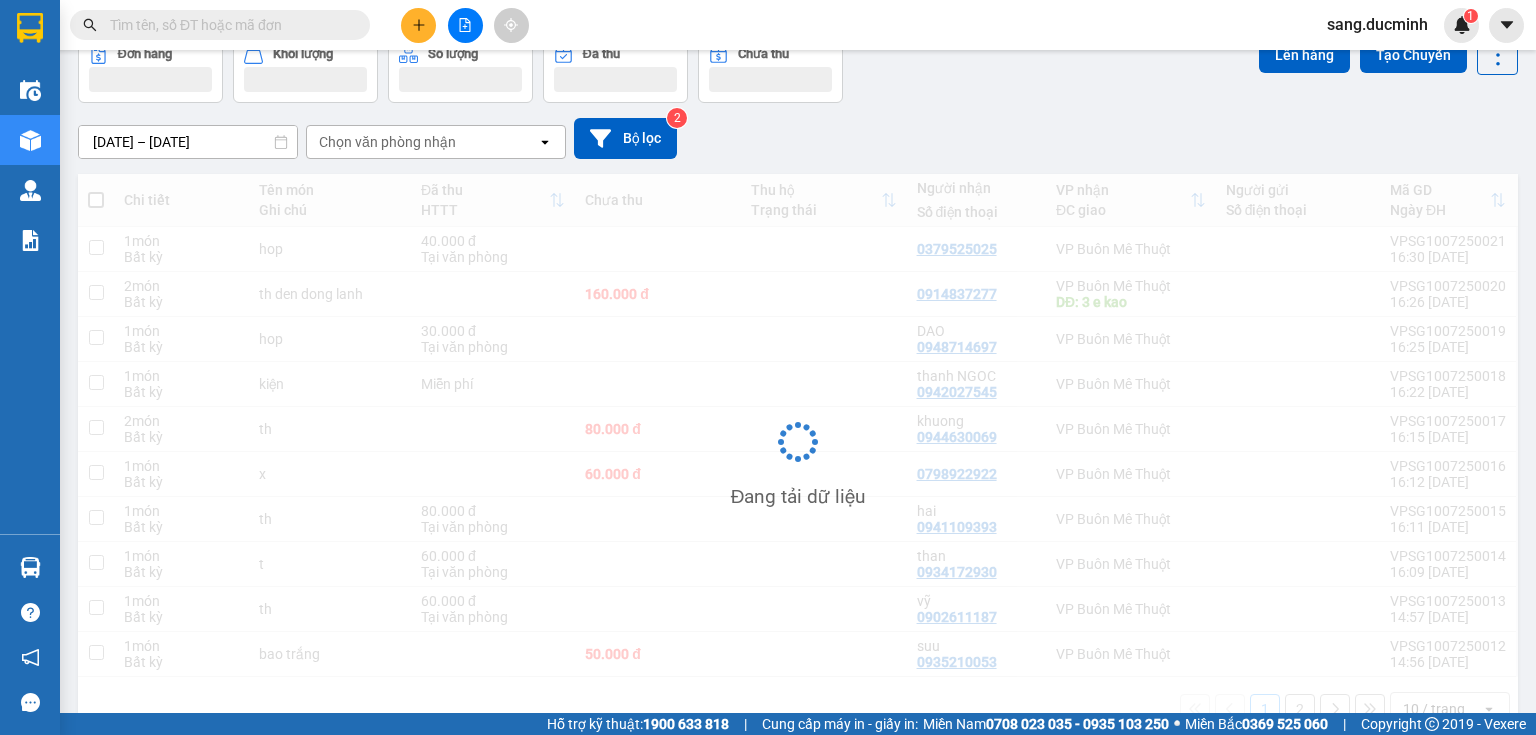 scroll, scrollTop: 105, scrollLeft: 0, axis: vertical 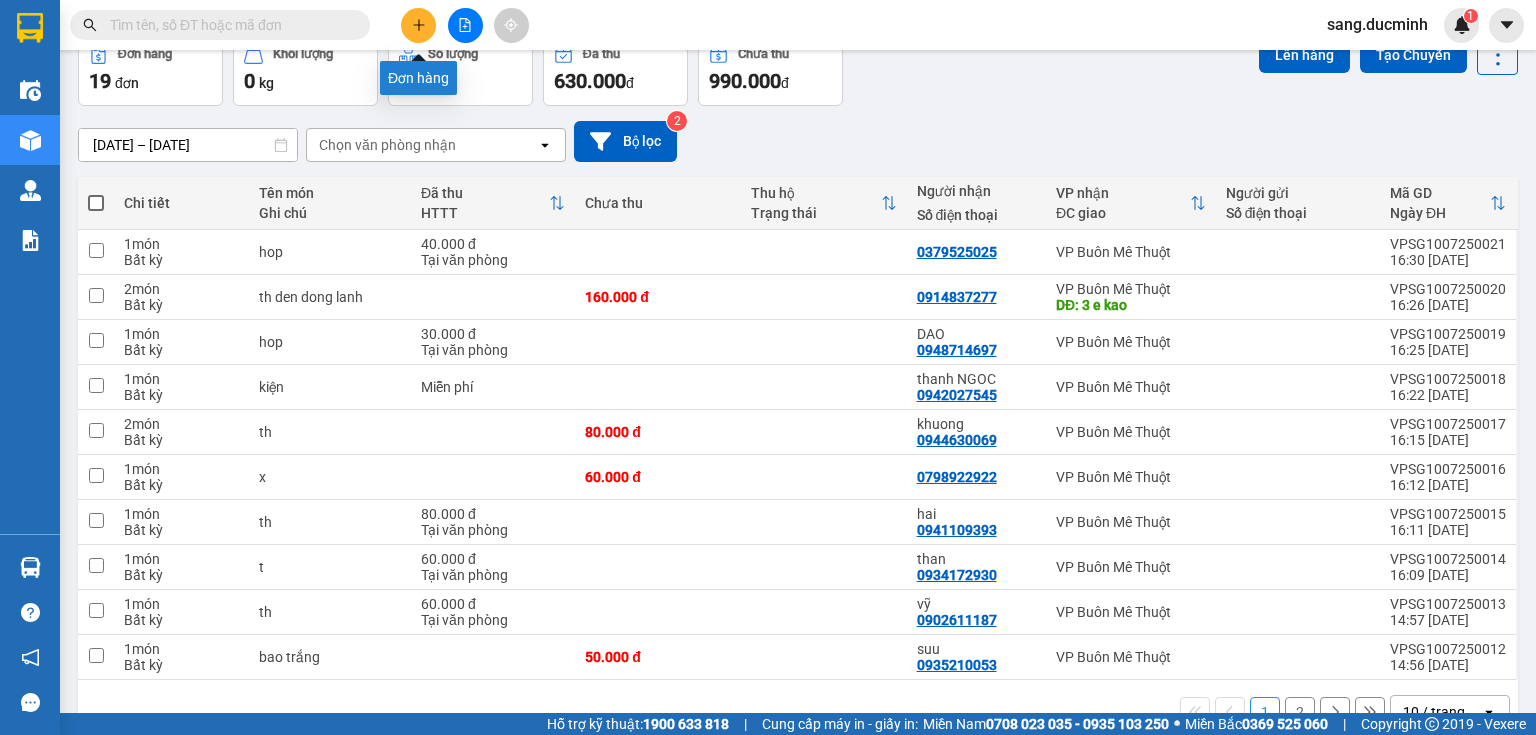 click at bounding box center (418, 25) 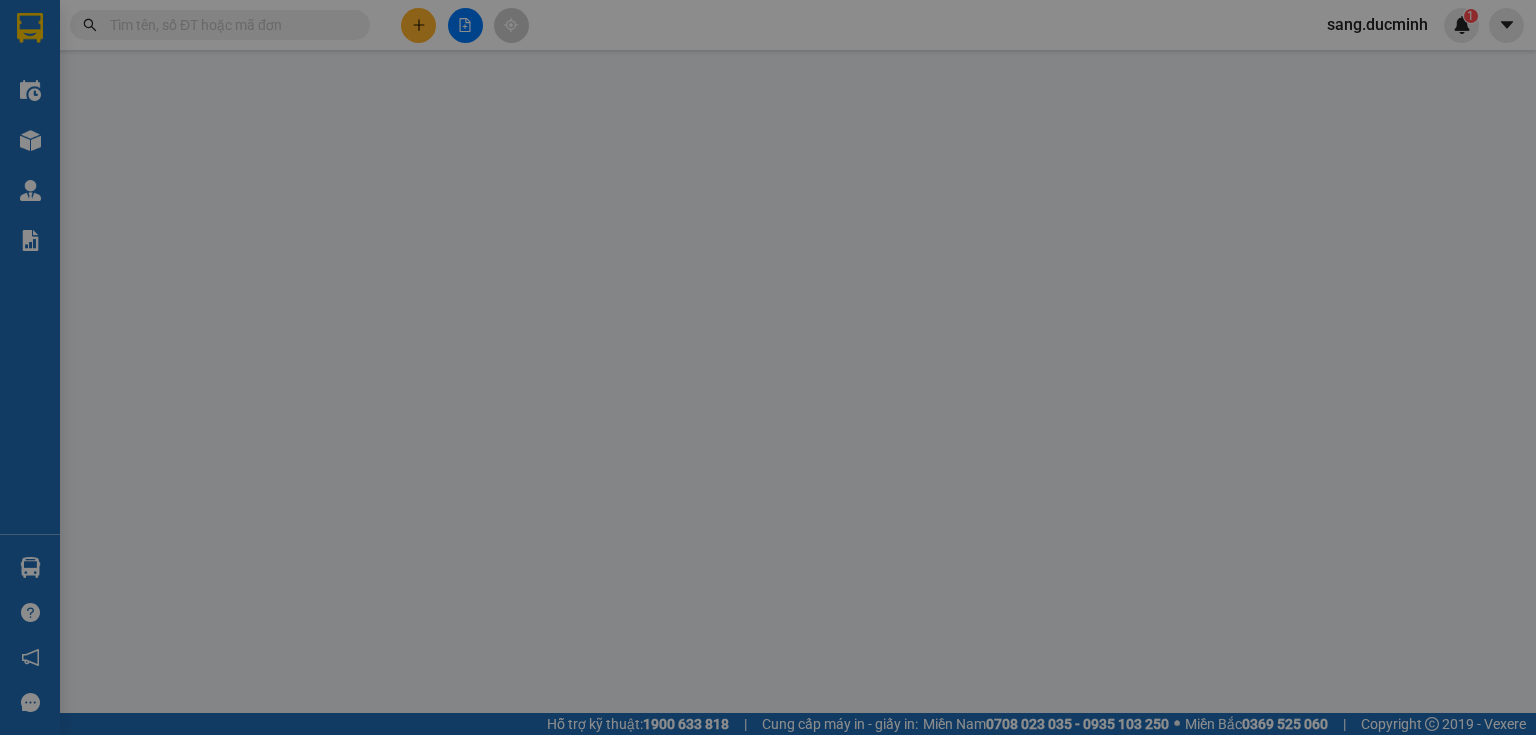 scroll, scrollTop: 0, scrollLeft: 0, axis: both 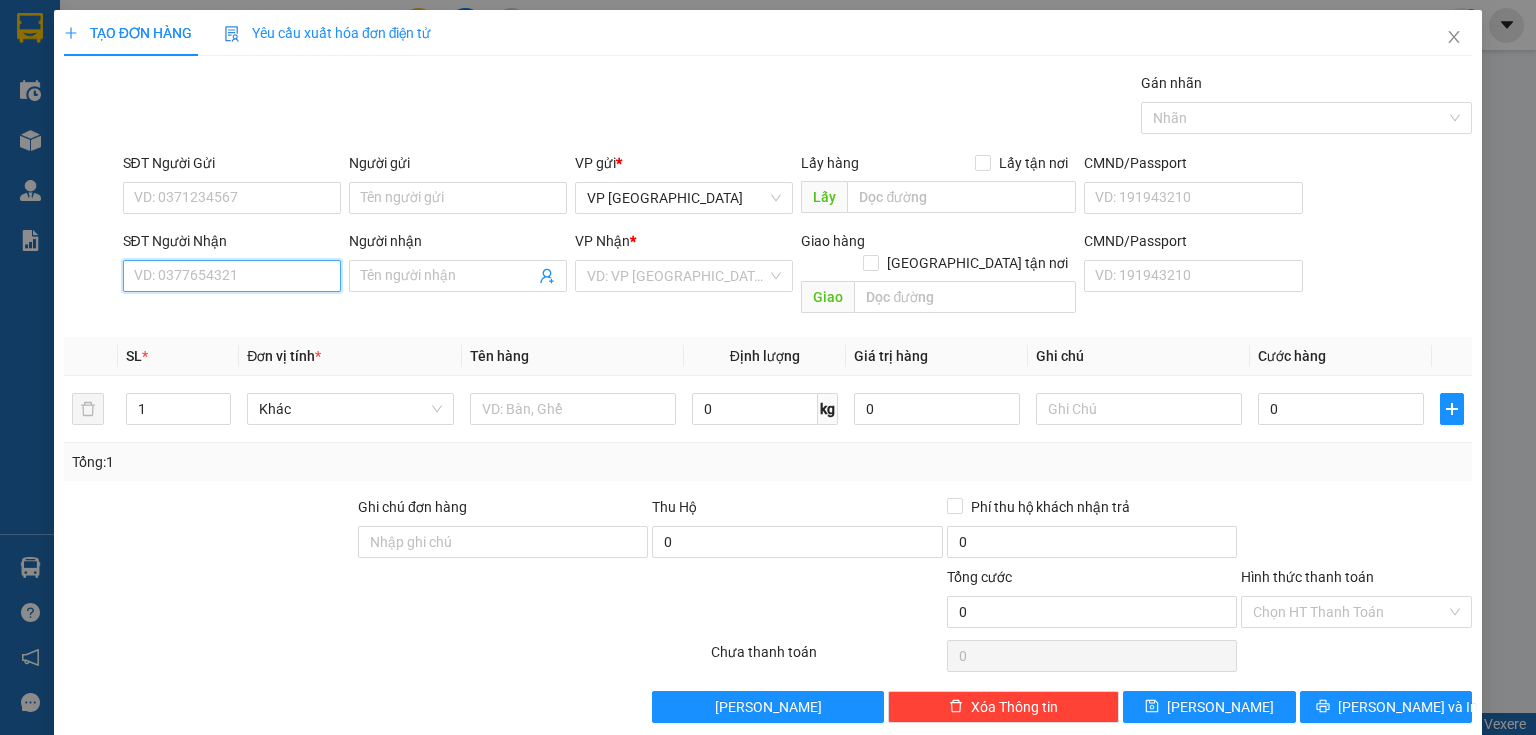 click on "SĐT Người Nhận" at bounding box center [232, 276] 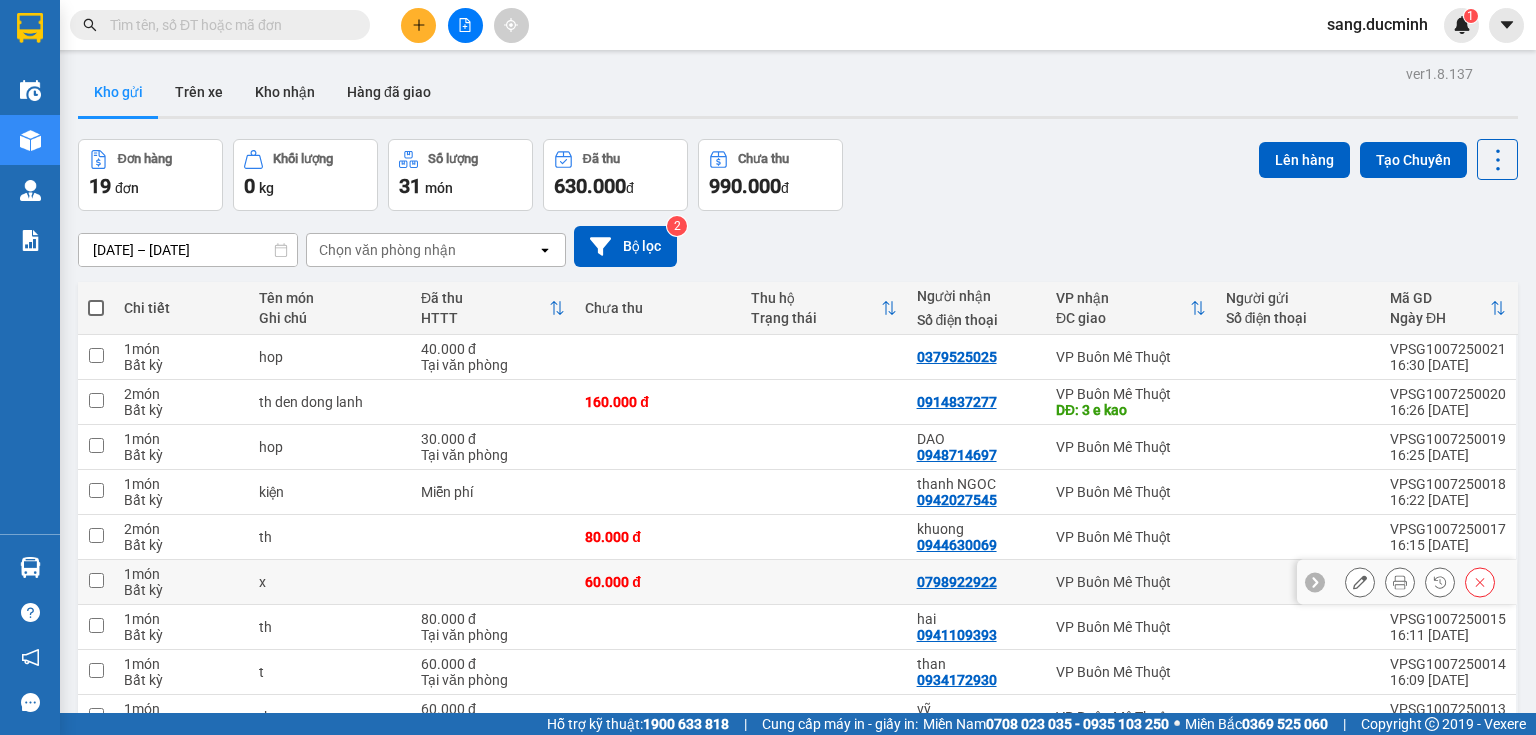 scroll, scrollTop: 150, scrollLeft: 0, axis: vertical 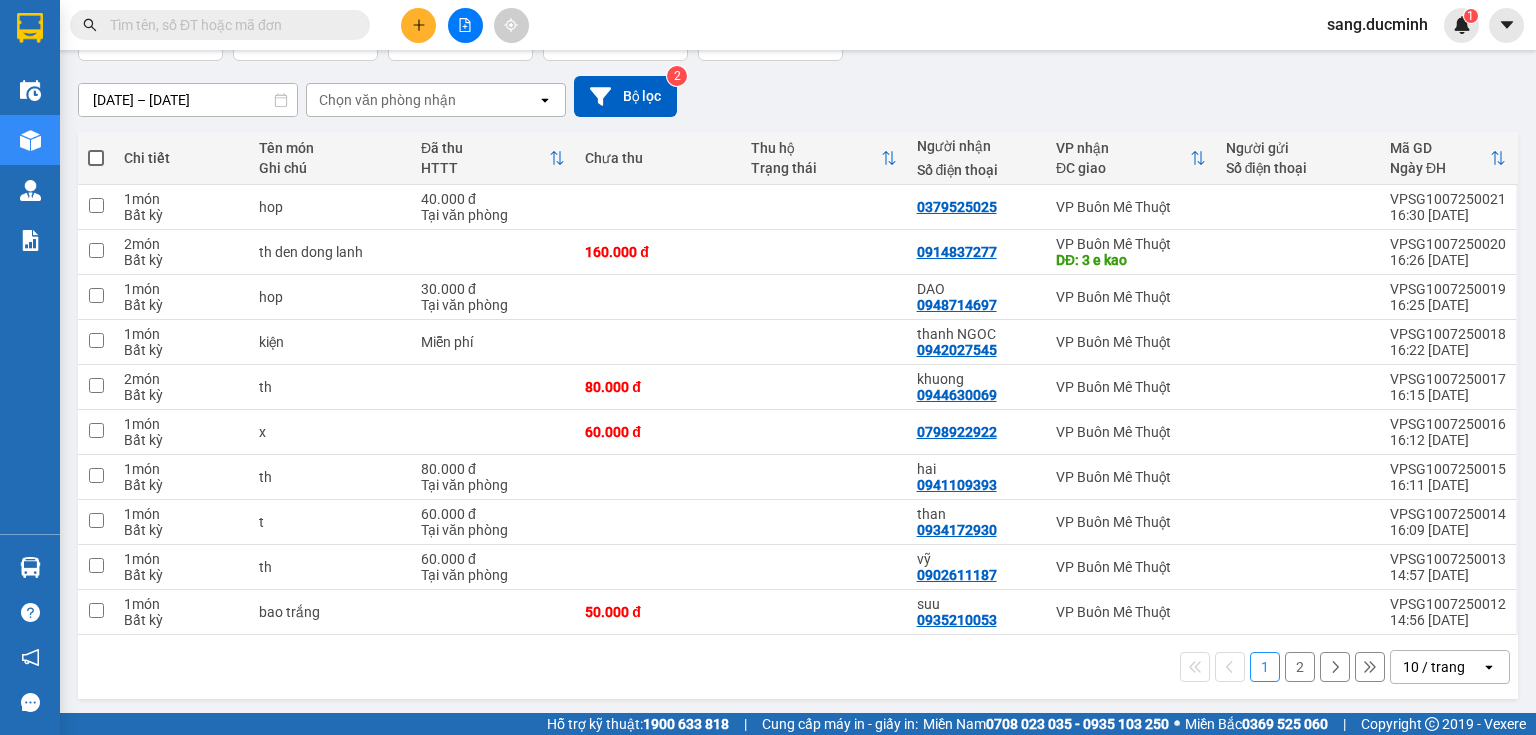 click on "2" at bounding box center [1300, 667] 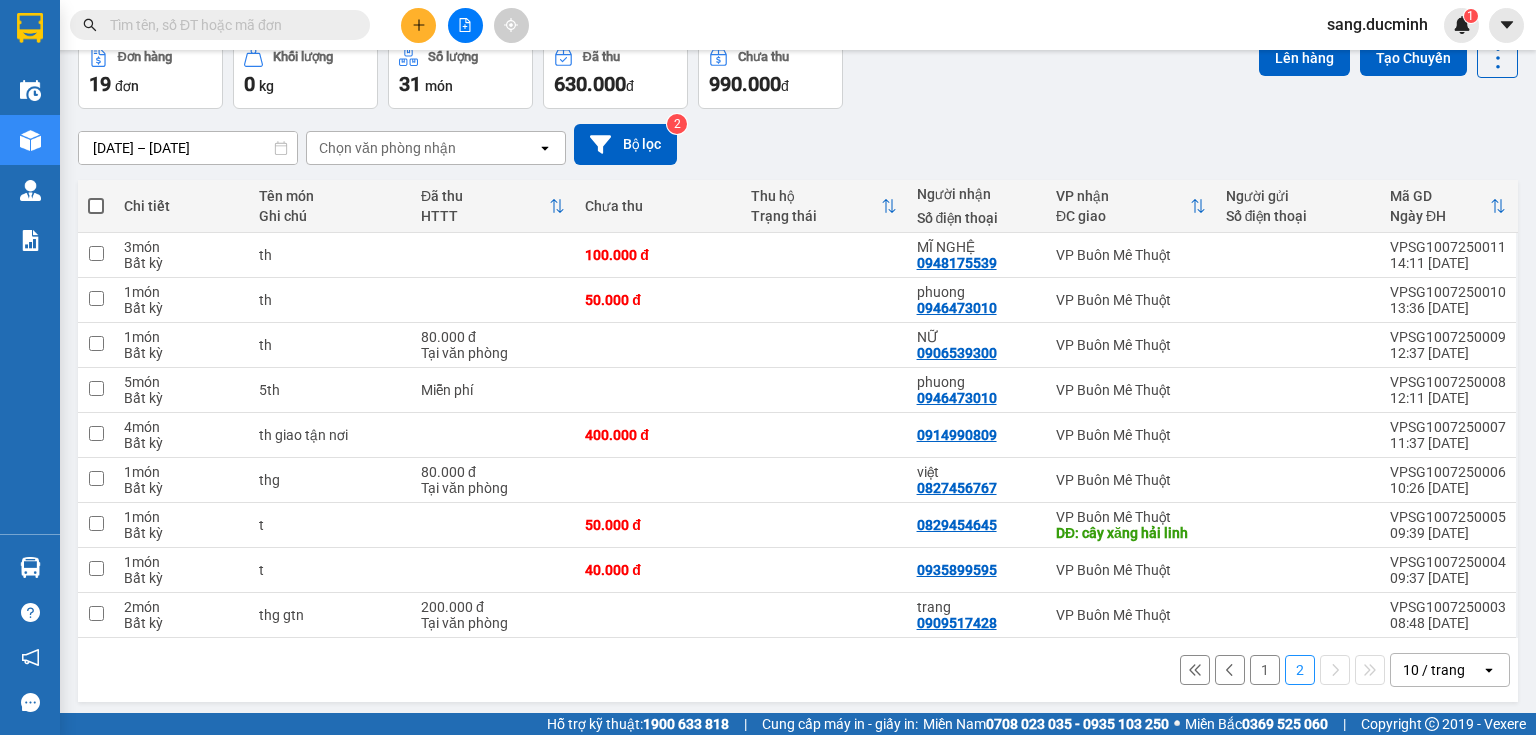 scroll, scrollTop: 105, scrollLeft: 0, axis: vertical 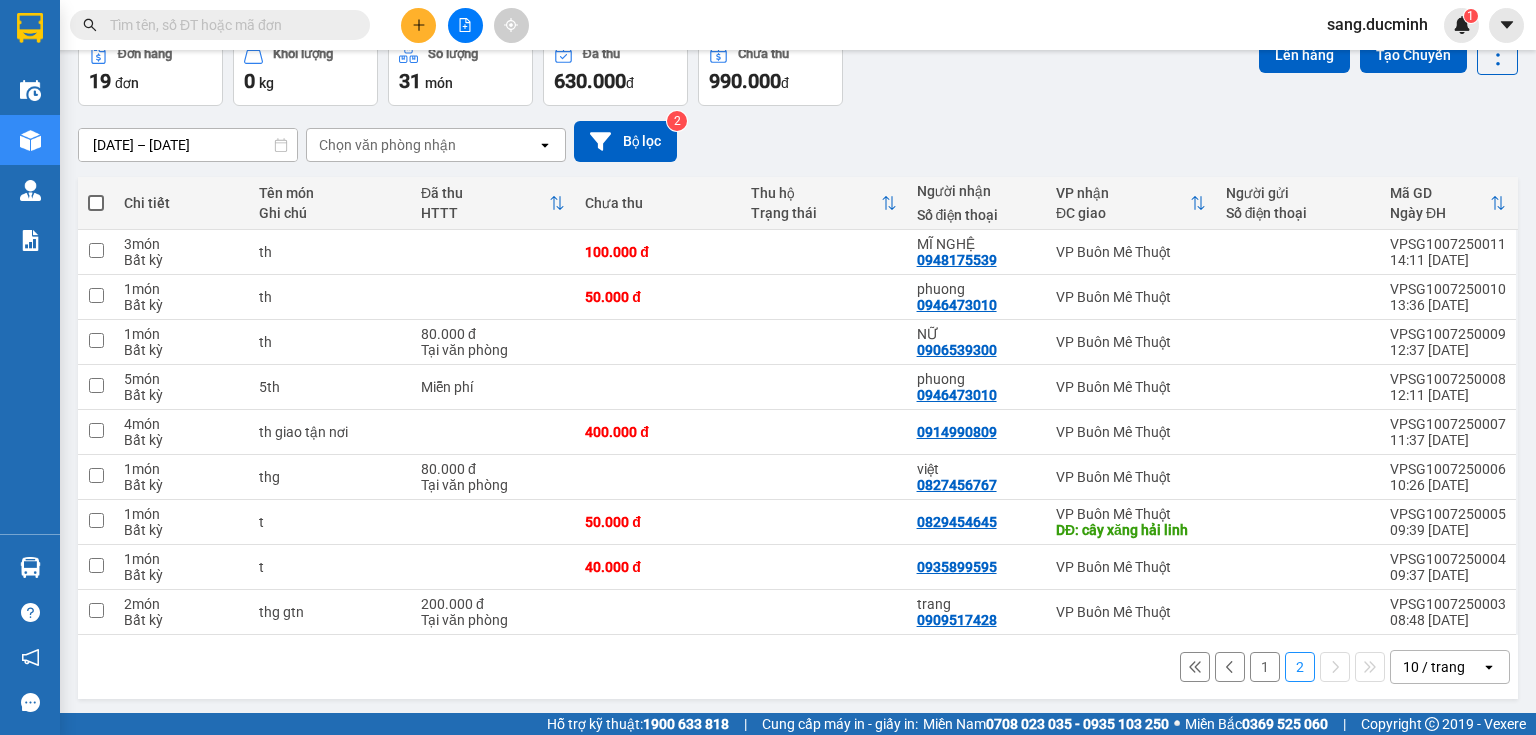 click on "1" at bounding box center [1265, 667] 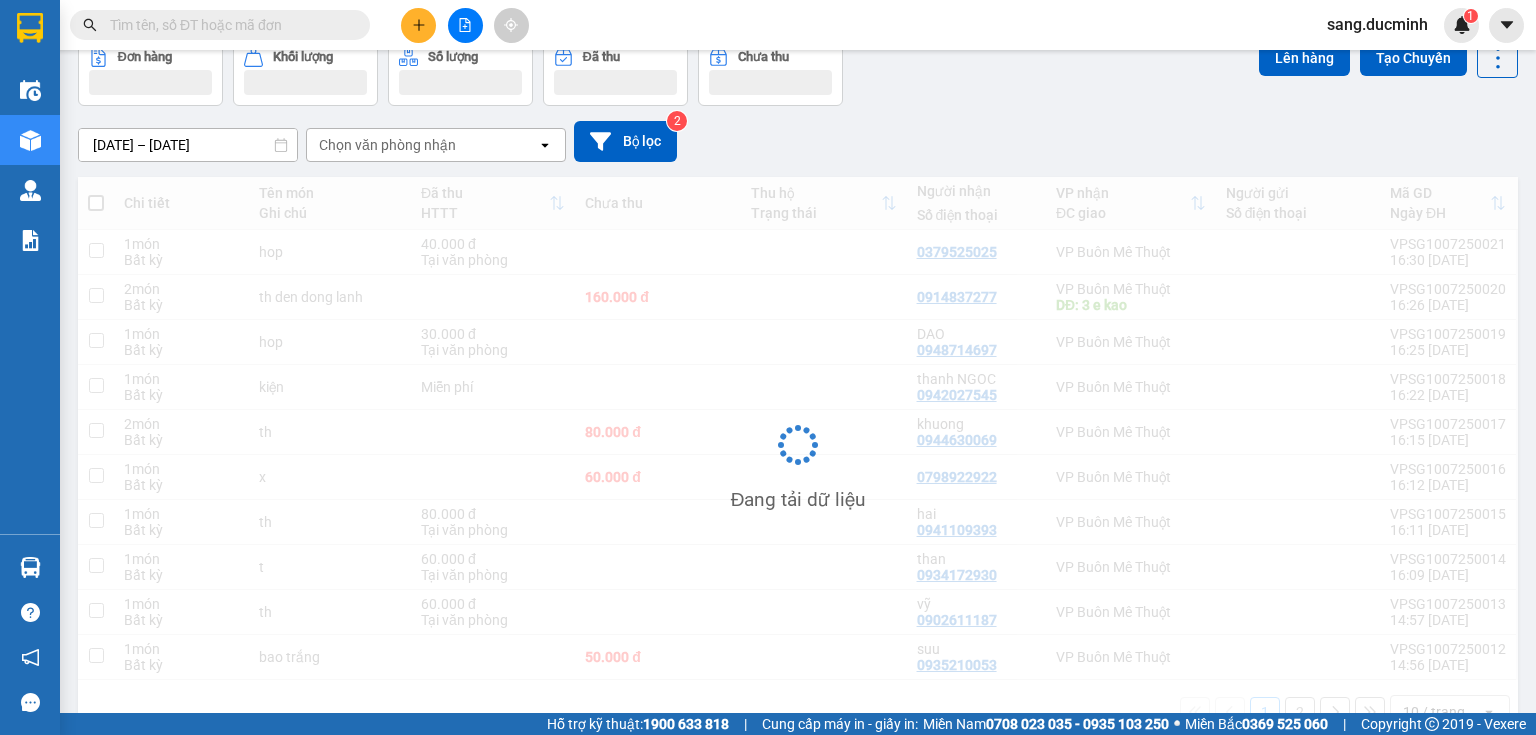 scroll, scrollTop: 105, scrollLeft: 0, axis: vertical 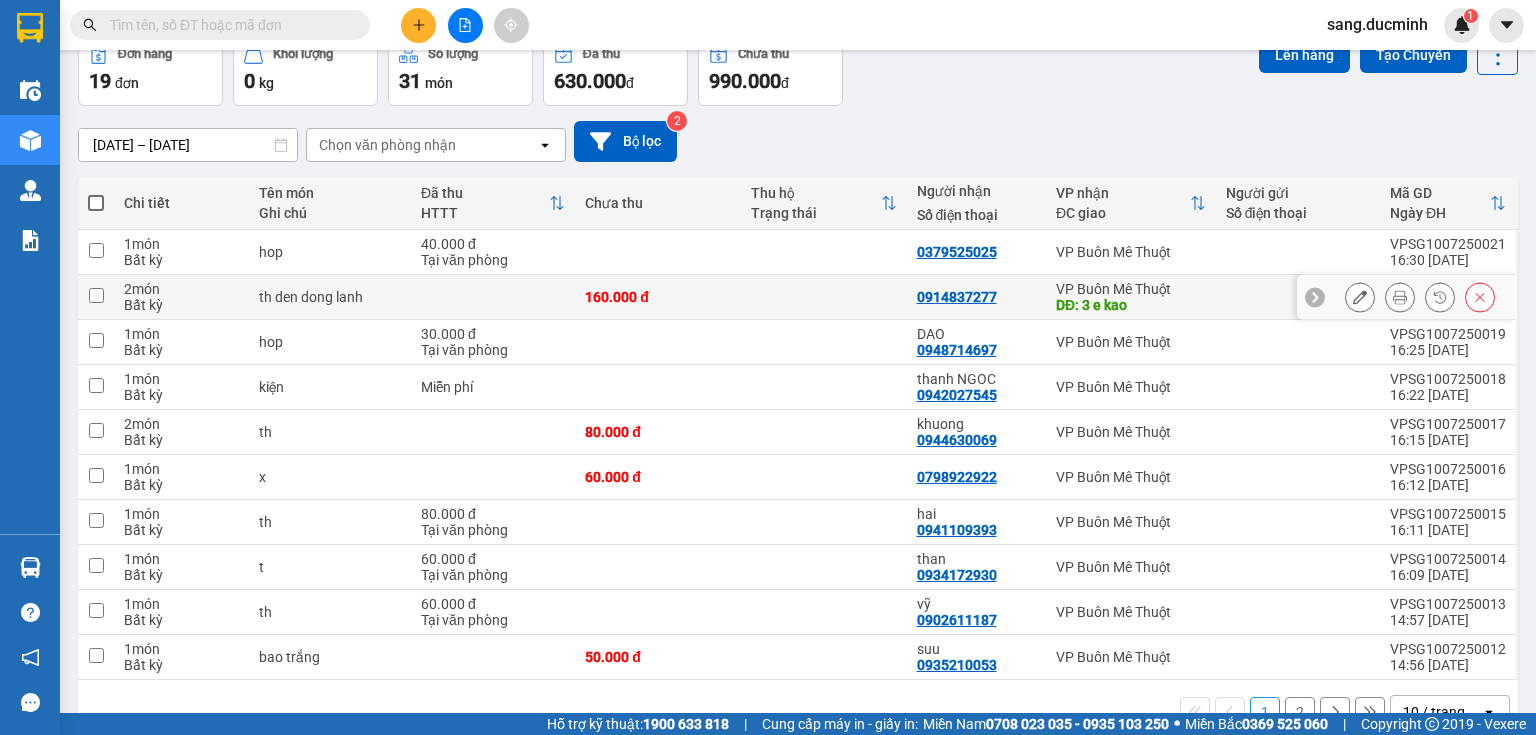 click on "VP Buôn Mê Thuột" at bounding box center (1131, 289) 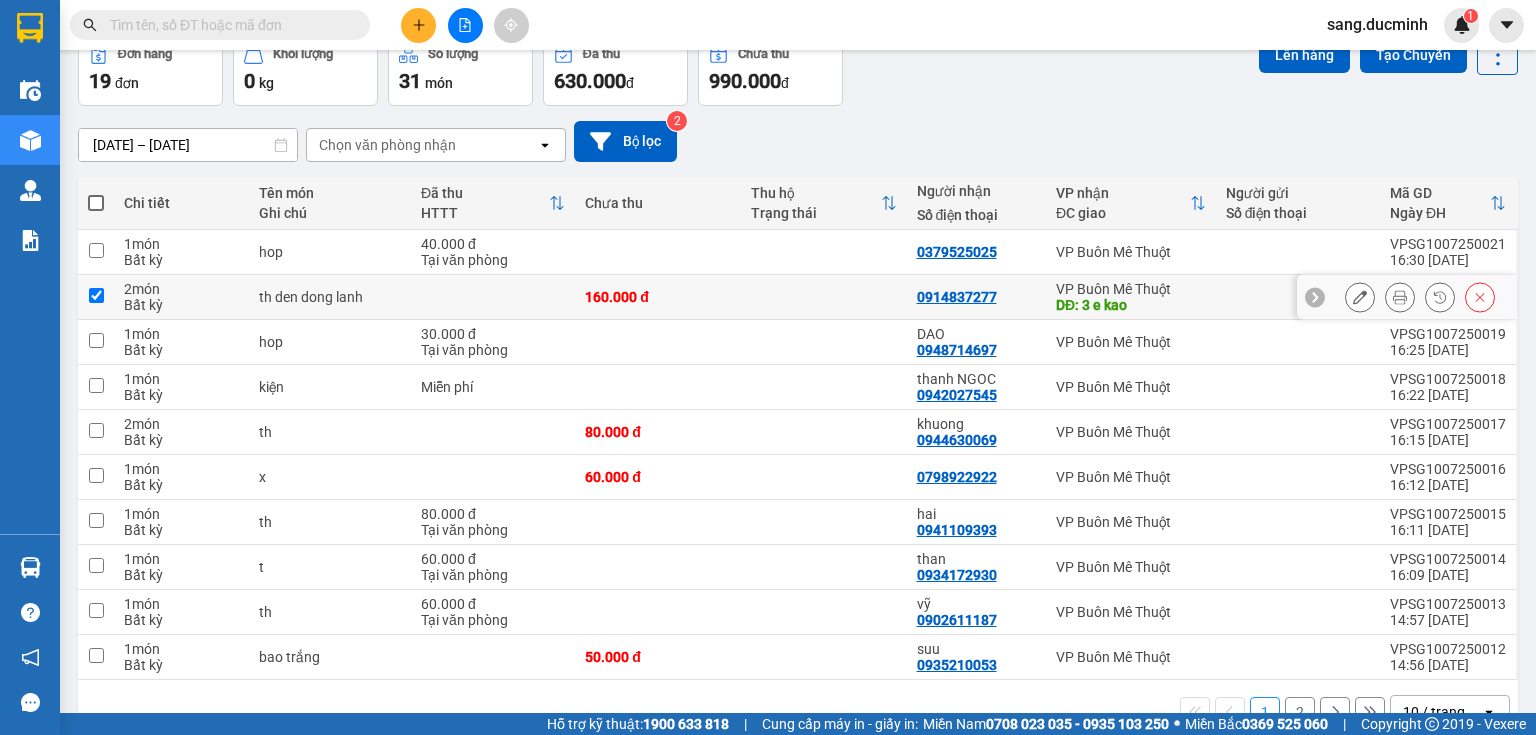 checkbox on "true" 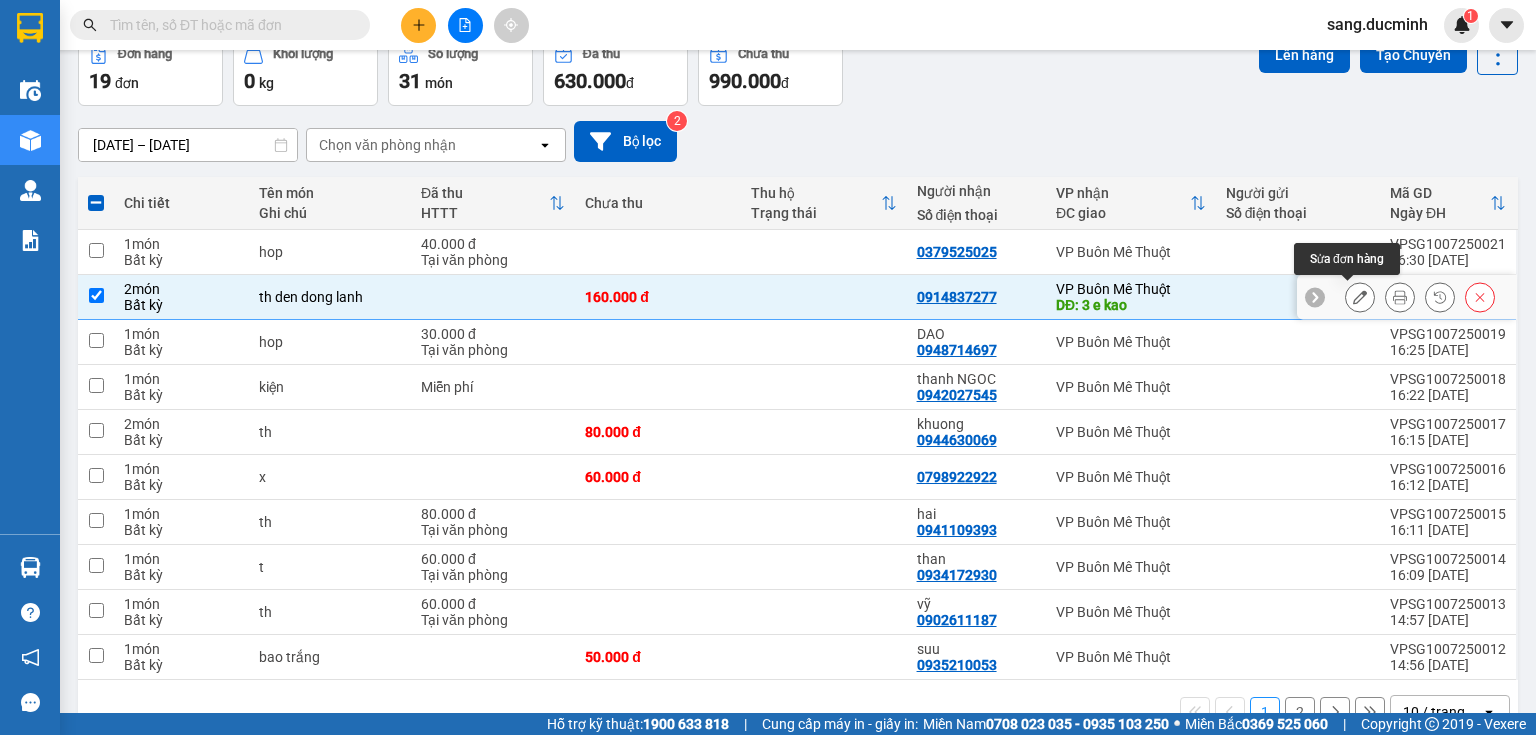 click 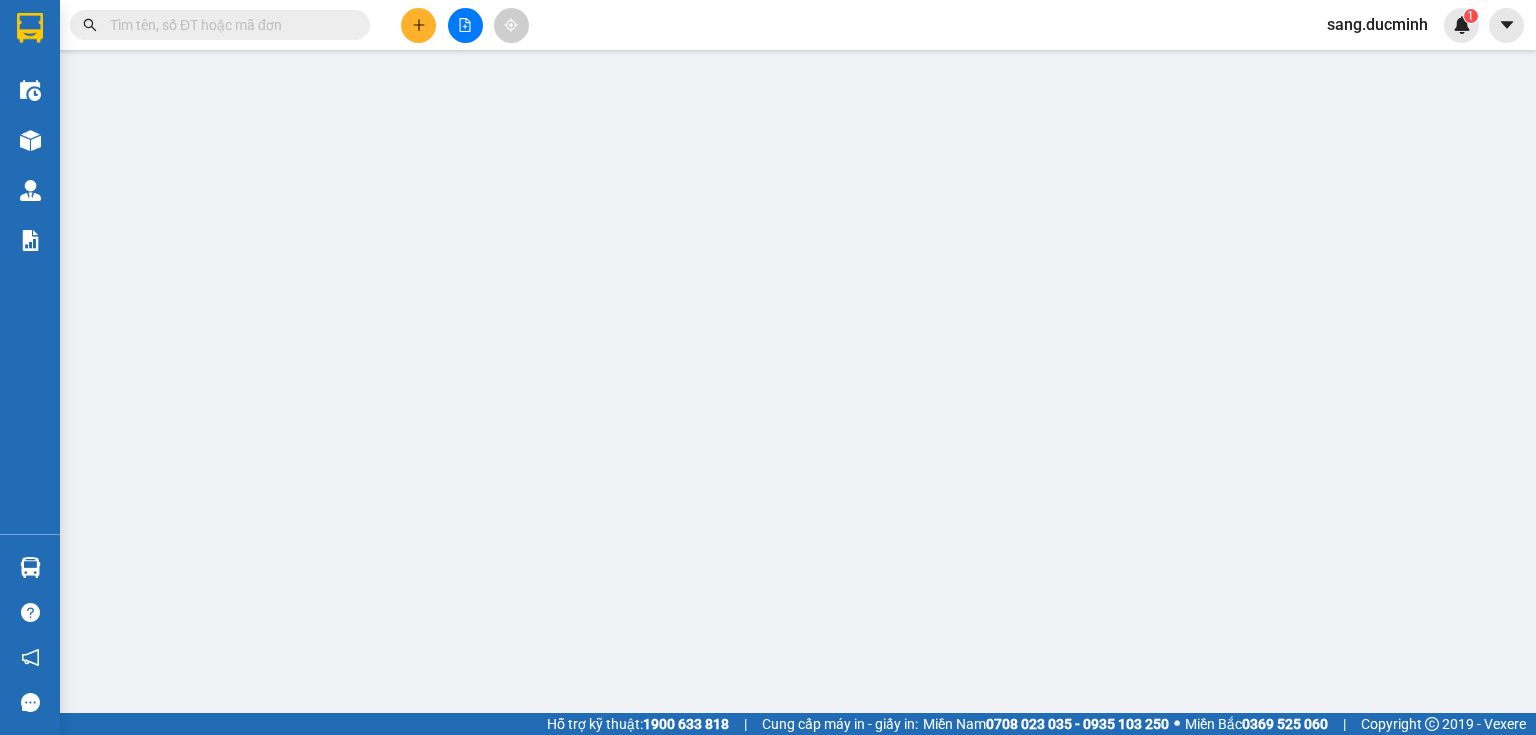 scroll, scrollTop: 0, scrollLeft: 0, axis: both 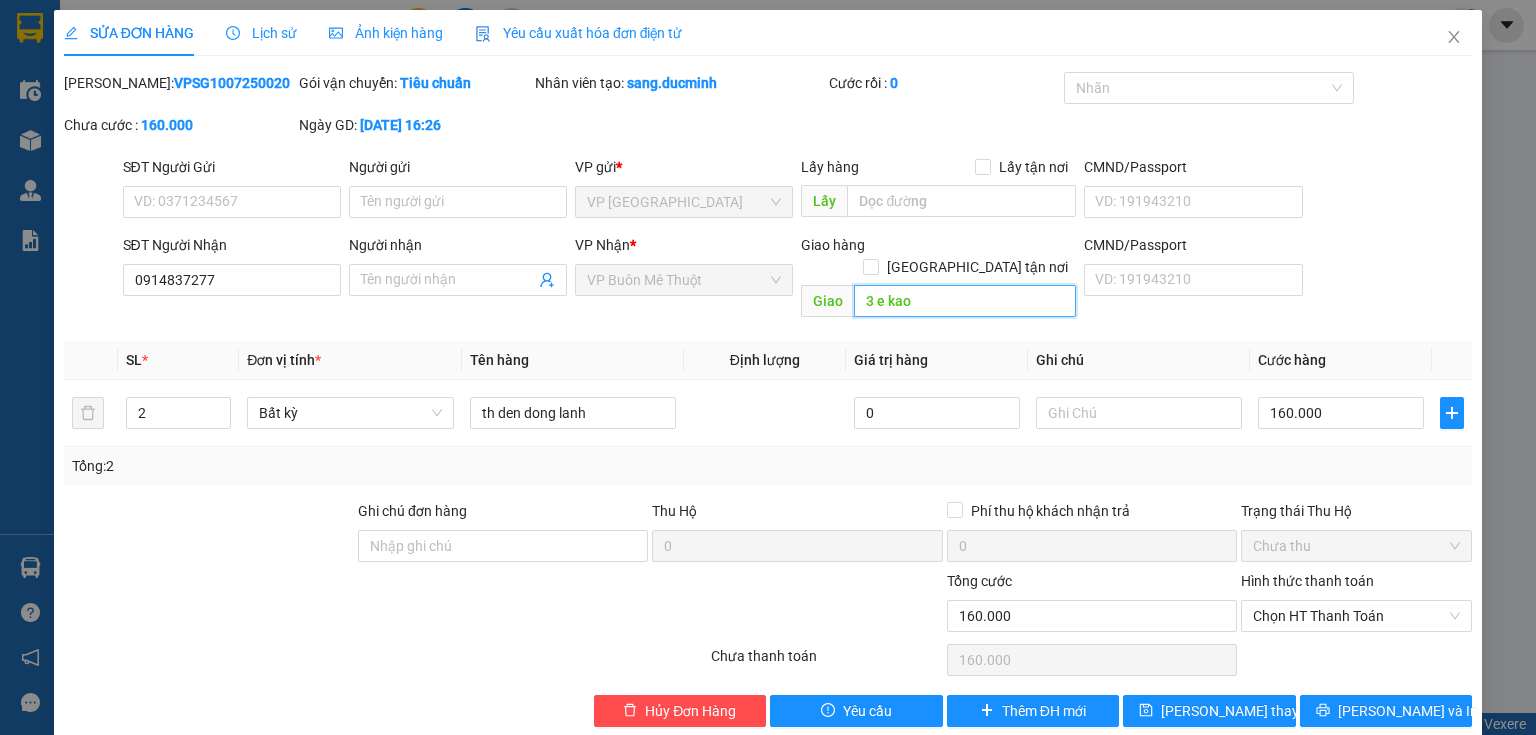 click on "3 e kao" at bounding box center (965, 301) 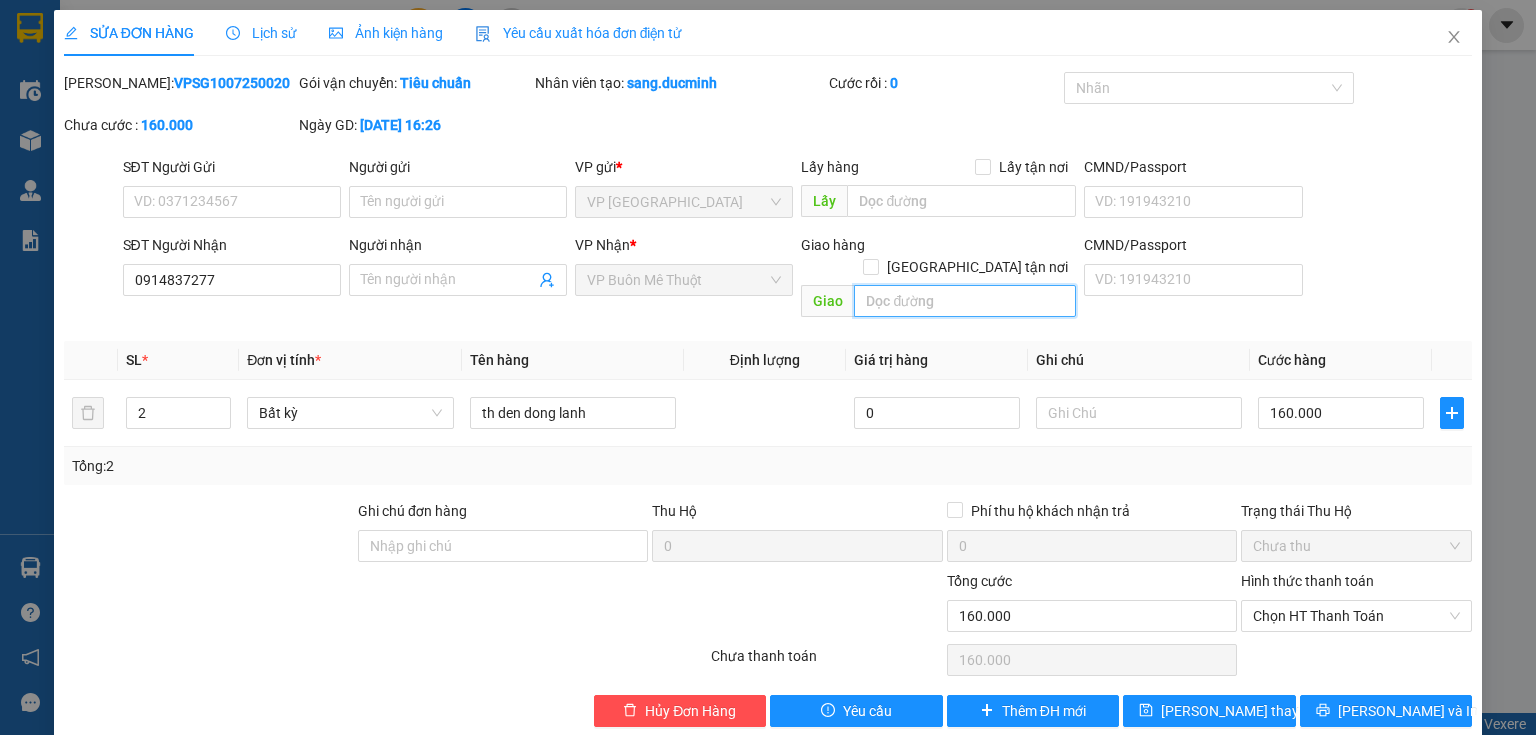 click on "VP Buôn Mê Thuột" at bounding box center (684, 280) 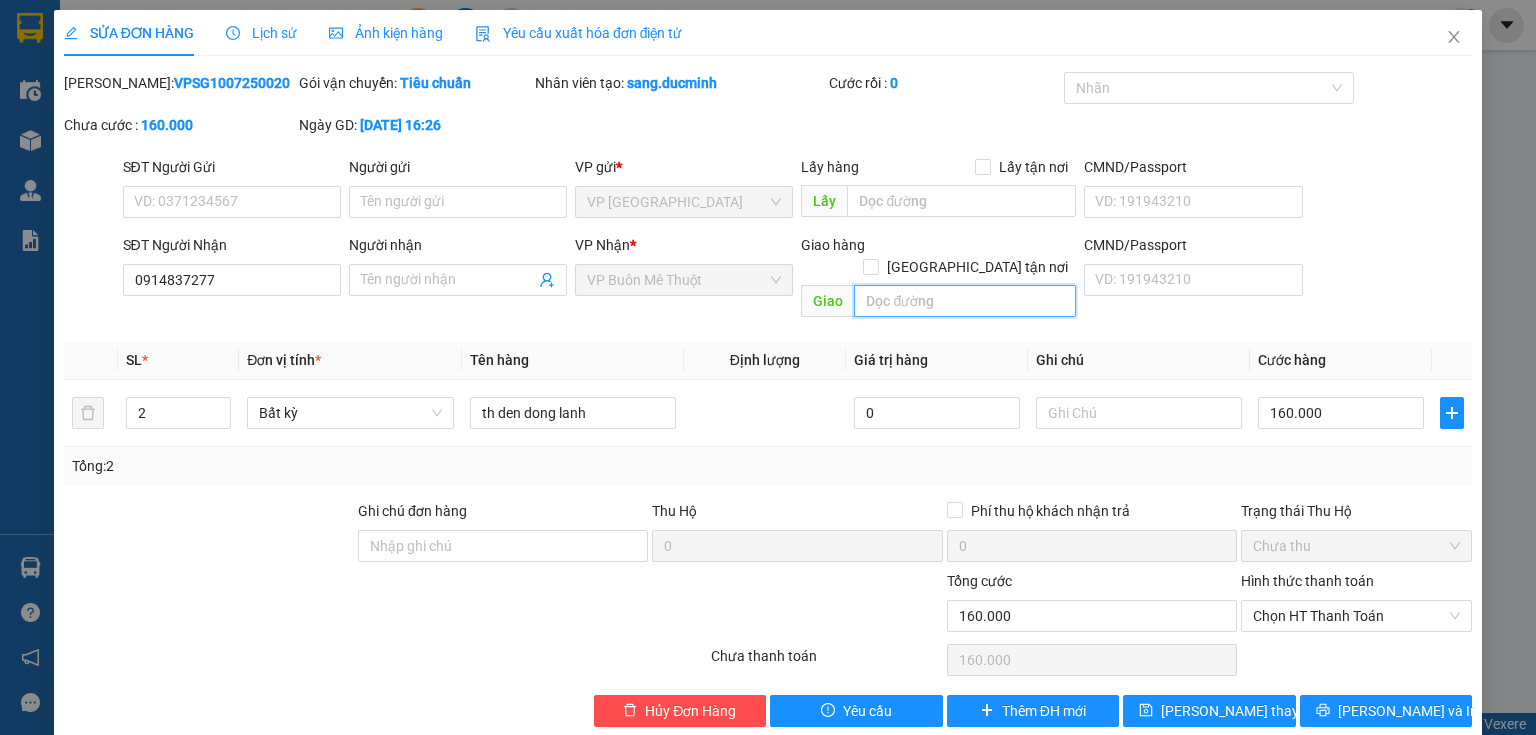 click on "VP Buôn Mê Thuột" at bounding box center [684, 280] 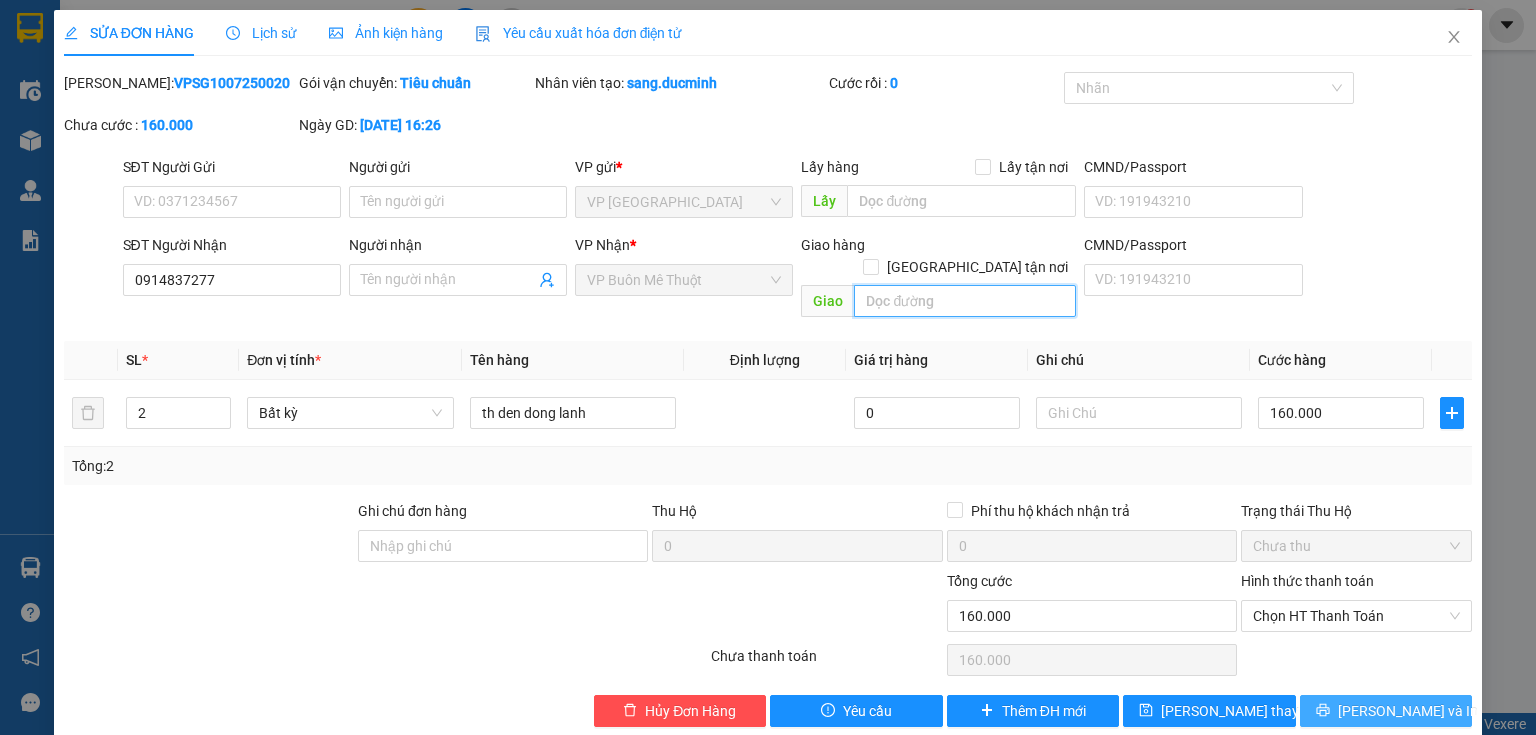 type 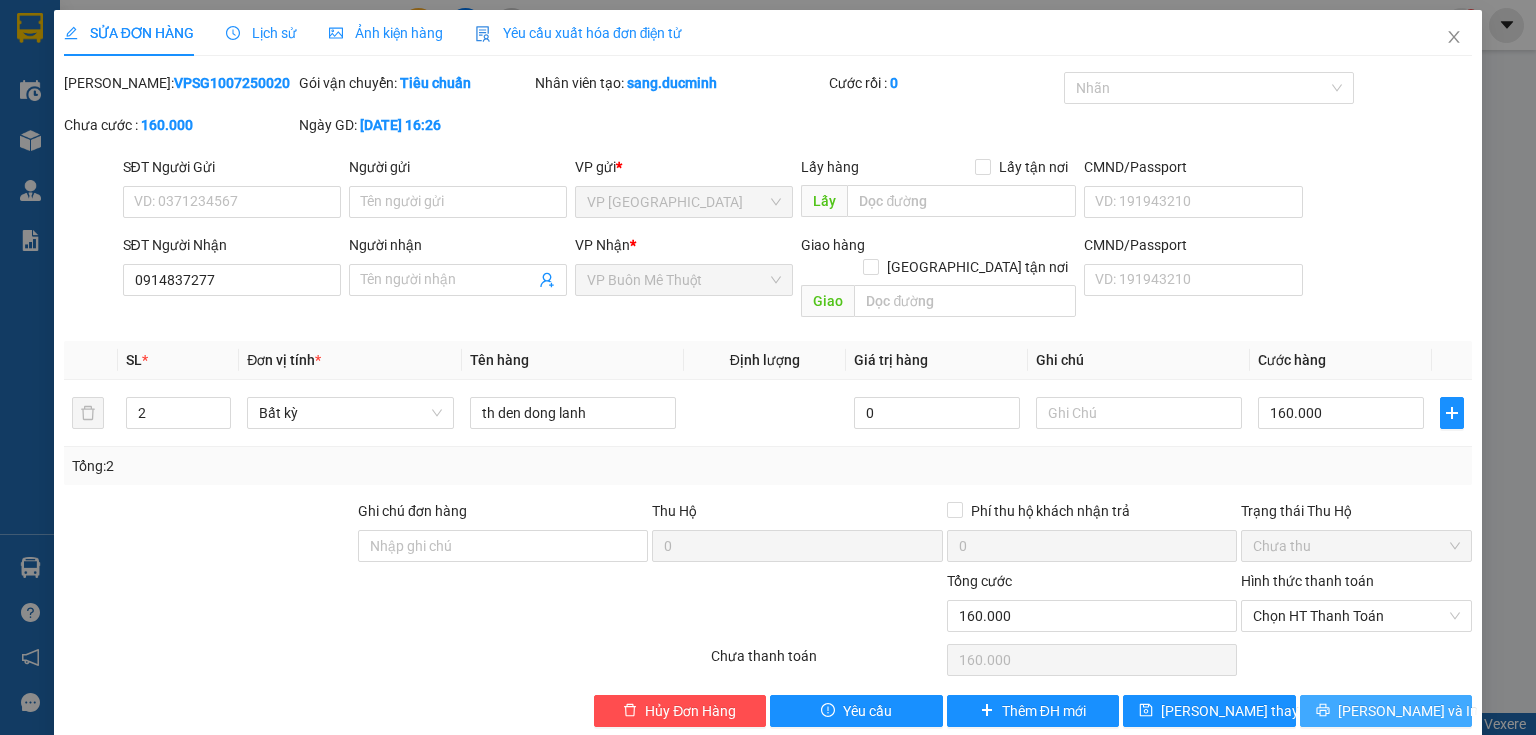 click on "Lưu và In" at bounding box center [1386, 711] 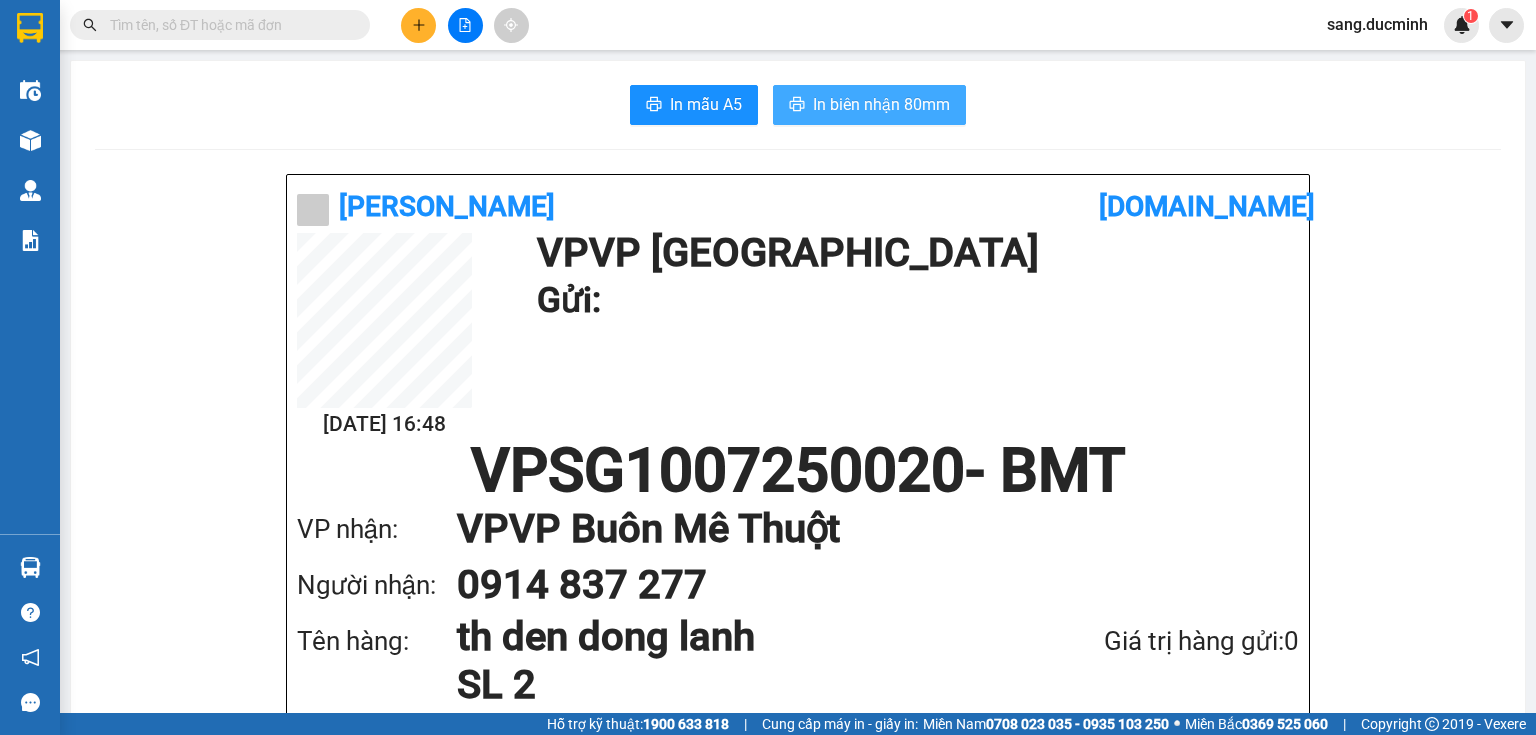 click on "In biên nhận 80mm" at bounding box center (881, 104) 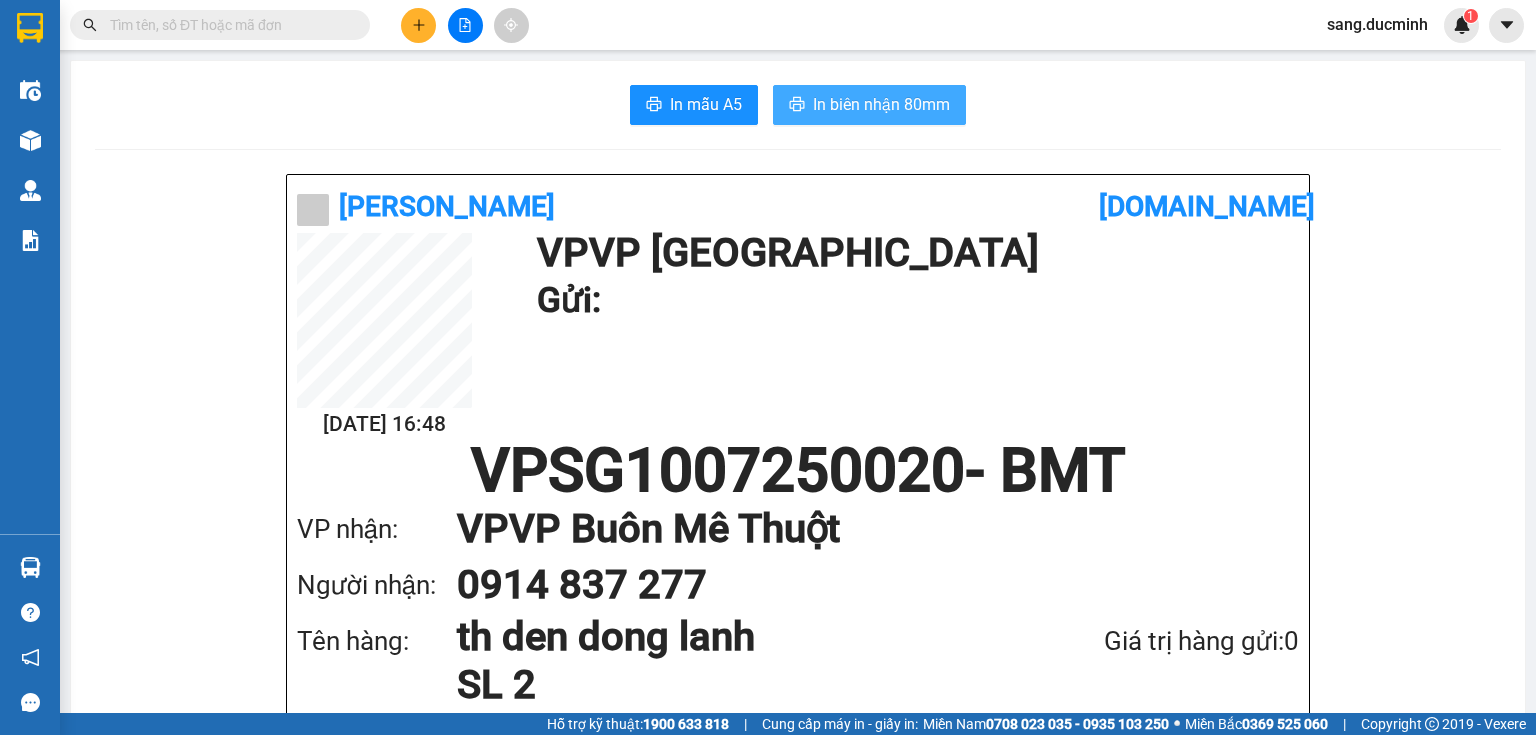 scroll, scrollTop: 0, scrollLeft: 0, axis: both 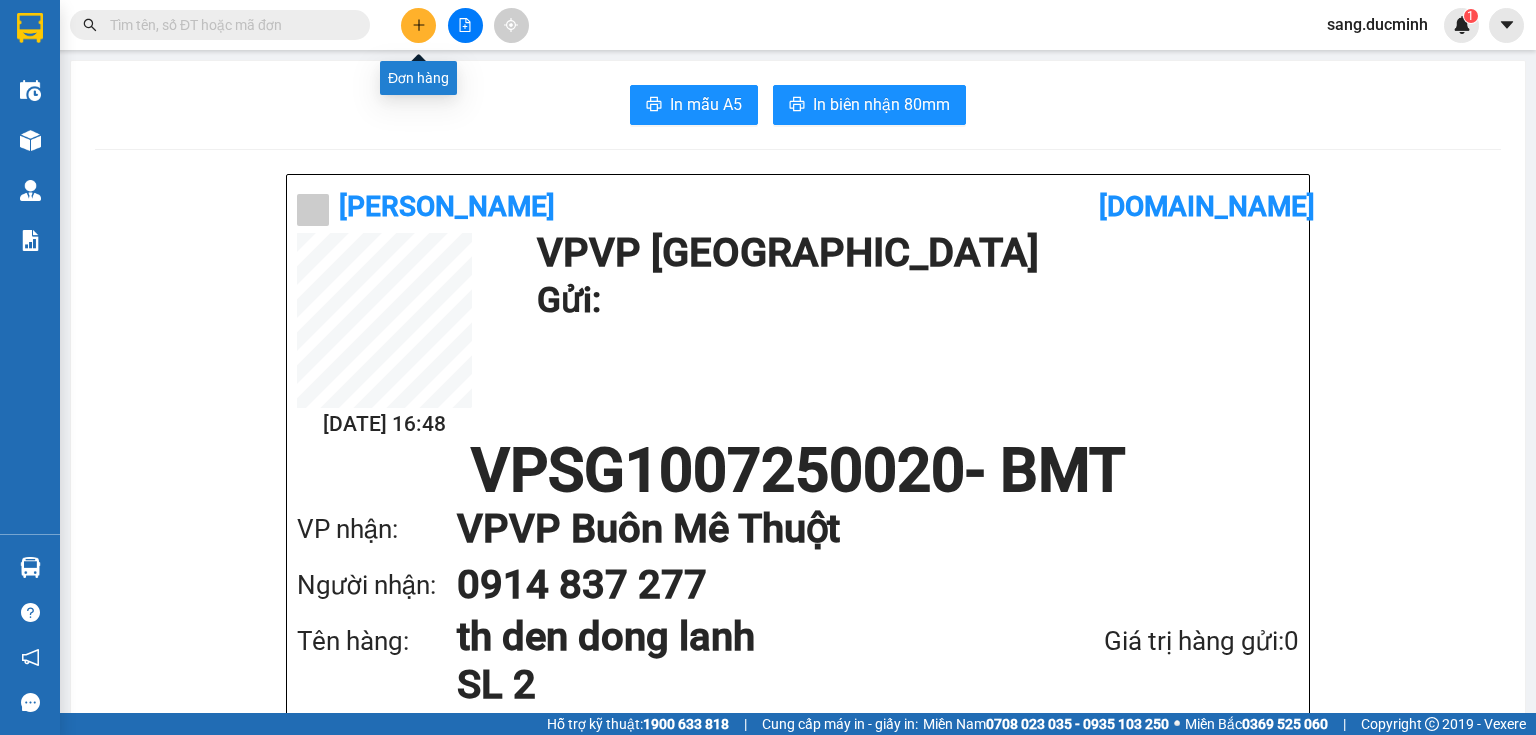 click 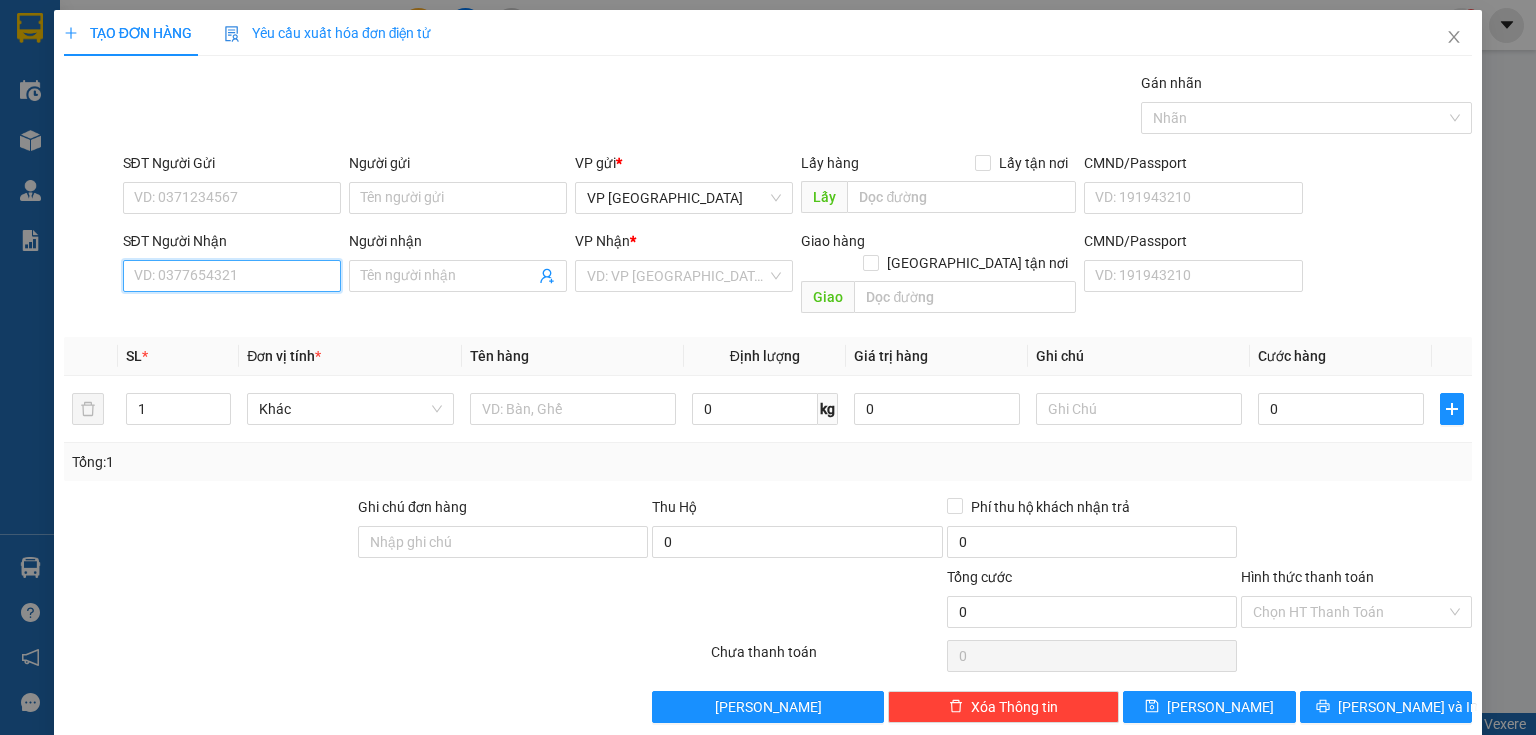 click on "SĐT Người Nhận" at bounding box center (232, 276) 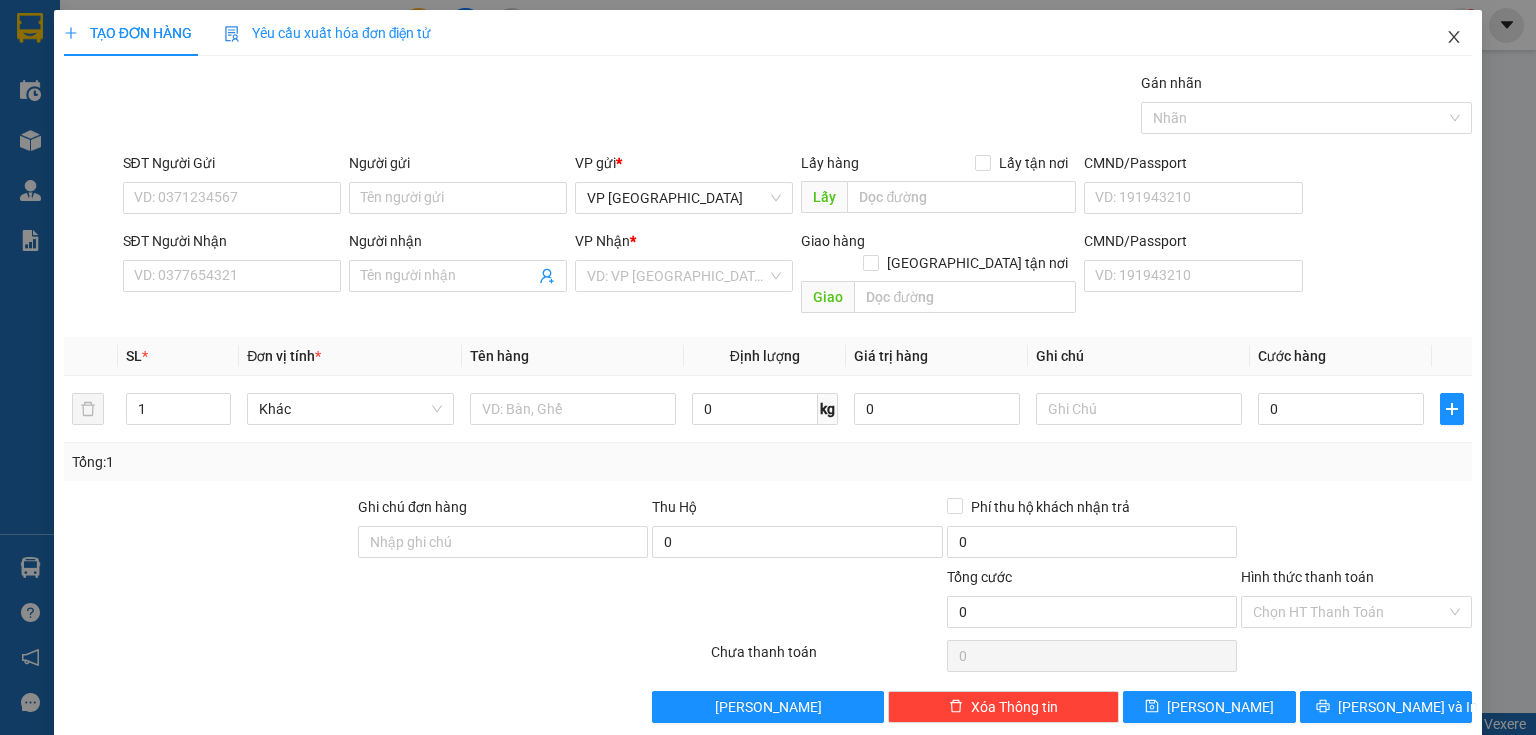 click at bounding box center [1454, 38] 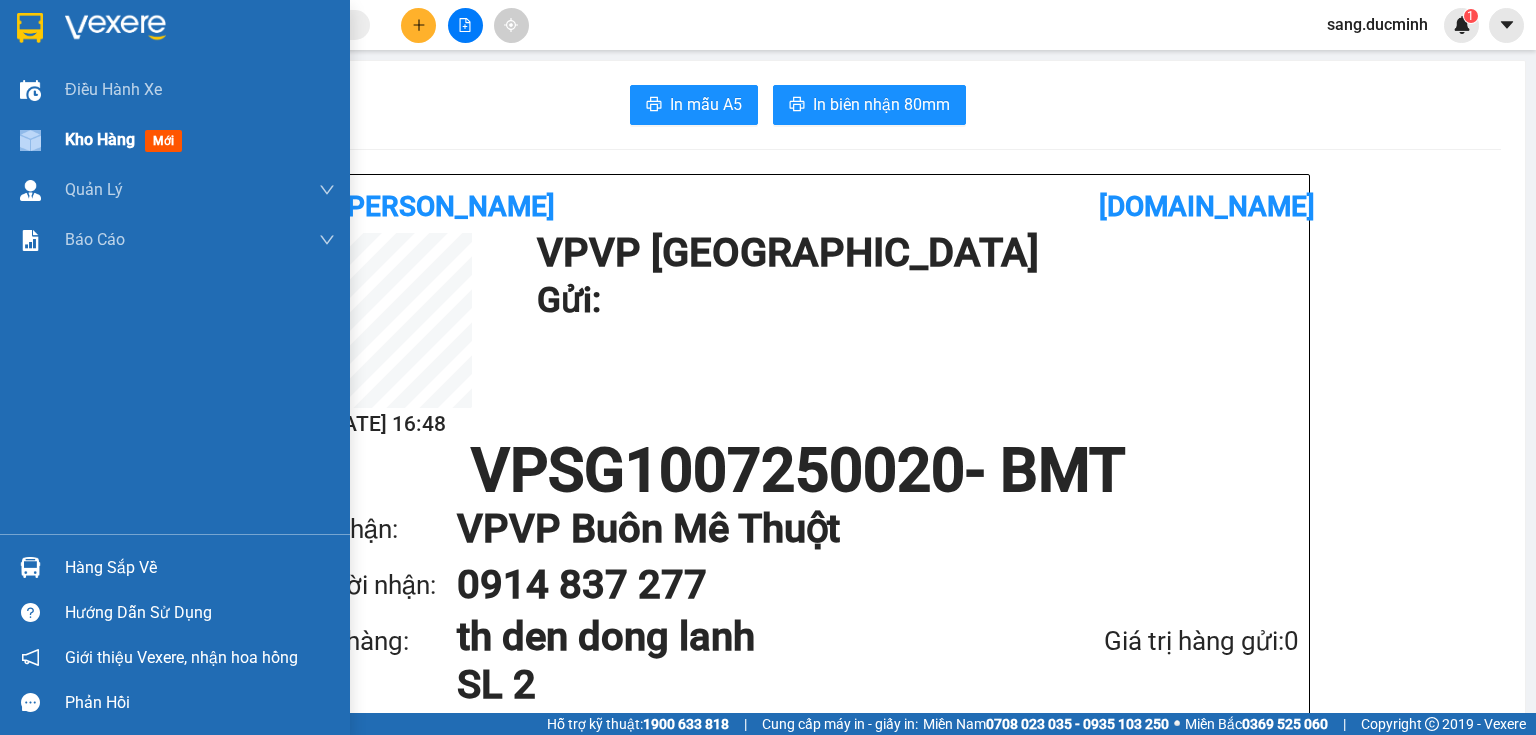click at bounding box center (30, 140) 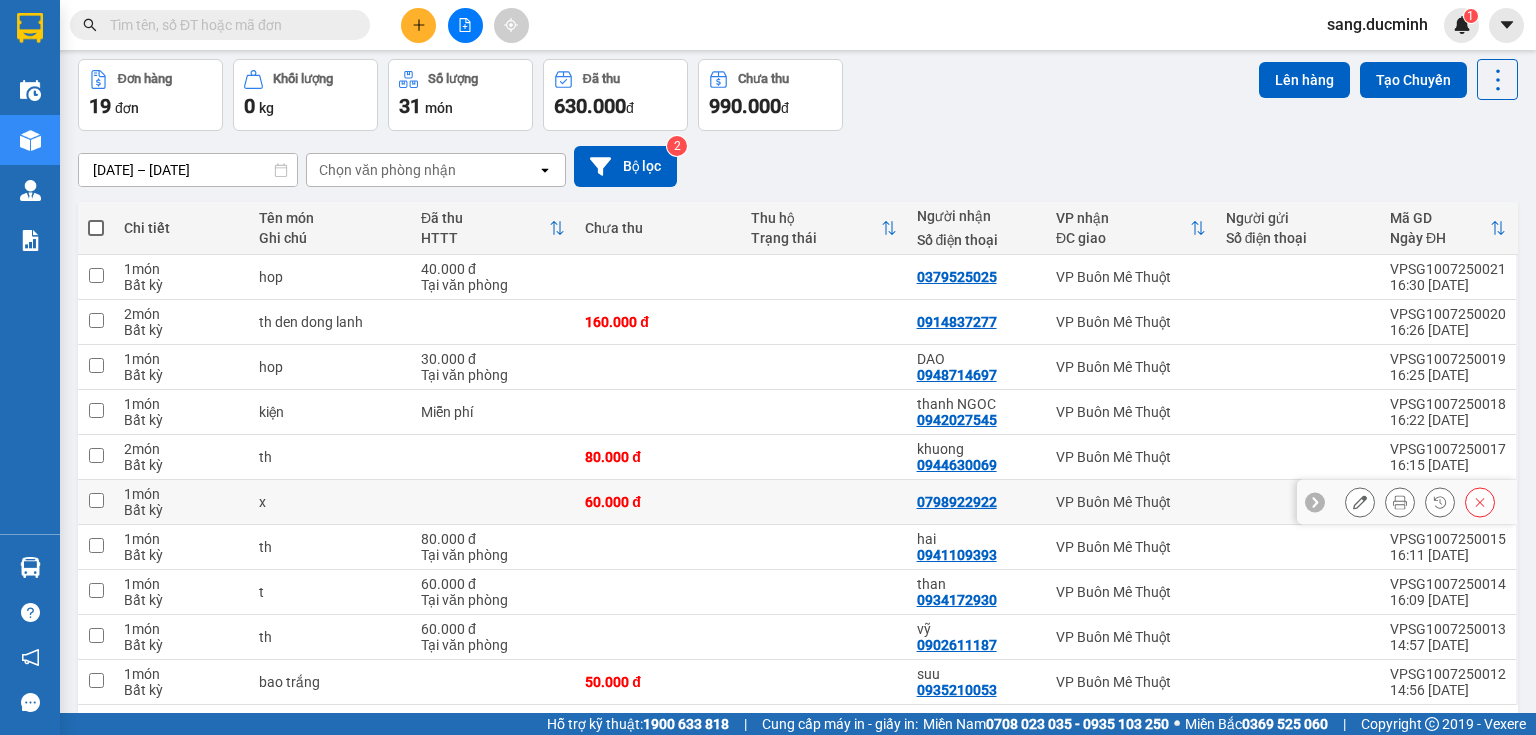 scroll, scrollTop: 150, scrollLeft: 0, axis: vertical 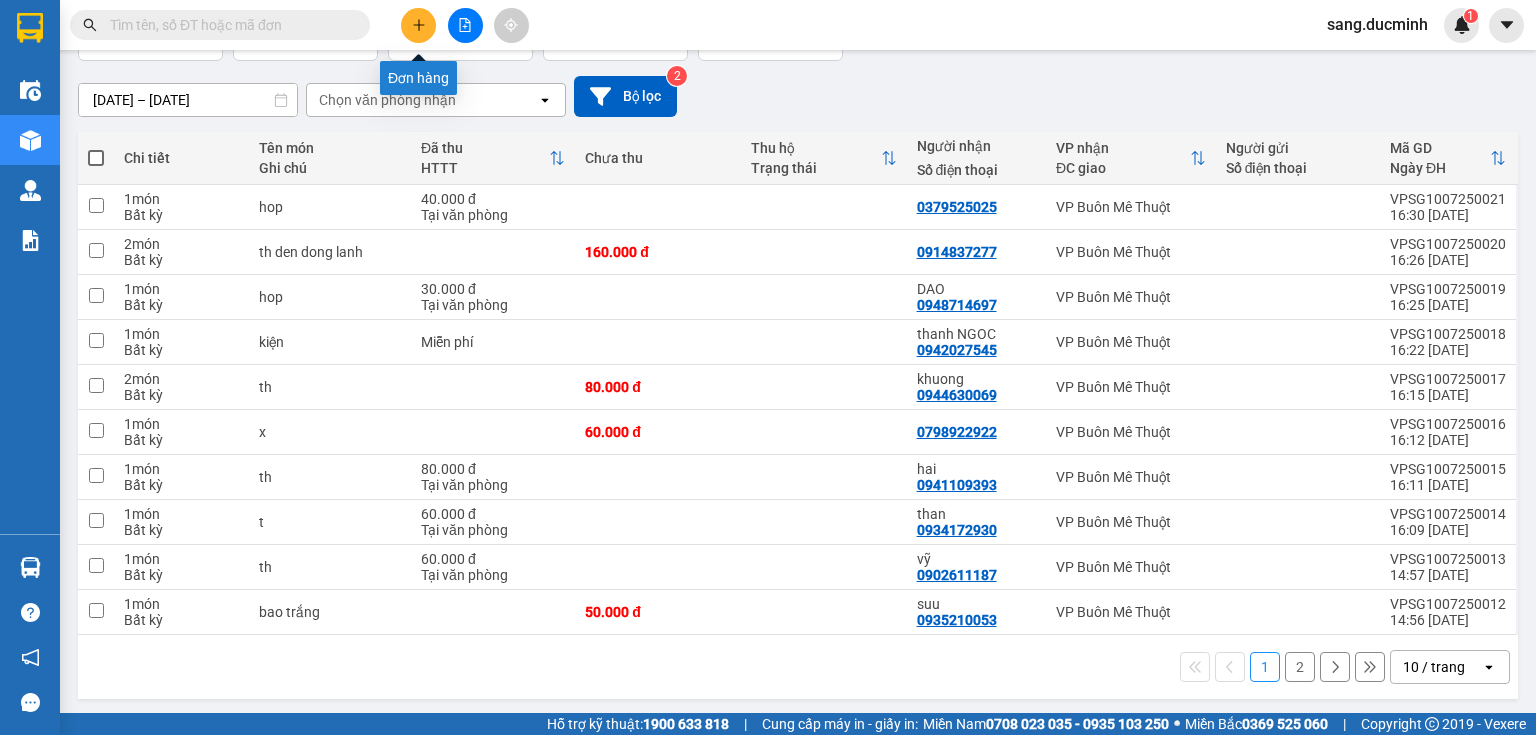 click 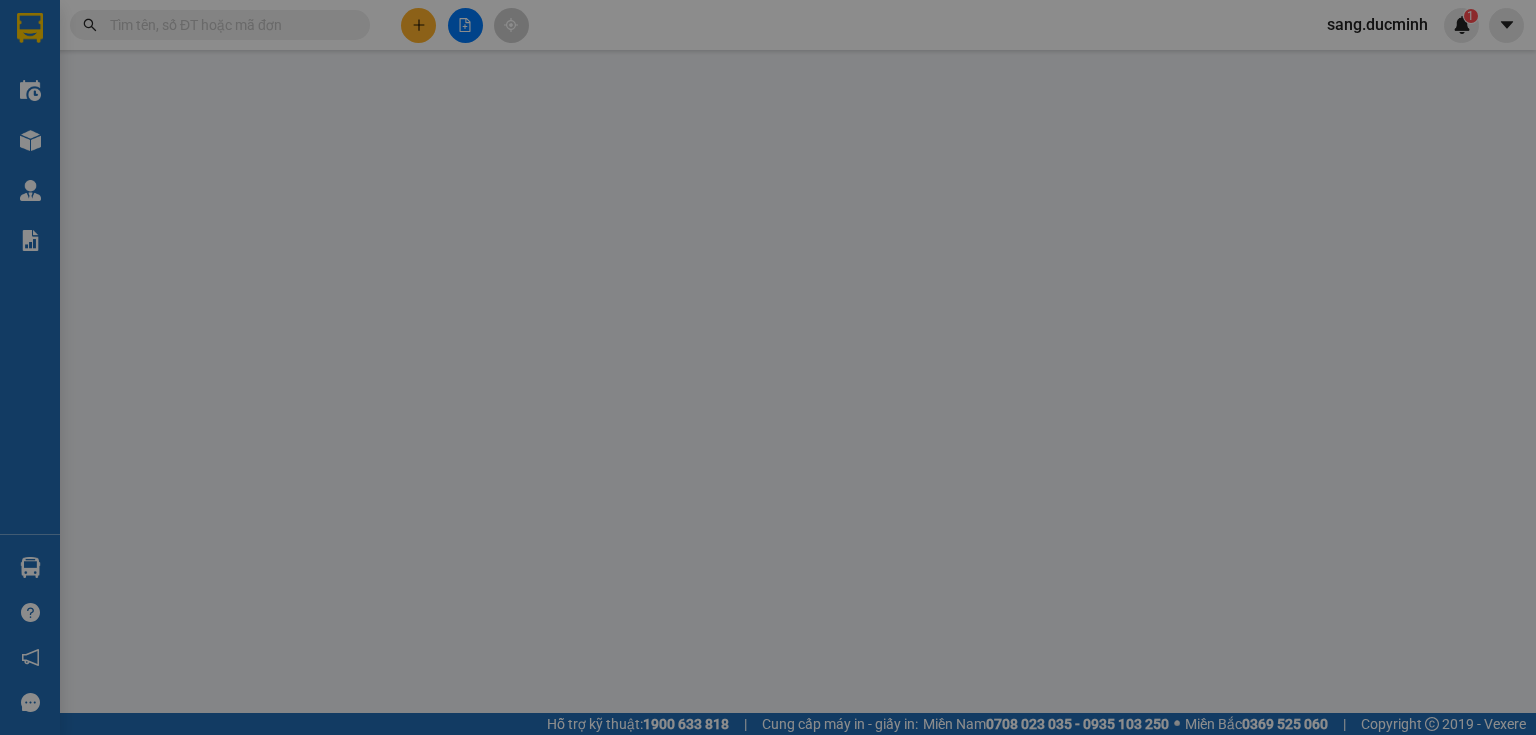 scroll, scrollTop: 0, scrollLeft: 0, axis: both 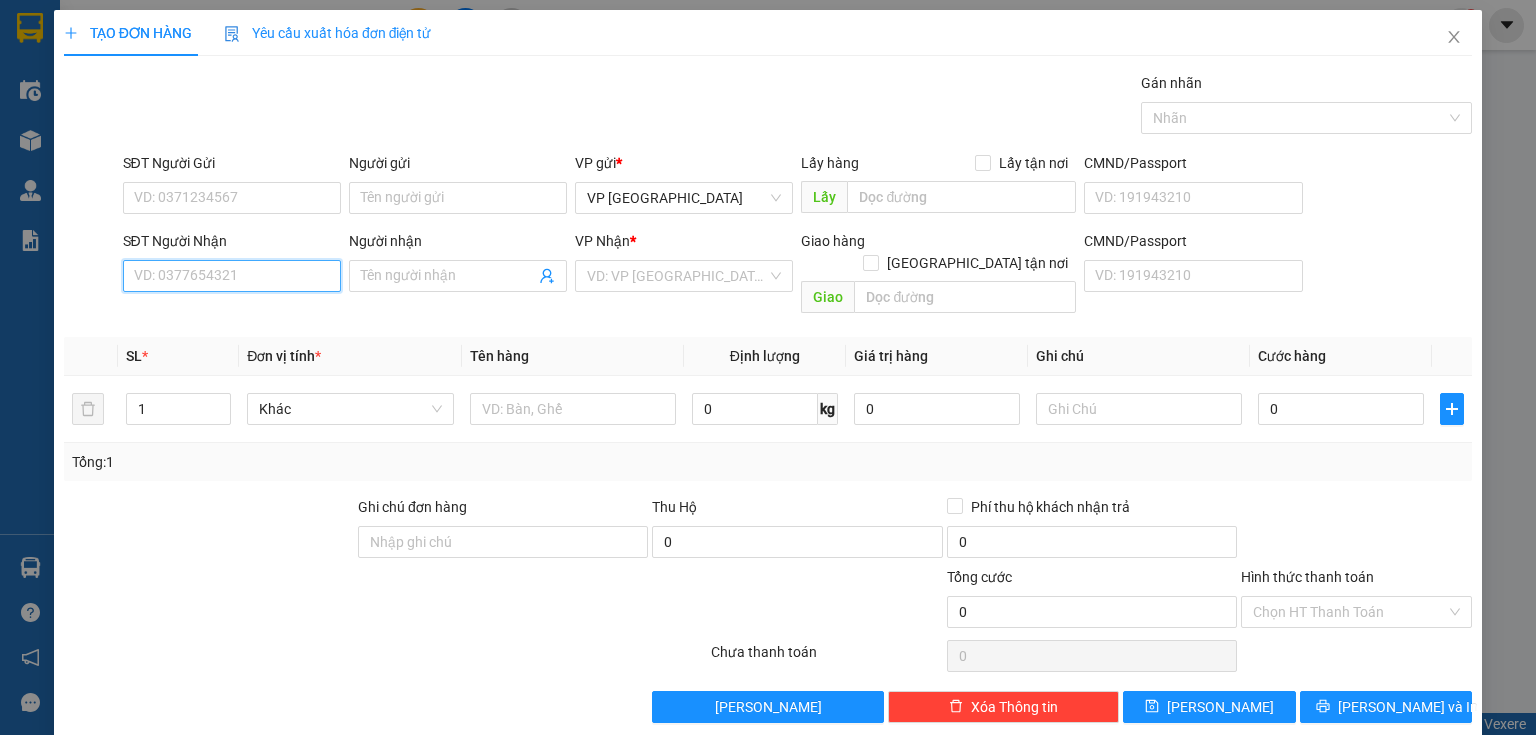 click on "SĐT Người Nhận" at bounding box center (232, 276) 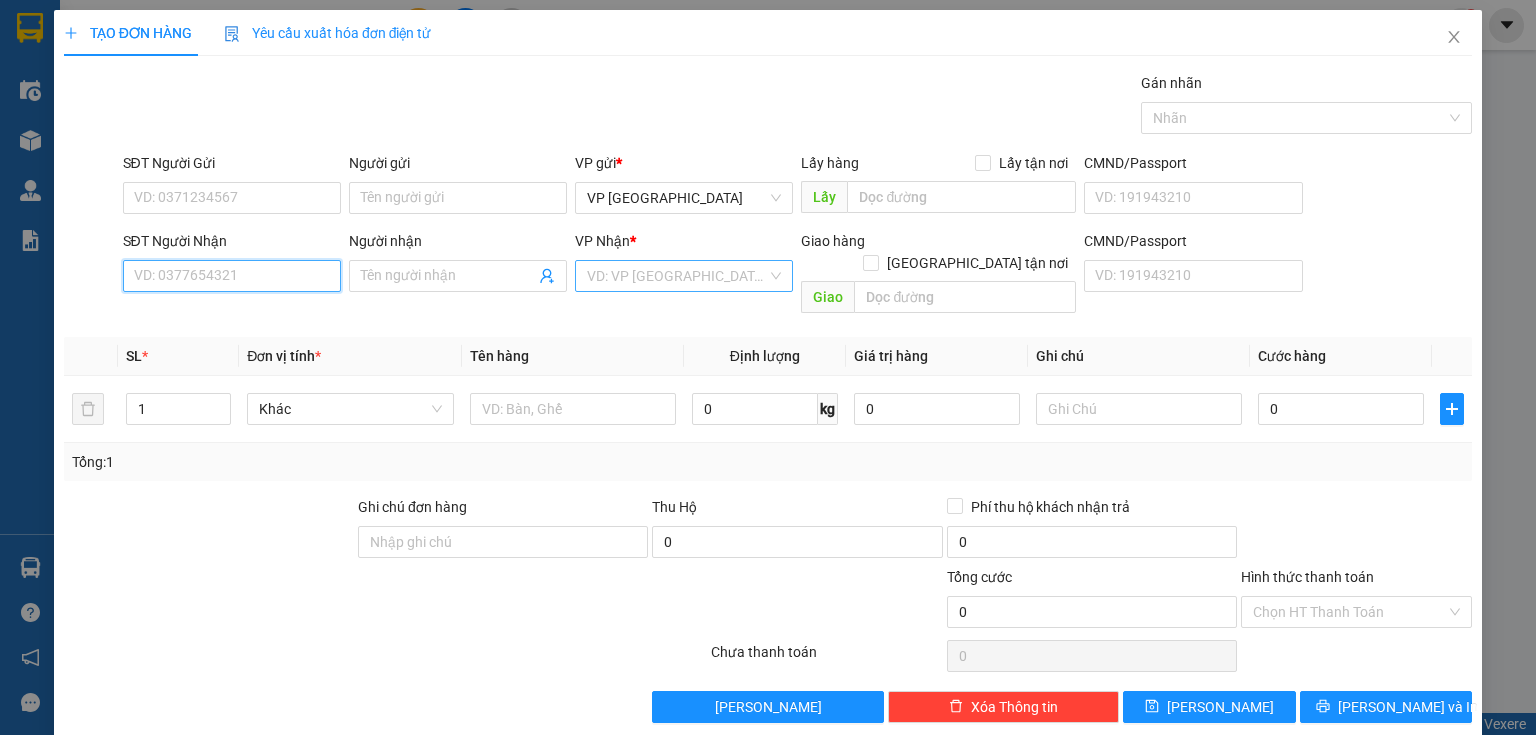 click on "VD: VP [GEOGRAPHIC_DATA]" at bounding box center (684, 276) 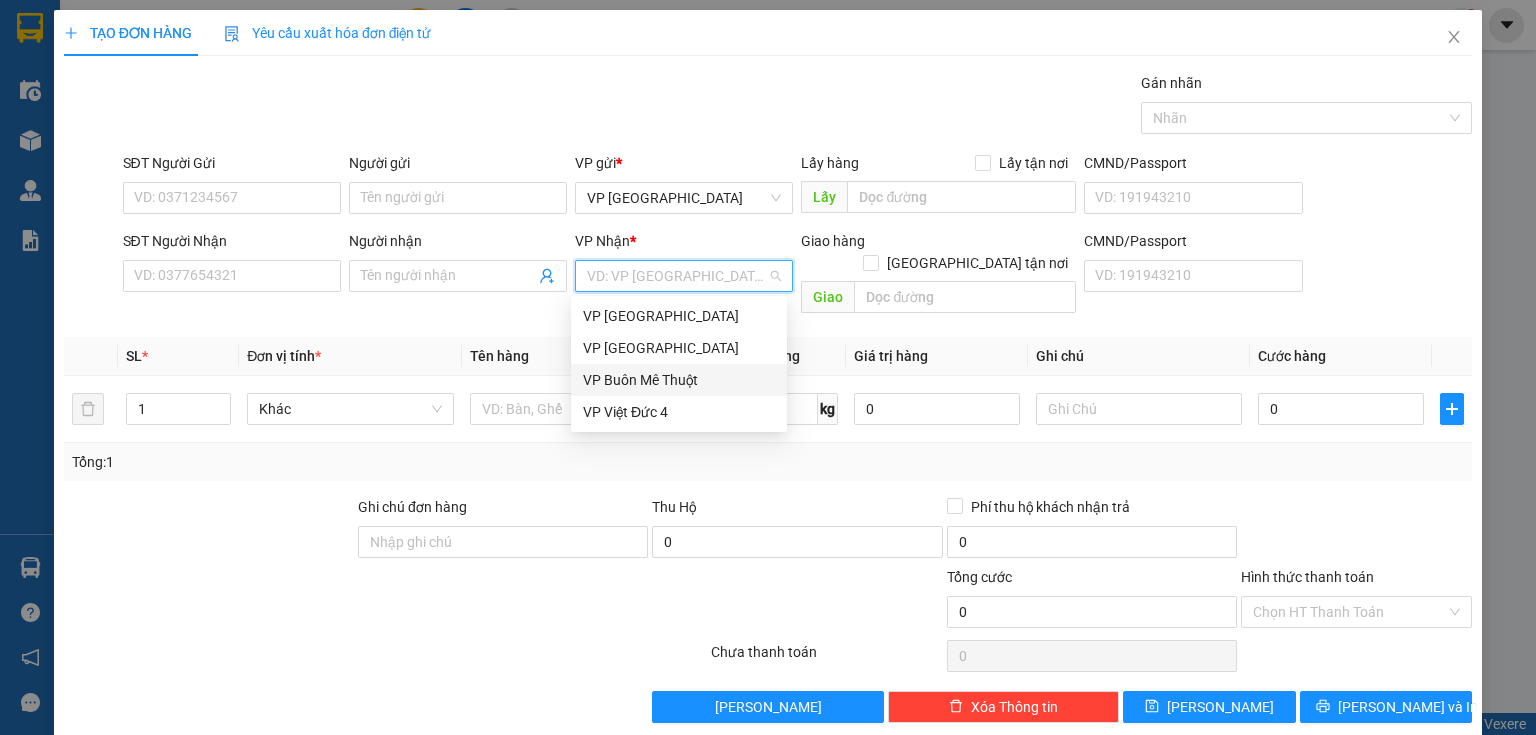 click on "VP Buôn Mê Thuột" at bounding box center (679, 380) 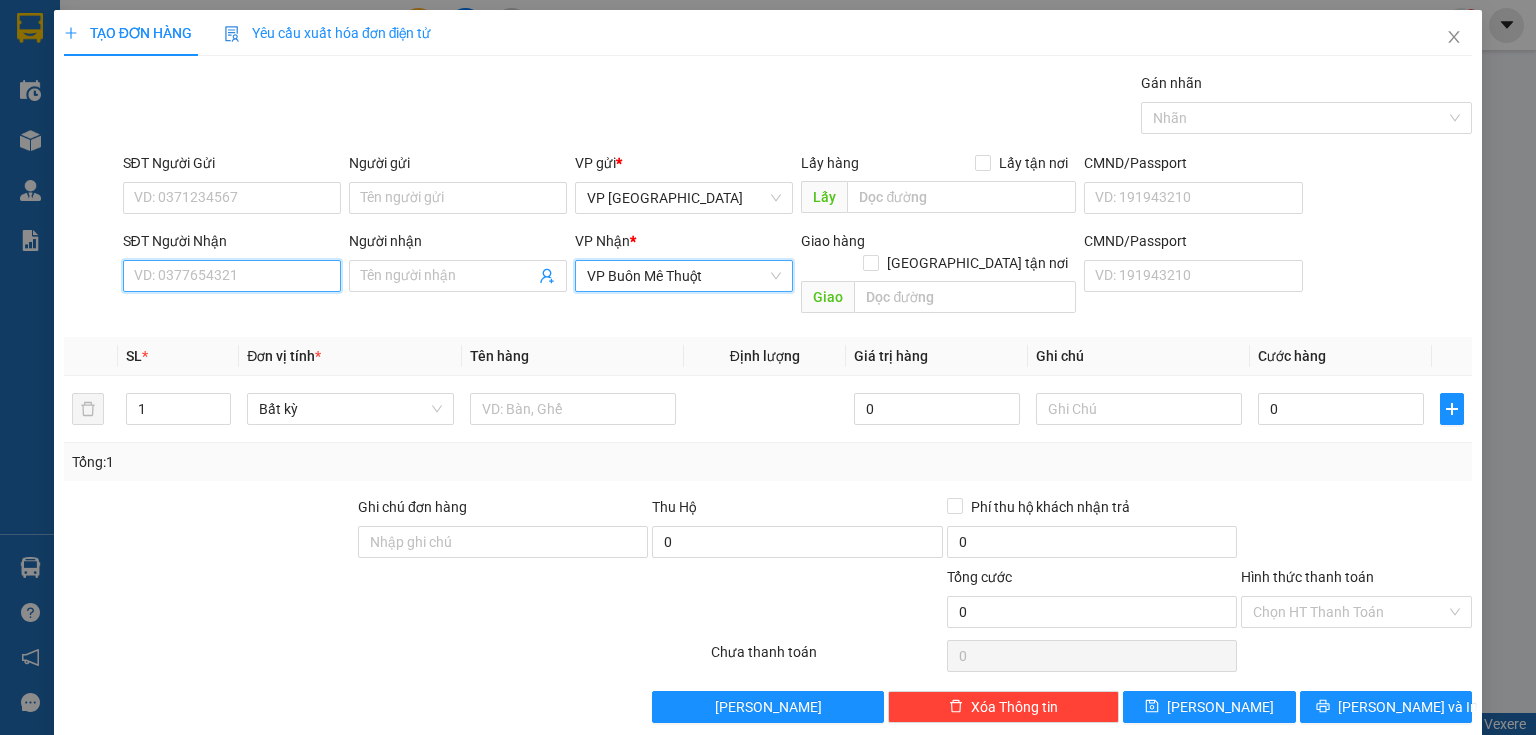 click on "SĐT Người Nhận" at bounding box center [232, 276] 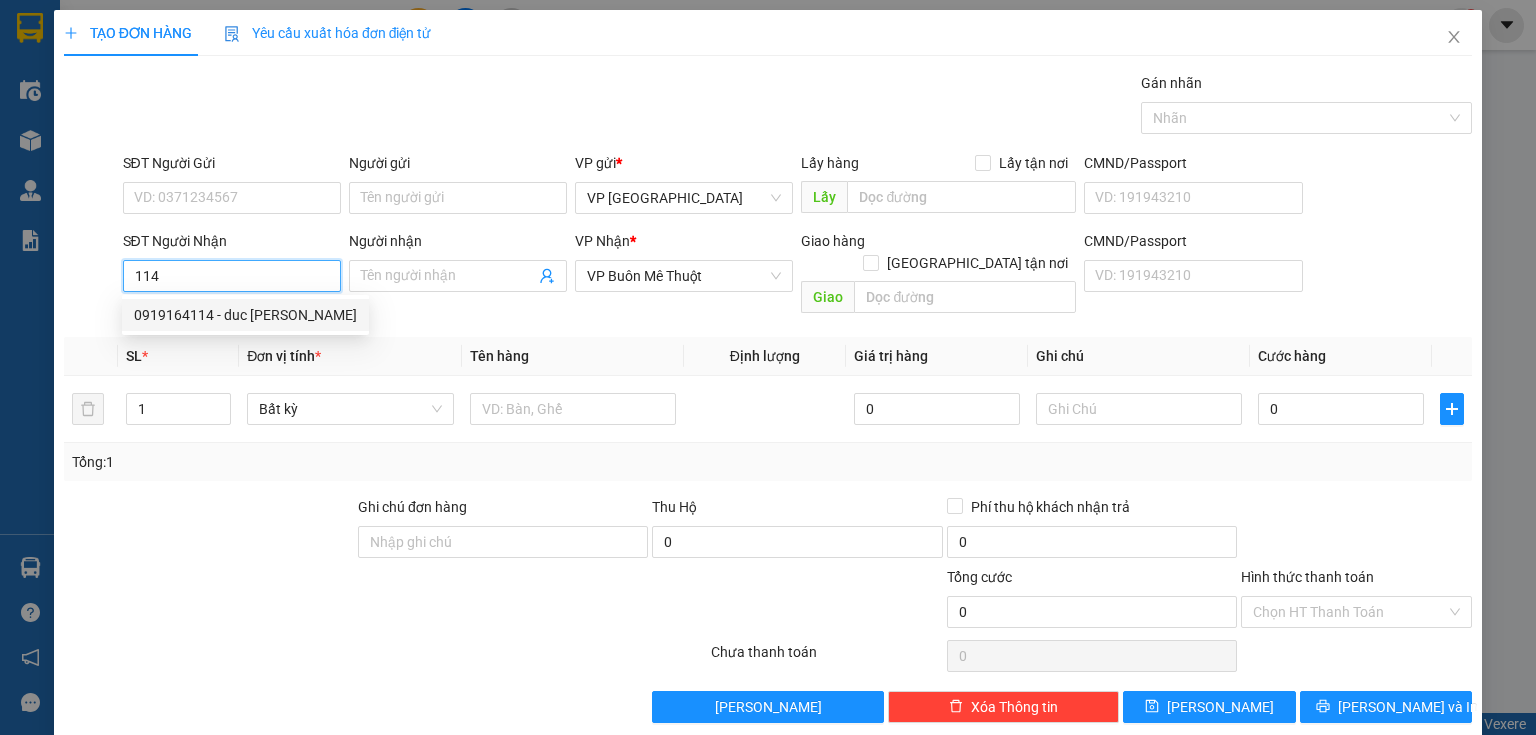 click on "0919164114 - duc phan" at bounding box center [245, 315] 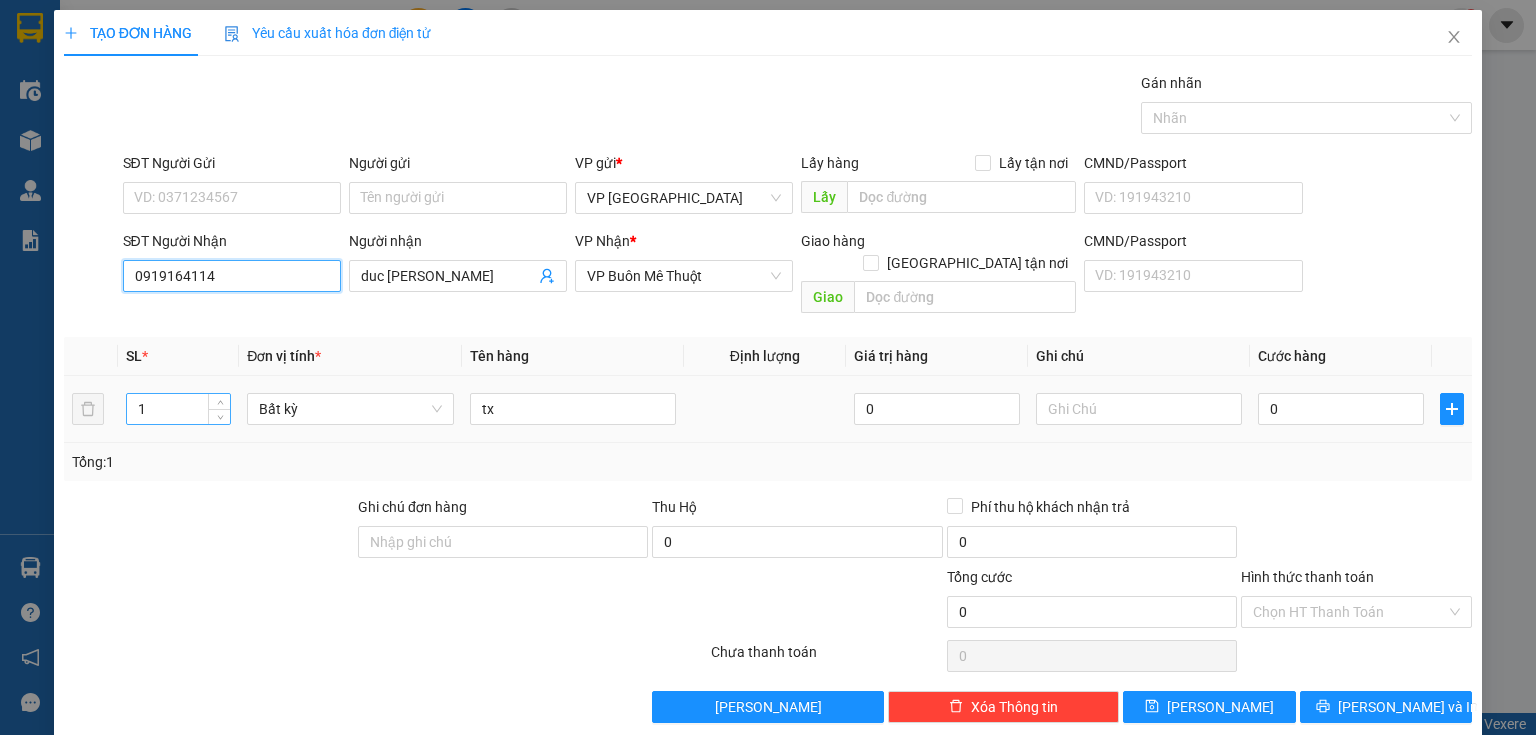 type on "0919164114" 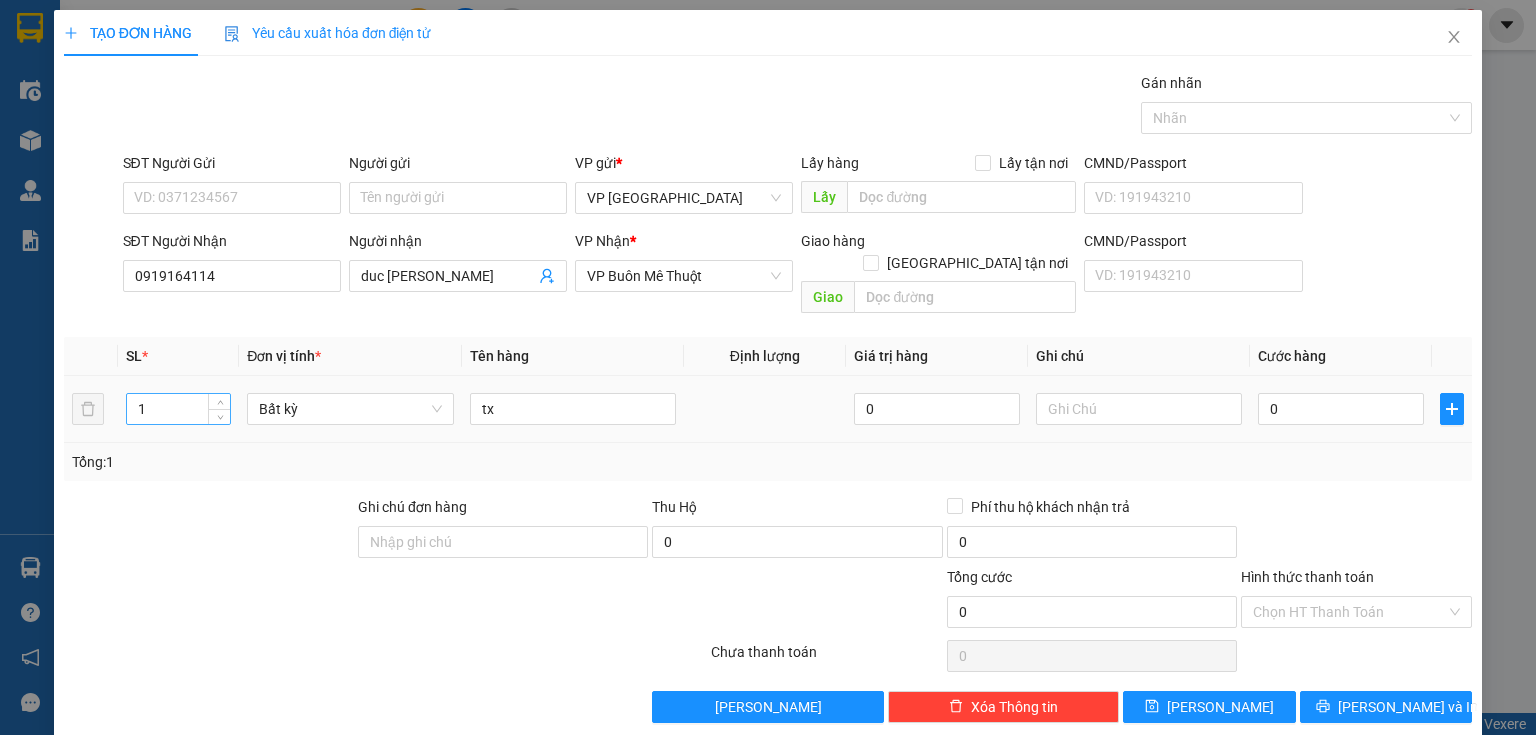 click on "1" at bounding box center (178, 409) 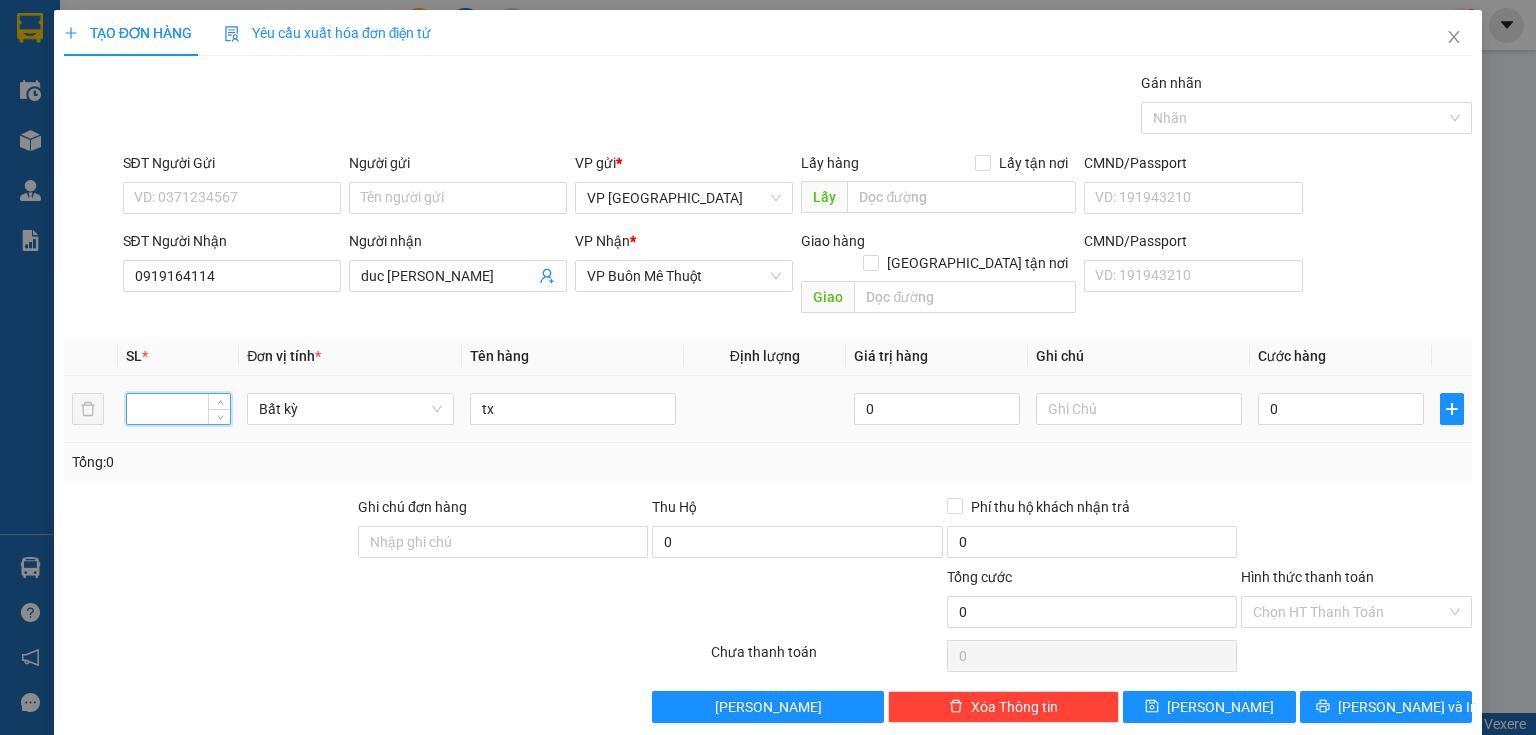 type on "3" 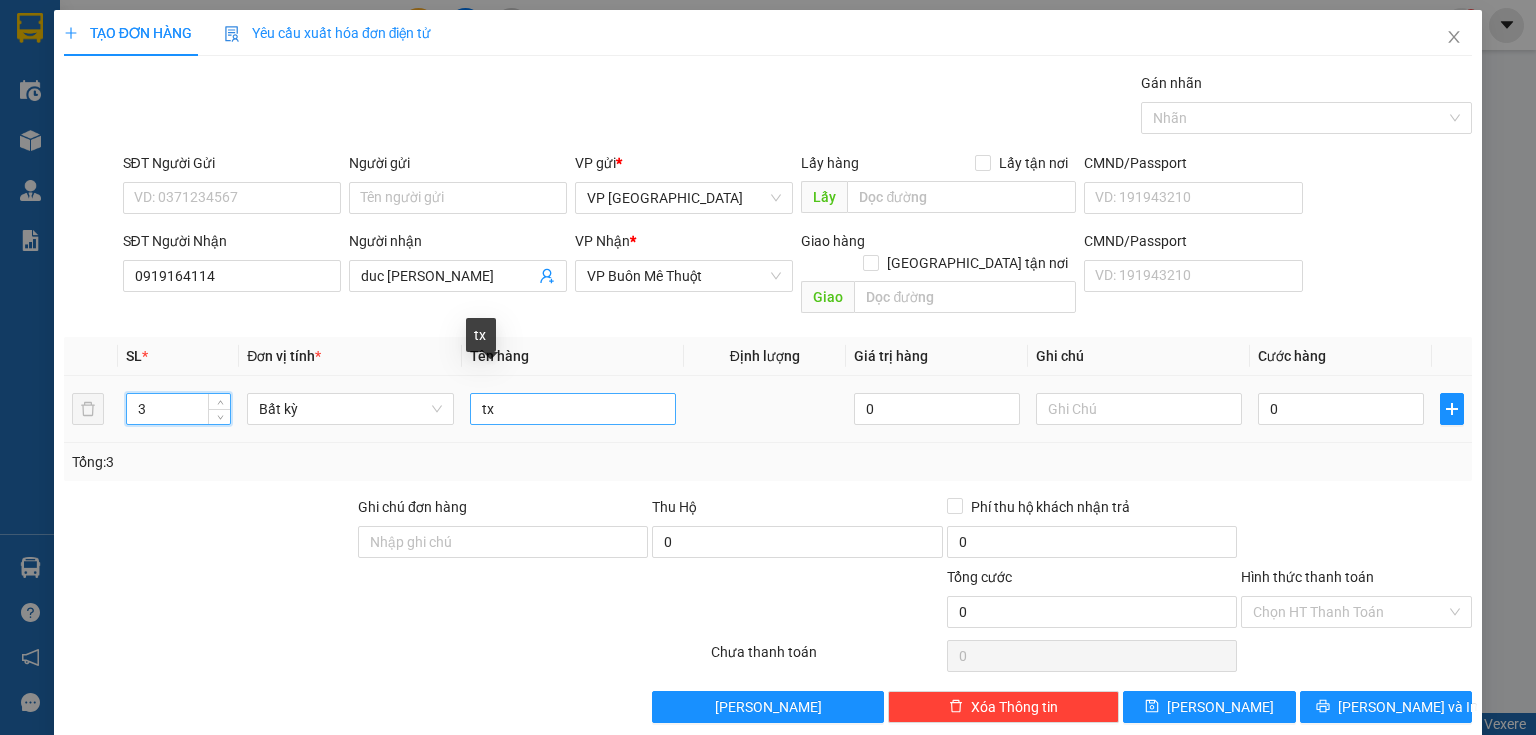 type on "3" 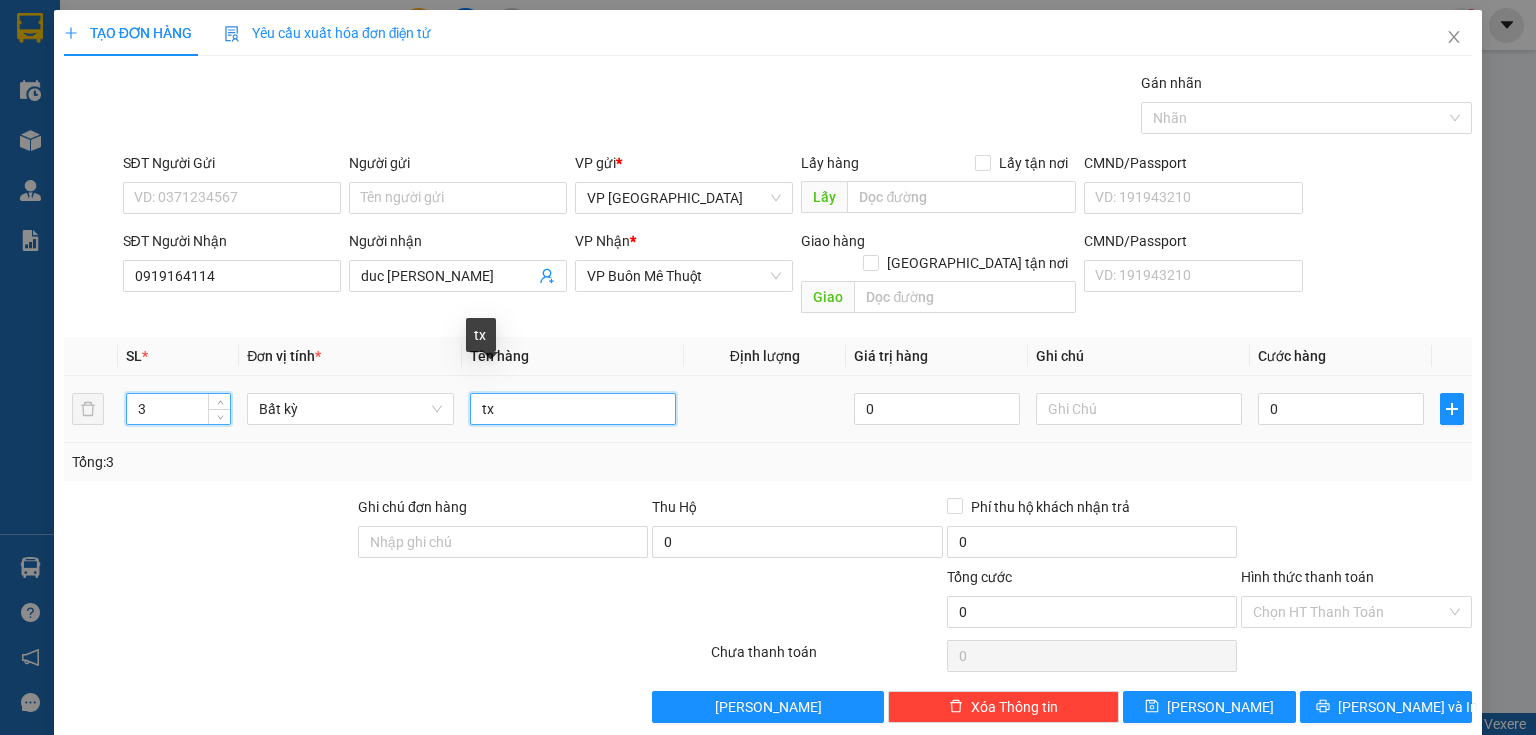 click on "tx" at bounding box center (573, 409) 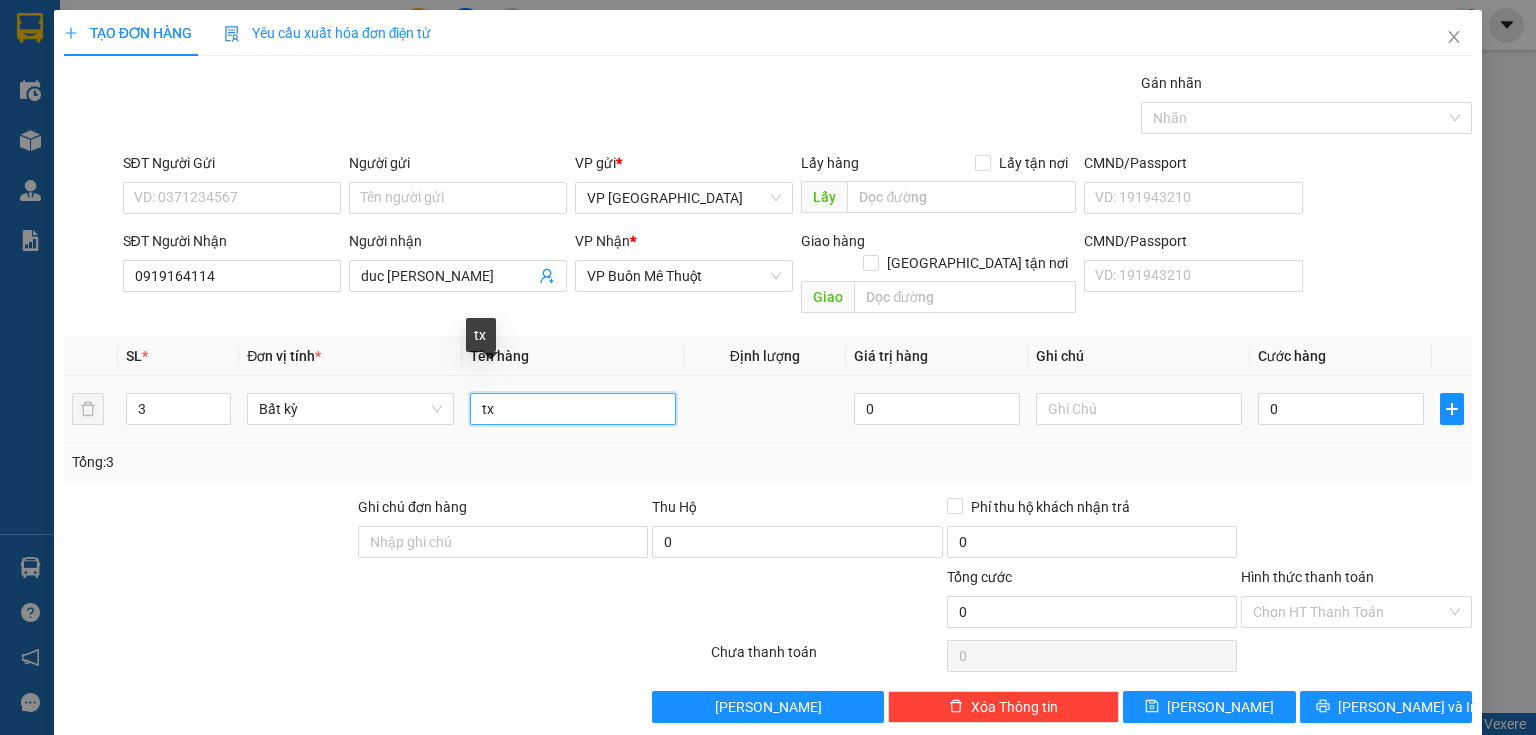 type on "t" 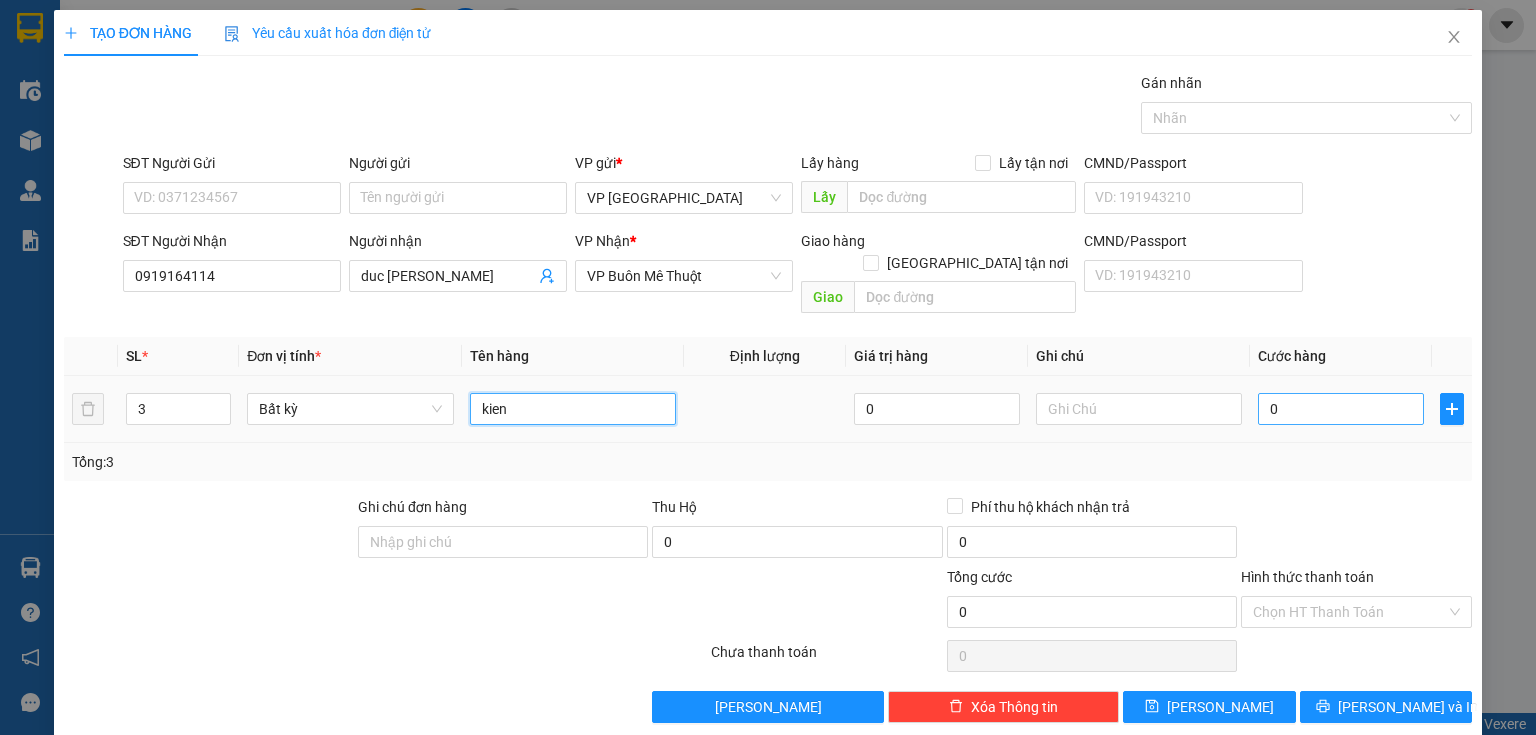 type on "kien" 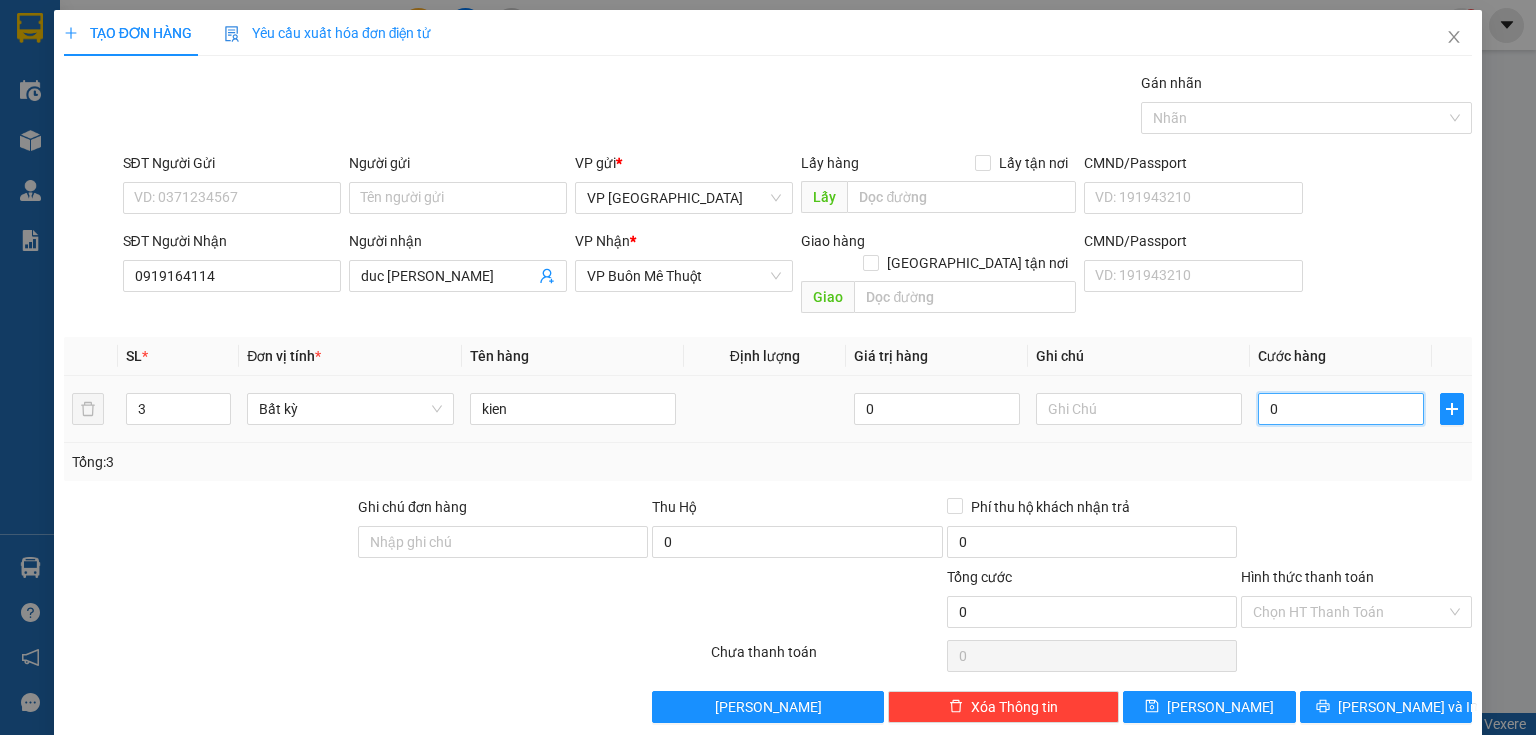 click on "0" at bounding box center (1341, 409) 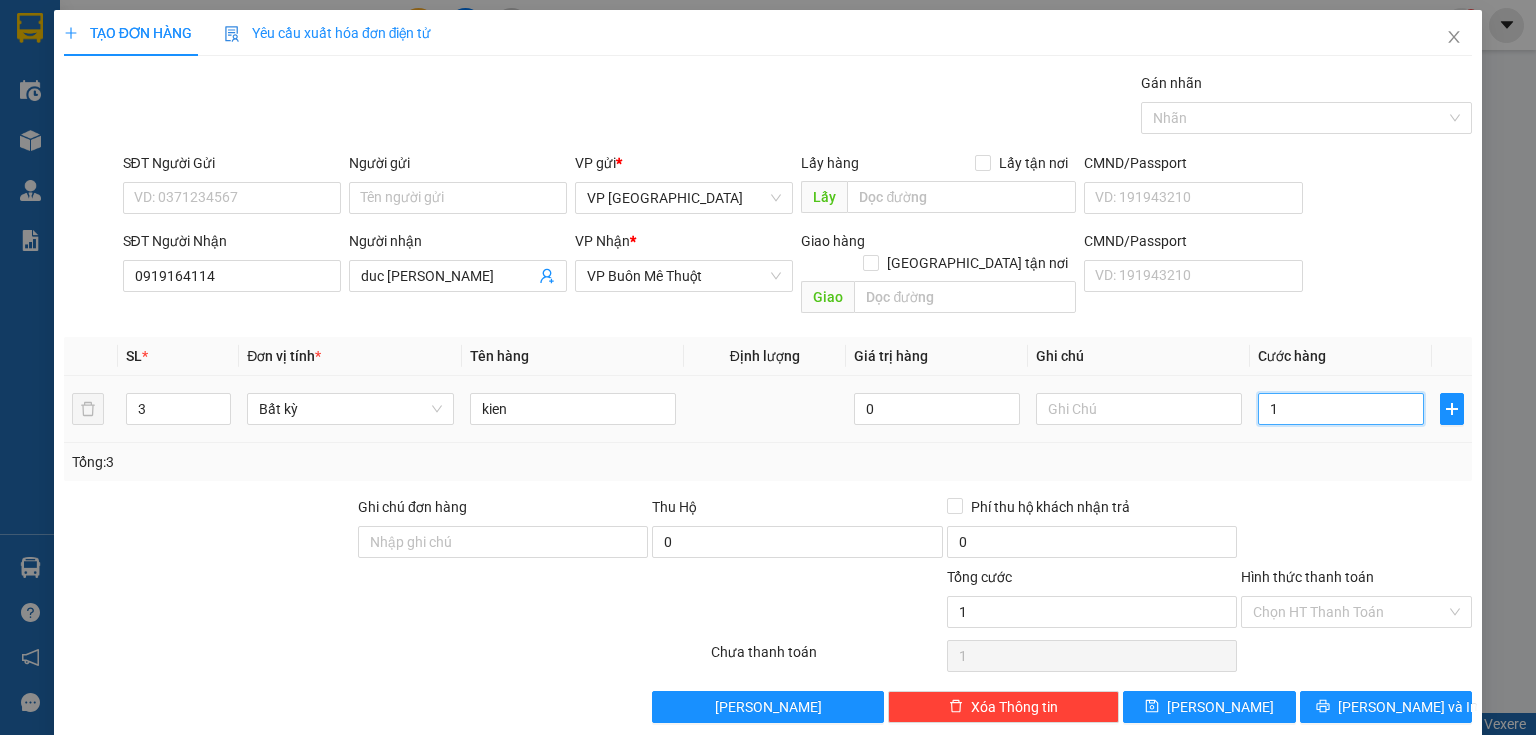 type on "10" 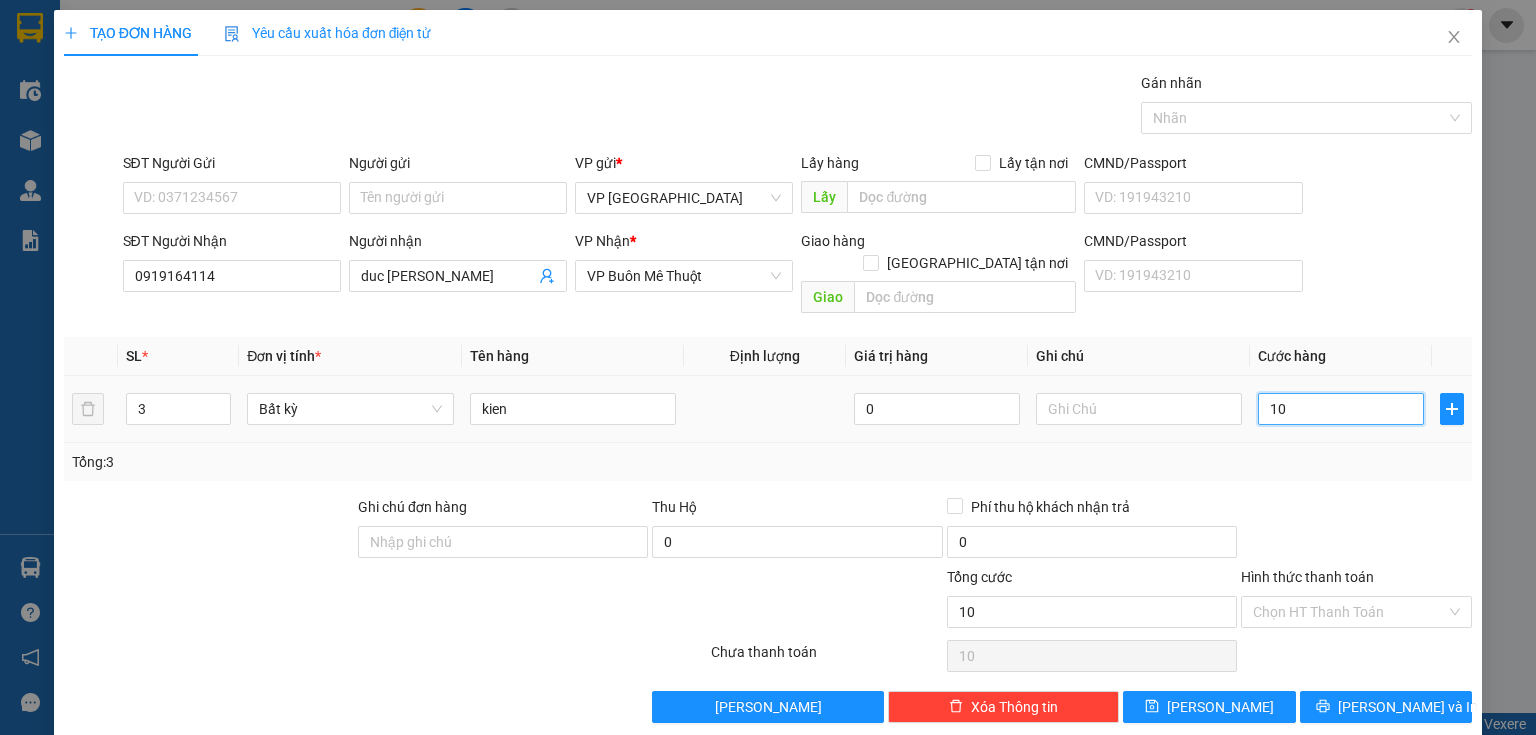 type on "100" 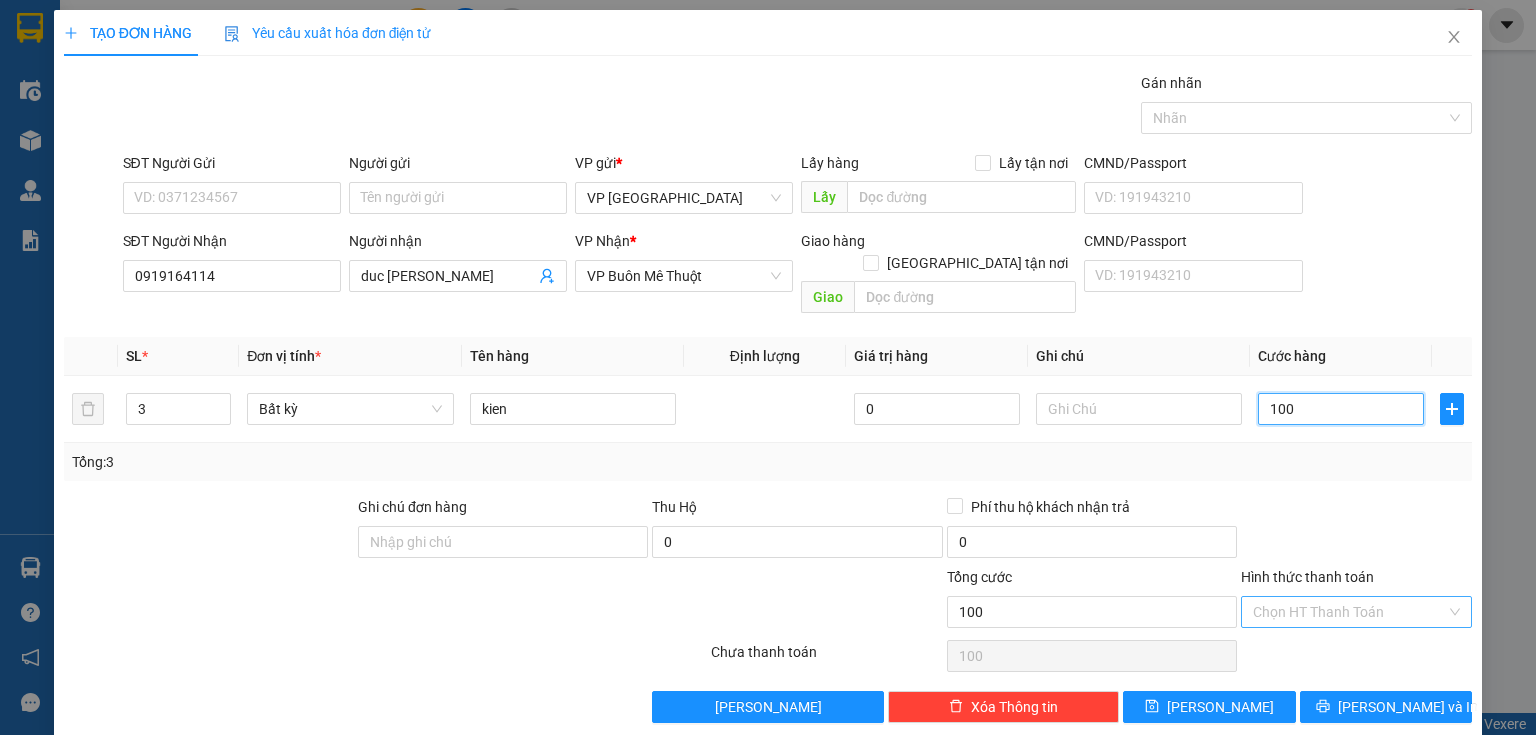 type on "100" 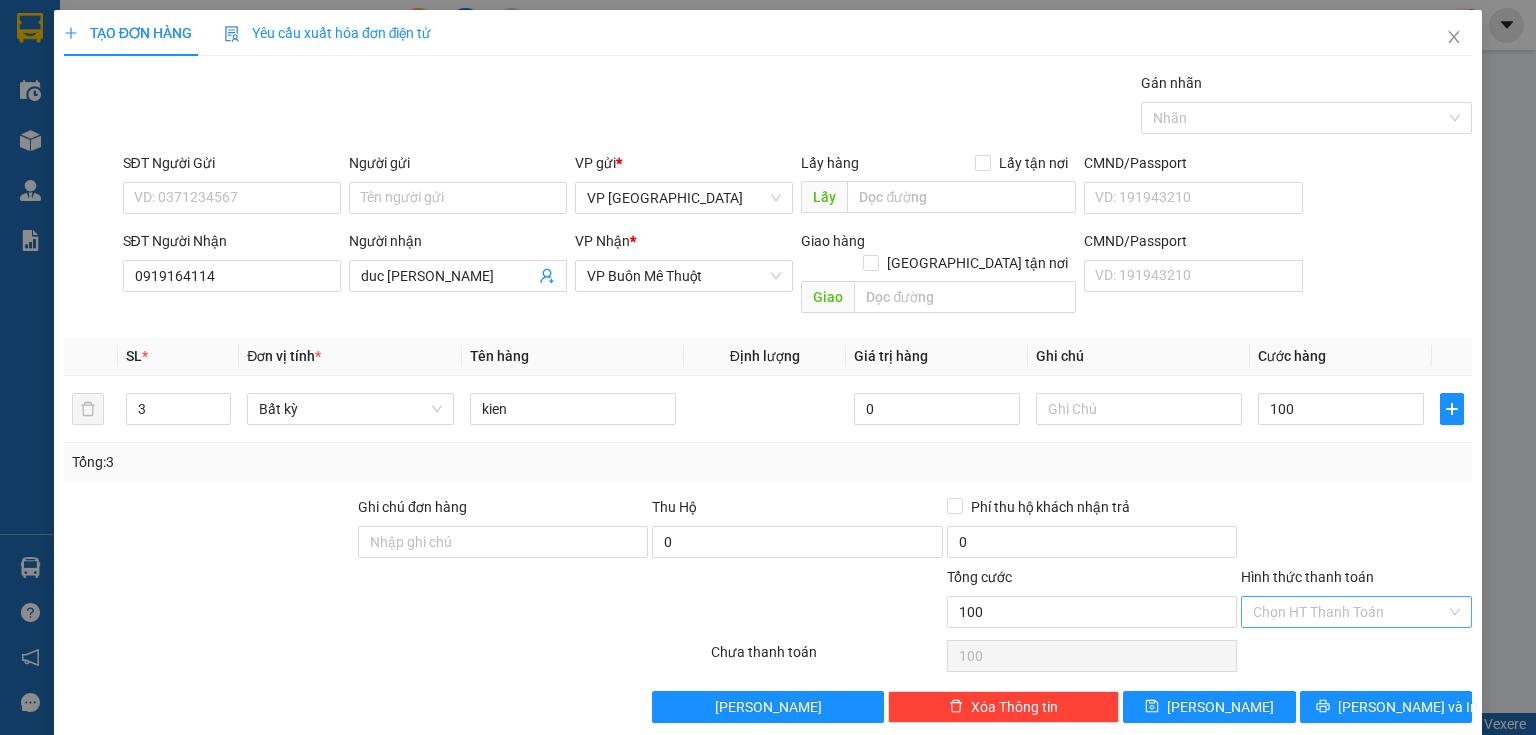 type on "100.000" 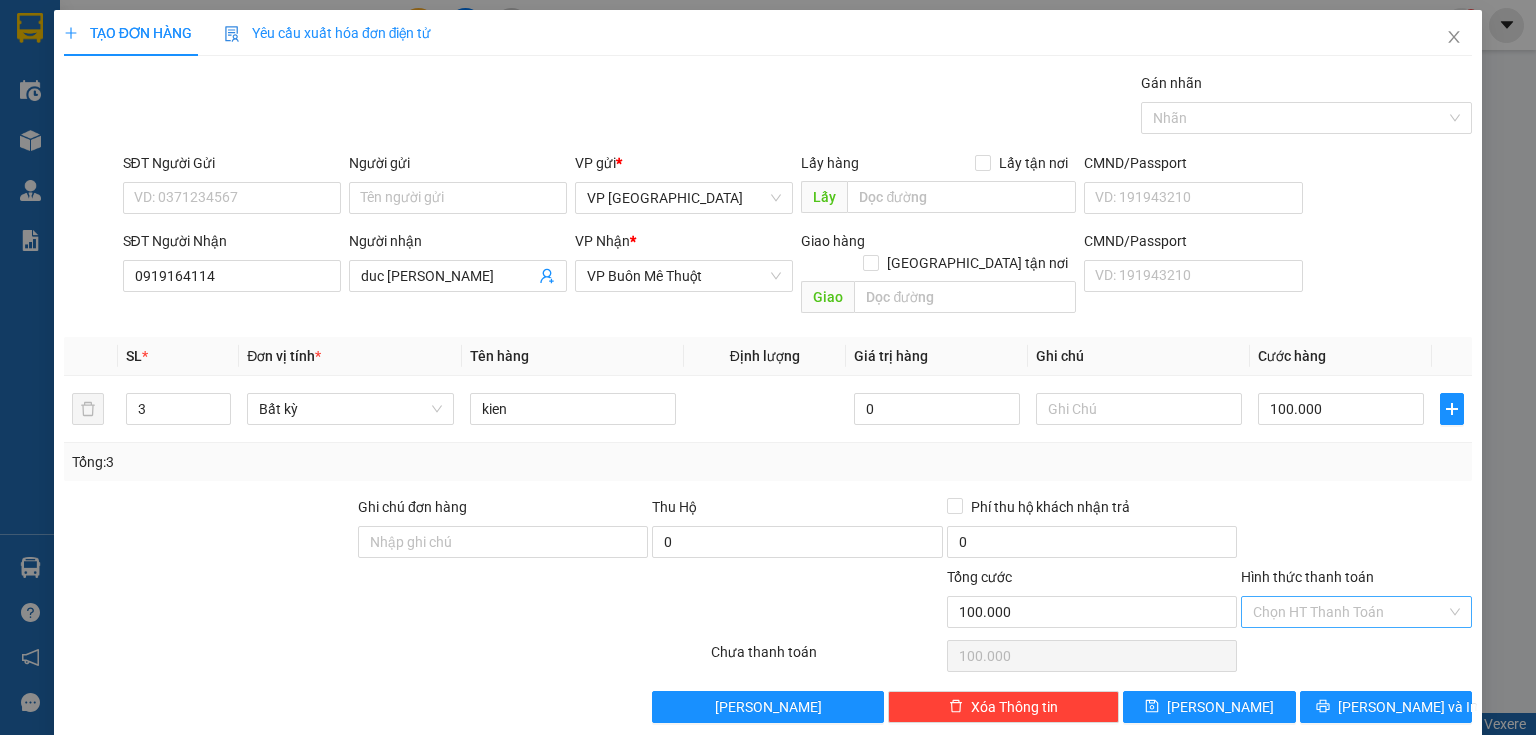 click on "Hình thức thanh toán" at bounding box center (1349, 612) 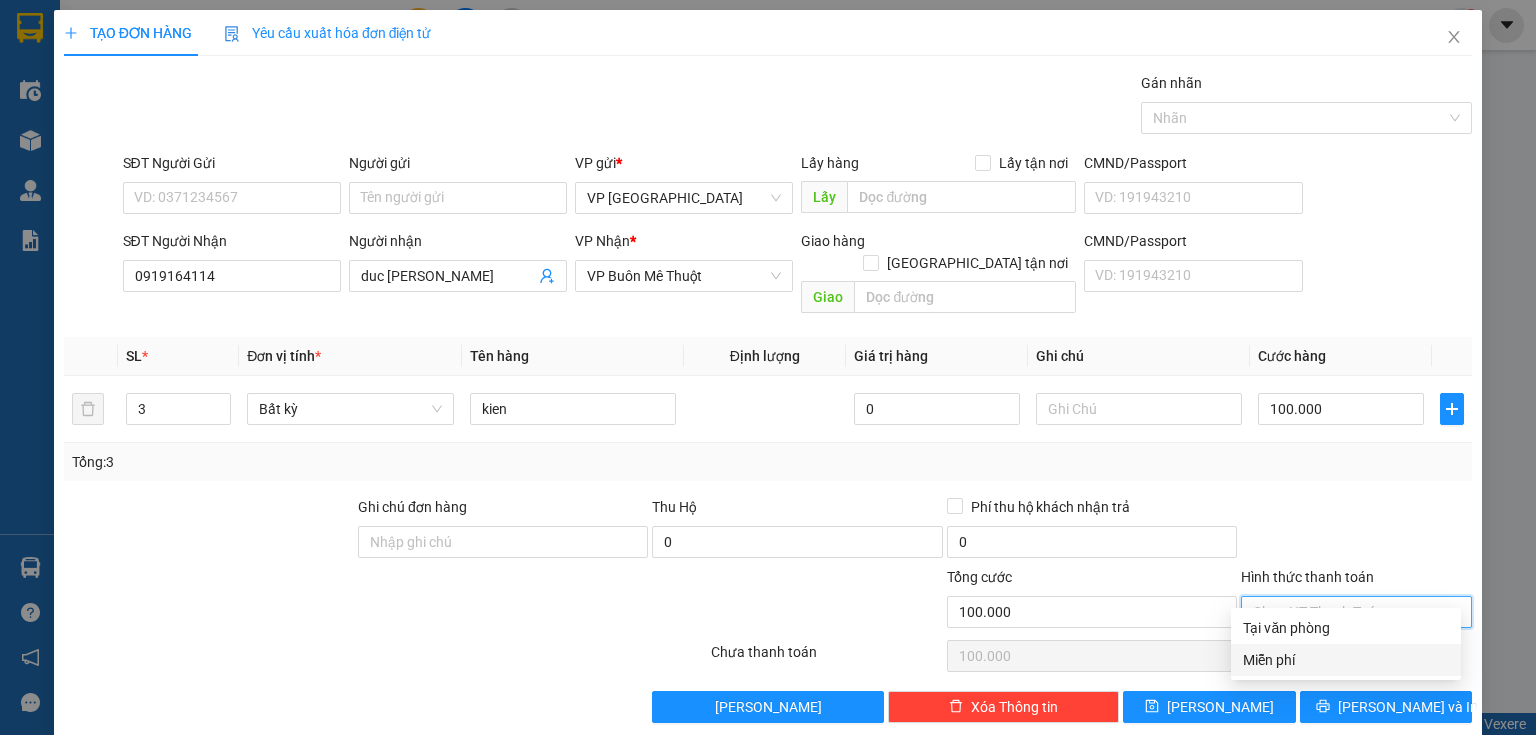 click at bounding box center (1356, 531) 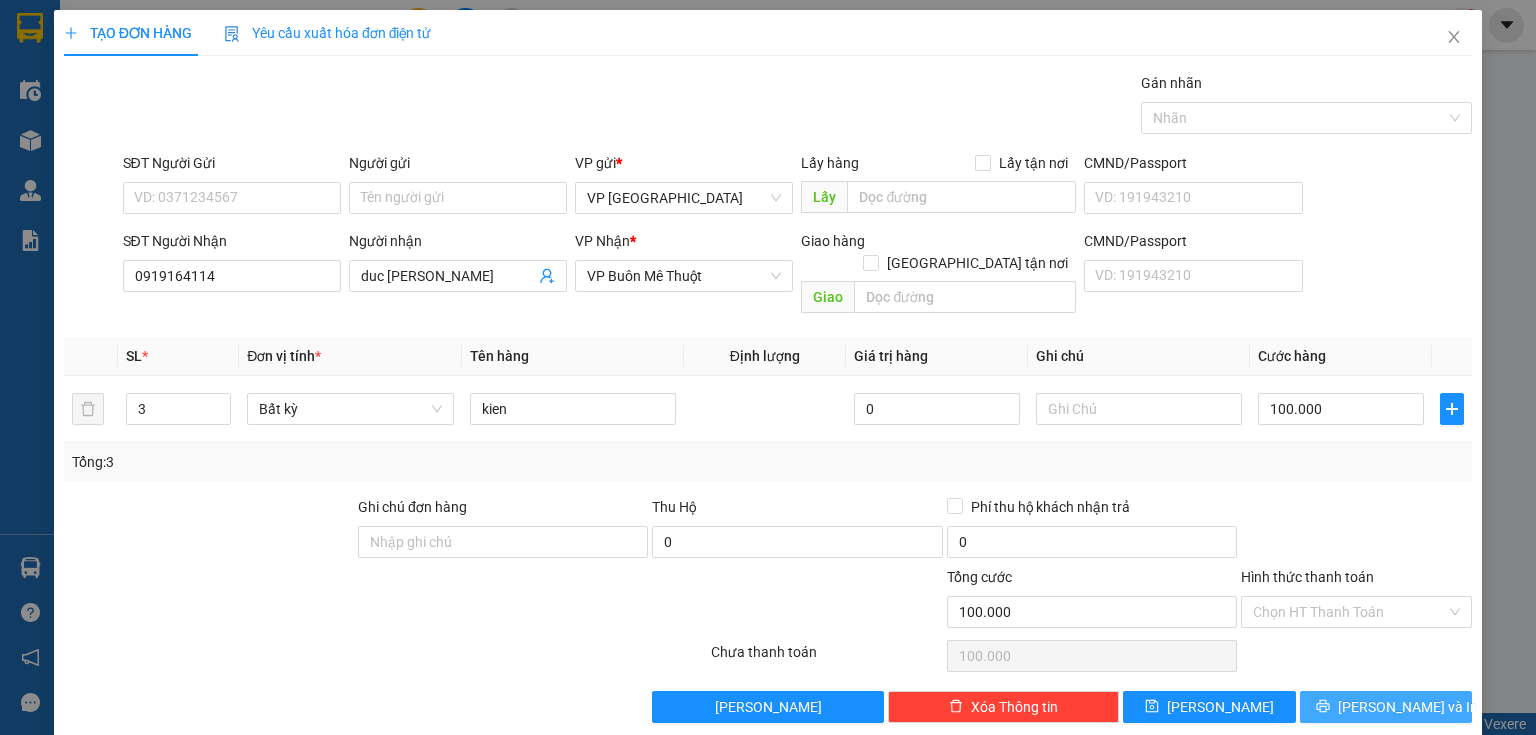 click on "[PERSON_NAME] và In" at bounding box center [1408, 707] 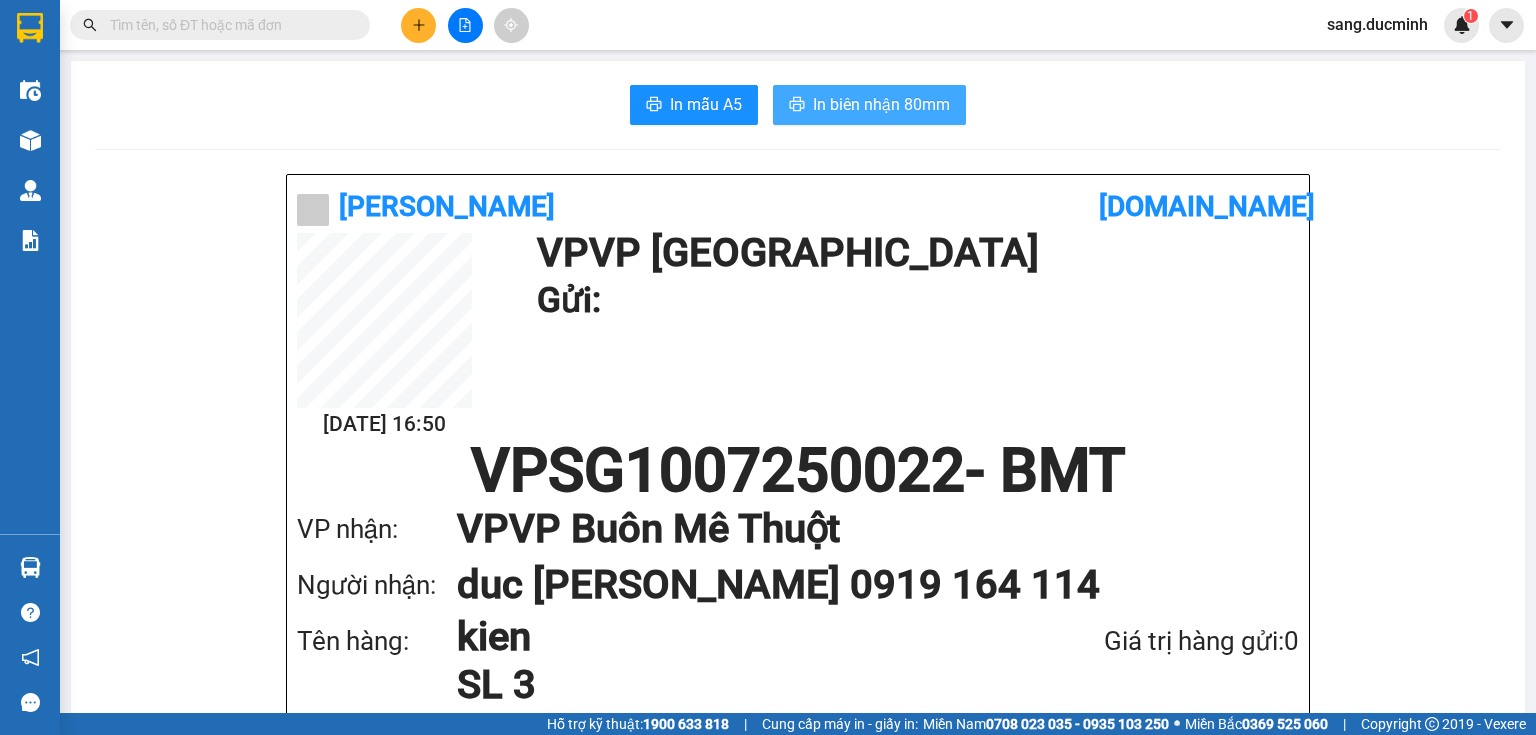 click on "In biên nhận 80mm" at bounding box center (881, 104) 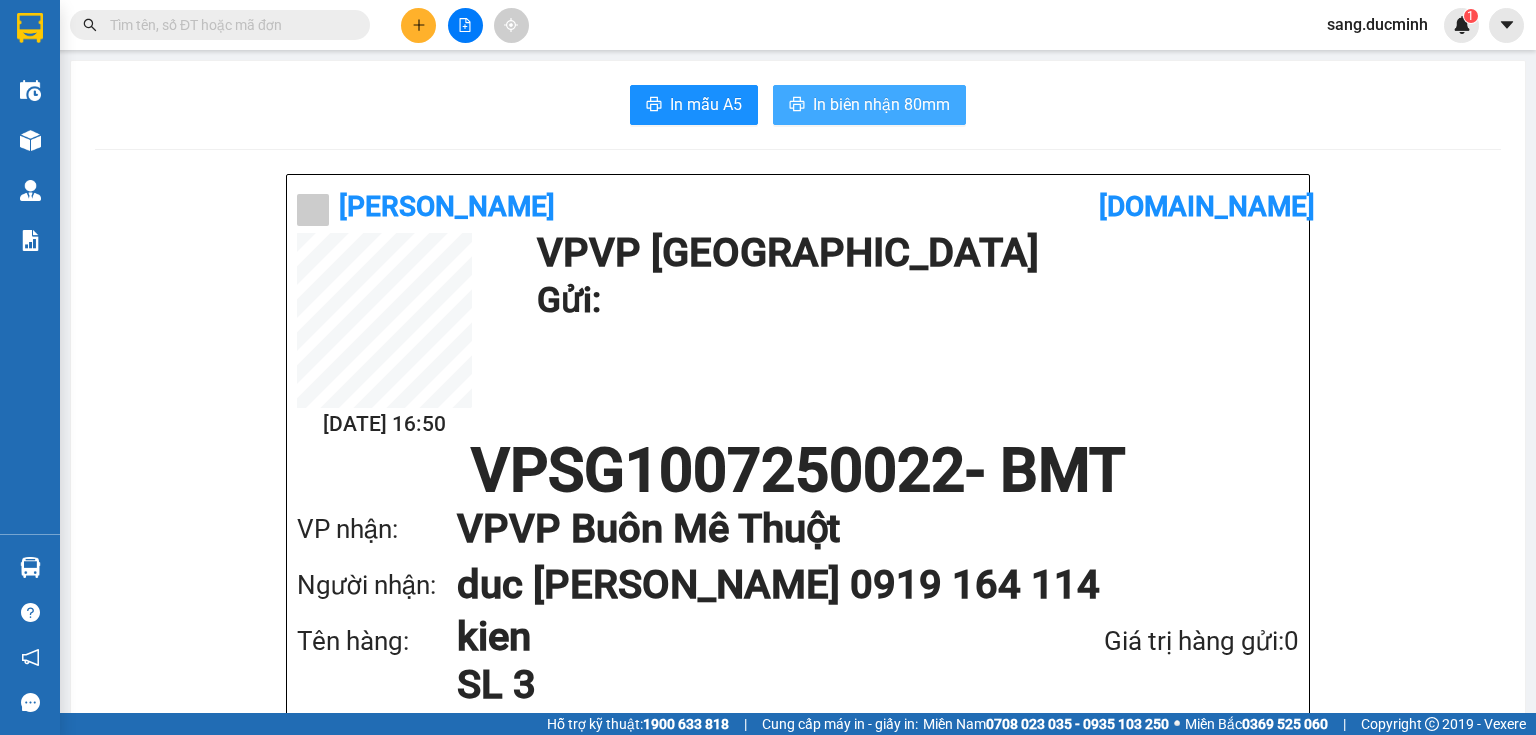 scroll, scrollTop: 0, scrollLeft: 0, axis: both 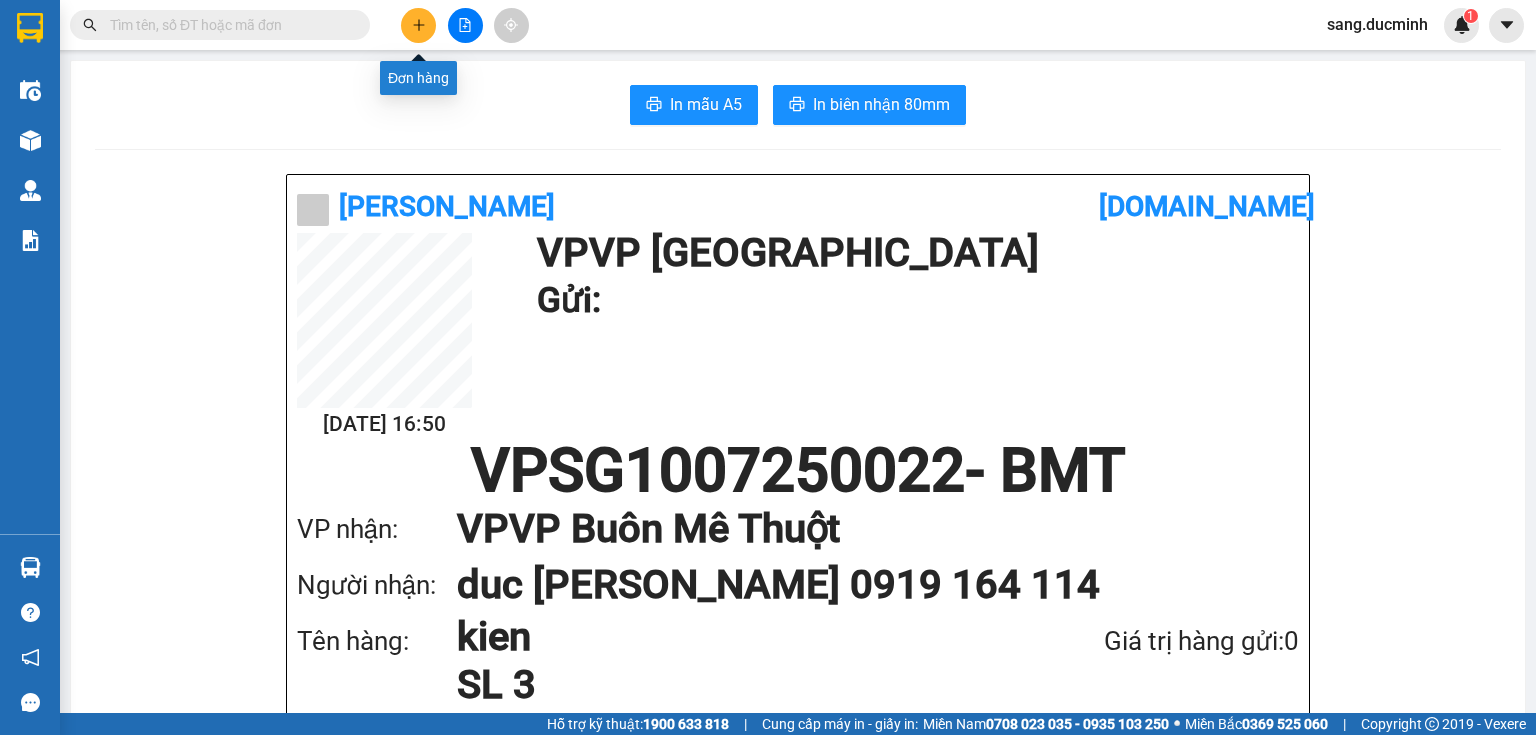 click at bounding box center [418, 25] 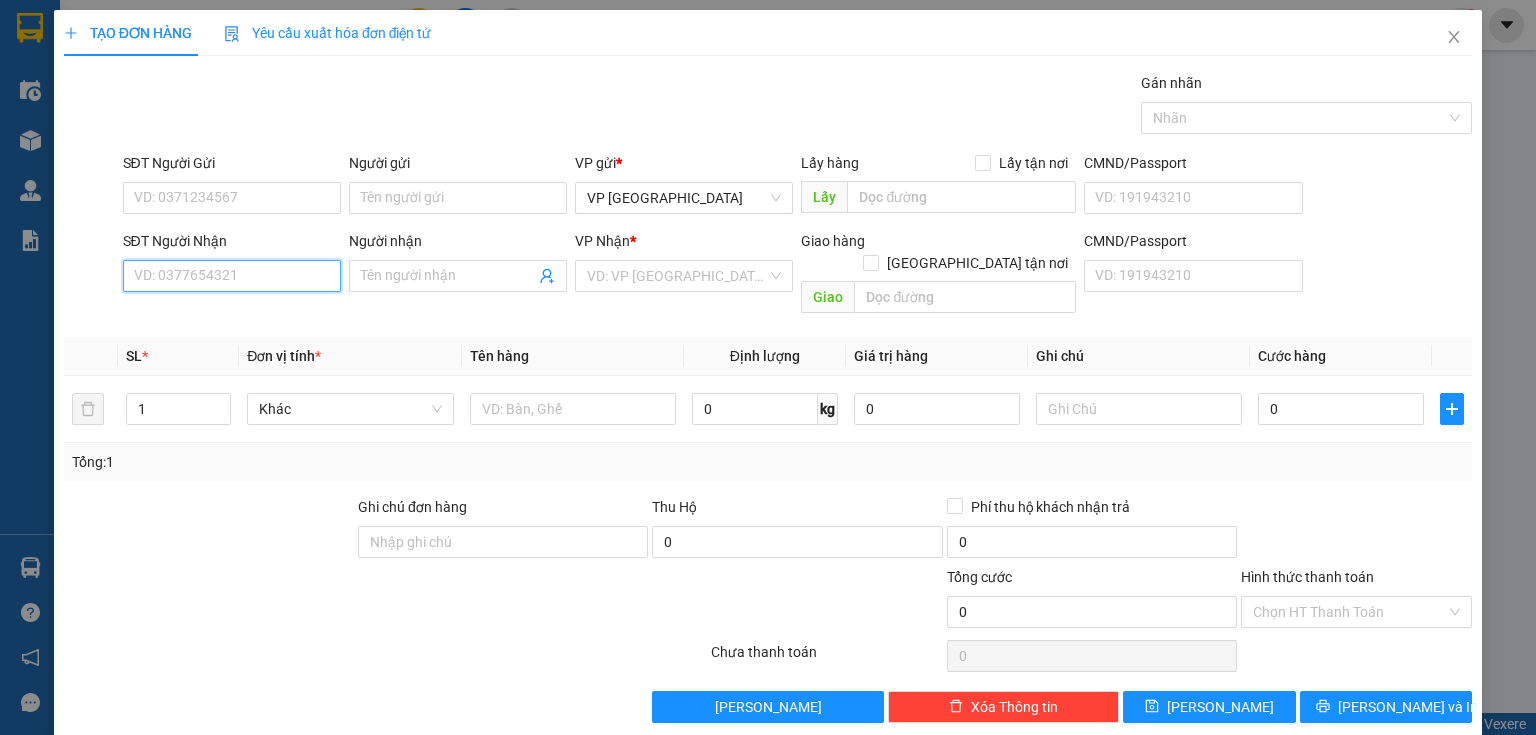 click on "SĐT Người Nhận" at bounding box center [232, 276] 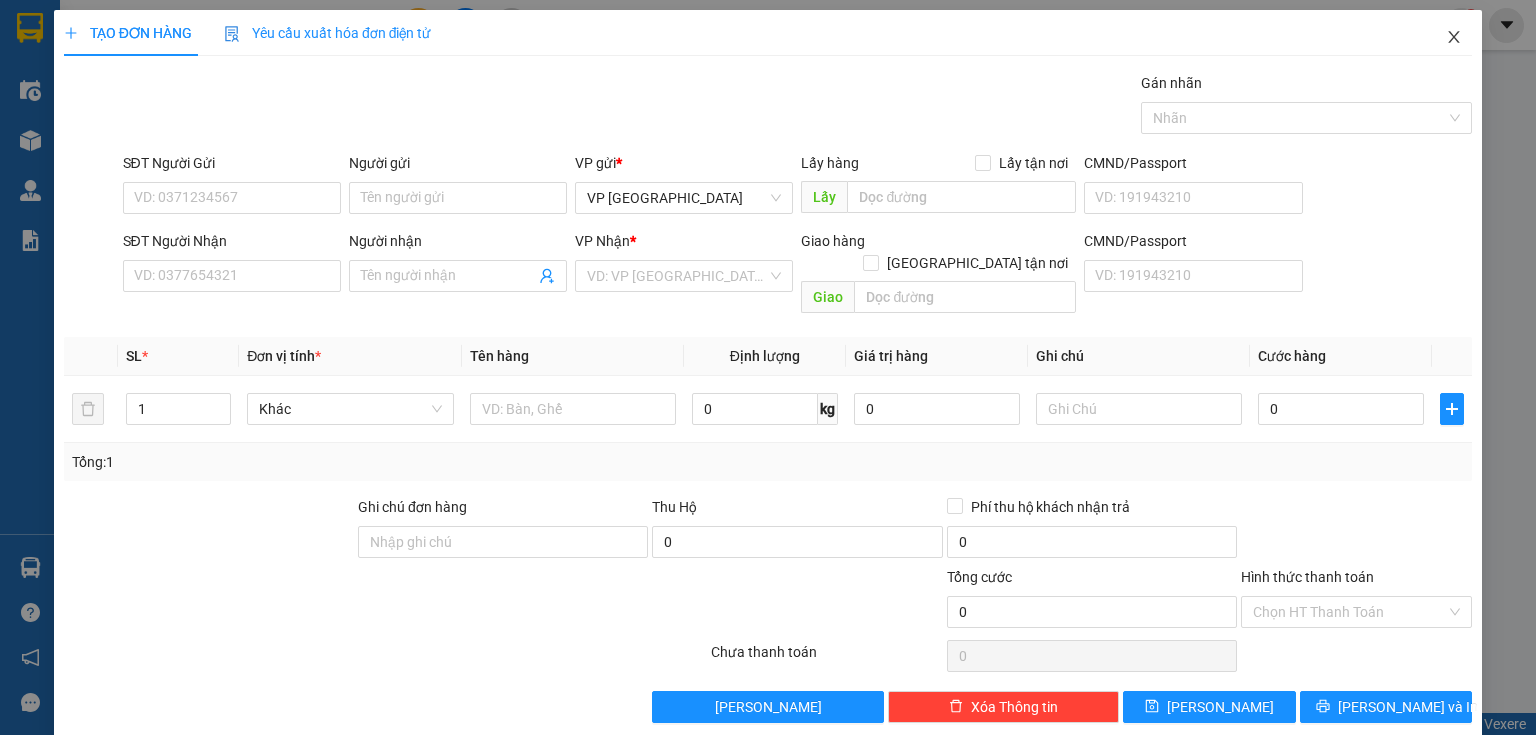 click 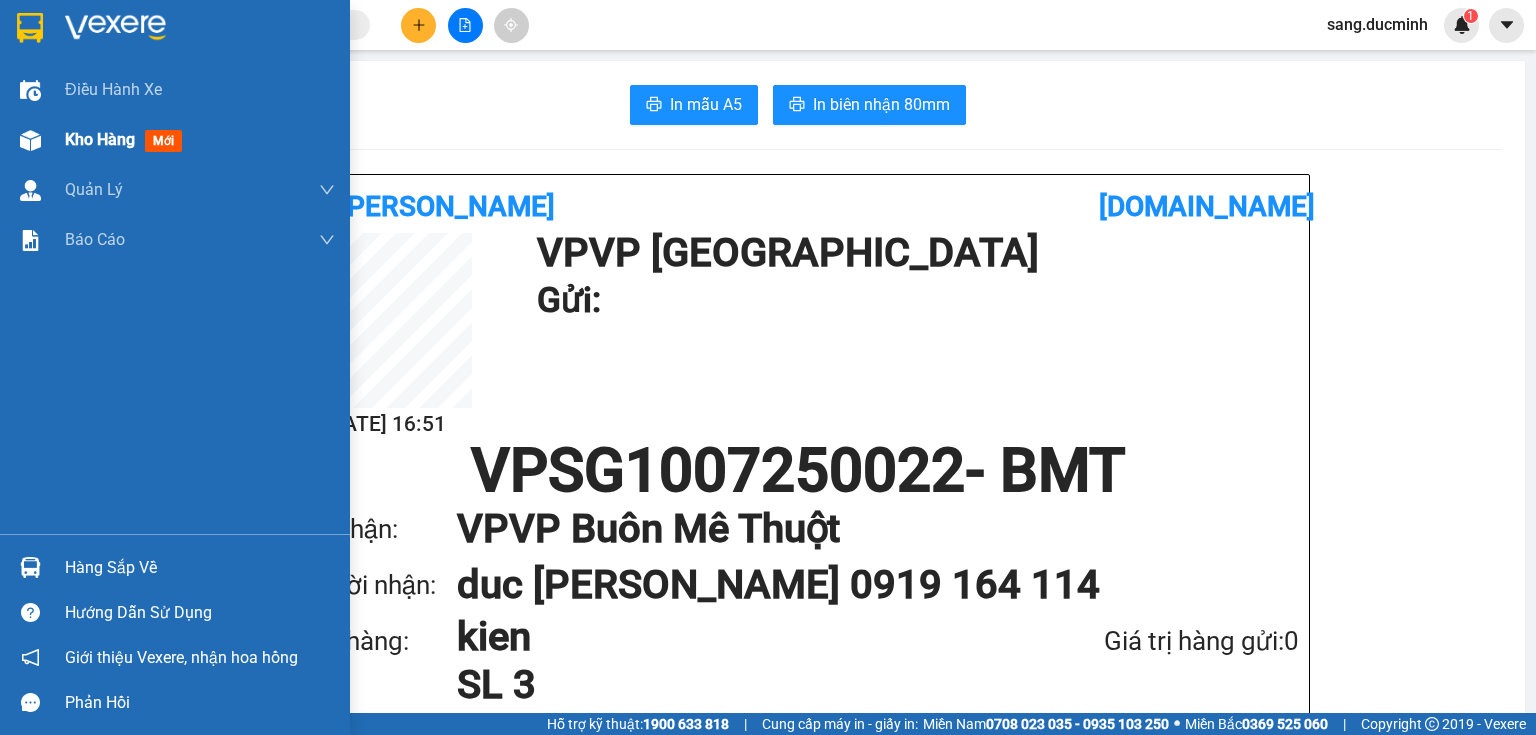 click on "Kho hàng mới" at bounding box center (200, 140) 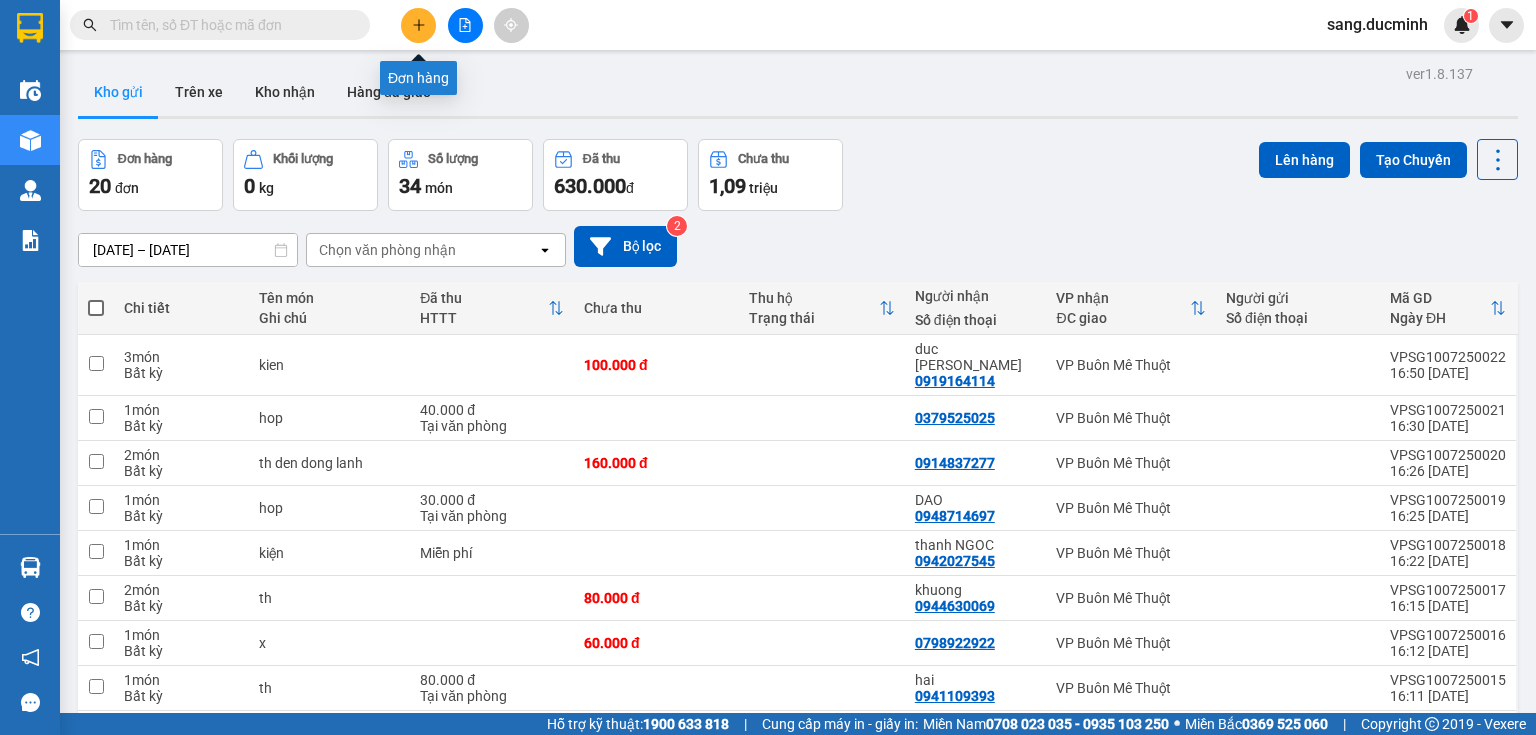 click 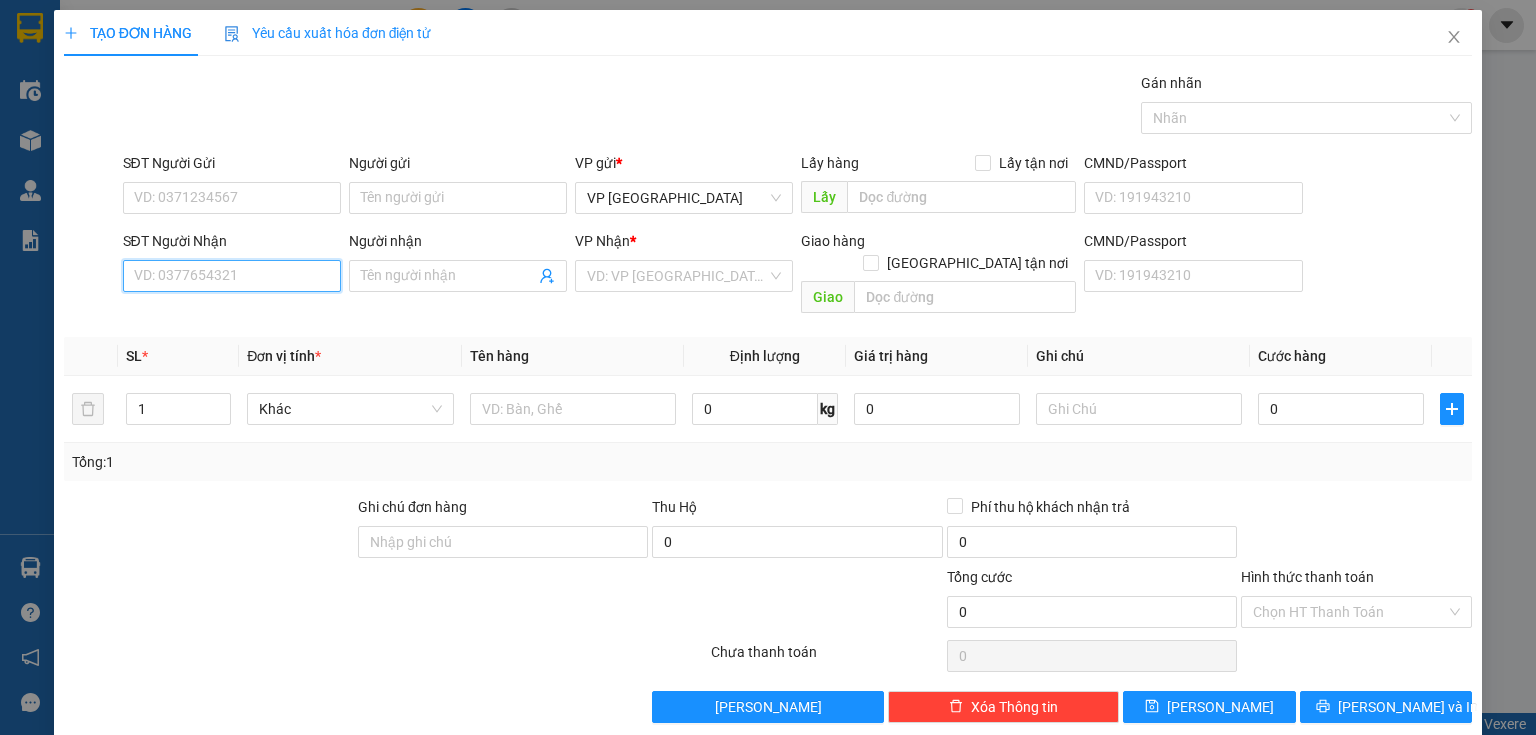 click on "SĐT Người Nhận" at bounding box center [232, 276] 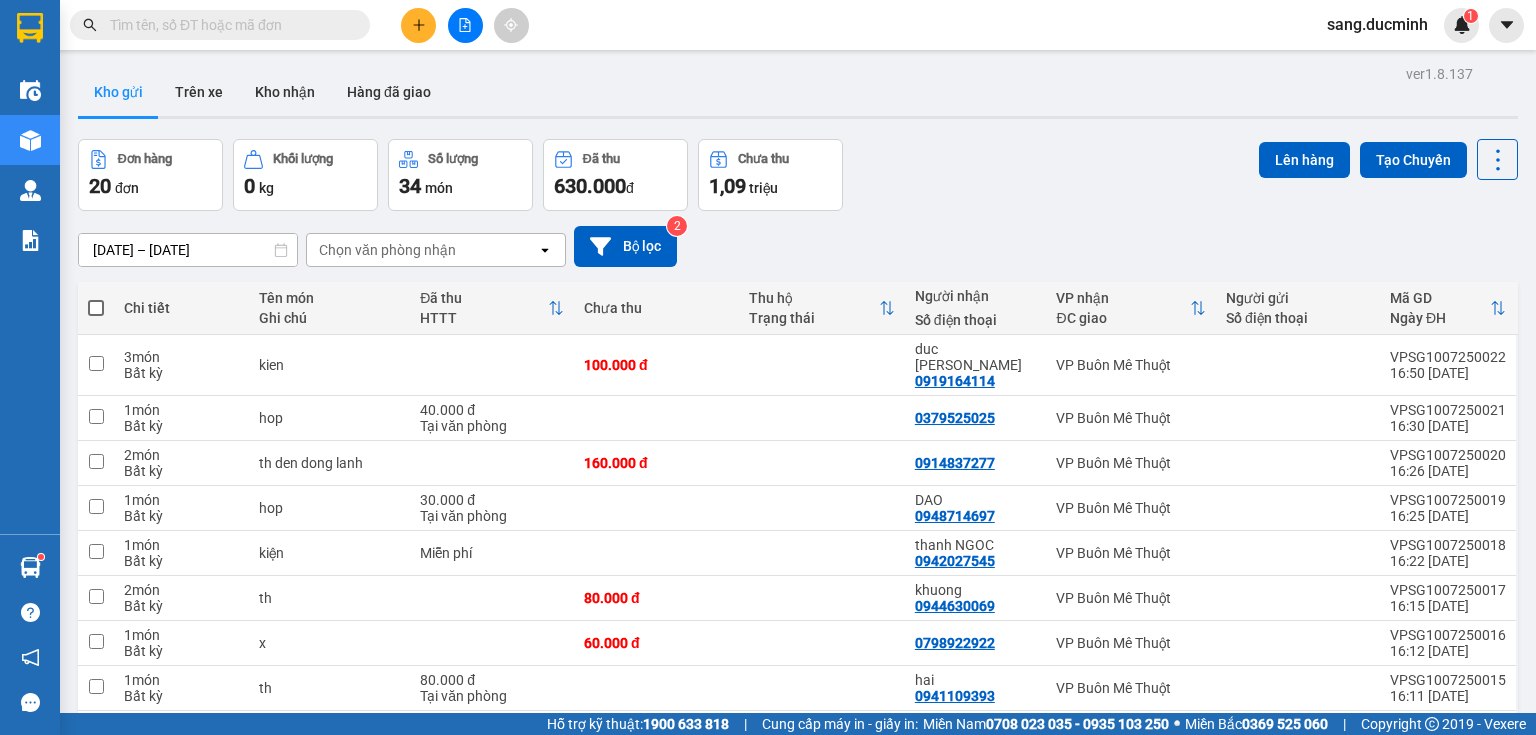click at bounding box center [228, 25] 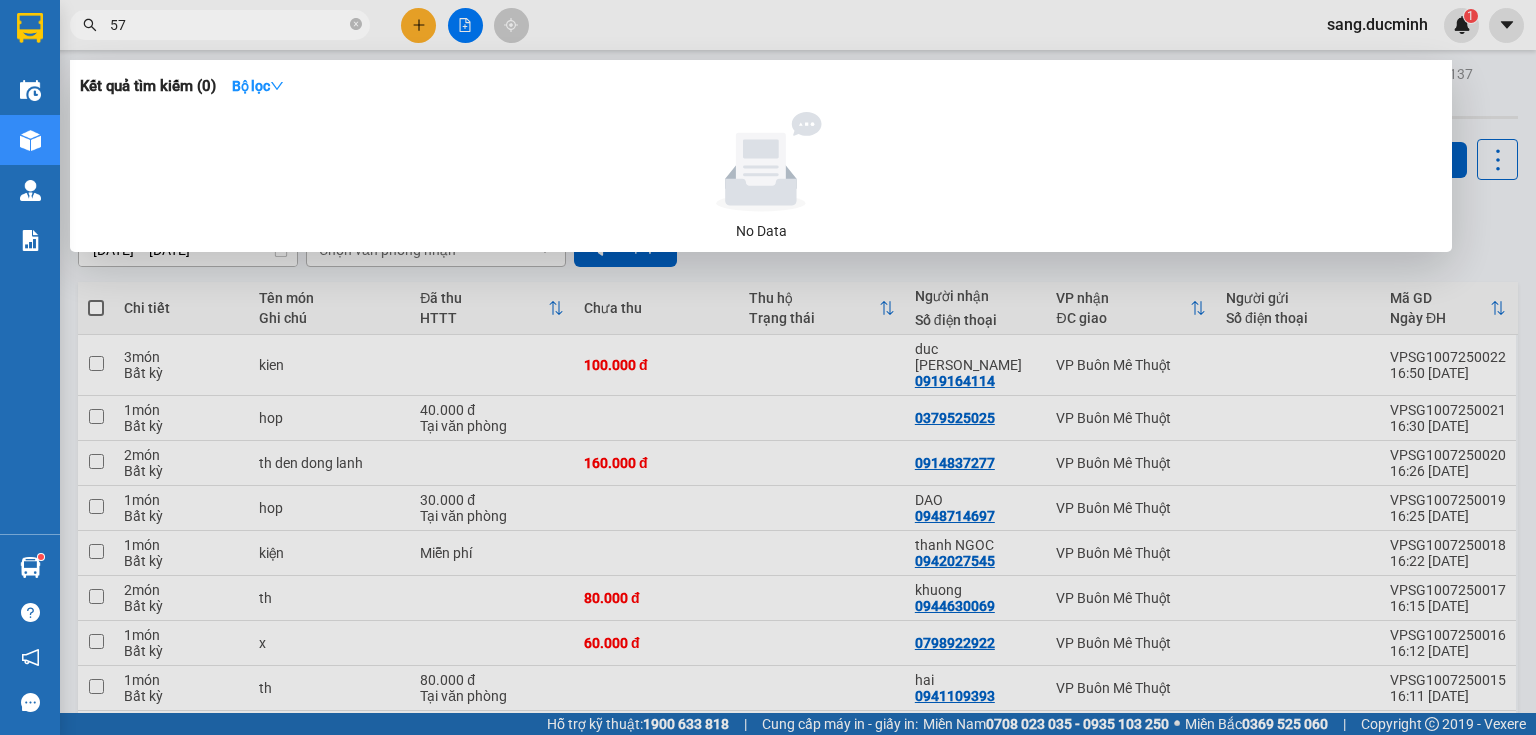type on "579" 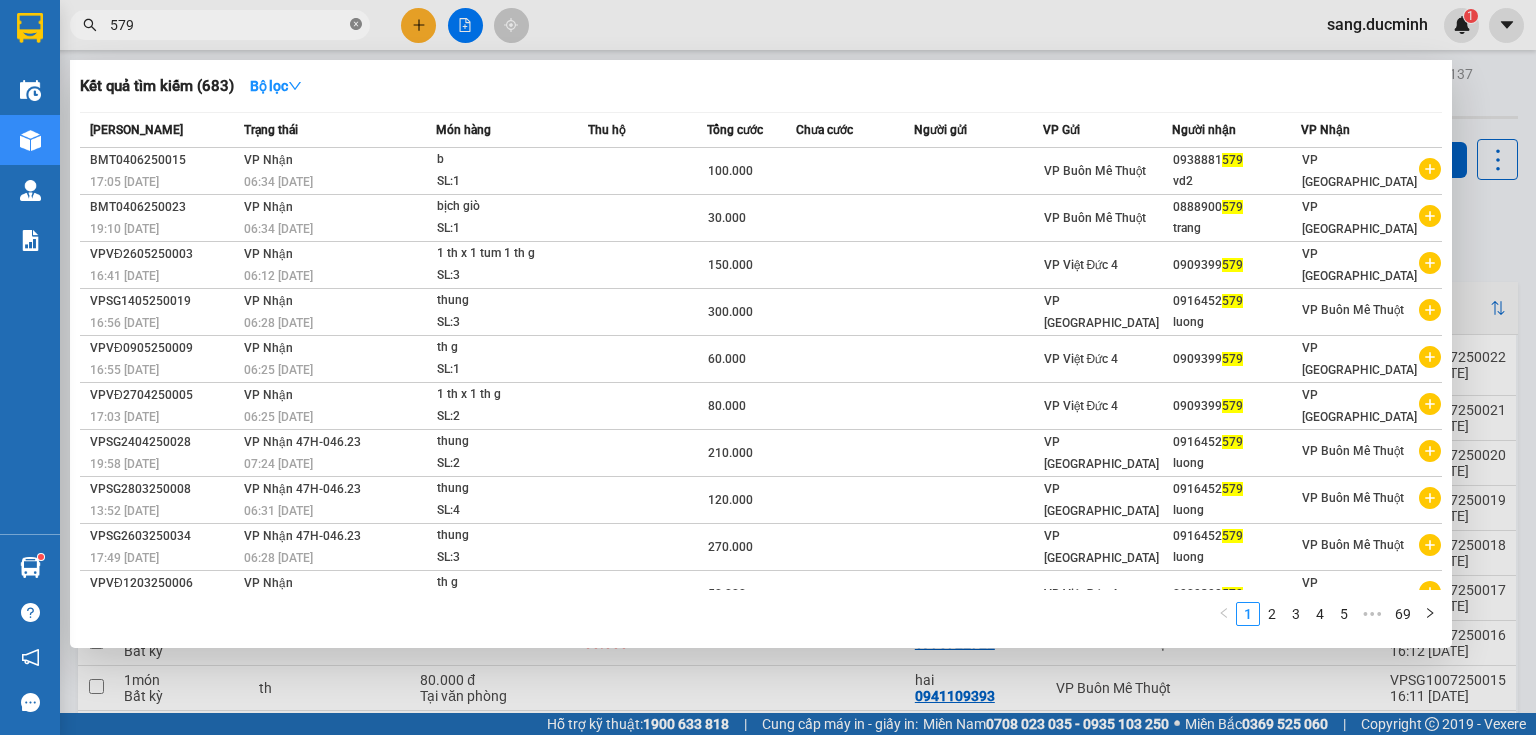 click 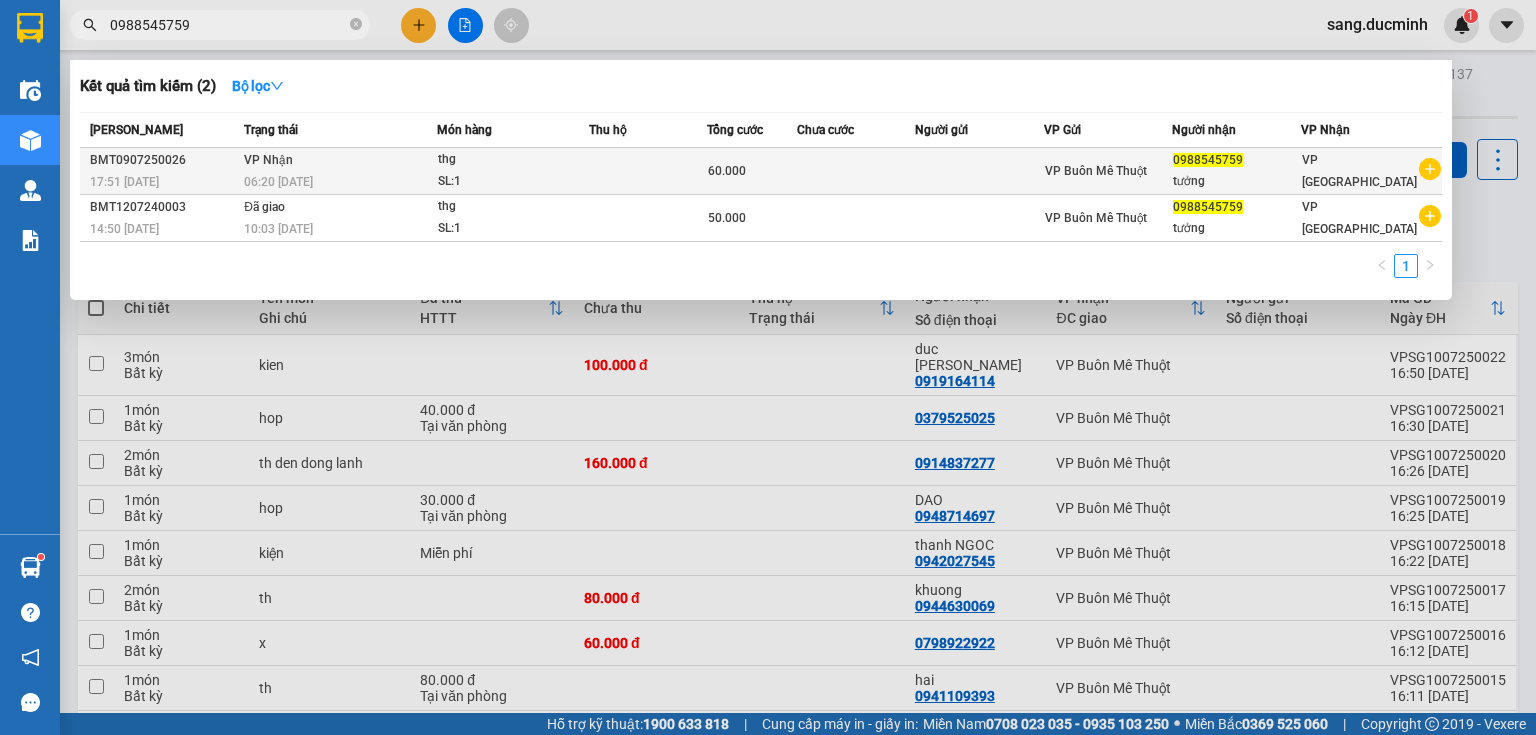 type on "0988545759" 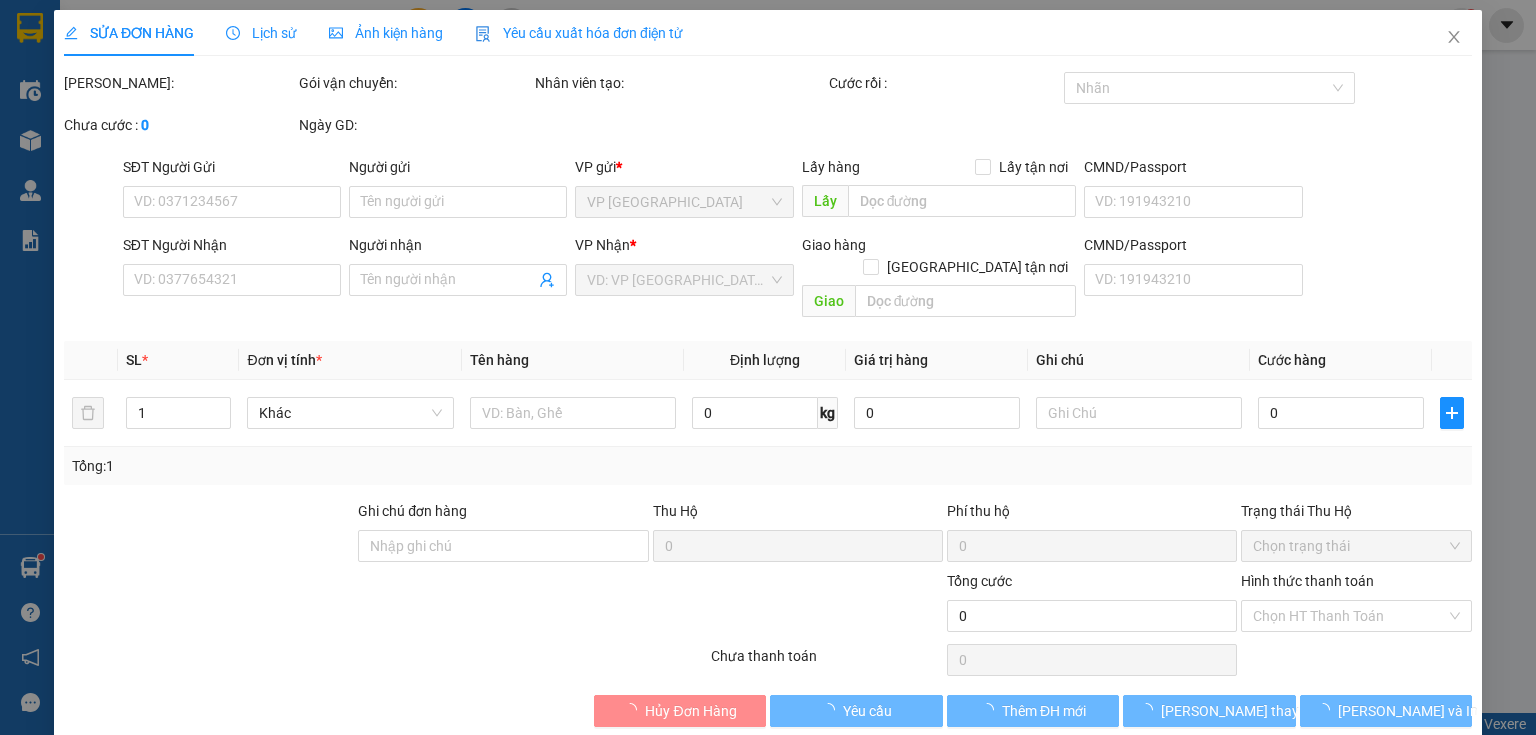 type on "0988545759" 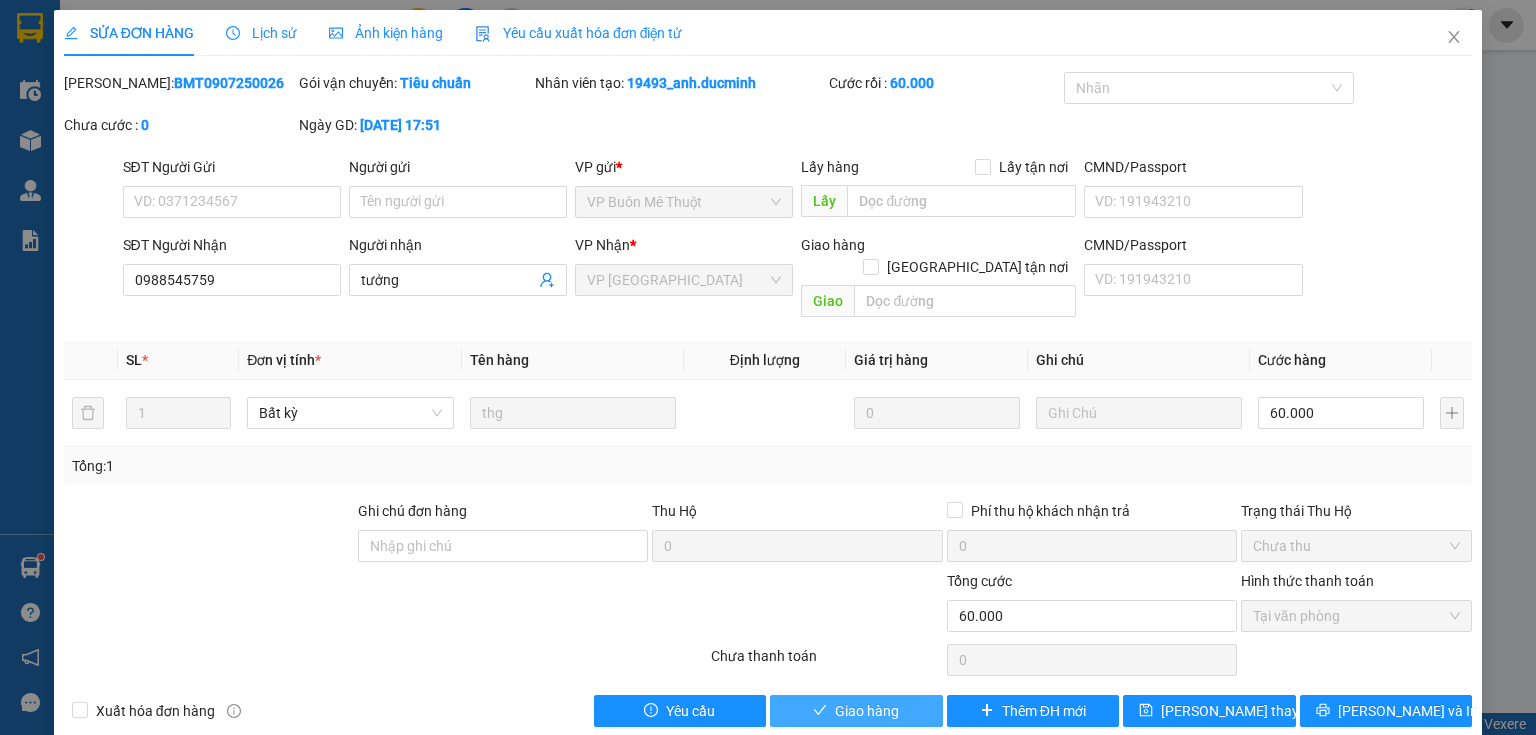 click on "Giao hàng" at bounding box center (856, 711) 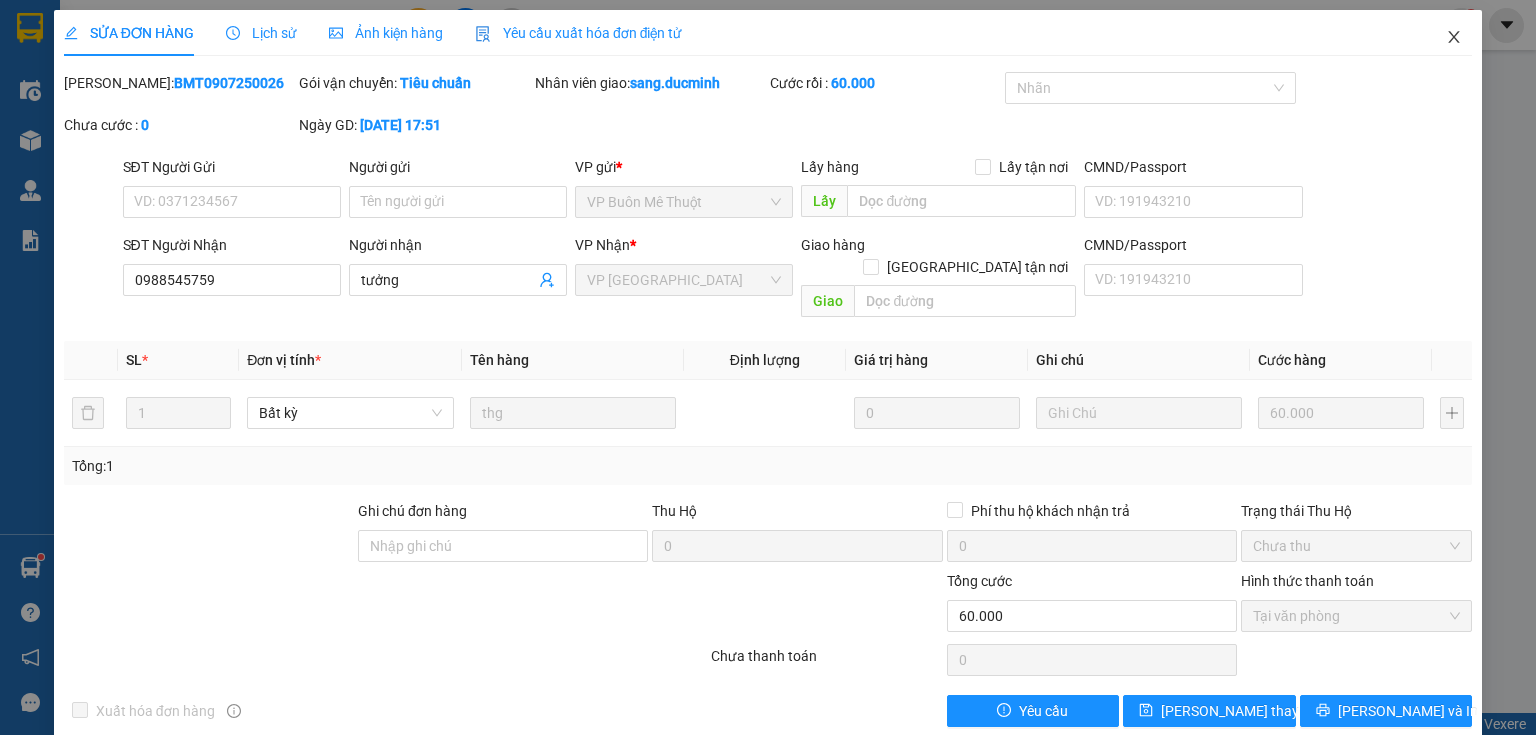 click at bounding box center (1454, 38) 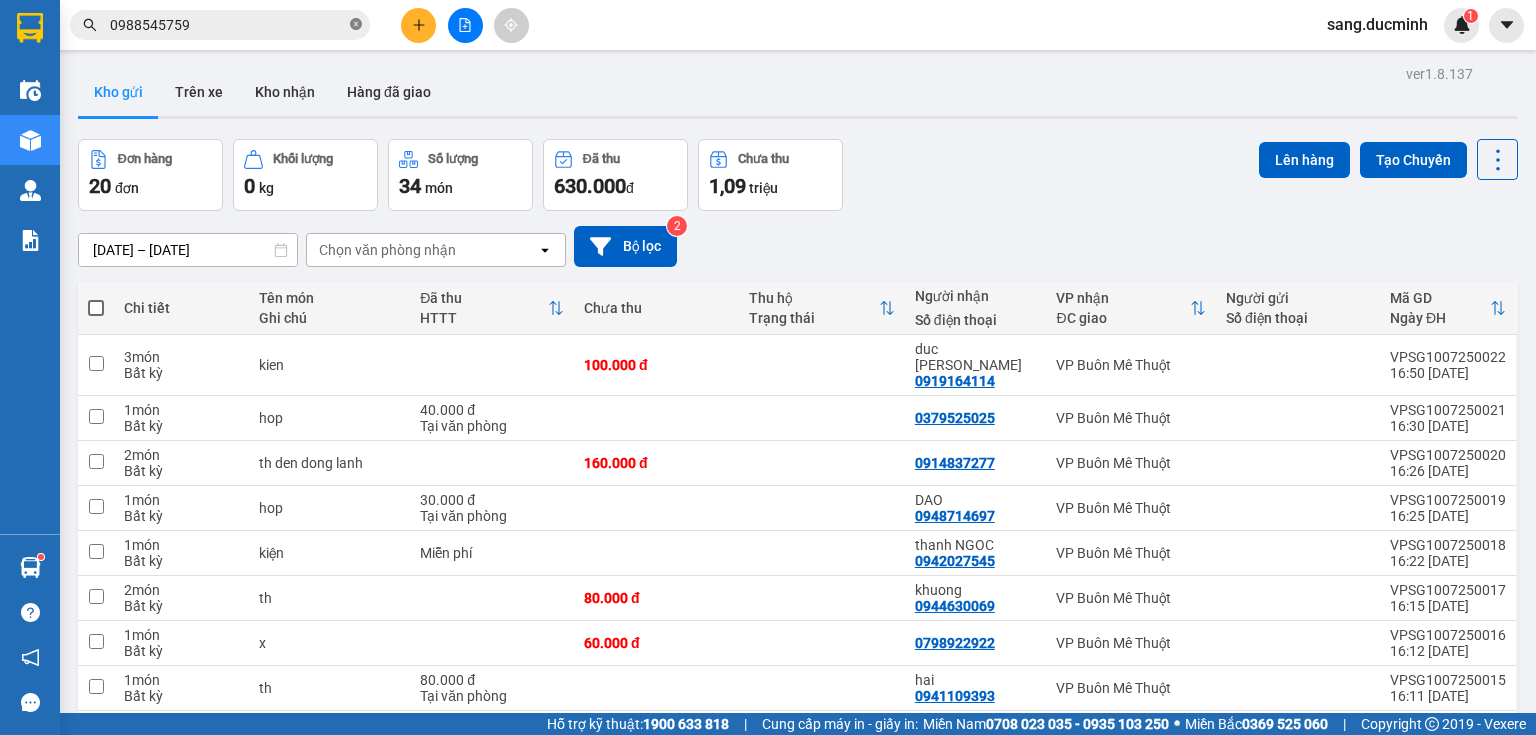 click at bounding box center [356, 25] 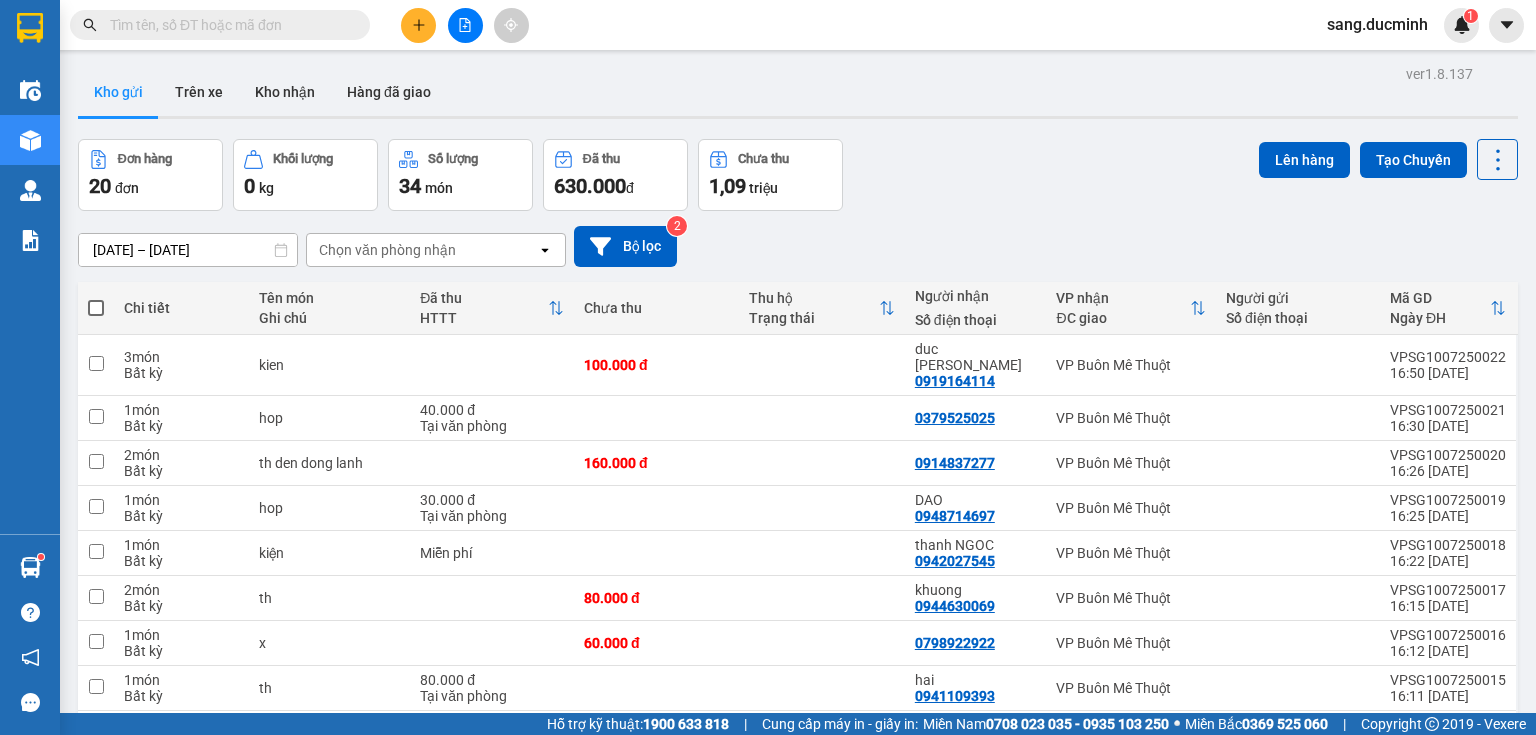 click at bounding box center [228, 25] 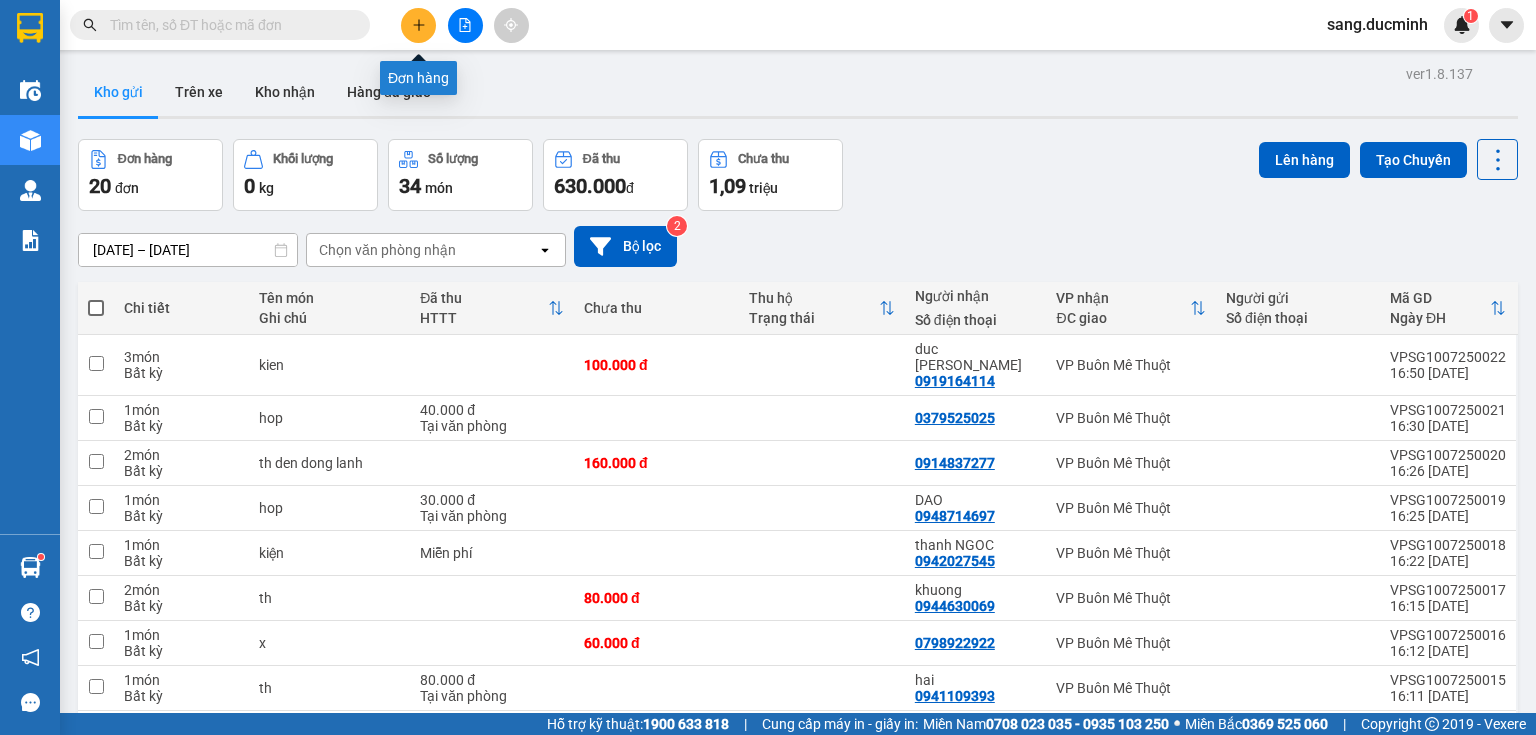 click 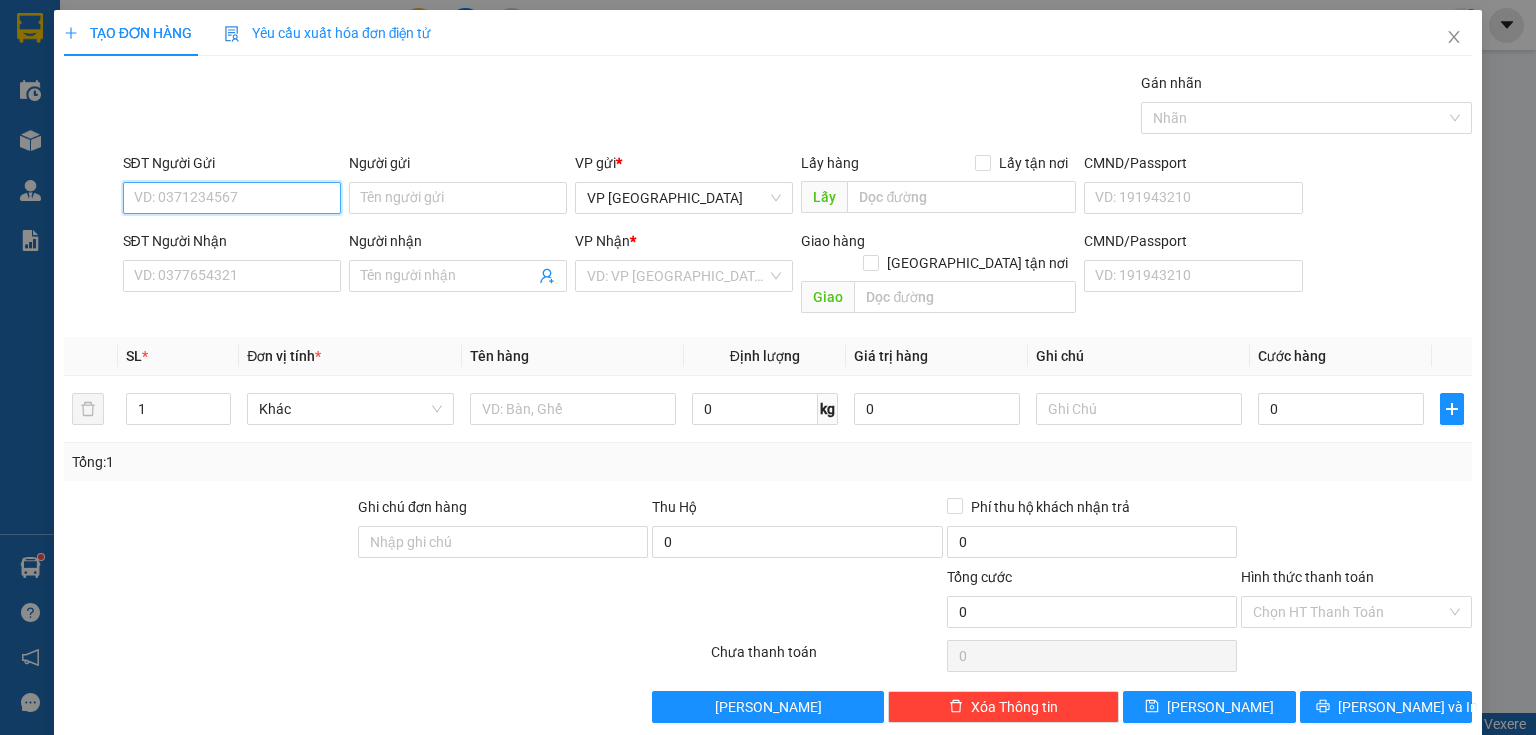 drag, startPoint x: 184, startPoint y: 205, endPoint x: 167, endPoint y: 255, distance: 52.810986 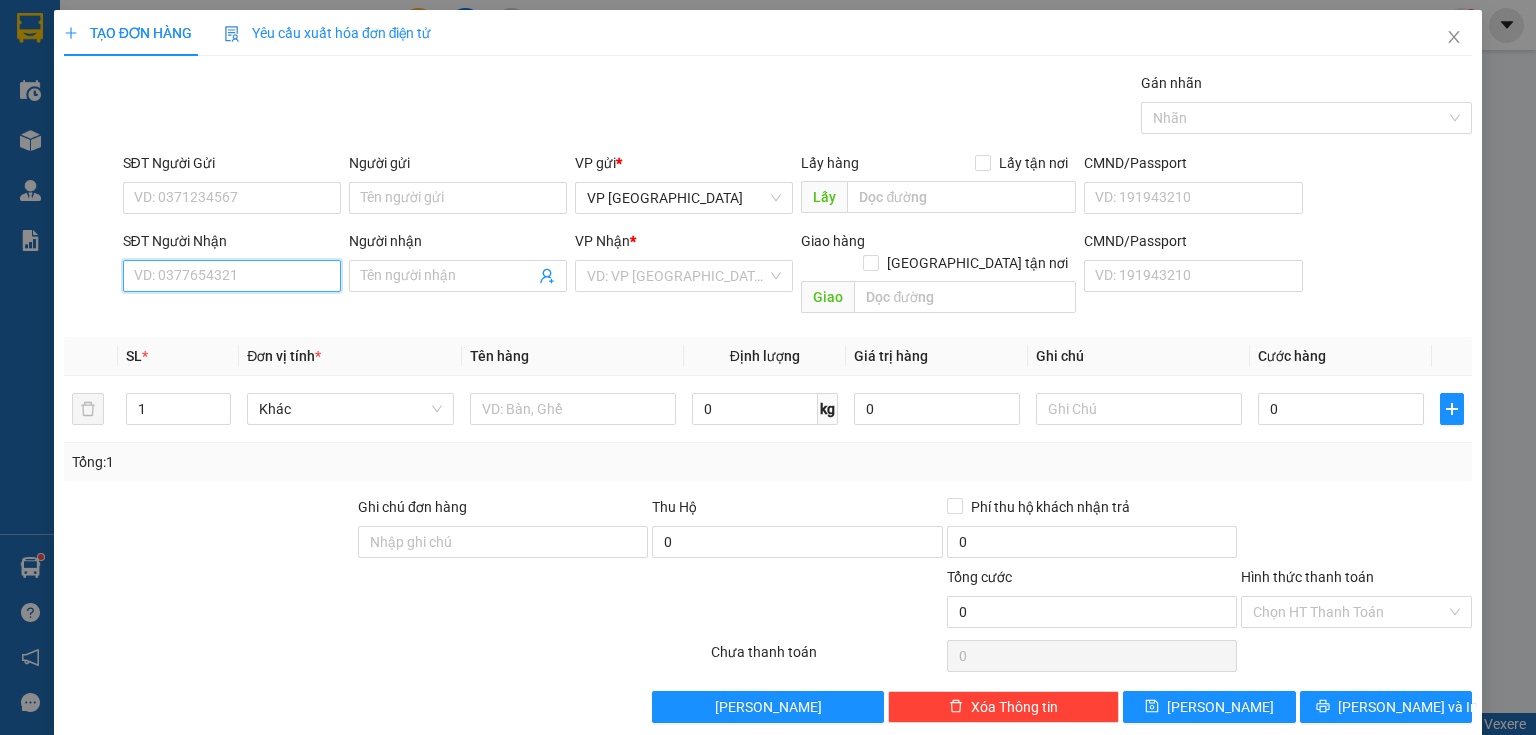 click on "SĐT Người Nhận" at bounding box center (232, 276) 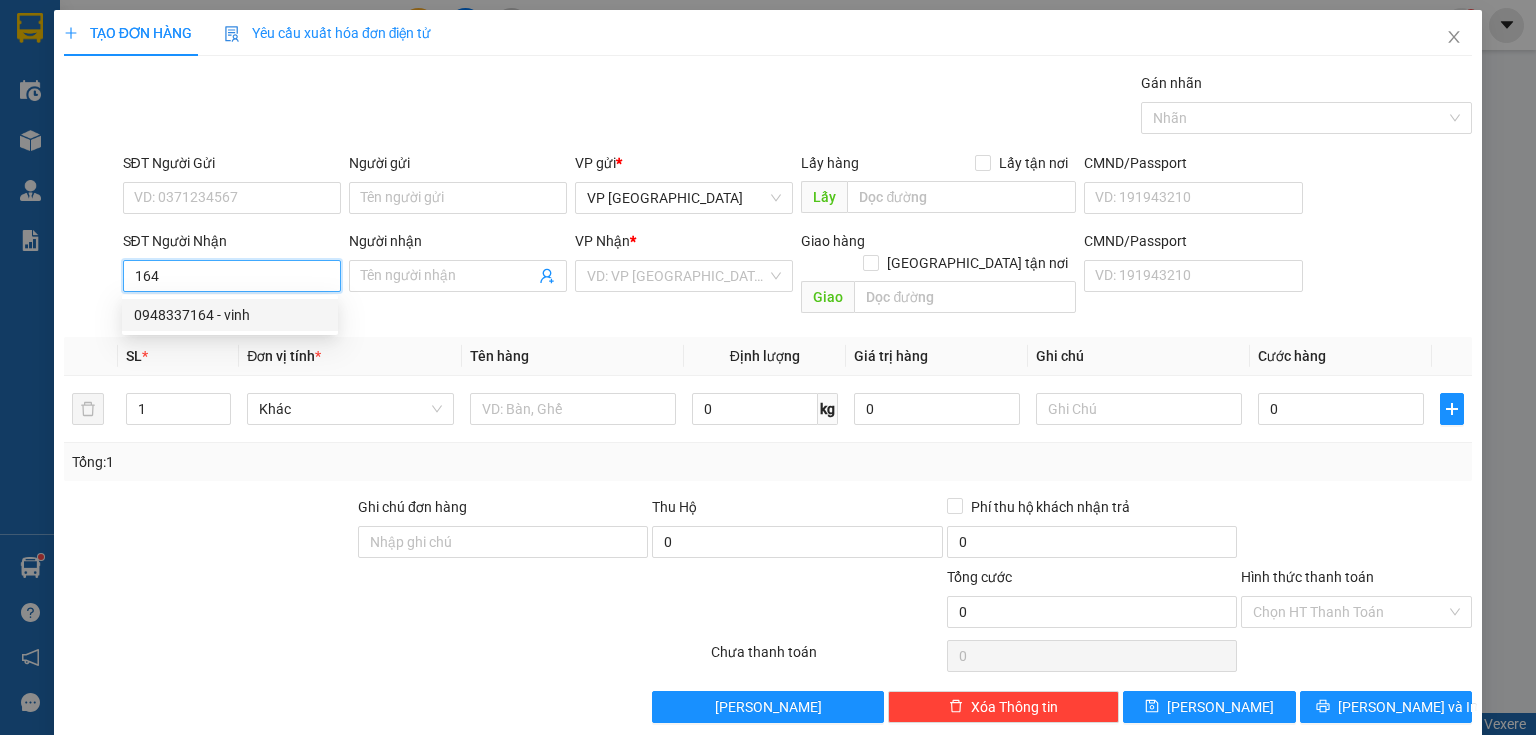 click on "0948337164 - vinh" at bounding box center [230, 315] 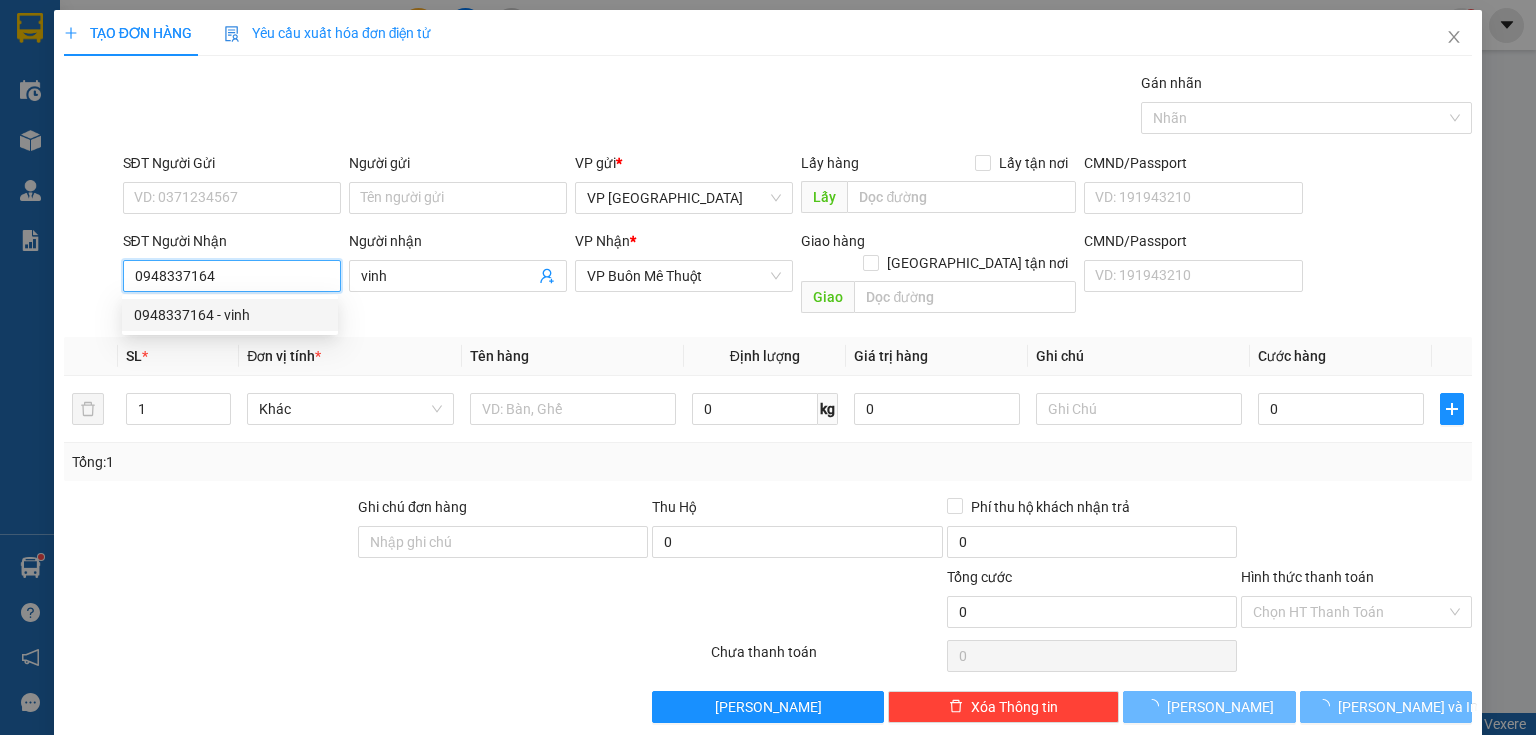 type on "40.000" 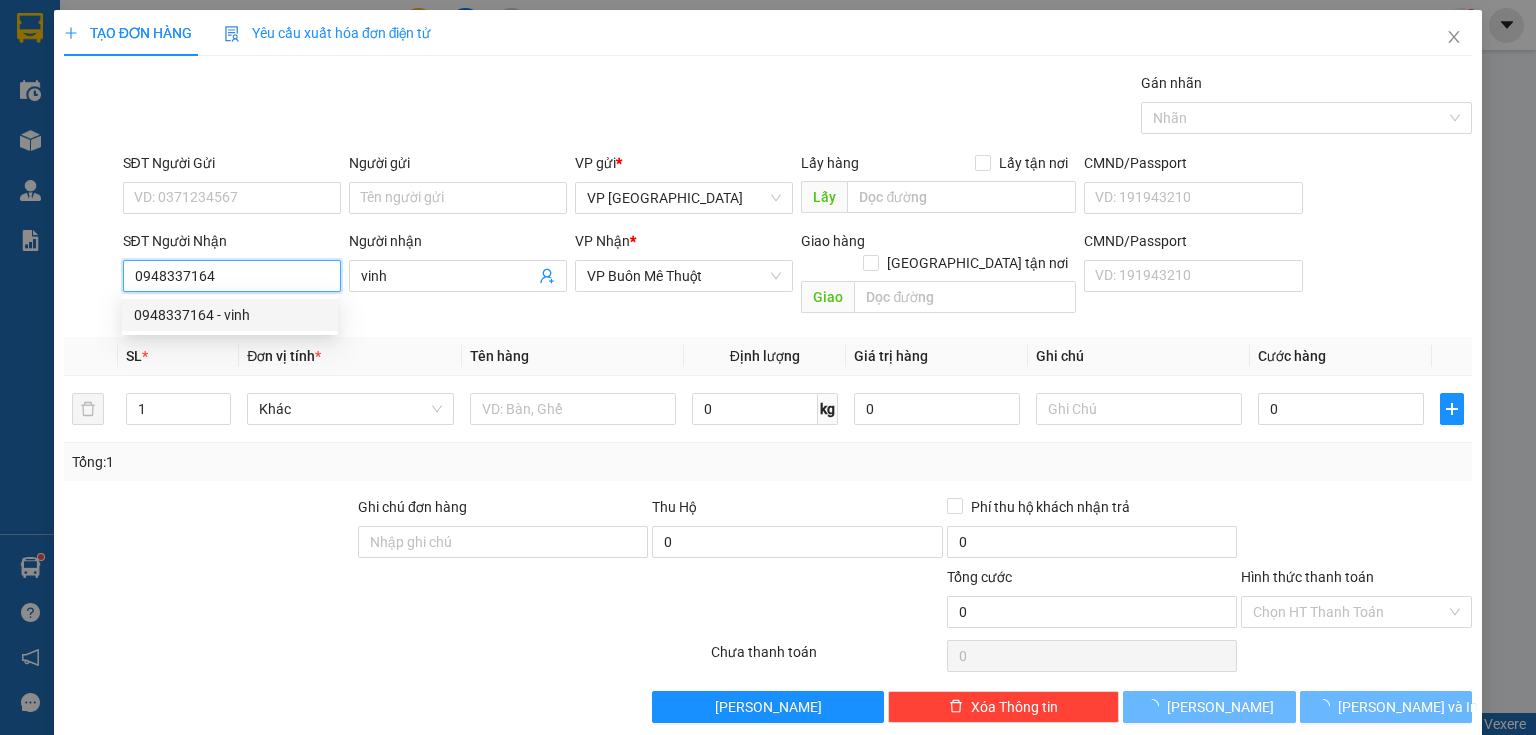 type on "40.000" 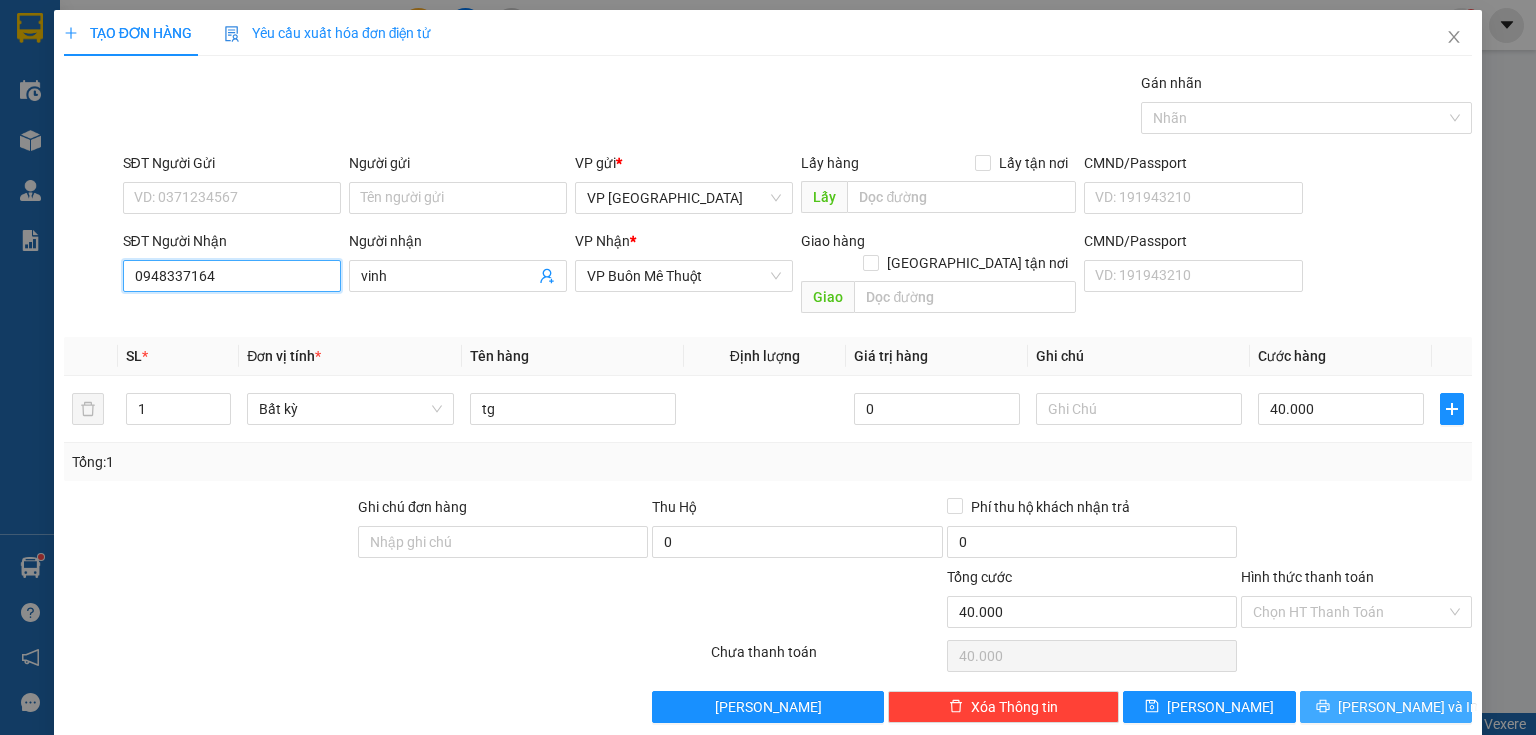 type on "0948337164" 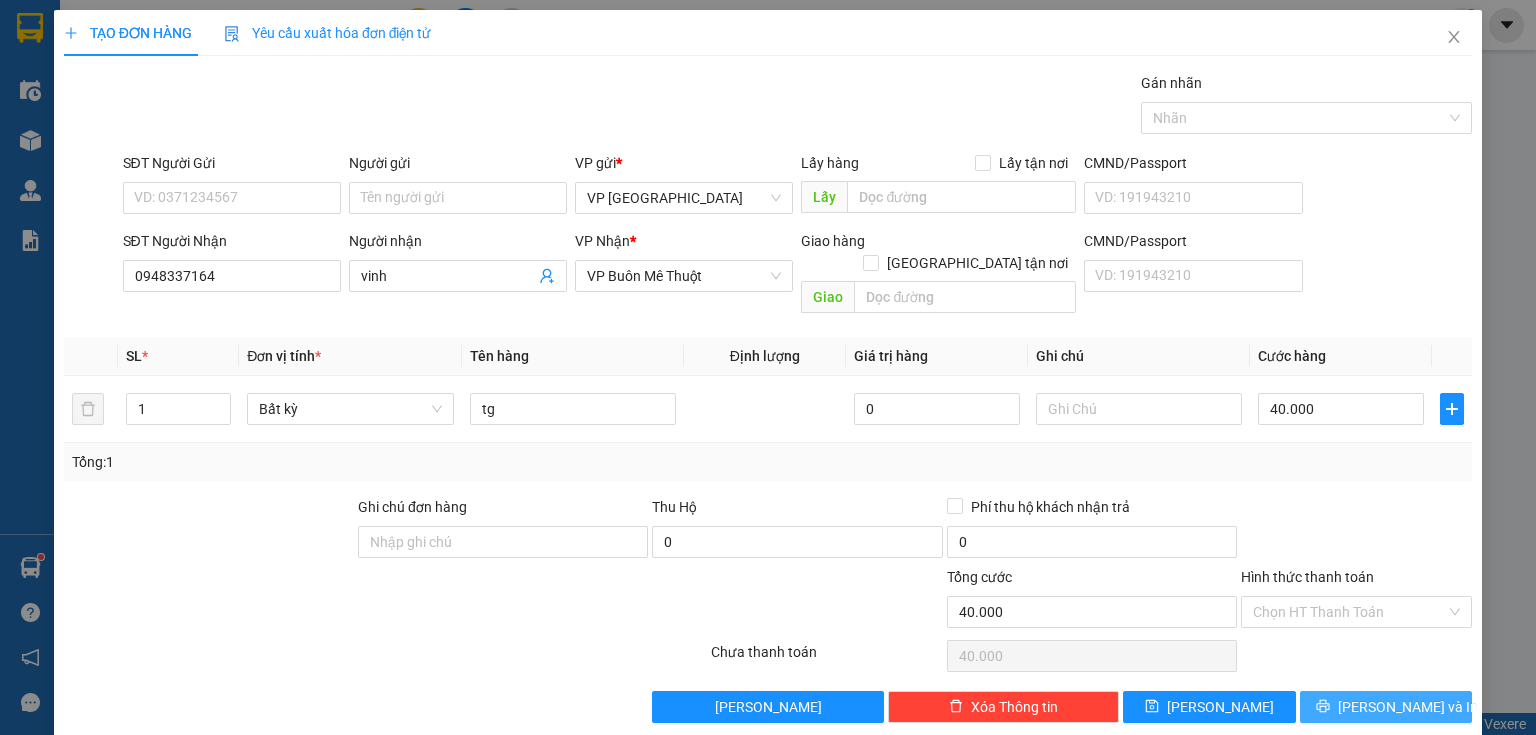 click 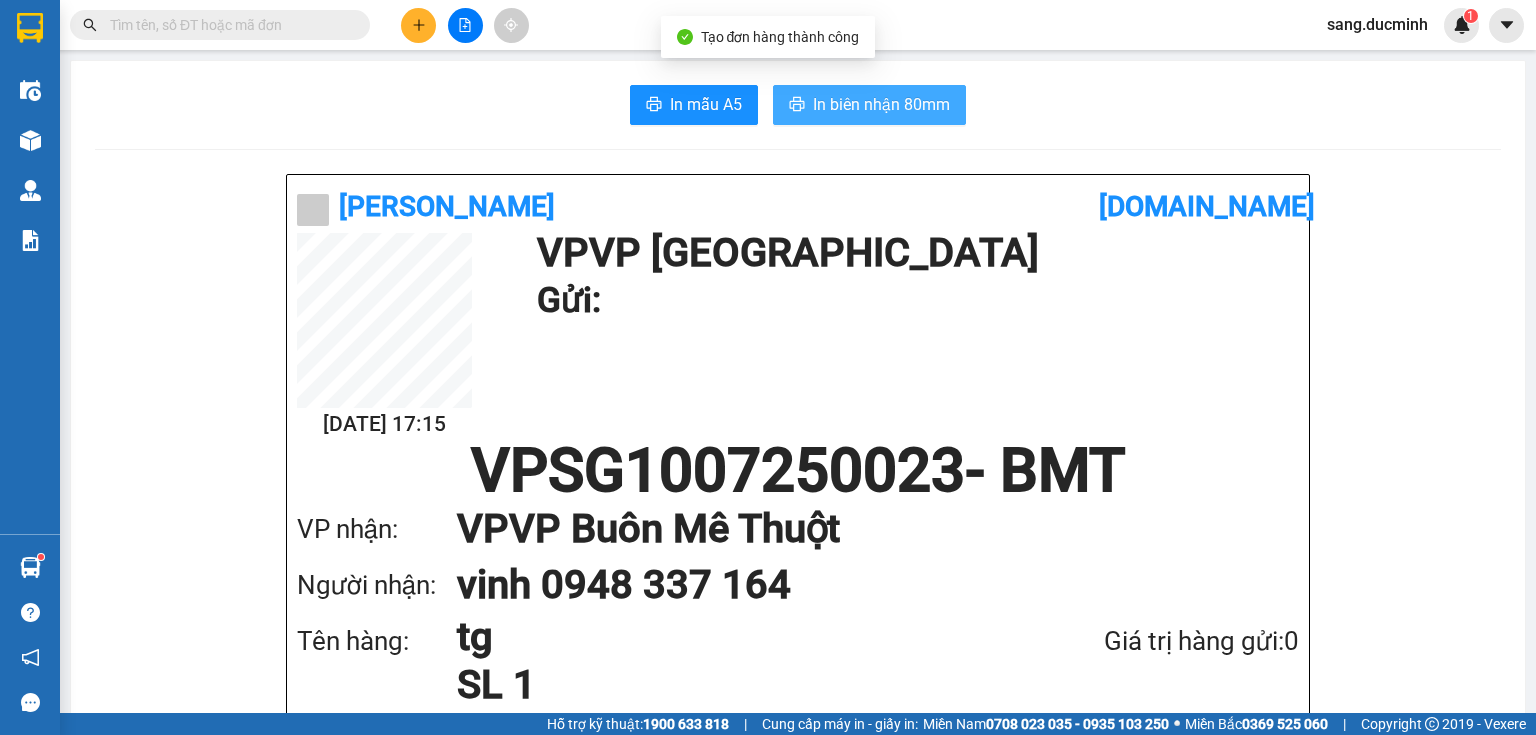 click on "In biên nhận 80mm" at bounding box center (881, 104) 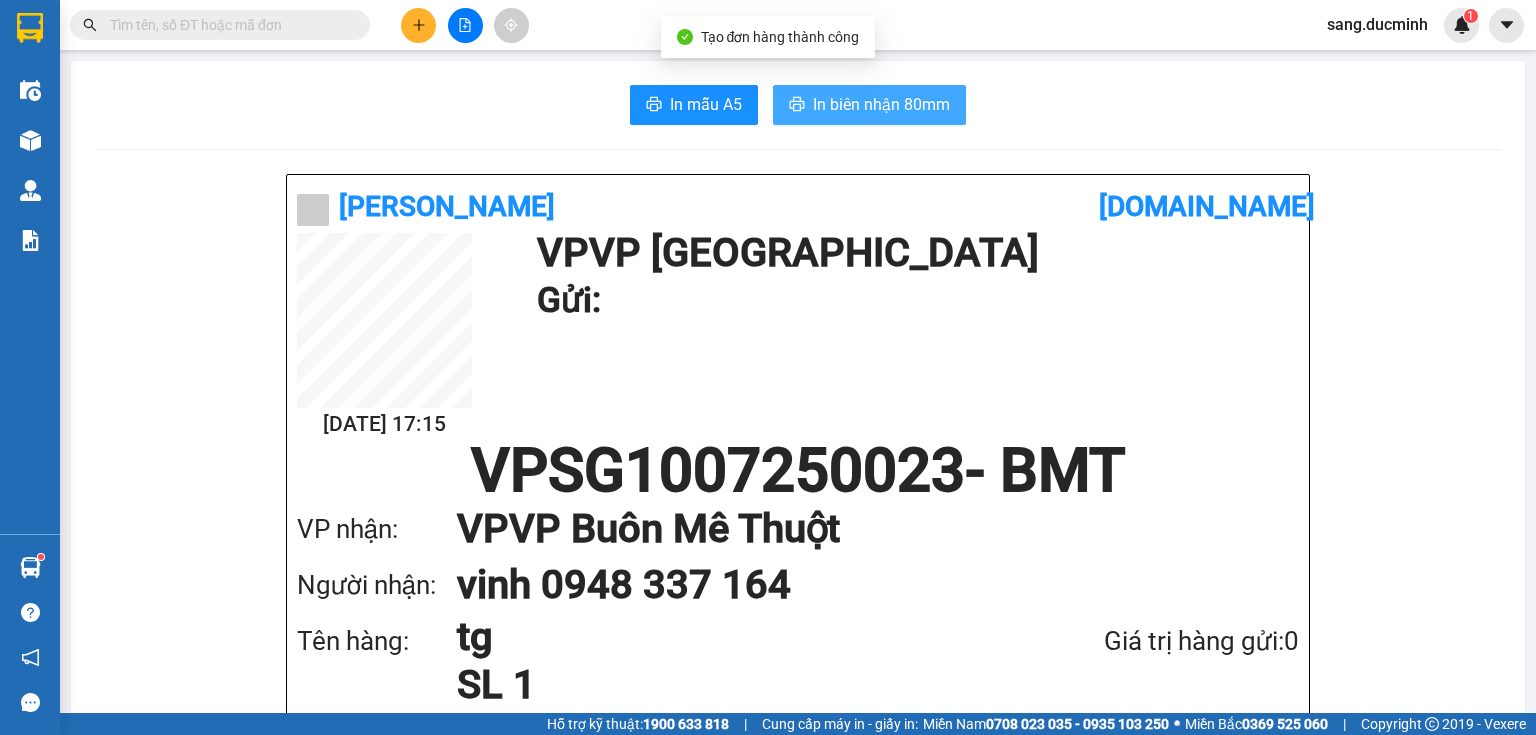 scroll, scrollTop: 0, scrollLeft: 0, axis: both 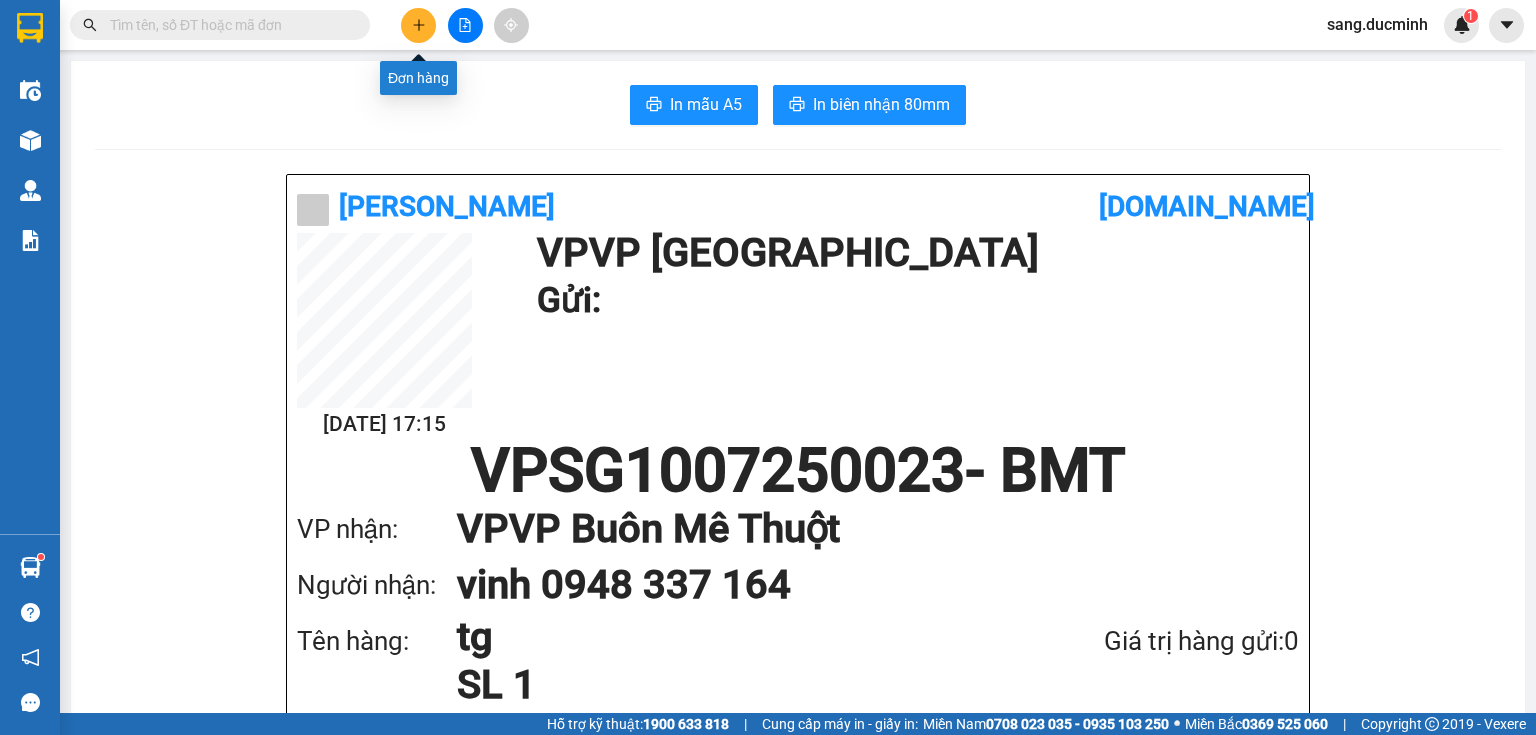 click at bounding box center (418, 25) 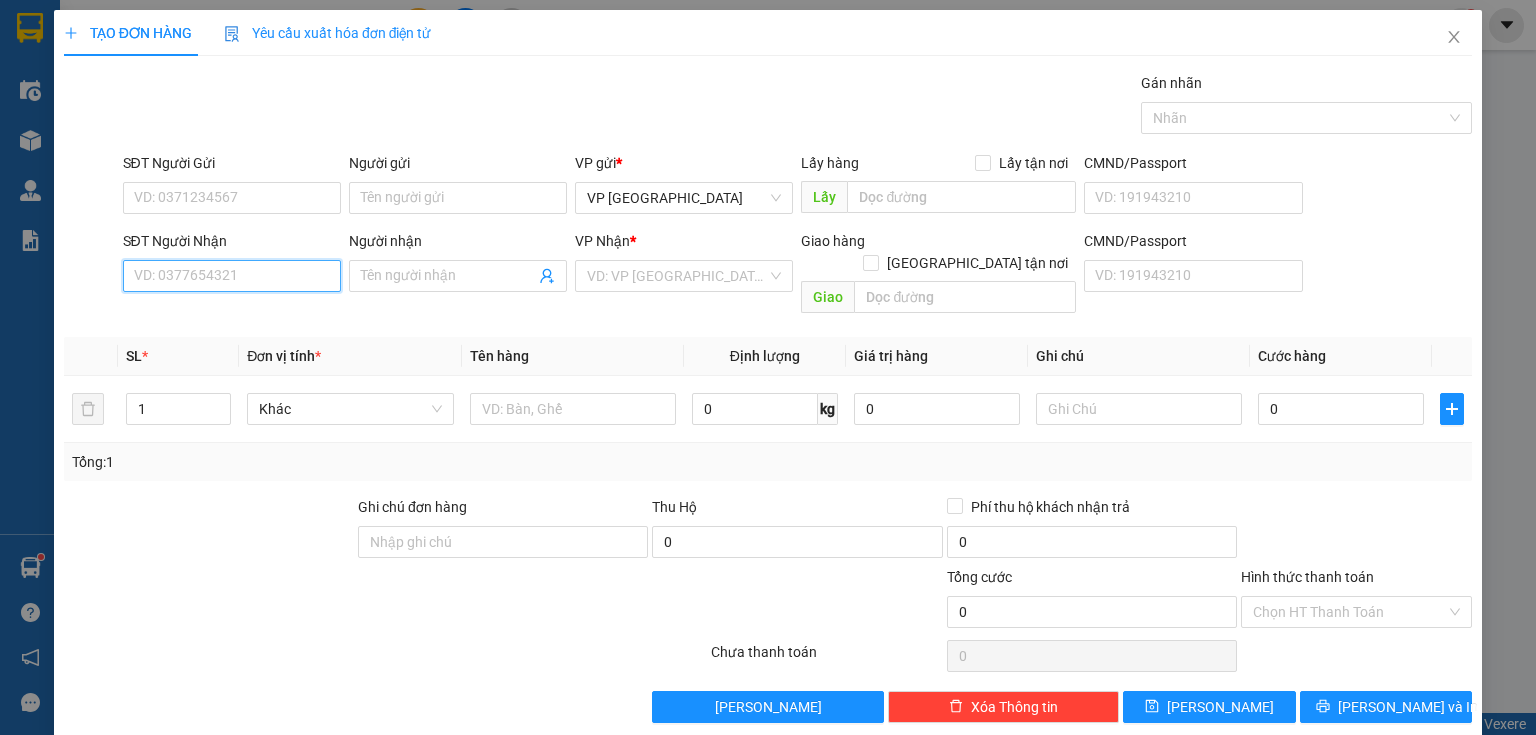 click on "SĐT Người Nhận" at bounding box center (232, 276) 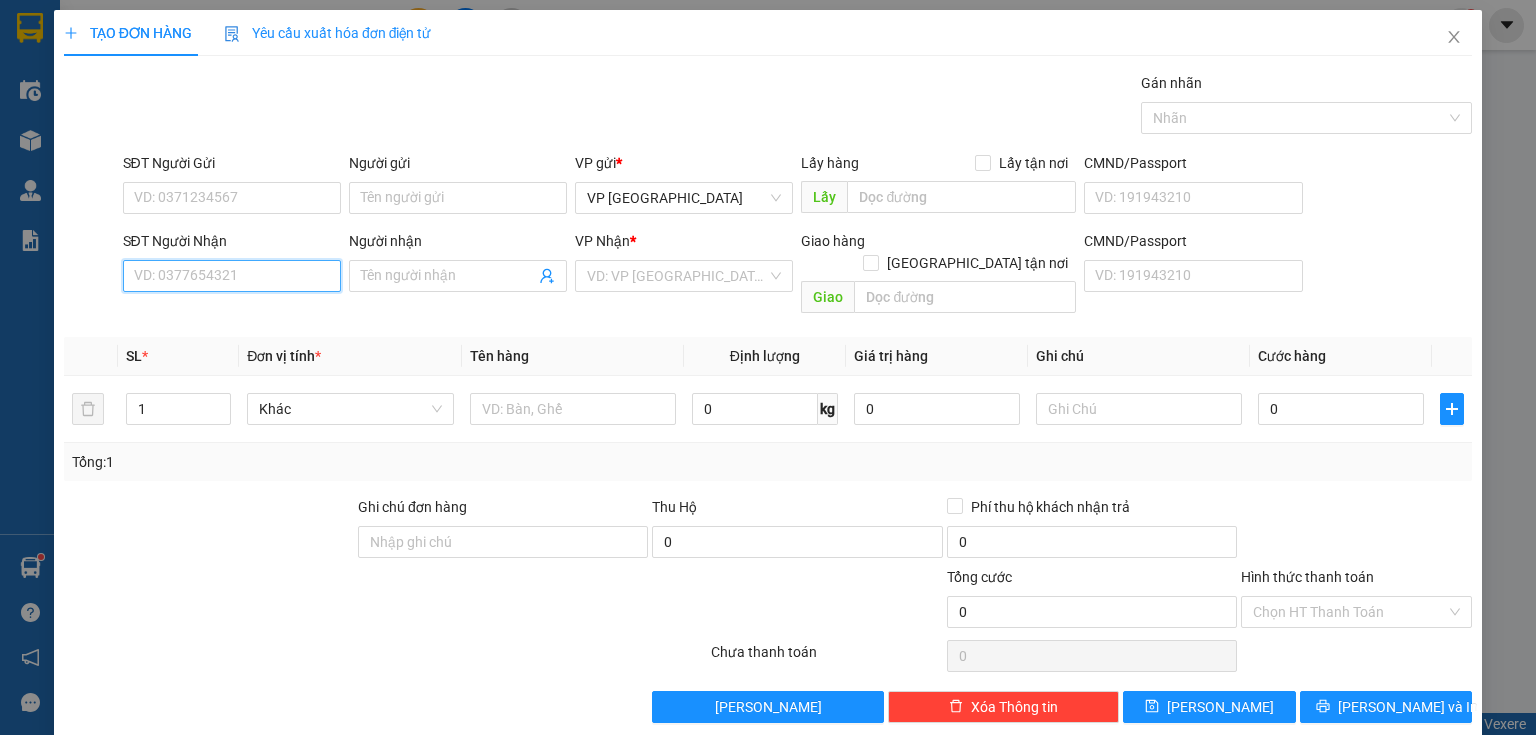 type on "0" 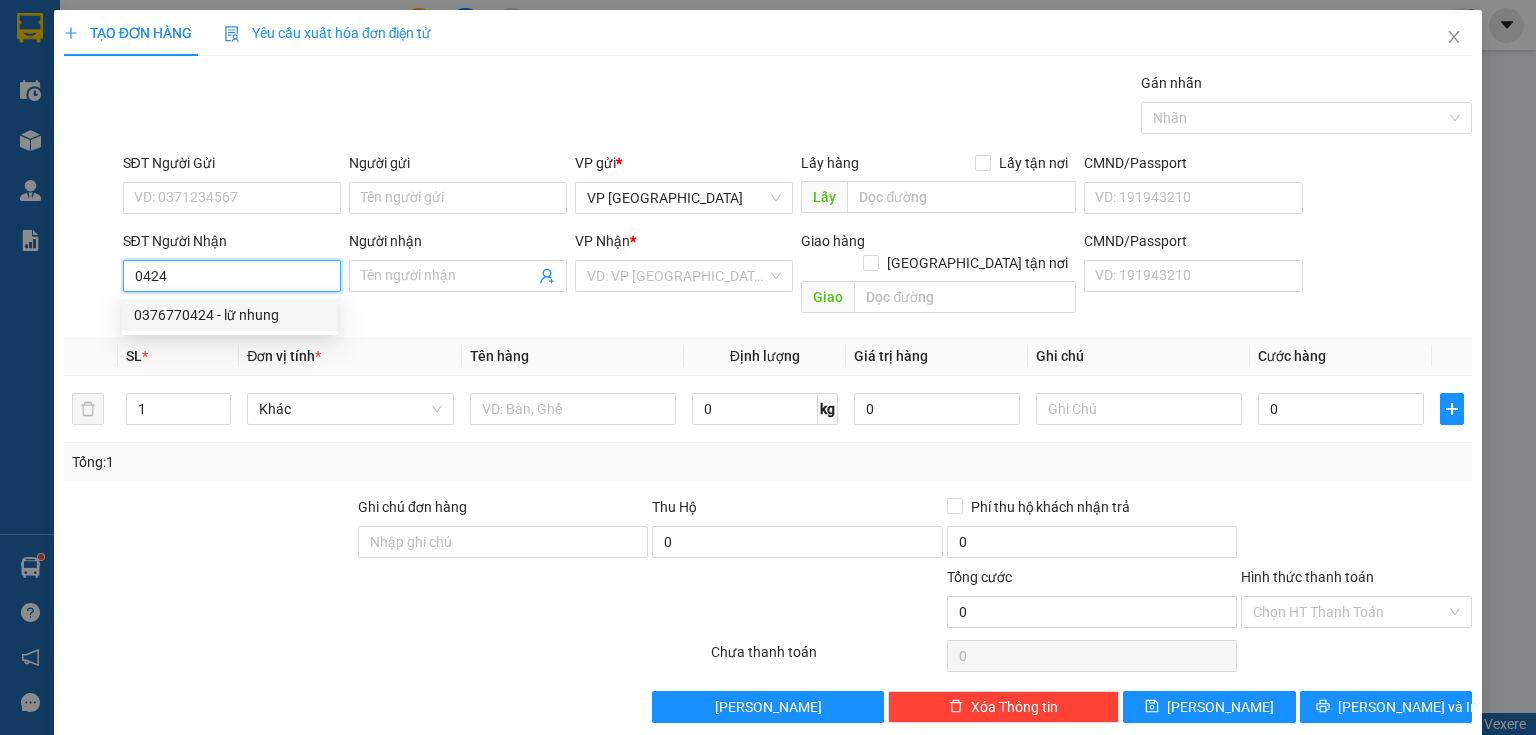 click on "0376770424 - lữ nhung" at bounding box center [230, 315] 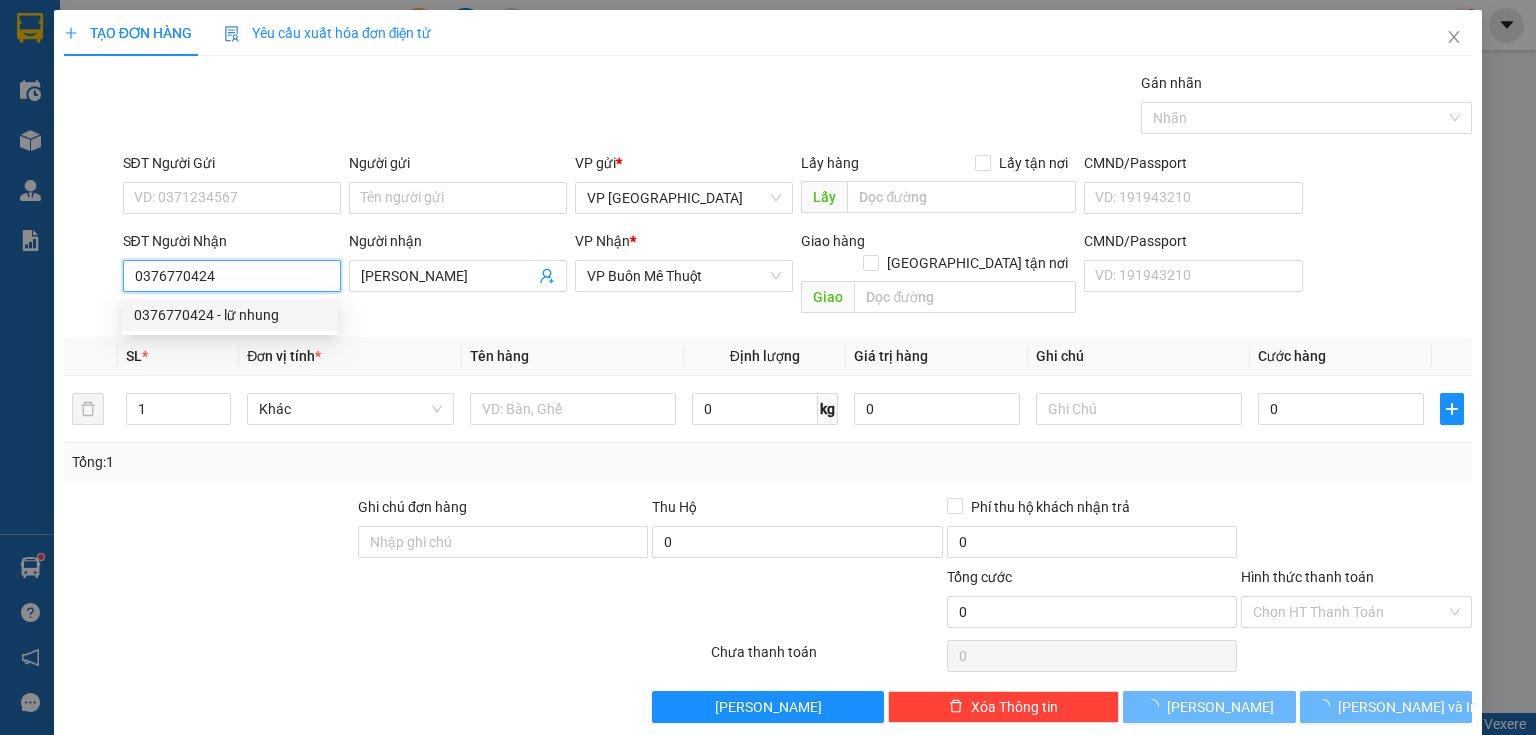 type on "40.000" 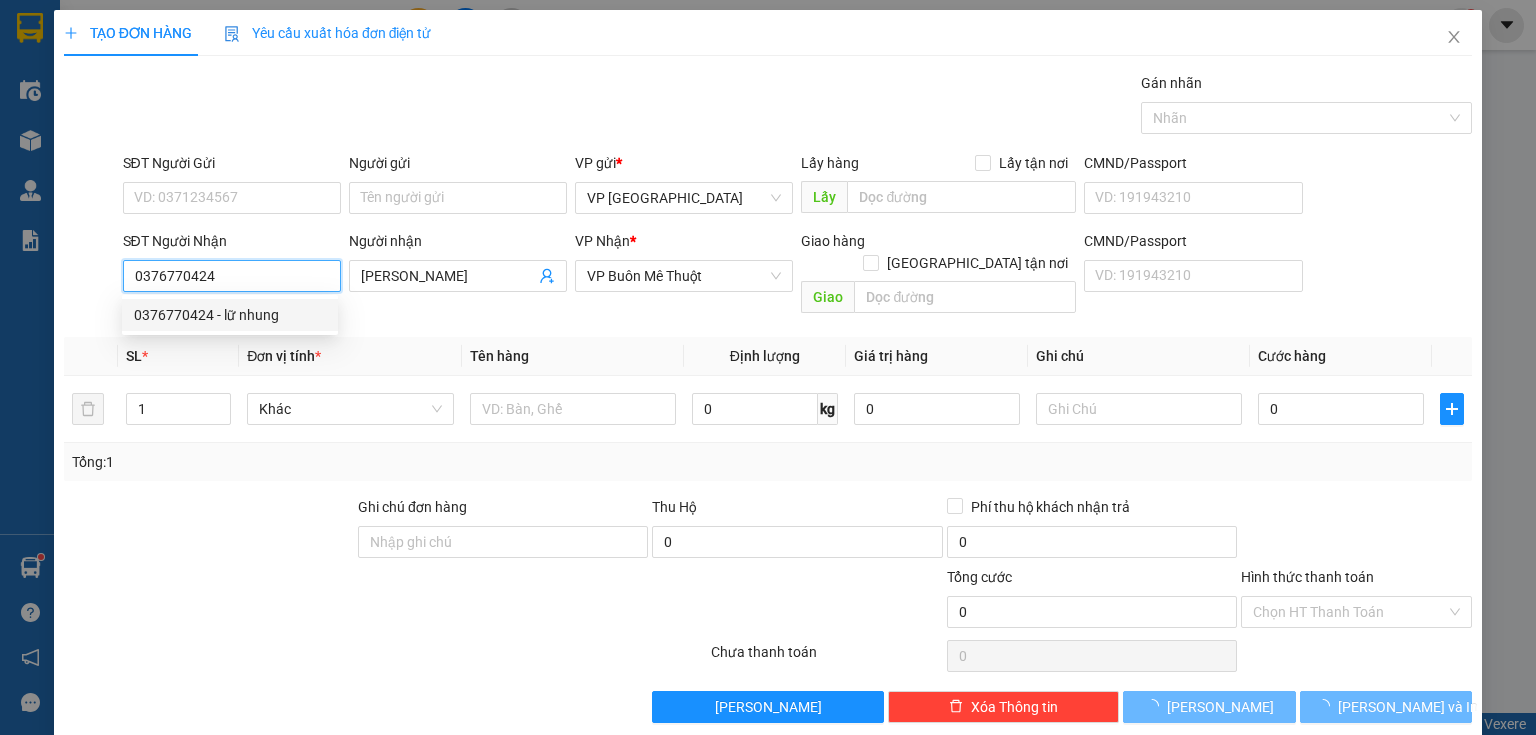 type on "40.000" 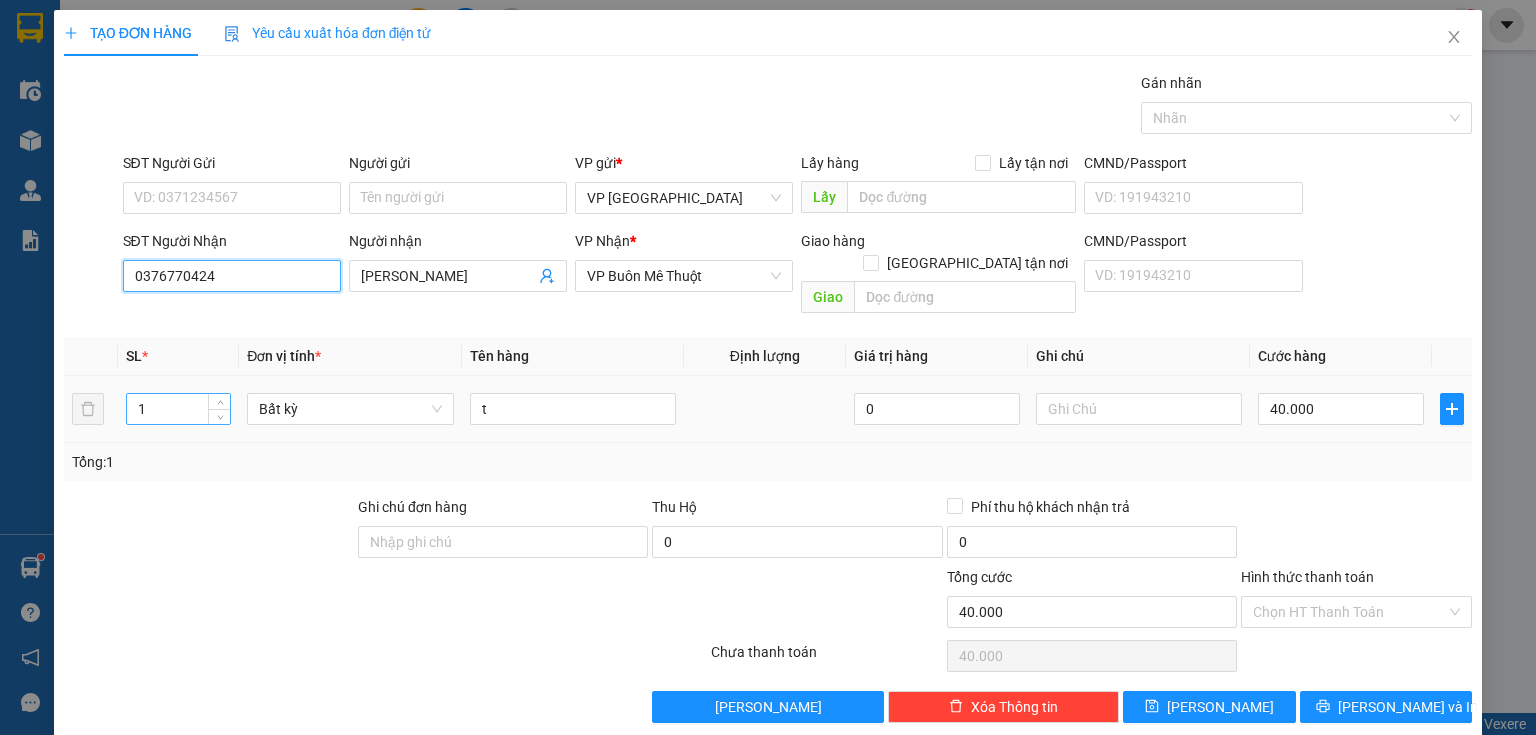 type on "0376770424" 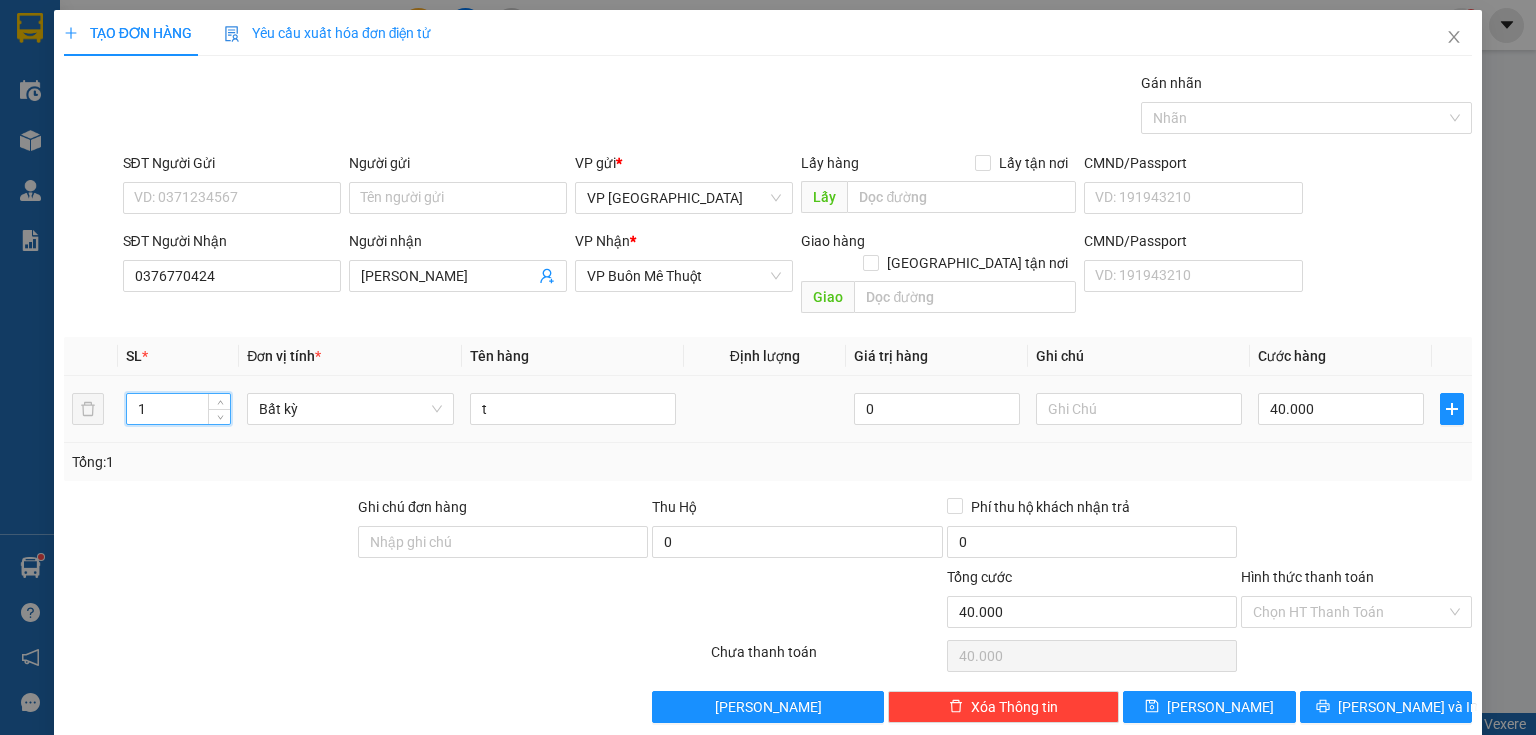 click on "1" at bounding box center [178, 409] 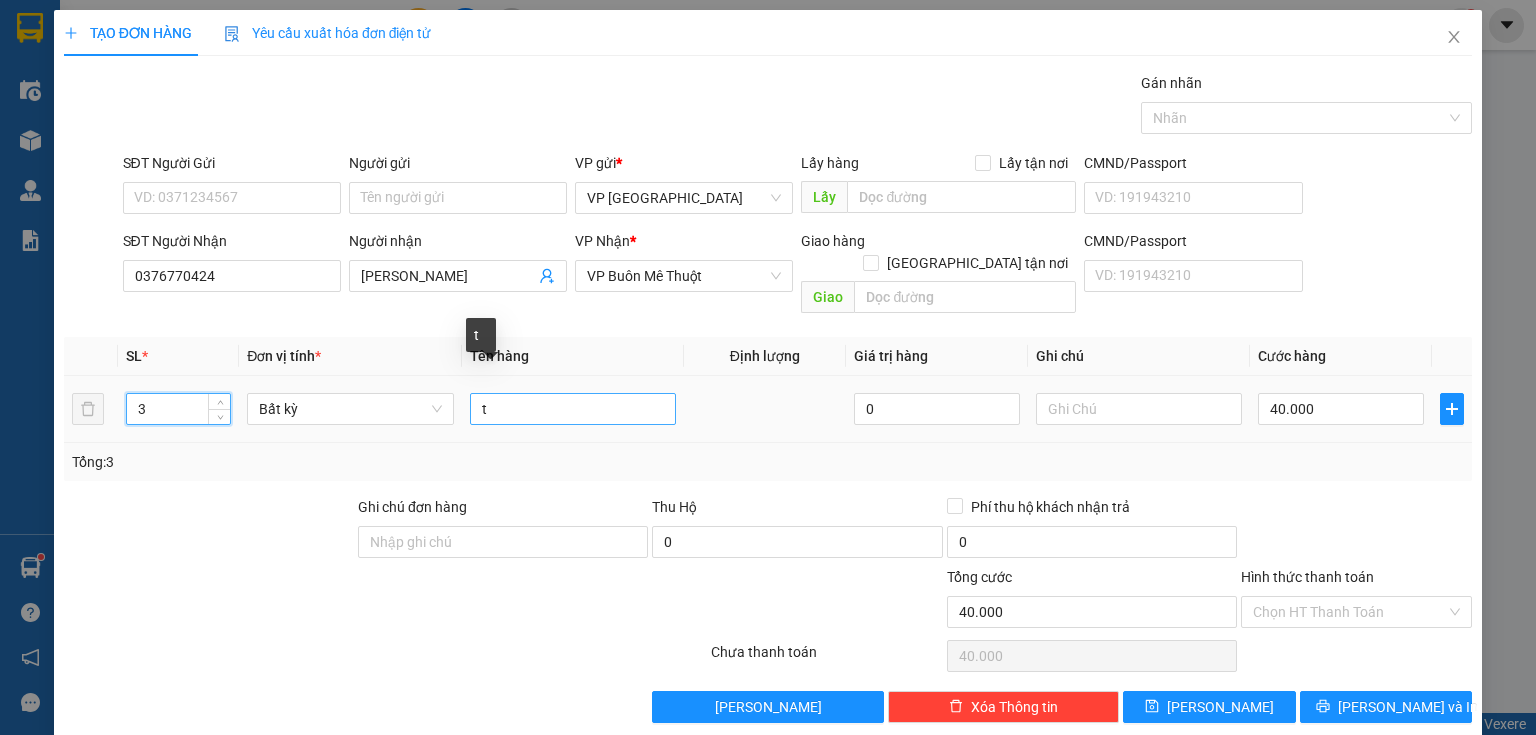 type on "3" 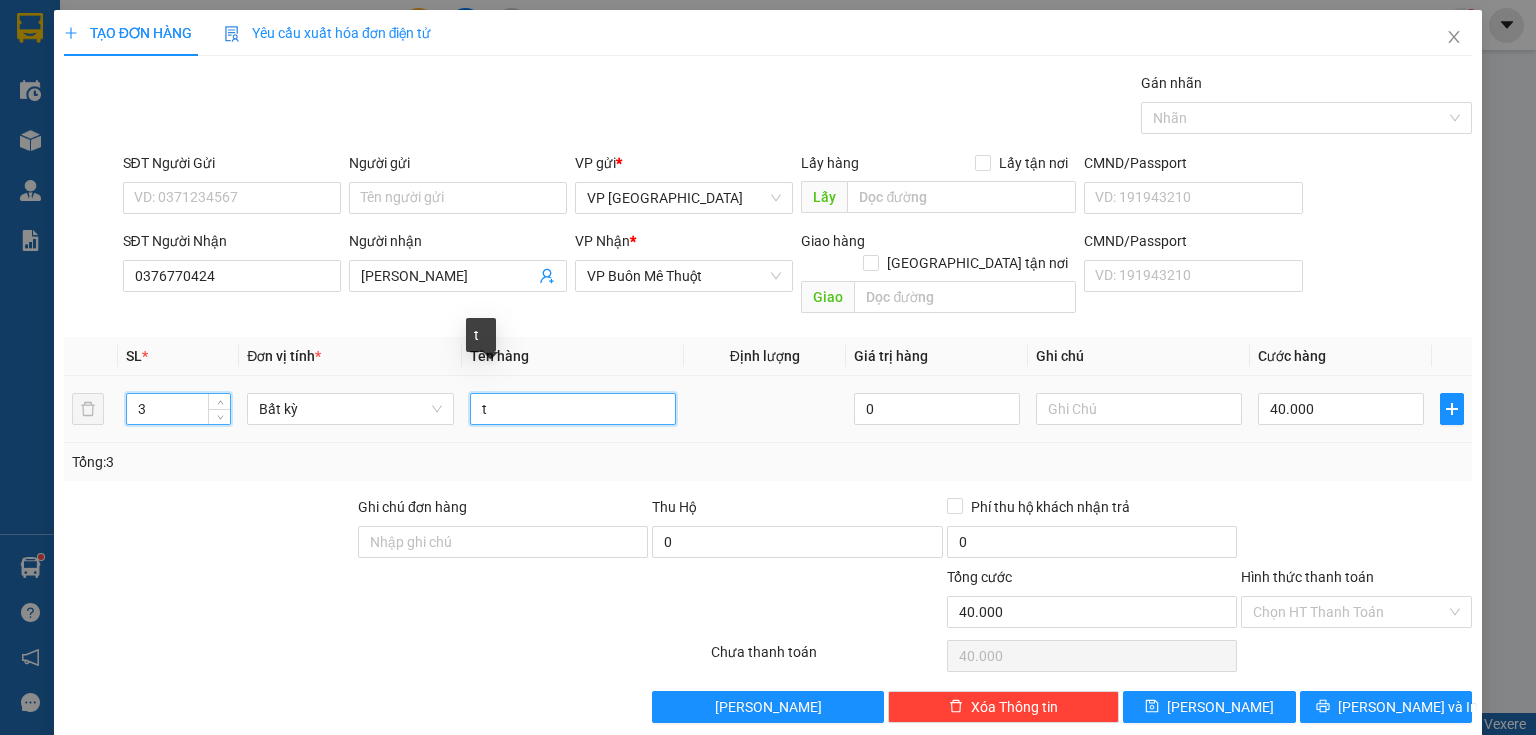 click on "t" at bounding box center (573, 409) 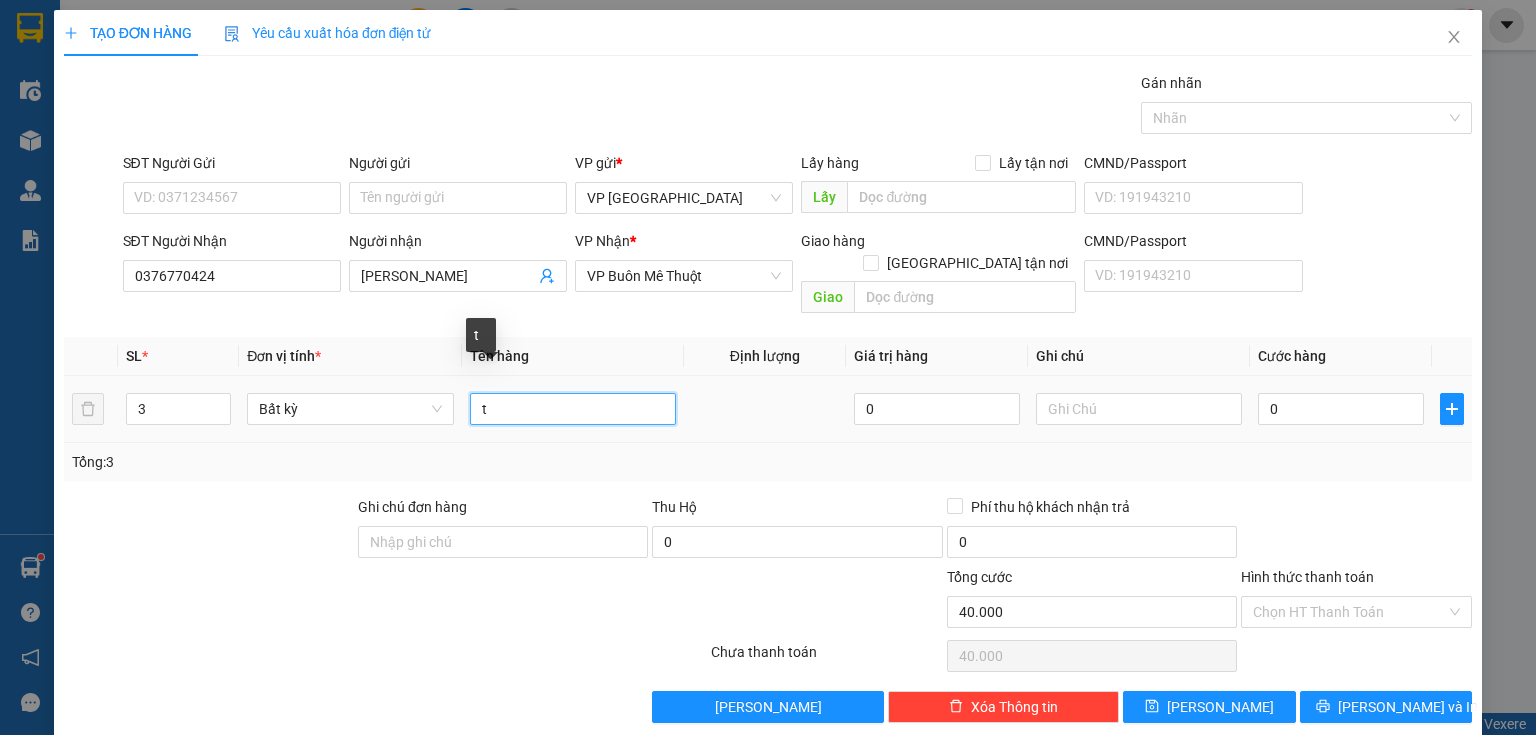 type on "0" 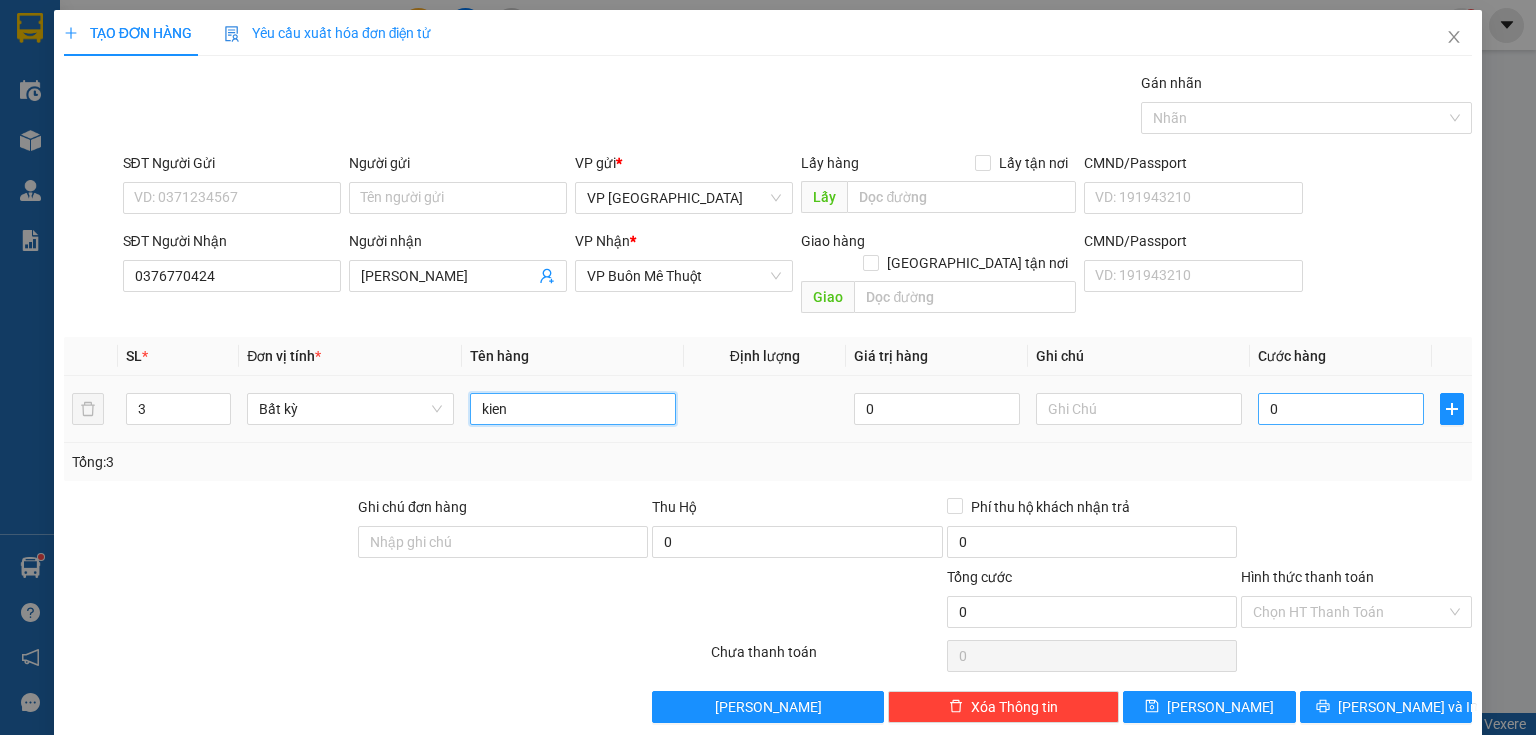 type on "kien" 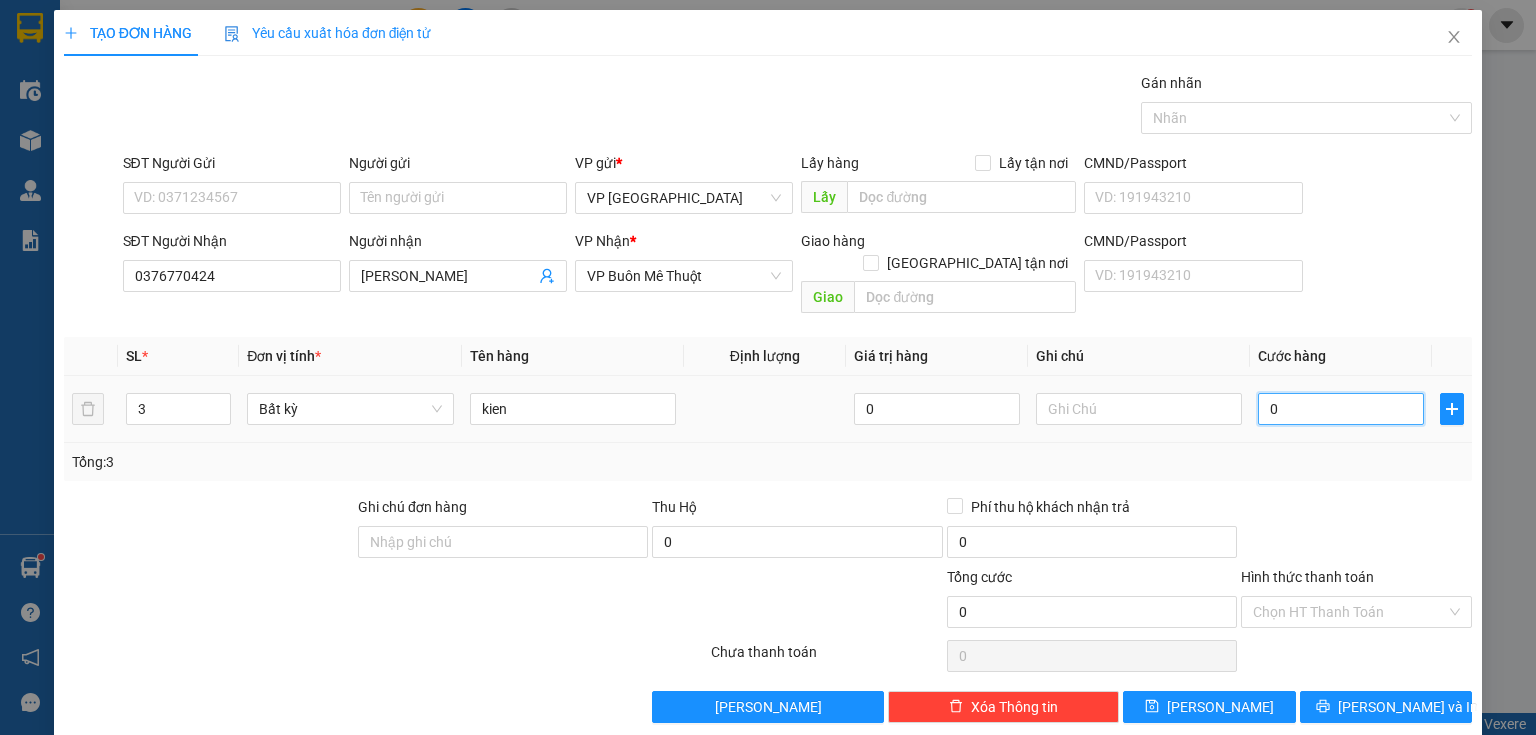 click on "0" at bounding box center [1341, 409] 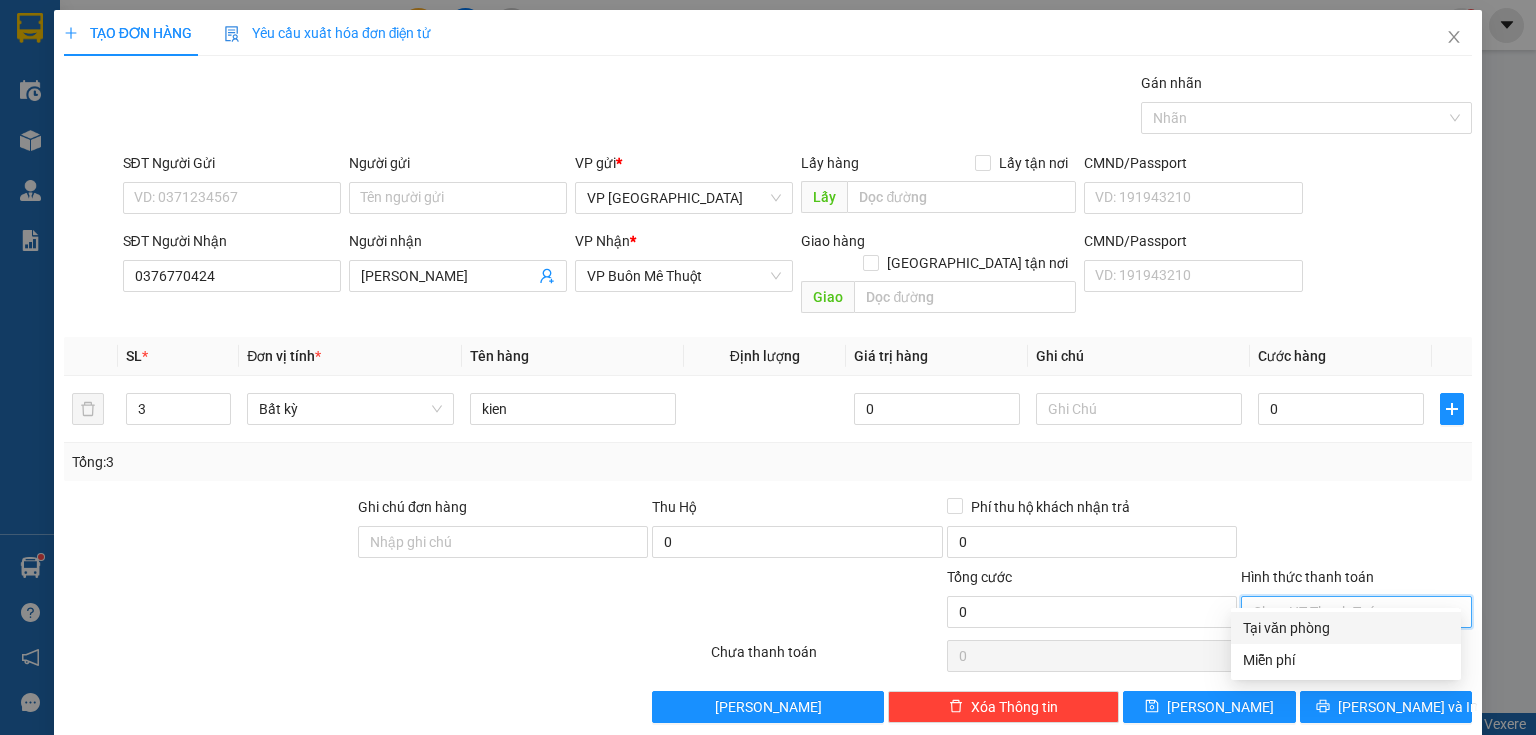 click on "Hình thức thanh toán" at bounding box center [1349, 612] 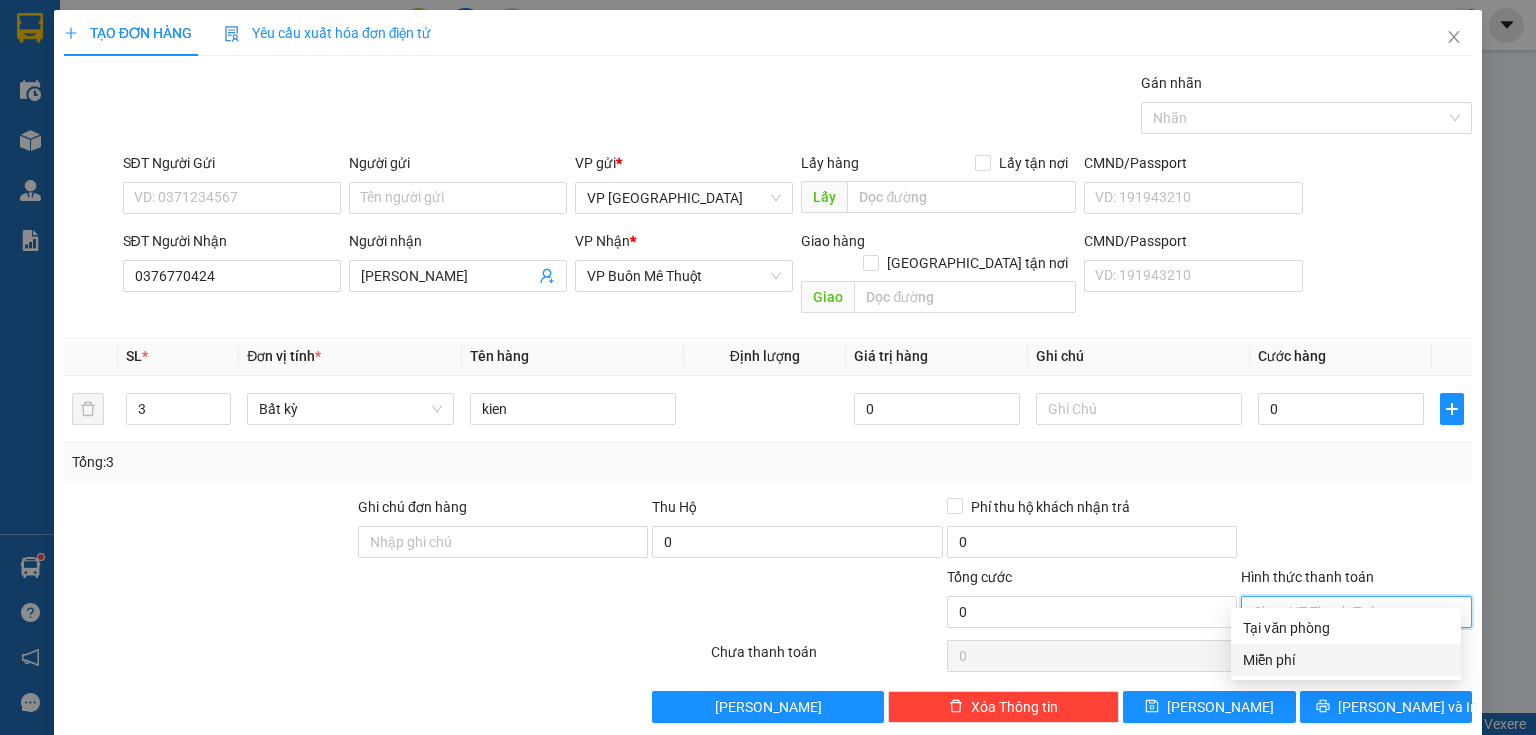 click on "Miễn phí" at bounding box center [1346, 660] 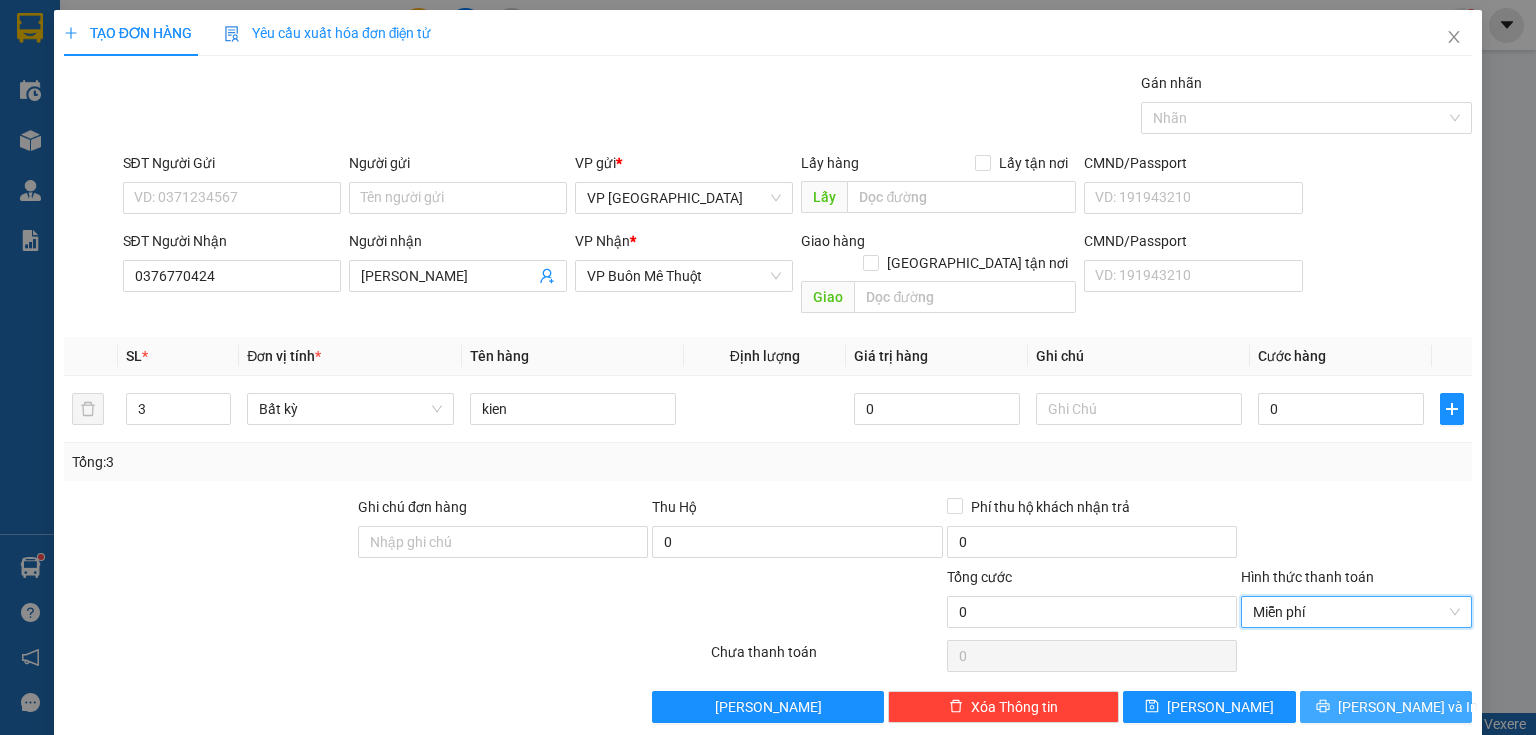 click 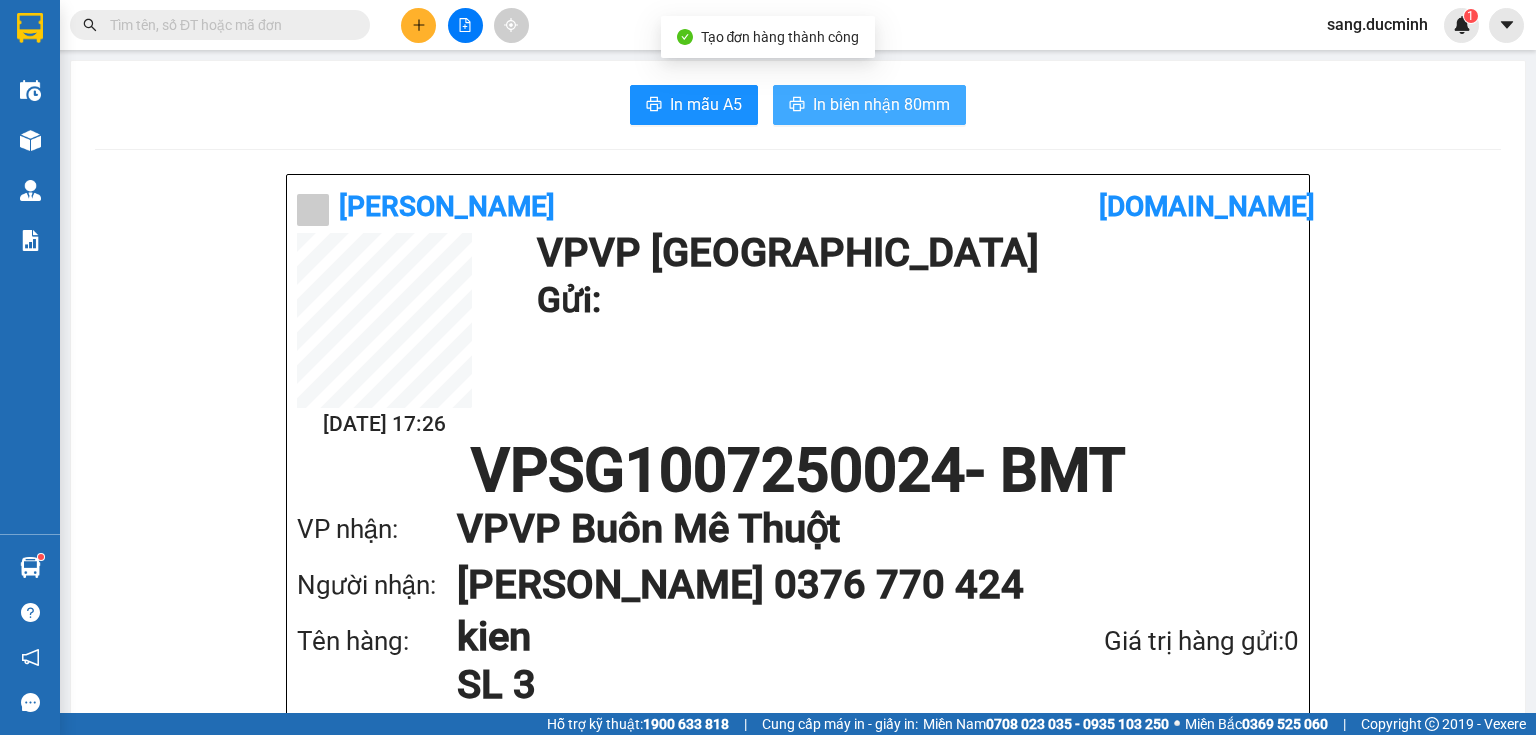click on "In biên nhận 80mm" at bounding box center [881, 104] 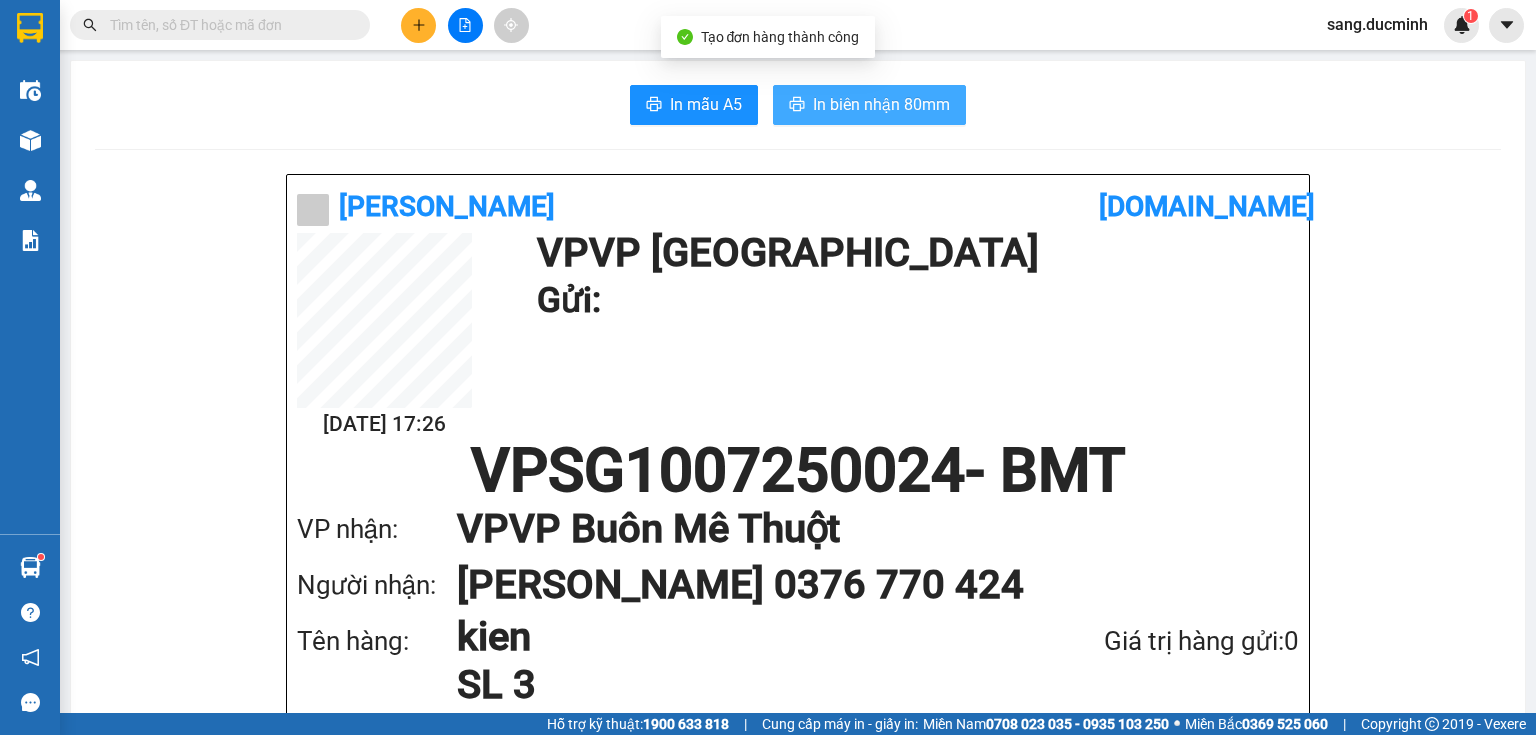 scroll, scrollTop: 0, scrollLeft: 0, axis: both 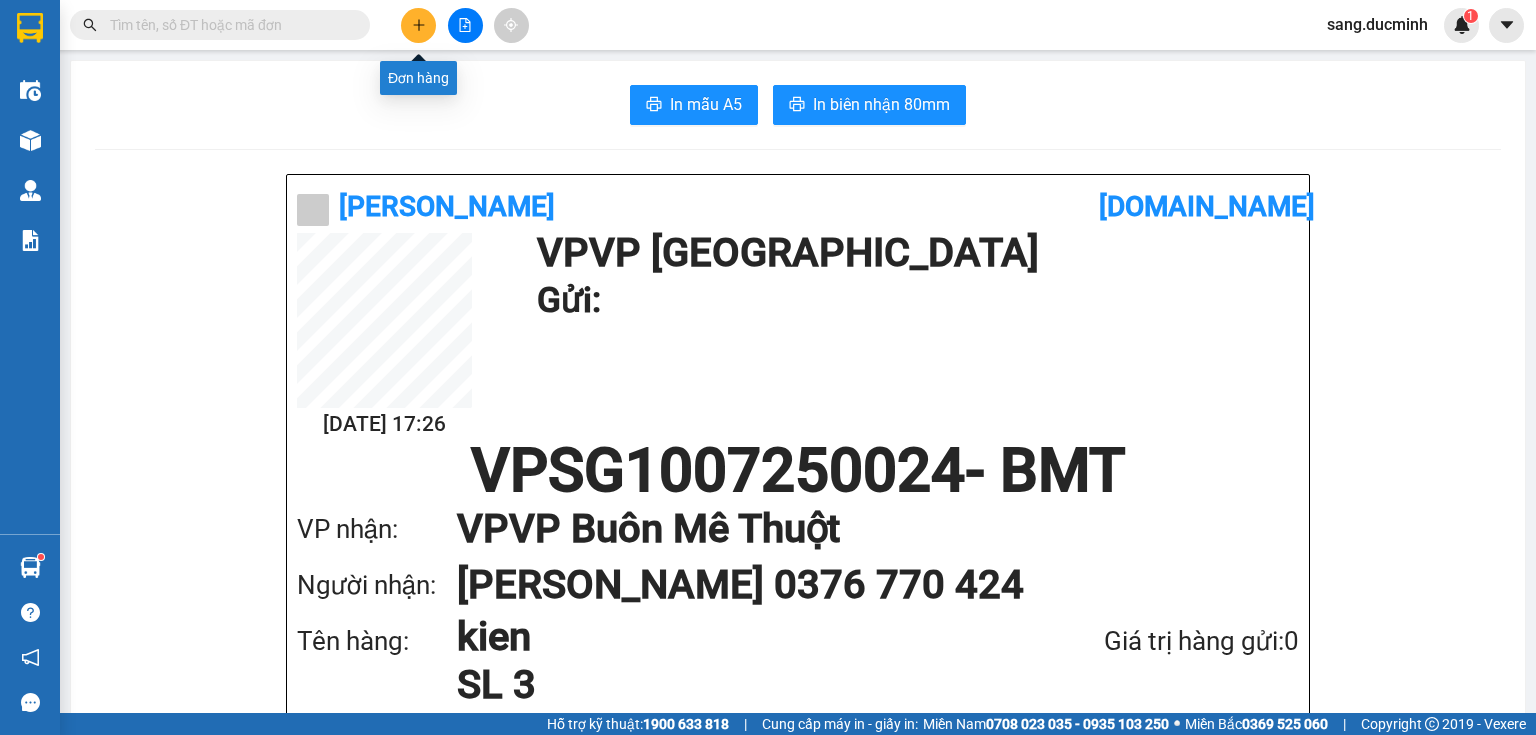 click 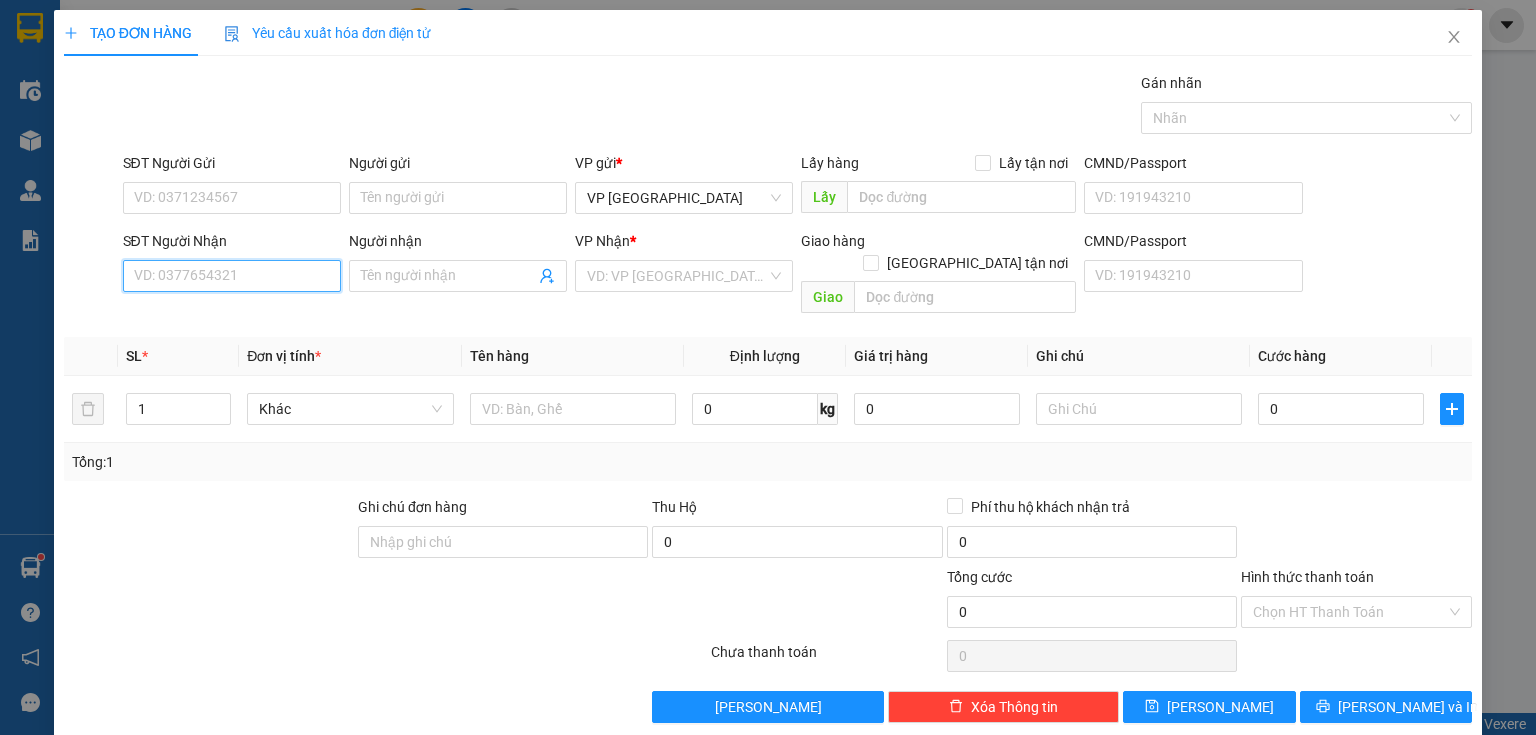click on "SĐT Người Nhận" at bounding box center [232, 276] 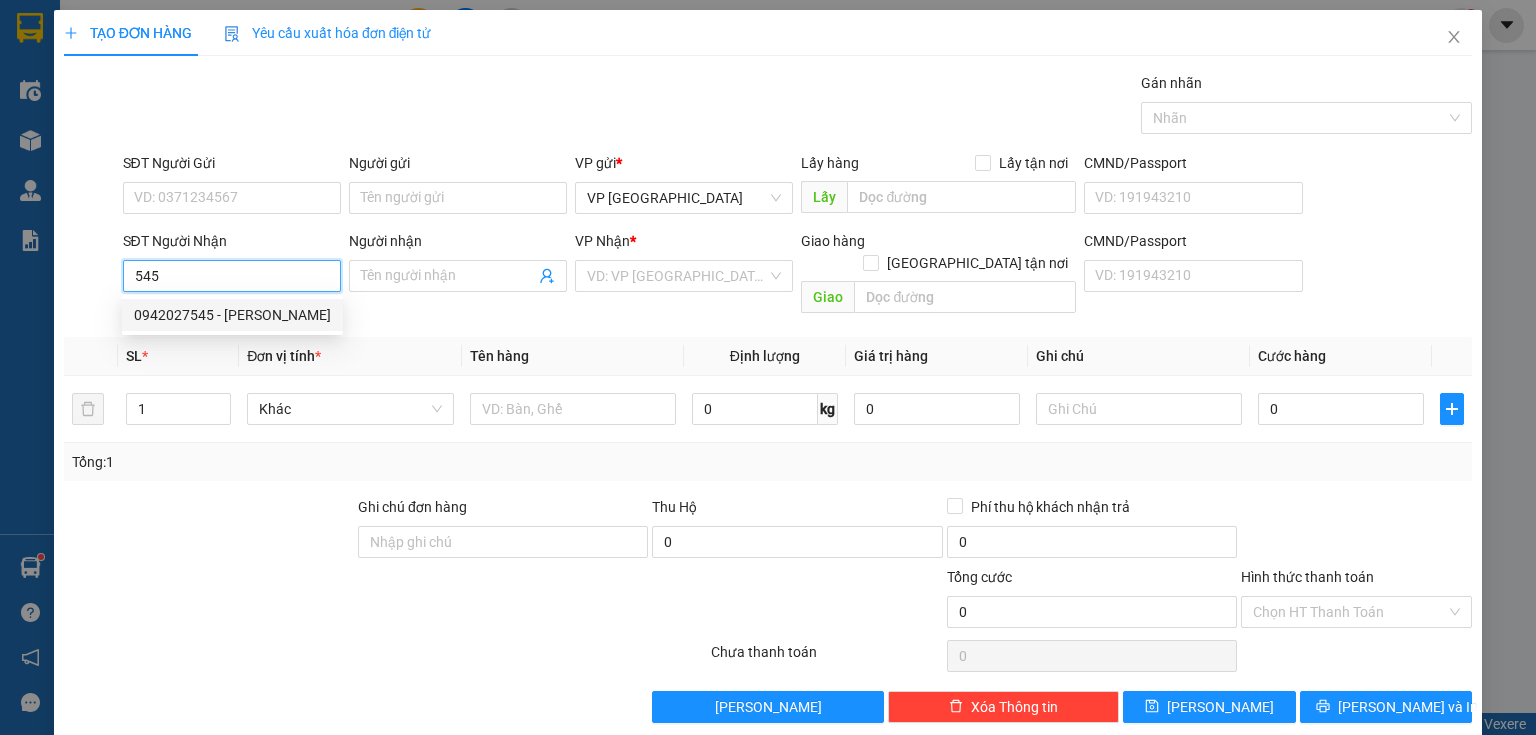 click on "0942027545 - thanh NGOC" at bounding box center (232, 315) 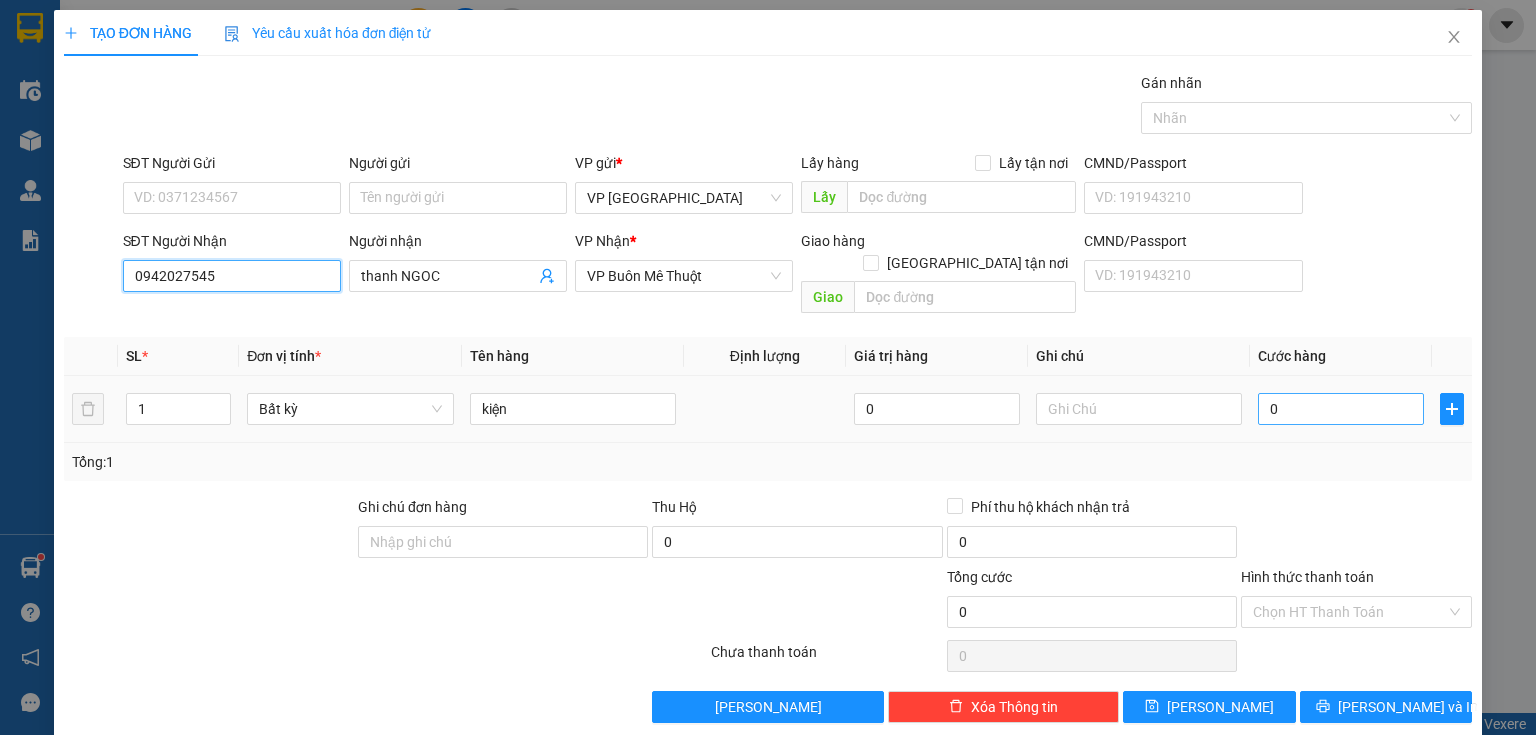 type on "0942027545" 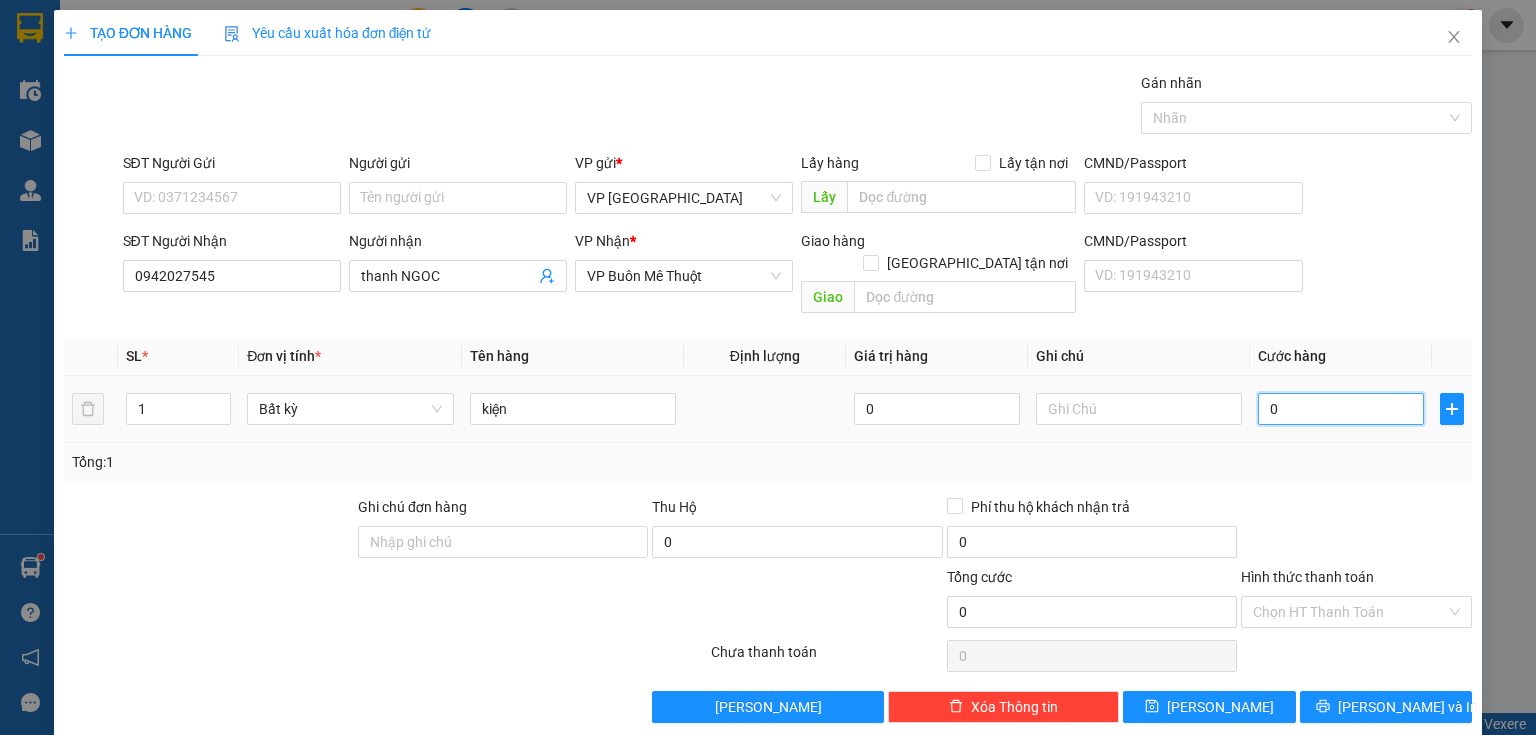 click on "0" at bounding box center (1341, 409) 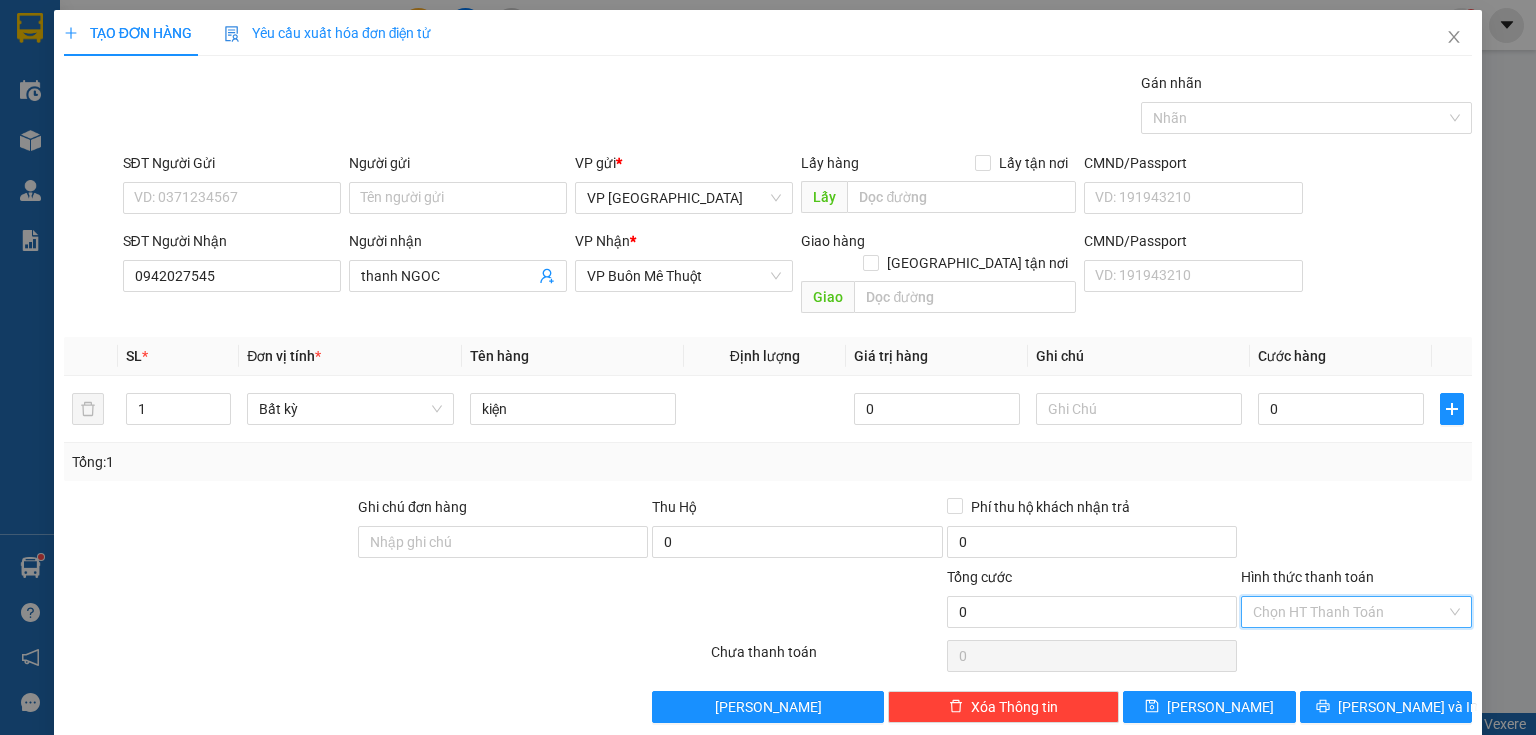 click on "Hình thức thanh toán" at bounding box center (1349, 612) 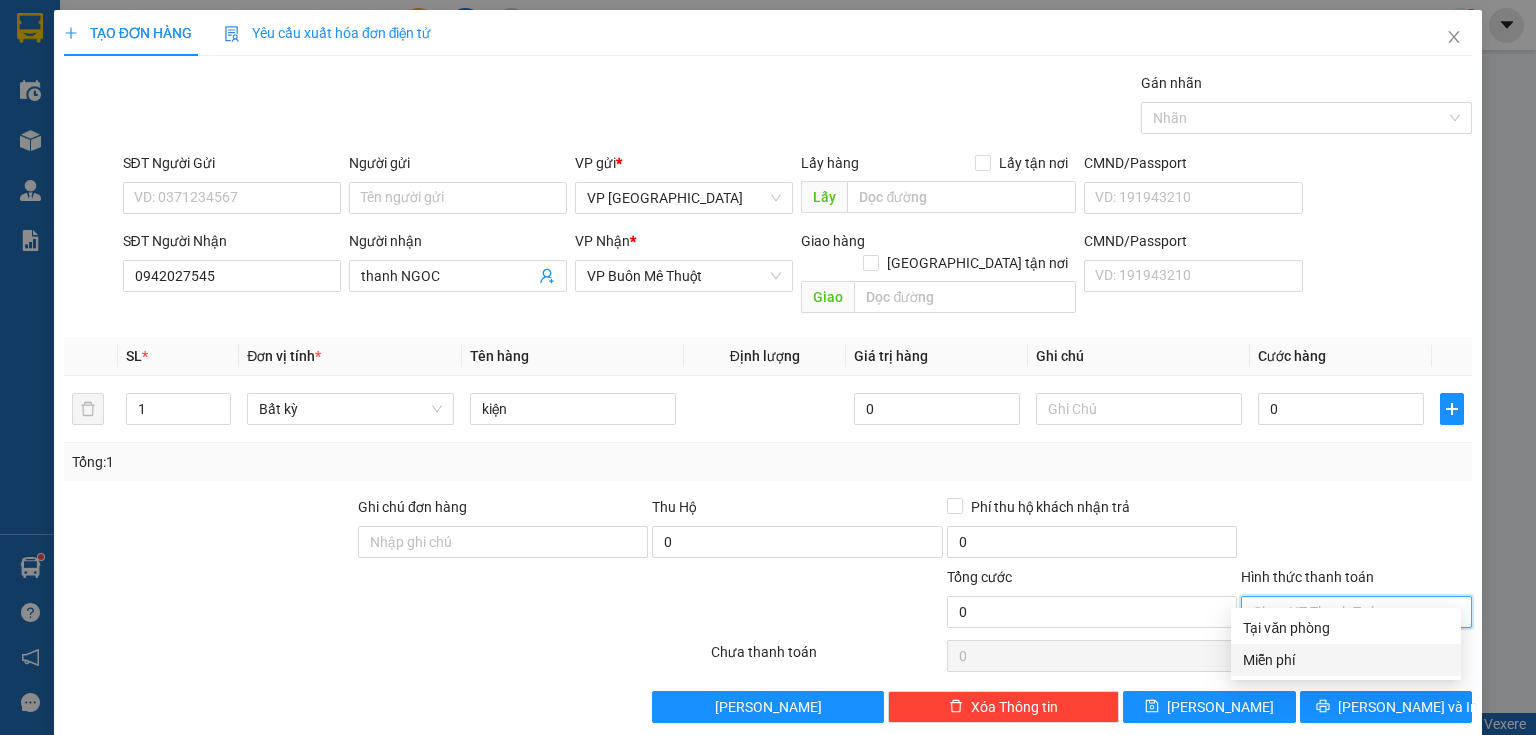 click on "Miễn phí" at bounding box center [1346, 660] 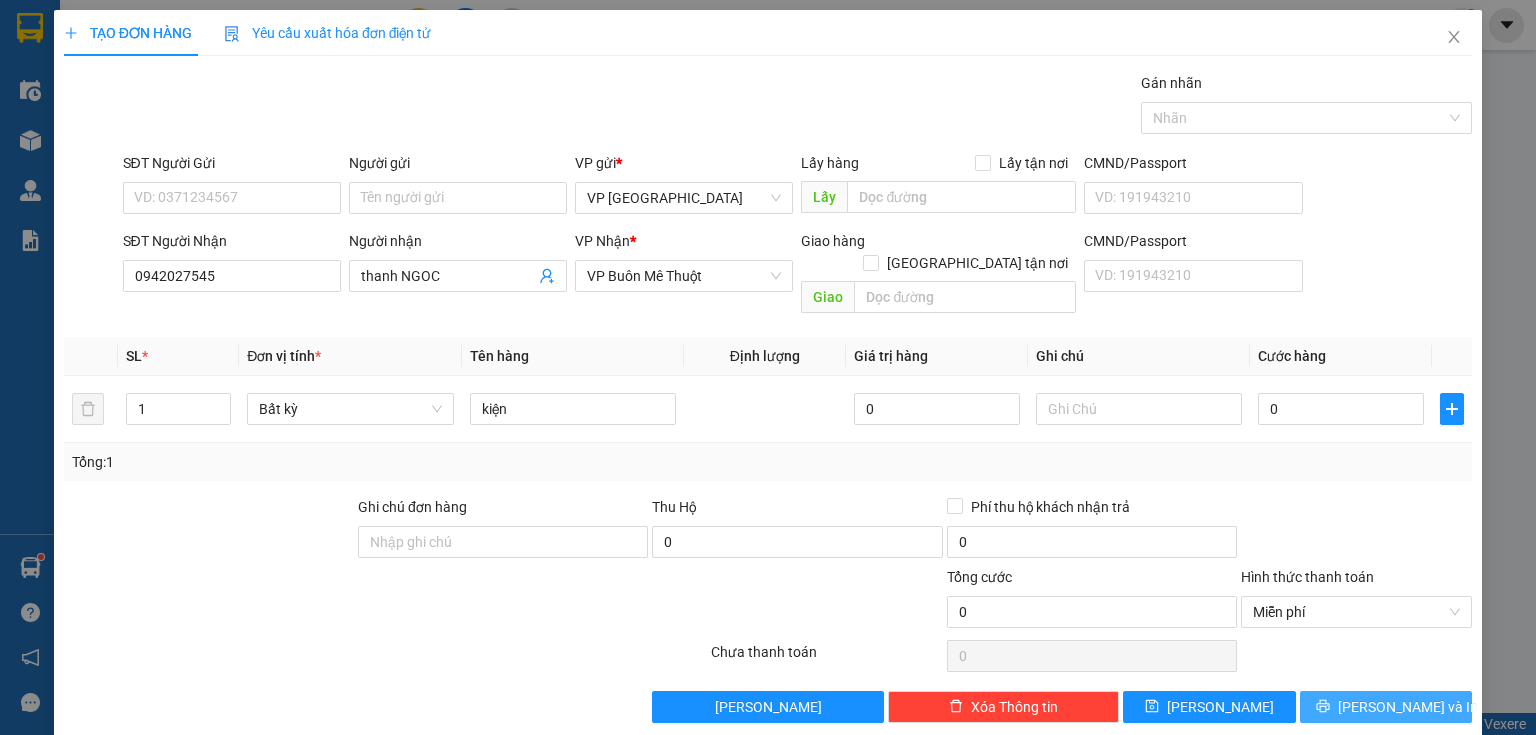 click on "[PERSON_NAME] và In" at bounding box center [1408, 707] 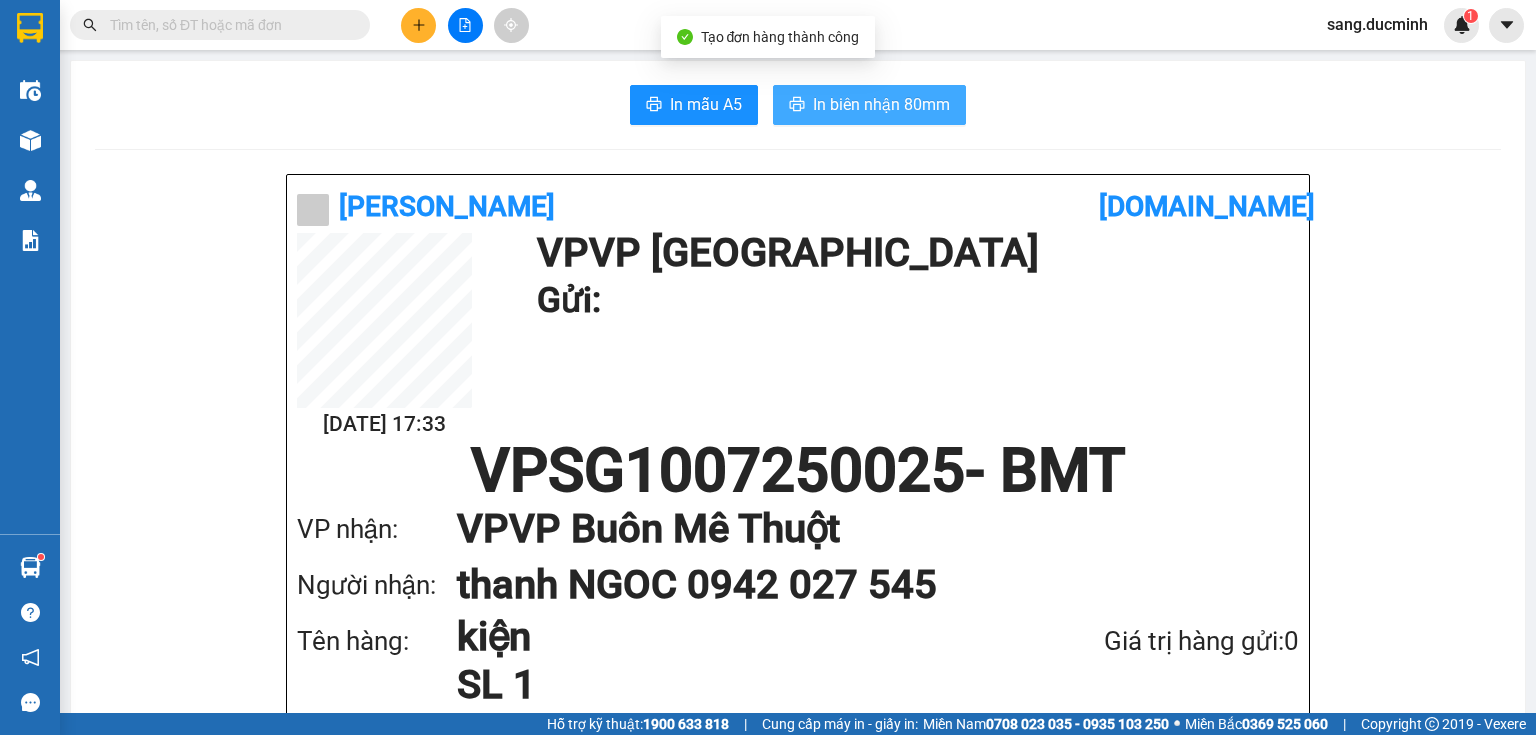 click on "In biên nhận 80mm" at bounding box center [881, 104] 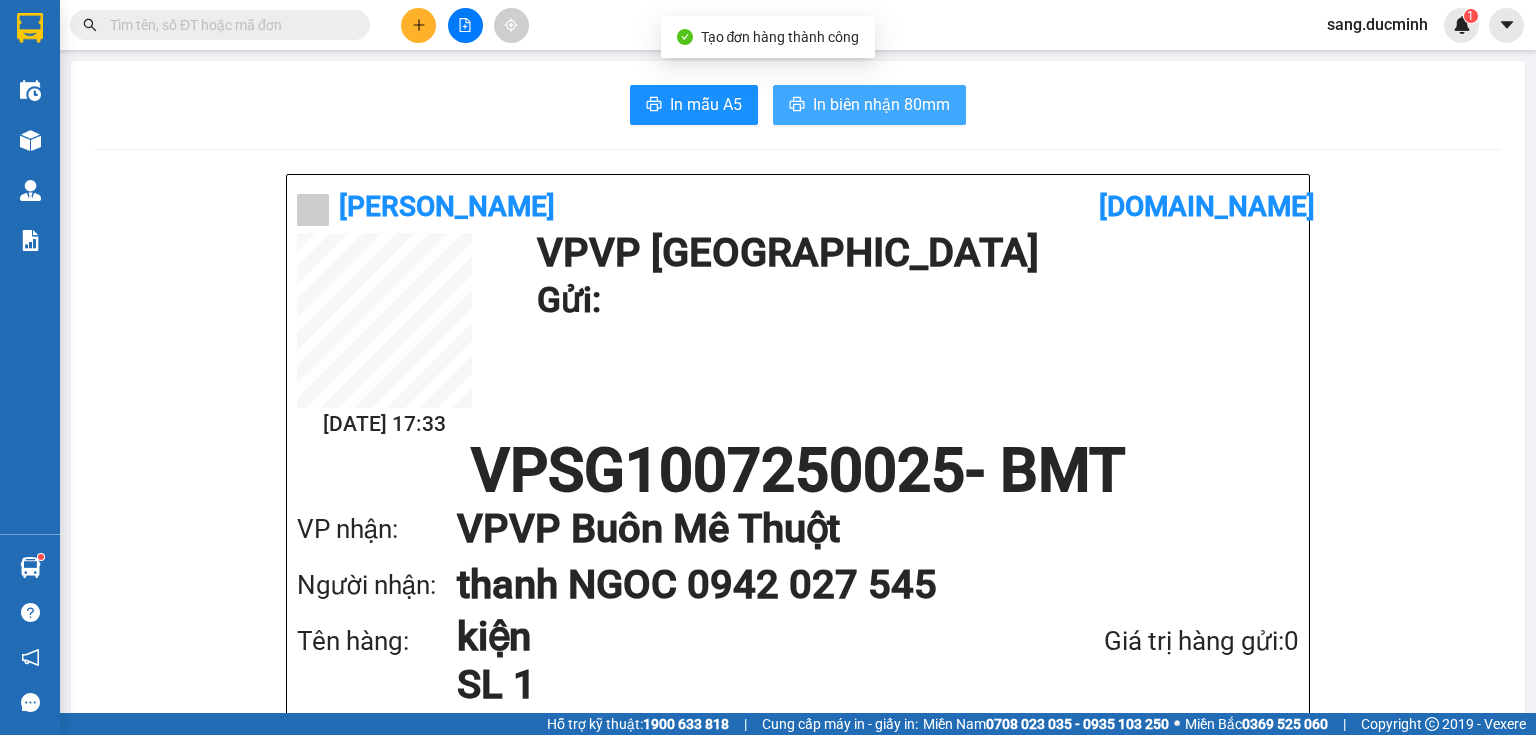 scroll, scrollTop: 0, scrollLeft: 0, axis: both 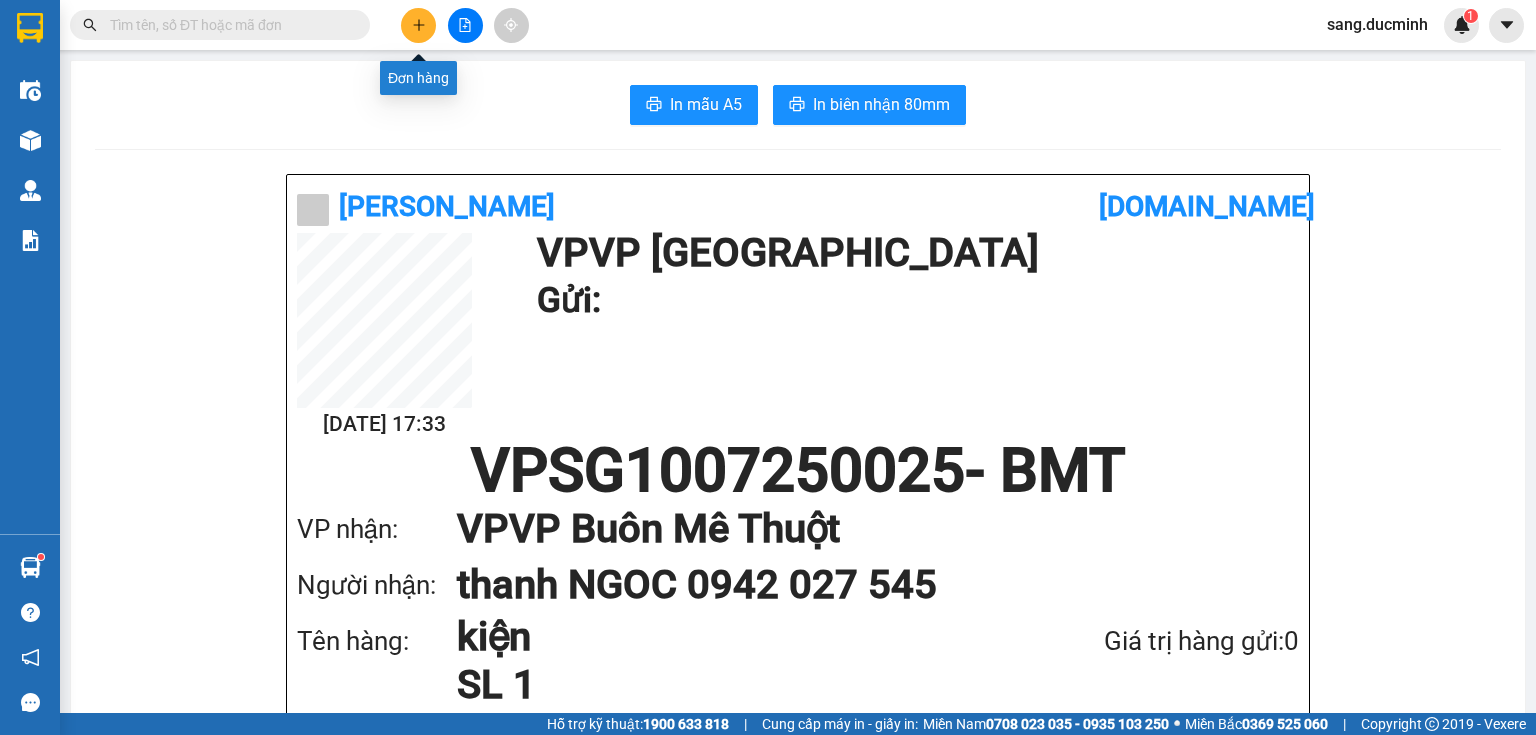 click at bounding box center [418, 25] 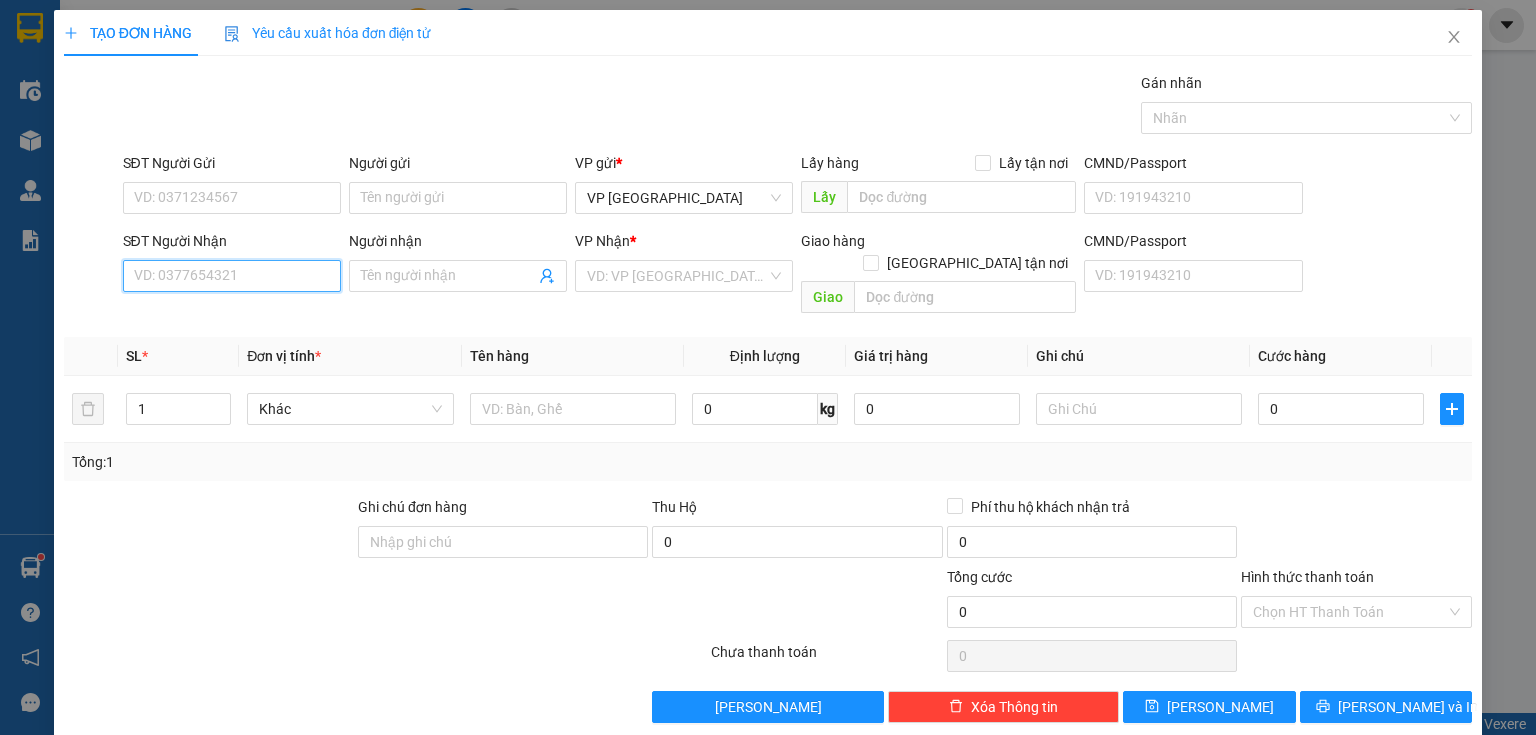 click on "SĐT Người Nhận" at bounding box center [232, 276] 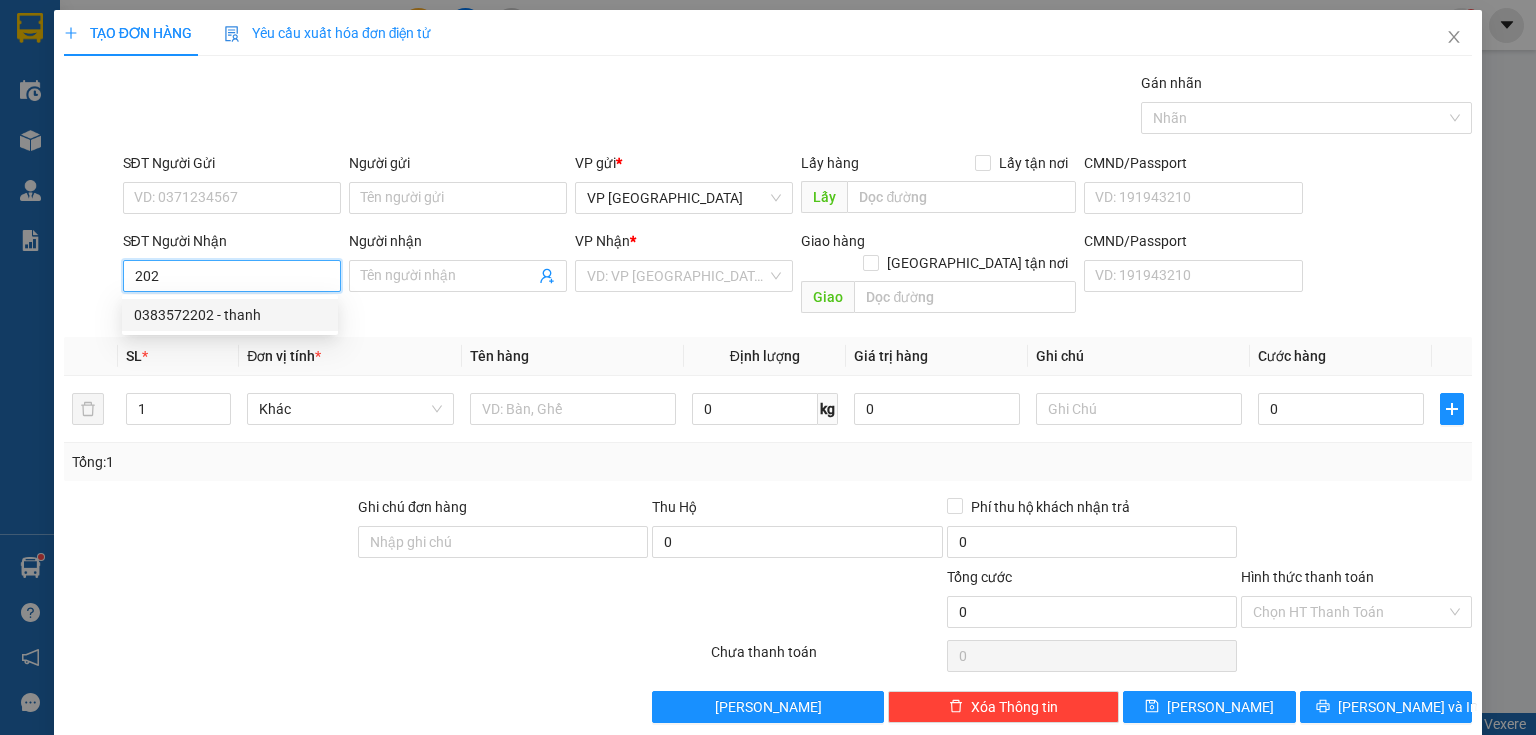 click on "0383572202 - thanh" at bounding box center (230, 315) 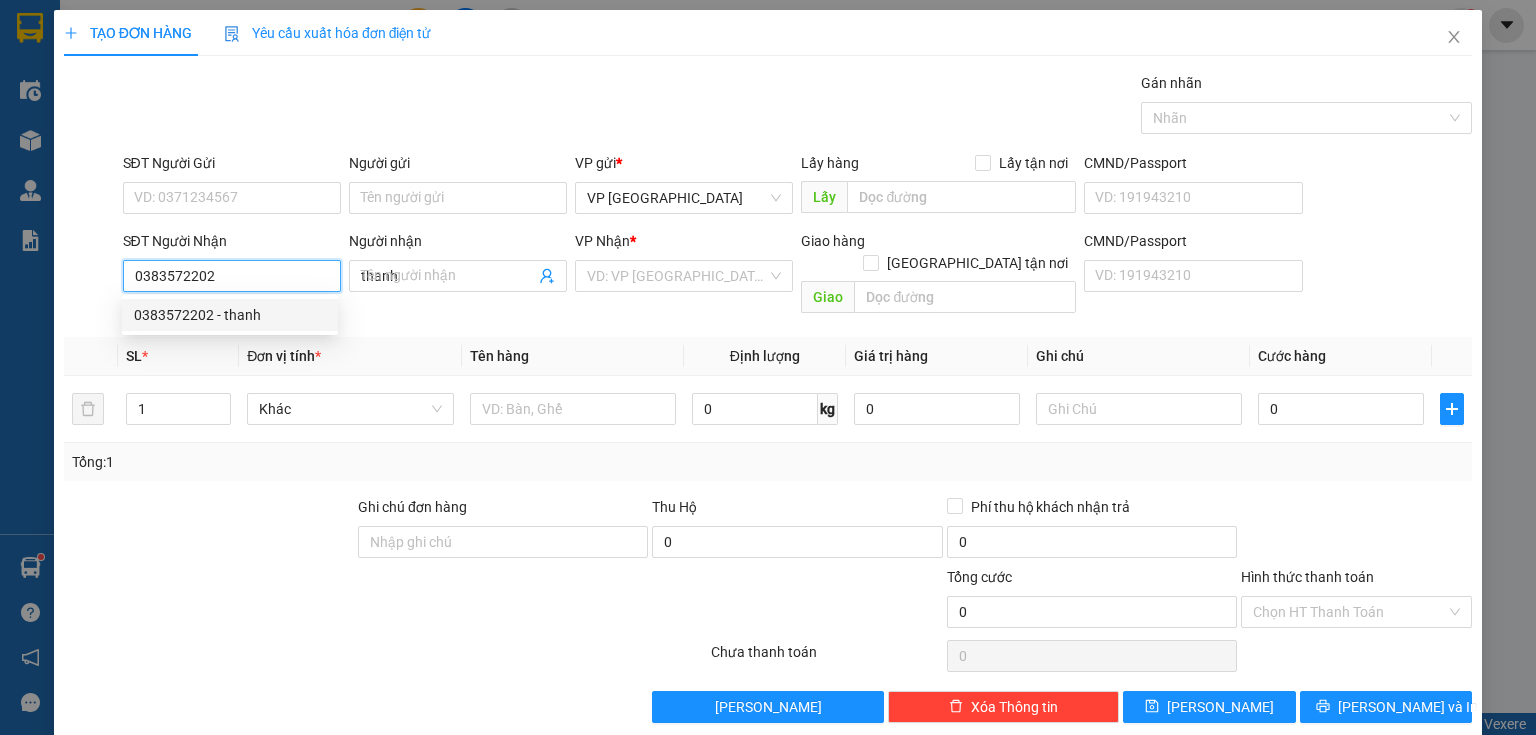 type on "30.000" 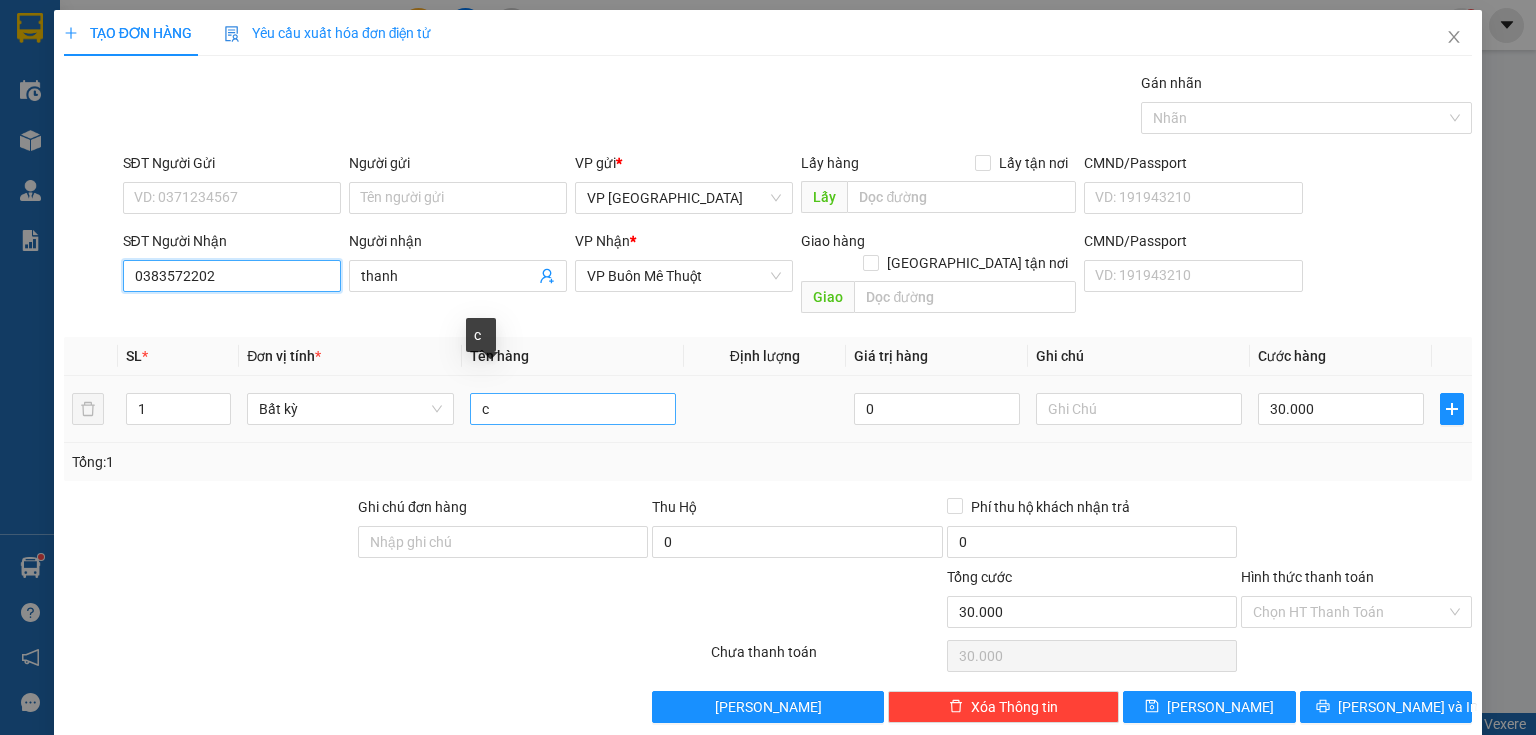 type on "0383572202" 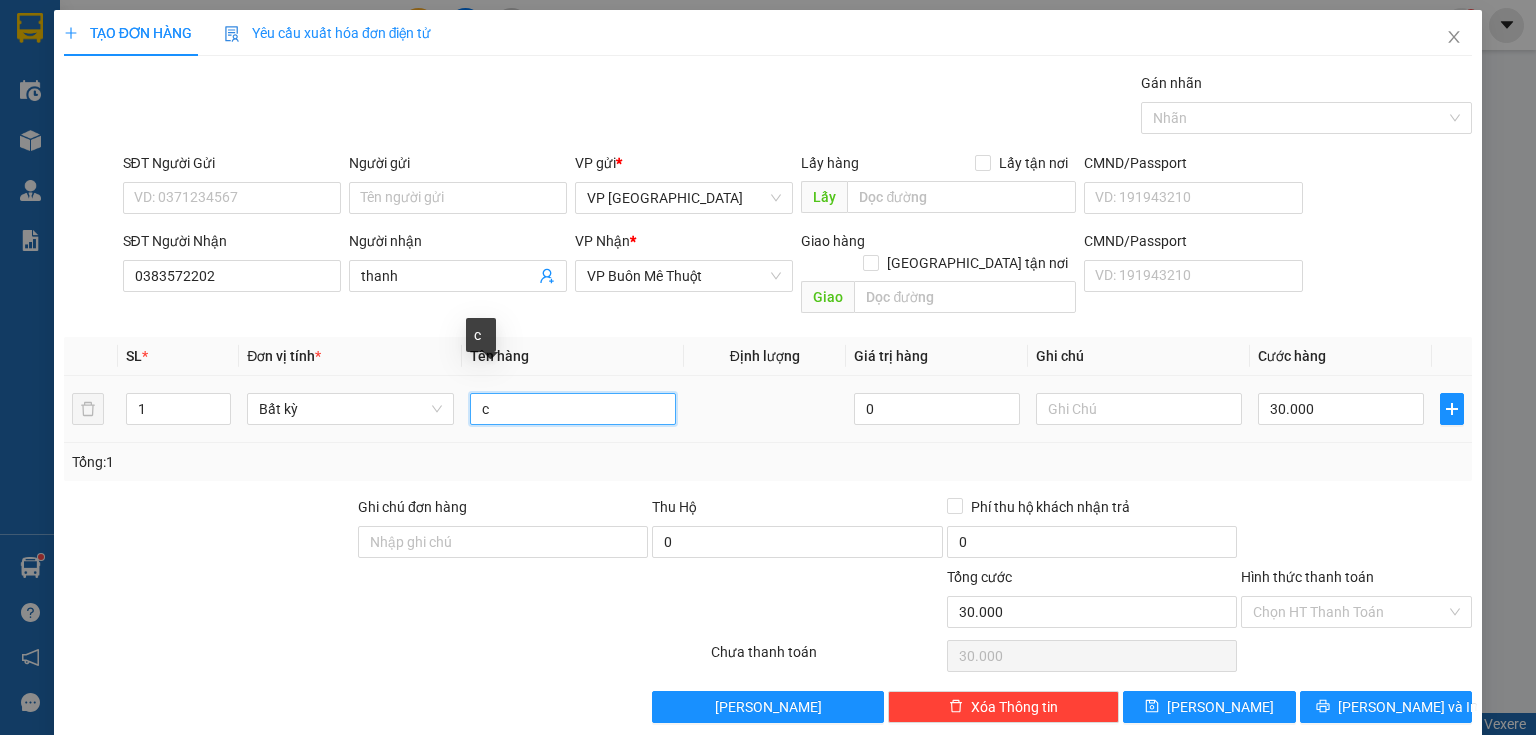 click on "c" at bounding box center (573, 409) 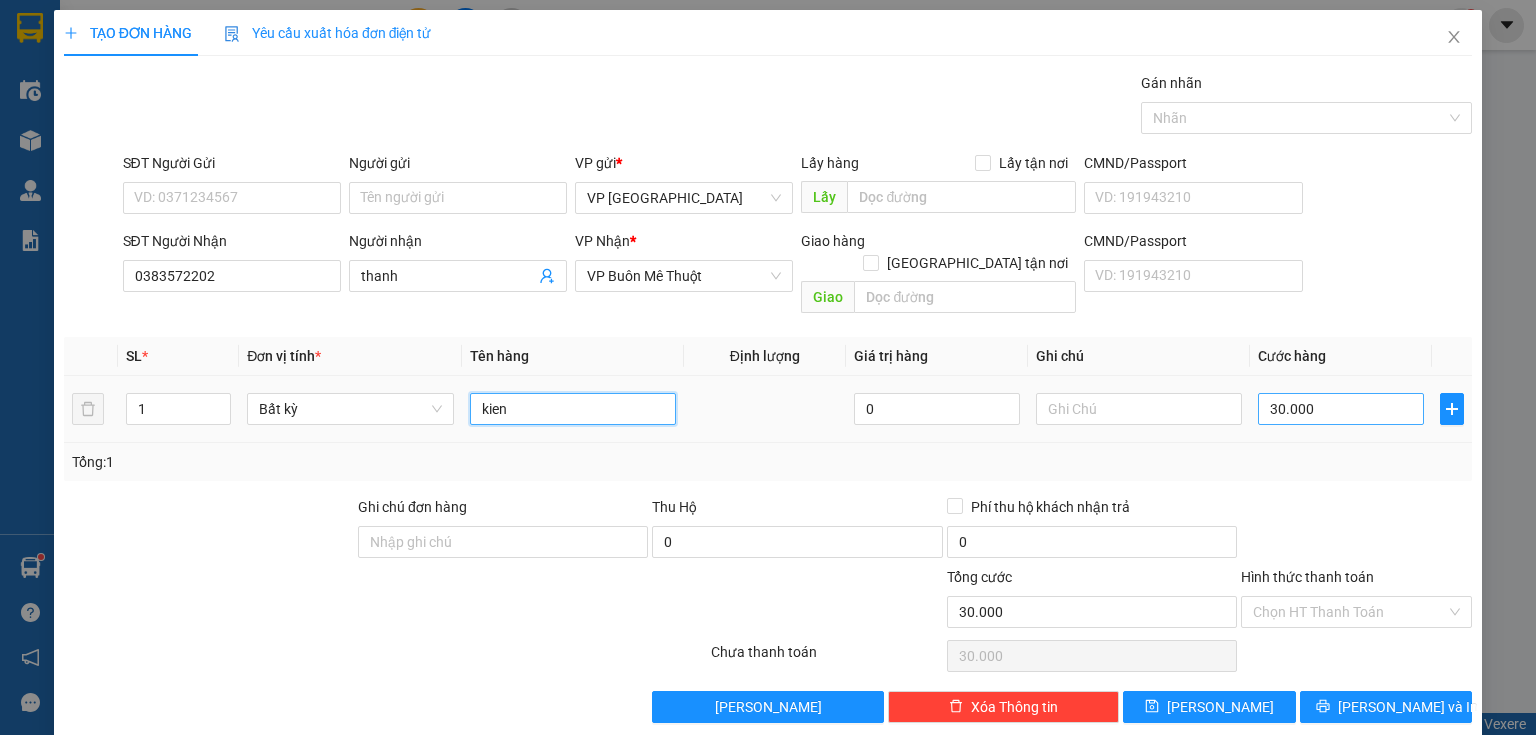 type on "kien" 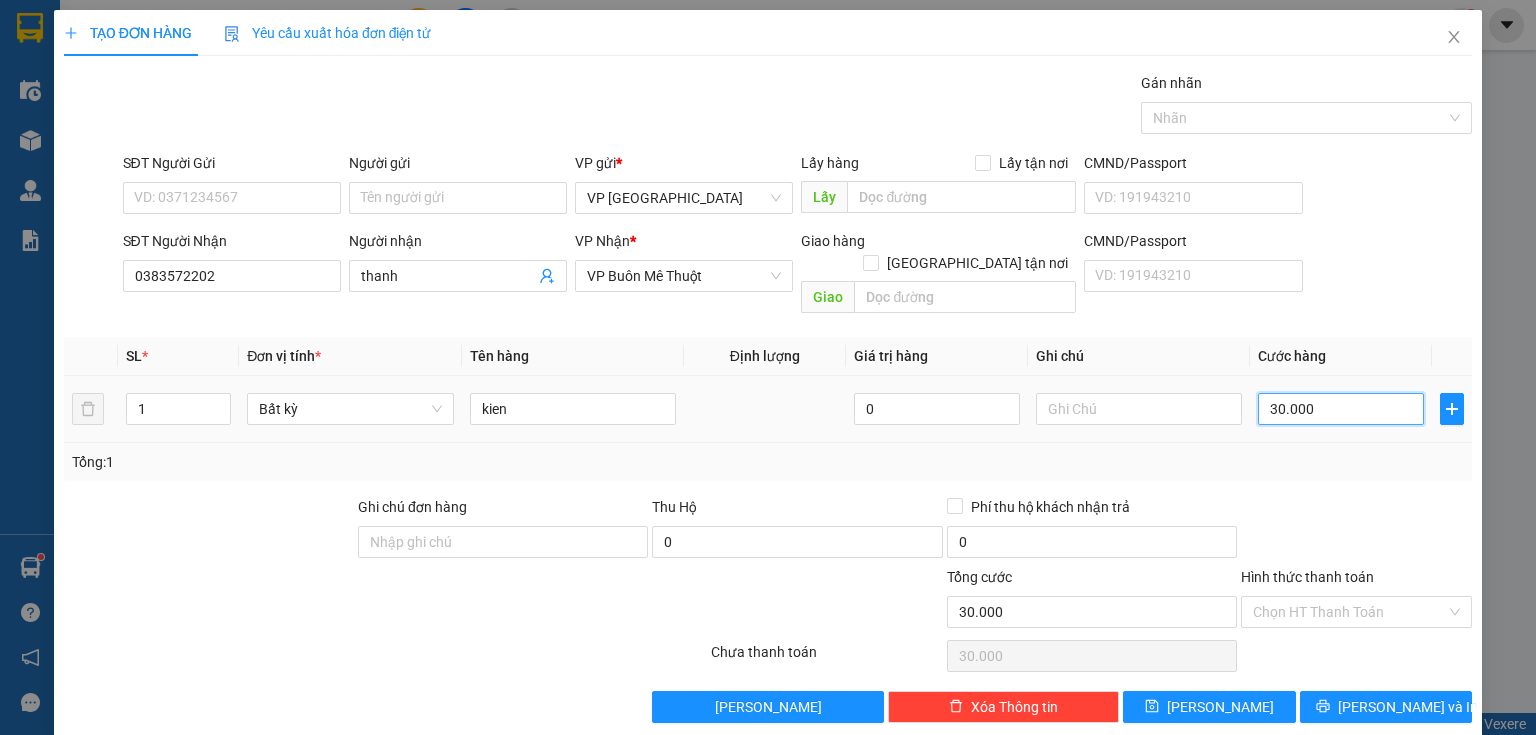 click on "30.000" at bounding box center (1341, 409) 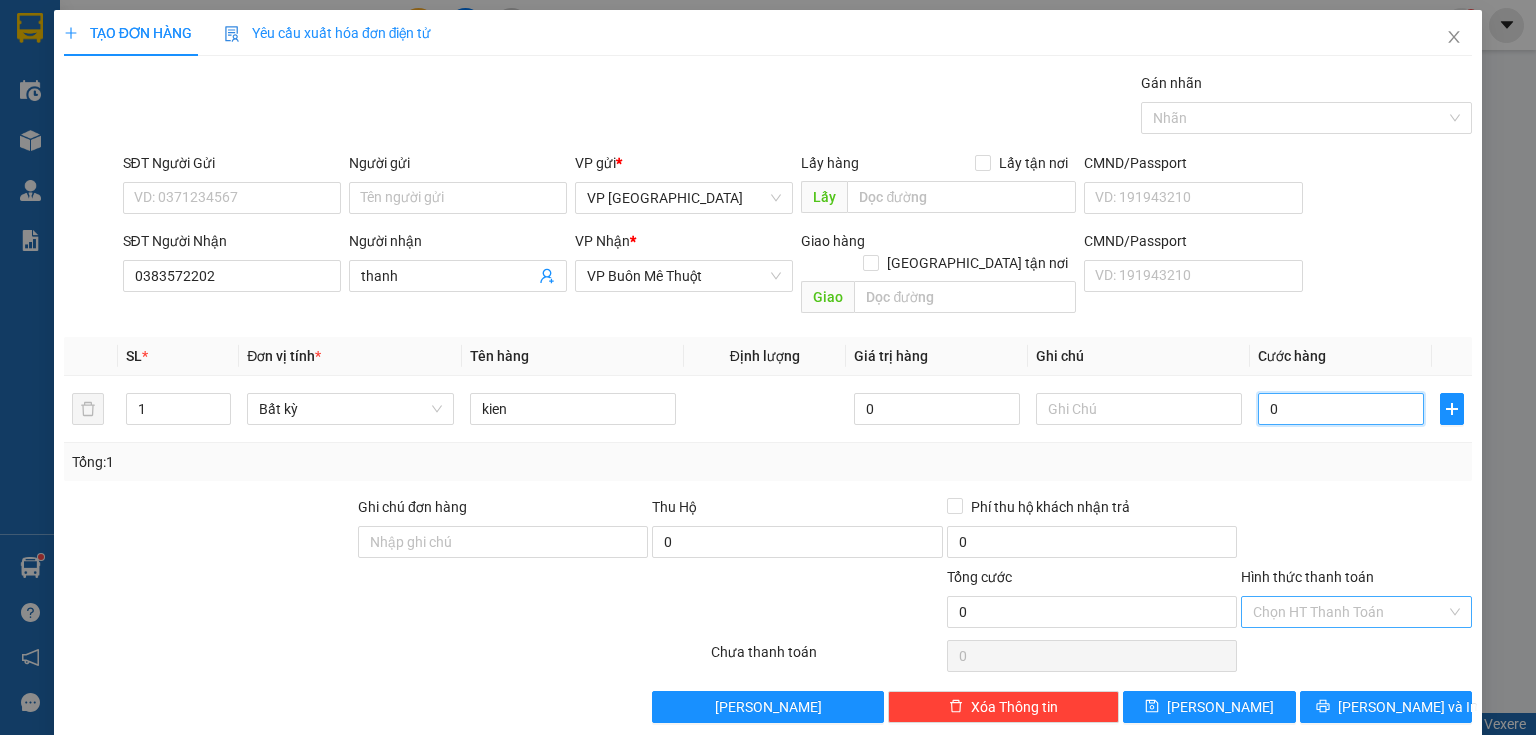 type on "0" 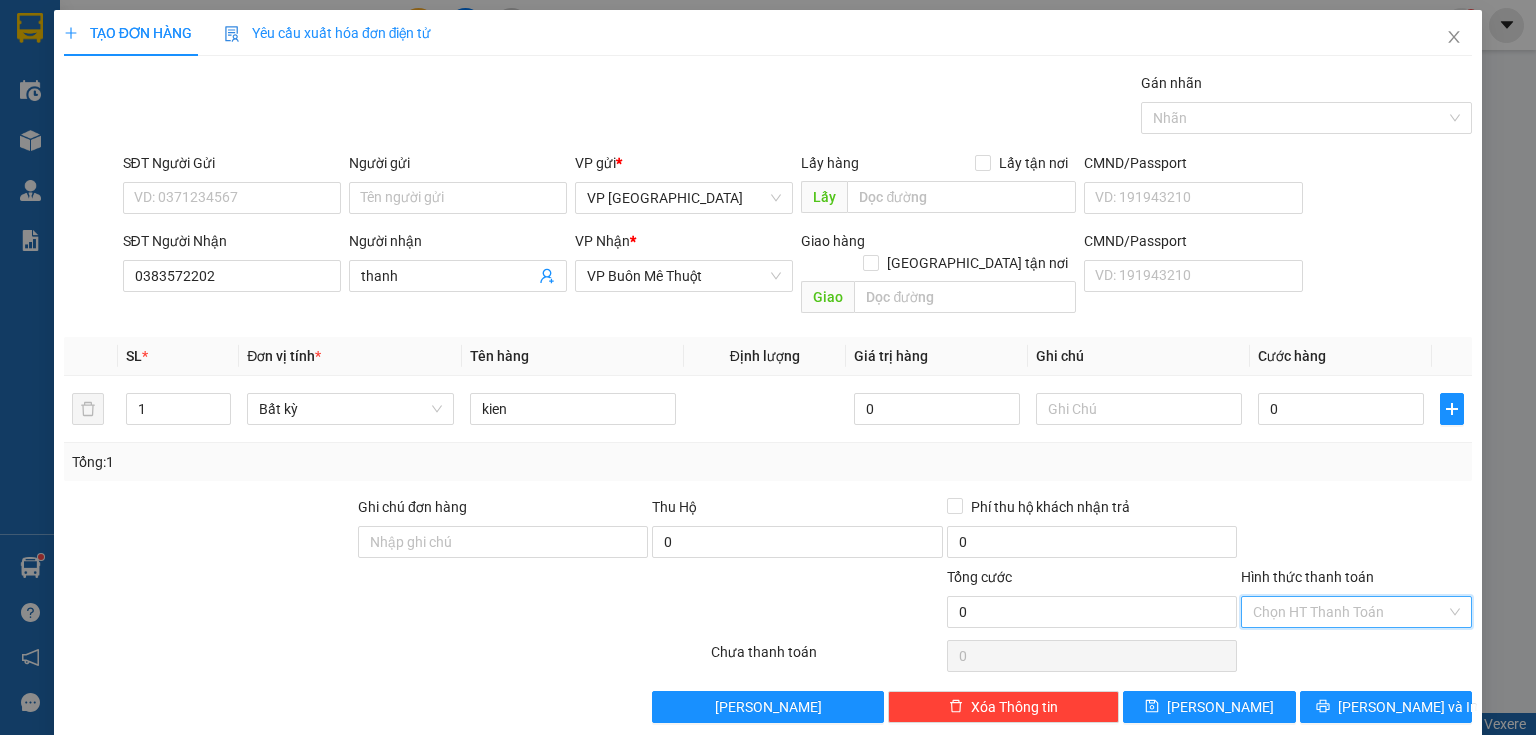 click on "Hình thức thanh toán" at bounding box center [1349, 612] 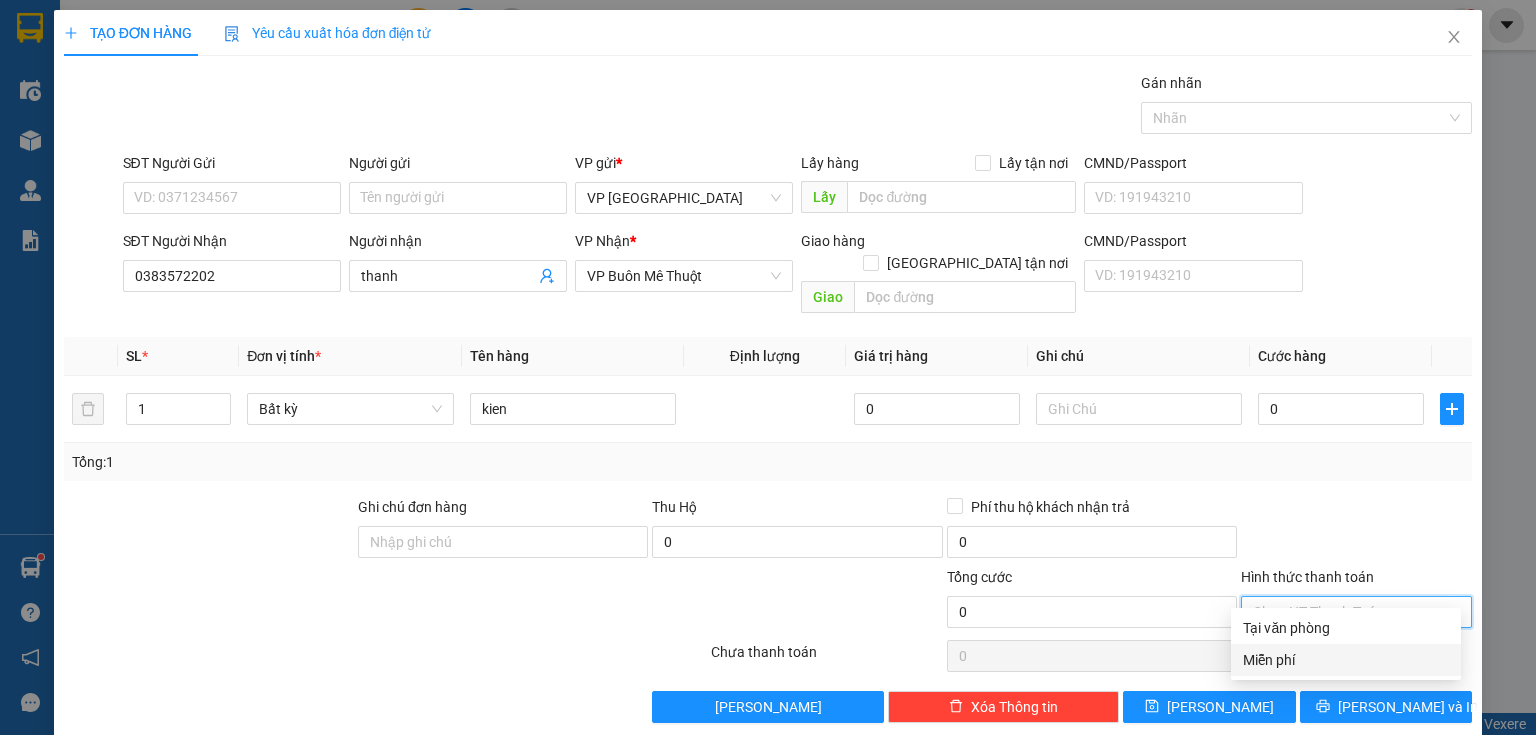 click on "Miễn phí" at bounding box center [1346, 660] 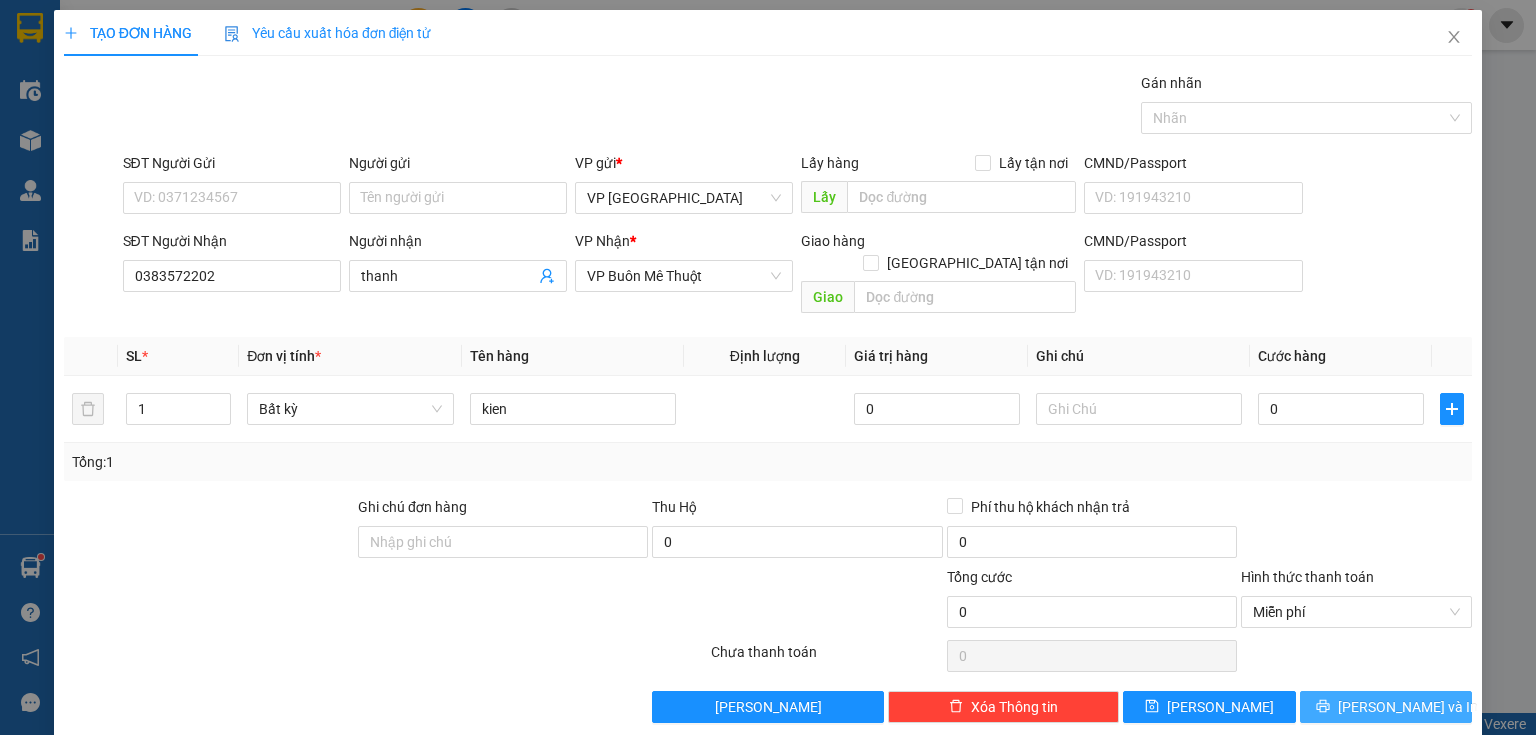 click on "[PERSON_NAME] và In" at bounding box center [1408, 707] 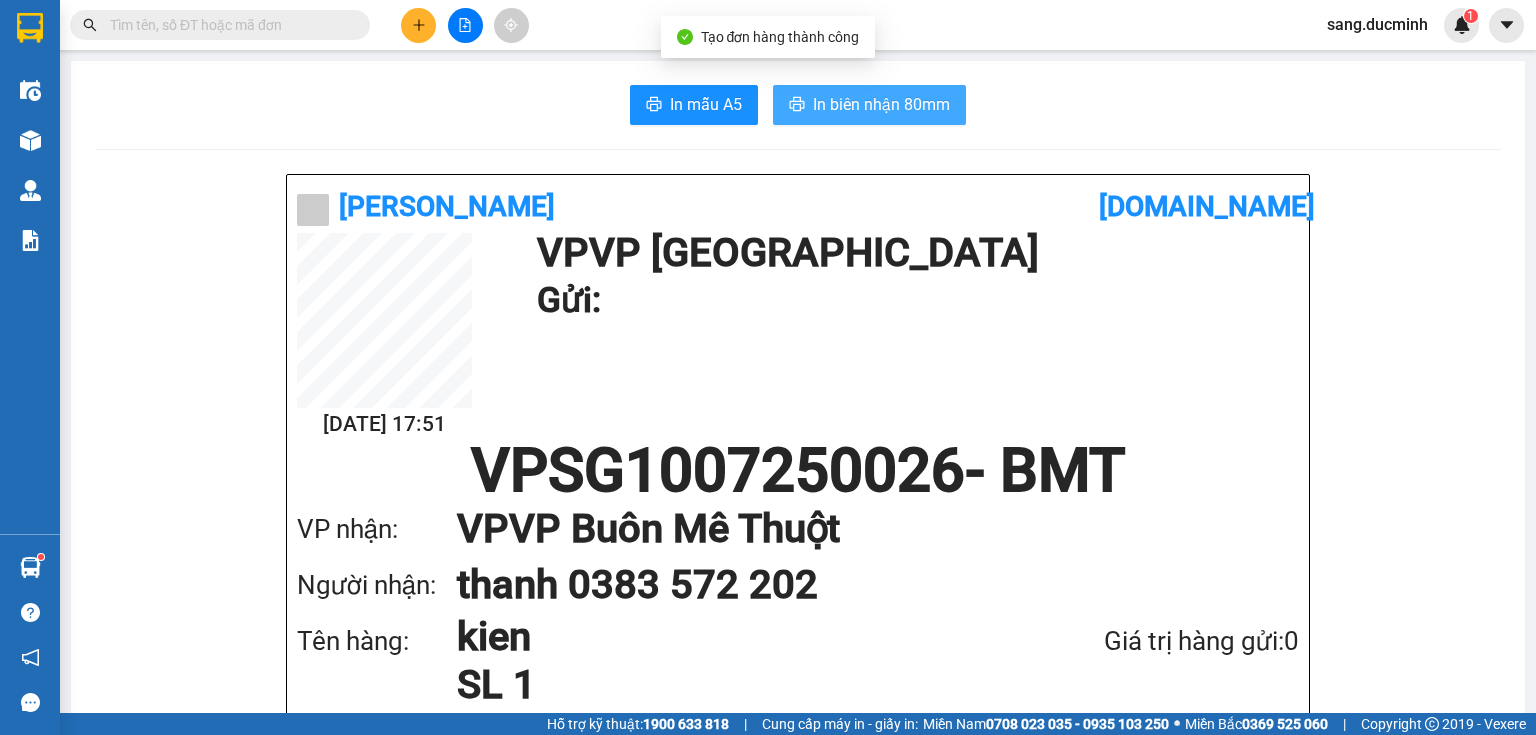 click on "In biên nhận 80mm" at bounding box center [881, 104] 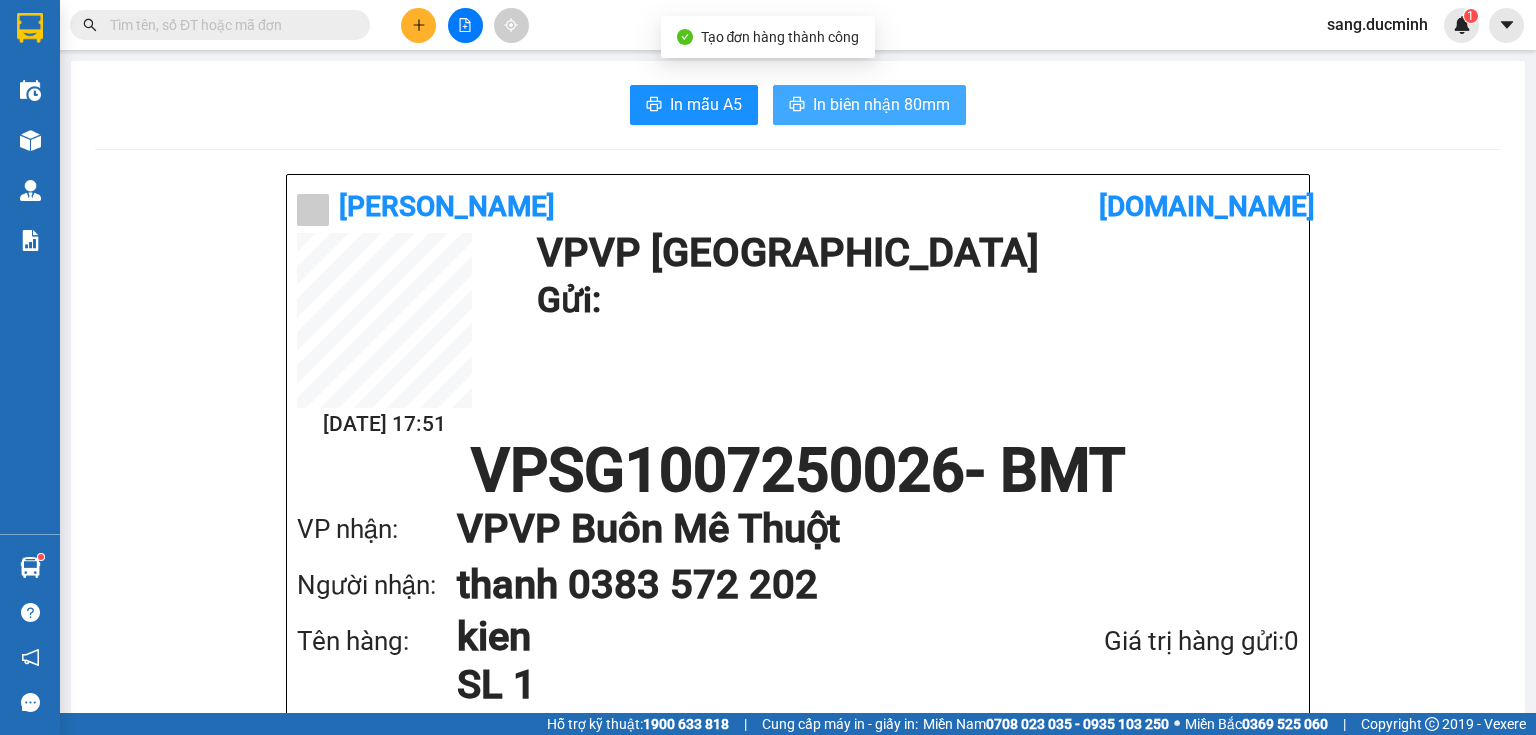 scroll, scrollTop: 0, scrollLeft: 0, axis: both 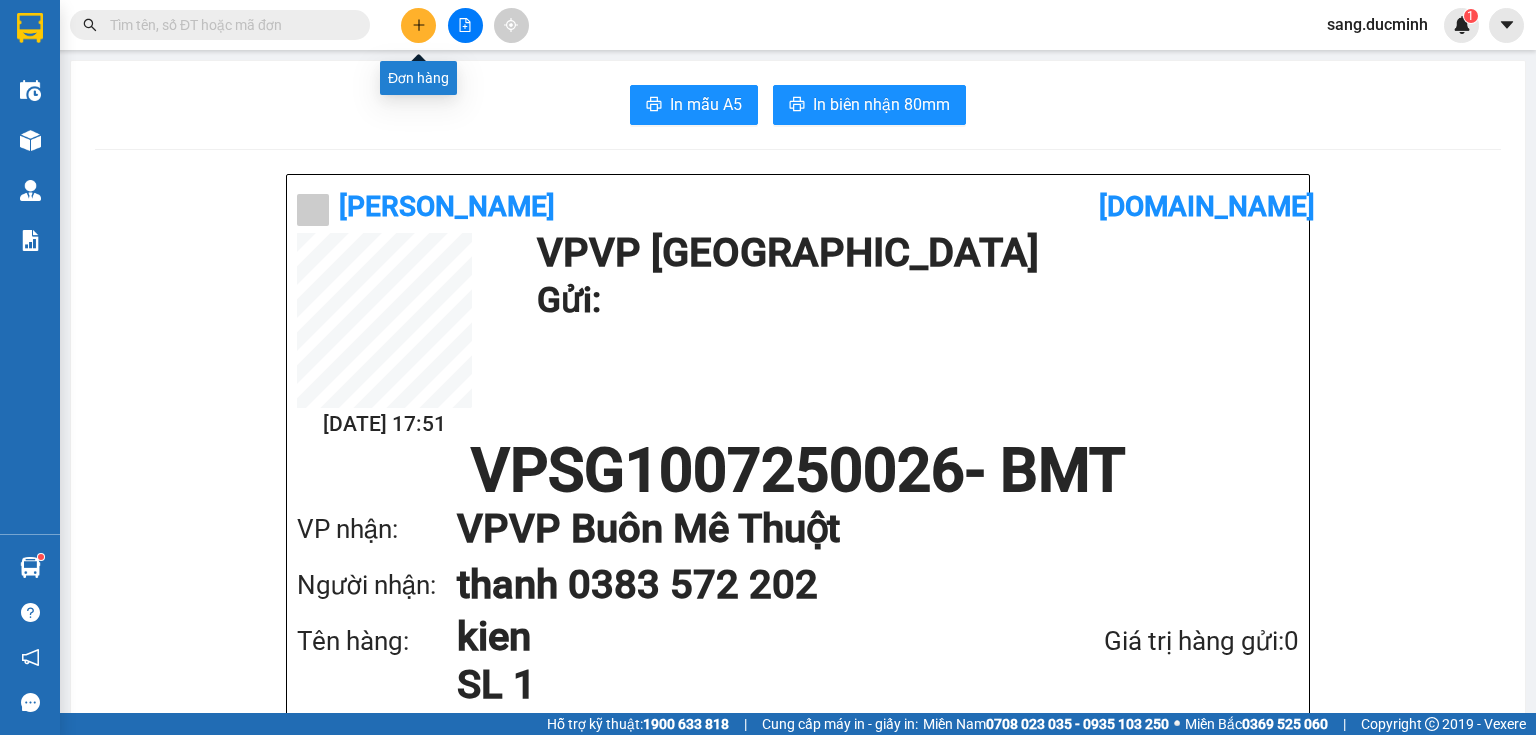 click at bounding box center [418, 25] 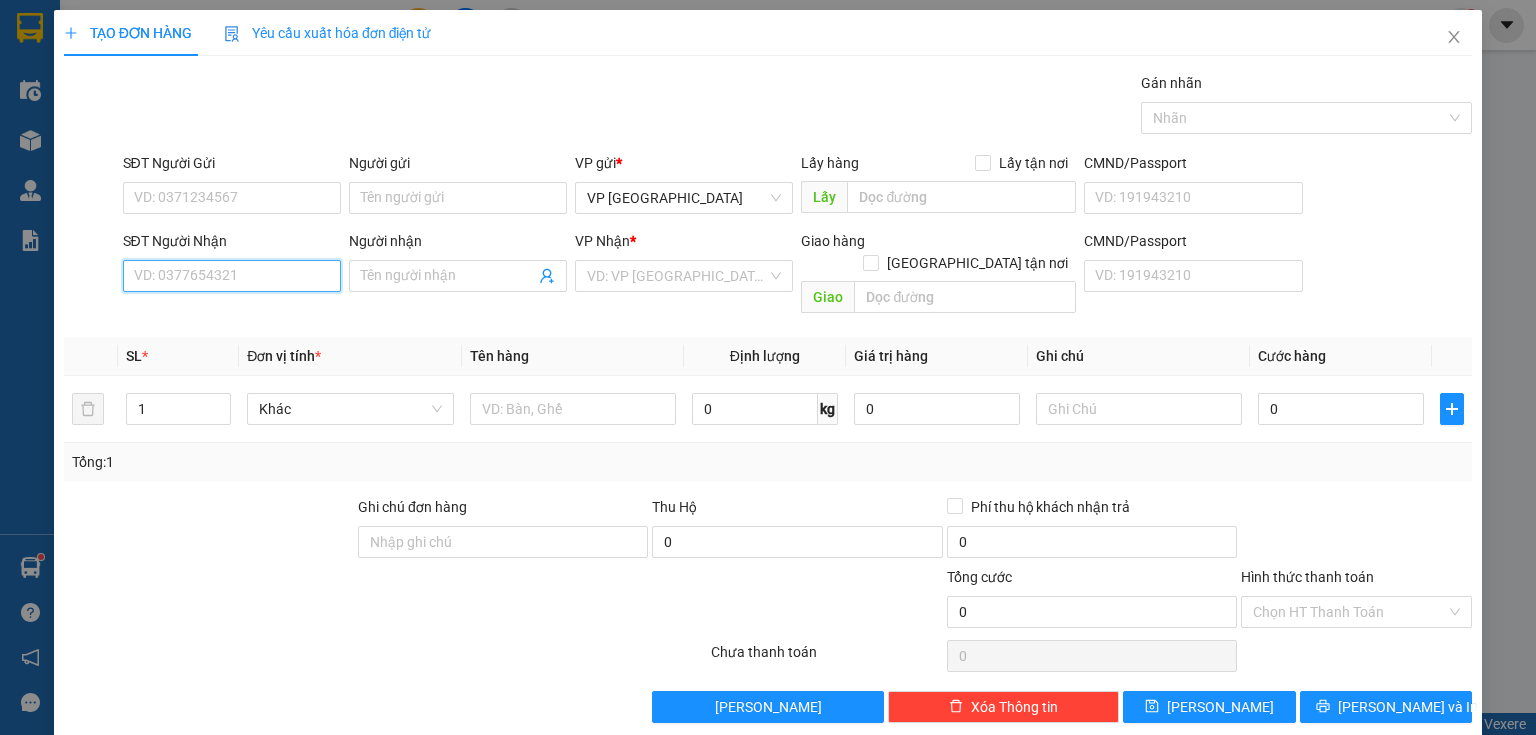 click on "SĐT Người Nhận" at bounding box center (232, 276) 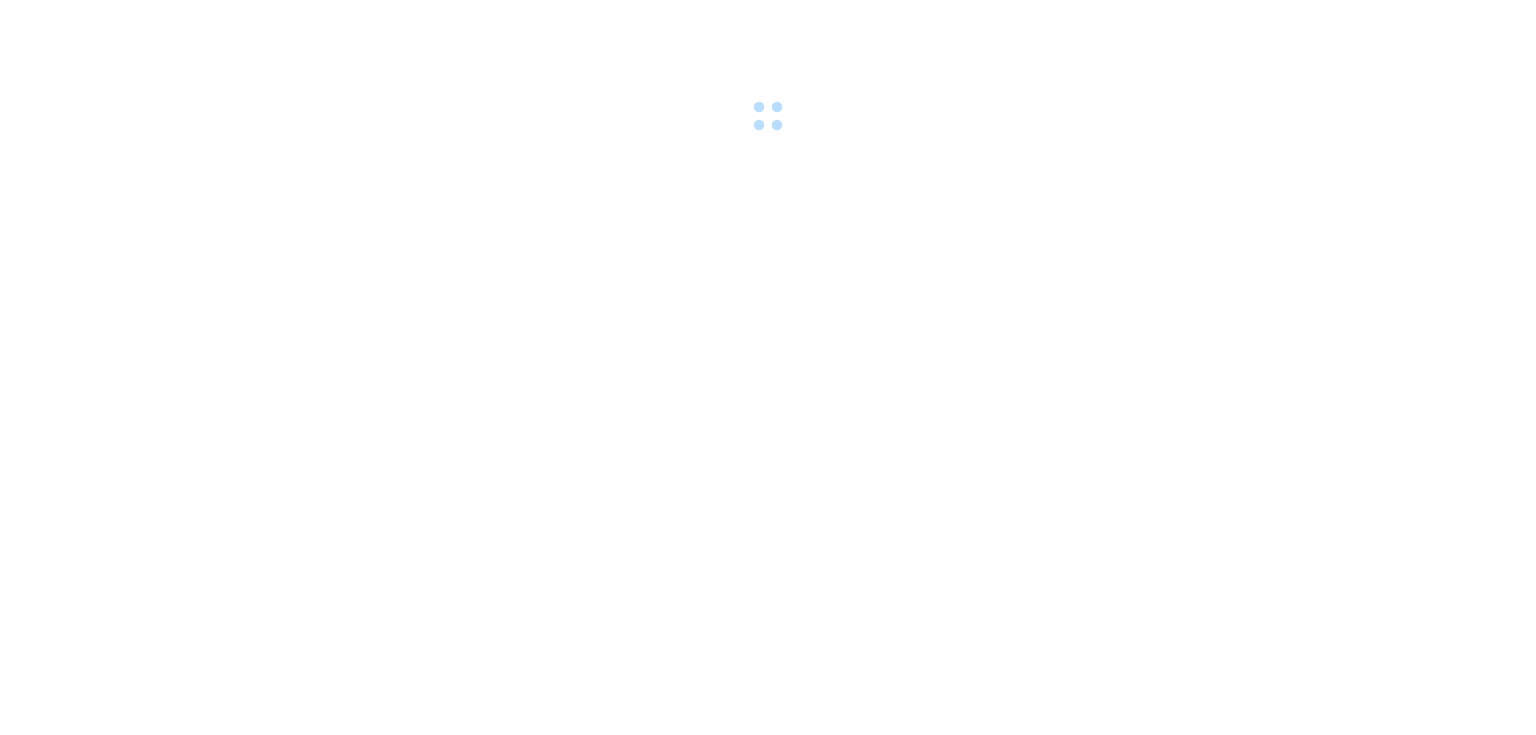 scroll, scrollTop: 0, scrollLeft: 0, axis: both 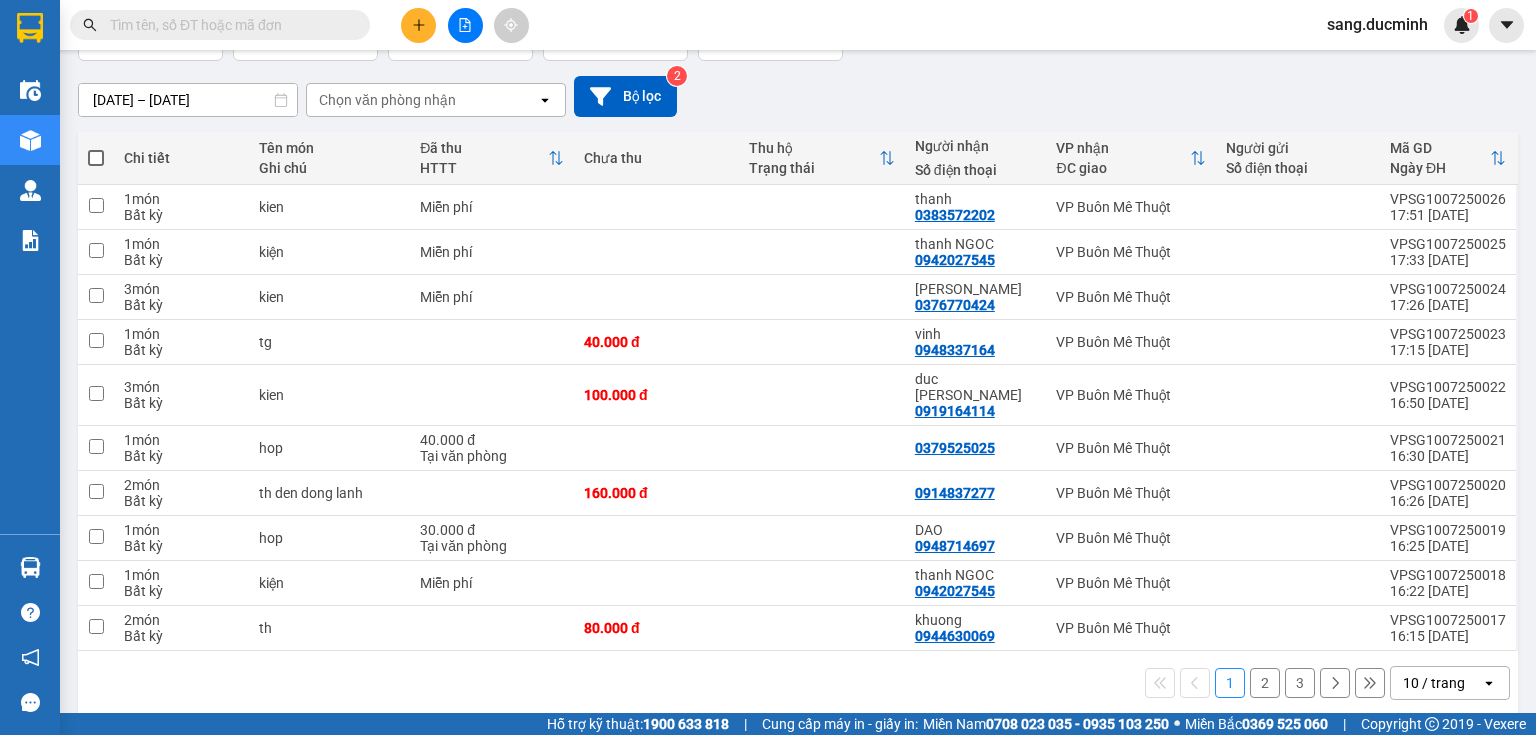 click at bounding box center [96, 158] 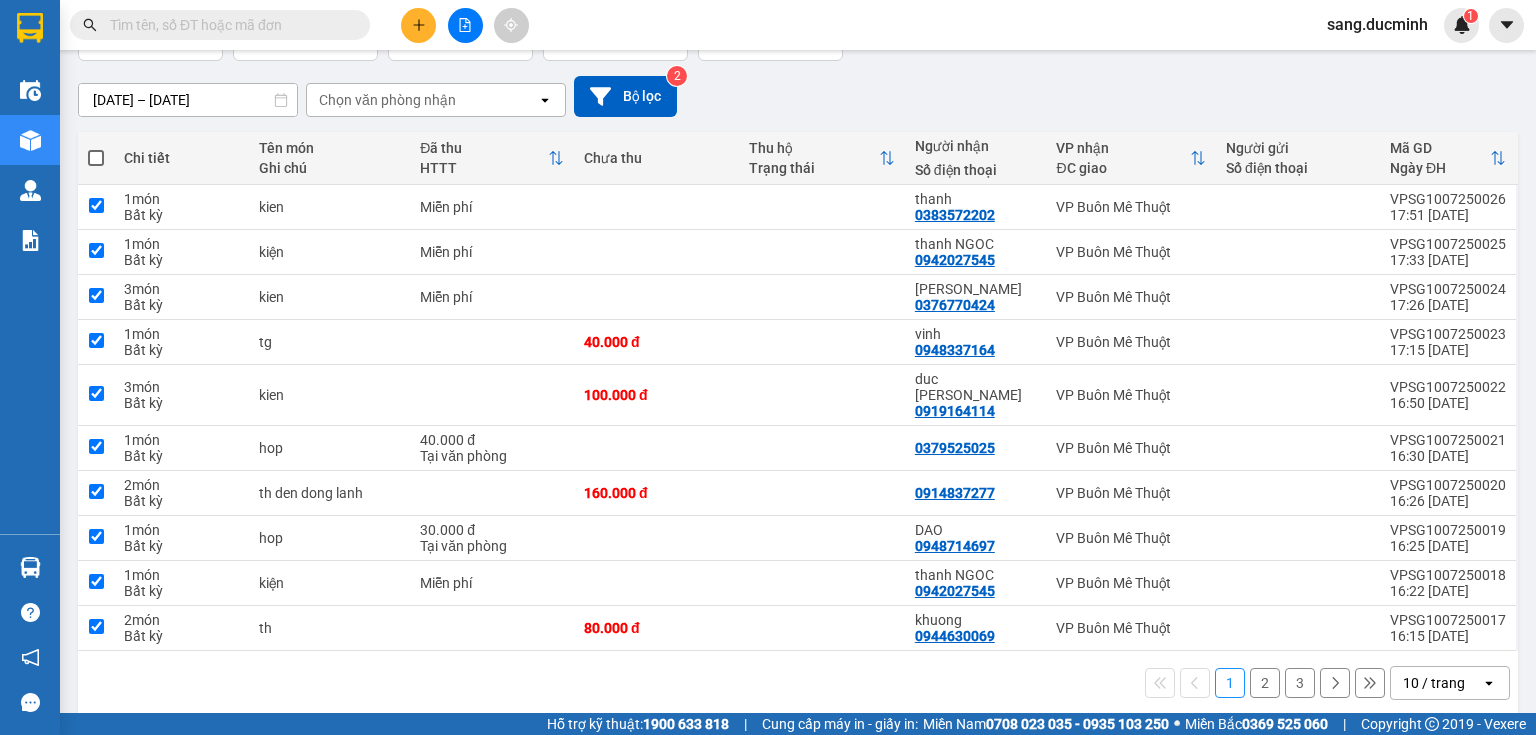 checkbox on "true" 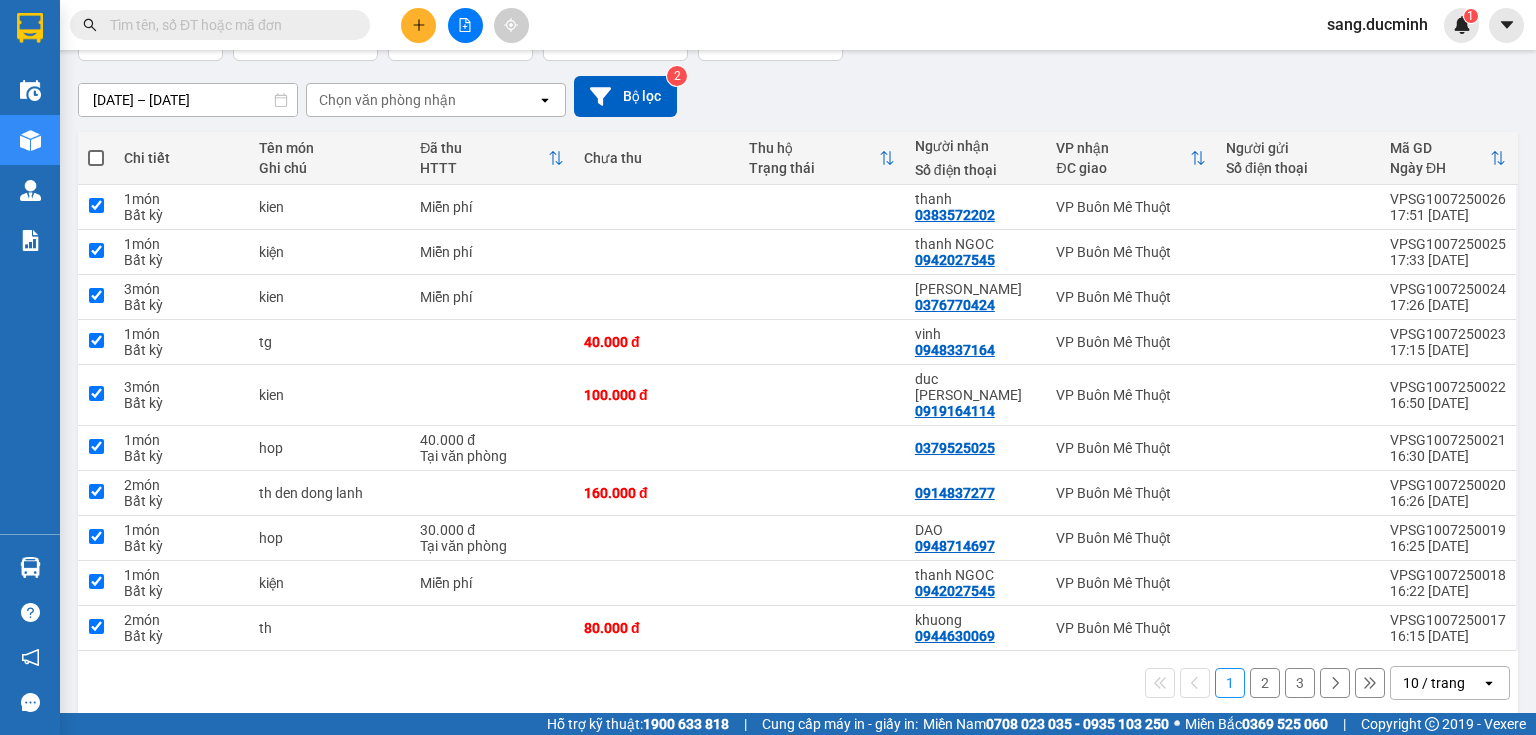 checkbox on "true" 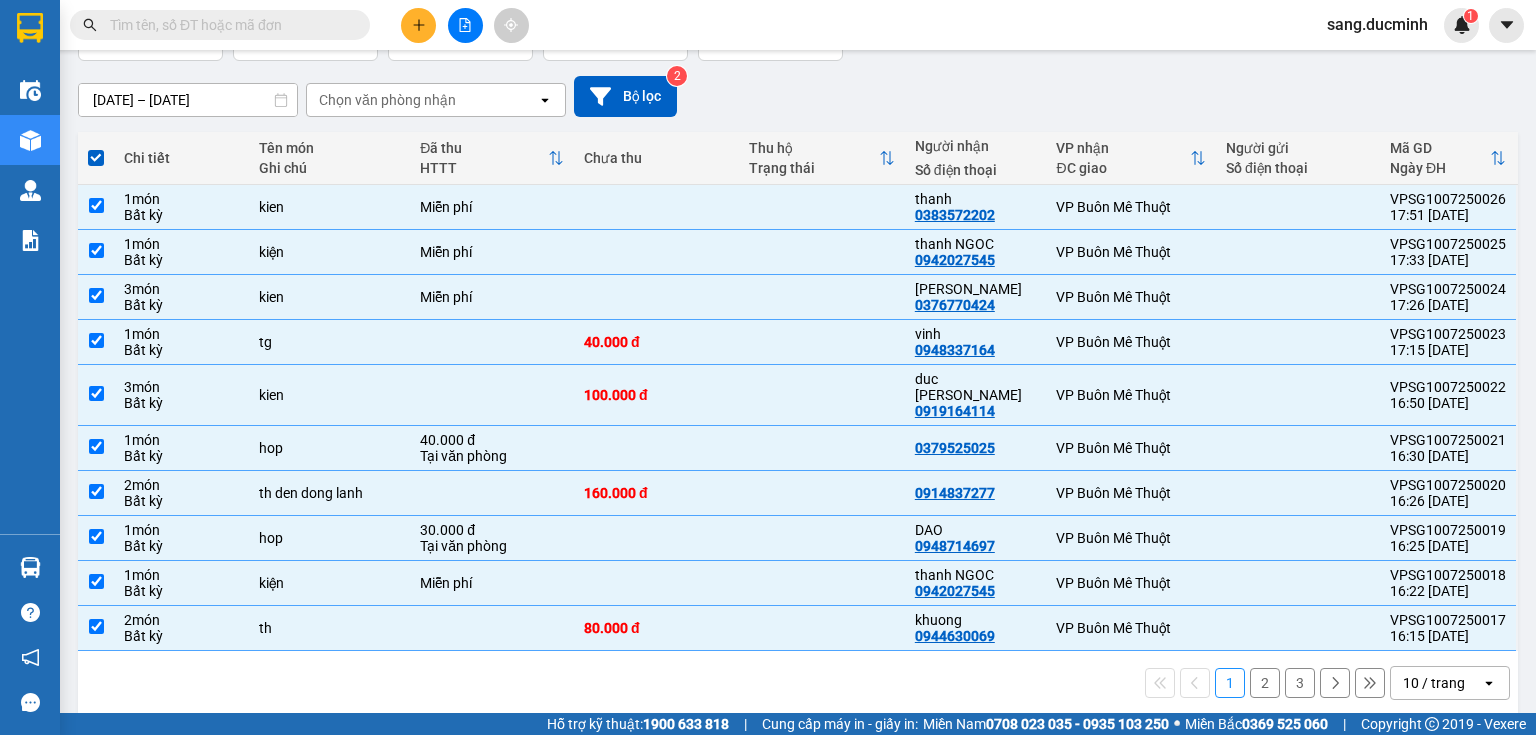 scroll, scrollTop: 70, scrollLeft: 0, axis: vertical 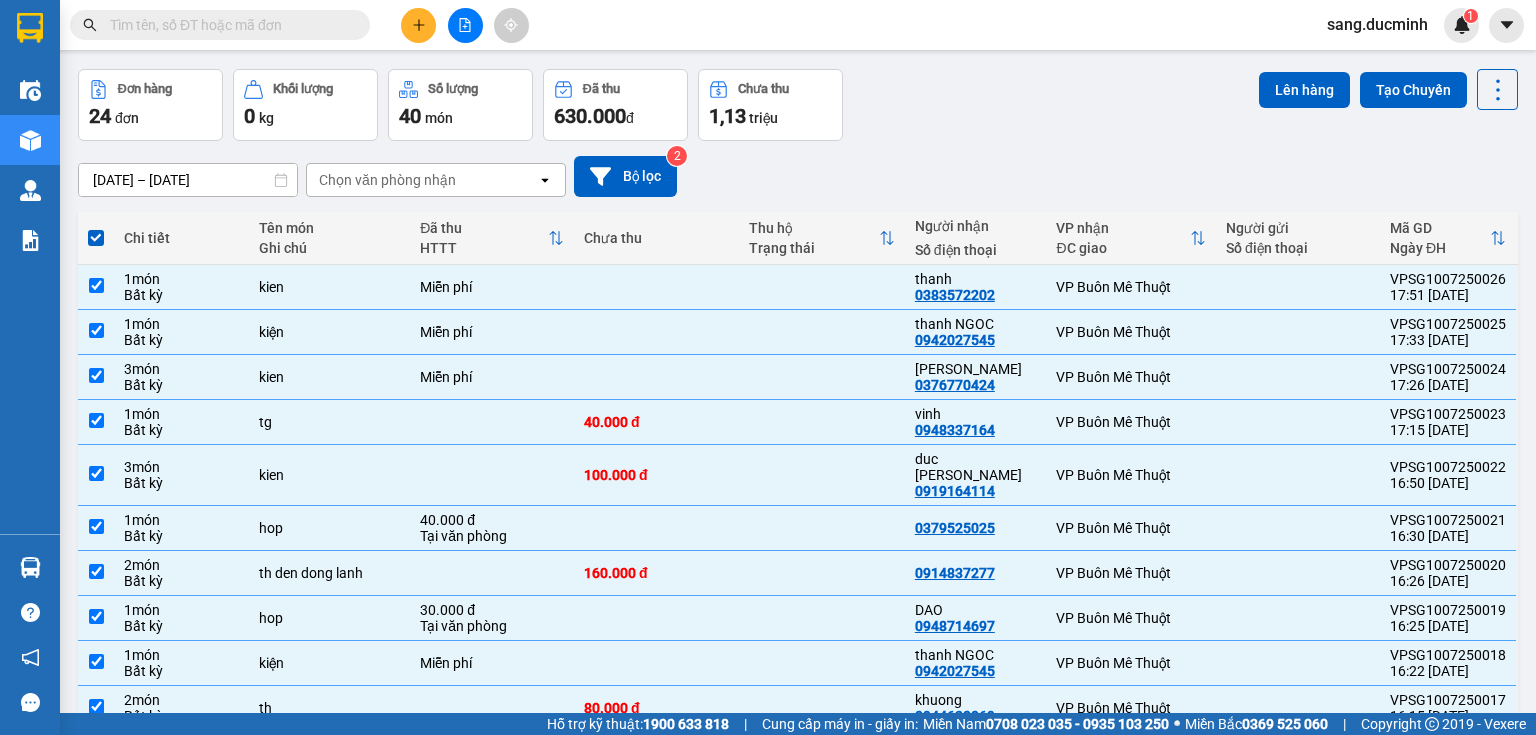 drag, startPoint x: 406, startPoint y: 255, endPoint x: 736, endPoint y: 167, distance: 341.53183 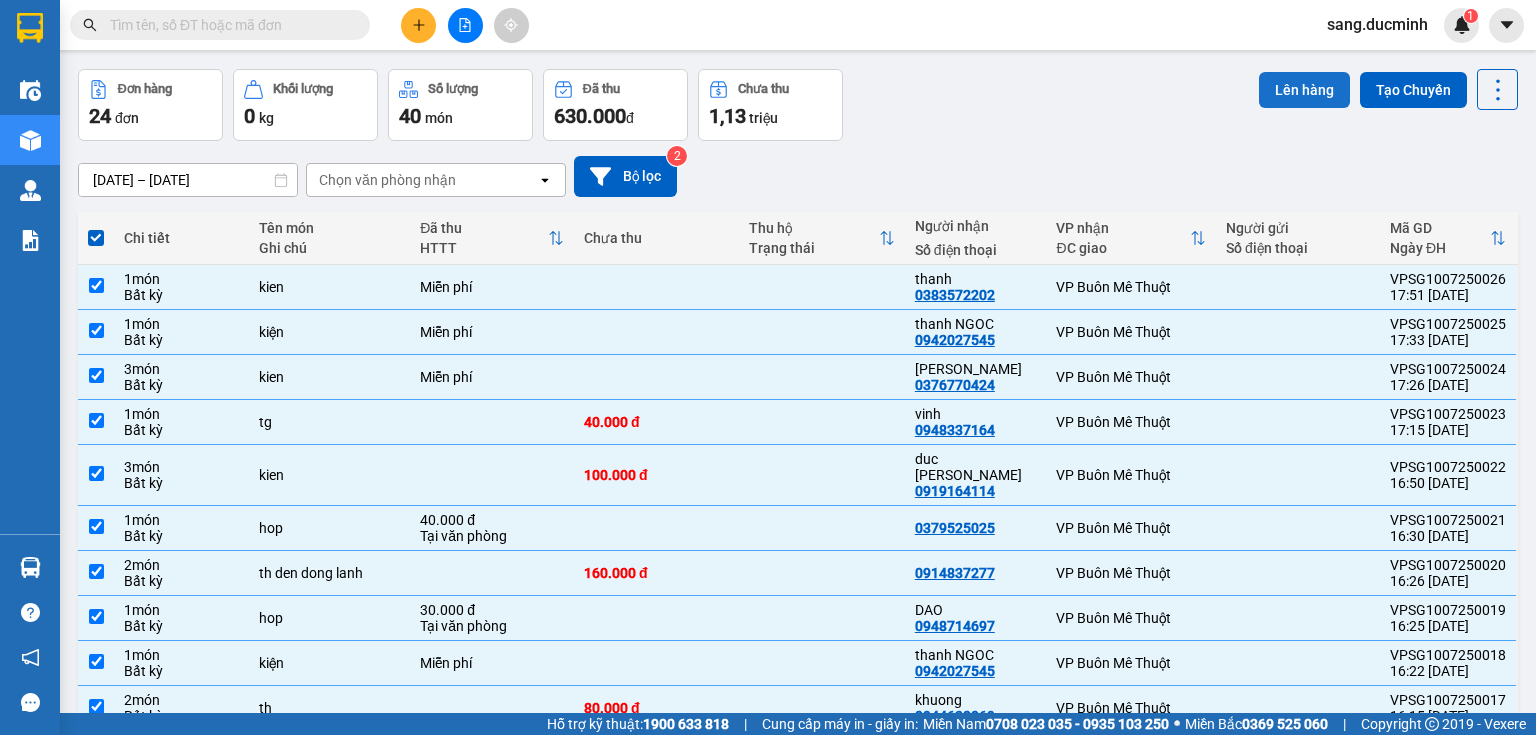 click on "Lên hàng" at bounding box center (1304, 90) 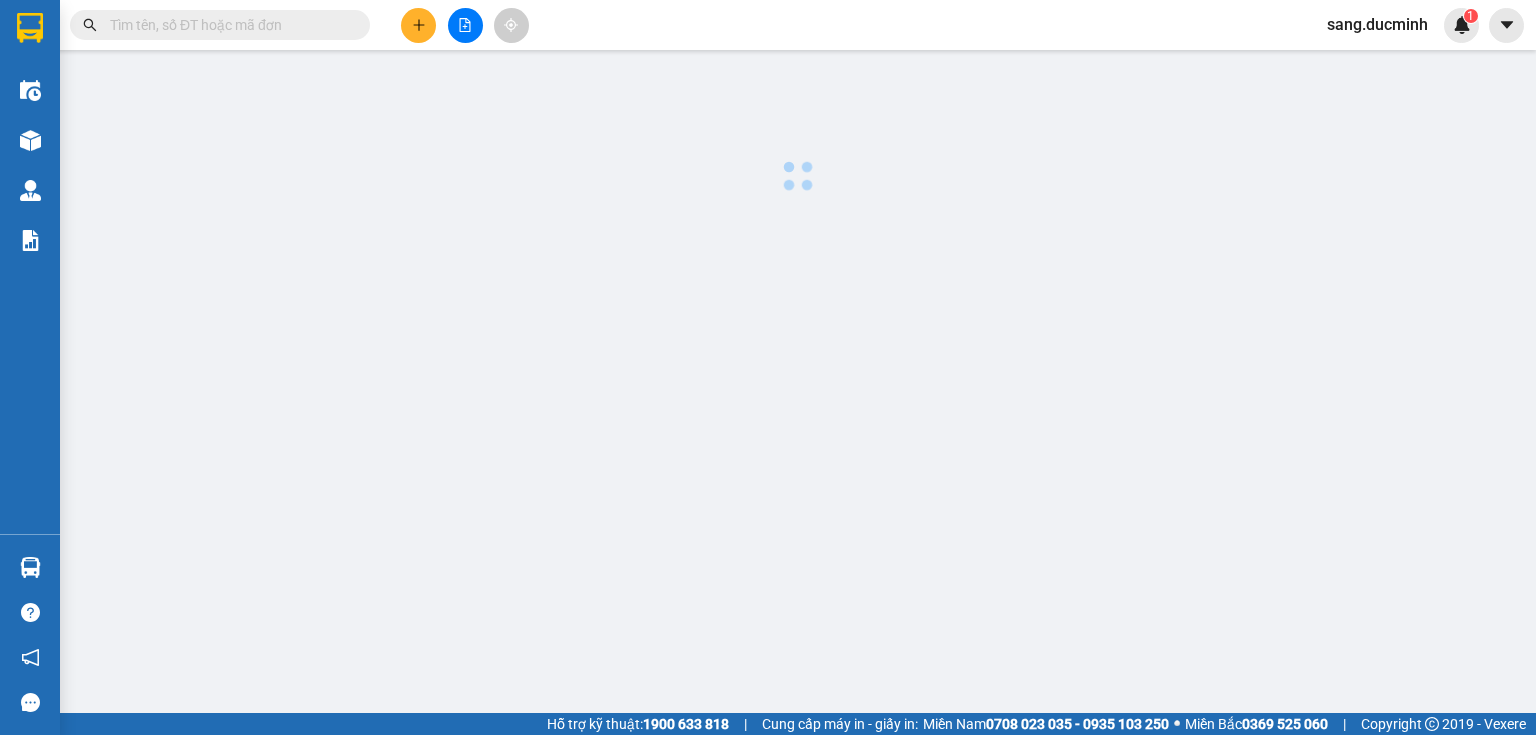 scroll, scrollTop: 0, scrollLeft: 0, axis: both 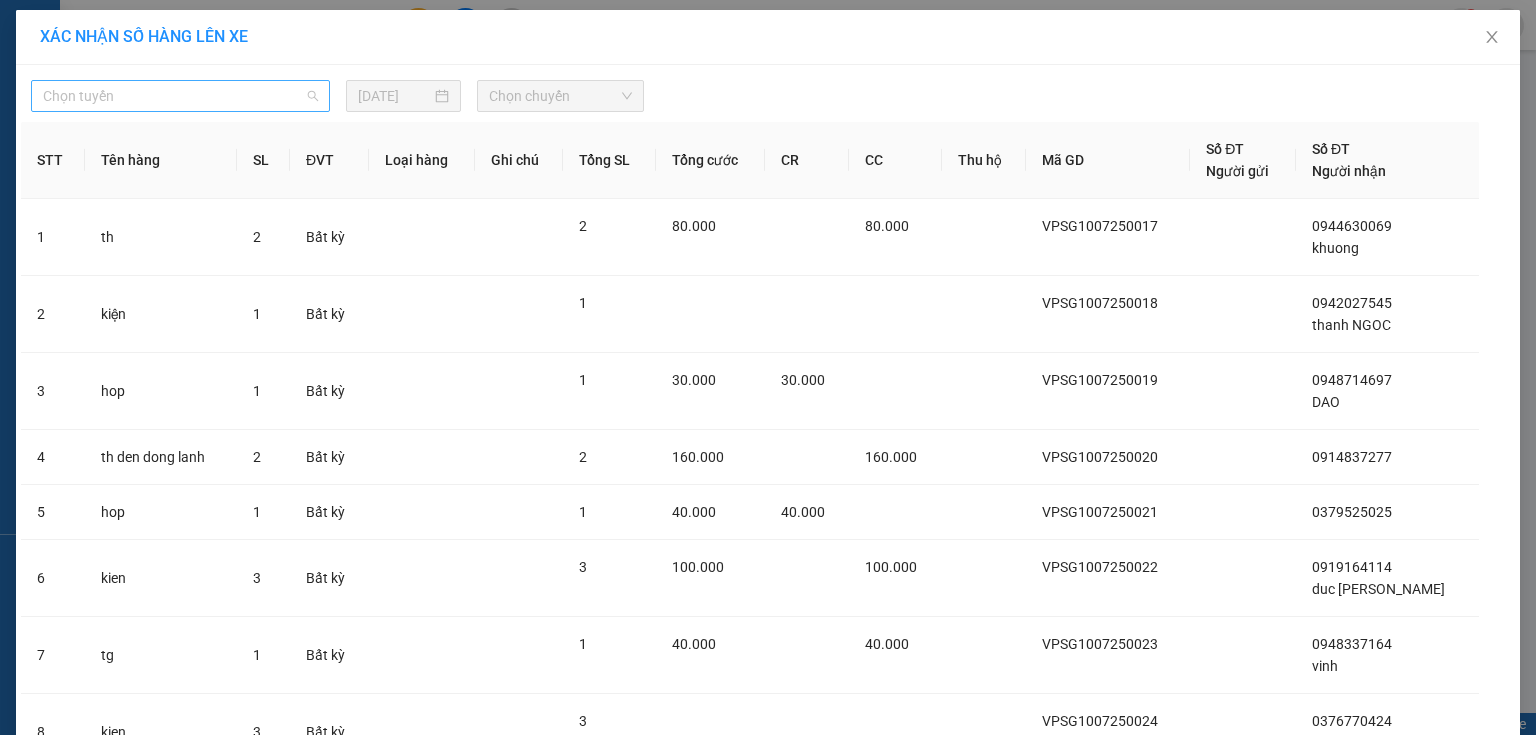 click on "Chọn tuyến" at bounding box center [180, 96] 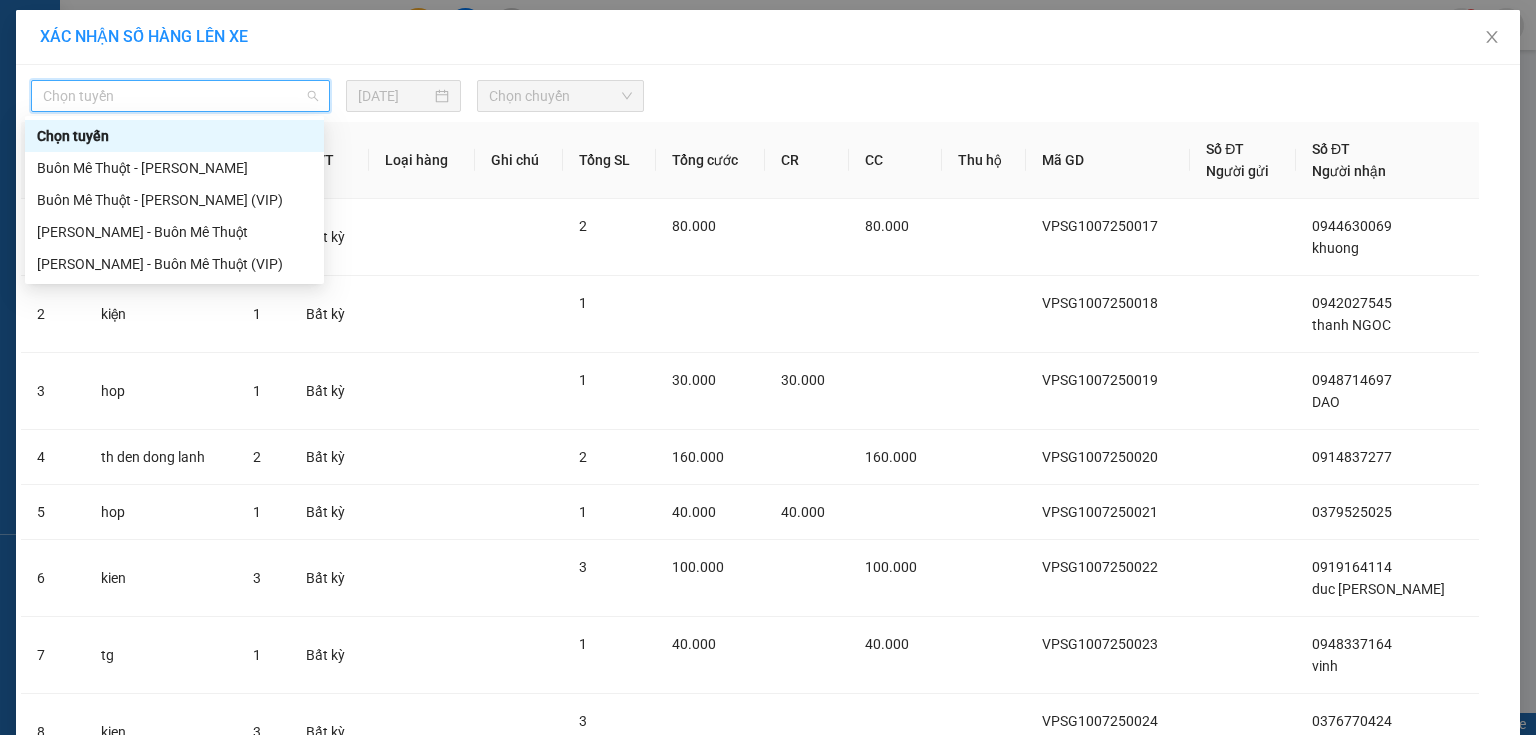 click on "Chọn tuyến 10/07/2025 Chọn chuyến STT Tên hàng SL ĐVT Loại hàng Ghi chú Tổng SL Tổng cước CR CC Thu hộ Mã GD Số ĐT Người gửi Số ĐT Người nhận 1 th 2 Bất kỳ 2 80.000 80.000 VPSG1007250017 0944630069 khuong 2 kiện 1 Bất kỳ 1 VPSG1007250018 0942027545 thanh NGOC 3 hop 1 Bất kỳ 1 30.000 30.000 VPSG1007250019 0948714697 DAO 4 th den dong lanh 2 Bất kỳ 2 160.000 160.000 VPSG1007250020 0914837277 5 hop 1 Bất kỳ 1 40.000 40.000 VPSG1007250021 0379525025 6 kien 3 Bất kỳ 3 100.000 100.000 VPSG1007250022 0919164114 duc phan 7 tg 1 Bất kỳ 1 40.000 40.000 VPSG1007250023 0948337164 vinh 8 kien 3 Bất kỳ 3 VPSG1007250024 0376770424 lữ nhung 9 kiện 1 Bất kỳ 1 VPSG1007250025 0942027545 thanh NGOC 10 kien 1 Bất kỳ 1 VPSG1007250026 0383572202 thanh Tổng cộng 16 450.000 70.000 380.000 10 Quay lại Lên hàng" at bounding box center (768, 556) 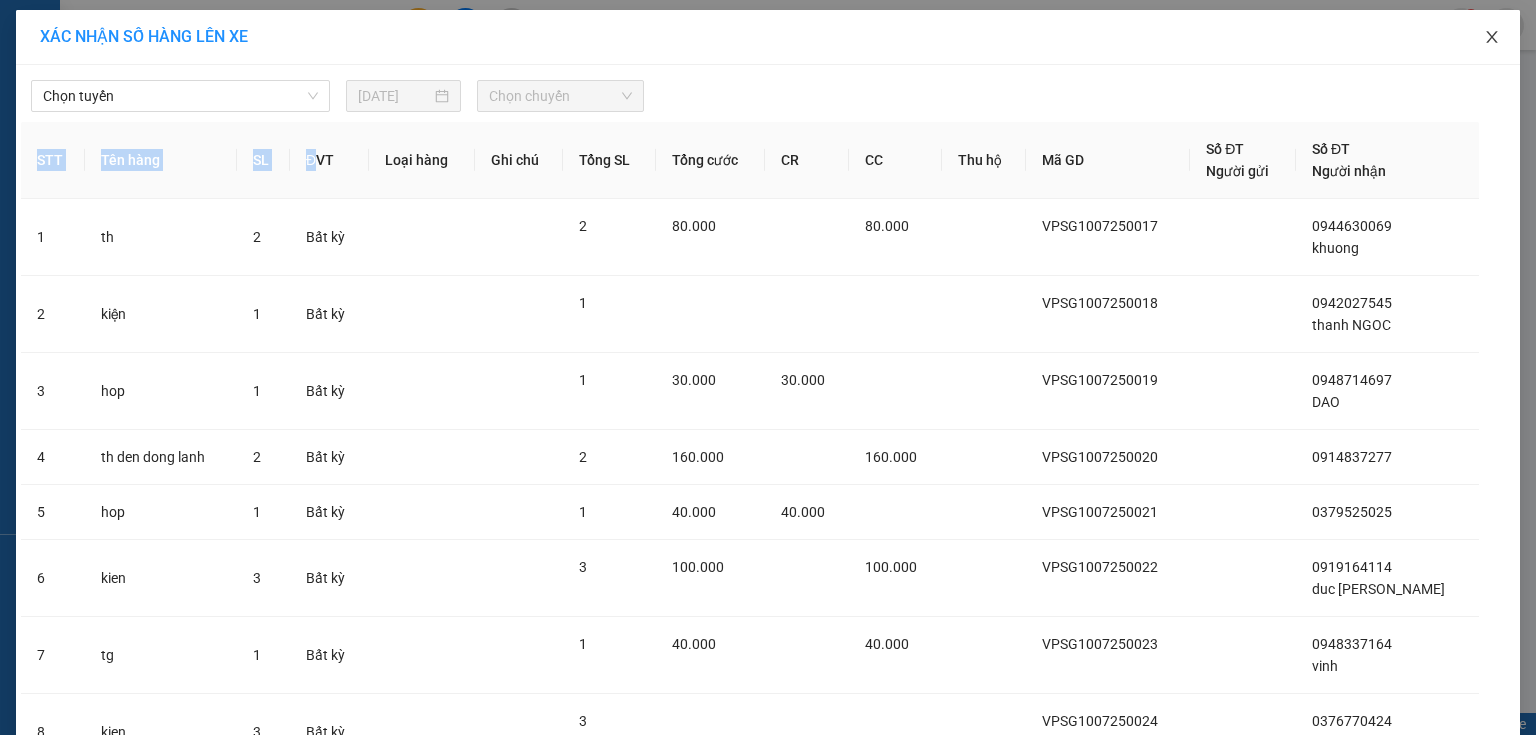 click 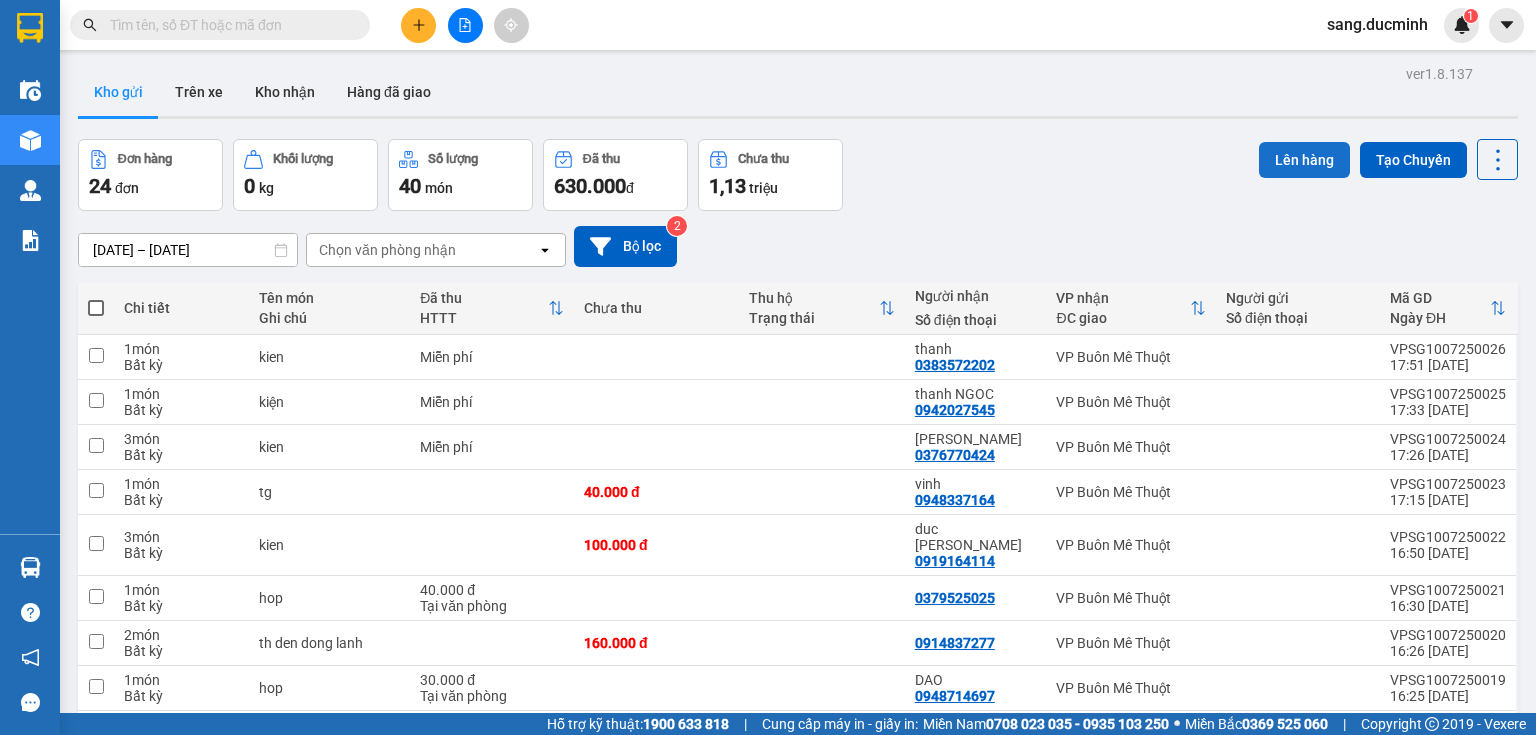 click on "Lên hàng" at bounding box center [1304, 160] 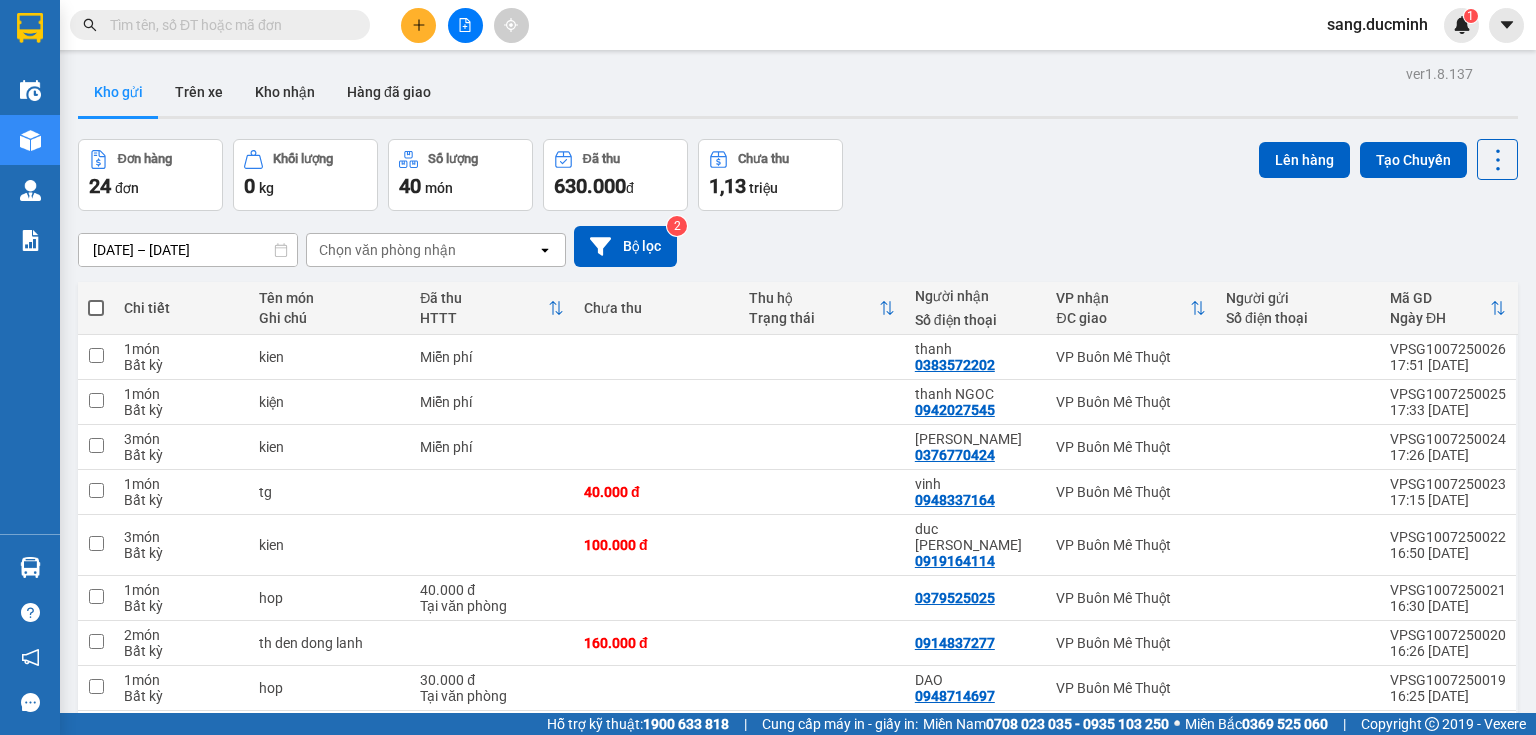 click at bounding box center (96, 308) 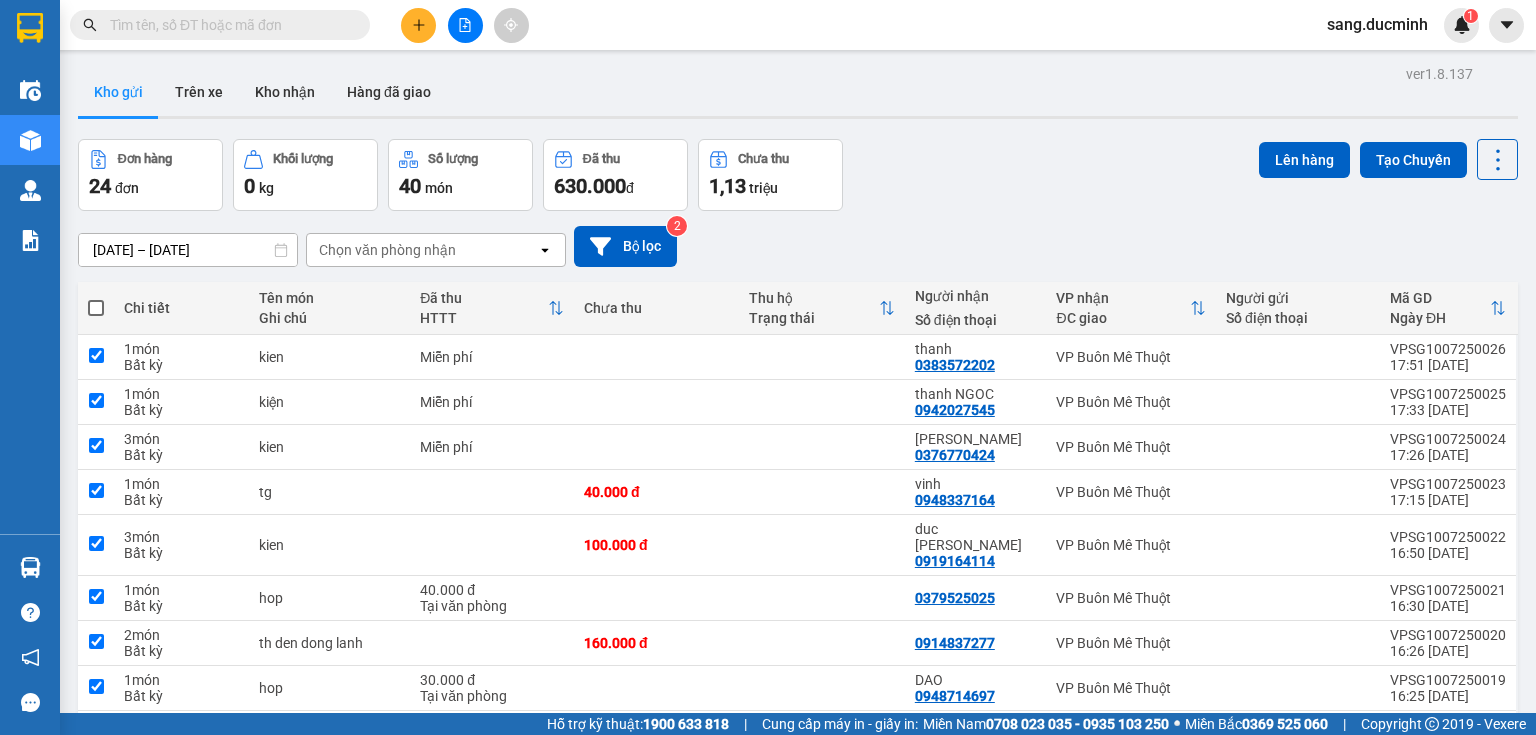 checkbox on "true" 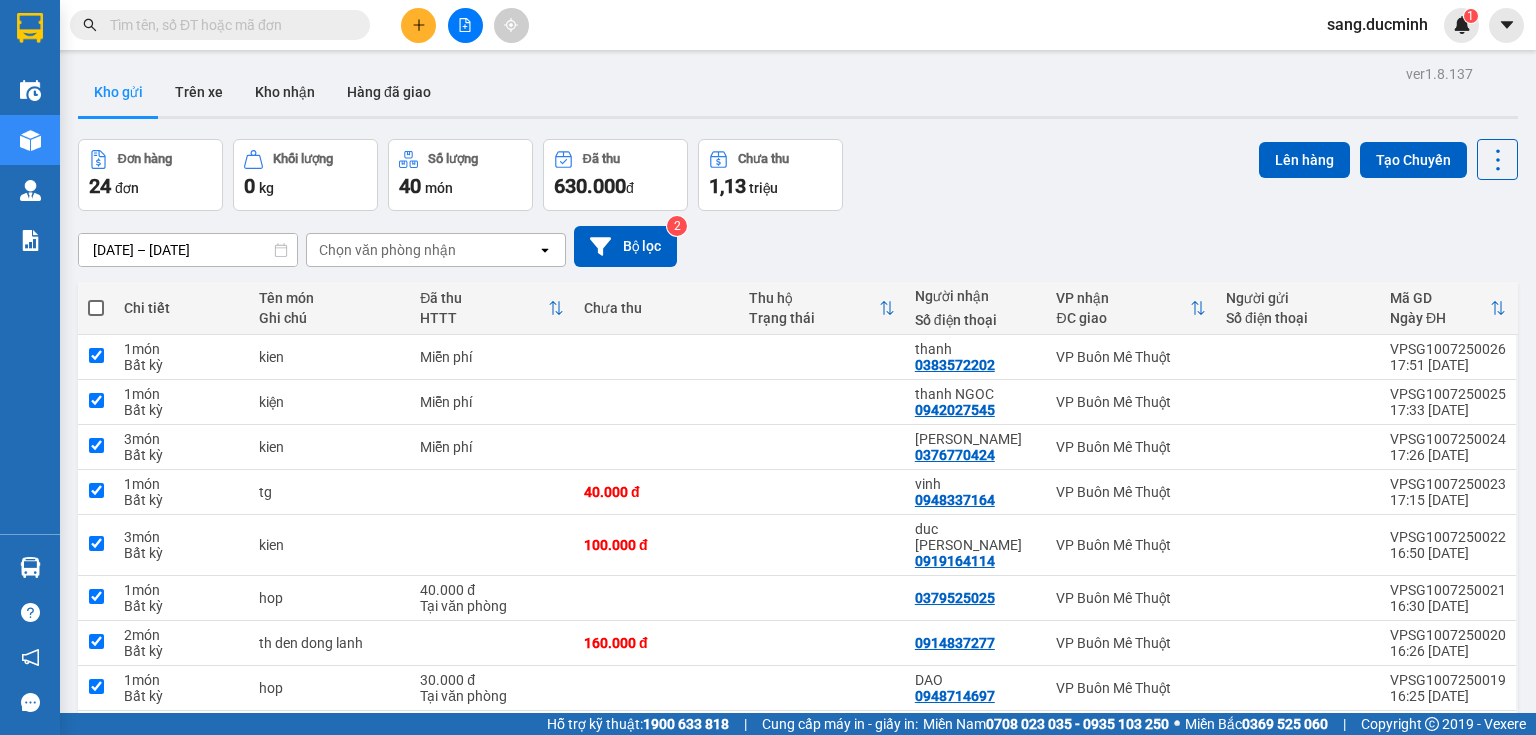 checkbox on "true" 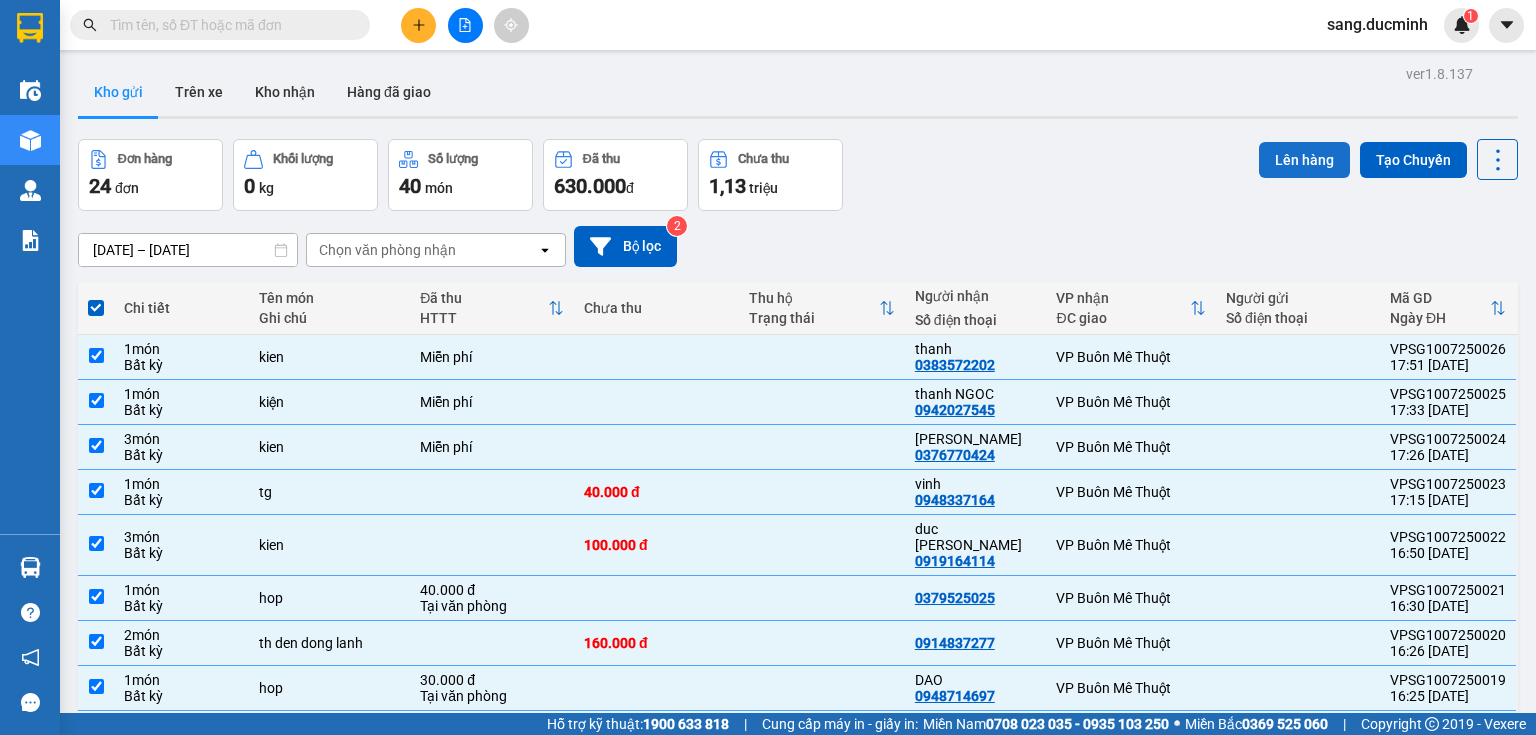click on "Lên hàng" at bounding box center (1304, 160) 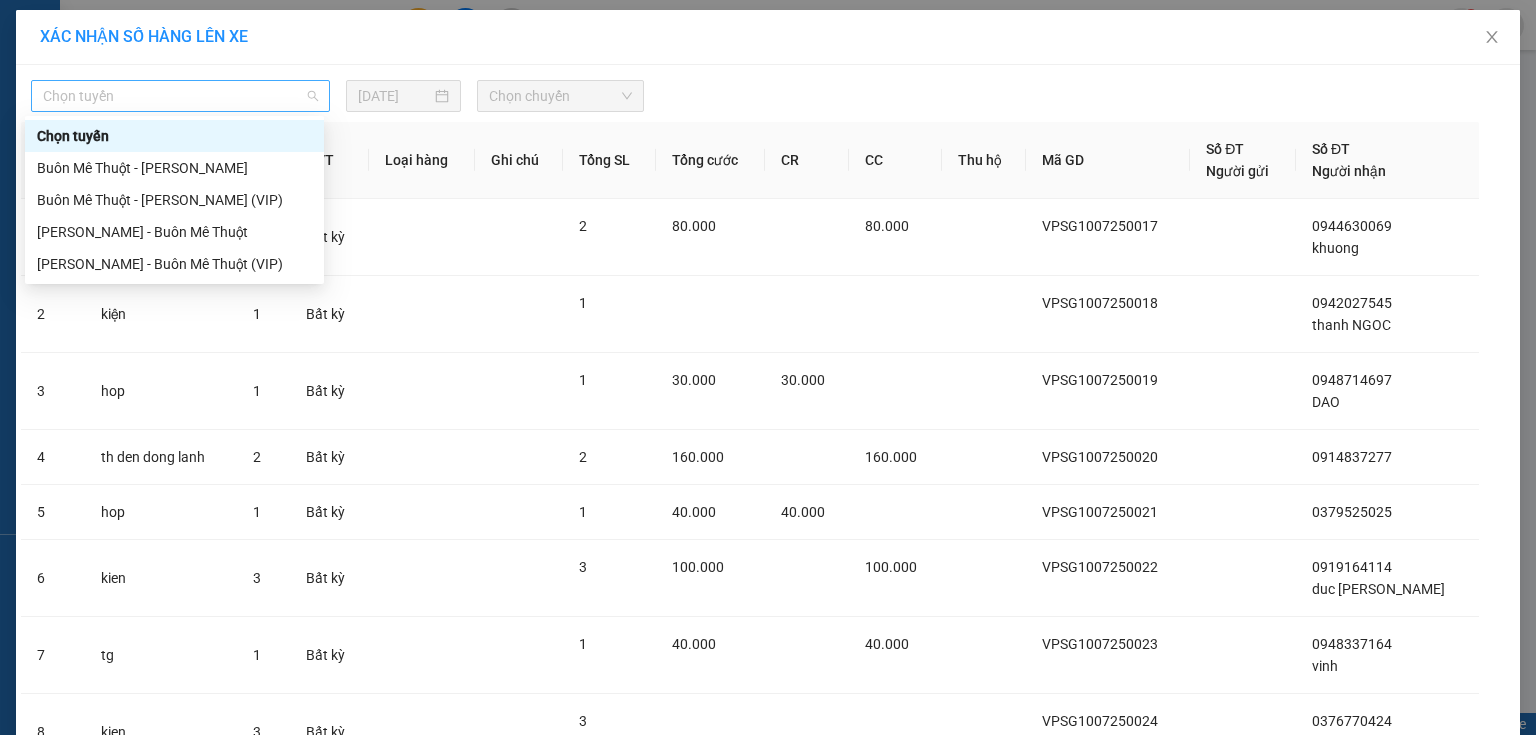 click on "Chọn tuyến" at bounding box center (180, 96) 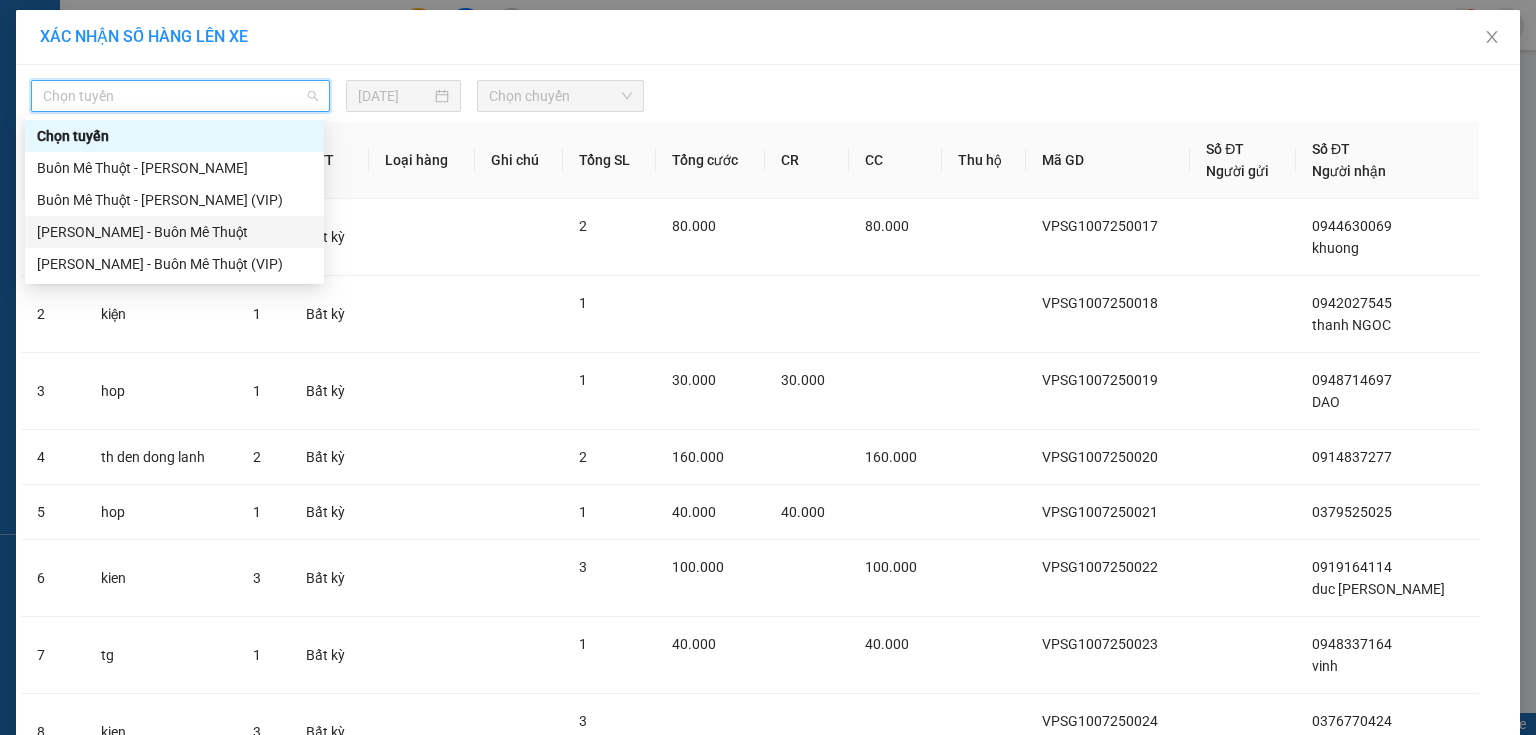 click on "Hồ Chí Minh - Buôn Mê Thuột" at bounding box center (174, 232) 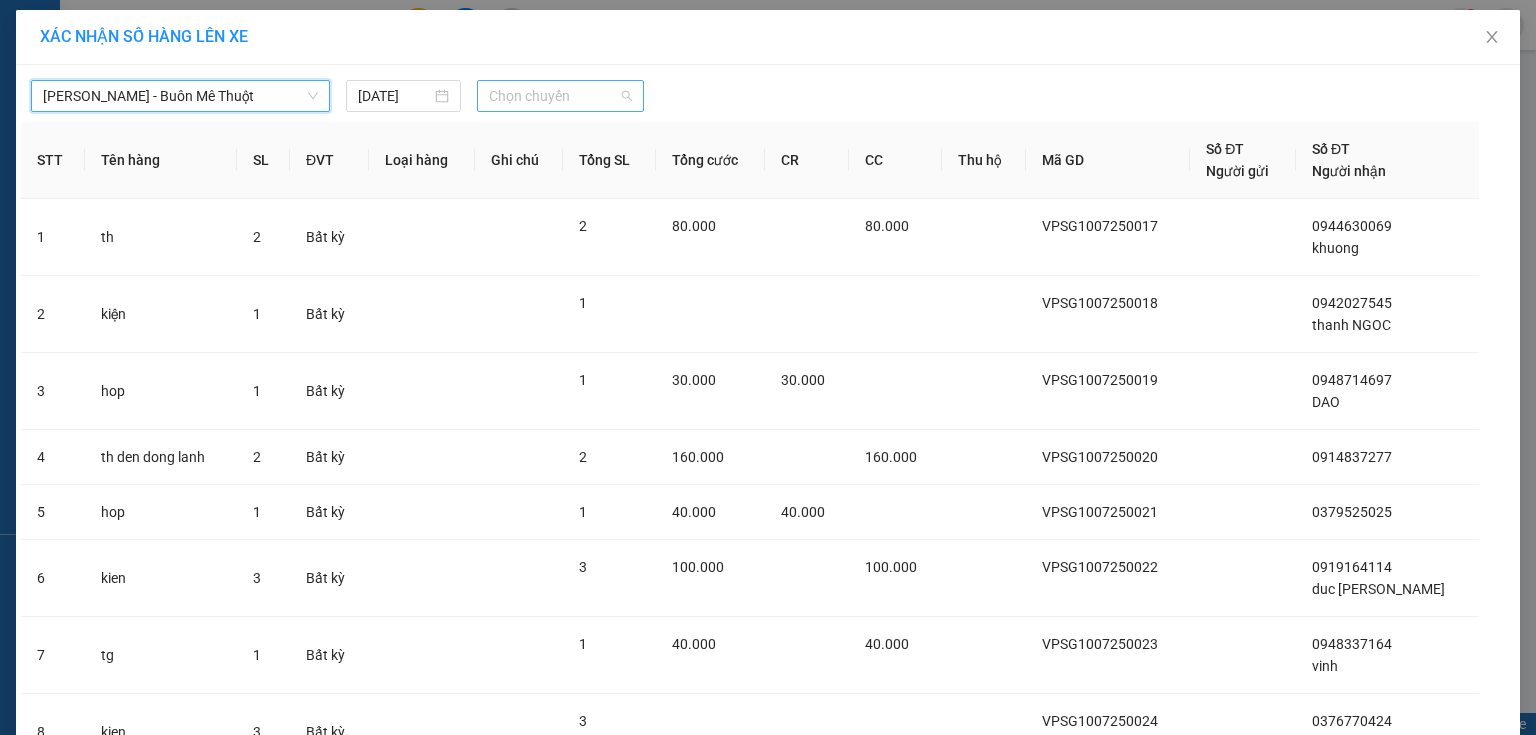 click on "Chọn chuyến" at bounding box center (561, 96) 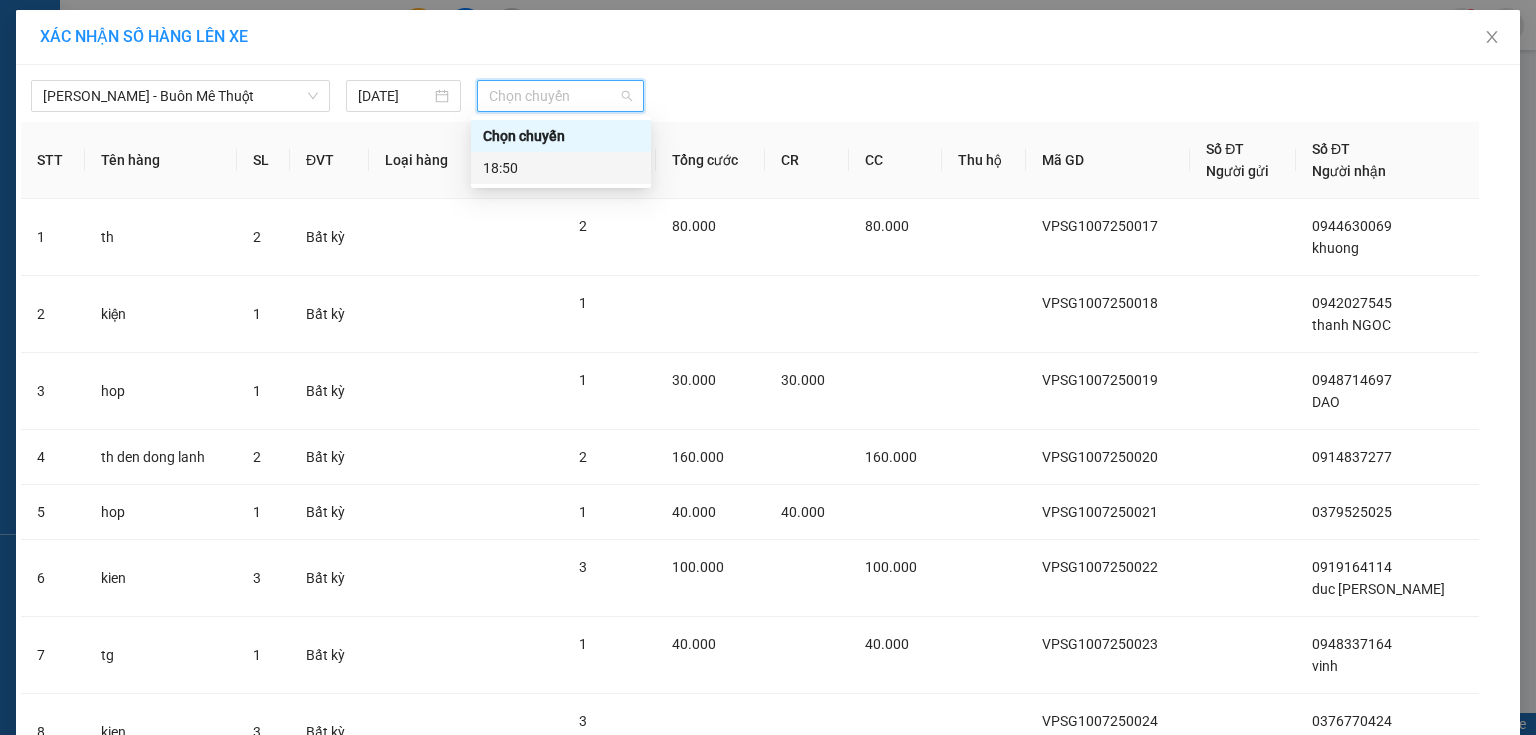 click on "18:50" at bounding box center (561, 168) 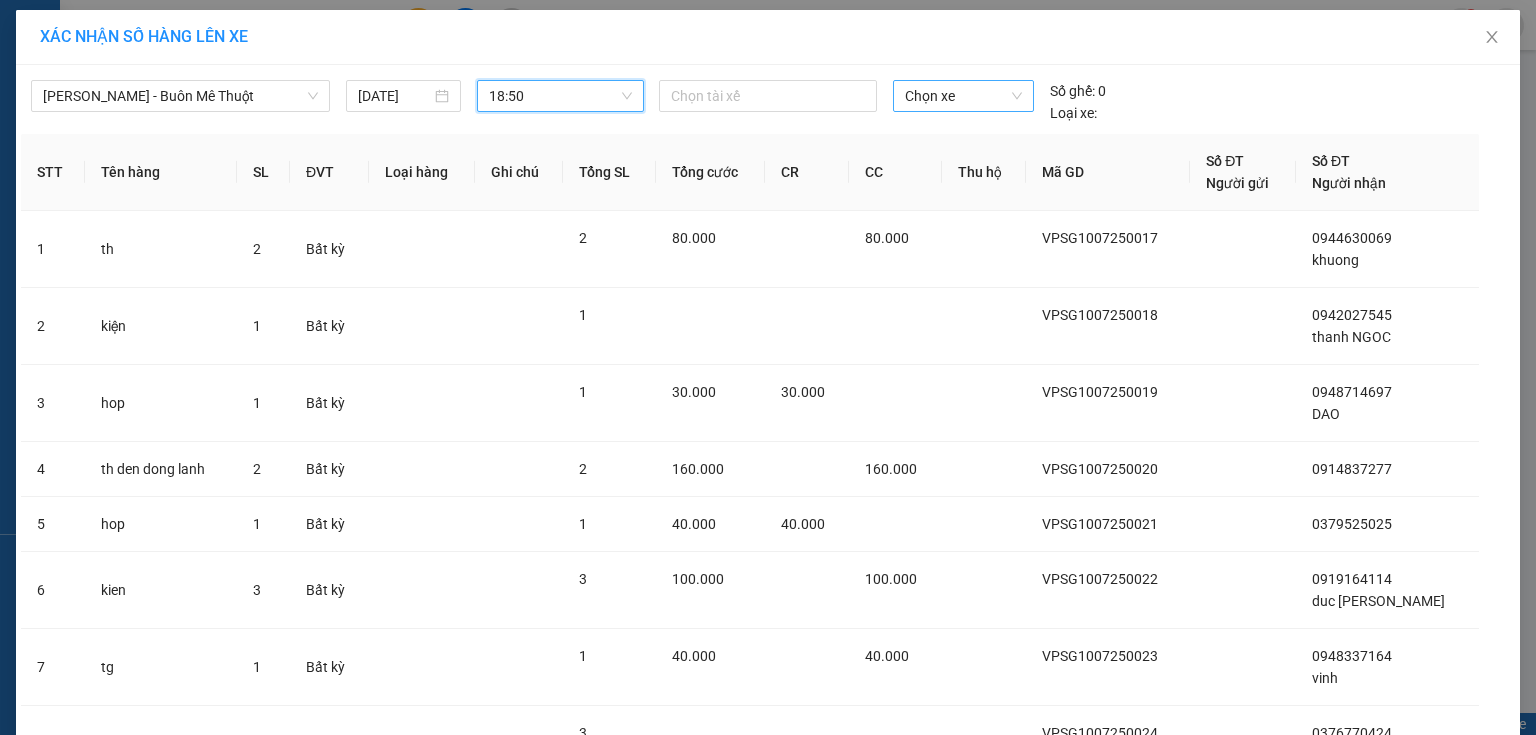 click on "Chọn xe" at bounding box center [963, 96] 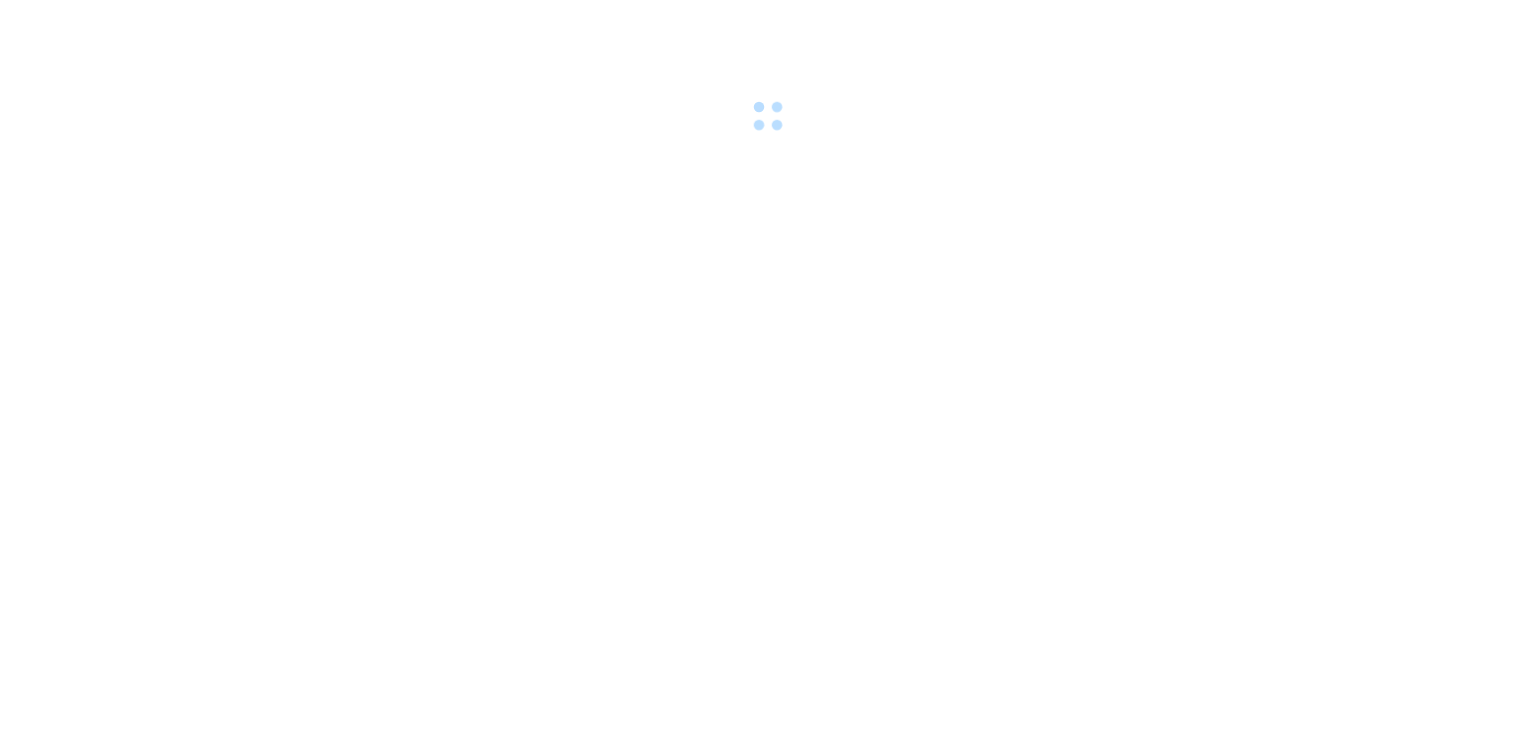scroll, scrollTop: 0, scrollLeft: 0, axis: both 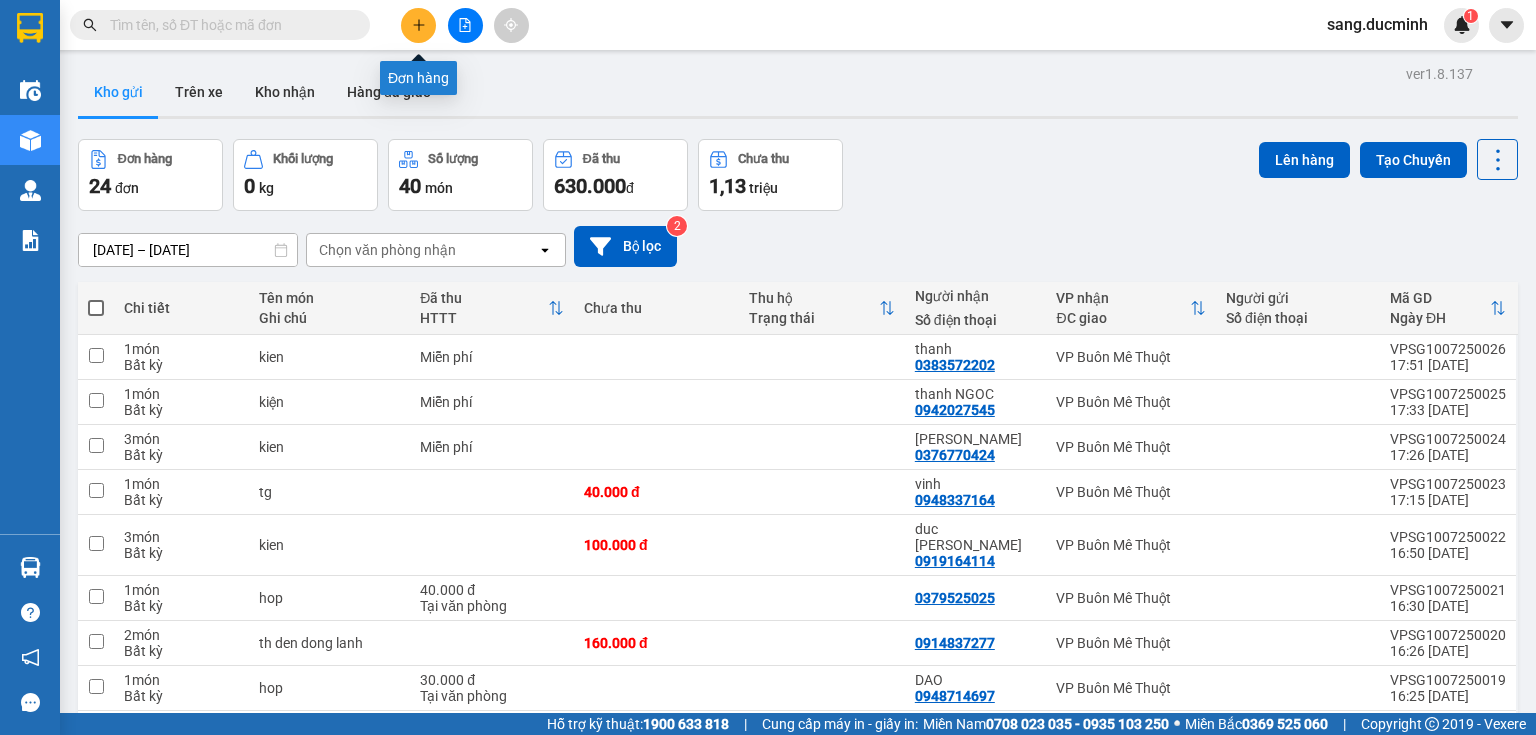 click 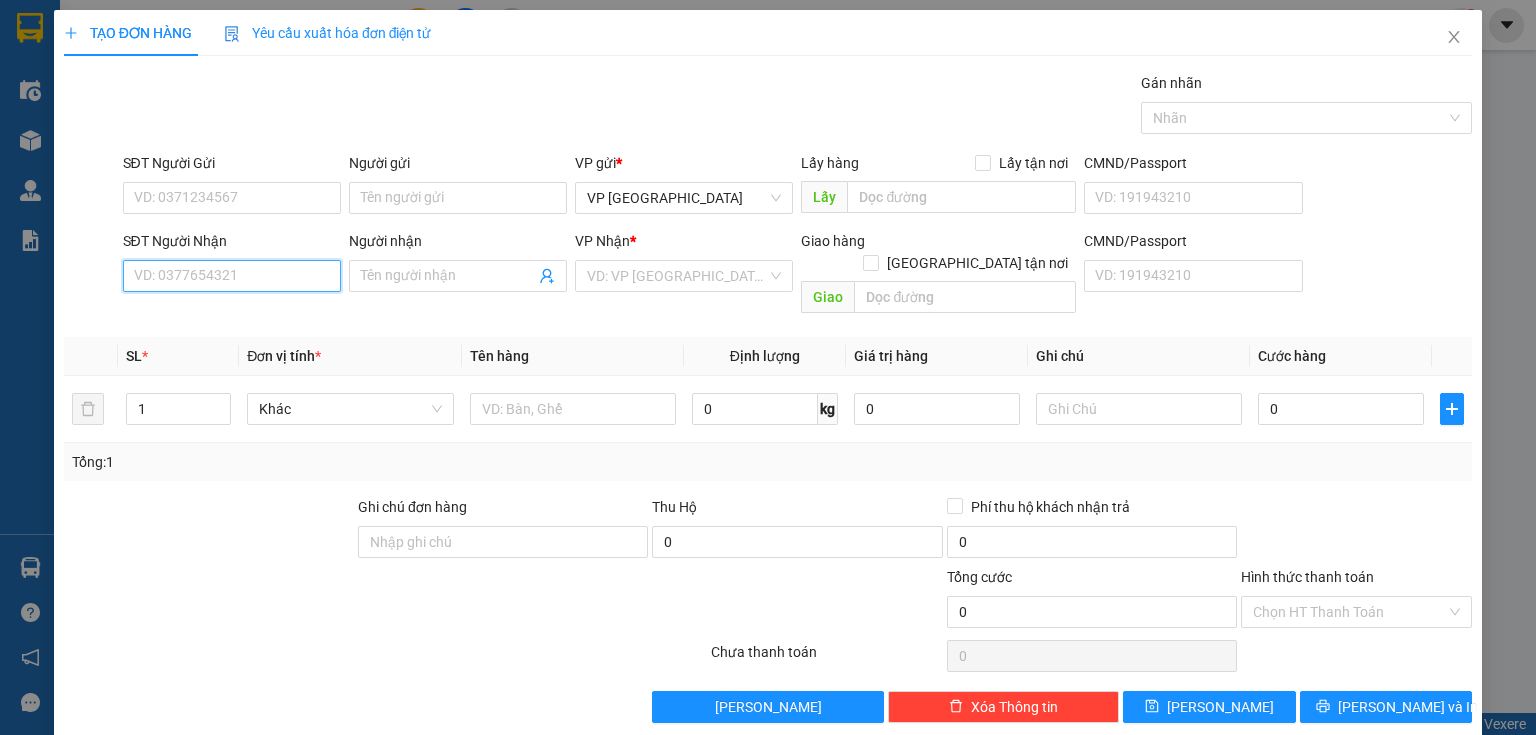 click on "SĐT Người Nhận" at bounding box center [232, 276] 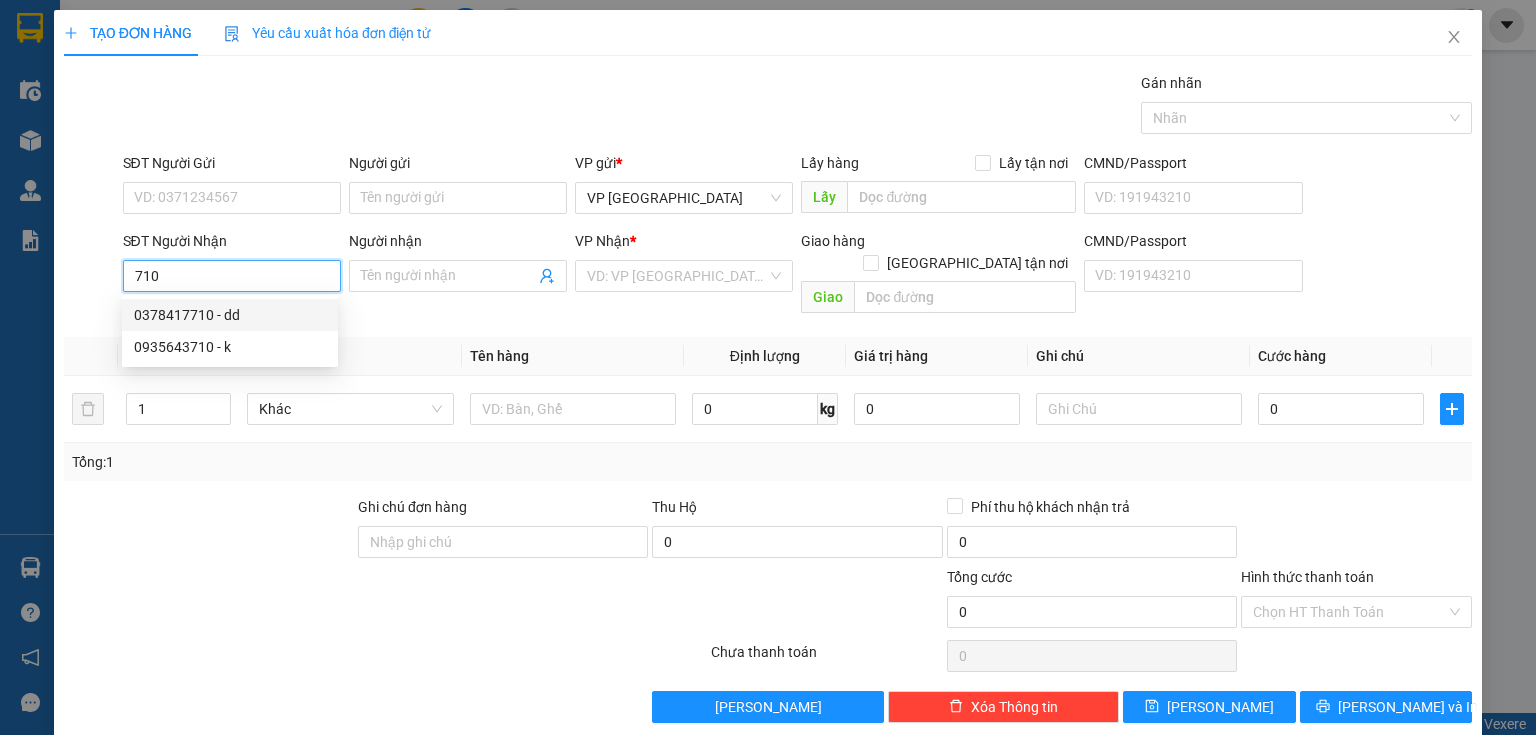 click on "0378417710 - dd" at bounding box center (230, 315) 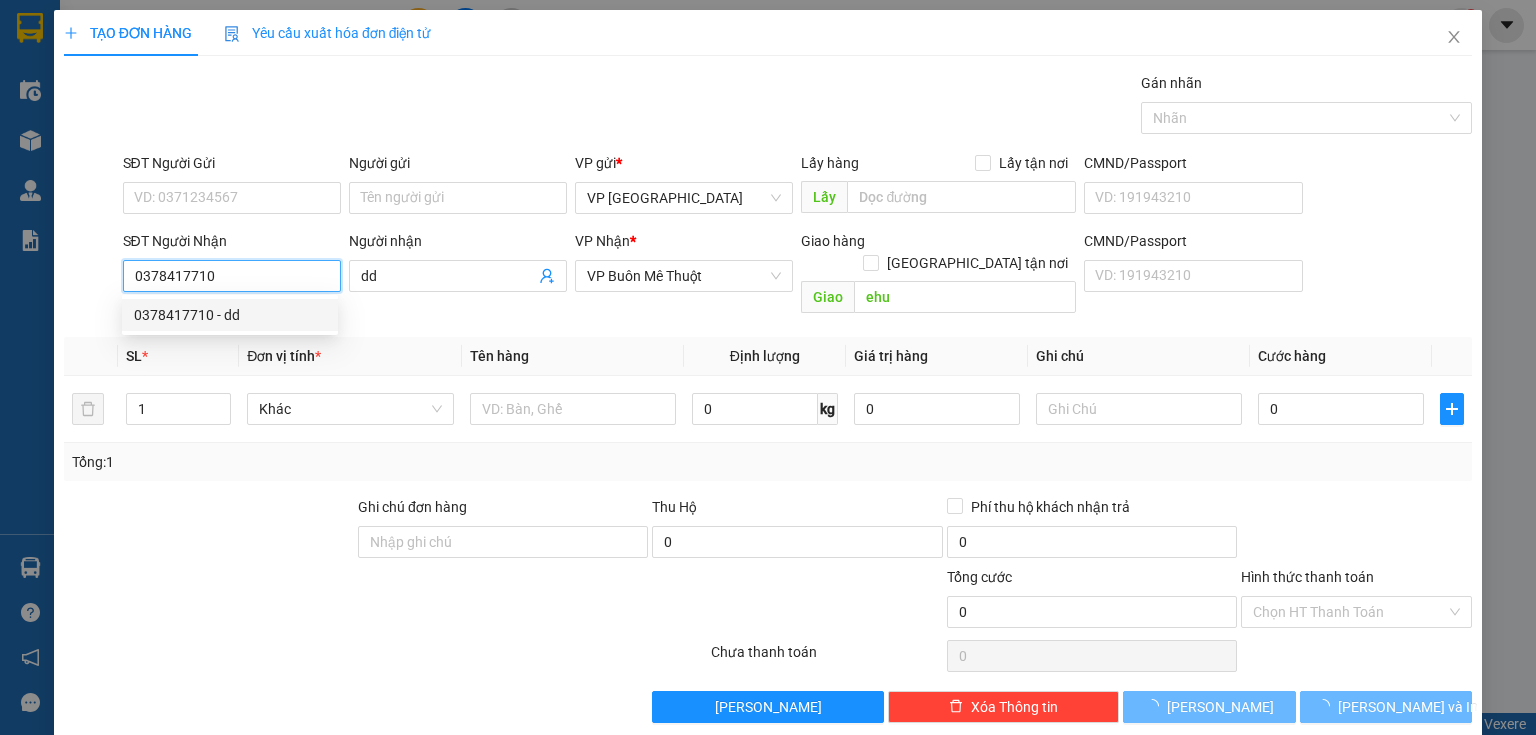 type on "80.000" 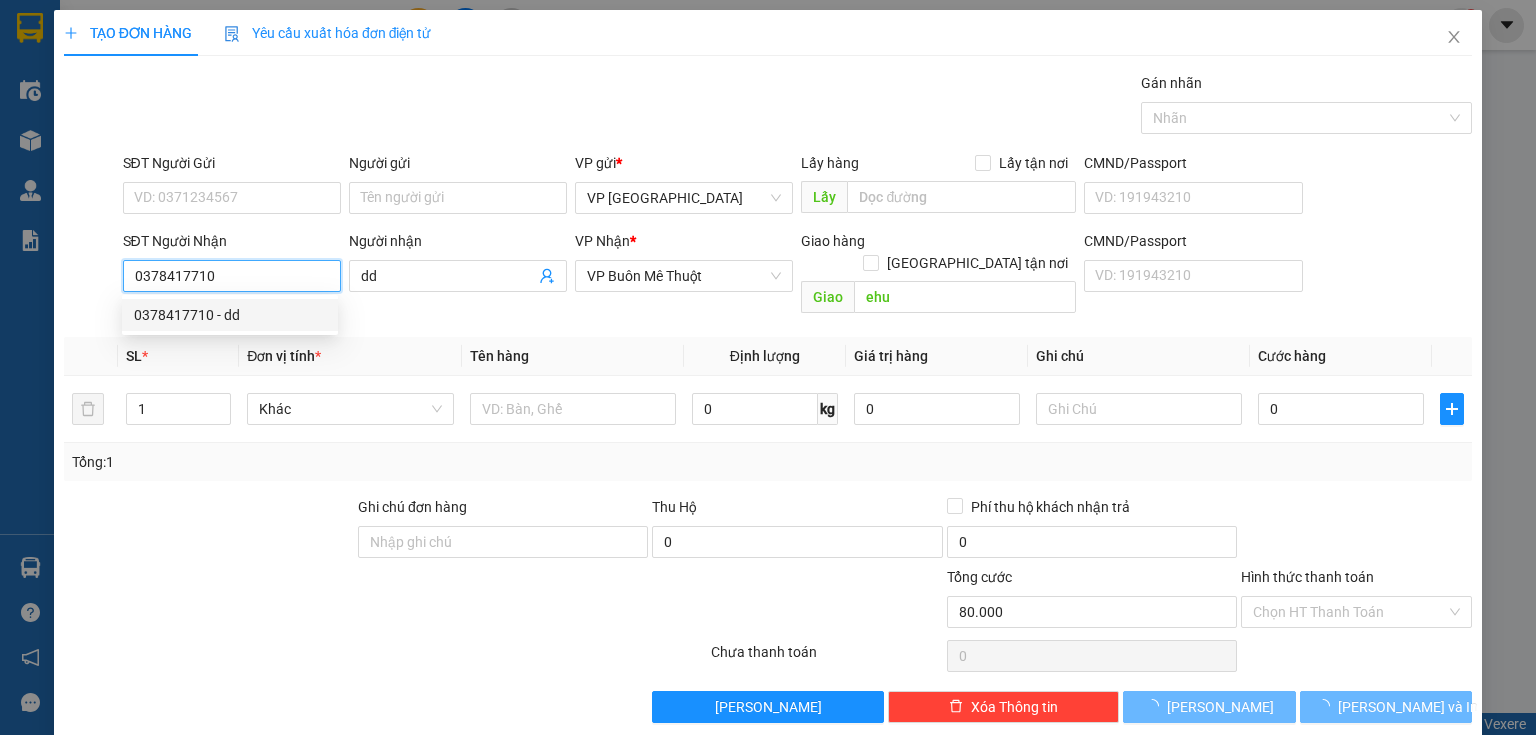 type on "80.000" 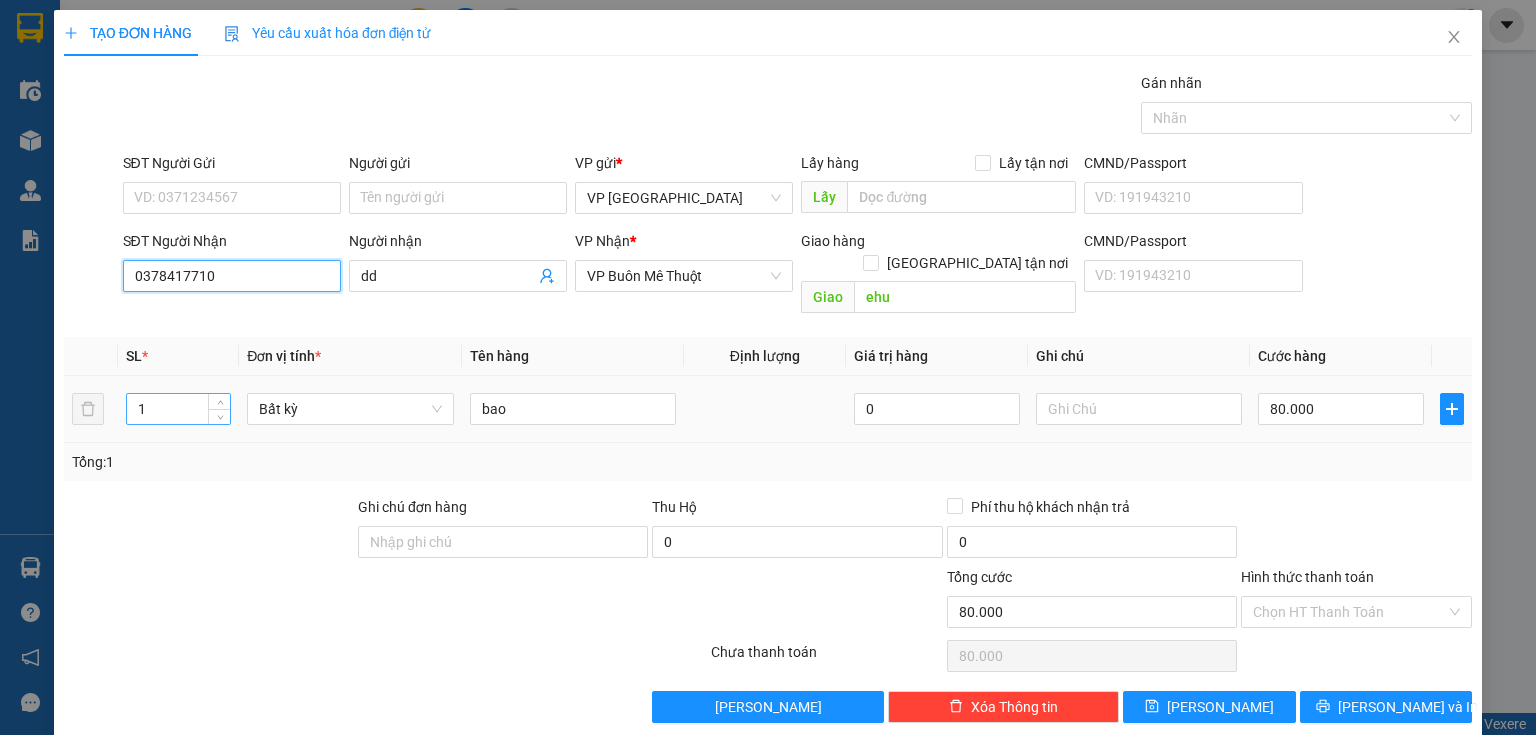 type on "0378417710" 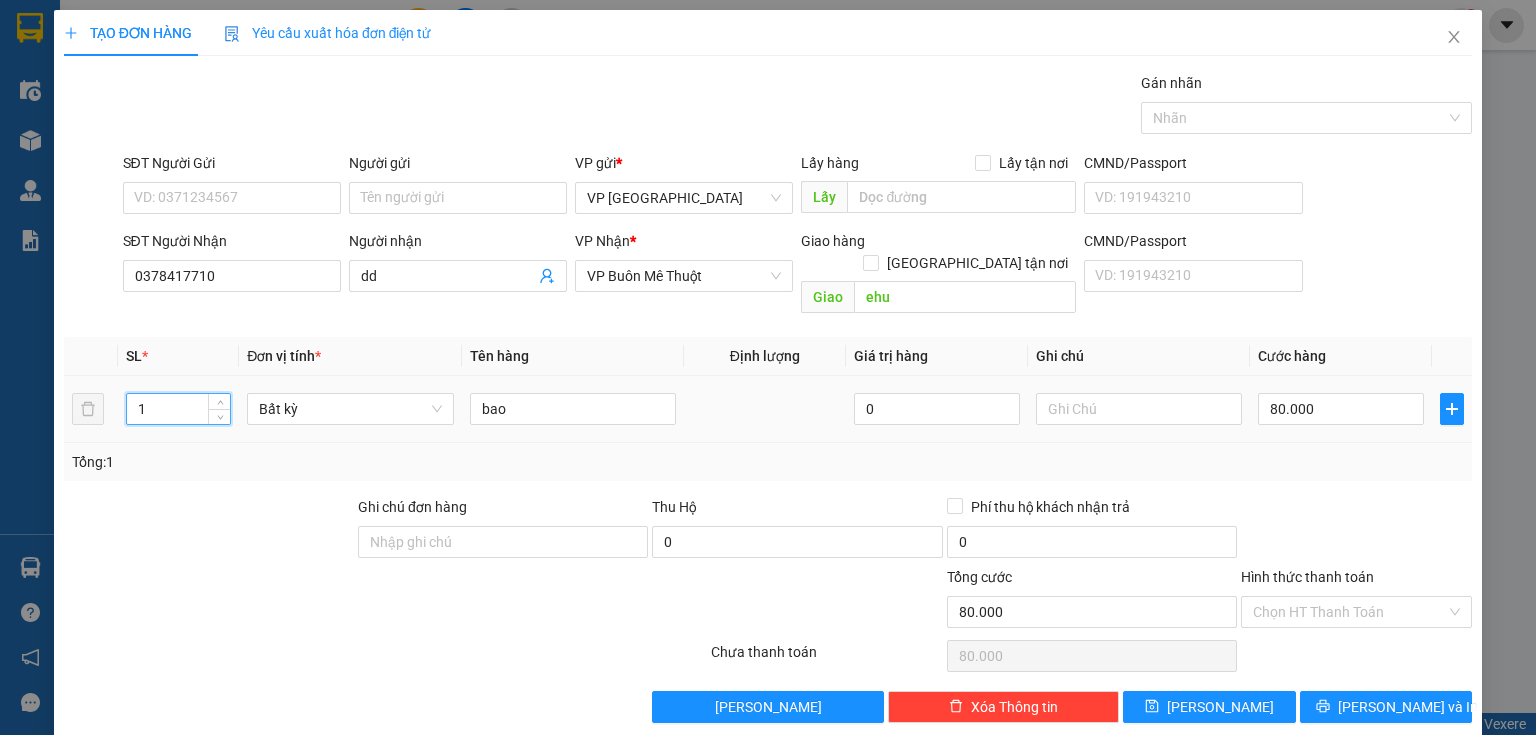 click on "1" at bounding box center (178, 409) 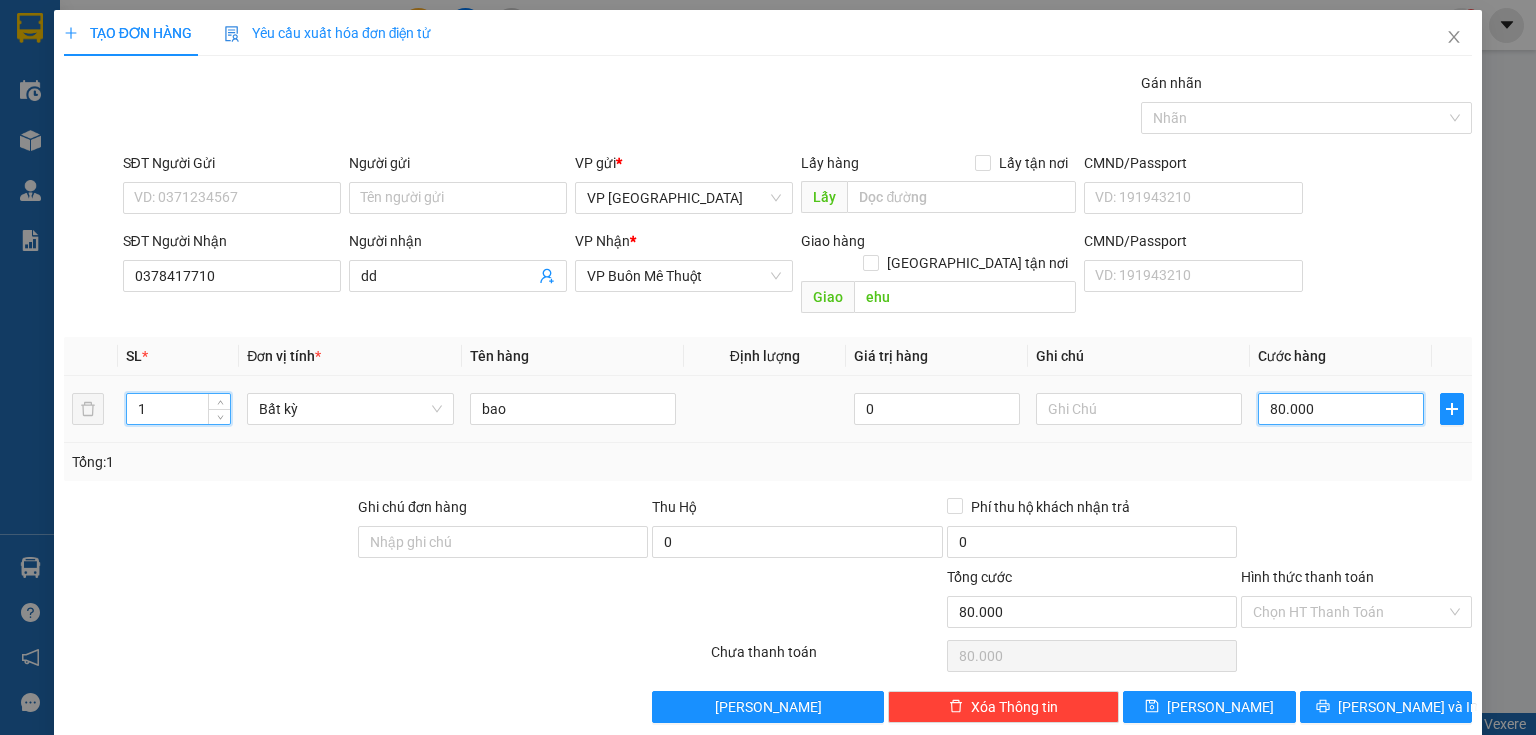 click on "80.000" at bounding box center [1341, 409] 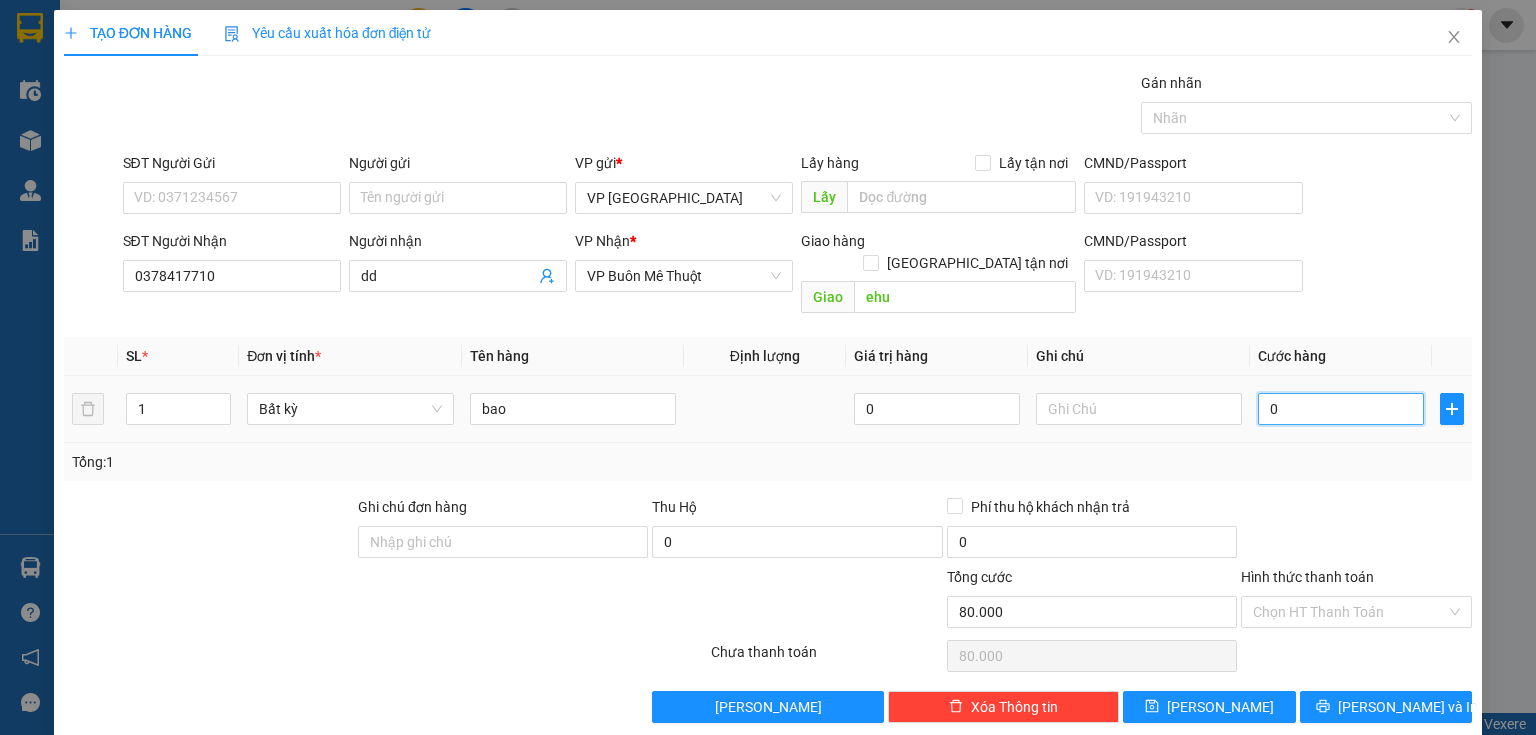 type on "0" 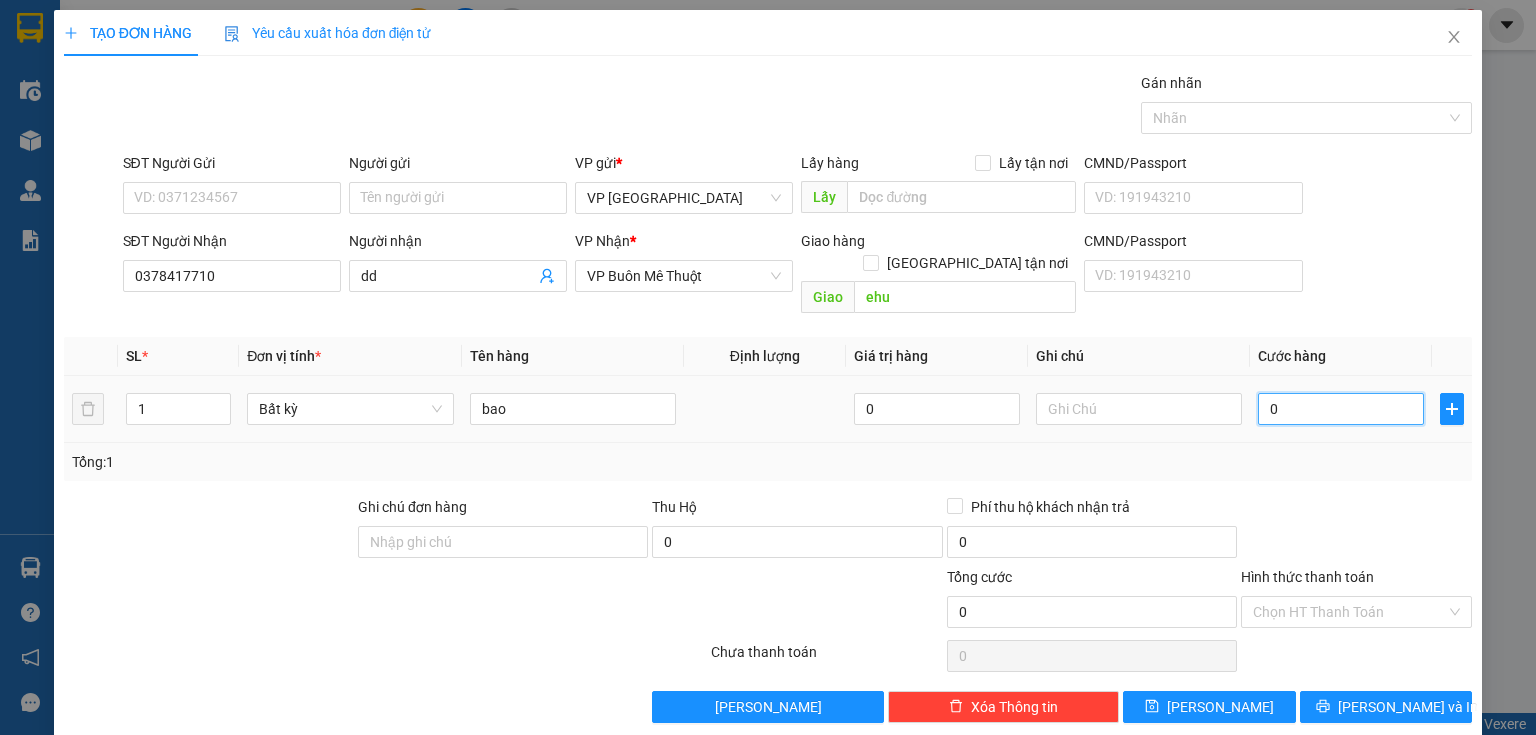 type on "3" 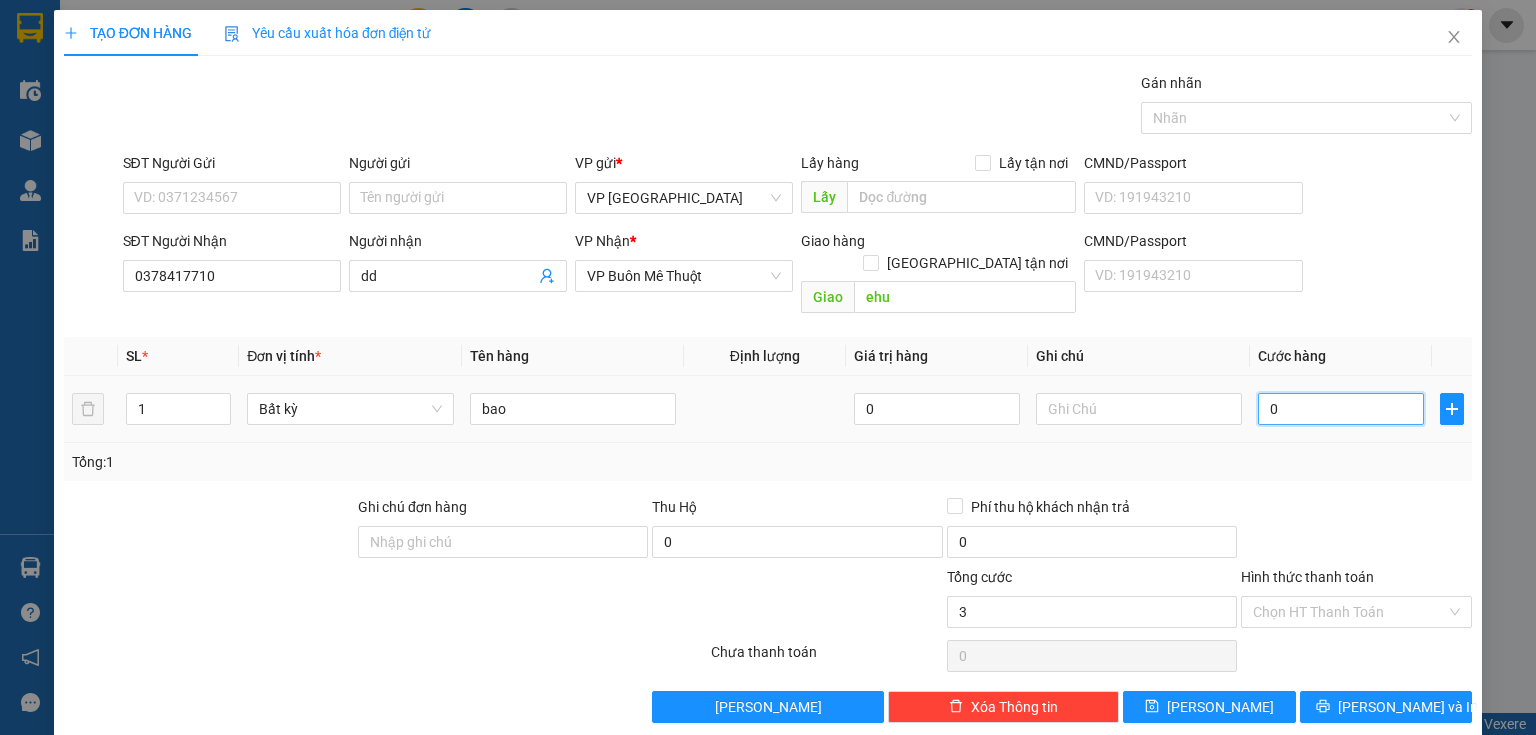type on "3" 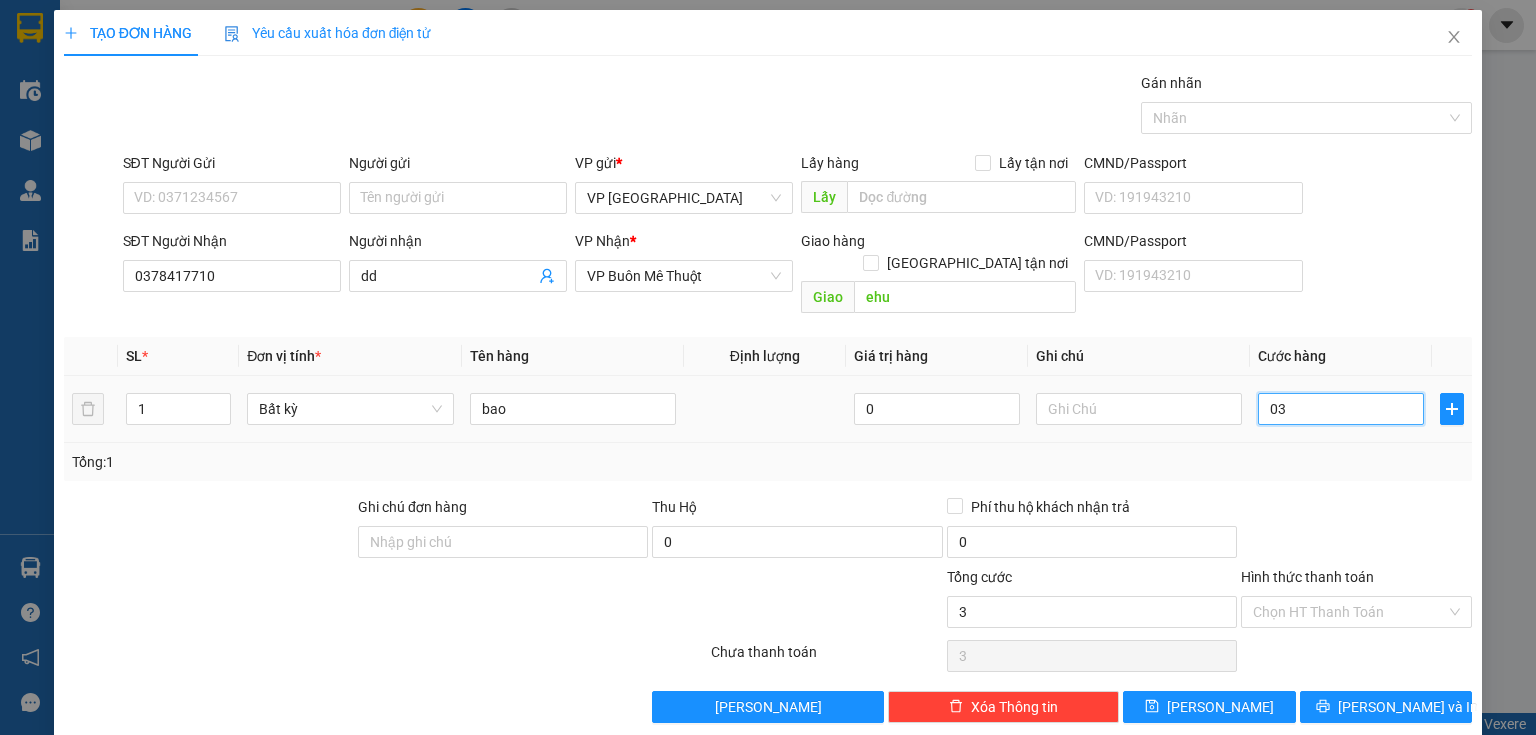 type on "30" 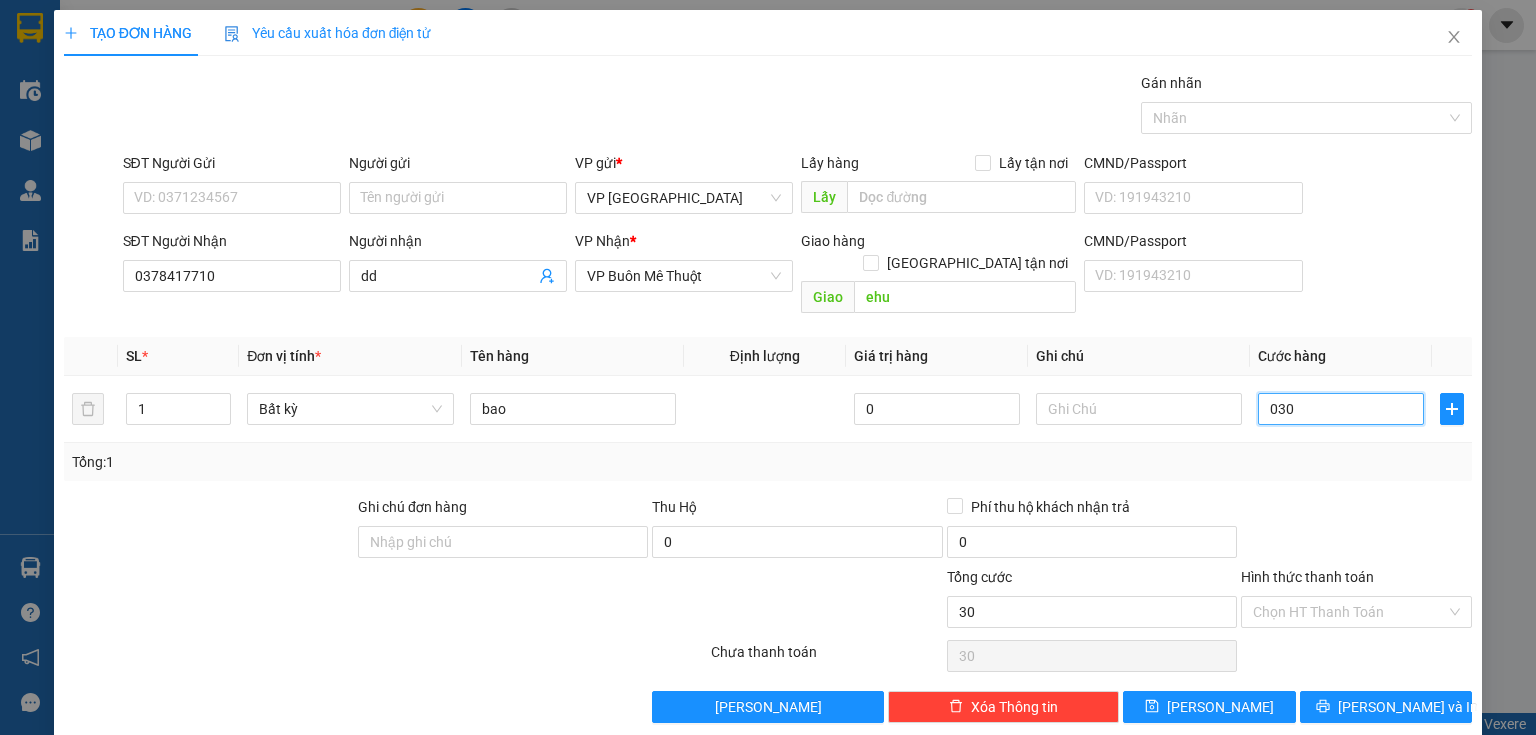 type on "030" 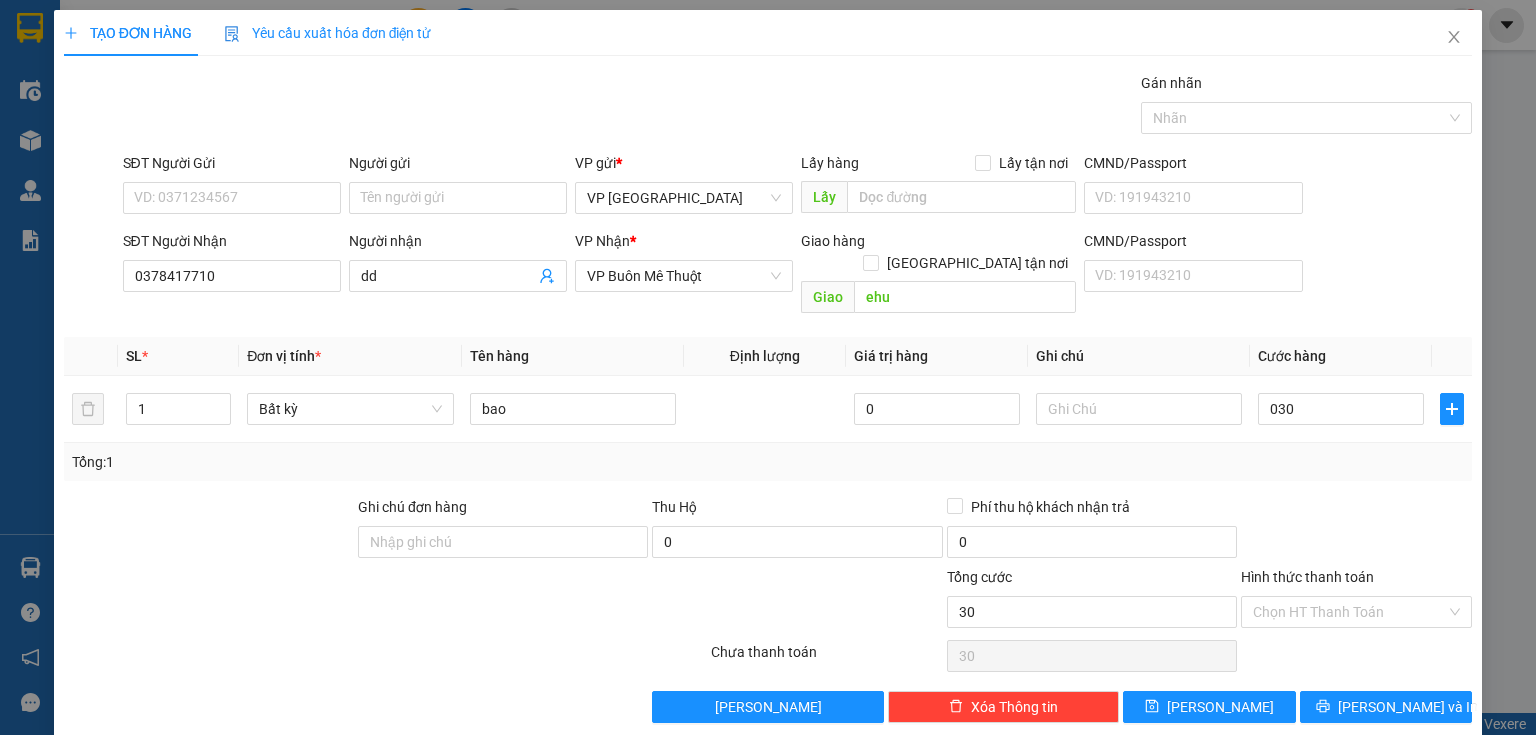 type on "30.000" 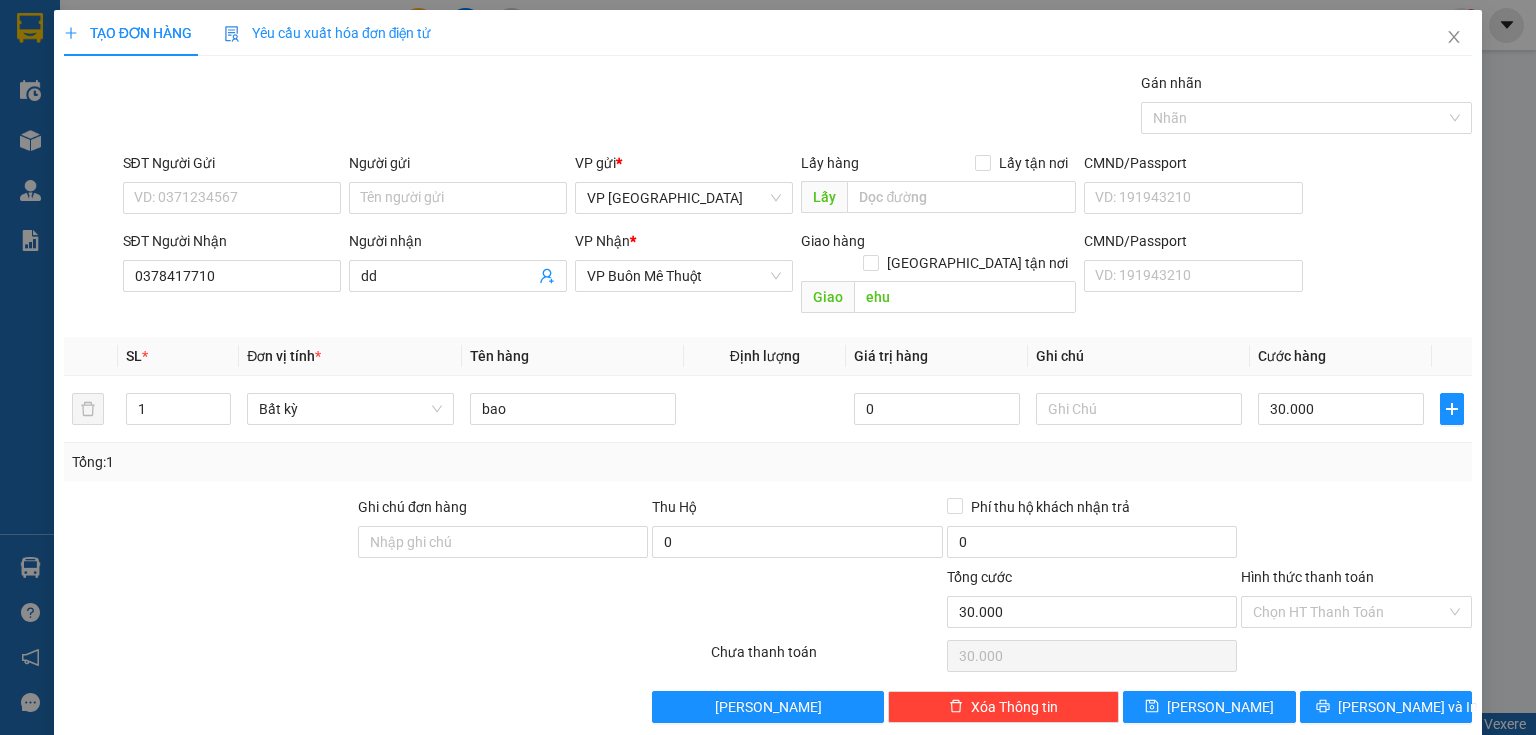 click on "Tổng:  1" at bounding box center (768, 462) 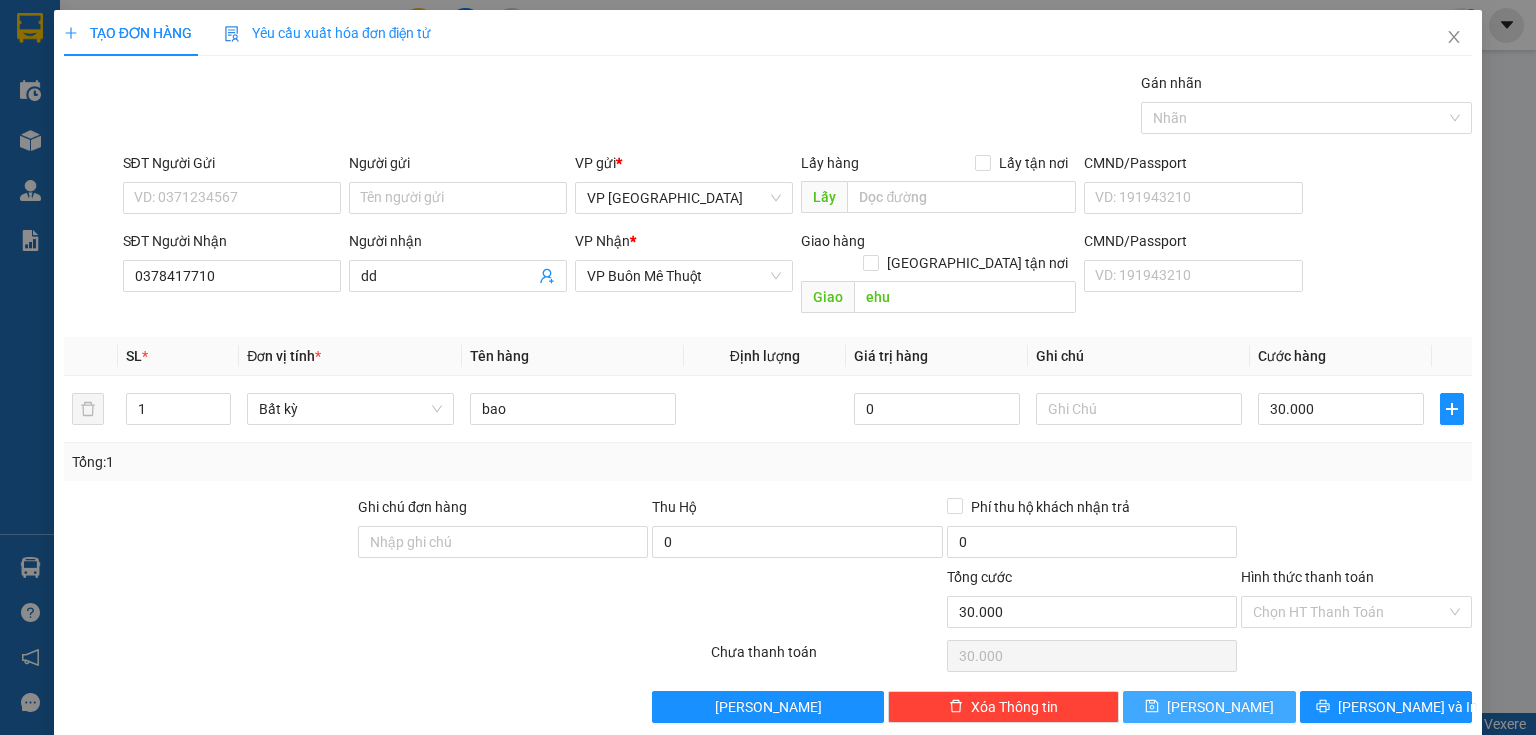 click on "[PERSON_NAME]" at bounding box center [1220, 707] 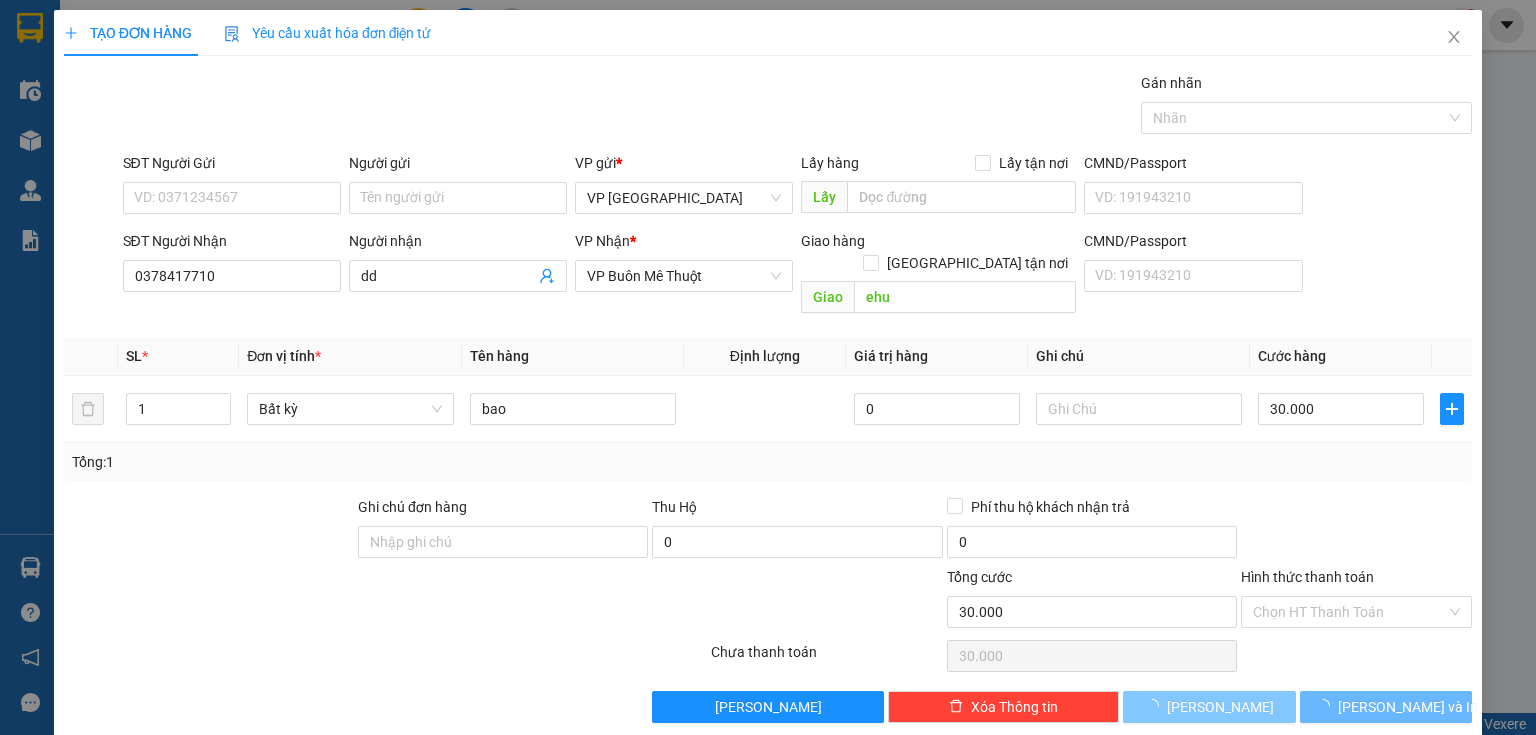 type 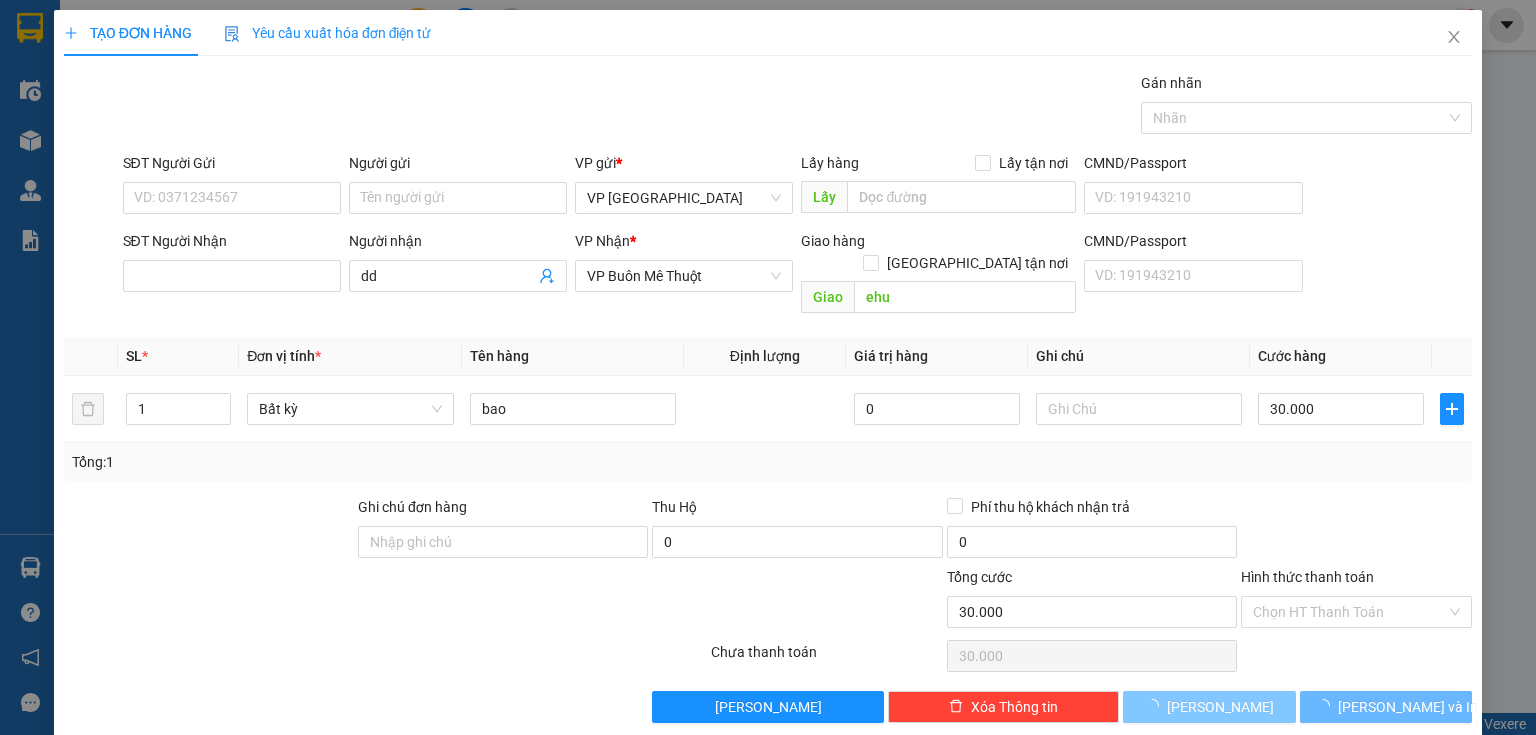 type 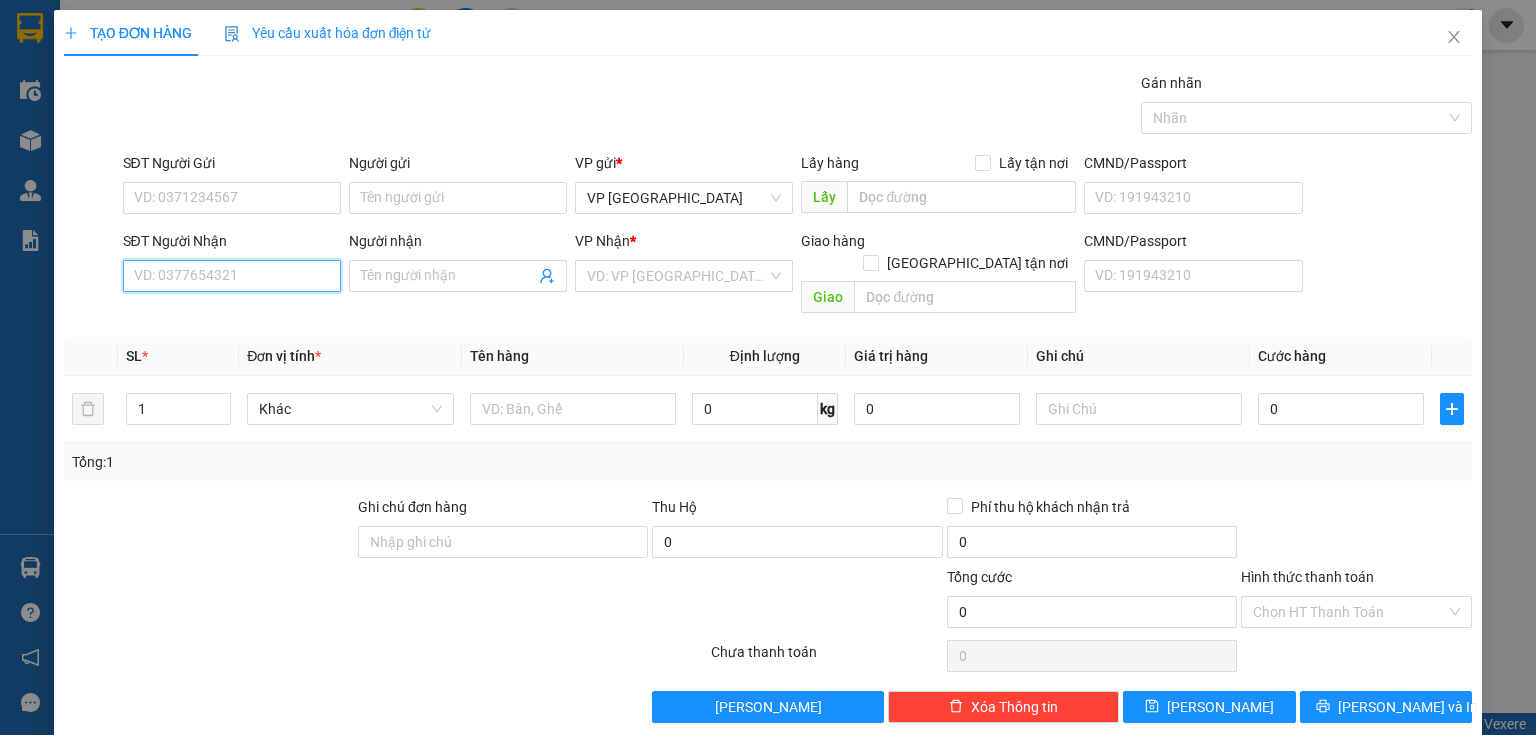 click on "SĐT Người Nhận" at bounding box center (232, 276) 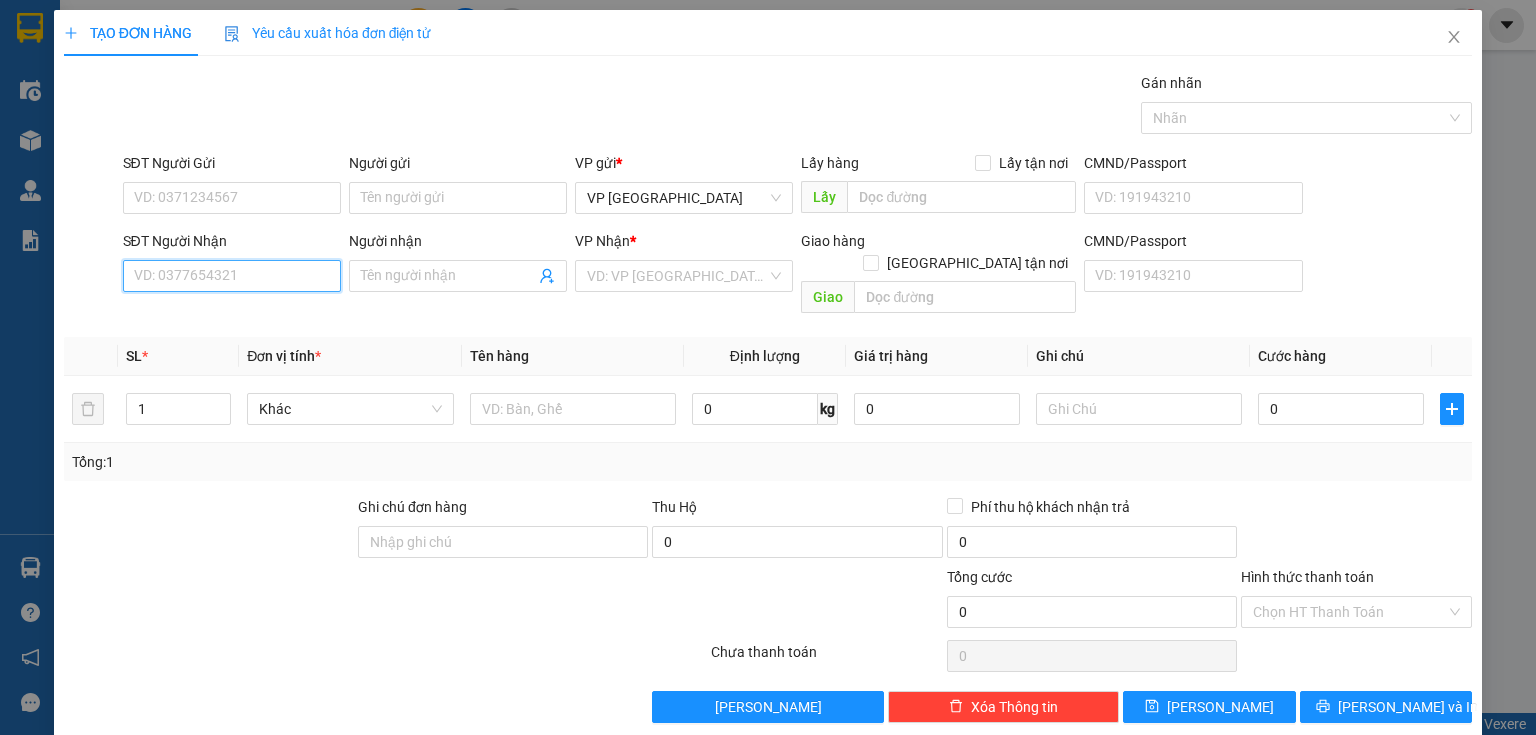 click on "SĐT Người Nhận" at bounding box center (232, 276) 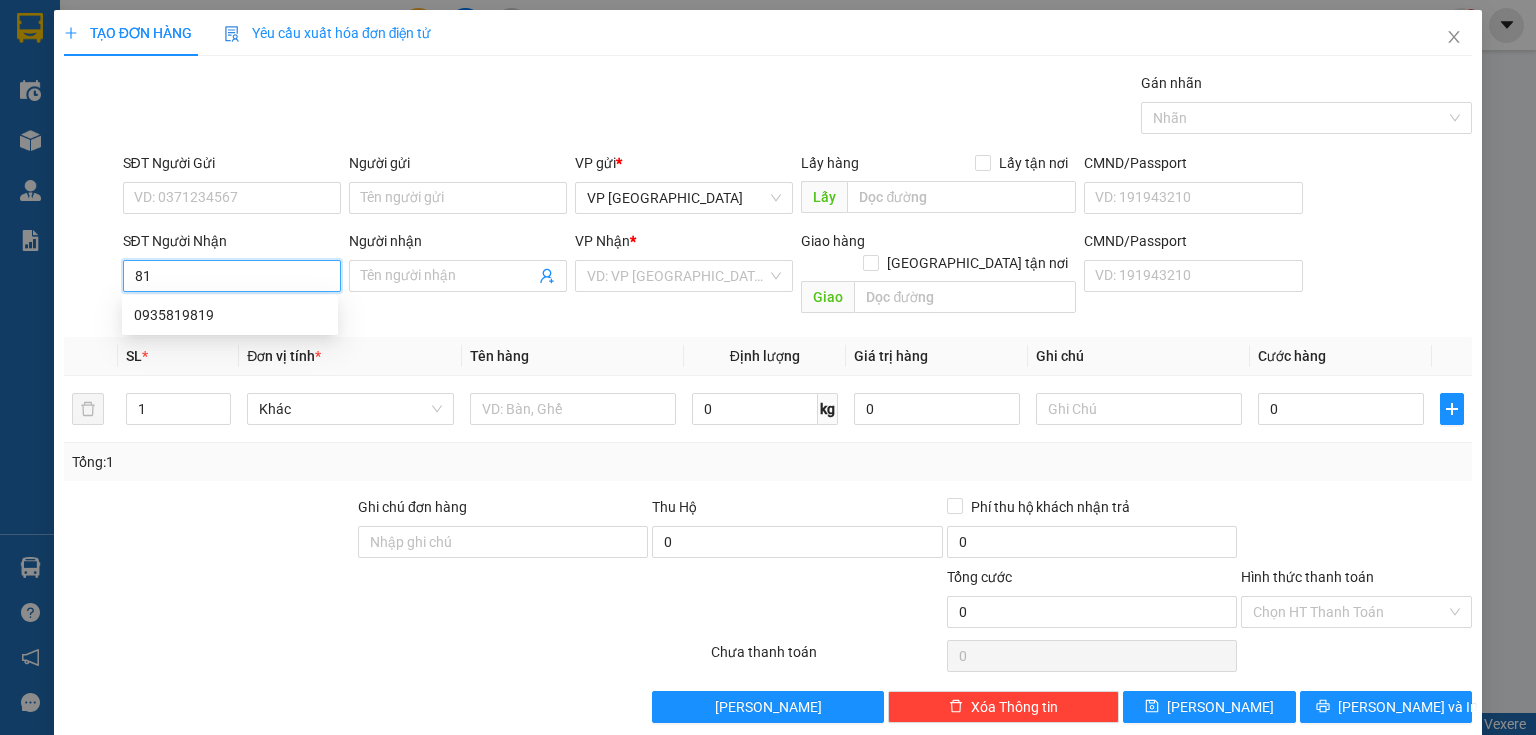type on "8" 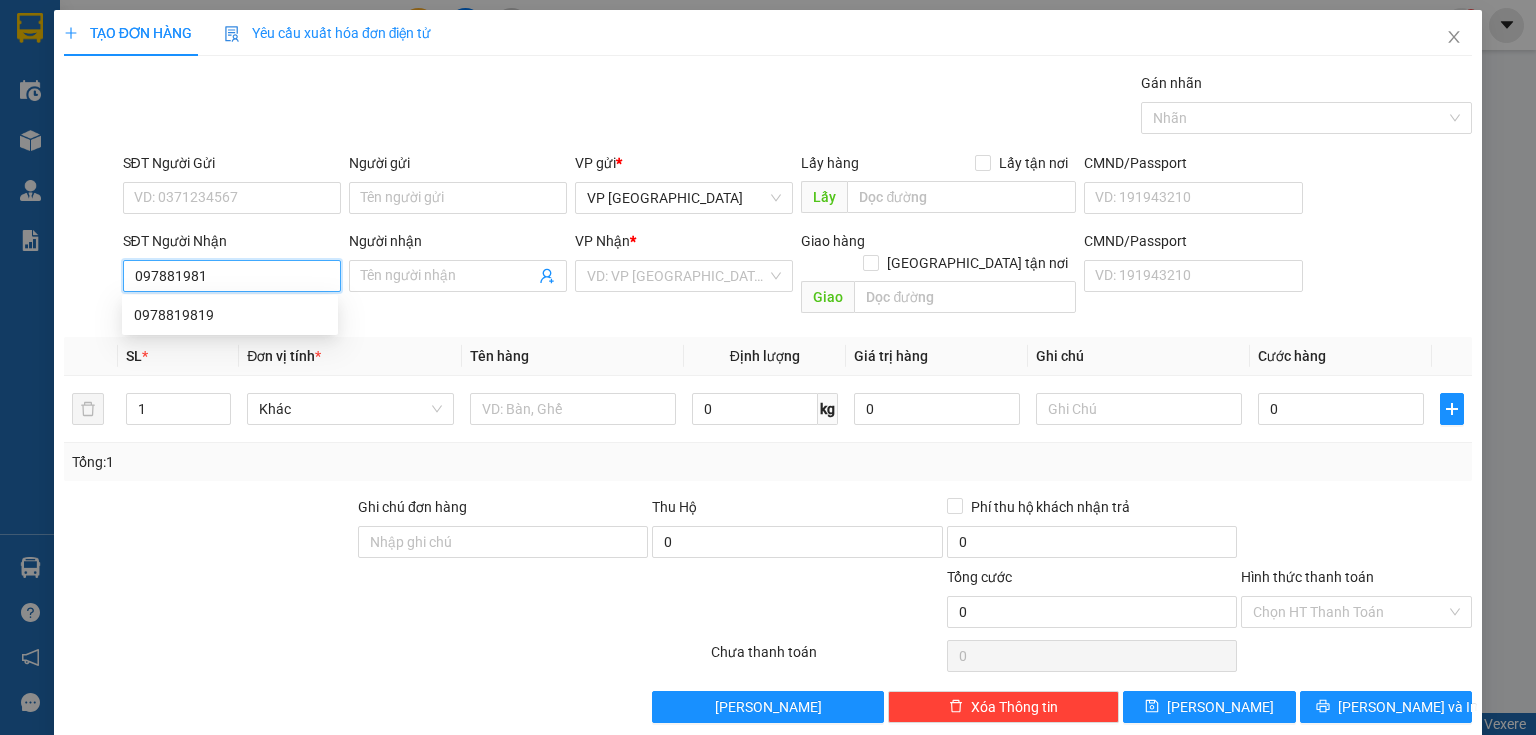 type on "0978819819" 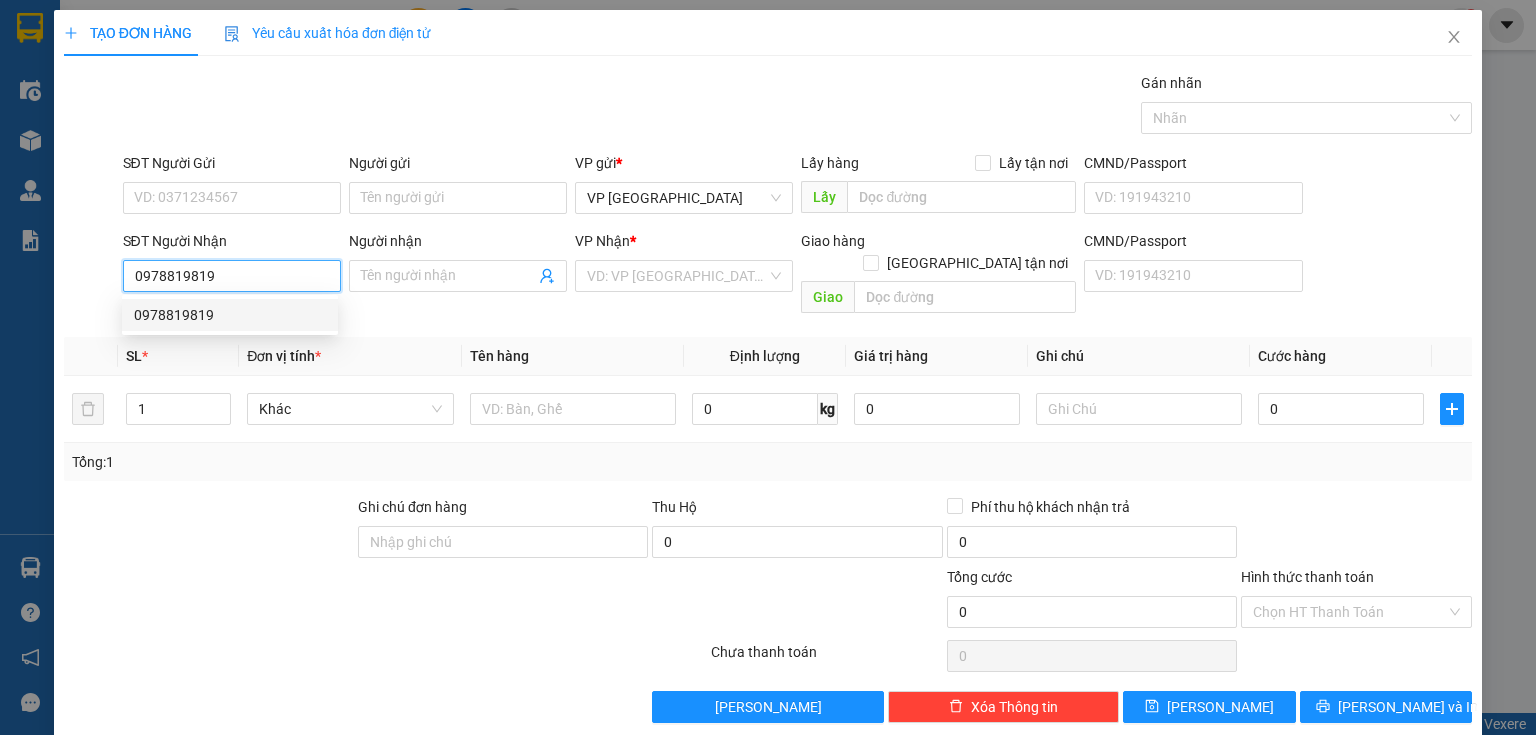 click on "0978819819" at bounding box center [230, 315] 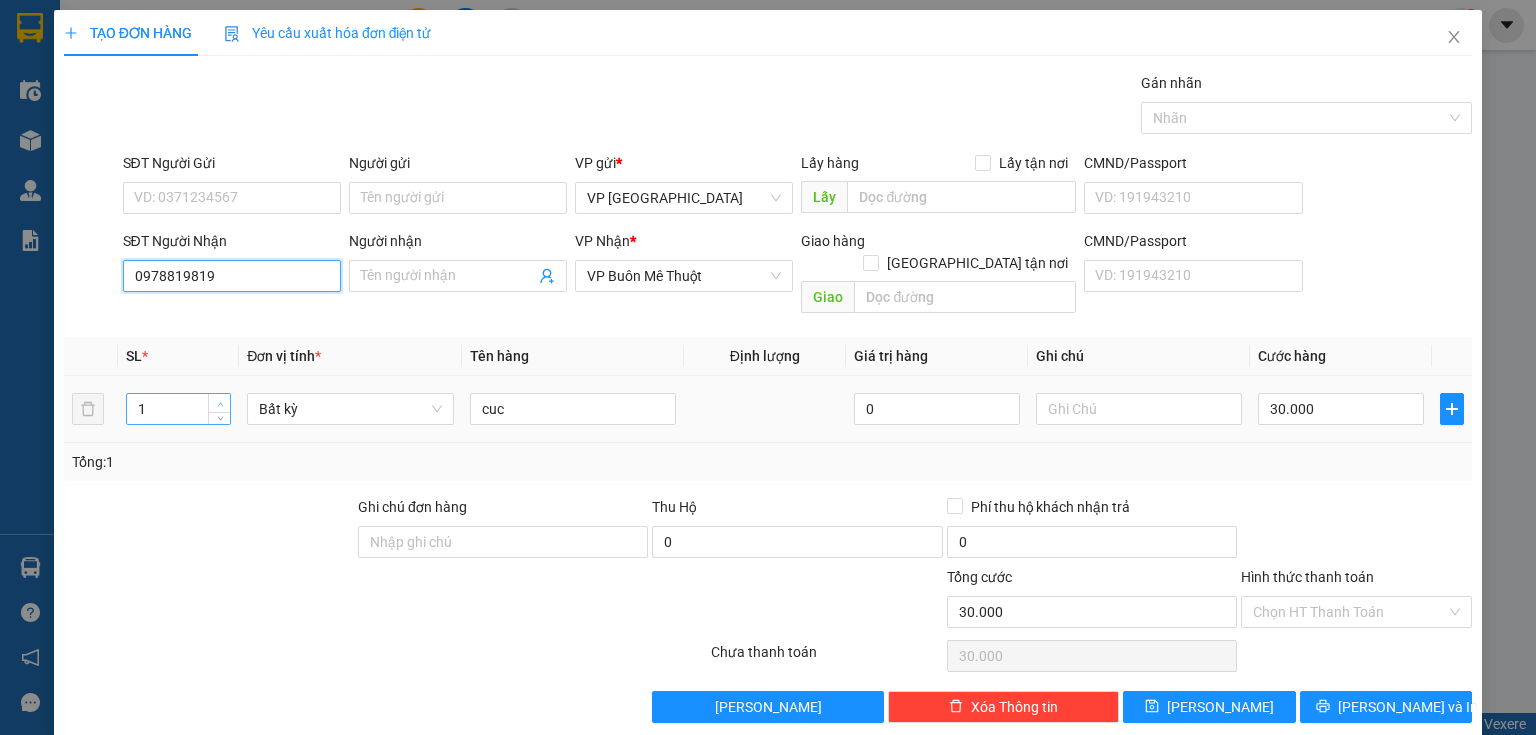 type on "0978819819" 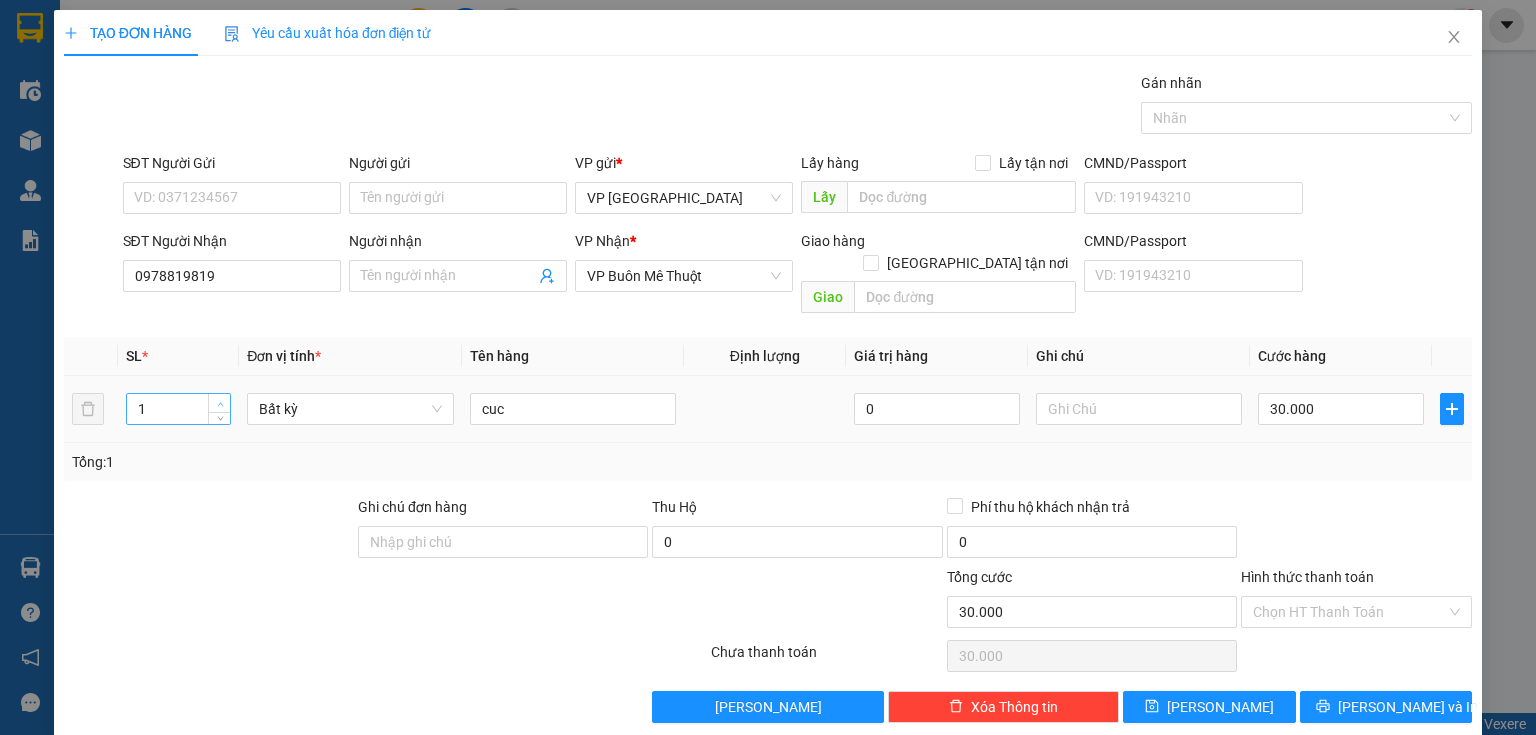 type on "2" 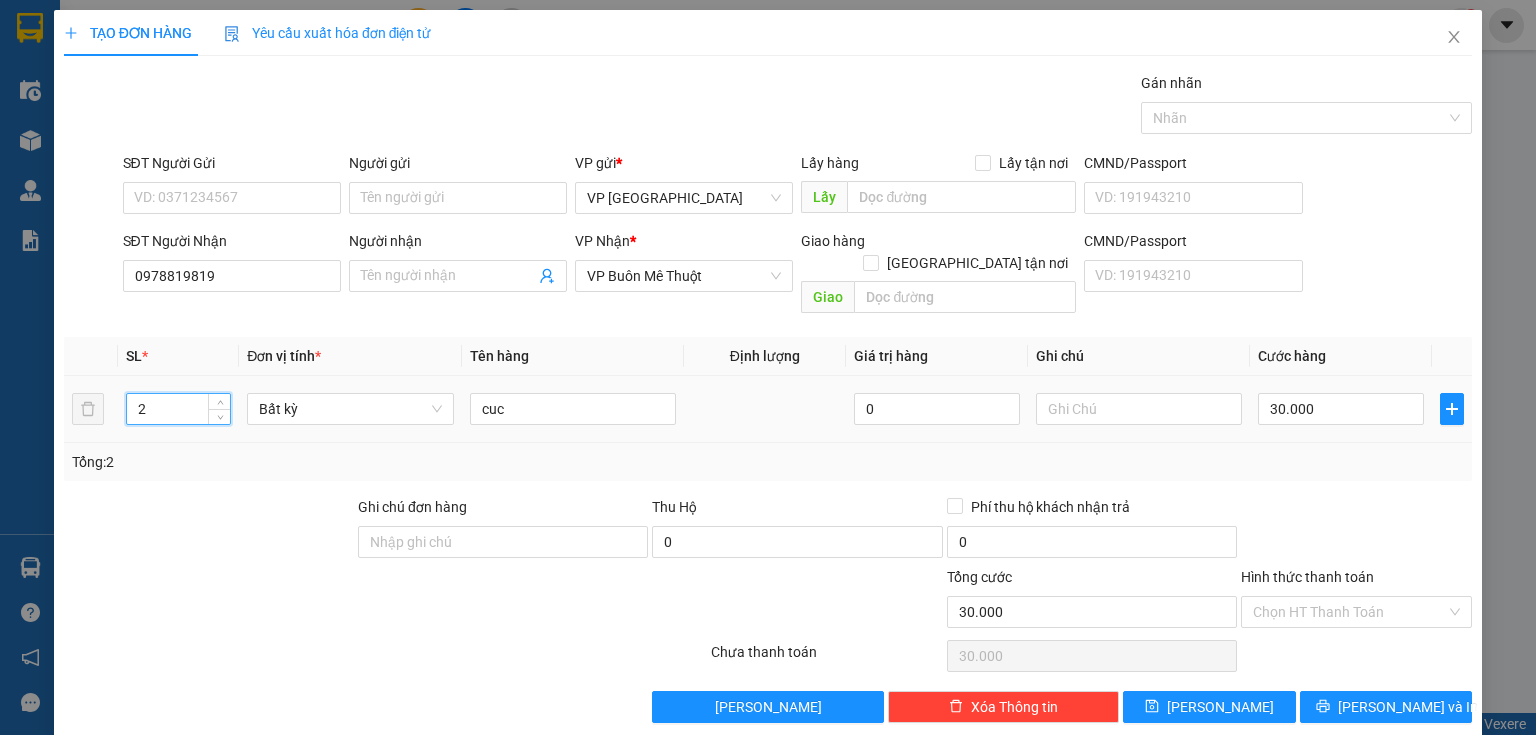 drag, startPoint x: 216, startPoint y: 374, endPoint x: 232, endPoint y: 365, distance: 18.35756 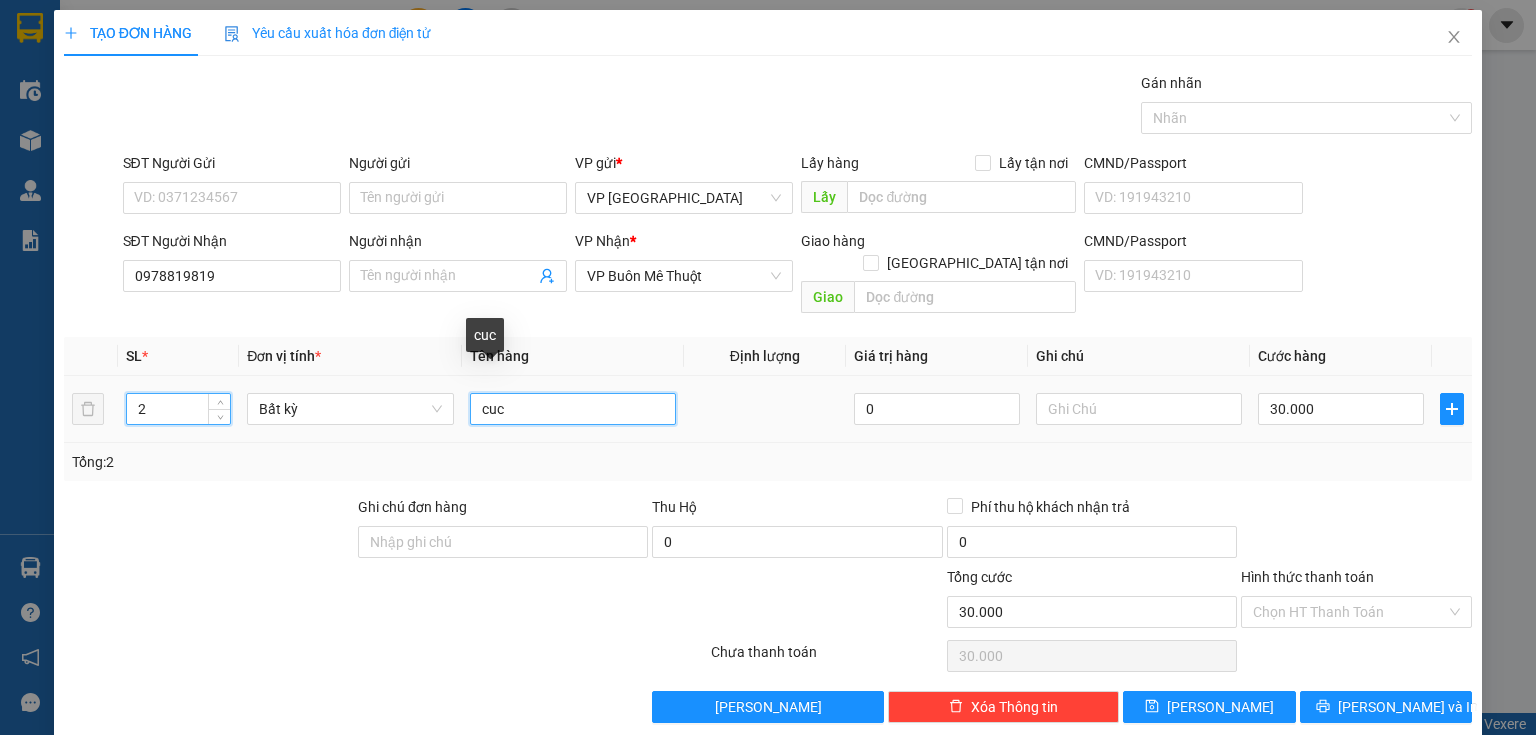 click on "cuc" at bounding box center [573, 409] 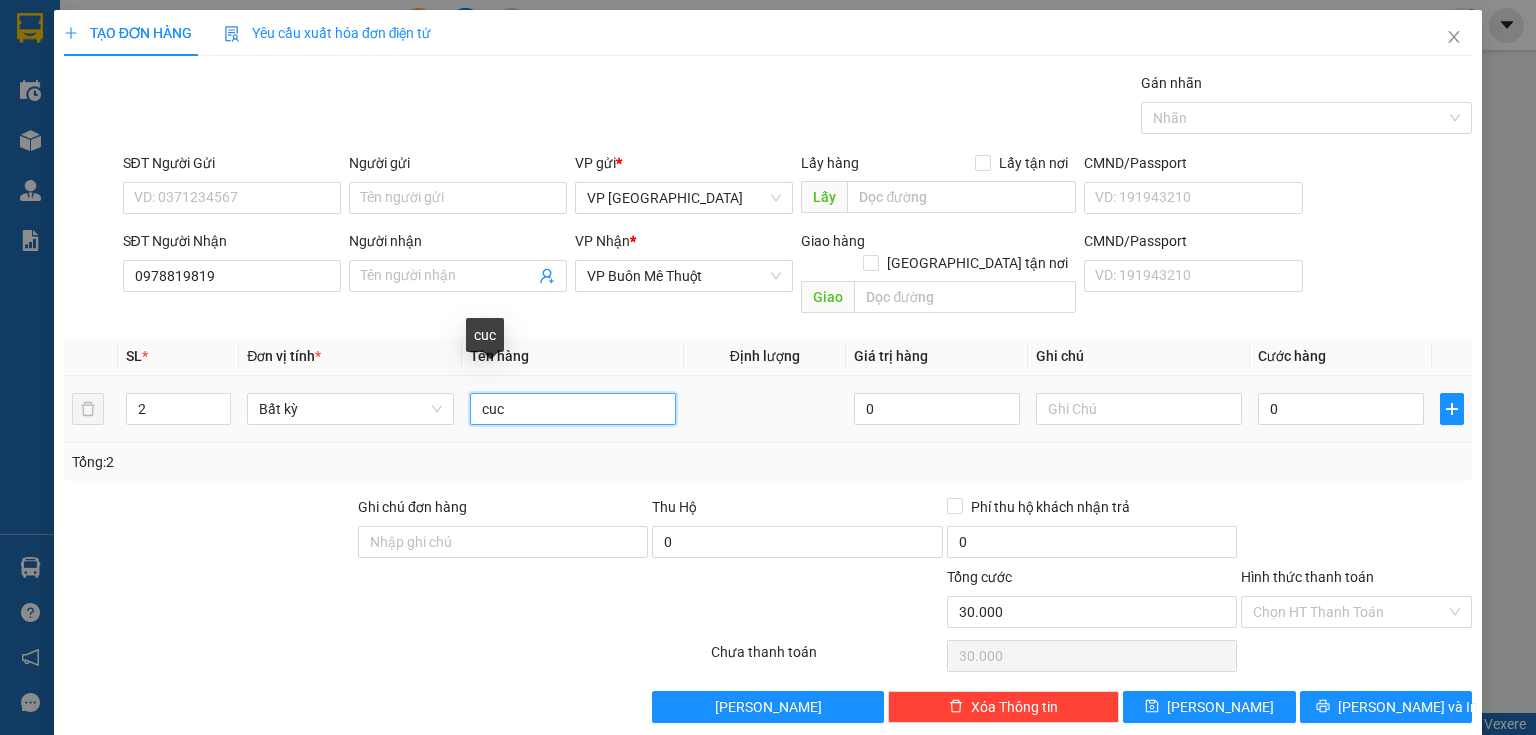 type on "0" 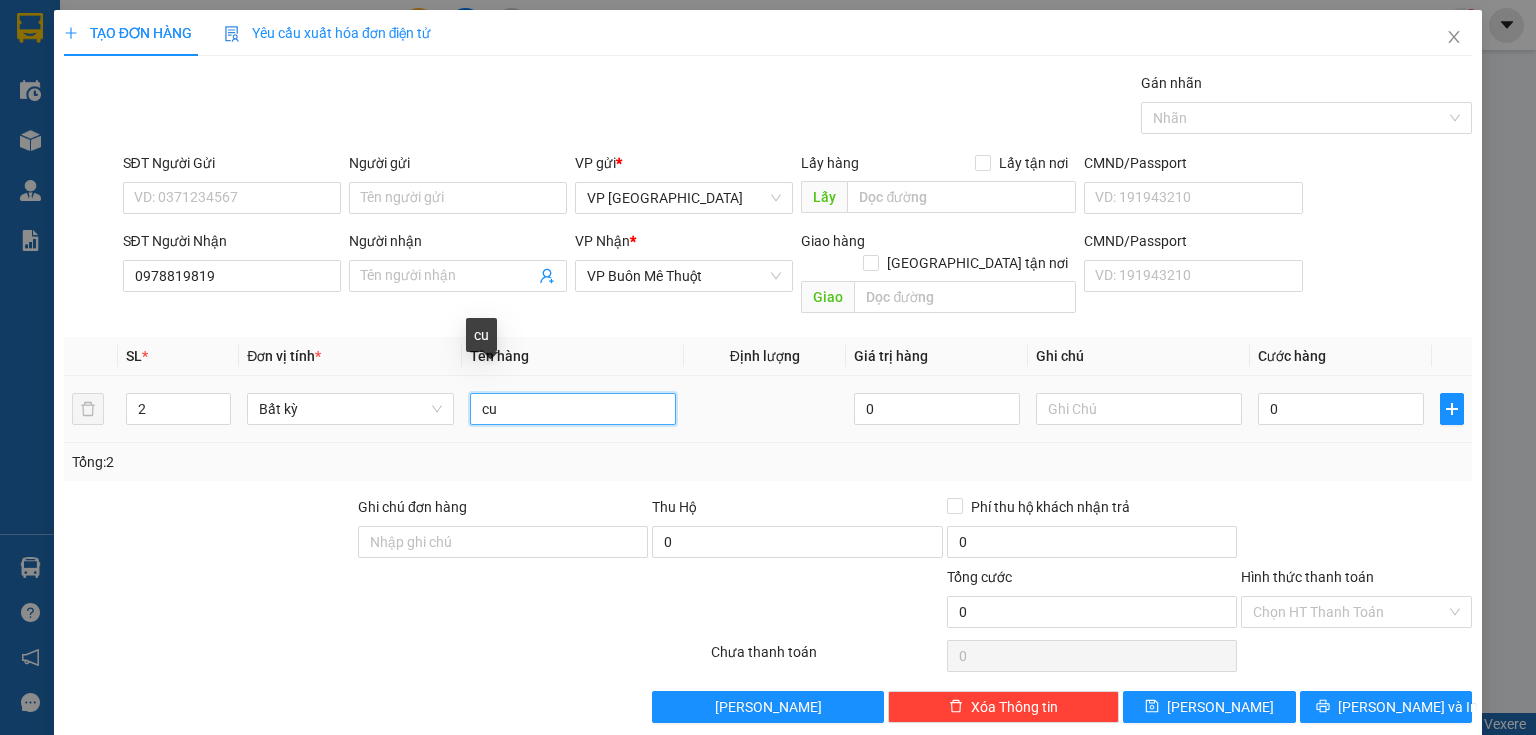 type on "c" 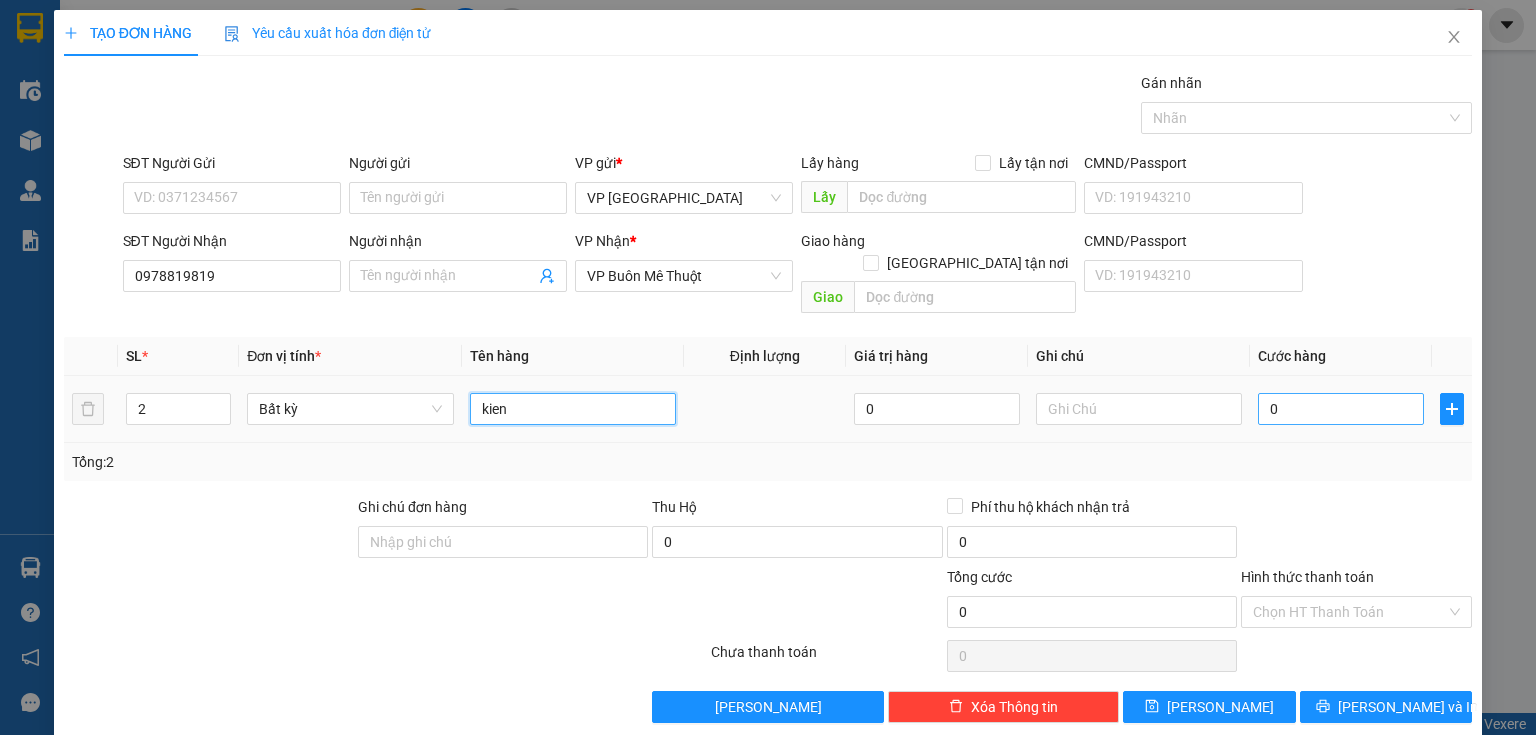 type on "kien" 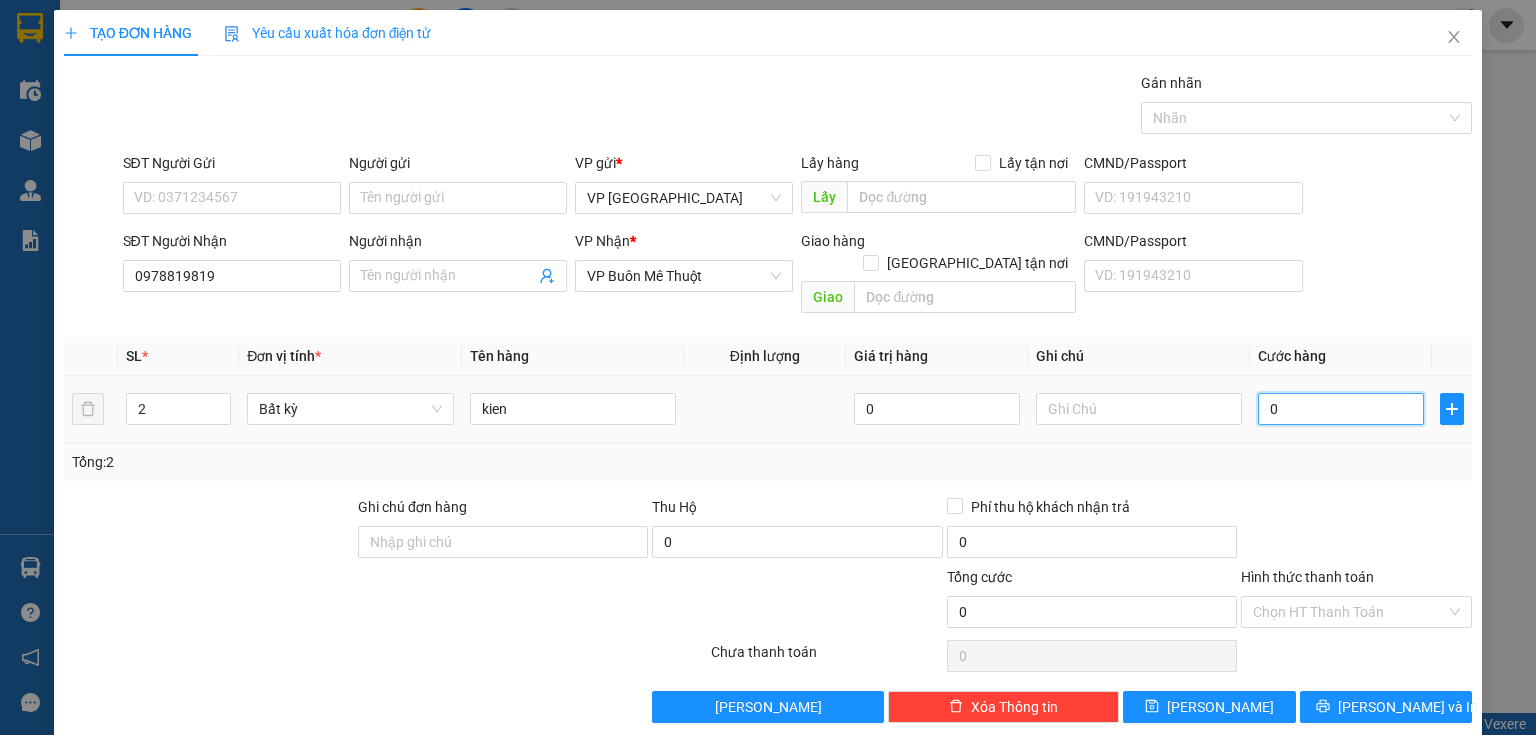 click on "0" at bounding box center [1341, 409] 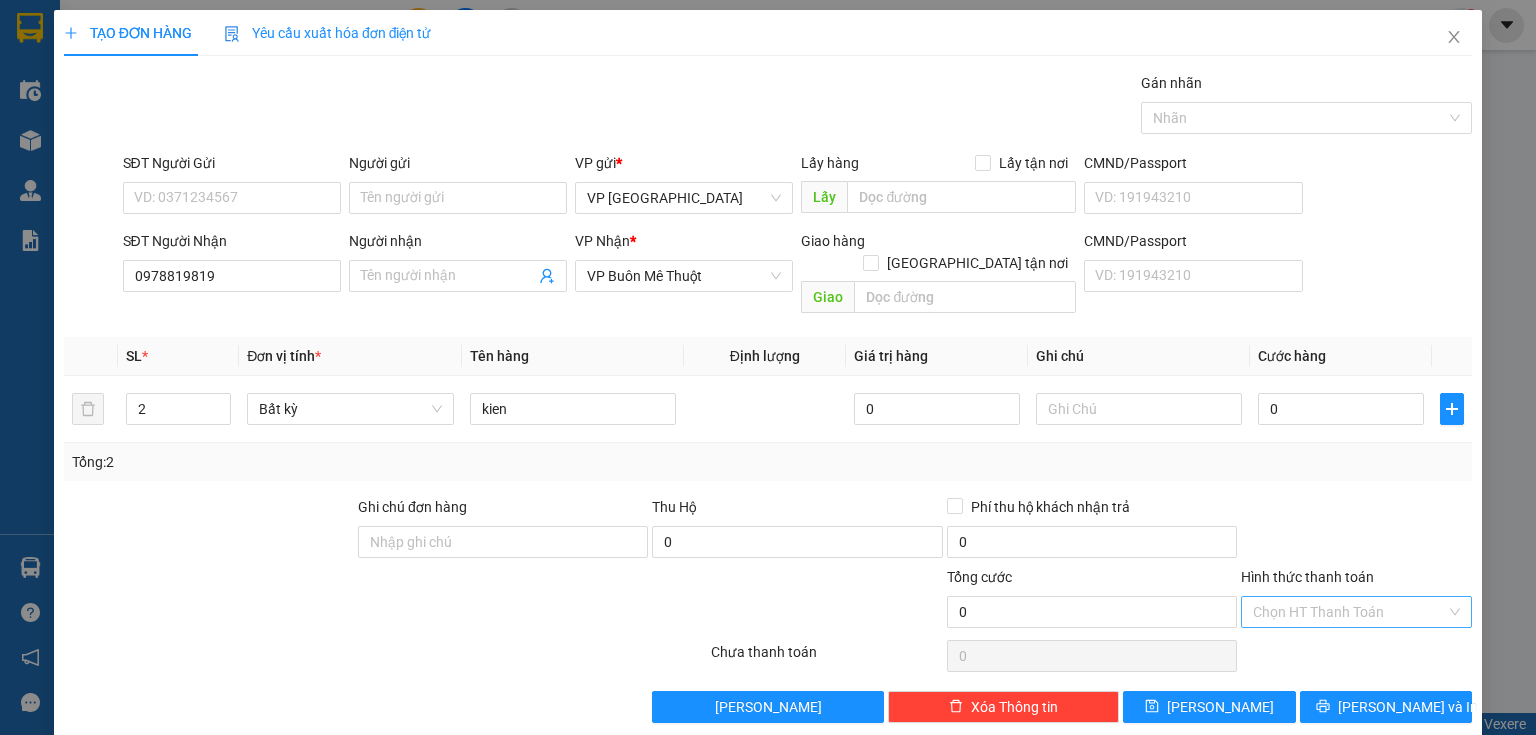 click on "Hình thức thanh toán" at bounding box center (1349, 612) 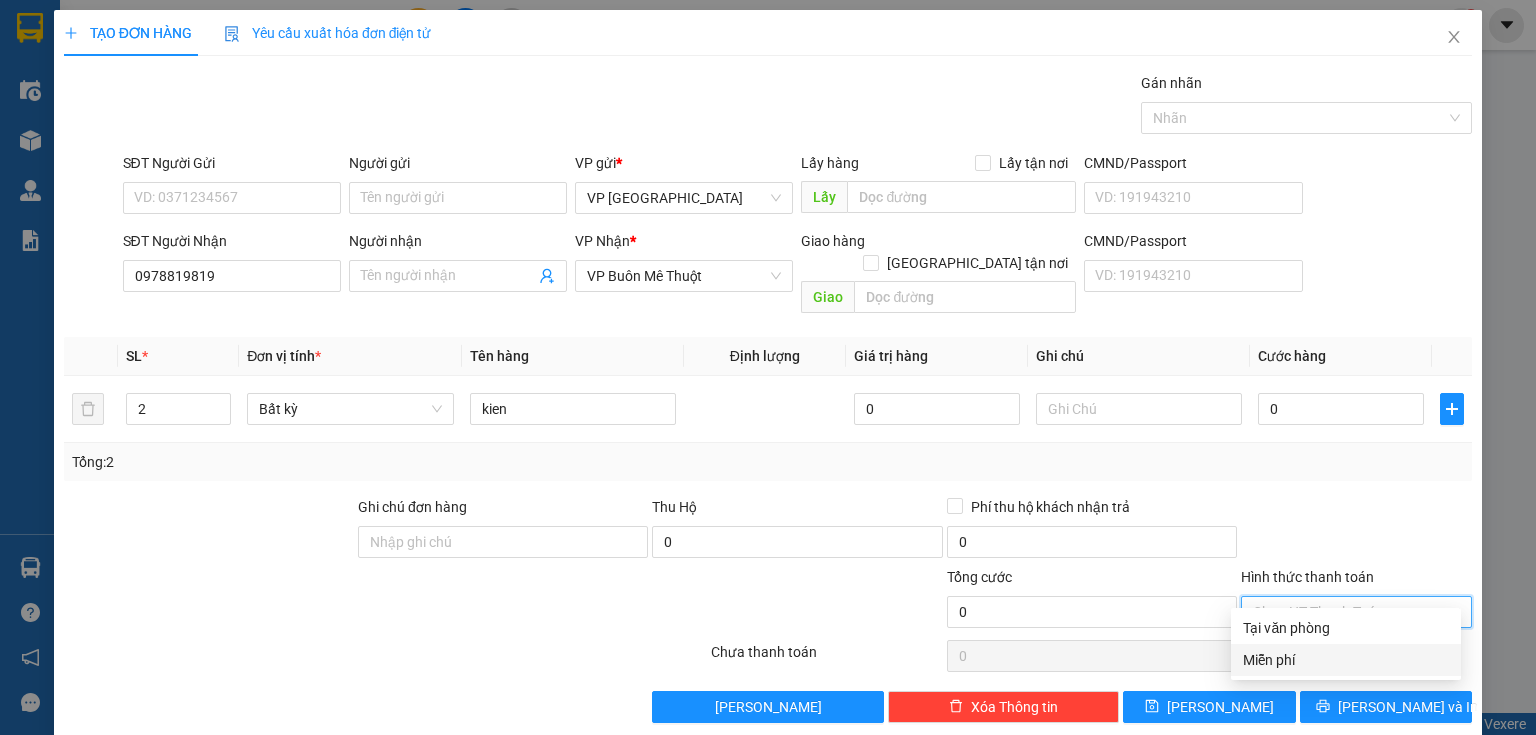 click on "Miễn phí" at bounding box center [1346, 660] 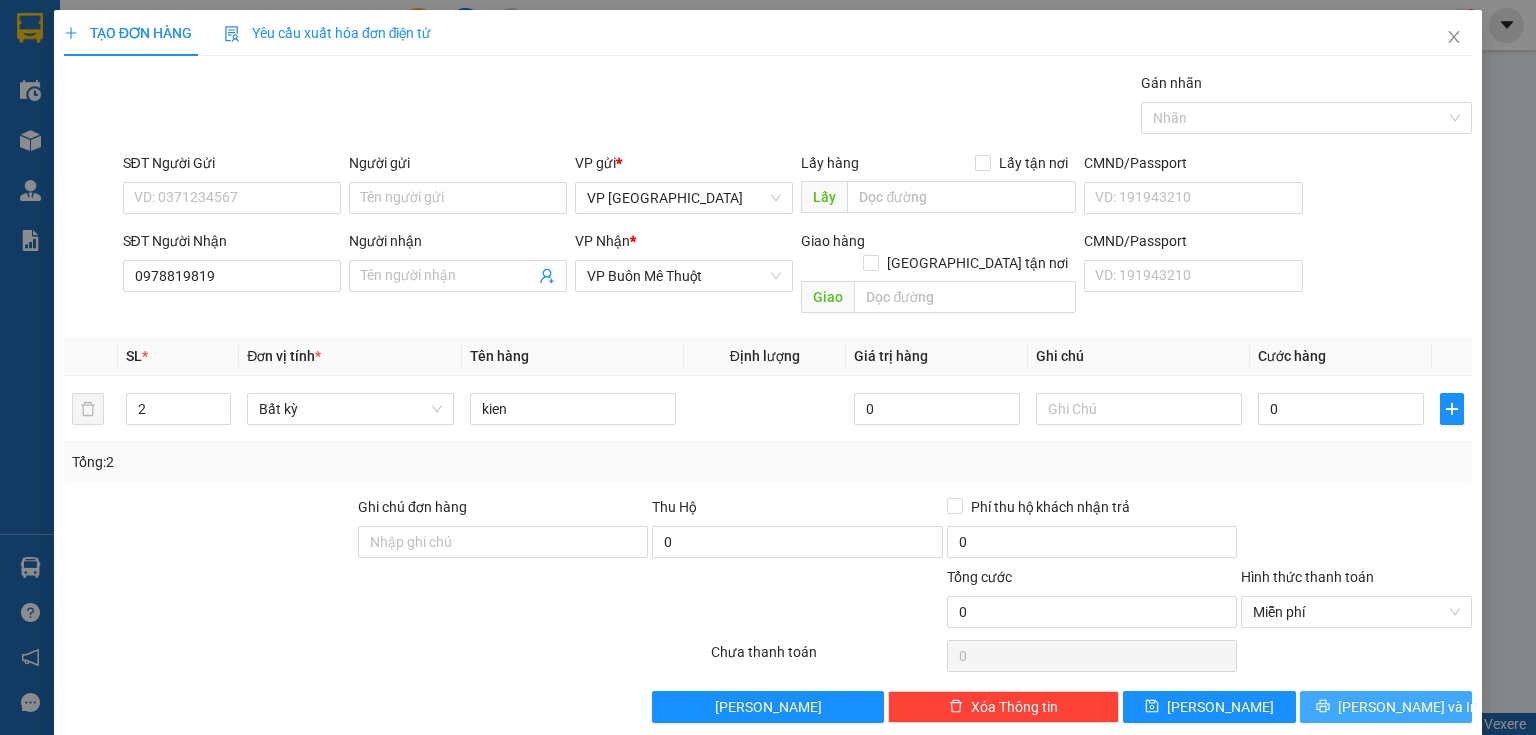 click on "[PERSON_NAME] và In" at bounding box center [1408, 707] 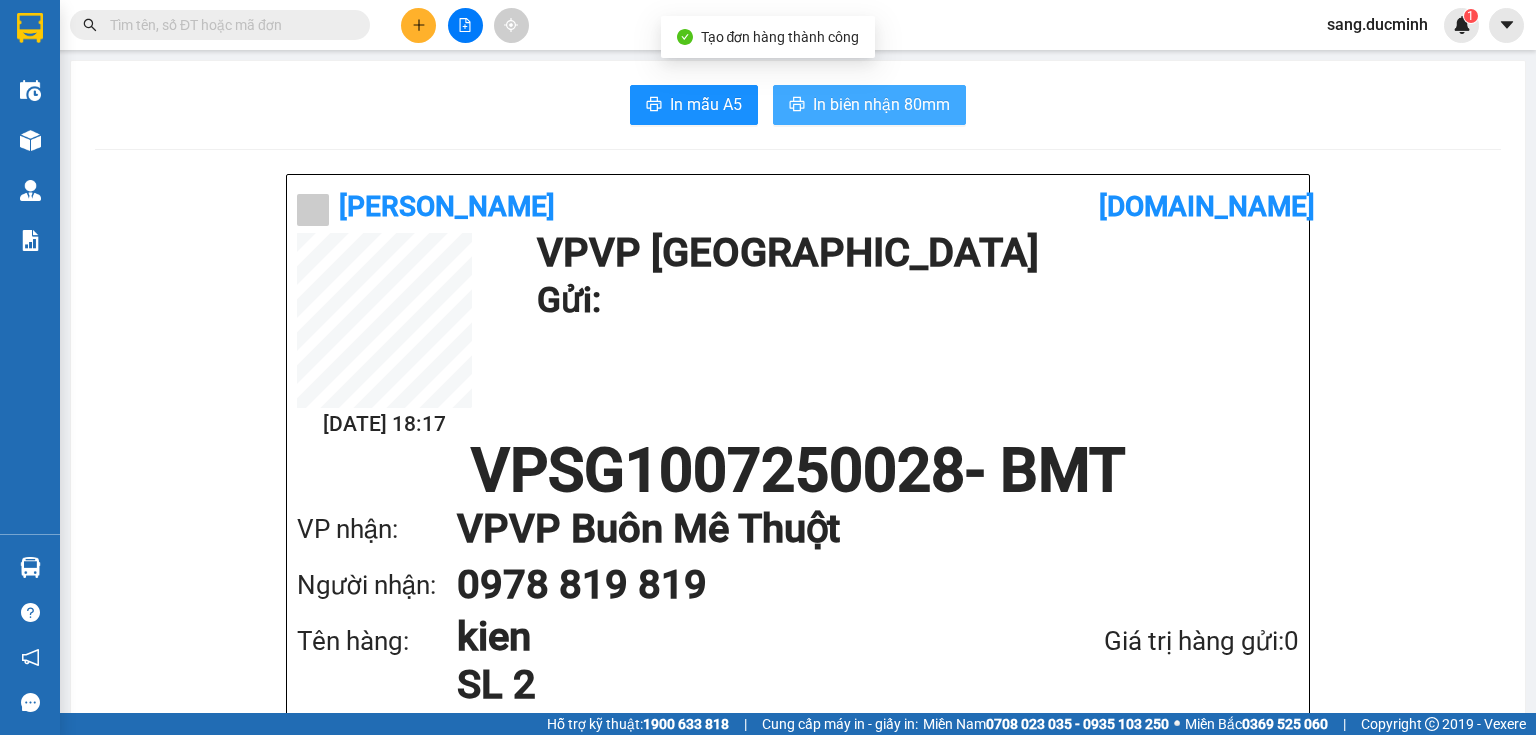 click on "In biên nhận 80mm" at bounding box center (869, 105) 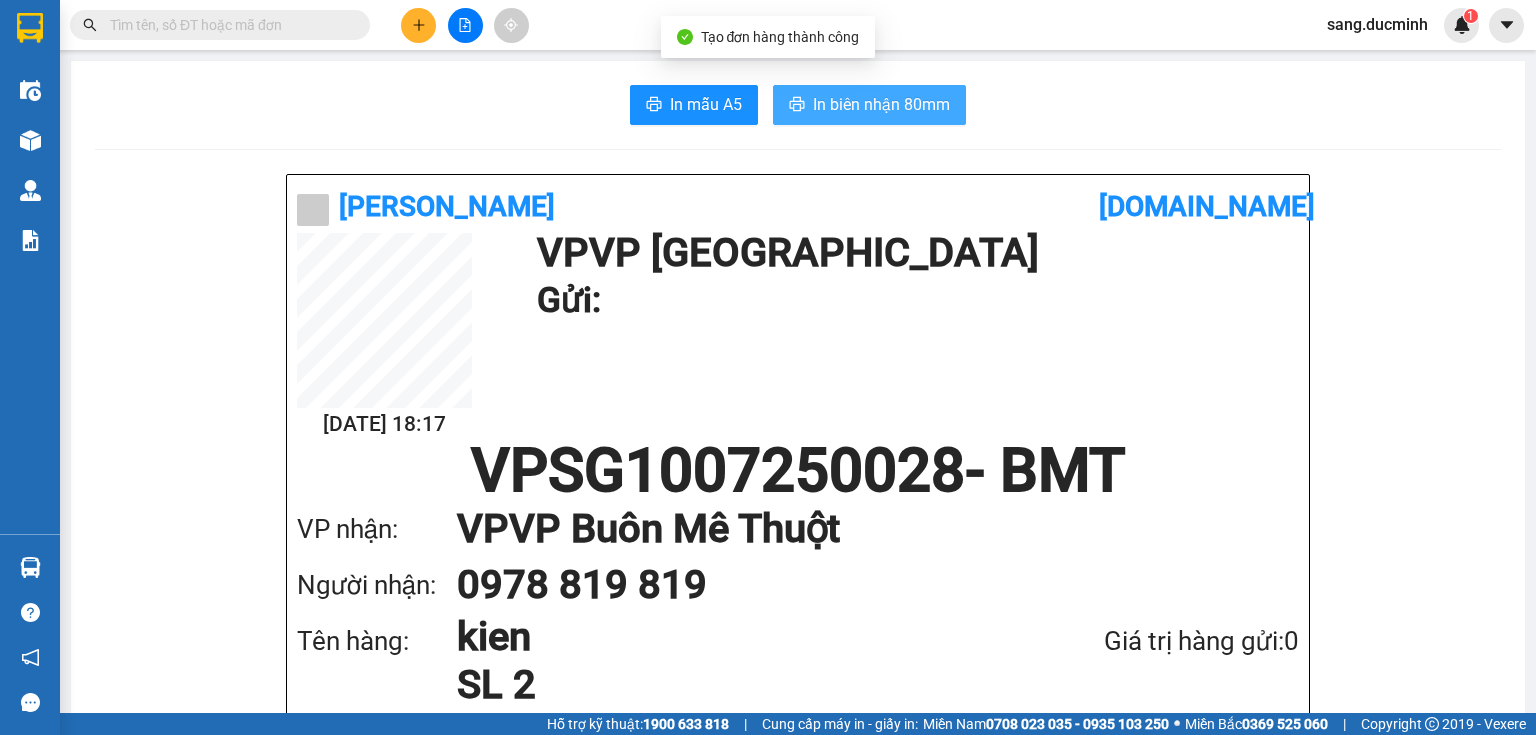 scroll, scrollTop: 0, scrollLeft: 0, axis: both 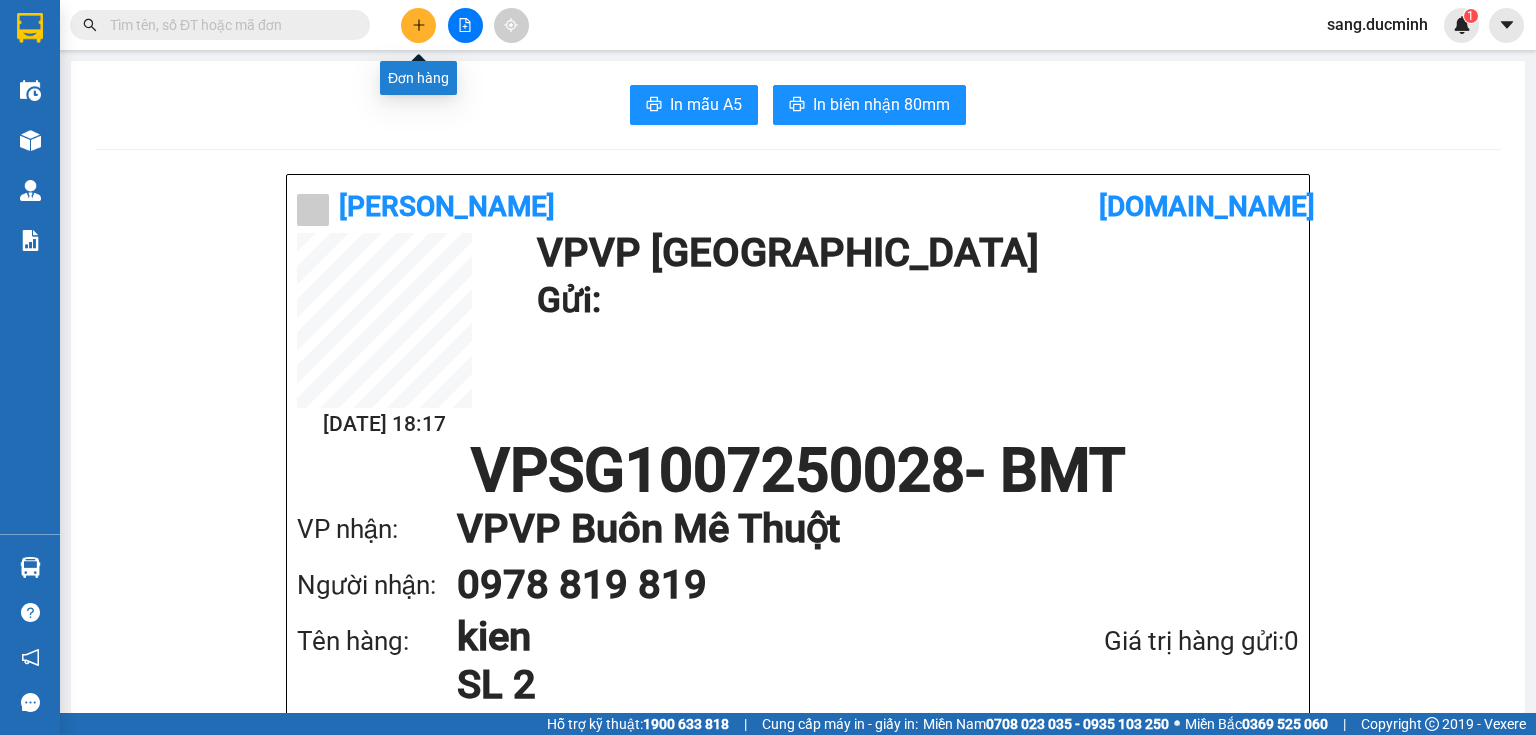 click at bounding box center [418, 25] 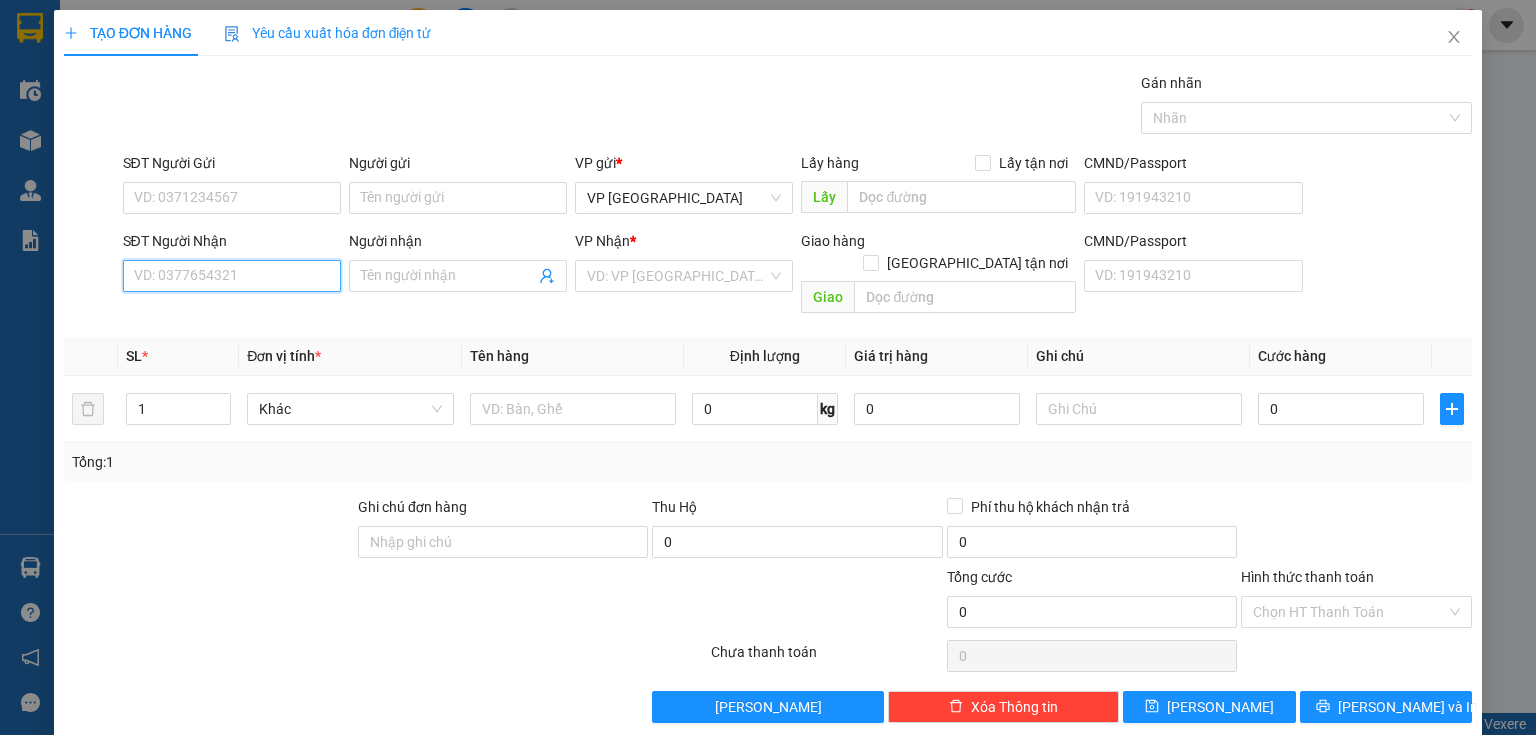 click on "SĐT Người Nhận" at bounding box center [232, 276] 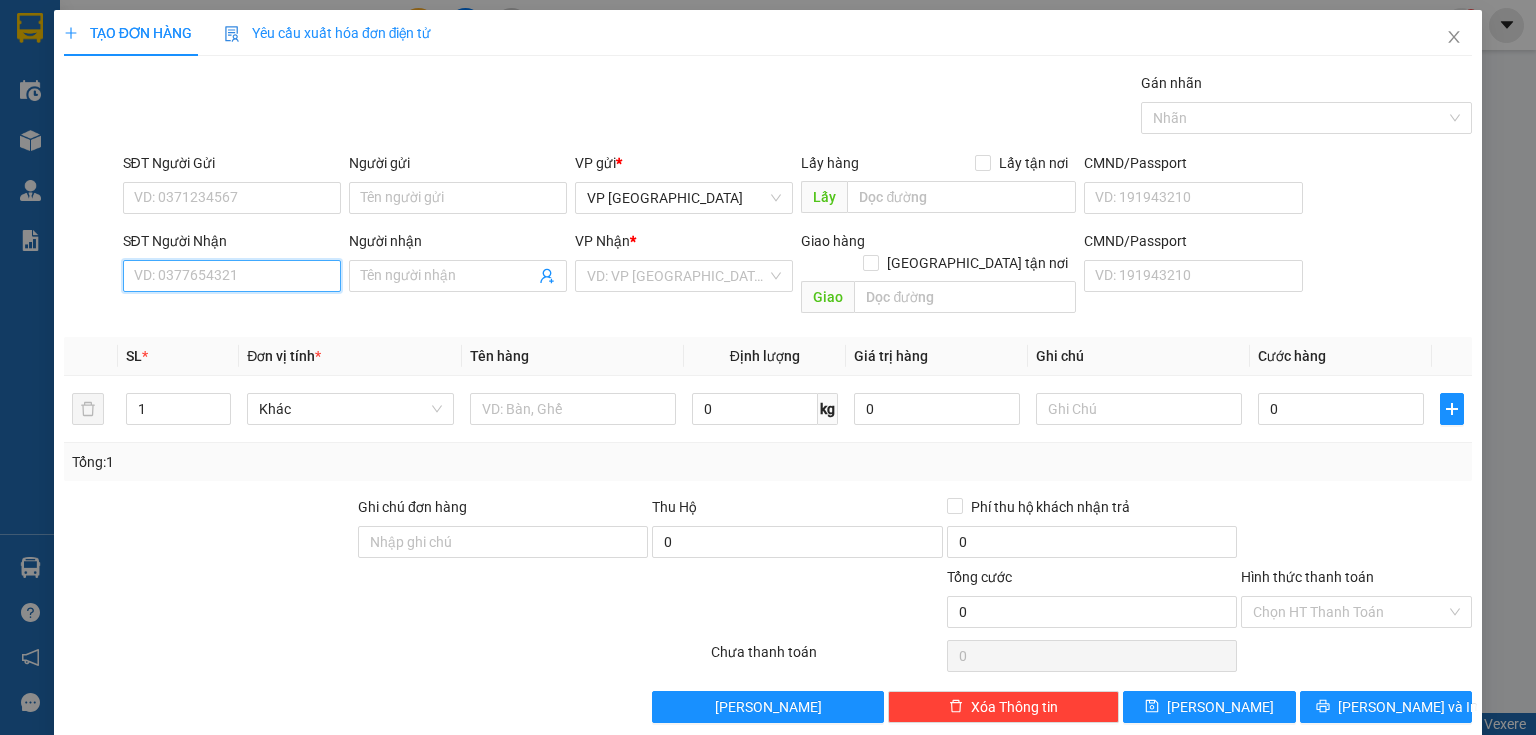 click on "SĐT Người Nhận" at bounding box center [232, 276] 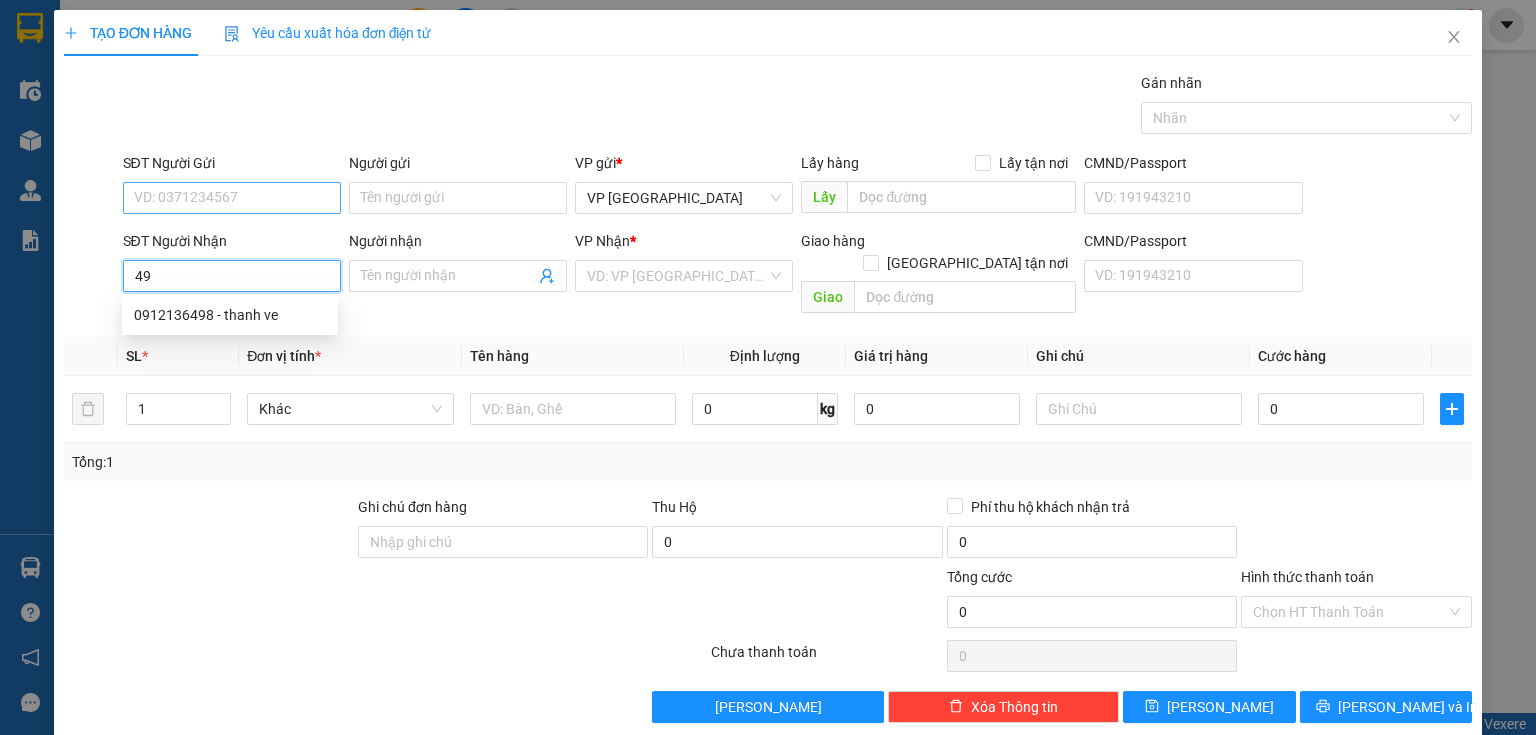 type on "4" 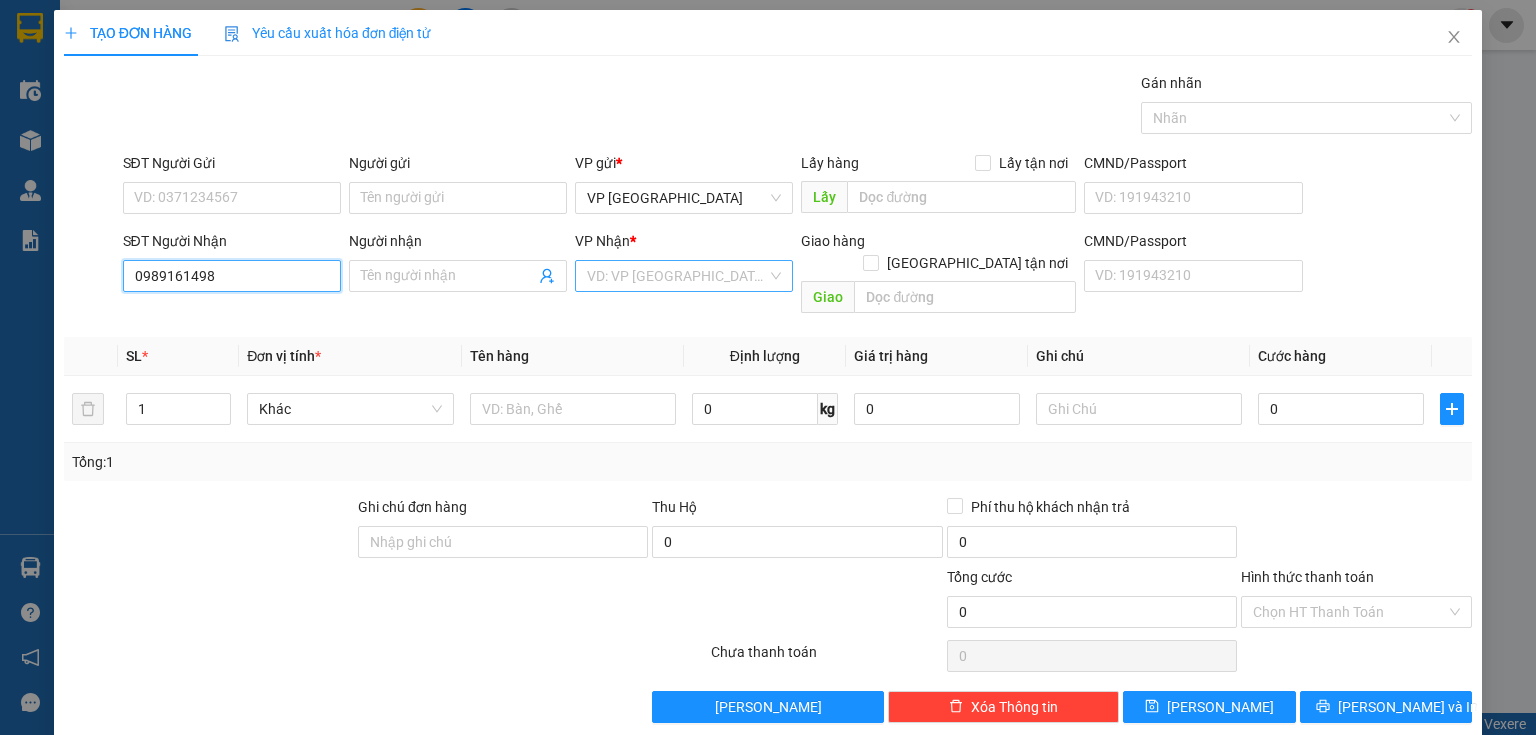 type on "0989161498" 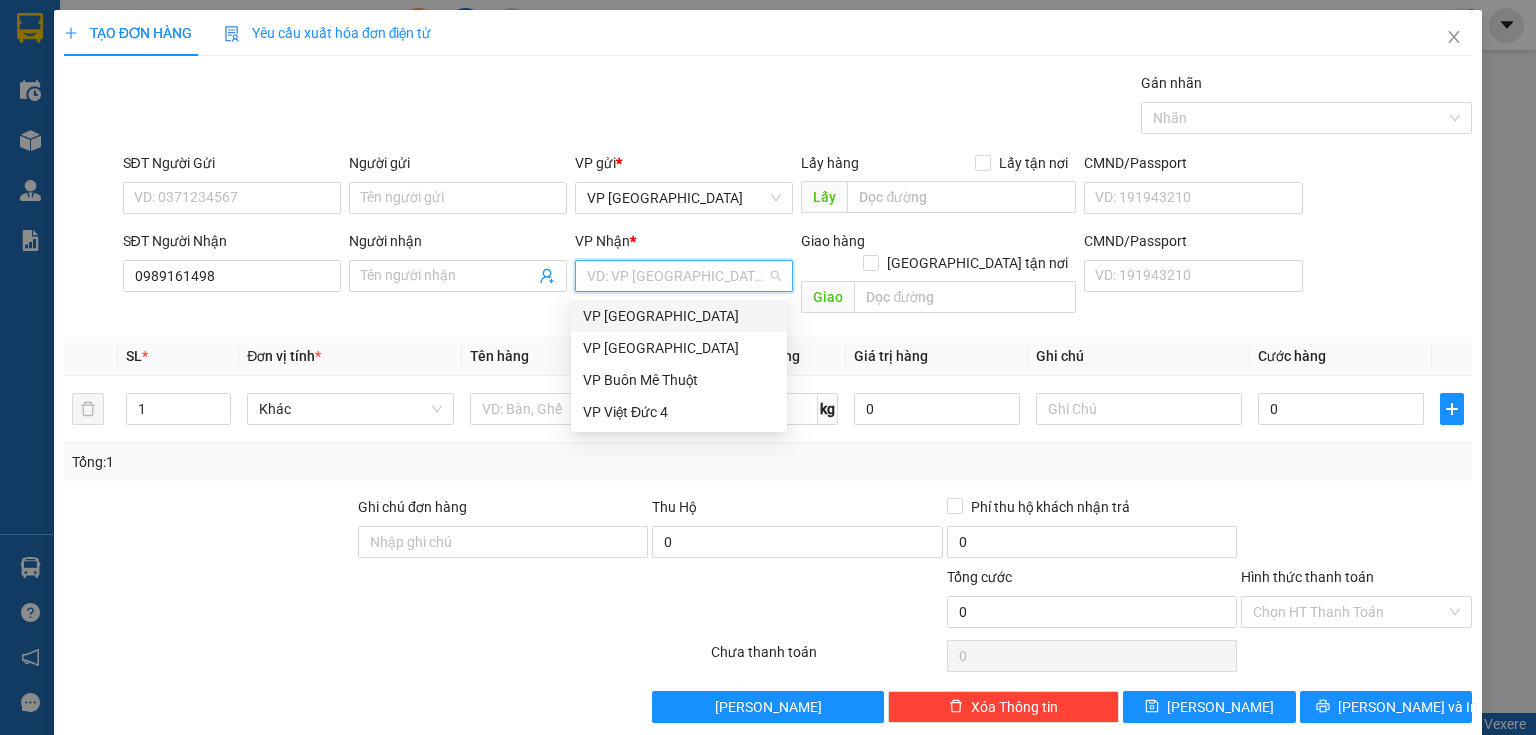 click at bounding box center (677, 276) 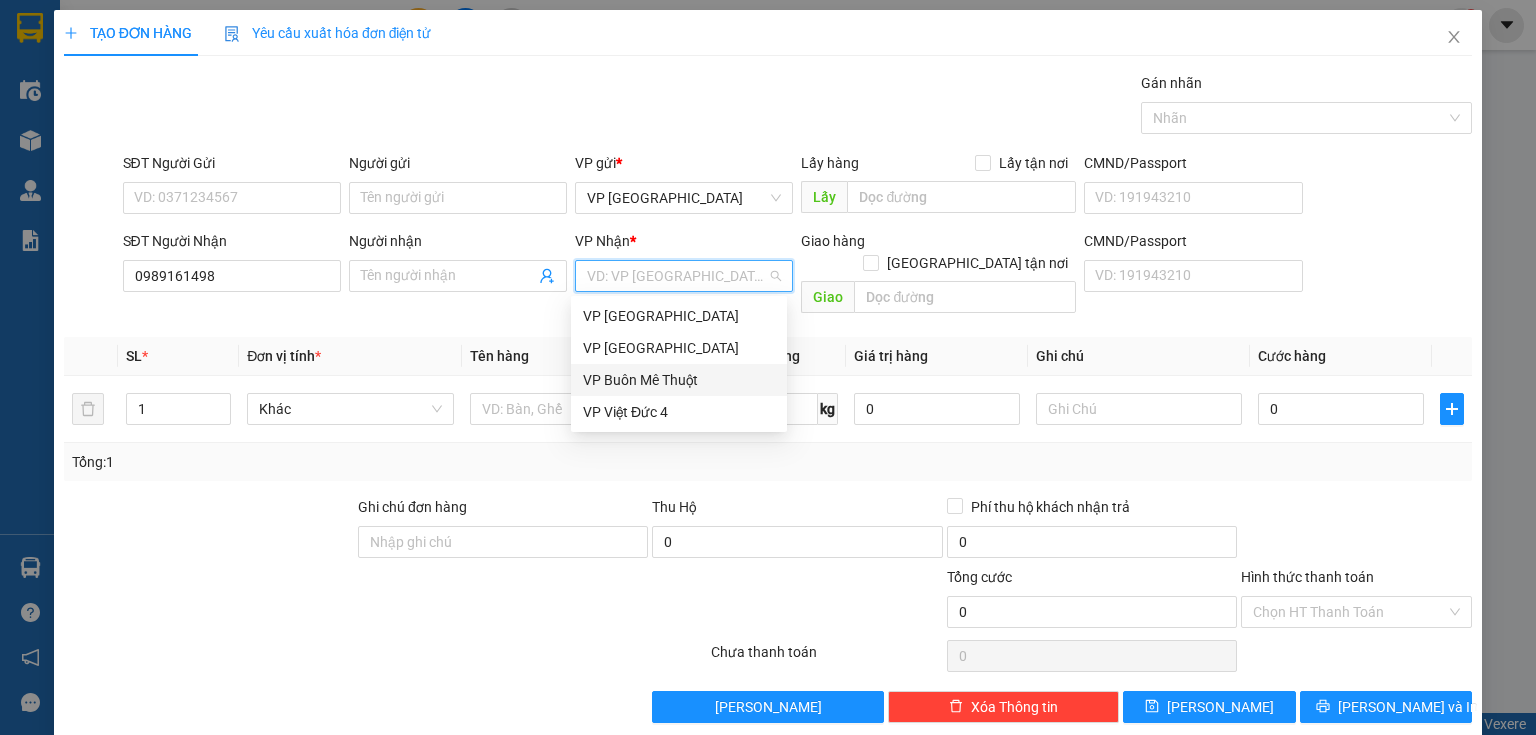 click on "VP Buôn Mê Thuột" at bounding box center [679, 380] 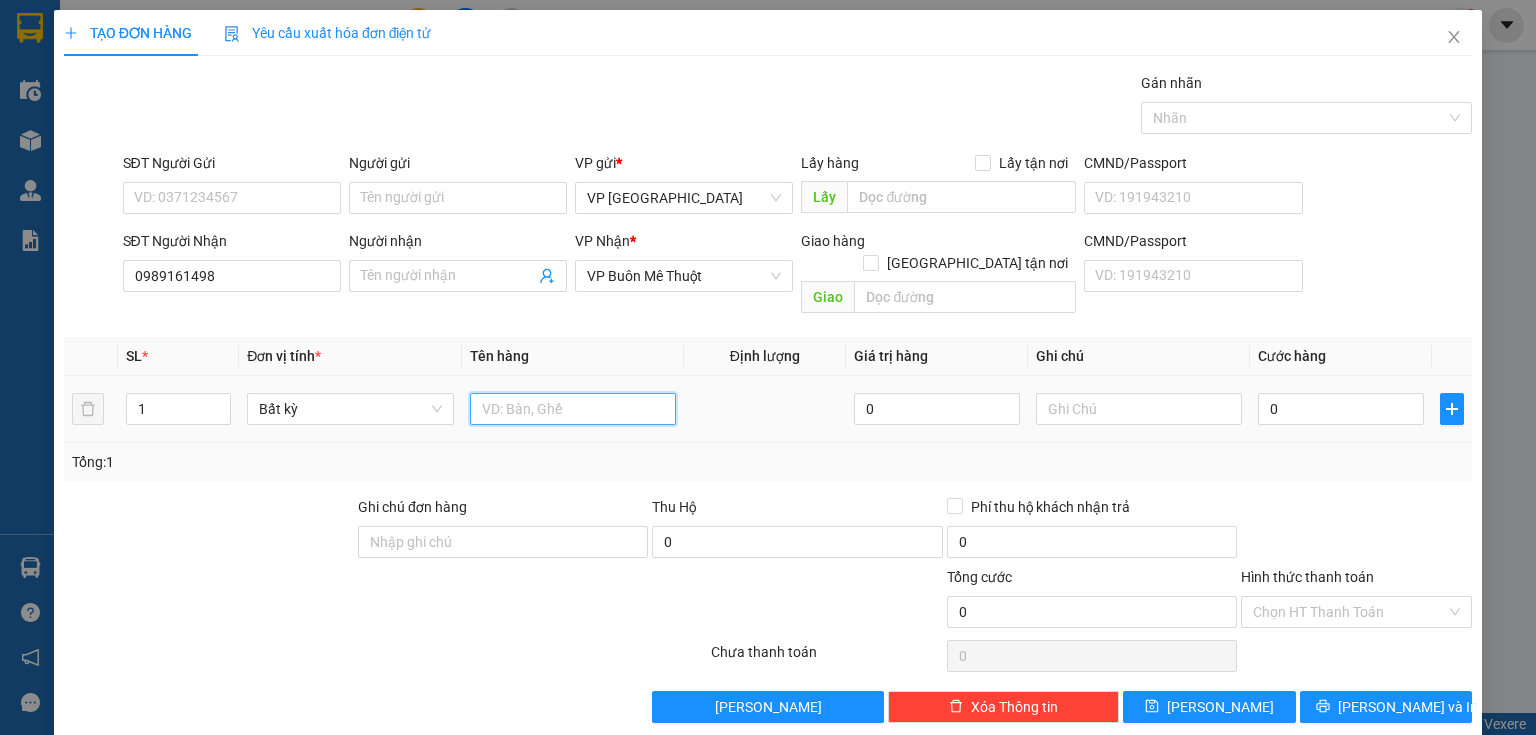 click at bounding box center (573, 409) 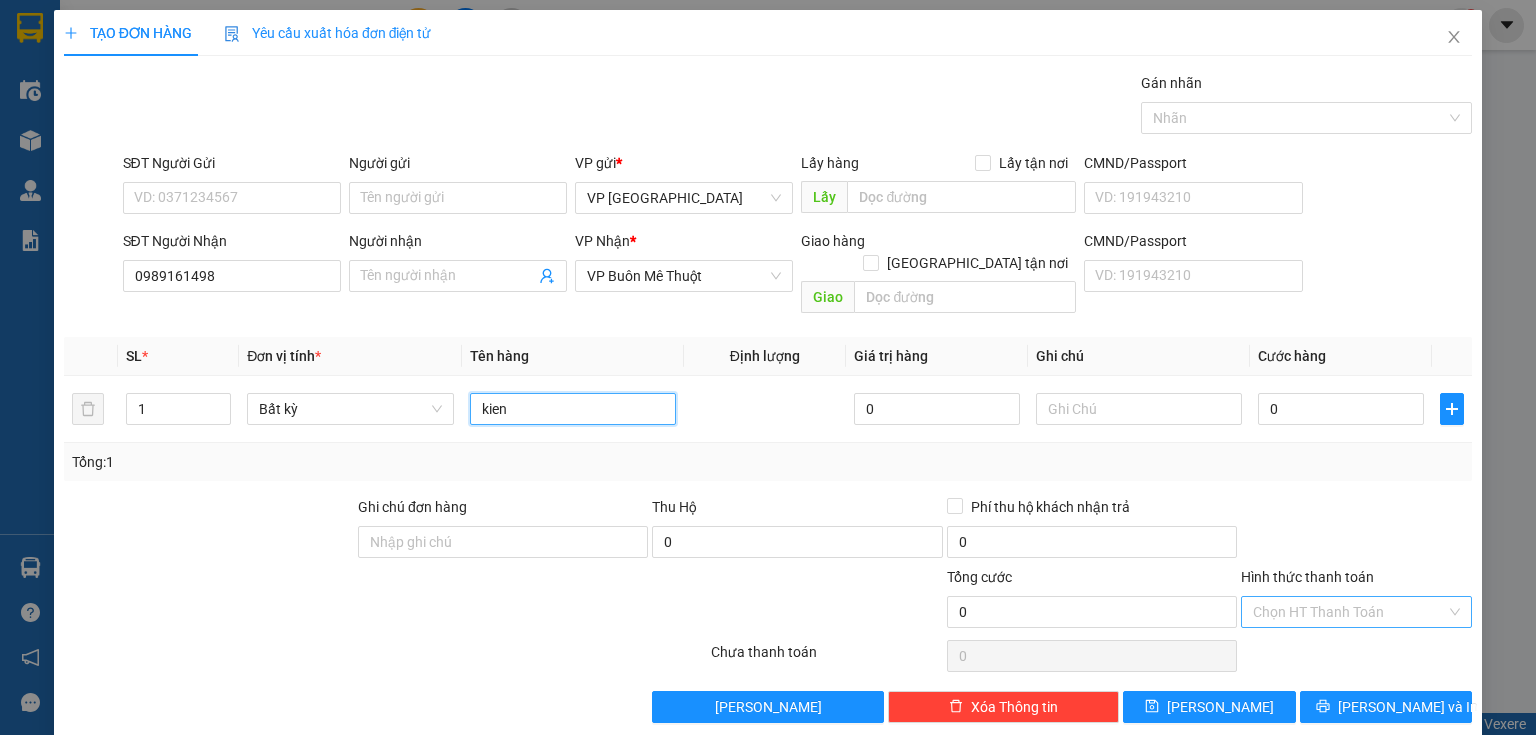 type on "kien" 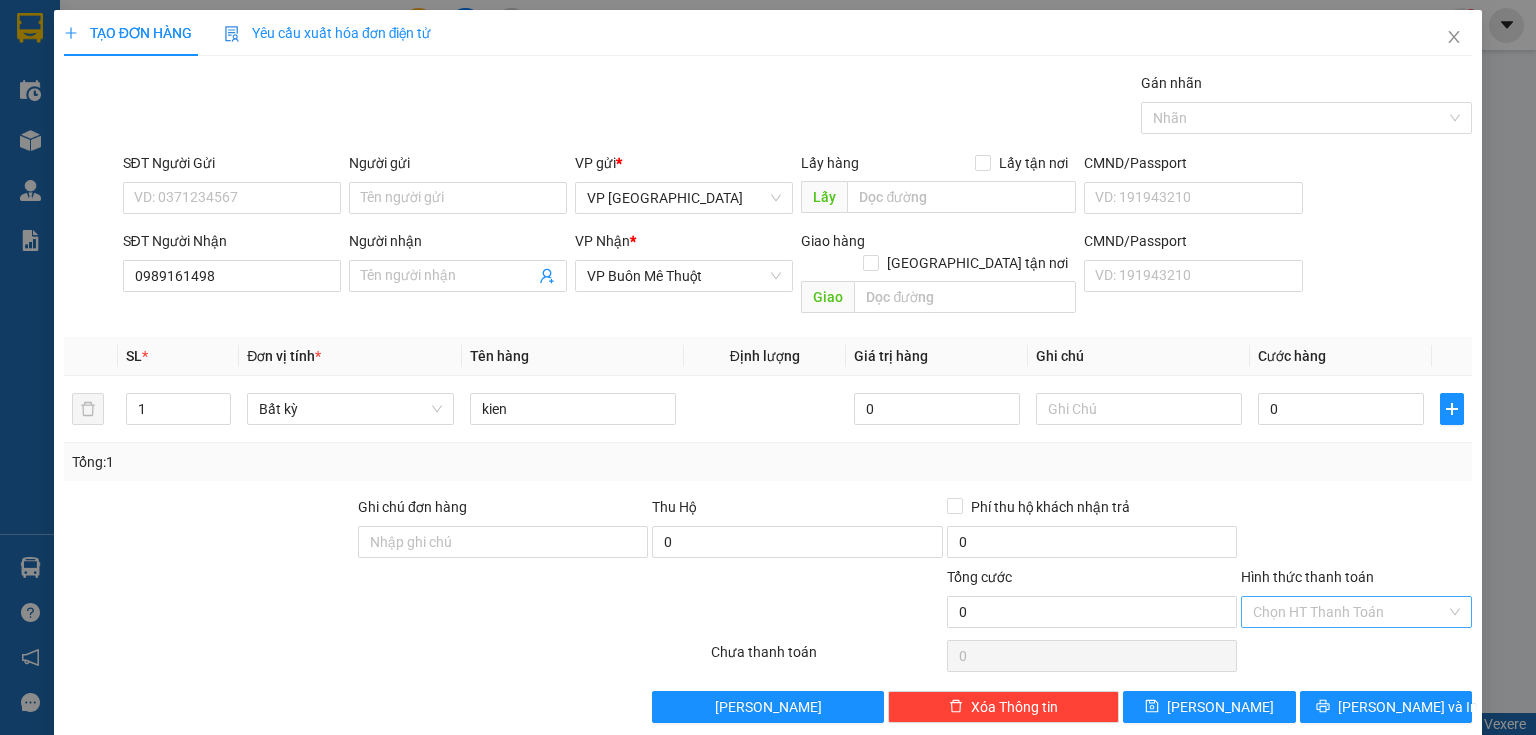 click on "Hình thức thanh toán" at bounding box center [1349, 612] 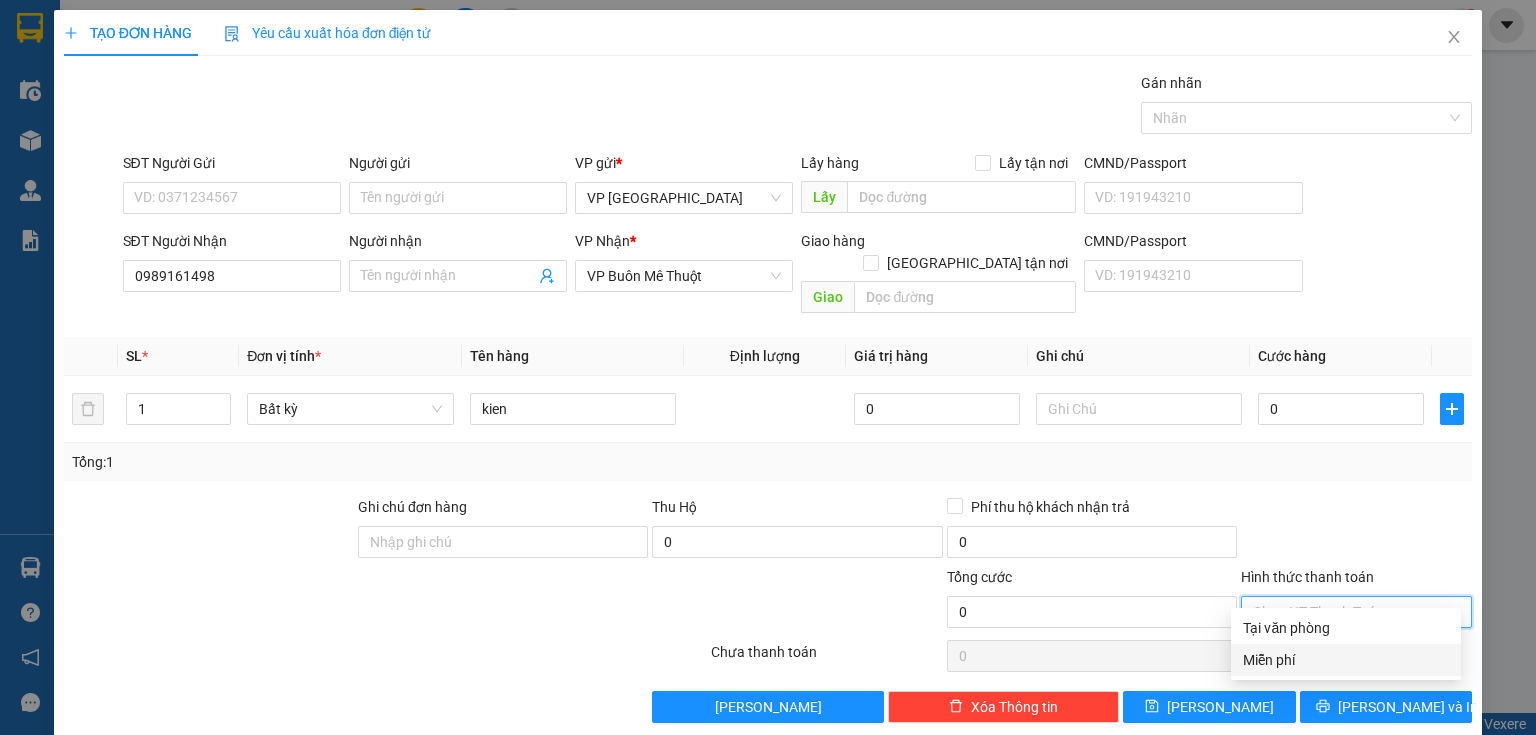 click on "Miễn phí" at bounding box center (1346, 660) 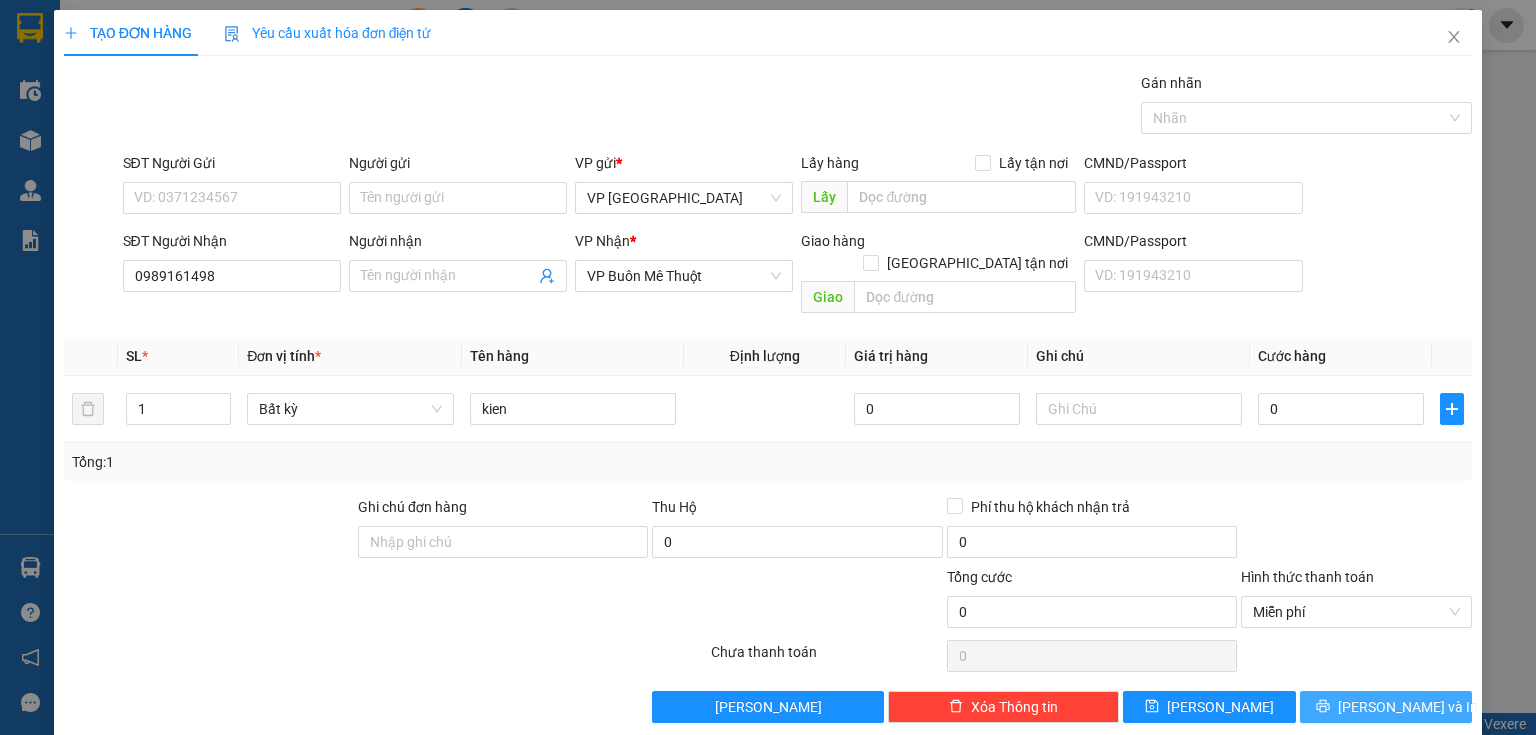 click on "[PERSON_NAME] và In" at bounding box center [1408, 707] 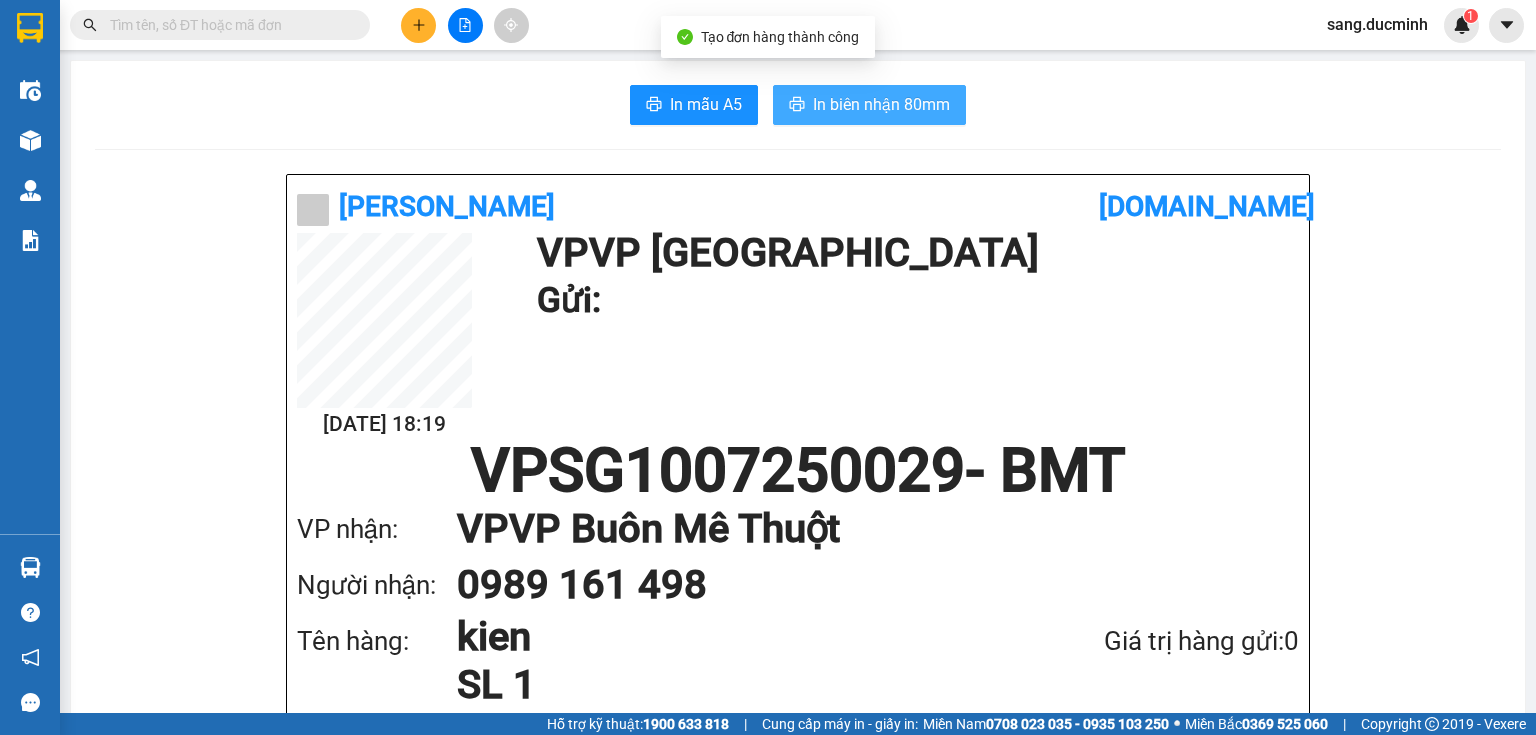 click on "In biên nhận 80mm" at bounding box center [881, 104] 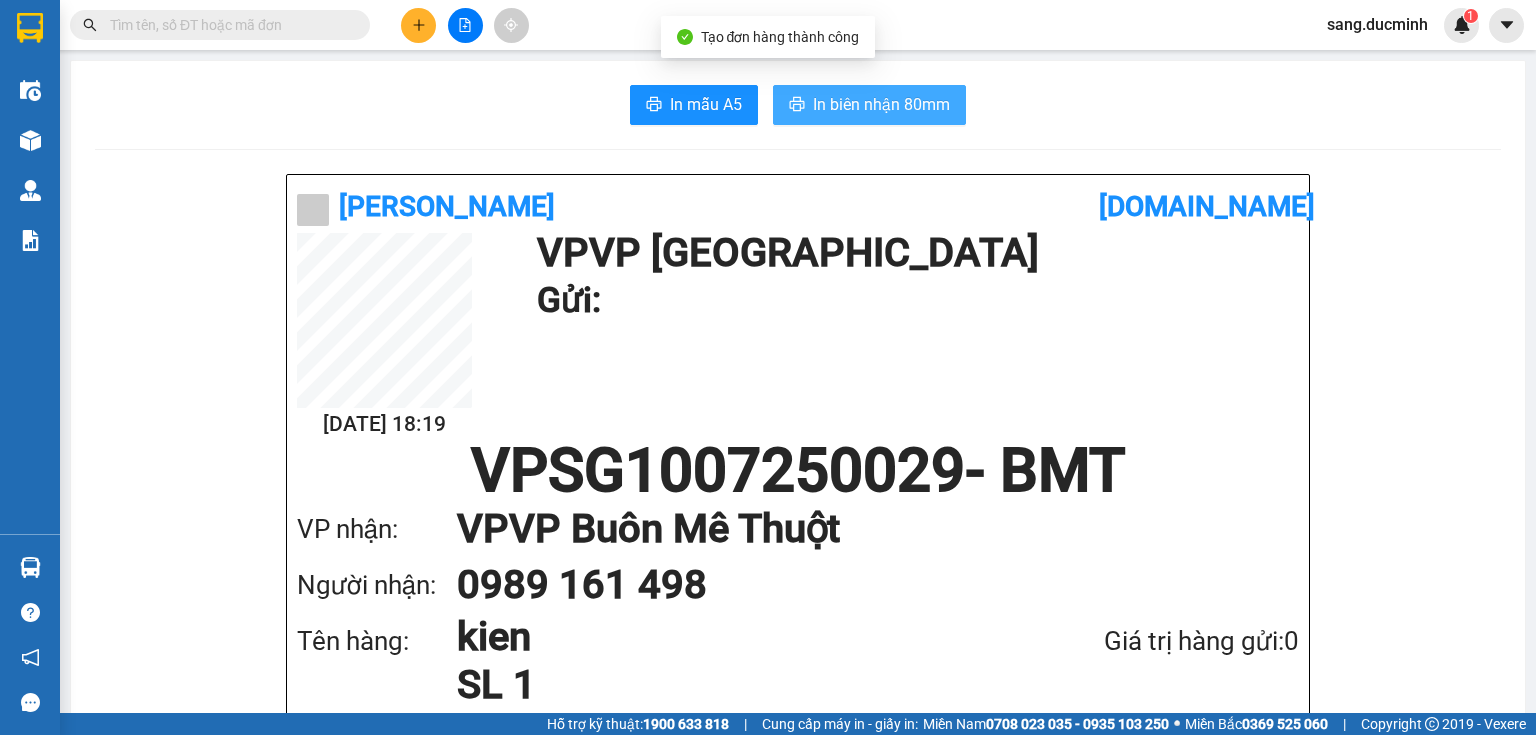 scroll, scrollTop: 0, scrollLeft: 0, axis: both 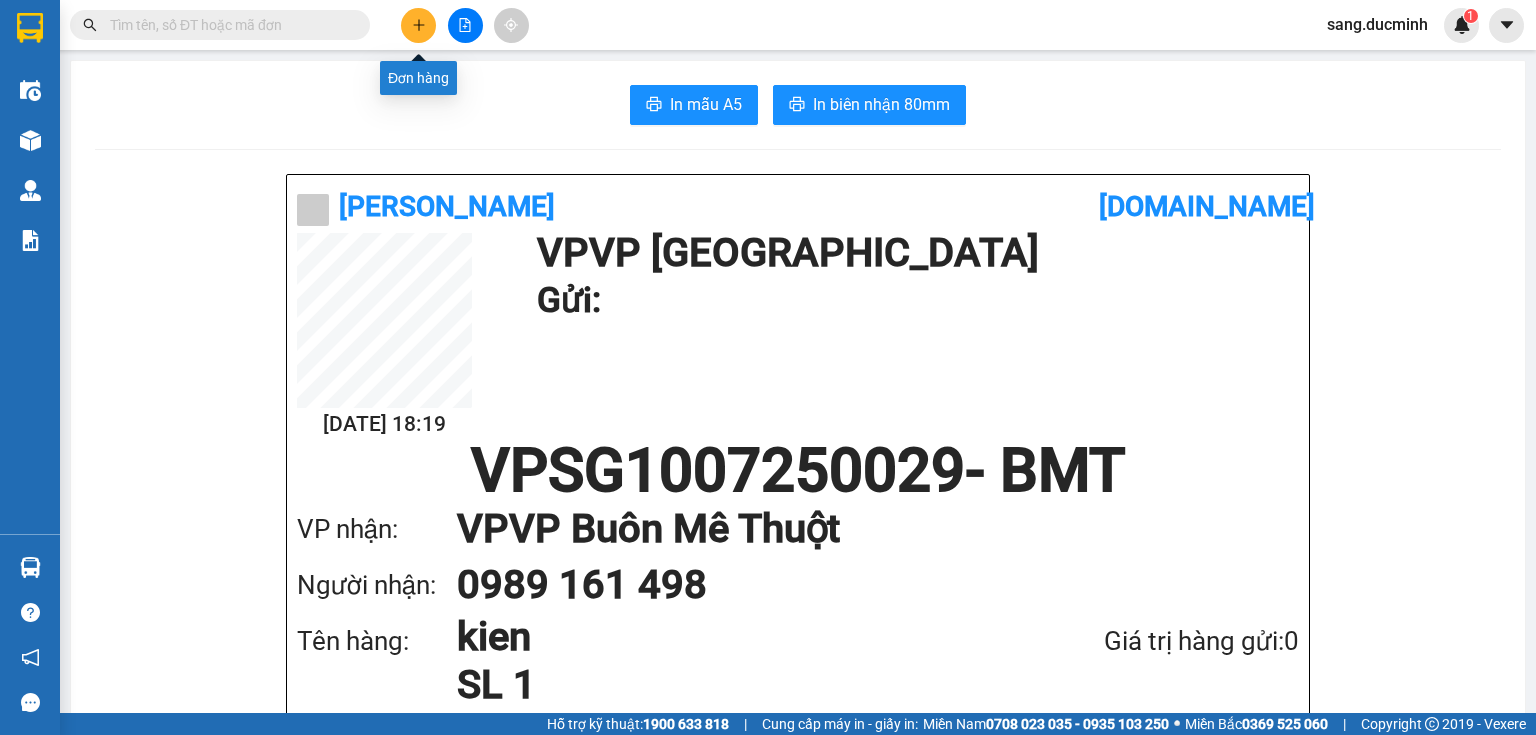 click 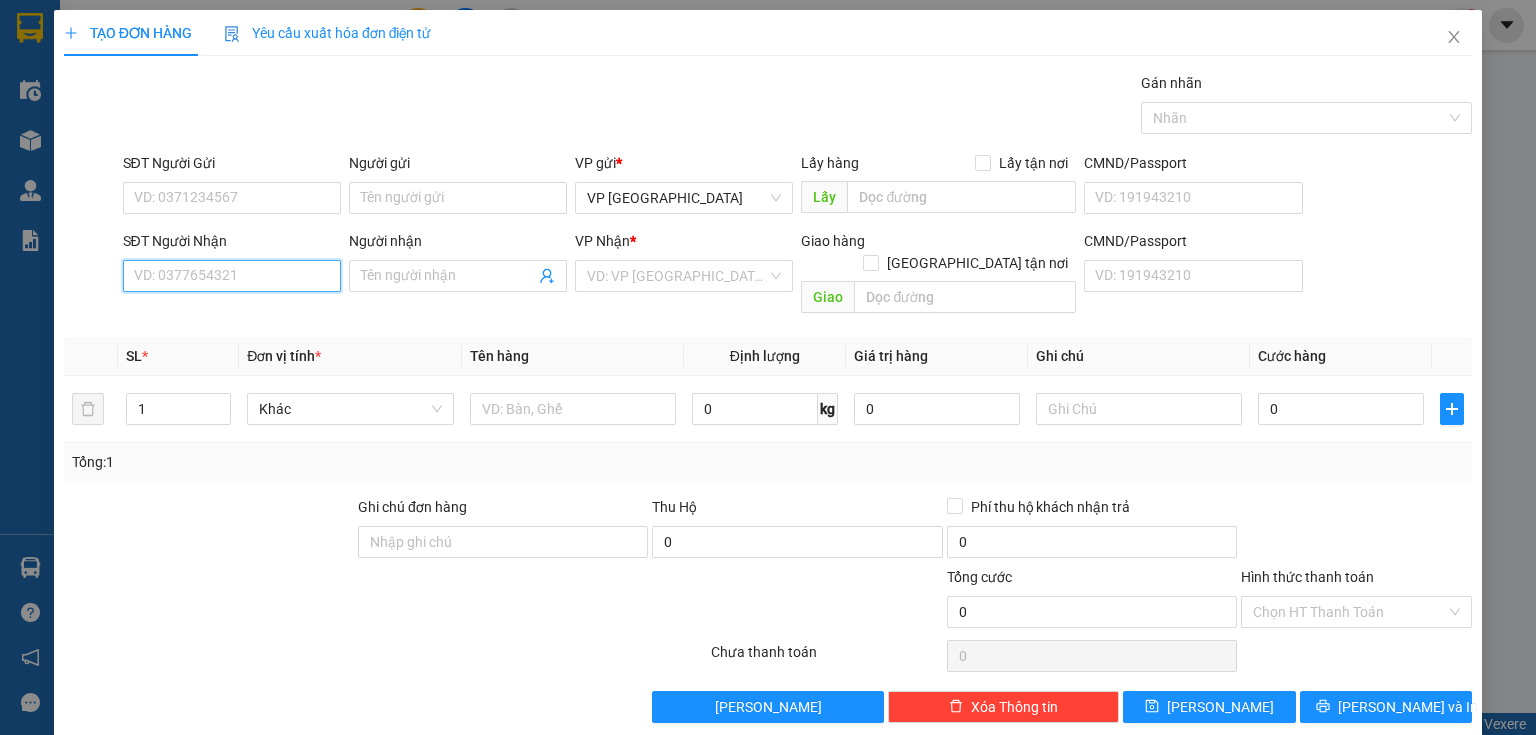 click on "SĐT Người Nhận" at bounding box center (232, 276) 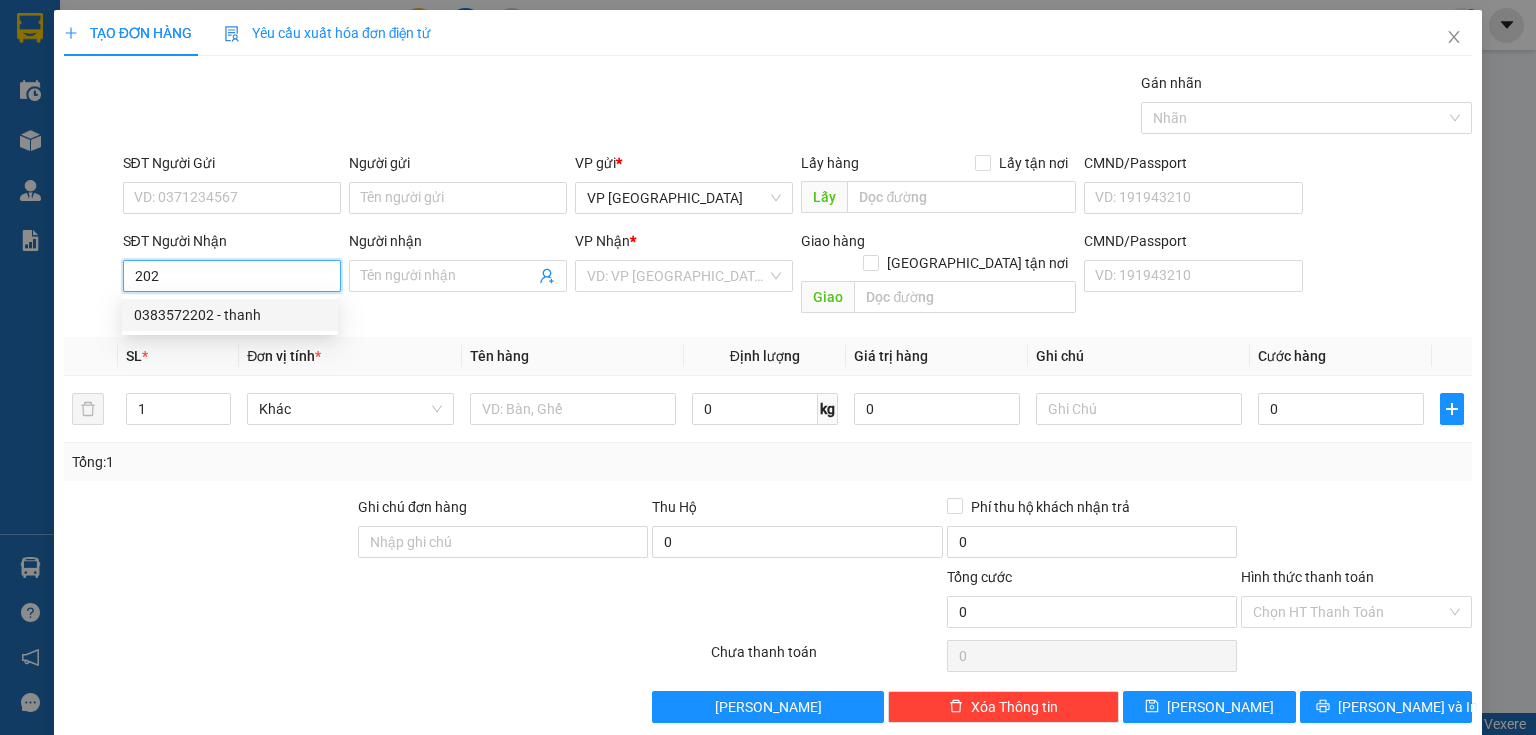click on "0383572202 - thanh" at bounding box center (230, 315) 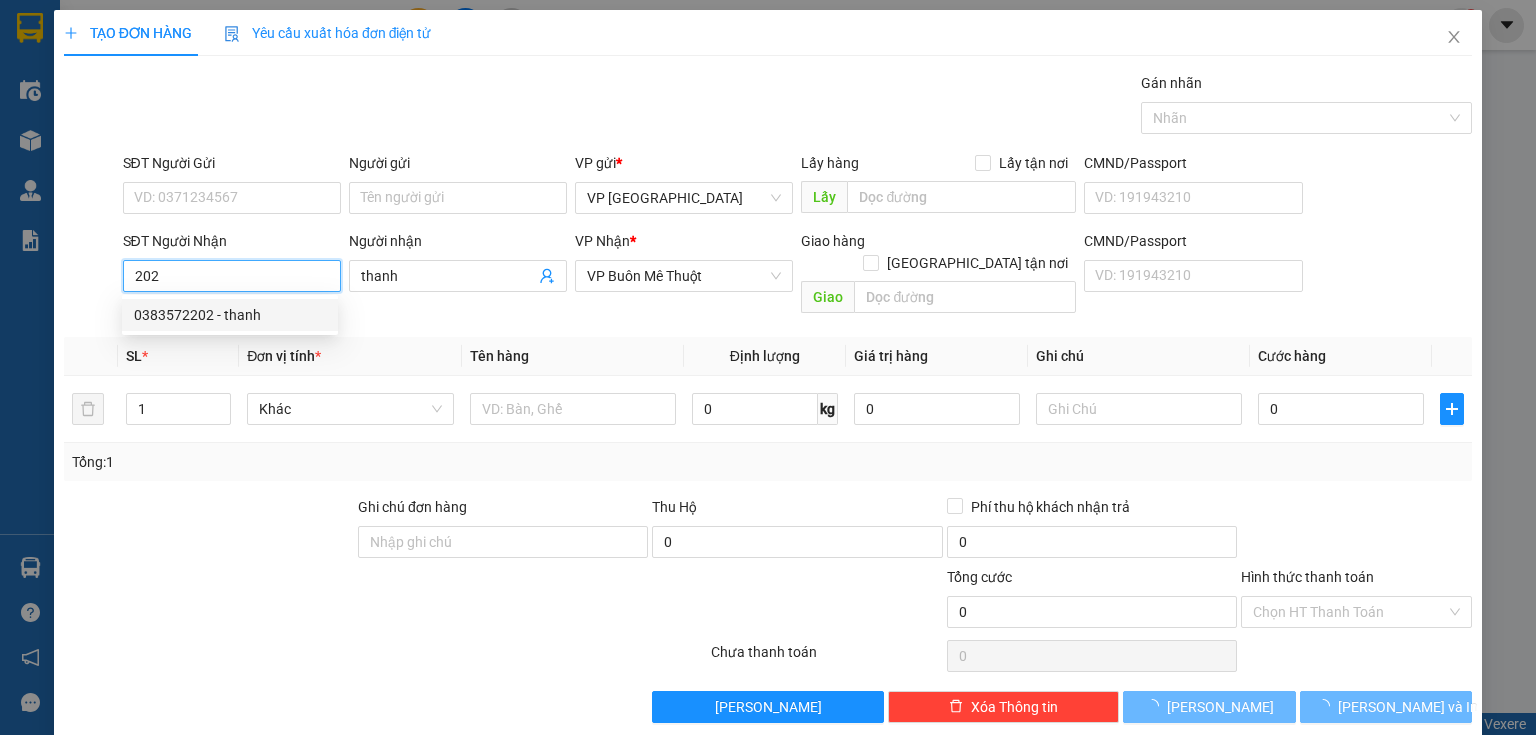 type on "0383572202" 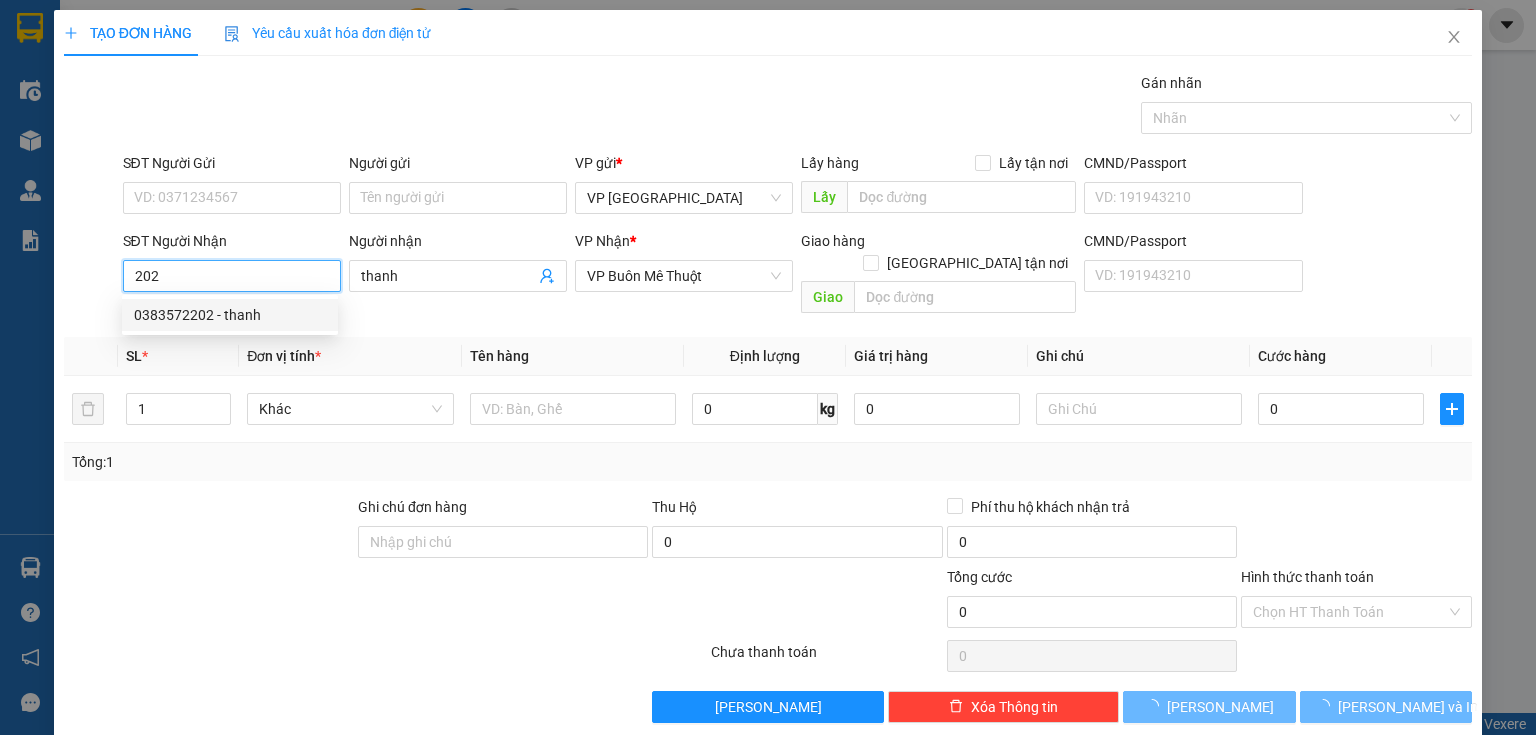 type on "thanh" 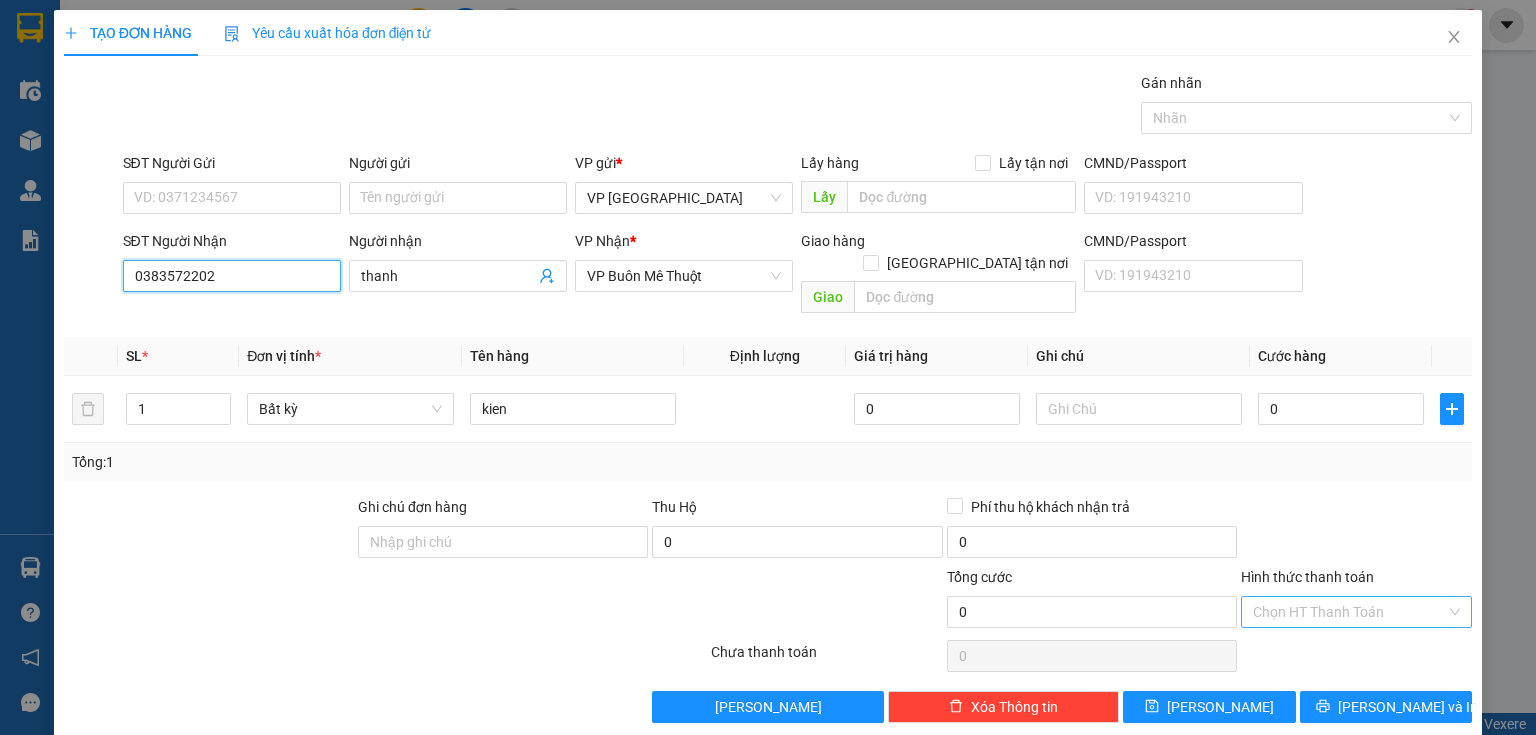 type on "0383572202" 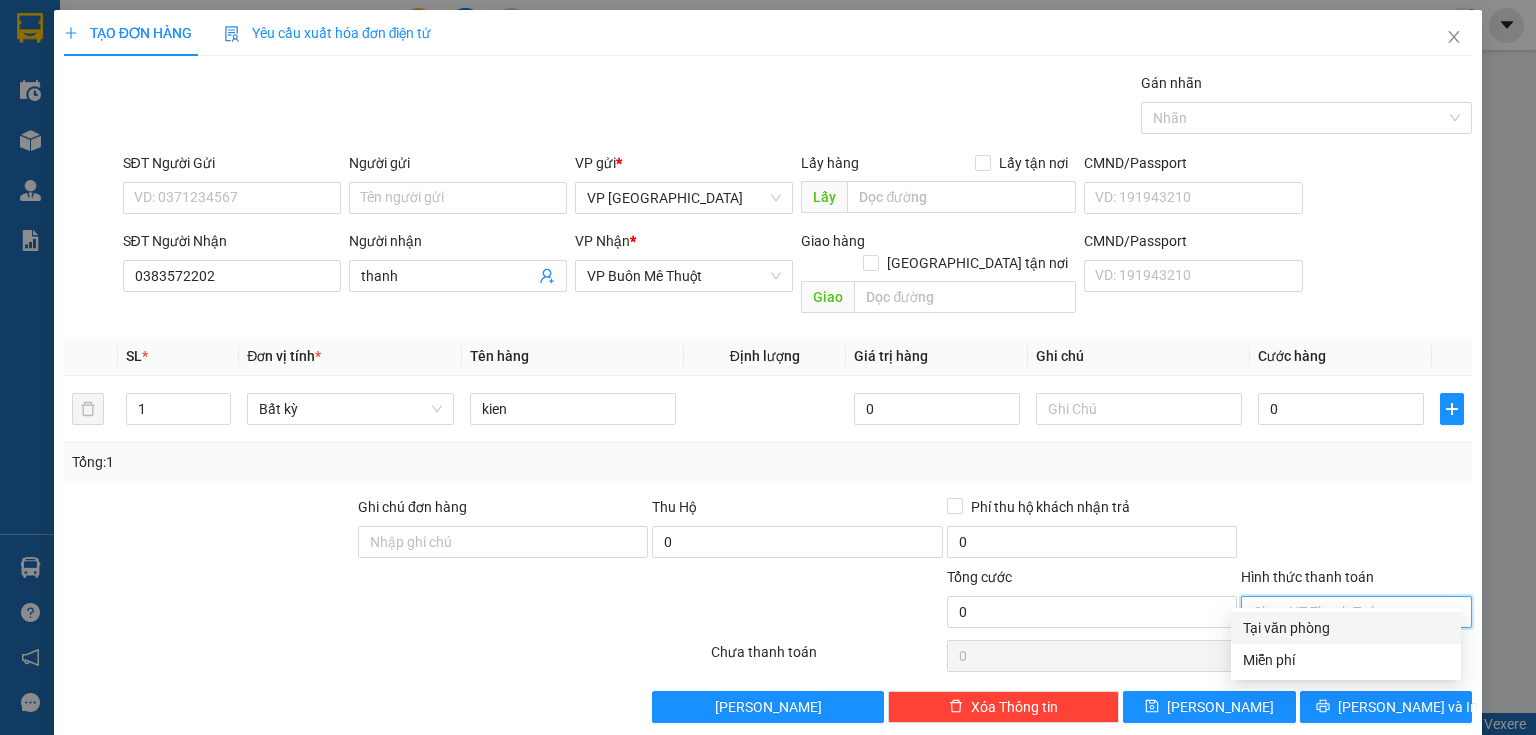 click on "Hình thức thanh toán" at bounding box center [1349, 612] 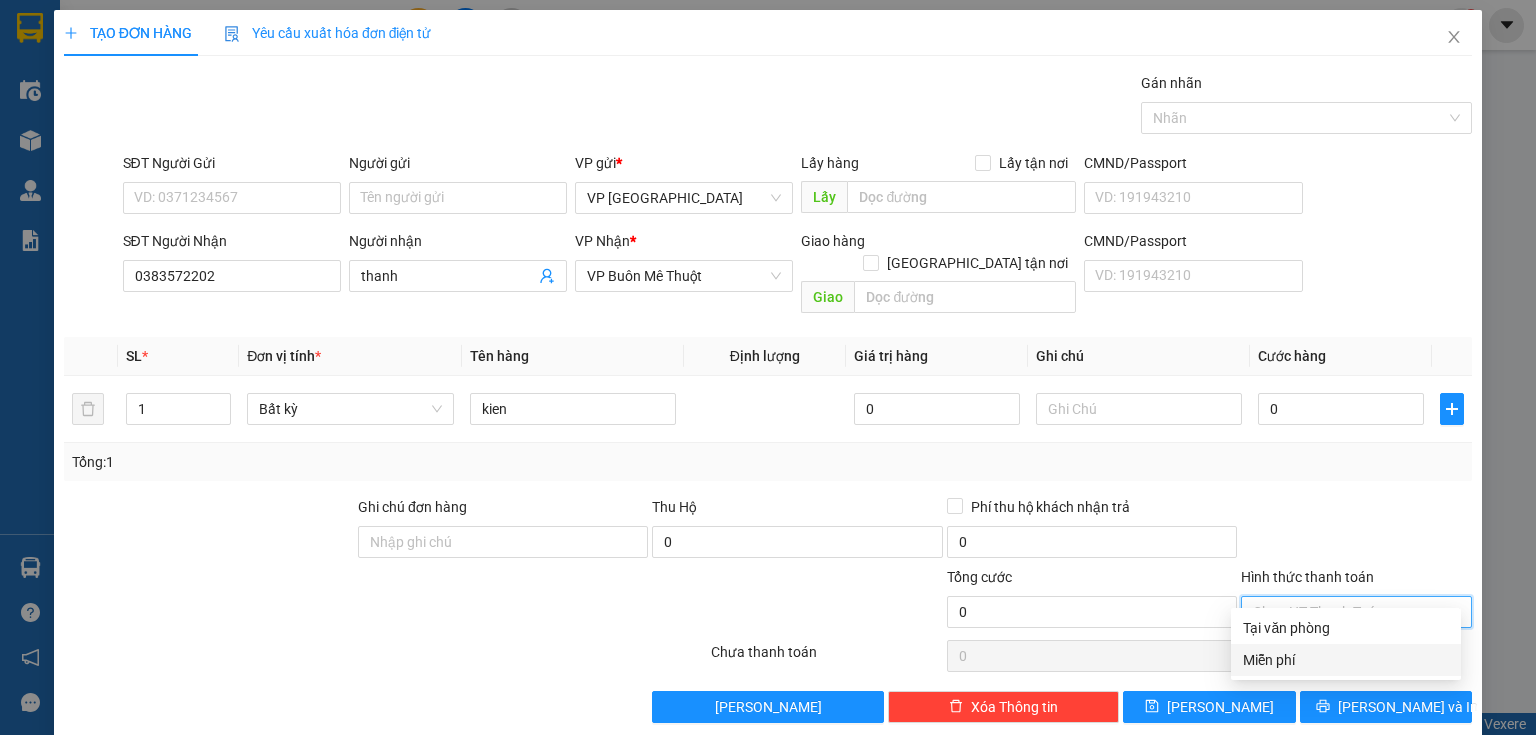 click on "Miễn phí" at bounding box center [1346, 660] 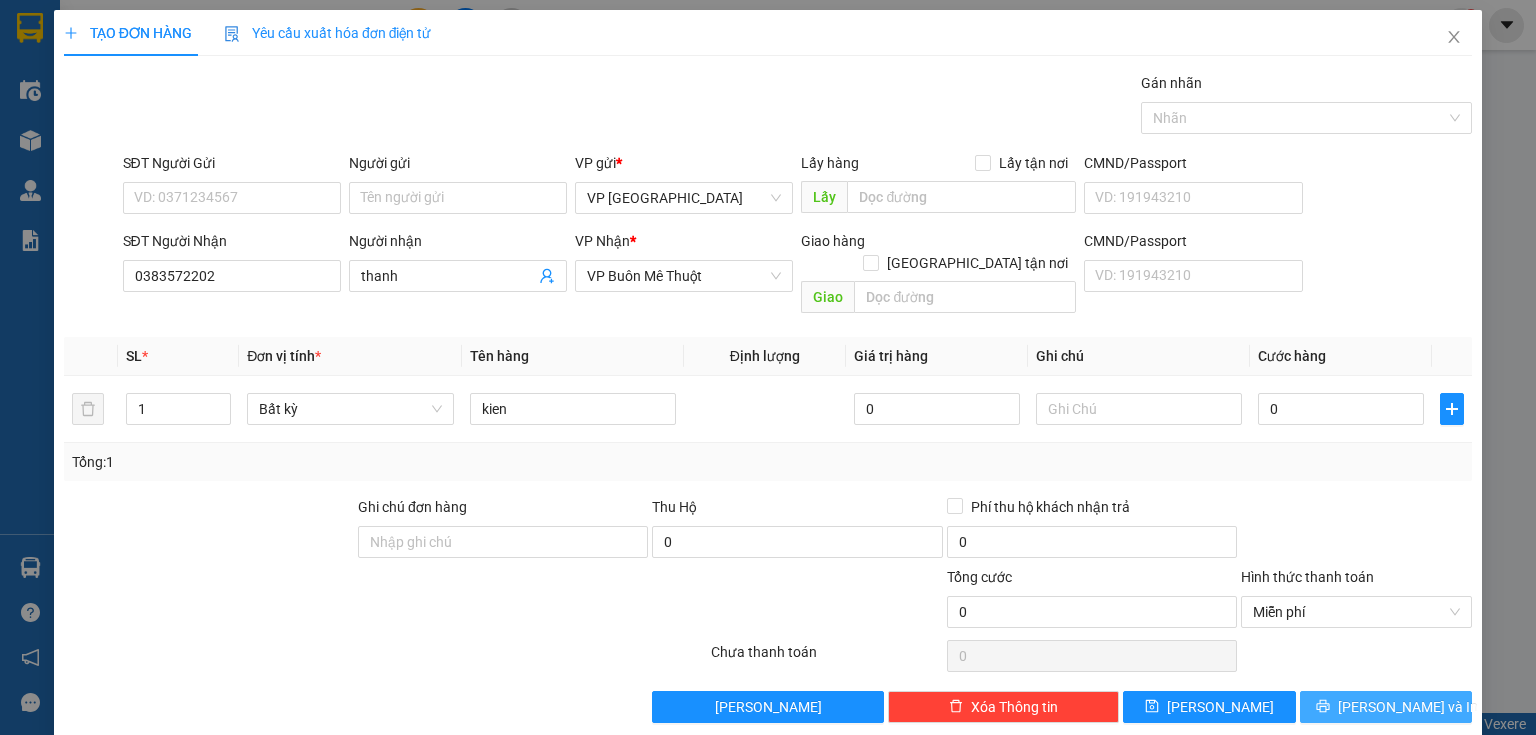 click on "[PERSON_NAME] và In" at bounding box center [1408, 707] 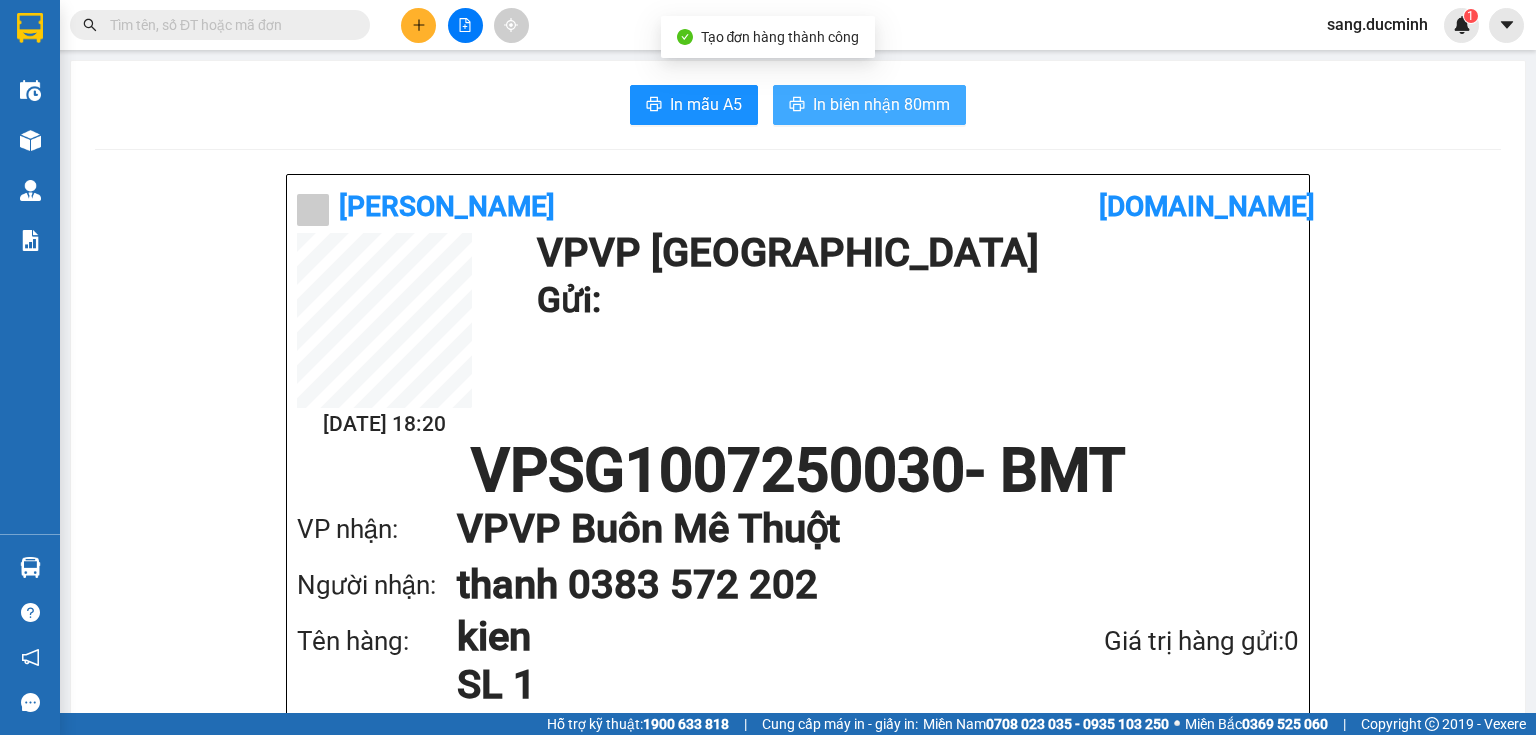 click on "In biên nhận 80mm" at bounding box center [881, 104] 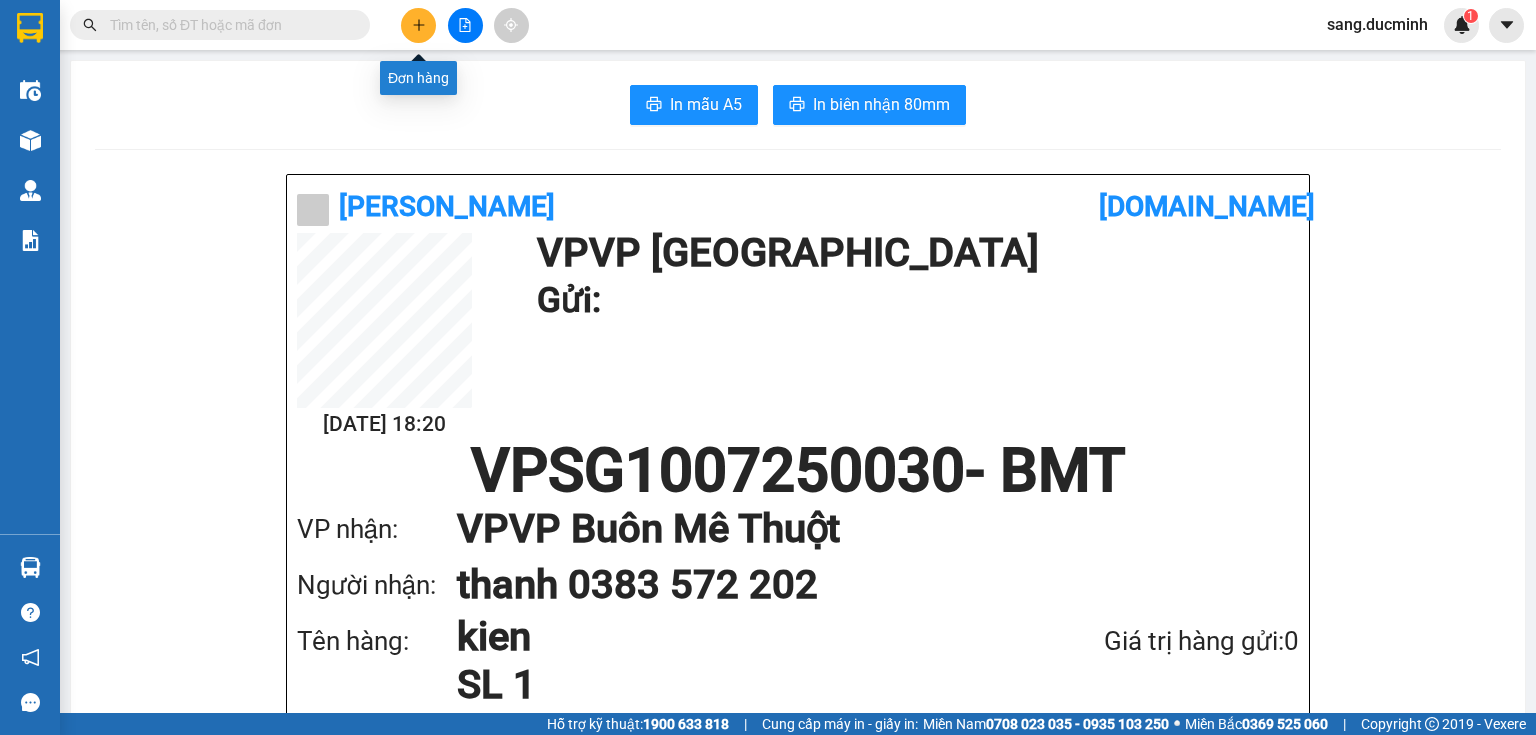 click 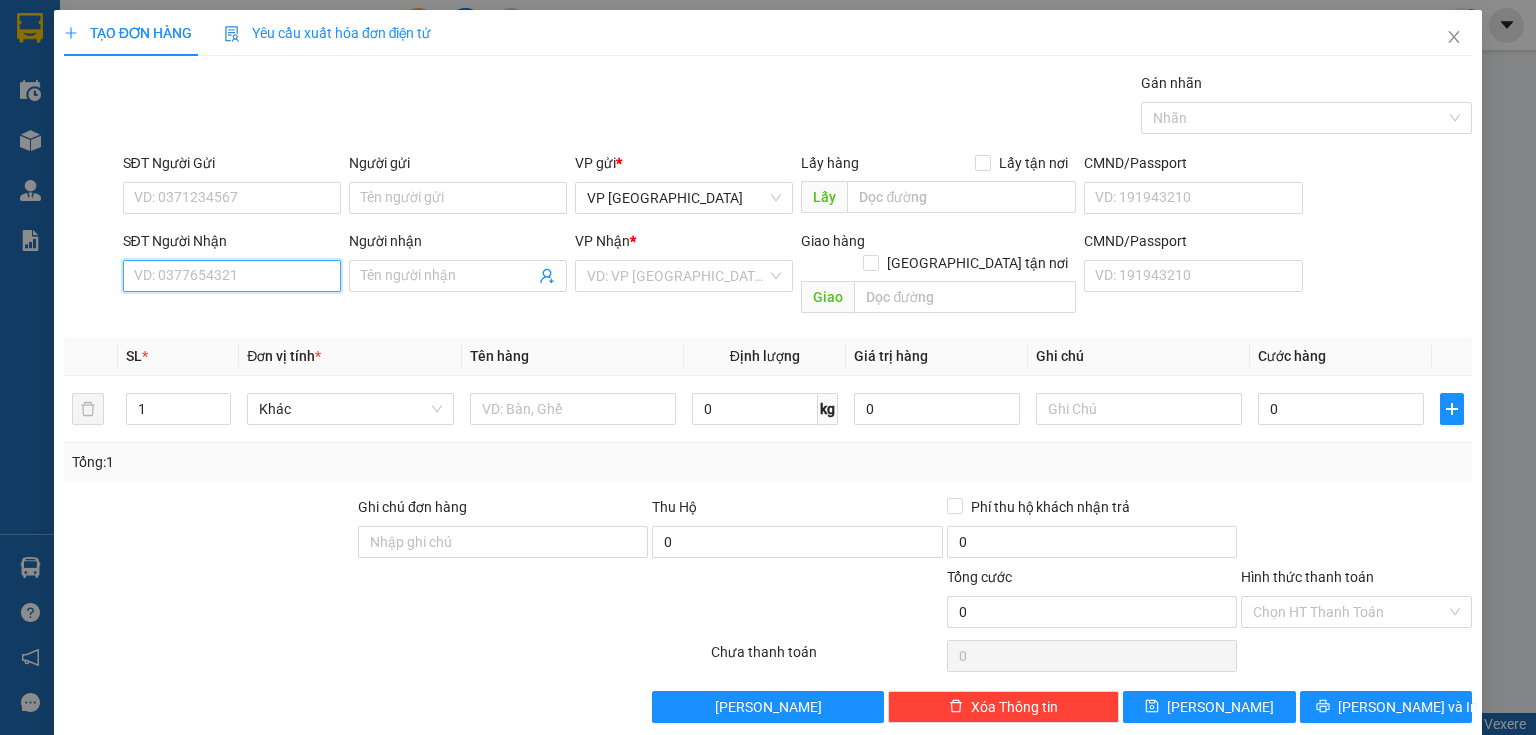 click on "SĐT Người Nhận" at bounding box center (232, 276) 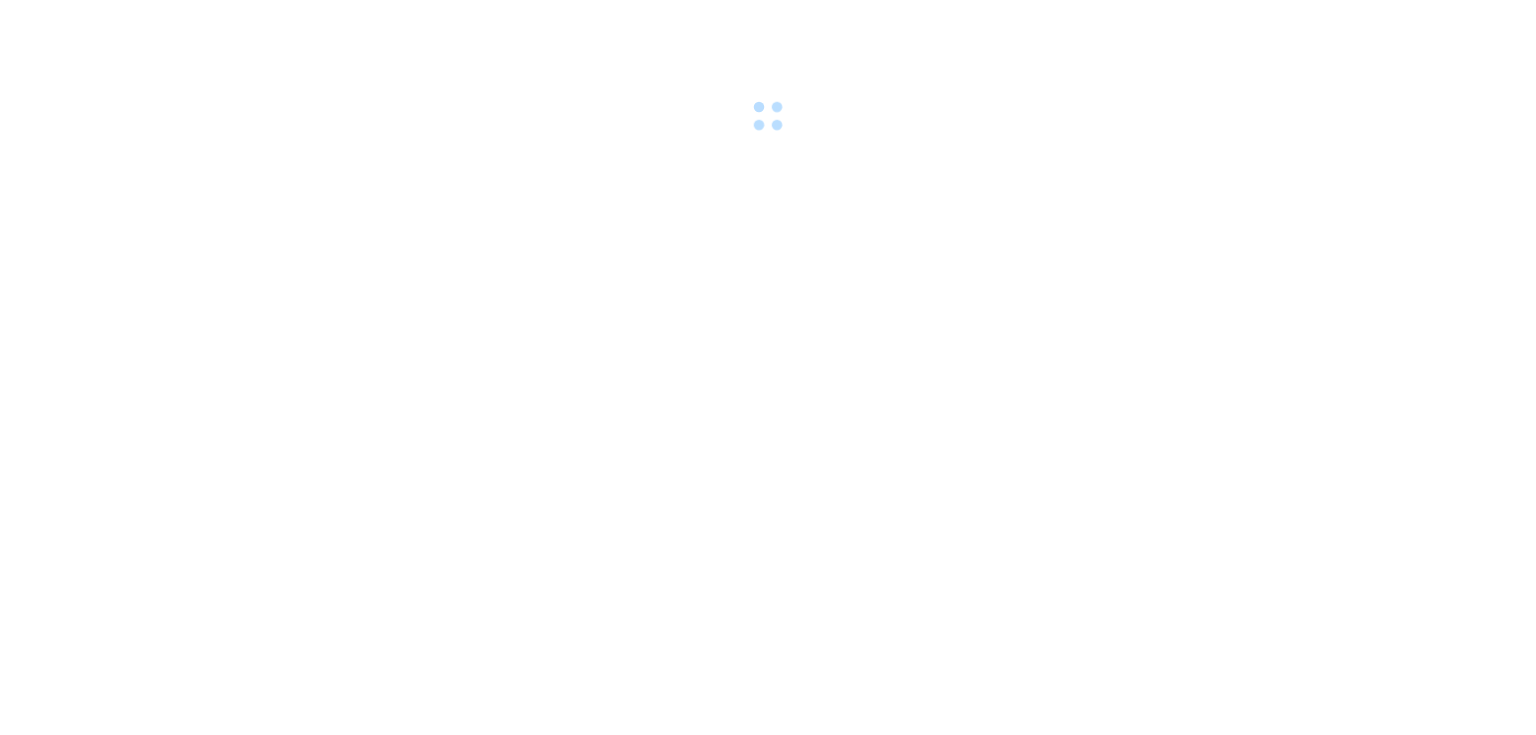 scroll, scrollTop: 0, scrollLeft: 0, axis: both 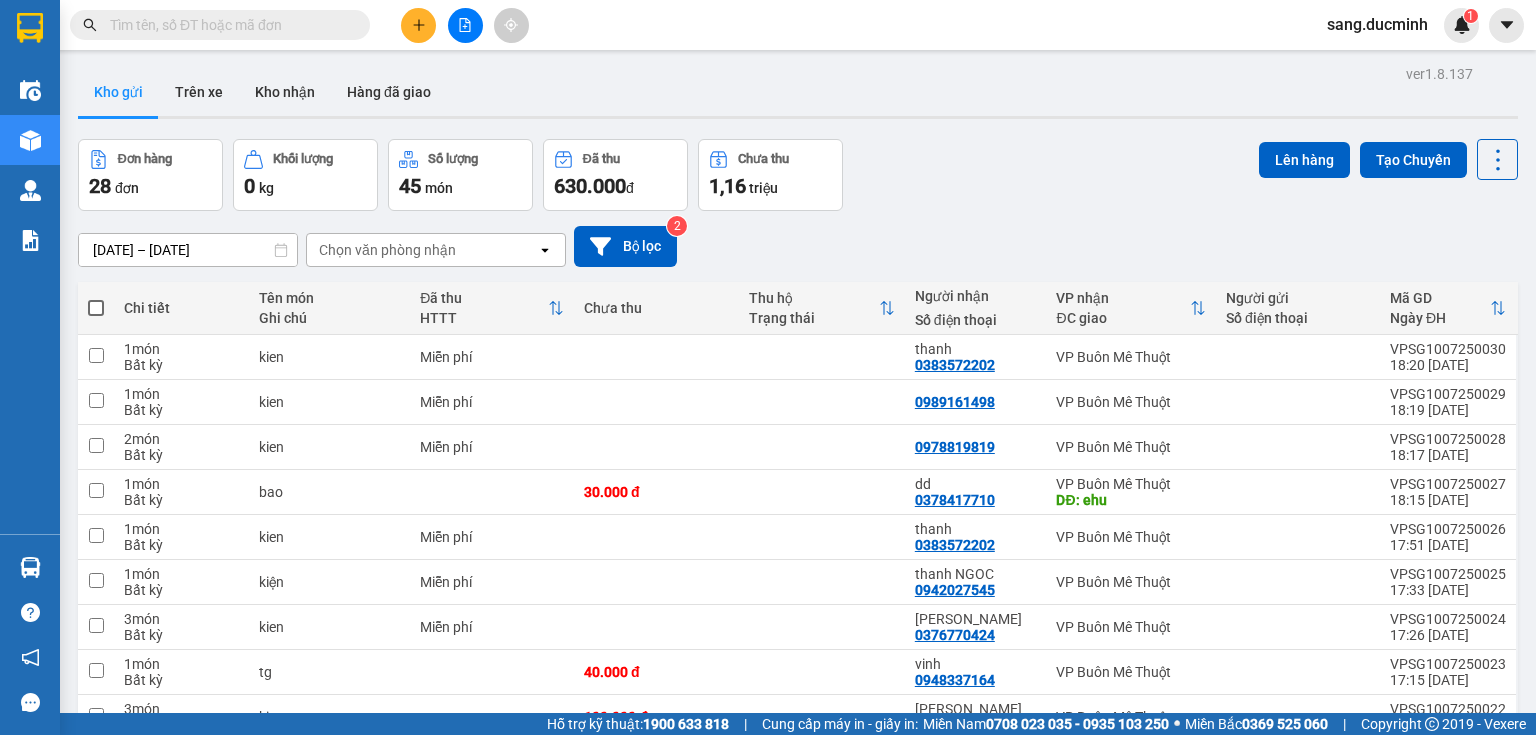 click at bounding box center [418, 25] 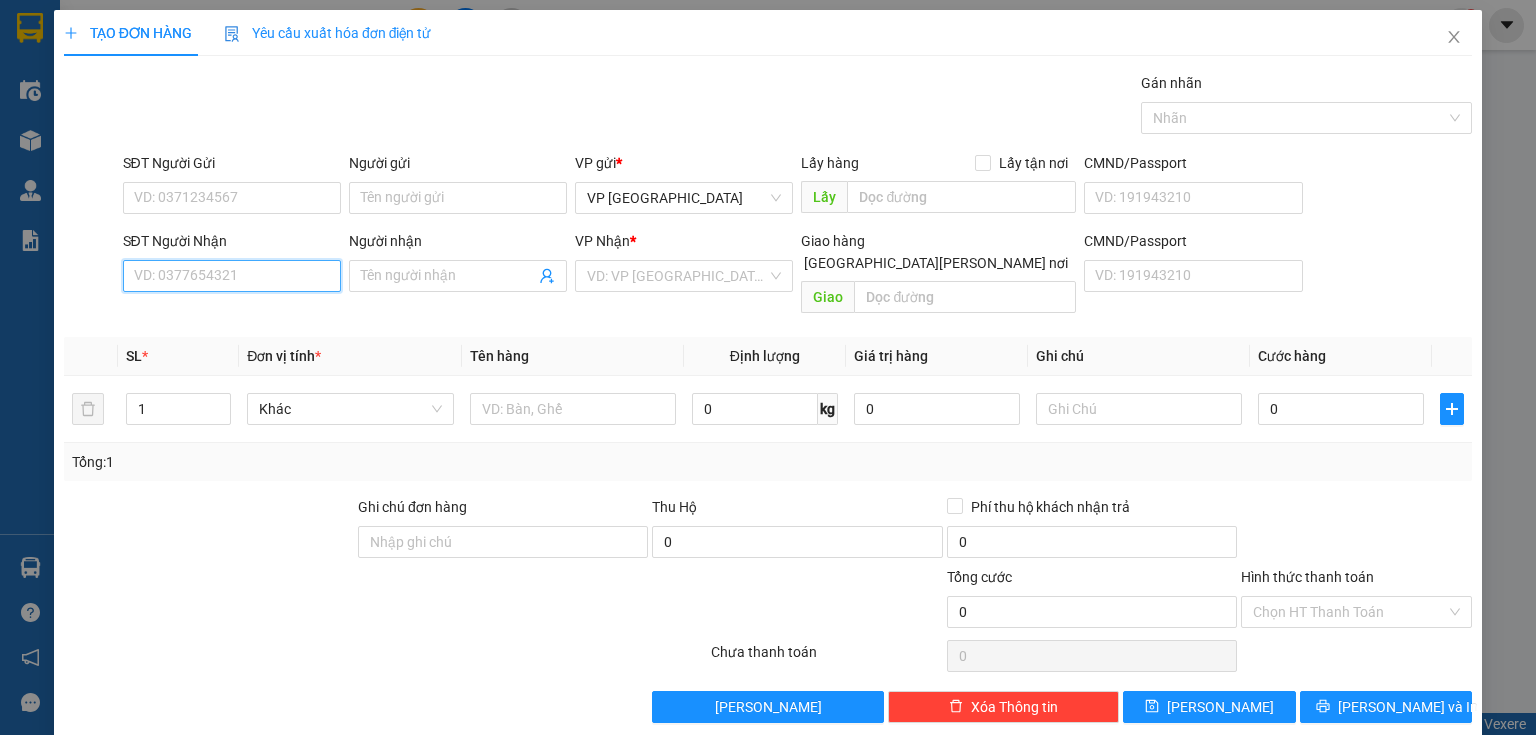 click on "SĐT Người Nhận" at bounding box center [232, 276] 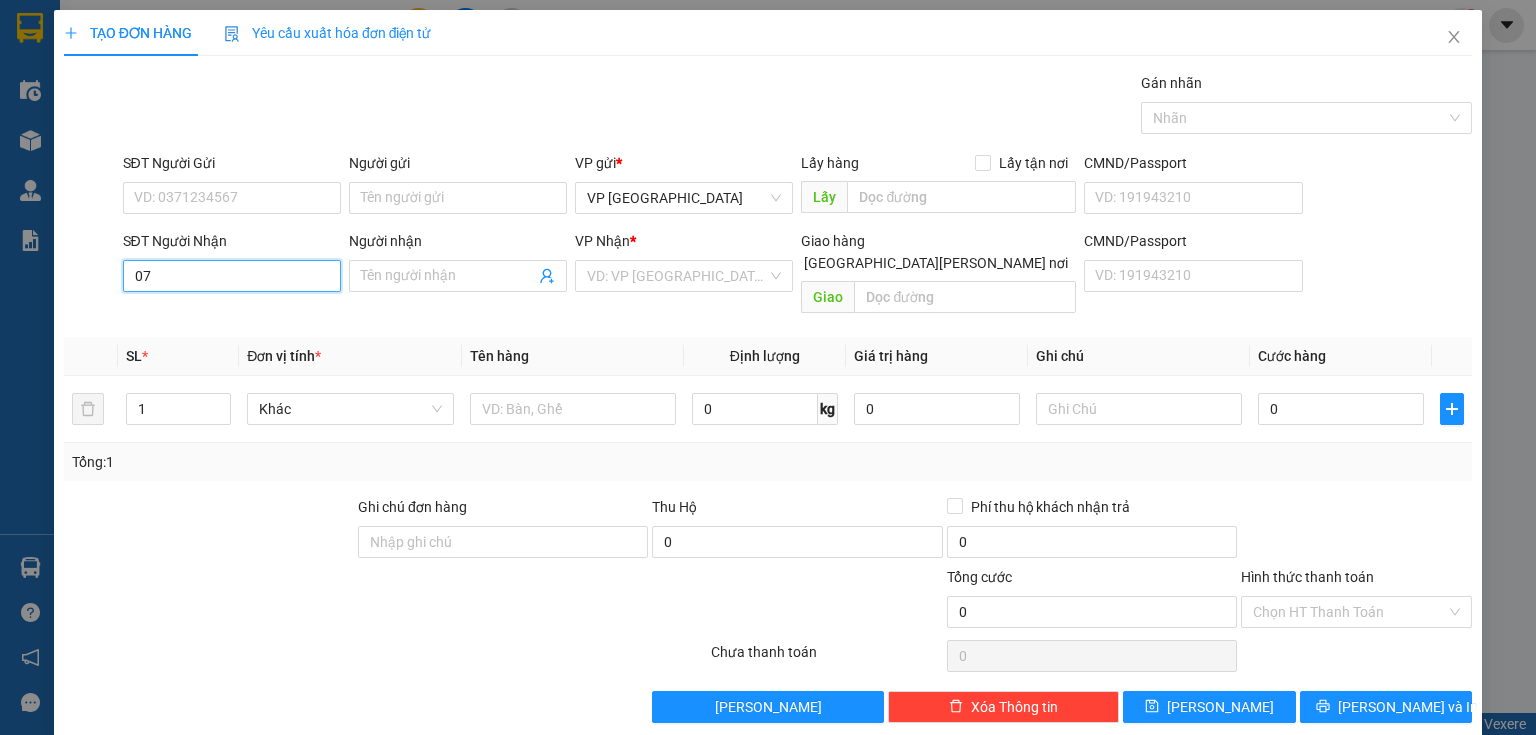 type on "0" 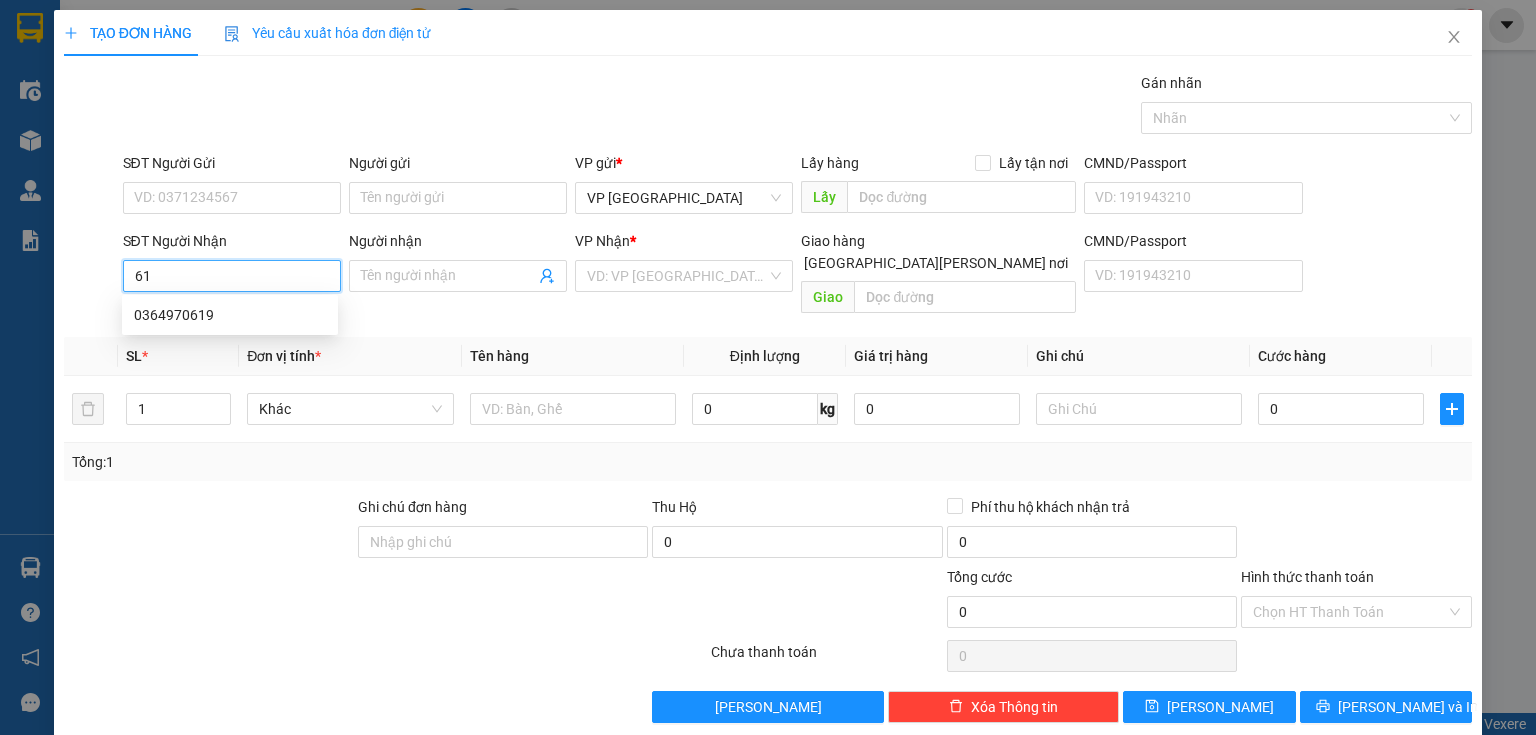 type on "6" 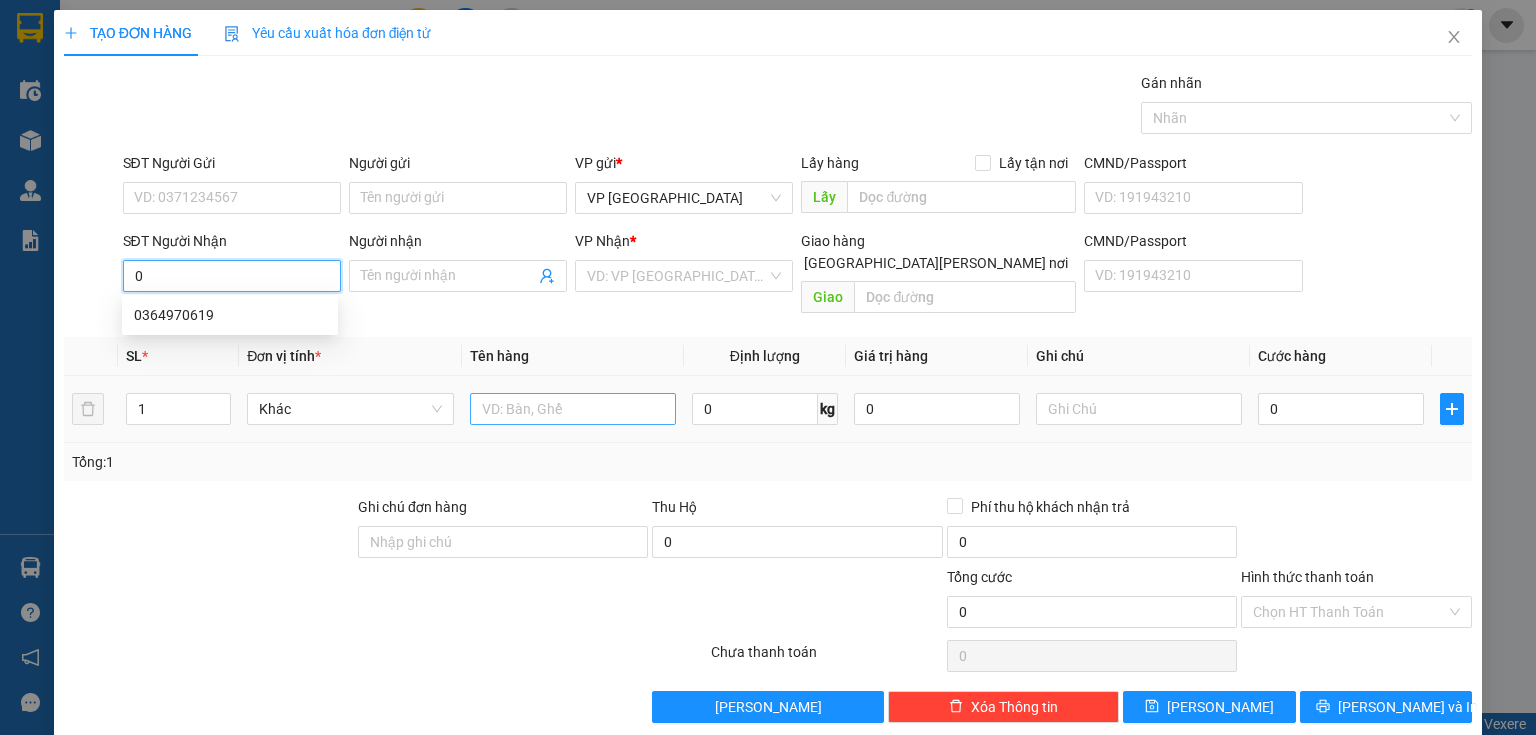 type on "0" 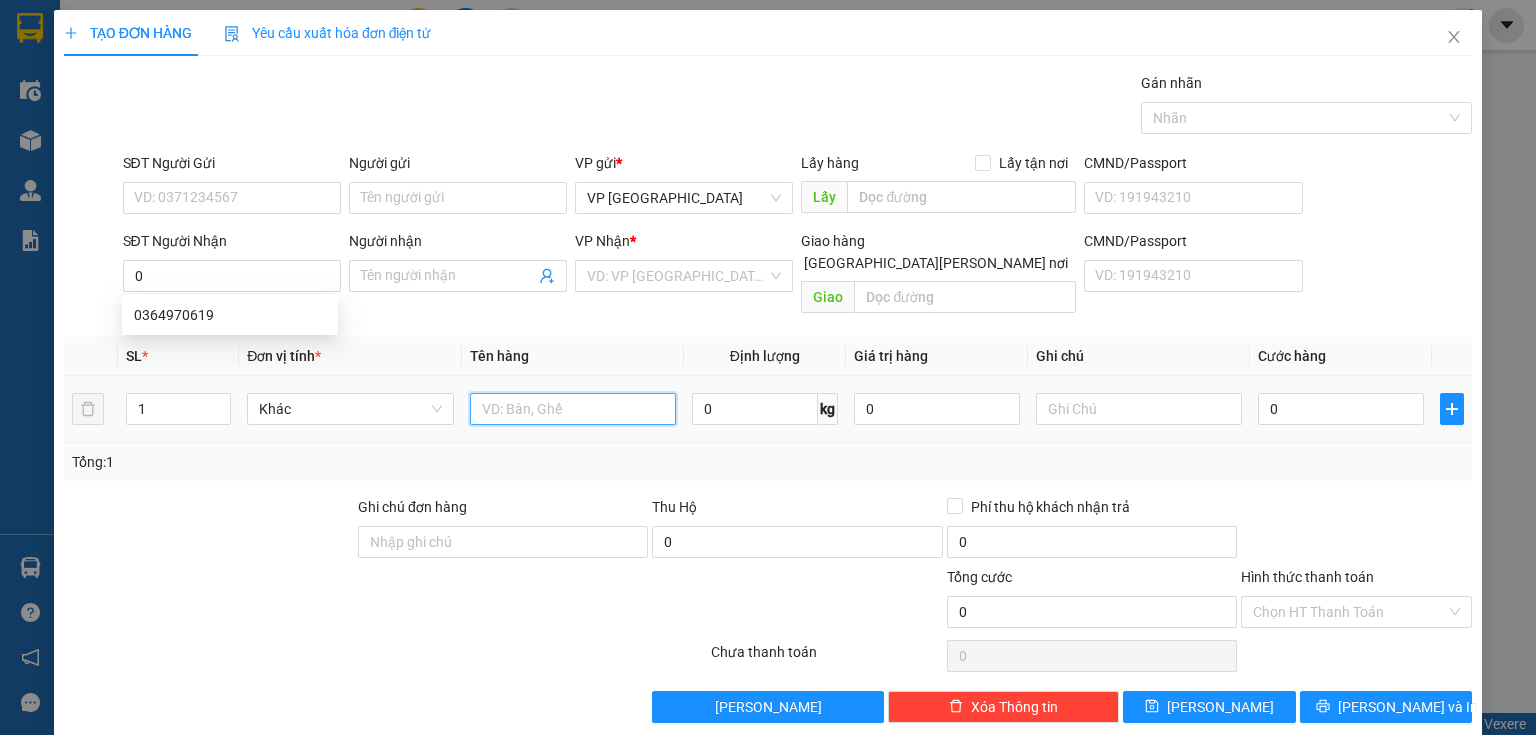 click at bounding box center (573, 409) 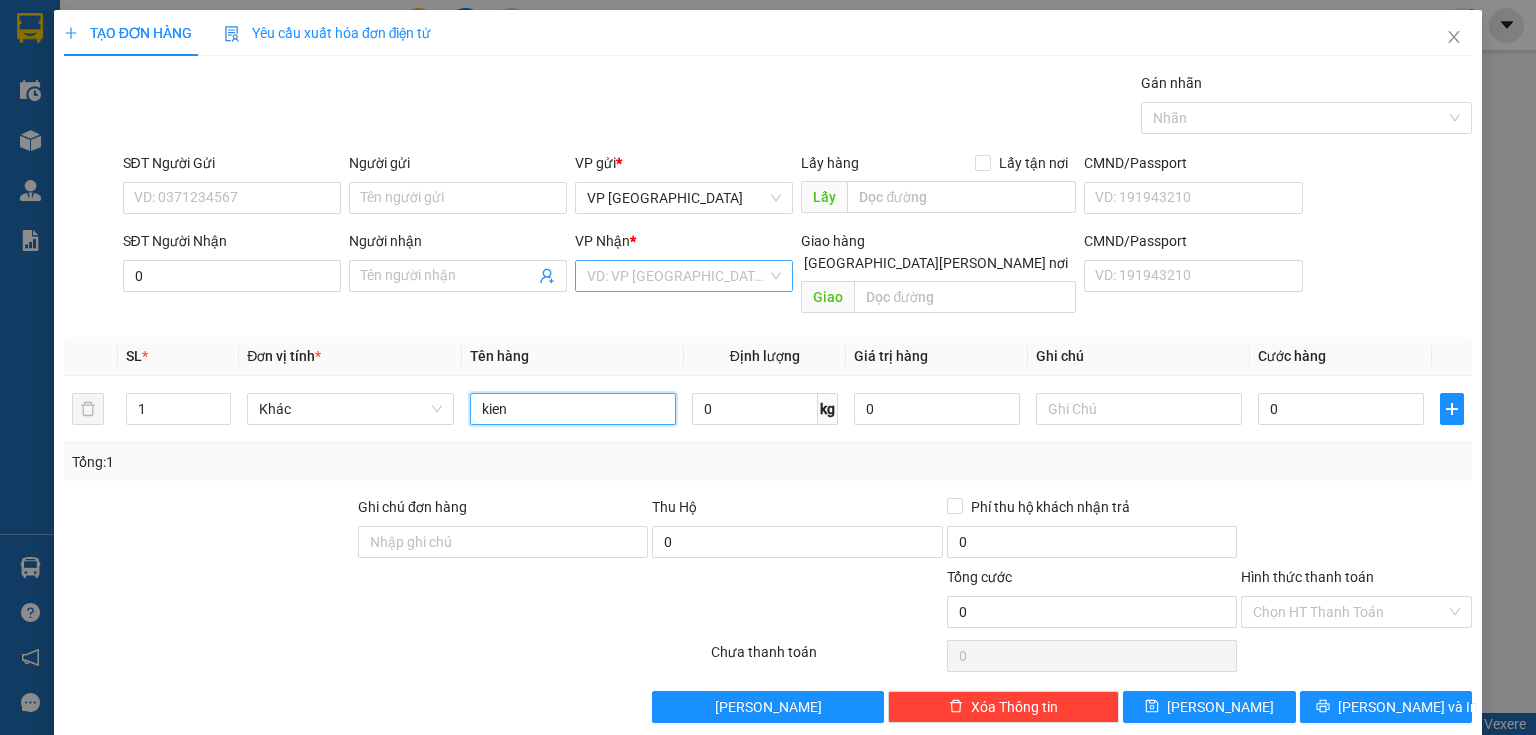 type on "kien" 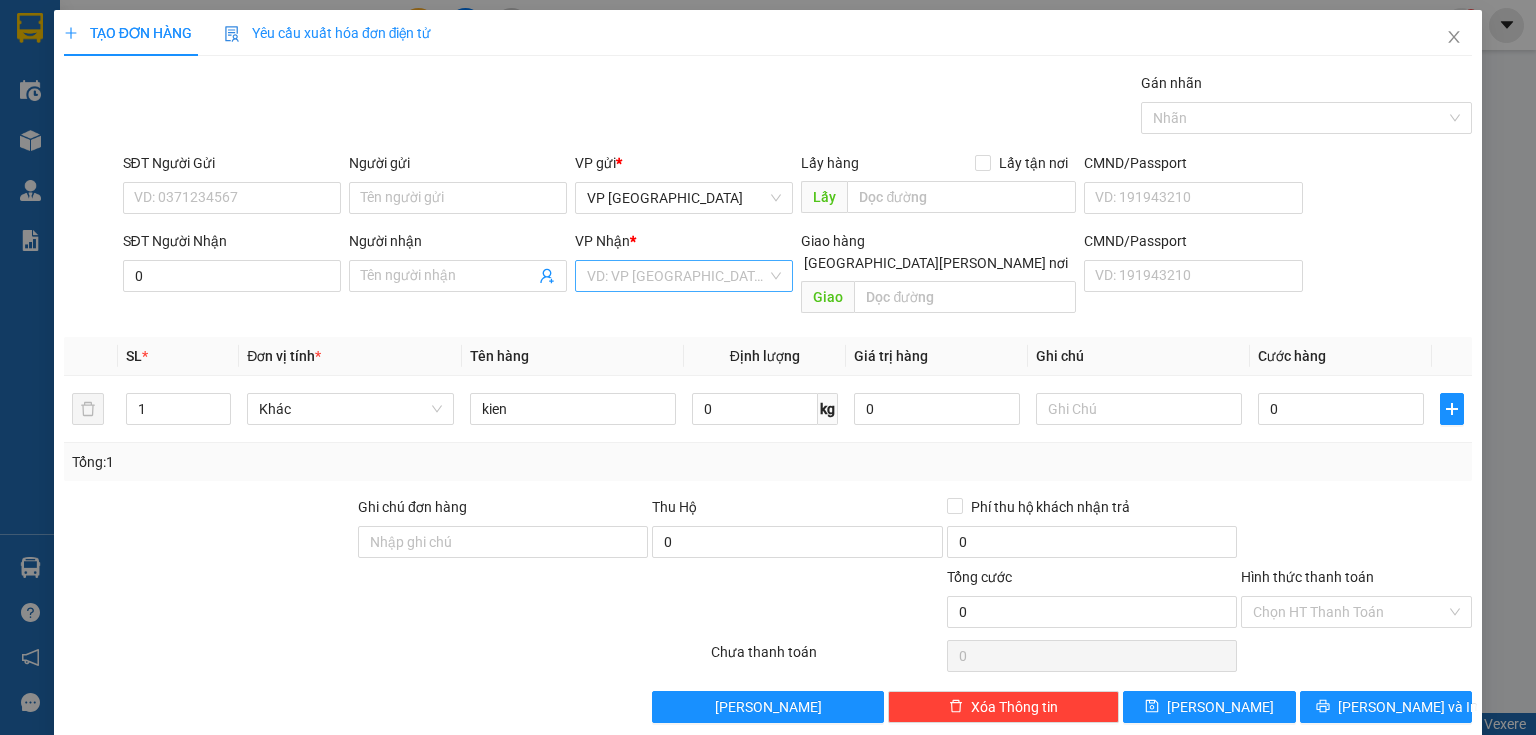click at bounding box center [677, 276] 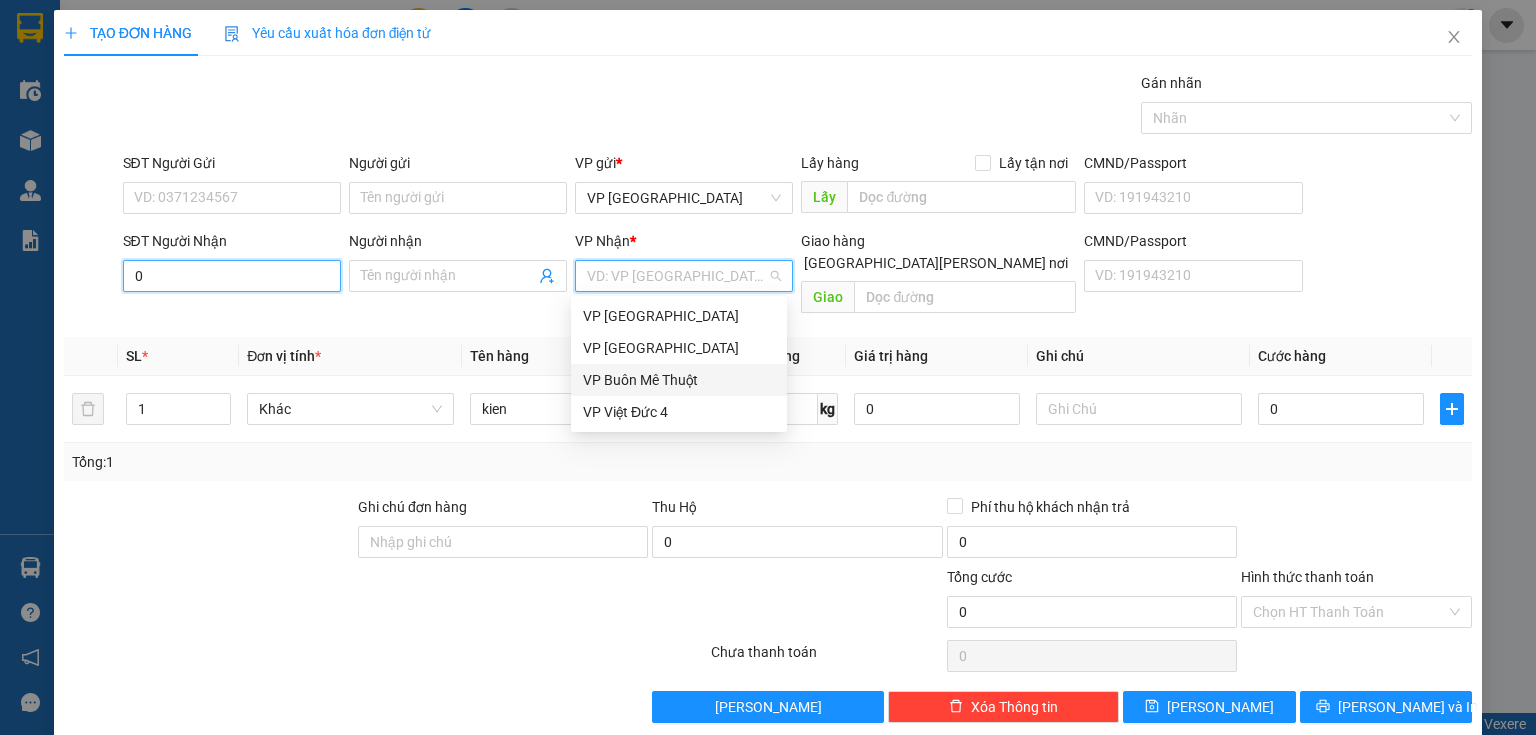 click on "0" at bounding box center (232, 276) 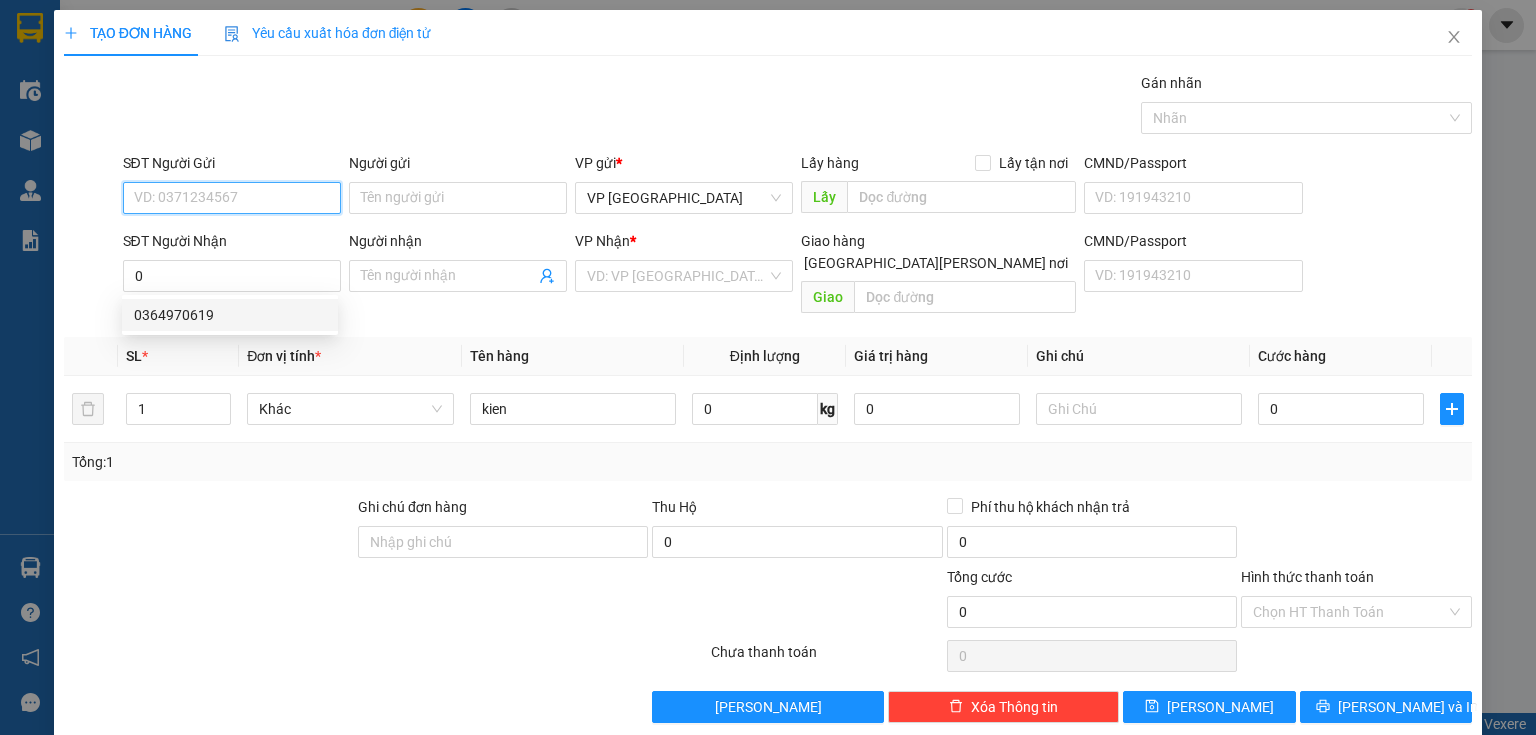 click on "SĐT Người Gửi" at bounding box center (232, 198) 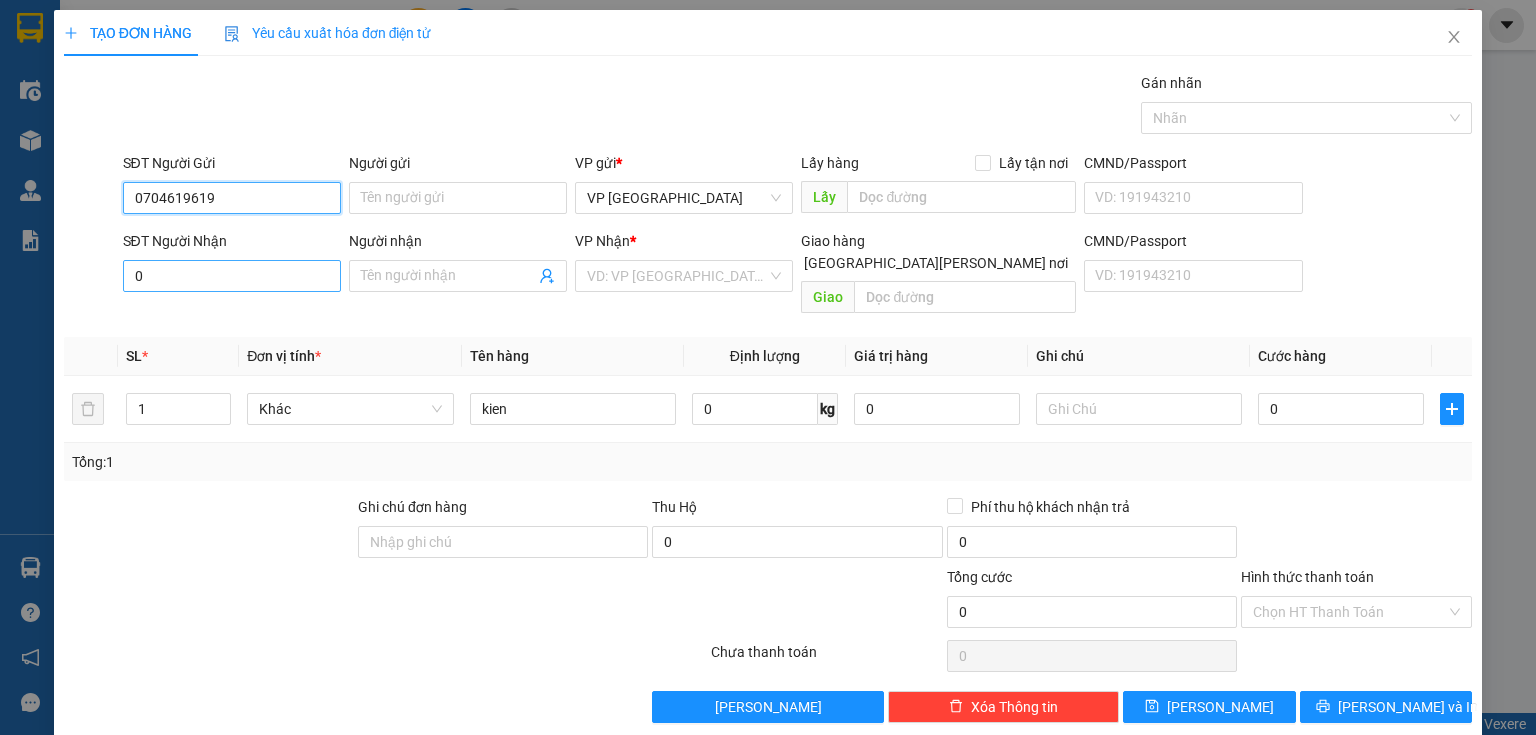 type on "0704619619" 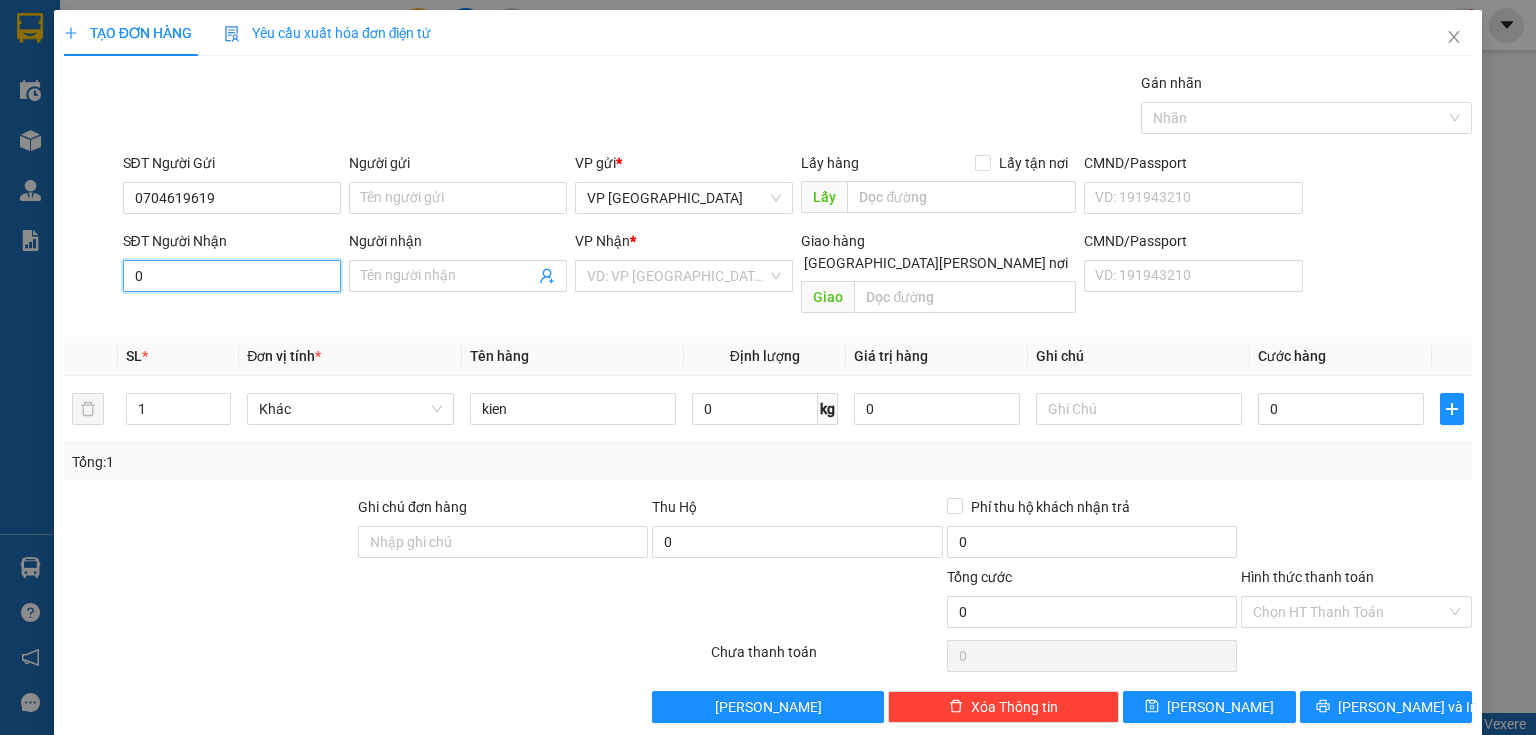 click on "0" at bounding box center (232, 276) 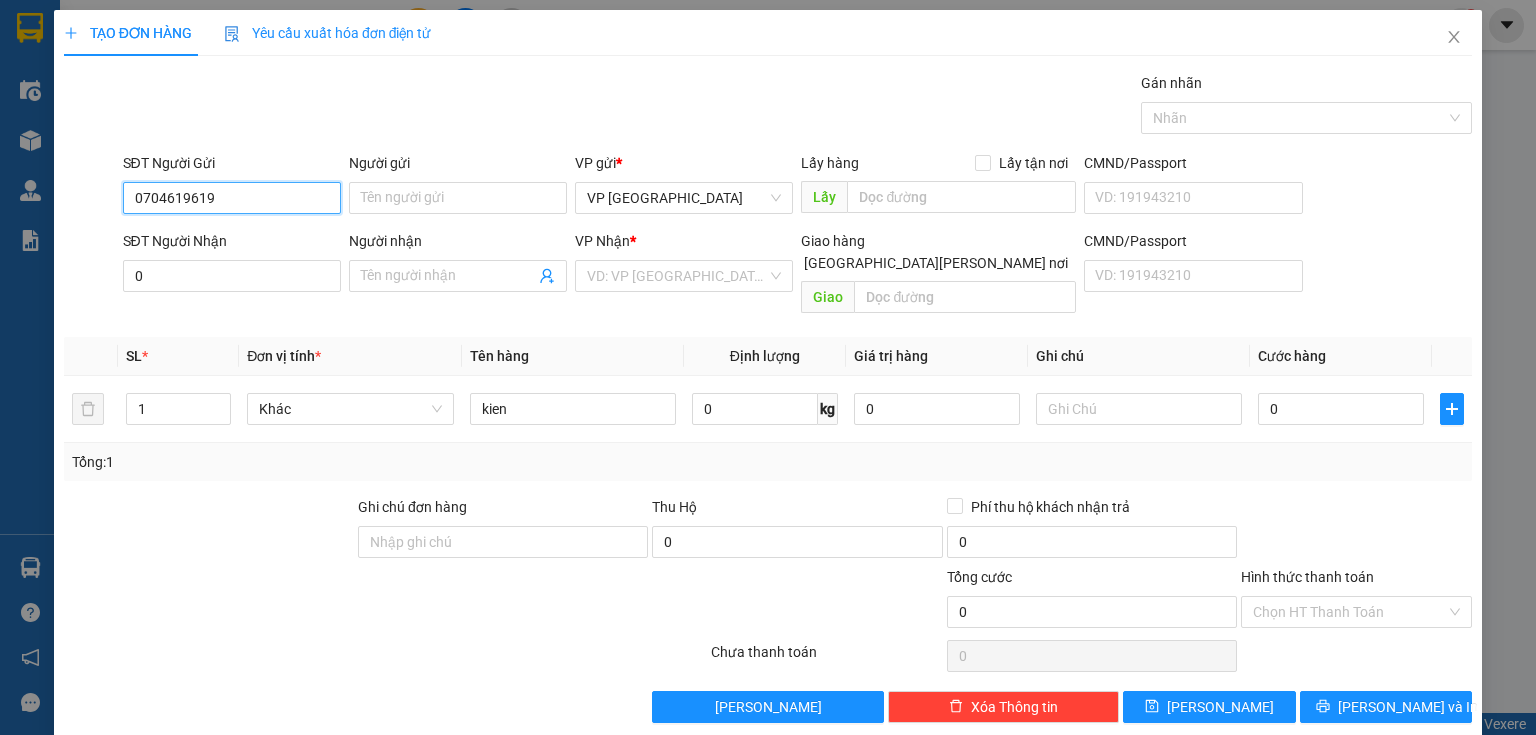 click on "0704619619" at bounding box center (232, 198) 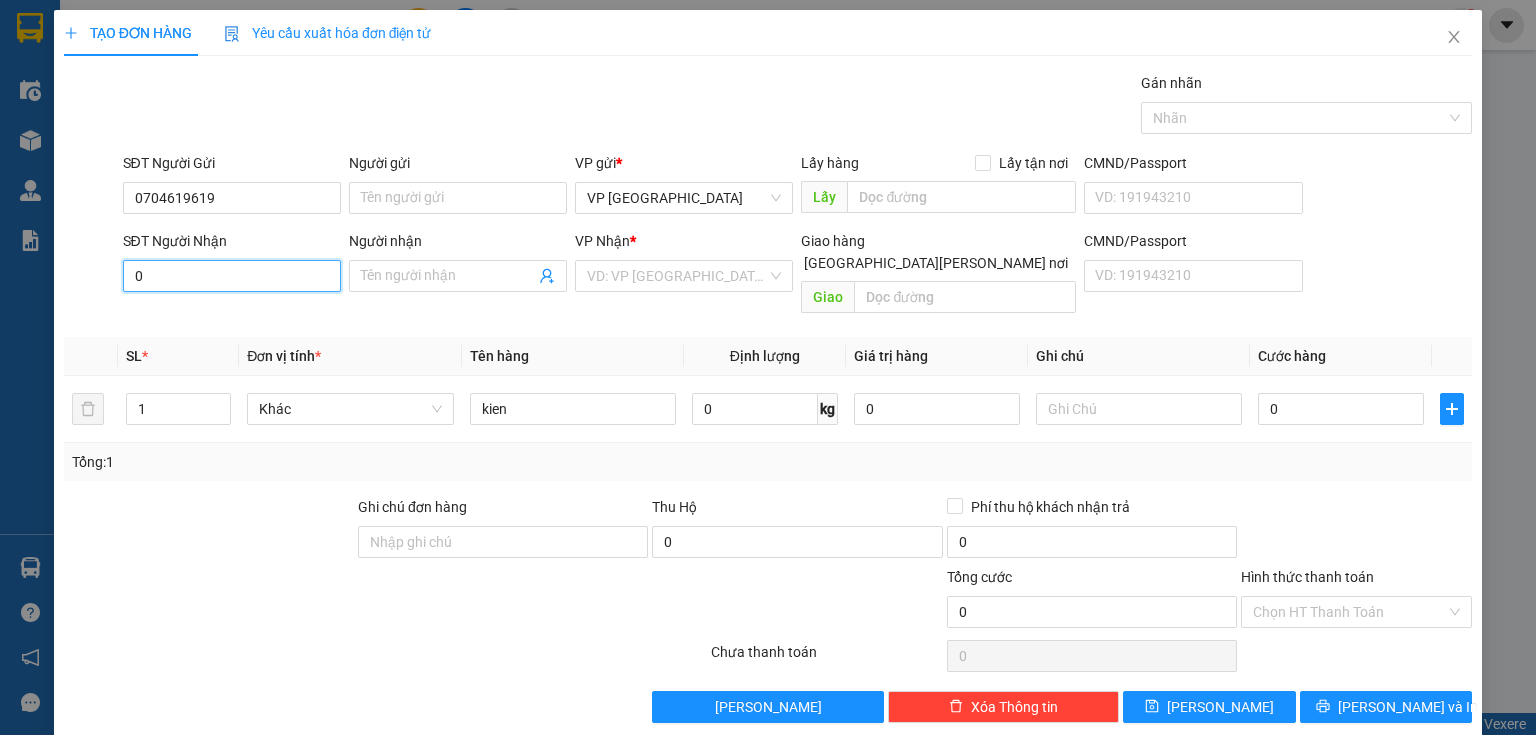 click on "0" at bounding box center [232, 276] 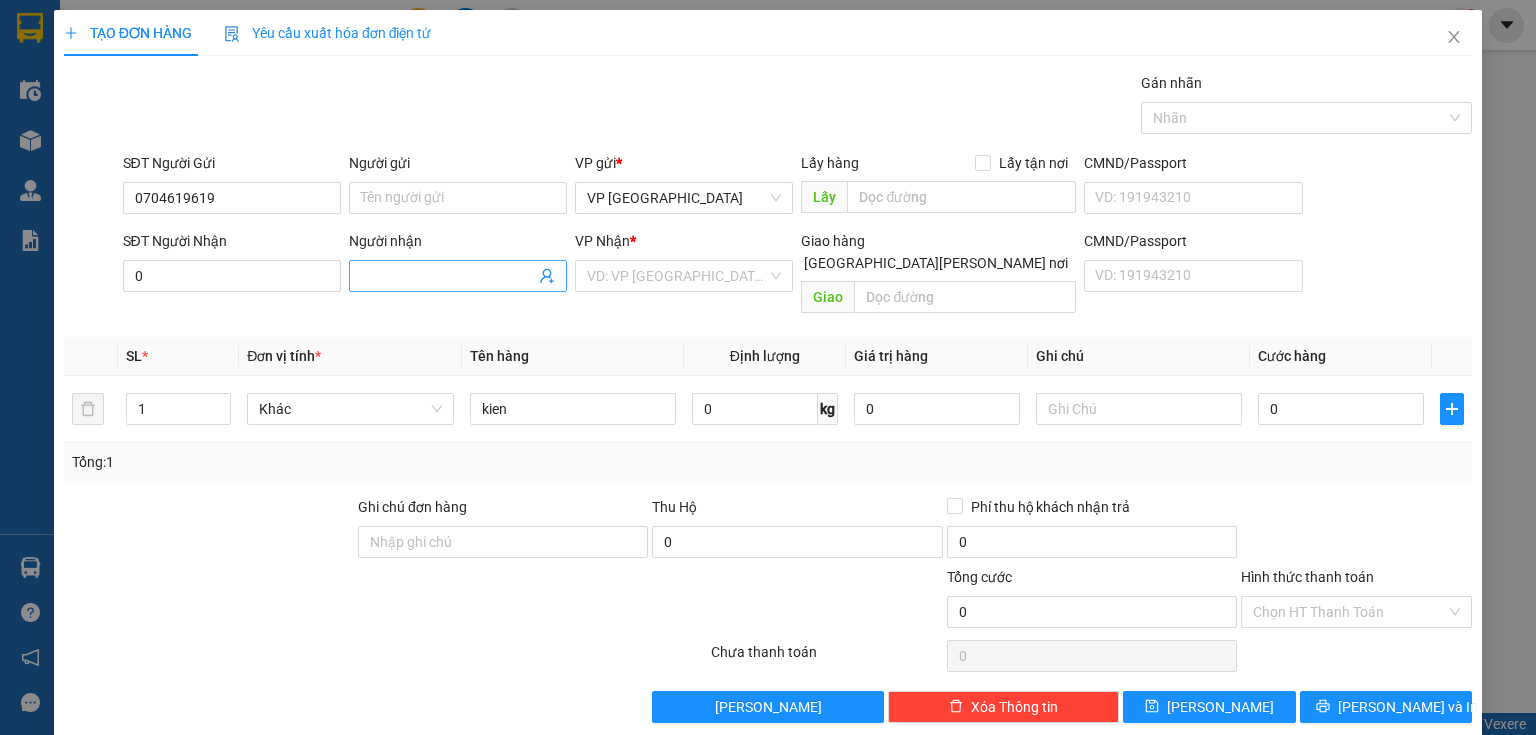 click on "Người nhận" at bounding box center [448, 276] 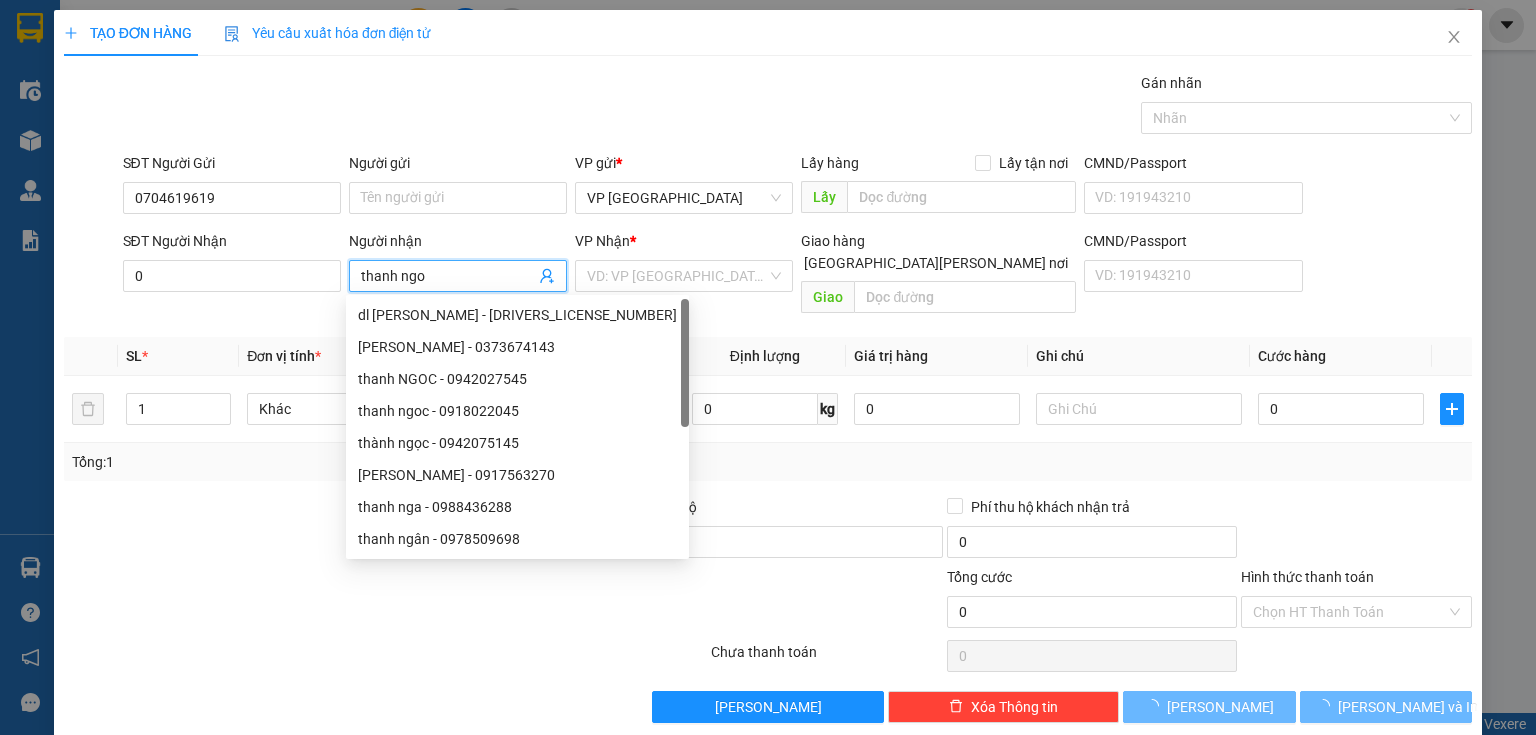 type on "thanh ngoc" 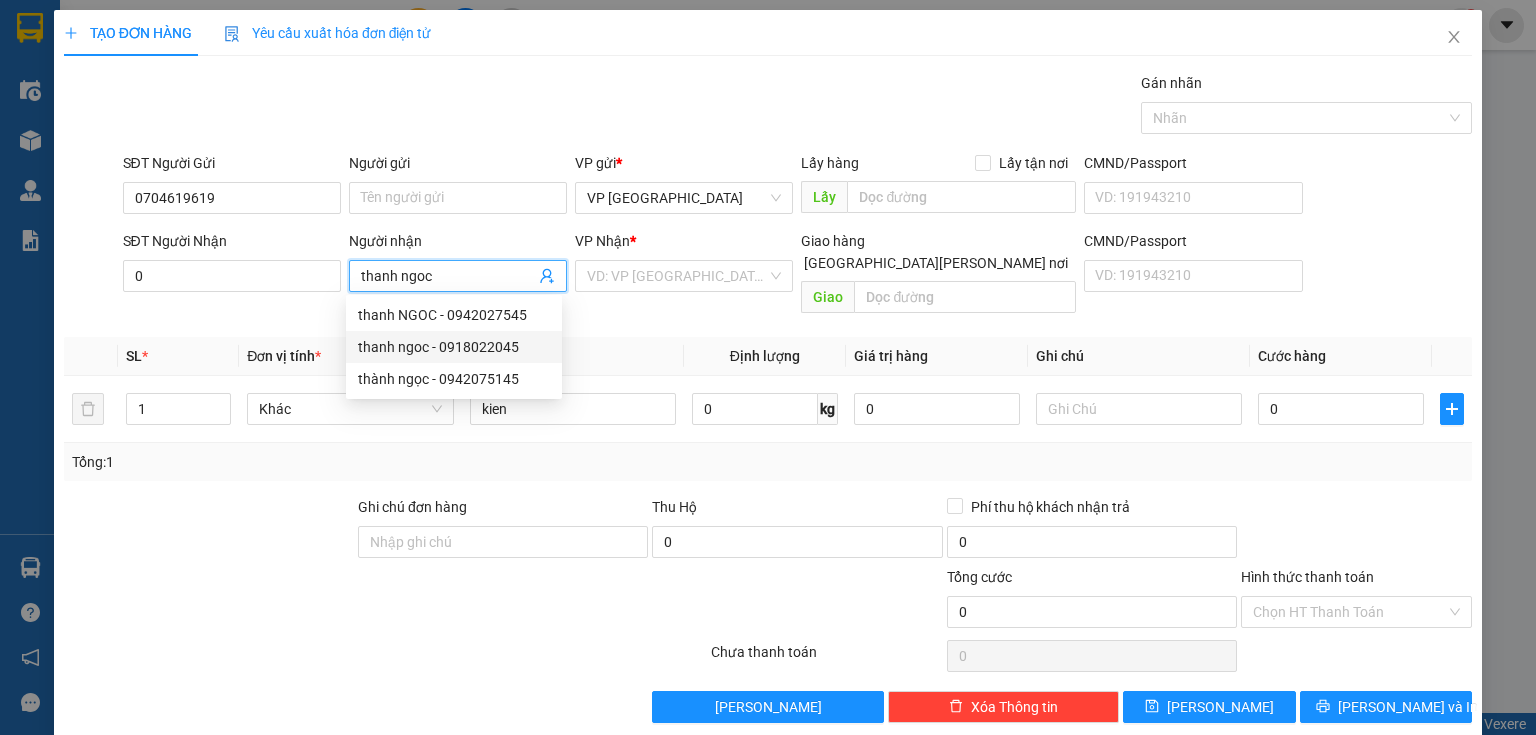 click on "thanh ngoc - 0918022045" at bounding box center (454, 347) 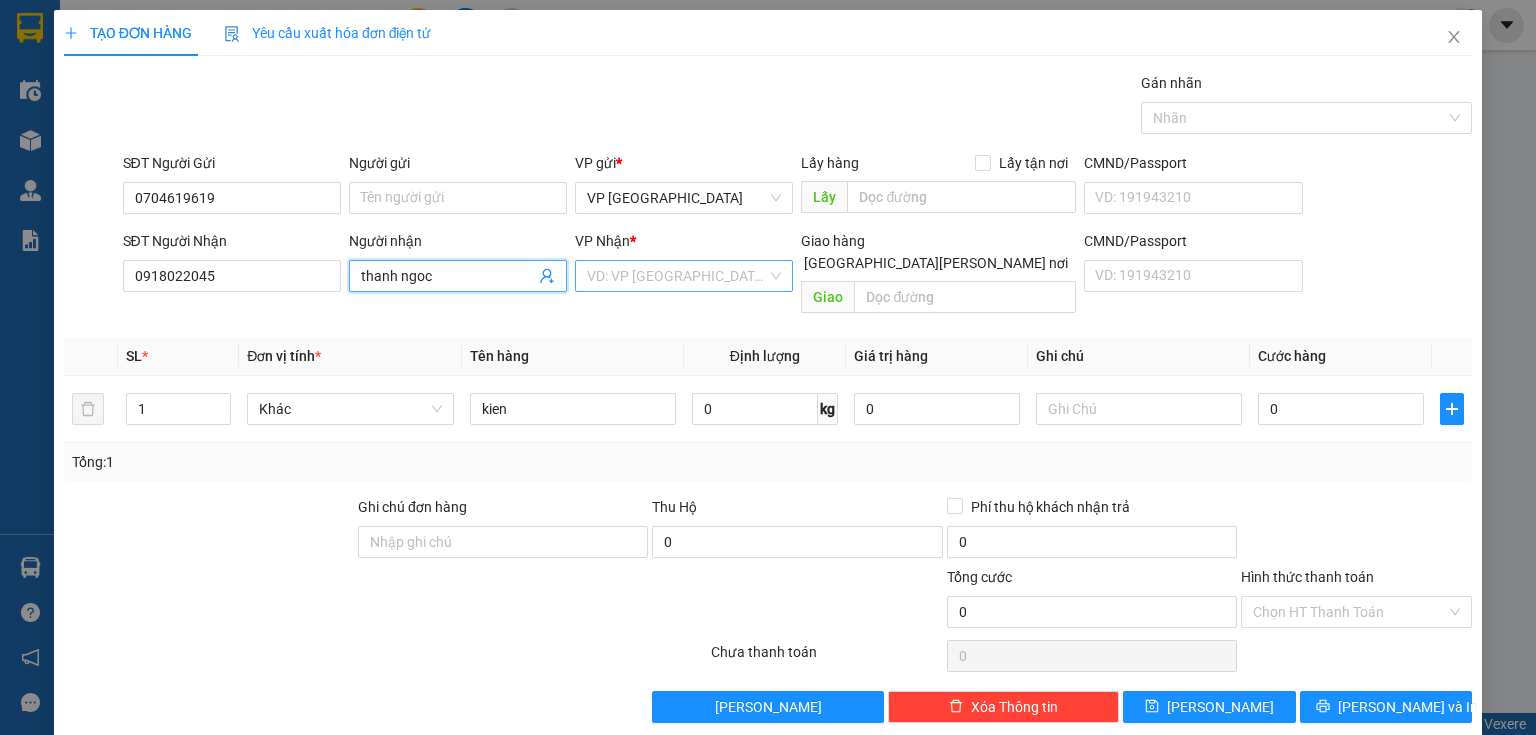 type on "thanh ngoc" 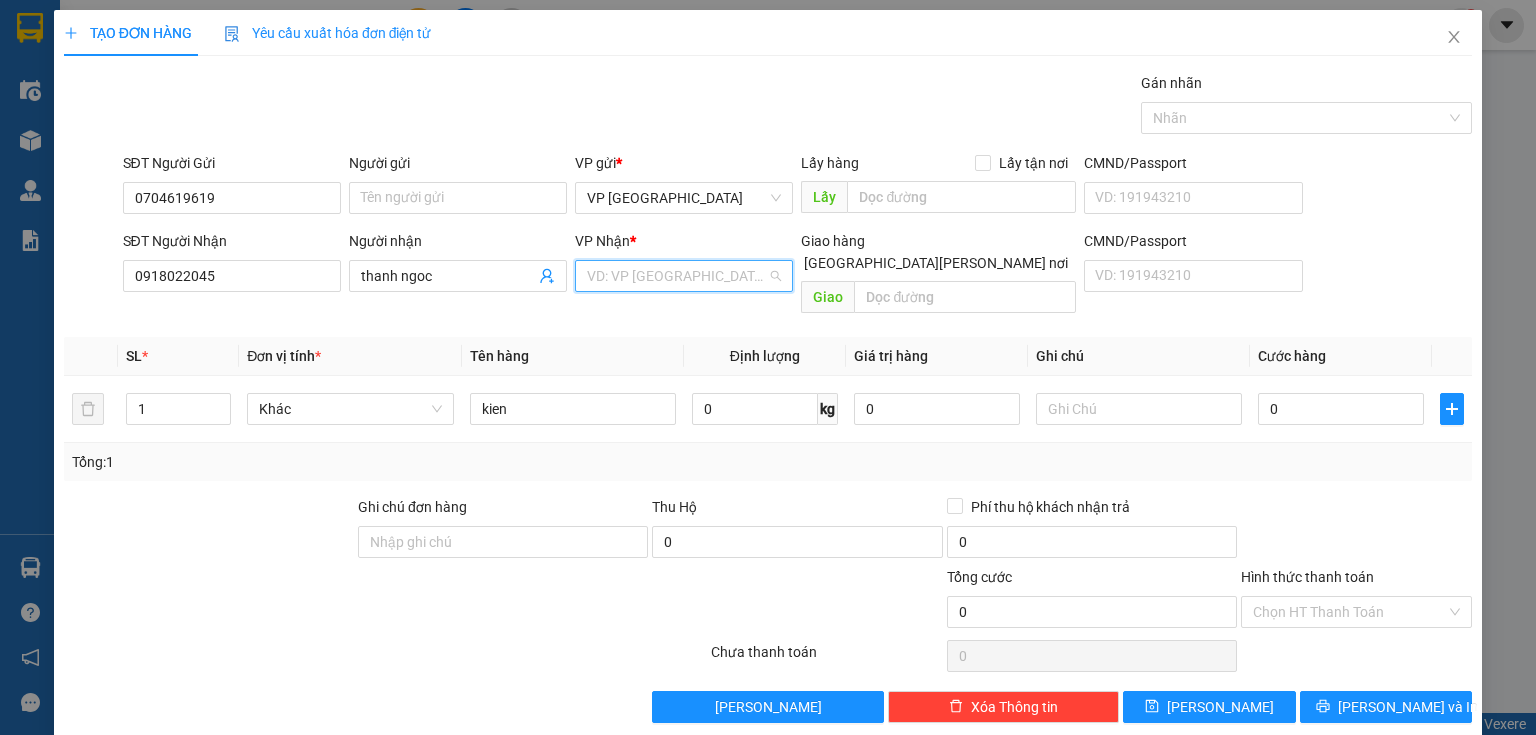 click at bounding box center (677, 276) 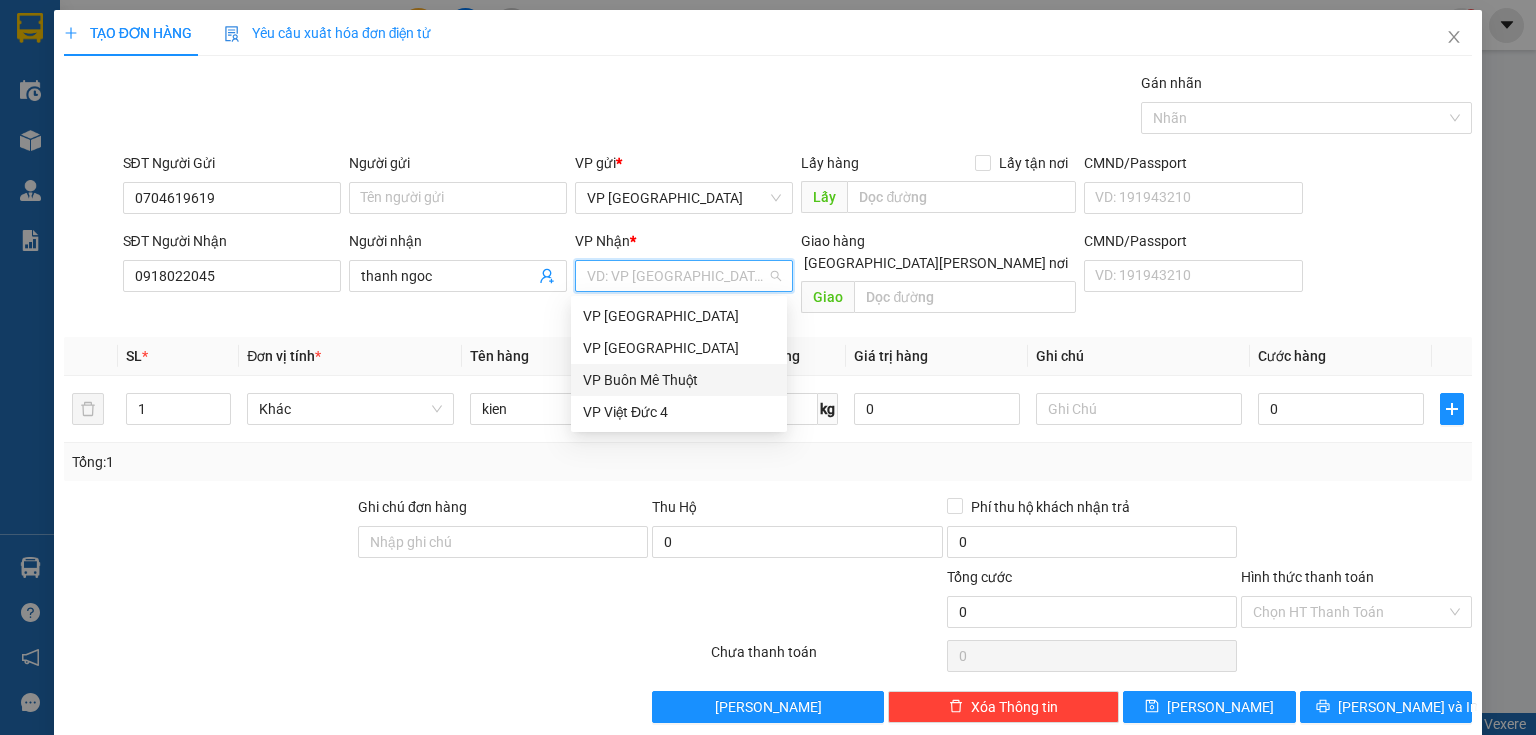 click on "VP Buôn Mê Thuột" at bounding box center [679, 380] 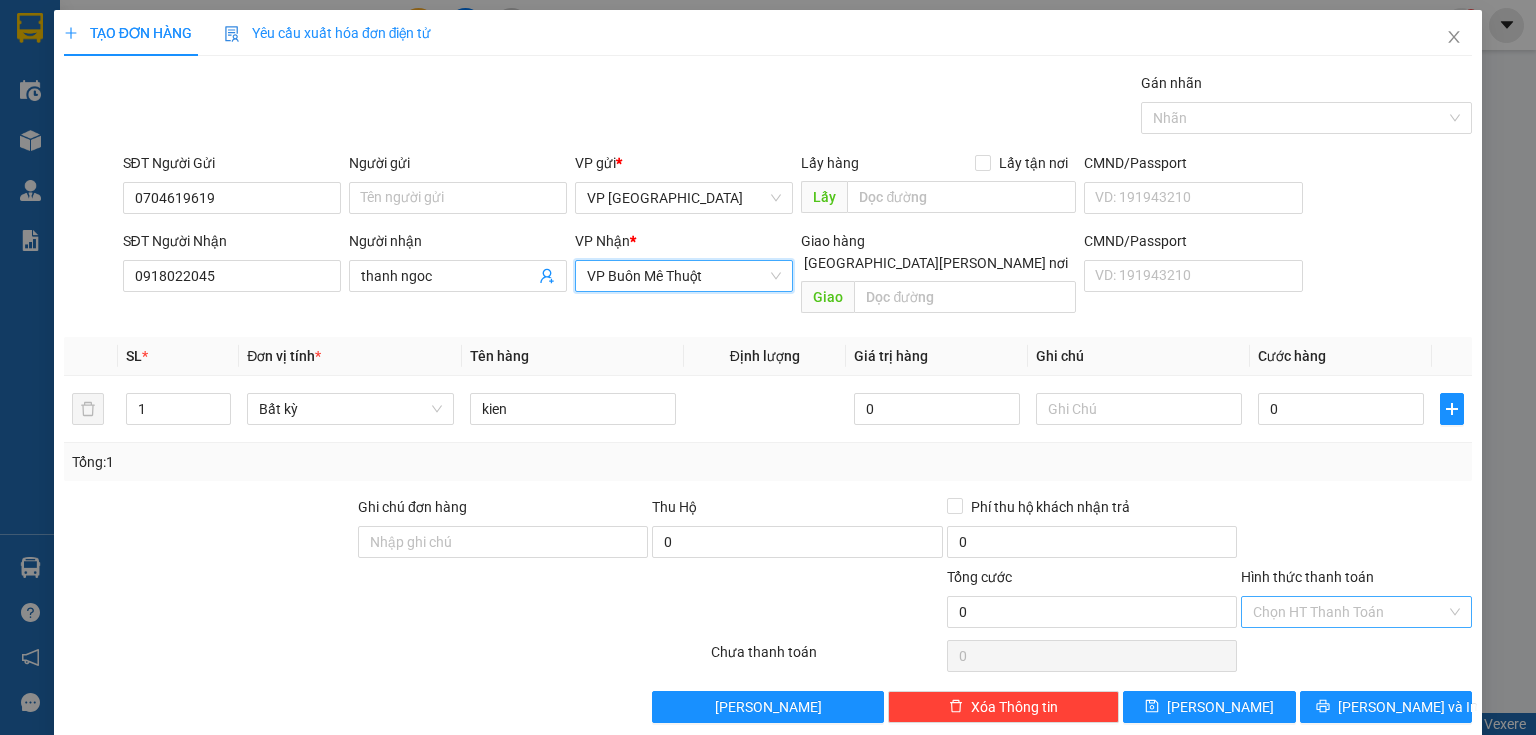 click on "Hình thức thanh toán" at bounding box center [1349, 612] 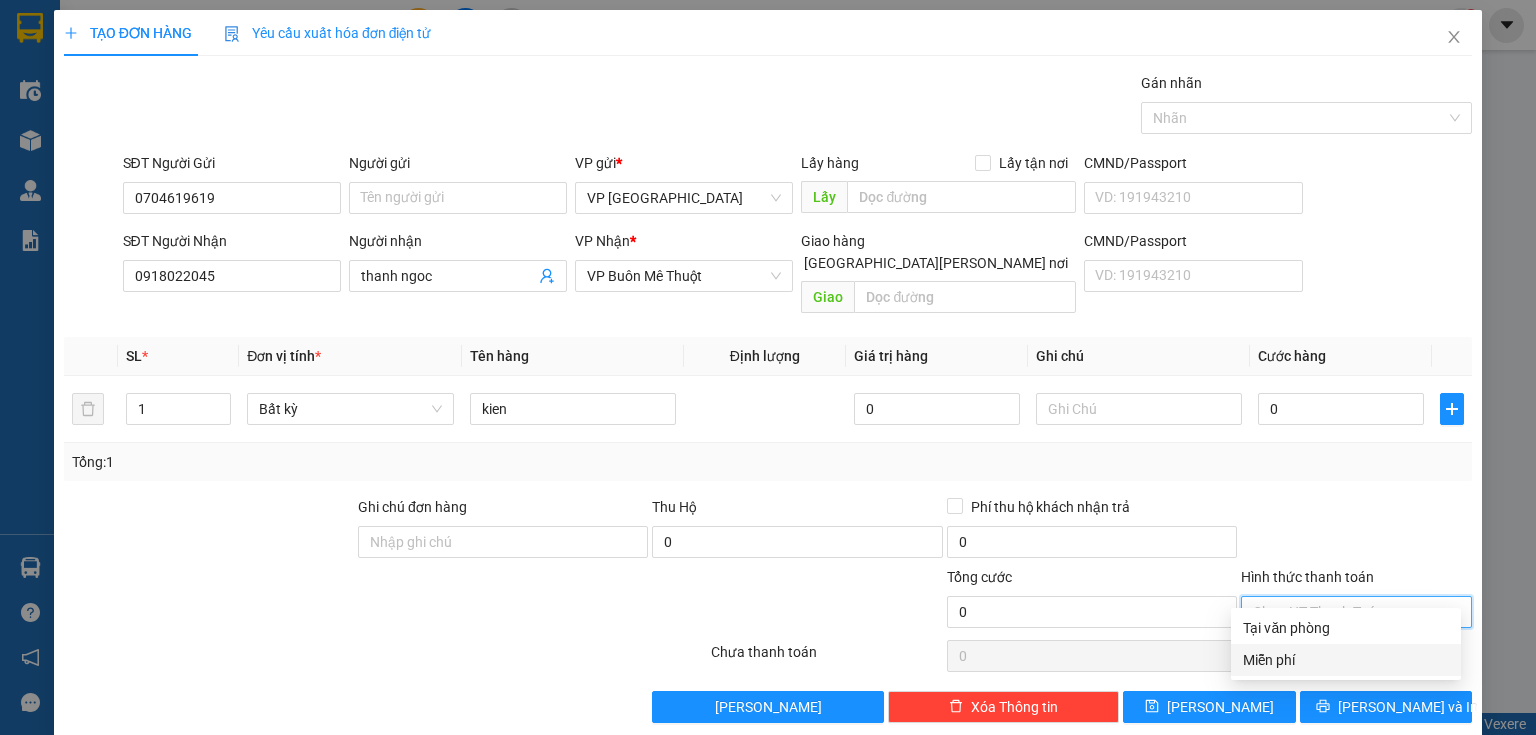 click on "Miễn phí" at bounding box center [1346, 660] 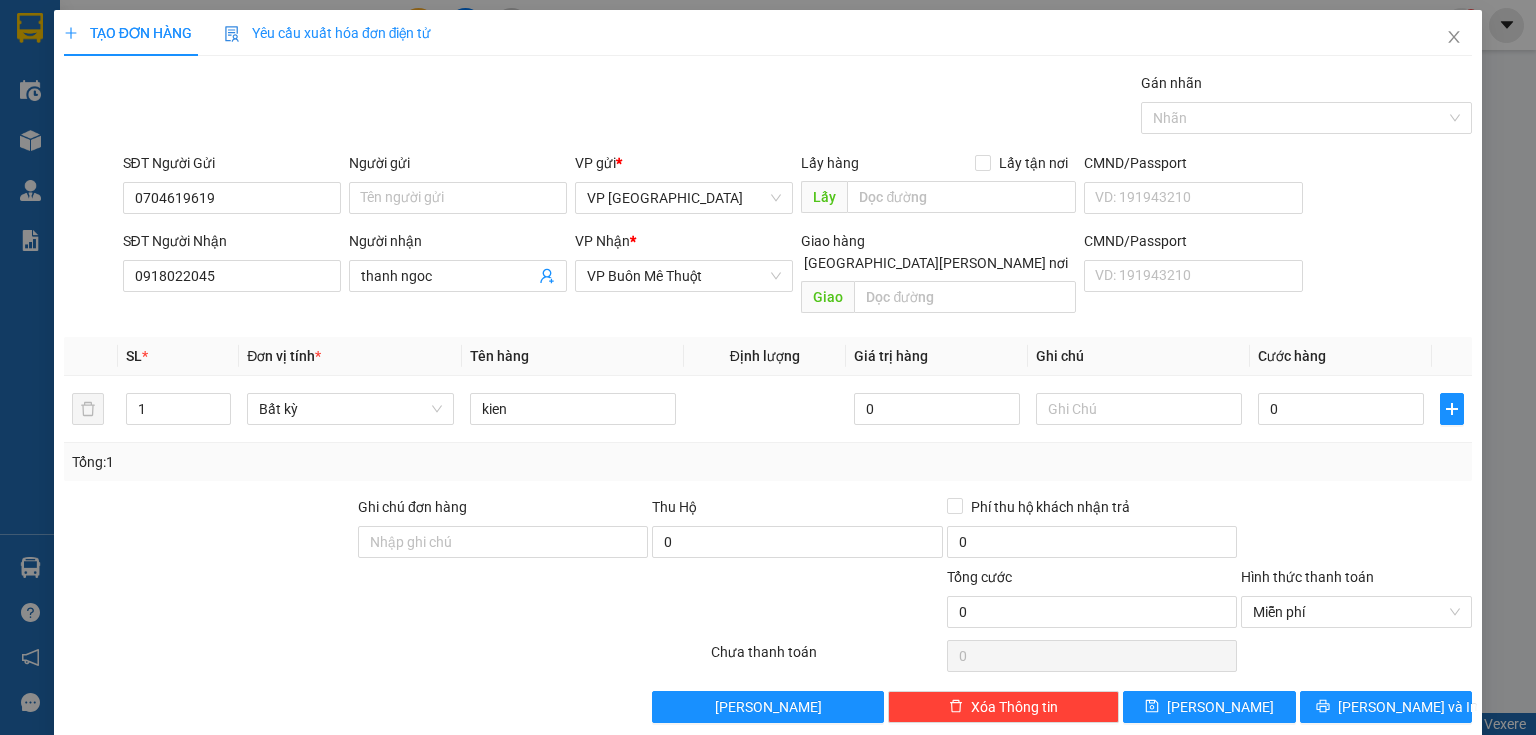 click on "TẠO ĐƠN HÀNG Yêu cầu xuất hóa đơn điện tử Transit Pickup Surcharge Ids Transit Deliver Surcharge Ids Transit Deliver Surcharge Transit Deliver Surcharge Gói vận chuyển  * Tiêu chuẩn Gán nhãn   Nhãn SĐT Người Gửi 0704619619 Người gửi Tên người gửi VP gửi  * VP Sài Gòn Lấy hàng Lấy tận nơi Lấy CMND/Passport VD: 191943210 SĐT Người Nhận 0918022045 Người nhận thanh ngoc VP Nhận  * VP Buôn Mê Thuột Giao hàng Giao tận nơi Giao CMND/Passport VD: 191943210 SL  * Đơn vị tính  * Tên hàng  Định lượng Giá trị hàng Ghi chú Cước hàng                   1 Bất kỳ kien 0 0 Tổng:  1 Ghi chú đơn hàng Thu Hộ 0 Phí thu hộ khách nhận trả 0 Tổng cước 0 Hình thức thanh toán Miễn phí Số tiền thu trước 0 Miễn phí Chưa thanh toán 0 Lưu nháp Xóa Thông tin Lưu Lưu và In kien Tại văn phòng Miễn phí Tại văn phòng Miễn phí" at bounding box center [768, 367] 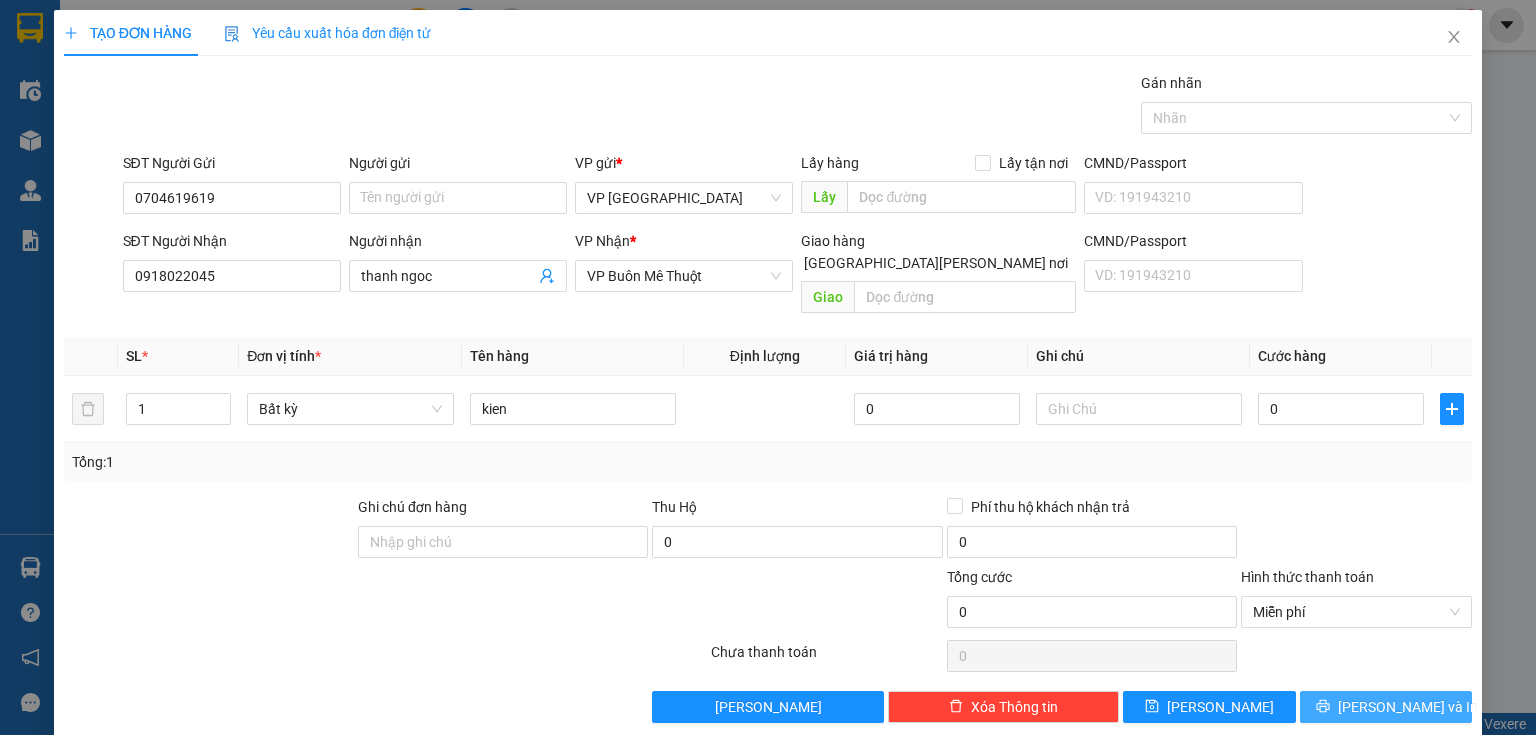 click on "[PERSON_NAME] và In" at bounding box center [1408, 707] 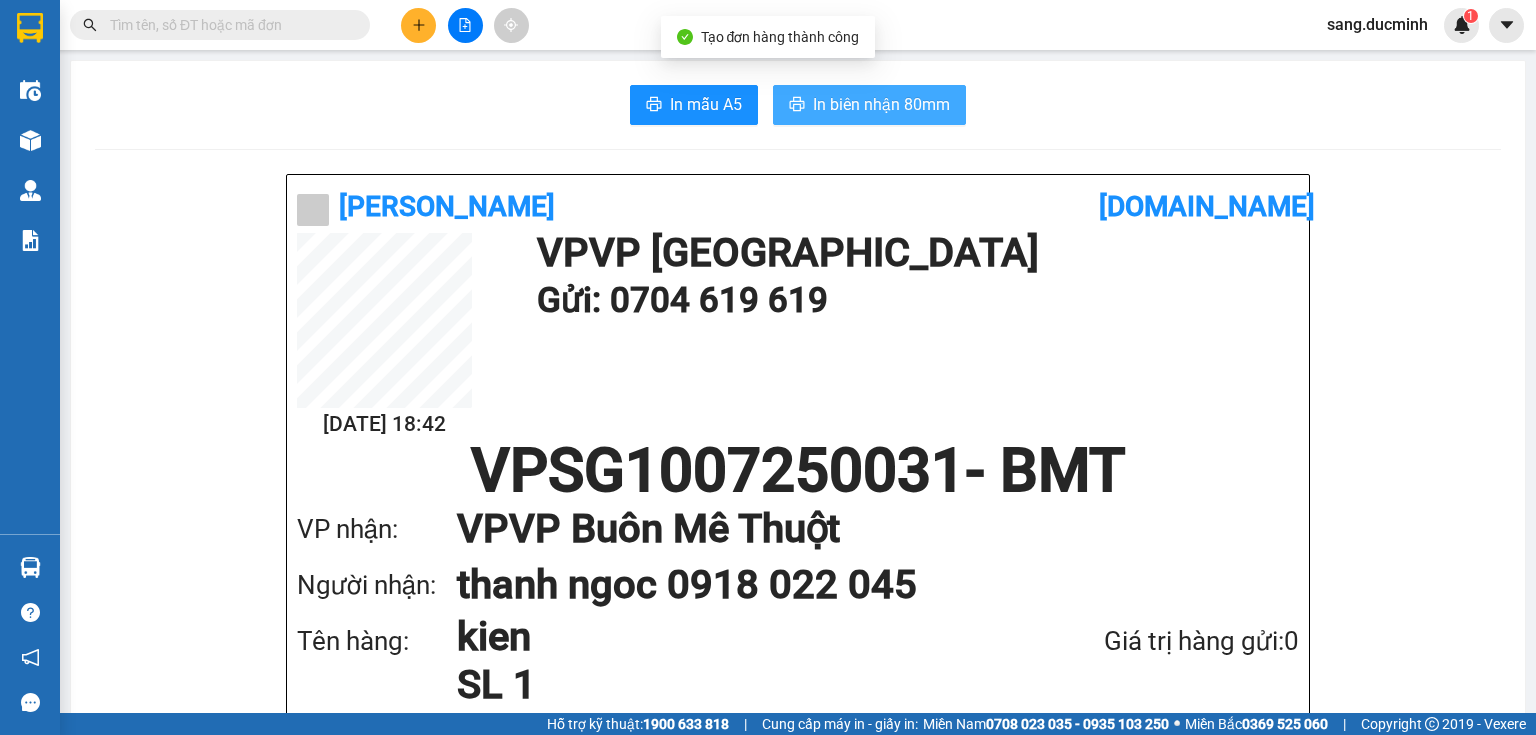 click on "In biên nhận 80mm" at bounding box center [881, 104] 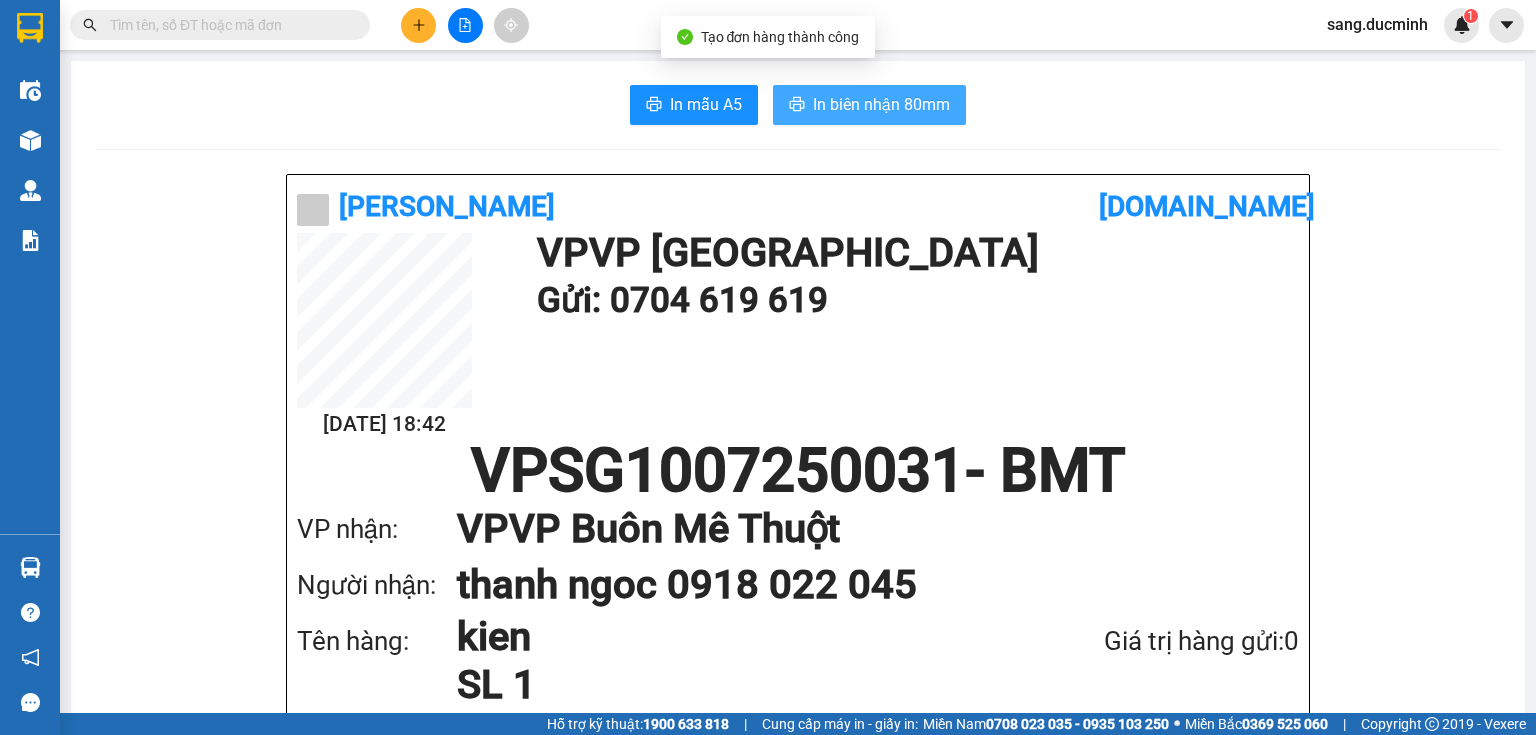 scroll, scrollTop: 0, scrollLeft: 0, axis: both 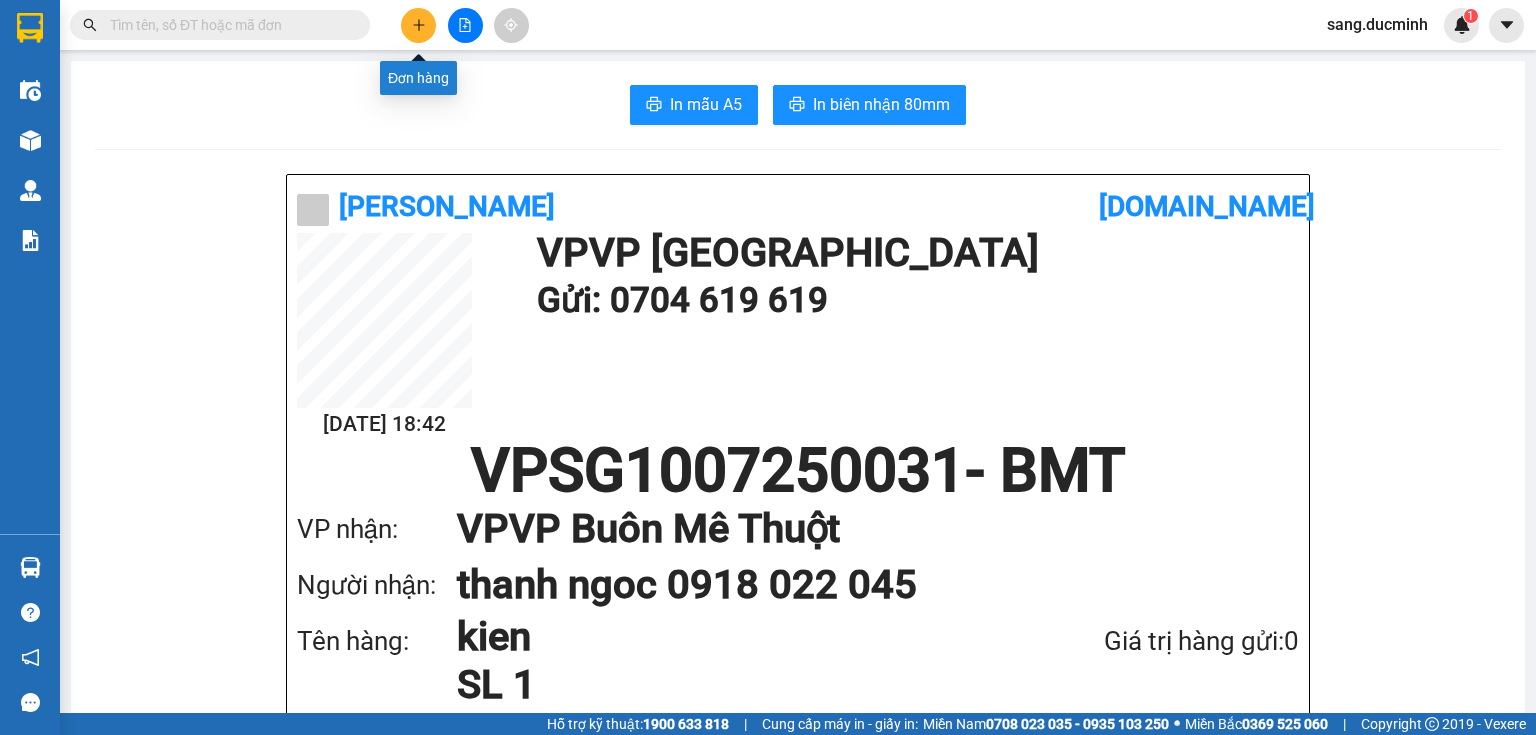 click at bounding box center [418, 25] 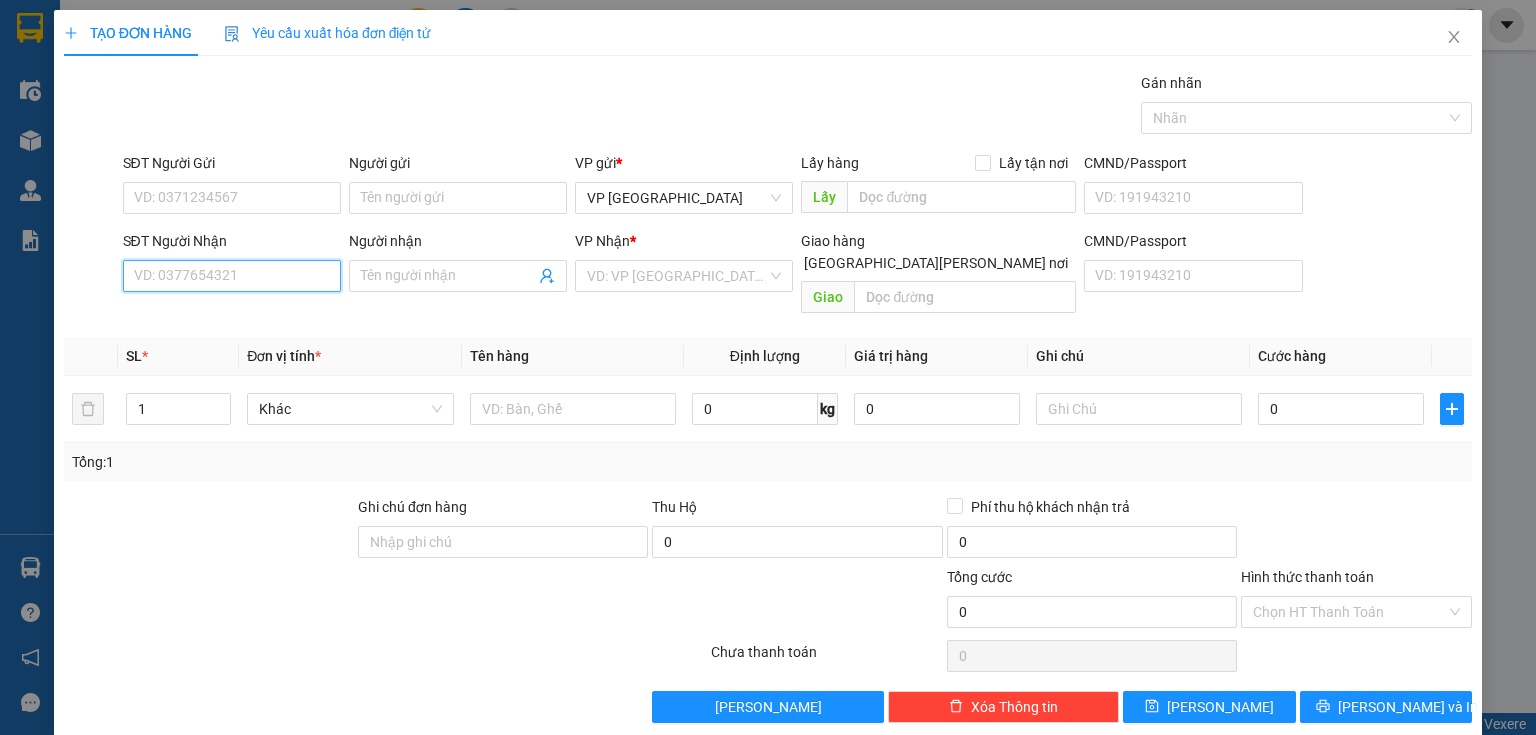 click on "SĐT Người Nhận" at bounding box center [232, 276] 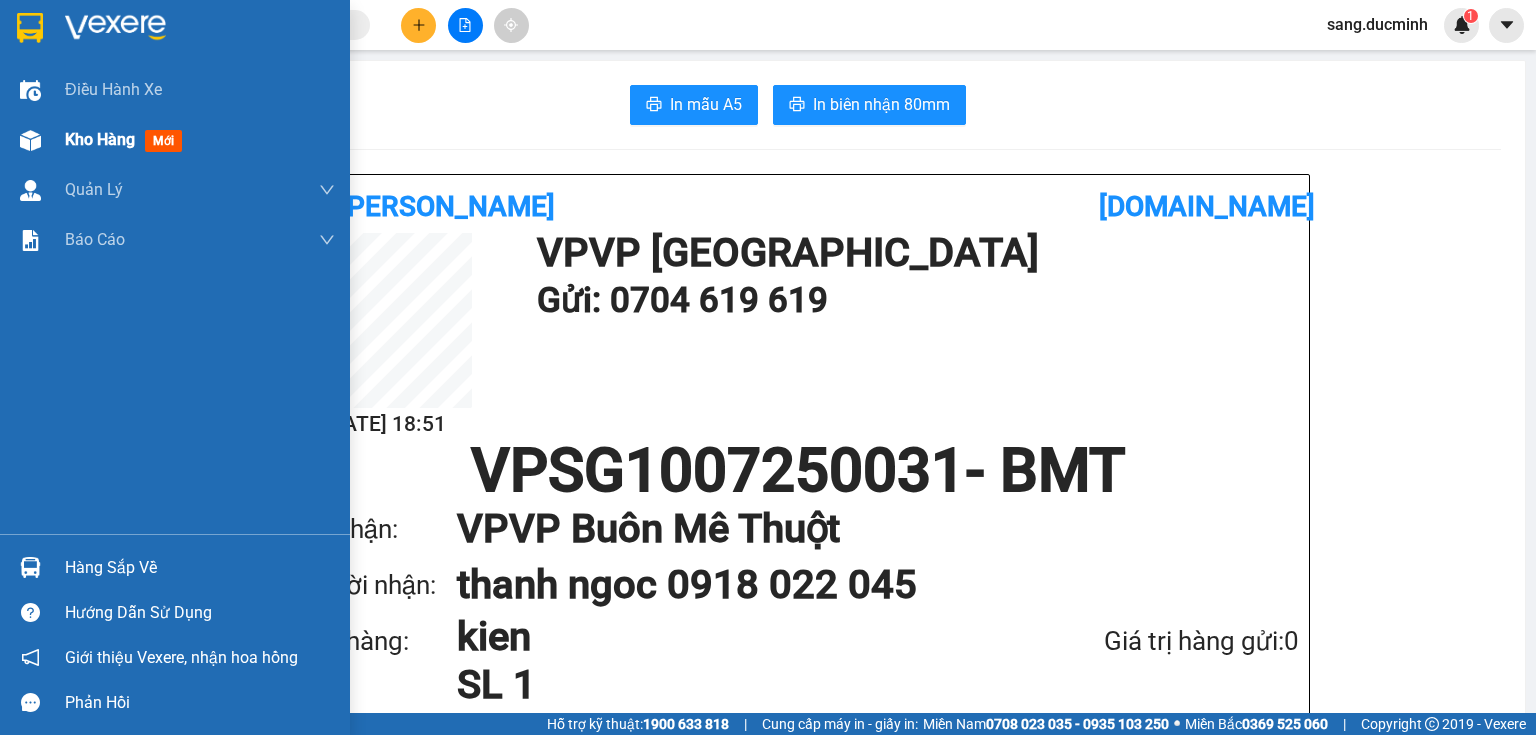 click on "Kho hàng" at bounding box center [100, 139] 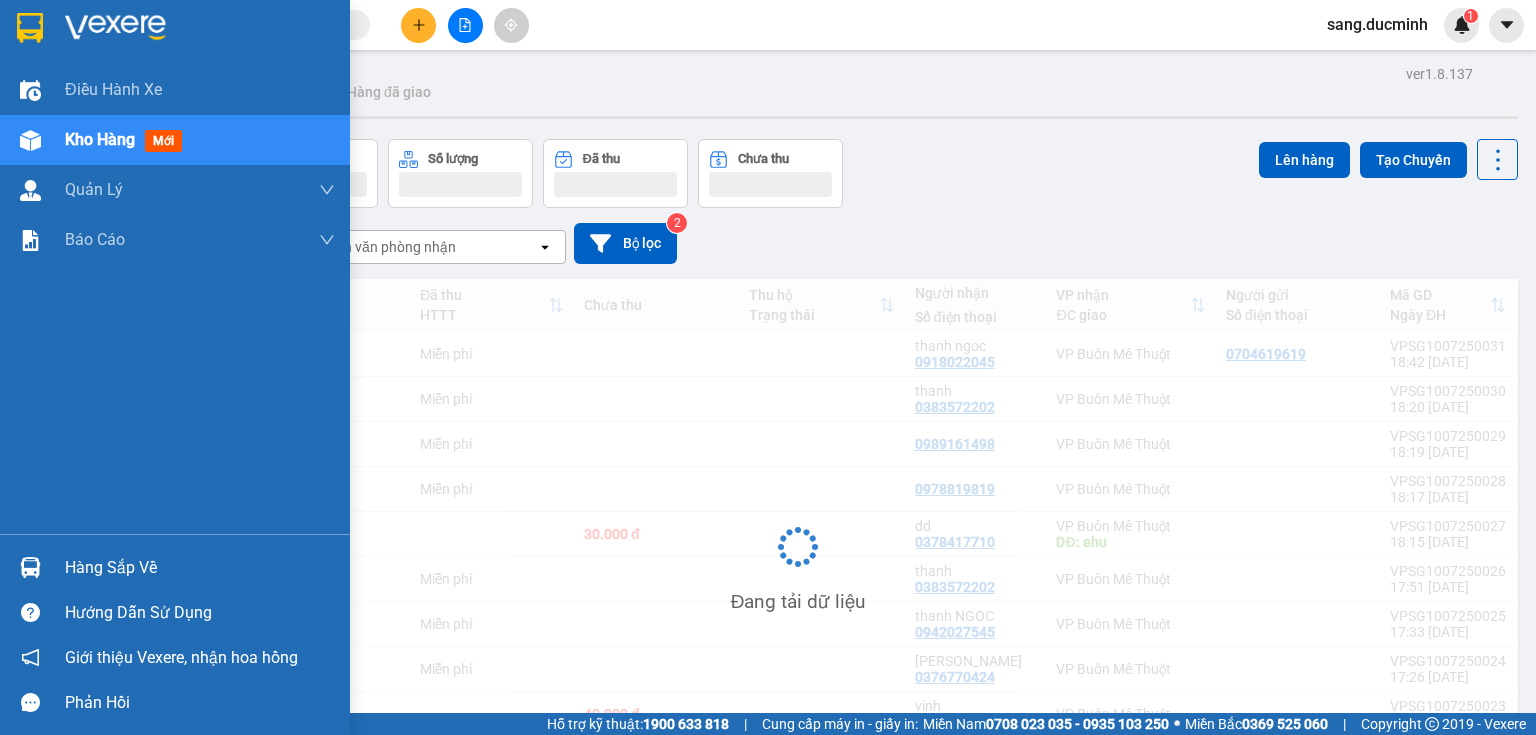 click on "Kho hàng" at bounding box center (100, 139) 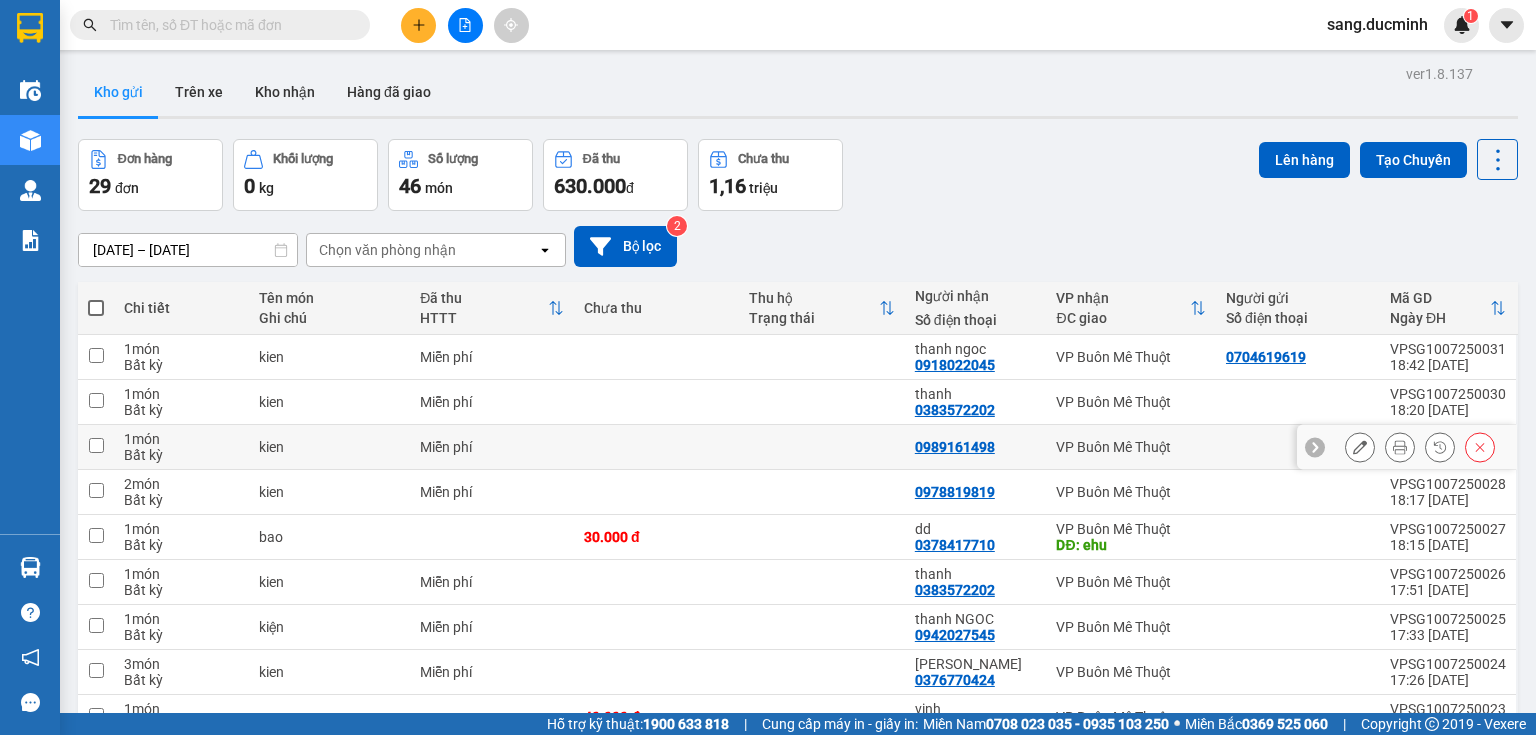scroll, scrollTop: 150, scrollLeft: 0, axis: vertical 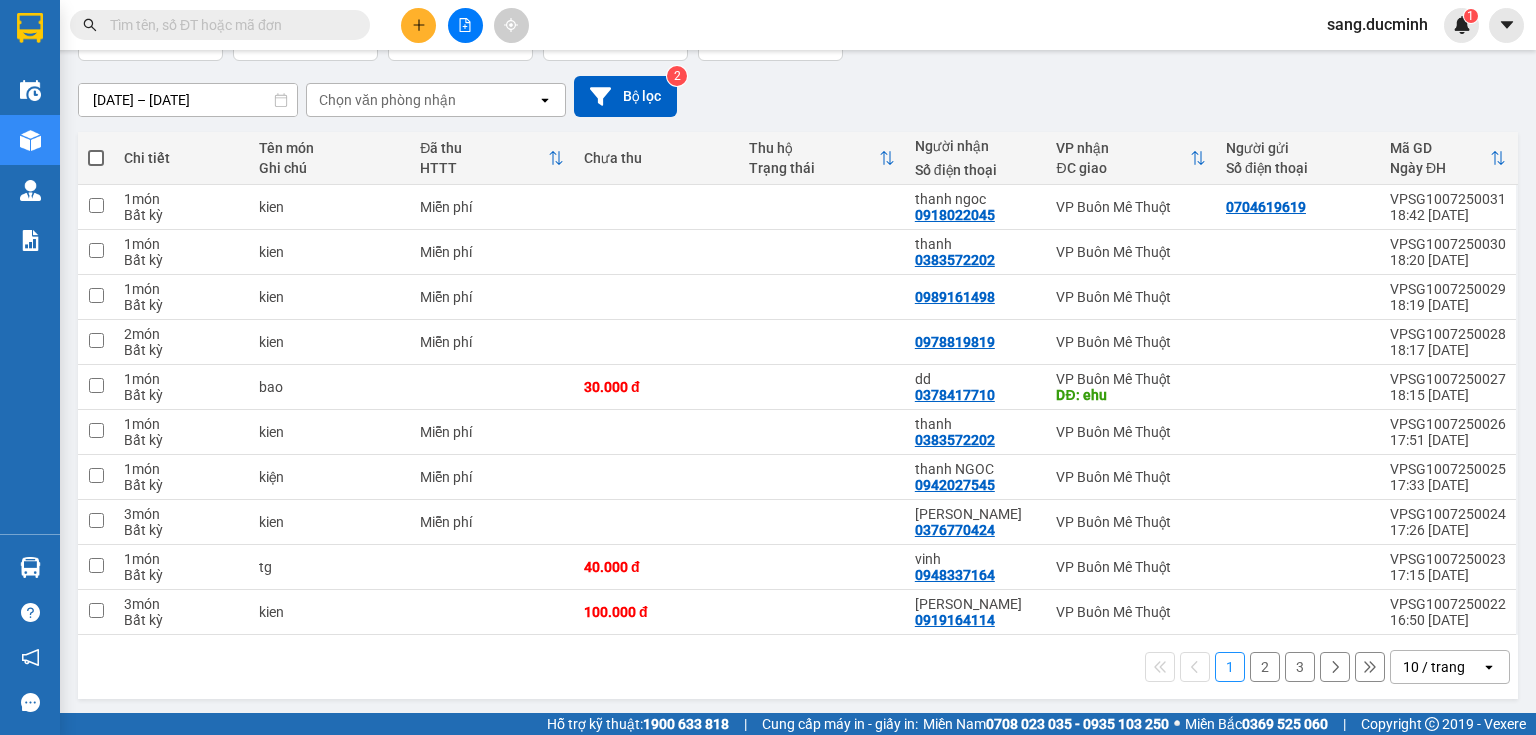 click at bounding box center [96, 158] 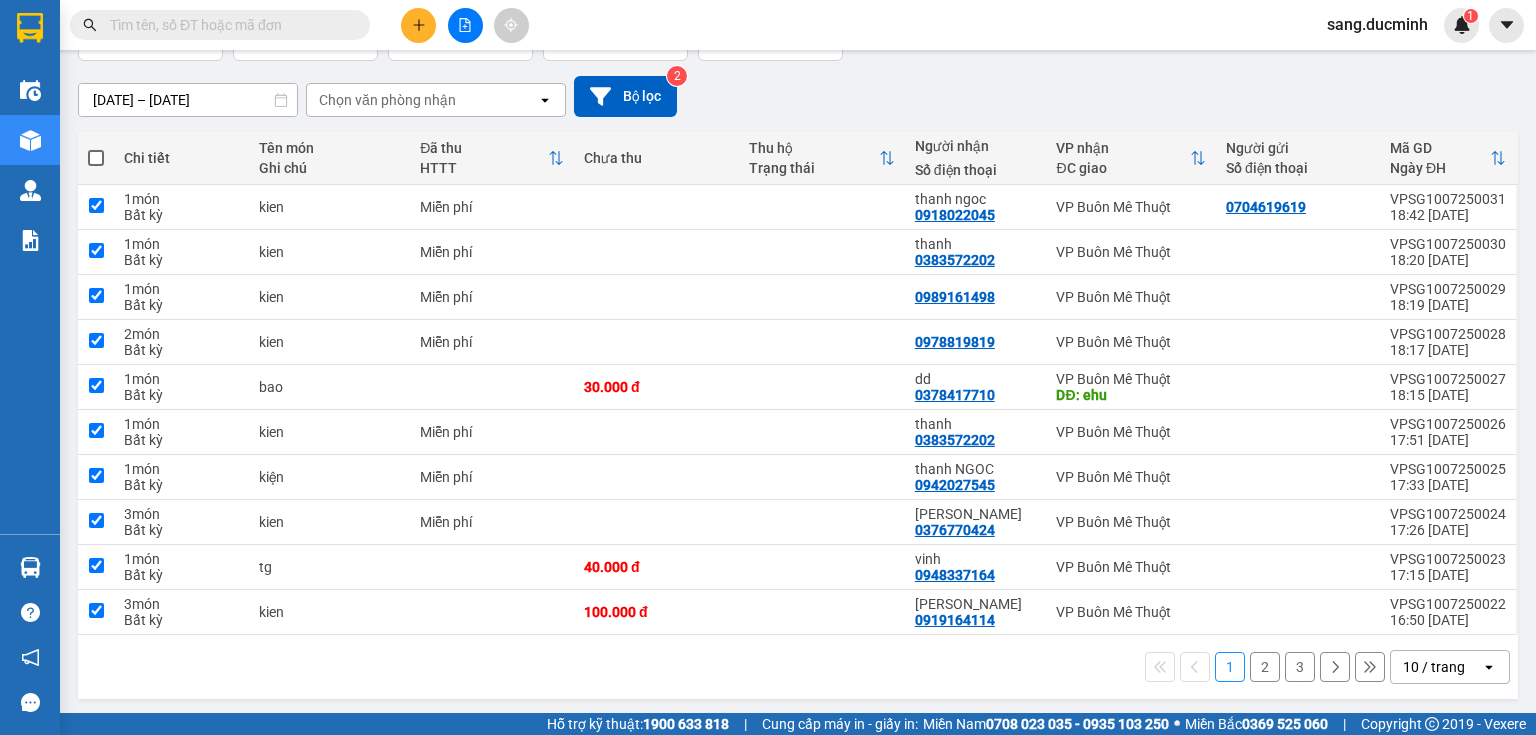 checkbox on "true" 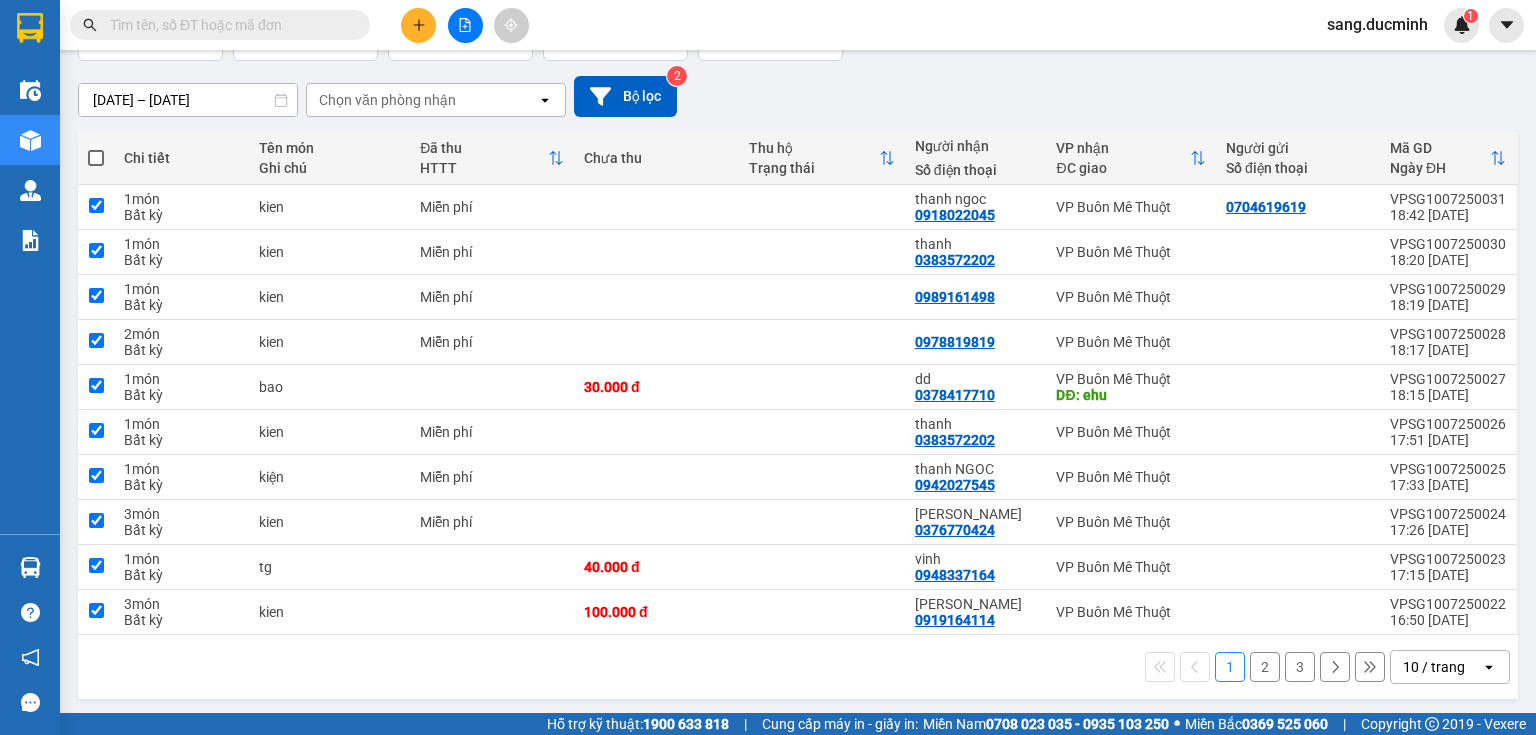 checkbox on "true" 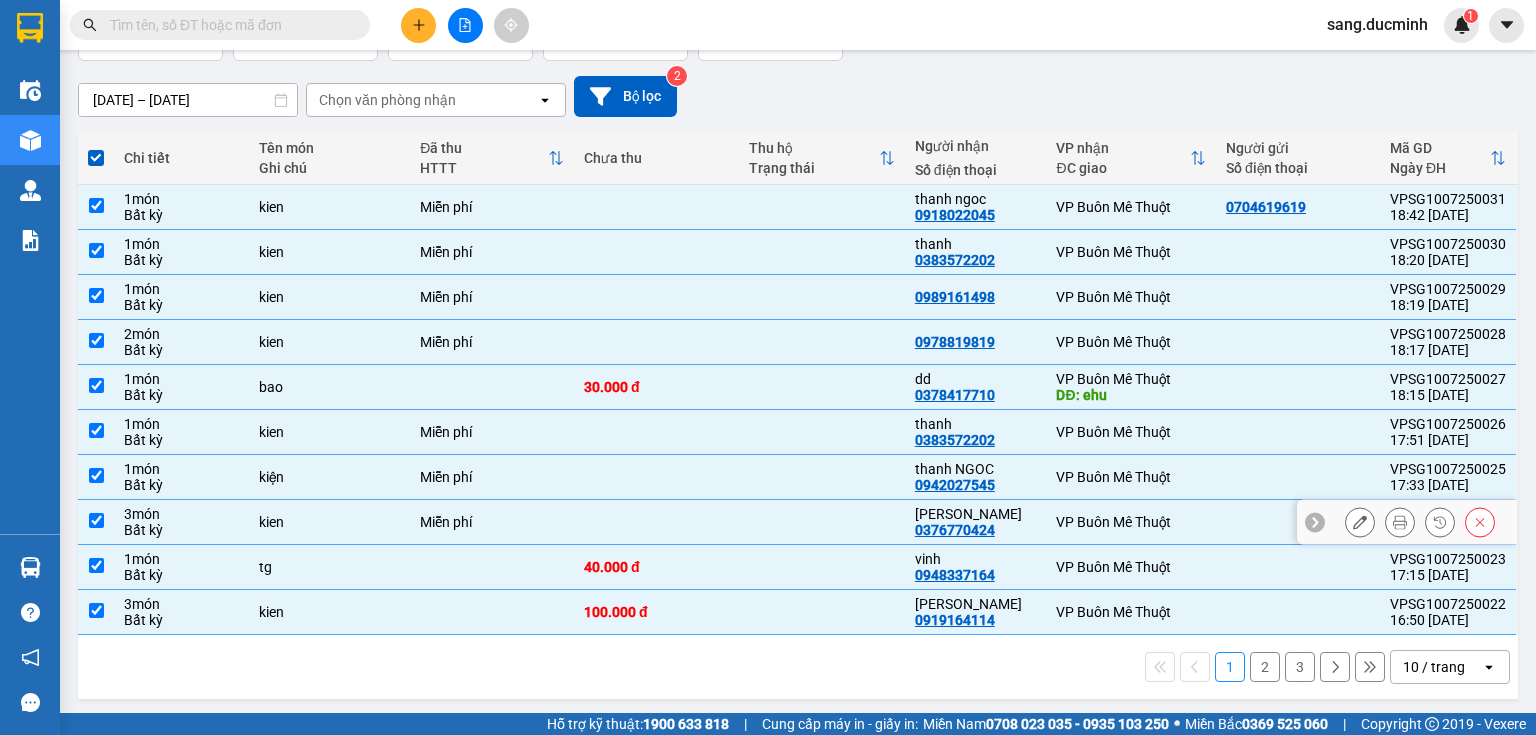 scroll, scrollTop: 0, scrollLeft: 0, axis: both 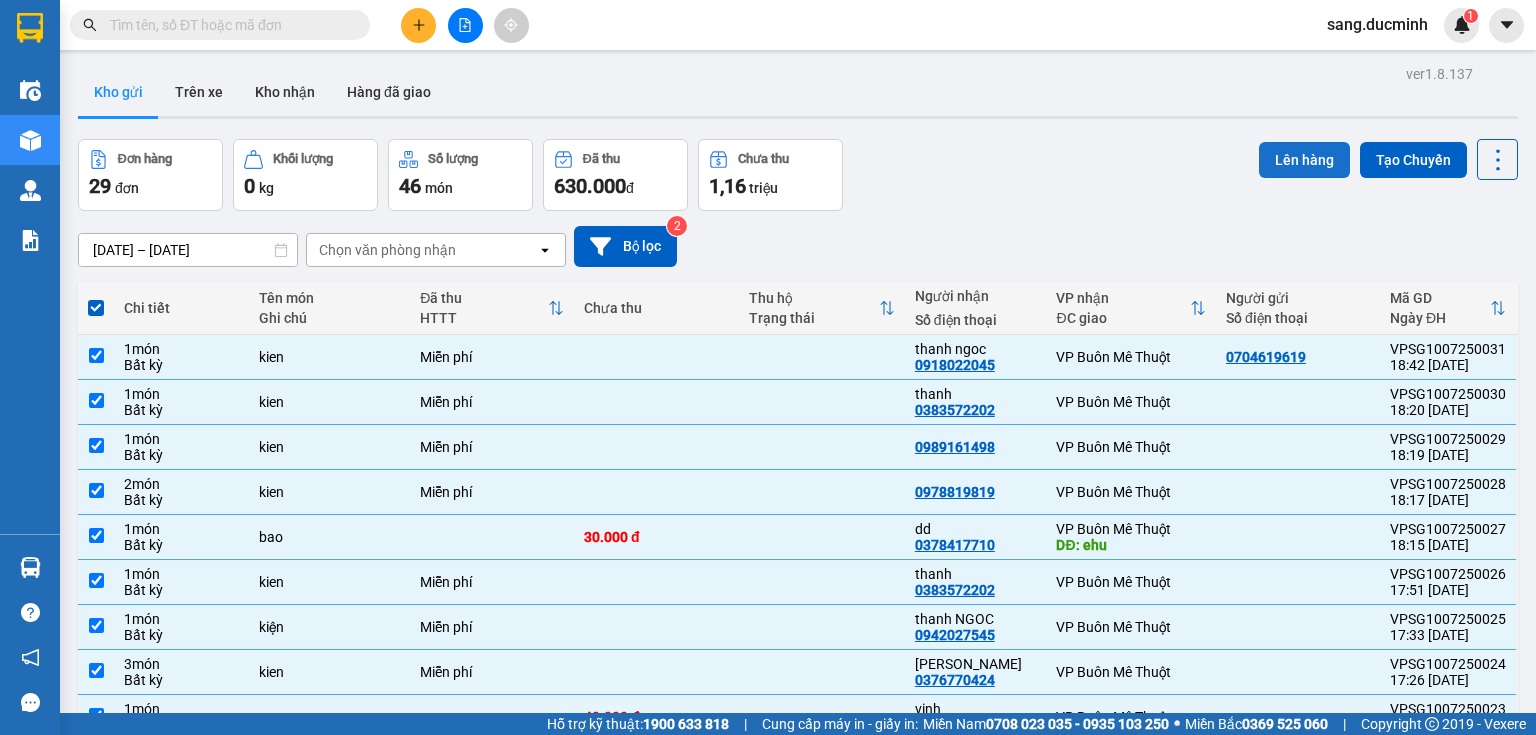 click on "Lên hàng" at bounding box center (1304, 160) 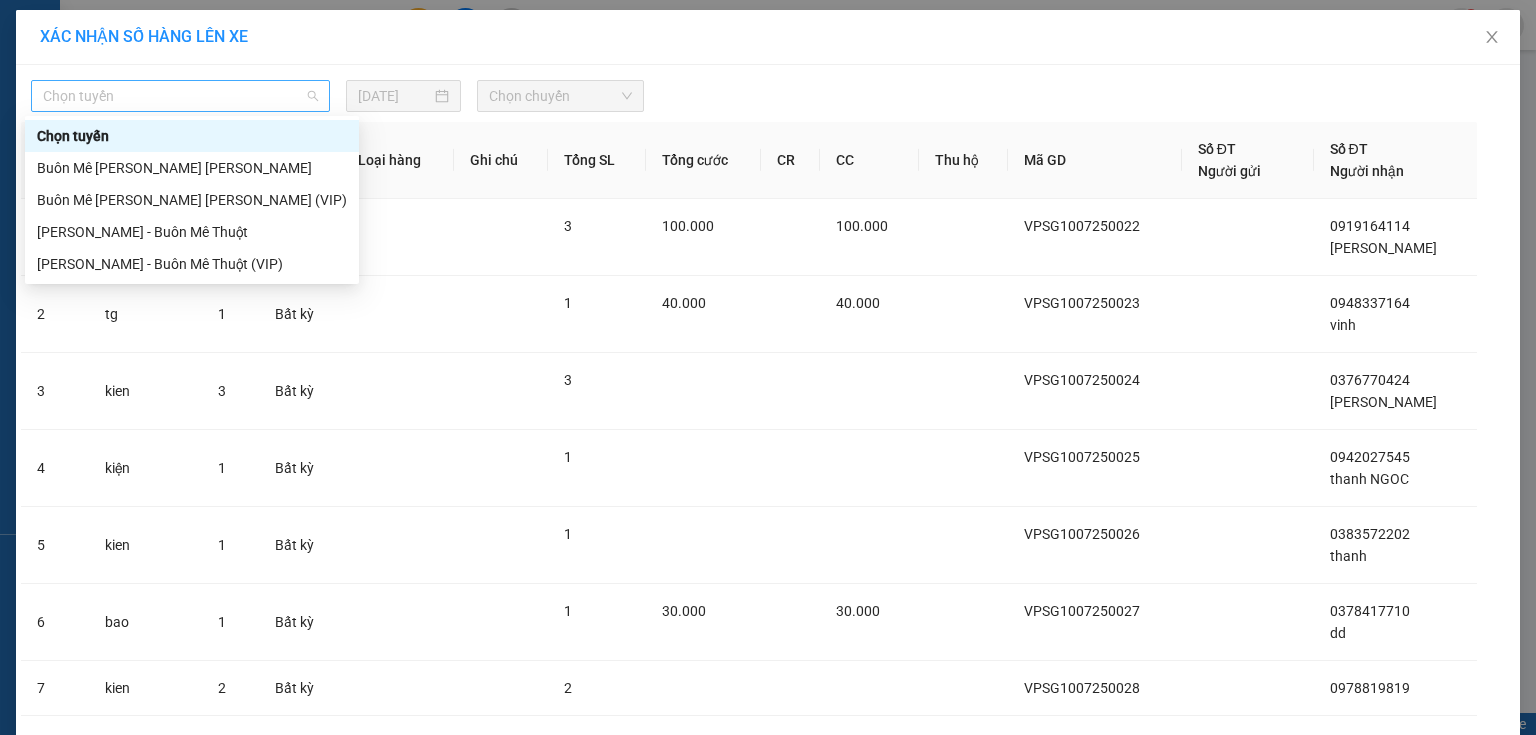 click on "Chọn tuyến" at bounding box center (180, 96) 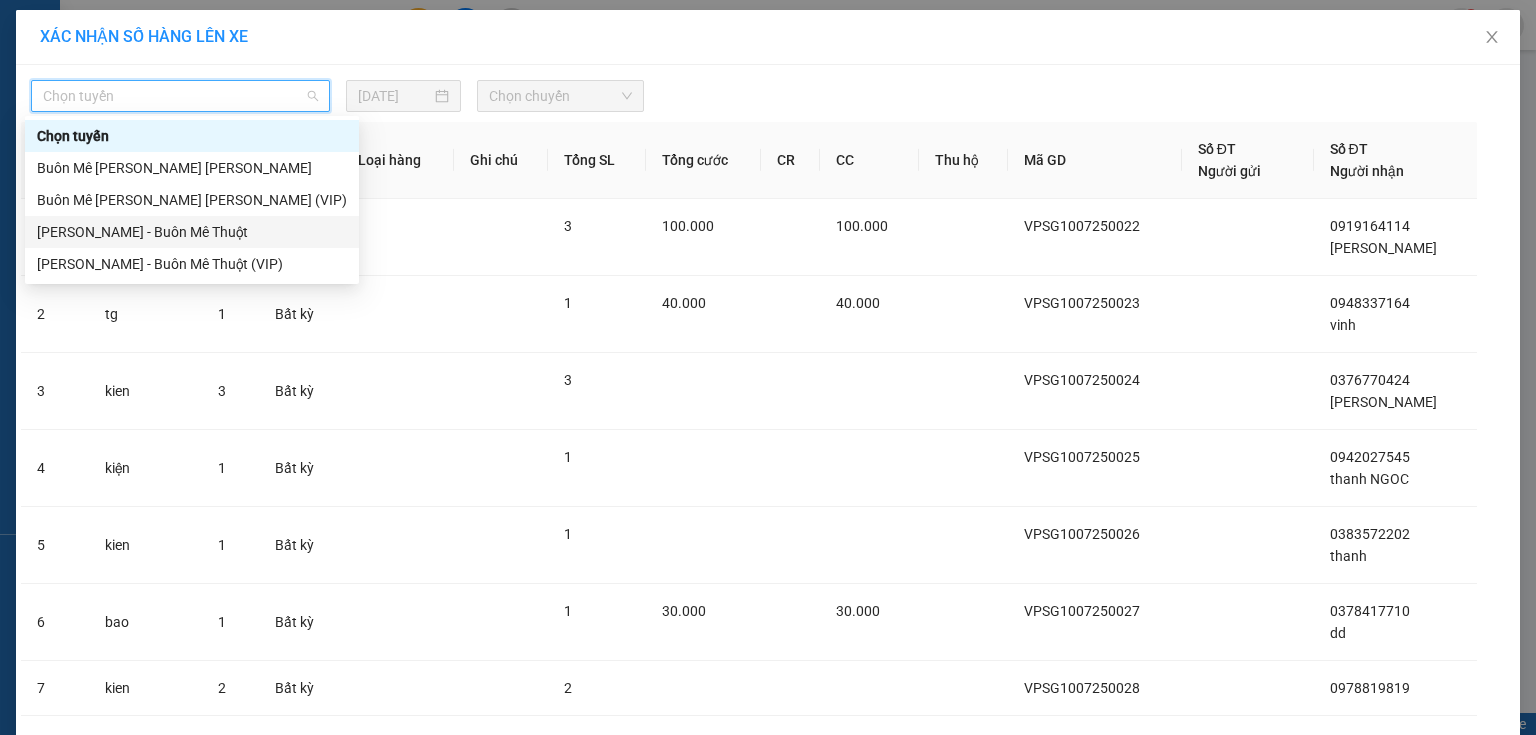 click on "[PERSON_NAME] - Buôn Mê Thuột" at bounding box center [192, 232] 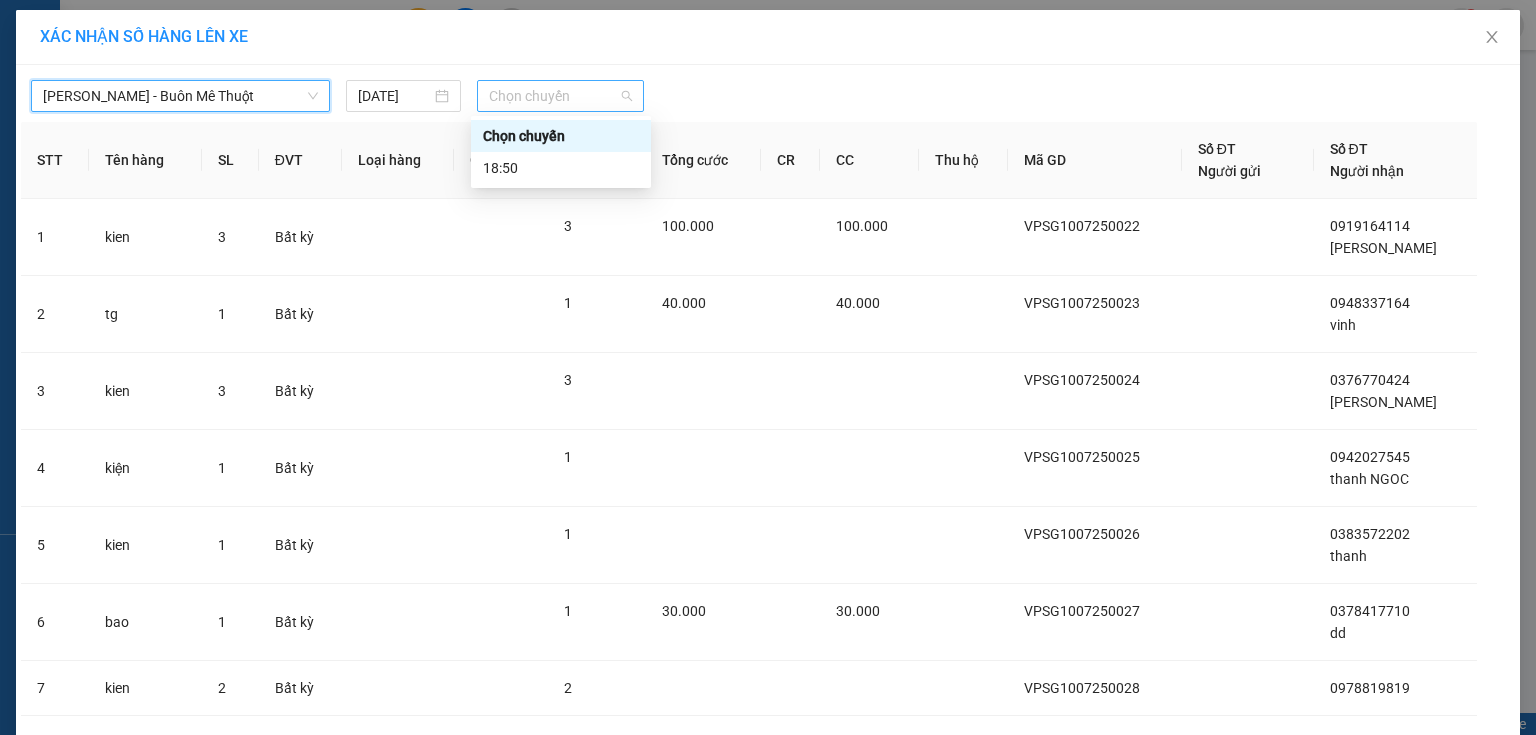 click on "Chọn chuyến" at bounding box center [561, 96] 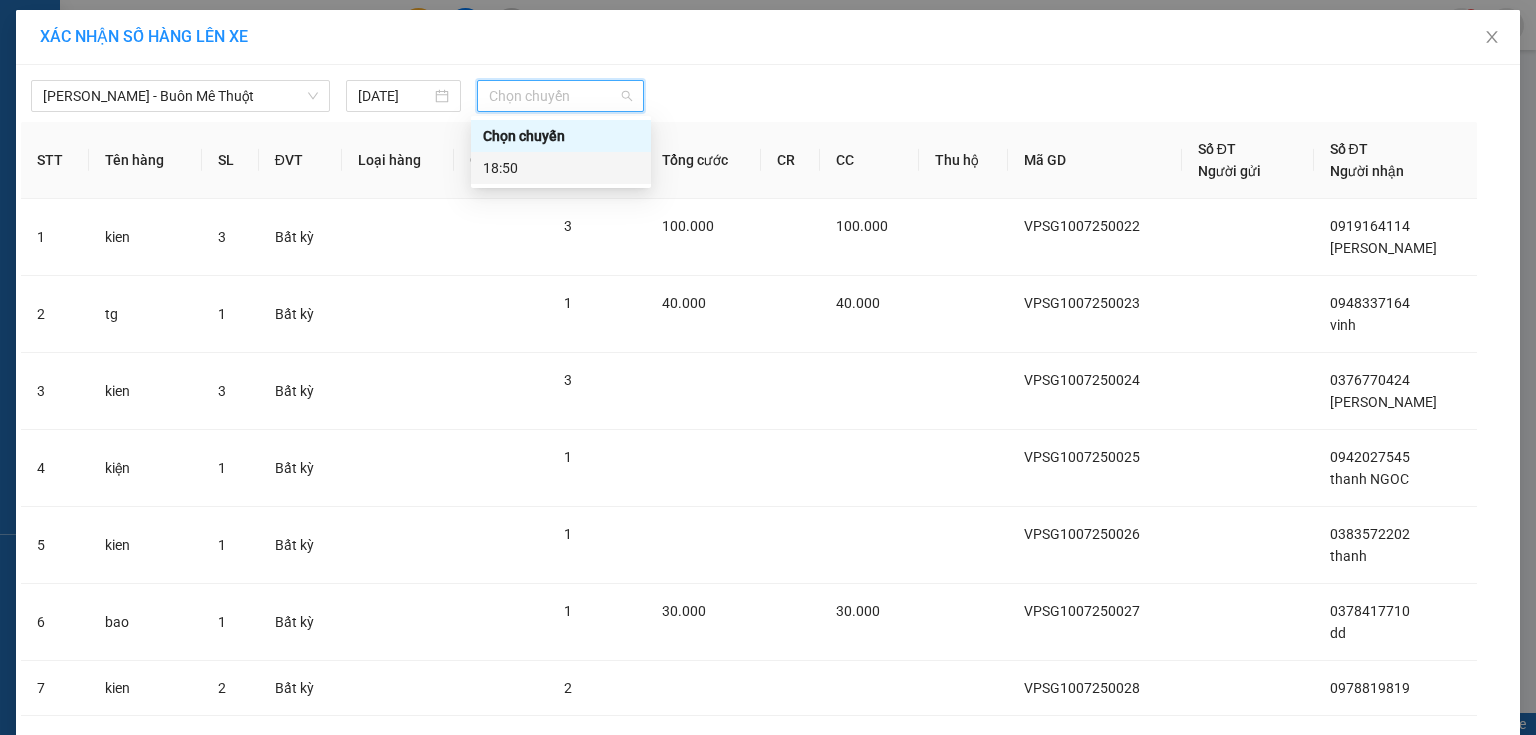 click on "18:50" at bounding box center [561, 168] 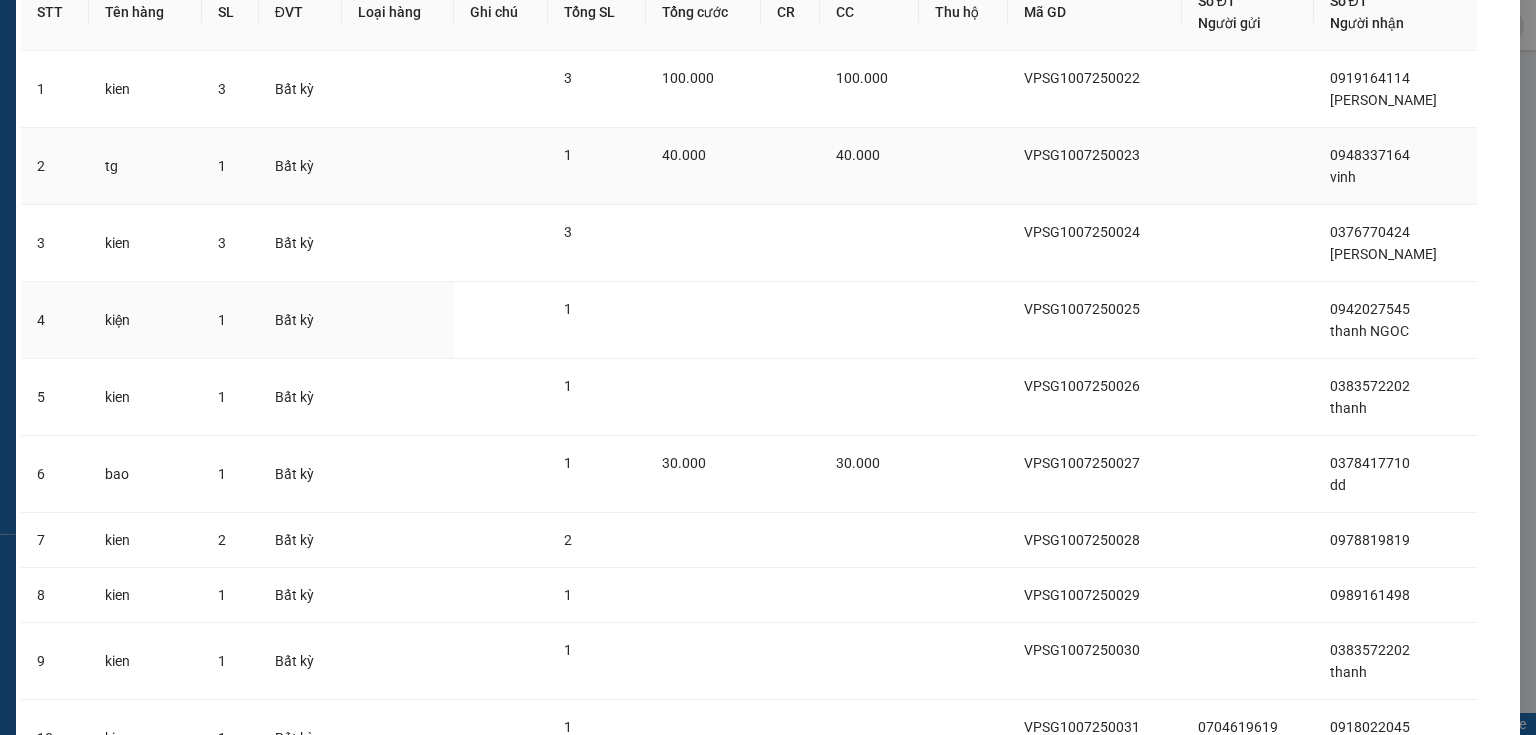scroll, scrollTop: 345, scrollLeft: 0, axis: vertical 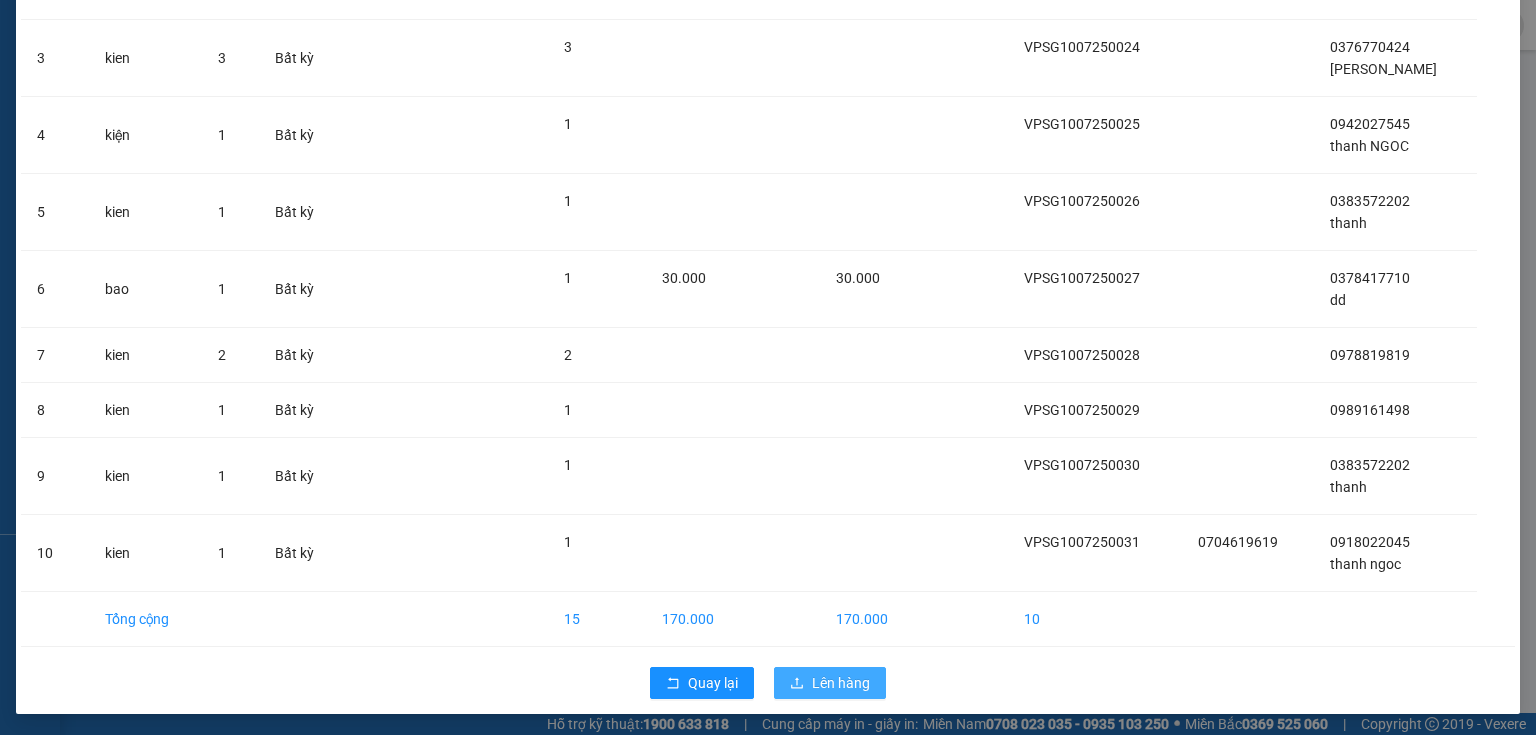 click on "Lên hàng" at bounding box center [841, 683] 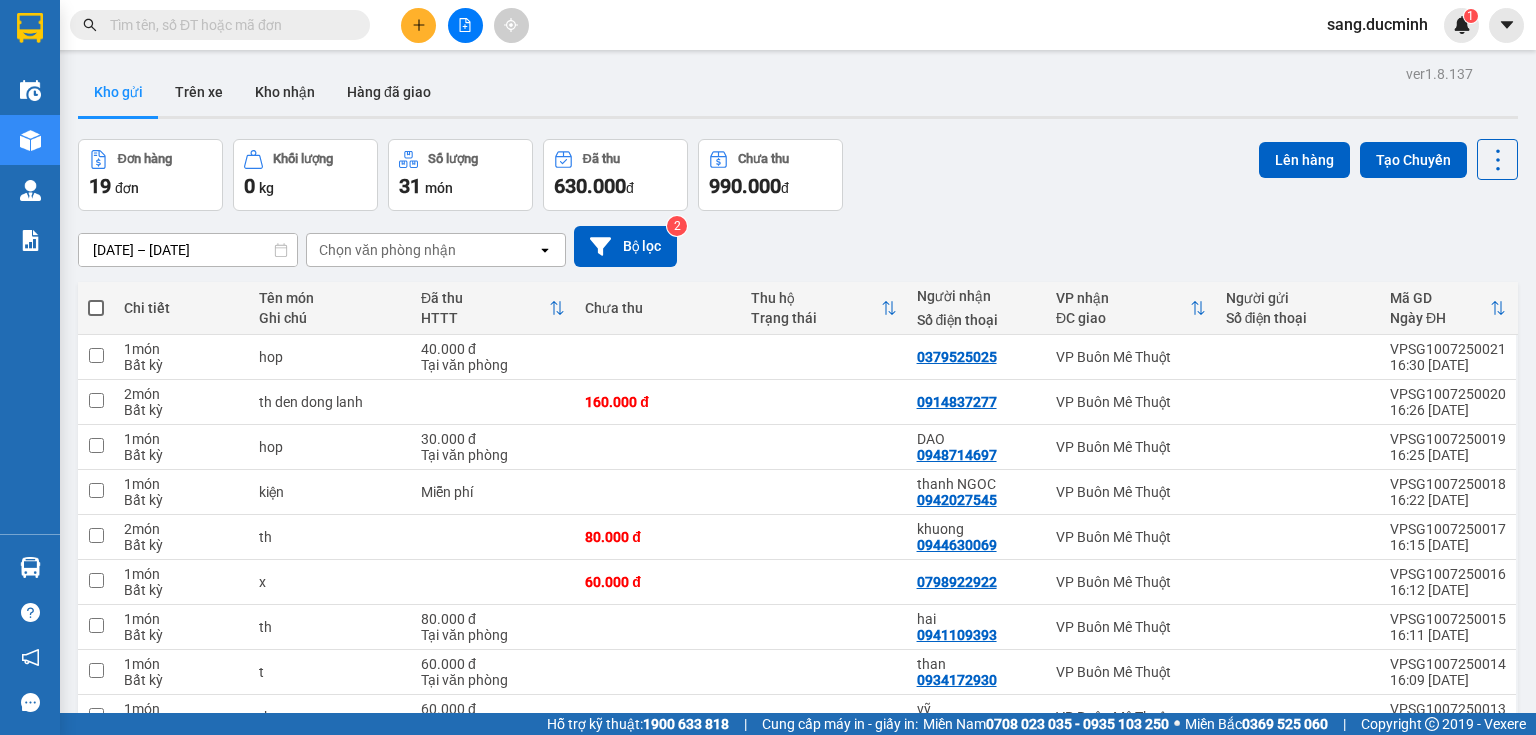 click at bounding box center (96, 308) 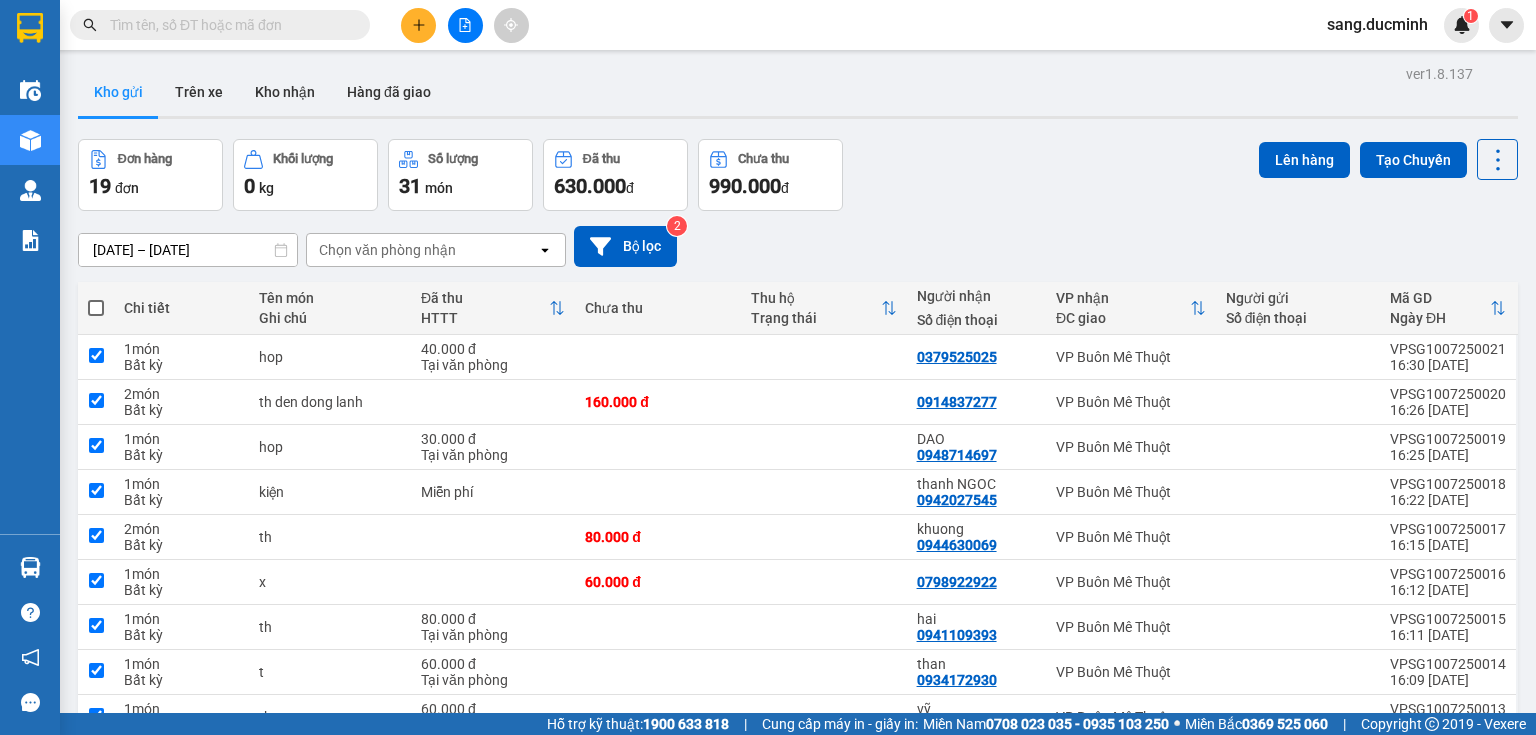checkbox on "true" 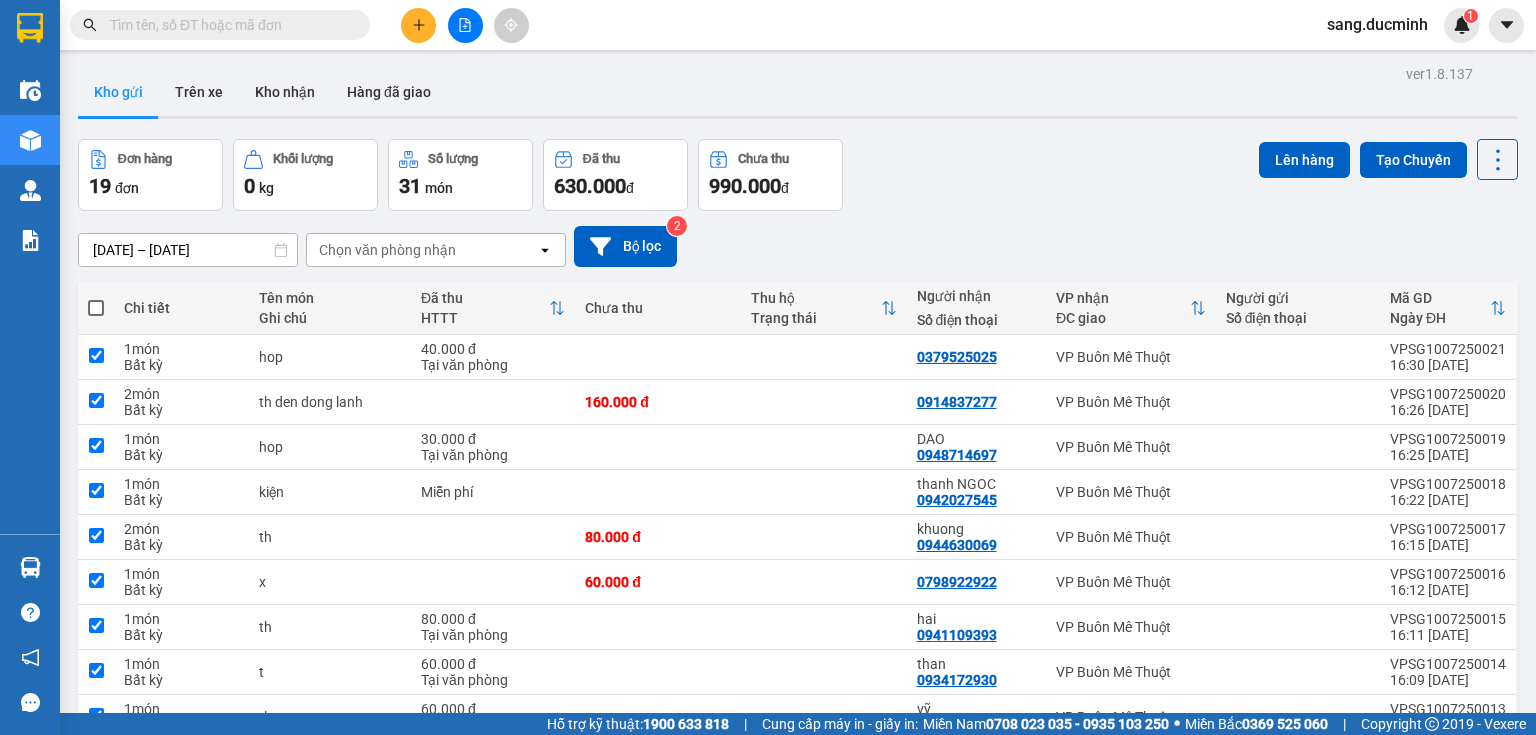 checkbox on "true" 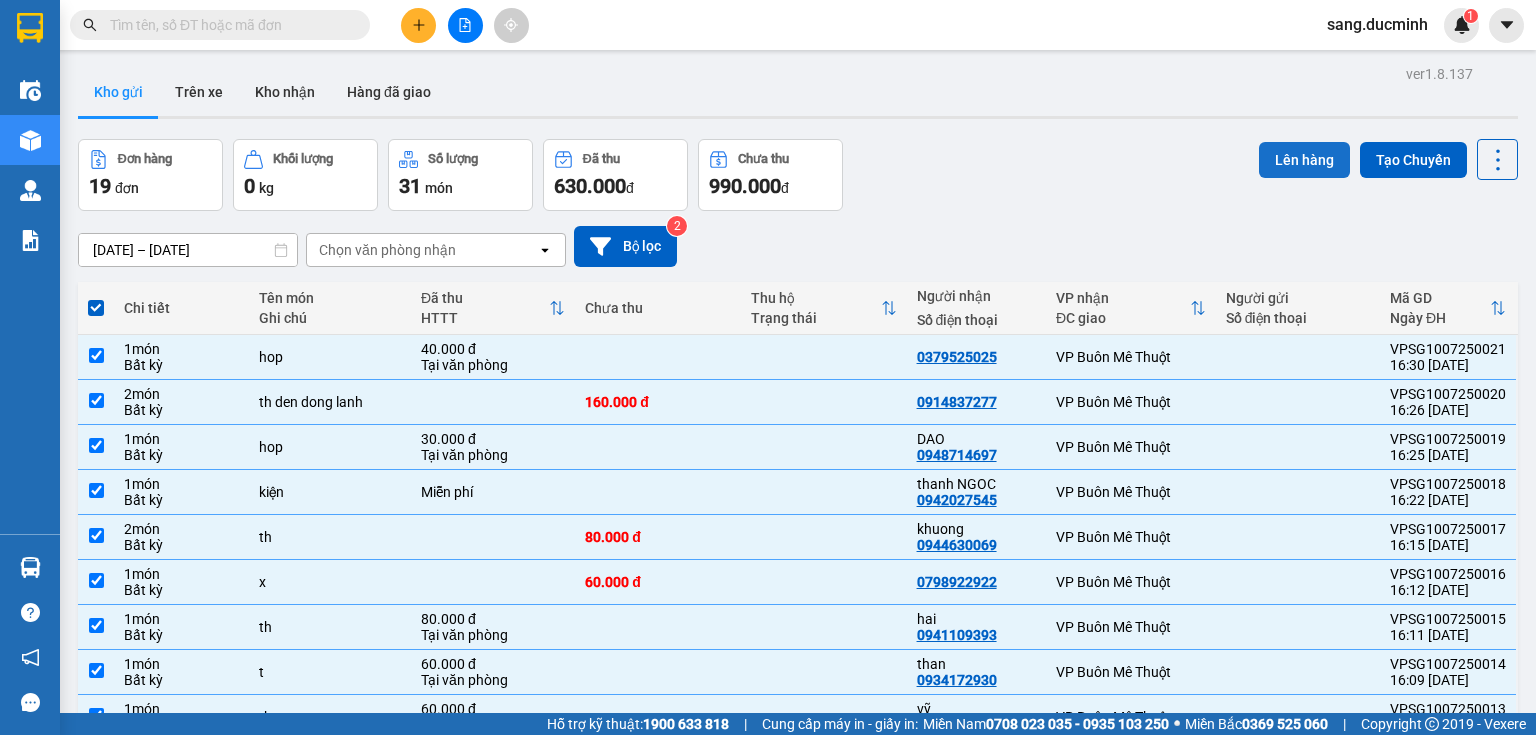click on "Lên hàng" at bounding box center (1304, 160) 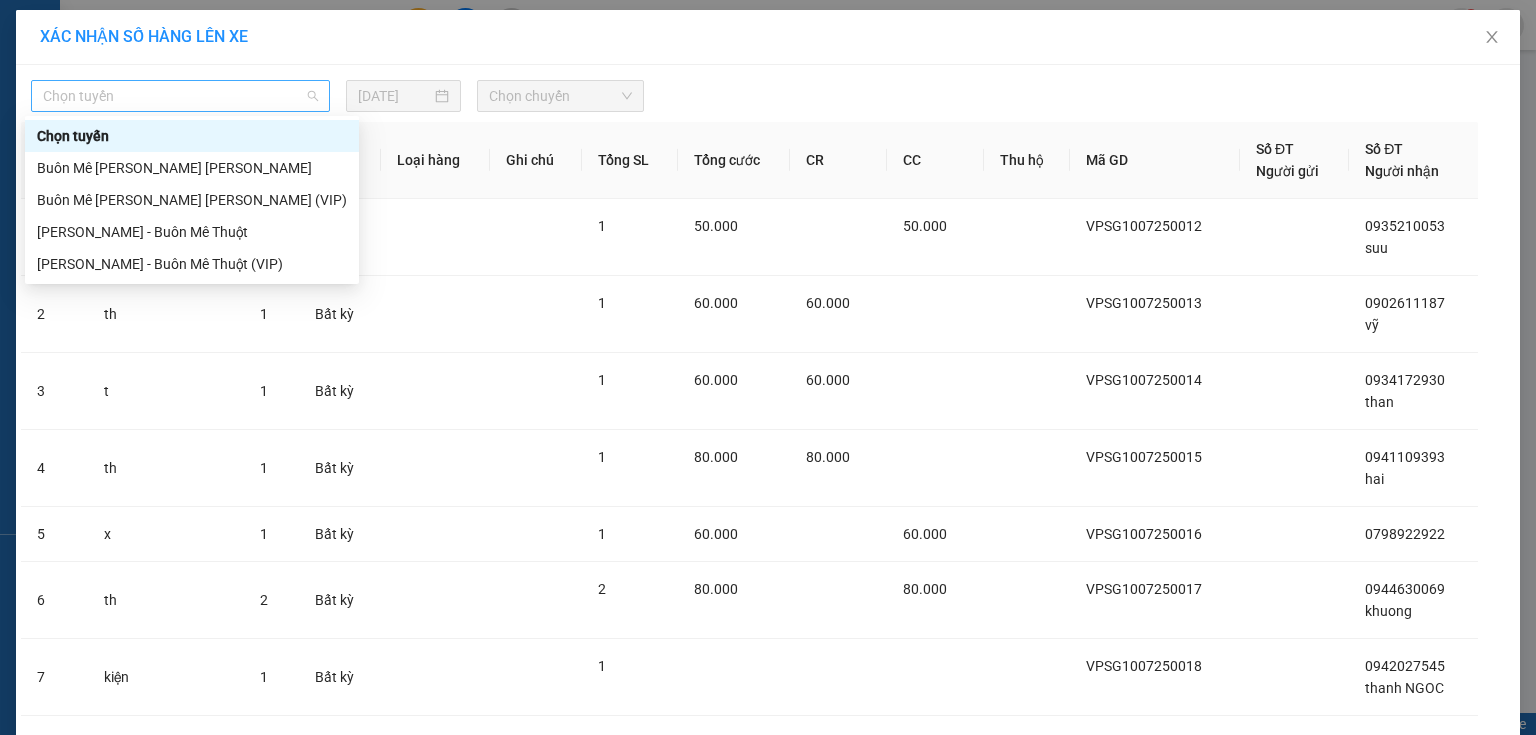 click on "Chọn tuyến" at bounding box center (180, 96) 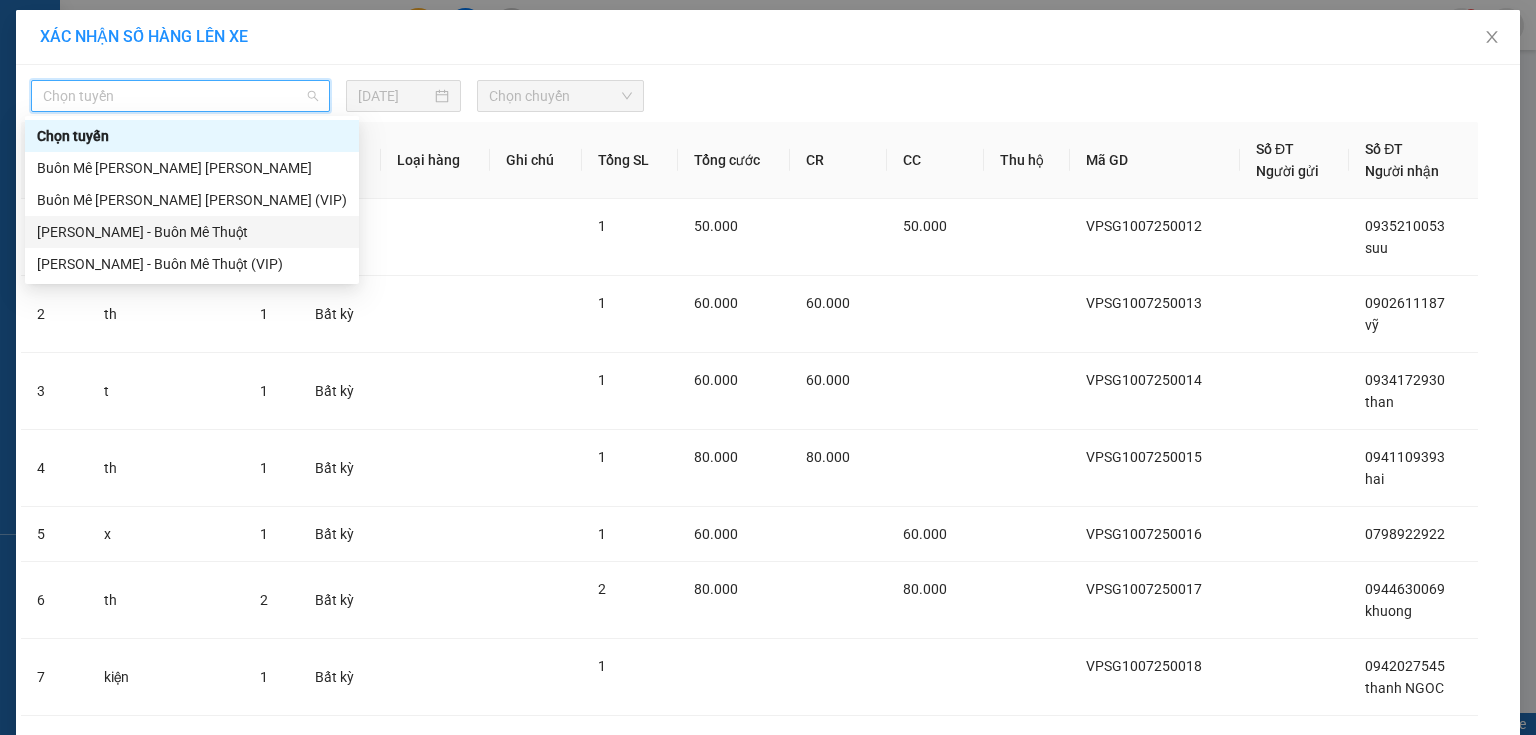 click on "[PERSON_NAME] - Buôn Mê Thuột" at bounding box center [192, 232] 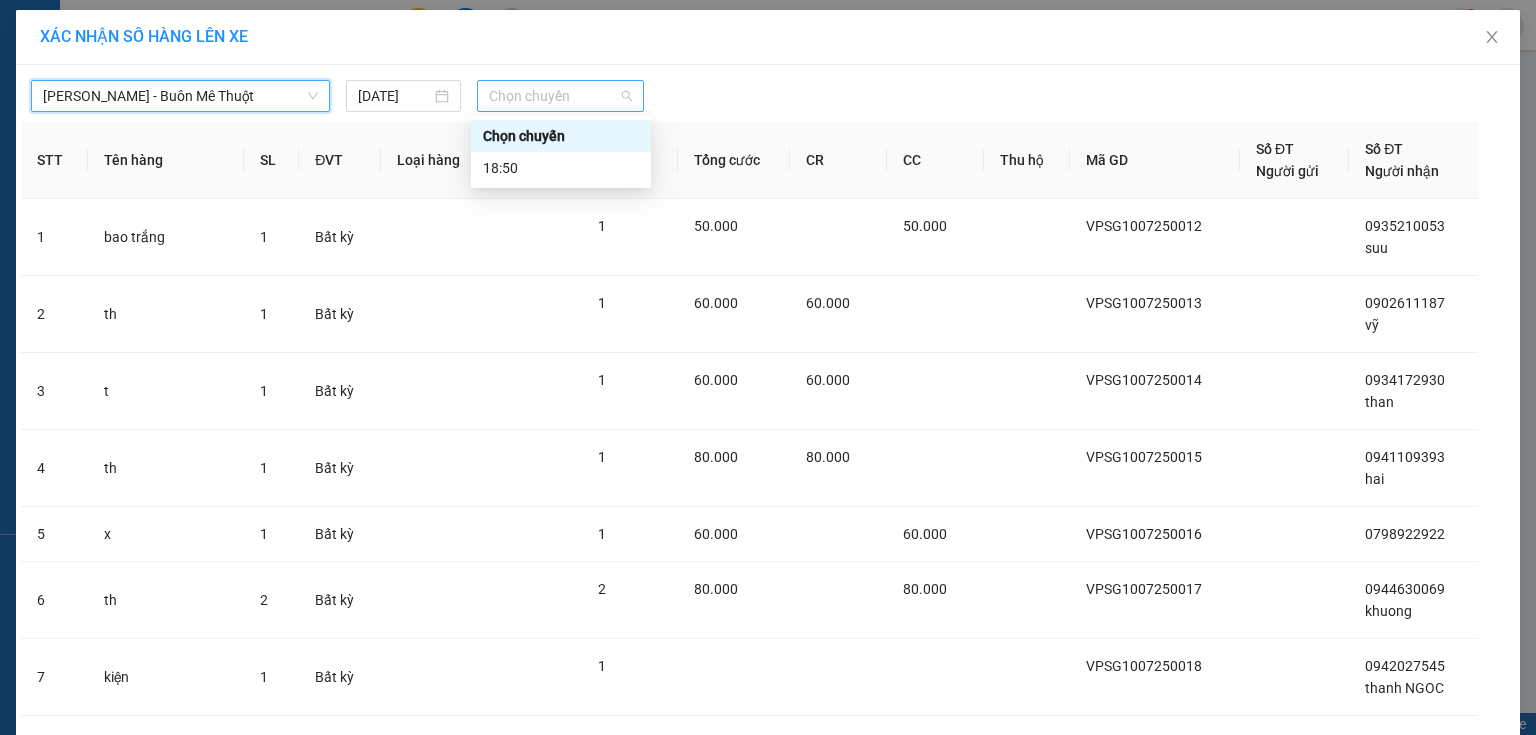 click on "Chọn chuyến" at bounding box center (561, 96) 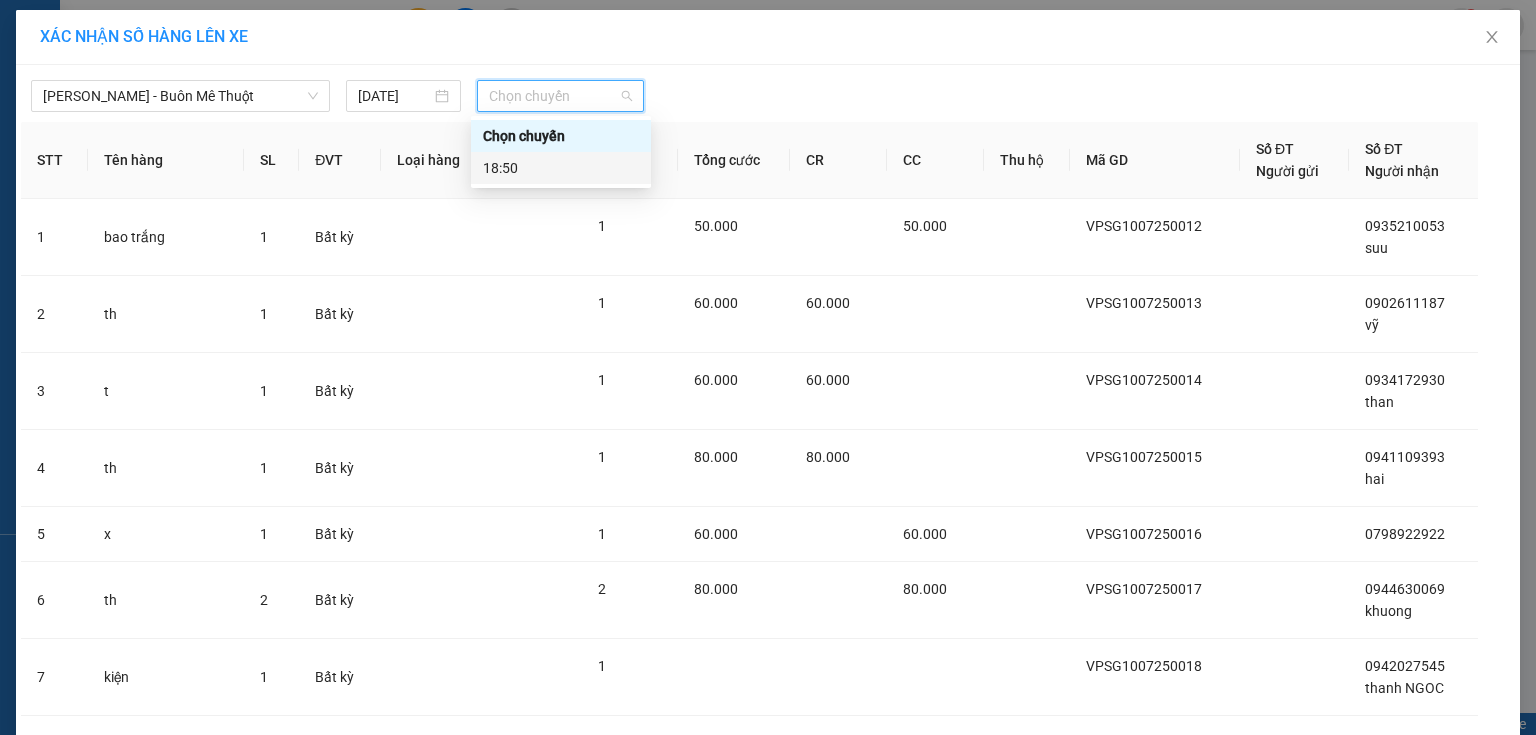 click on "18:50" at bounding box center (561, 168) 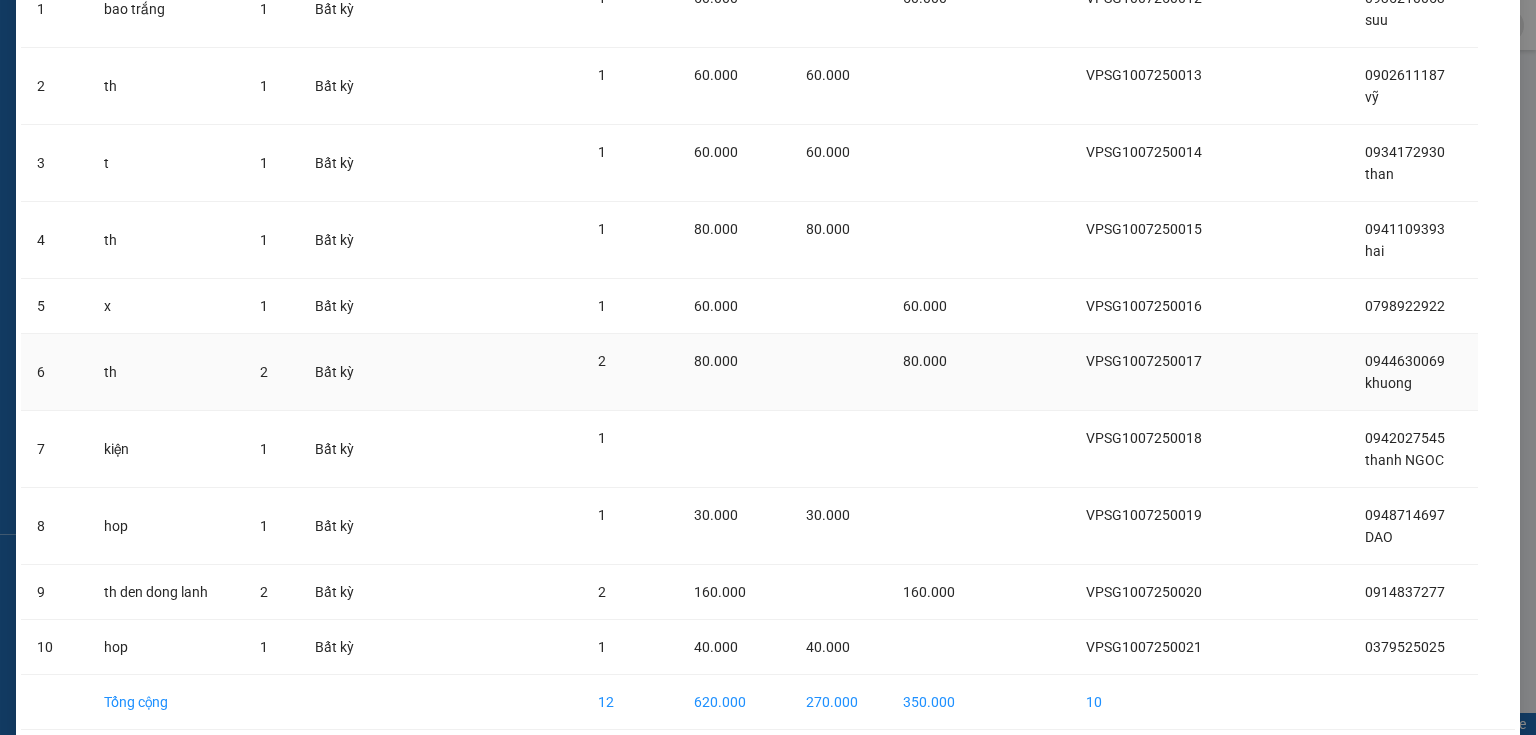 scroll, scrollTop: 323, scrollLeft: 0, axis: vertical 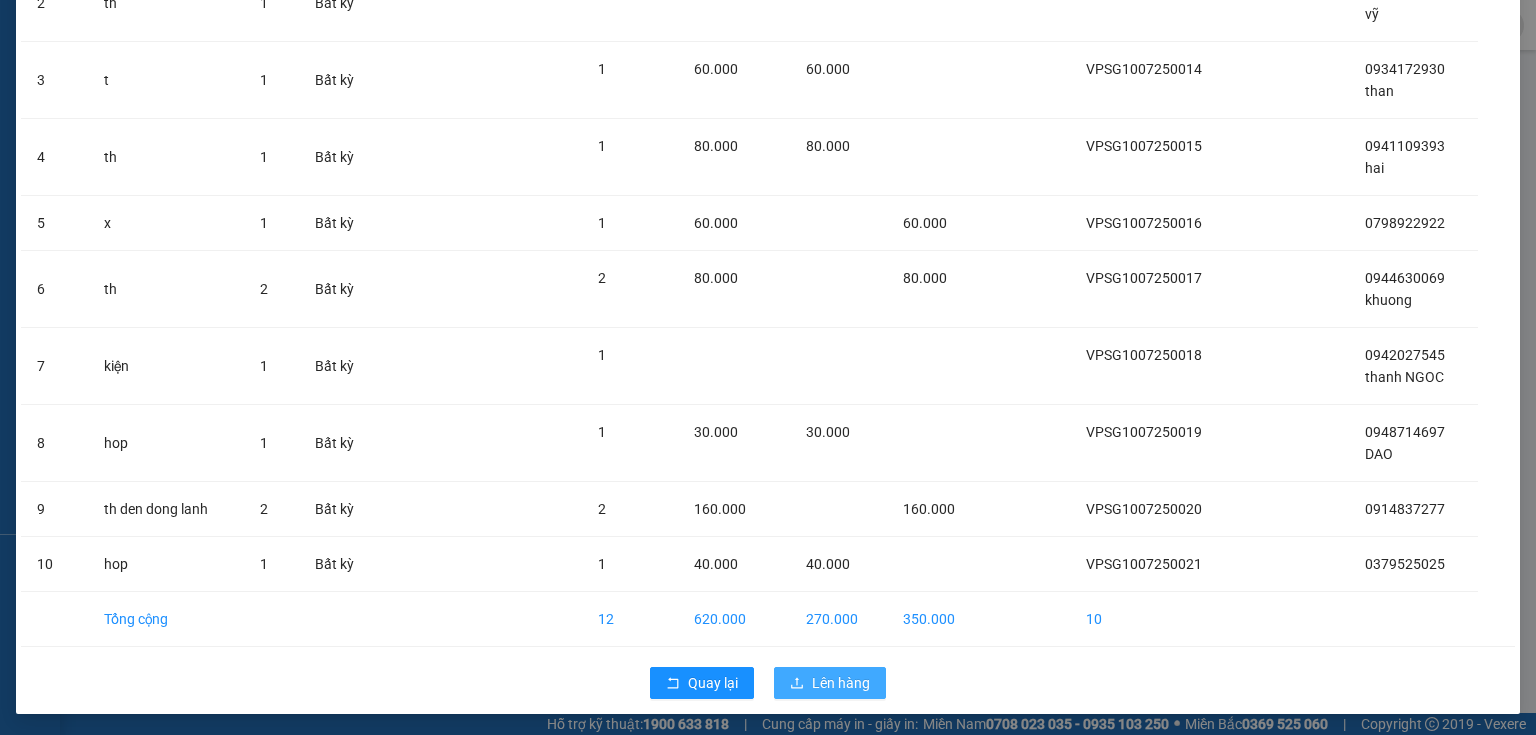 click on "Lên hàng" at bounding box center [841, 683] 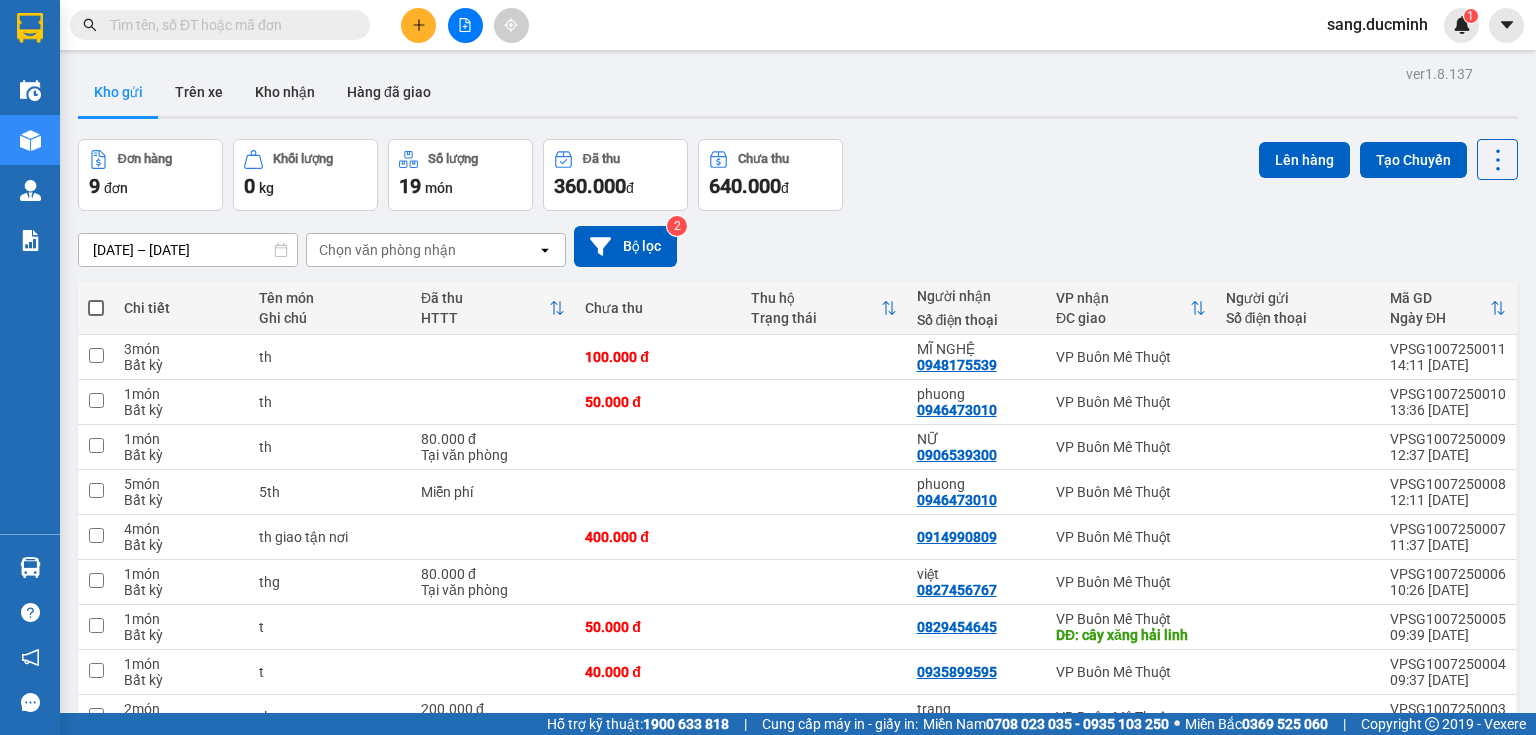 click at bounding box center (96, 308) 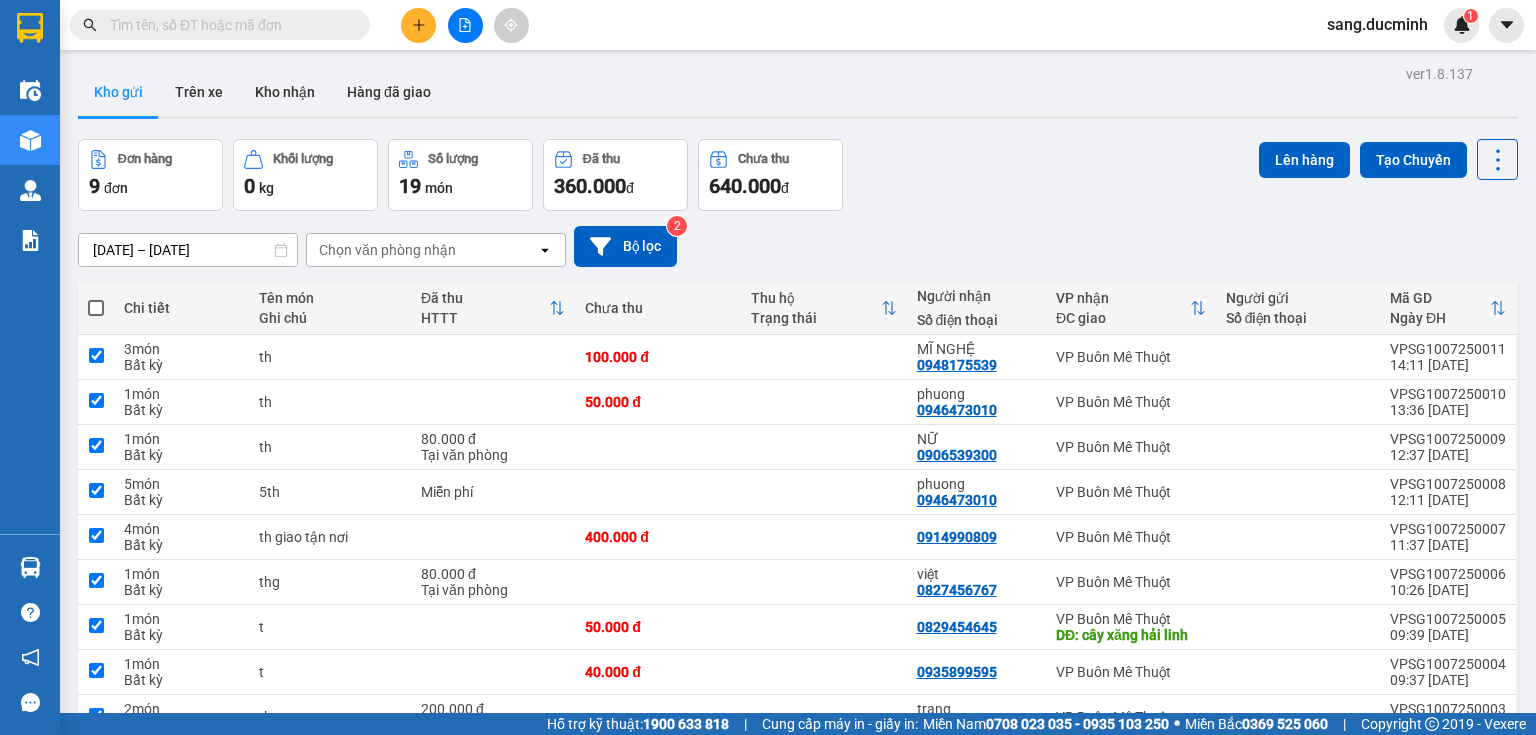checkbox on "true" 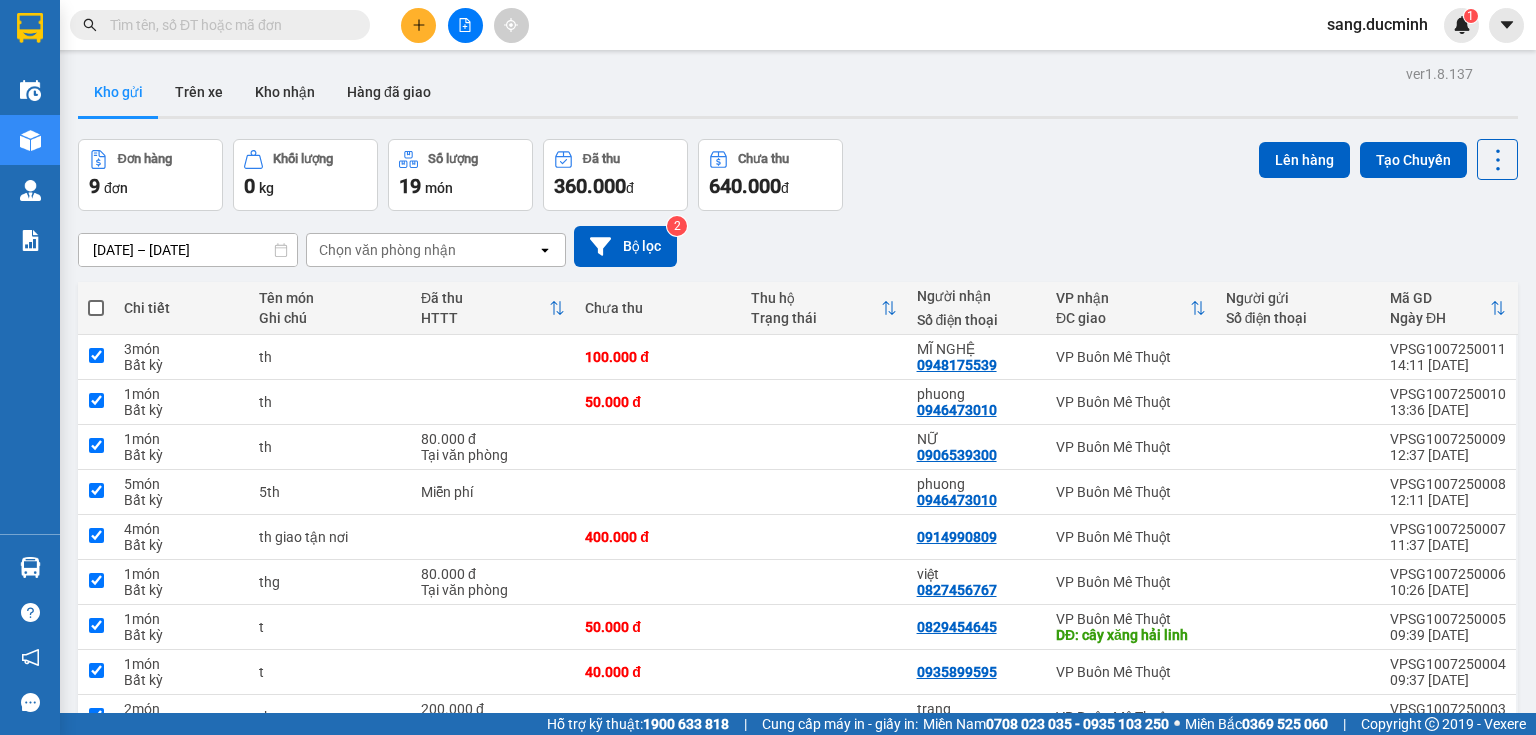 checkbox on "true" 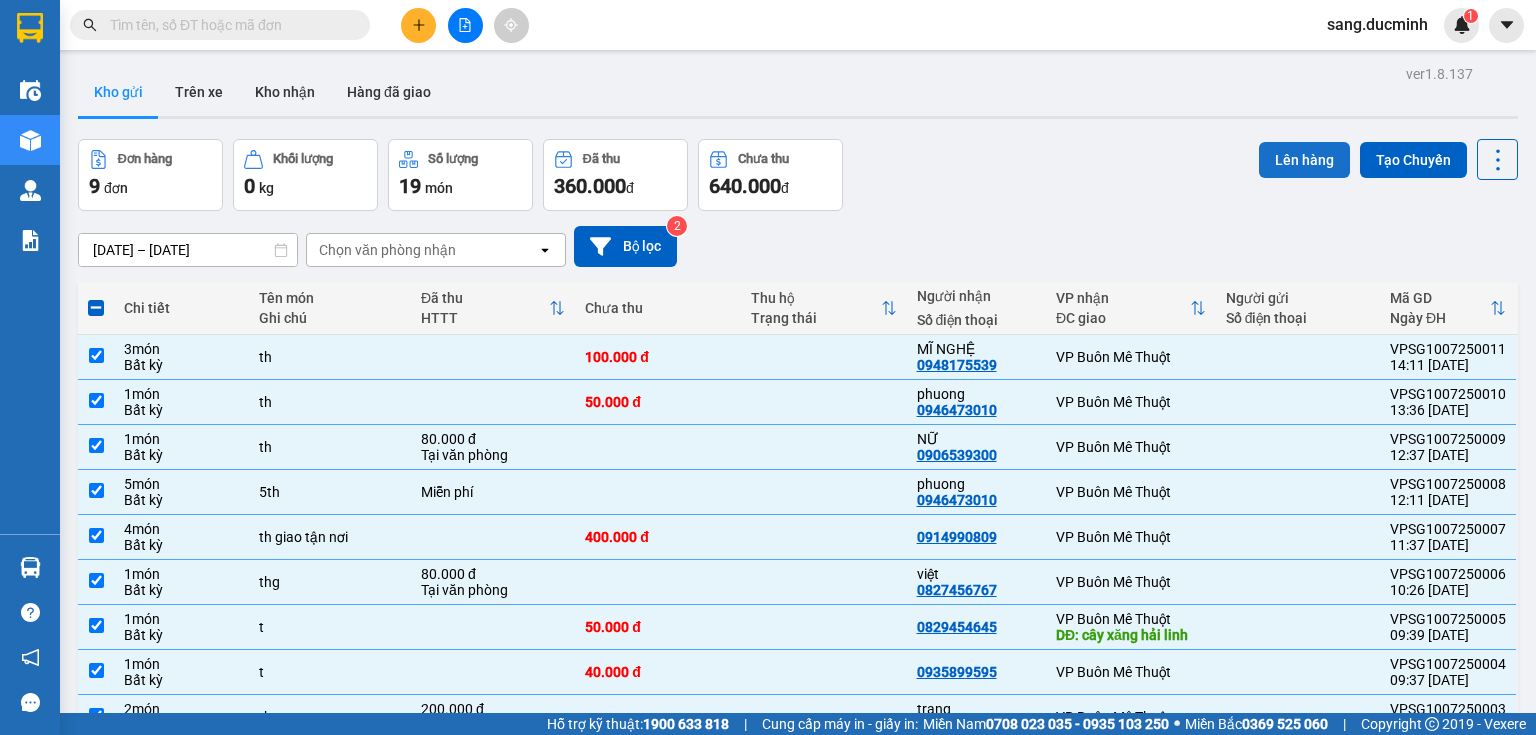 click on "Lên hàng" at bounding box center (1304, 160) 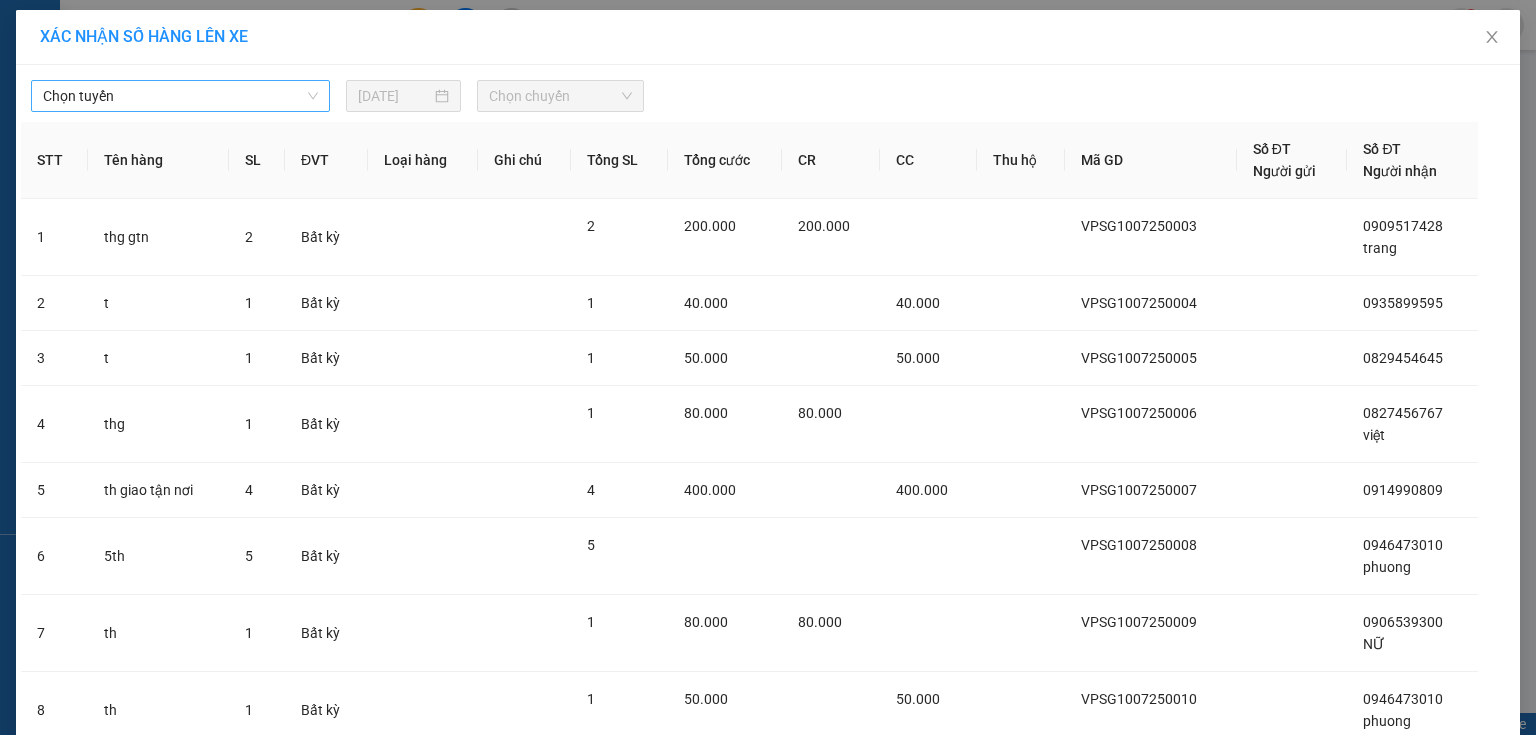 click on "Chọn tuyến" at bounding box center [180, 96] 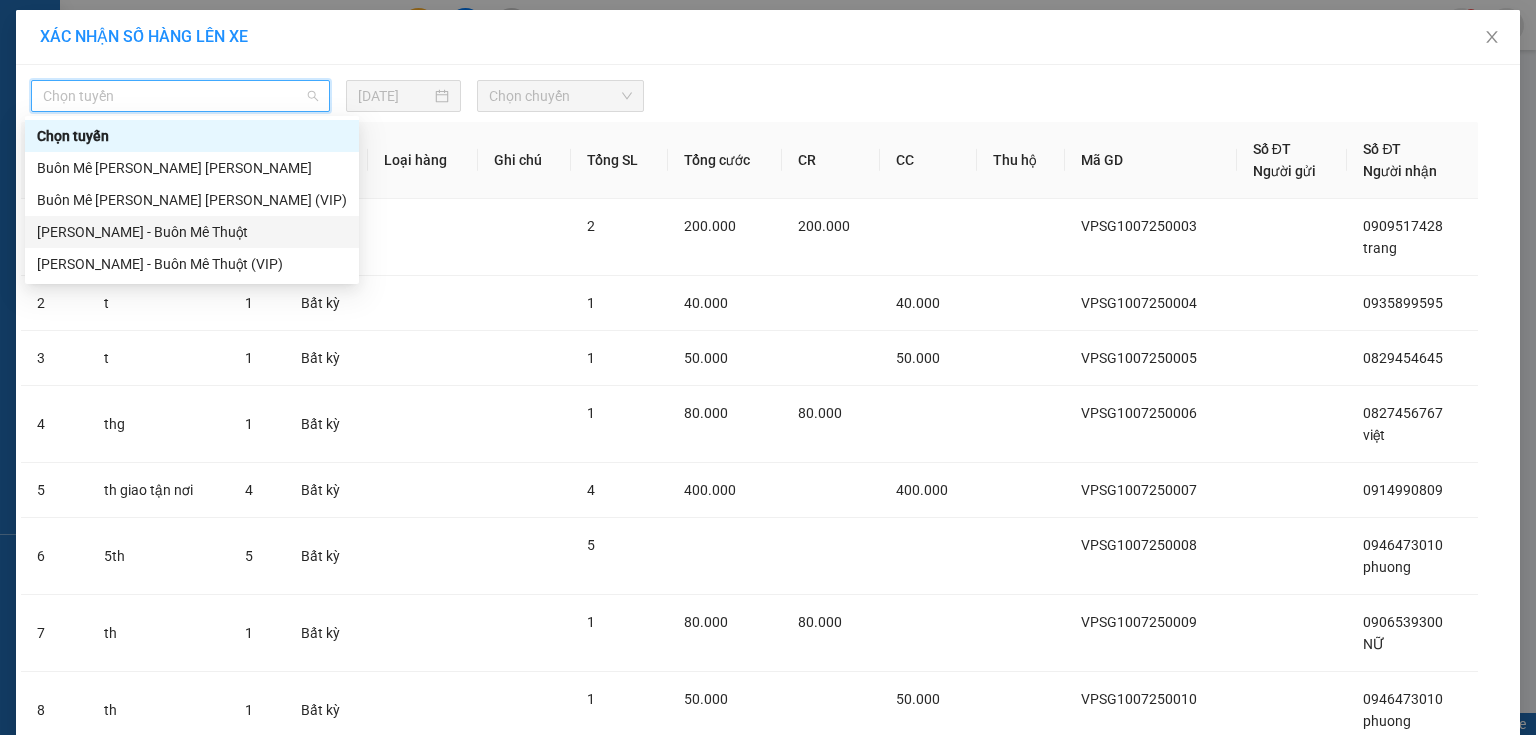 click on "[PERSON_NAME] - Buôn Mê Thuột" at bounding box center [192, 232] 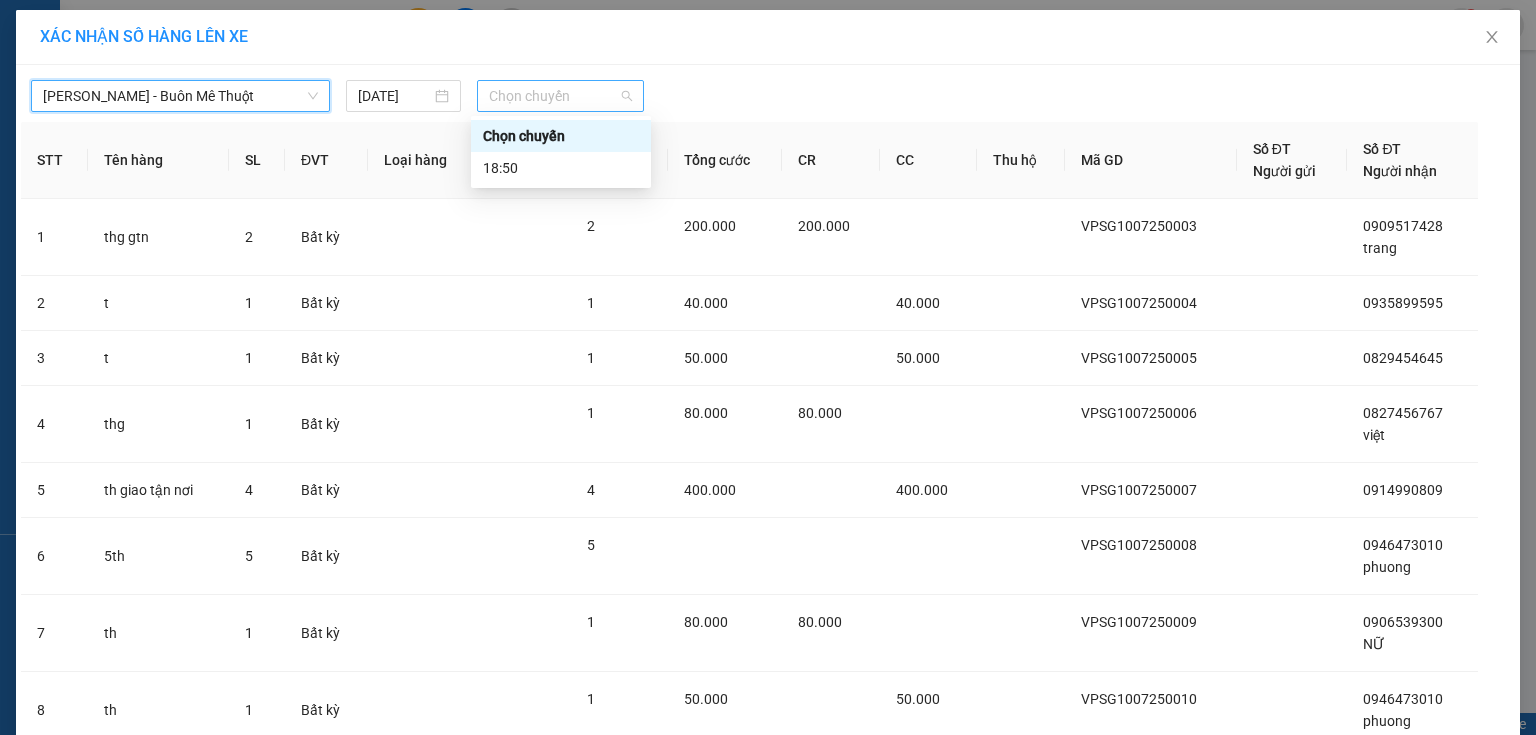 click on "Chọn chuyến" at bounding box center [561, 96] 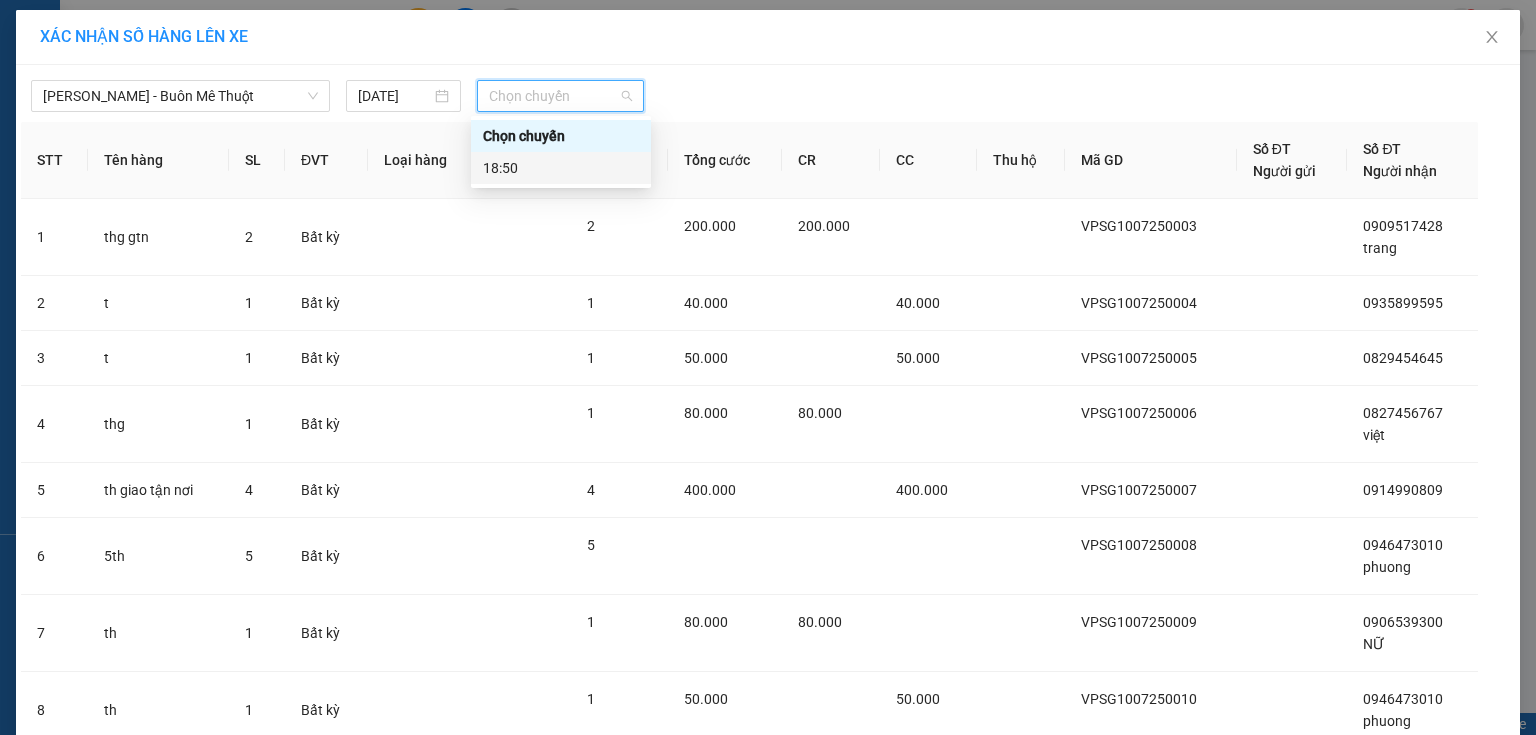 click on "18:50" at bounding box center [561, 168] 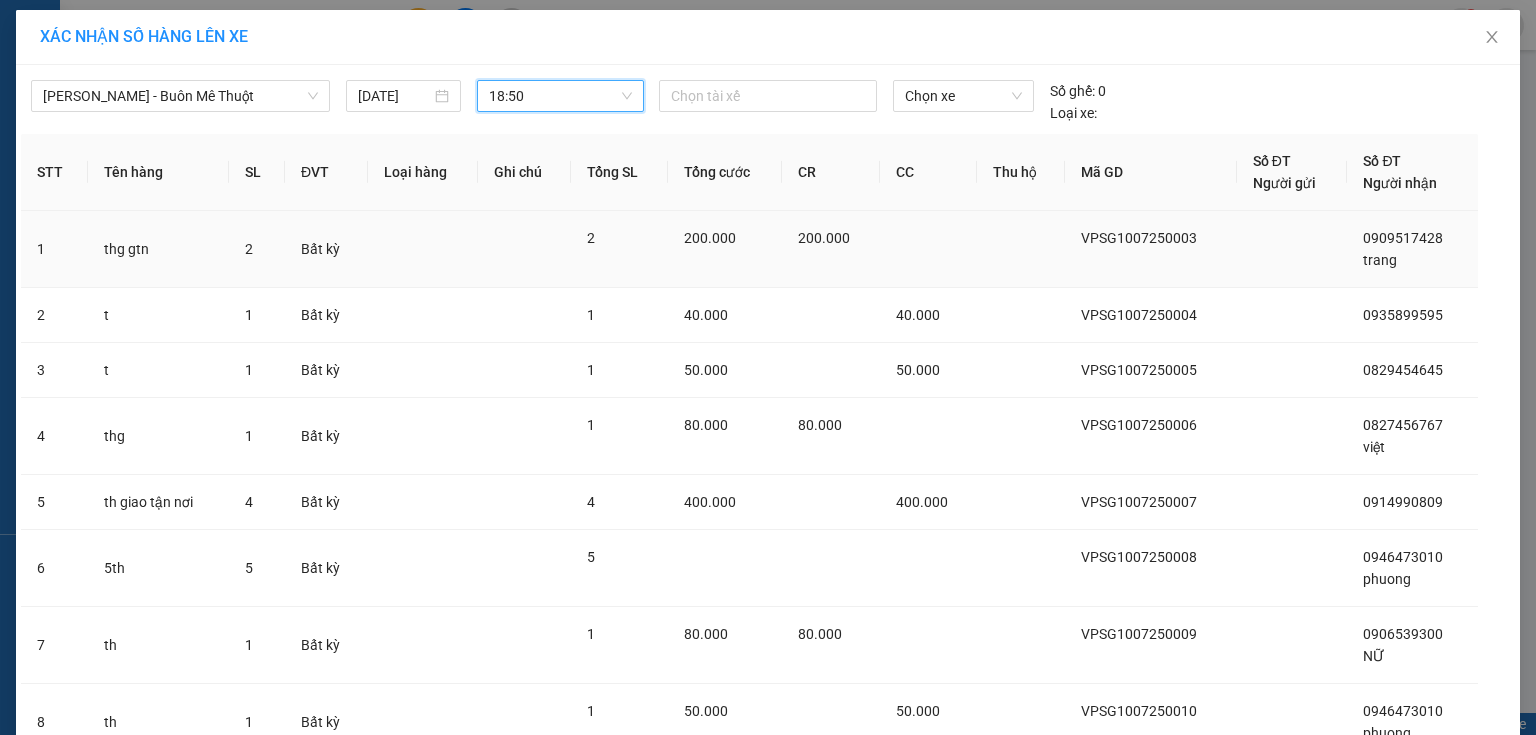 scroll, scrollTop: 246, scrollLeft: 0, axis: vertical 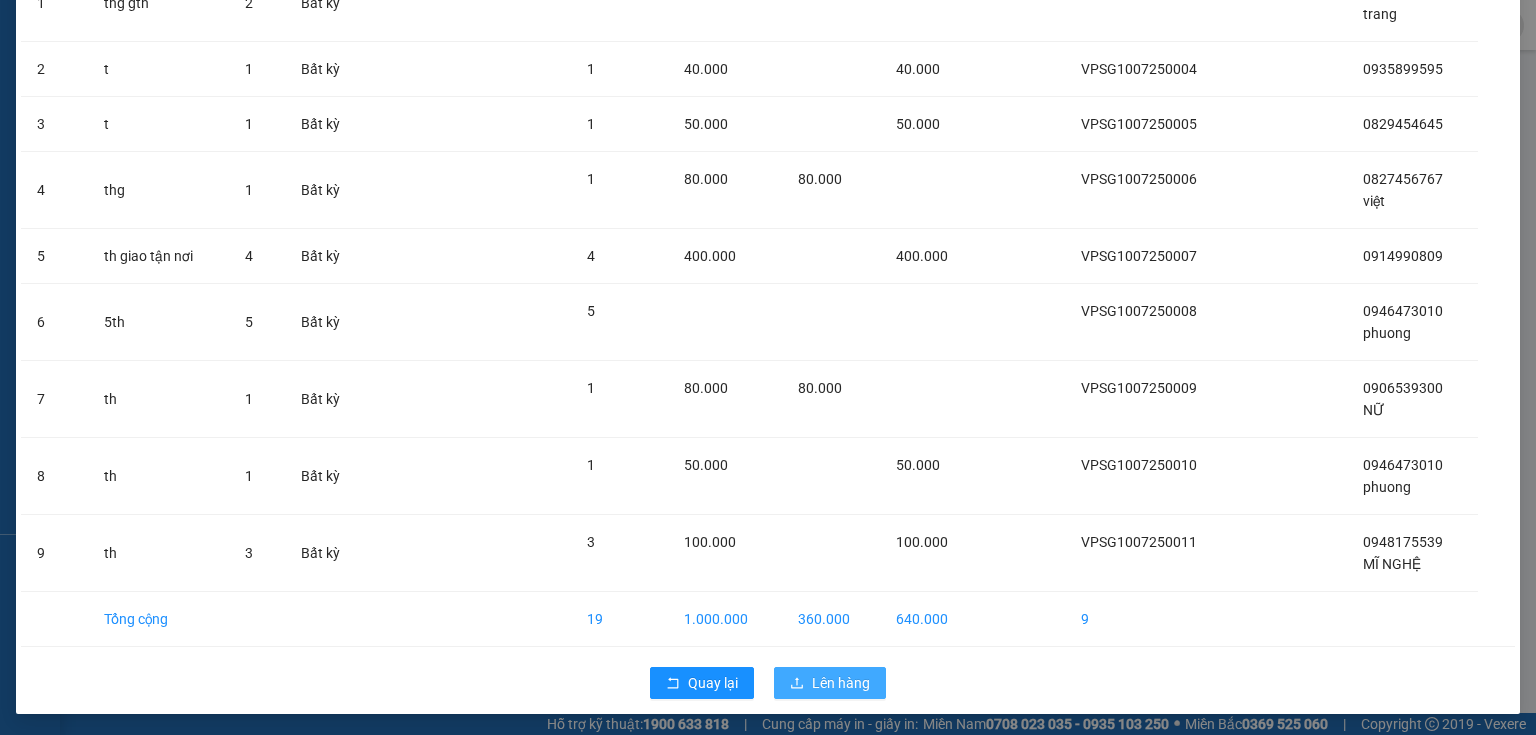click on "Lên hàng" at bounding box center [841, 683] 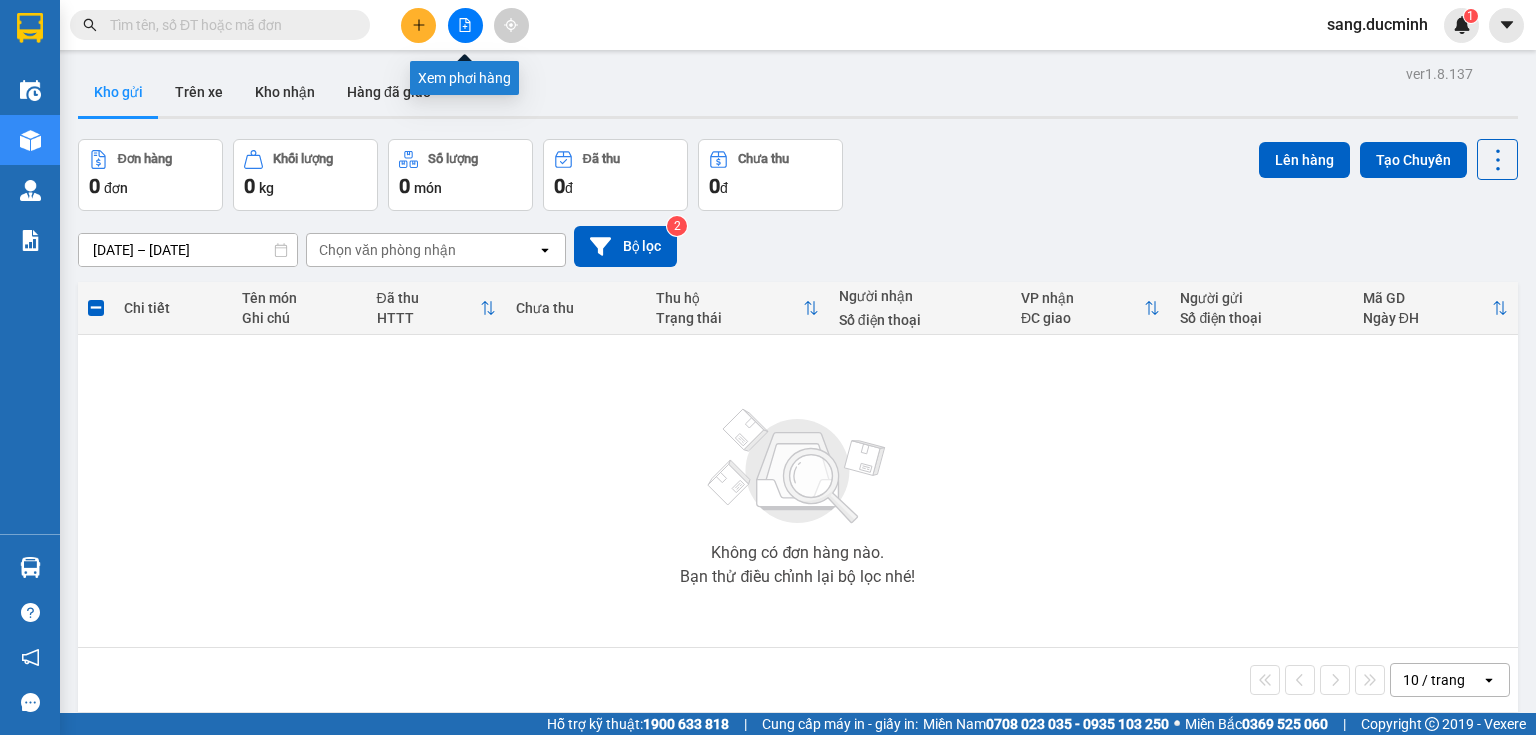 click 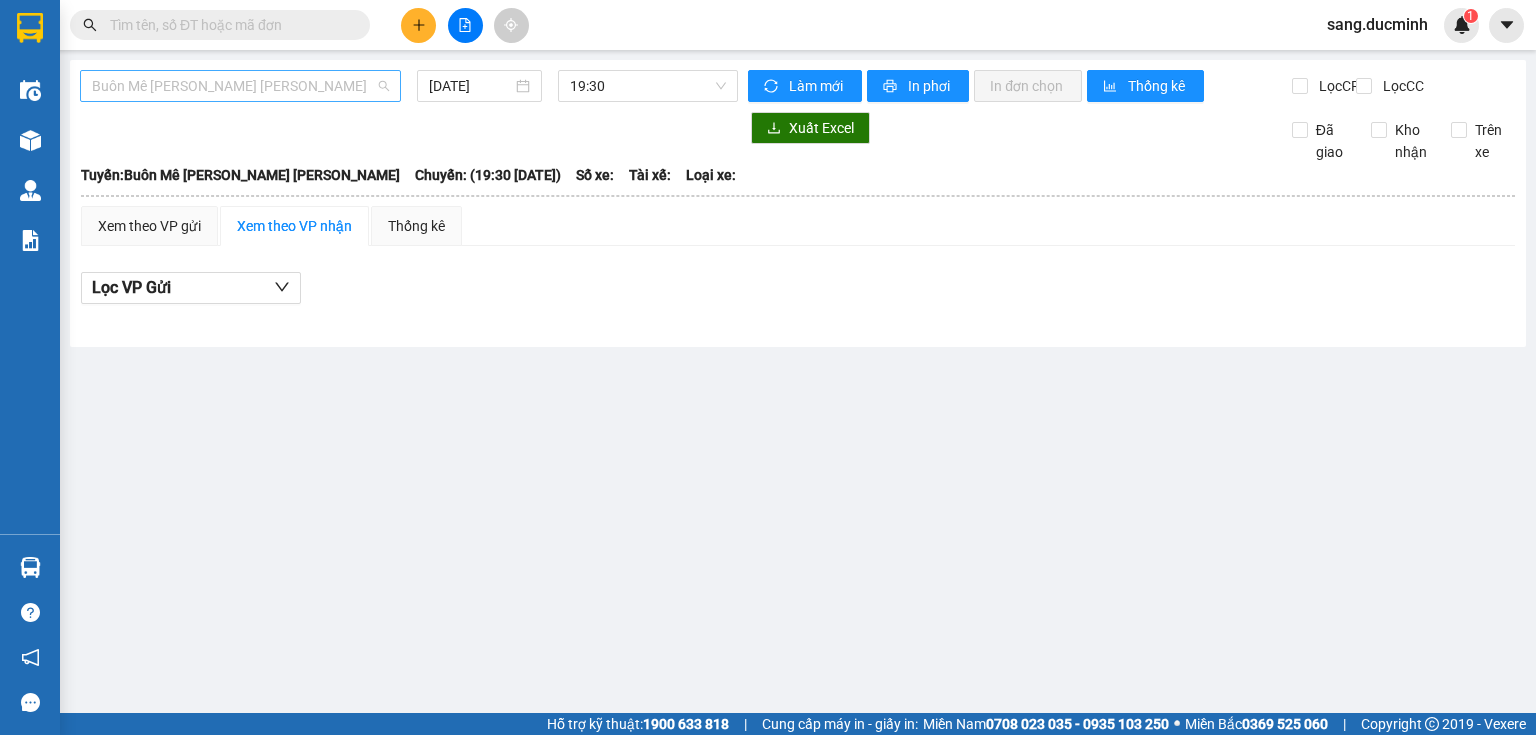 click on "Buôn Mê Thuột - [PERSON_NAME]" at bounding box center [240, 86] 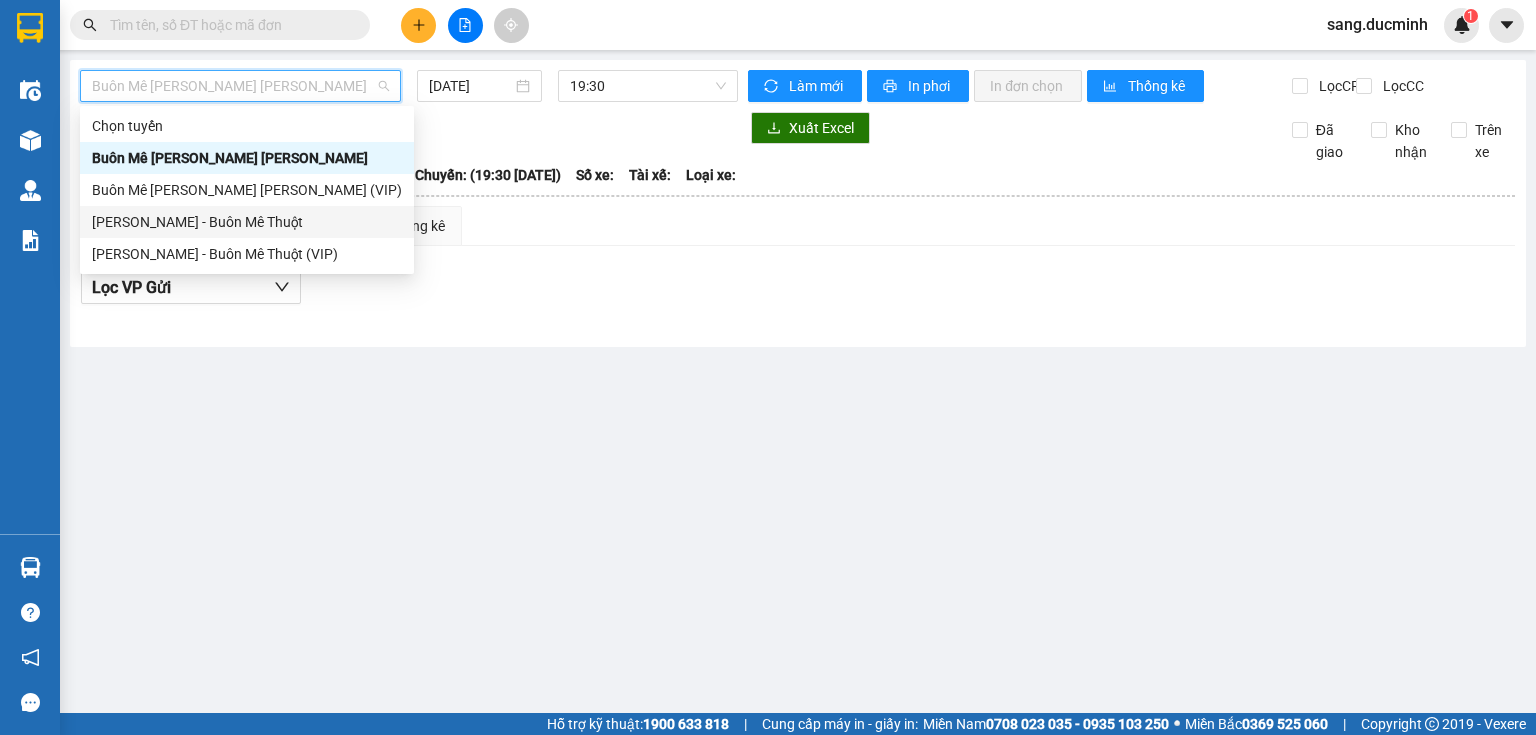 click on "[PERSON_NAME] - Buôn Mê Thuột" at bounding box center [247, 222] 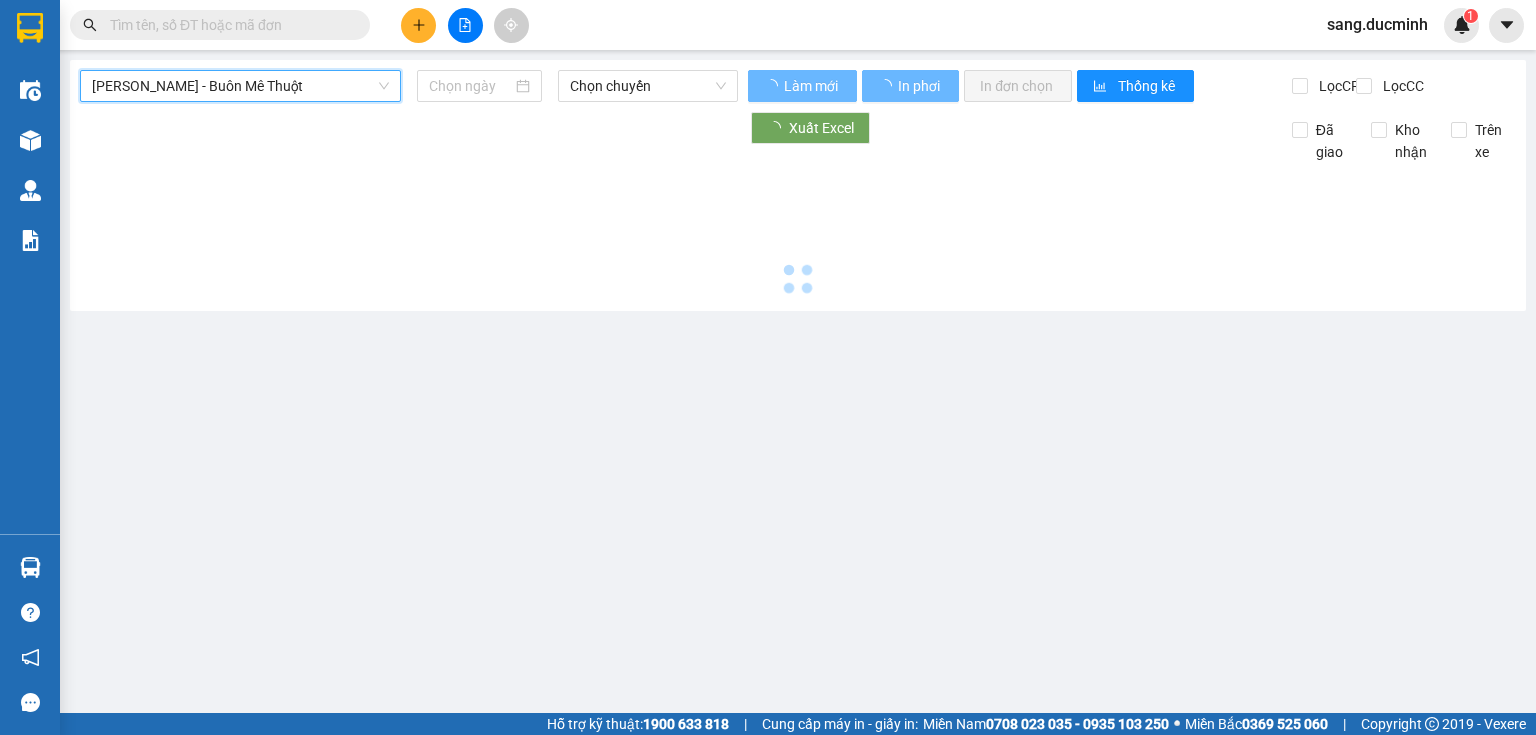 type on "[DATE]" 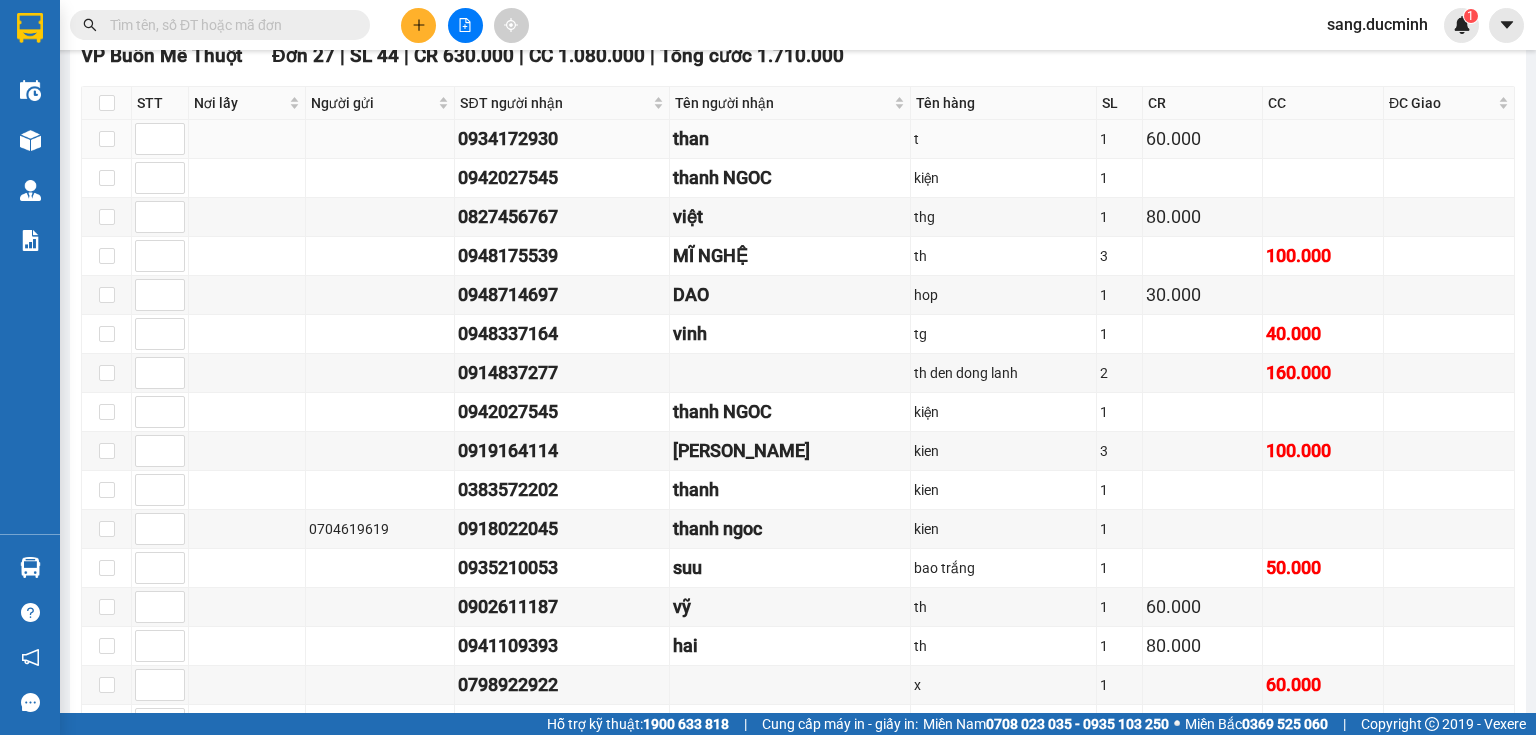 scroll, scrollTop: 304, scrollLeft: 0, axis: vertical 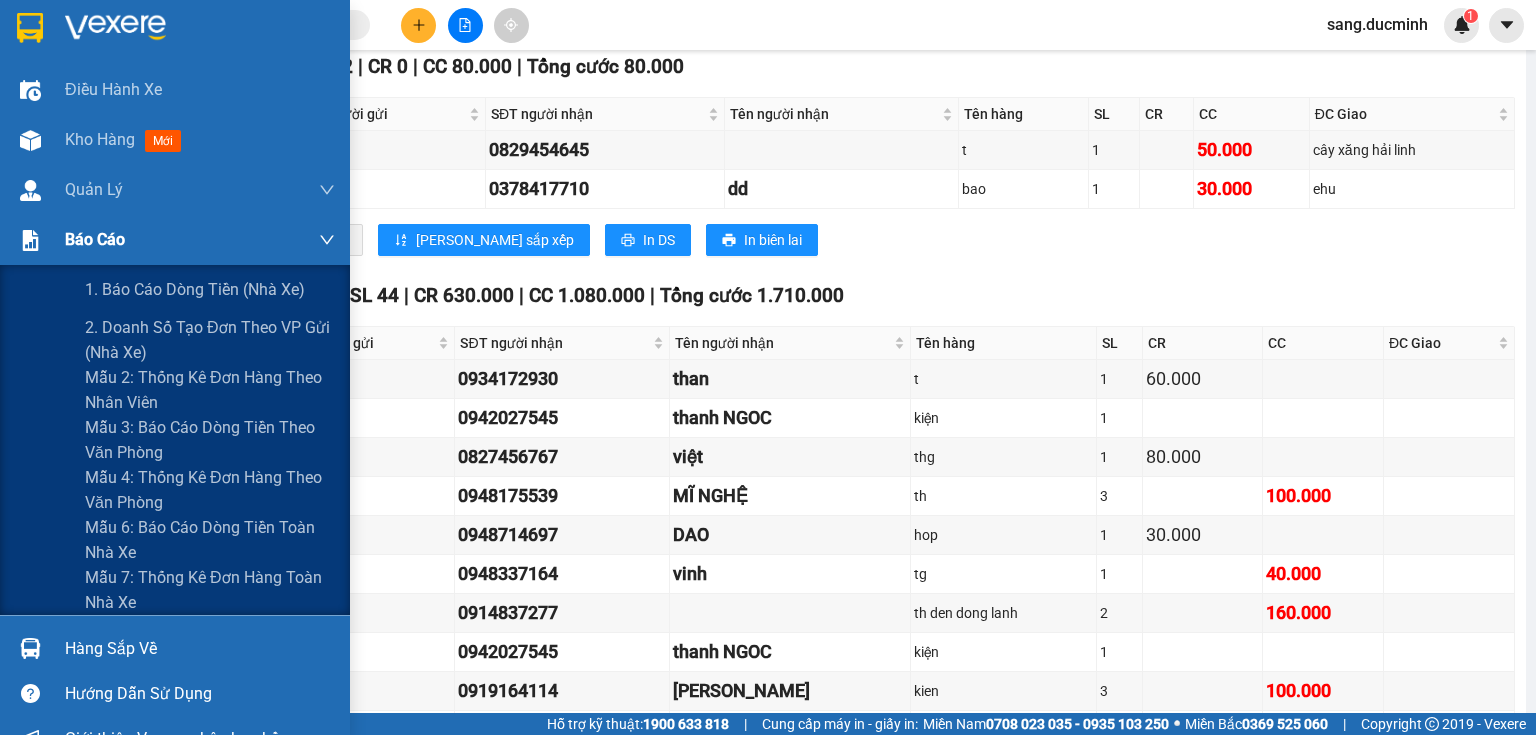 click on "Báo cáo" at bounding box center [95, 239] 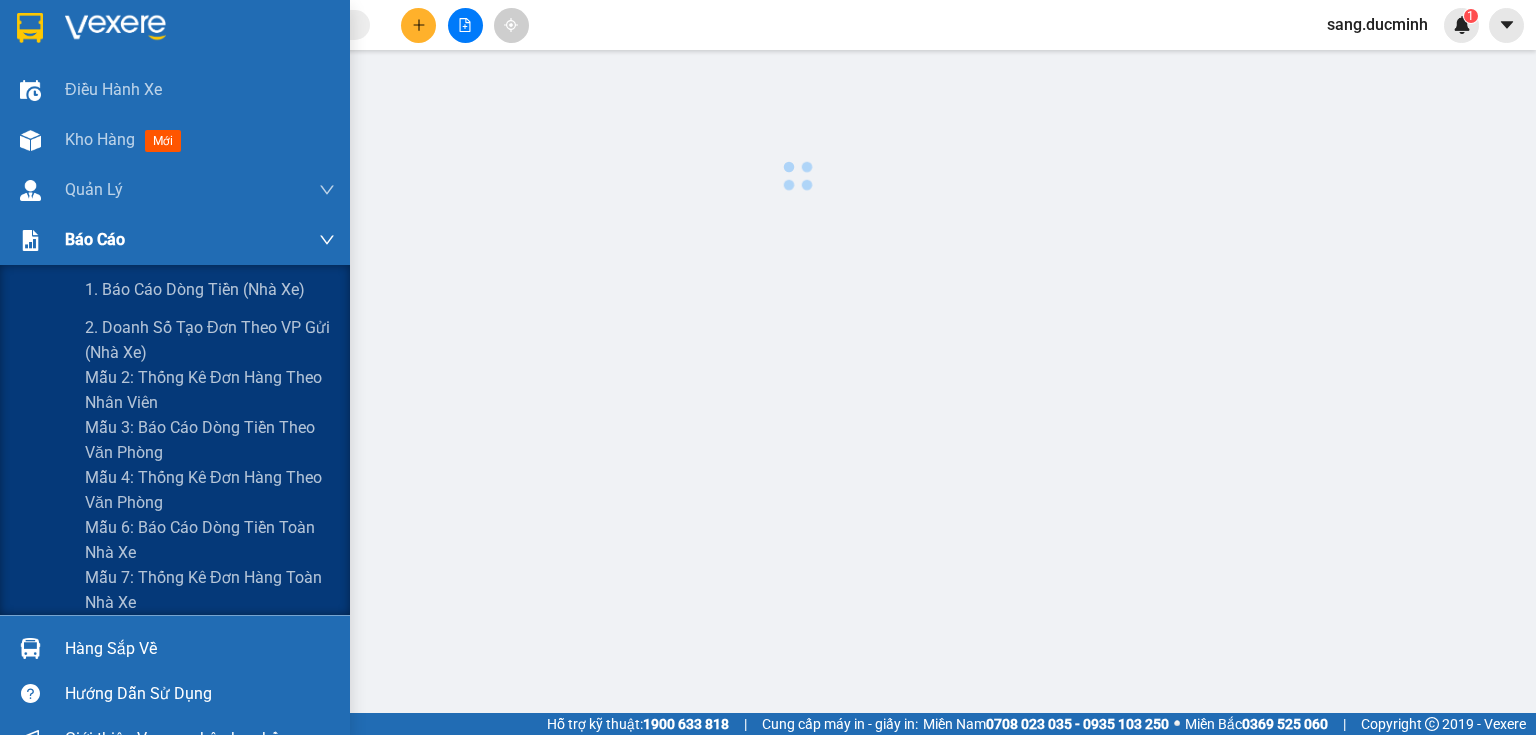 scroll, scrollTop: 0, scrollLeft: 0, axis: both 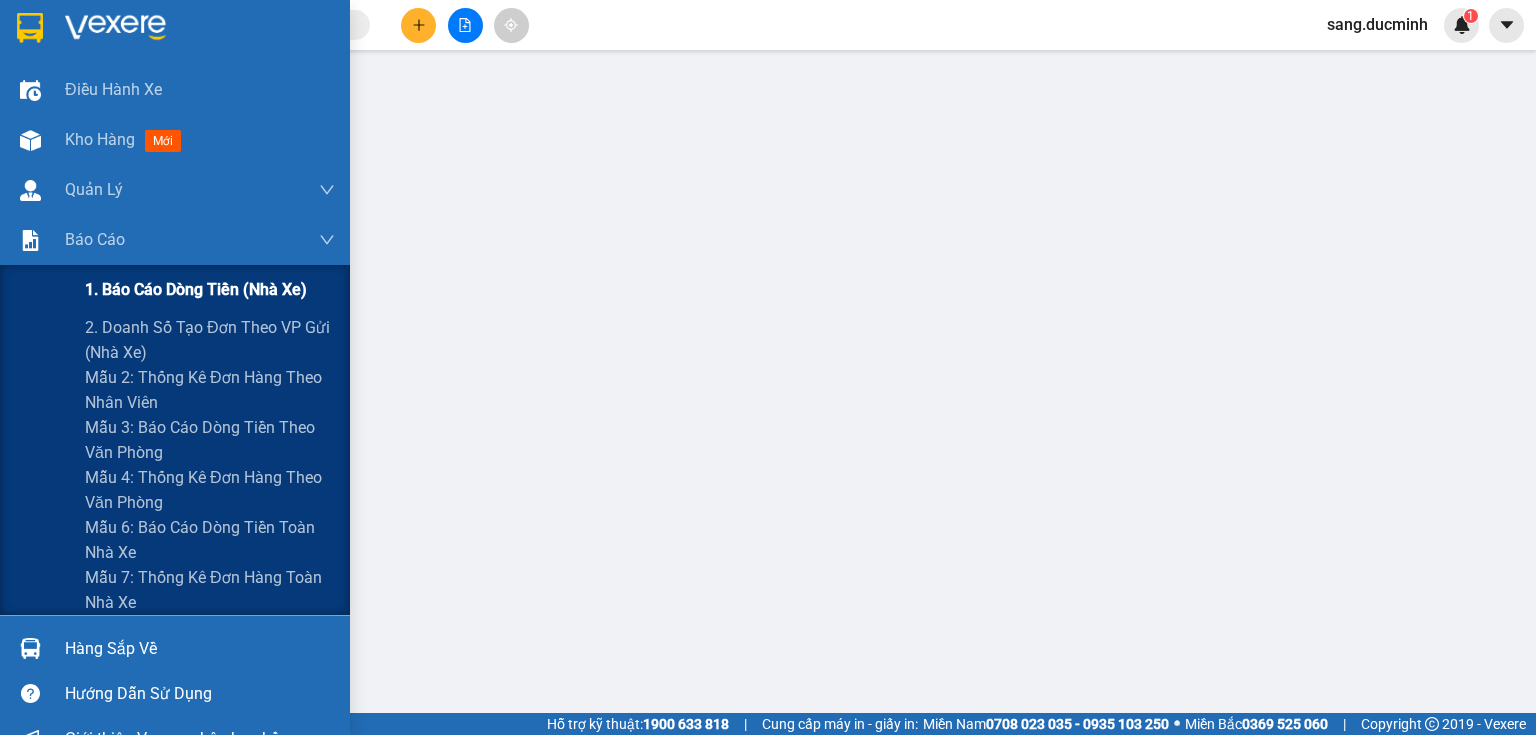 click on "1. Báo cáo dòng tiền (nhà xe)" at bounding box center [196, 289] 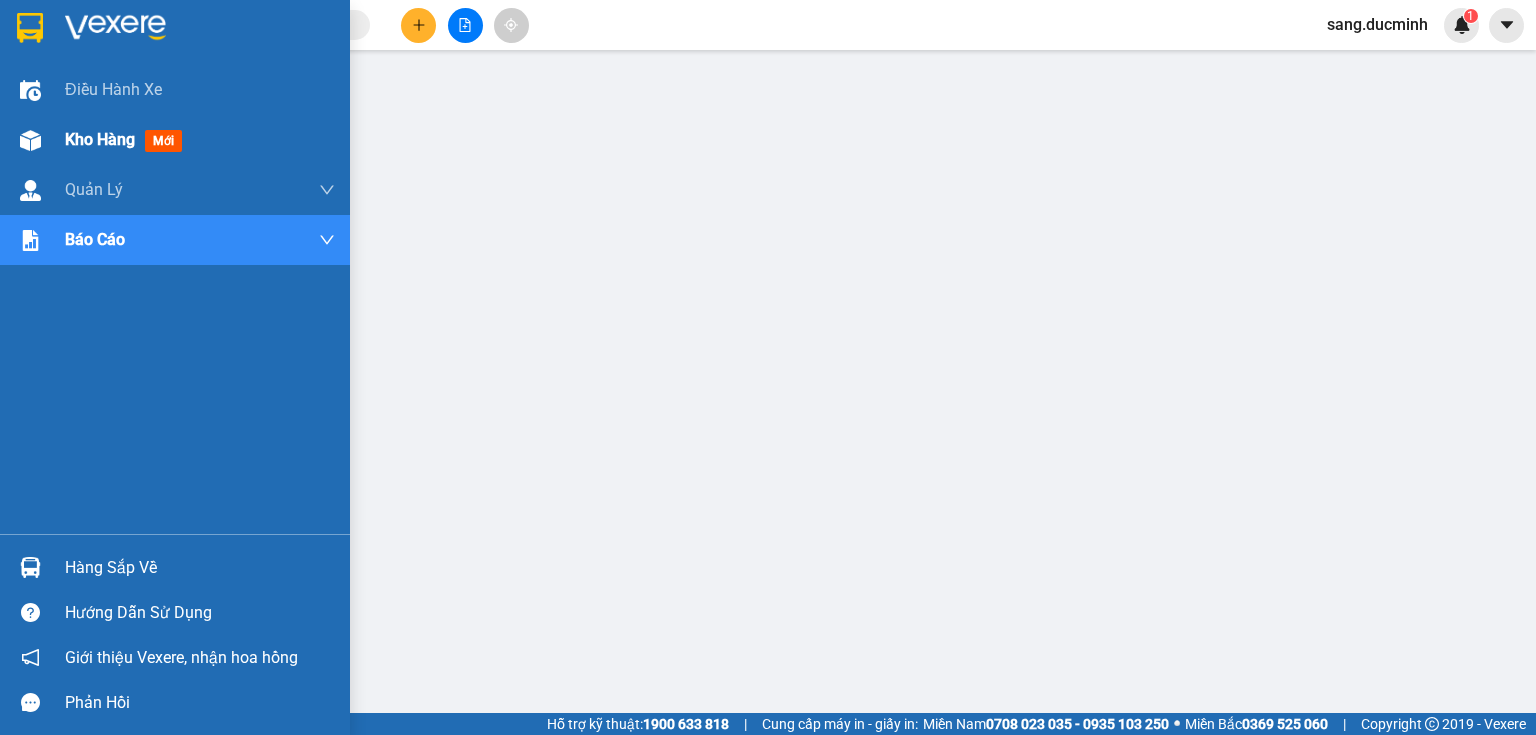 click on "Kho hàng mới" at bounding box center [175, 140] 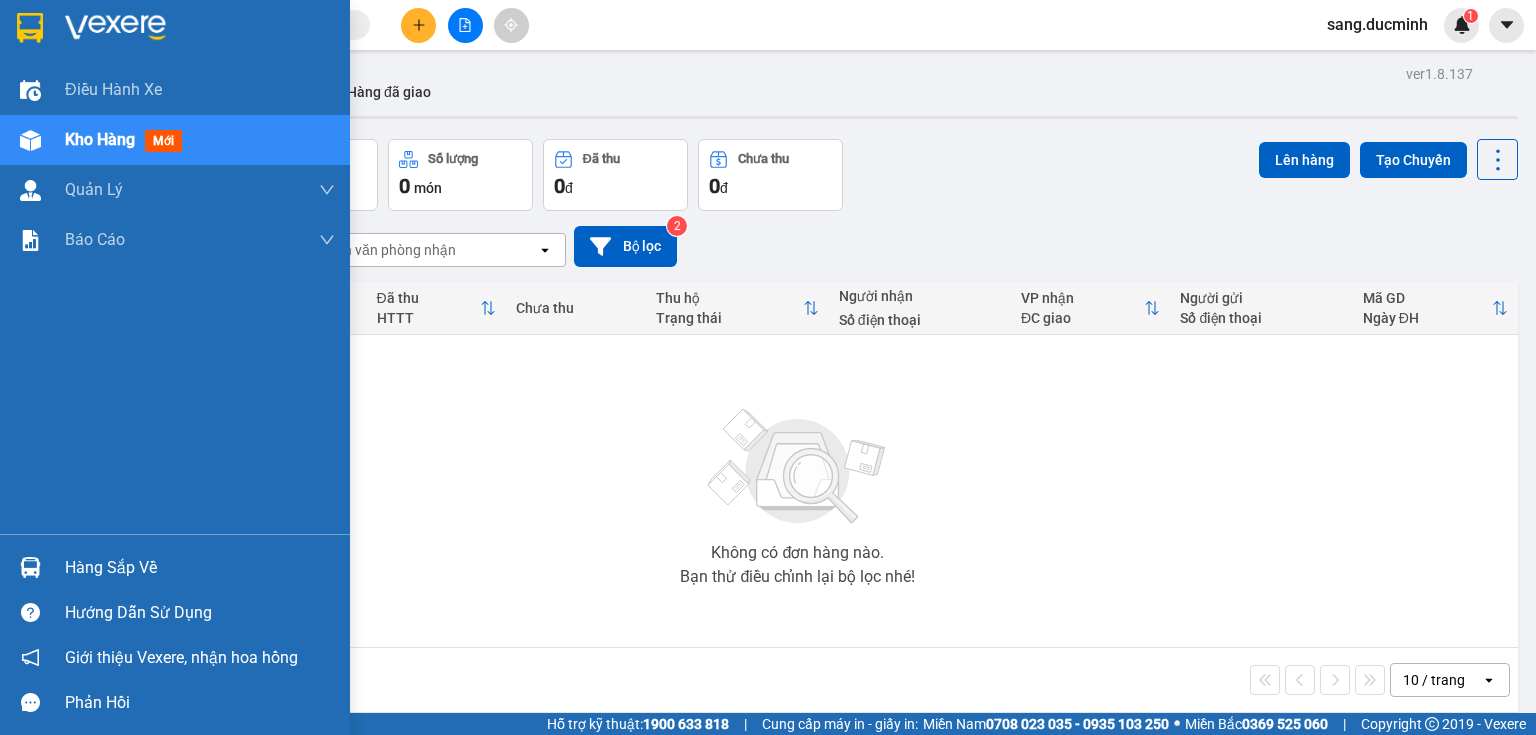 click on "Kho hàng" at bounding box center (100, 139) 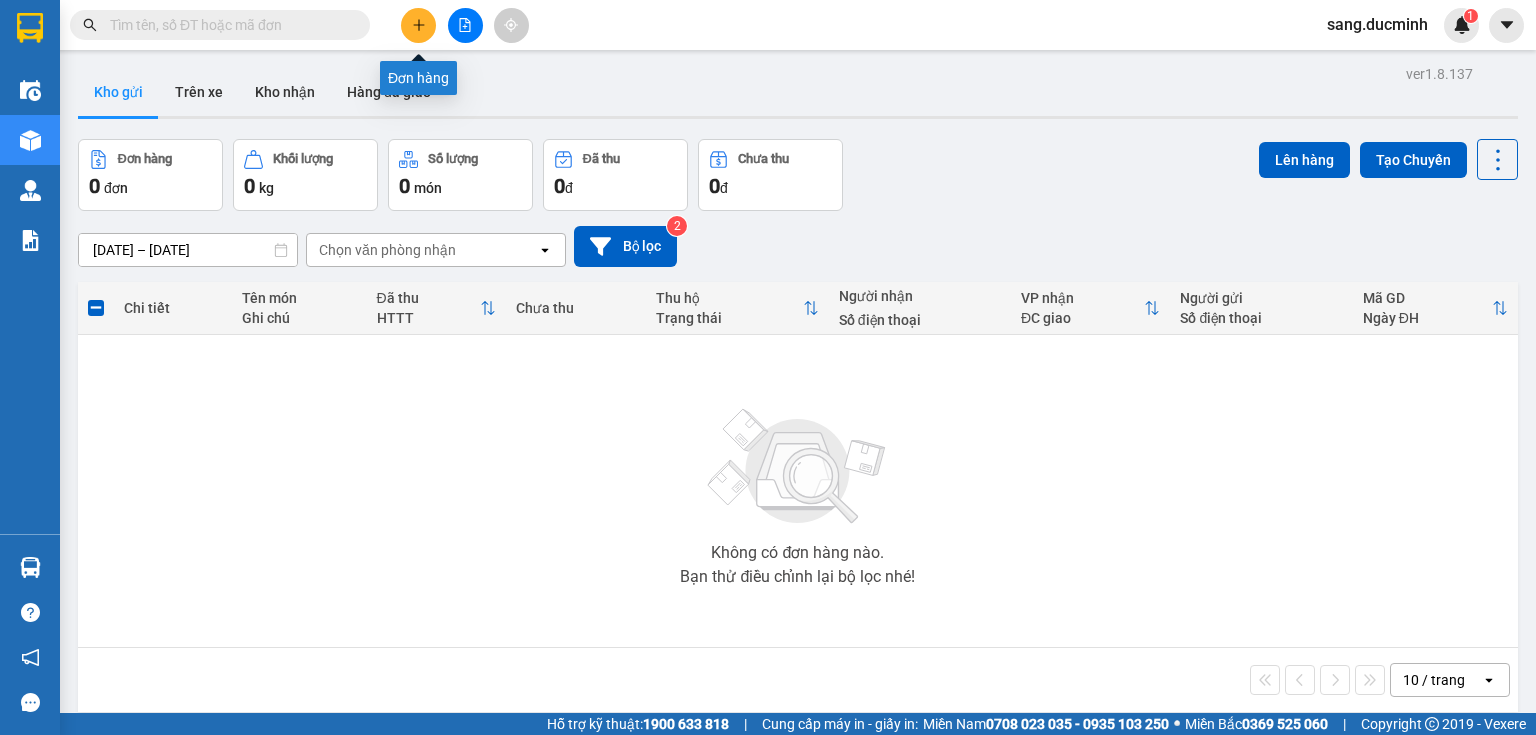 click at bounding box center [418, 25] 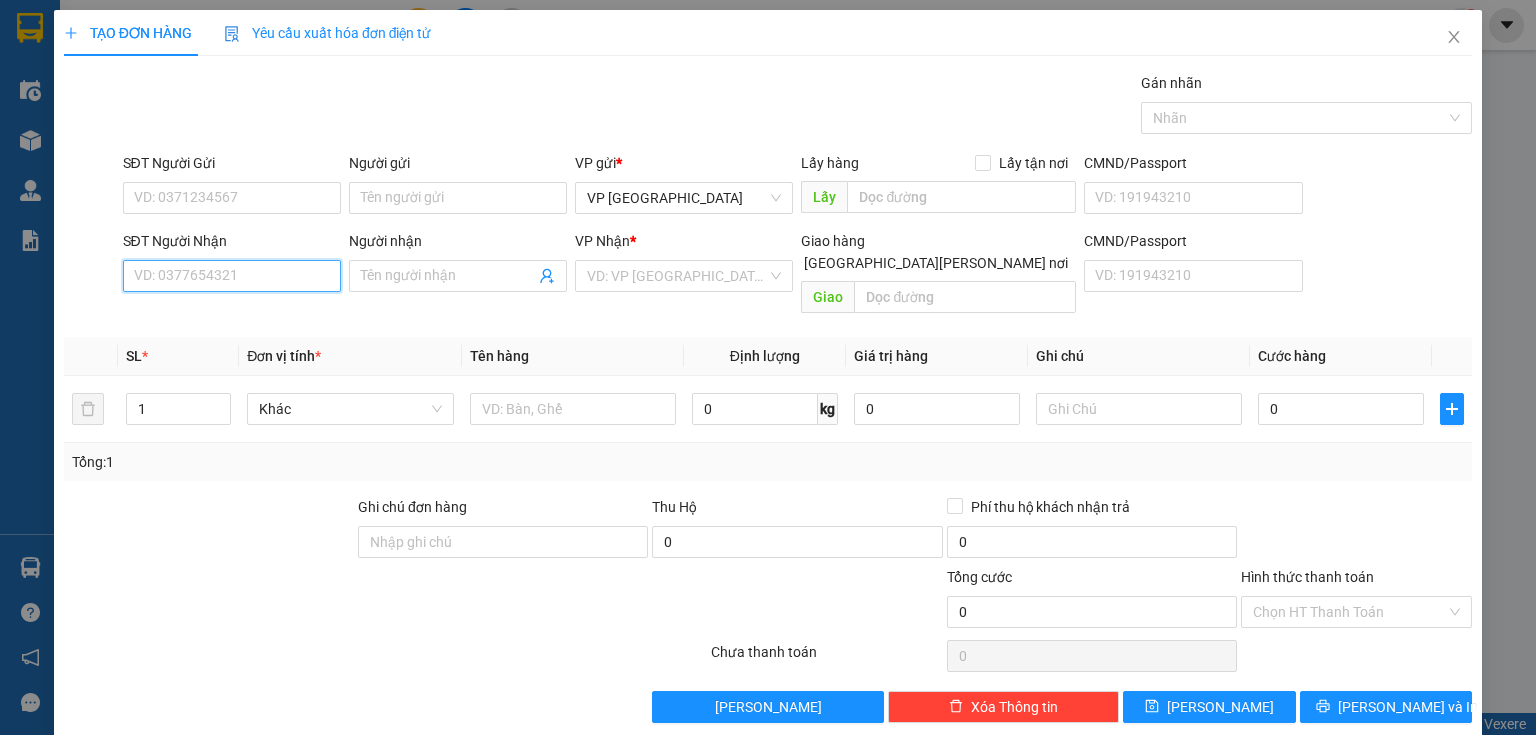 click on "SĐT Người Nhận" at bounding box center [232, 276] 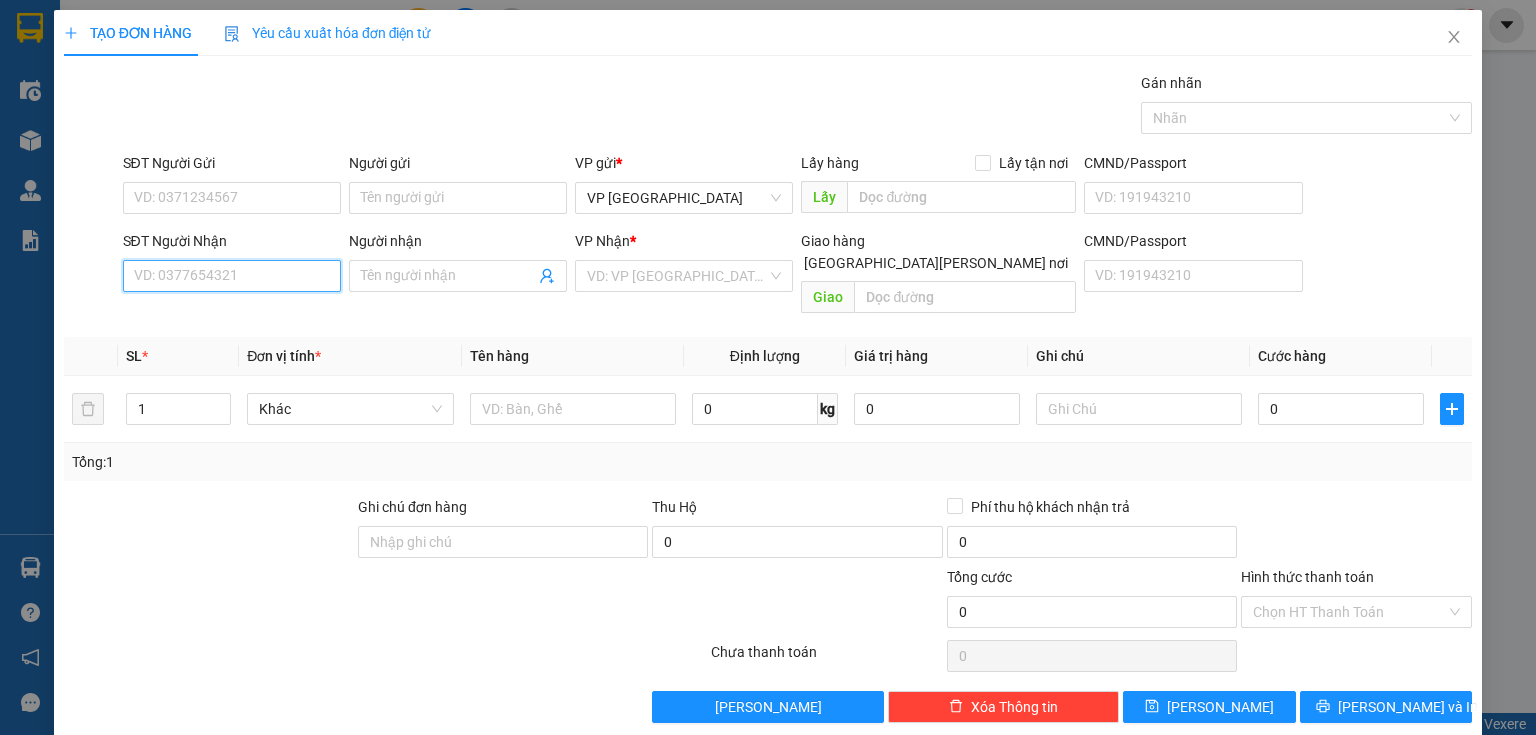 click on "SĐT Người Nhận" at bounding box center [232, 276] 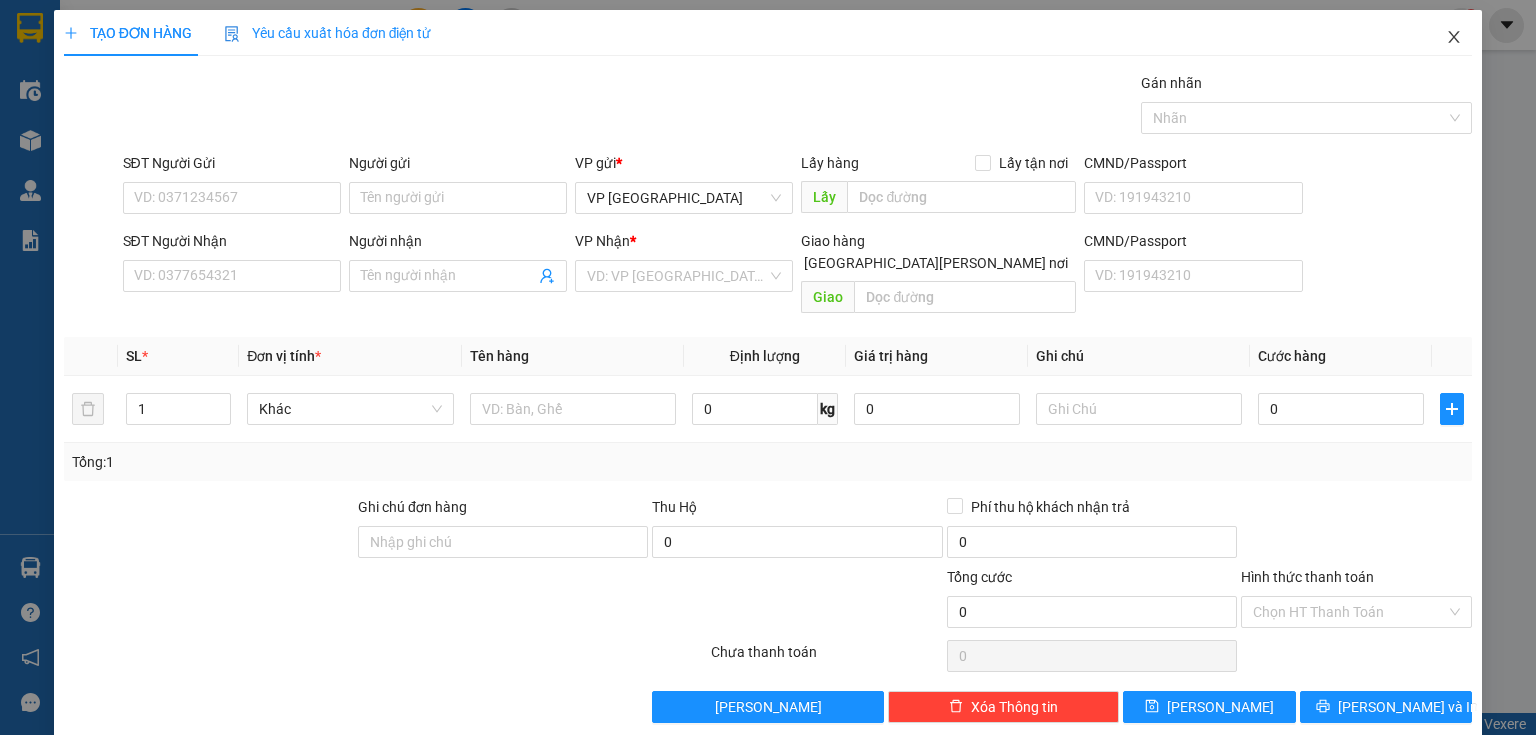 click 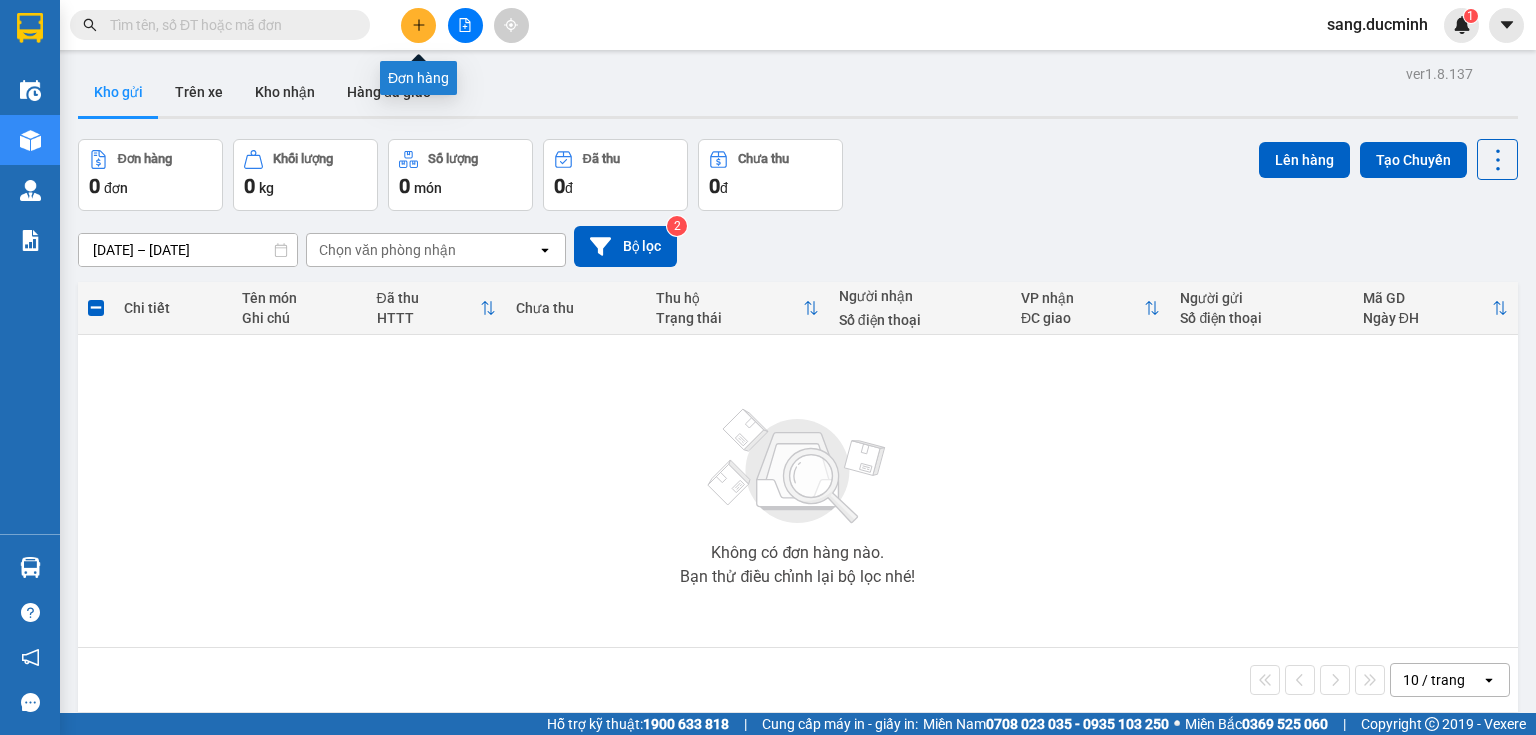 click 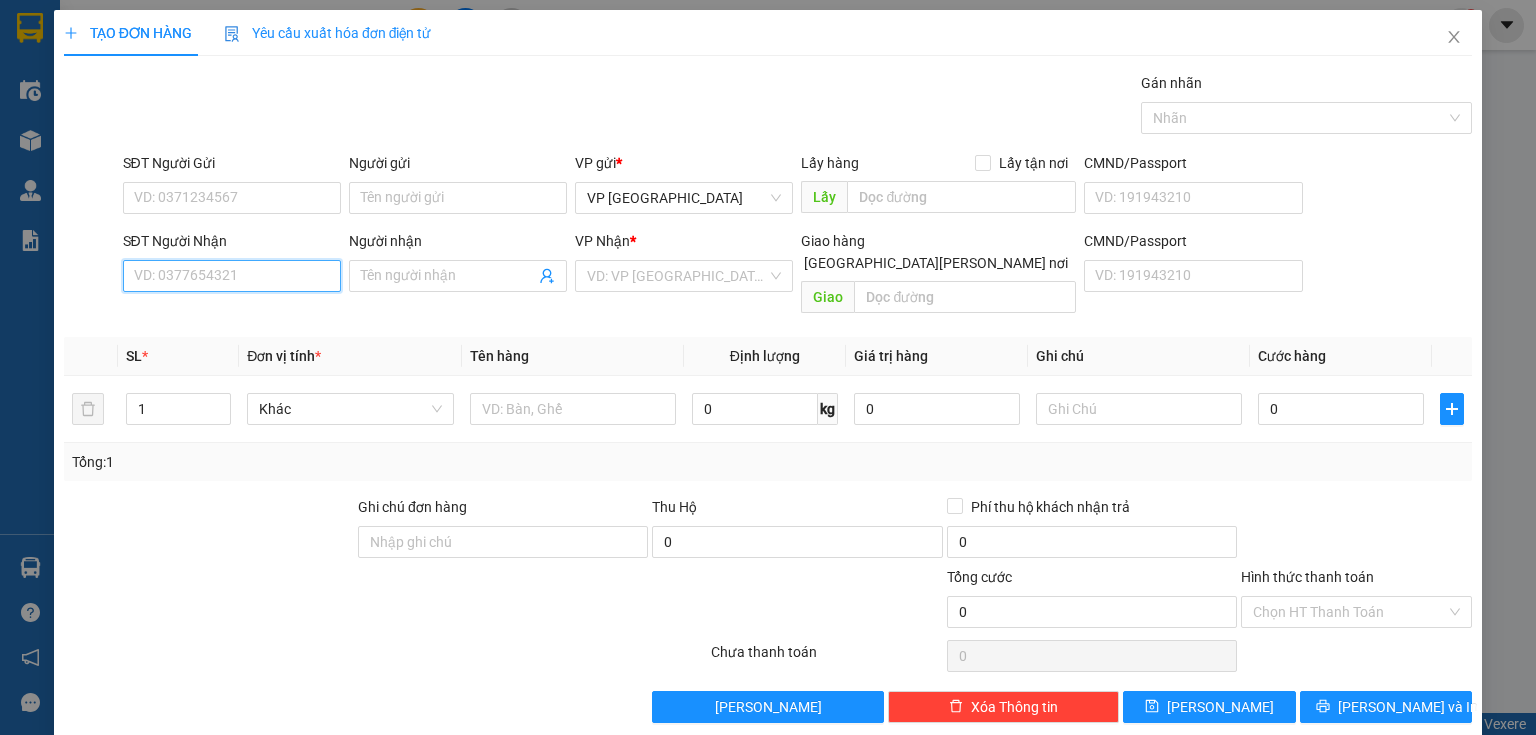 click on "SĐT Người Nhận" at bounding box center (232, 276) 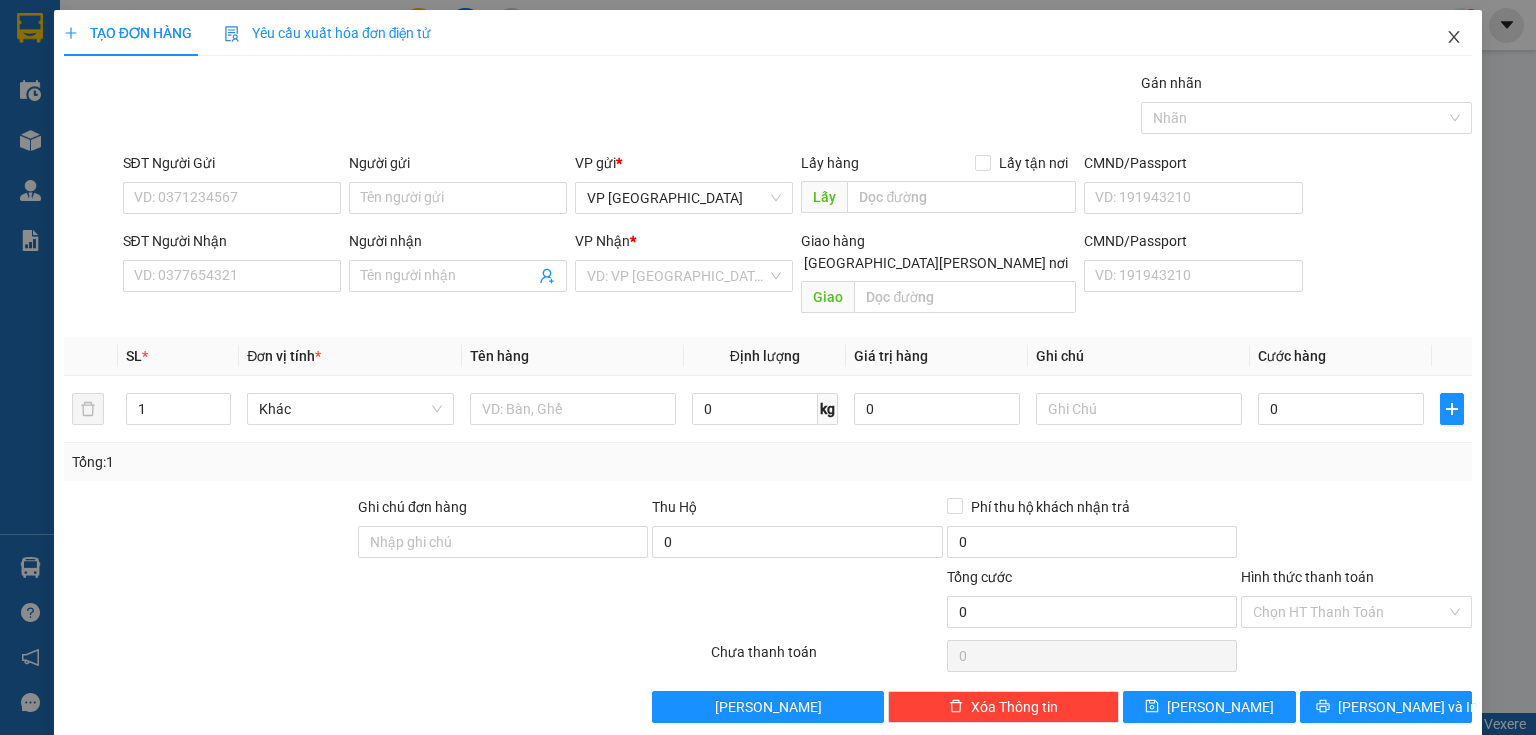 click at bounding box center [1454, 38] 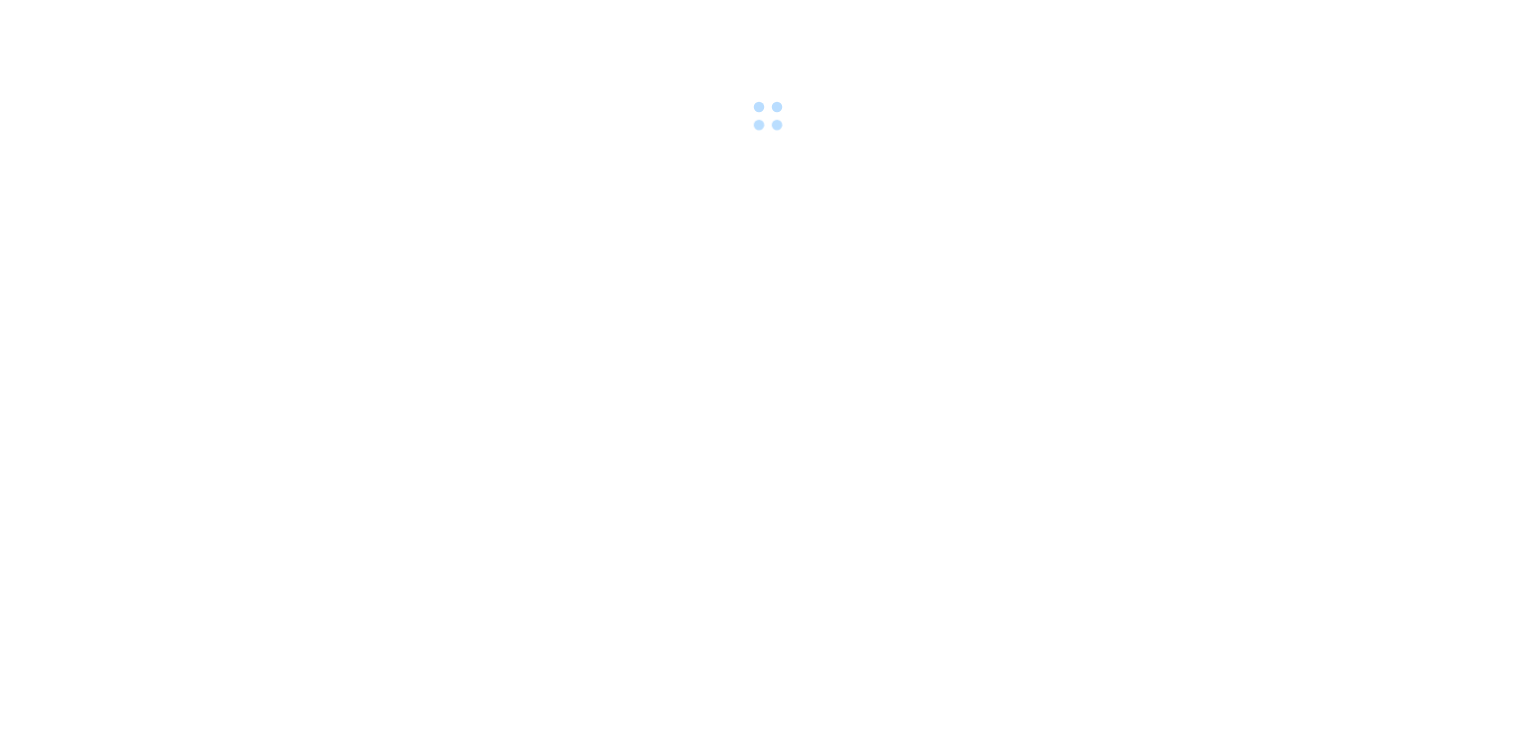 scroll, scrollTop: 0, scrollLeft: 0, axis: both 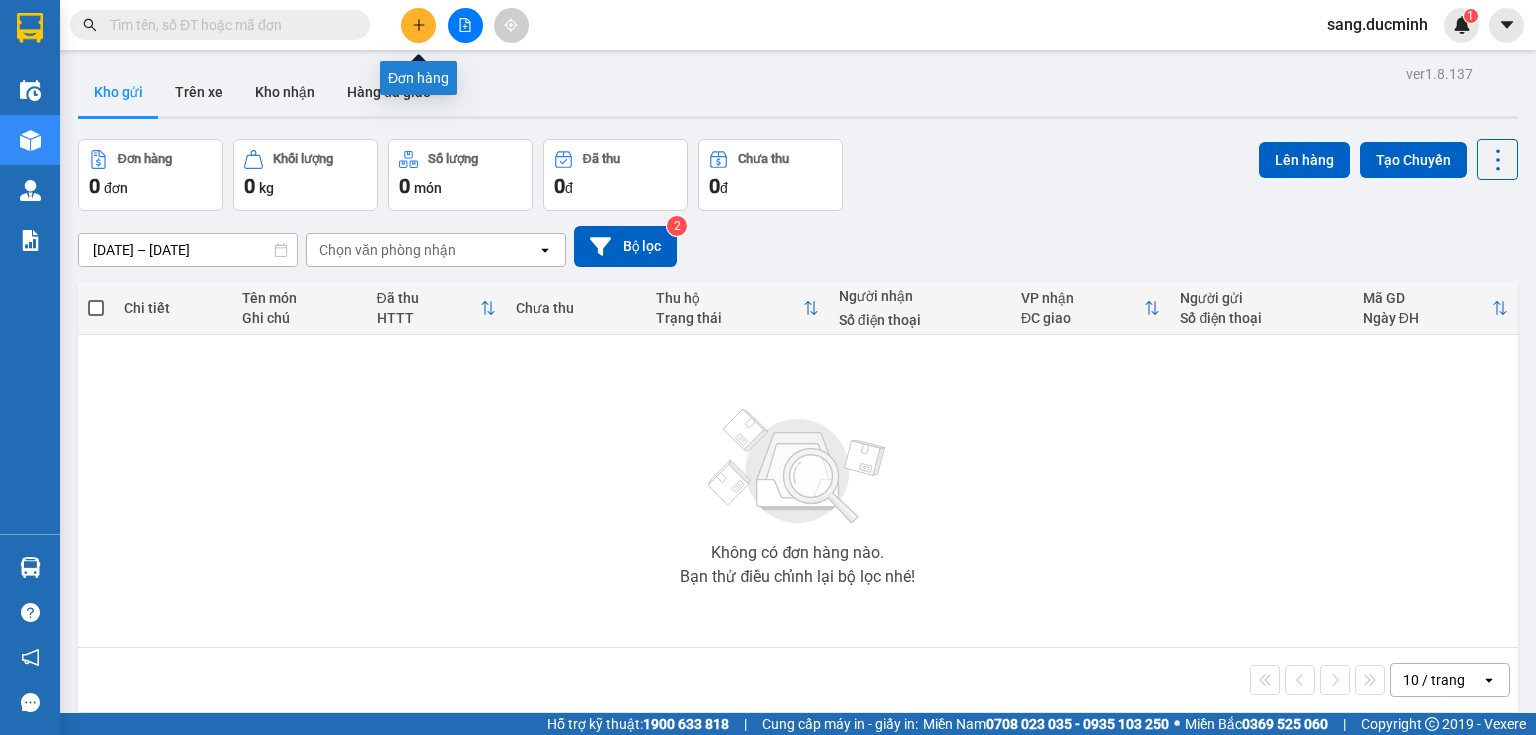 click 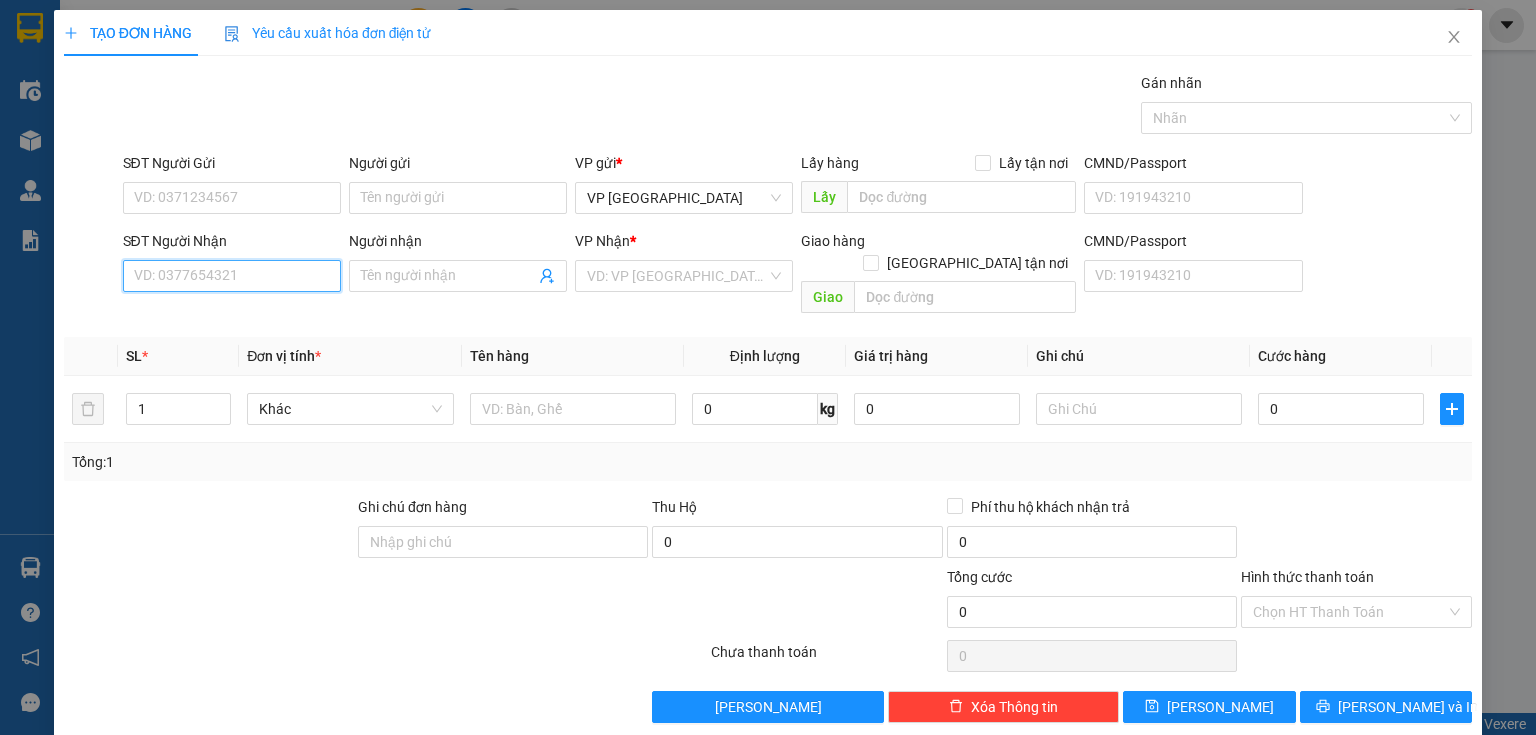 click on "SĐT Người Nhận" at bounding box center [232, 276] 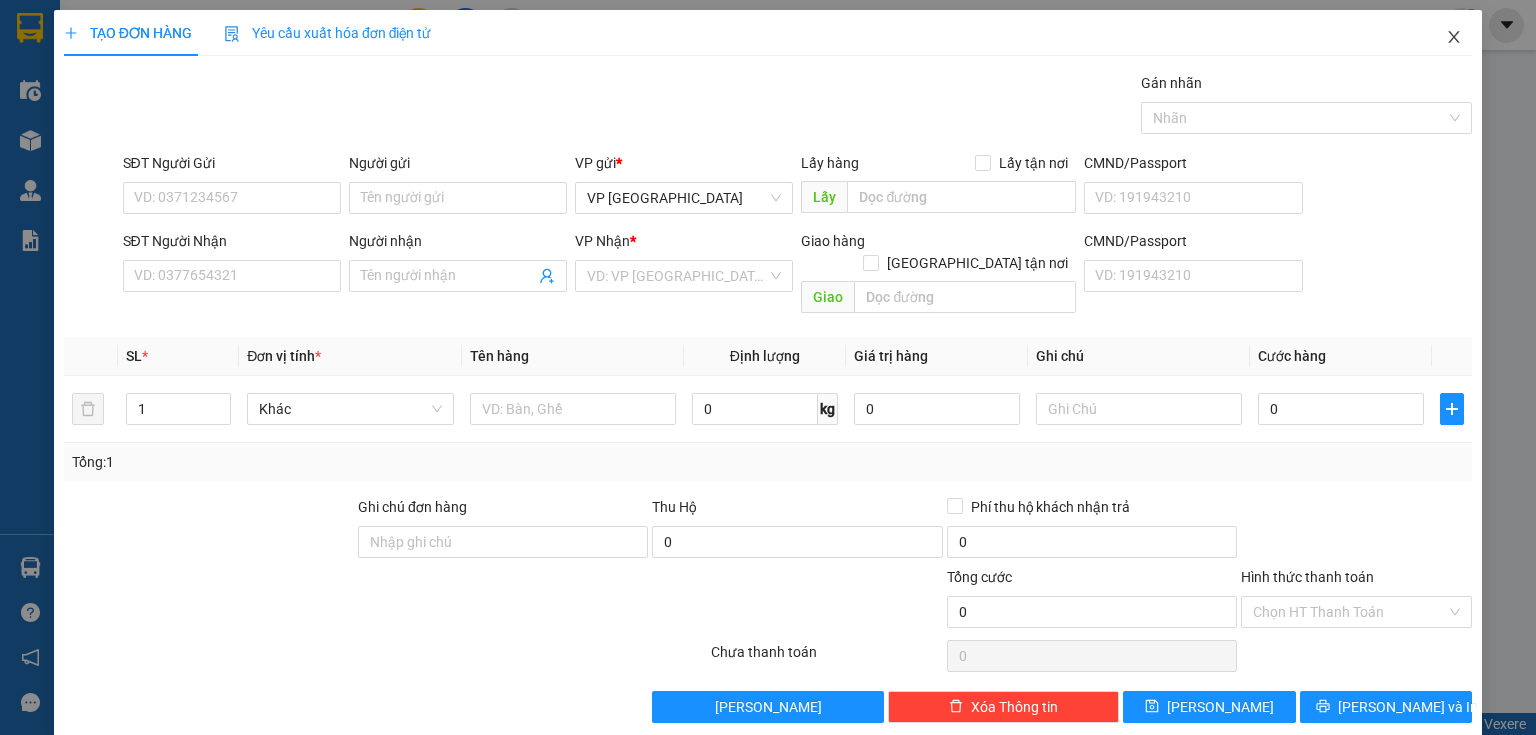 click 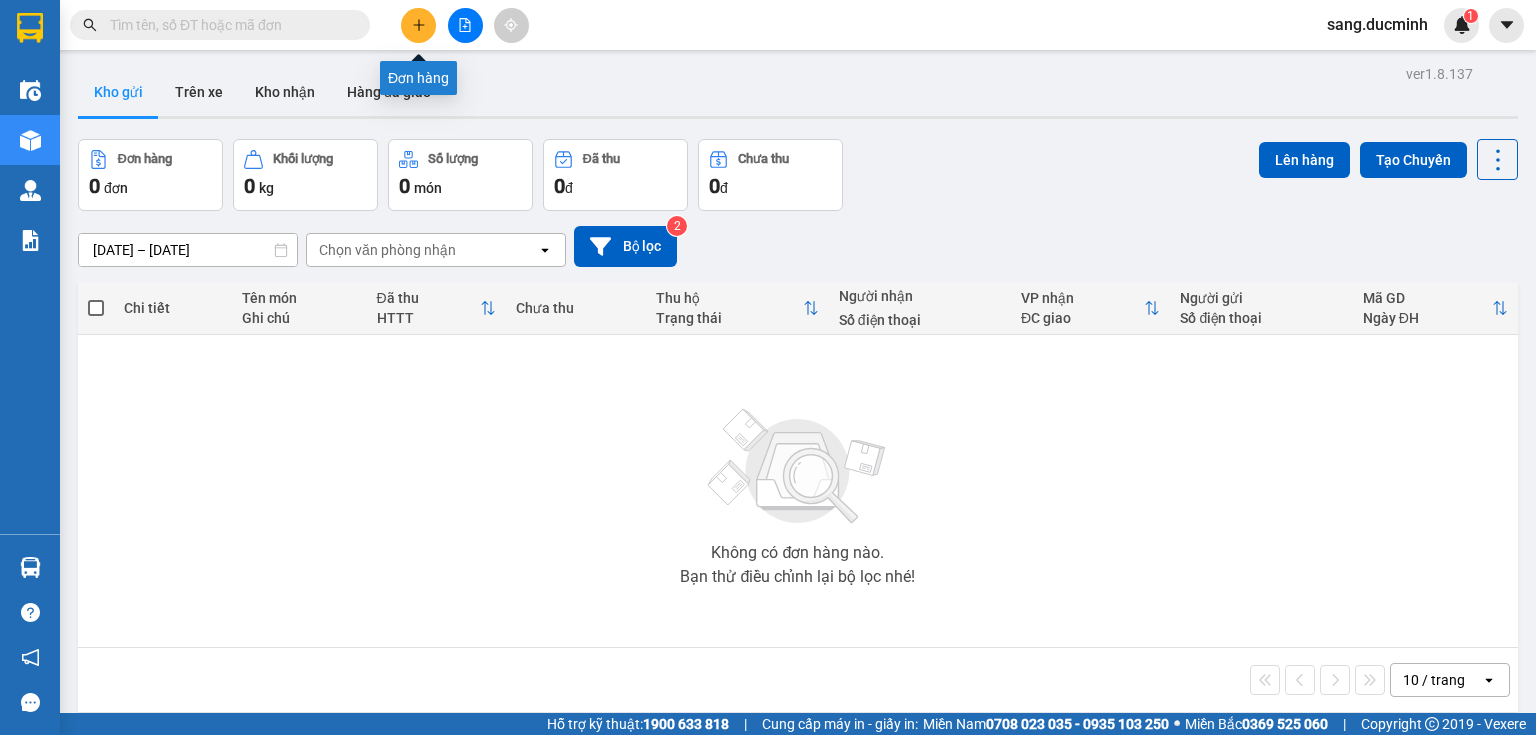 click 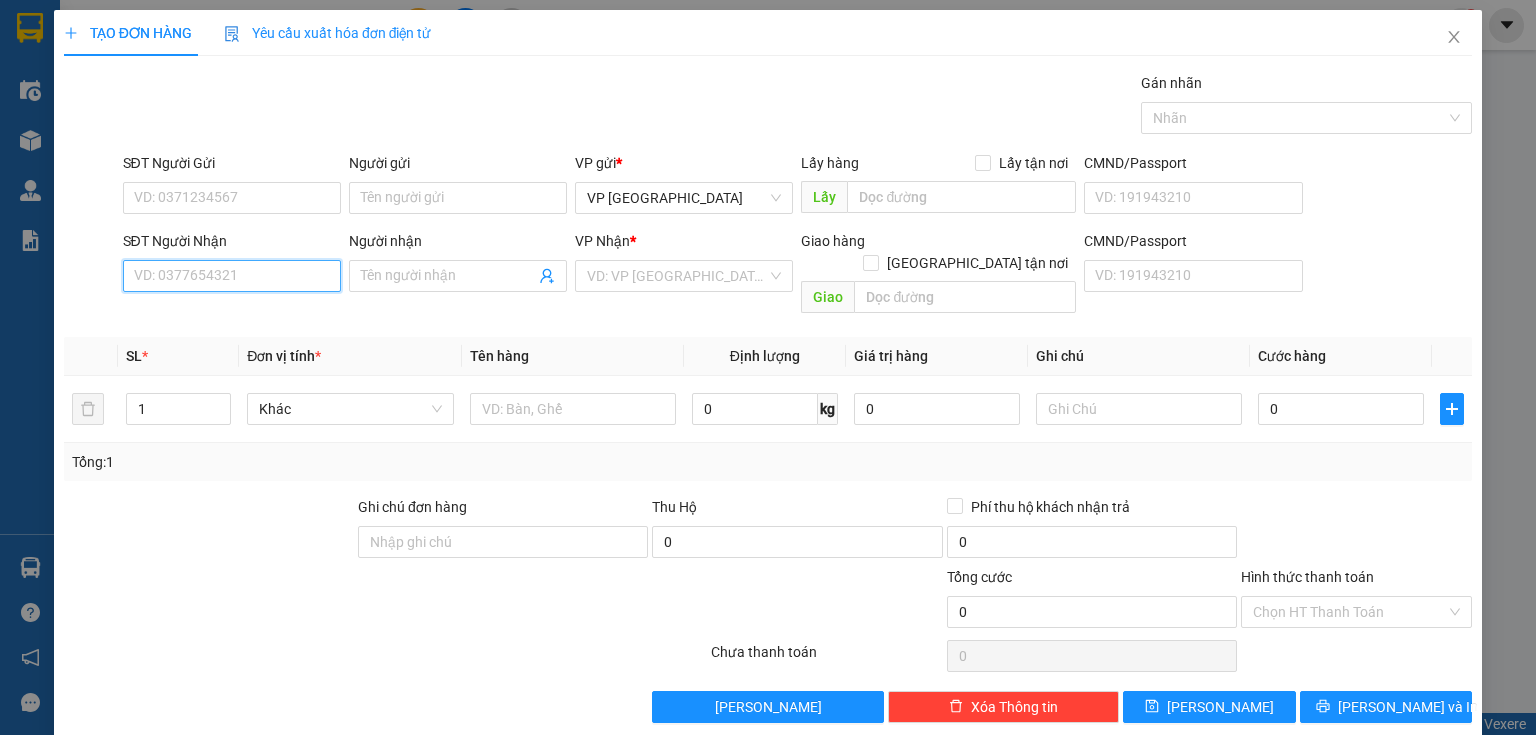 click on "SĐT Người Nhận" at bounding box center [232, 276] 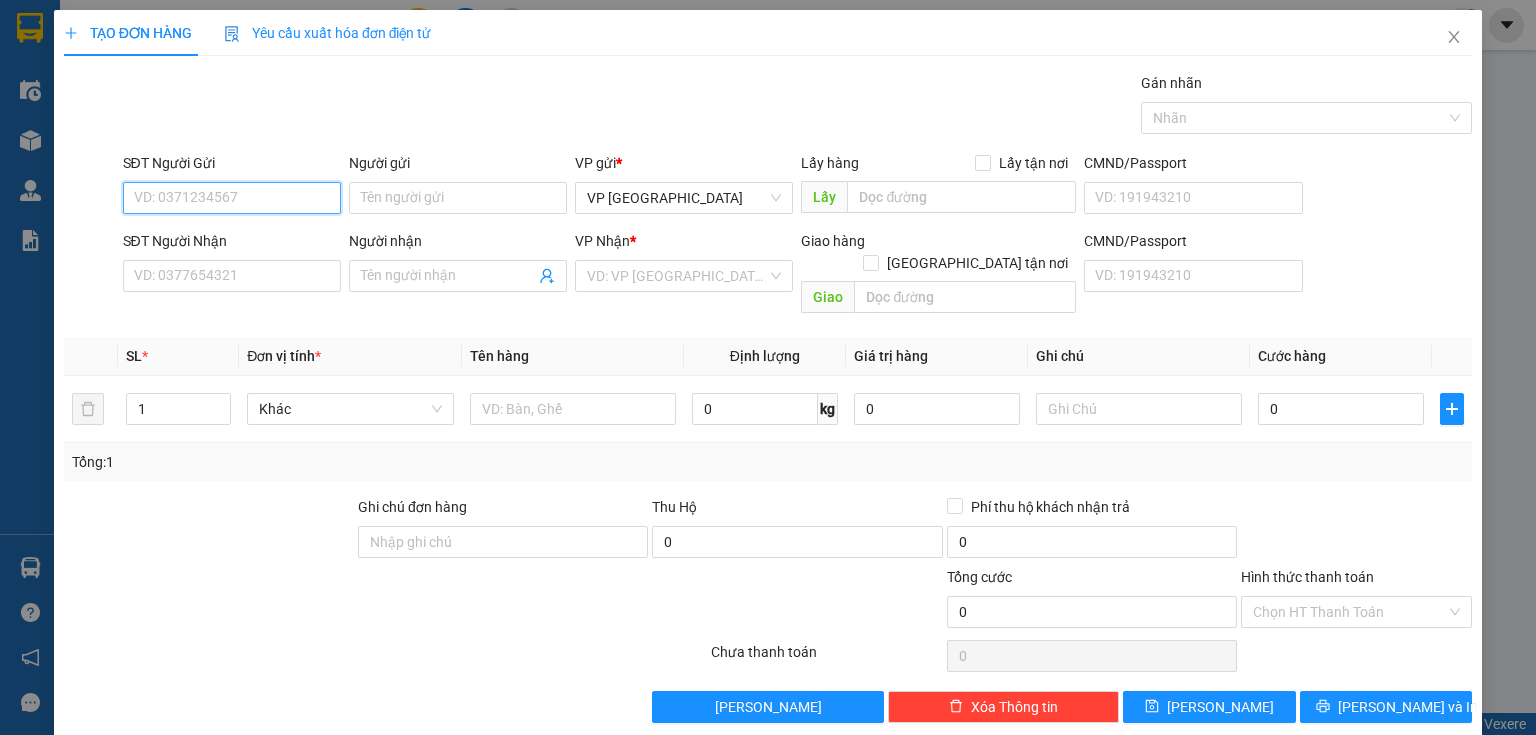 click on "SĐT Người Gửi" at bounding box center (232, 198) 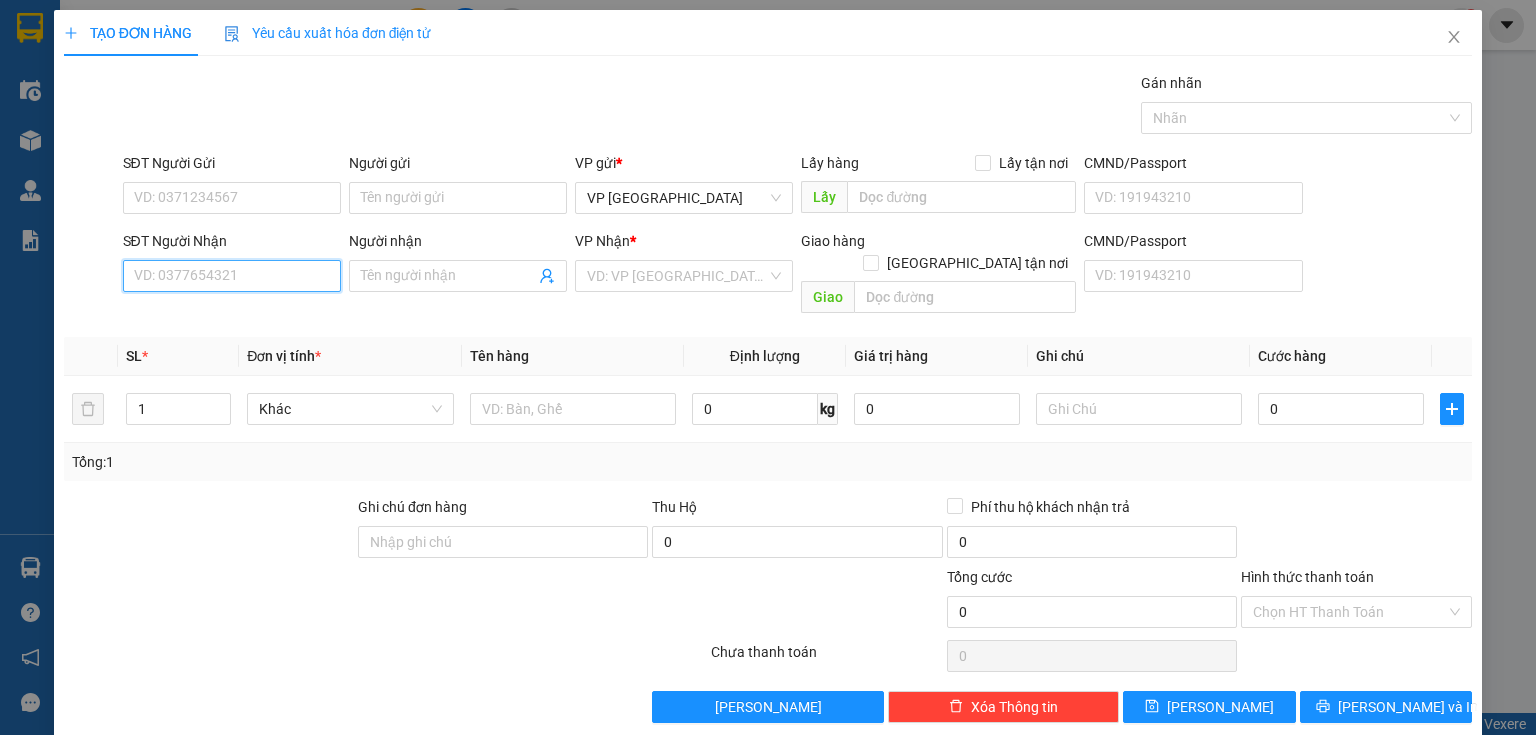 click on "SĐT Người Nhận" at bounding box center (232, 276) 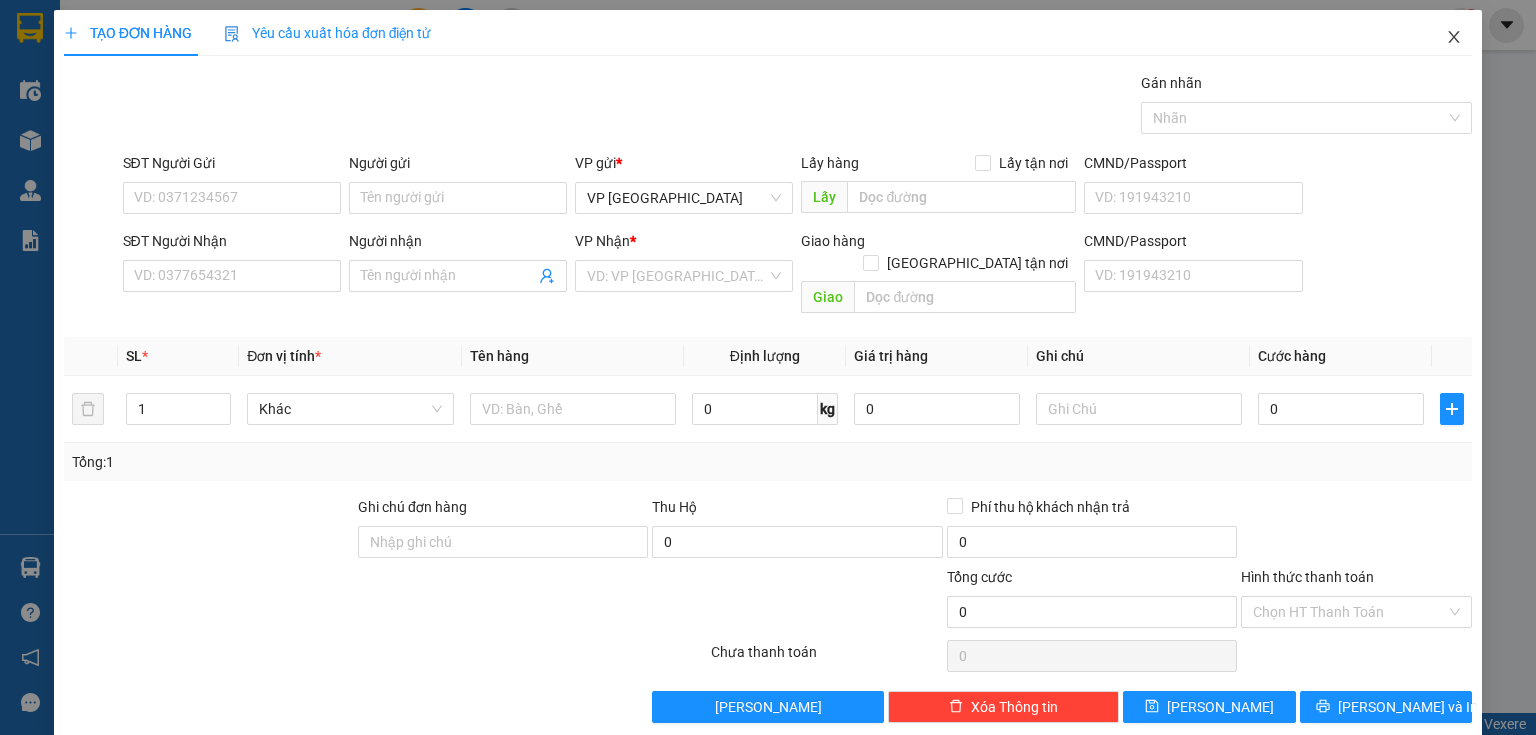 click 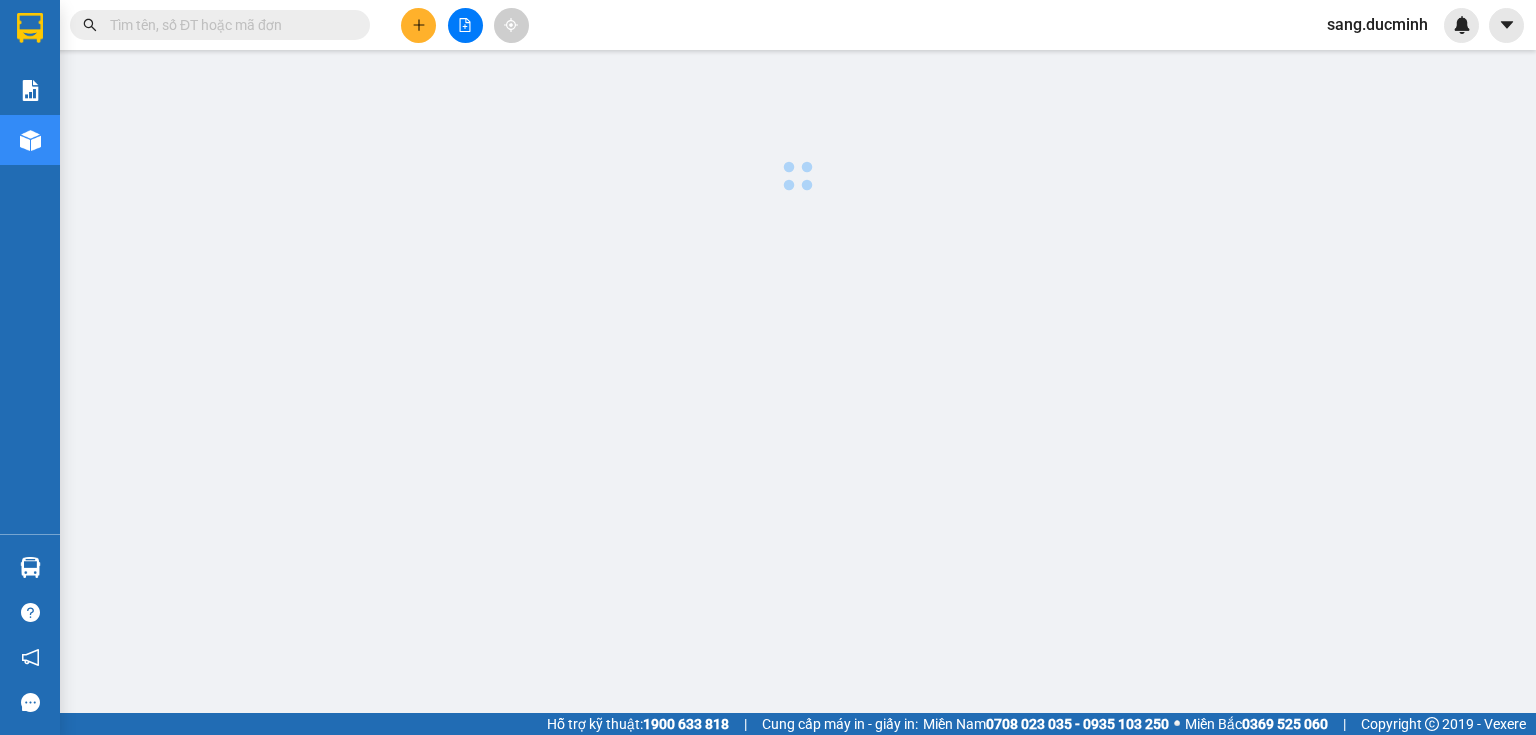 scroll, scrollTop: 0, scrollLeft: 0, axis: both 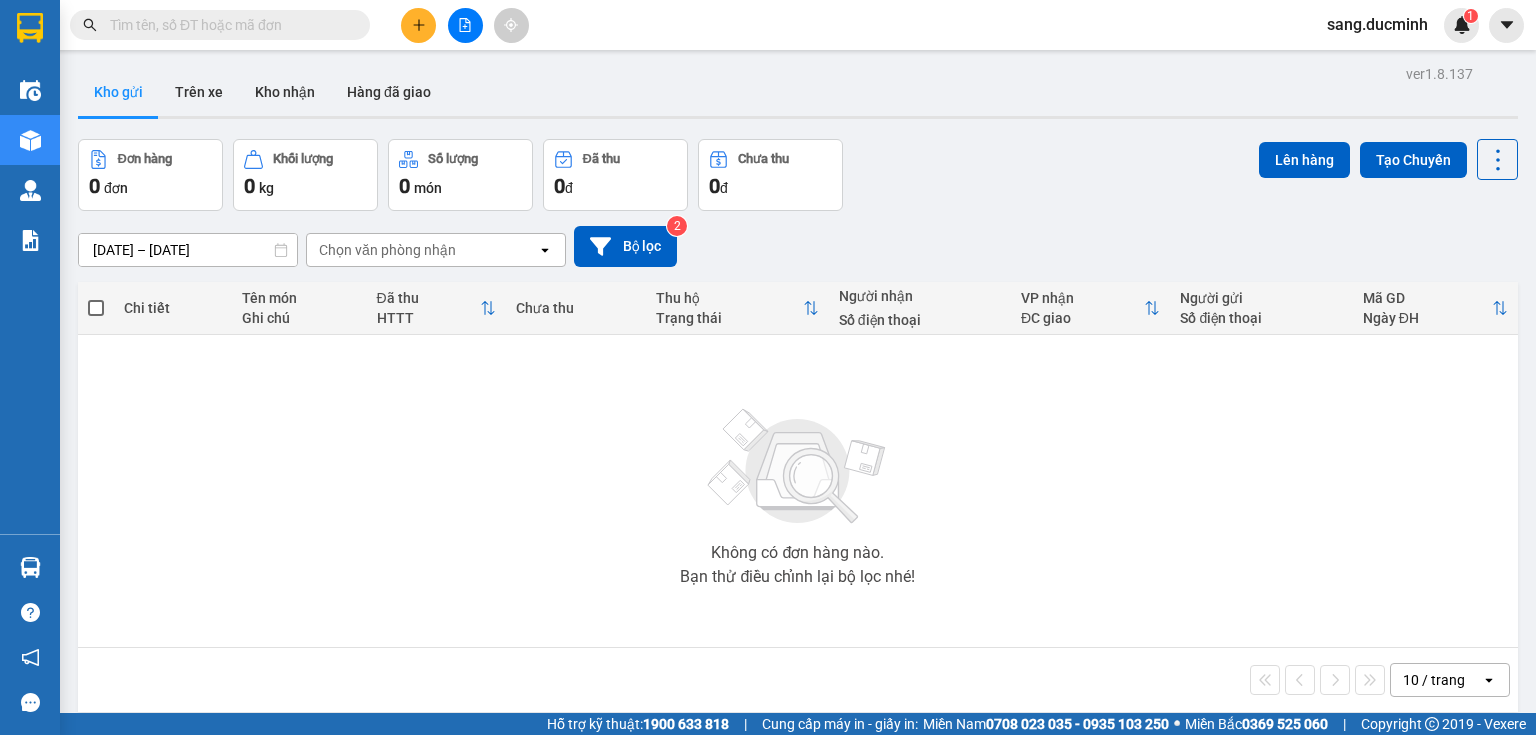 click 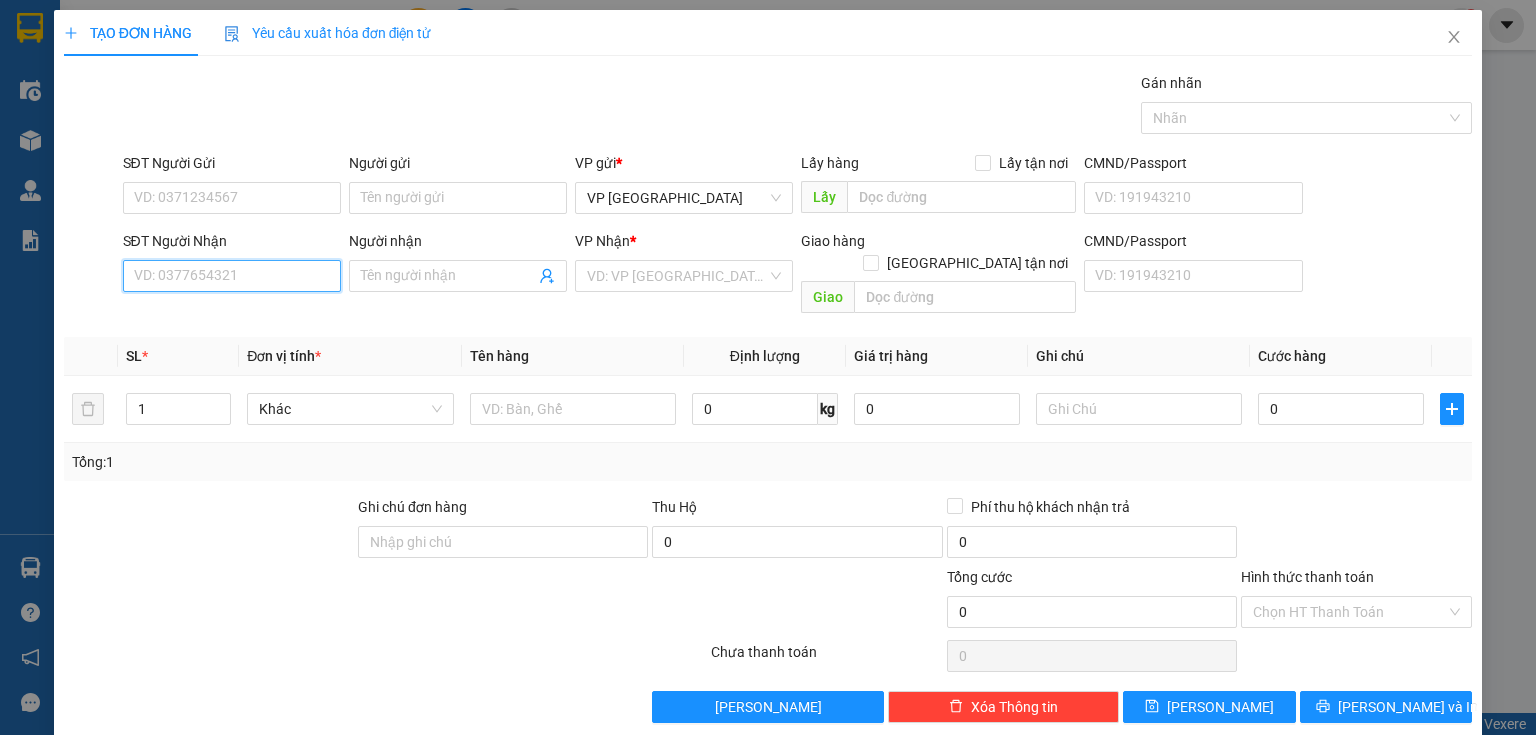 click on "SĐT Người Nhận" at bounding box center (232, 276) 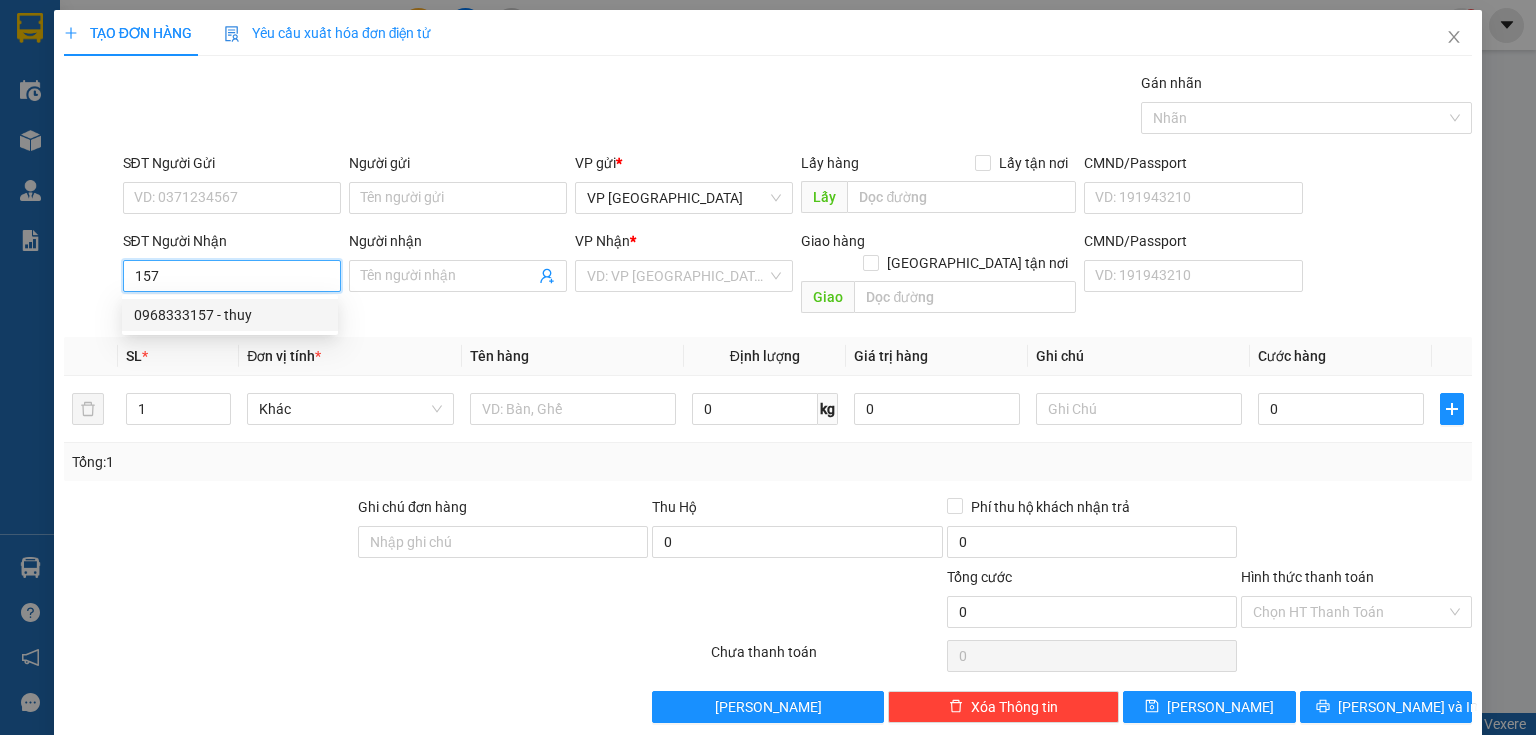 click on "0968333157 - thuy" at bounding box center (230, 315) 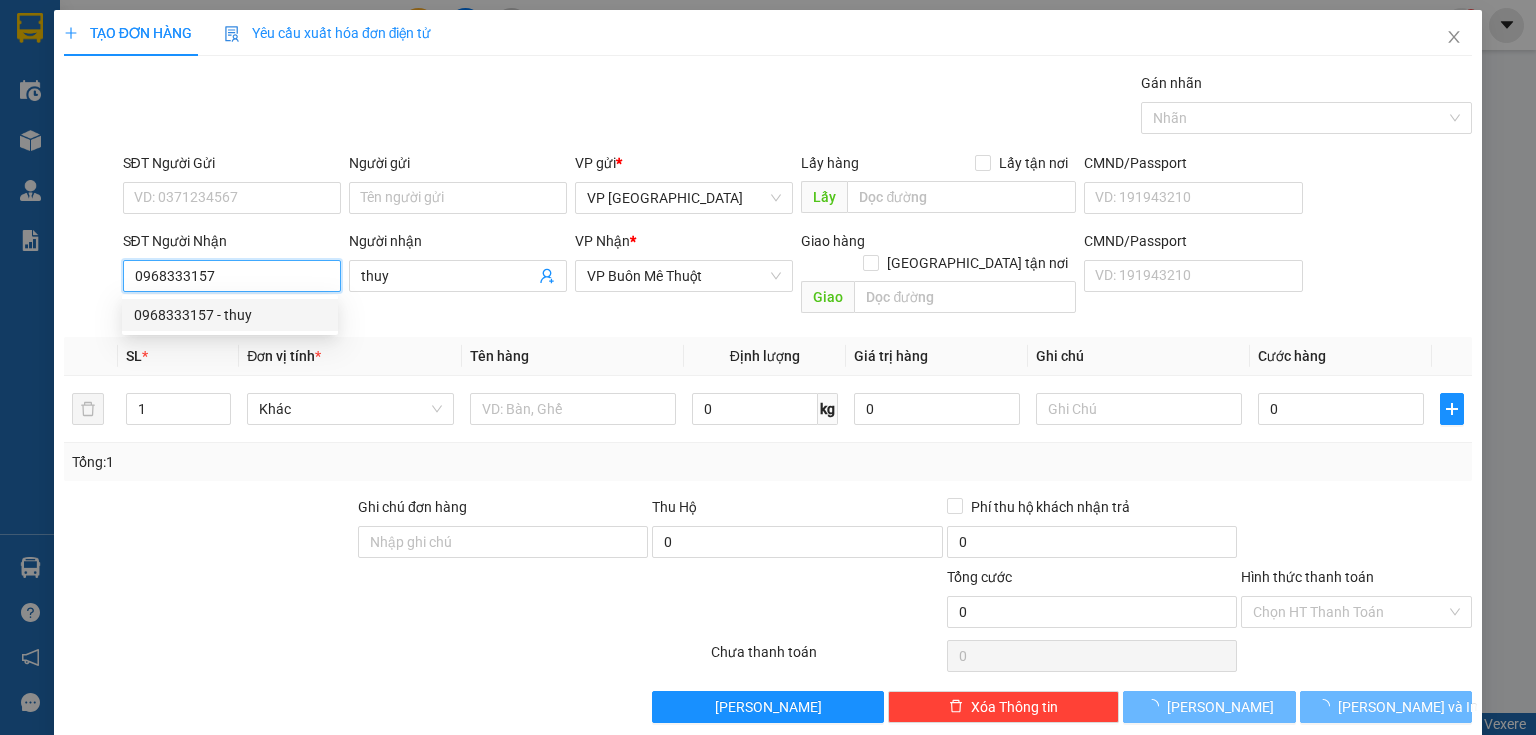 type on "240.000" 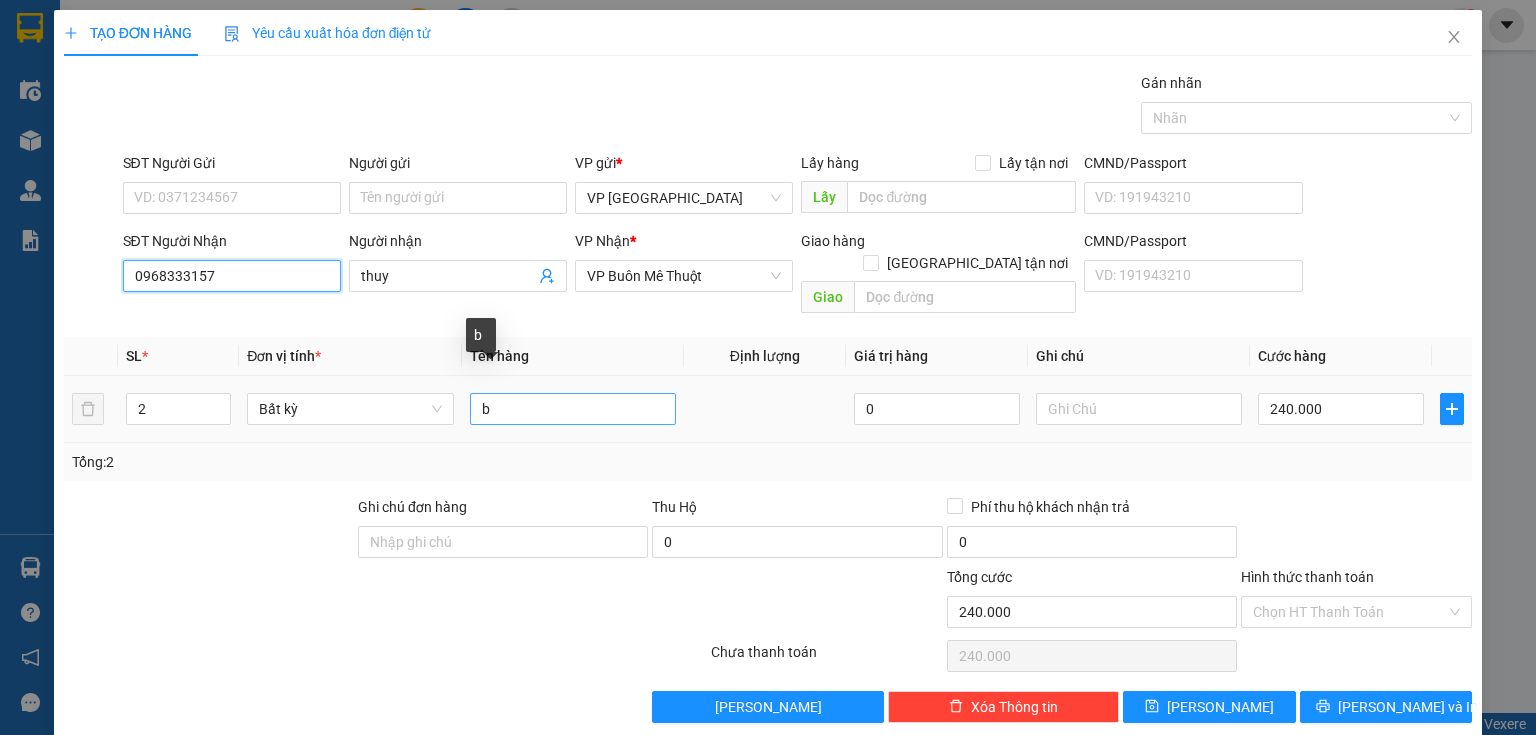 type on "0968333157" 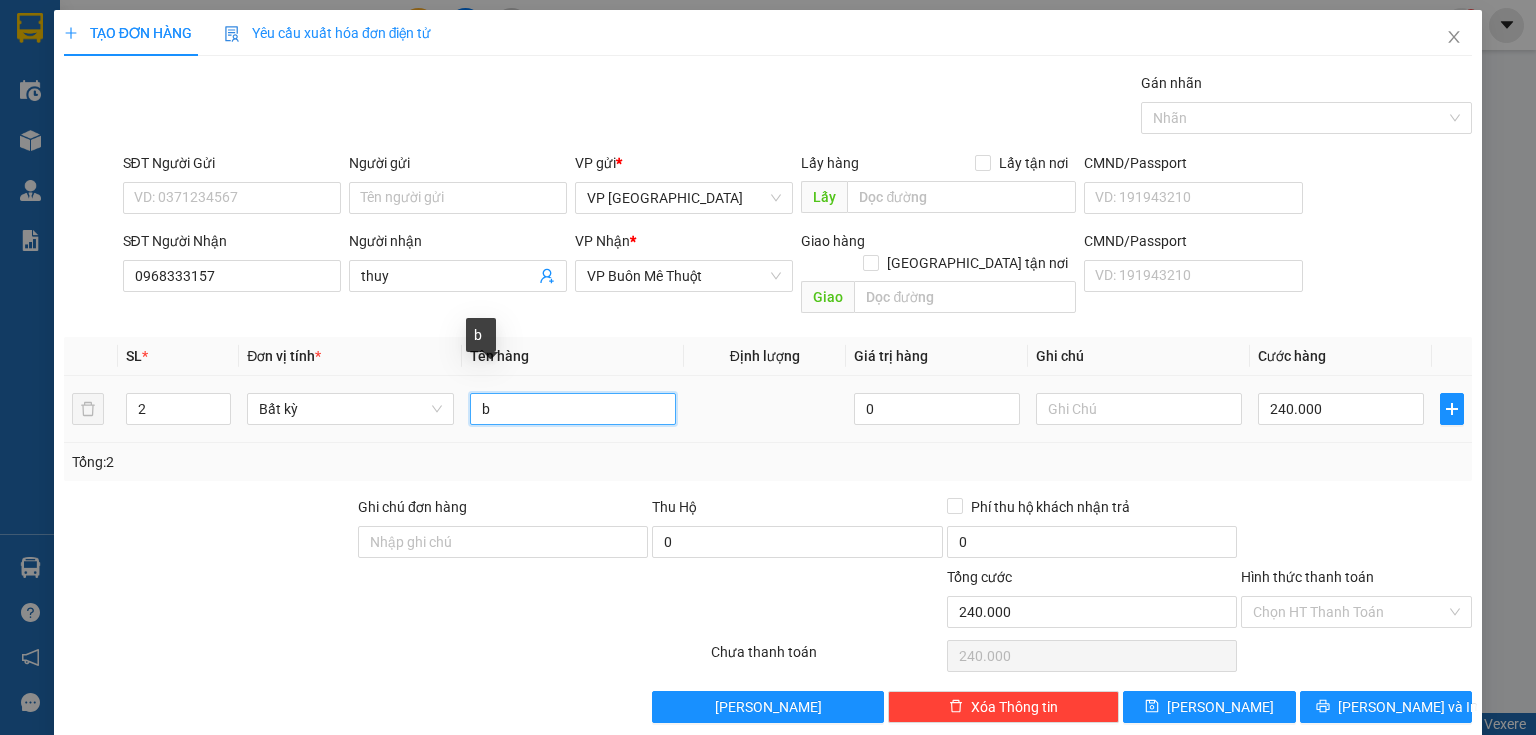 click on "b" at bounding box center (573, 409) 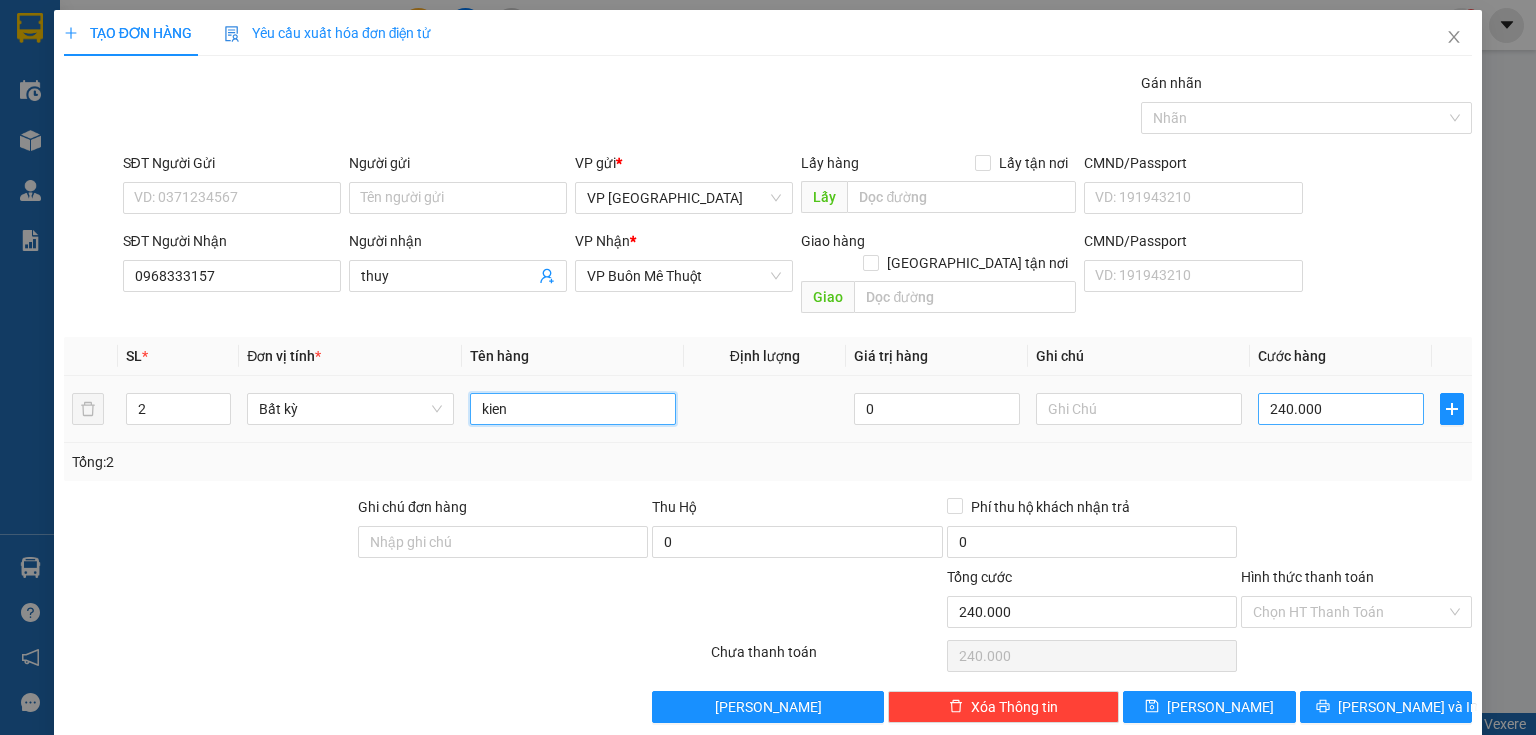 type on "kien" 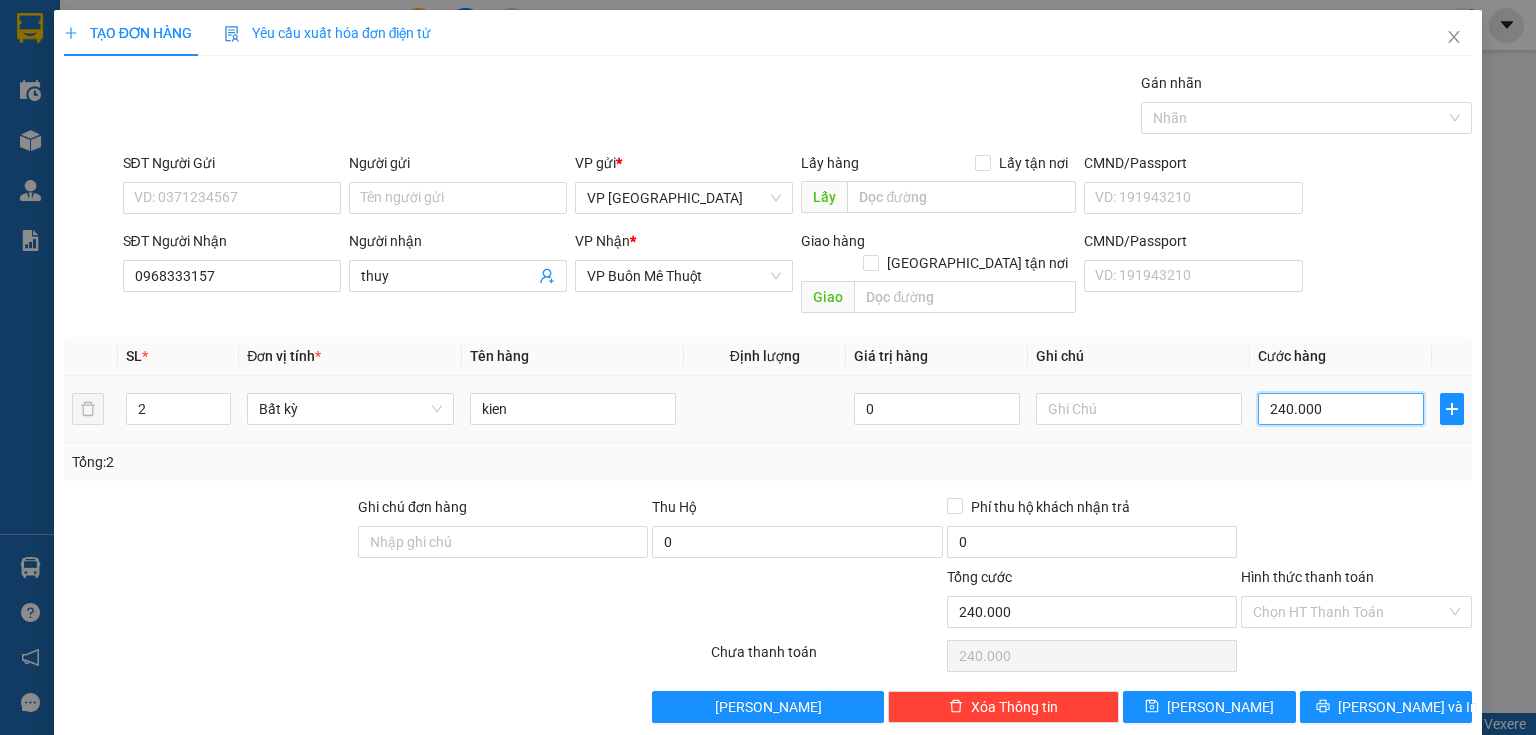 click on "240.000" at bounding box center [1341, 409] 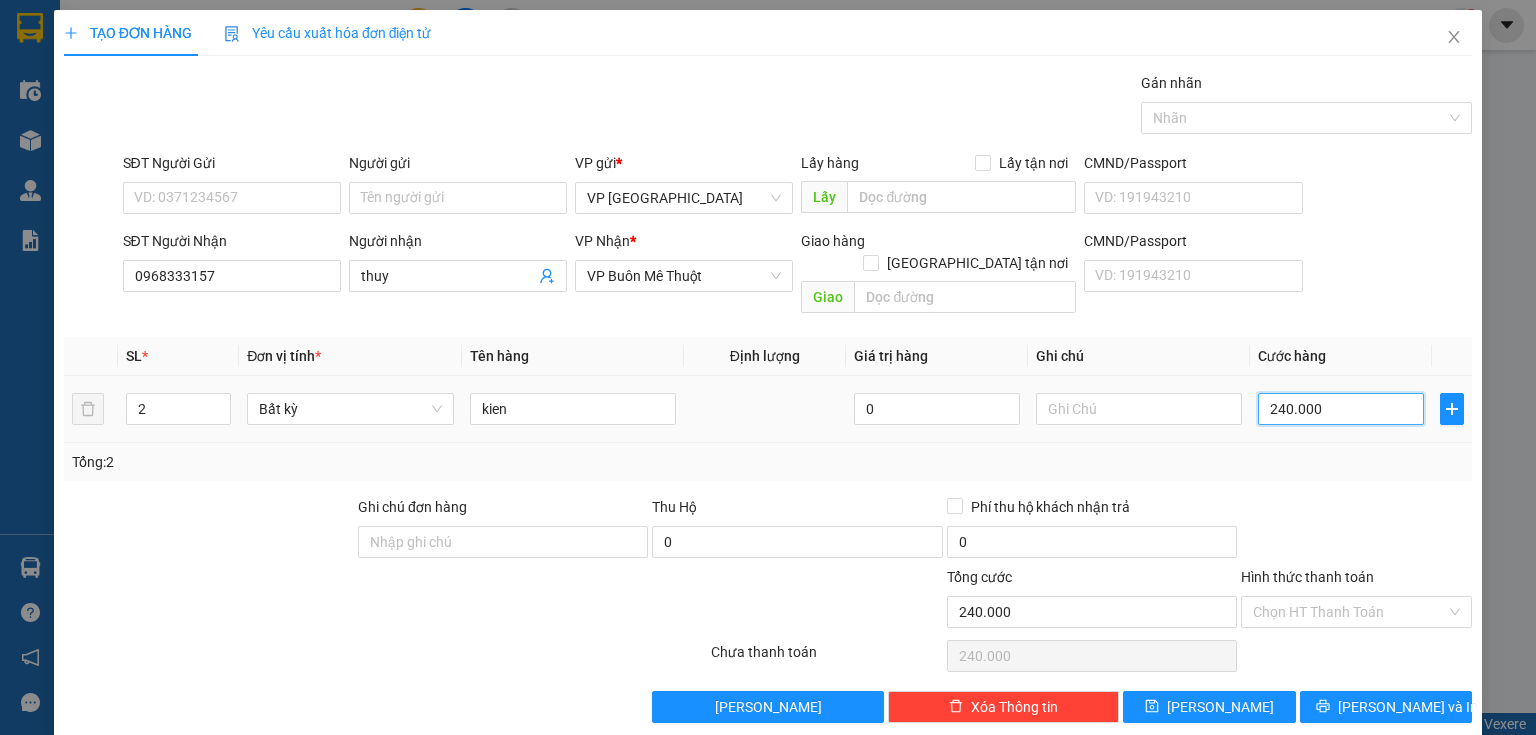 click on "240.000" at bounding box center (1341, 409) 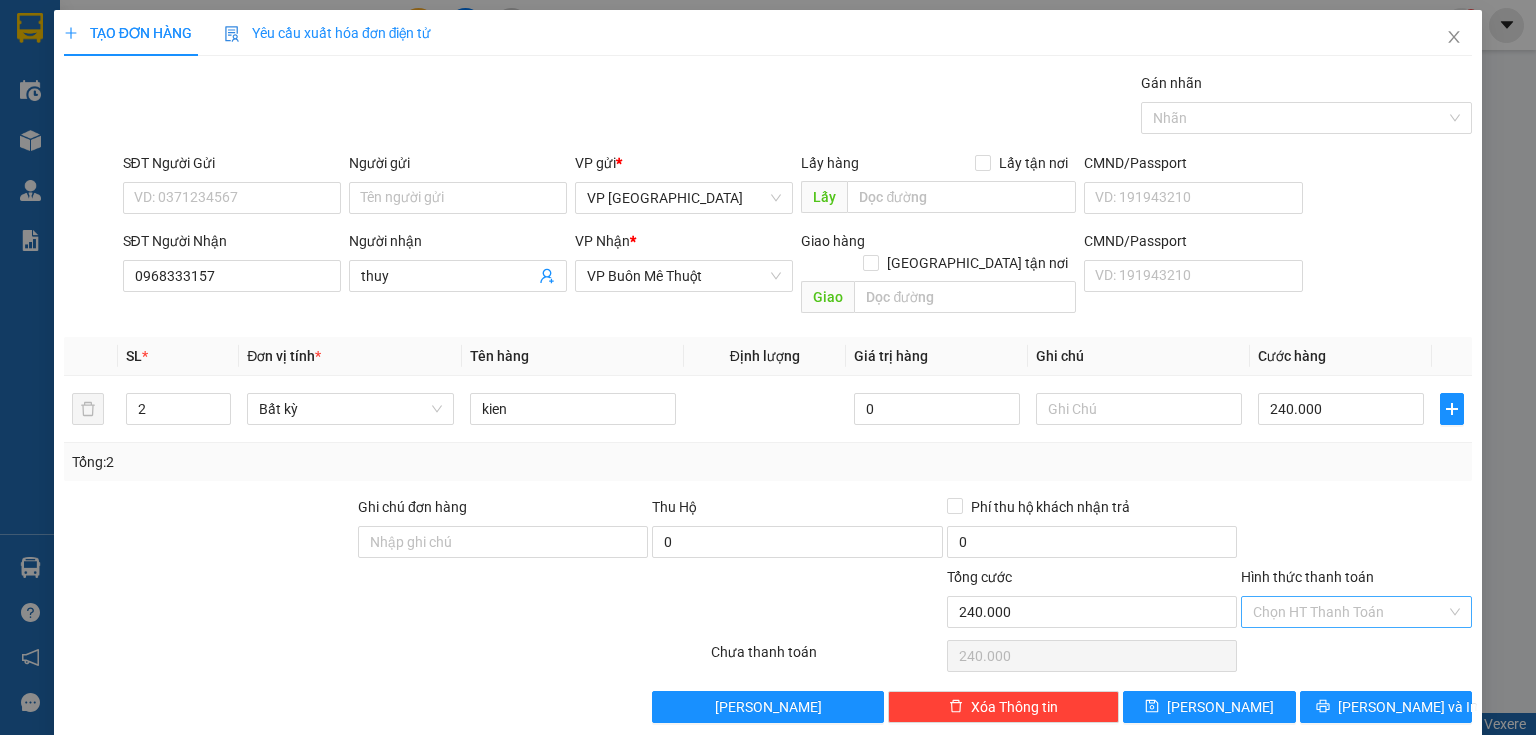 click on "Hình thức thanh toán" at bounding box center (1349, 612) 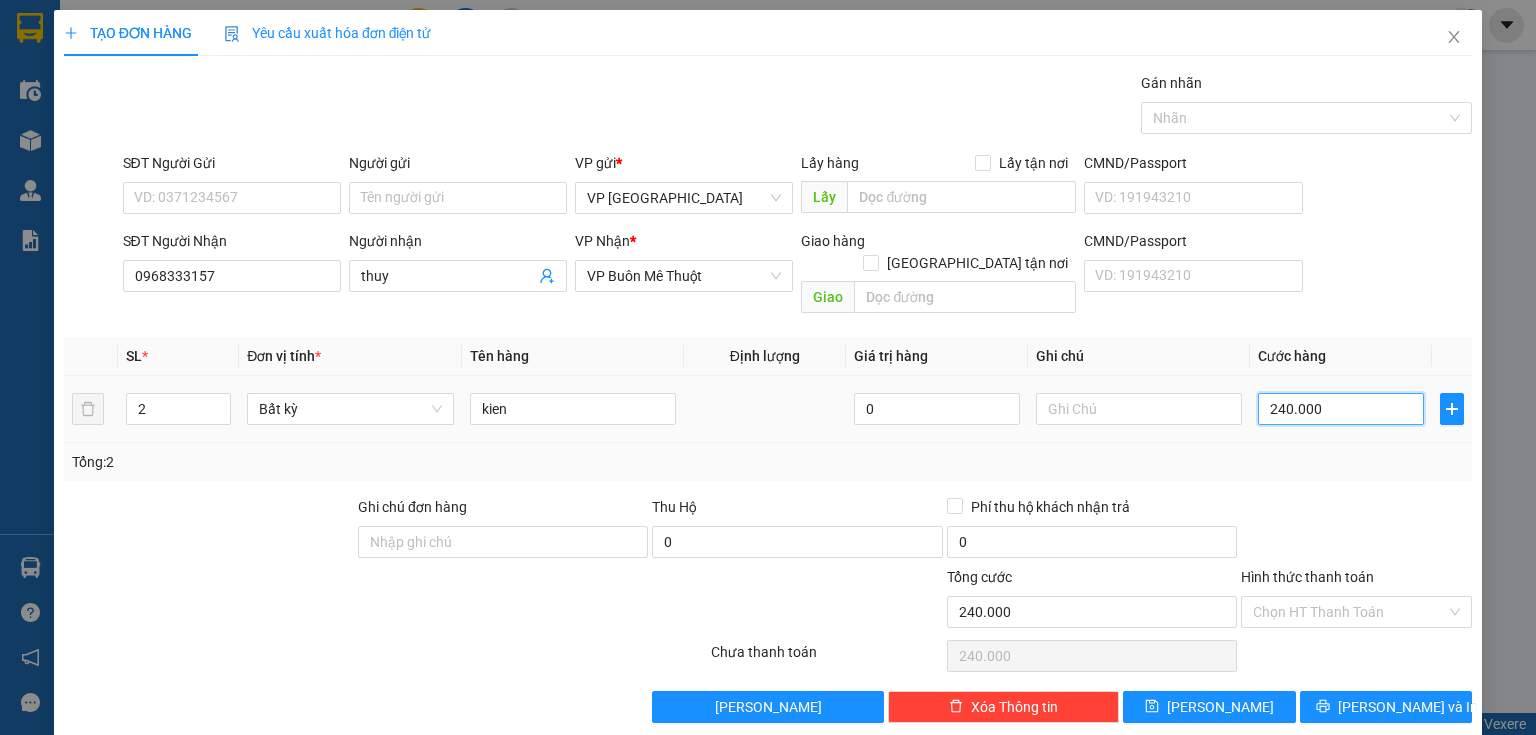 click on "240.000" at bounding box center (1341, 409) 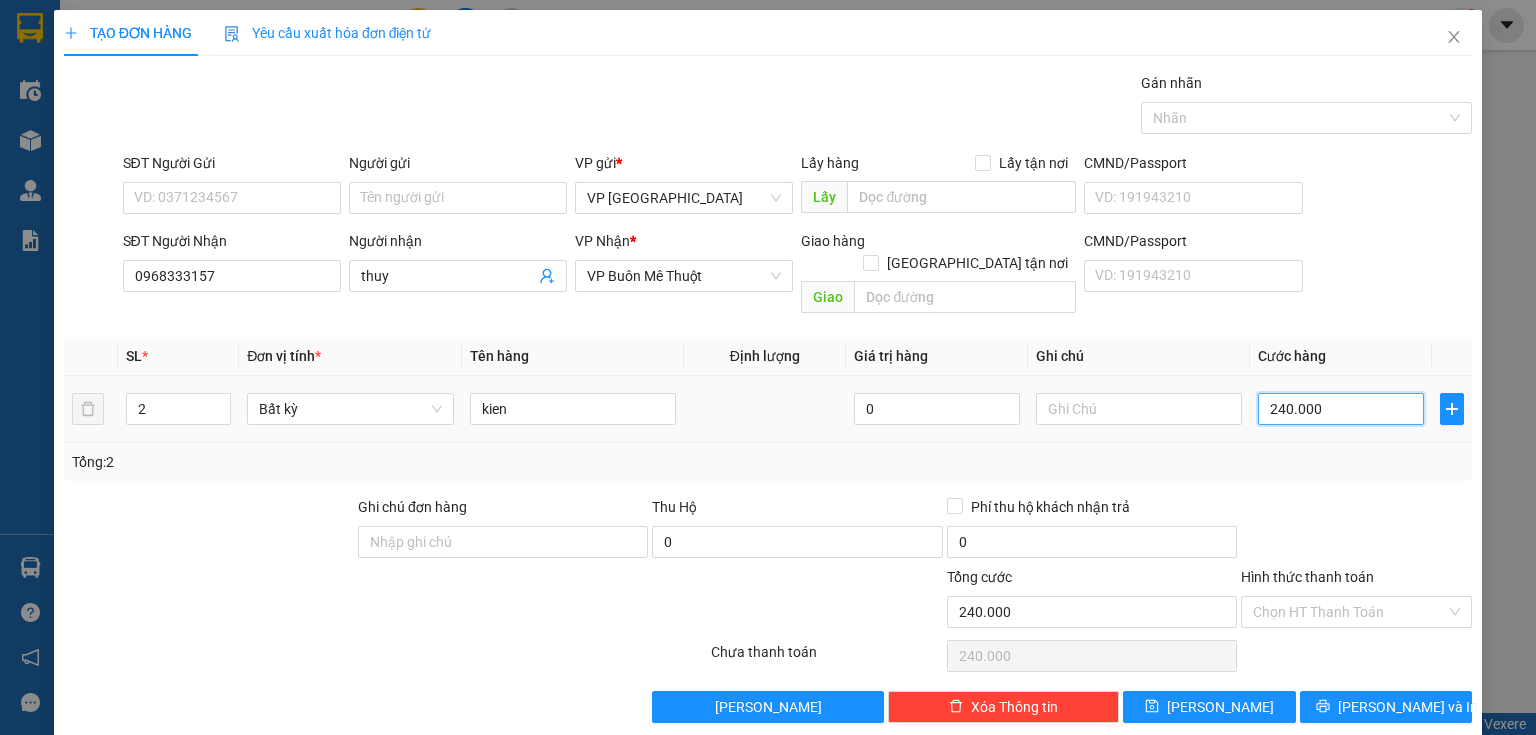 type on "0" 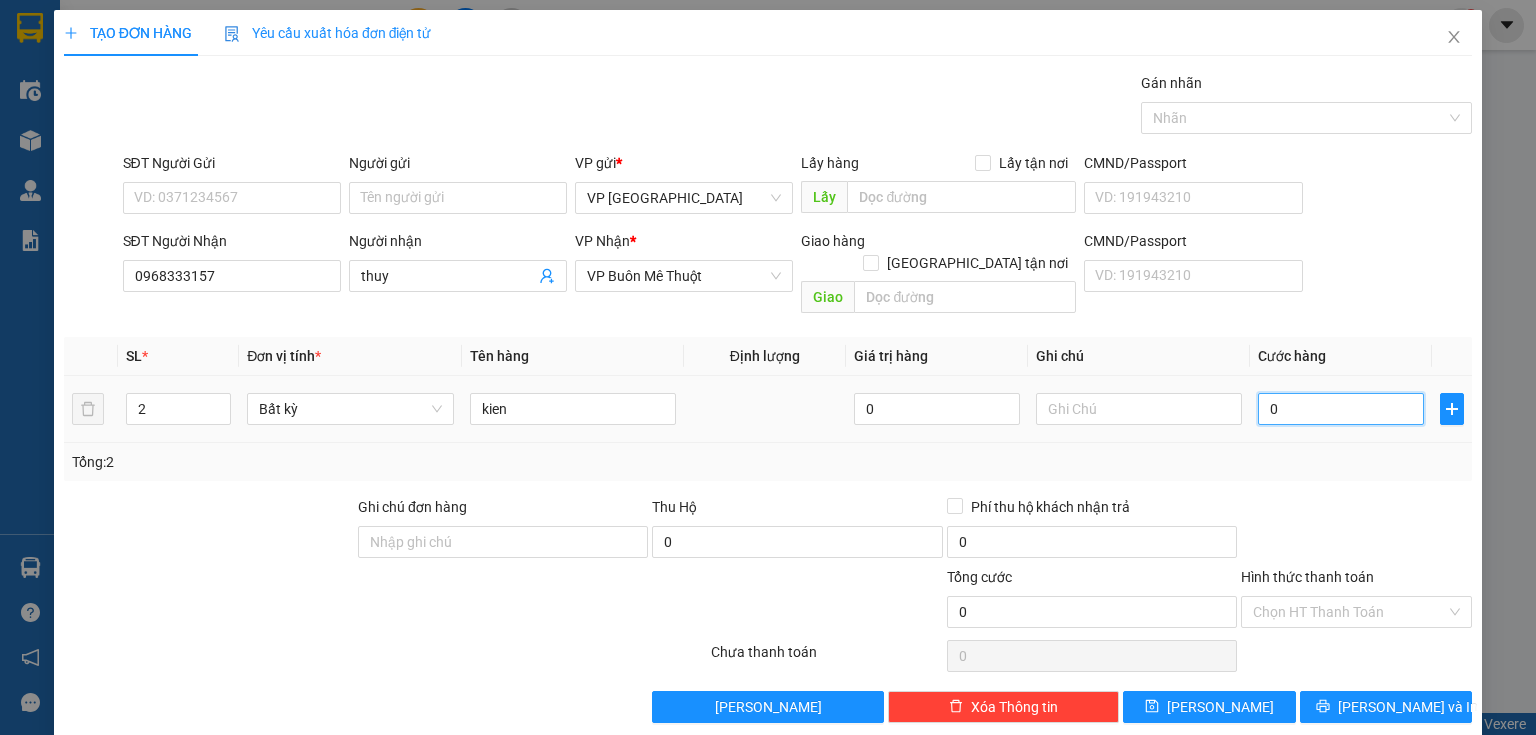 type on "0" 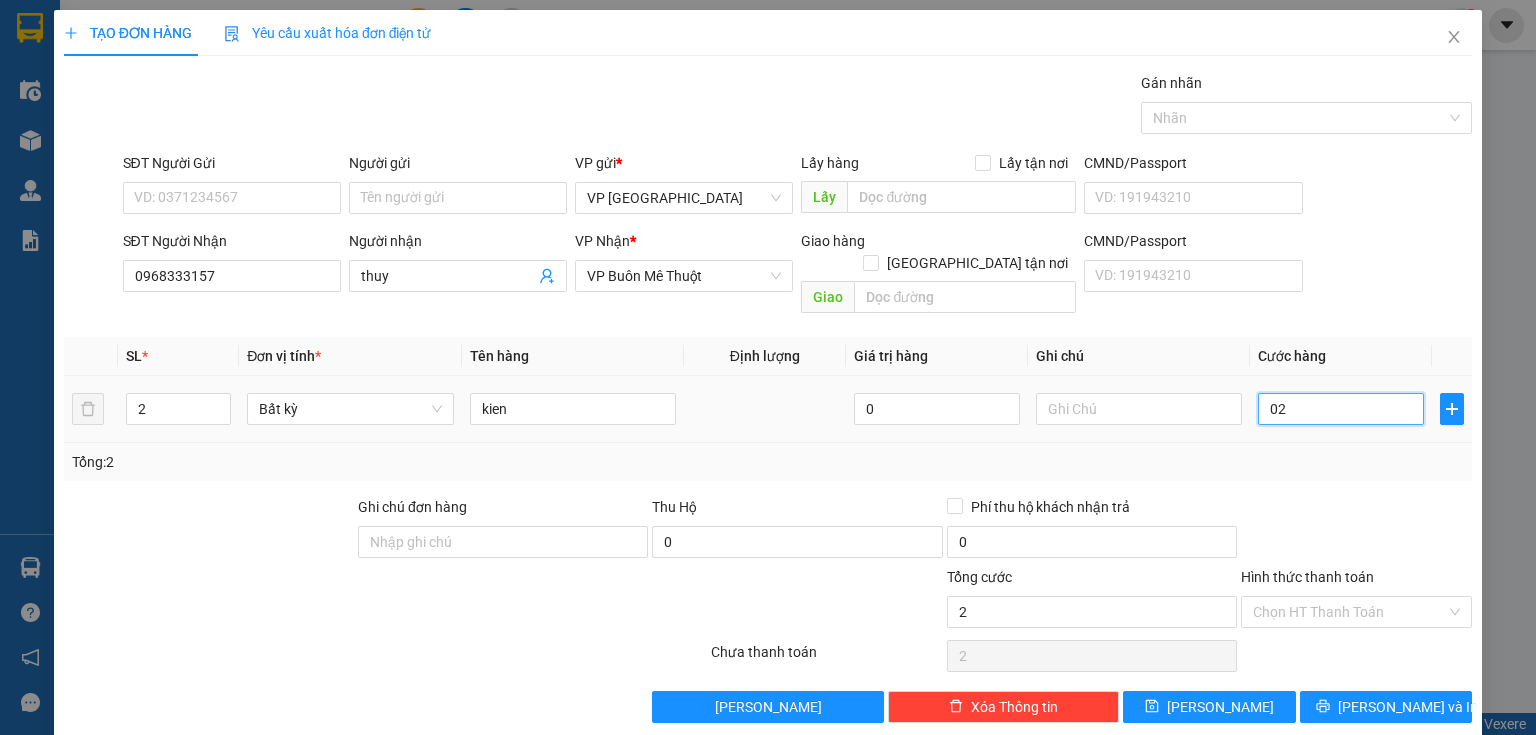 type on "20" 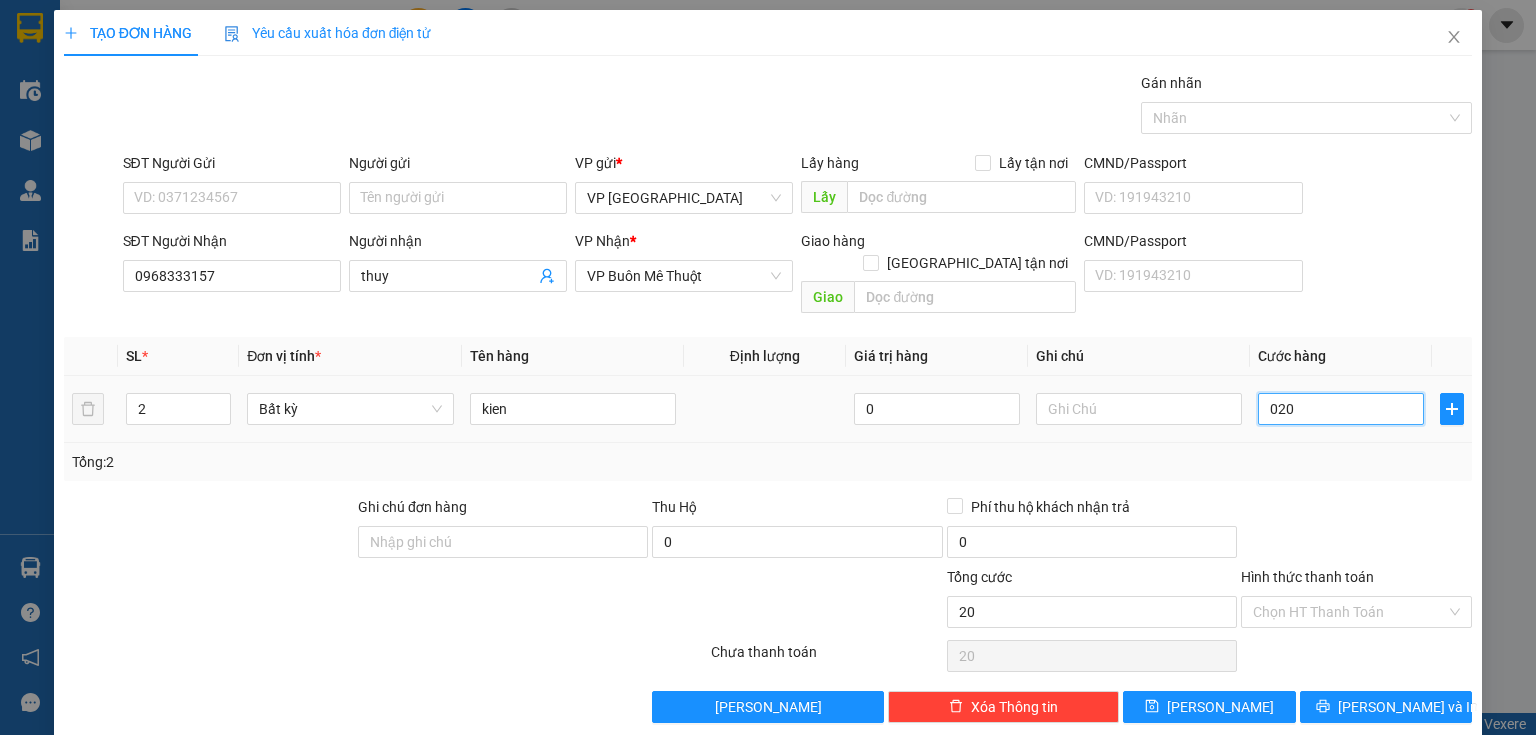 type on "200" 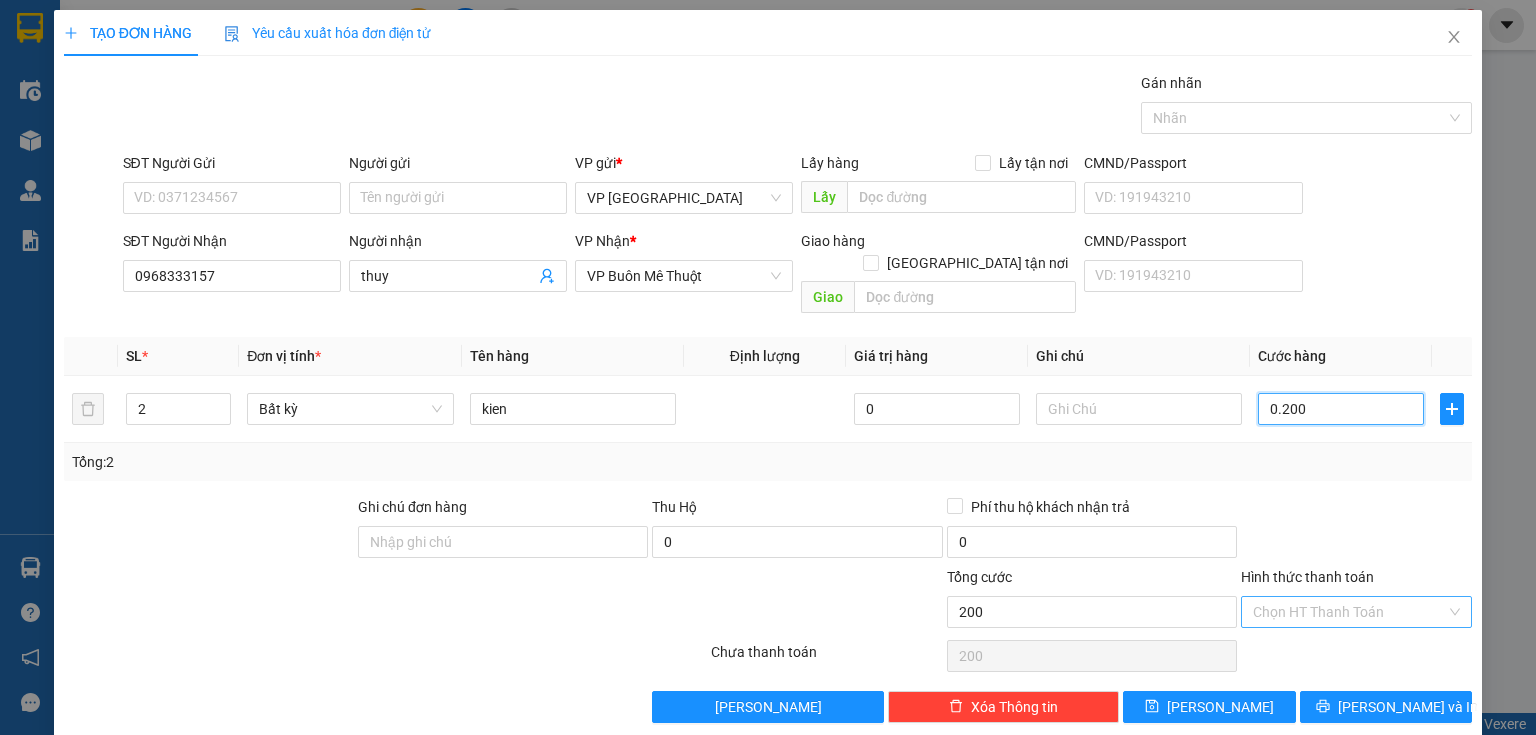 type on "0.200" 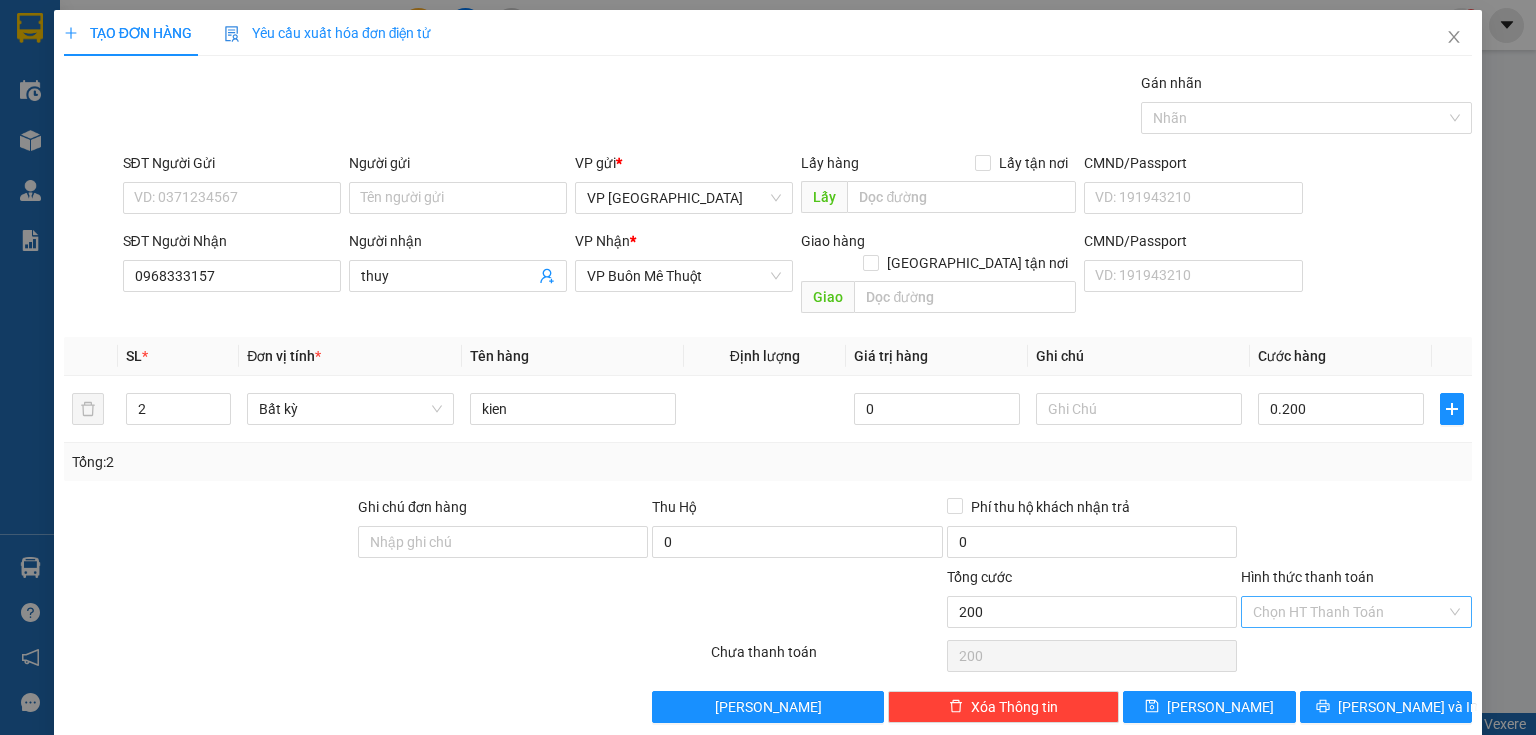 type on "200.000" 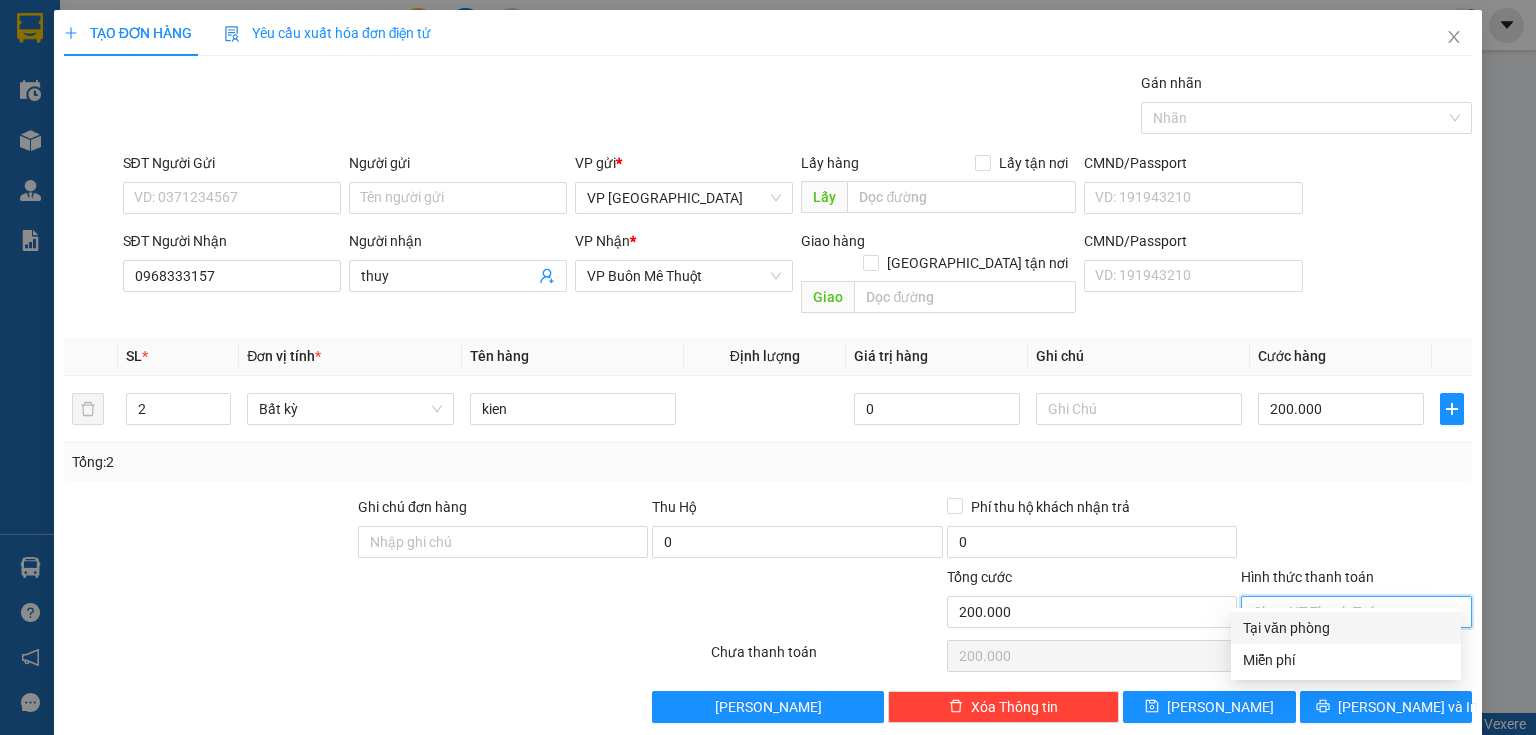 click on "Hình thức thanh toán" at bounding box center [1349, 612] 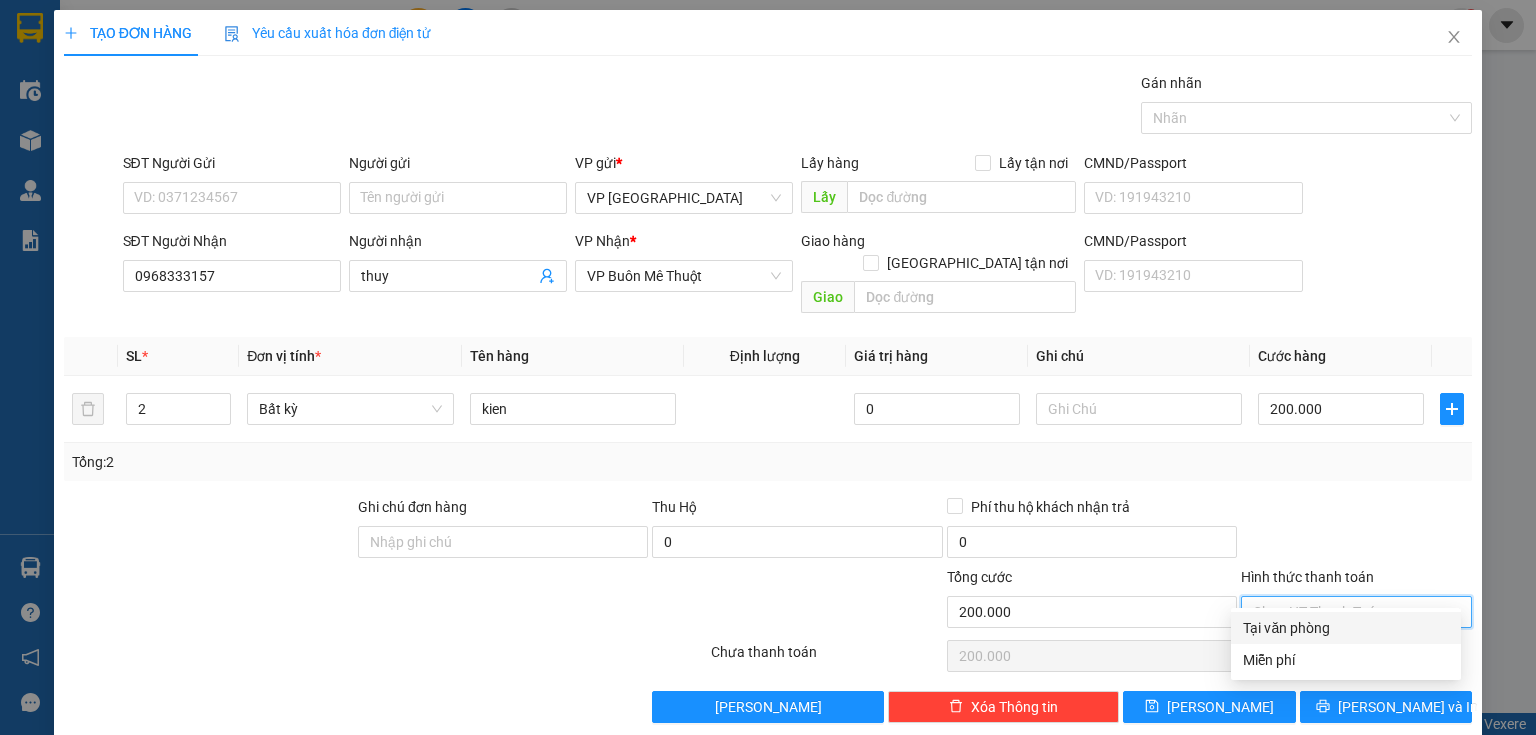 click on "Hình thức thanh toán" at bounding box center [1349, 612] 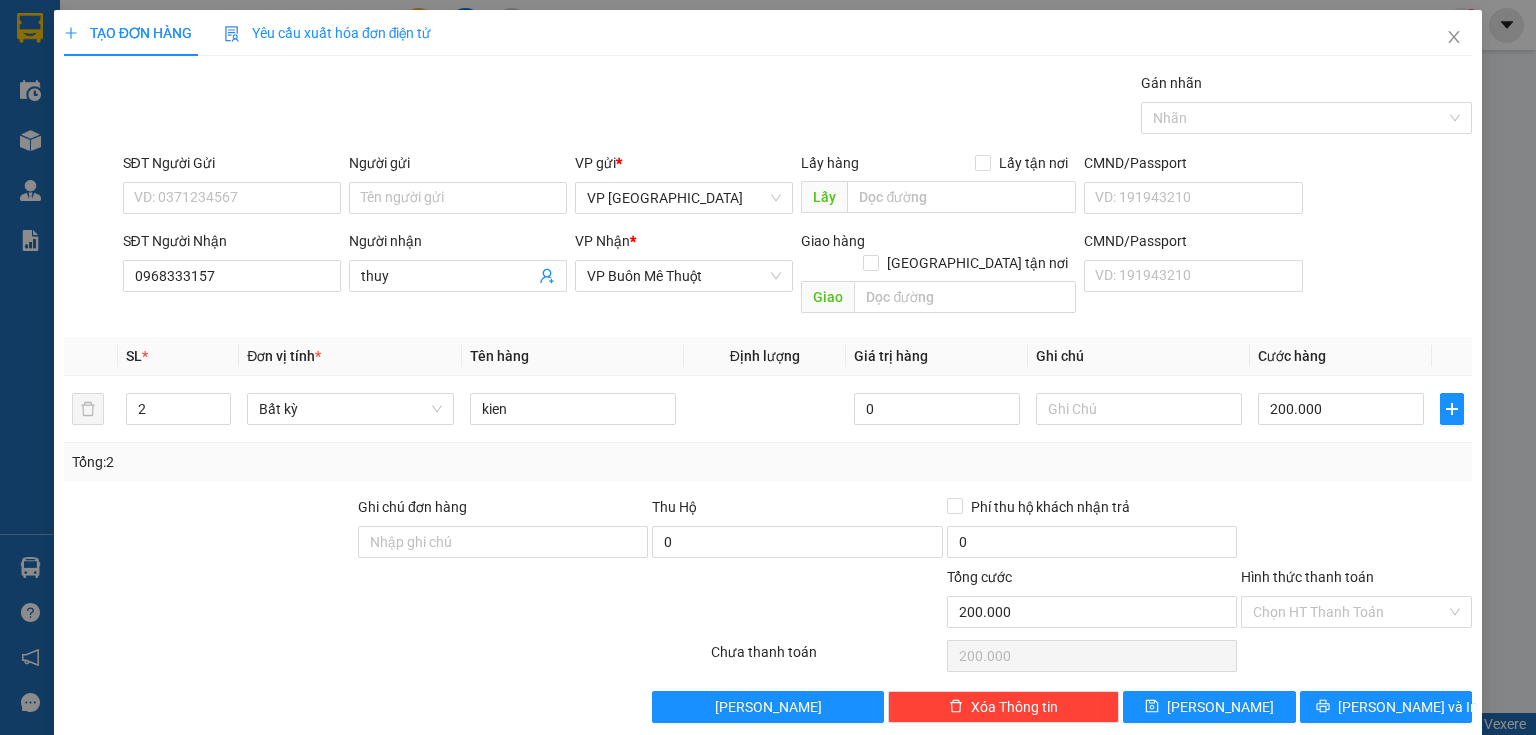 click at bounding box center (1356, 531) 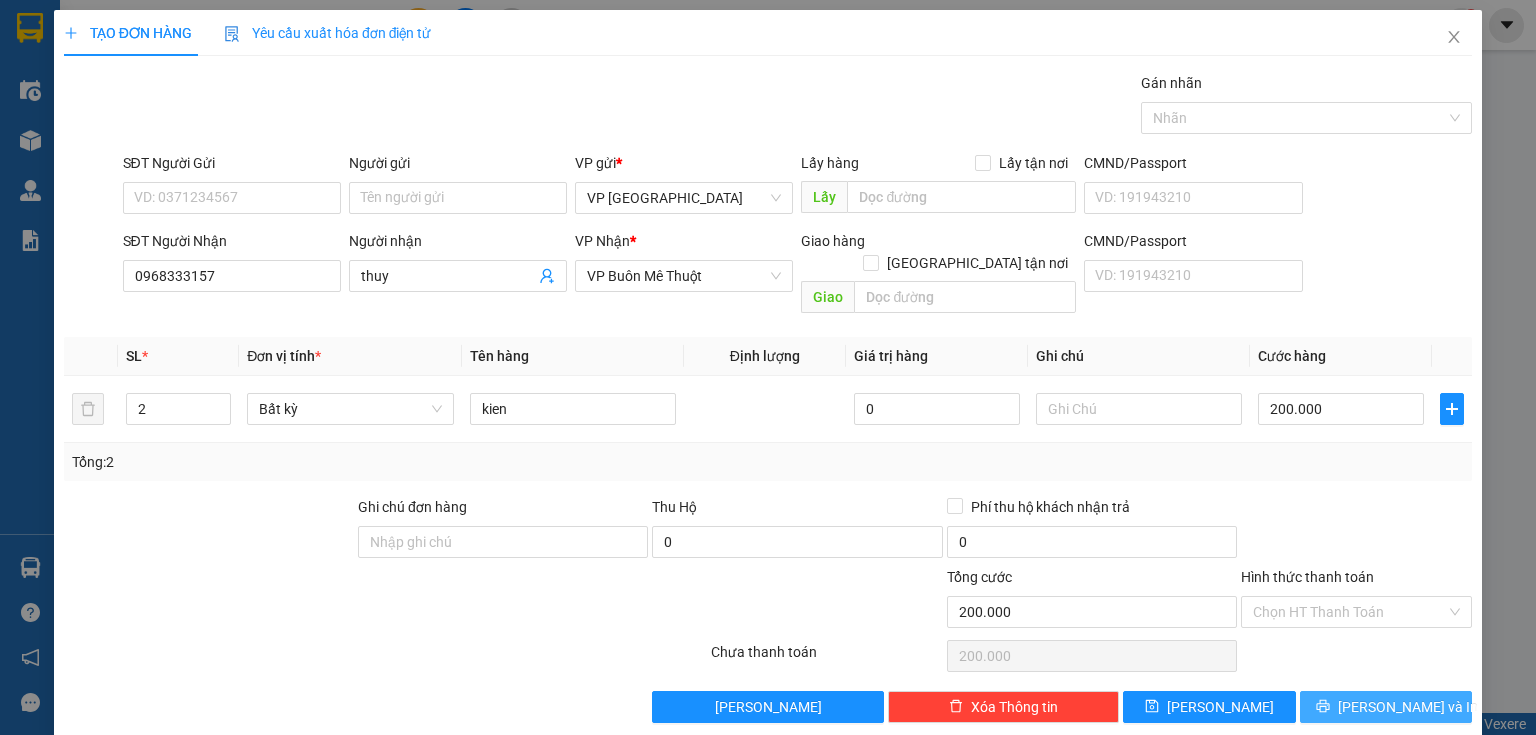 click on "[PERSON_NAME] và In" at bounding box center (1408, 707) 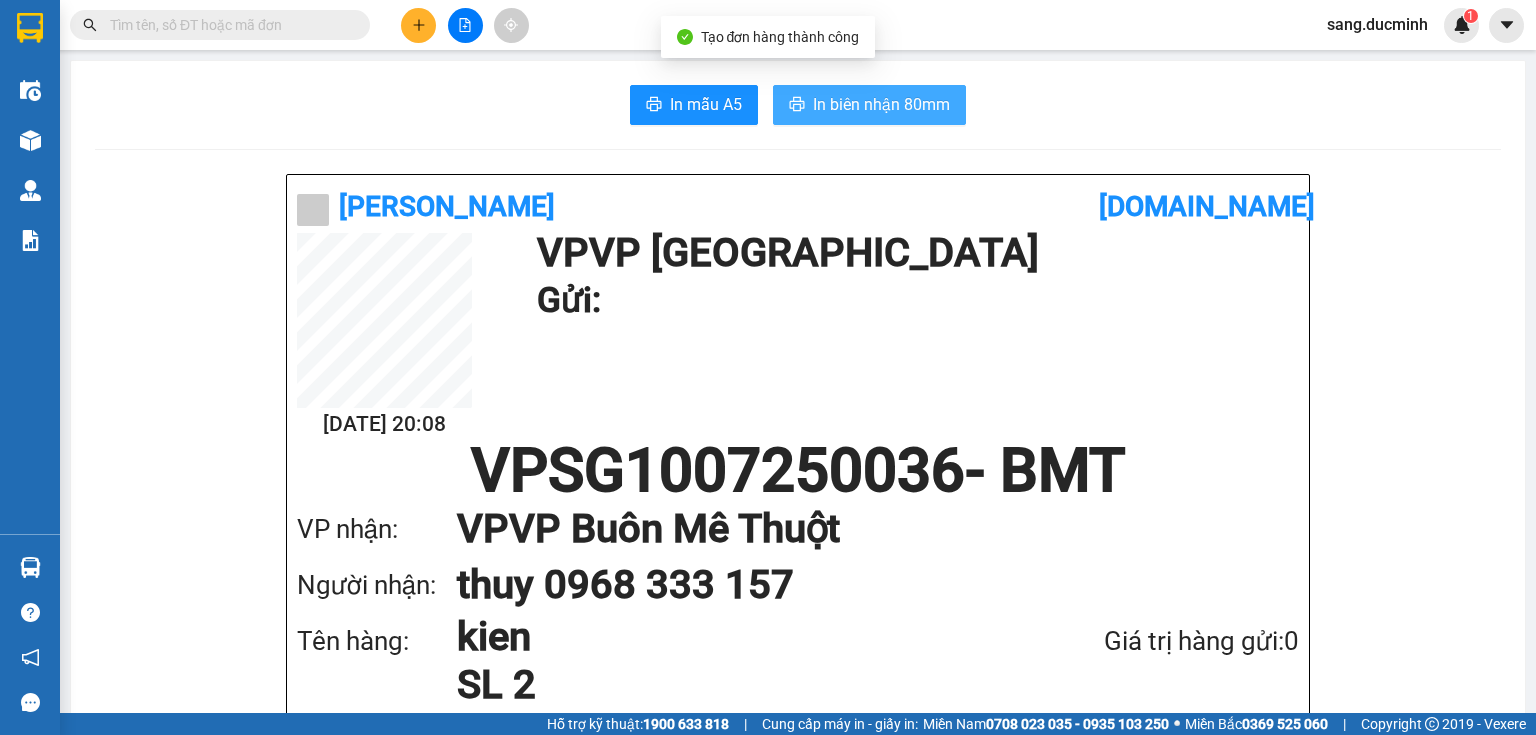 click on "In biên nhận 80mm" at bounding box center [881, 104] 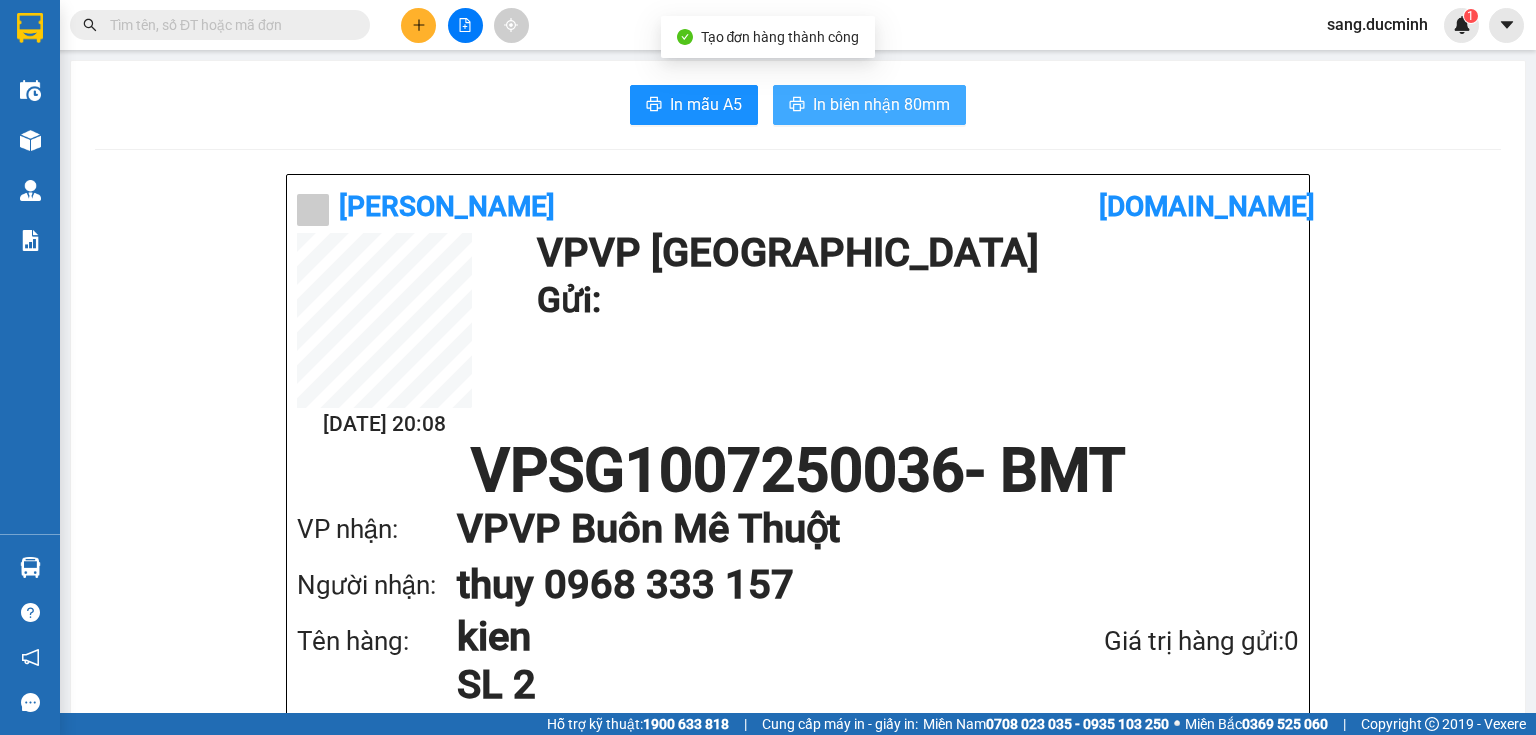 scroll, scrollTop: 0, scrollLeft: 0, axis: both 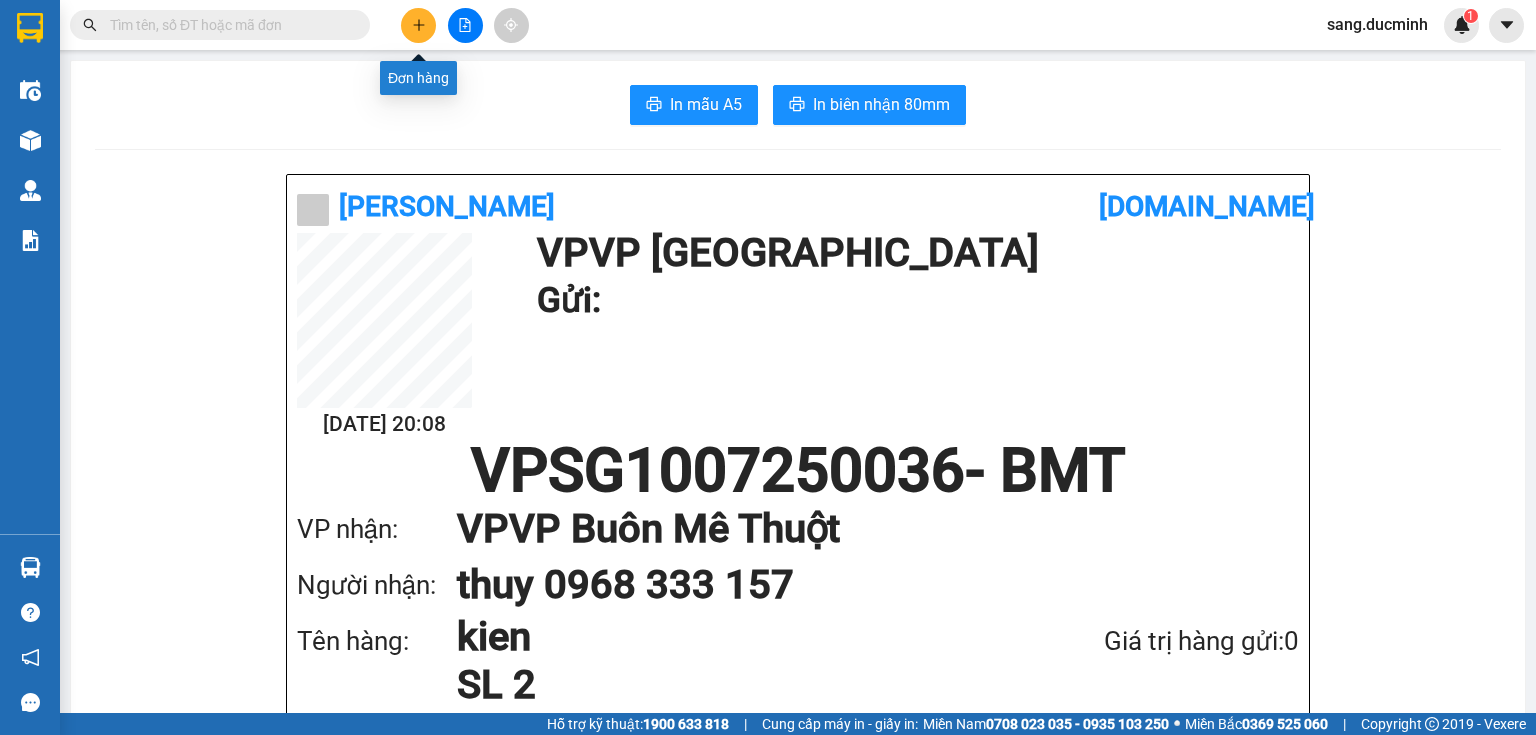 click at bounding box center [418, 25] 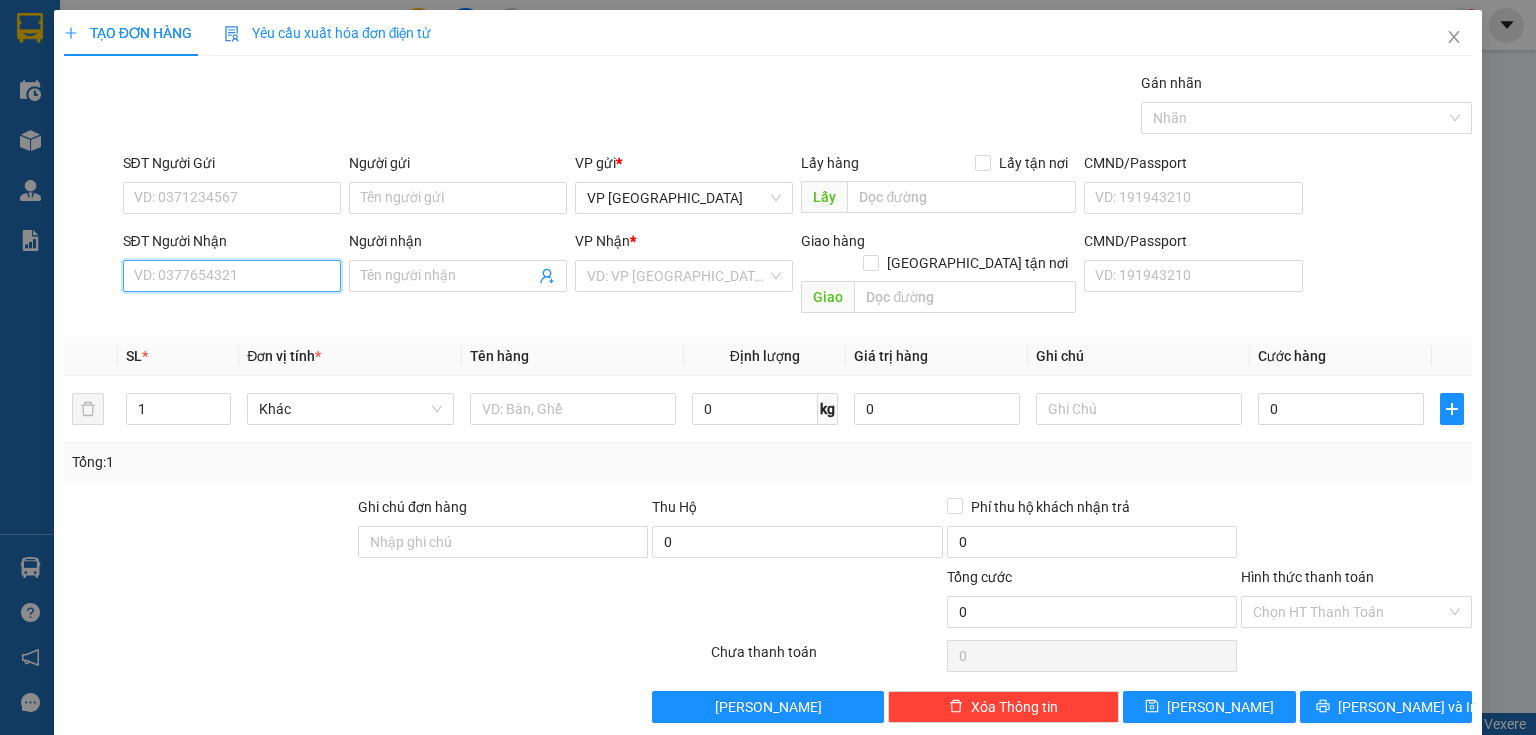 click on "SĐT Người Nhận" at bounding box center (232, 276) 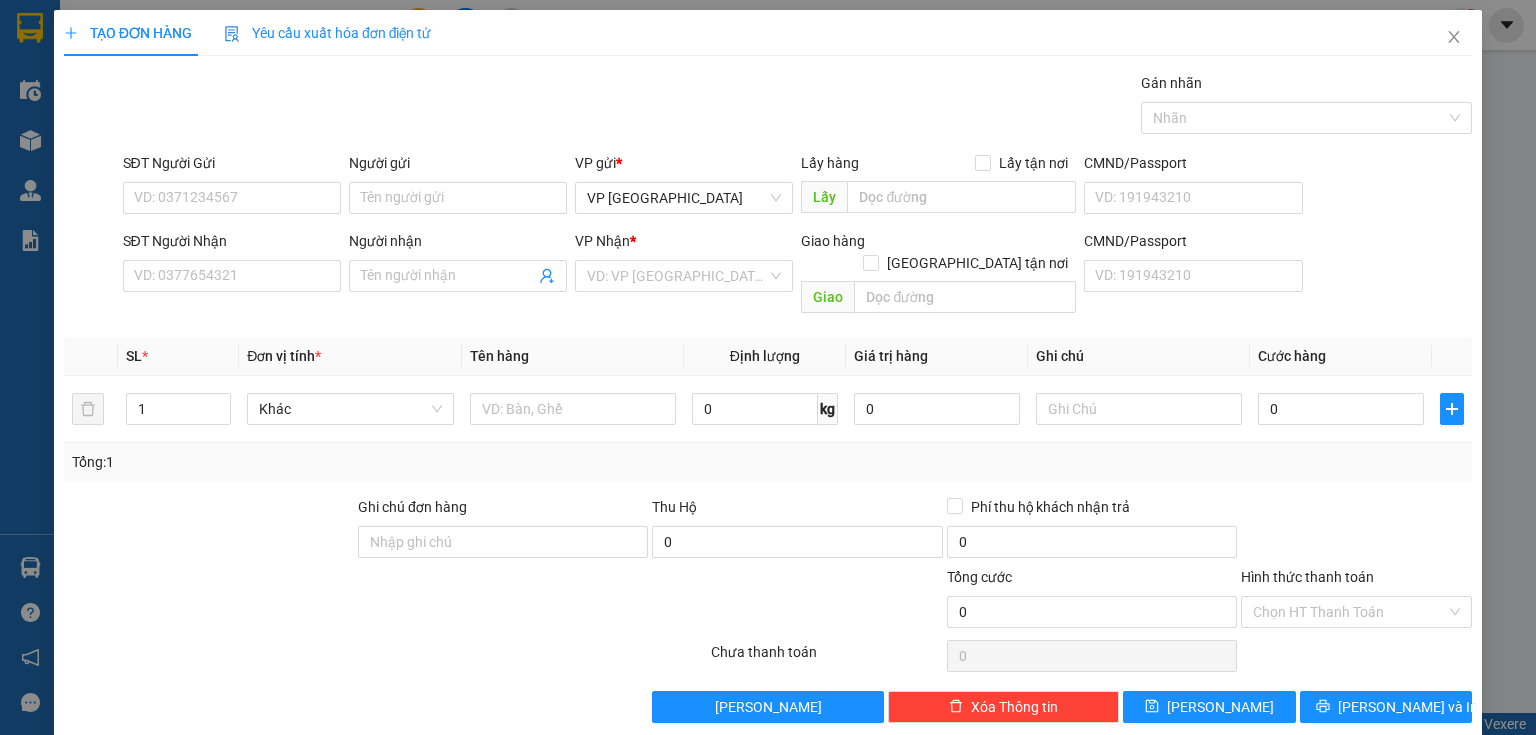 click on "TẠO ĐƠN HÀNG Yêu cầu xuất hóa đơn điện tử Transit Pickup Surcharge Ids Transit Deliver Surcharge Ids Transit Deliver Surcharge Transit Deliver Surcharge Gói vận chuyển  * Tiêu chuẩn Gán nhãn   Nhãn SĐT Người Gửi VD: 0371234567 Người gửi Tên người gửi VP gửi  * VP [GEOGRAPHIC_DATA] Lấy hàng Lấy tận nơi Lấy CMND/Passport VD: [PASSPORT] SĐT Người Nhận VD: 0377654321 Người nhận Tên người nhận VP Nhận  * VD: VP [GEOGRAPHIC_DATA] Giao hàng Giao tận nơi Giao CMND/Passport VD: [PASSPORT] SL  * Đơn vị tính  * Tên hàng  Định lượng Giá trị hàng Ghi chú Cước hàng                   1 Khác 0 kg 0 0 Tổng:  1 Ghi chú đơn hàng Thu Hộ 0 Phí thu hộ khách nhận trả 0 Tổng cước 0 Hình thức thanh toán Chọn HT Thanh Toán Số tiền thu trước Chưa thanh toán 0 Chọn HT Thanh Toán Lưu nháp Xóa Thông tin [PERSON_NAME] và In" at bounding box center [768, 367] 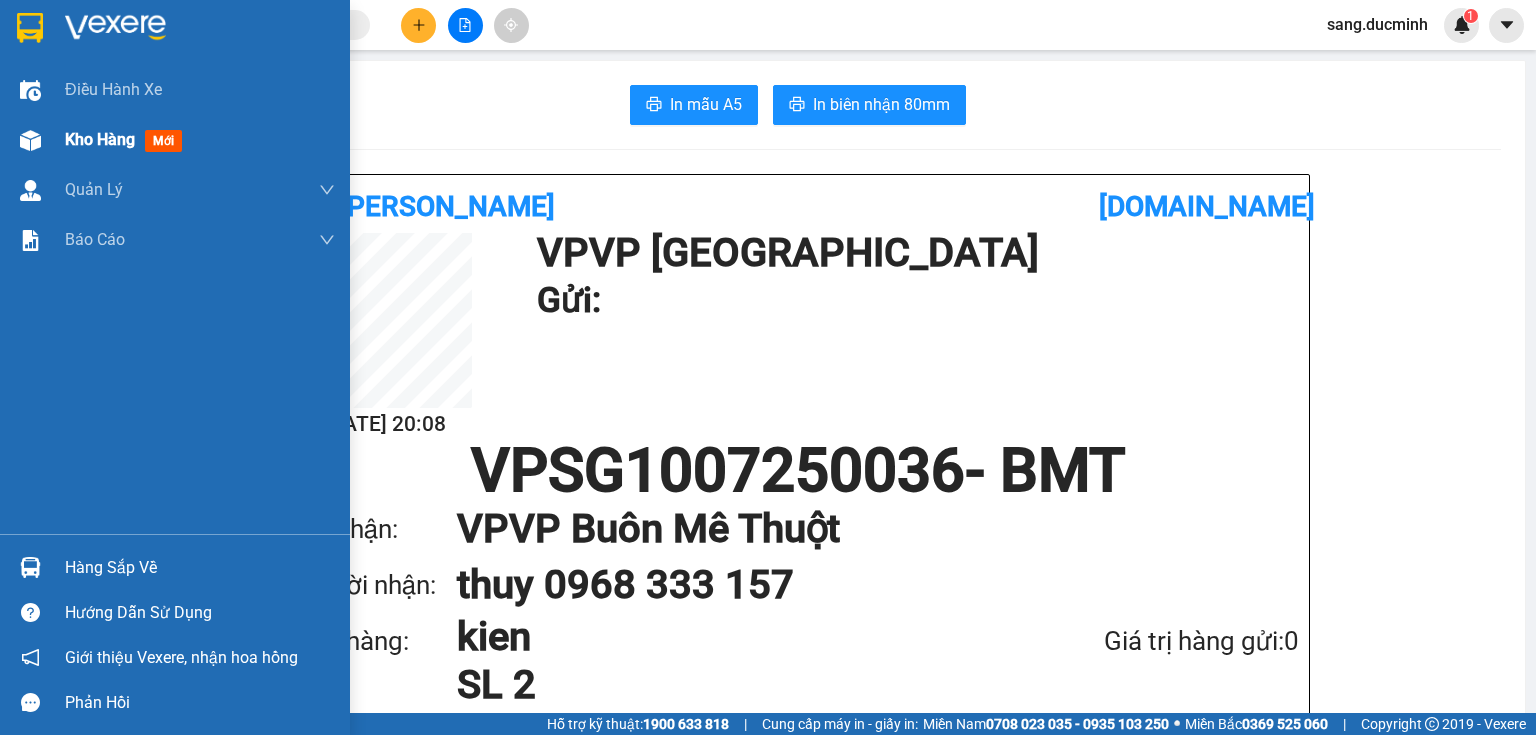 click at bounding box center (30, 140) 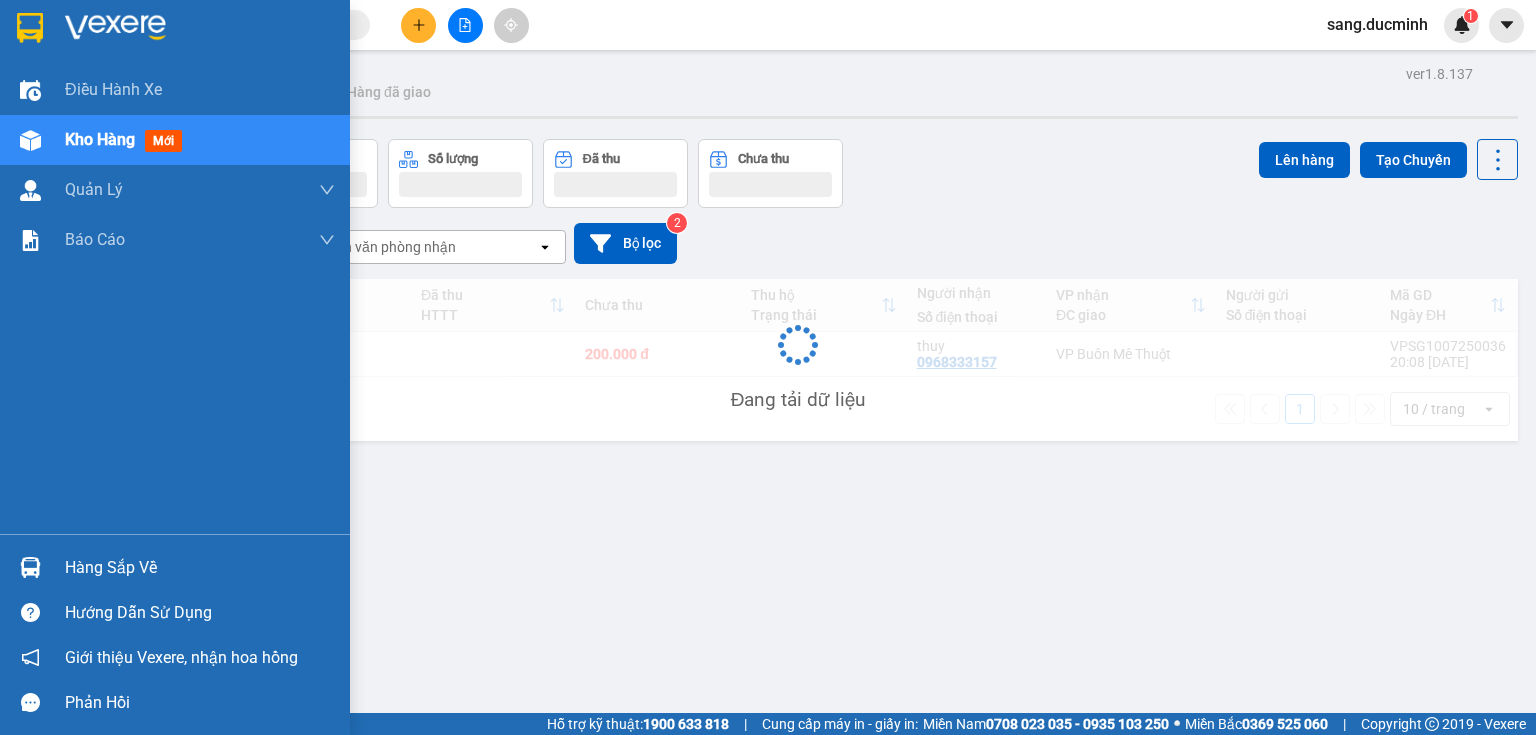 click on "Kho hàng" at bounding box center [100, 139] 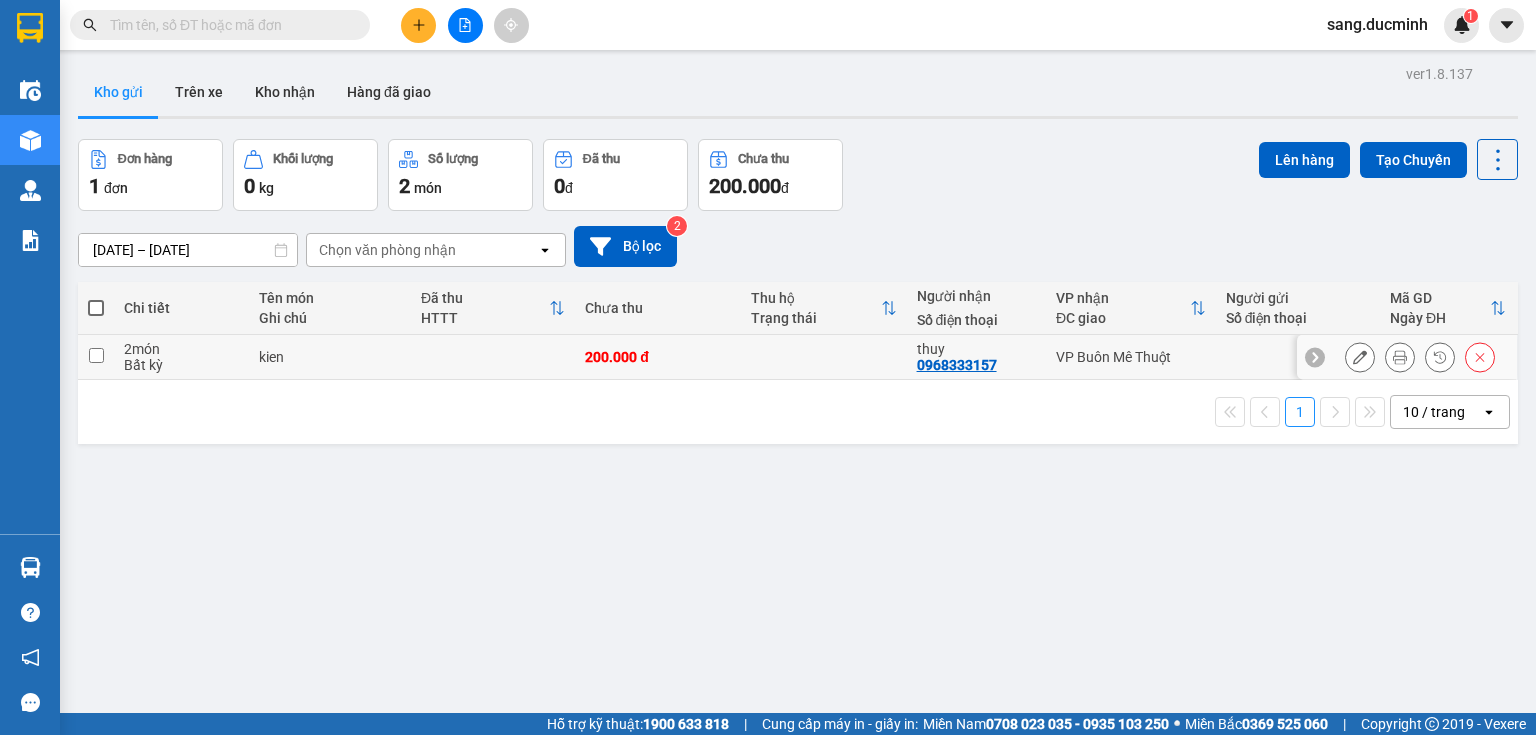 click at bounding box center (96, 355) 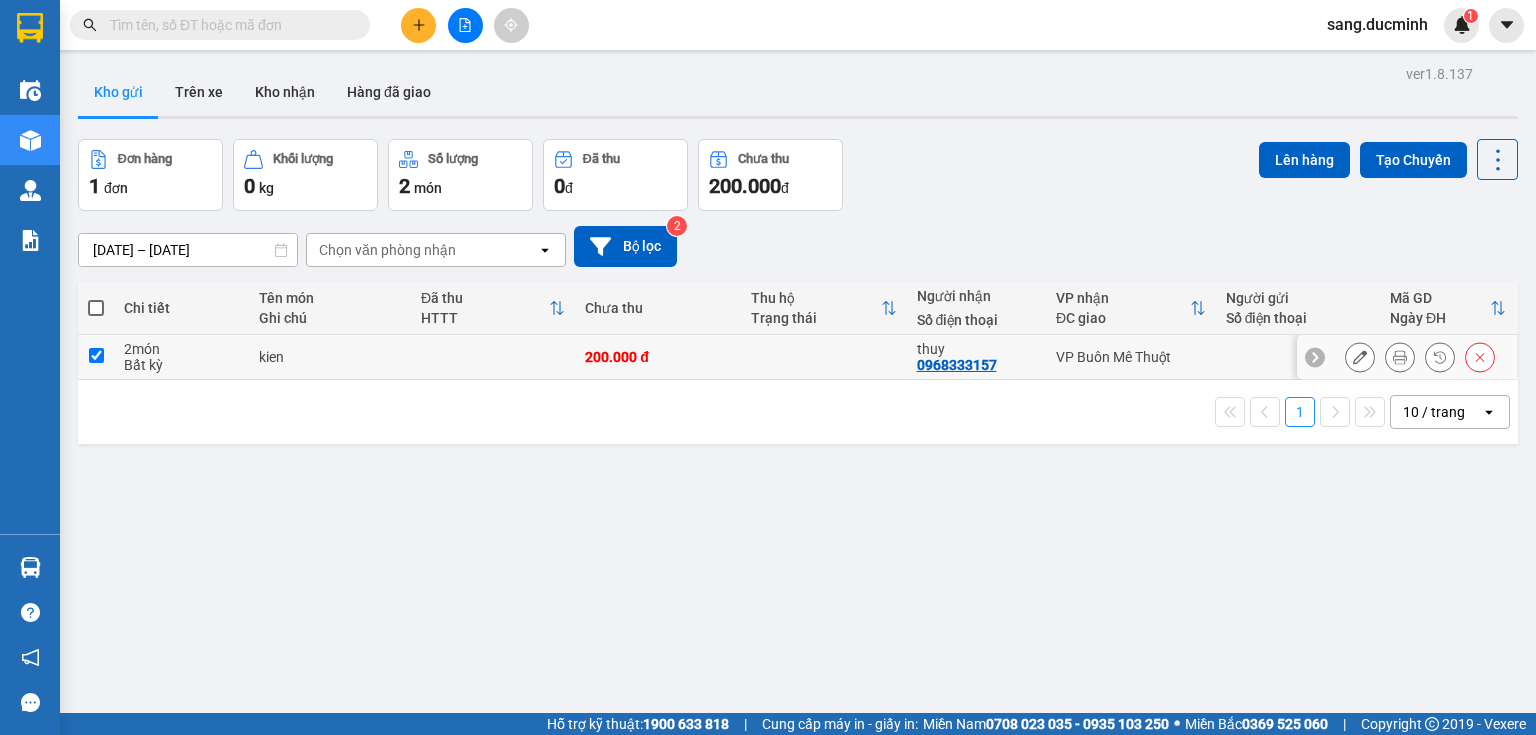 checkbox on "true" 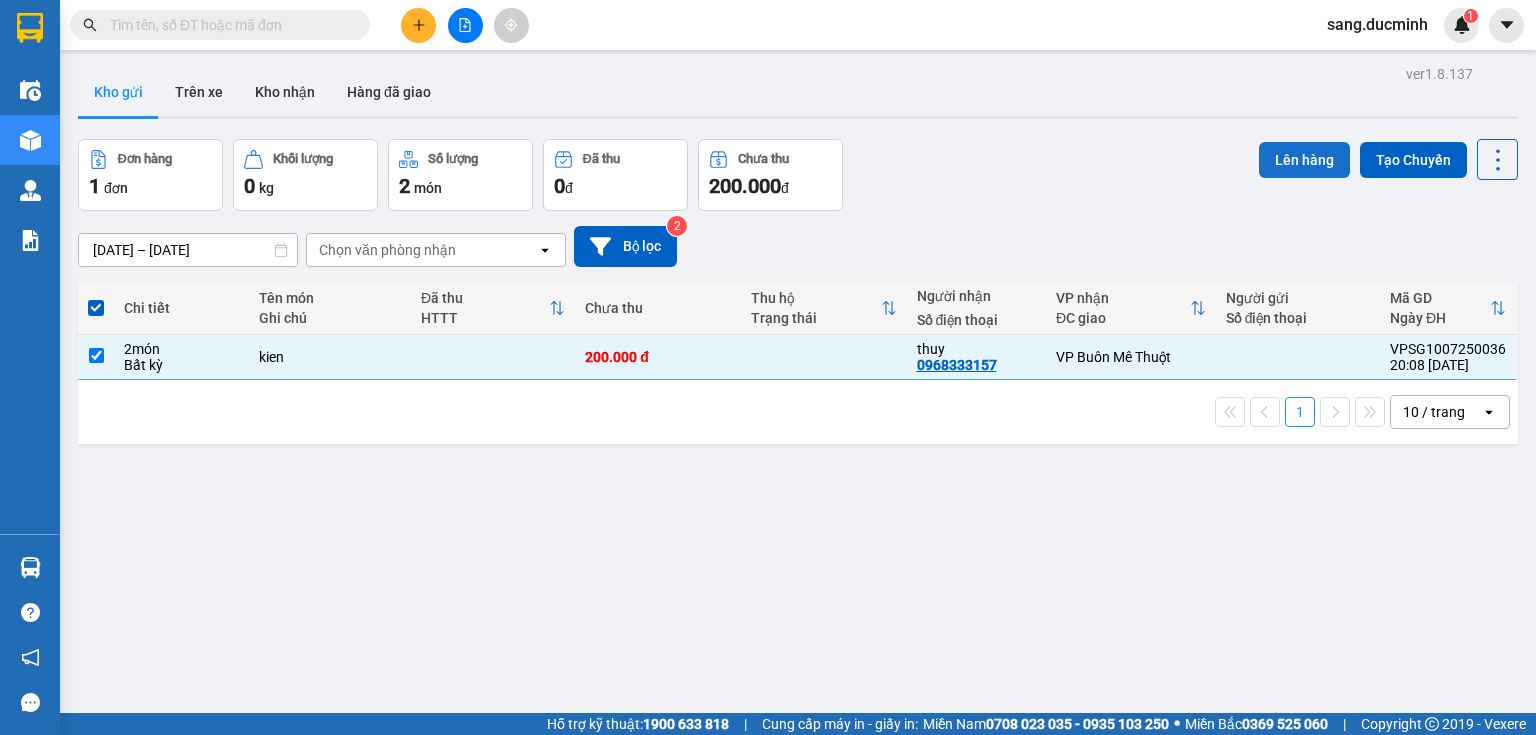 click on "Lên hàng" at bounding box center [1304, 160] 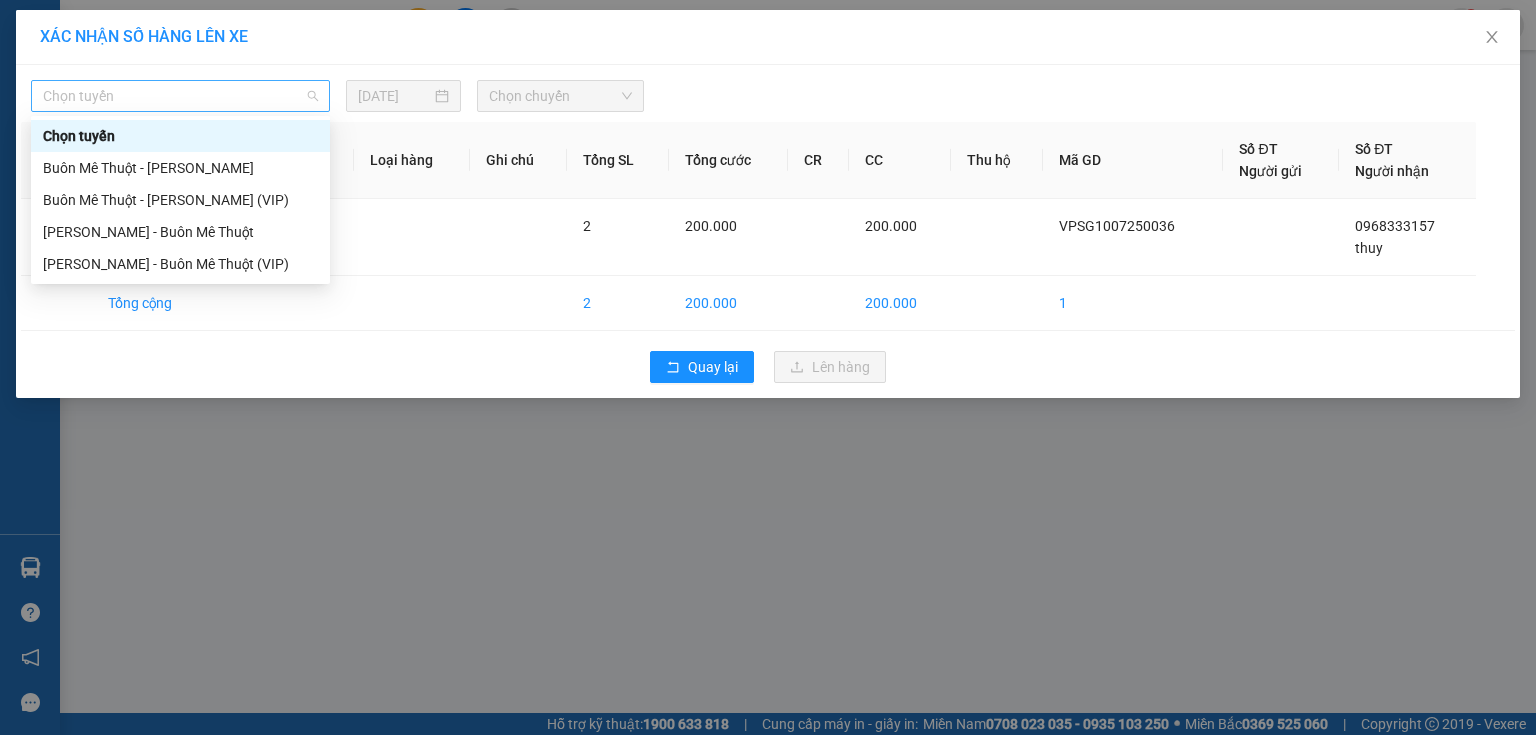 click on "Chọn tuyến" at bounding box center [180, 96] 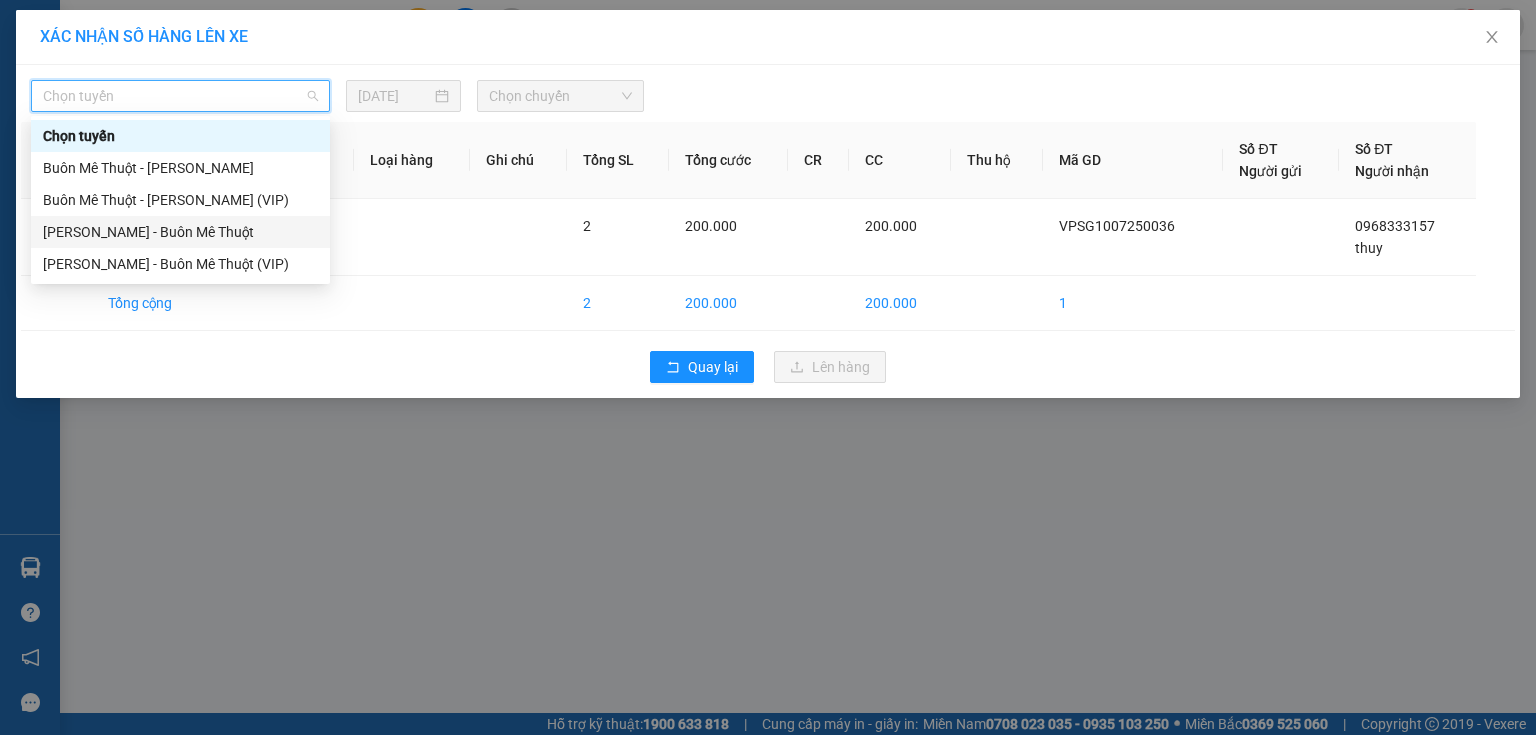 click on "[PERSON_NAME] - Buôn Mê Thuột" at bounding box center (180, 232) 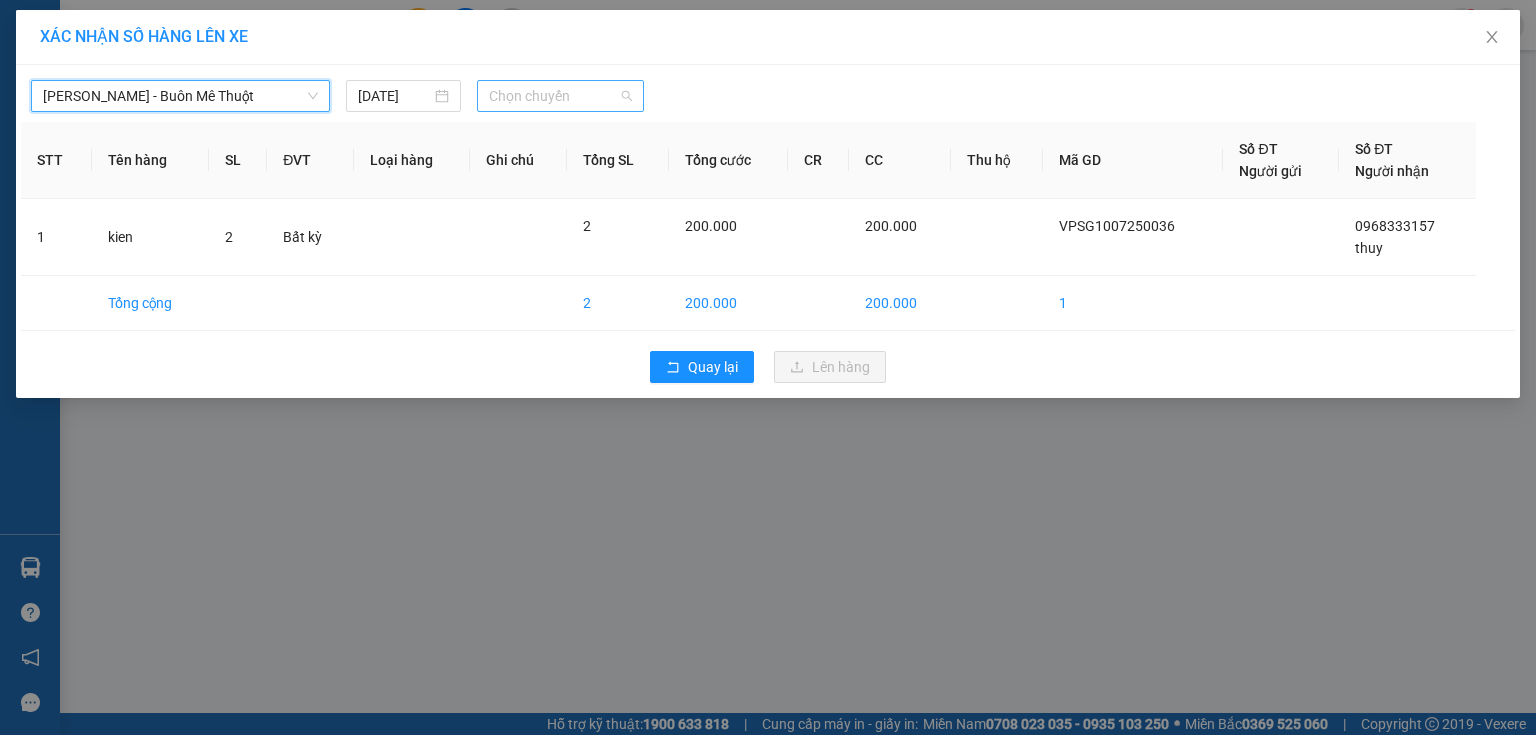 click on "Chọn chuyến" at bounding box center (561, 96) 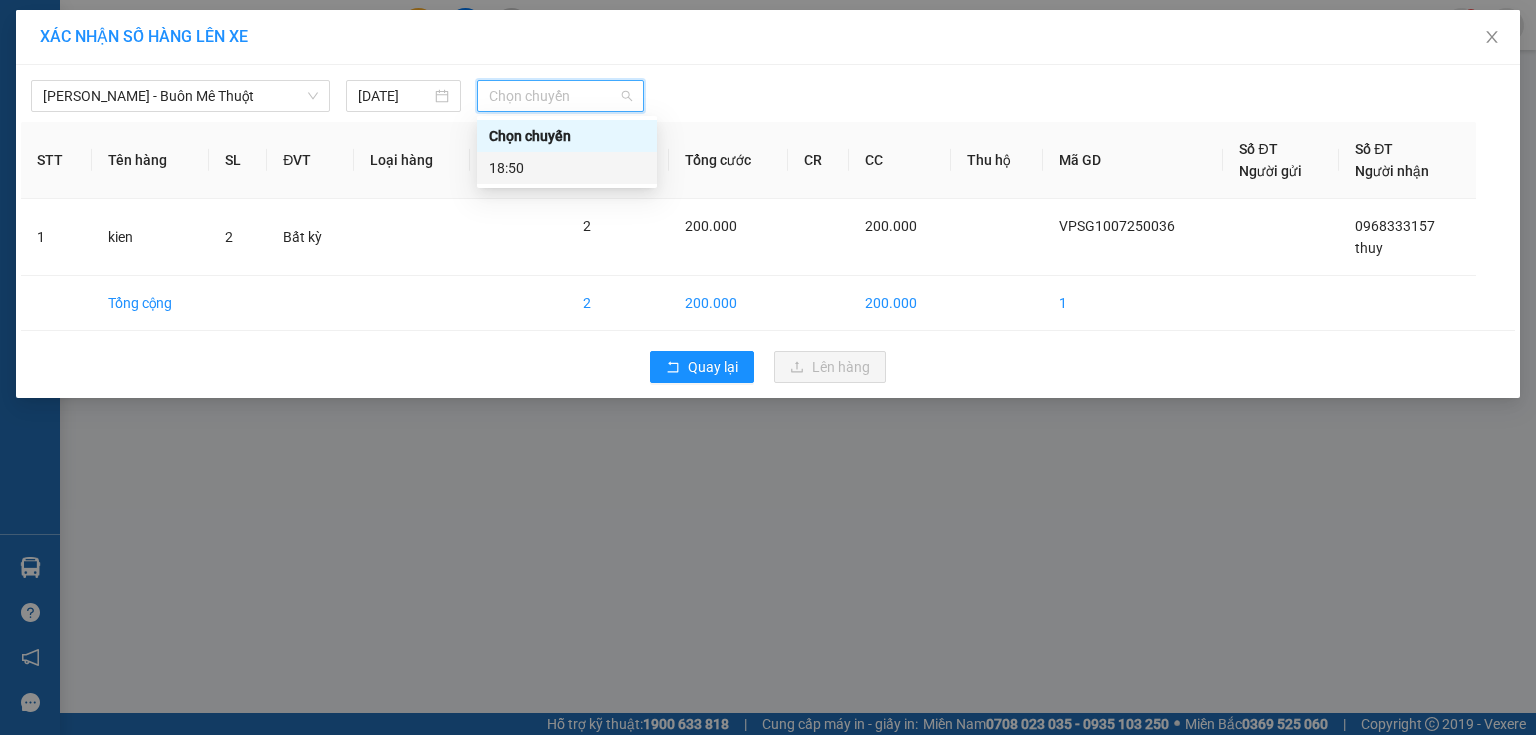 click on "18:50" at bounding box center (567, 168) 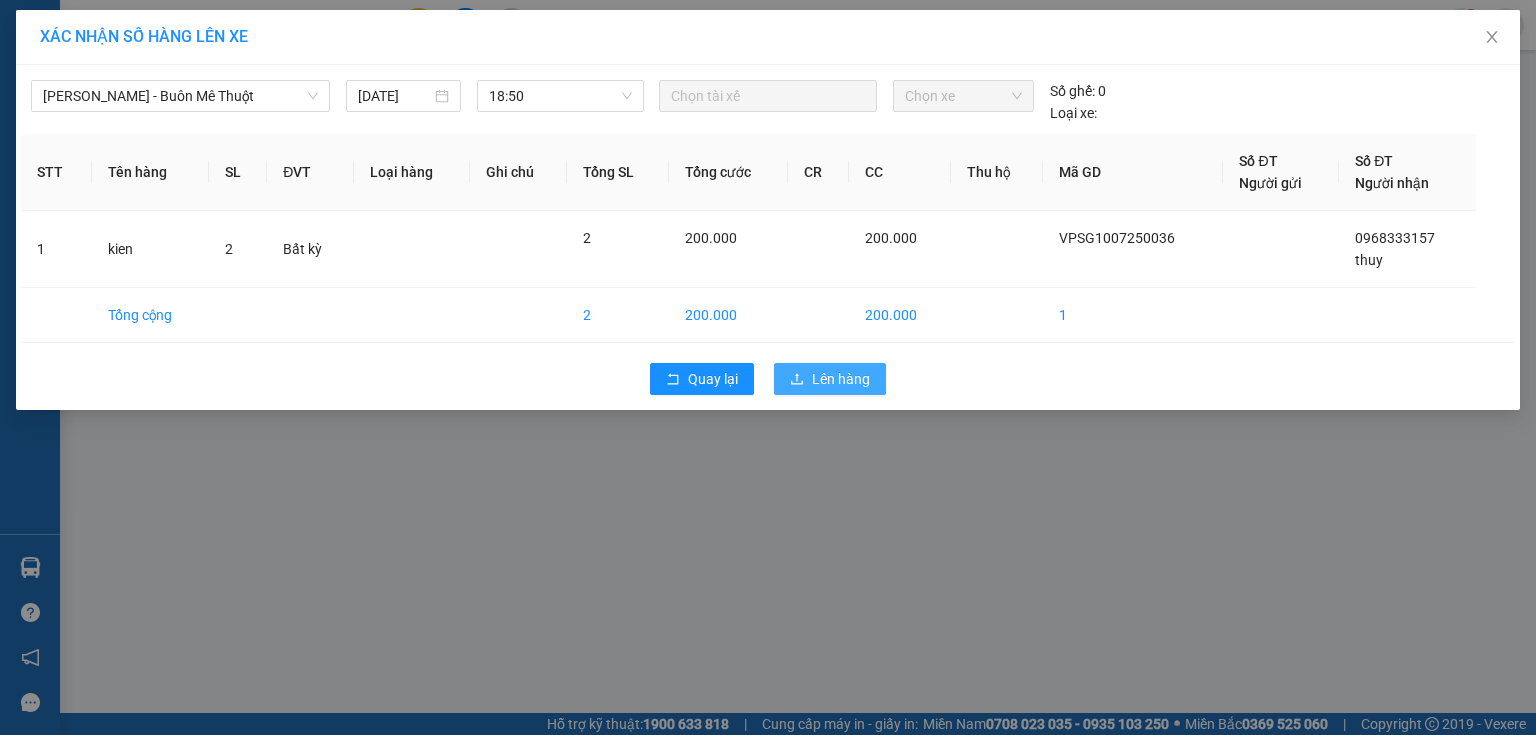 click on "Lên hàng" at bounding box center [841, 379] 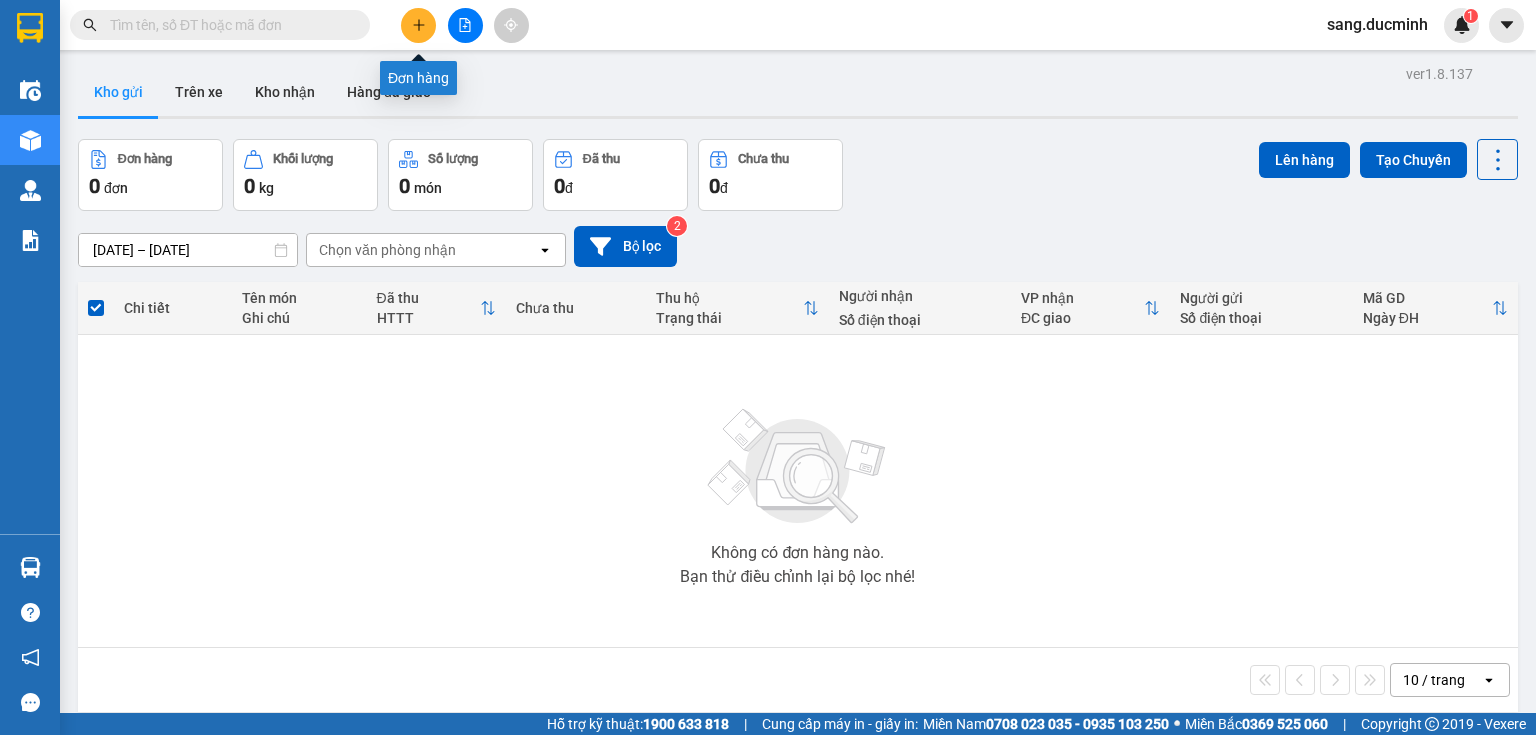 click at bounding box center [418, 25] 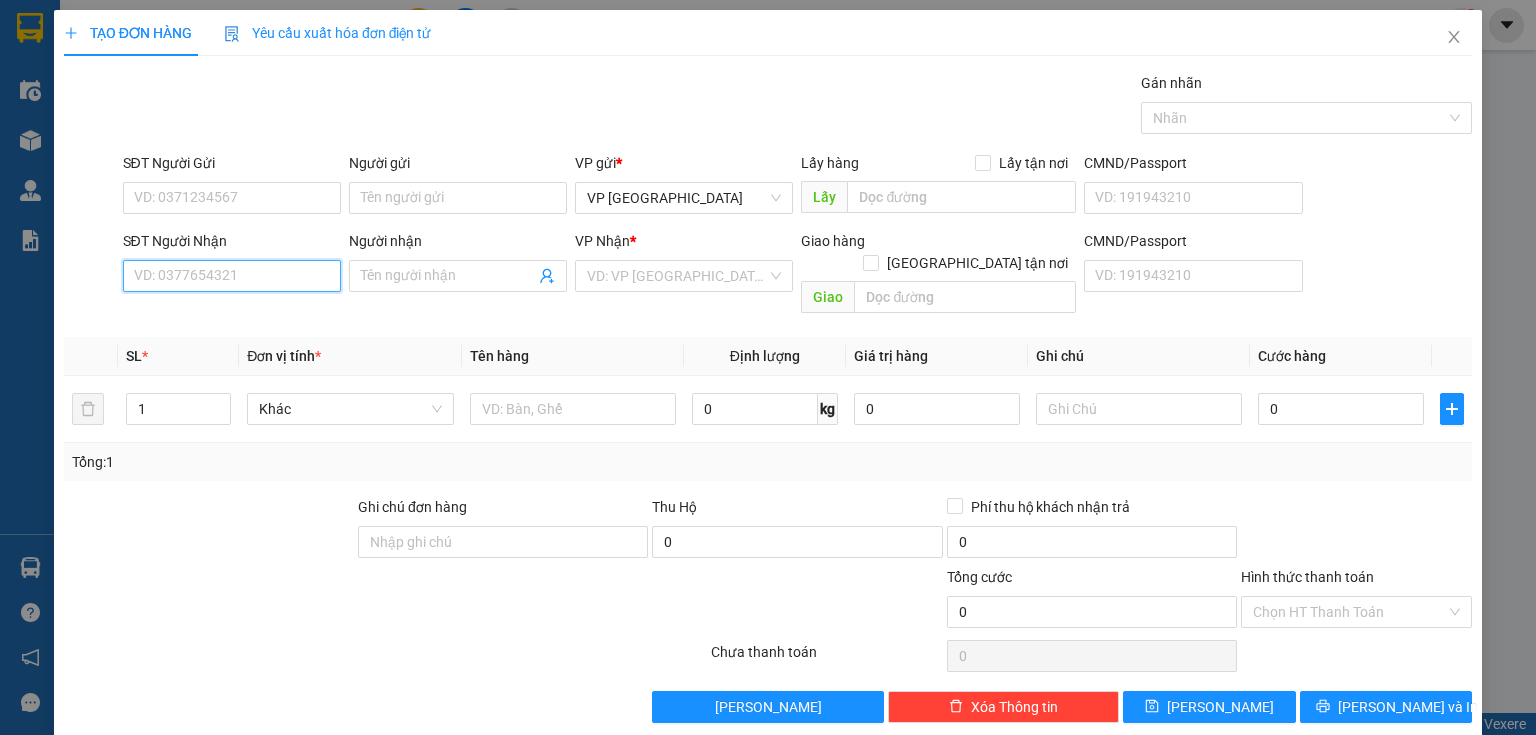 click on "SĐT Người Nhận" at bounding box center (232, 276) 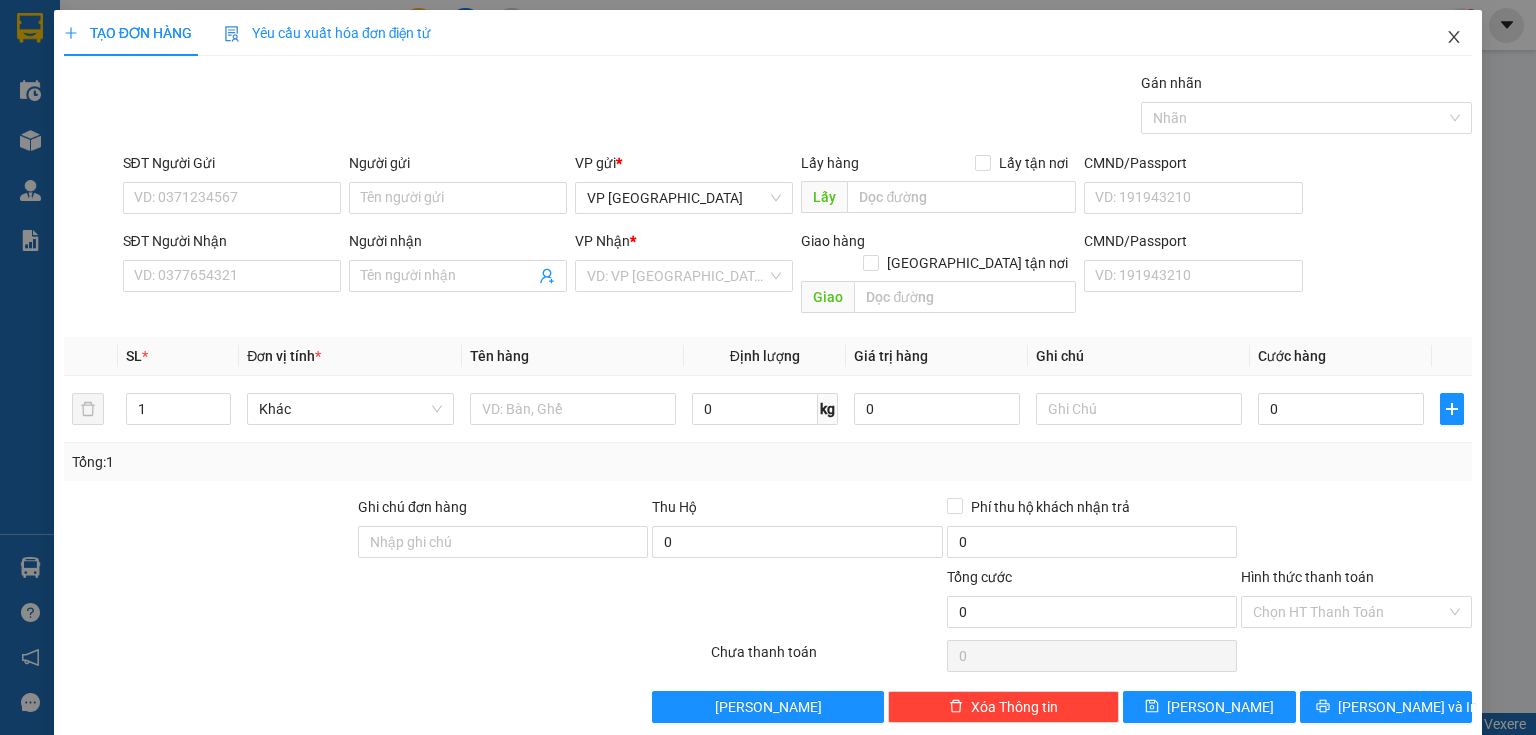 click 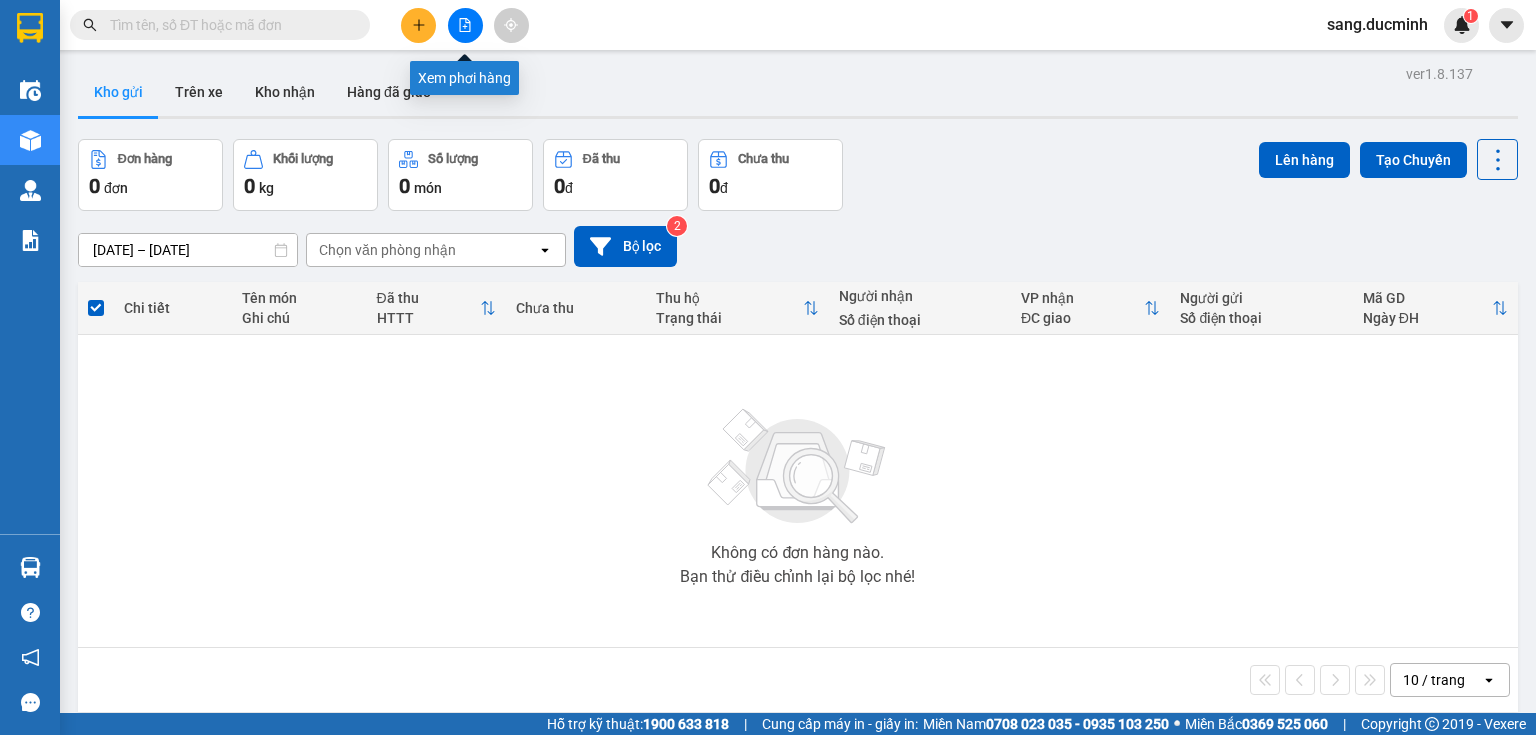 click at bounding box center (465, 25) 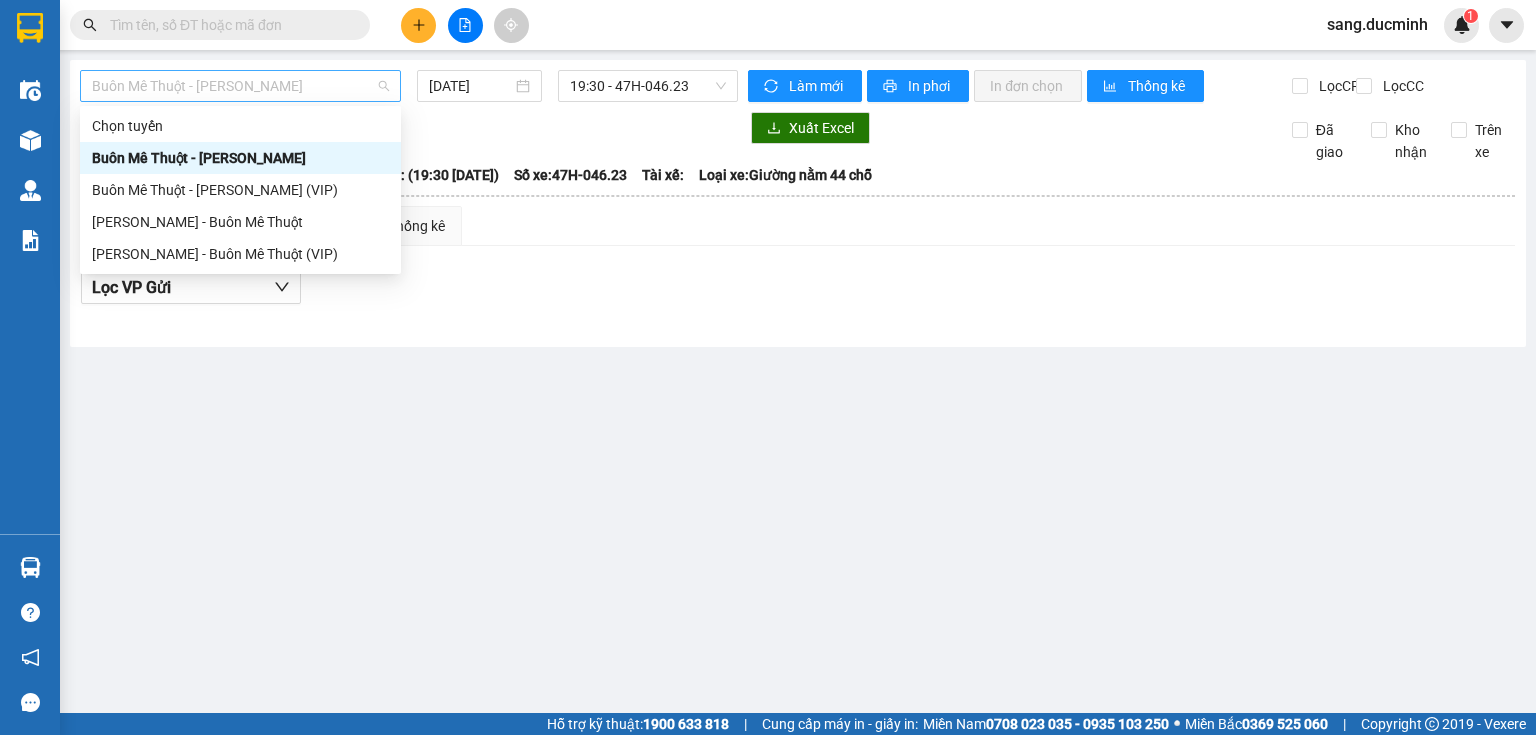 click on "Buôn Mê Thuột - [PERSON_NAME]" at bounding box center (240, 86) 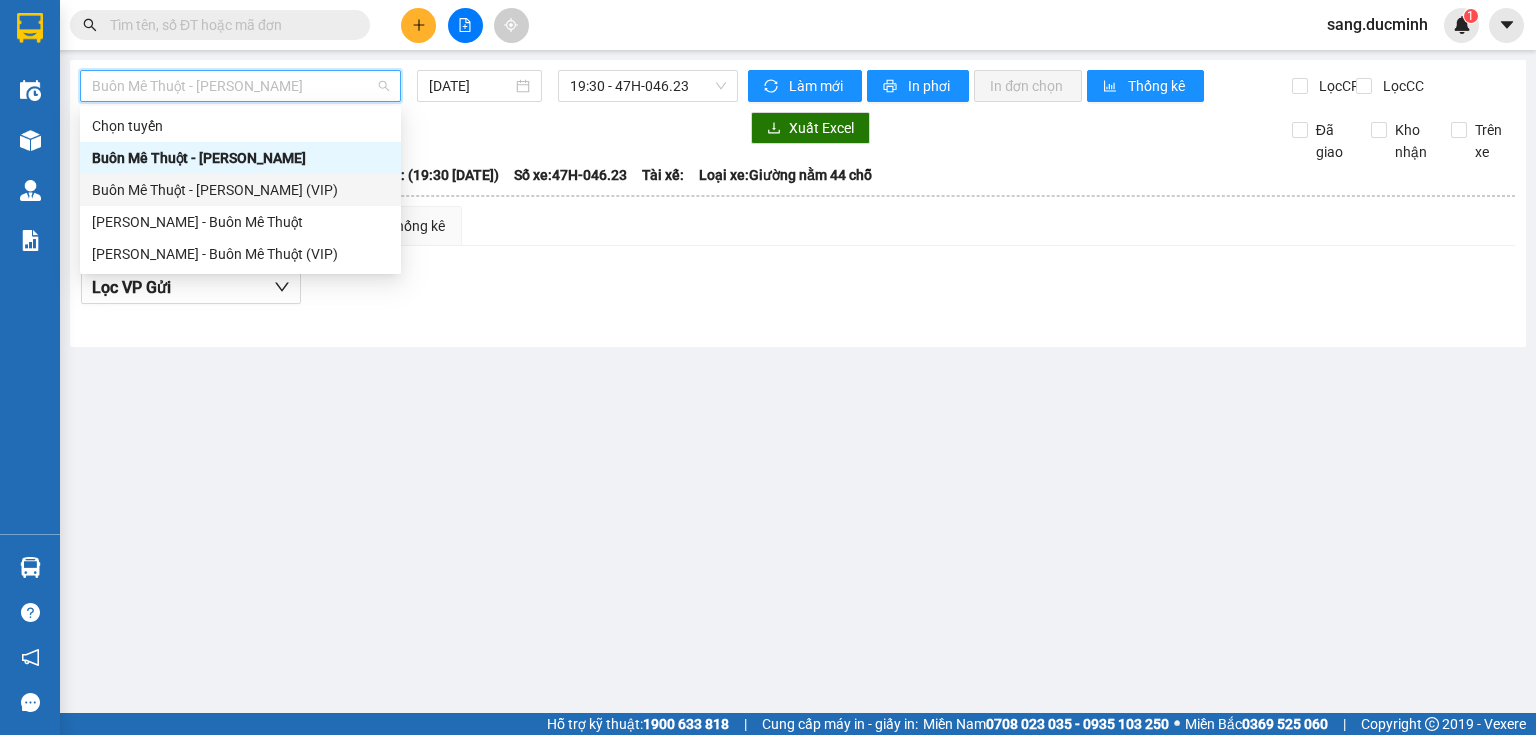 click on "Buôn Mê Thuột - [PERSON_NAME] (VIP)" at bounding box center [240, 190] 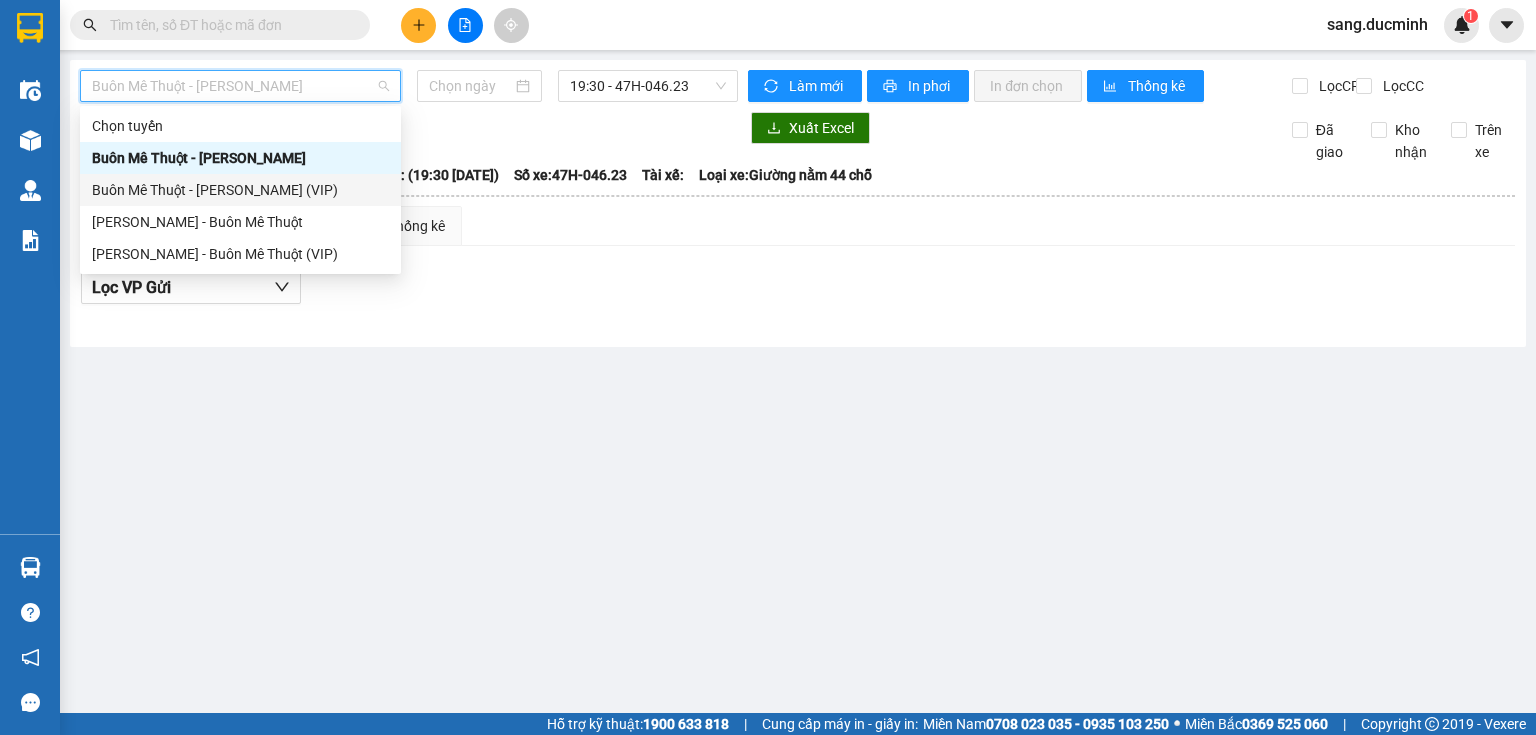 type on "[DATE]" 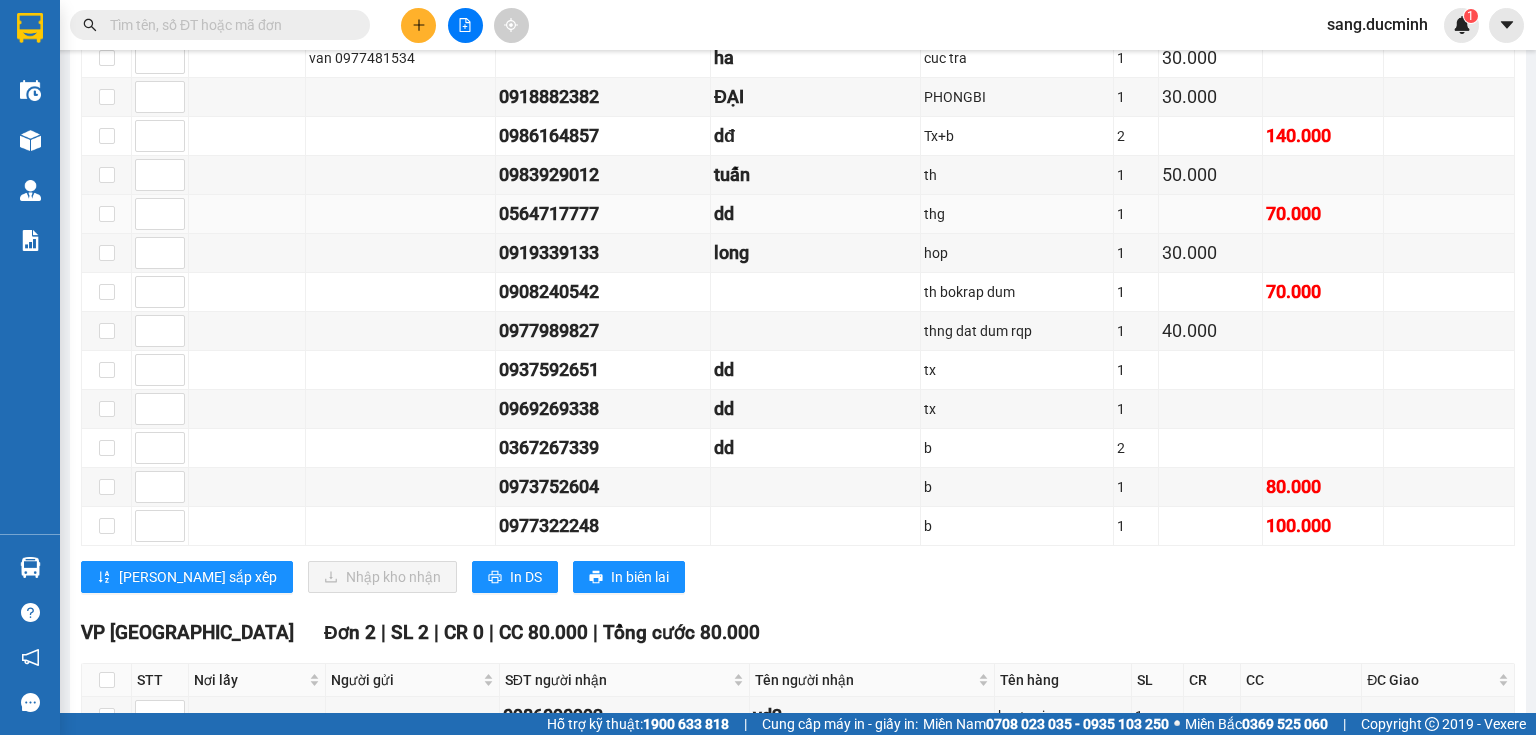 scroll, scrollTop: 1754, scrollLeft: 0, axis: vertical 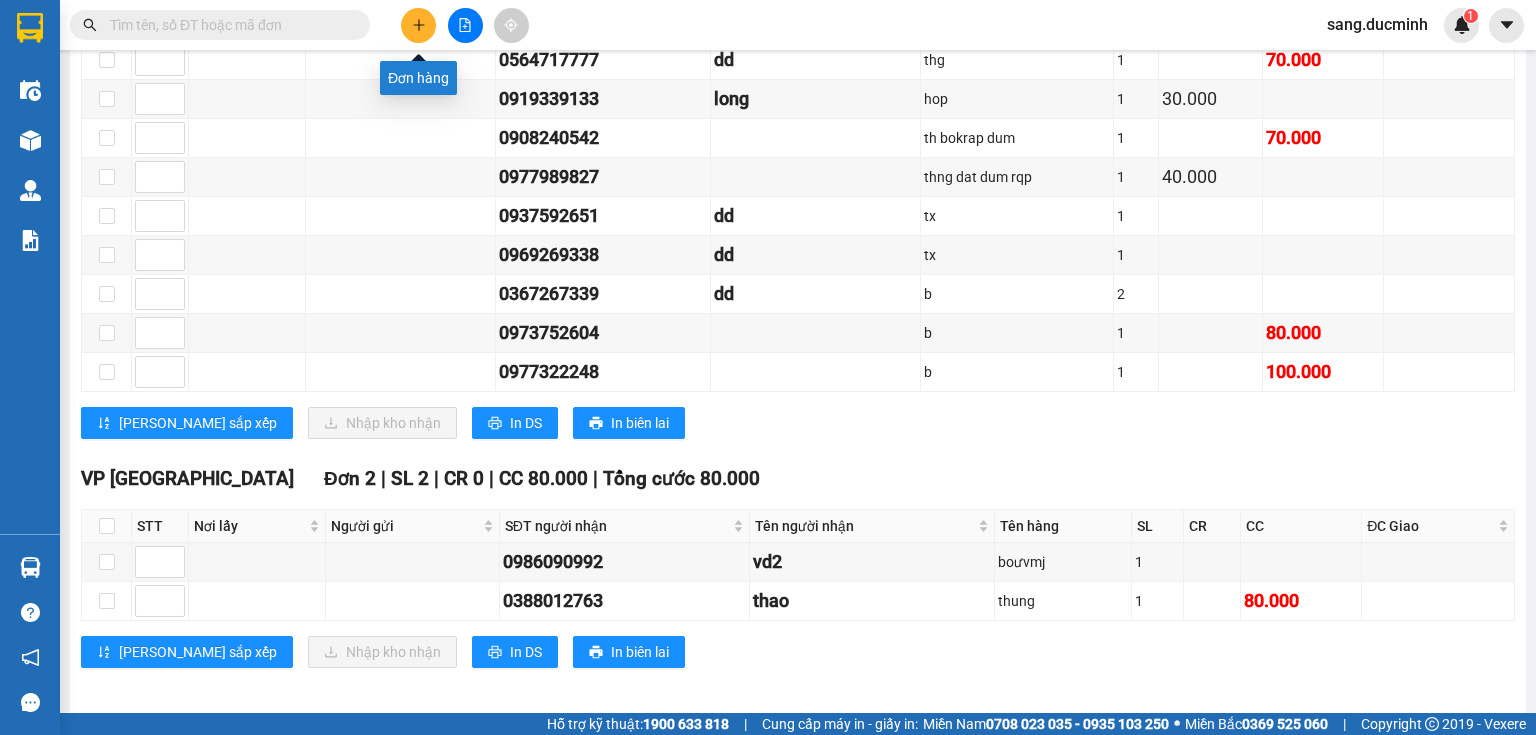 click 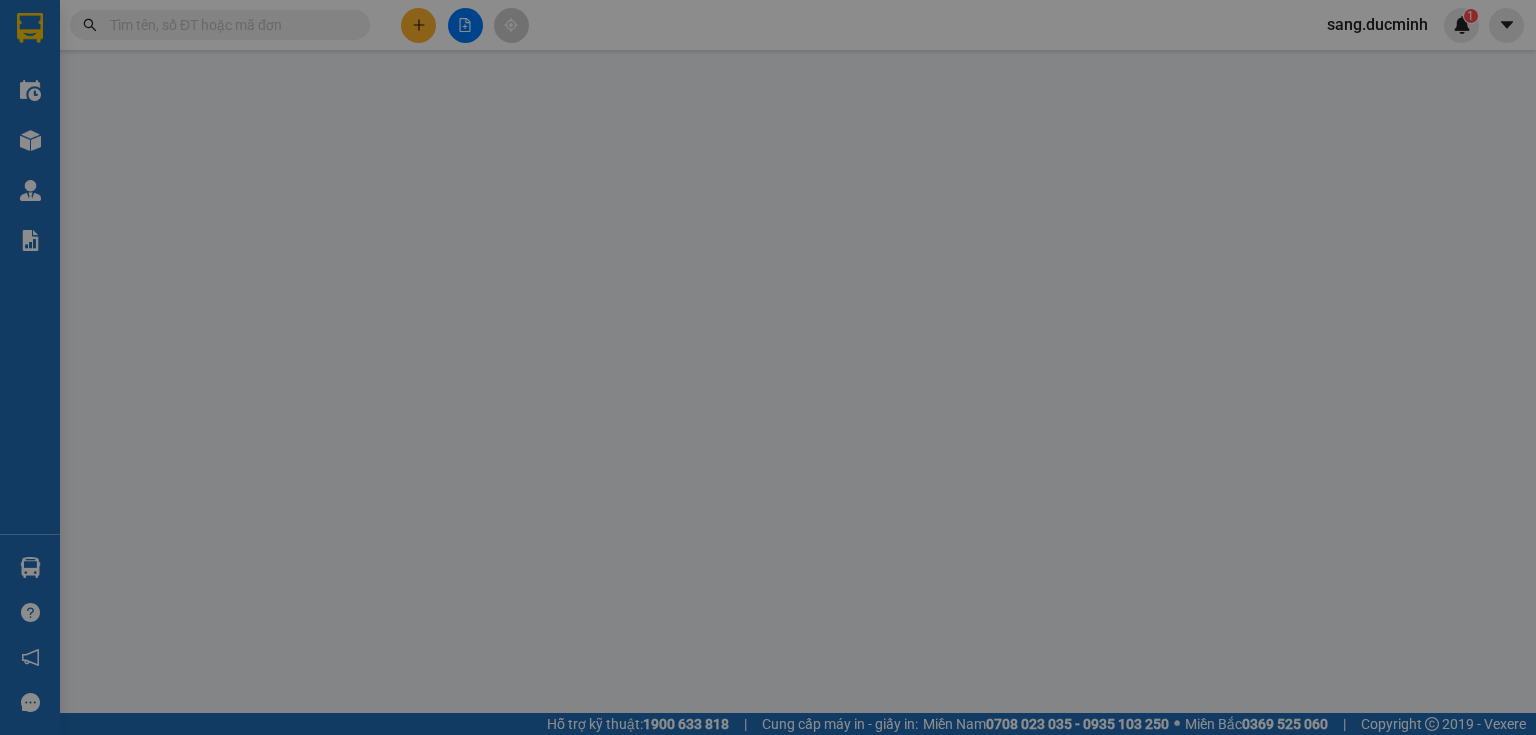 scroll, scrollTop: 0, scrollLeft: 0, axis: both 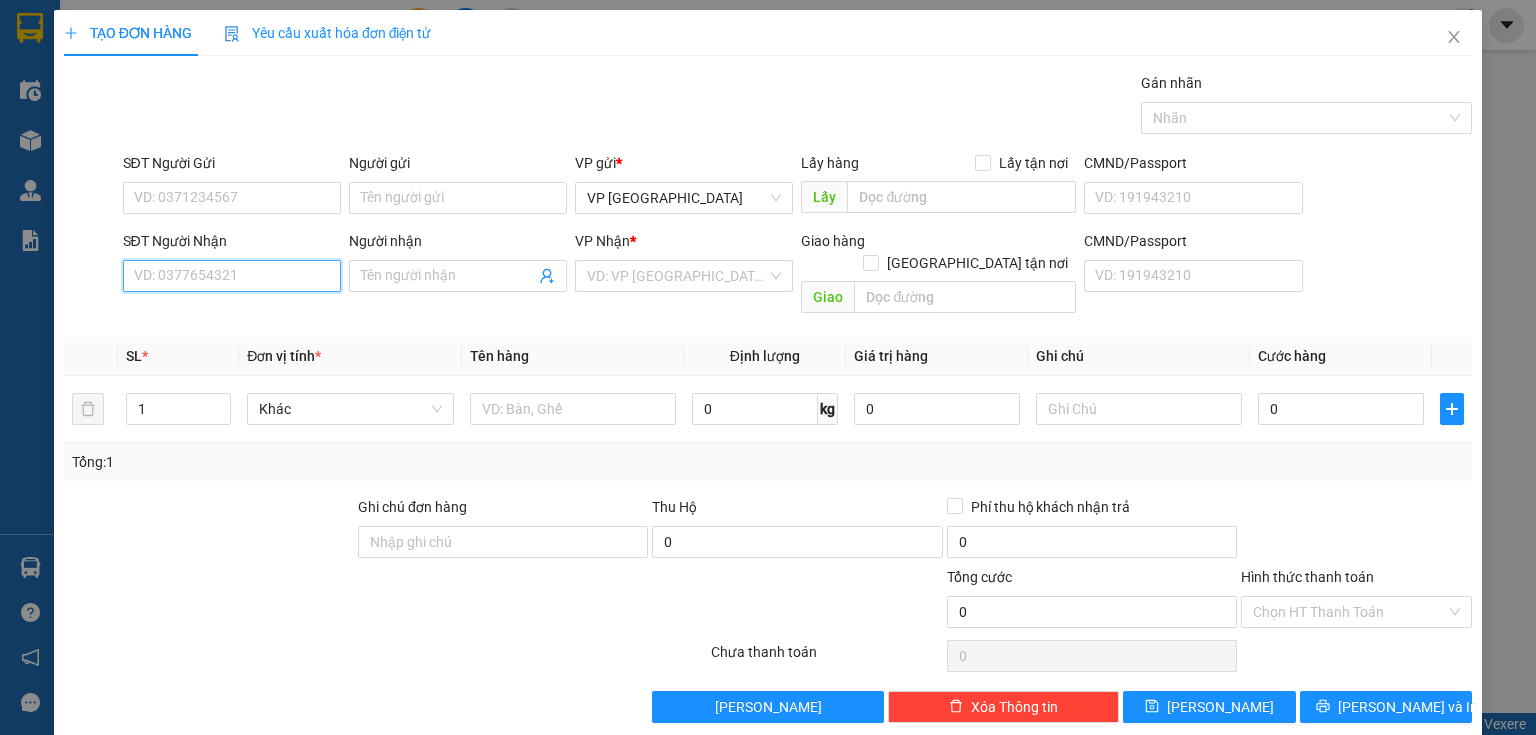 click on "SĐT Người Nhận" at bounding box center (232, 276) 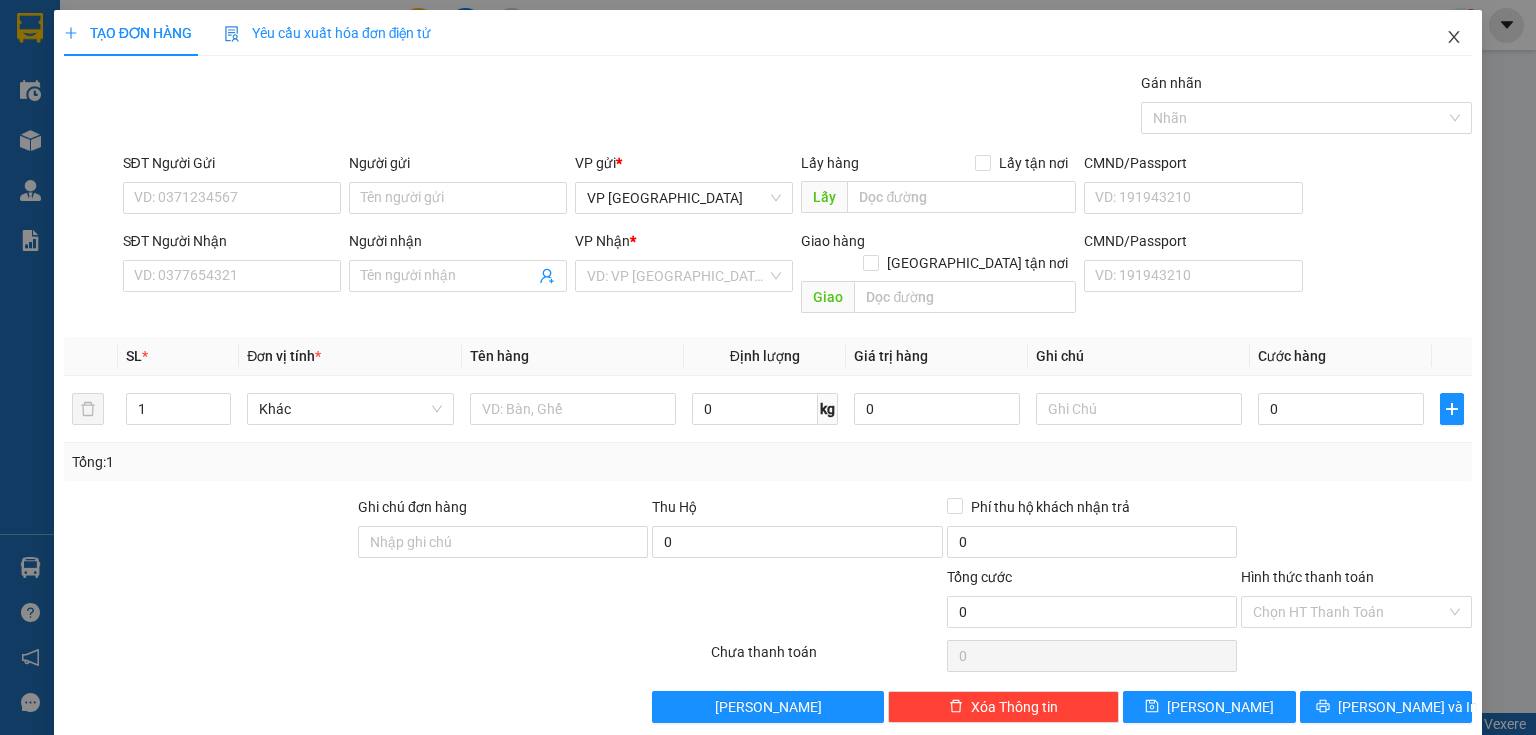 click 